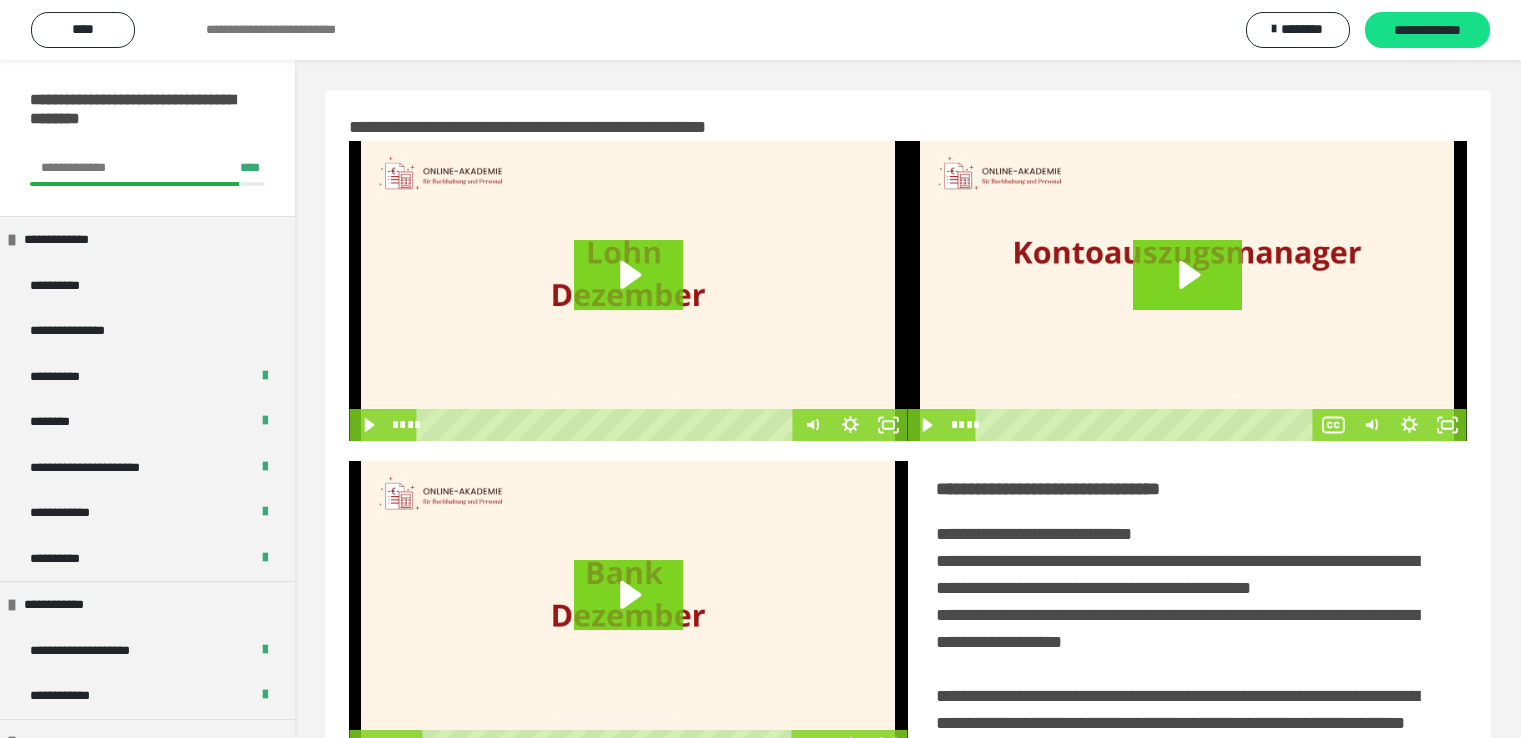 scroll, scrollTop: 452, scrollLeft: 0, axis: vertical 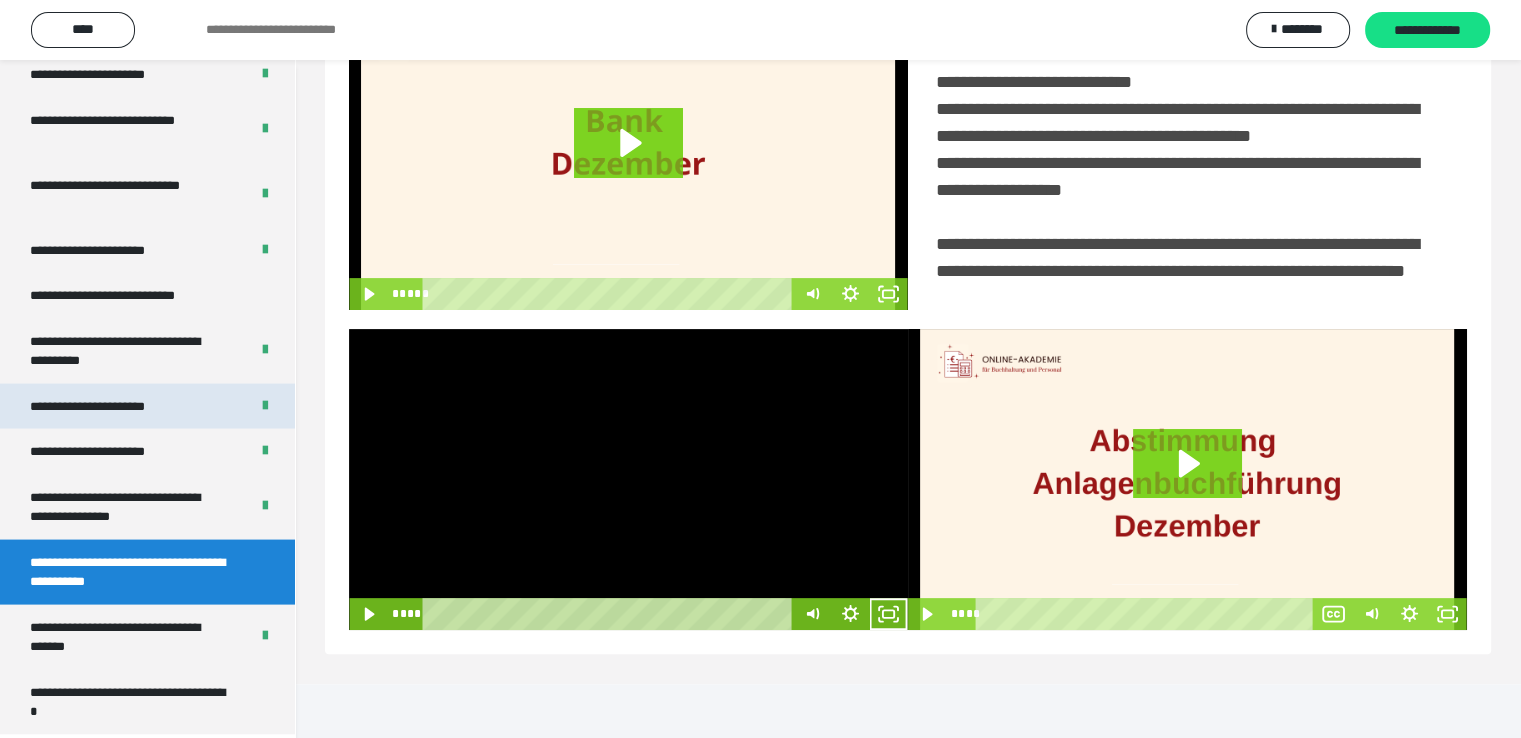 click on "**********" at bounding box center [110, 407] 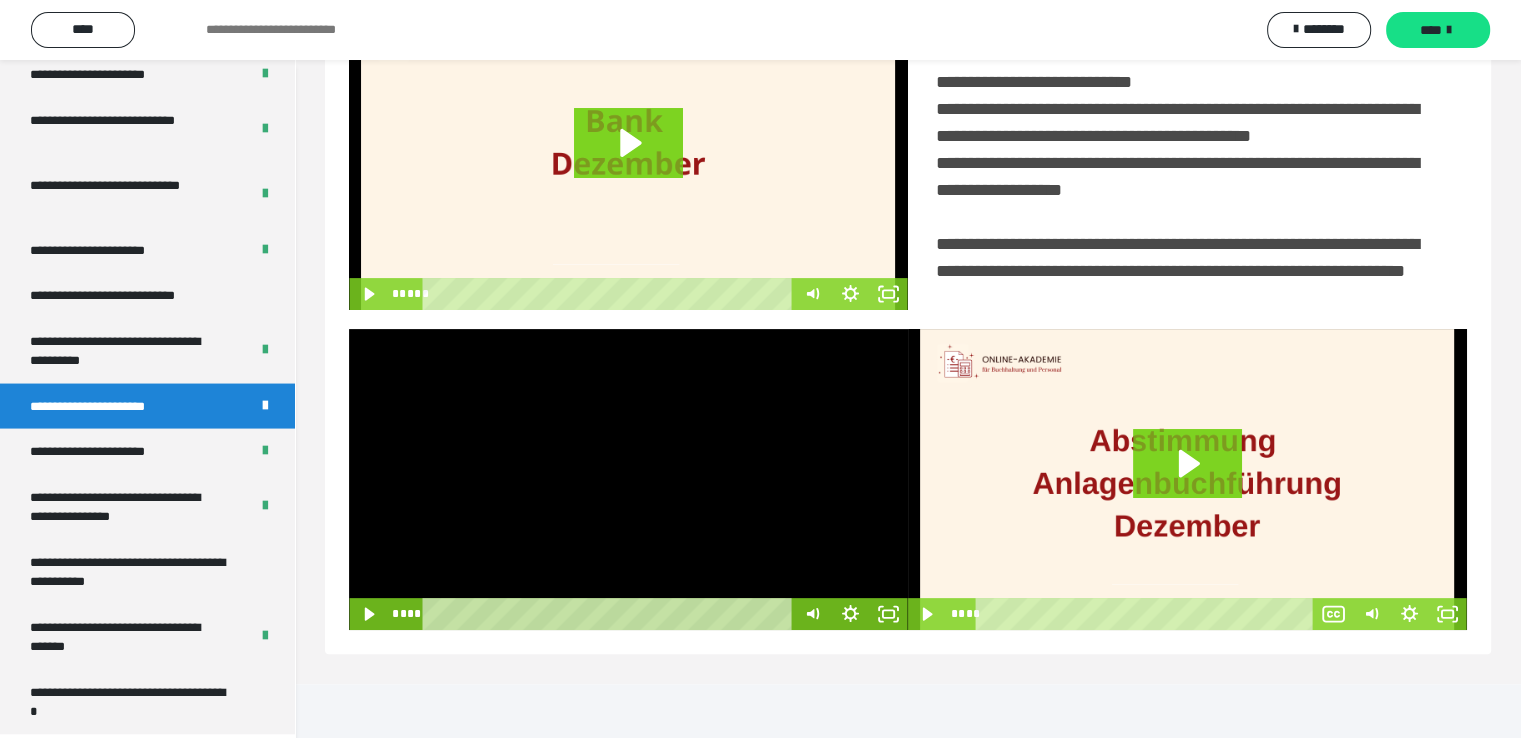 scroll, scrollTop: 60, scrollLeft: 0, axis: vertical 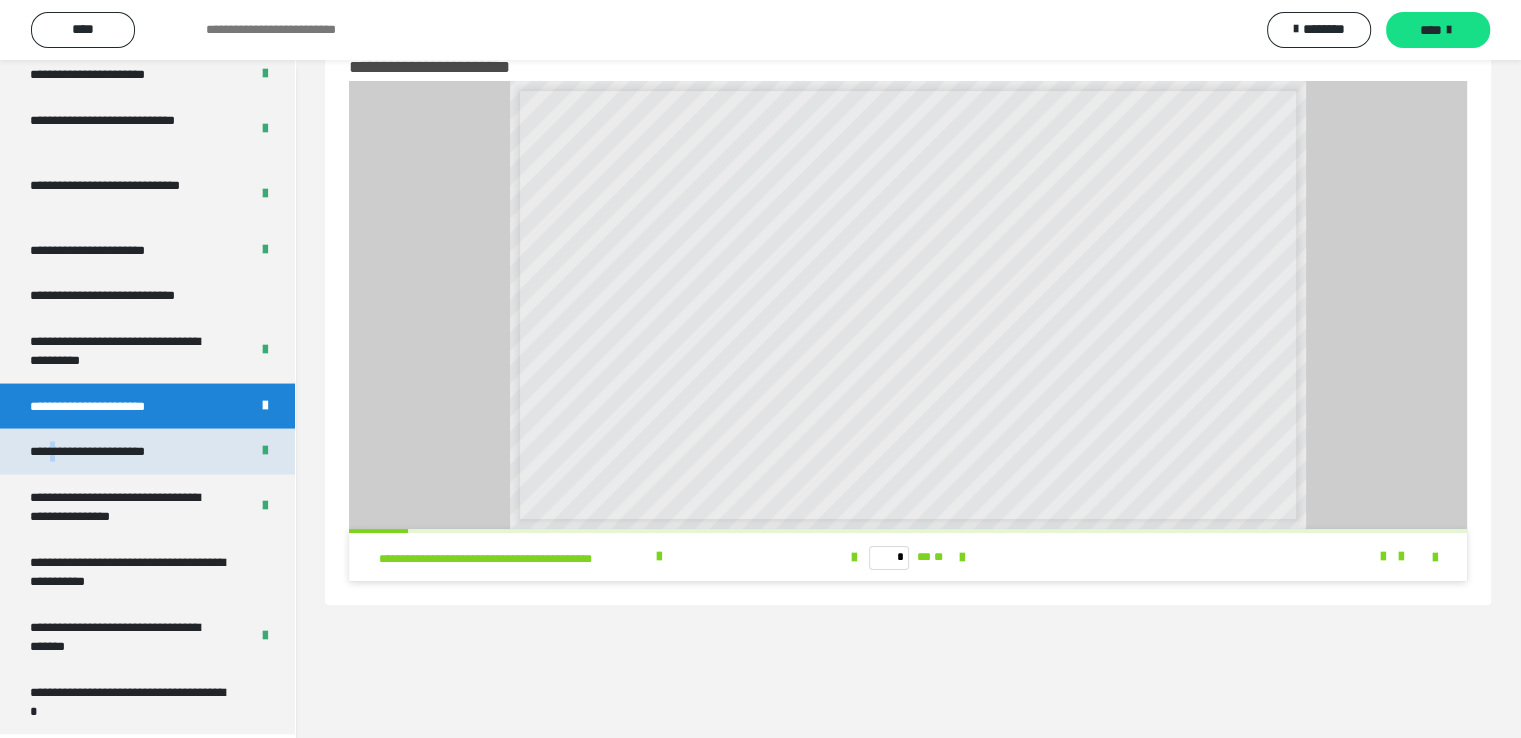click on "**********" at bounding box center (111, 452) 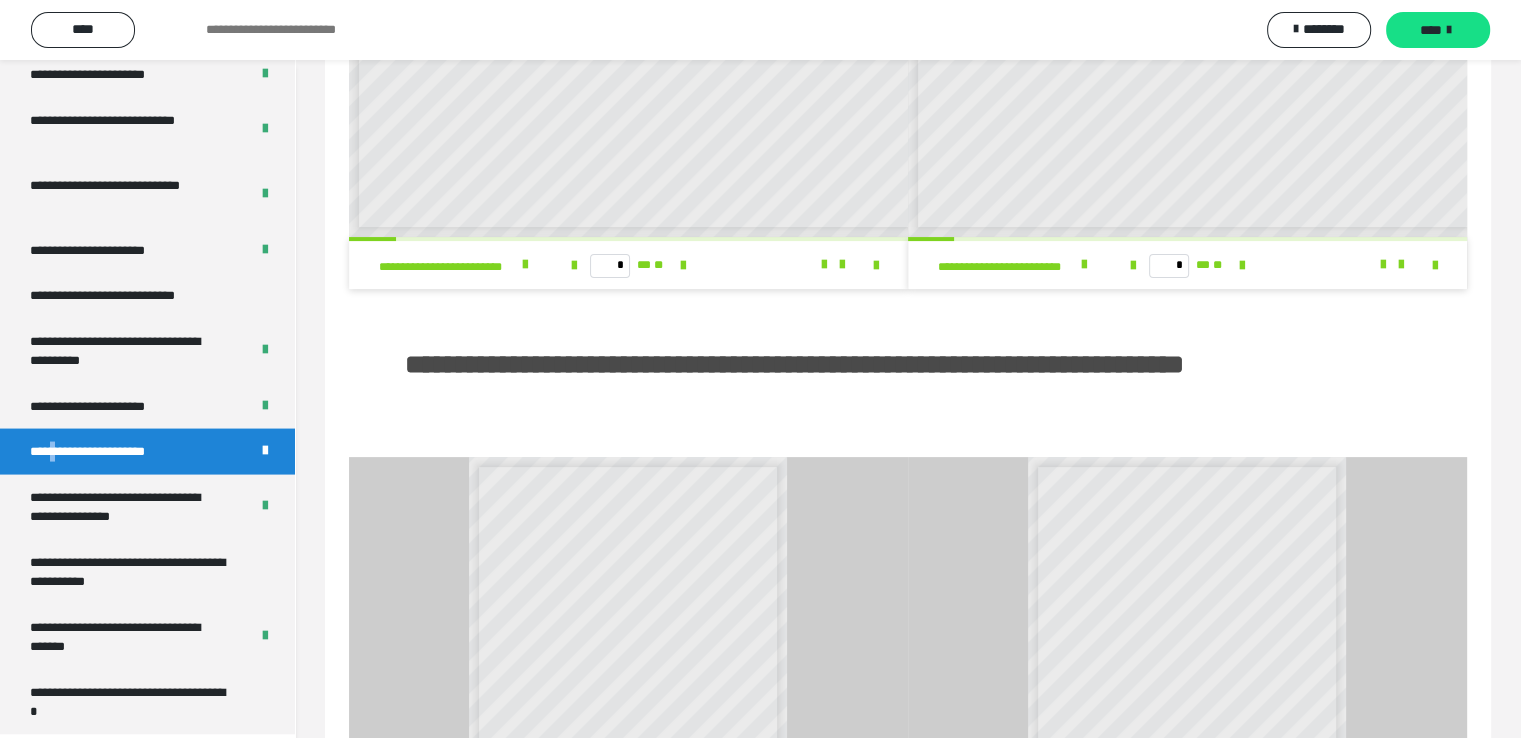 scroll, scrollTop: 0, scrollLeft: 0, axis: both 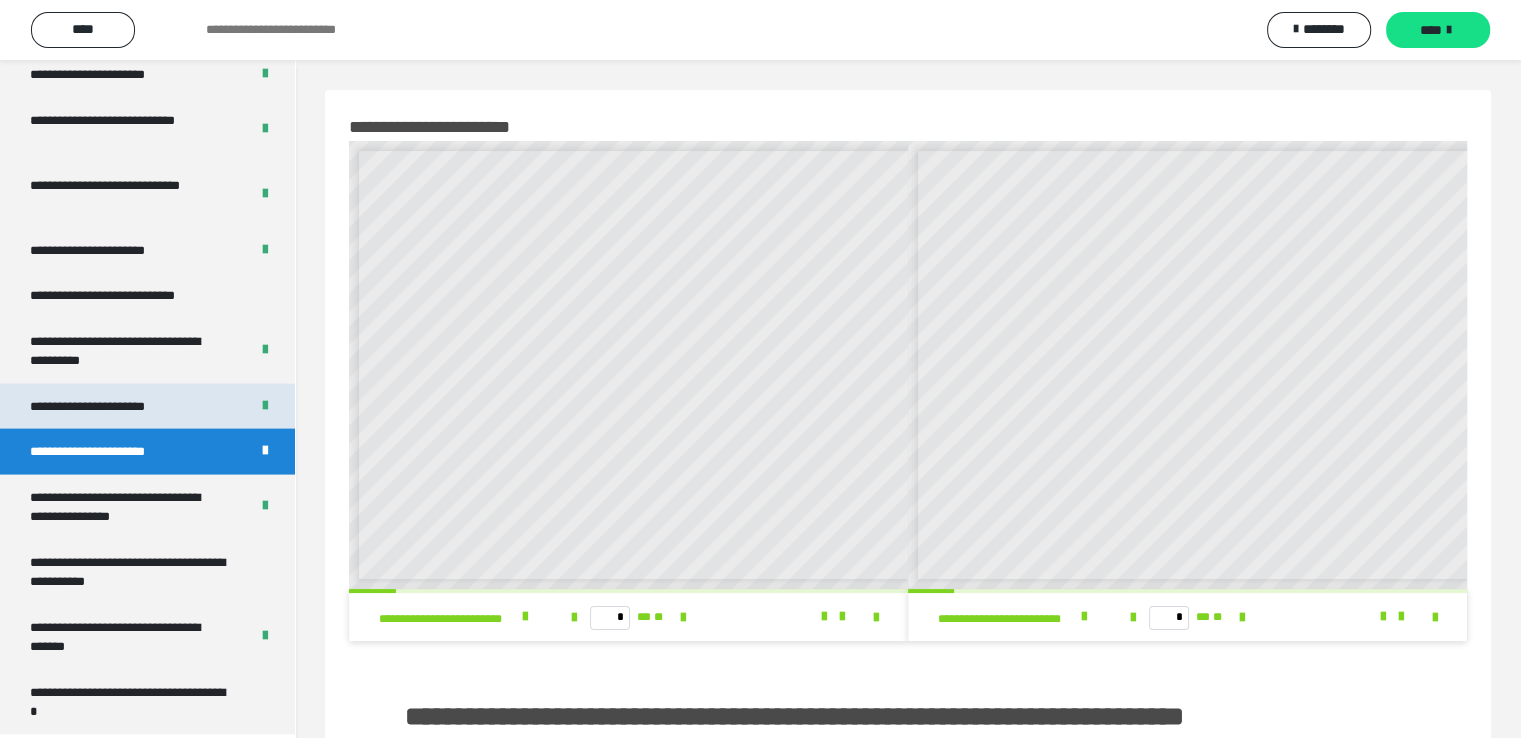 click on "**********" at bounding box center (110, 407) 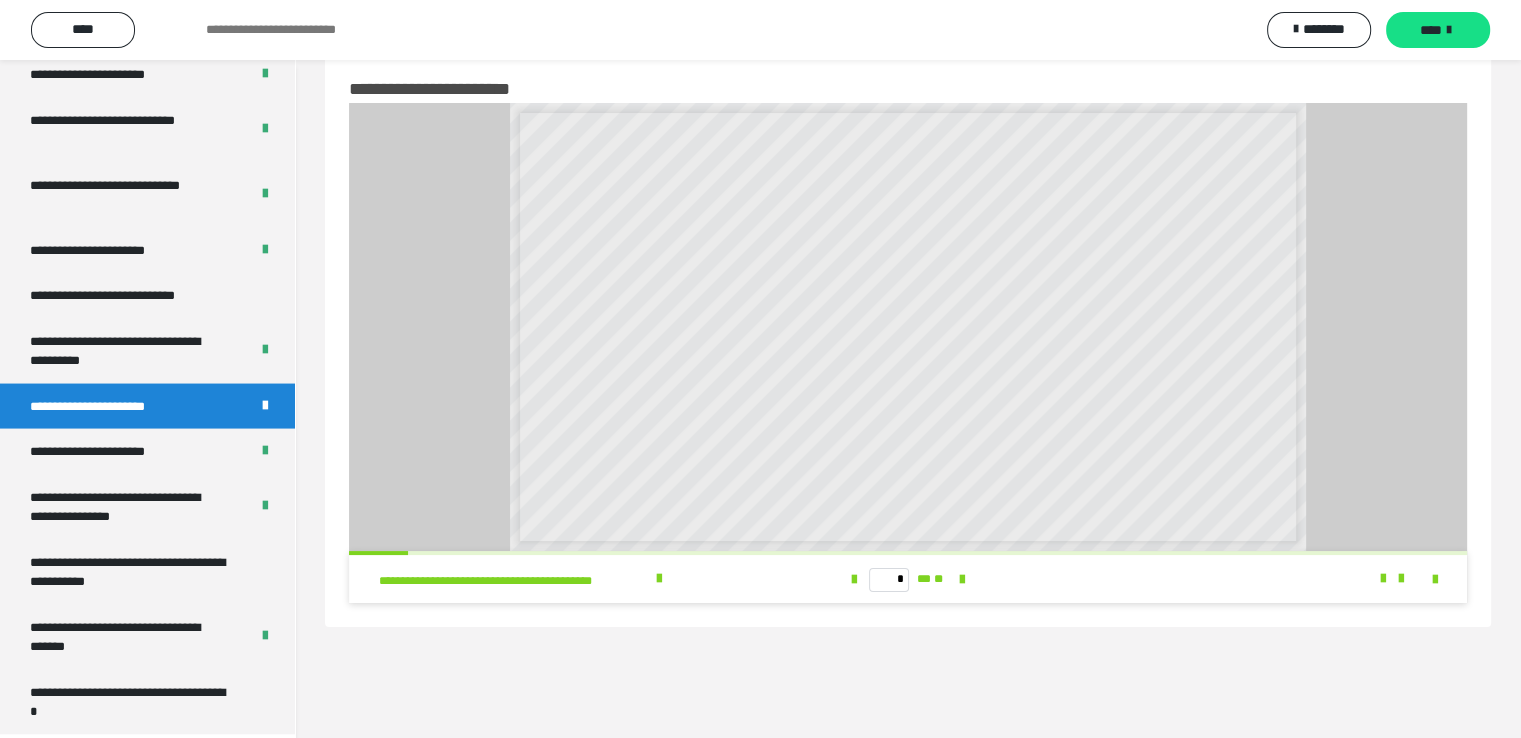 scroll, scrollTop: 60, scrollLeft: 0, axis: vertical 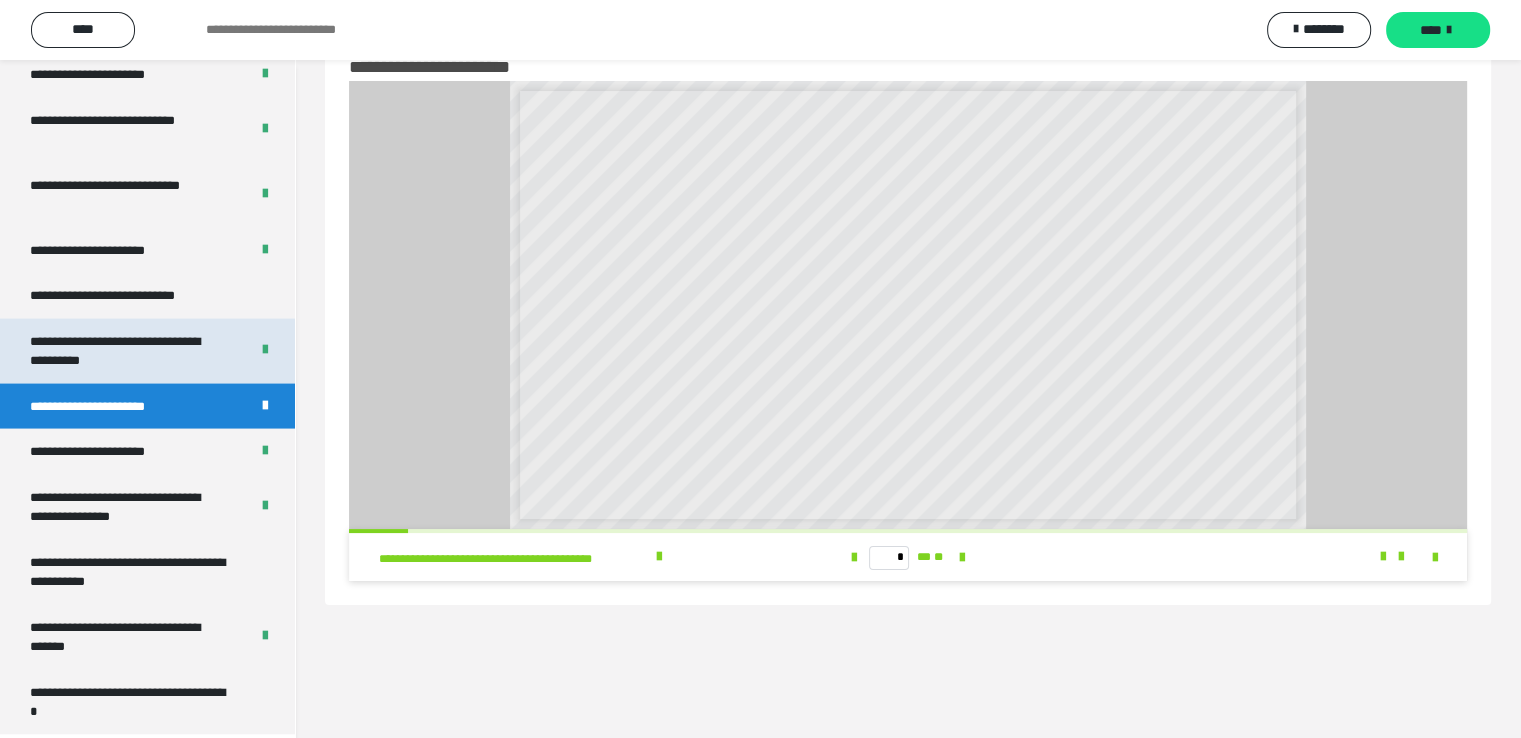 click on "**********" at bounding box center (124, 351) 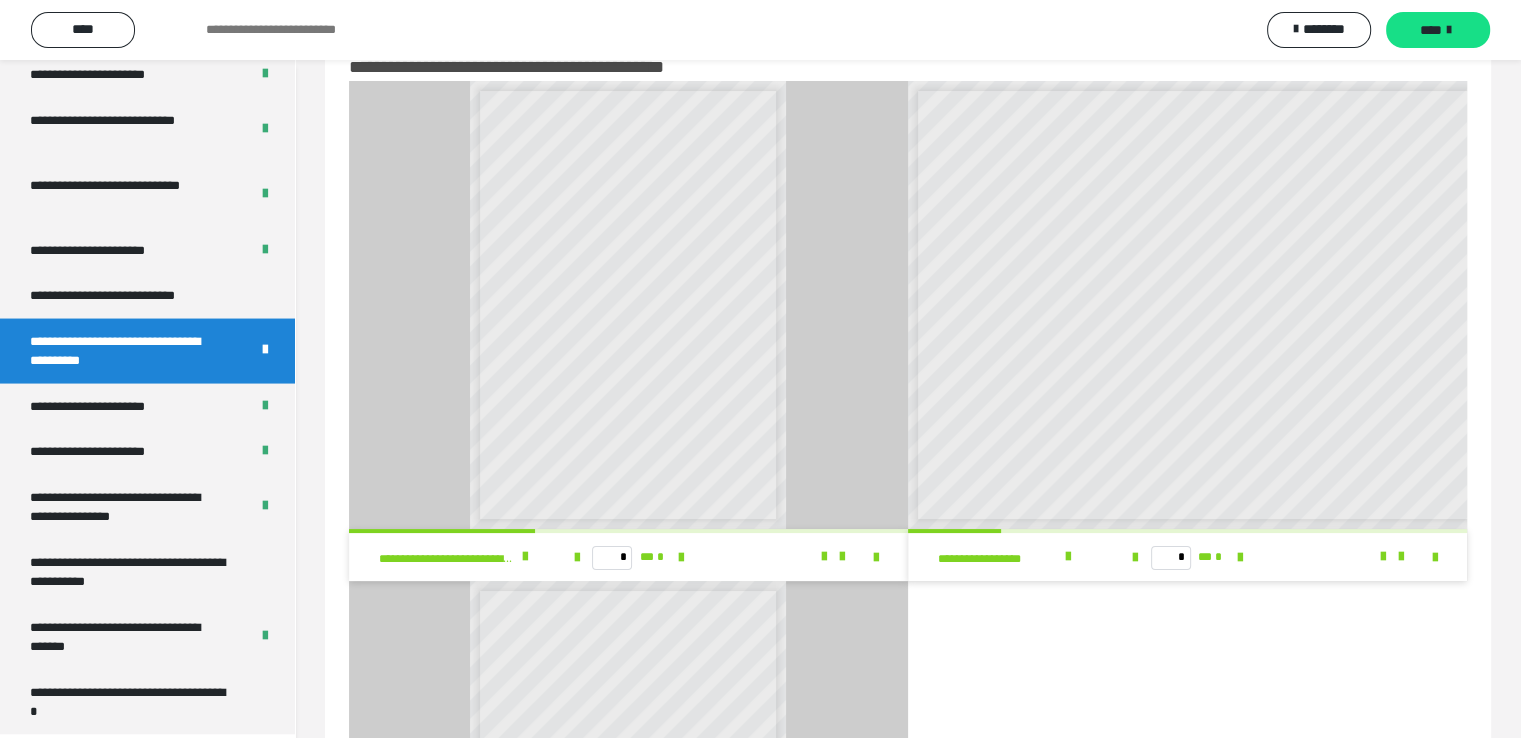scroll, scrollTop: 8, scrollLeft: 0, axis: vertical 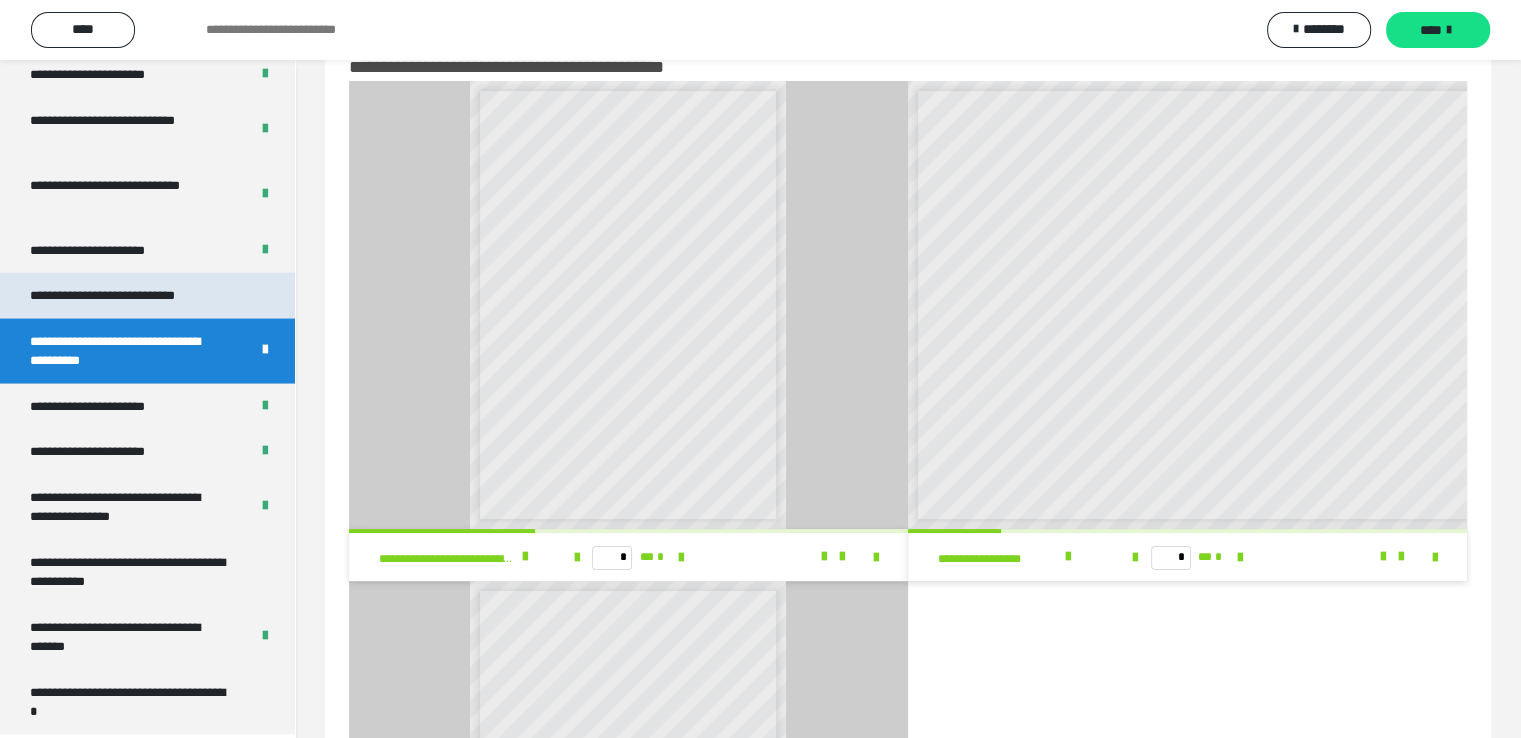 click on "**********" at bounding box center (129, 296) 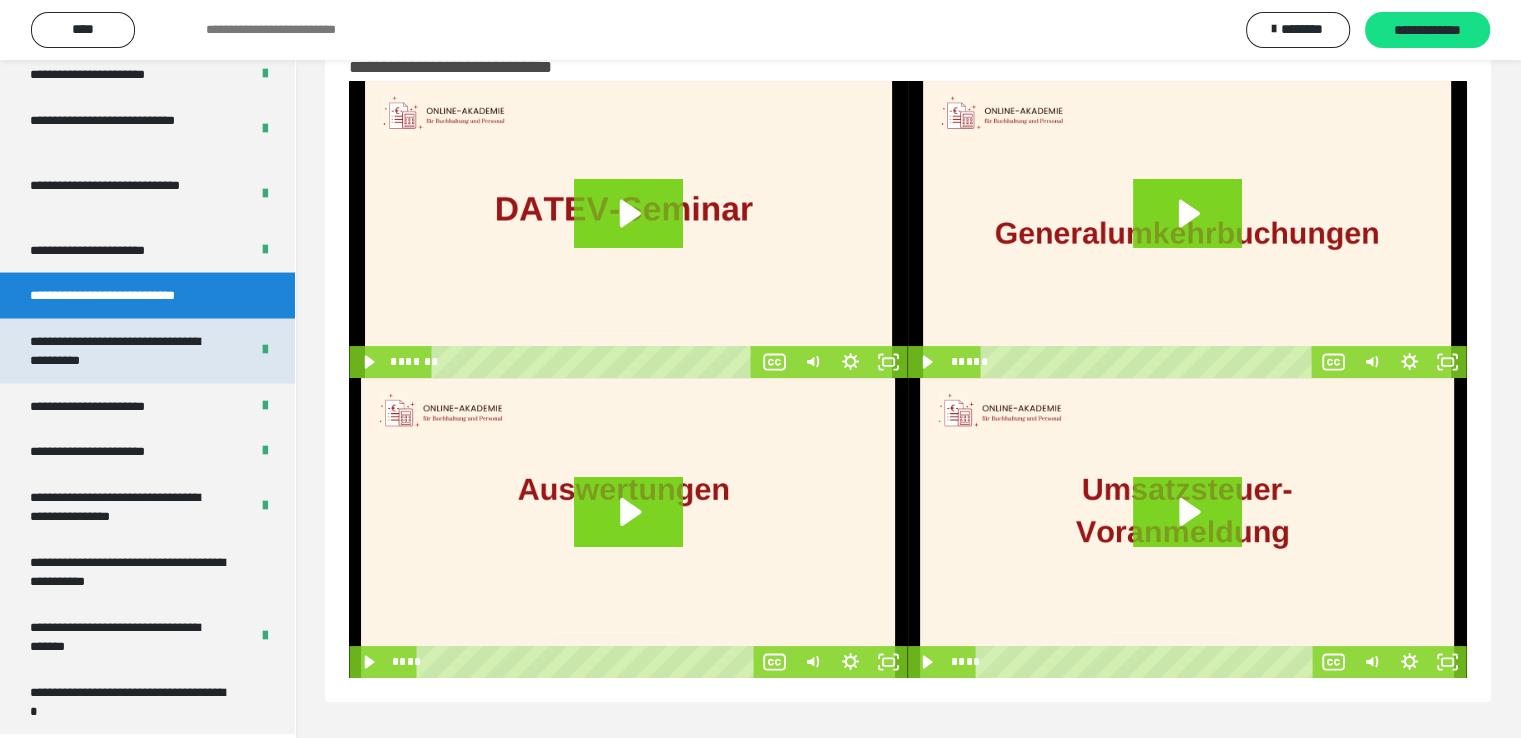 click on "**********" at bounding box center (124, 351) 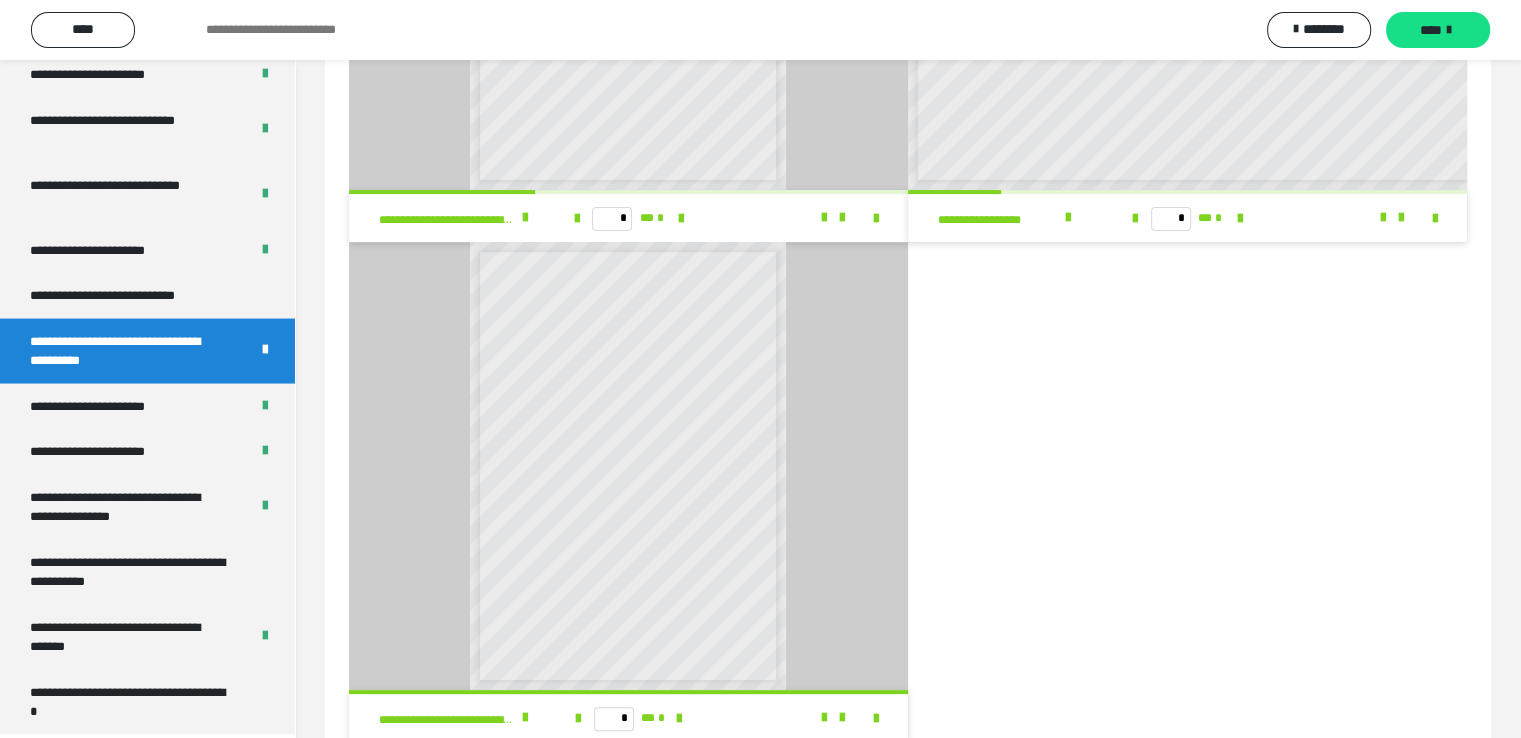 scroll, scrollTop: 400, scrollLeft: 0, axis: vertical 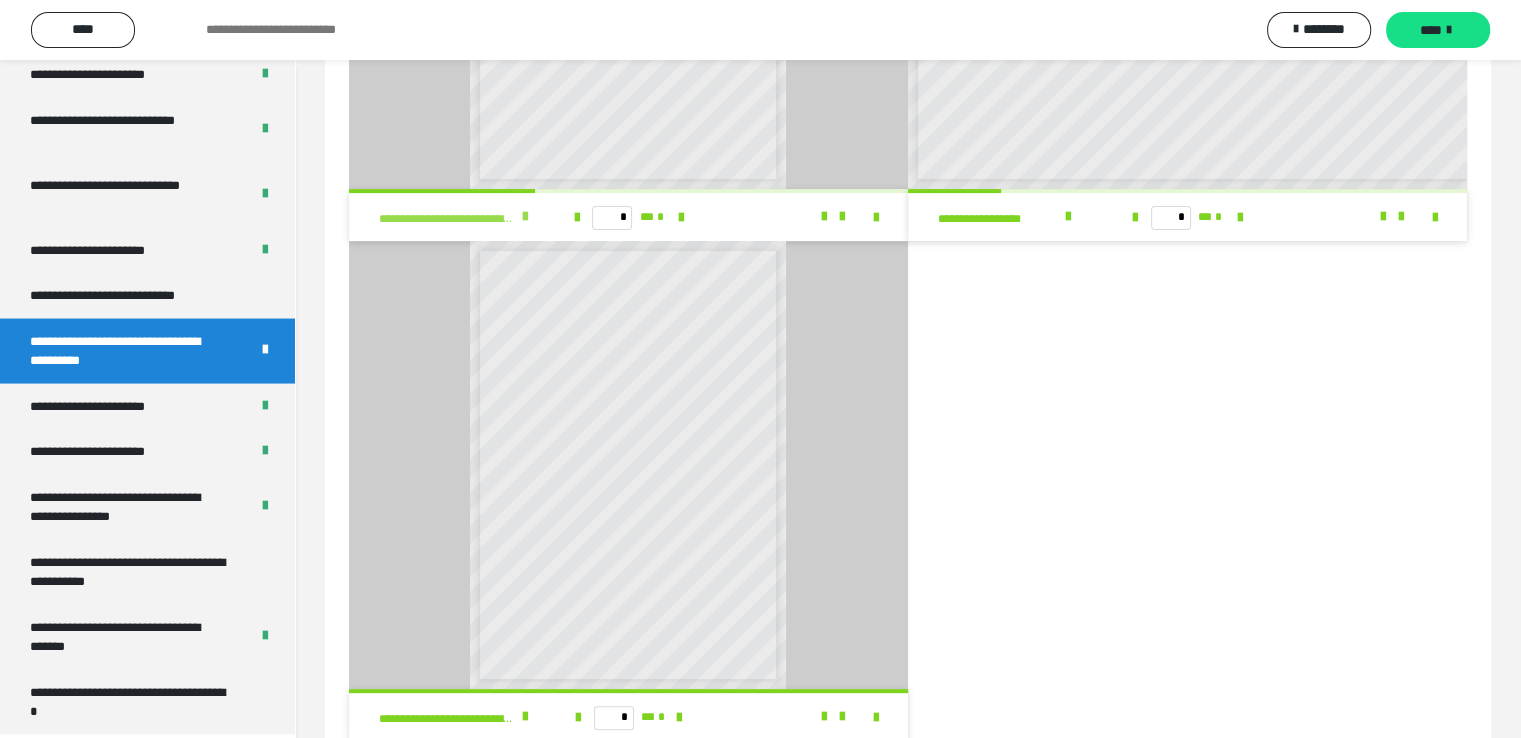 click at bounding box center (525, 217) 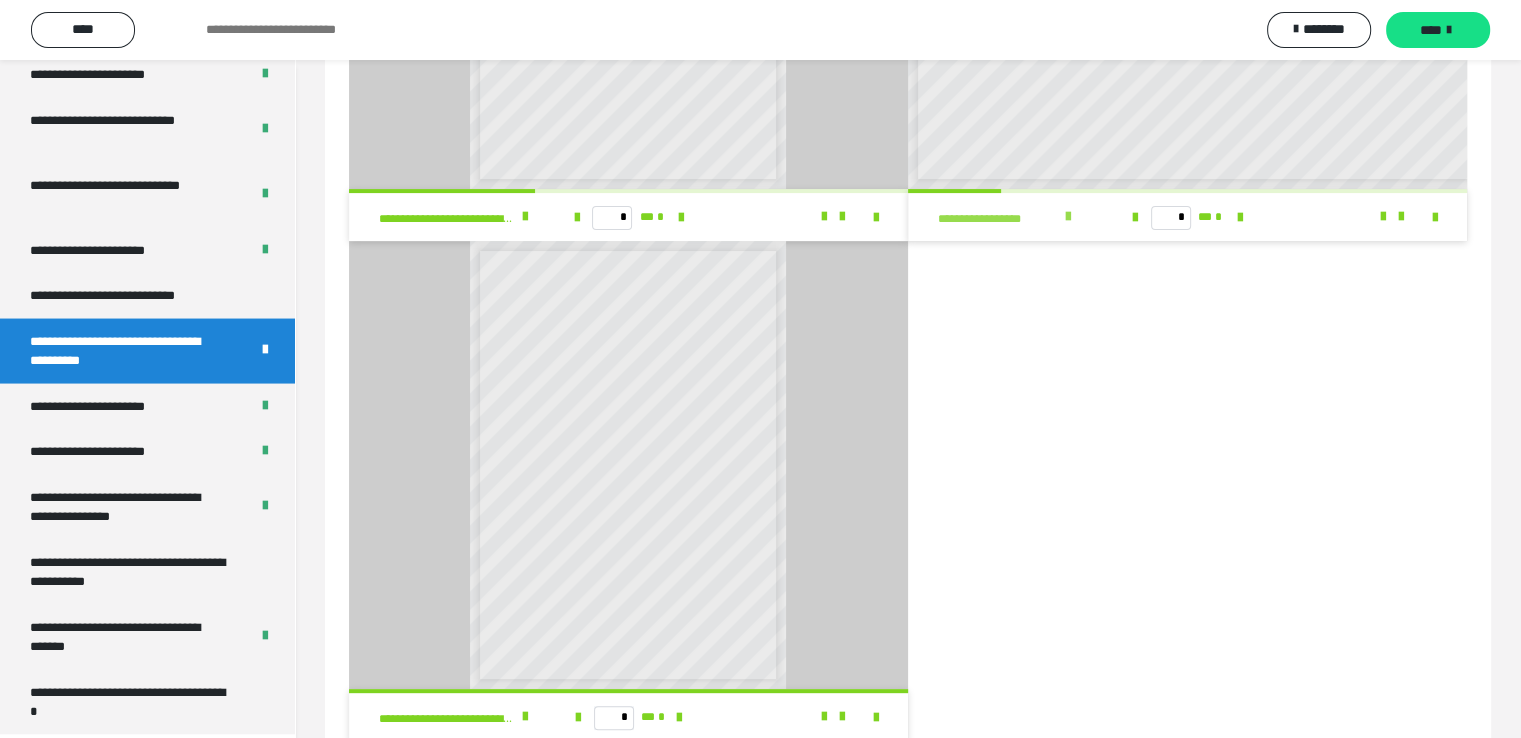 click at bounding box center [1068, 217] 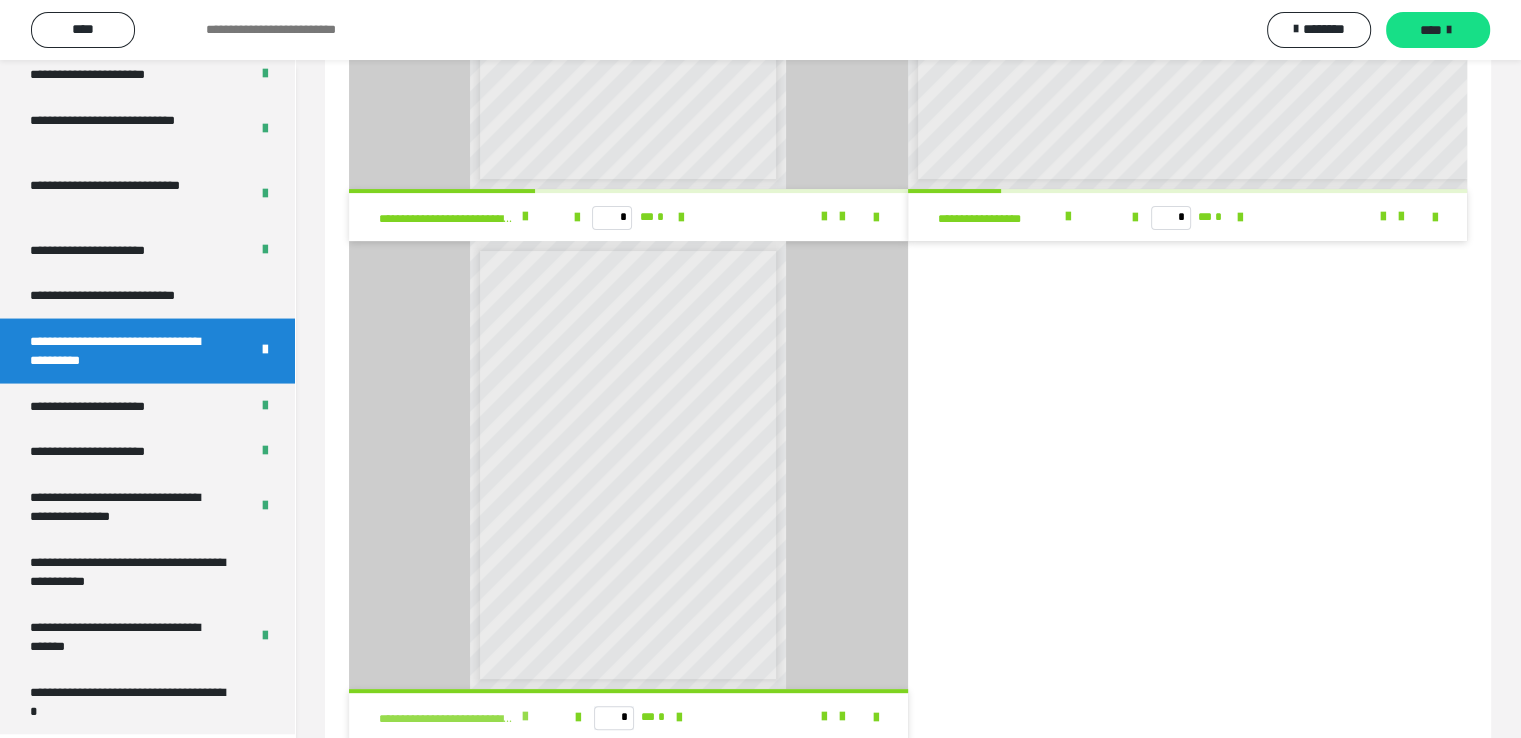 click at bounding box center [525, 717] 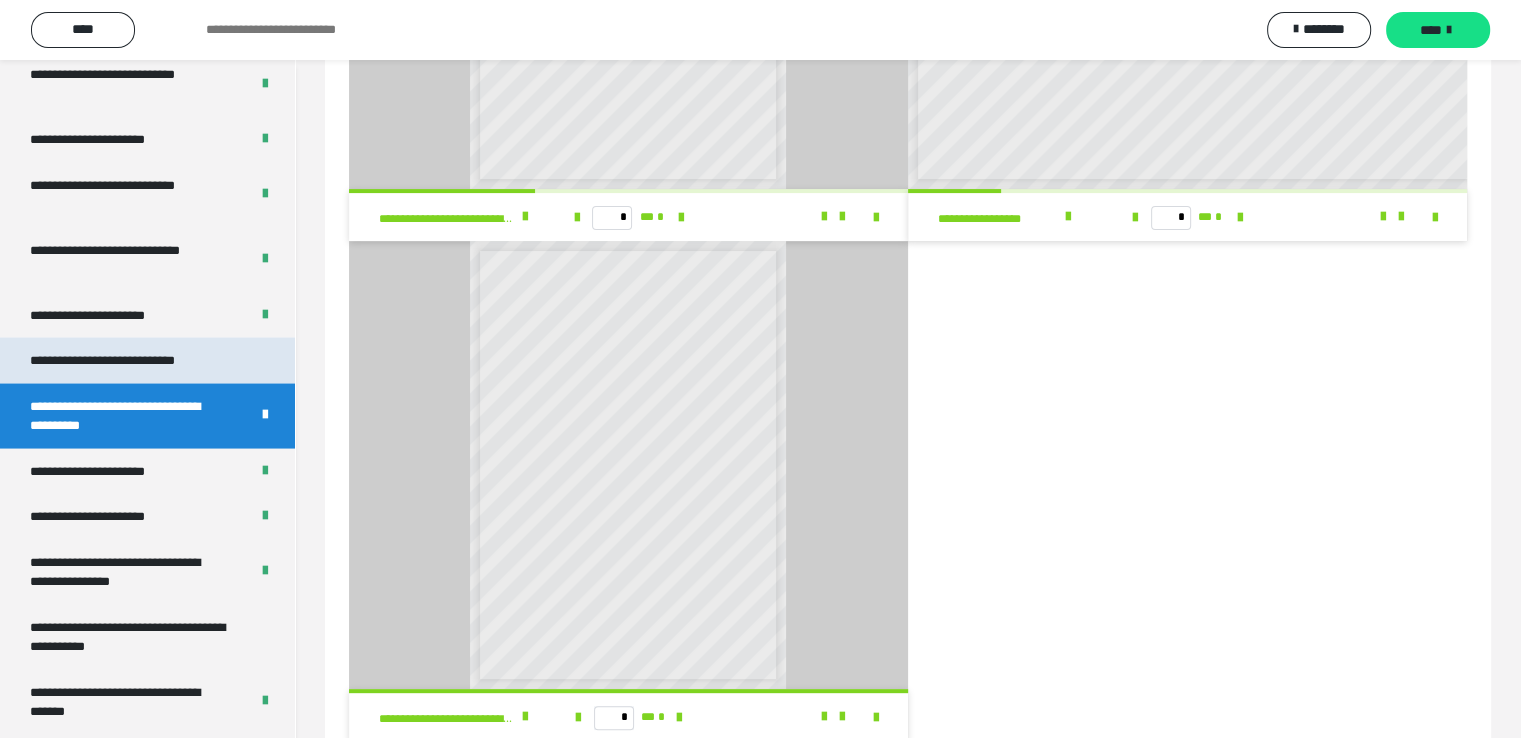 scroll, scrollTop: 3830, scrollLeft: 0, axis: vertical 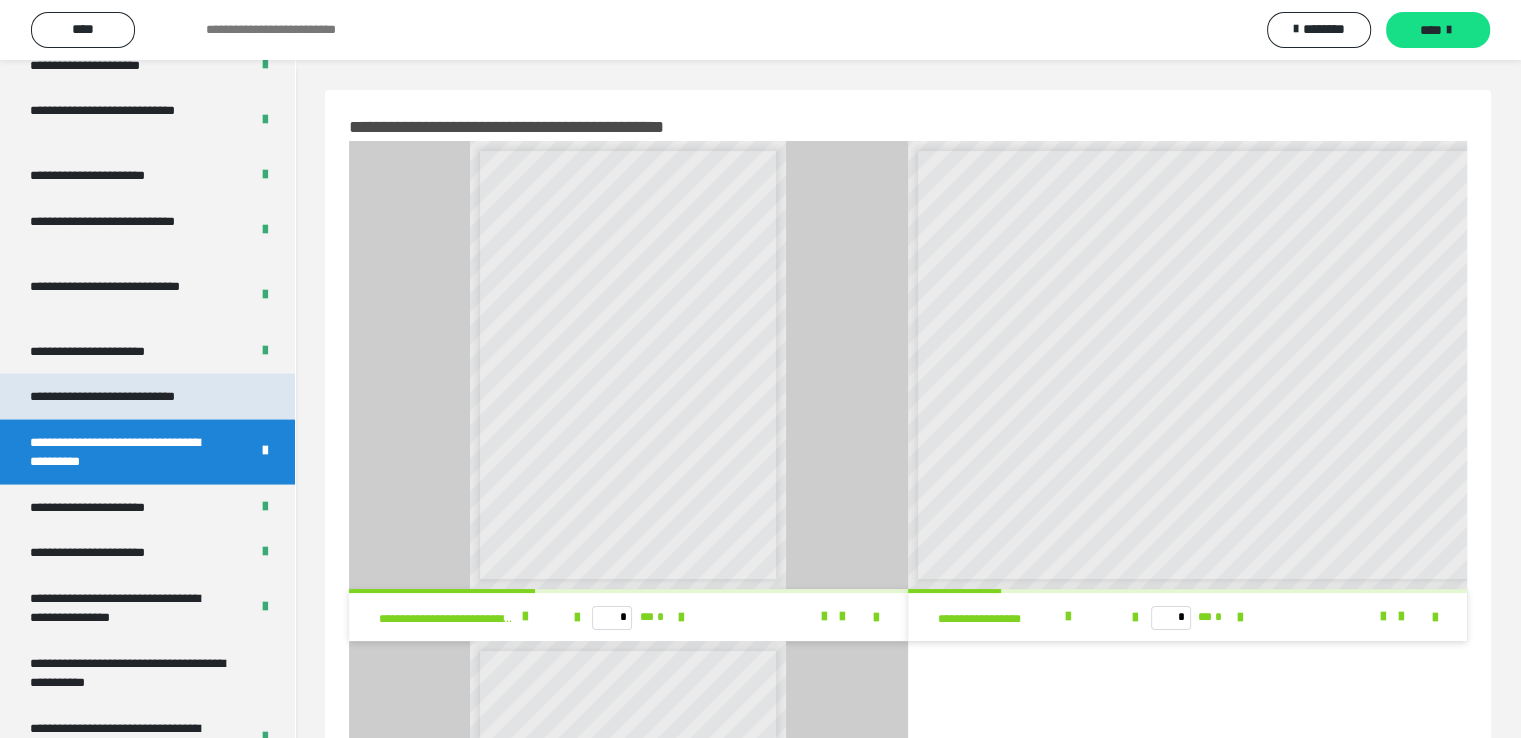 click on "**********" at bounding box center (129, 396) 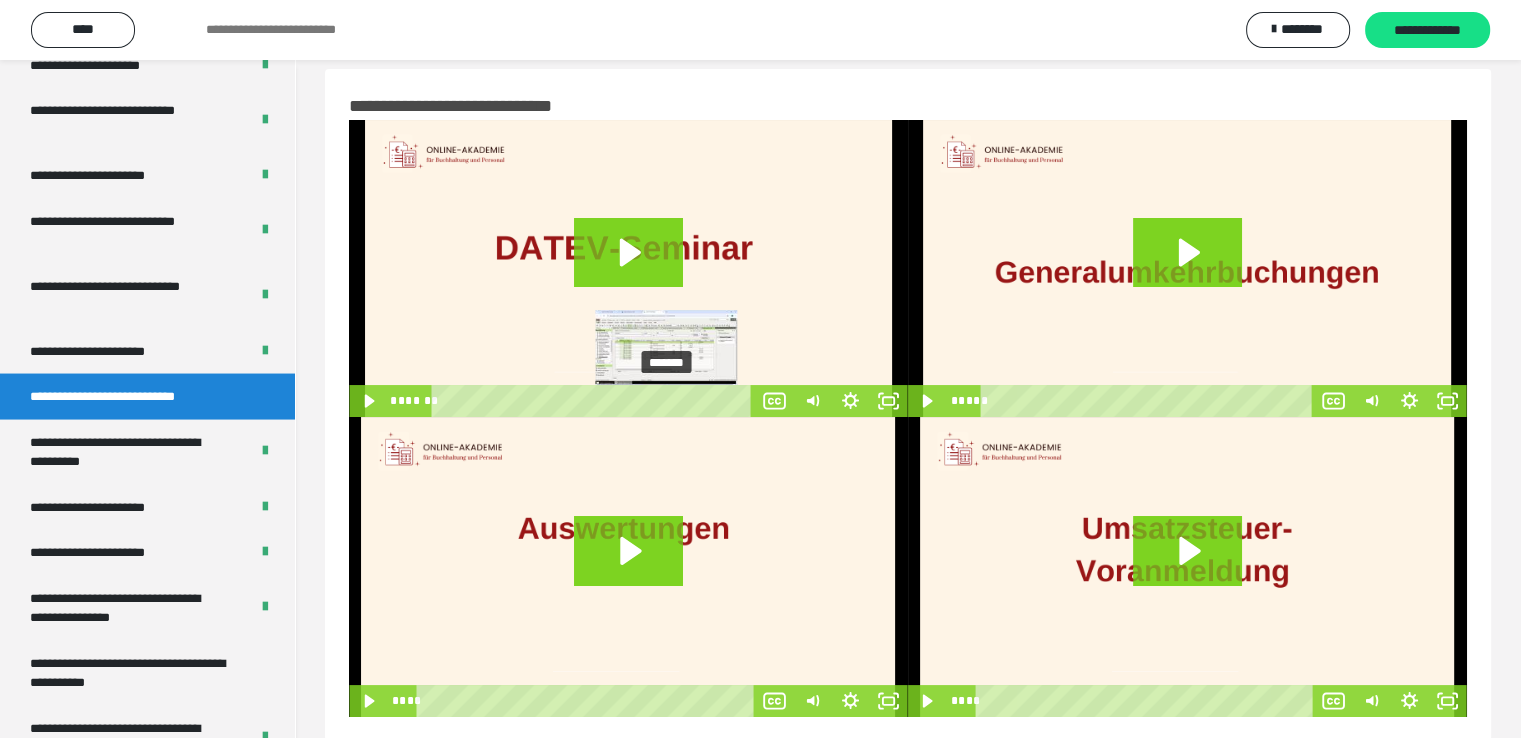 scroll, scrollTop: 0, scrollLeft: 0, axis: both 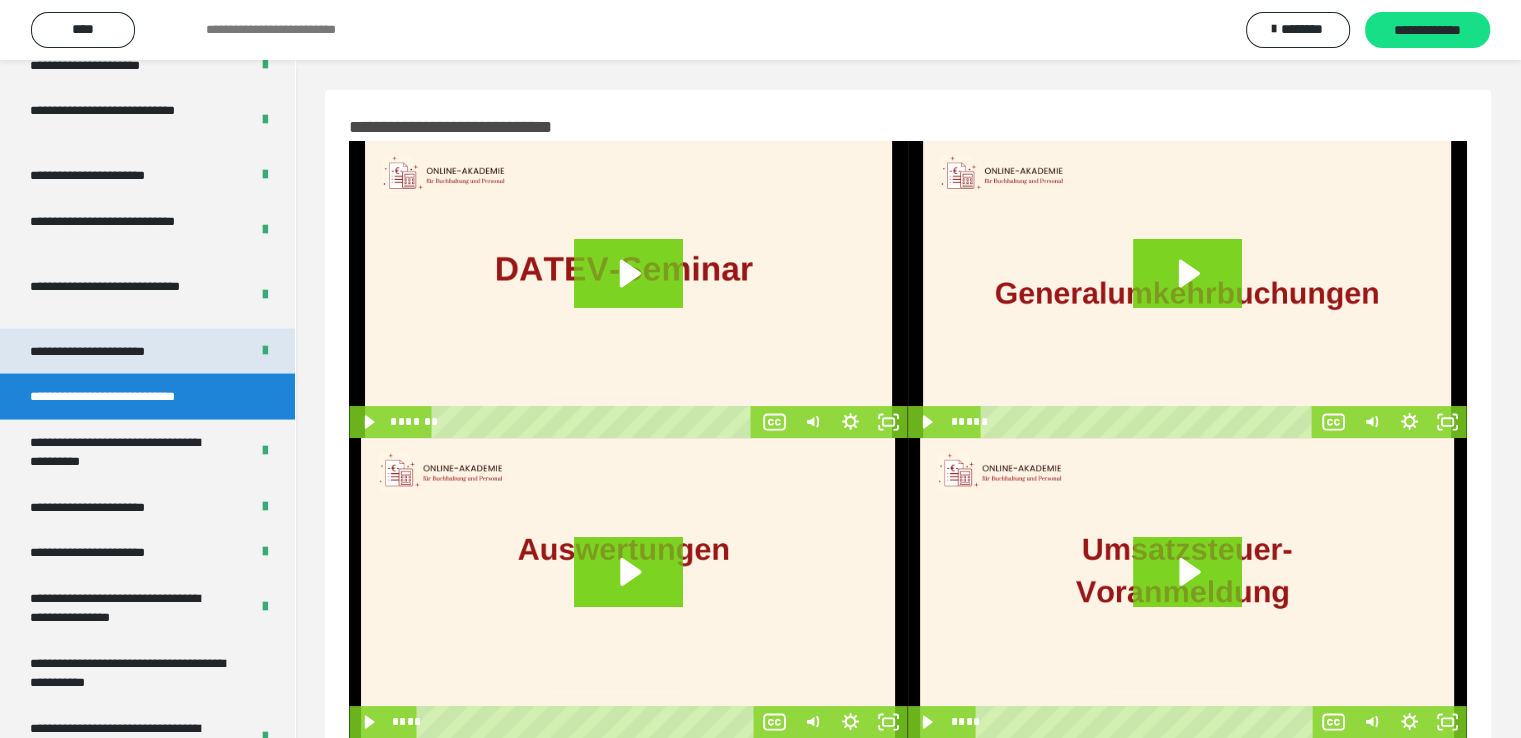 click on "**********" at bounding box center [109, 351] 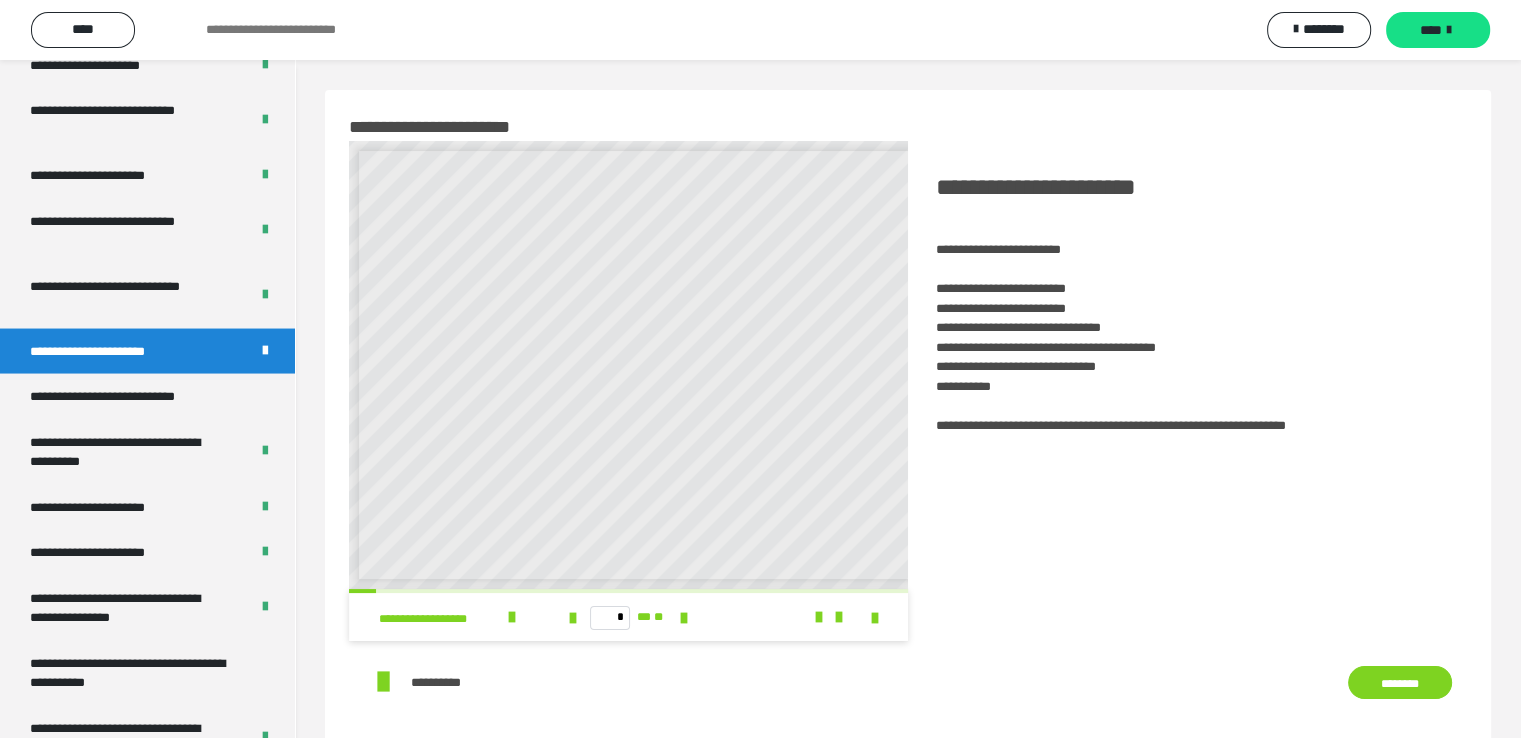 scroll, scrollTop: 8, scrollLeft: 0, axis: vertical 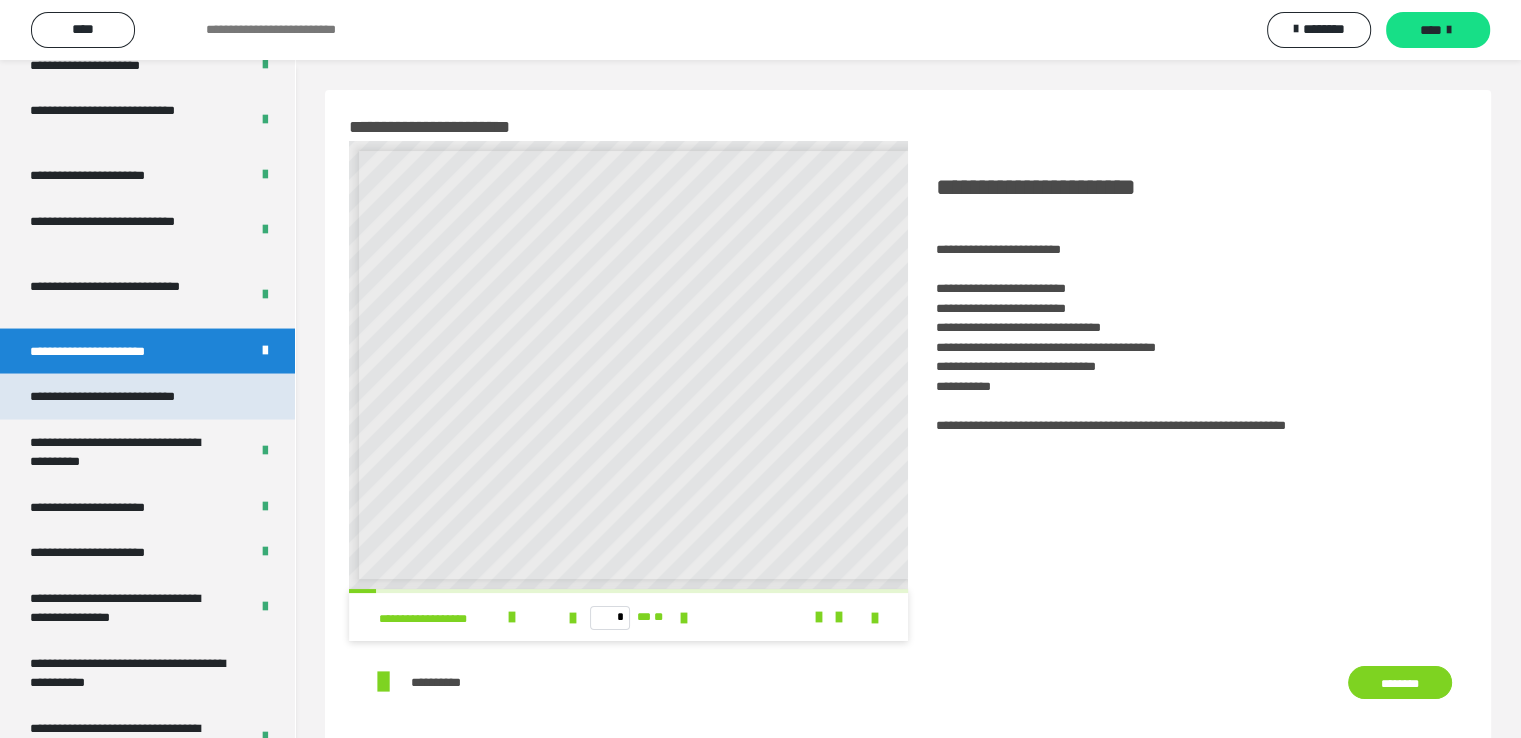 click on "**********" at bounding box center (129, 396) 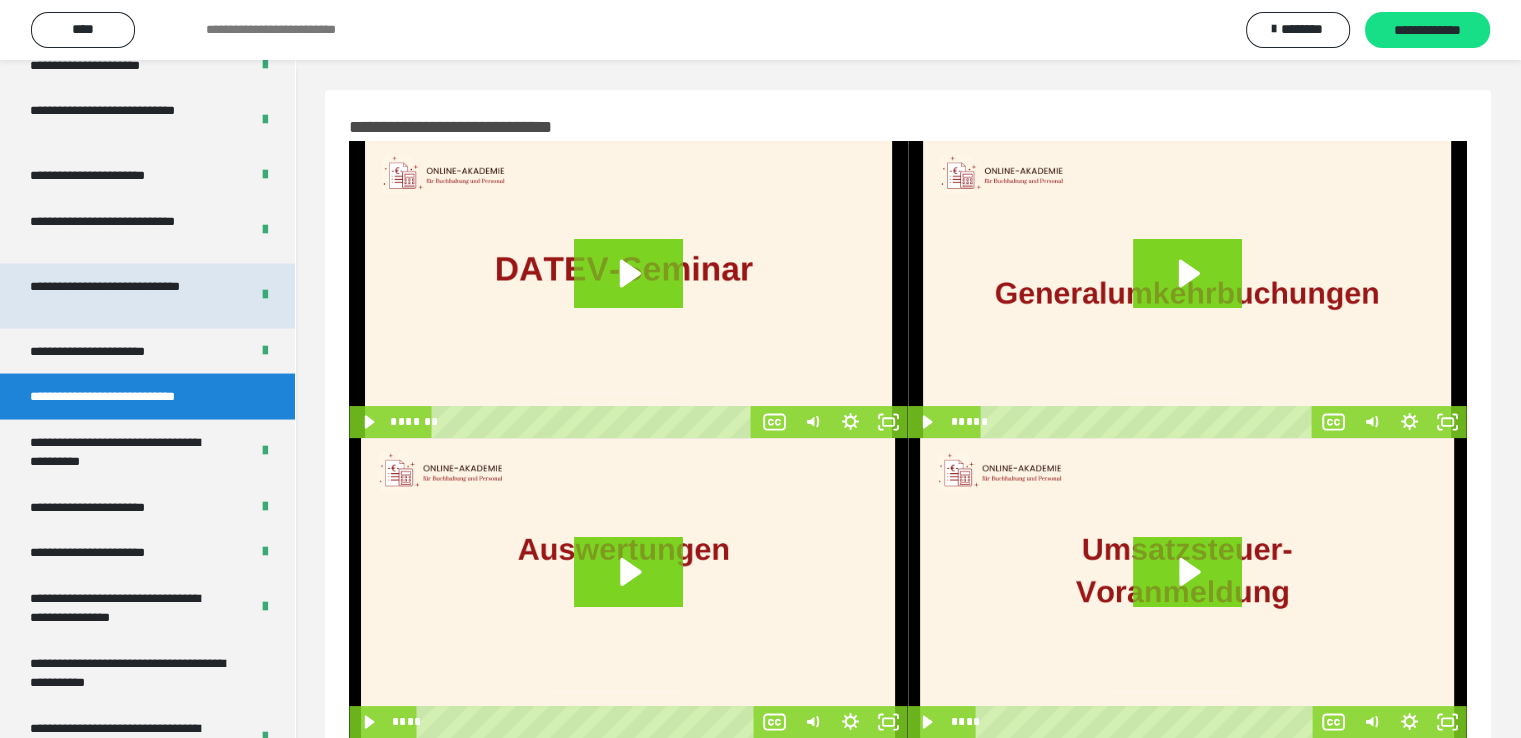 click on "**********" at bounding box center [124, 295] 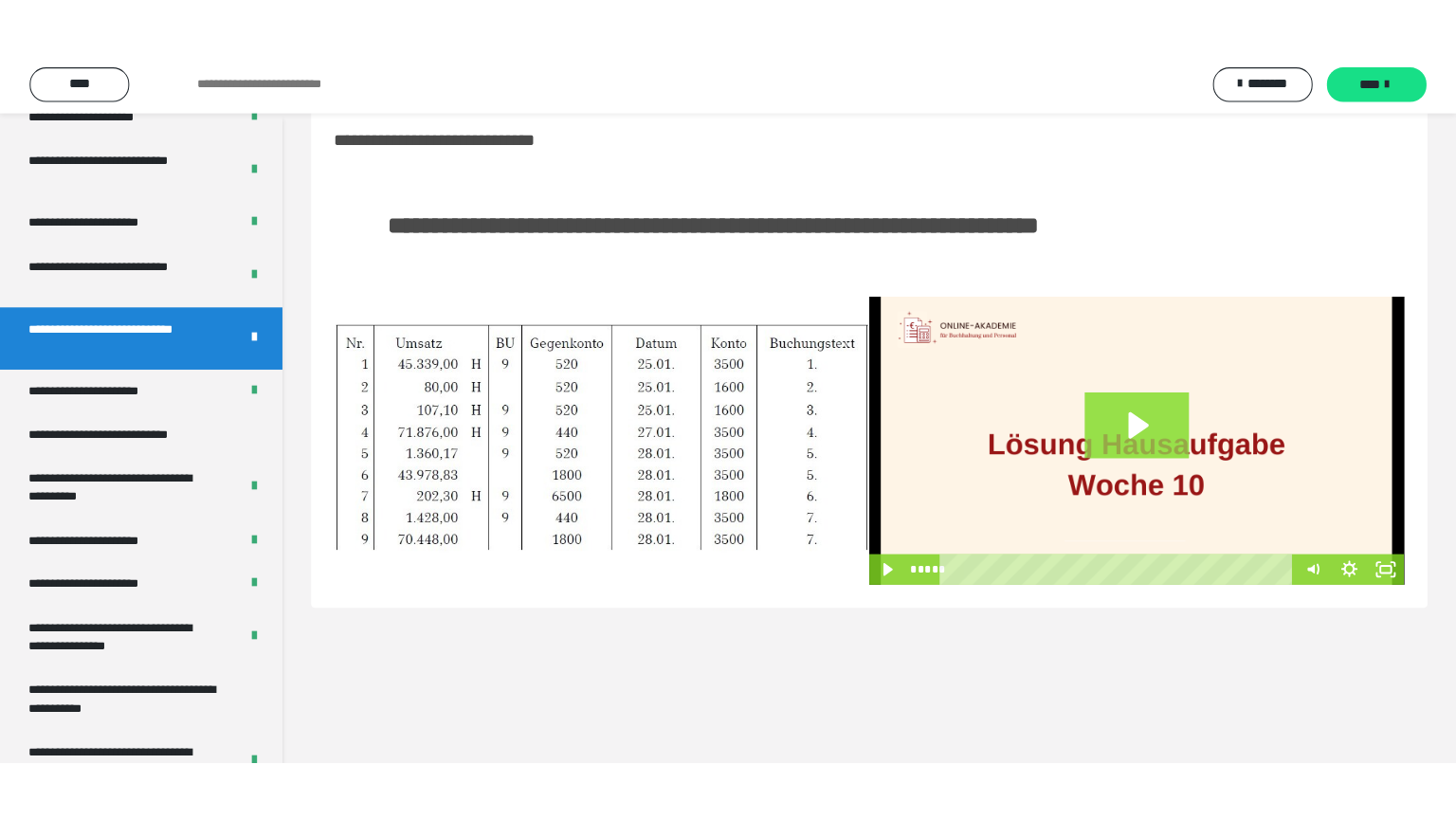 scroll, scrollTop: 57, scrollLeft: 0, axis: vertical 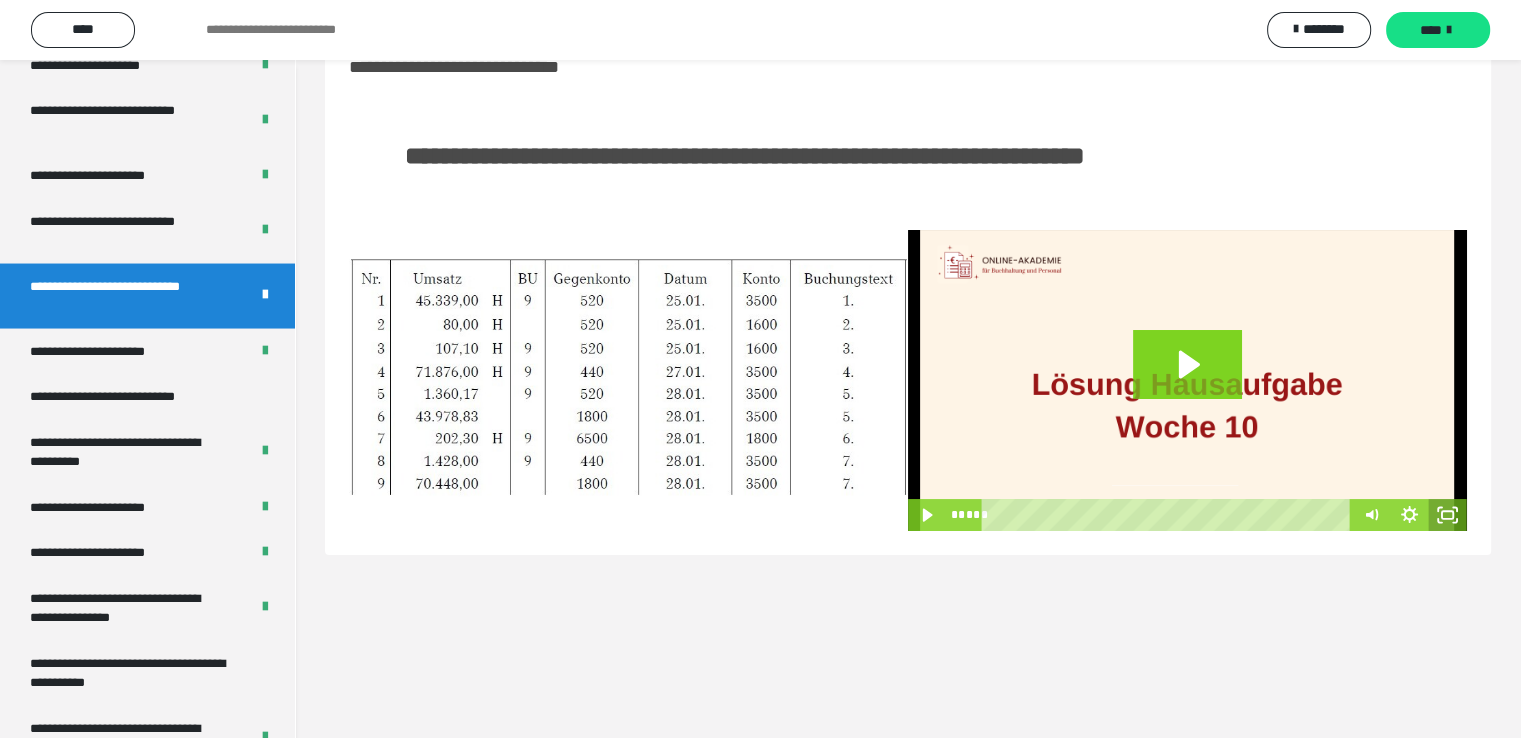 click 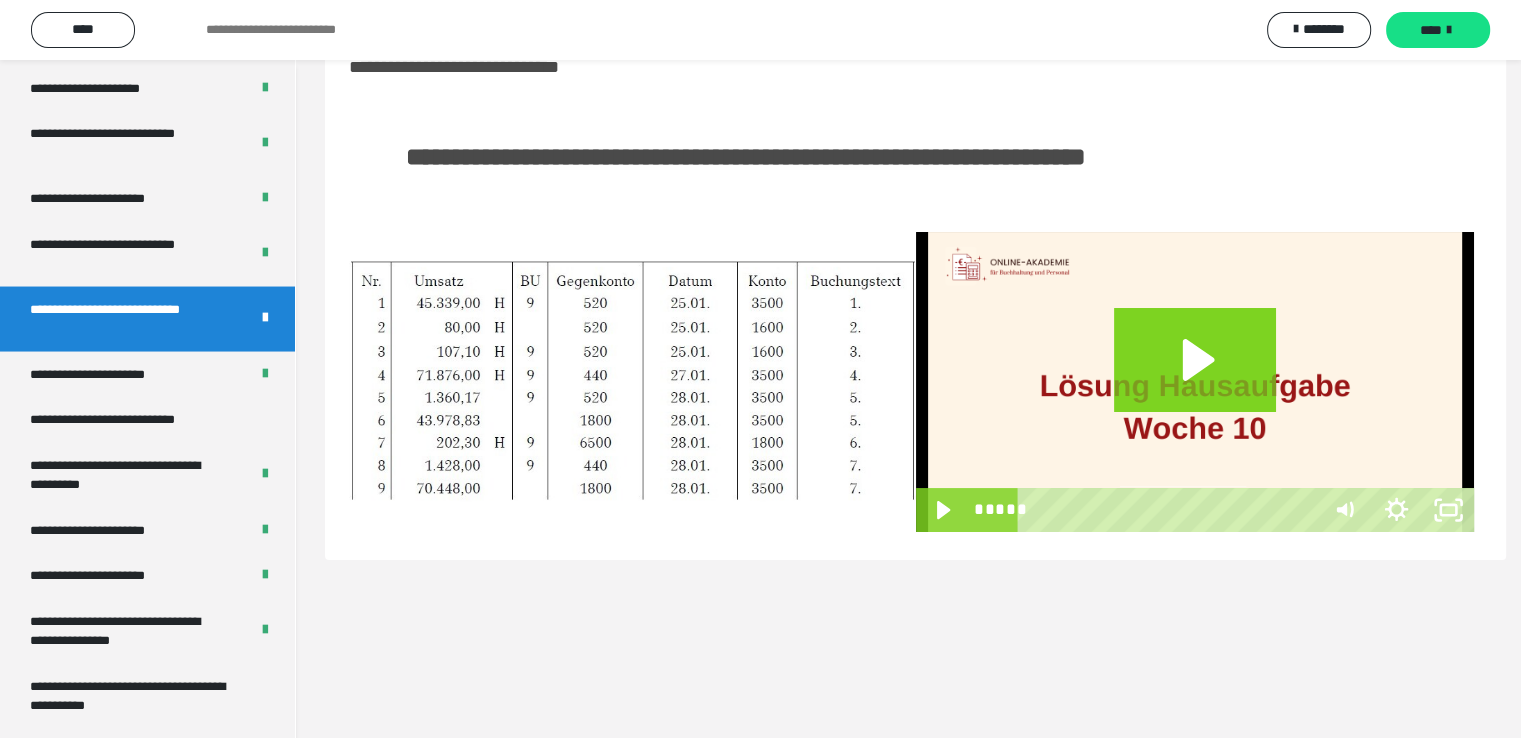 scroll, scrollTop: 3804, scrollLeft: 0, axis: vertical 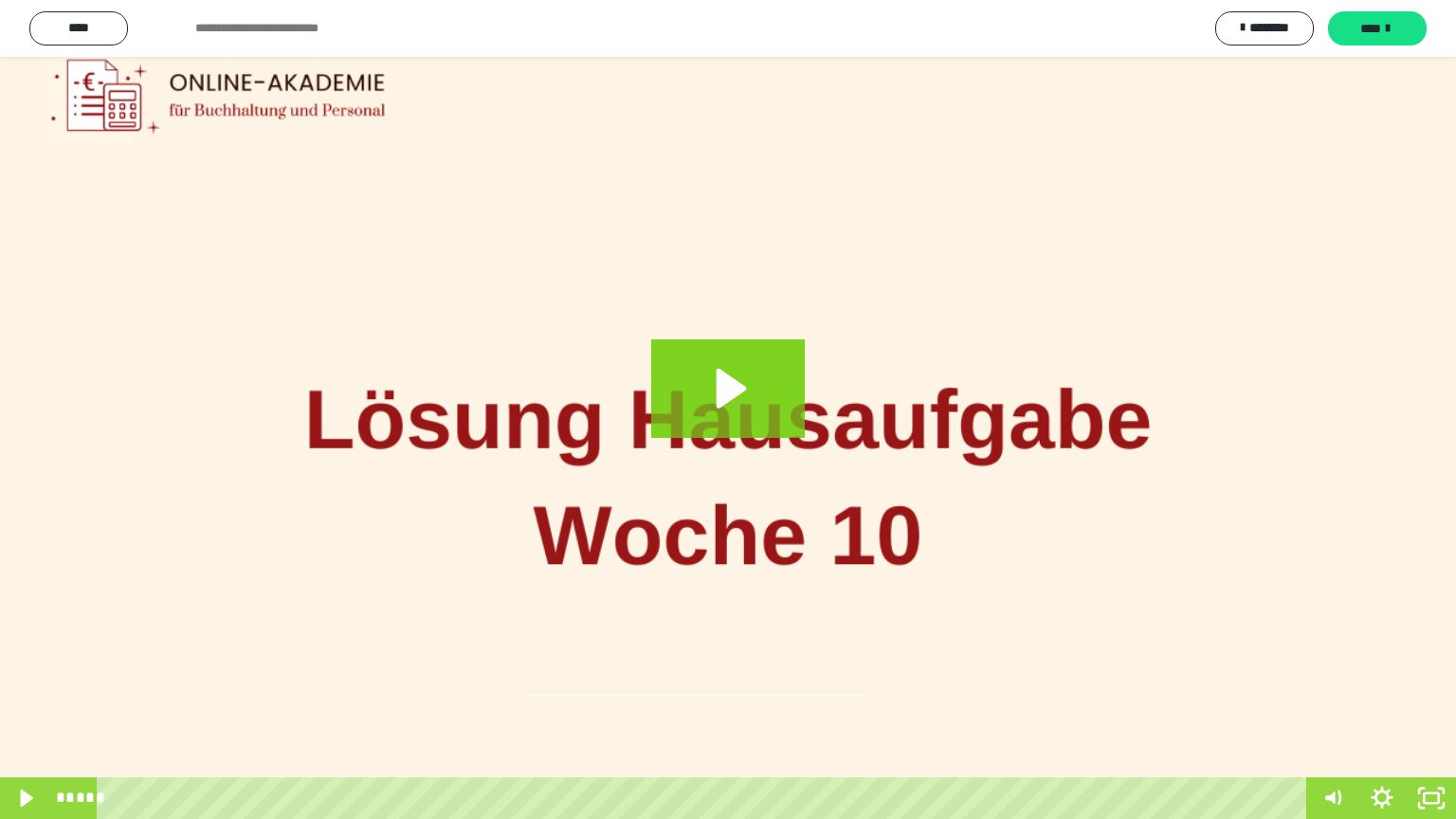 drag, startPoint x: 974, startPoint y: 529, endPoint x: 992, endPoint y: 529, distance: 18 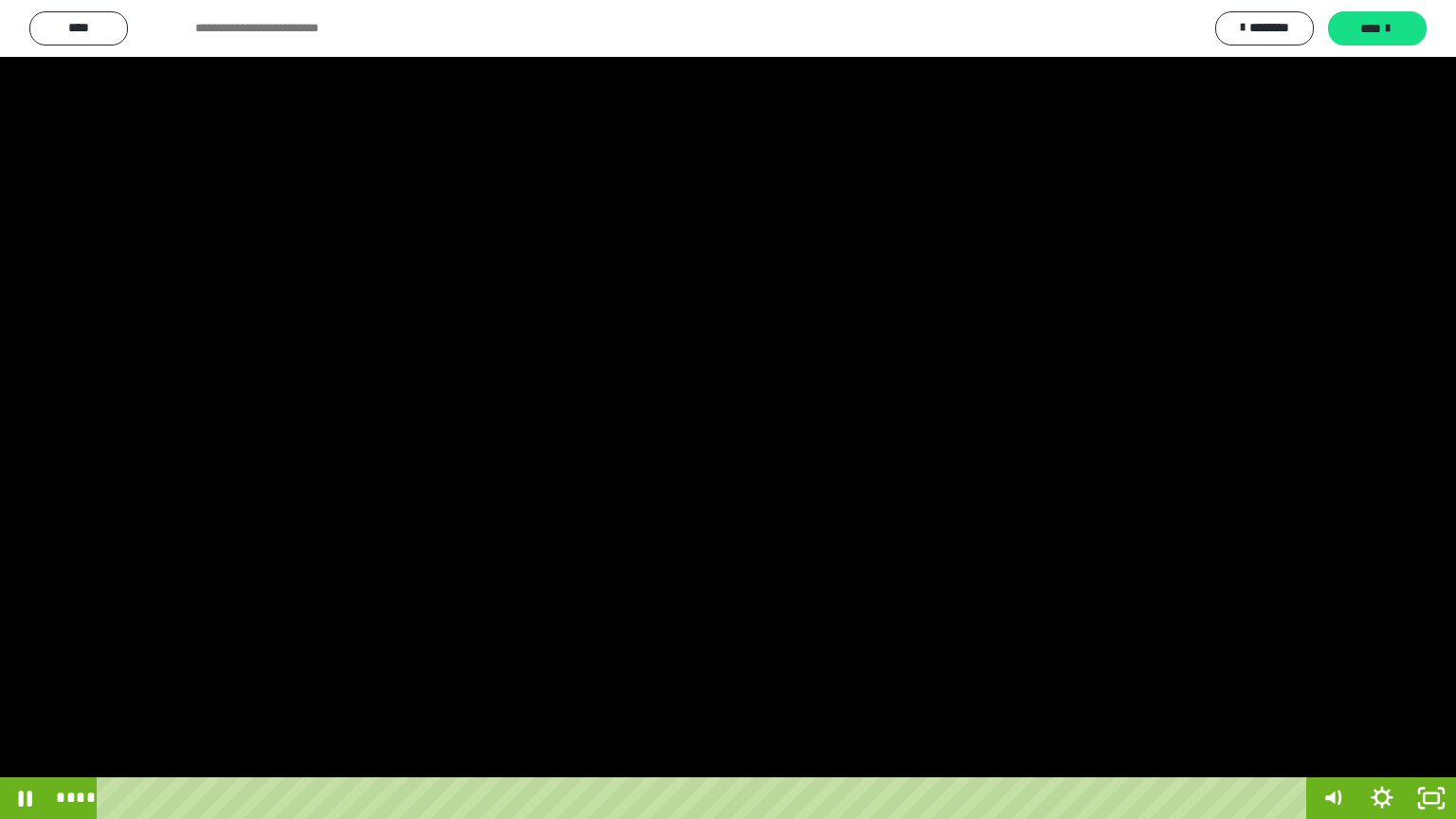 click at bounding box center [728, 410] 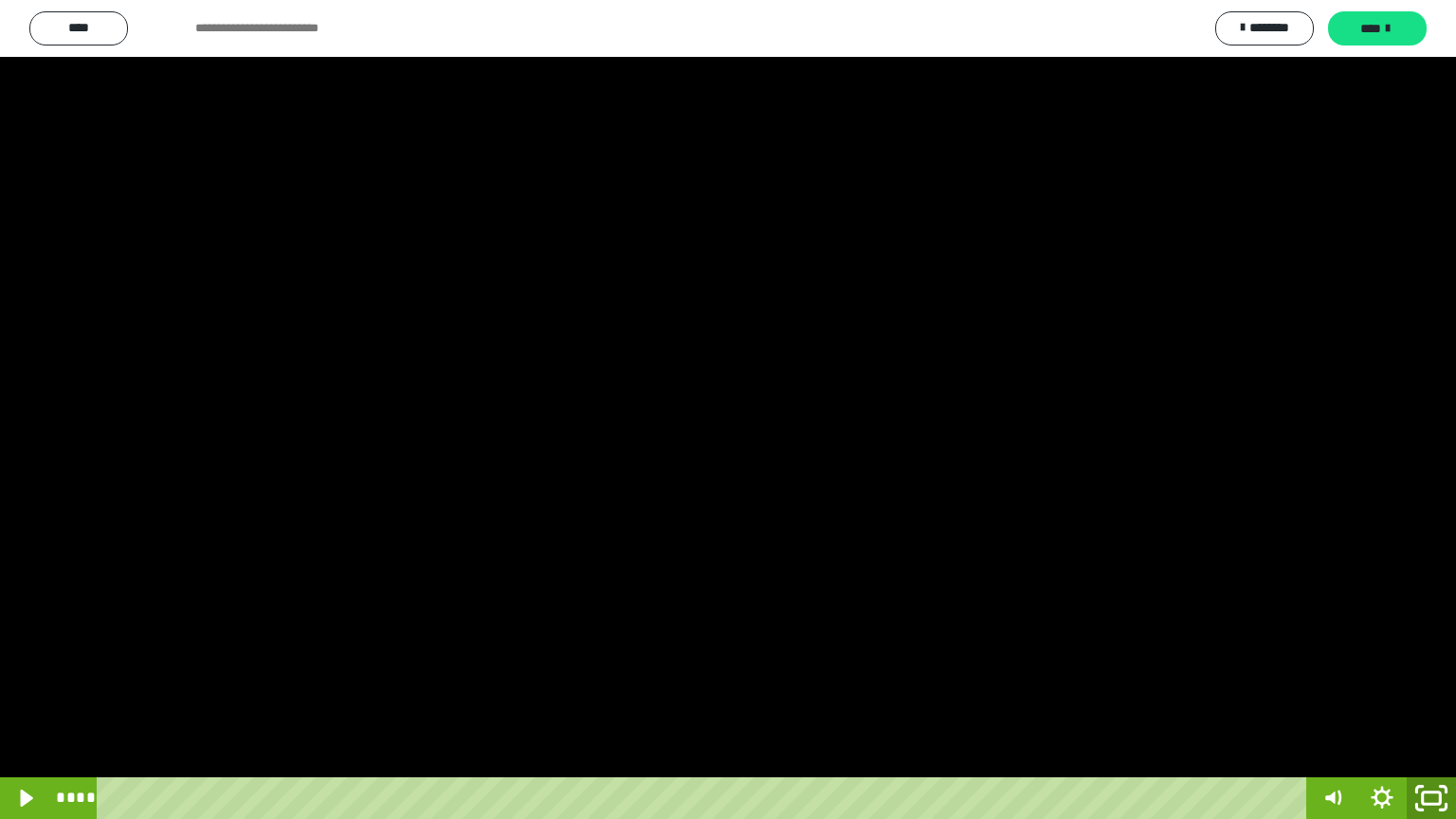 click 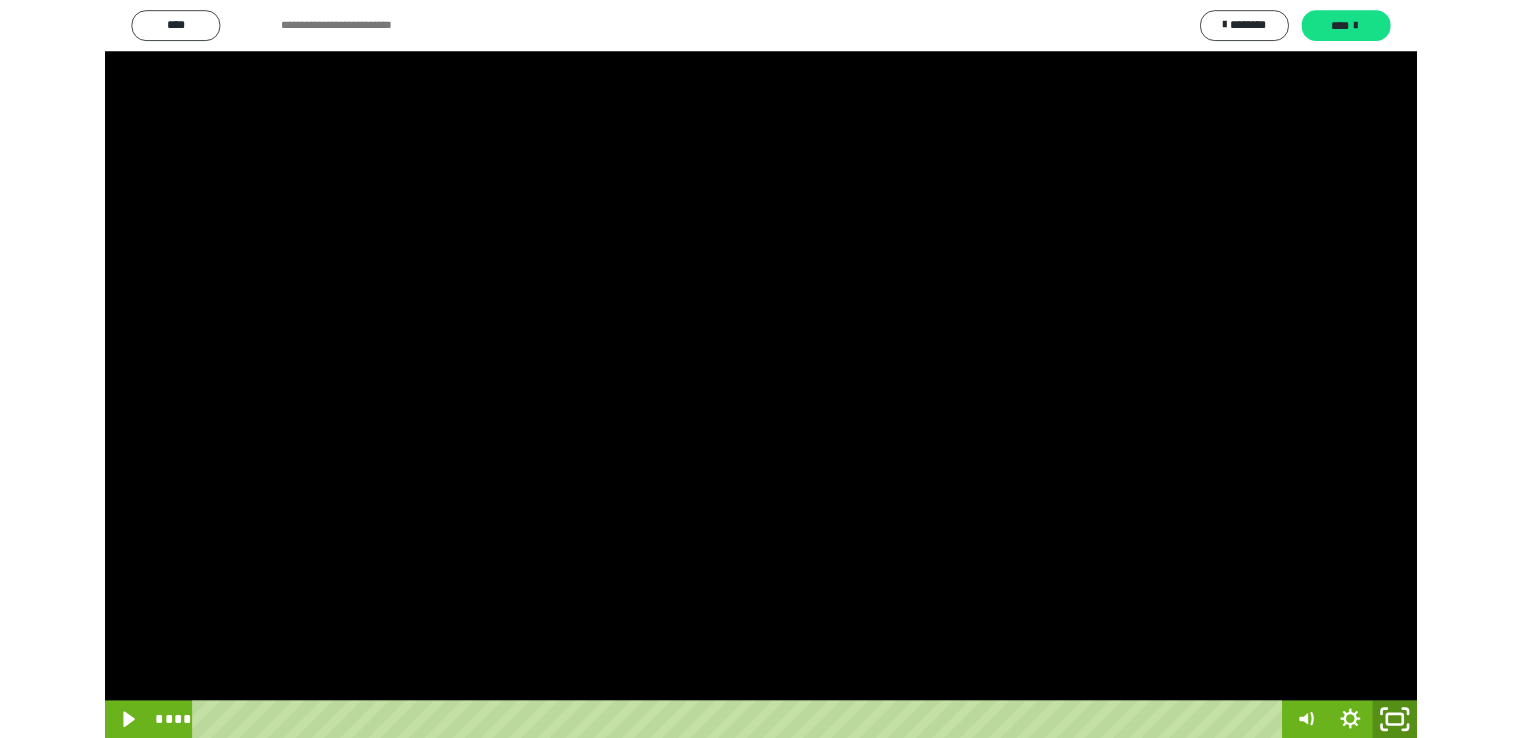 scroll, scrollTop: 3830, scrollLeft: 0, axis: vertical 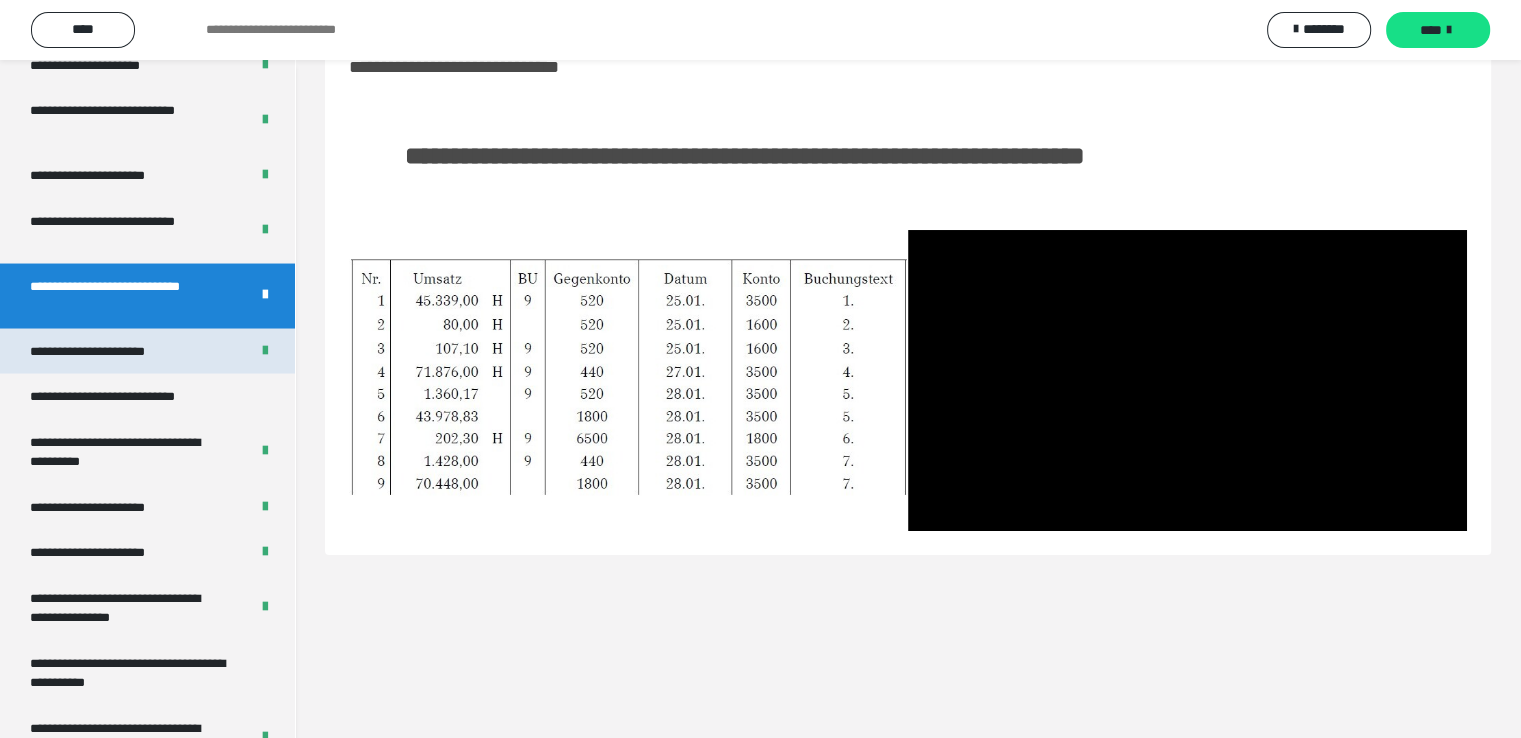 click on "**********" at bounding box center (109, 351) 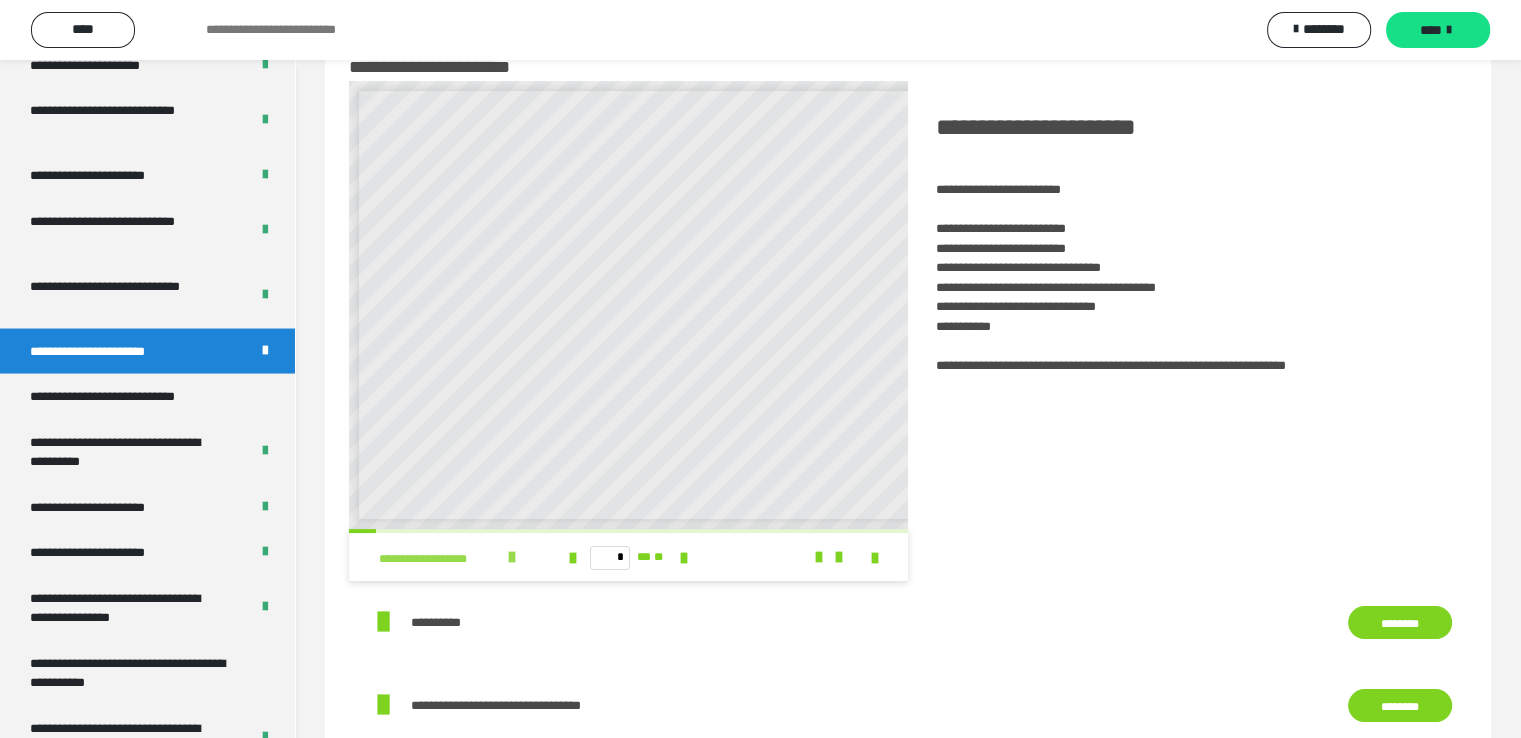 click at bounding box center [512, 557] 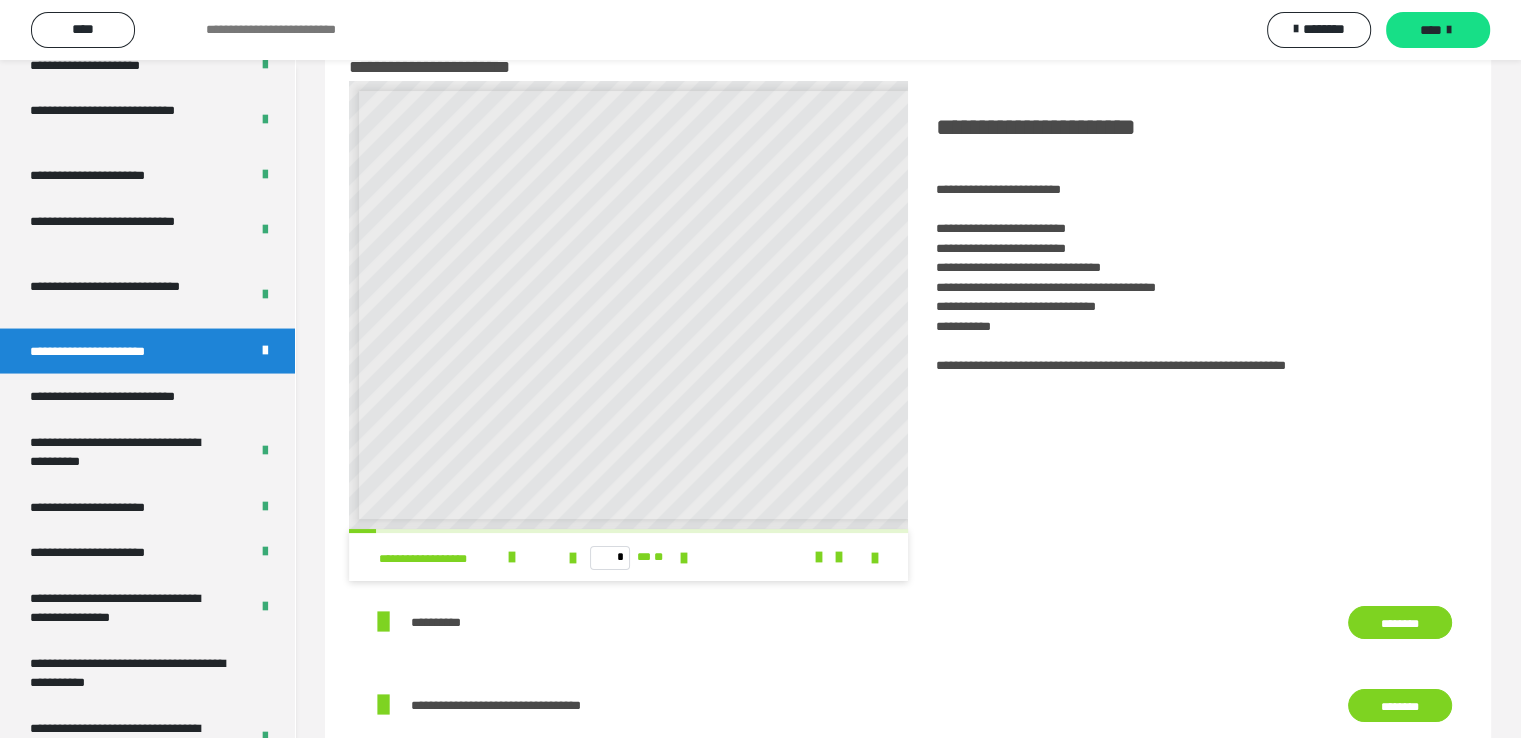 scroll, scrollTop: 8, scrollLeft: 0, axis: vertical 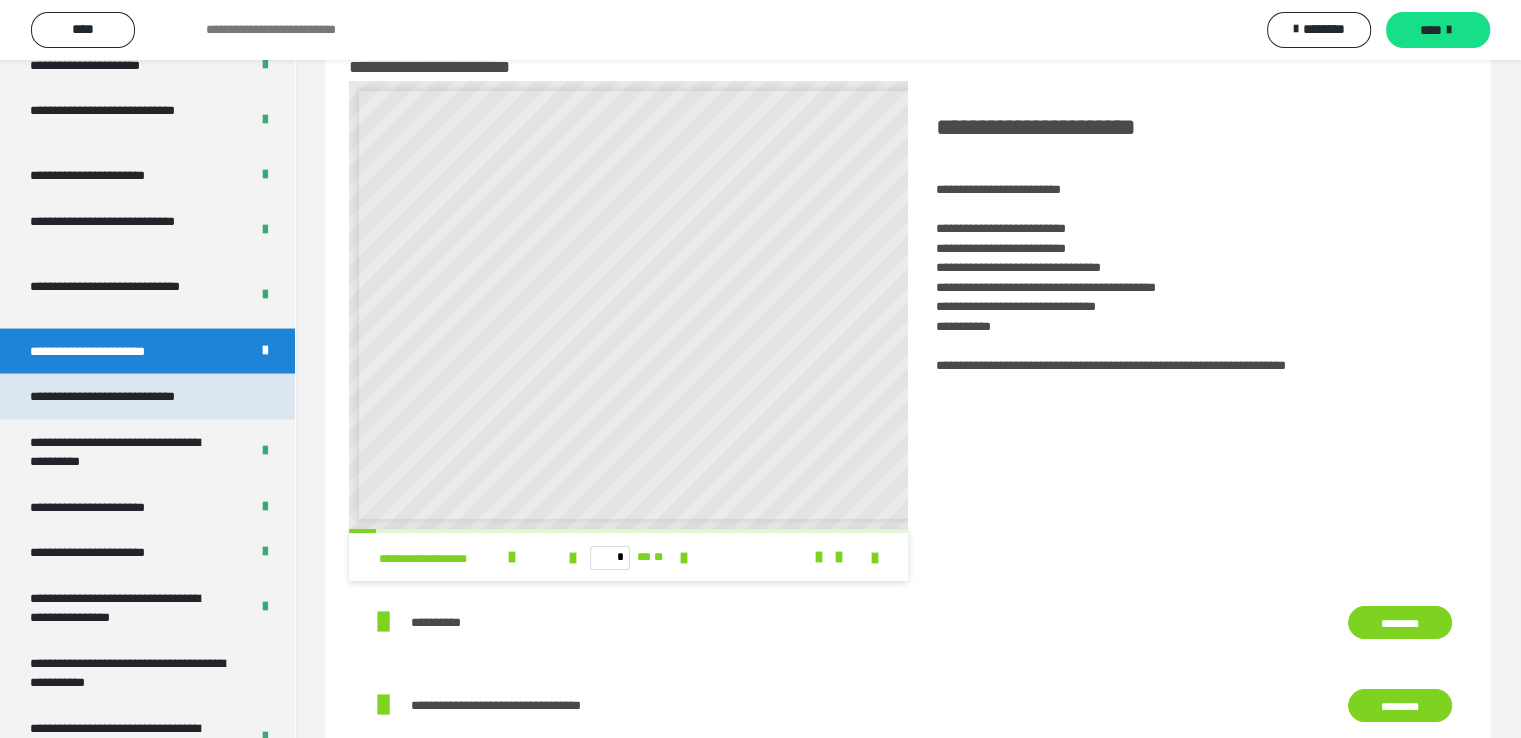 click on "**********" at bounding box center [129, 396] 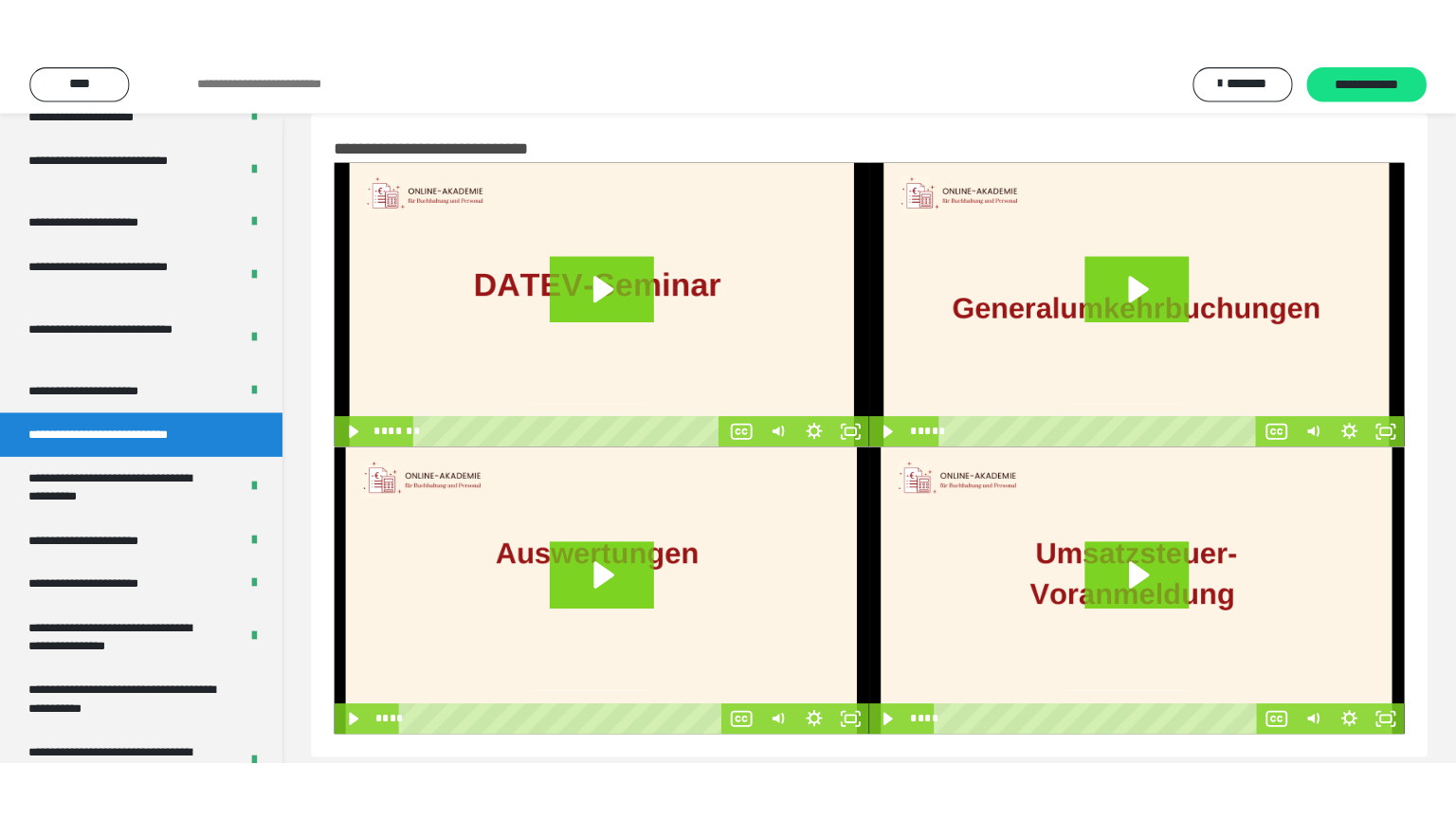 scroll, scrollTop: 57, scrollLeft: 0, axis: vertical 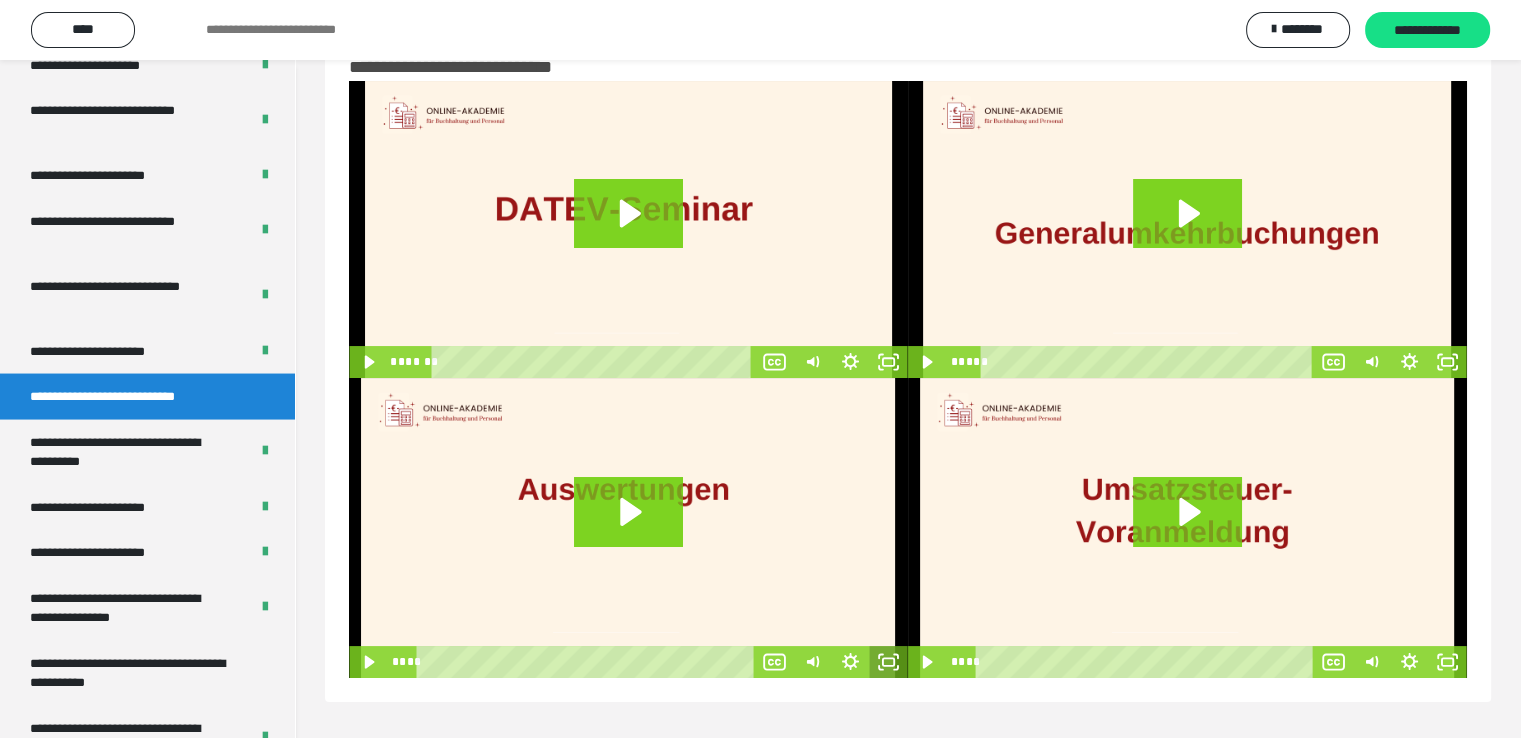 click 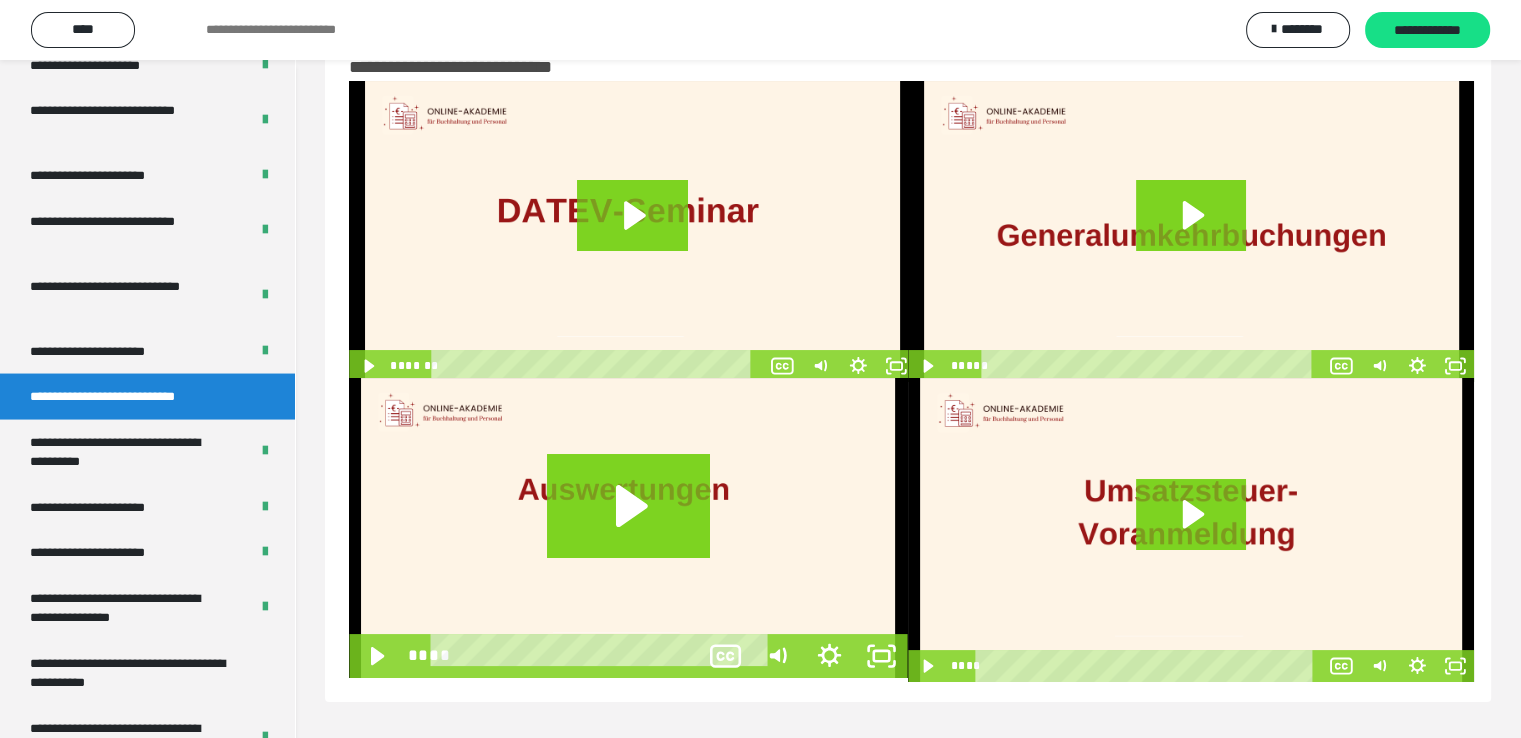 scroll, scrollTop: 3804, scrollLeft: 0, axis: vertical 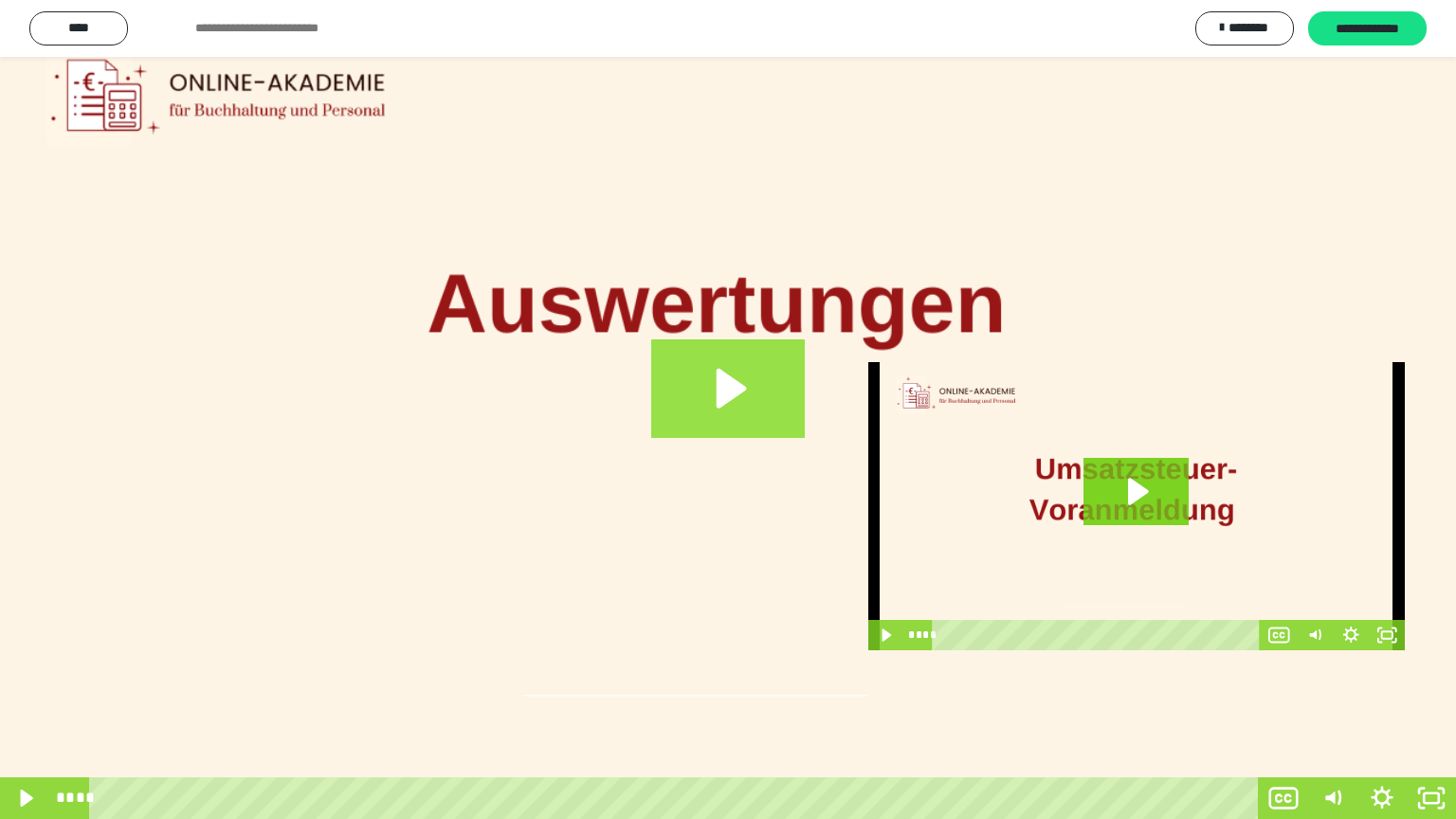 click 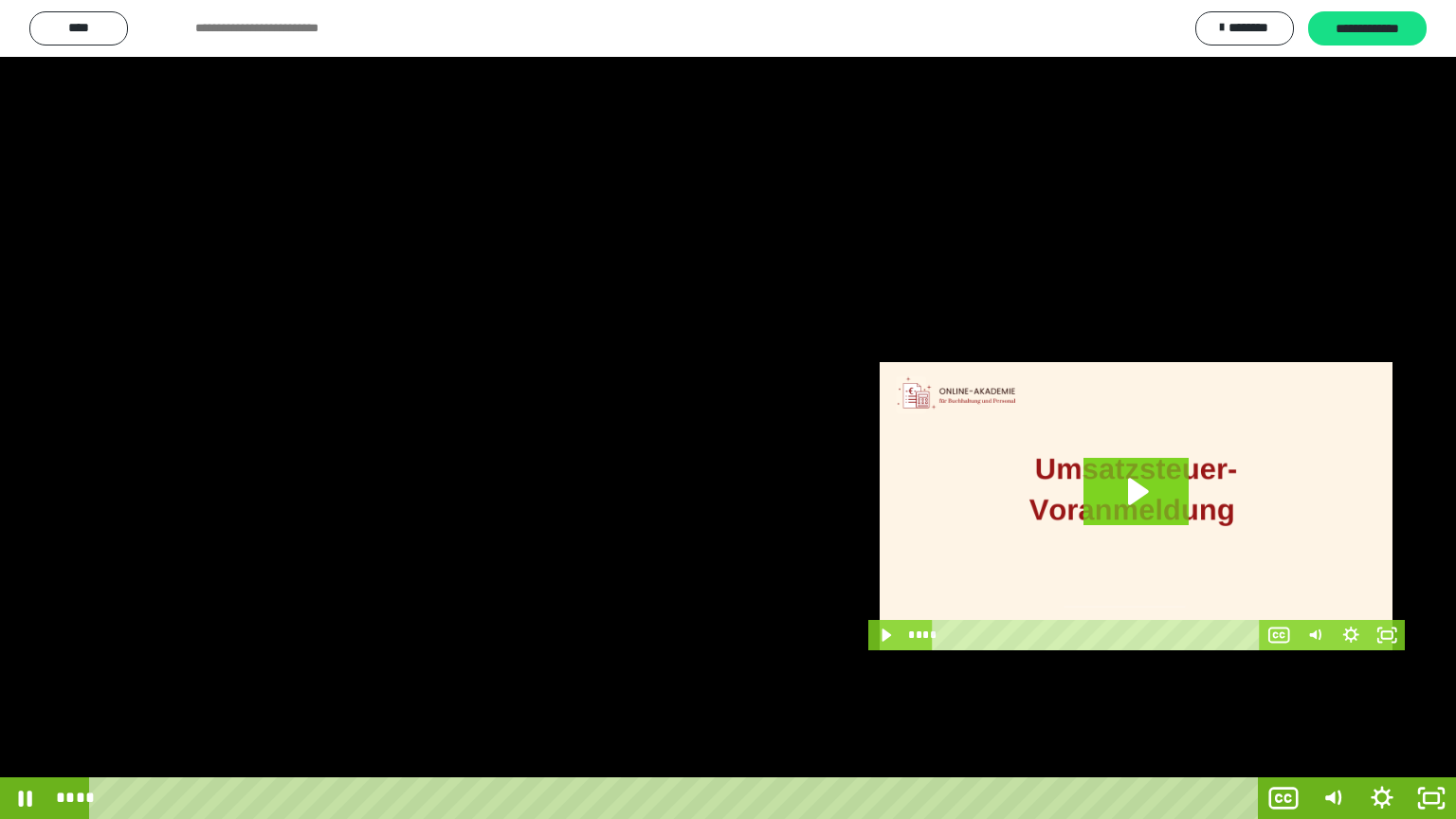 click at bounding box center (728, 410) 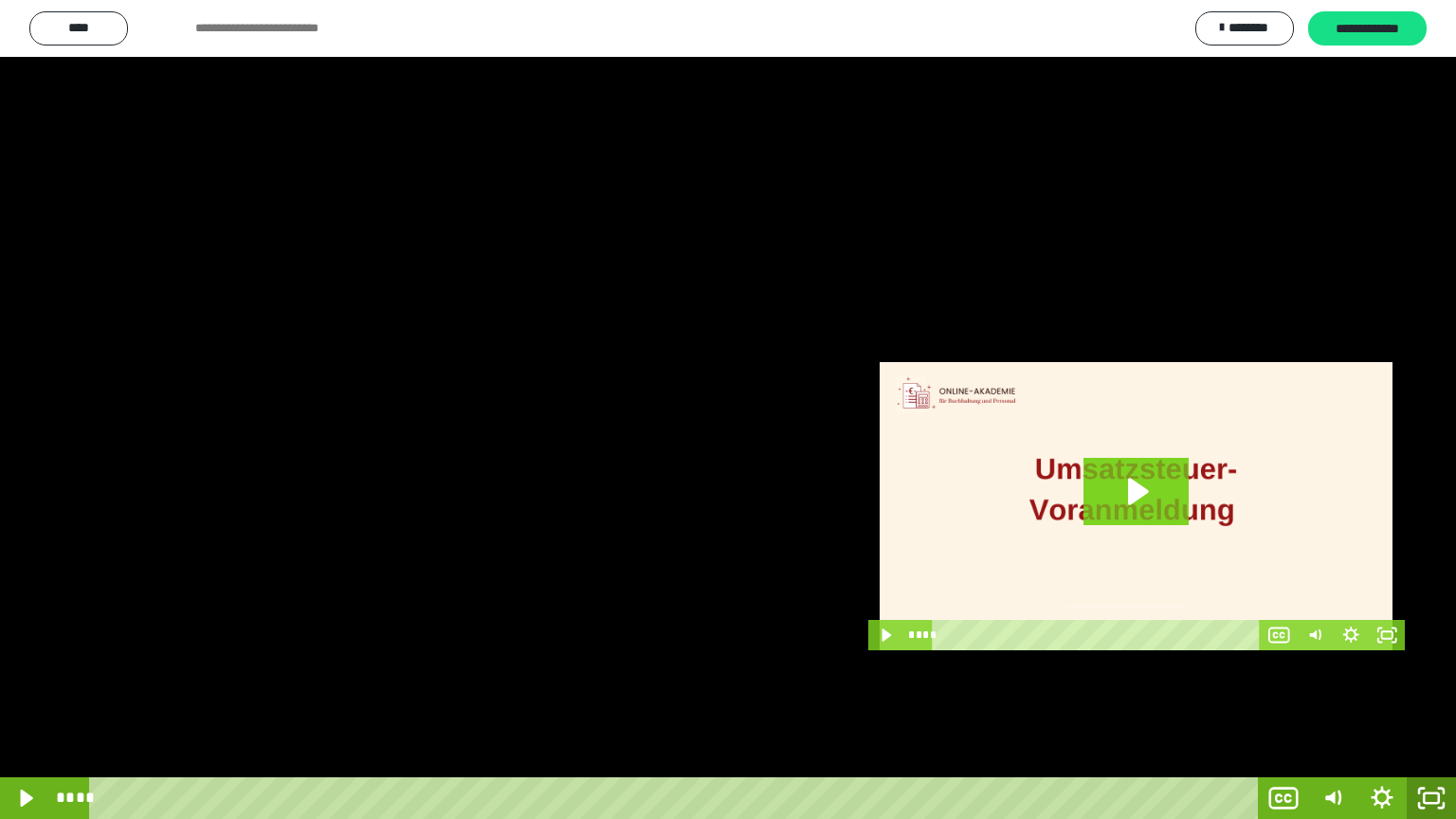 click 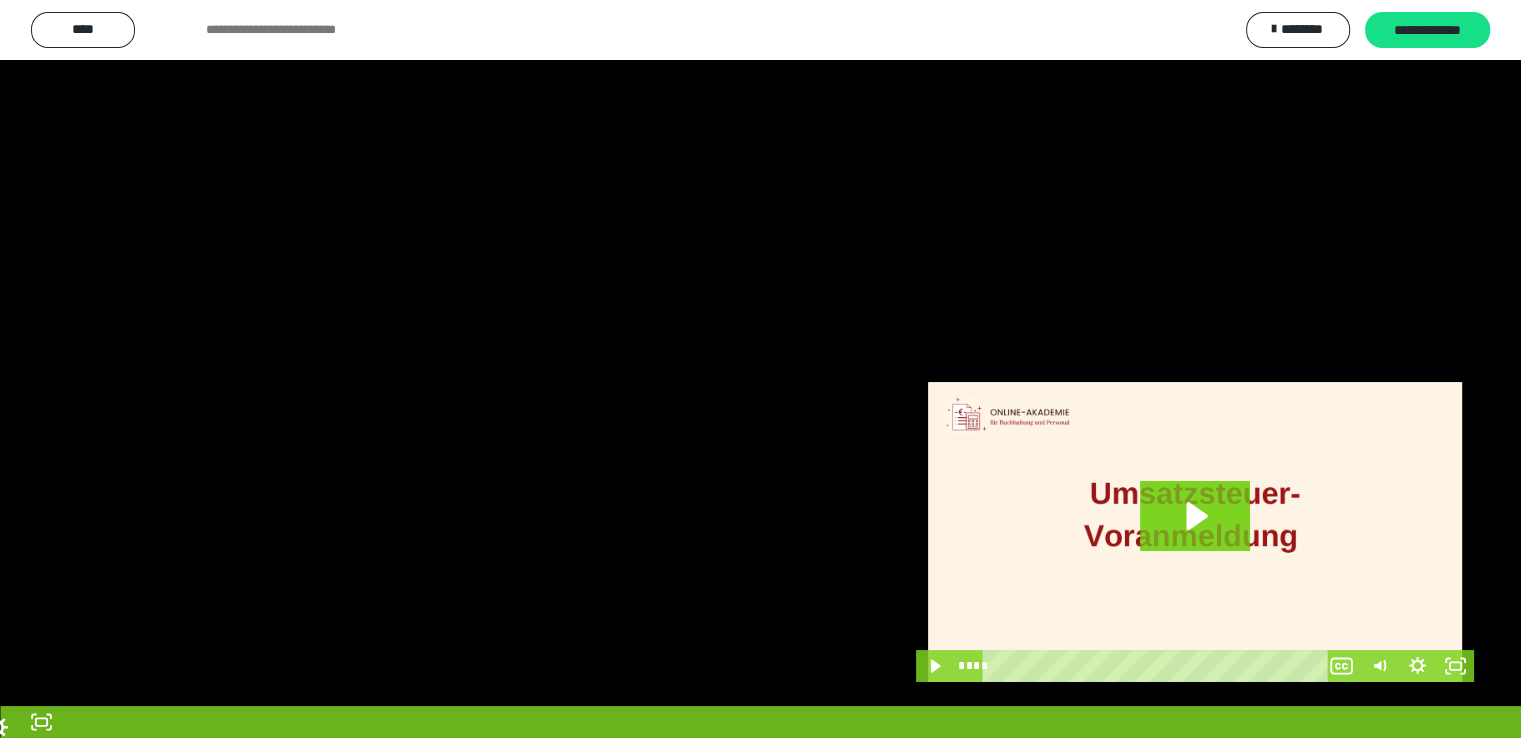scroll, scrollTop: 3830, scrollLeft: 0, axis: vertical 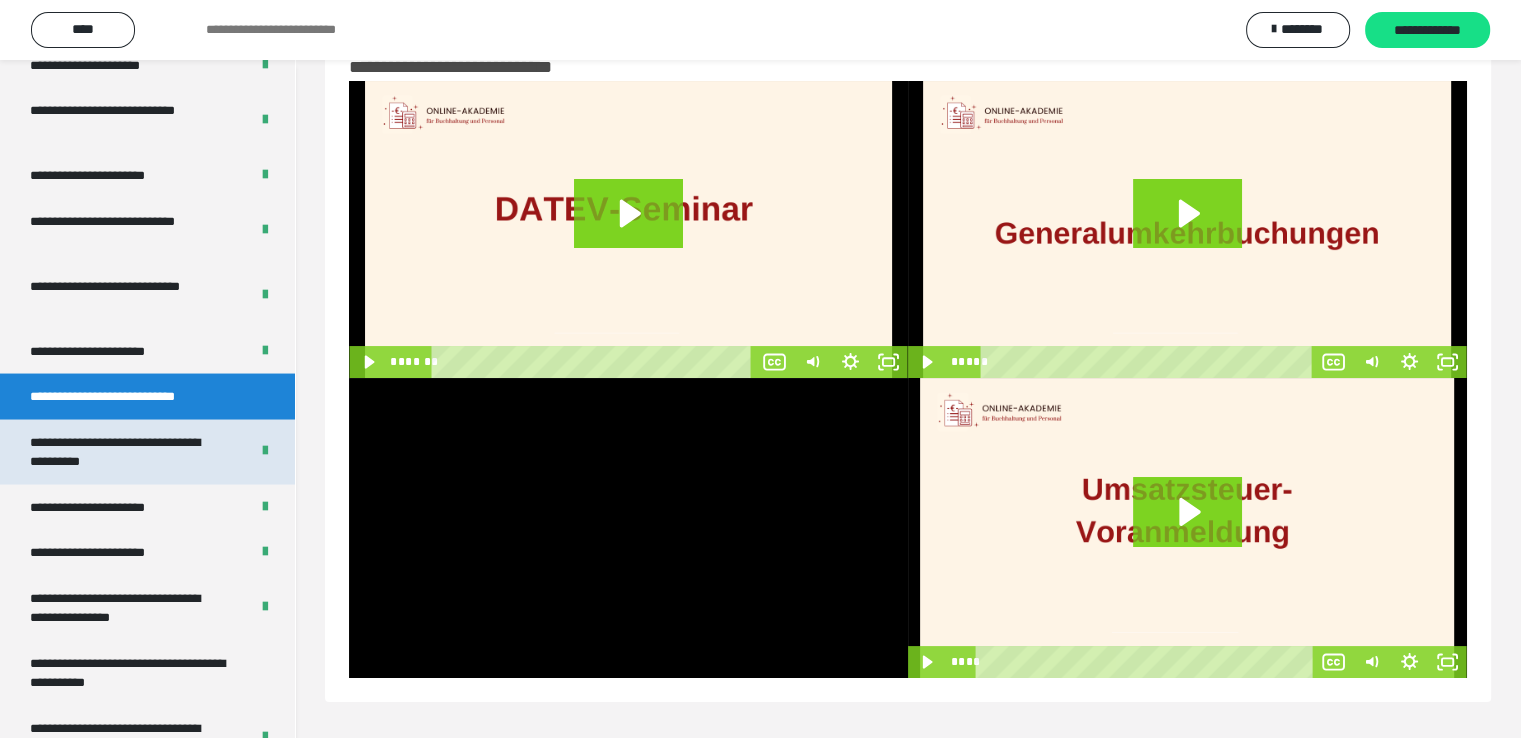 click on "**********" at bounding box center [124, 451] 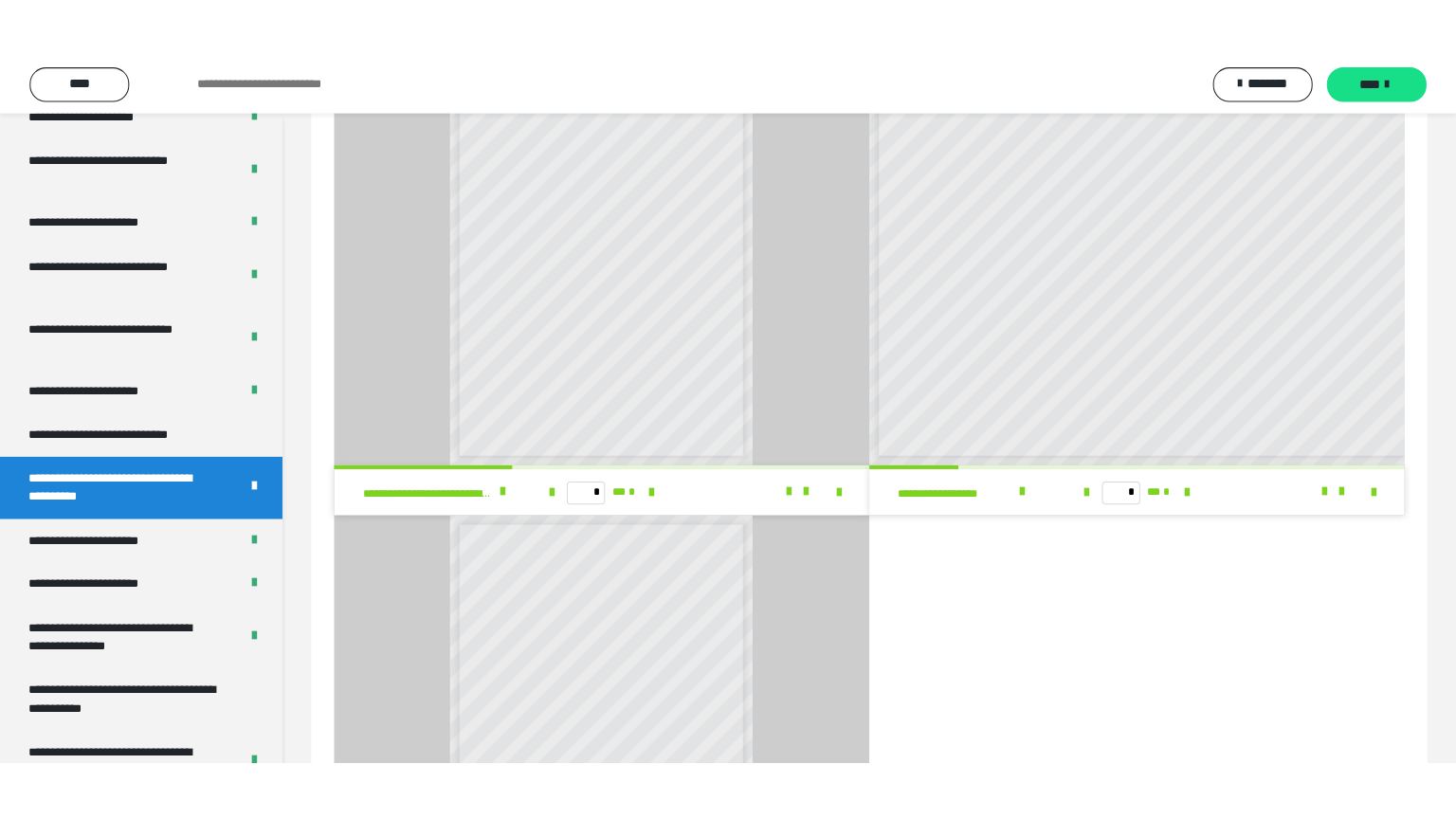scroll, scrollTop: 0, scrollLeft: 0, axis: both 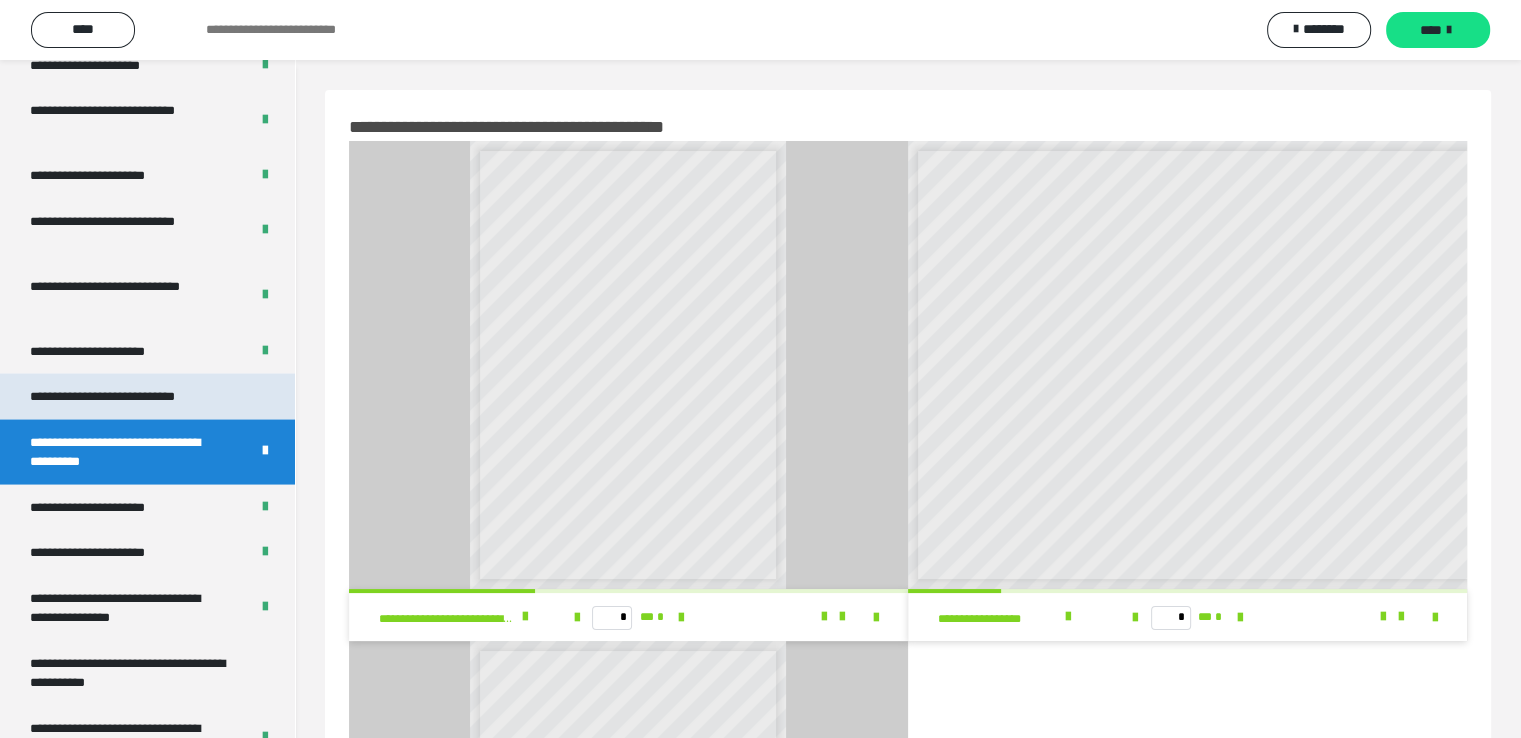 click on "**********" at bounding box center (129, 396) 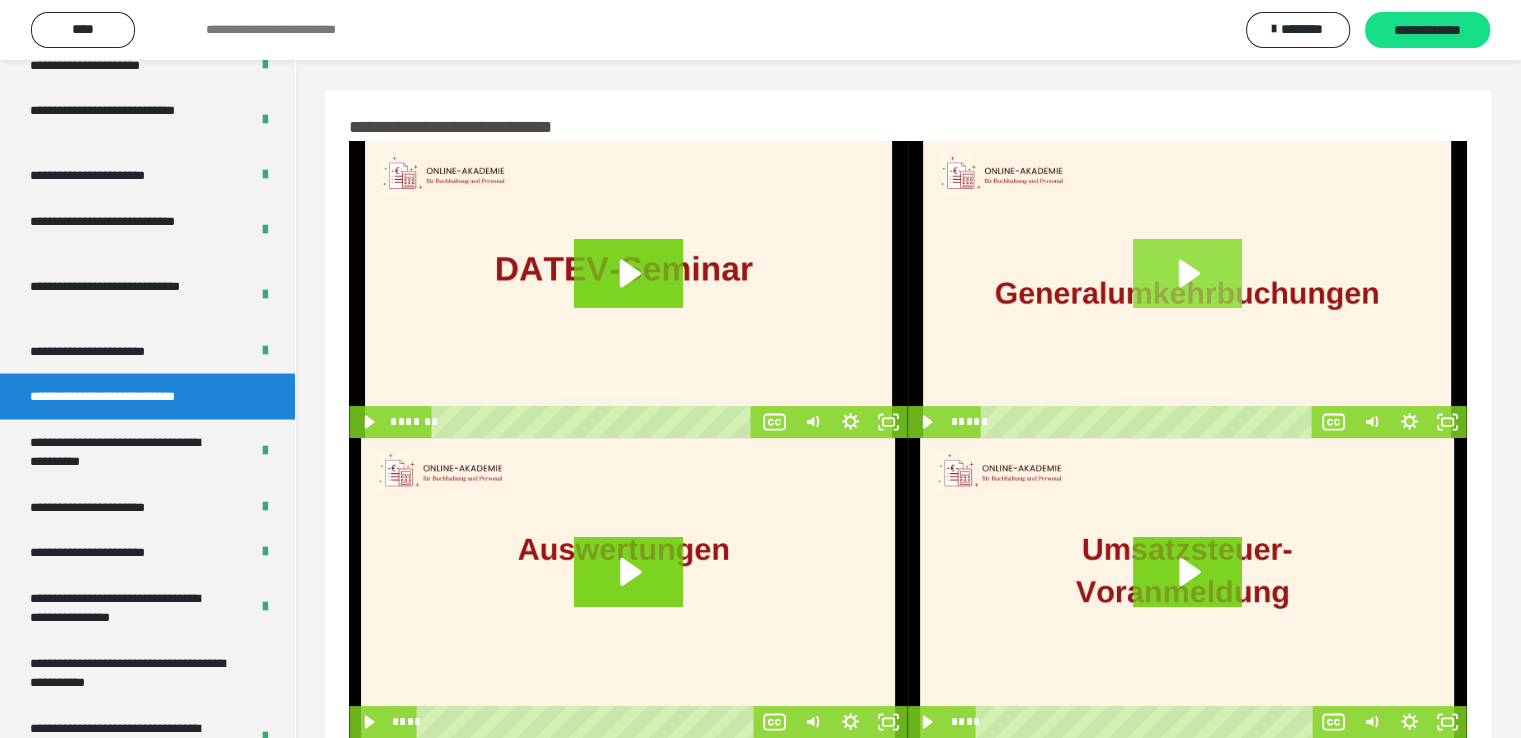 click 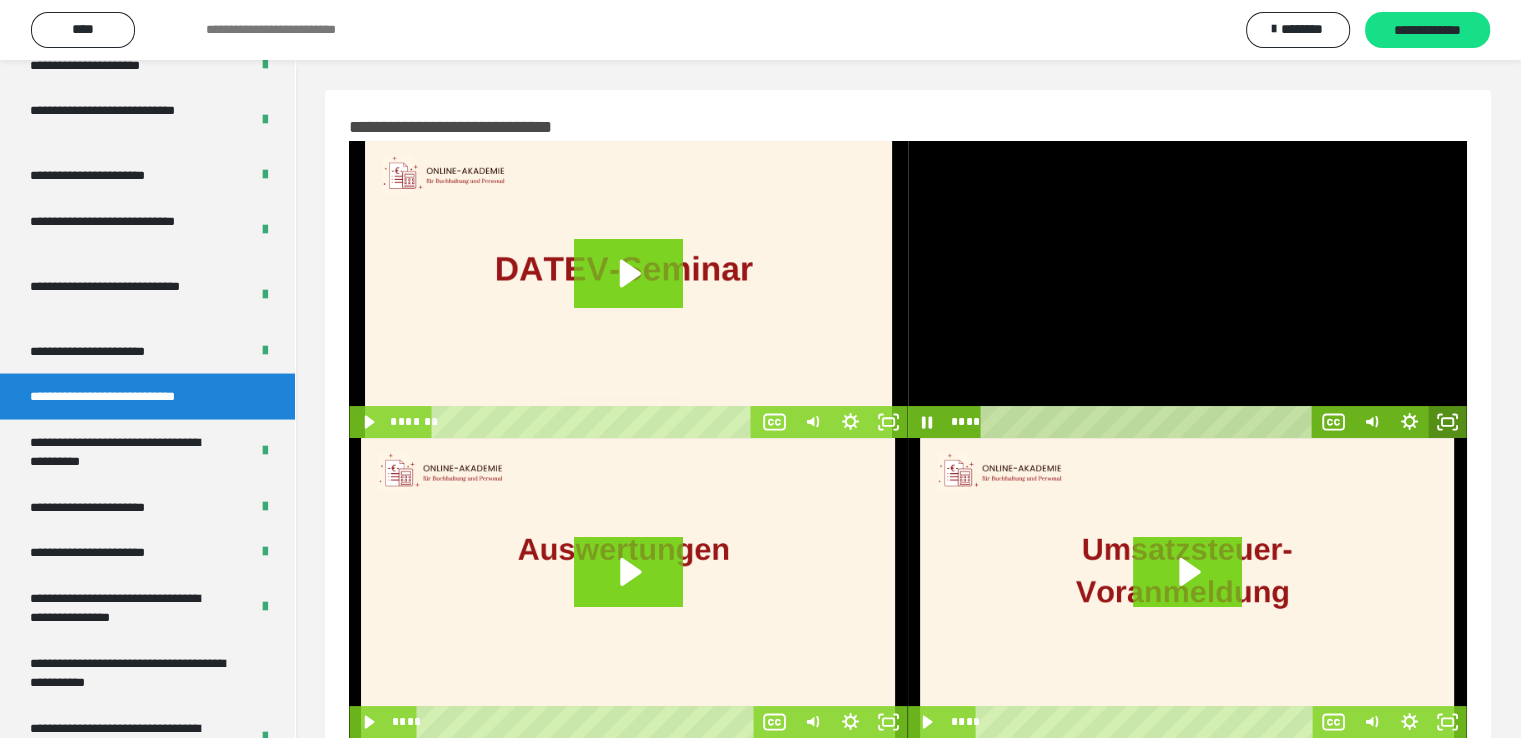 click 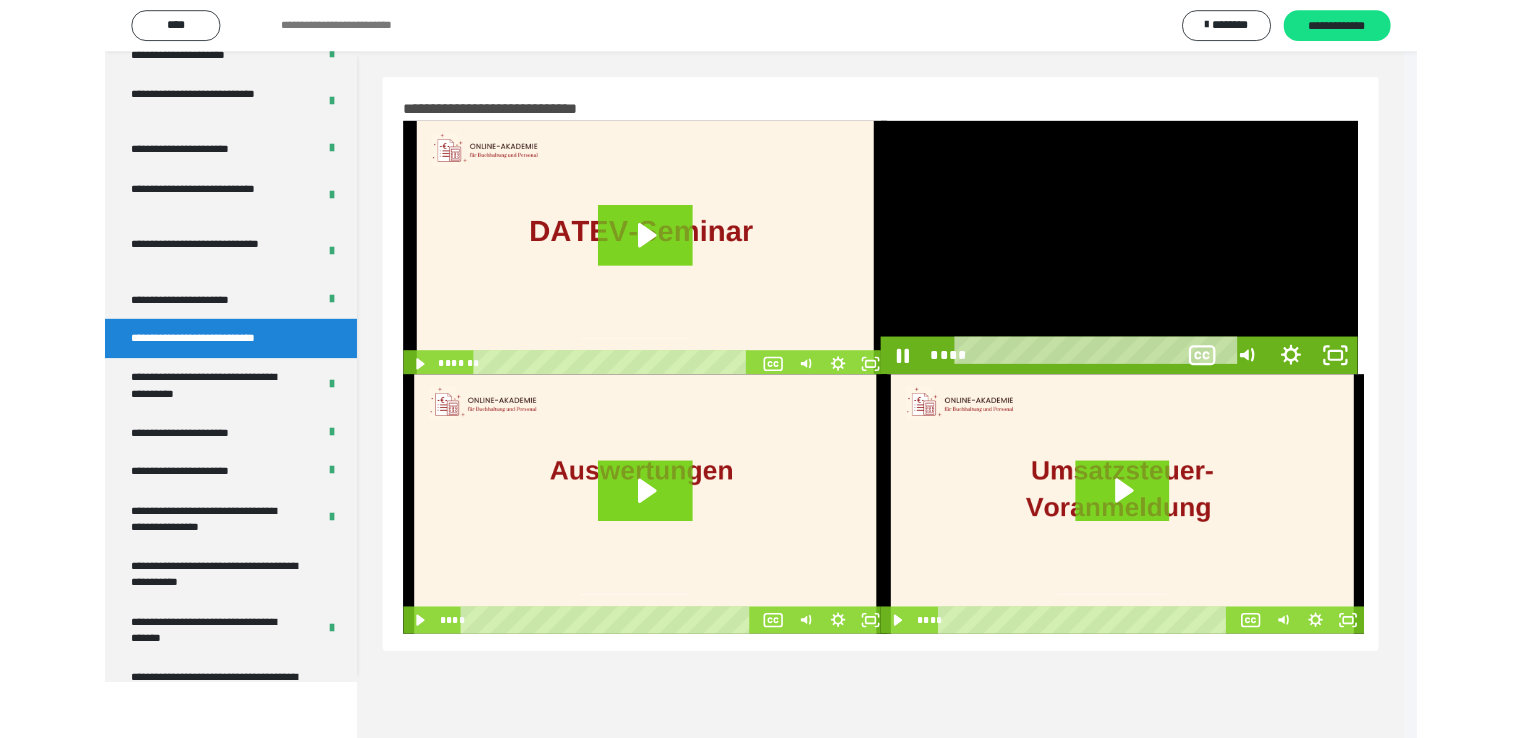 scroll, scrollTop: 3804, scrollLeft: 0, axis: vertical 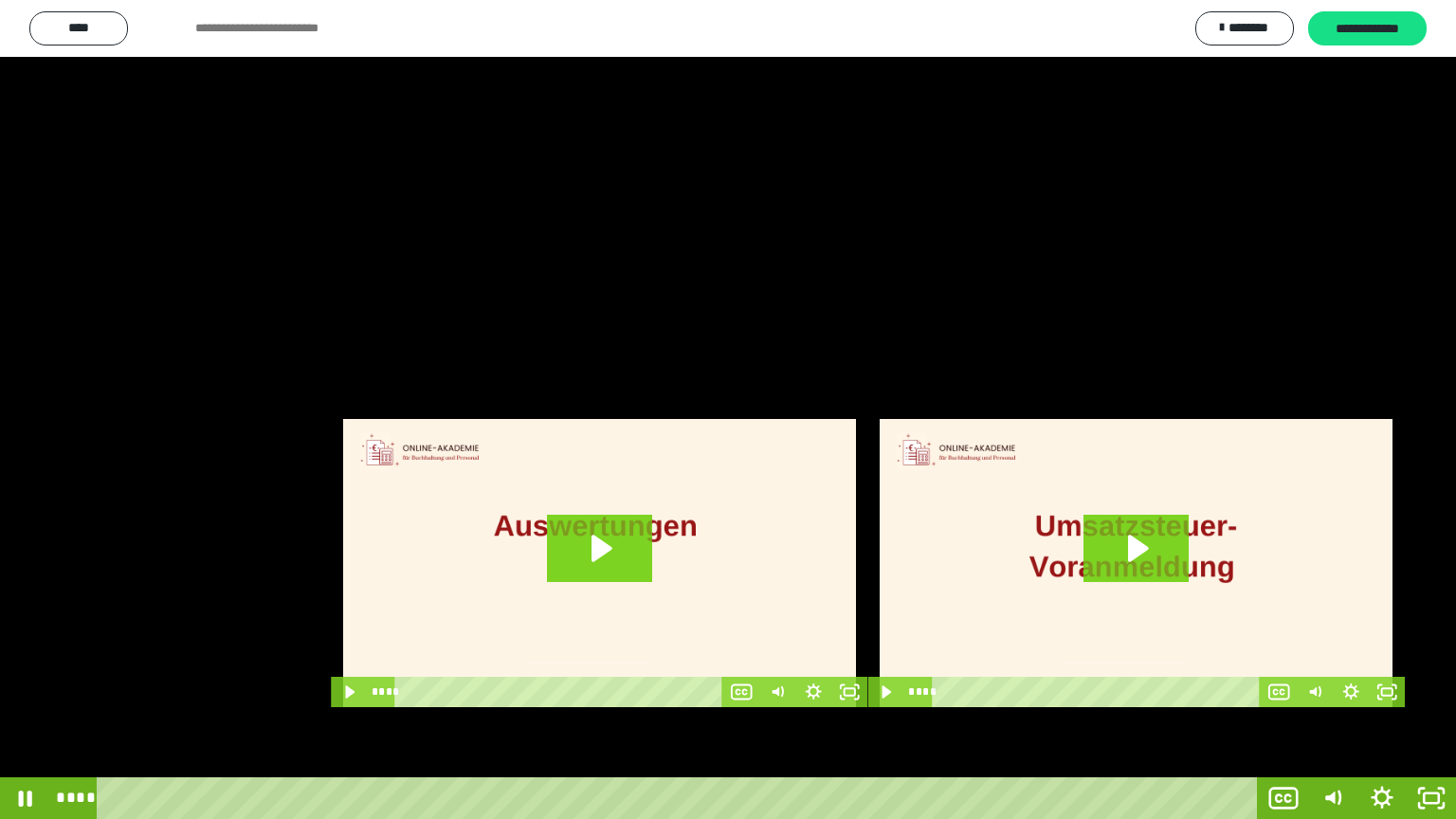 click at bounding box center (728, 410) 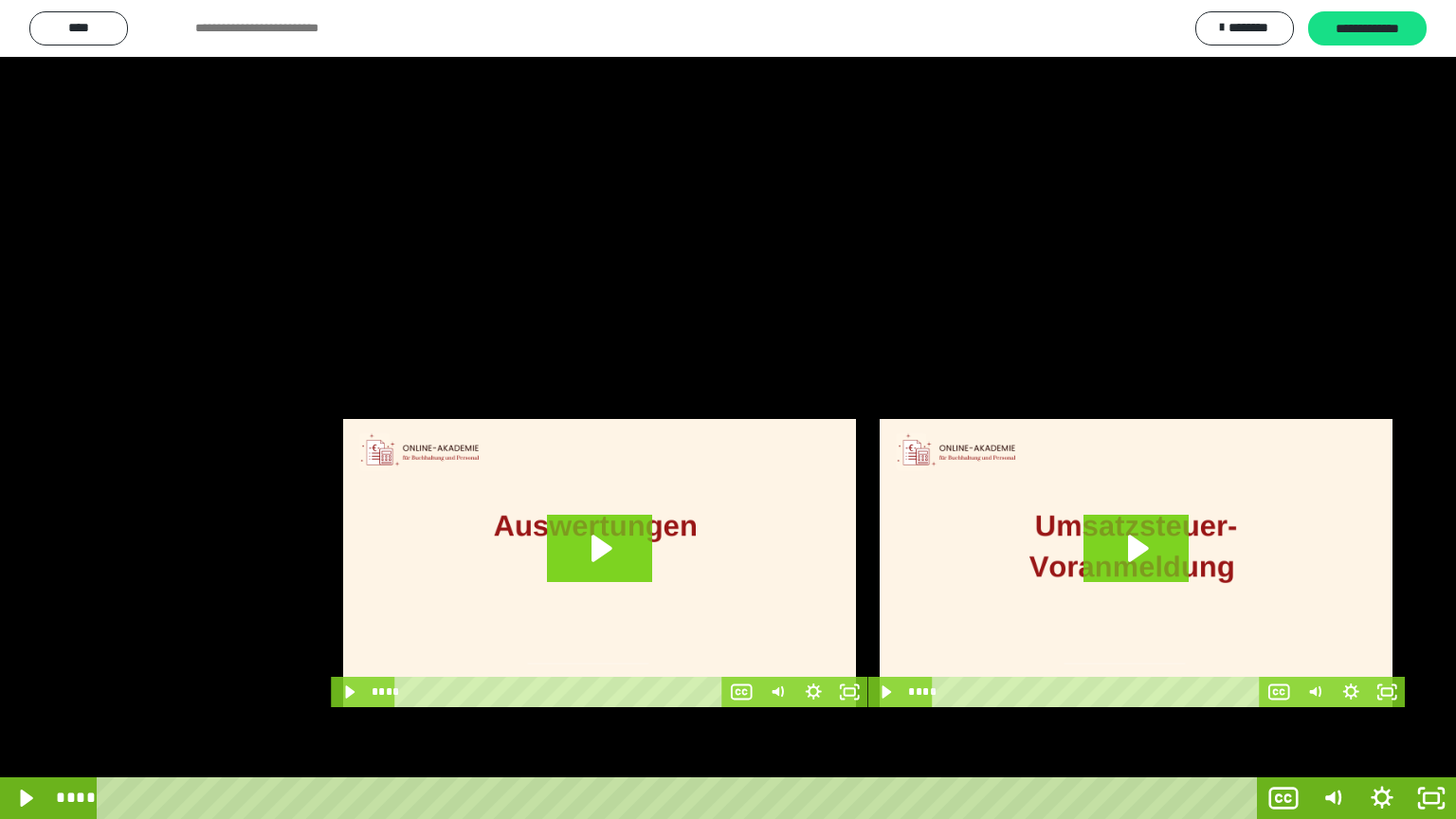 click at bounding box center (728, 410) 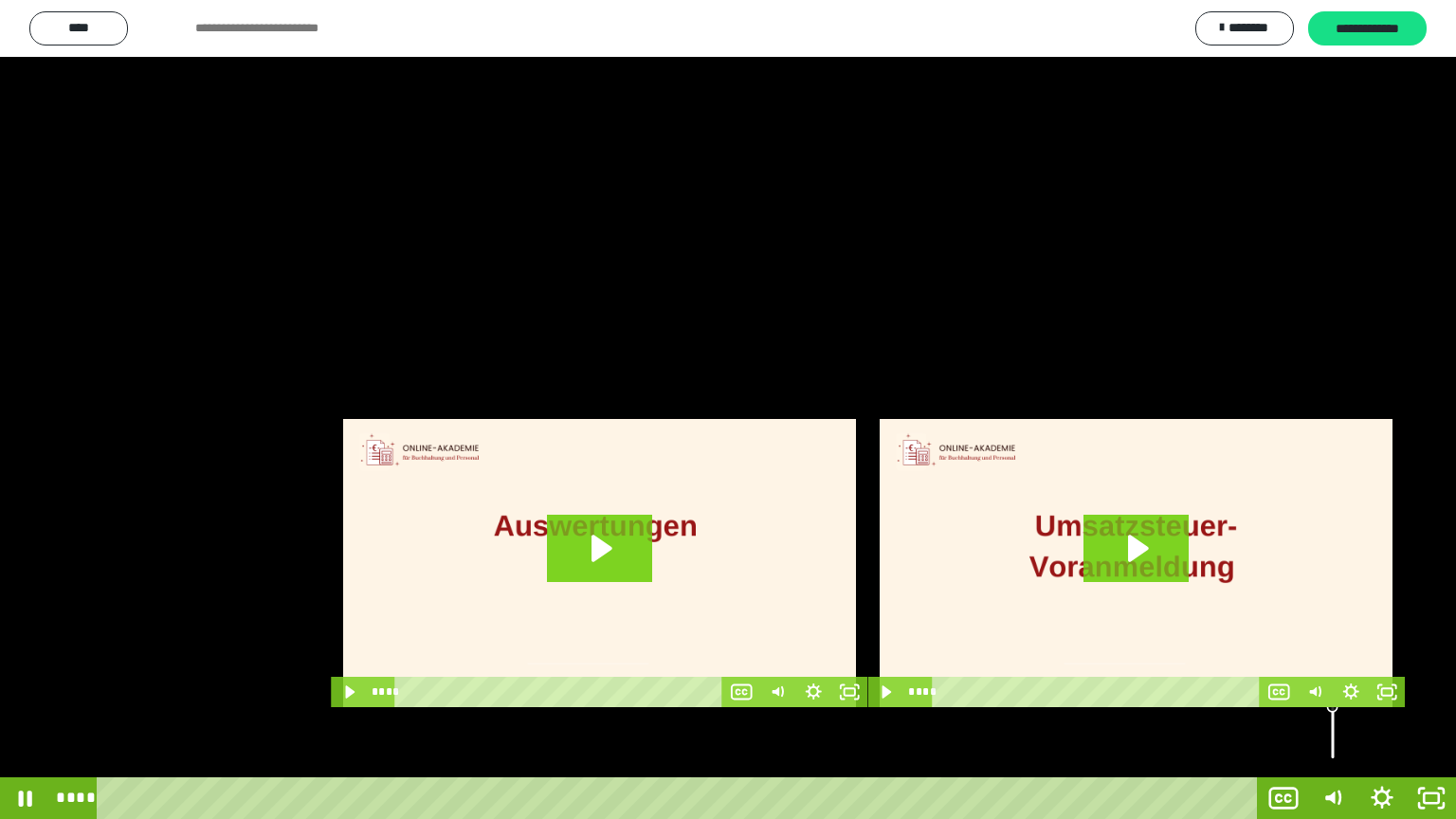 click at bounding box center [1333, 709] 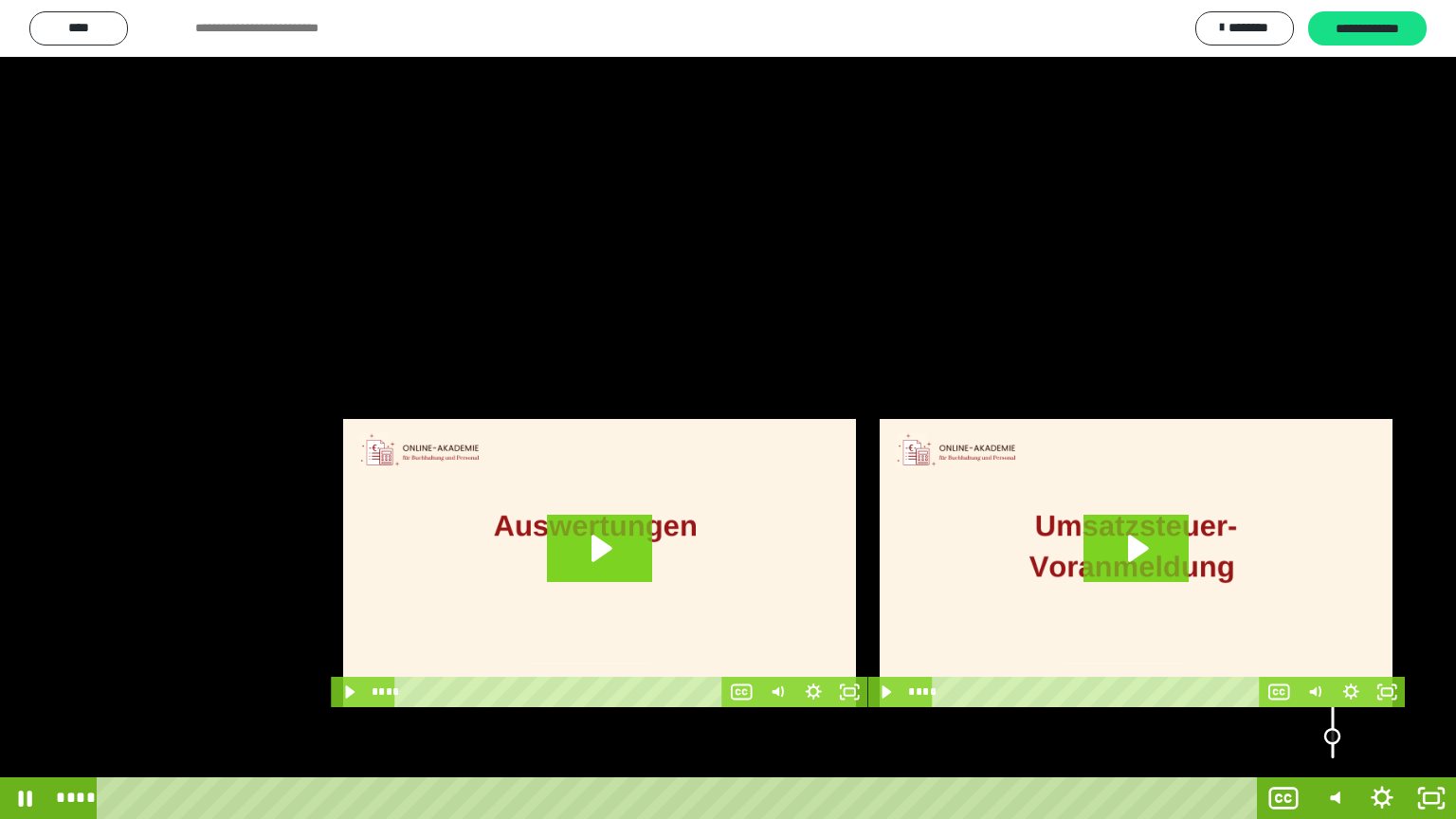 click at bounding box center (1333, 709) 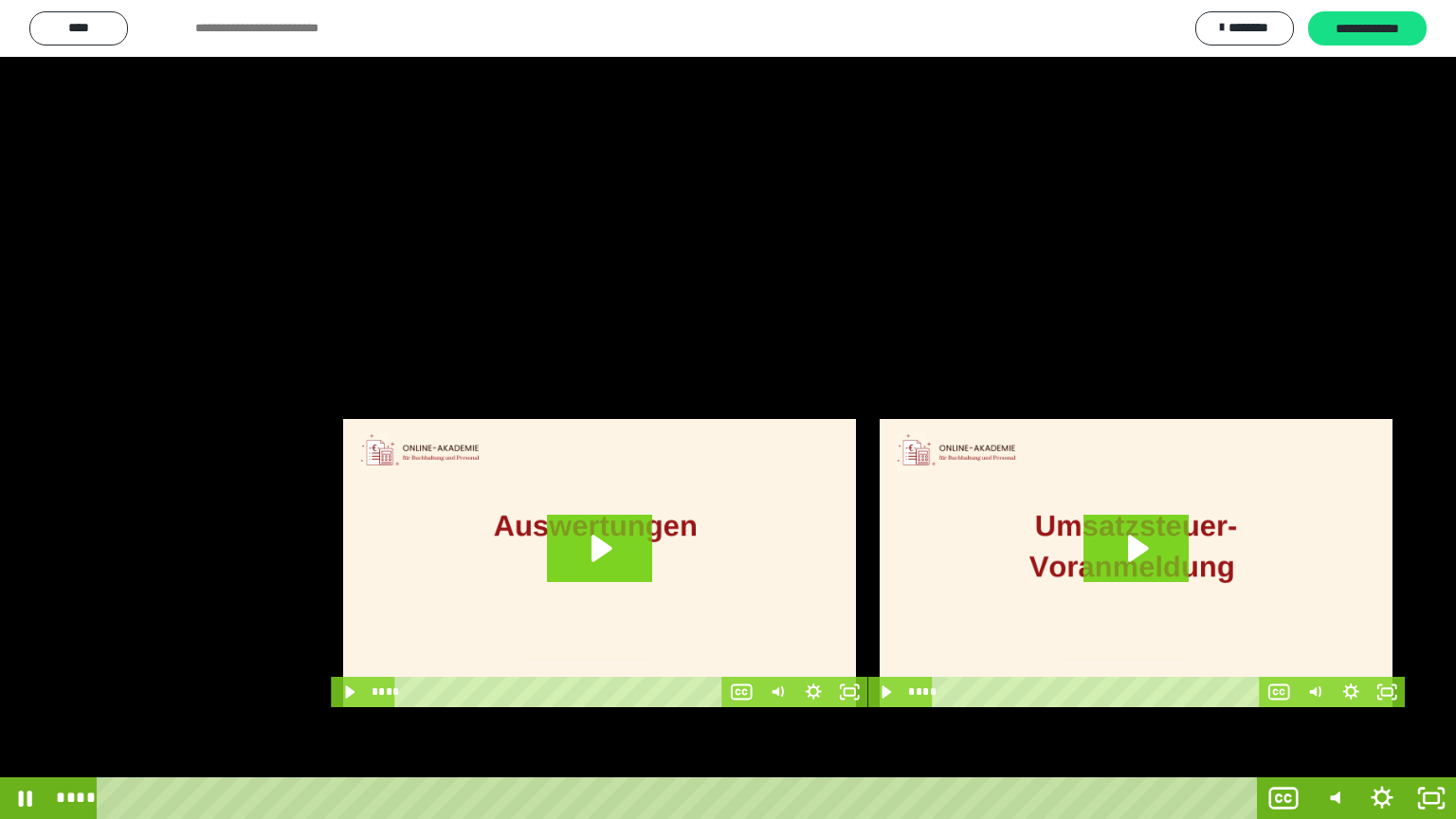 click at bounding box center [728, 410] 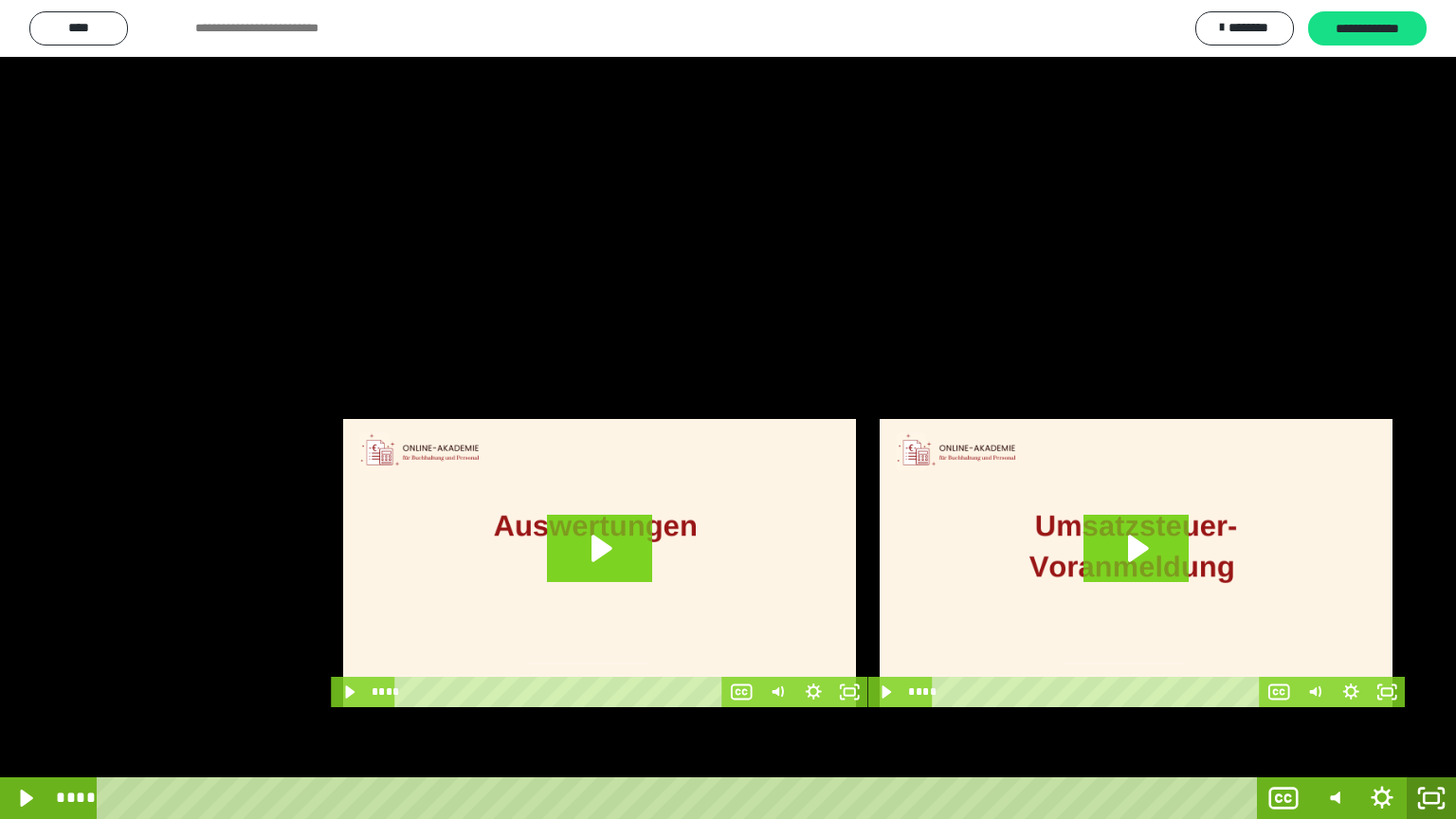 click 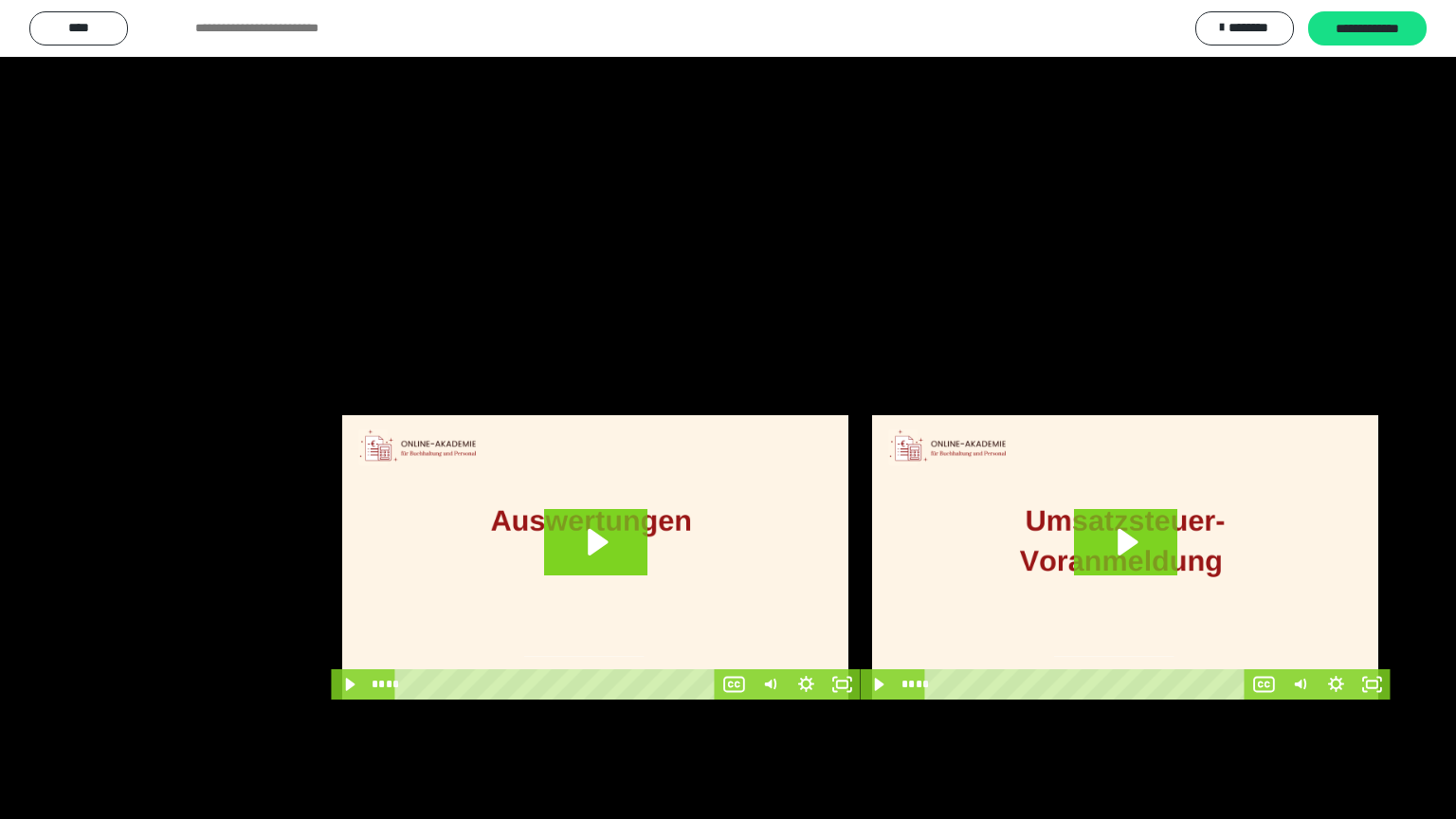 scroll, scrollTop: 3631, scrollLeft: 0, axis: vertical 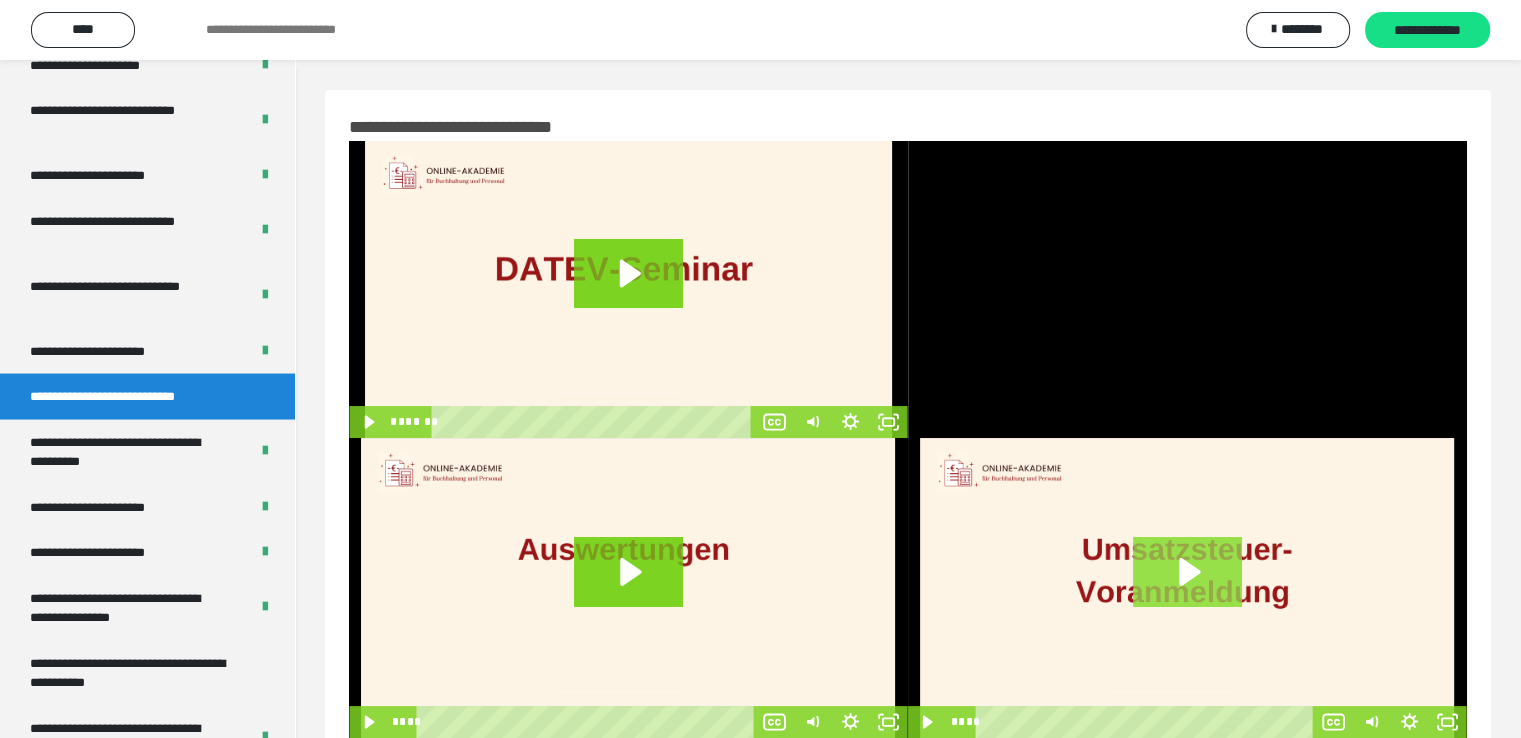 click 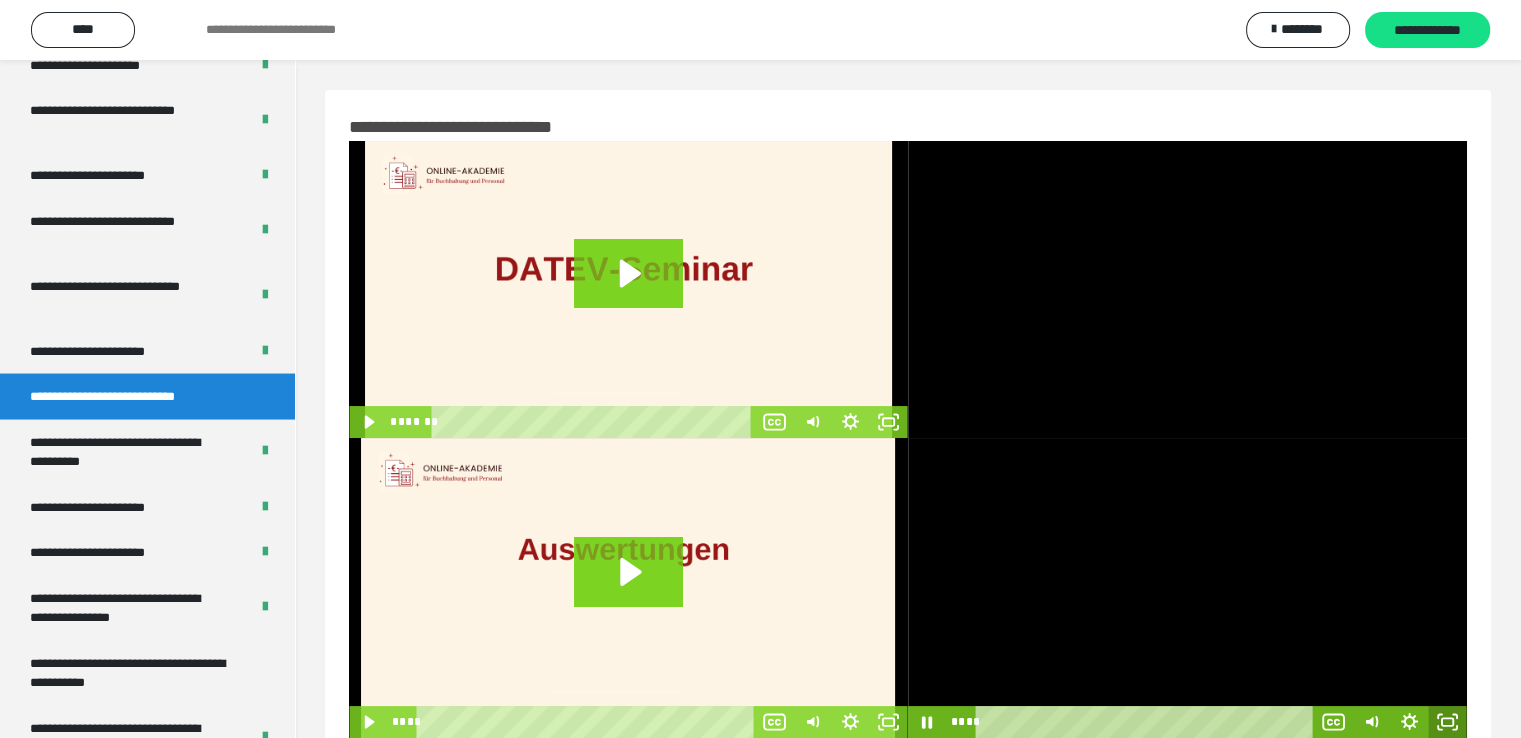 drag, startPoint x: 1448, startPoint y: 726, endPoint x: 1443, endPoint y: 808, distance: 82.1523 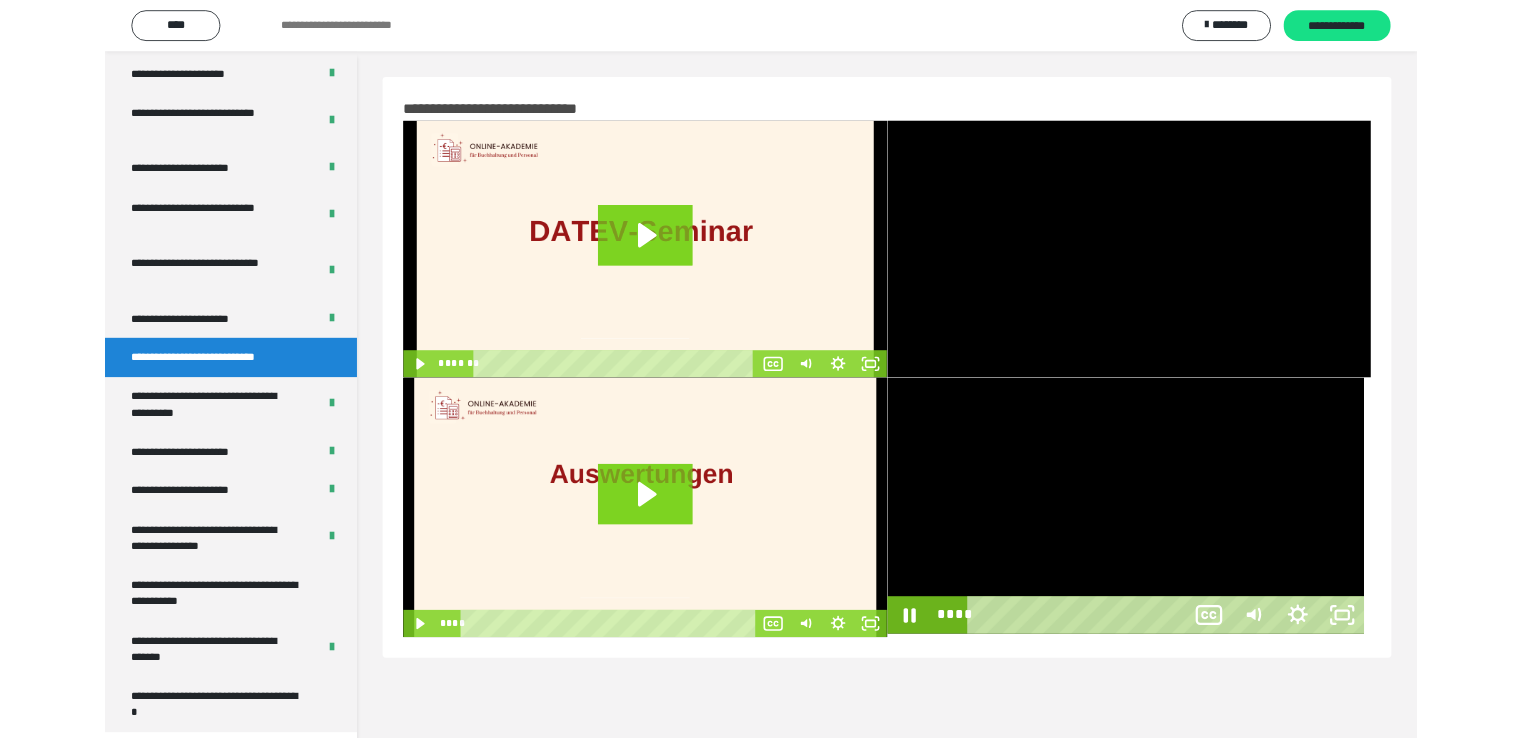 scroll, scrollTop: 3804, scrollLeft: 0, axis: vertical 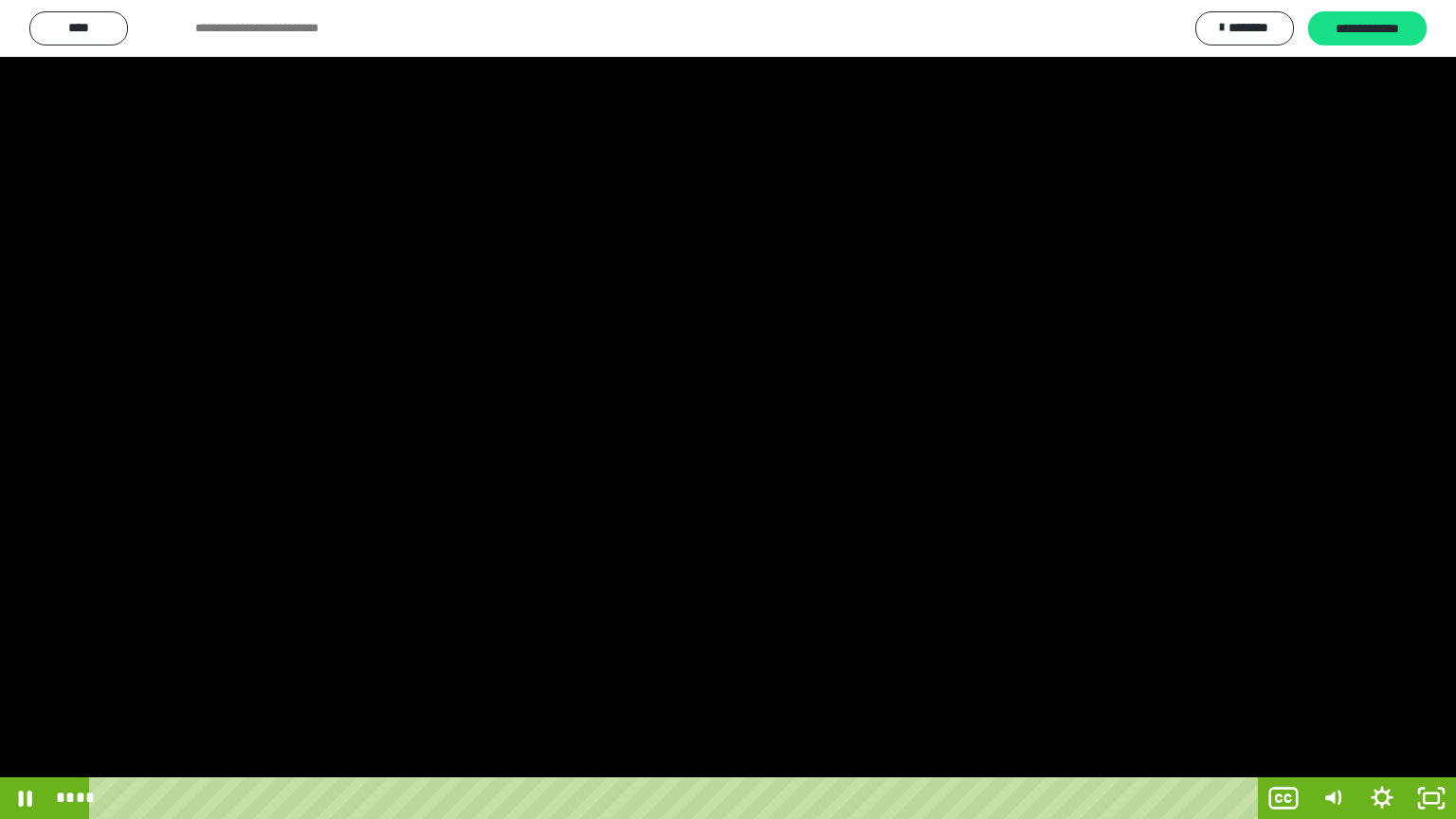click at bounding box center (728, 410) 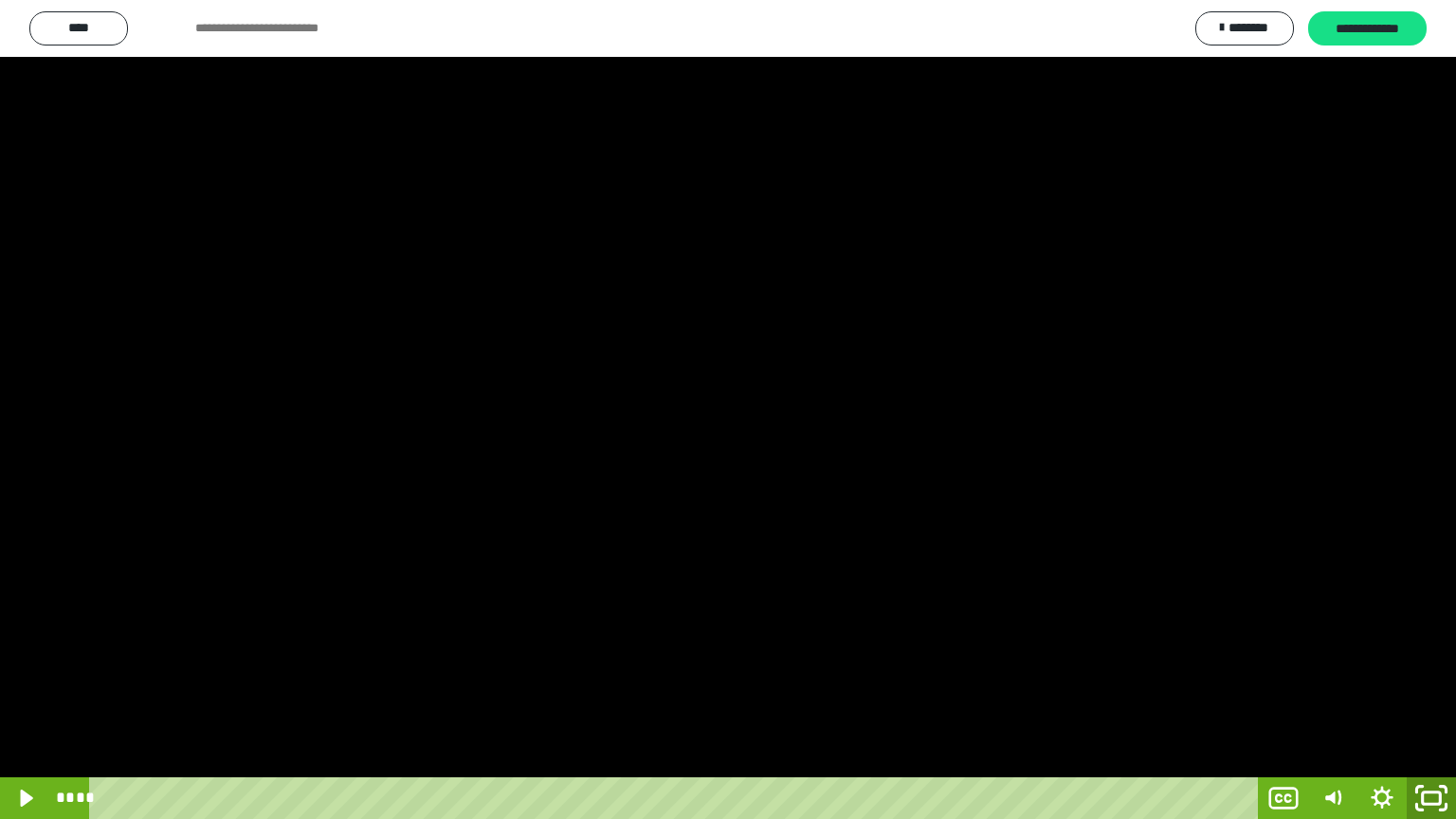 click 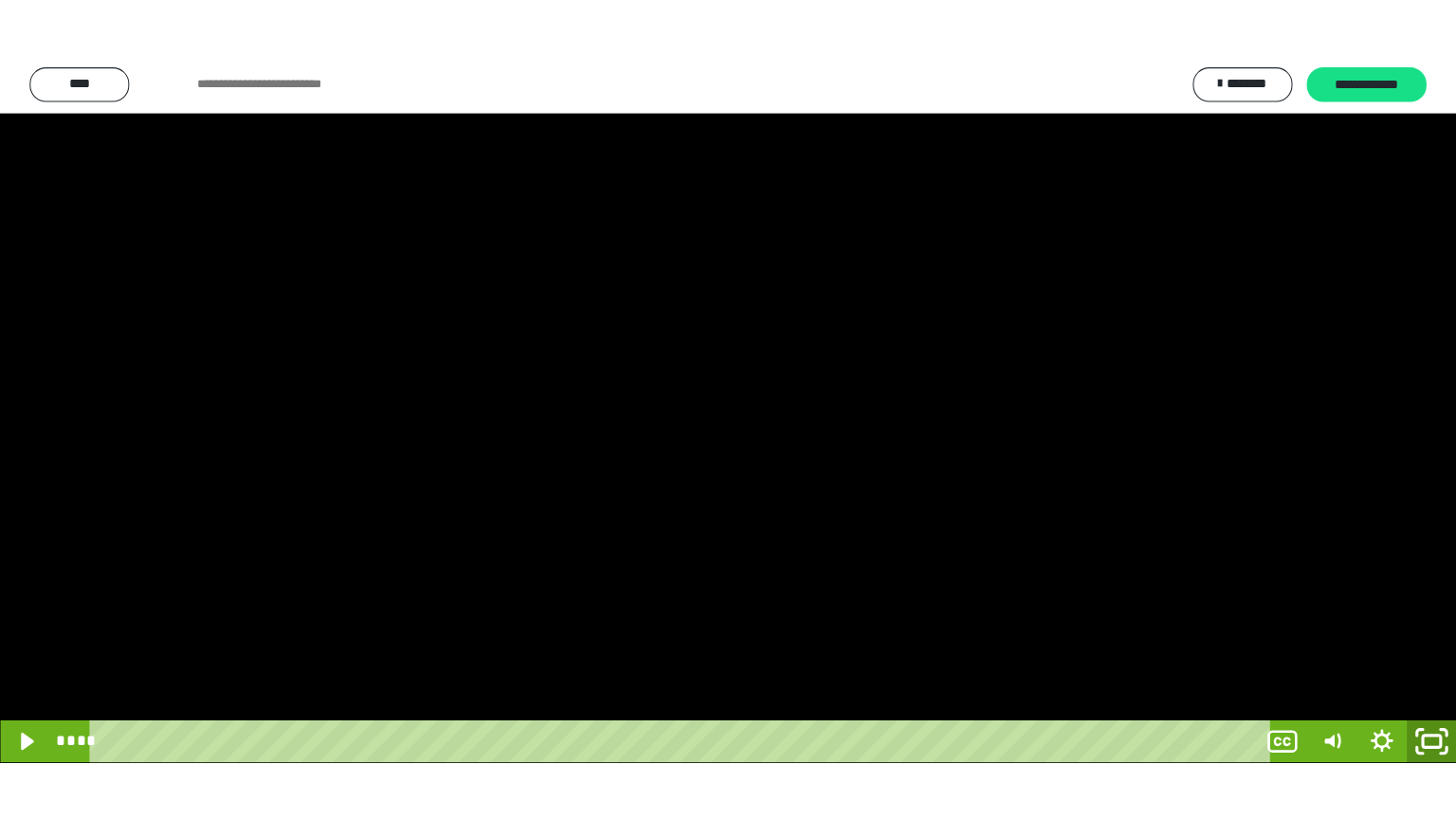 scroll, scrollTop: 3631, scrollLeft: 0, axis: vertical 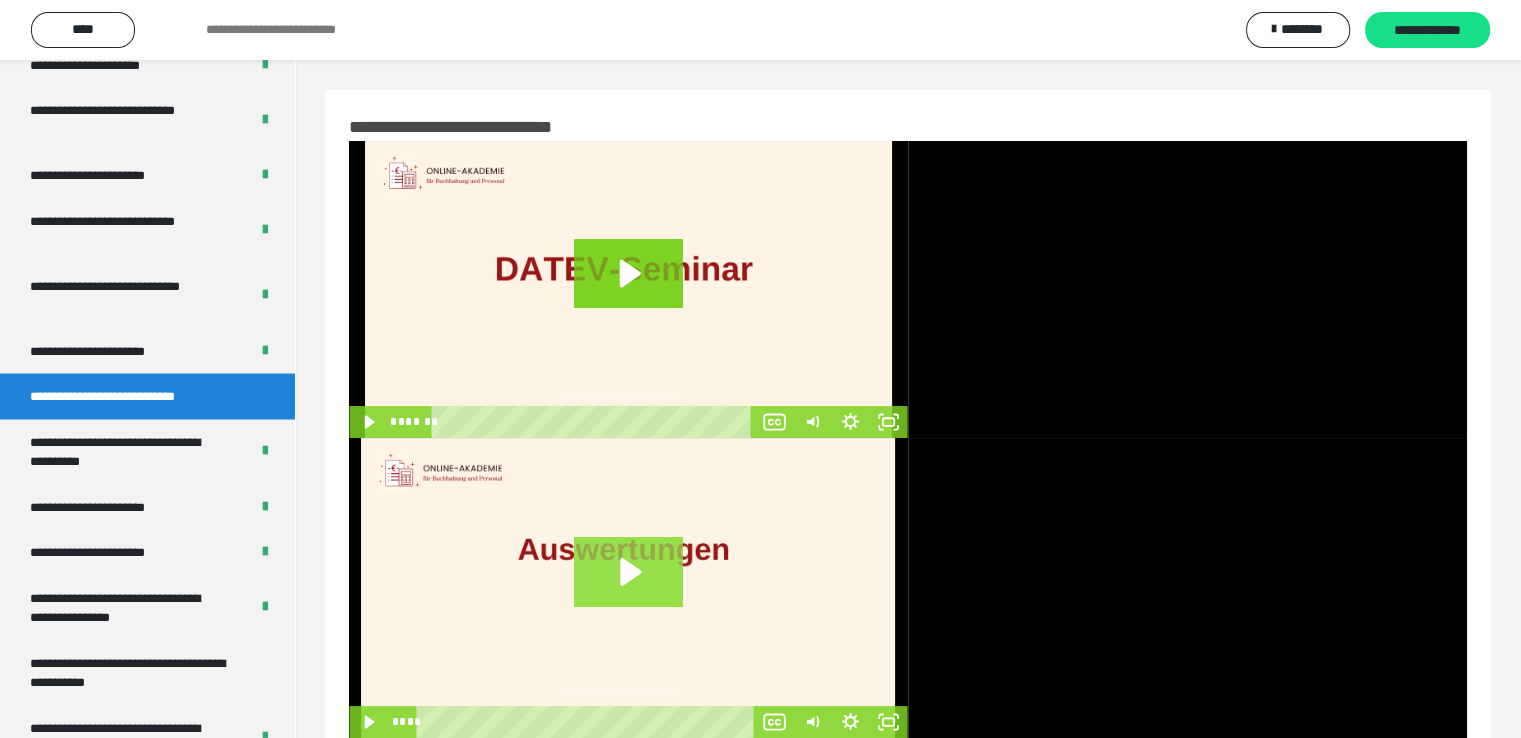drag, startPoint x: 643, startPoint y: 559, endPoint x: 634, endPoint y: 571, distance: 15 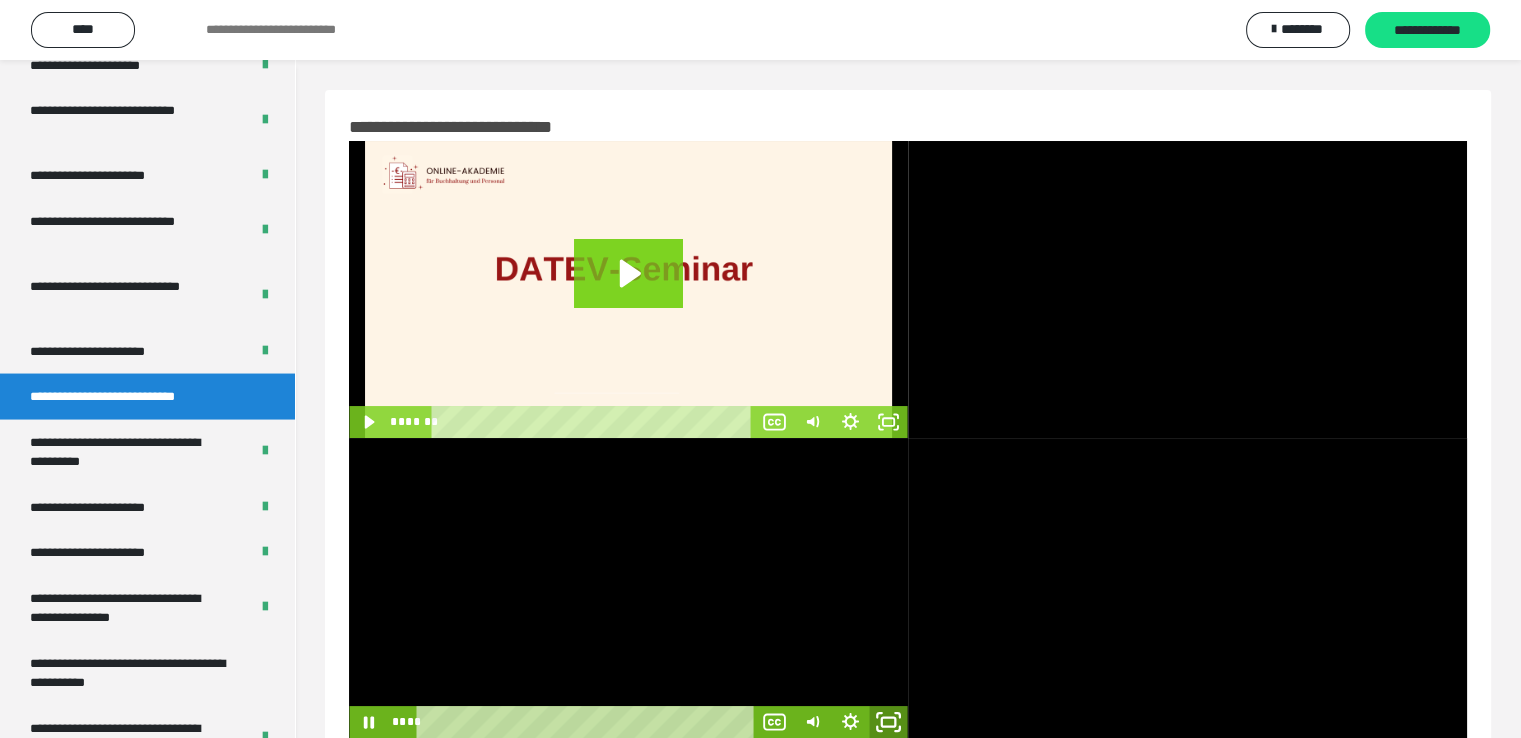click 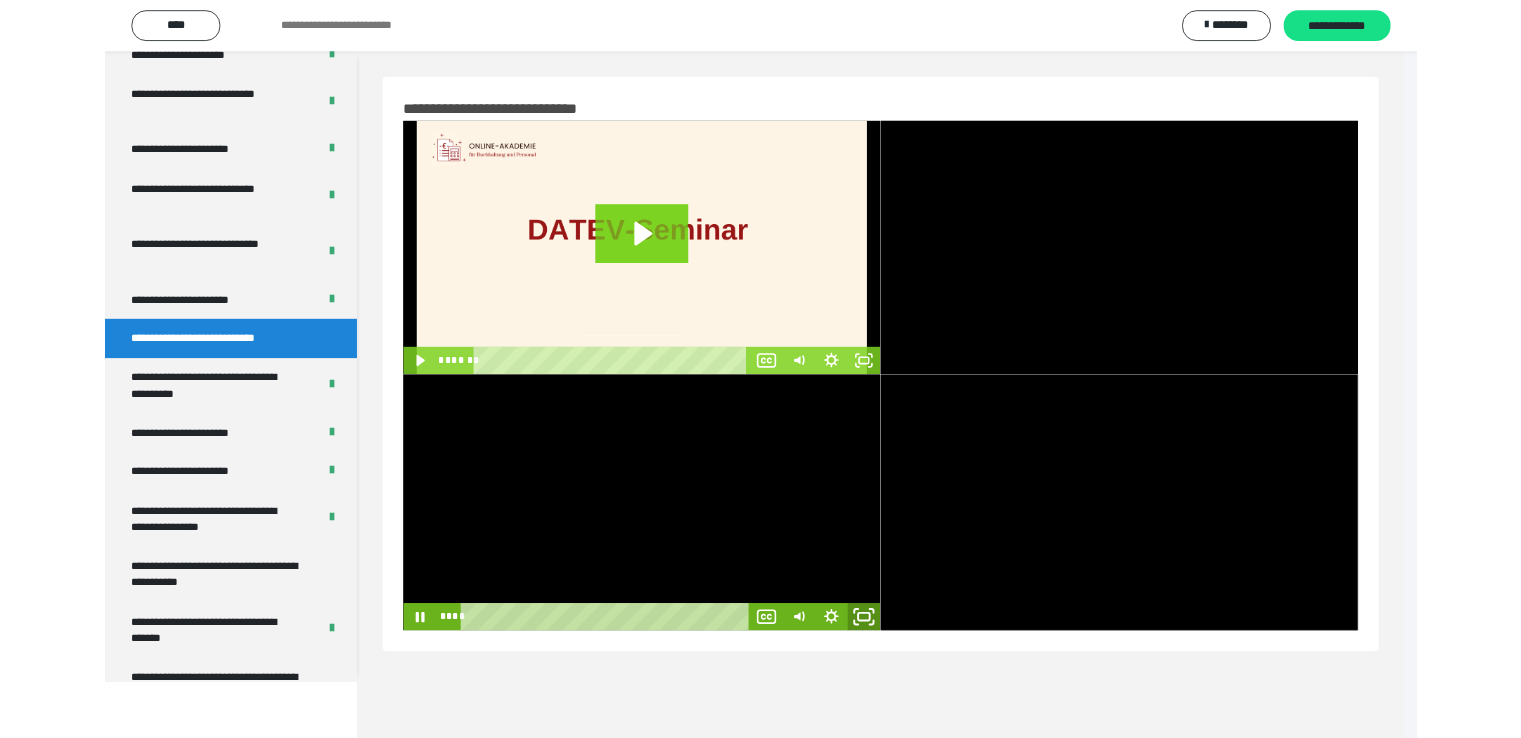 scroll, scrollTop: 3804, scrollLeft: 0, axis: vertical 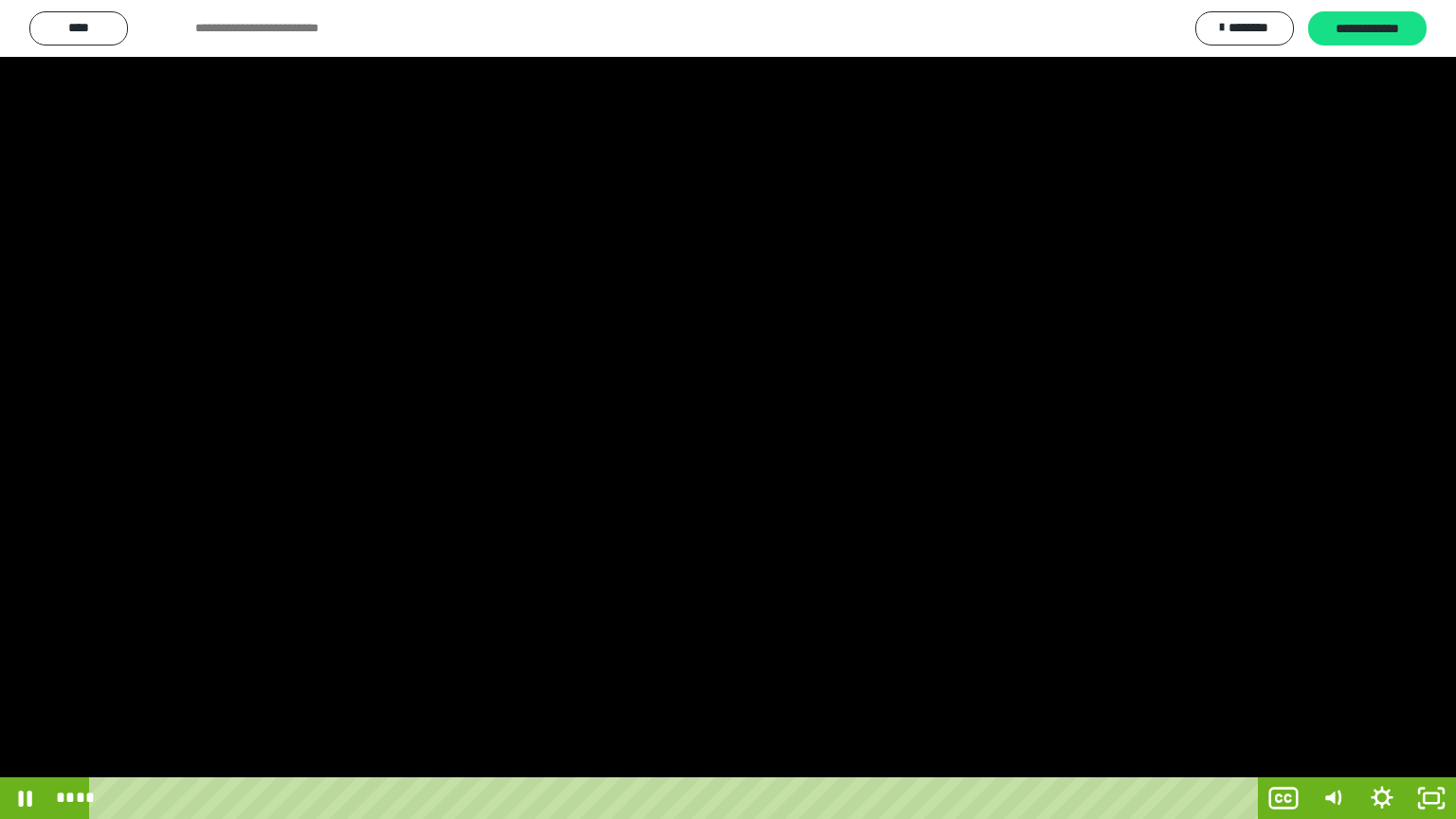 click at bounding box center (728, 410) 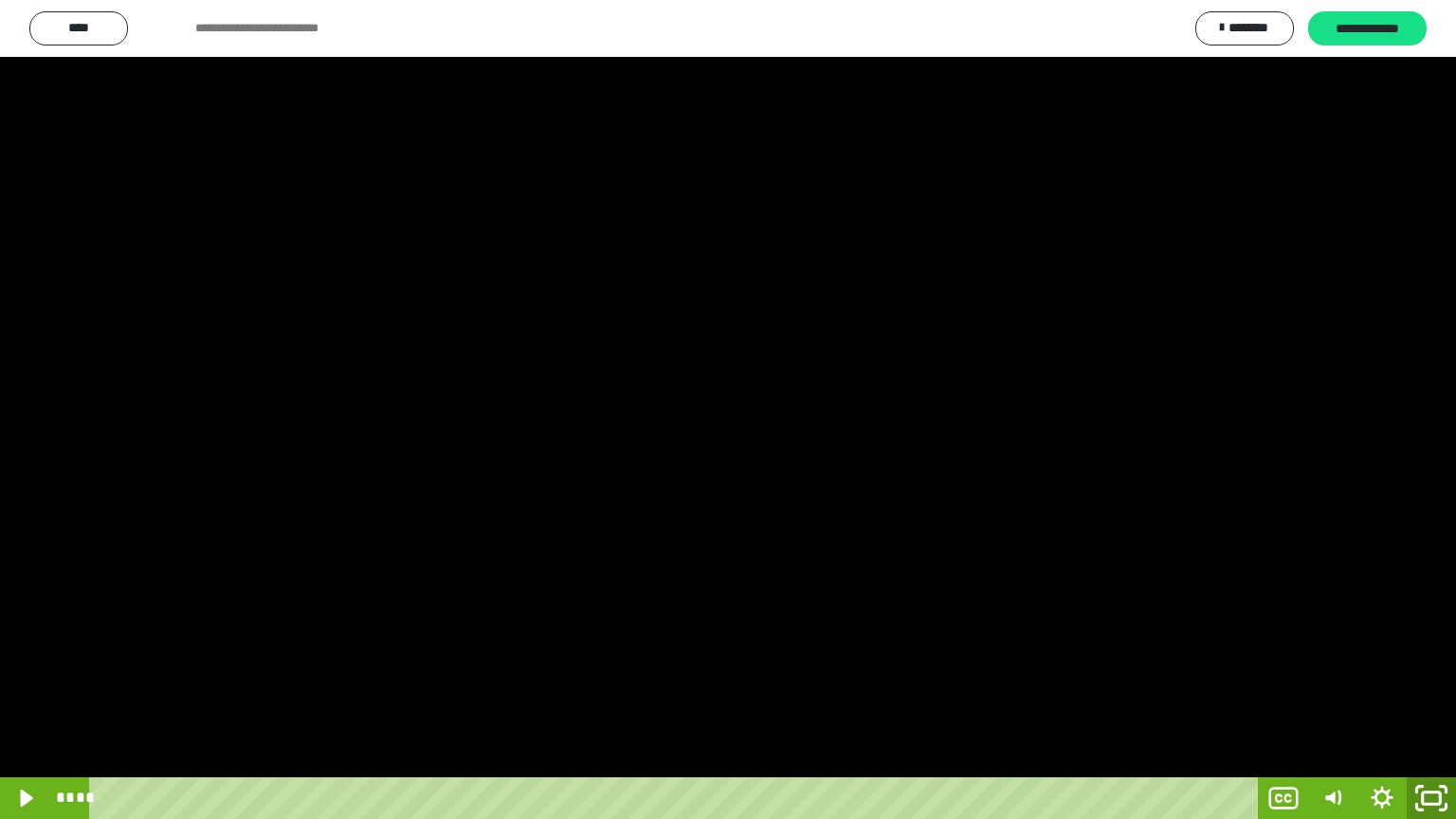 click 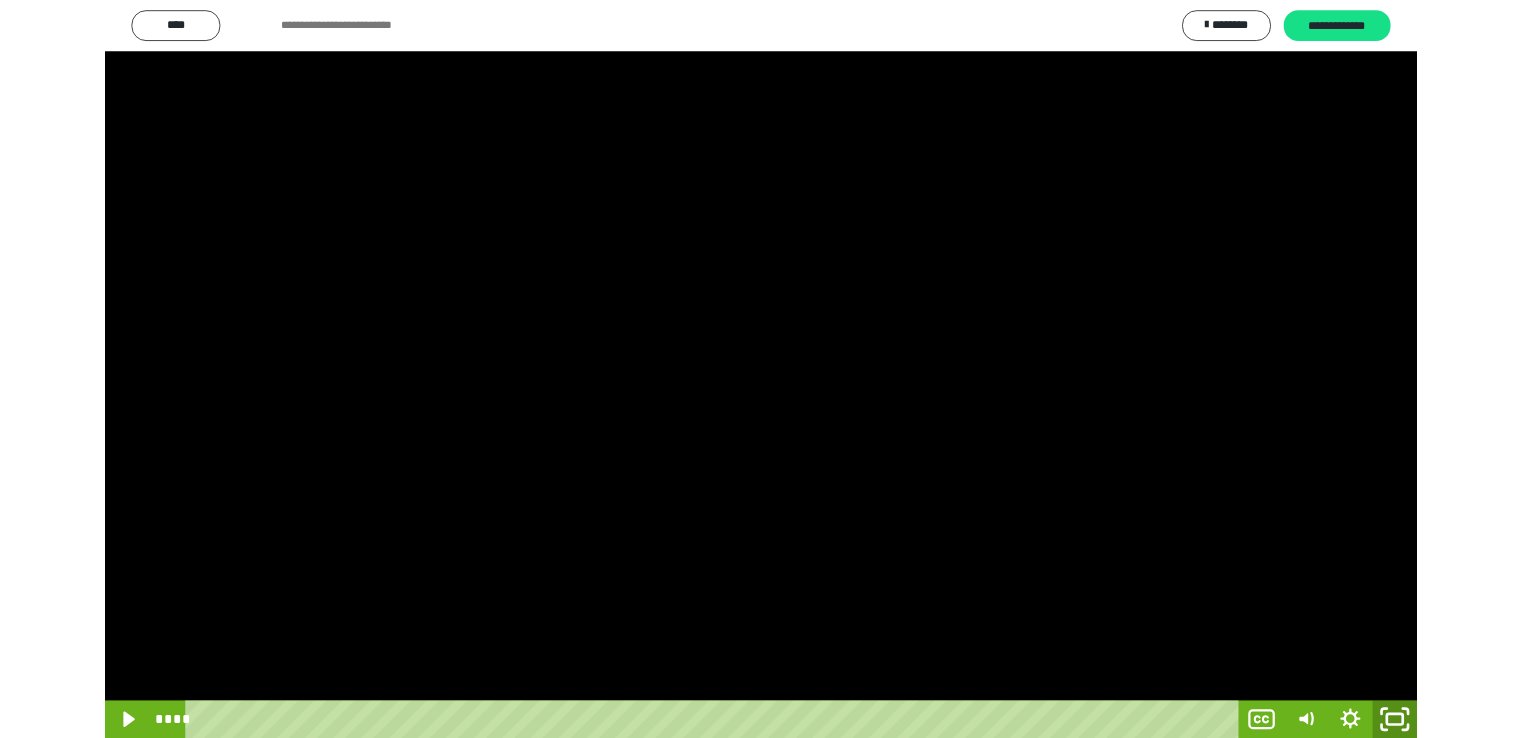 scroll, scrollTop: 3830, scrollLeft: 0, axis: vertical 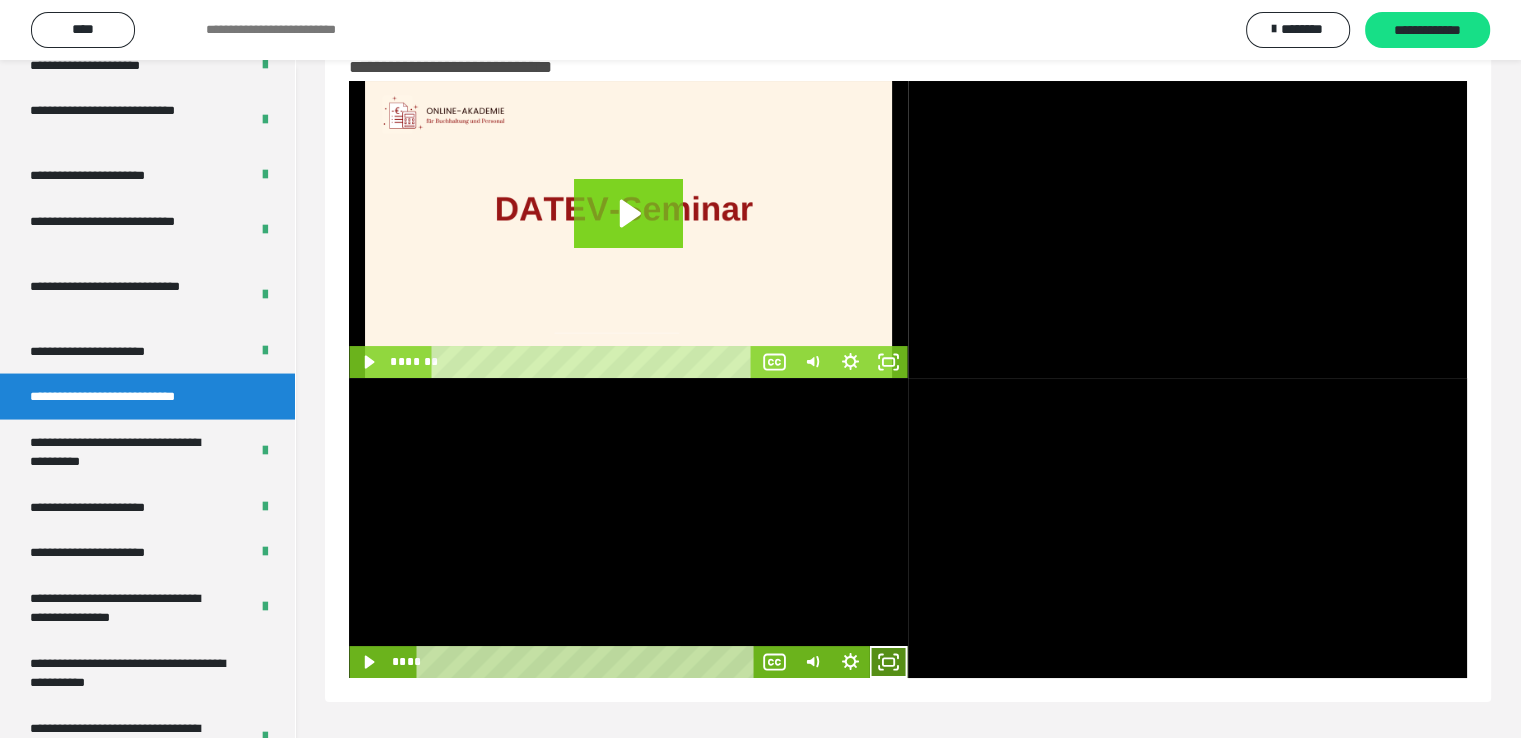 click 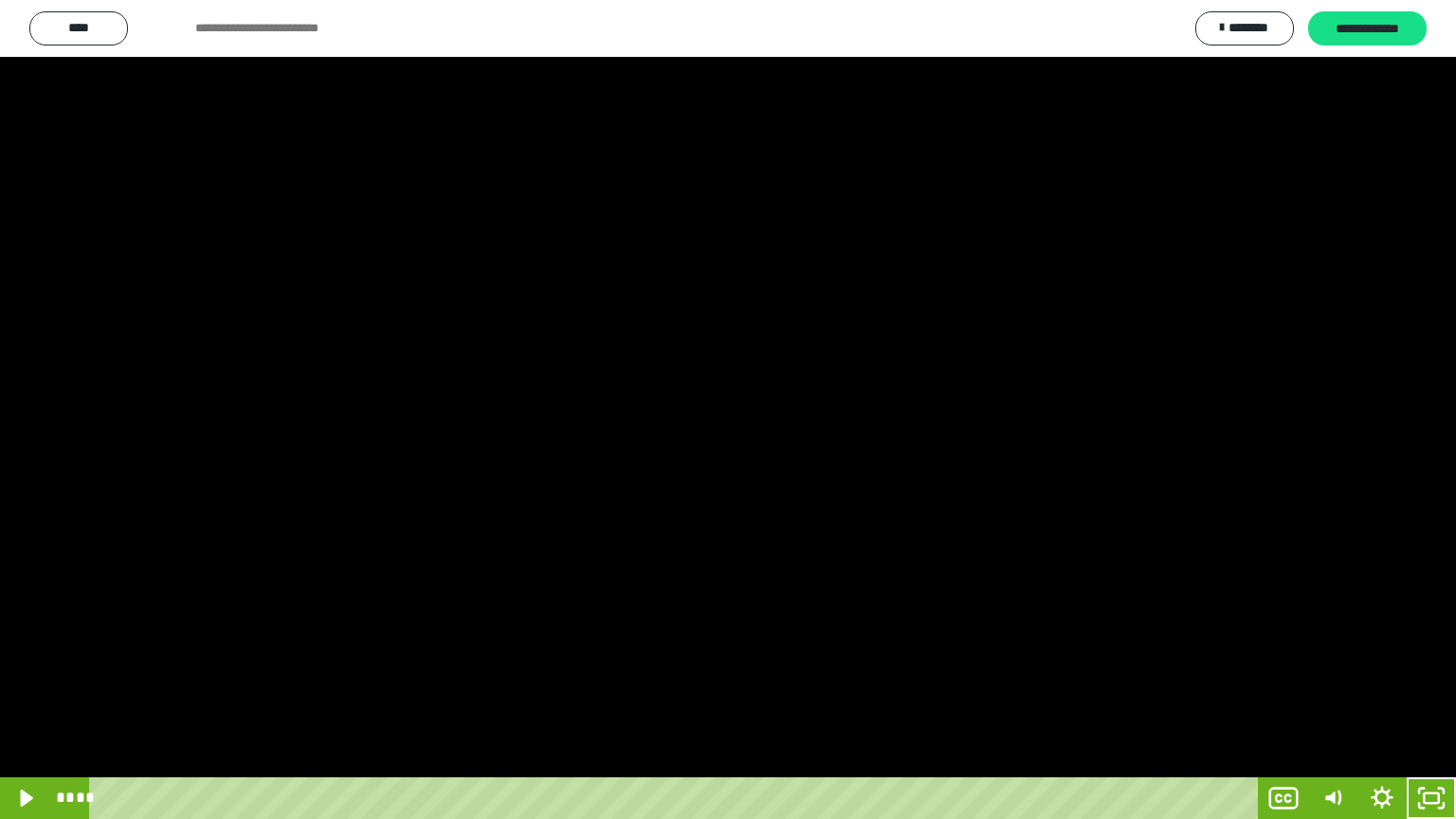 click at bounding box center (728, 410) 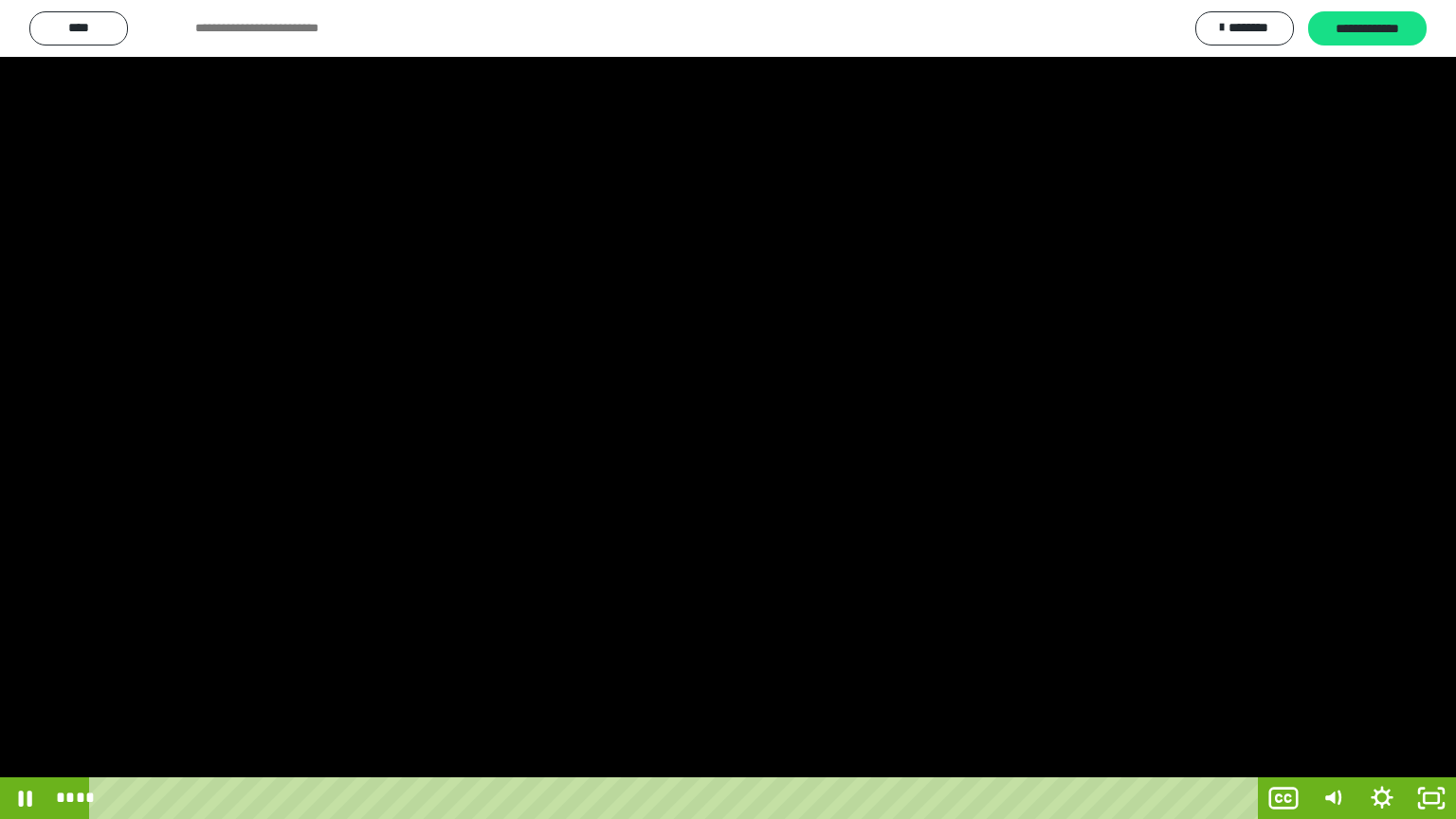 click at bounding box center (728, 410) 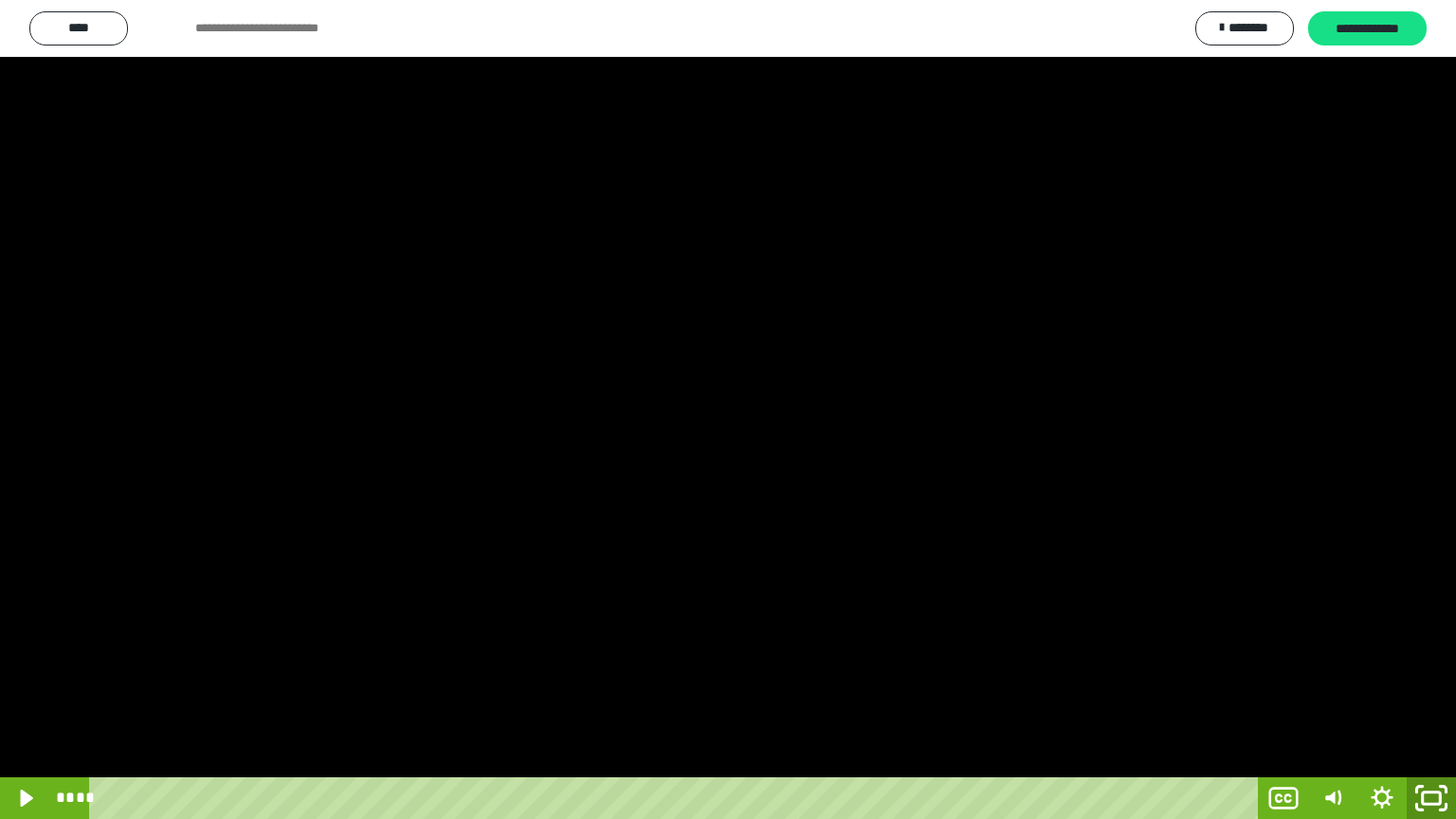 click 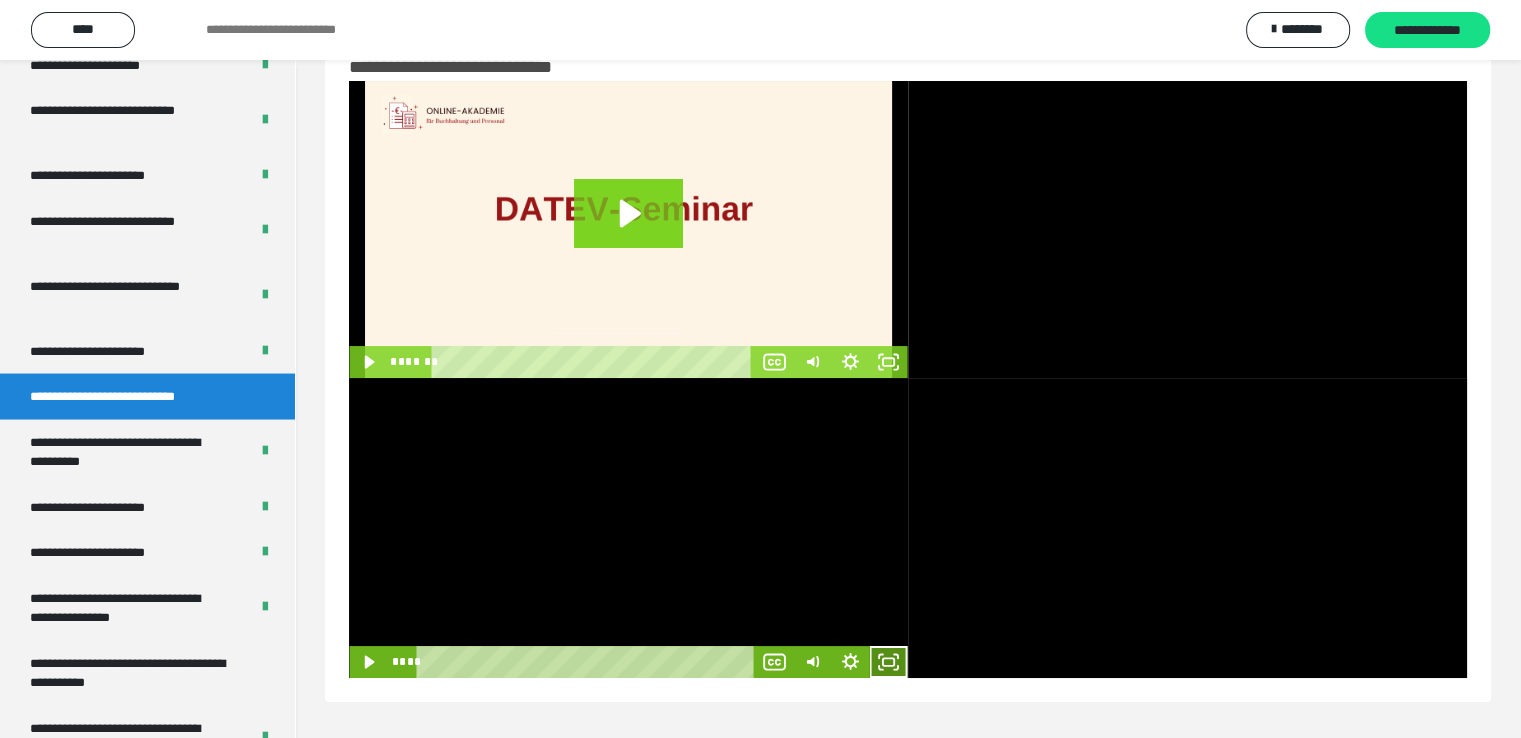 click 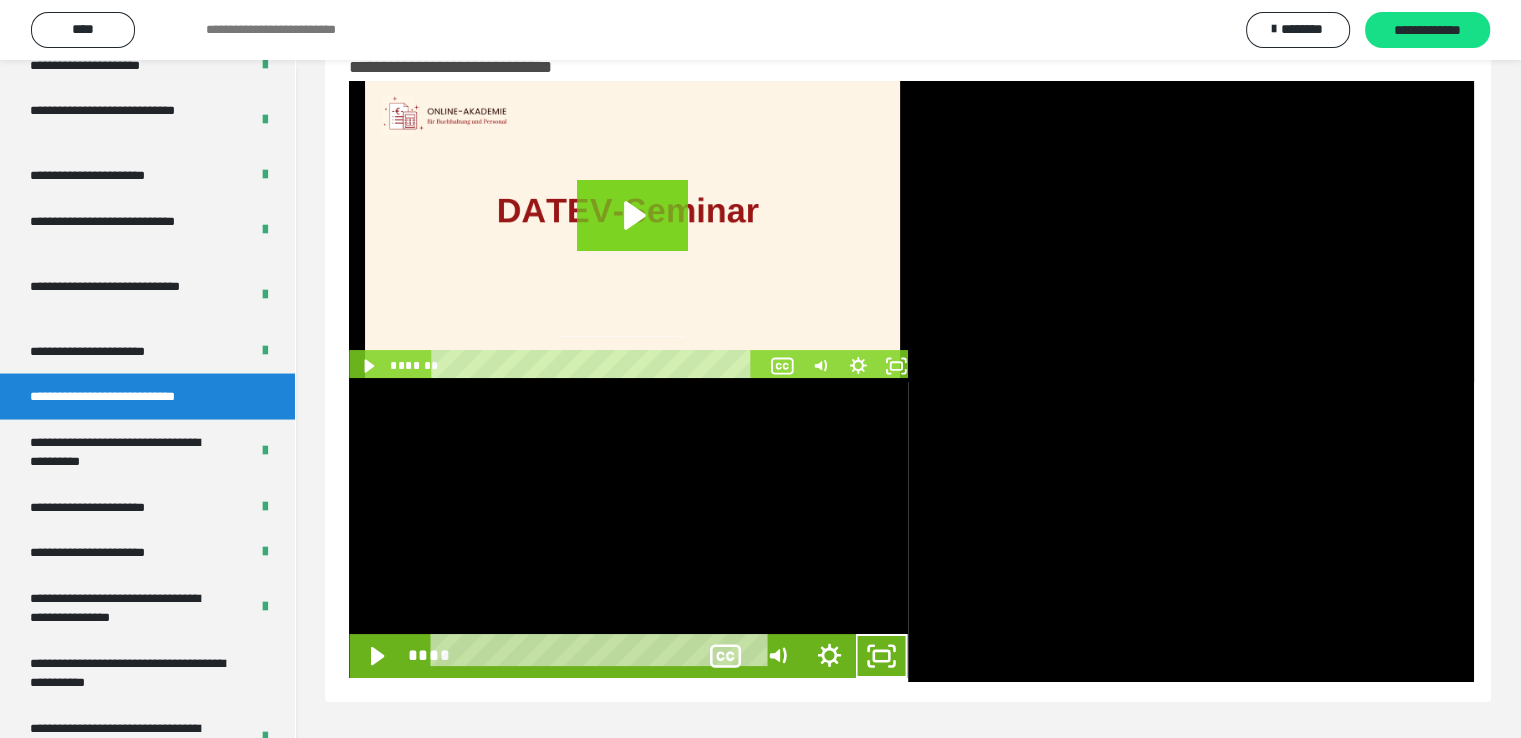 scroll, scrollTop: 3804, scrollLeft: 0, axis: vertical 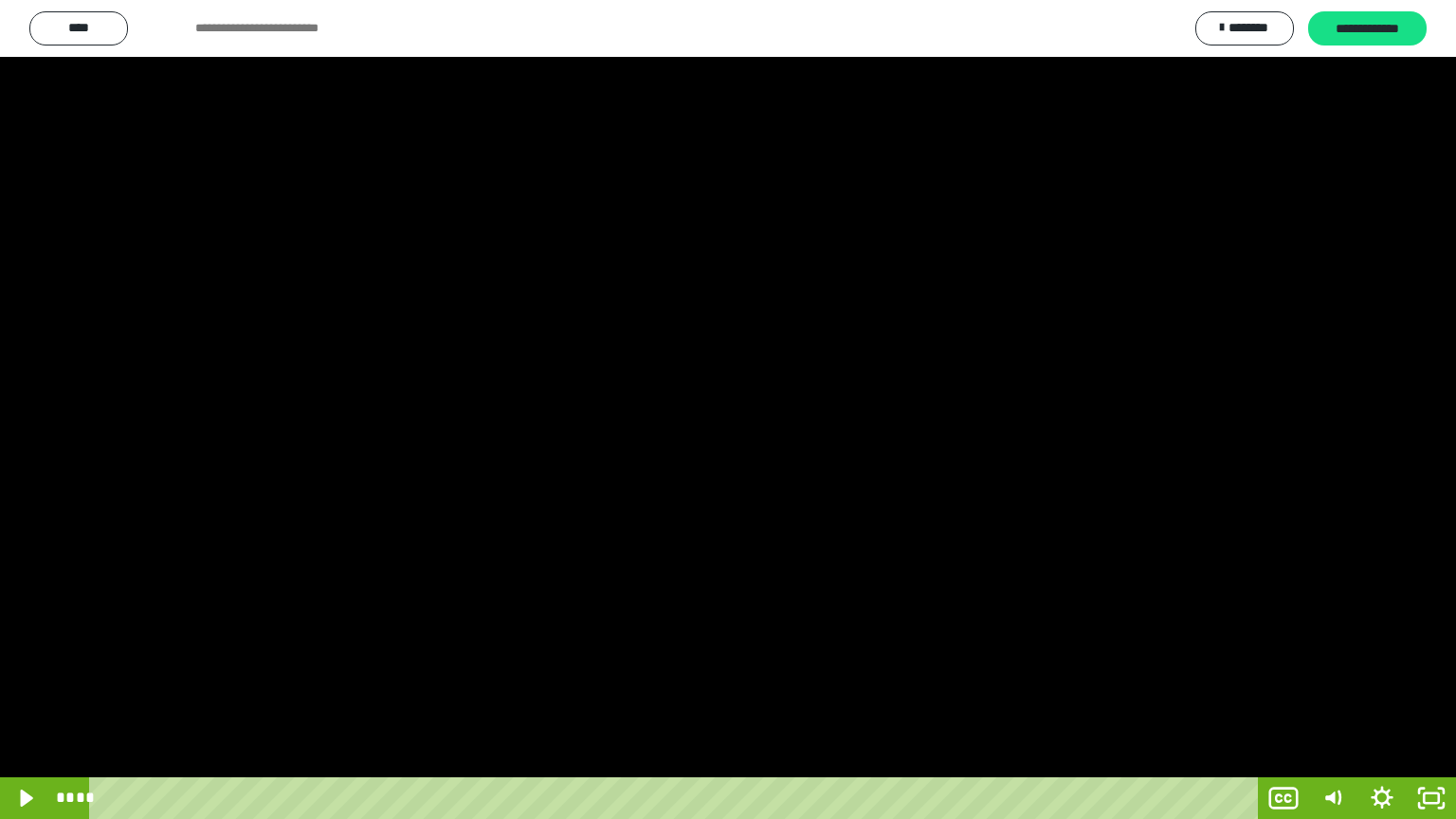 click at bounding box center (728, 410) 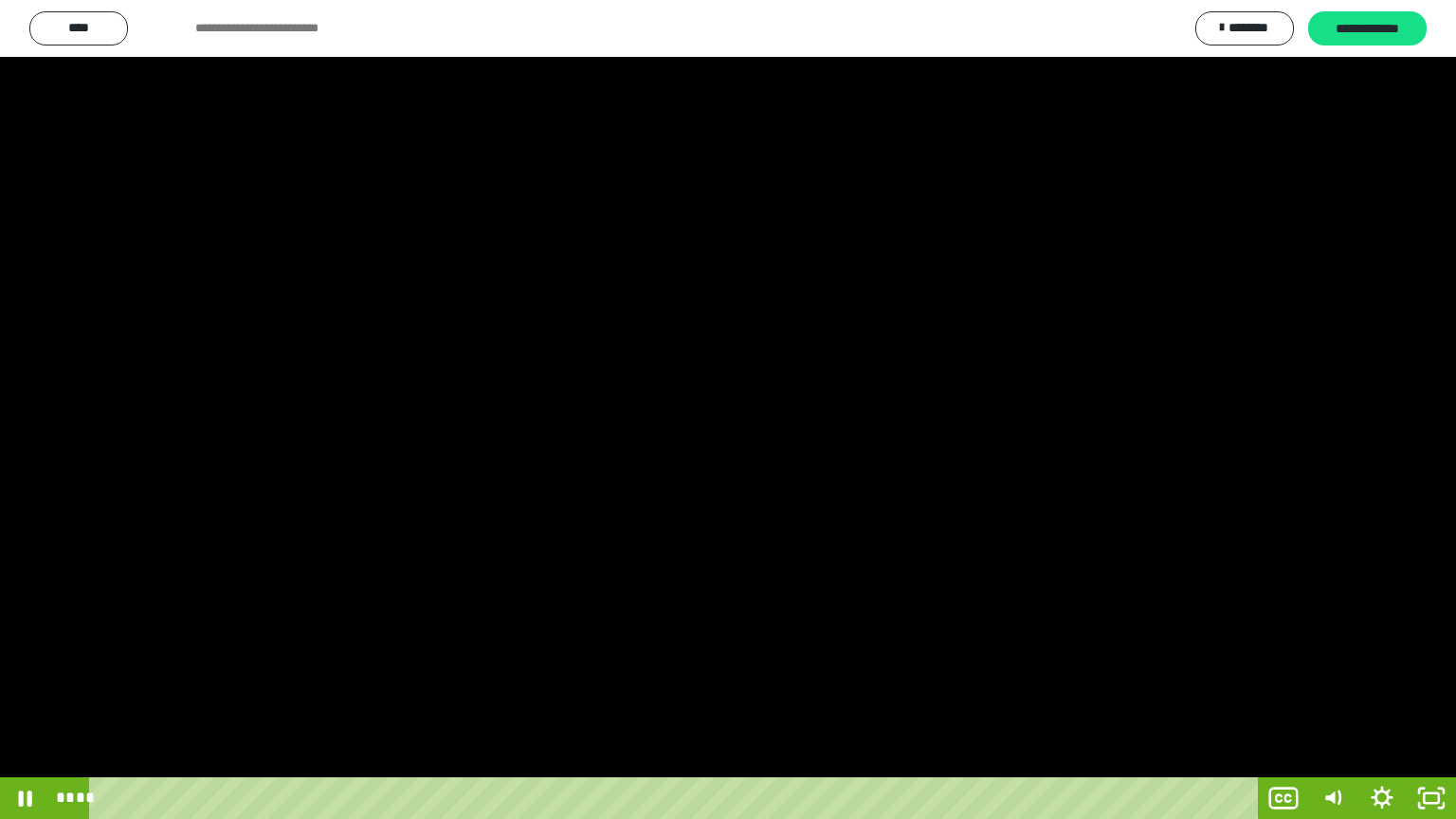 click at bounding box center [728, 410] 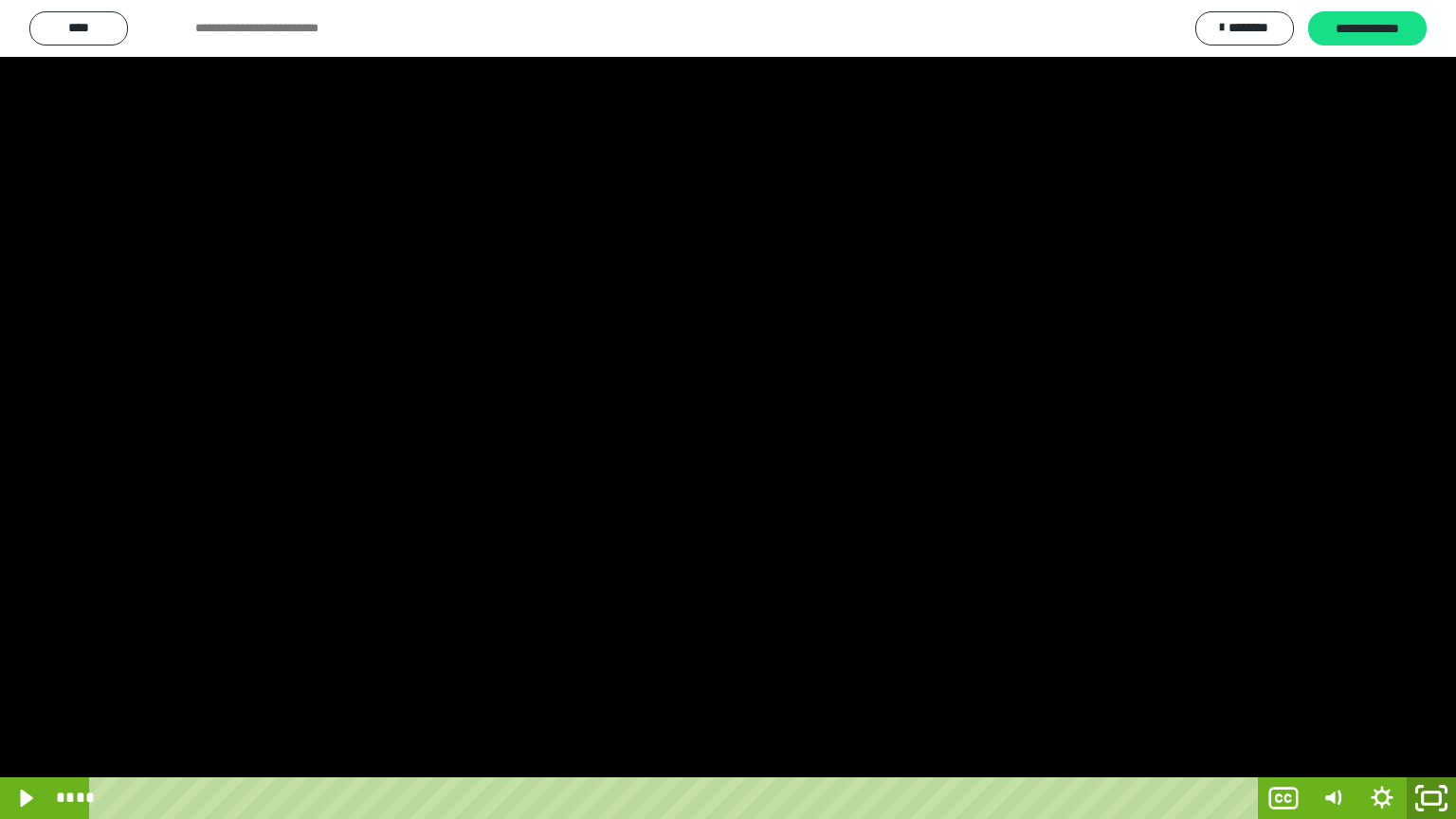 click 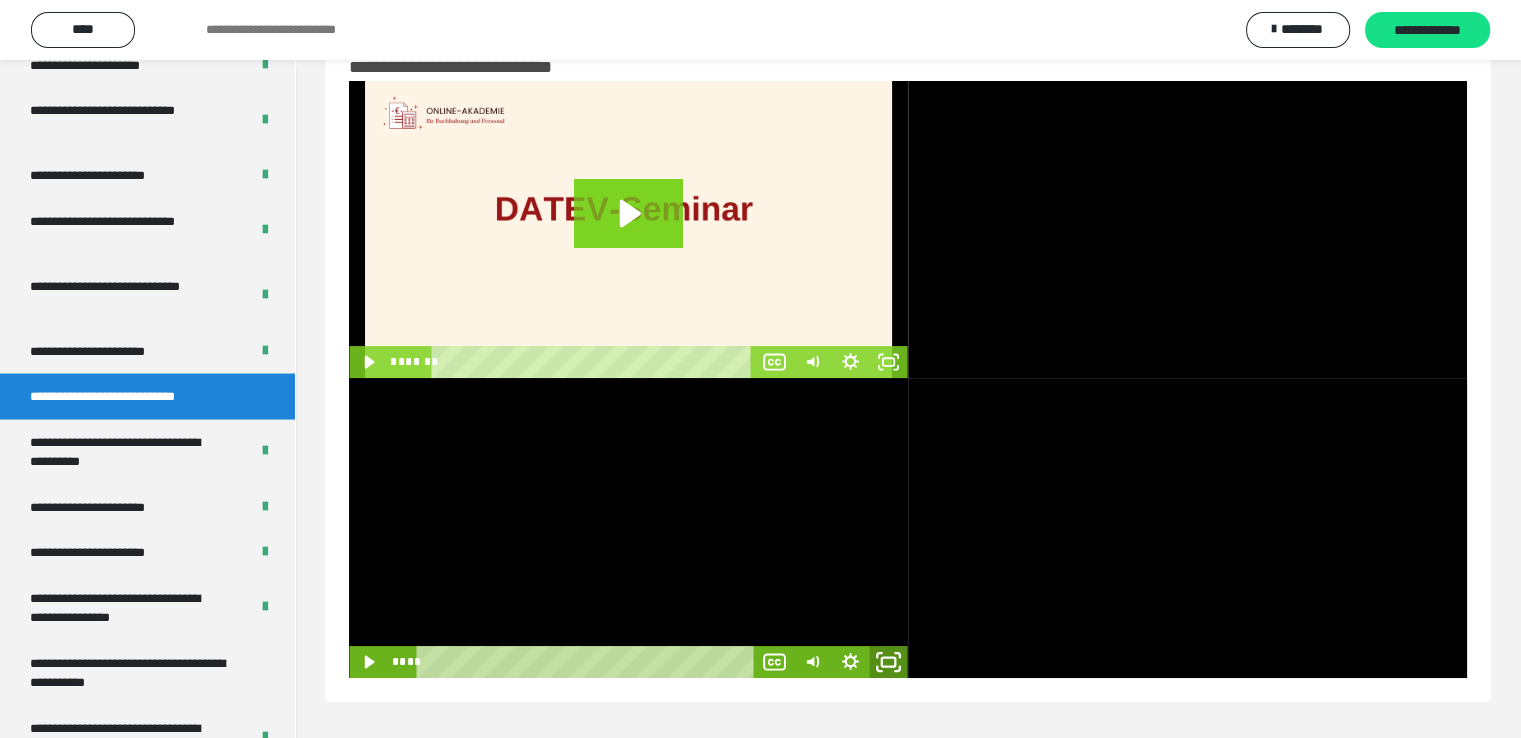 click 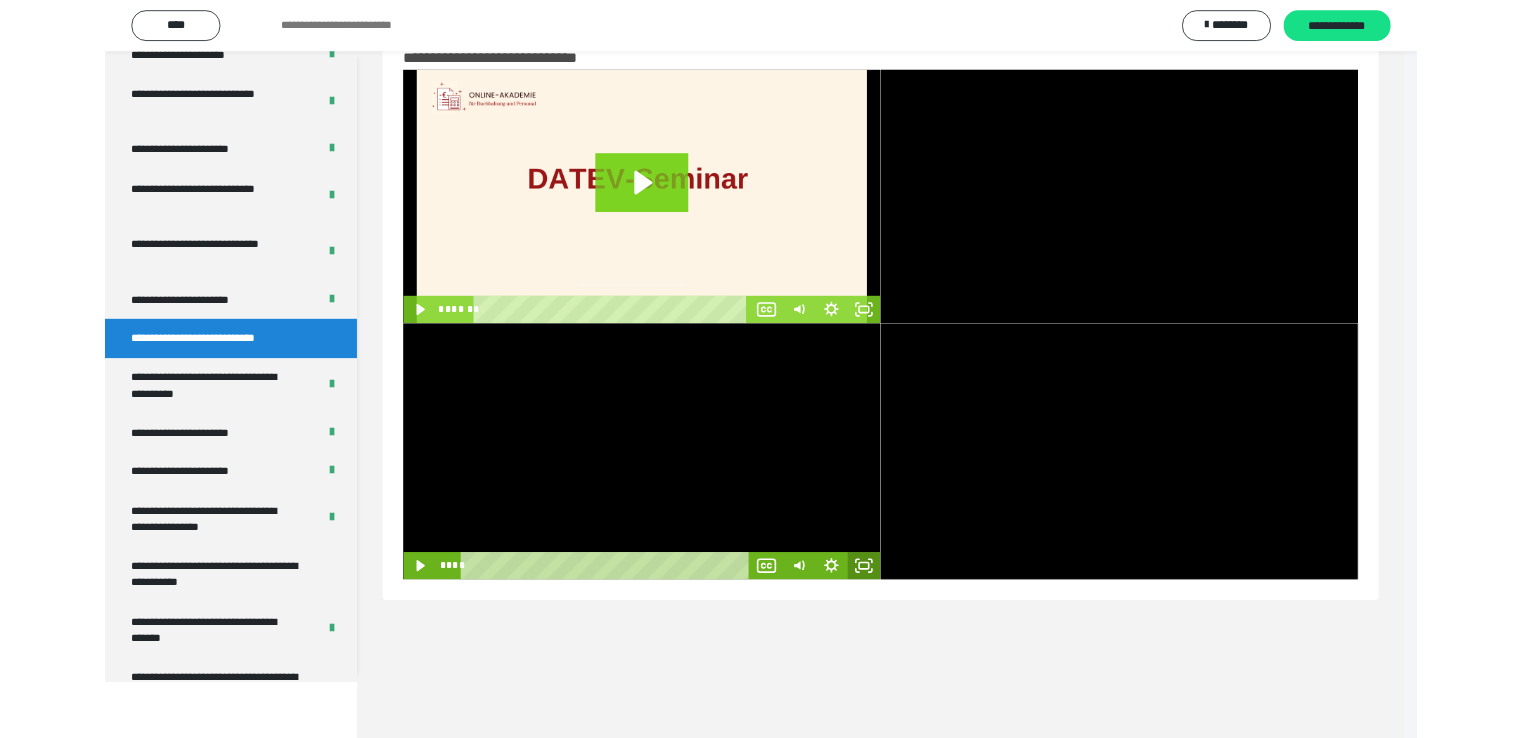 scroll, scrollTop: 3804, scrollLeft: 0, axis: vertical 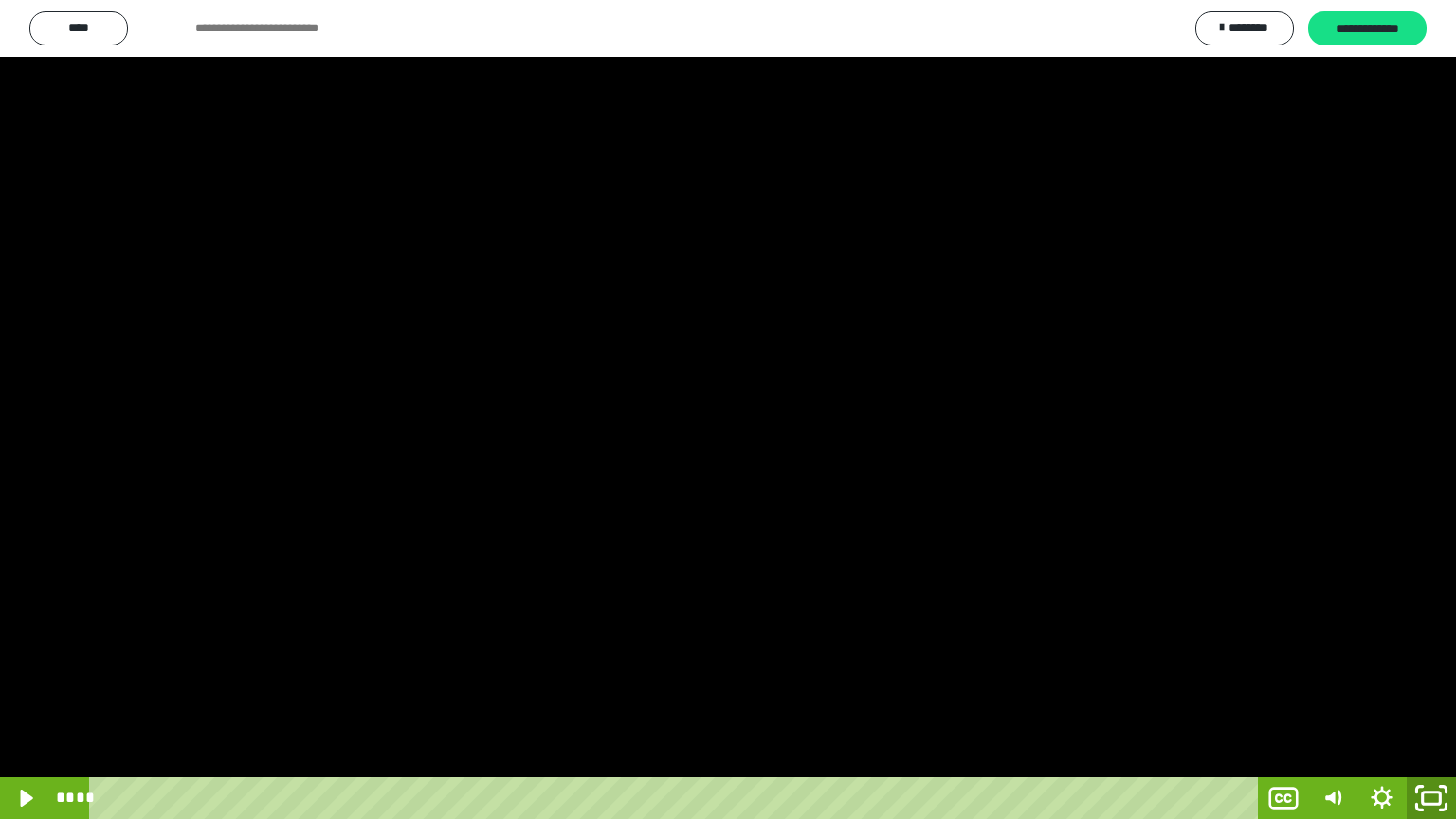 click 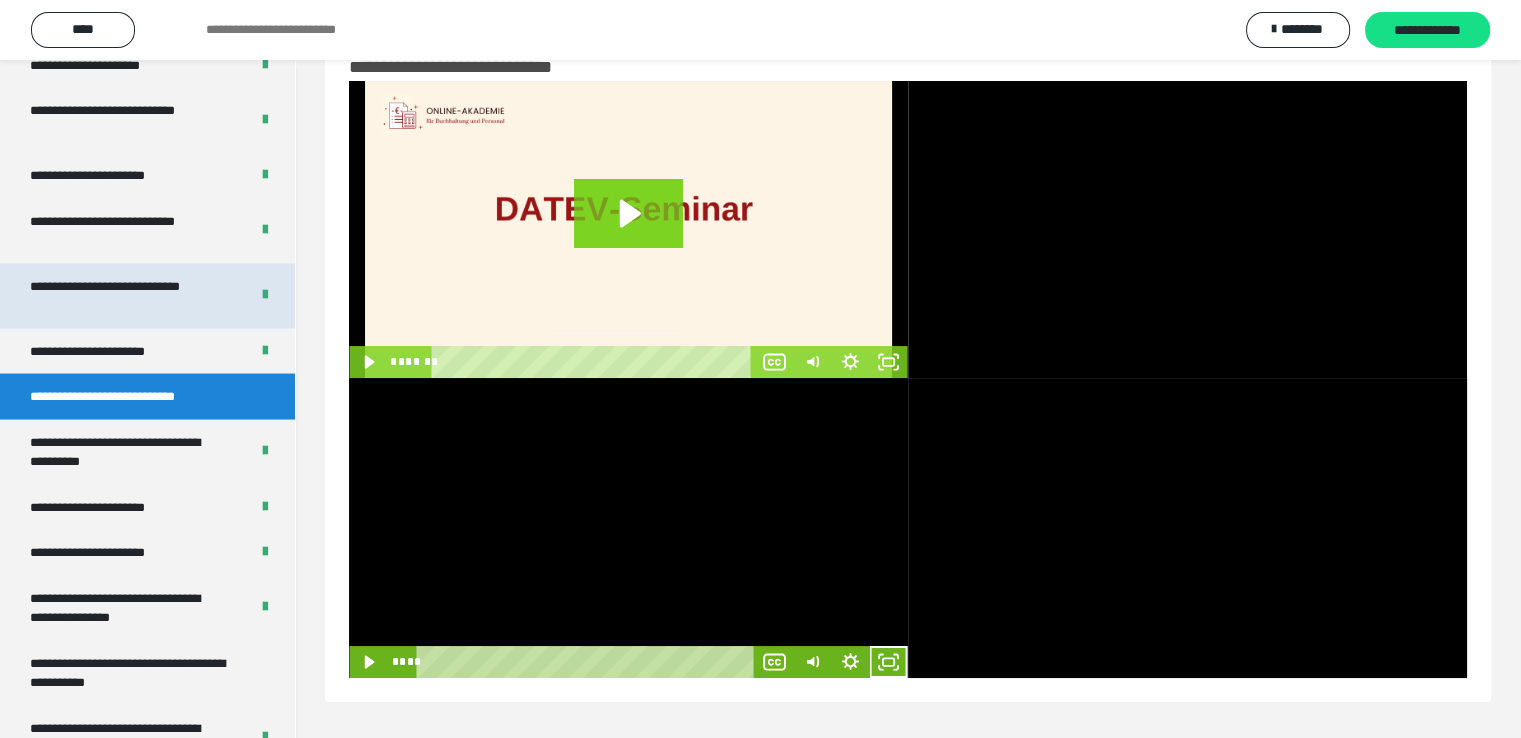 click on "**********" at bounding box center (124, 295) 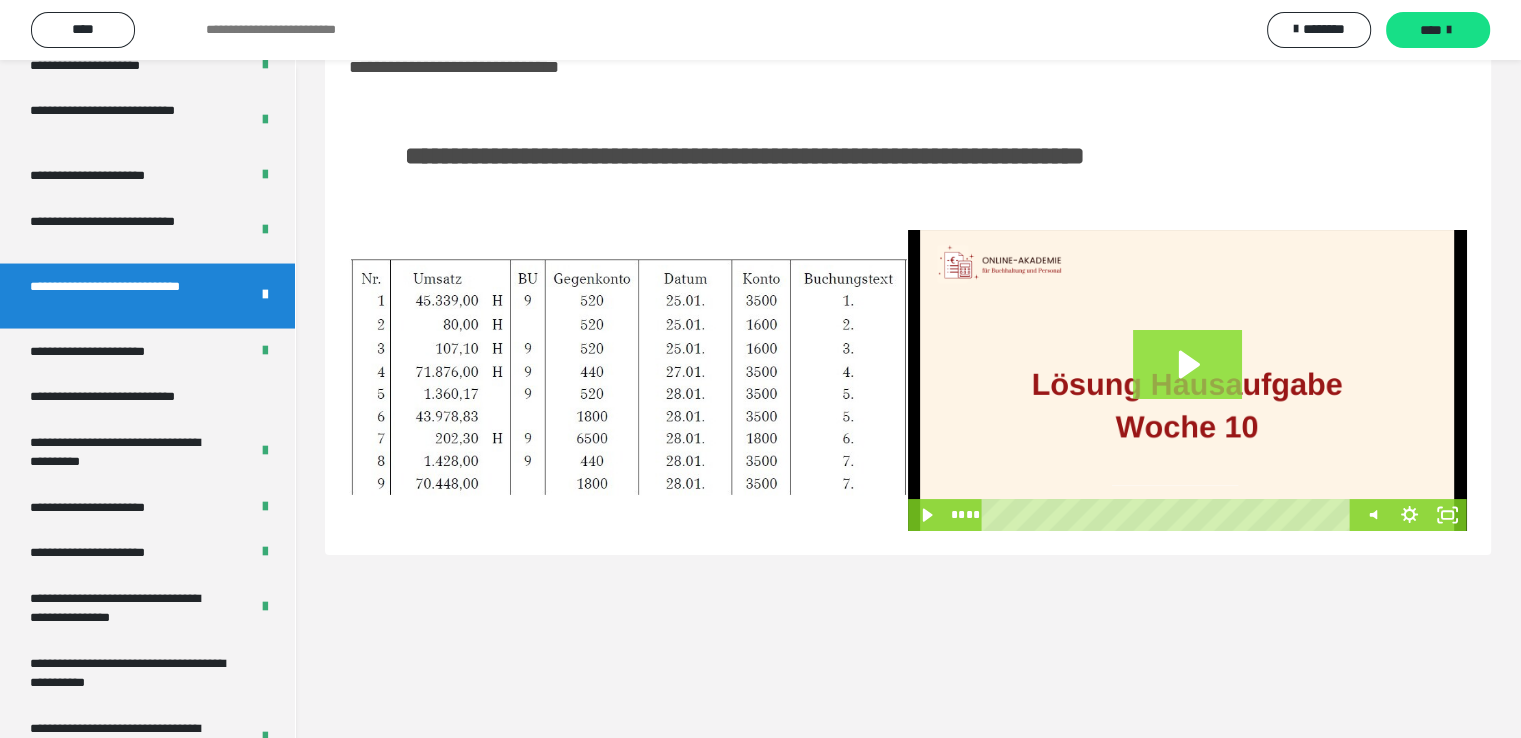 click 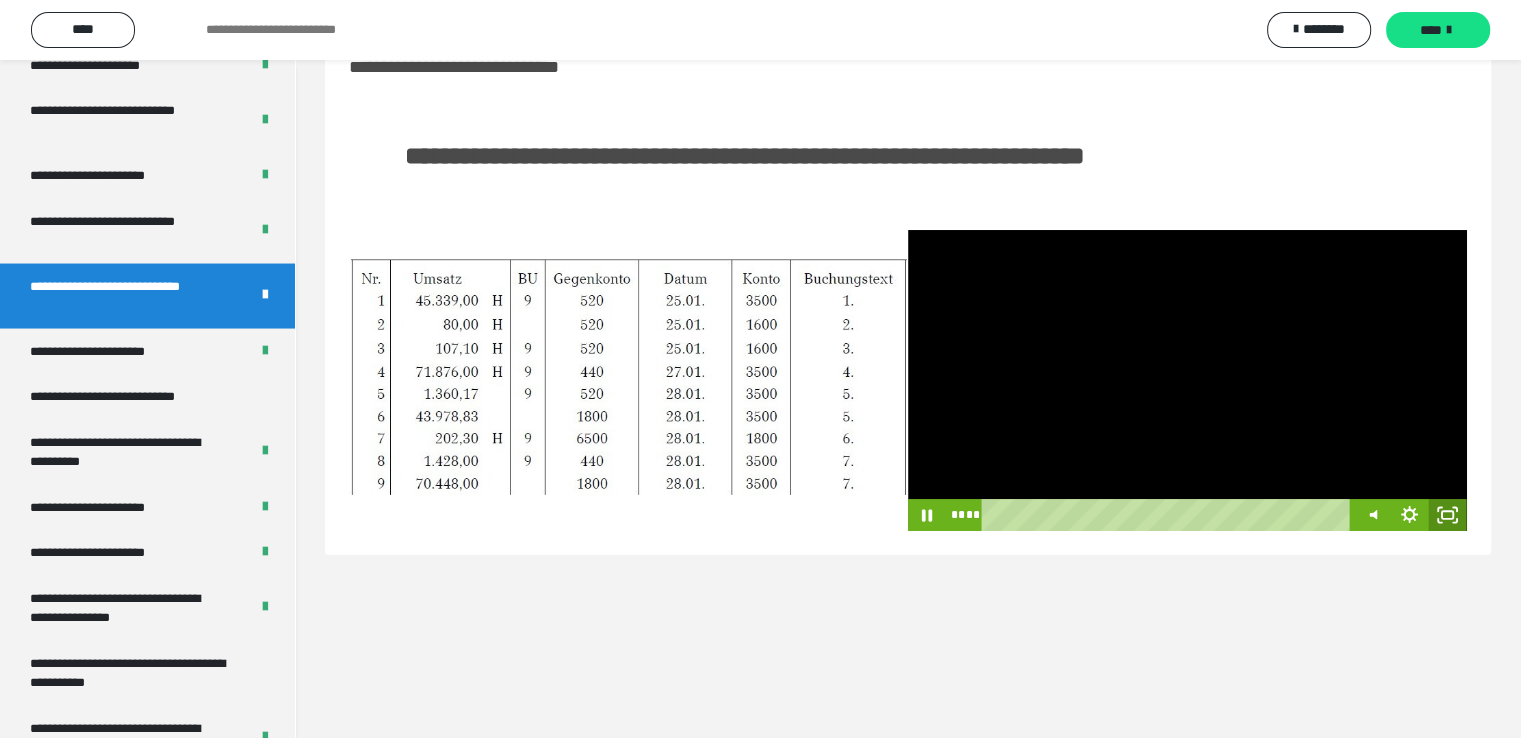 click 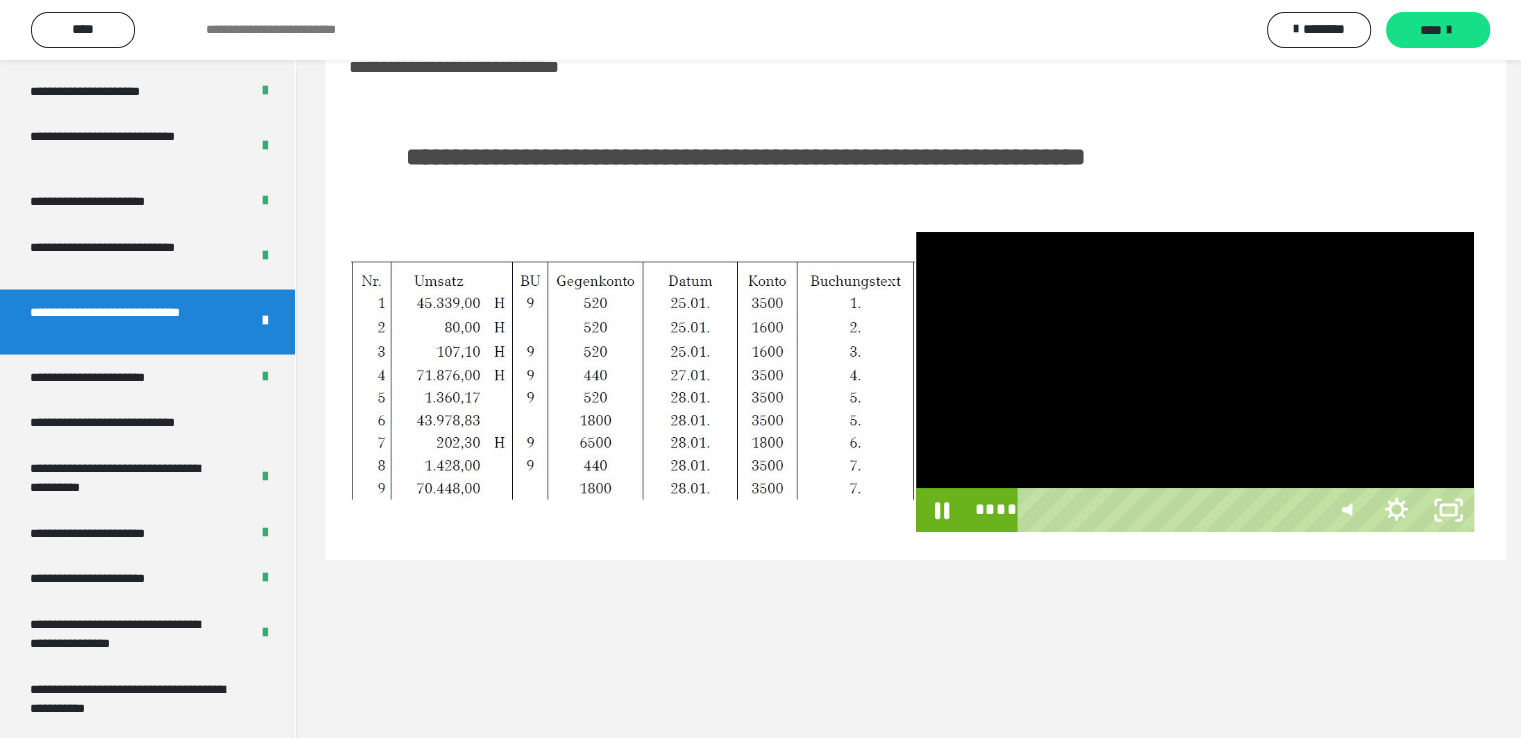 scroll, scrollTop: 3830, scrollLeft: 0, axis: vertical 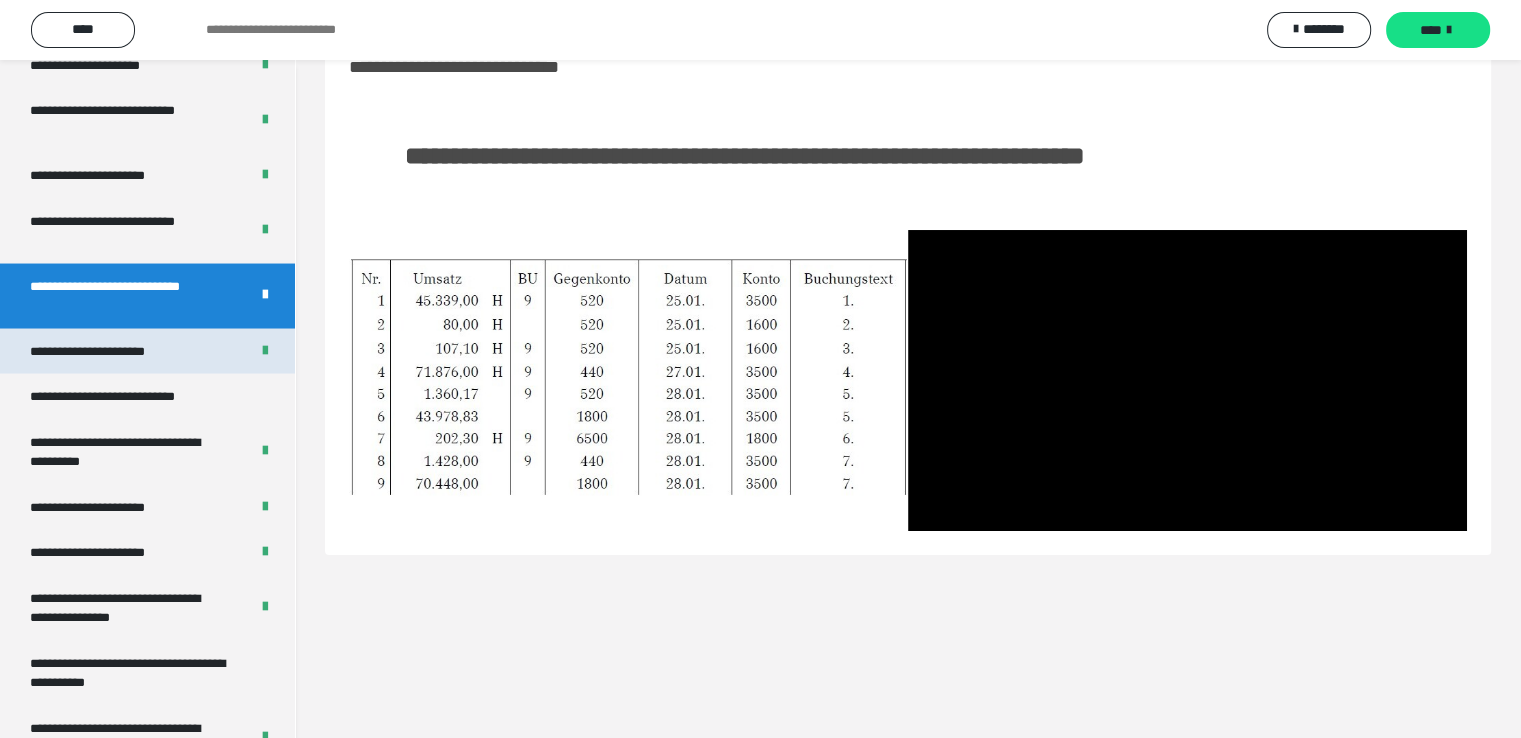 click on "**********" at bounding box center [109, 351] 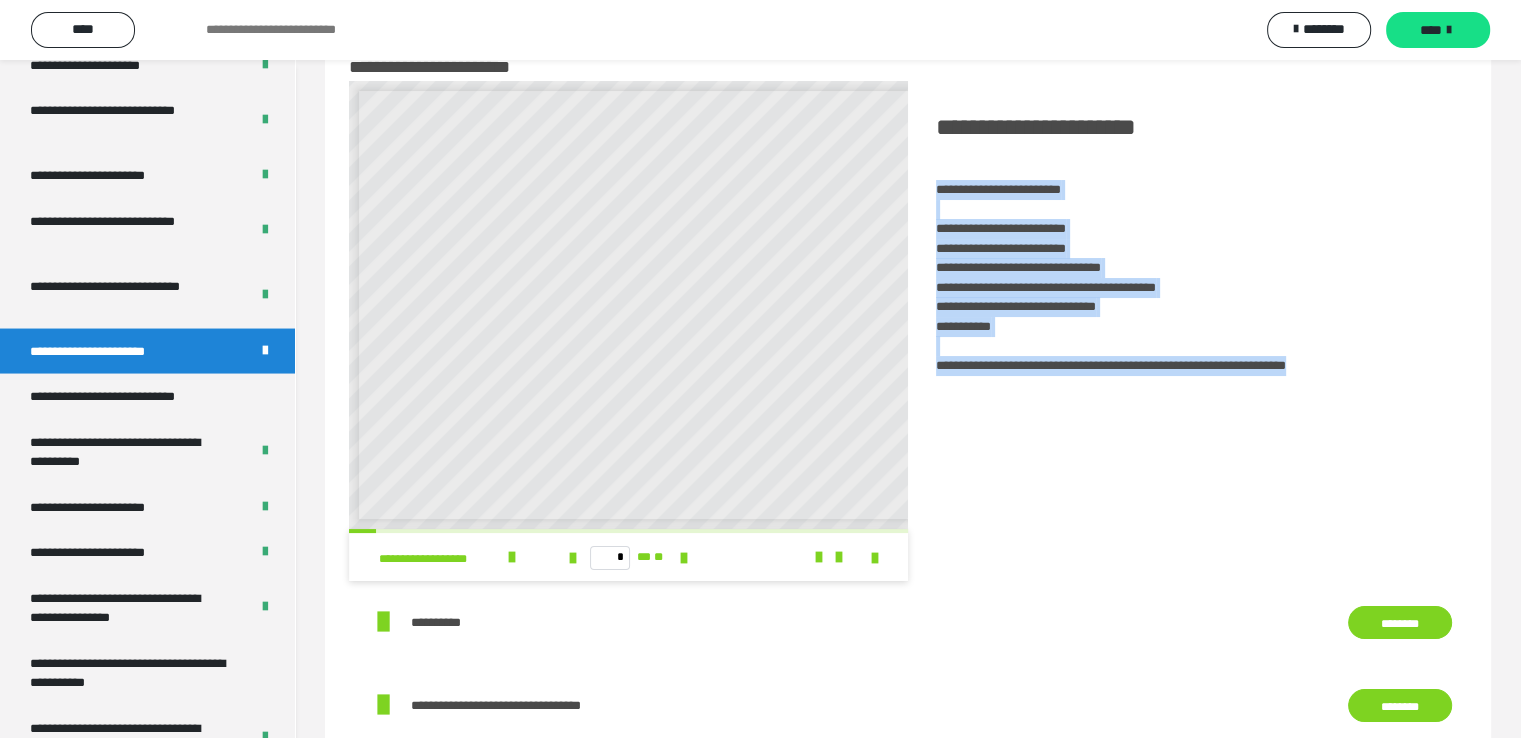 drag, startPoint x: 940, startPoint y: 189, endPoint x: 1429, endPoint y: 369, distance: 521.0768 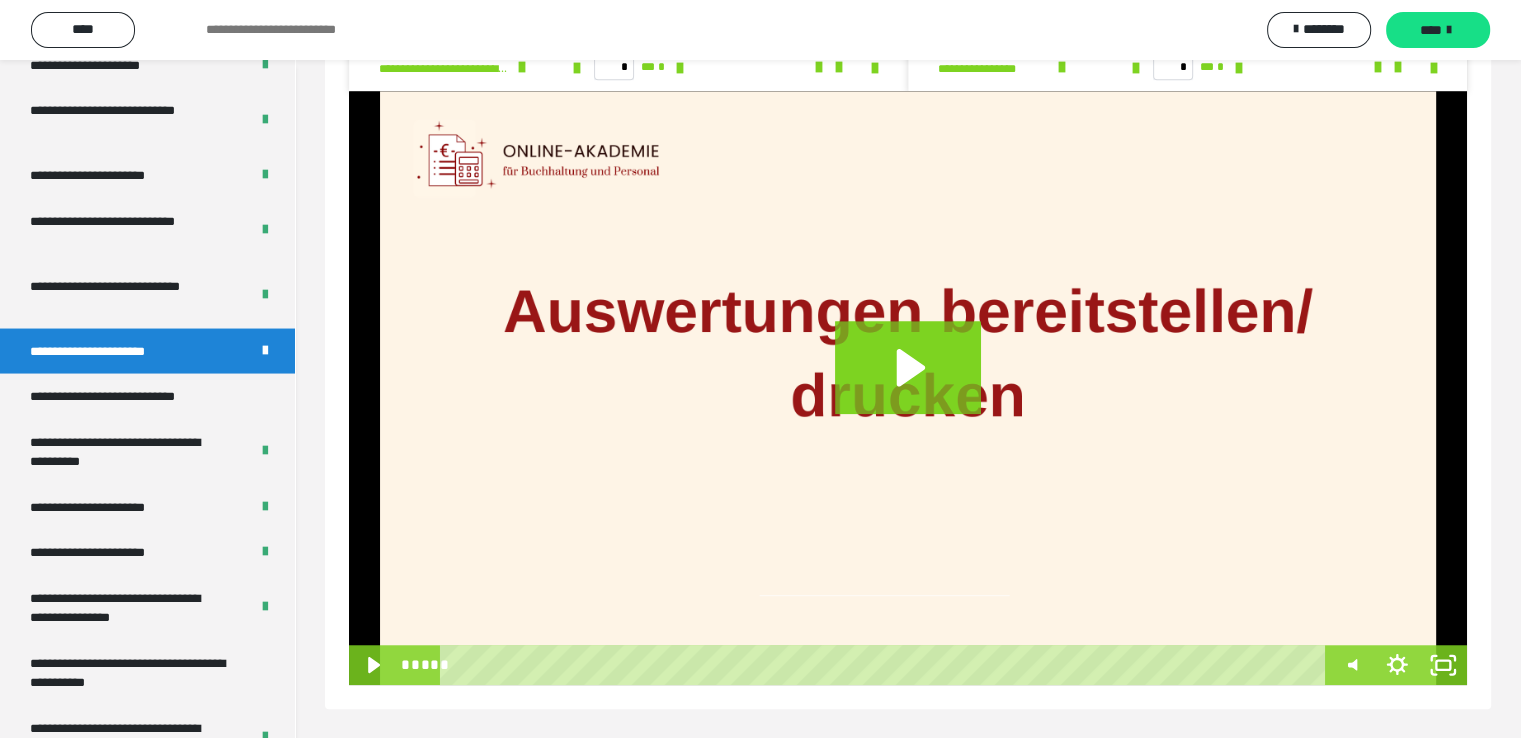 scroll, scrollTop: 1466, scrollLeft: 0, axis: vertical 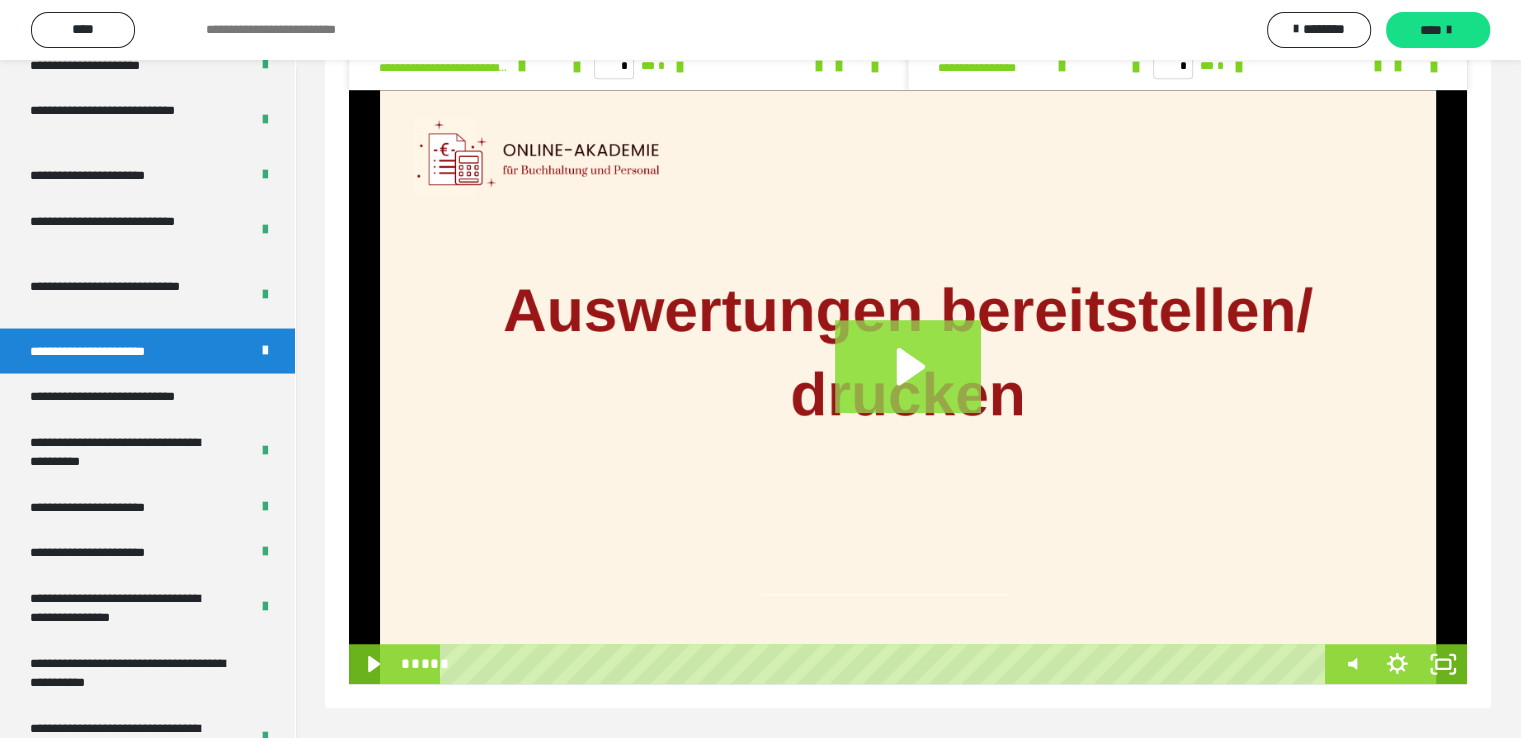 click 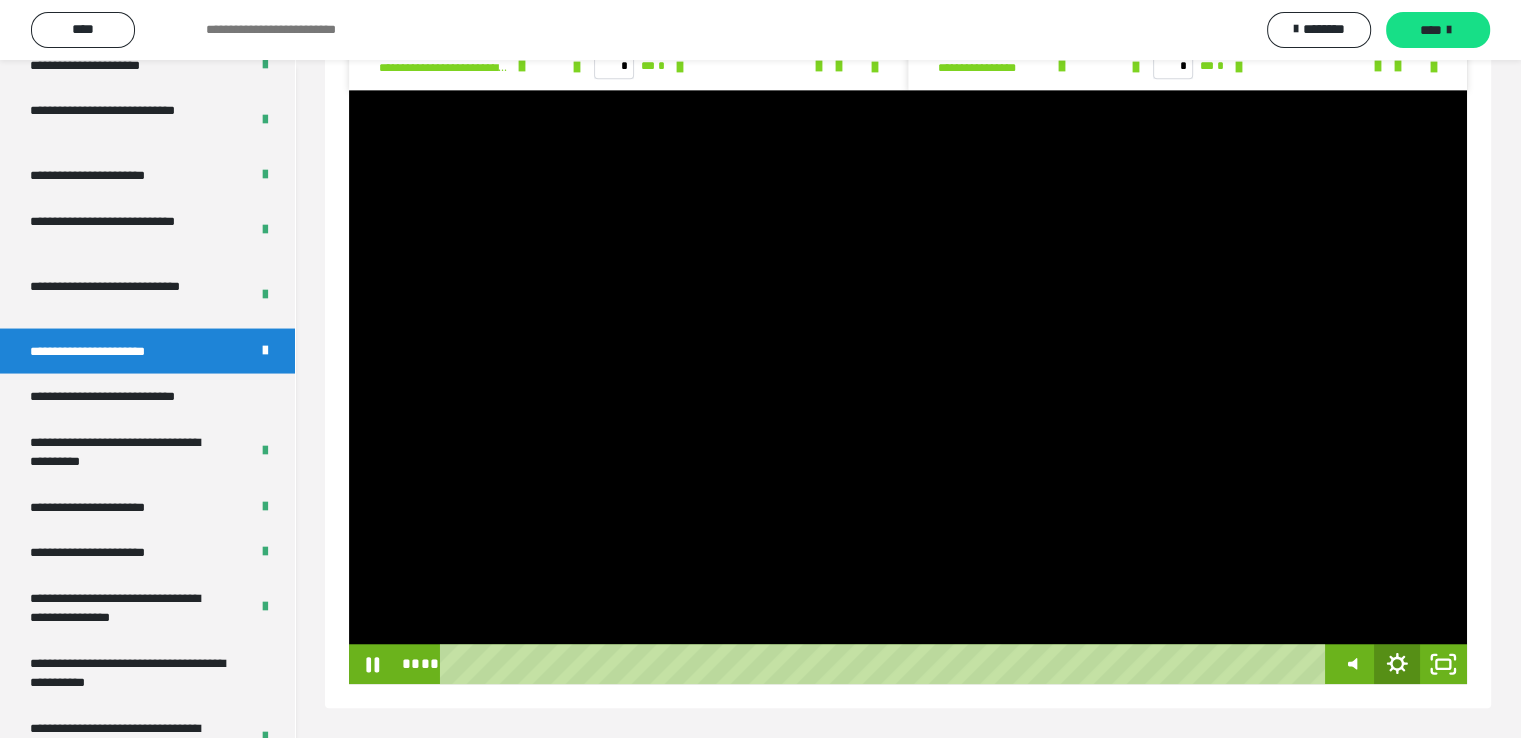 click 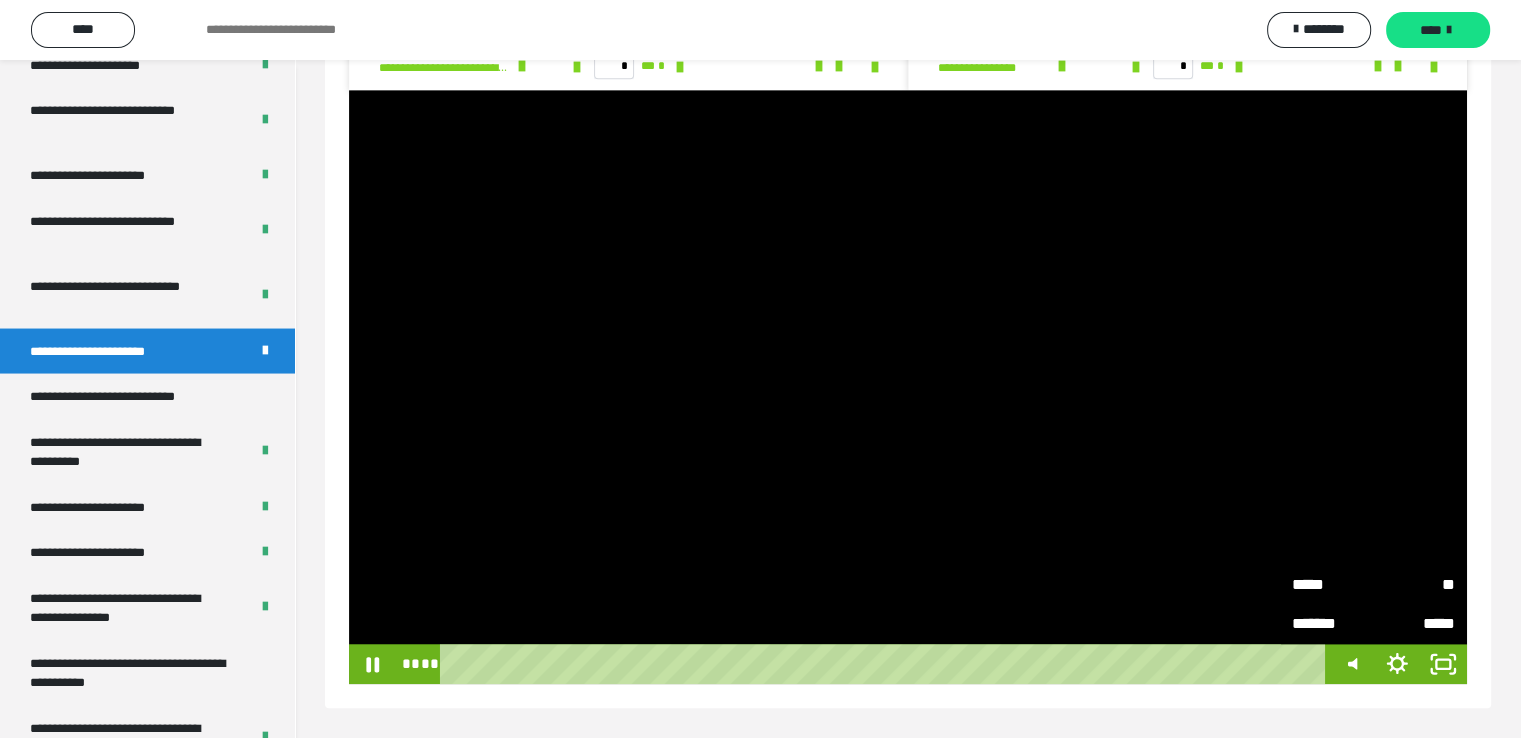 click on "**" at bounding box center [1415, 580] 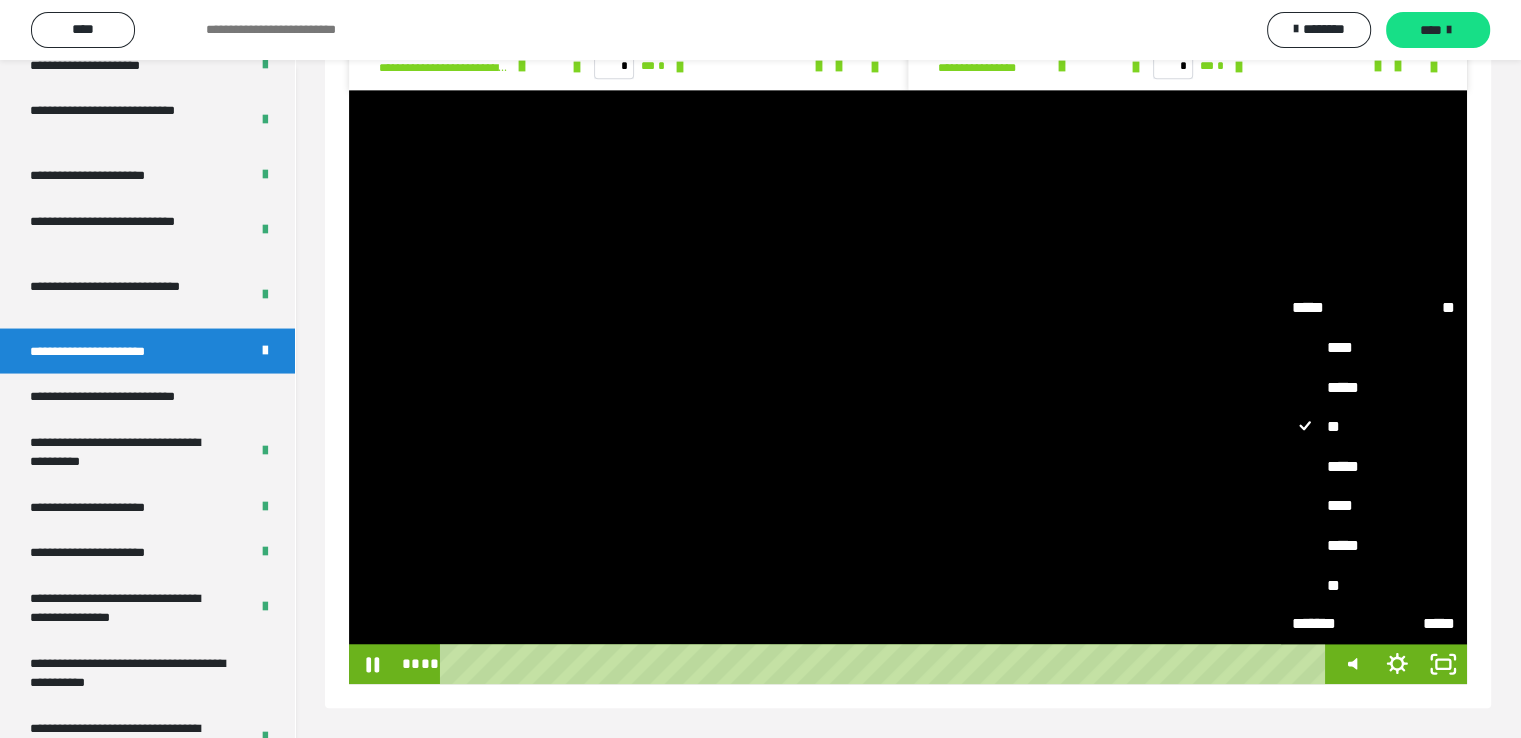 click on "****" at bounding box center [1374, 505] 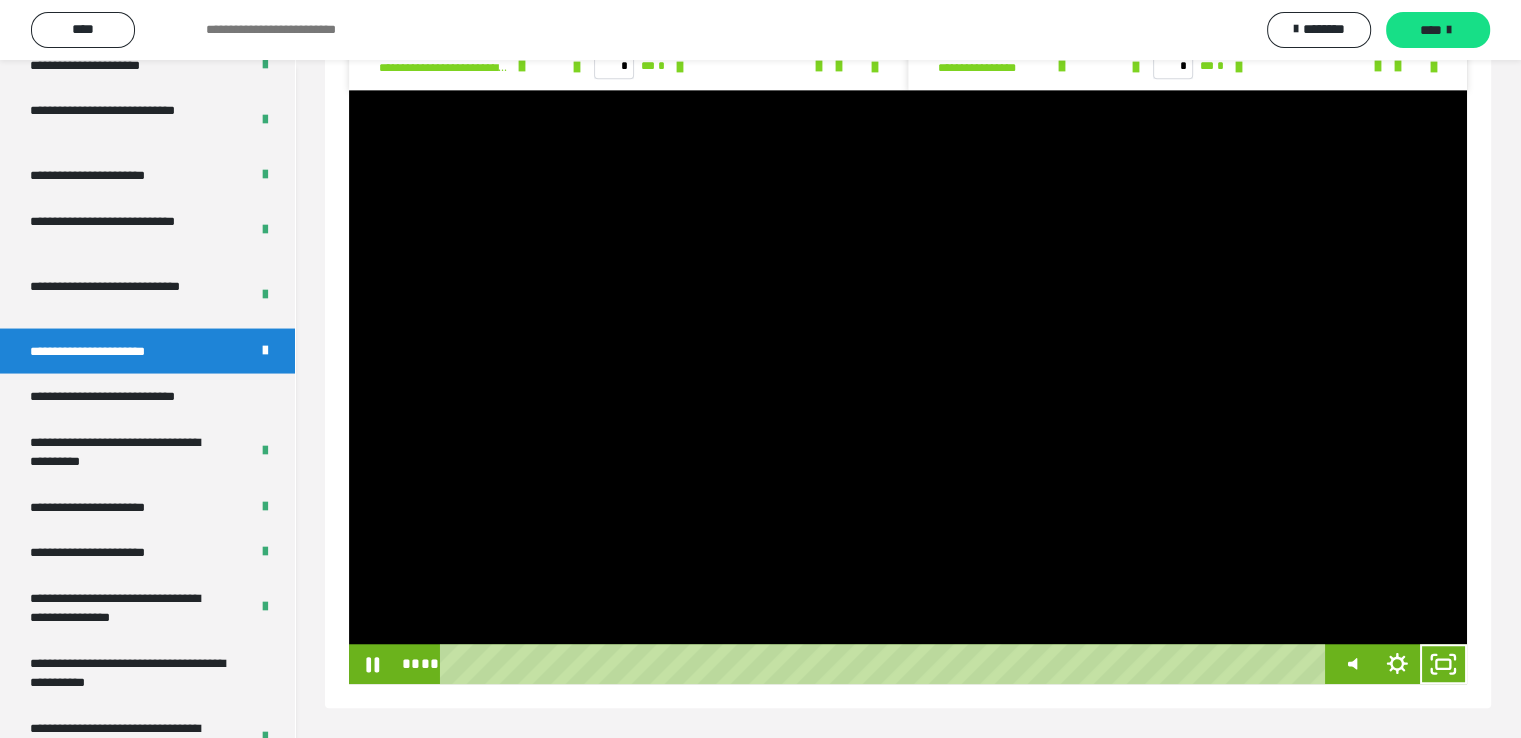 click at bounding box center [908, 387] 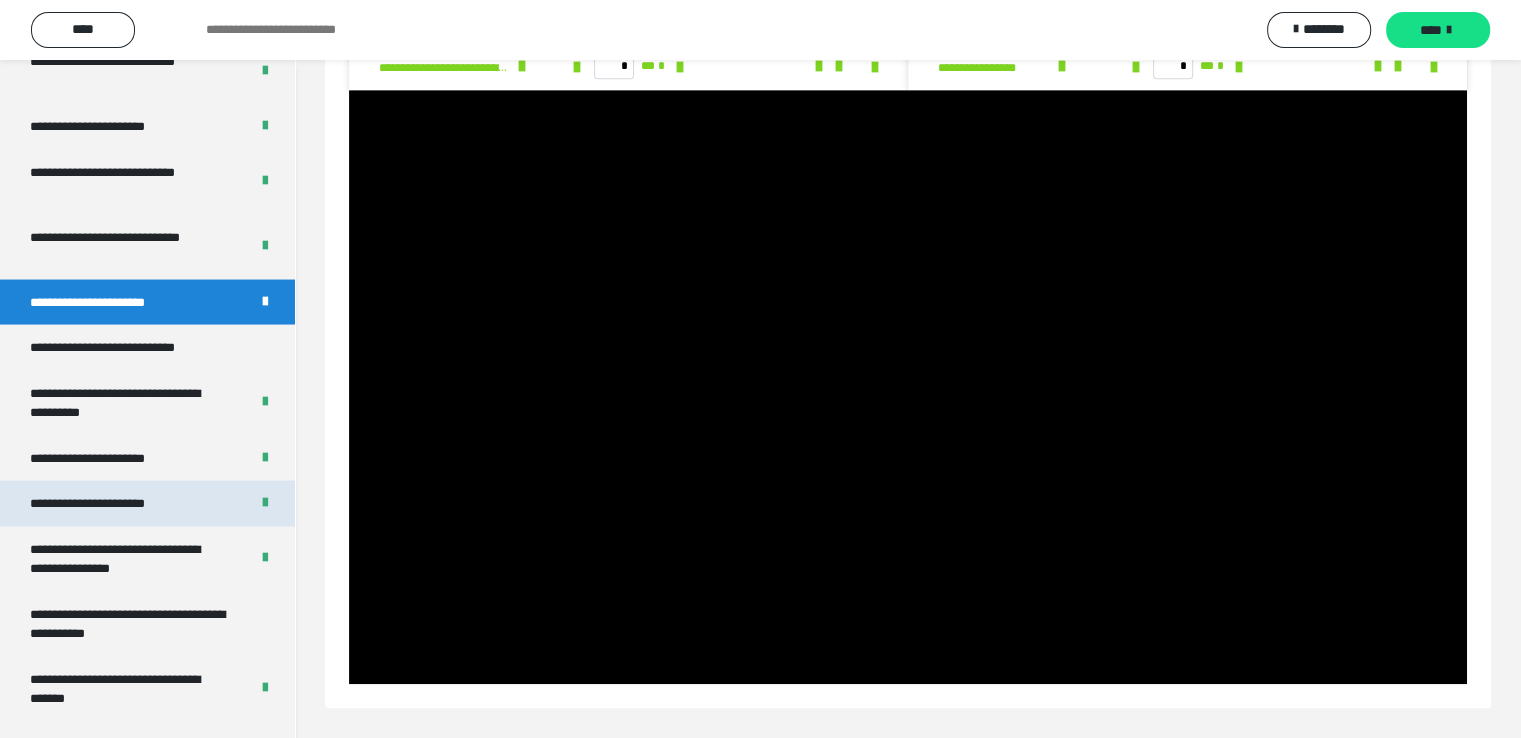 scroll, scrollTop: 3830, scrollLeft: 0, axis: vertical 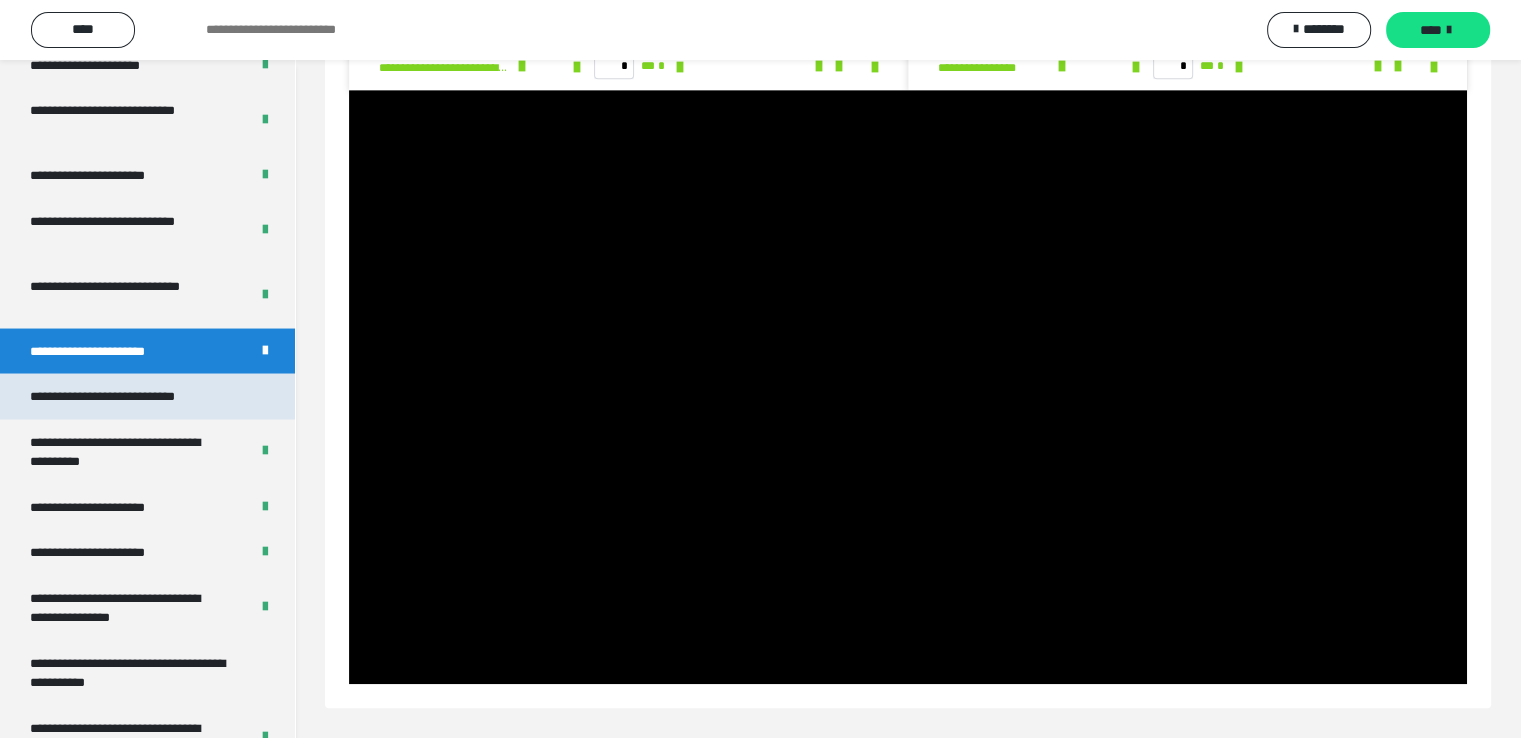 click on "**********" at bounding box center [129, 396] 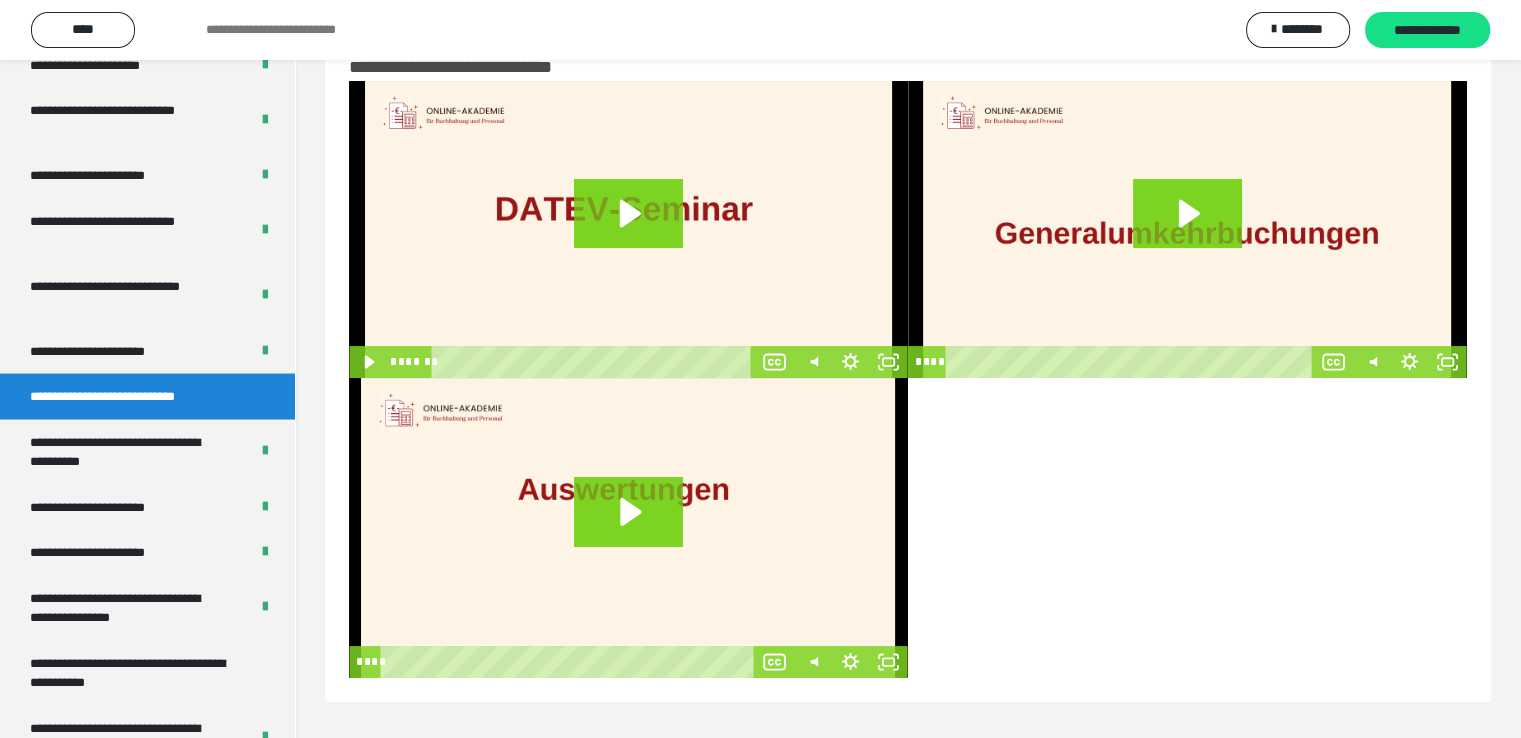 scroll, scrollTop: 60, scrollLeft: 0, axis: vertical 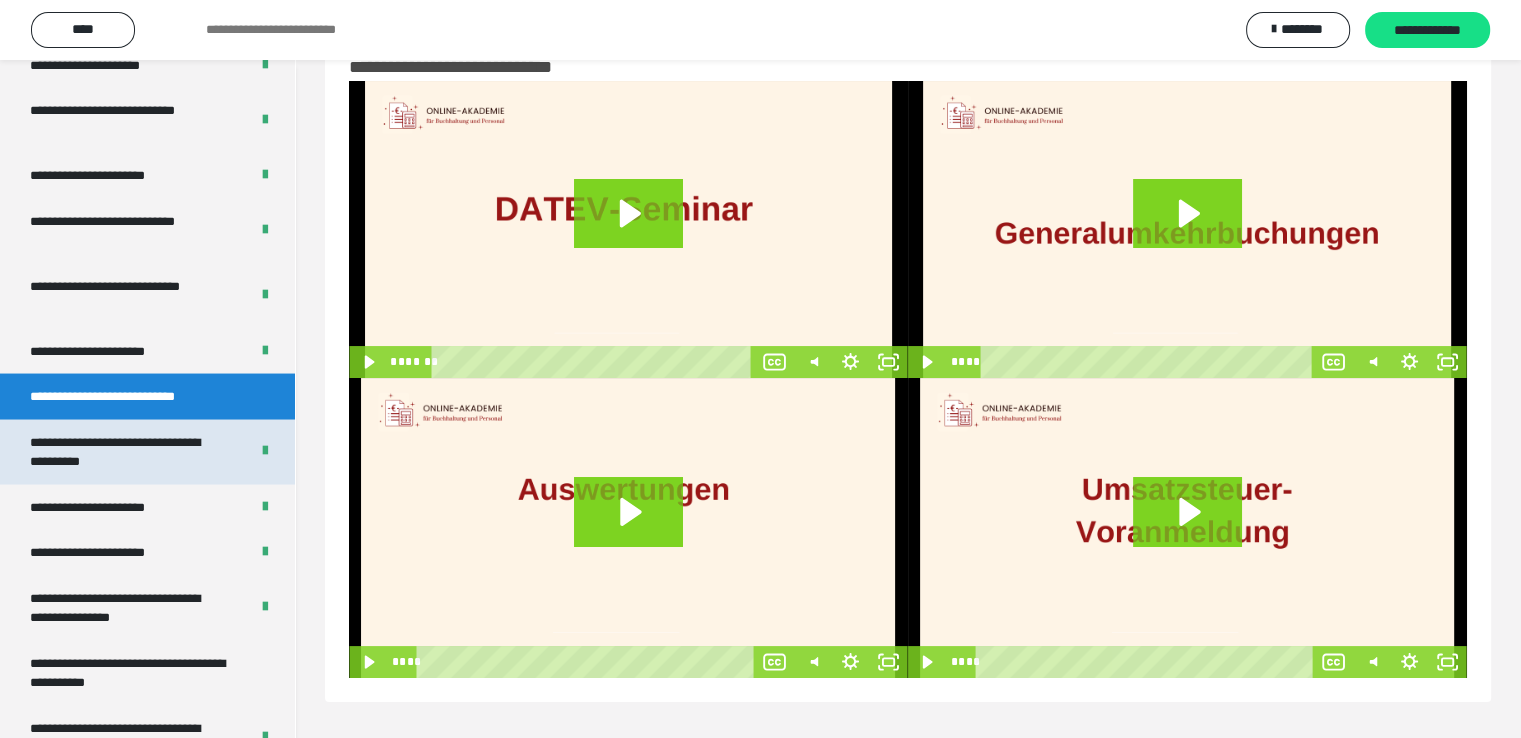 click on "**********" at bounding box center [124, 451] 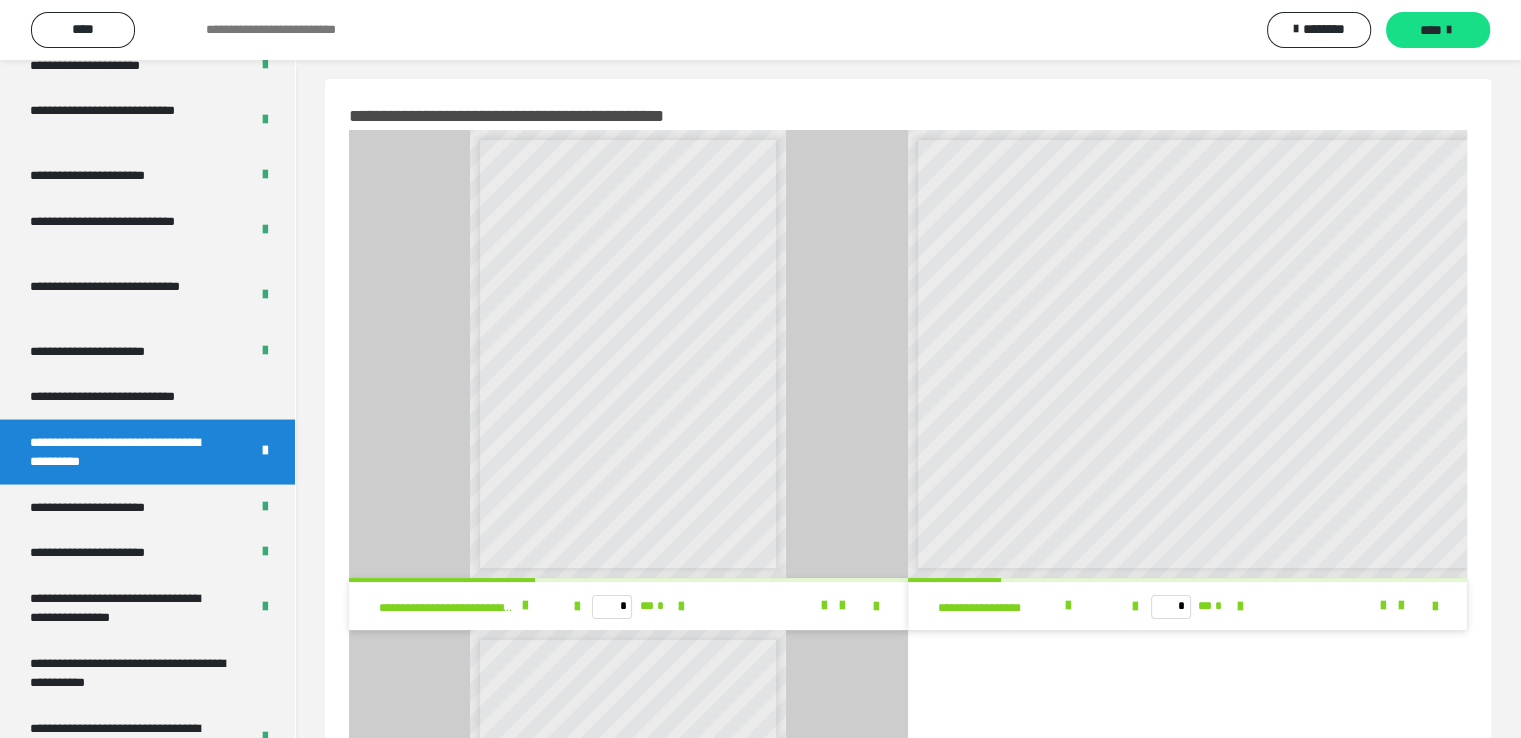 scroll, scrollTop: 0, scrollLeft: 0, axis: both 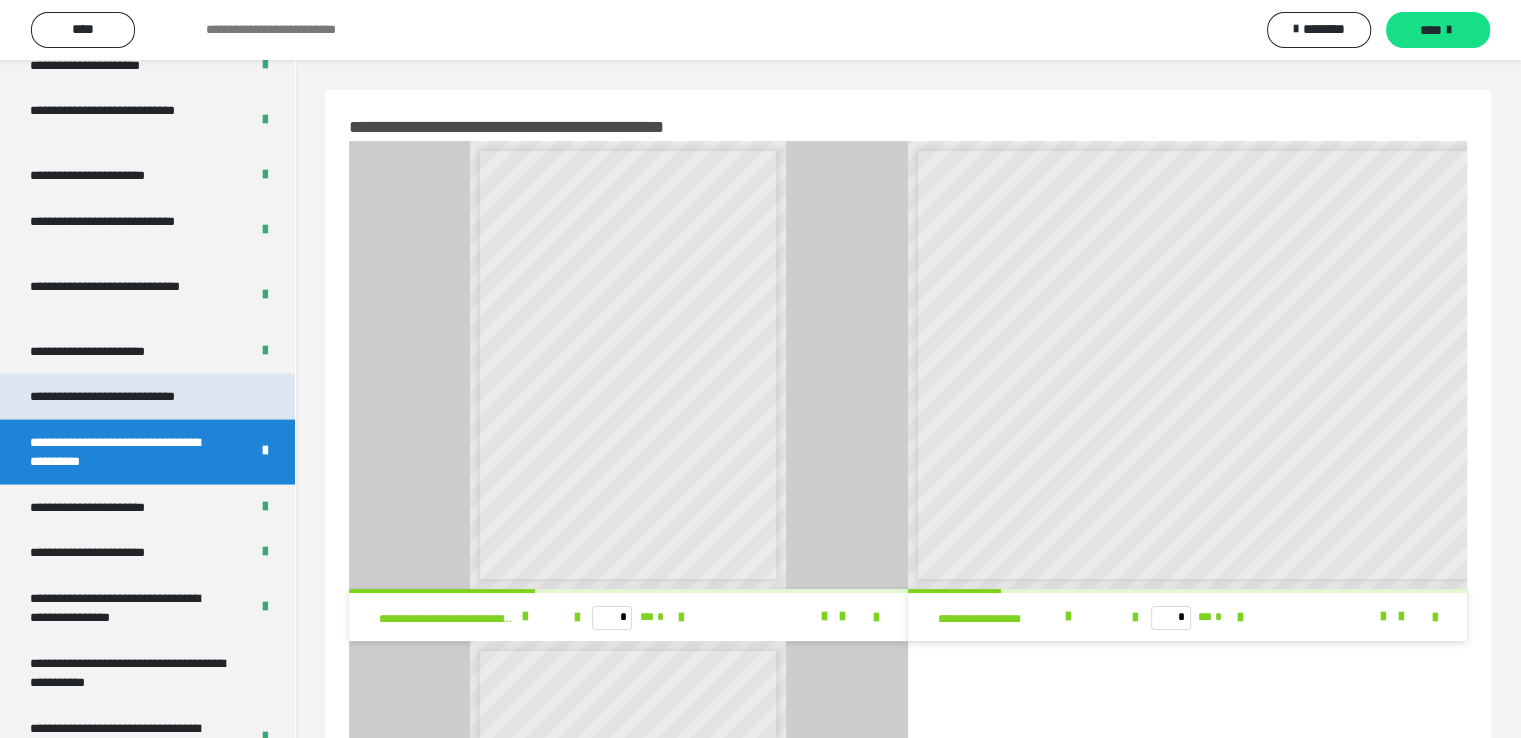 click on "**********" at bounding box center [129, 396] 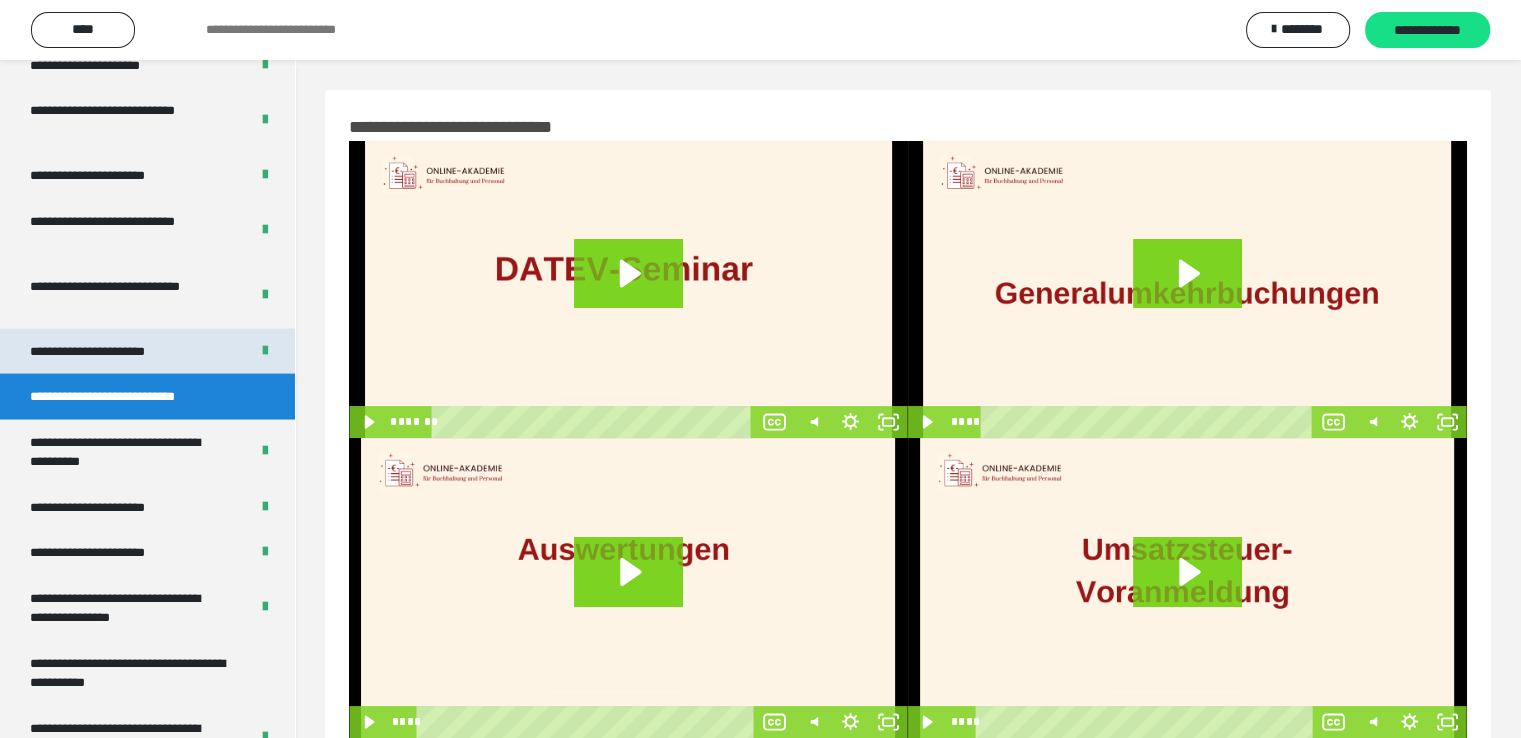 click on "**********" at bounding box center (109, 351) 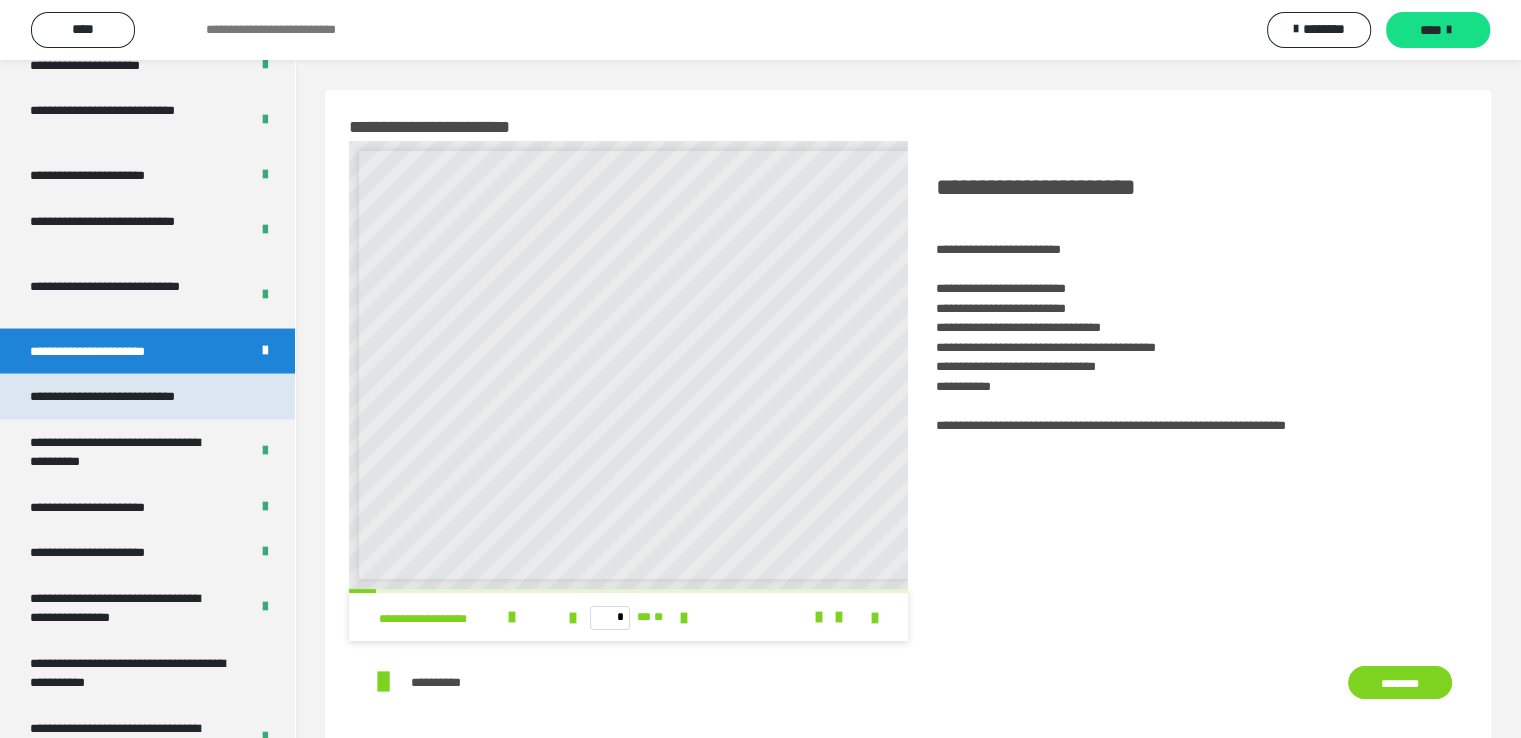 scroll, scrollTop: 8, scrollLeft: 0, axis: vertical 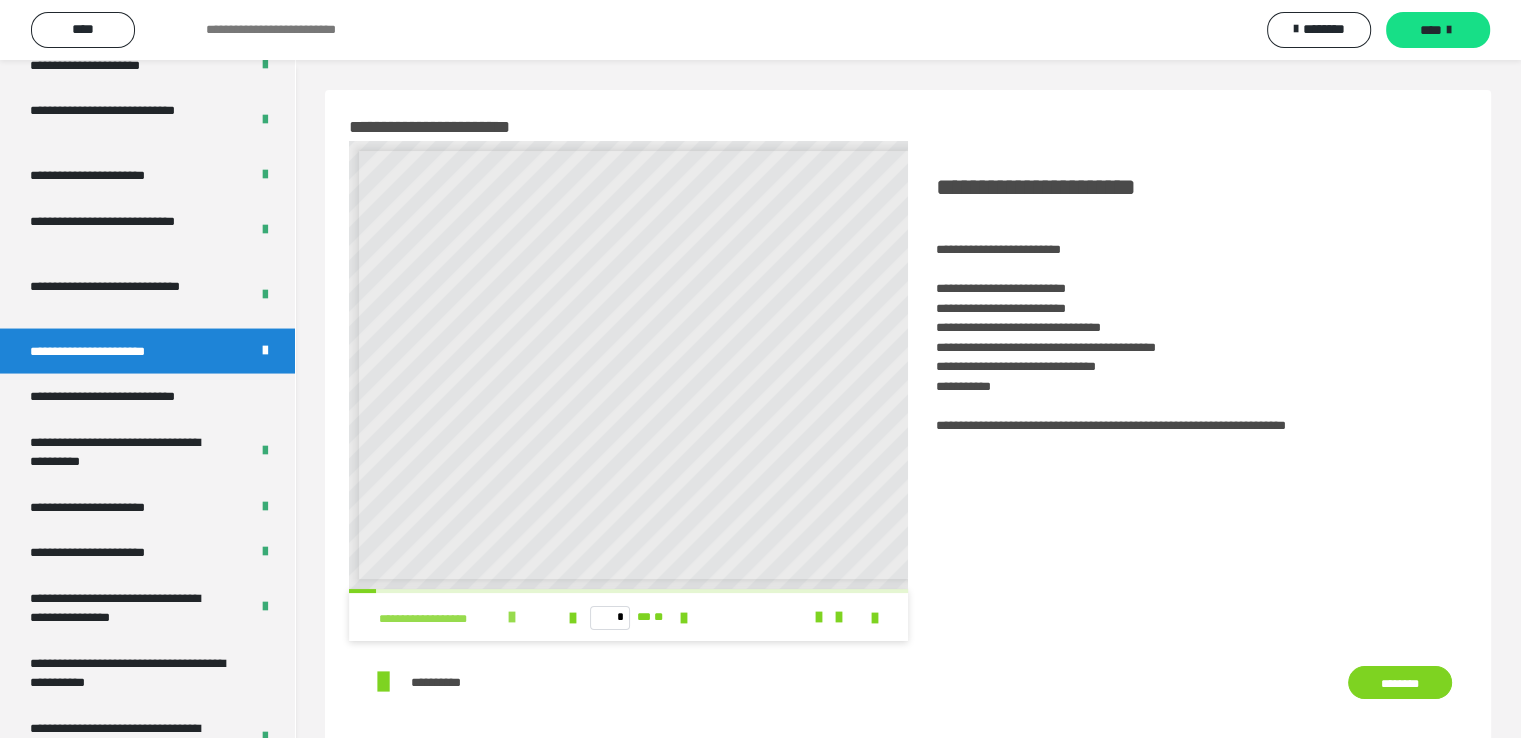 click at bounding box center [512, 617] 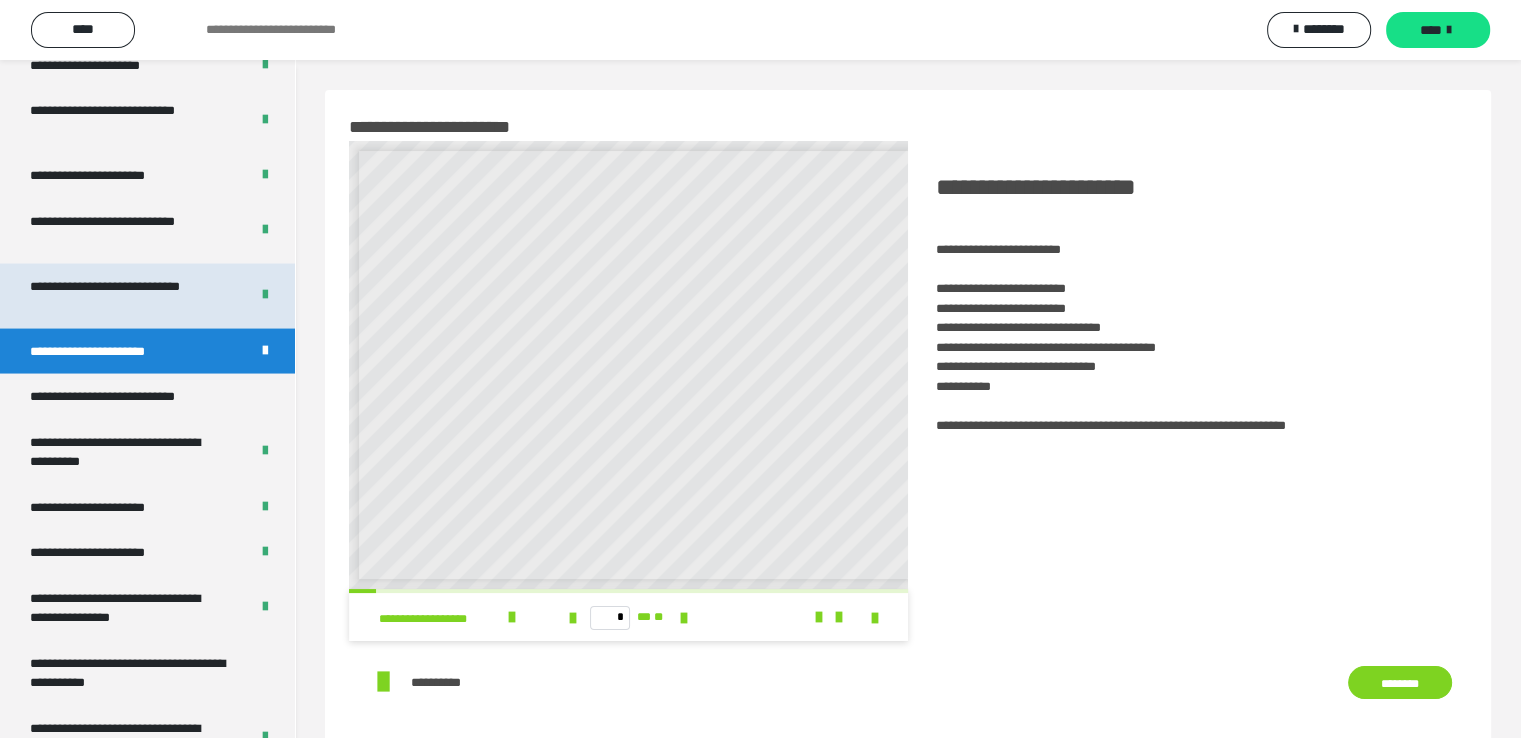 click on "**********" at bounding box center (124, 295) 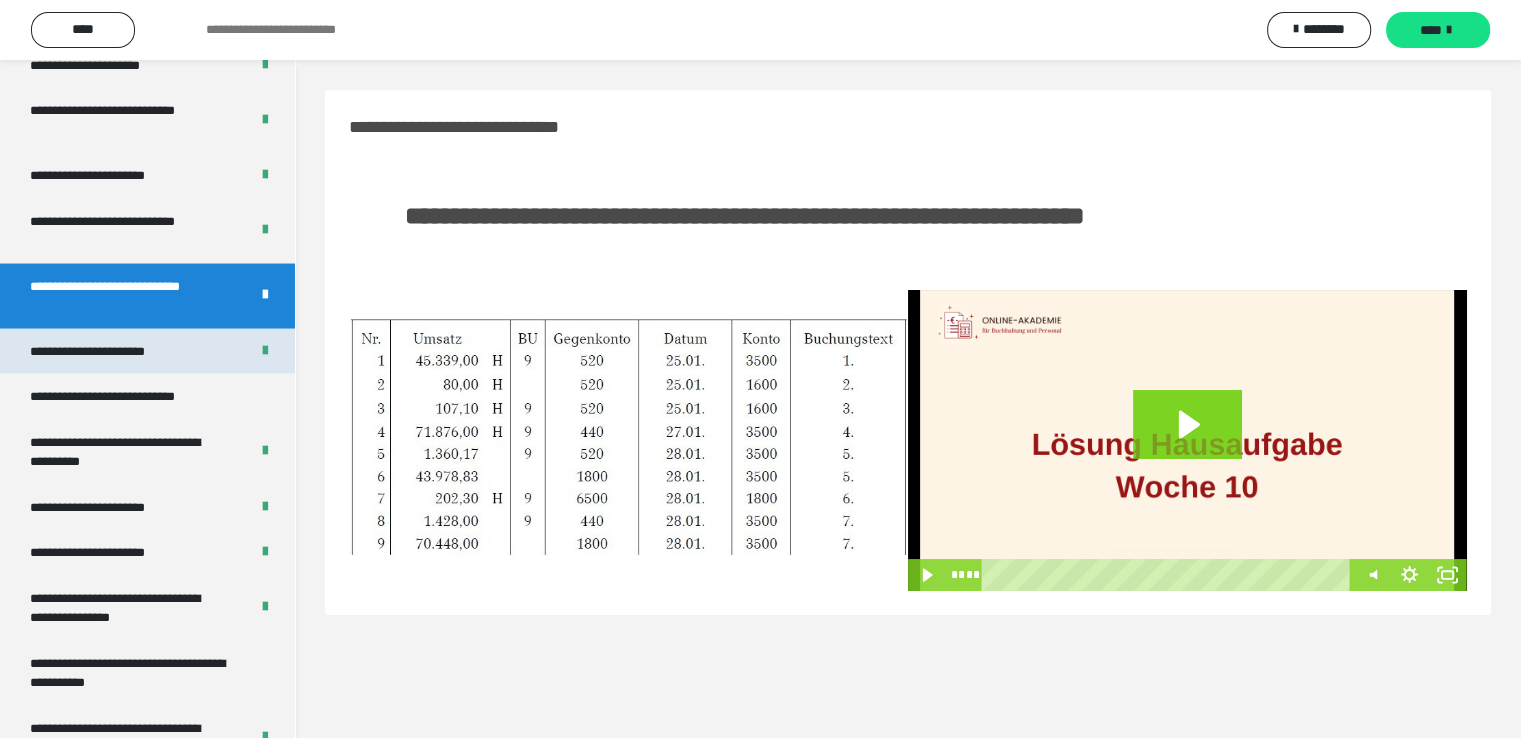 click on "**********" at bounding box center (109, 351) 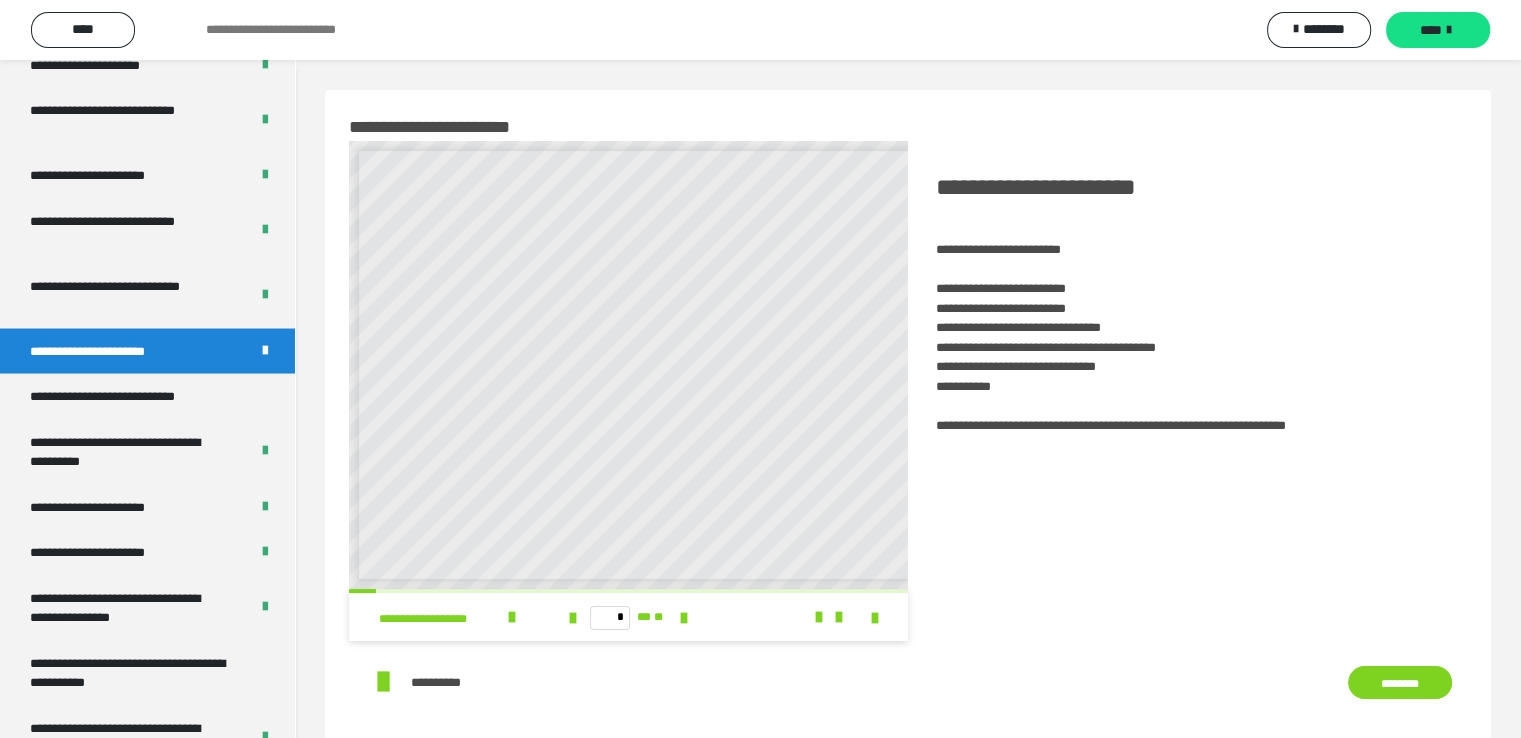 scroll, scrollTop: 8, scrollLeft: 0, axis: vertical 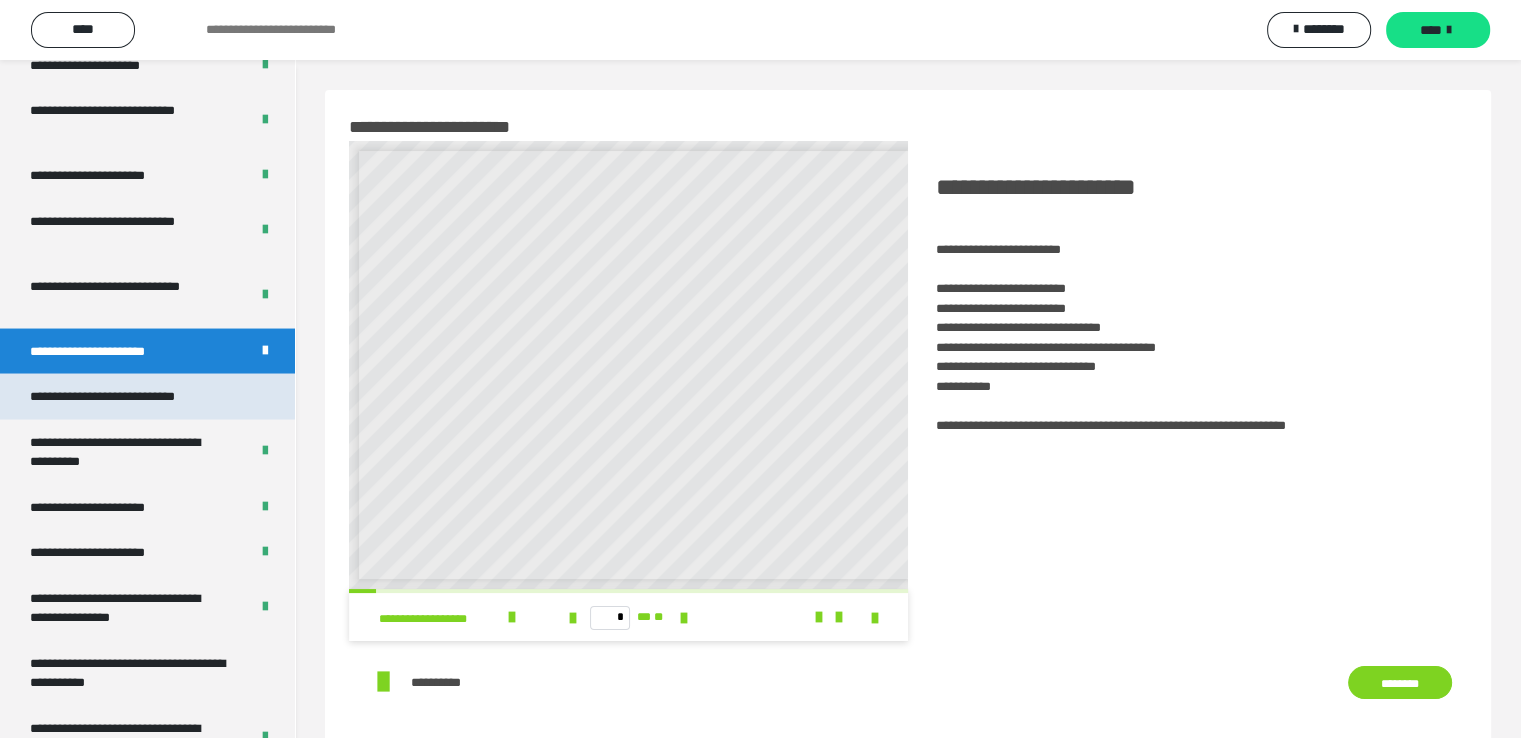click on "**********" at bounding box center (129, 396) 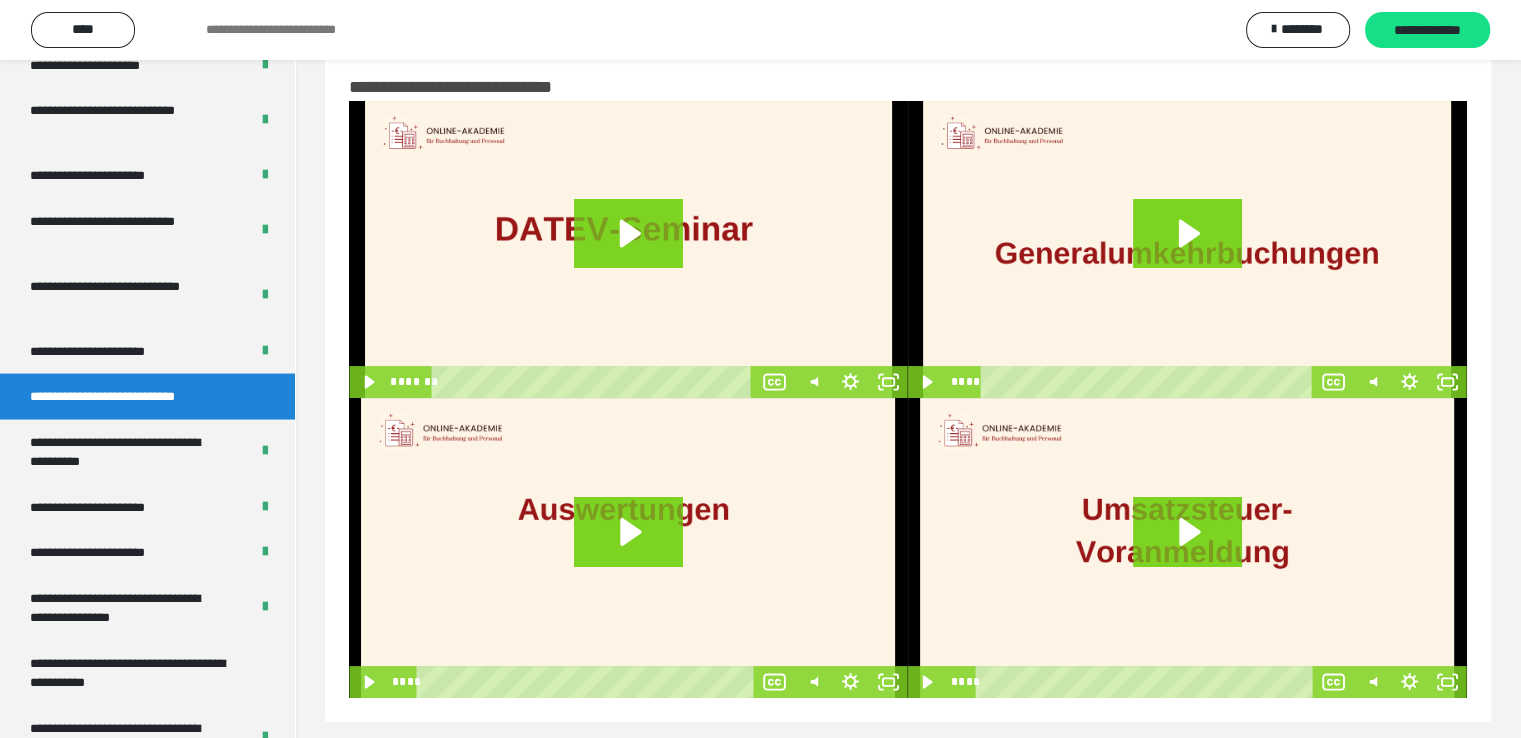 scroll, scrollTop: 60, scrollLeft: 0, axis: vertical 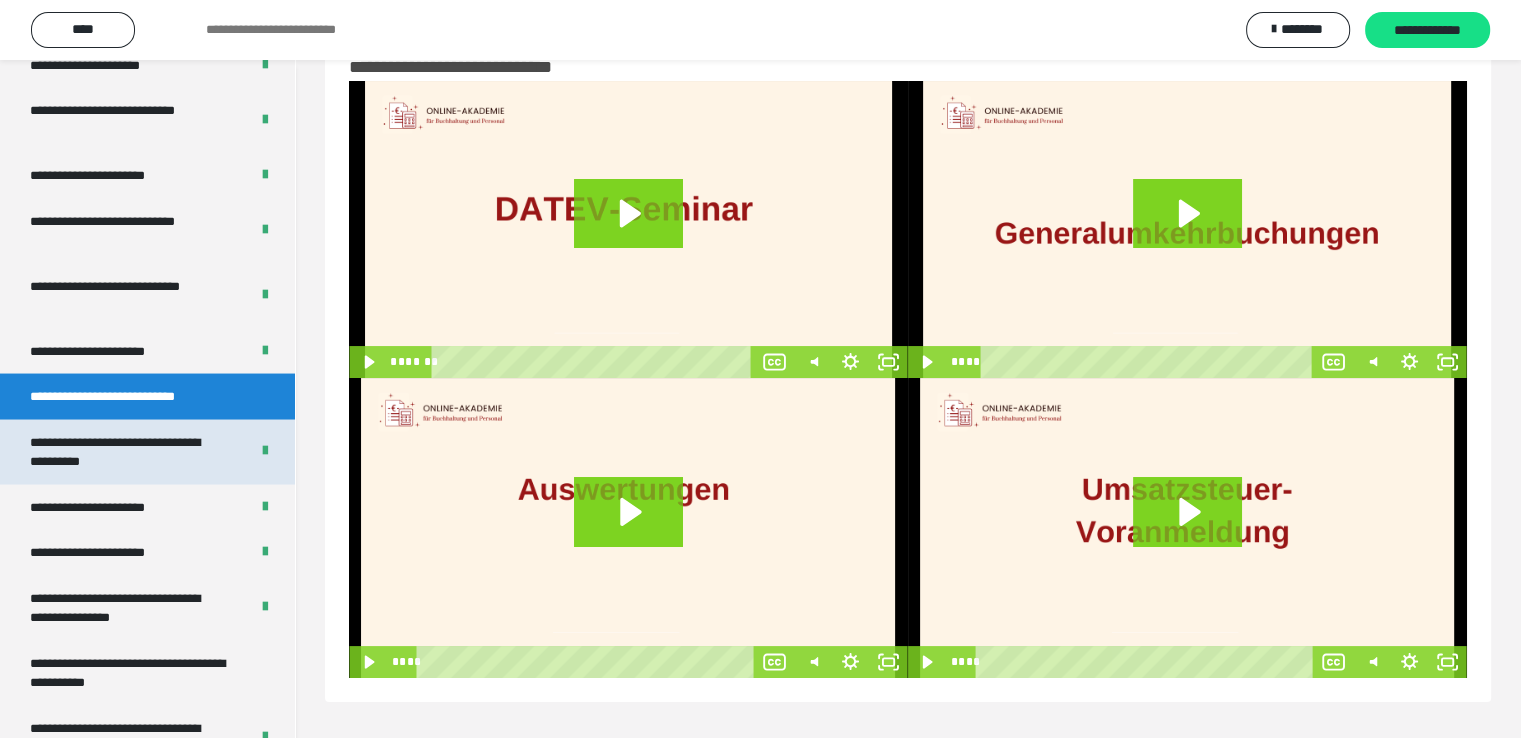 click on "**********" at bounding box center (124, 451) 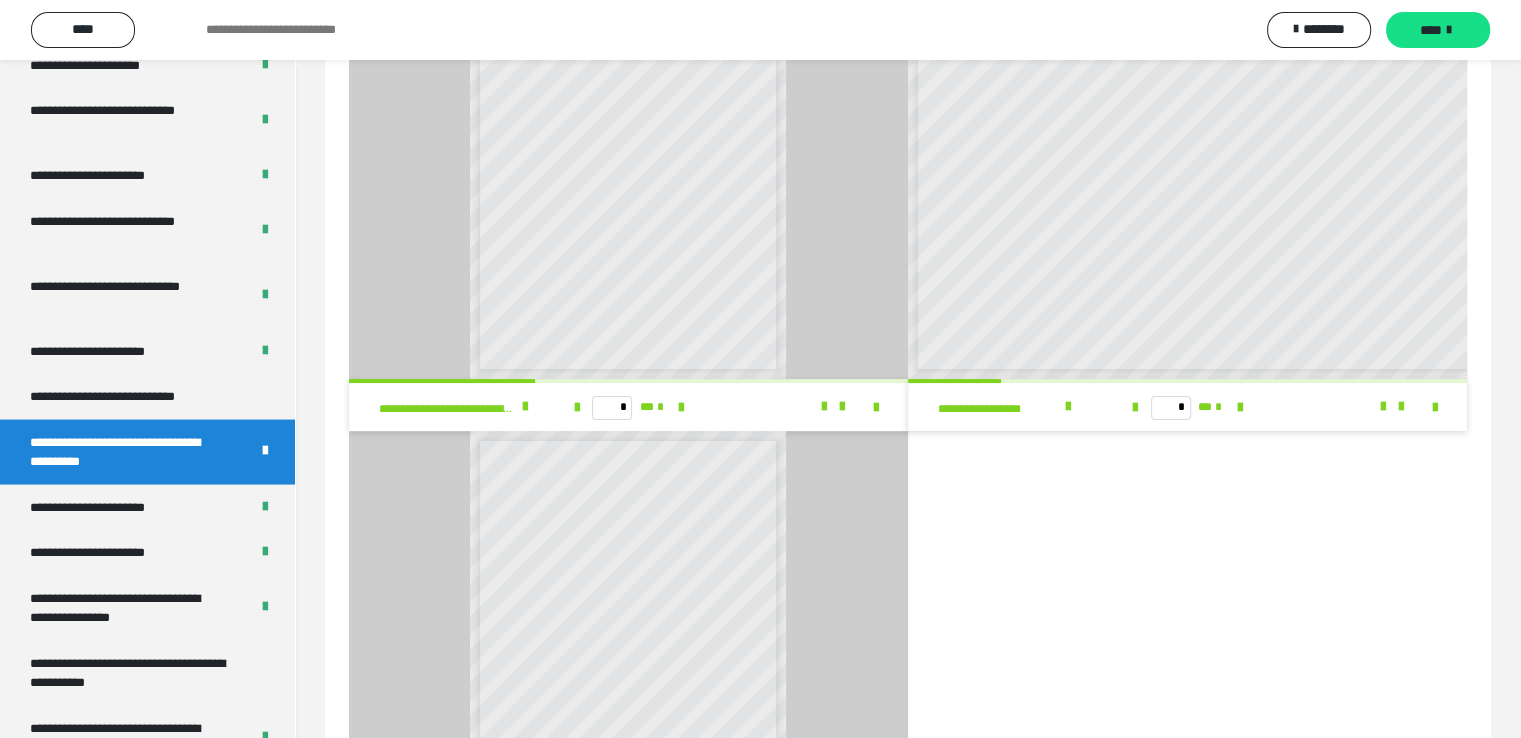 scroll, scrollTop: 0, scrollLeft: 0, axis: both 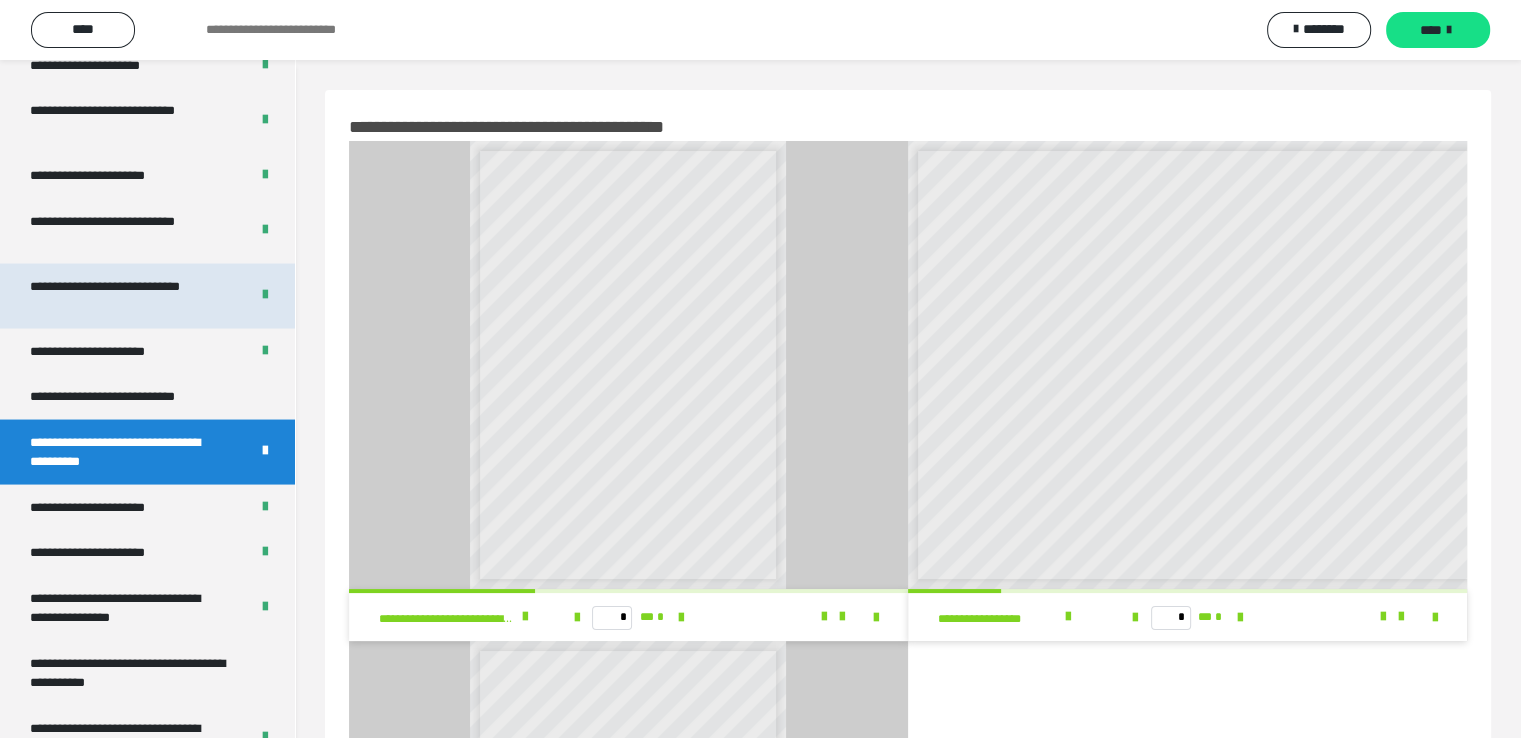click on "**********" at bounding box center (124, 295) 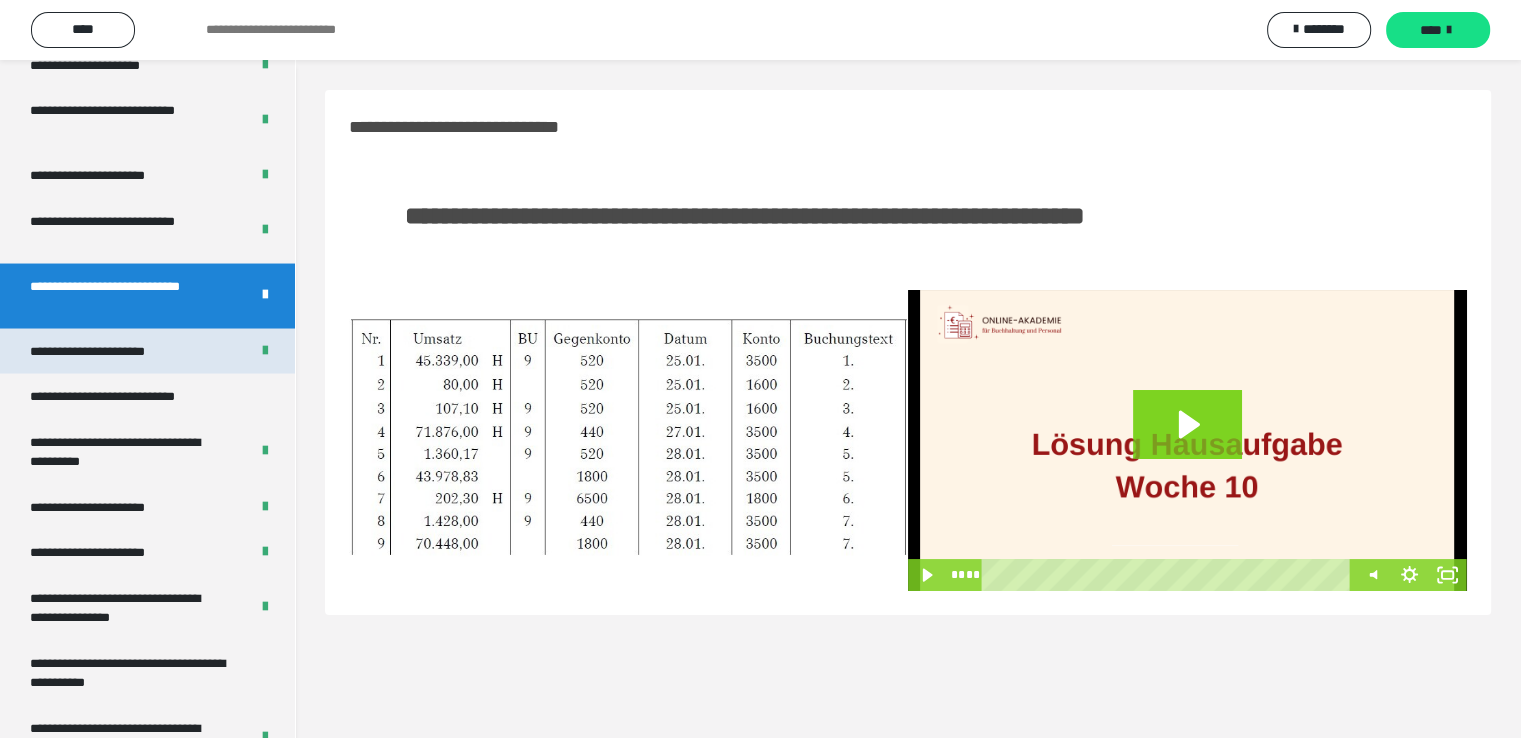 click on "**********" at bounding box center (109, 351) 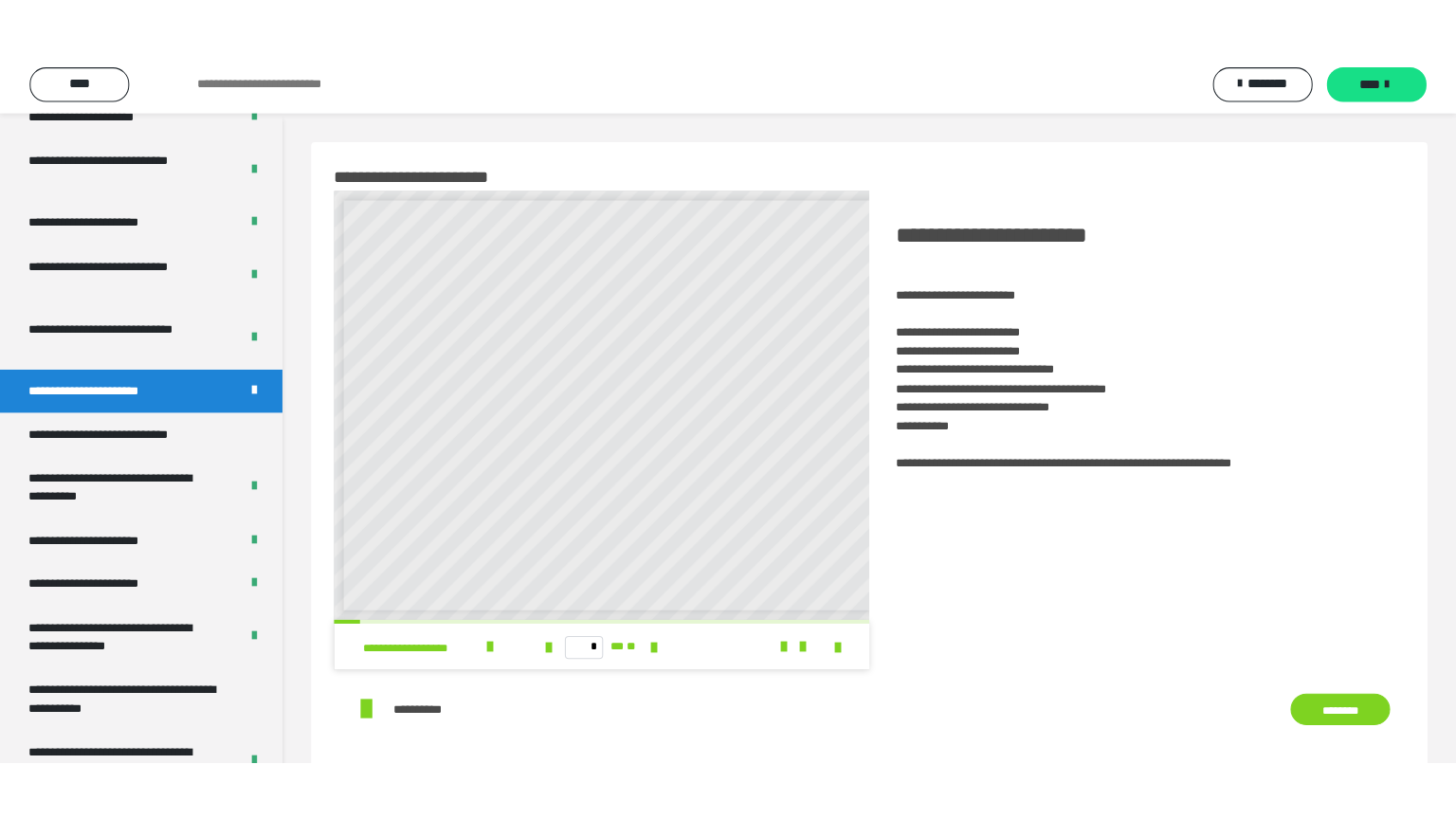 scroll, scrollTop: 0, scrollLeft: 0, axis: both 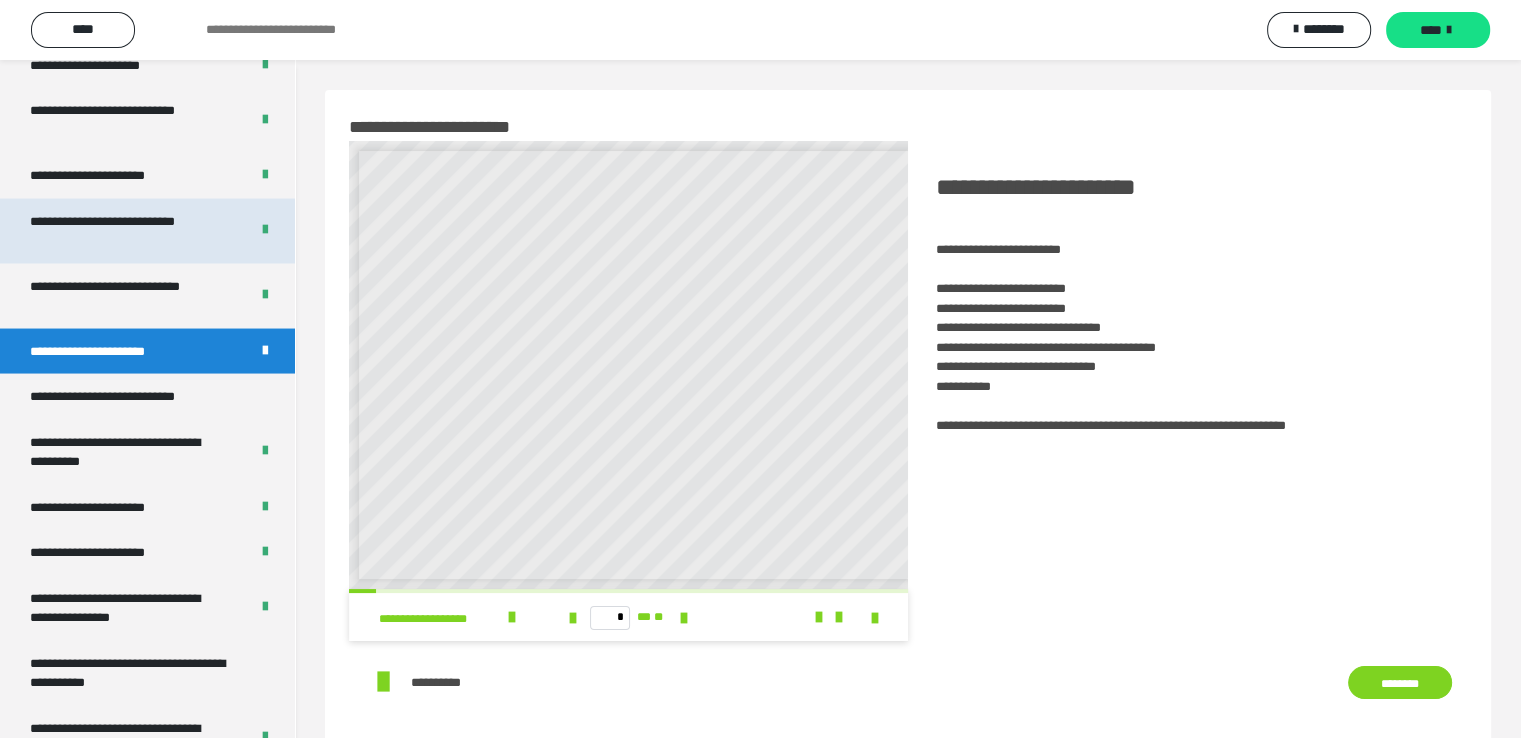 click on "**********" at bounding box center [124, 230] 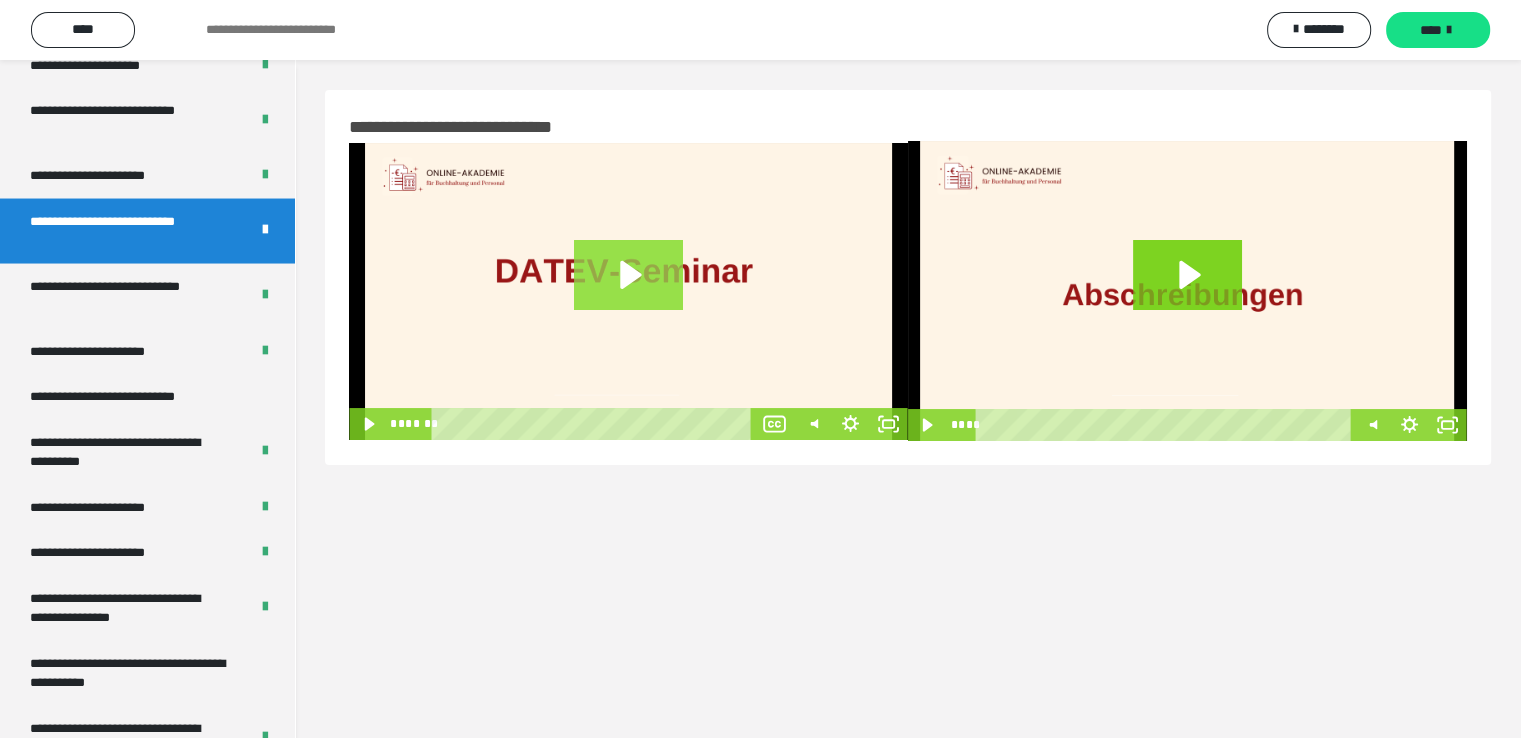 click 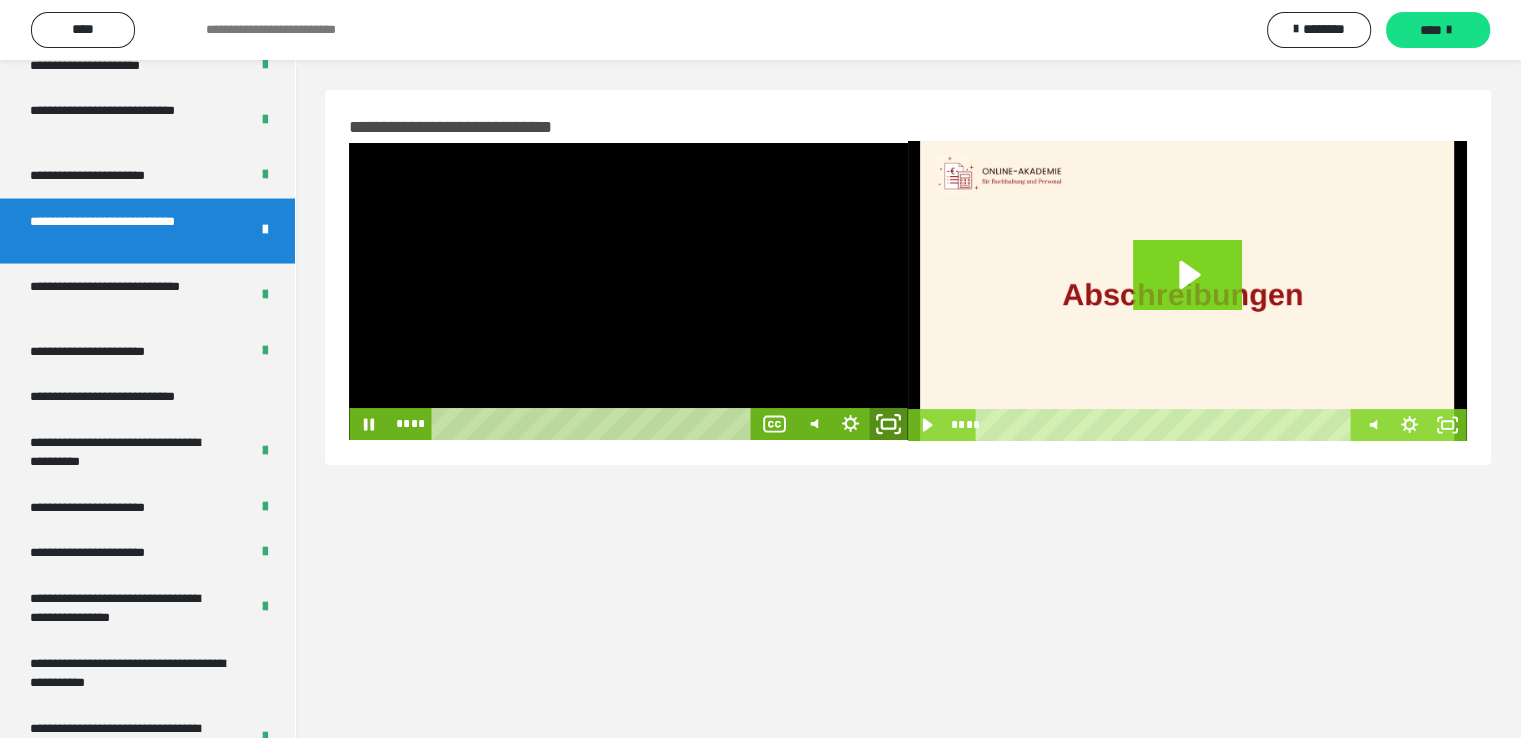 click 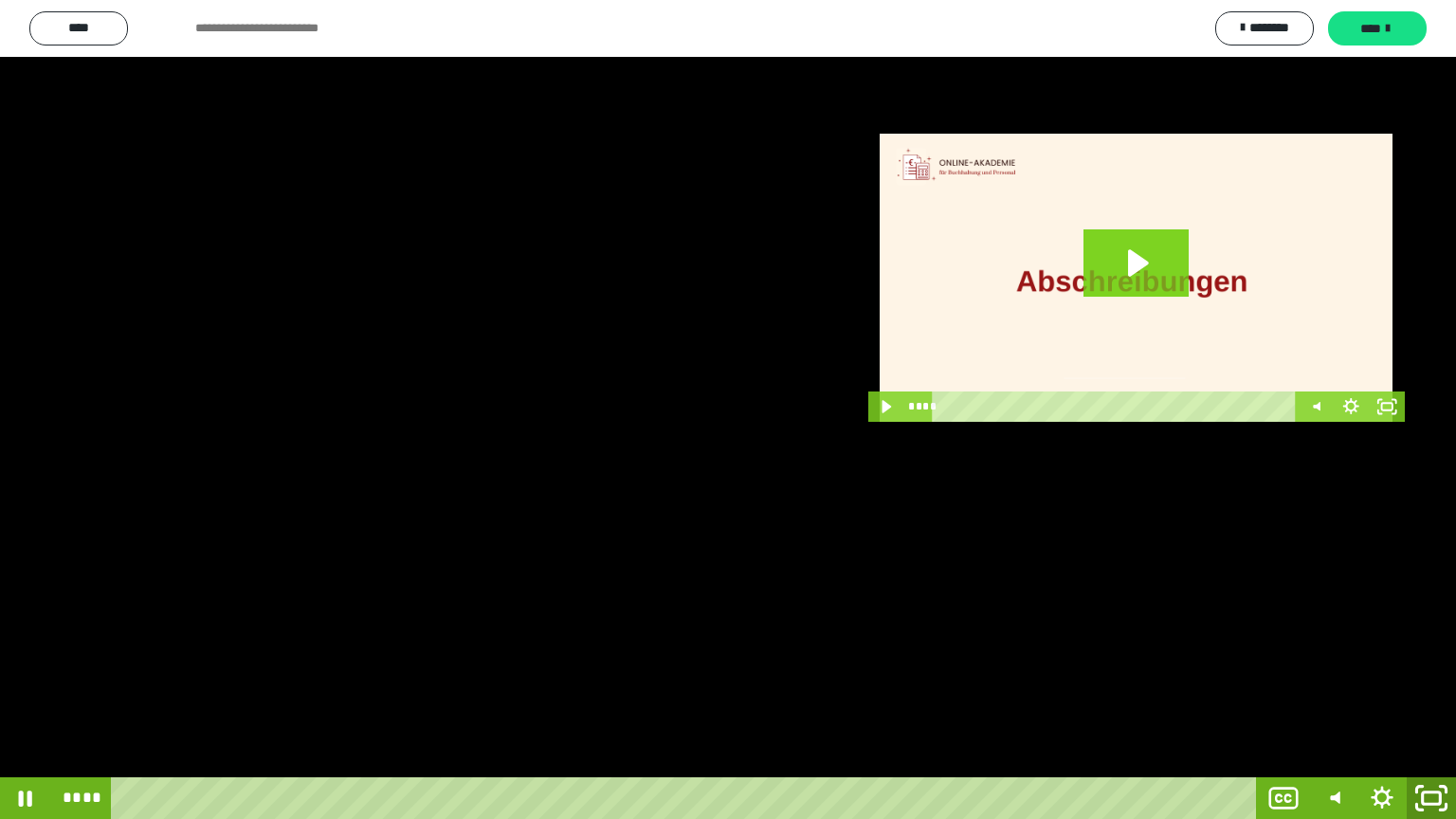 click 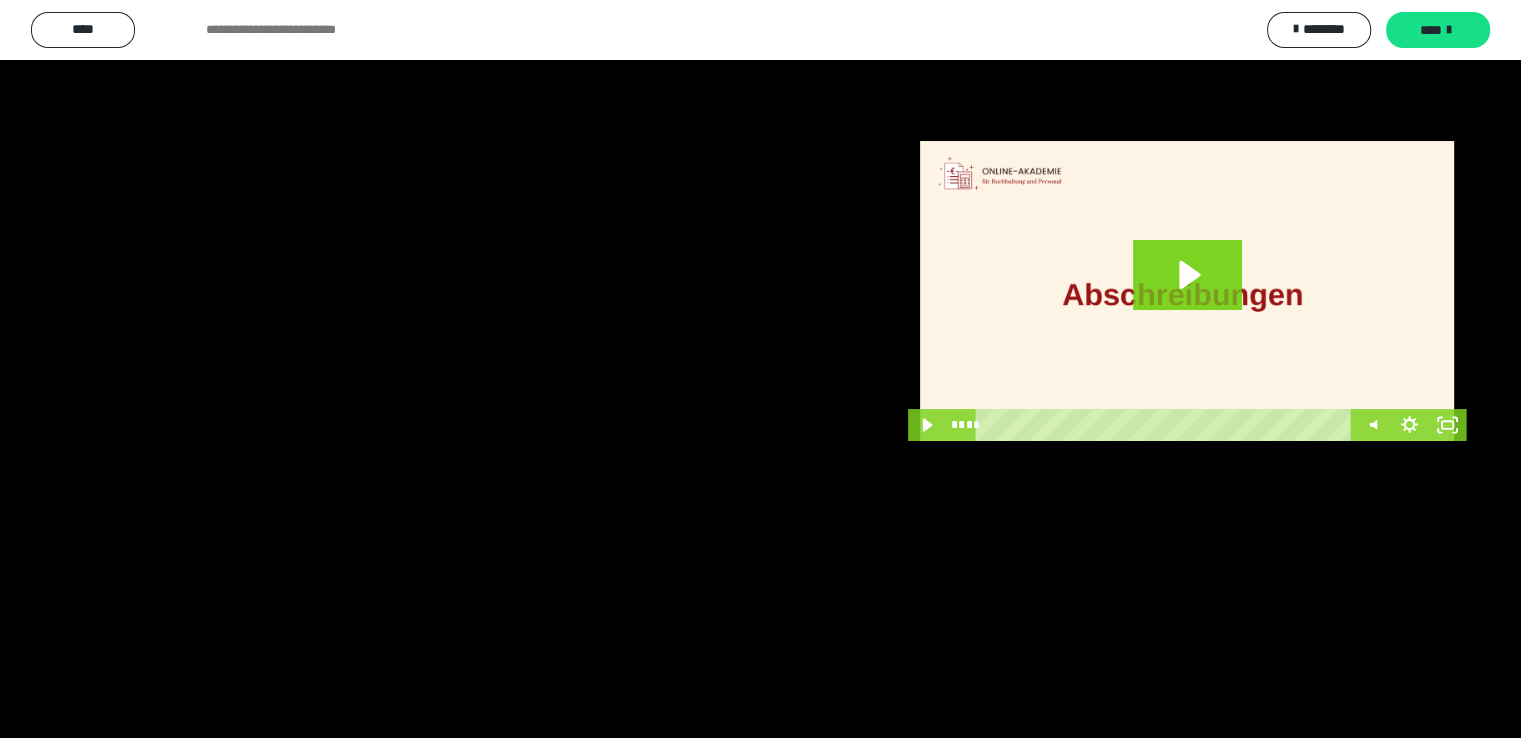 scroll, scrollTop: 3730, scrollLeft: 0, axis: vertical 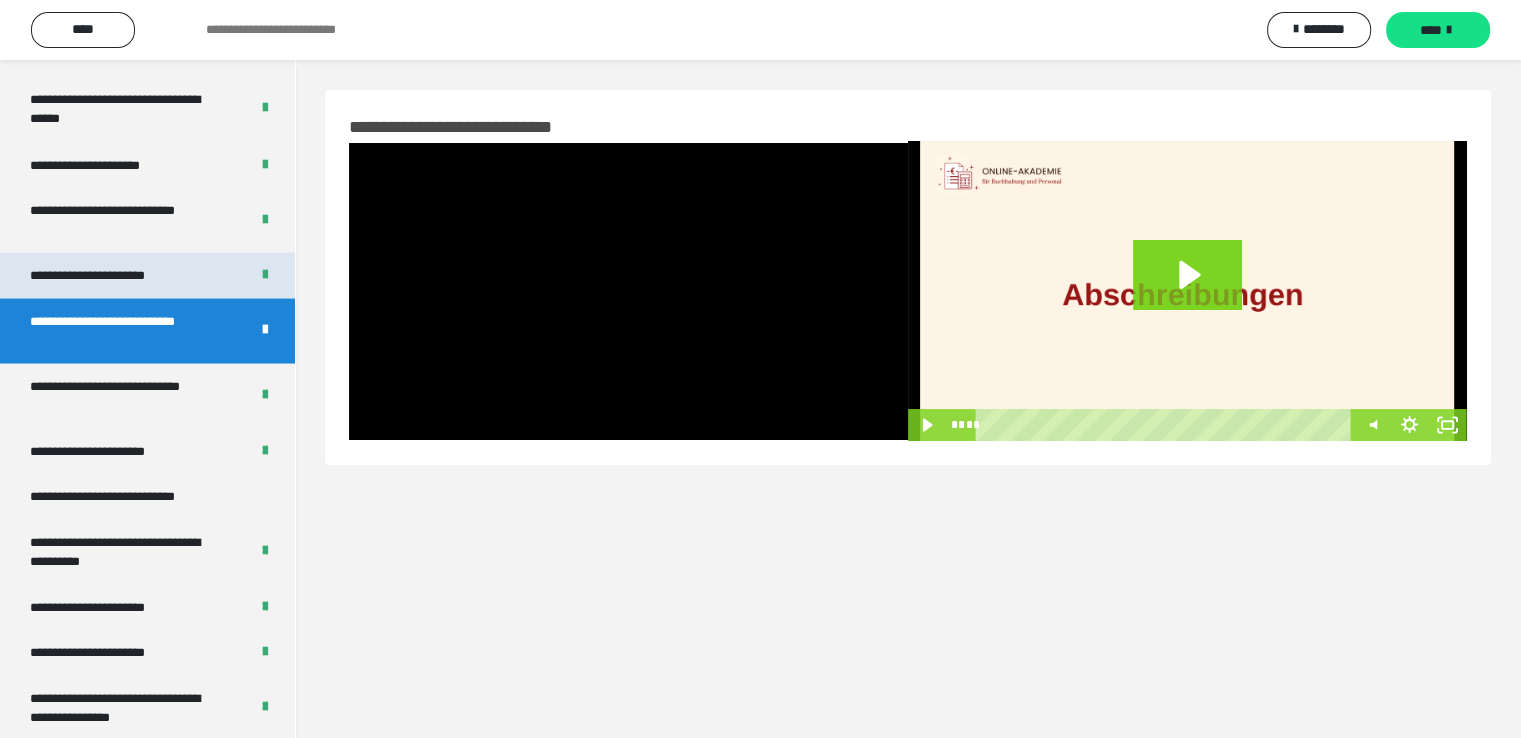 click on "**********" at bounding box center (111, 275) 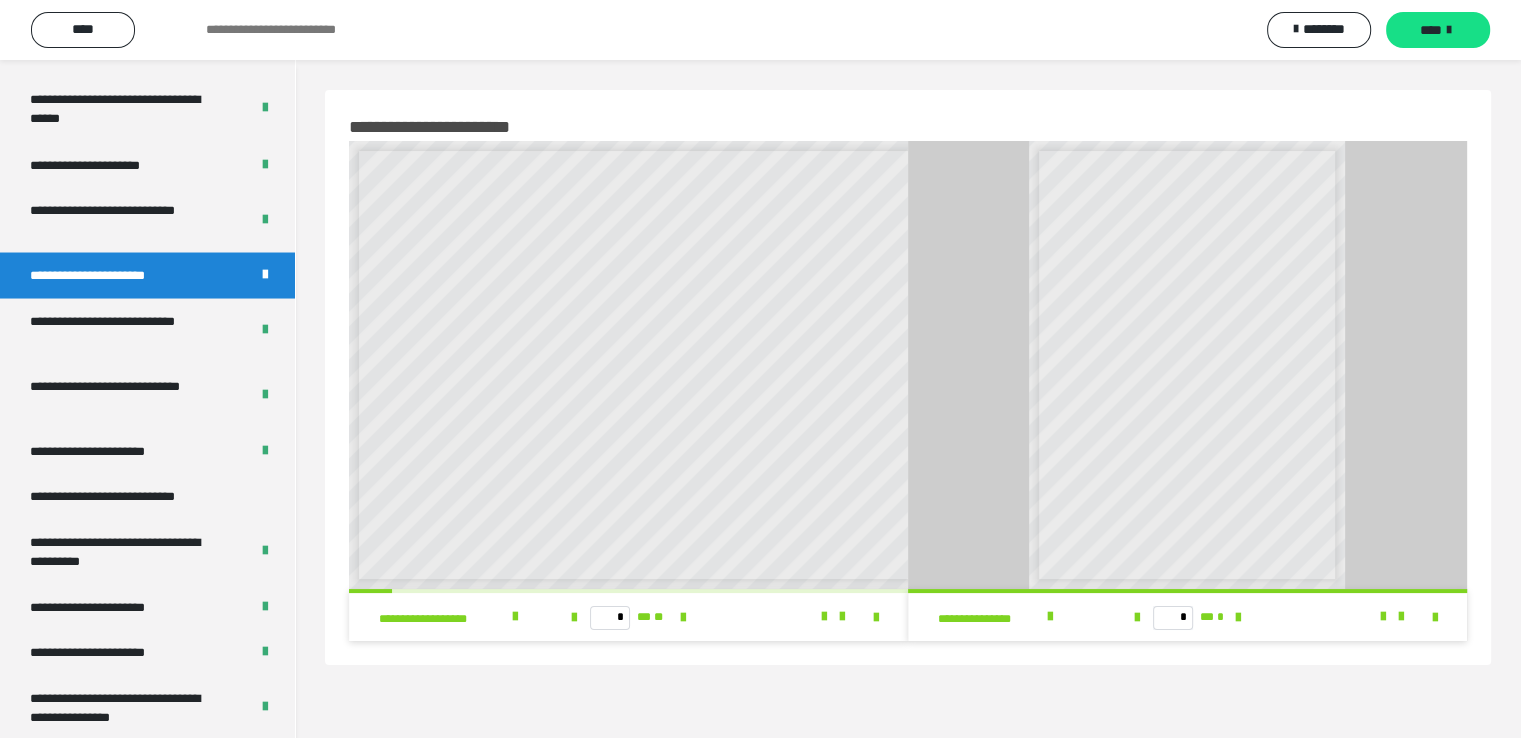 scroll, scrollTop: 8, scrollLeft: 0, axis: vertical 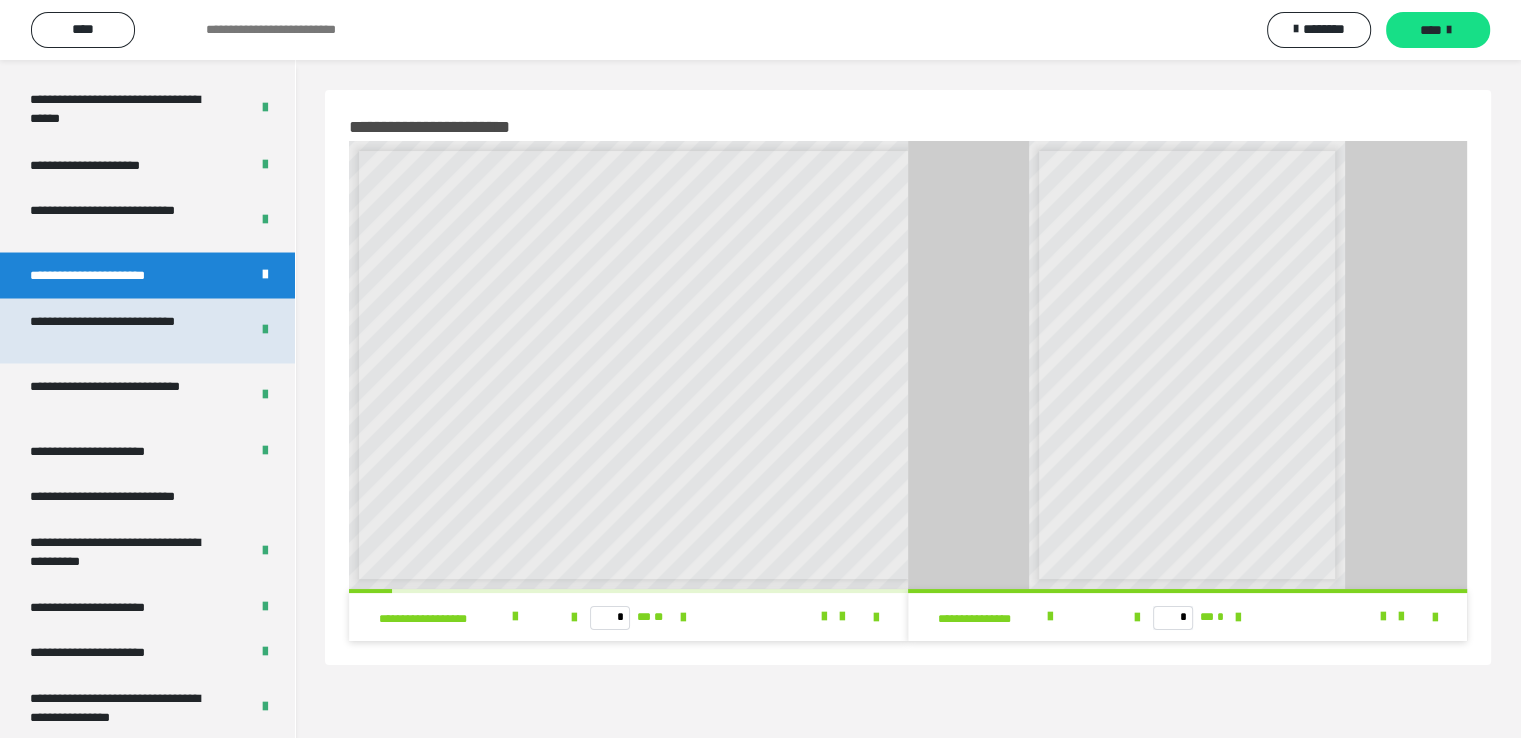 click on "**********" at bounding box center [124, 330] 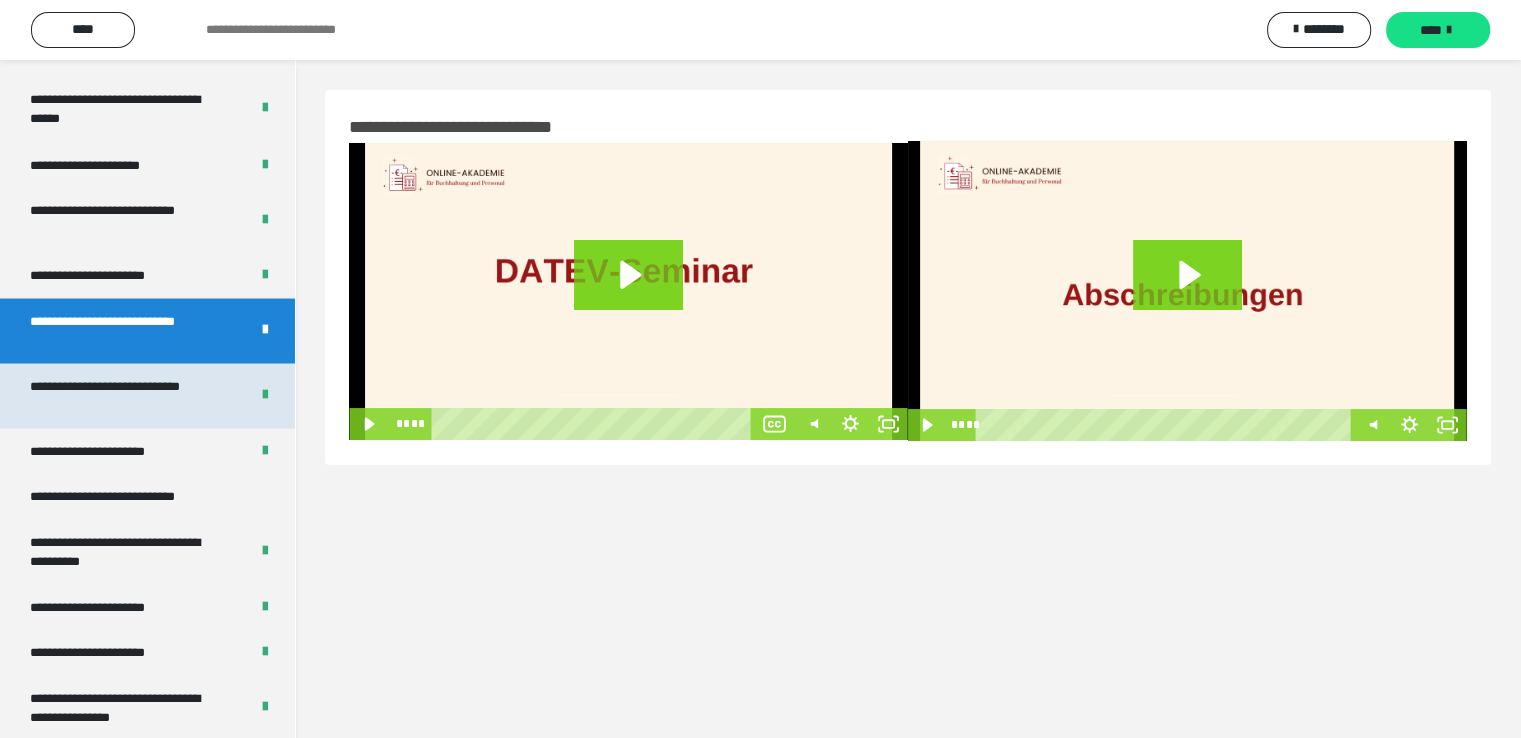 click on "**********" at bounding box center (124, 395) 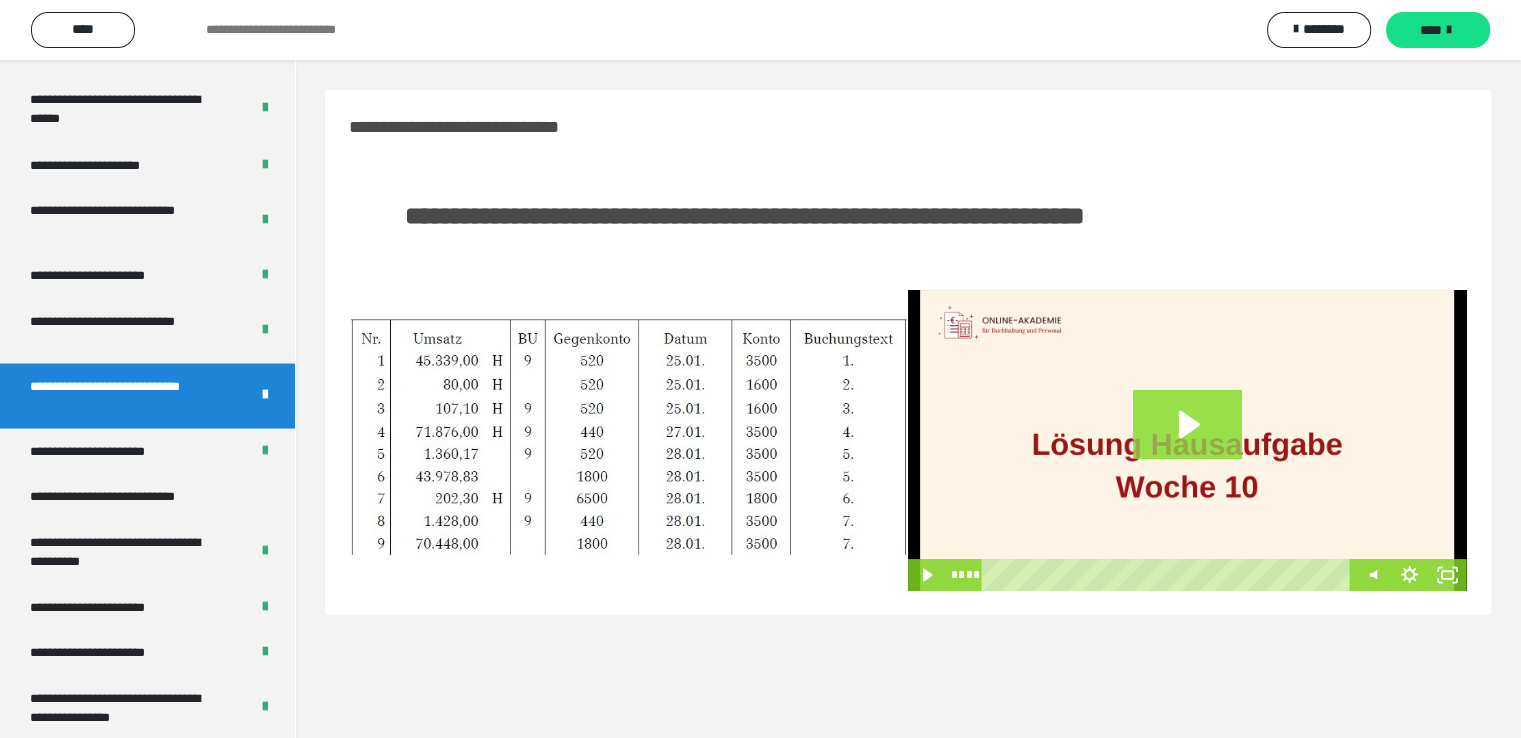 click 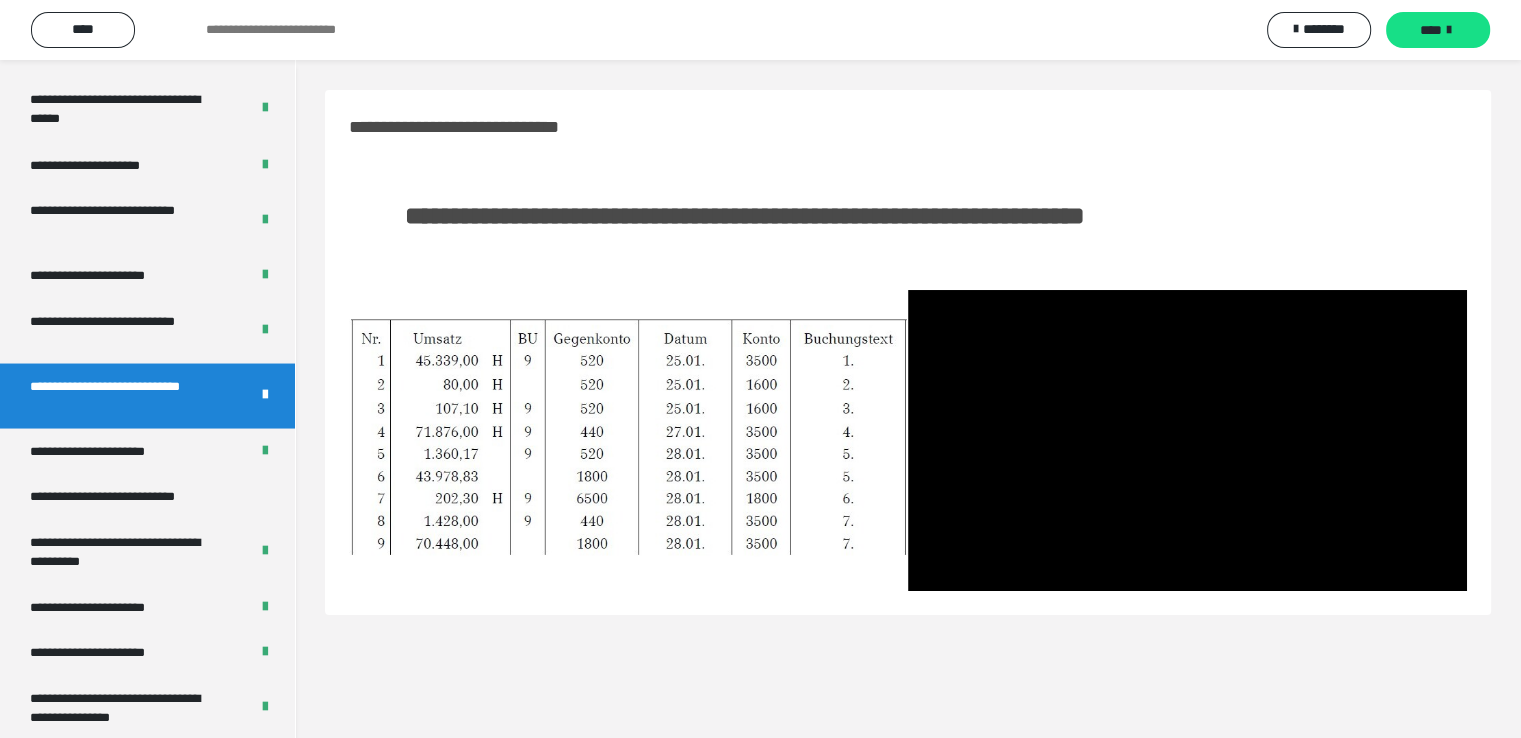 click at bounding box center [1187, 440] 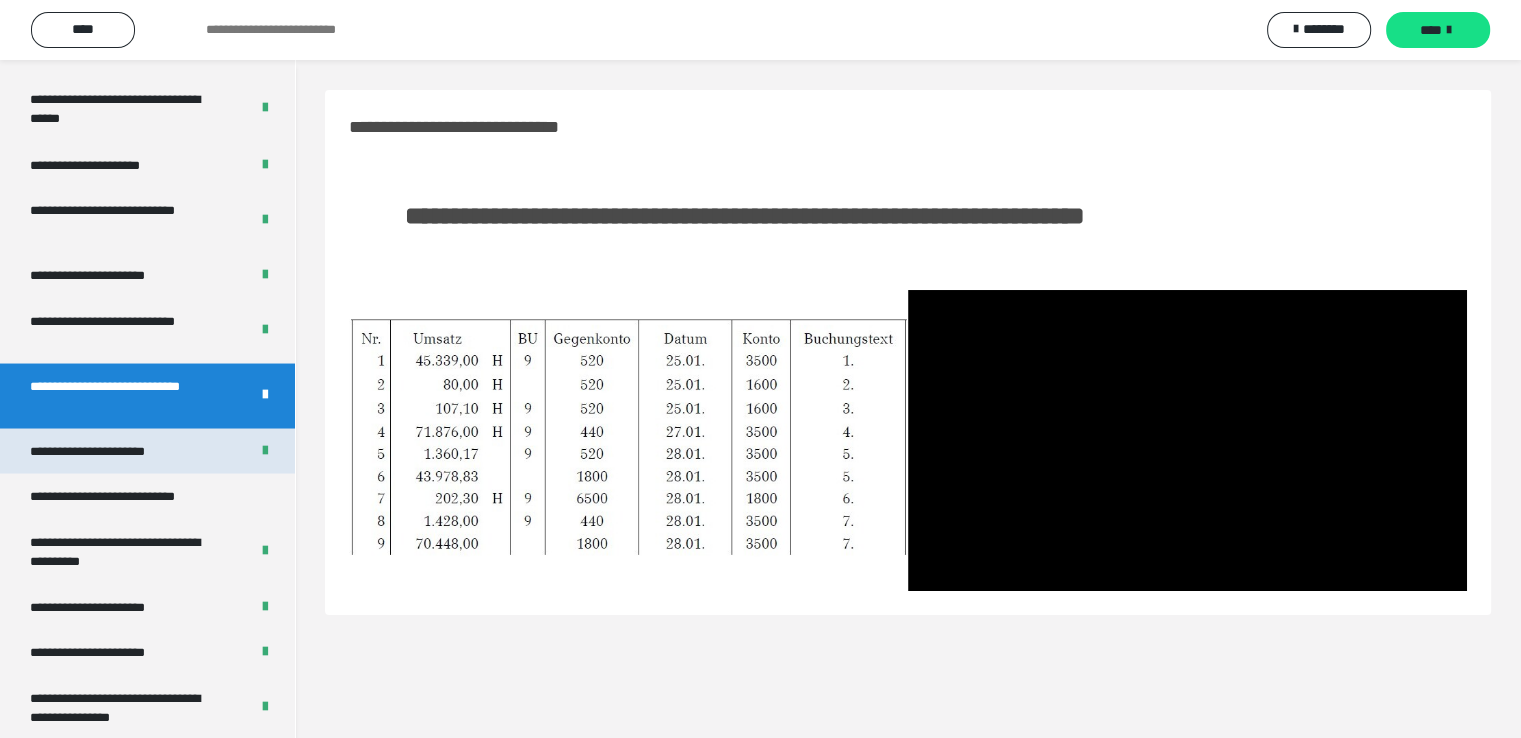 click on "**********" at bounding box center (109, 451) 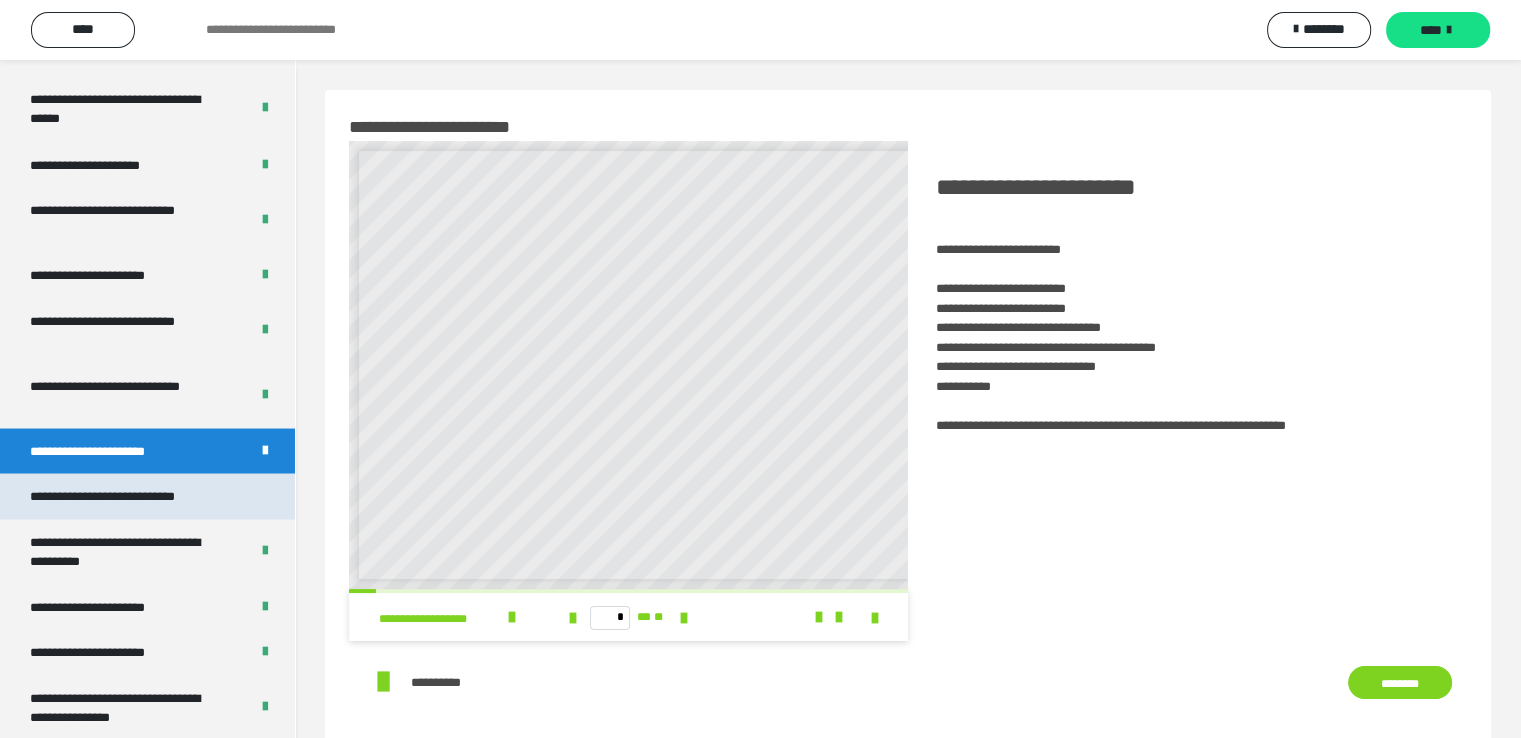 click on "**********" at bounding box center (129, 496) 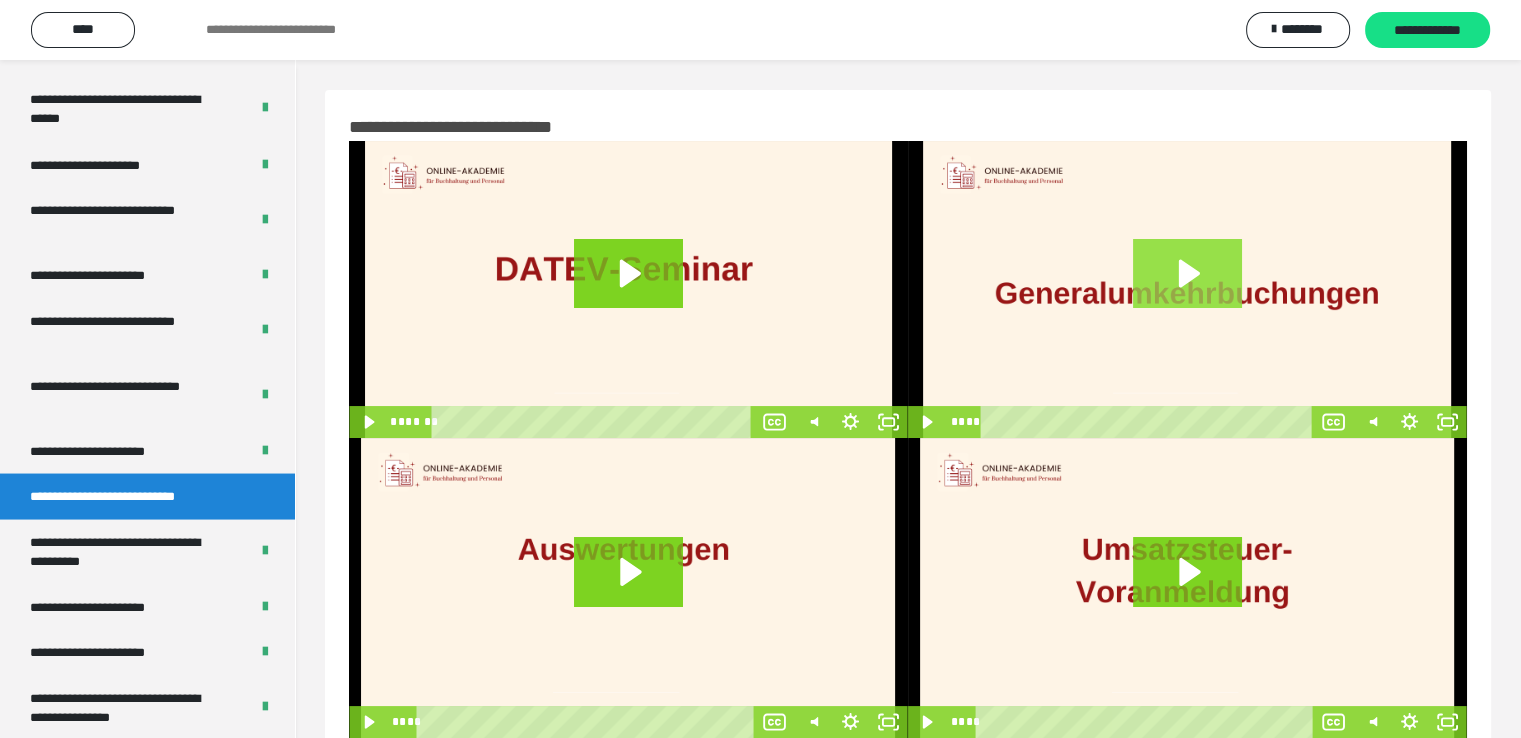 click 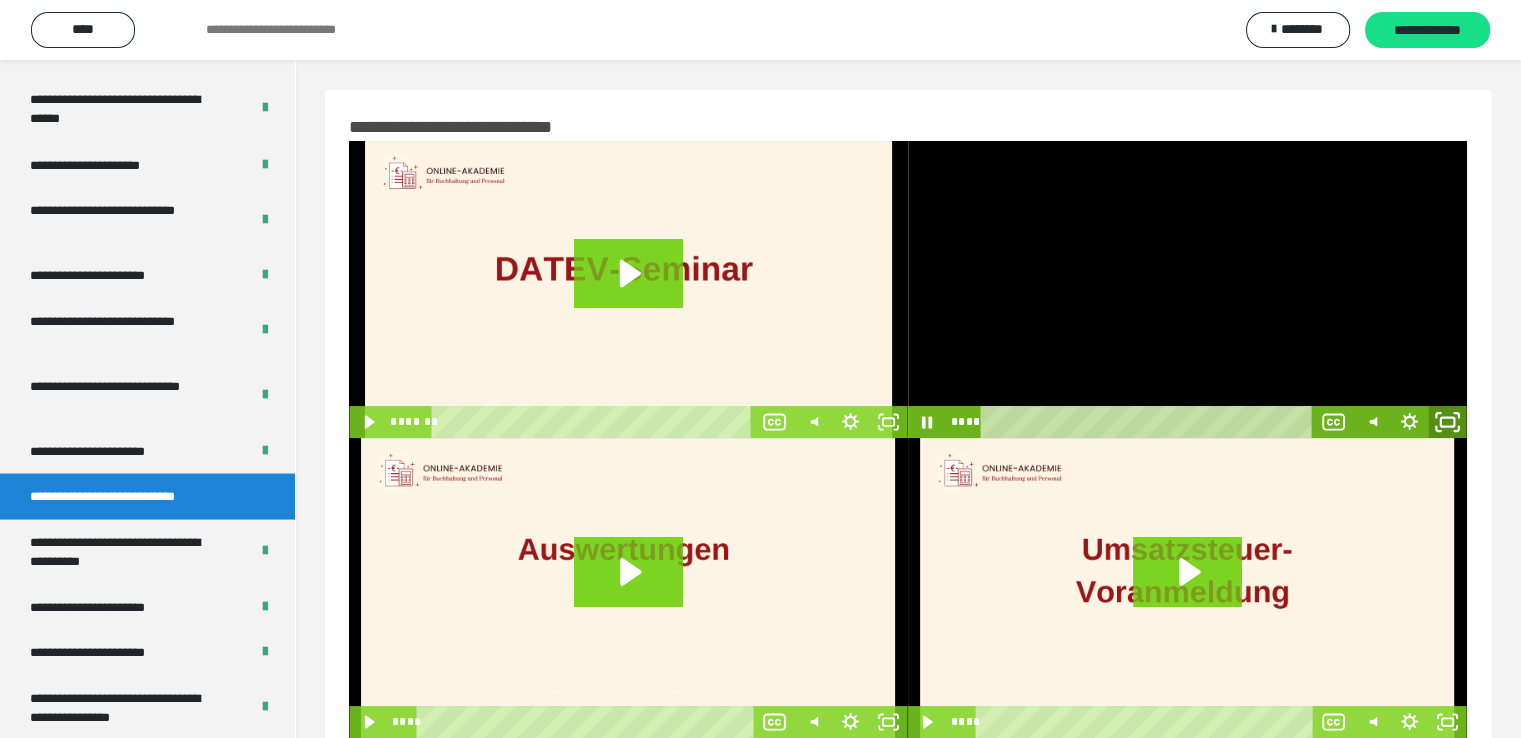click 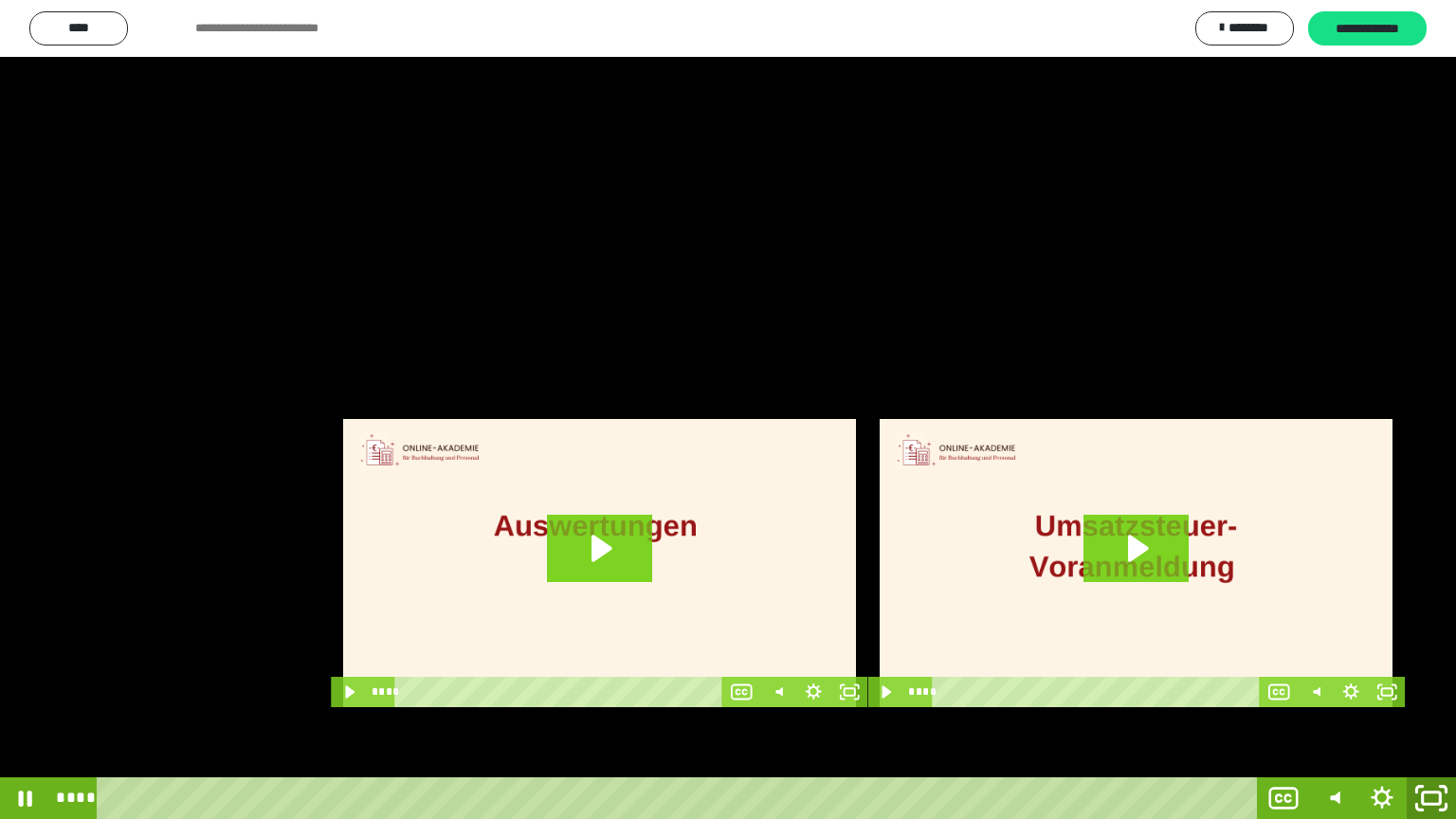 click 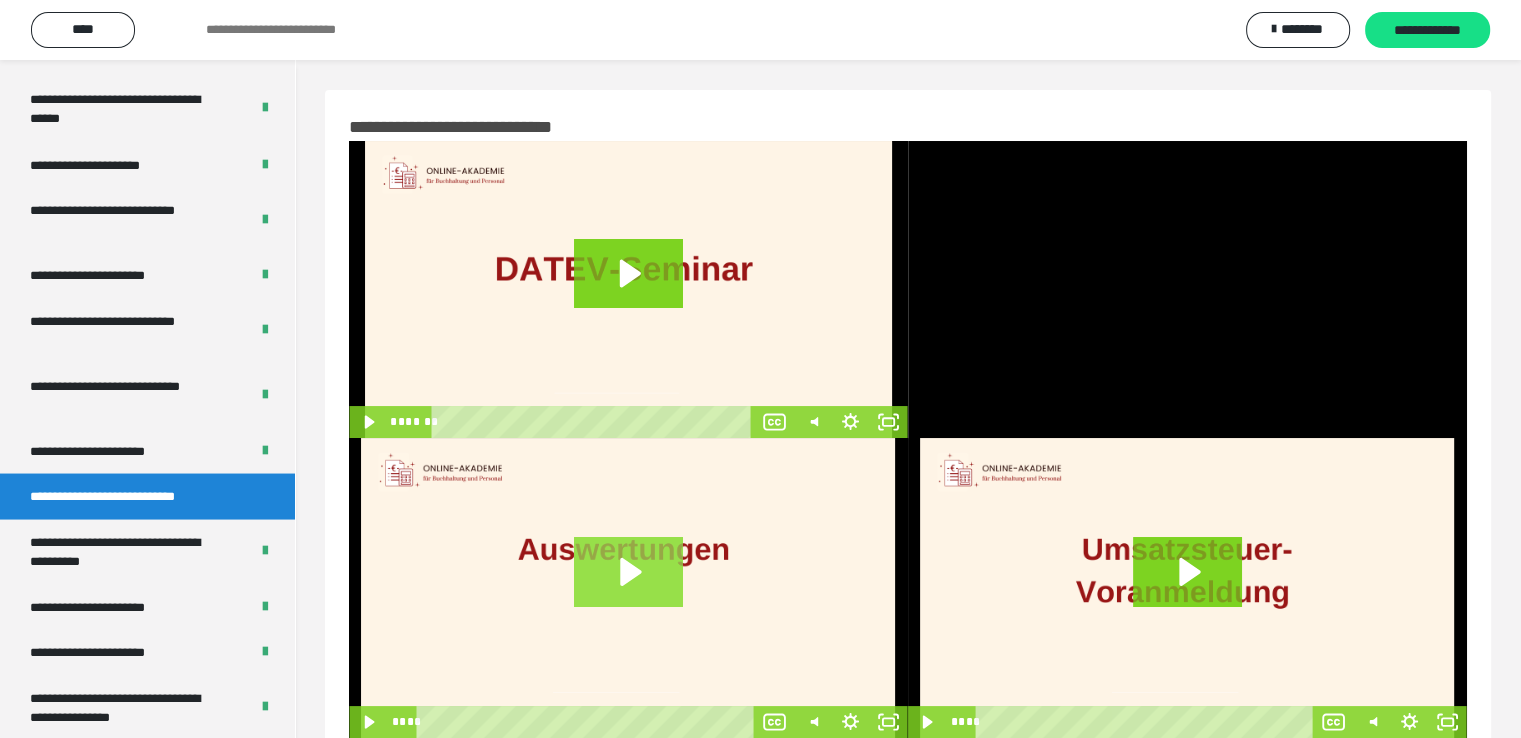 click 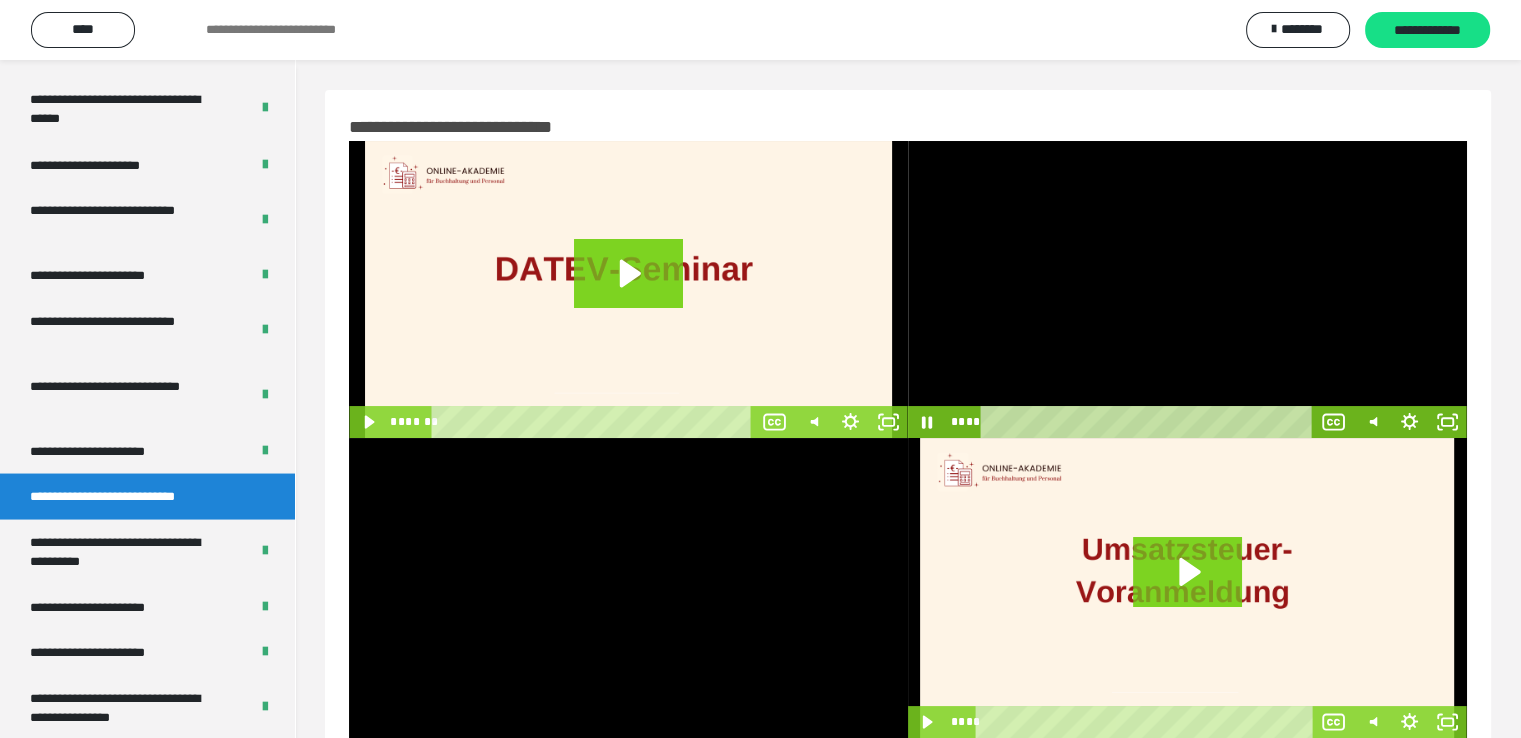 click at bounding box center [1187, 289] 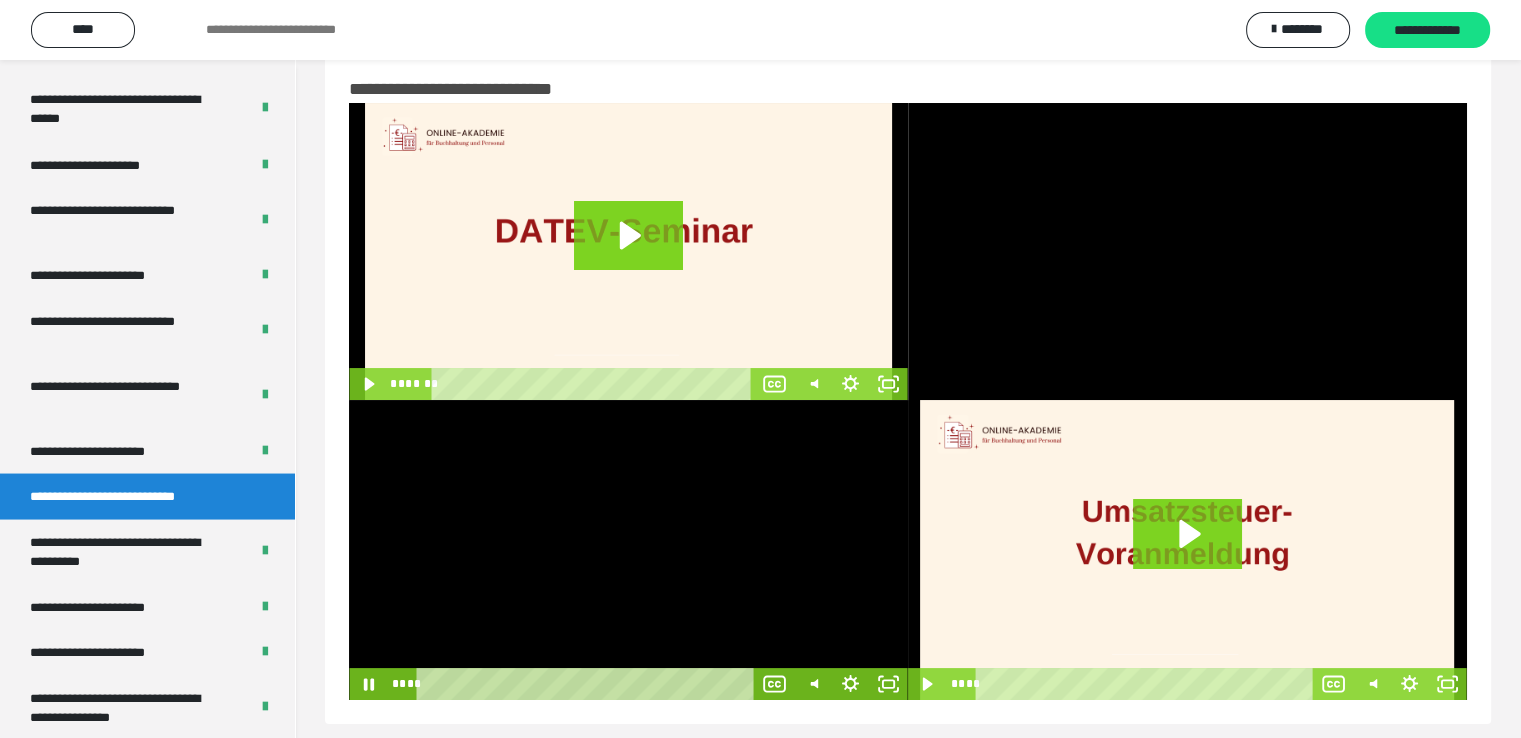 scroll, scrollTop: 60, scrollLeft: 0, axis: vertical 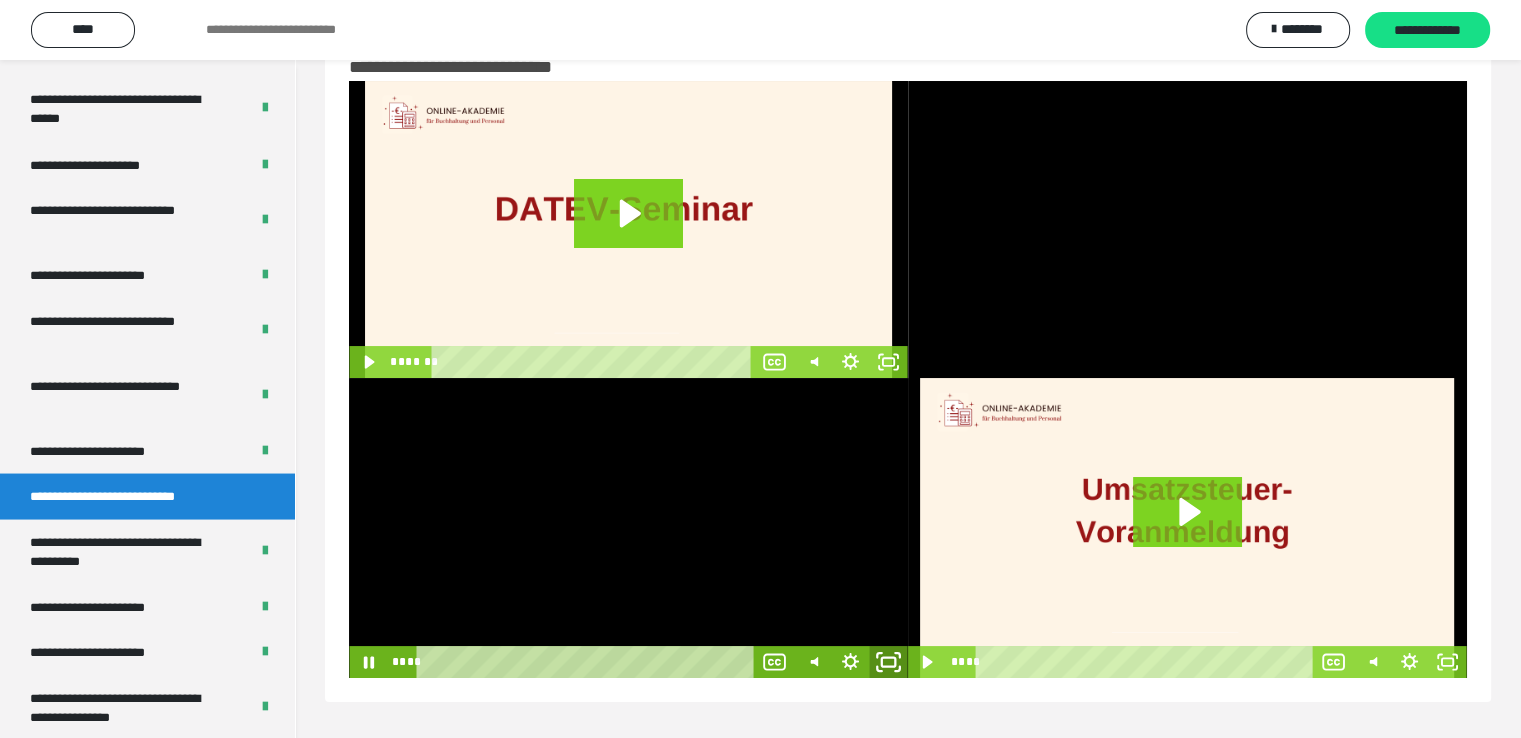 click 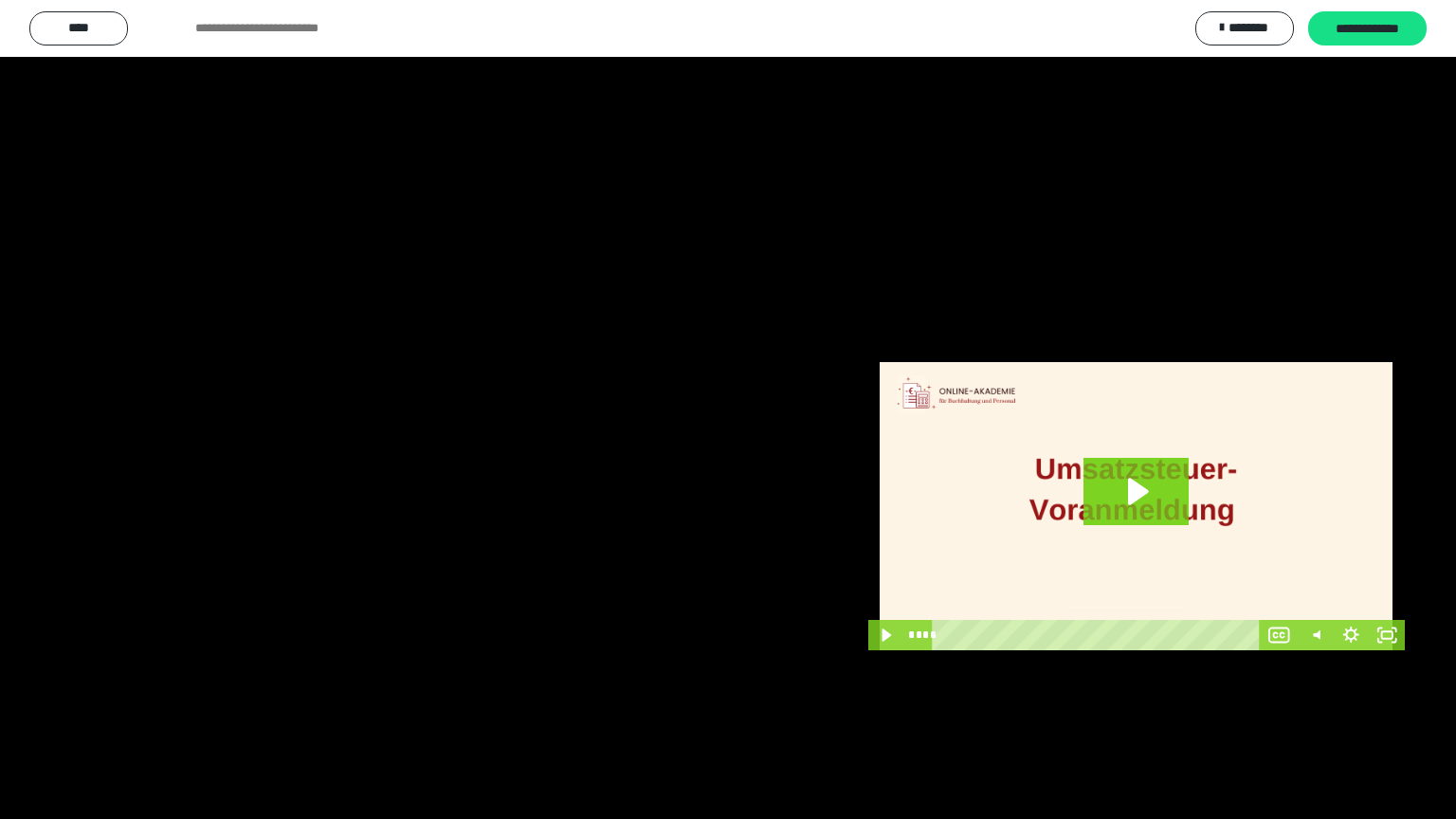 click at bounding box center (728, 410) 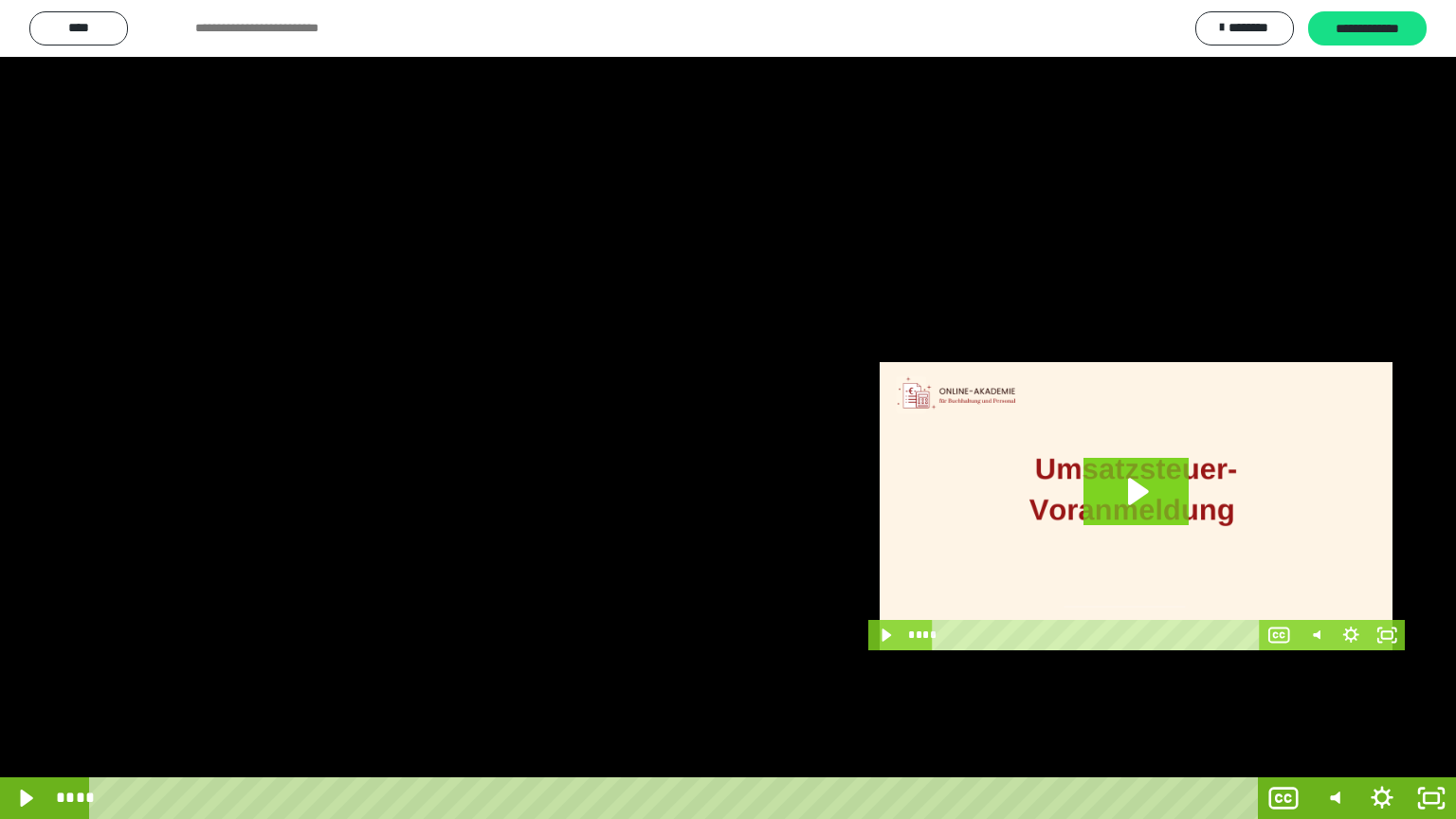 click at bounding box center [728, 410] 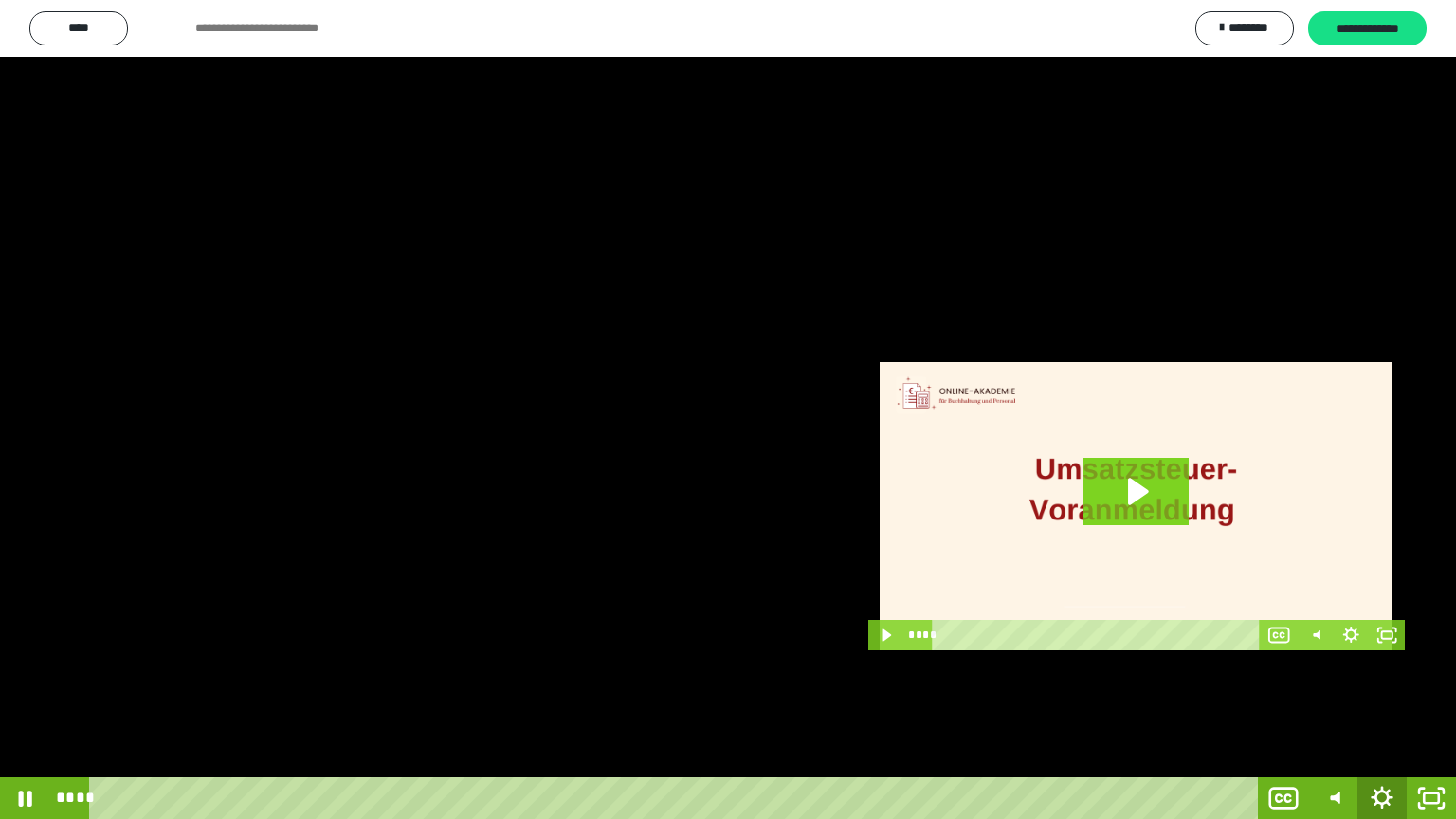 click 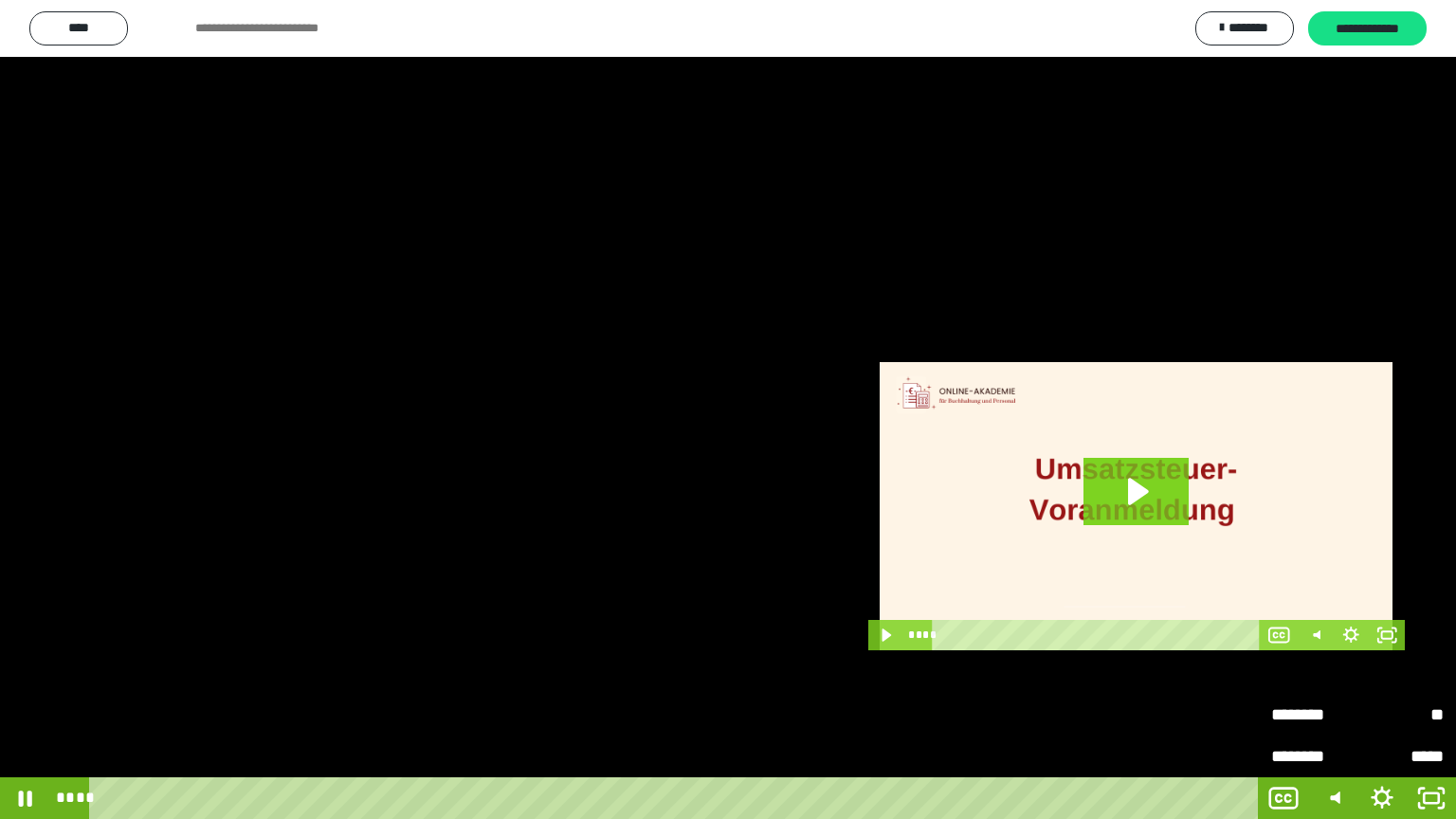 click on "**" at bounding box center (1400, 715) 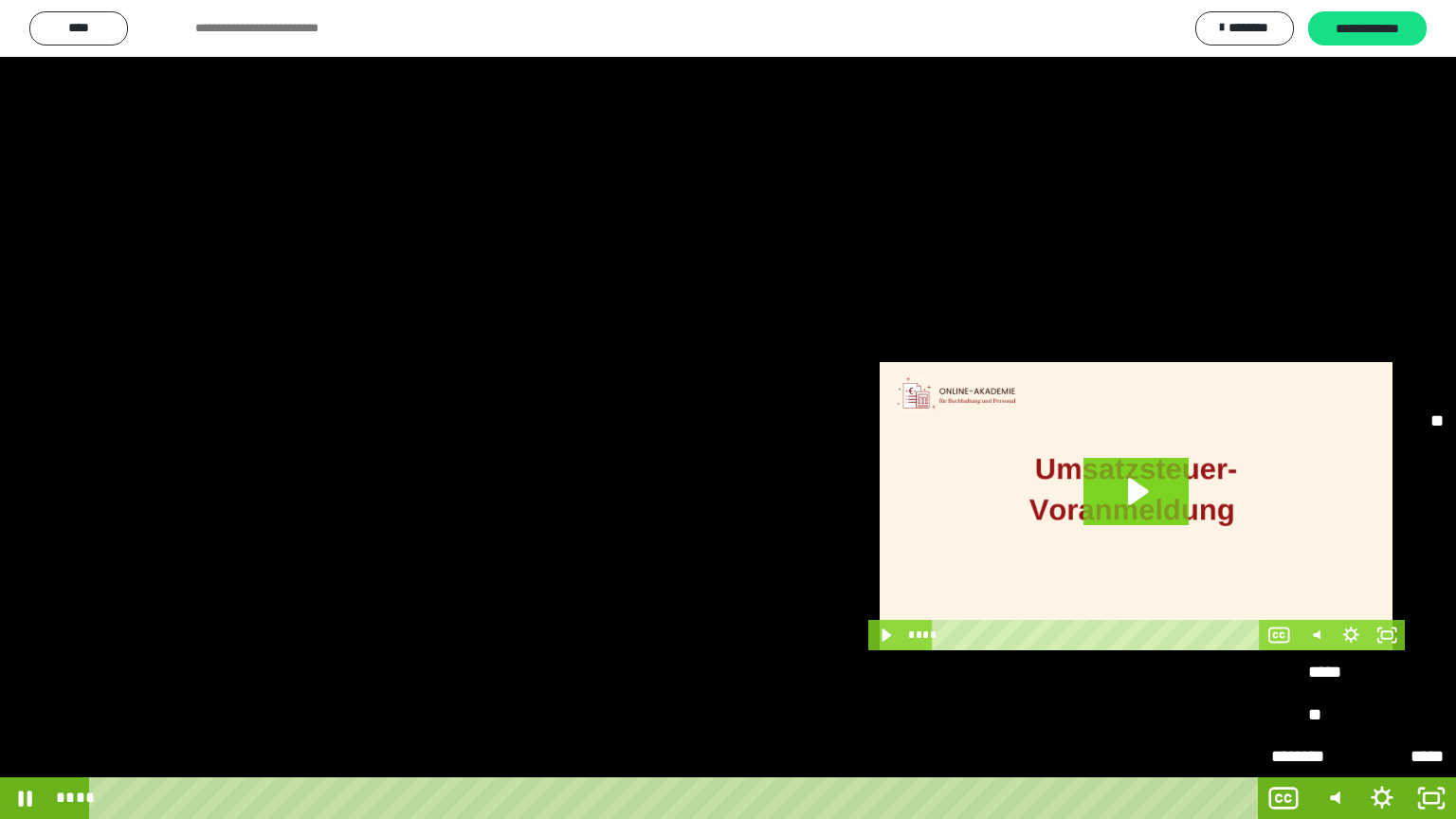 click on "****" at bounding box center [1357, 631] 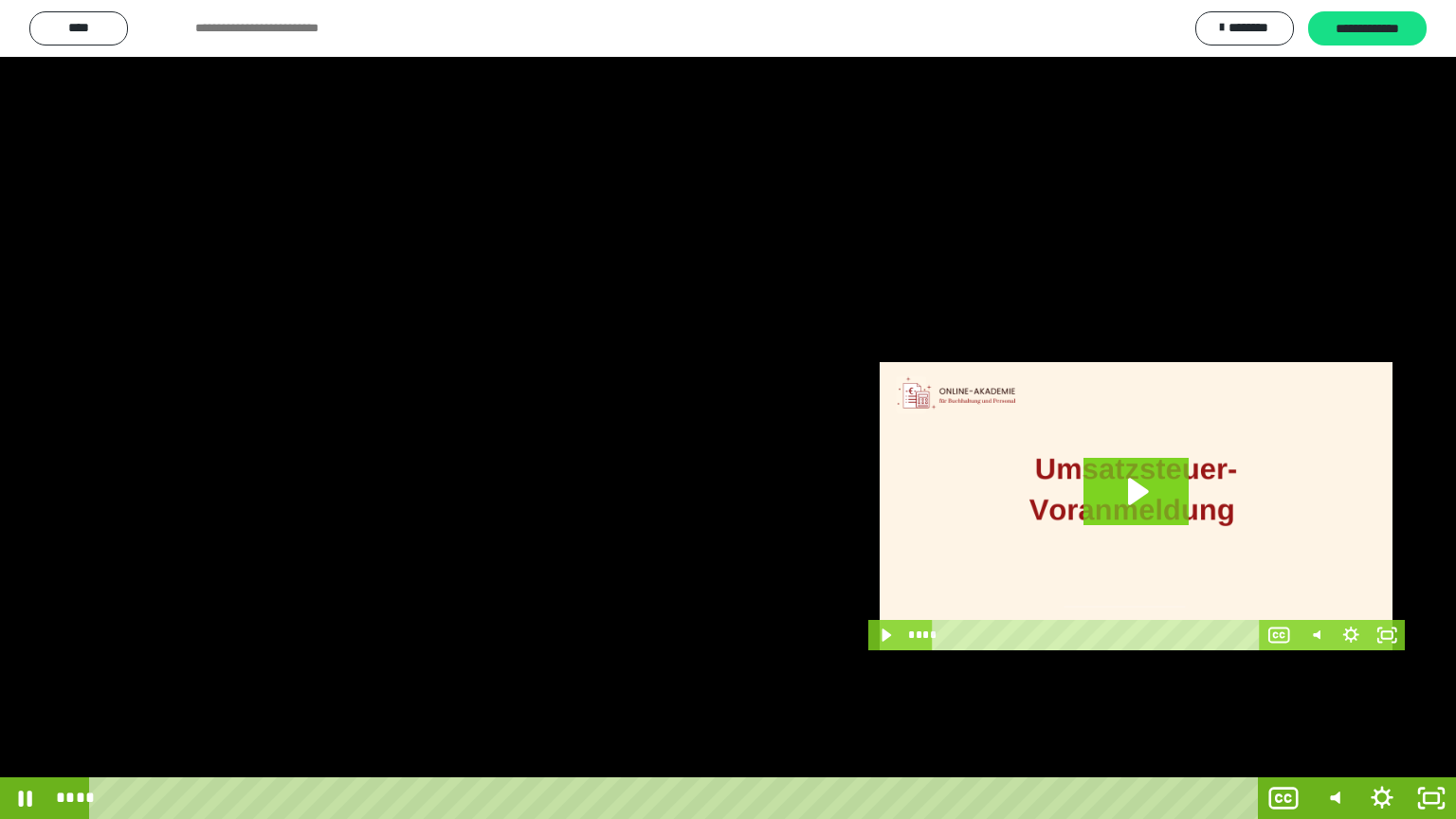 click at bounding box center (728, 410) 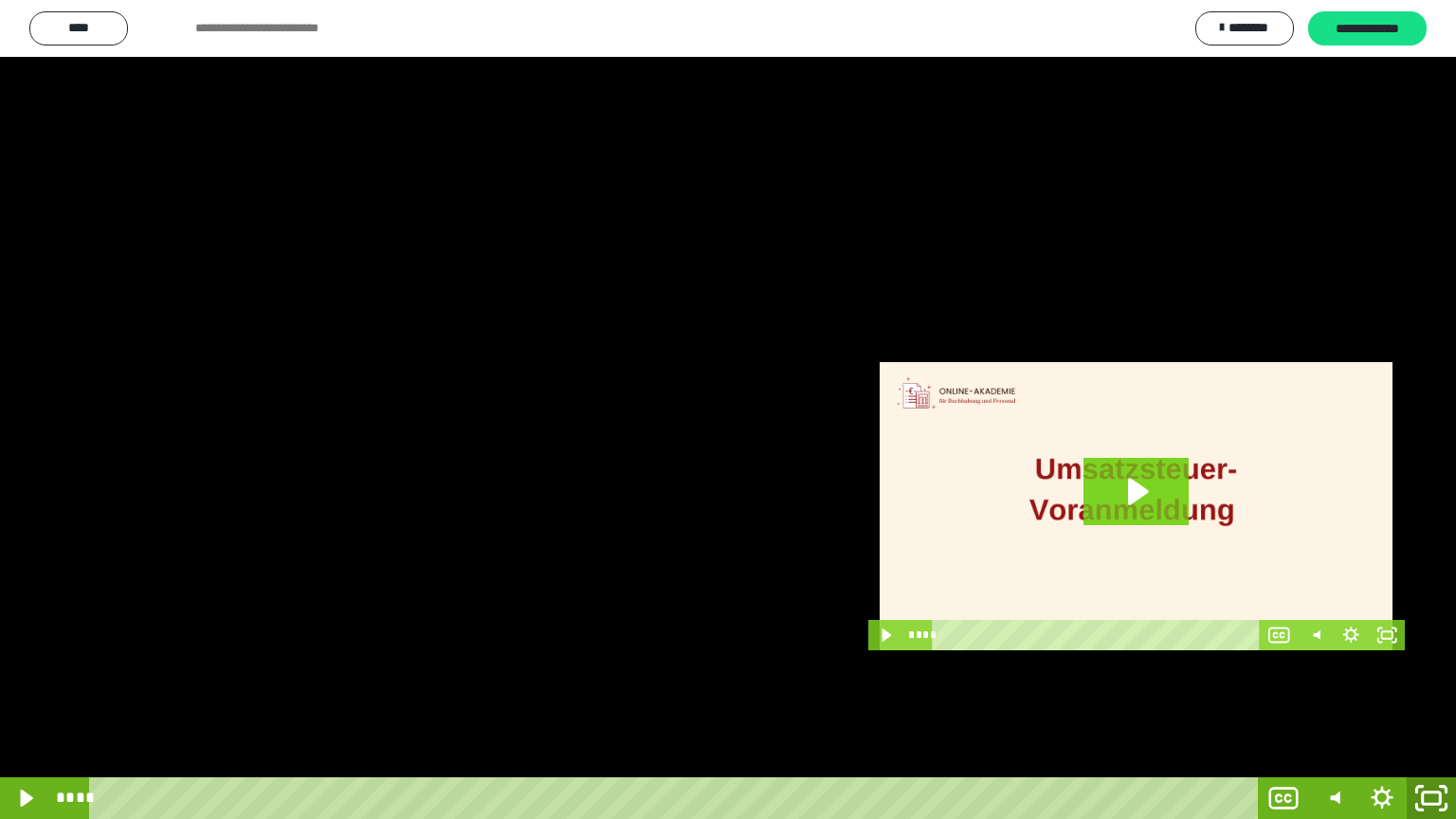 click 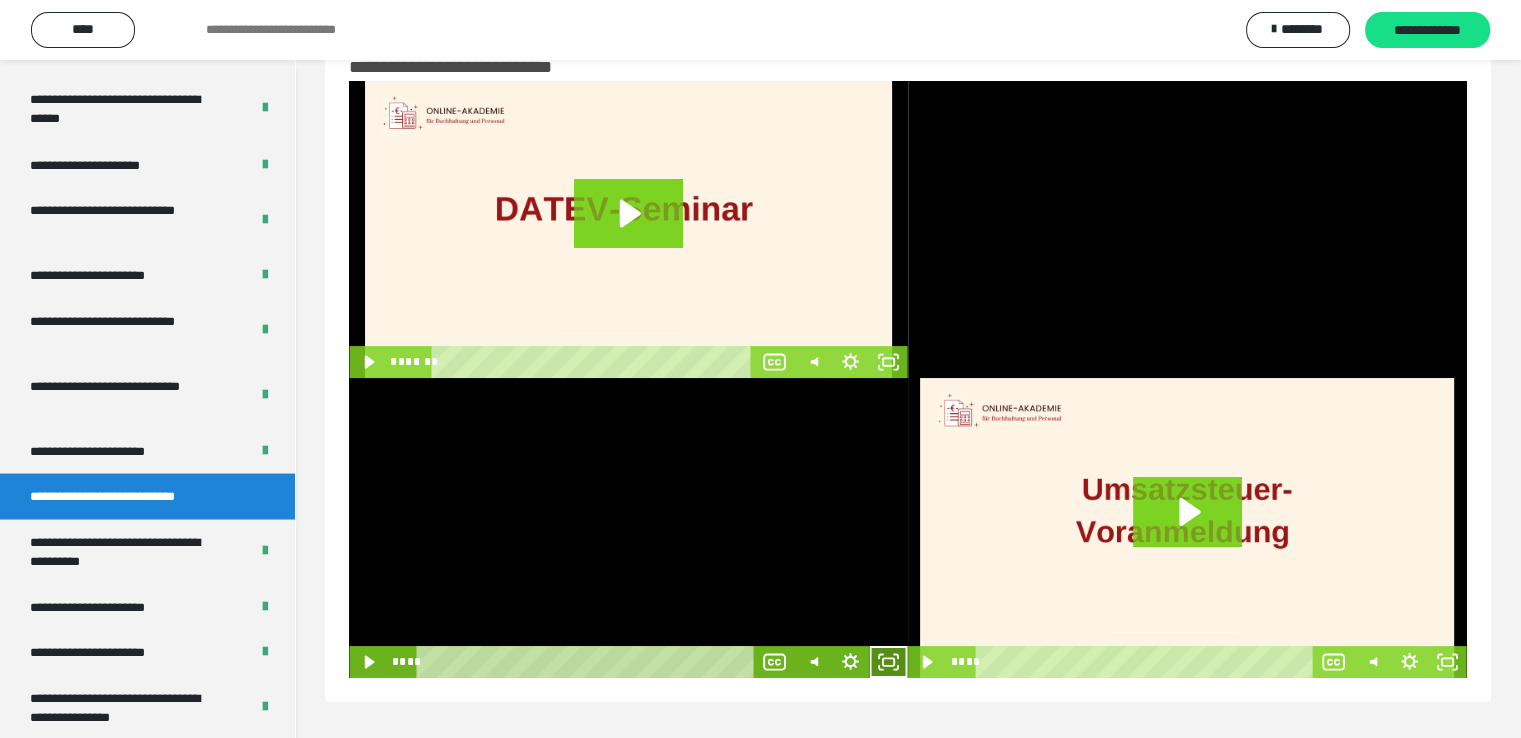 click 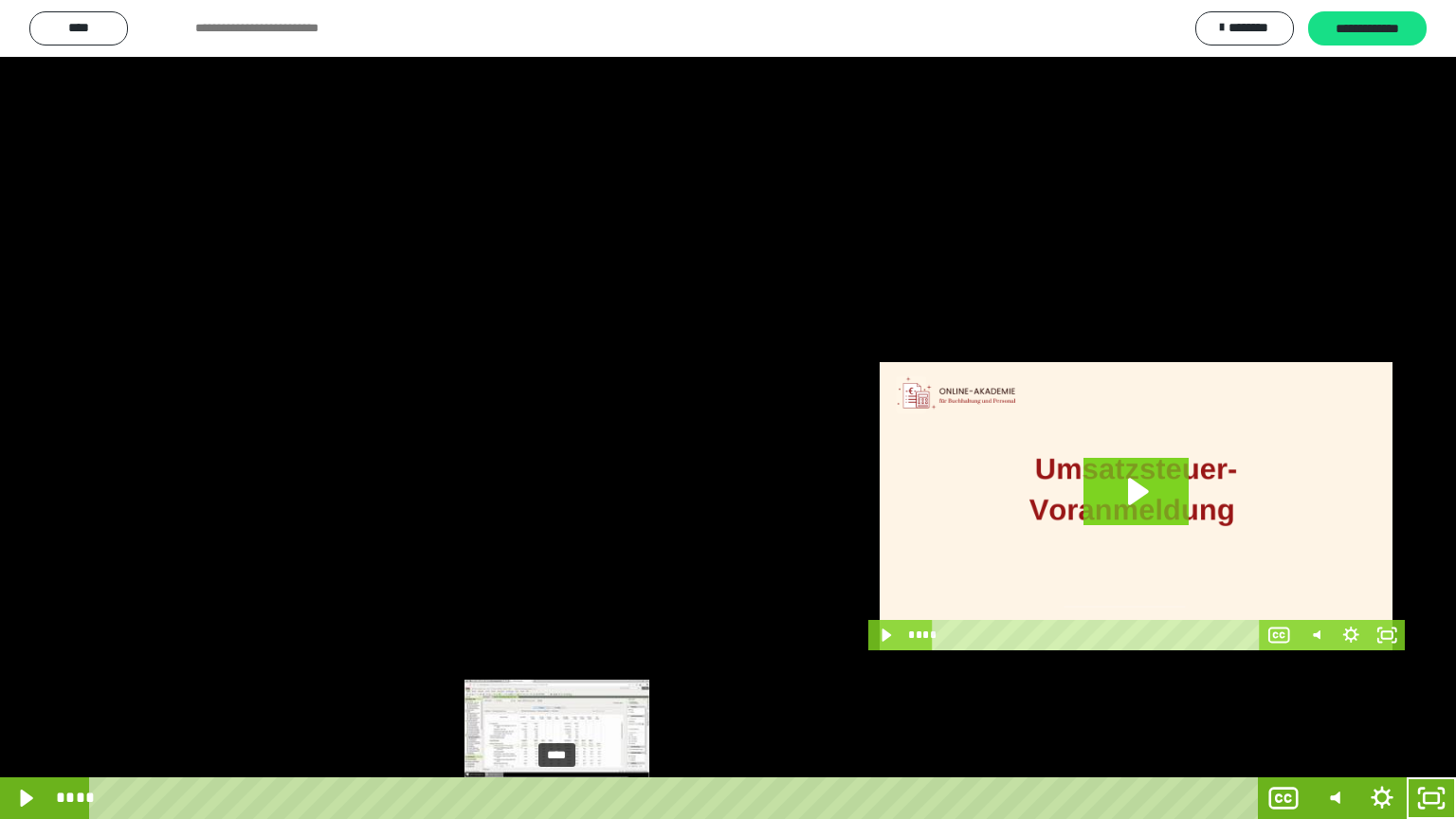 click on "****" at bounding box center (677, 798) 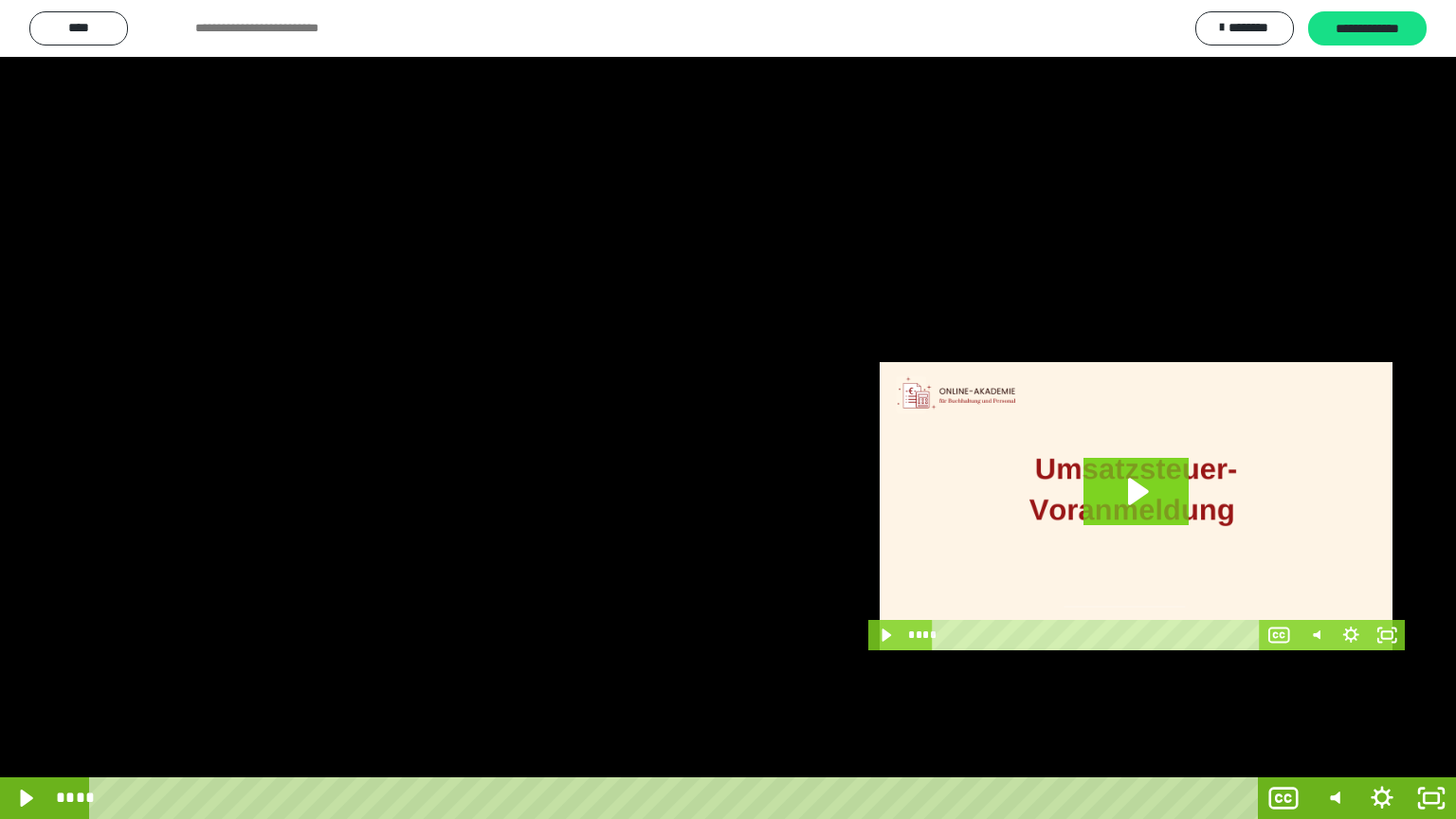click at bounding box center [728, 410] 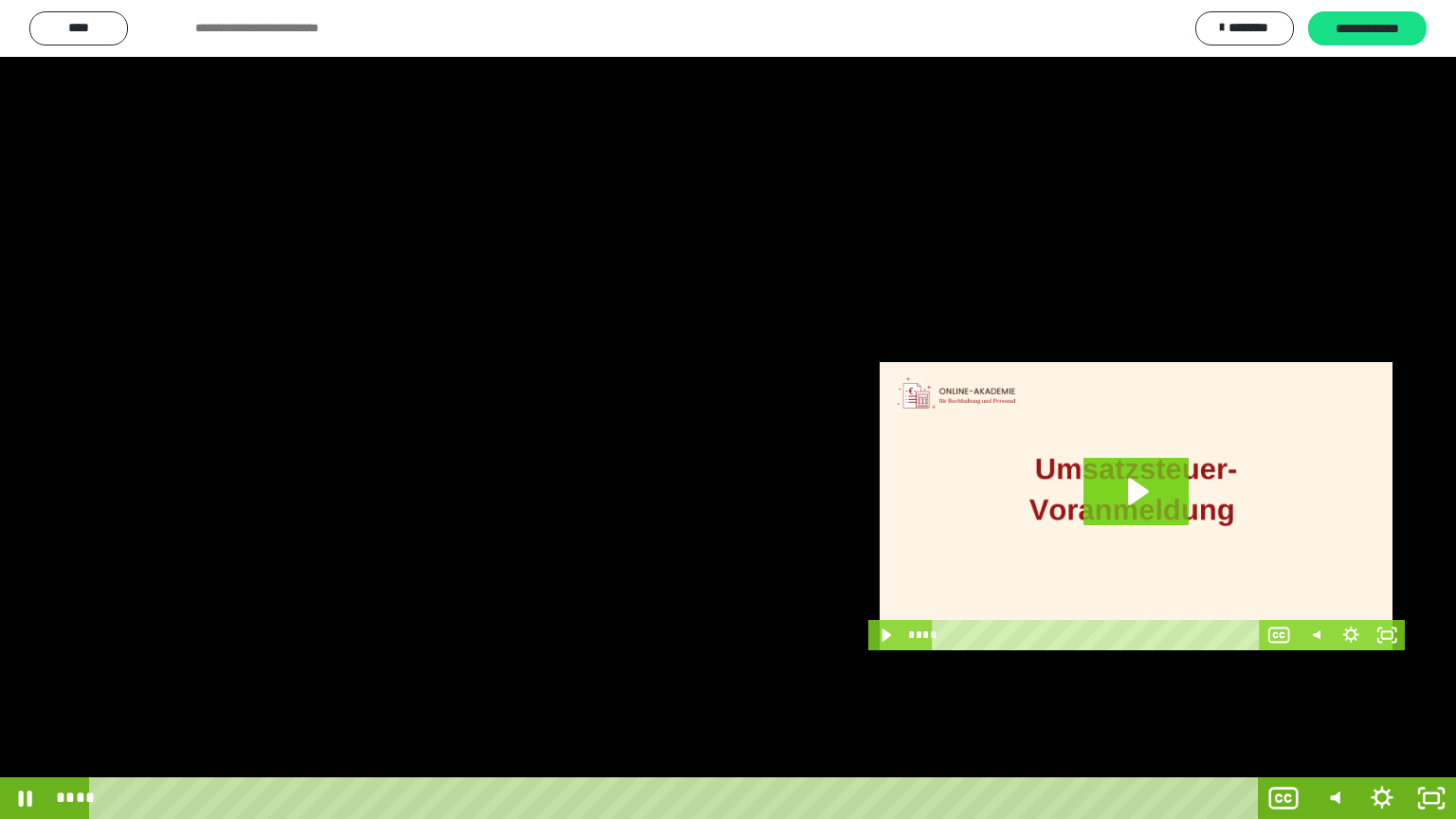 click at bounding box center (728, 410) 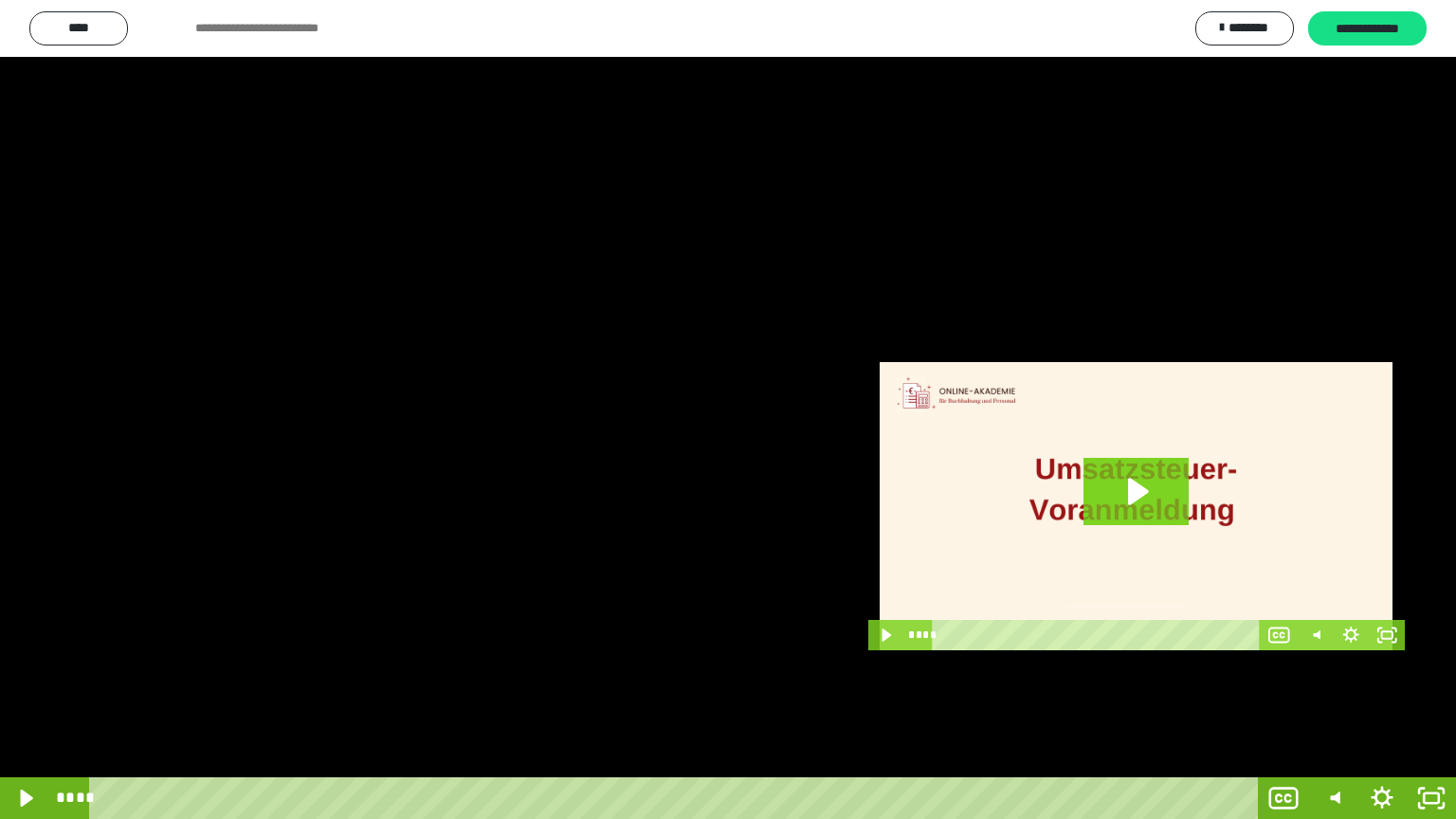 click at bounding box center (728, 410) 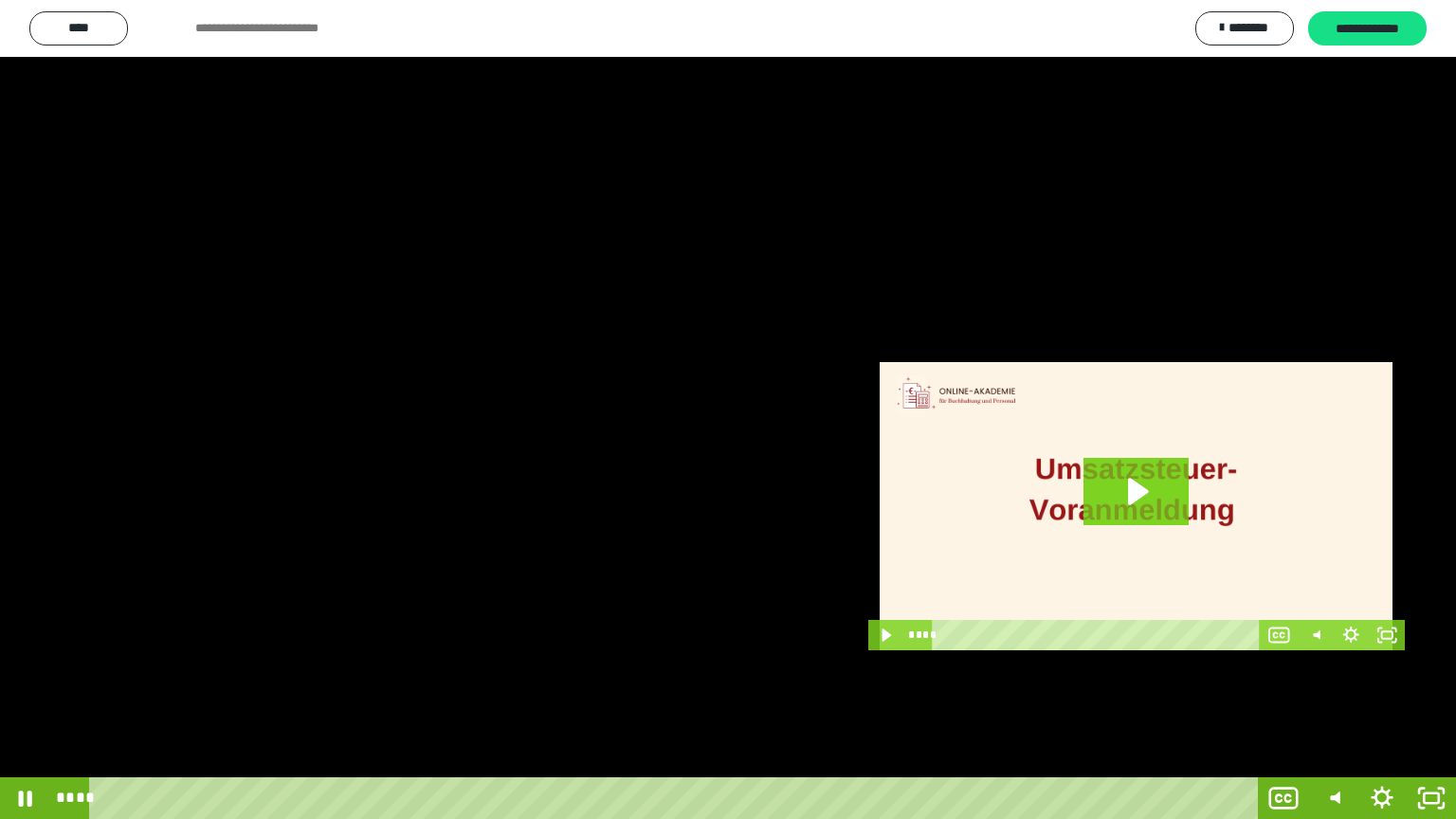 click at bounding box center [728, 410] 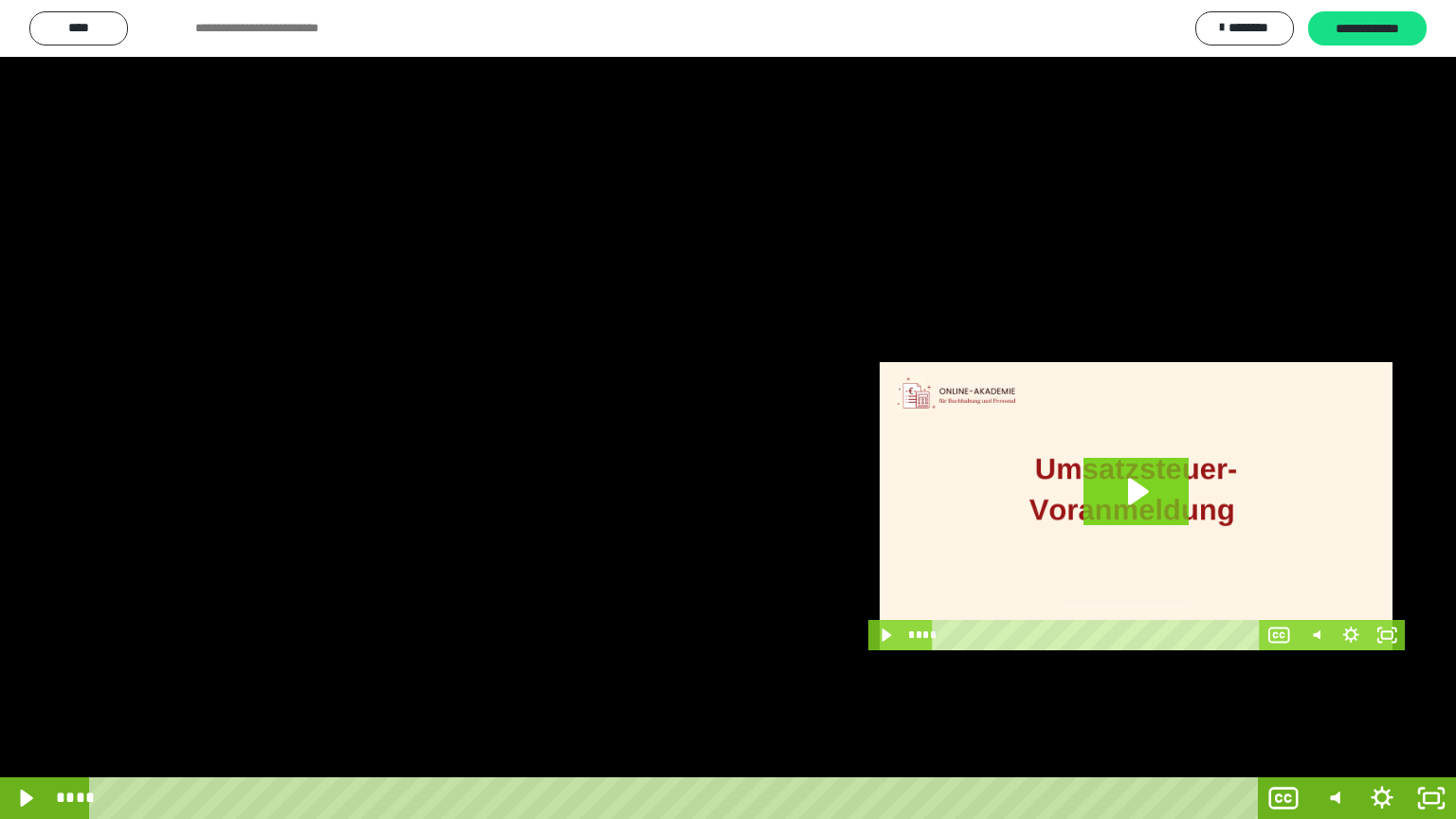 click at bounding box center (728, 410) 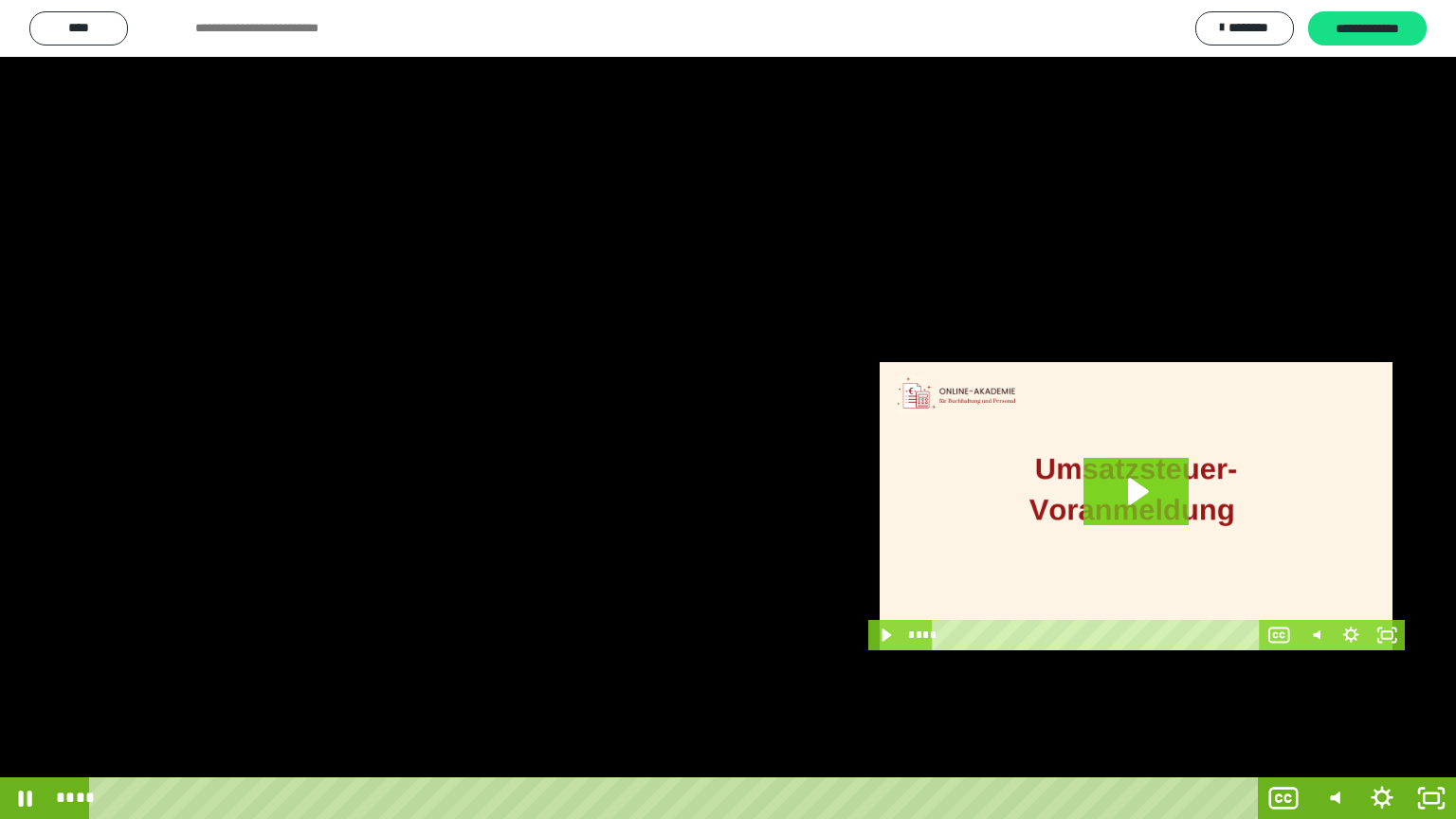 click at bounding box center (728, 410) 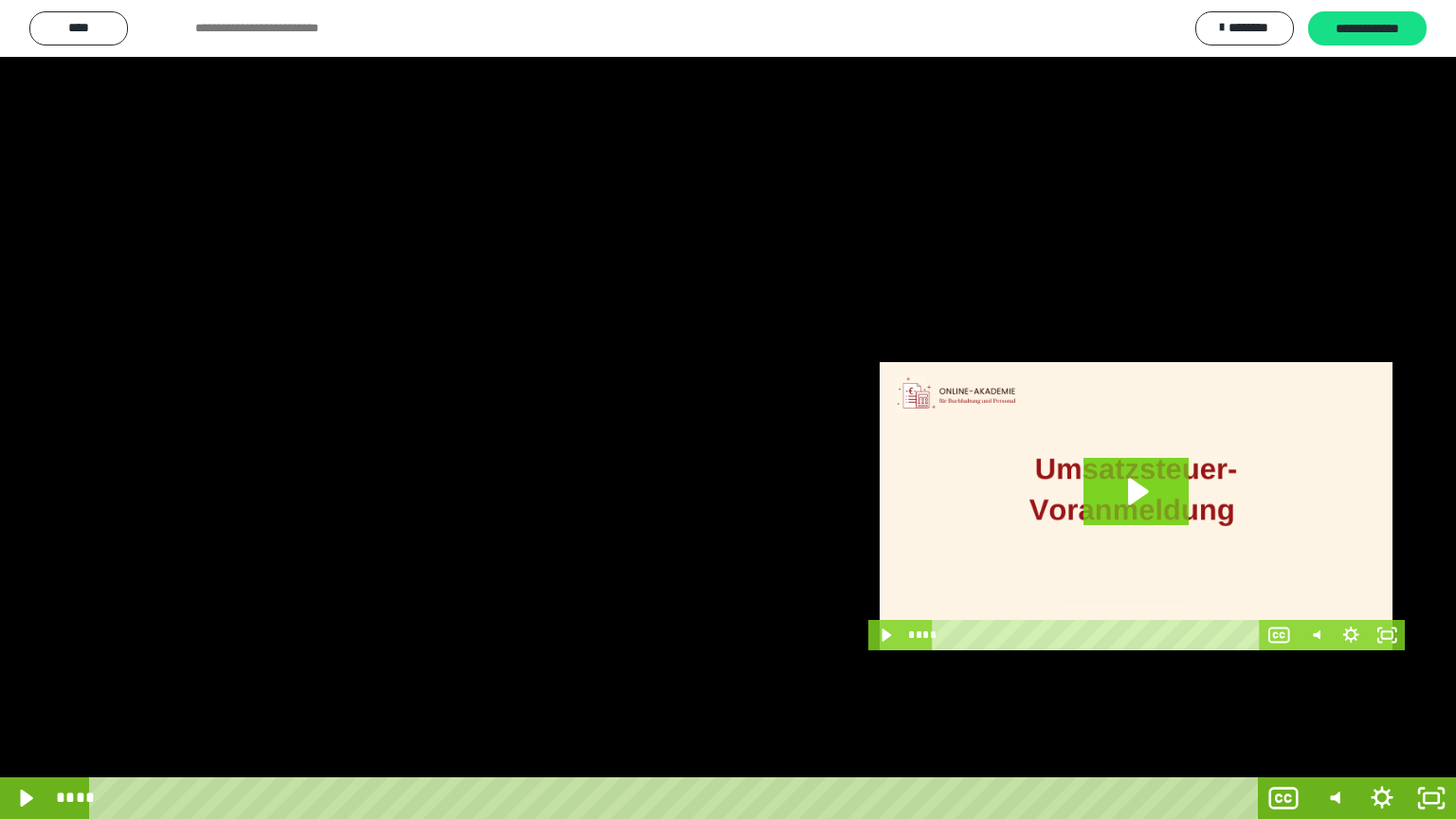 click at bounding box center [728, 410] 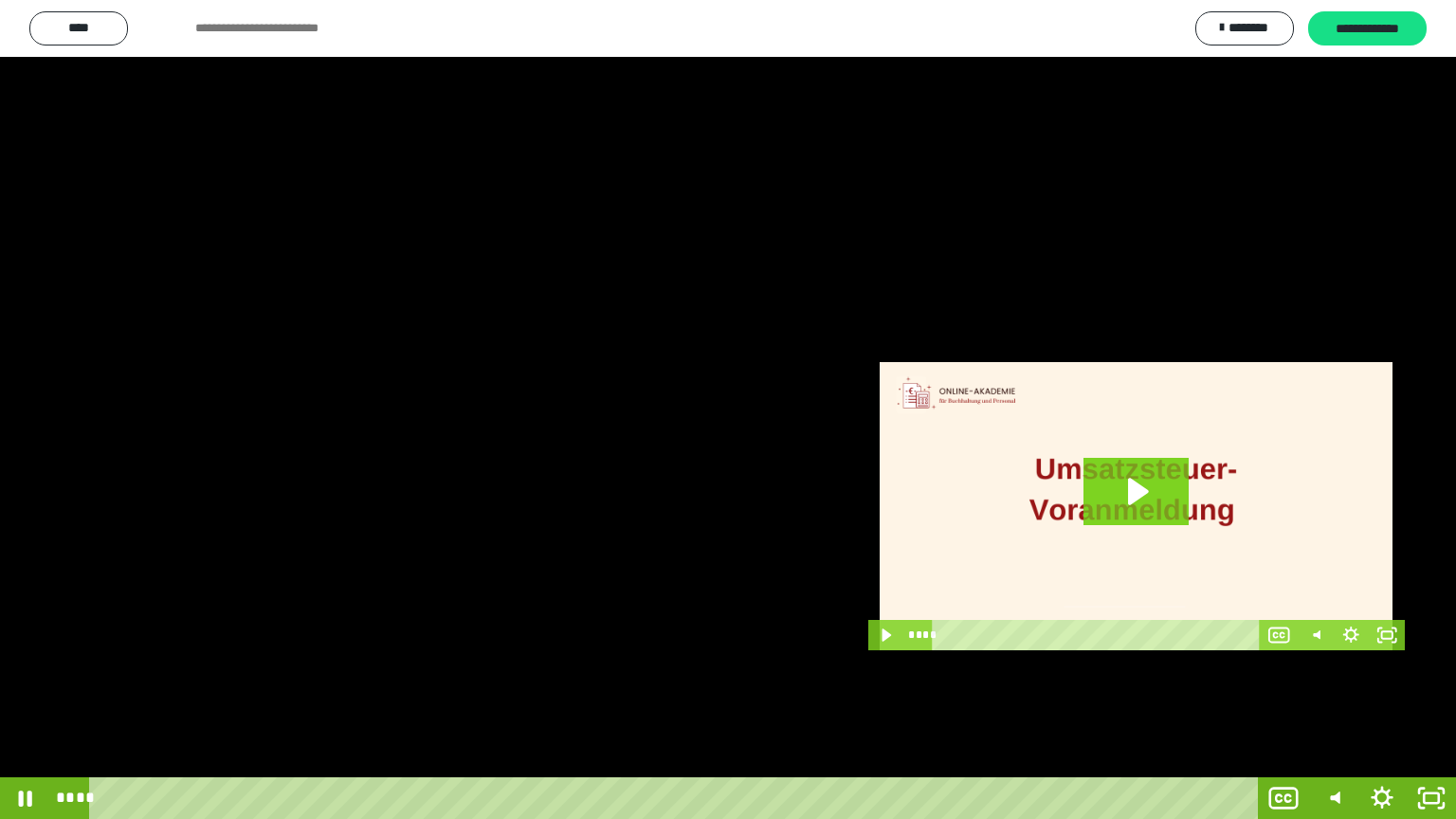 click at bounding box center [728, 410] 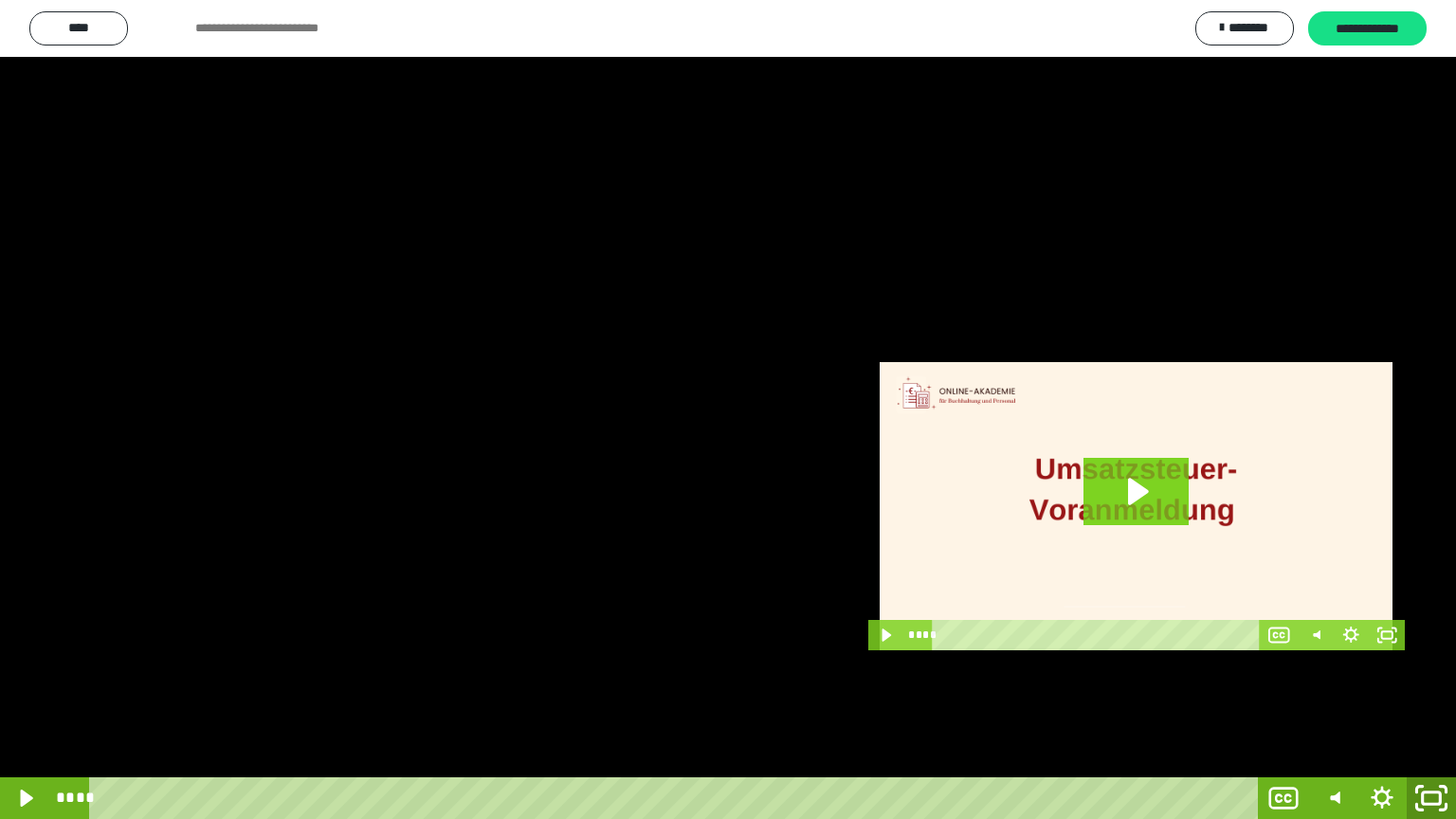click 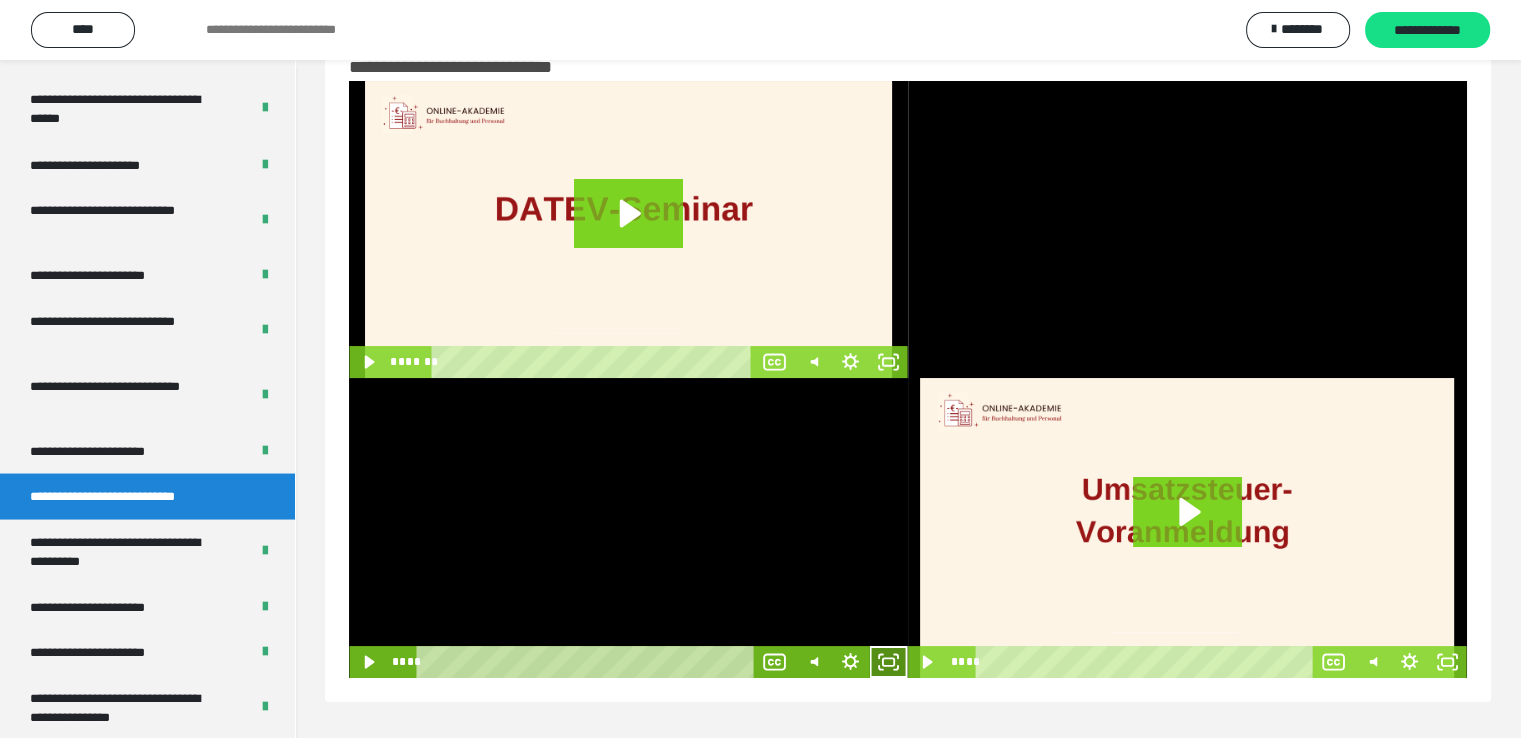 click 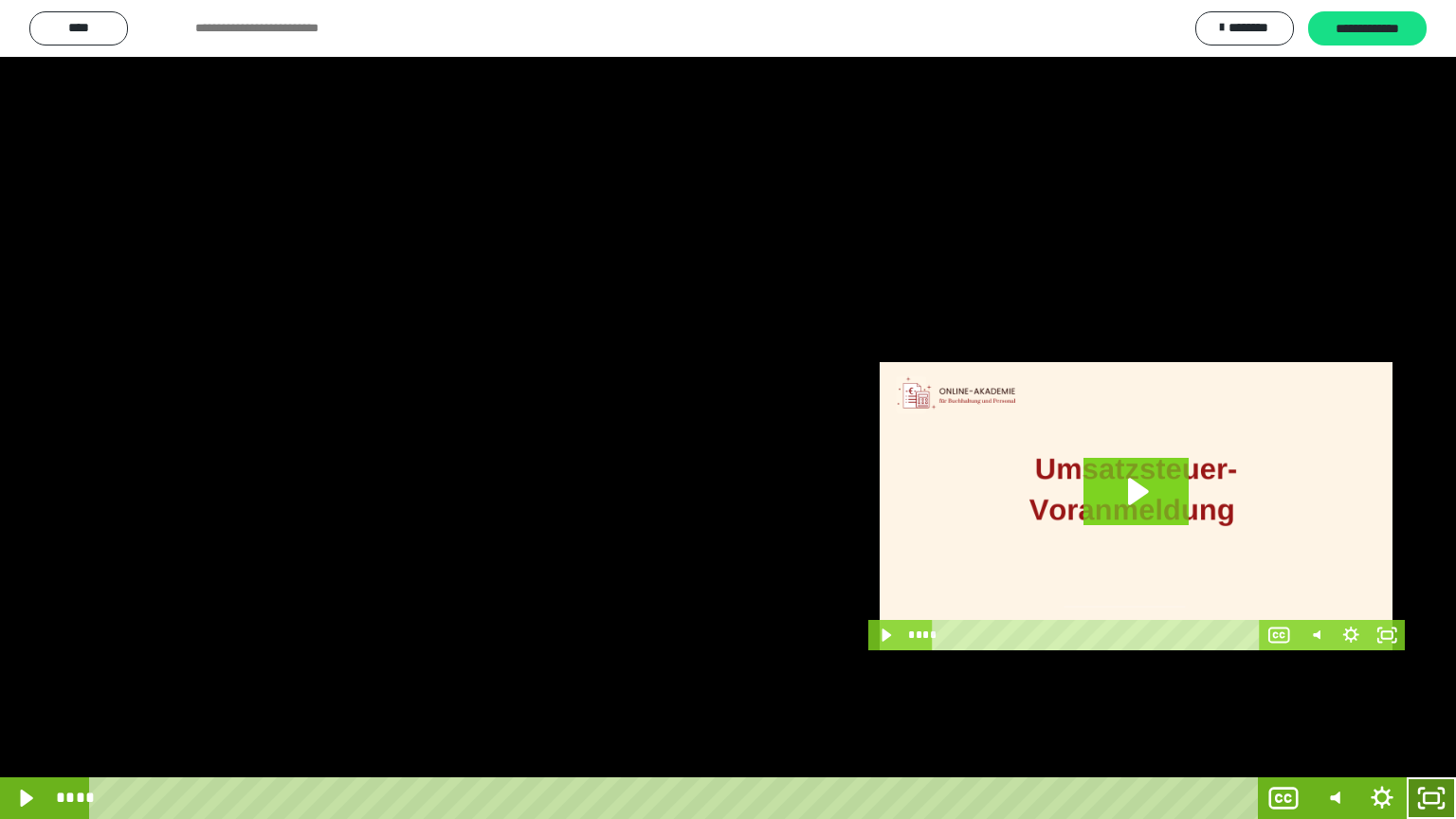 click 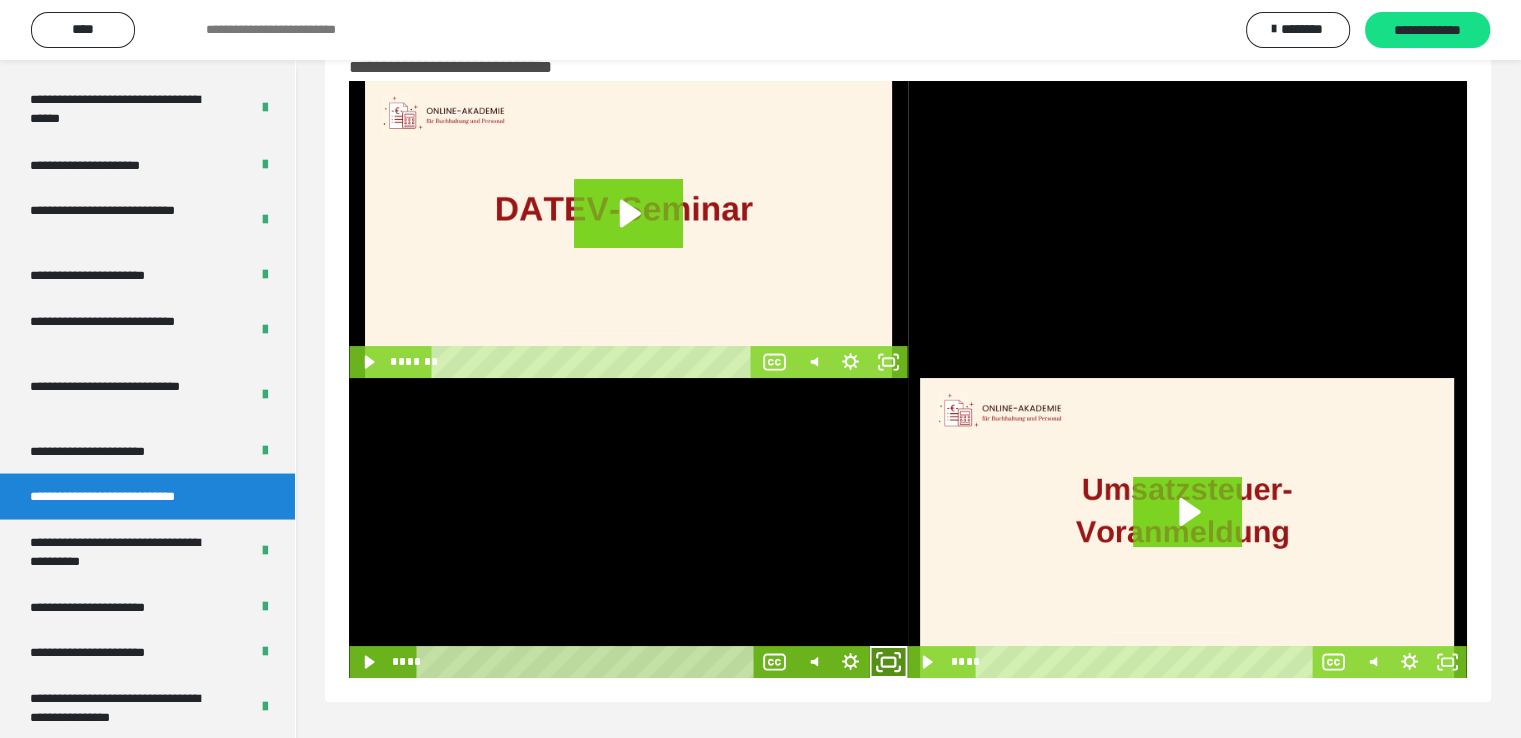 click 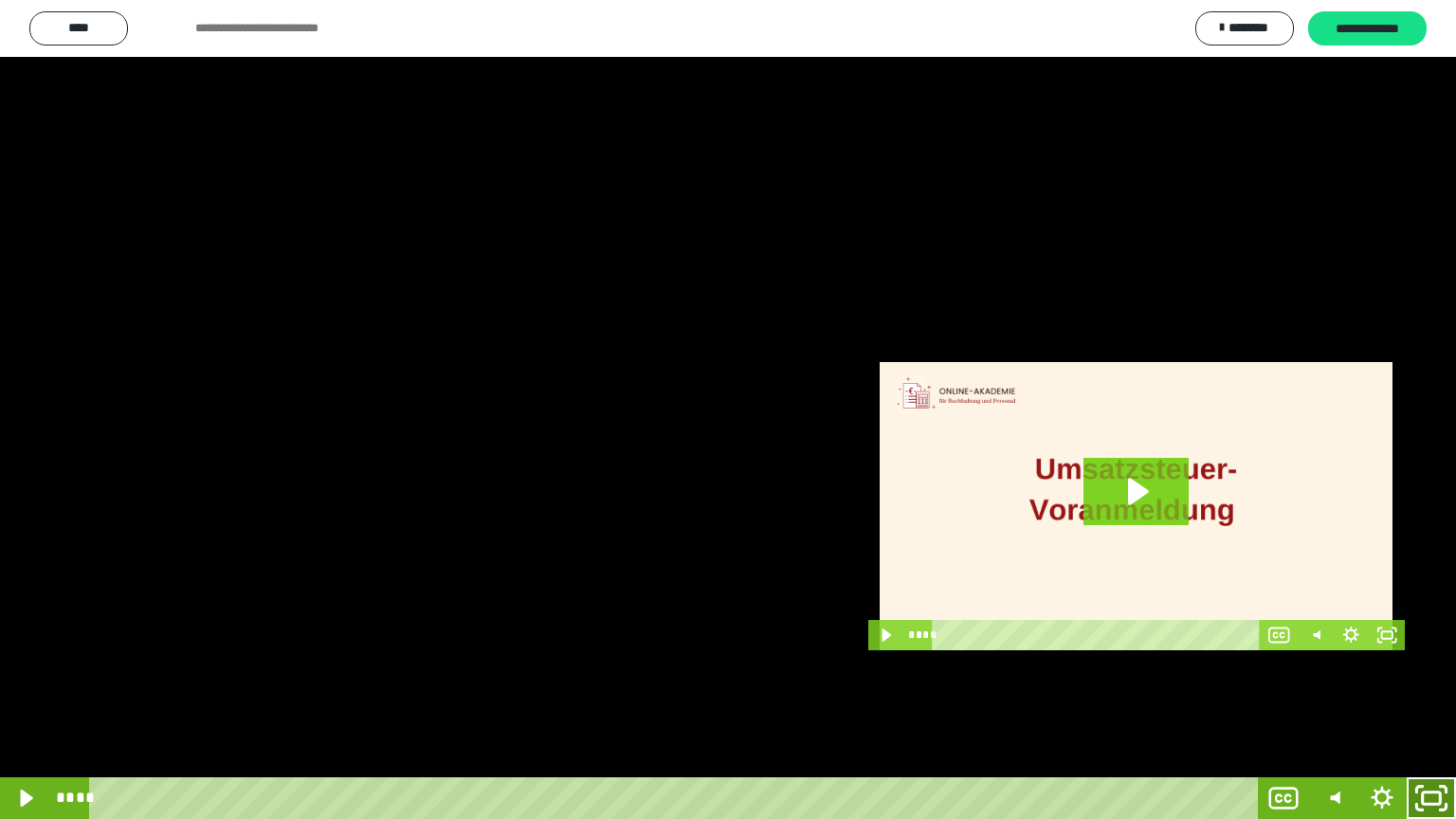 click 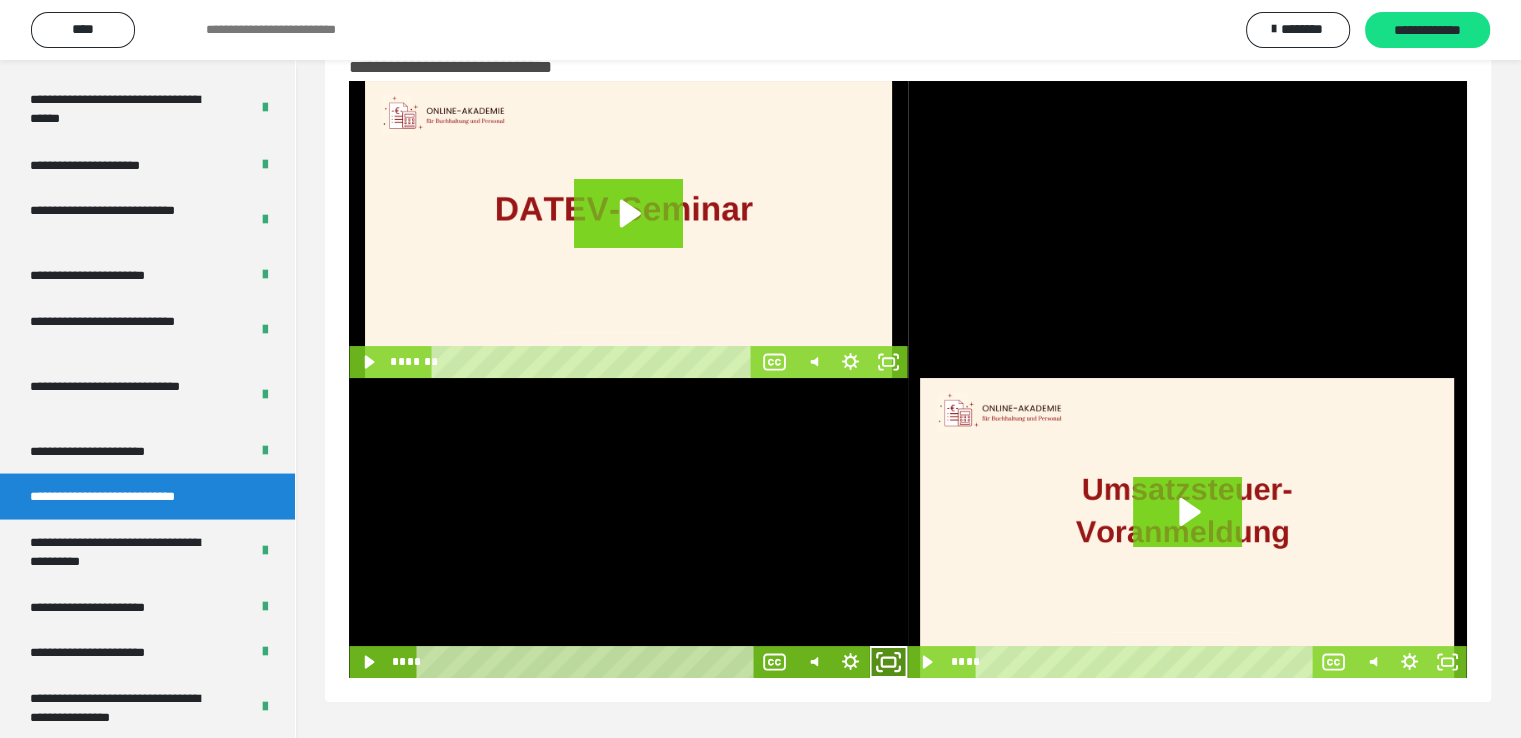 click 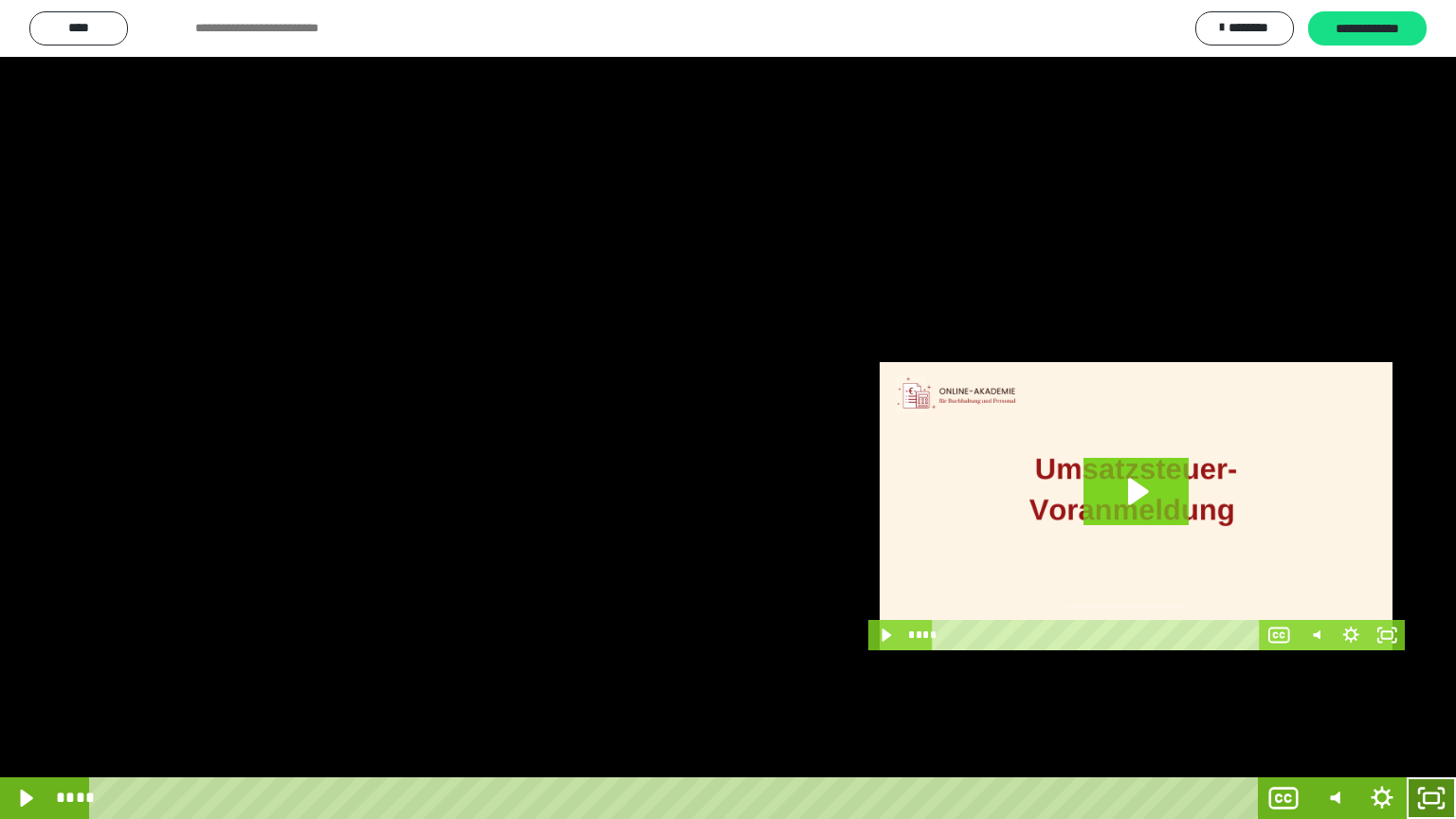 click 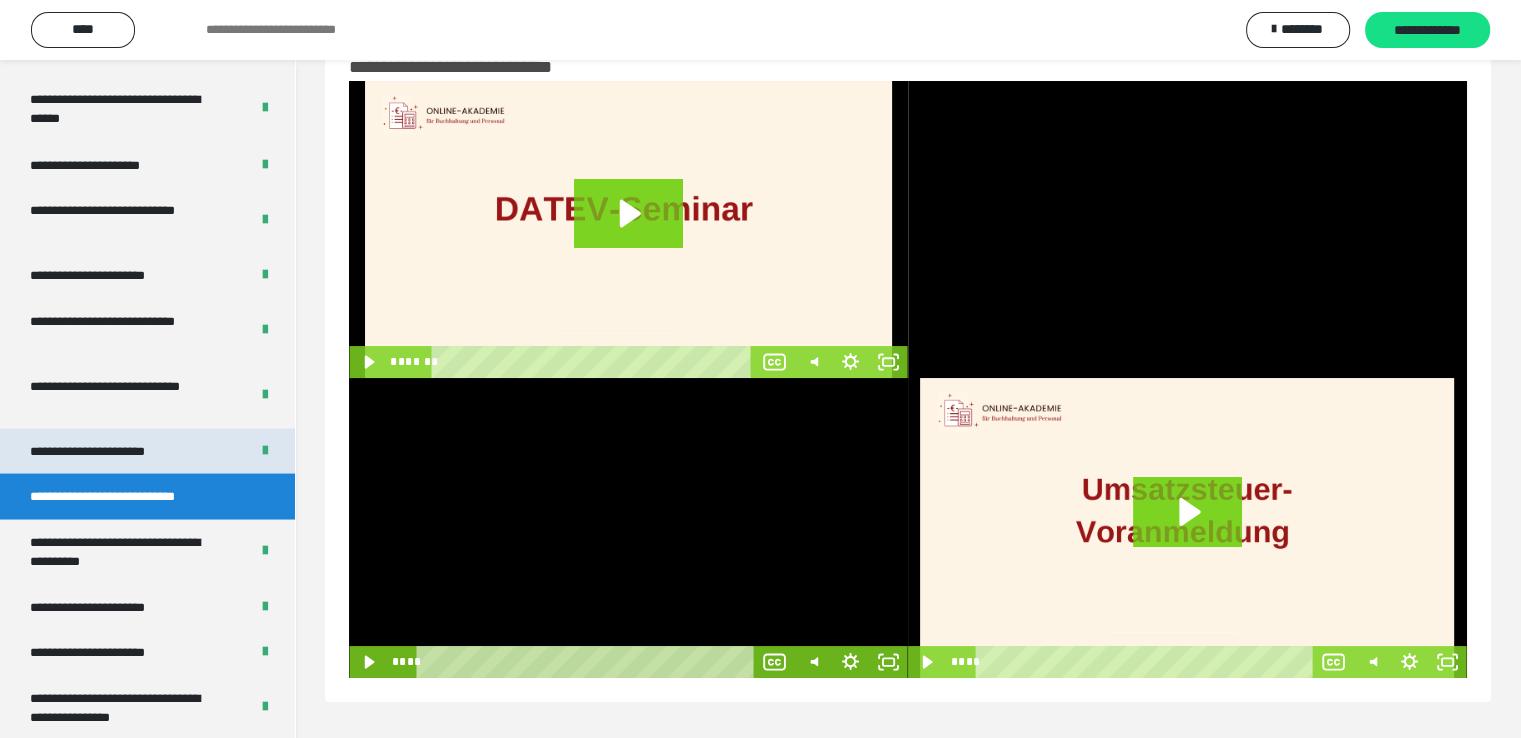 click on "**********" at bounding box center [147, 451] 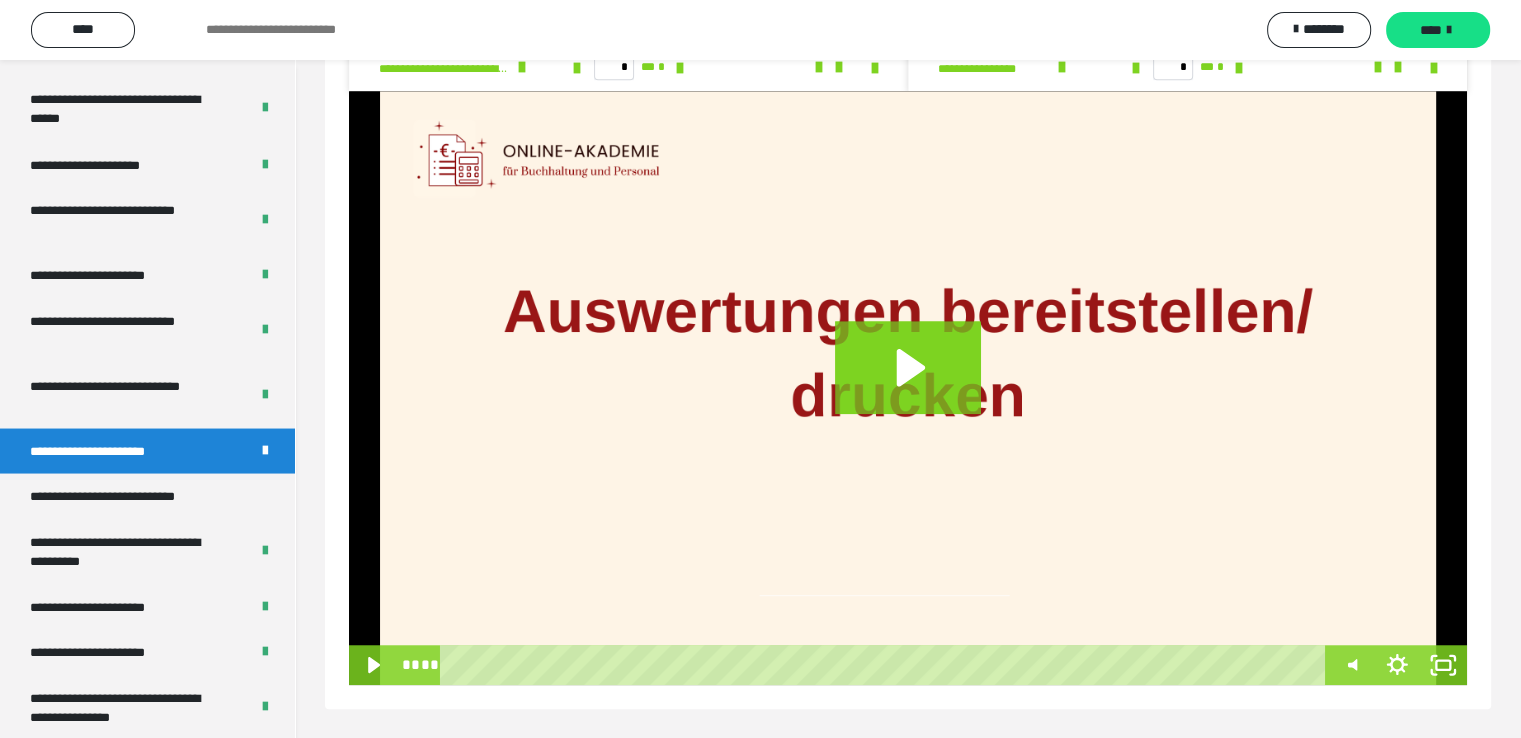 scroll, scrollTop: 1466, scrollLeft: 0, axis: vertical 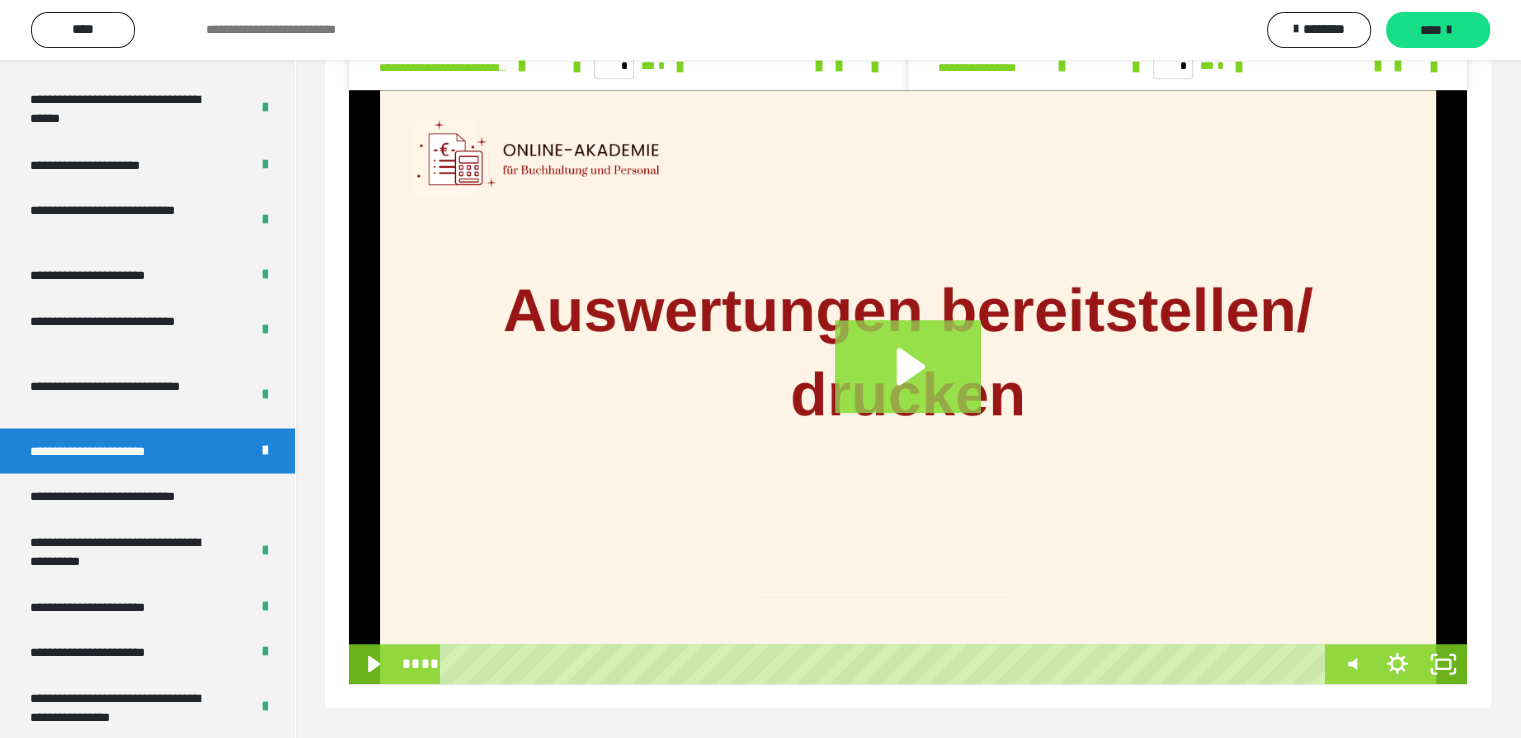 click 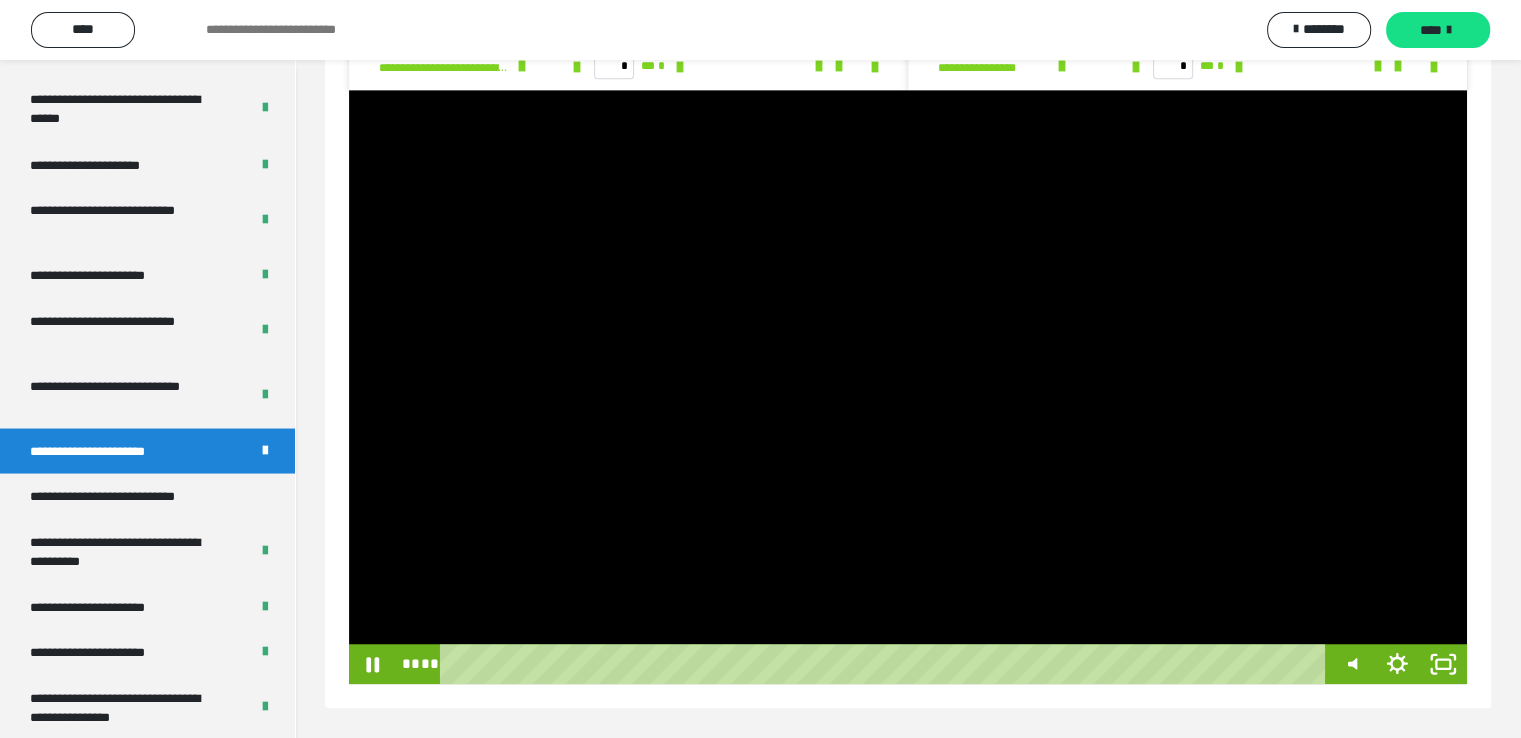 click at bounding box center [908, 387] 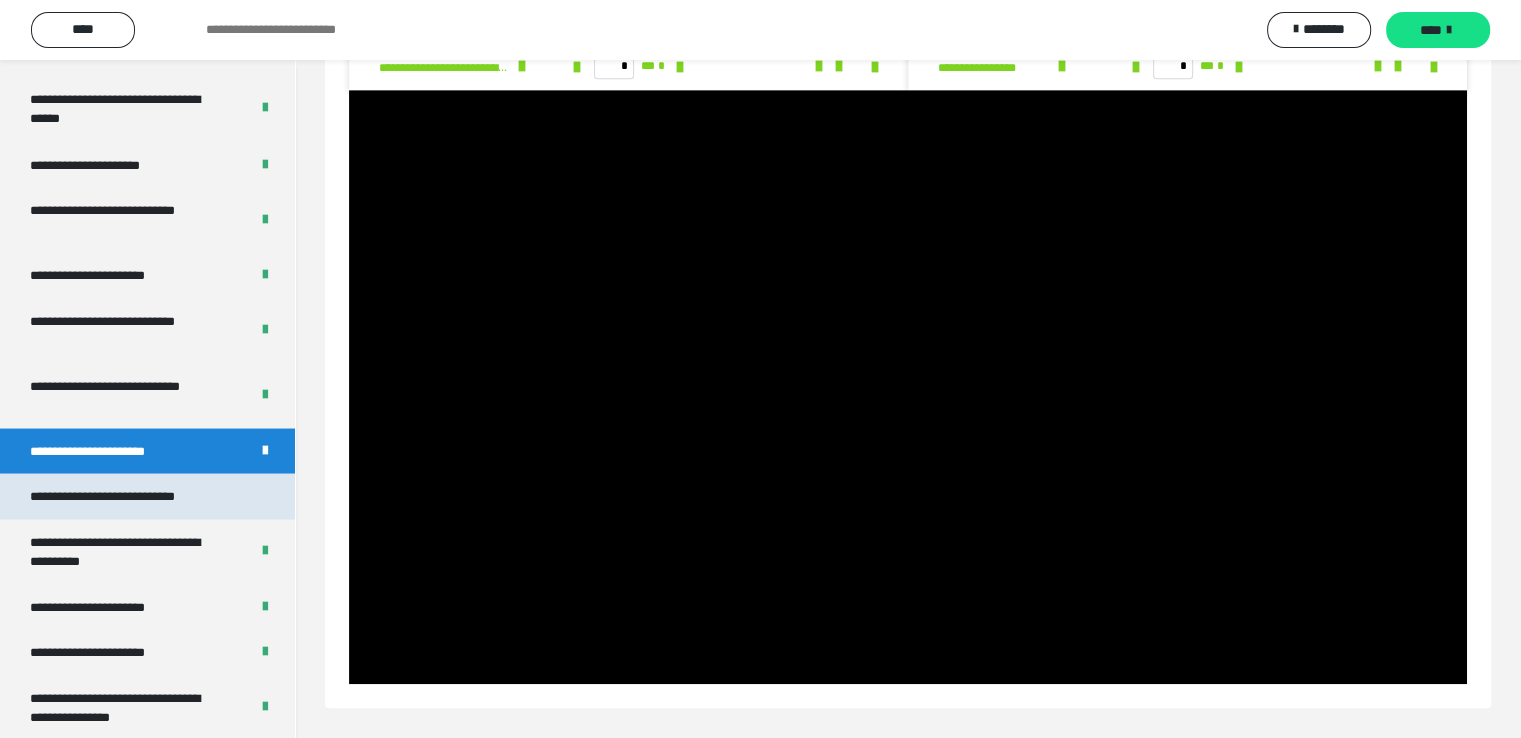 click on "**********" at bounding box center (129, 496) 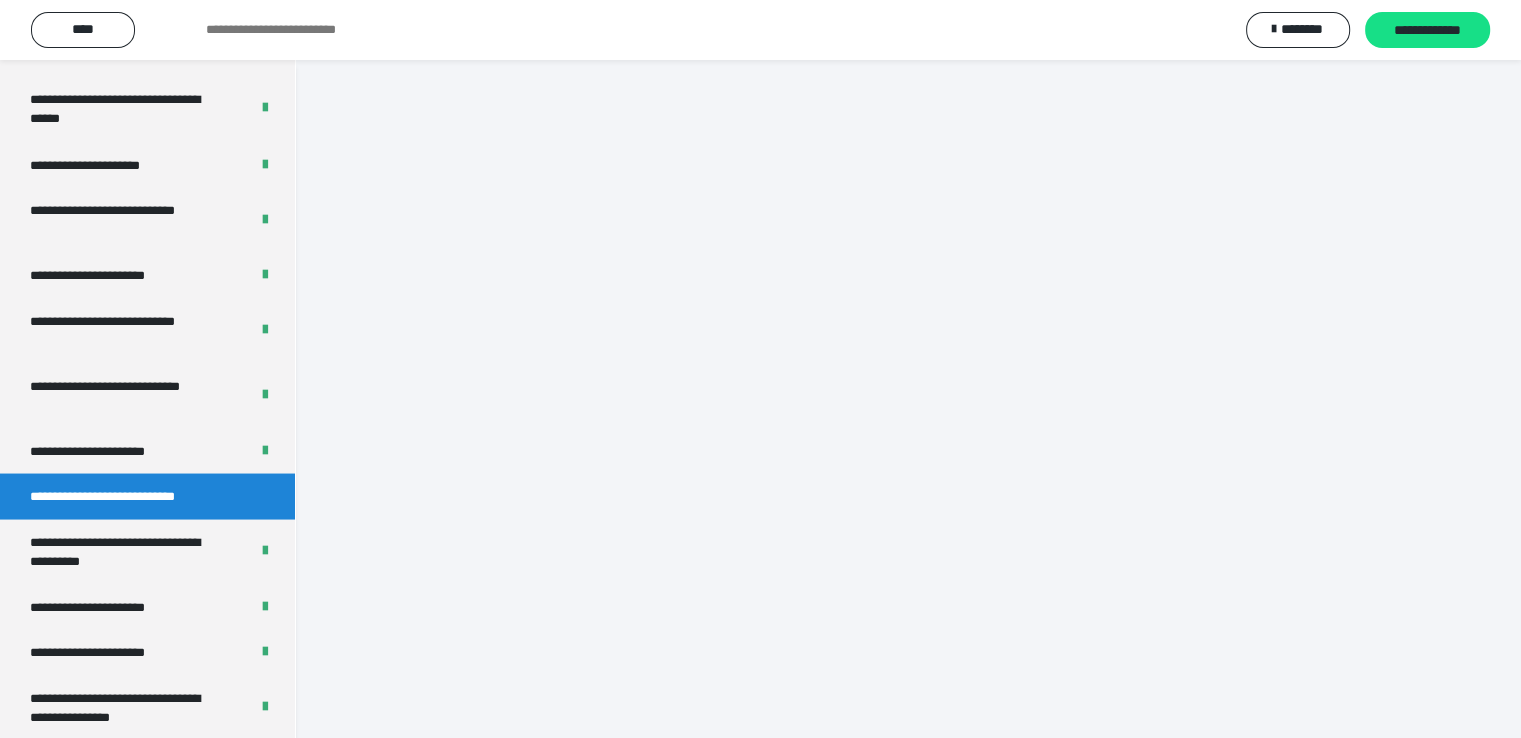 scroll, scrollTop: 60, scrollLeft: 0, axis: vertical 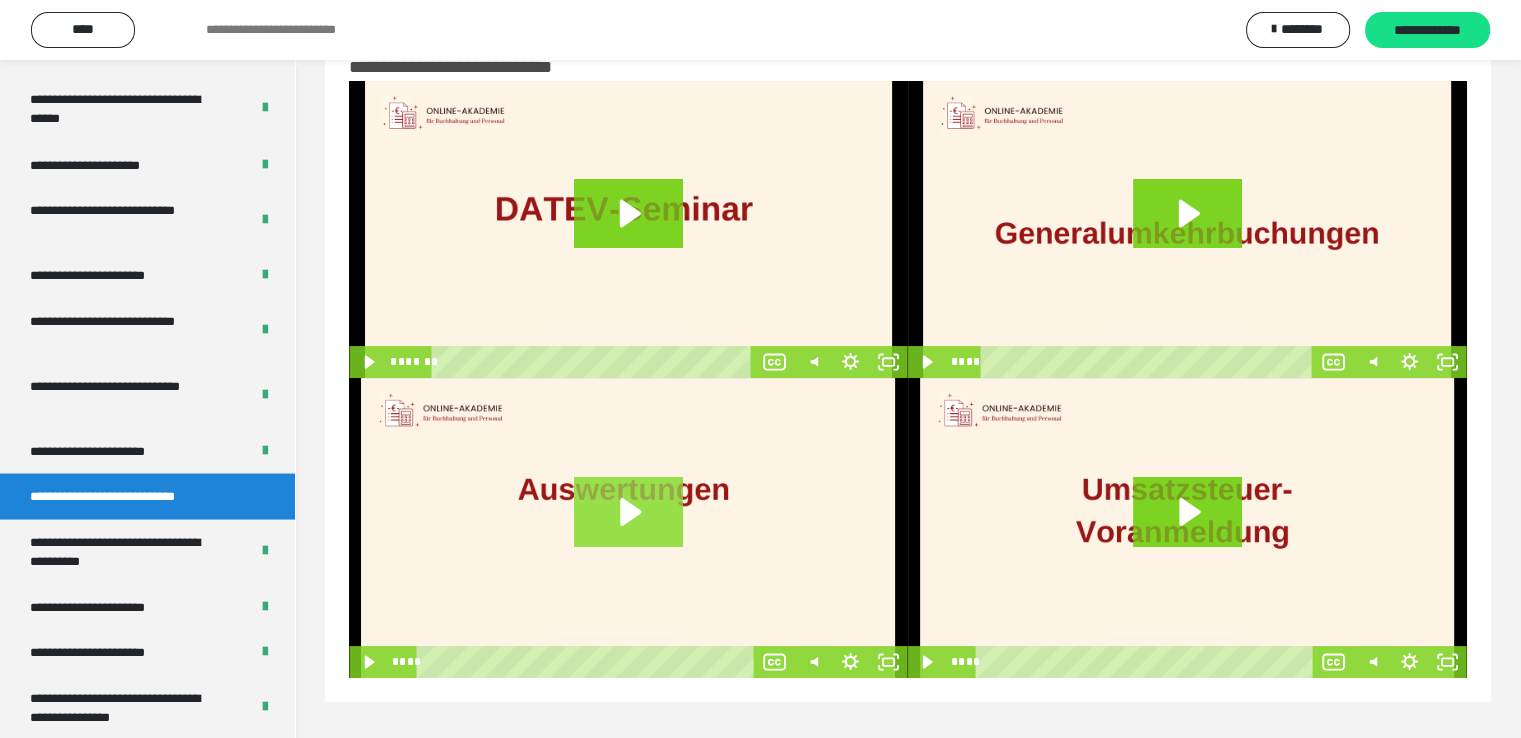 click 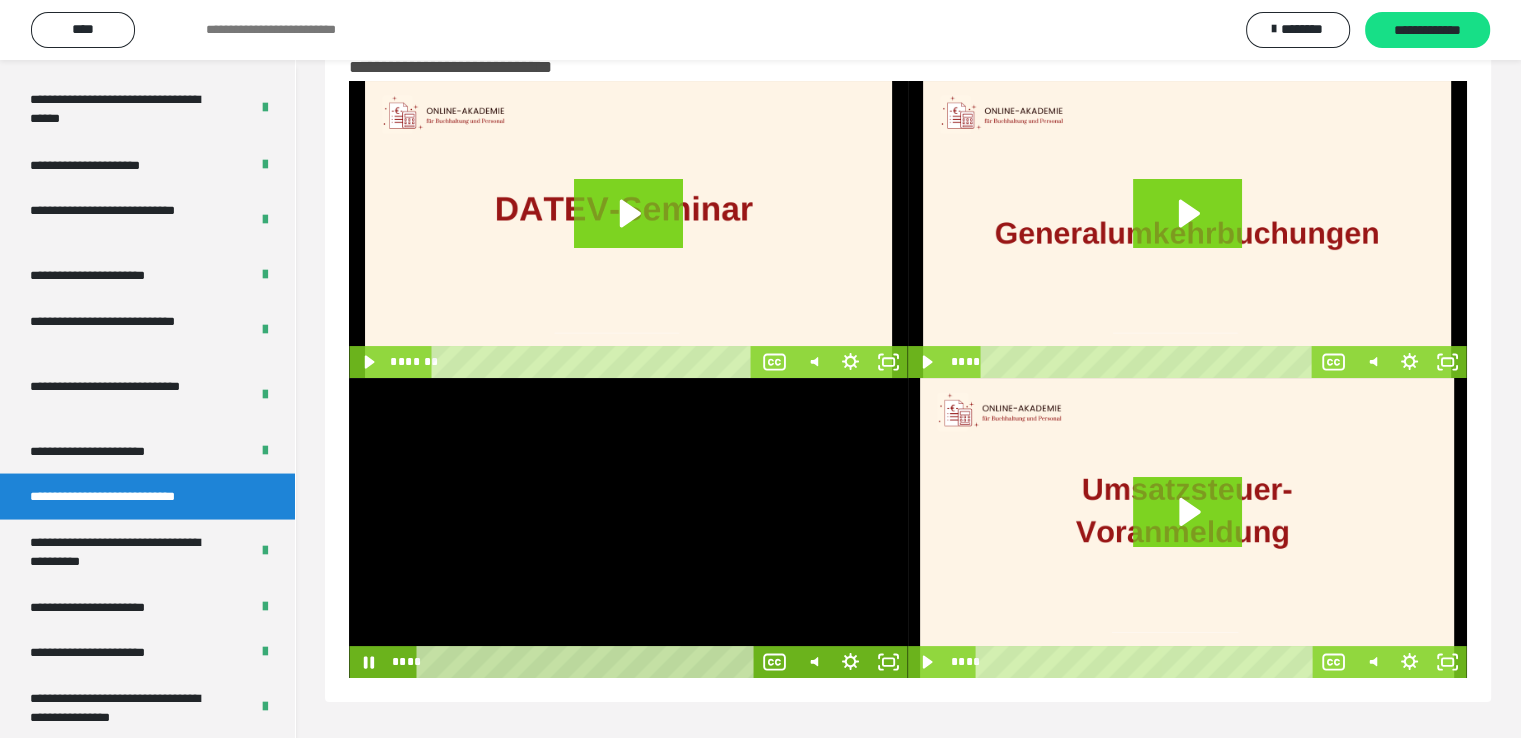click at bounding box center (628, 528) 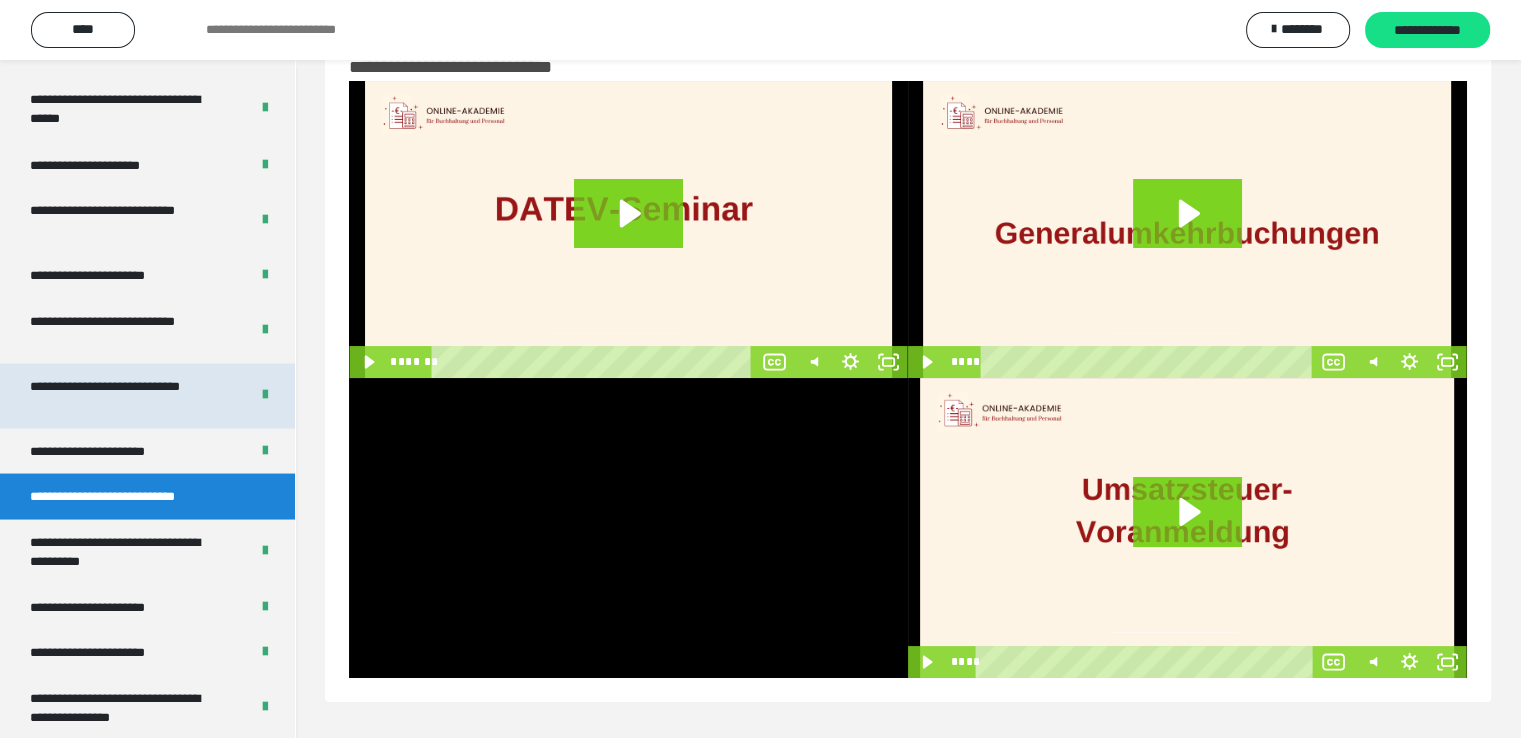 click on "**********" at bounding box center [124, 395] 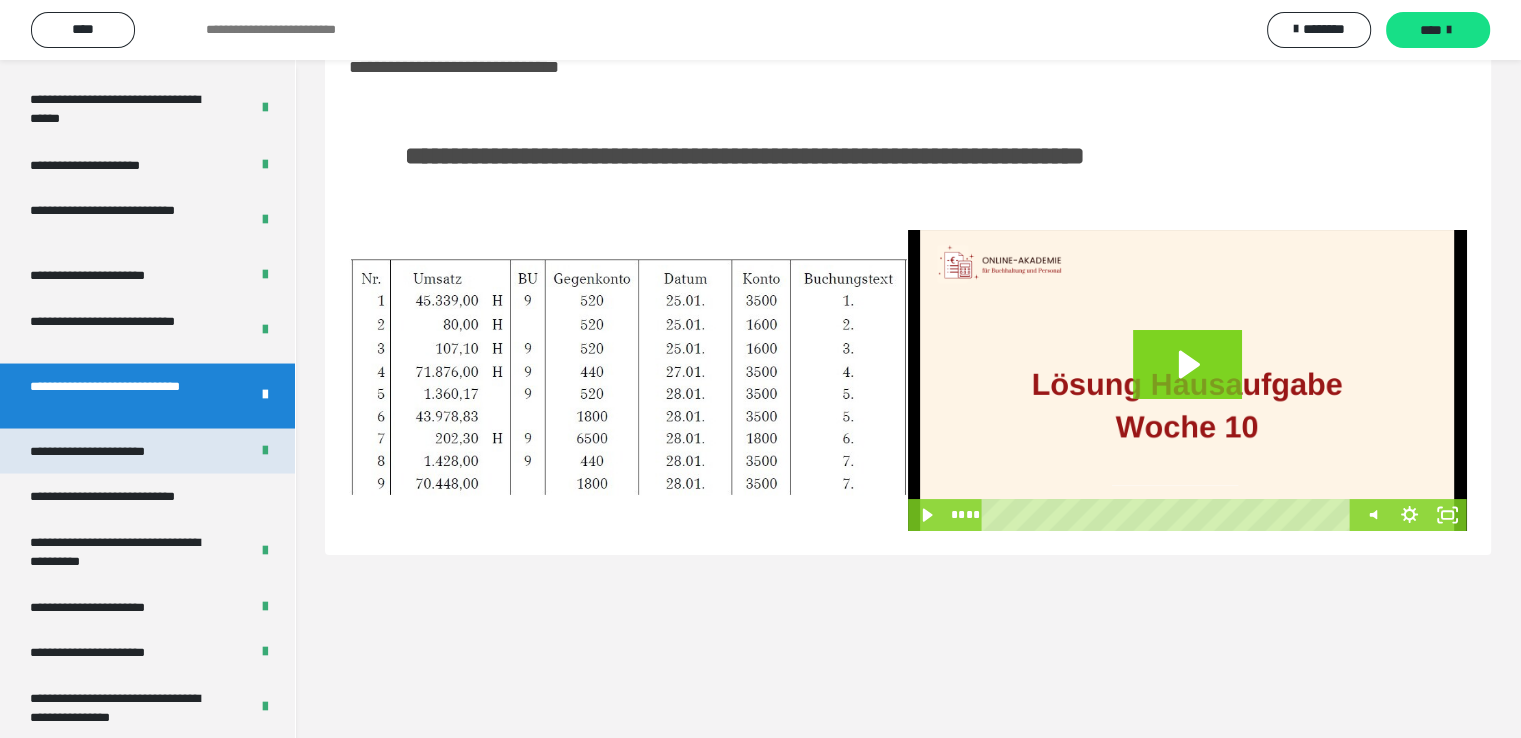 click on "**********" at bounding box center [109, 451] 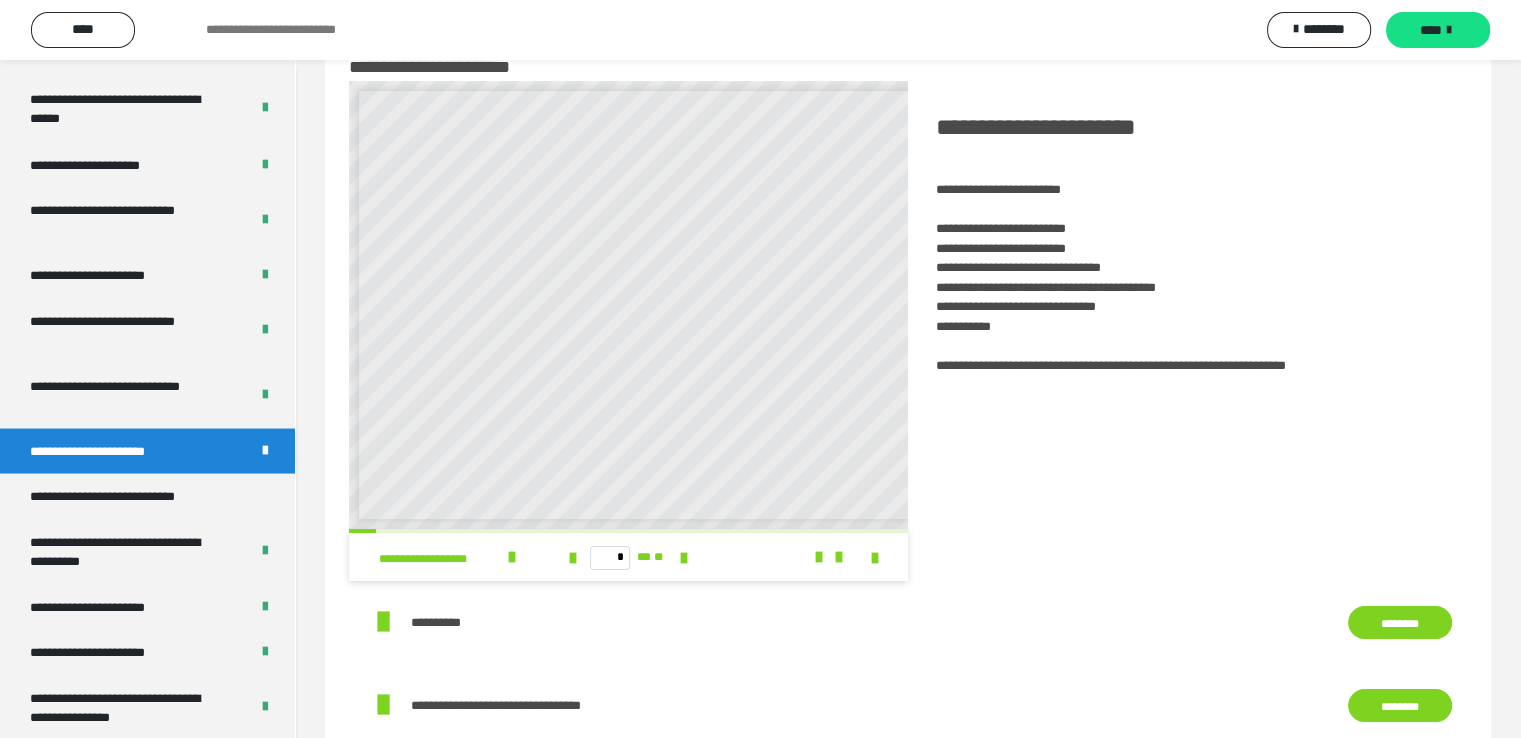 scroll, scrollTop: 8, scrollLeft: 0, axis: vertical 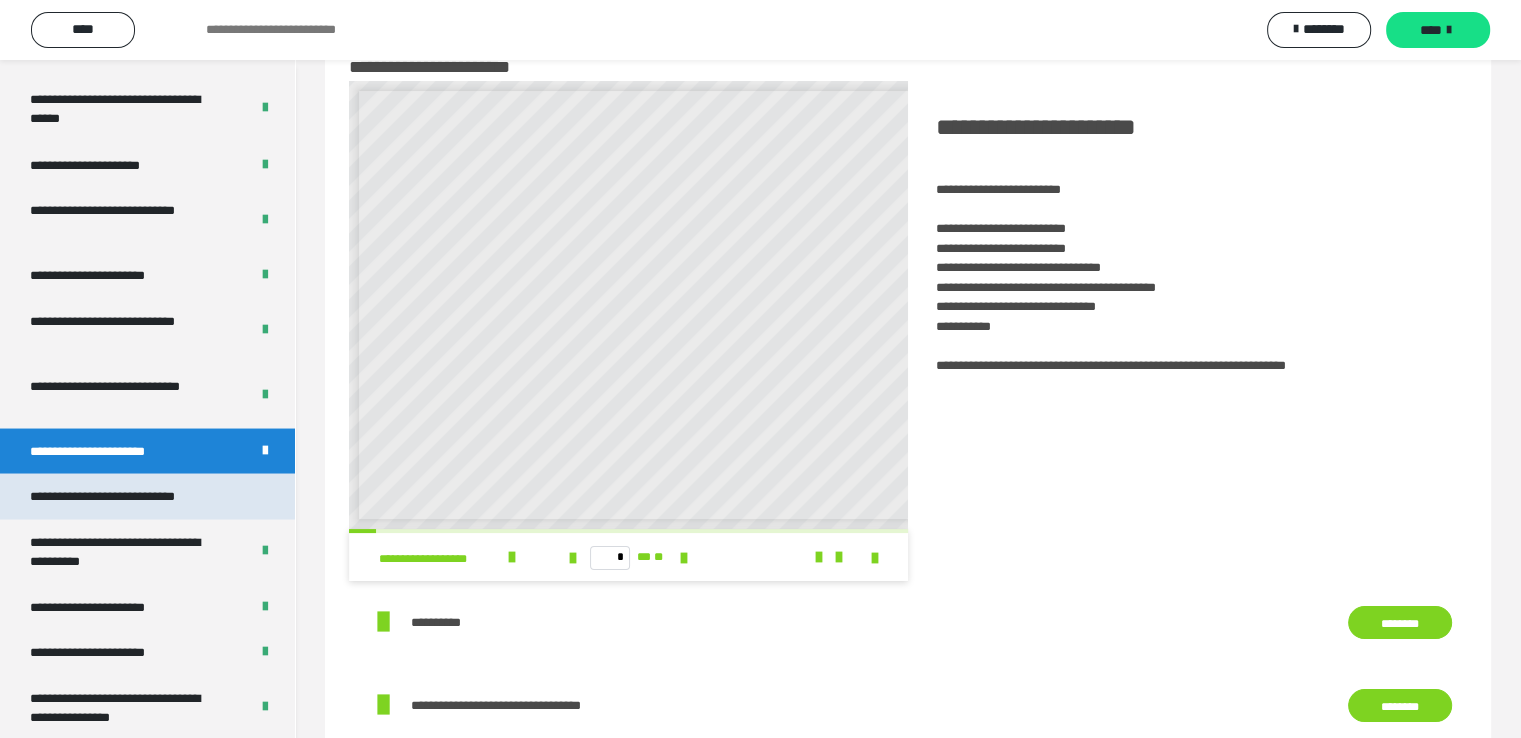 click on "**********" at bounding box center [129, 496] 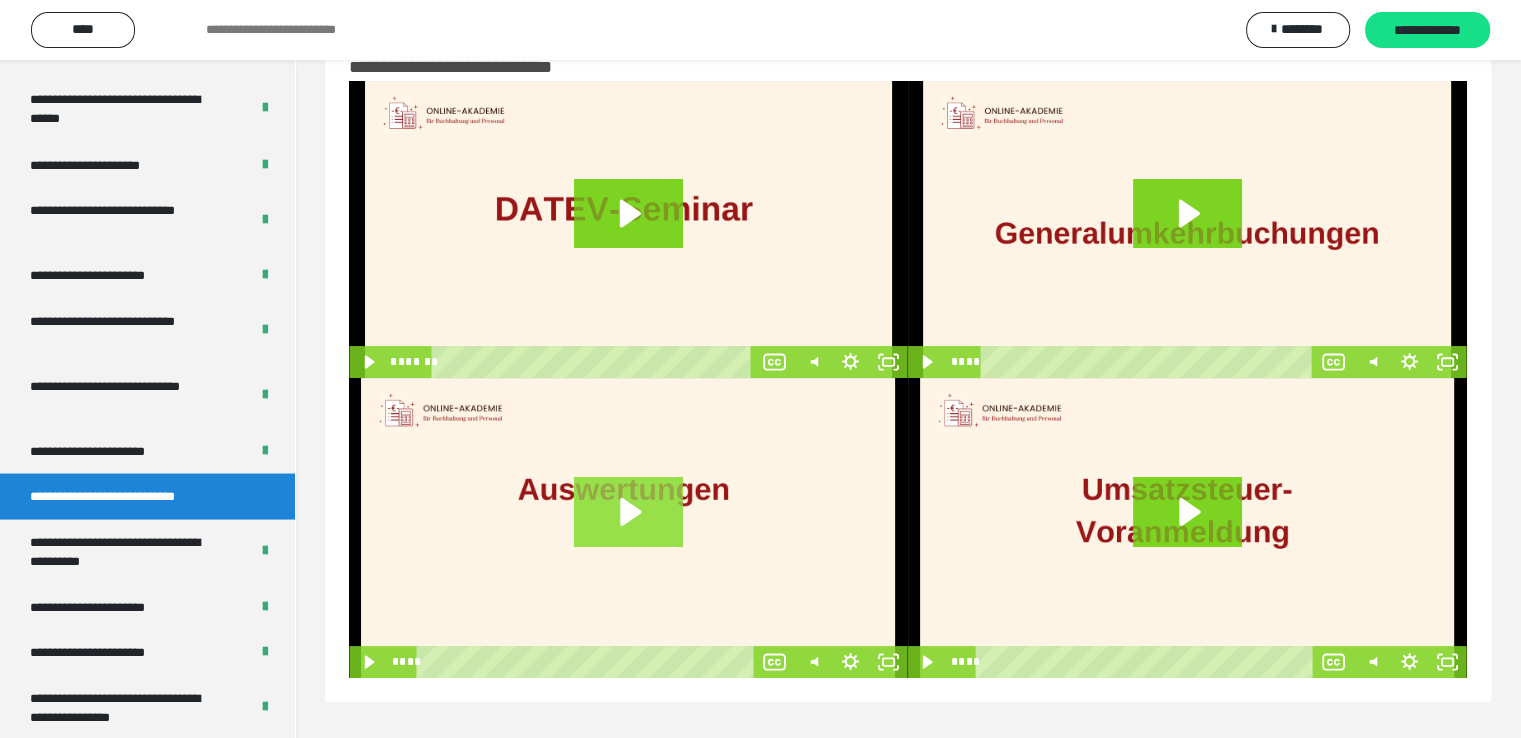 click 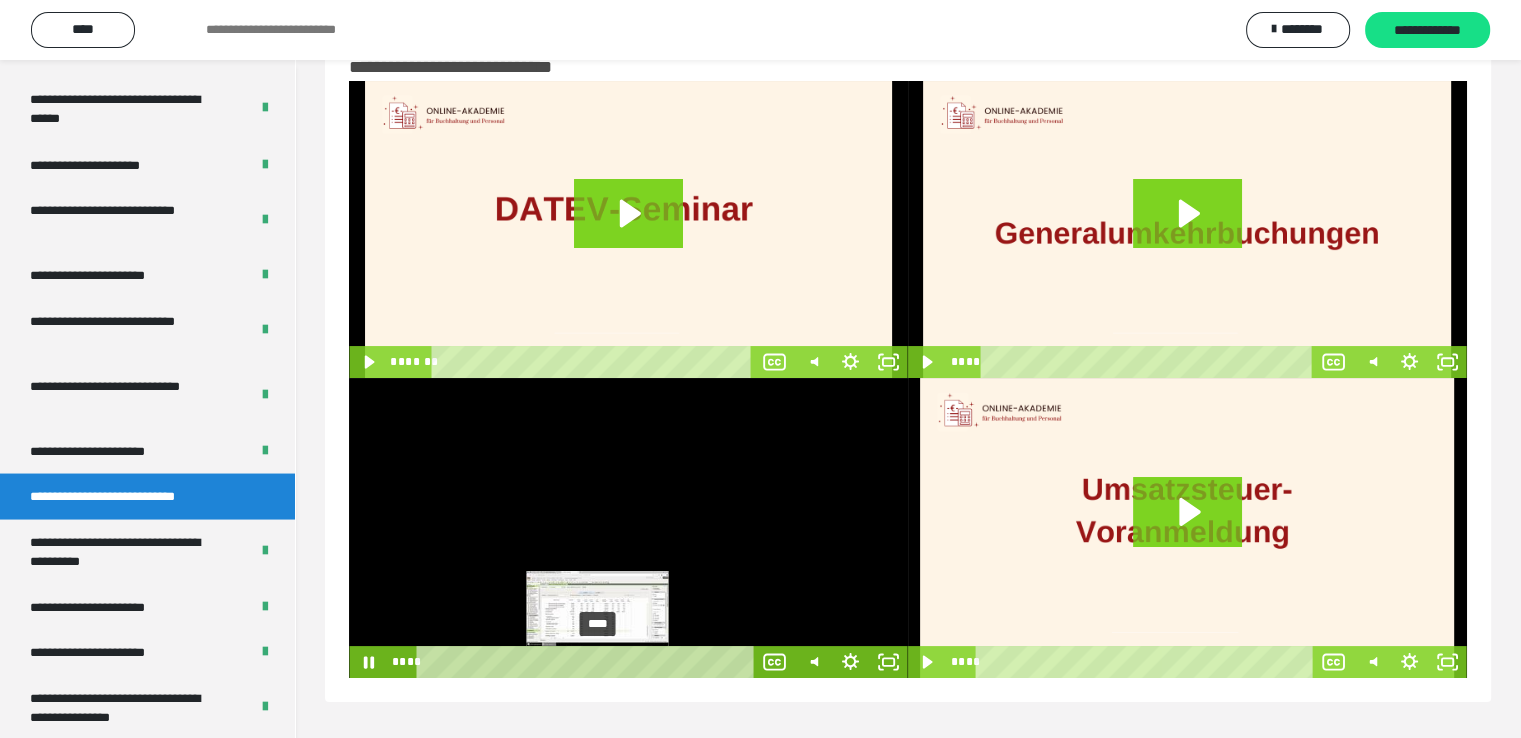 click on "****" at bounding box center (588, 662) 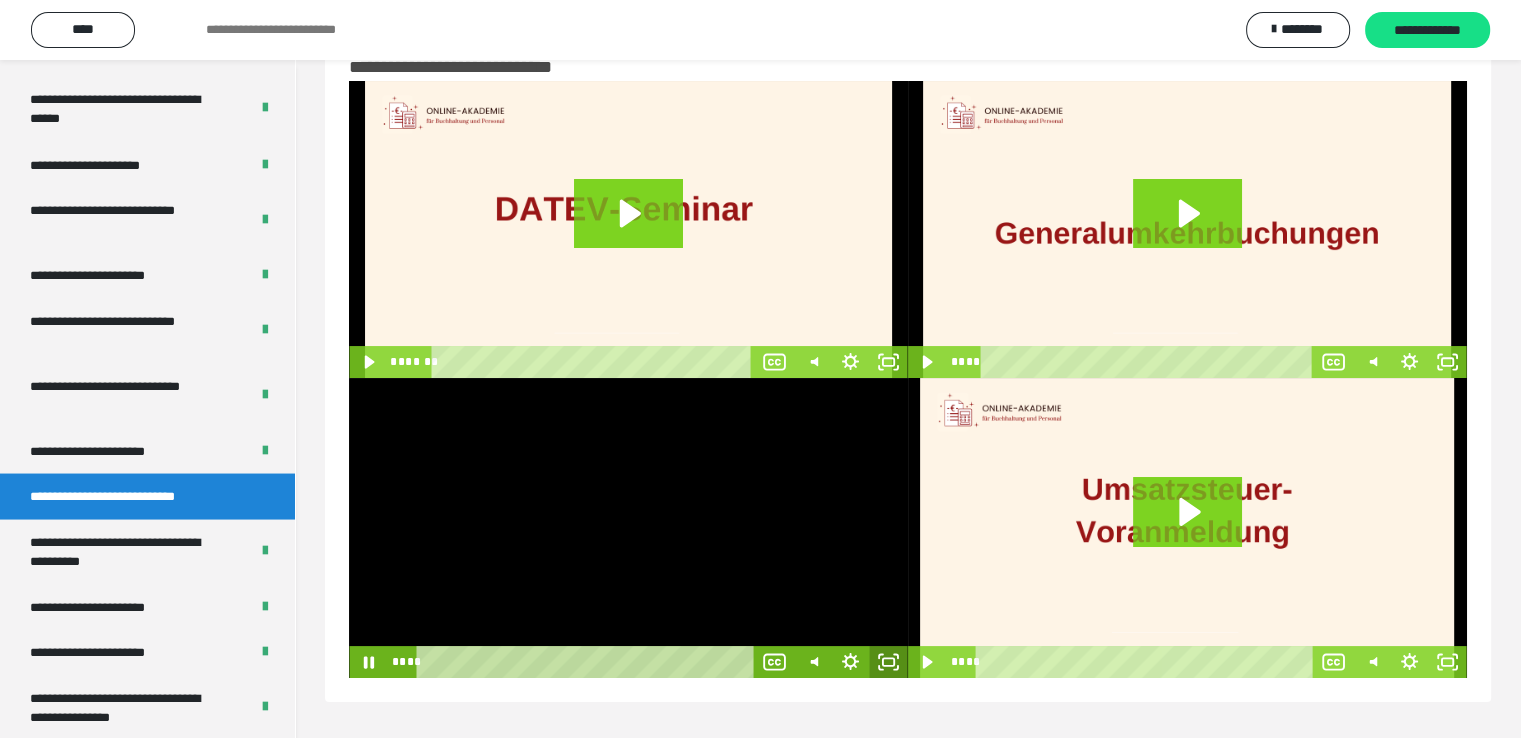 click 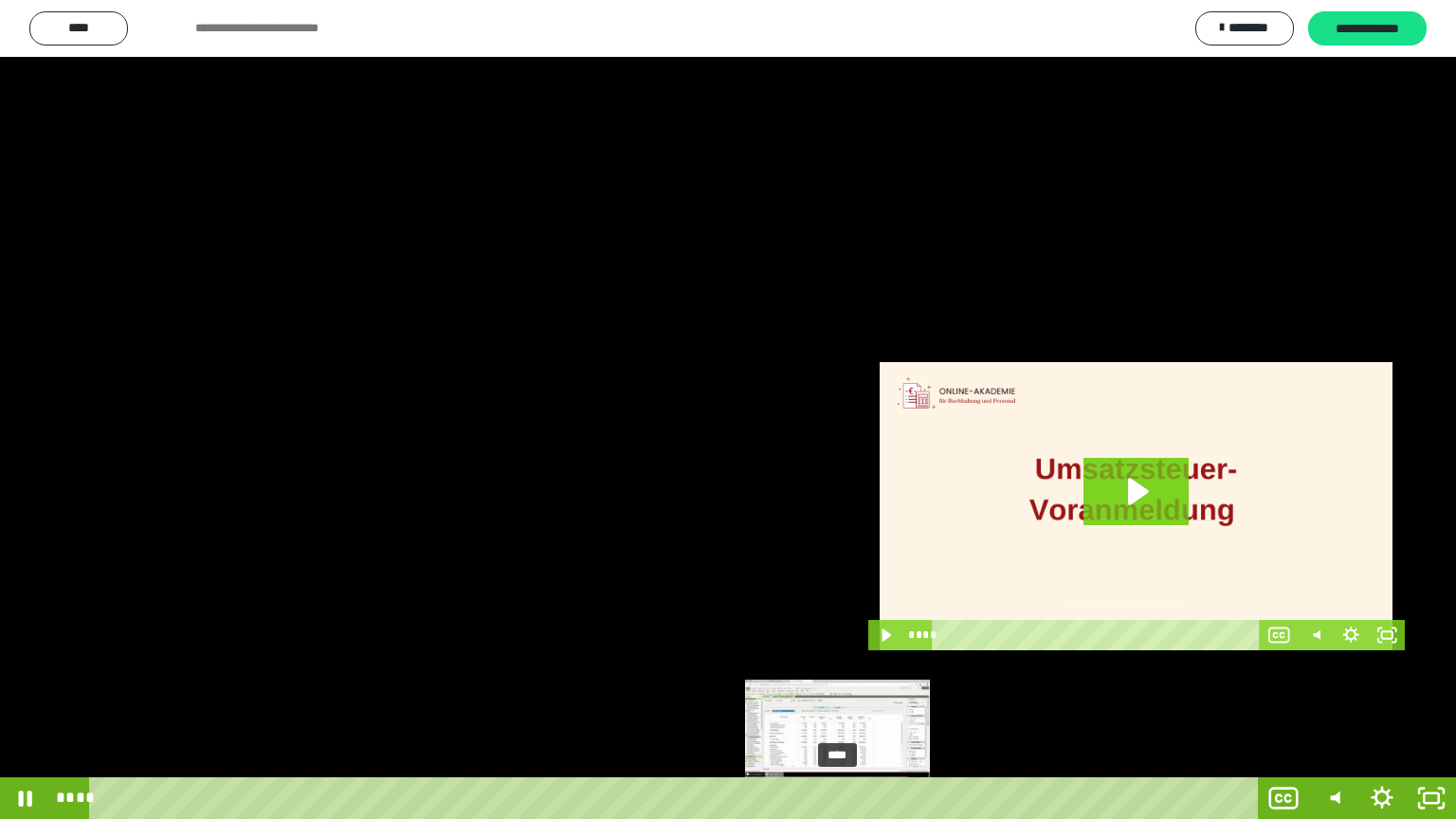 click on "****" at bounding box center (677, 798) 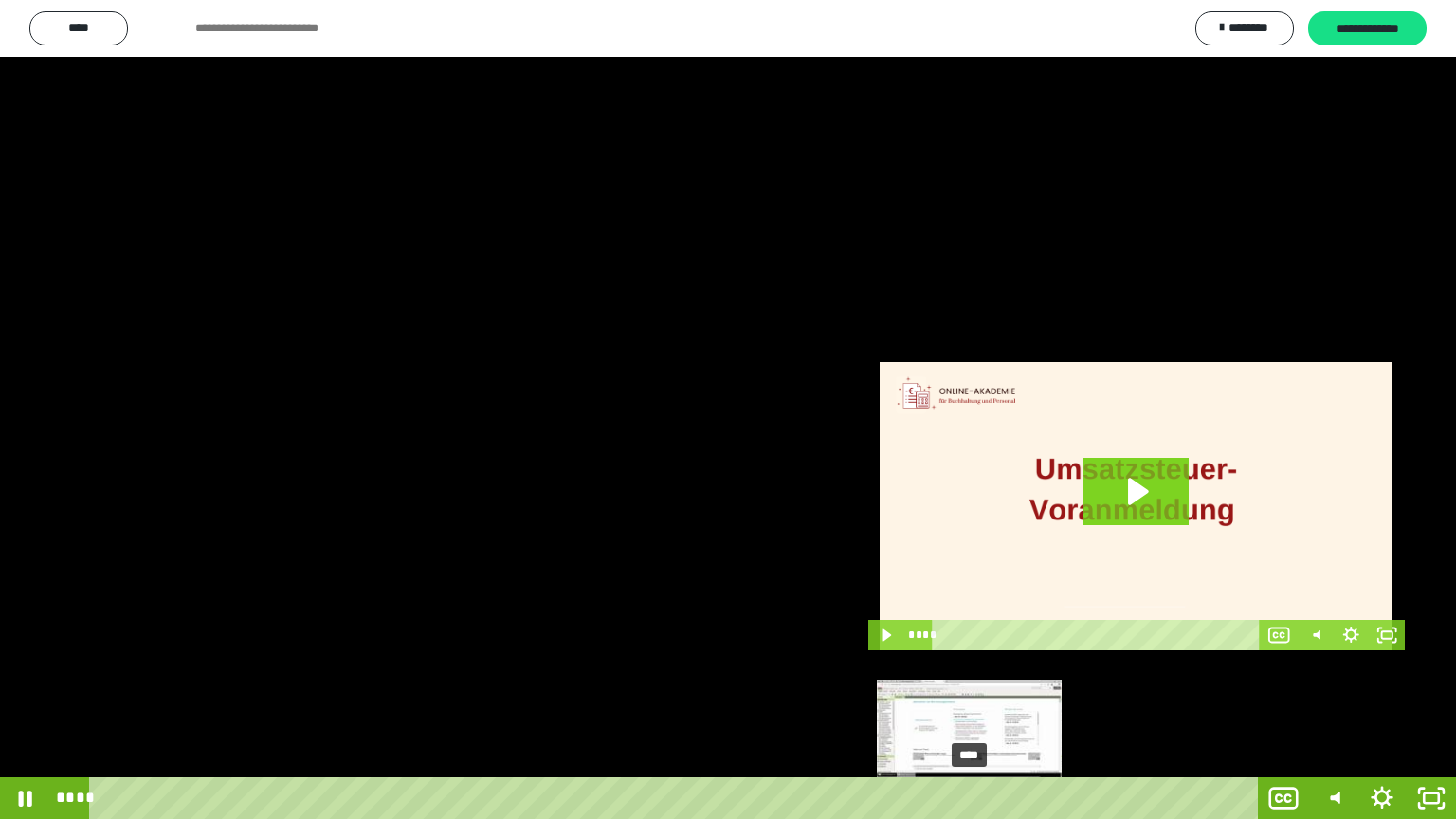 click on "****" at bounding box center (677, 798) 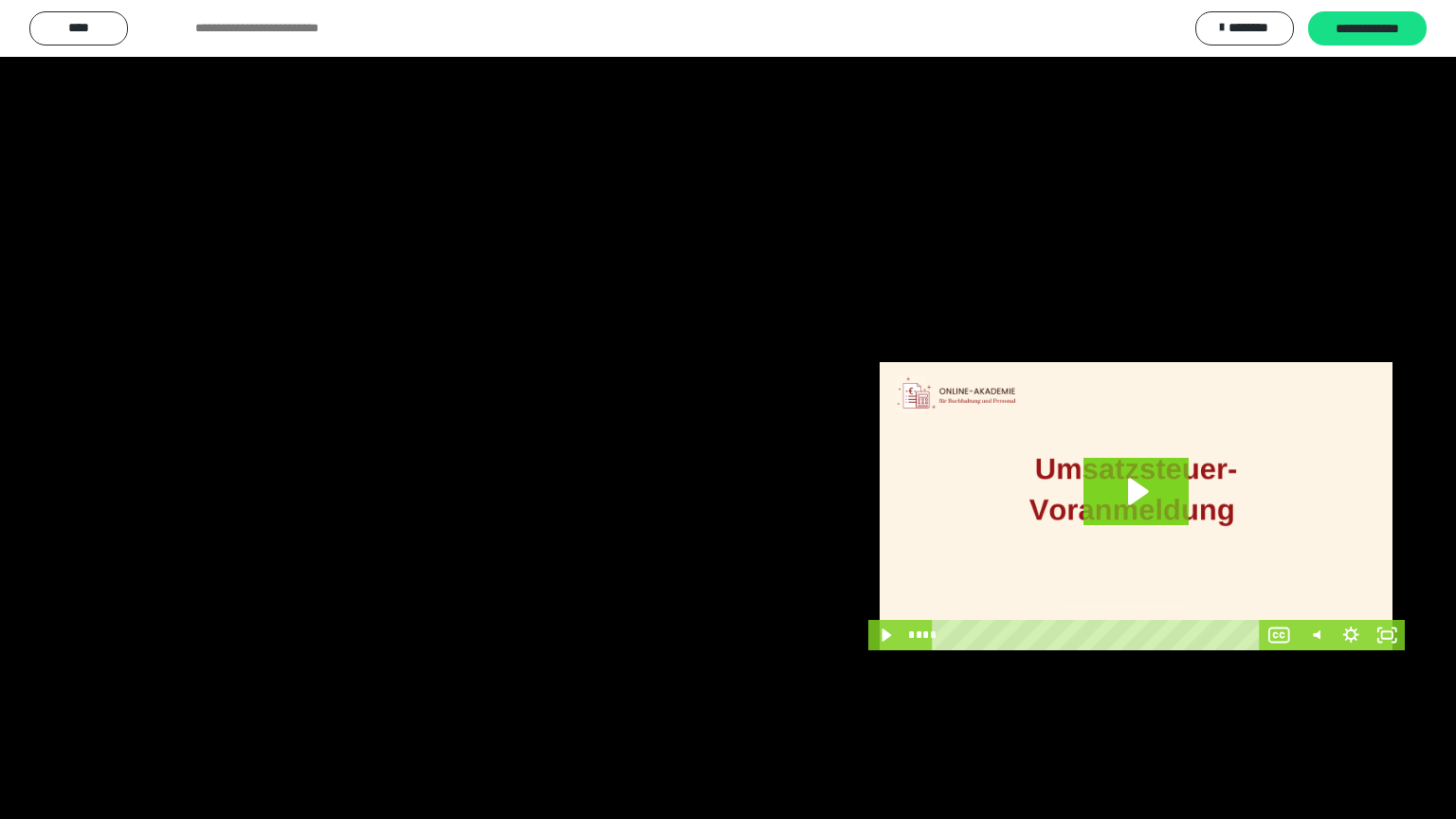 click at bounding box center (728, 410) 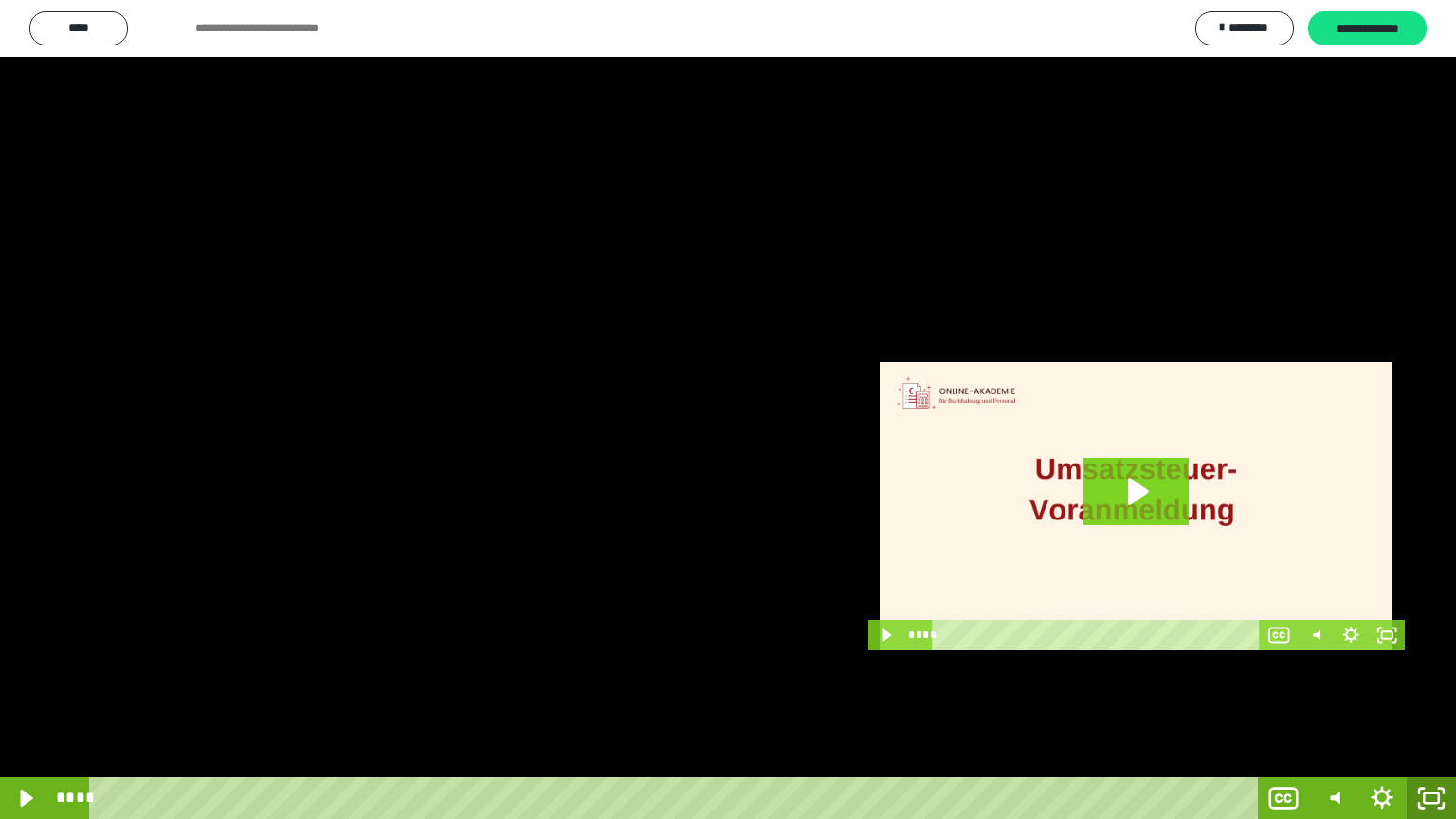 click 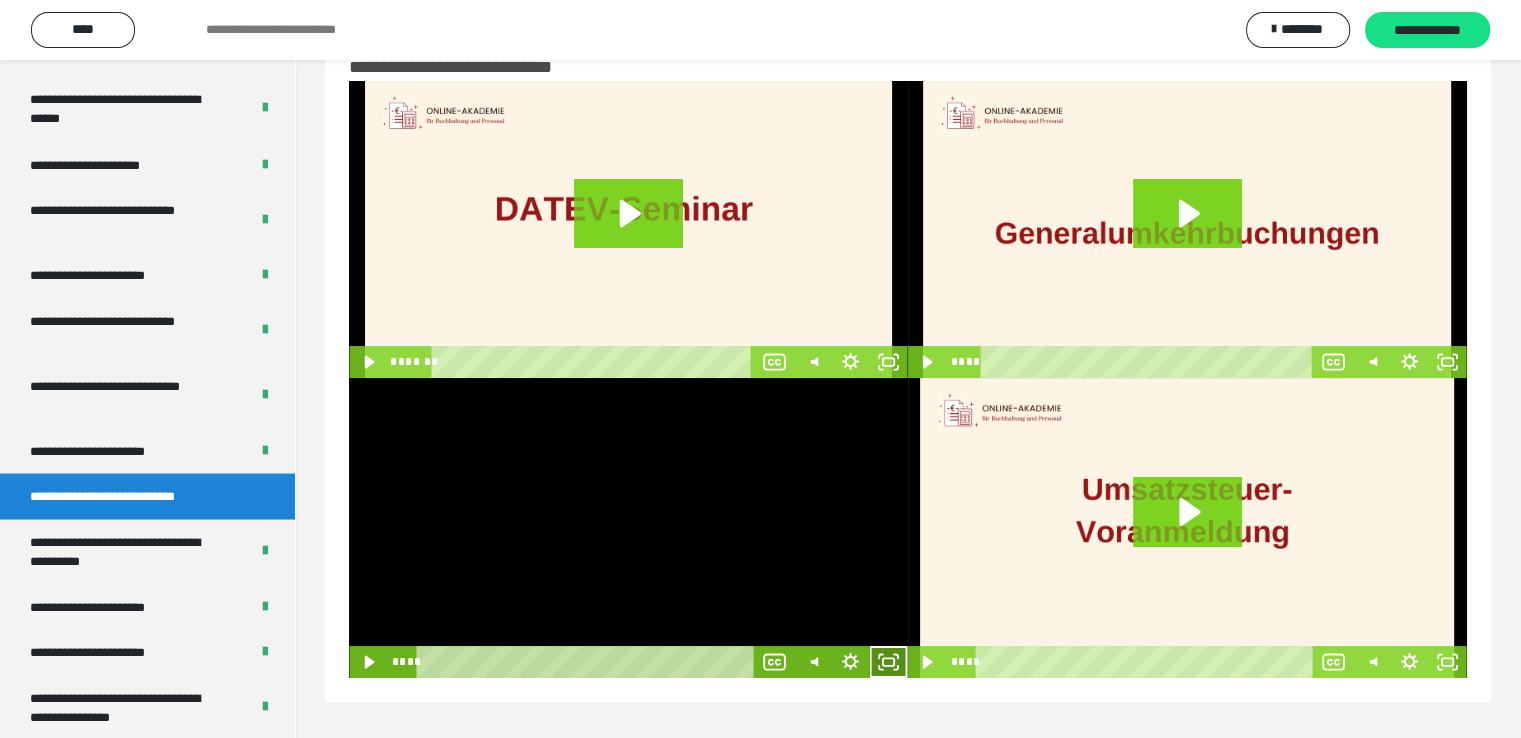 click 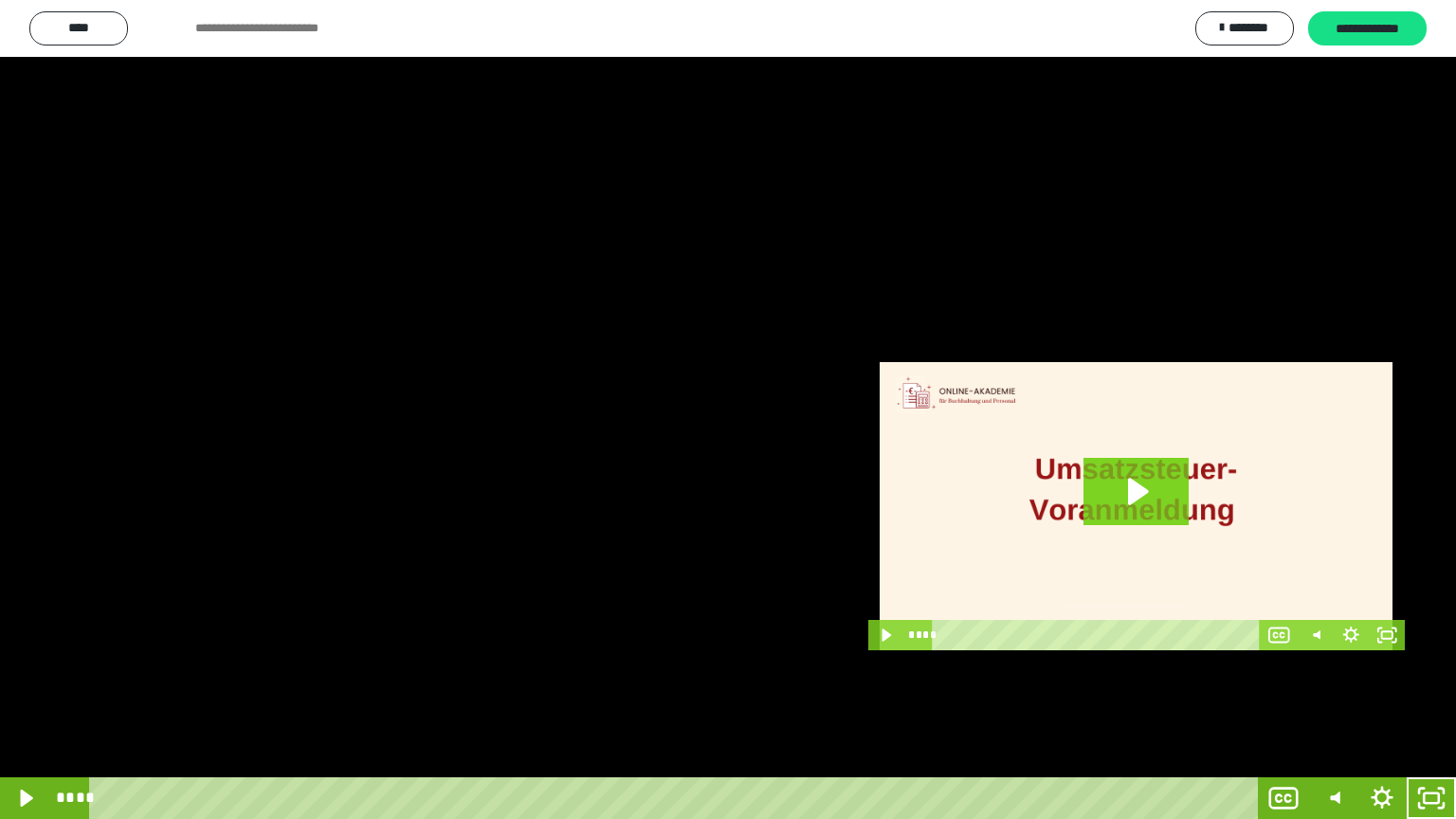 drag, startPoint x: 858, startPoint y: 484, endPoint x: 866, endPoint y: 490, distance: 10 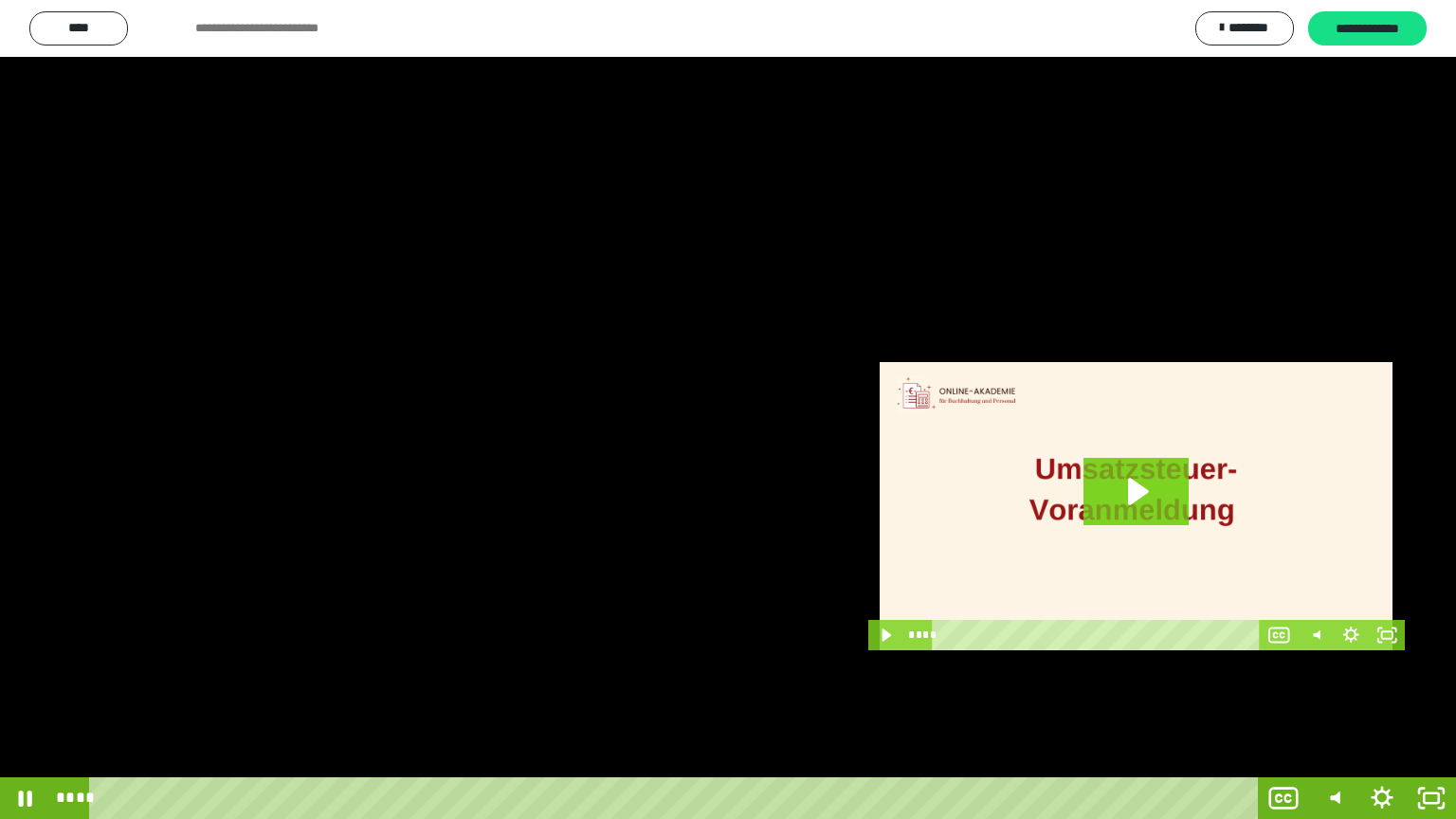 click at bounding box center (728, 410) 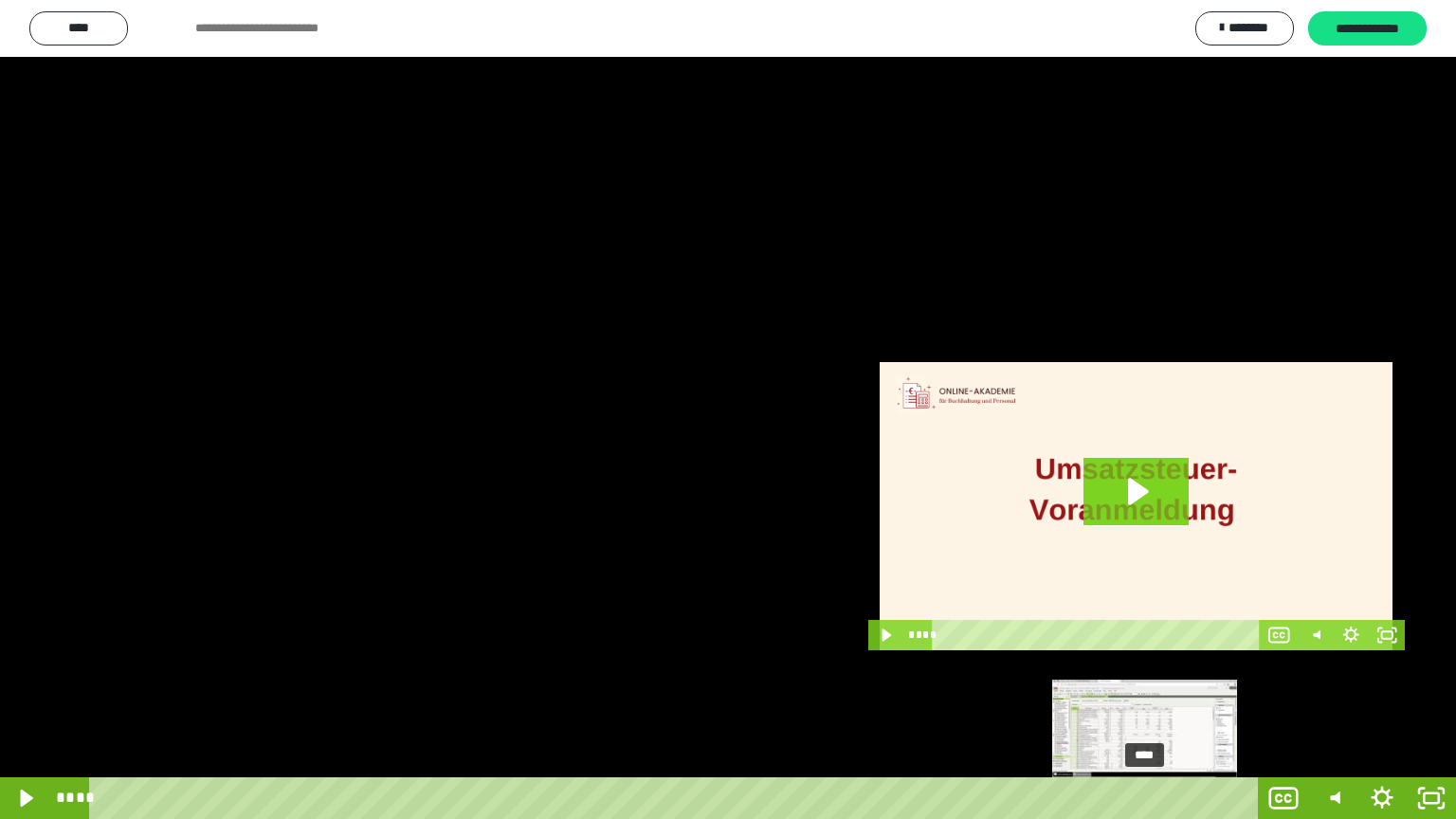 click on "****" at bounding box center (677, 798) 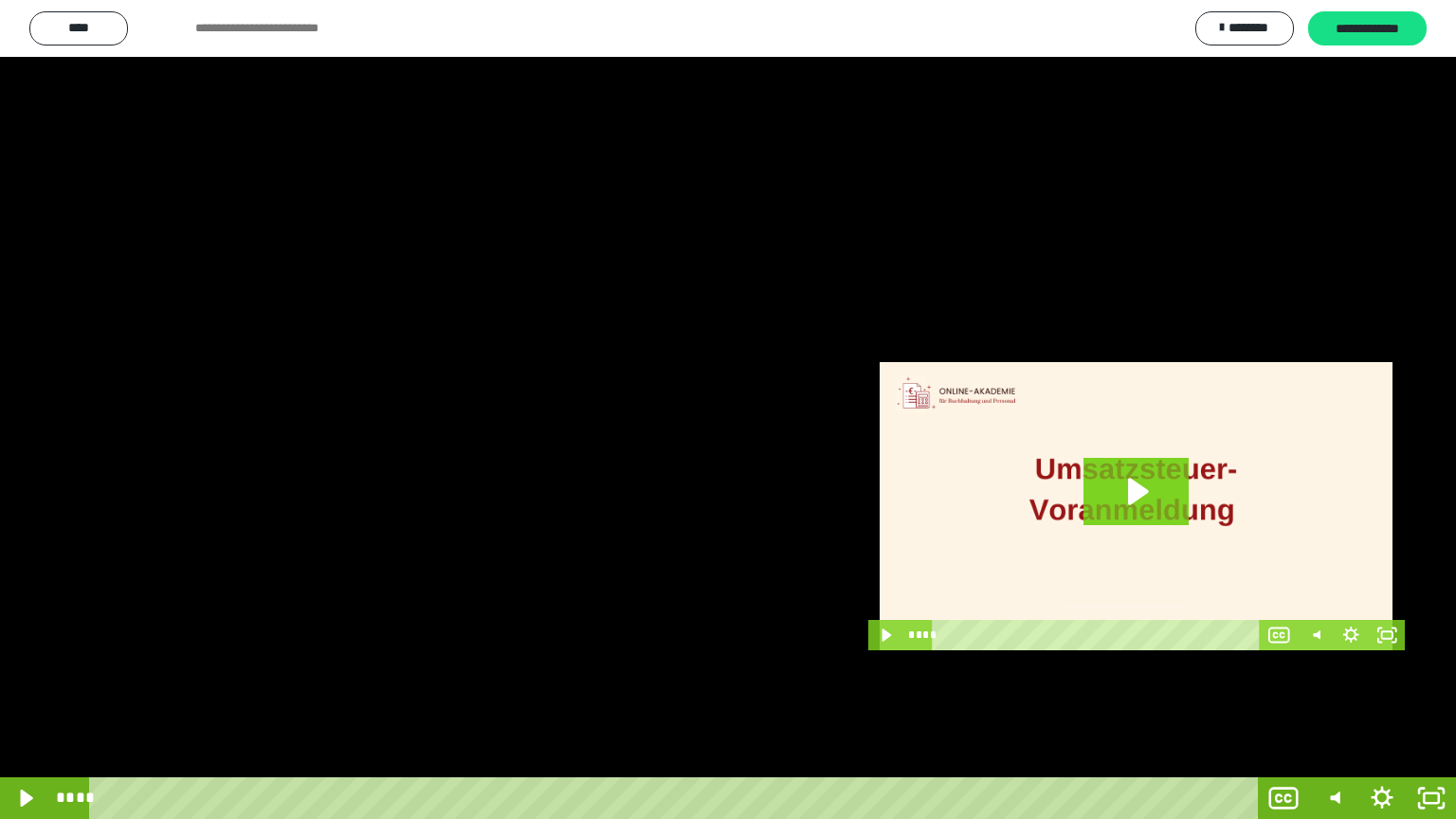 click at bounding box center (728, 410) 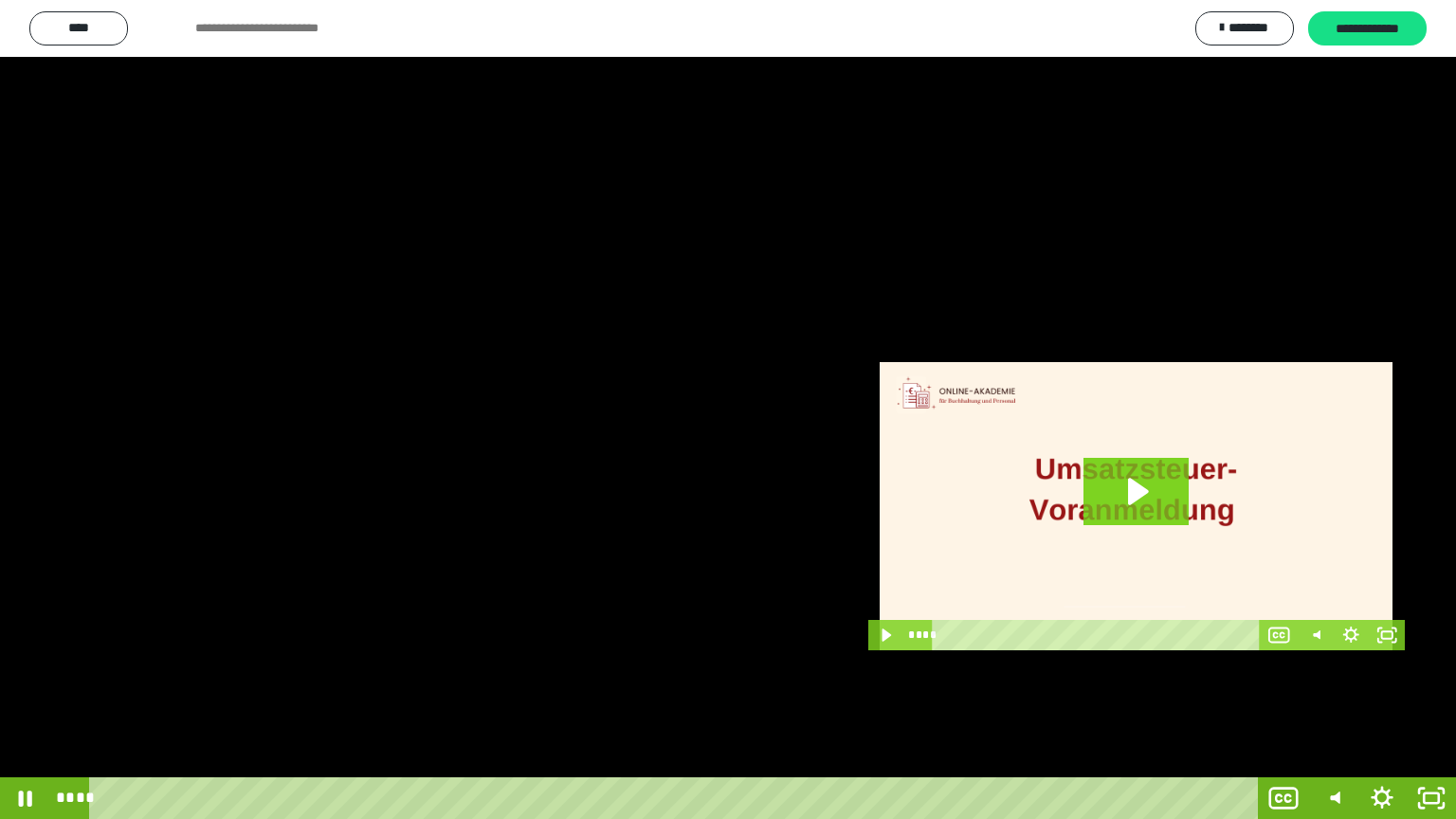 click at bounding box center [728, 410] 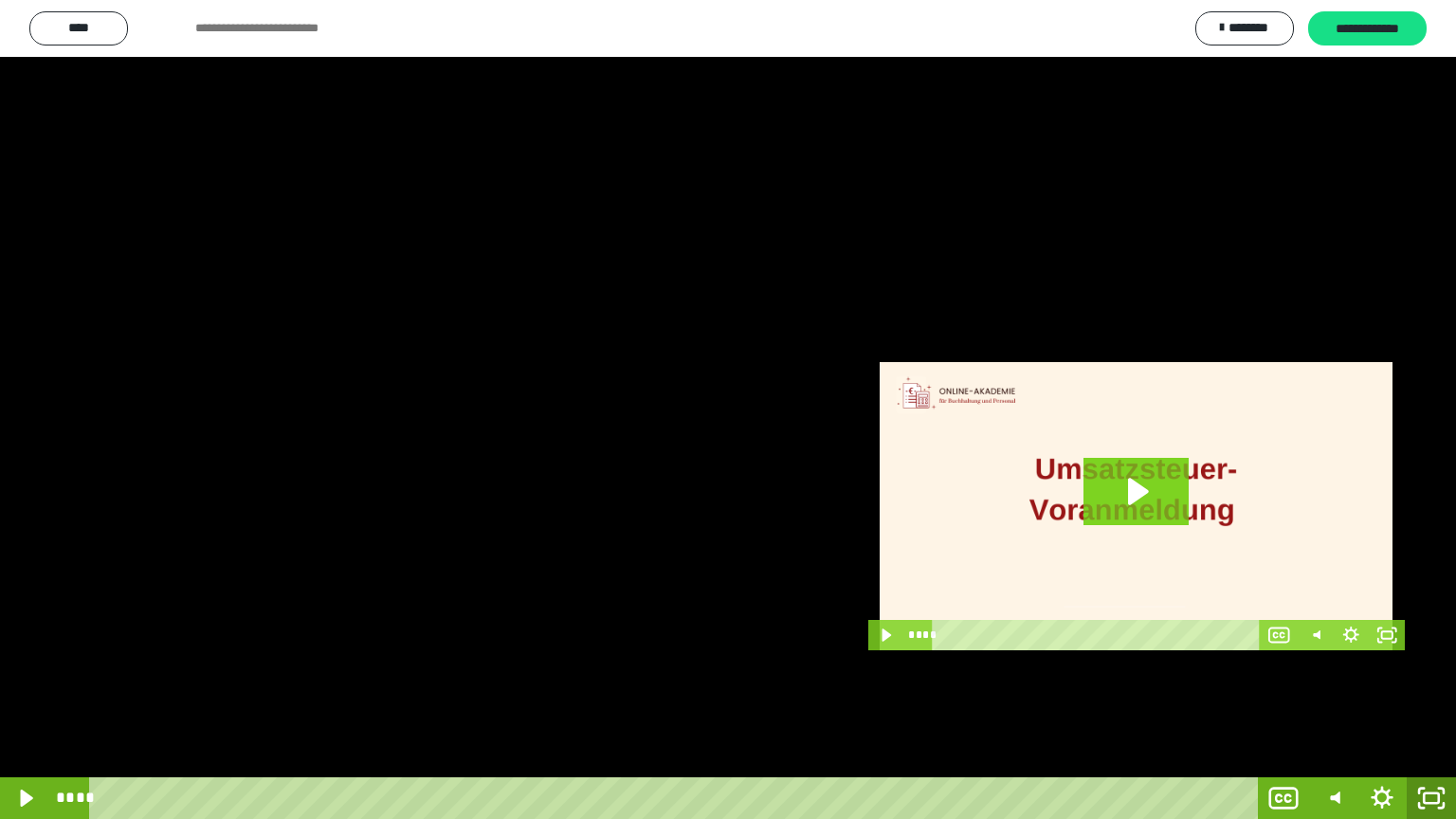 click 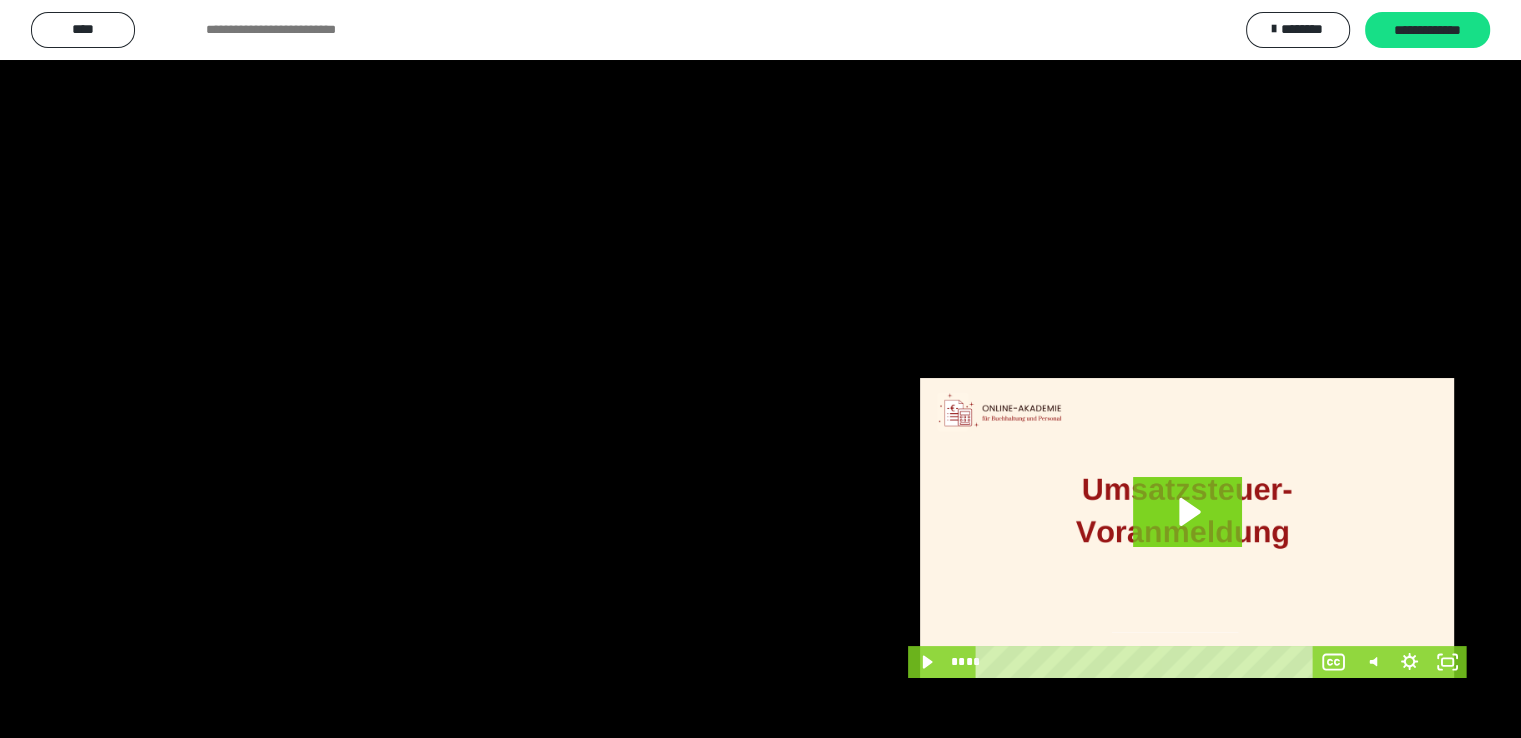 scroll, scrollTop: 3830, scrollLeft: 0, axis: vertical 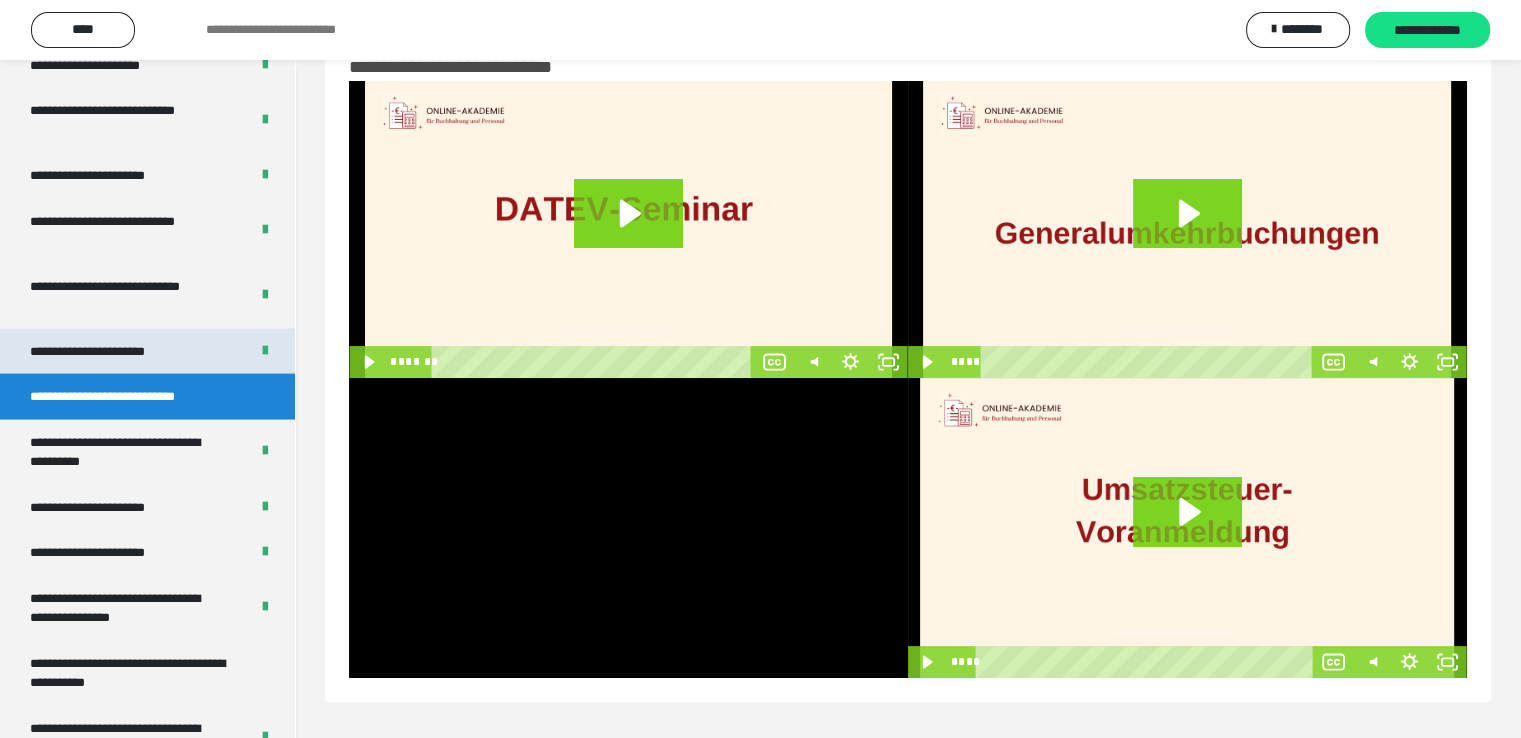 click on "**********" at bounding box center (109, 351) 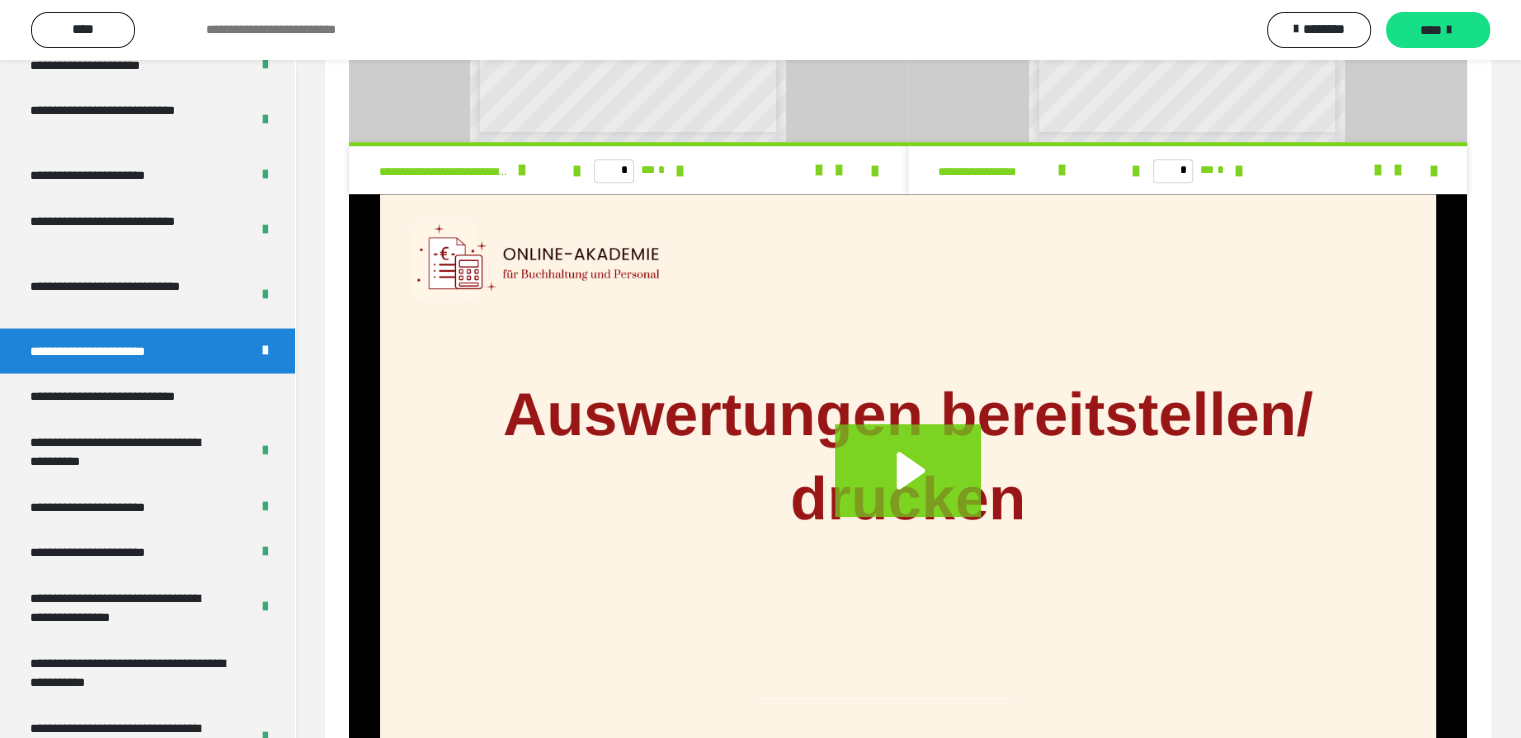 scroll, scrollTop: 1466, scrollLeft: 0, axis: vertical 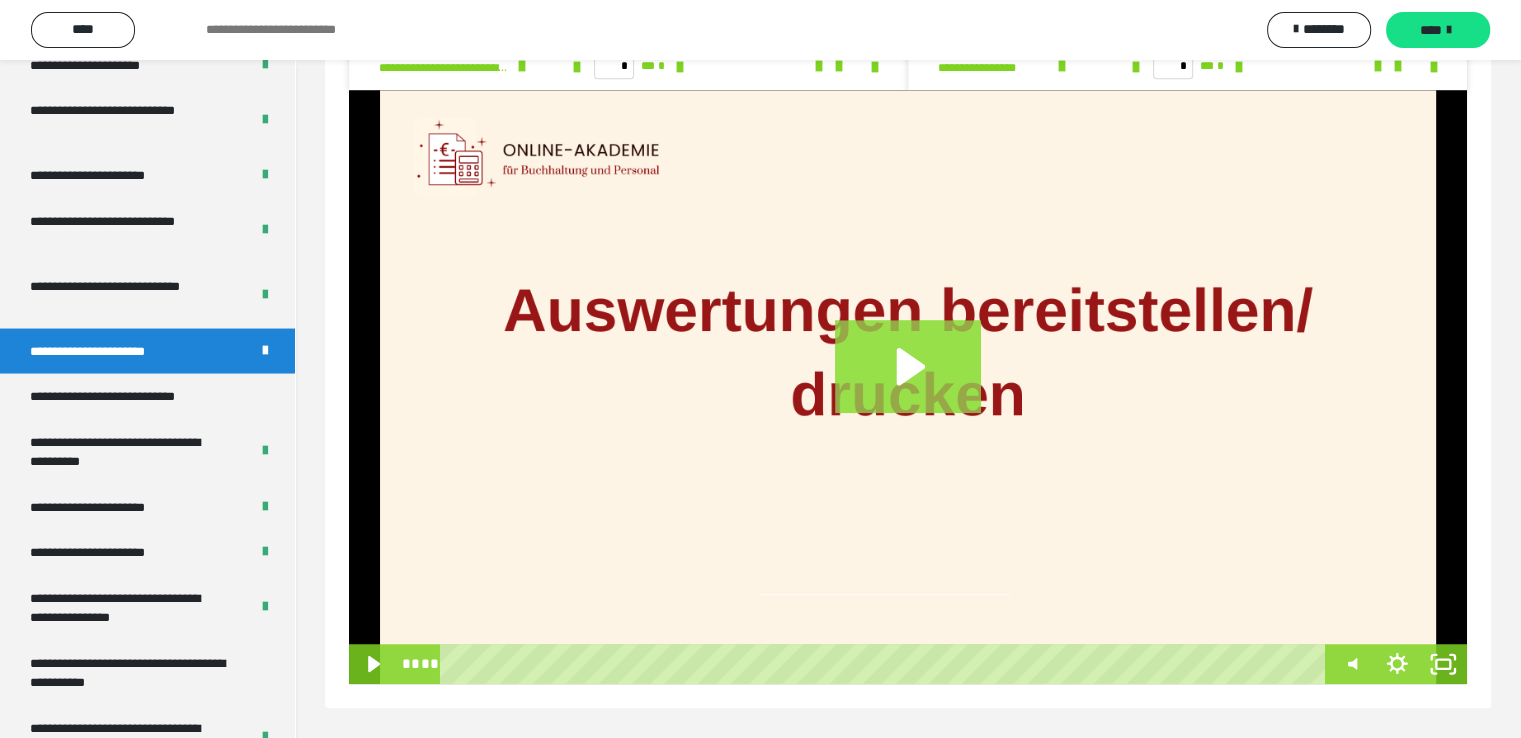 click 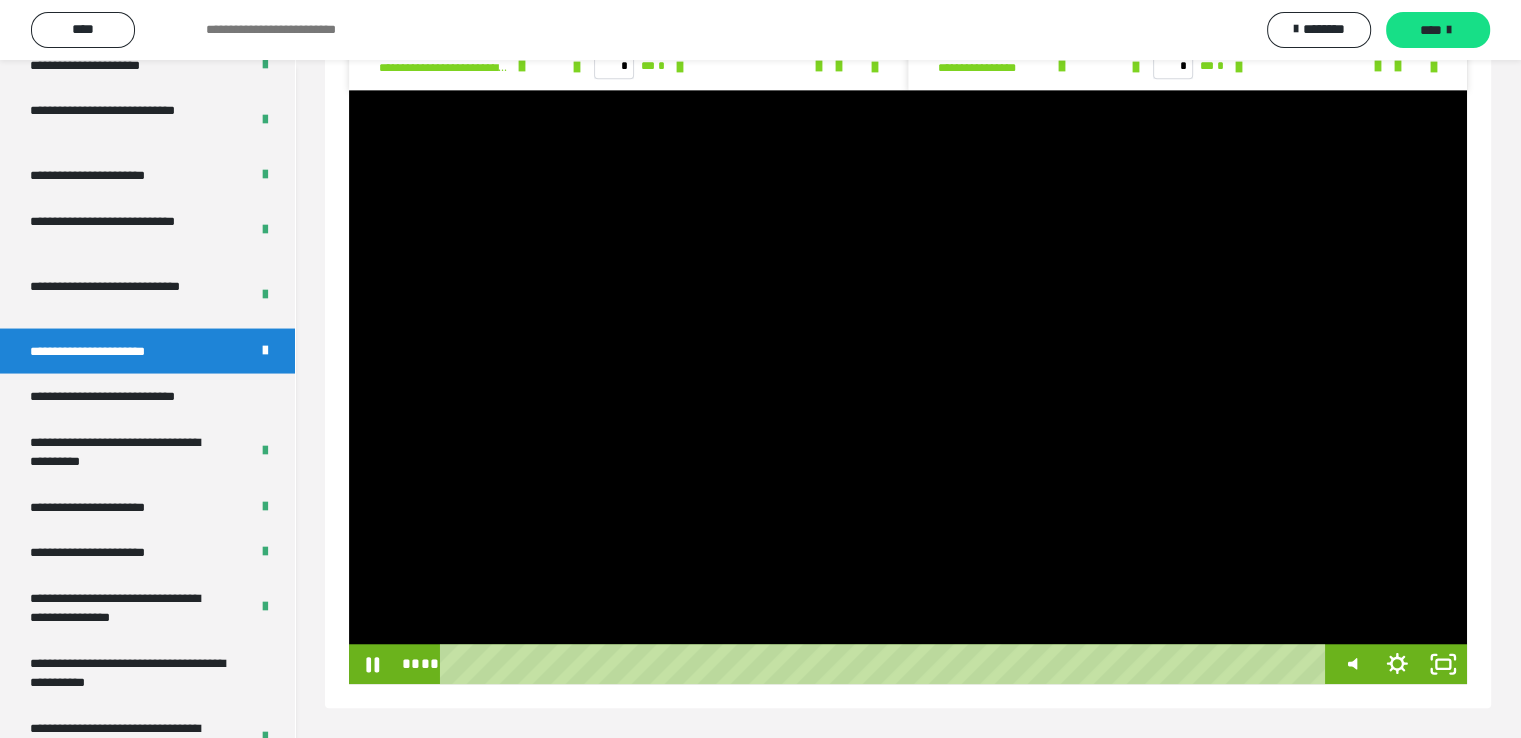 click at bounding box center (908, 387) 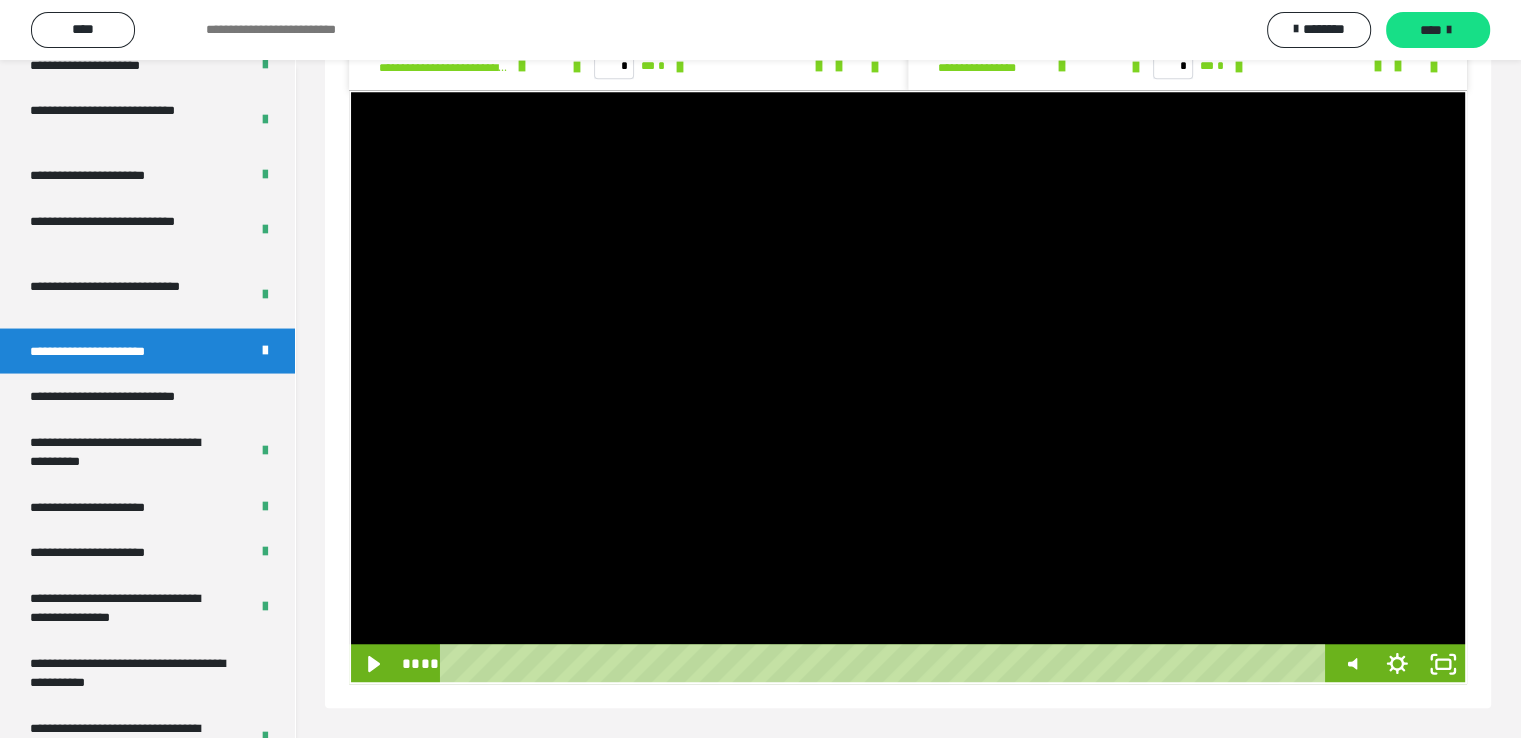 click at bounding box center (908, 387) 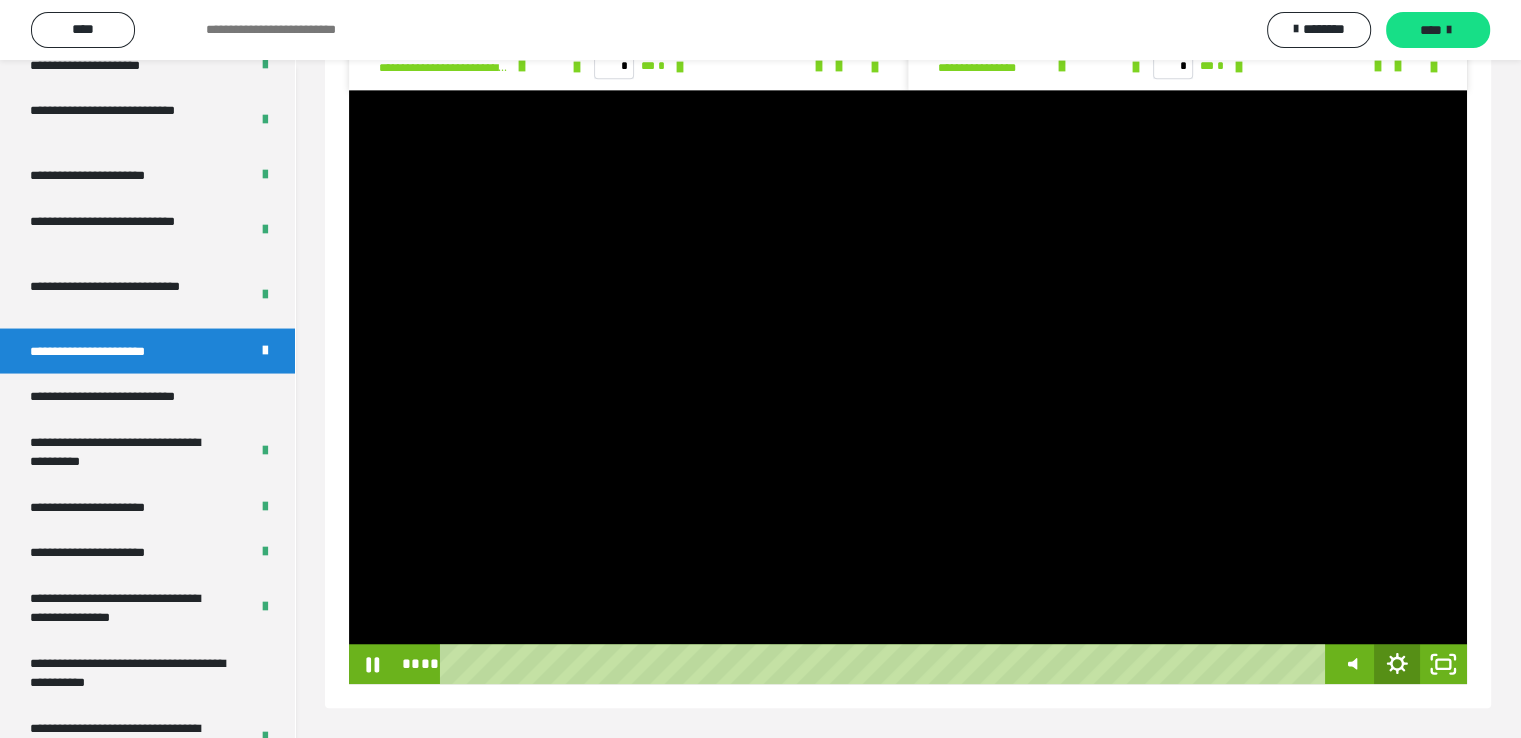 click 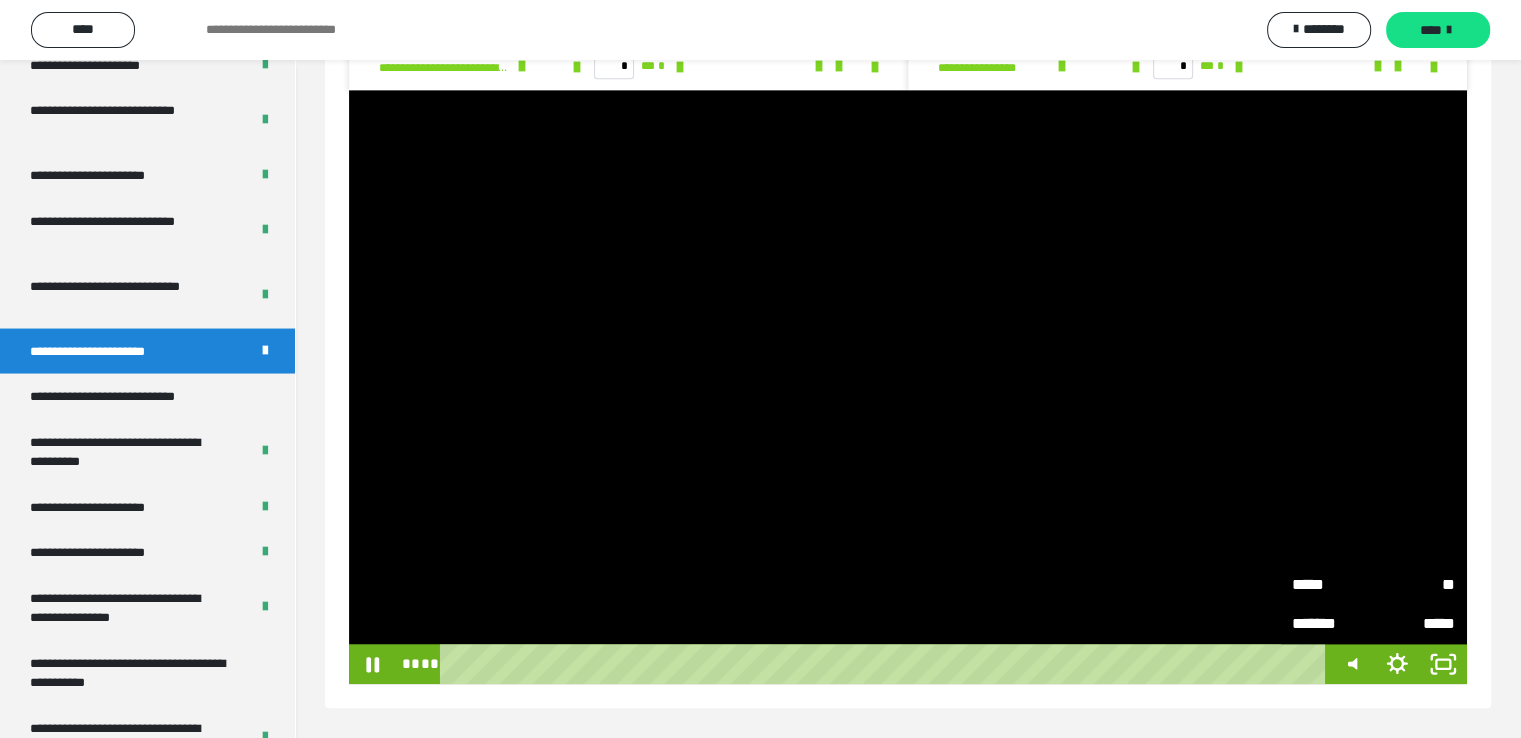 click on "*****" at bounding box center (1333, 585) 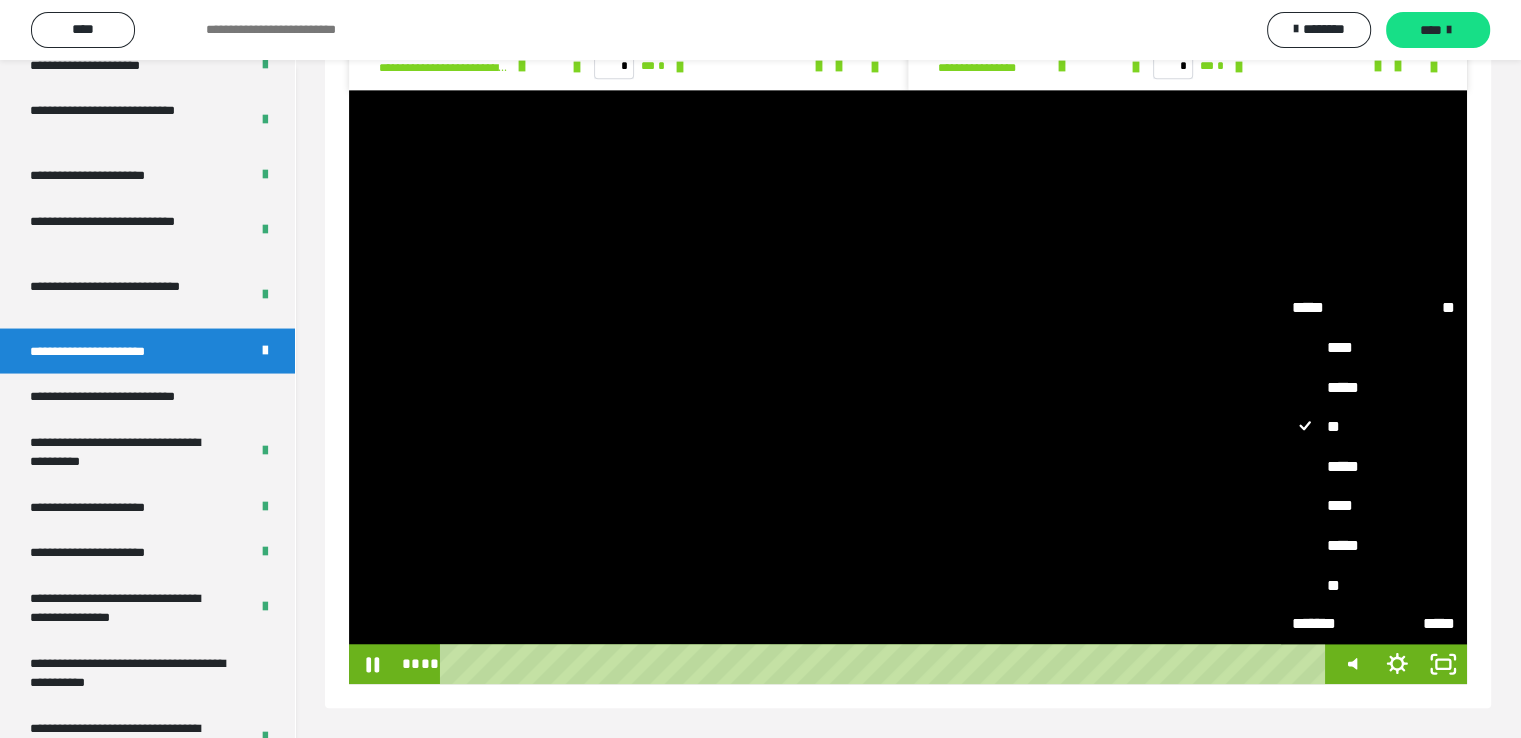 click on "*****" at bounding box center (1374, 545) 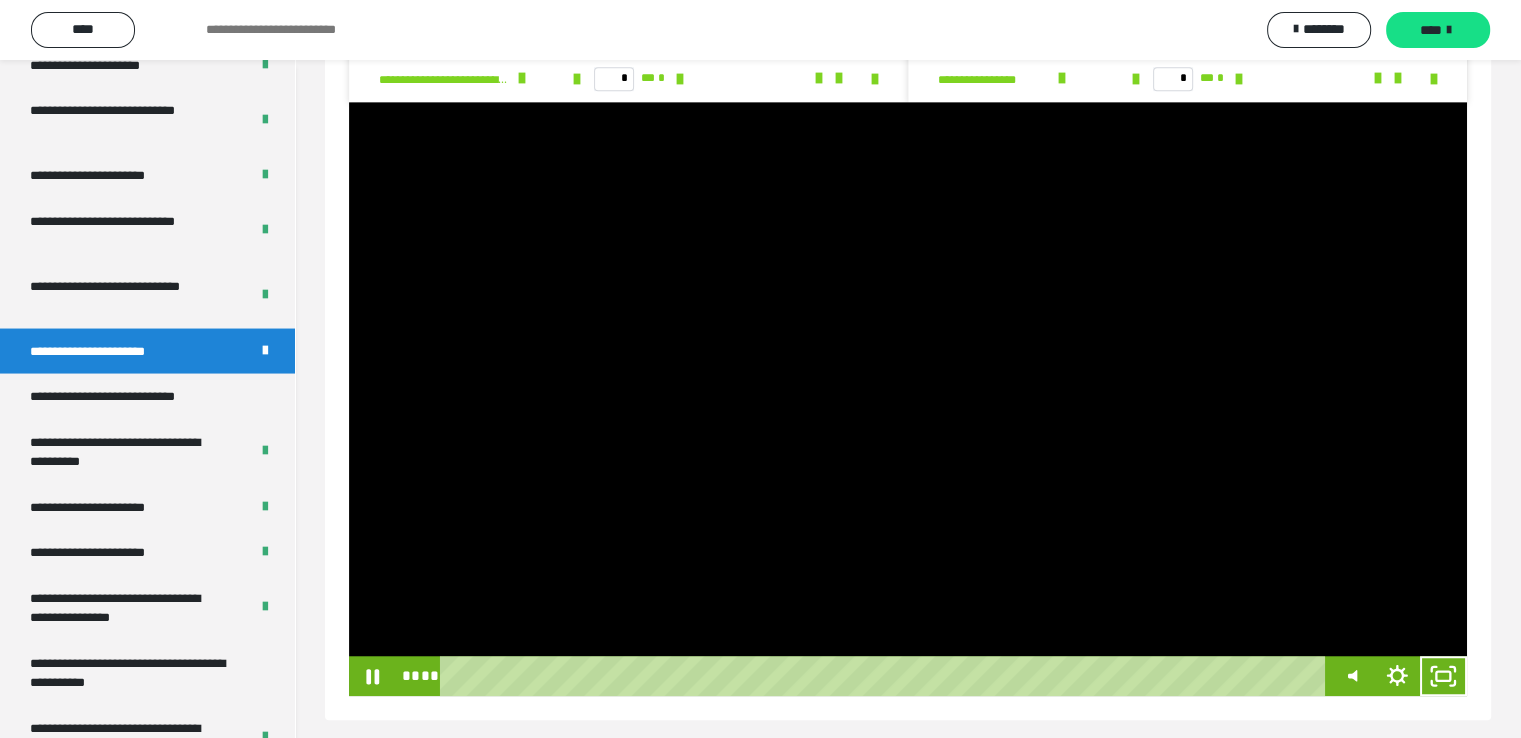 scroll, scrollTop: 1466, scrollLeft: 0, axis: vertical 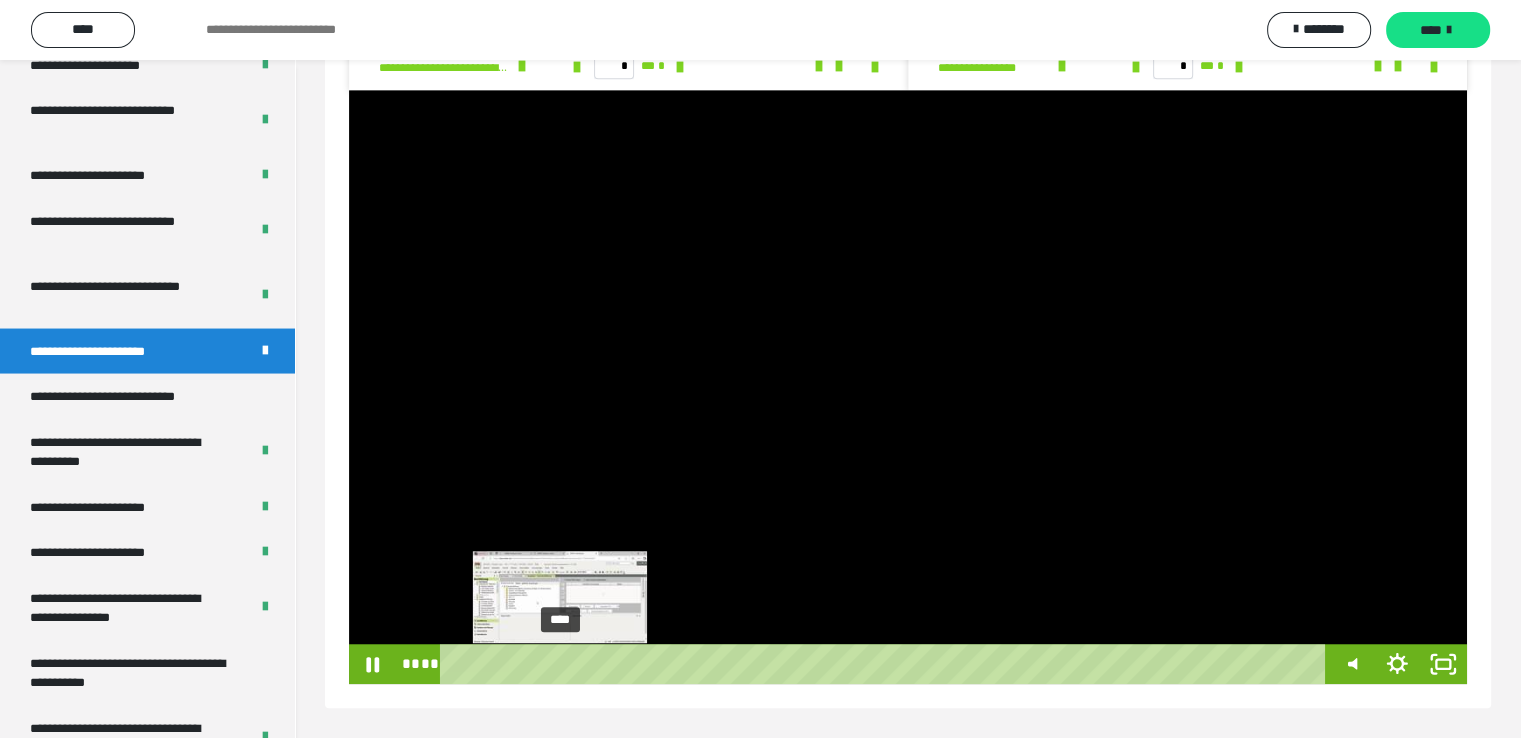 click on "****" at bounding box center (887, 664) 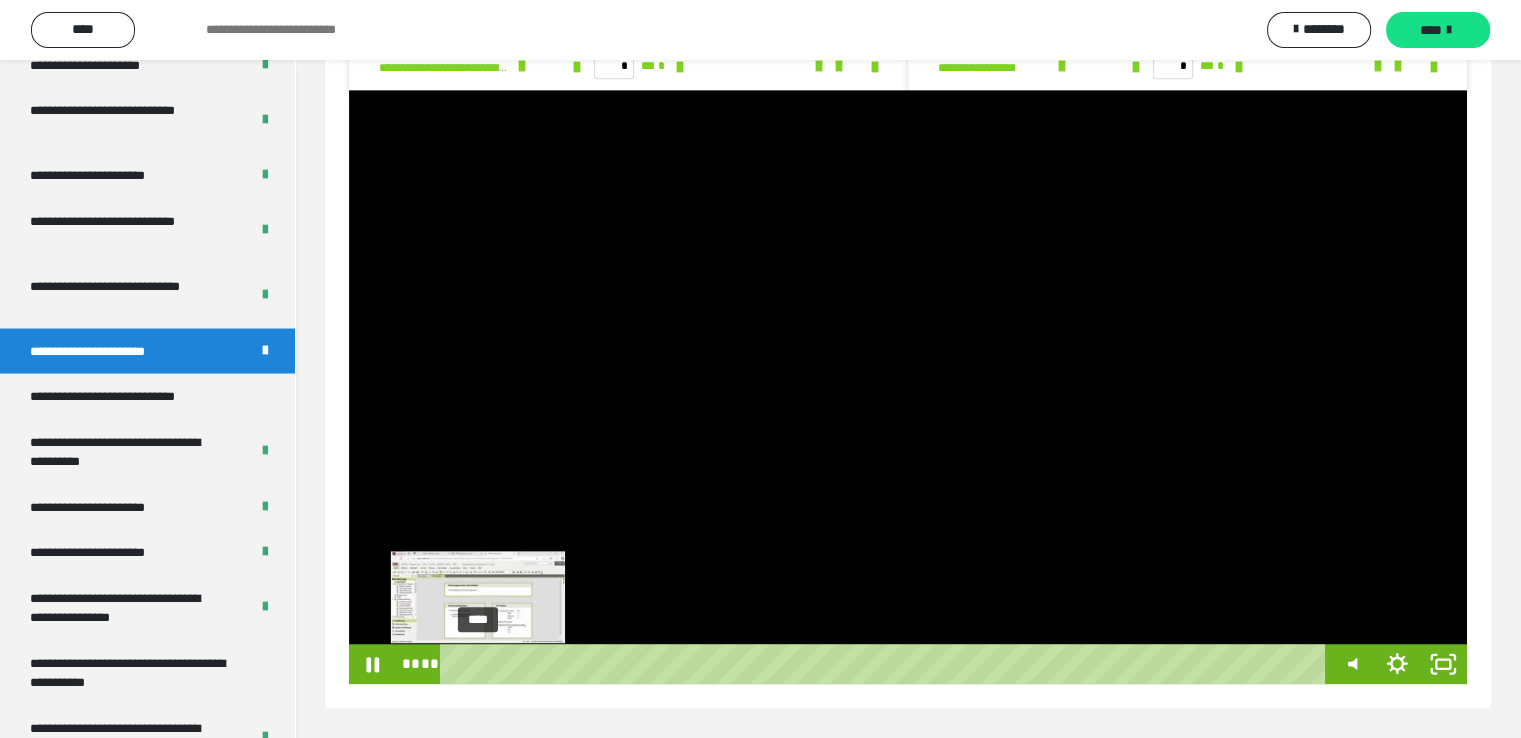 click on "****" at bounding box center (887, 664) 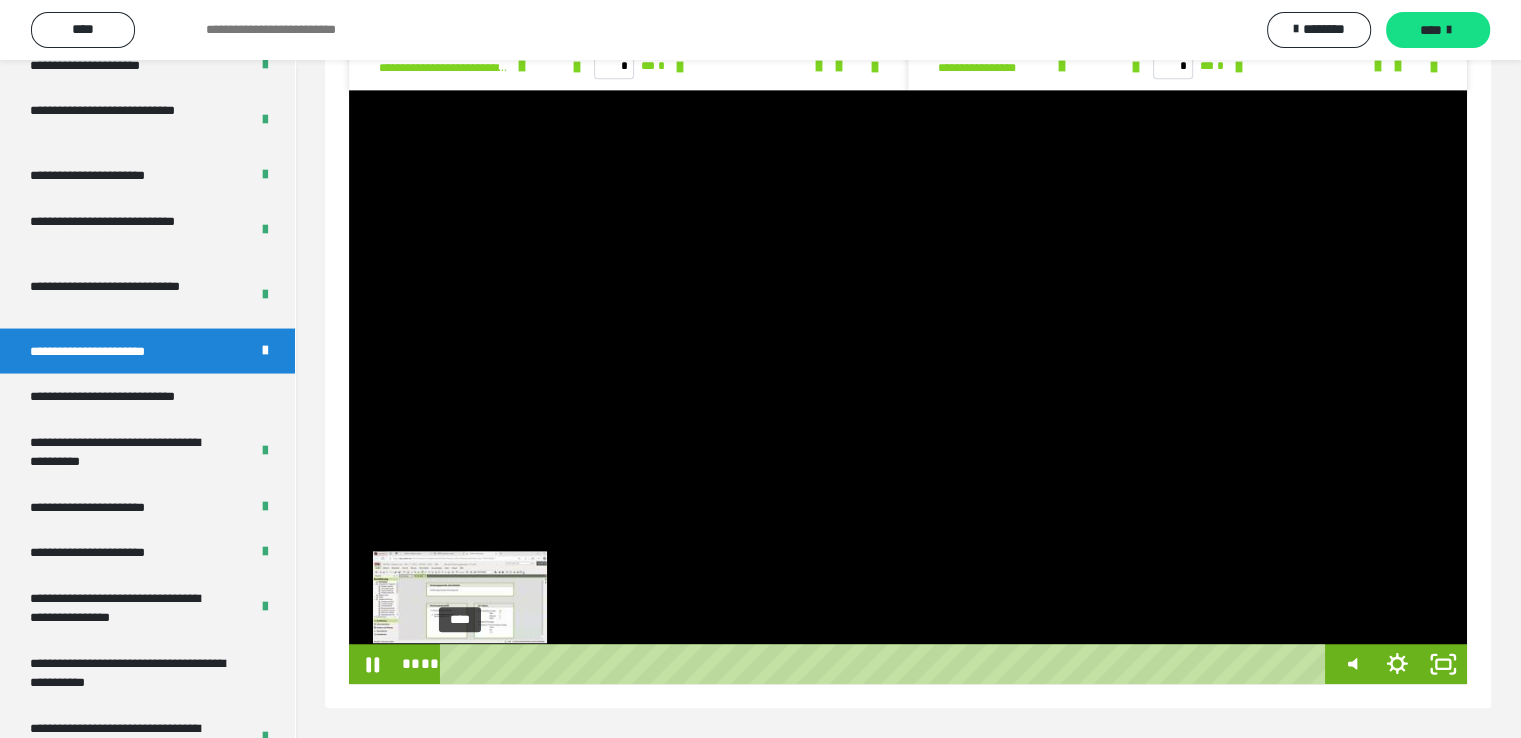 click on "****" at bounding box center [887, 664] 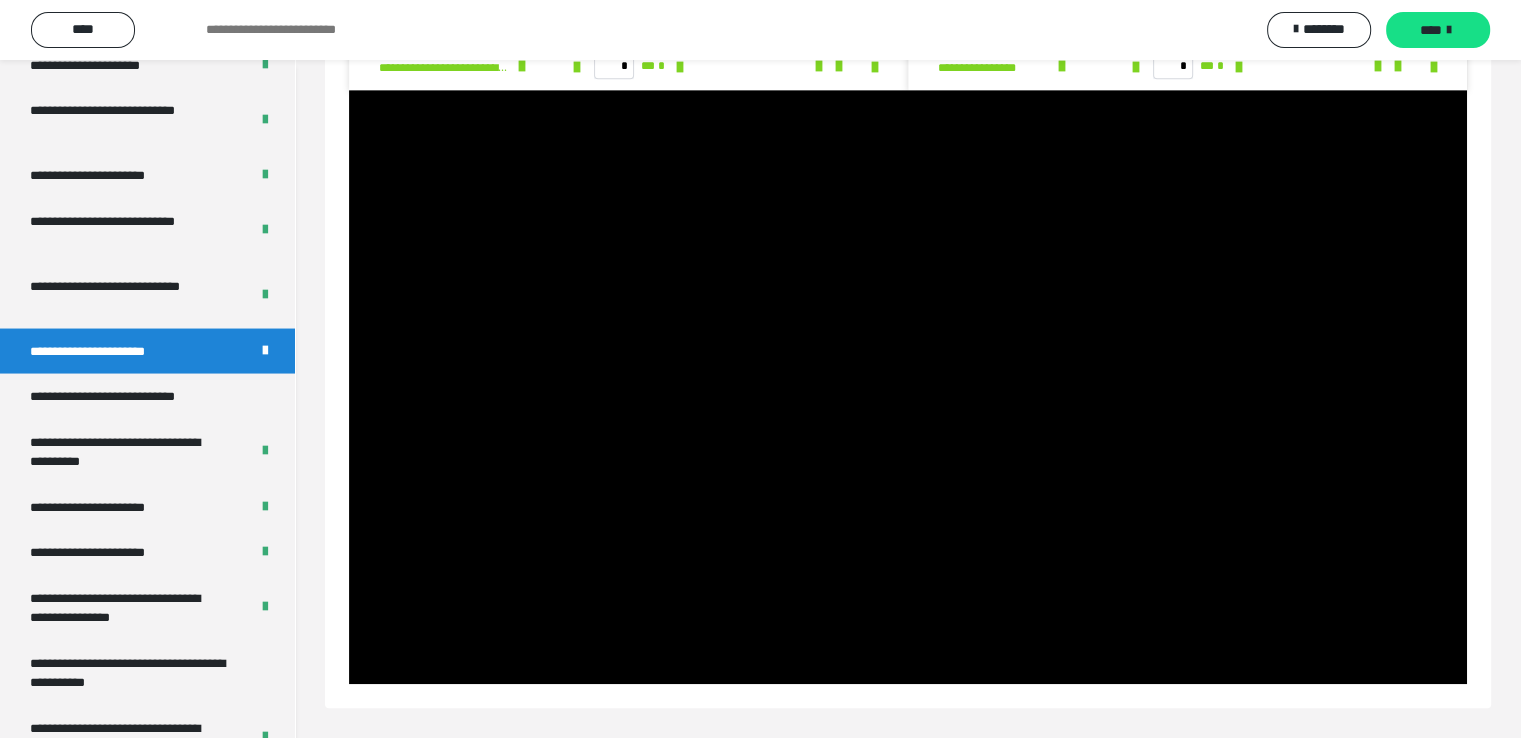 click at bounding box center (908, 387) 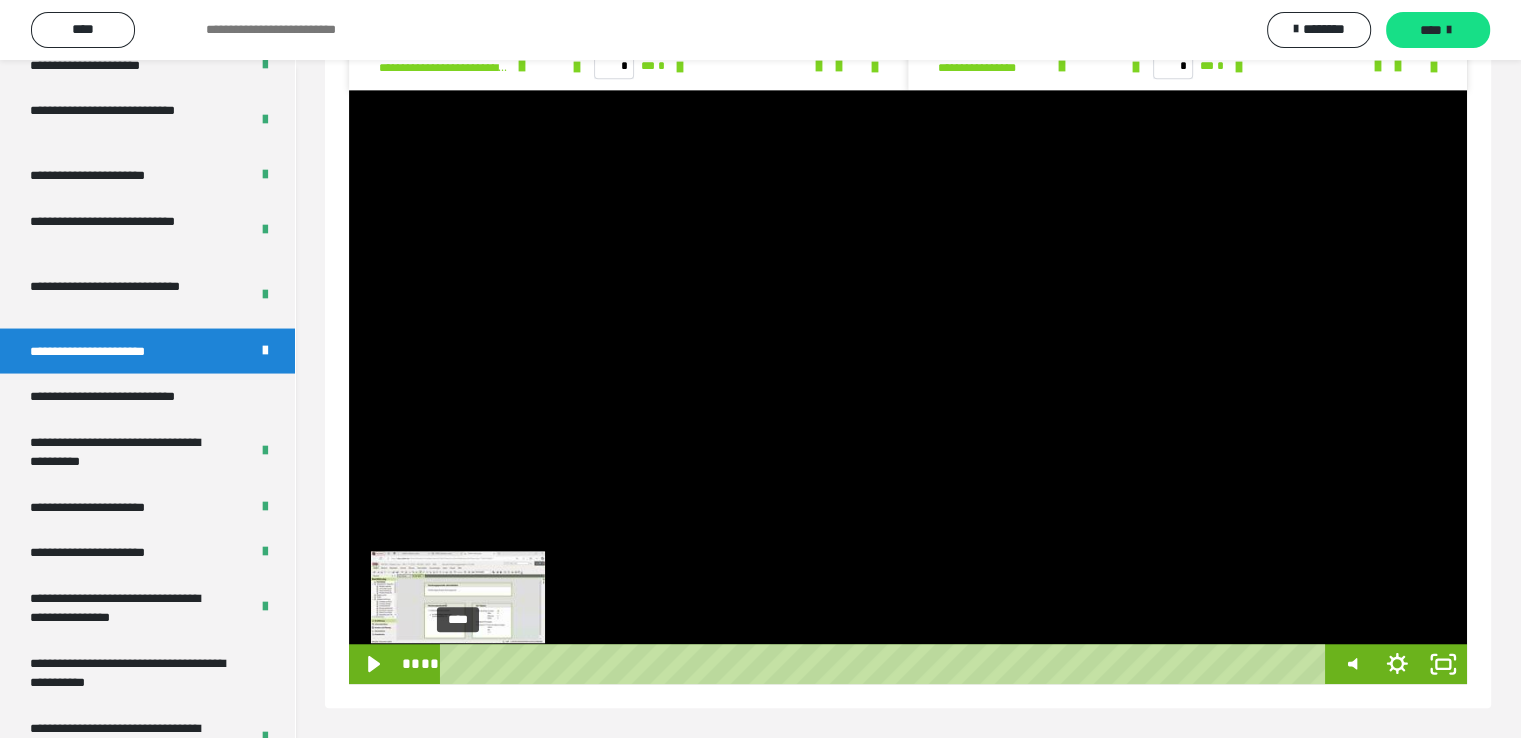 click on "****" at bounding box center (887, 664) 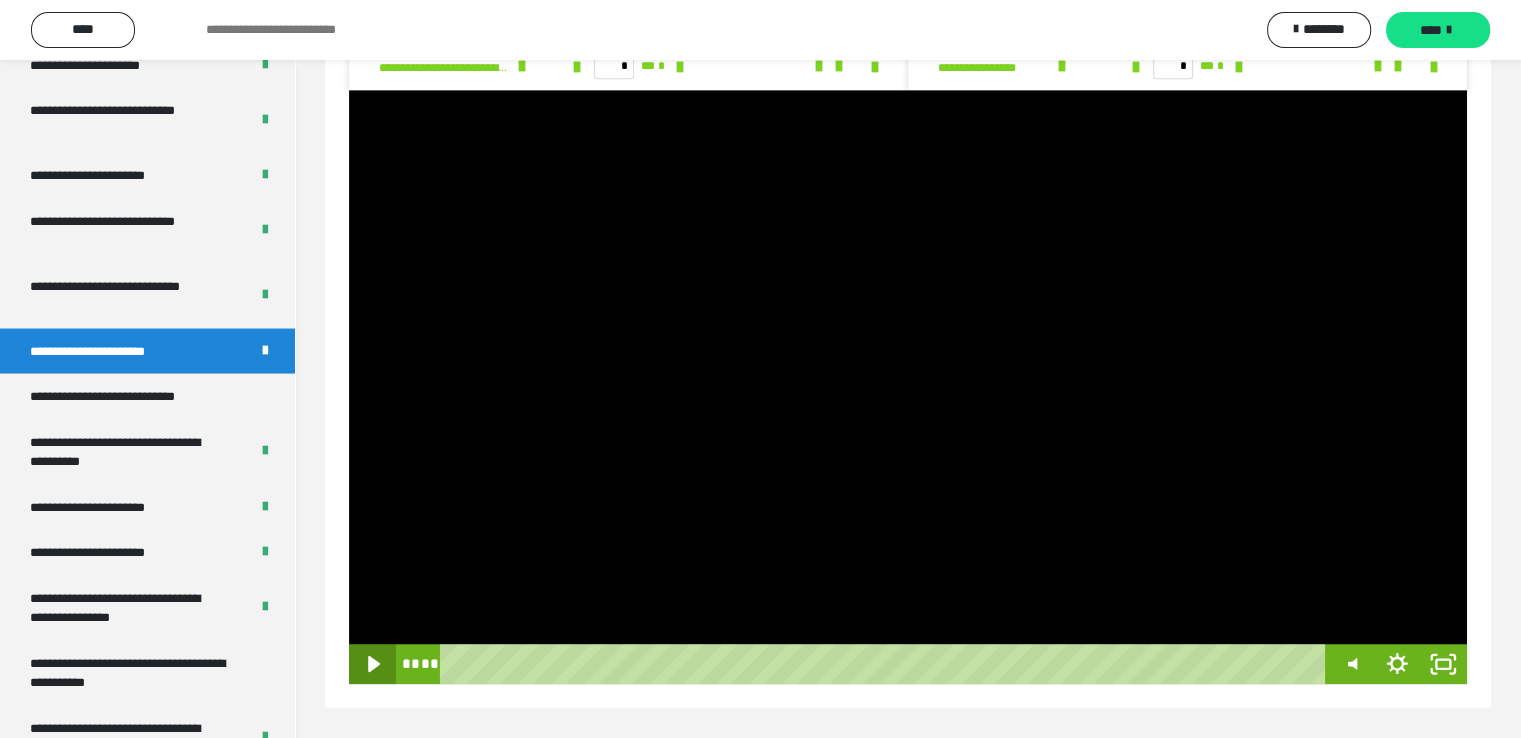 click 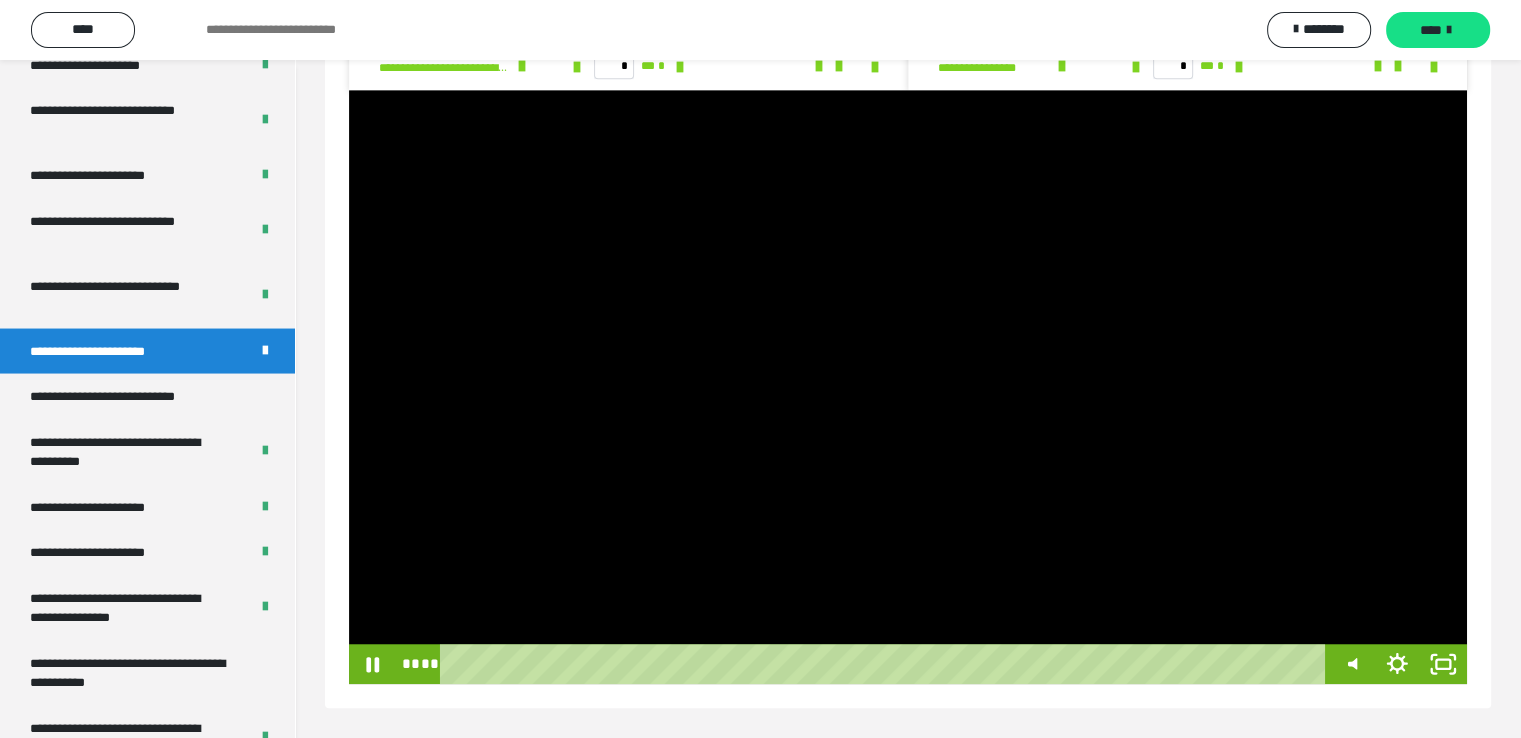 click at bounding box center [908, 387] 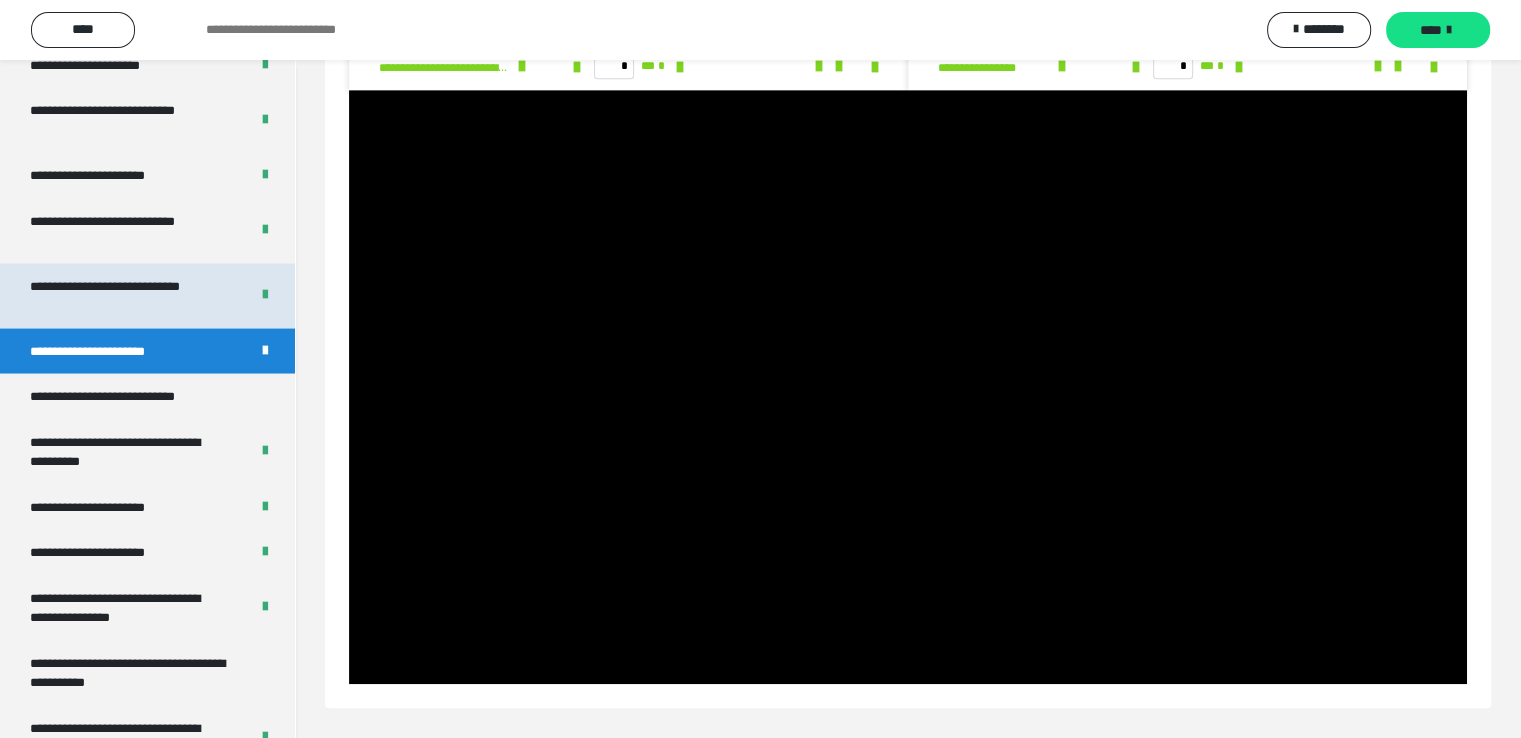 click on "**********" at bounding box center (124, 295) 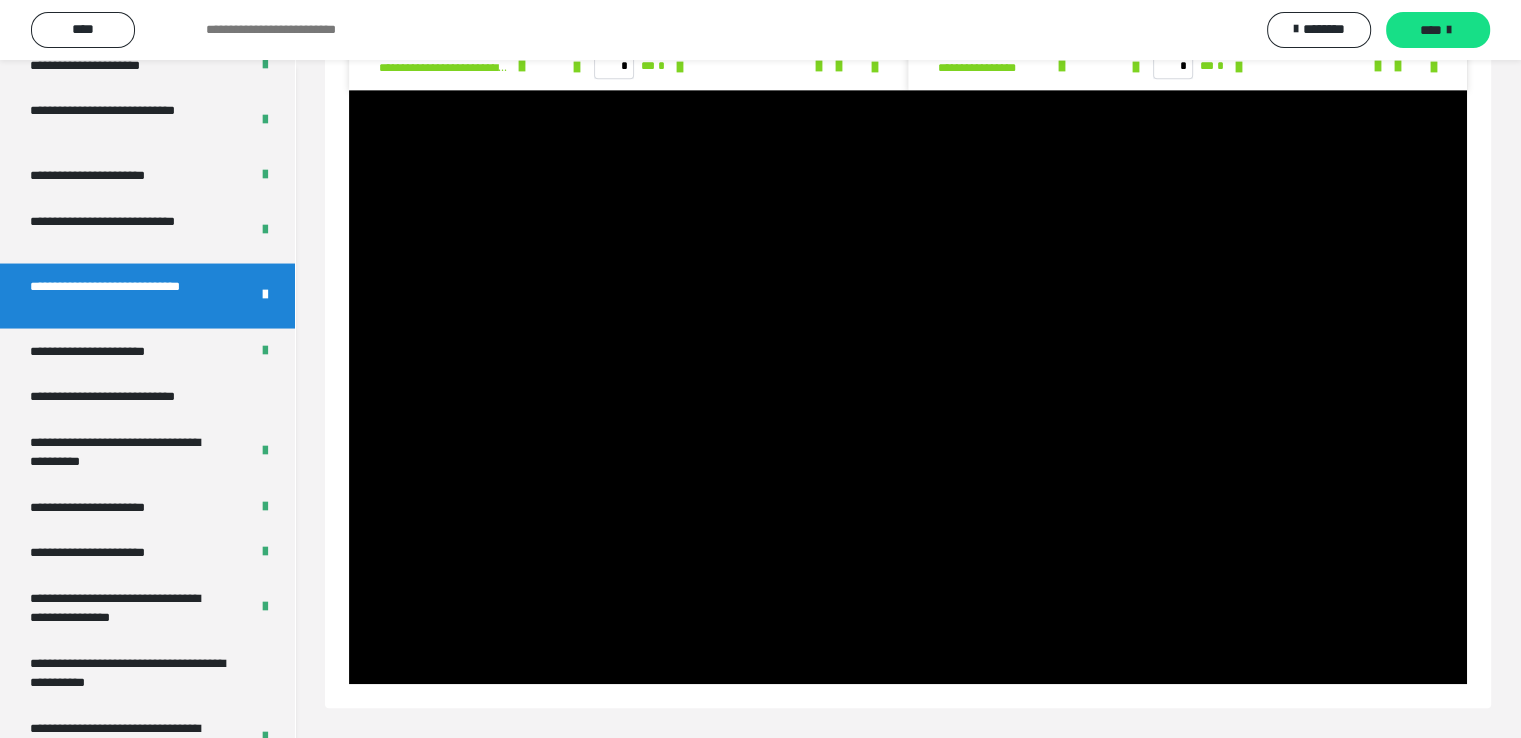 scroll, scrollTop: 60, scrollLeft: 0, axis: vertical 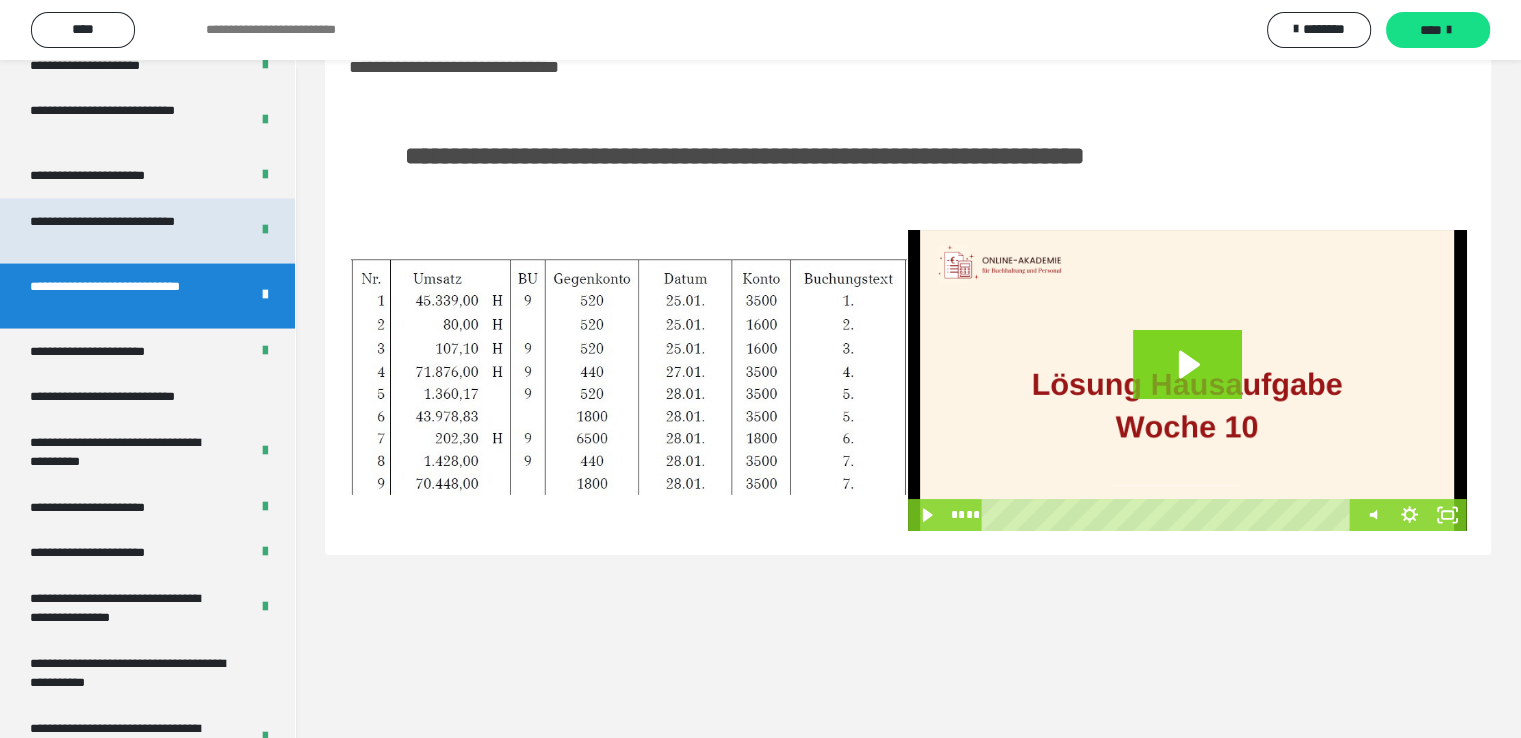 click on "**********" at bounding box center [124, 230] 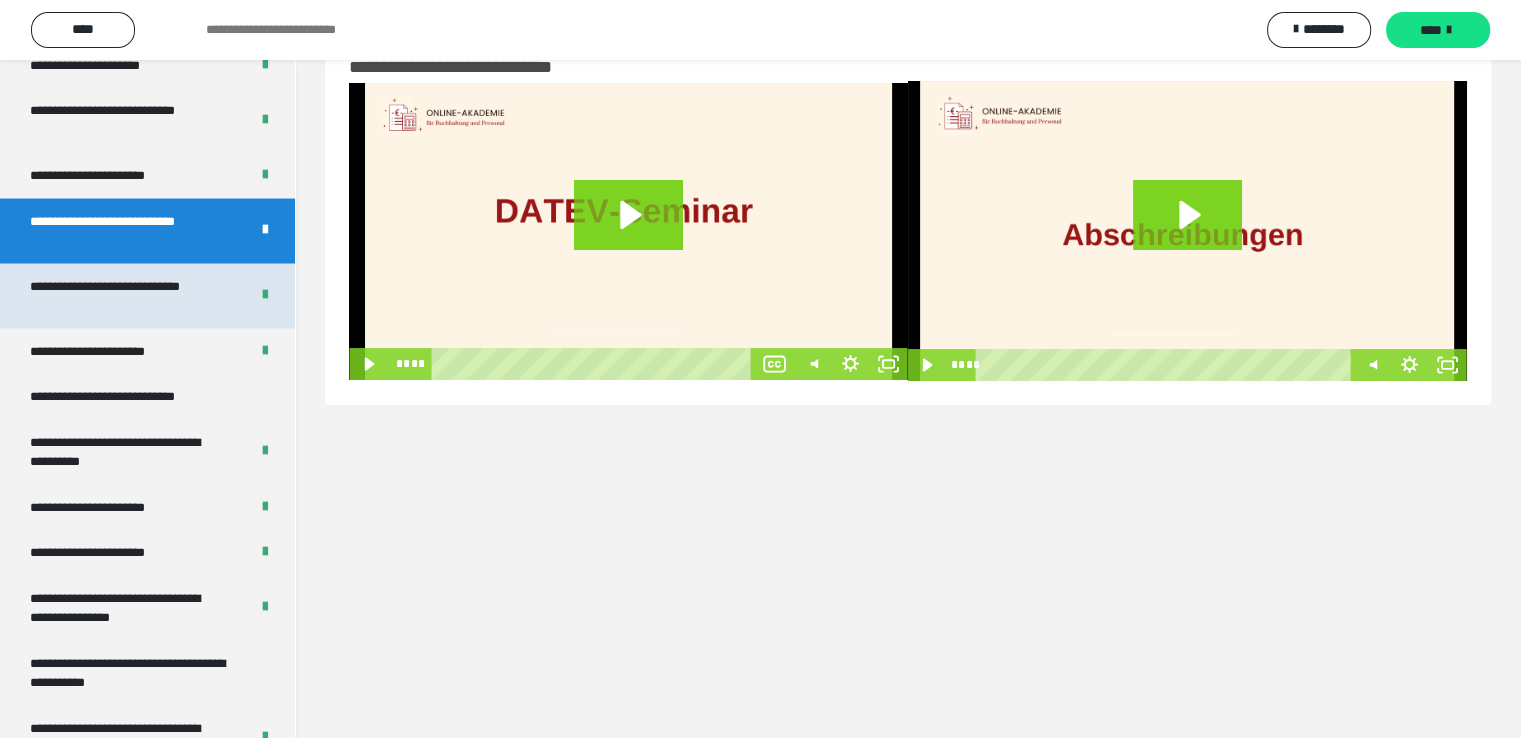 click on "**********" at bounding box center (124, 295) 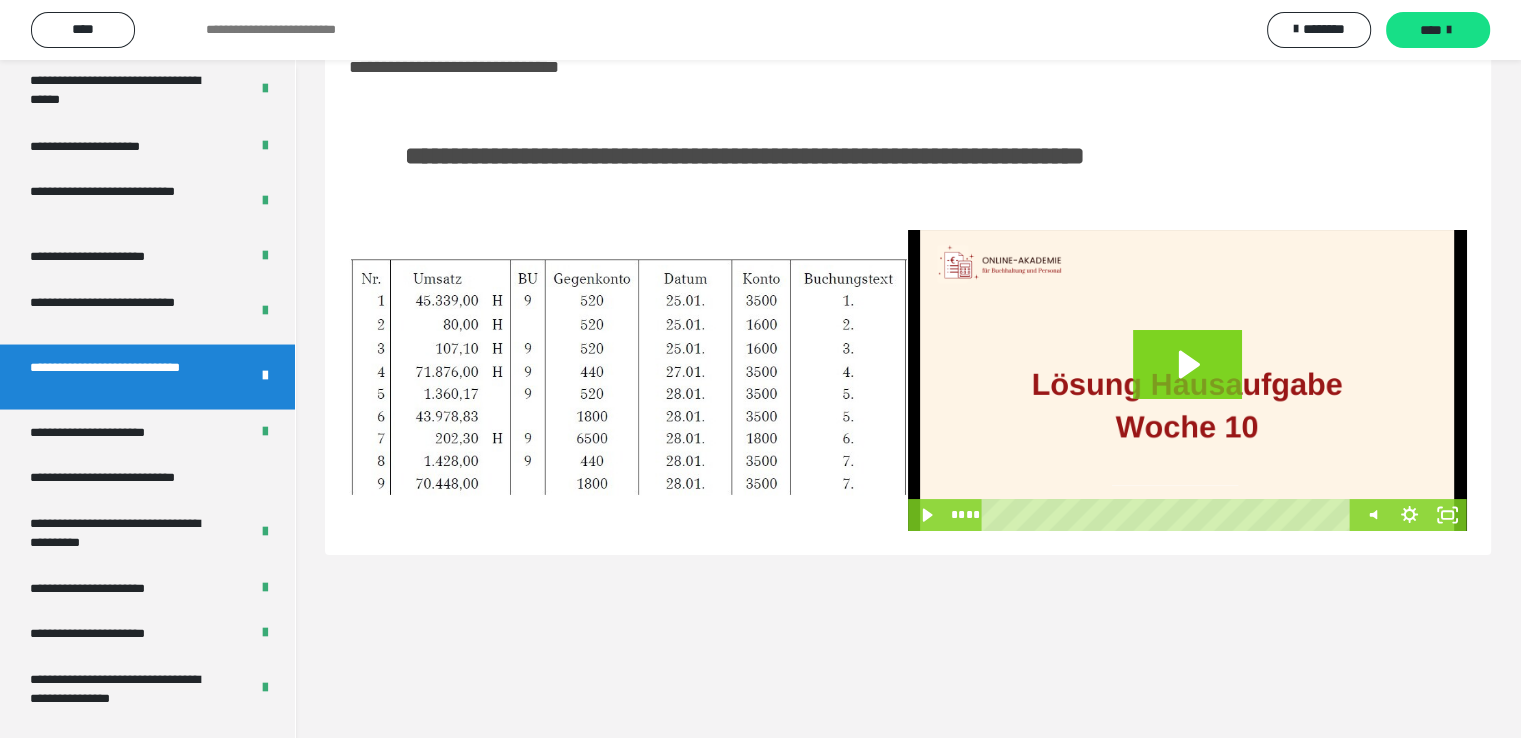 scroll, scrollTop: 3630, scrollLeft: 0, axis: vertical 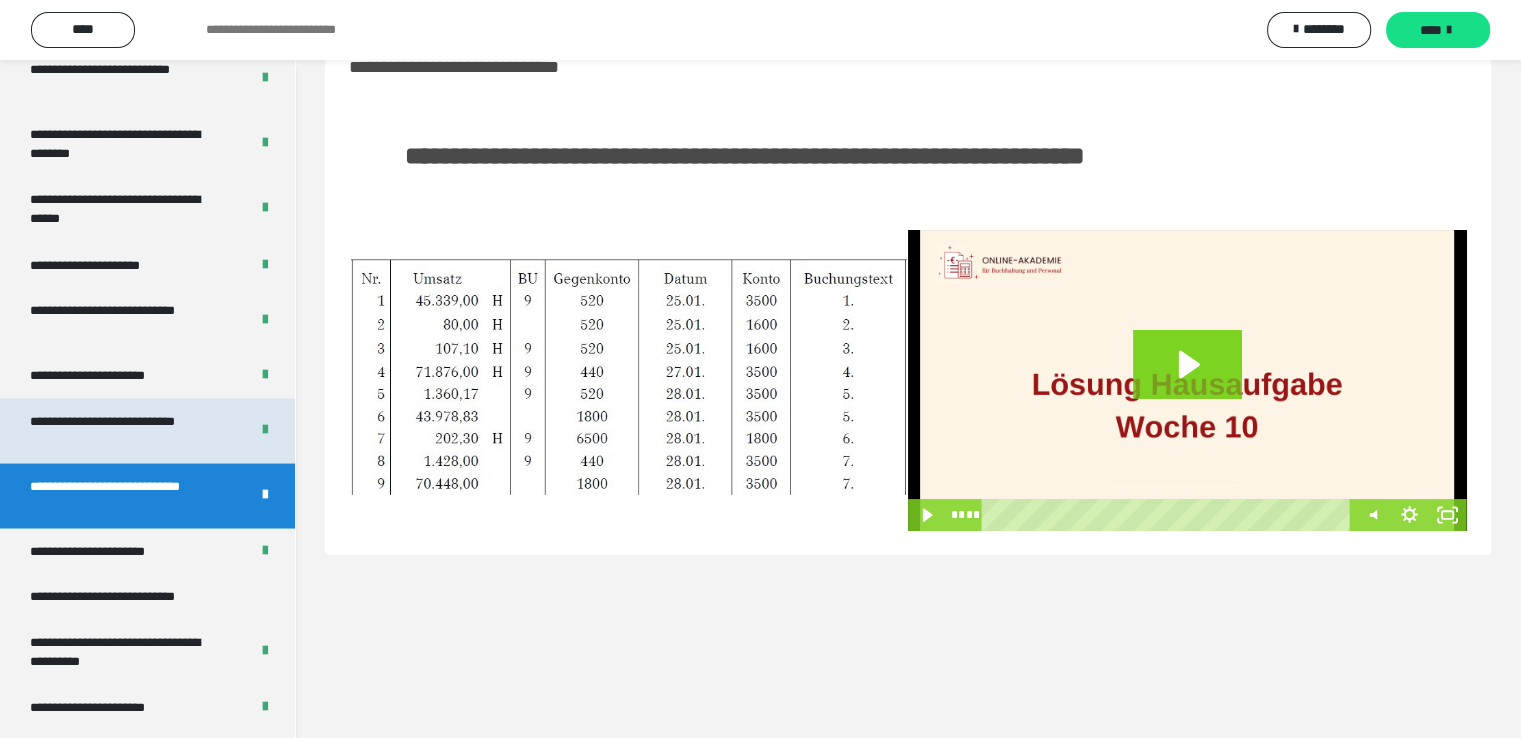 click on "**********" at bounding box center [124, 430] 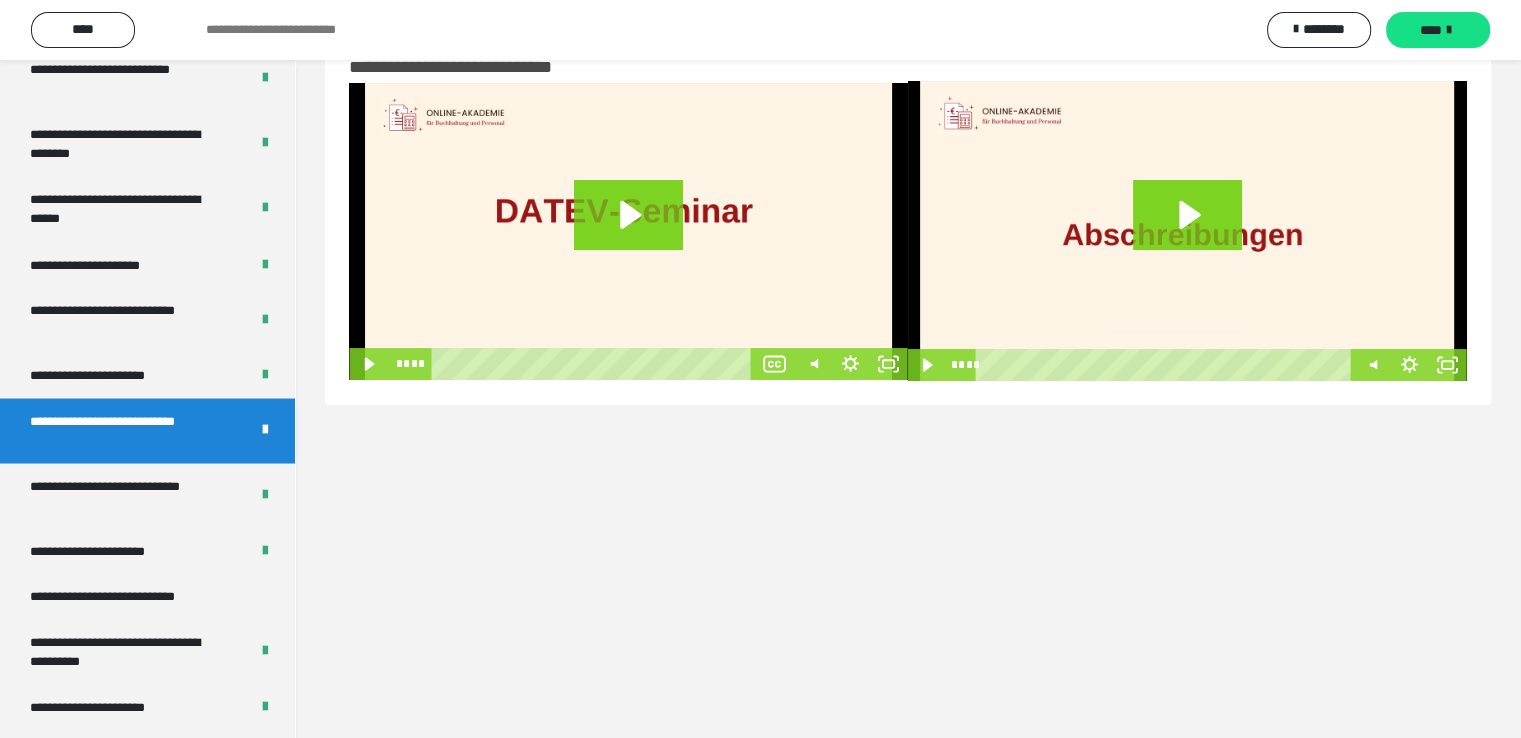 scroll, scrollTop: 0, scrollLeft: 0, axis: both 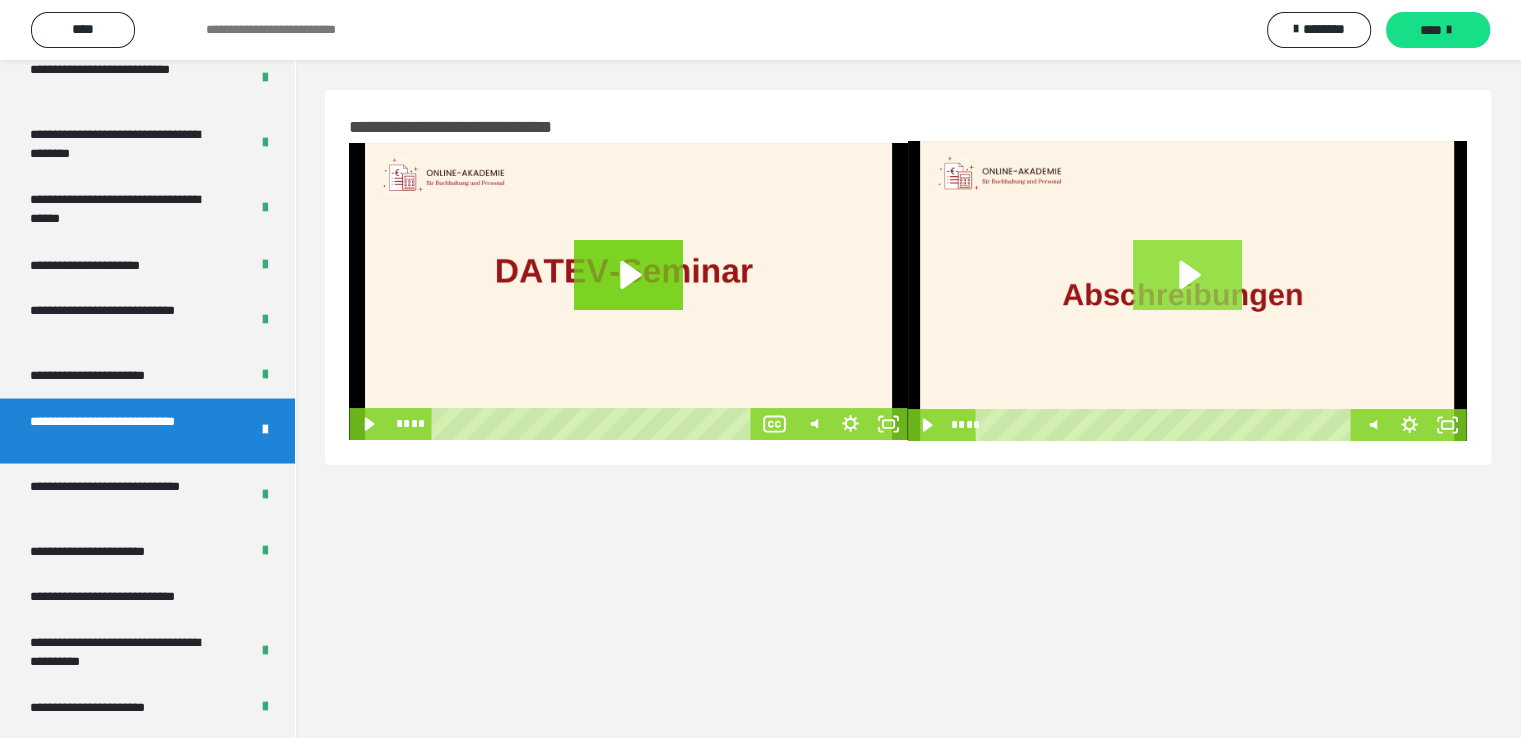 click 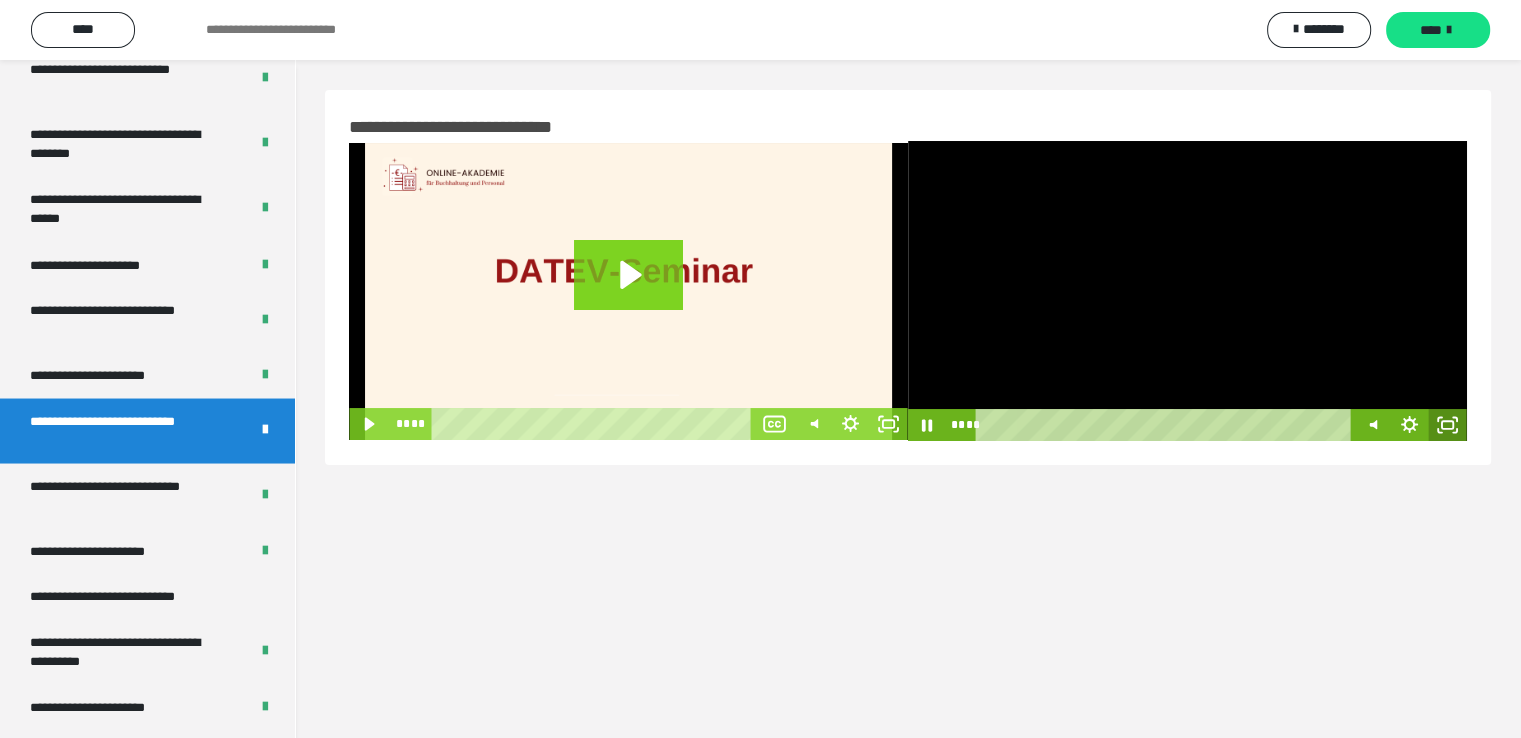 click 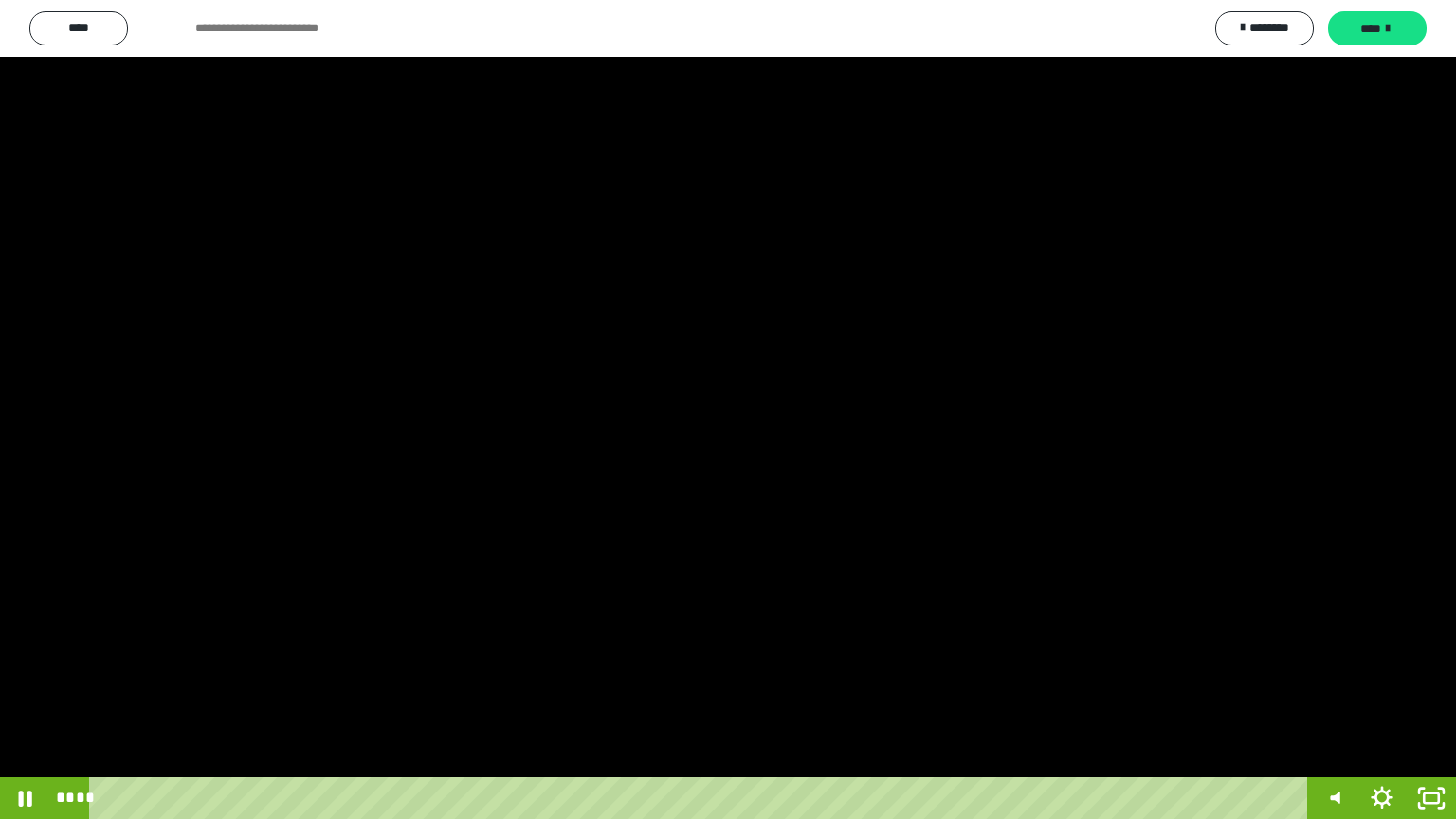 click at bounding box center (728, 410) 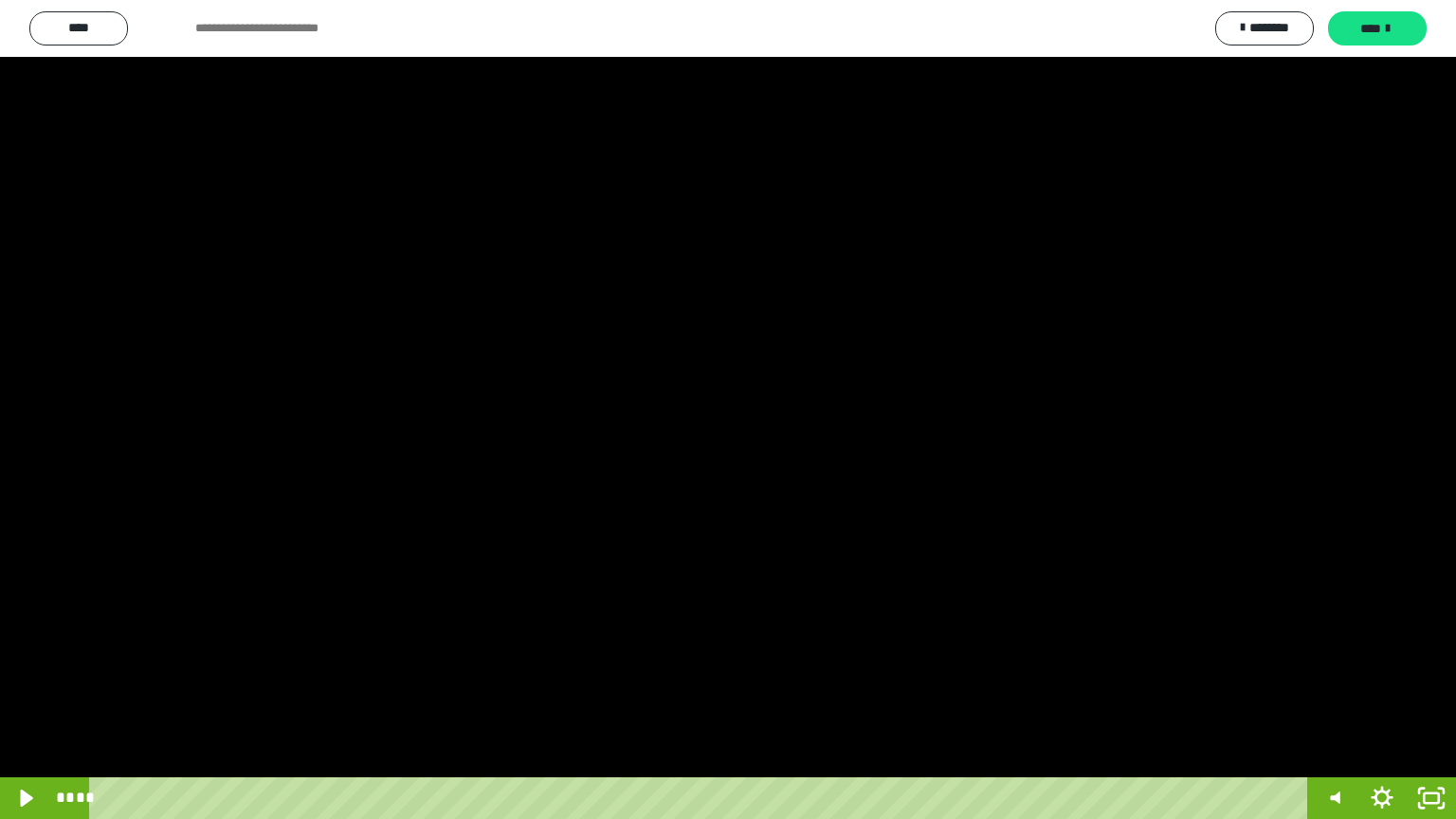 click at bounding box center (728, 410) 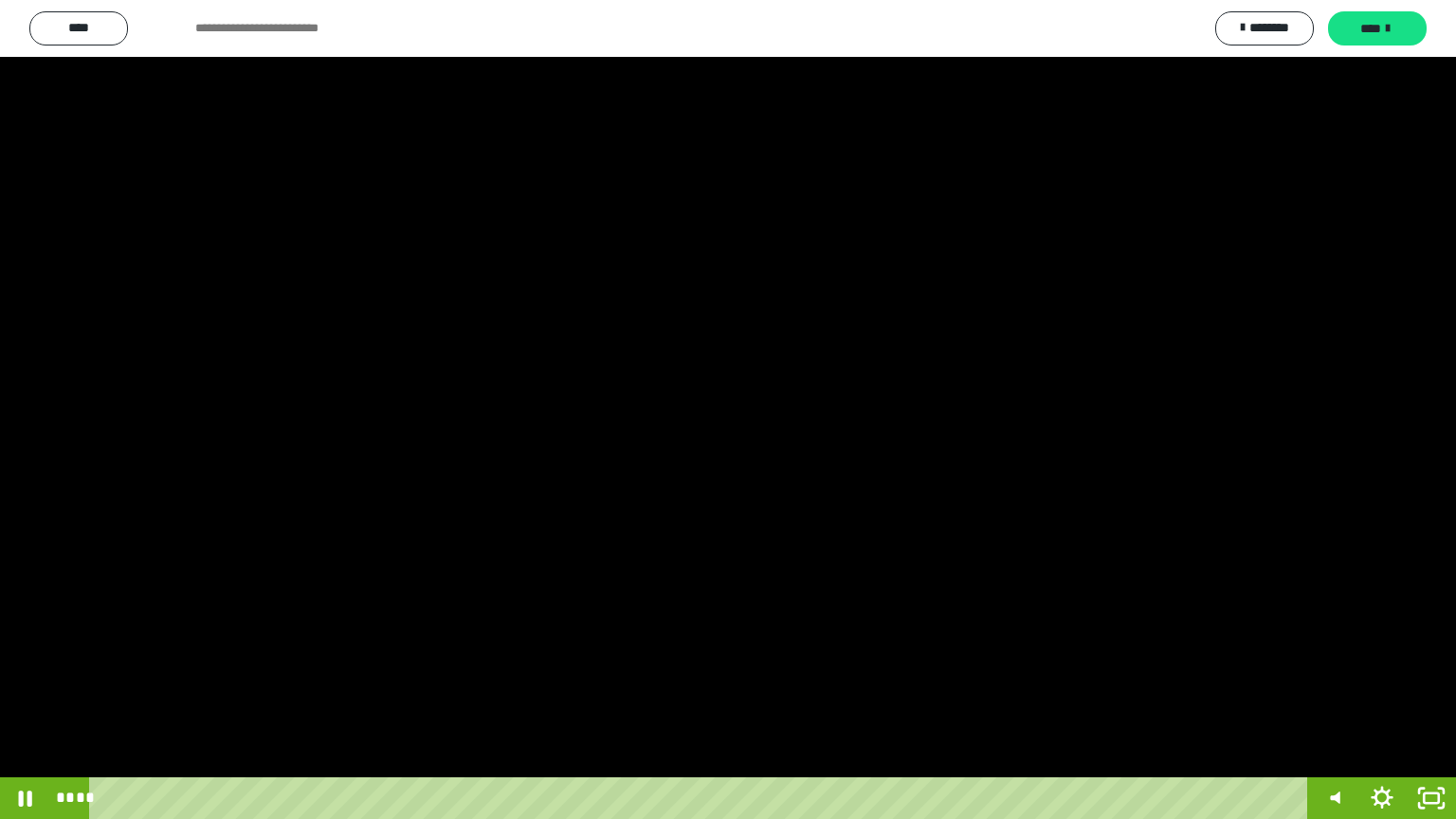 click at bounding box center [728, 410] 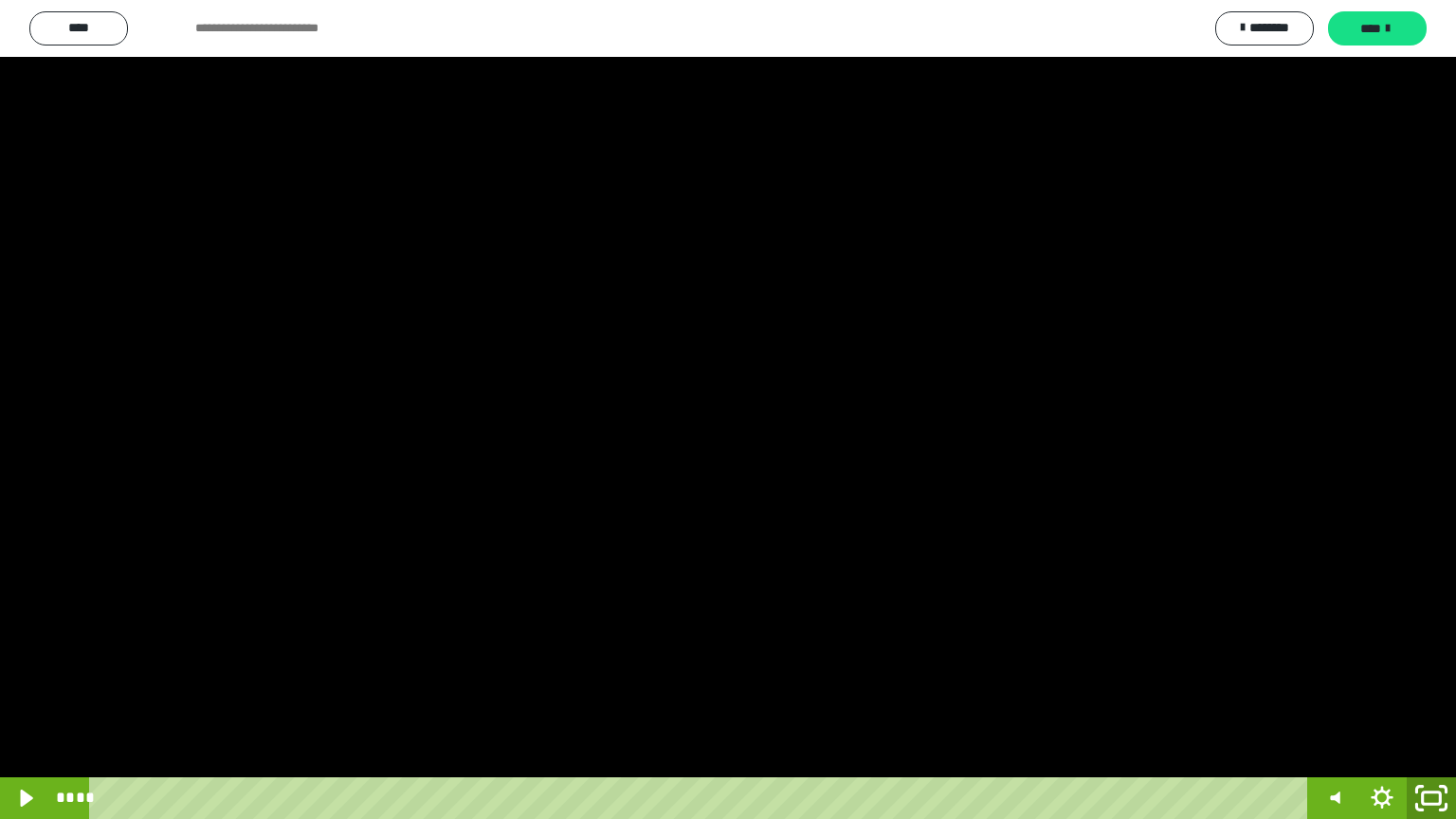 click 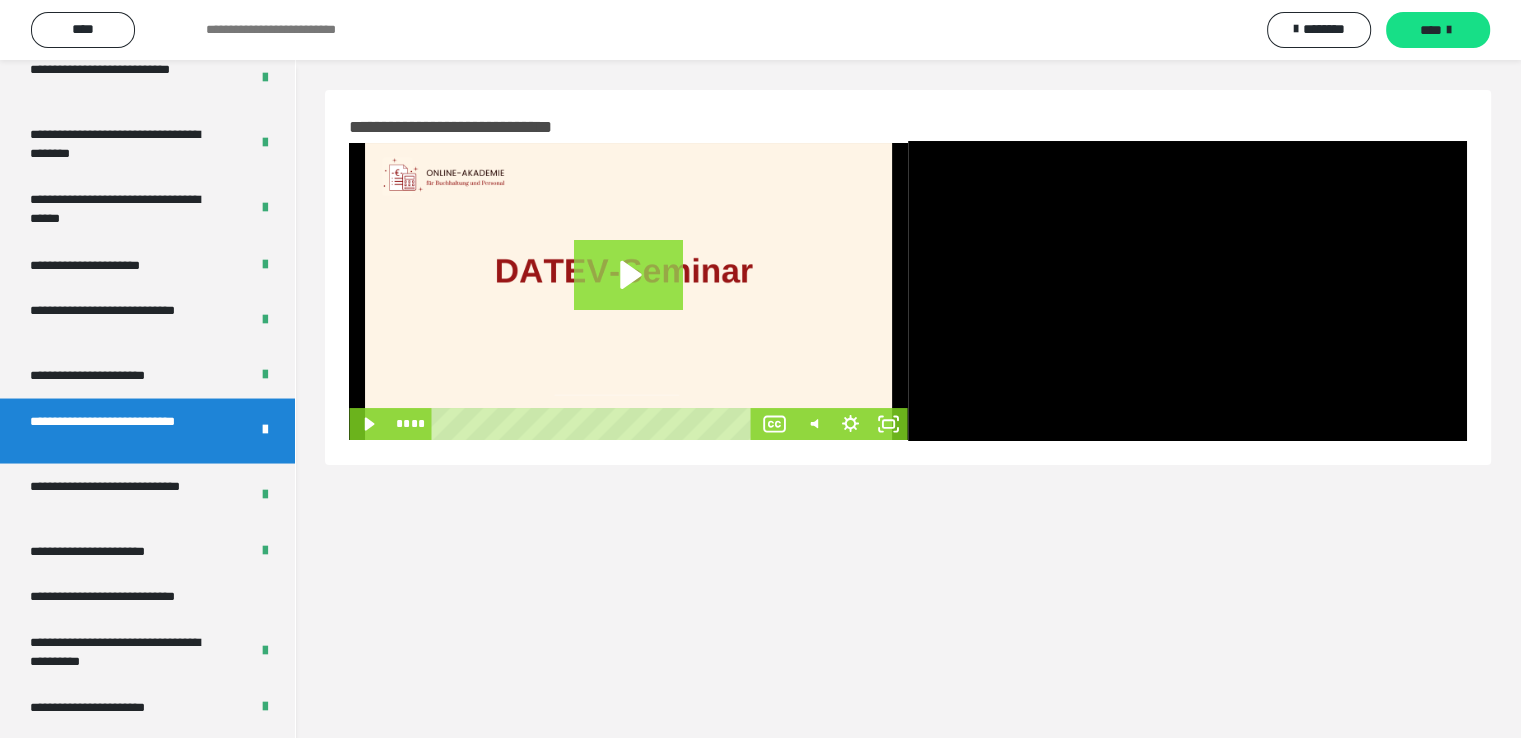 click 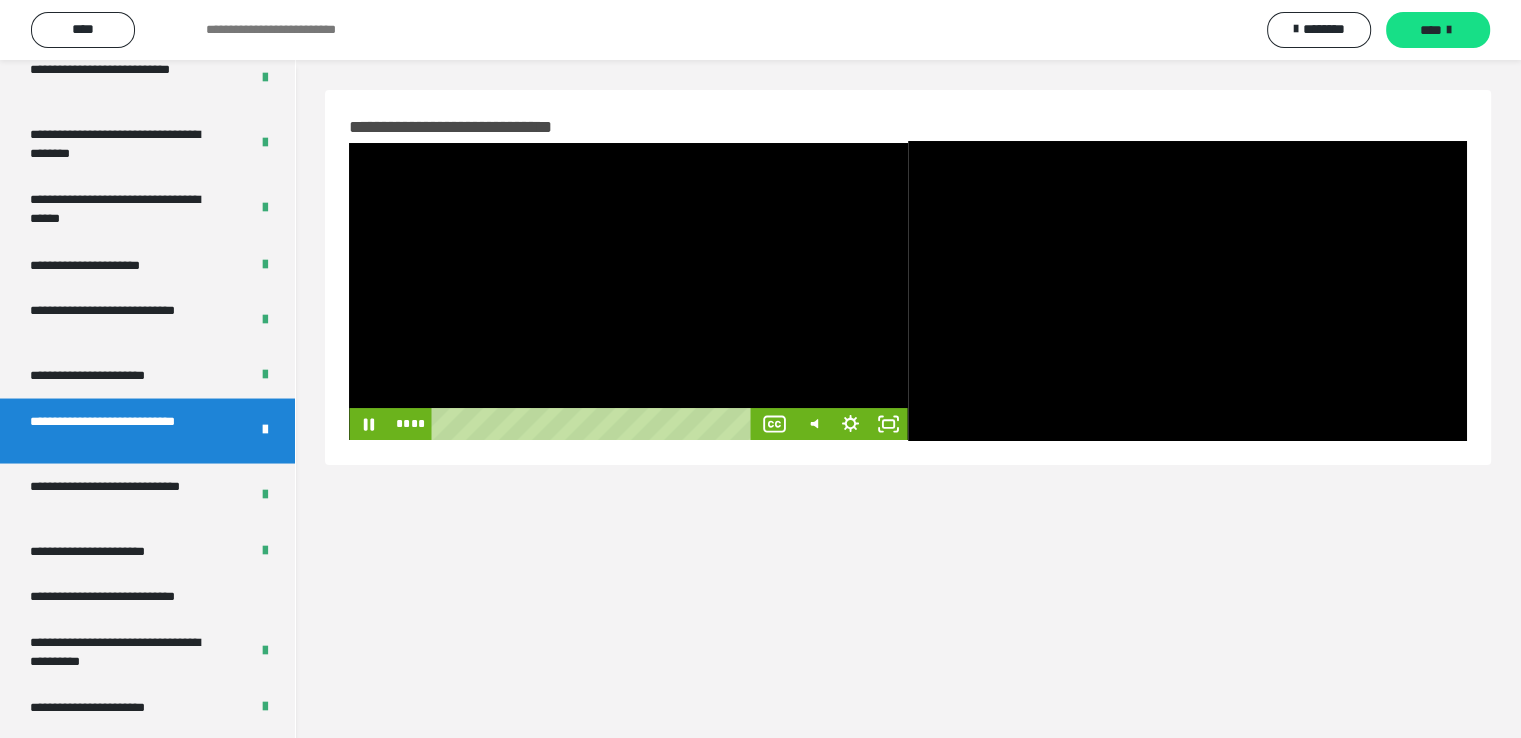 click at bounding box center (628, 291) 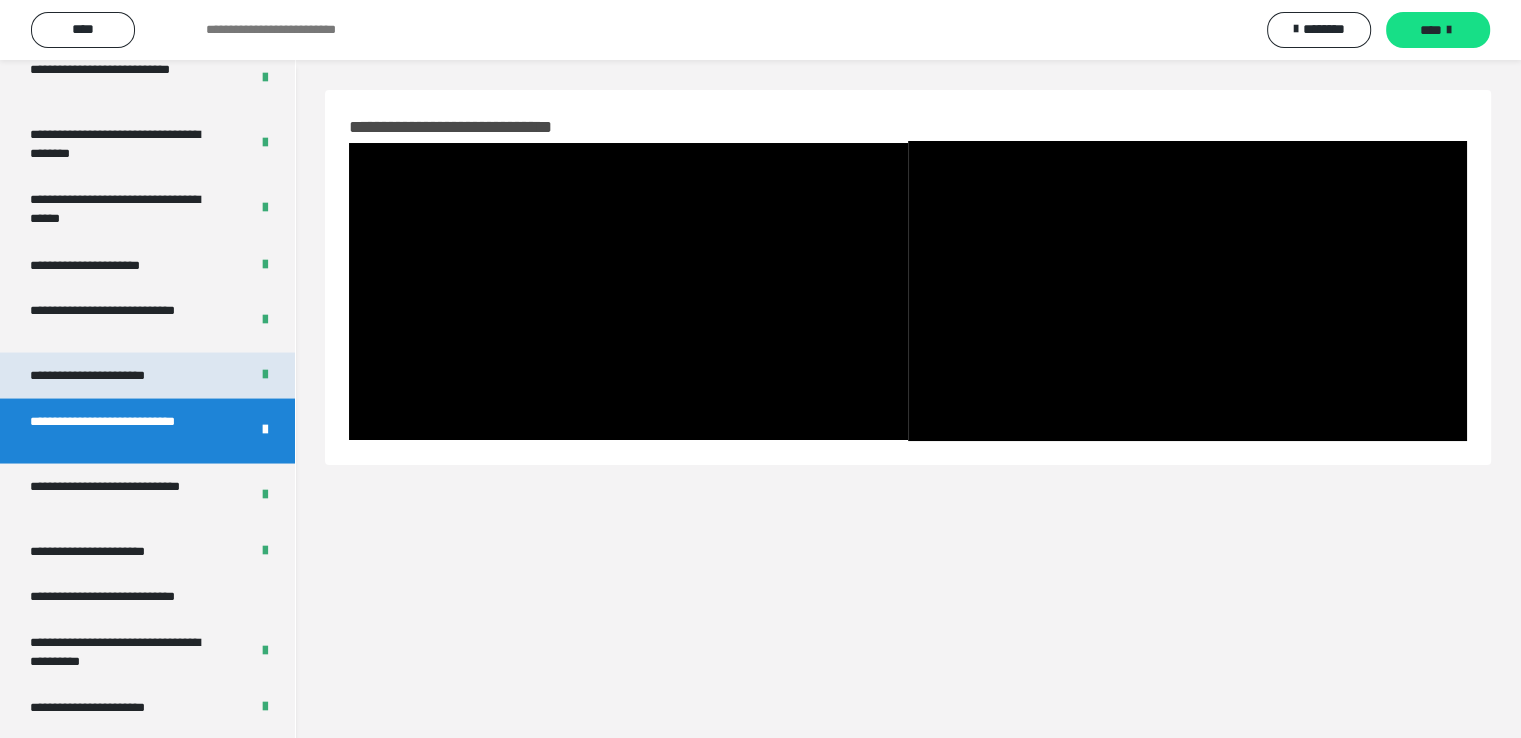 click on "**********" at bounding box center [111, 375] 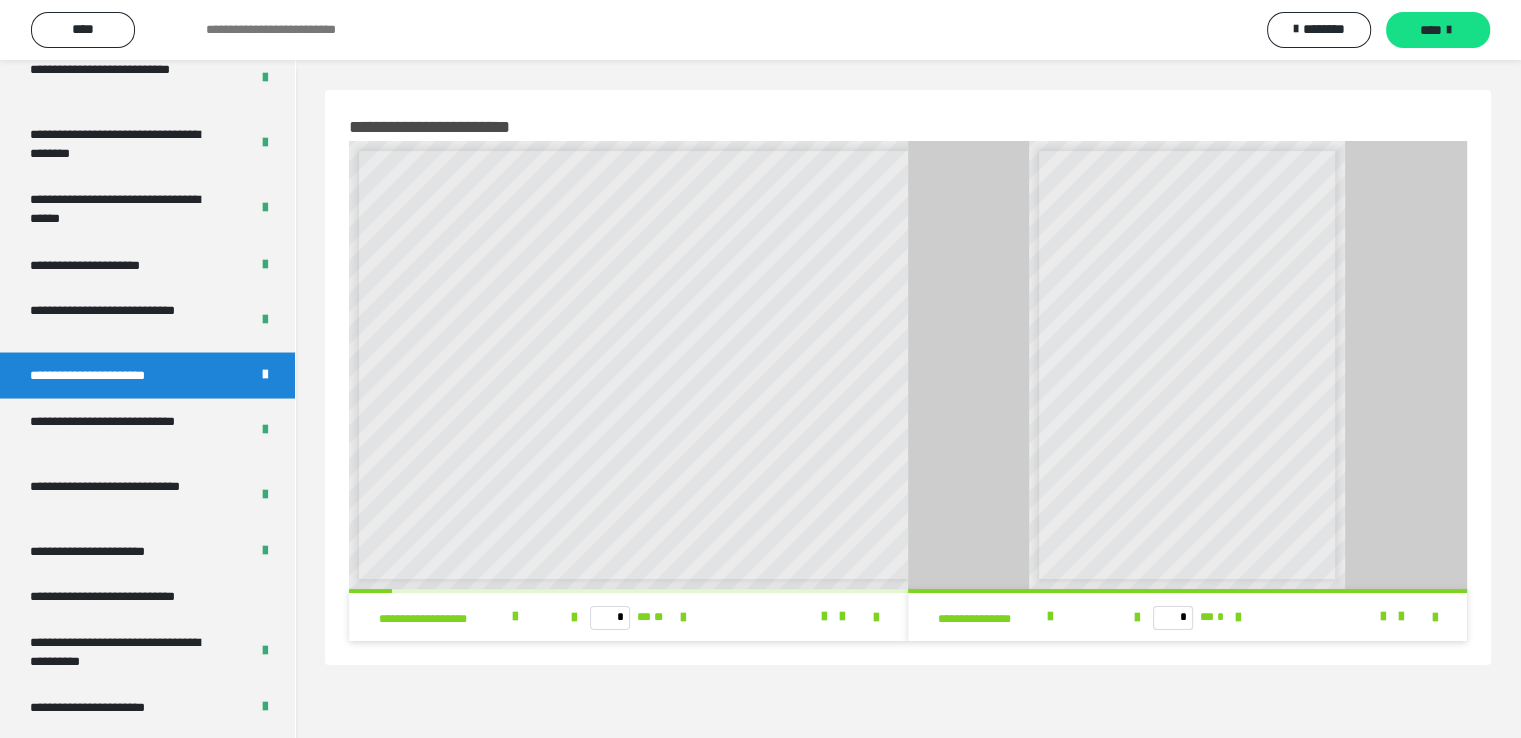 scroll, scrollTop: 8, scrollLeft: 0, axis: vertical 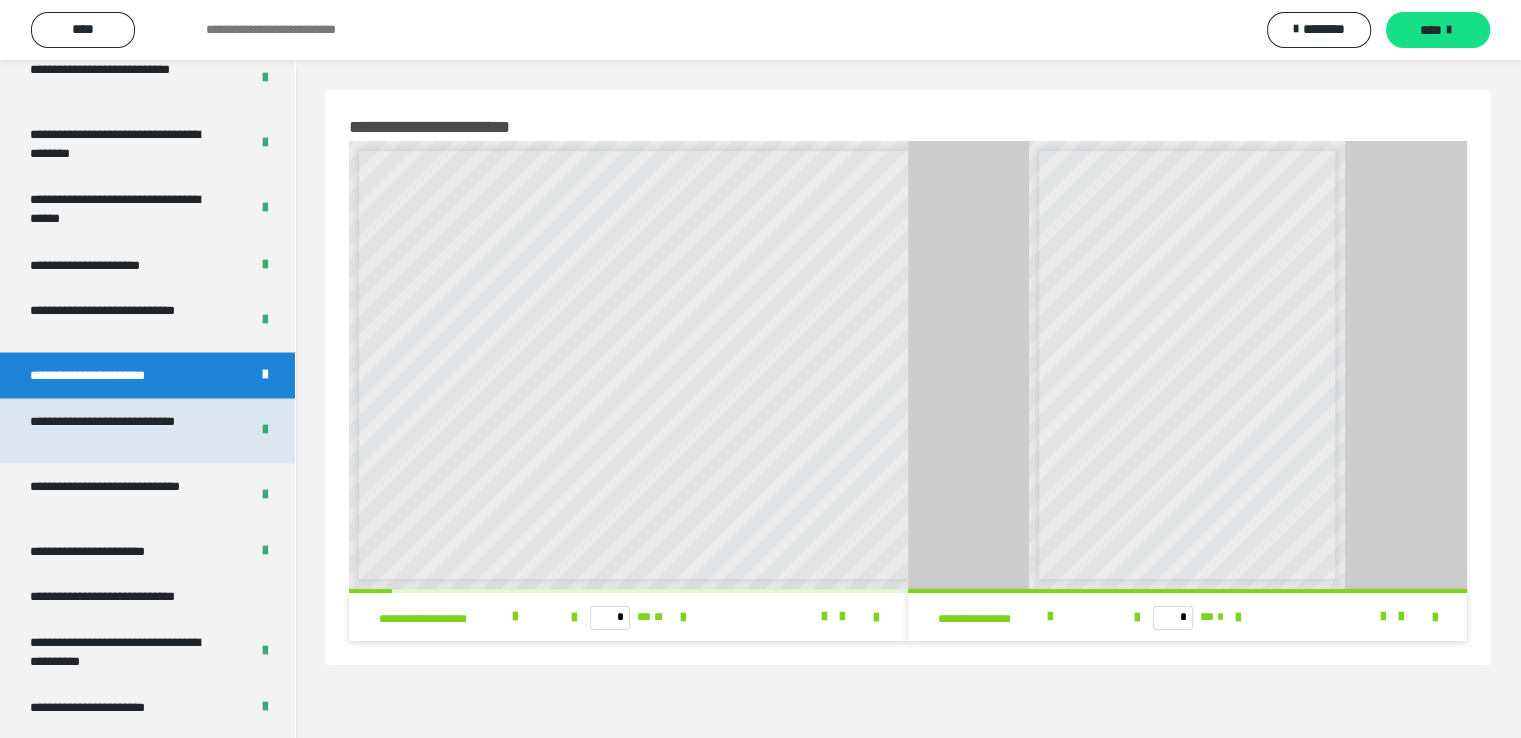 click on "**********" at bounding box center (124, 430) 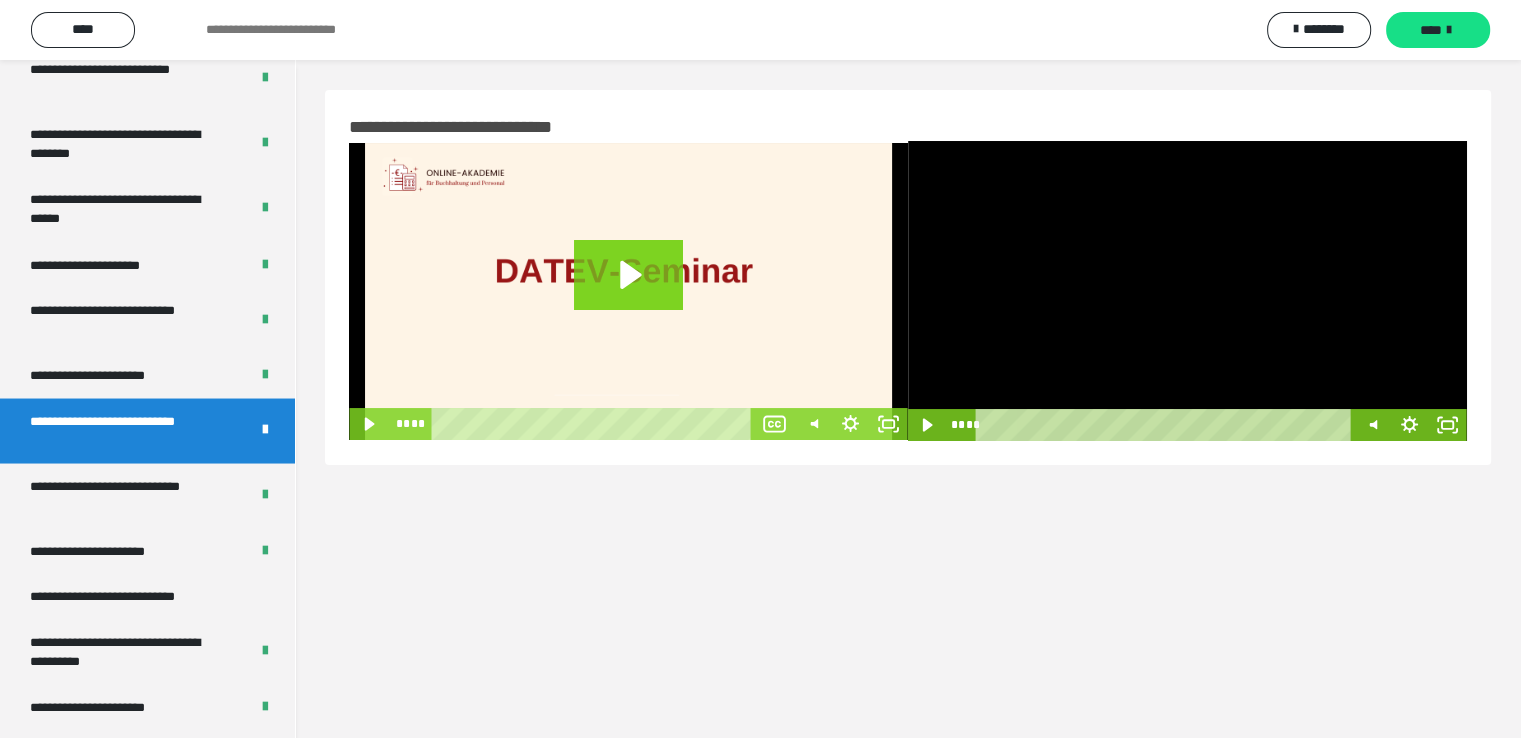 click on "**** ****" at bounding box center [1149, 425] 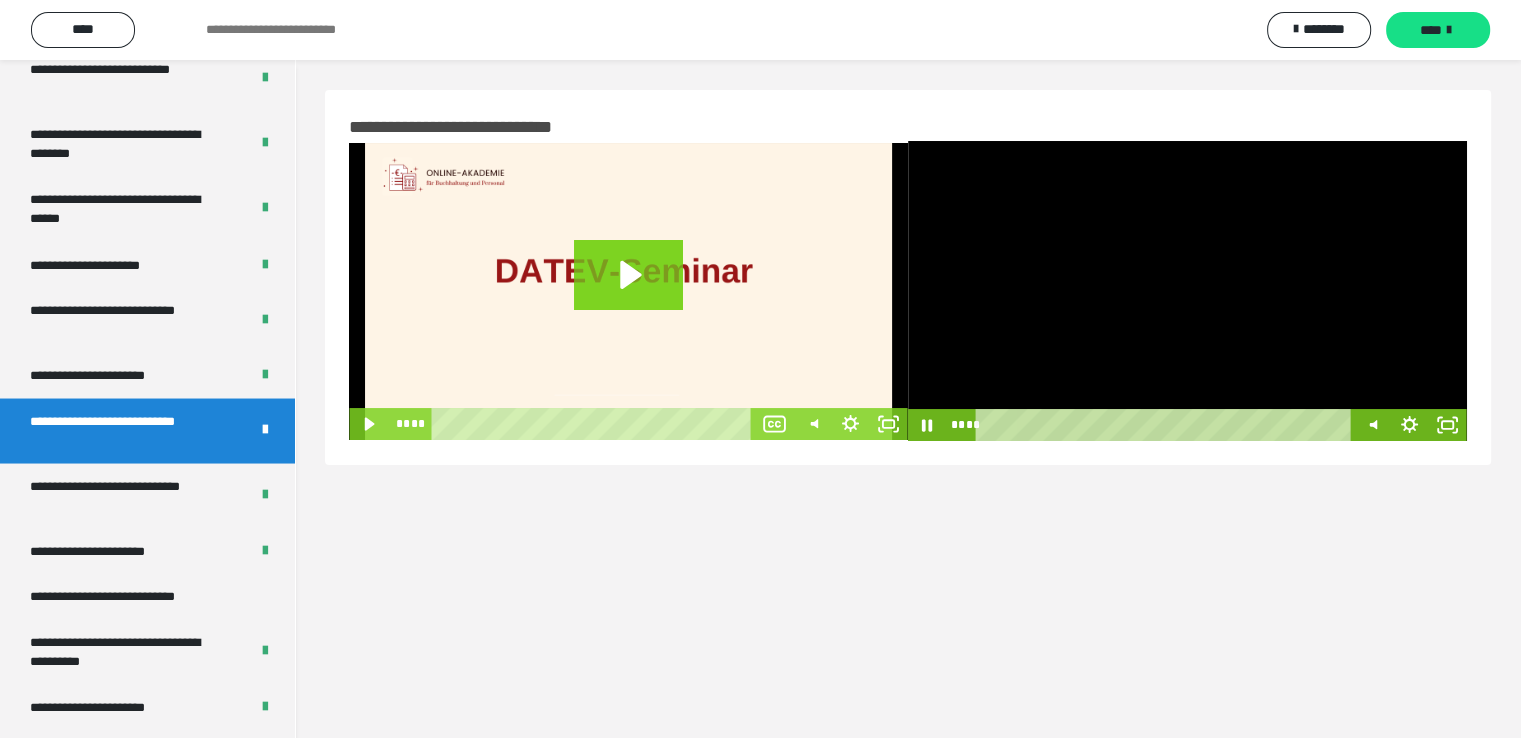 click at bounding box center (1187, 291) 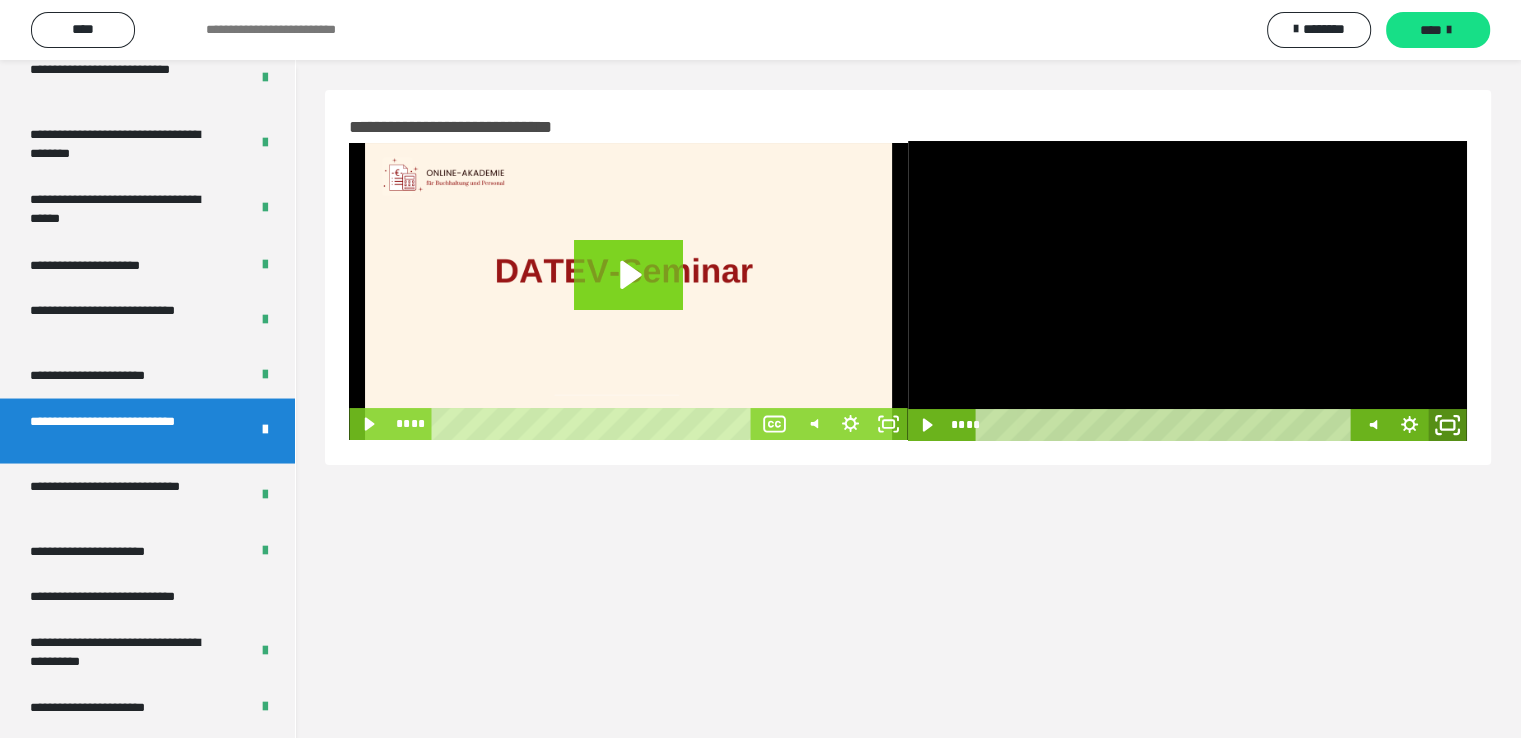 click 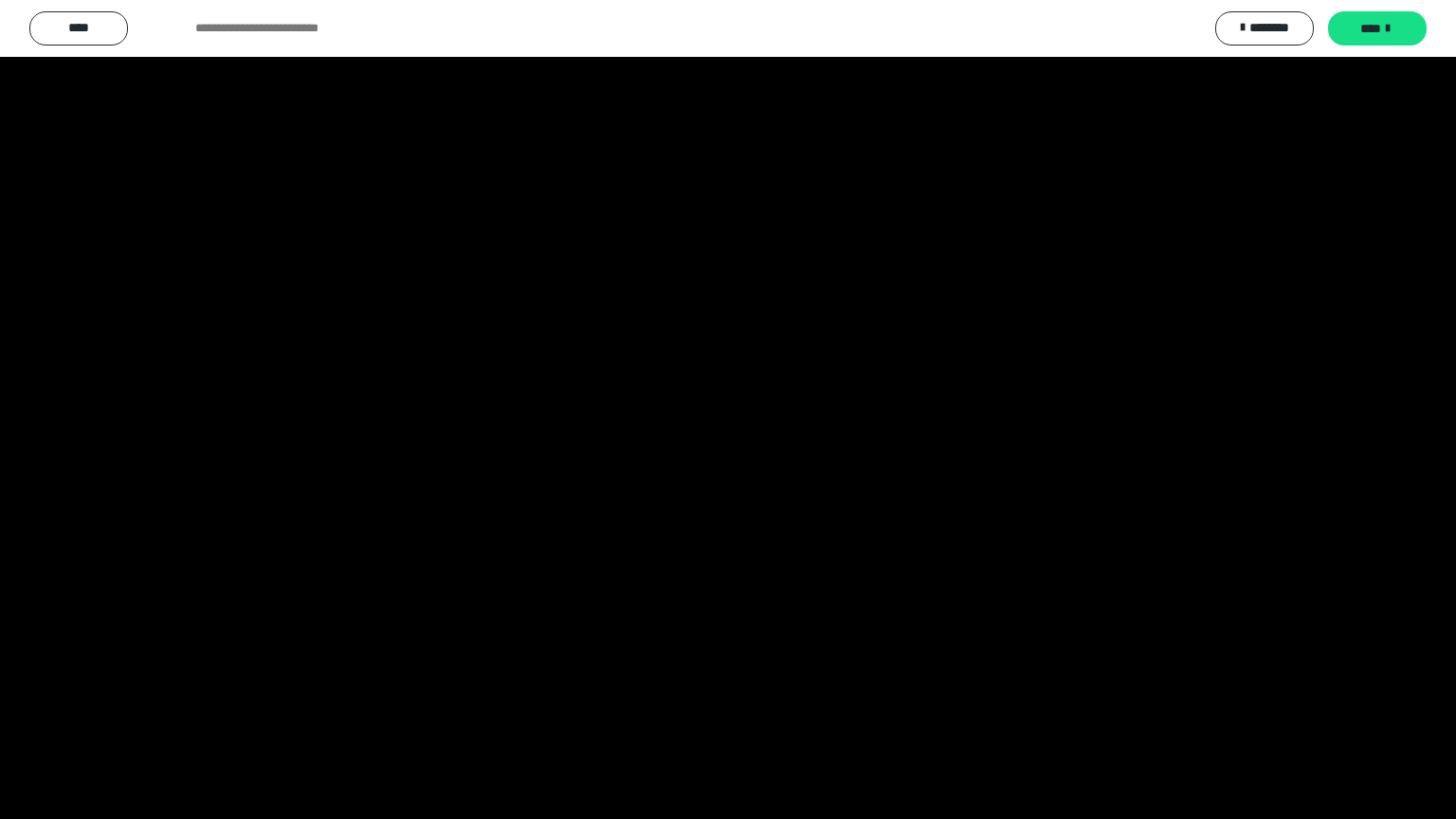 click at bounding box center [728, 410] 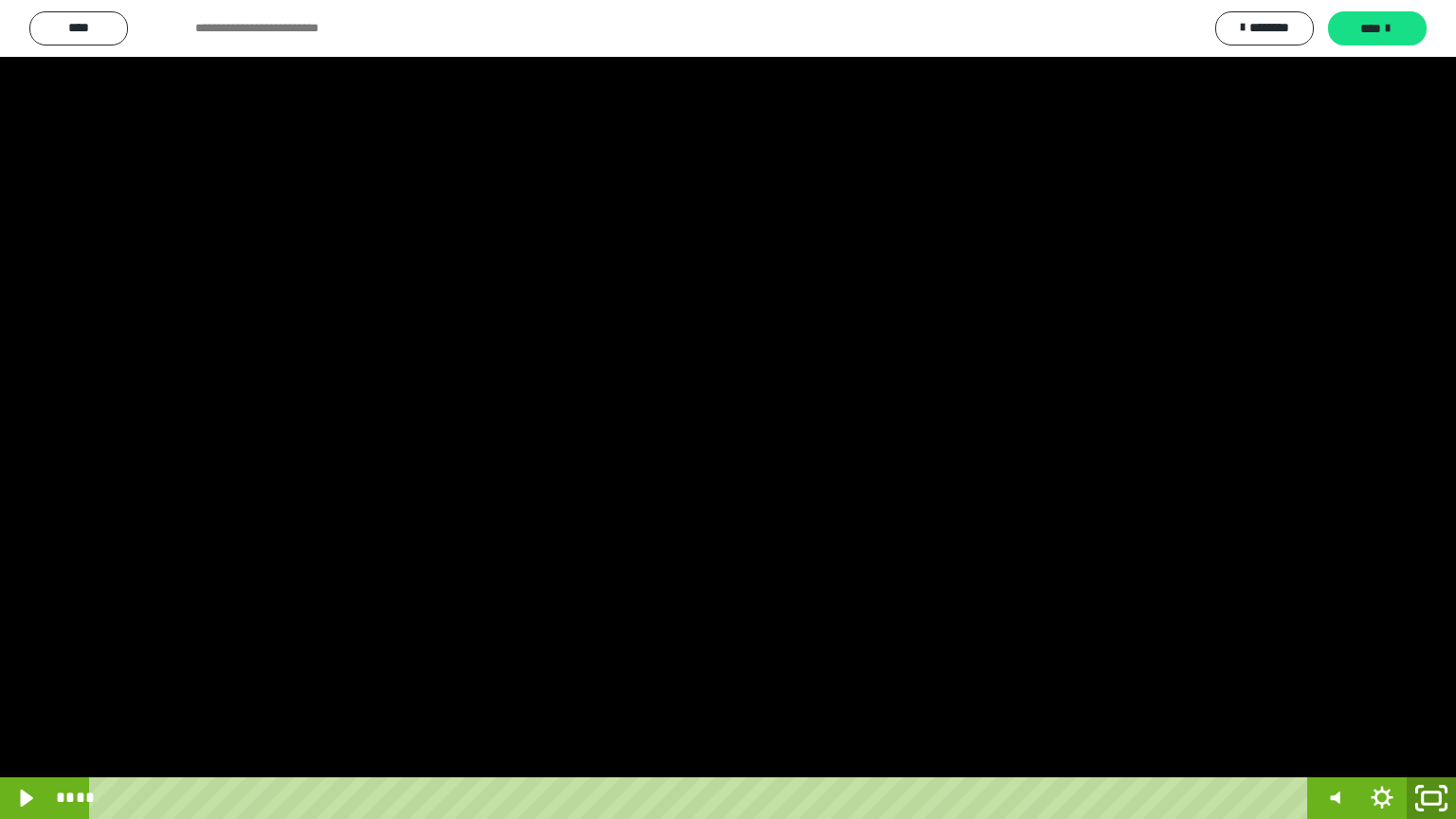 click 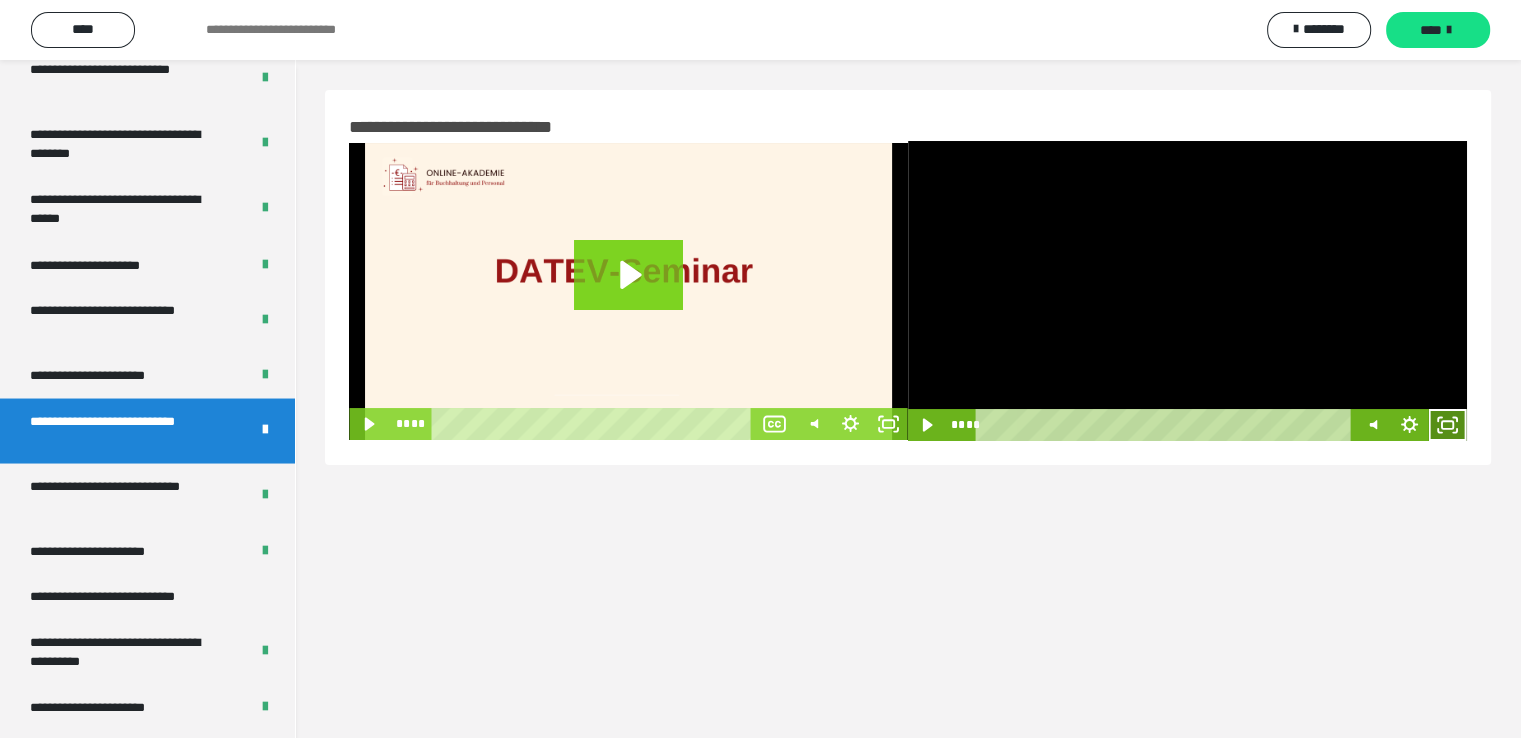 click 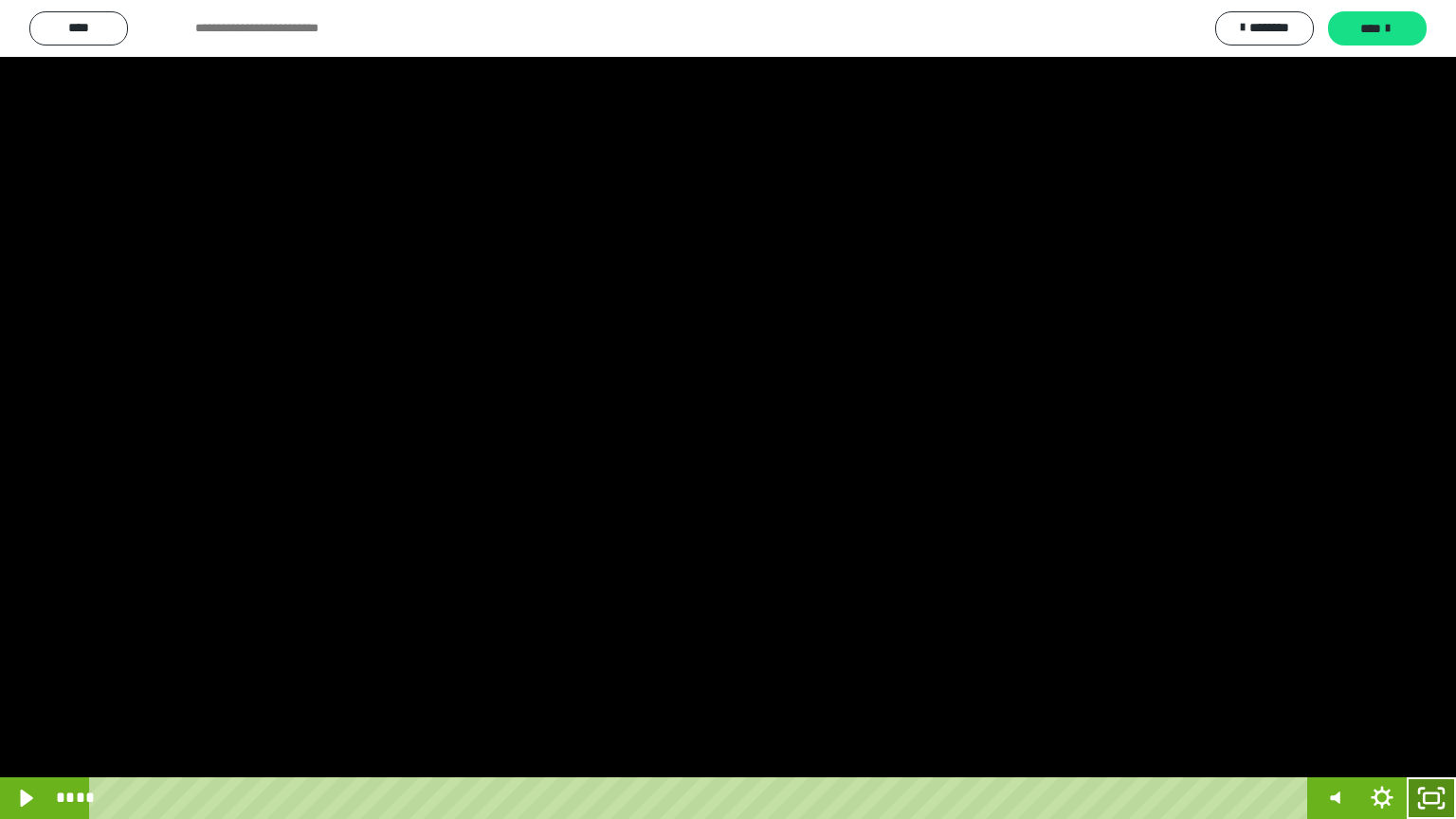 click 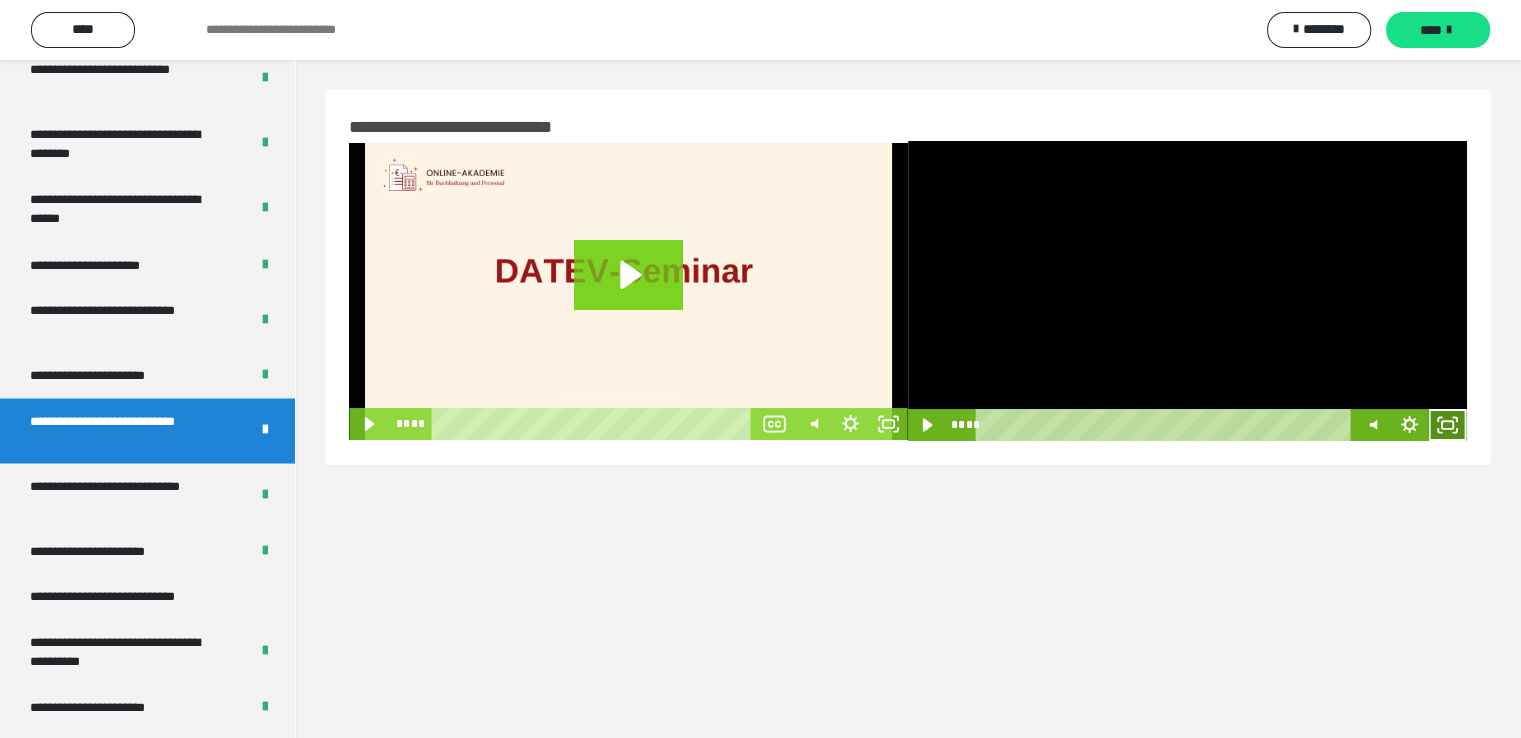 click 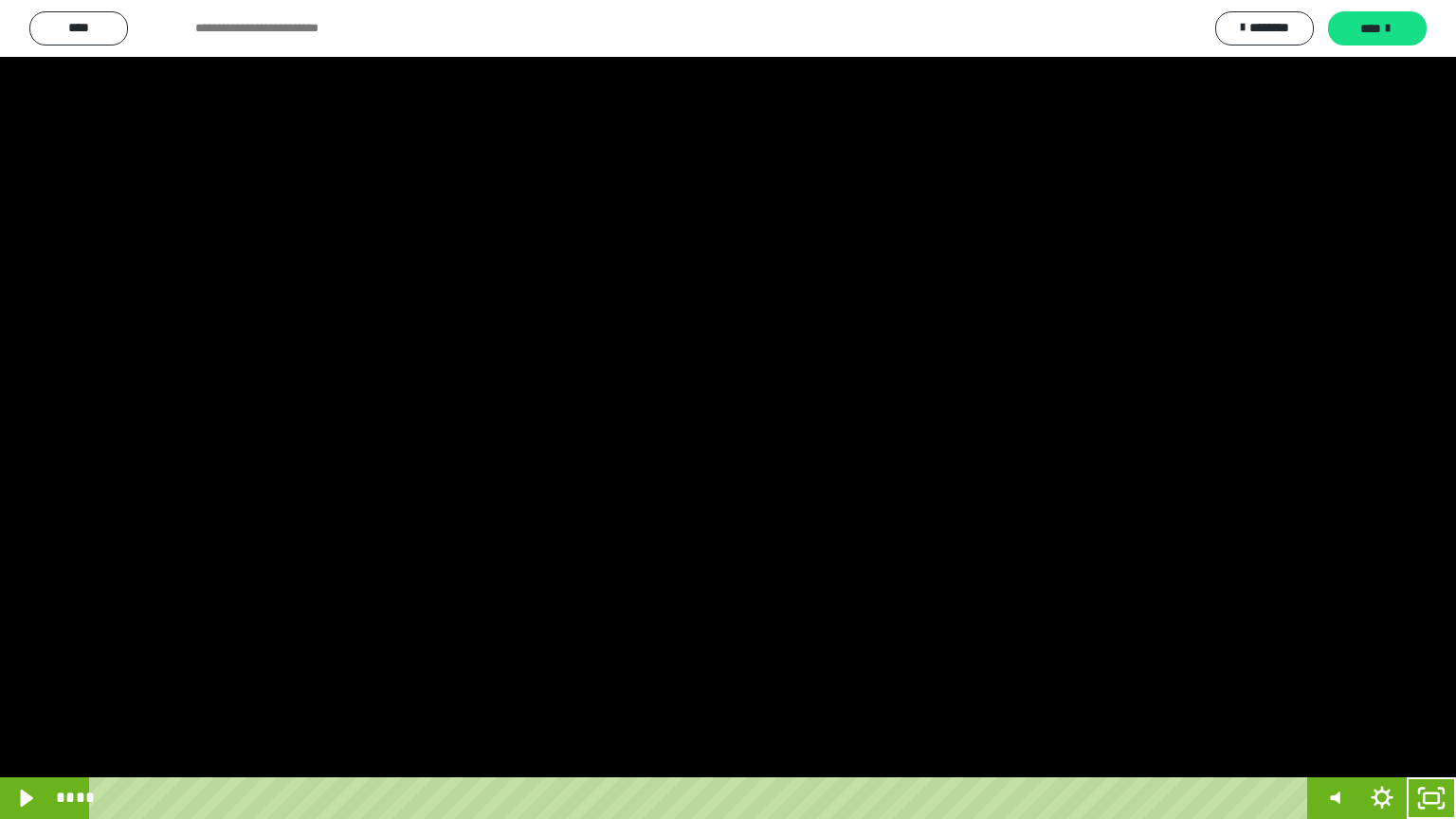 click at bounding box center (728, 410) 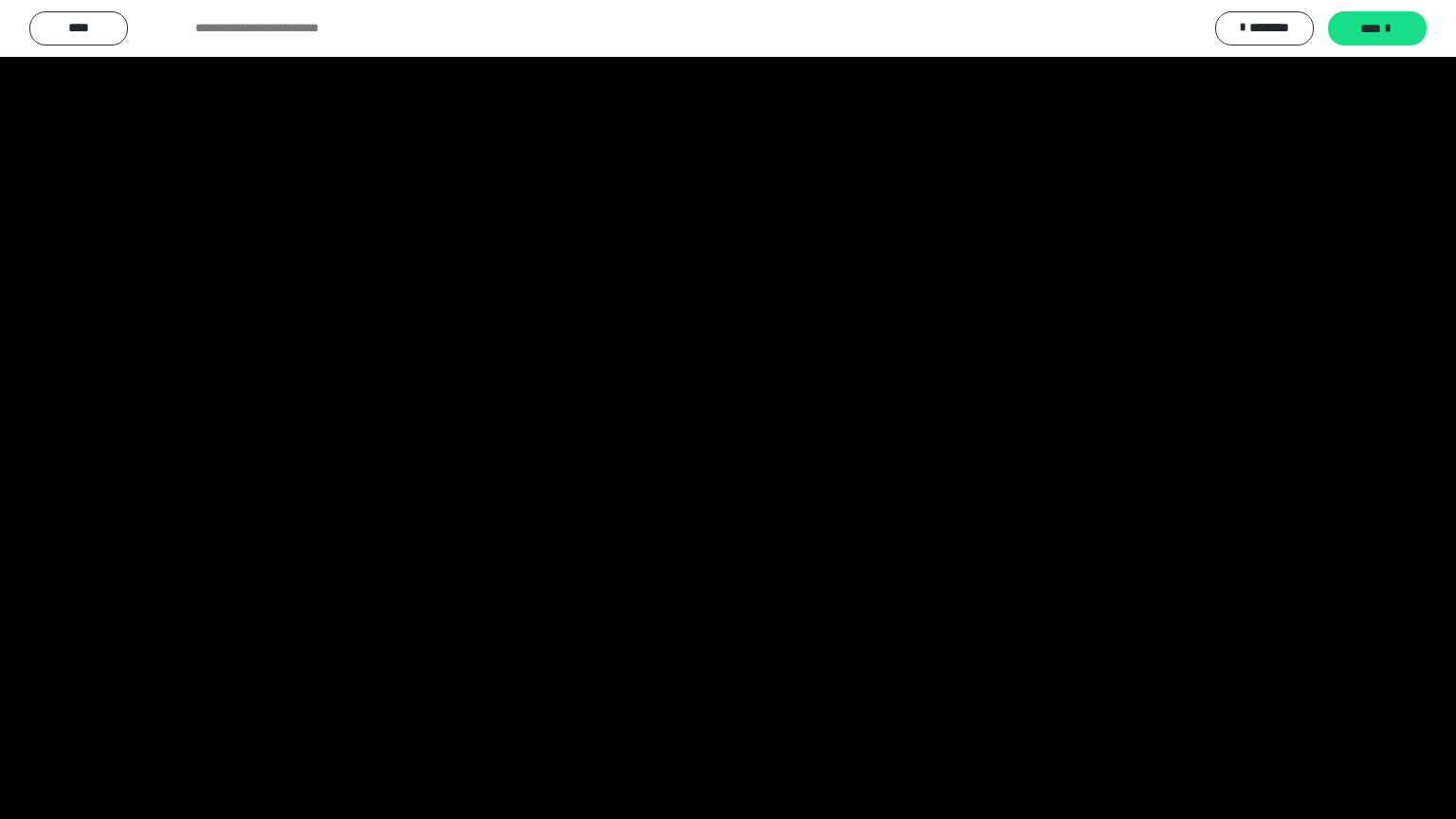 click at bounding box center [728, 410] 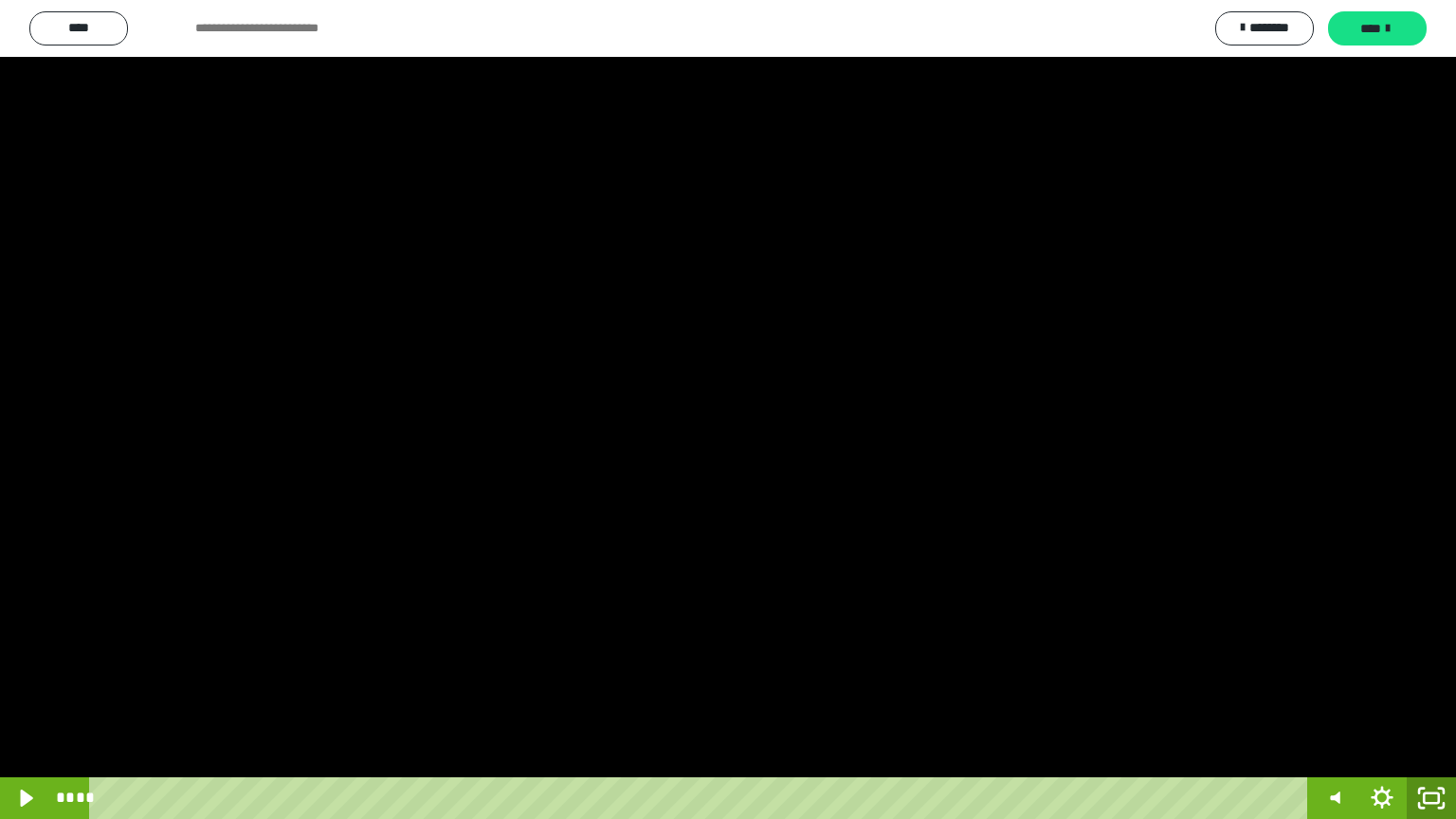 click 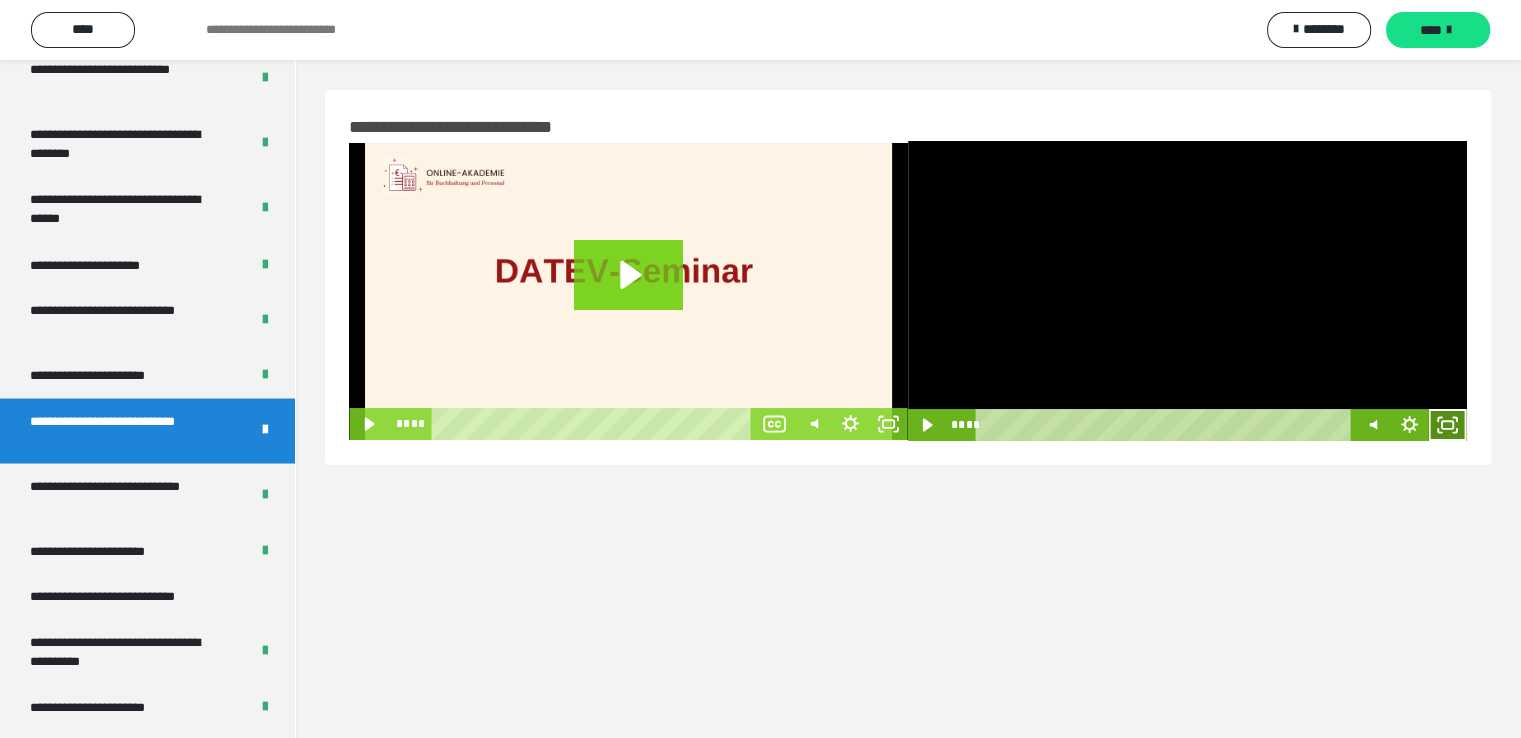 click 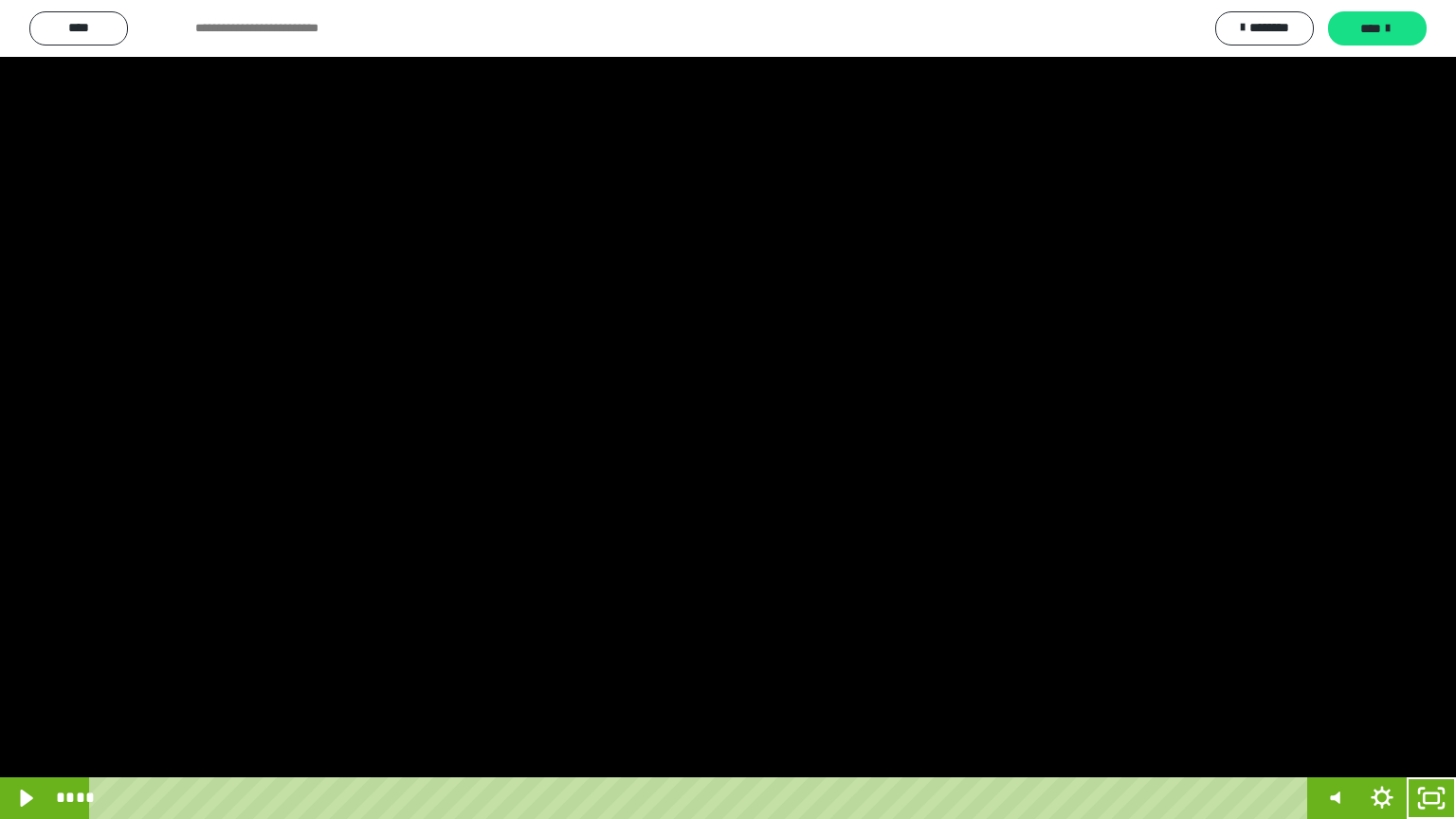 click at bounding box center (728, 410) 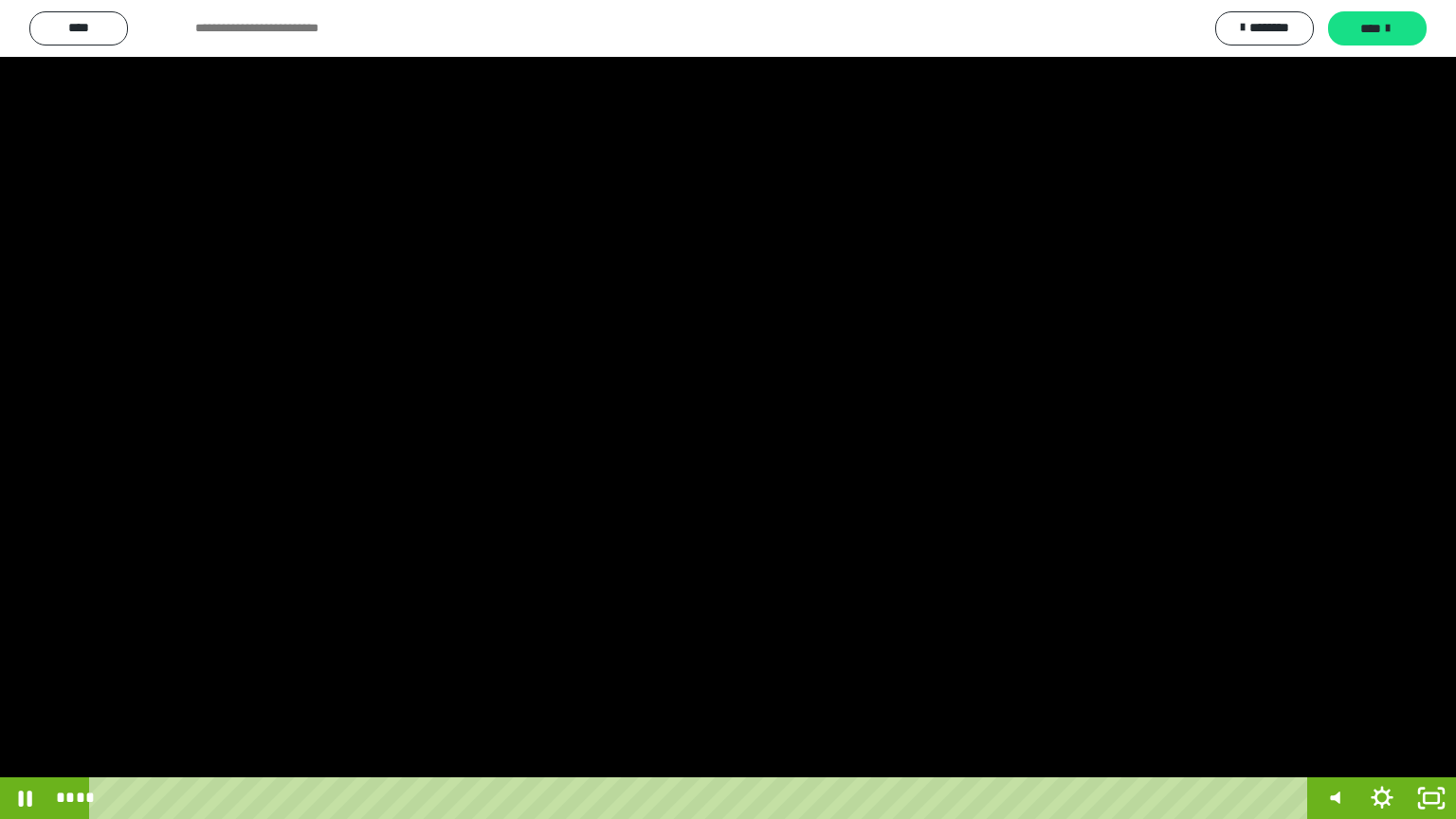 click at bounding box center (728, 410) 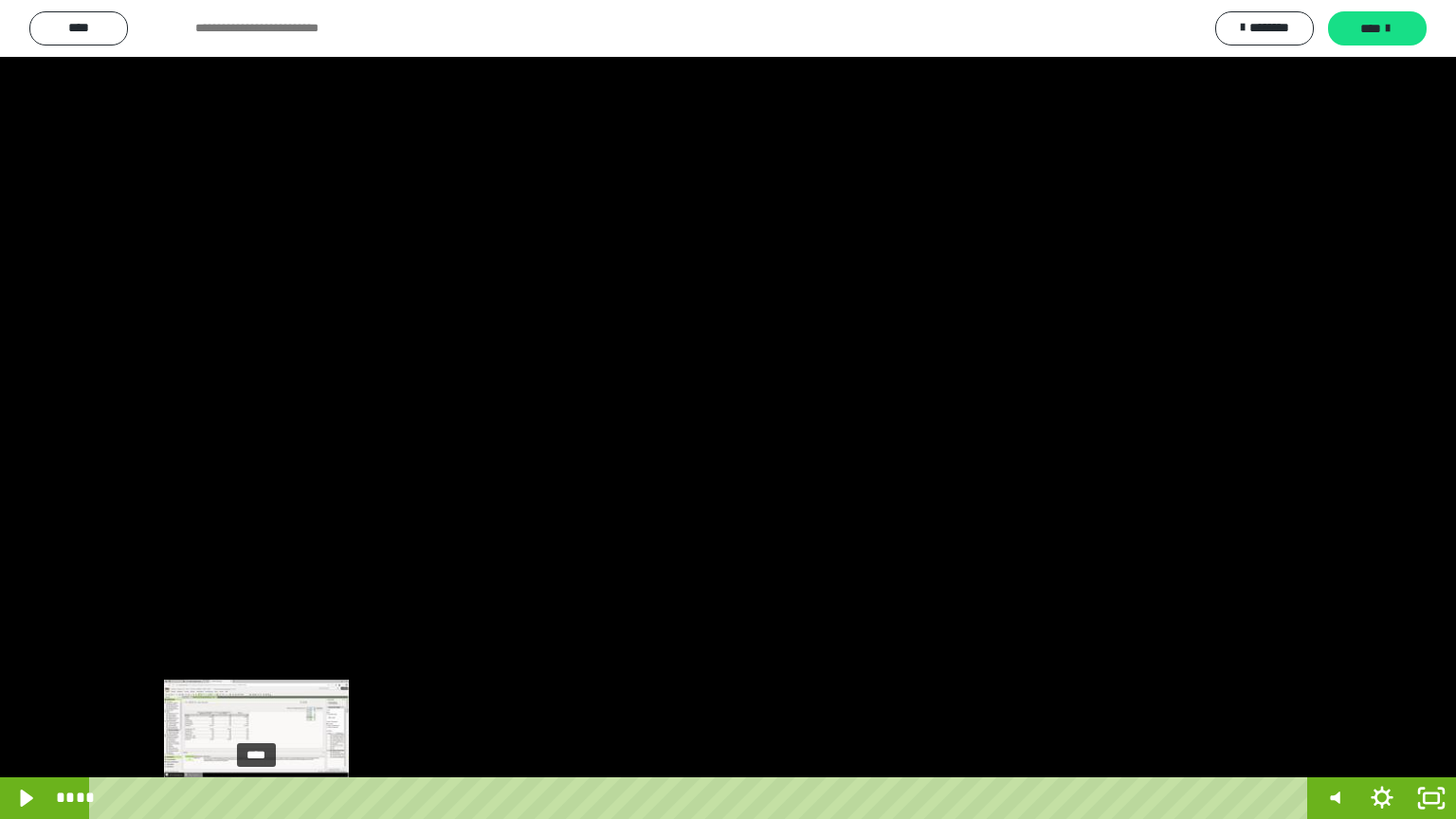 click on "****" at bounding box center (701, 798) 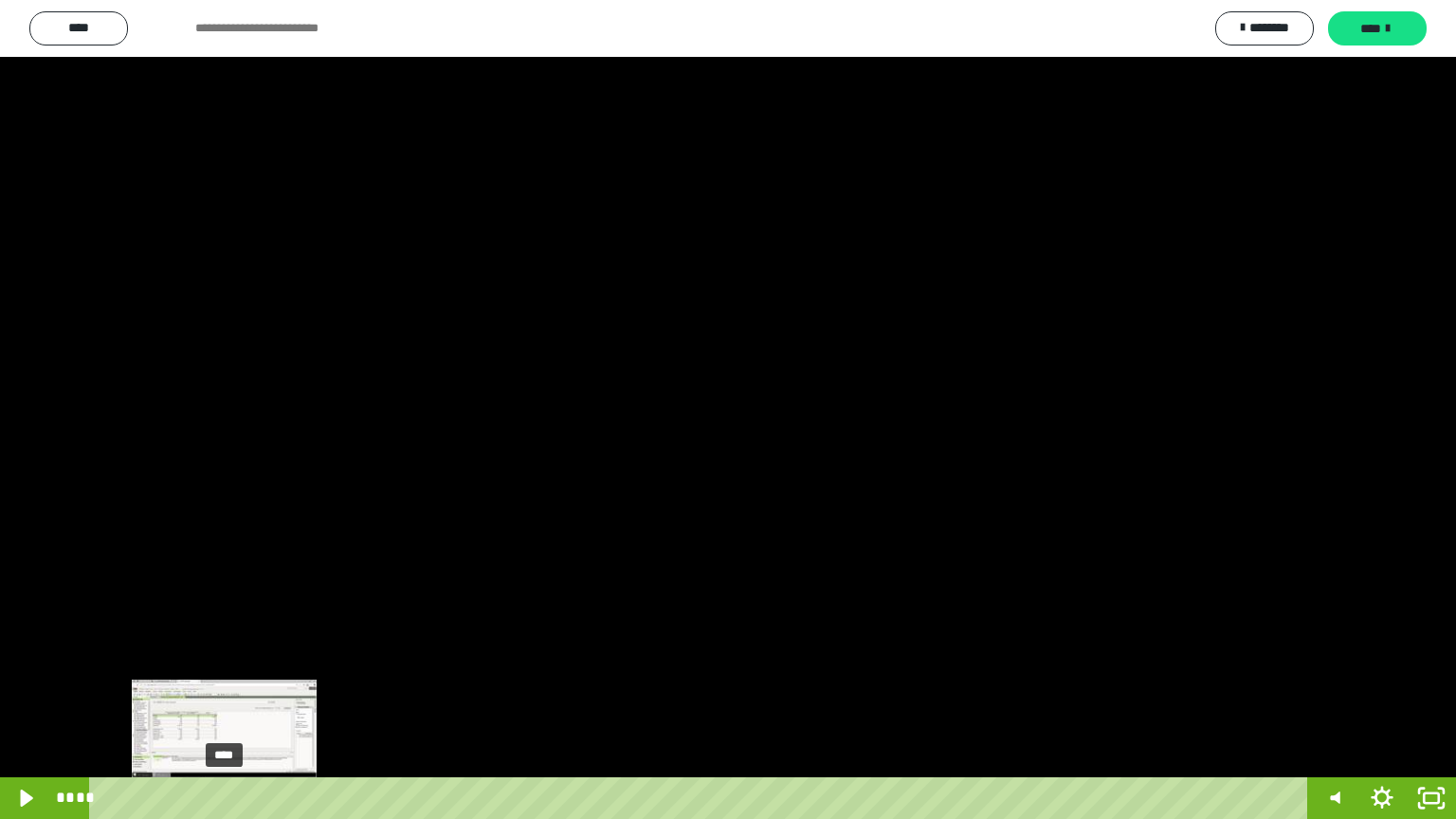 click on "****" at bounding box center (701, 798) 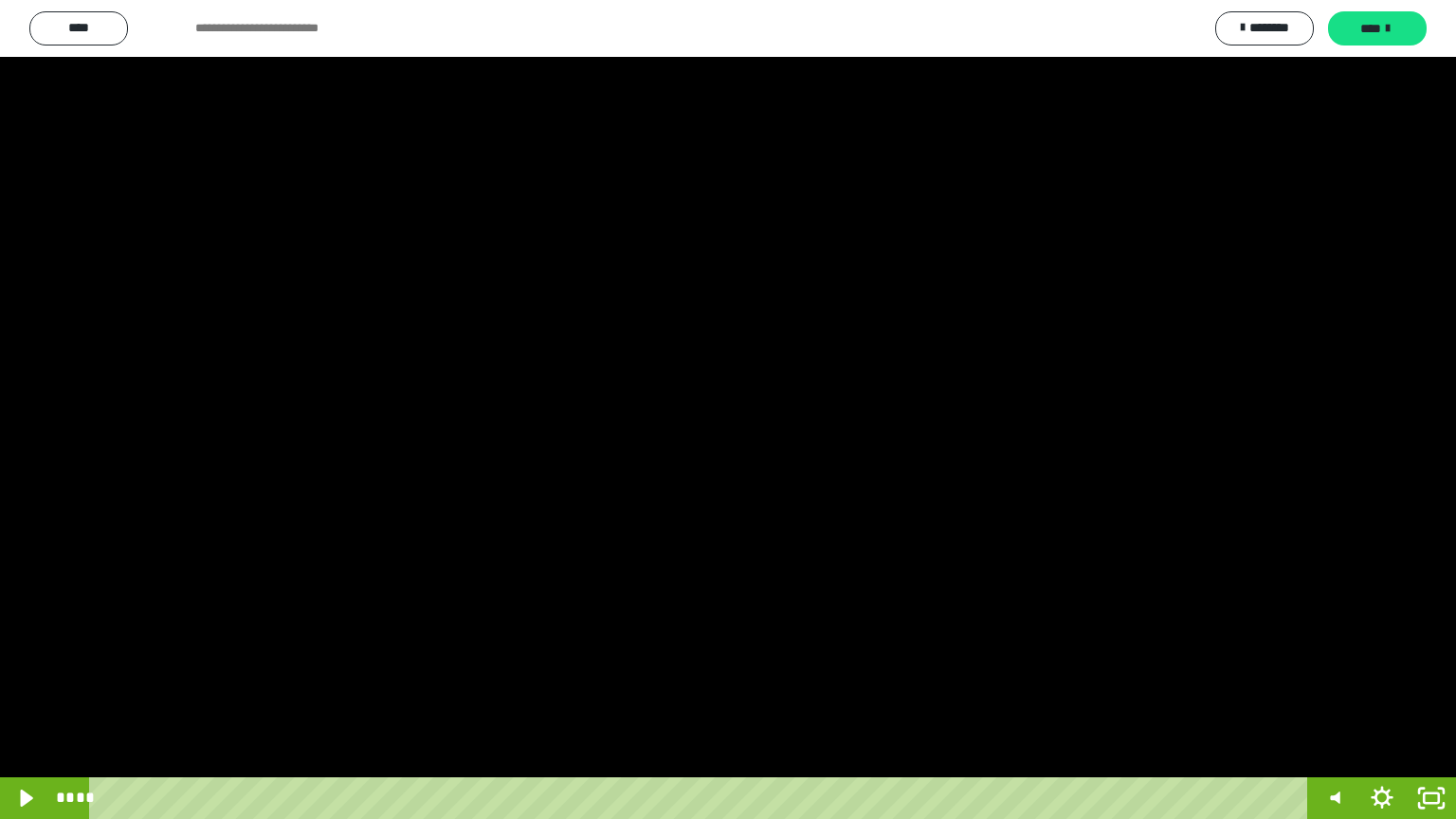 click at bounding box center [728, 410] 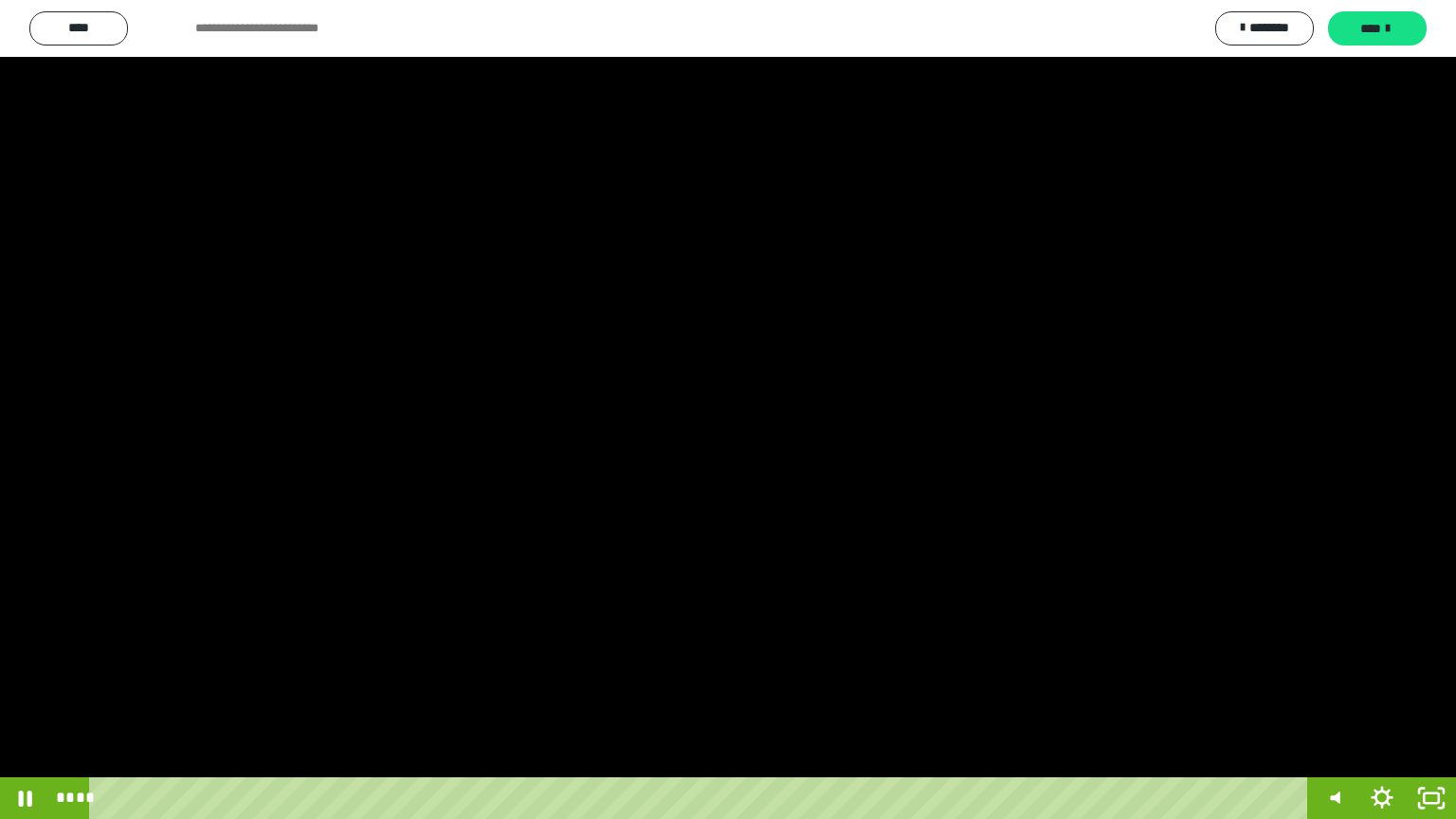 click at bounding box center [728, 410] 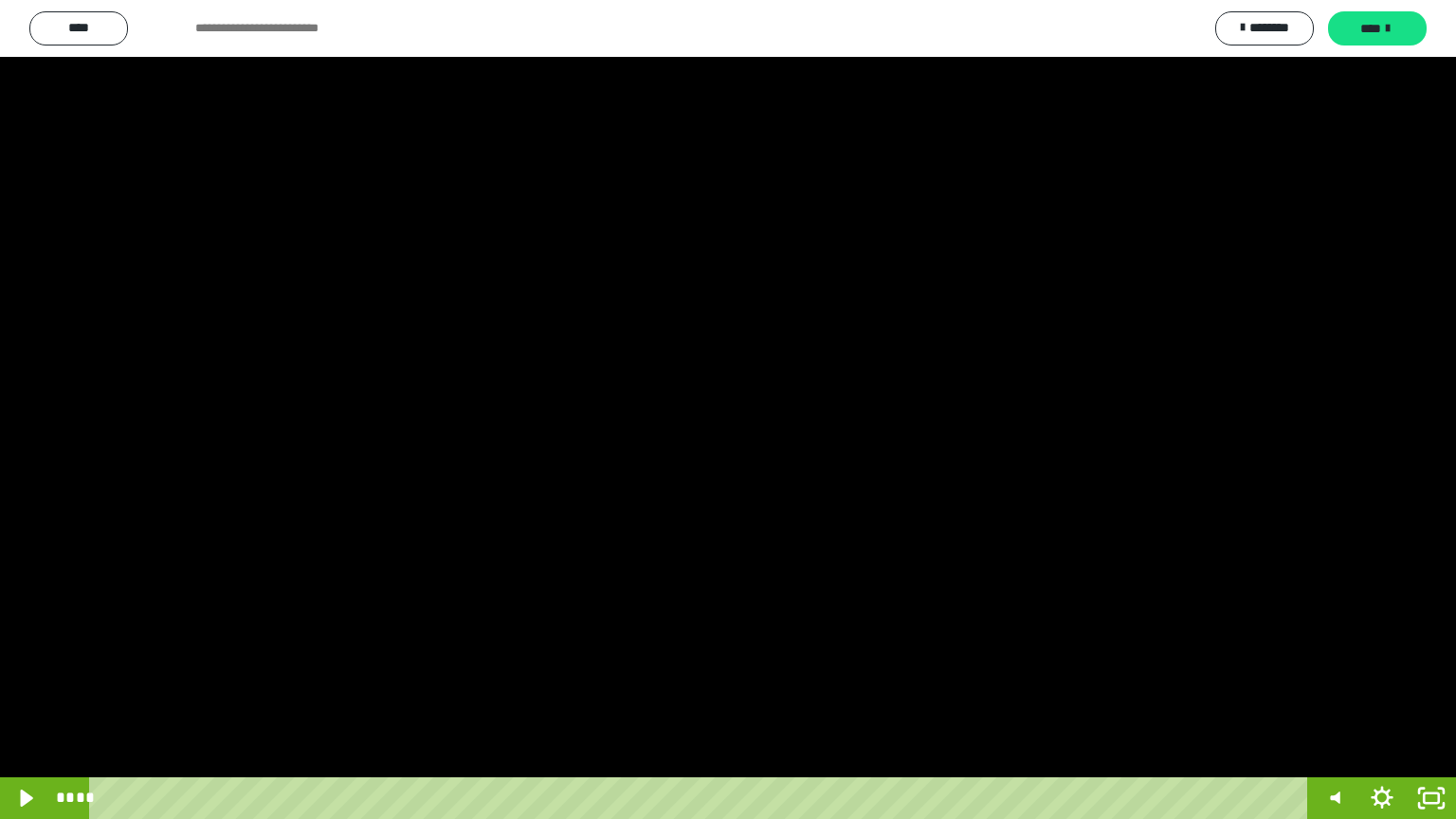 click at bounding box center (728, 410) 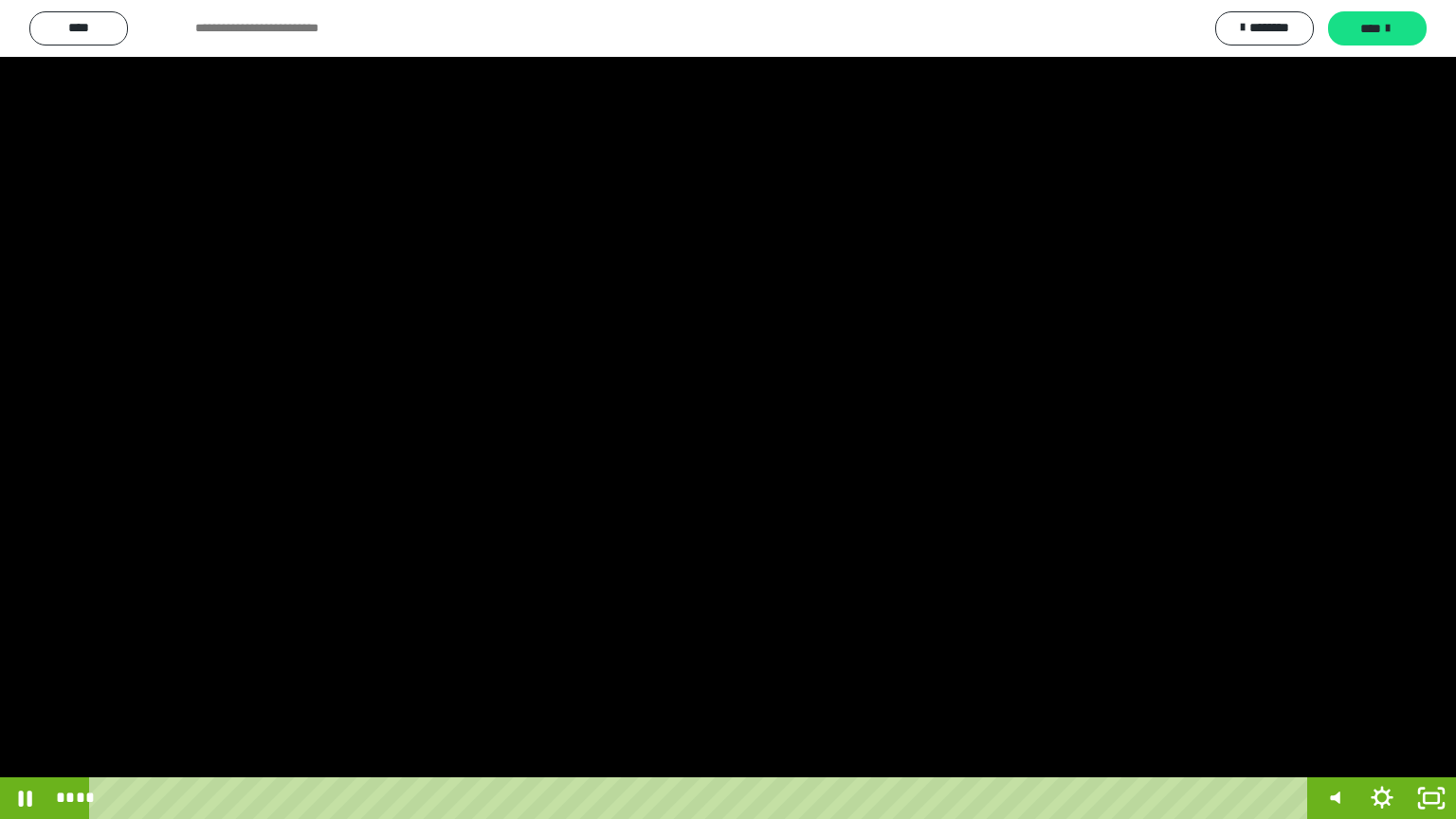 click at bounding box center [728, 410] 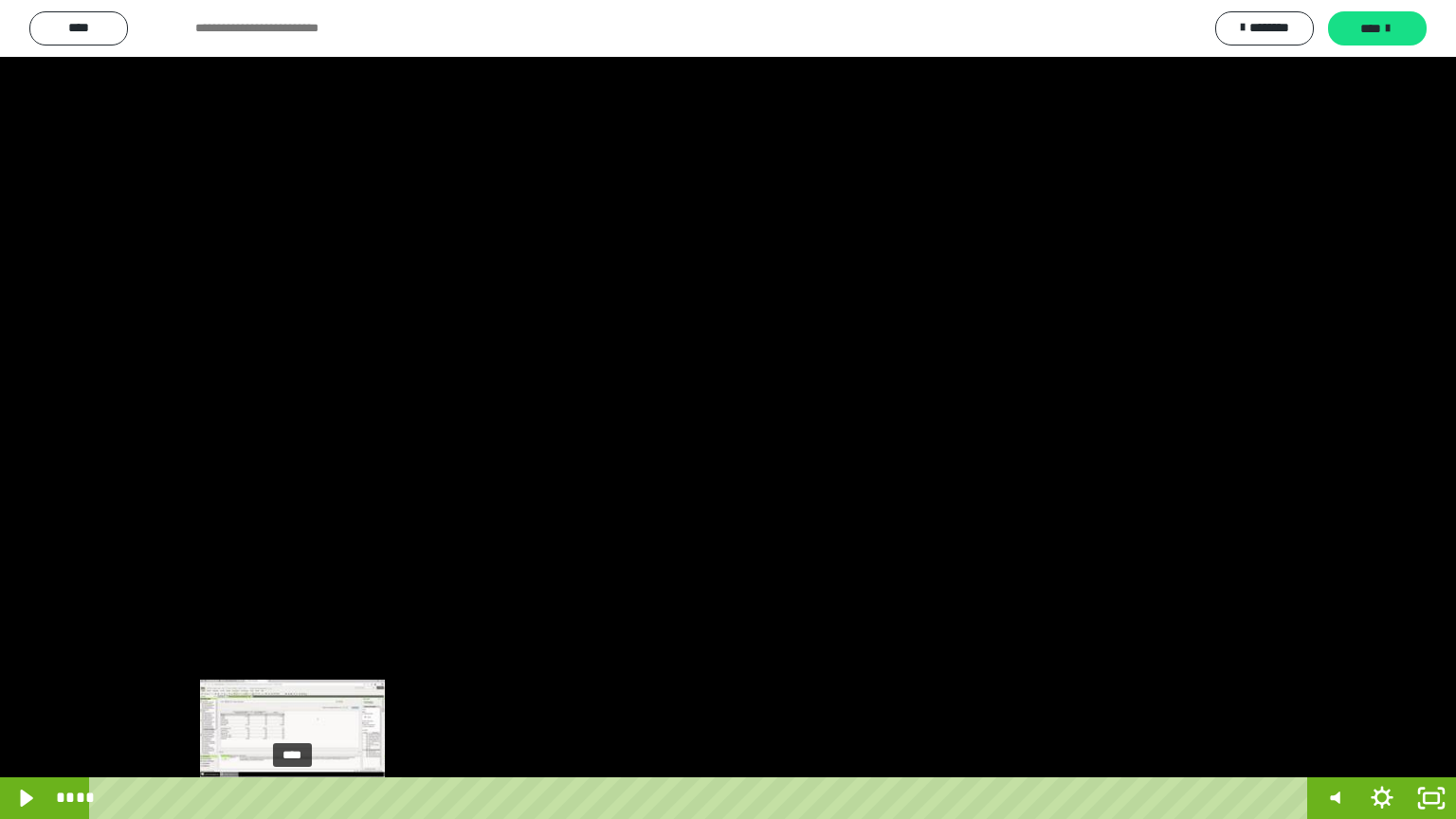 click on "****" at bounding box center [701, 798] 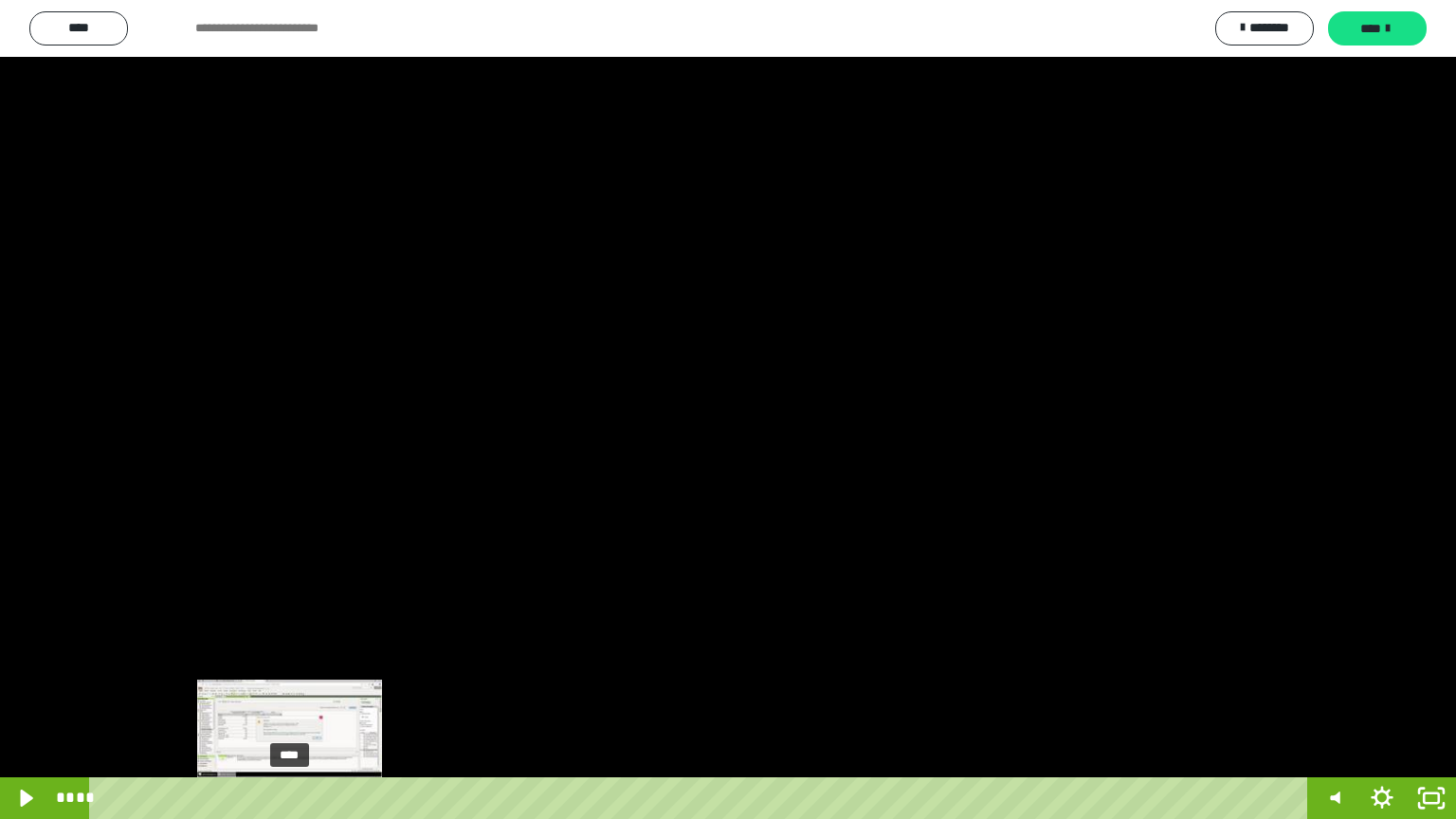 click at bounding box center [290, 798] 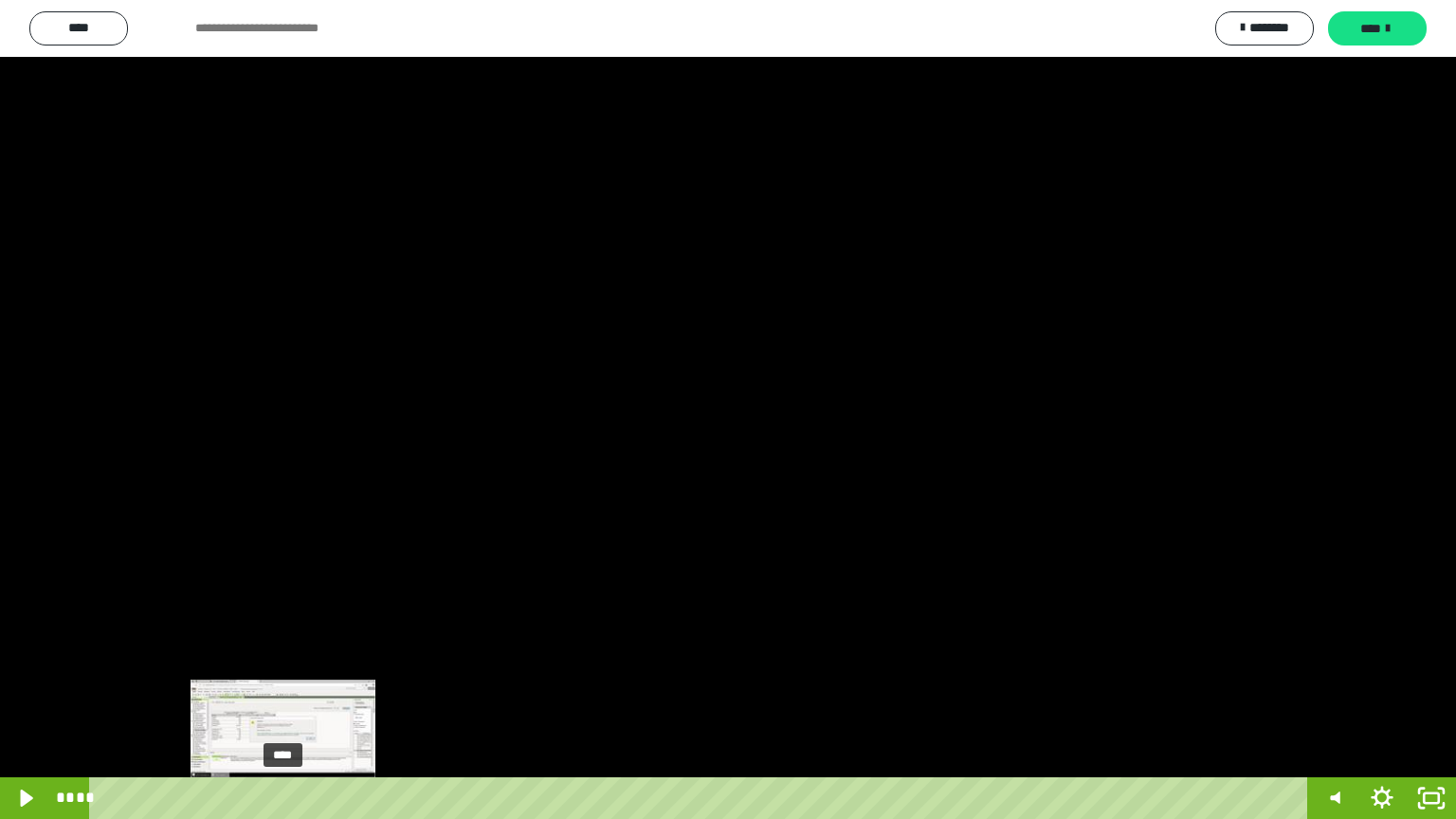 click at bounding box center [290, 798] 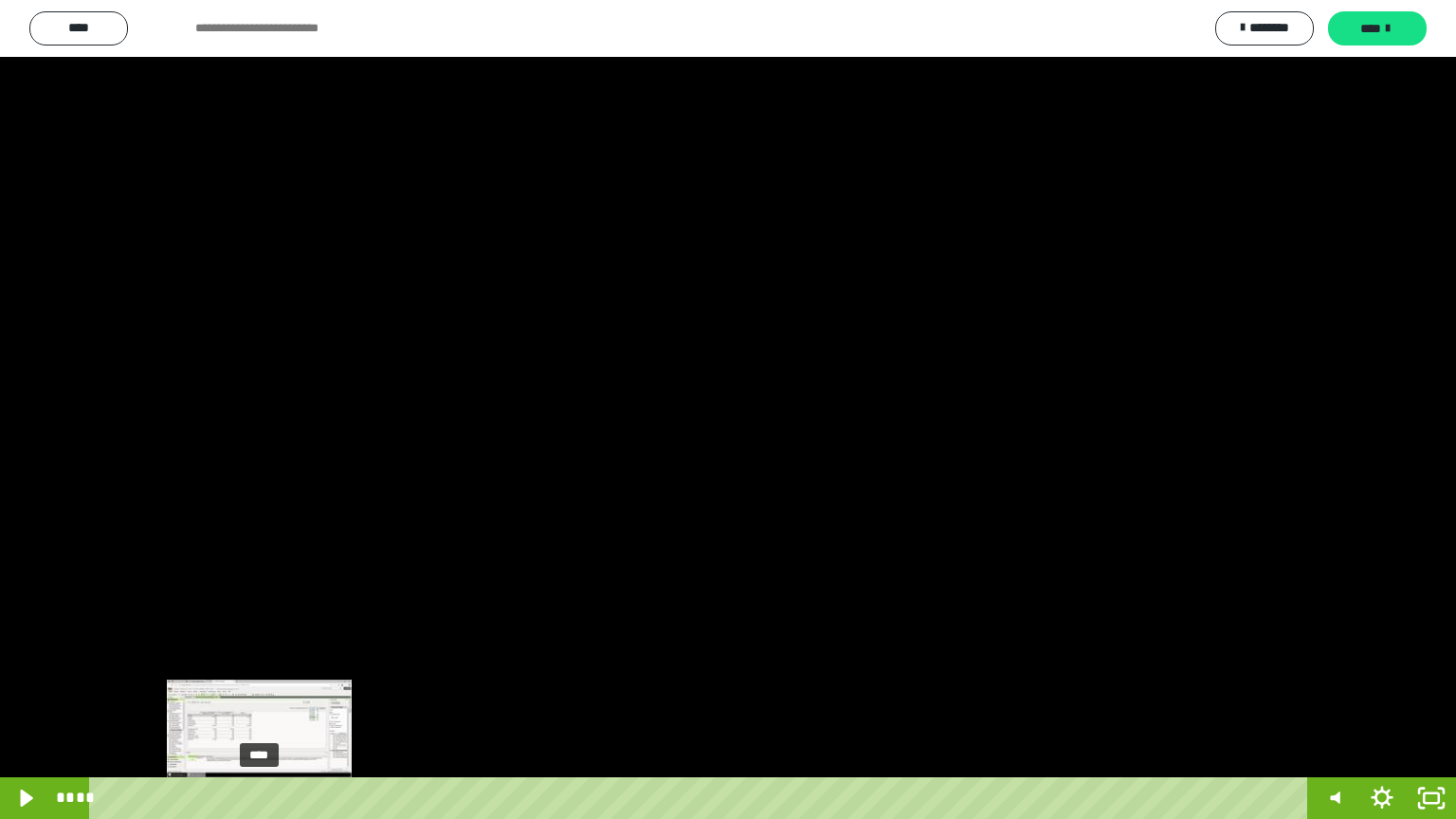 click on "****" at bounding box center [701, 798] 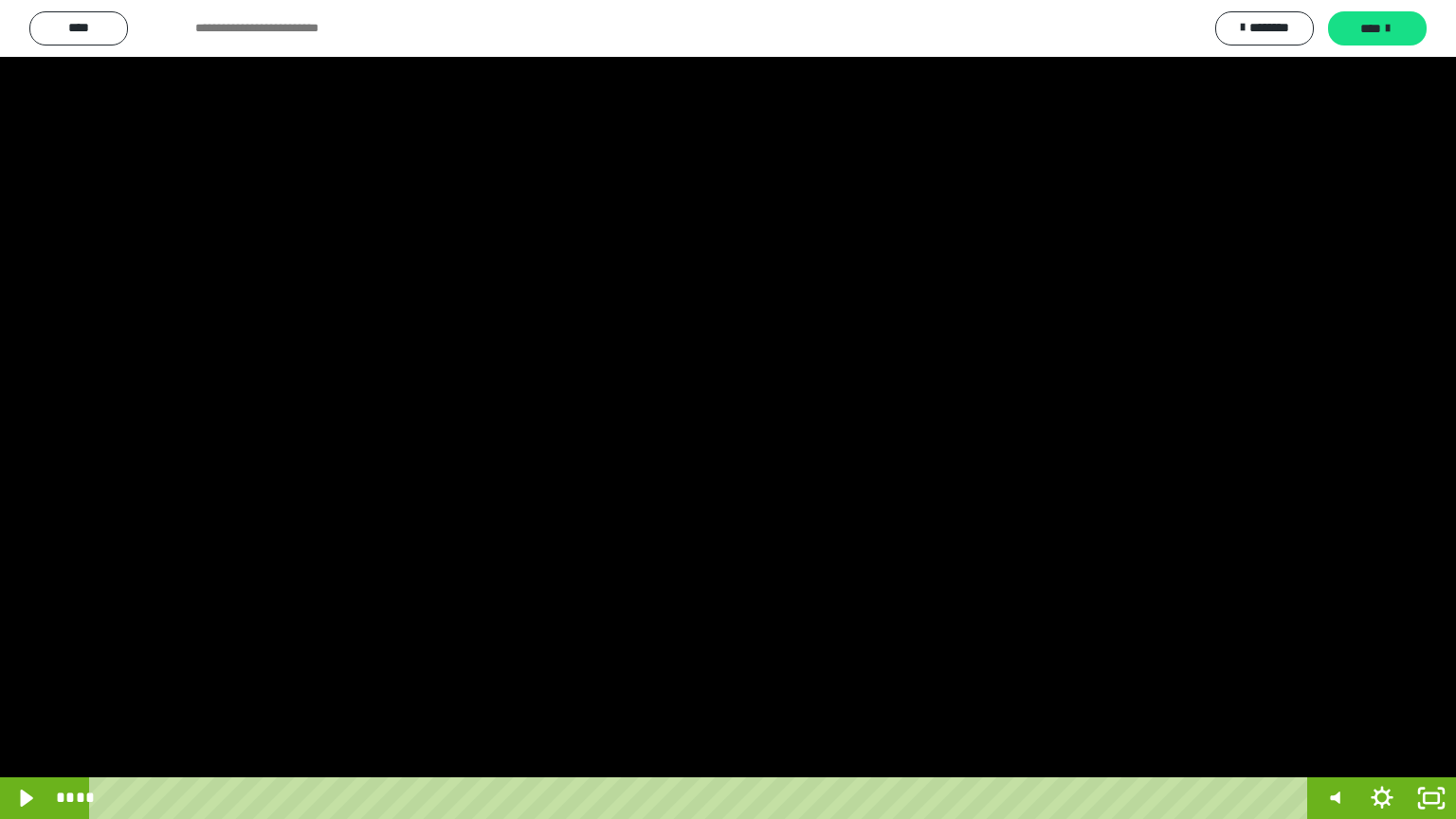 click at bounding box center [728, 410] 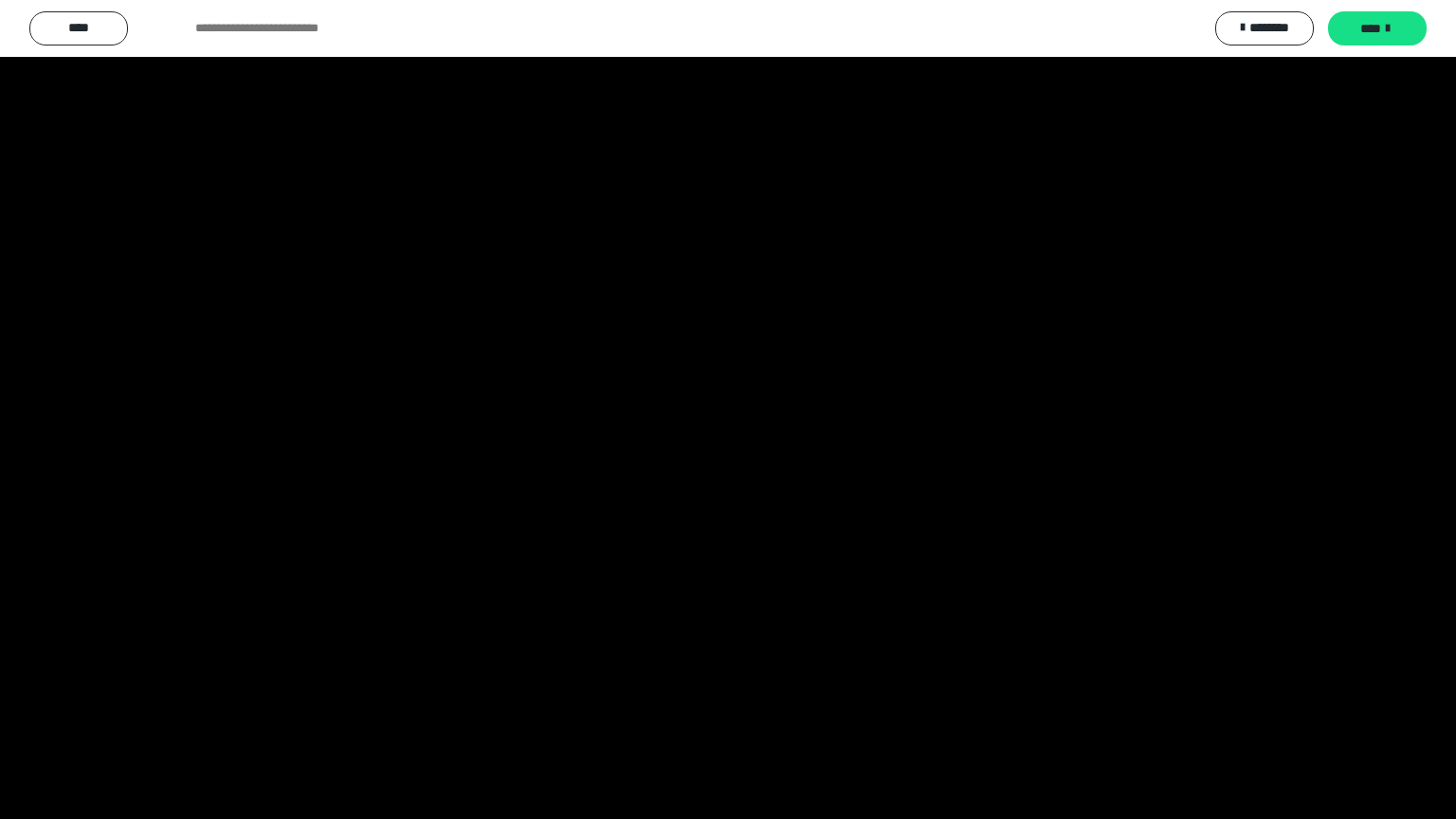 click at bounding box center [728, 410] 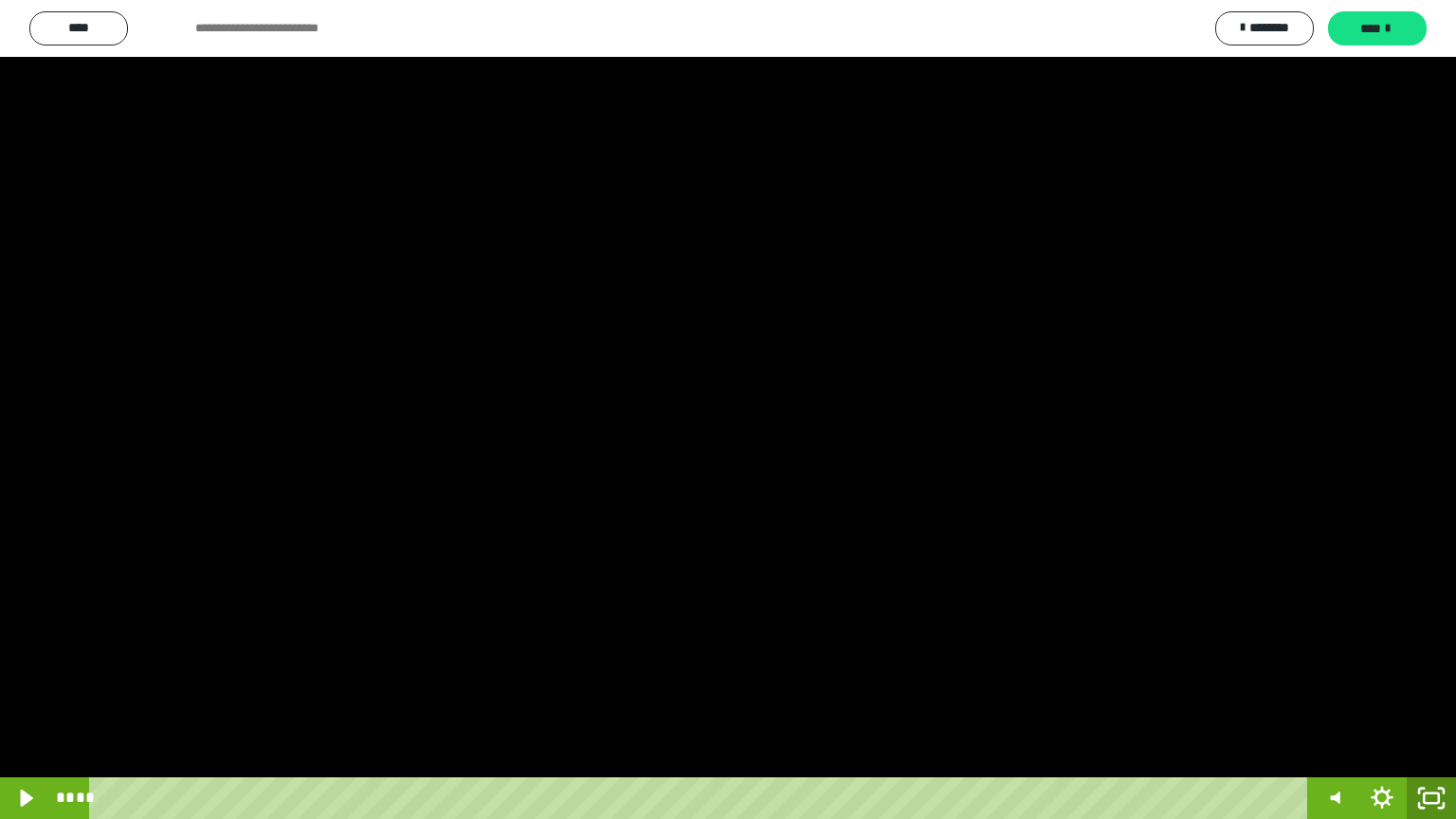 click 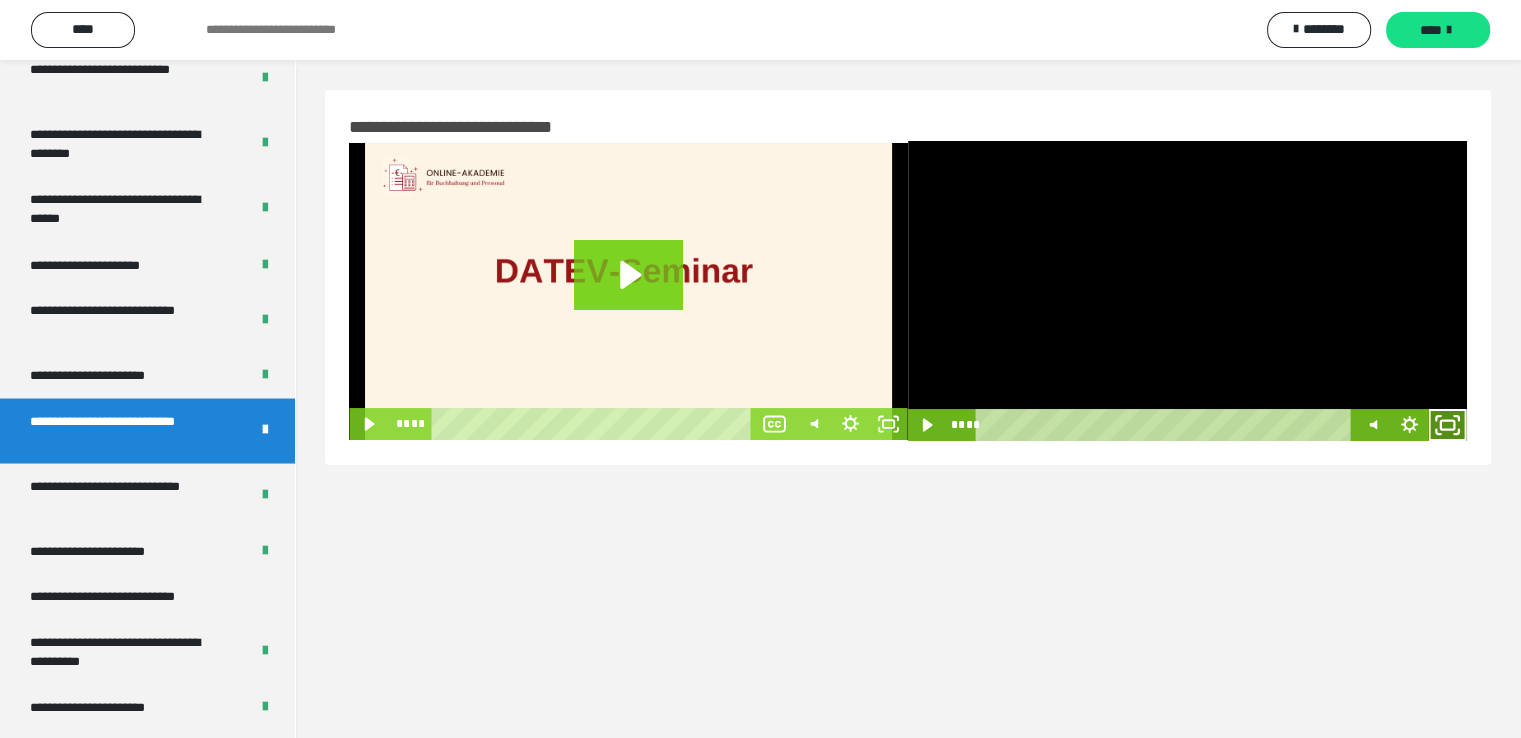 click 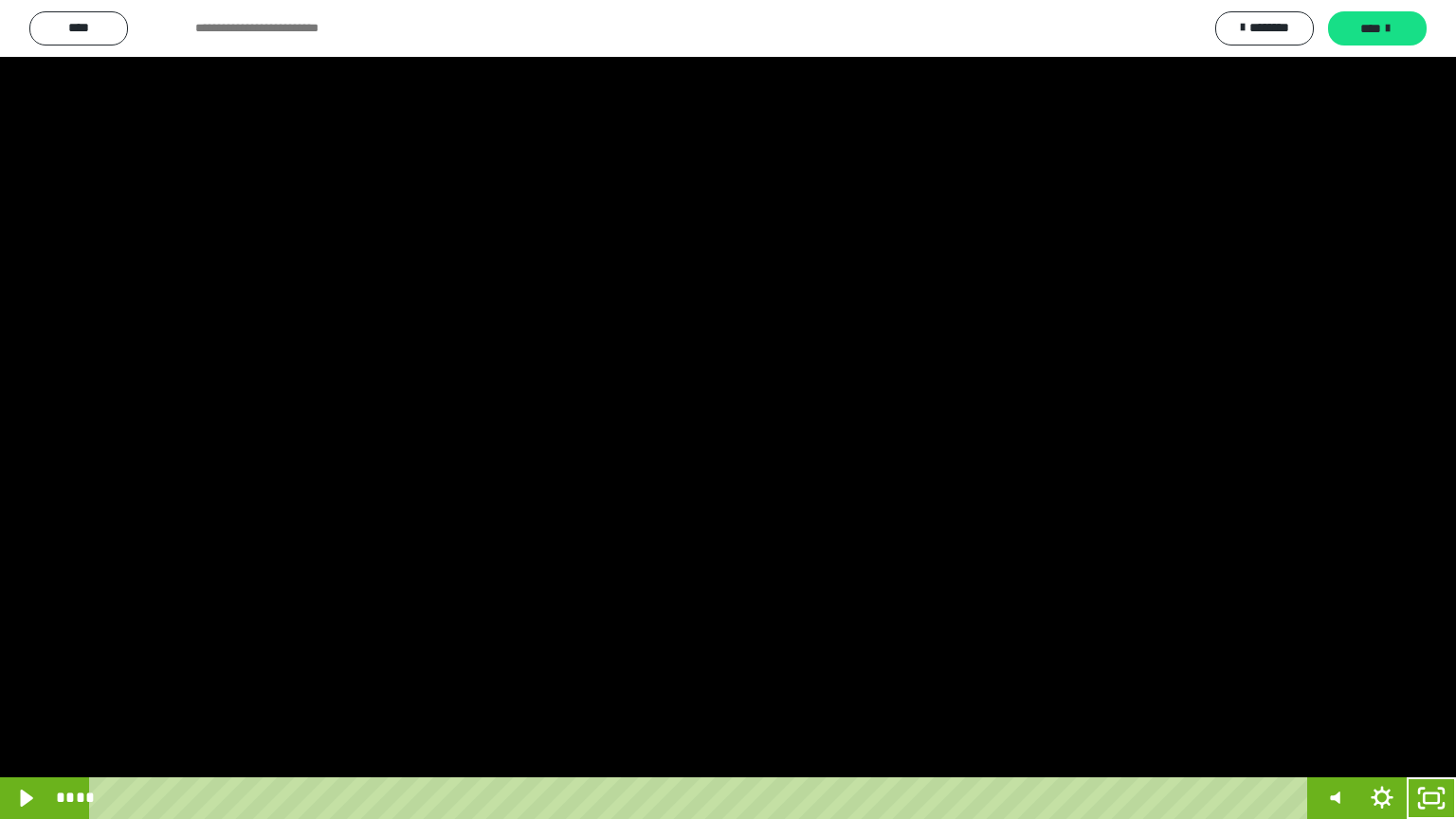 click at bounding box center [728, 410] 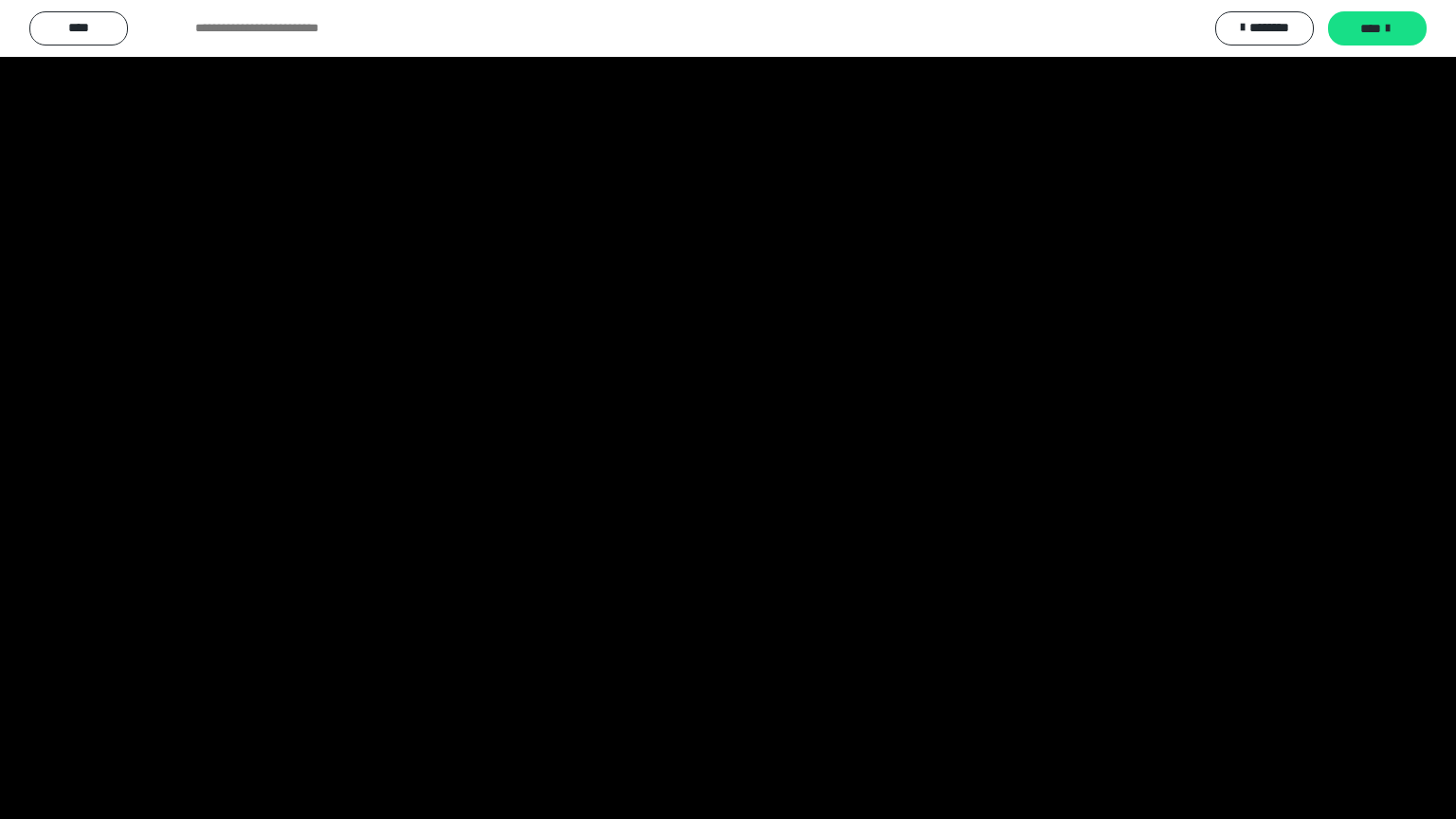 click at bounding box center [728, 410] 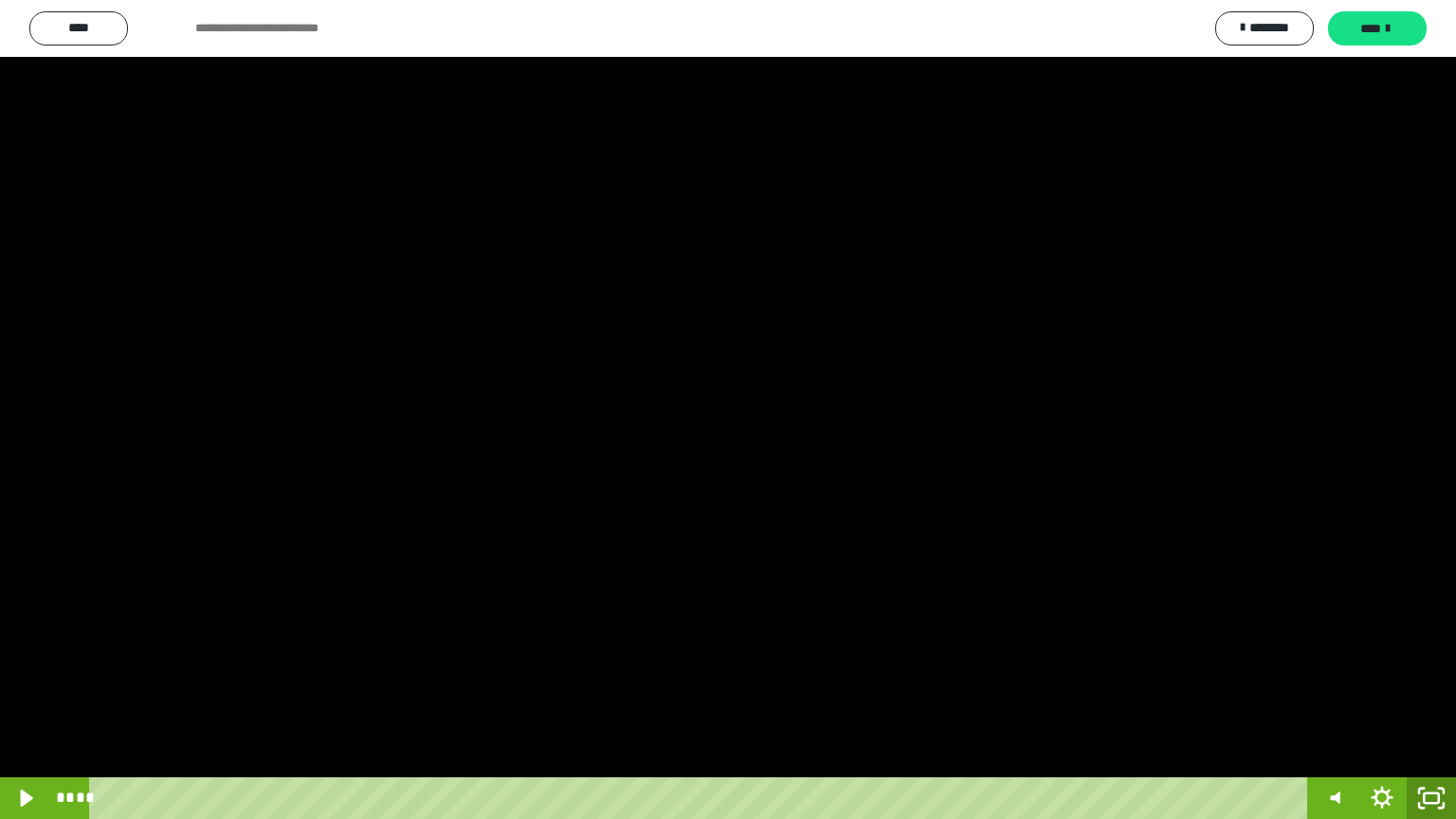 click 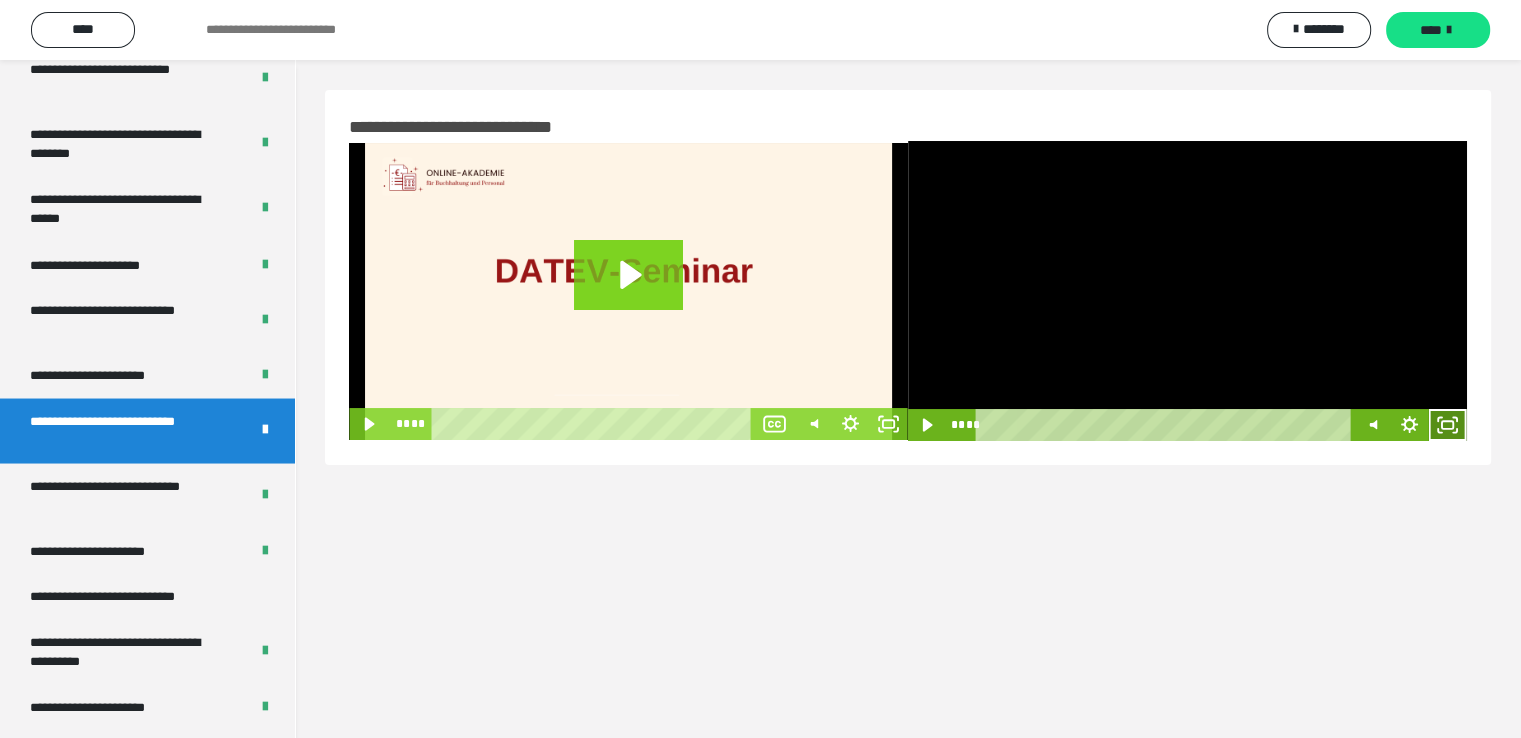 click 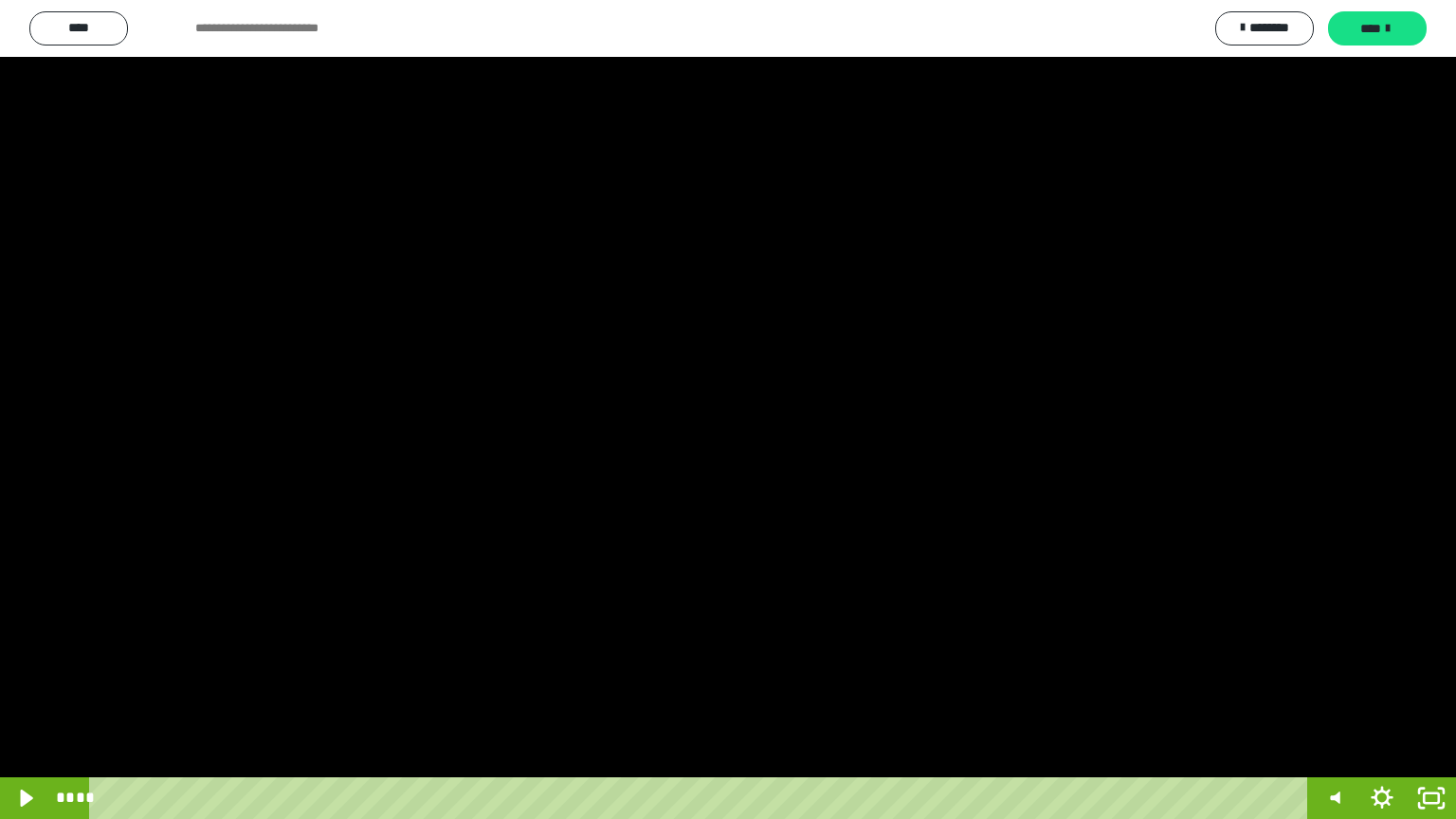 click at bounding box center [728, 410] 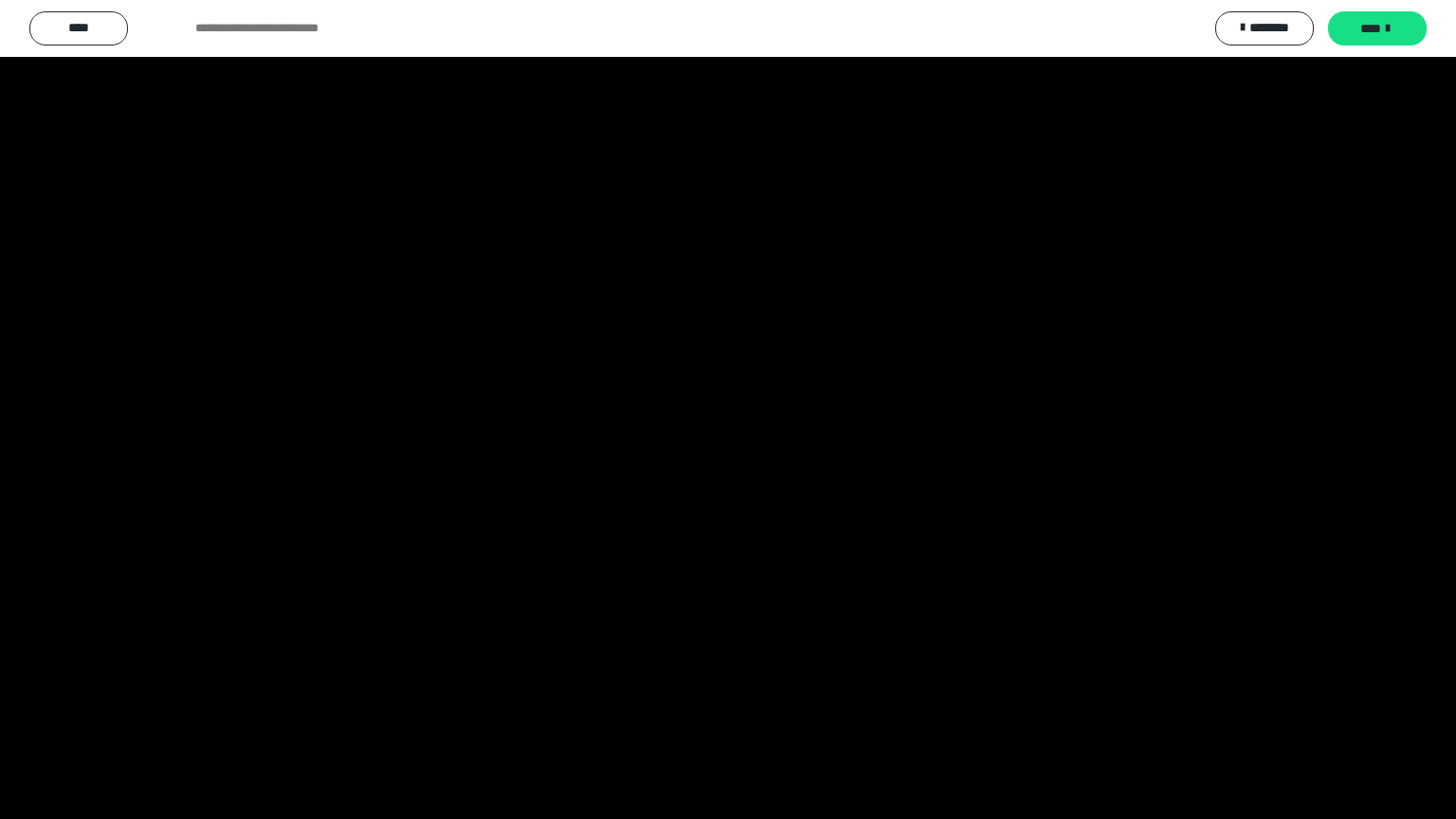 click at bounding box center [728, 410] 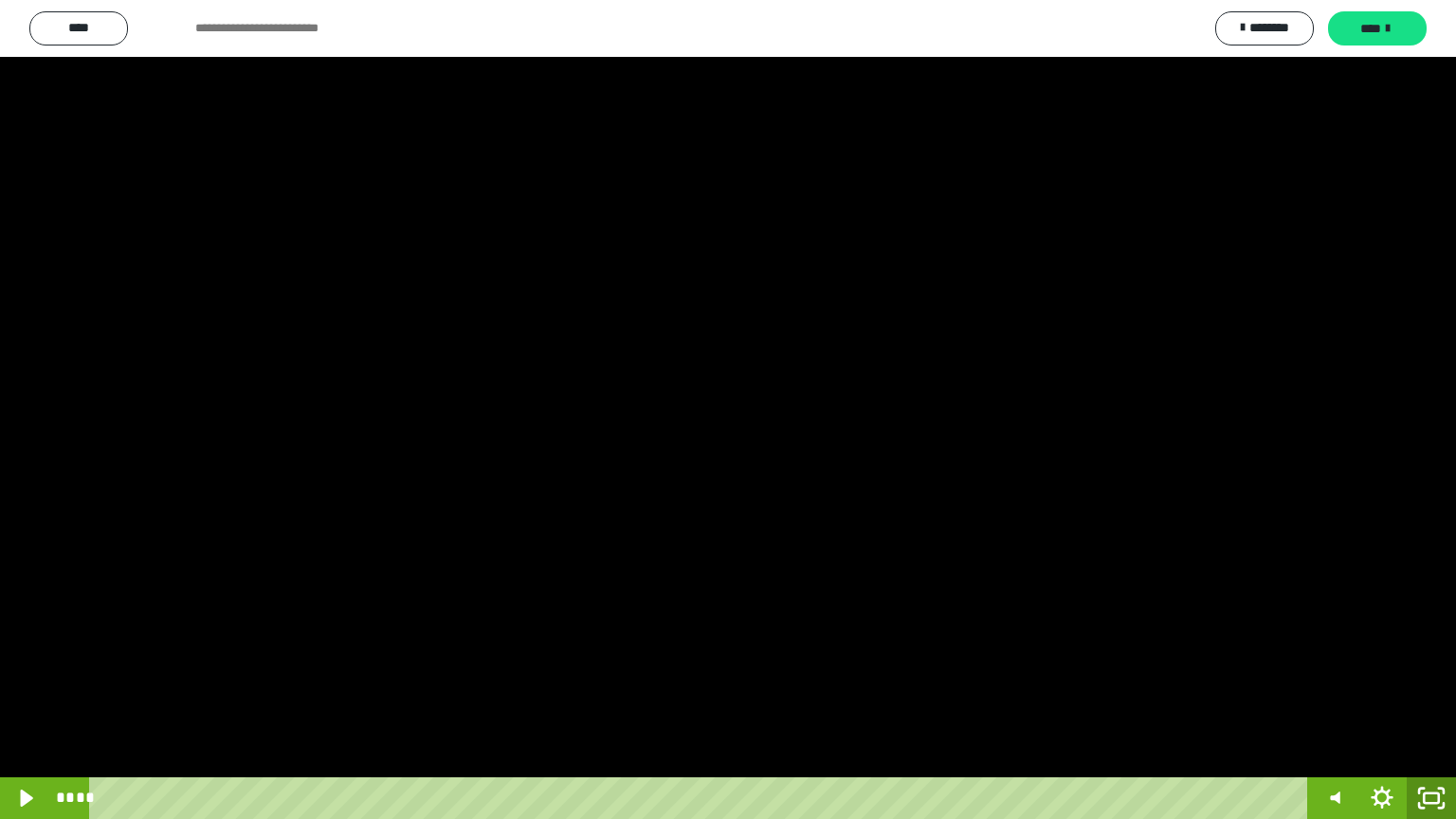 click 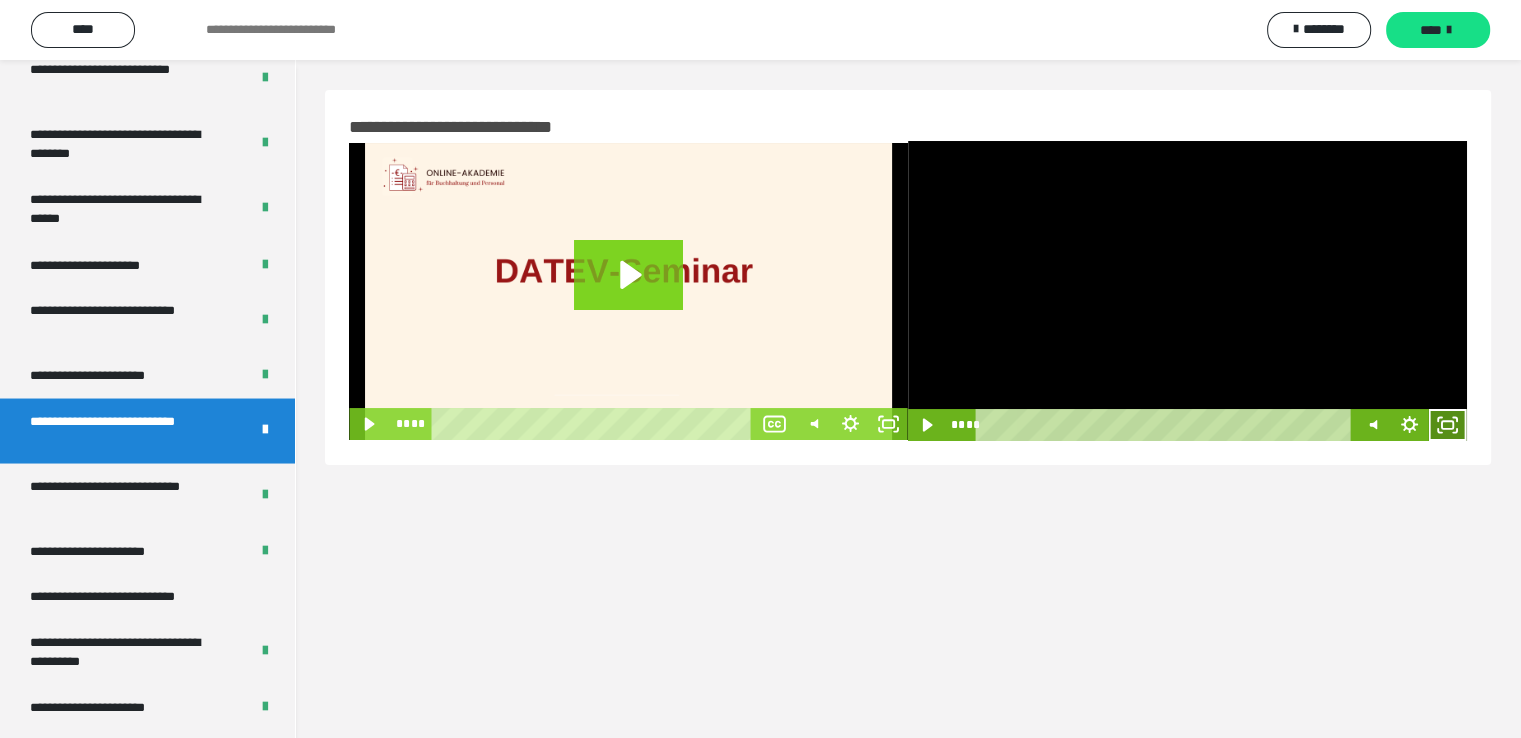 click 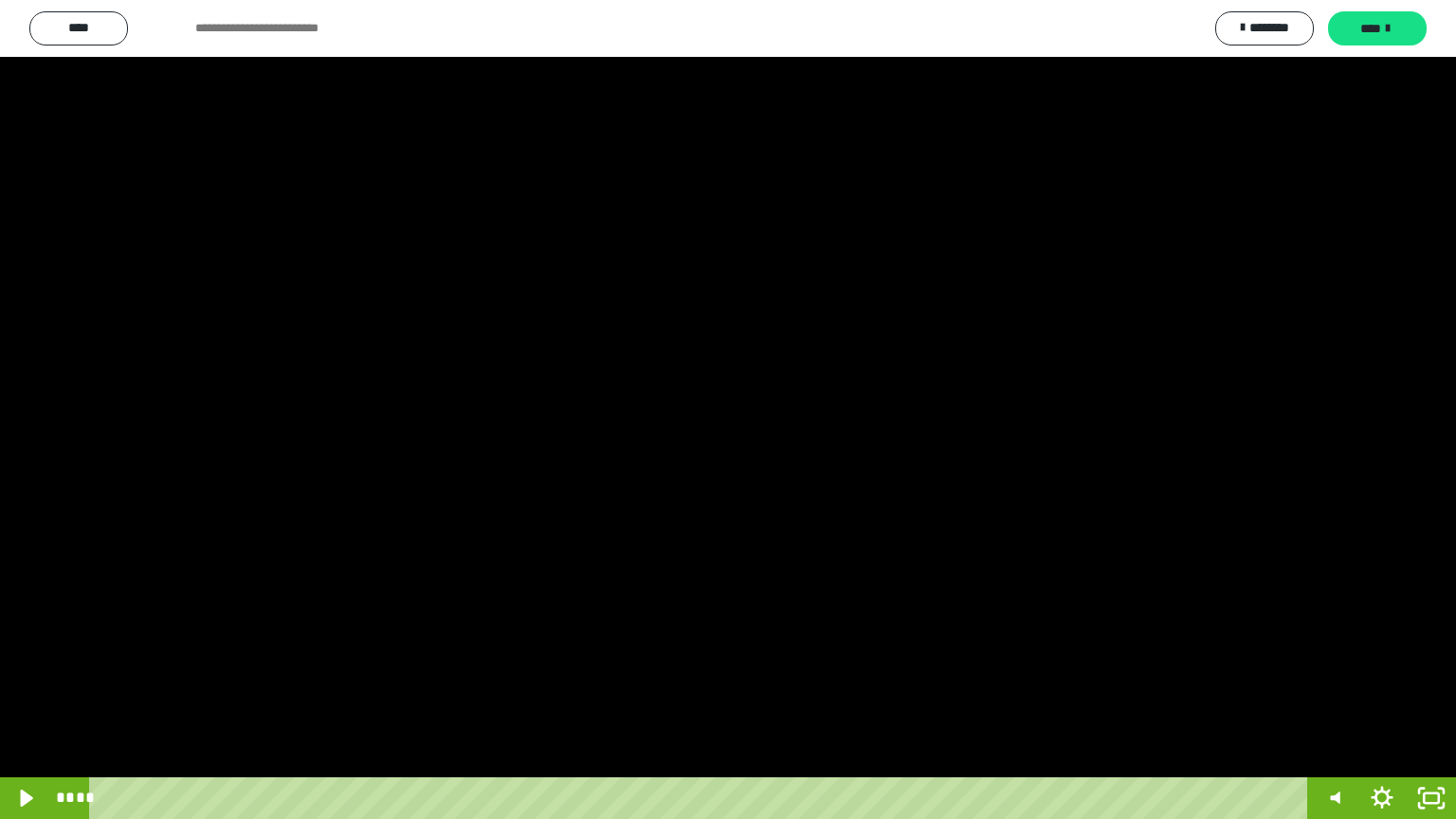 click at bounding box center (728, 410) 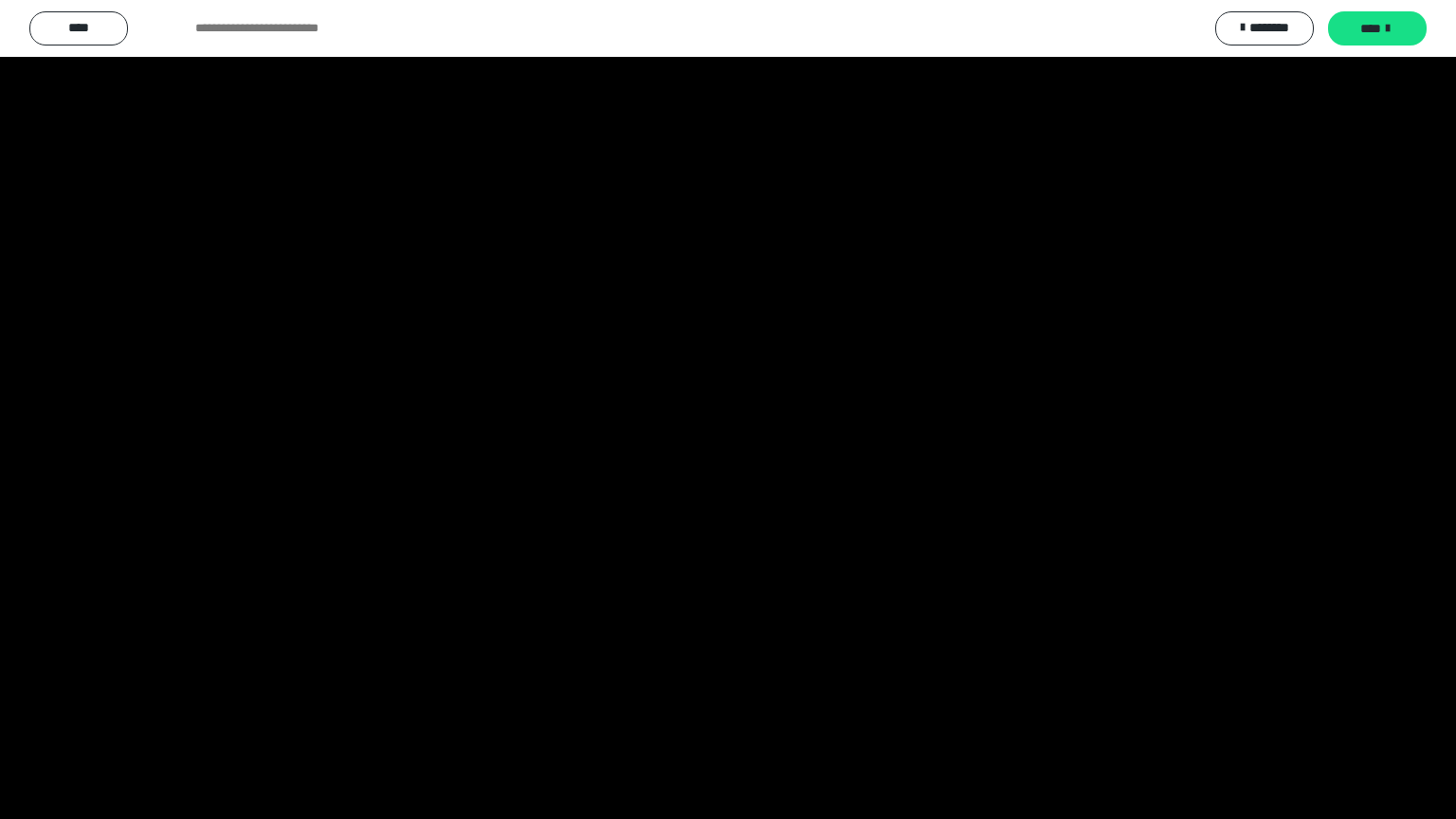 click at bounding box center [728, 410] 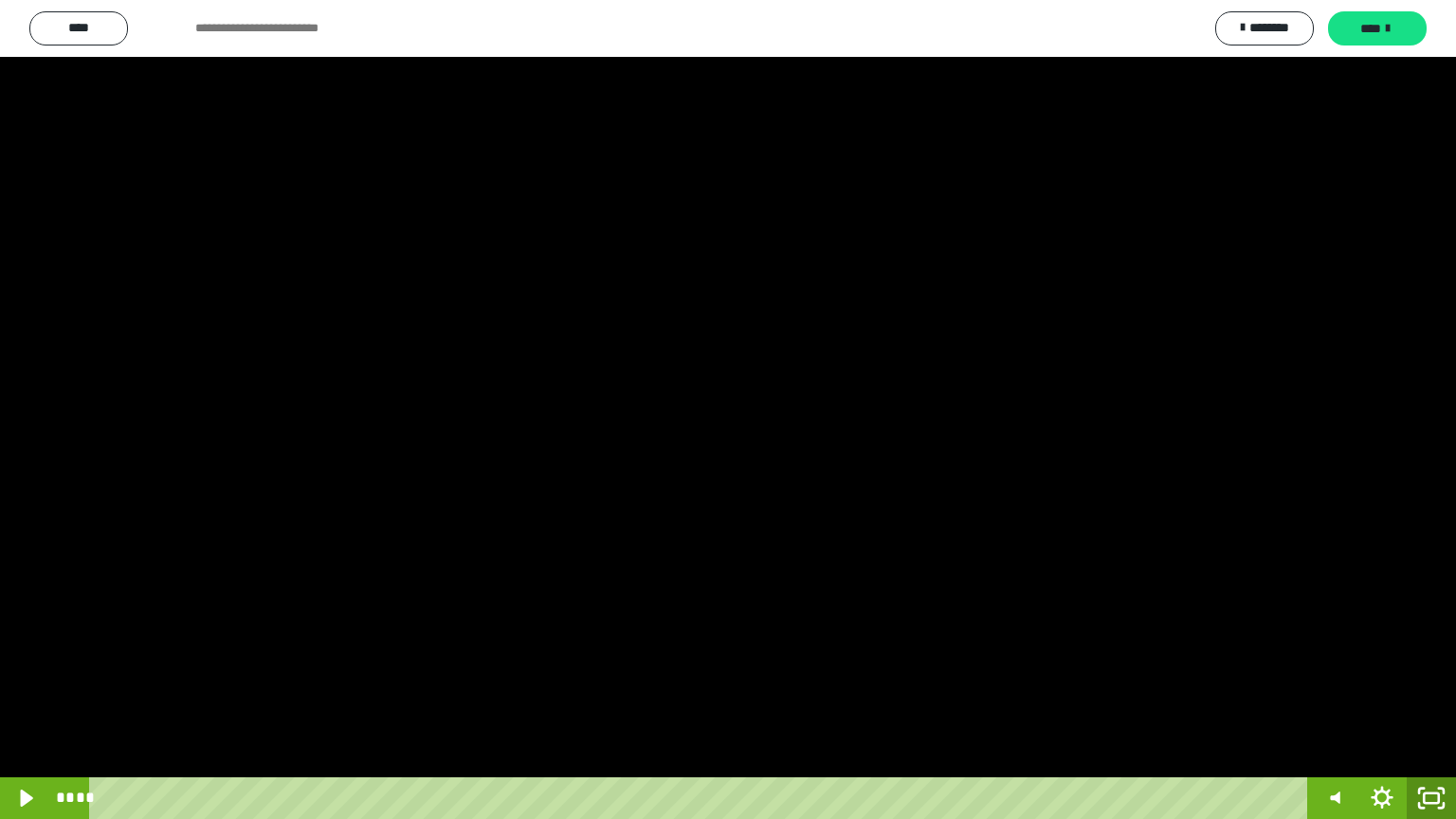 click 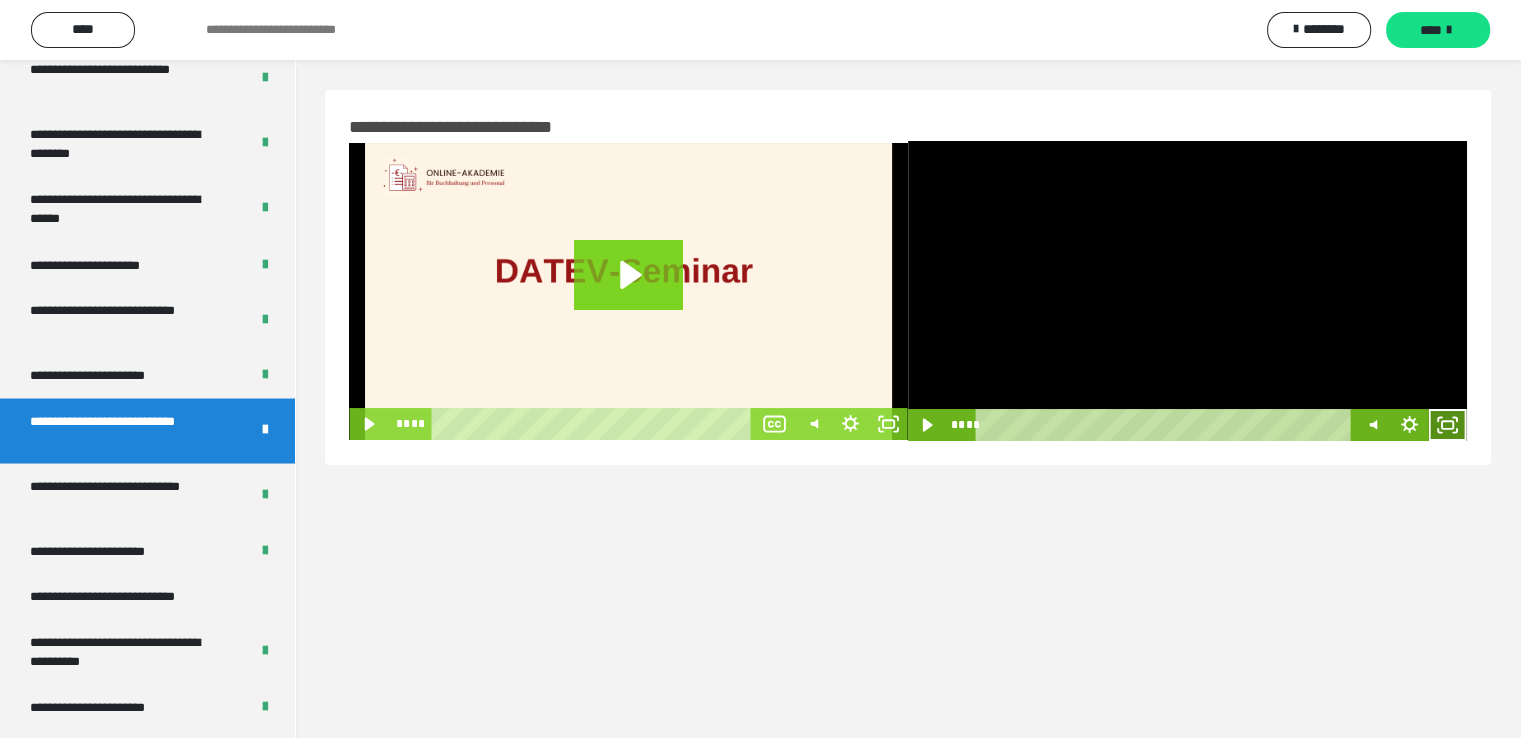 click 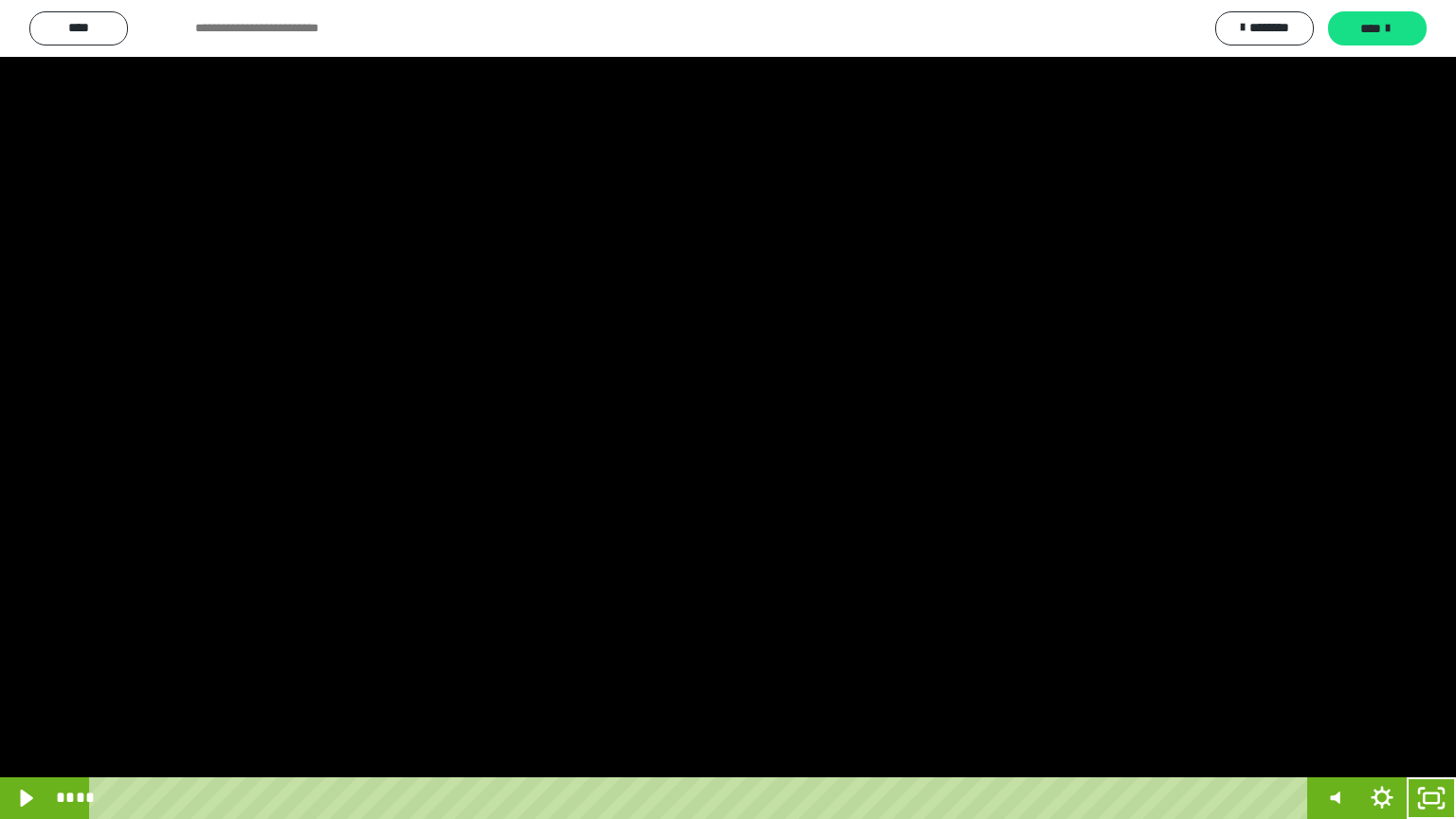 click at bounding box center [728, 410] 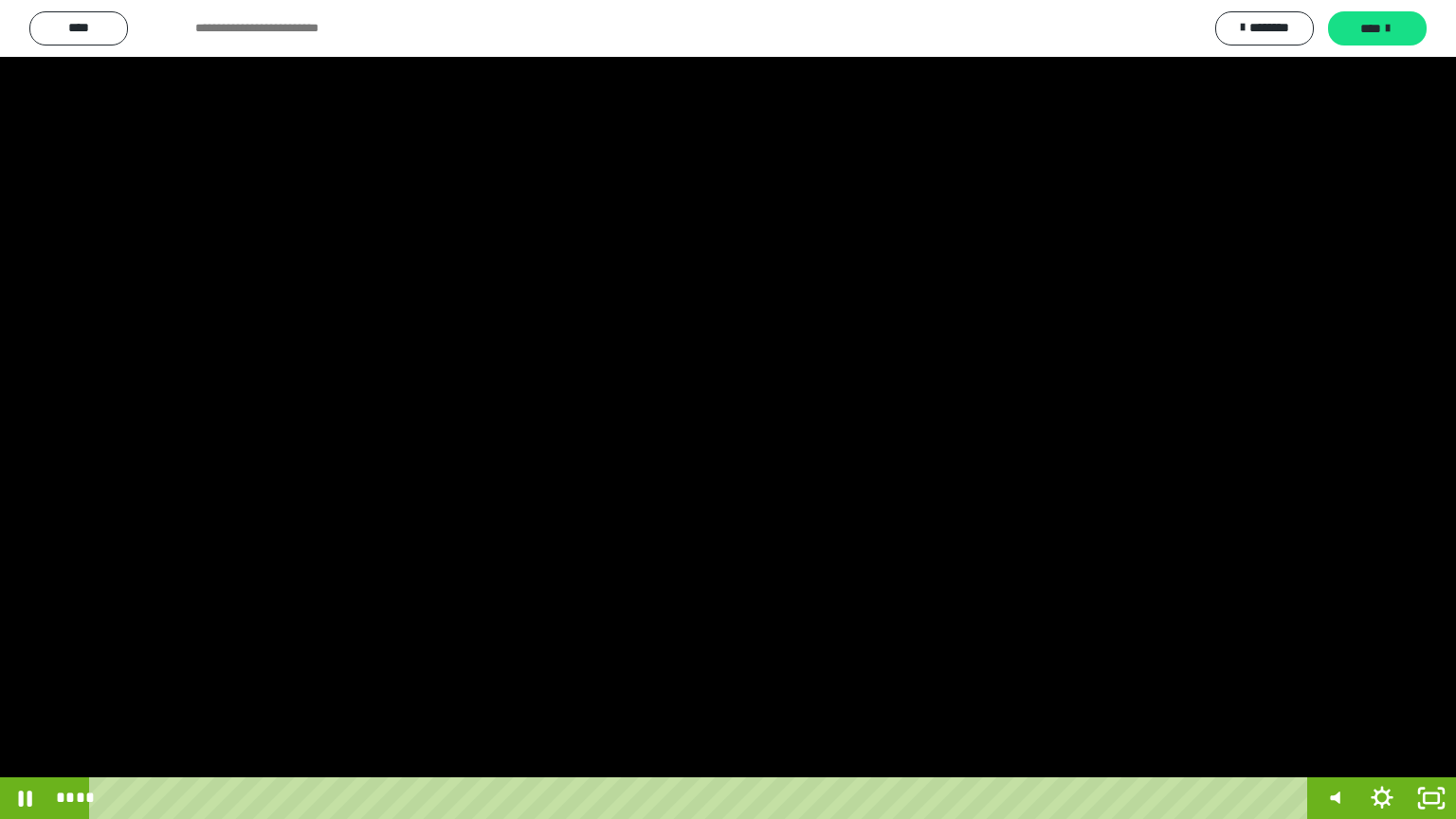 click at bounding box center [728, 410] 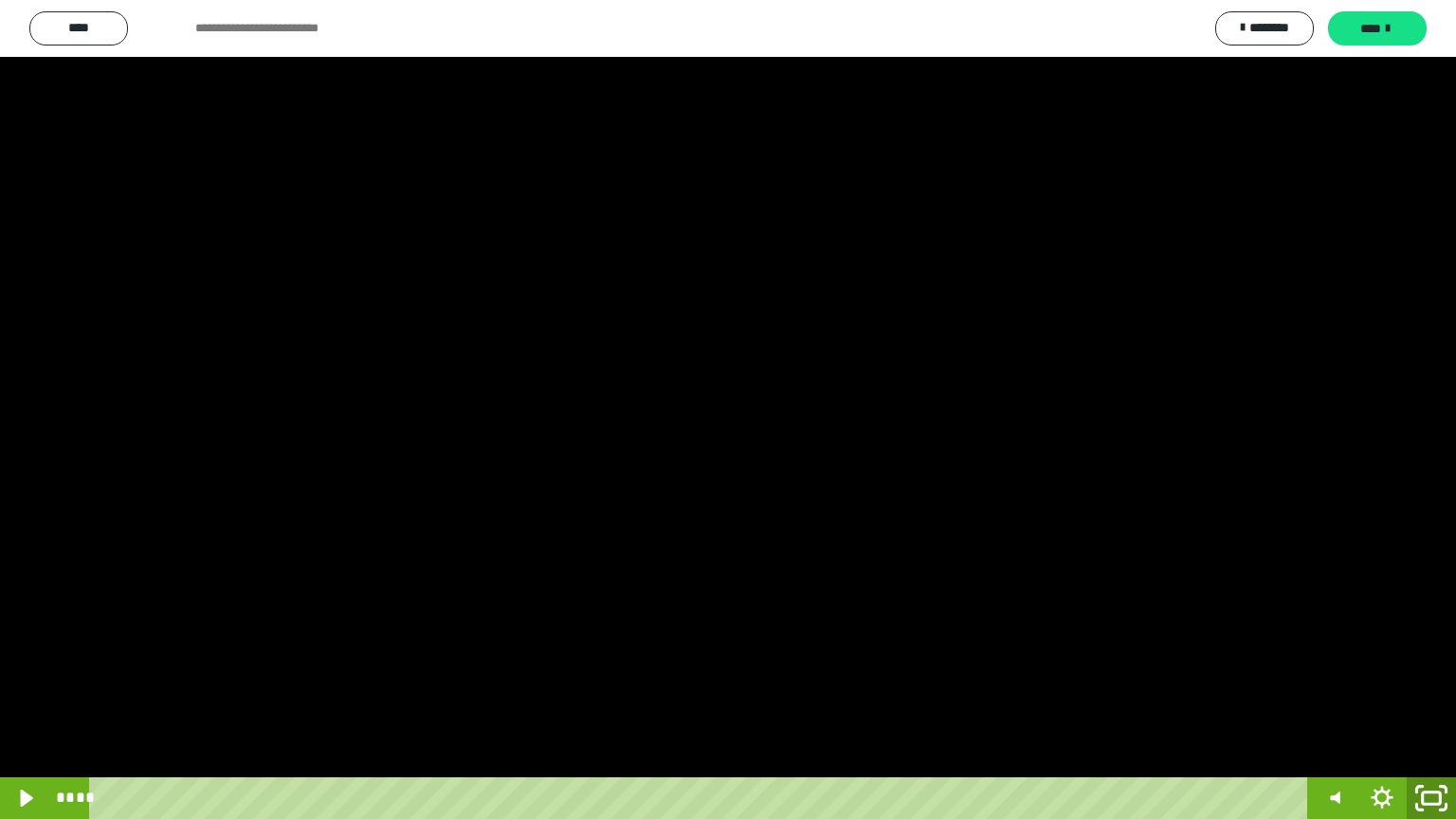 click 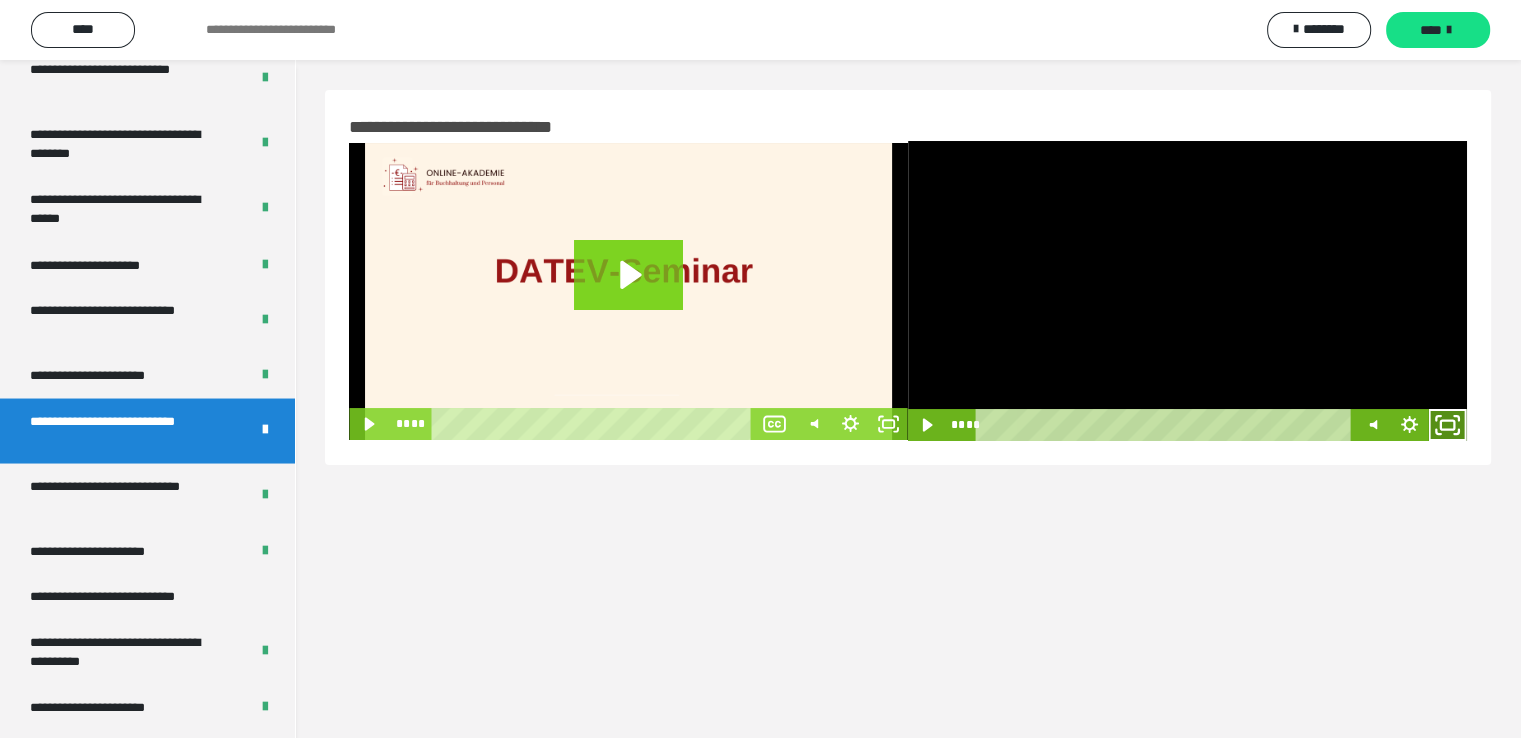 click 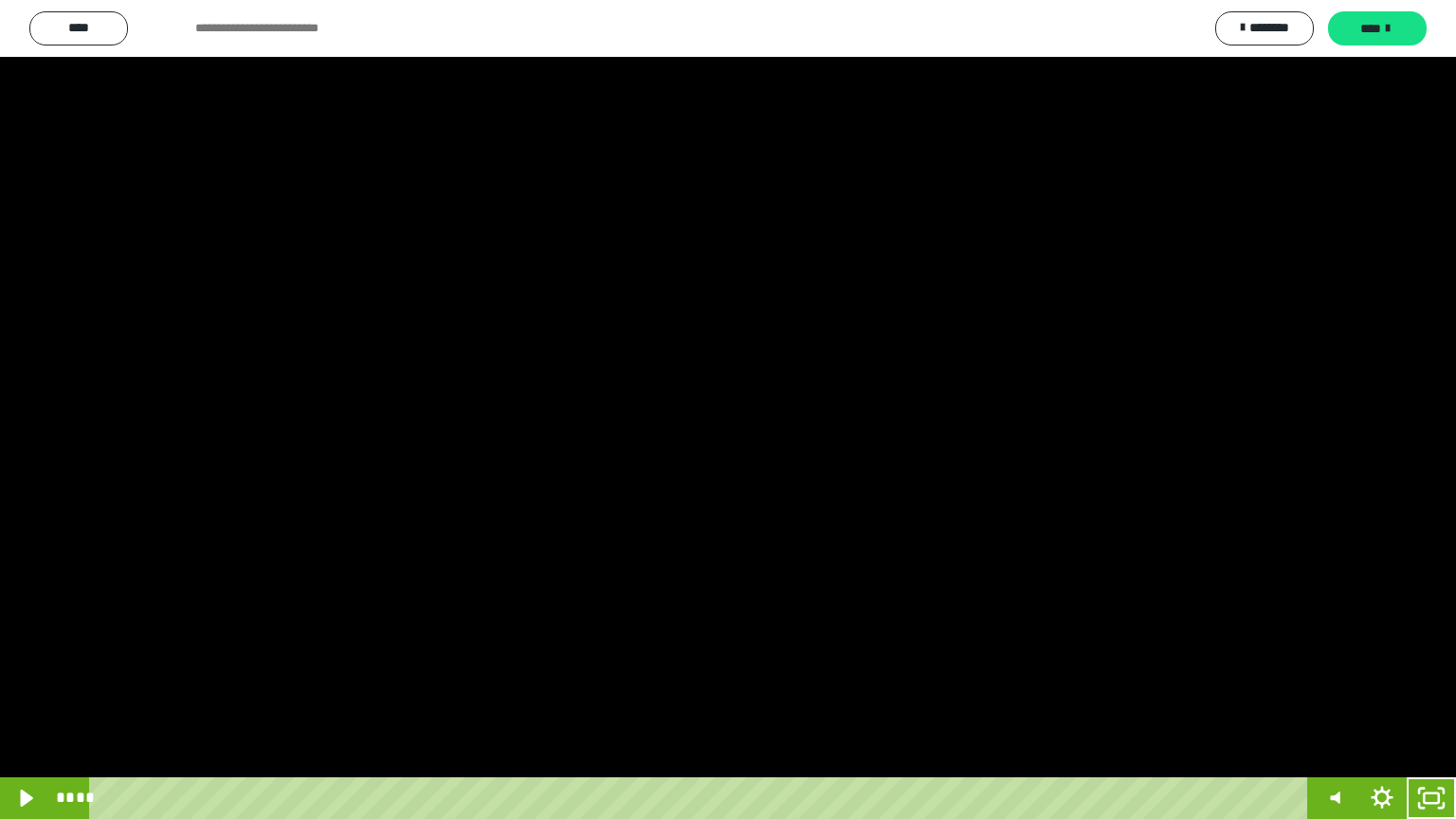 click at bounding box center [728, 410] 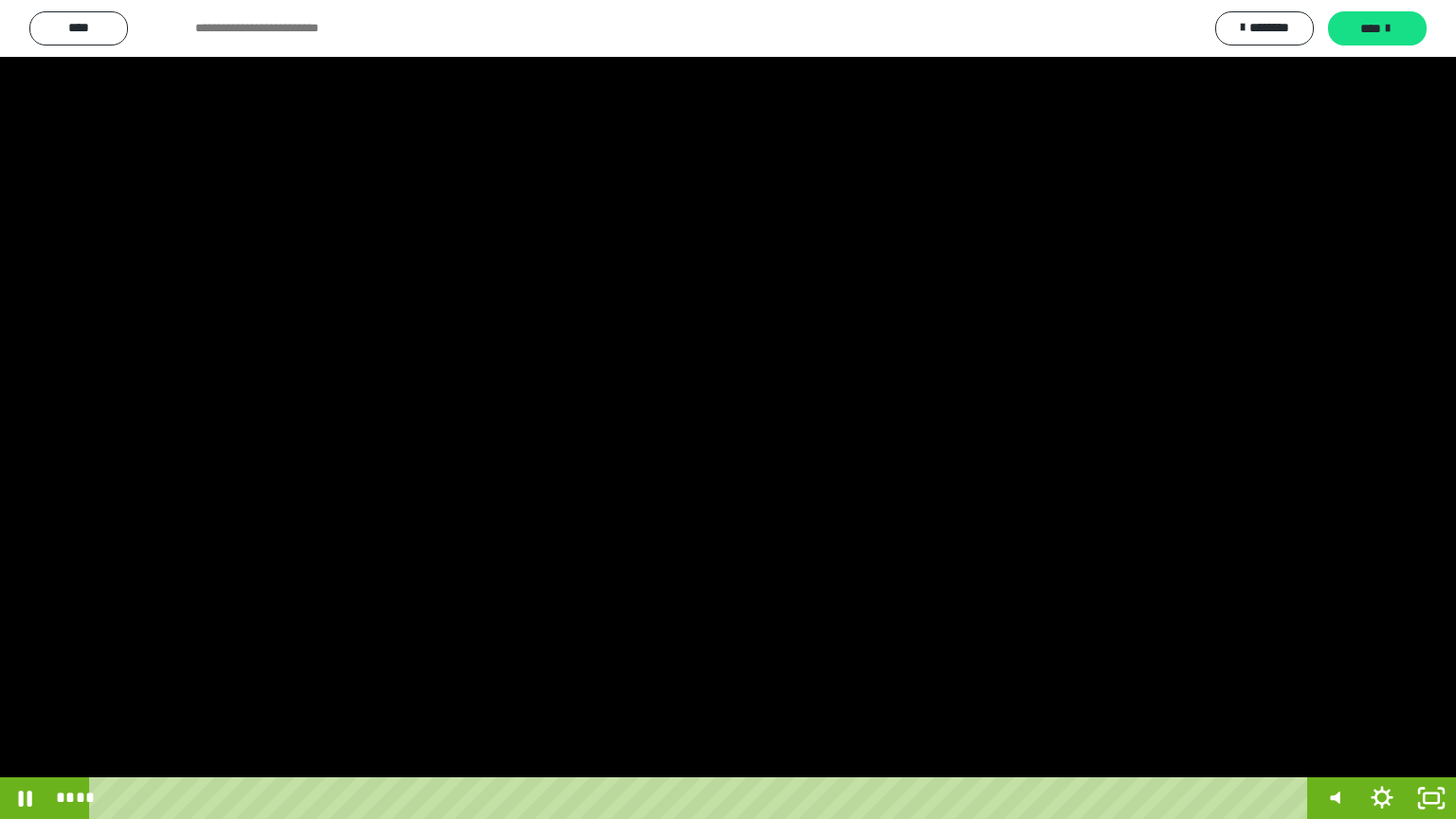 click at bounding box center [728, 410] 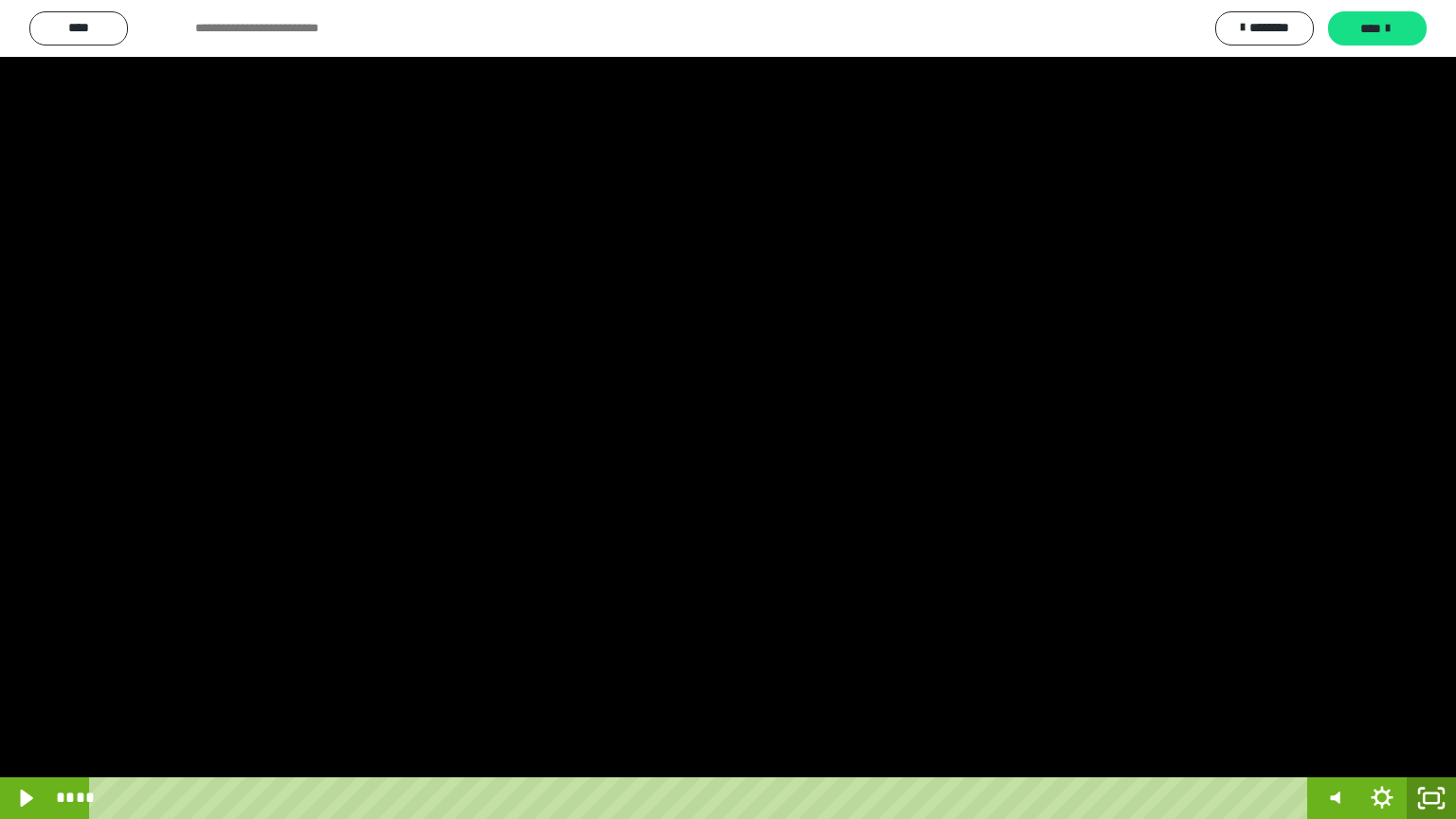 click 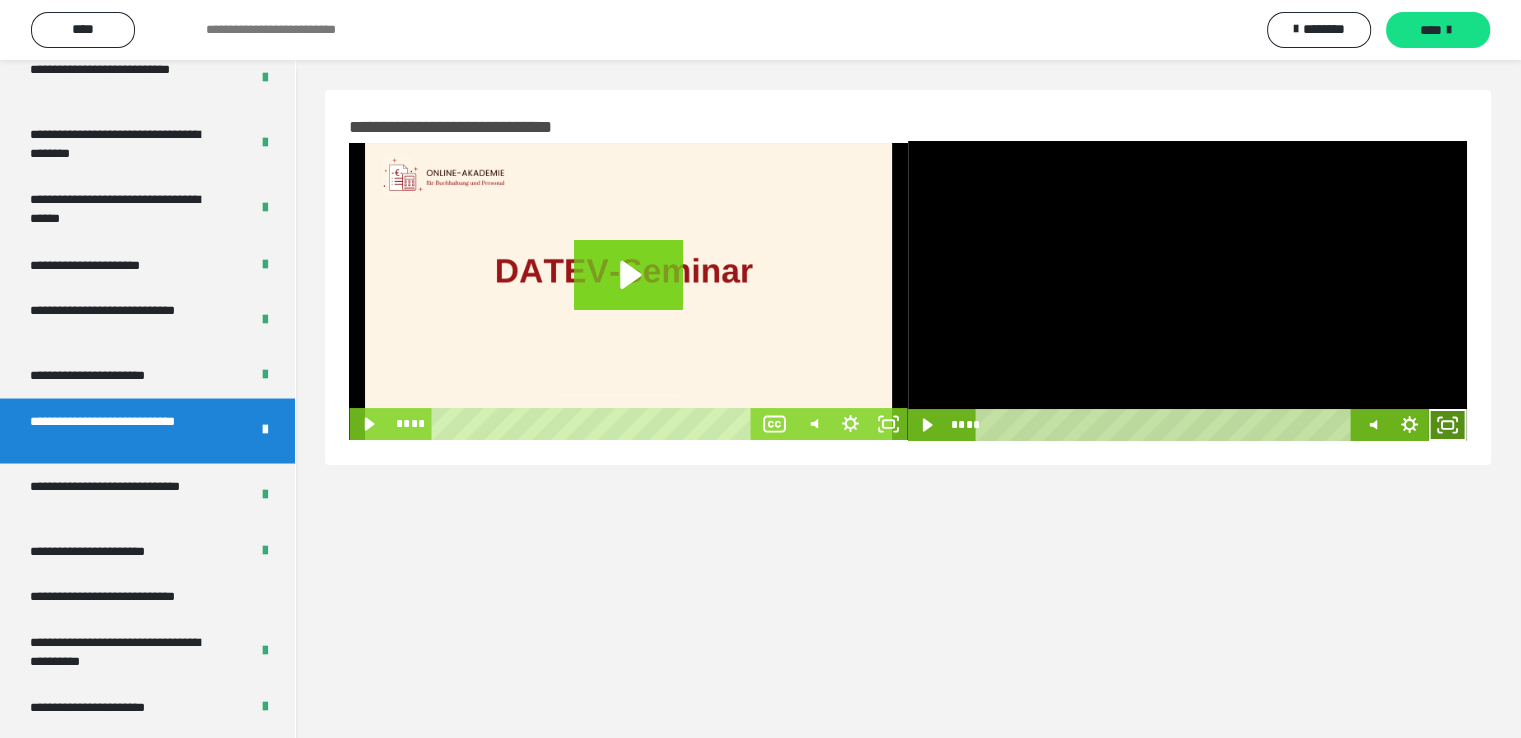 click 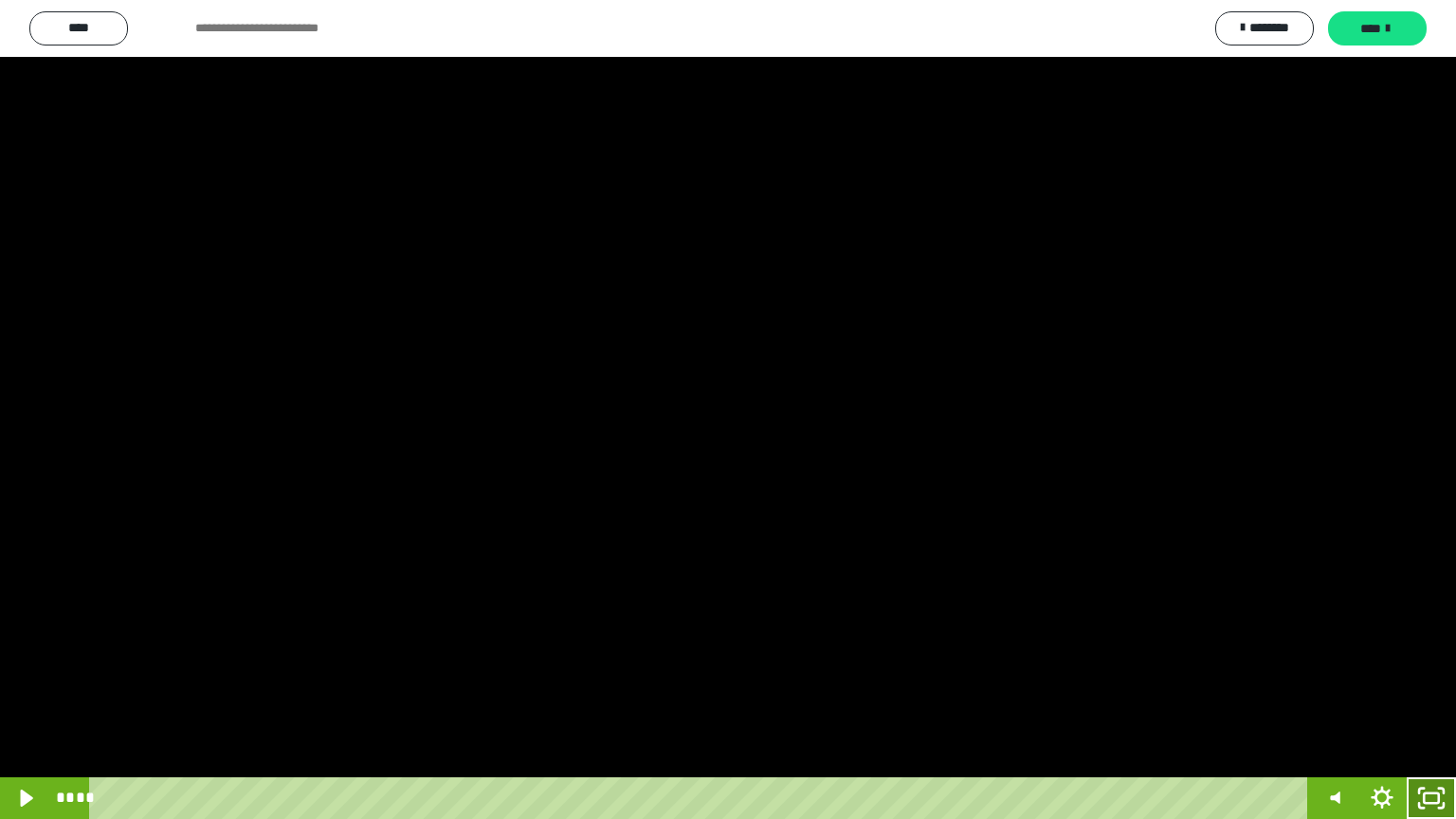 click 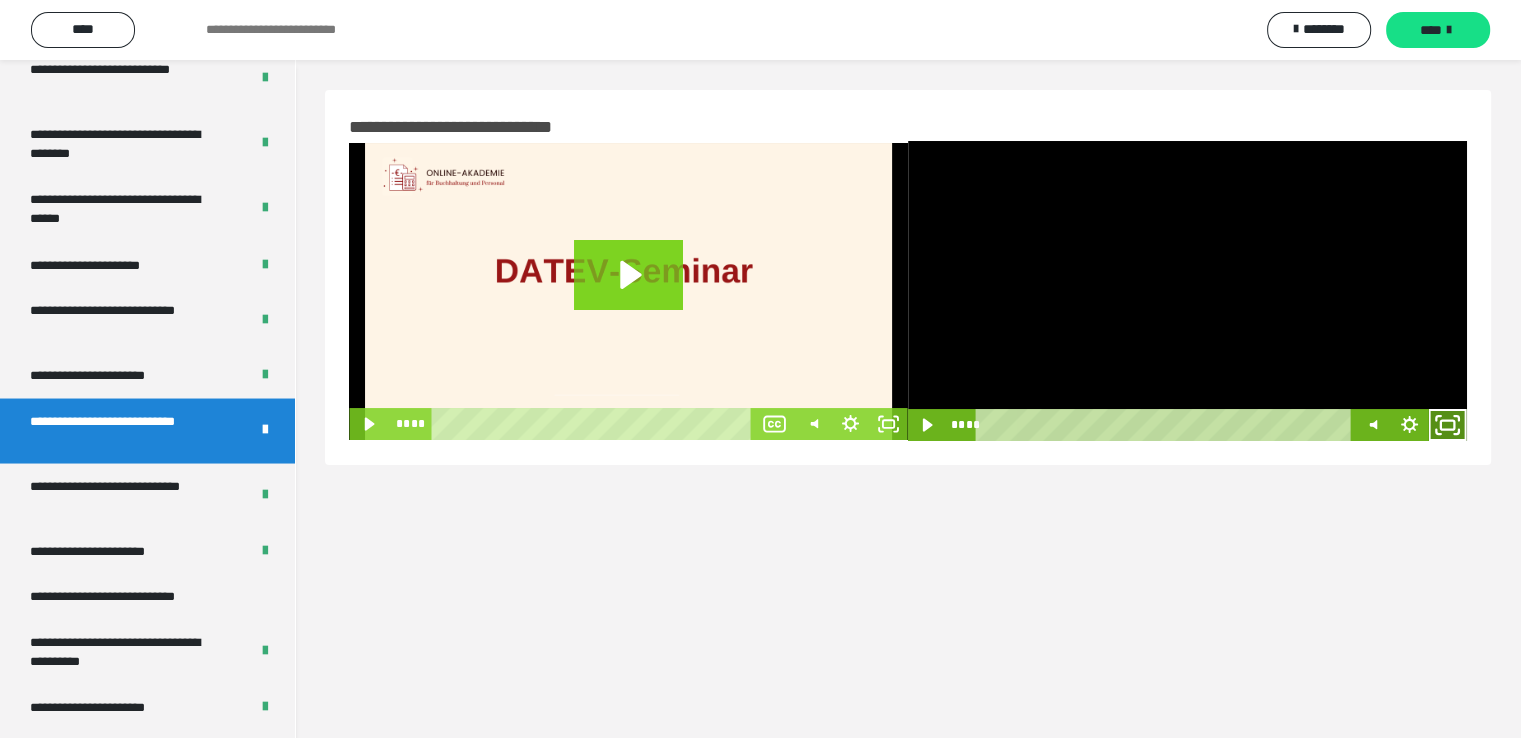click 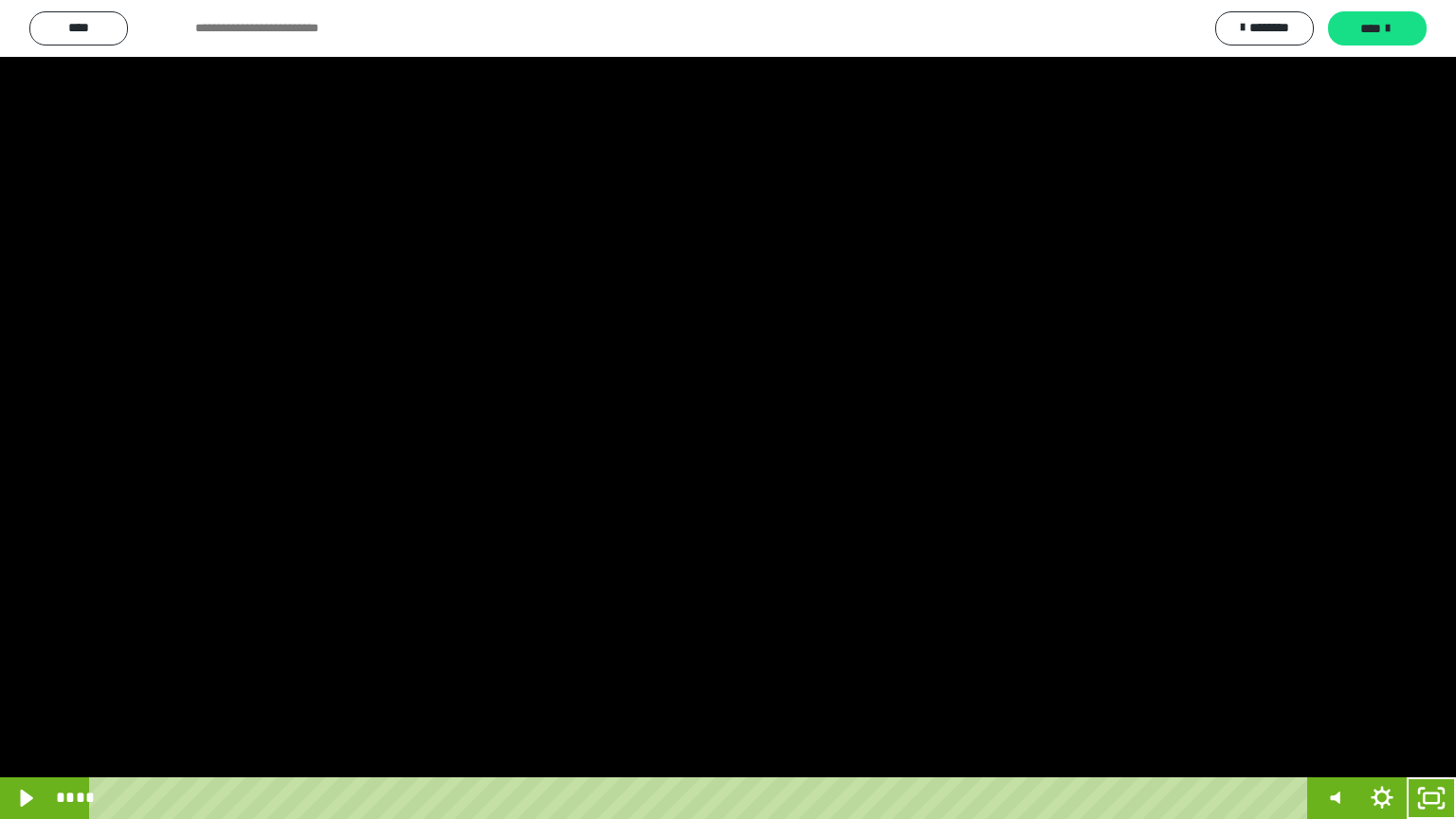 click at bounding box center [728, 410] 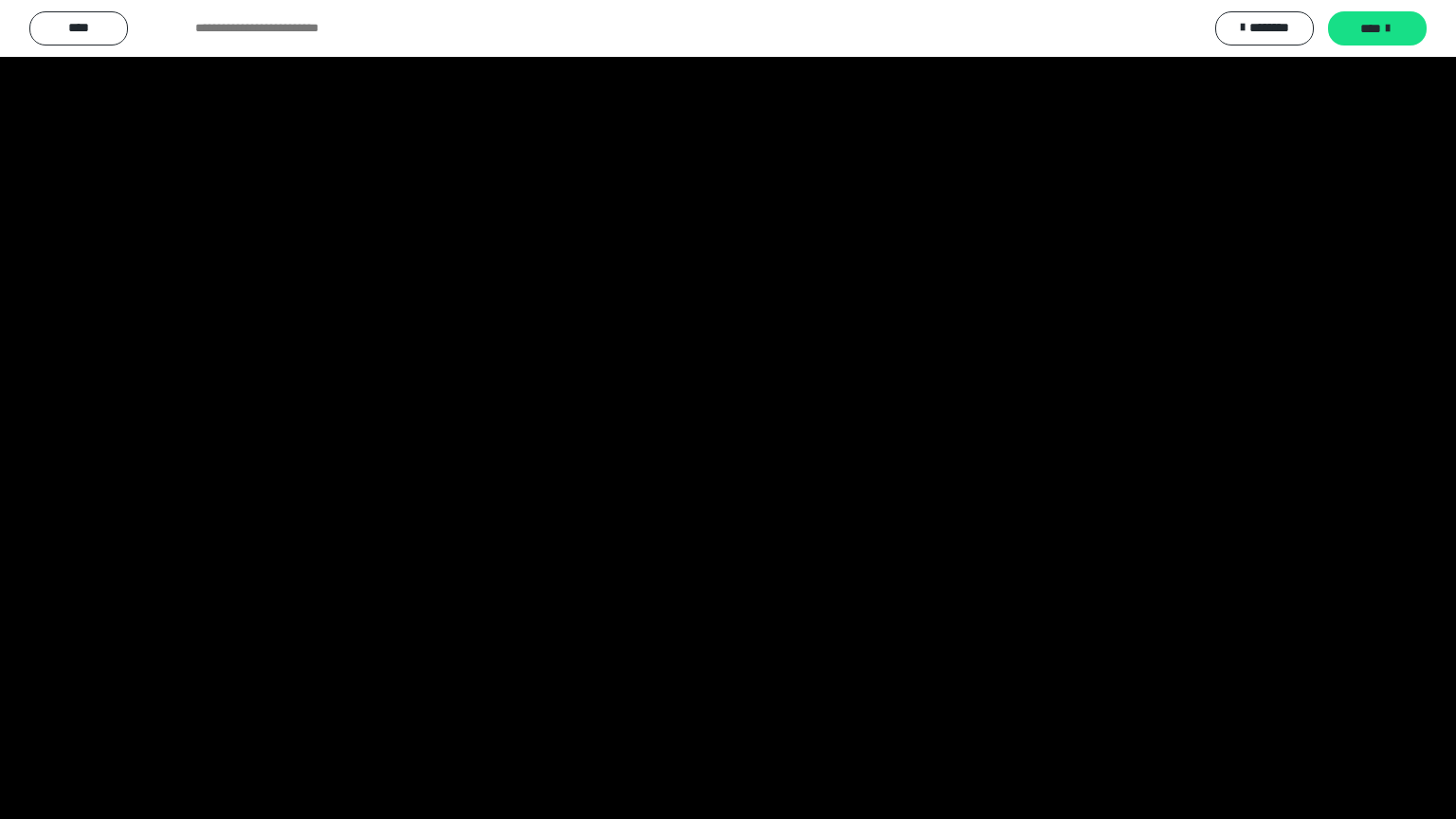 click at bounding box center [728, 410] 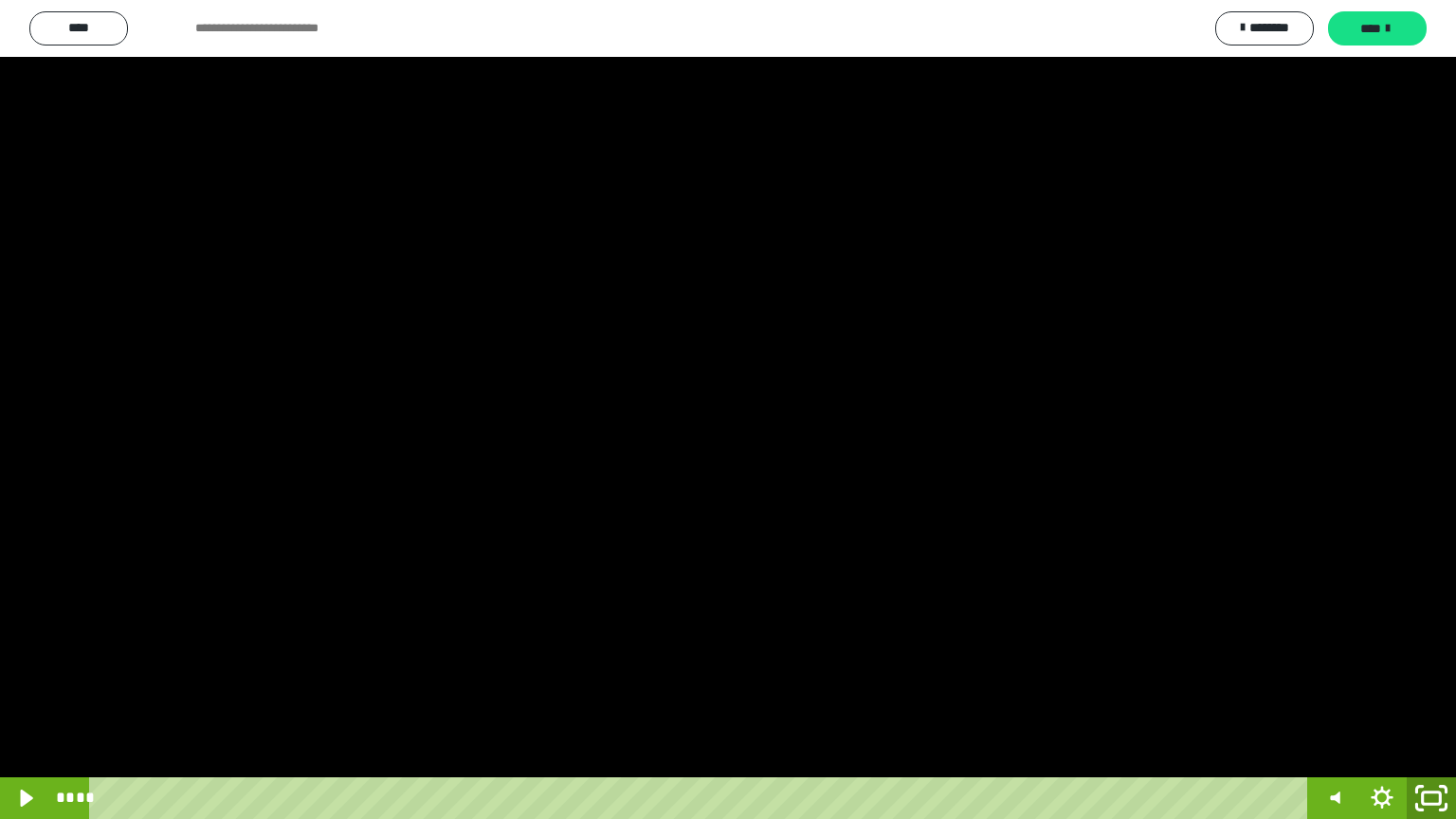 click 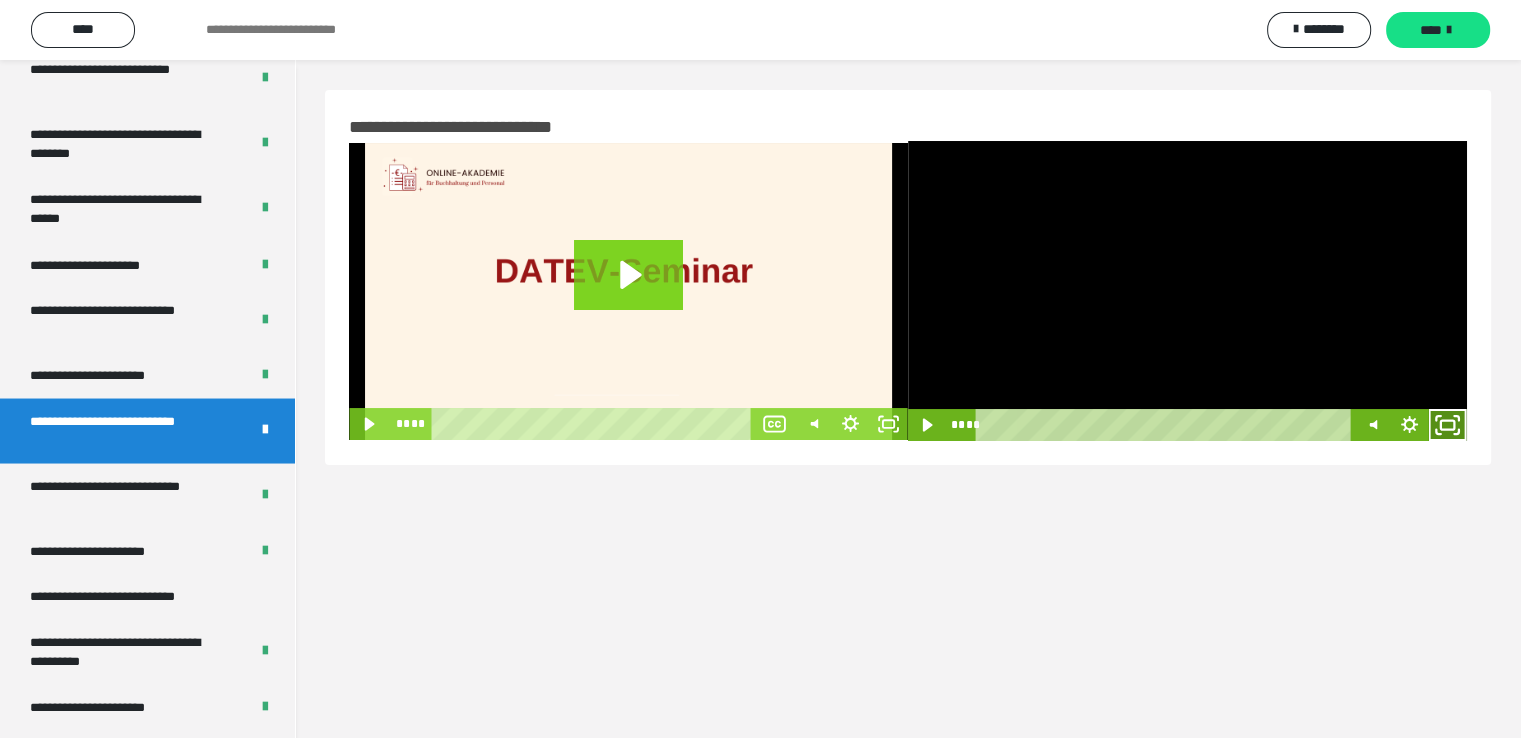 click 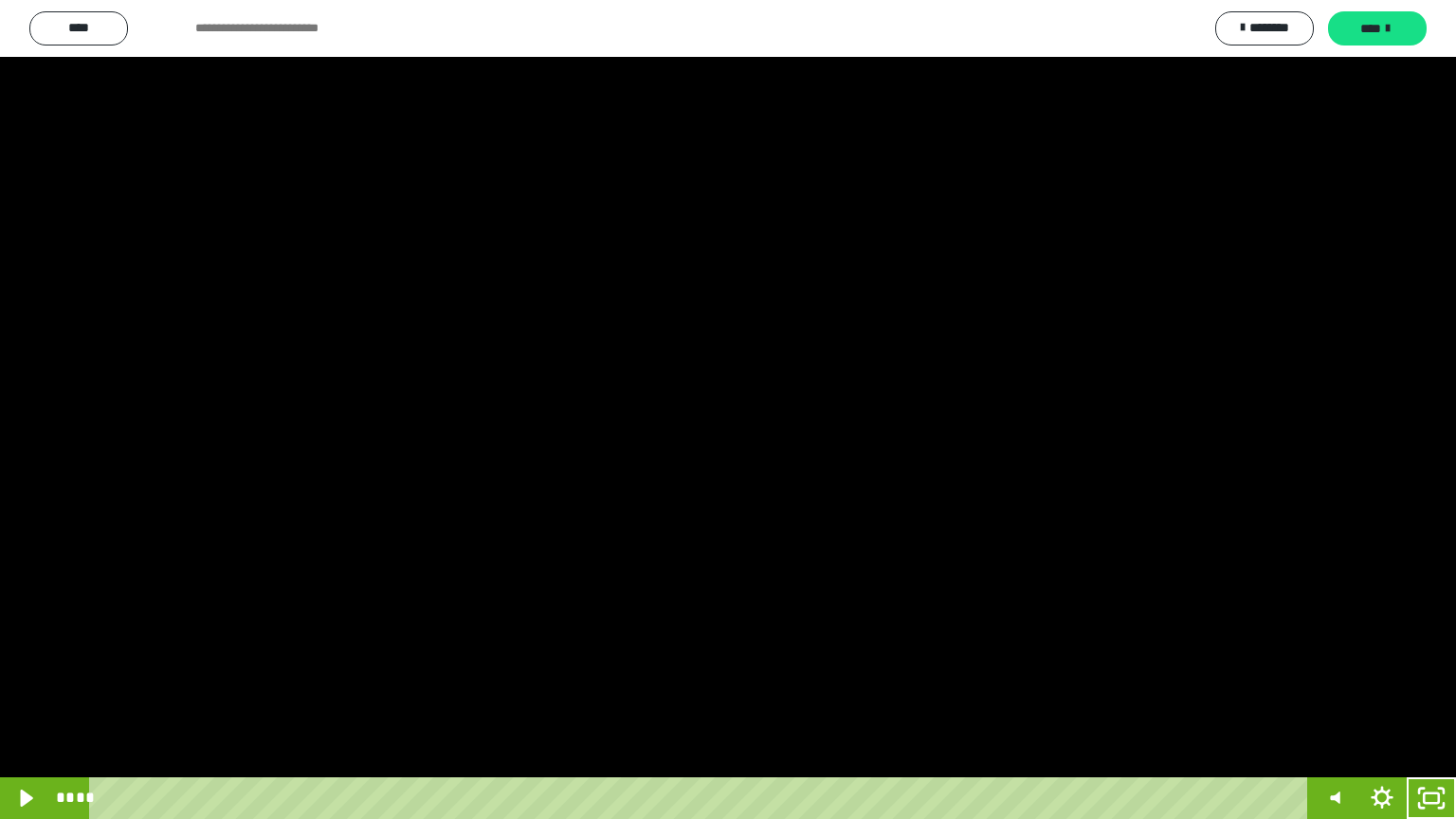 click at bounding box center (728, 410) 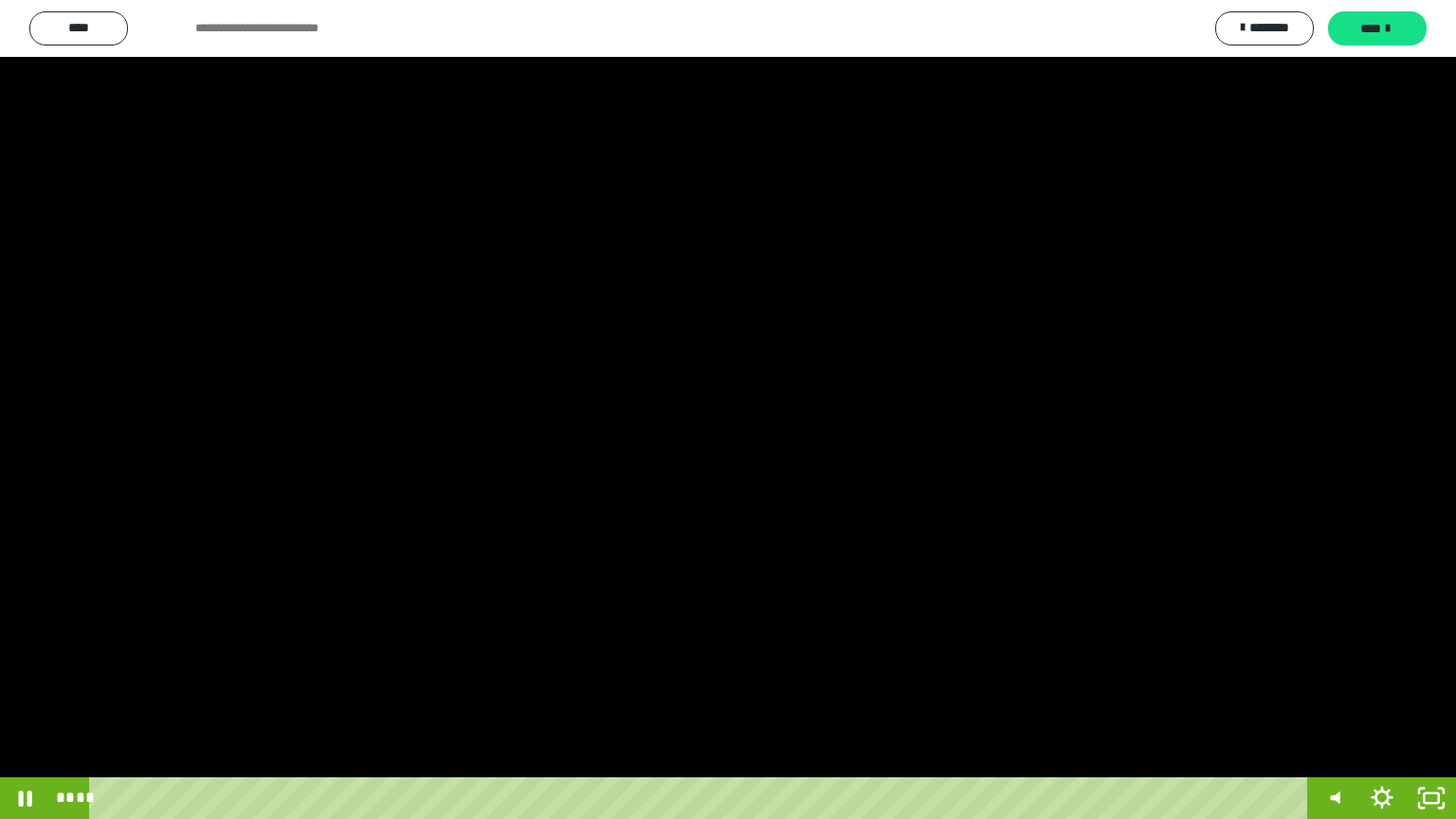click at bounding box center (728, 410) 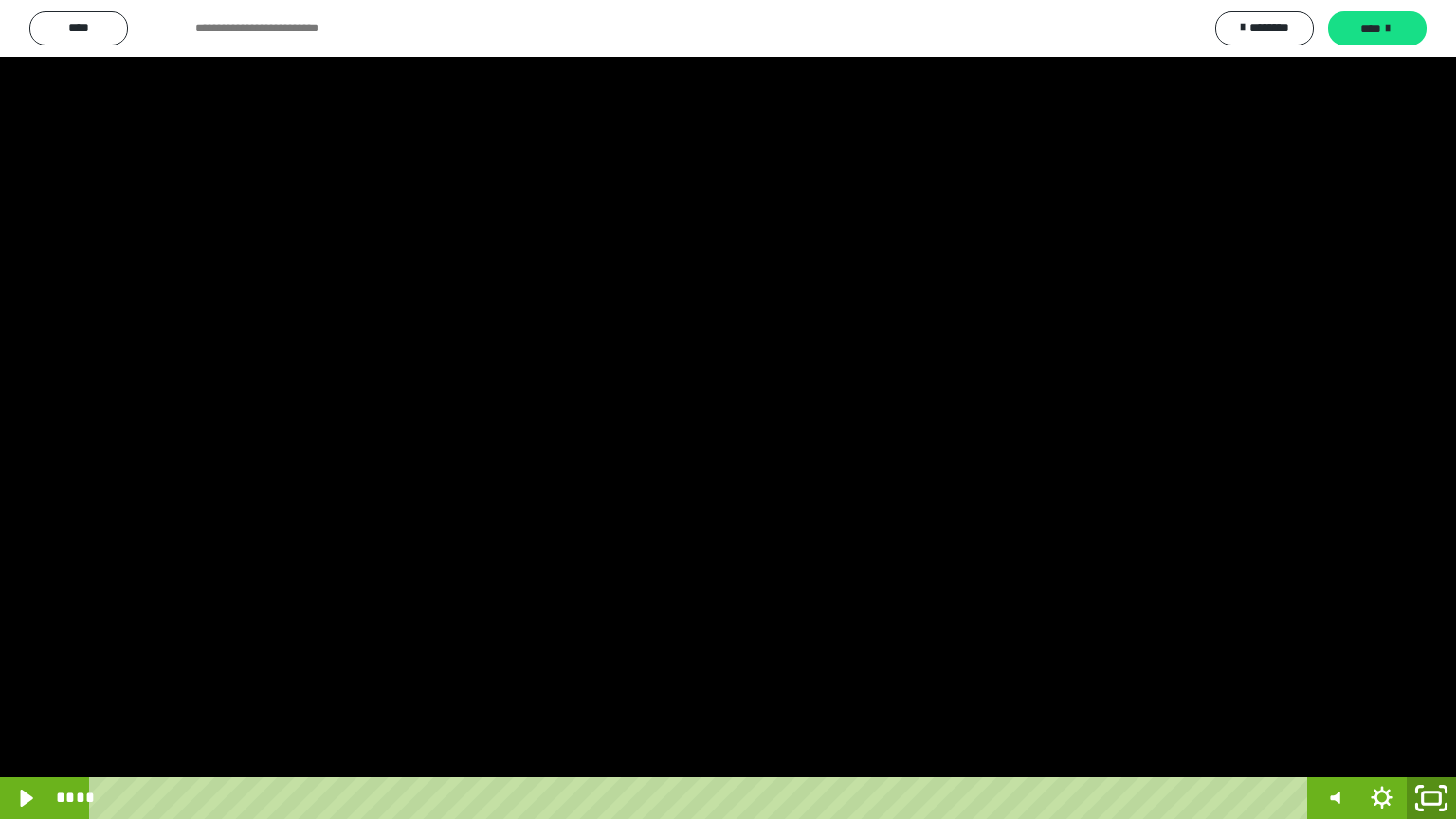 click 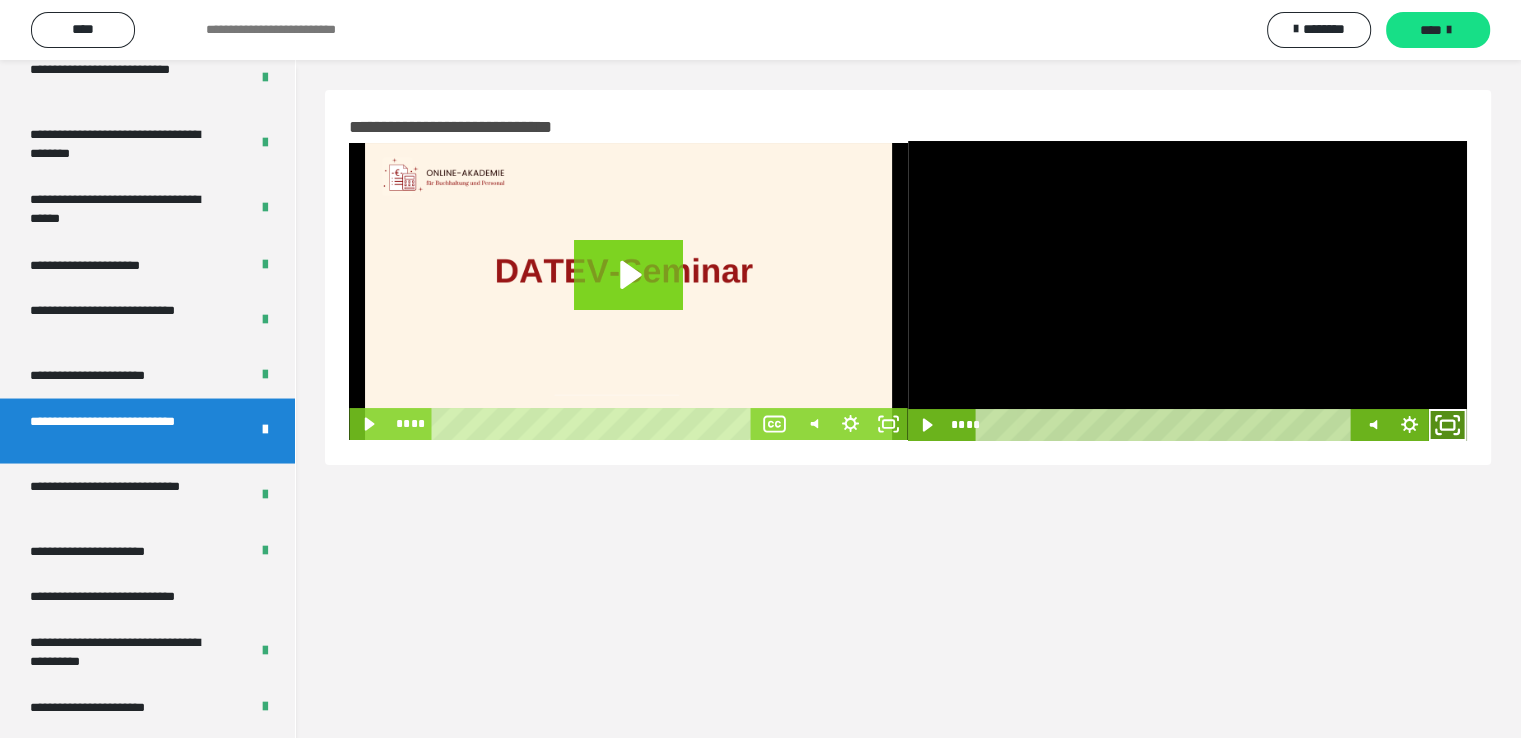 click 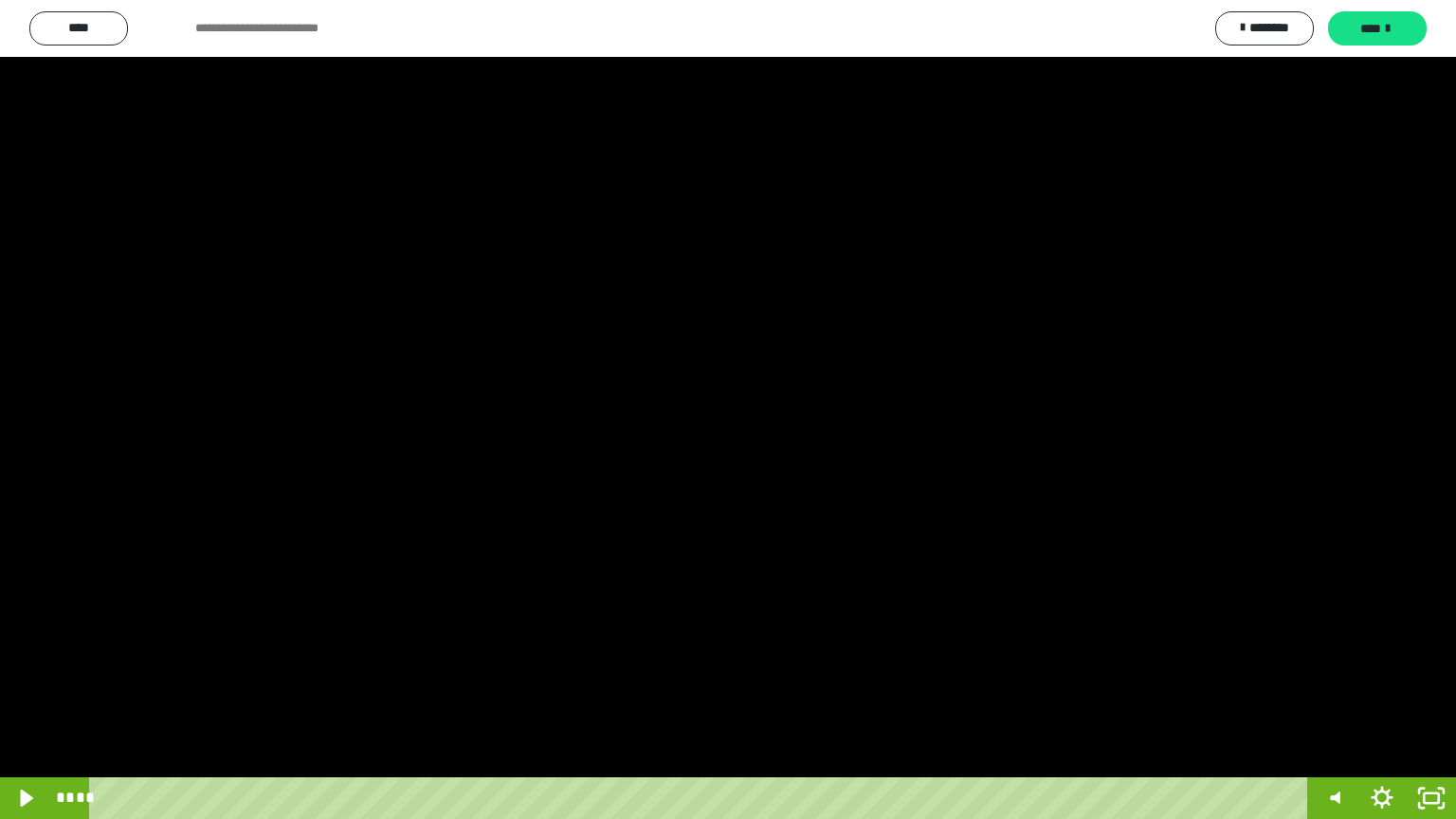 click at bounding box center (728, 410) 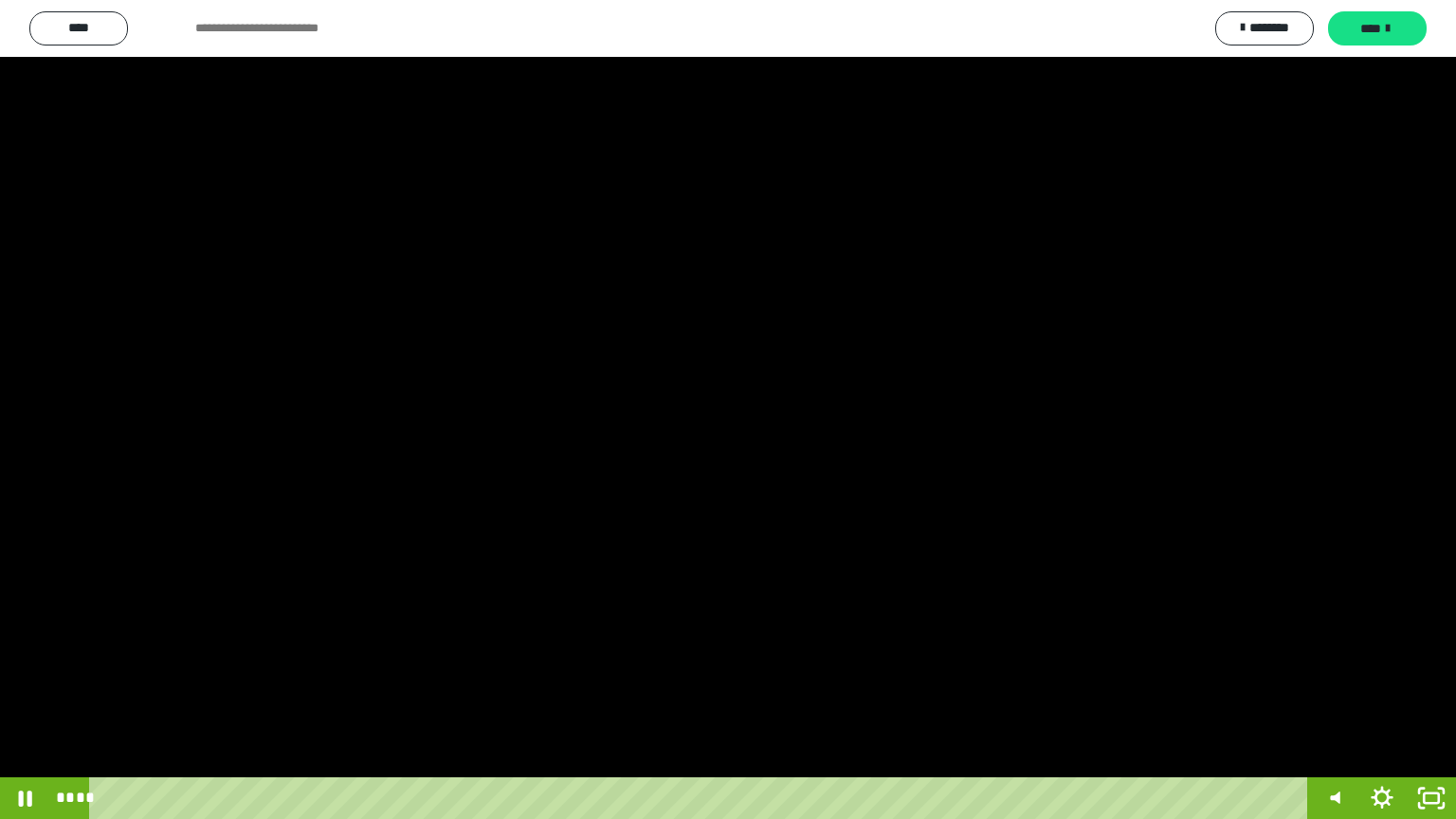 click at bounding box center [728, 410] 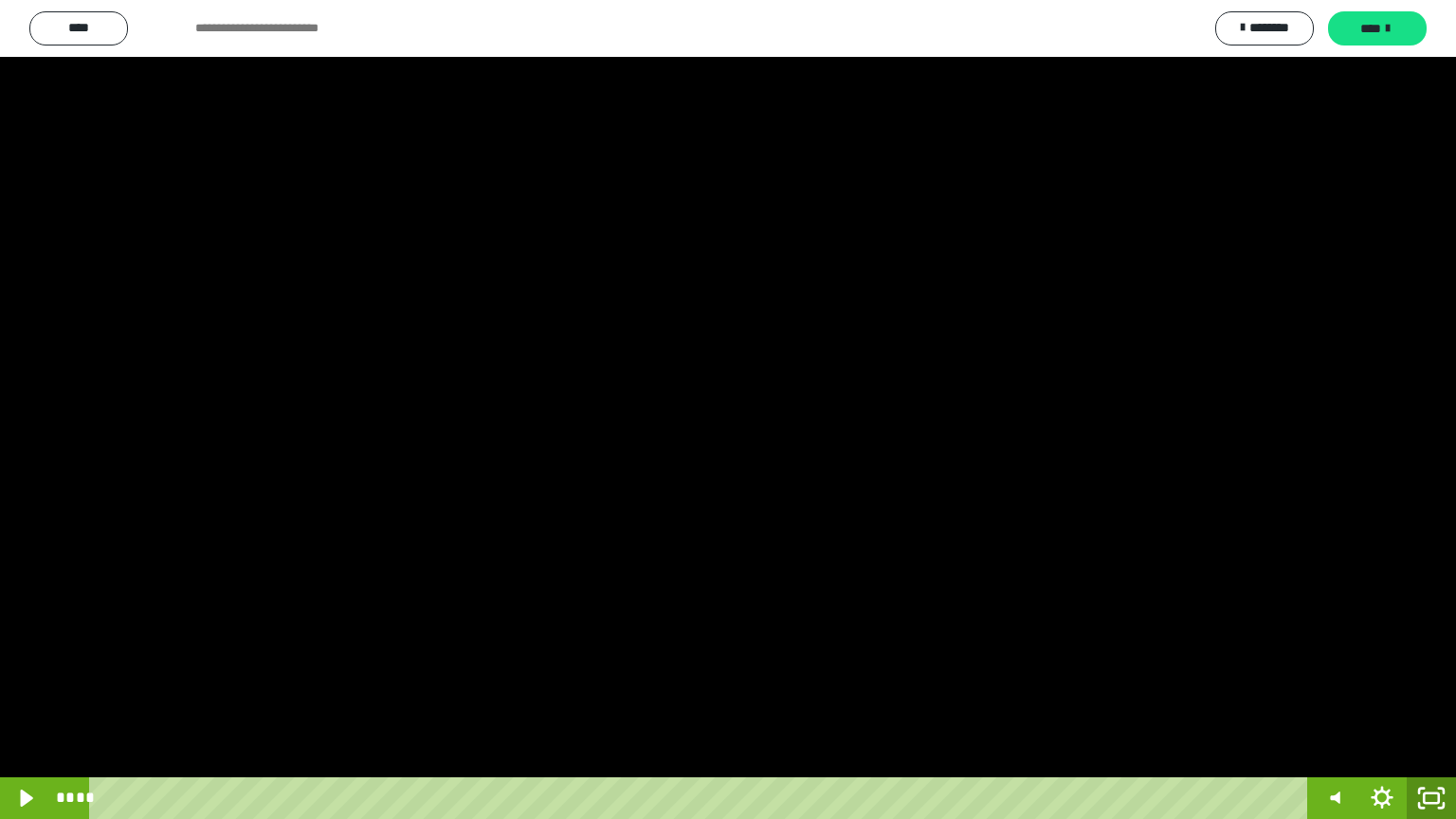click 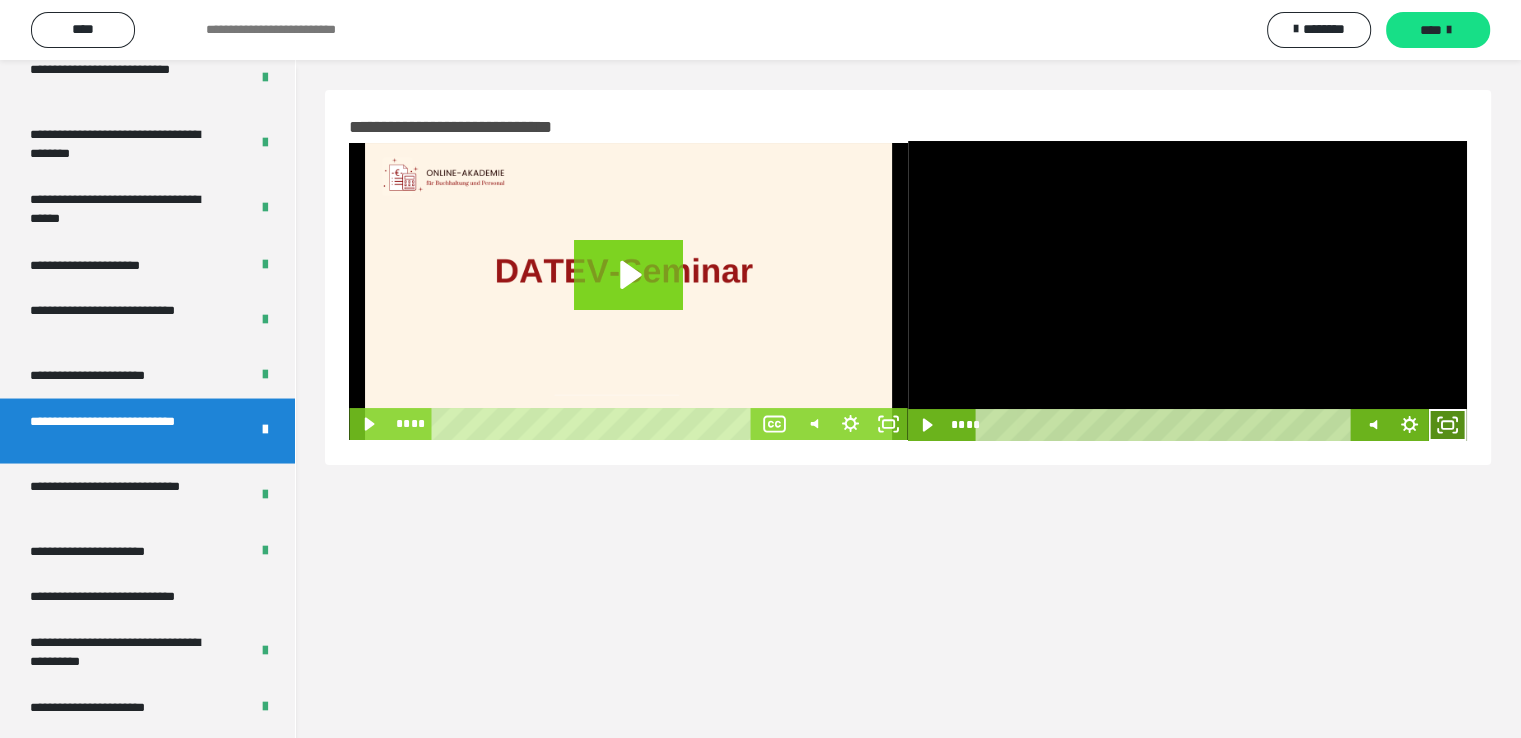 click 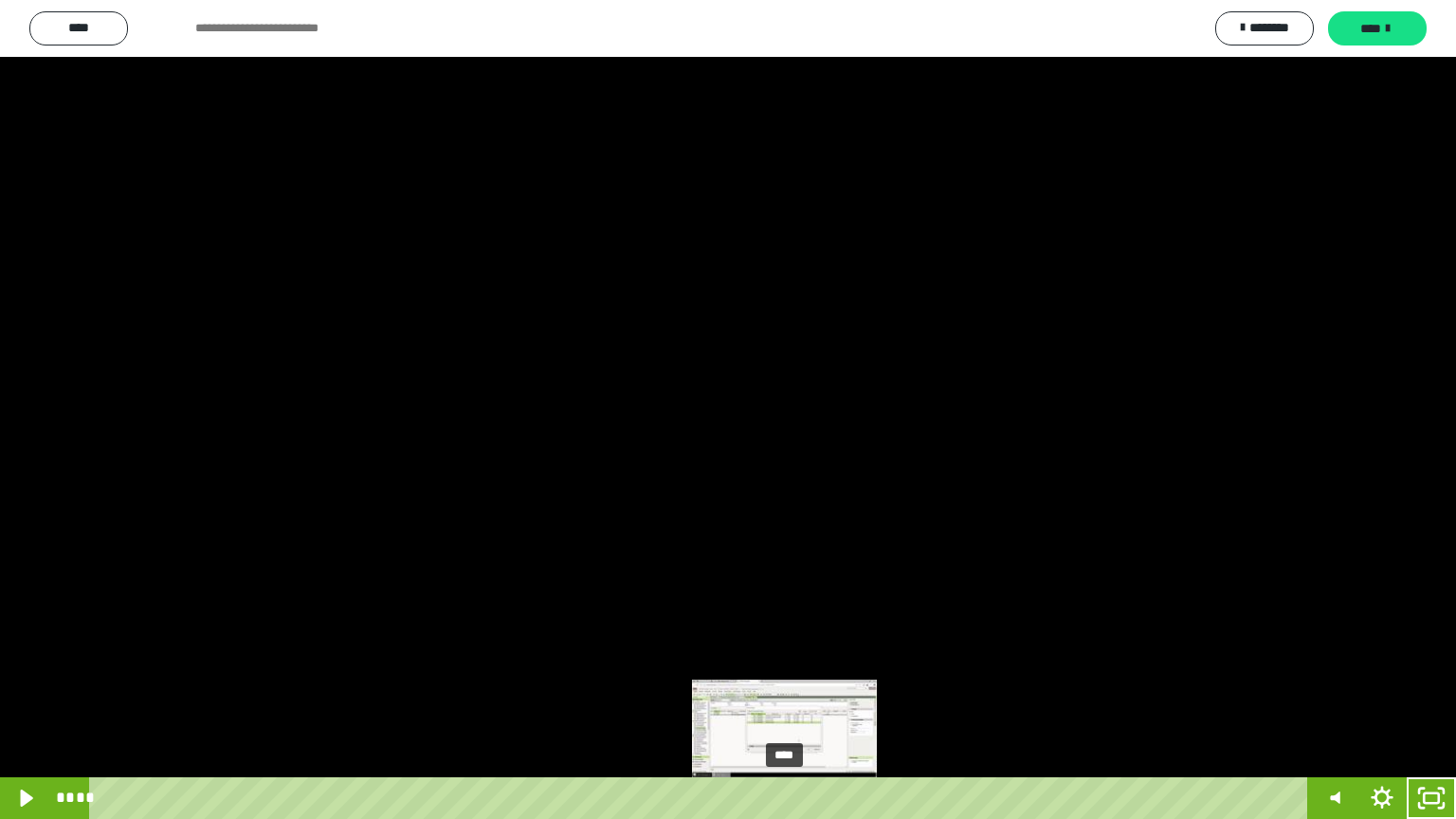click on "****" at bounding box center (701, 798) 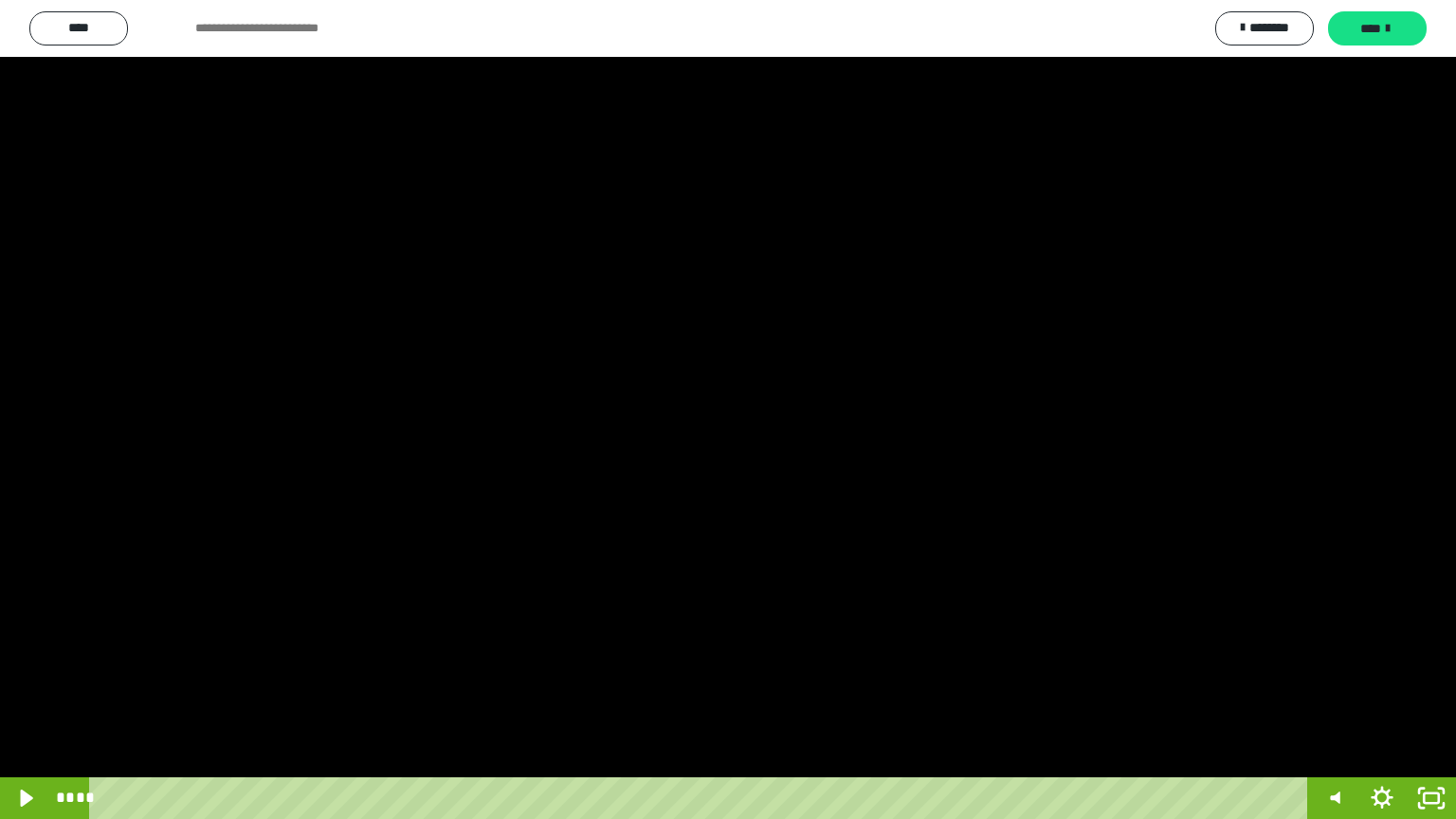 click at bounding box center [728, 410] 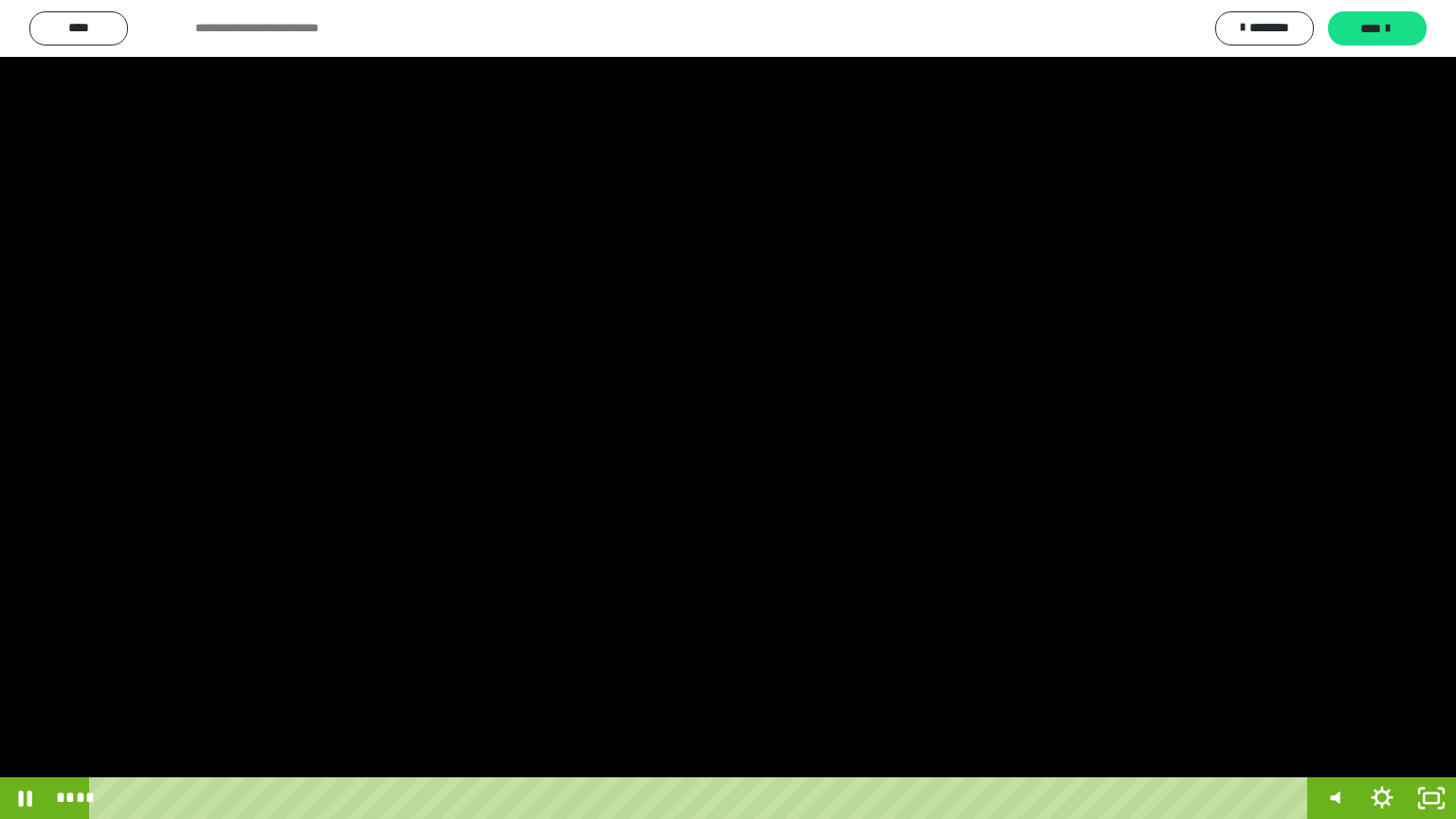 click at bounding box center (728, 410) 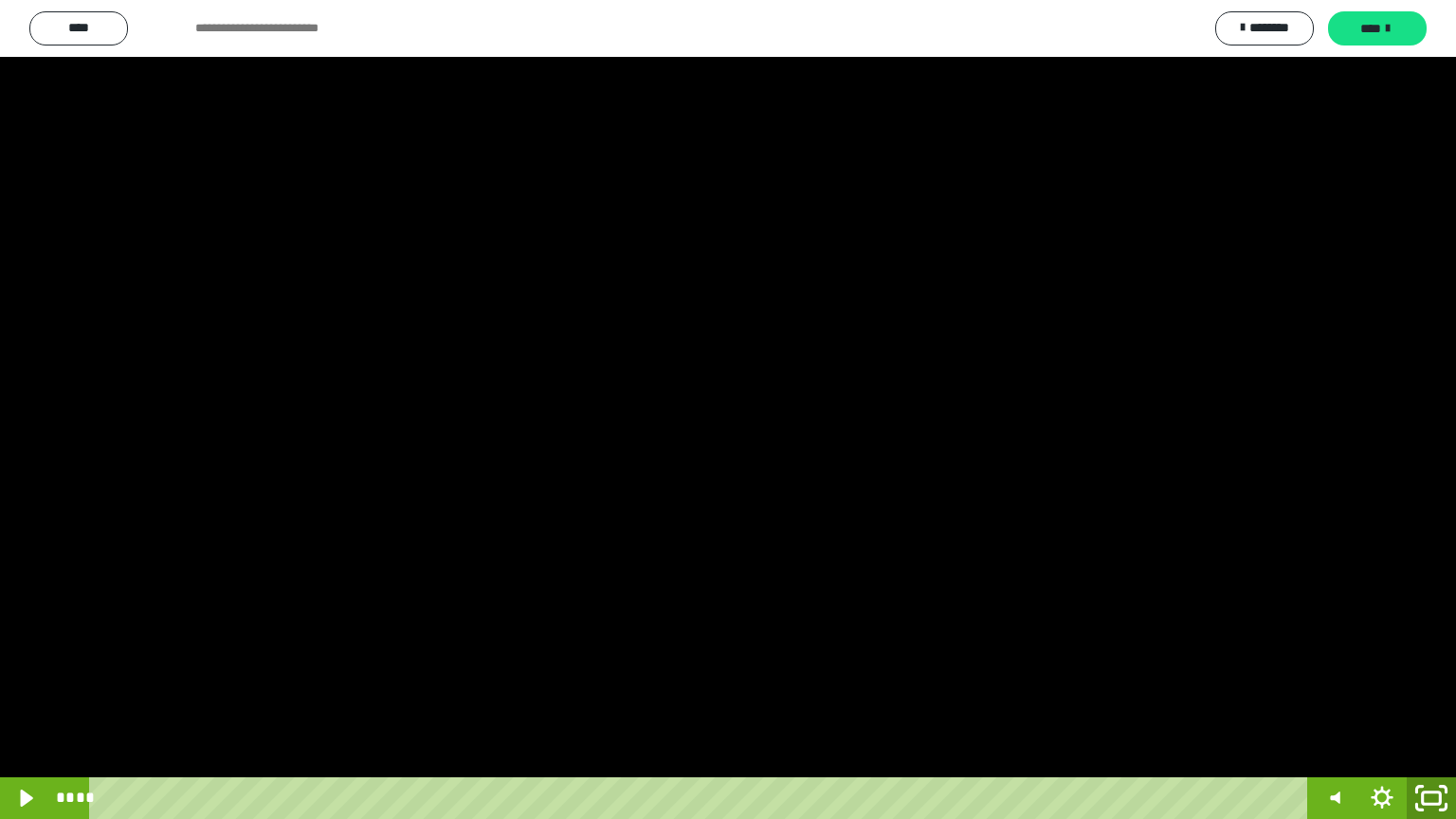 click 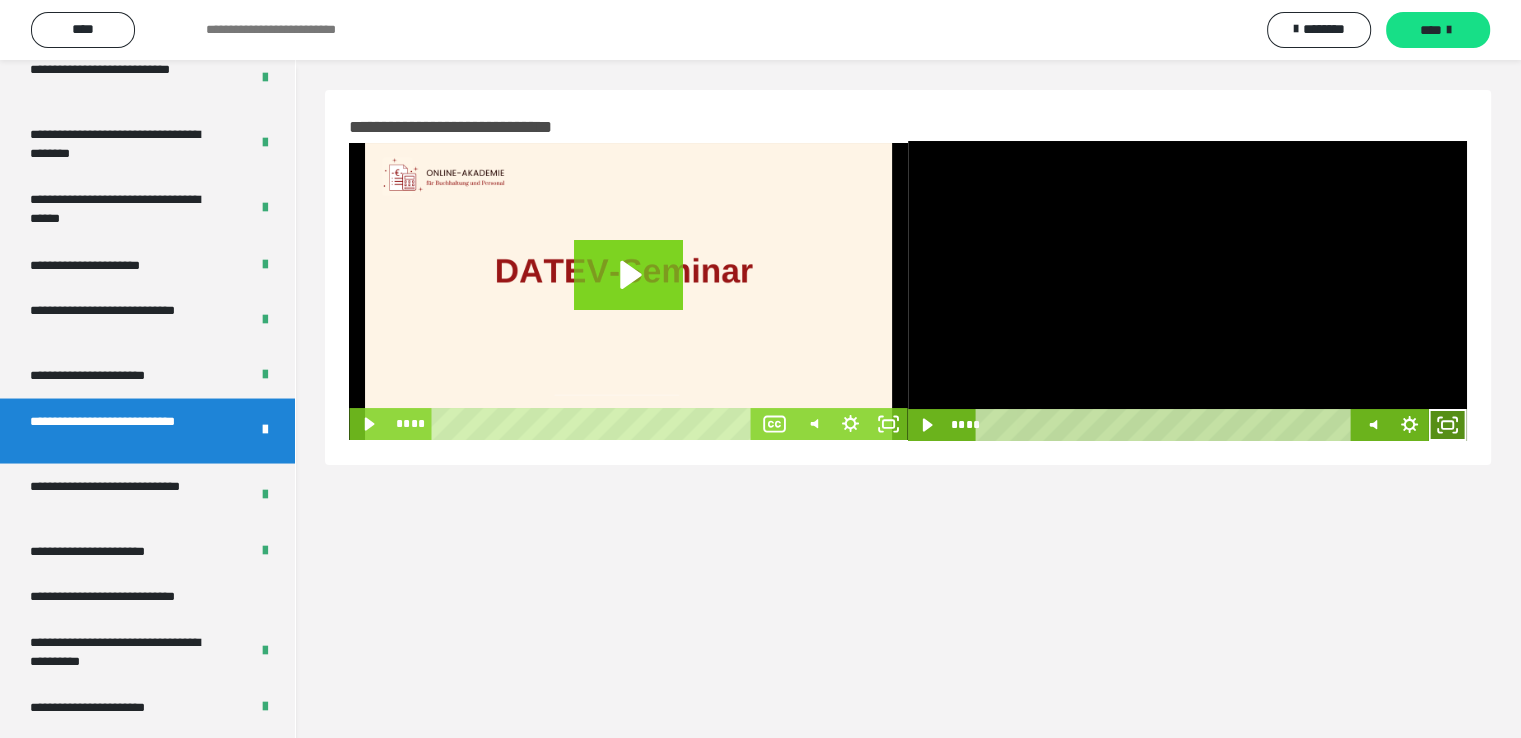 click 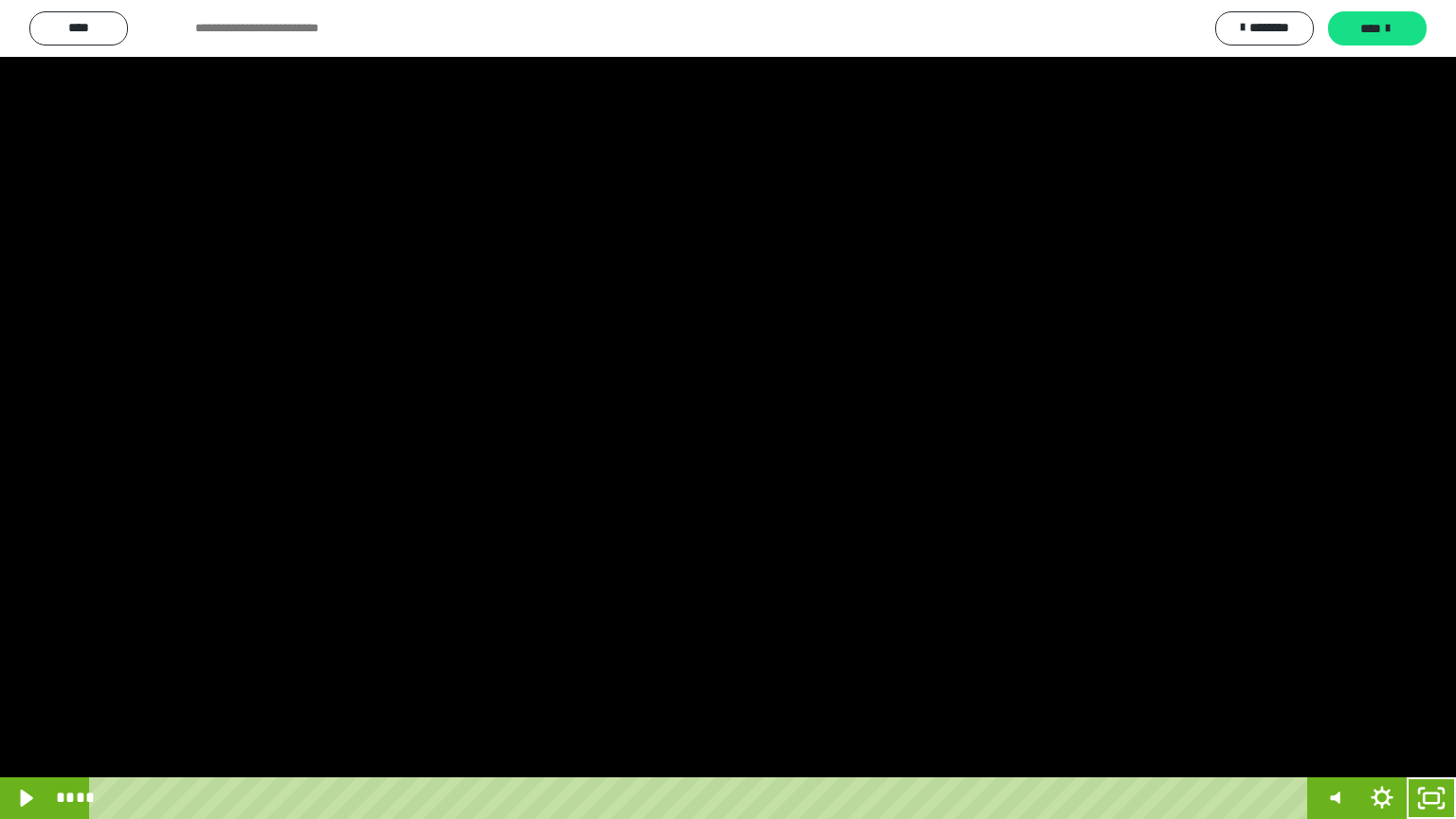click at bounding box center (728, 410) 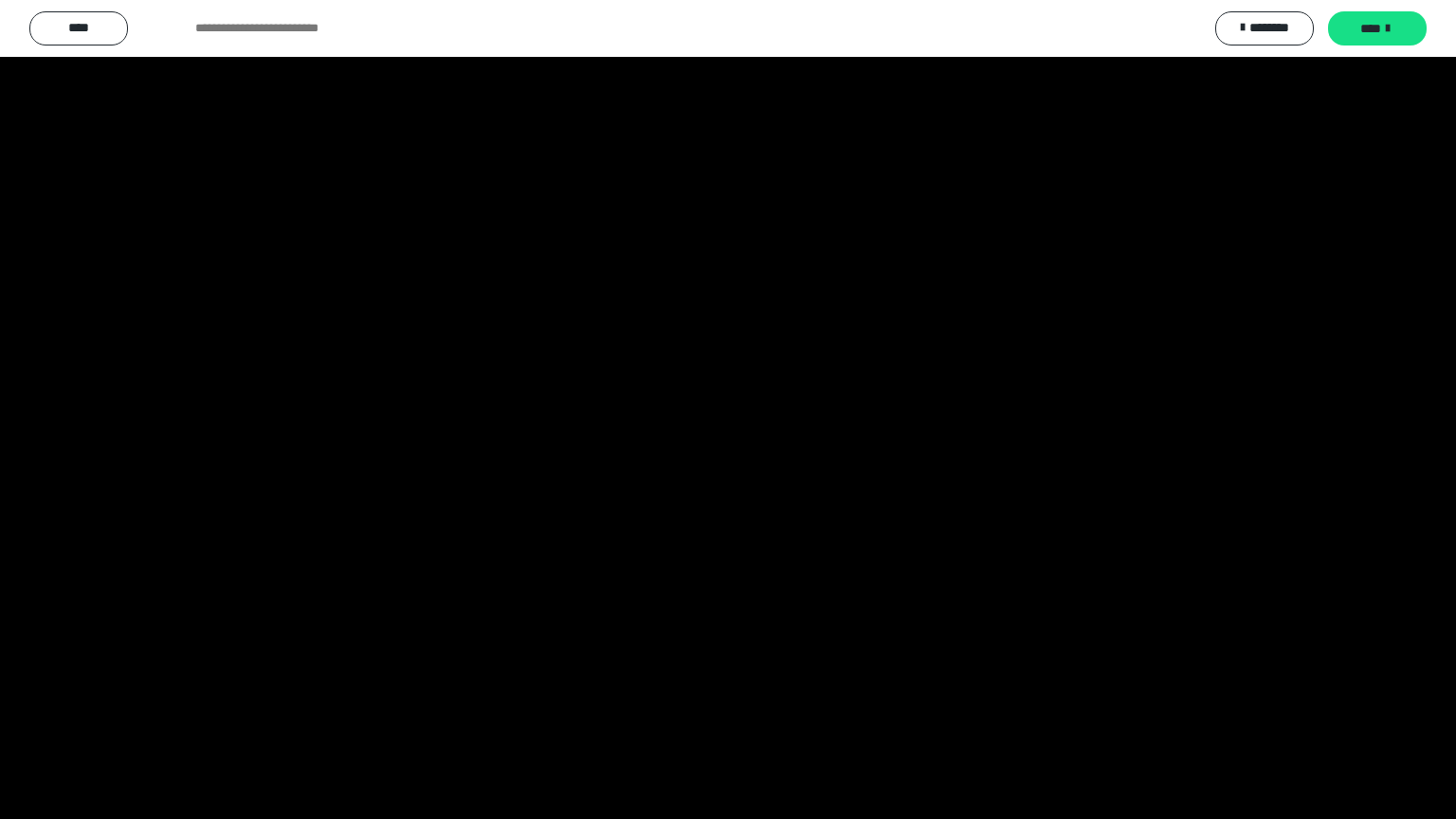 click at bounding box center [728, 410] 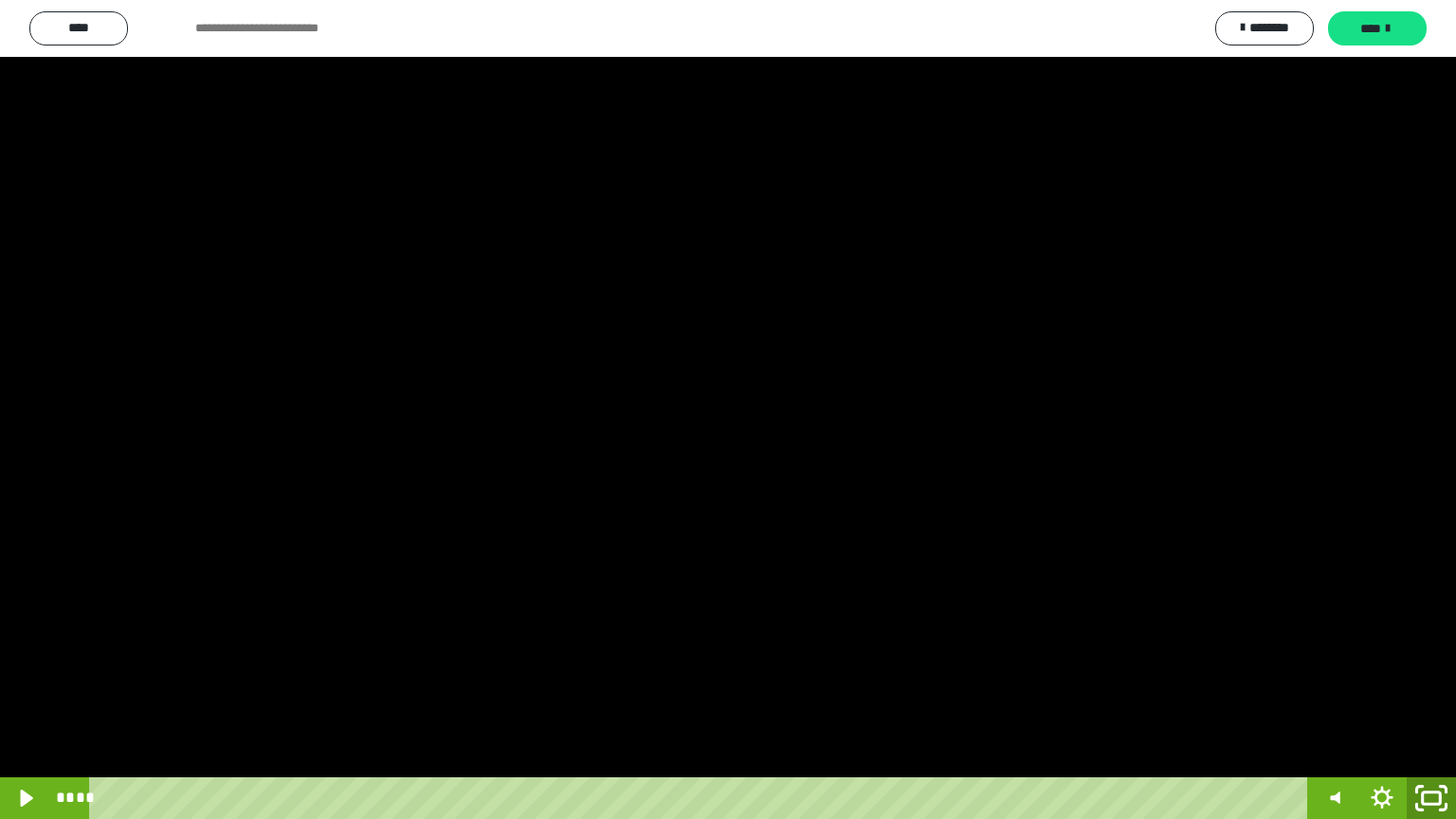 click 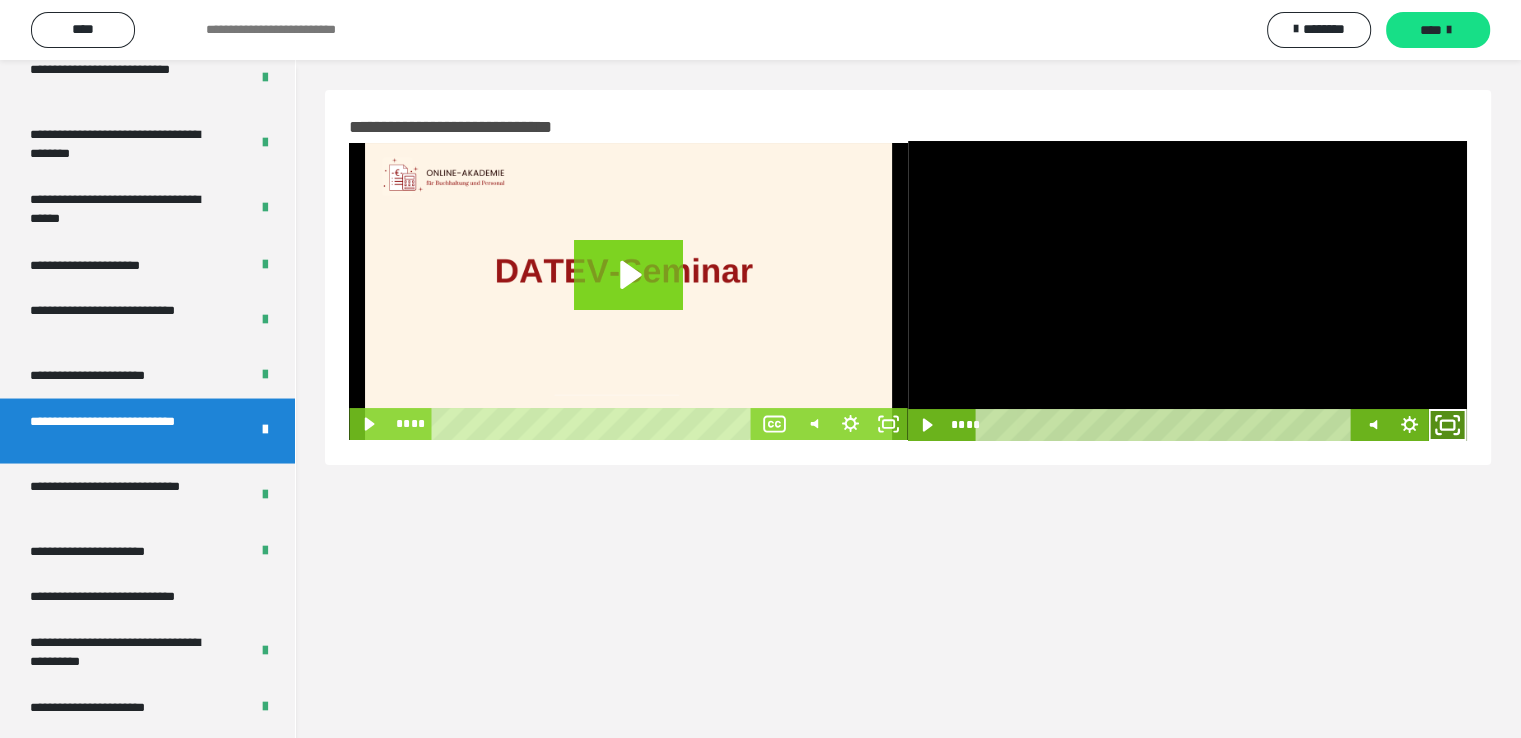 click 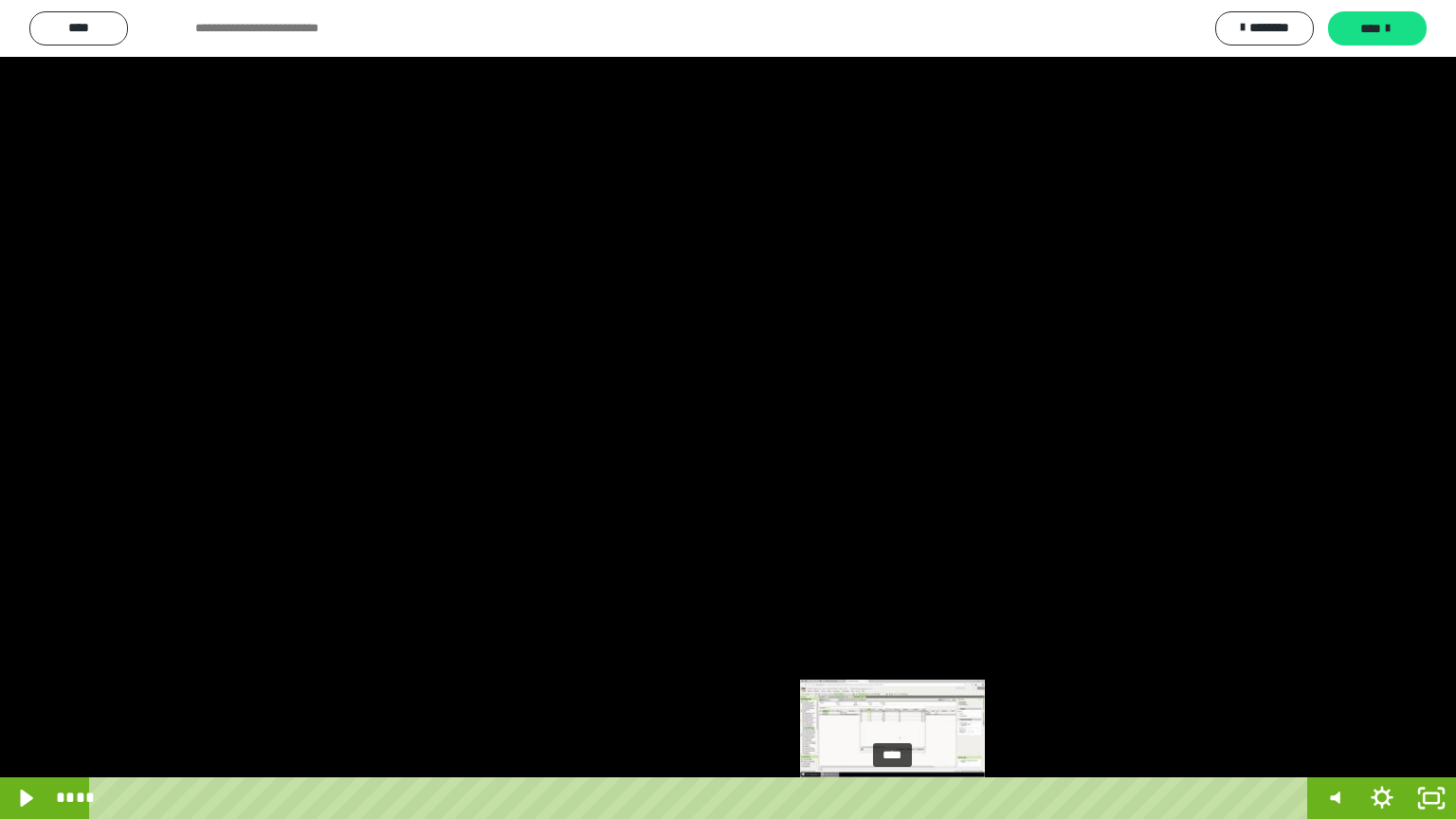 click at bounding box center [898, 798] 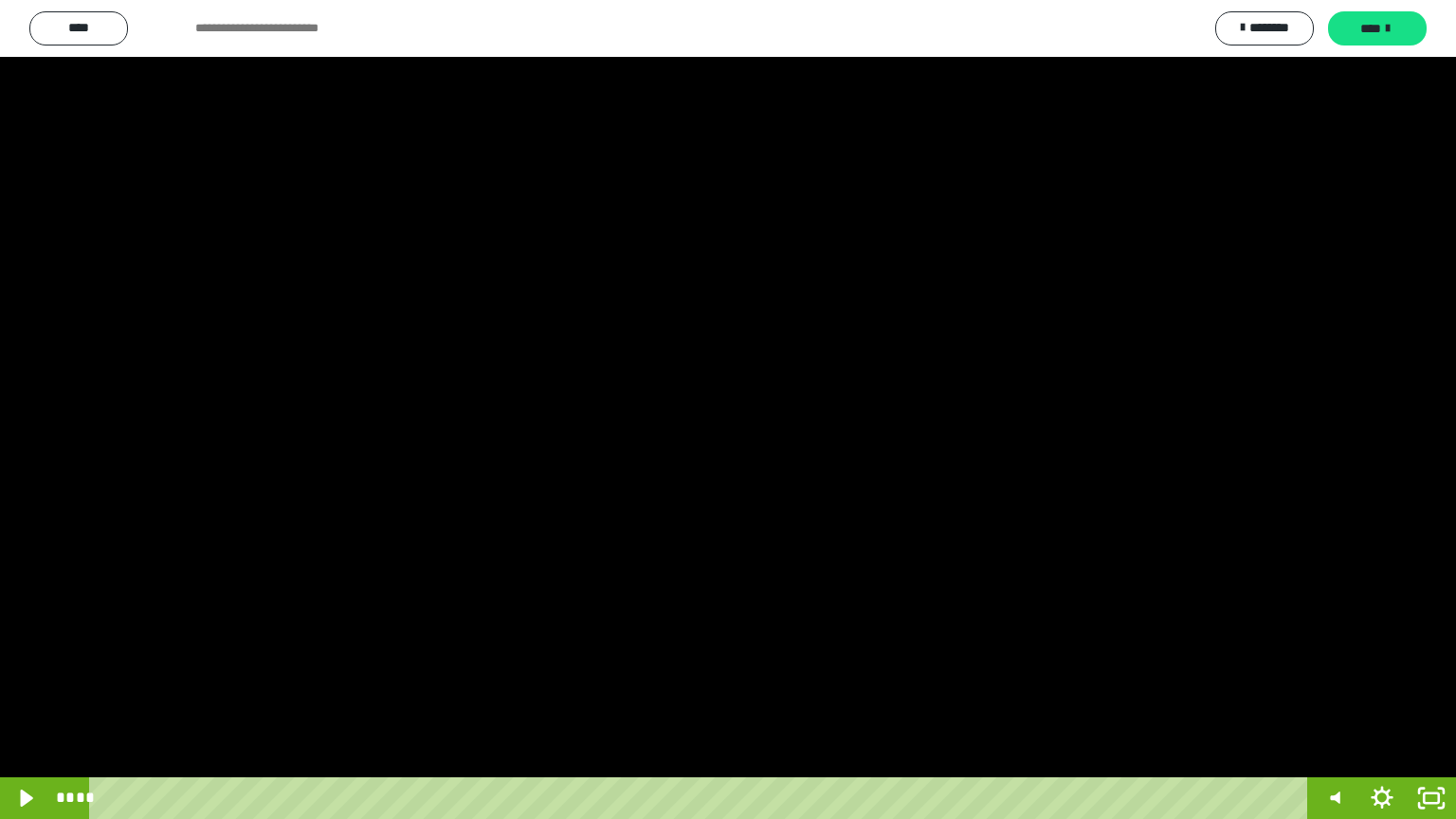 click at bounding box center [728, 410] 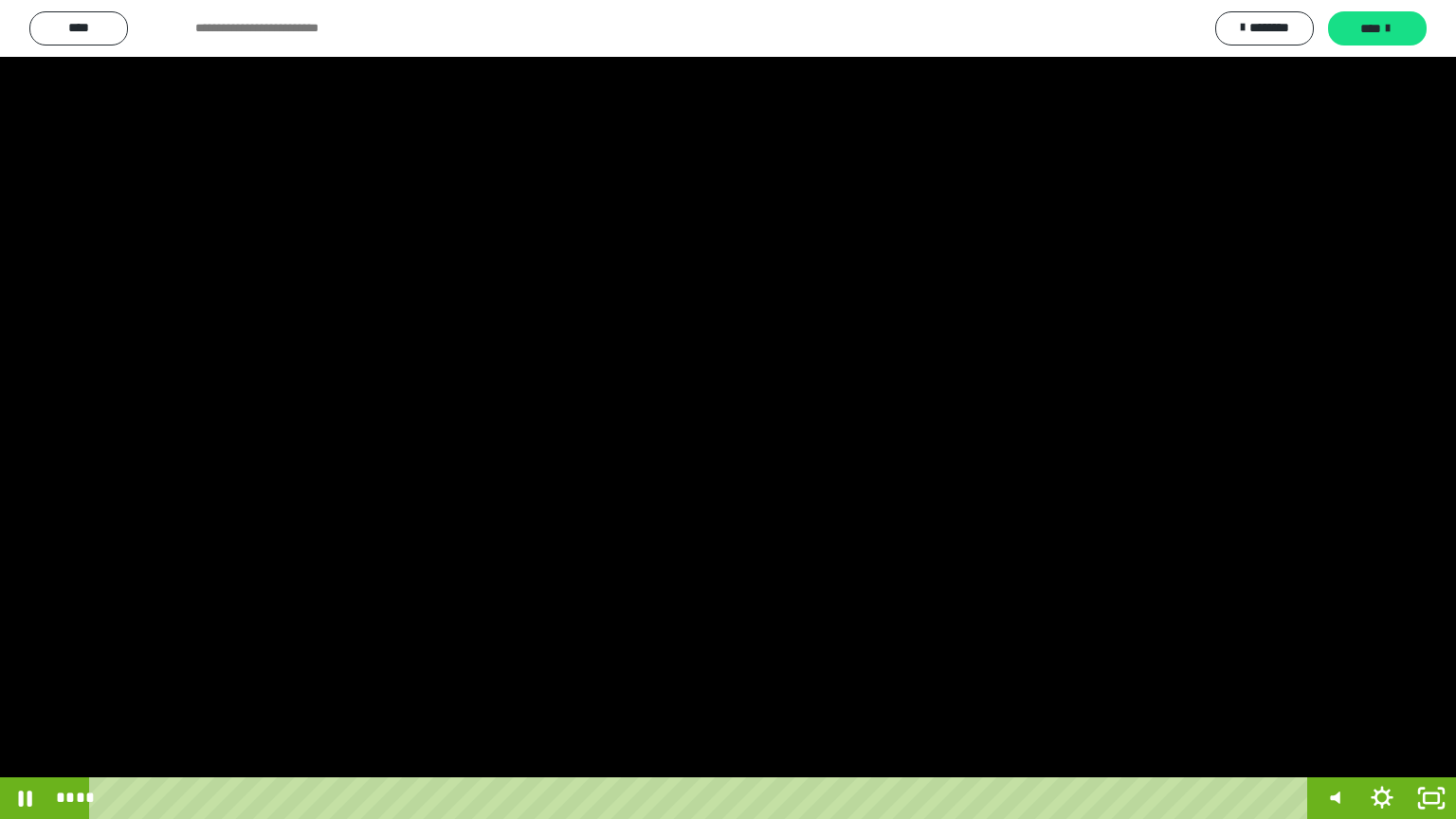 click at bounding box center (728, 410) 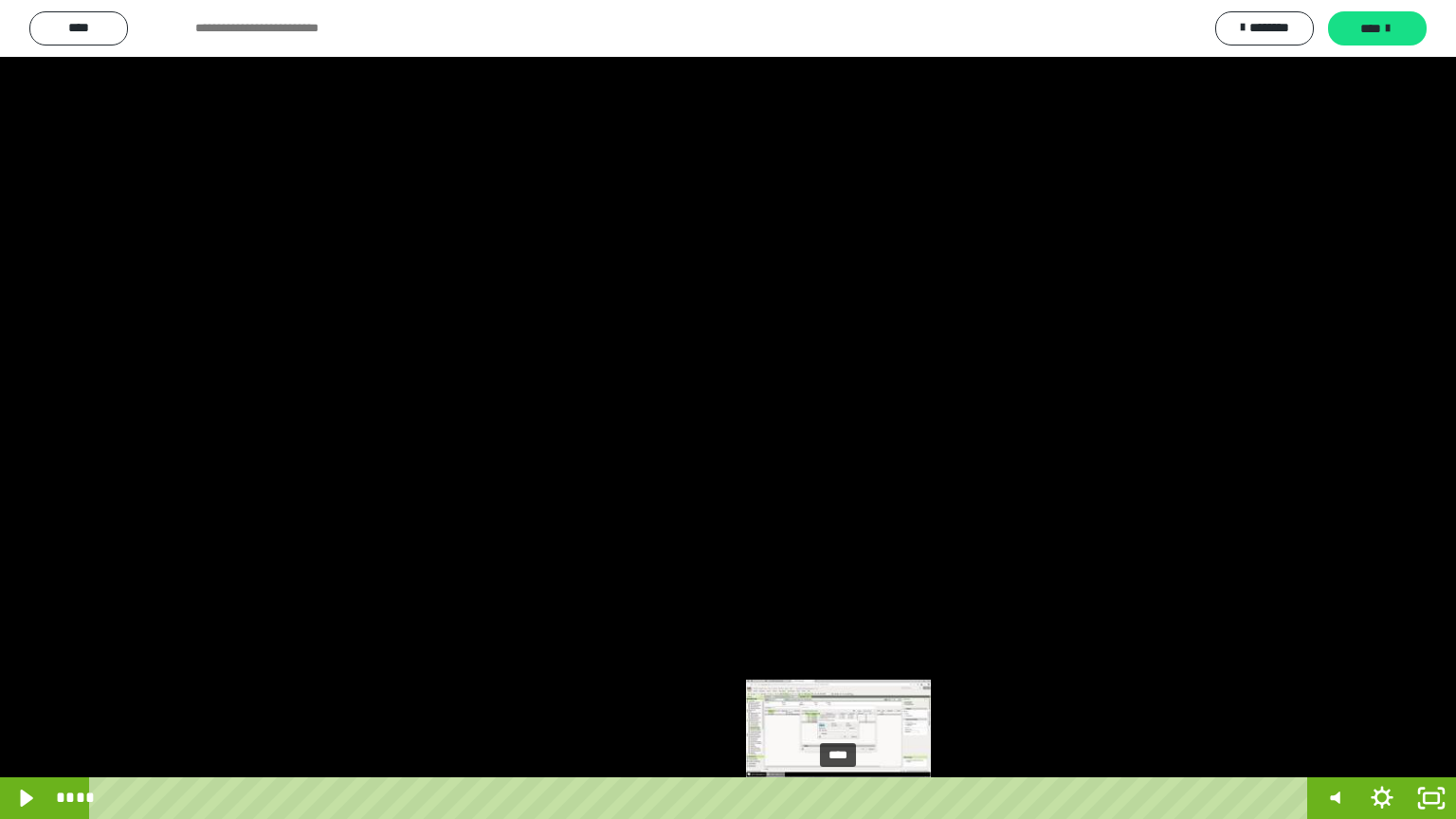 click on "****" at bounding box center [701, 798] 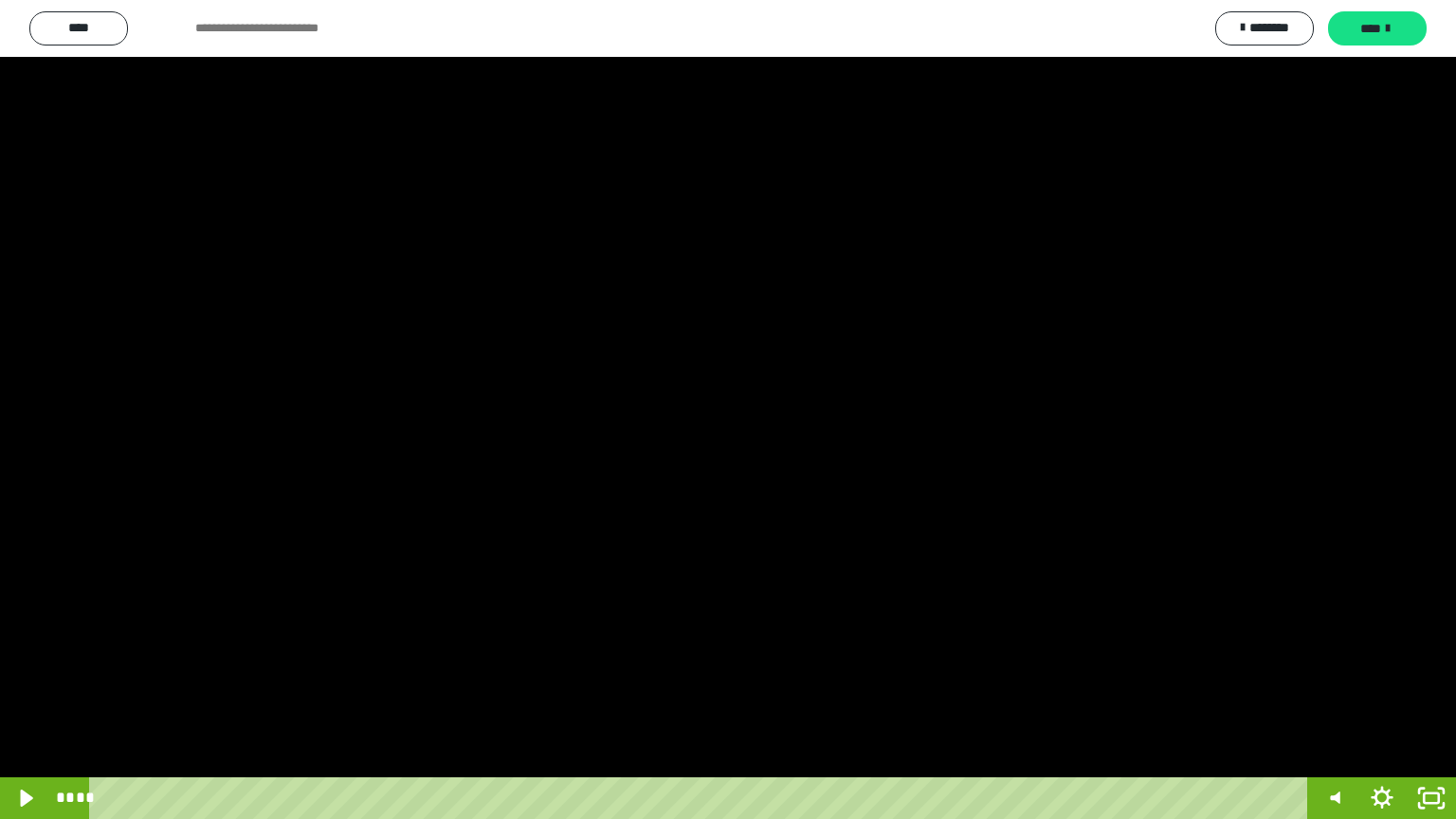 click at bounding box center (728, 410) 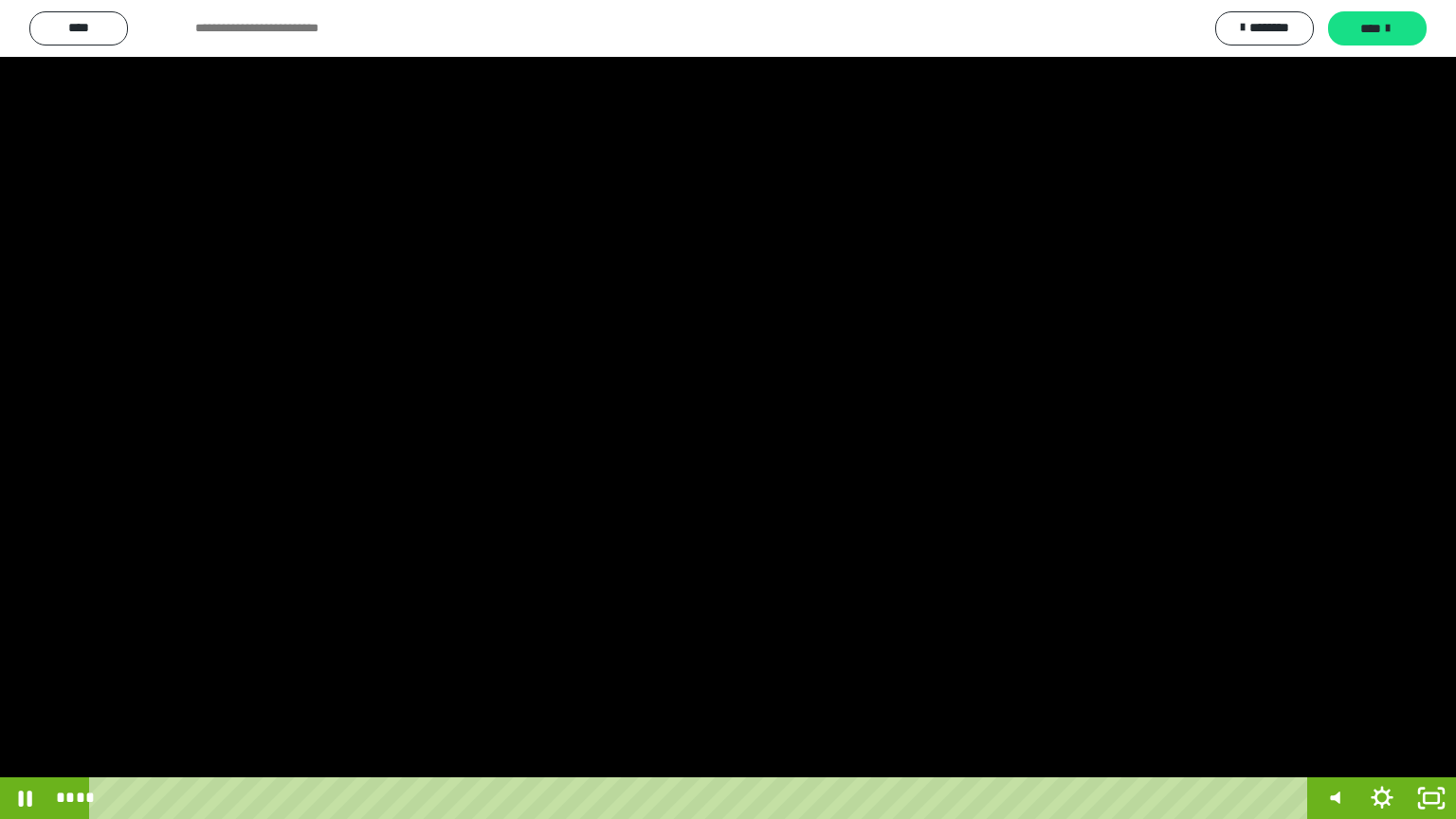 click at bounding box center (728, 410) 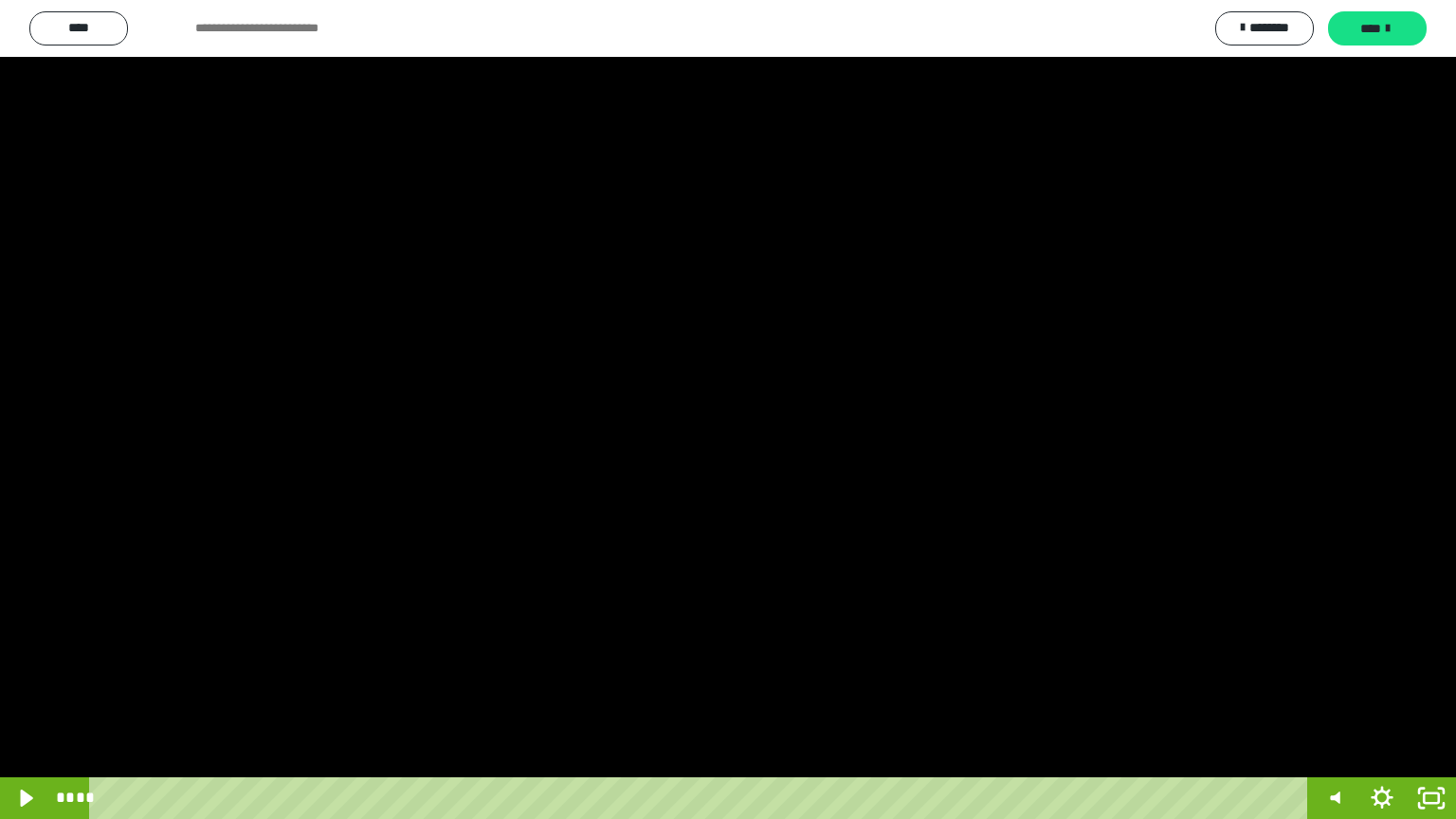 click at bounding box center [728, 410] 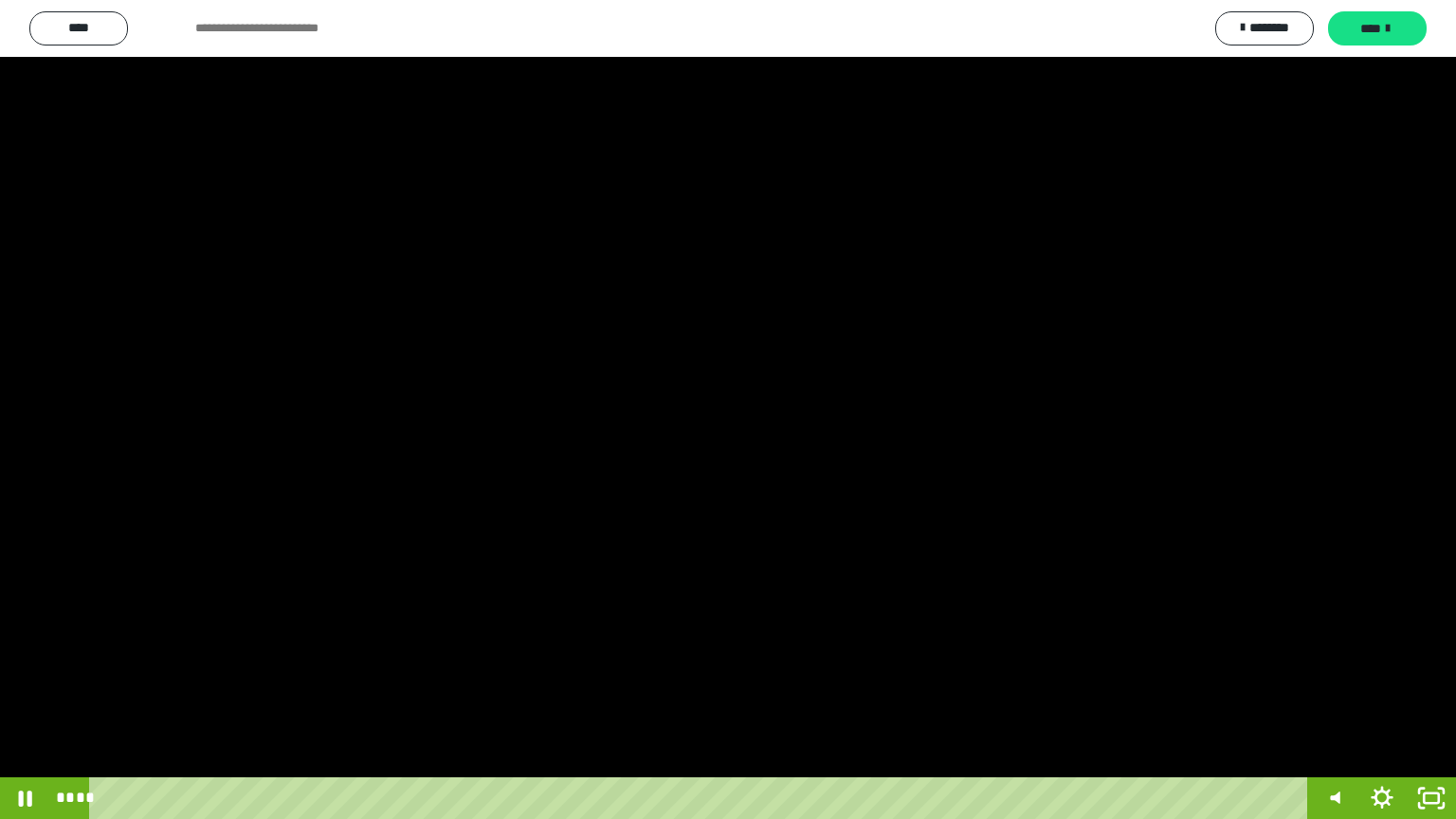 click at bounding box center [728, 410] 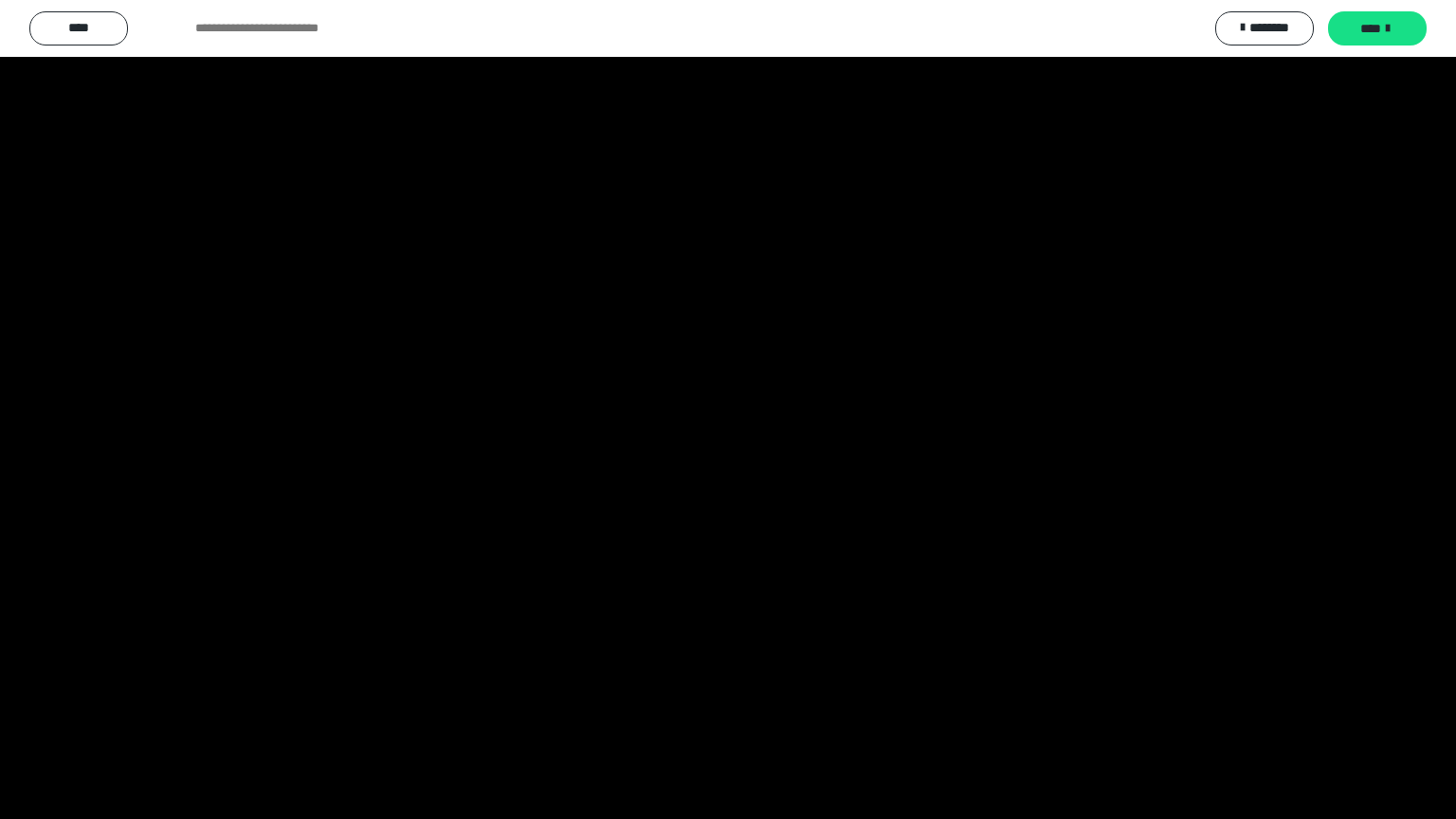 click at bounding box center (728, 410) 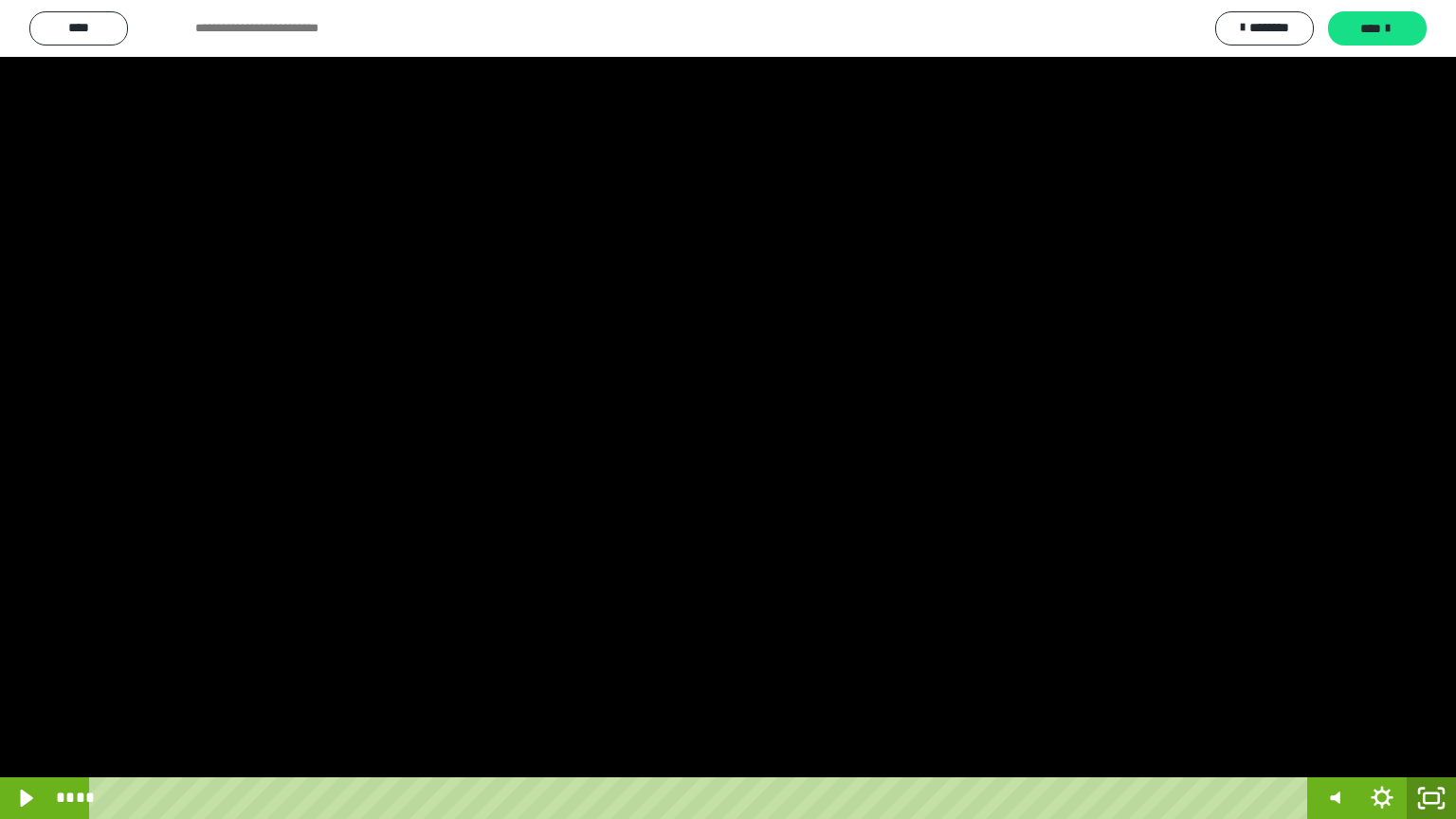 click 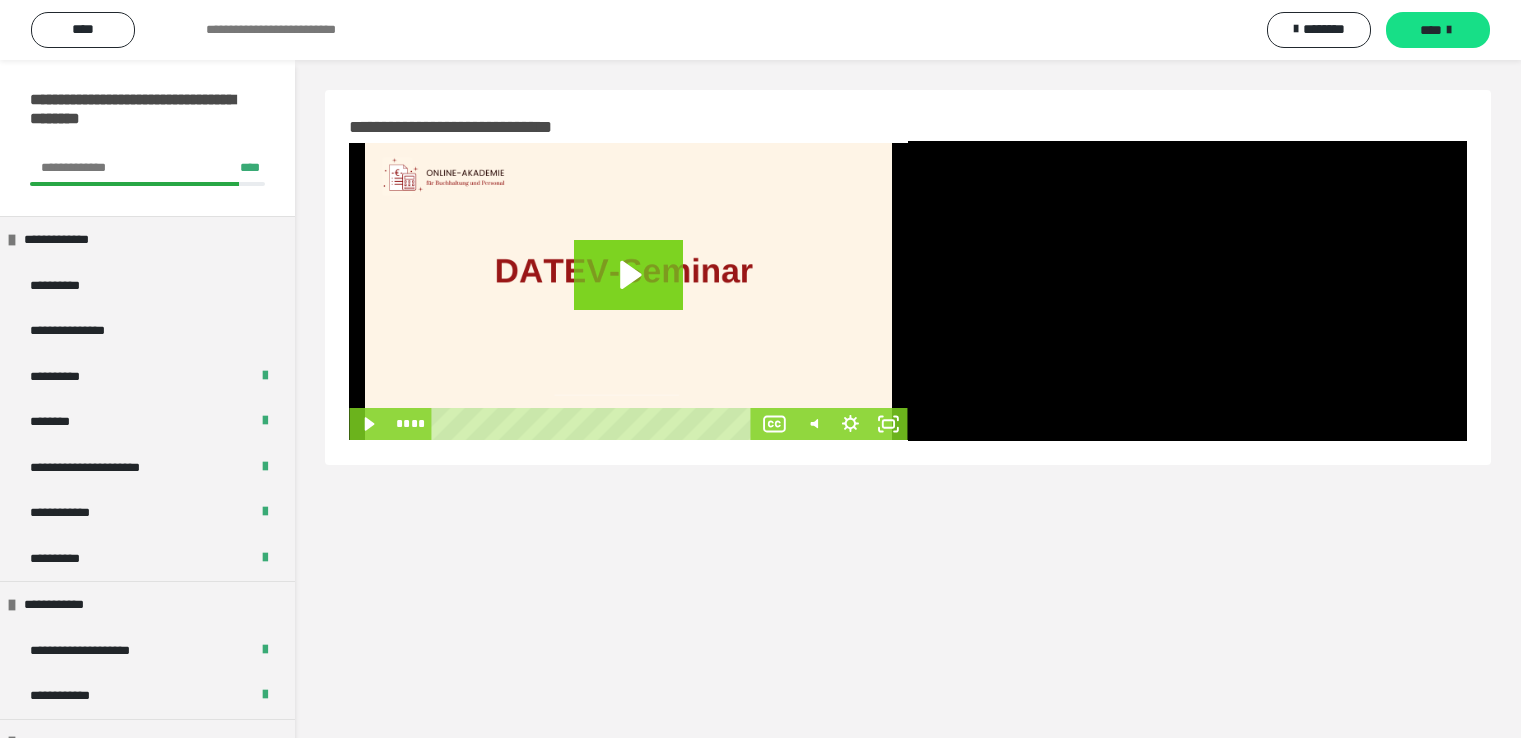 scroll, scrollTop: 0, scrollLeft: 0, axis: both 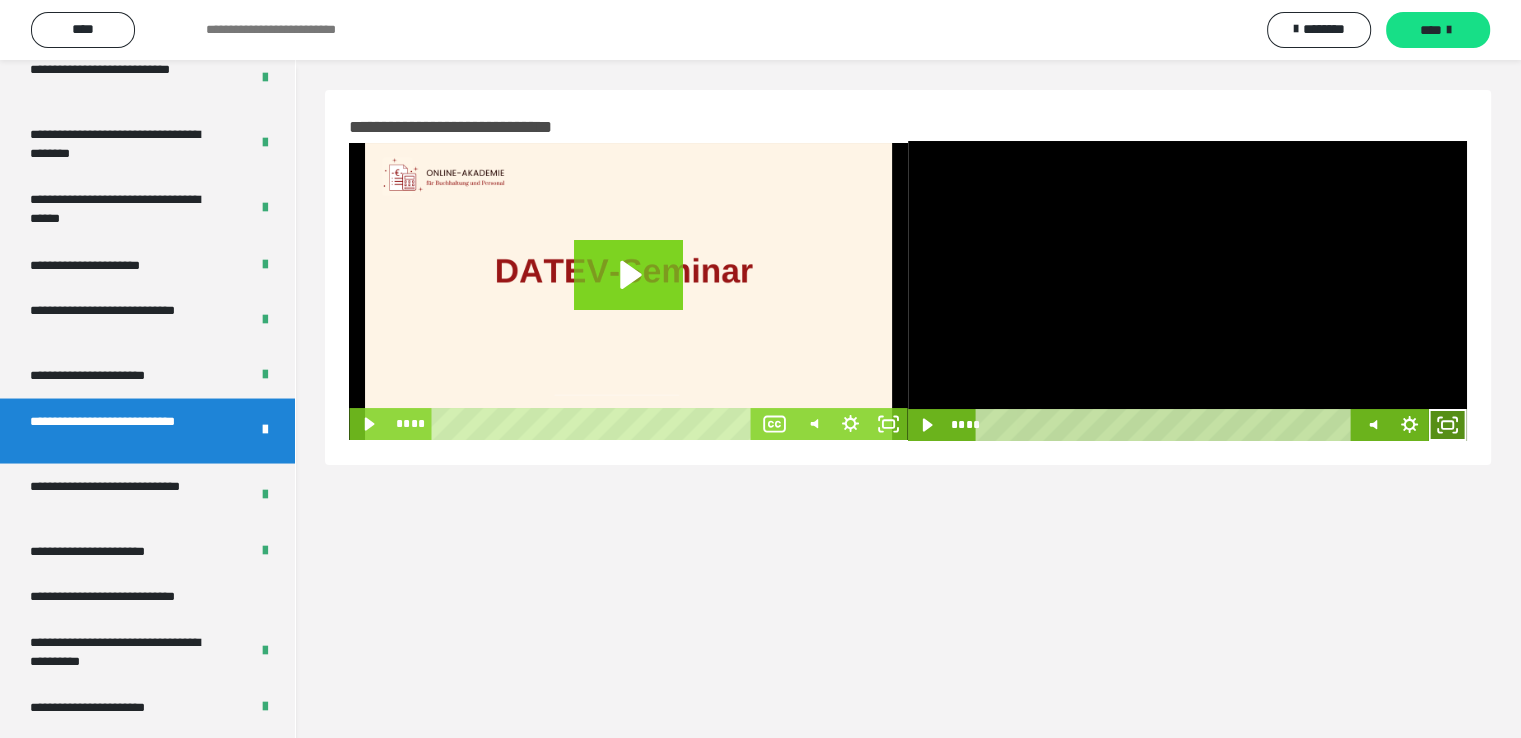 click 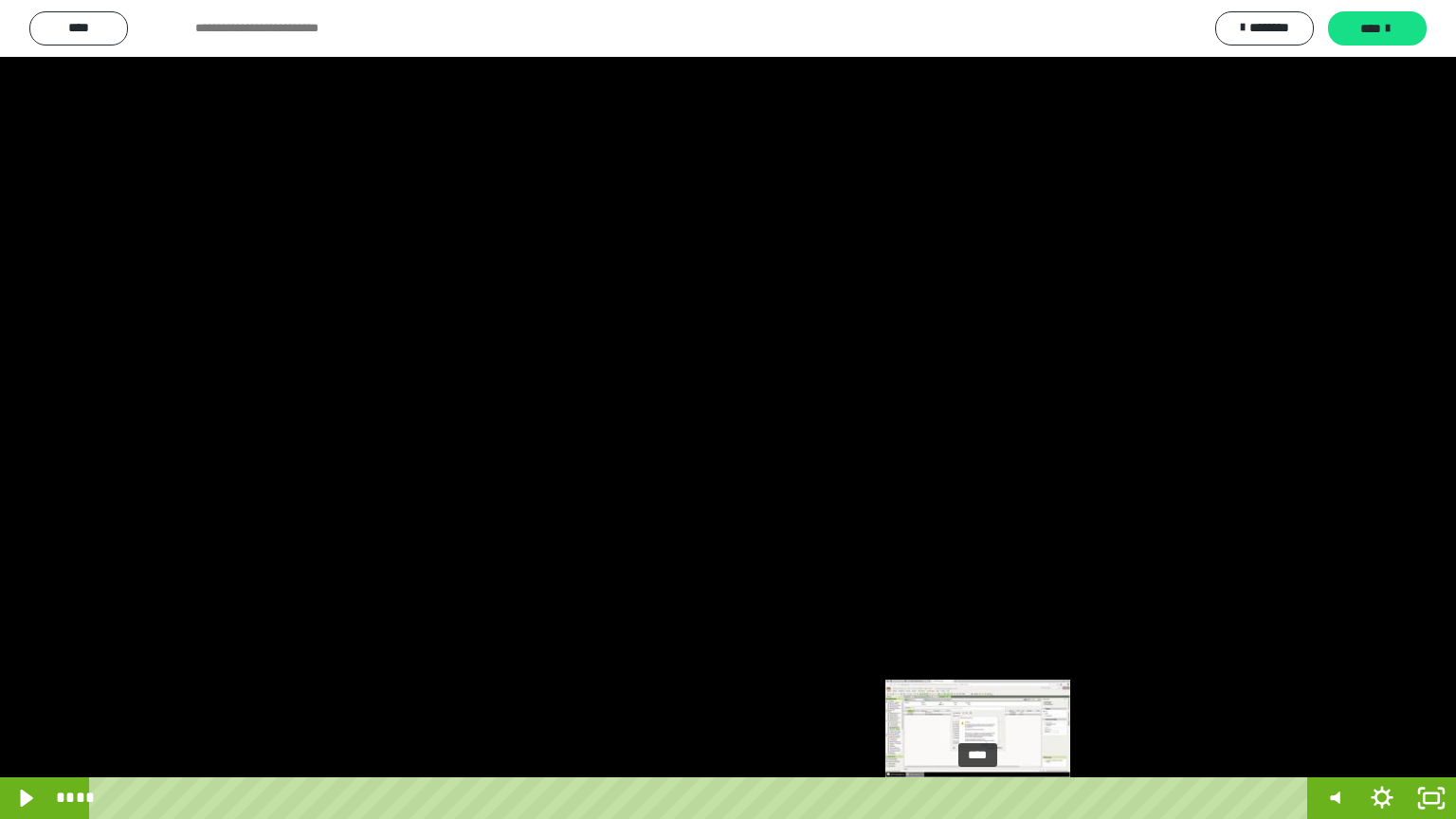 click on "****" at bounding box center [701, 798] 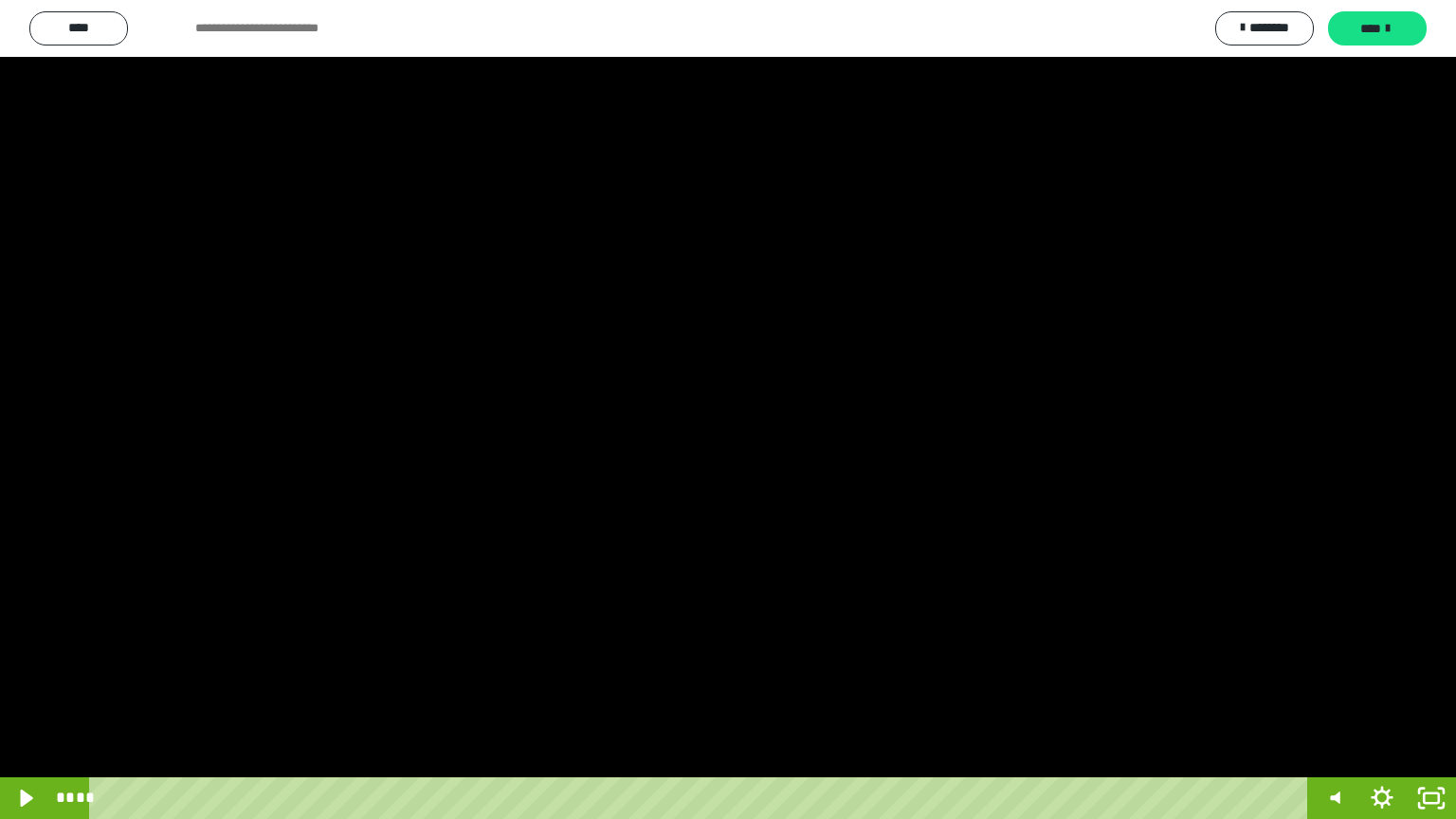 click at bounding box center (728, 410) 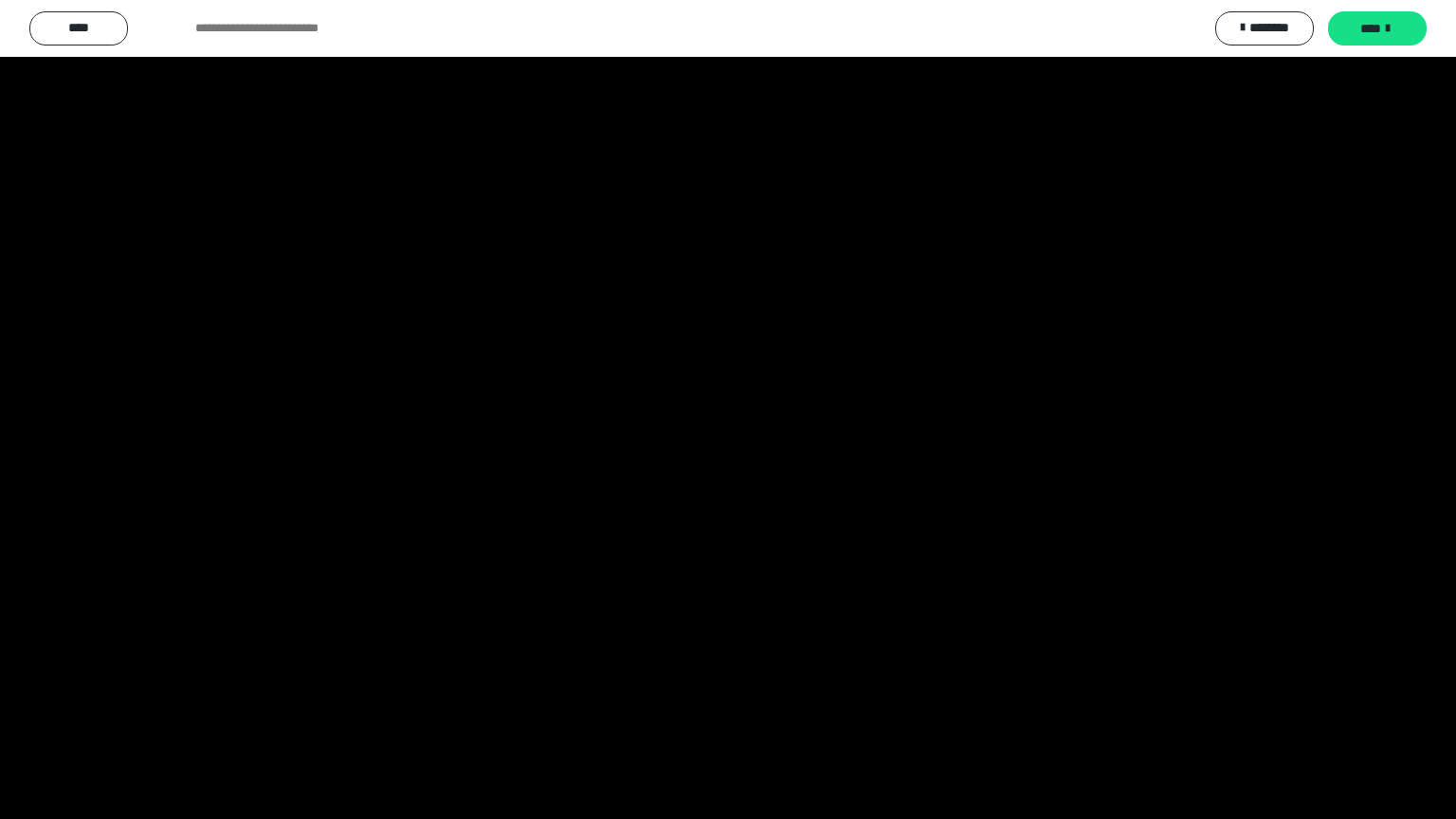 click at bounding box center [728, 410] 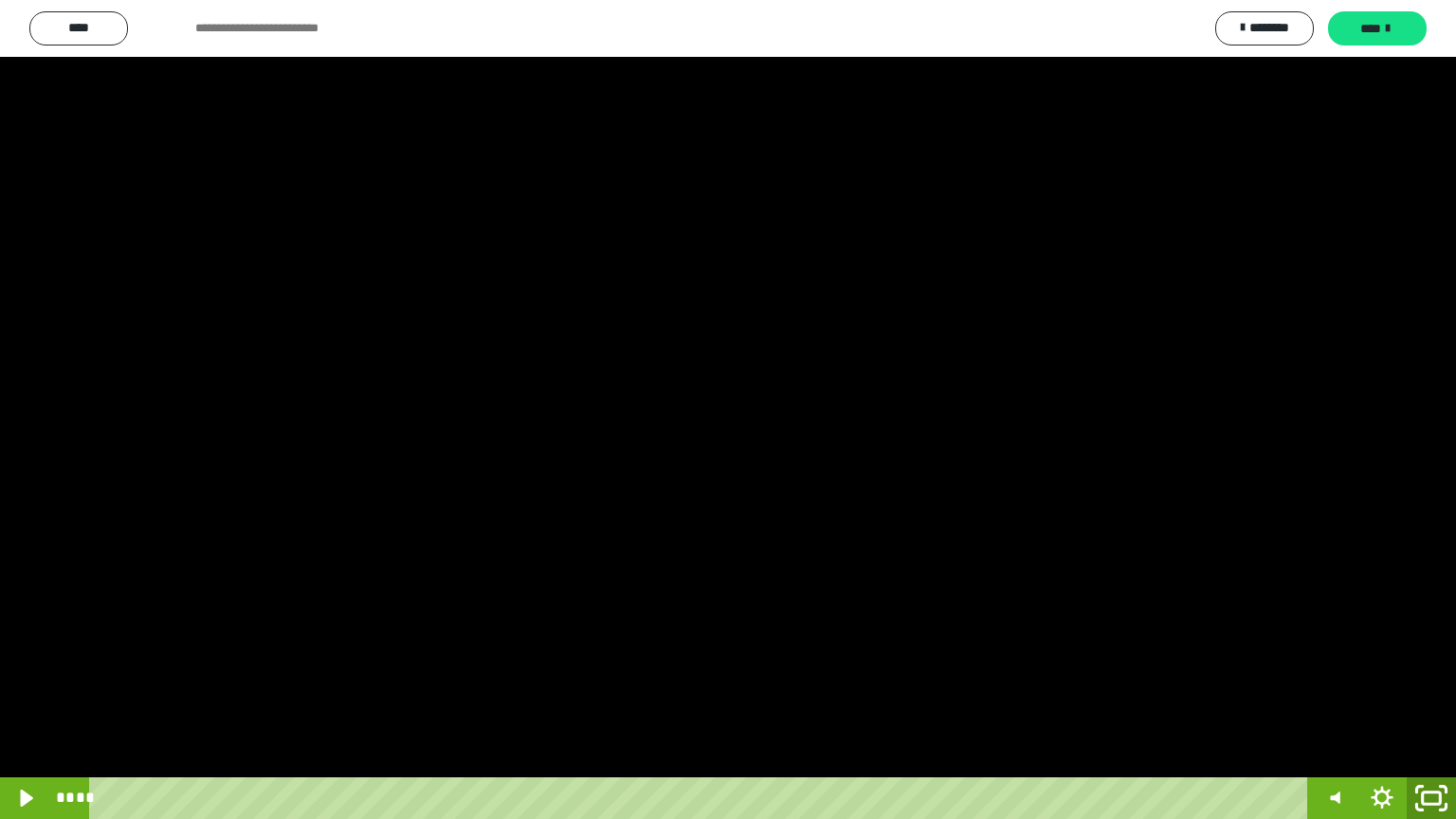 click 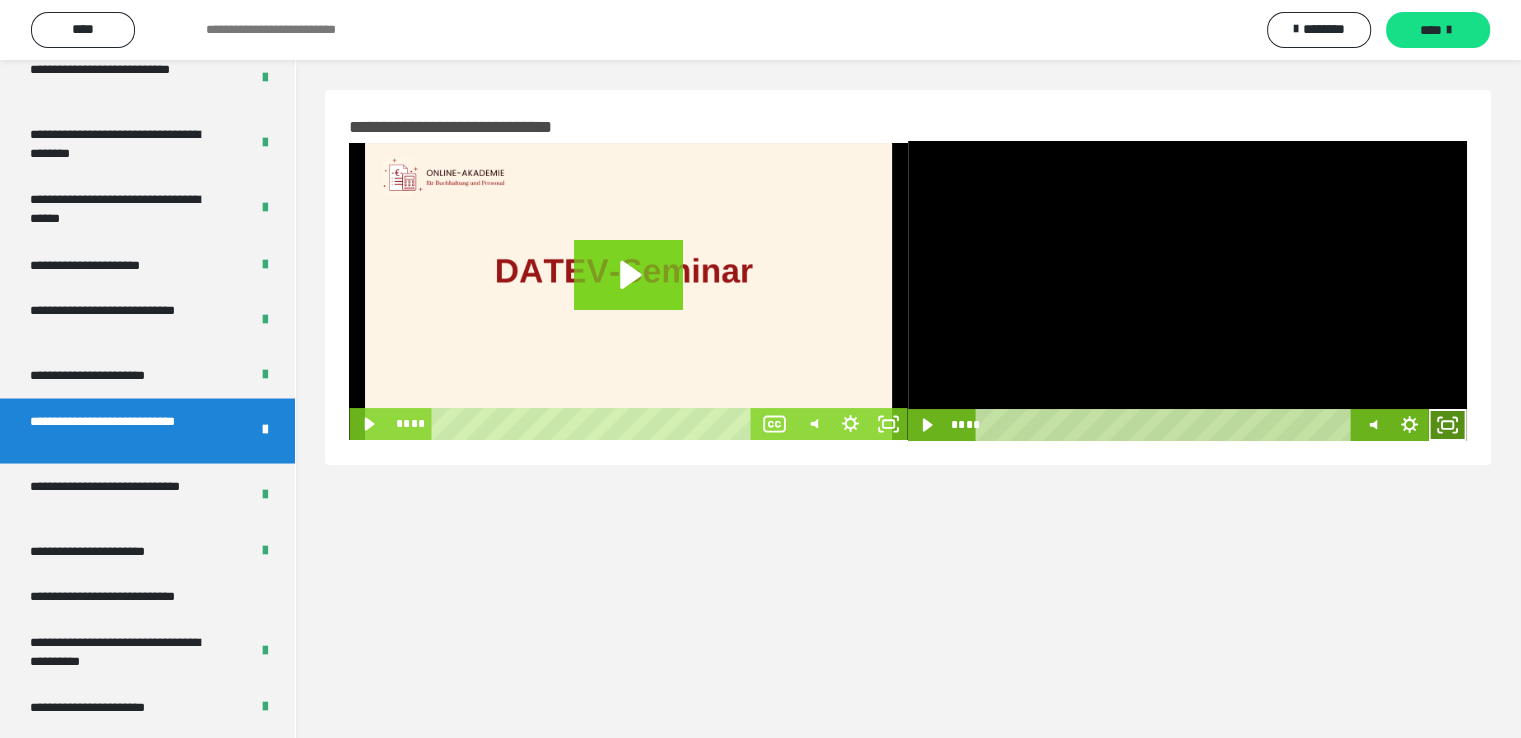 click 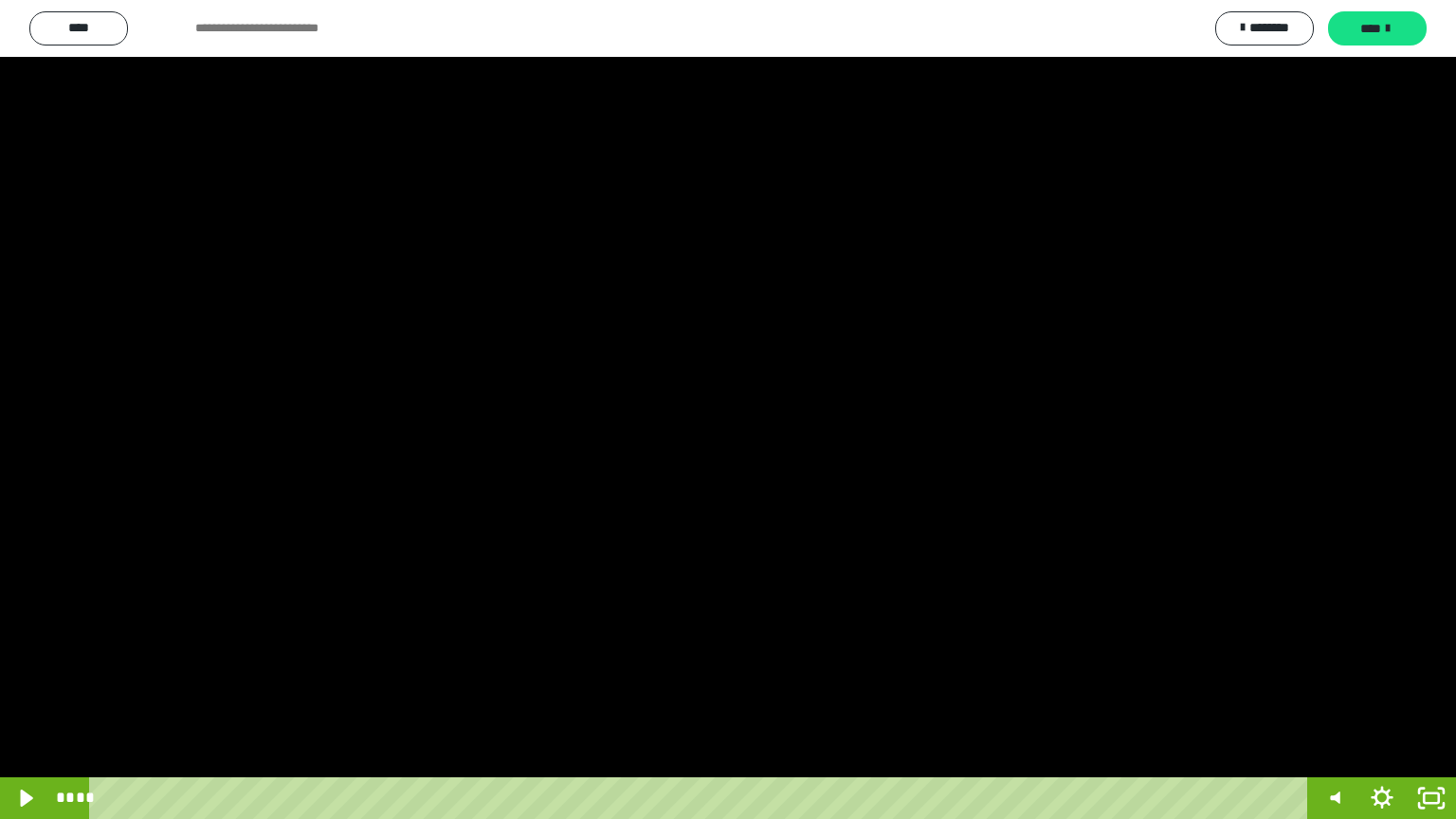 click at bounding box center (728, 410) 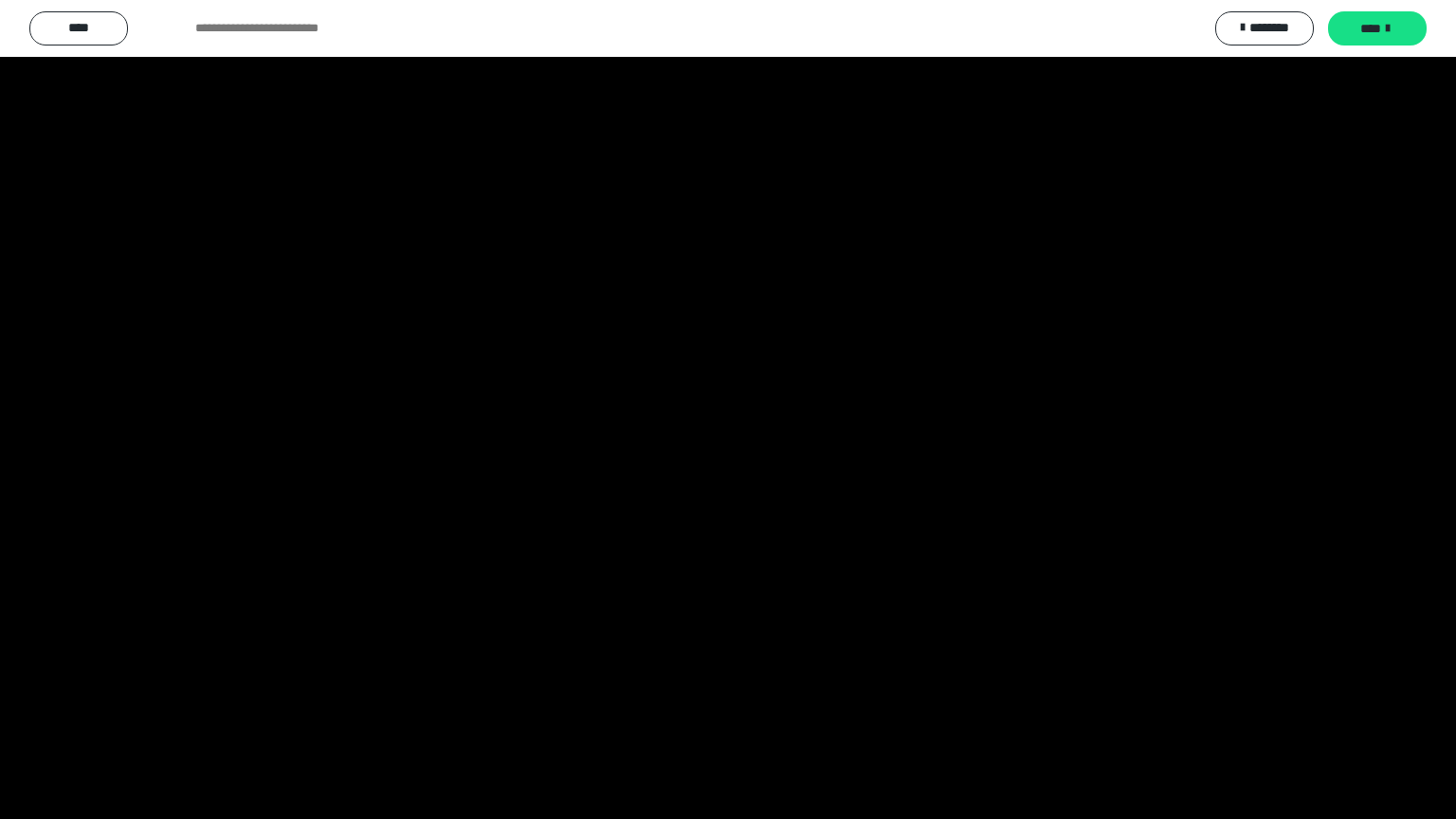 click at bounding box center (728, 410) 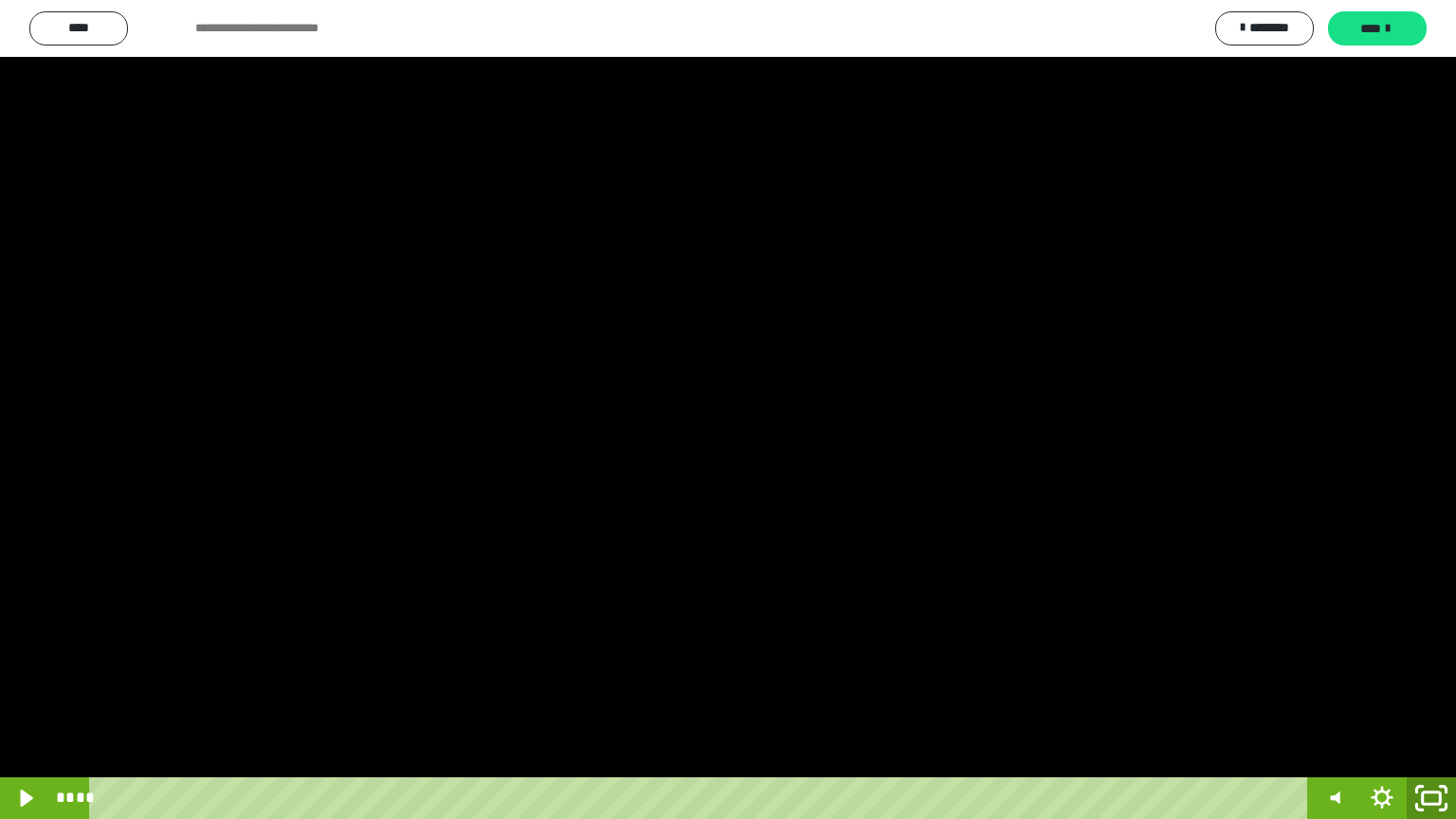 click 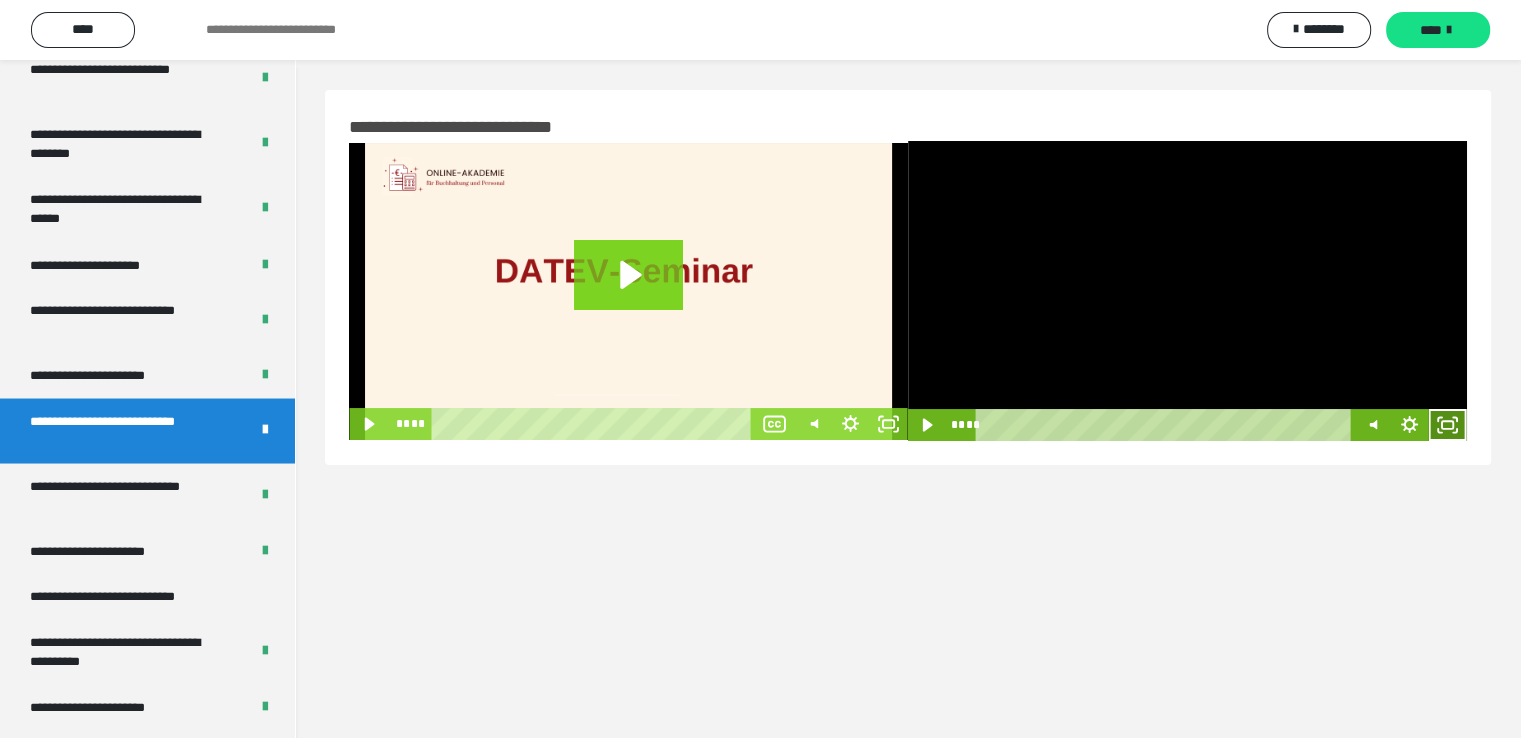 click 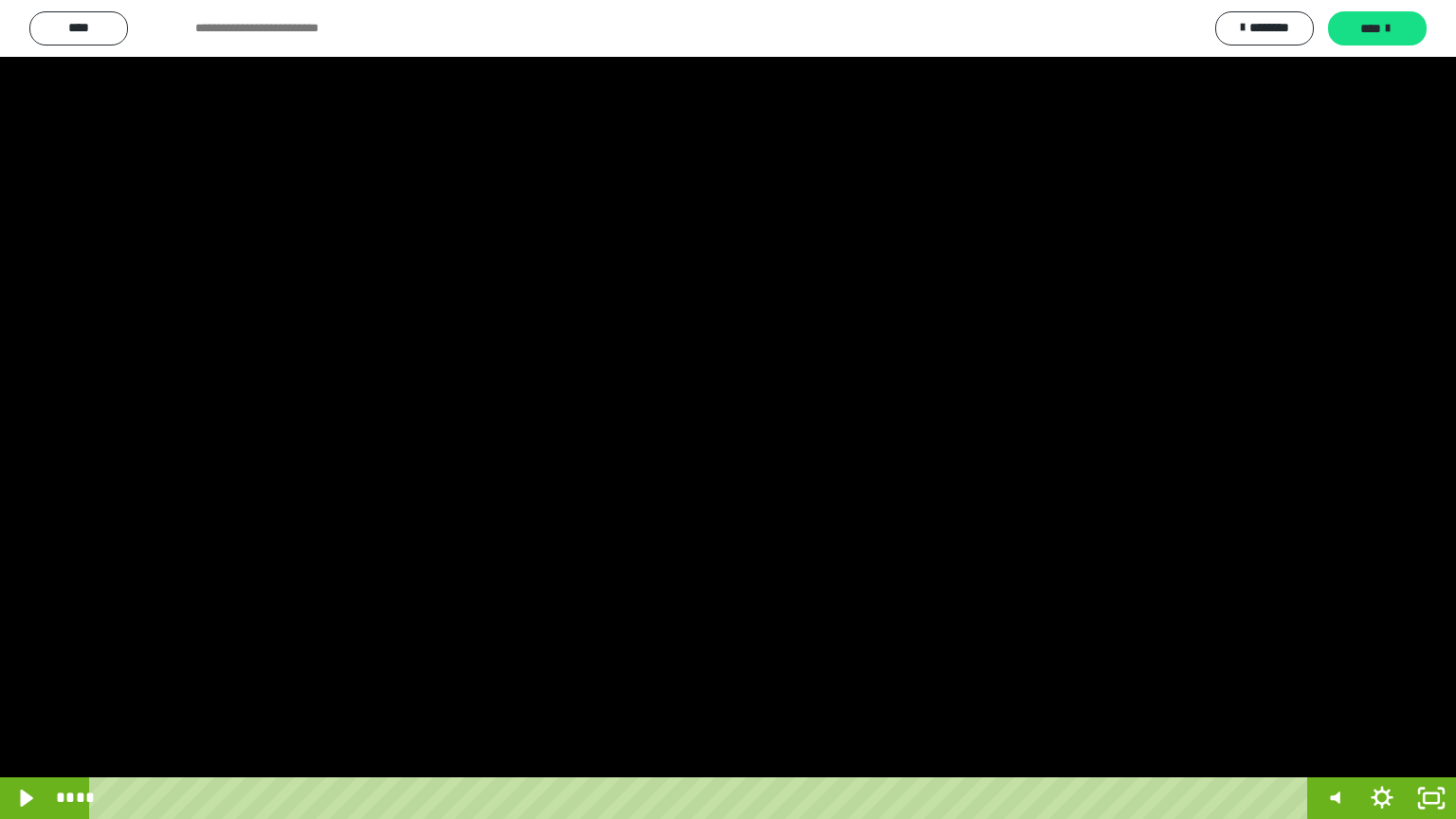 click at bounding box center (728, 410) 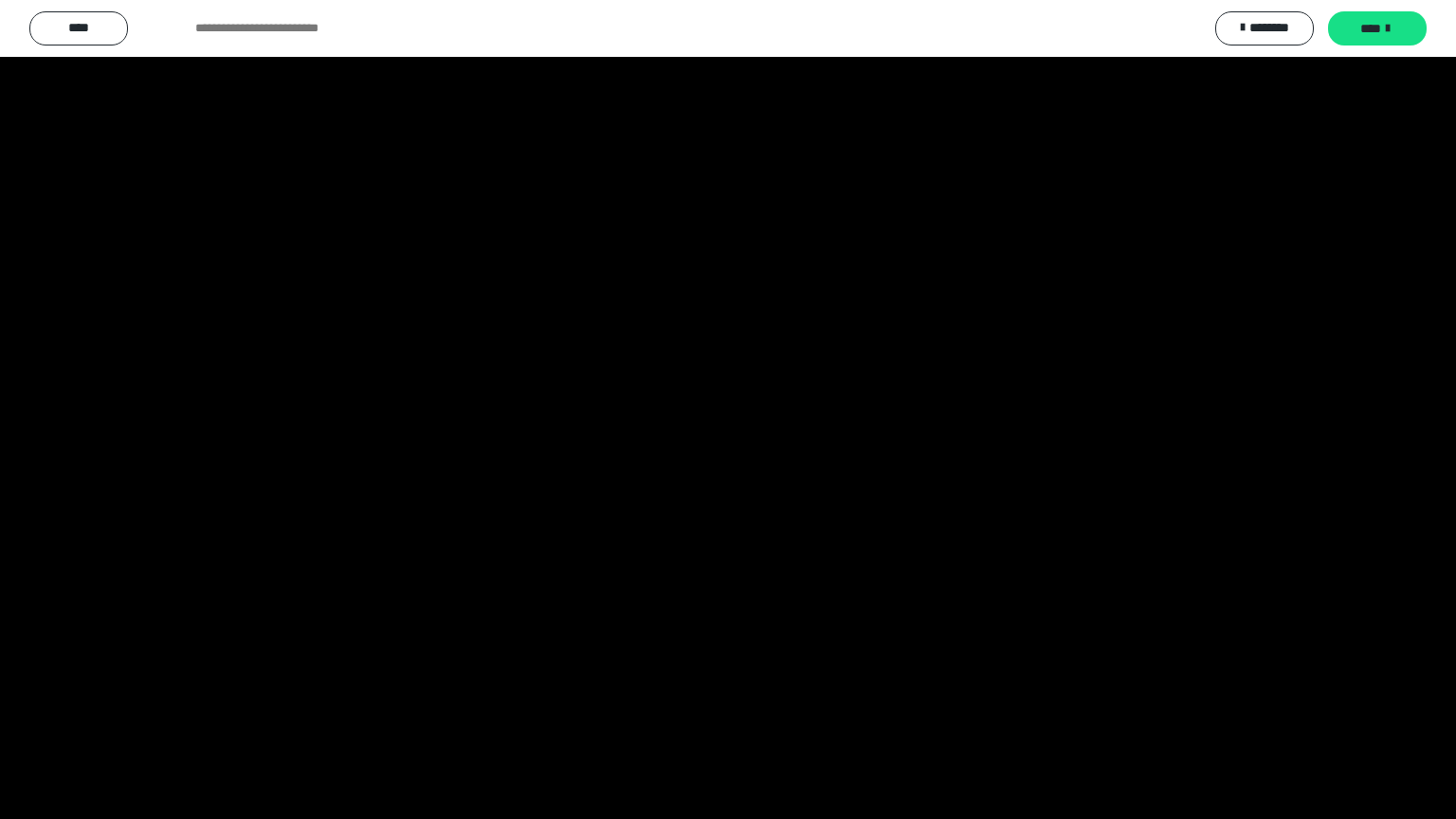 click at bounding box center [728, 410] 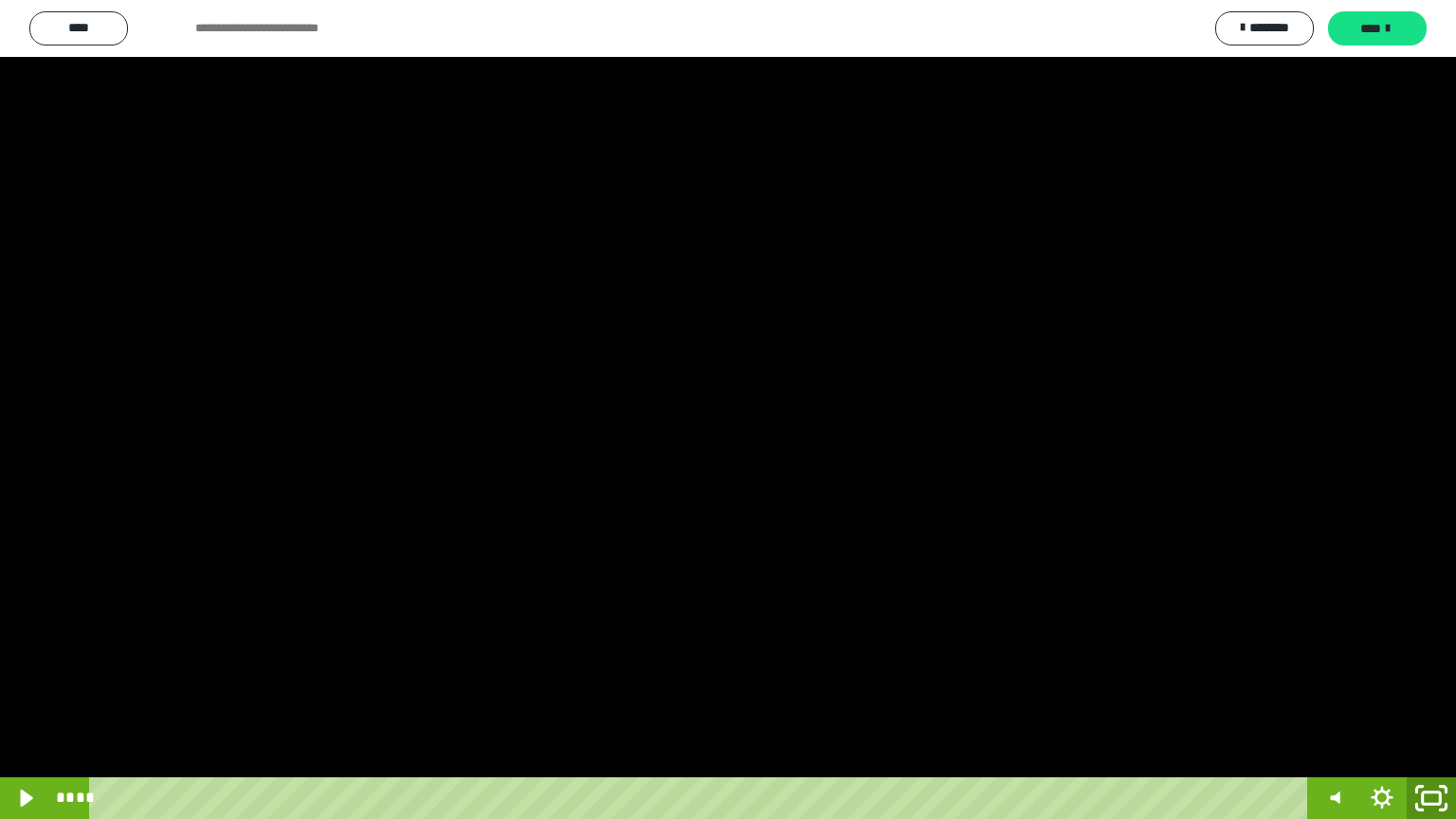 click 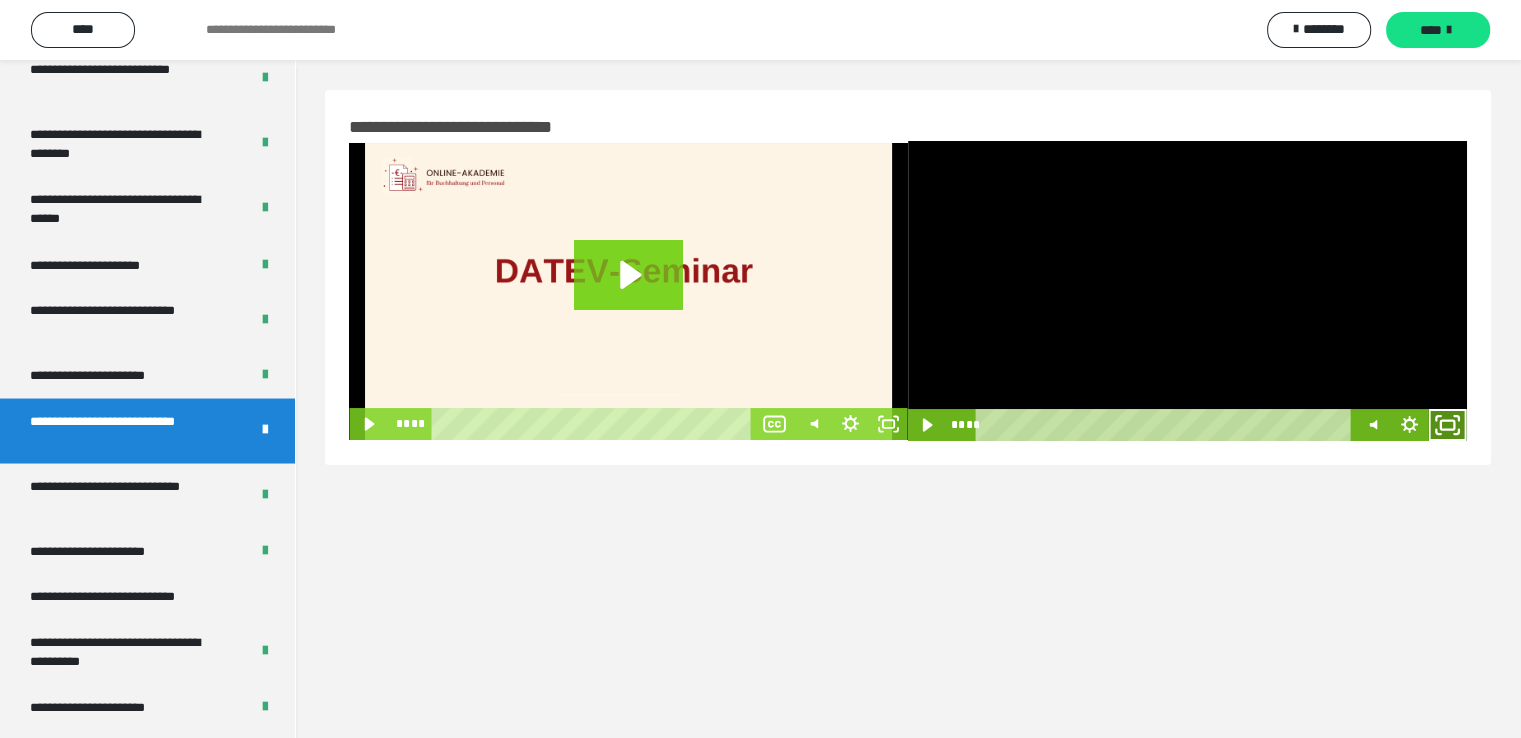 drag, startPoint x: 1445, startPoint y: 426, endPoint x: 1445, endPoint y: 513, distance: 87 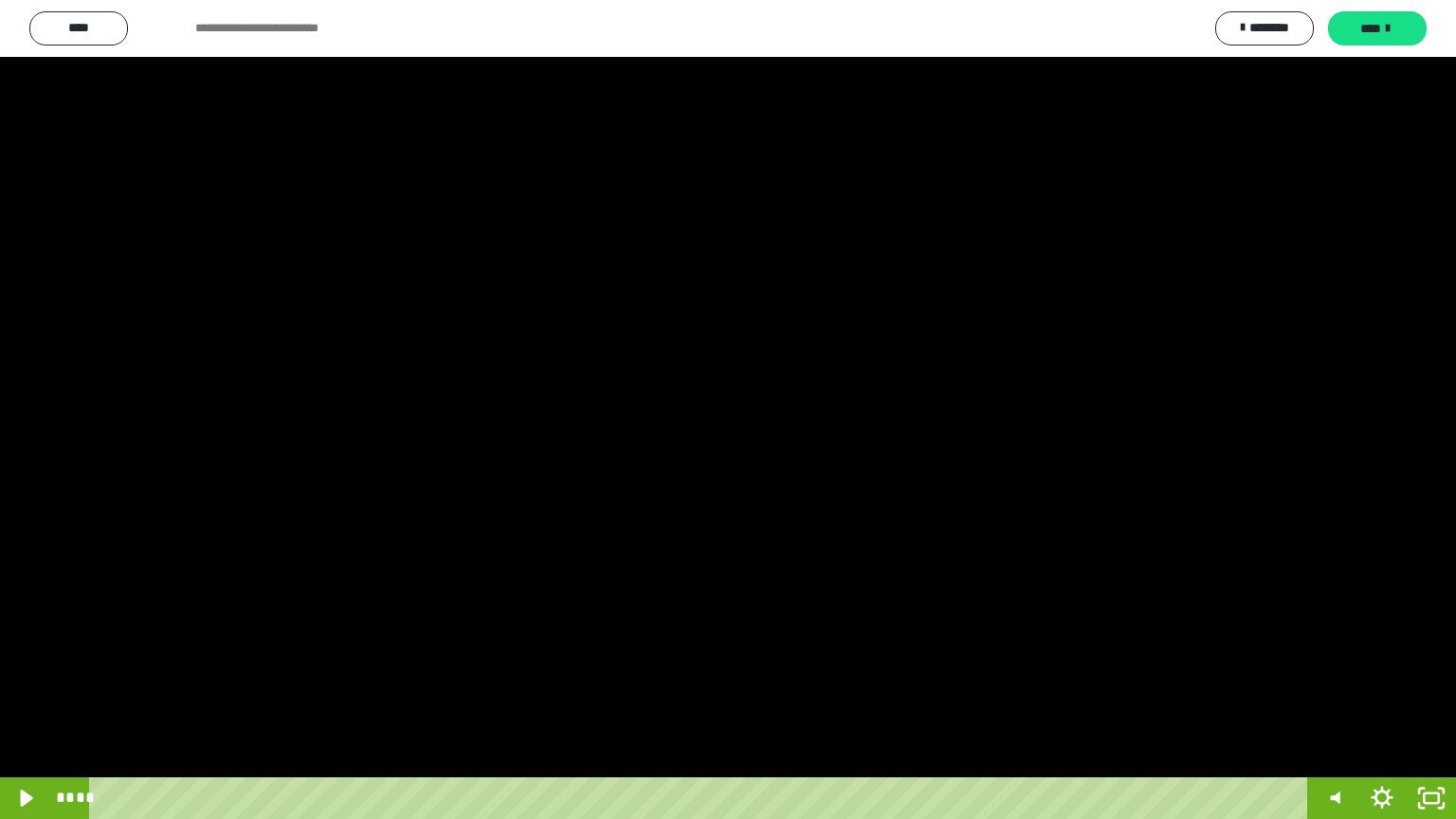 click at bounding box center [728, 410] 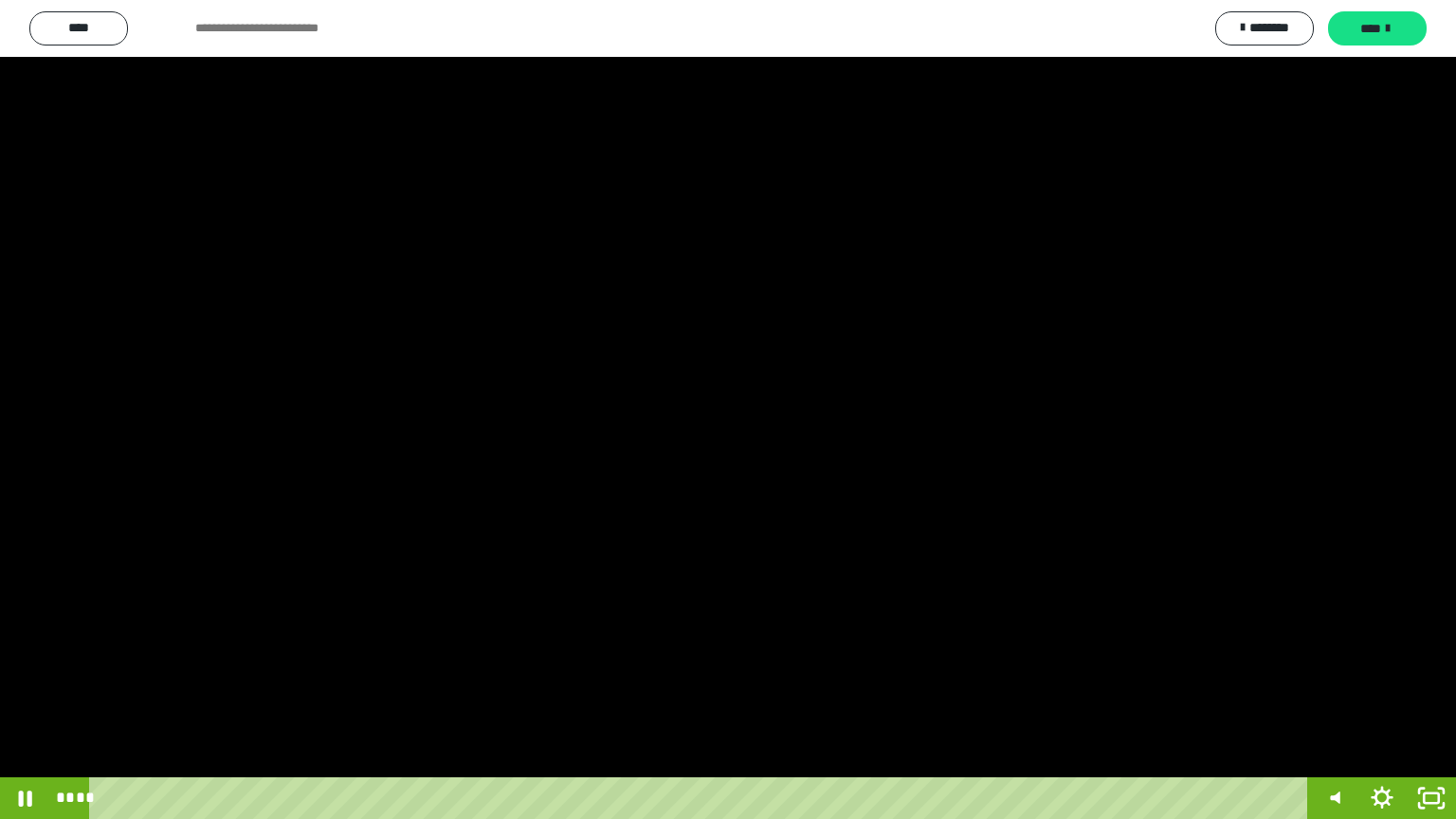 click at bounding box center (728, 410) 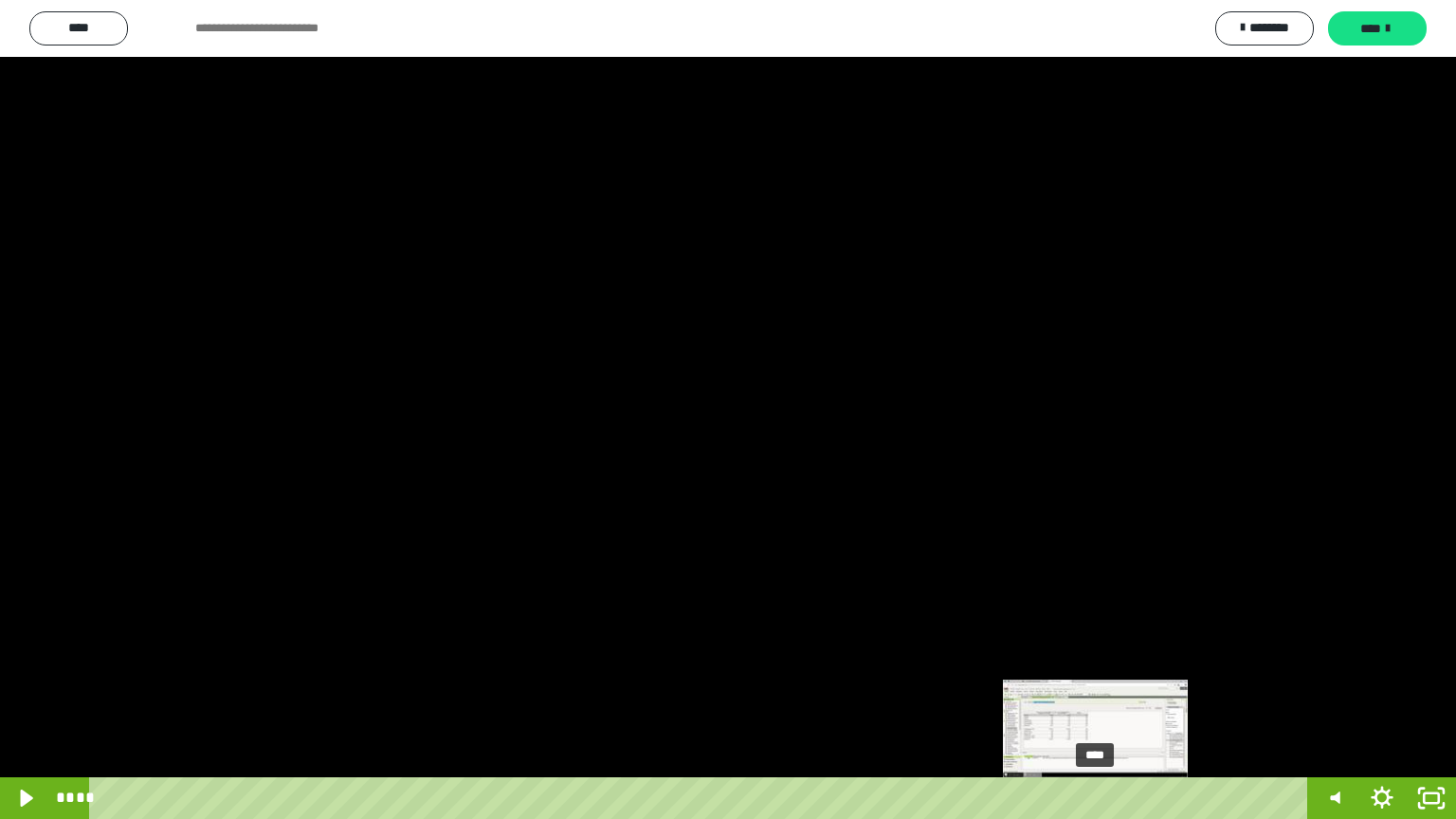 click on "****" at bounding box center [701, 798] 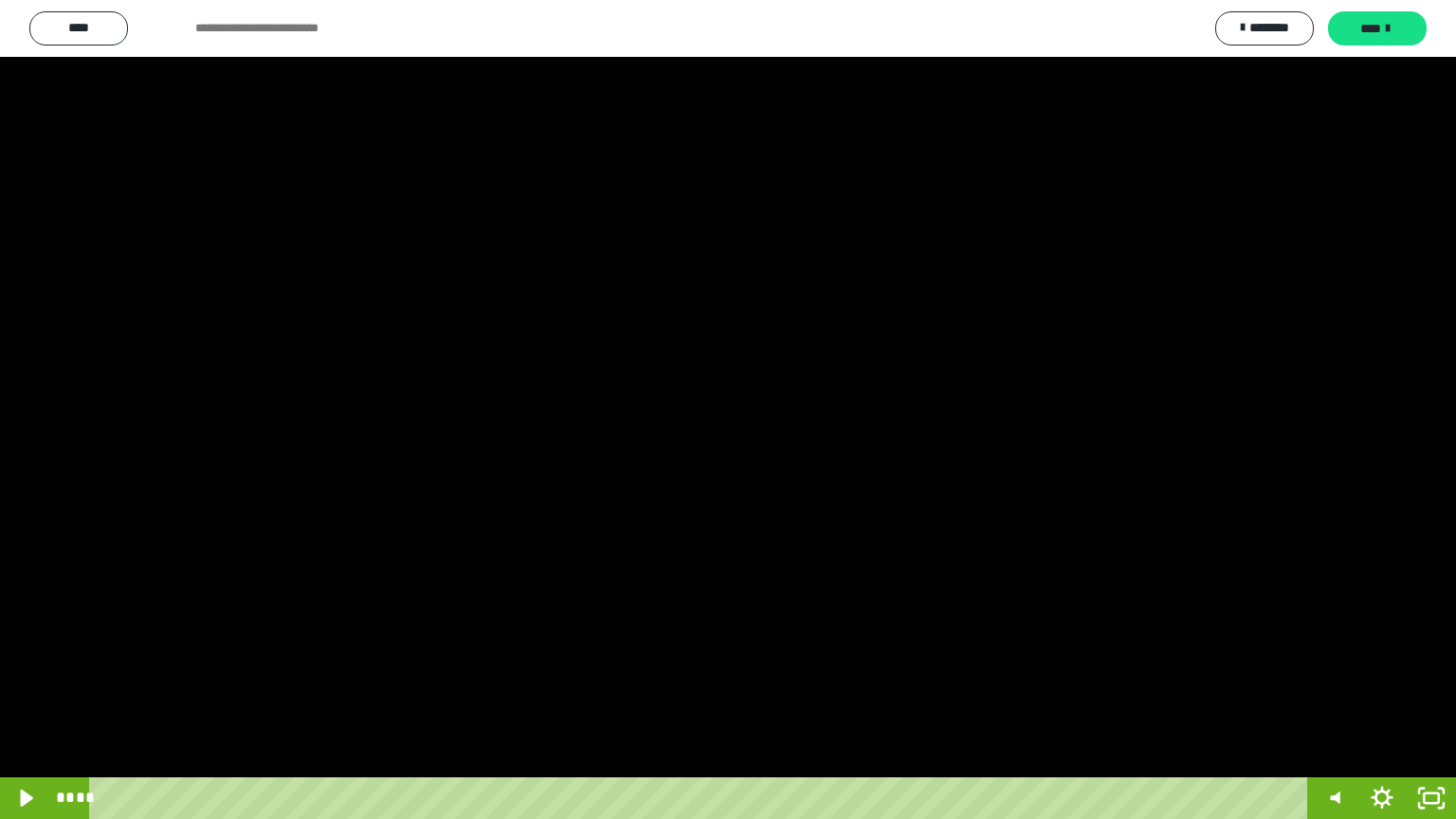 click at bounding box center [728, 410] 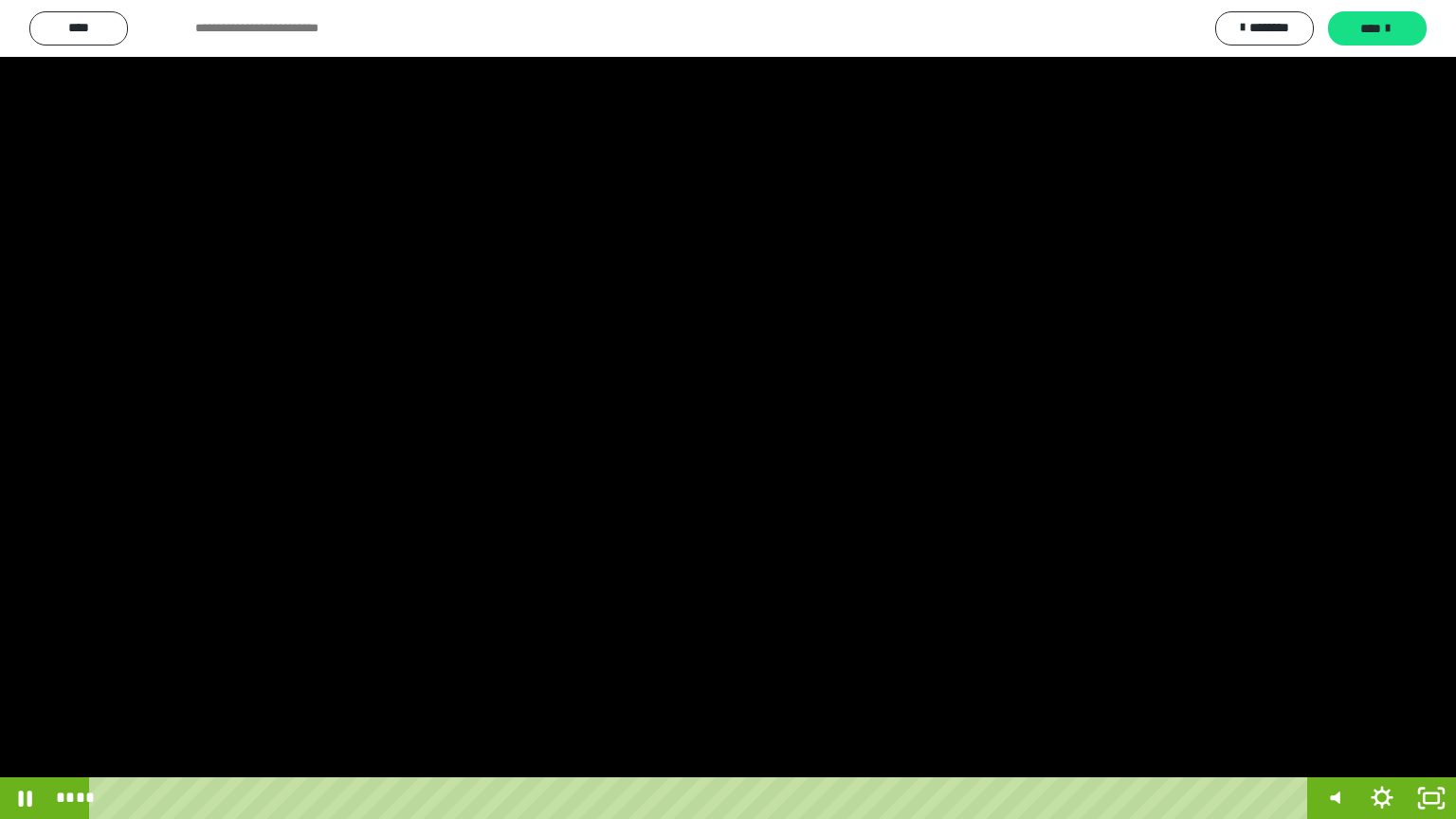 click at bounding box center [728, 410] 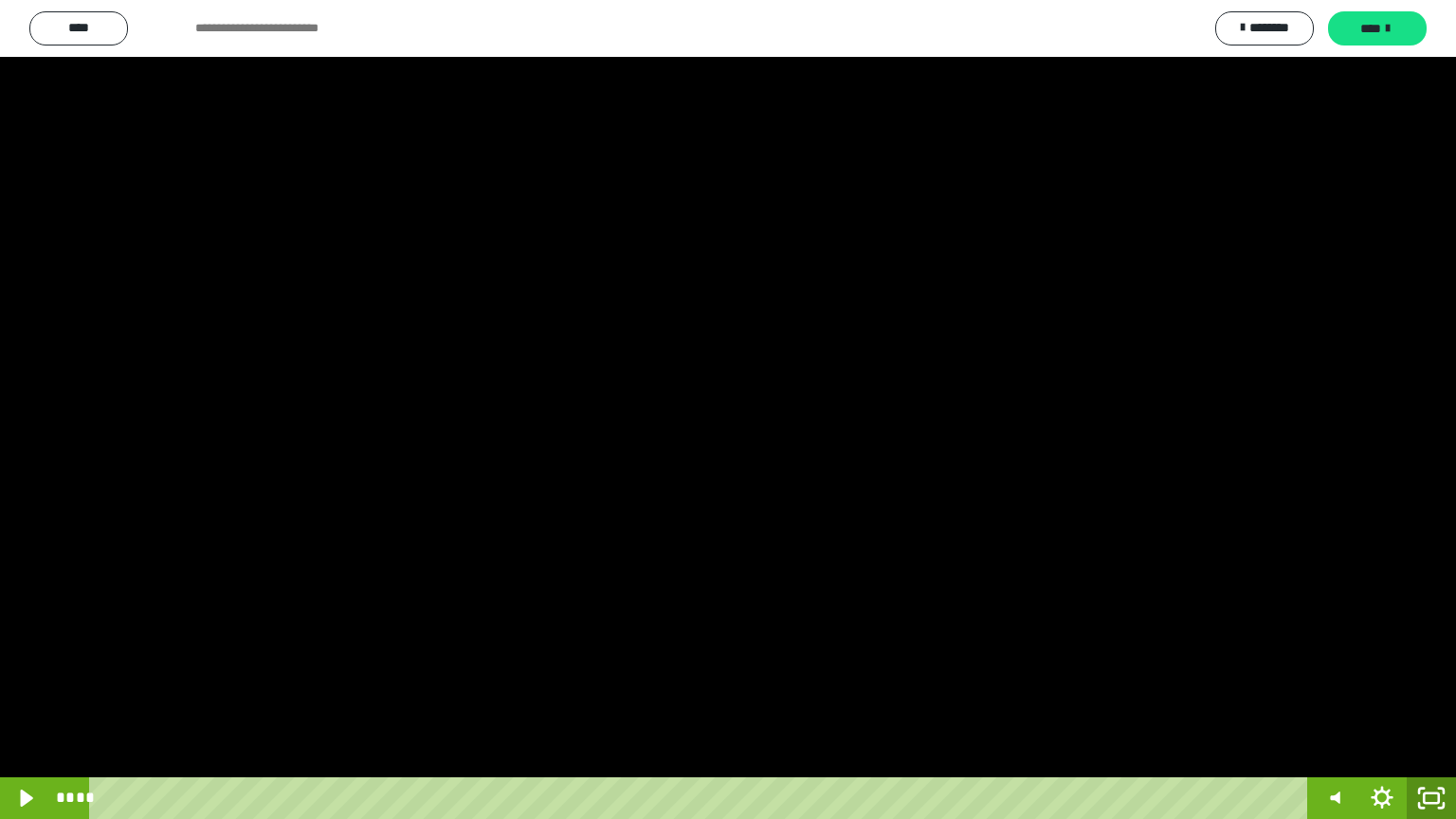 click 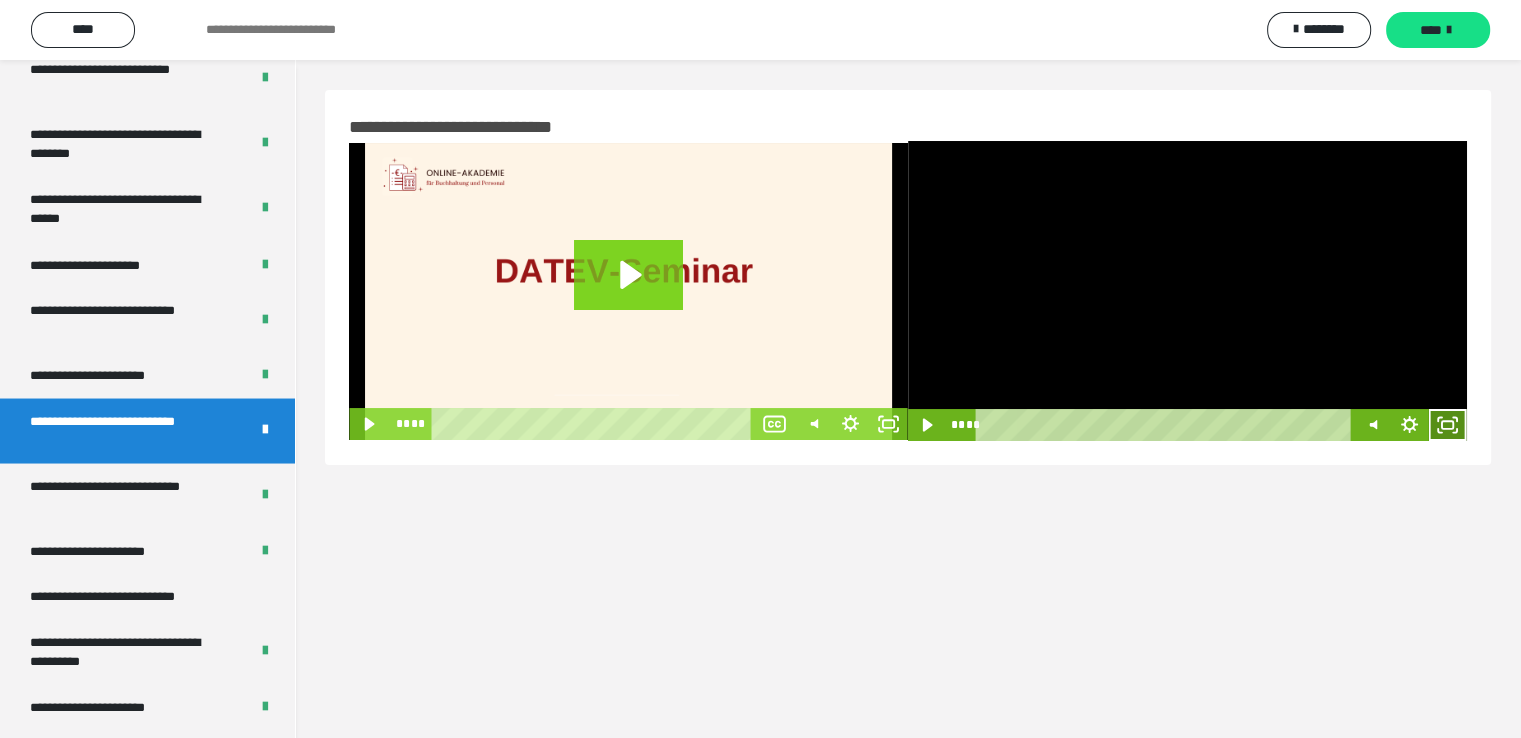 click 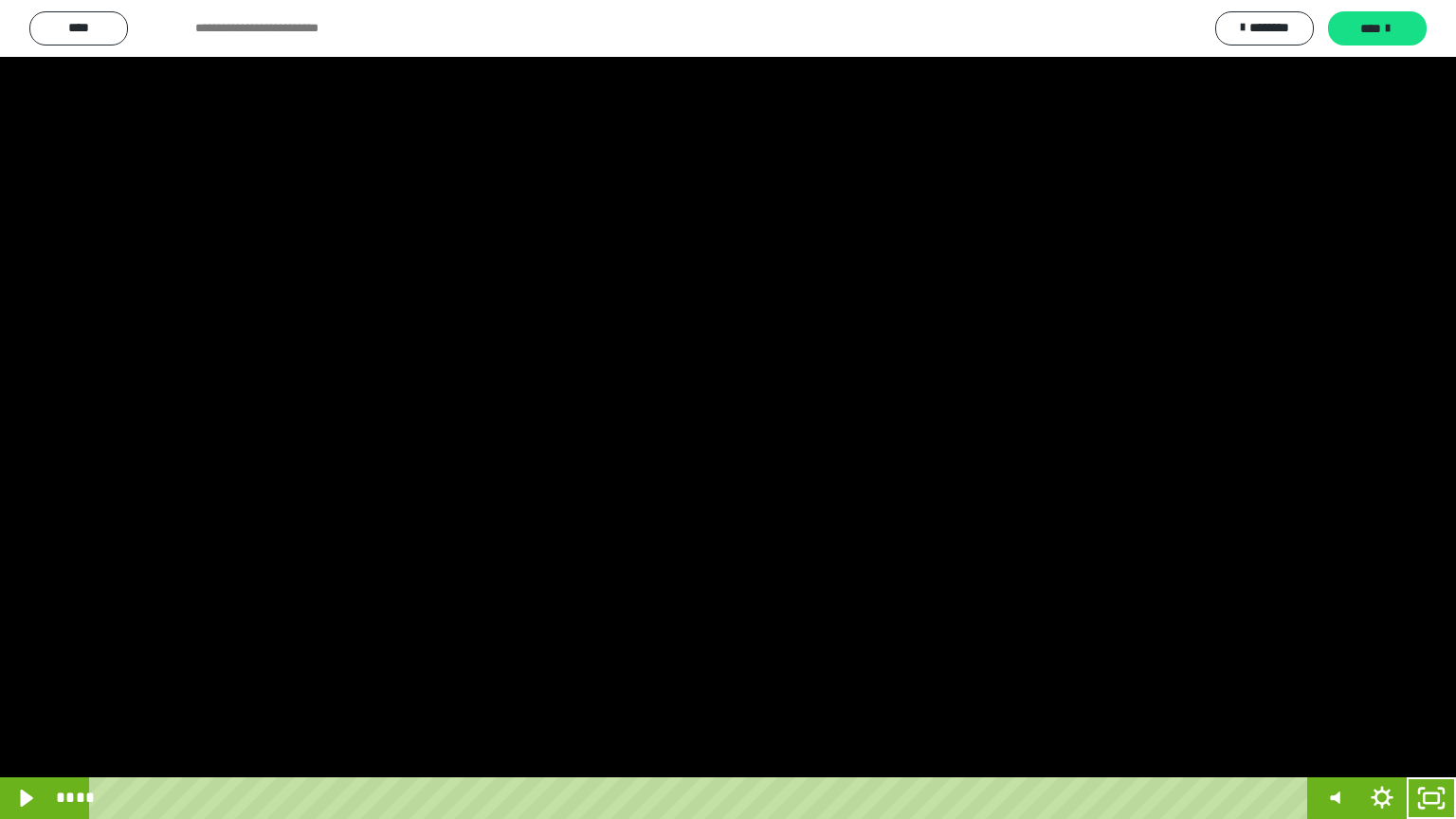 click at bounding box center [728, 410] 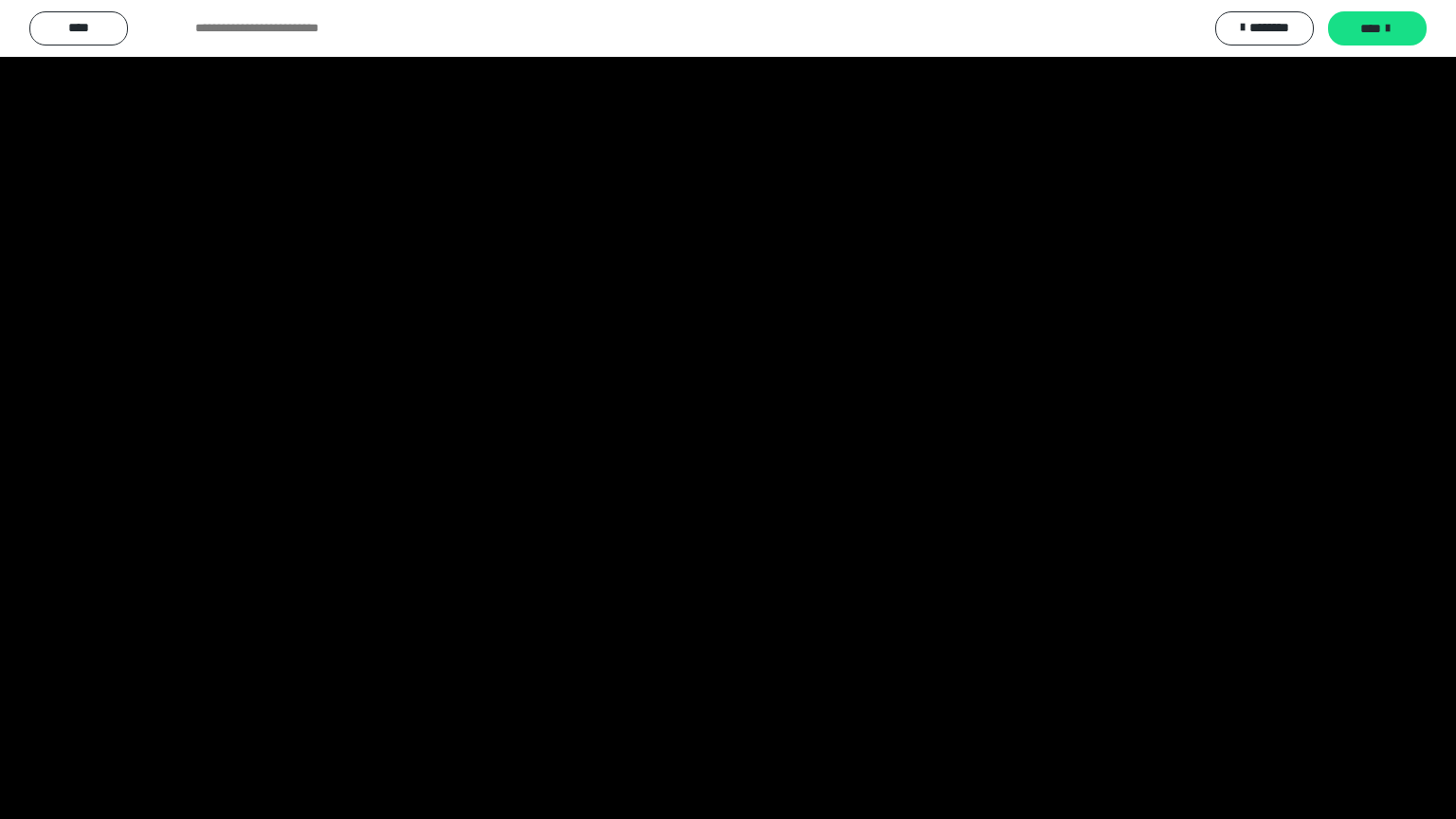 click at bounding box center [728, 410] 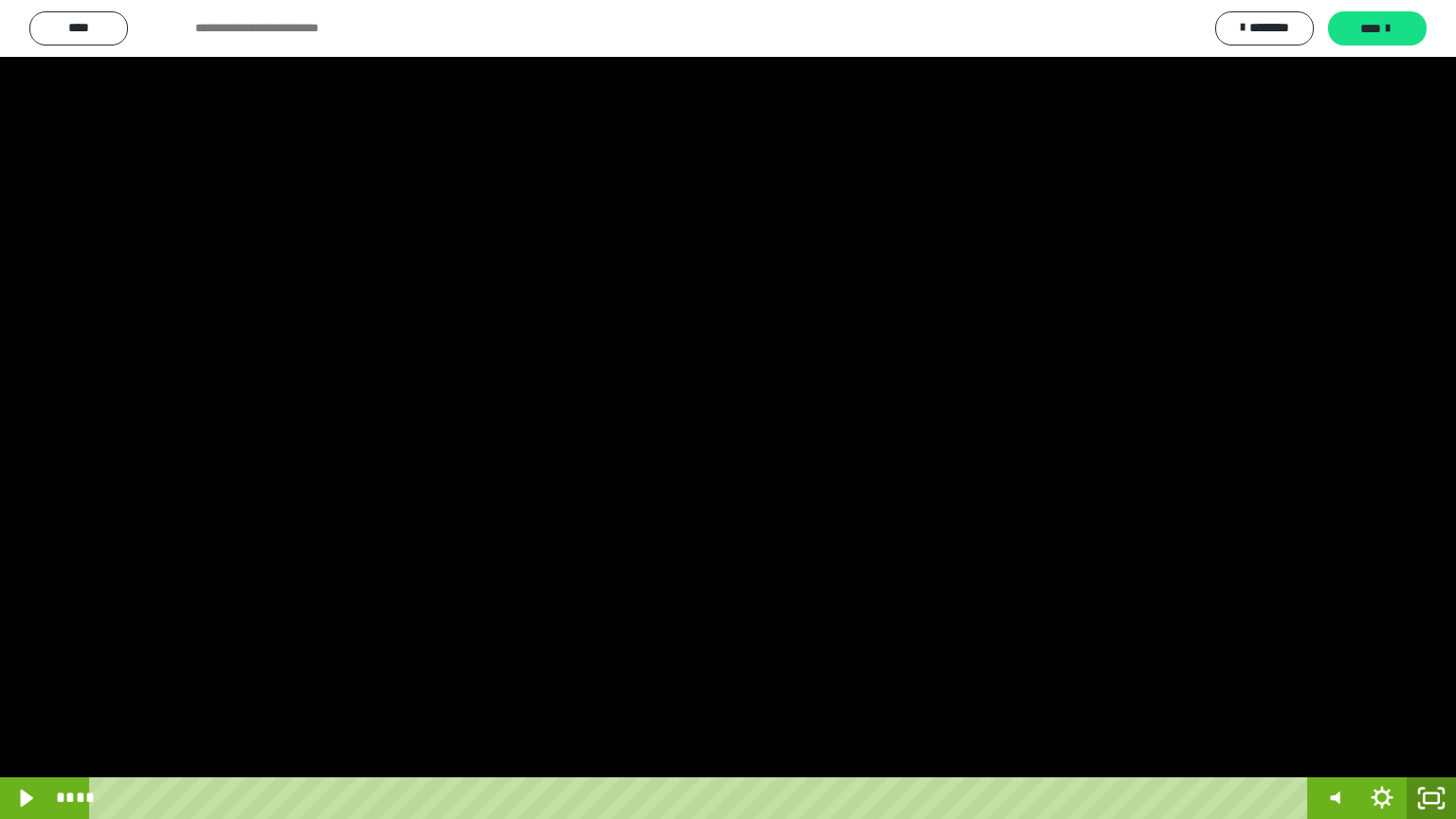 click 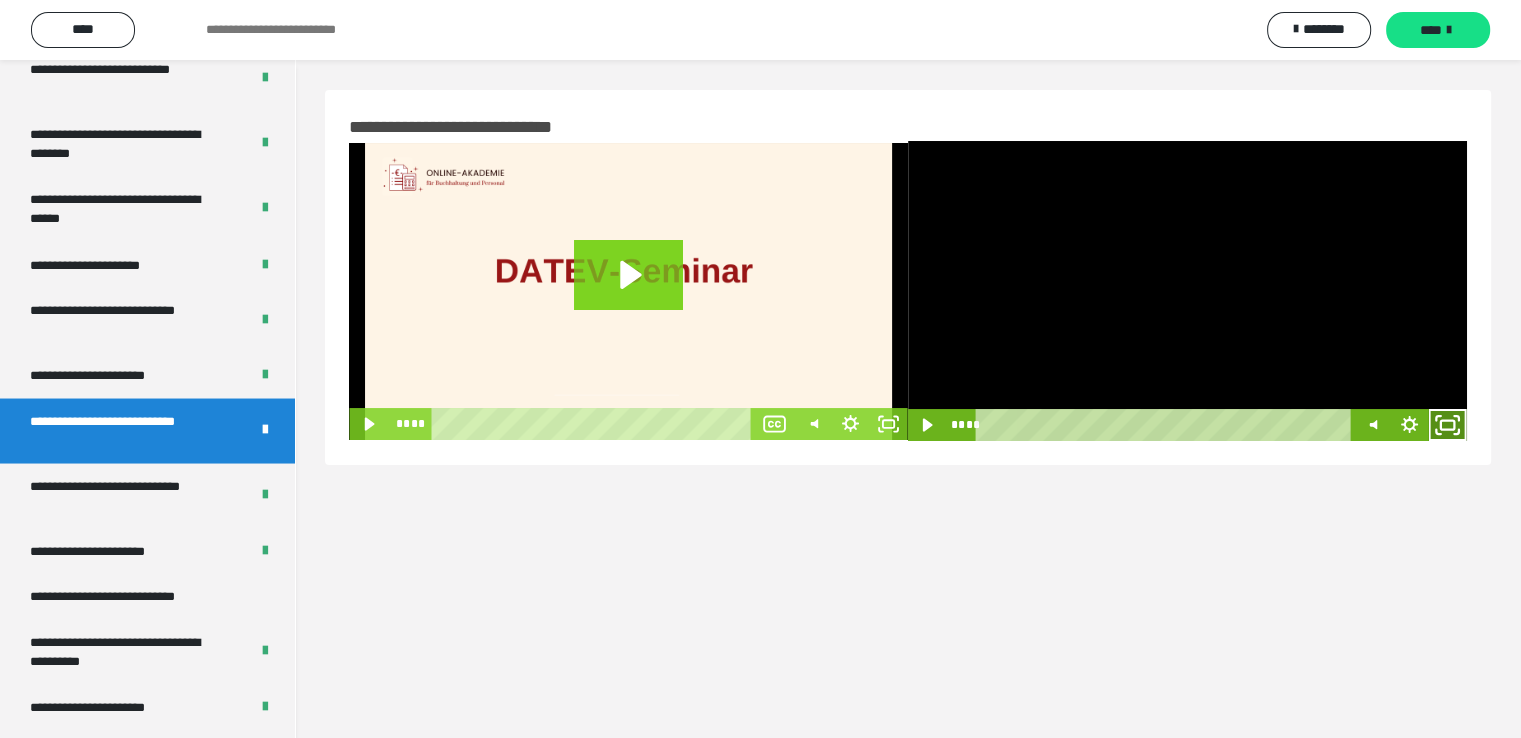 click 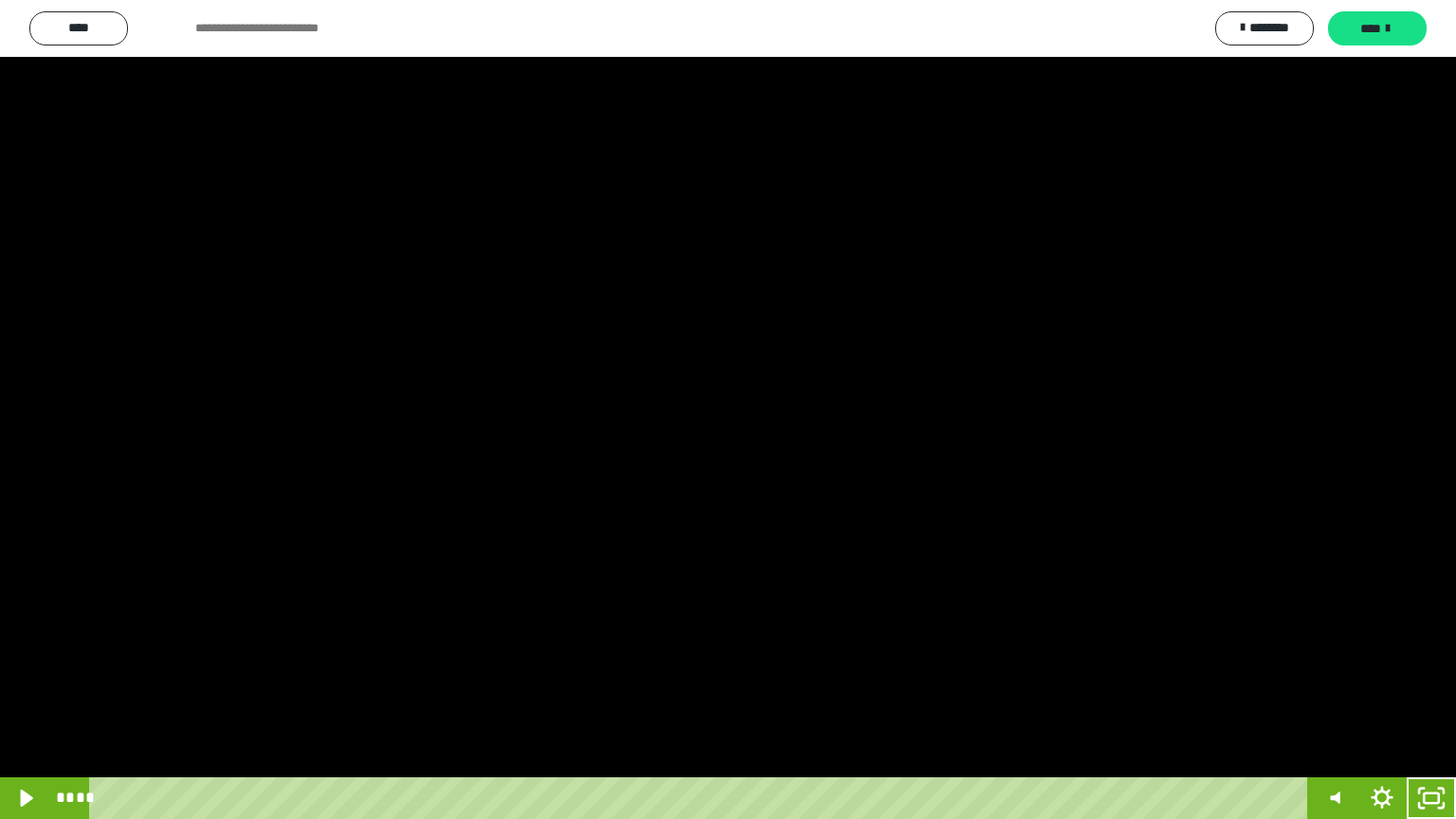 click at bounding box center [728, 410] 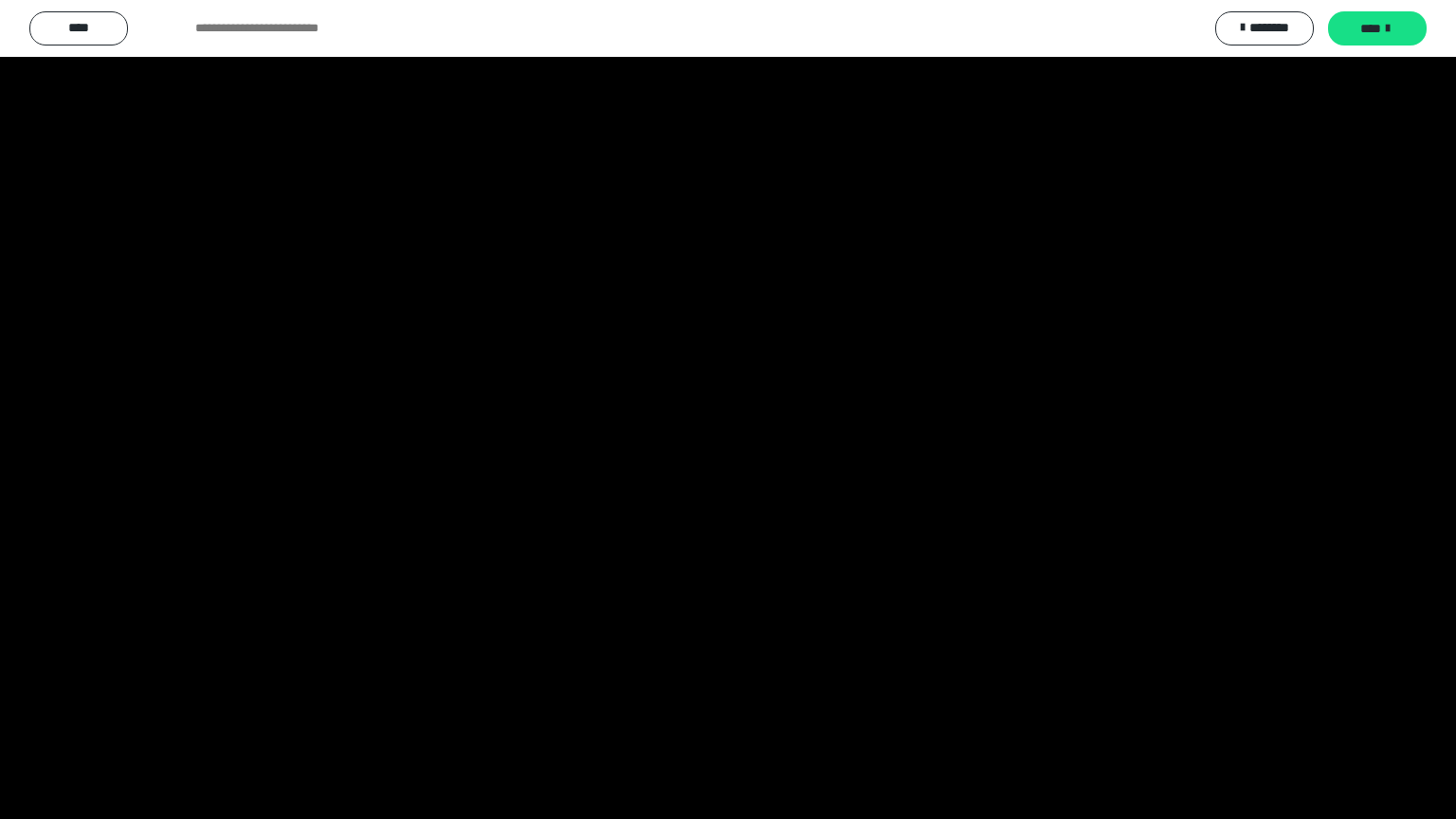 click at bounding box center [728, 410] 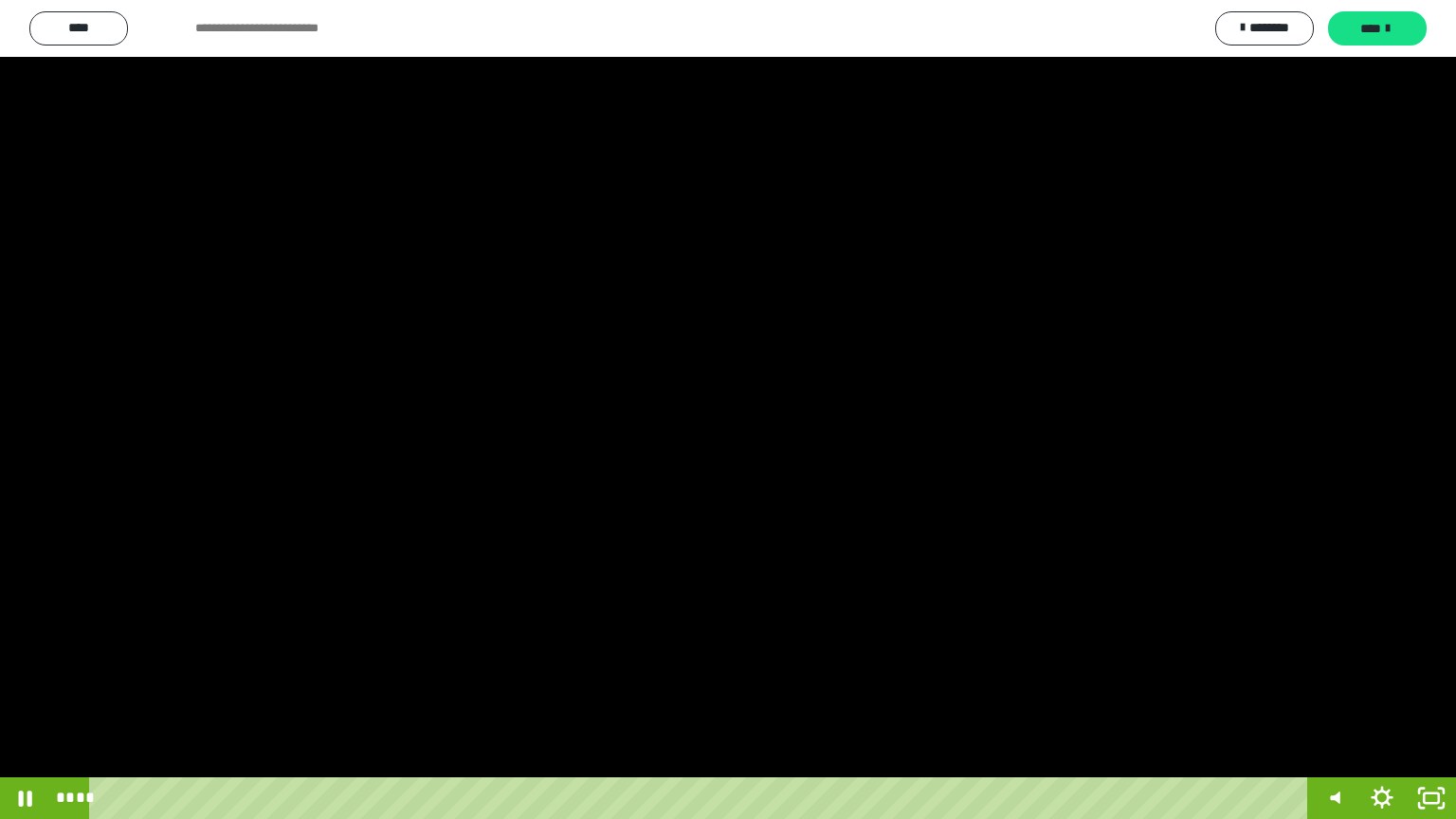 click at bounding box center (728, 410) 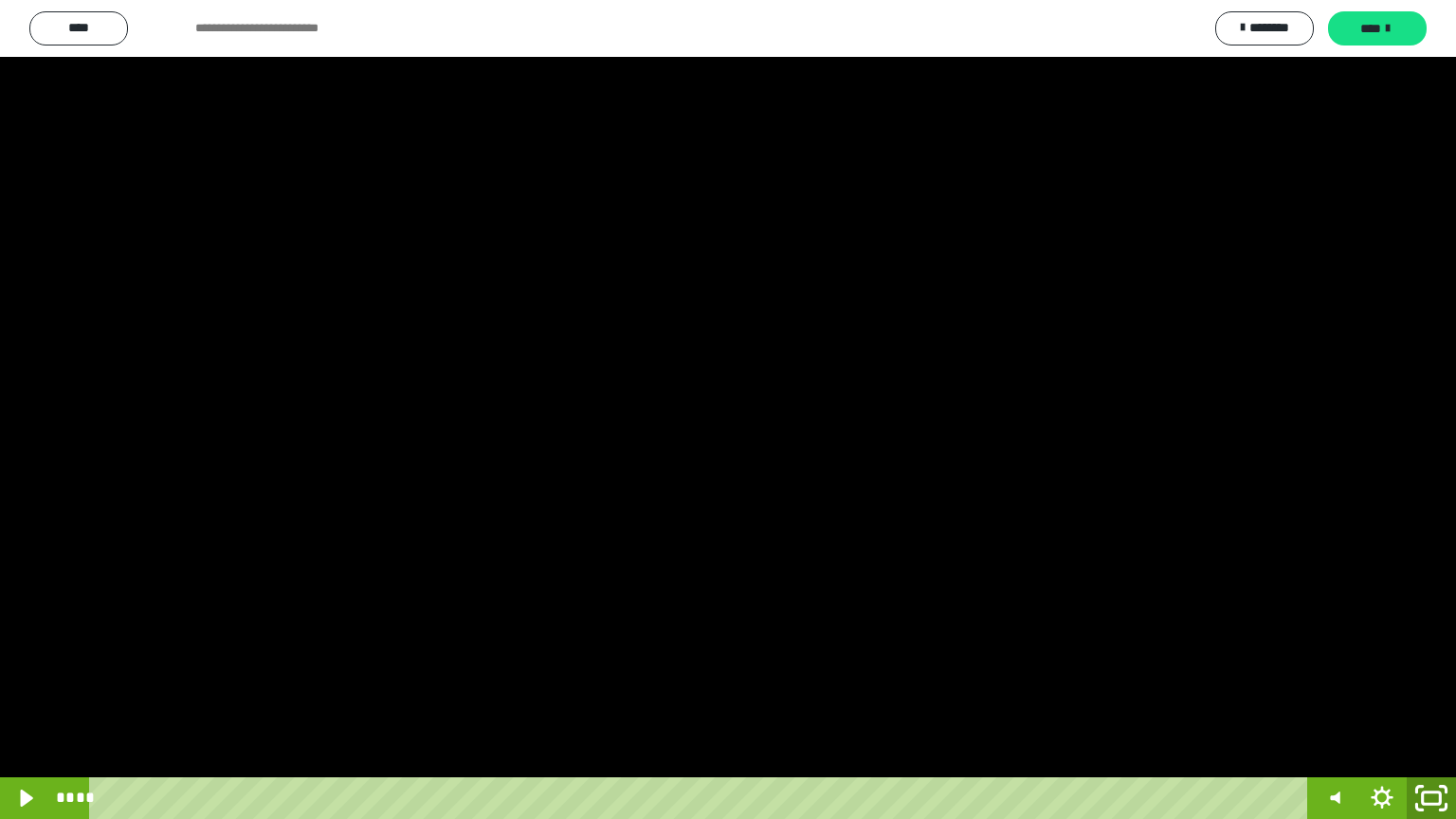 click 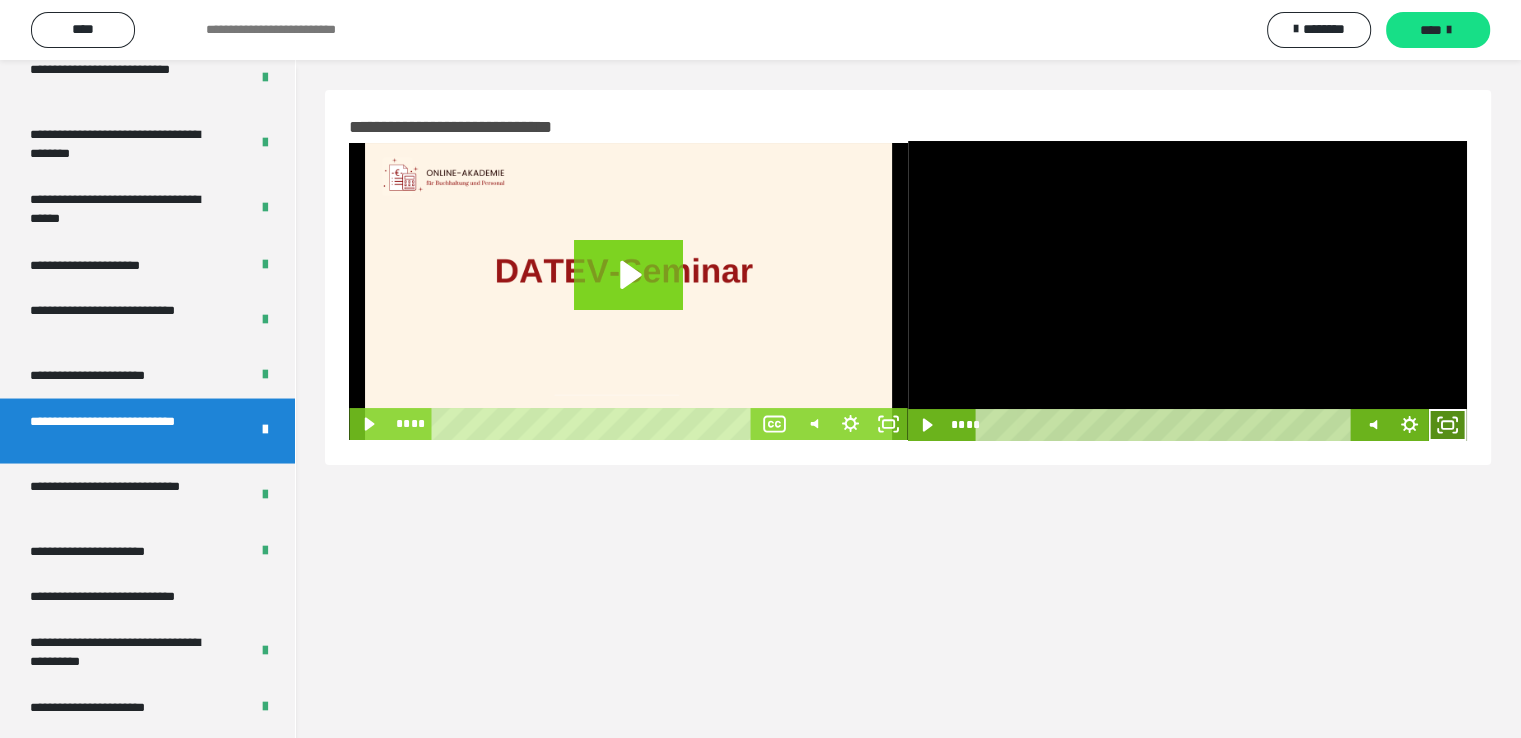 click 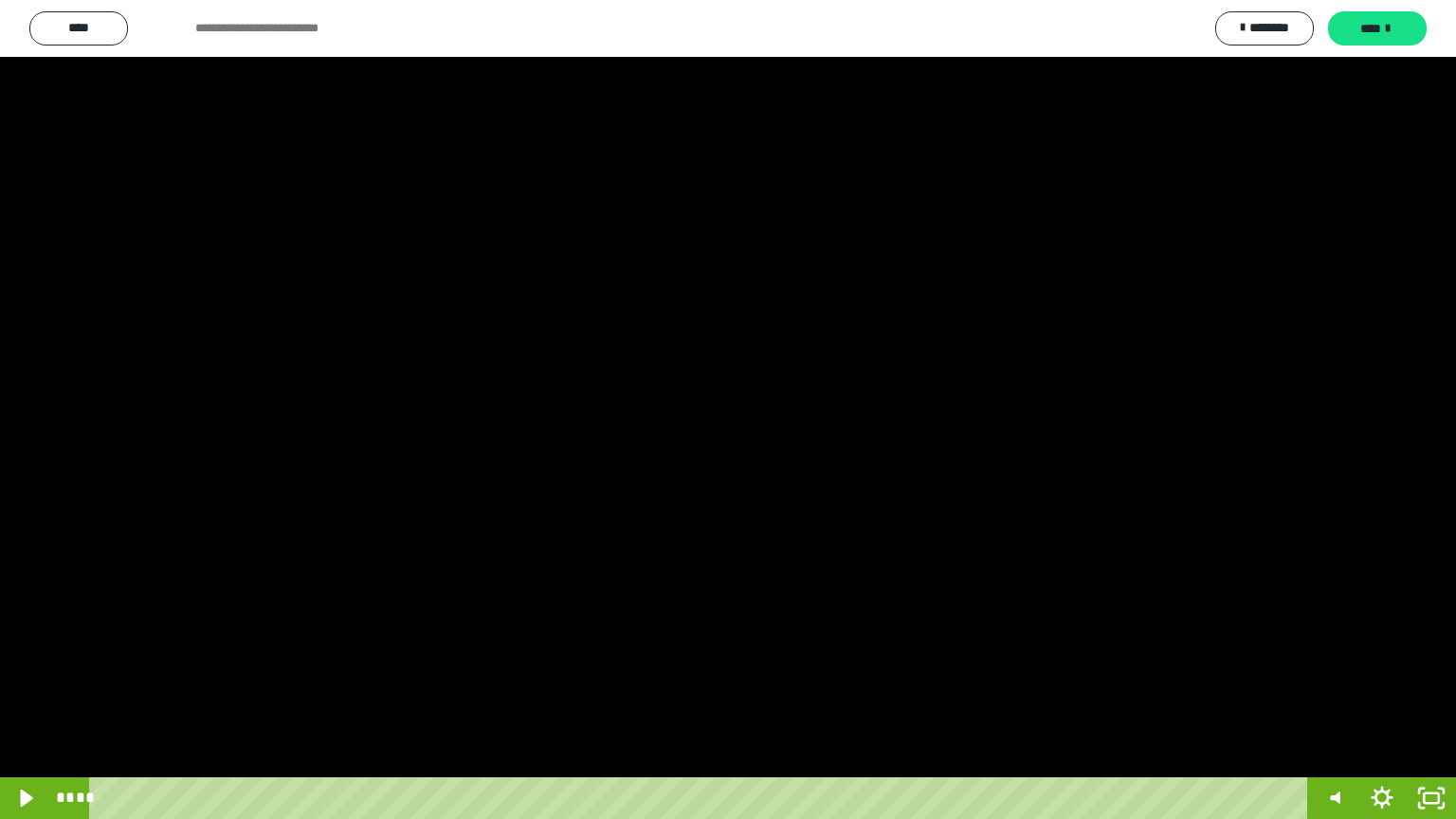 click at bounding box center [728, 410] 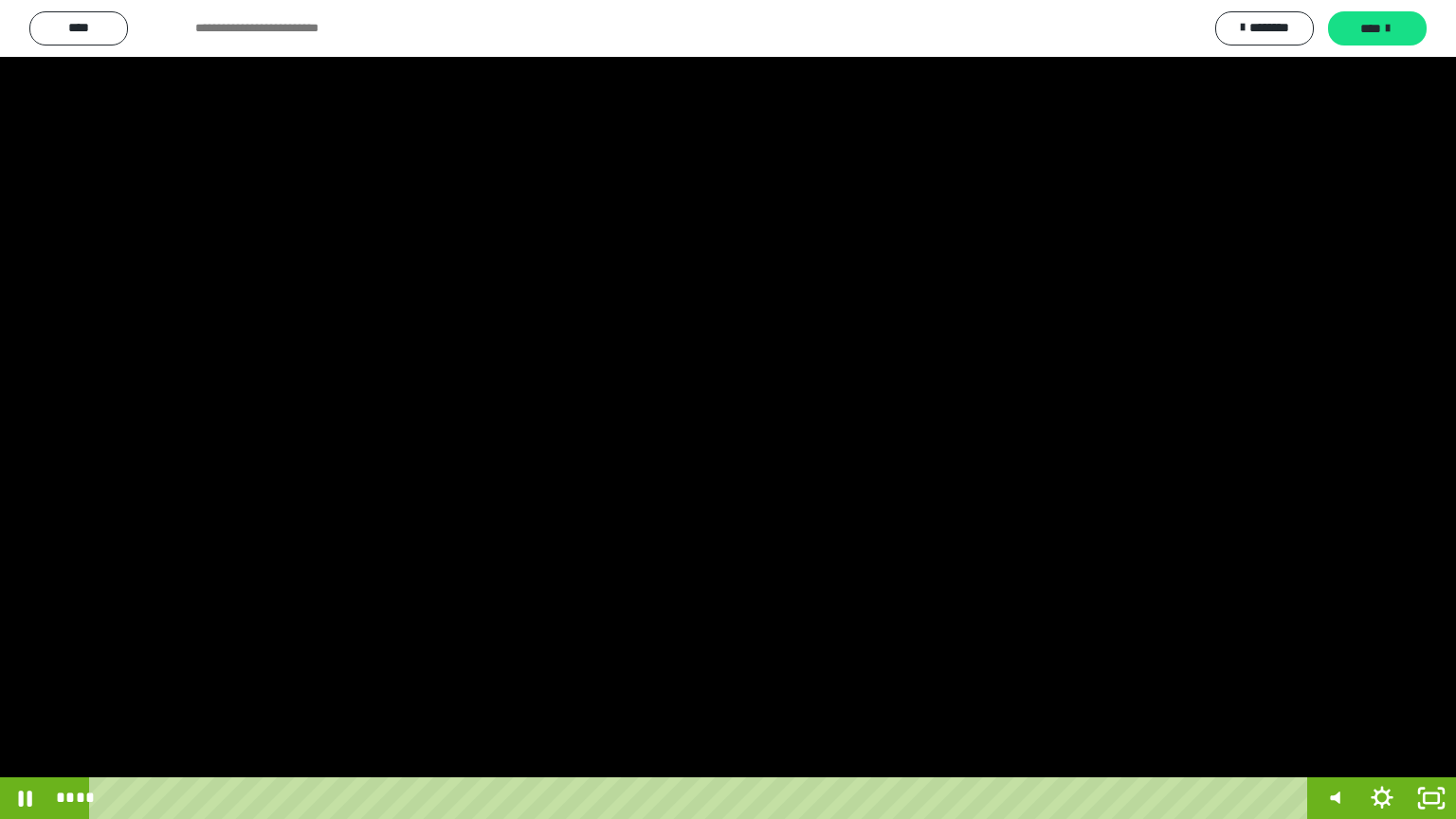 click at bounding box center (728, 410) 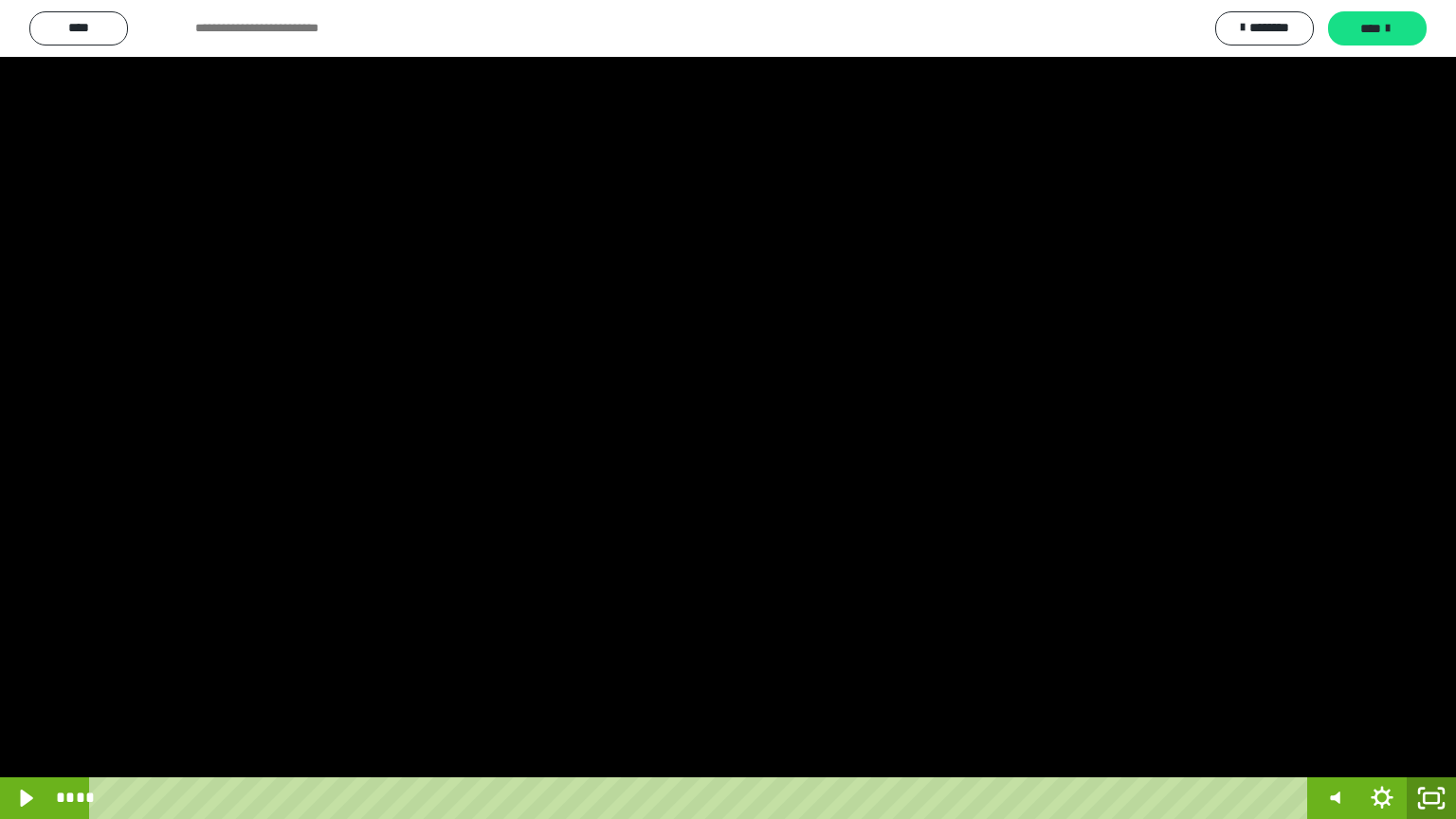 click 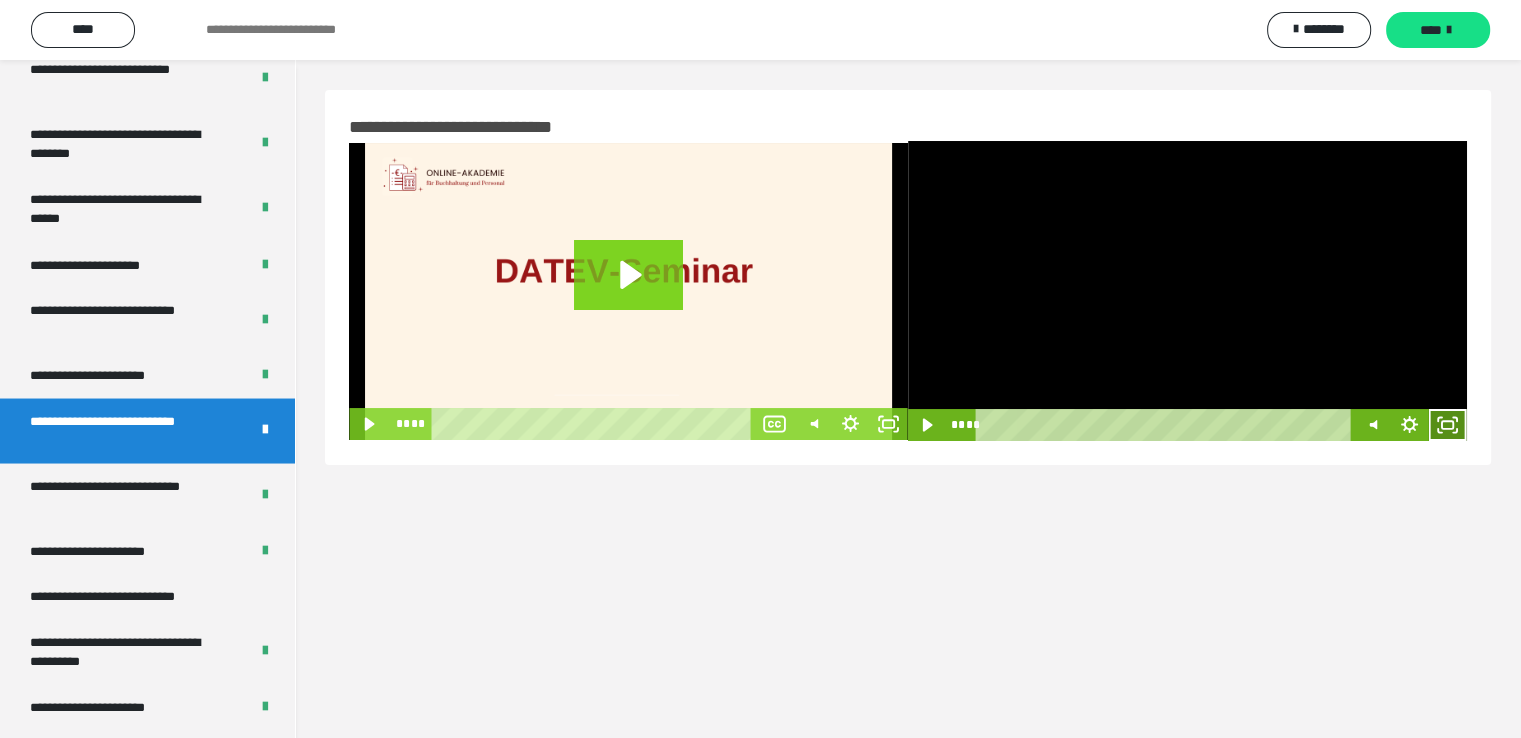 click 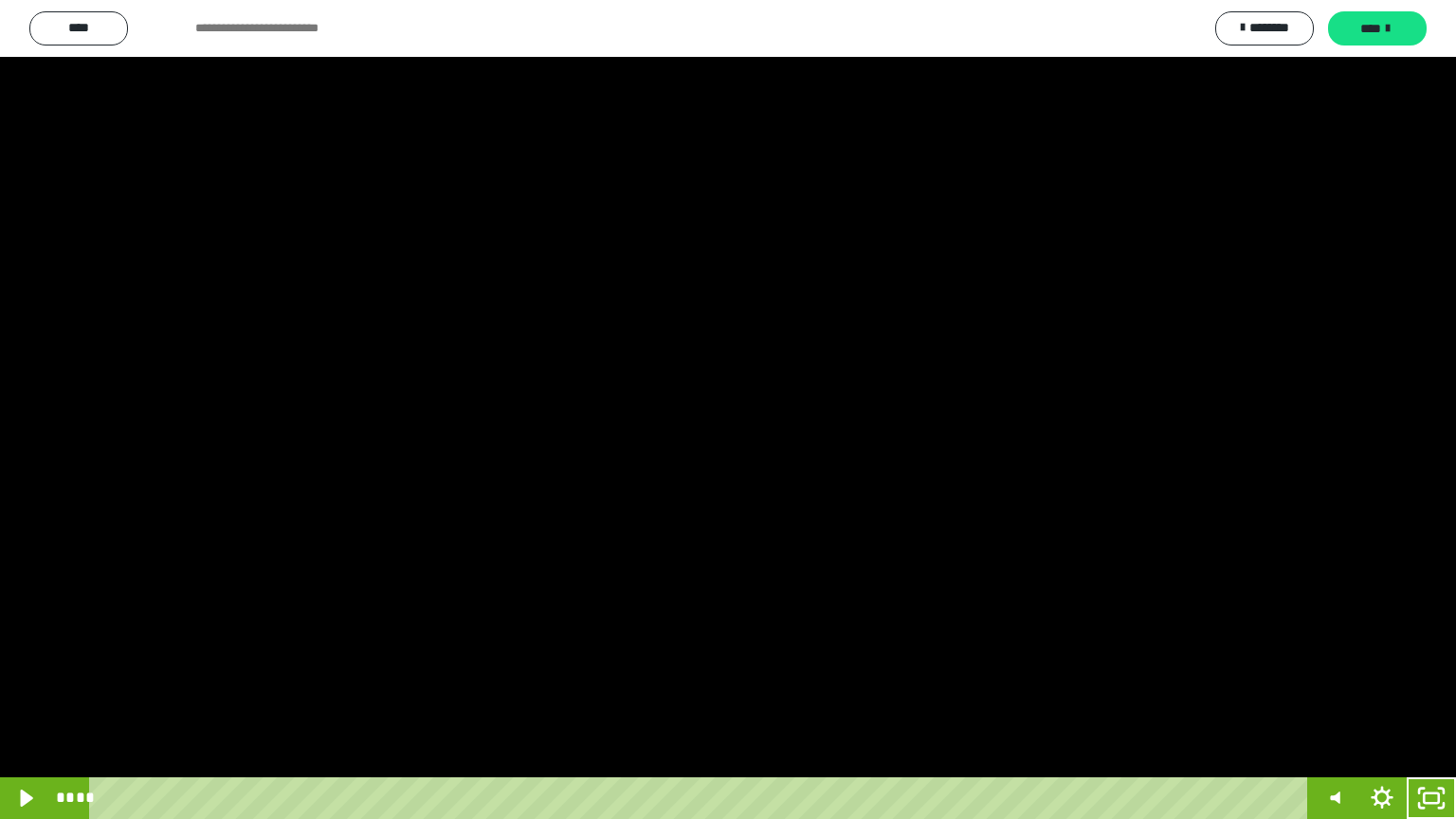 click at bounding box center (728, 410) 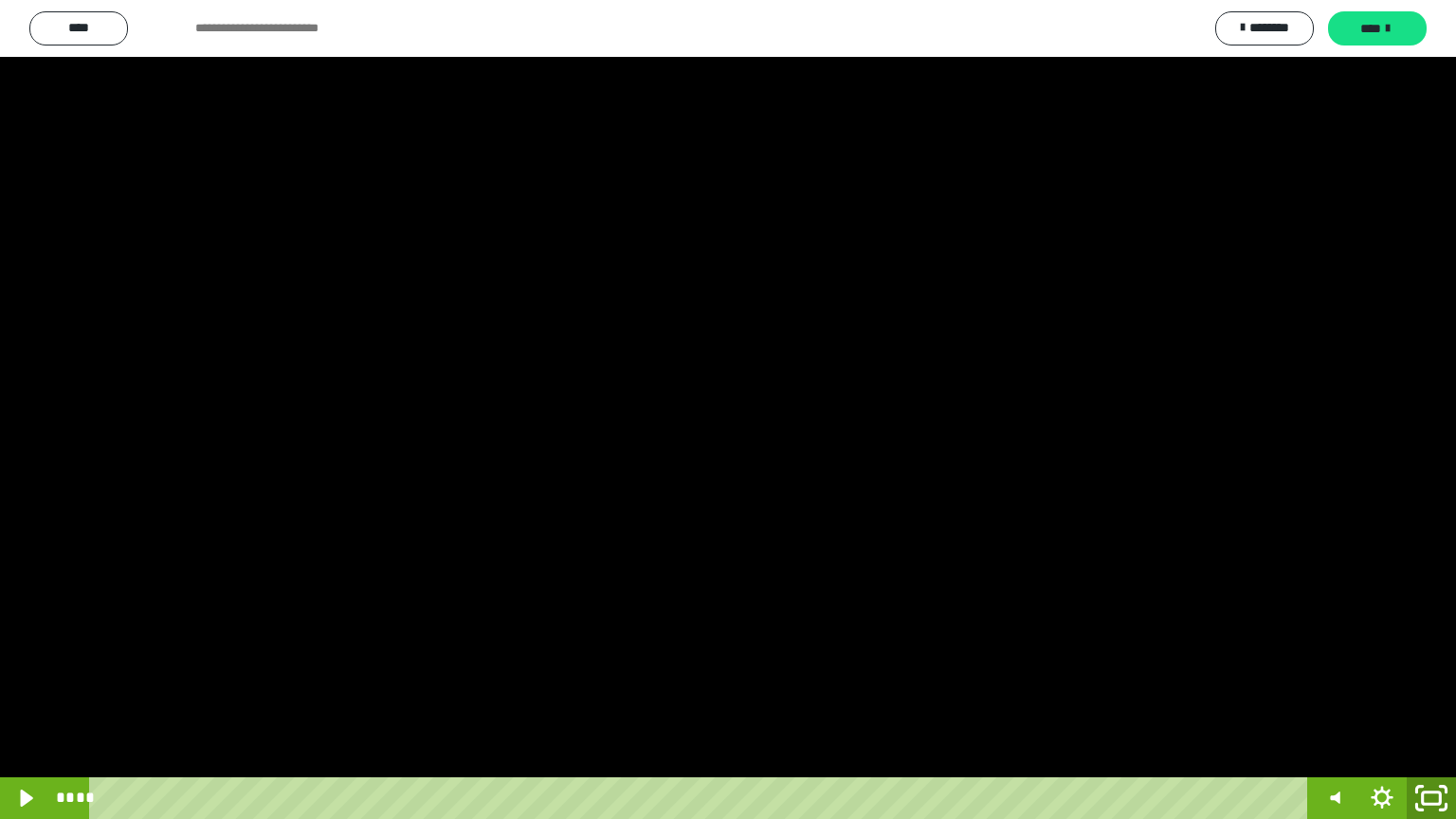 click 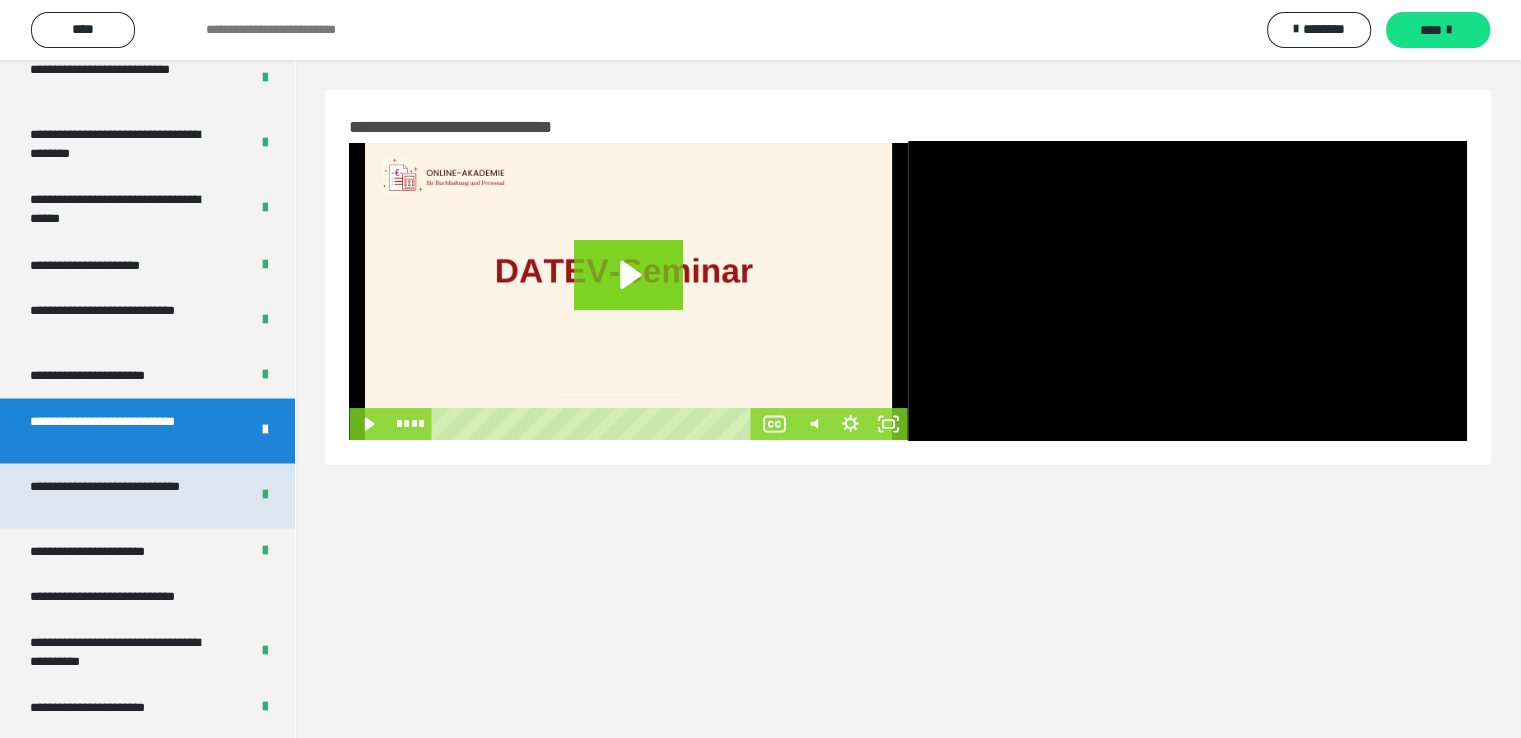 click on "**********" at bounding box center [124, 495] 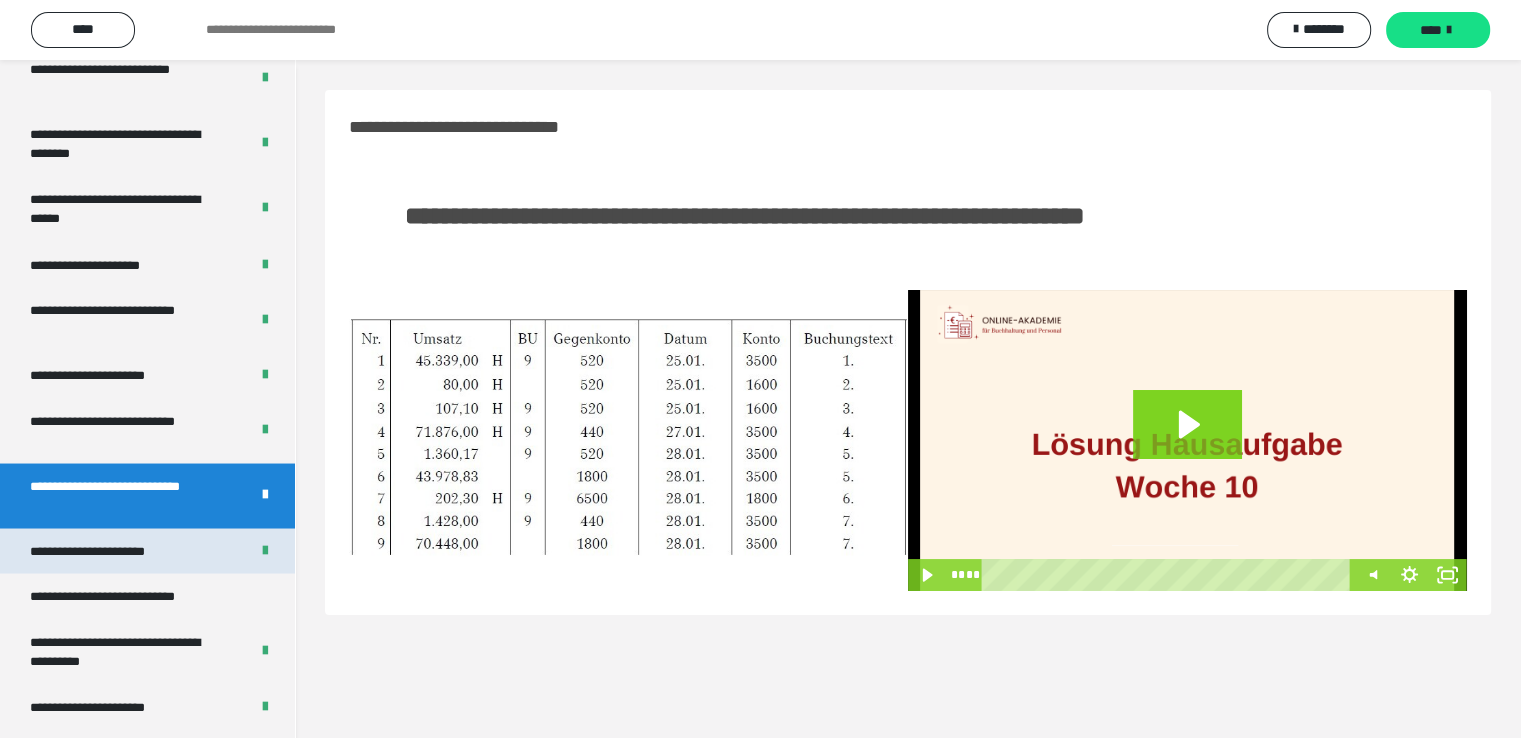 click on "**********" at bounding box center (109, 551) 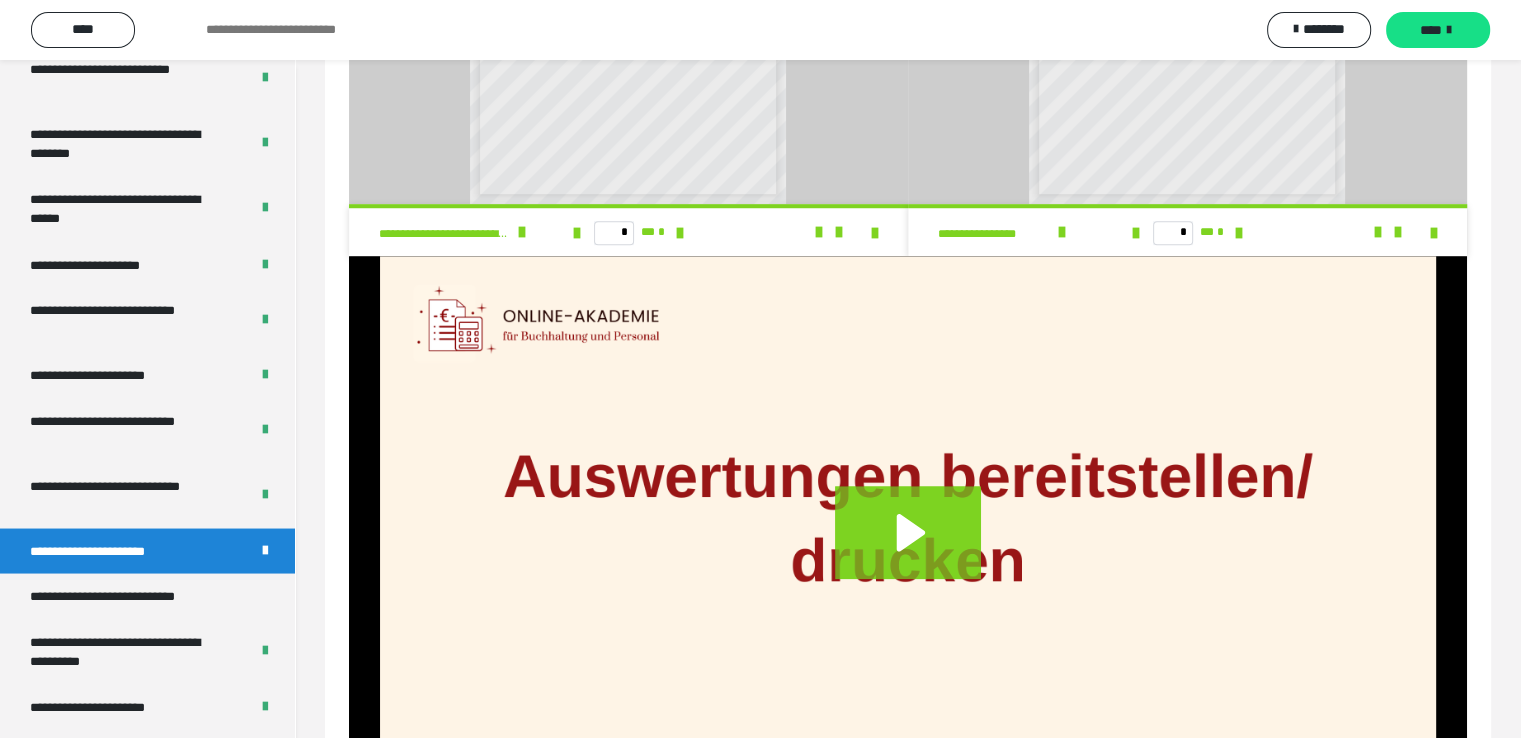 scroll, scrollTop: 1466, scrollLeft: 0, axis: vertical 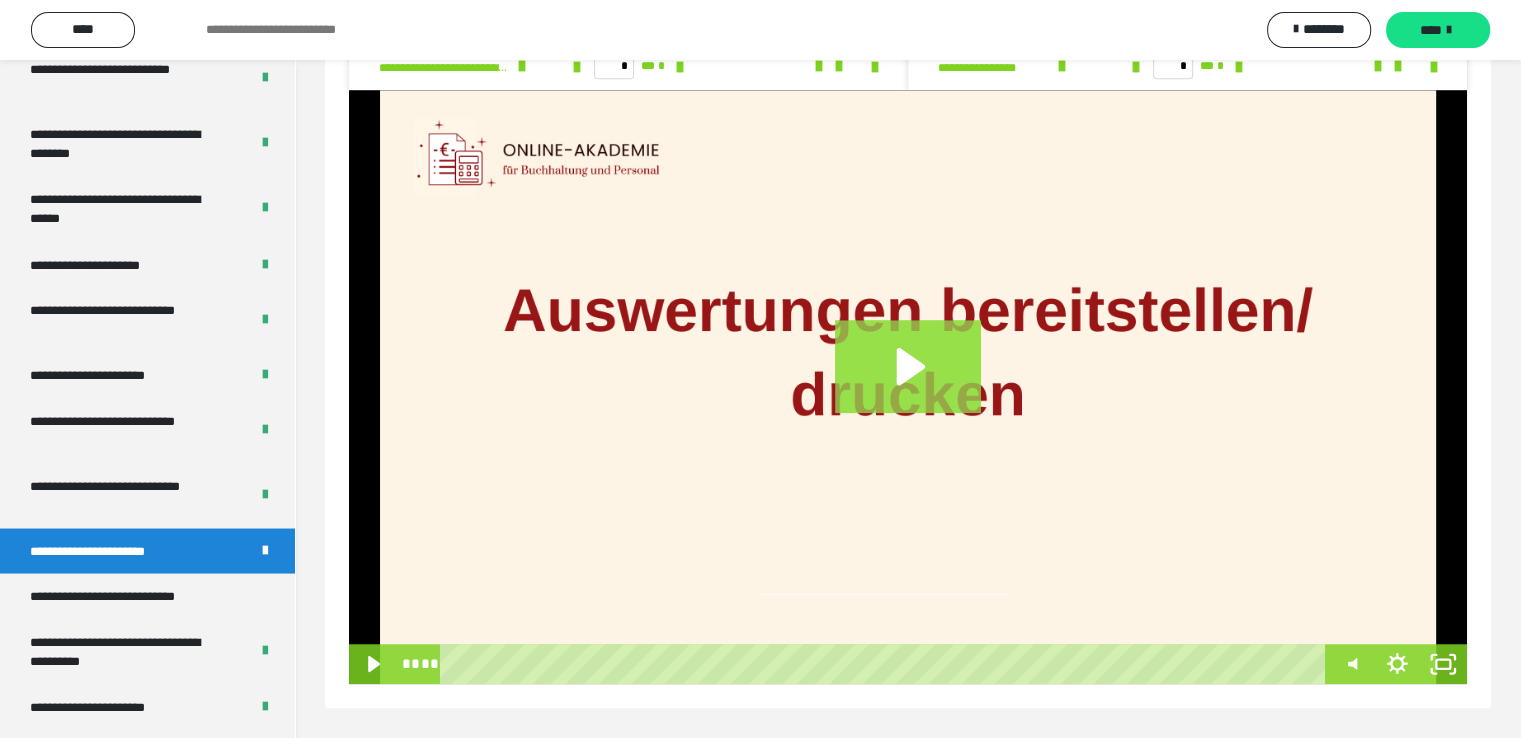 click 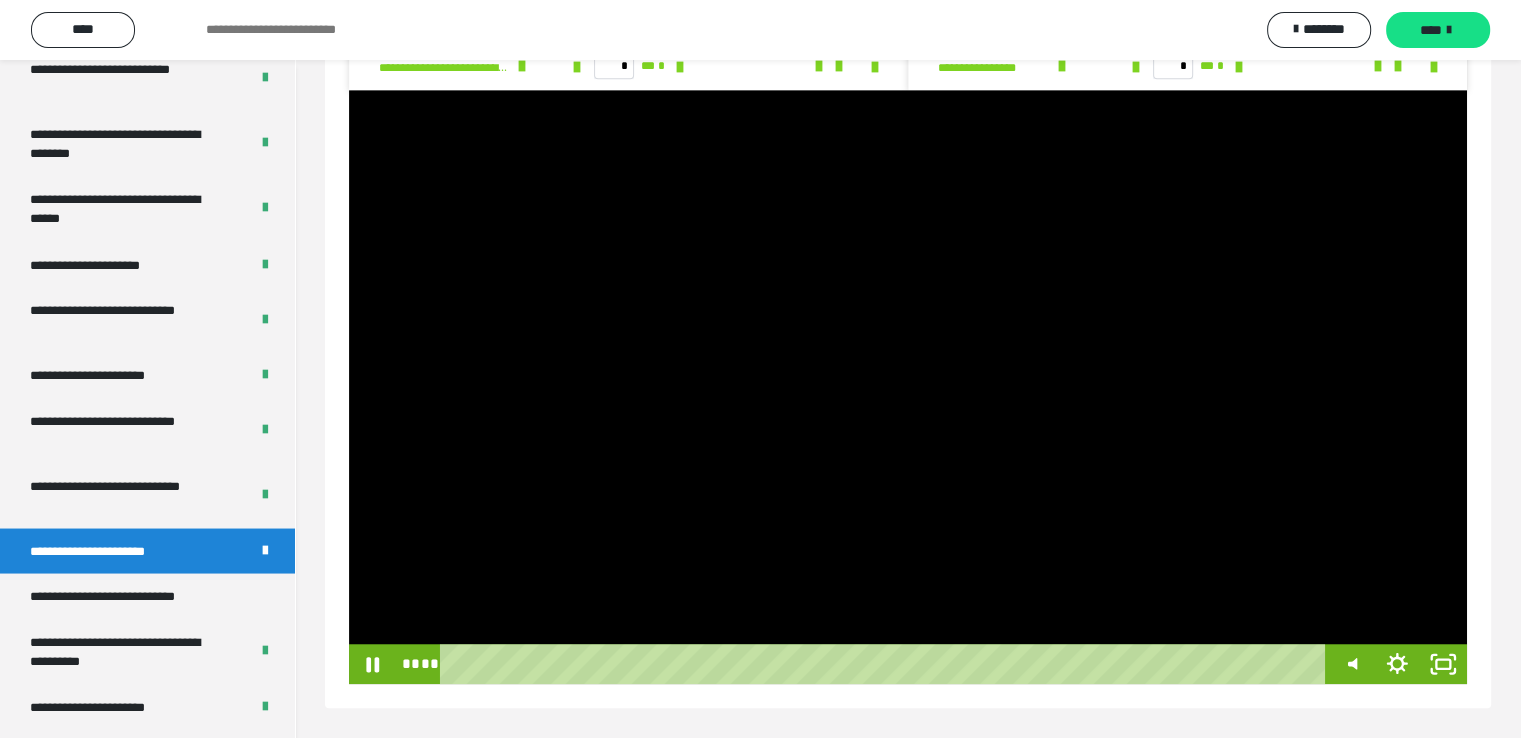 click at bounding box center [908, 387] 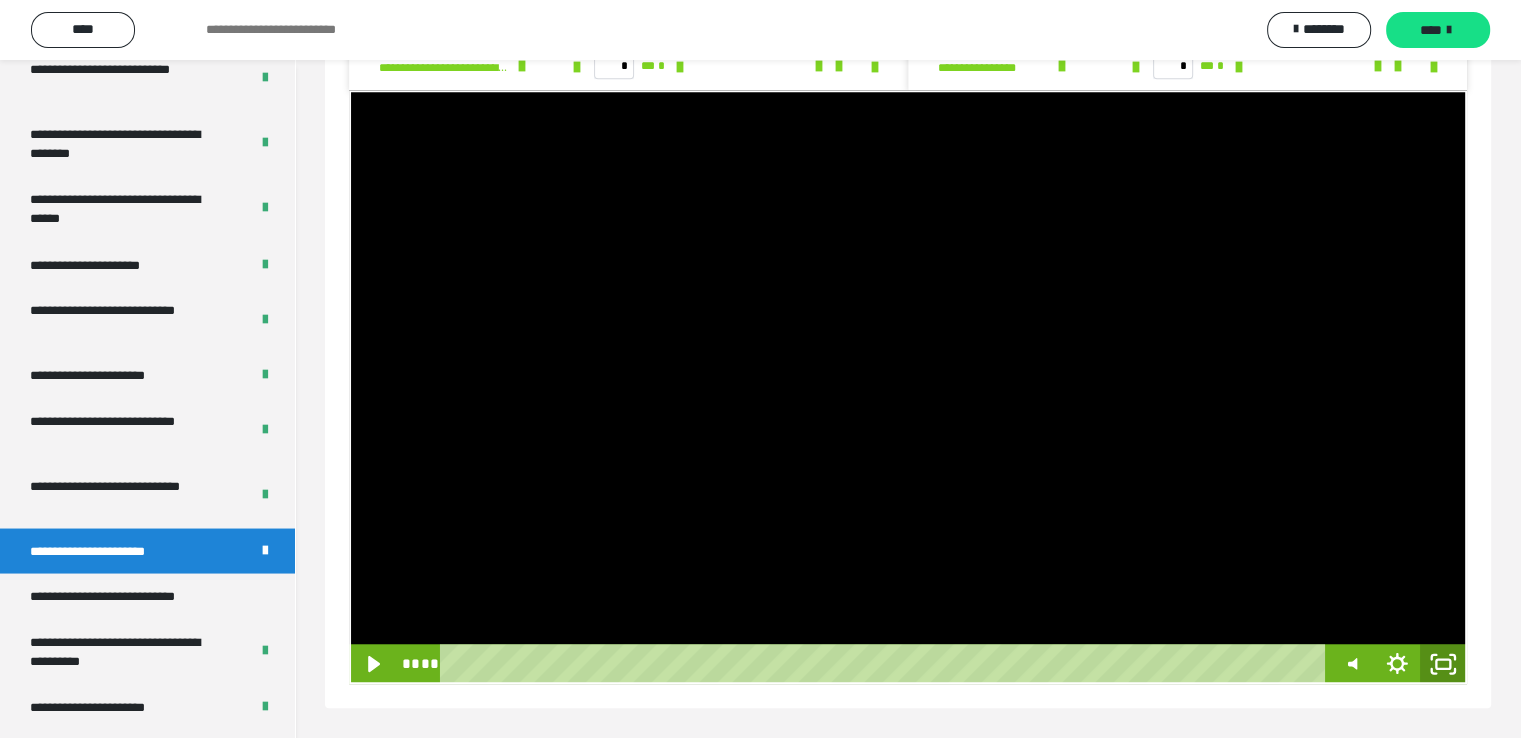 click 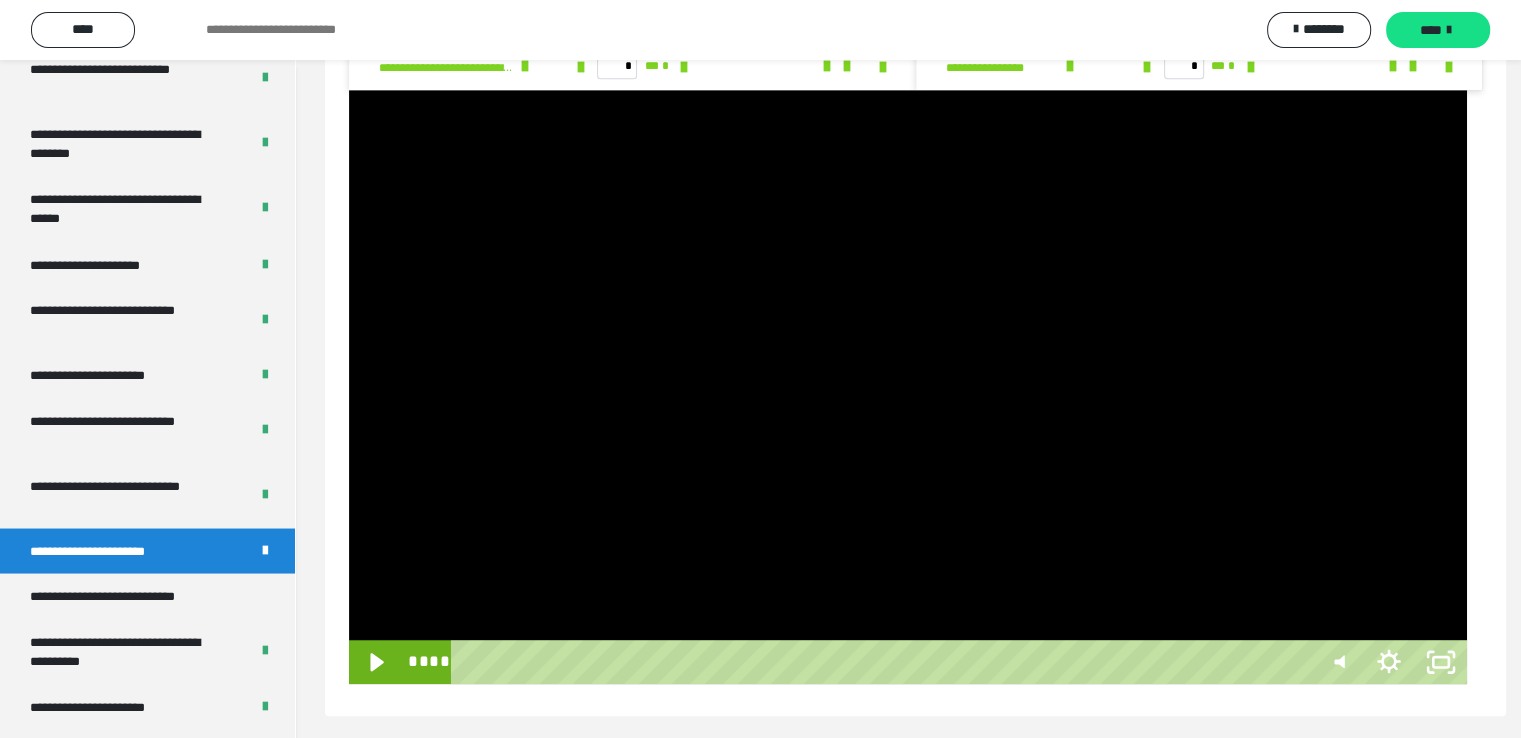scroll, scrollTop: 1348, scrollLeft: 0, axis: vertical 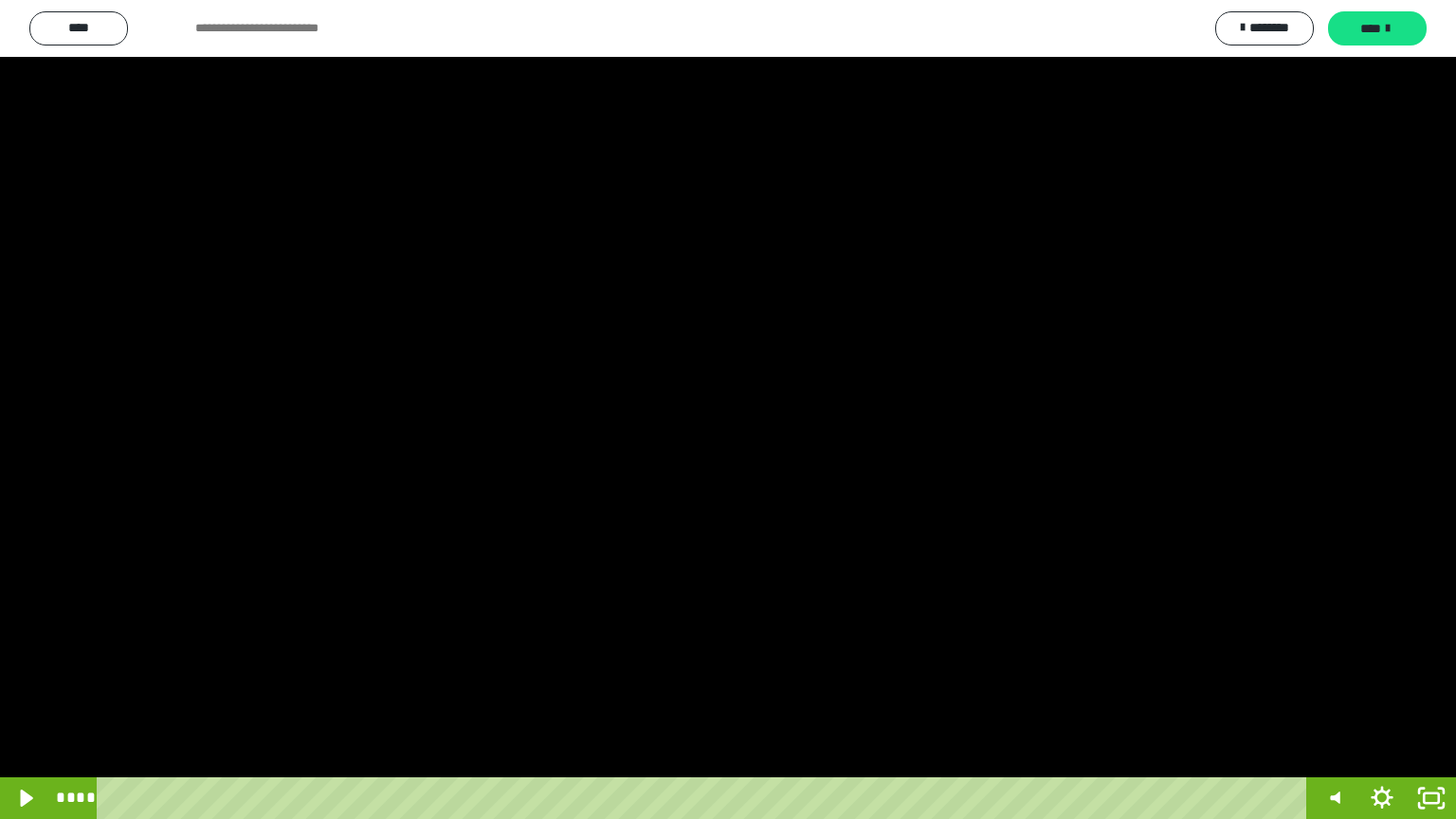 click at bounding box center (728, 410) 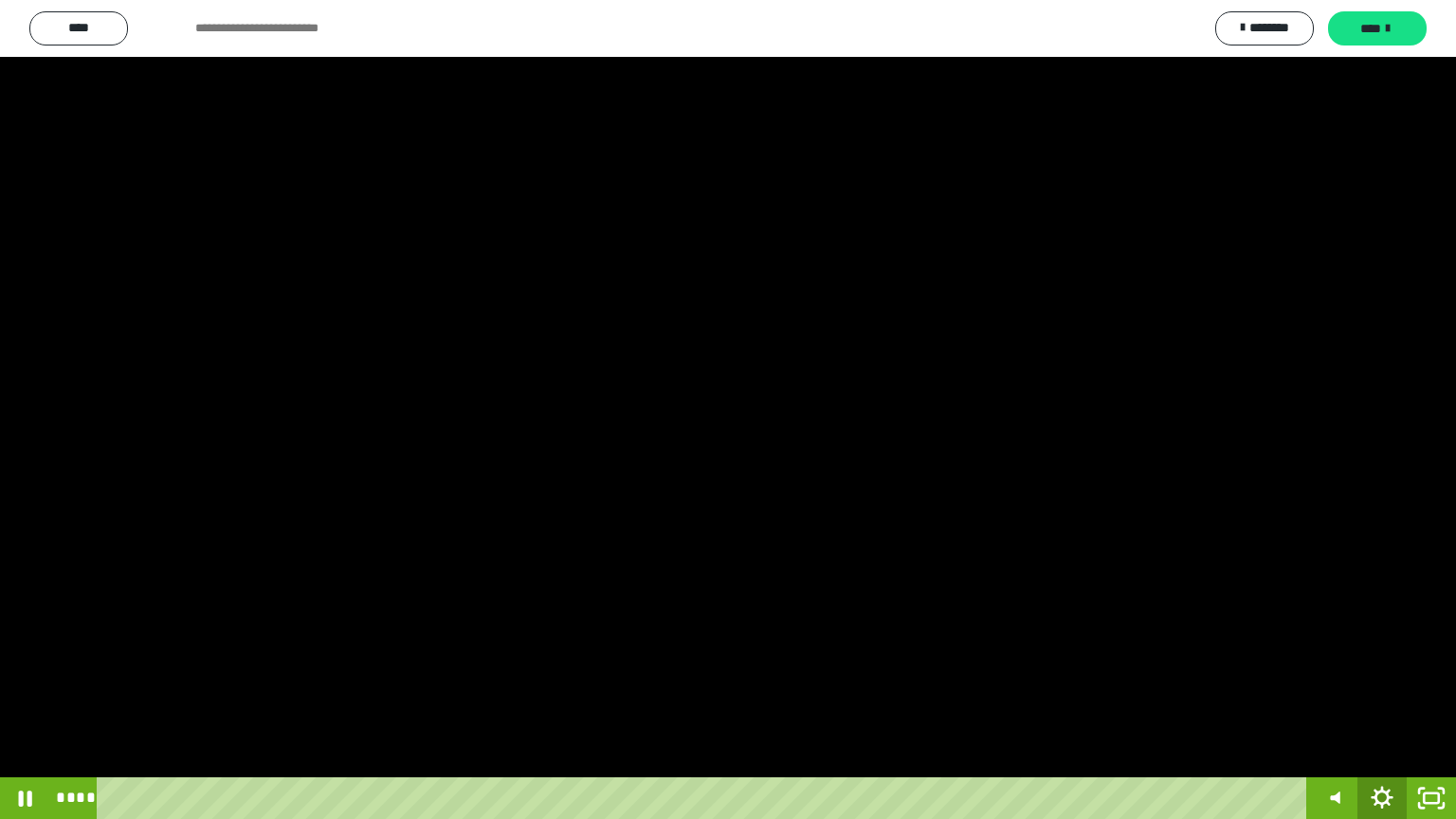 click 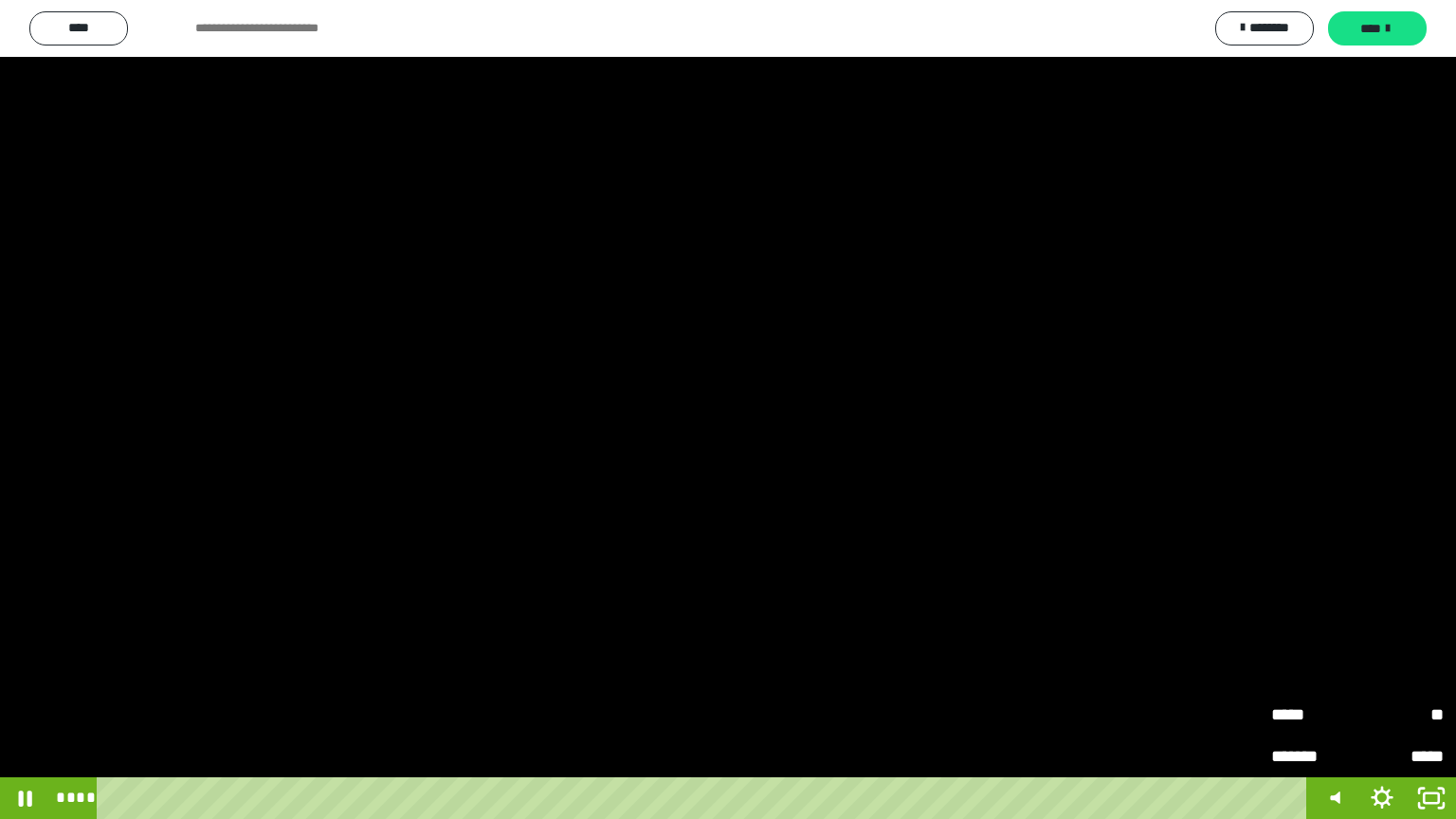 click on "*****" at bounding box center [1314, 715] 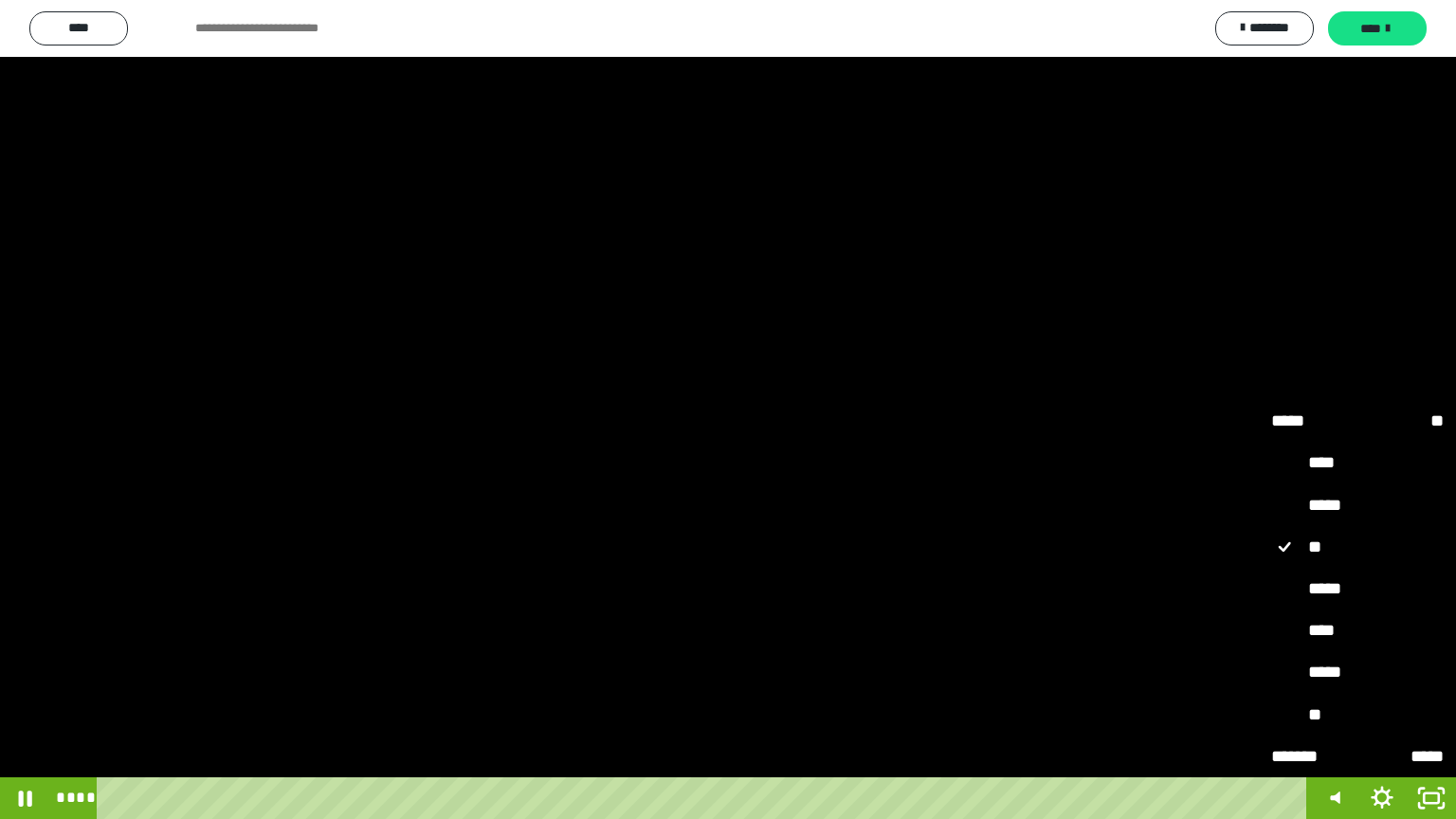 click on "****" at bounding box center [1357, 631] 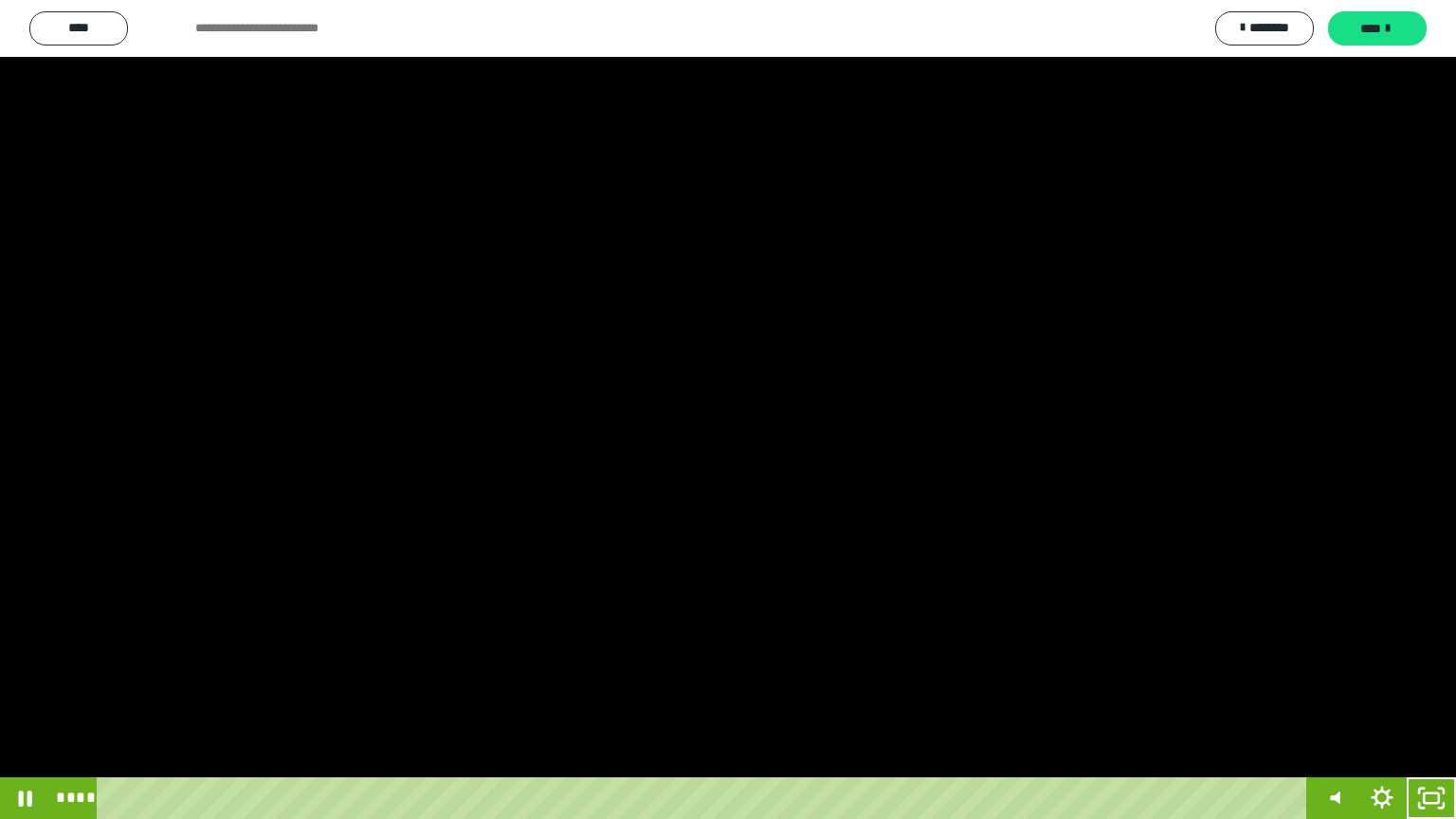 click at bounding box center (728, 410) 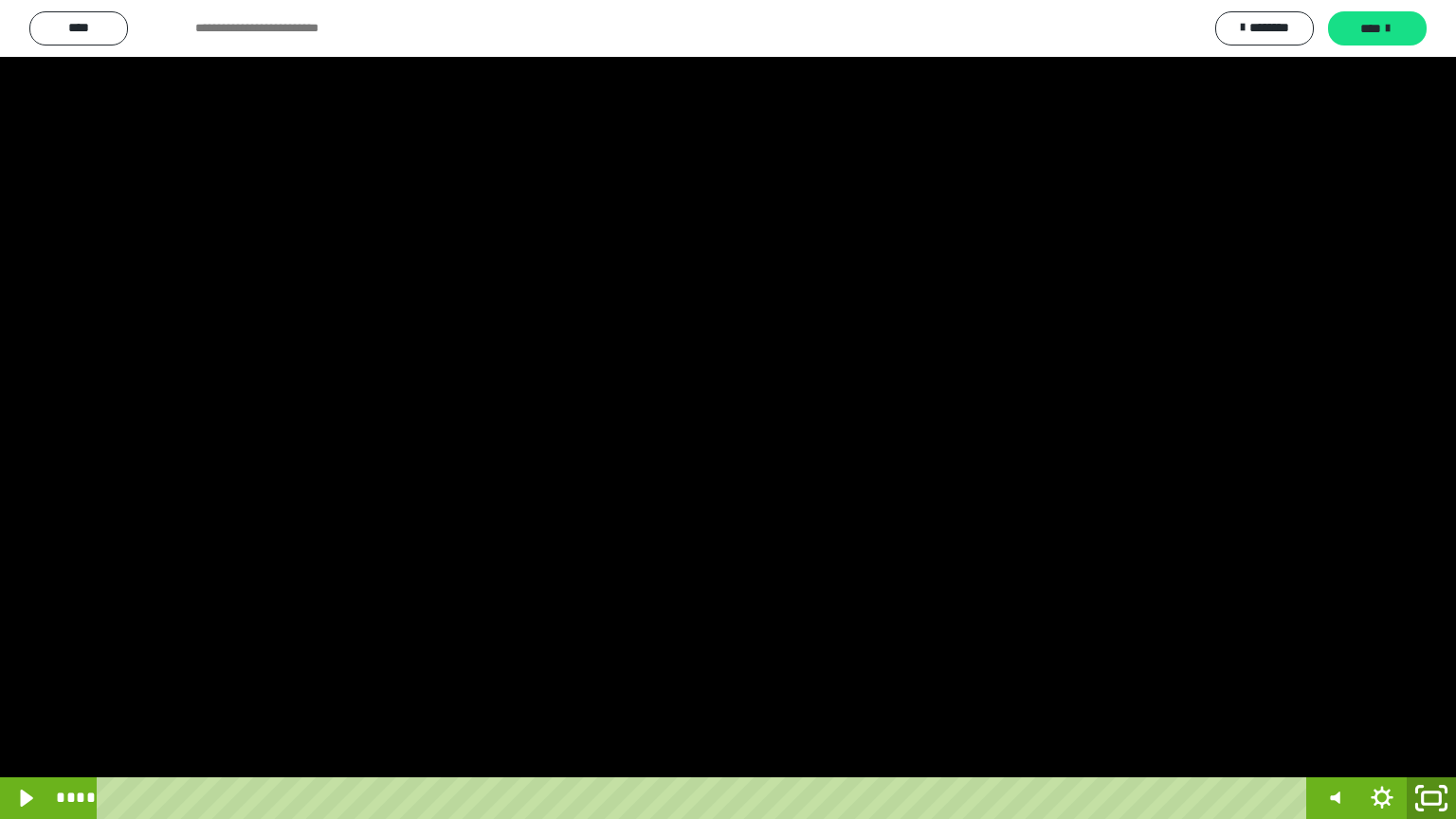 click 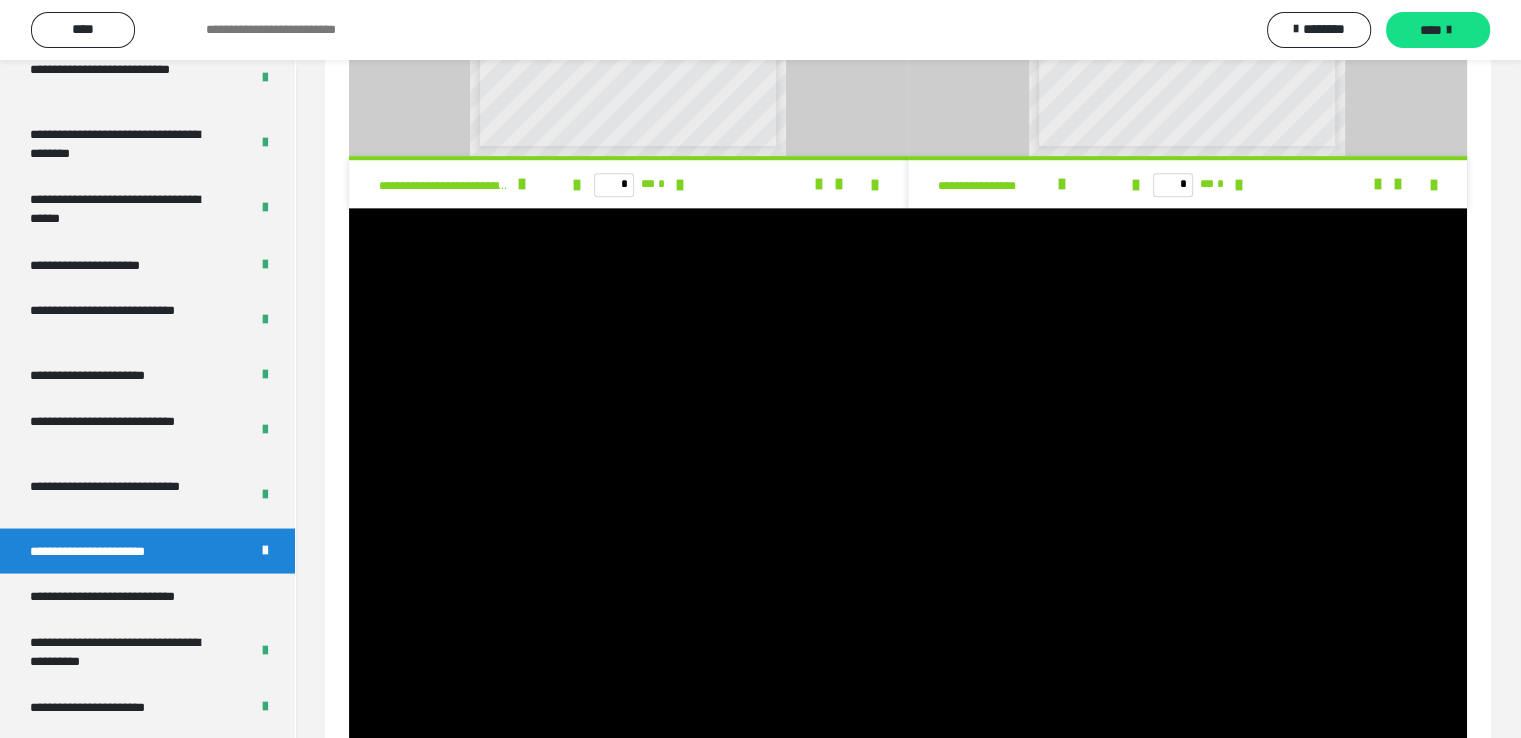 click at bounding box center (908, 505) 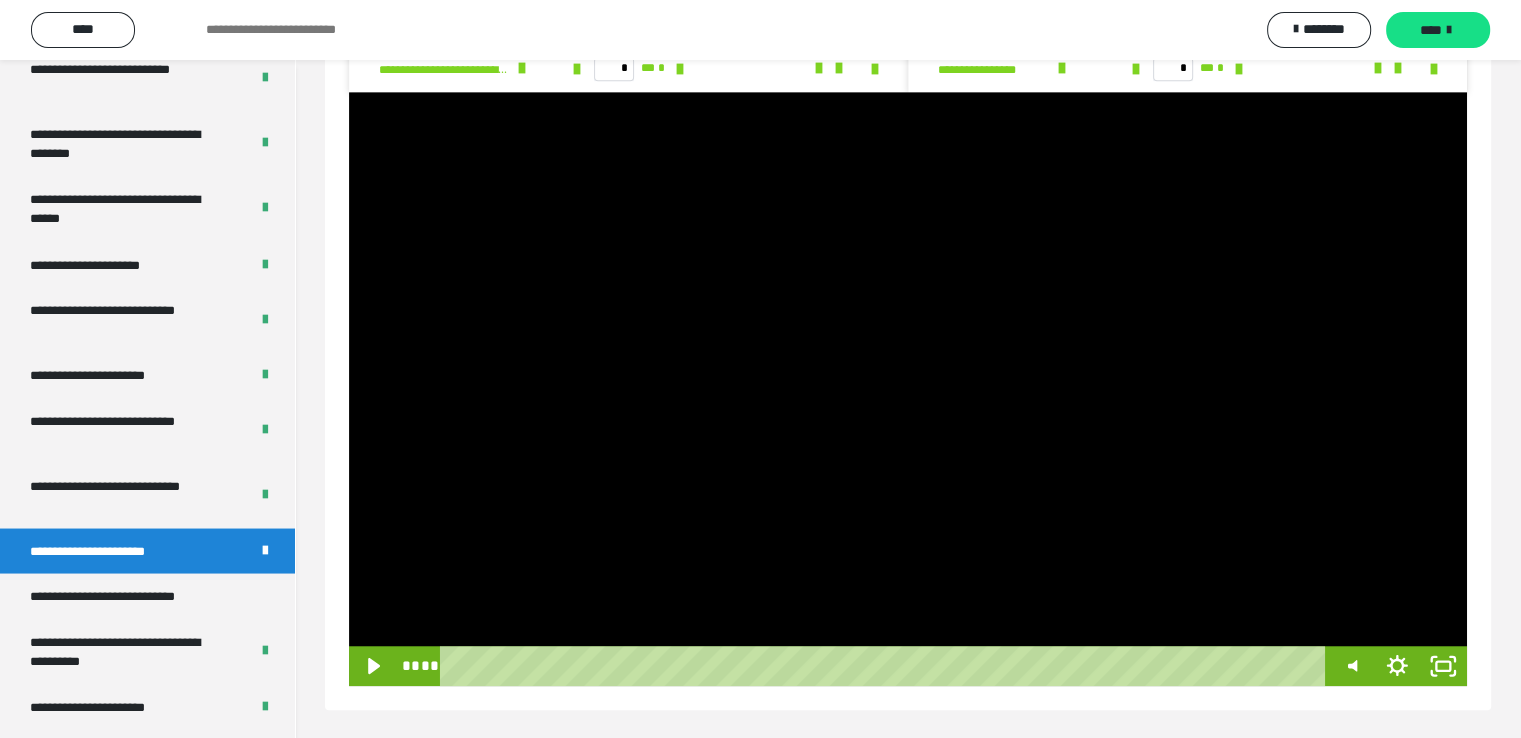 scroll, scrollTop: 1466, scrollLeft: 0, axis: vertical 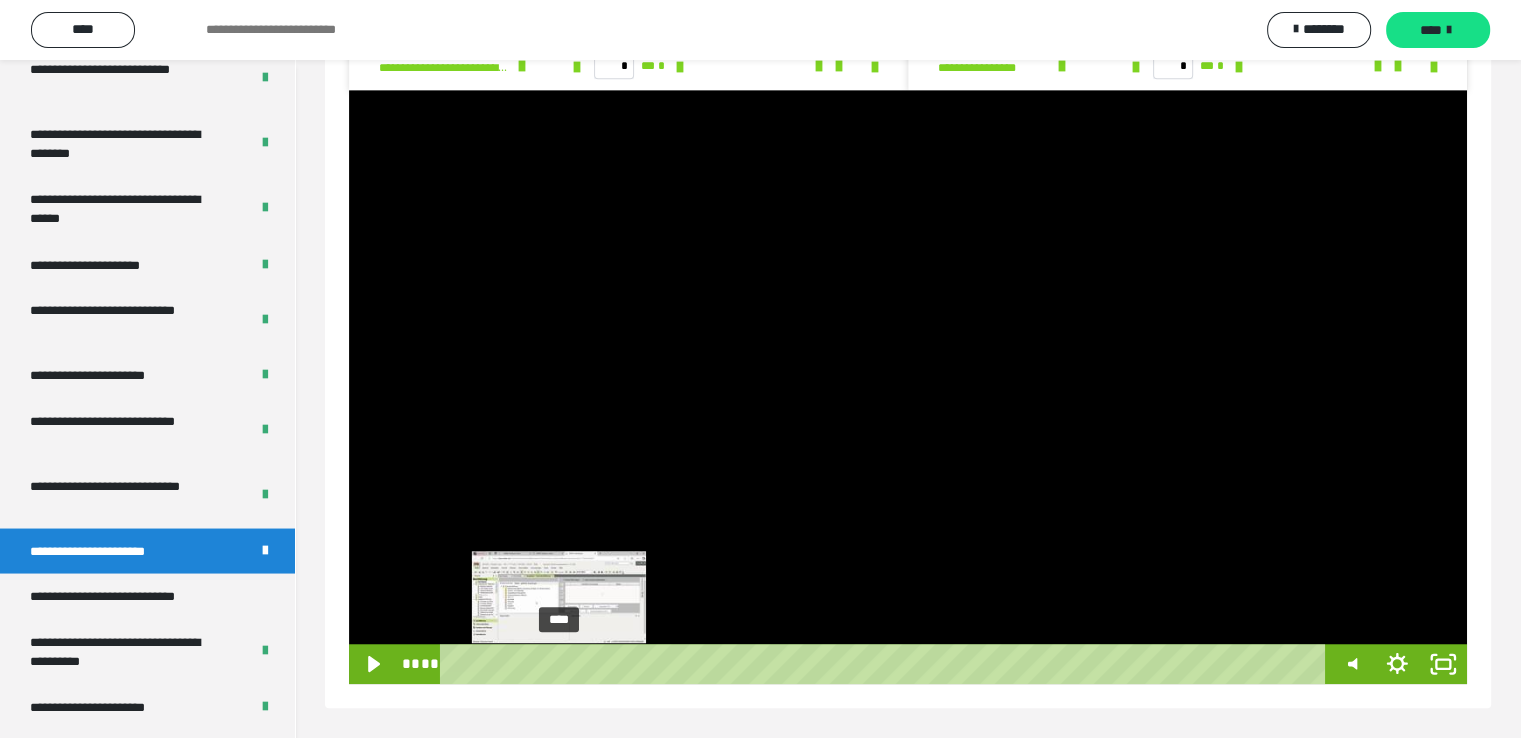 click on "****" at bounding box center (887, 664) 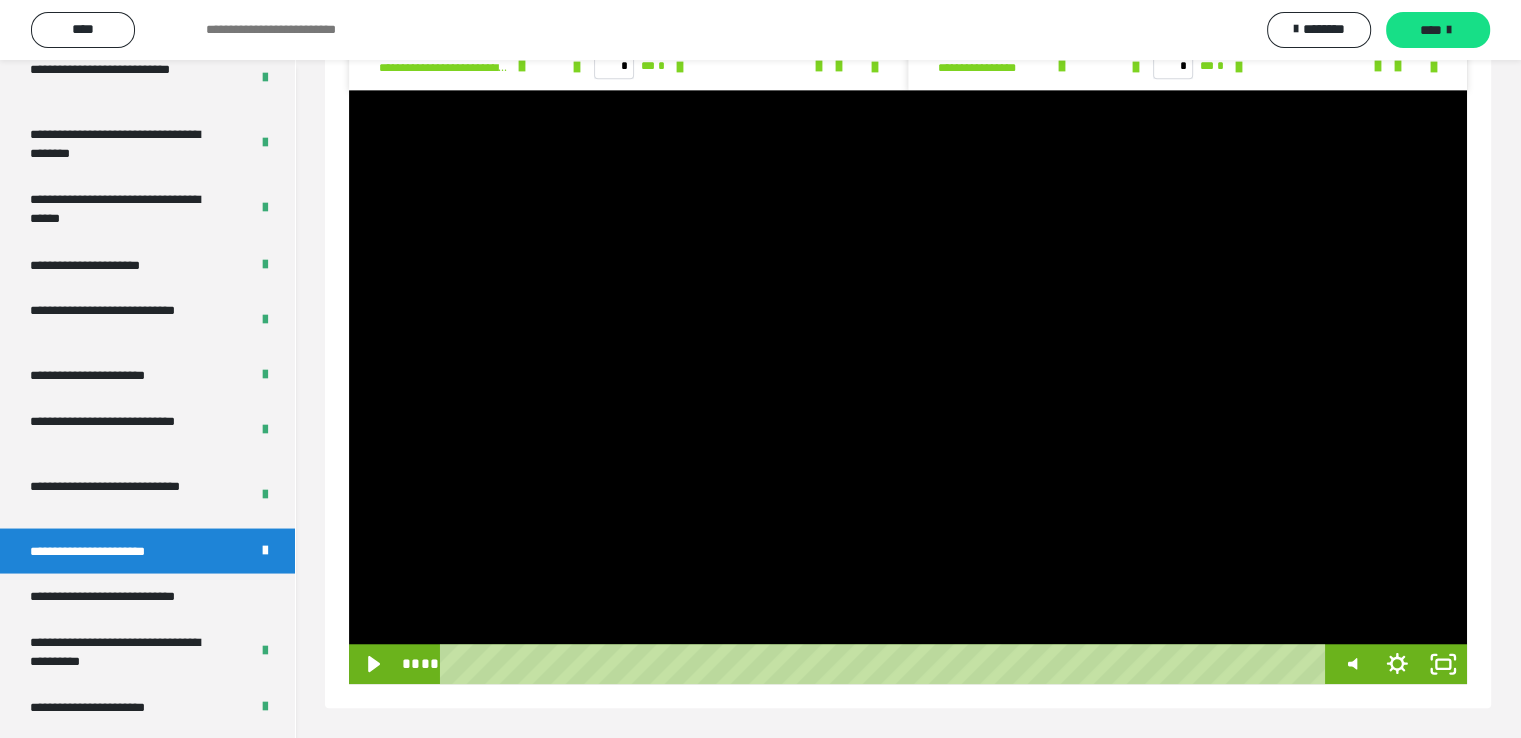 click at bounding box center [908, 387] 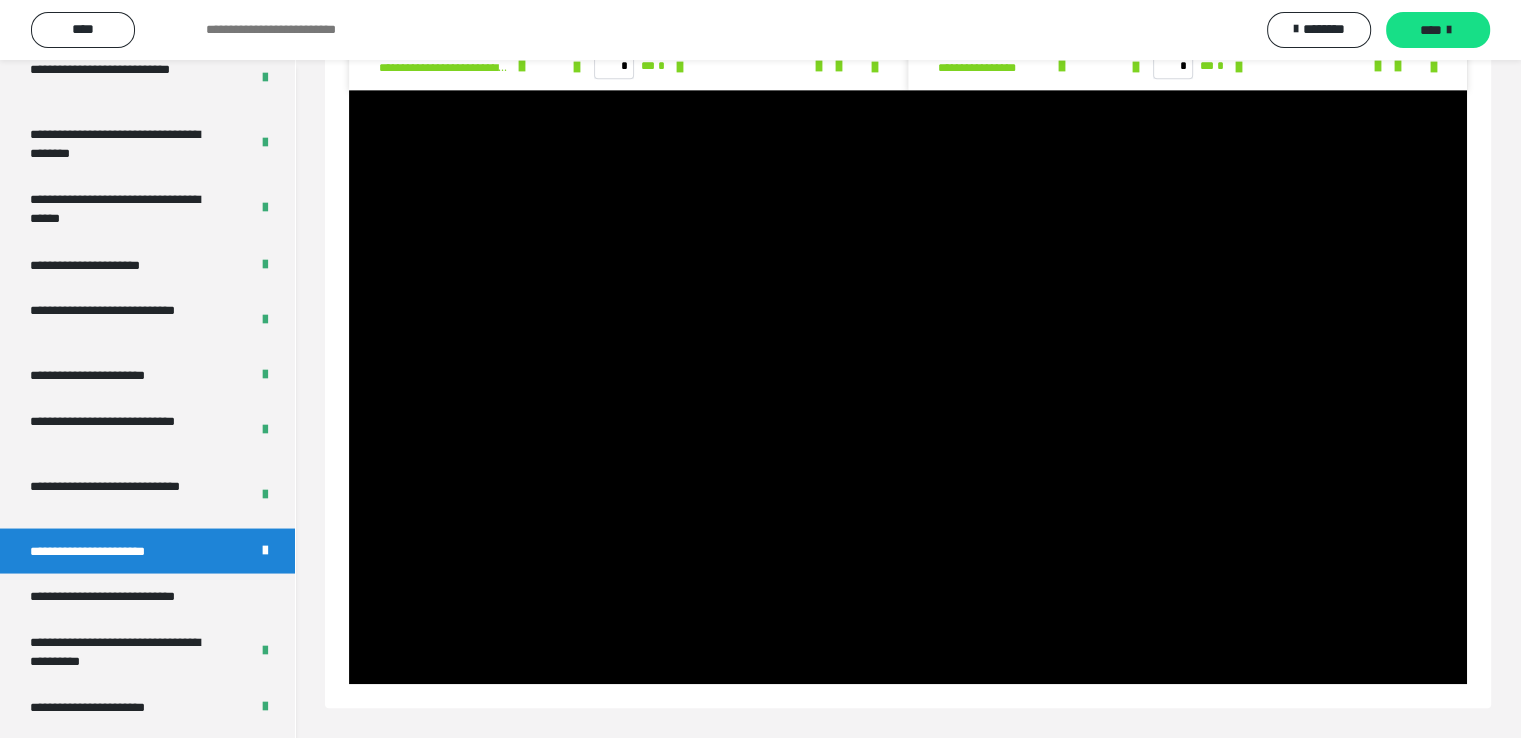 click at bounding box center (908, 387) 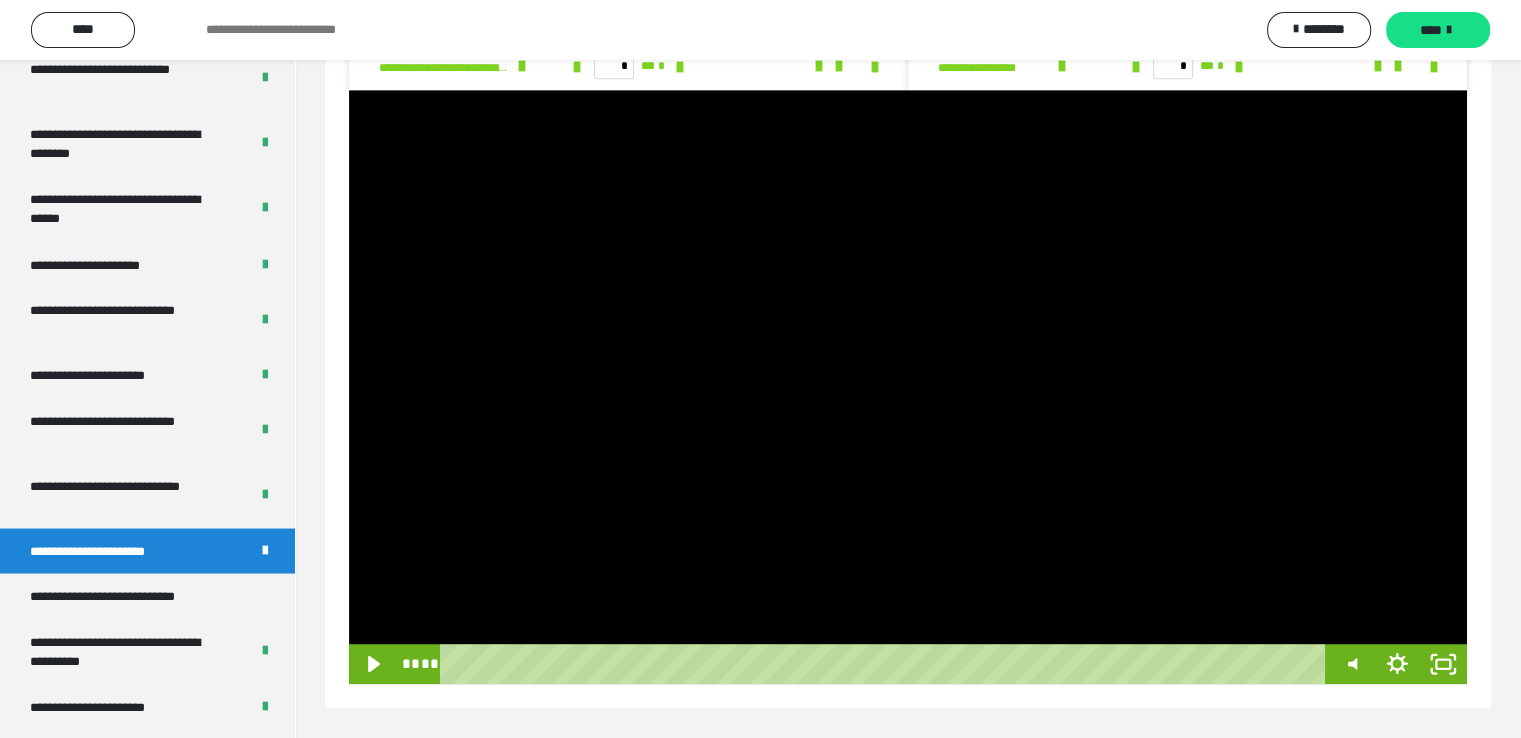 click at bounding box center (908, 387) 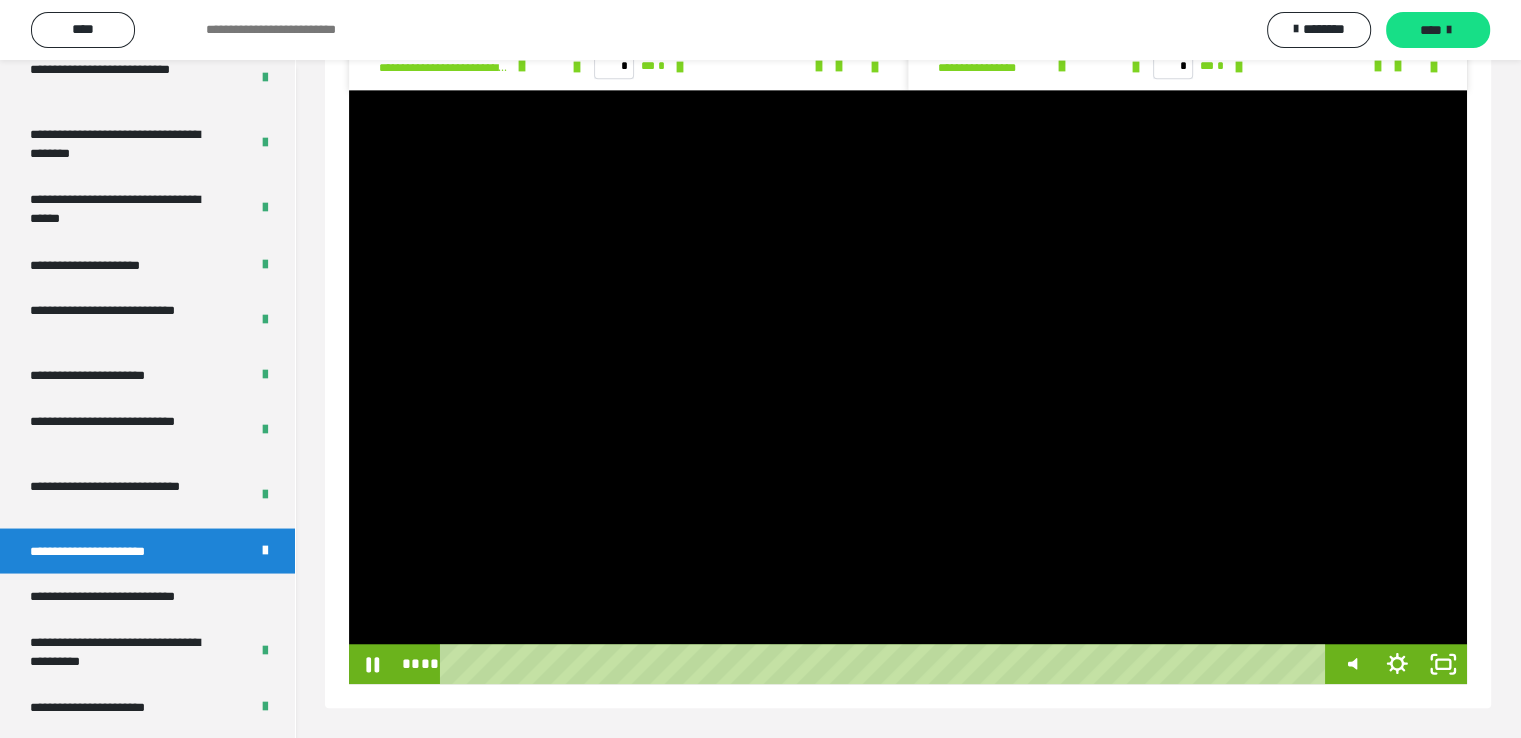 click at bounding box center (908, 387) 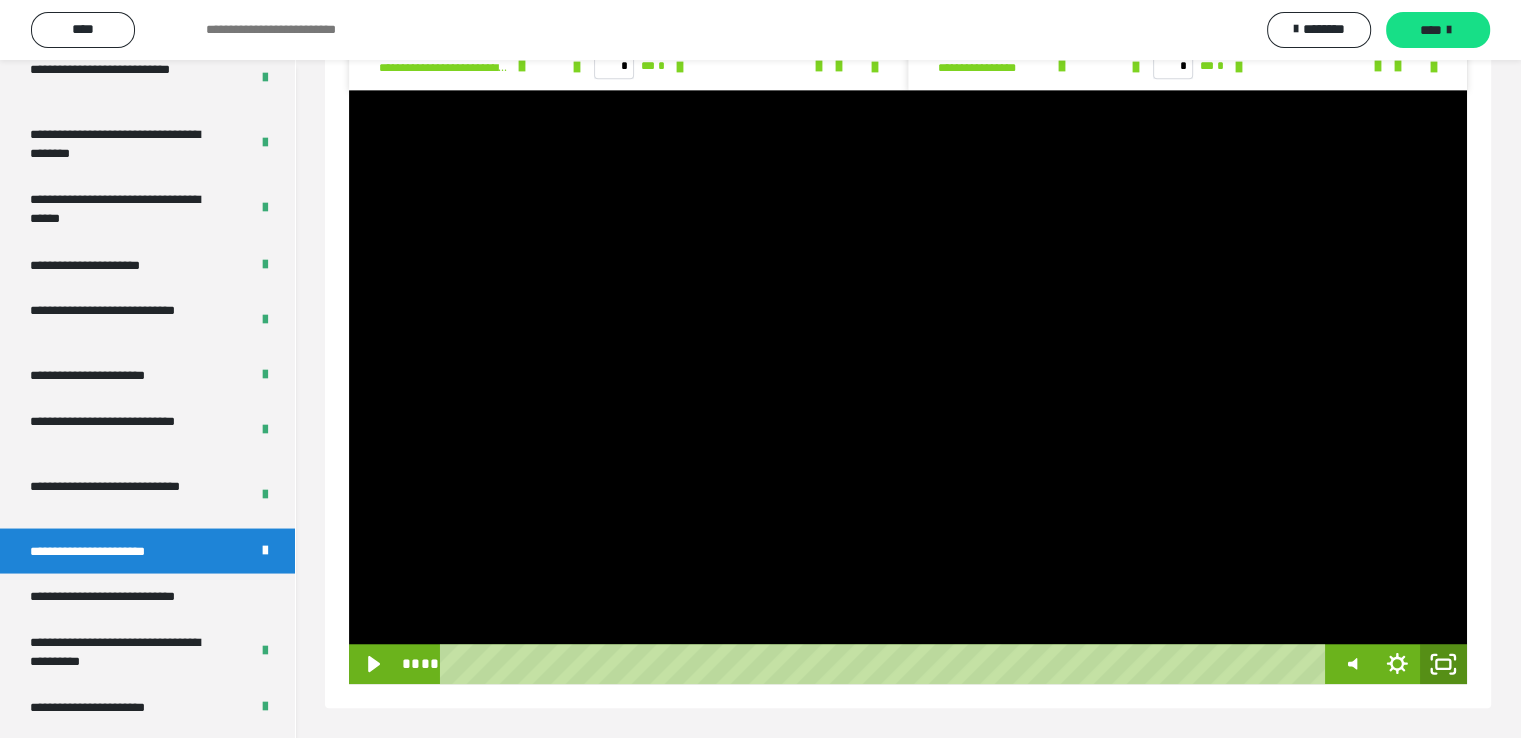 click 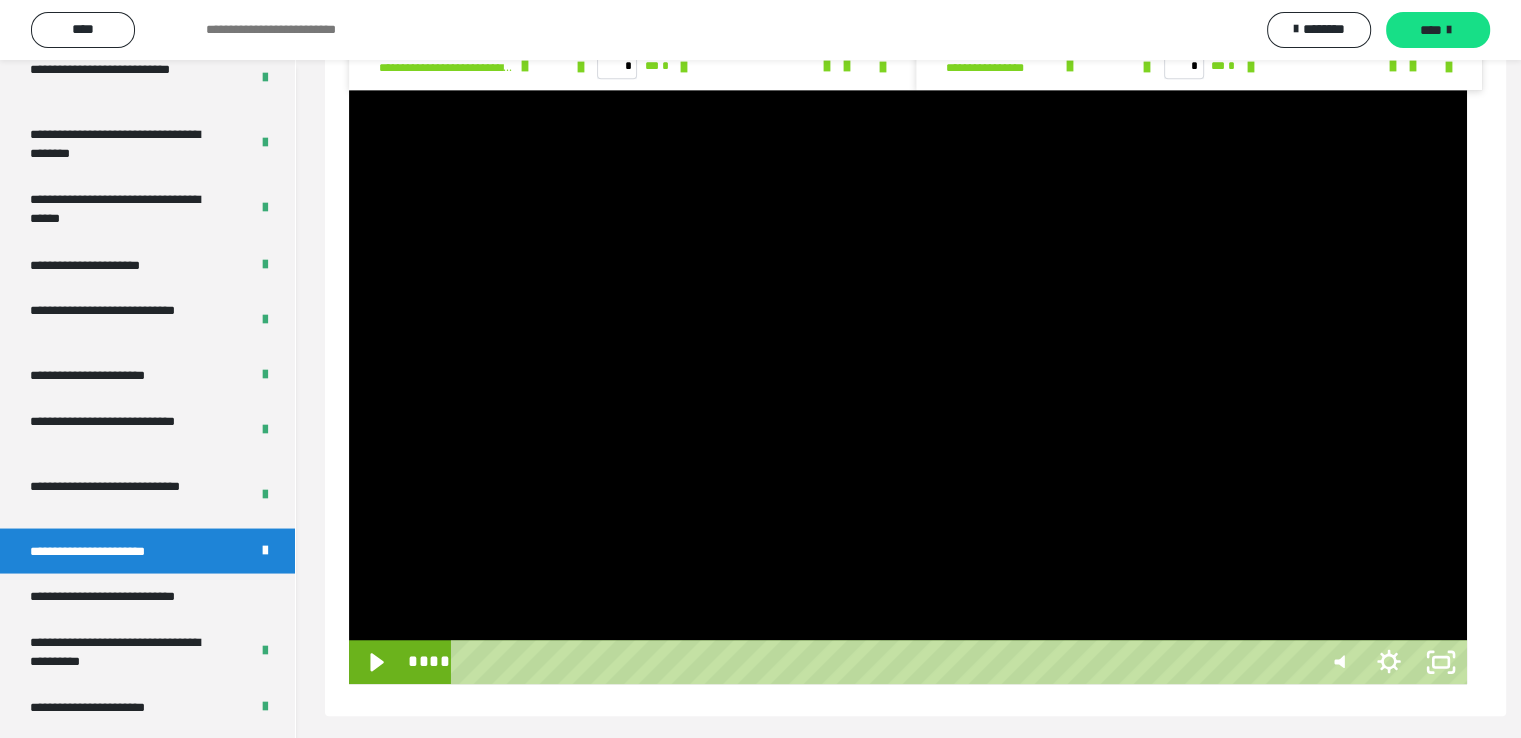 scroll, scrollTop: 1348, scrollLeft: 0, axis: vertical 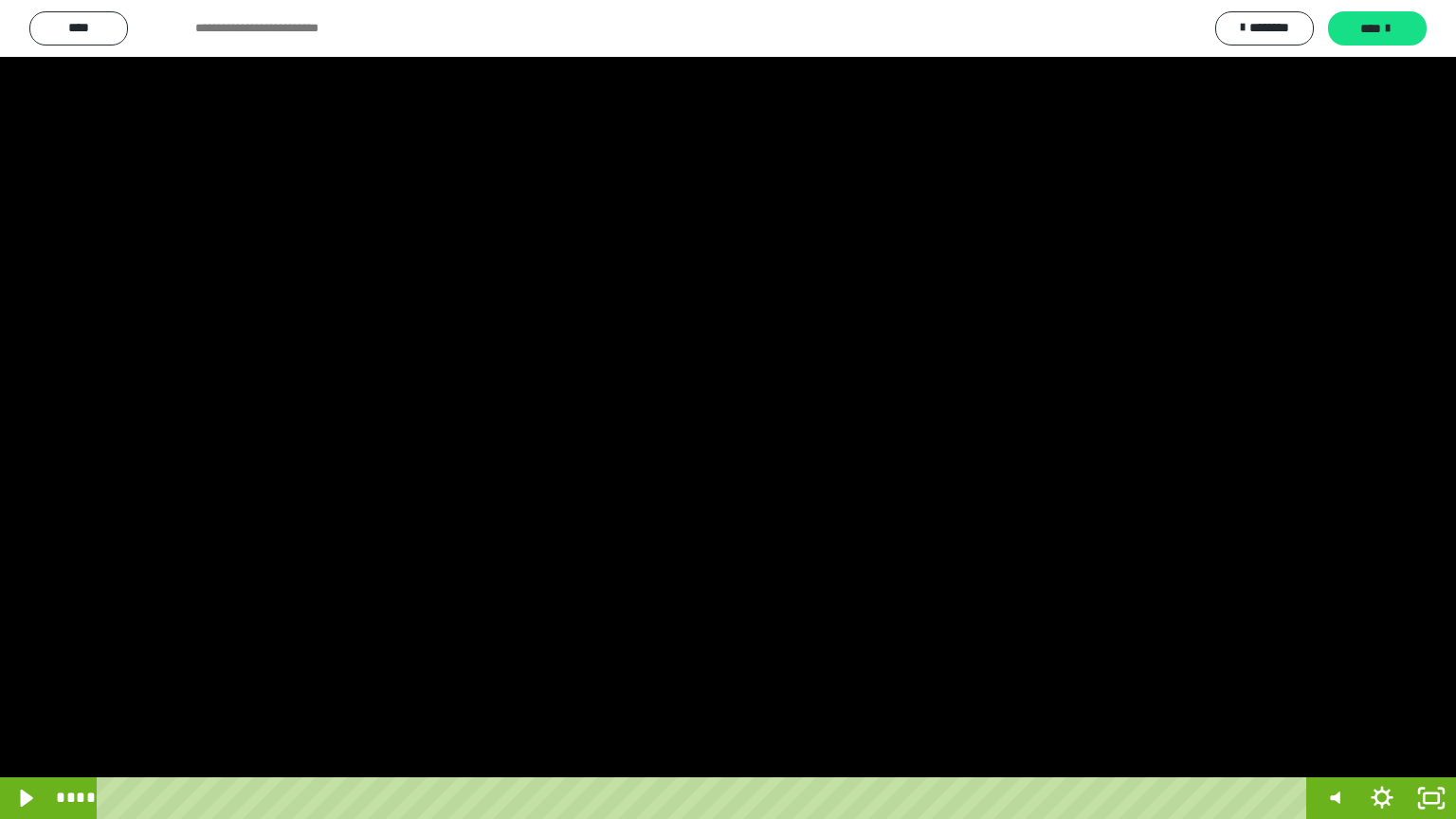 click at bounding box center [728, 410] 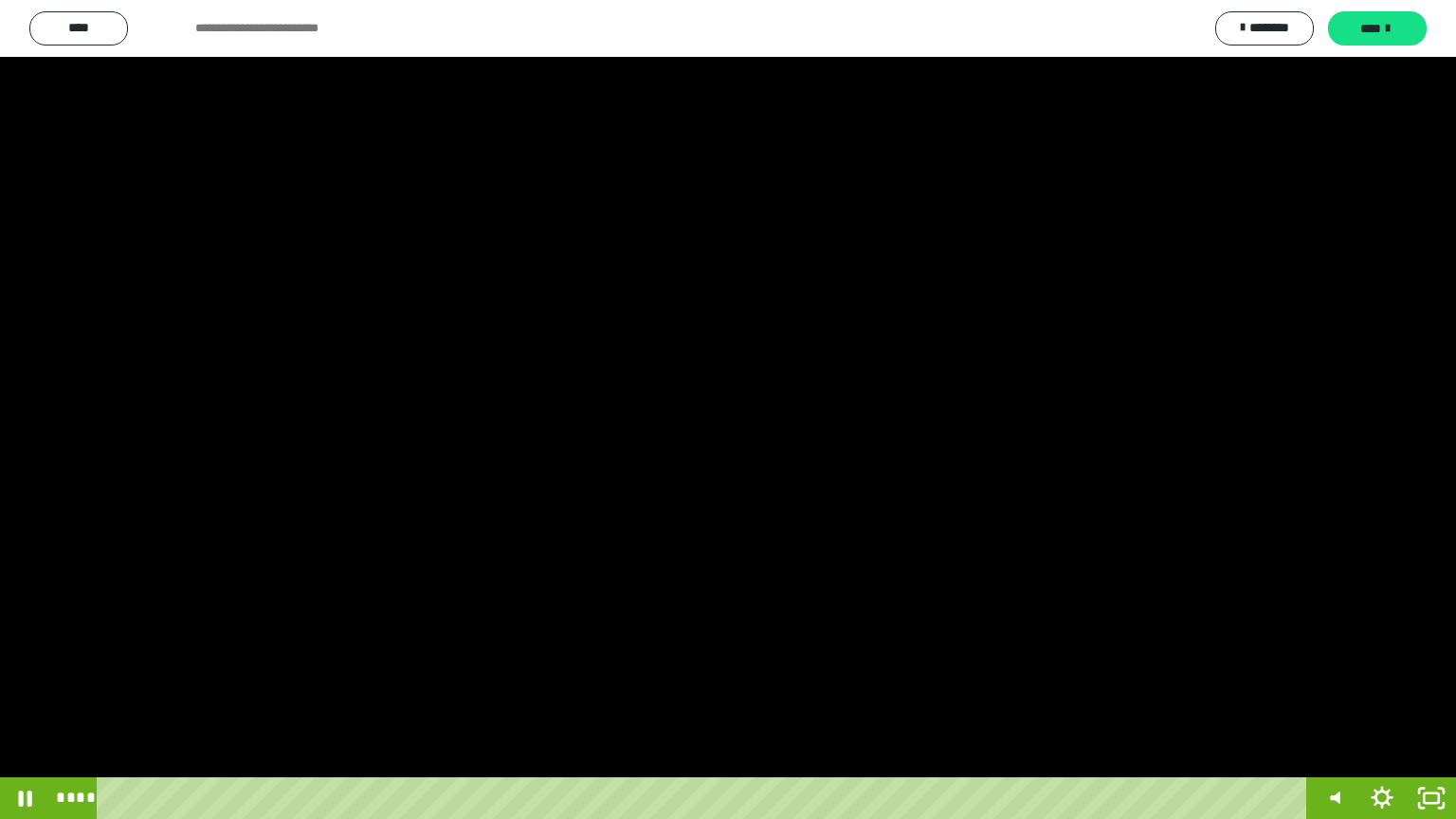 click at bounding box center [728, 410] 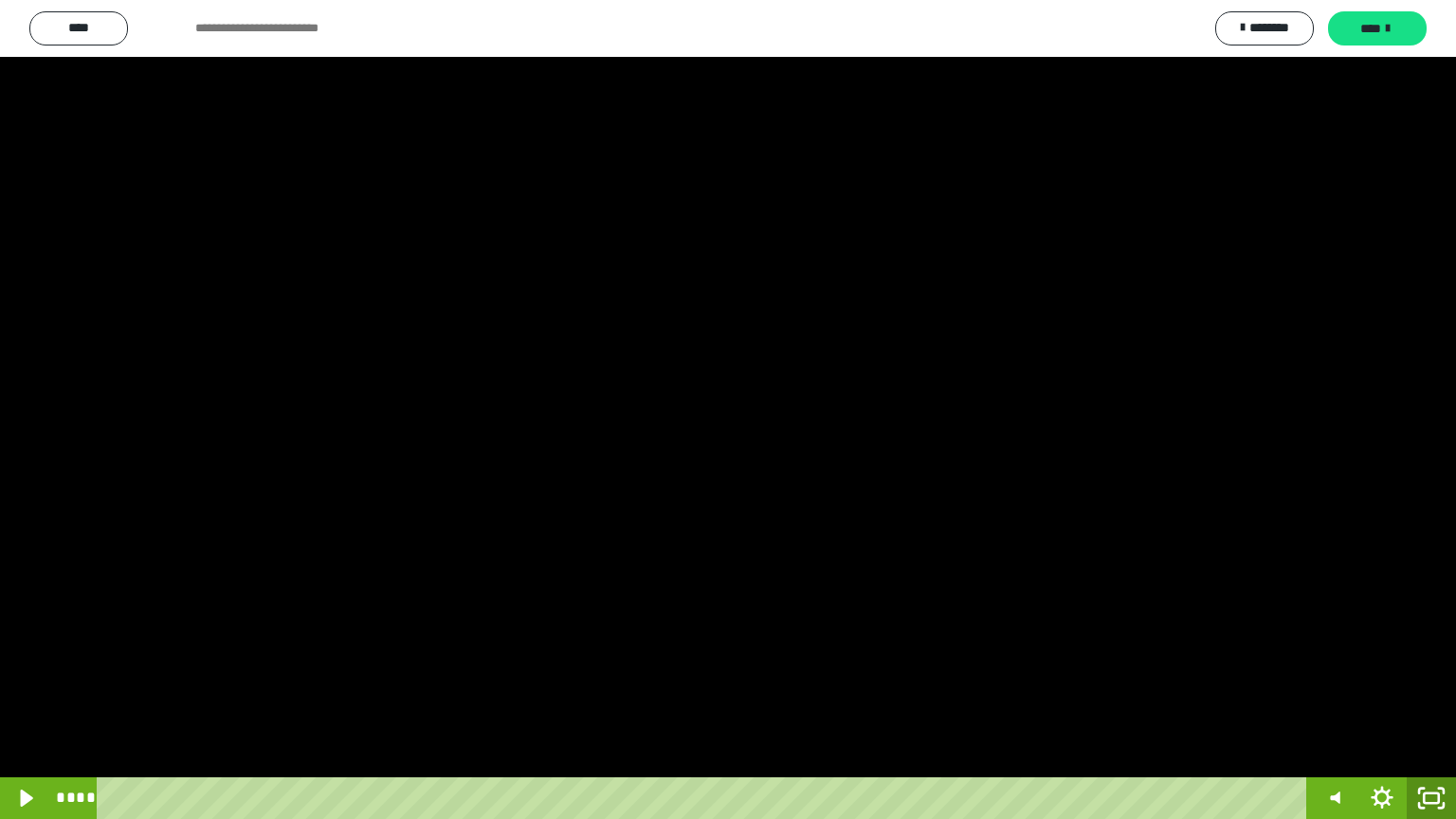 click 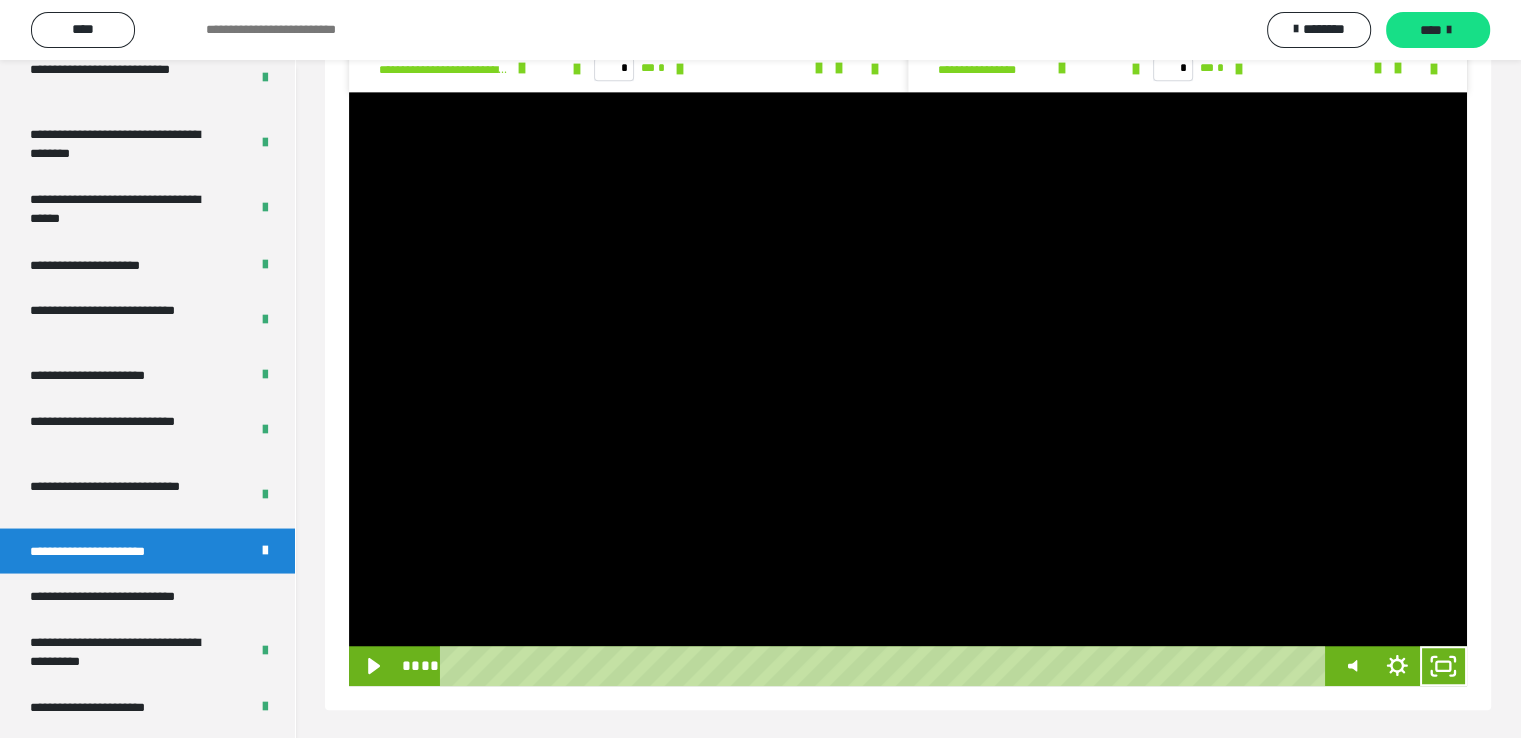 scroll, scrollTop: 1466, scrollLeft: 0, axis: vertical 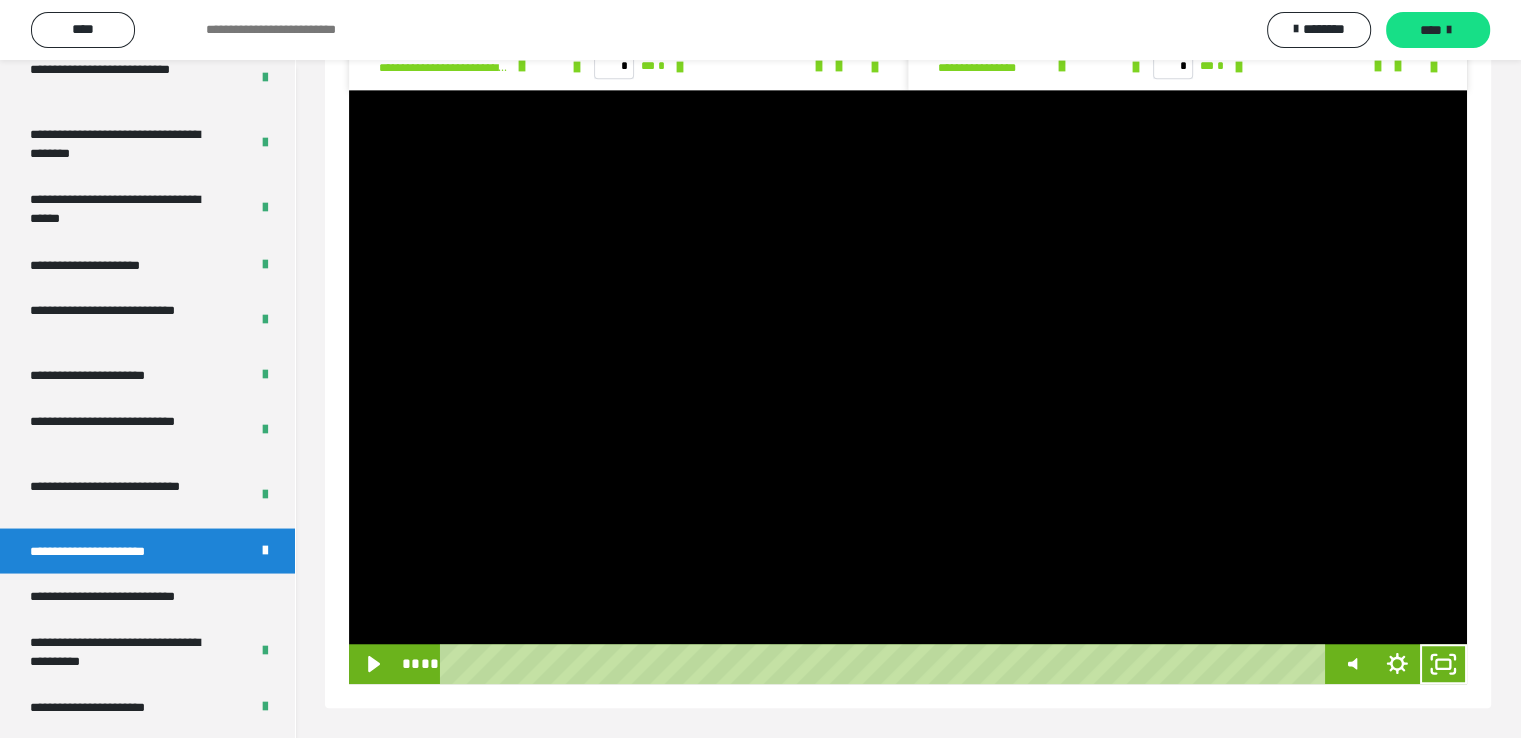 click at bounding box center (908, 387) 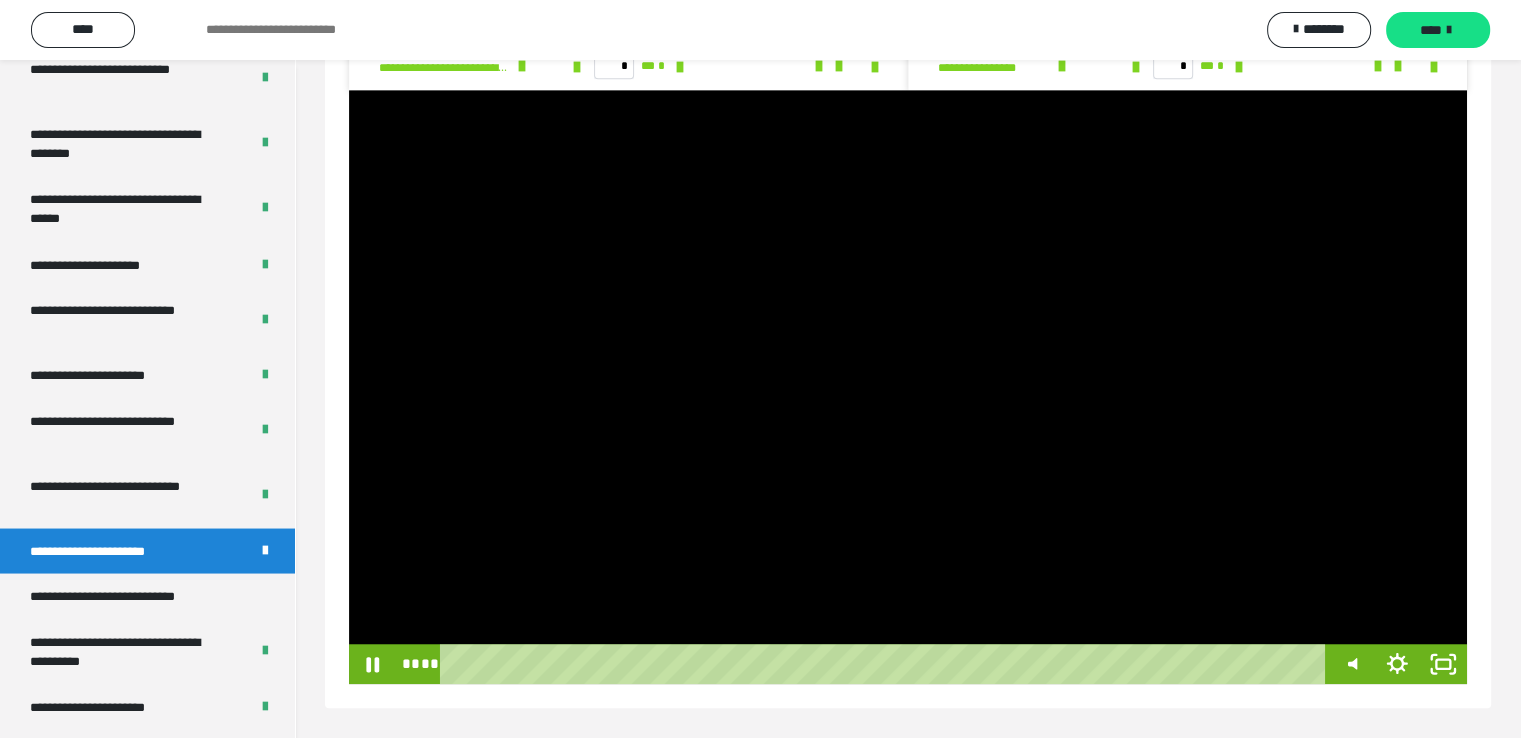 click at bounding box center (908, 387) 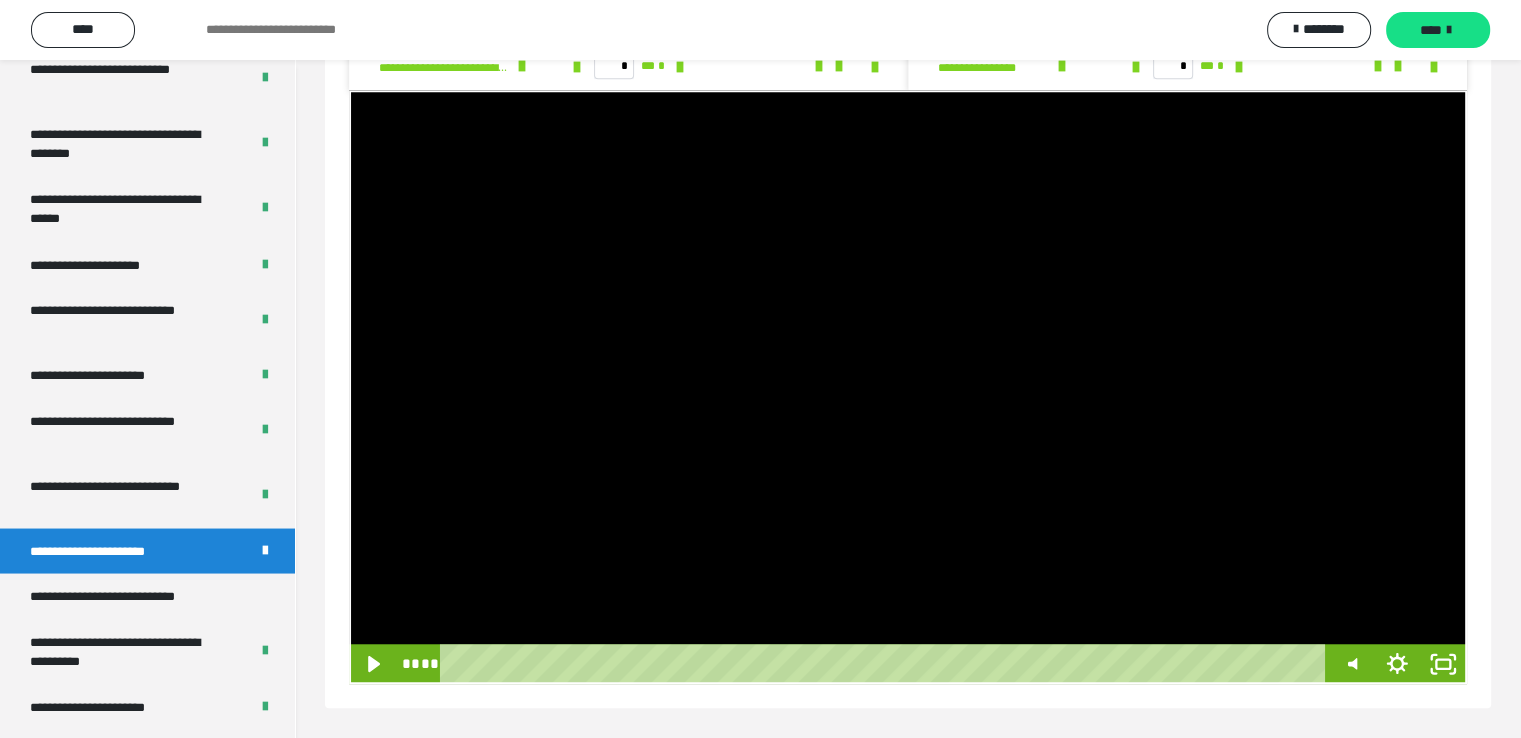 click at bounding box center (908, 387) 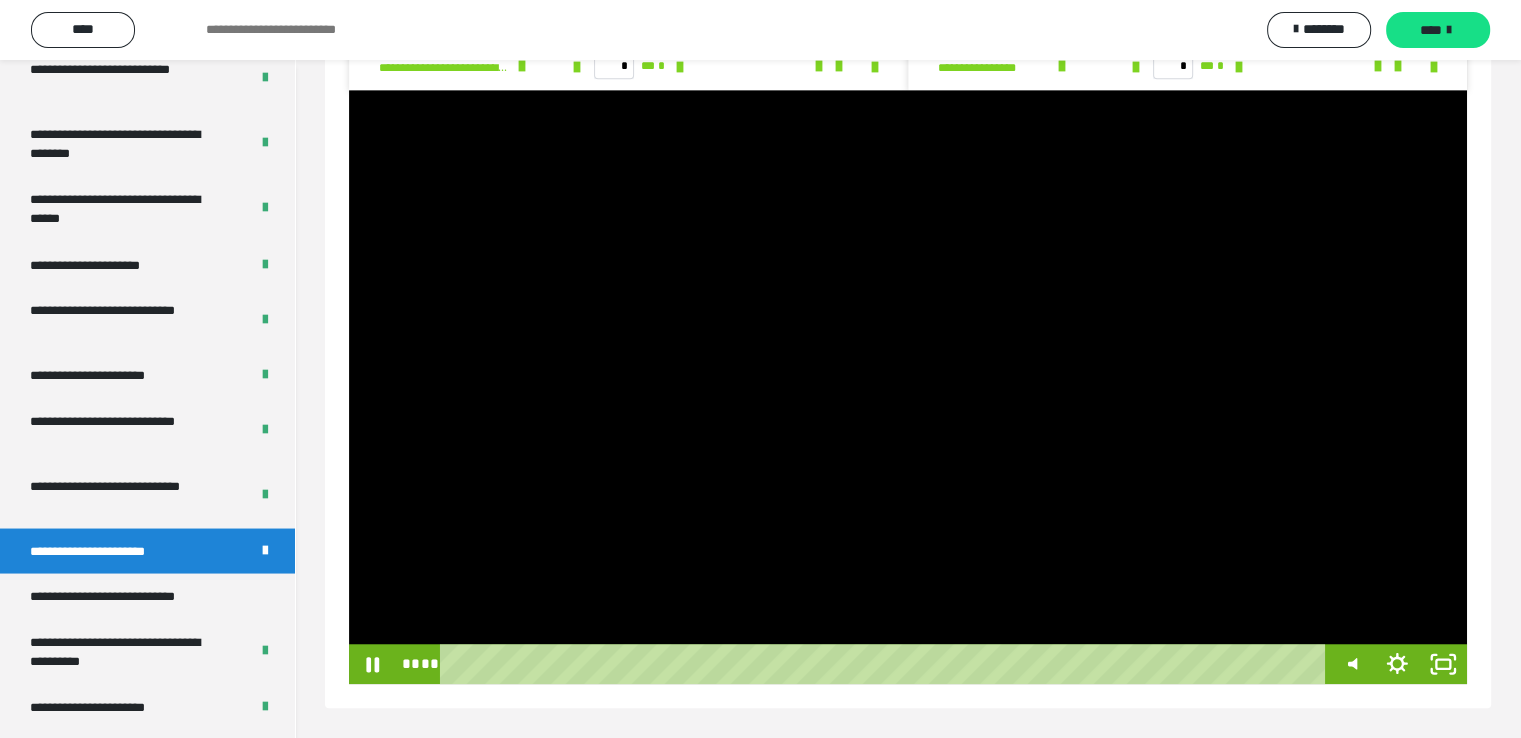 click at bounding box center [908, 387] 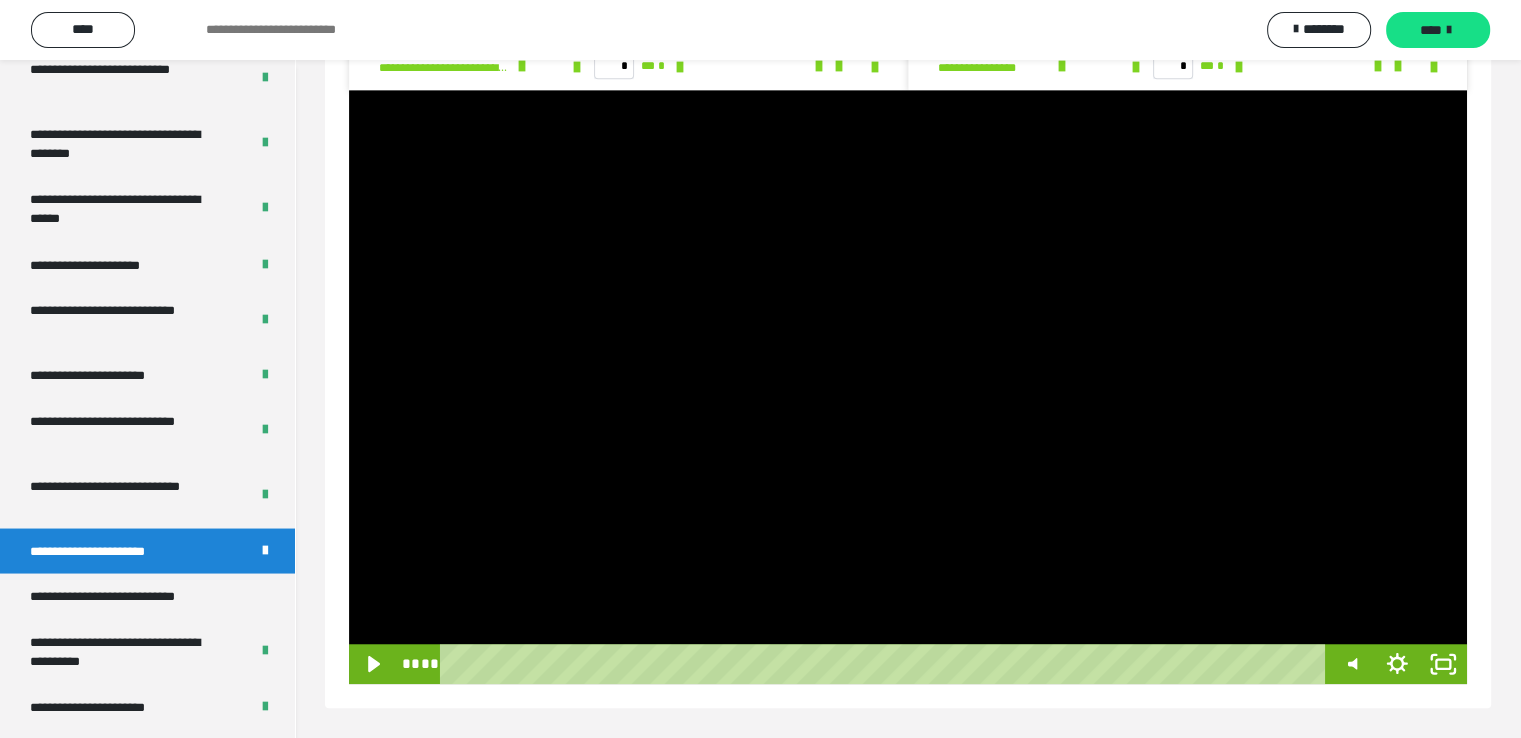 click at bounding box center [908, 387] 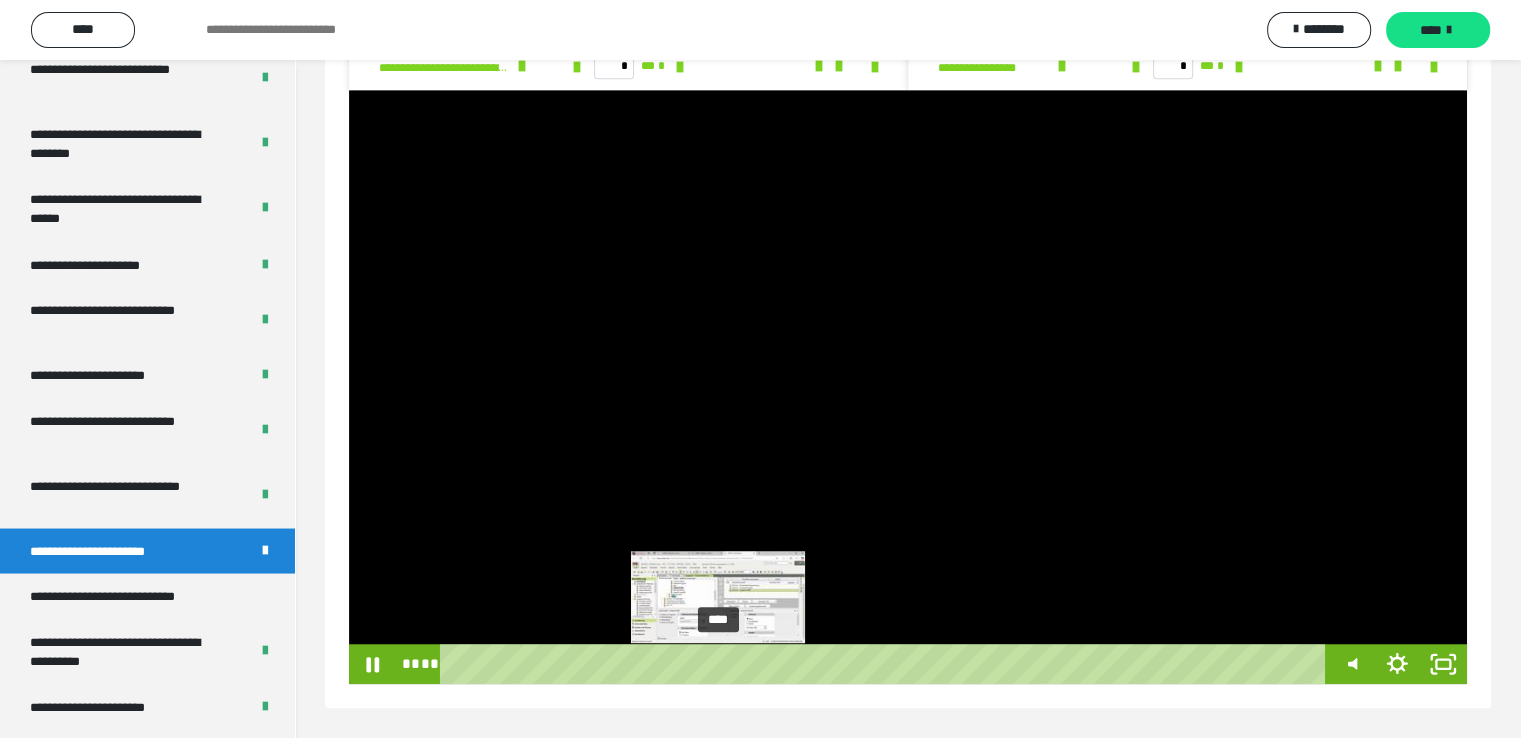 click on "****" at bounding box center (887, 664) 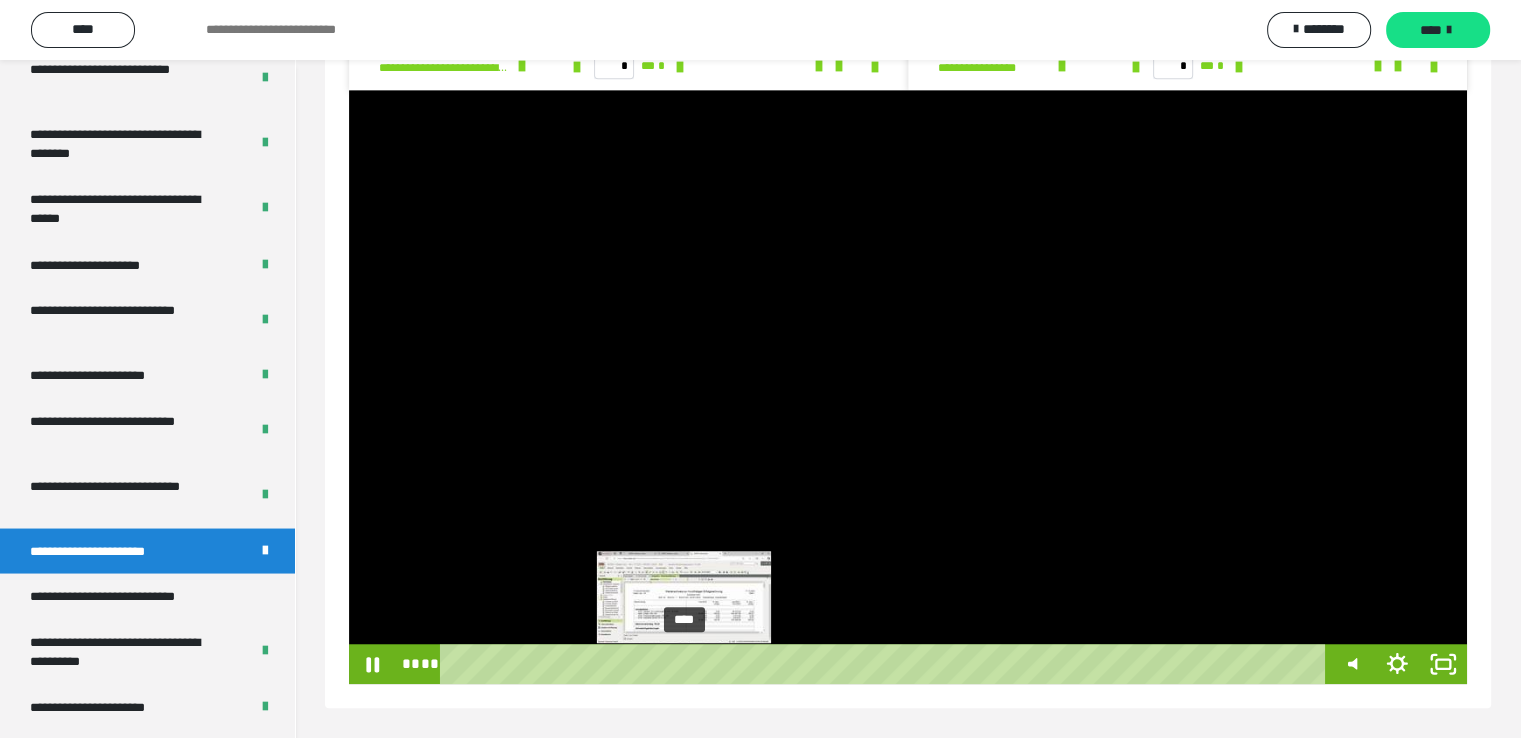 click on "****" at bounding box center [887, 664] 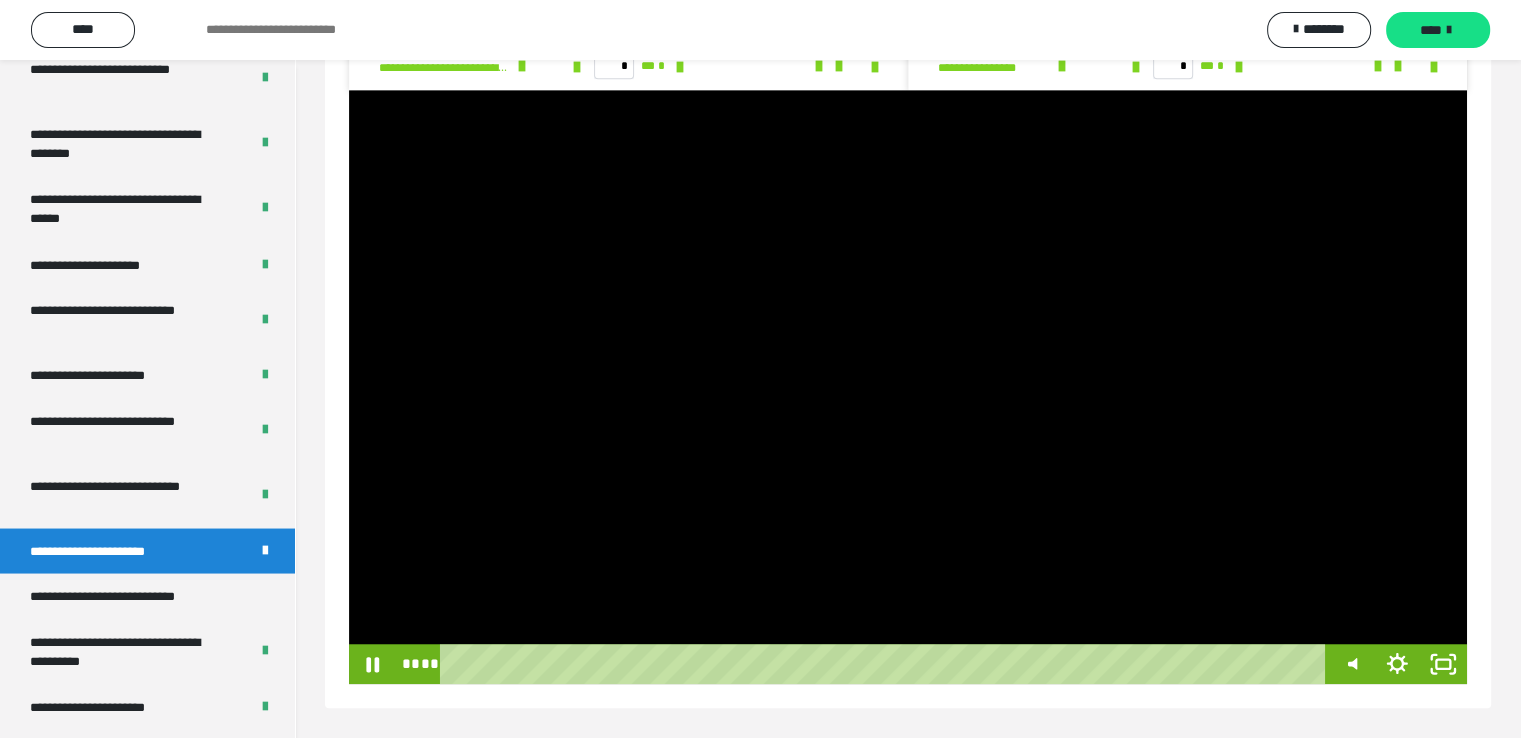 click at bounding box center [908, 387] 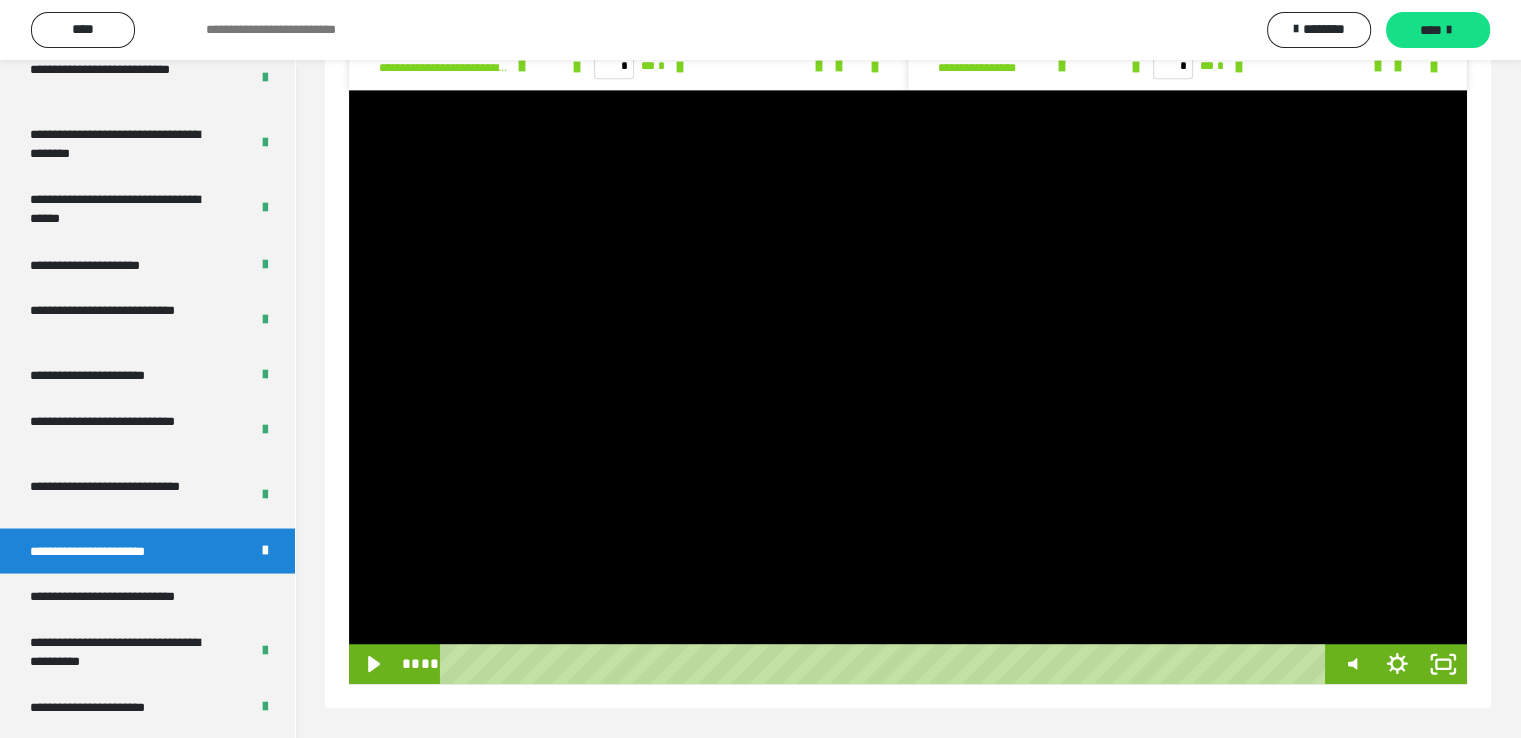 click at bounding box center [908, 387] 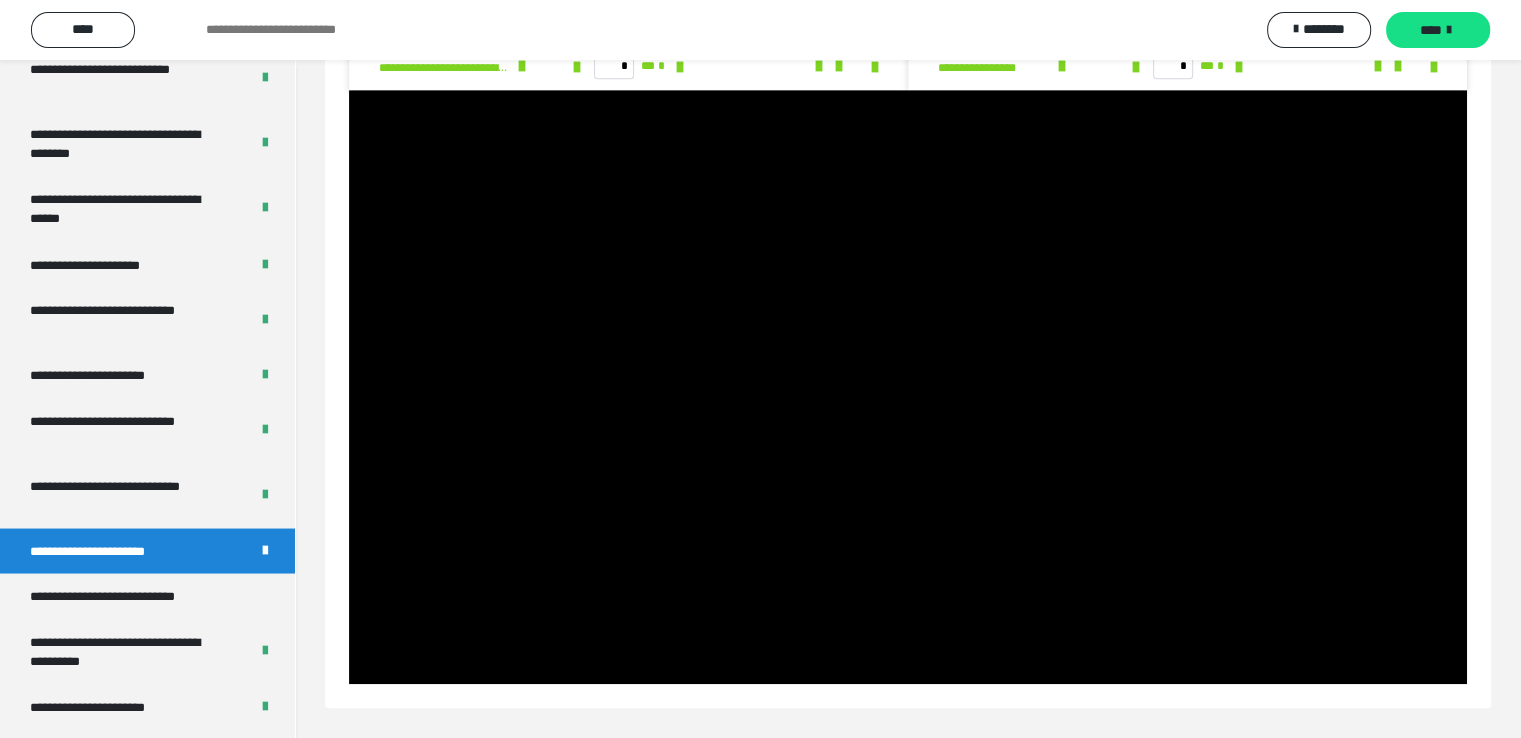click at bounding box center (908, 387) 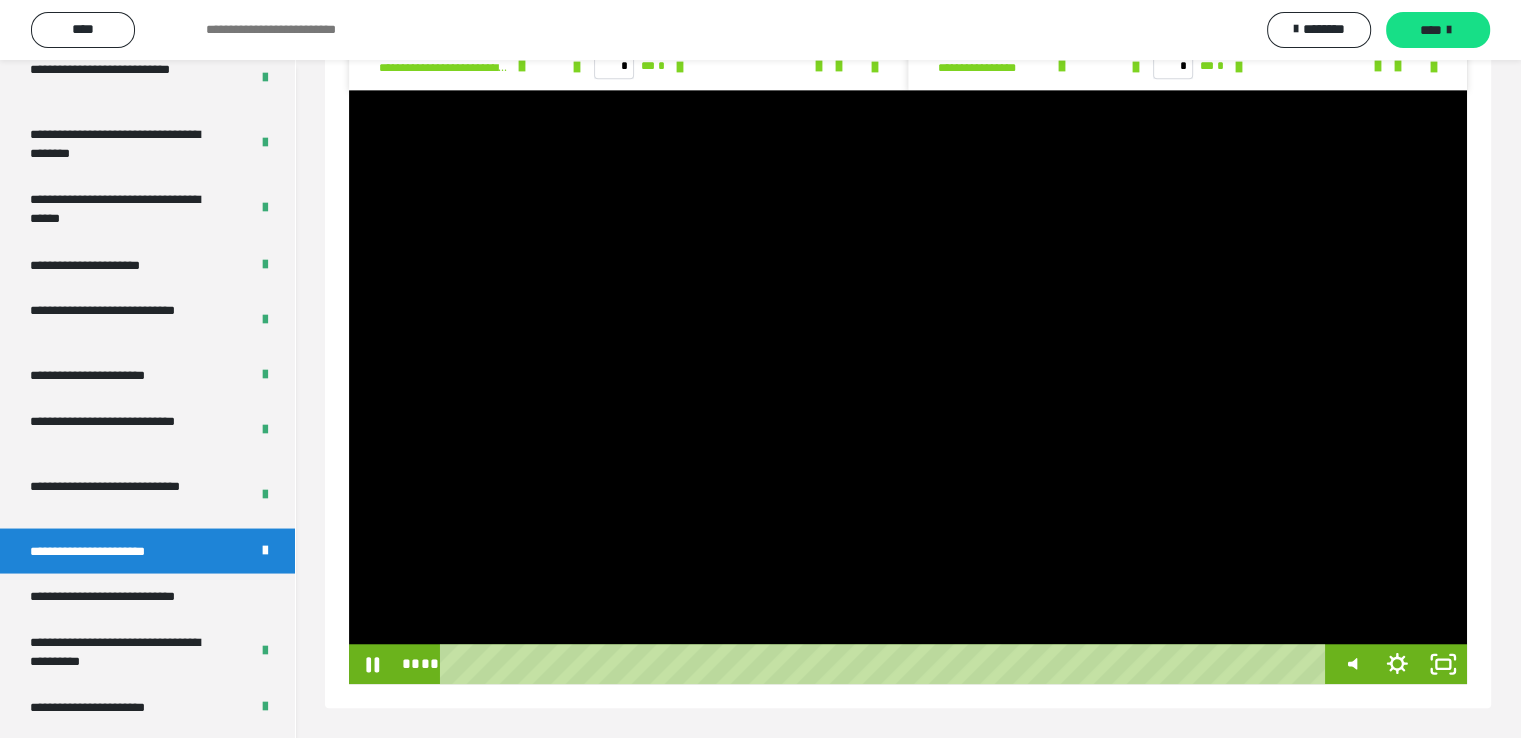 click at bounding box center (908, 387) 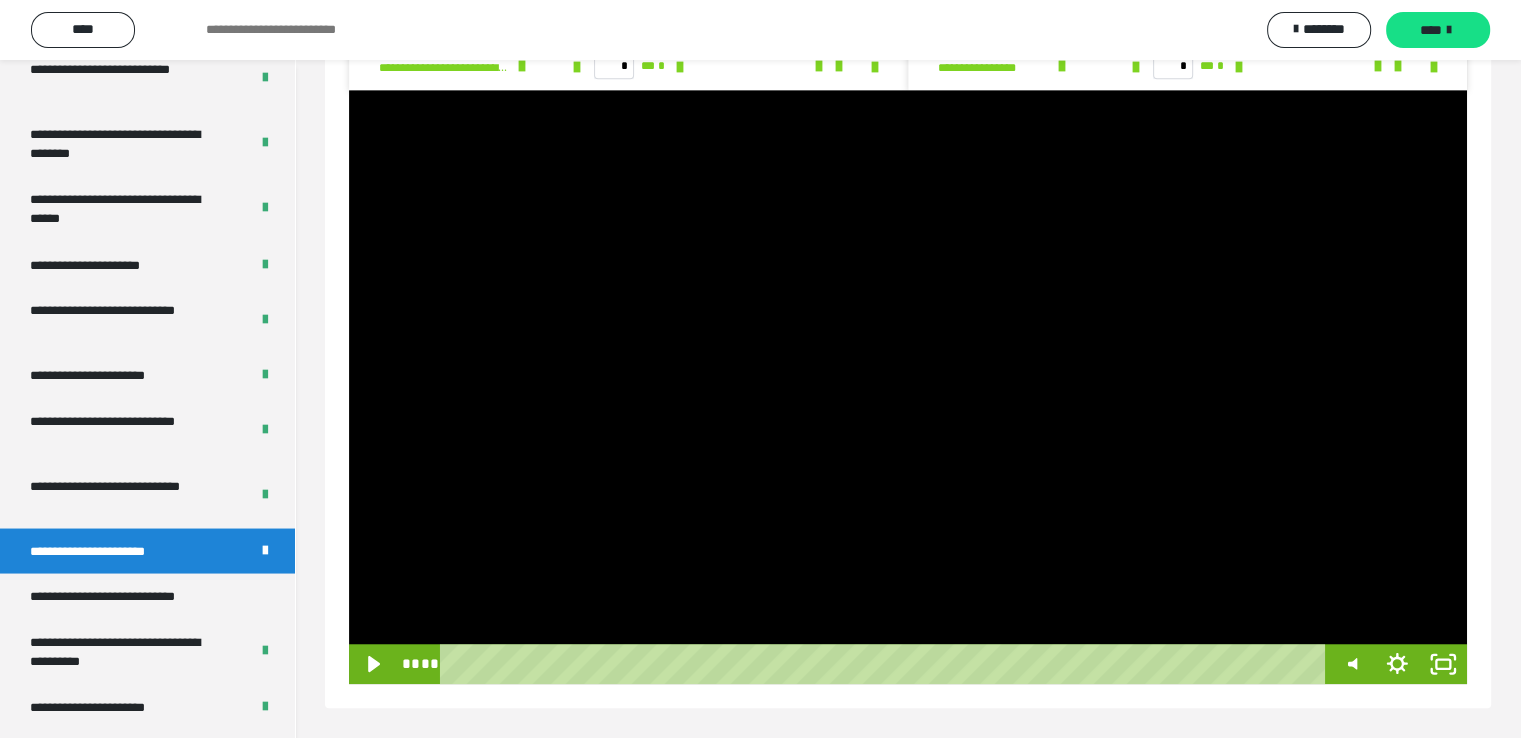 click at bounding box center (908, 387) 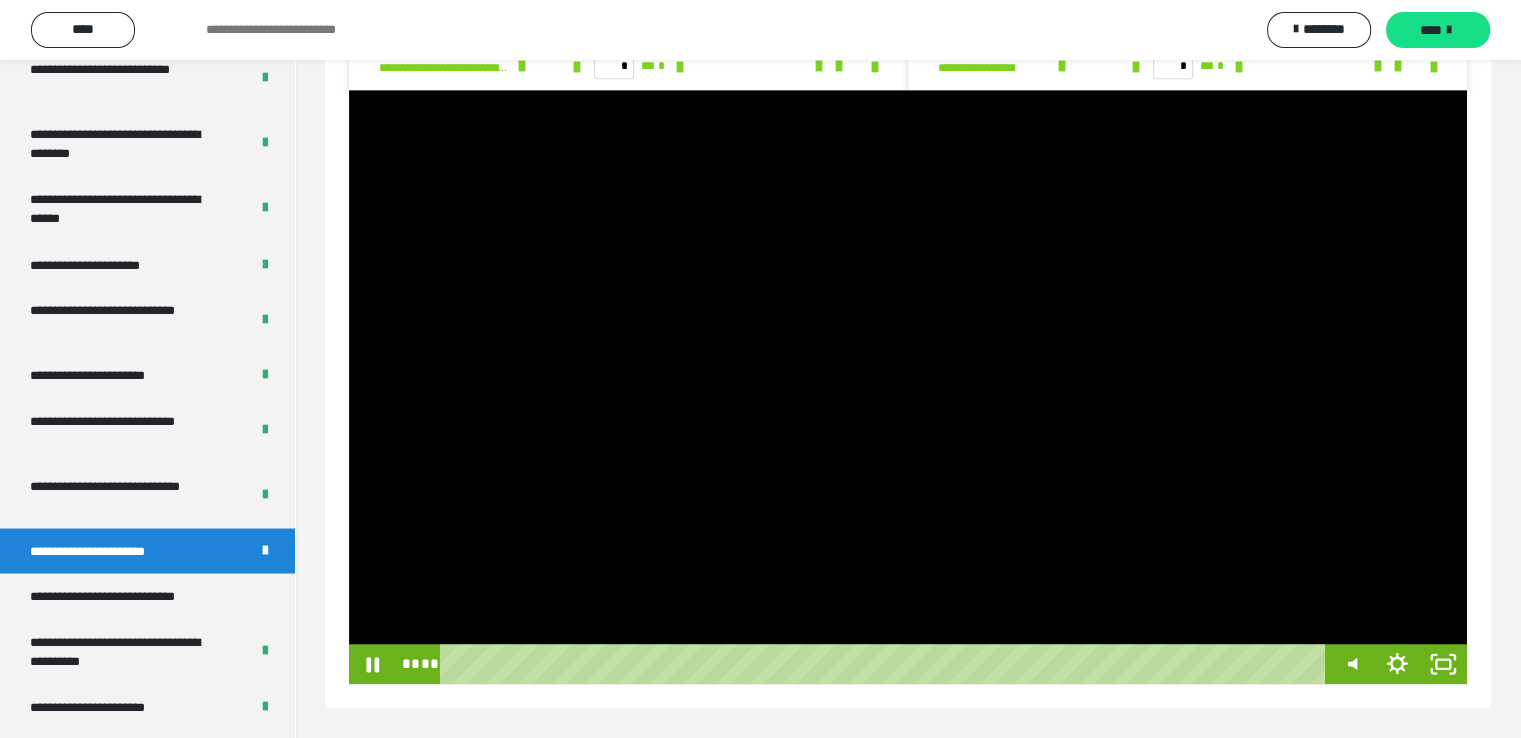 click at bounding box center [908, 387] 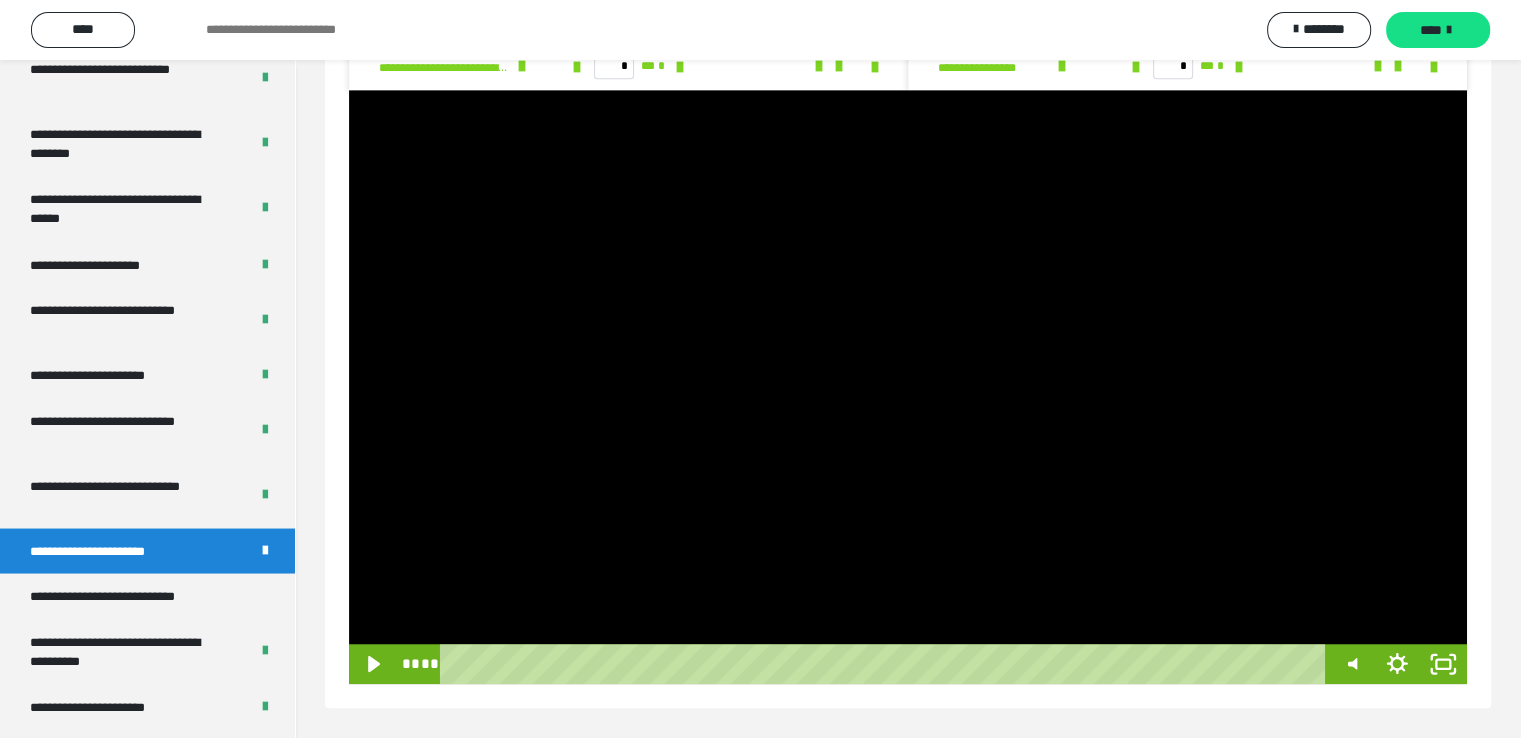 click at bounding box center [908, 387] 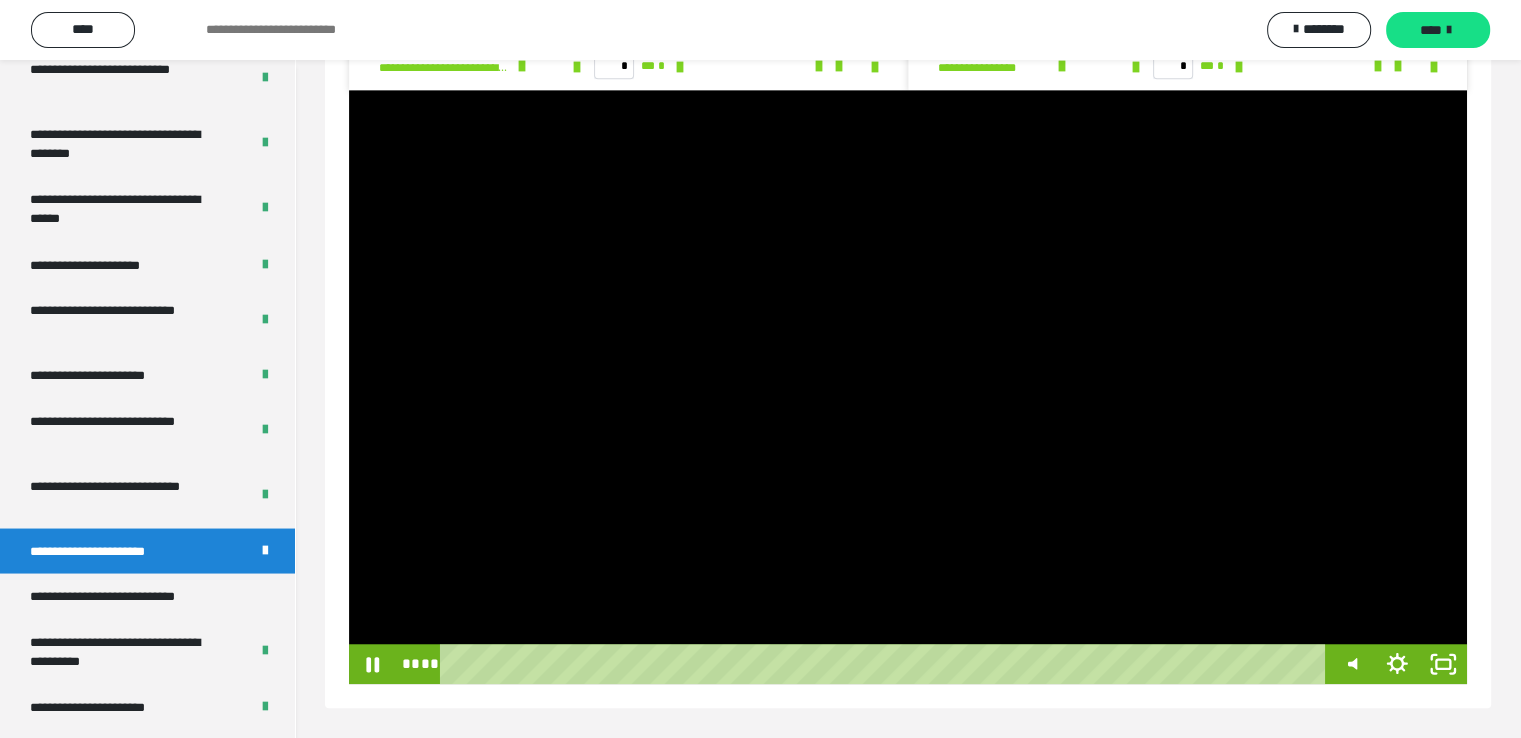 click at bounding box center (908, 387) 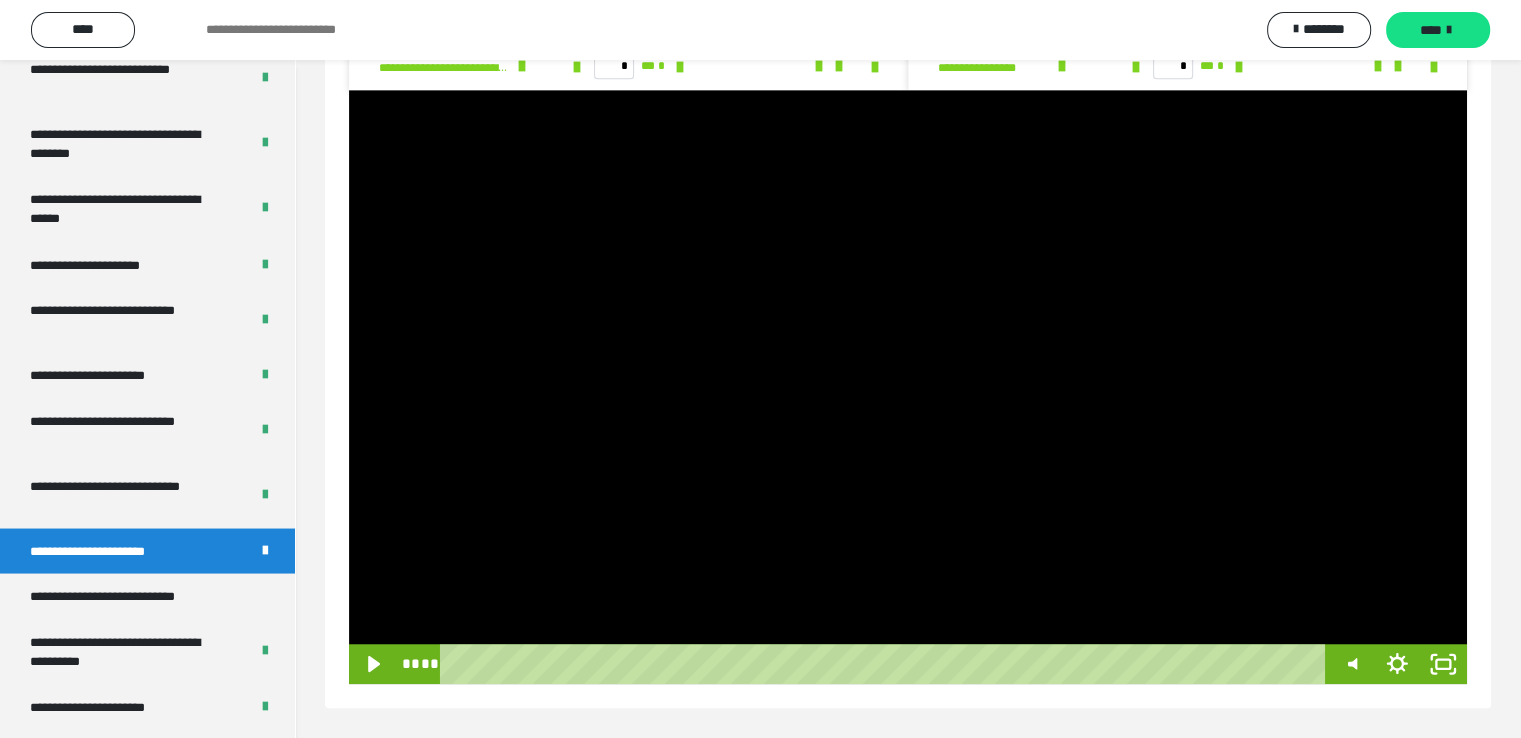 click at bounding box center [908, 387] 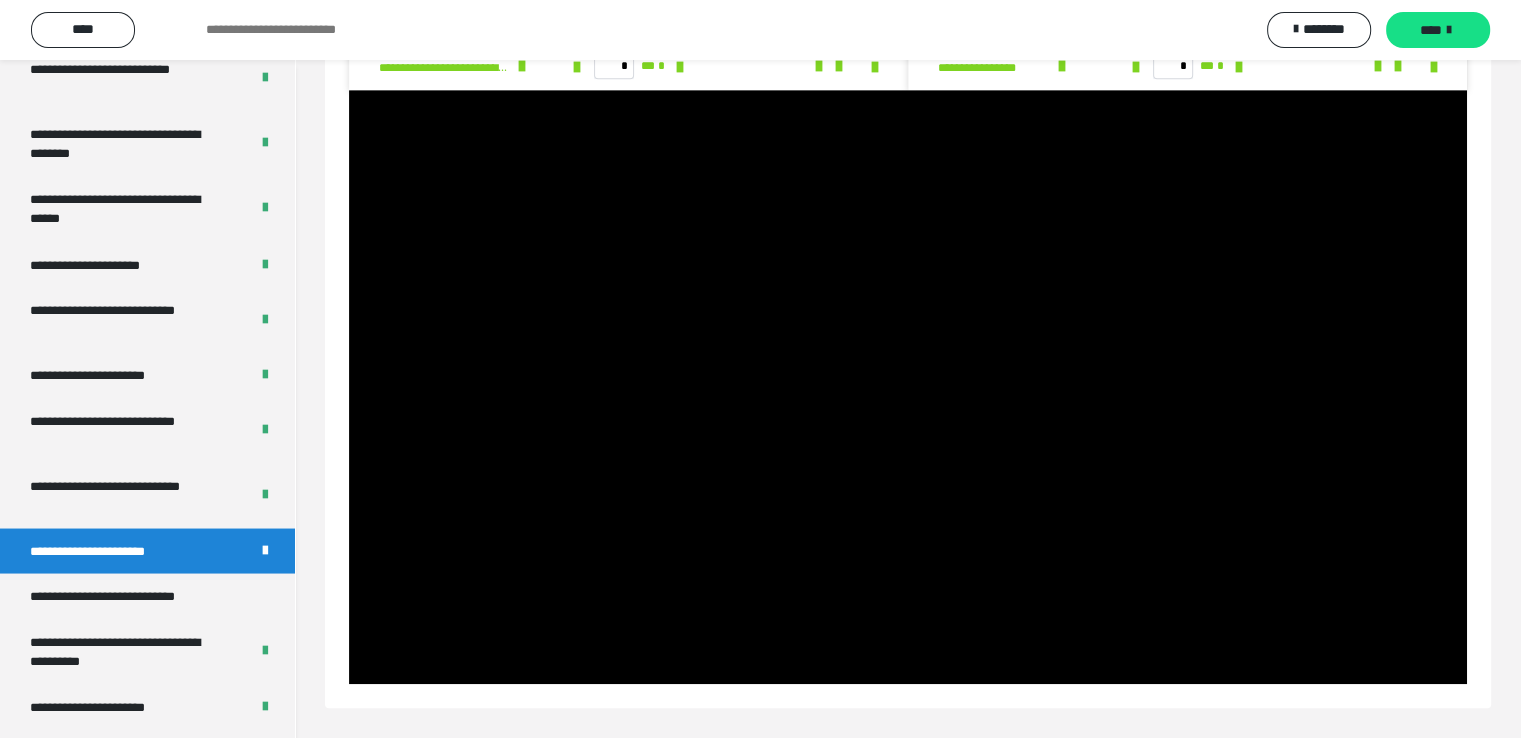 click at bounding box center (908, 387) 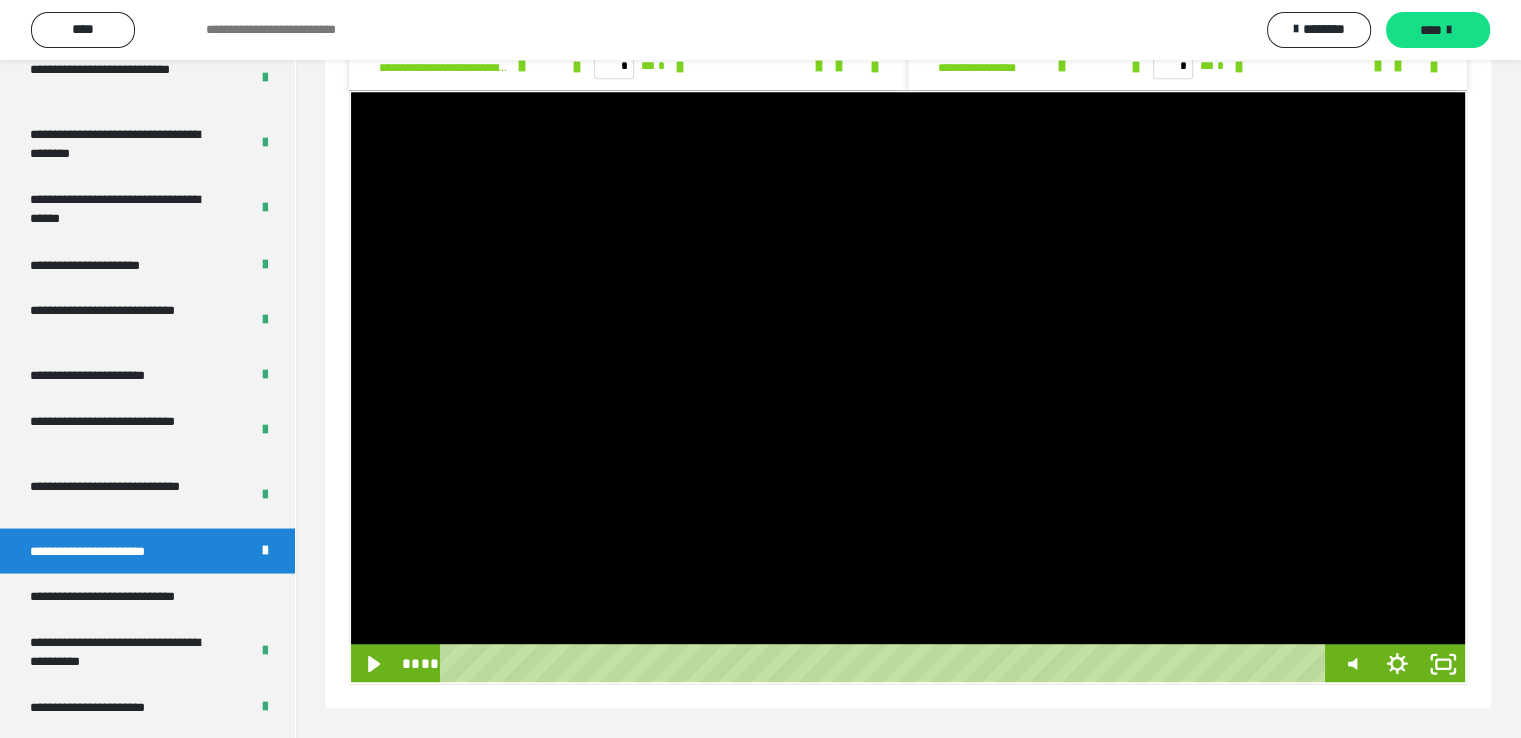 click at bounding box center [908, 387] 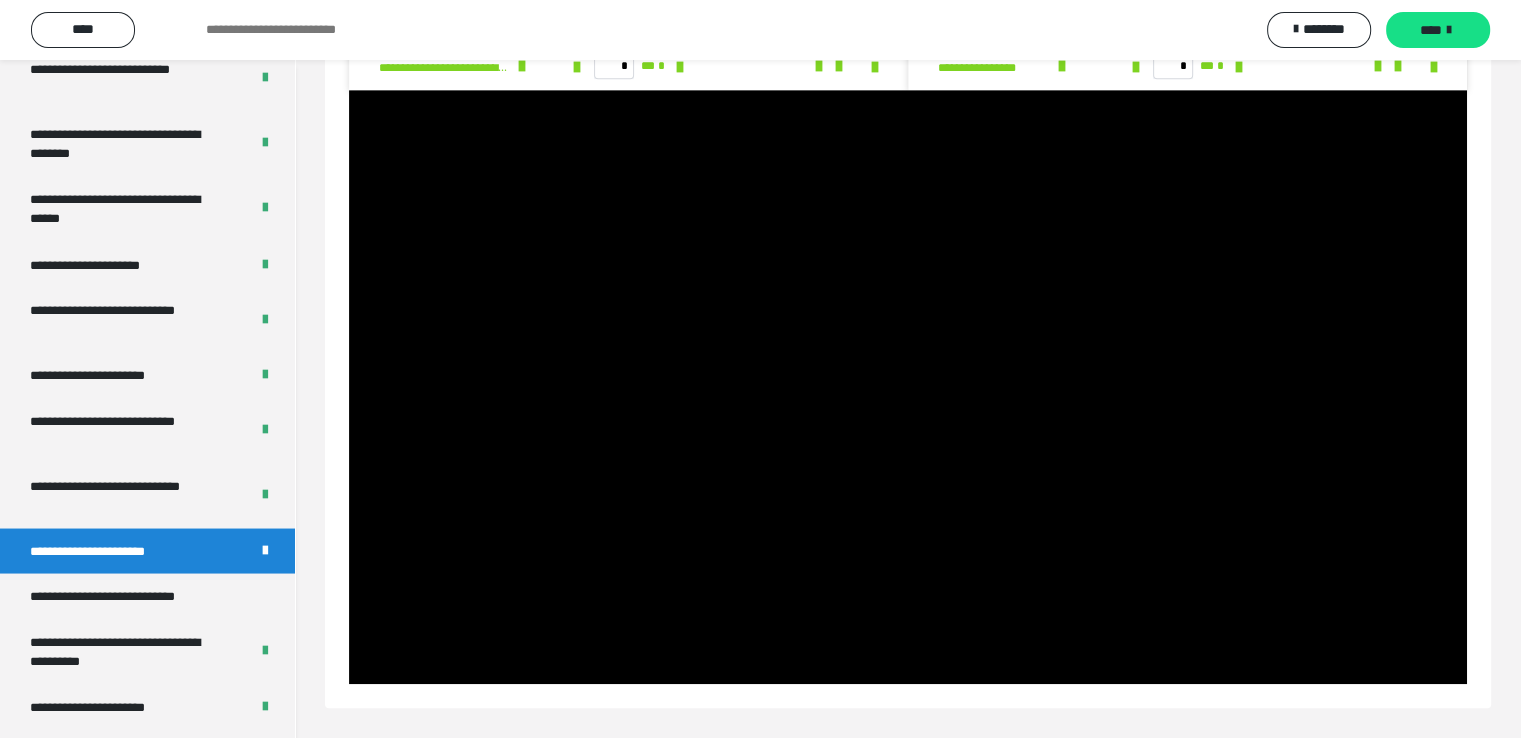 click at bounding box center [908, 387] 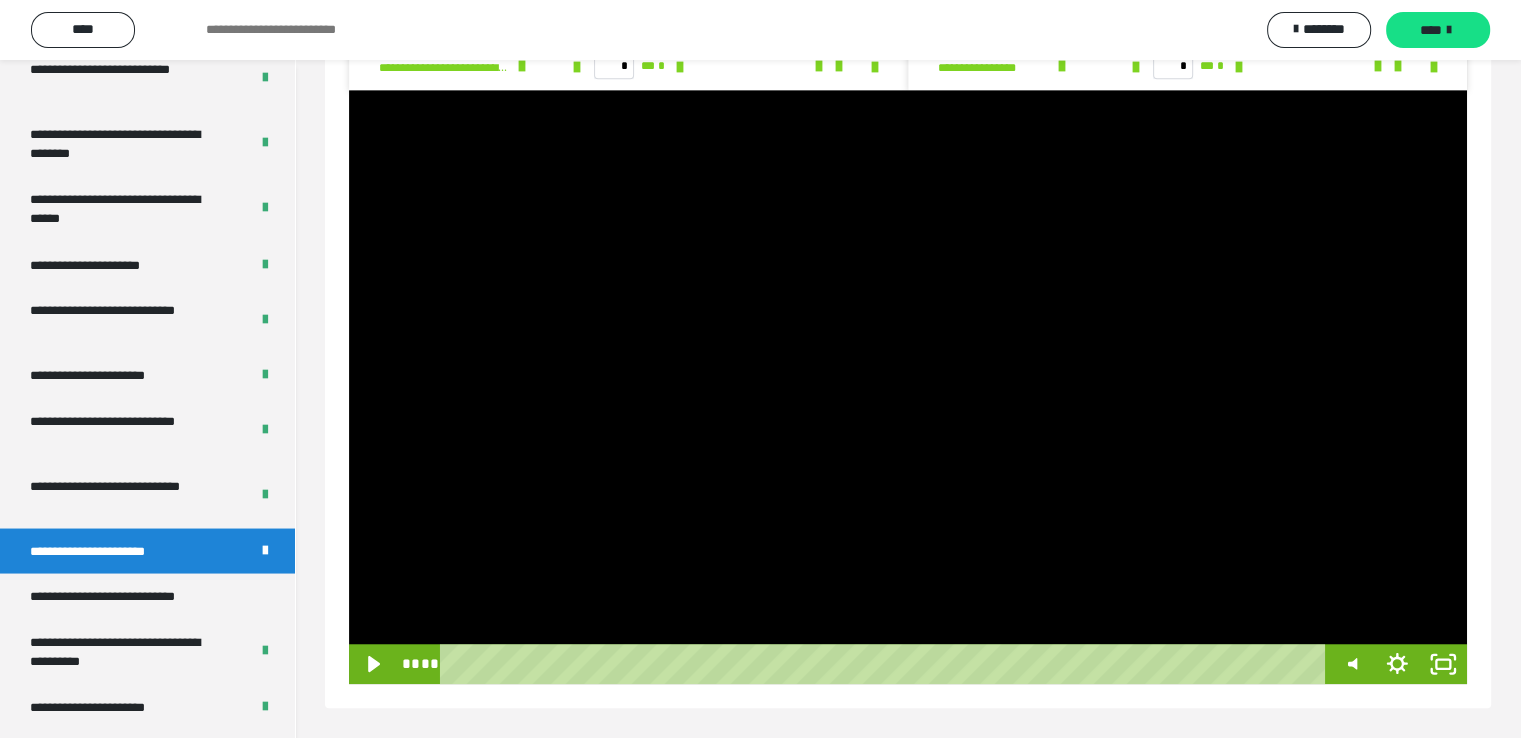click at bounding box center (908, 387) 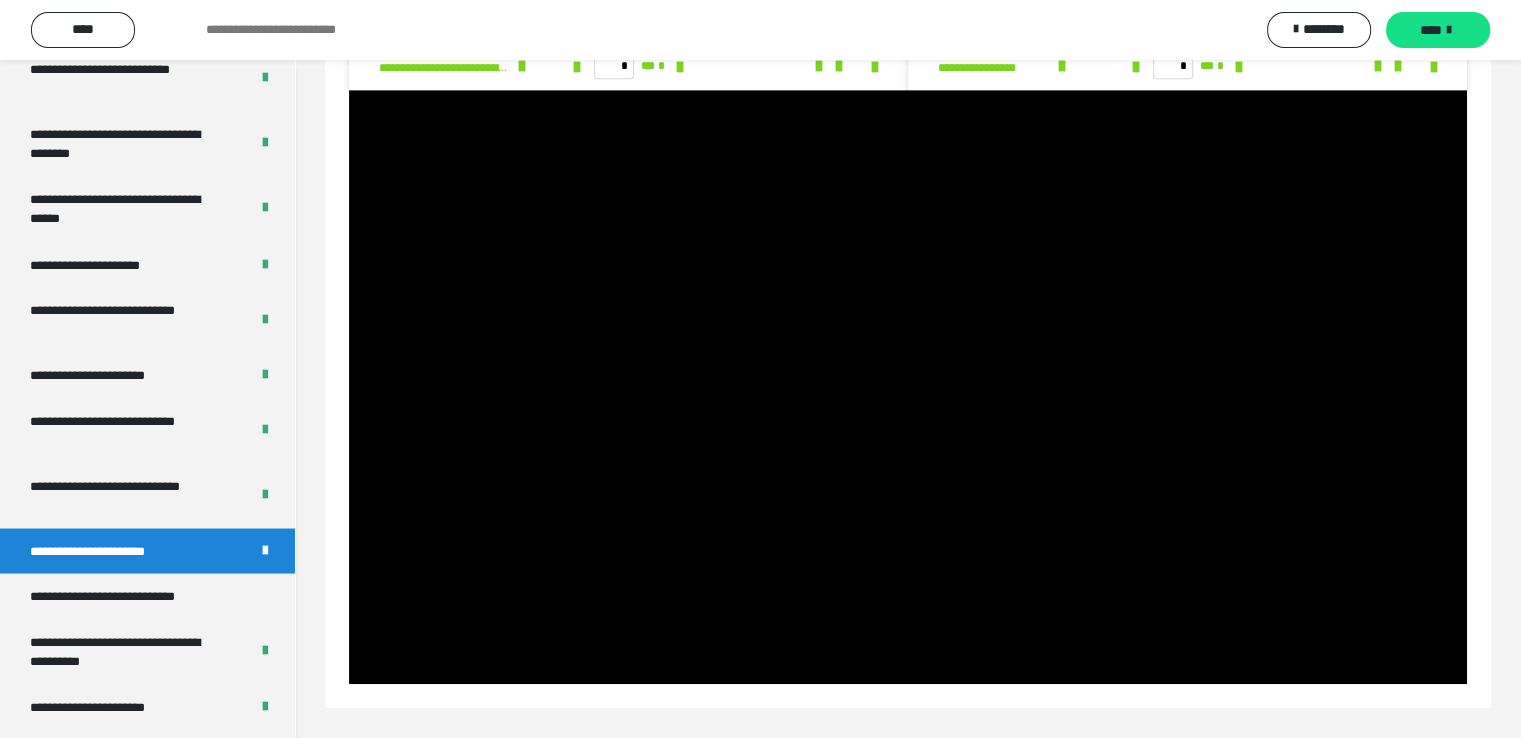 click at bounding box center [908, 387] 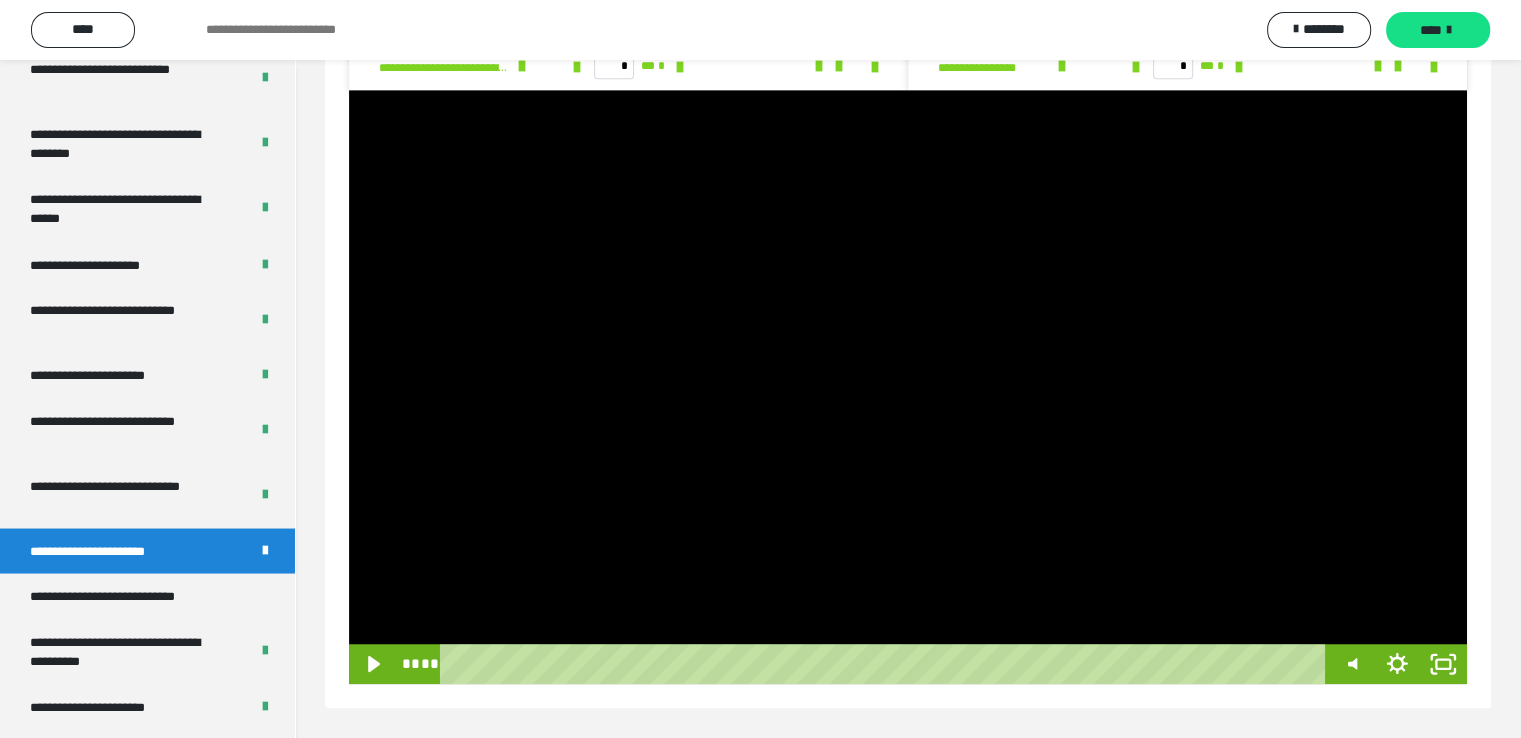 click at bounding box center (908, 387) 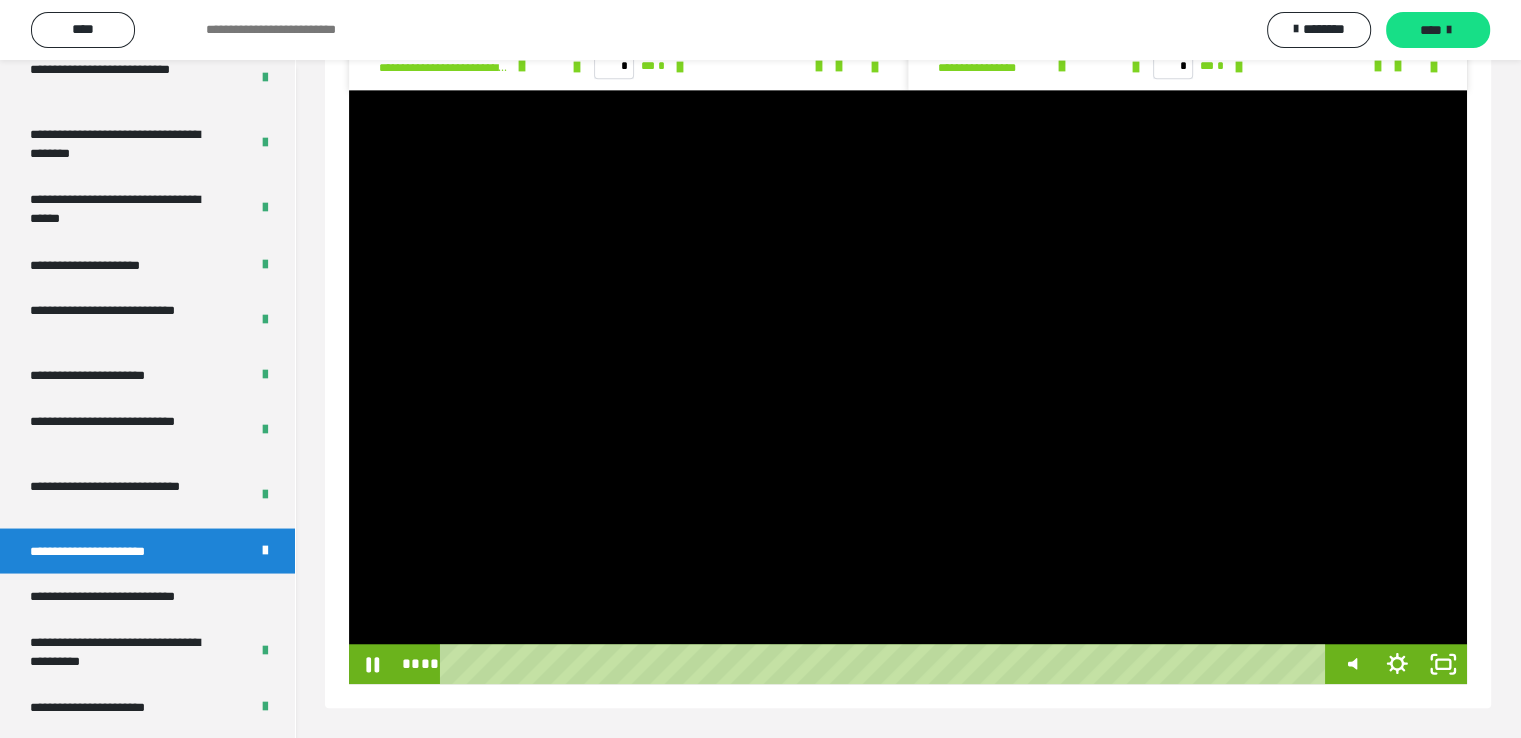 click at bounding box center (908, 387) 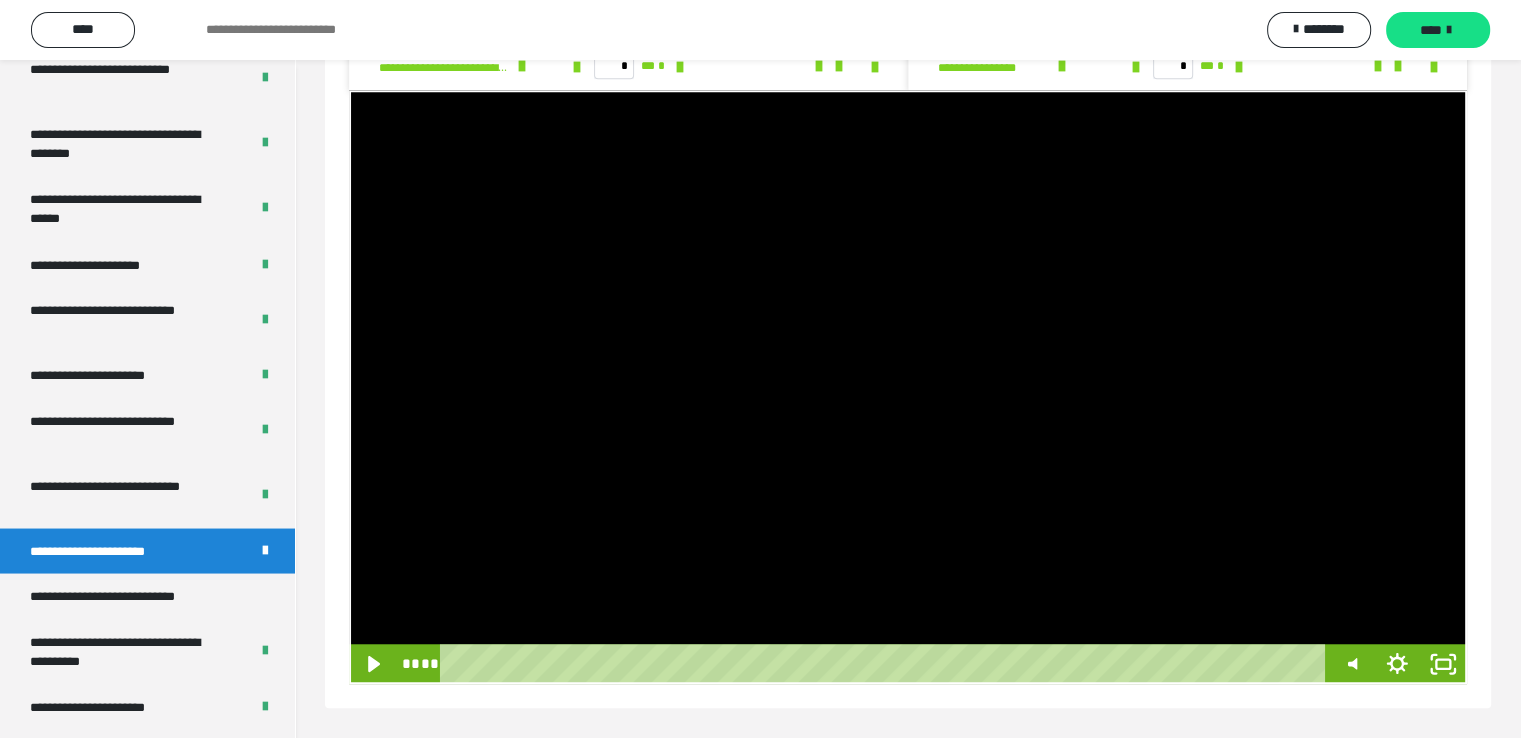click at bounding box center (908, 387) 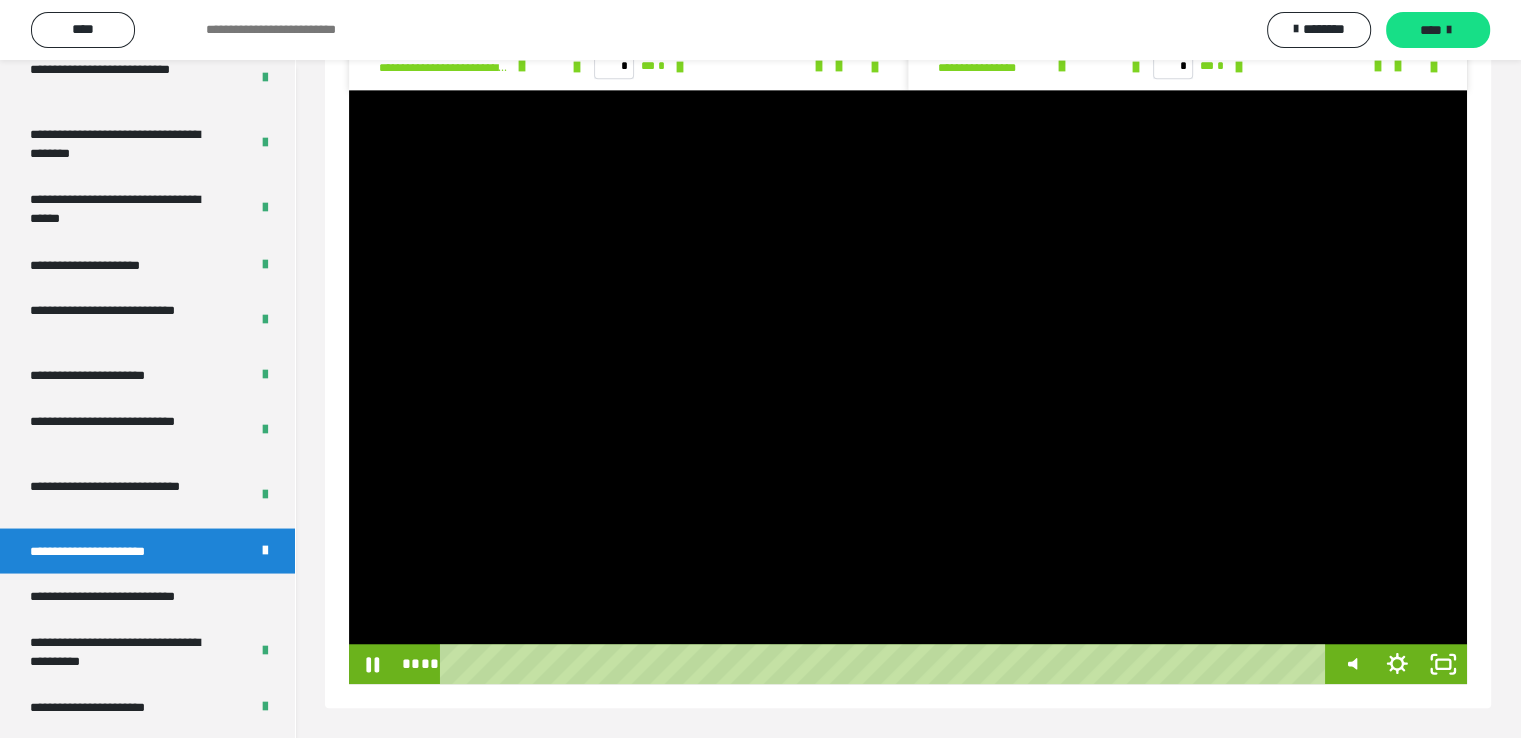 click at bounding box center [908, 387] 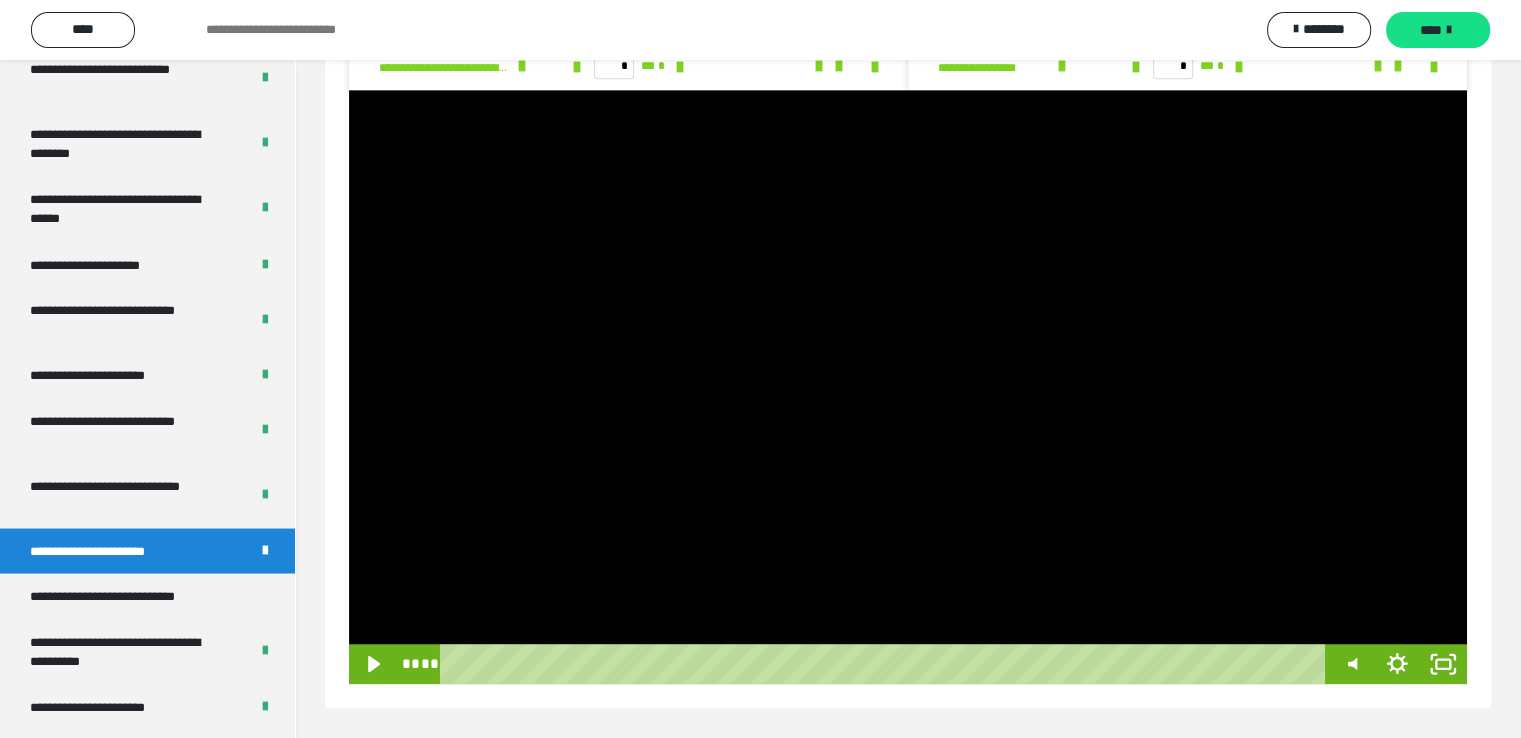 click at bounding box center [908, 387] 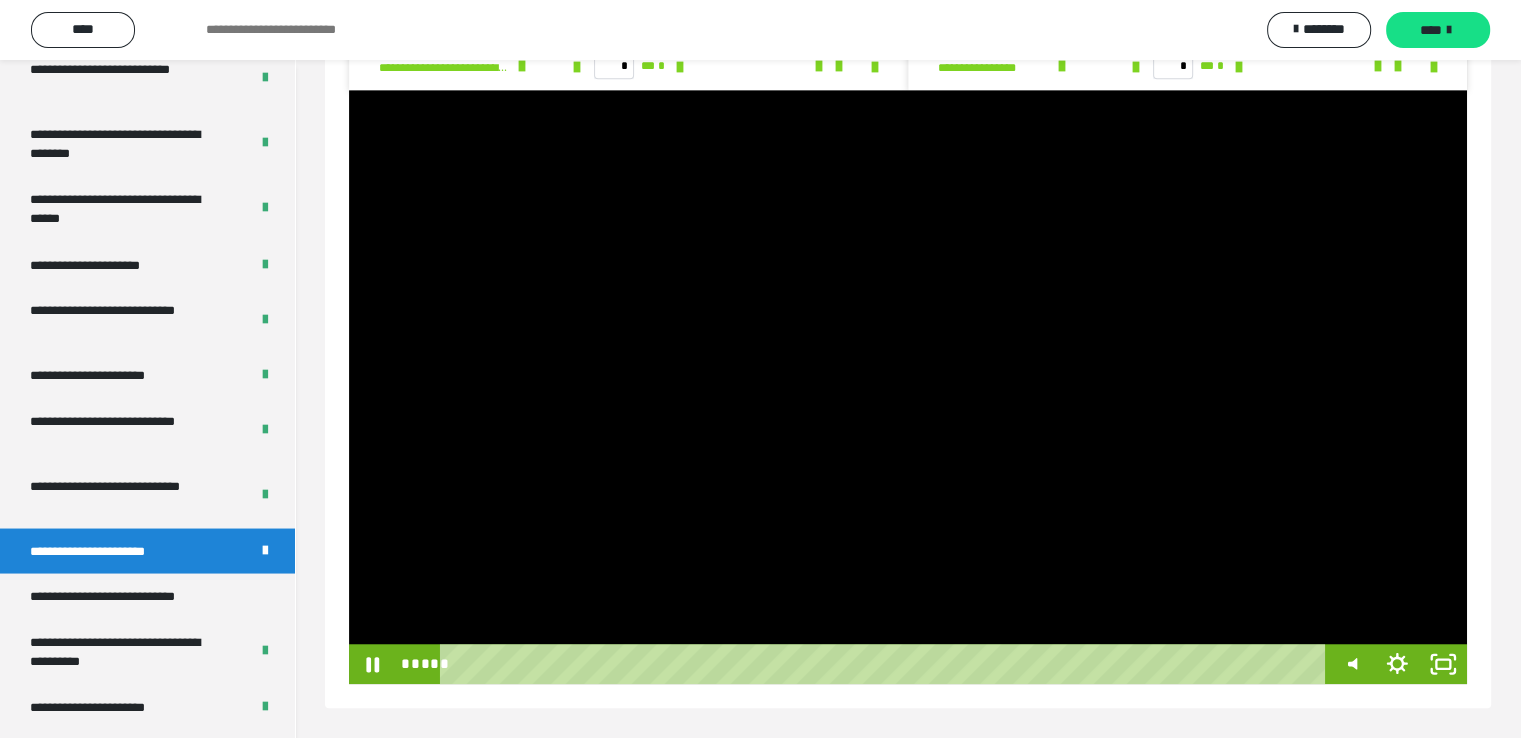 click at bounding box center [908, 387] 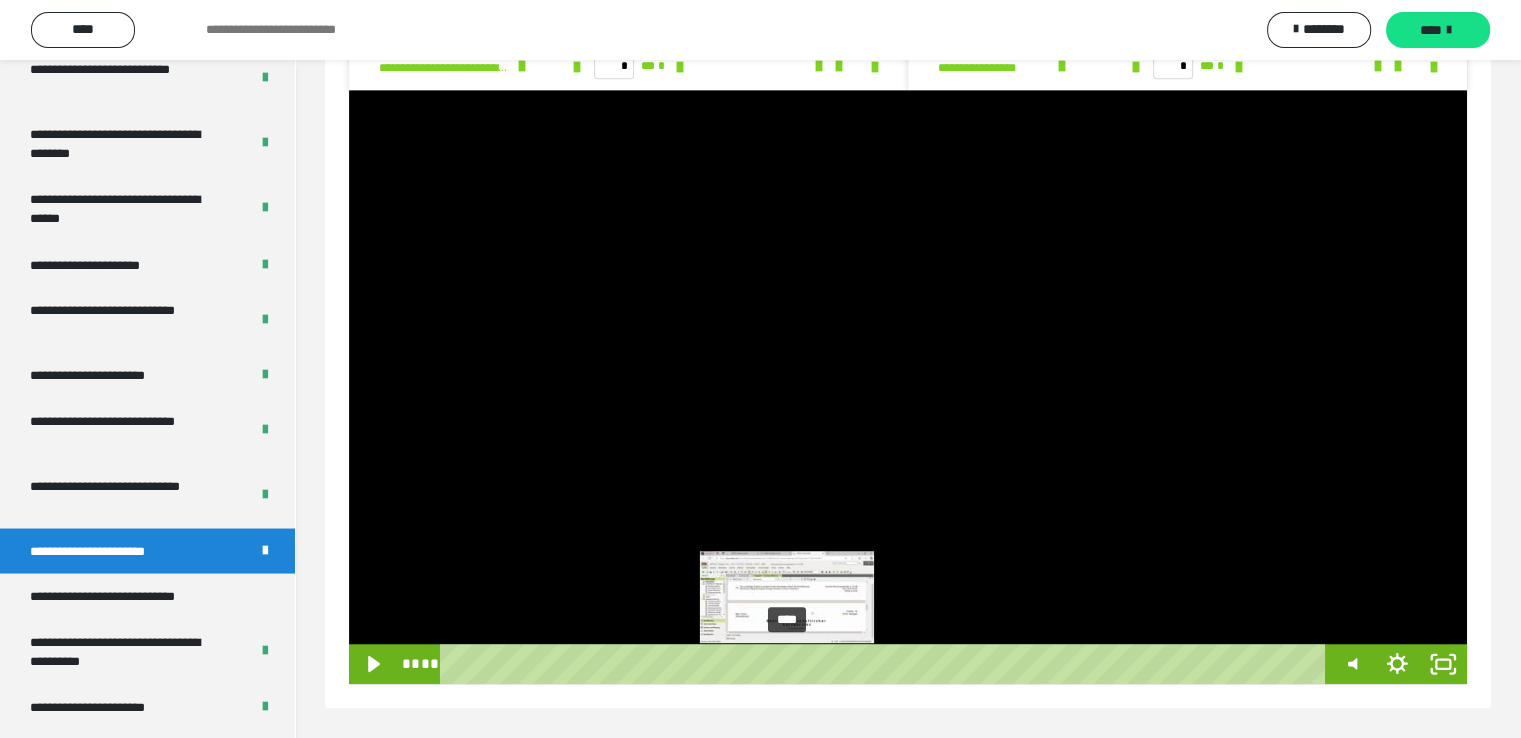 click on "****" at bounding box center [887, 664] 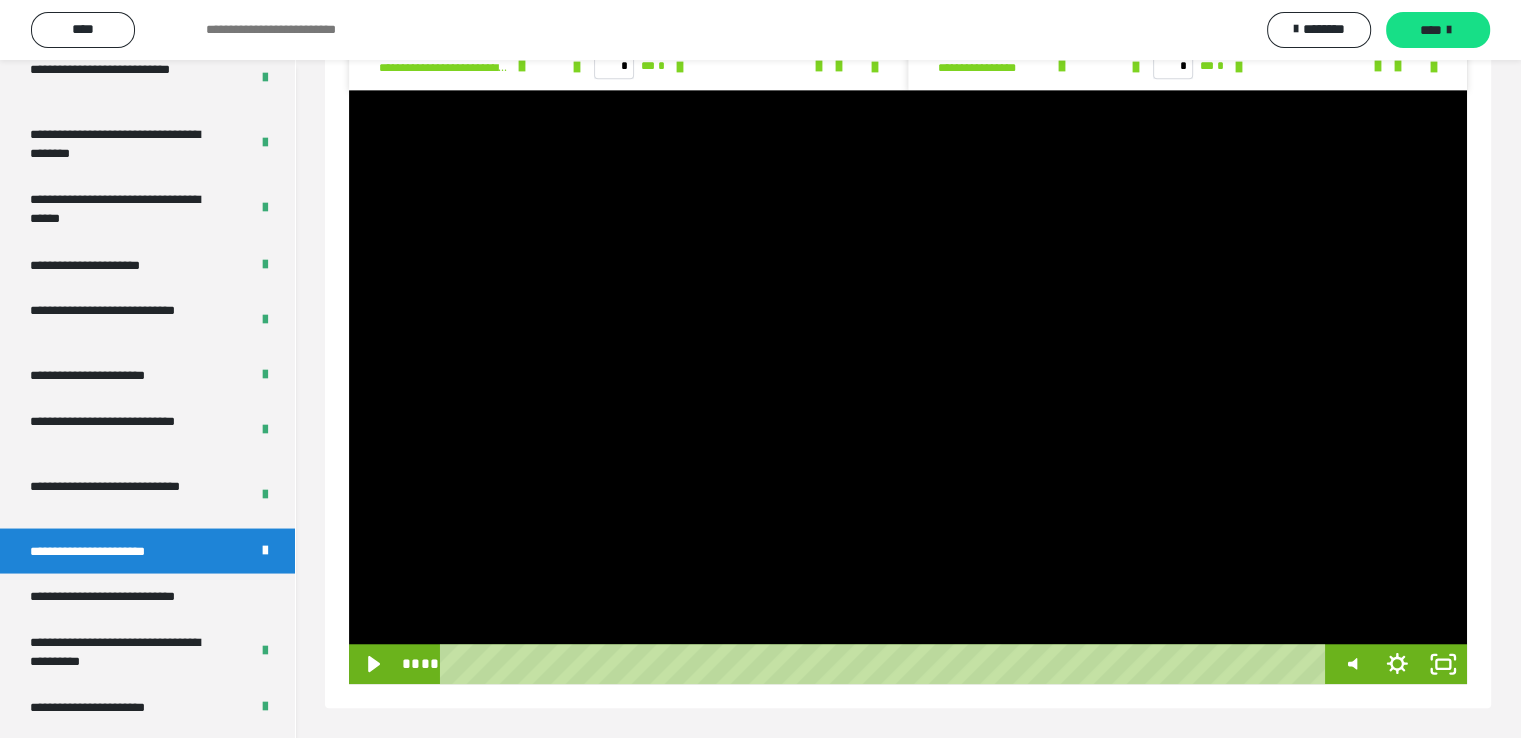 click at bounding box center [908, 387] 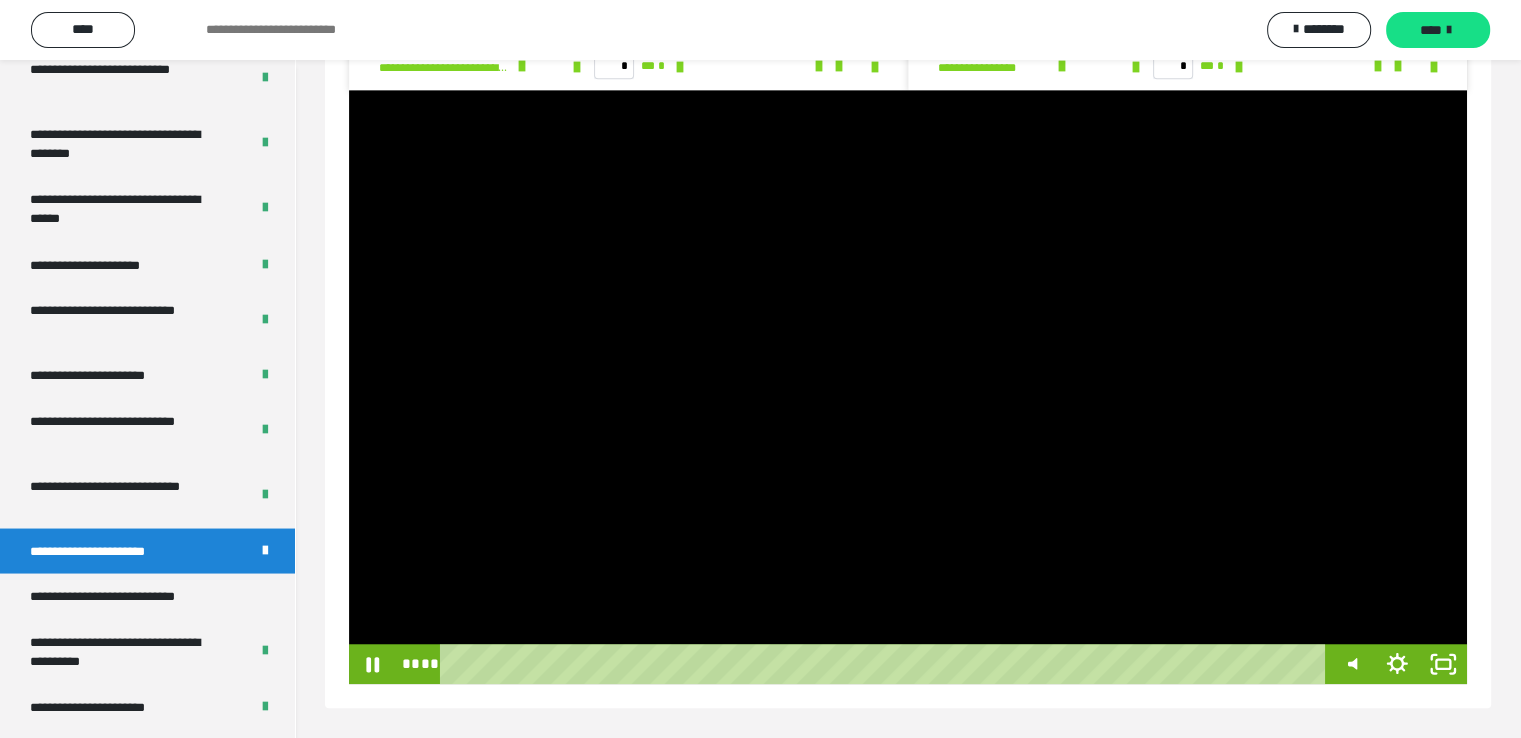 click at bounding box center [908, 387] 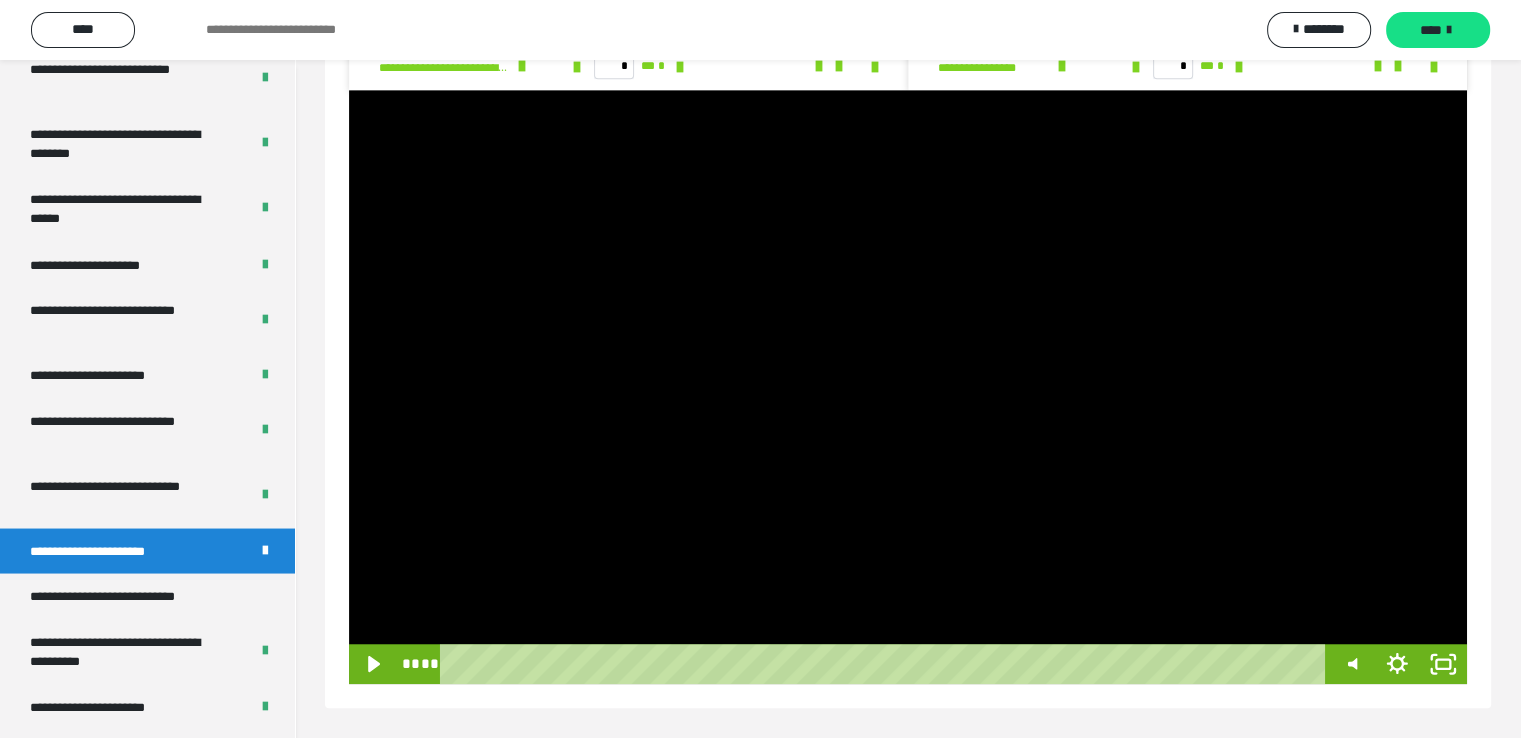 click at bounding box center (908, 387) 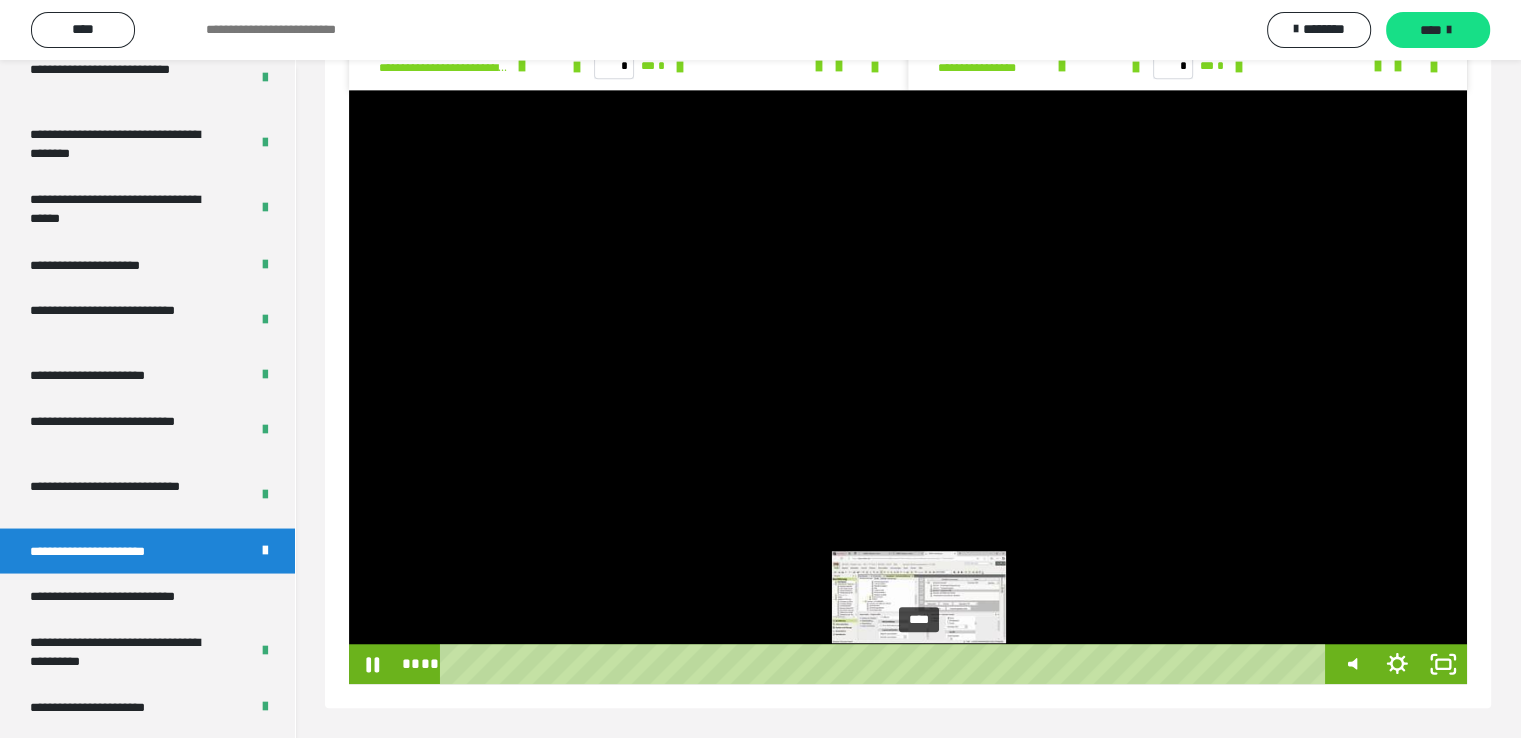 click on "****" at bounding box center (887, 664) 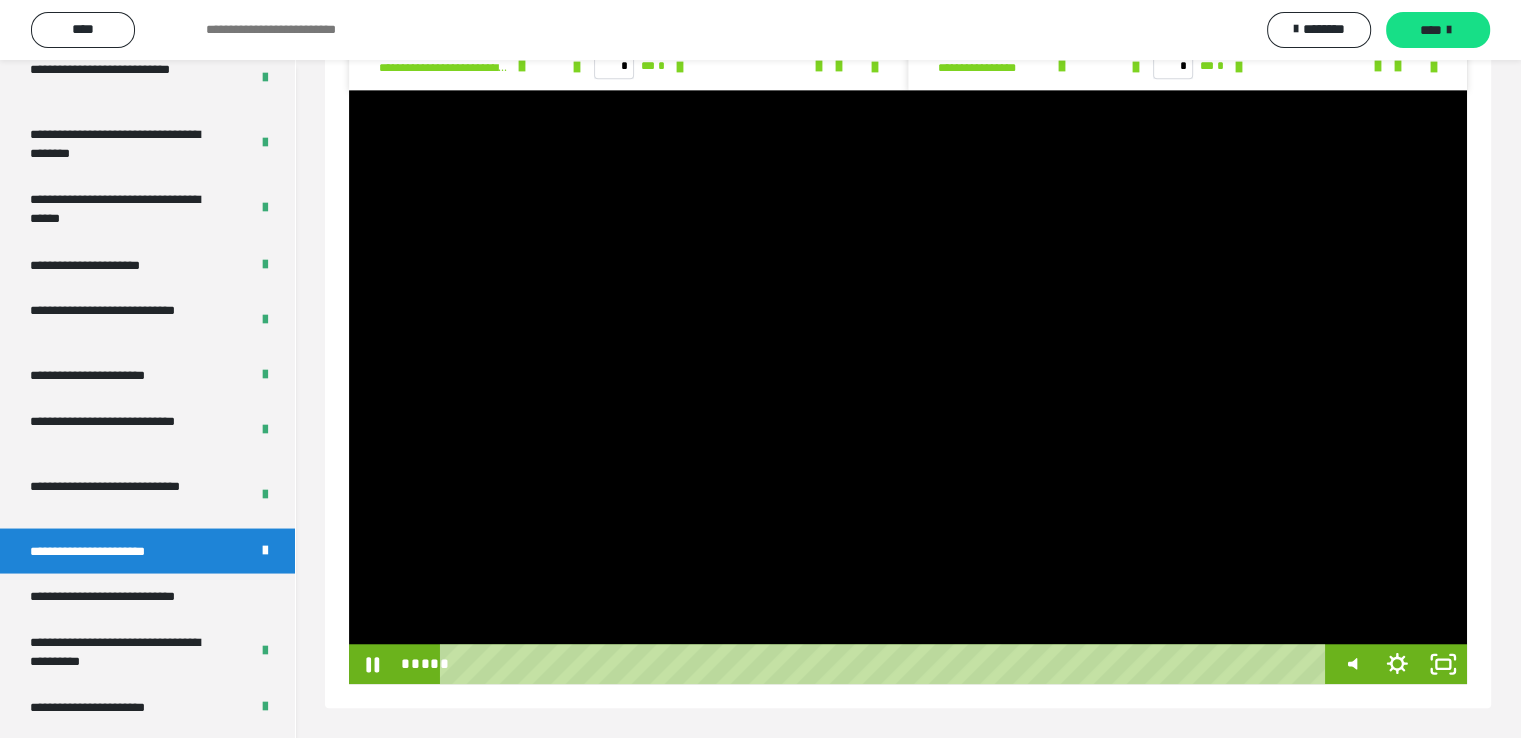 click at bounding box center [908, 387] 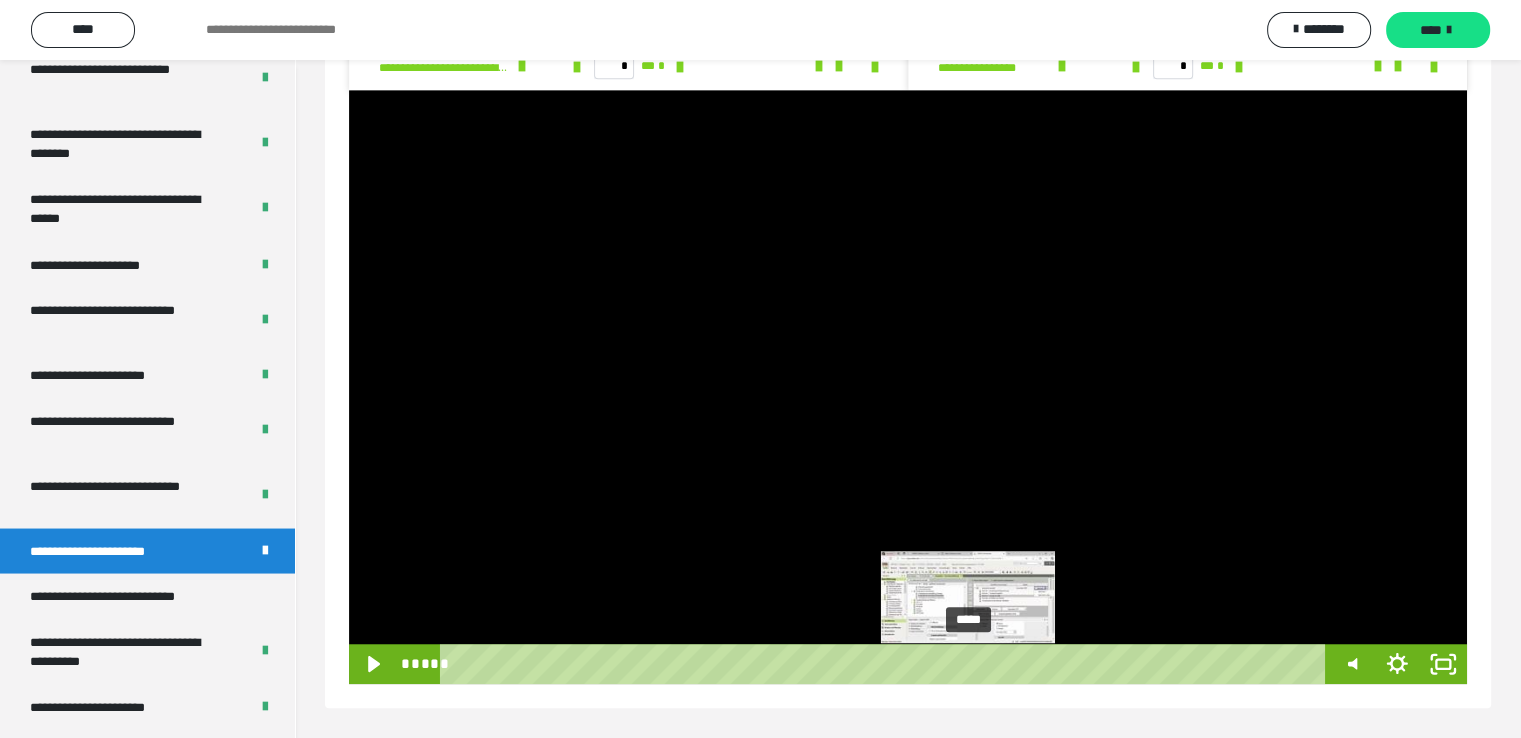 click on "*****" at bounding box center [887, 664] 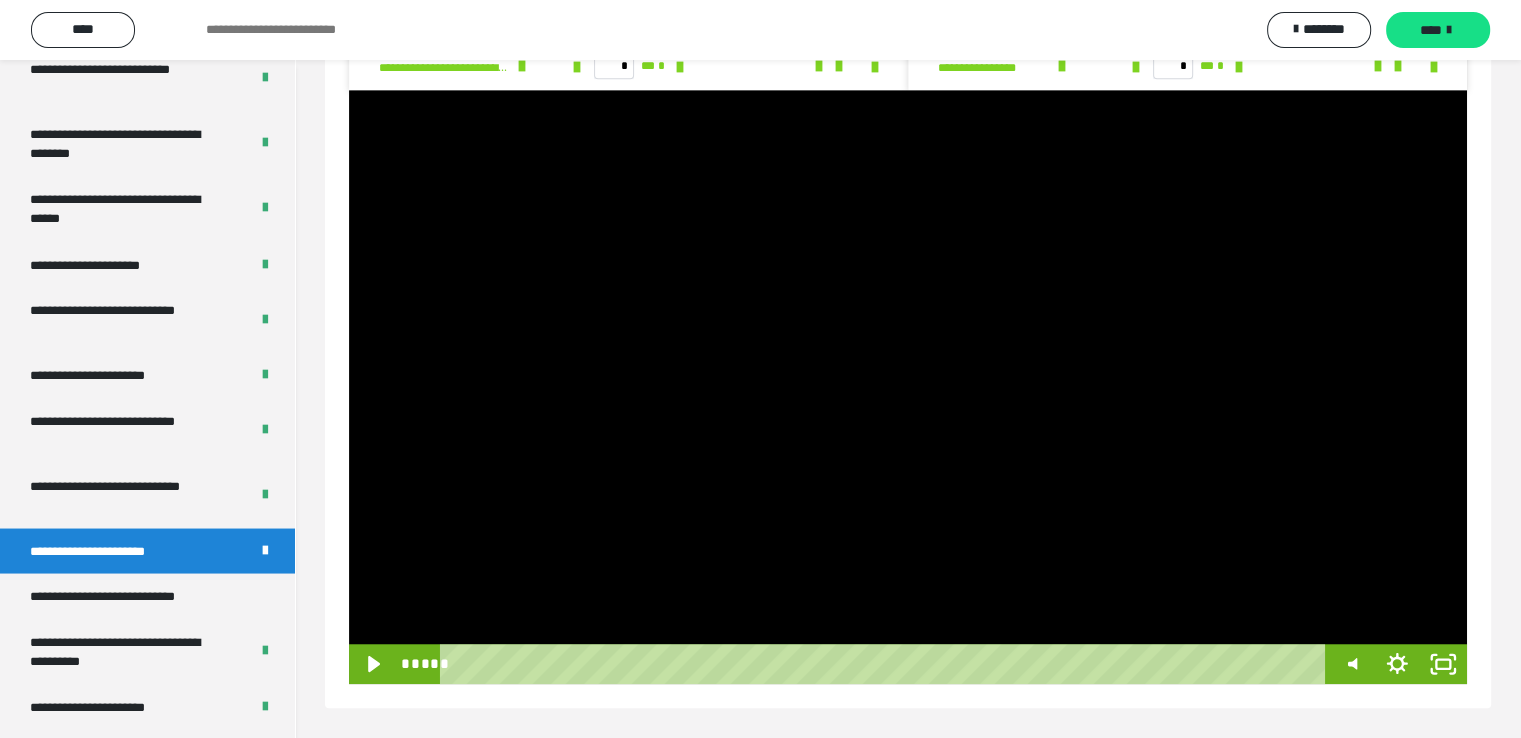 click at bounding box center (908, 387) 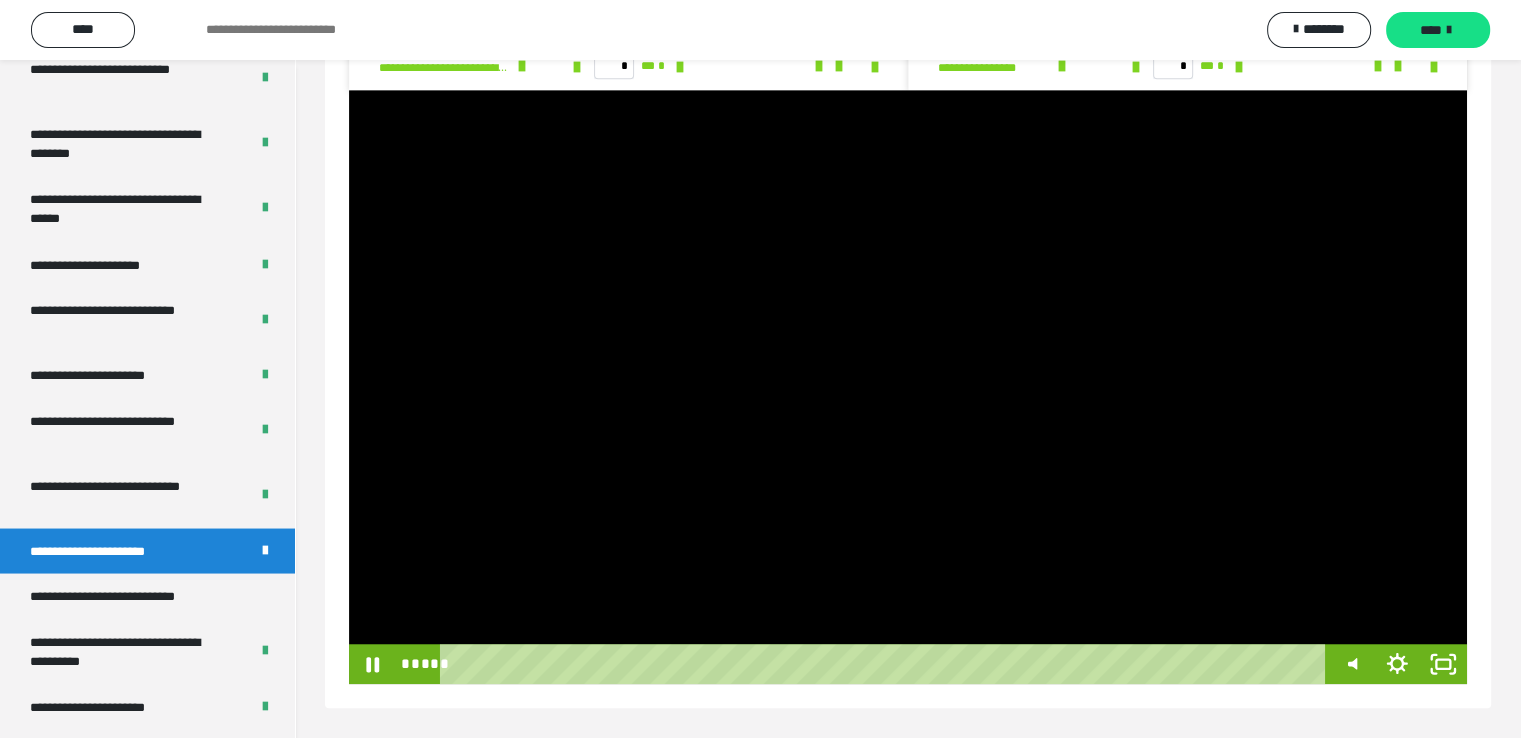click at bounding box center [908, 387] 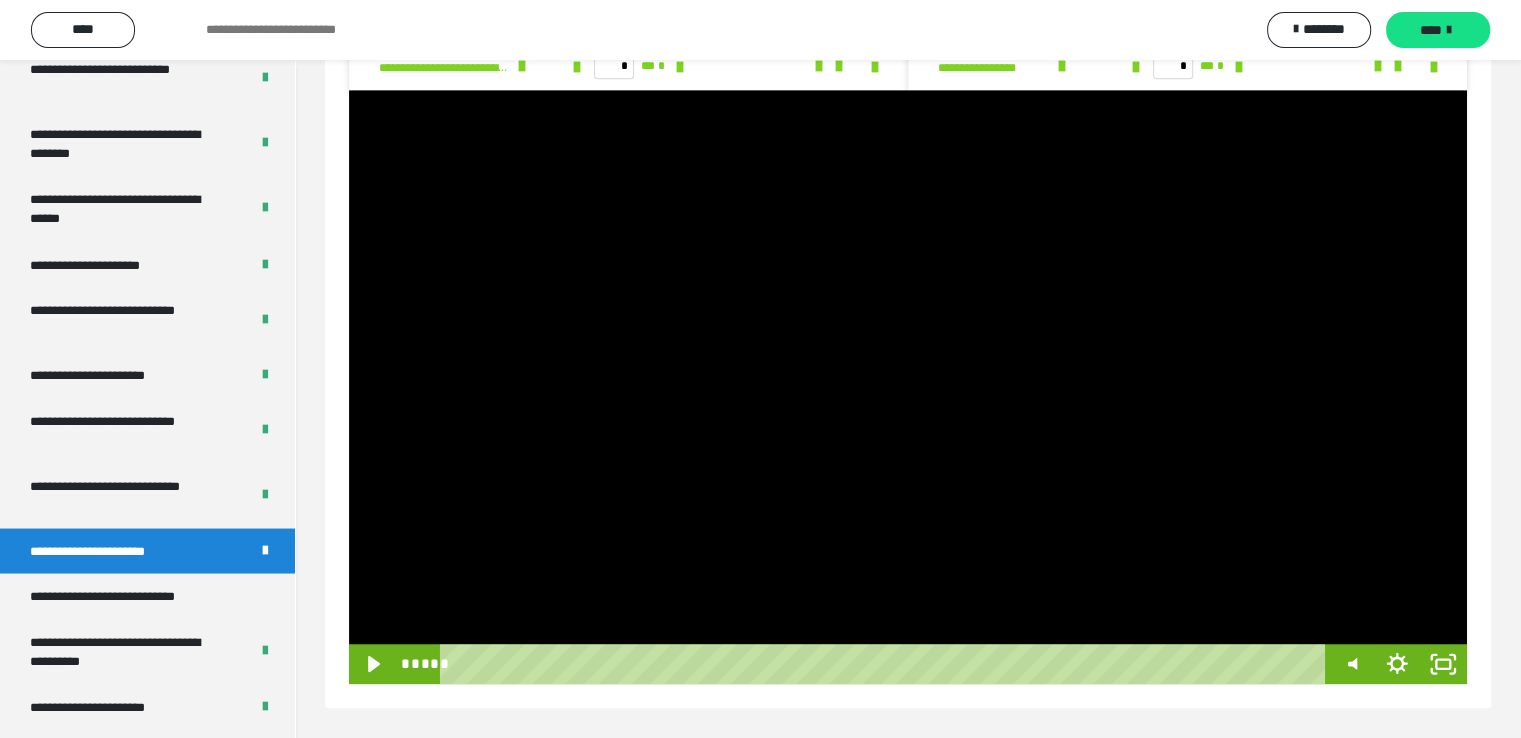 click at bounding box center [908, 387] 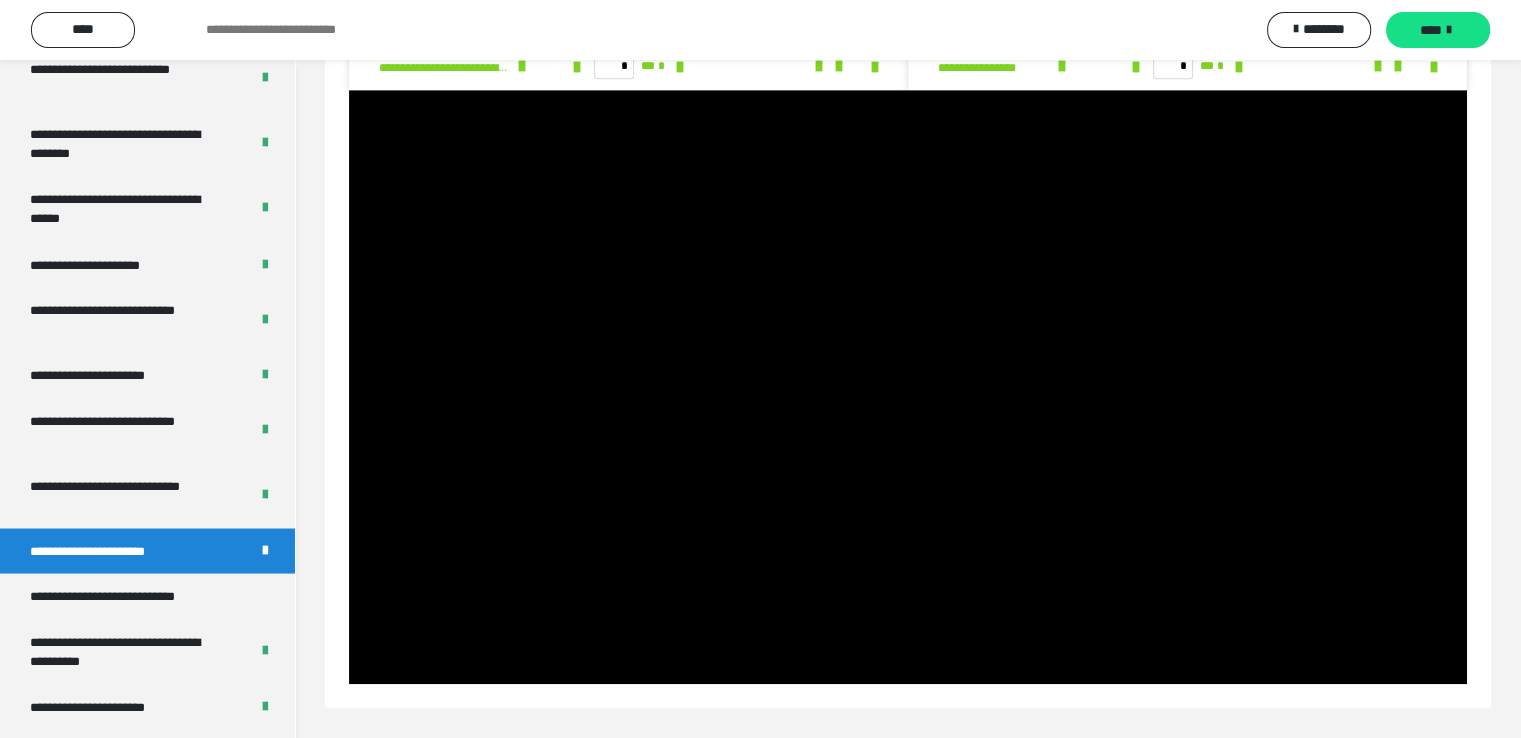 click at bounding box center (908, 387) 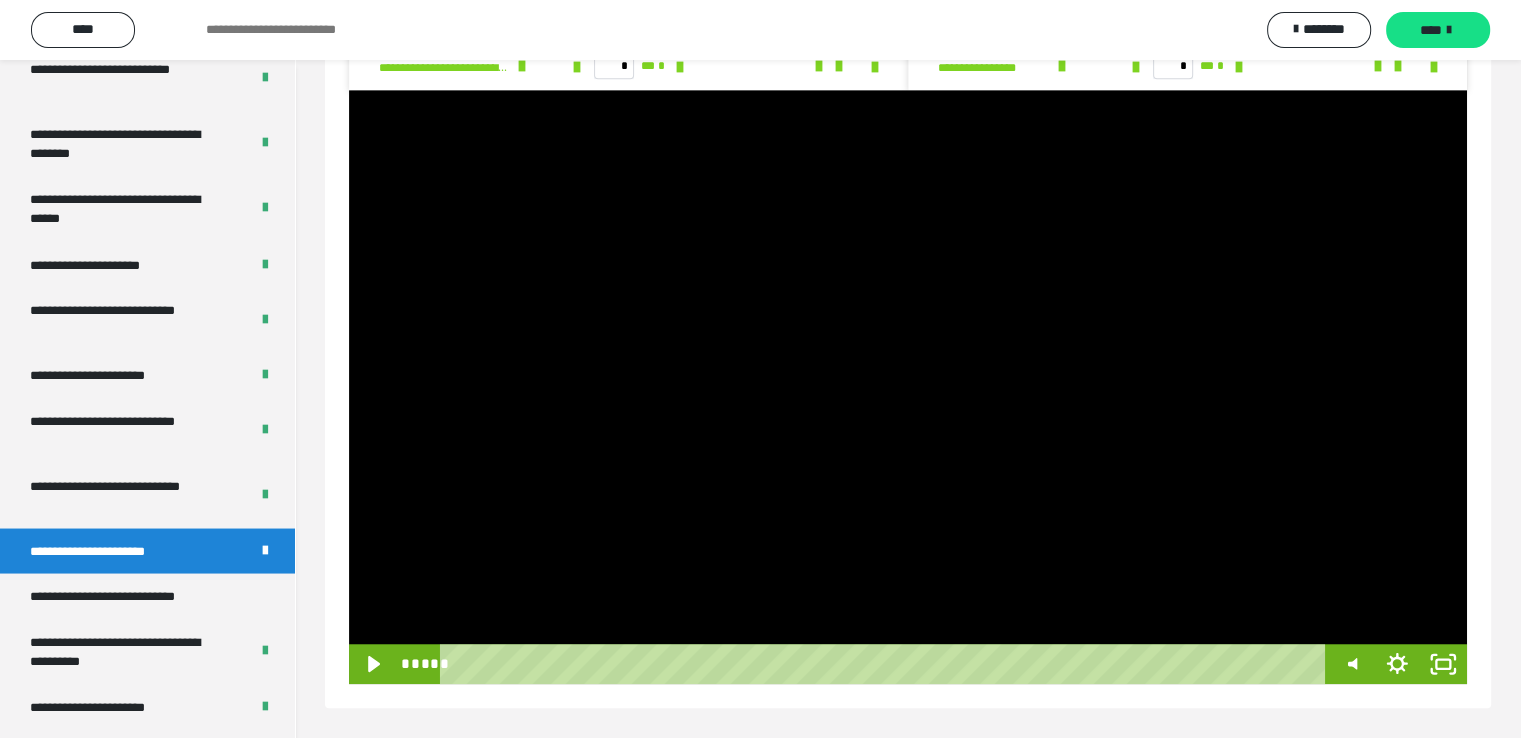 click at bounding box center [908, 387] 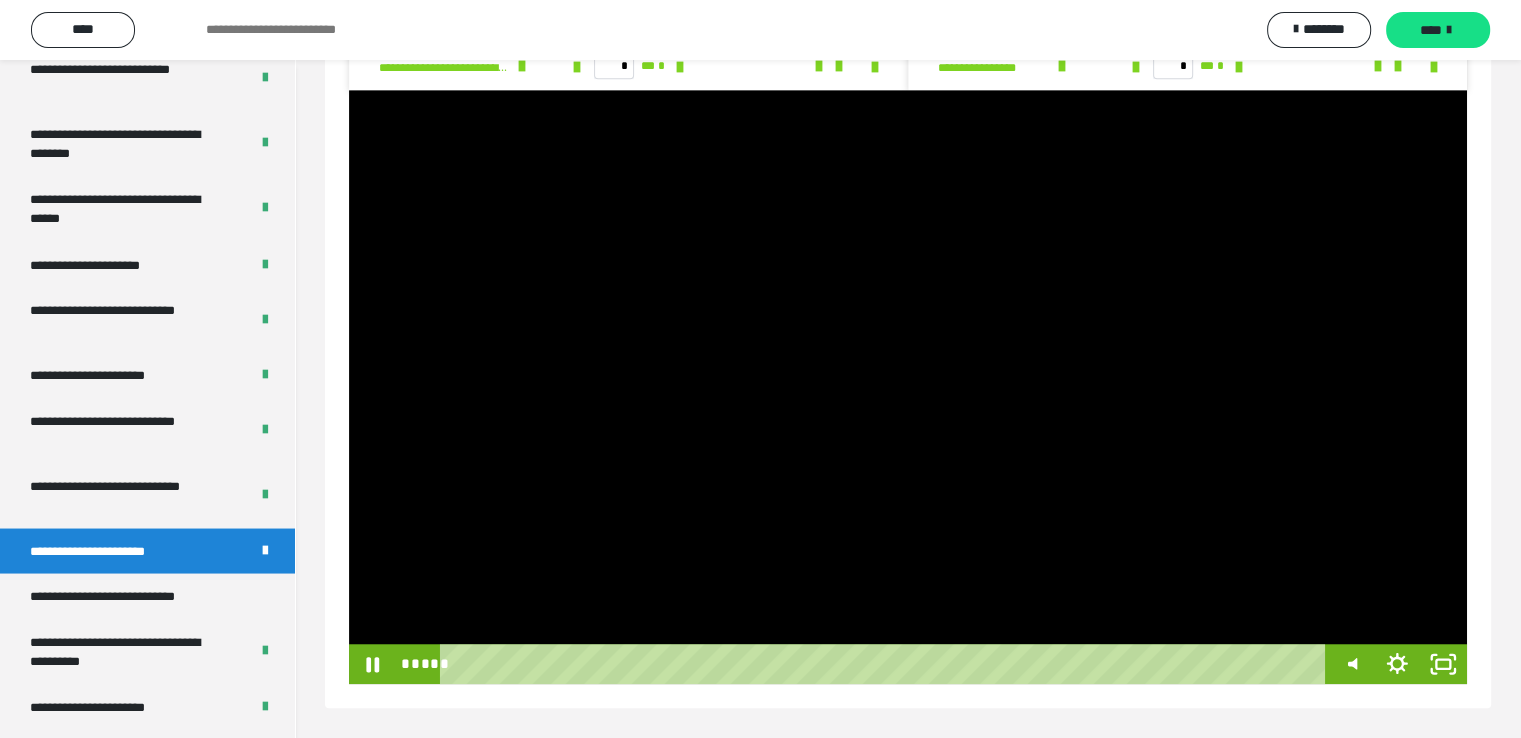 click at bounding box center [908, 387] 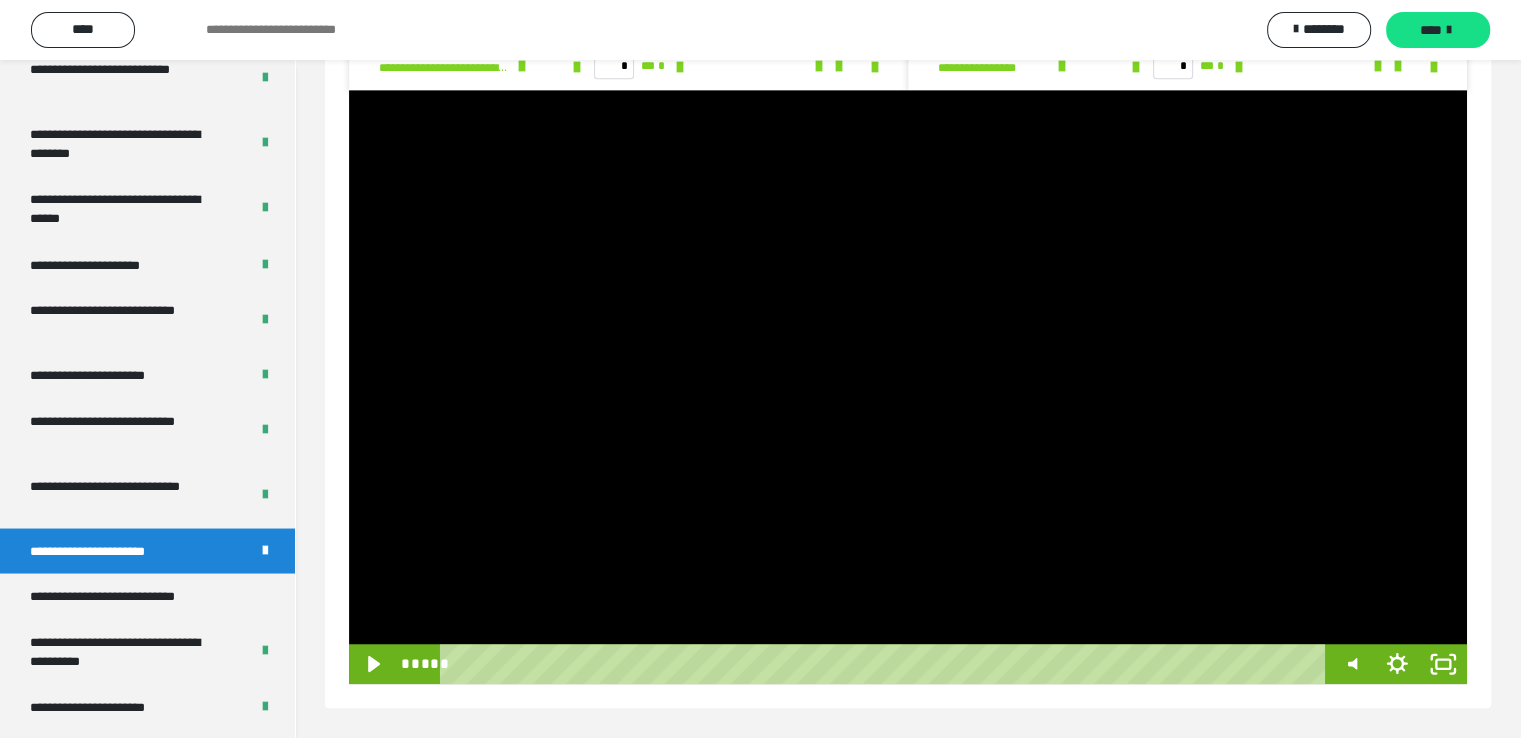 click at bounding box center (908, 387) 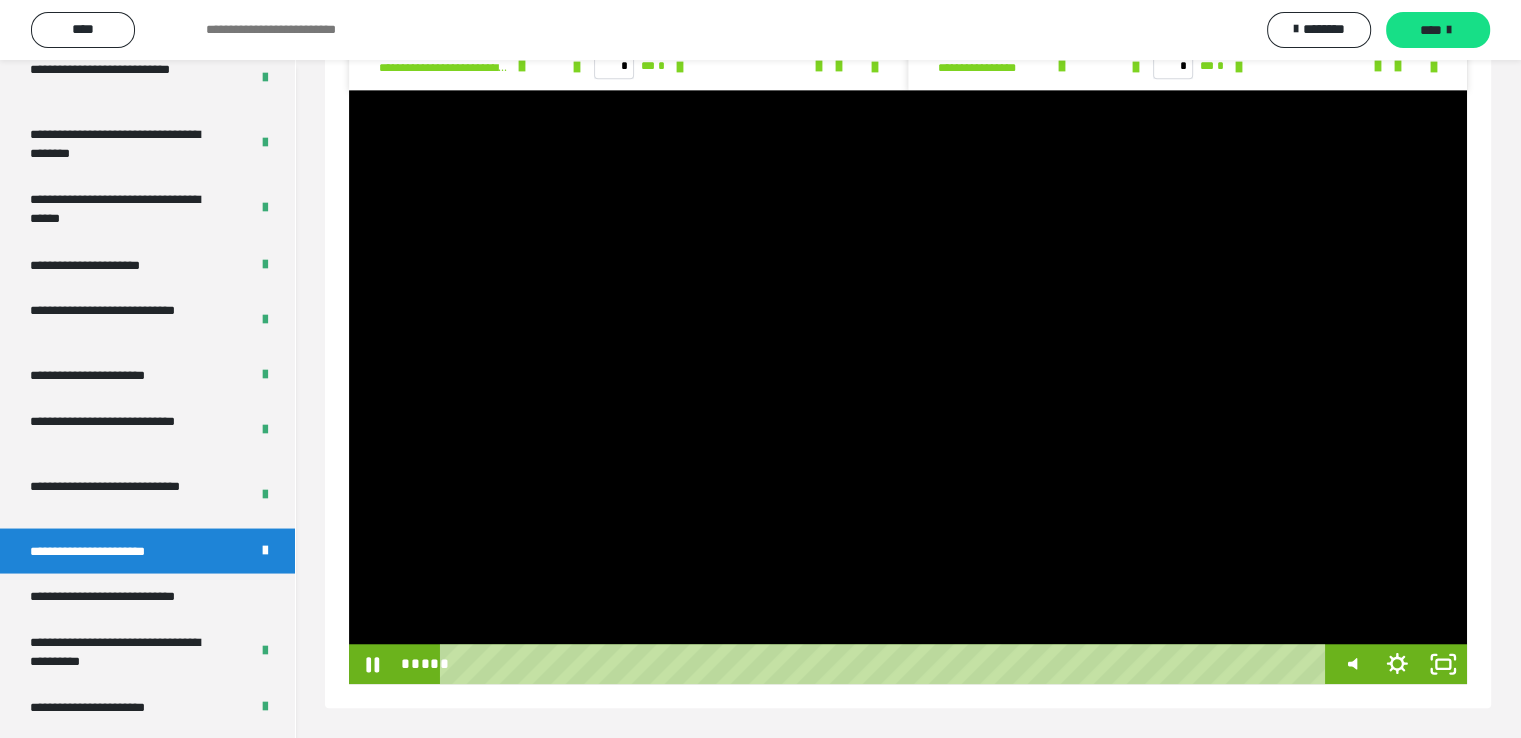 click at bounding box center (908, 387) 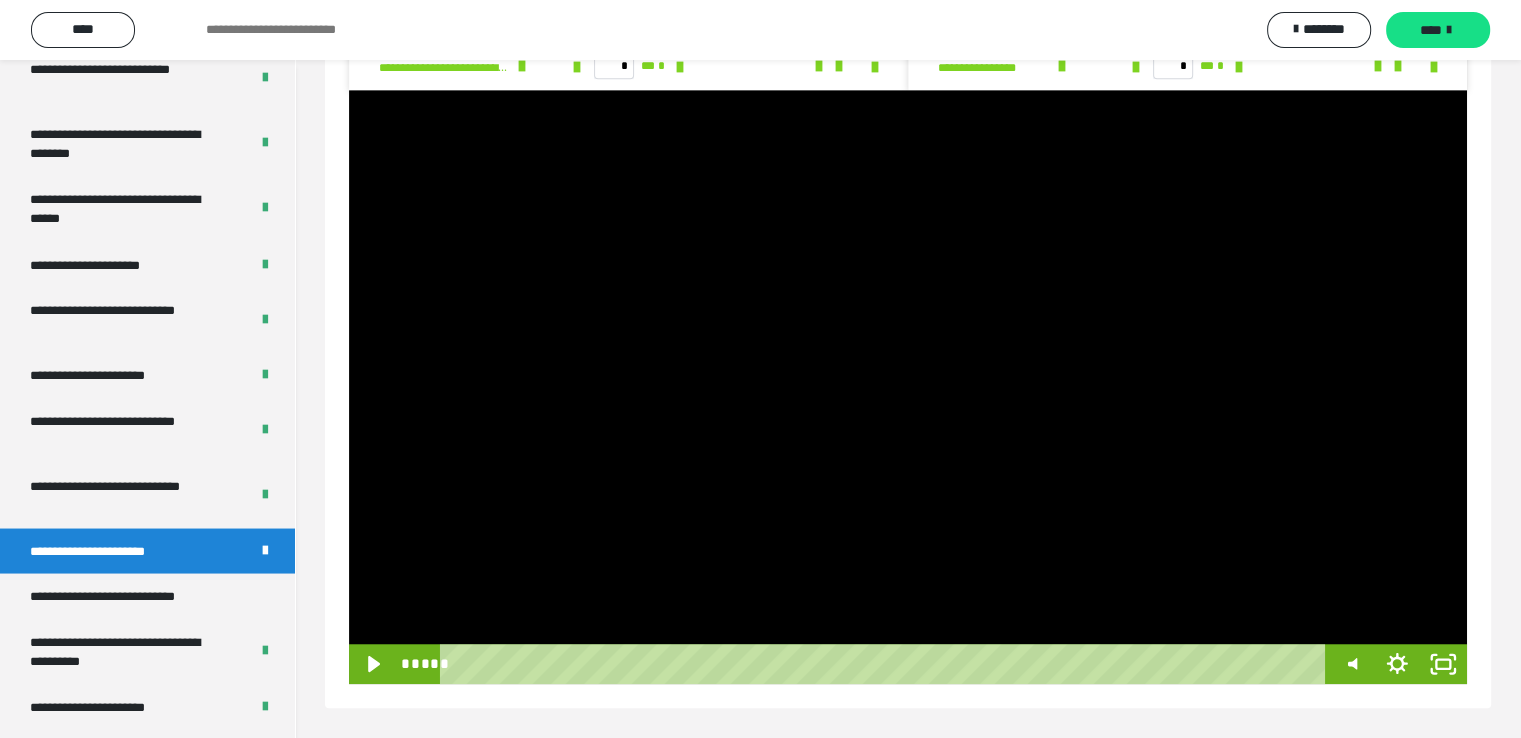 click at bounding box center (908, 387) 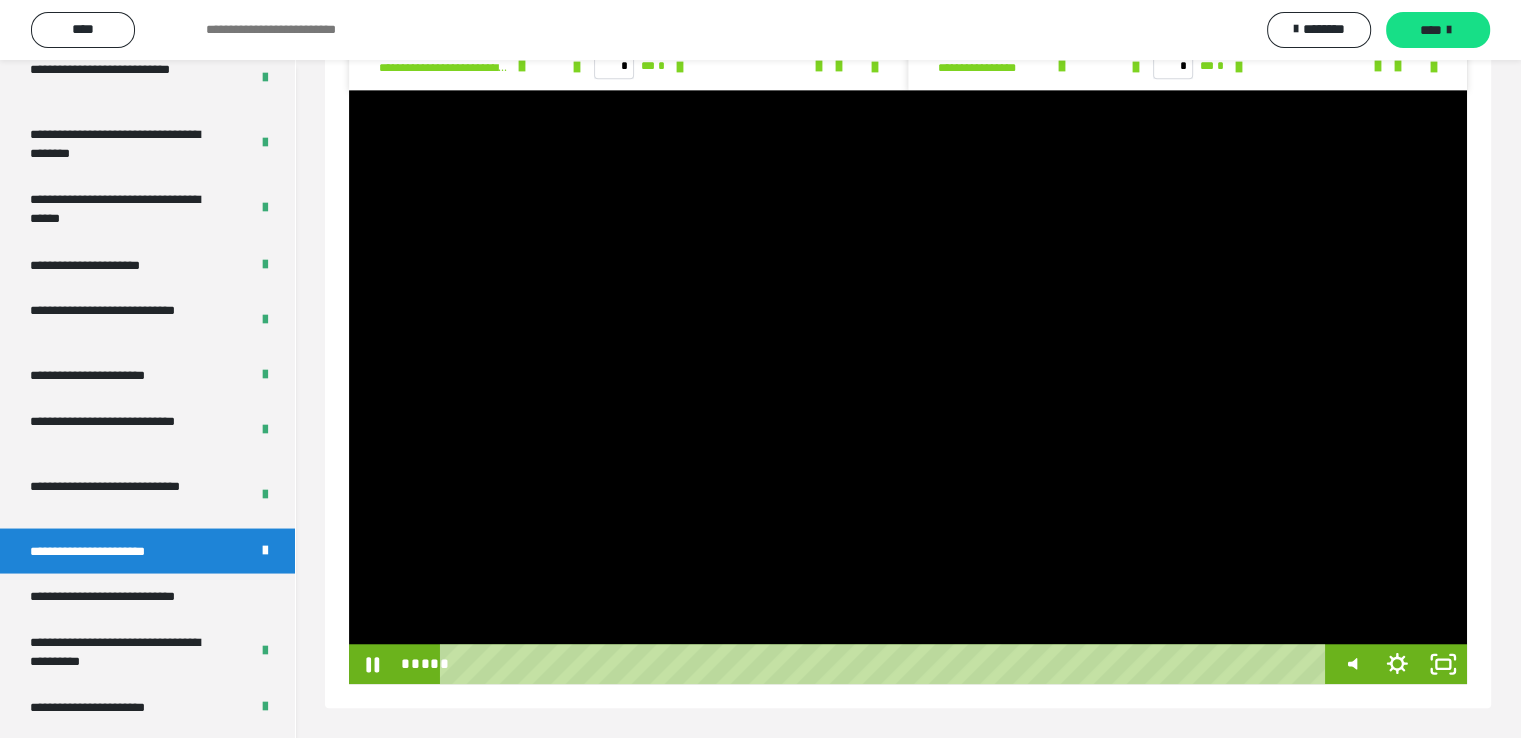 click at bounding box center (908, 387) 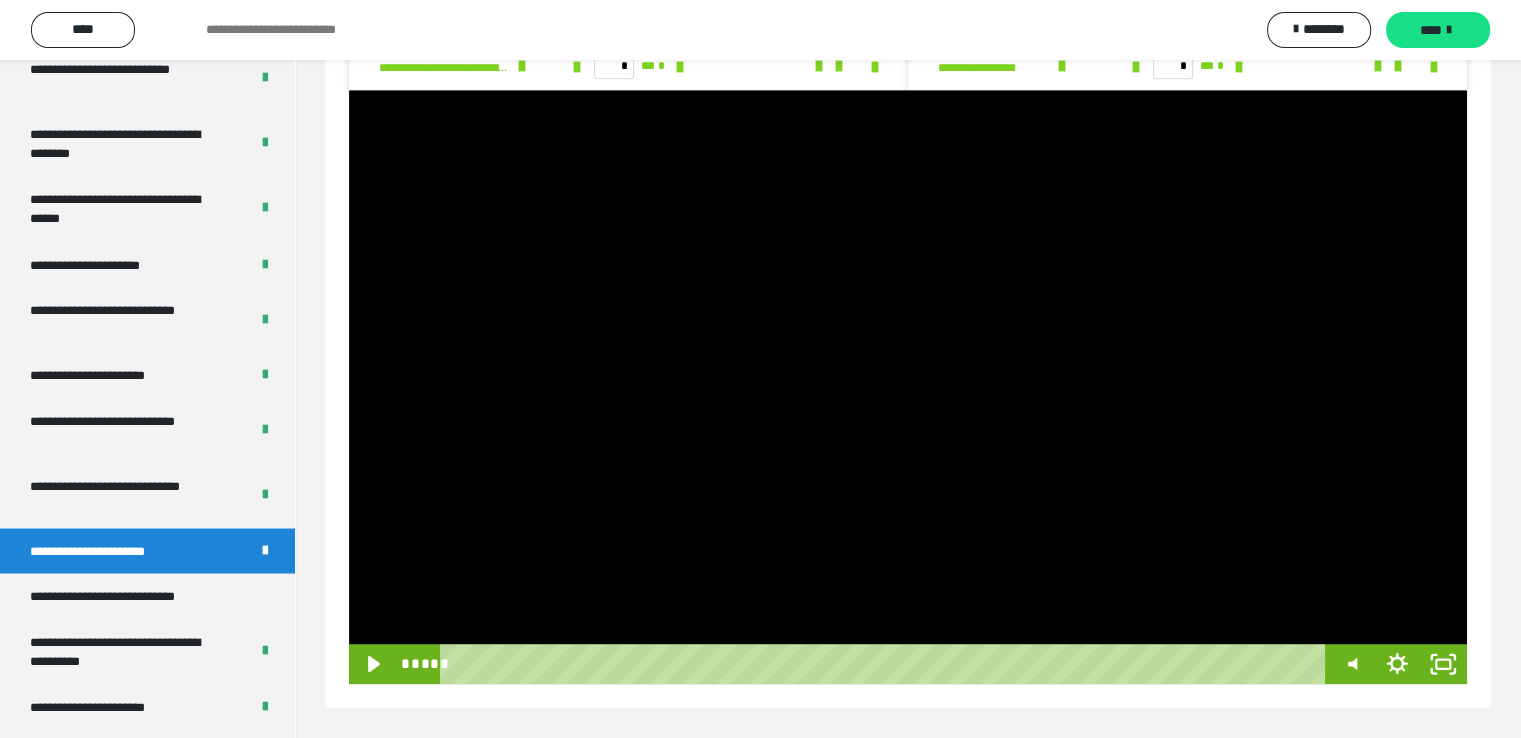 click at bounding box center (908, 387) 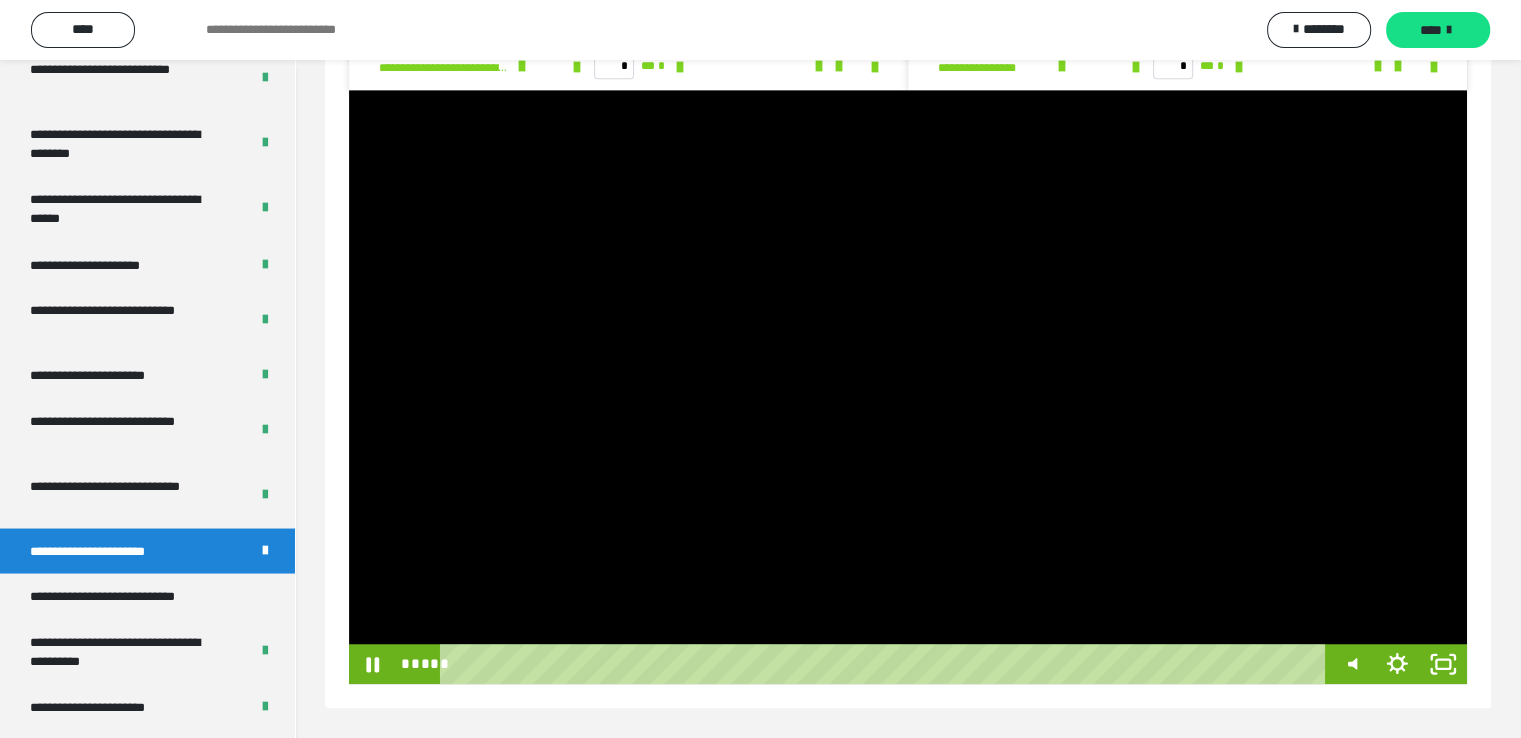 click at bounding box center [908, 387] 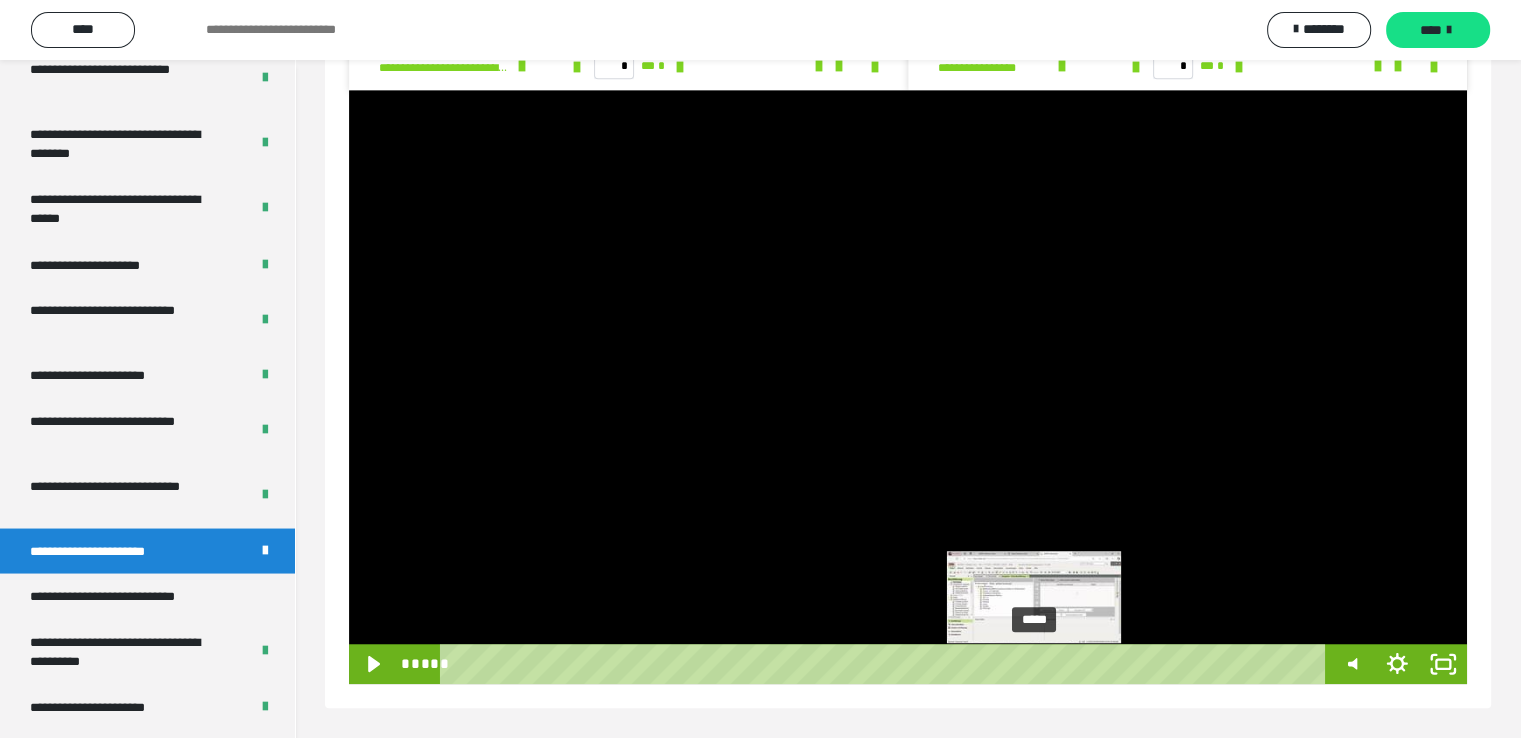 click on "*****" at bounding box center (887, 664) 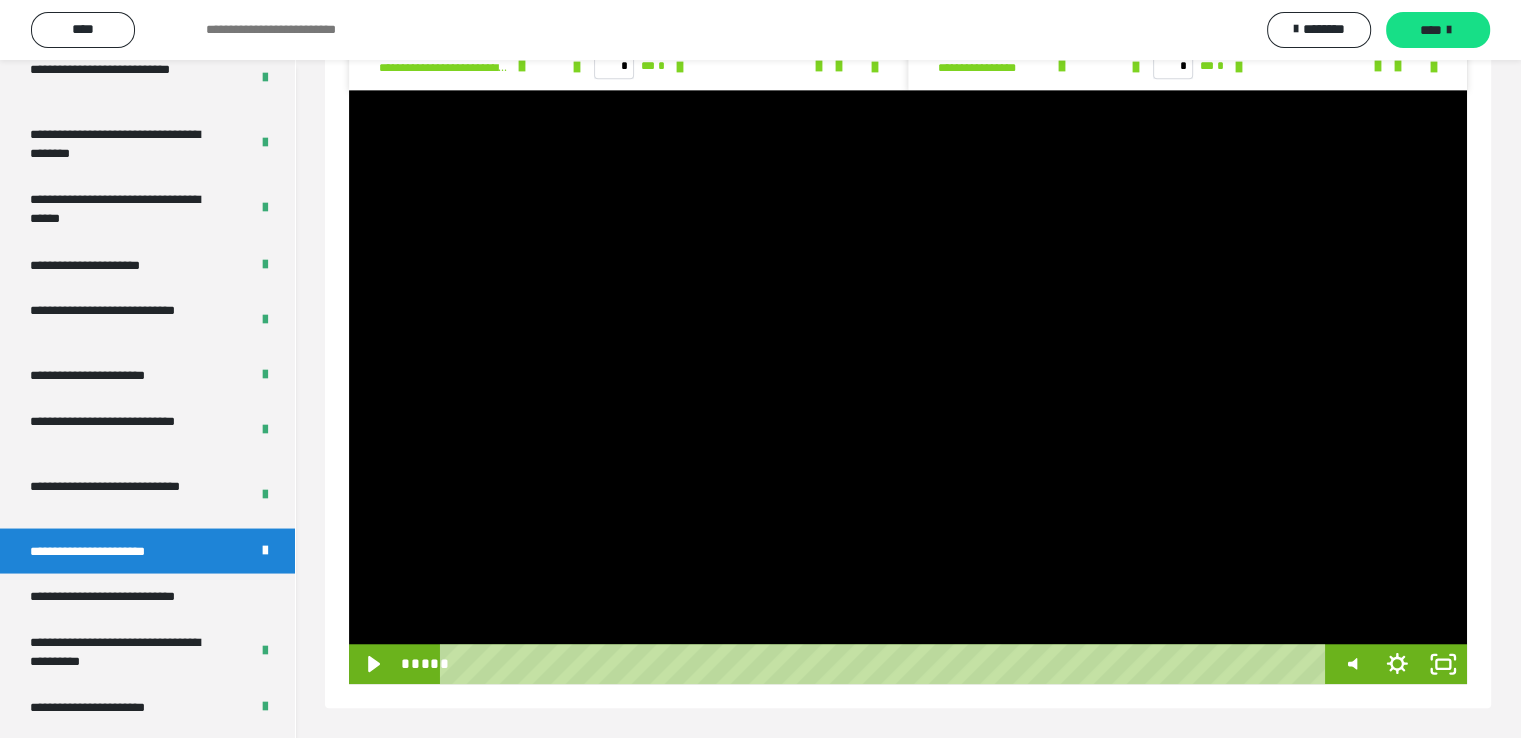 click at bounding box center (908, 387) 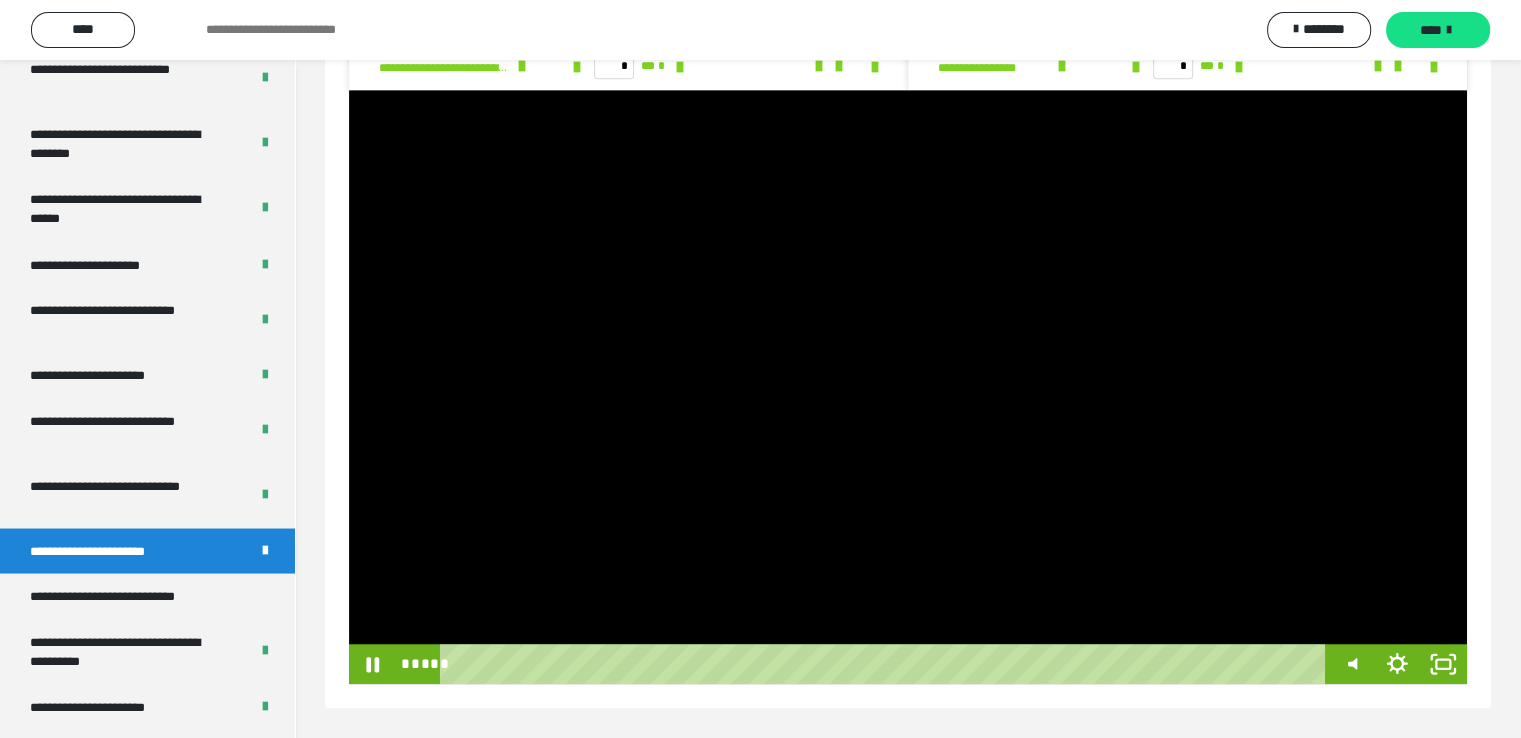 click at bounding box center [908, 387] 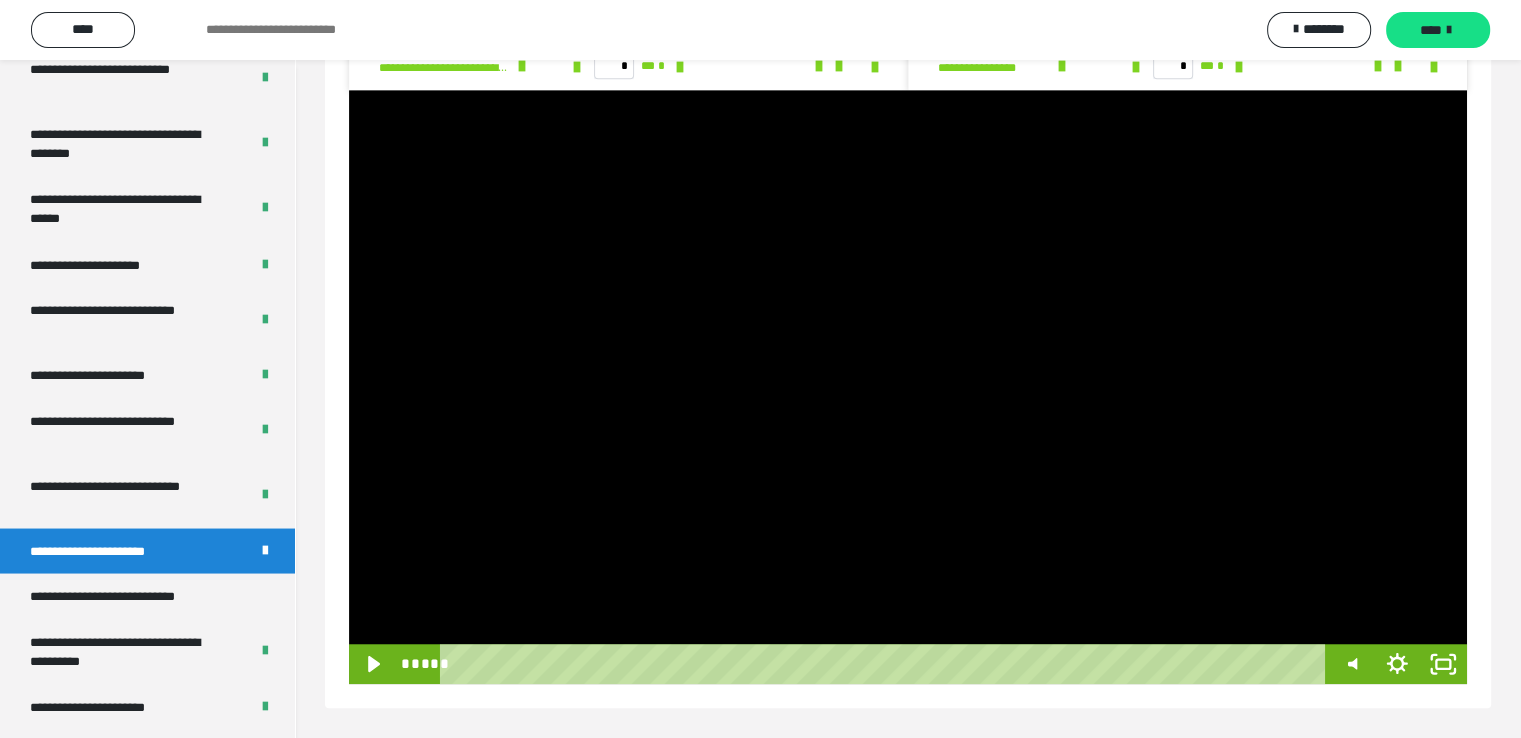 click at bounding box center [908, 387] 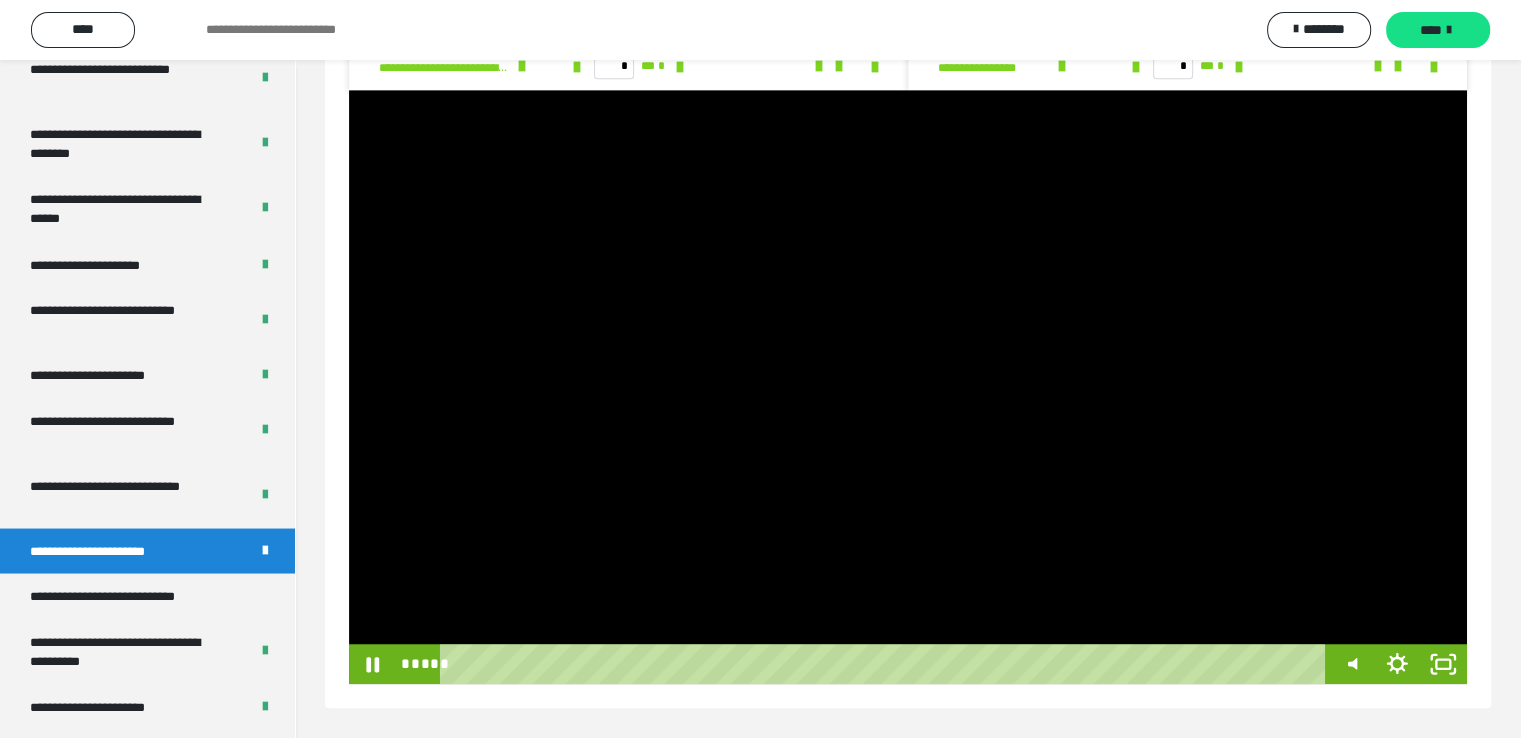 click at bounding box center [908, 387] 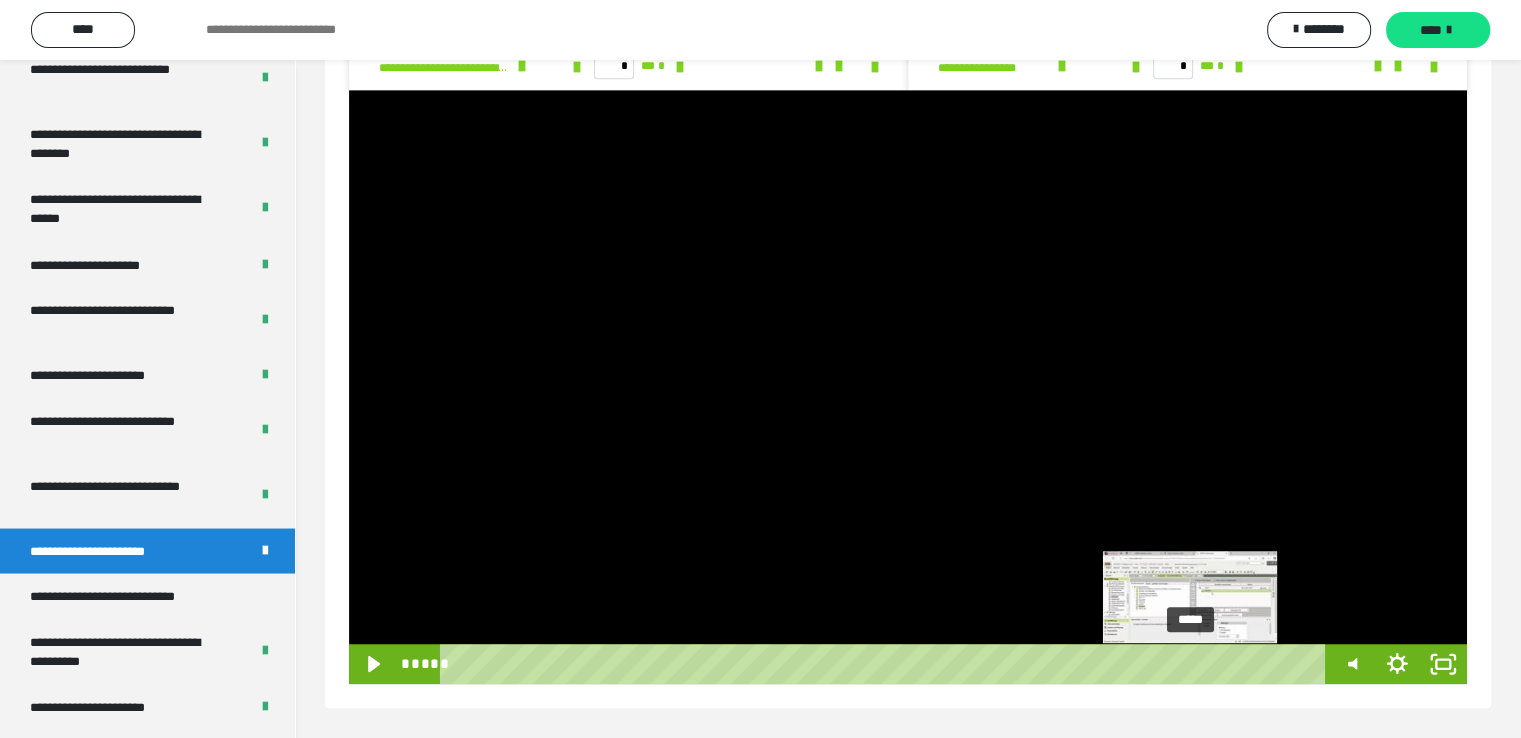 click on "*****" at bounding box center [887, 664] 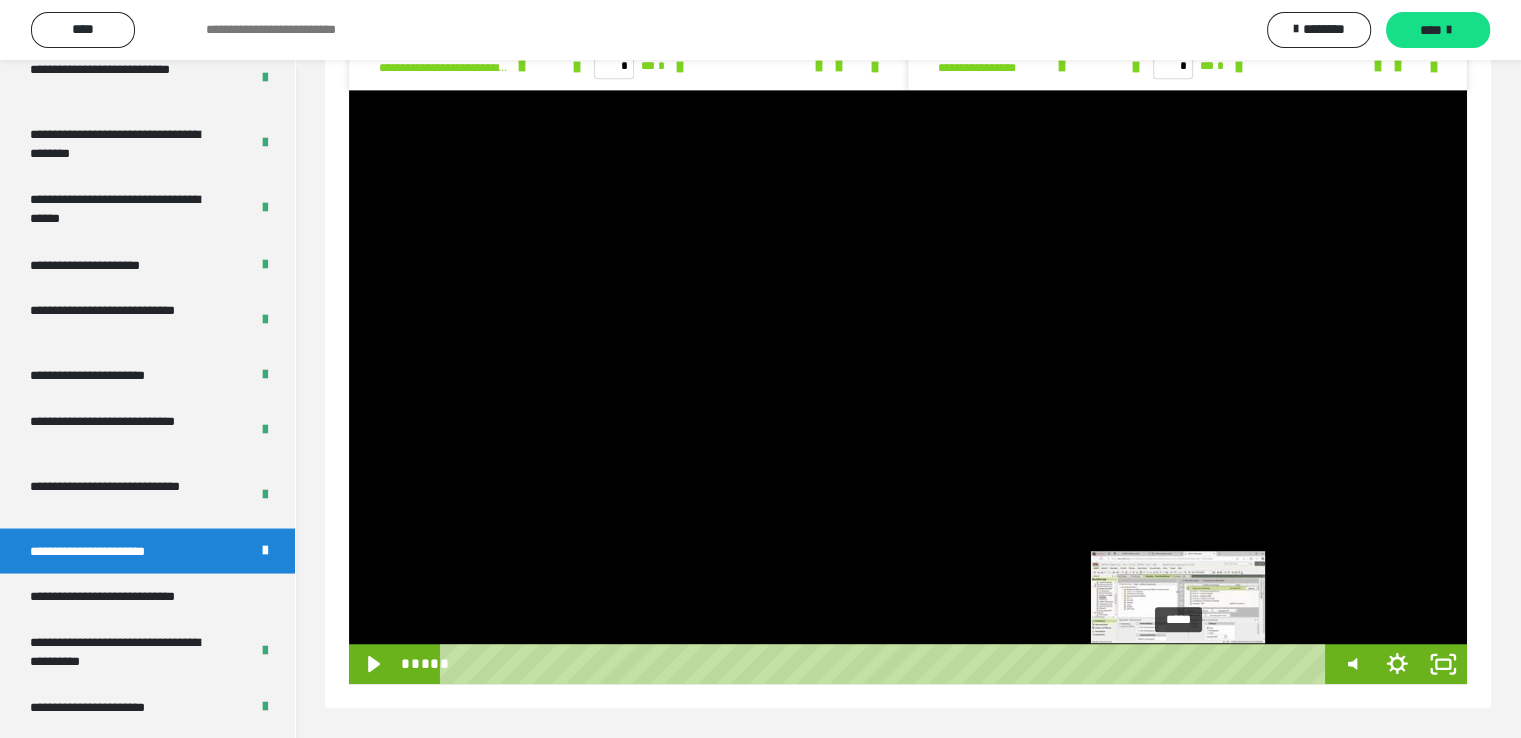 click on "*****" at bounding box center [887, 664] 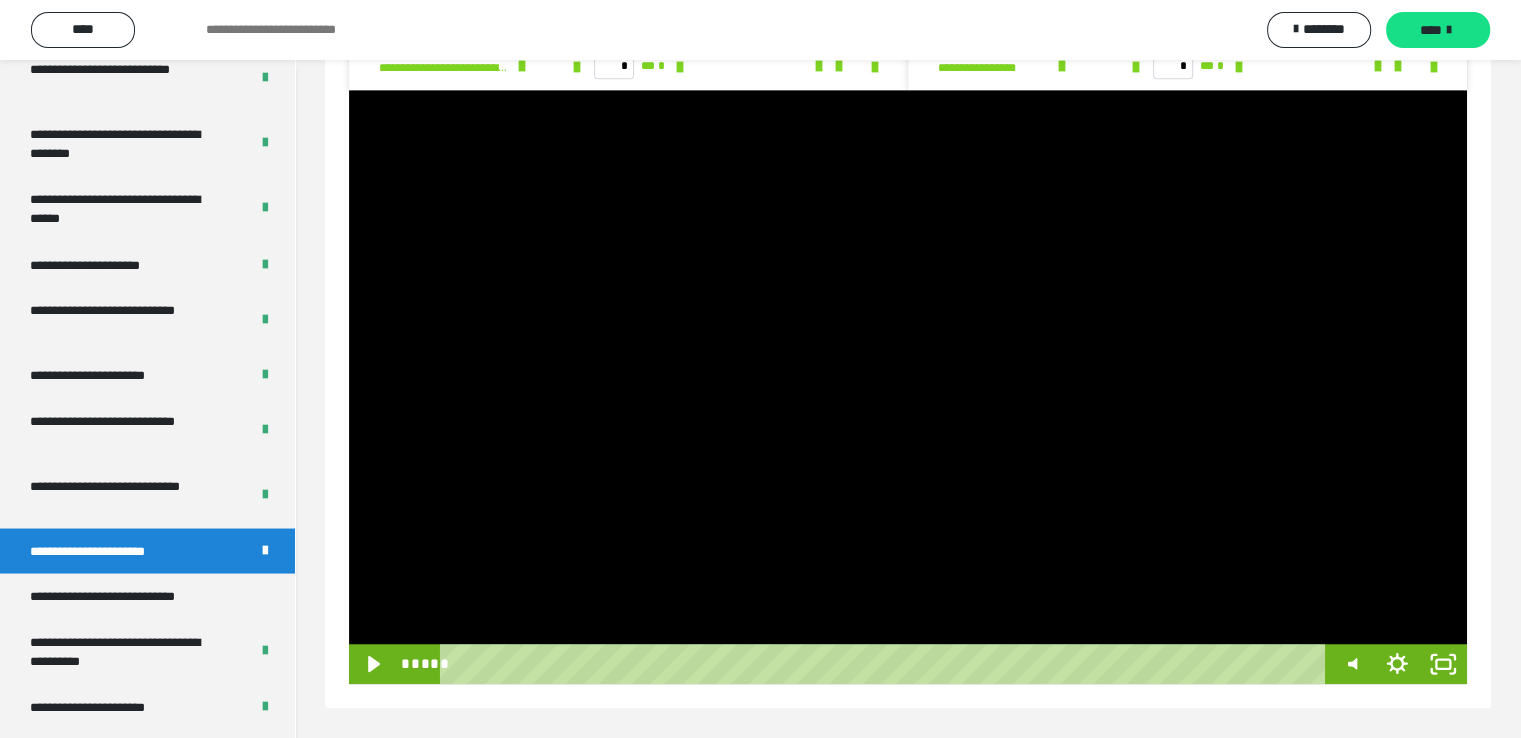click at bounding box center (908, 387) 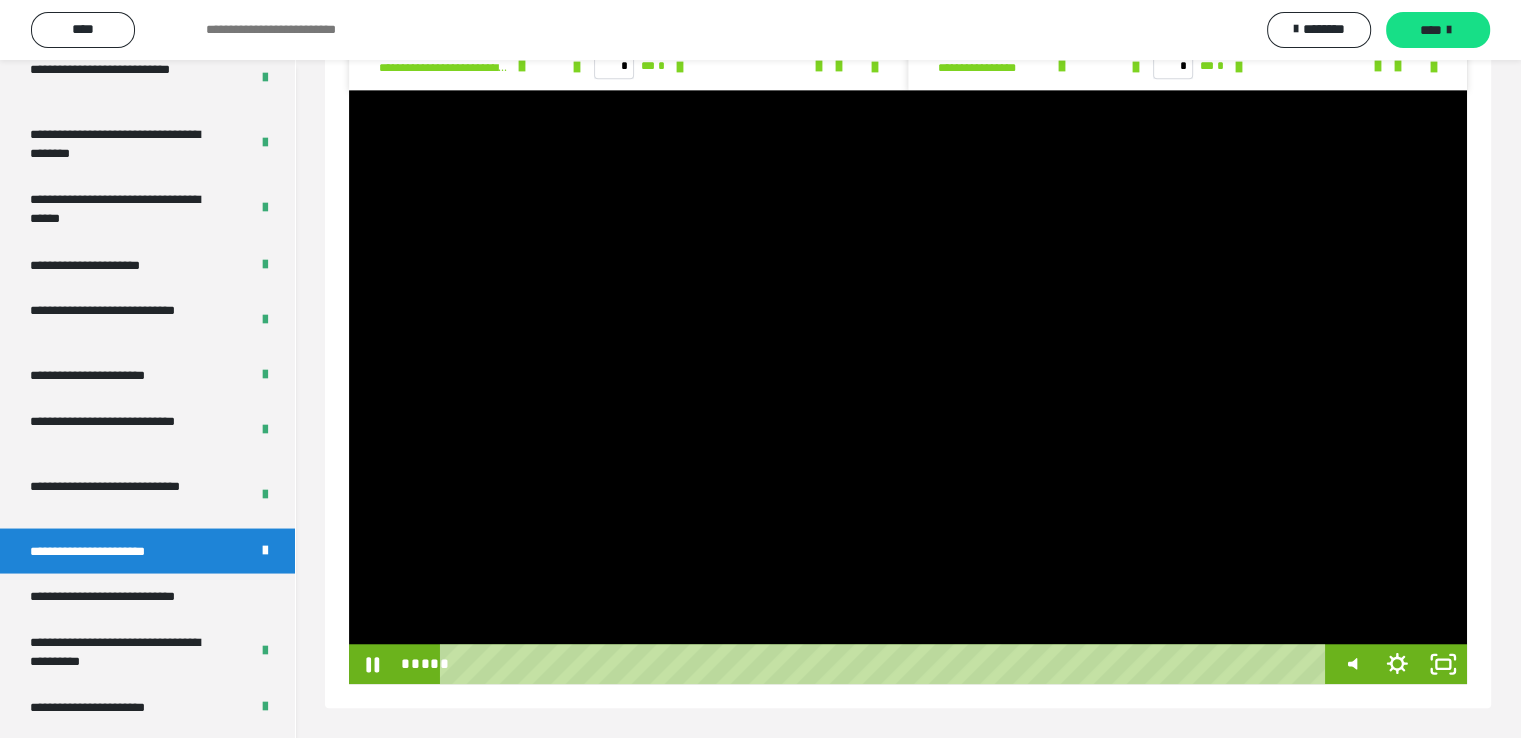 click at bounding box center [908, 387] 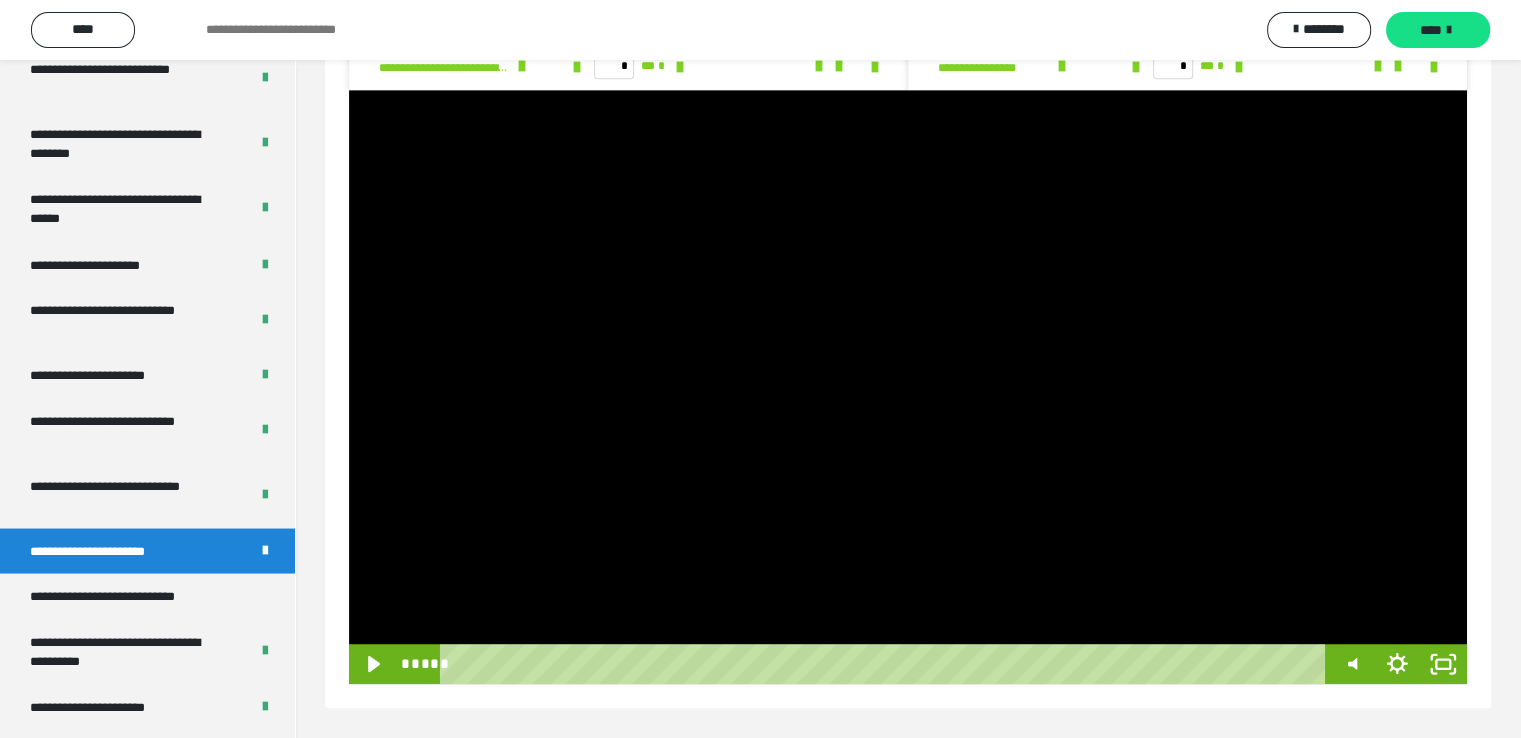 click at bounding box center [908, 387] 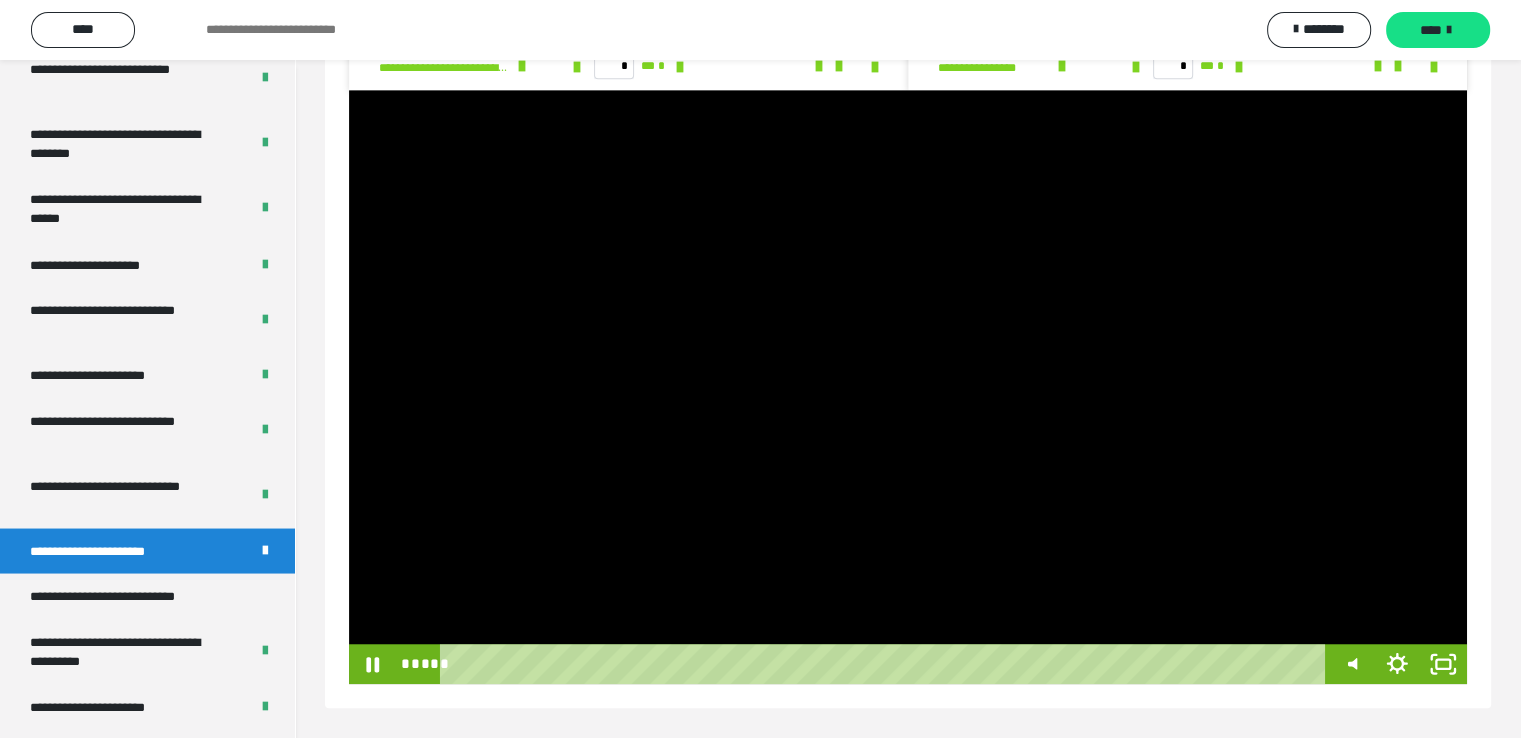 click at bounding box center [908, 387] 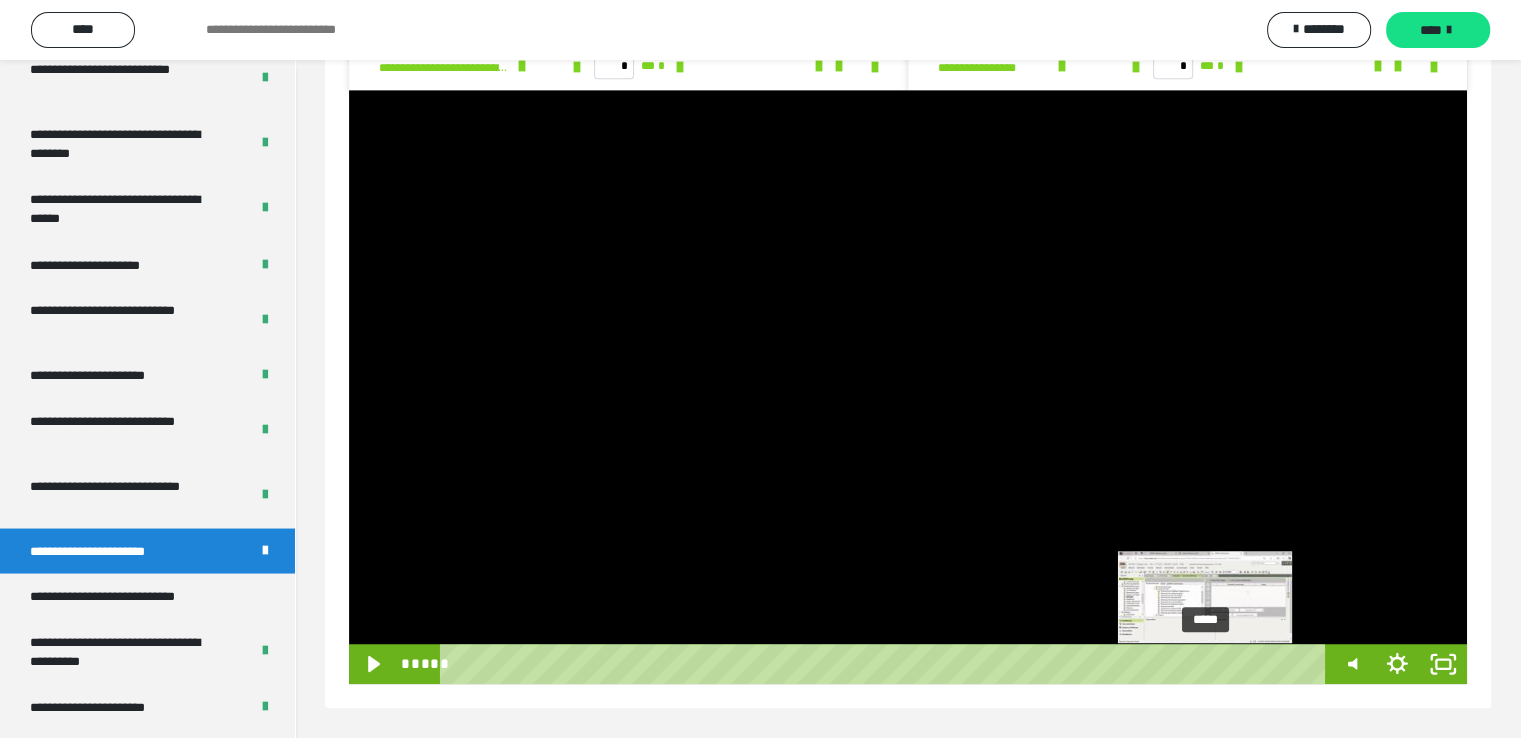 click at bounding box center [1205, 663] 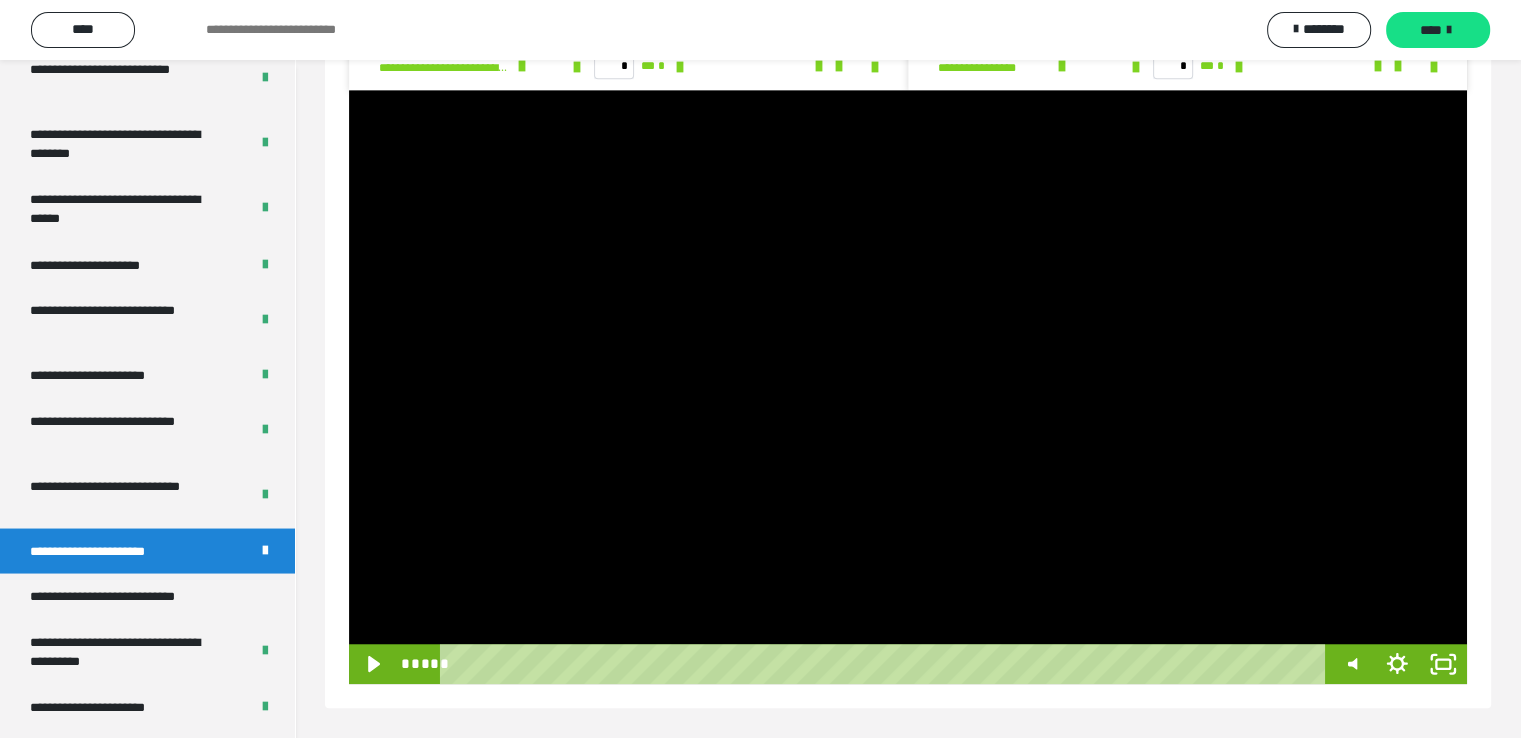 click at bounding box center [908, 387] 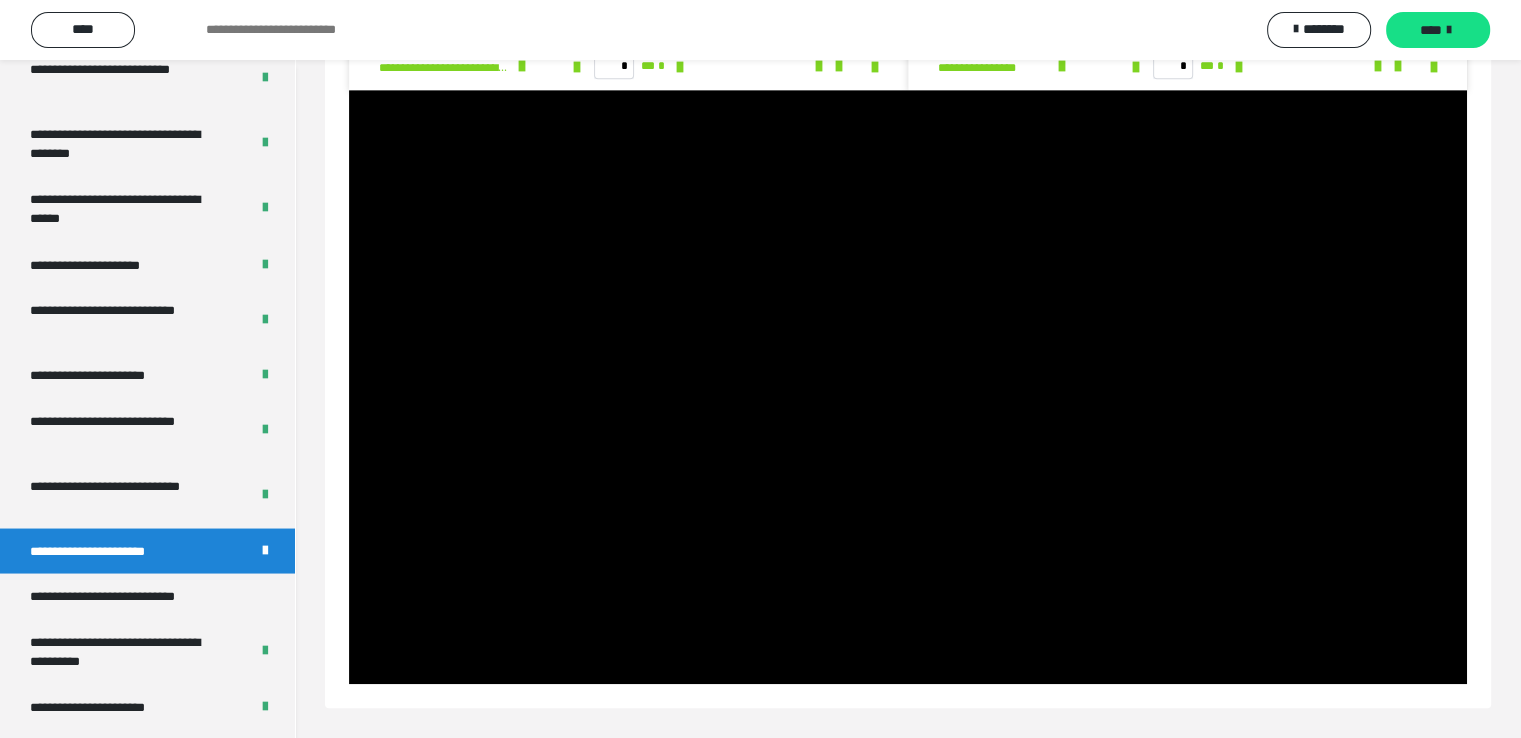 click at bounding box center (908, 387) 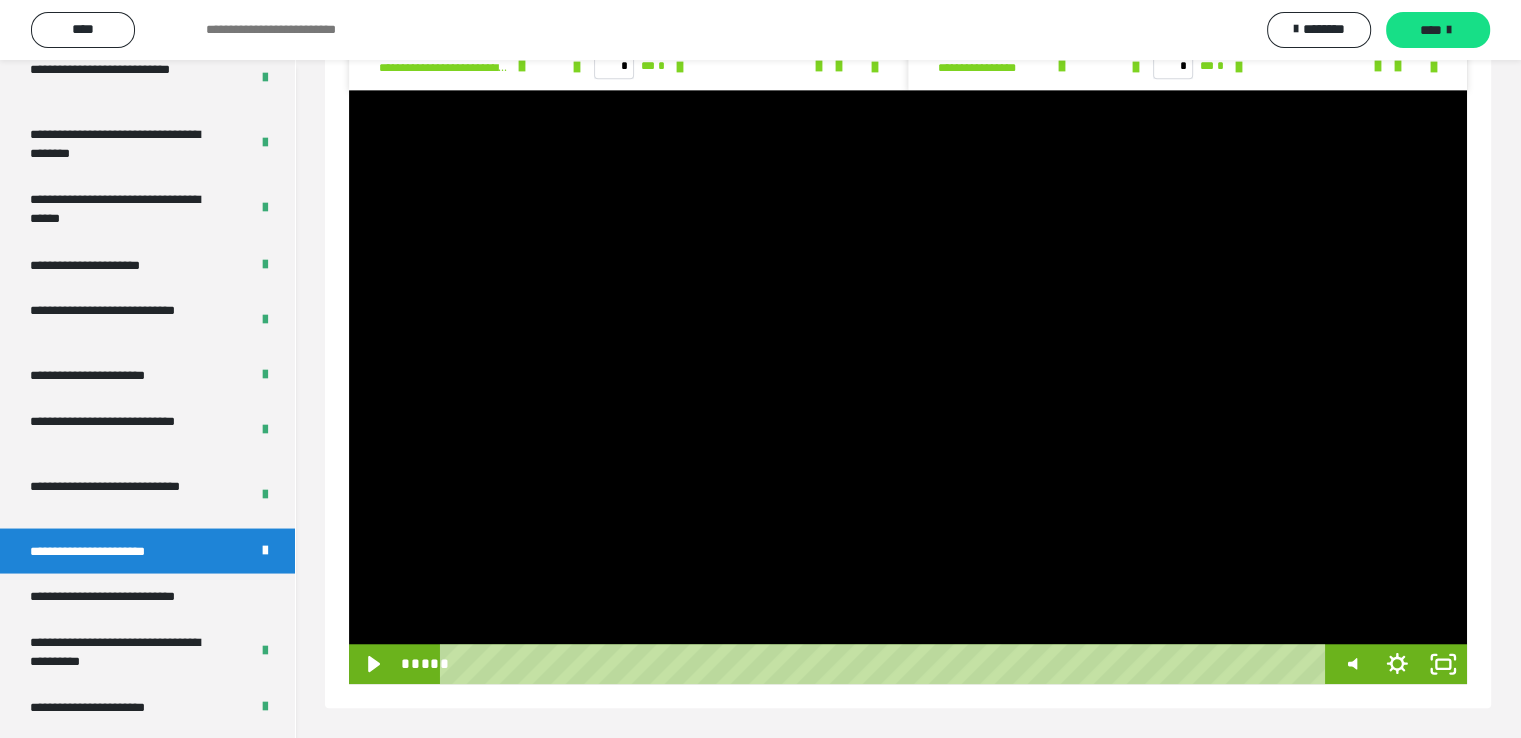 click at bounding box center (908, 387) 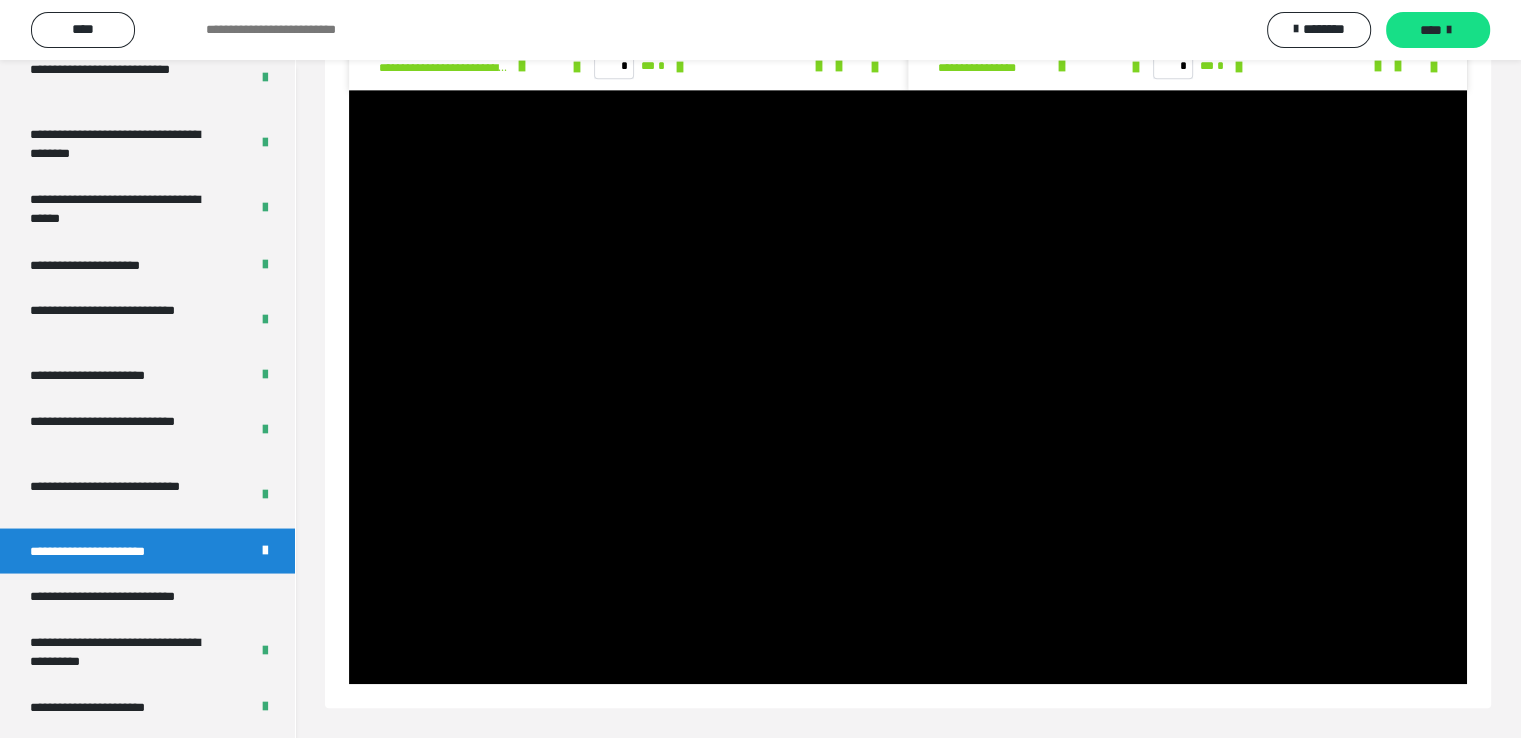 click at bounding box center (908, 387) 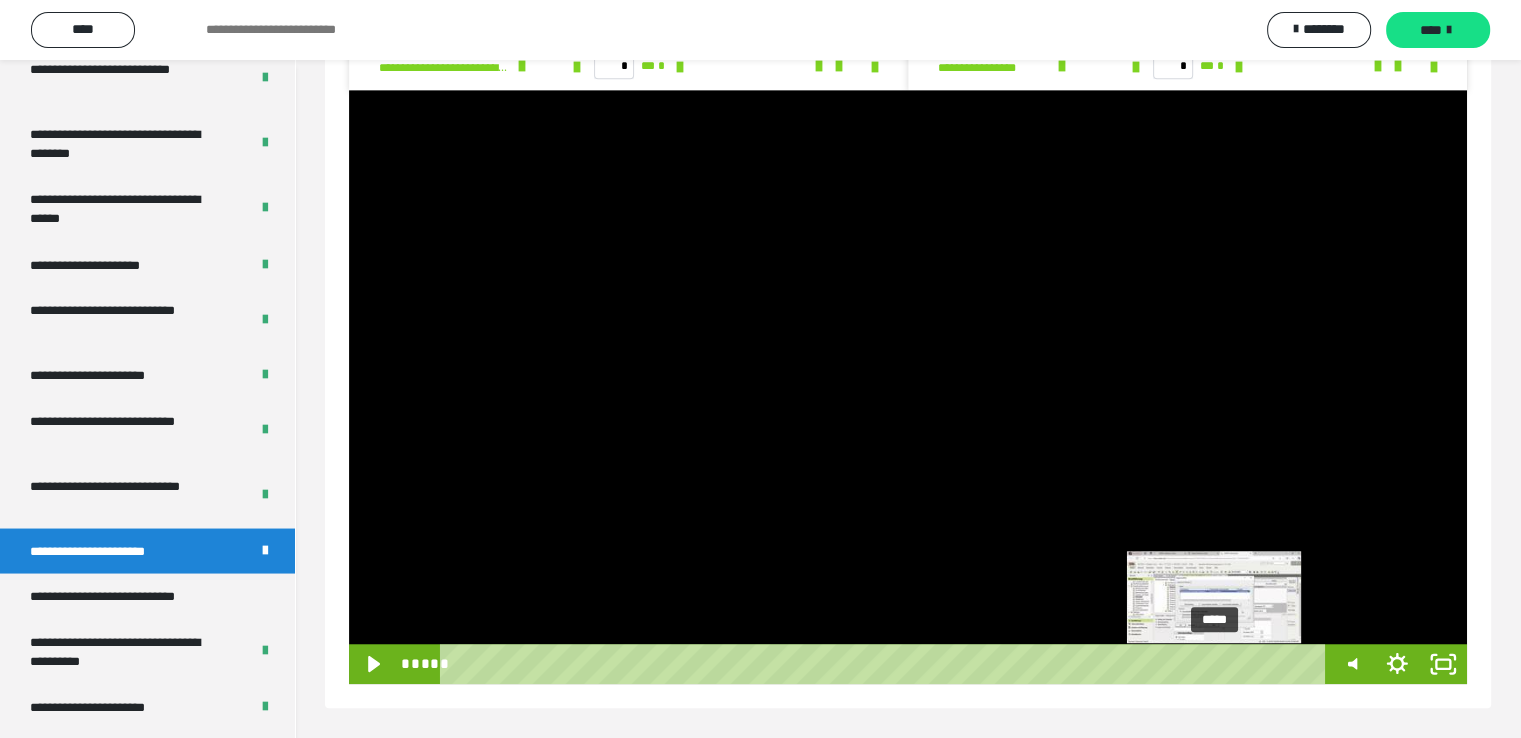 click at bounding box center [1221, 663] 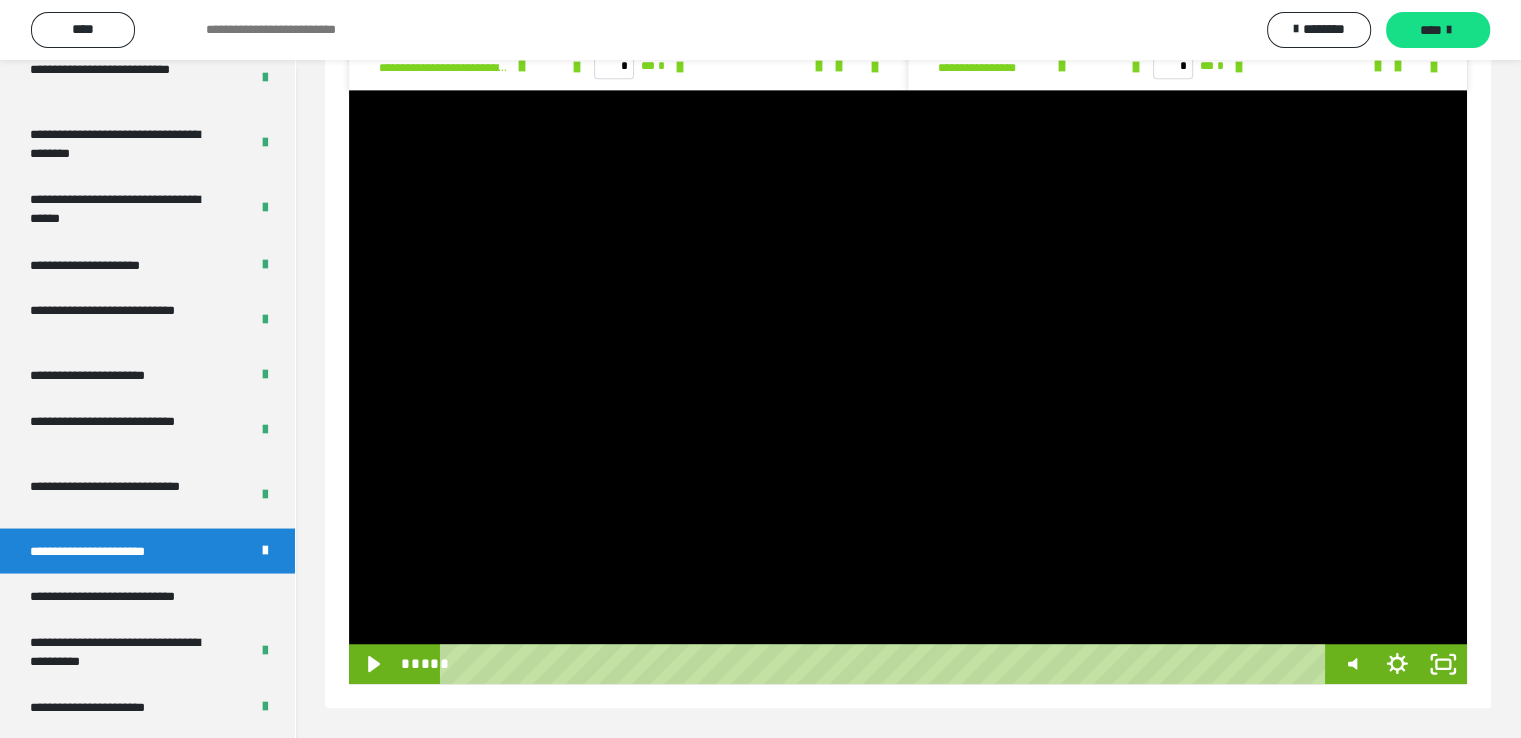 click at bounding box center (908, 387) 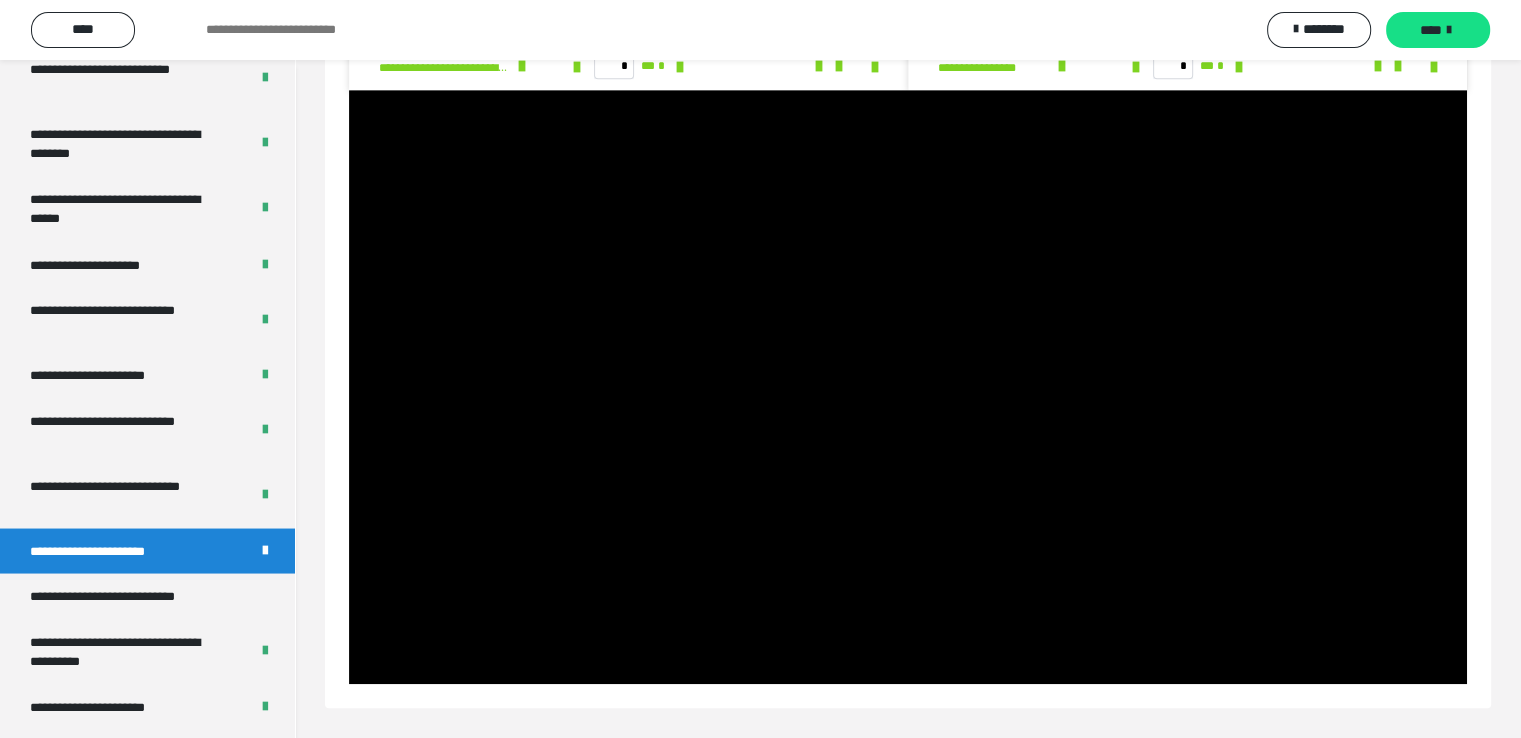 click at bounding box center [908, 387] 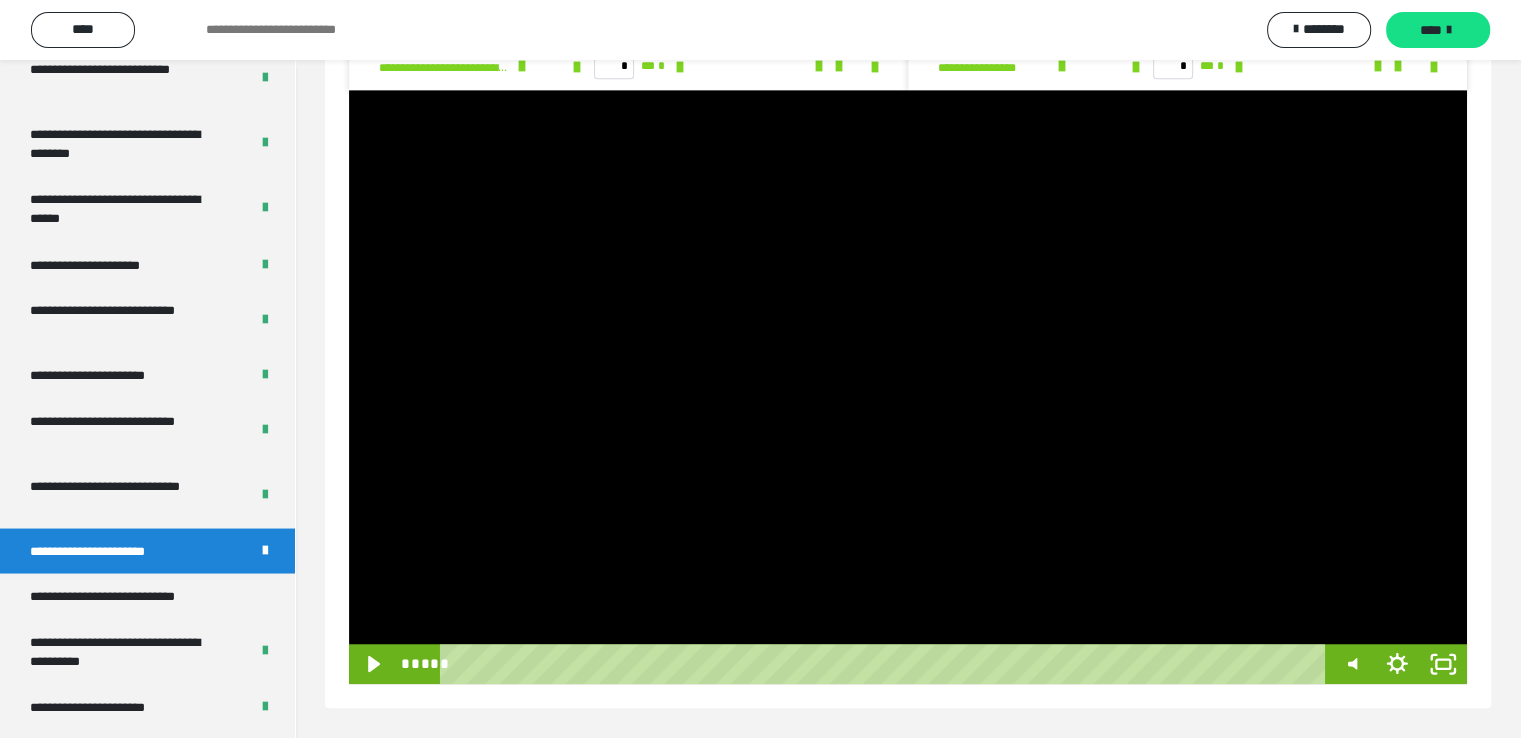 click at bounding box center (908, 387) 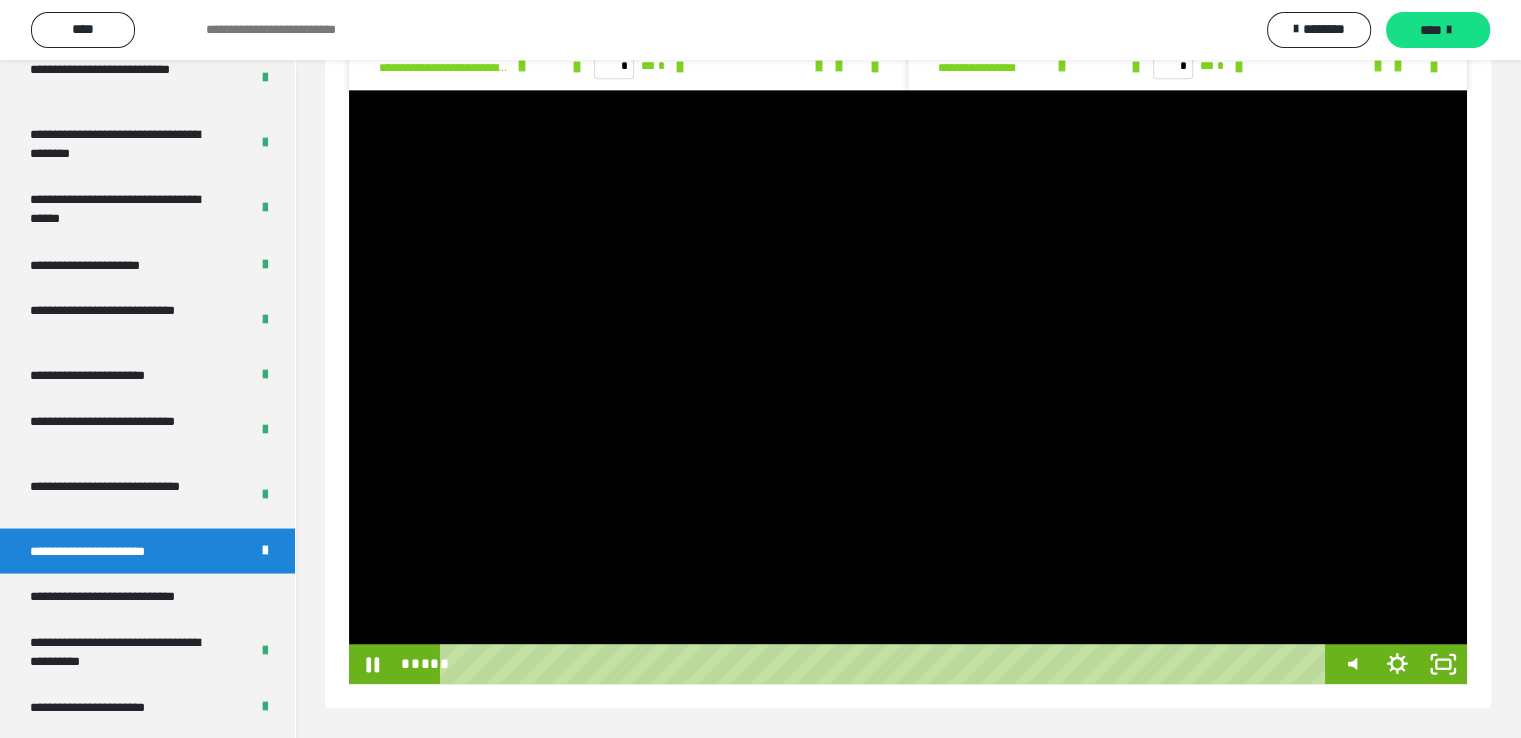 click at bounding box center [908, 387] 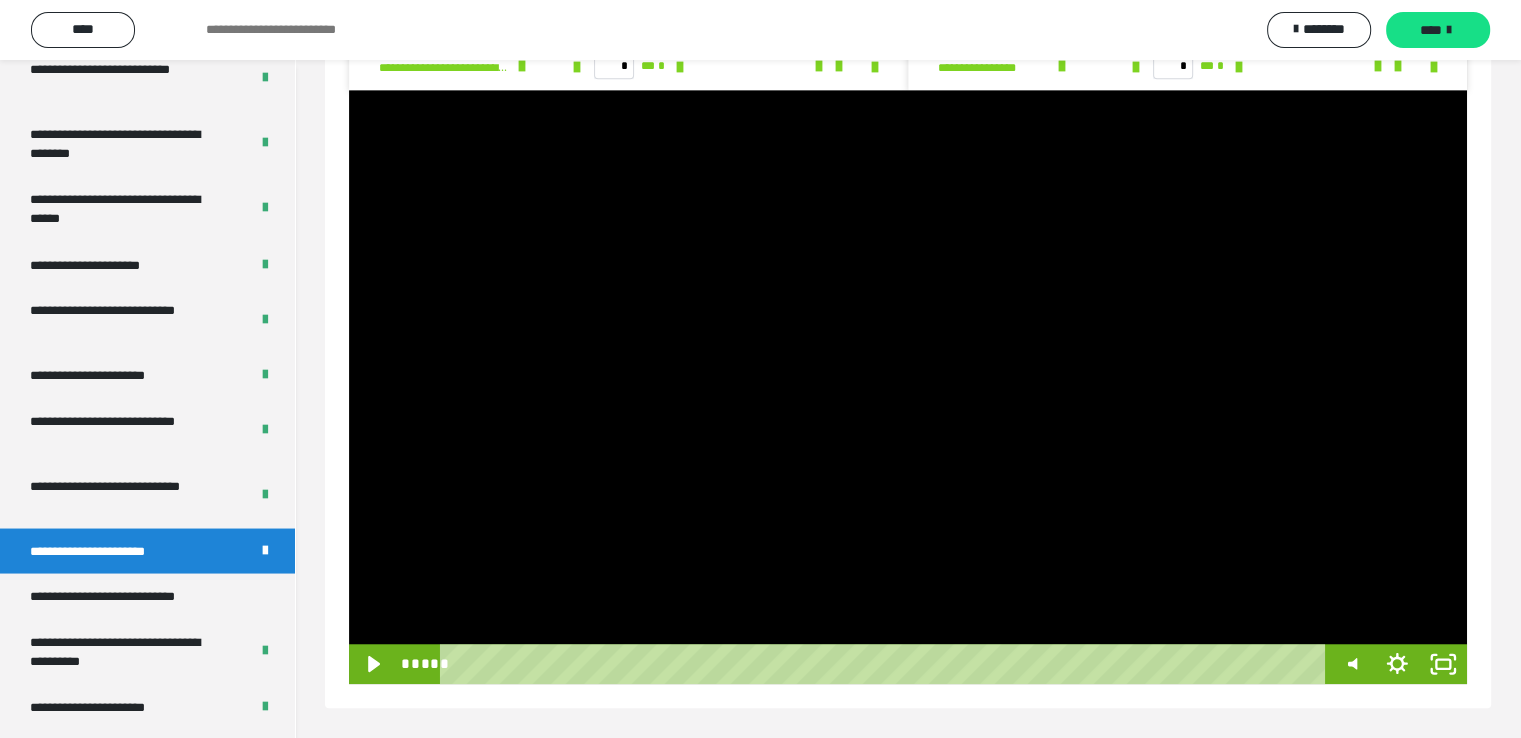 click at bounding box center (908, 387) 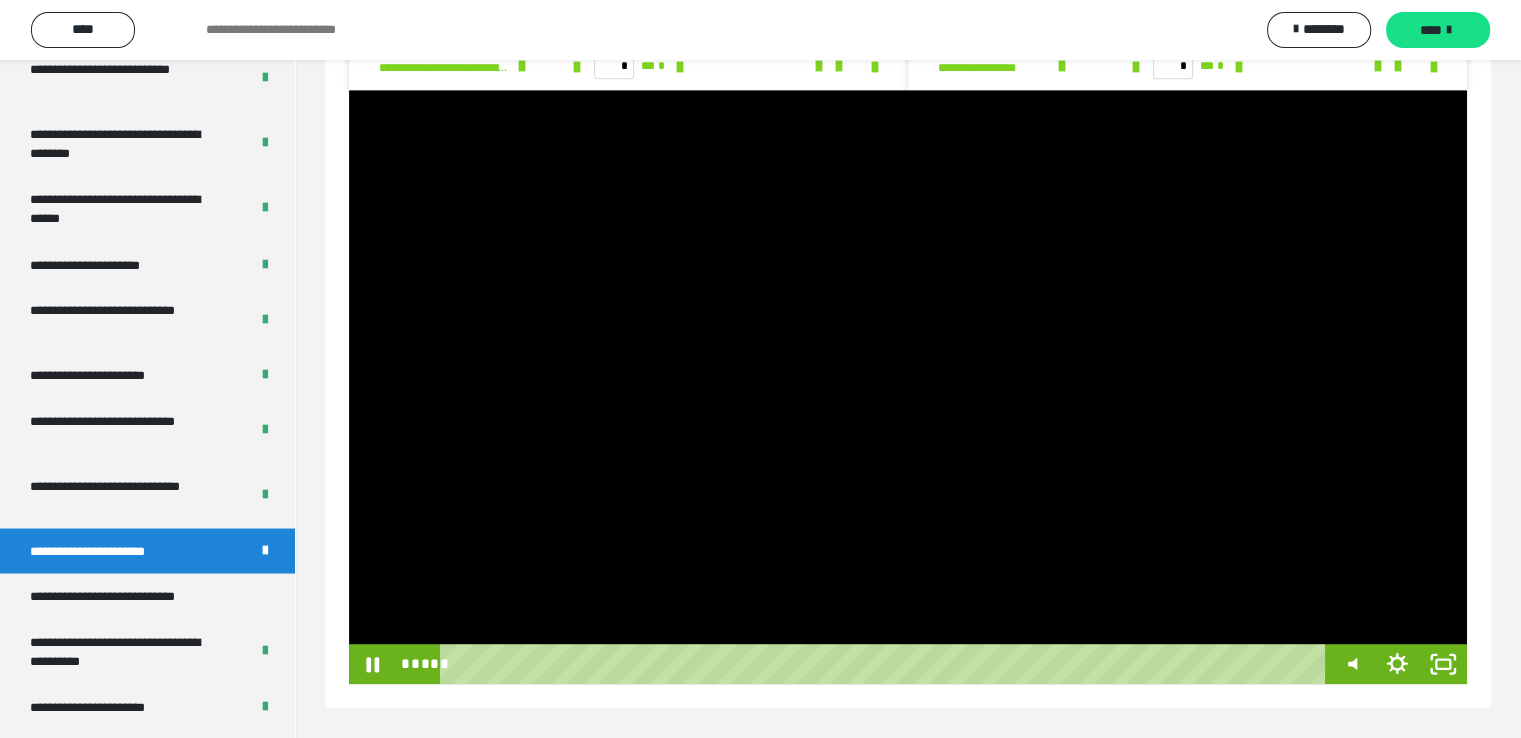 click at bounding box center (908, 387) 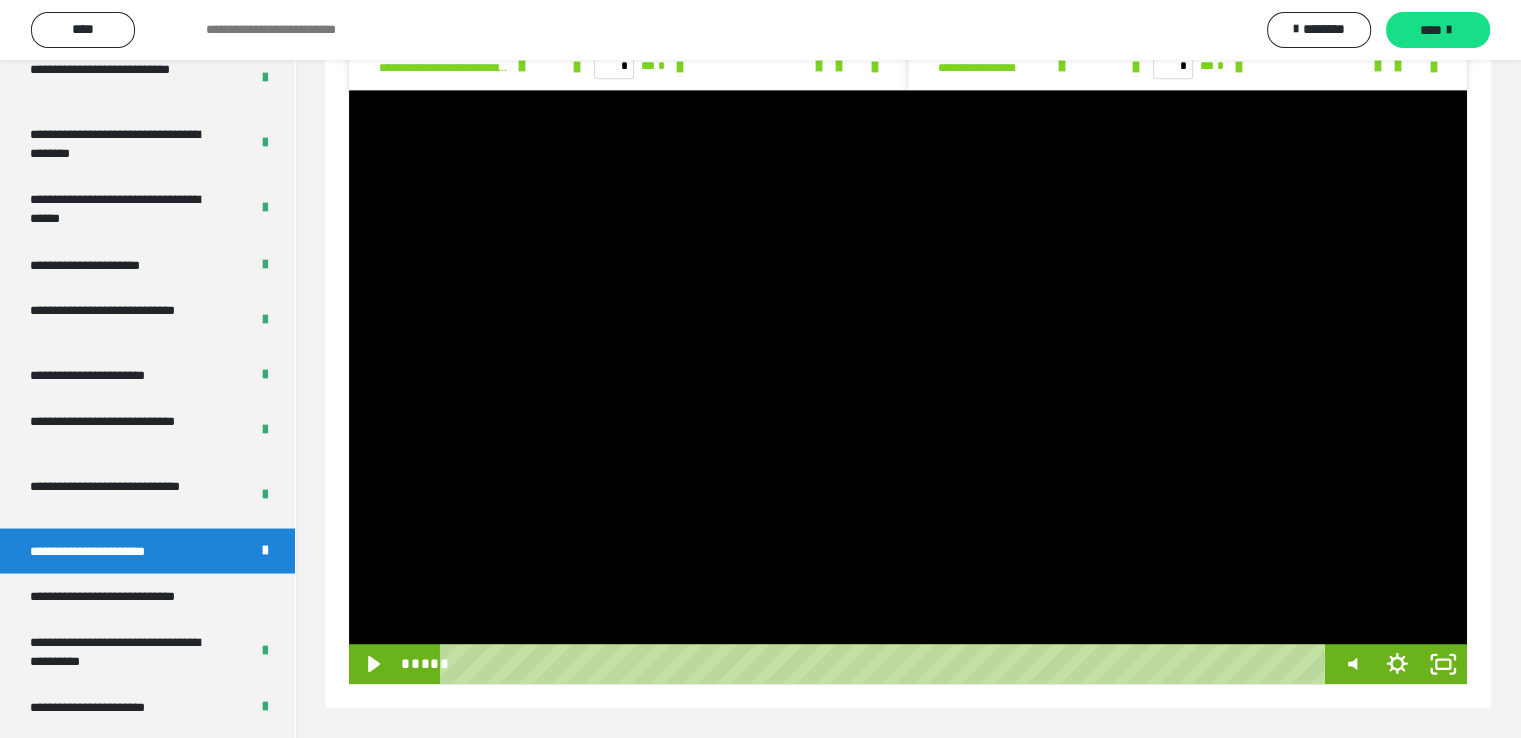 click at bounding box center (908, 387) 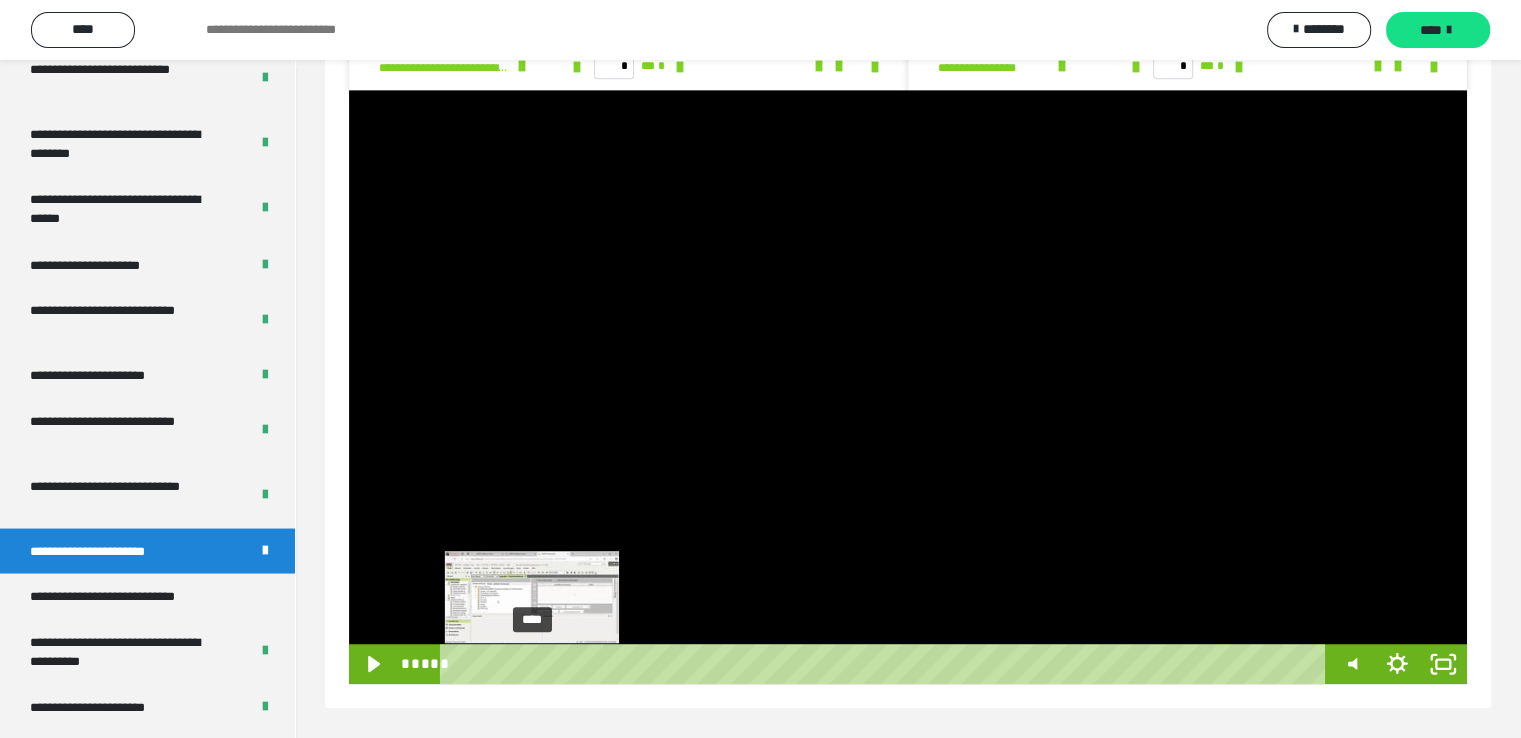 click on "****" at bounding box center [887, 664] 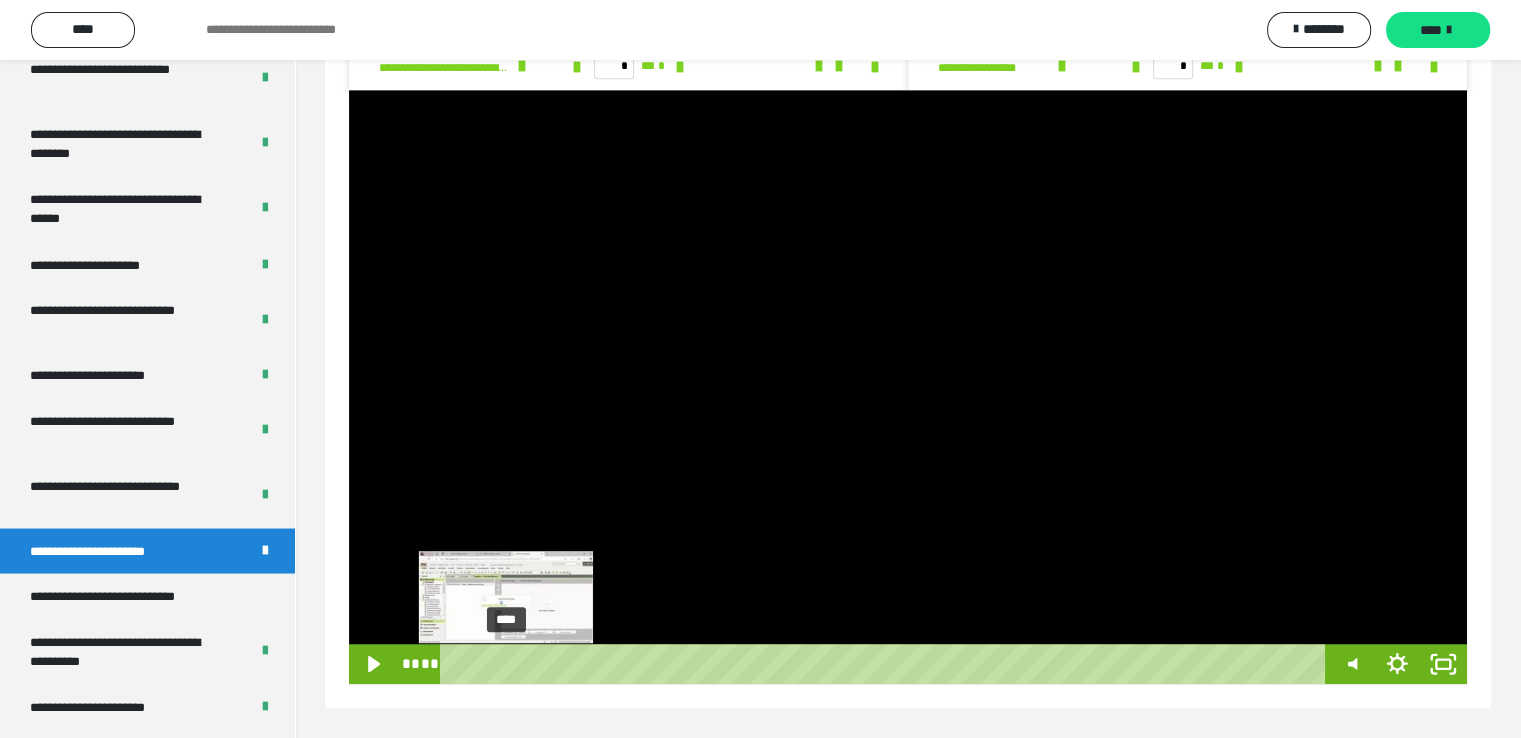 click on "****" at bounding box center (887, 664) 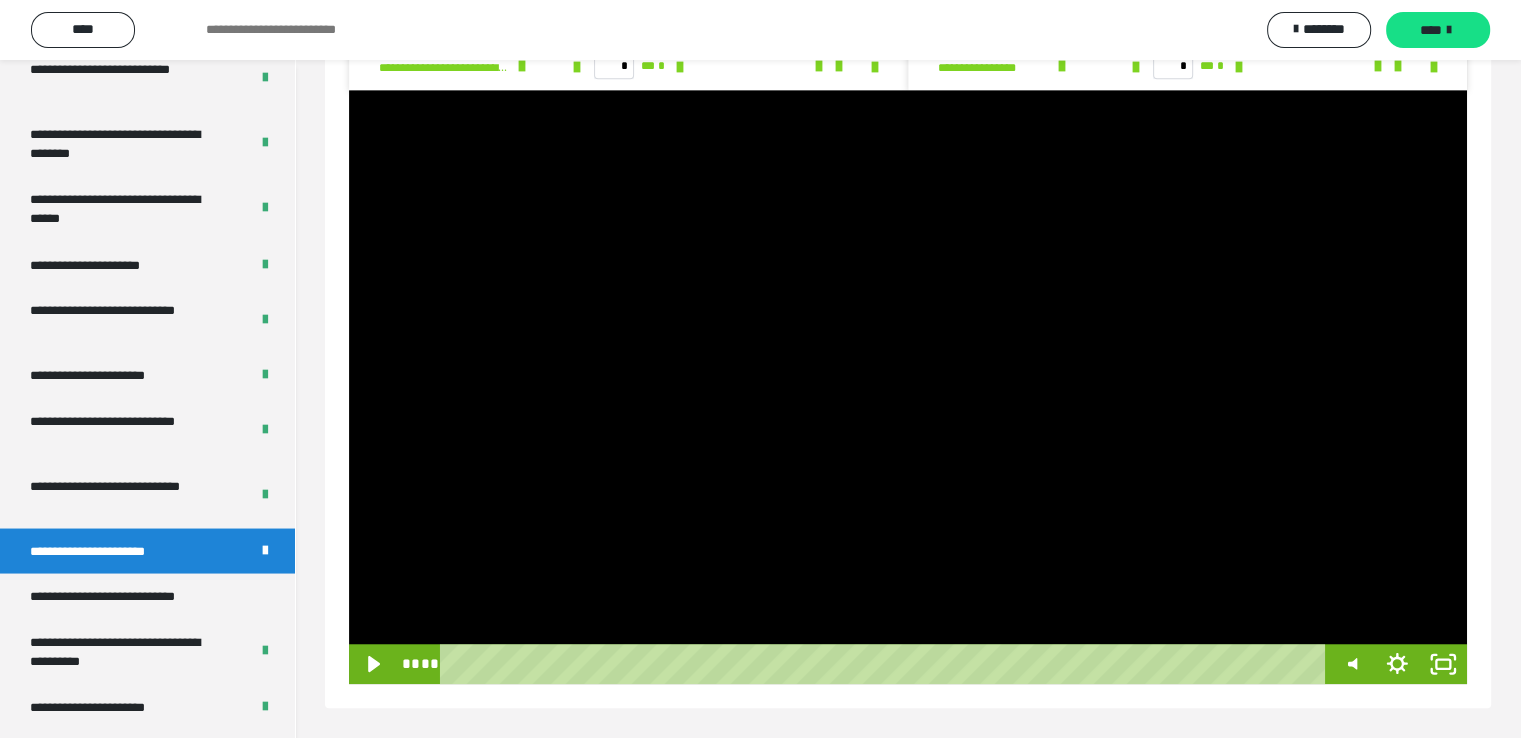 click at bounding box center [908, 387] 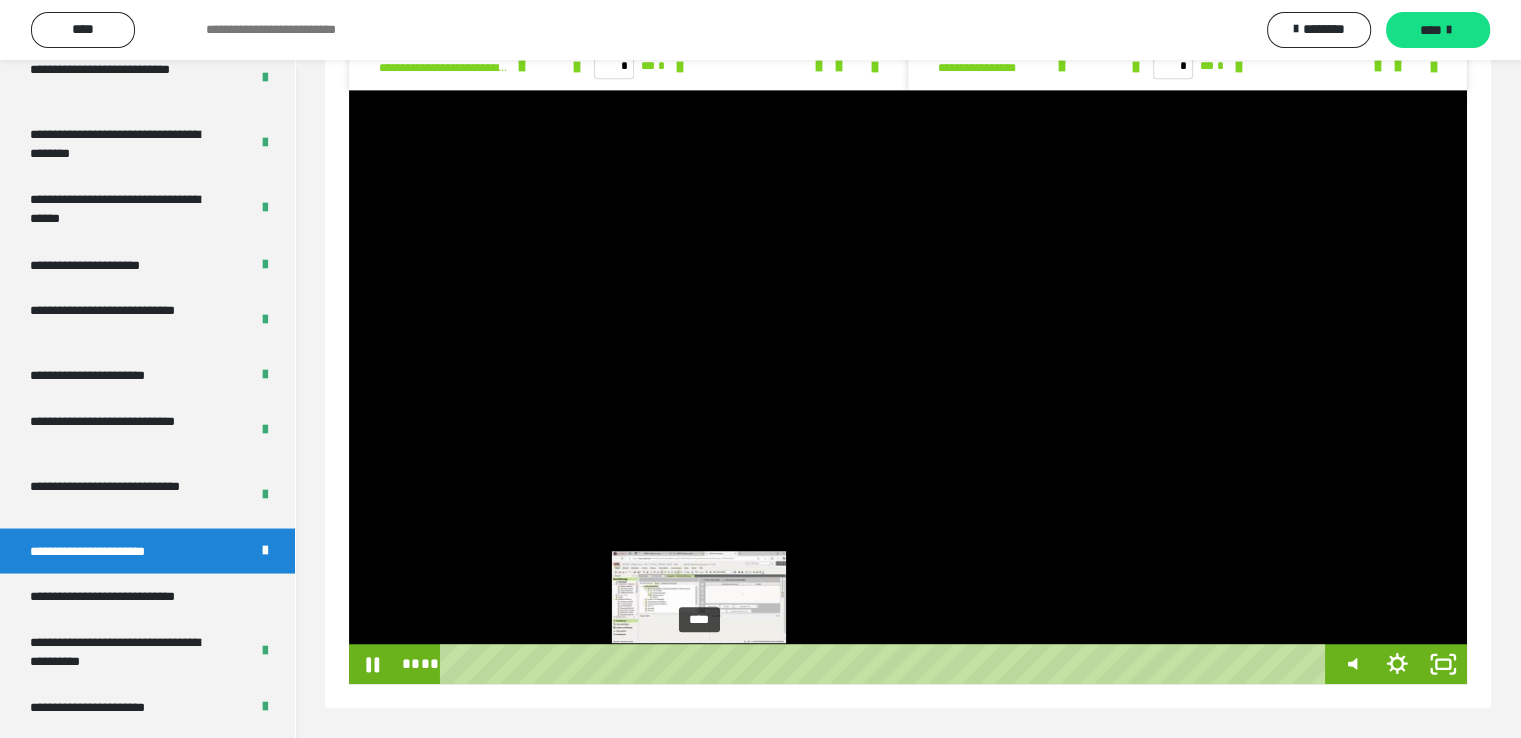 click on "****" at bounding box center (887, 664) 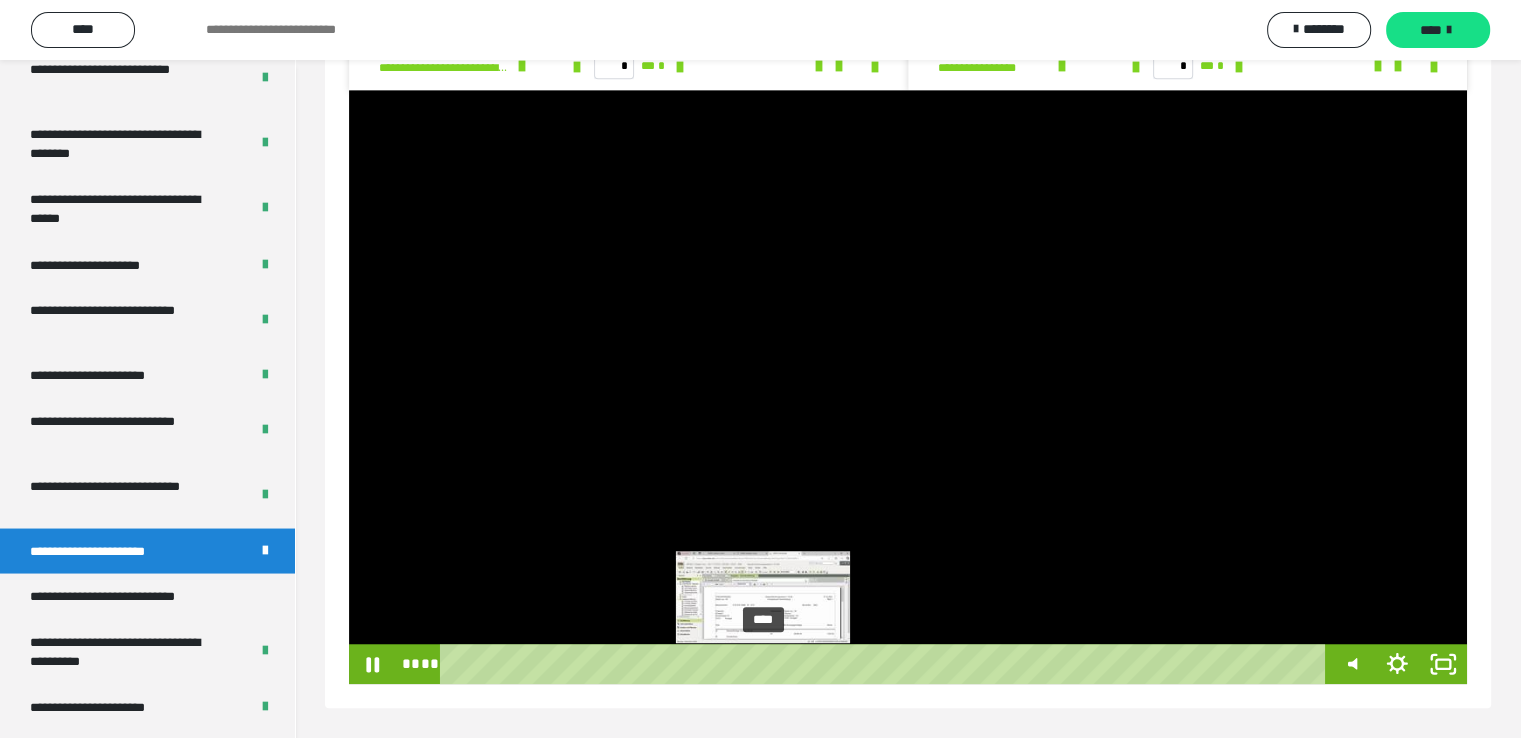 click on "****" at bounding box center [887, 664] 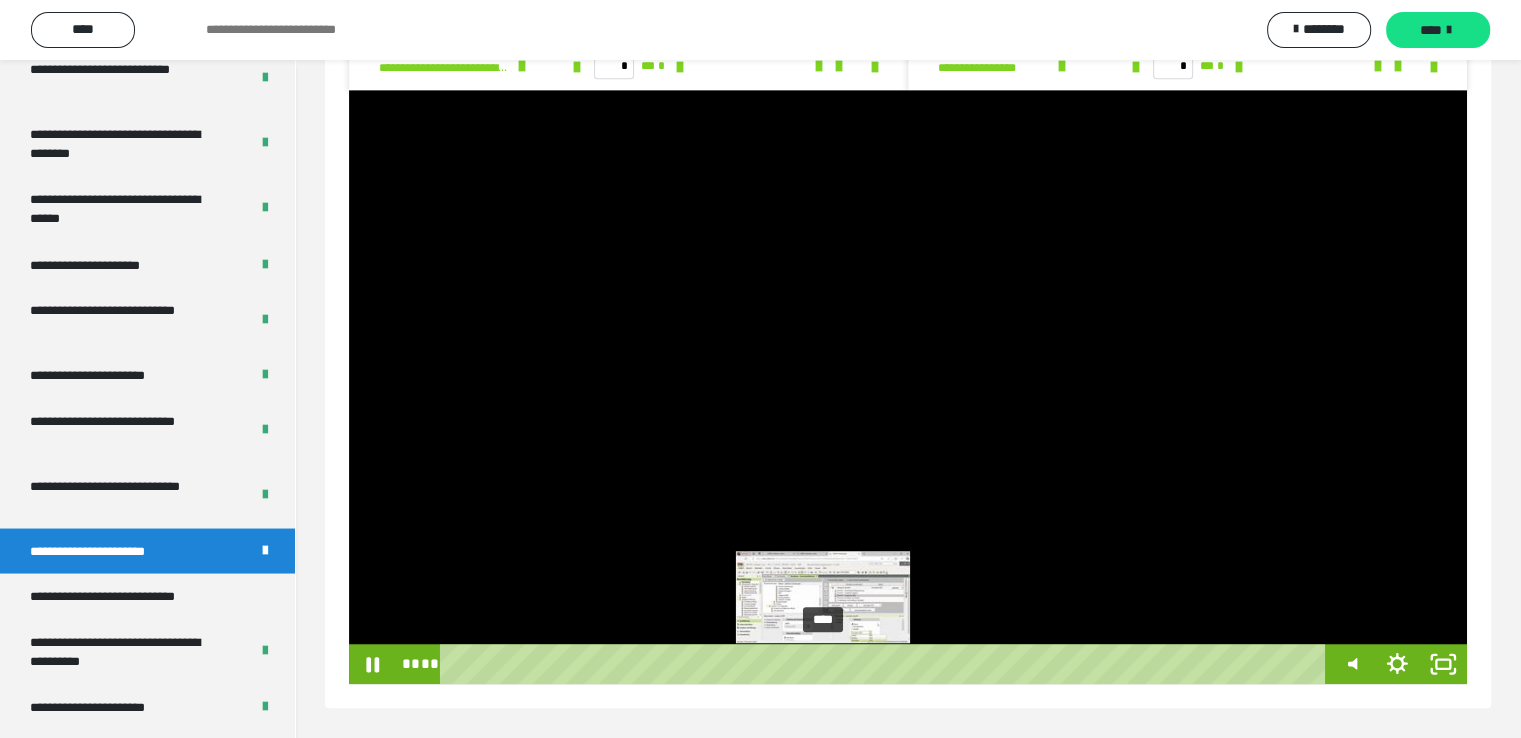 click on "****" at bounding box center [887, 664] 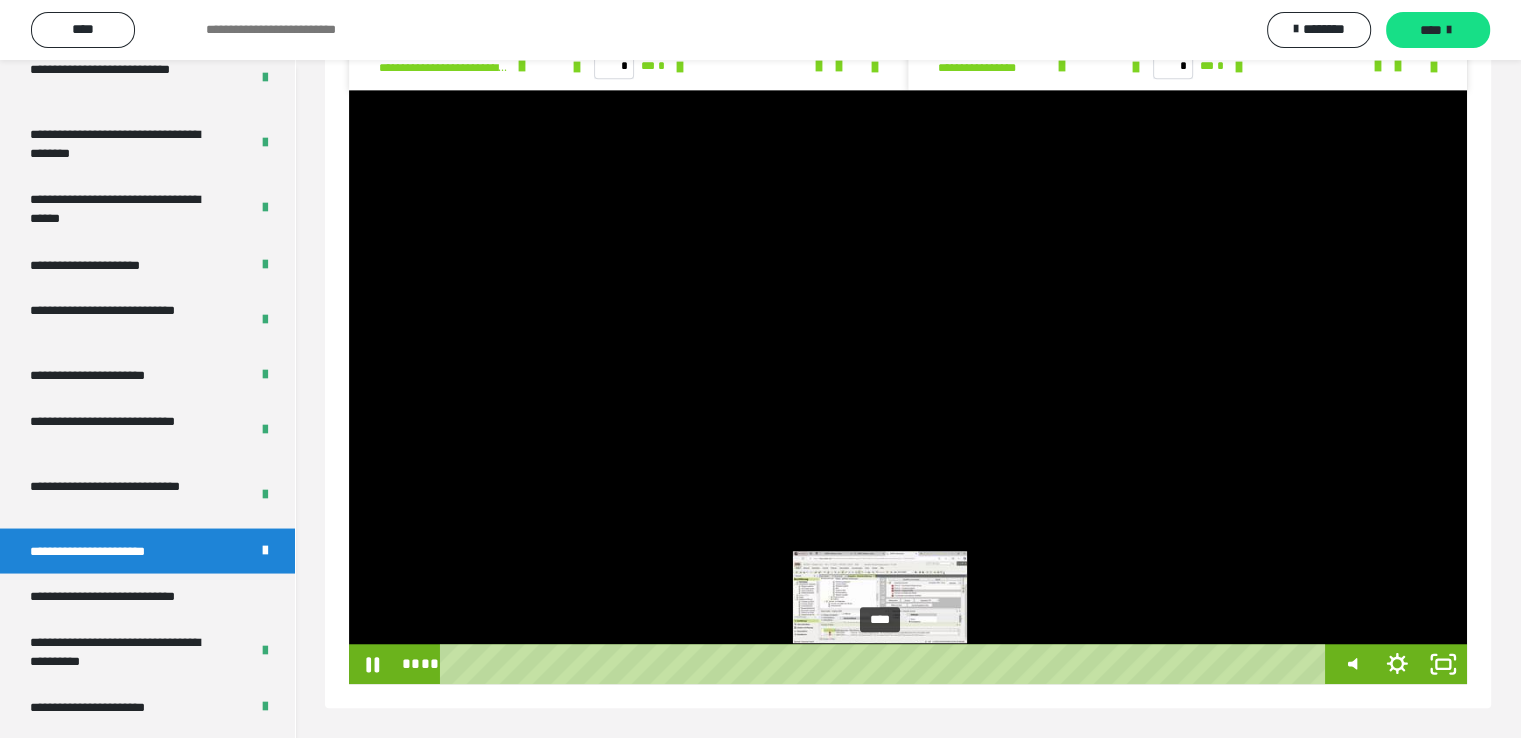click on "****" at bounding box center [887, 664] 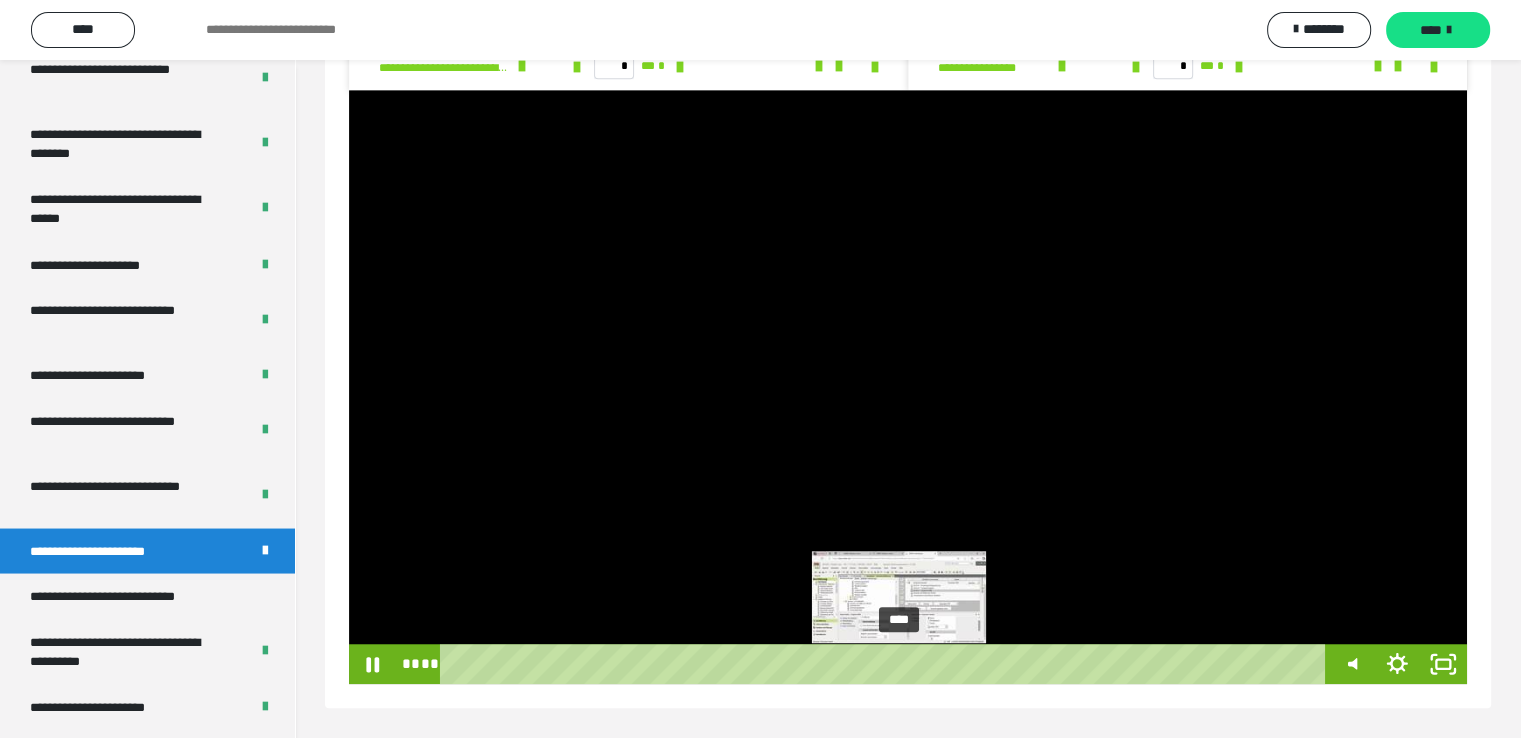 click on "****" at bounding box center (887, 664) 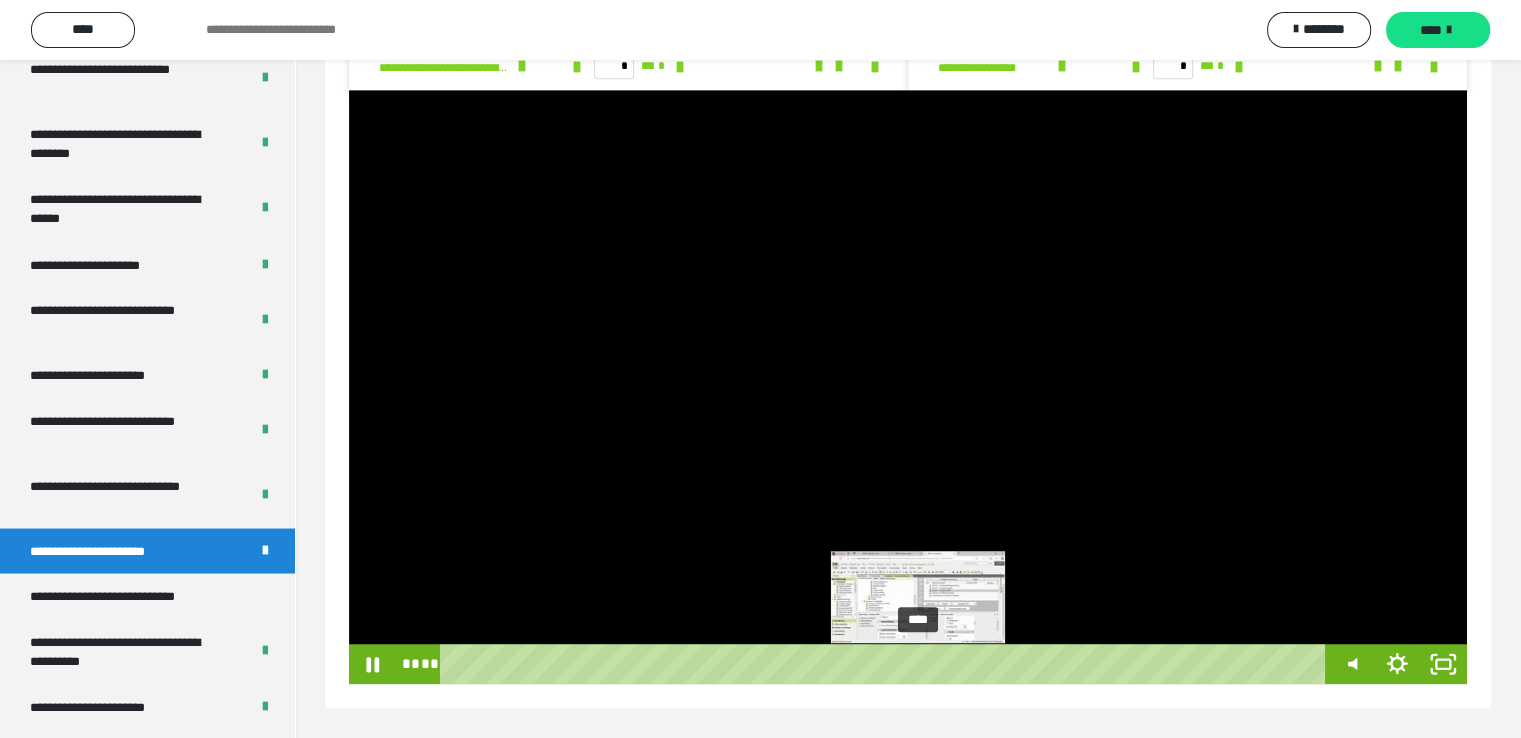 click on "****" at bounding box center (887, 664) 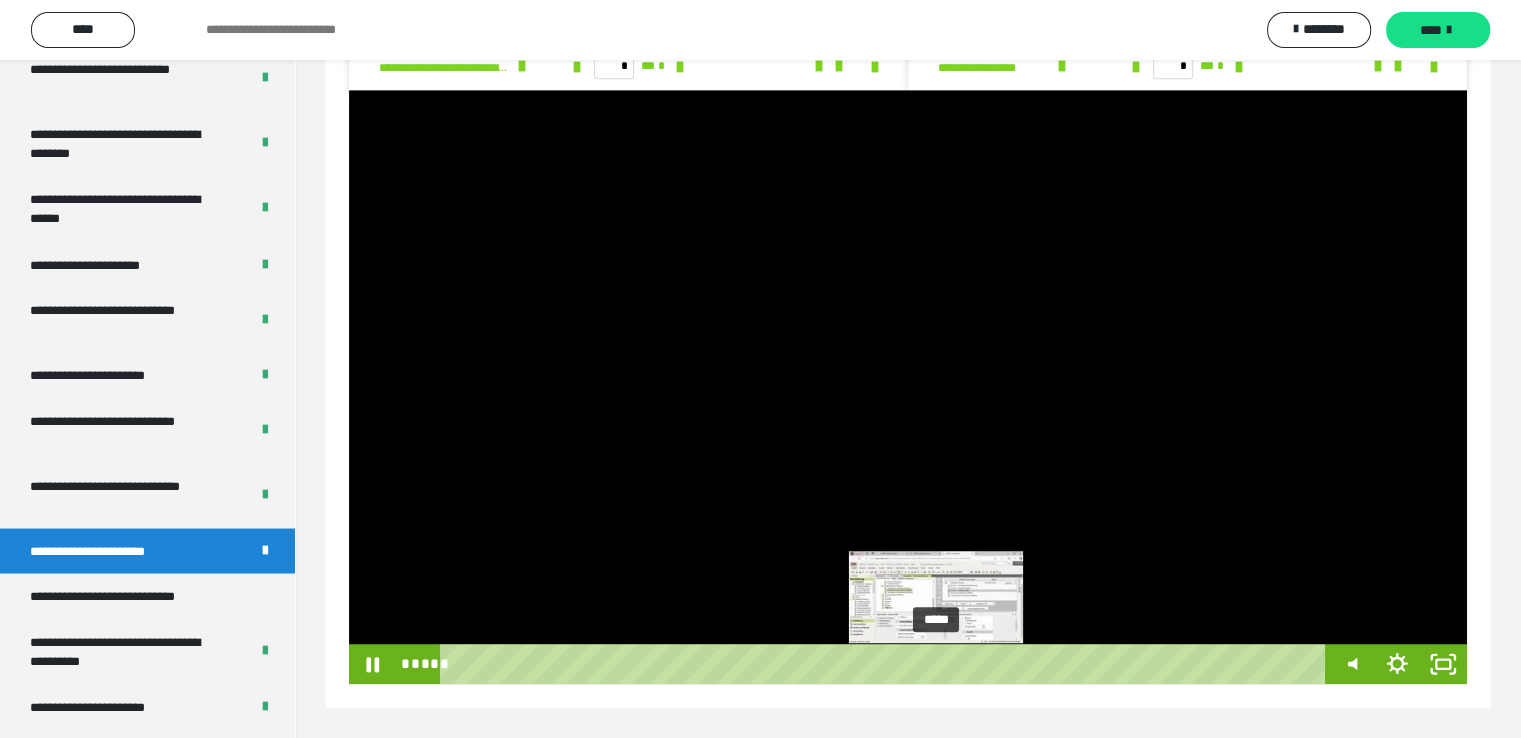 click on "*****" at bounding box center (887, 664) 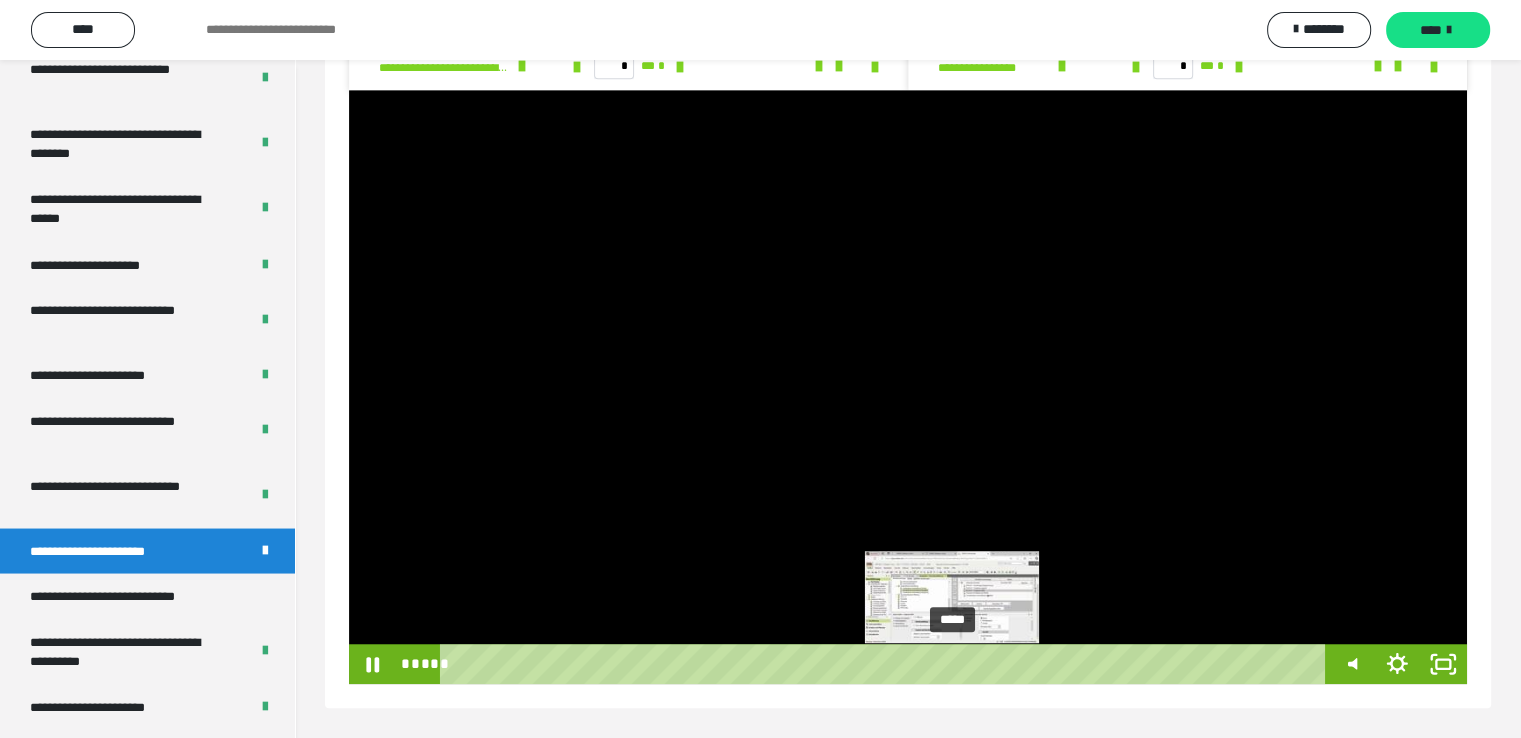 click on "*****" at bounding box center (887, 664) 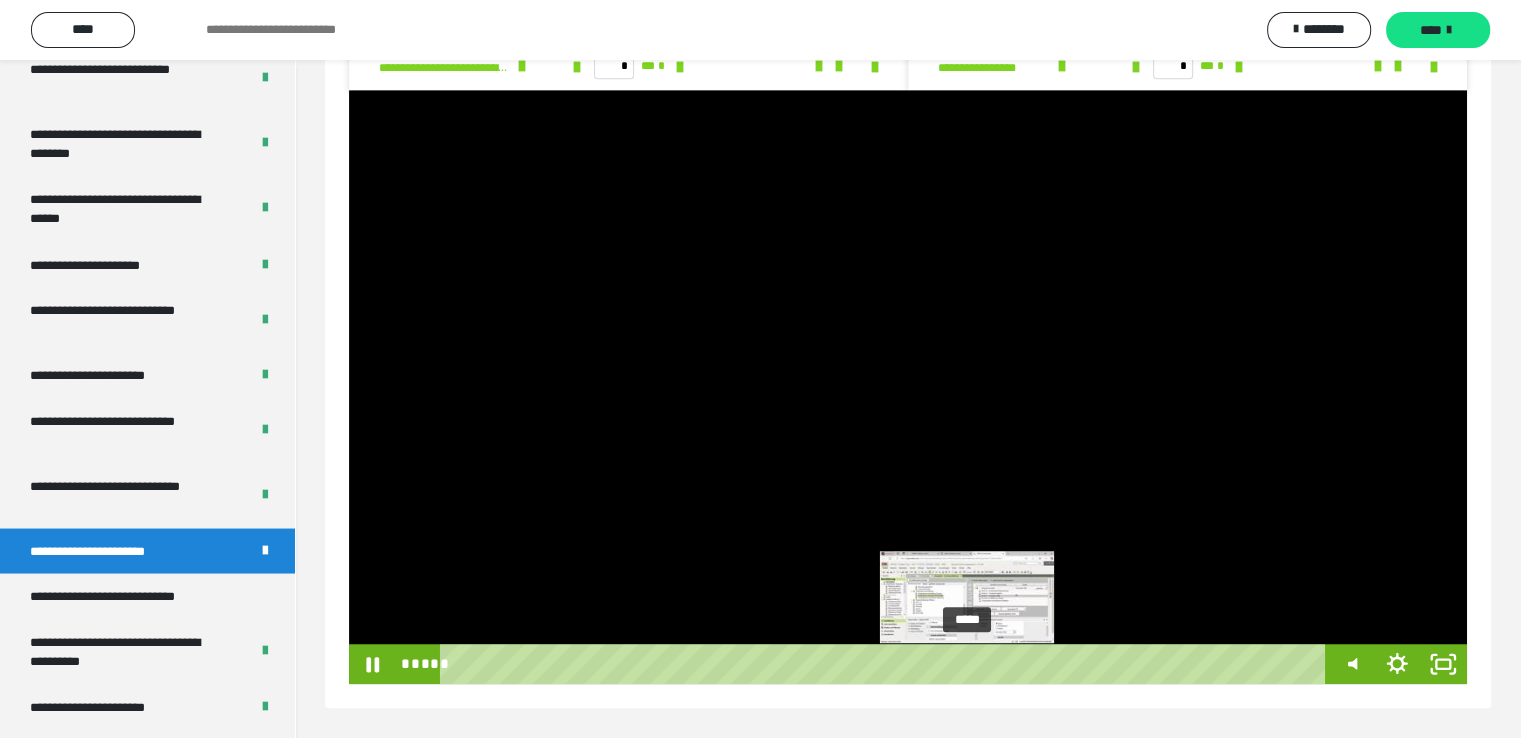 click on "*****" at bounding box center [887, 664] 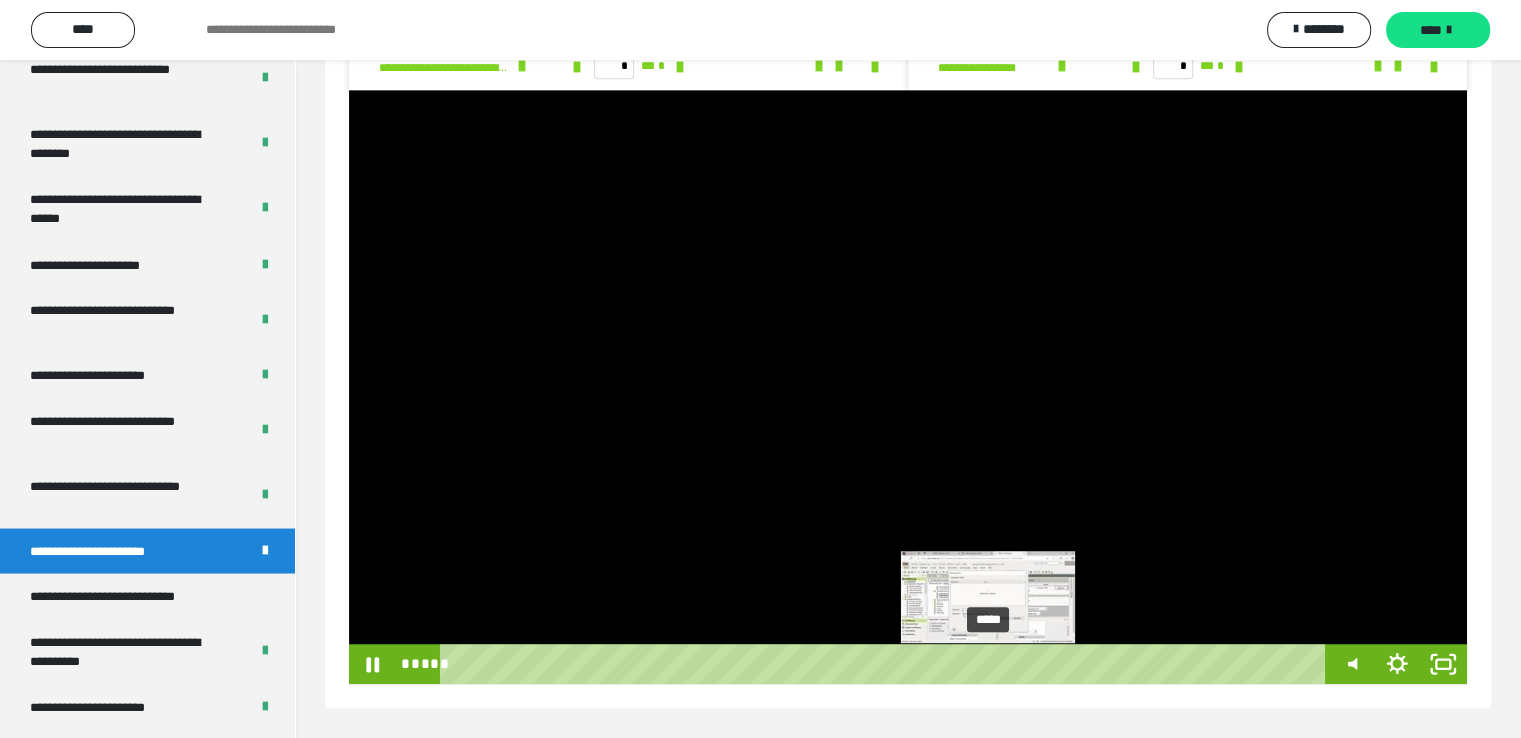 click on "*****" at bounding box center (887, 664) 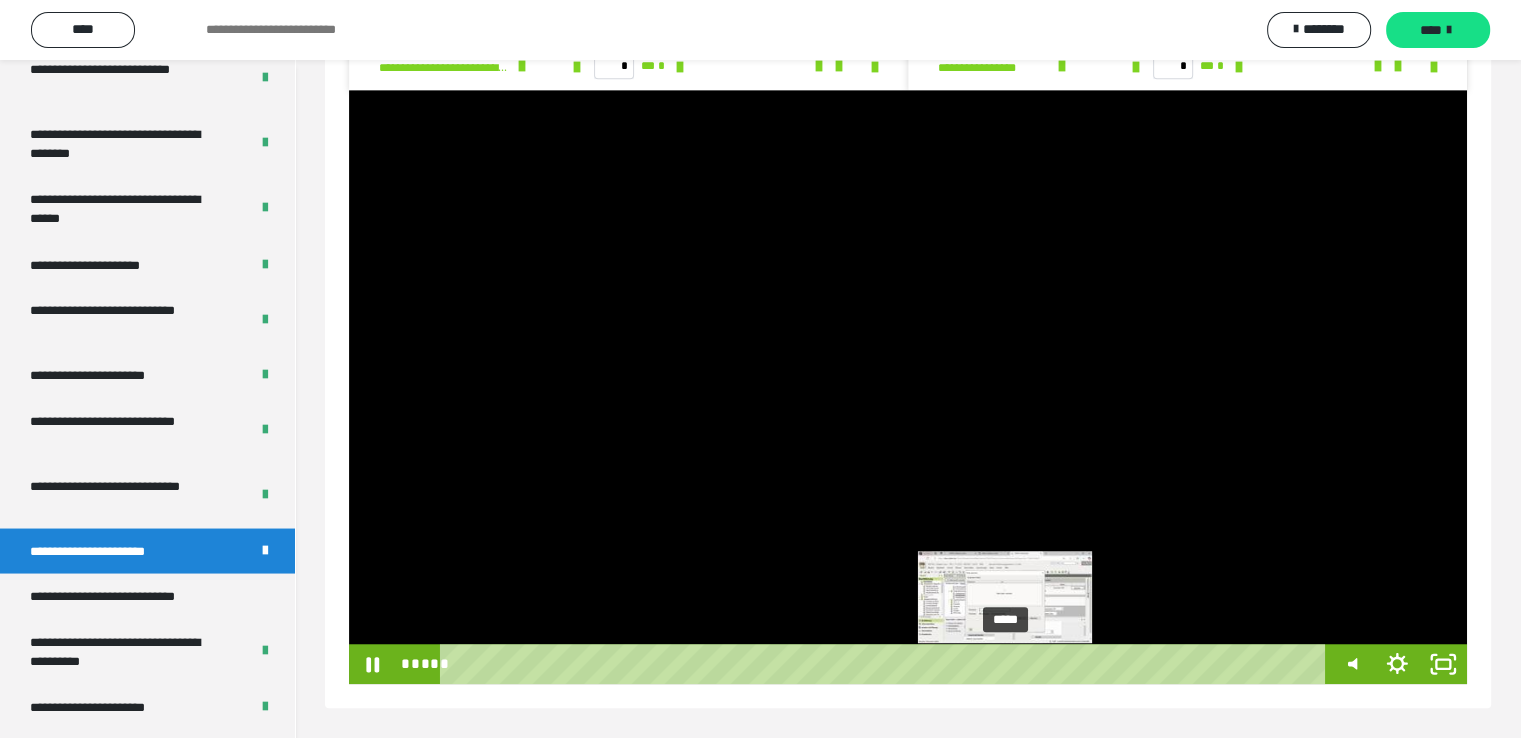 click on "*****" at bounding box center [887, 664] 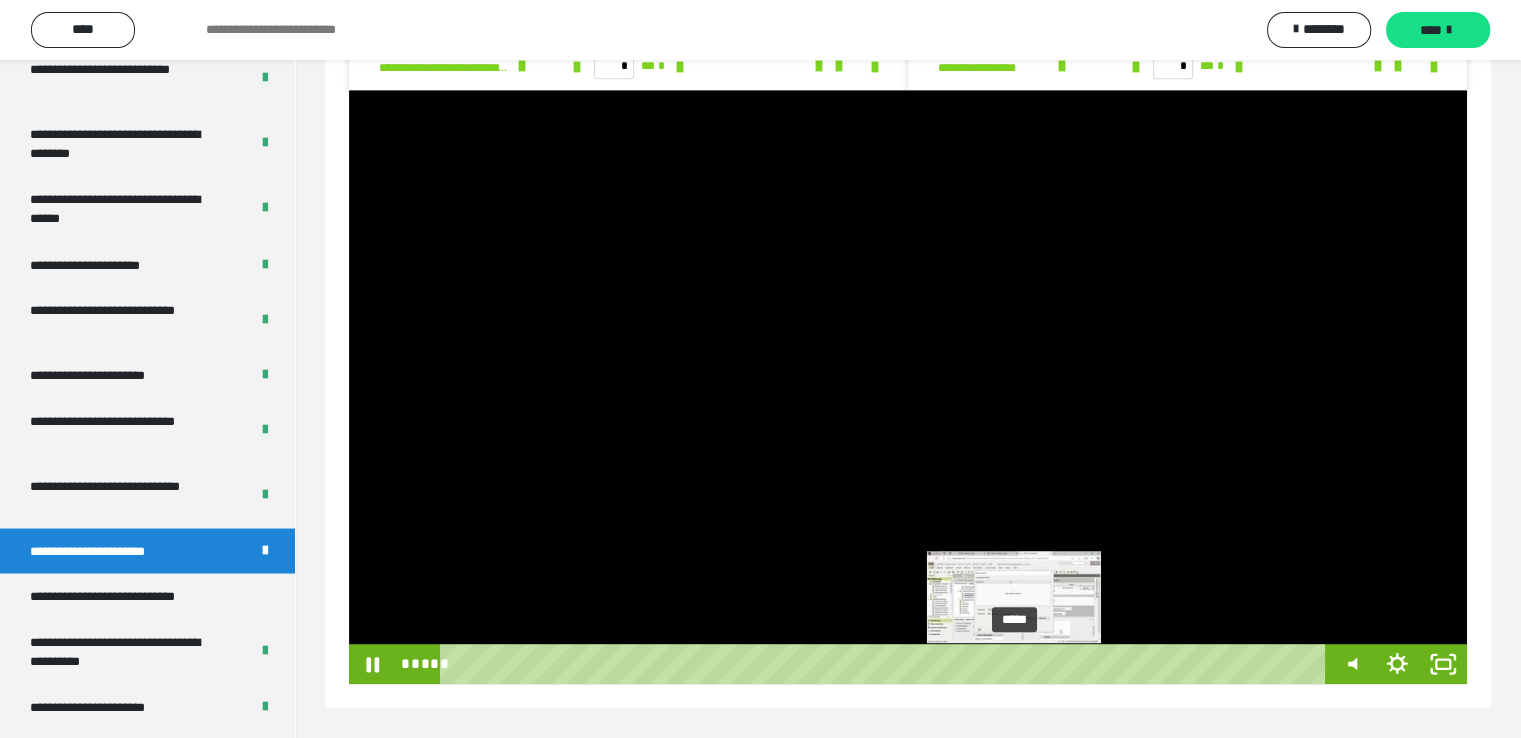 click on "*****" at bounding box center [887, 664] 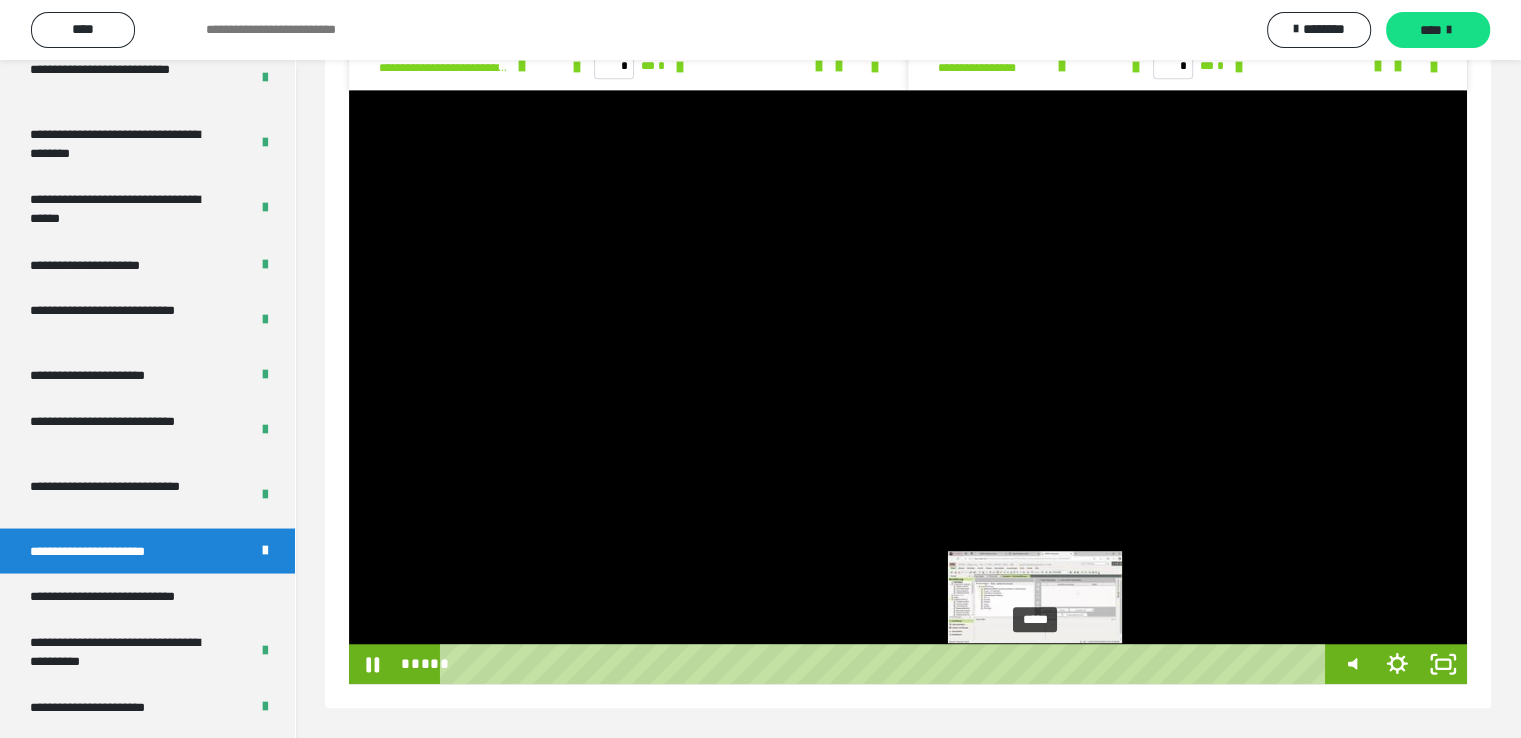 click on "*****" at bounding box center [887, 664] 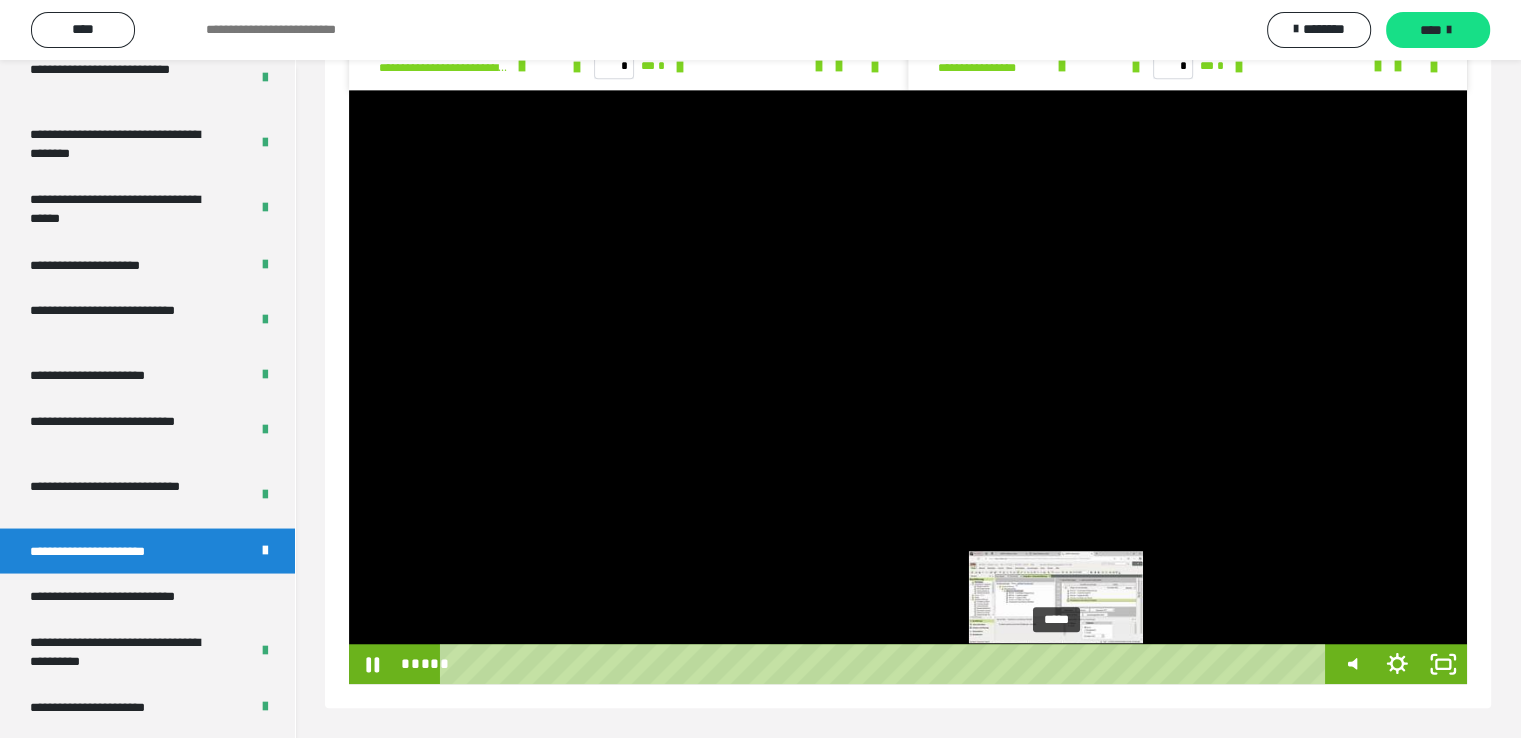 click on "*****" at bounding box center (887, 664) 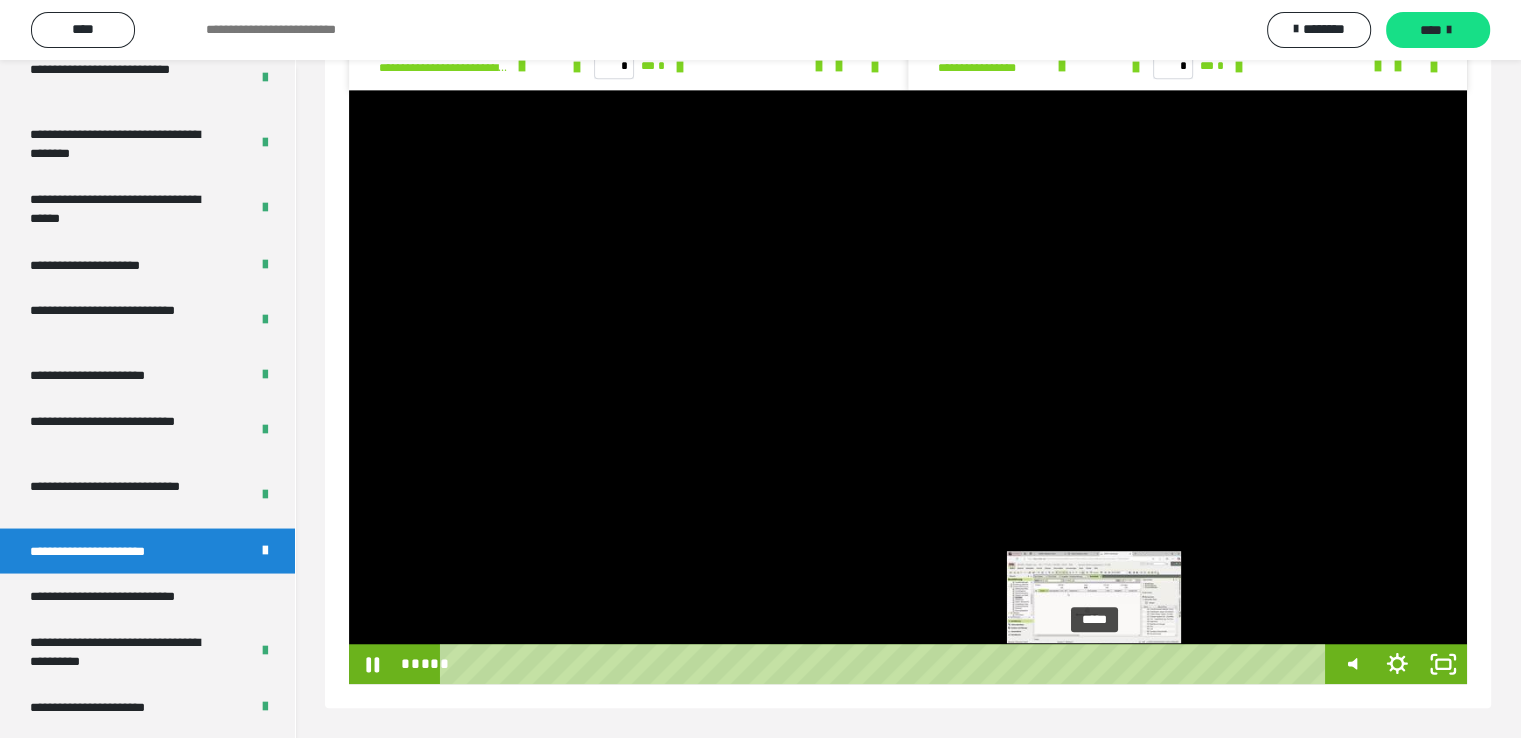 click on "*****" at bounding box center [887, 664] 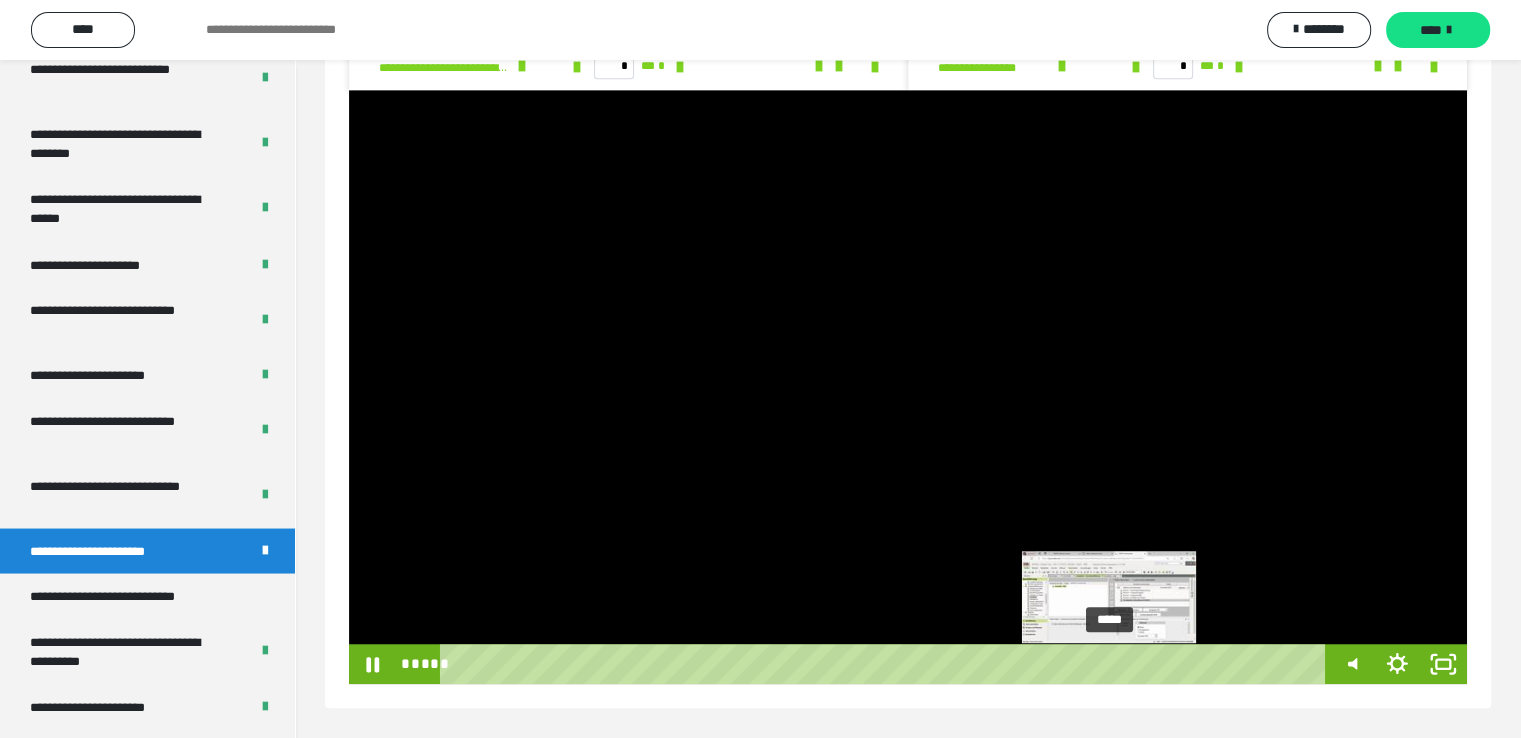 click on "*****" at bounding box center [887, 664] 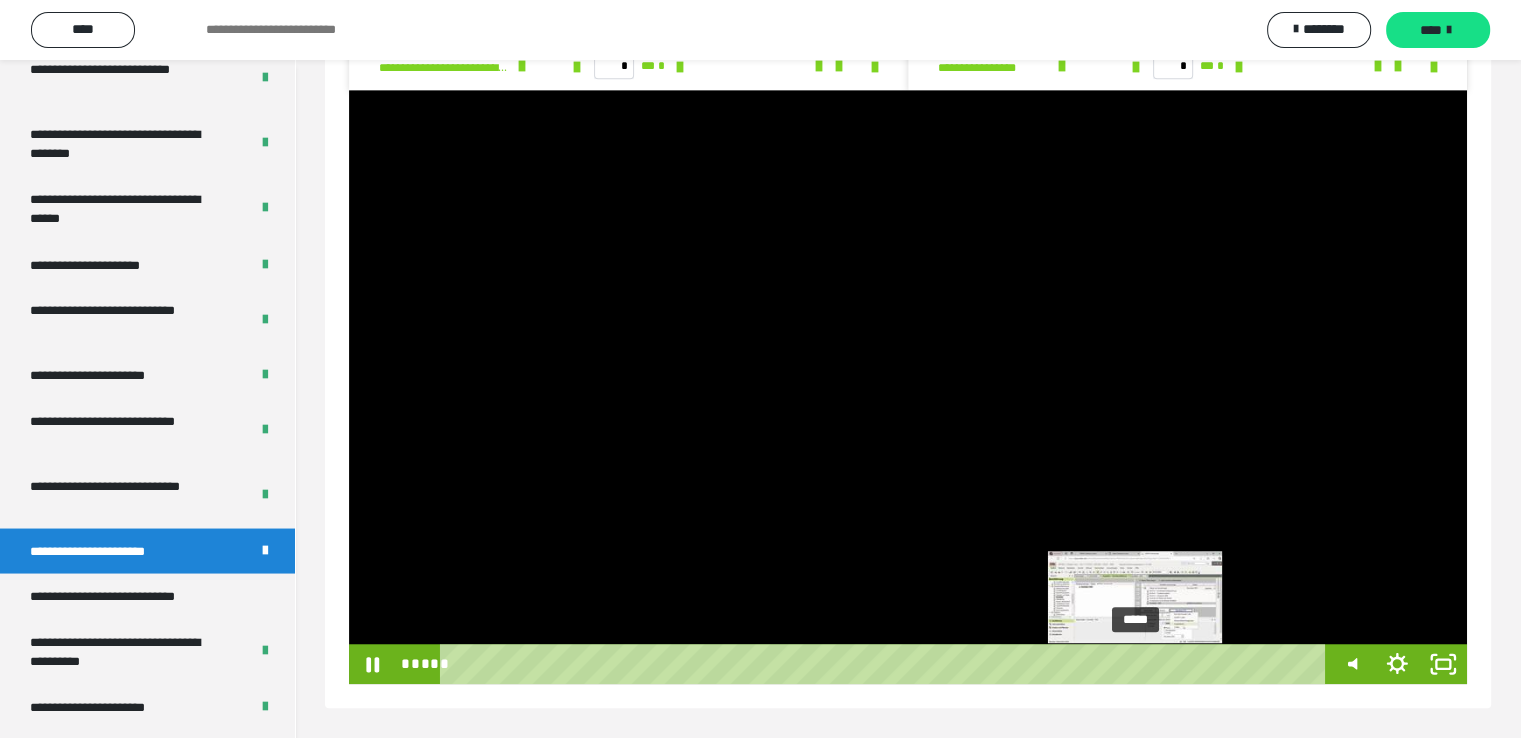 click on "*****" at bounding box center (887, 664) 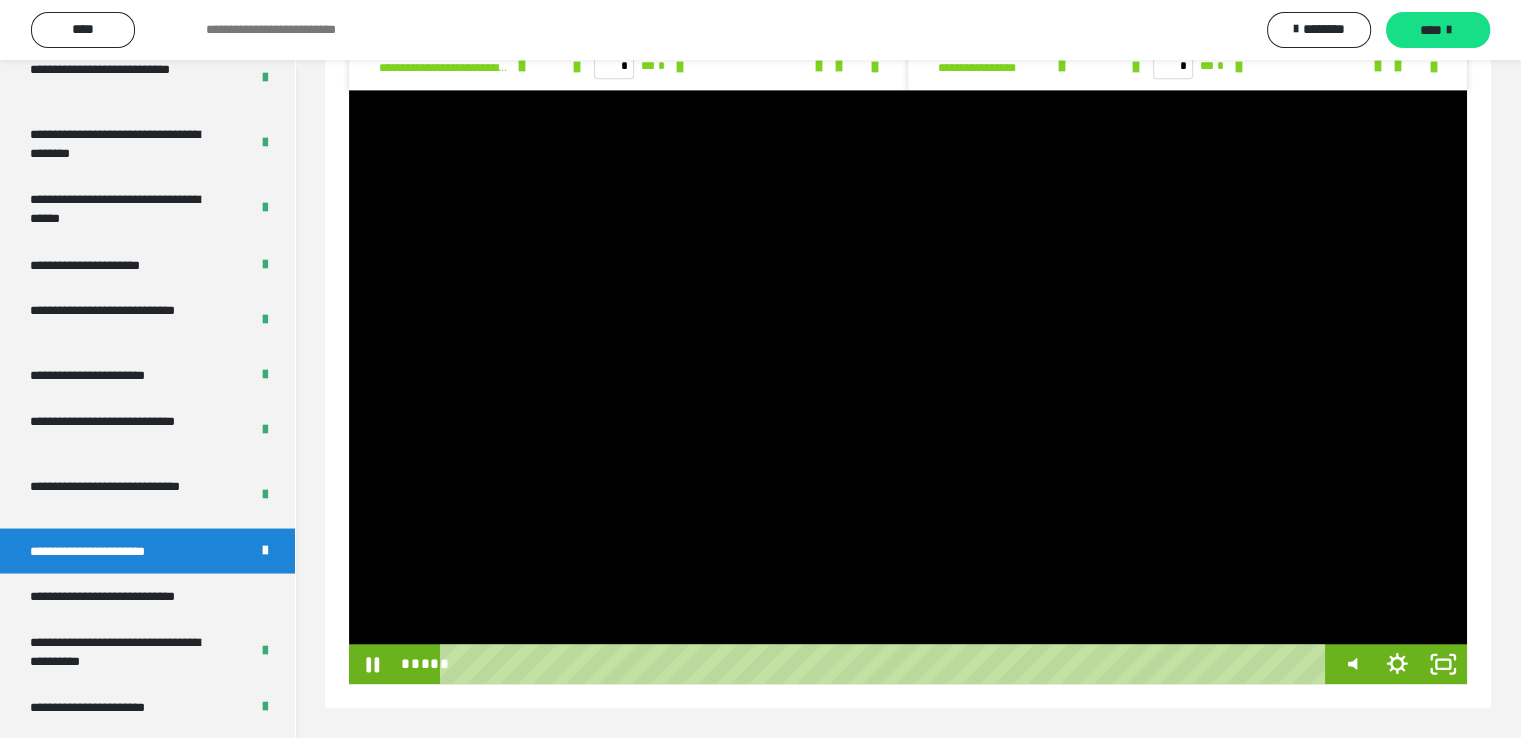 click at bounding box center (908, 387) 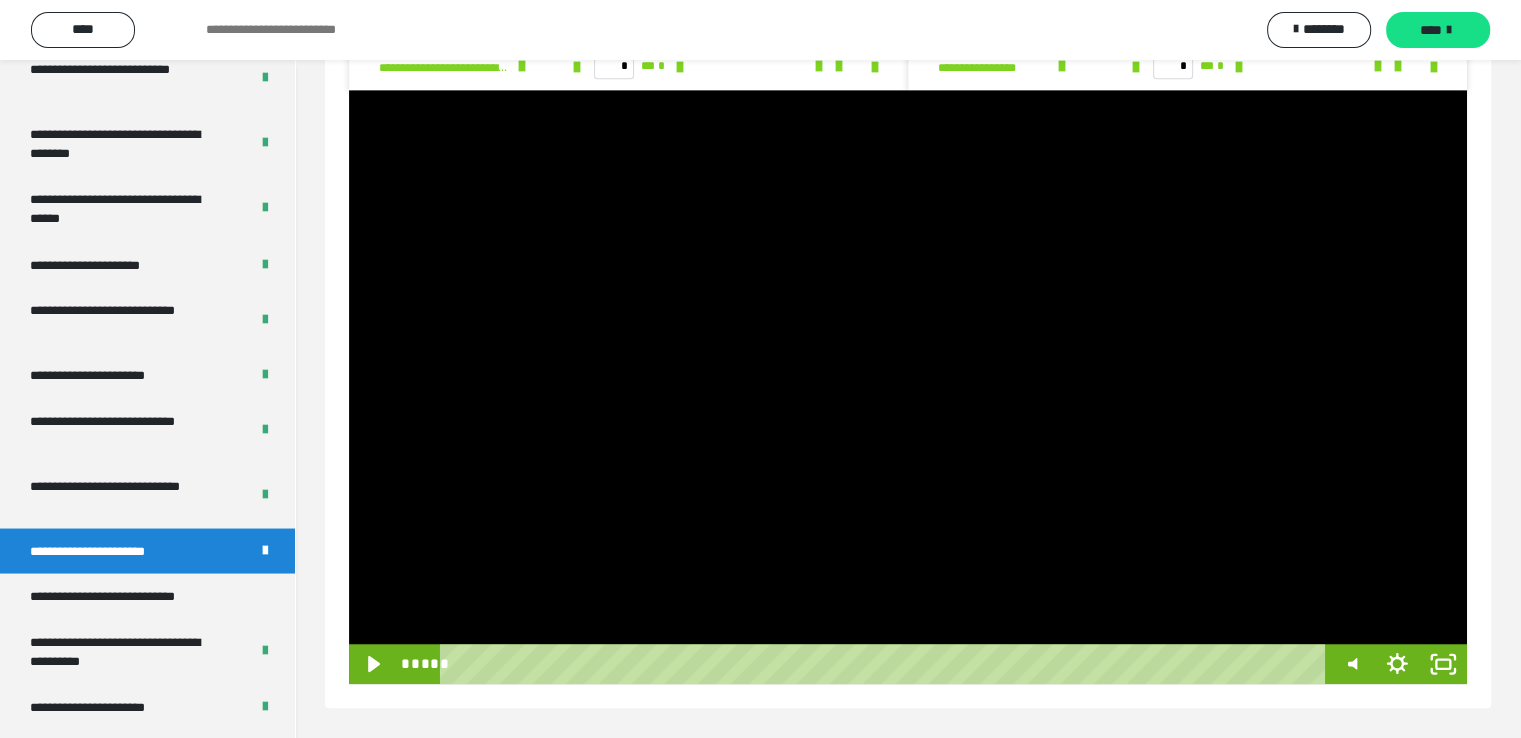 click at bounding box center [908, 387] 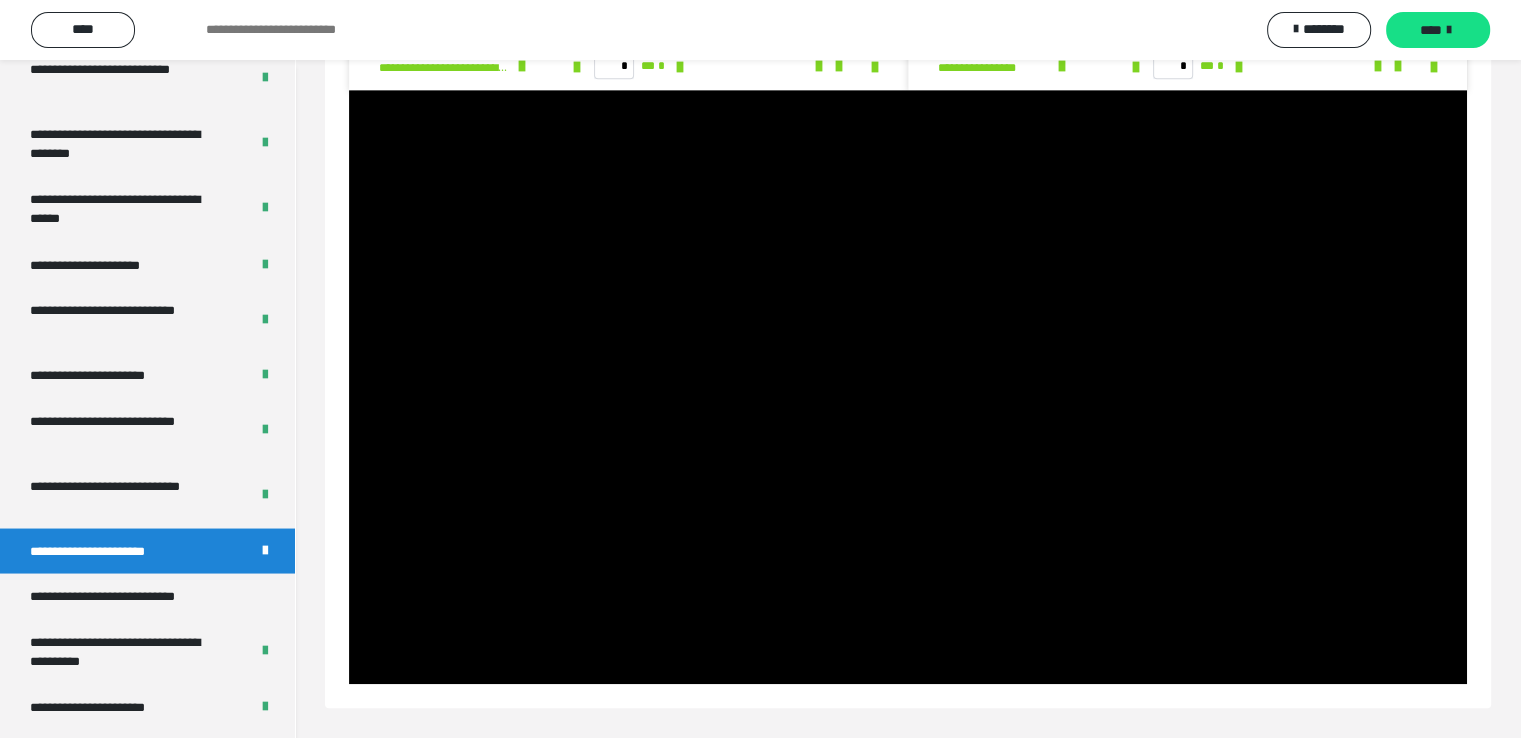 click at bounding box center (908, 387) 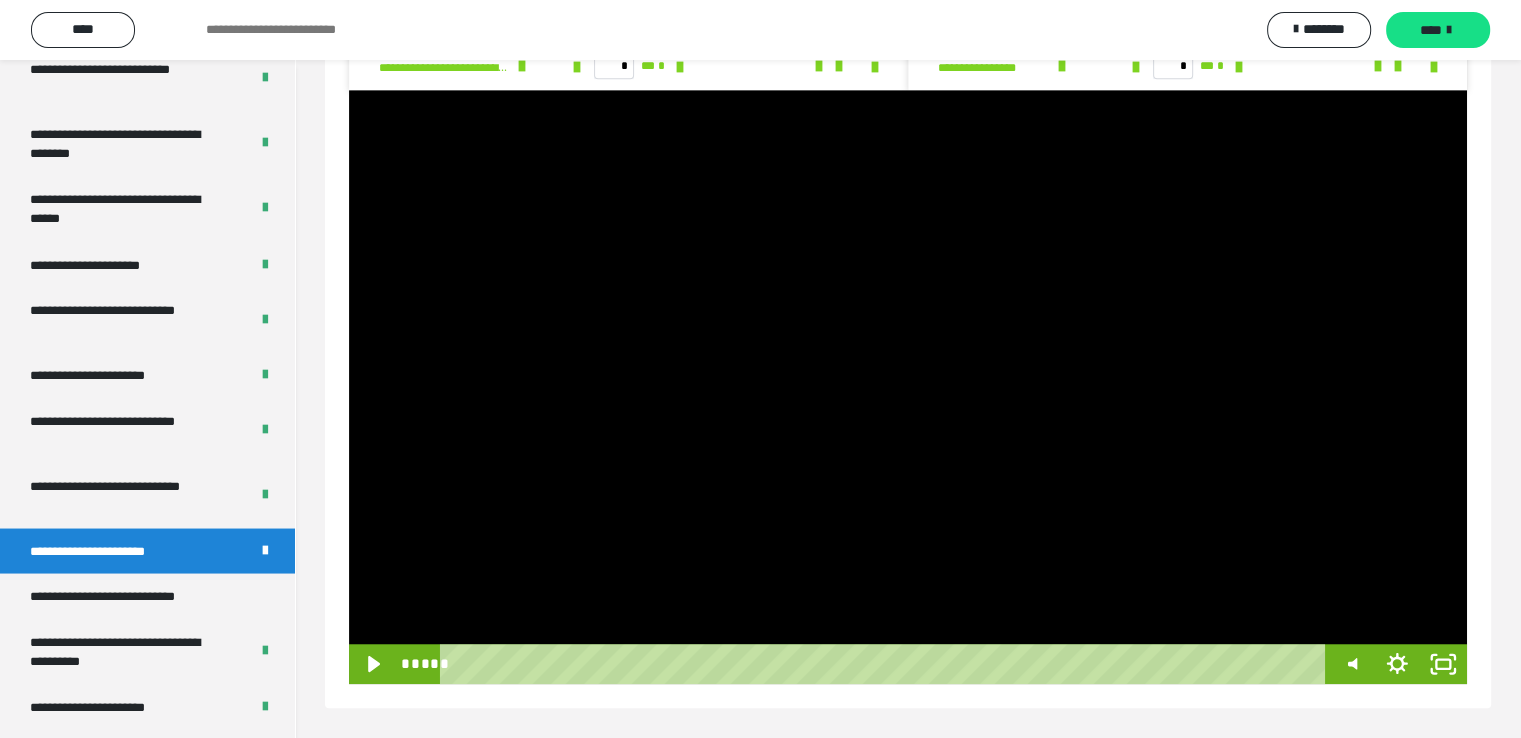 click at bounding box center [908, 387] 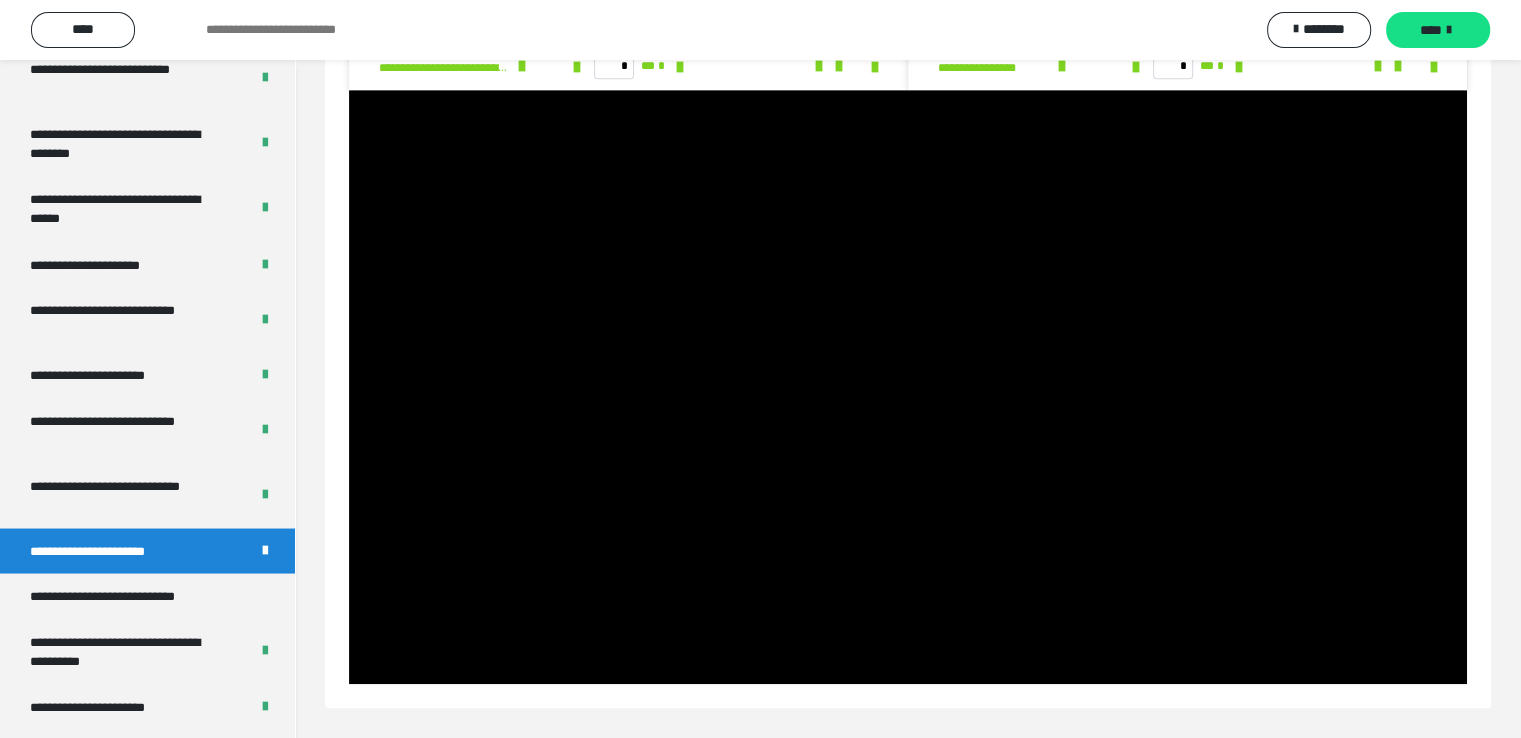 click at bounding box center (908, 387) 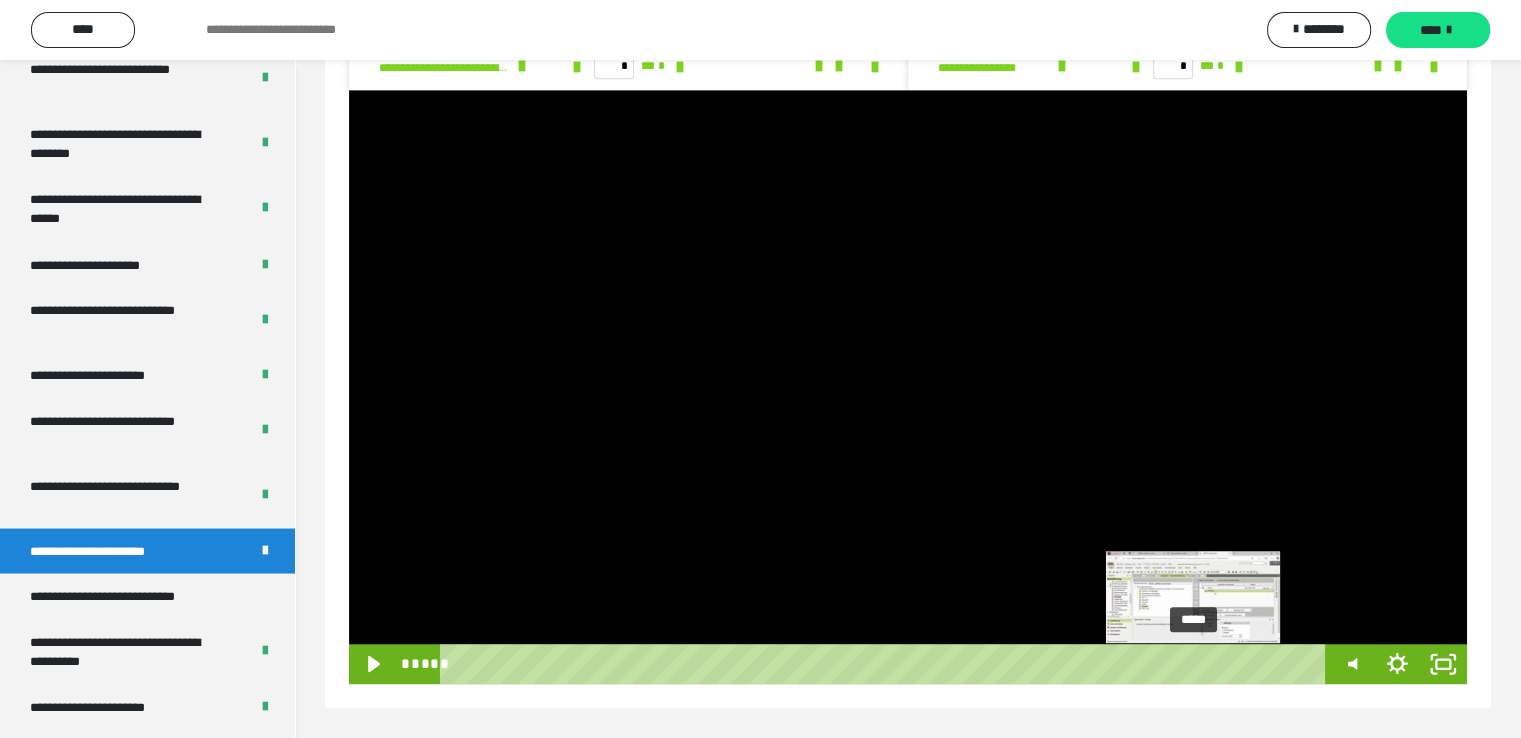 click at bounding box center [1200, 663] 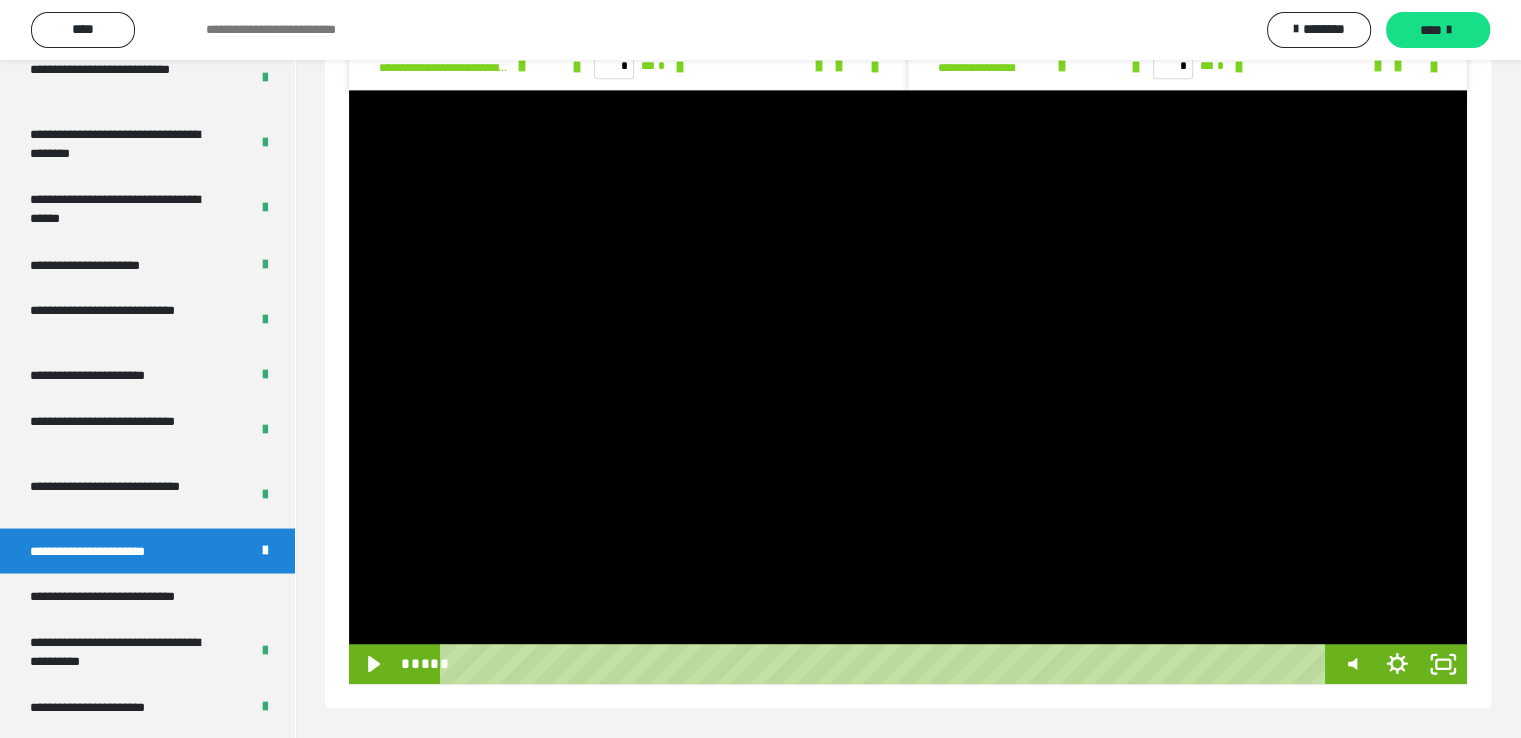 click at bounding box center [908, 387] 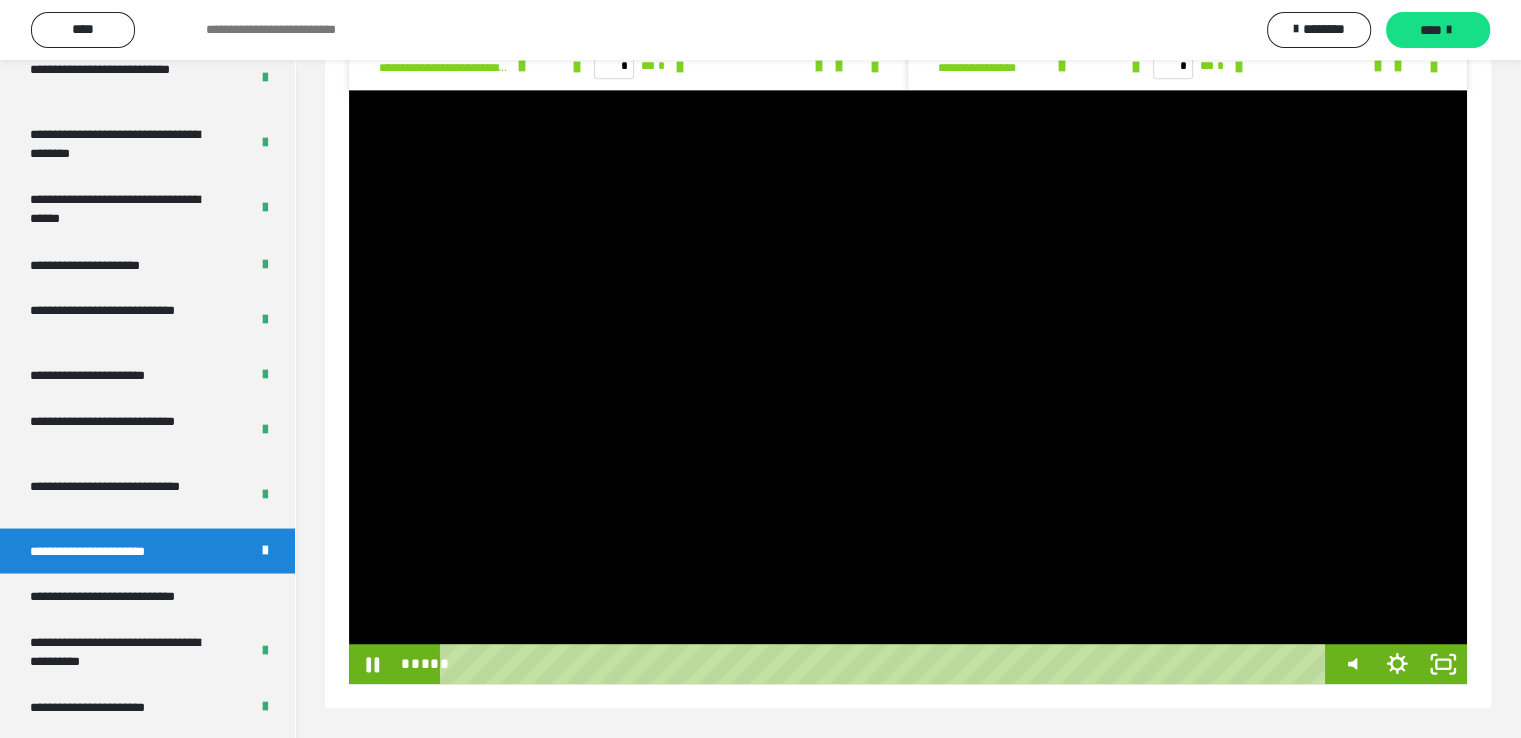 click at bounding box center [908, 387] 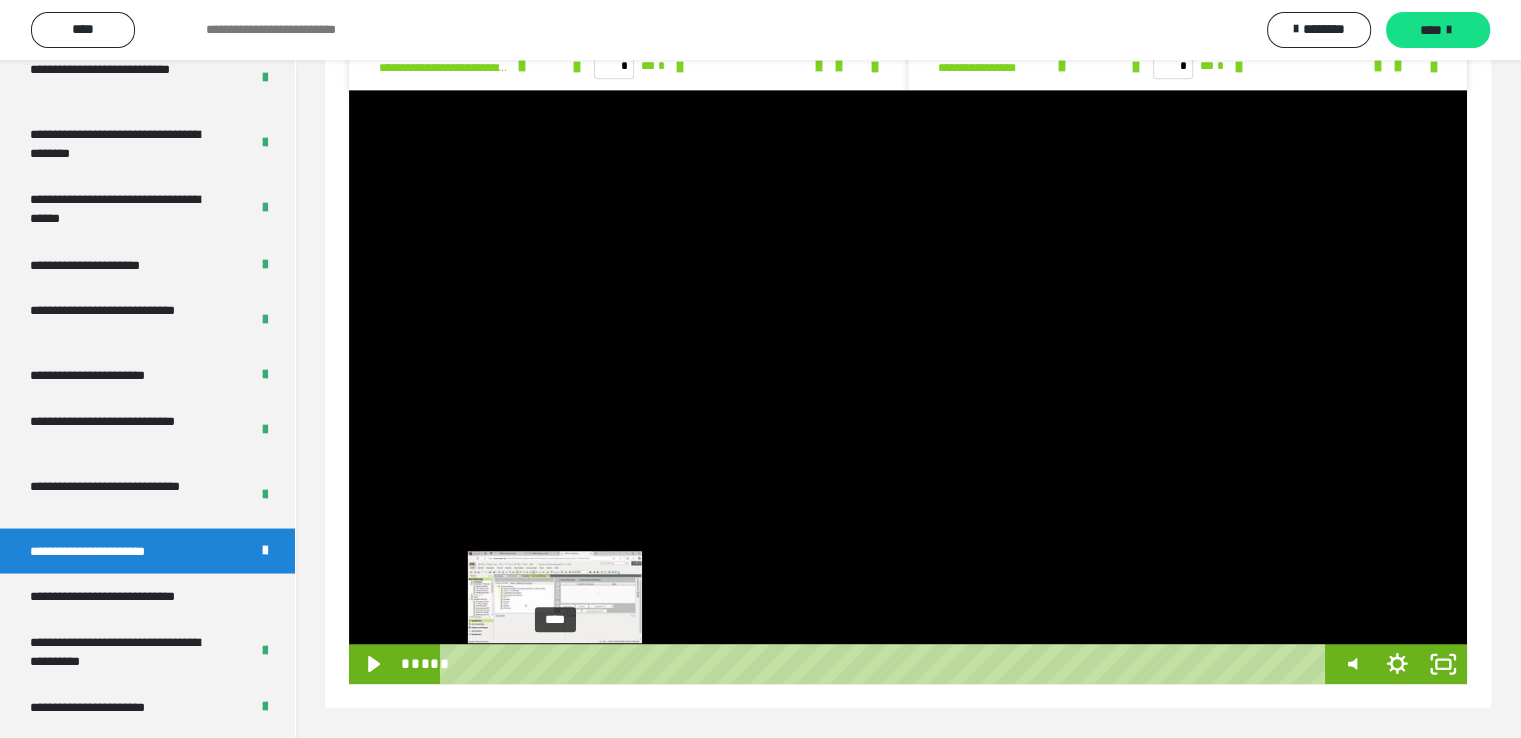 click on "****" at bounding box center [887, 664] 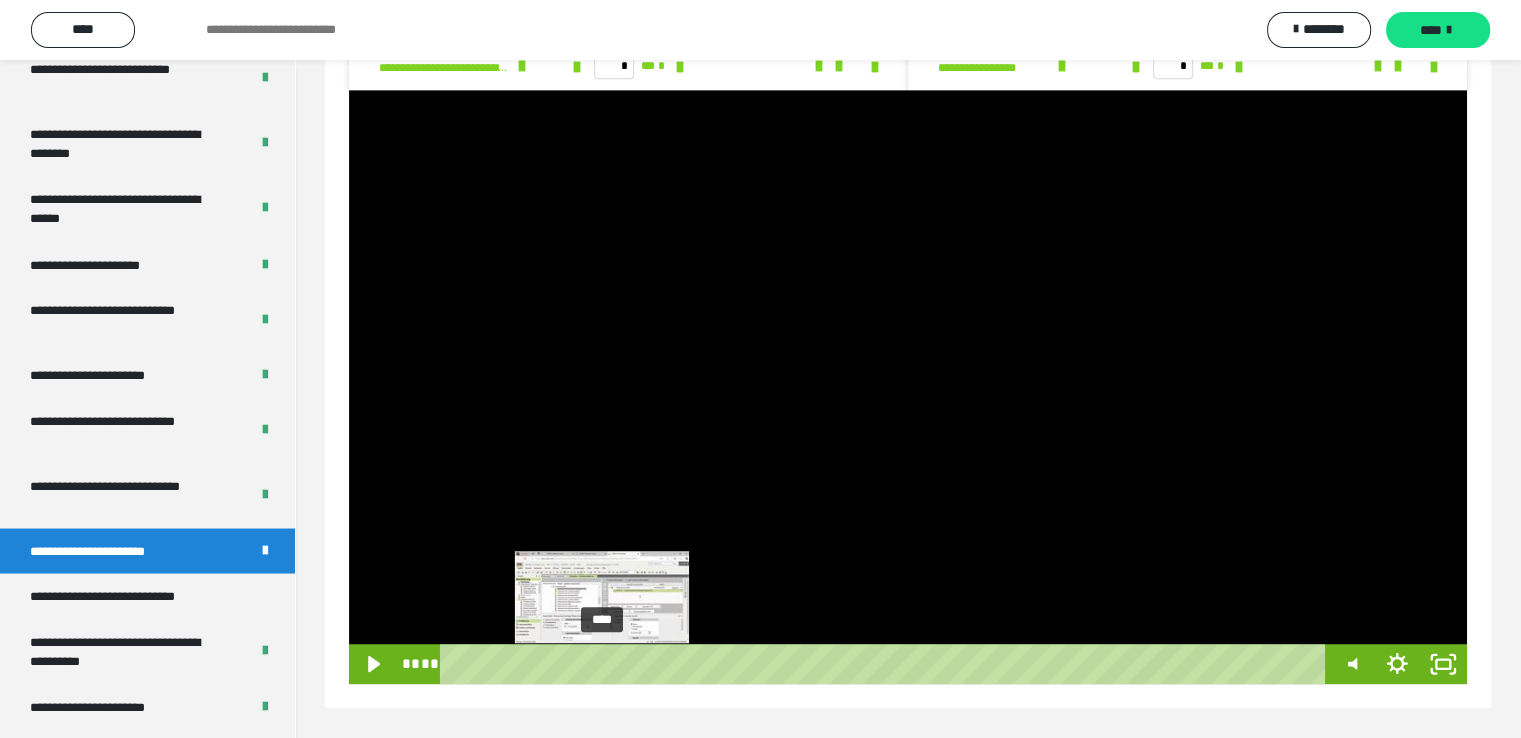 click on "****" at bounding box center (887, 664) 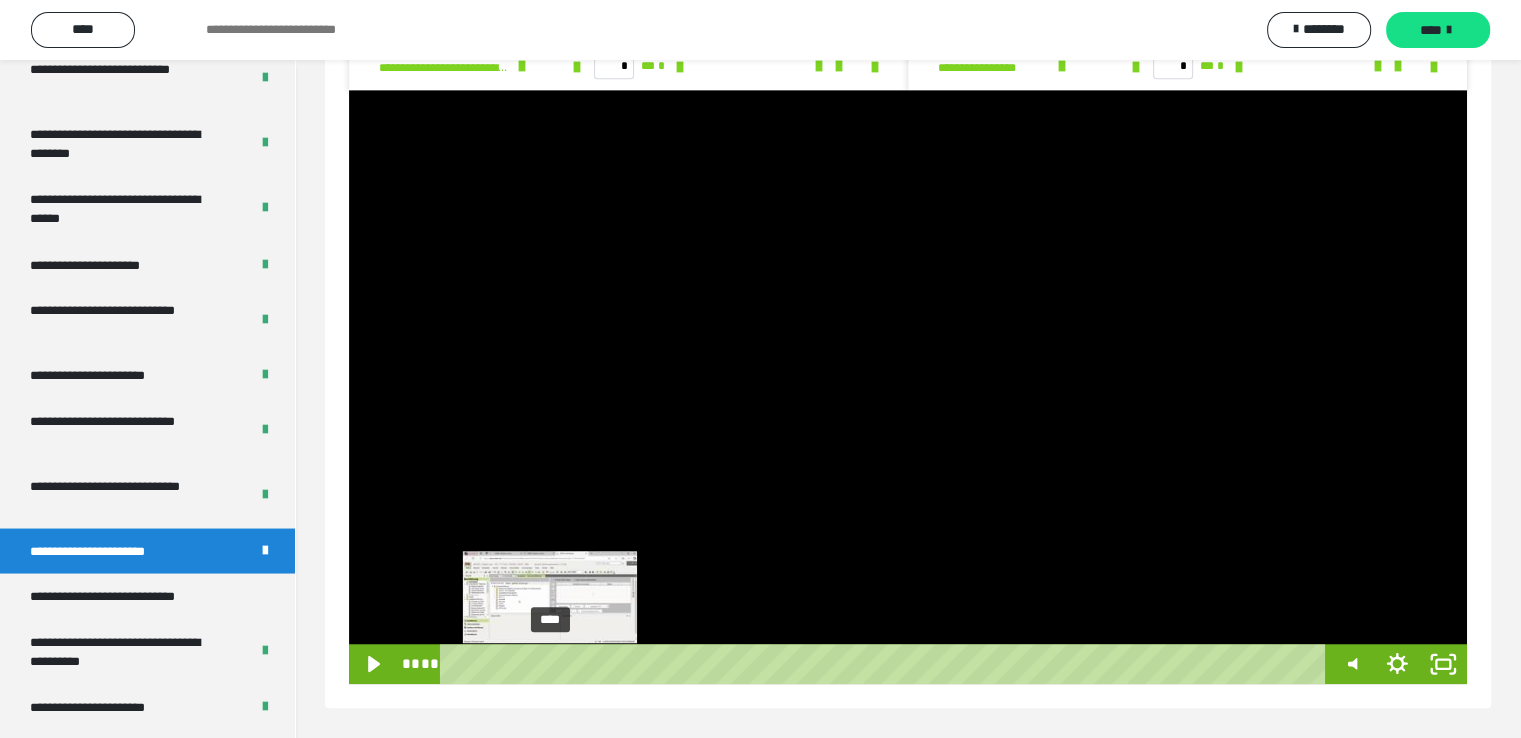 click on "****" at bounding box center [887, 664] 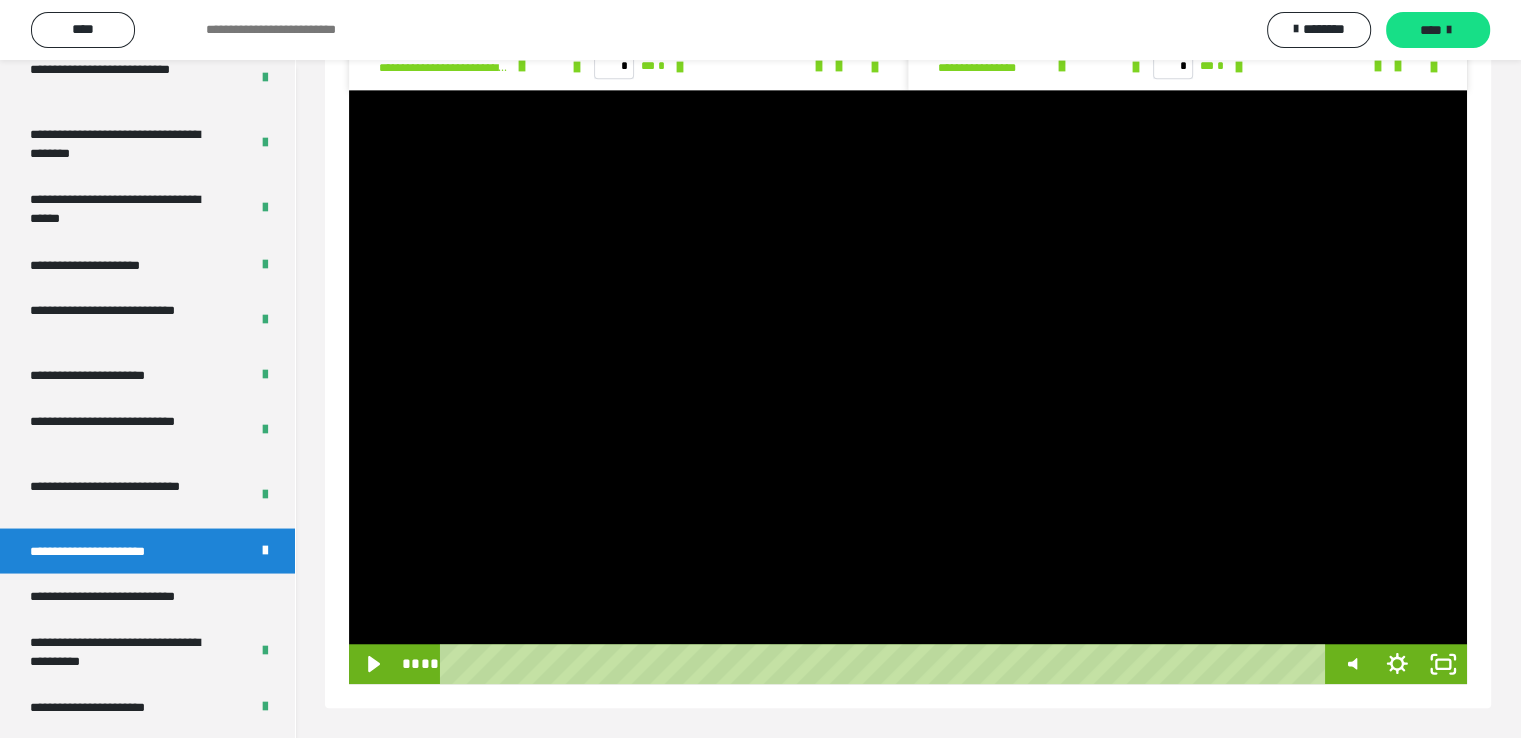 click at bounding box center (908, 387) 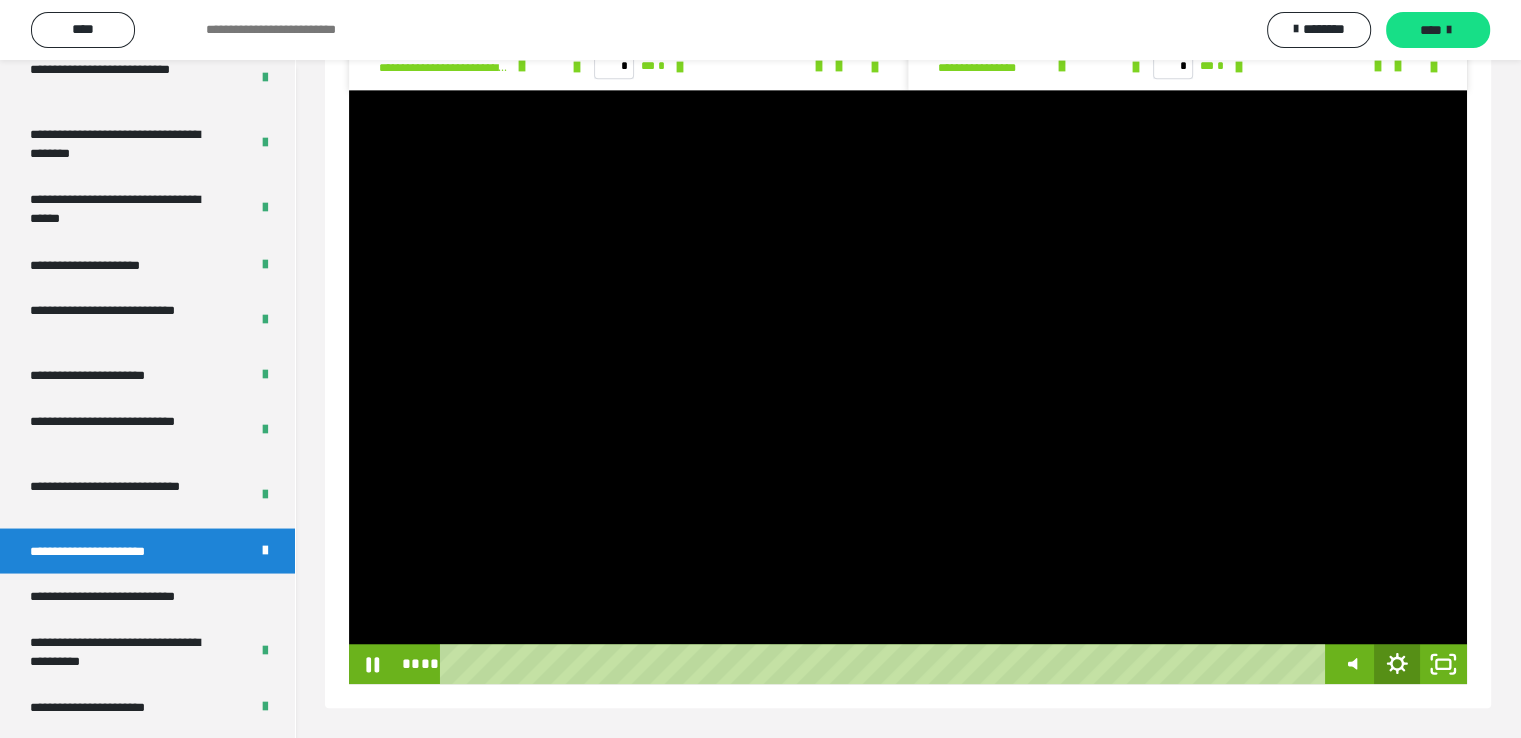 click 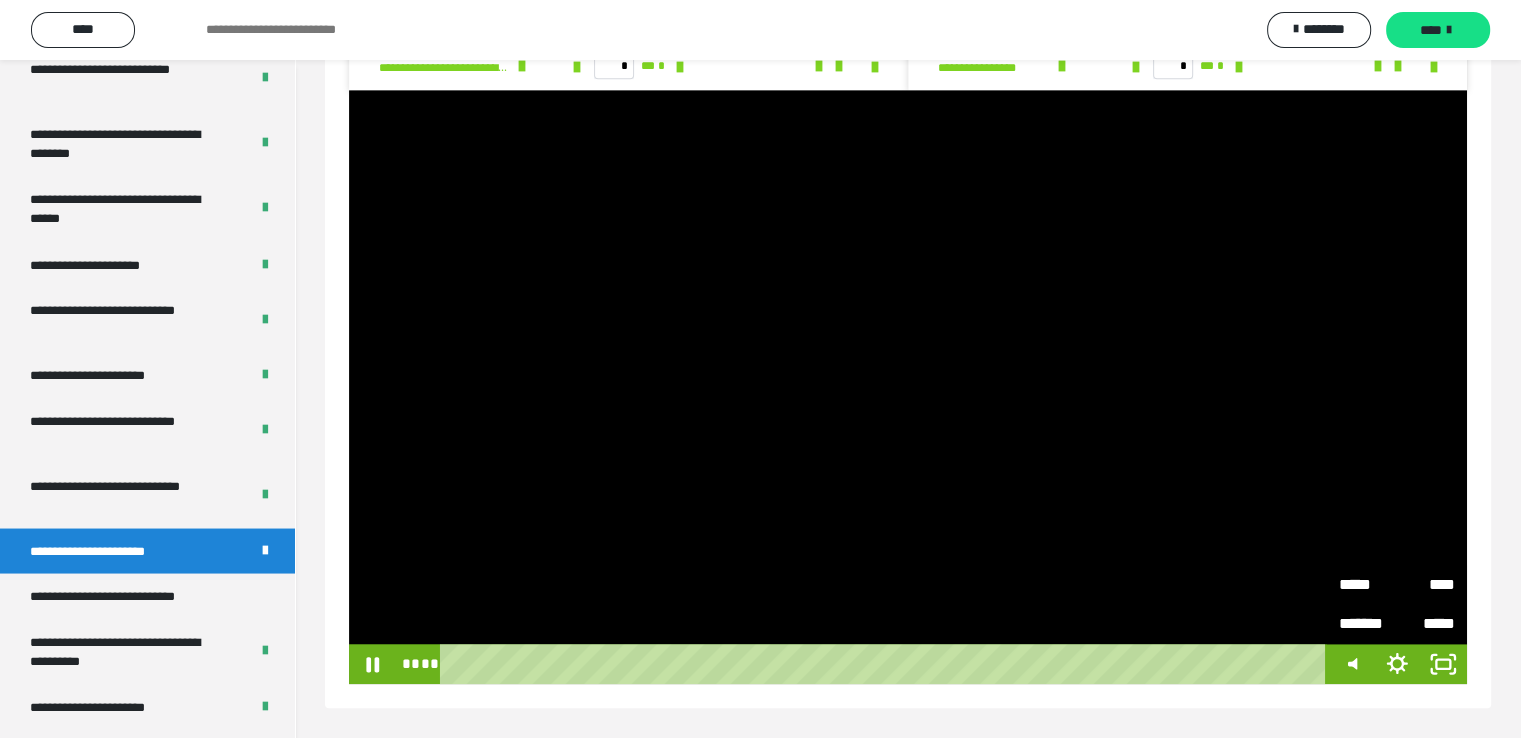 click on "*****" at bounding box center [1368, 585] 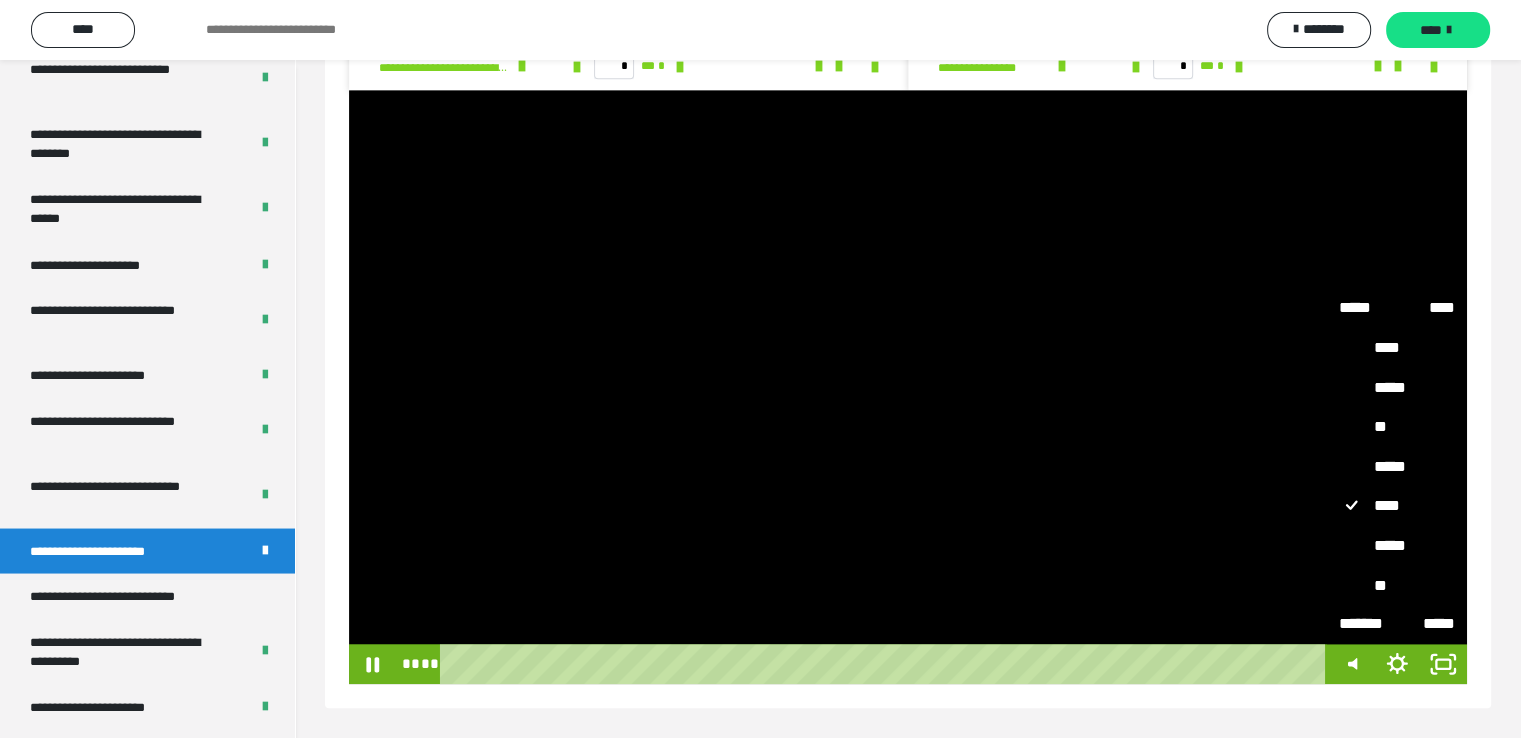 click on "*****" at bounding box center (1397, 545) 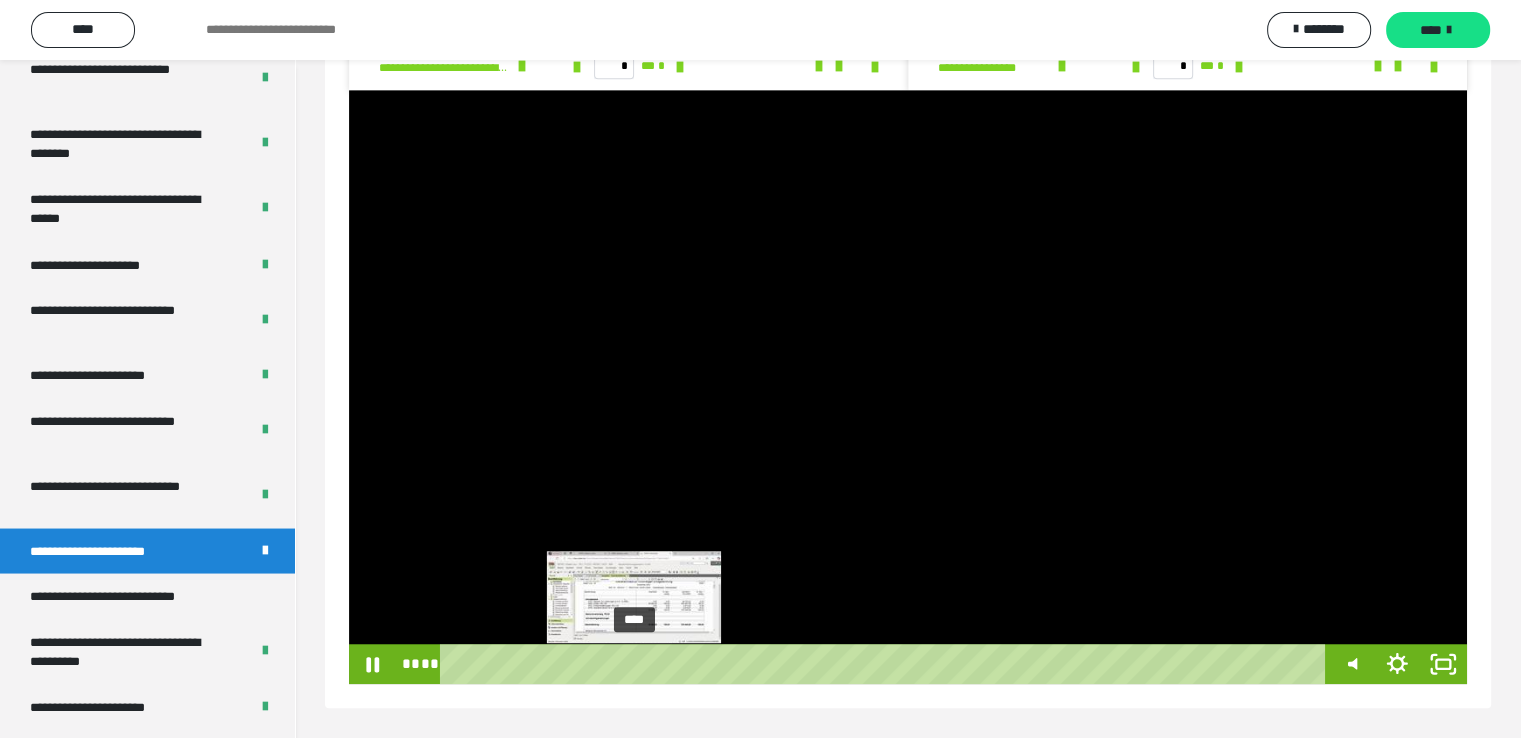 click on "****" at bounding box center [887, 664] 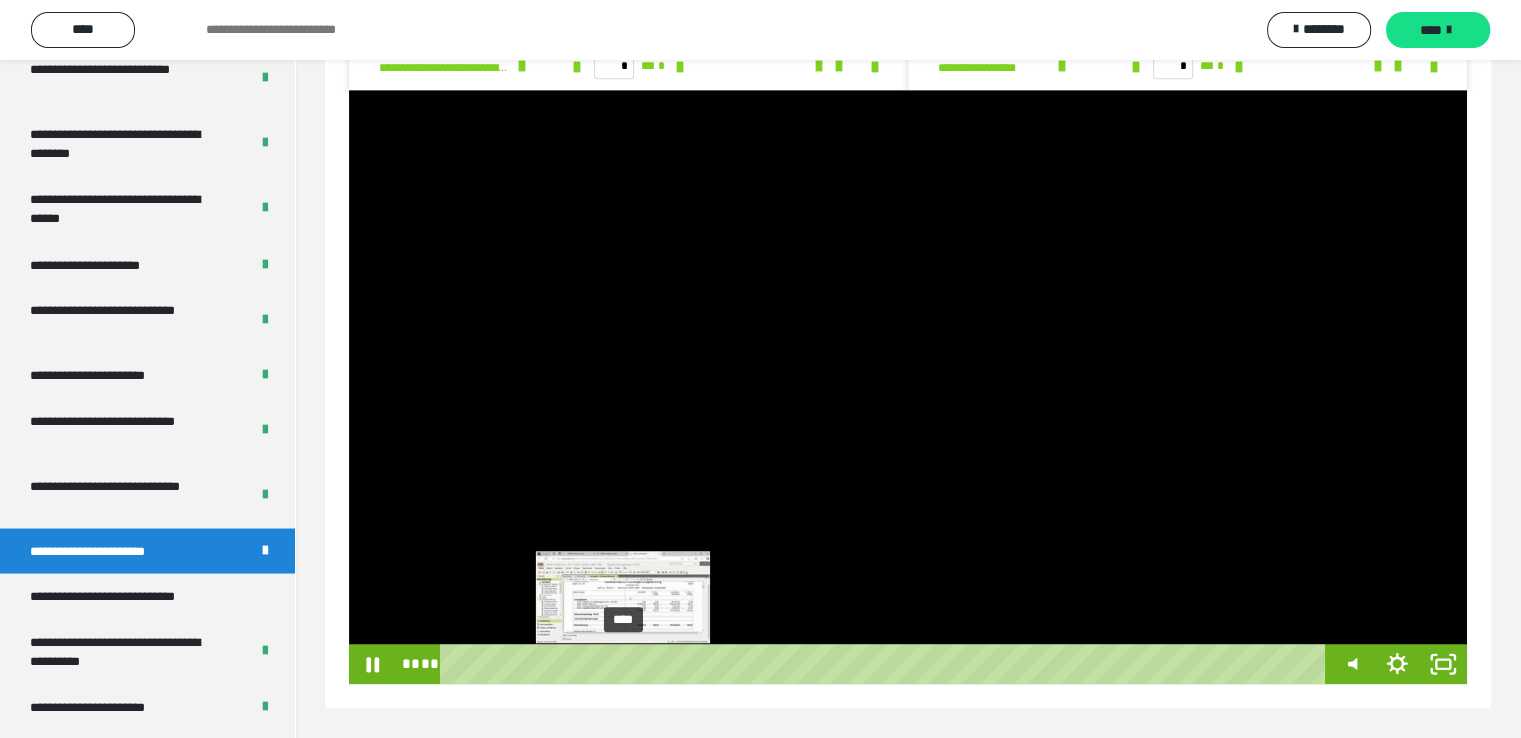 click on "****" at bounding box center [887, 664] 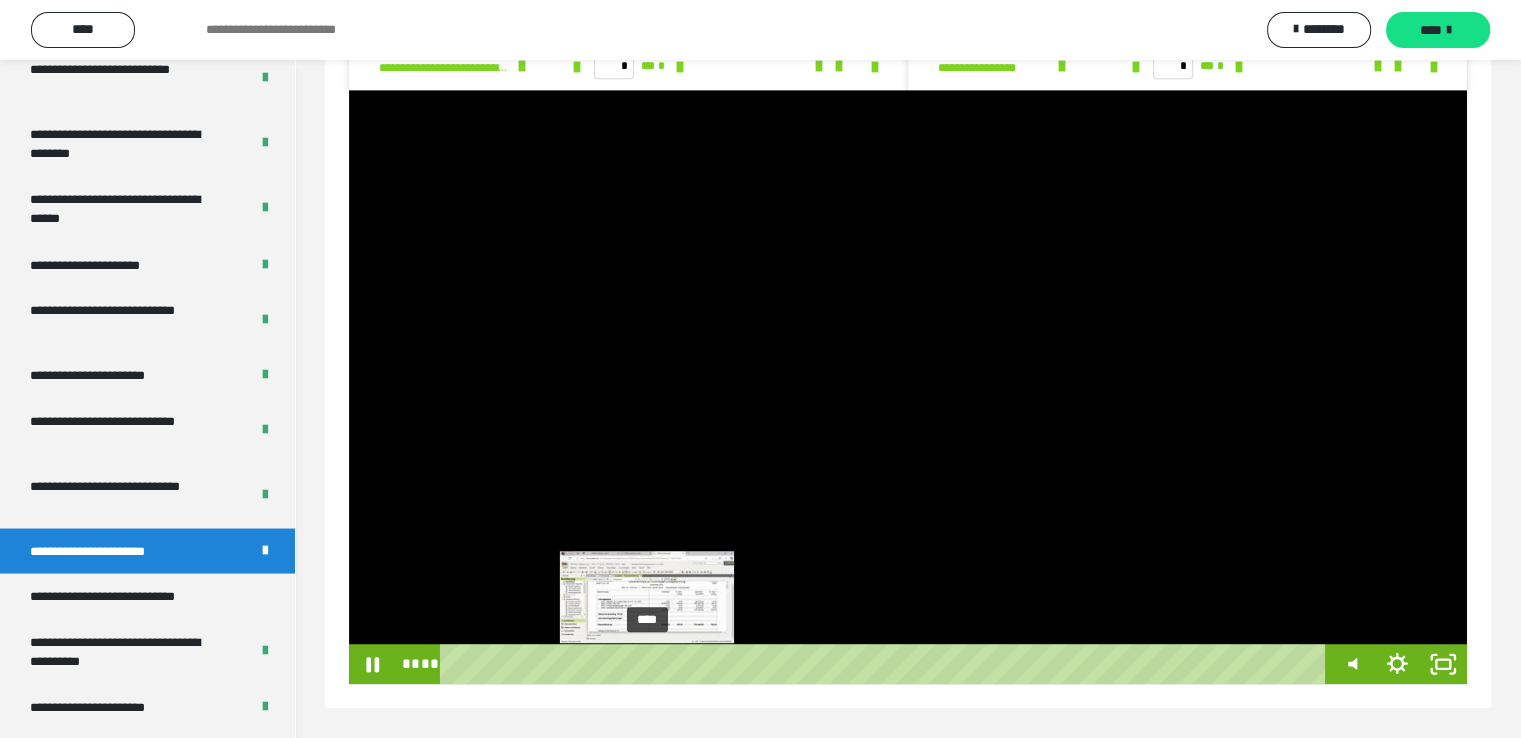click on "****" at bounding box center [887, 664] 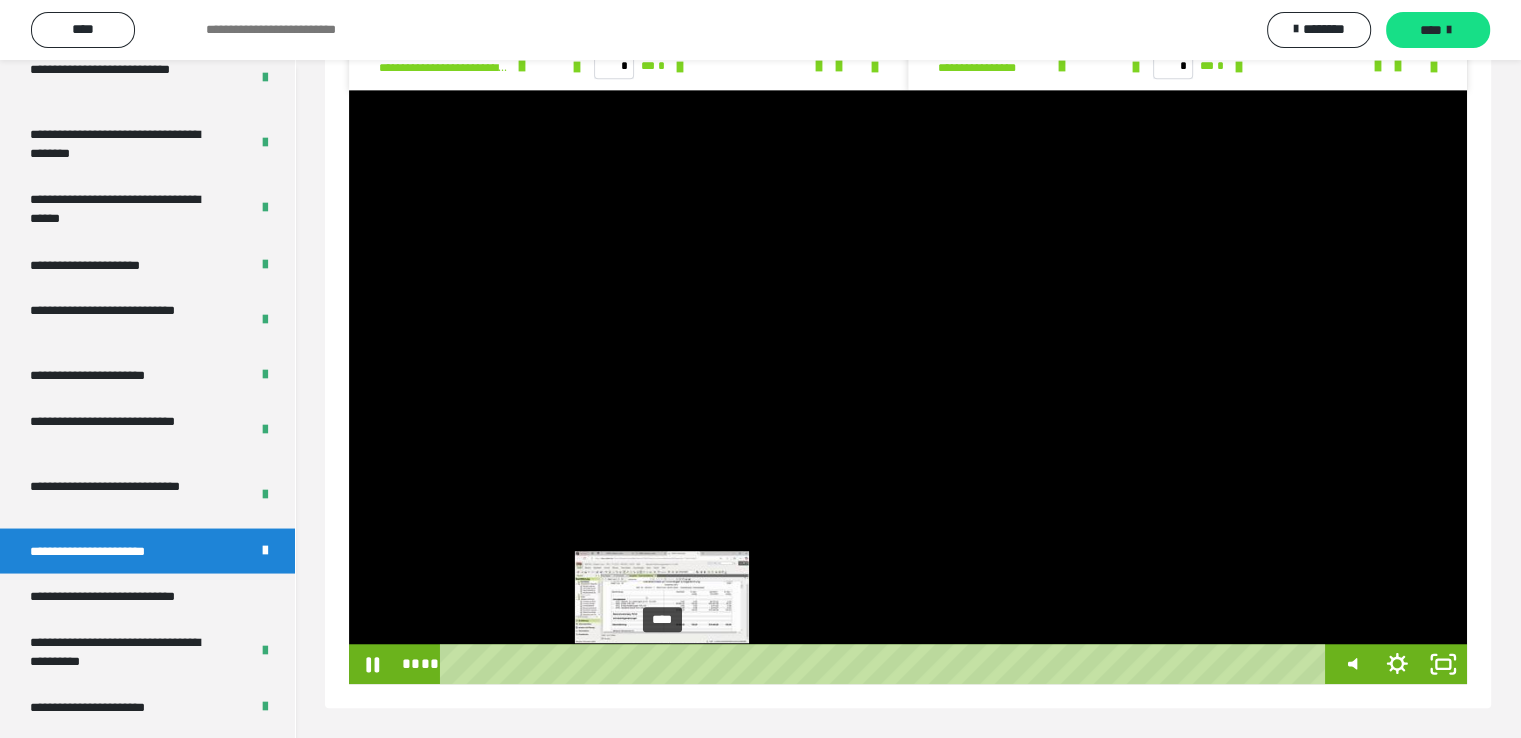 click on "****" at bounding box center [887, 664] 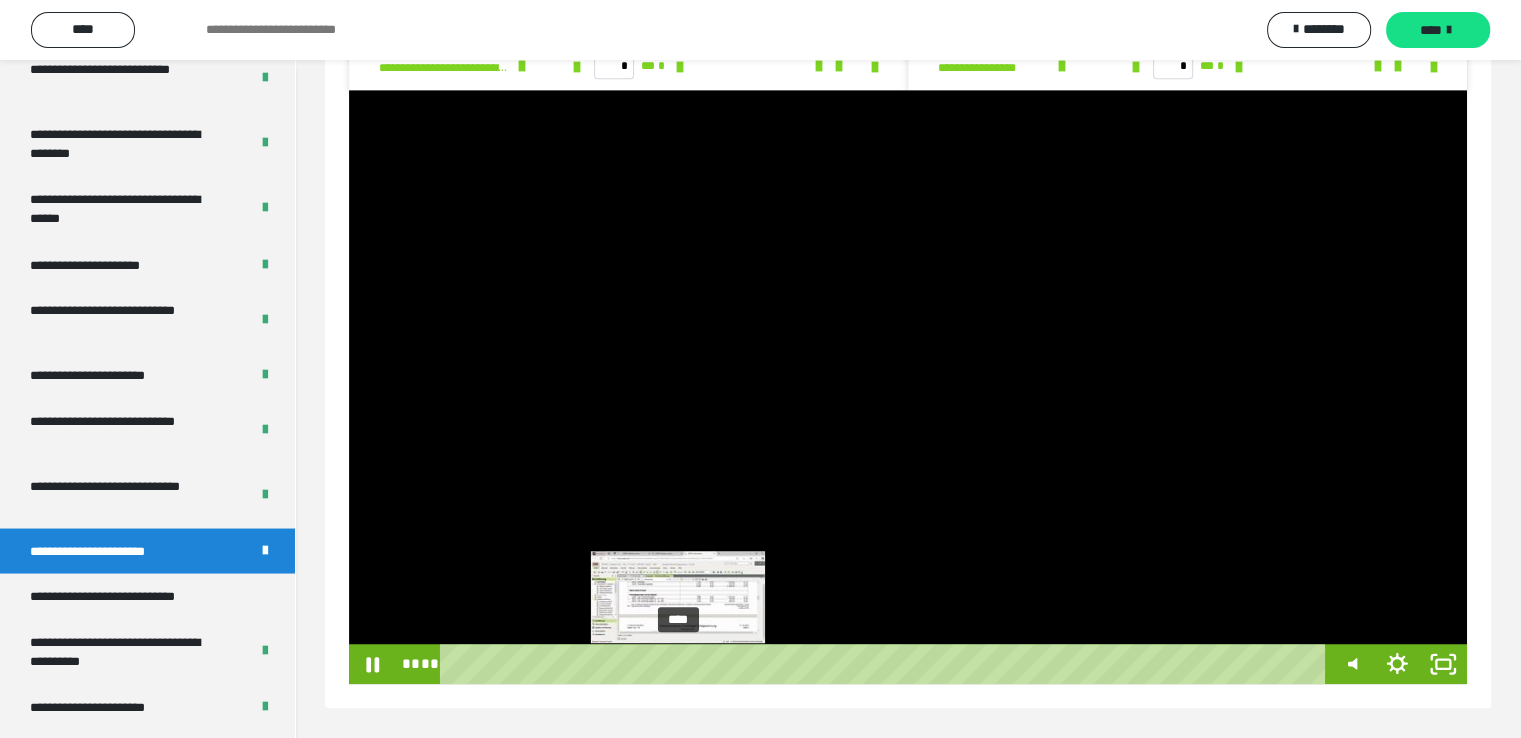click on "****" at bounding box center (887, 664) 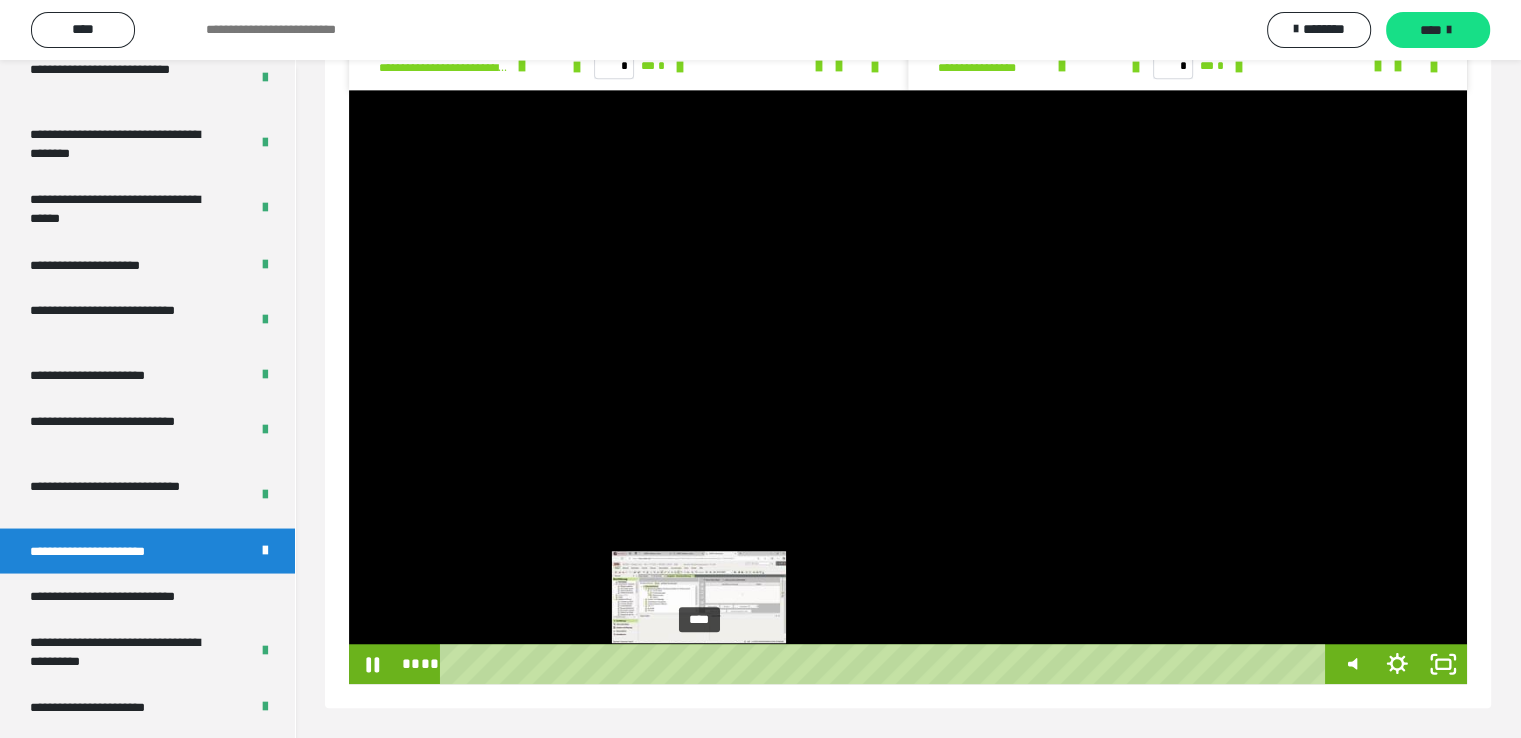 click on "****" at bounding box center [887, 664] 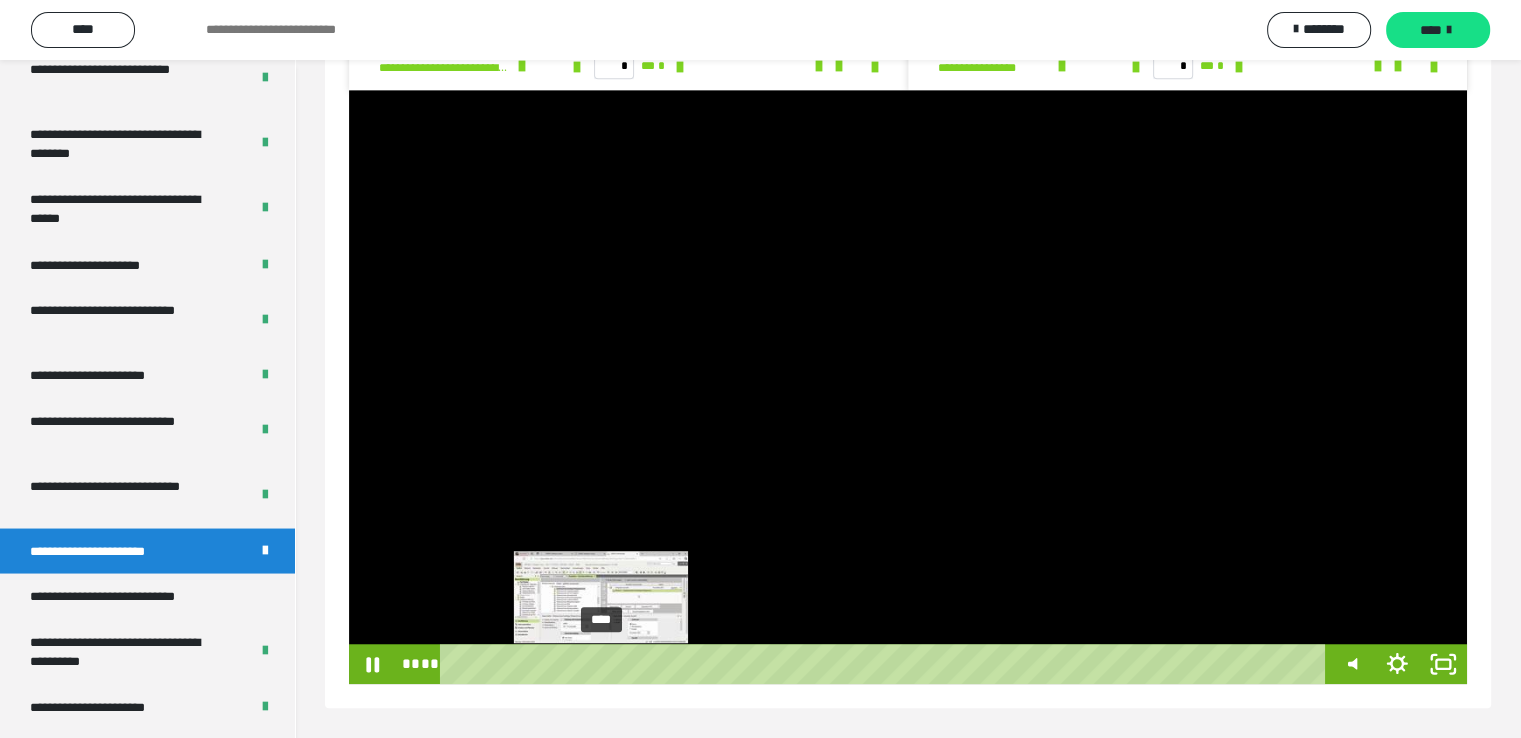 click on "****" at bounding box center (887, 664) 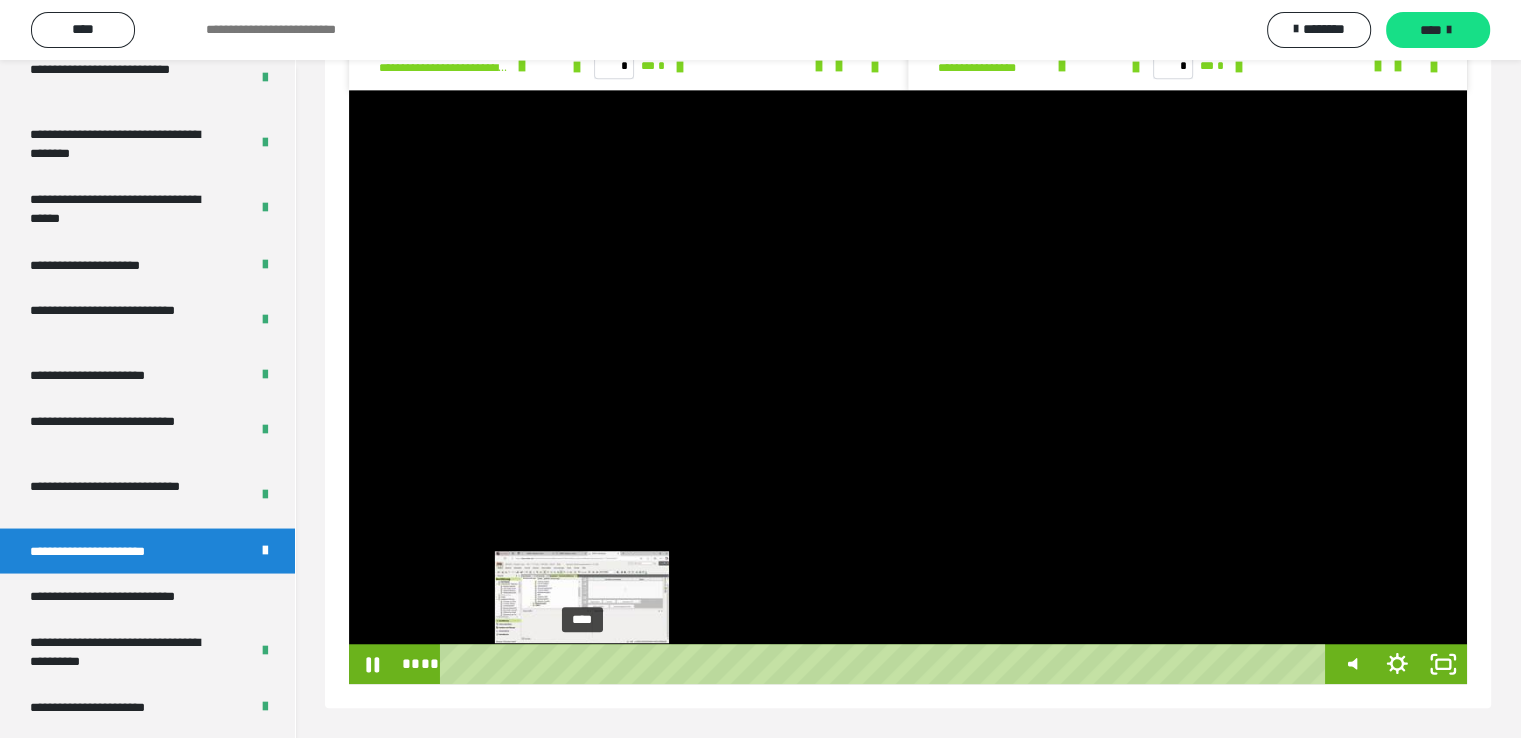 click on "****" at bounding box center [887, 664] 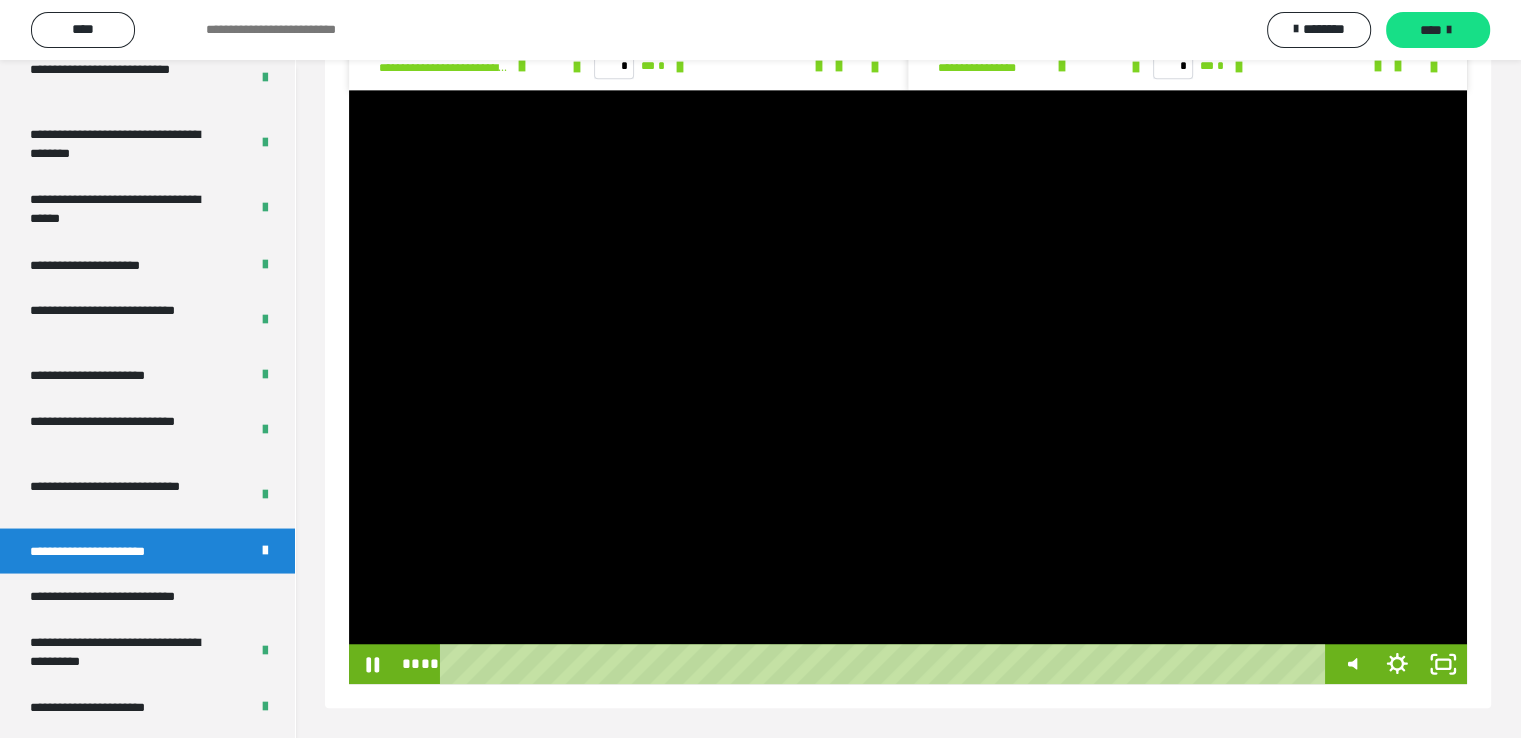 click at bounding box center (908, 387) 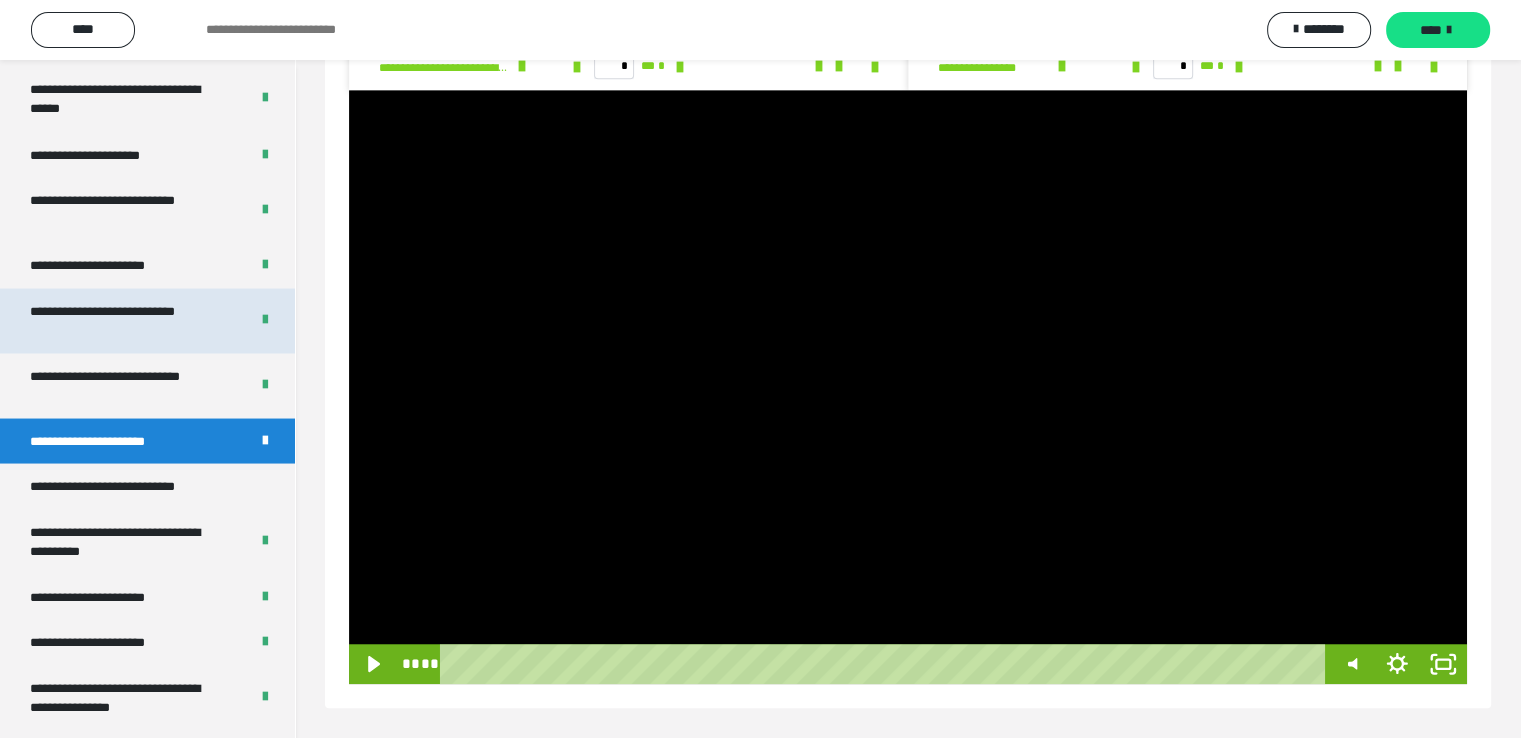 scroll, scrollTop: 3930, scrollLeft: 0, axis: vertical 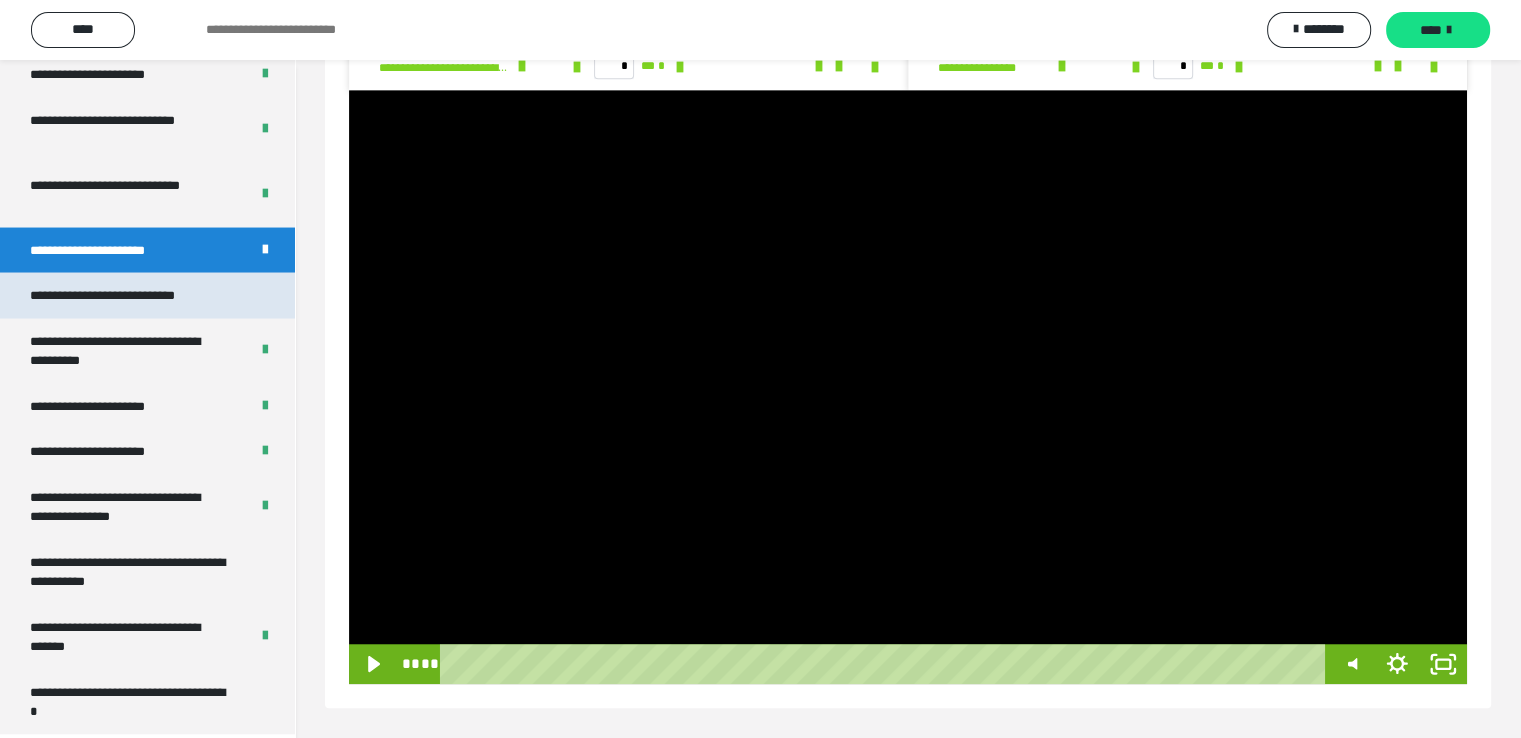 click on "**********" at bounding box center [129, 296] 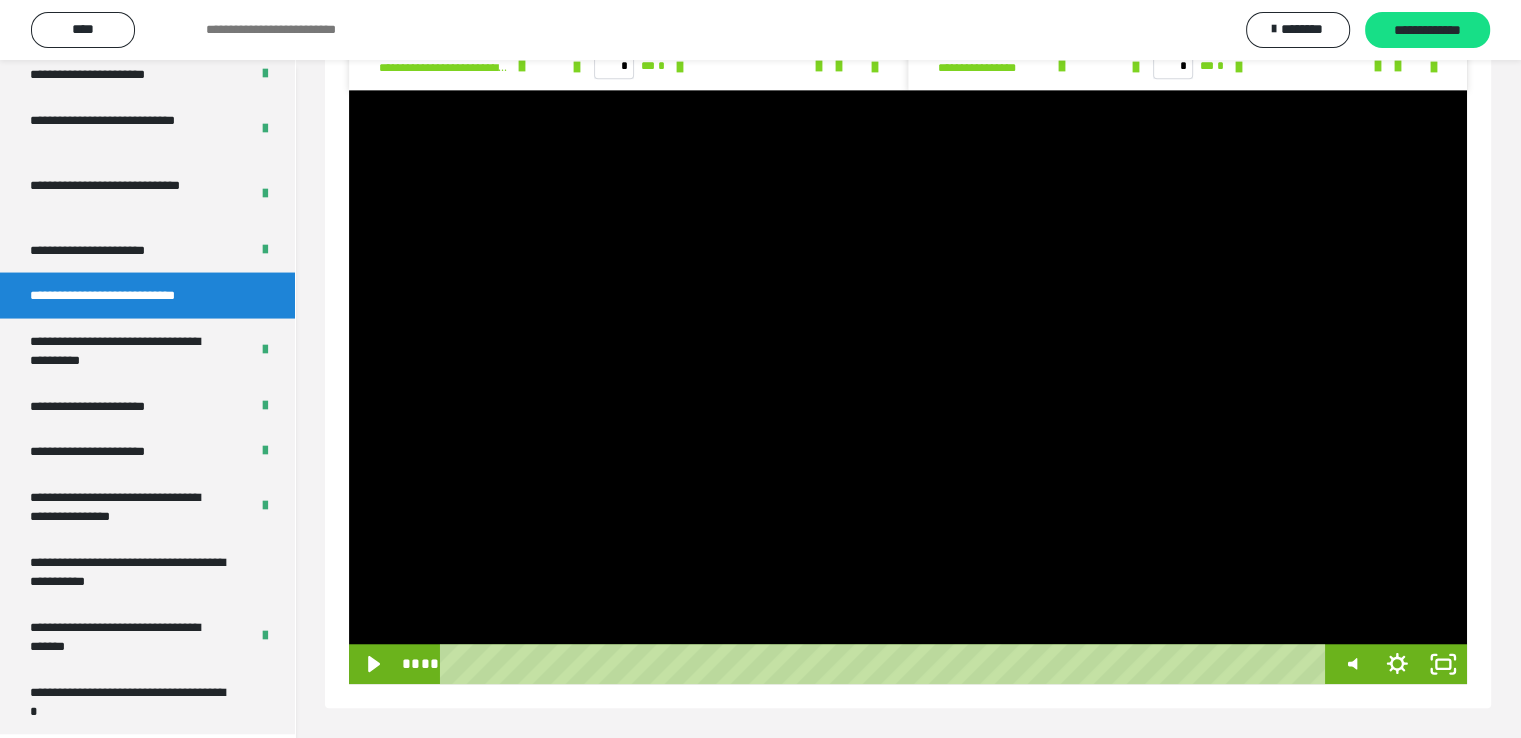 scroll, scrollTop: 60, scrollLeft: 0, axis: vertical 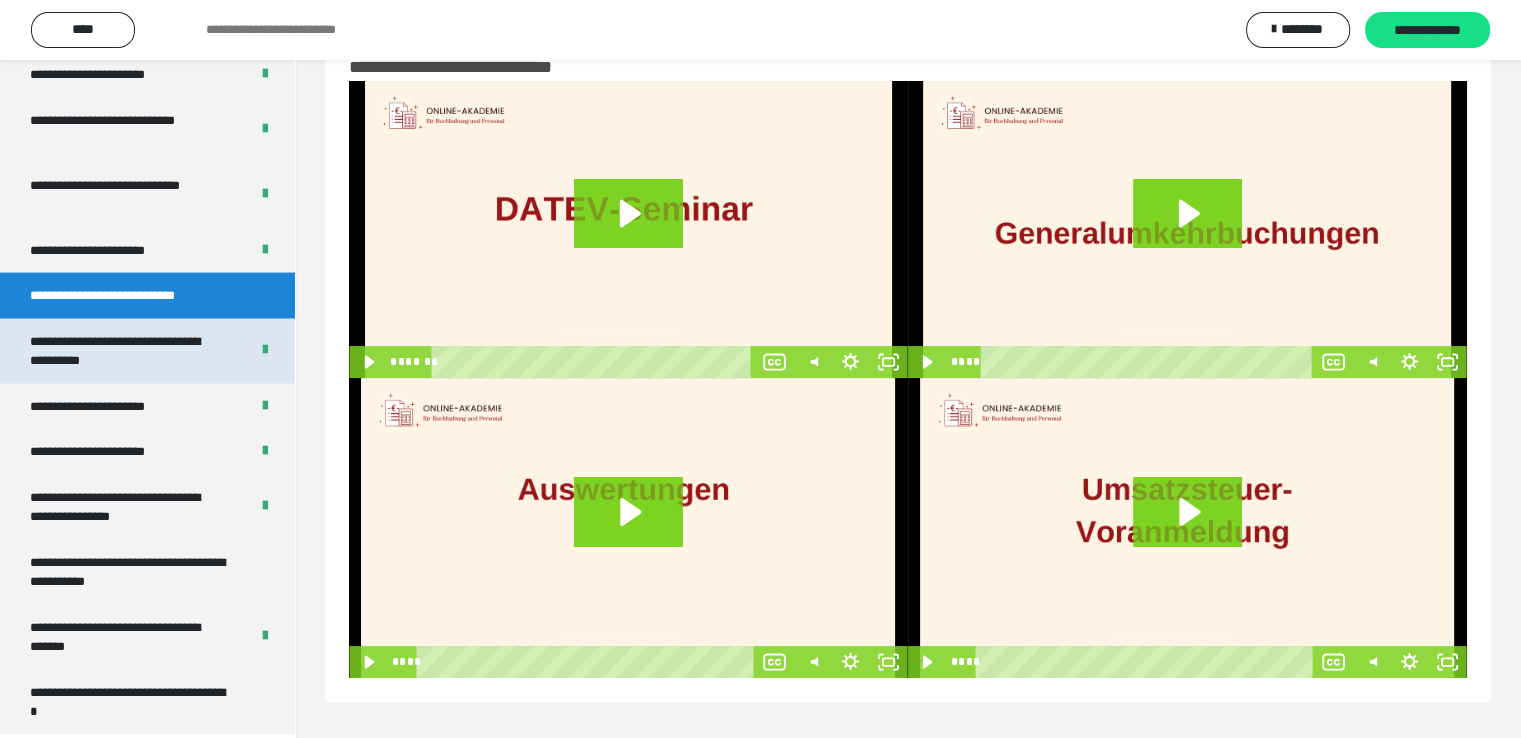 click on "**********" at bounding box center (124, 351) 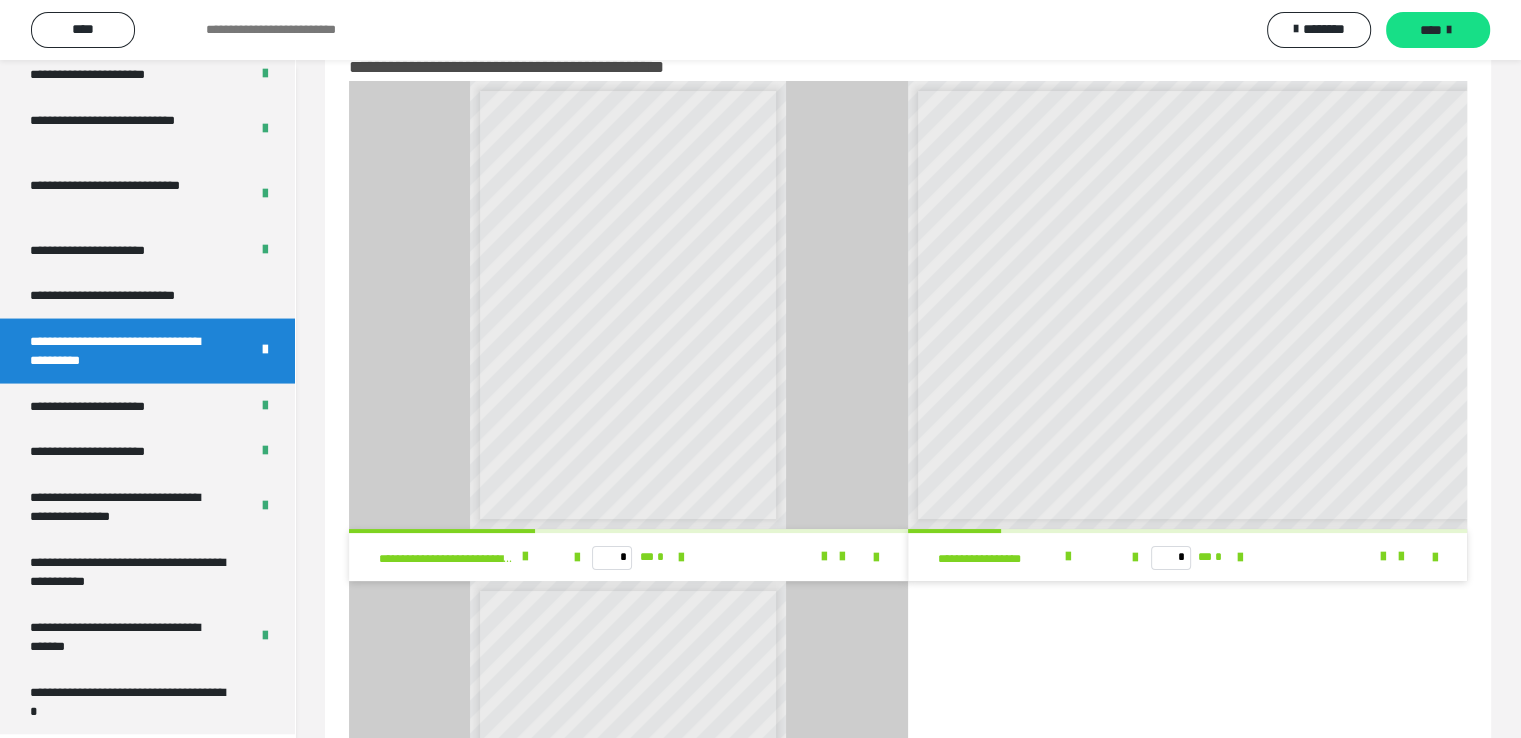 scroll, scrollTop: 8, scrollLeft: 0, axis: vertical 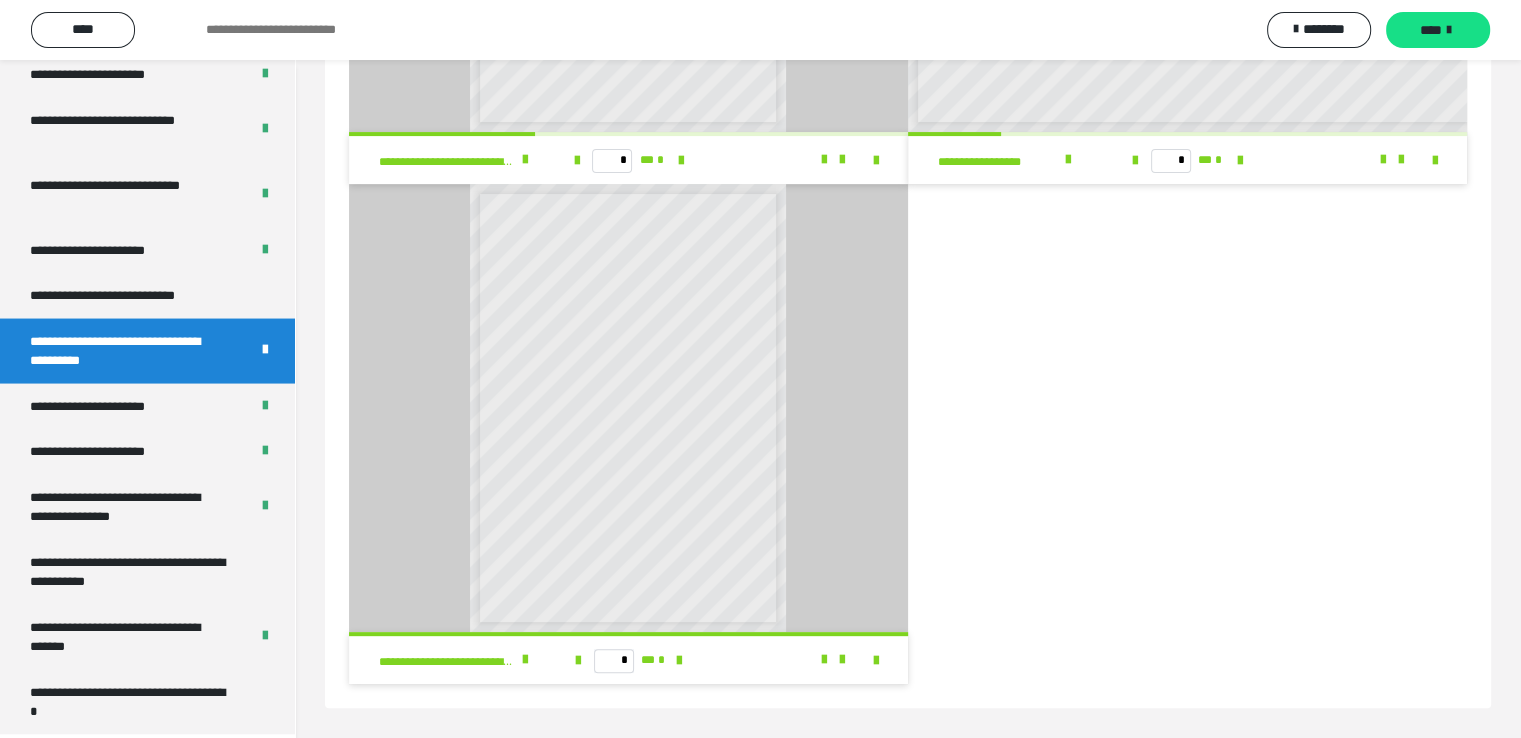 click at bounding box center [1187, 434] 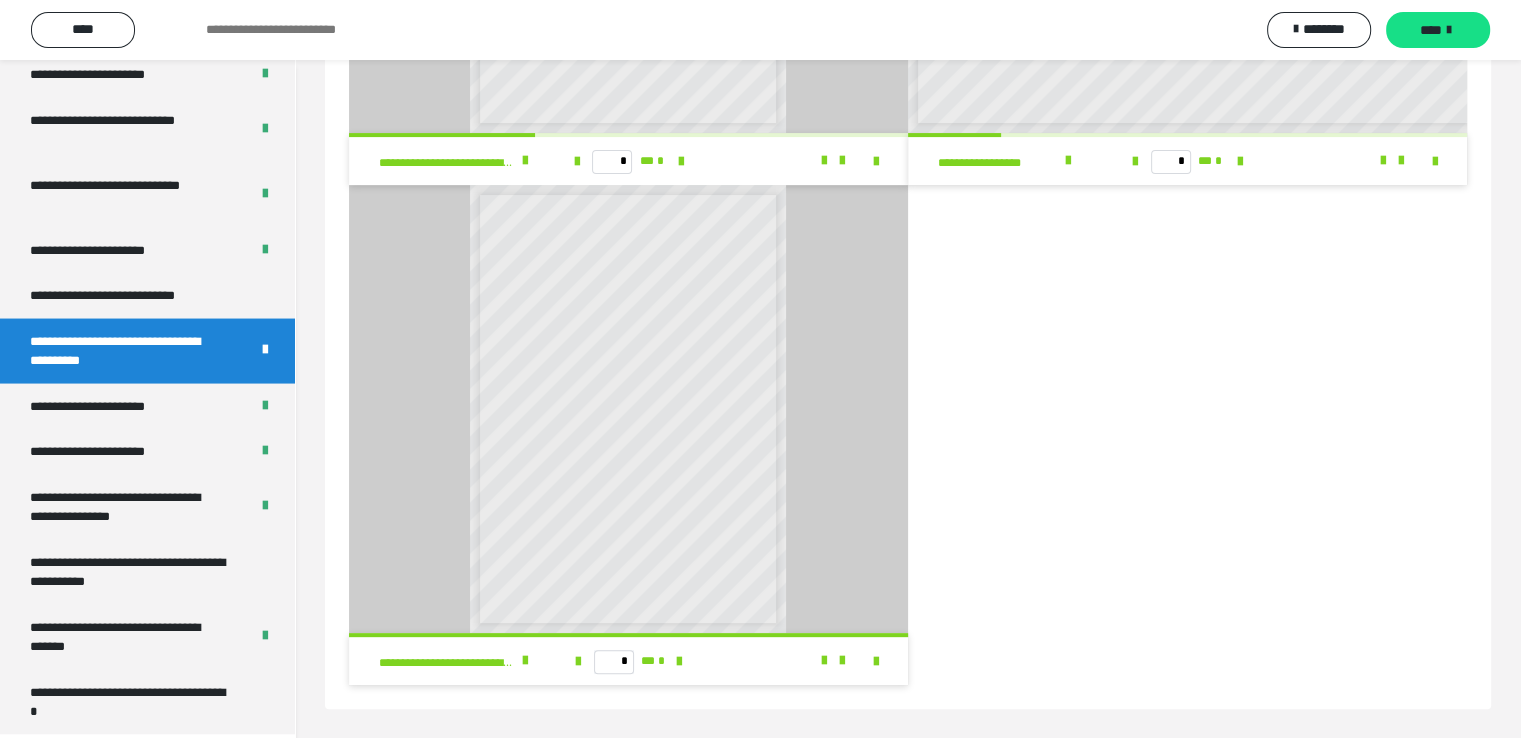 scroll, scrollTop: 0, scrollLeft: 0, axis: both 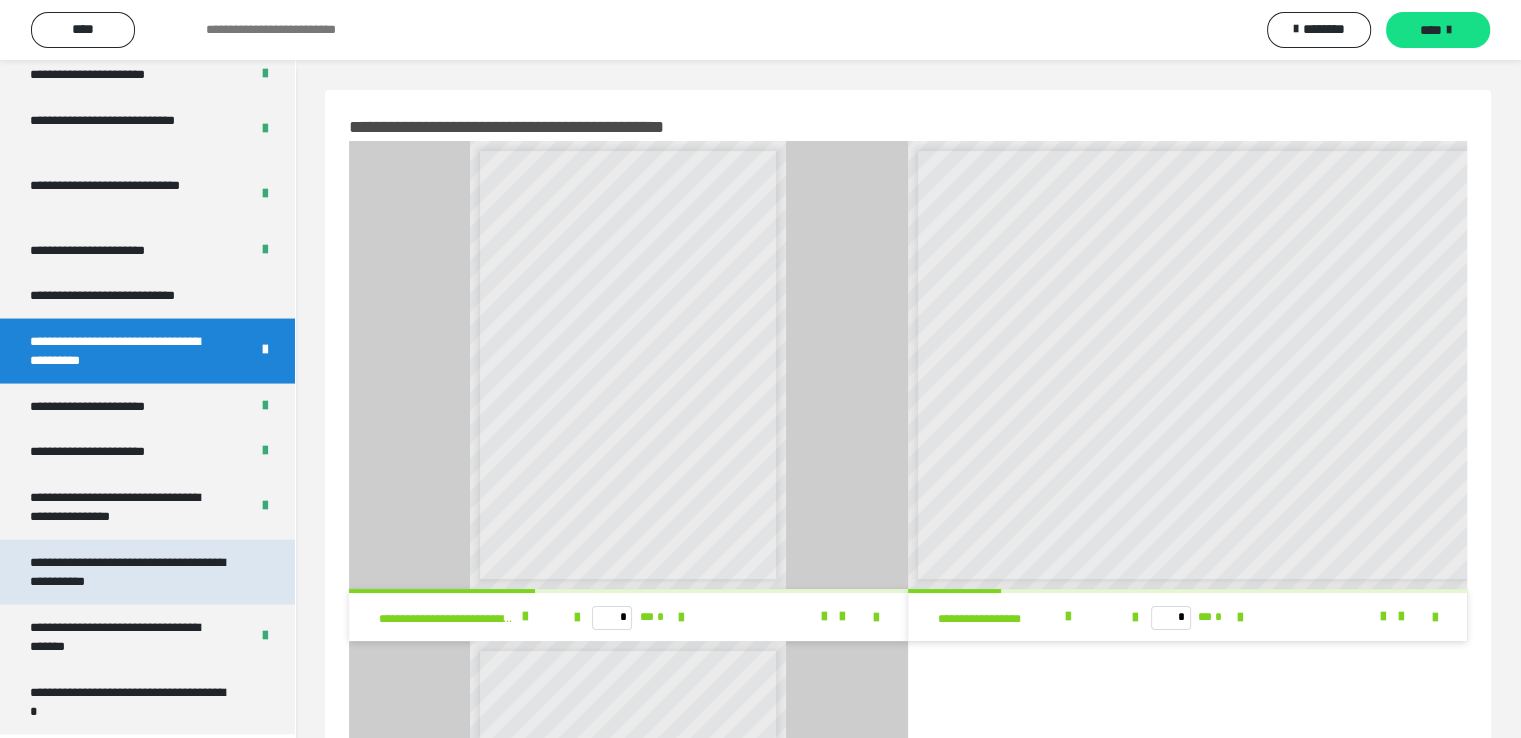 click on "**********" at bounding box center (132, 572) 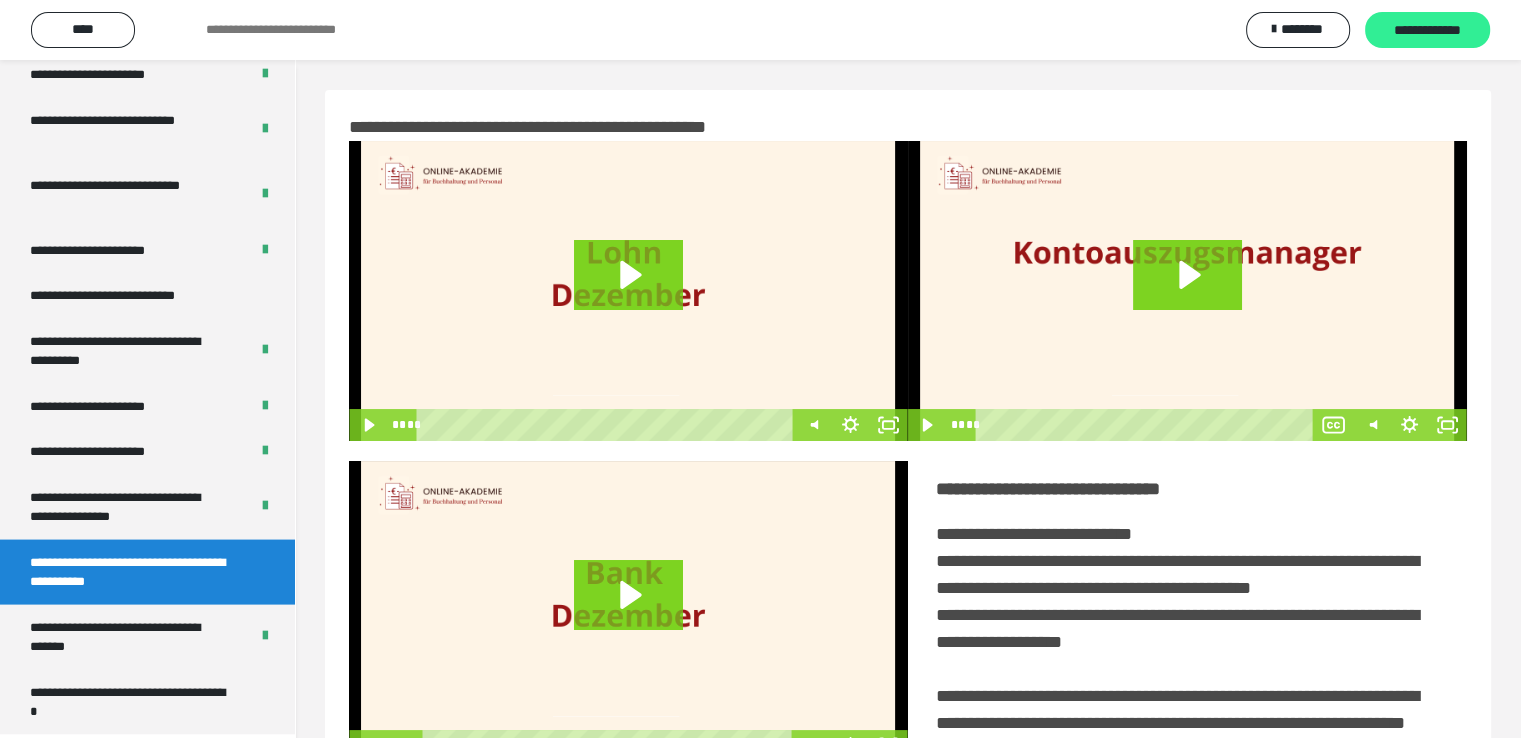 click on "**********" at bounding box center [1427, 31] 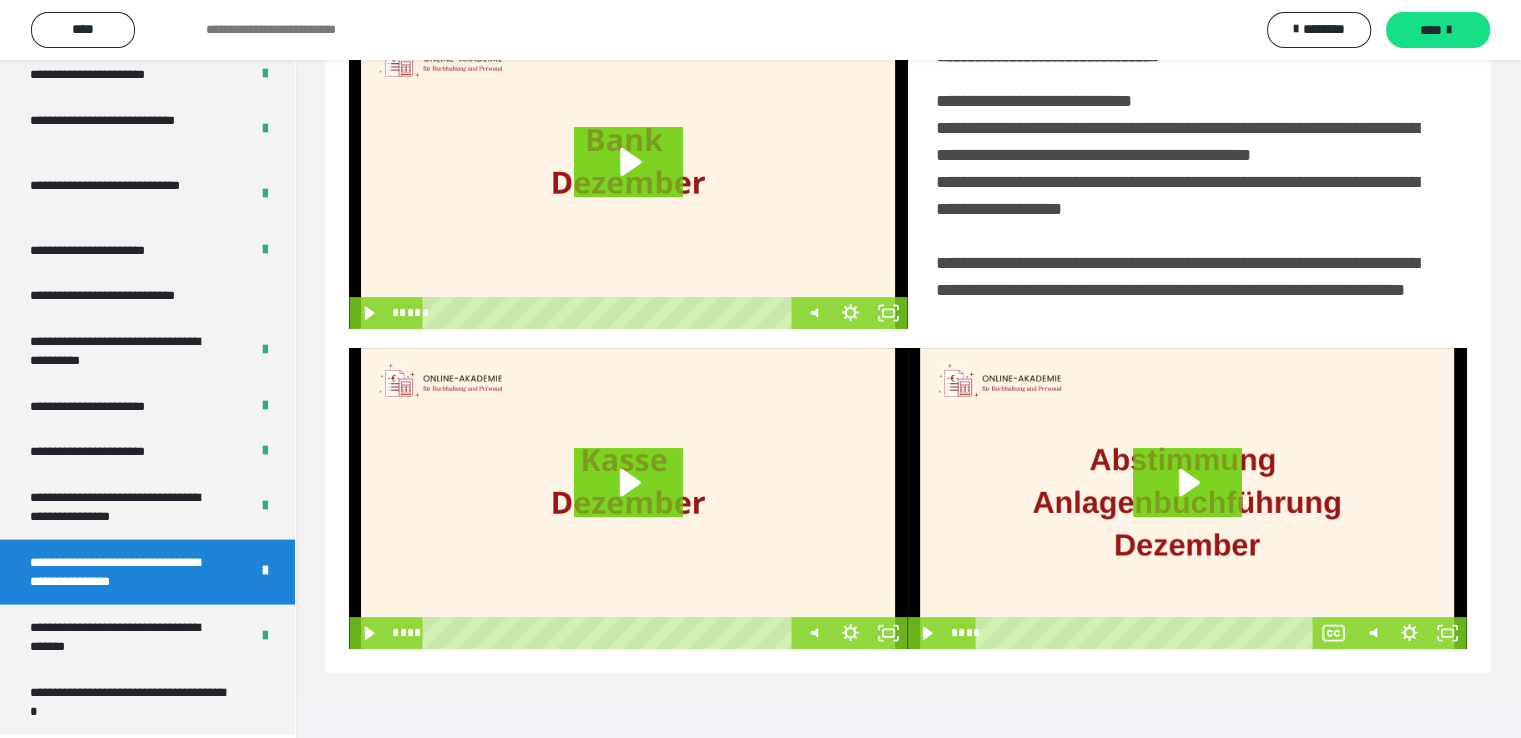 scroll, scrollTop: 452, scrollLeft: 0, axis: vertical 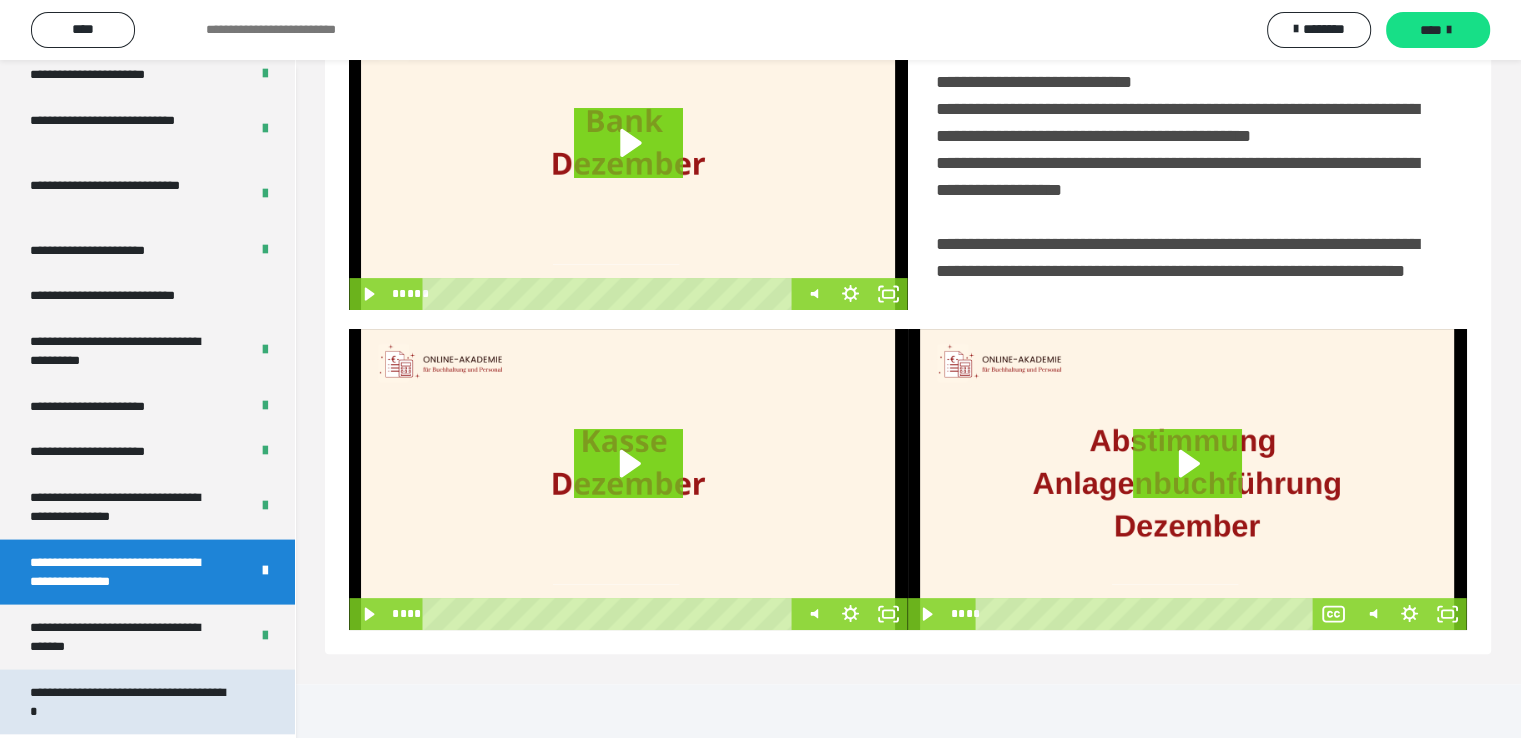 click on "**********" at bounding box center (132, 702) 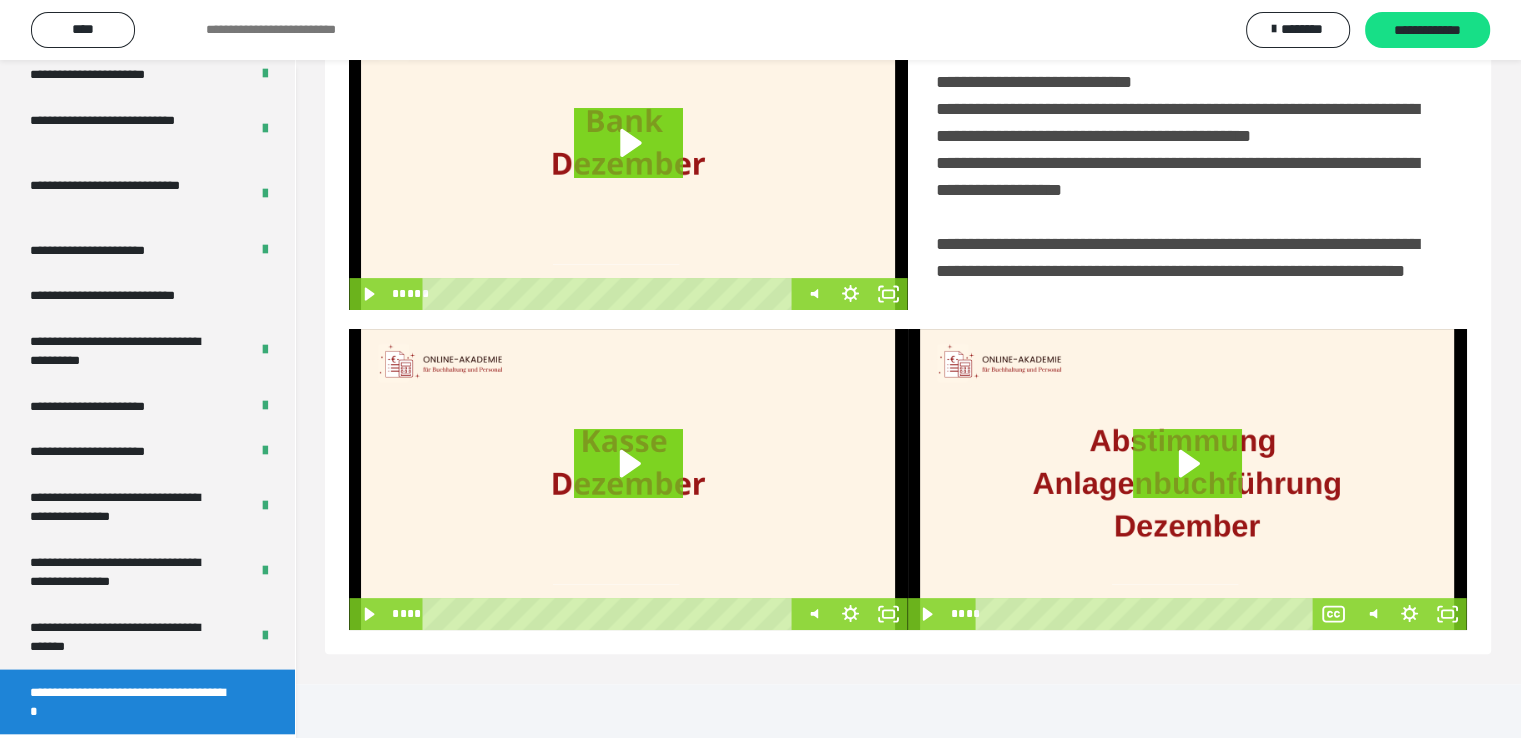 scroll, scrollTop: 60, scrollLeft: 0, axis: vertical 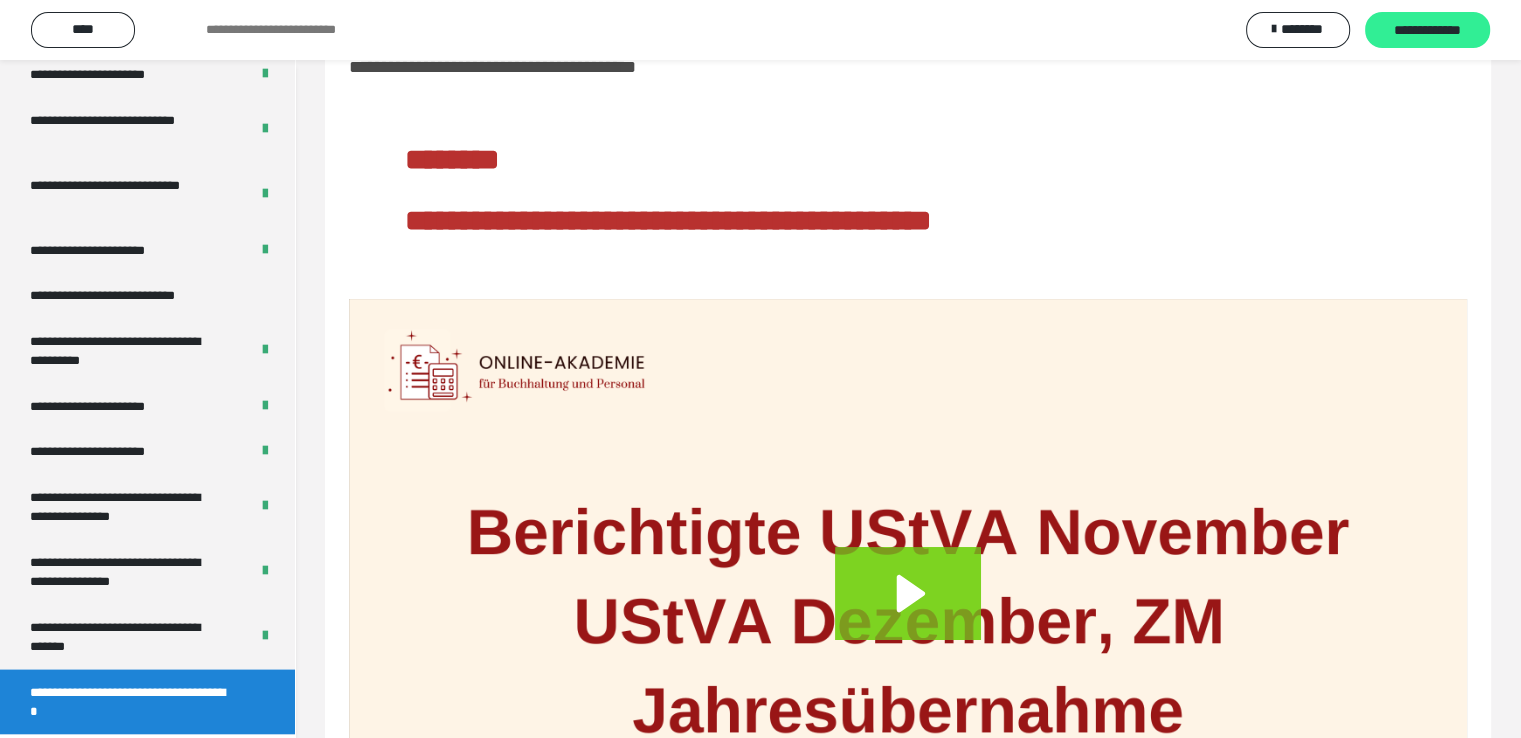 click on "**********" at bounding box center (1427, 31) 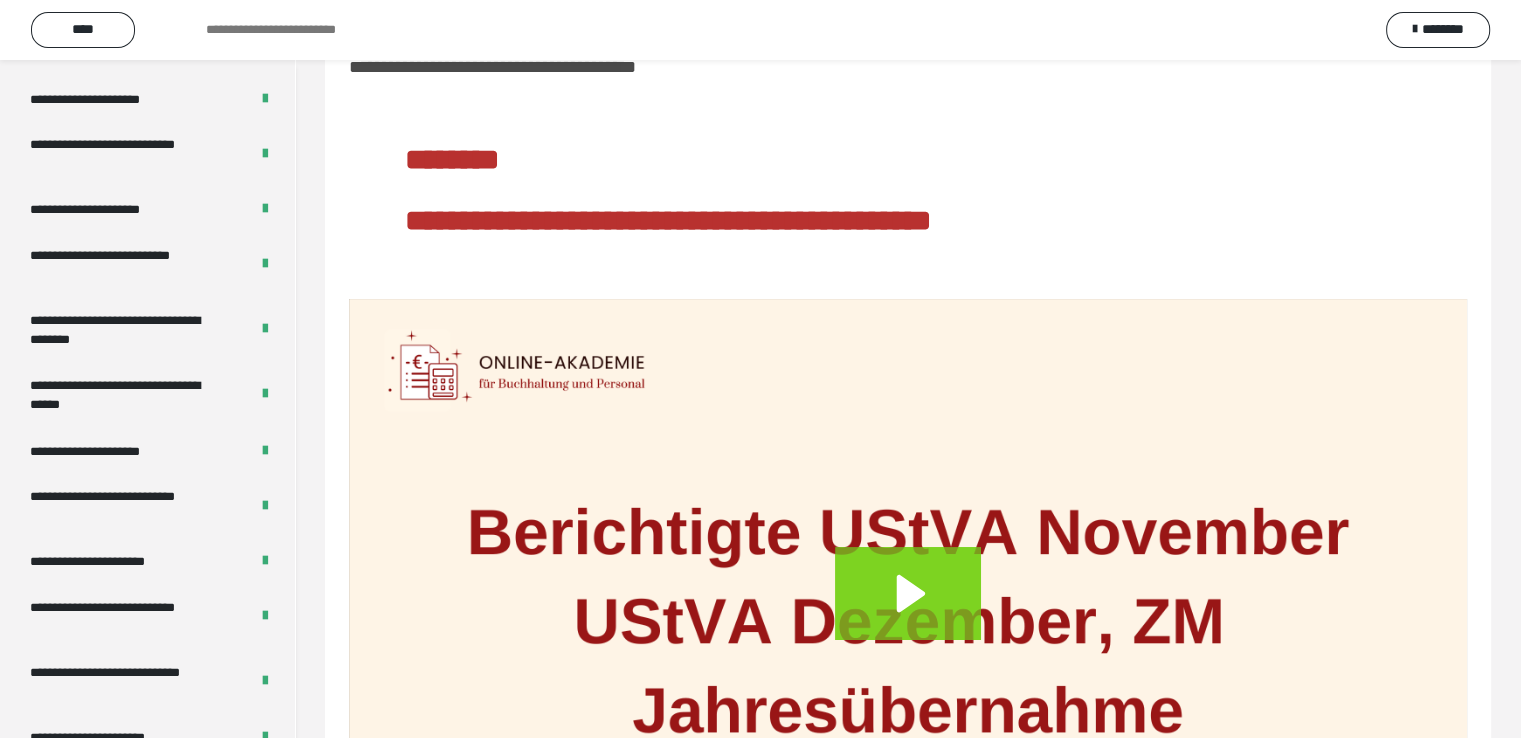 scroll, scrollTop: 3330, scrollLeft: 0, axis: vertical 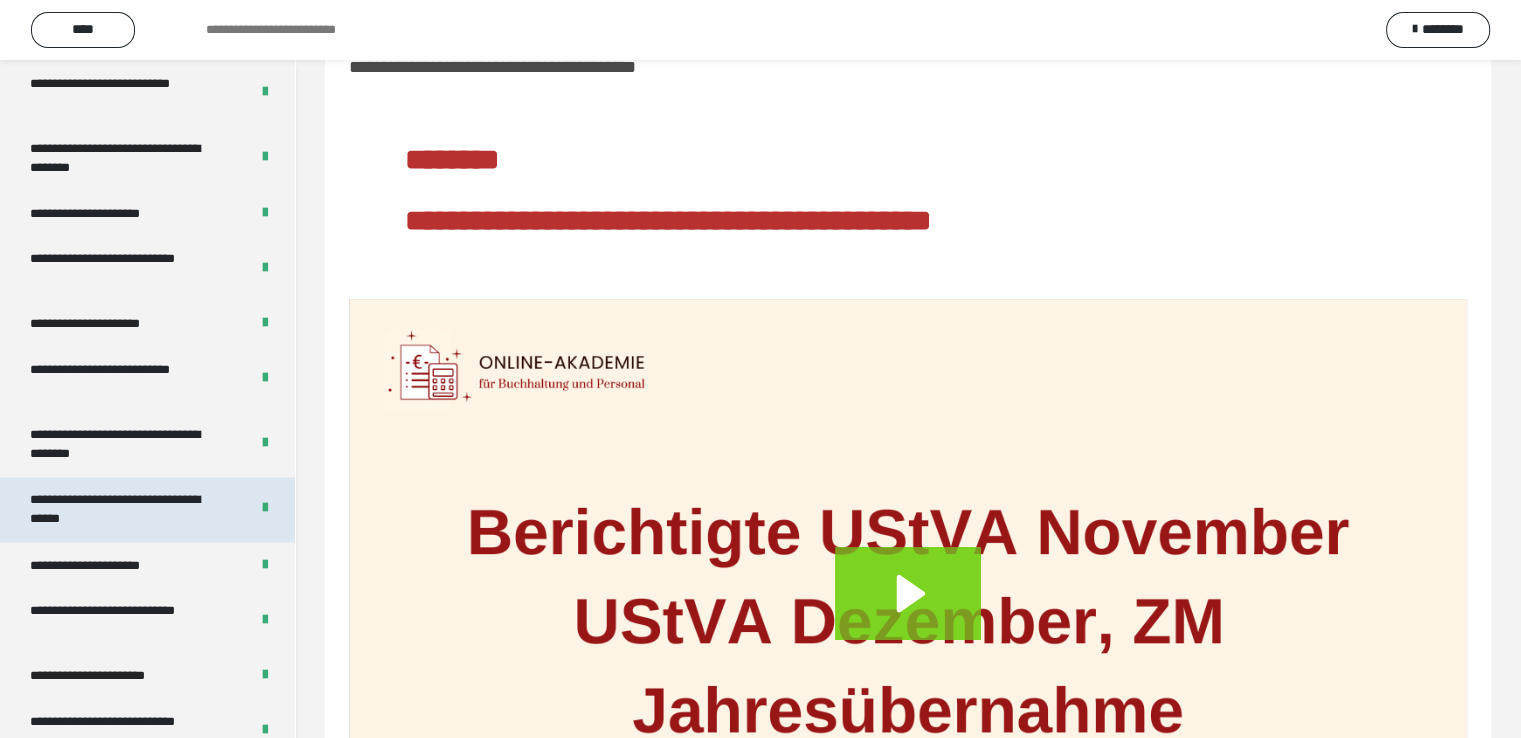 click on "**********" at bounding box center (124, 509) 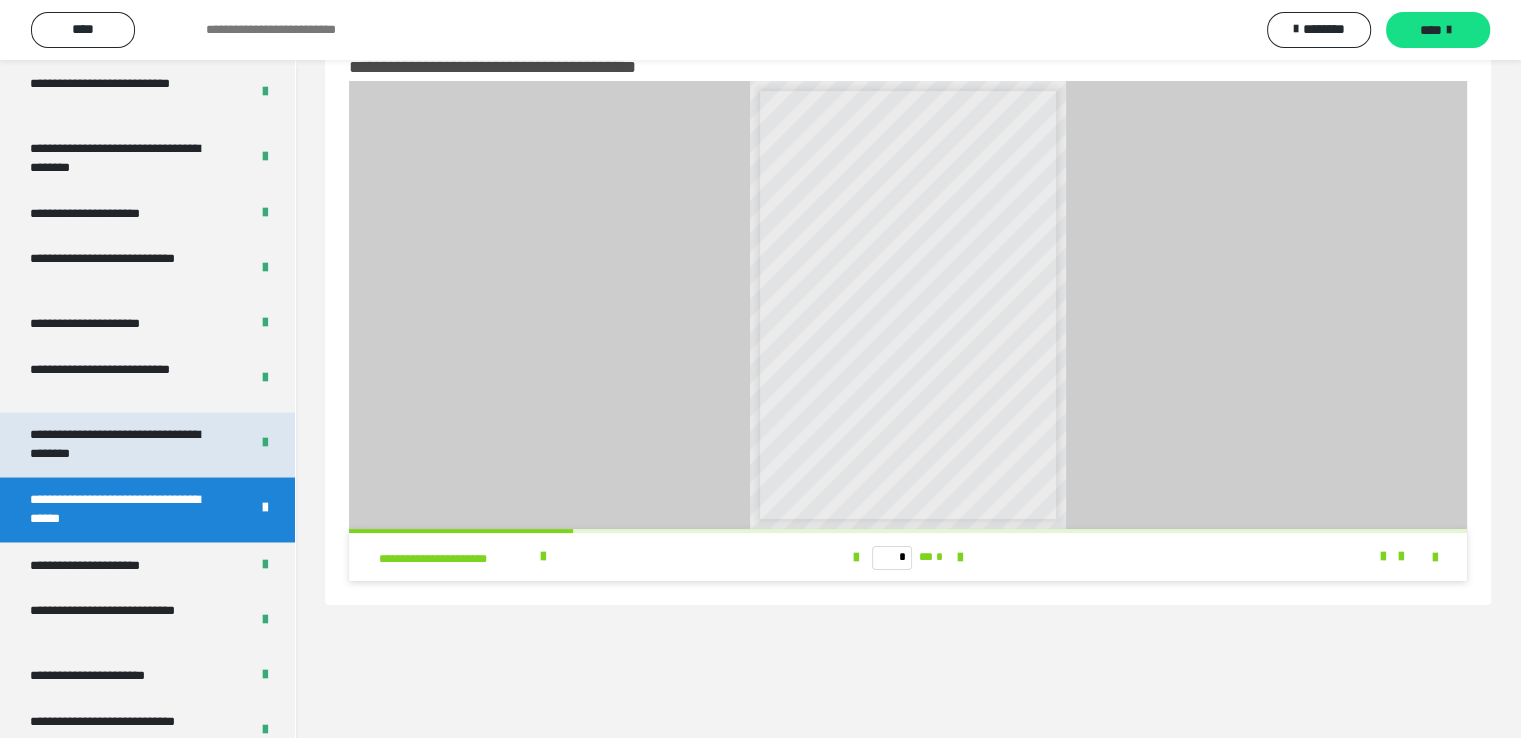 click on "**********" at bounding box center (124, 444) 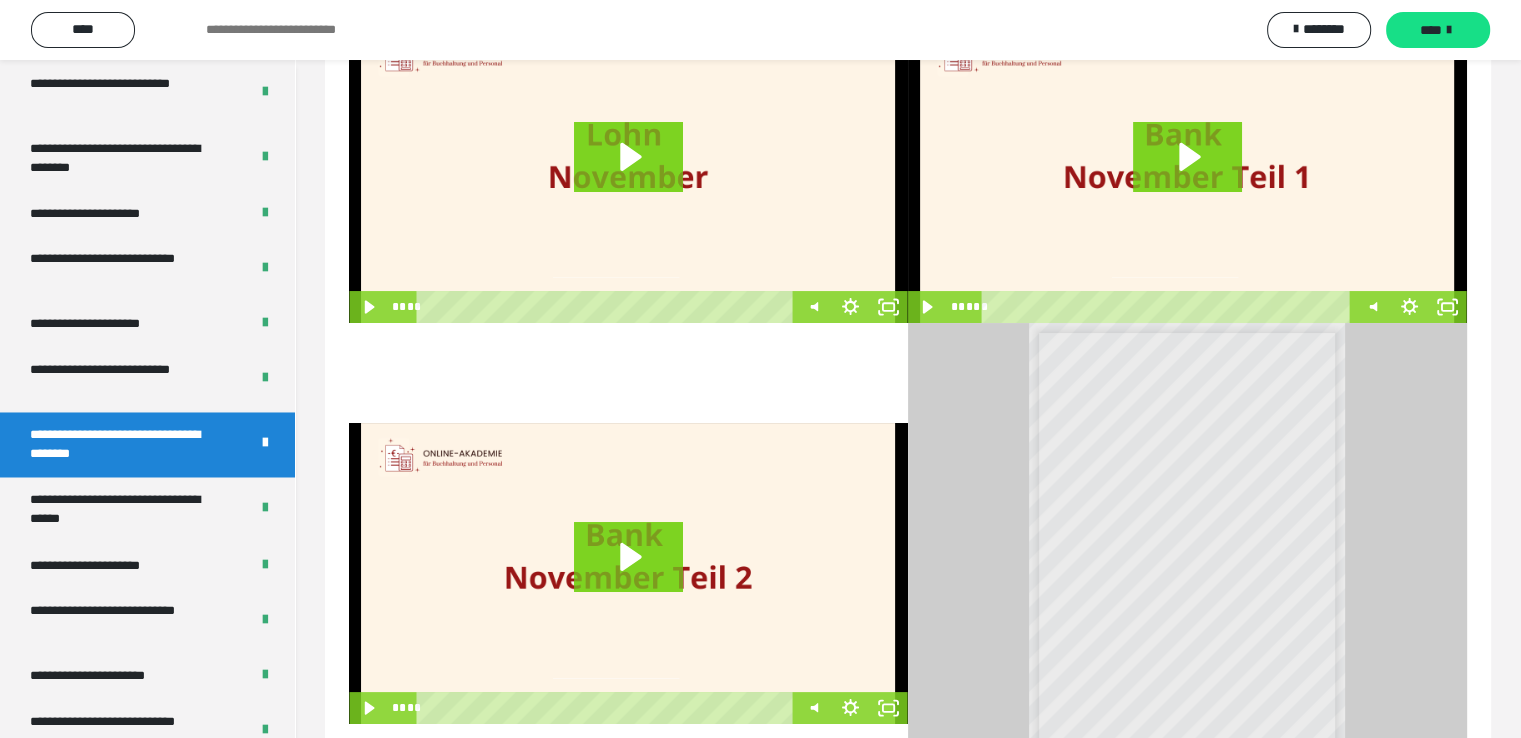 scroll, scrollTop: 300, scrollLeft: 0, axis: vertical 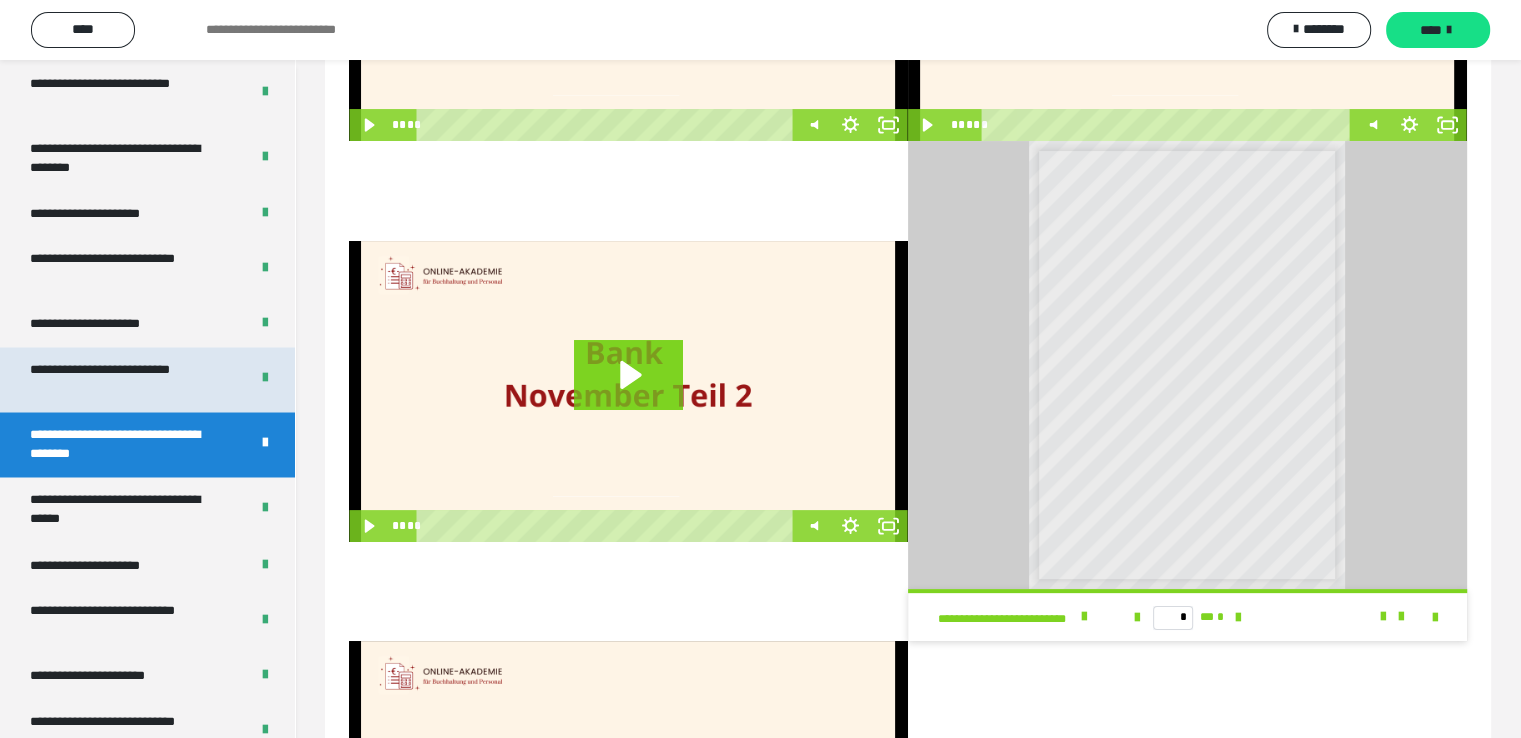 click on "**********" at bounding box center [124, 379] 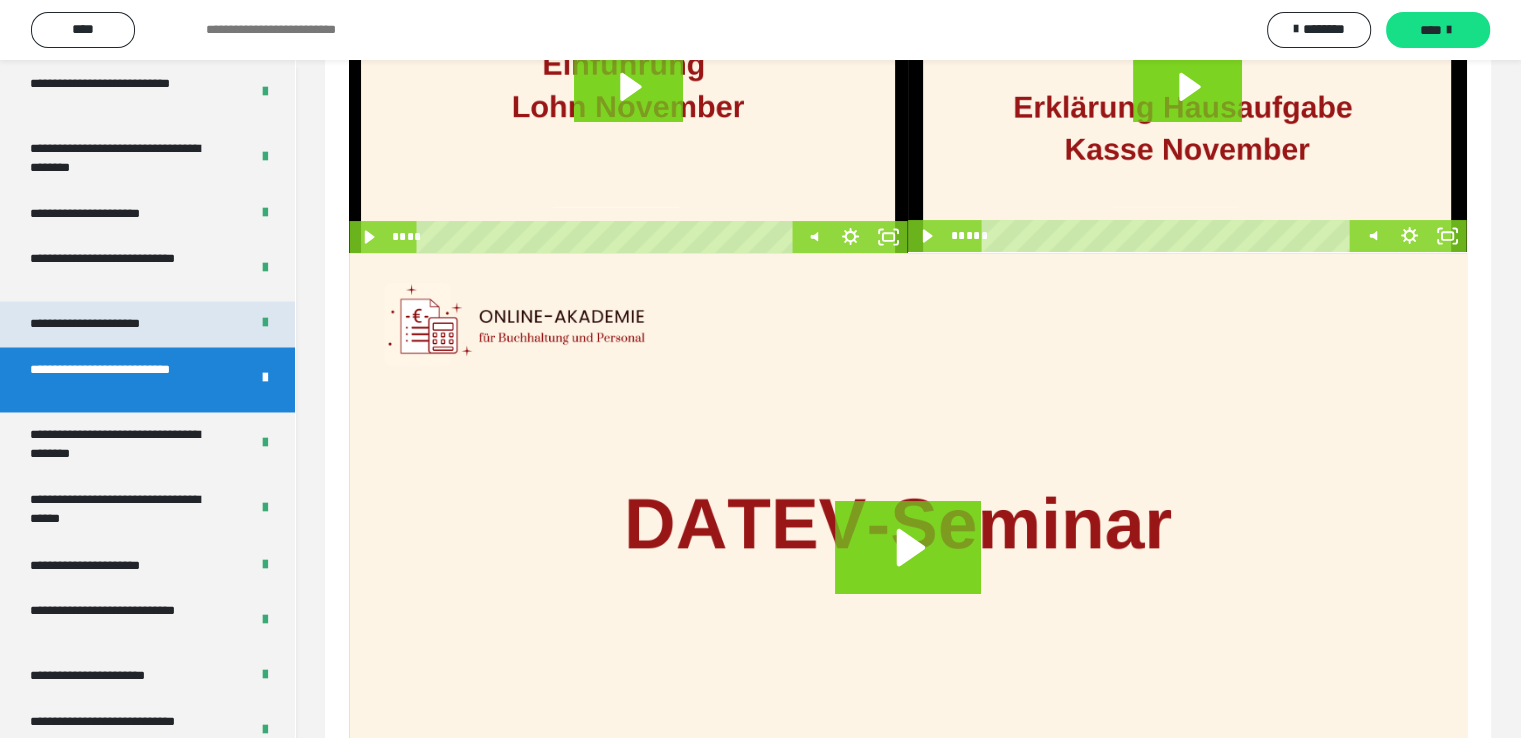 scroll, scrollTop: 186, scrollLeft: 0, axis: vertical 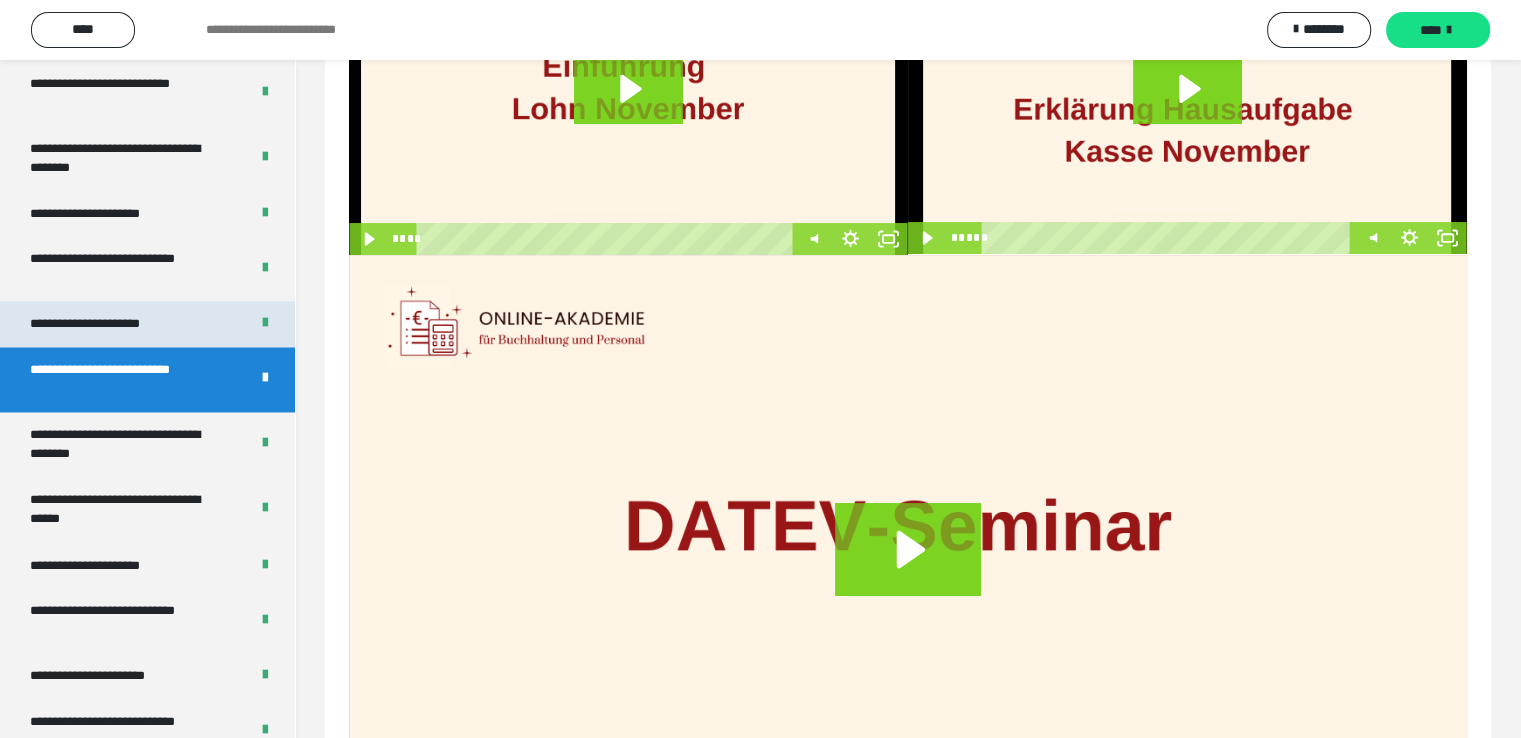 click on "**********" at bounding box center (108, 324) 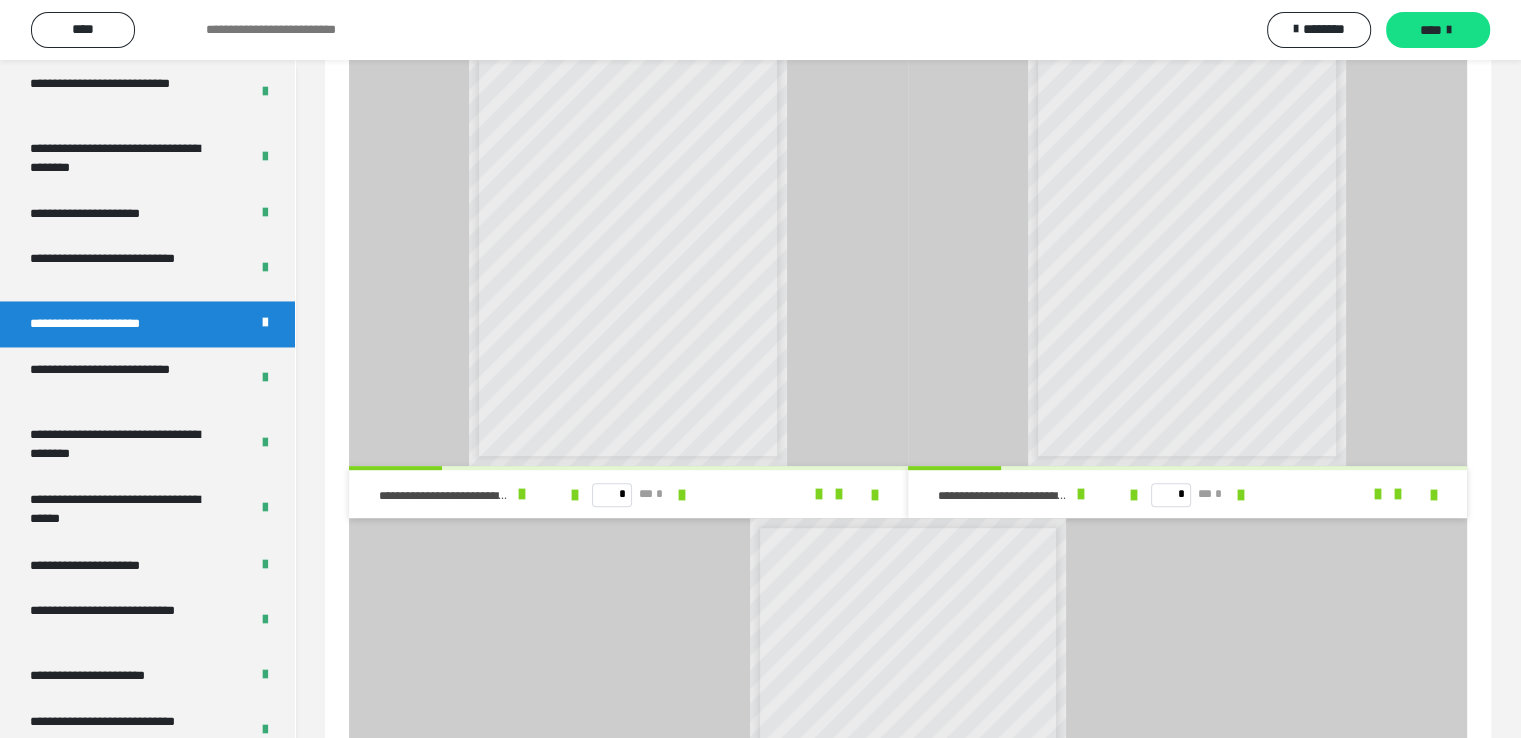 scroll, scrollTop: 700, scrollLeft: 0, axis: vertical 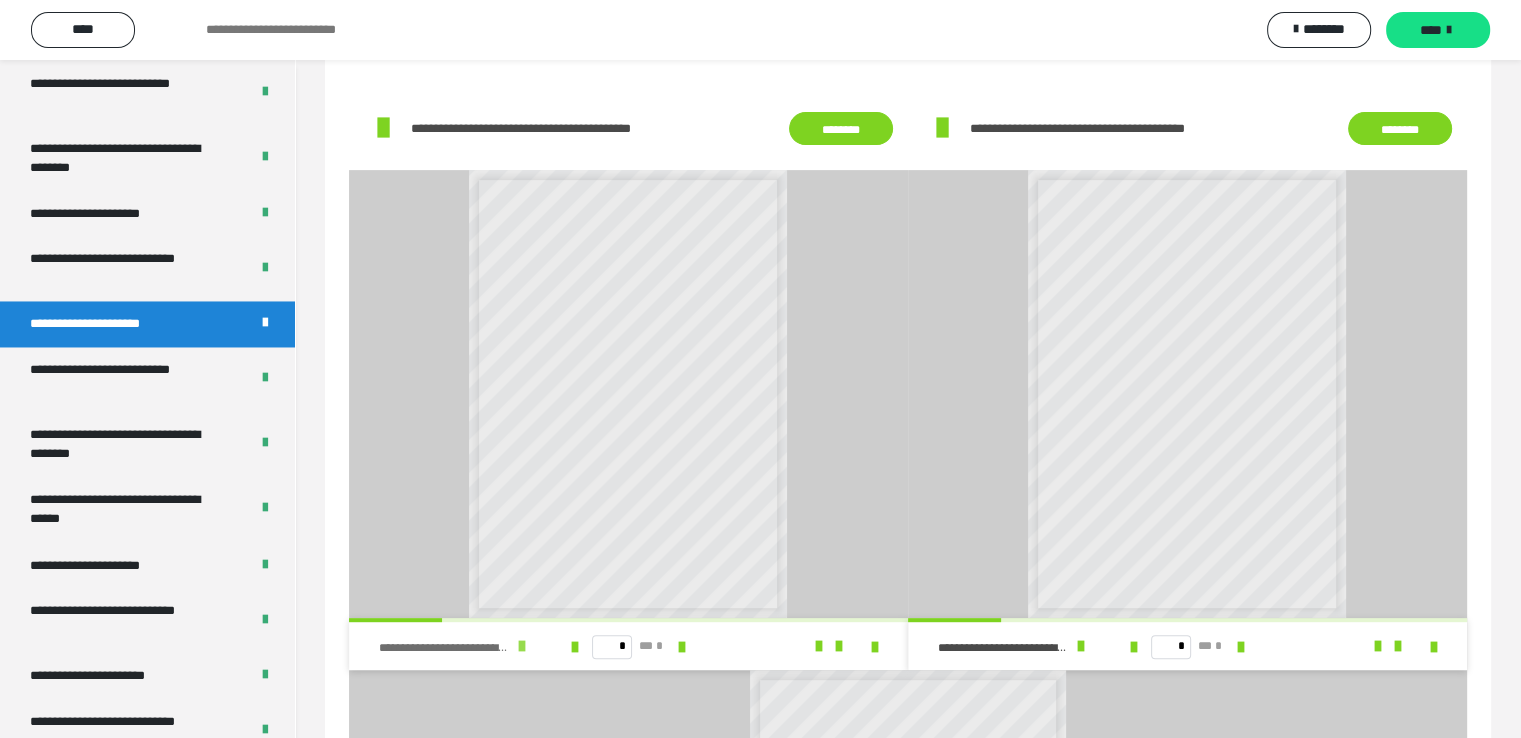 click at bounding box center [522, 646] 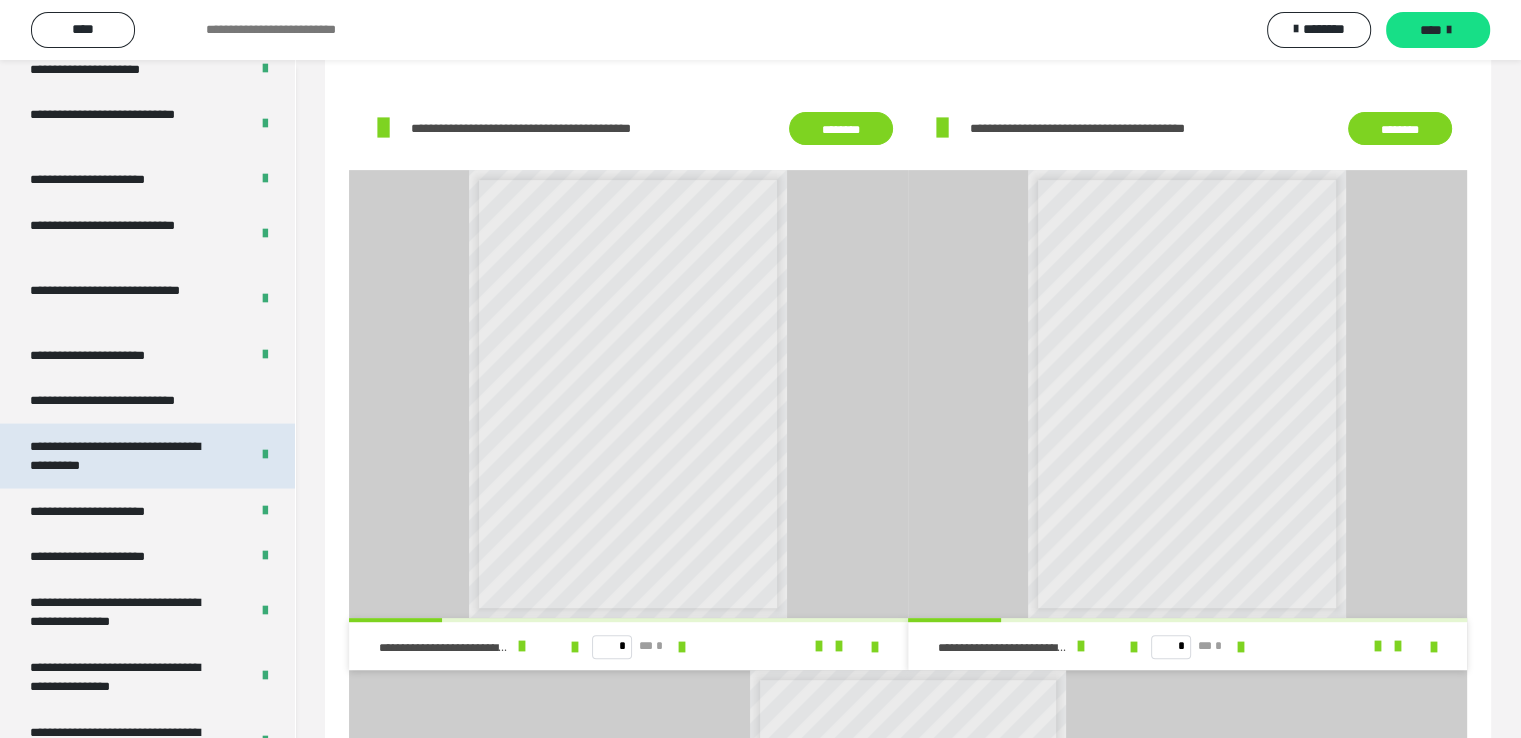 scroll, scrollTop: 3830, scrollLeft: 0, axis: vertical 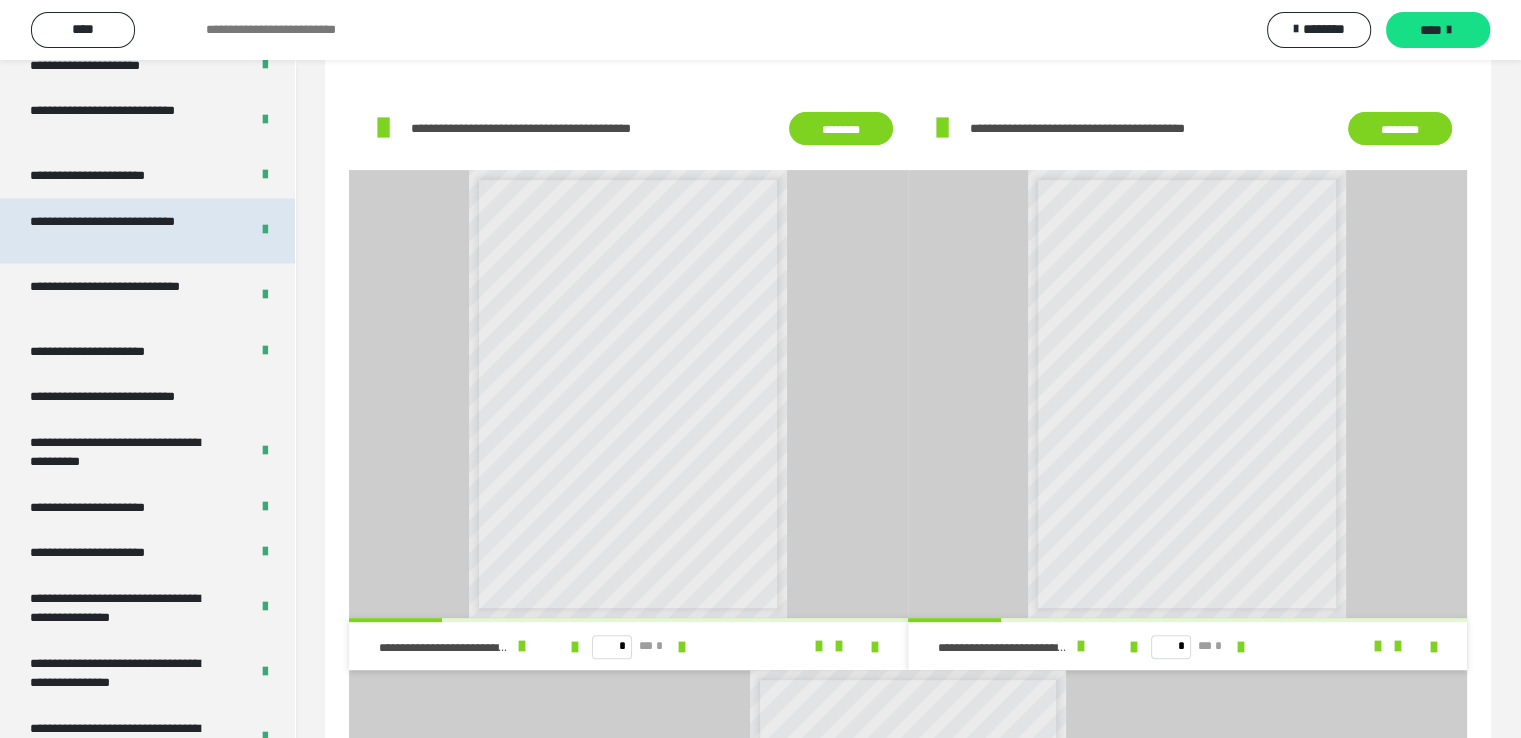 click on "**********" at bounding box center (124, 230) 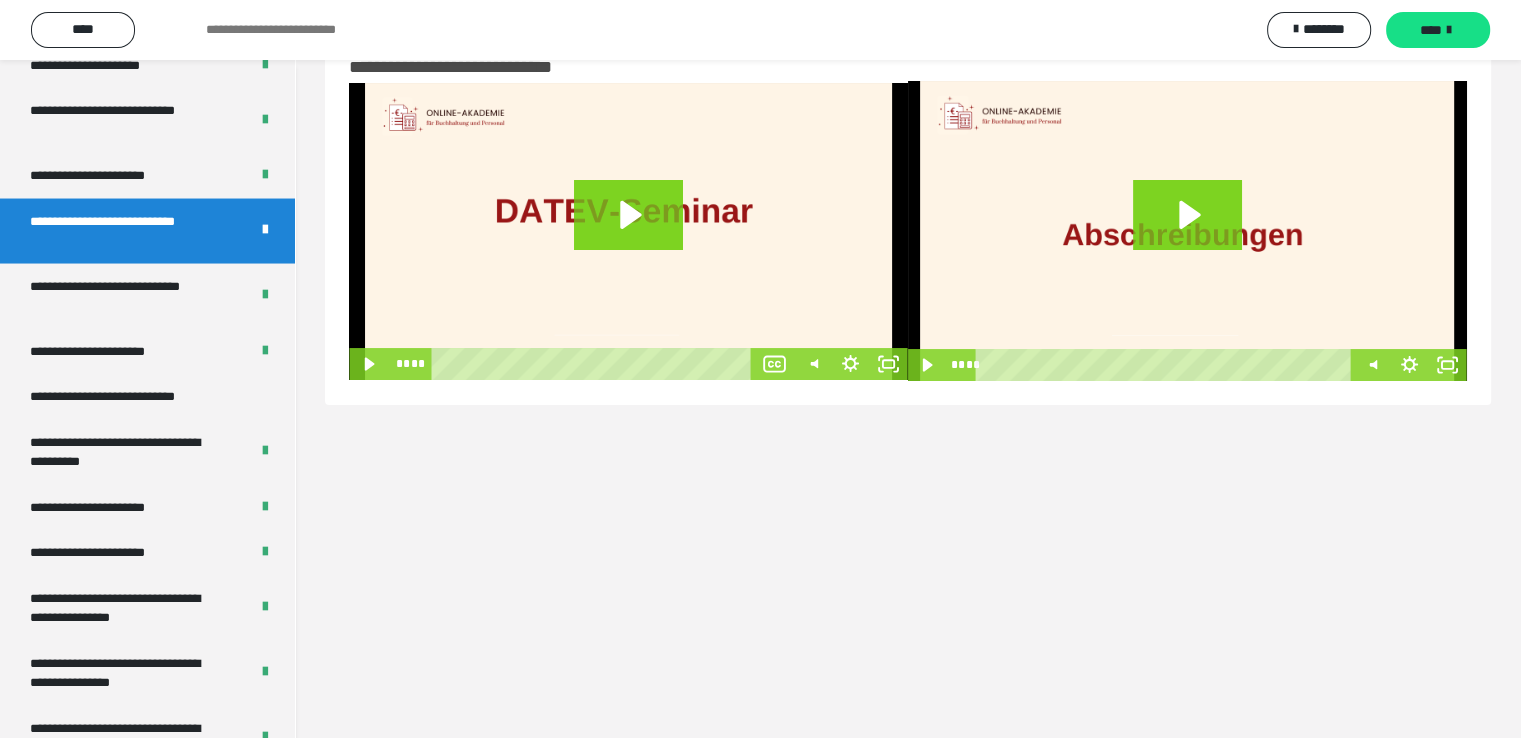 scroll, scrollTop: 0, scrollLeft: 0, axis: both 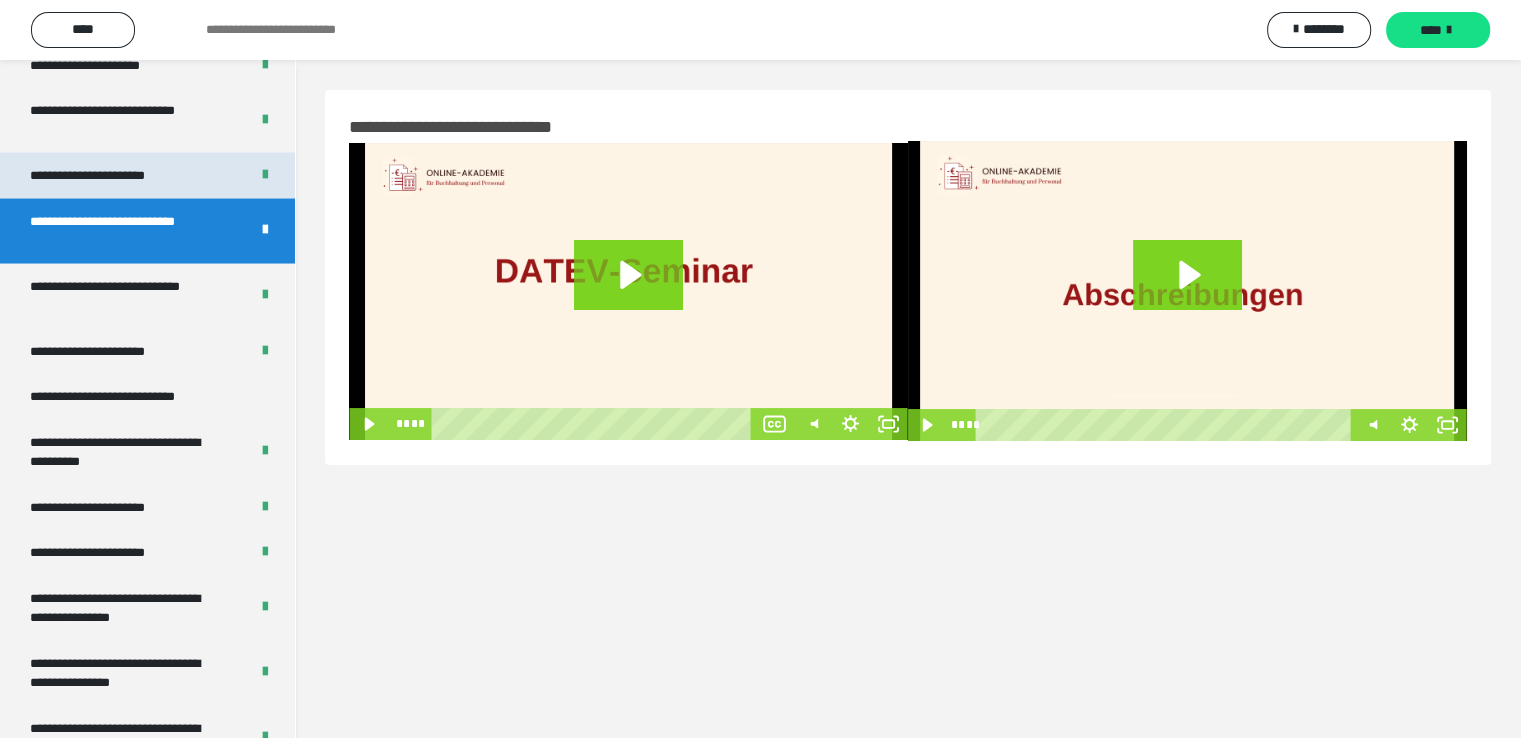 click on "**********" at bounding box center (111, 175) 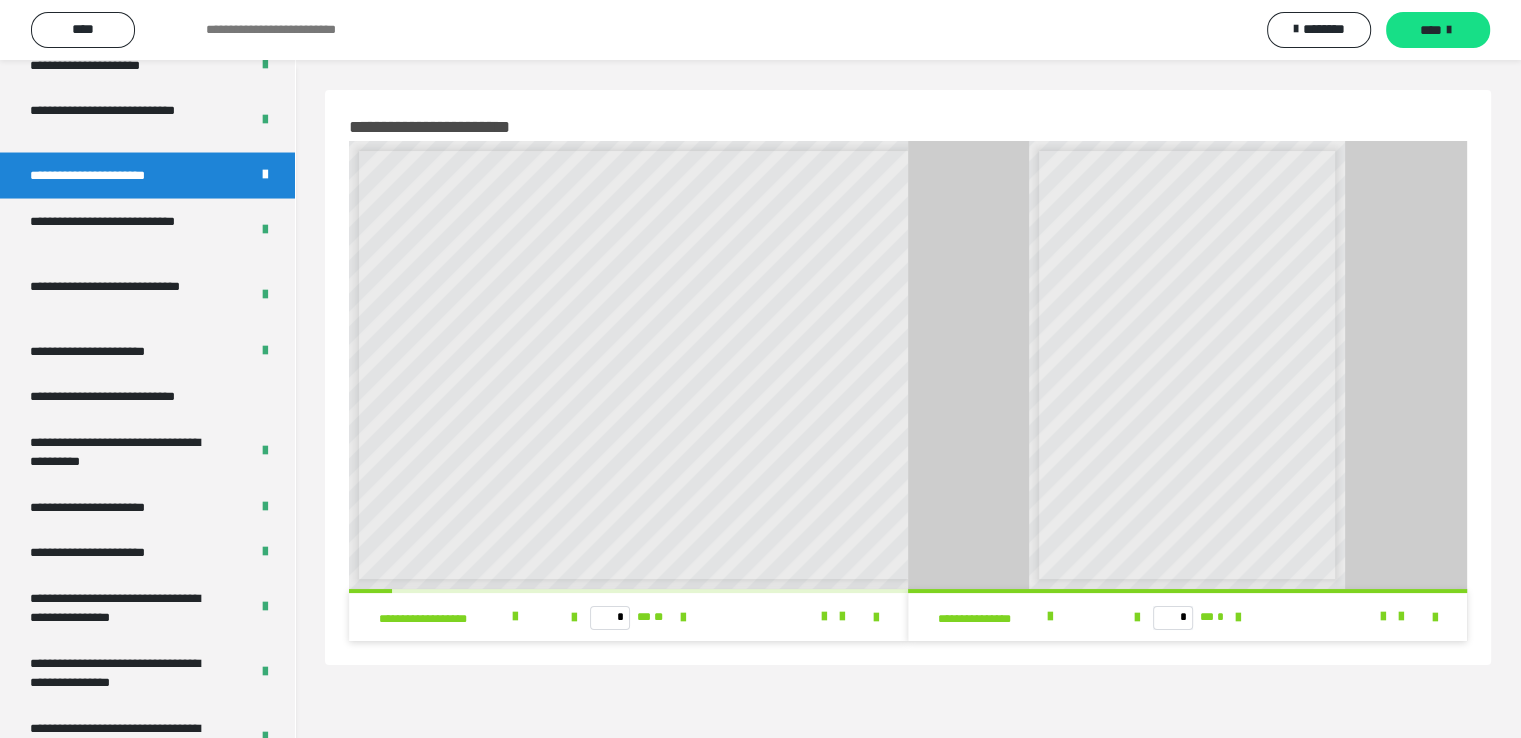 scroll, scrollTop: 8, scrollLeft: 0, axis: vertical 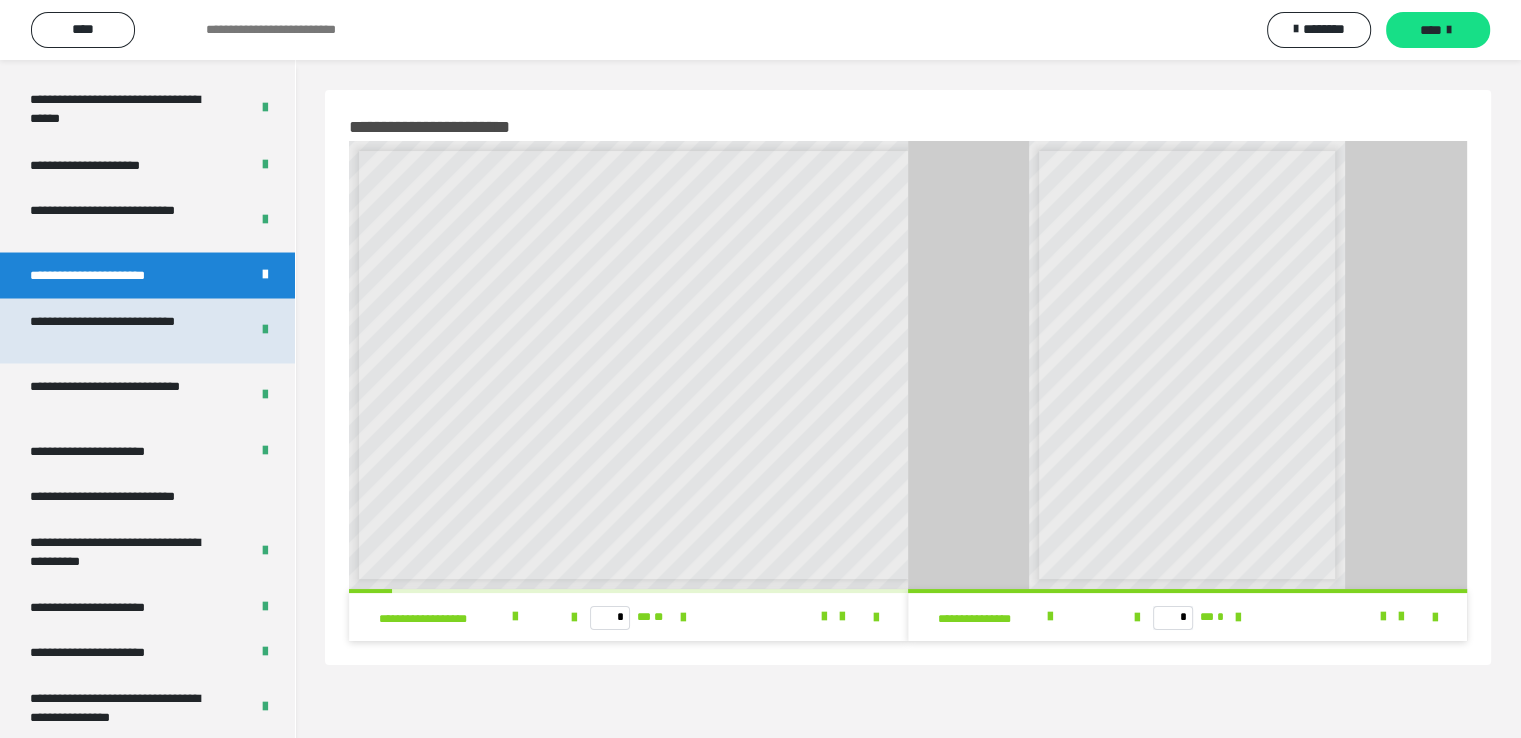click on "**********" at bounding box center (124, 330) 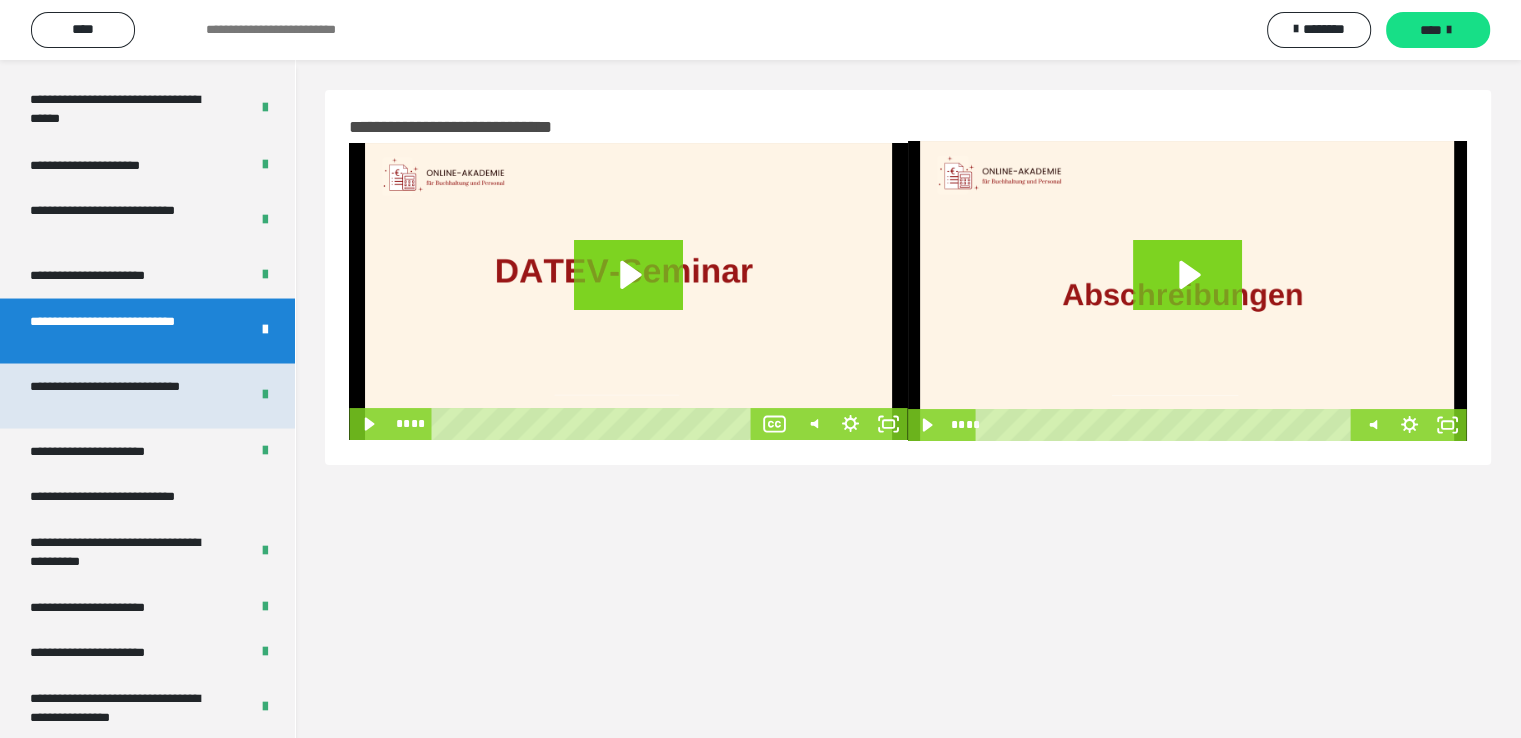 click on "**********" at bounding box center [124, 395] 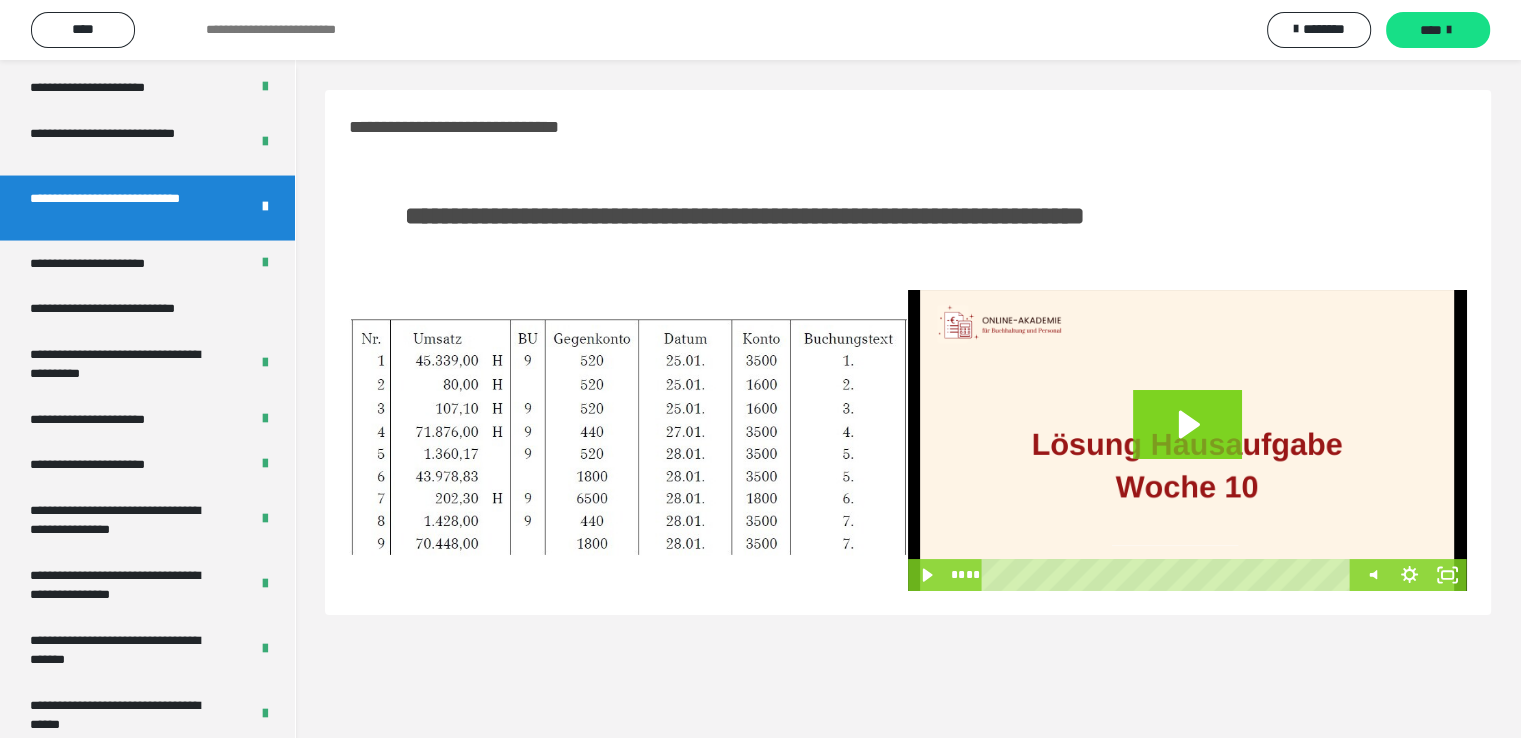 scroll, scrollTop: 3930, scrollLeft: 0, axis: vertical 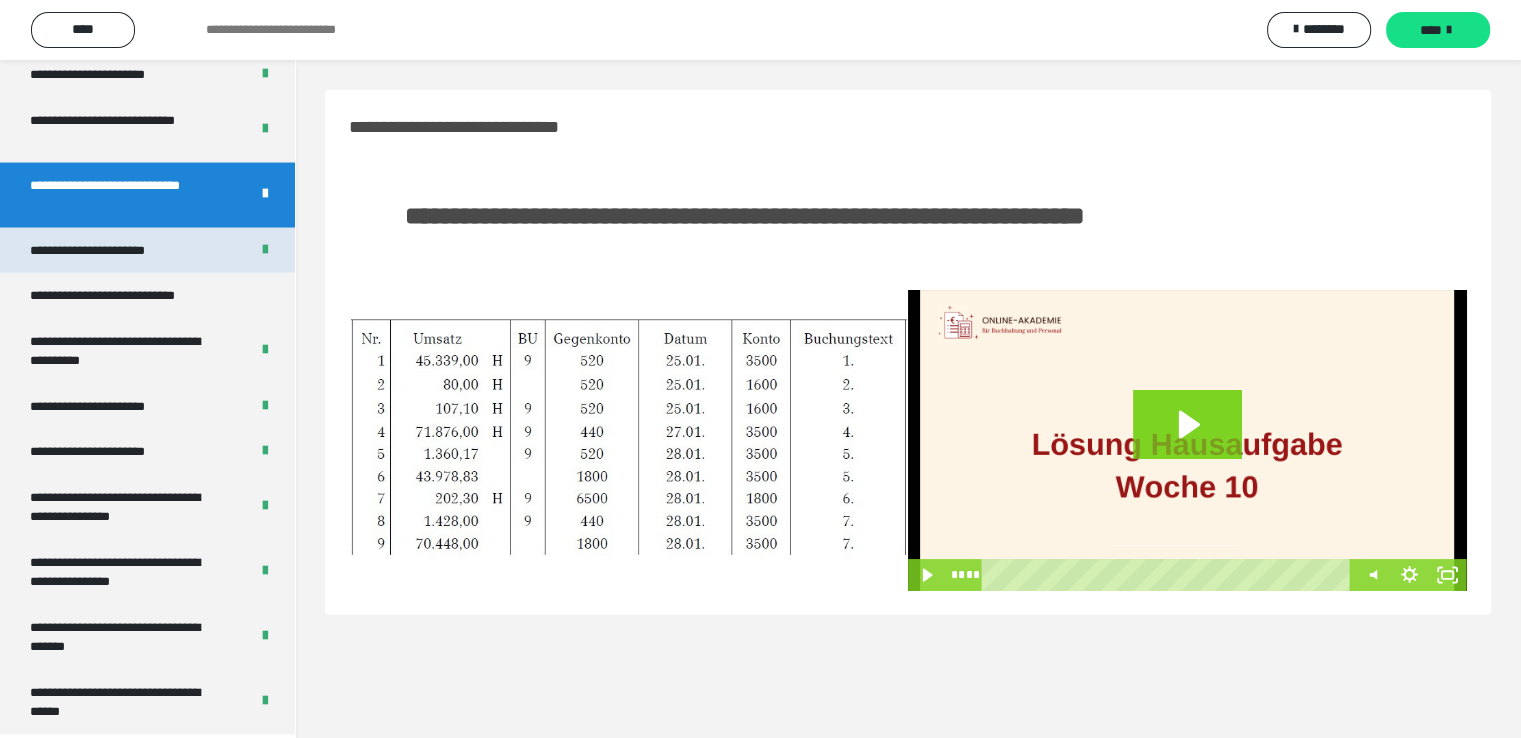 click on "**********" at bounding box center (109, 251) 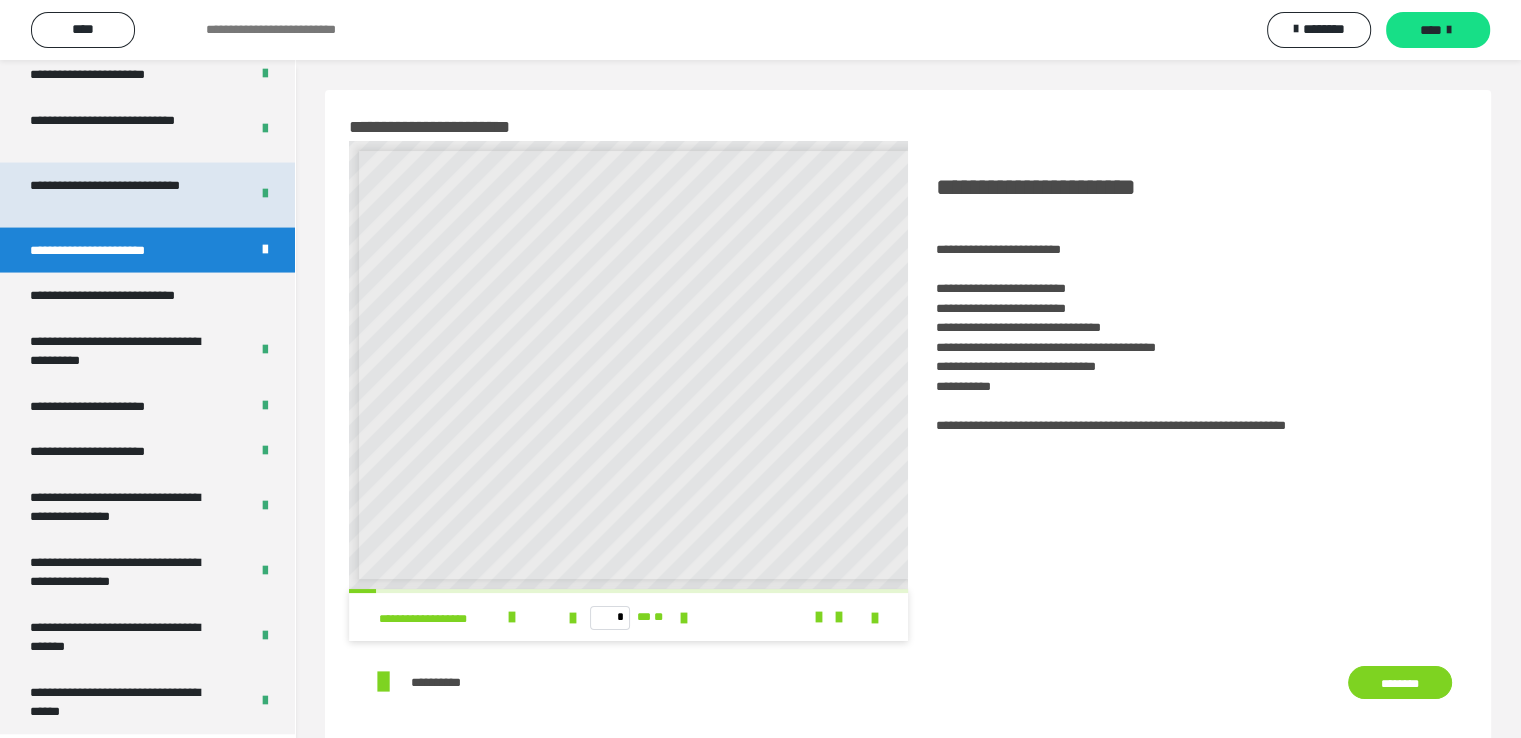 click on "**********" at bounding box center (124, 195) 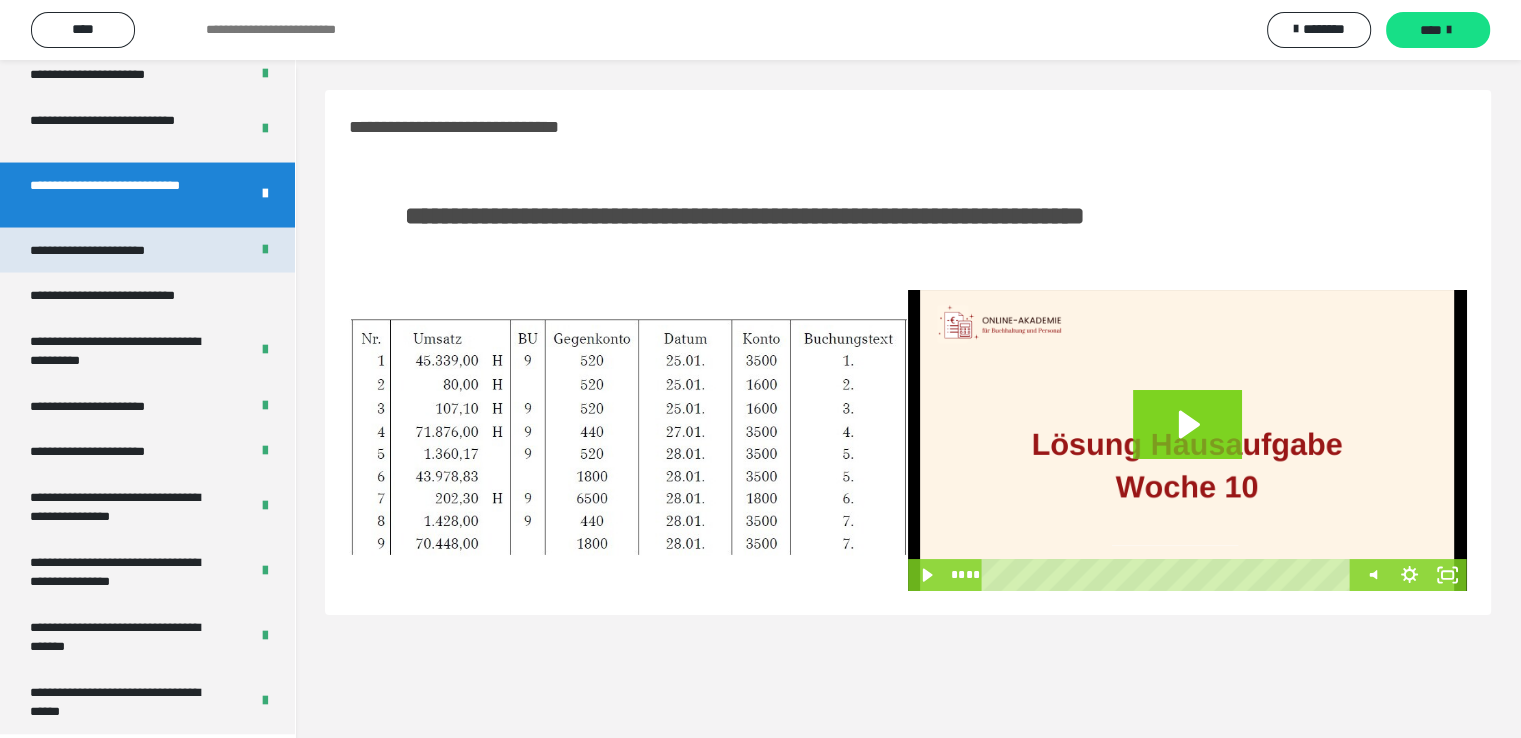 click on "**********" at bounding box center (109, 251) 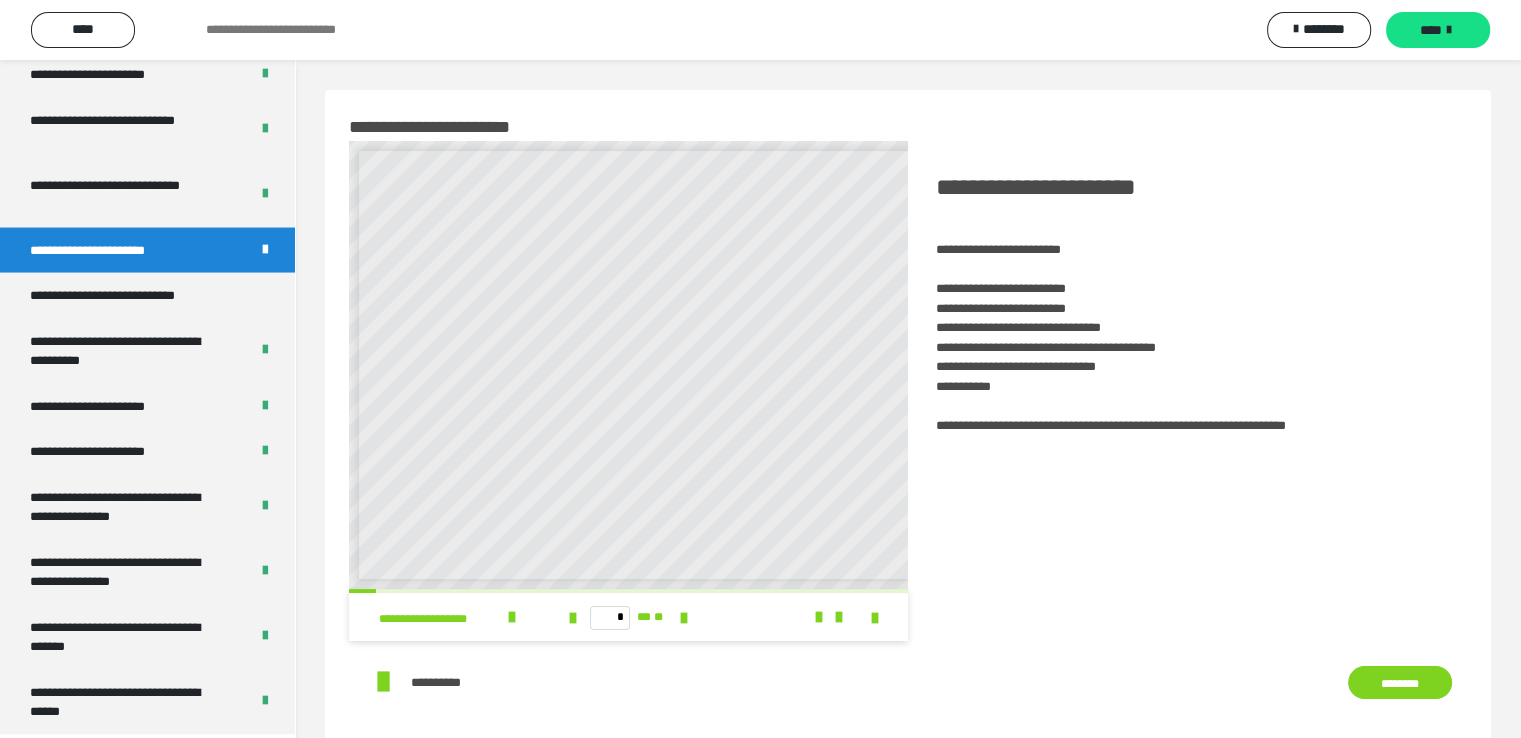 scroll, scrollTop: 8, scrollLeft: 0, axis: vertical 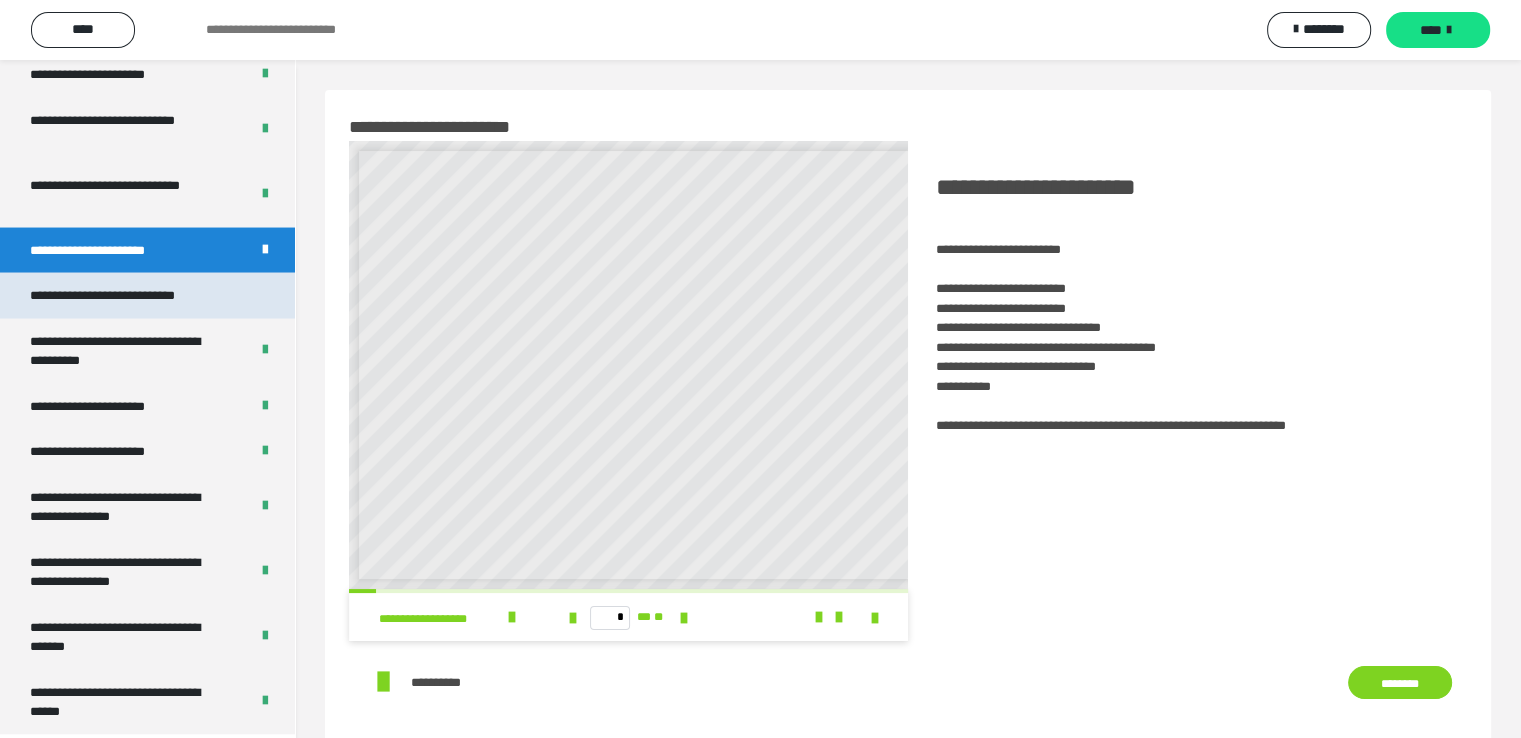 click on "**********" at bounding box center (129, 296) 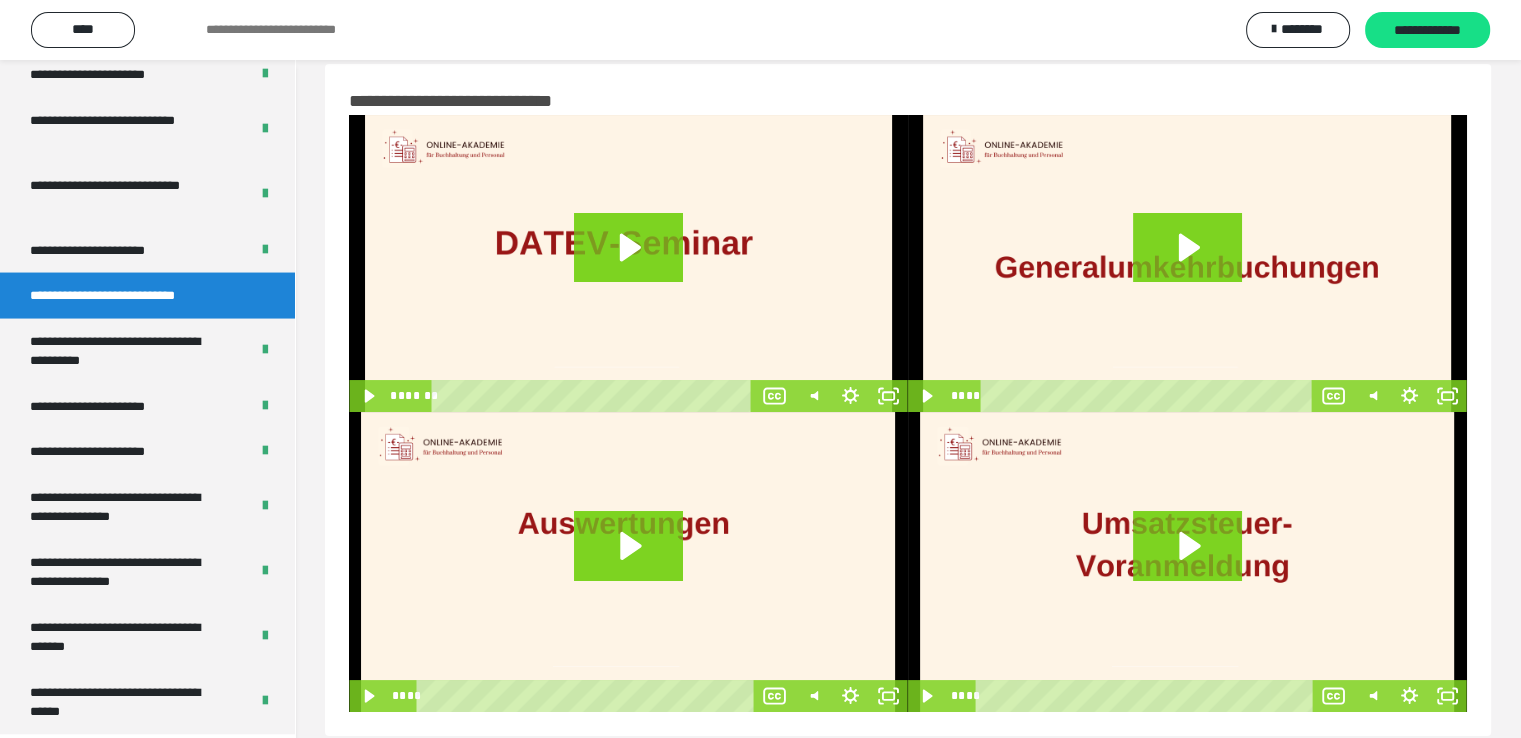 scroll, scrollTop: 0, scrollLeft: 0, axis: both 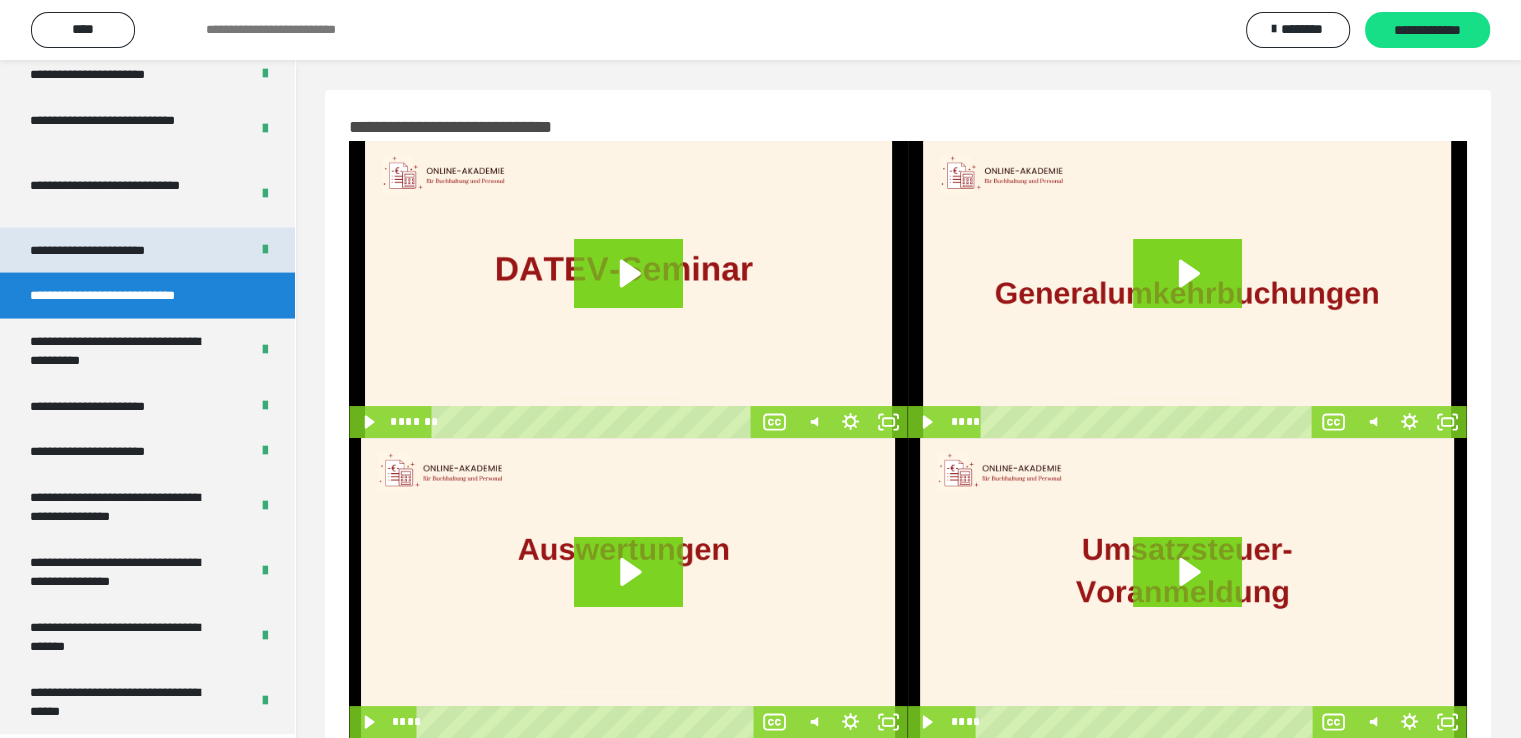 click on "**********" at bounding box center [109, 251] 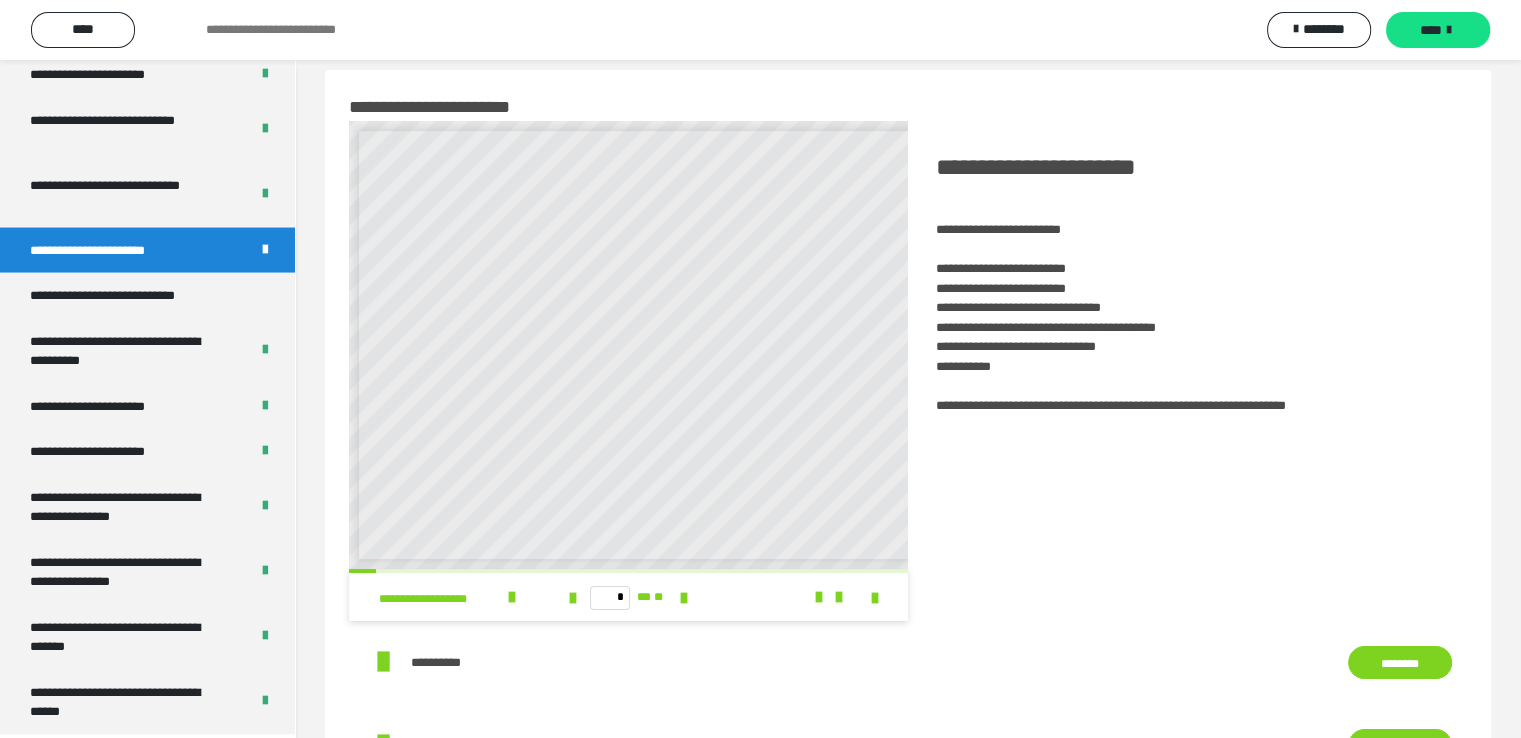 scroll, scrollTop: 0, scrollLeft: 0, axis: both 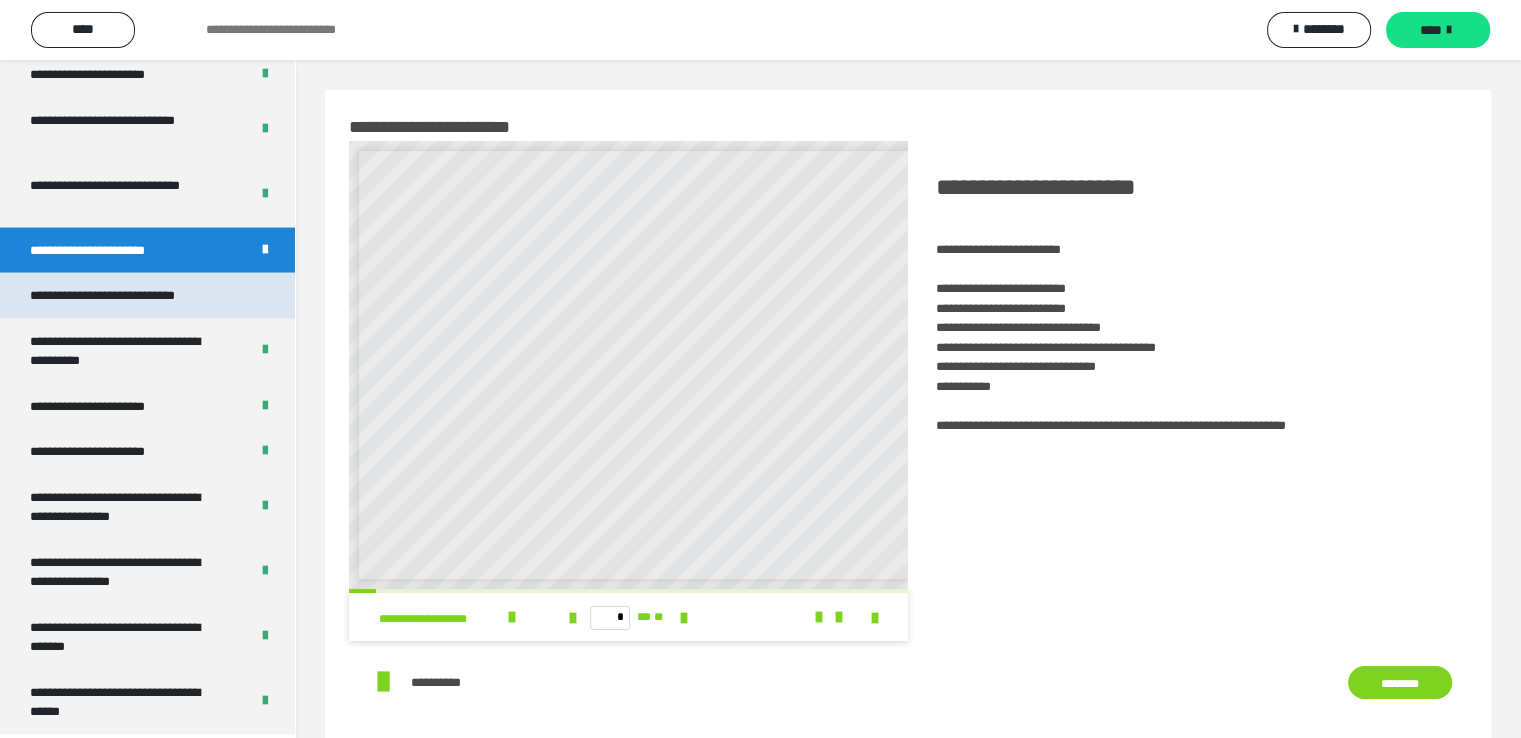 click on "**********" at bounding box center (129, 296) 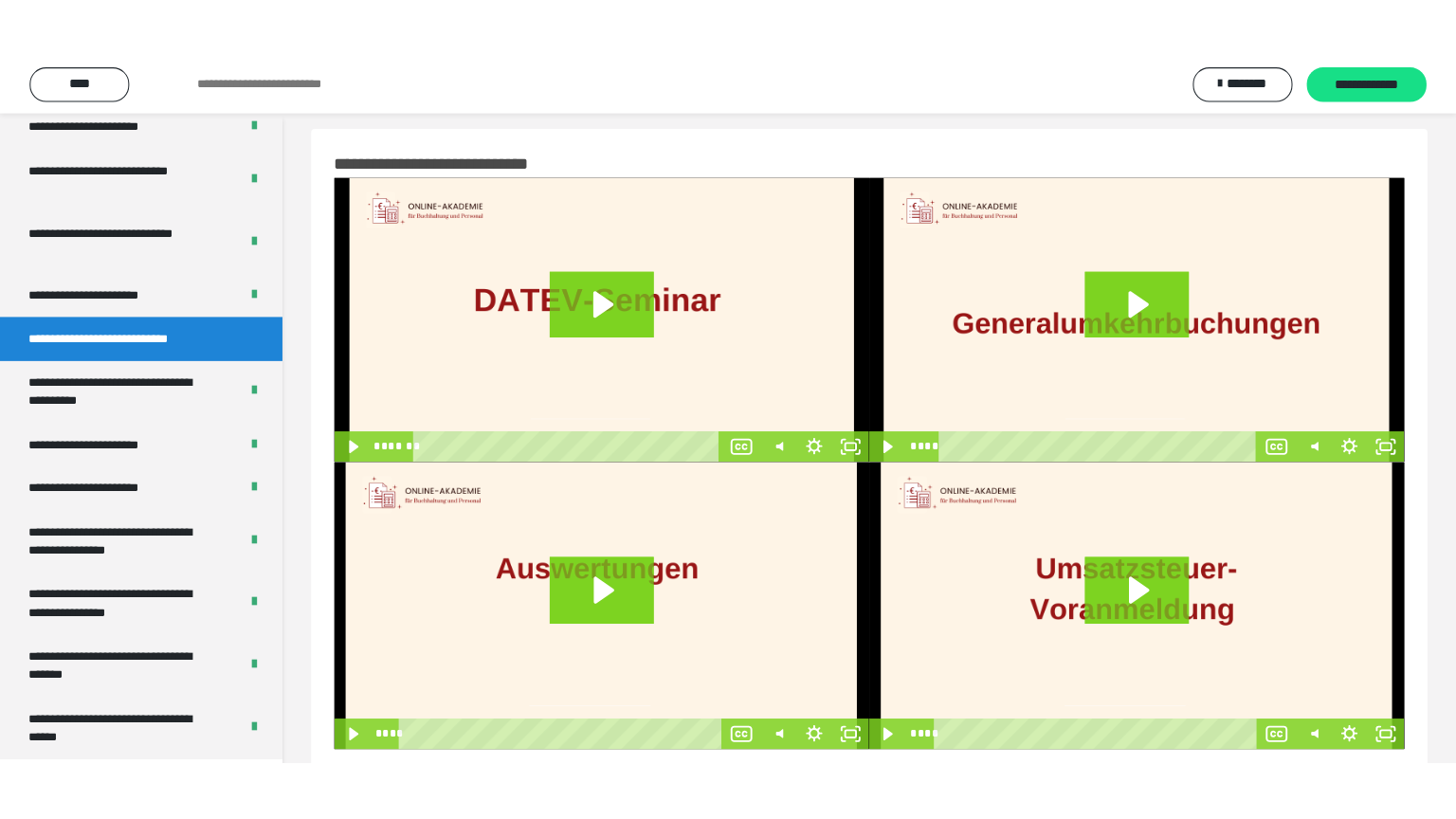 scroll, scrollTop: 57, scrollLeft: 0, axis: vertical 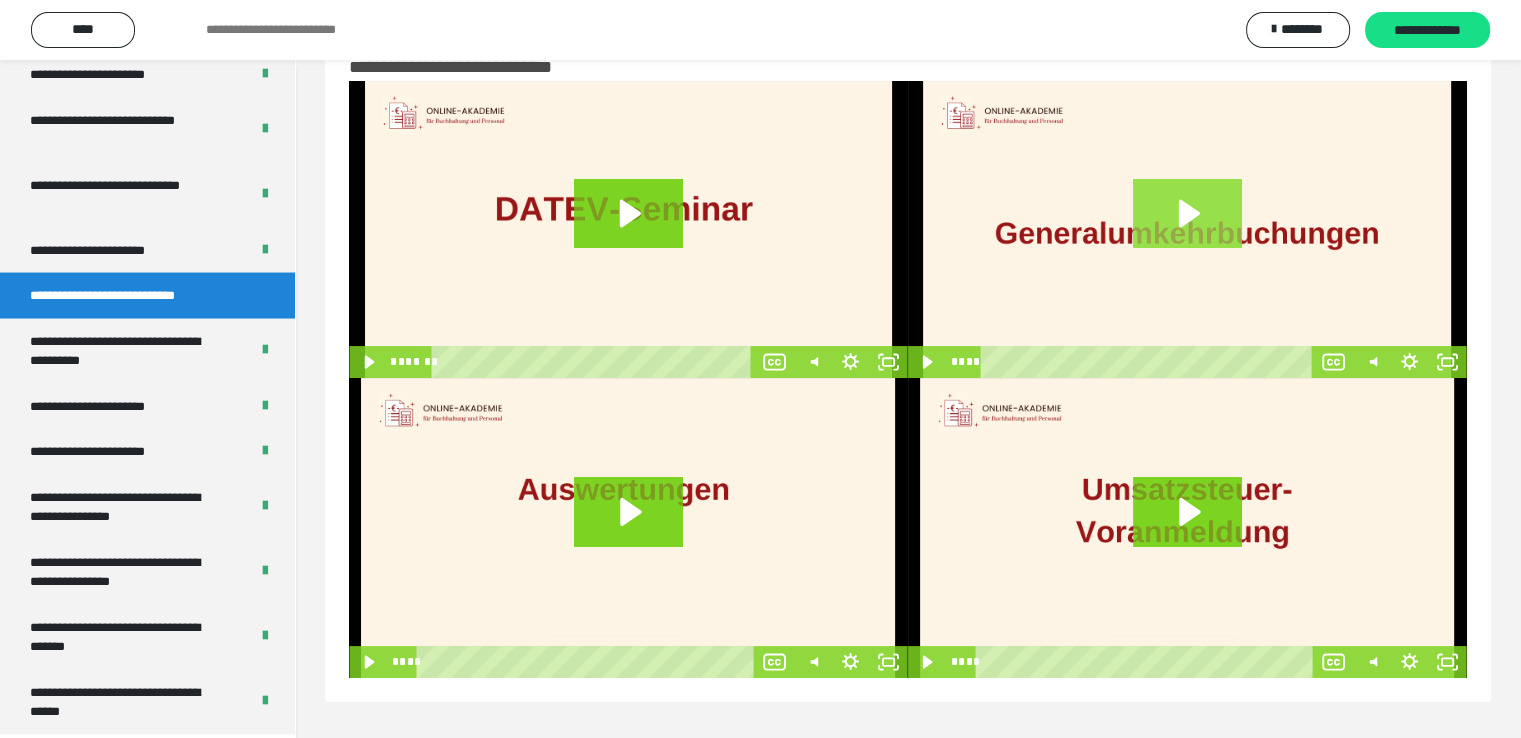 click 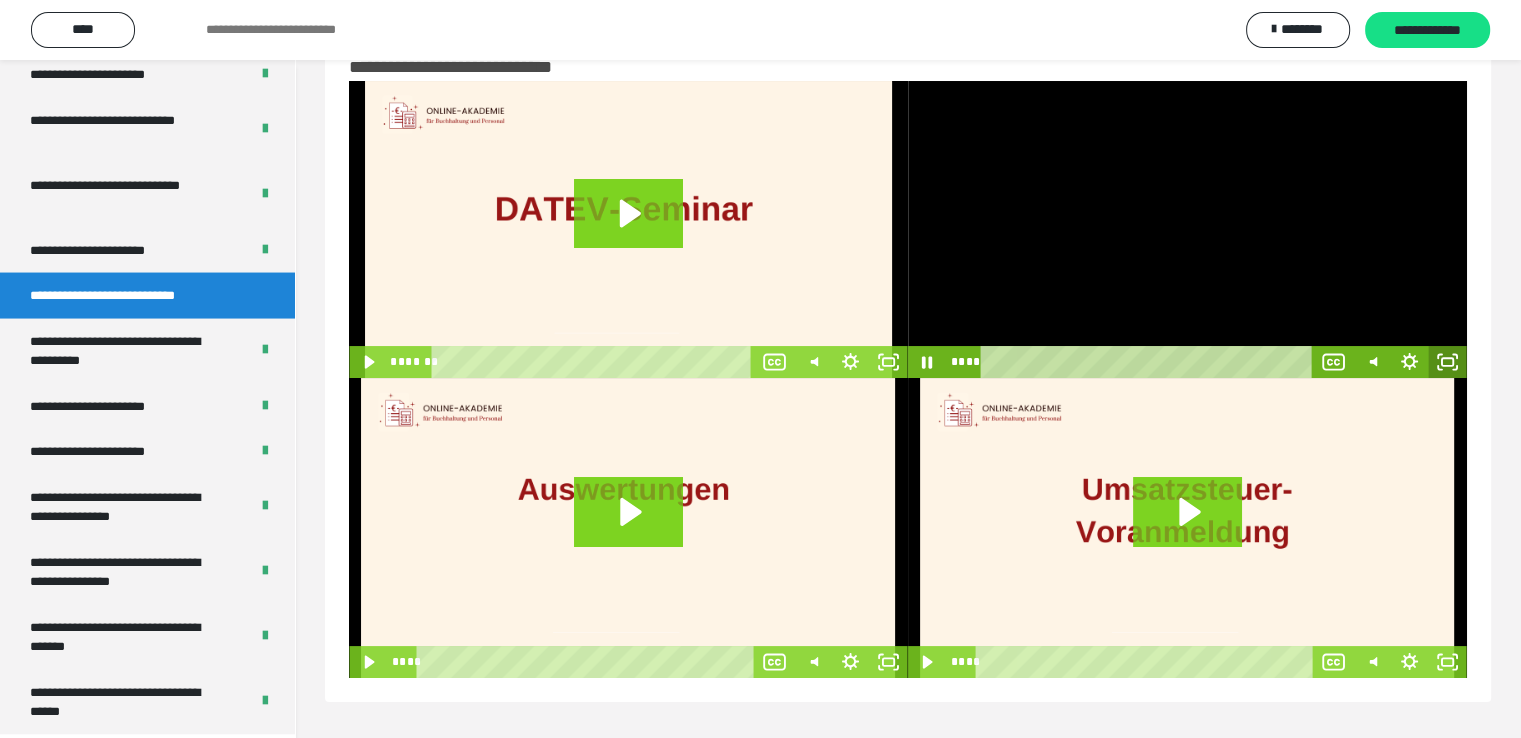 click 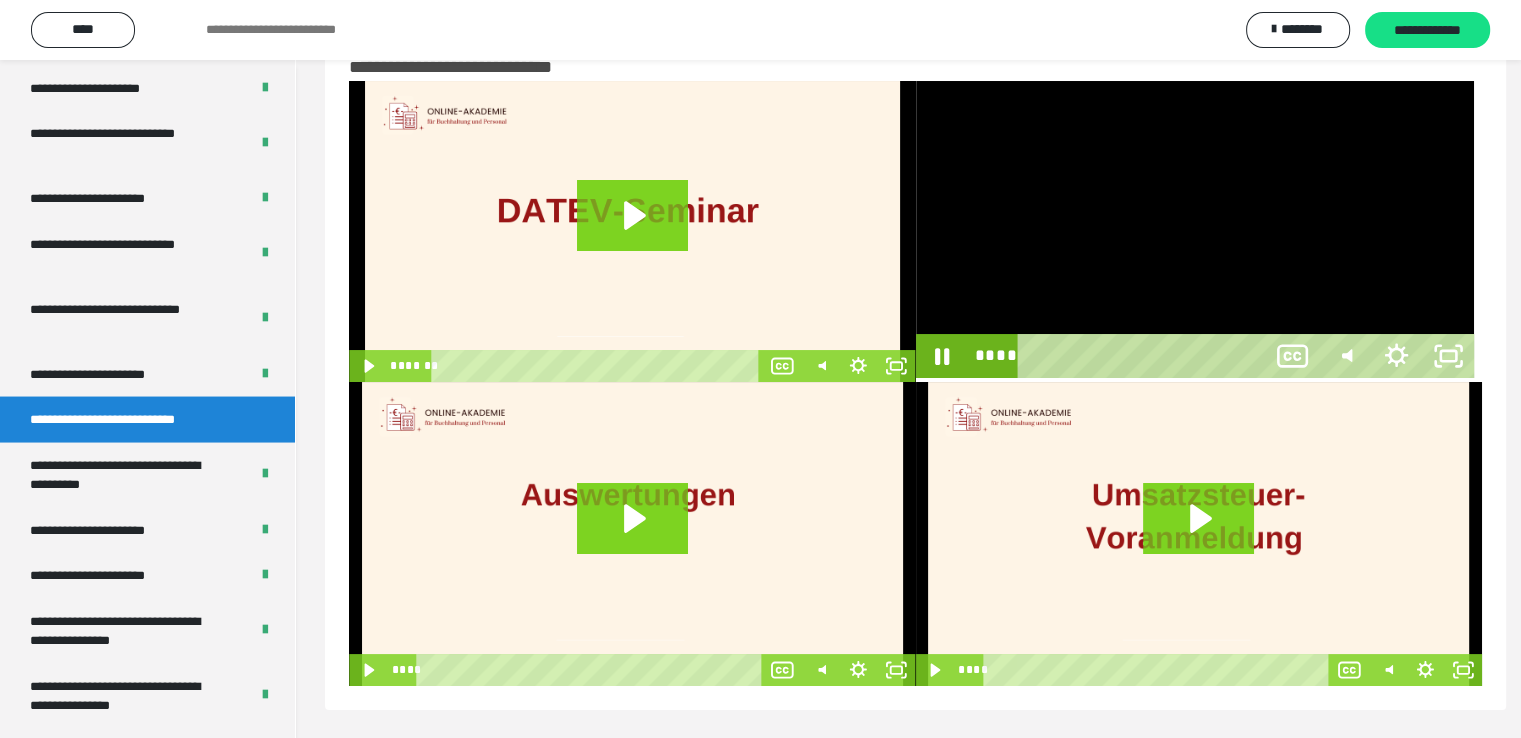 scroll, scrollTop: 3804, scrollLeft: 0, axis: vertical 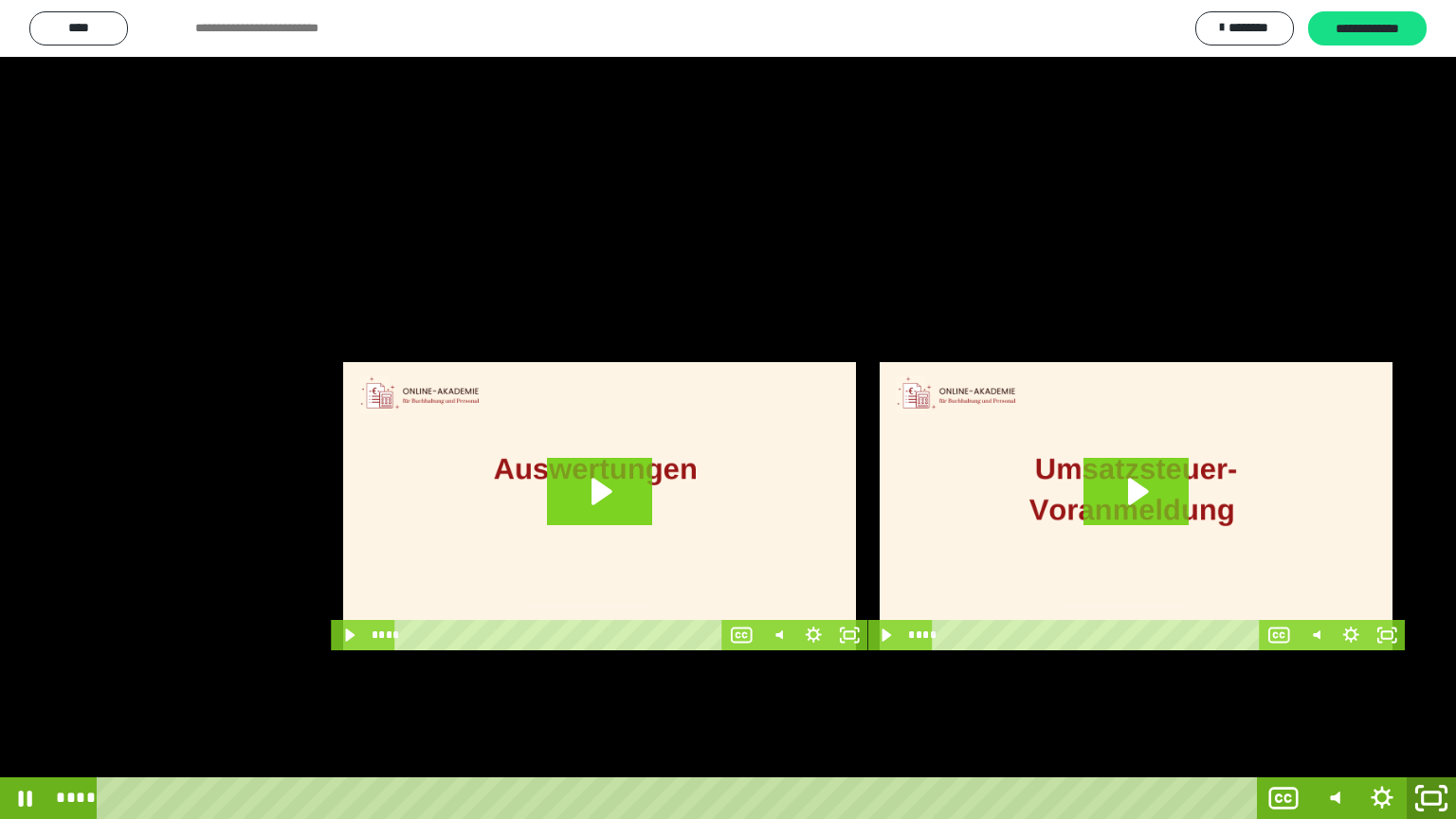 click 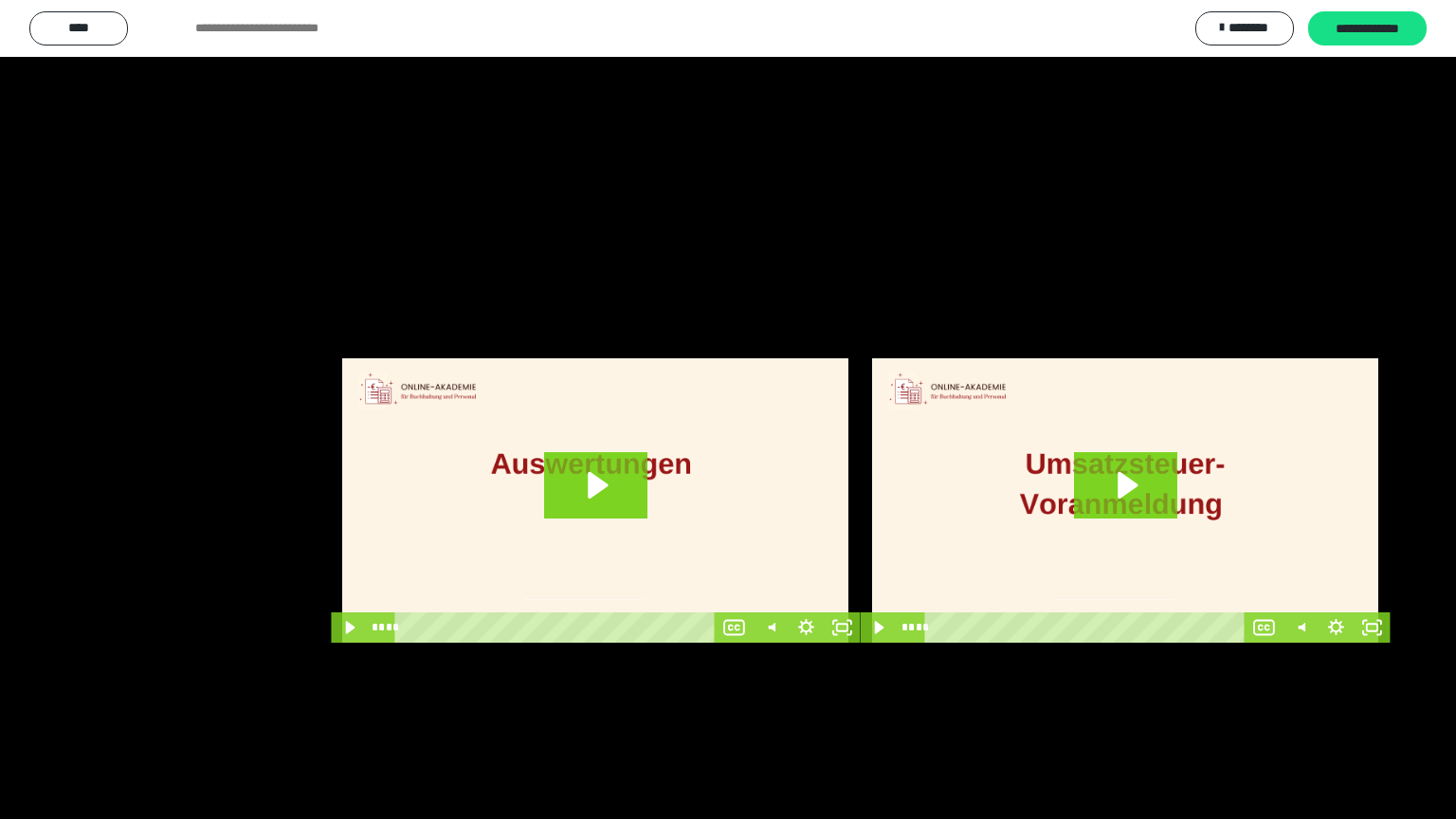 scroll, scrollTop: 3725, scrollLeft: 0, axis: vertical 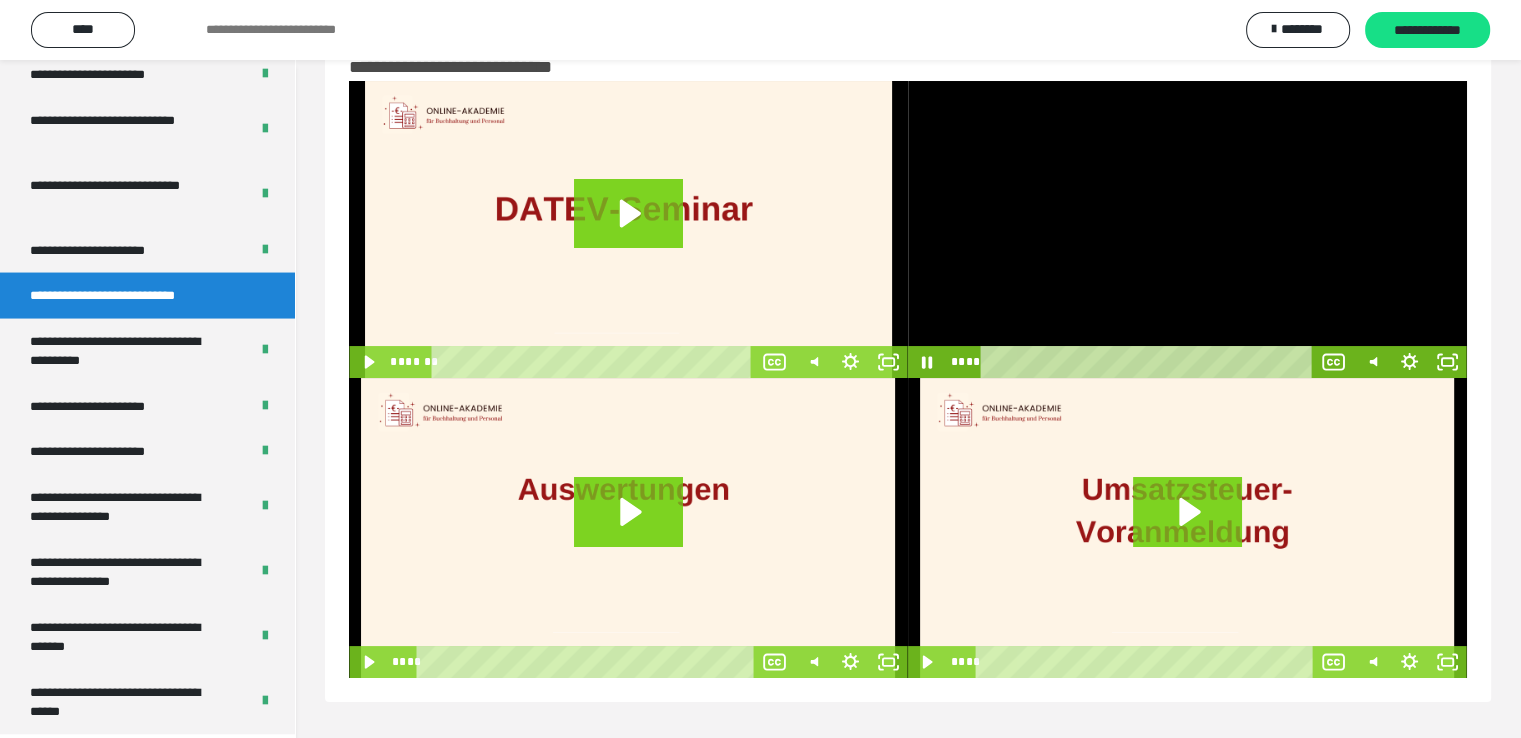 click at bounding box center [1187, 229] 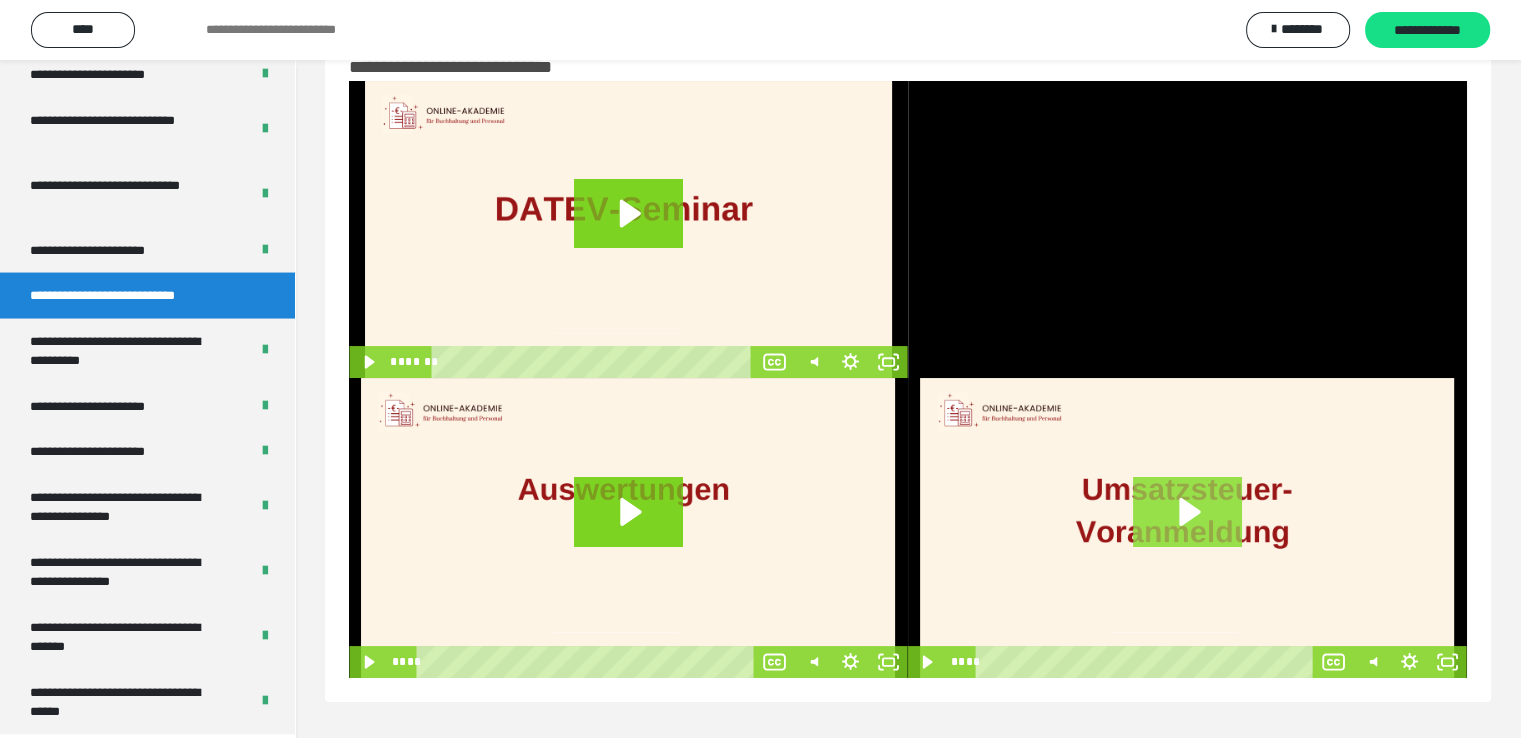 click 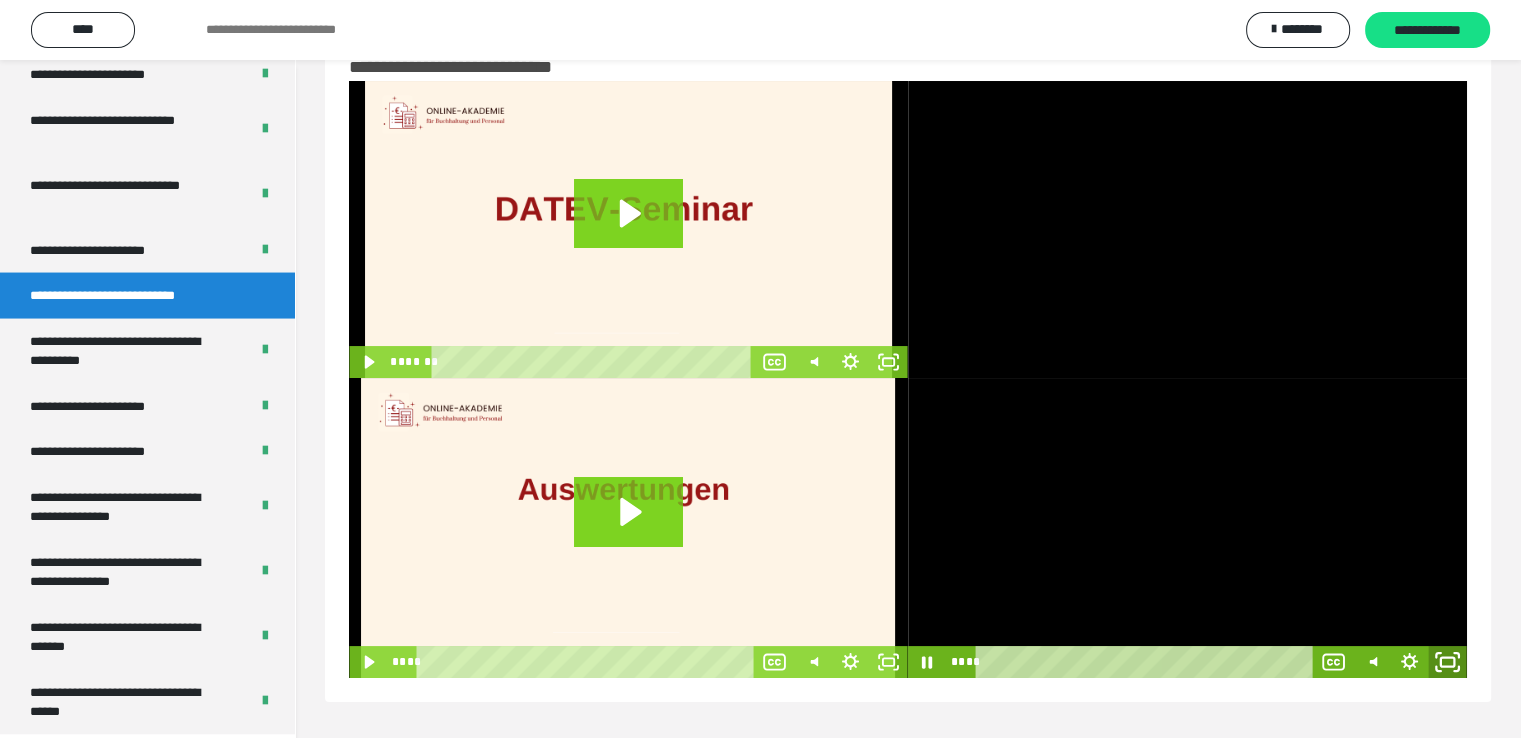 click 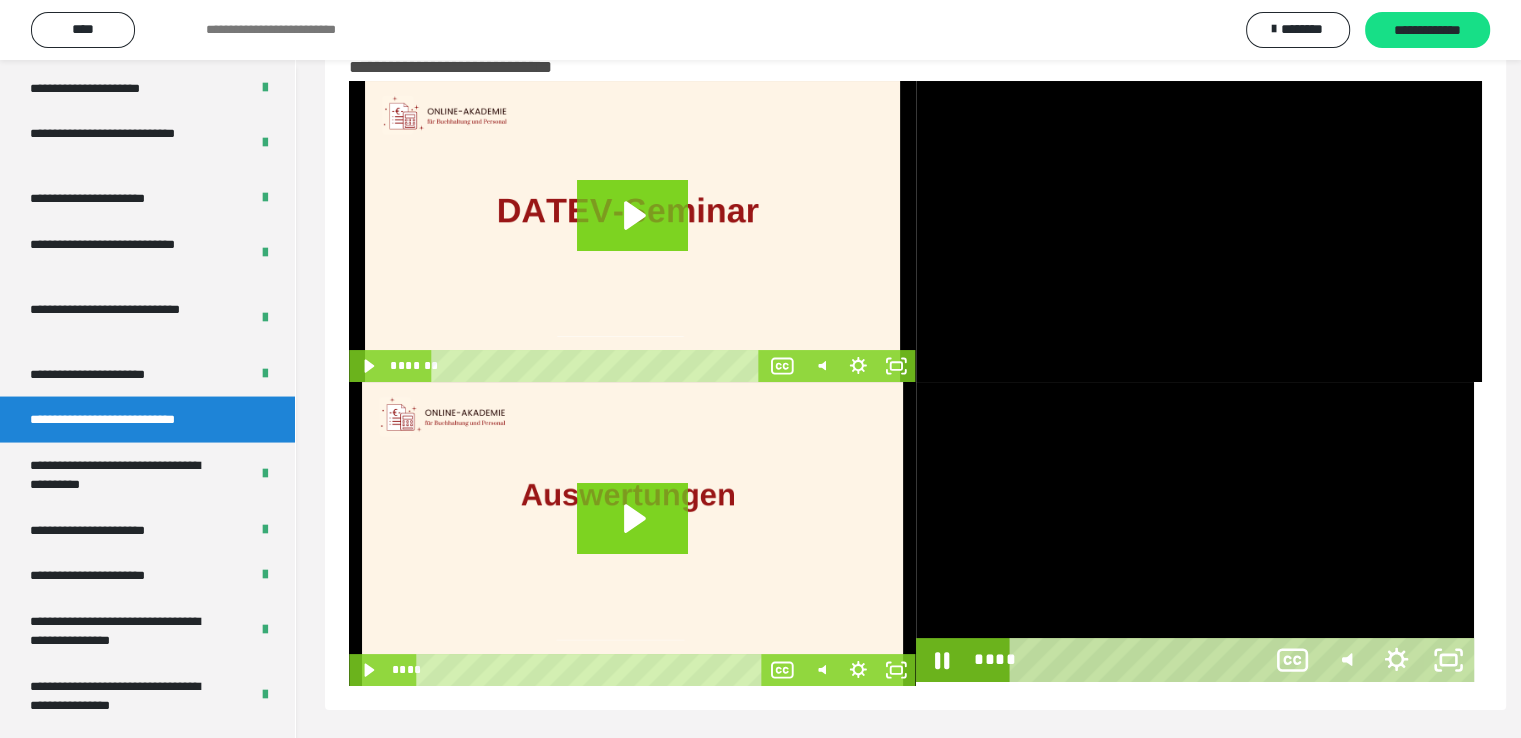 scroll, scrollTop: 3804, scrollLeft: 0, axis: vertical 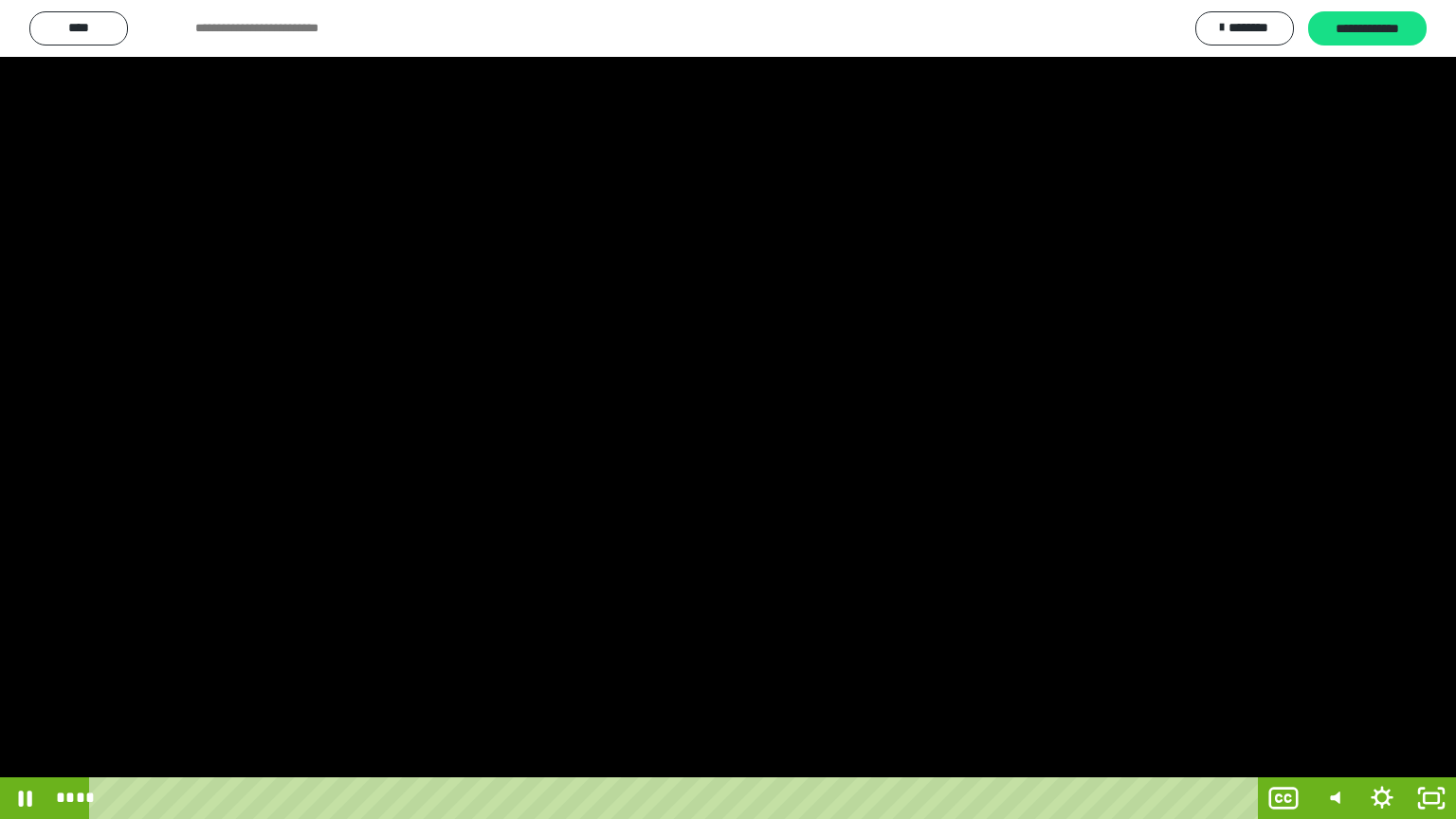 click at bounding box center (728, 410) 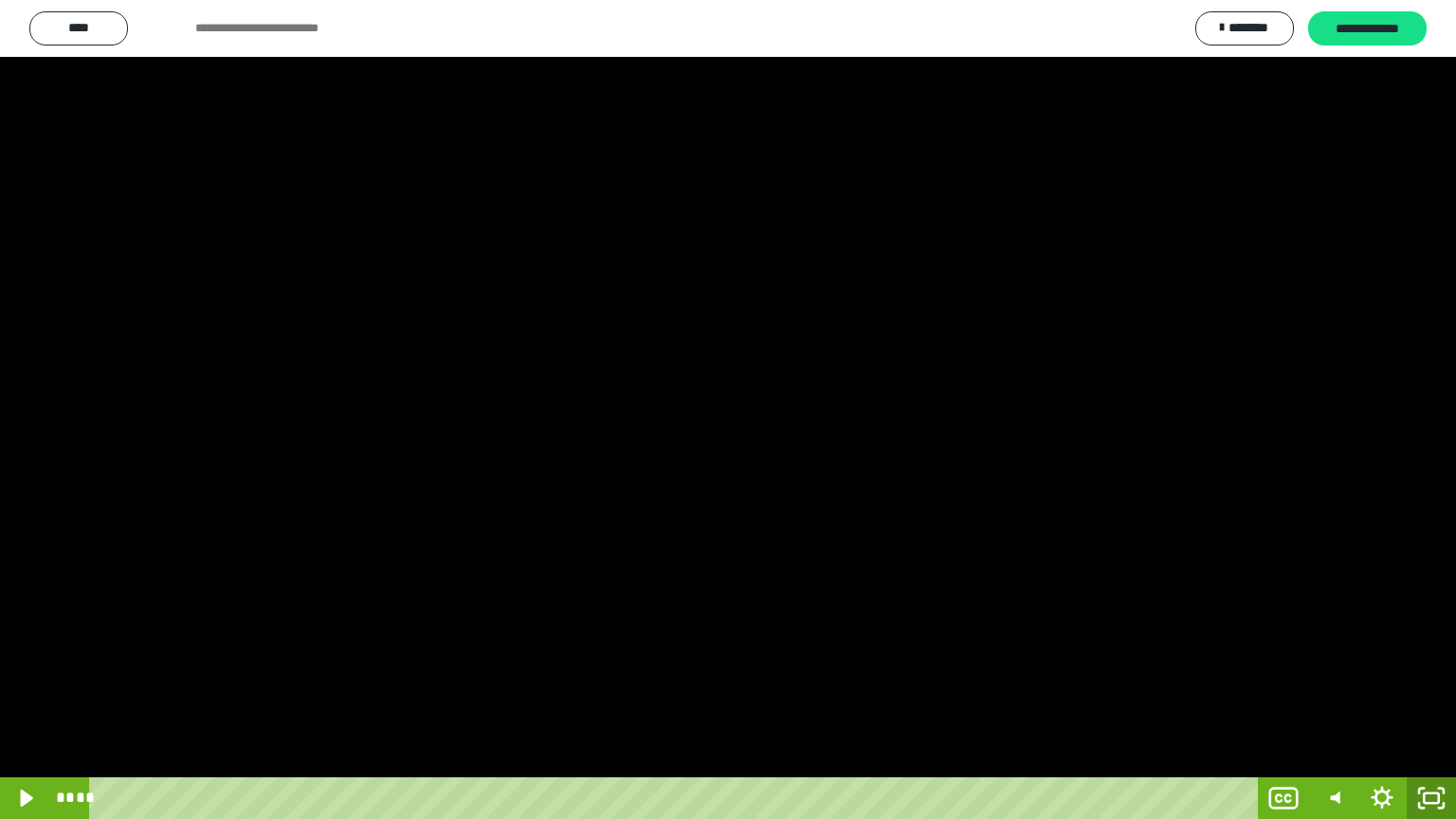 click 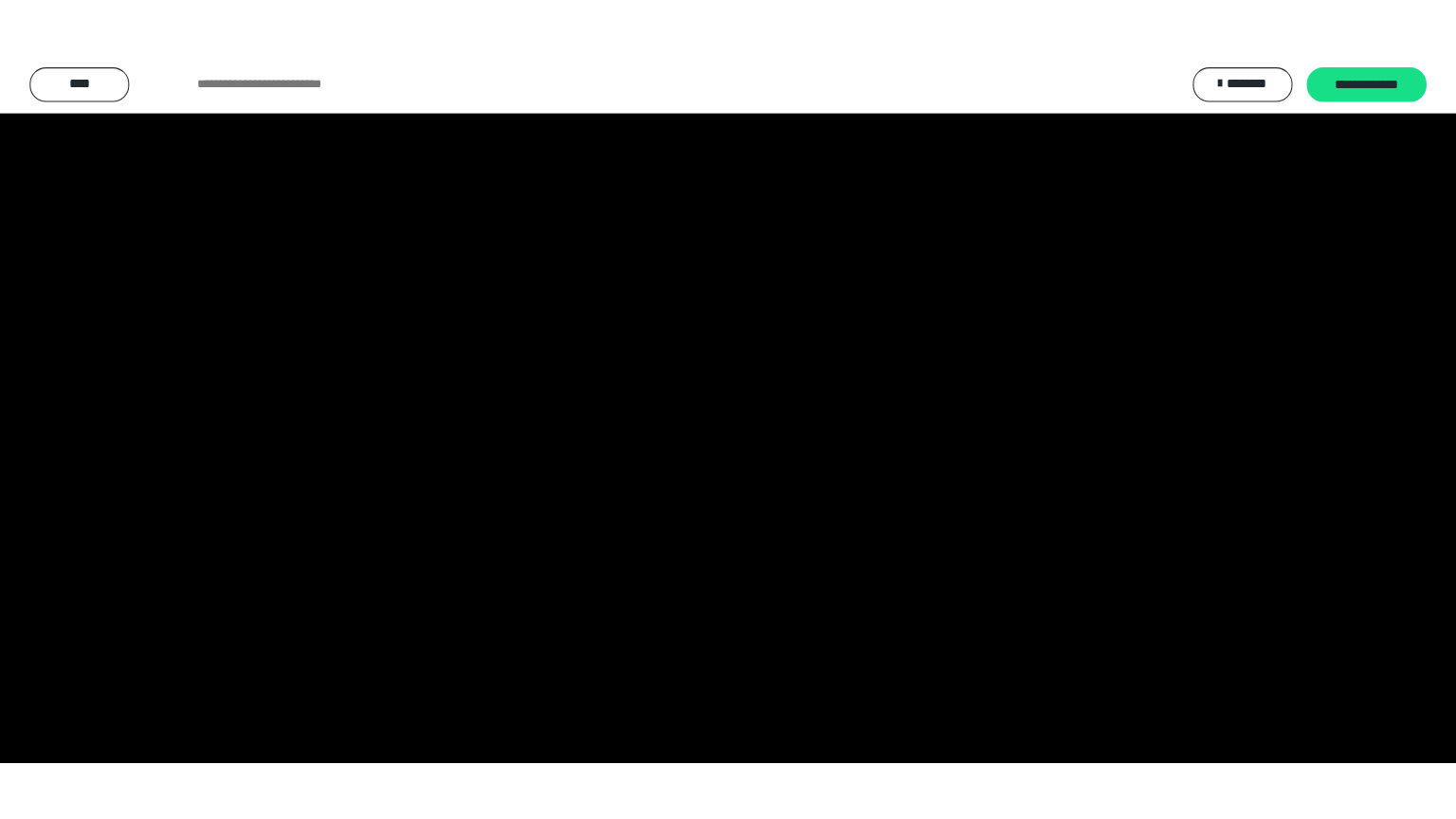 scroll, scrollTop: 3725, scrollLeft: 0, axis: vertical 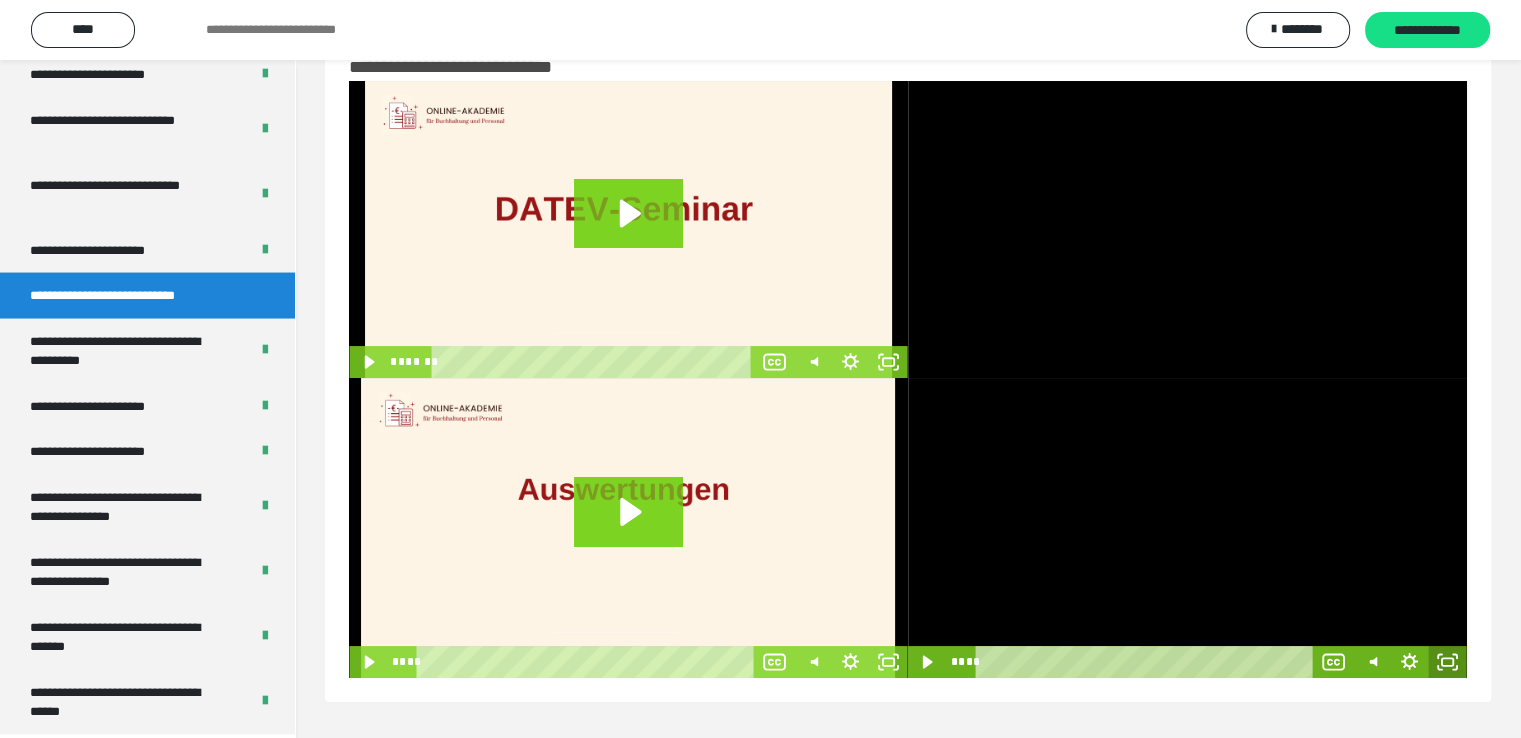 click 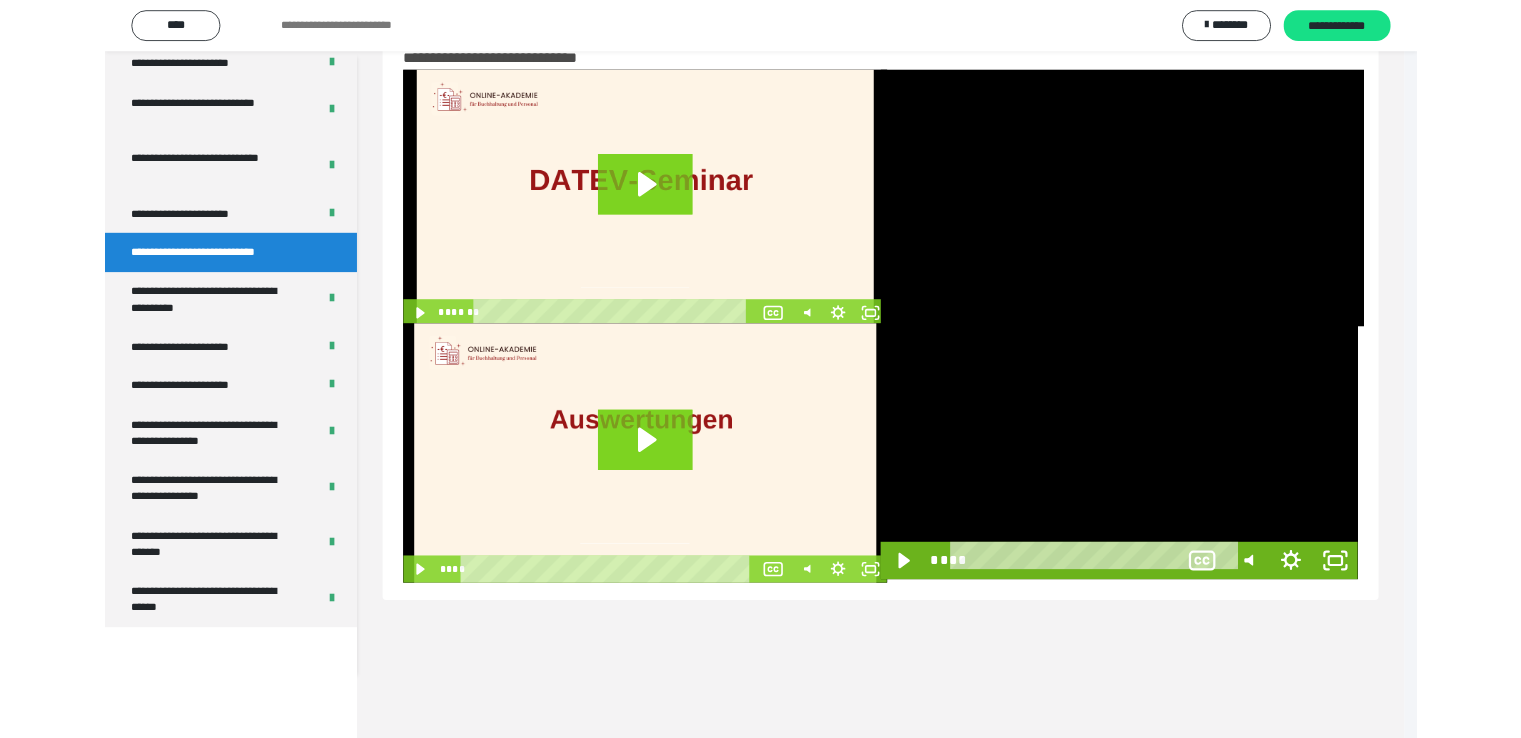 scroll, scrollTop: 3804, scrollLeft: 0, axis: vertical 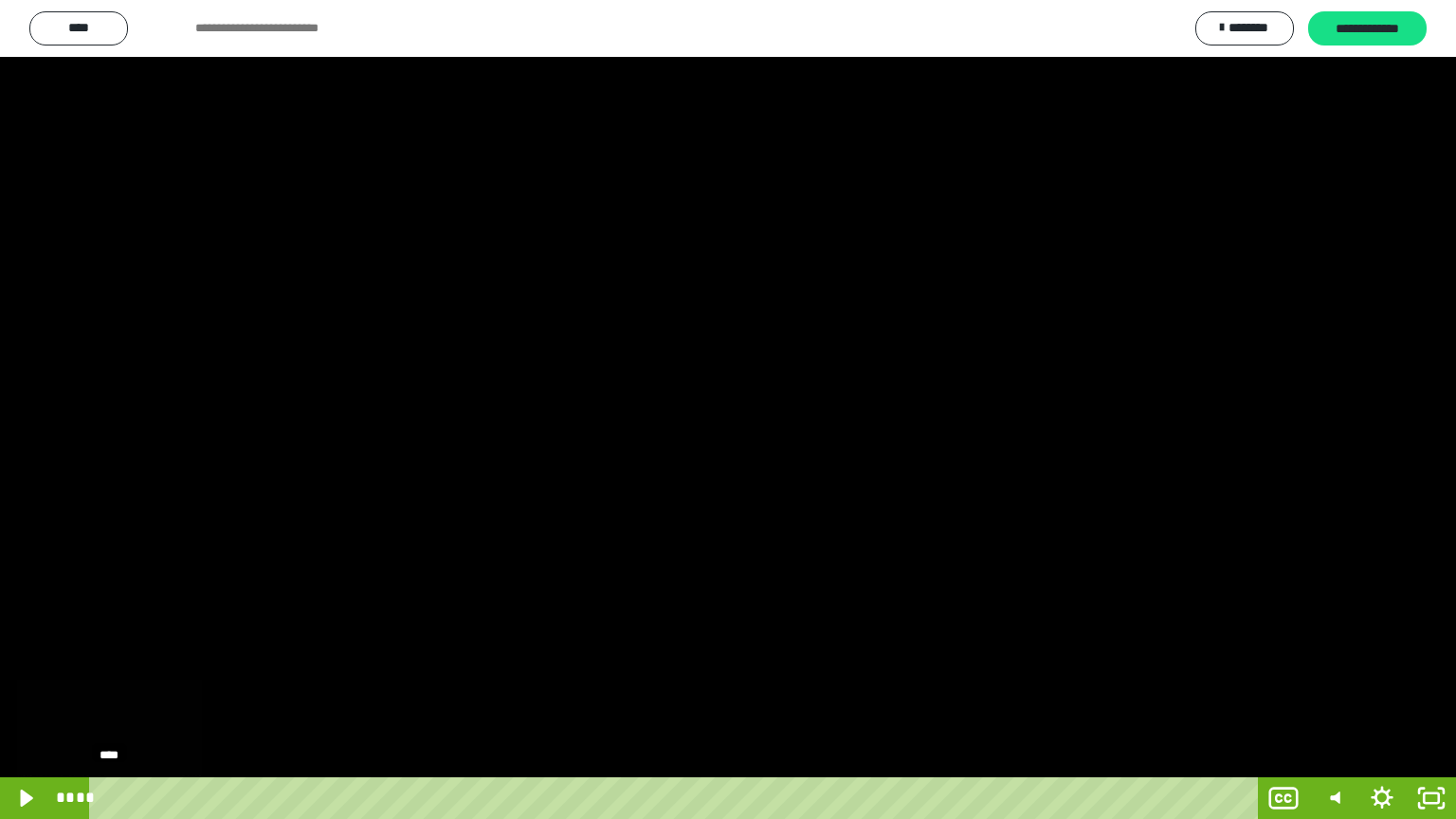 click on "****" at bounding box center (677, 798) 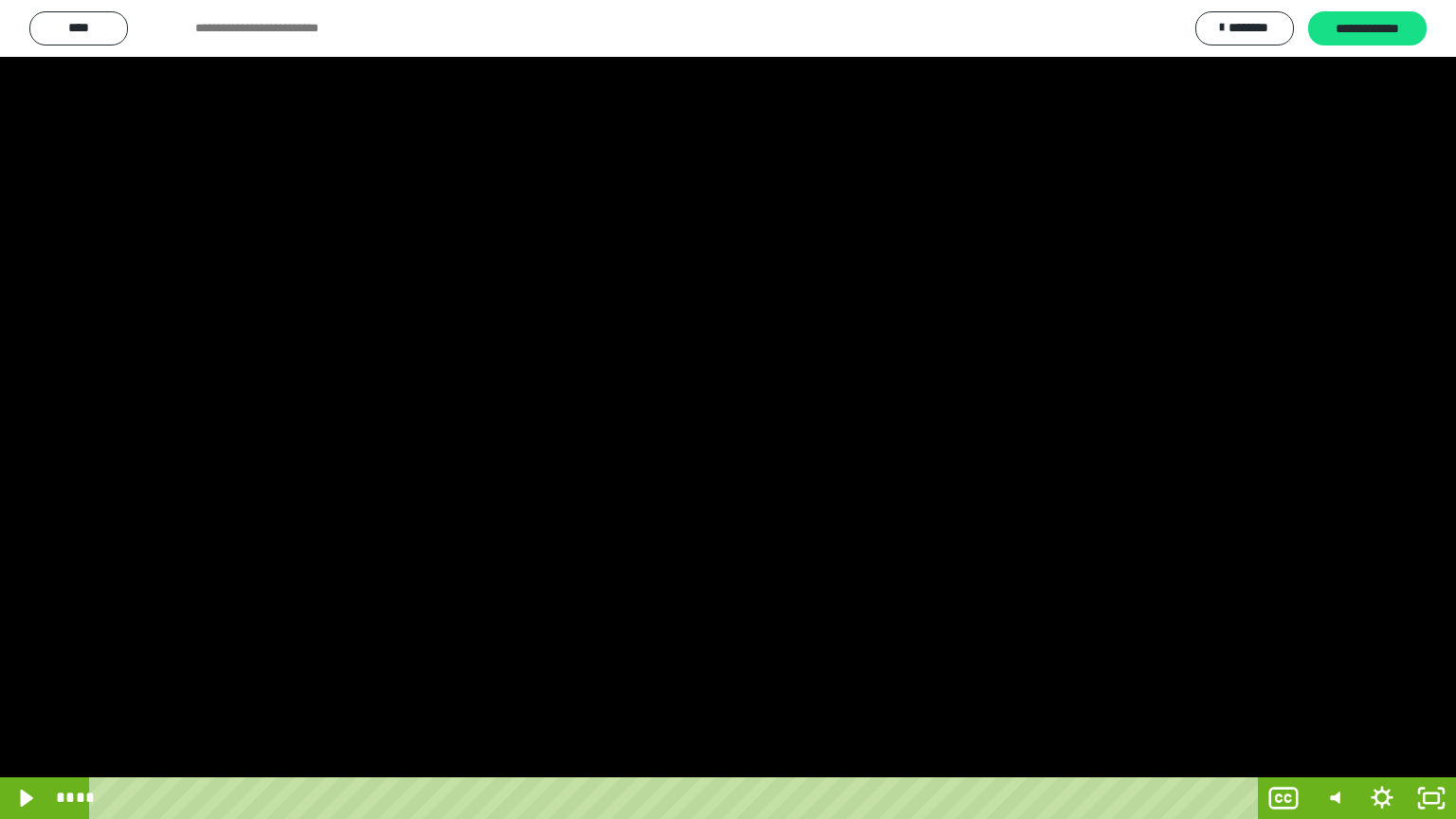 click at bounding box center [728, 410] 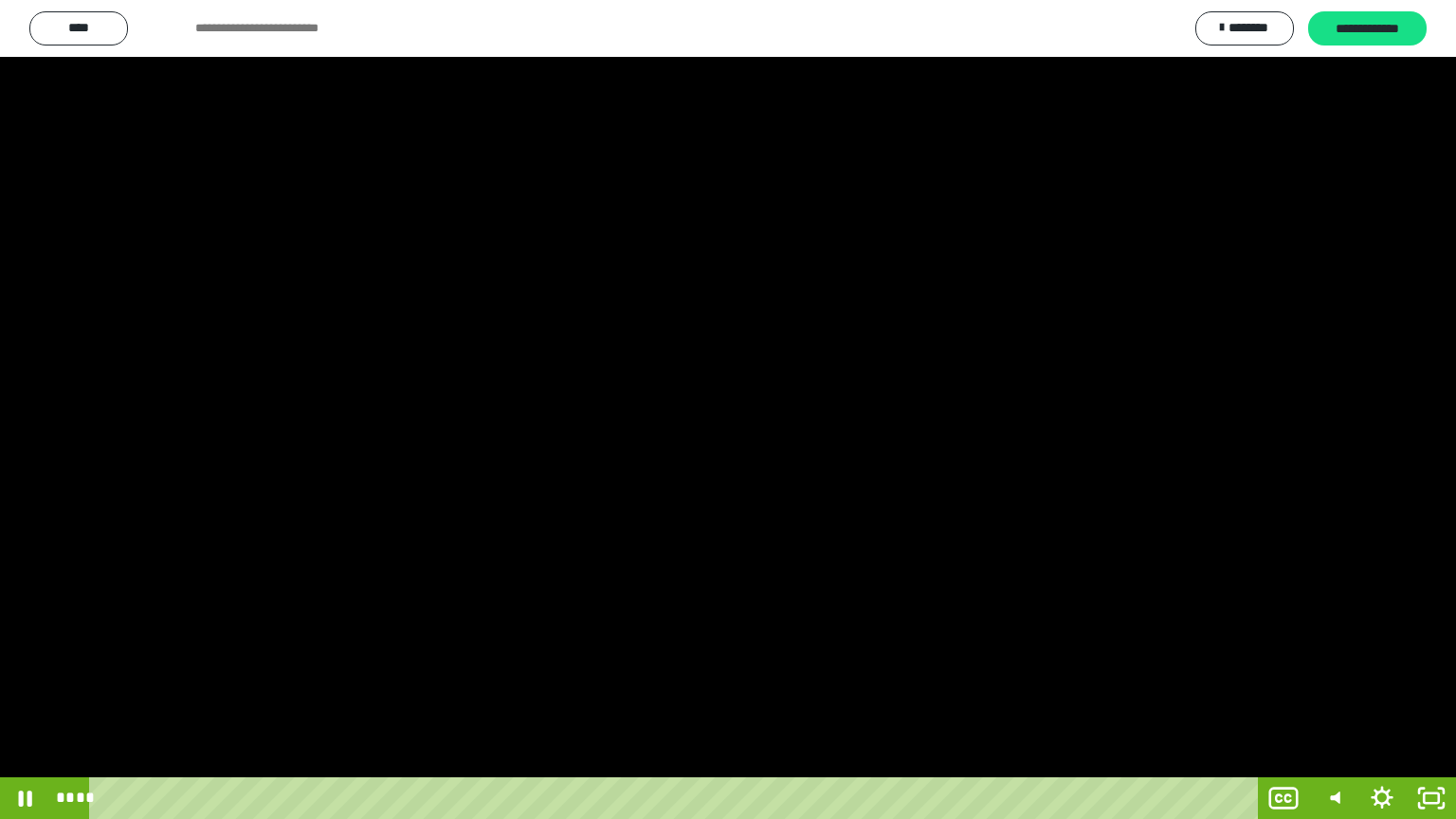 click at bounding box center [728, 410] 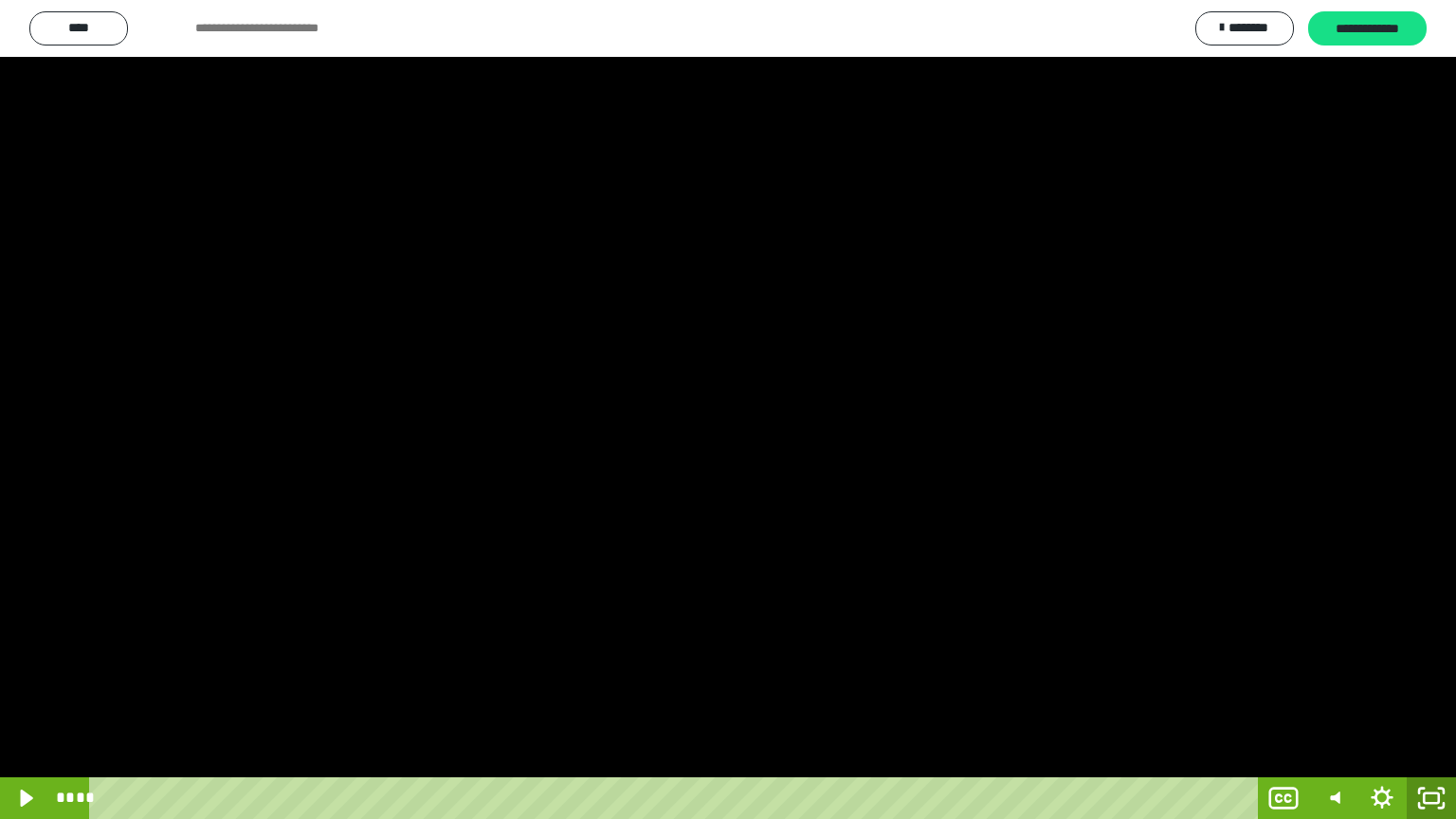 click 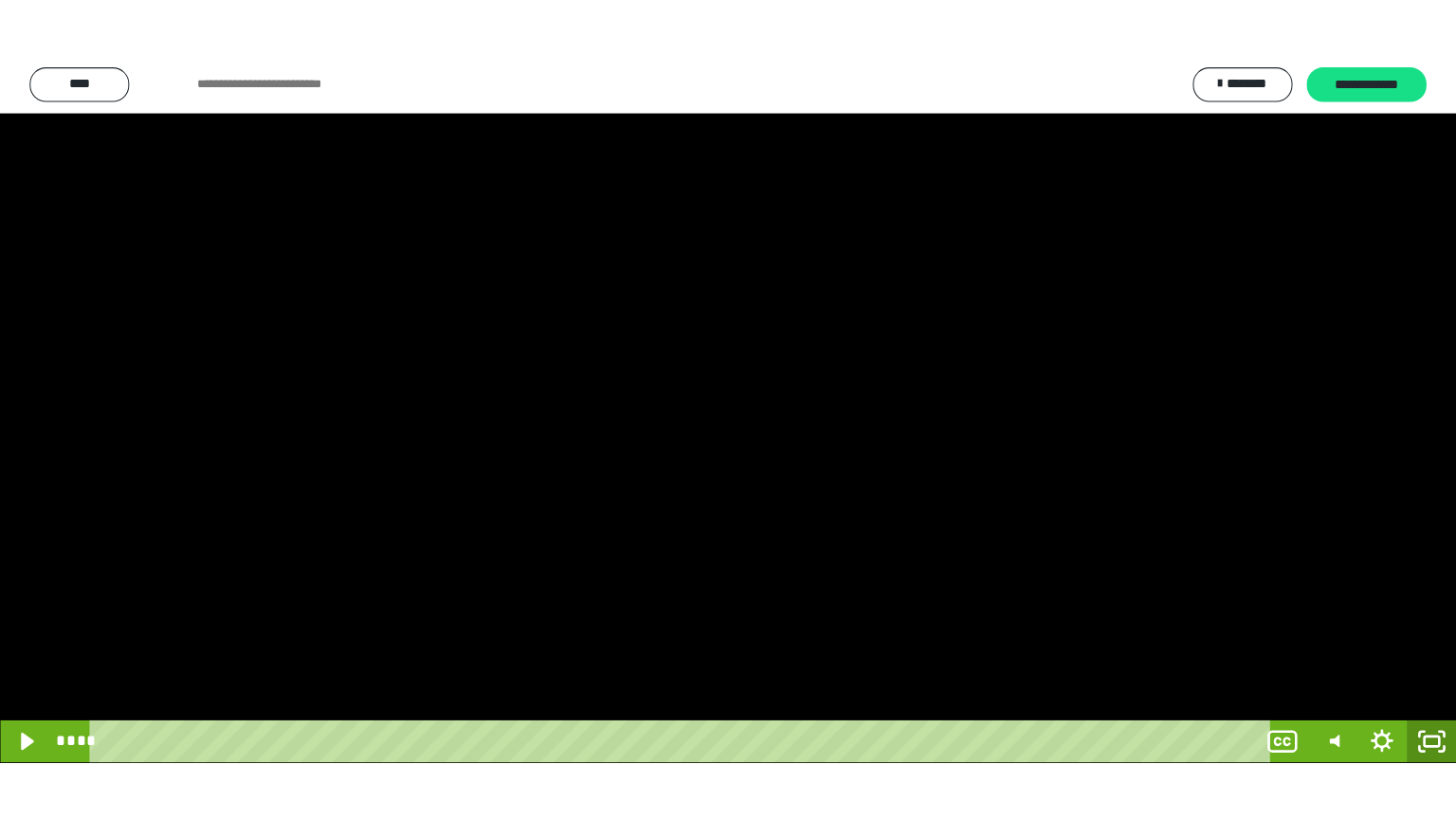 scroll, scrollTop: 3725, scrollLeft: 0, axis: vertical 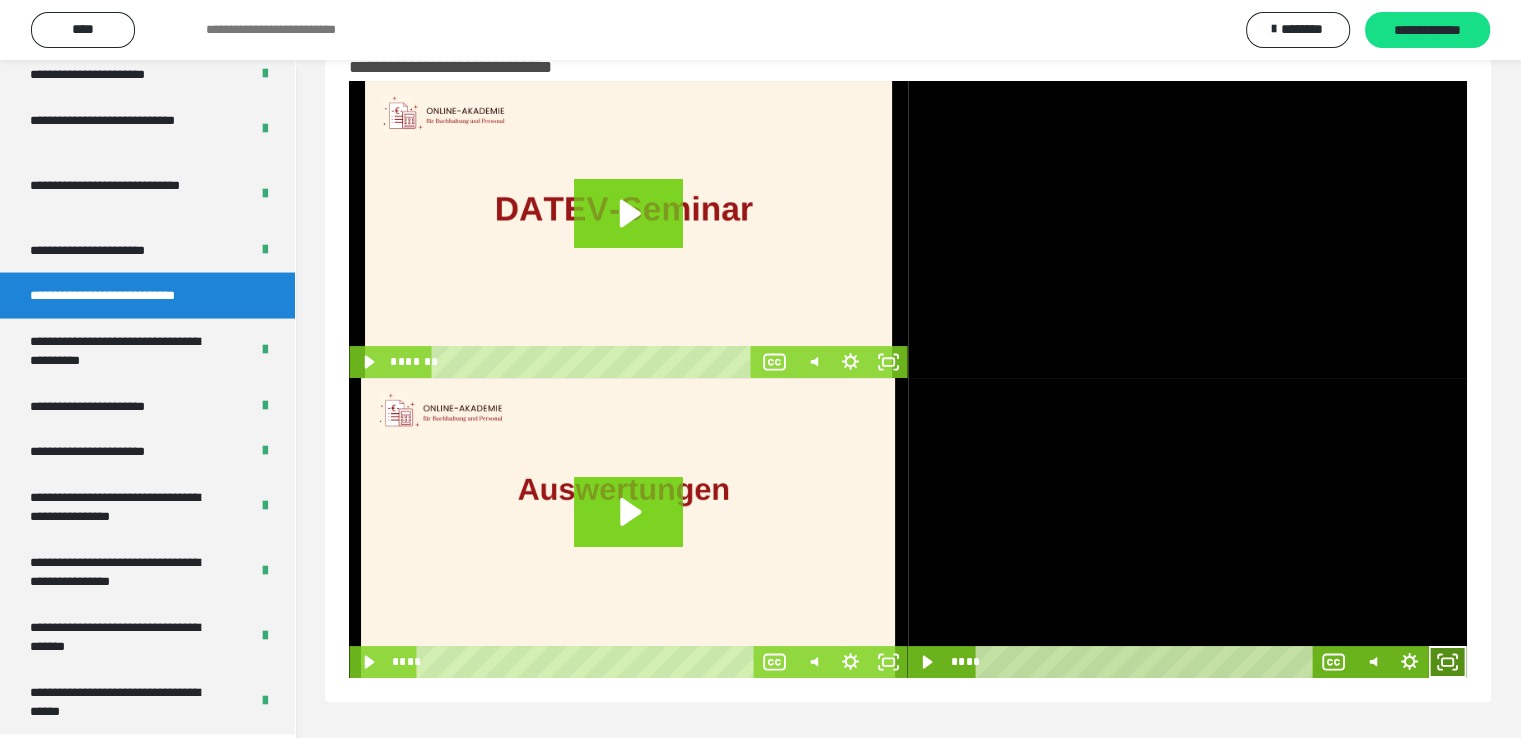 click 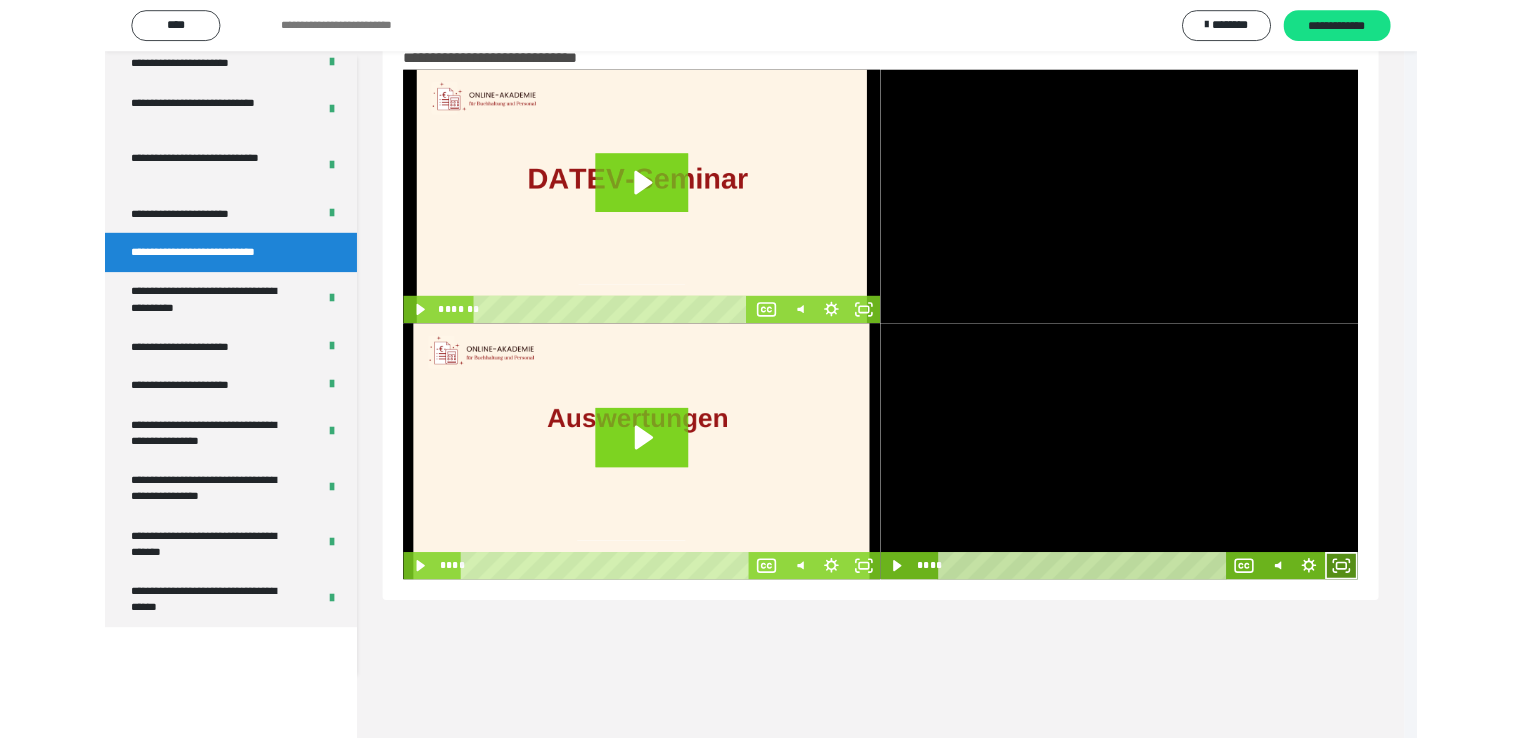 scroll, scrollTop: 3804, scrollLeft: 0, axis: vertical 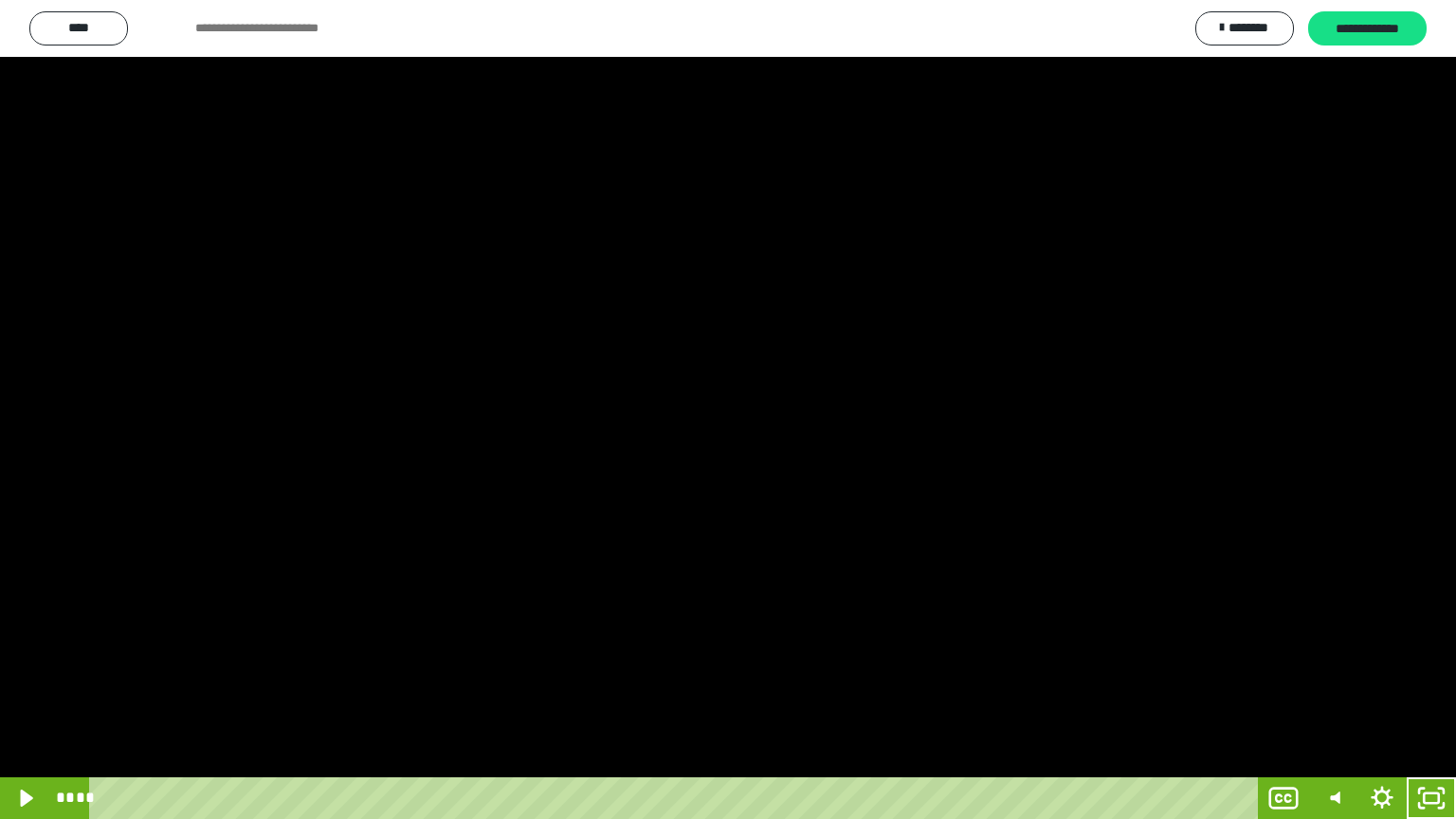 click at bounding box center (728, 410) 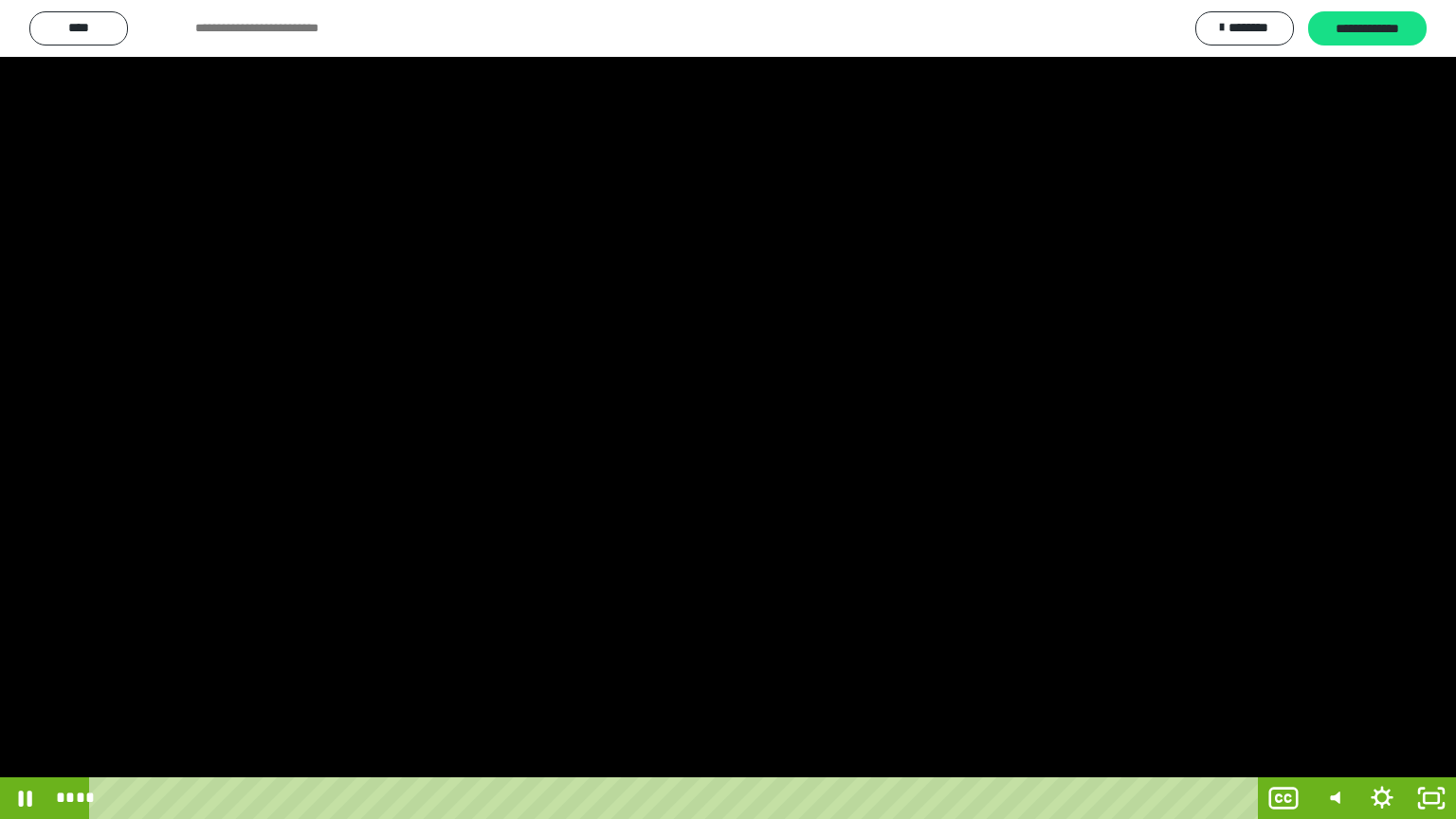 click at bounding box center (728, 410) 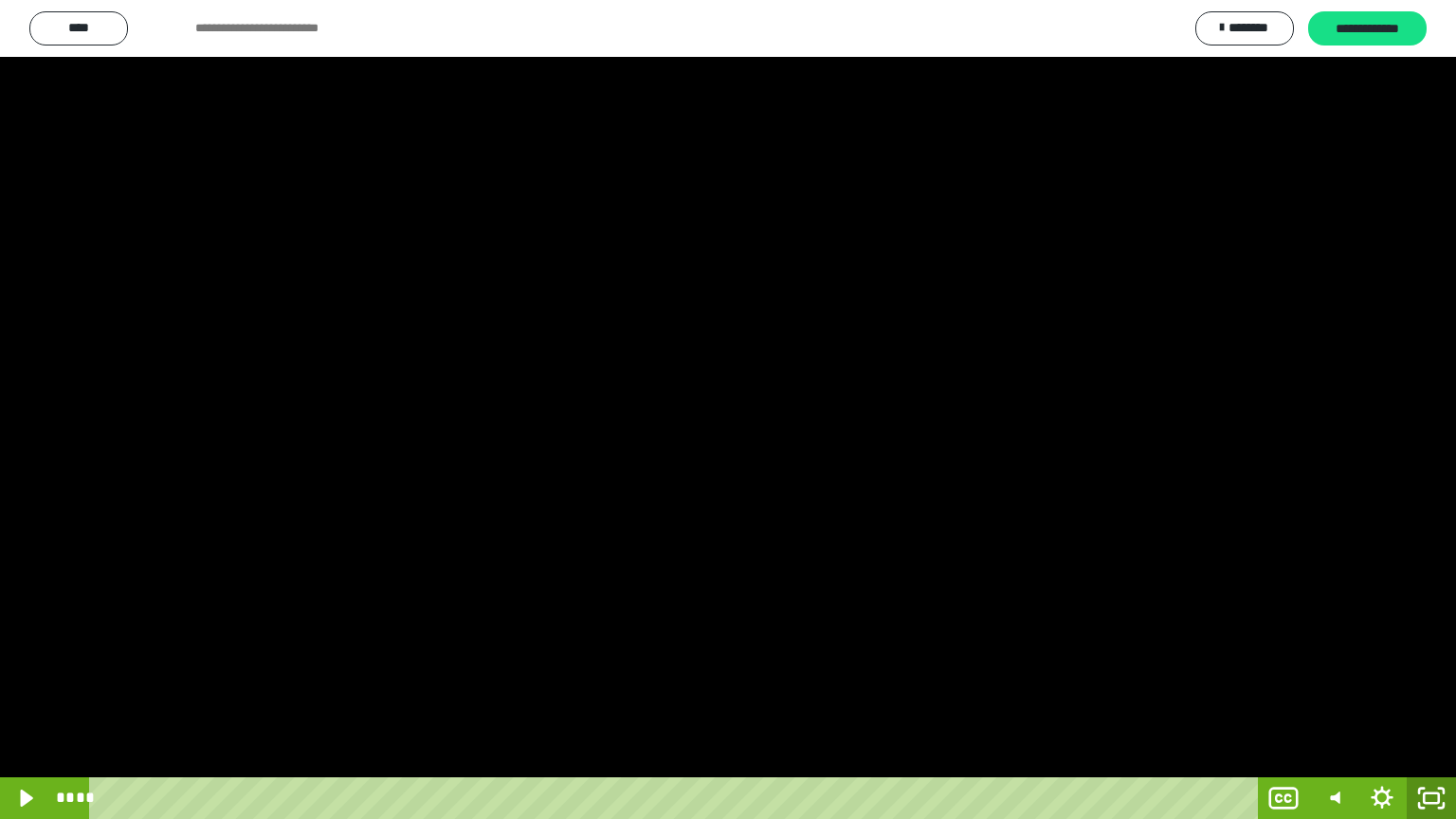 click 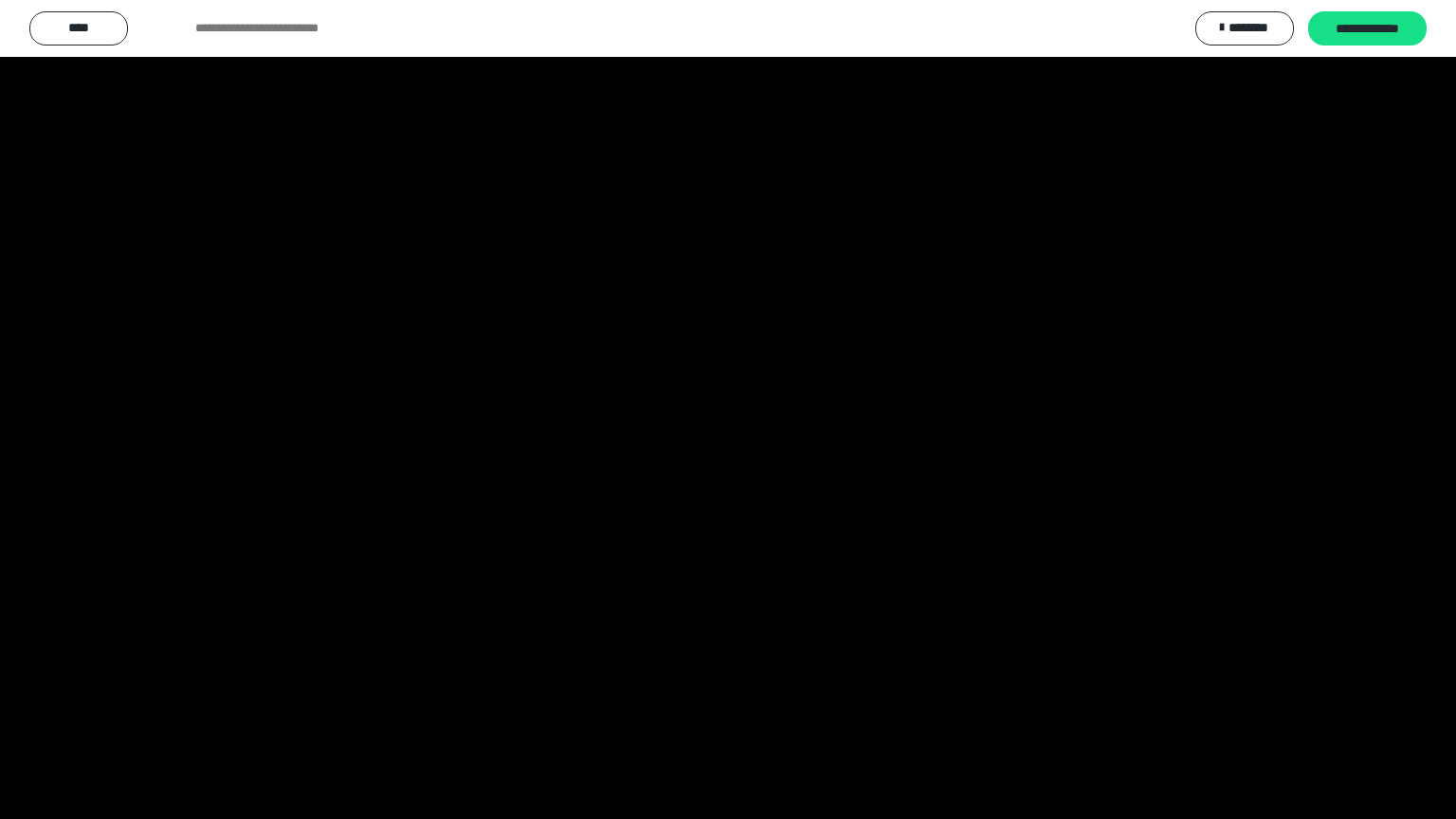 scroll, scrollTop: 3725, scrollLeft: 0, axis: vertical 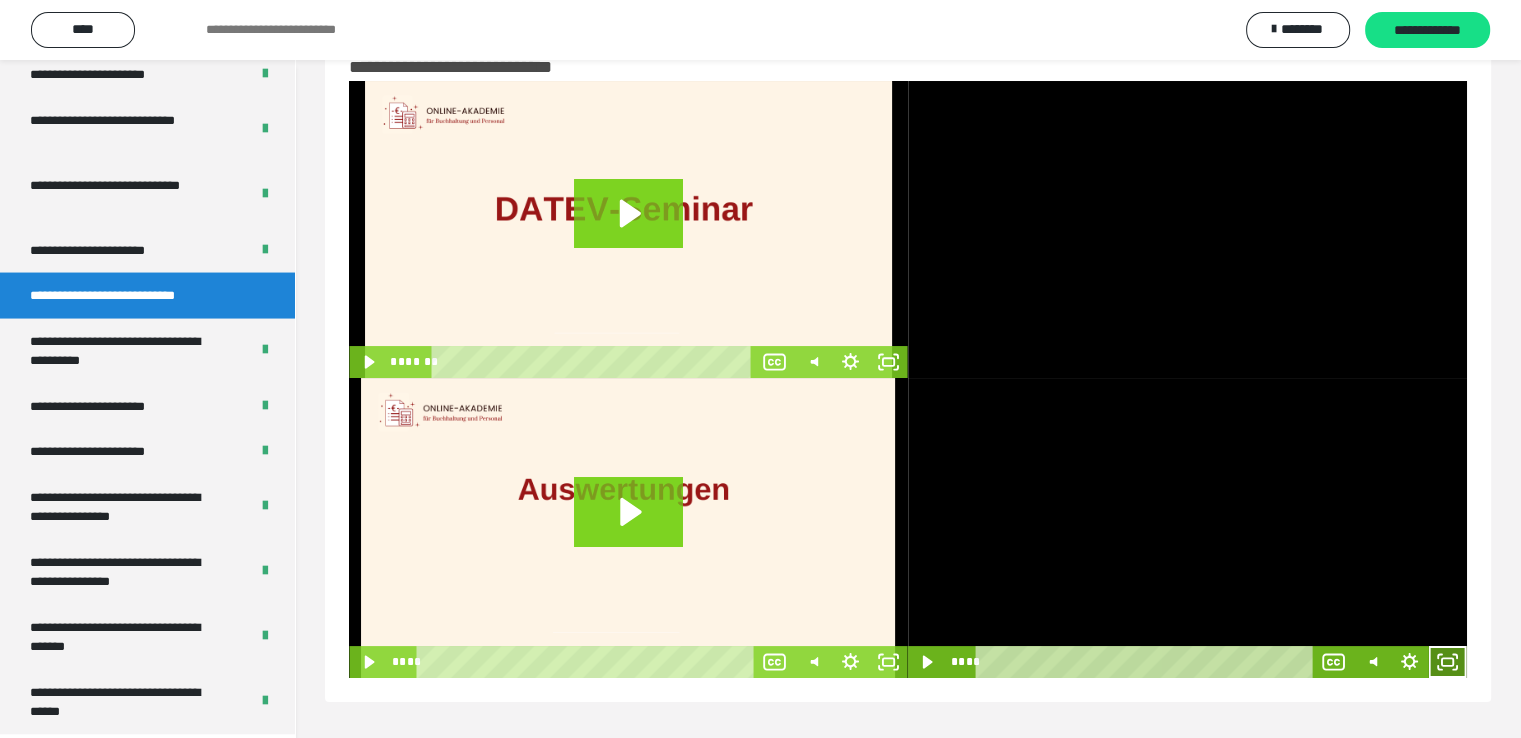 click 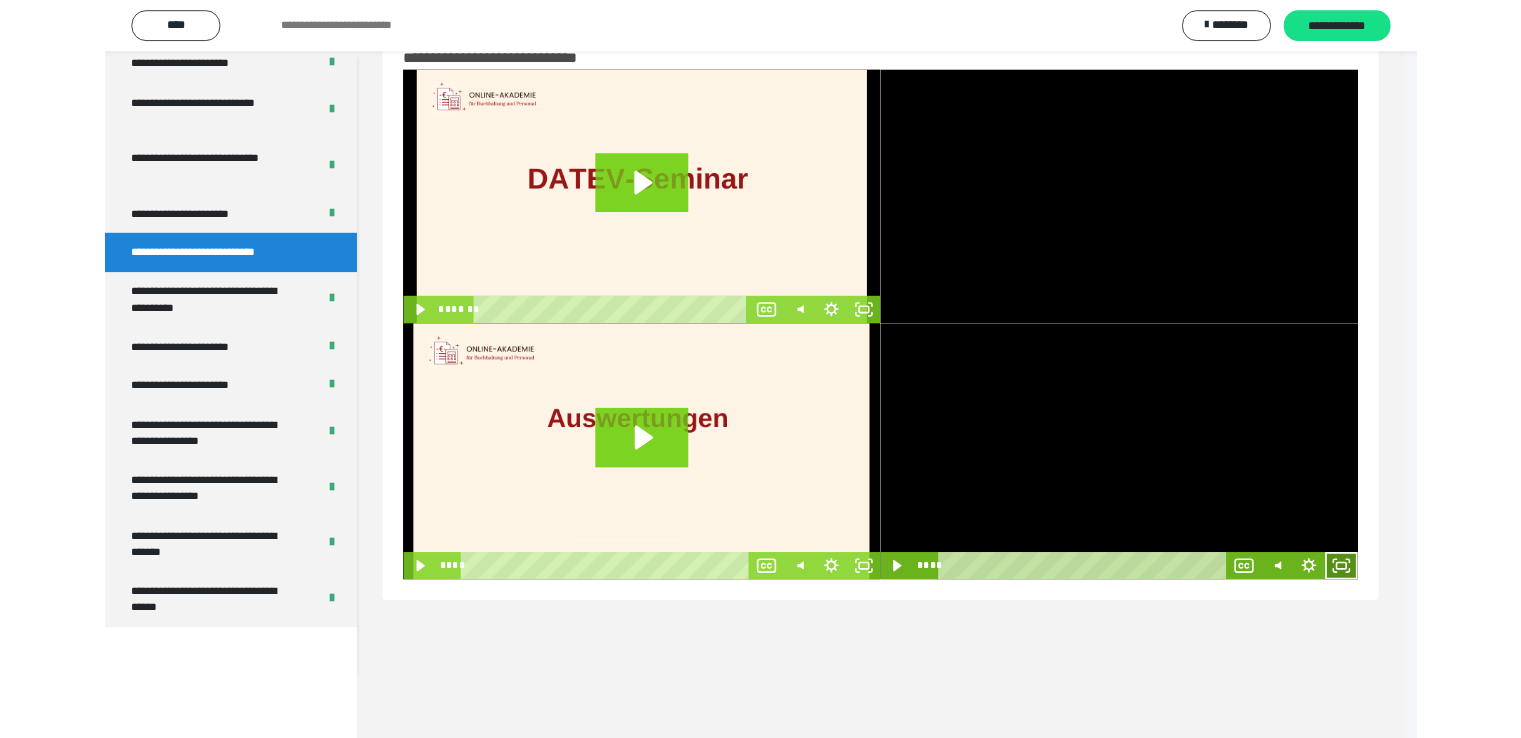 scroll, scrollTop: 3804, scrollLeft: 0, axis: vertical 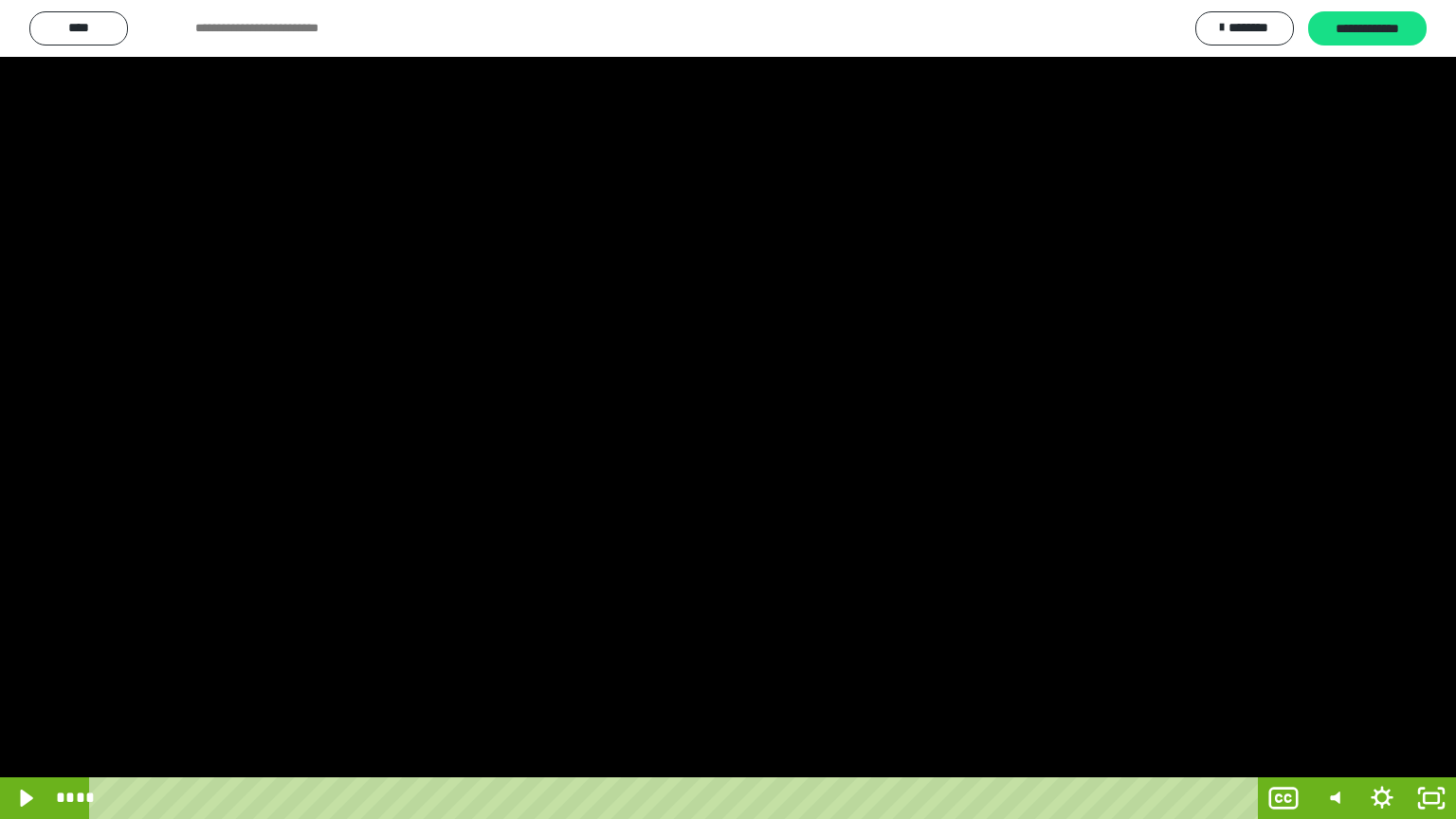 click at bounding box center (728, 410) 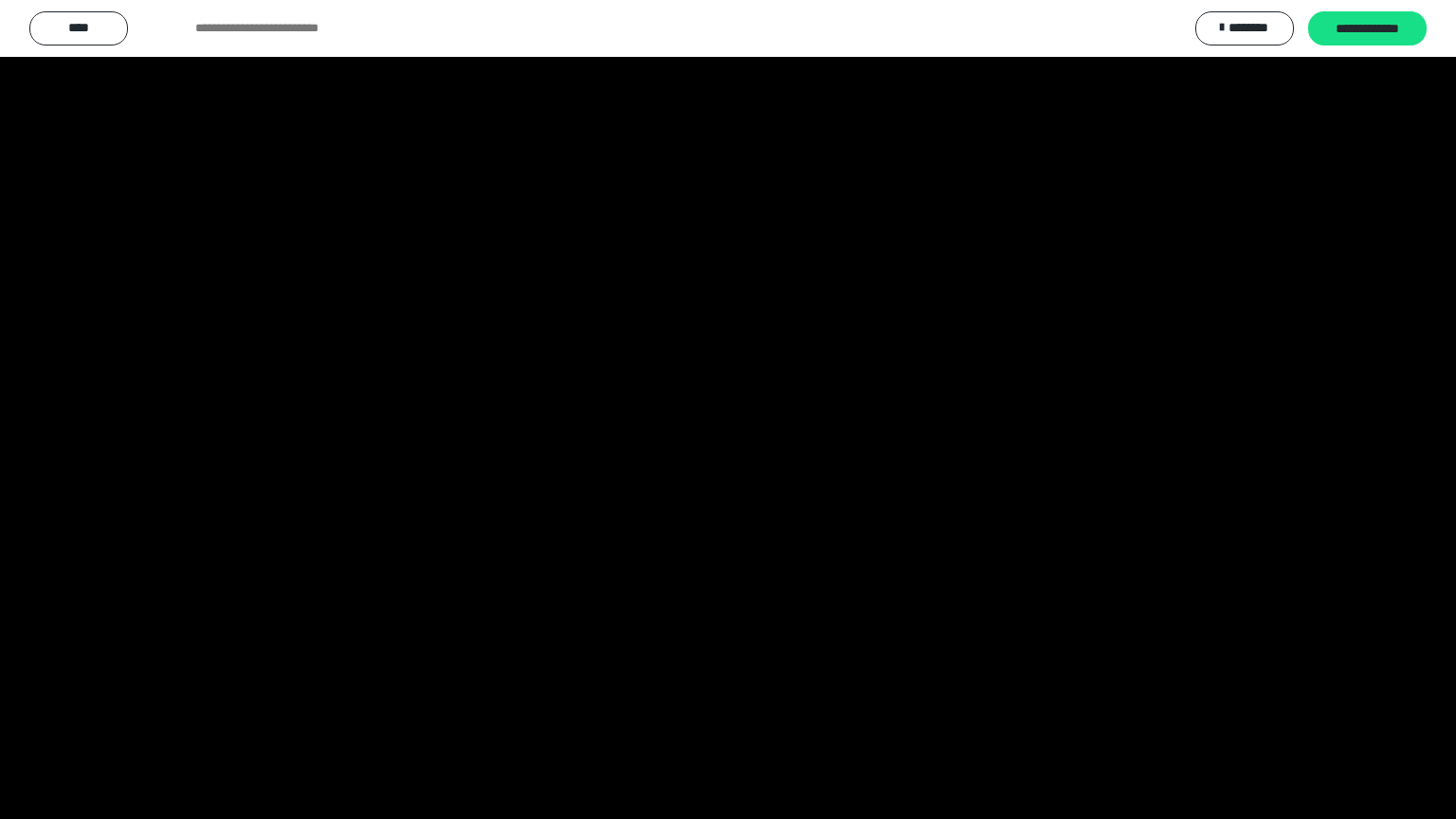 type 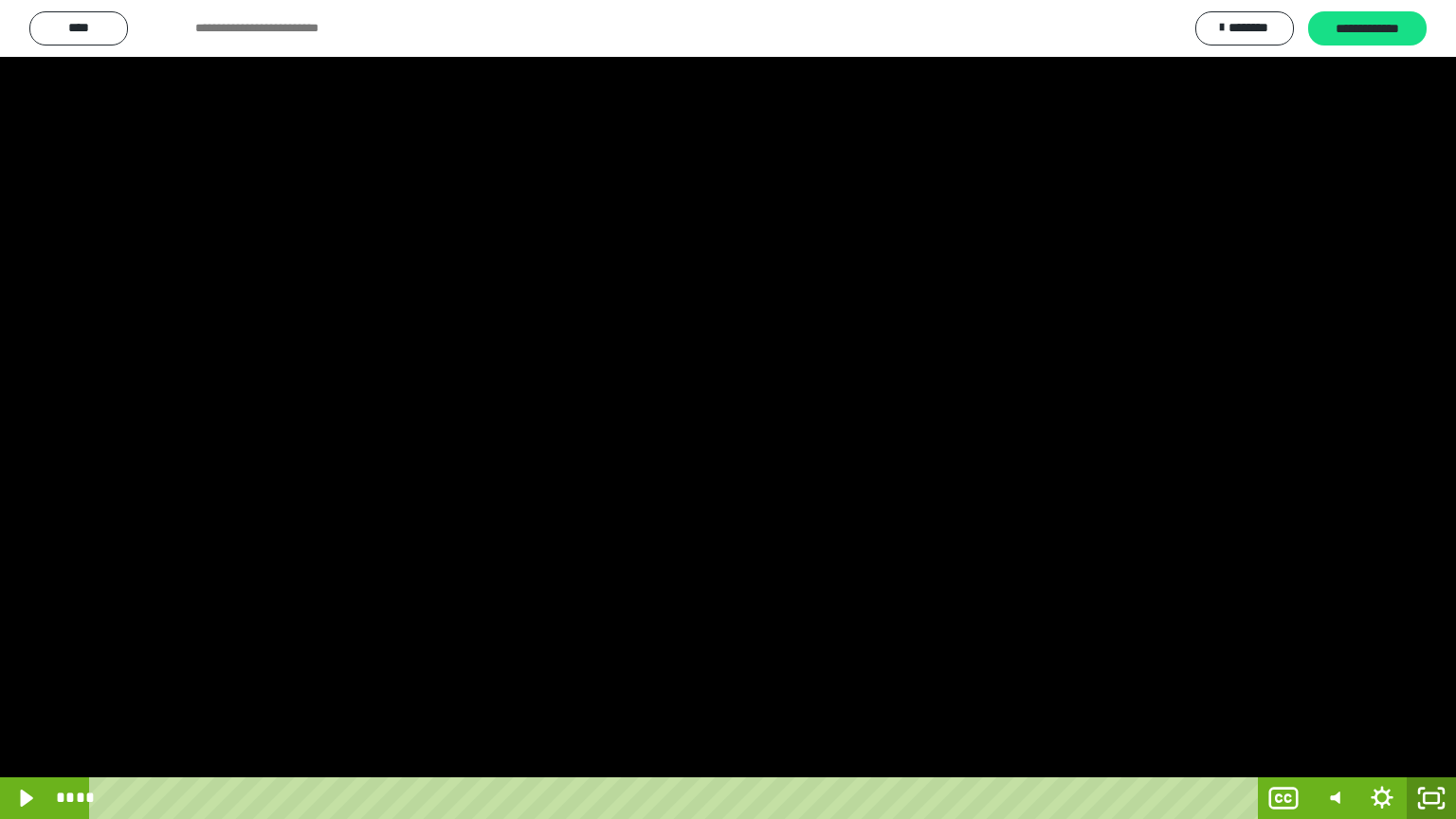 click 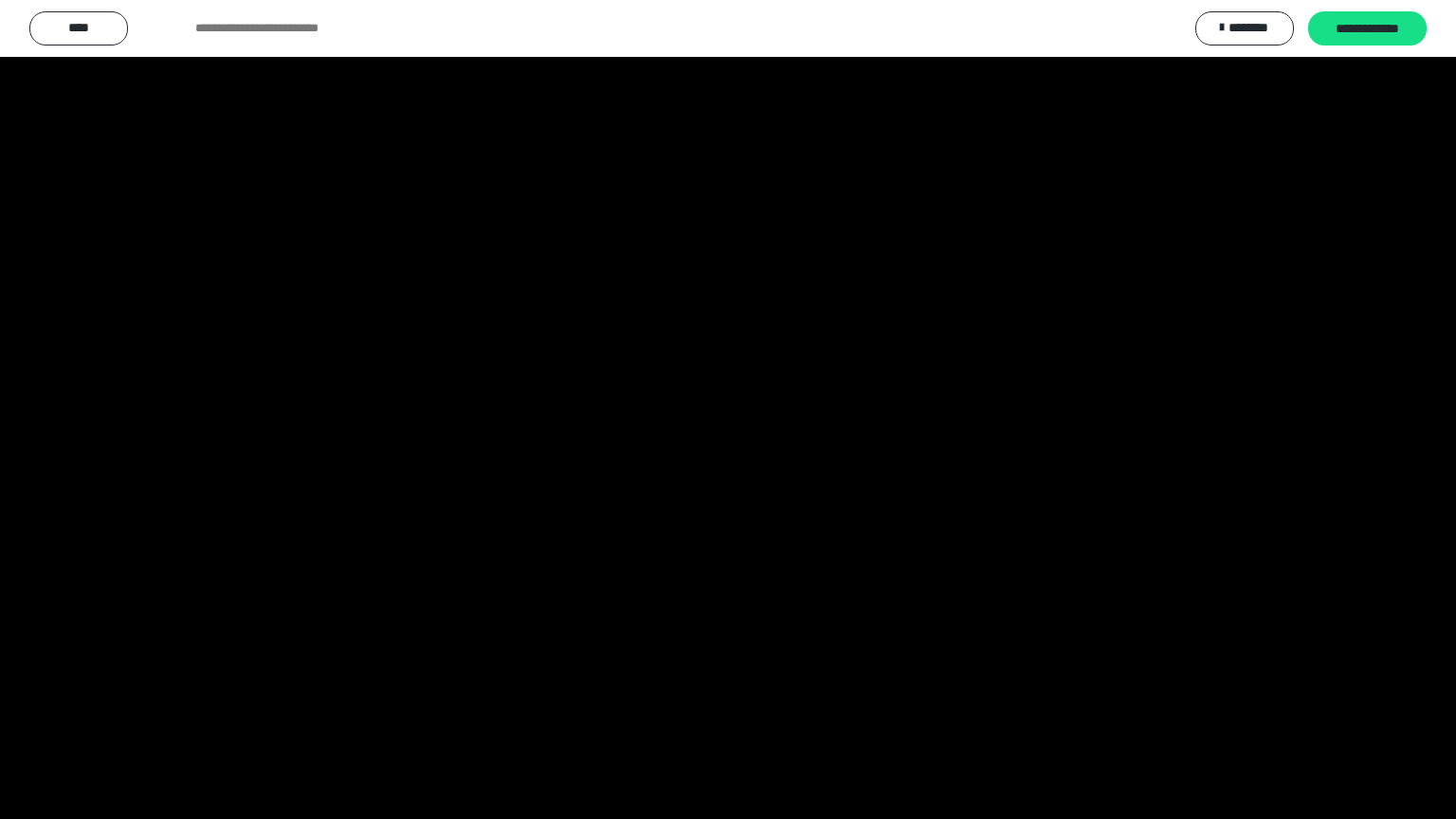 scroll, scrollTop: 3725, scrollLeft: 0, axis: vertical 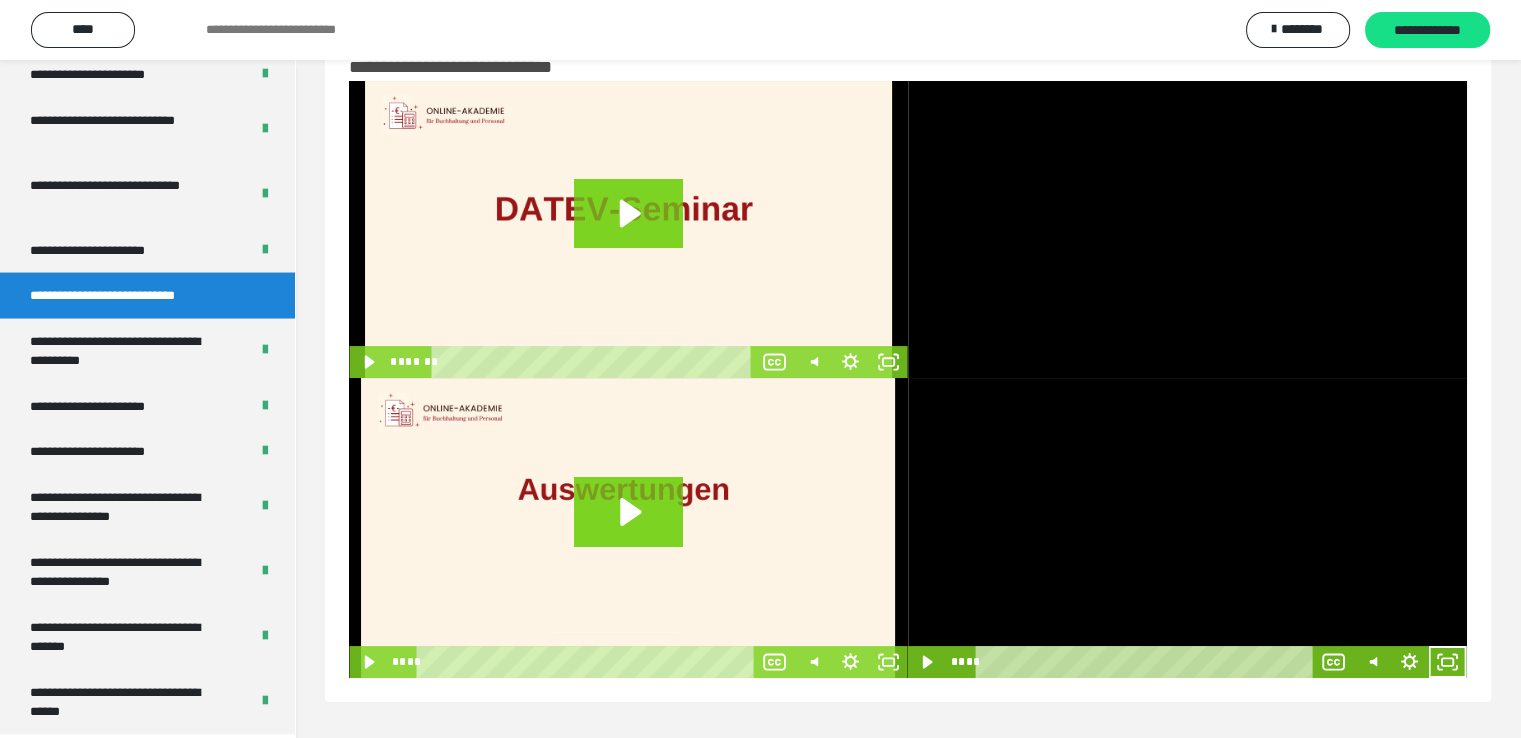 click at bounding box center [1187, 528] 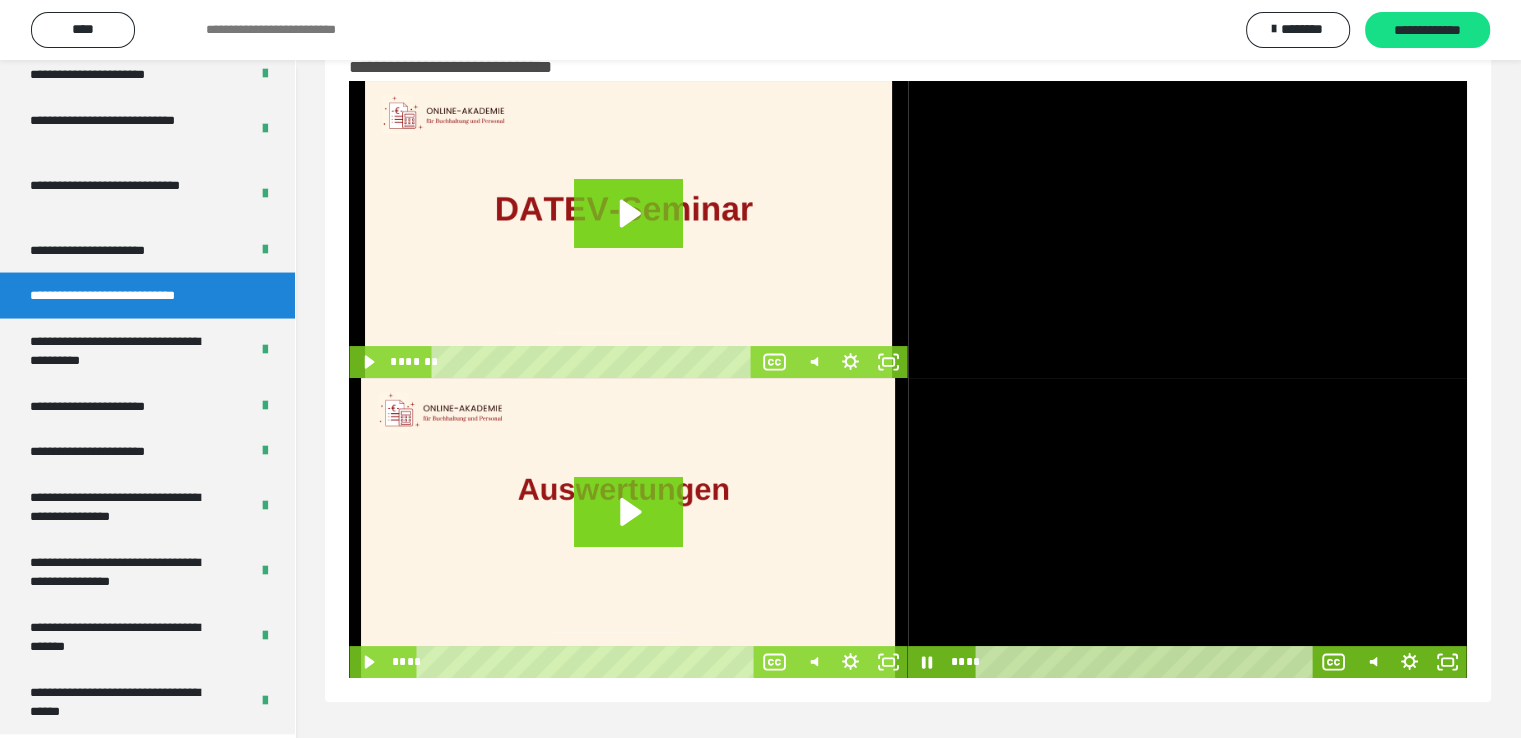 click at bounding box center [1187, 528] 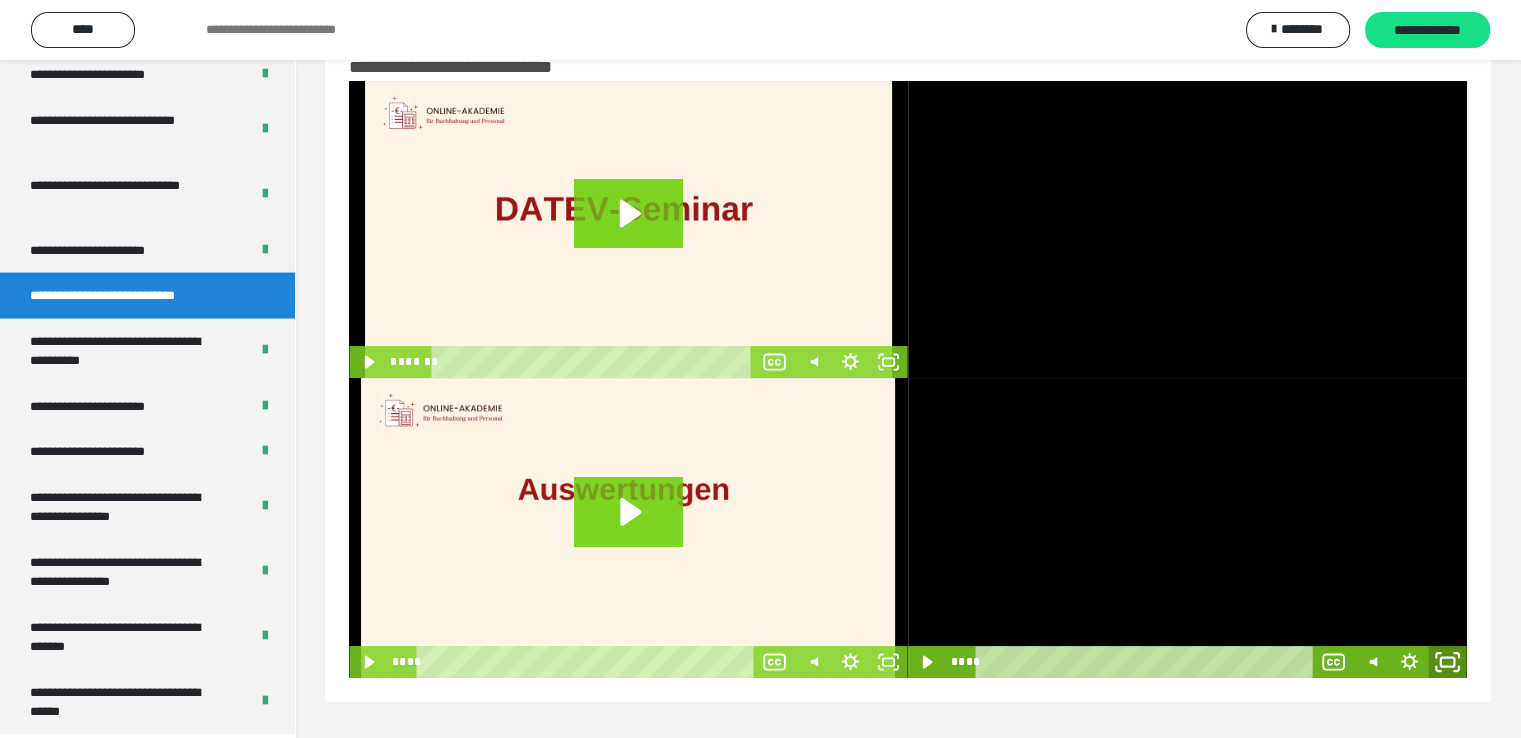 click 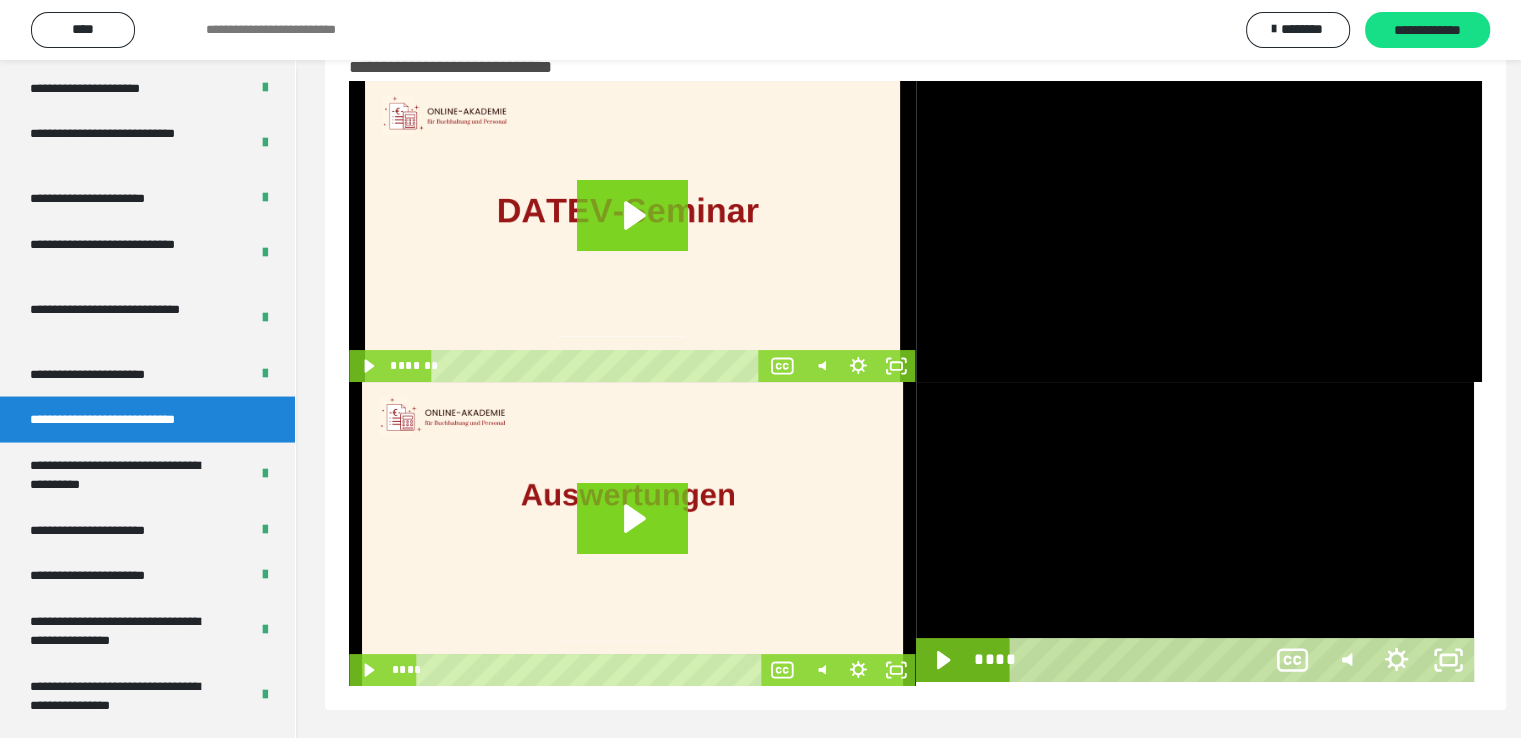 scroll, scrollTop: 3804, scrollLeft: 0, axis: vertical 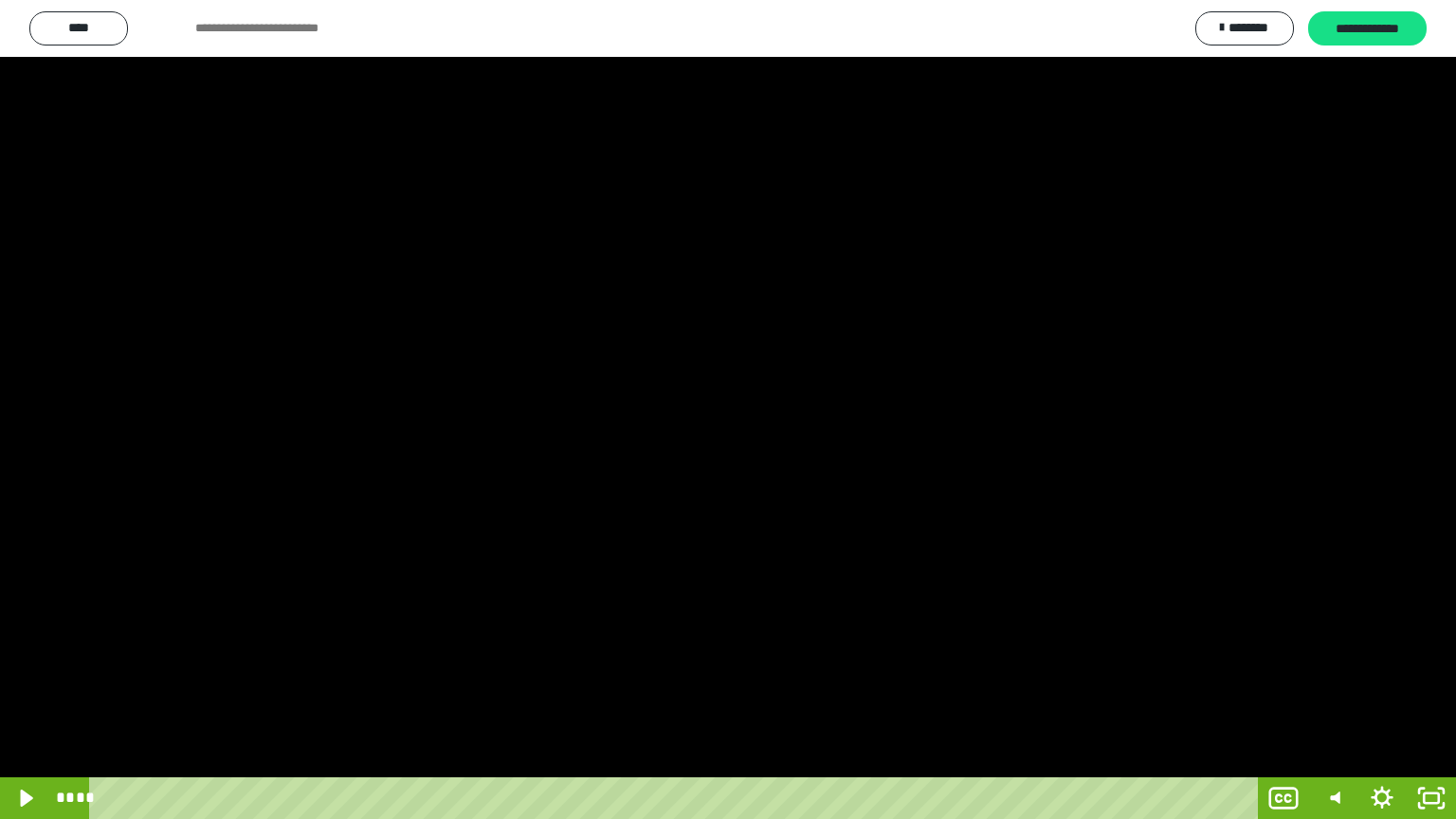 click at bounding box center (728, 410) 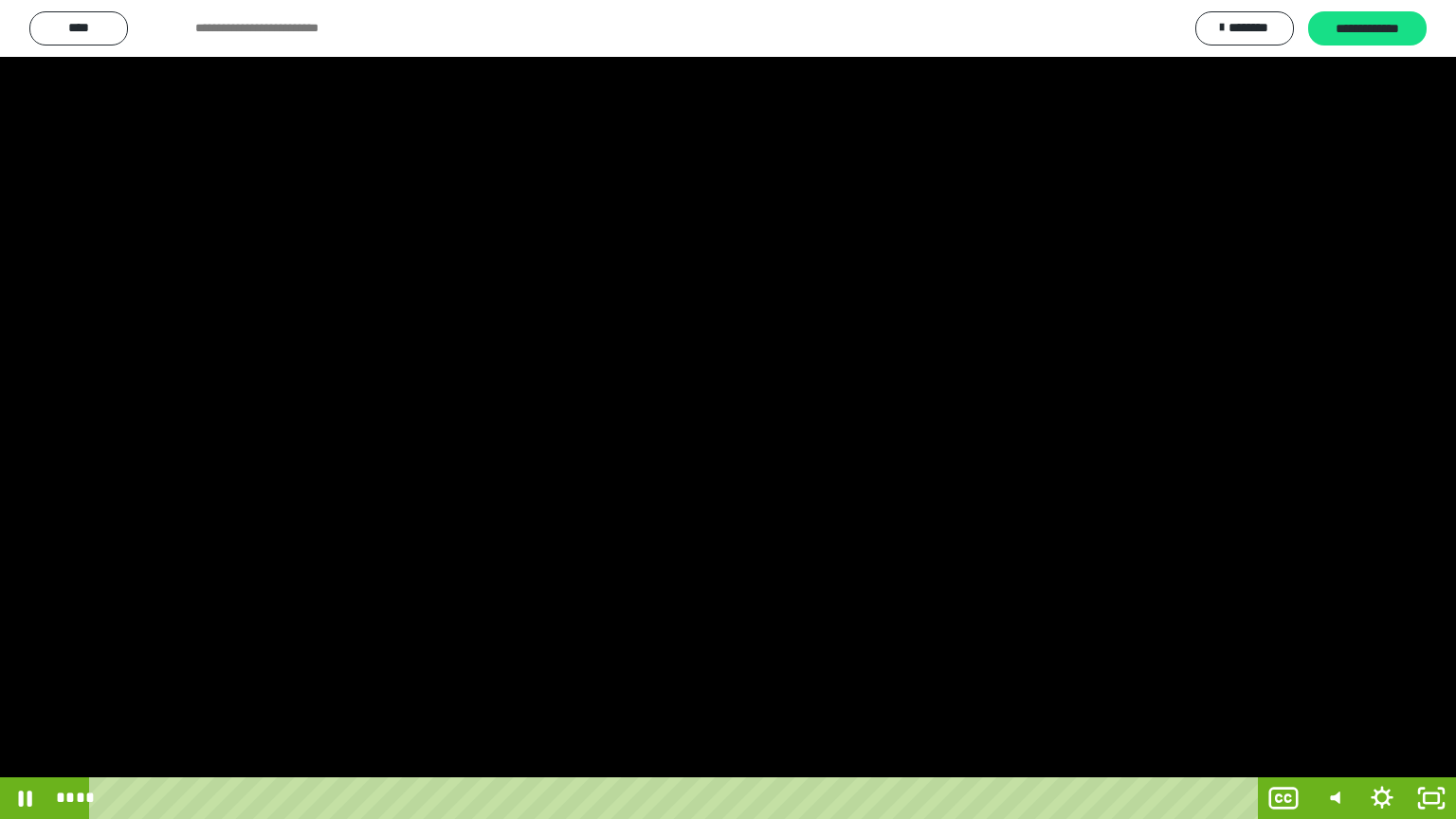 click at bounding box center [728, 410] 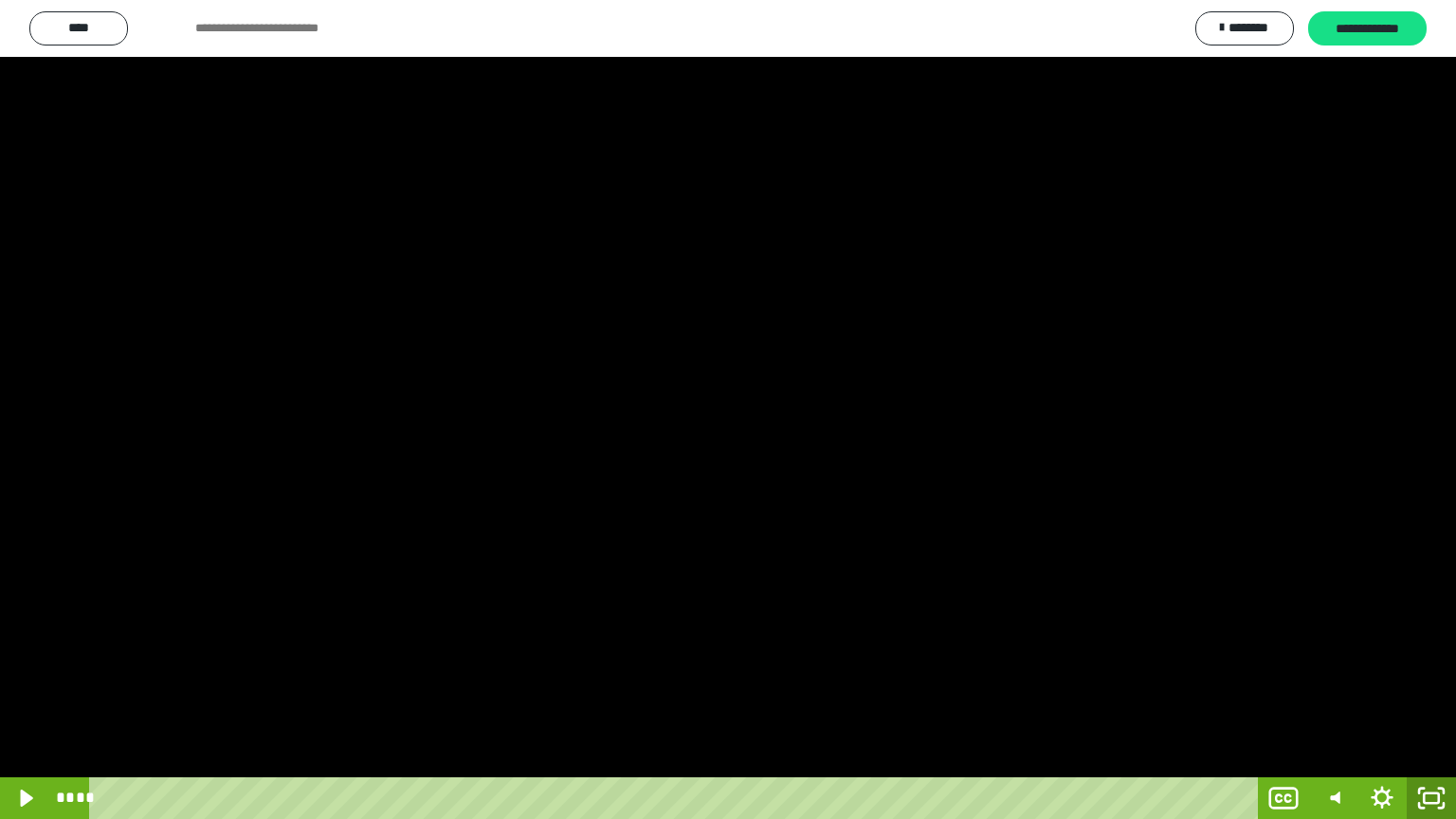 click 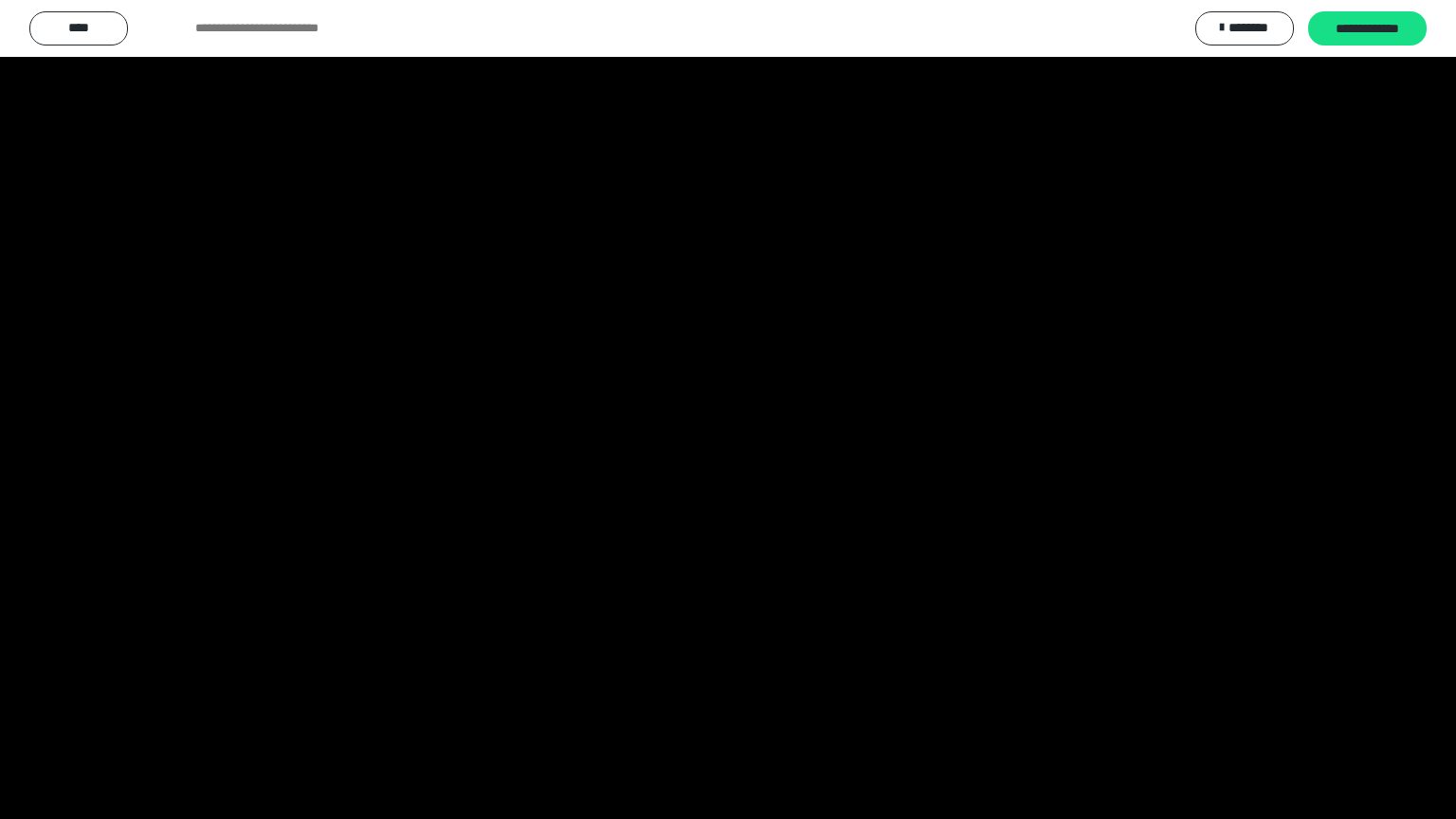 scroll, scrollTop: 3725, scrollLeft: 0, axis: vertical 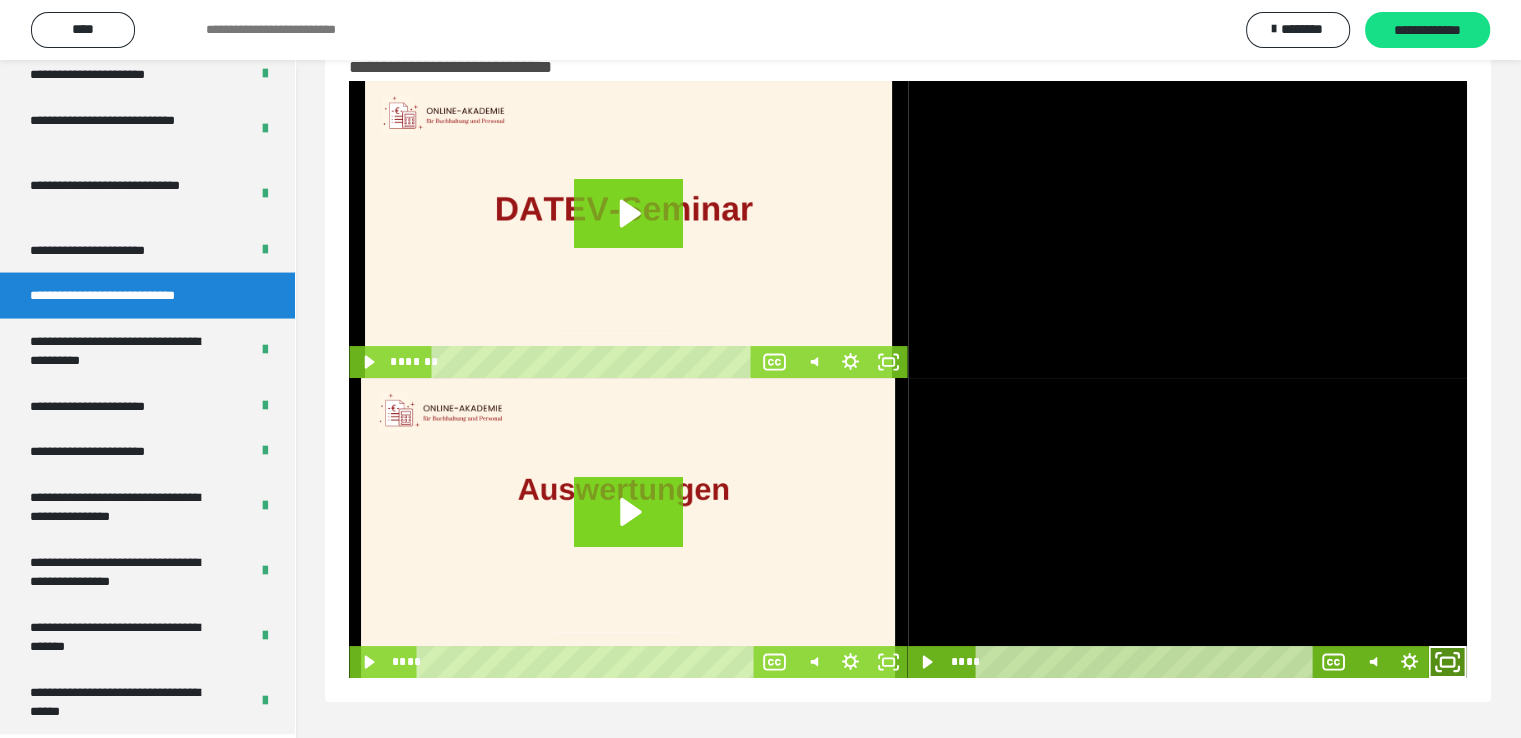 click 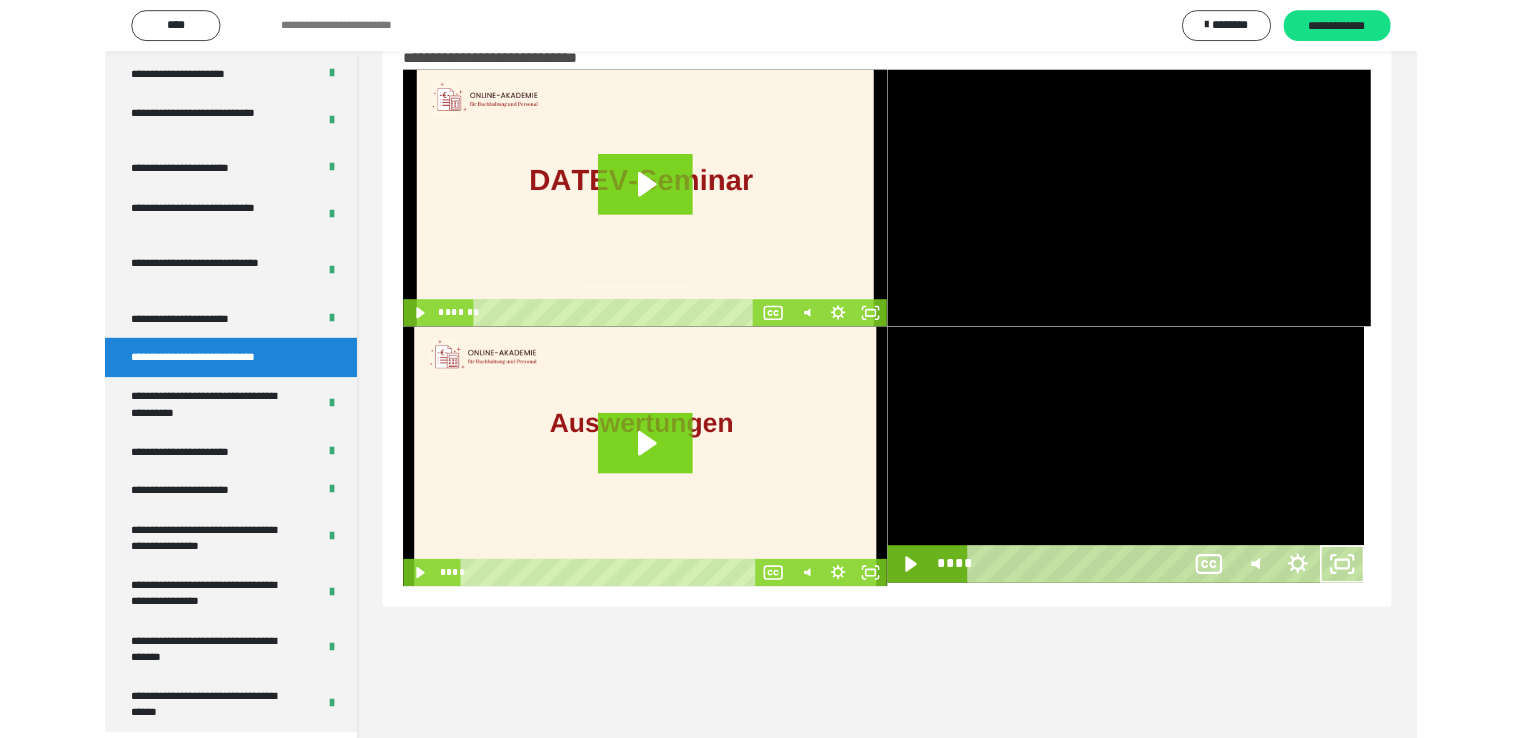 scroll, scrollTop: 3804, scrollLeft: 0, axis: vertical 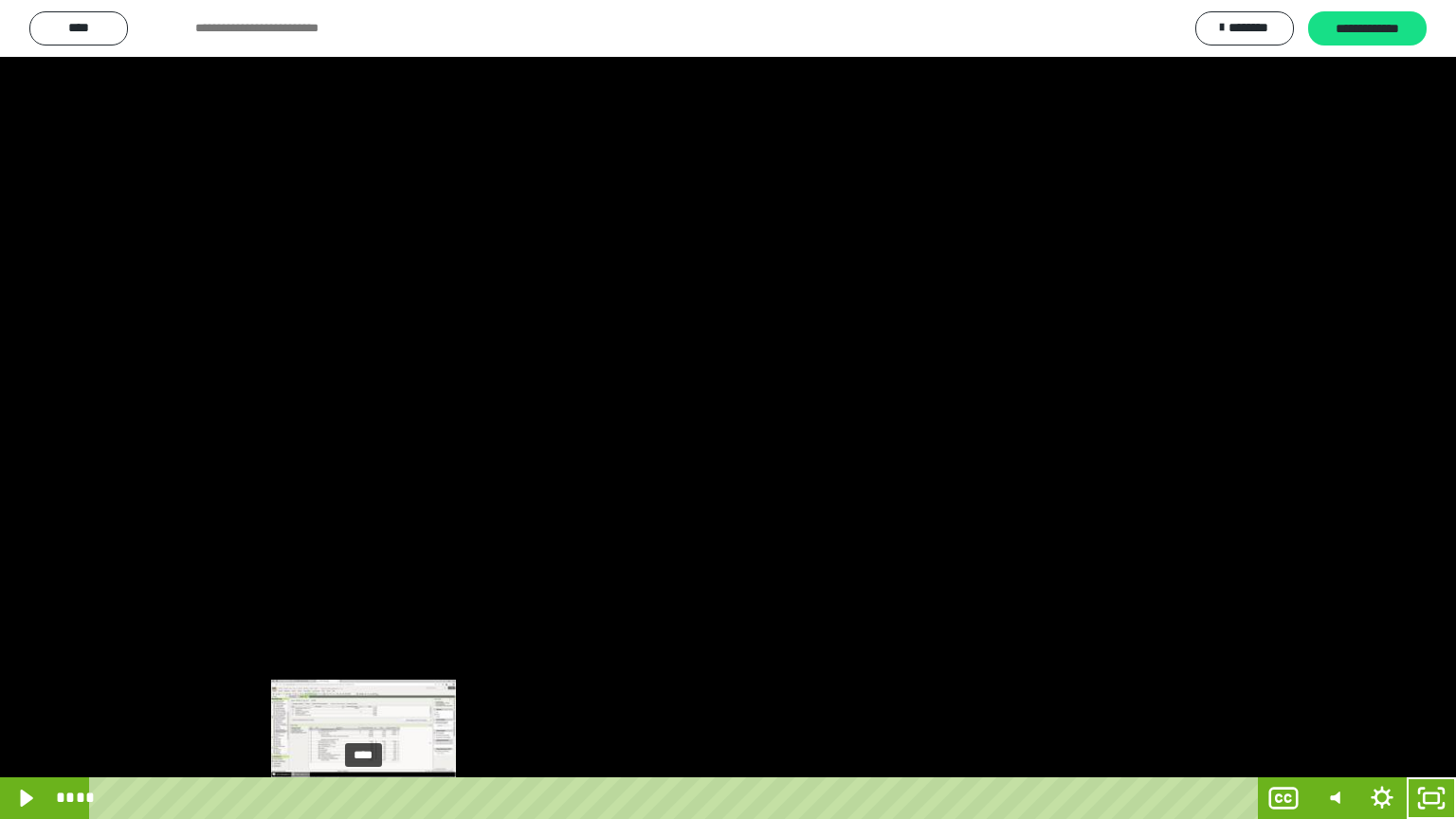 click on "****" at bounding box center [677, 798] 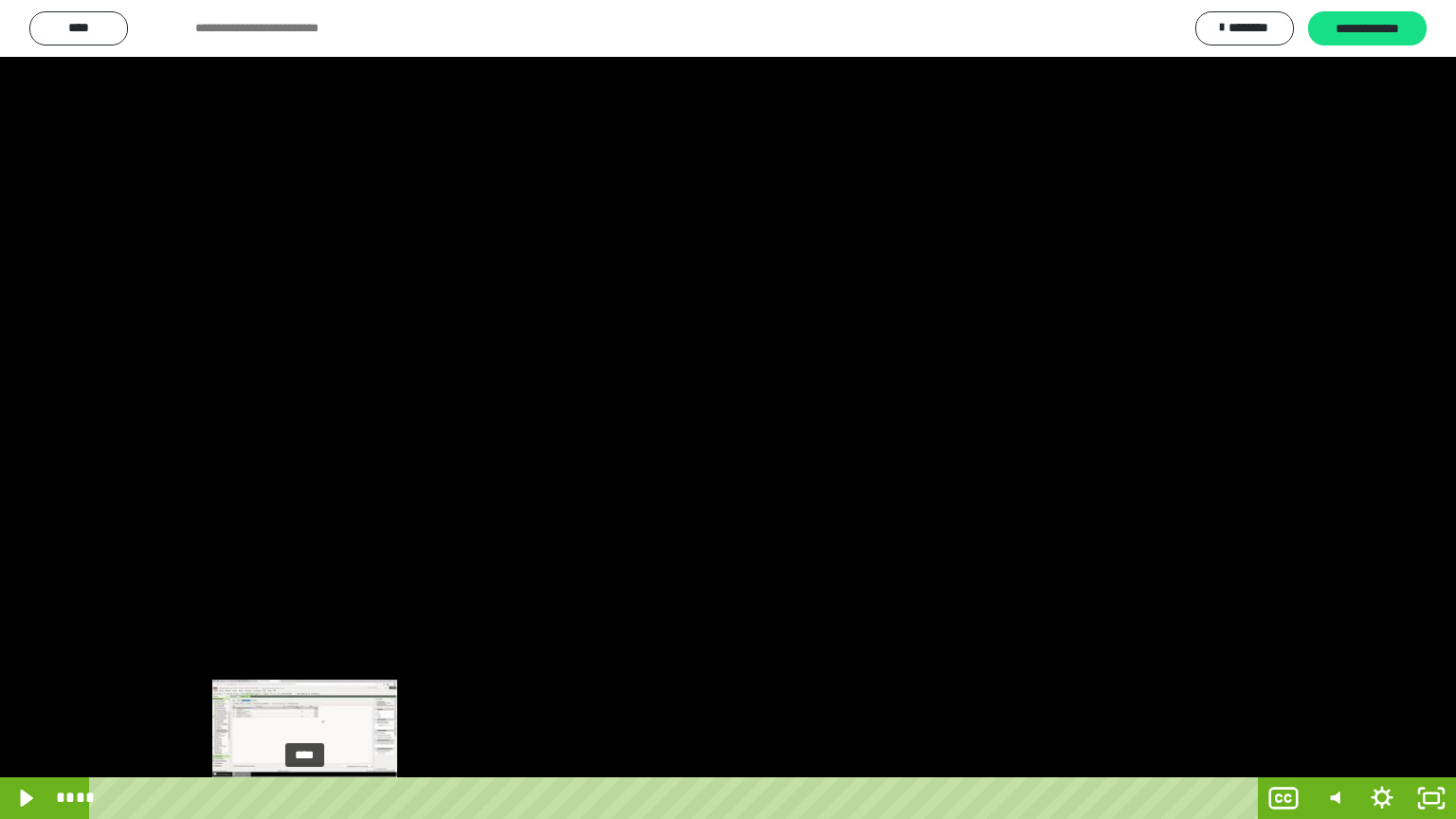 click on "****" at bounding box center [677, 798] 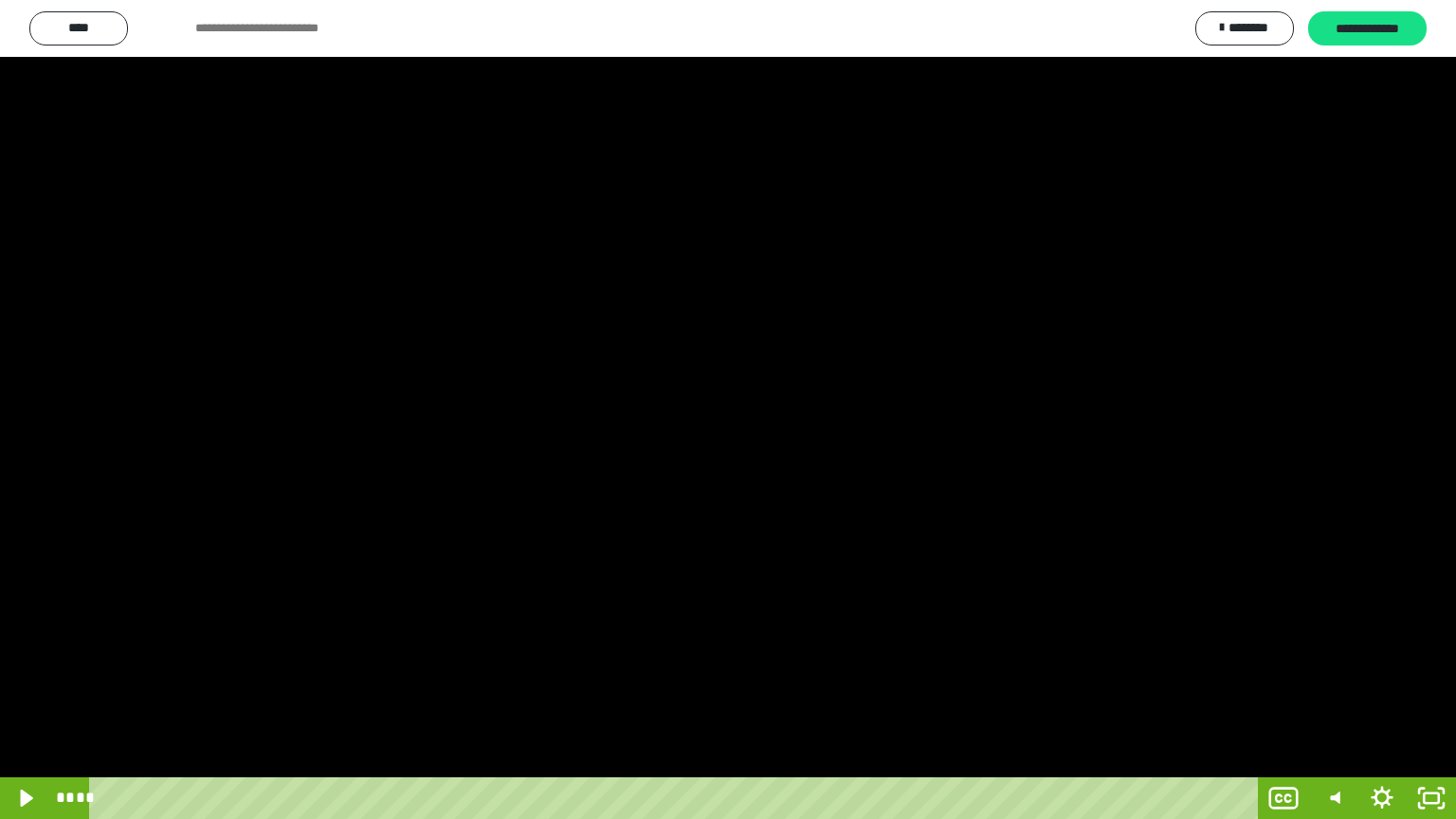click at bounding box center [728, 410] 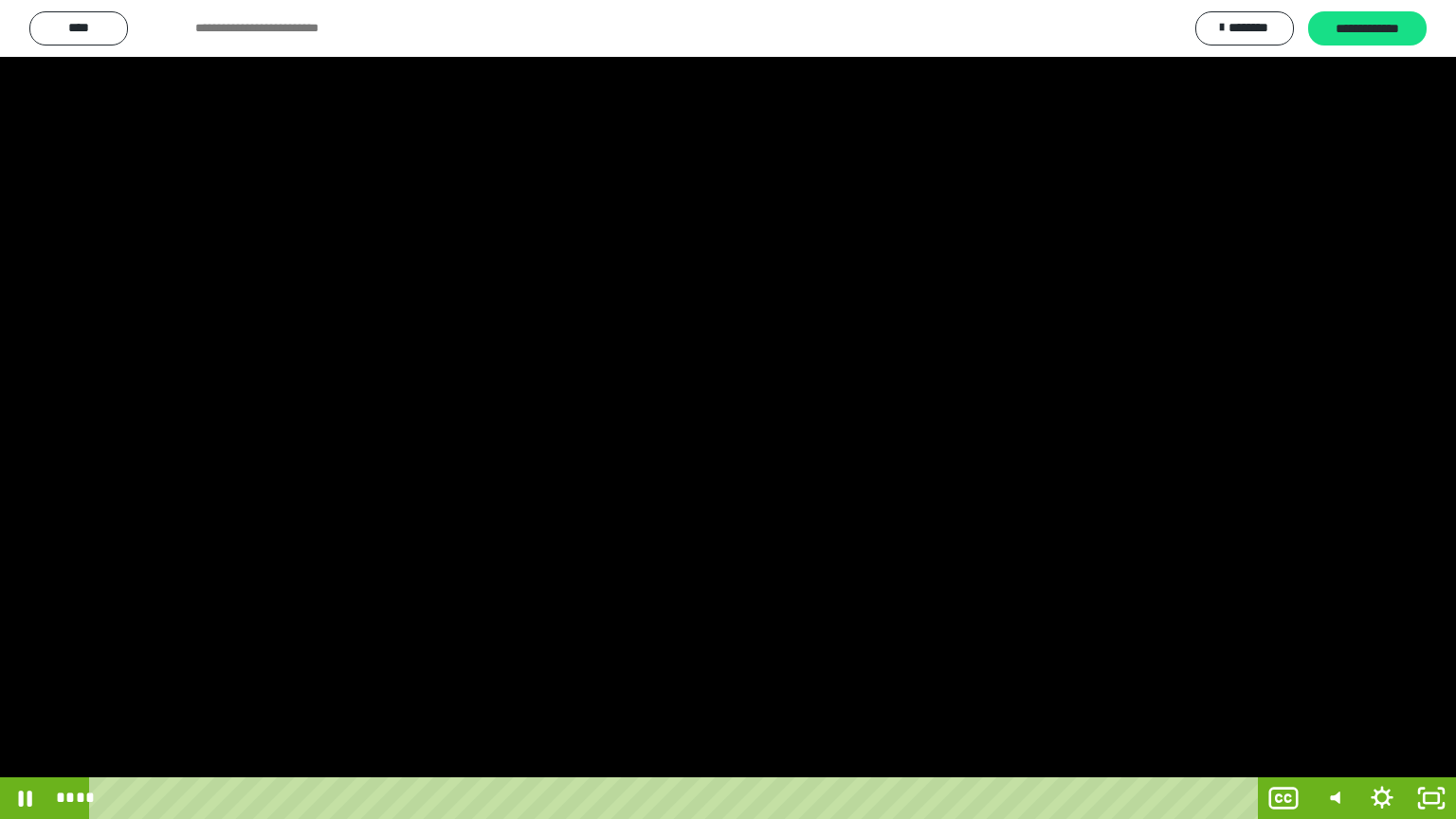 click at bounding box center (728, 410) 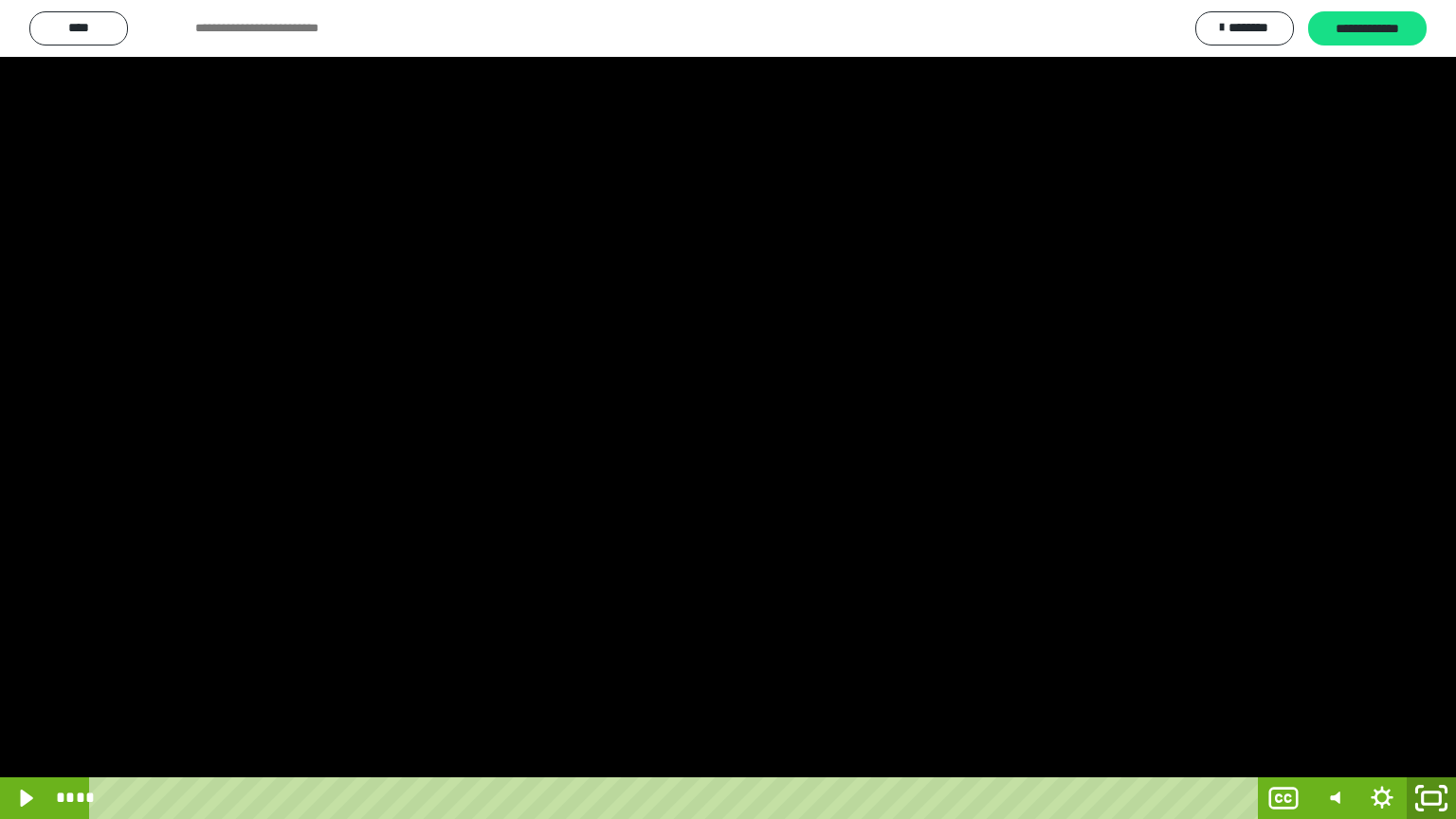 click 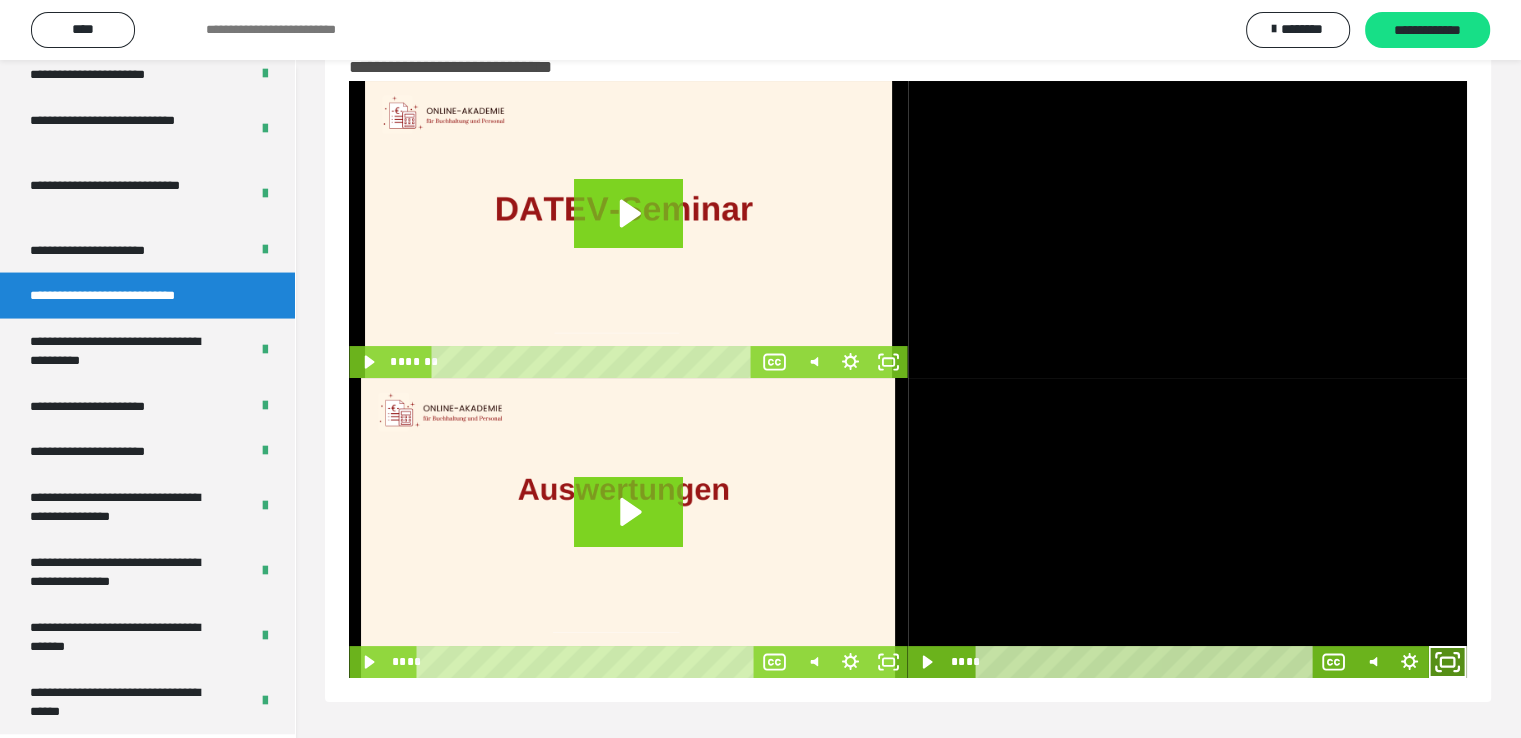 click 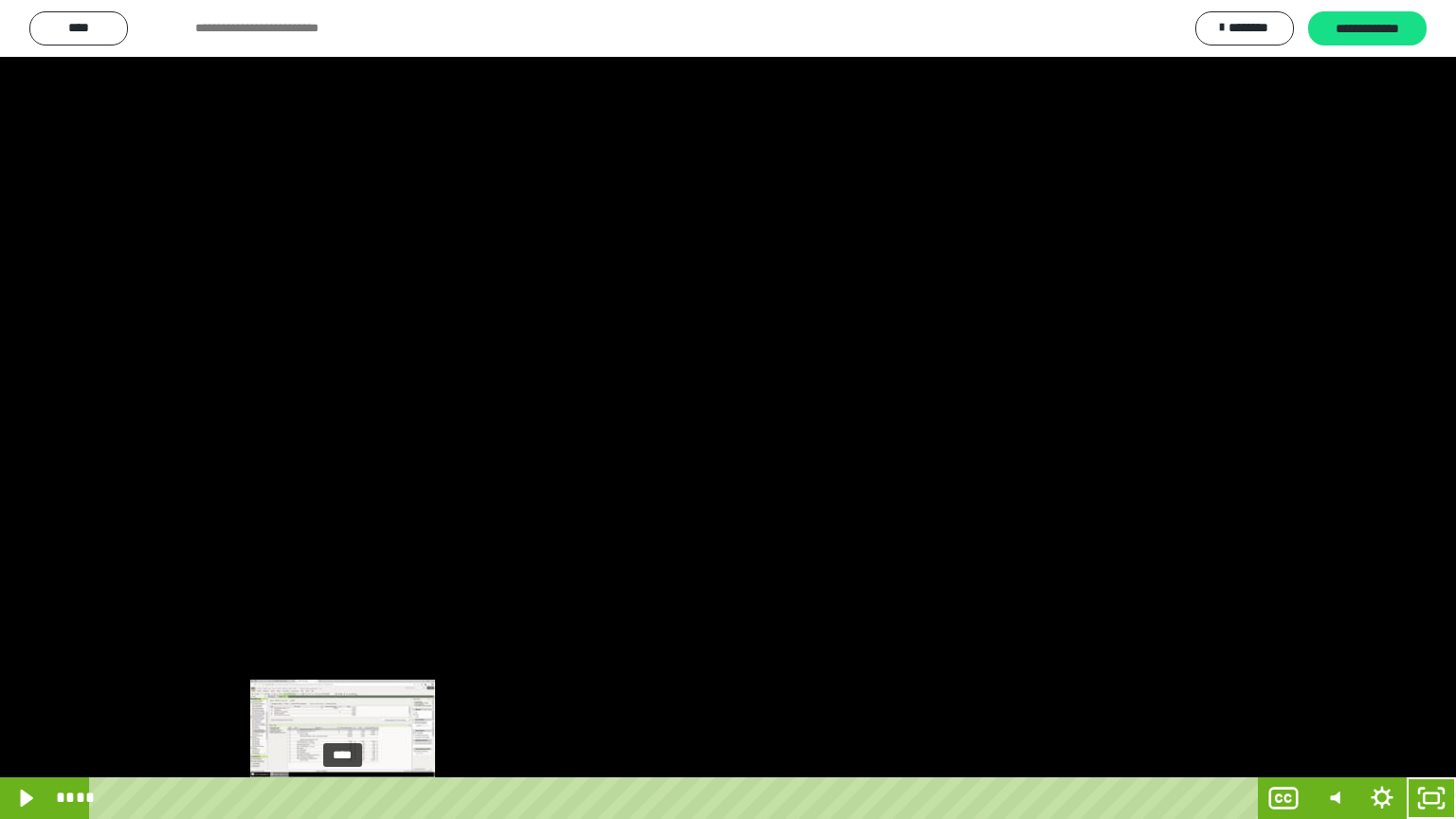 click on "****" at bounding box center (677, 798) 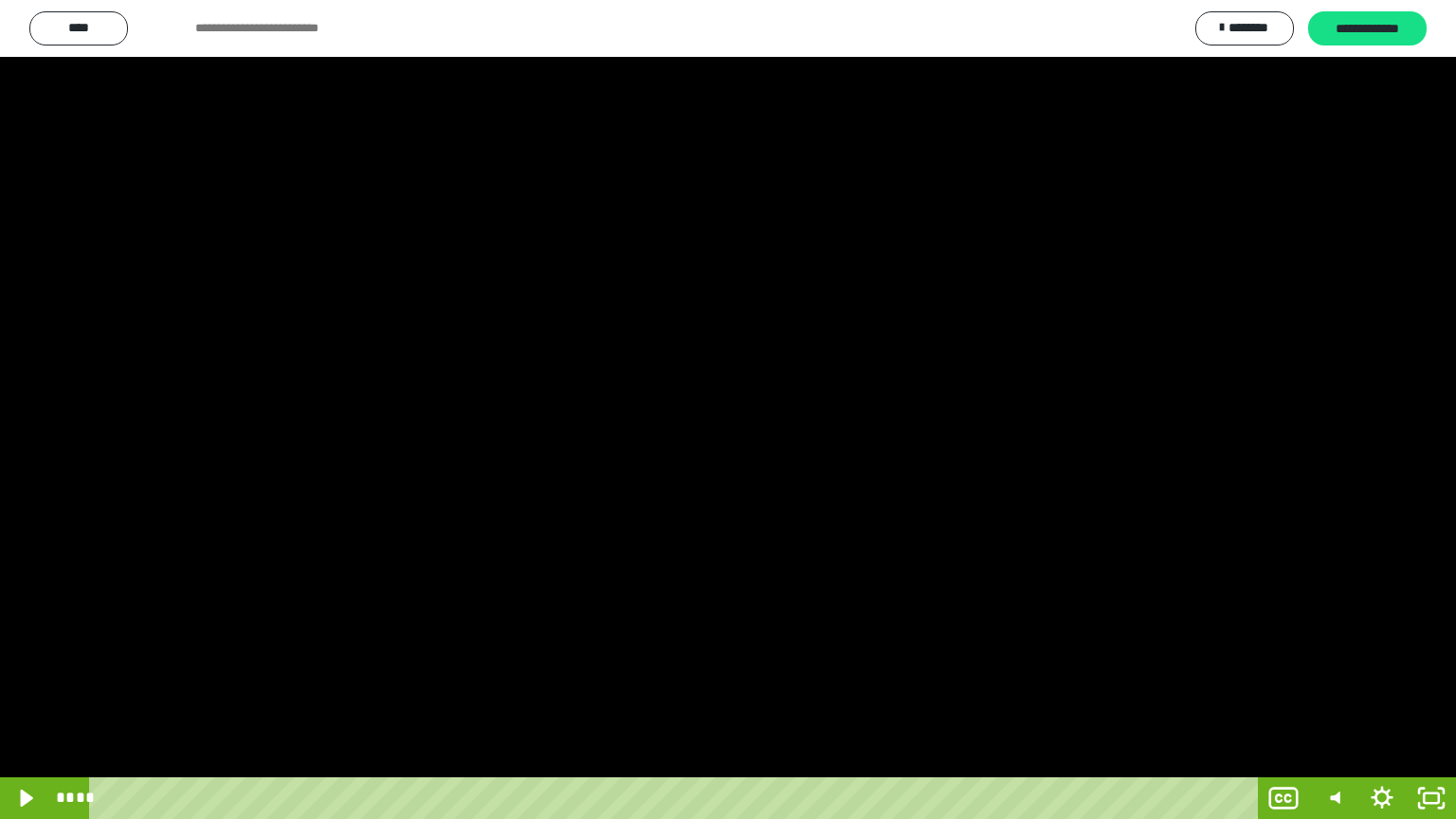 click at bounding box center (728, 410) 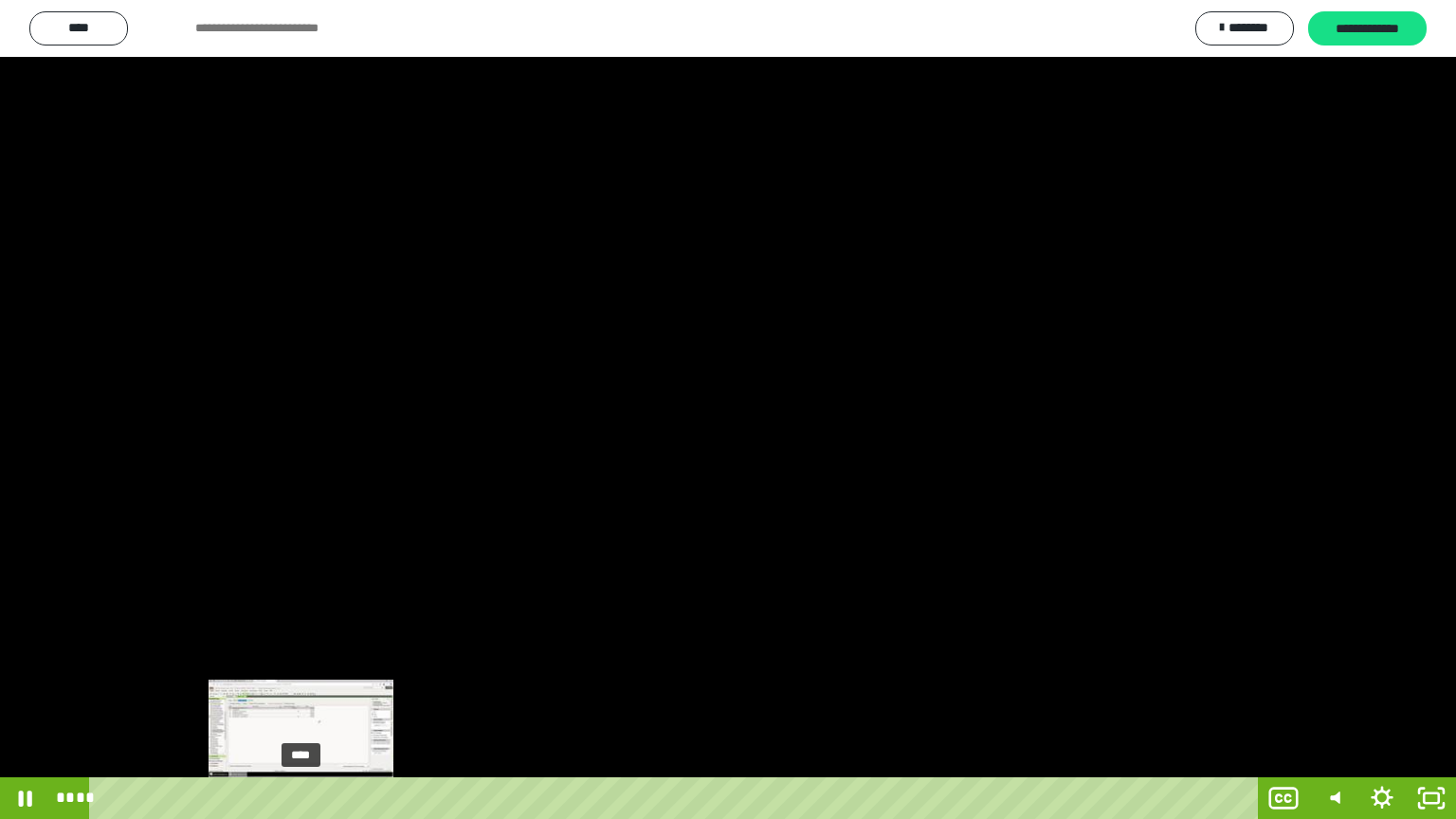 click on "****" at bounding box center (677, 798) 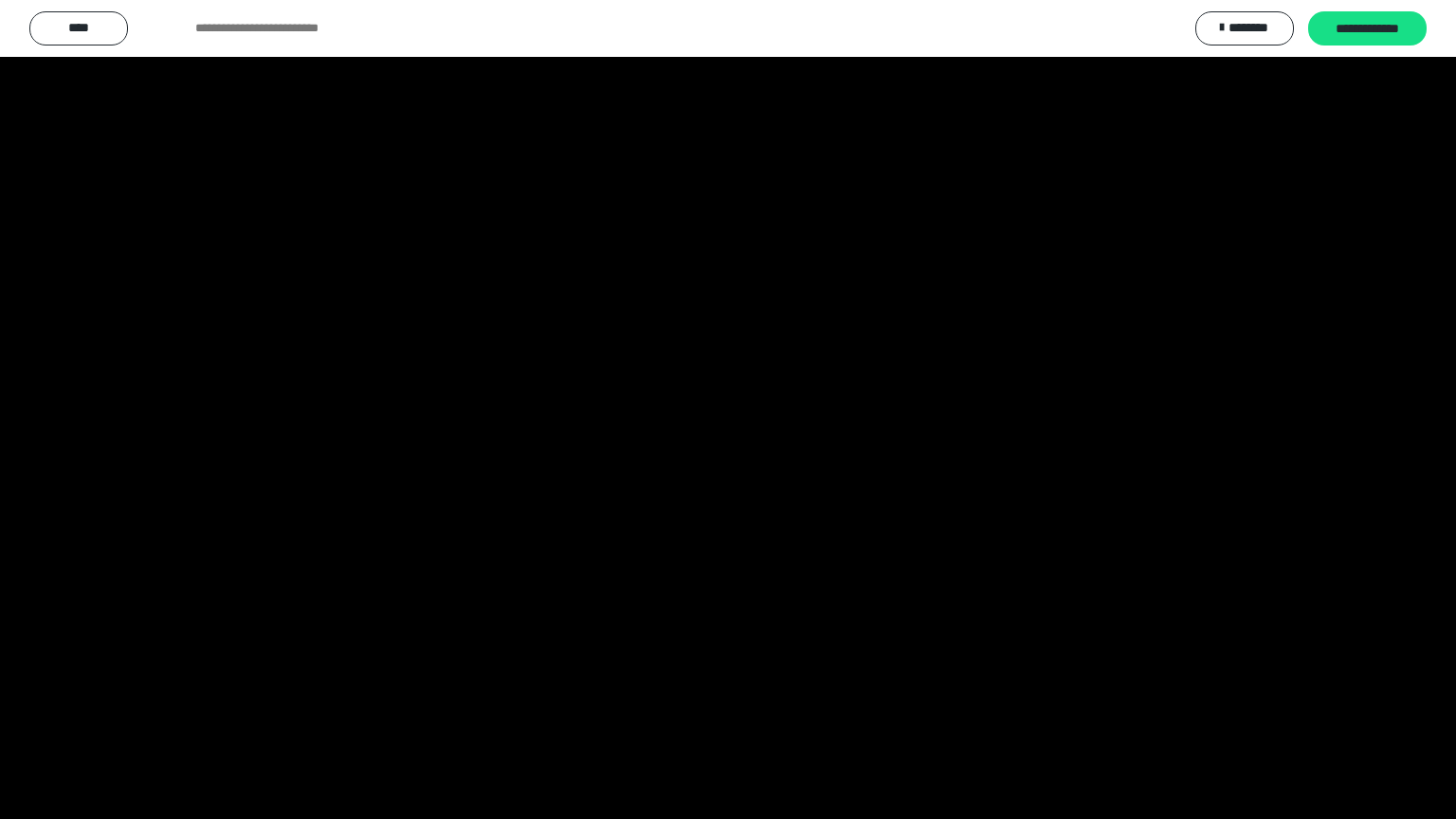 click at bounding box center (728, 410) 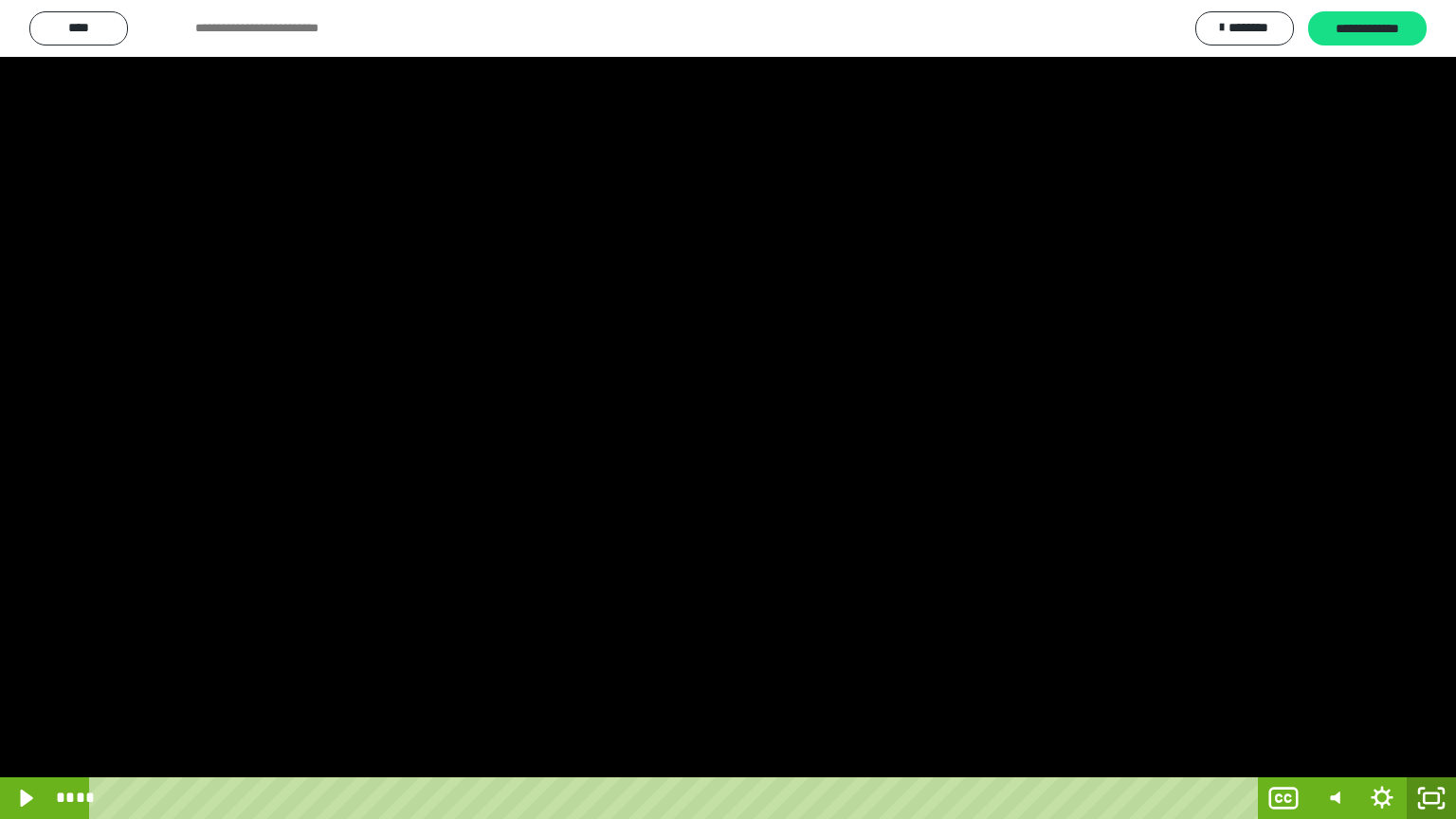 click 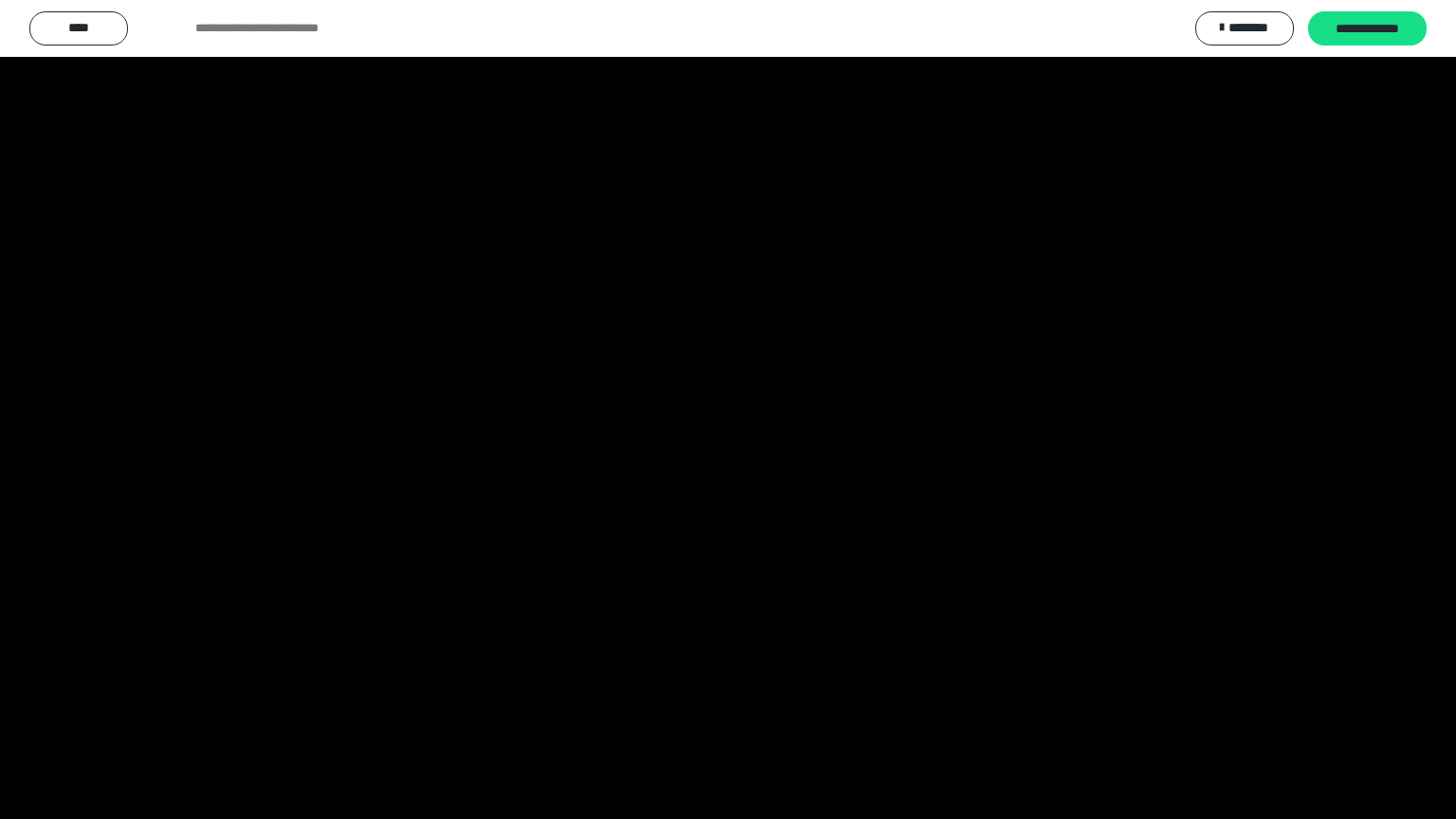 scroll, scrollTop: 3725, scrollLeft: 0, axis: vertical 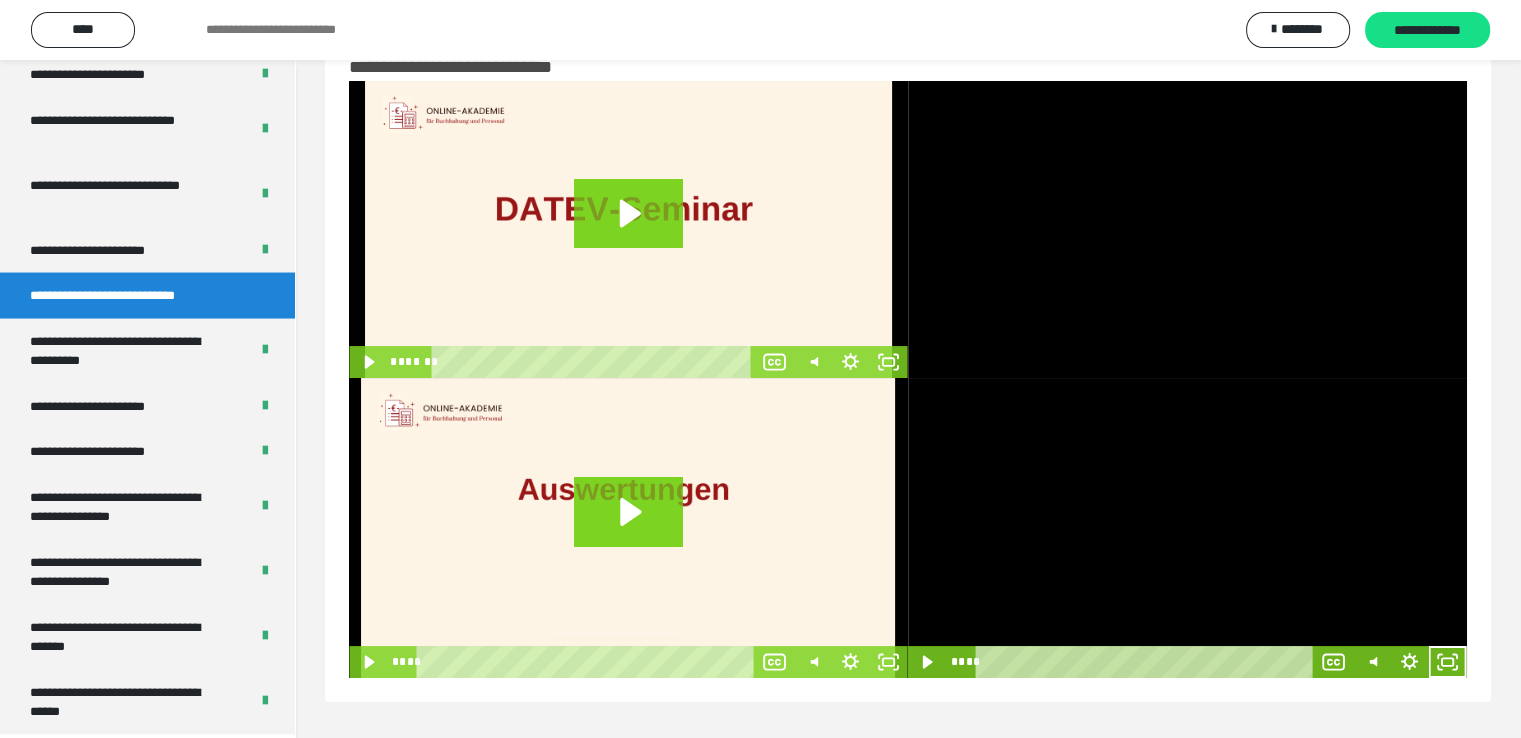 click 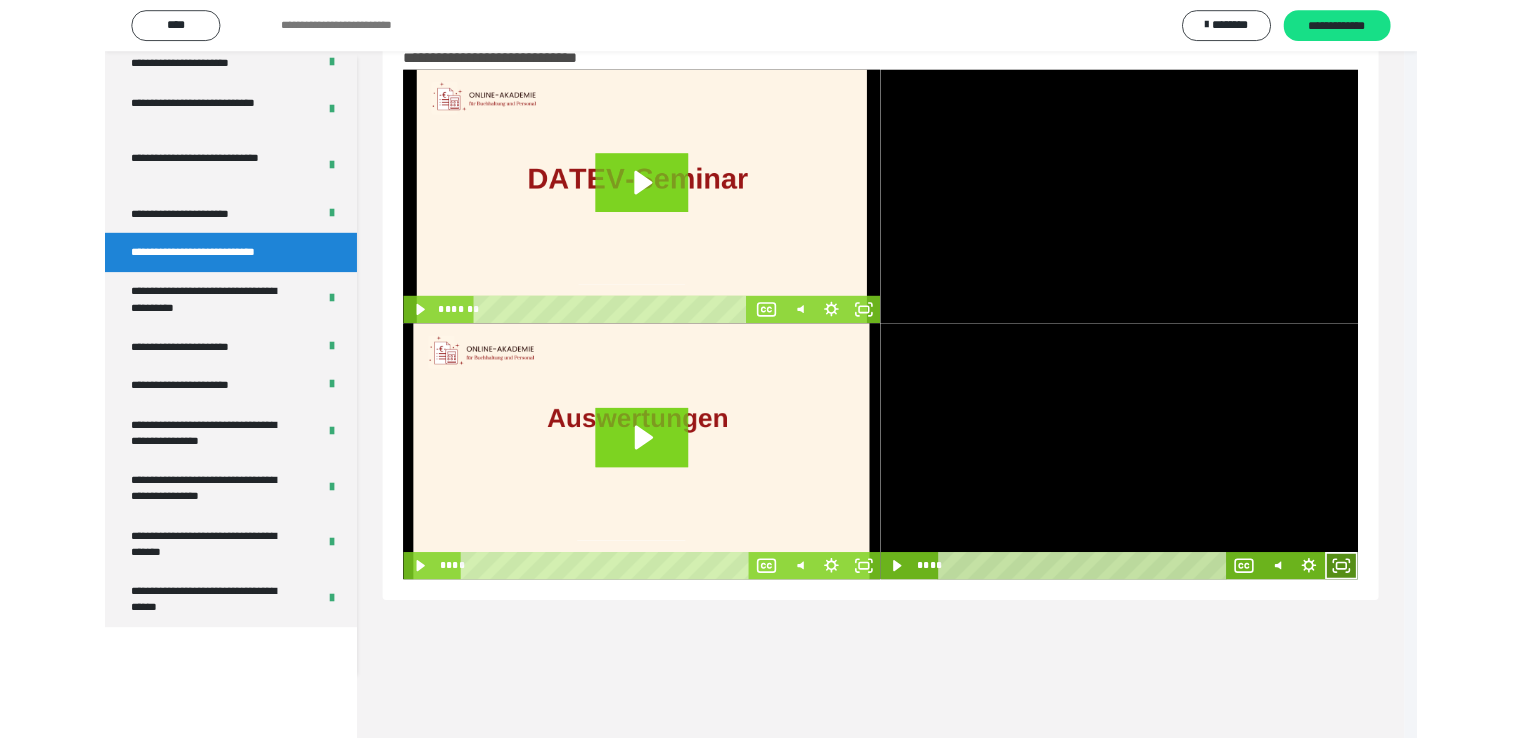 scroll, scrollTop: 3804, scrollLeft: 0, axis: vertical 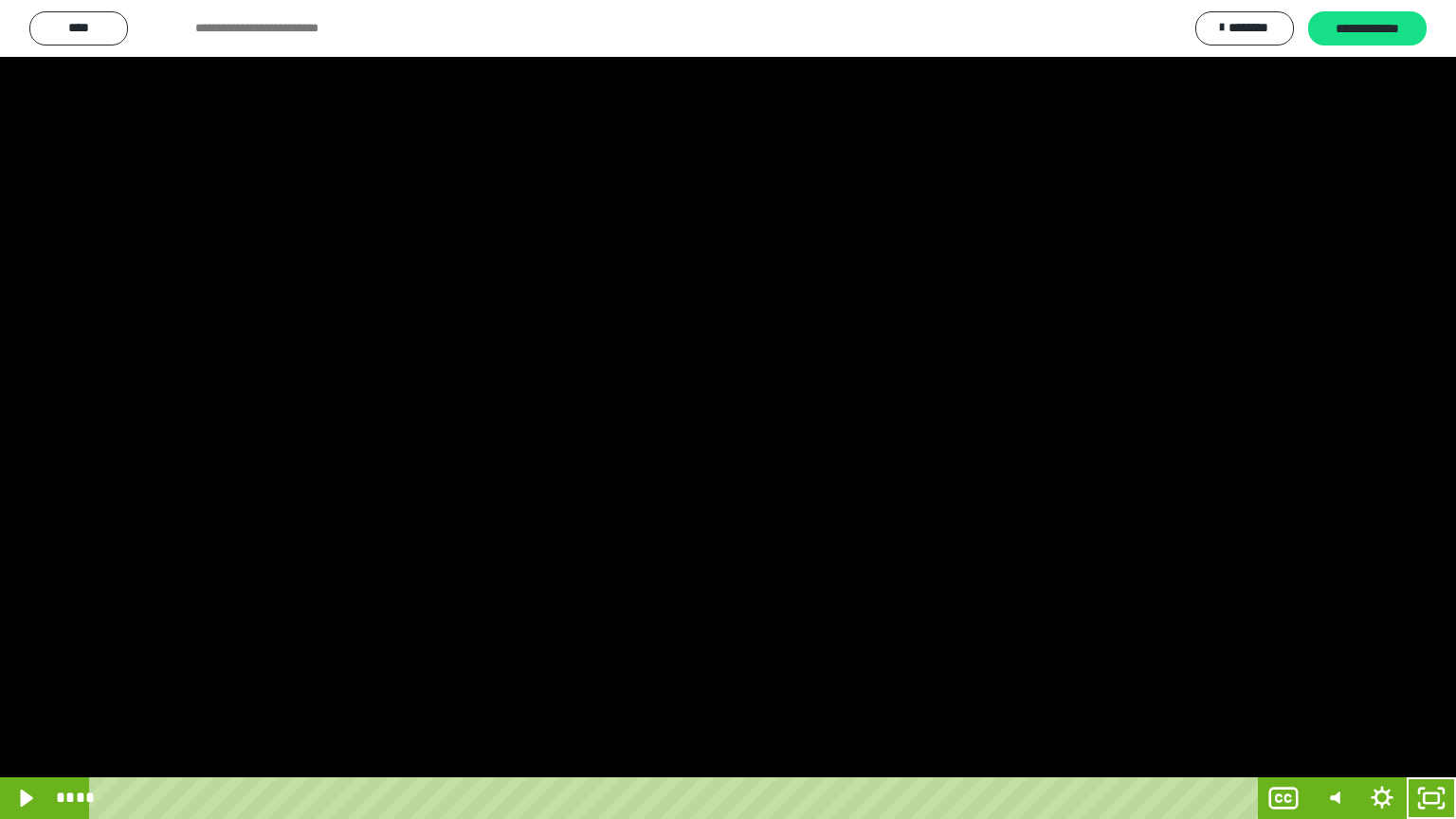 click at bounding box center (728, 410) 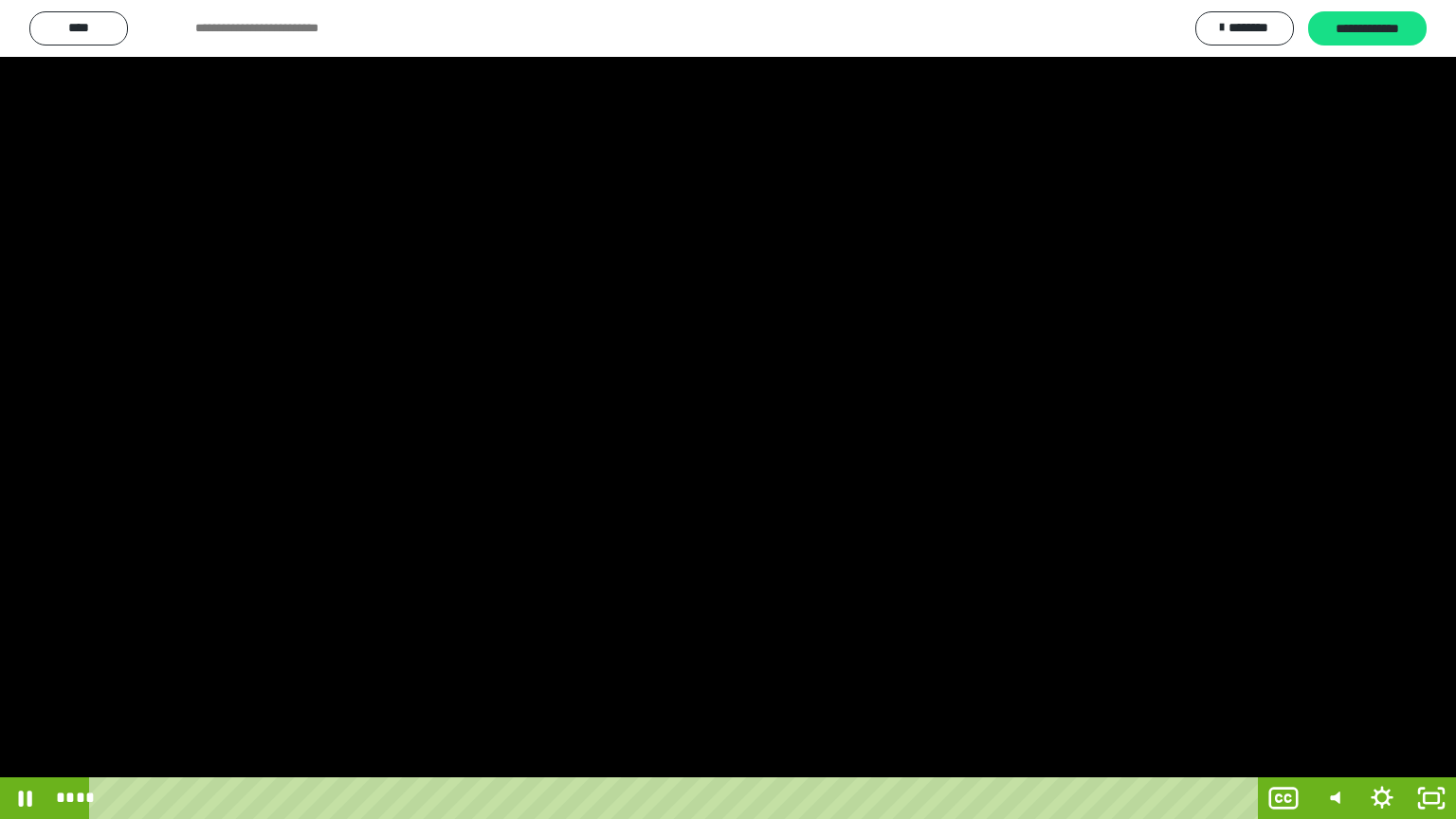 click at bounding box center [728, 410] 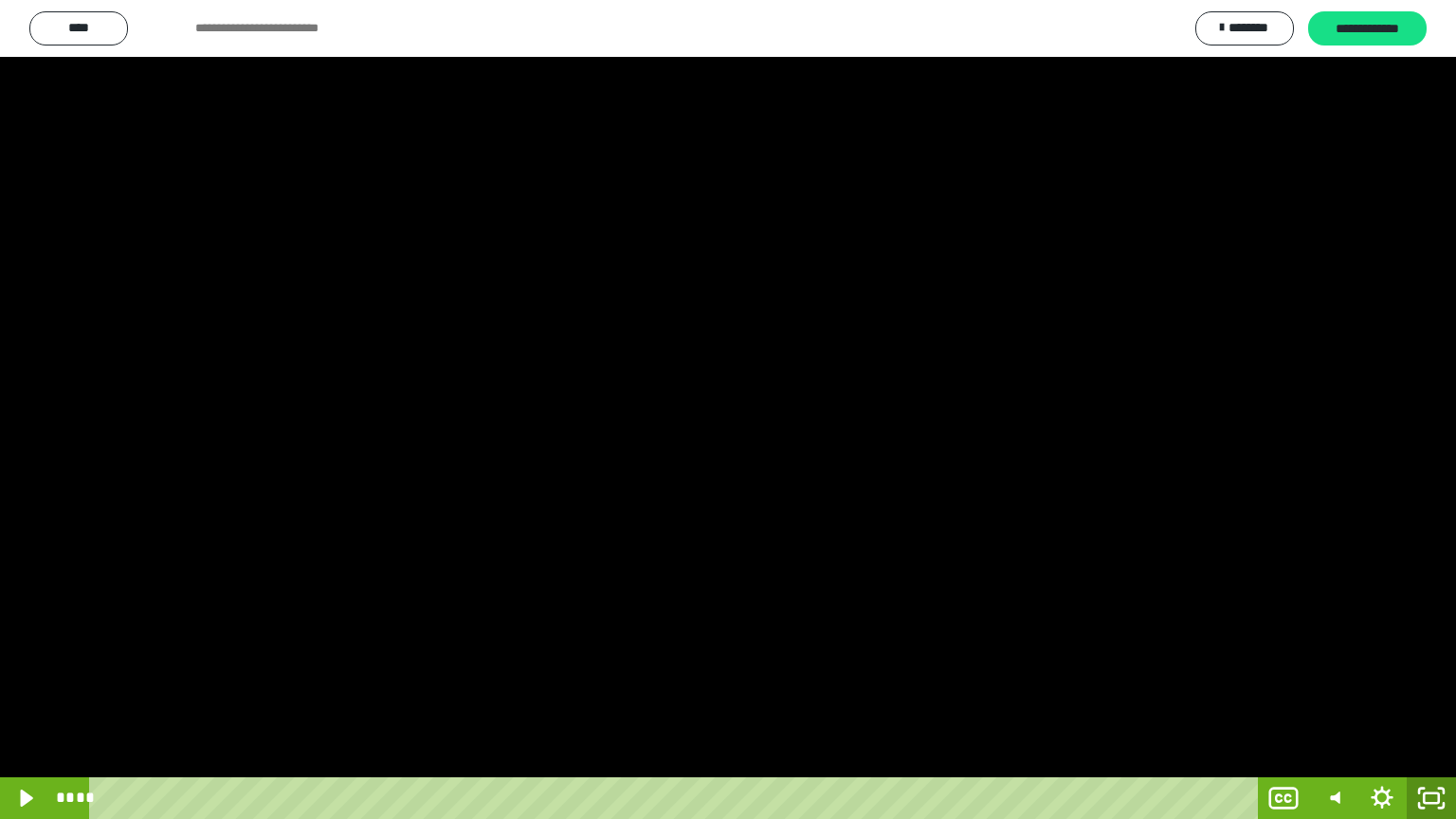 click 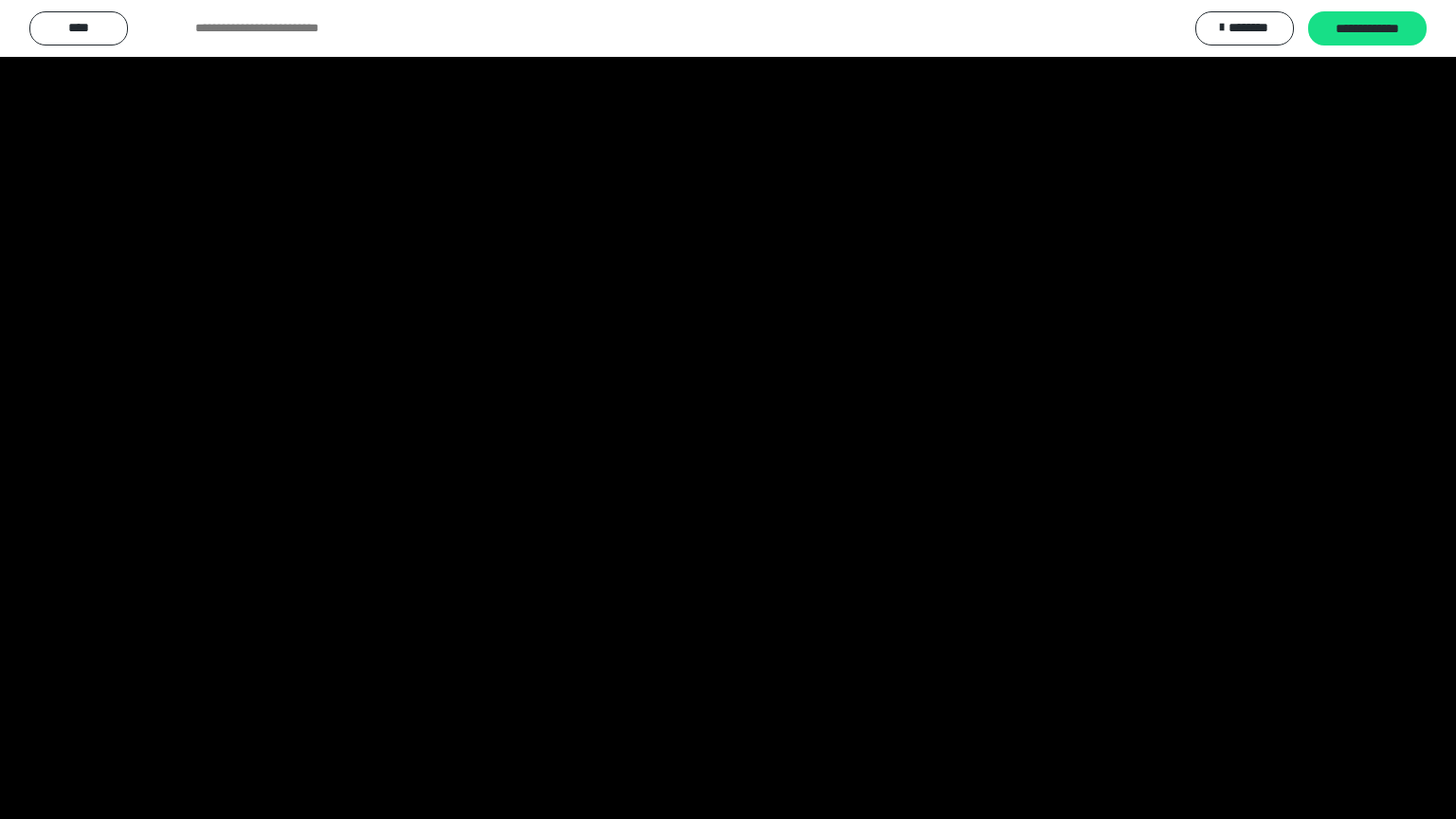 scroll, scrollTop: 3725, scrollLeft: 0, axis: vertical 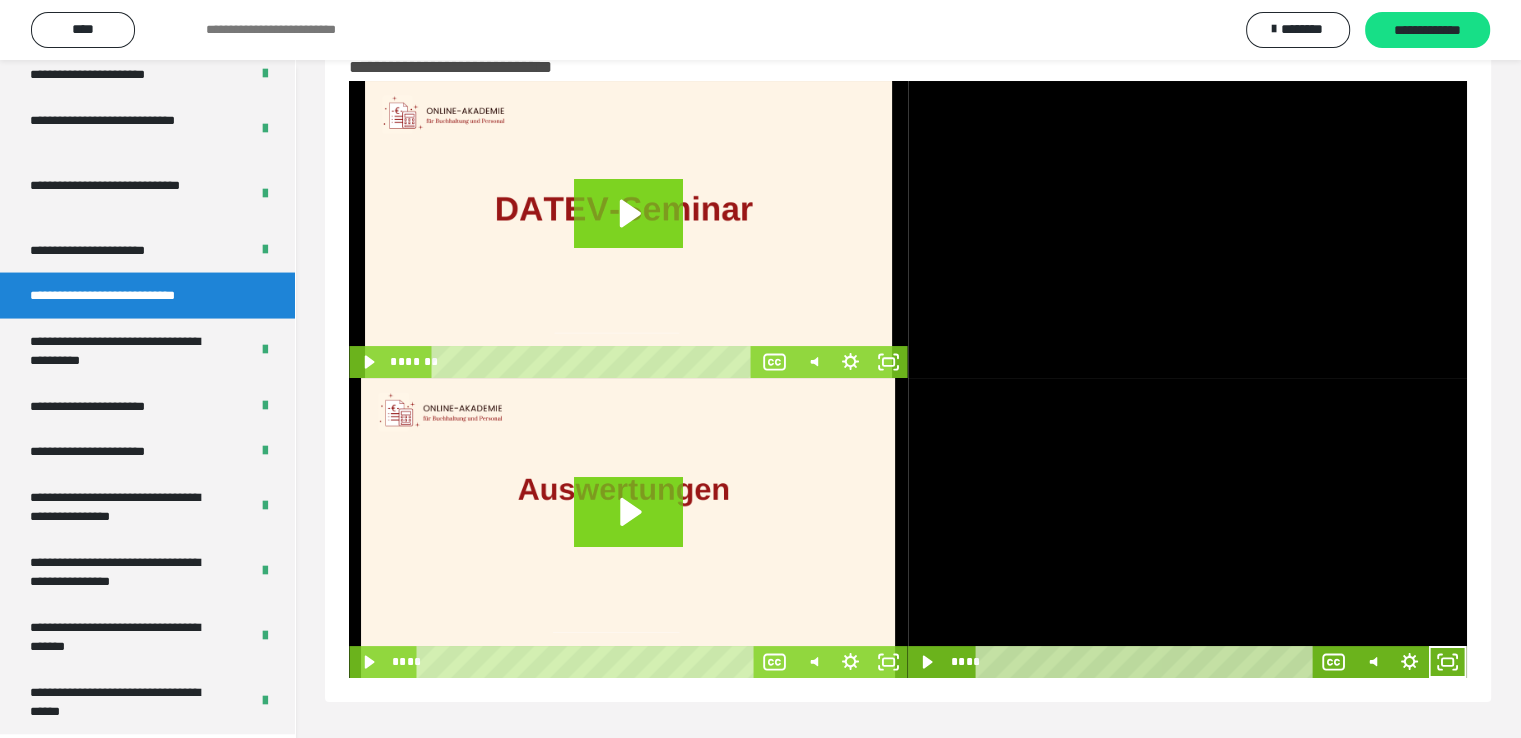 click 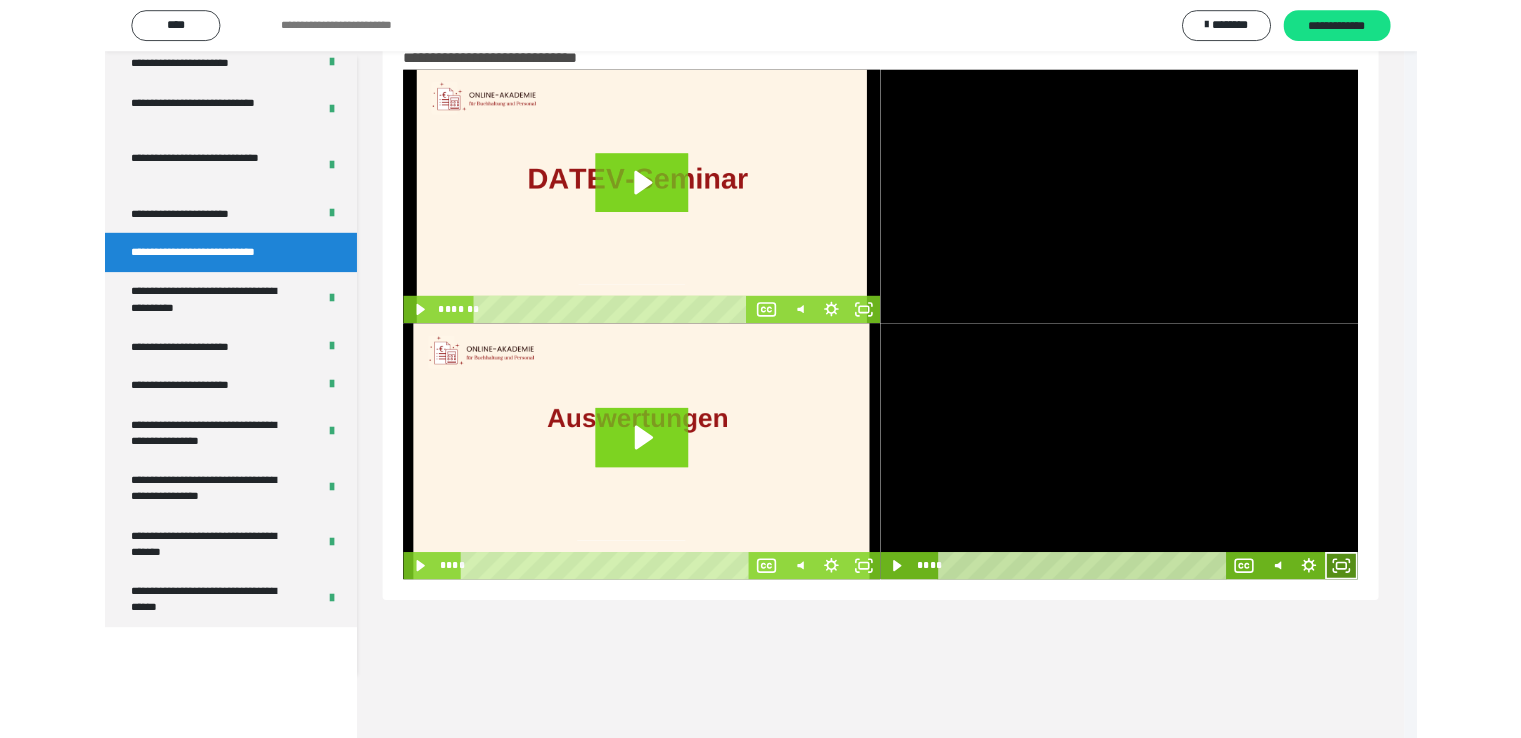 scroll, scrollTop: 3804, scrollLeft: 0, axis: vertical 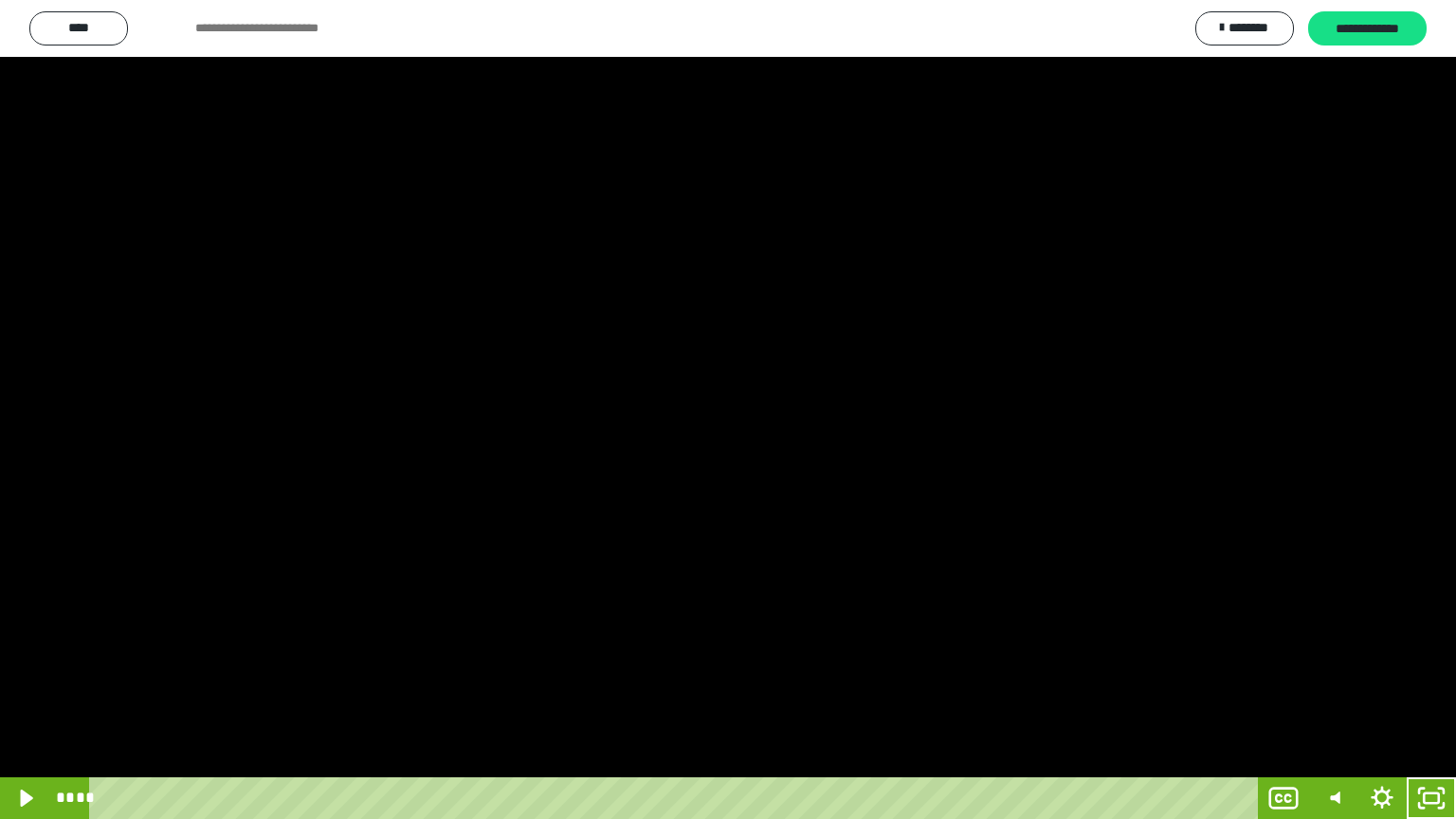 click at bounding box center (728, 410) 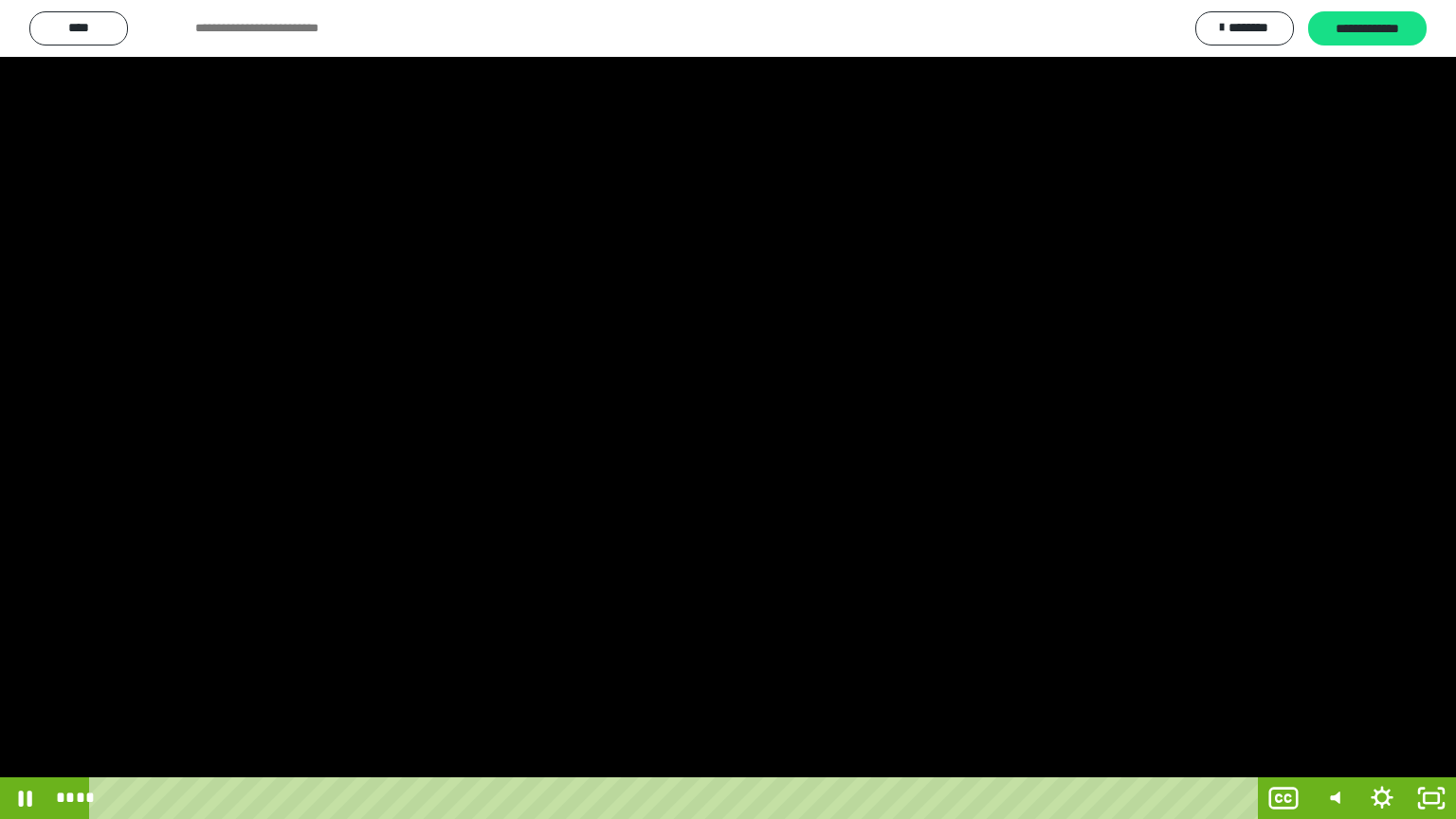 click at bounding box center [728, 410] 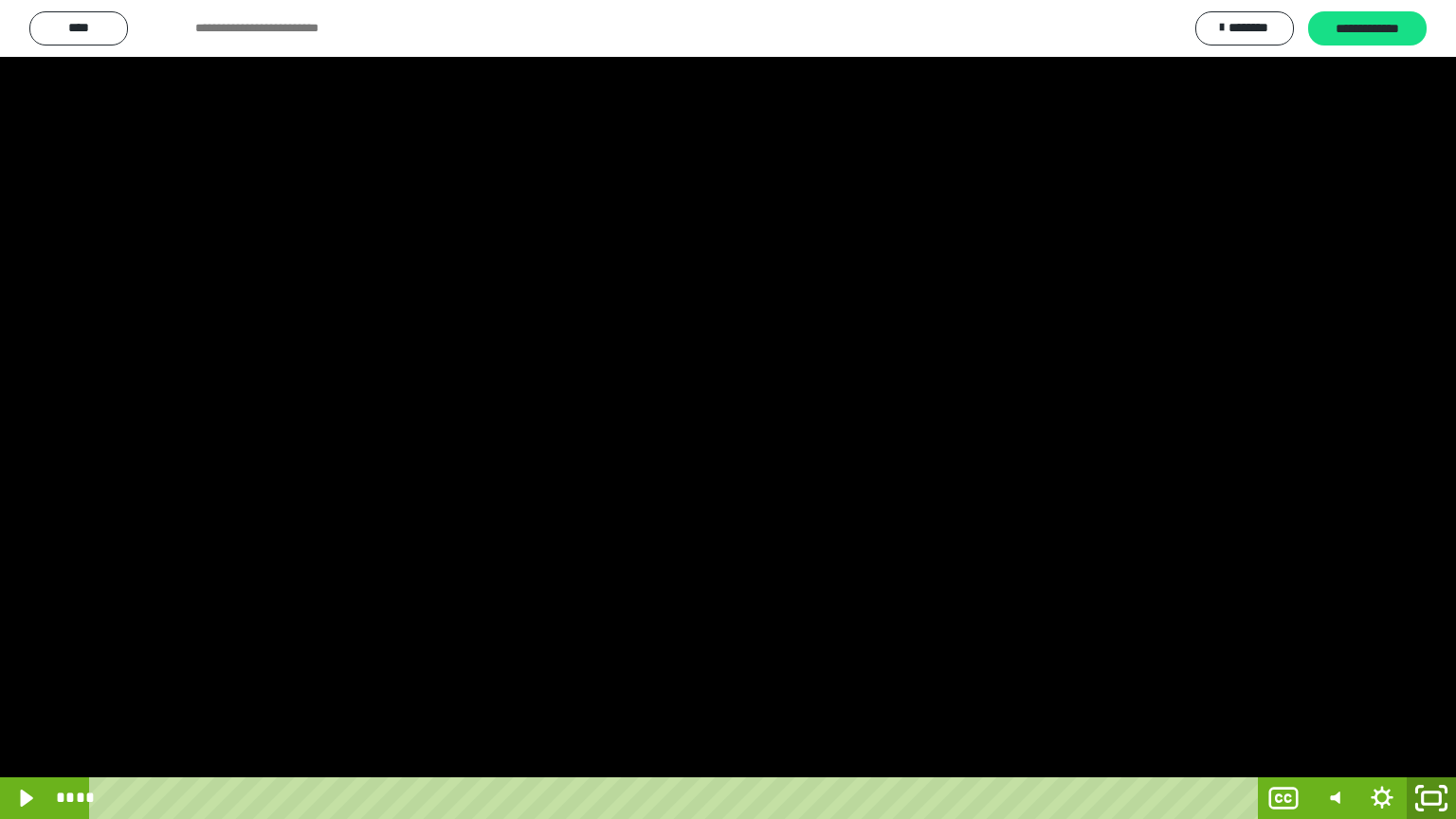 click 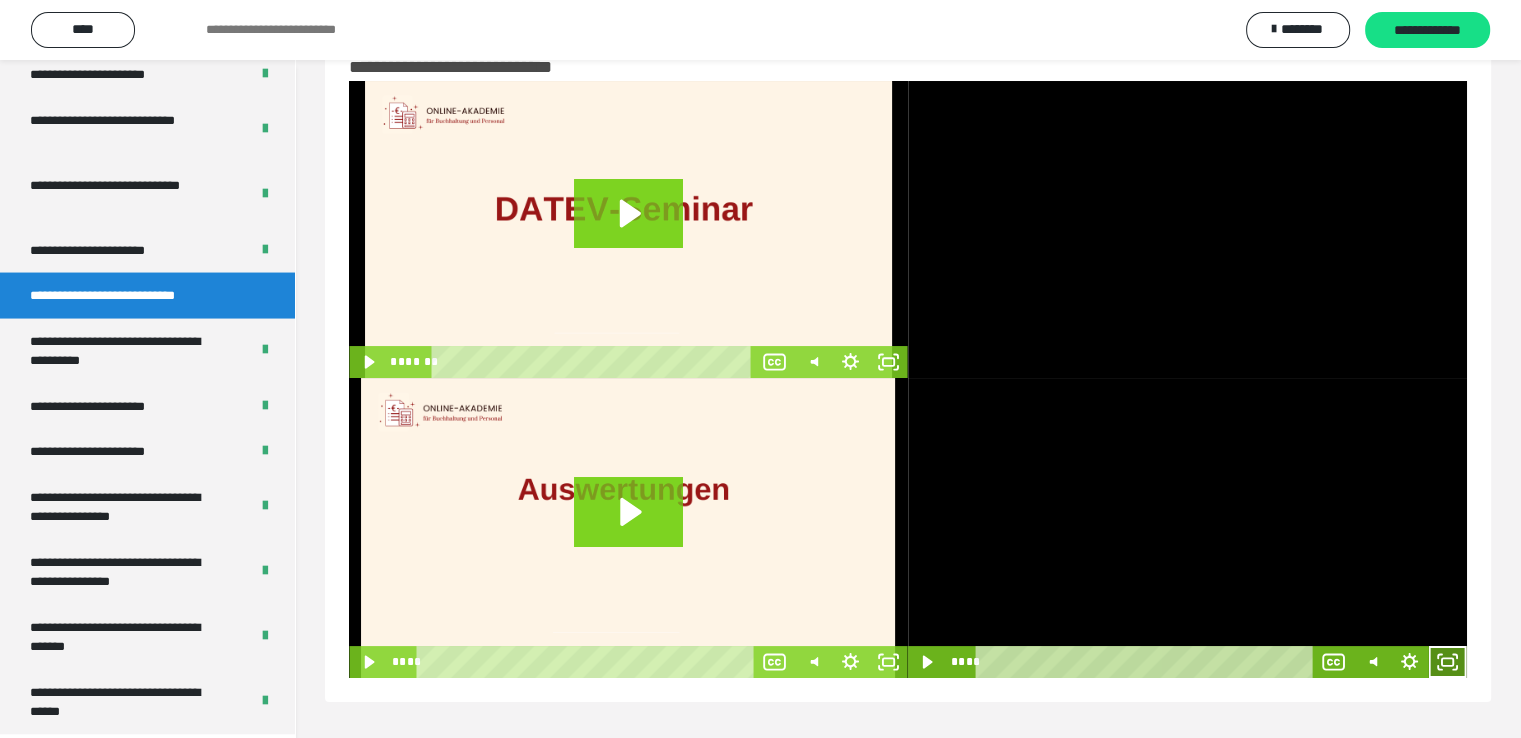 click 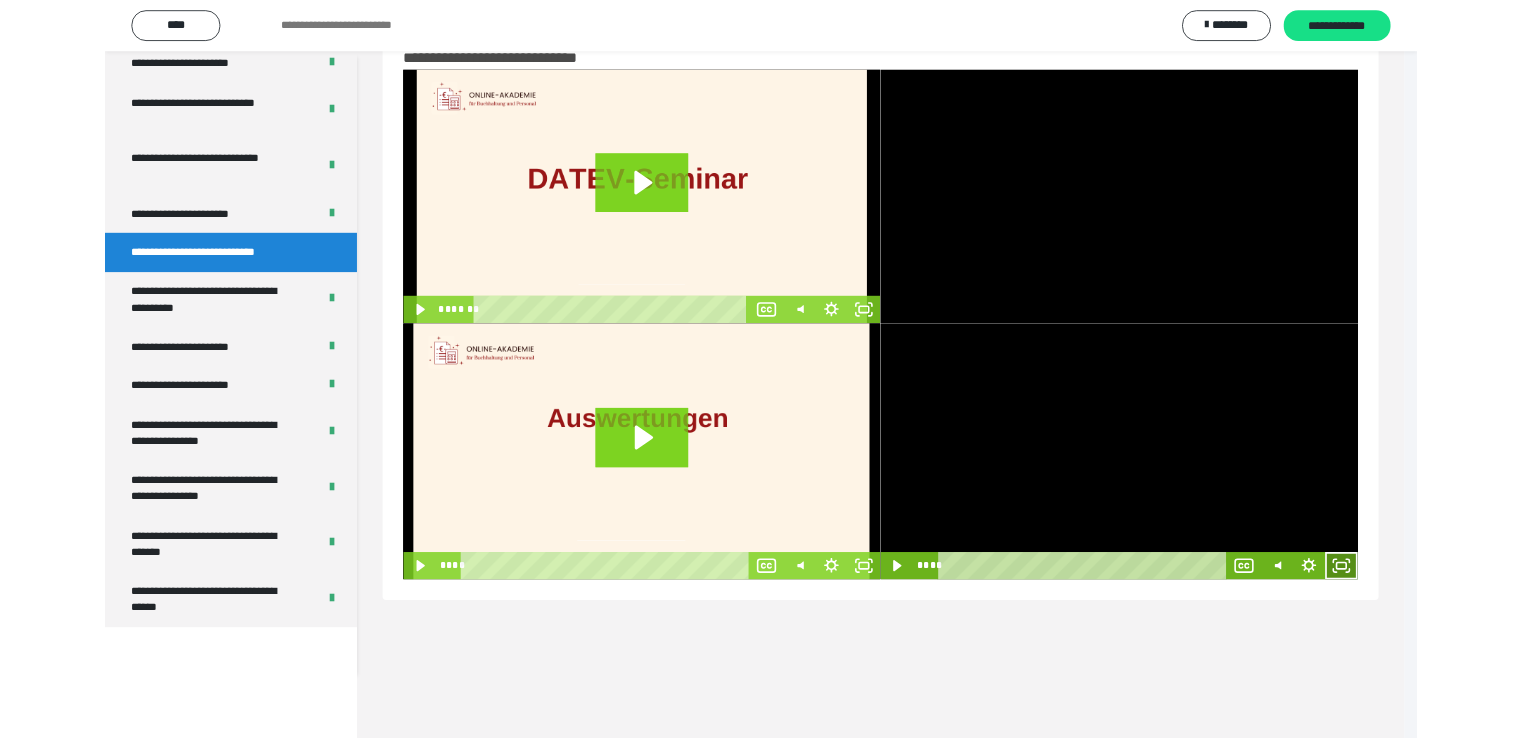 scroll, scrollTop: 3804, scrollLeft: 0, axis: vertical 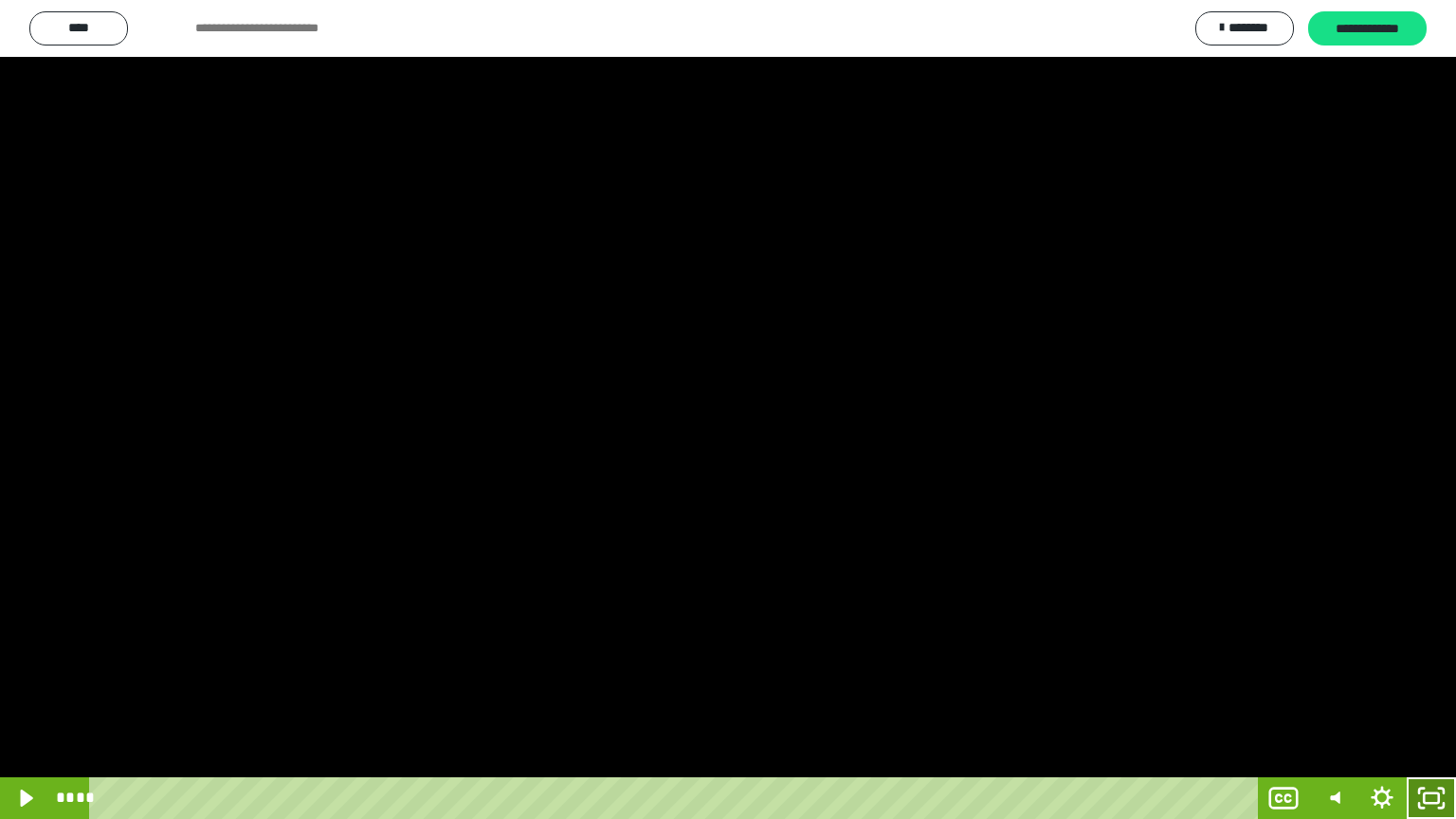 click 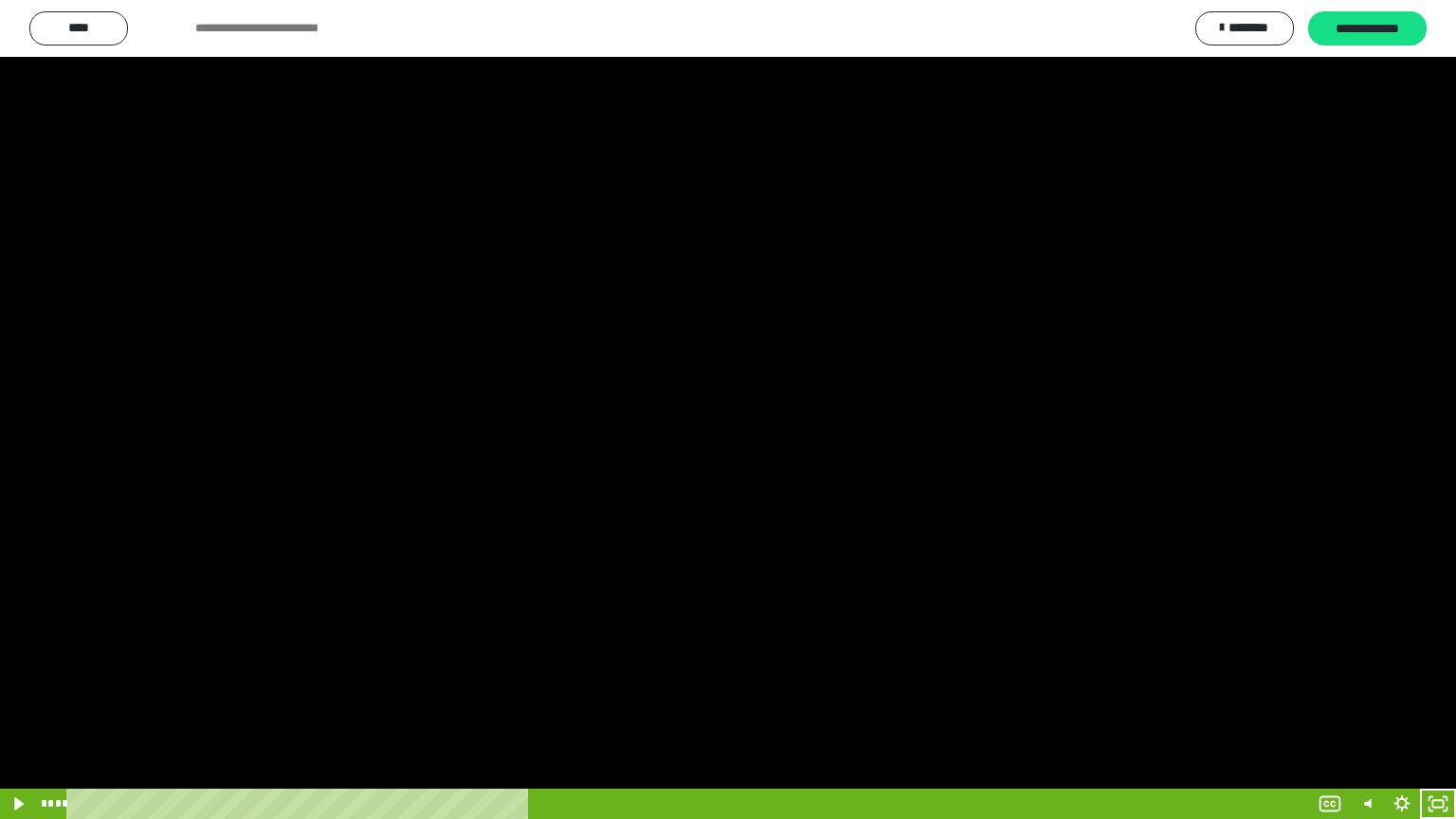 scroll, scrollTop: 3725, scrollLeft: 0, axis: vertical 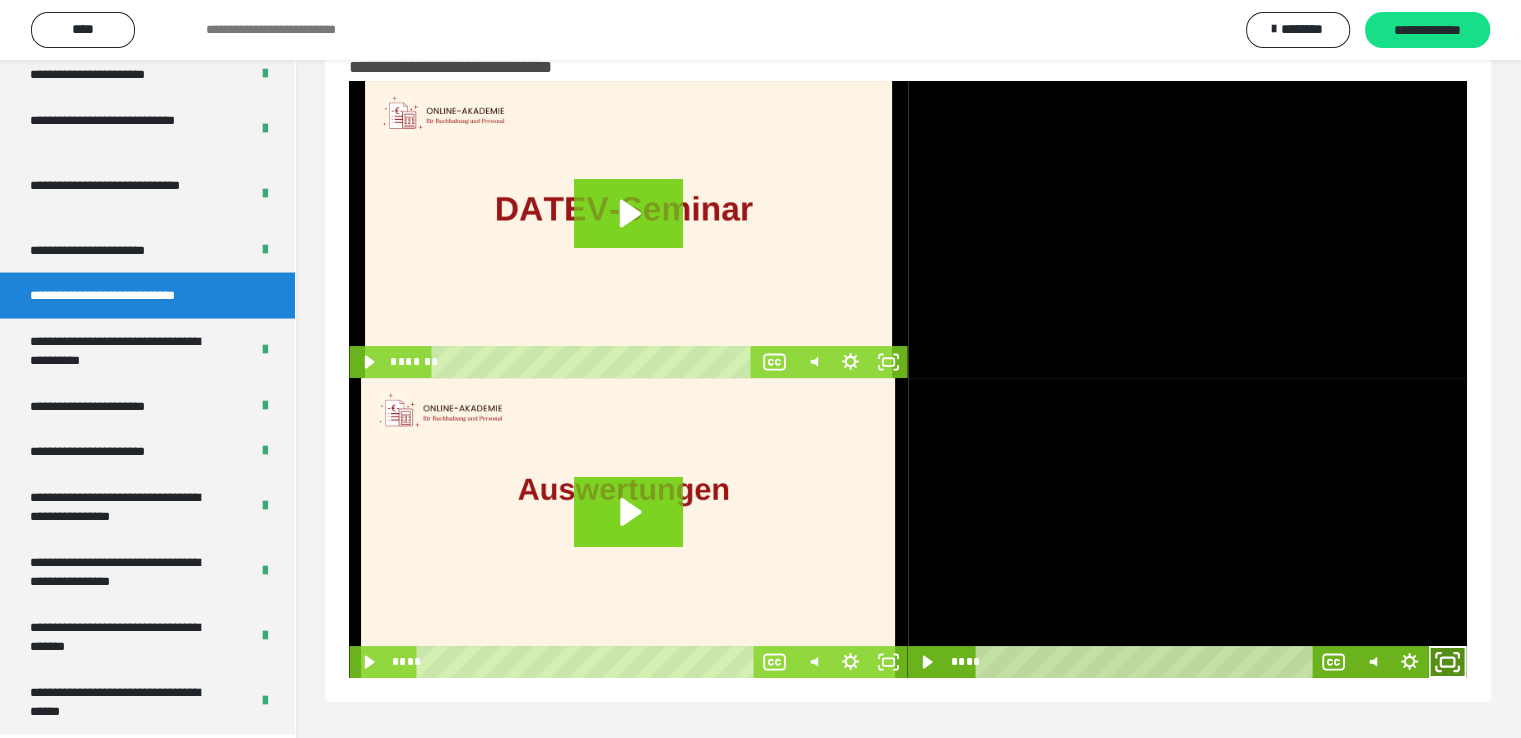 click 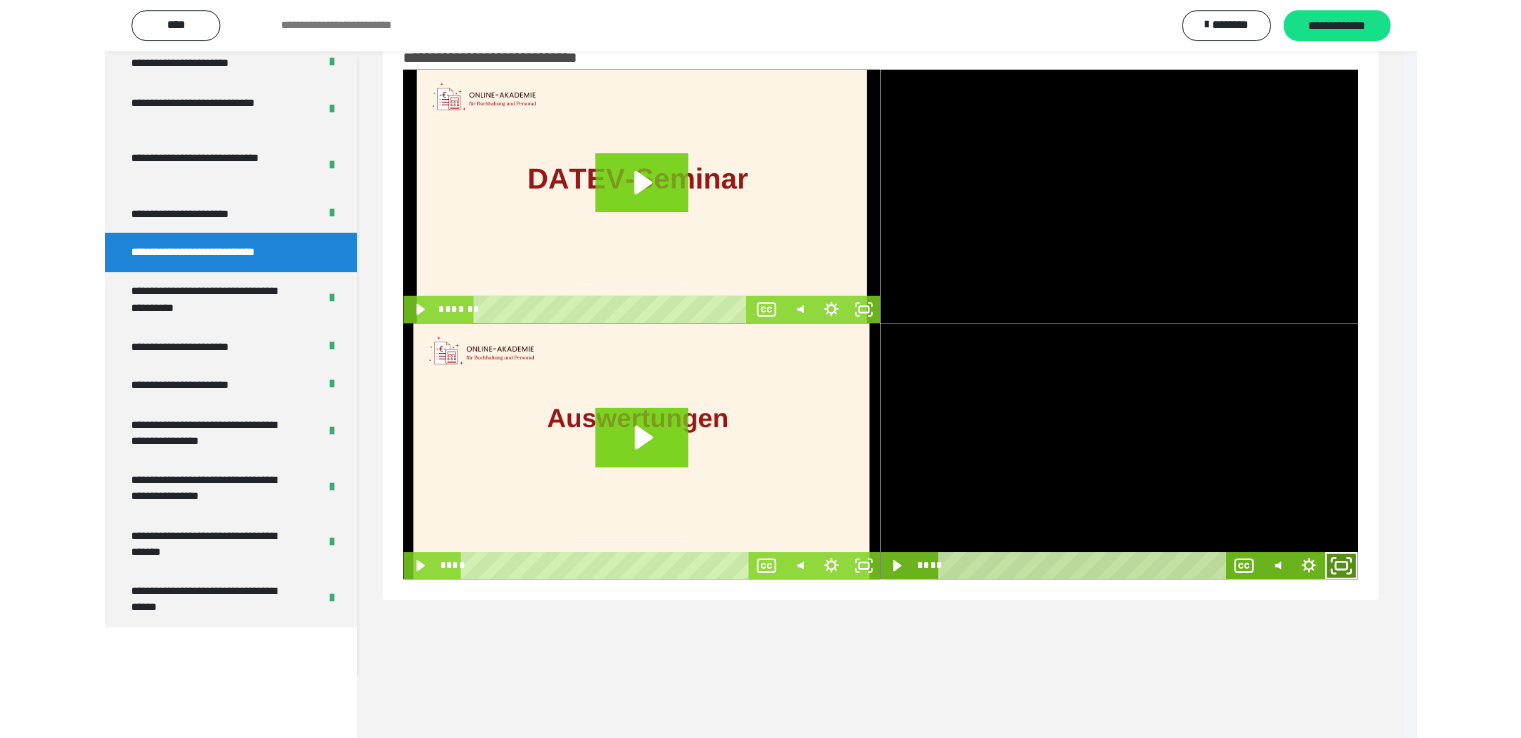 scroll, scrollTop: 3804, scrollLeft: 0, axis: vertical 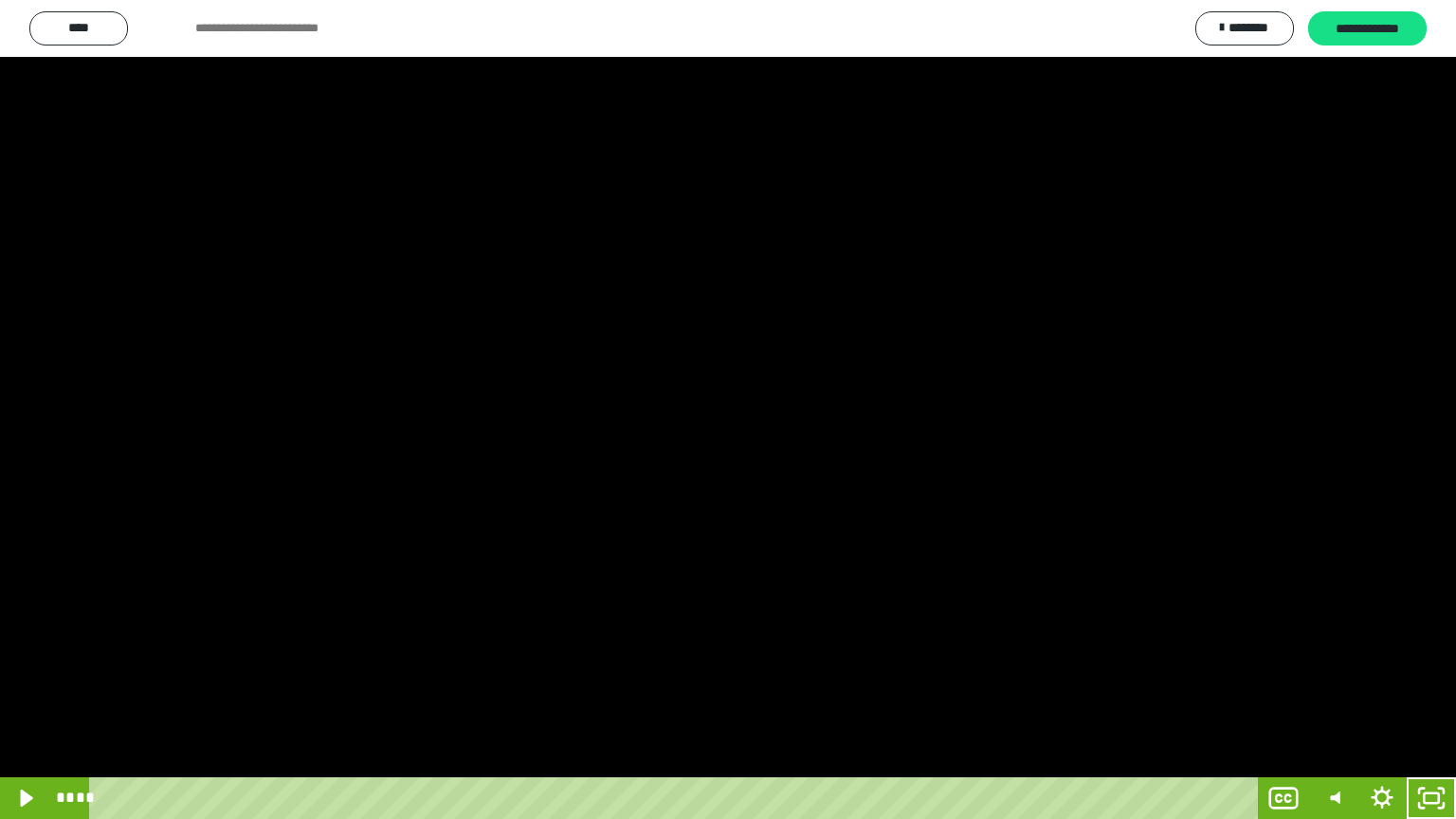 click at bounding box center [728, 410] 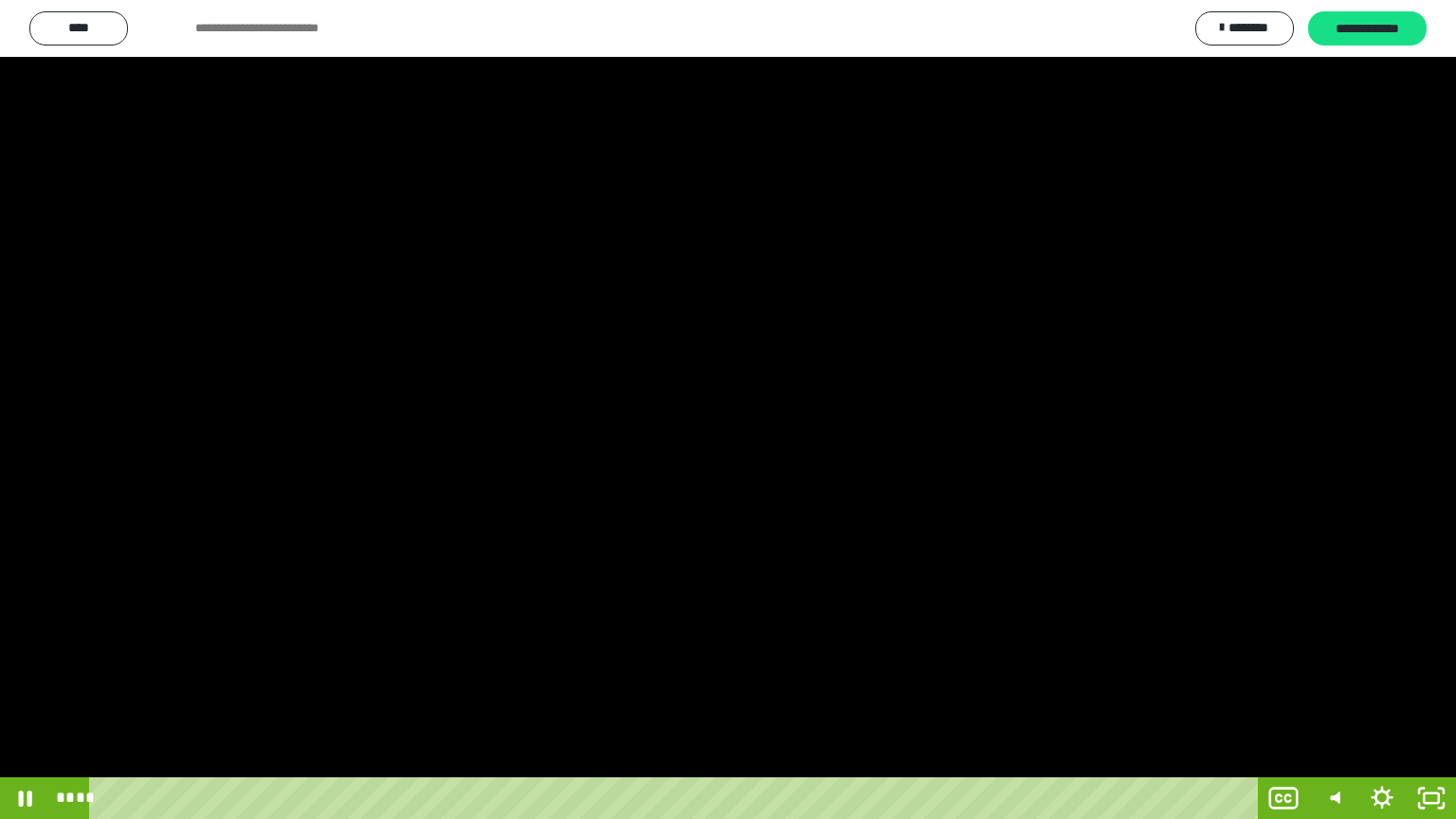 click at bounding box center (728, 410) 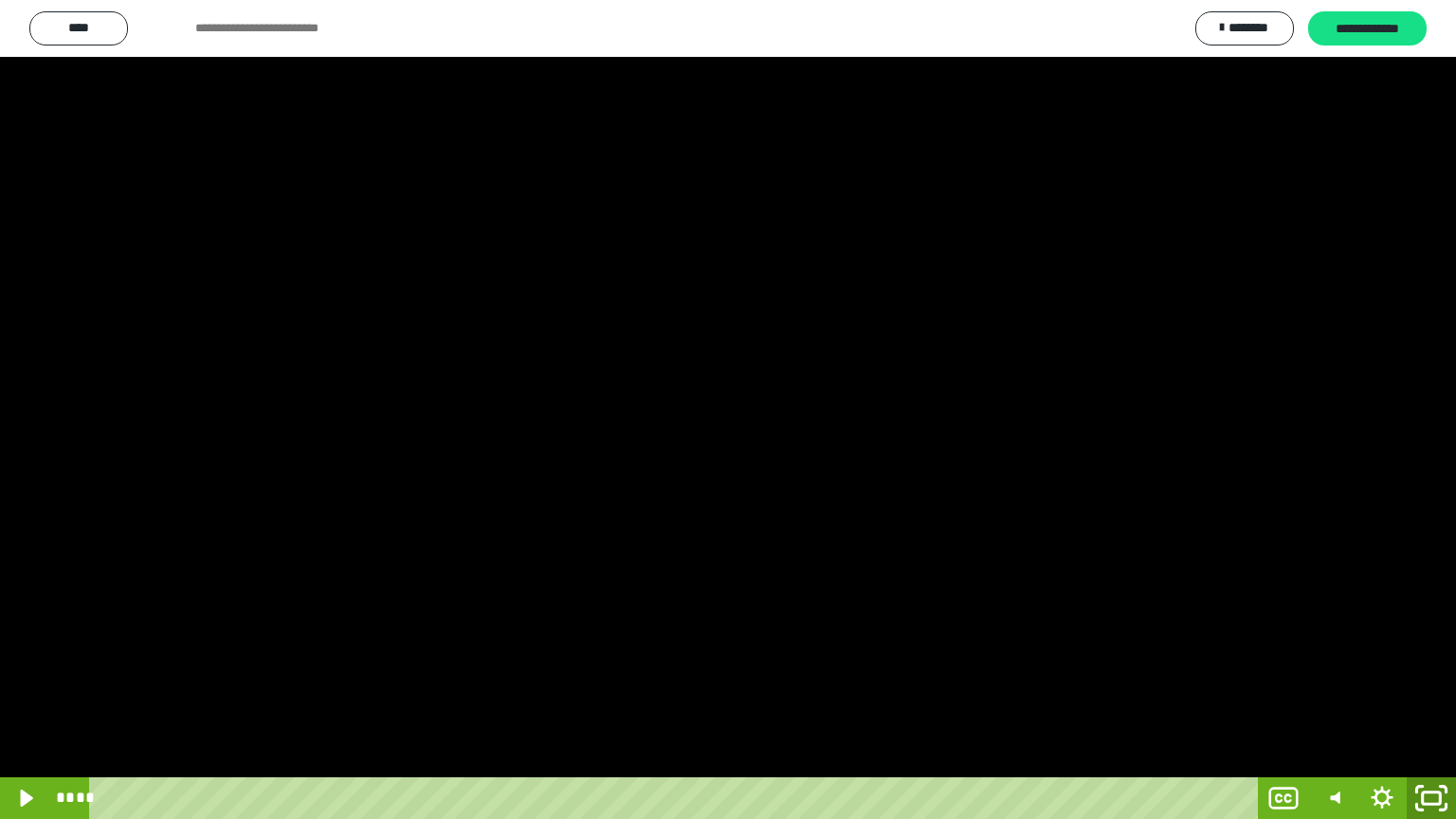 click 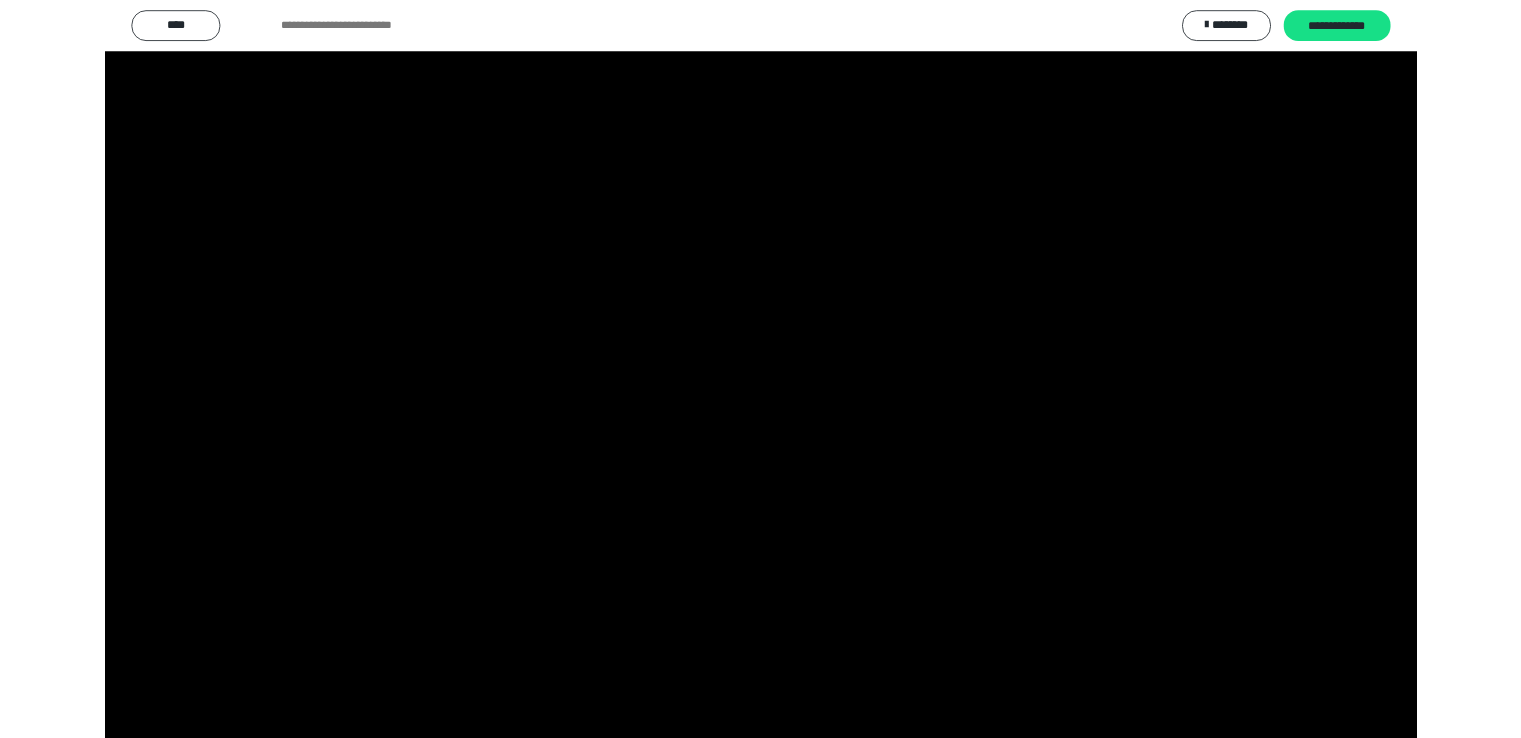 scroll, scrollTop: 3930, scrollLeft: 0, axis: vertical 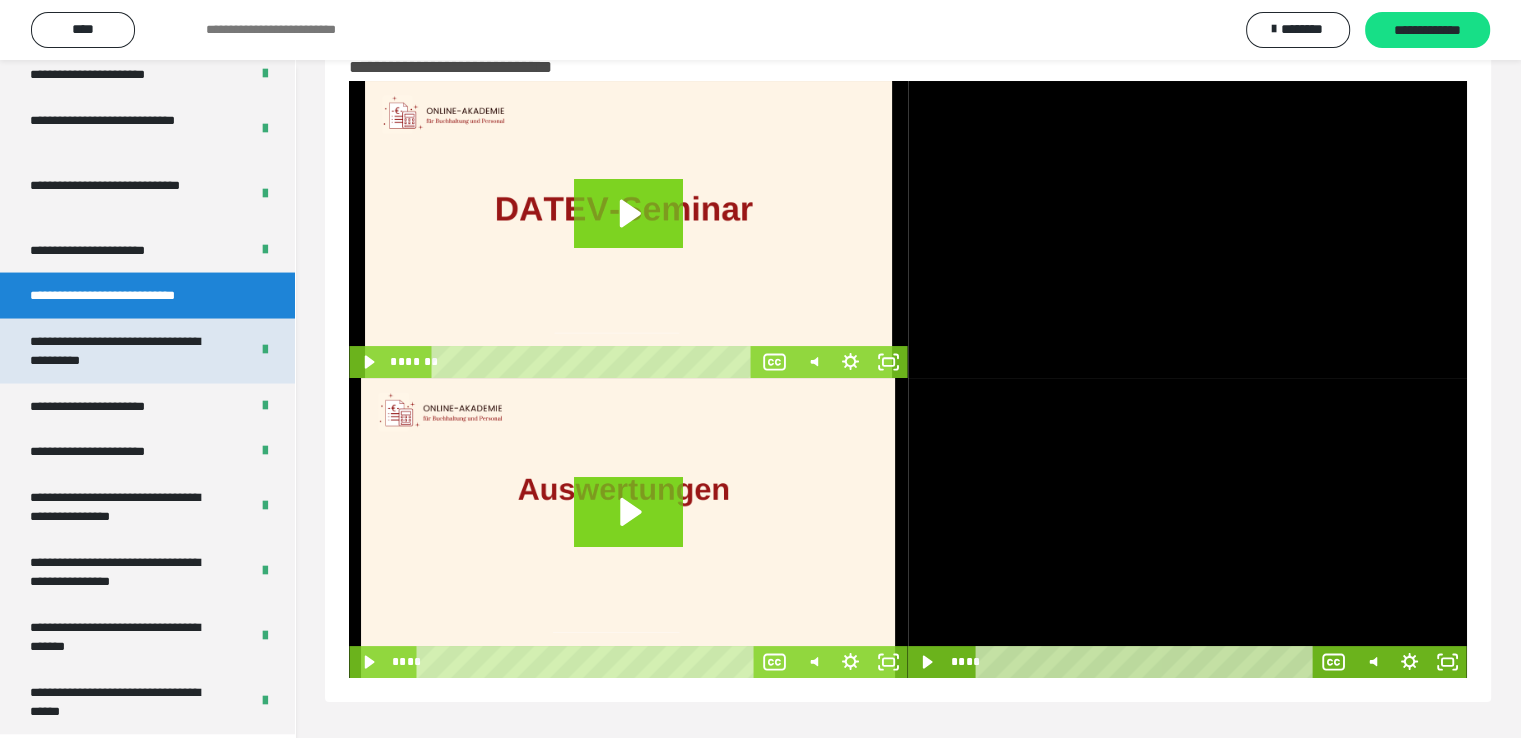 click on "**********" at bounding box center (124, 351) 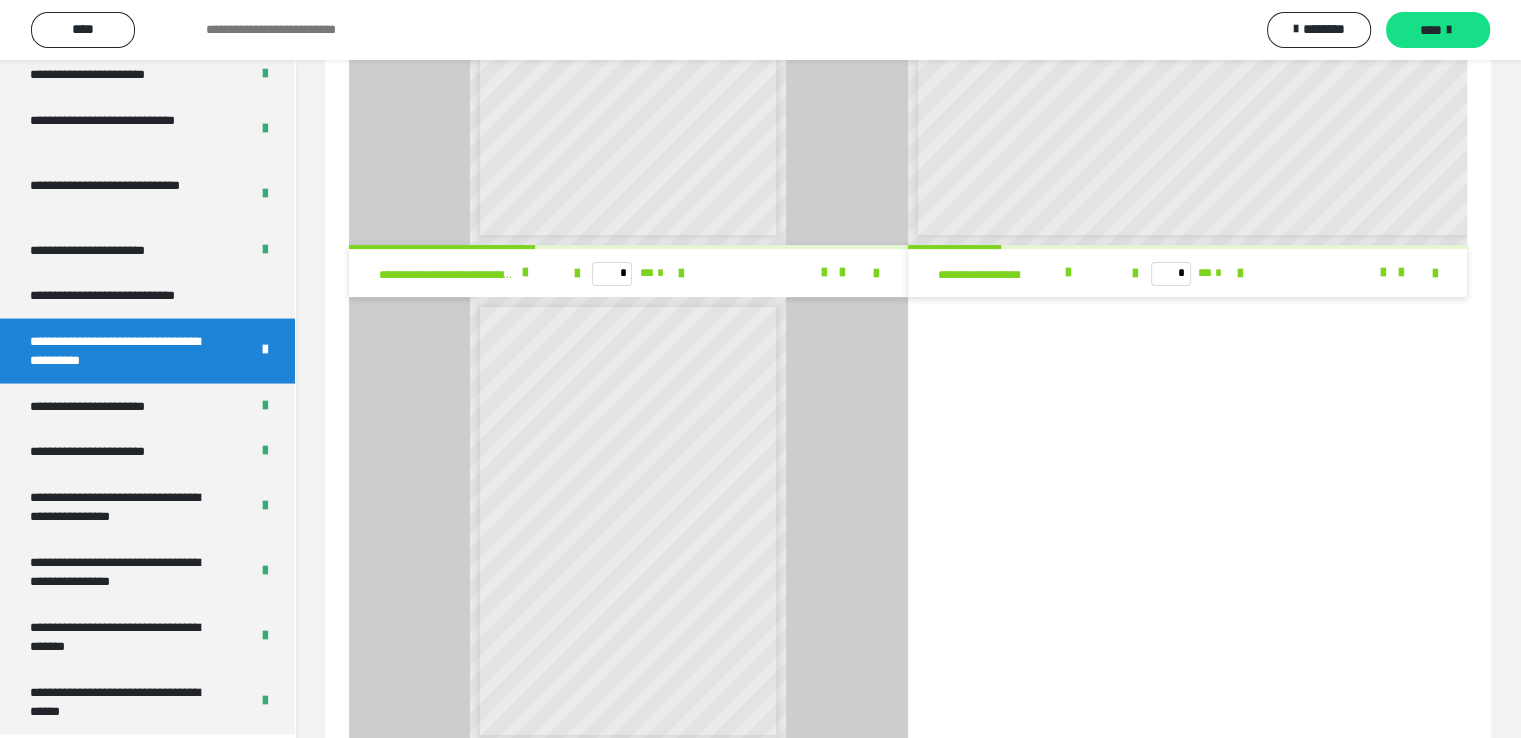 scroll, scrollTop: 457, scrollLeft: 0, axis: vertical 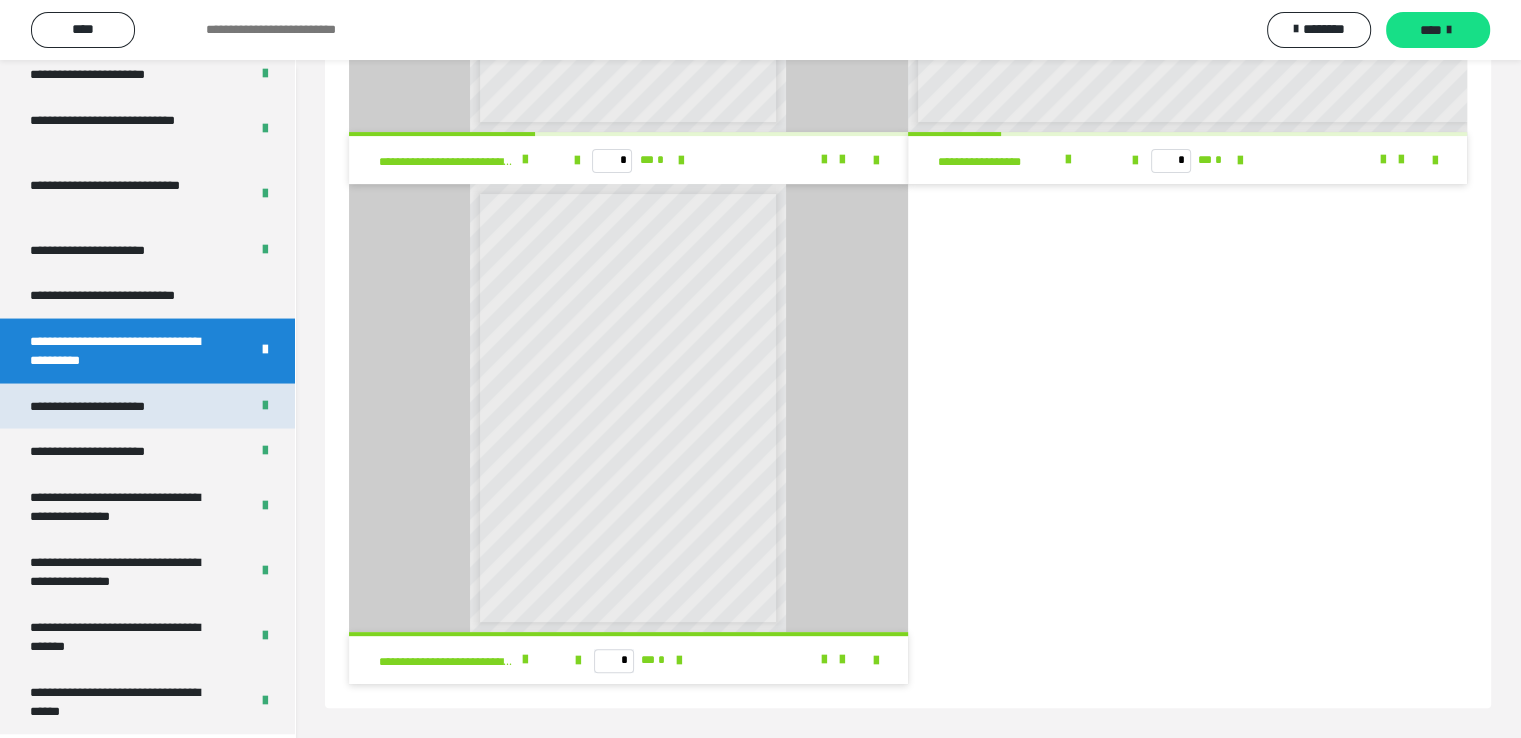 click on "**********" at bounding box center [110, 407] 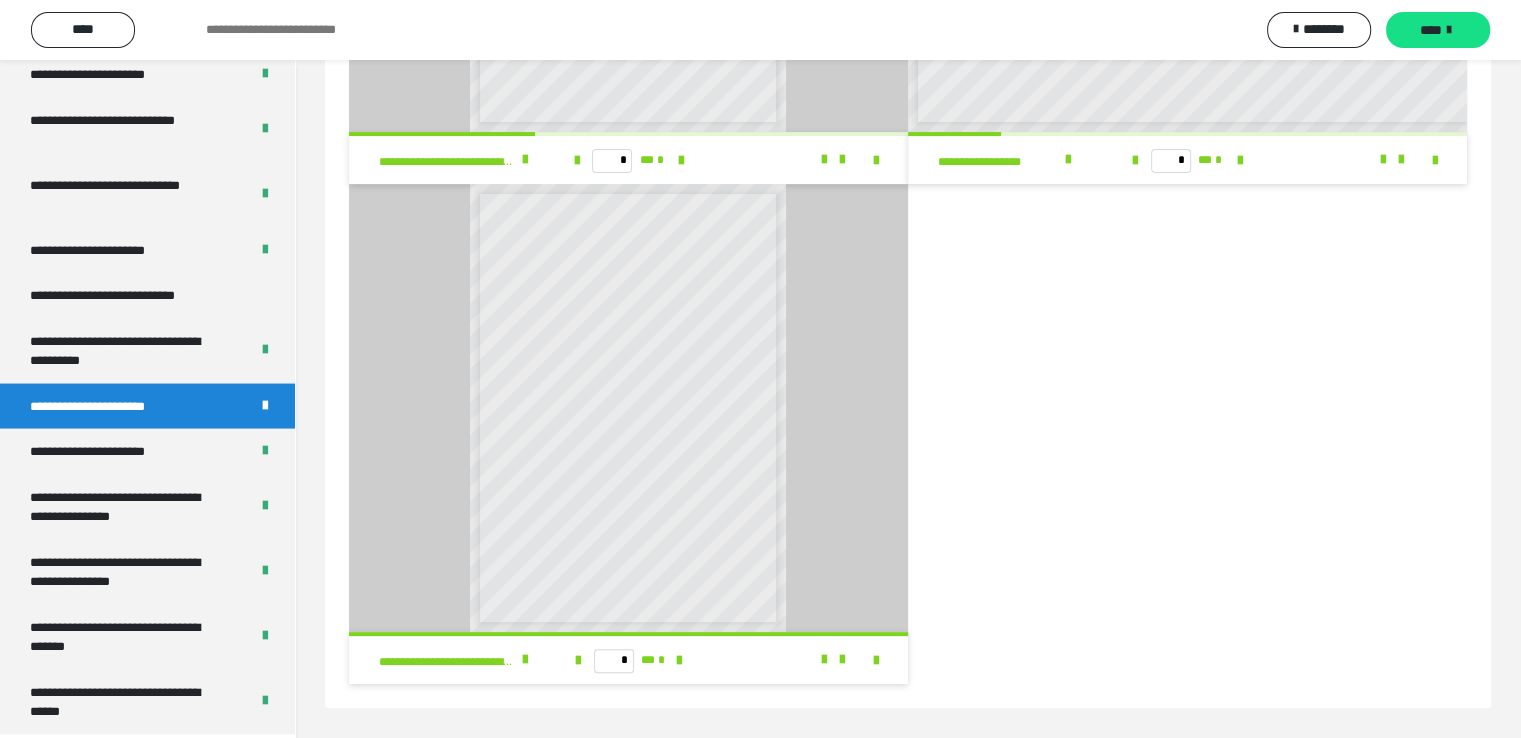scroll, scrollTop: 60, scrollLeft: 0, axis: vertical 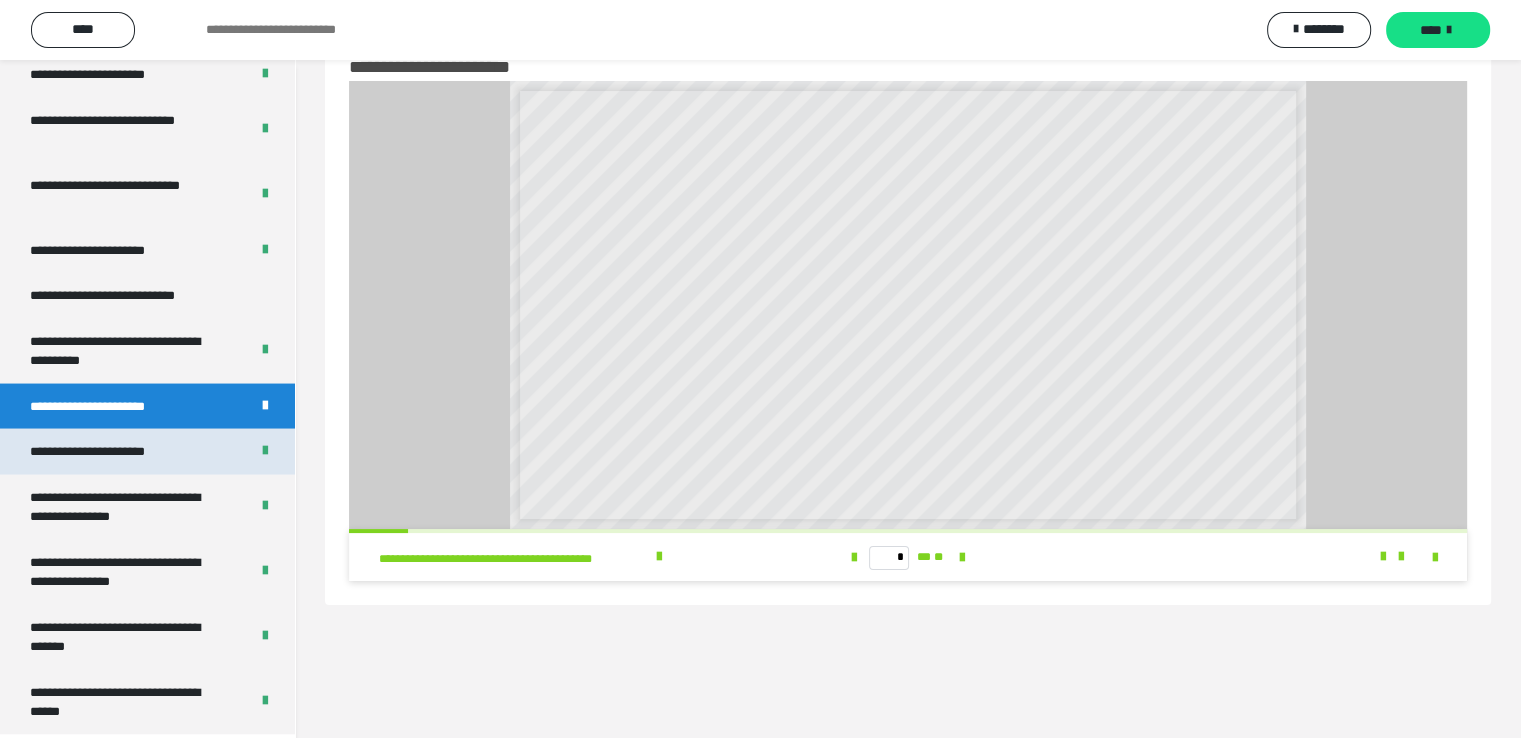 click on "**********" at bounding box center (111, 452) 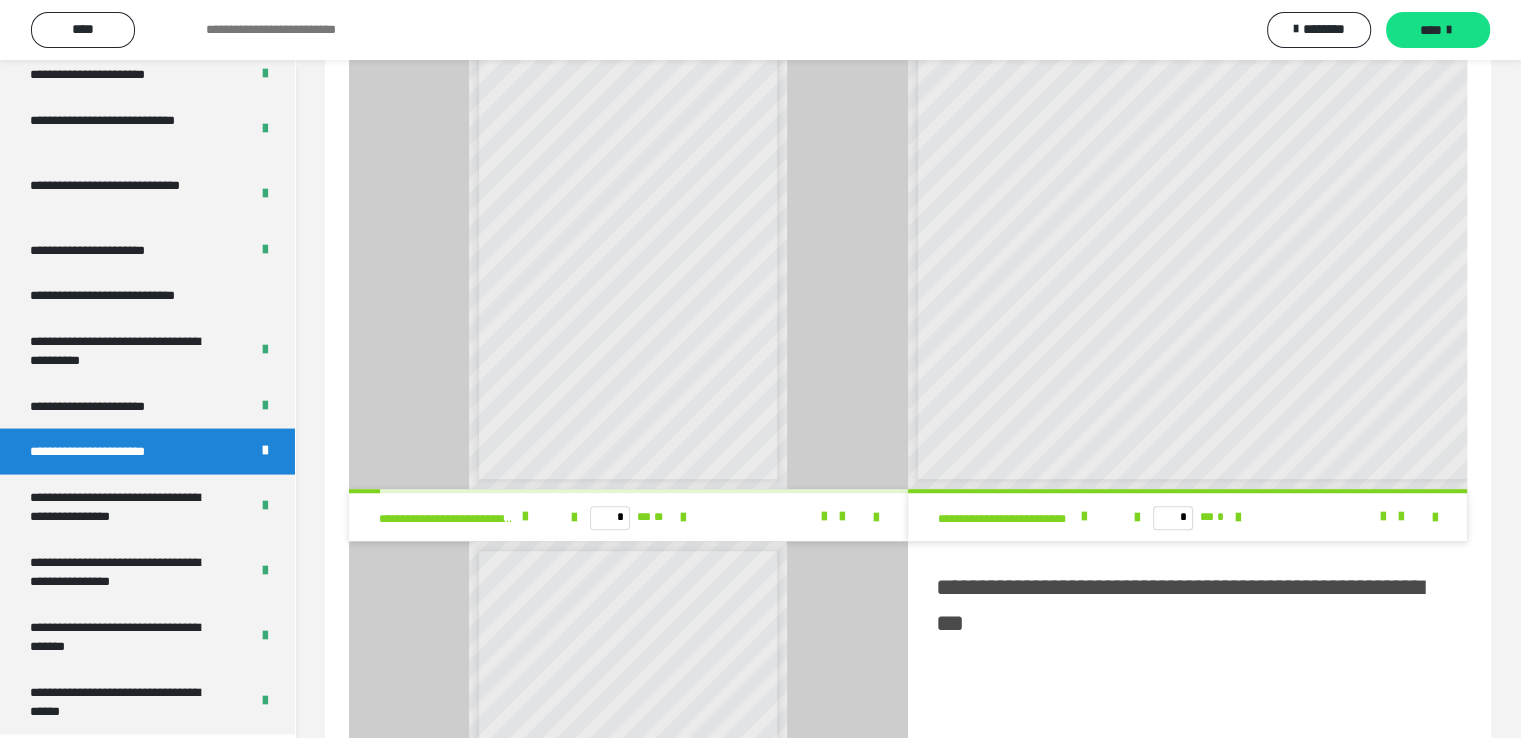 scroll, scrollTop: 1666, scrollLeft: 0, axis: vertical 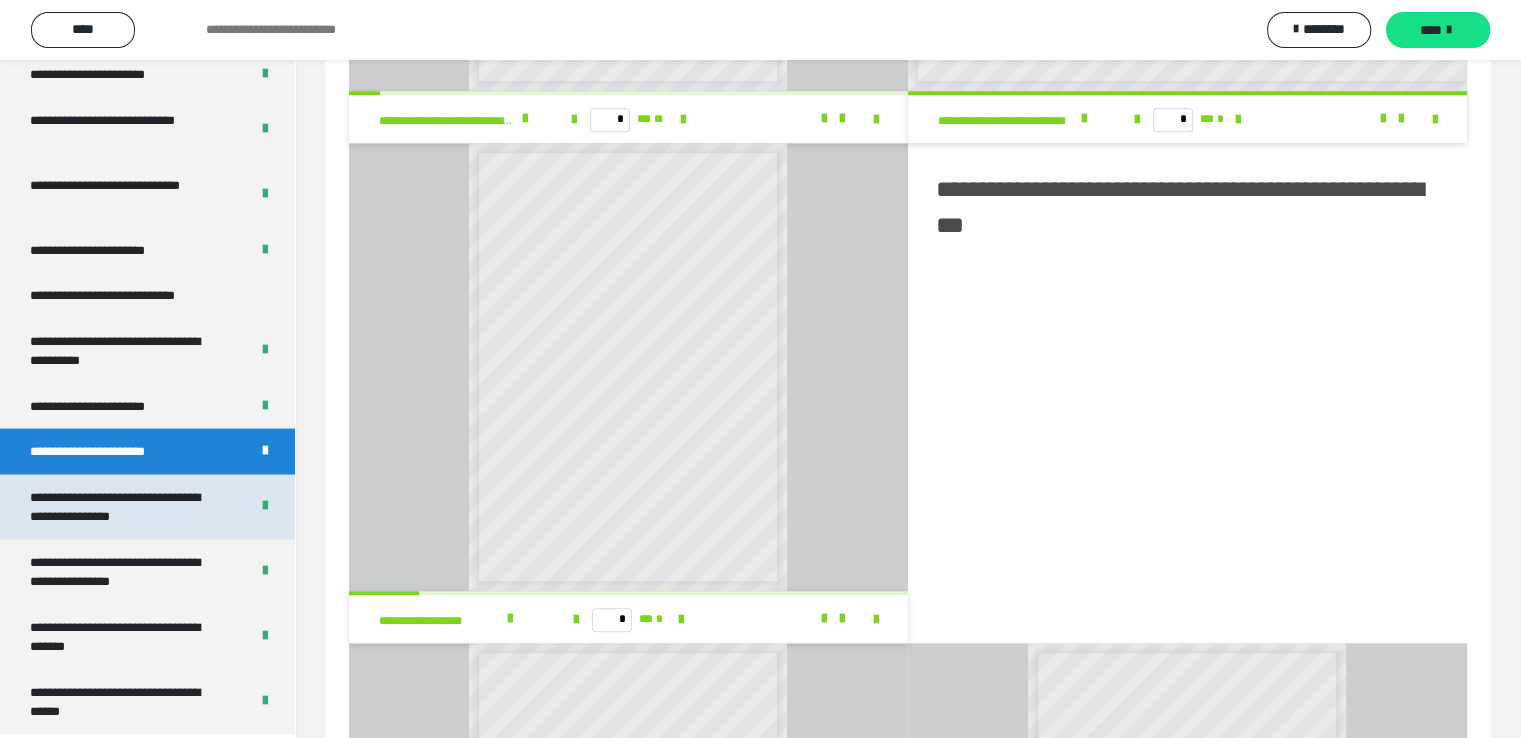 click on "**********" at bounding box center (124, 507) 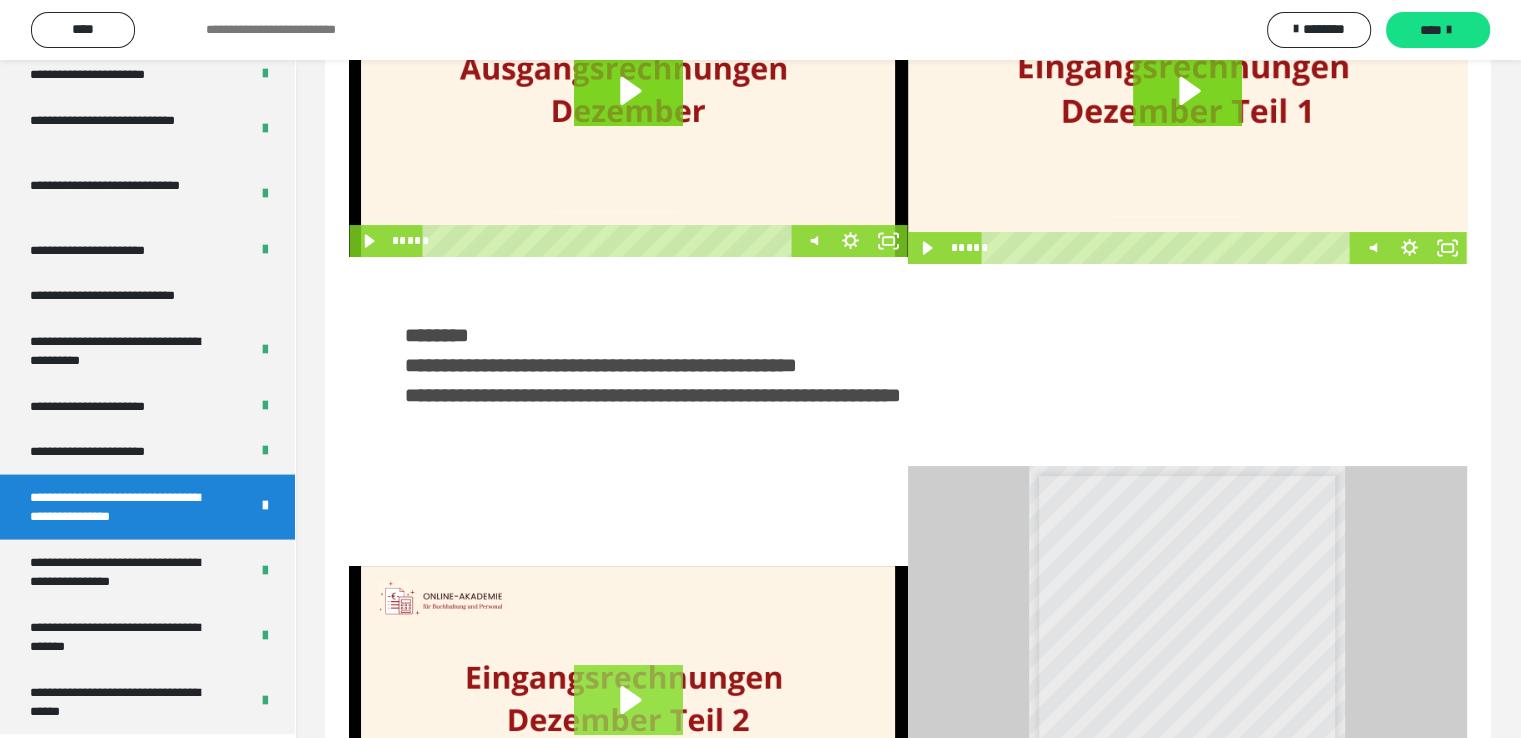 scroll, scrollTop: 473, scrollLeft: 0, axis: vertical 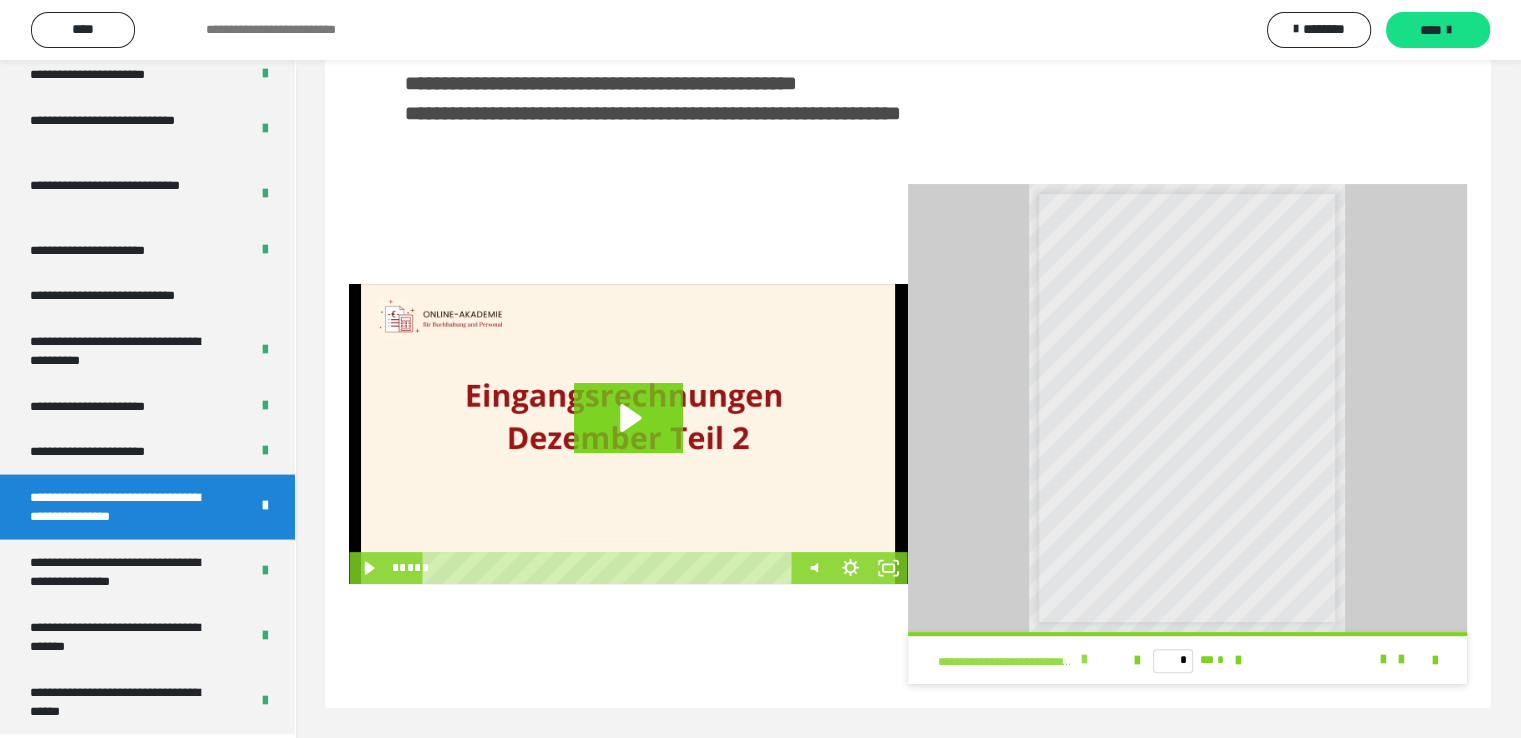click at bounding box center (1083, 660) 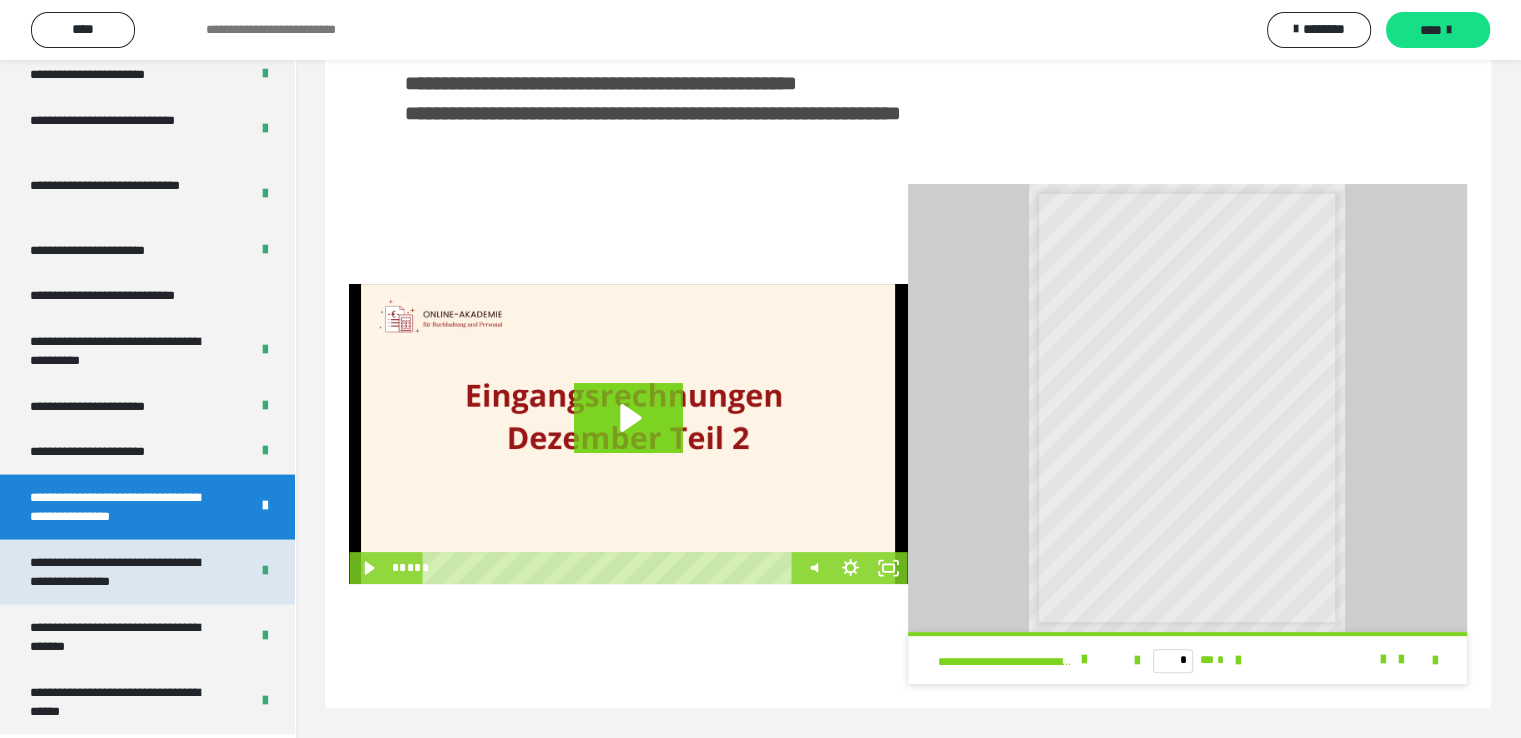 click on "**********" at bounding box center [124, 572] 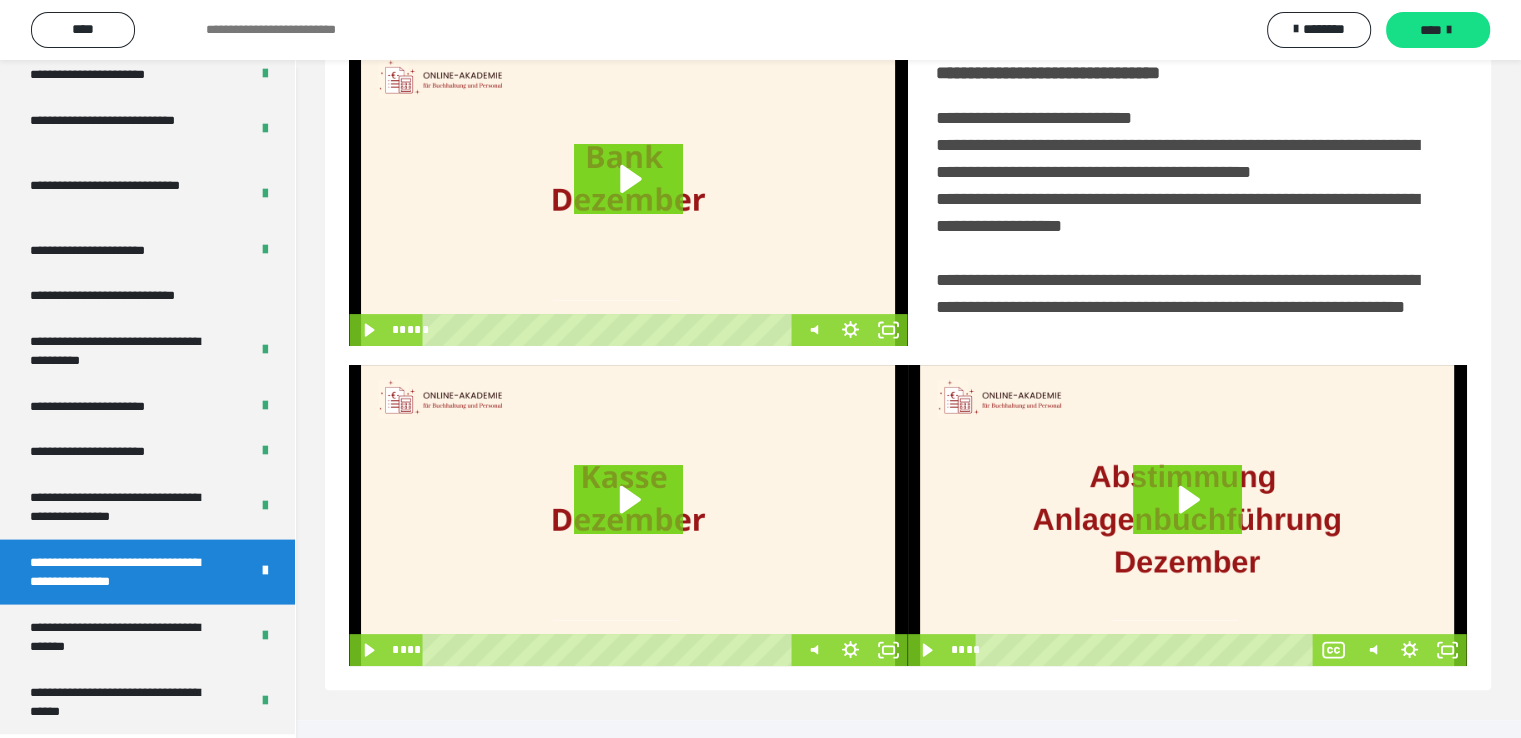 scroll, scrollTop: 452, scrollLeft: 0, axis: vertical 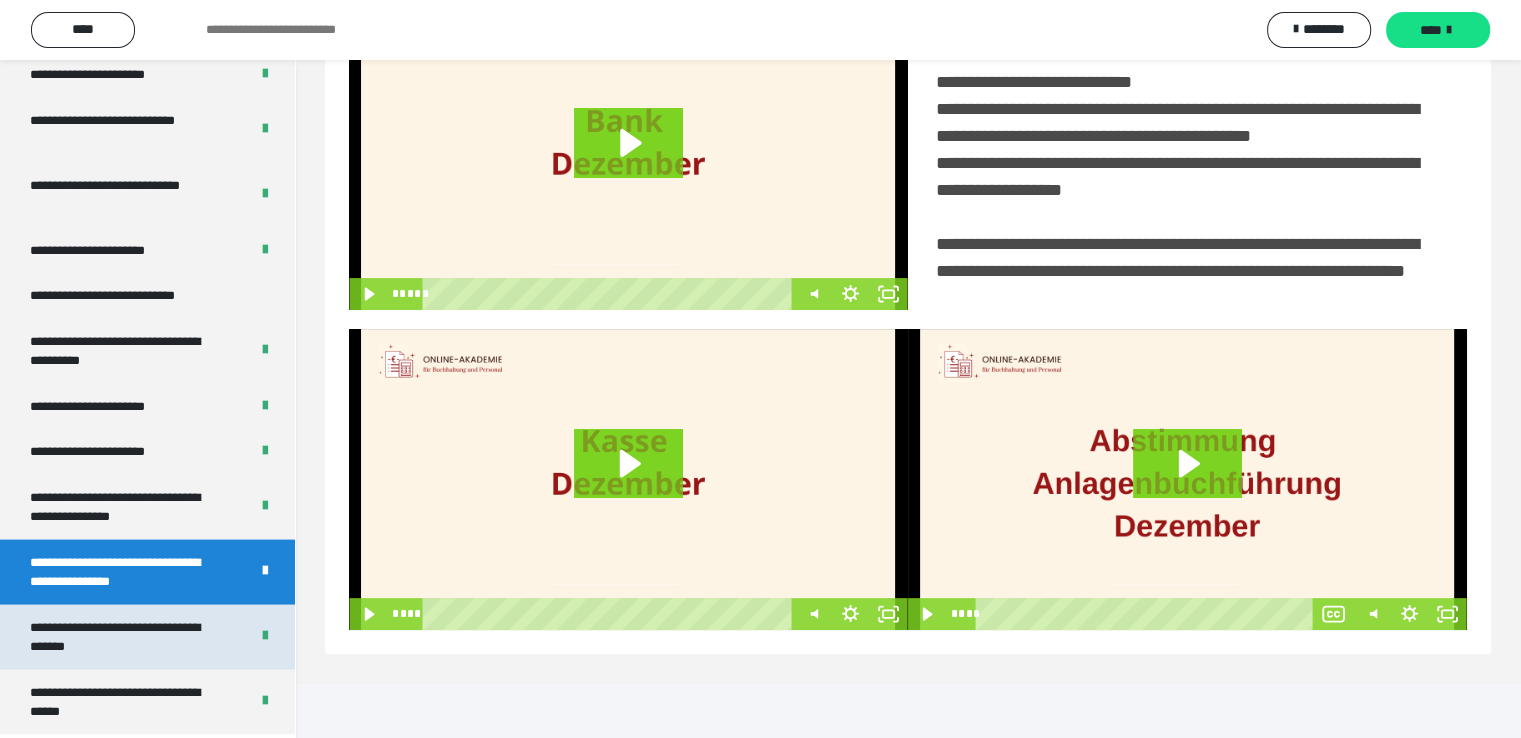click on "**********" at bounding box center [124, 637] 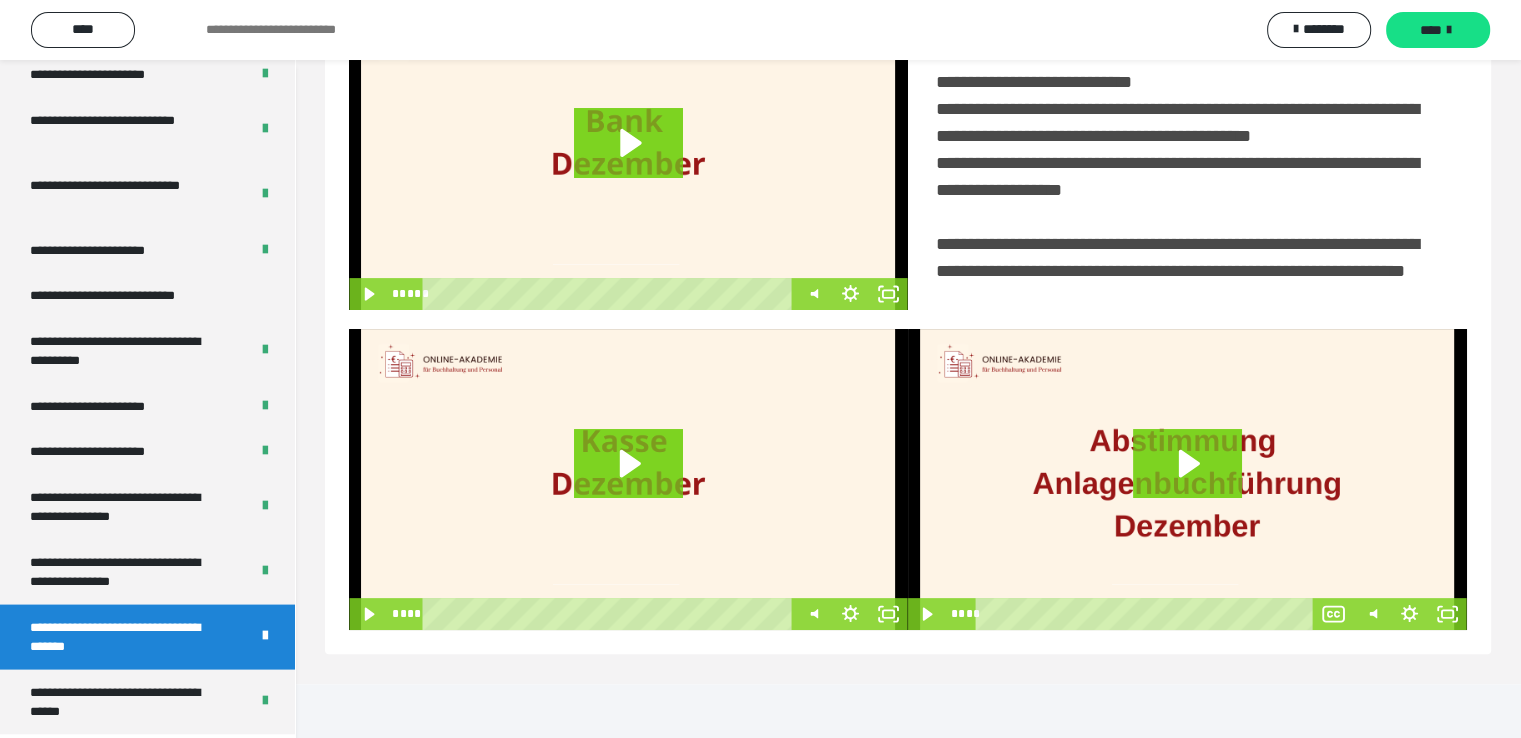 scroll, scrollTop: 60, scrollLeft: 0, axis: vertical 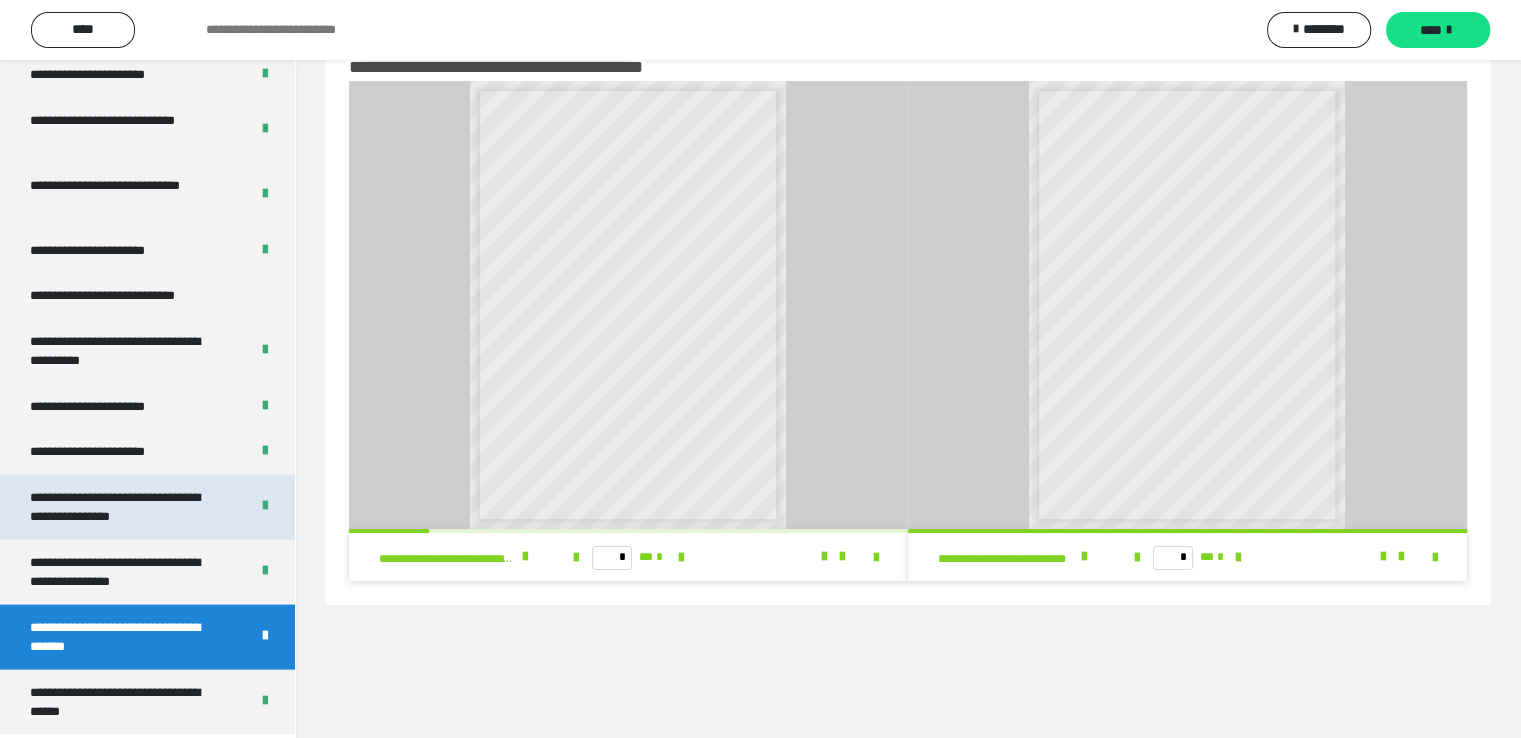 click on "**********" at bounding box center [124, 507] 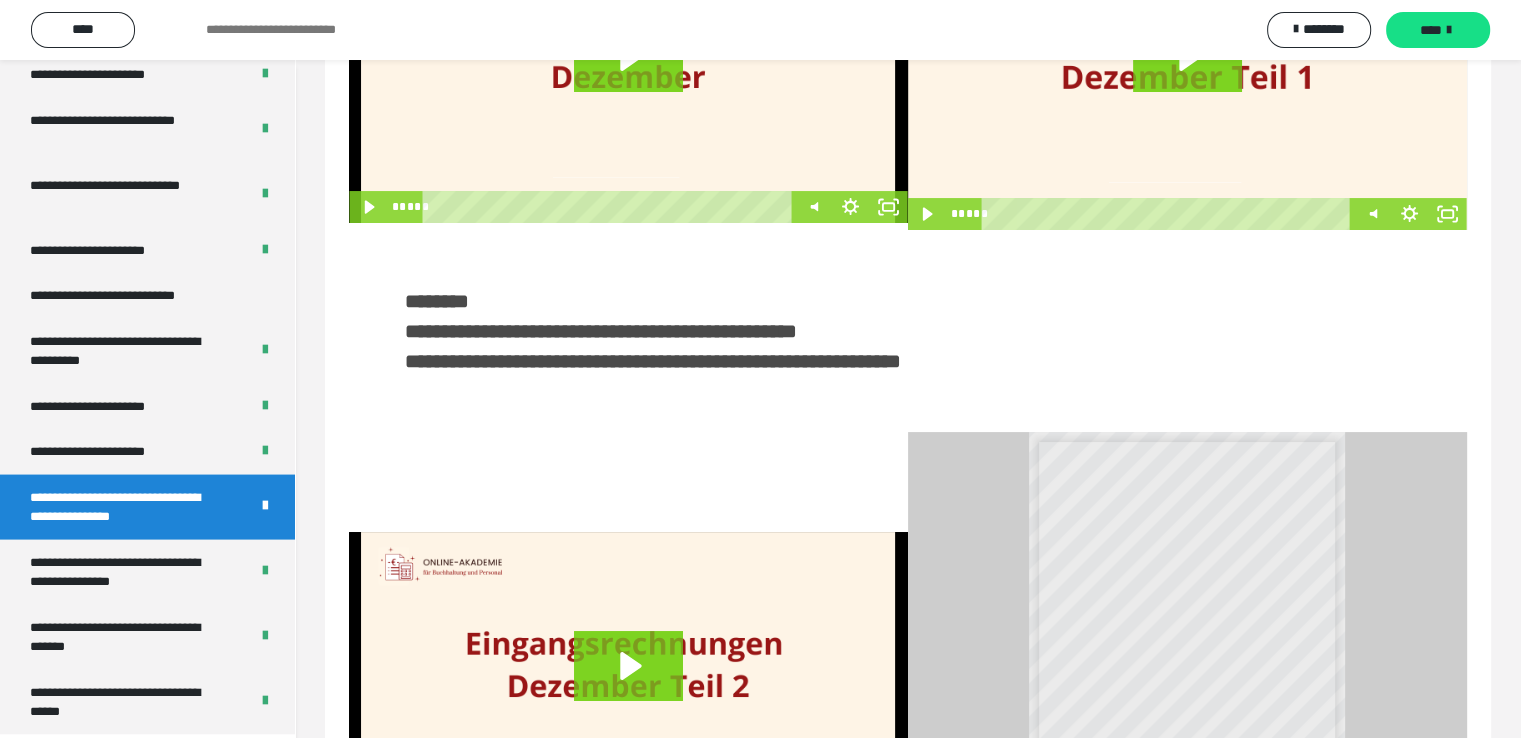 scroll, scrollTop: 473, scrollLeft: 0, axis: vertical 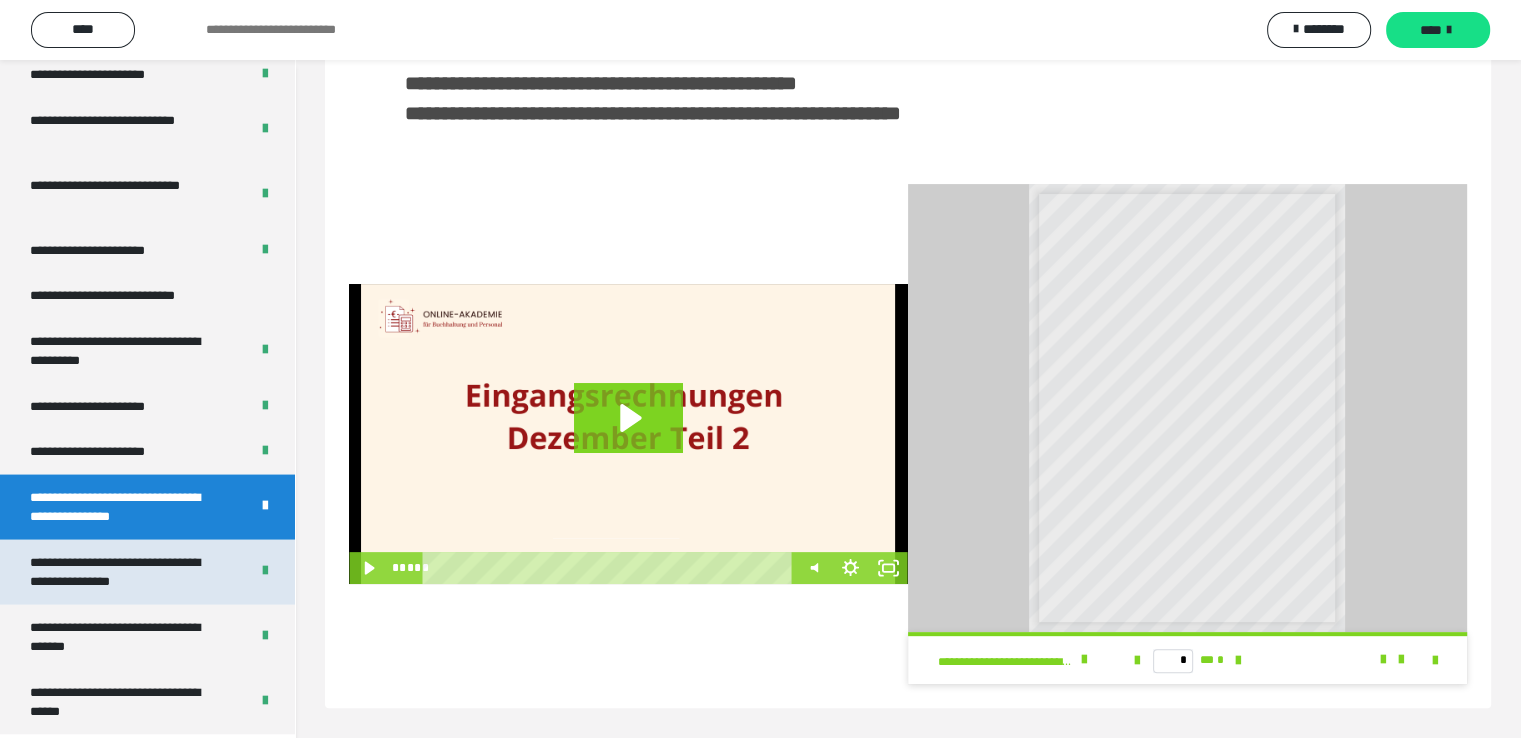 click on "**********" at bounding box center (124, 572) 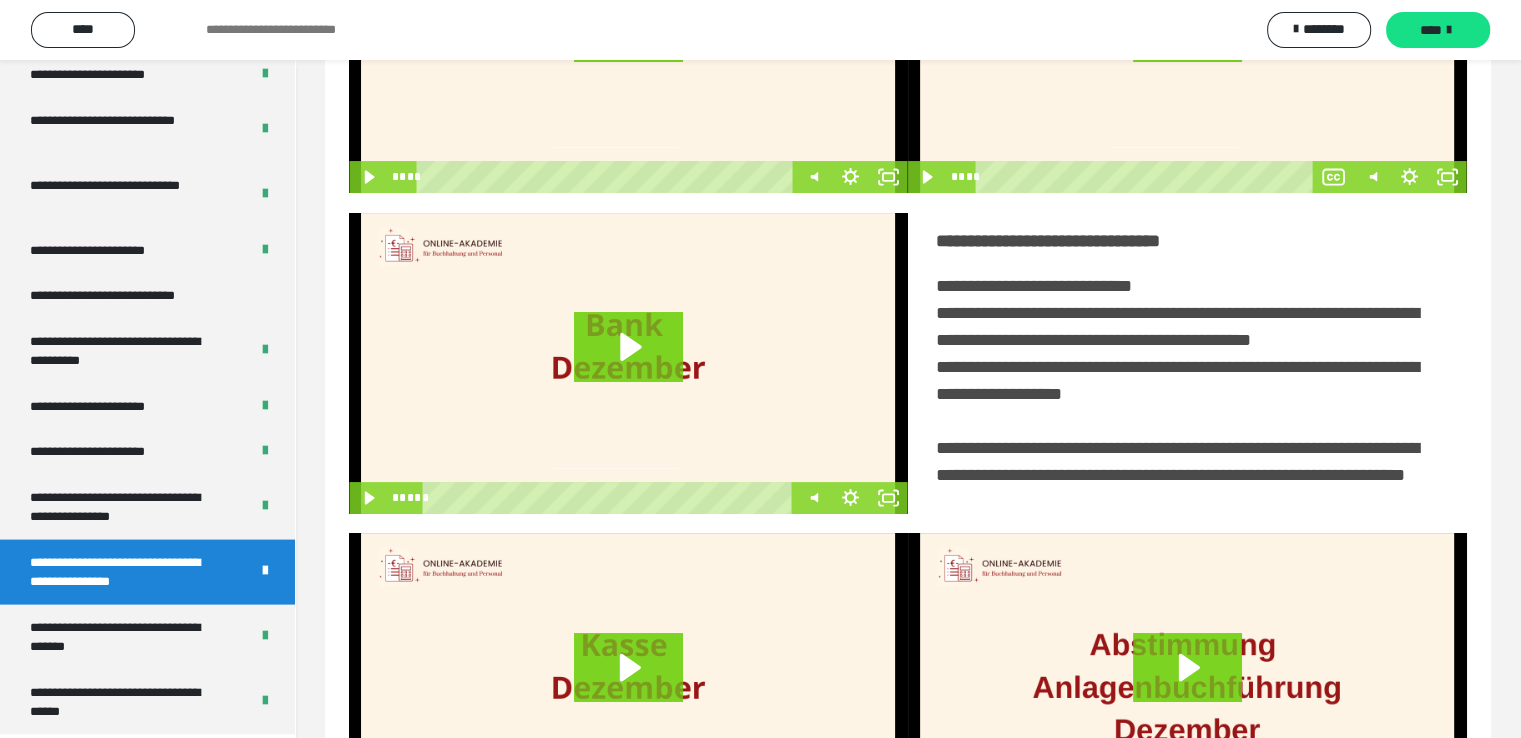 scroll, scrollTop: 452, scrollLeft: 0, axis: vertical 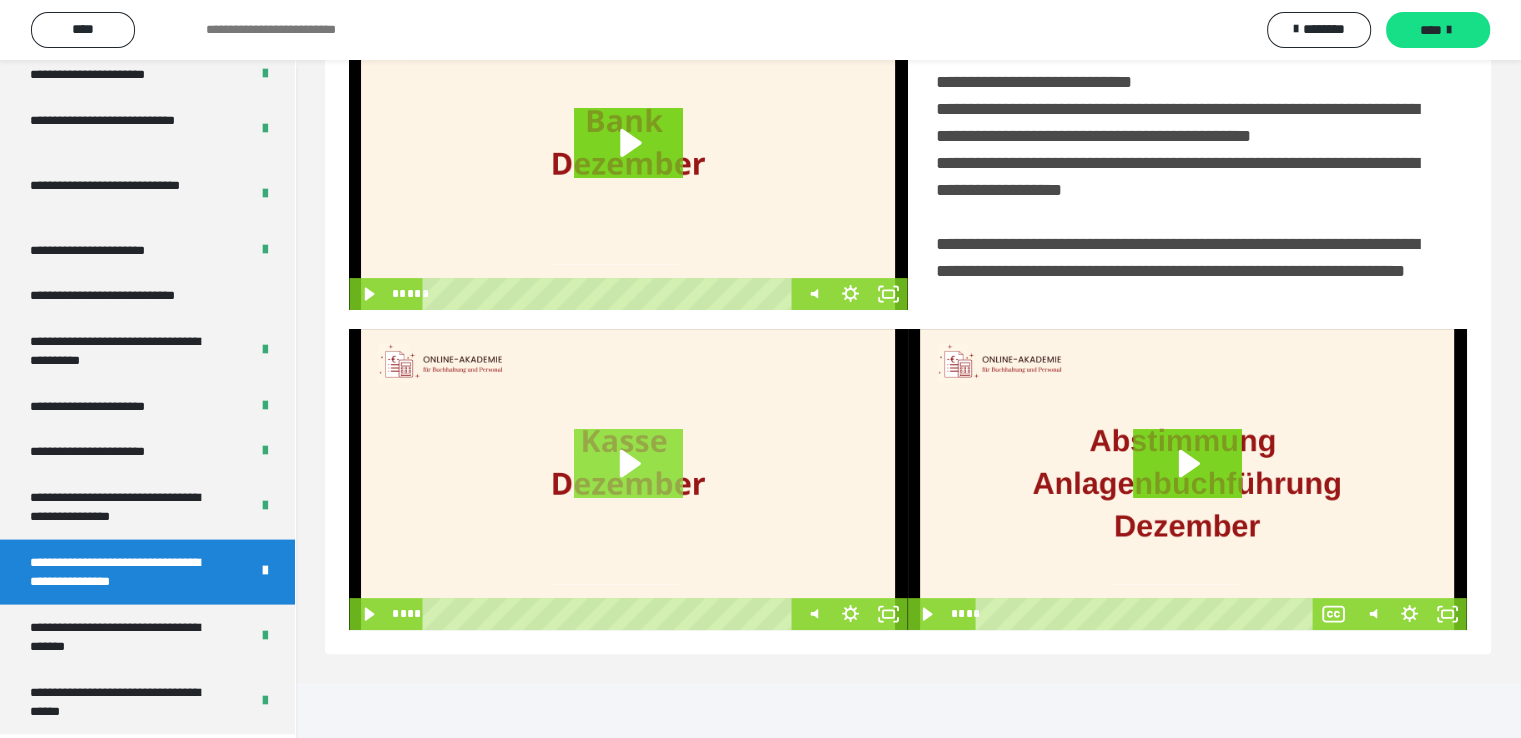 click 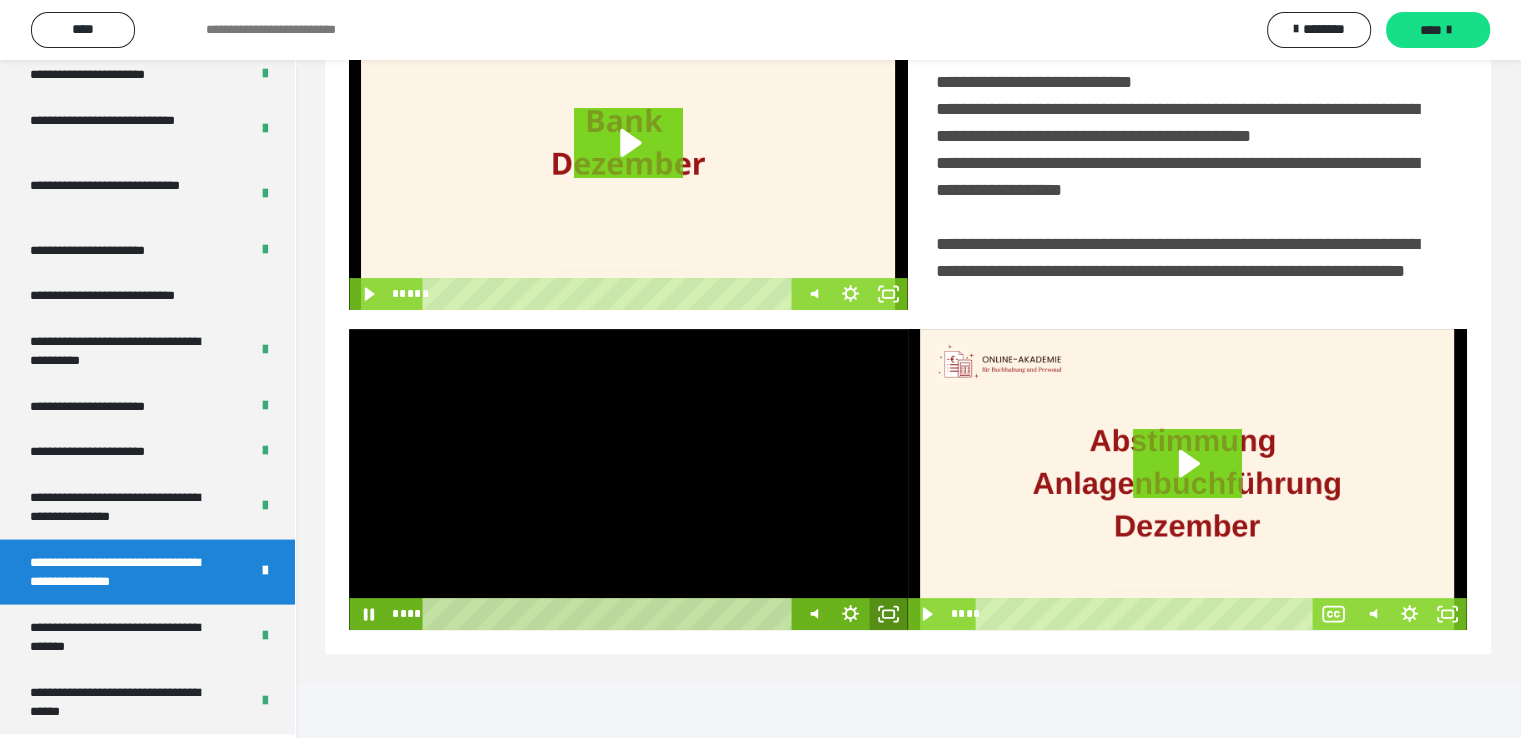 drag, startPoint x: 896, startPoint y: 665, endPoint x: 940, endPoint y: 742, distance: 88.68484 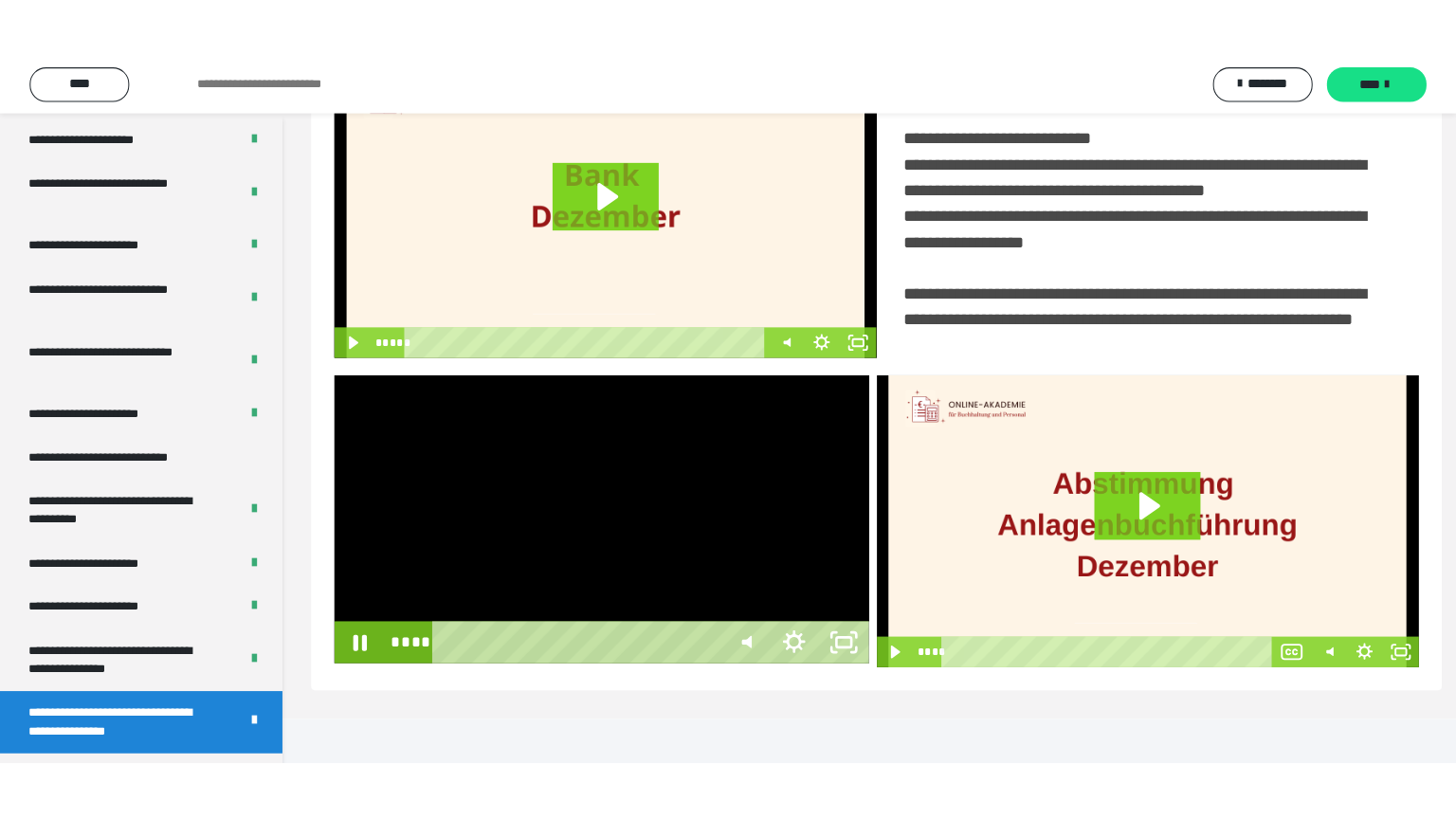 scroll, scrollTop: 317, scrollLeft: 0, axis: vertical 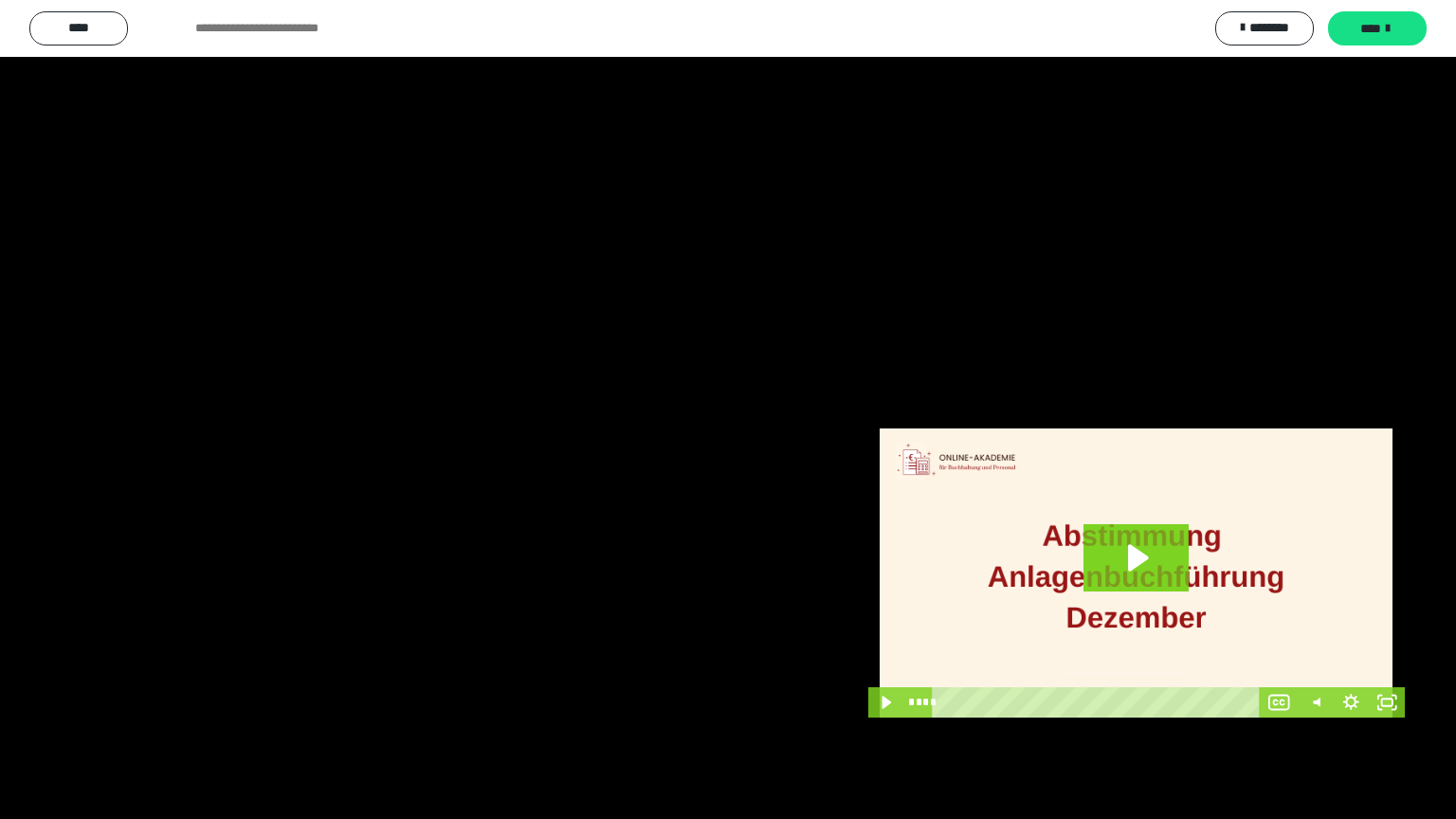 click at bounding box center (728, 410) 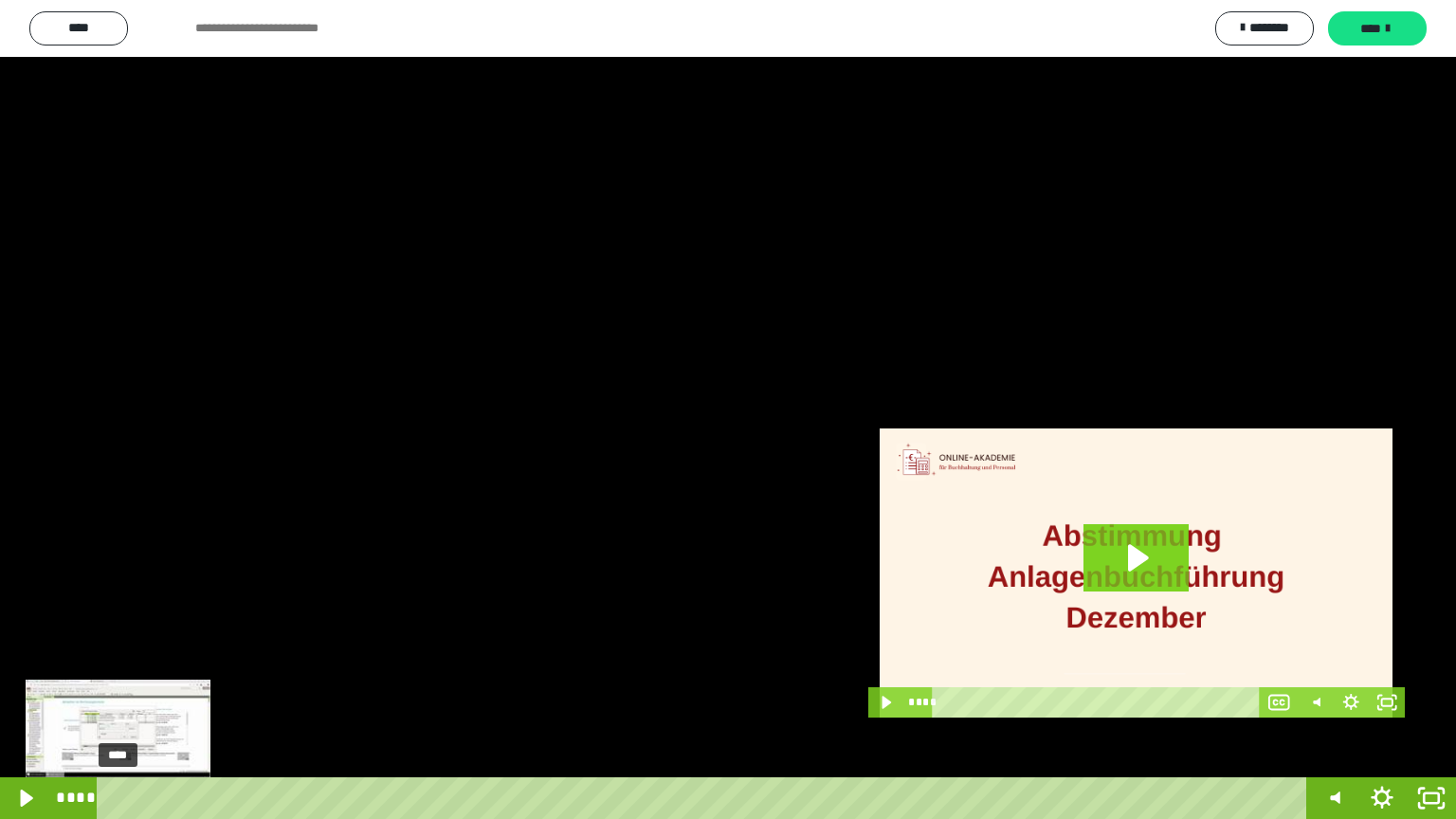 click on "****" at bounding box center [705, 798] 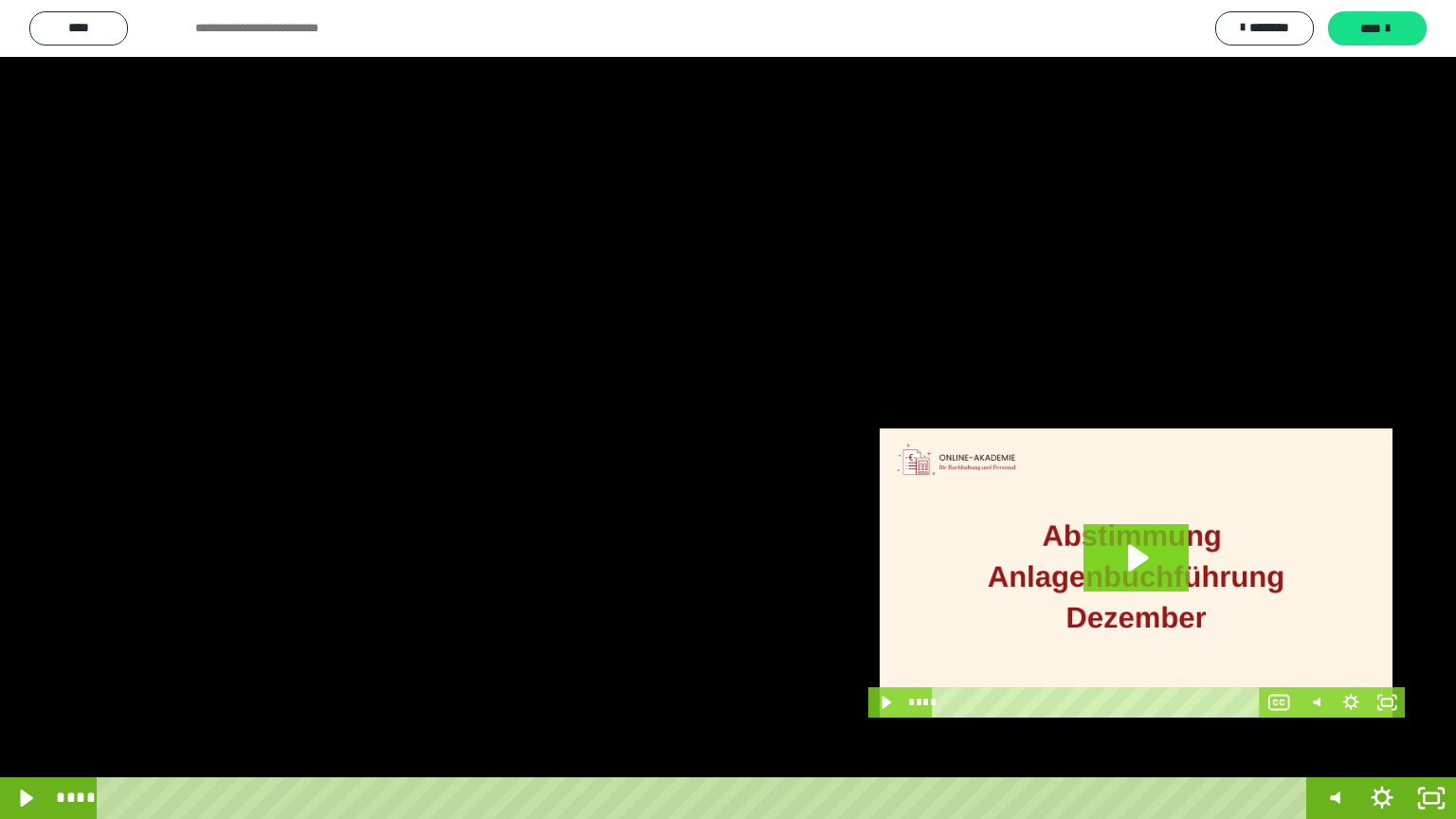 click at bounding box center (728, 410) 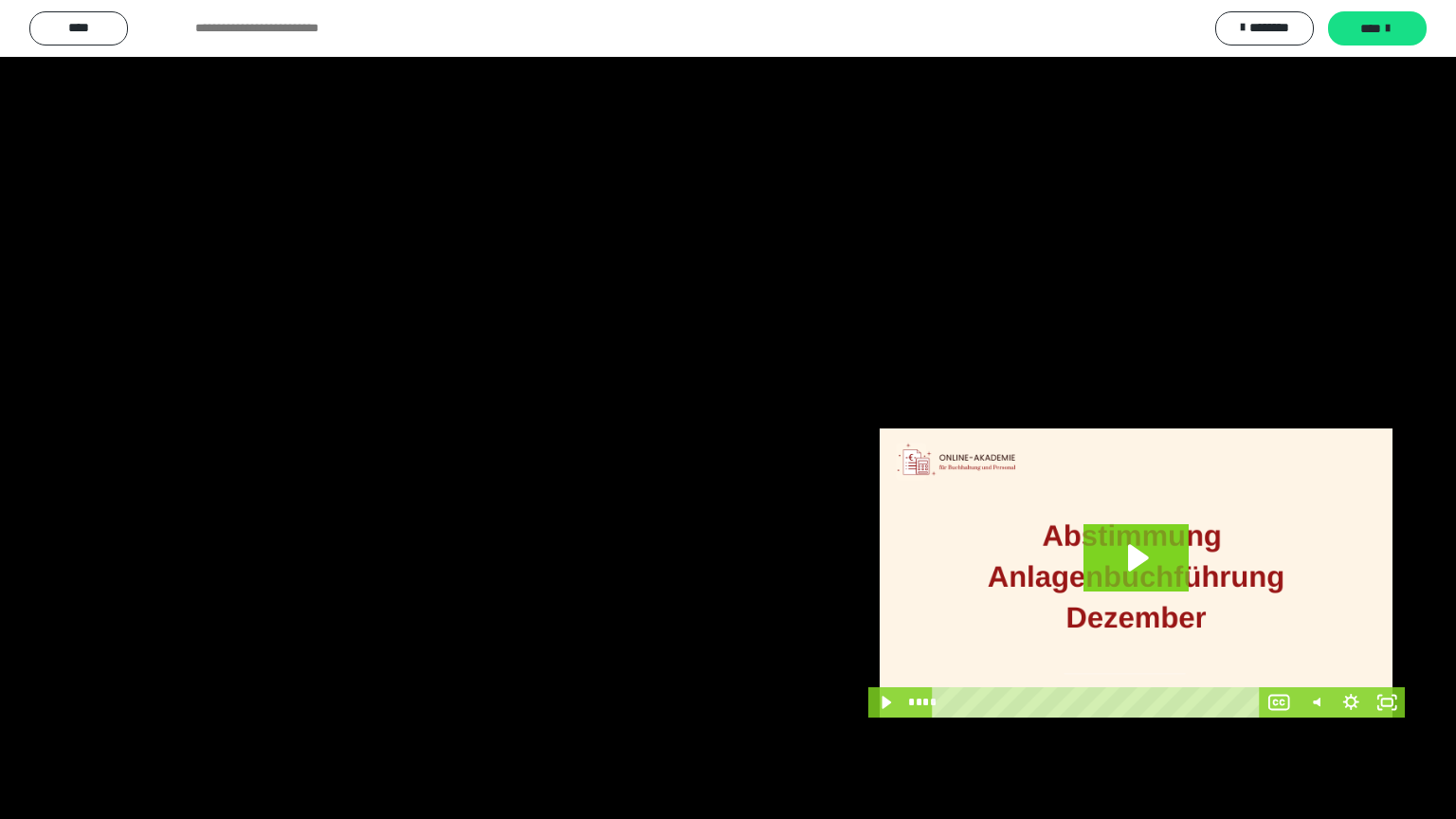 click at bounding box center (728, 410) 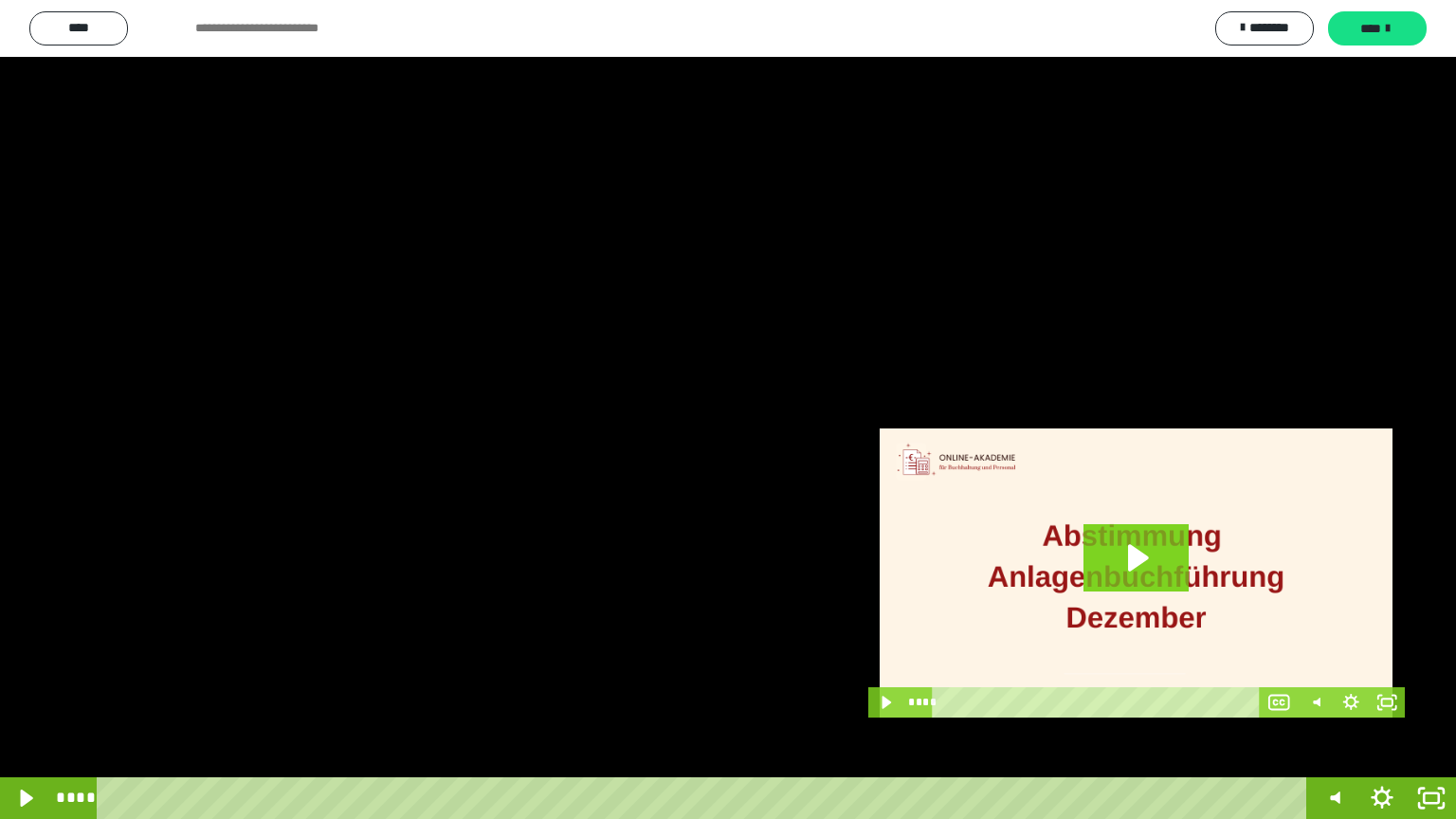 click at bounding box center [728, 410] 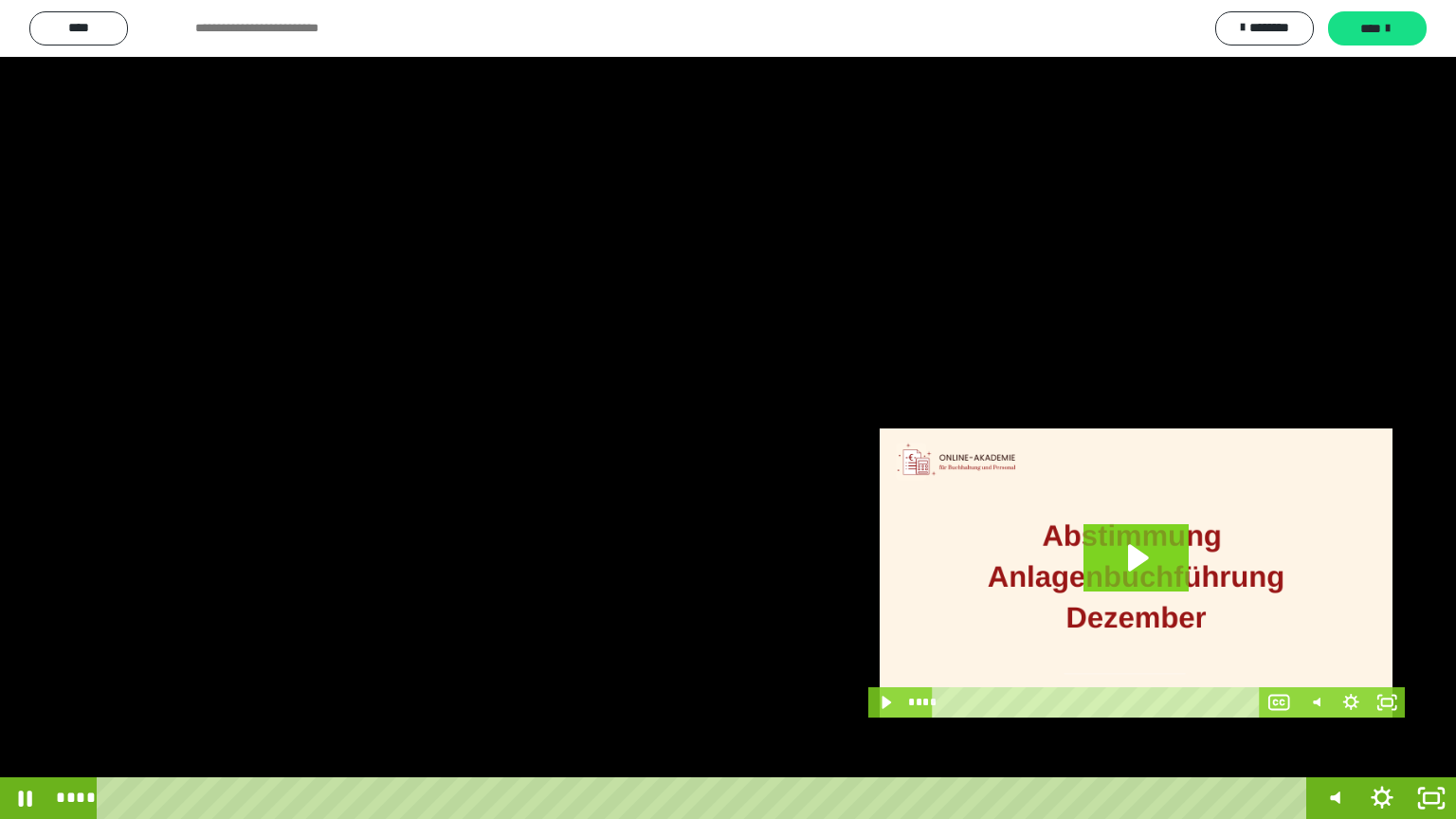 click at bounding box center (728, 410) 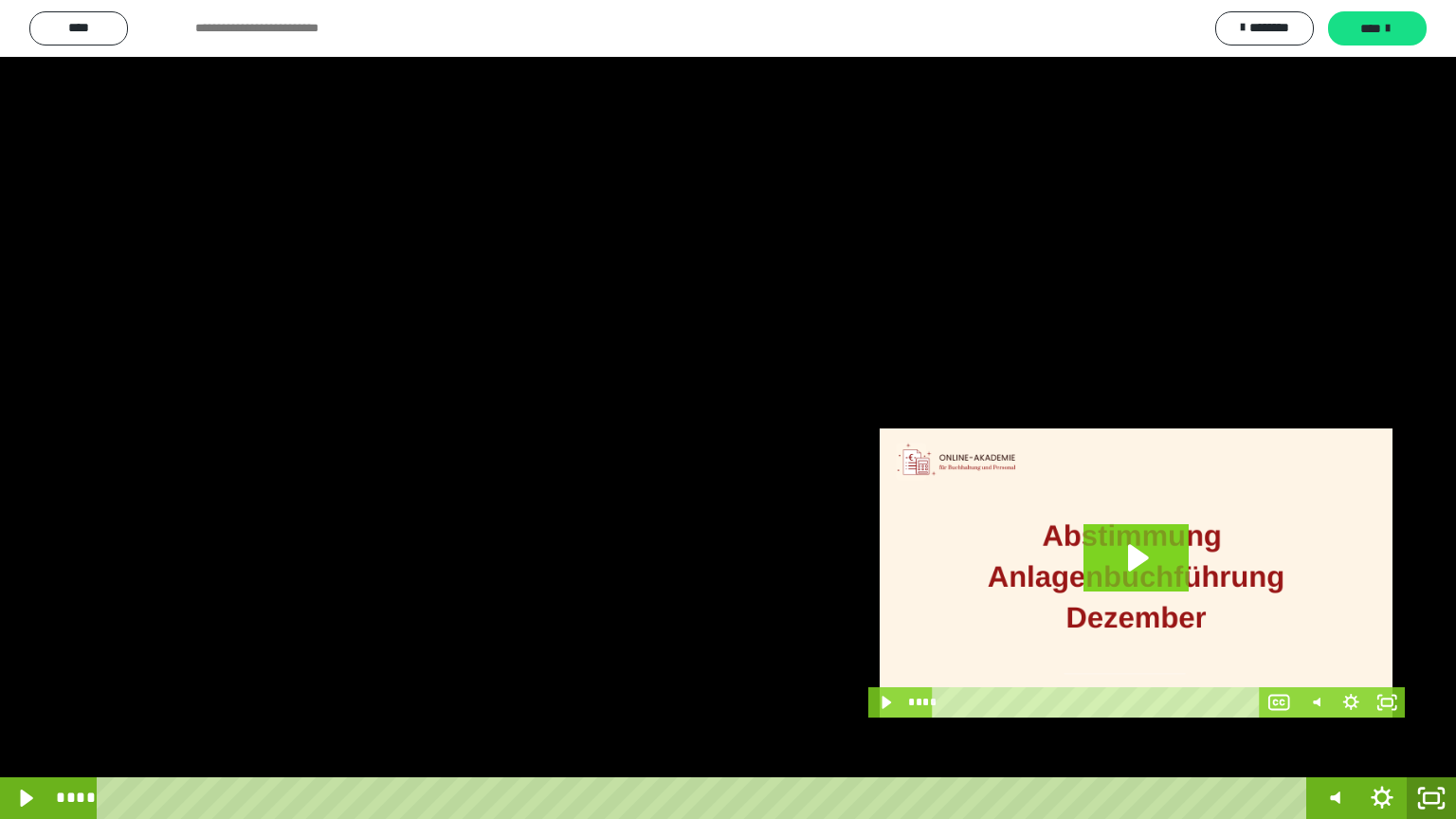 click 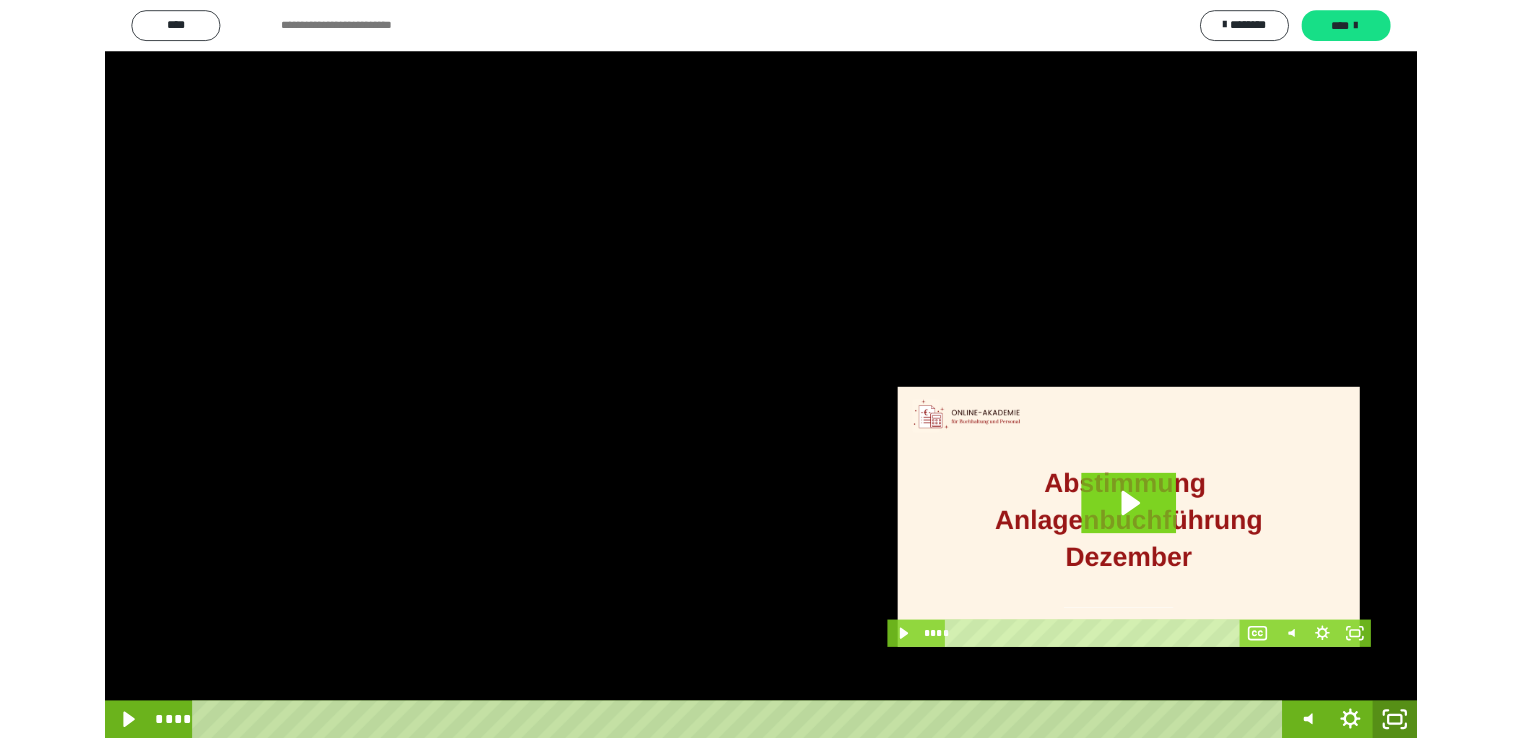 scroll, scrollTop: 3930, scrollLeft: 0, axis: vertical 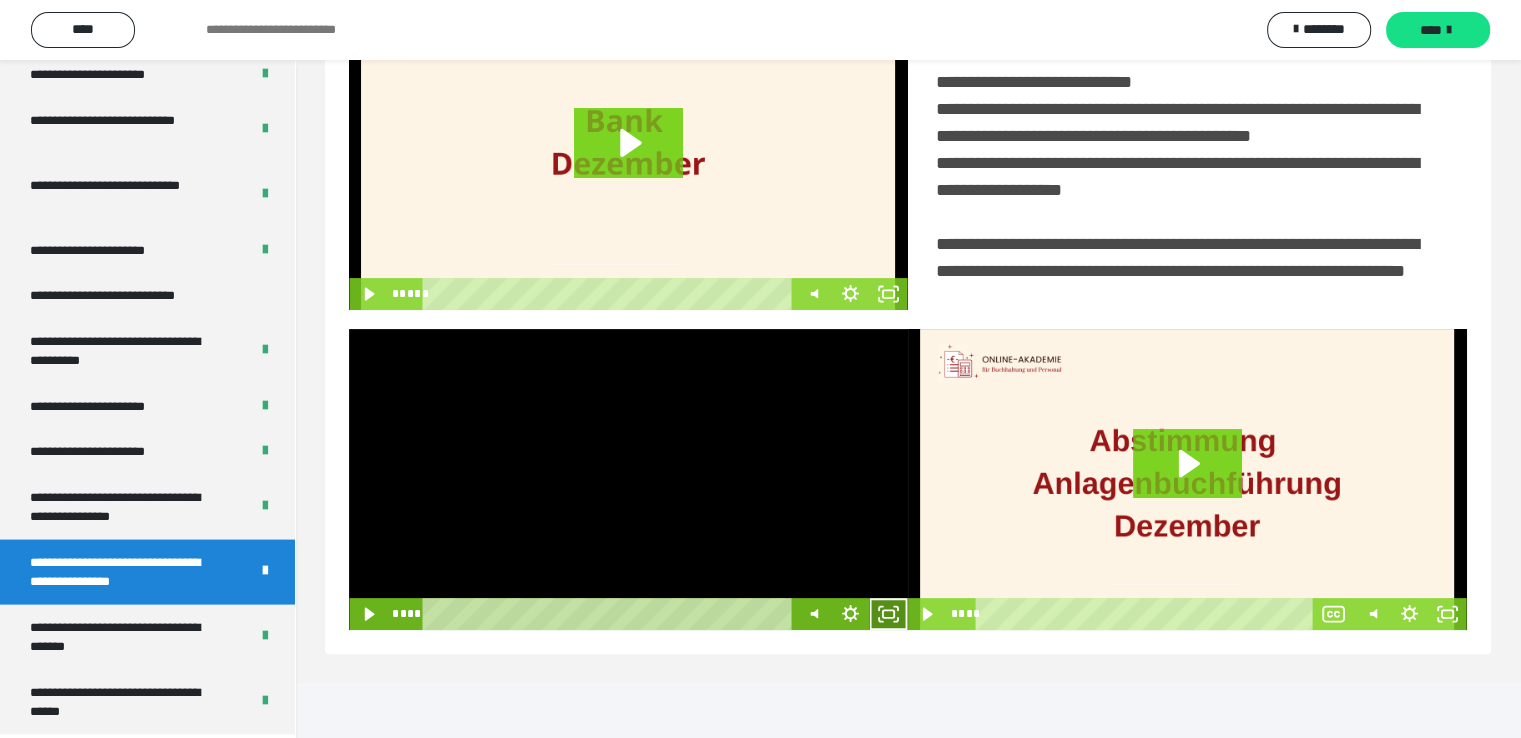 click 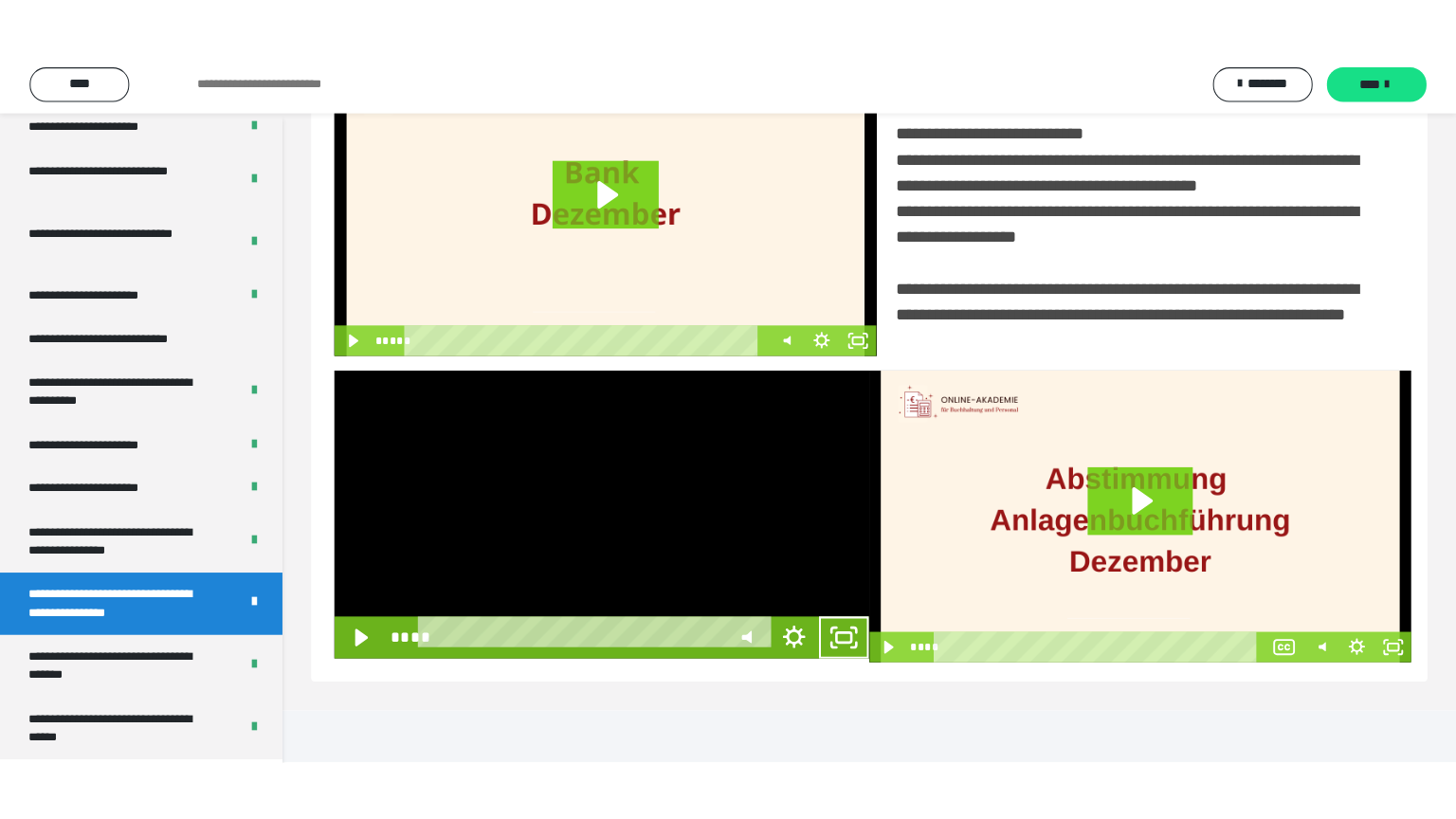 scroll, scrollTop: 317, scrollLeft: 0, axis: vertical 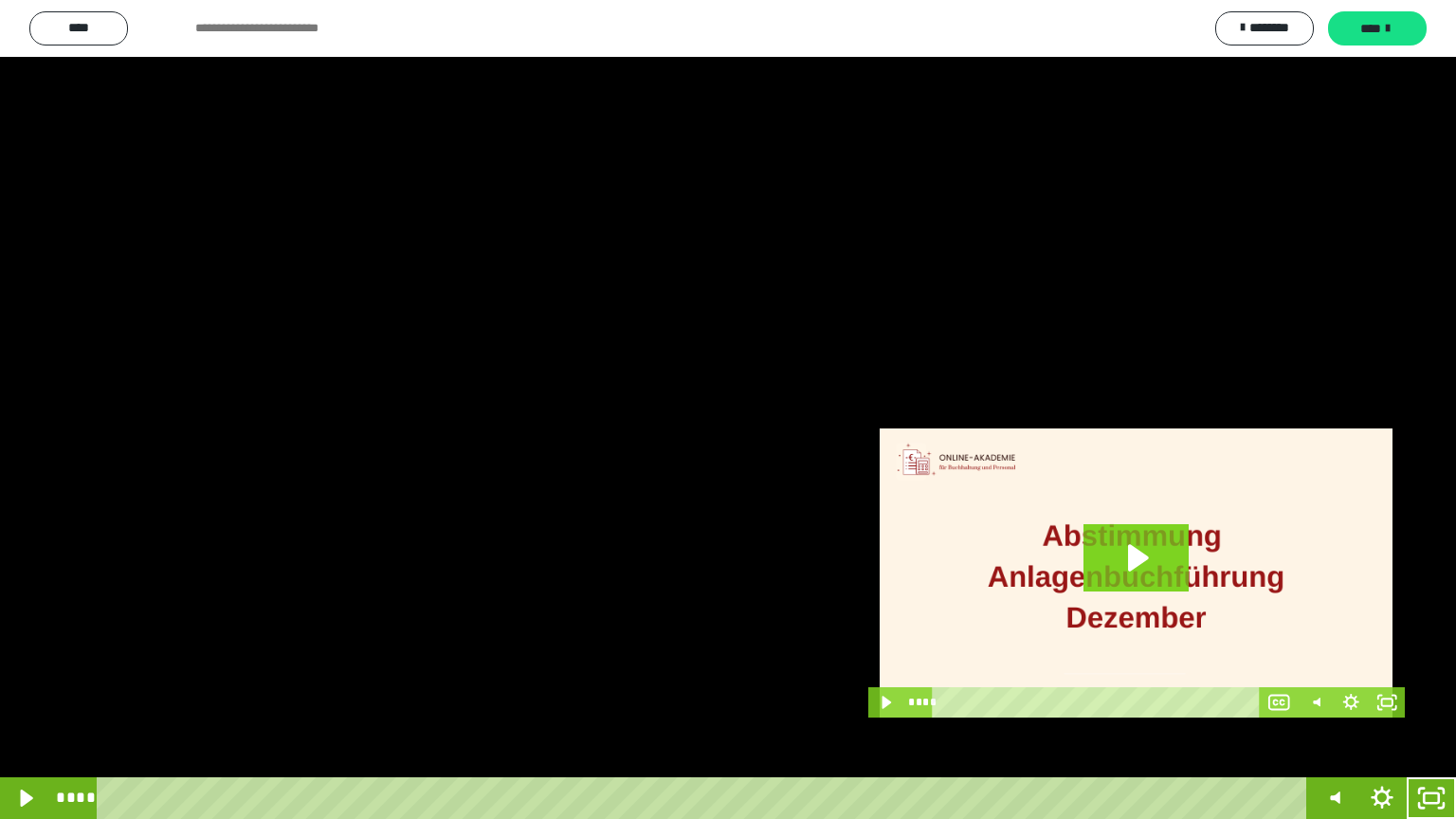 click at bounding box center [728, 410] 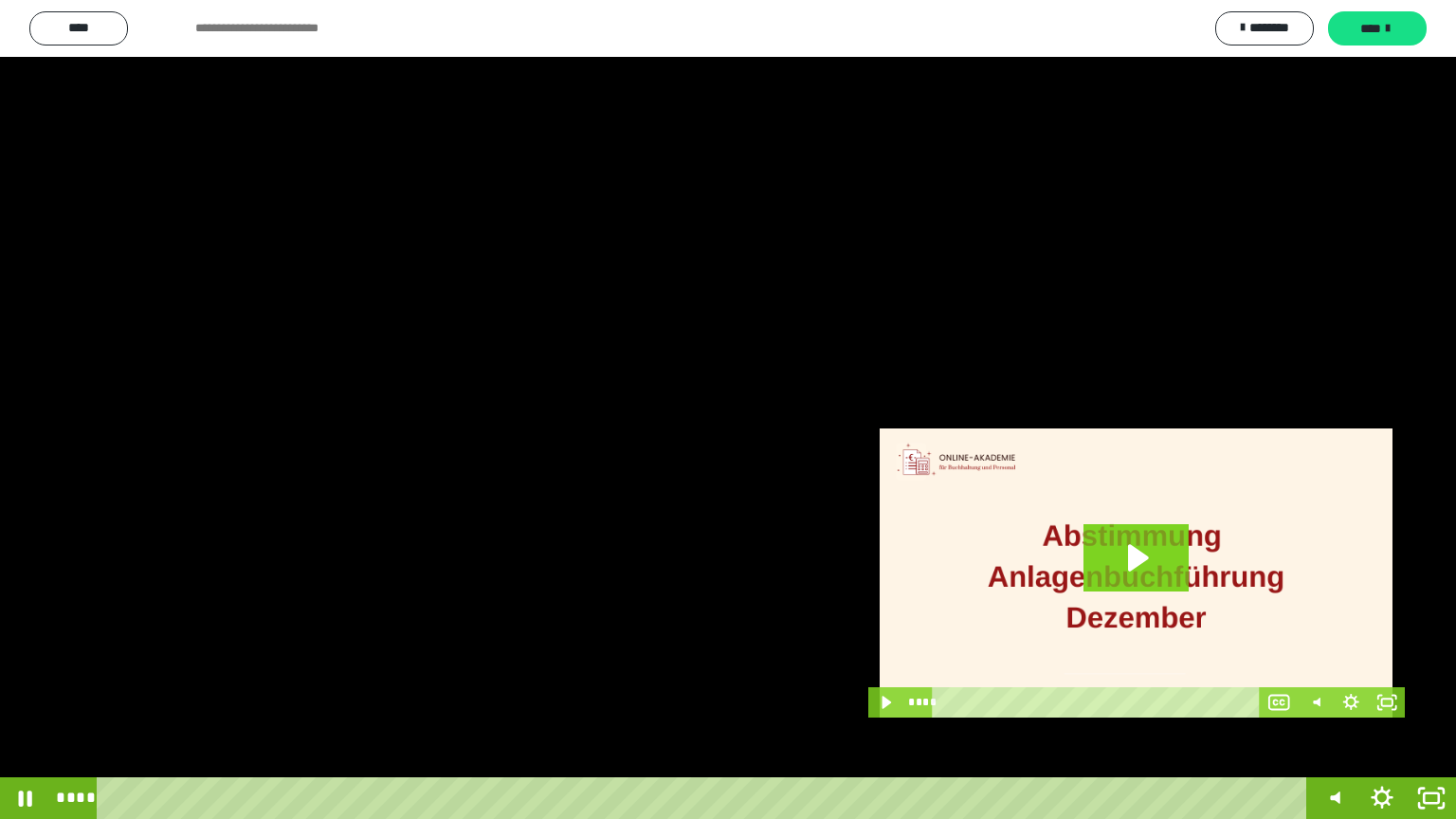 click at bounding box center [728, 410] 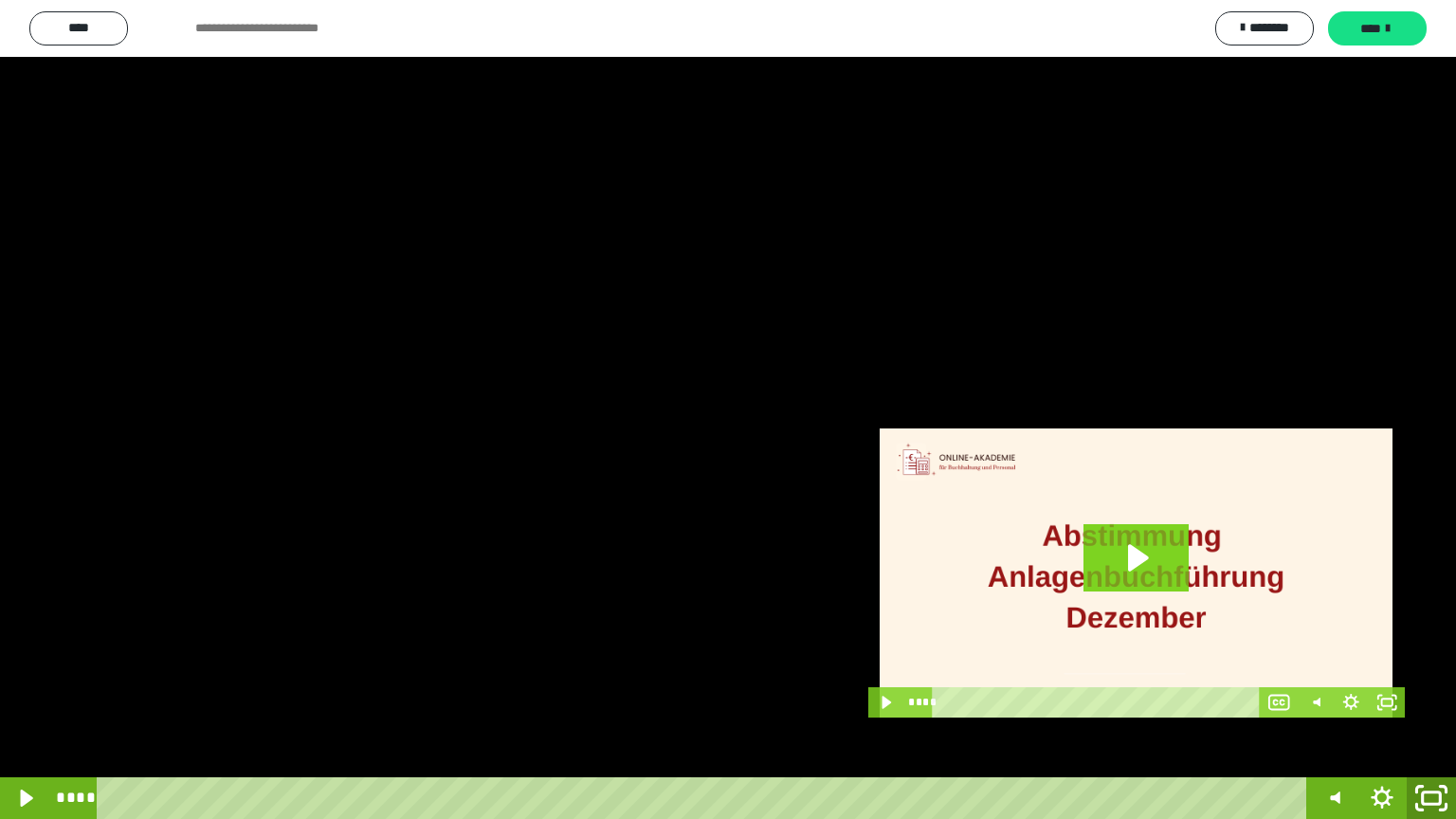 click 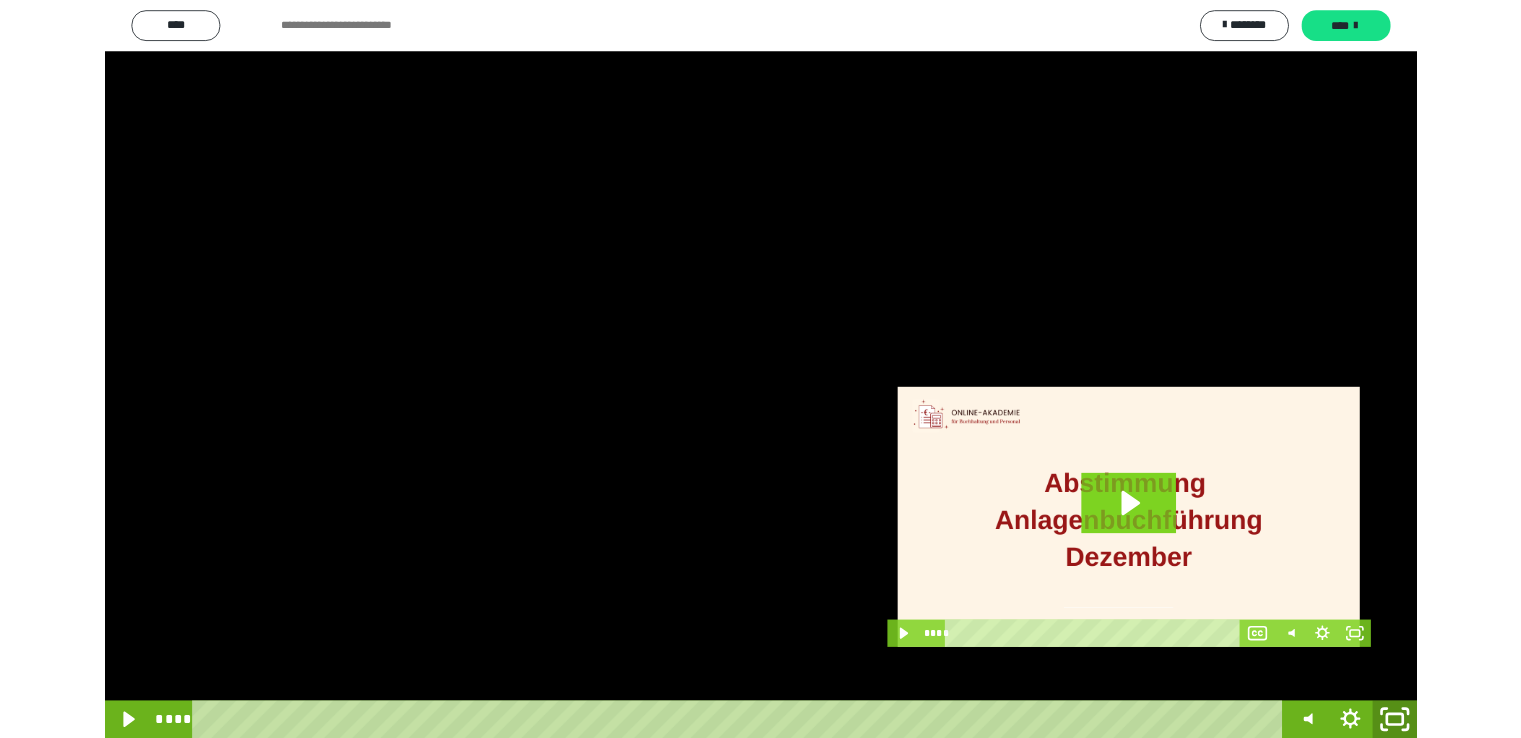 scroll, scrollTop: 3930, scrollLeft: 0, axis: vertical 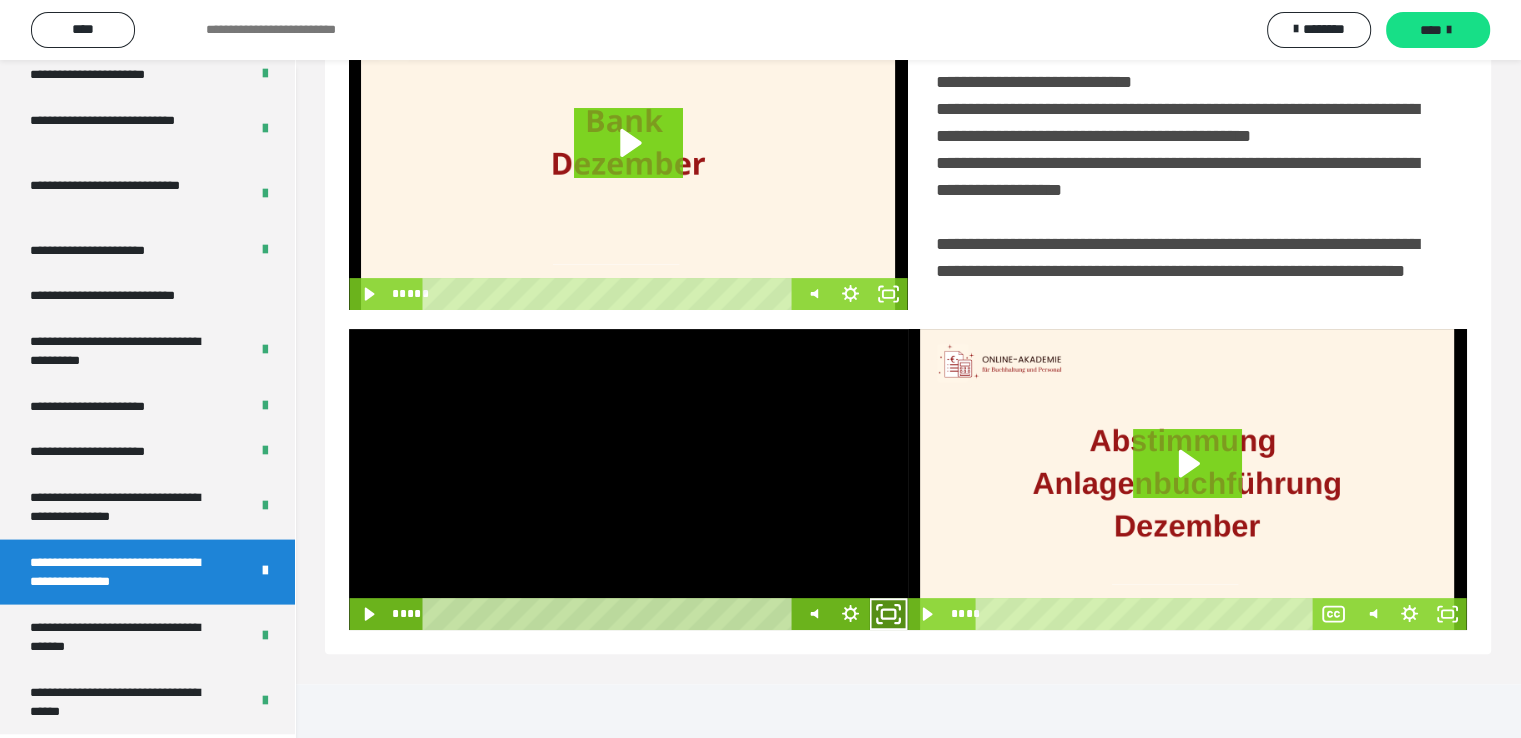 click 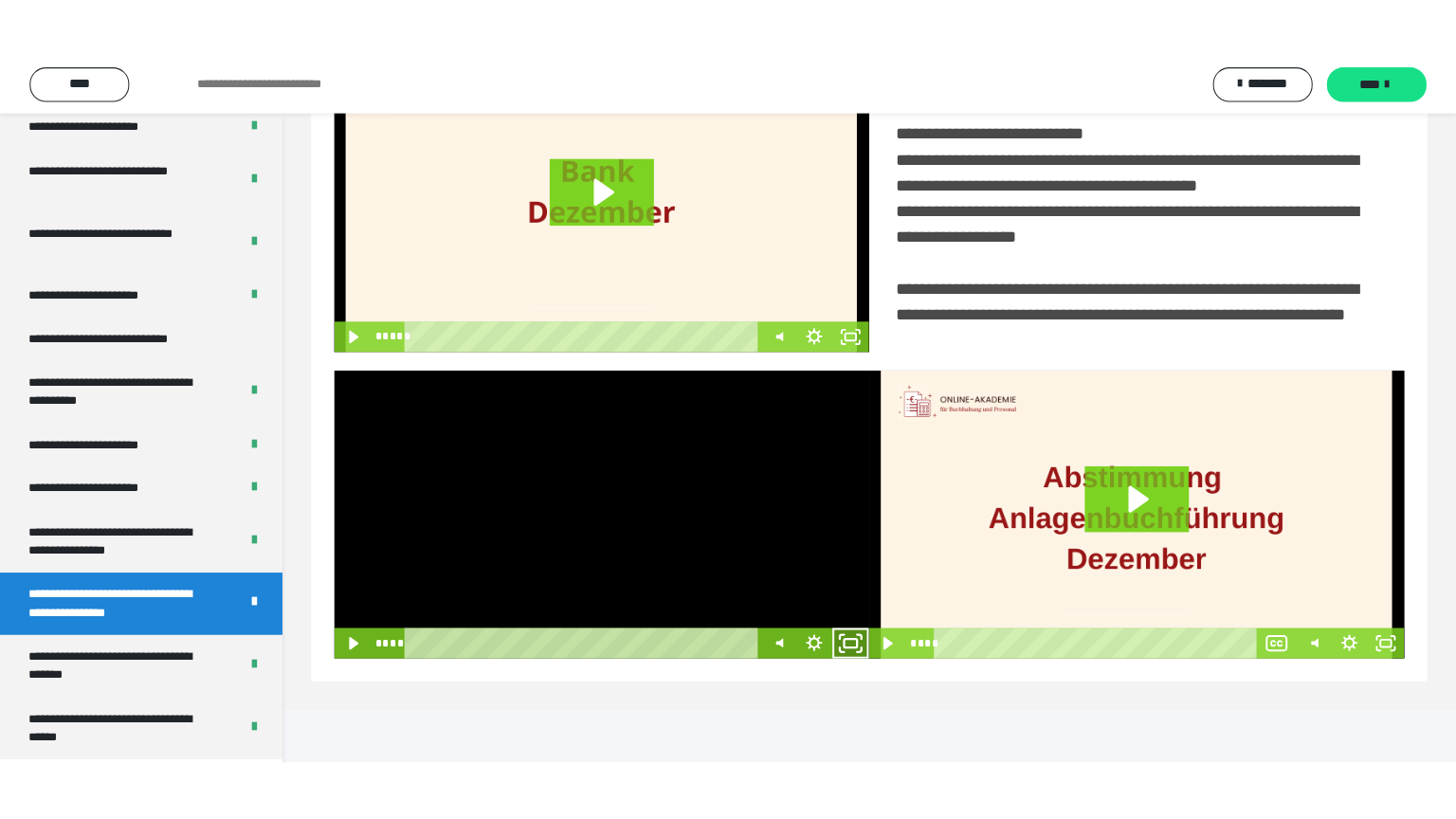 scroll, scrollTop: 317, scrollLeft: 0, axis: vertical 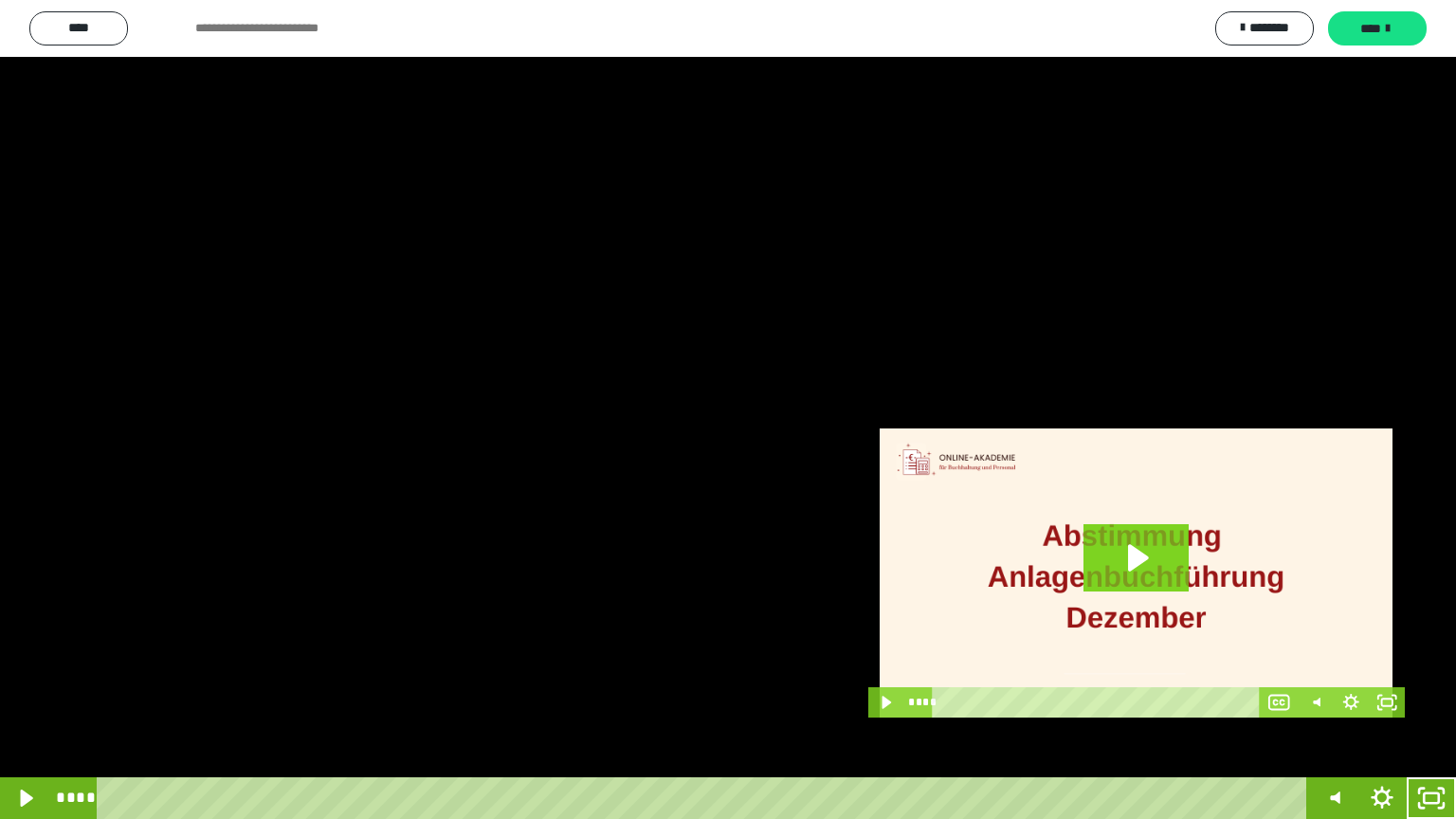 click at bounding box center (728, 410) 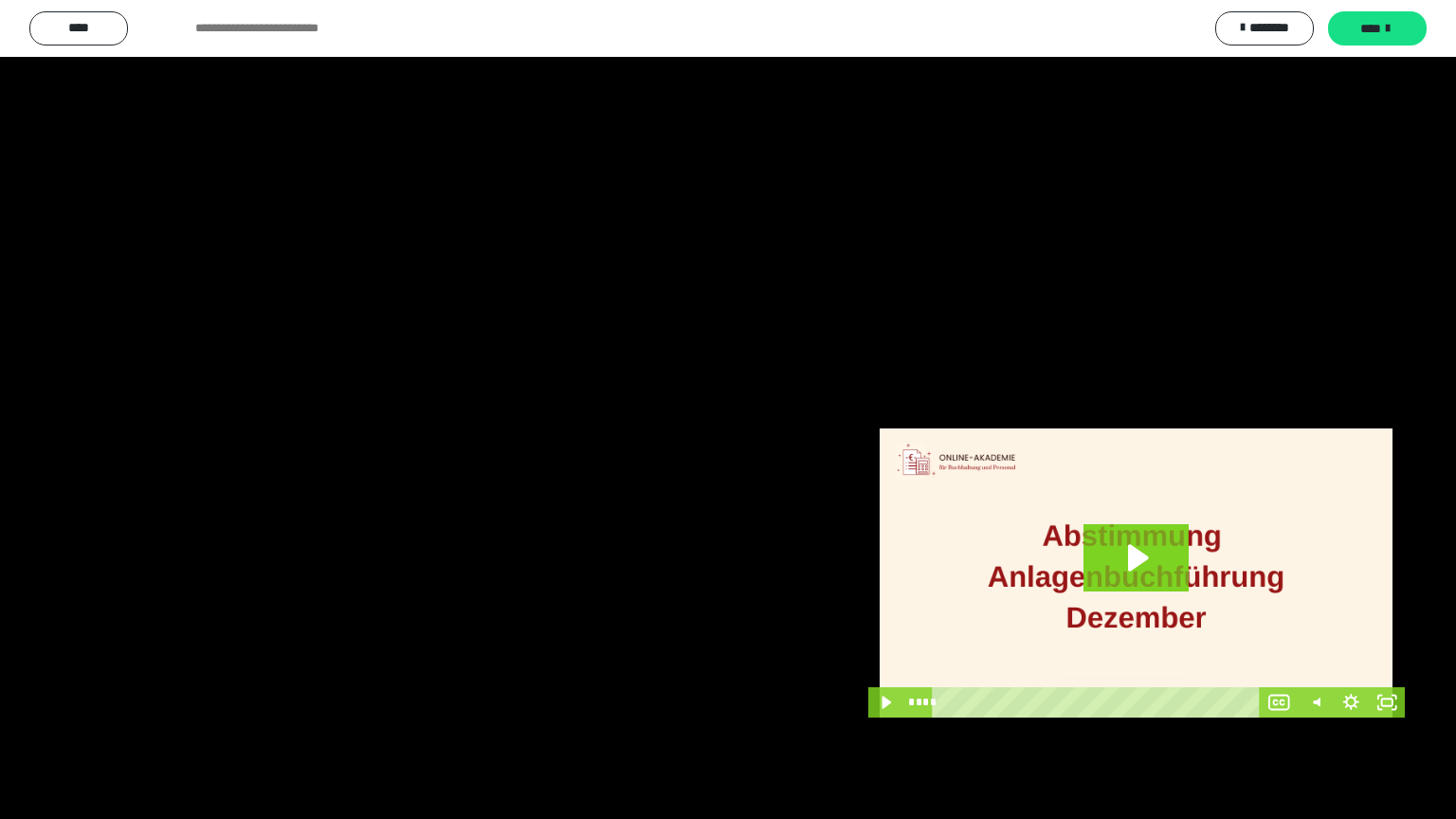 click at bounding box center (728, 410) 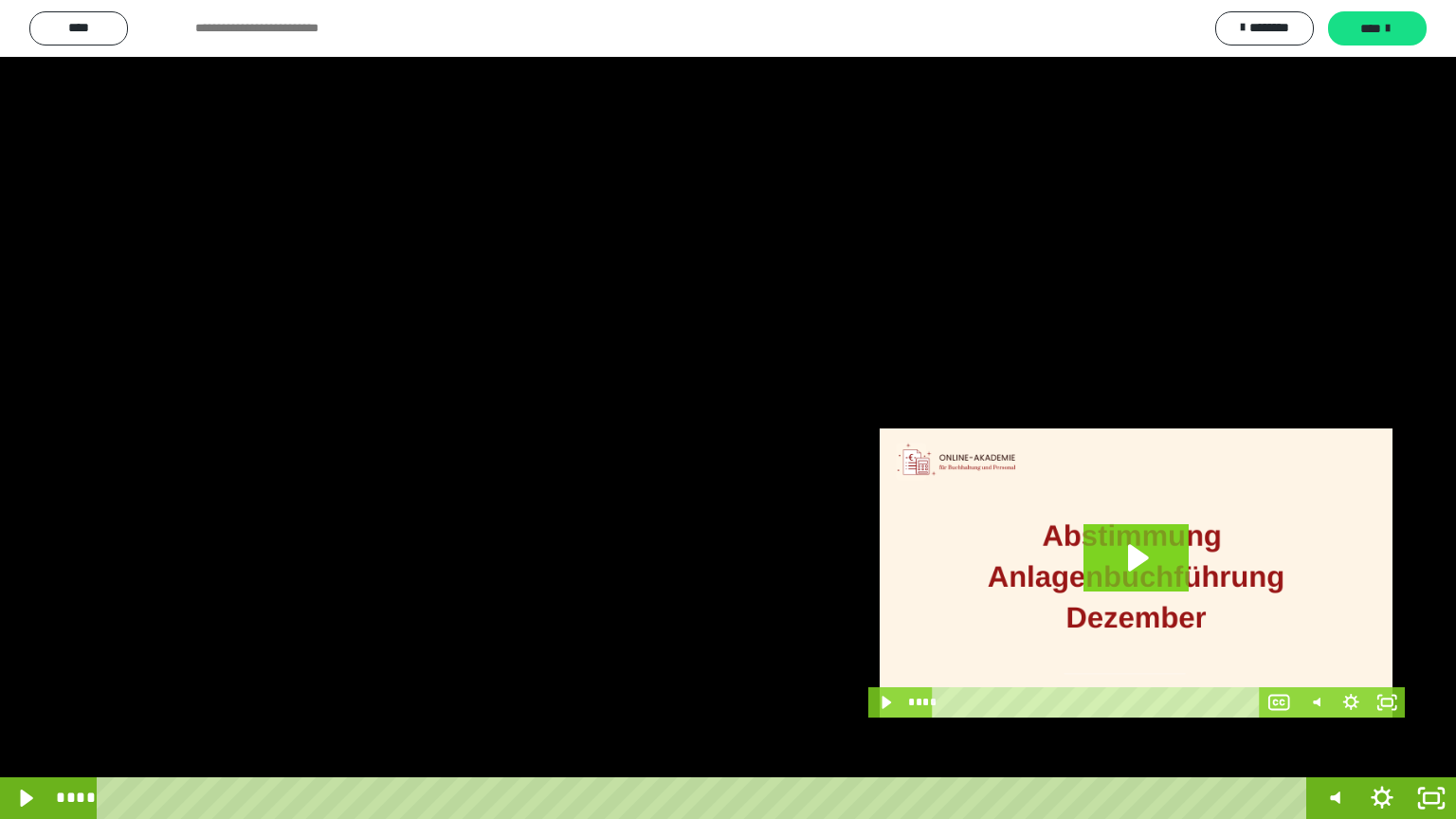 click at bounding box center [728, 410] 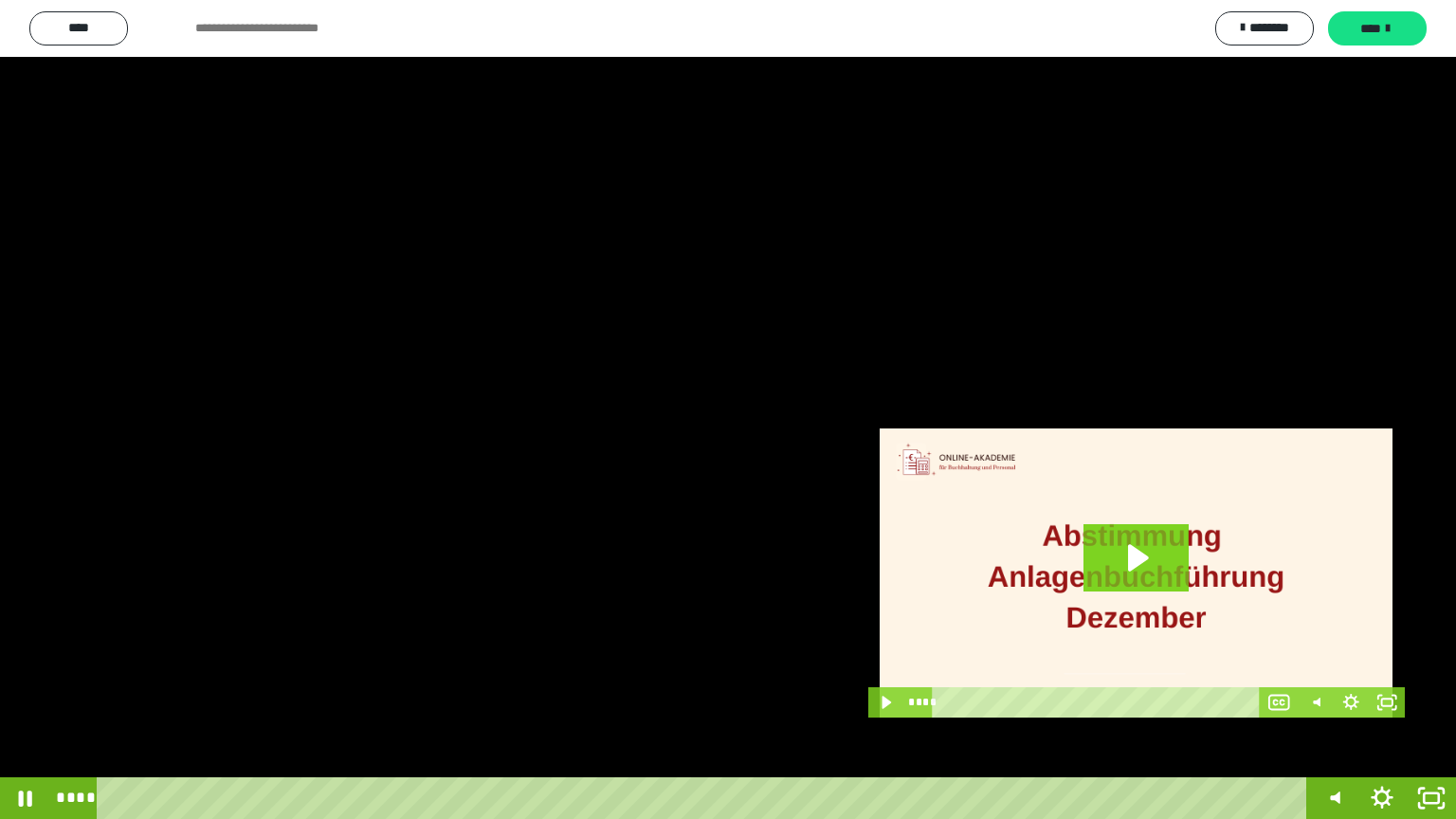 click at bounding box center (728, 410) 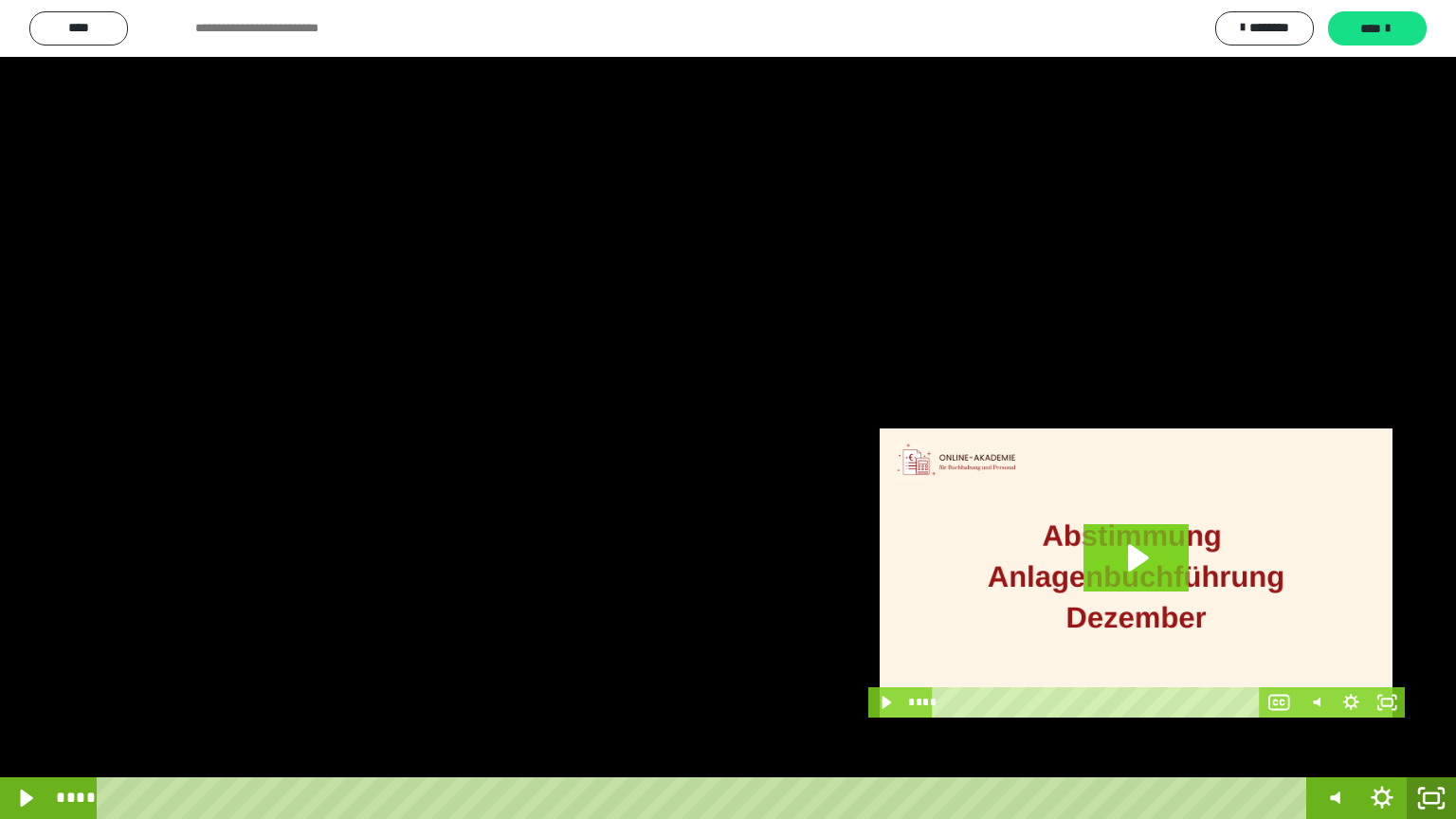 click 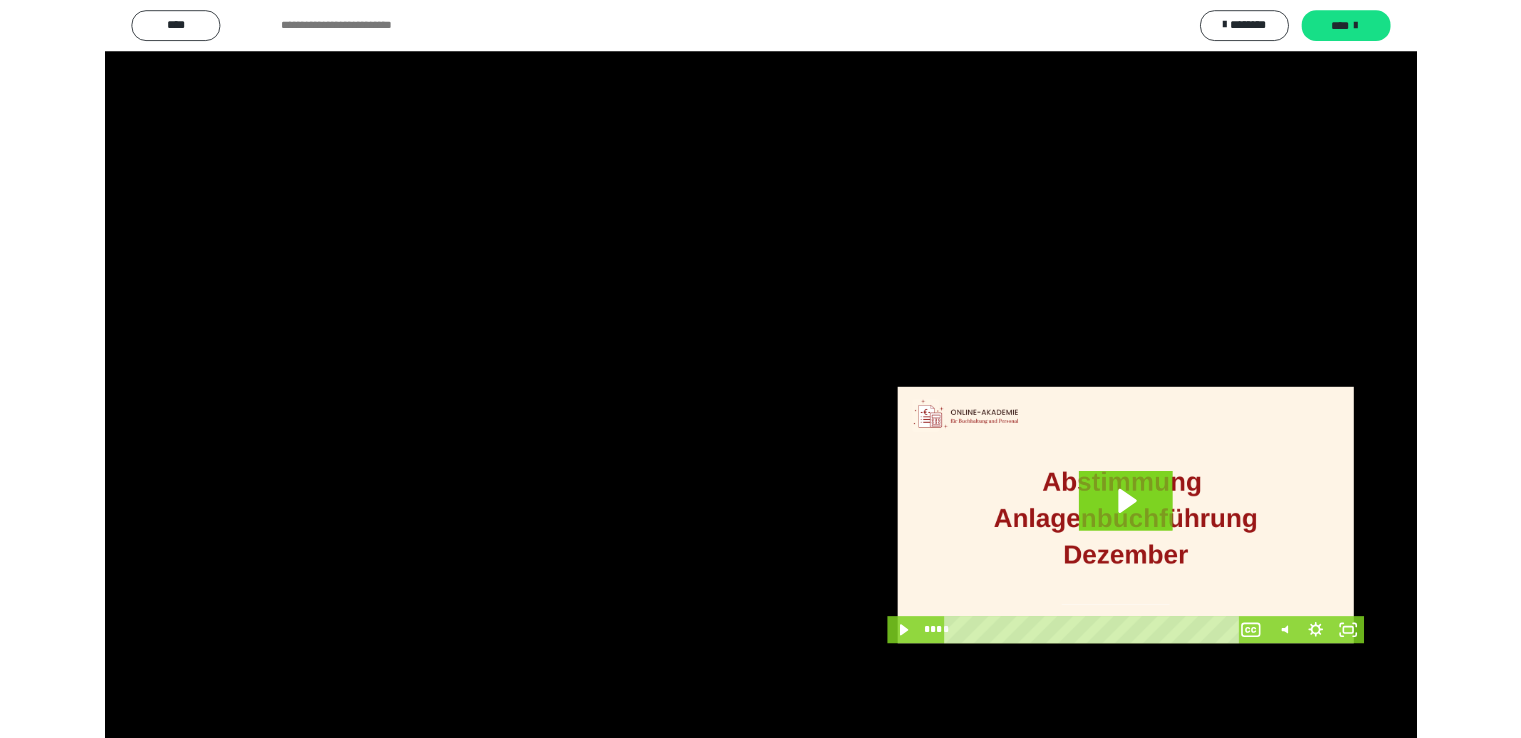 scroll, scrollTop: 3930, scrollLeft: 0, axis: vertical 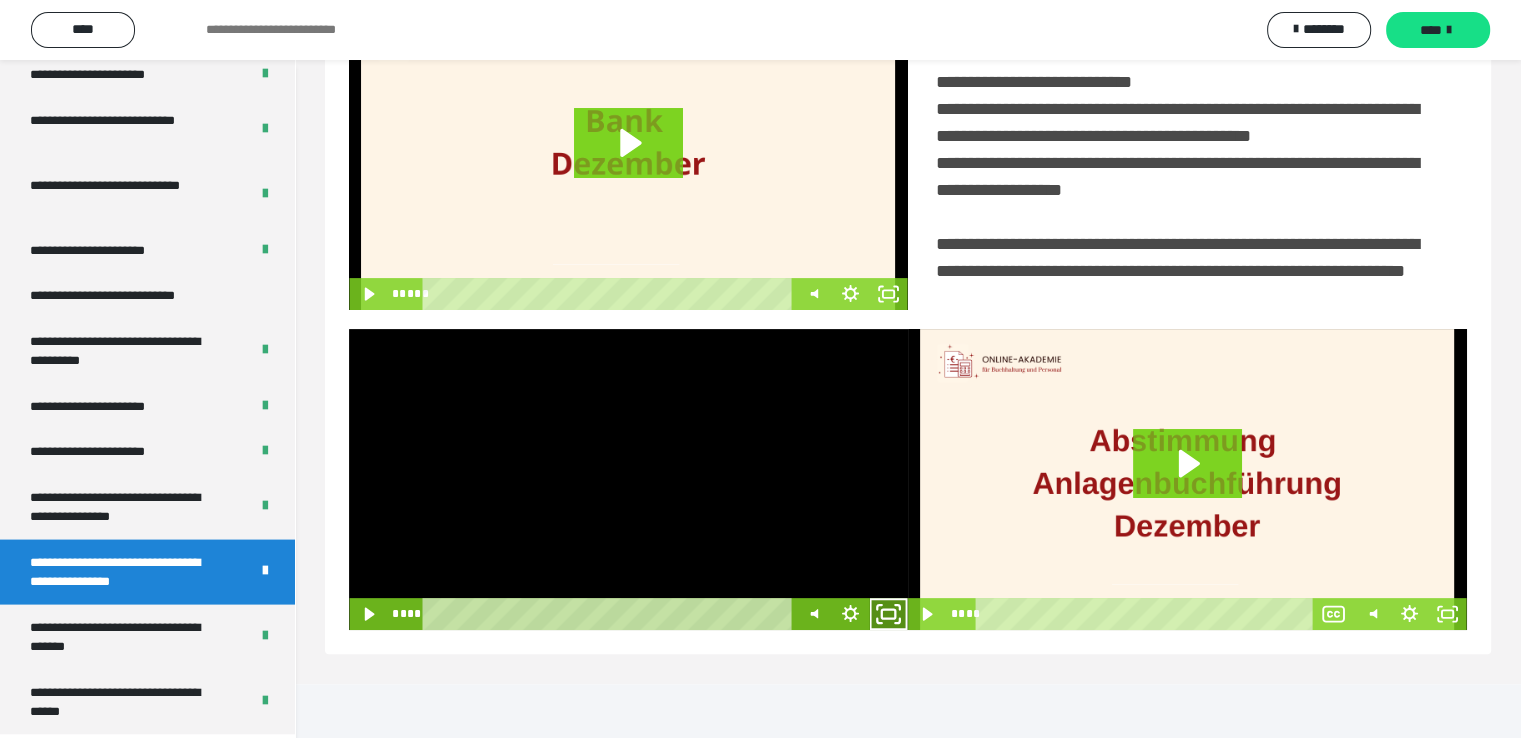 click 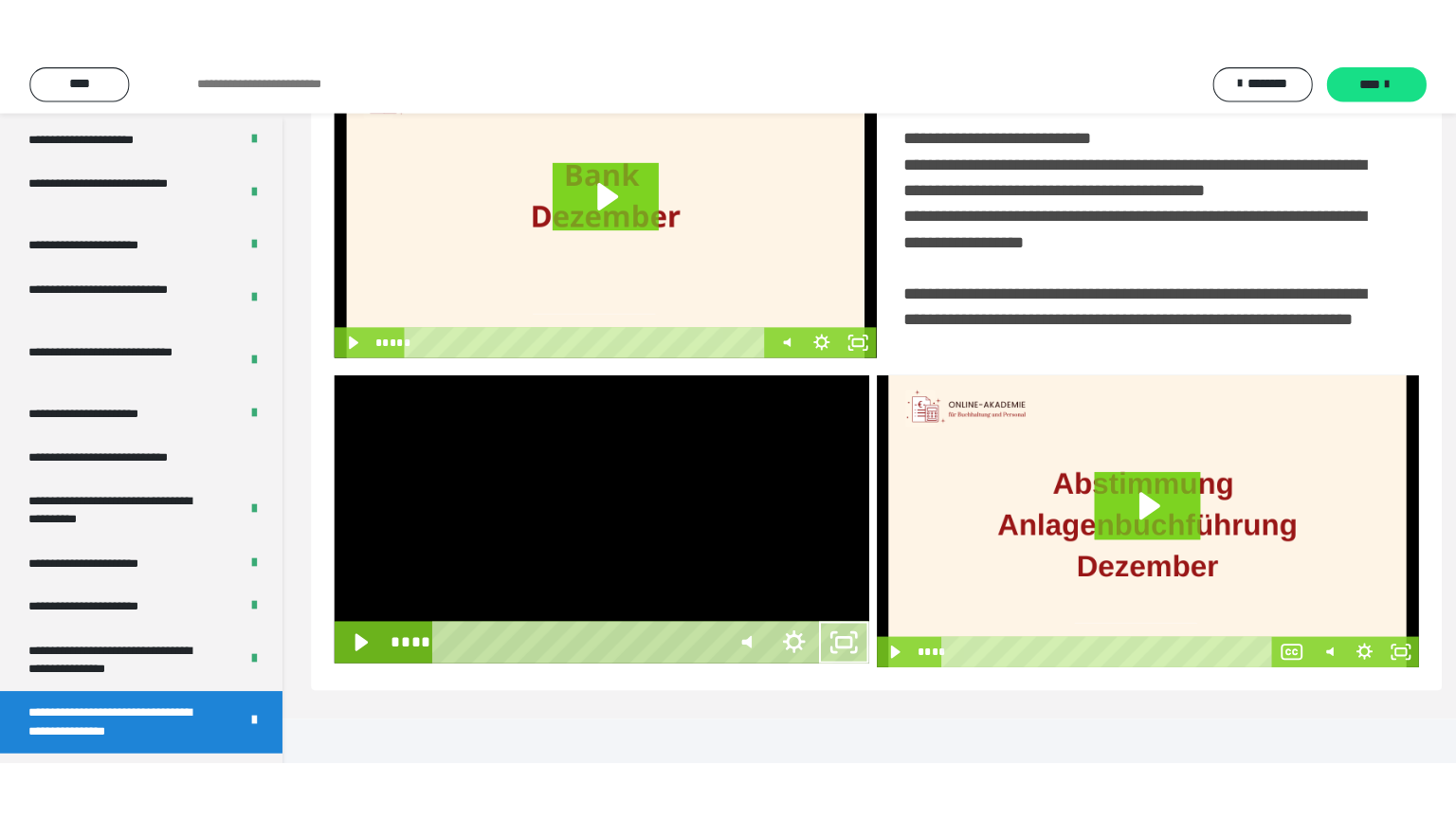 scroll, scrollTop: 317, scrollLeft: 0, axis: vertical 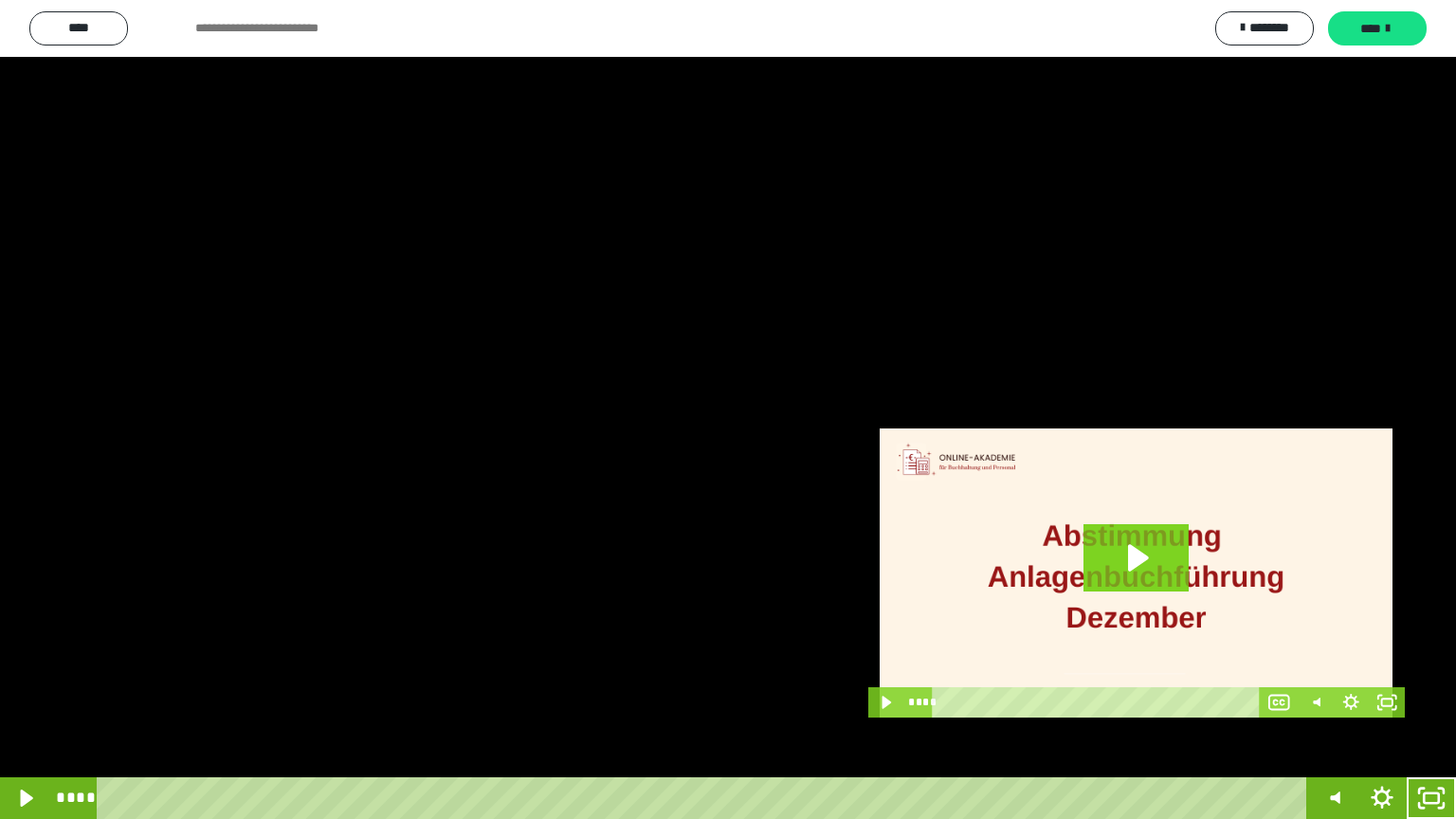 click at bounding box center (728, 410) 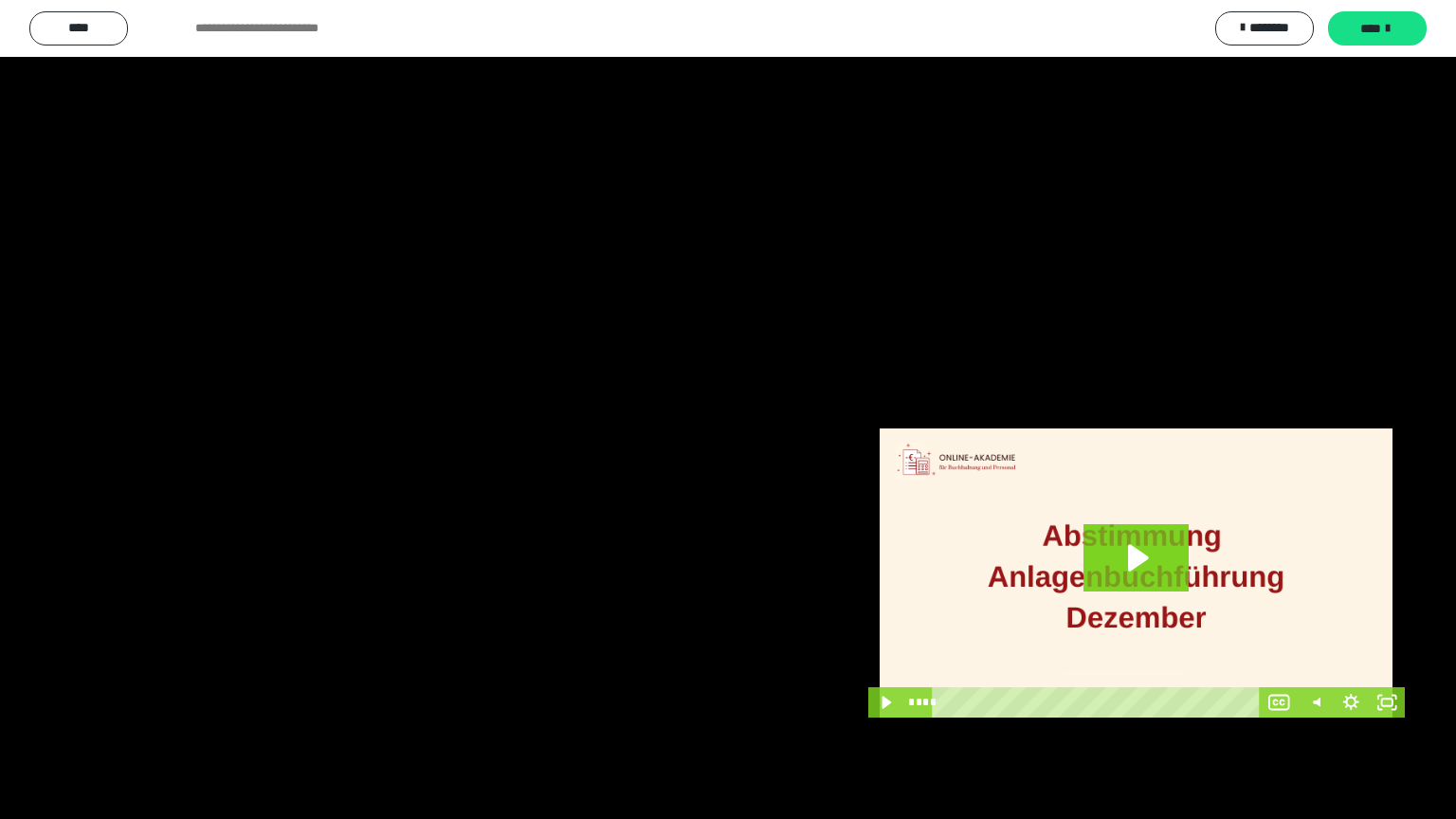 click at bounding box center [728, 410] 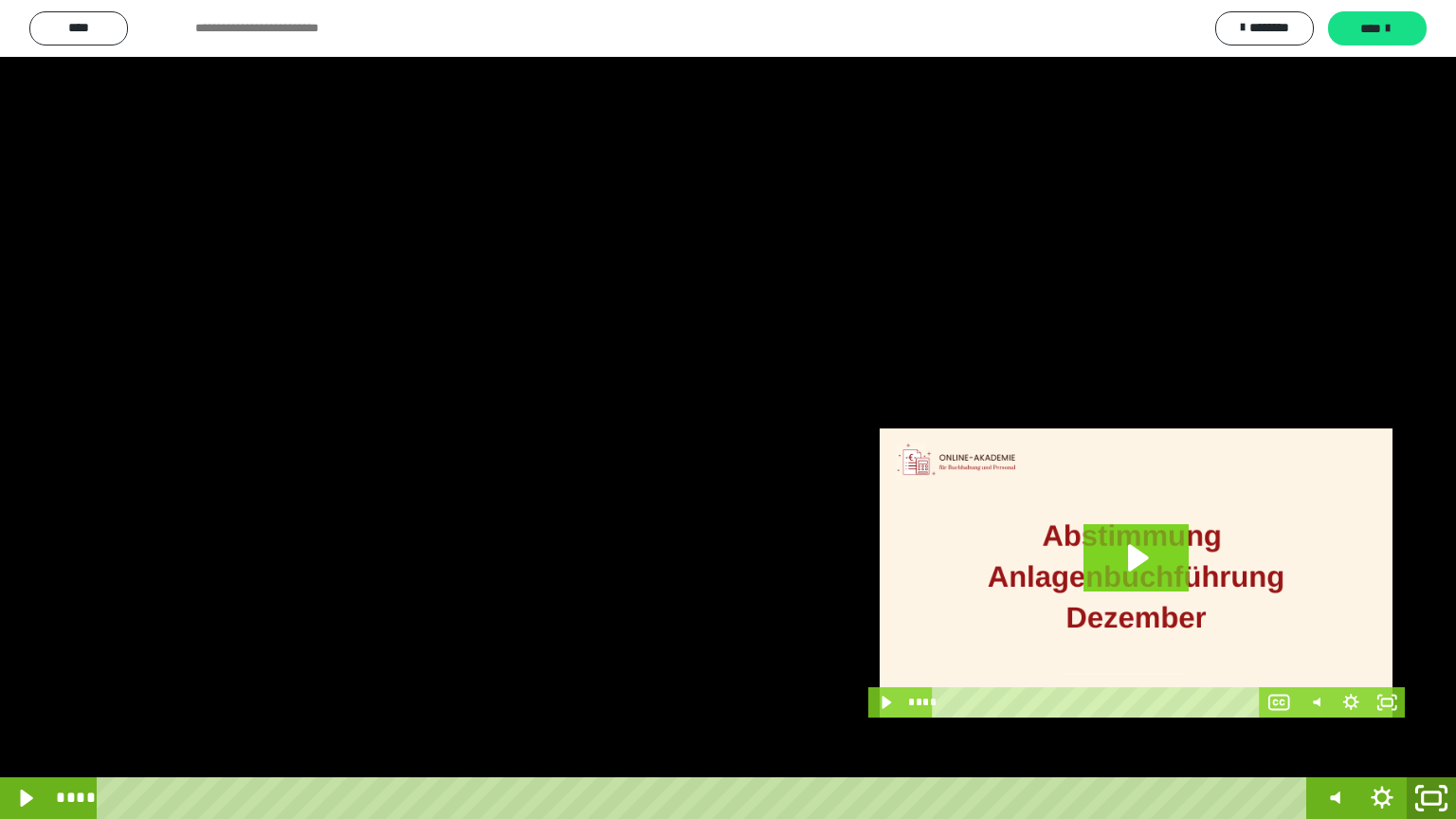 click 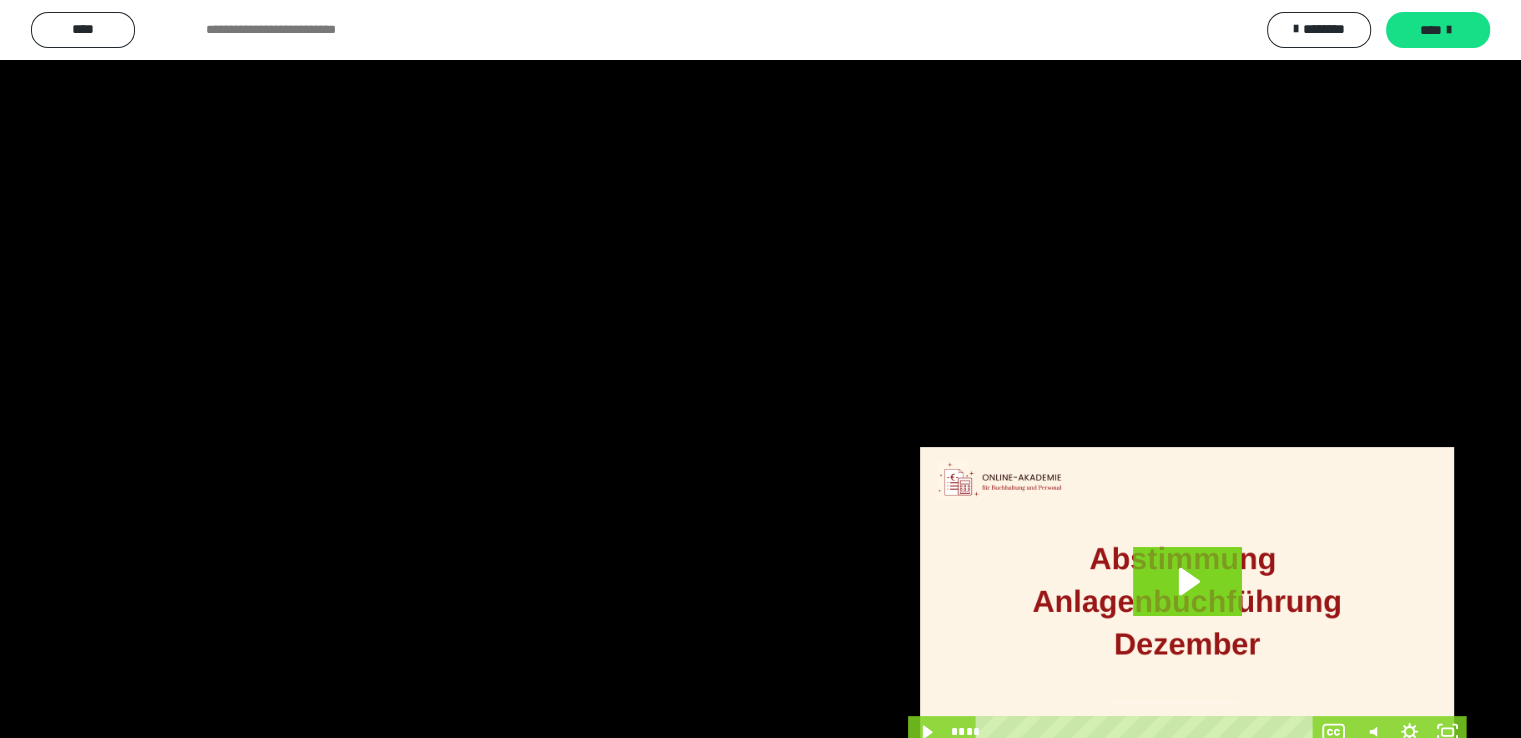 scroll, scrollTop: 3930, scrollLeft: 0, axis: vertical 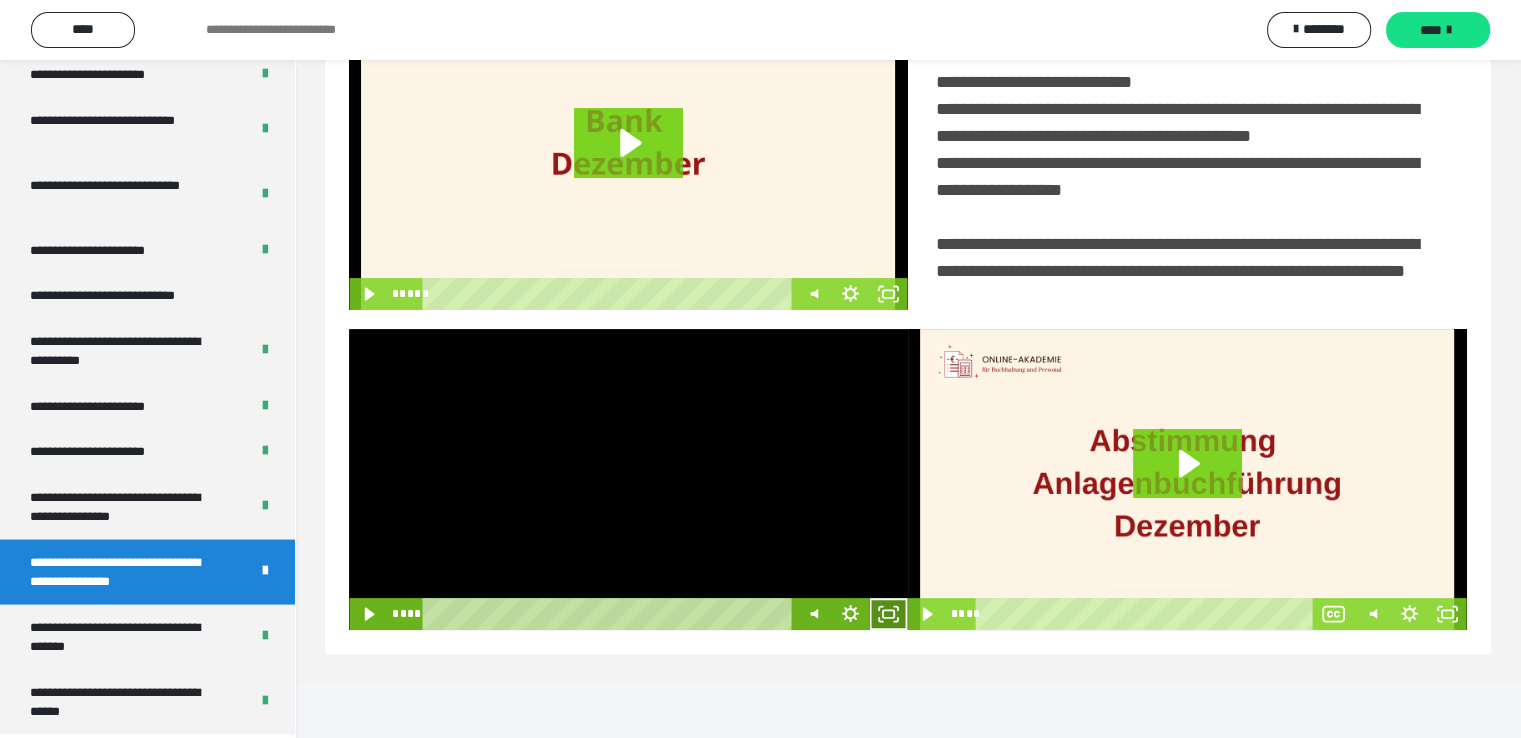 click 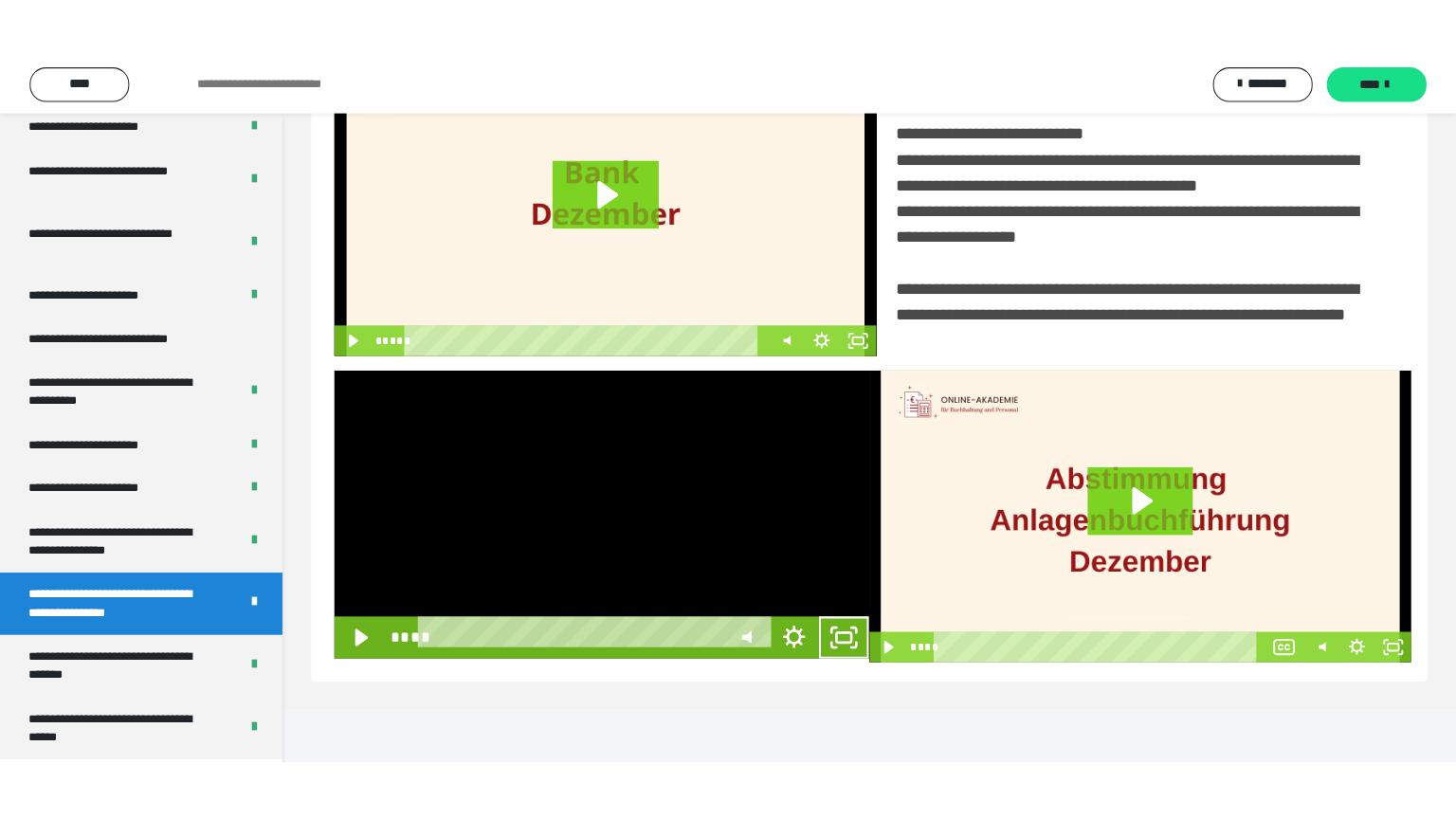scroll, scrollTop: 317, scrollLeft: 0, axis: vertical 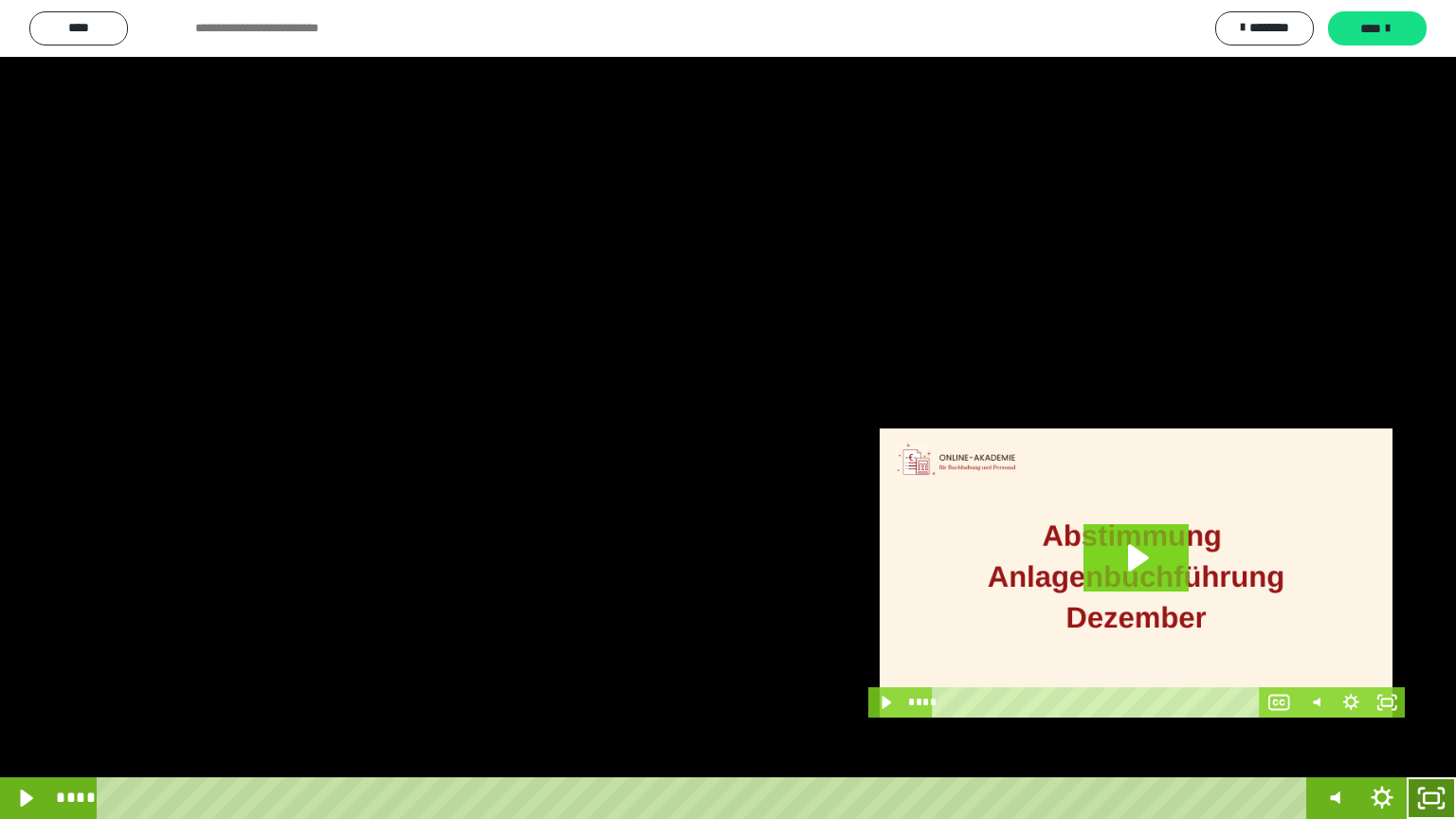 click 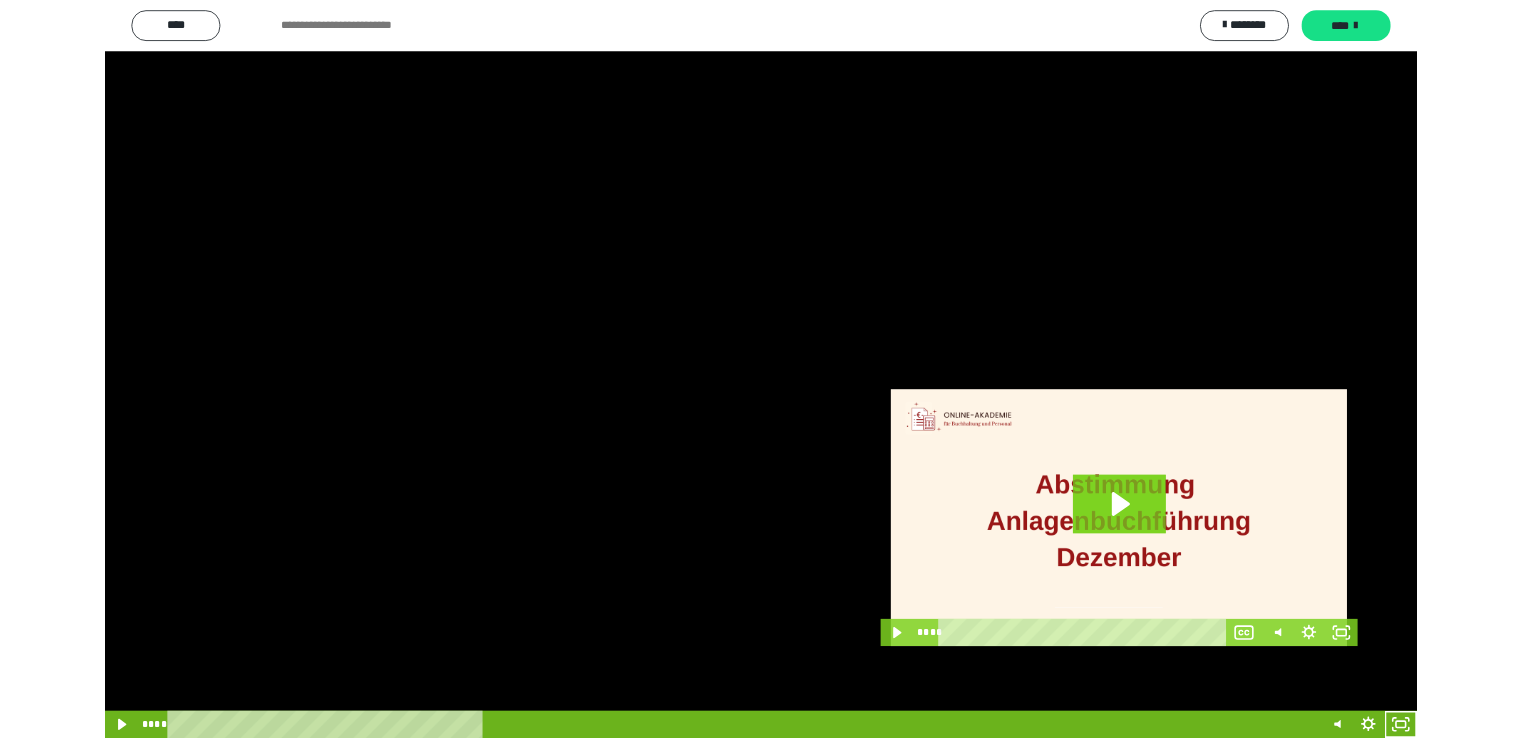 scroll, scrollTop: 3930, scrollLeft: 0, axis: vertical 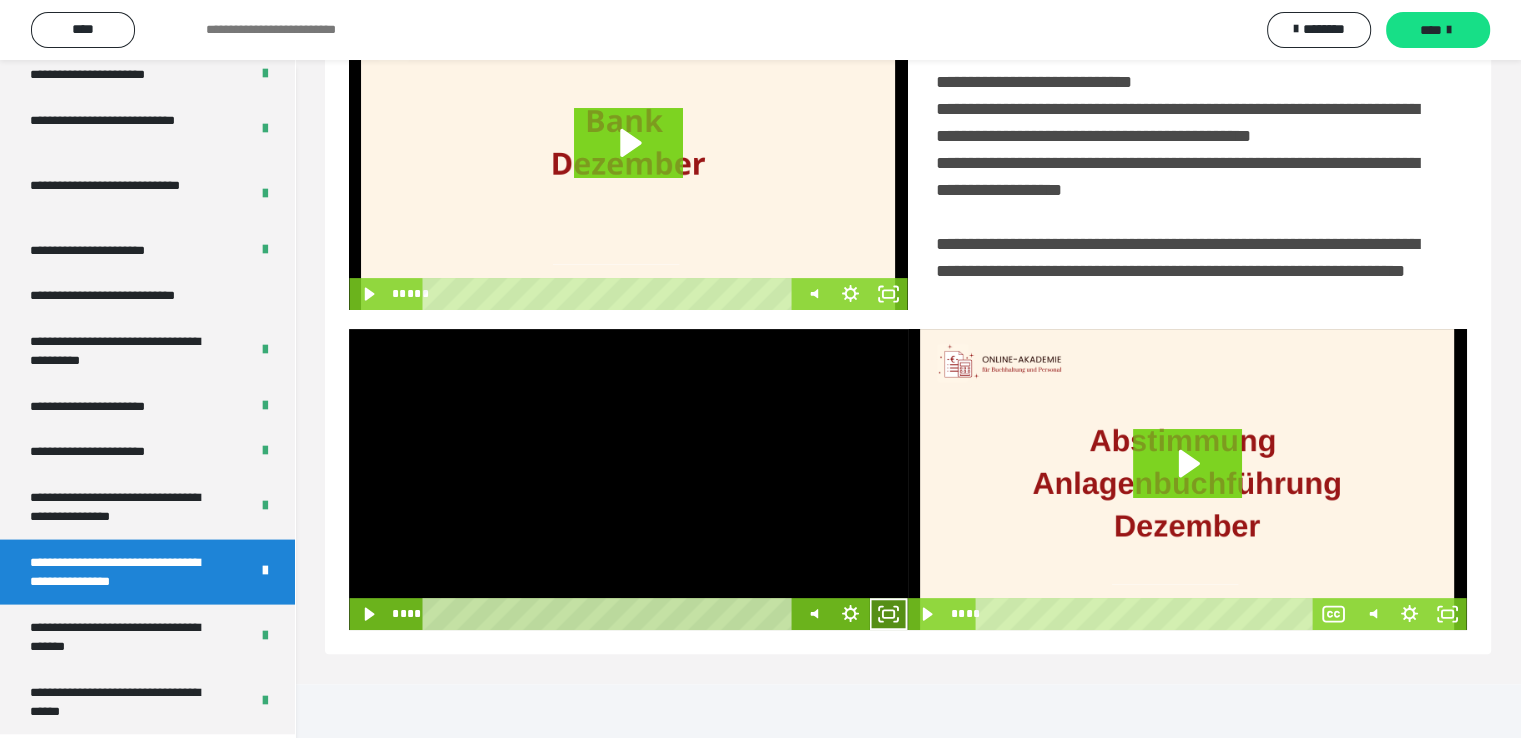 click 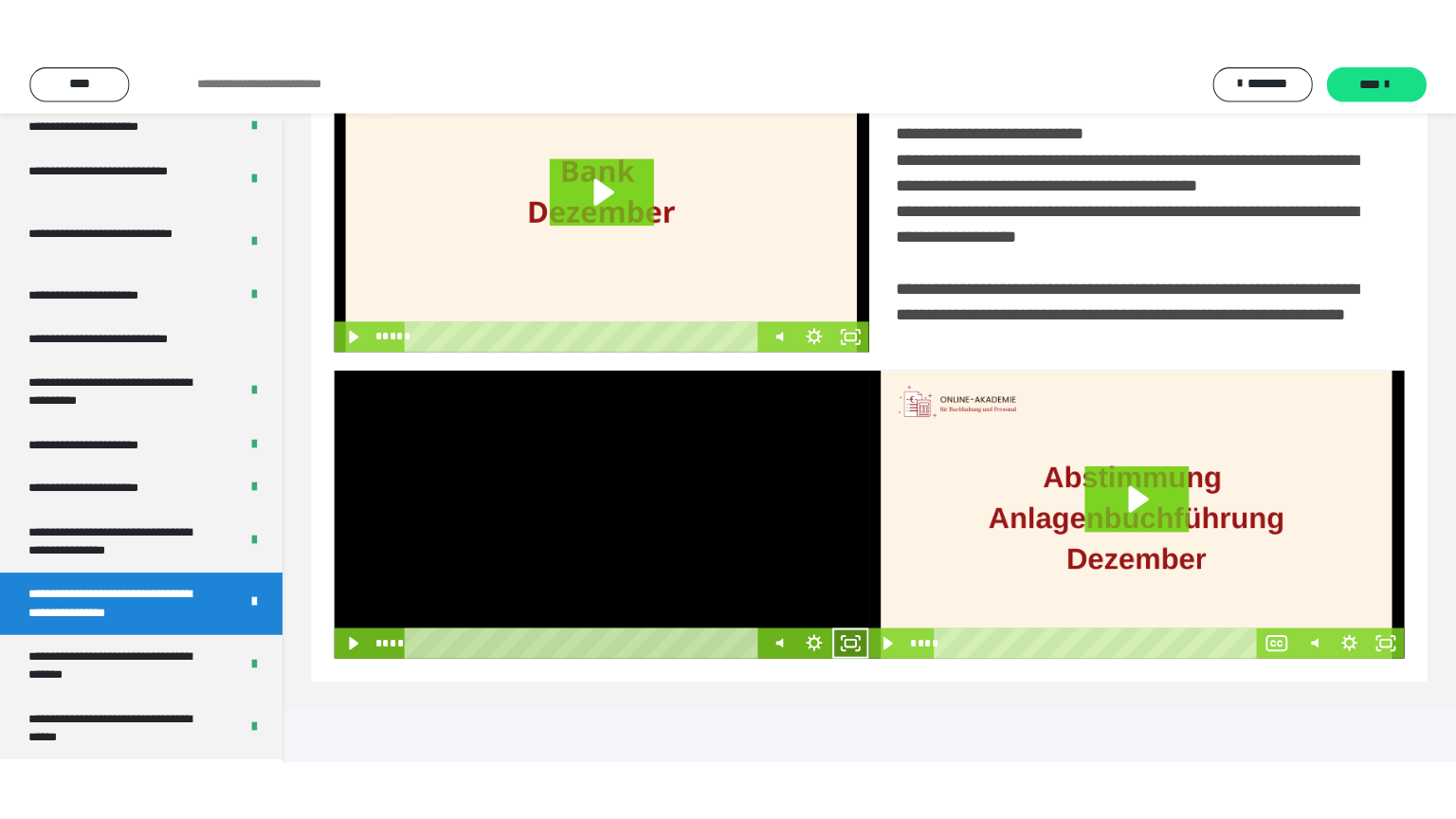 scroll, scrollTop: 317, scrollLeft: 0, axis: vertical 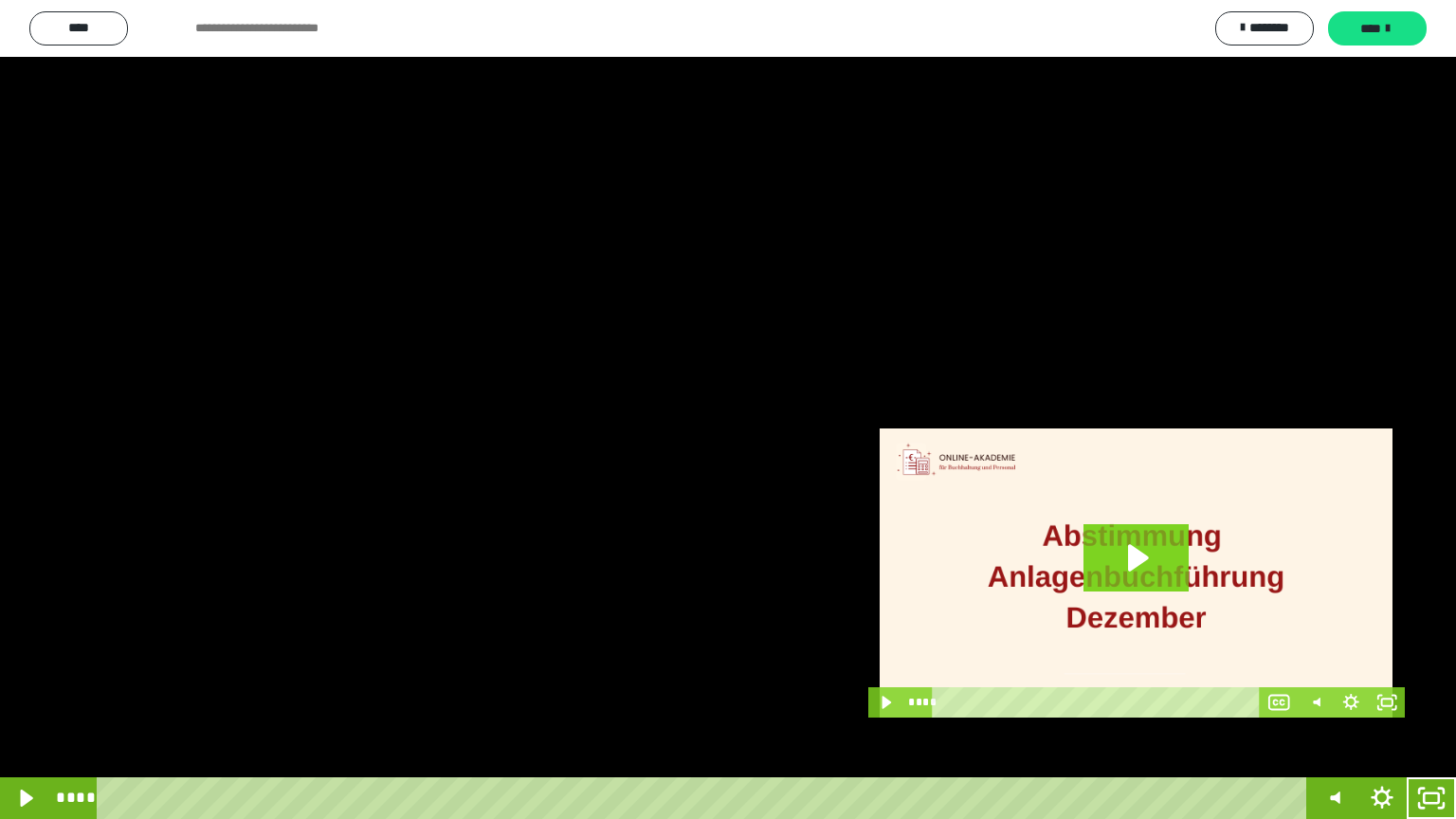 click at bounding box center [728, 410] 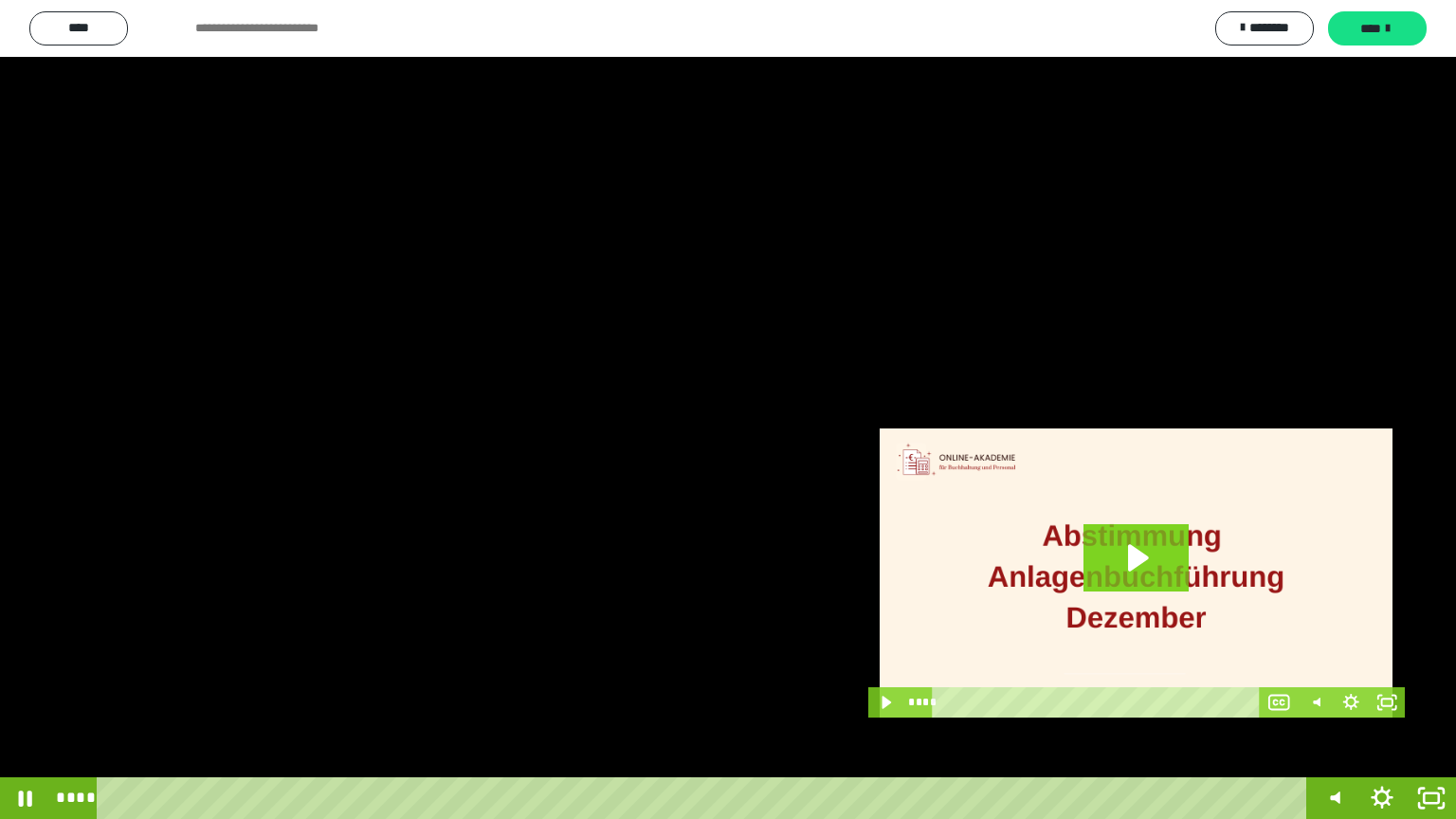 click at bounding box center (728, 410) 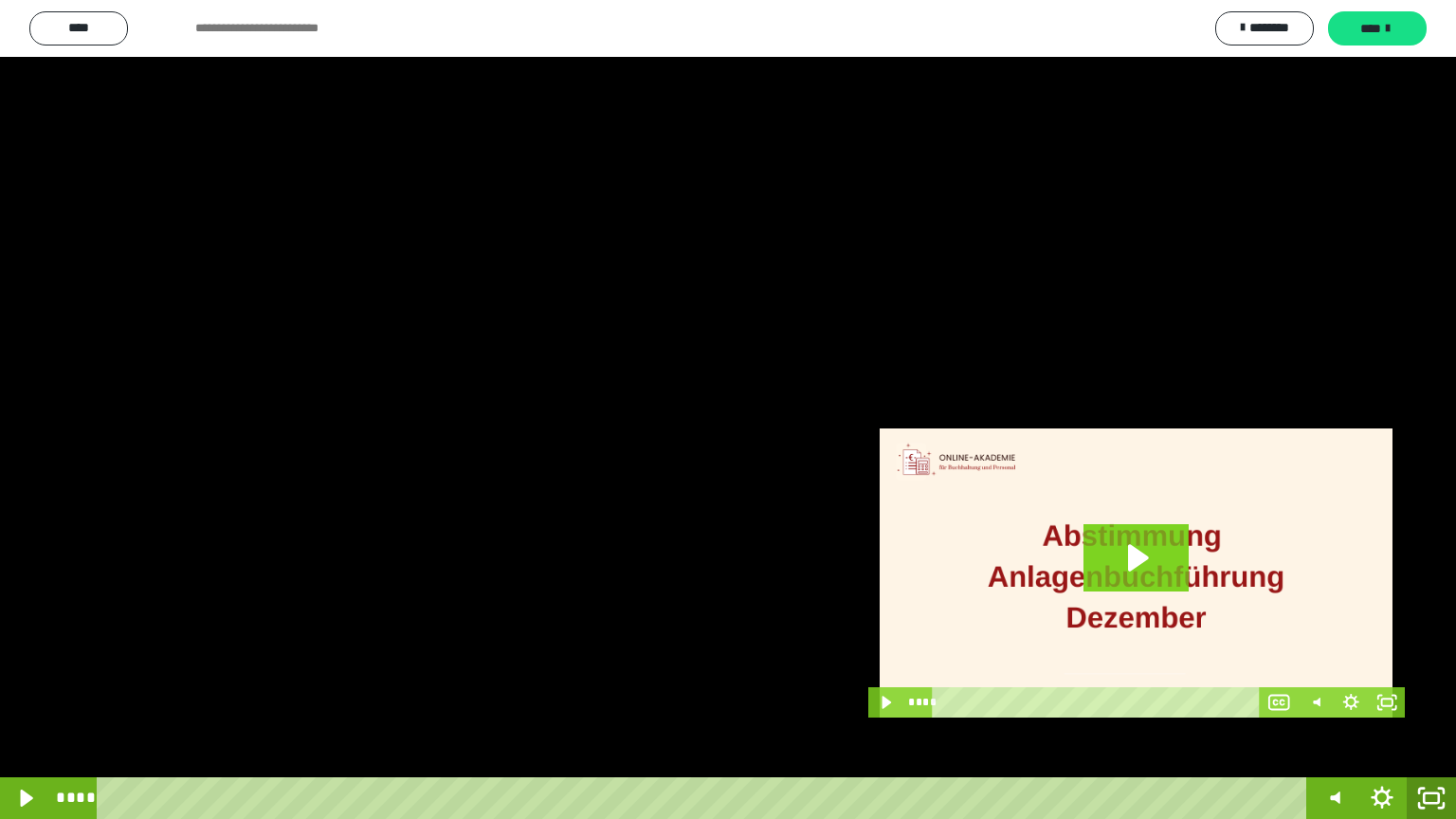 click 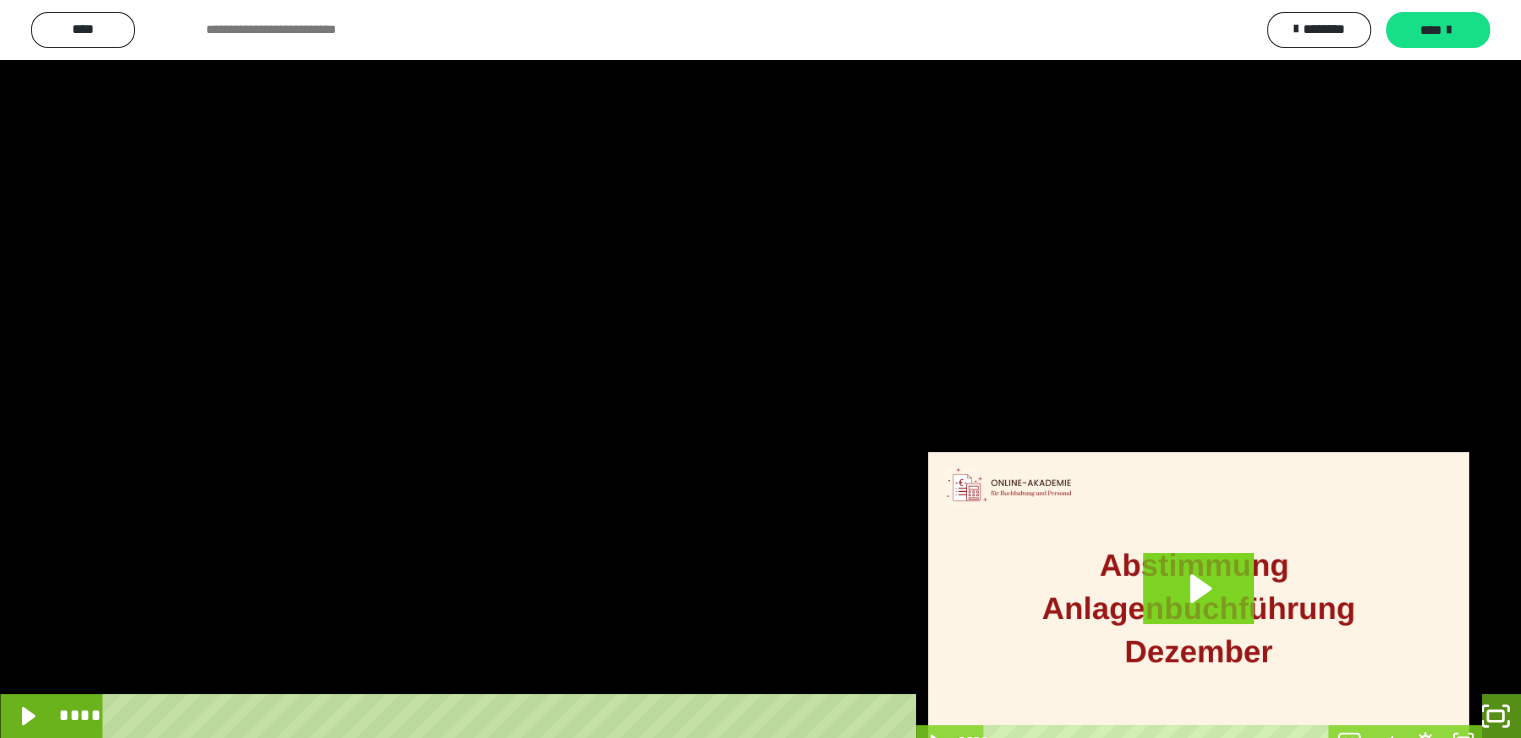 scroll, scrollTop: 3930, scrollLeft: 0, axis: vertical 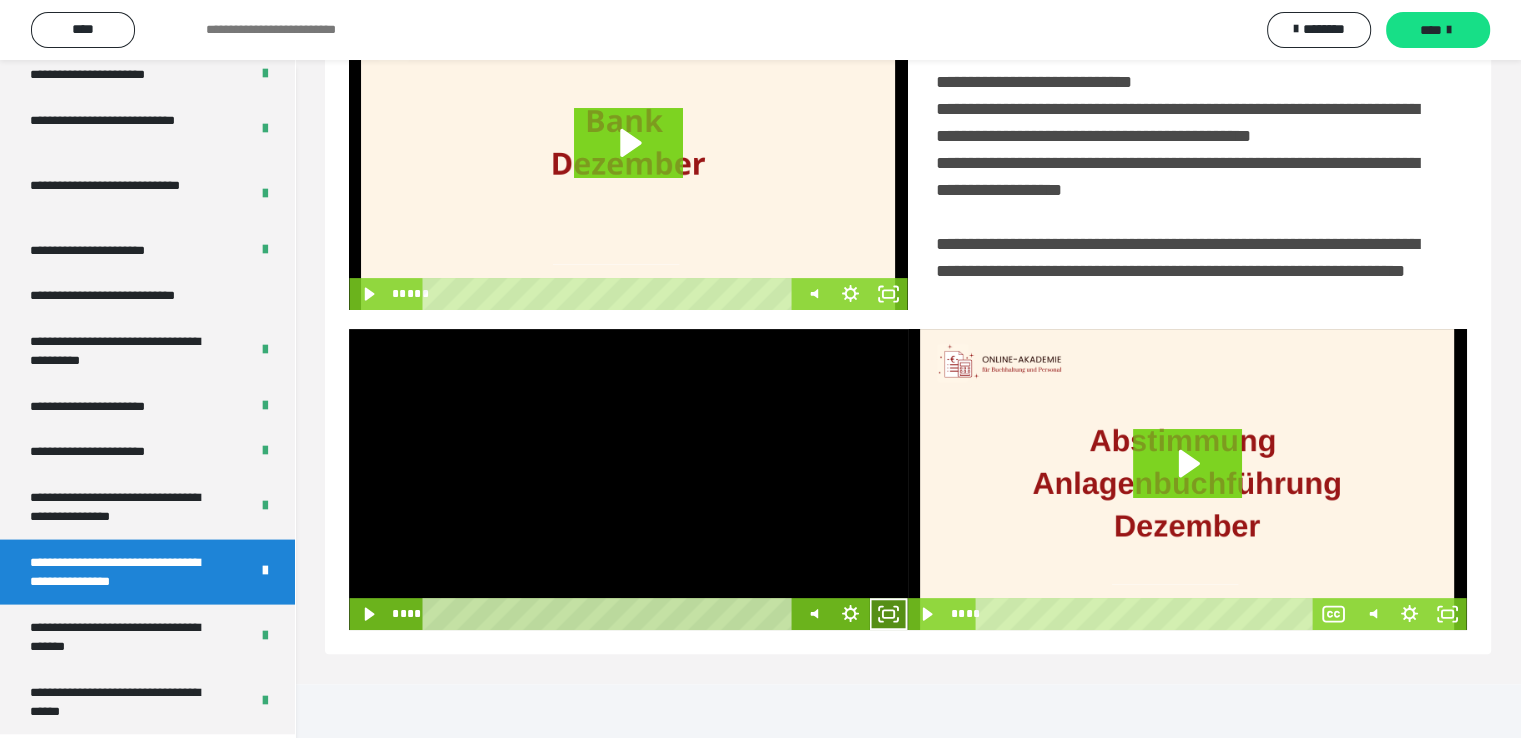 click 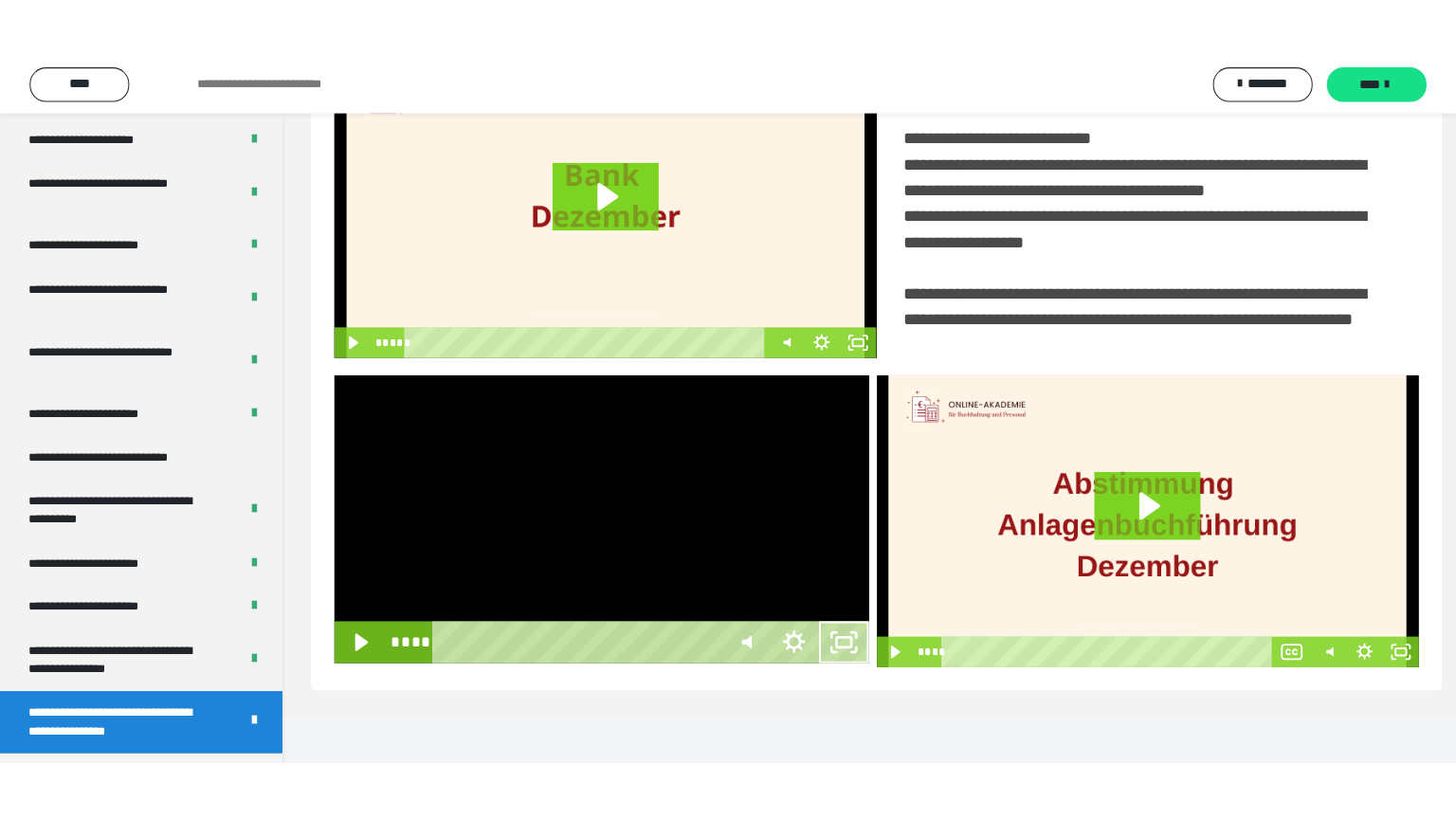 scroll, scrollTop: 317, scrollLeft: 0, axis: vertical 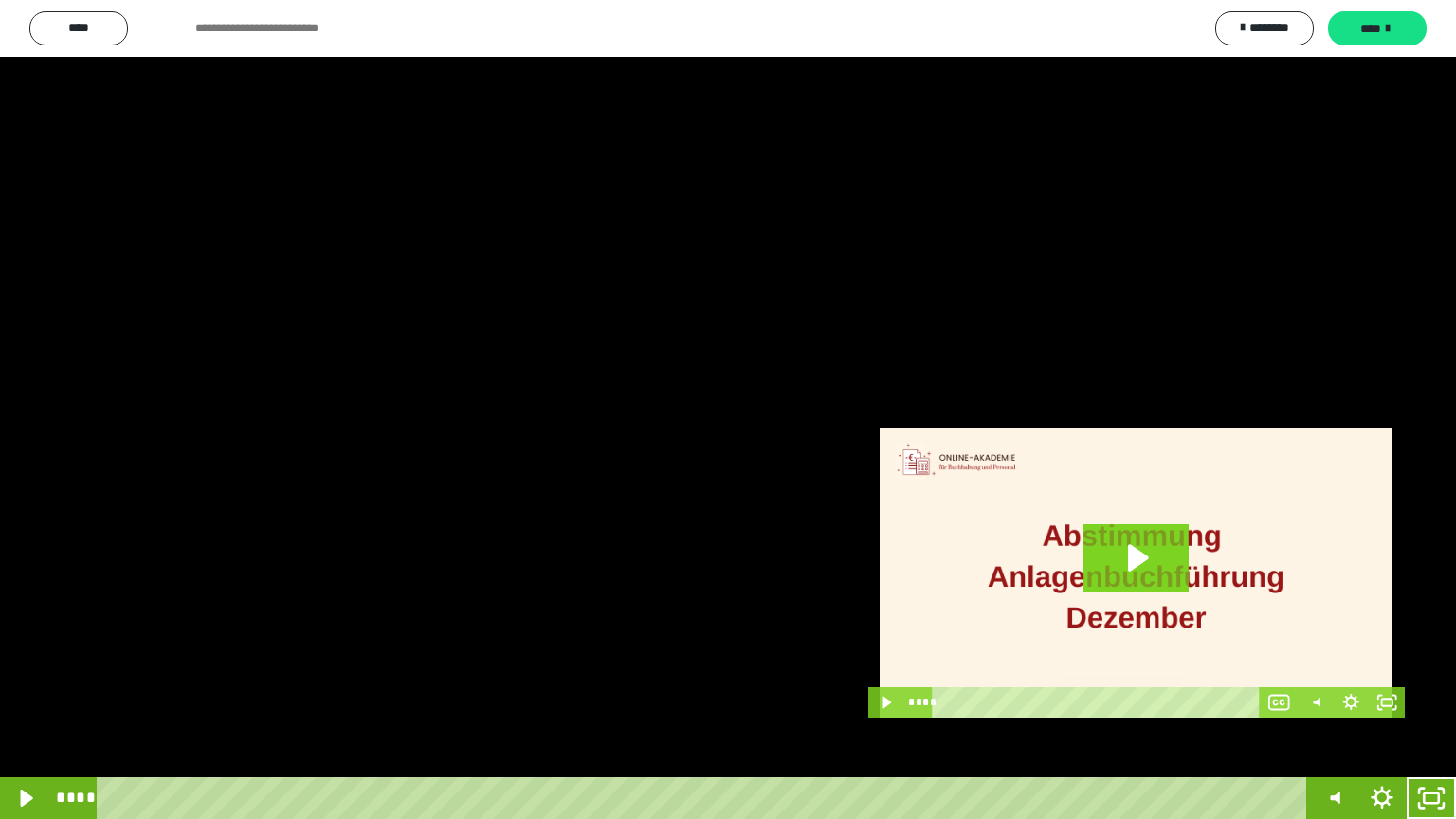 click at bounding box center (728, 410) 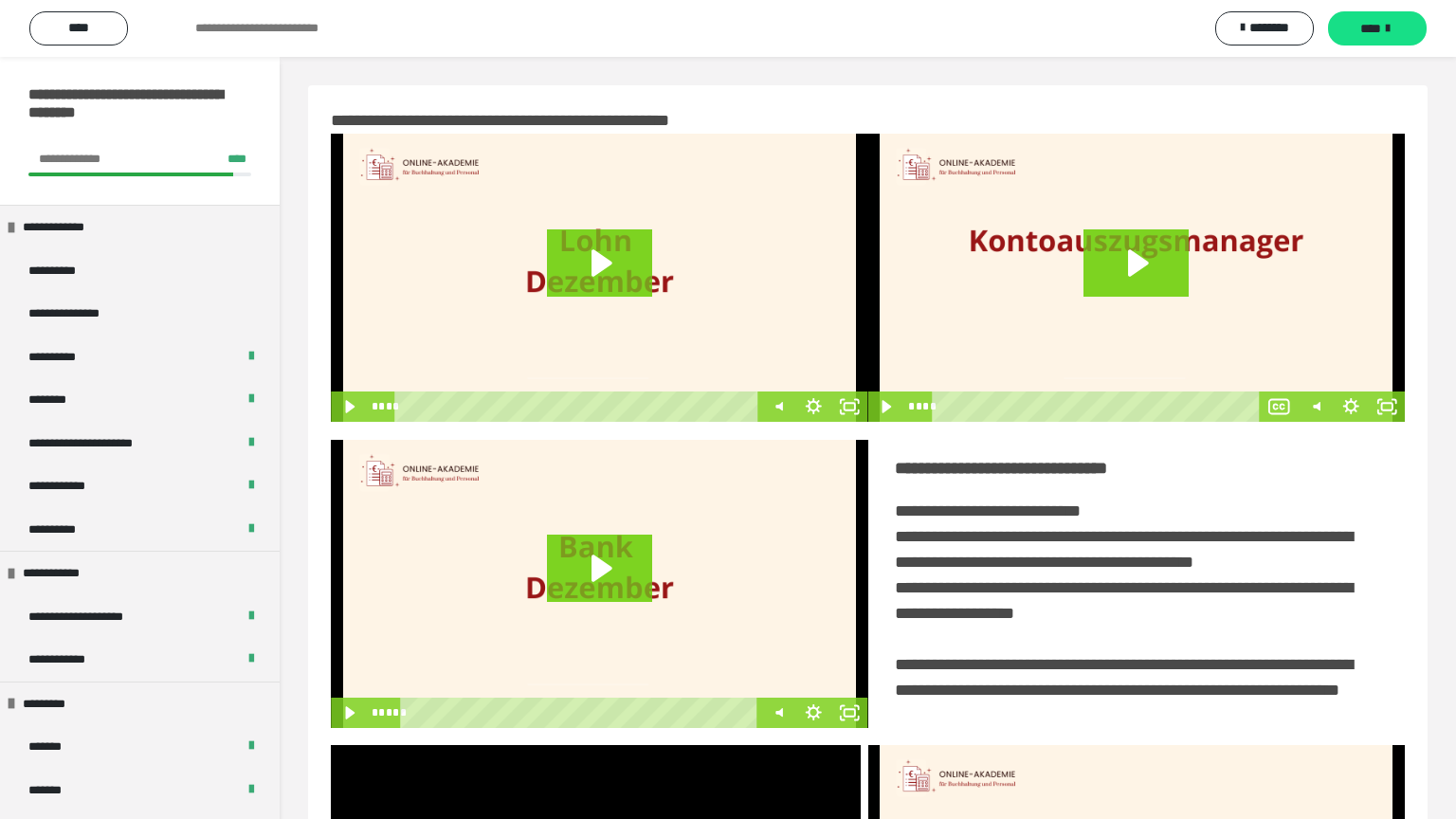 scroll, scrollTop: 317, scrollLeft: 0, axis: vertical 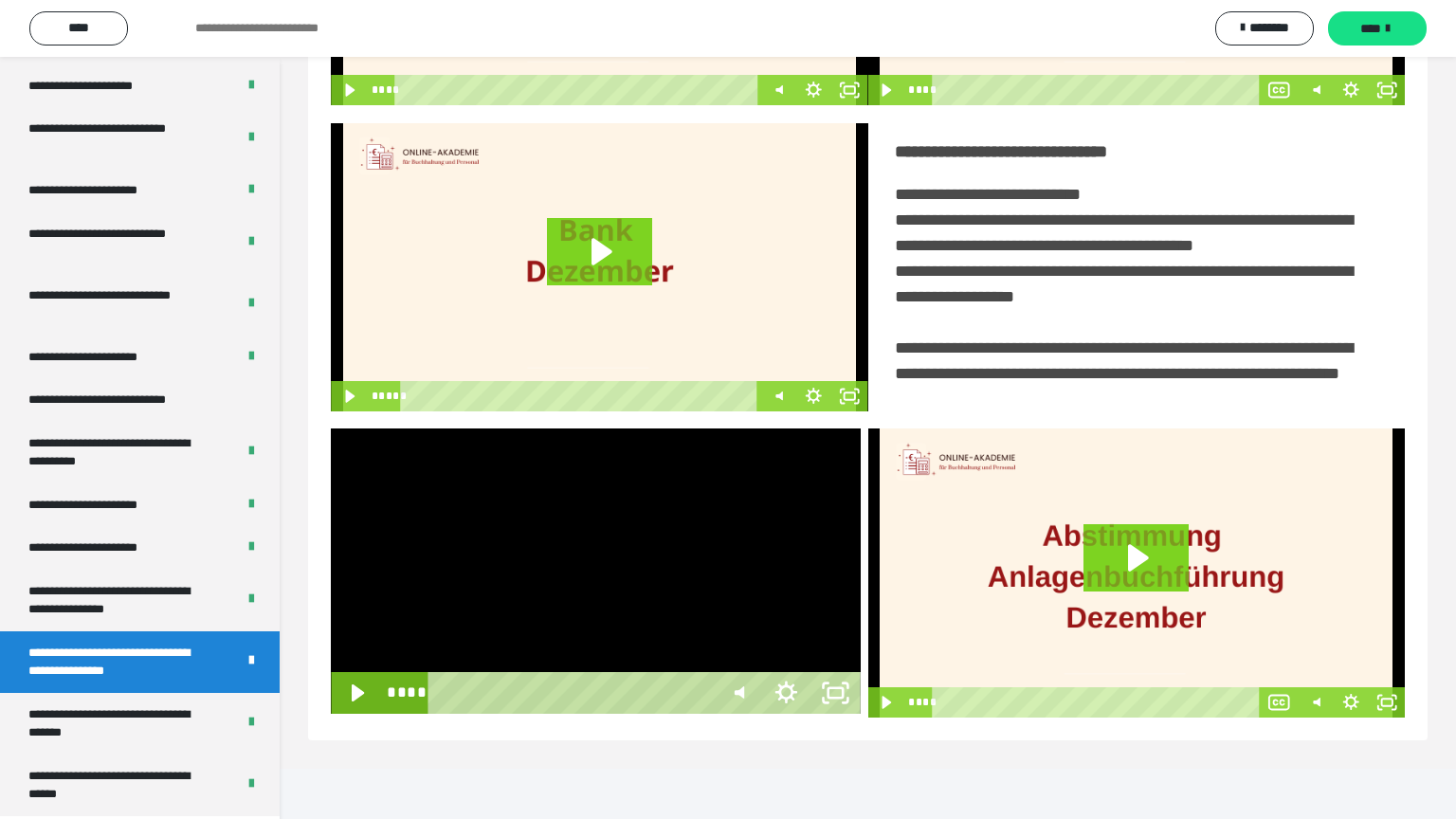 click at bounding box center [595, 571] 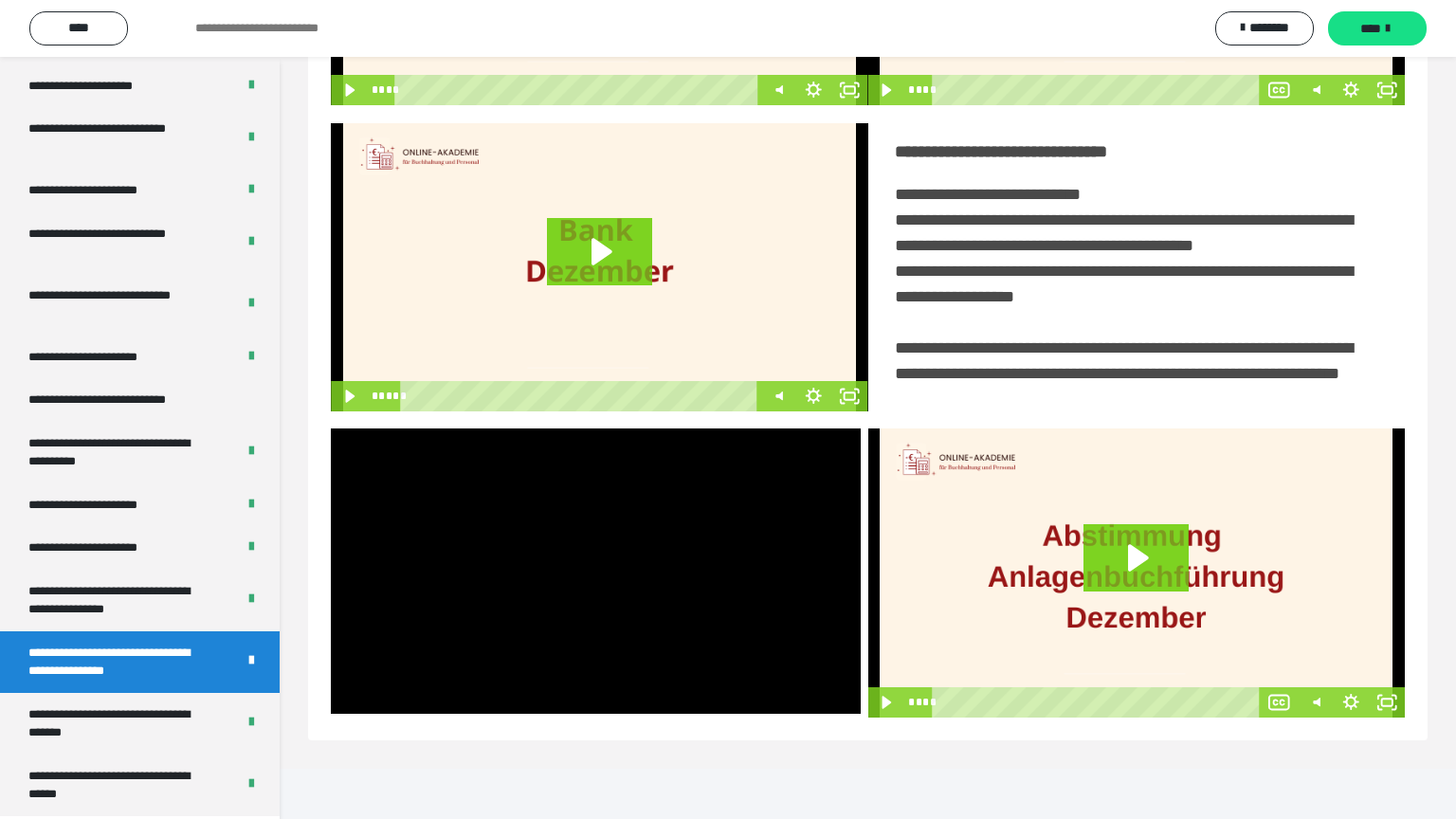 click at bounding box center [595, 571] 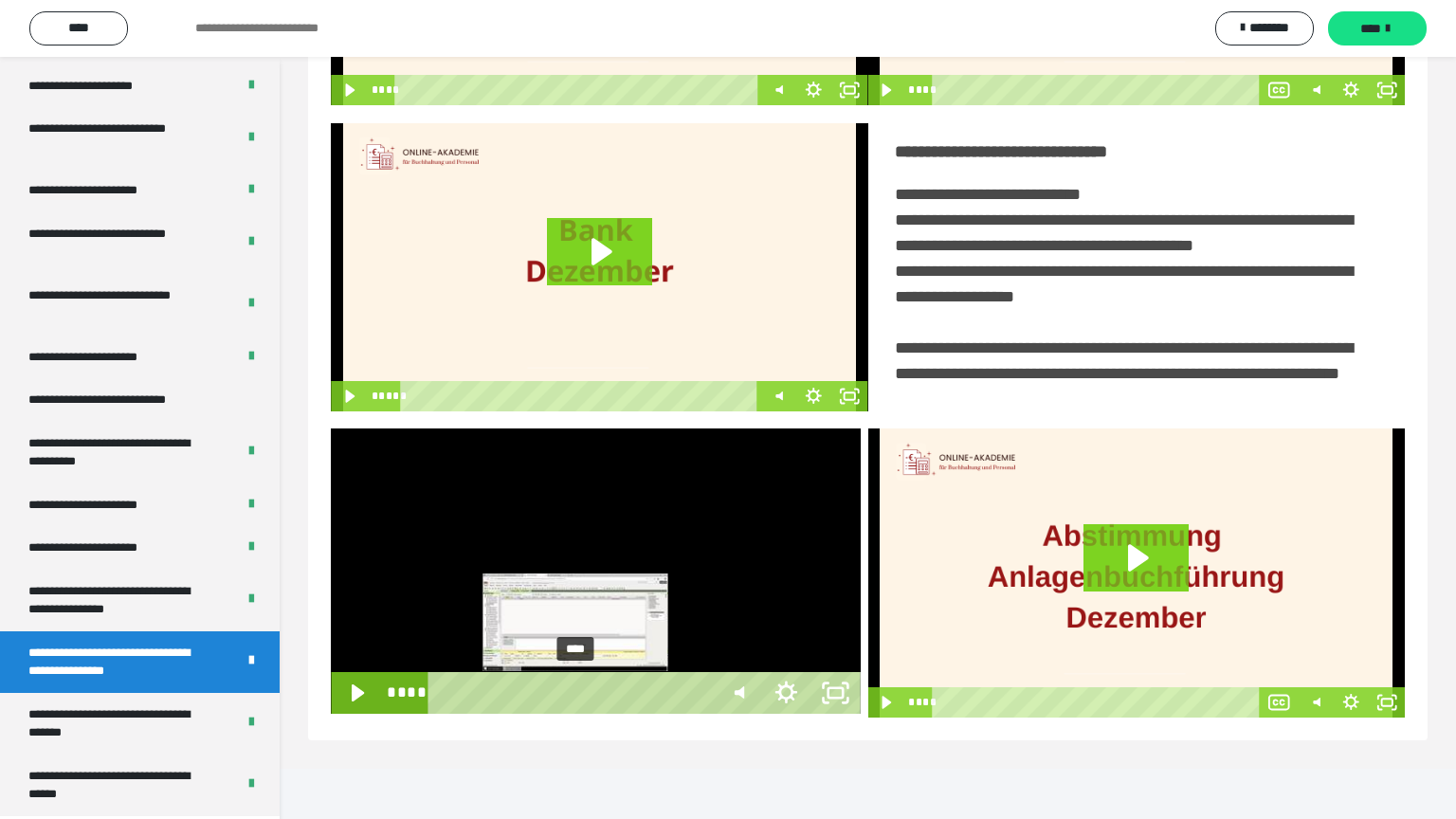 click on "****" at bounding box center (573, 693) 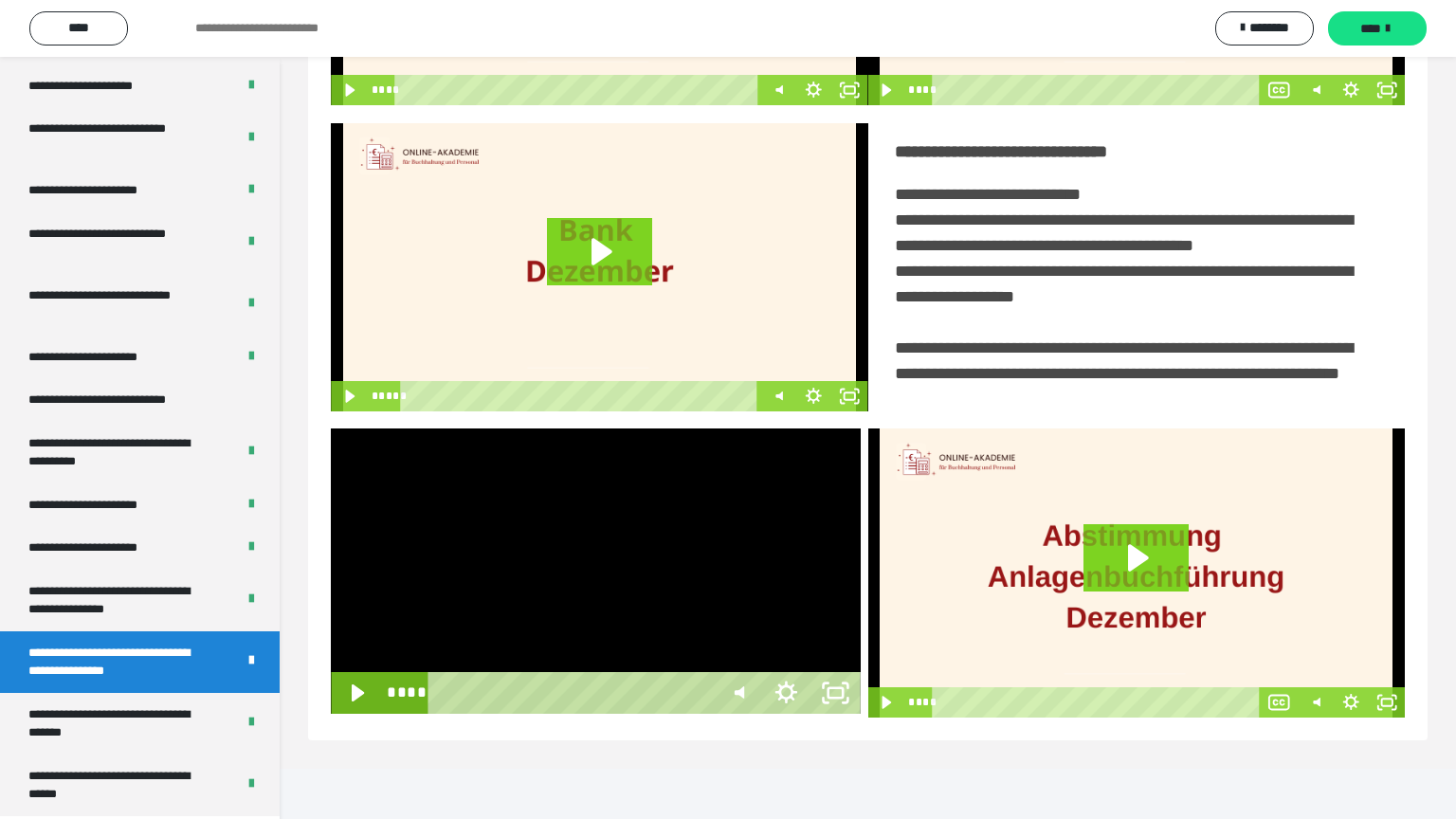 click at bounding box center (595, 571) 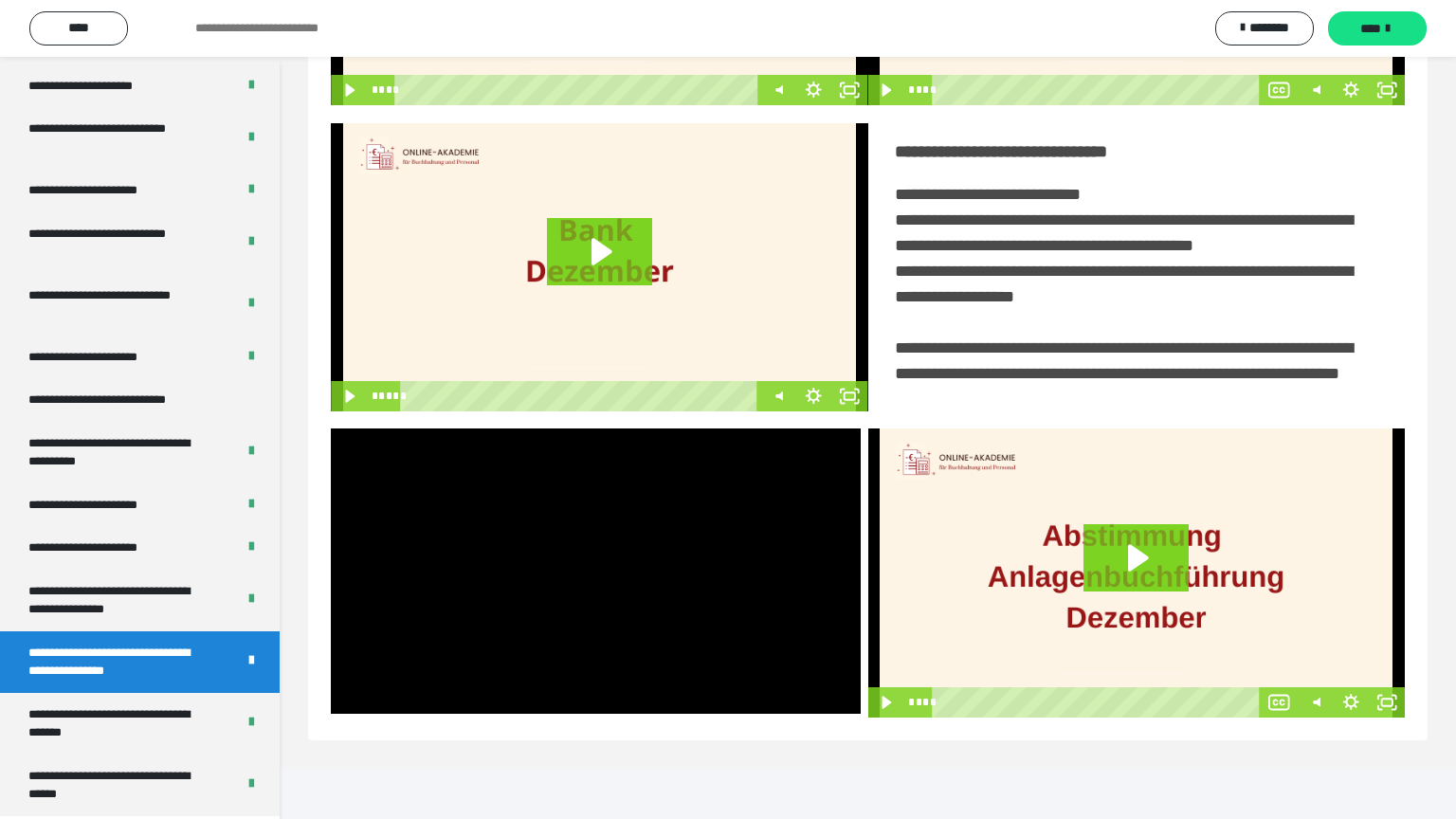 click at bounding box center [595, 571] 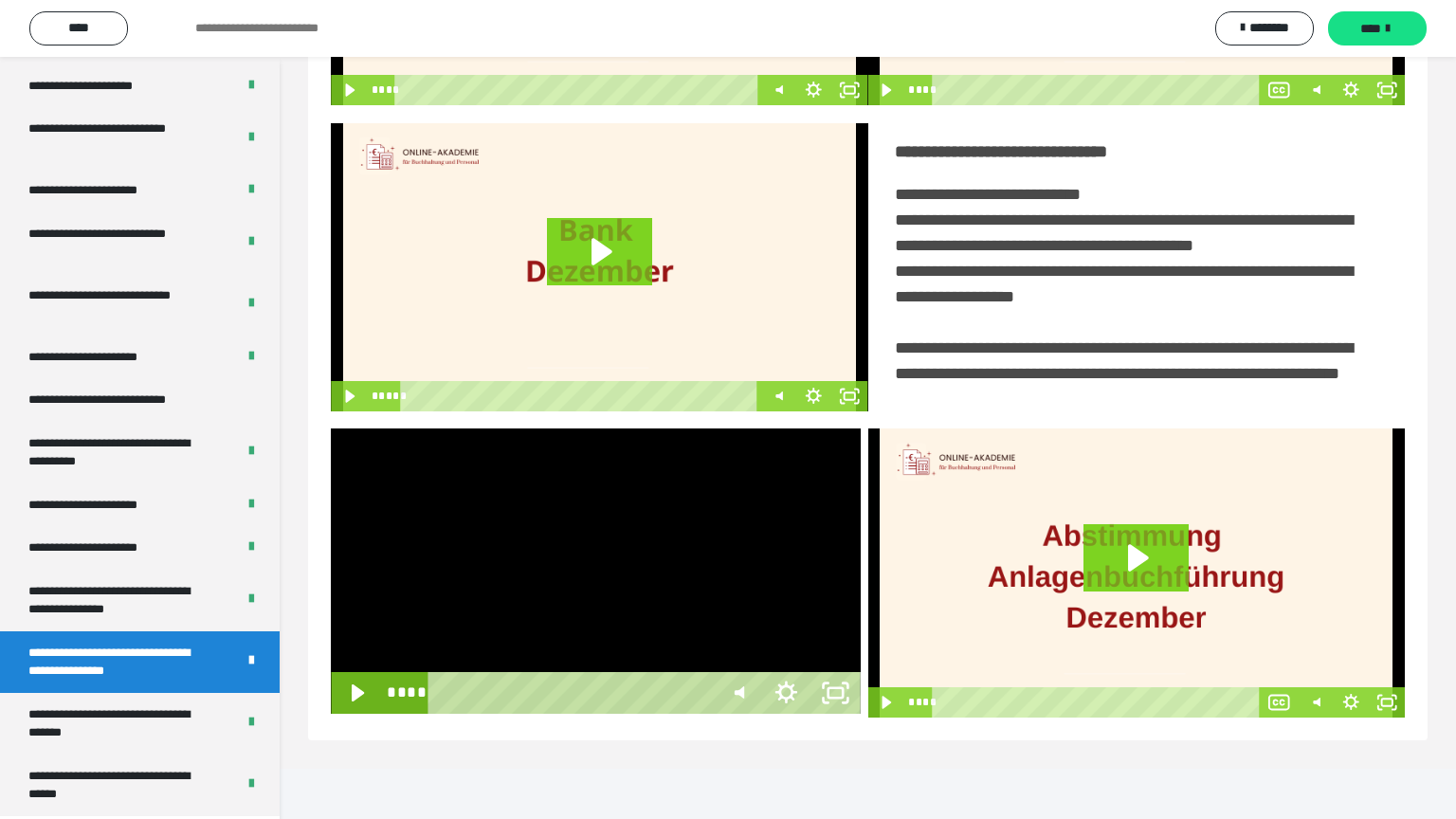 click at bounding box center [595, 571] 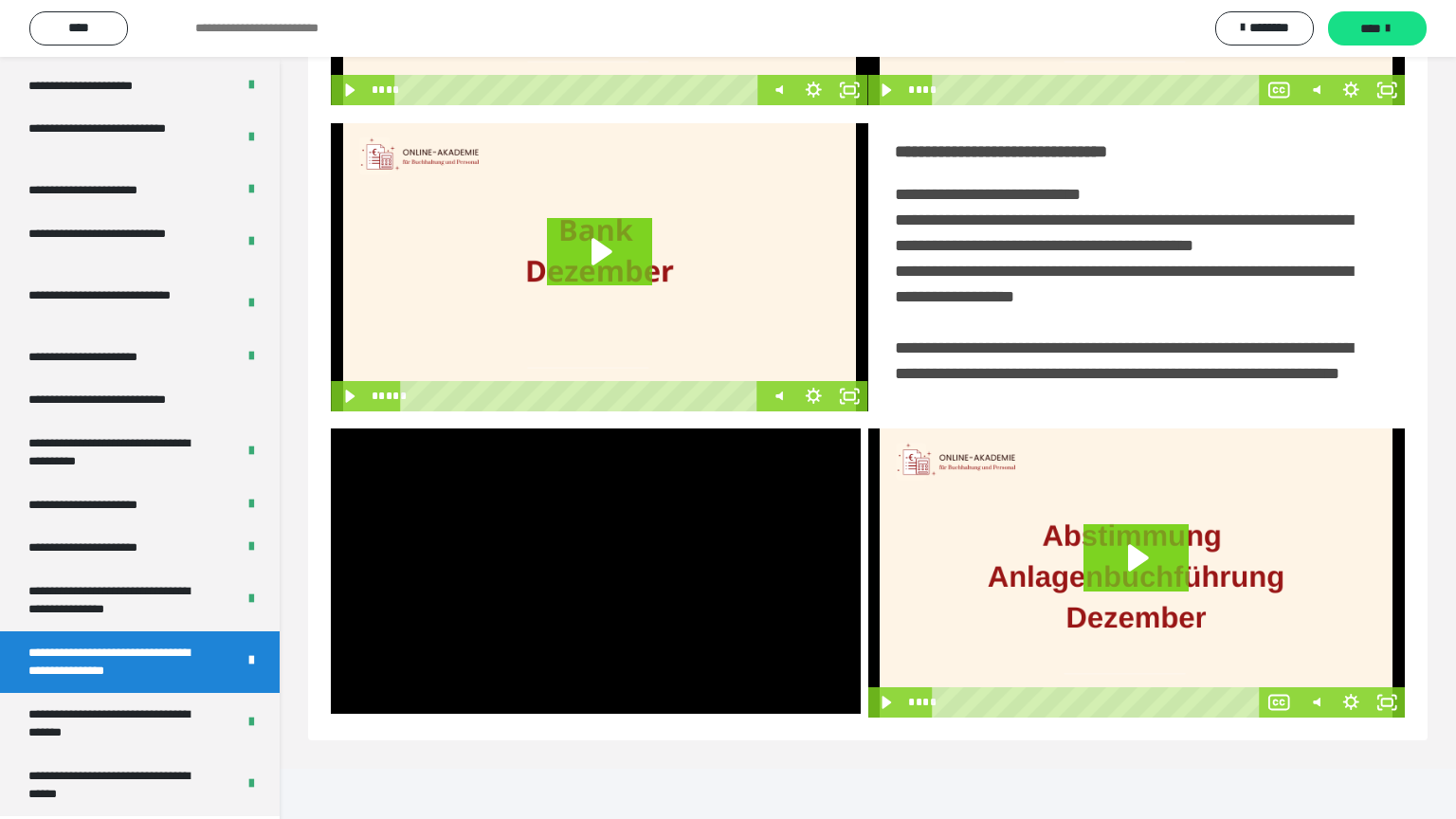click at bounding box center (595, 571) 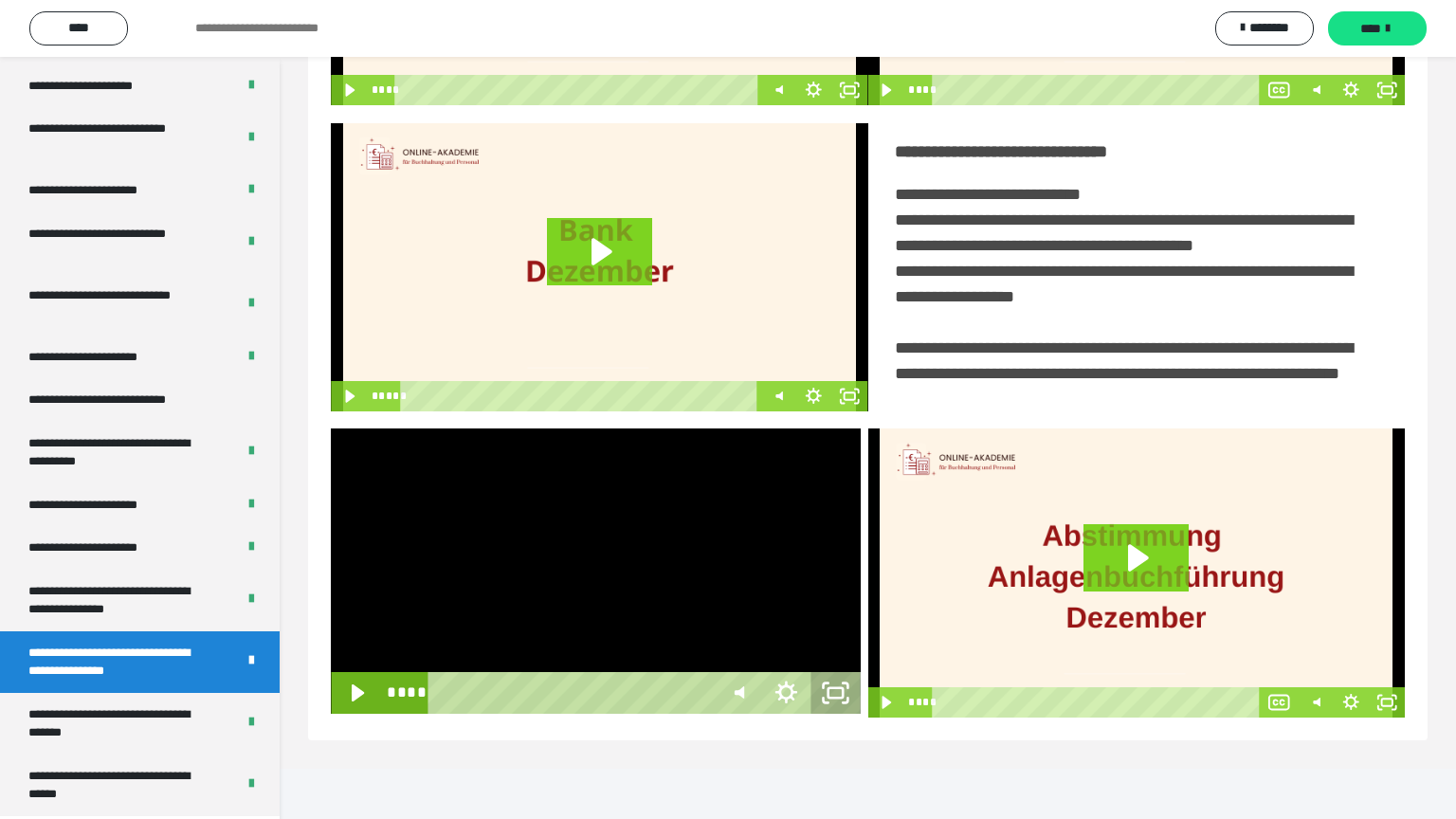 click 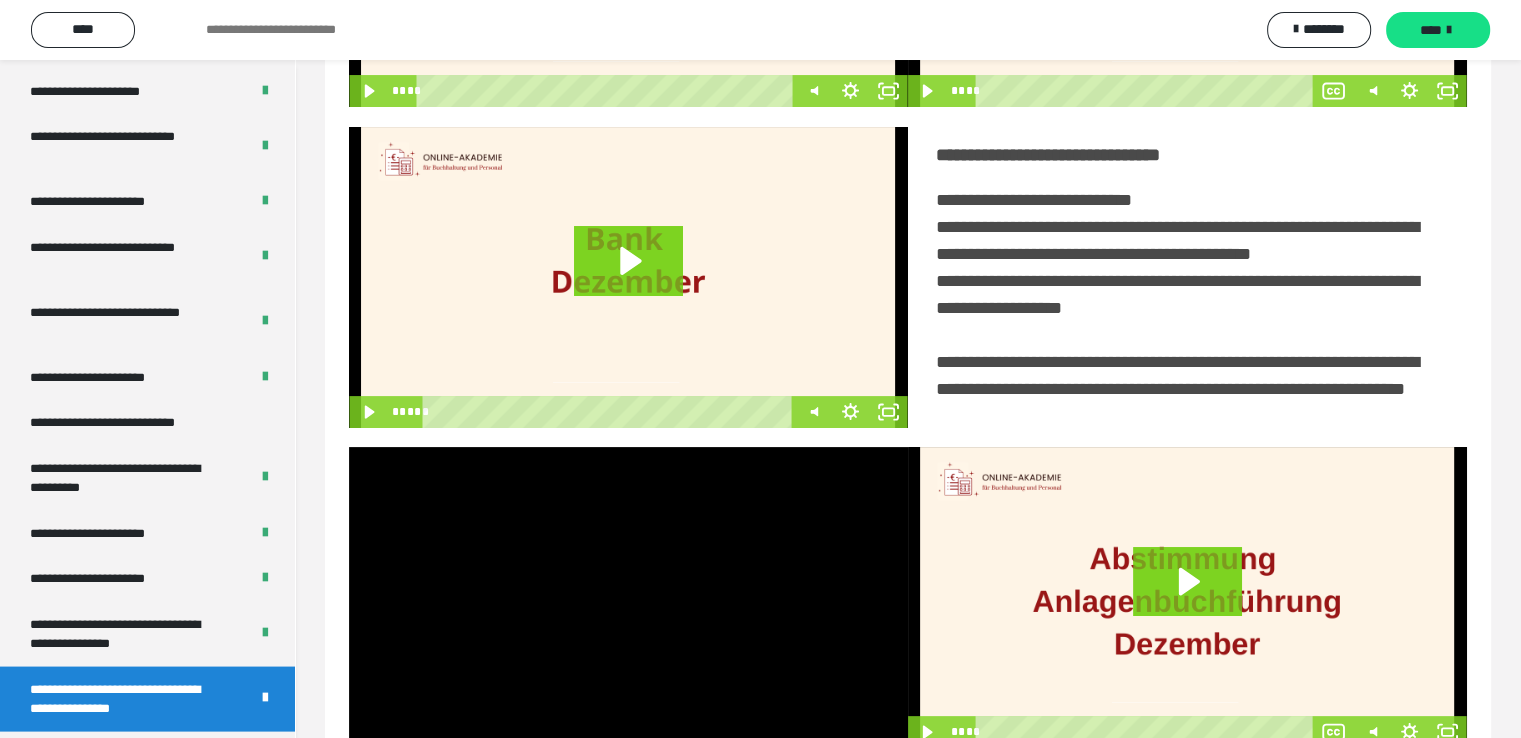 scroll, scrollTop: 3930, scrollLeft: 0, axis: vertical 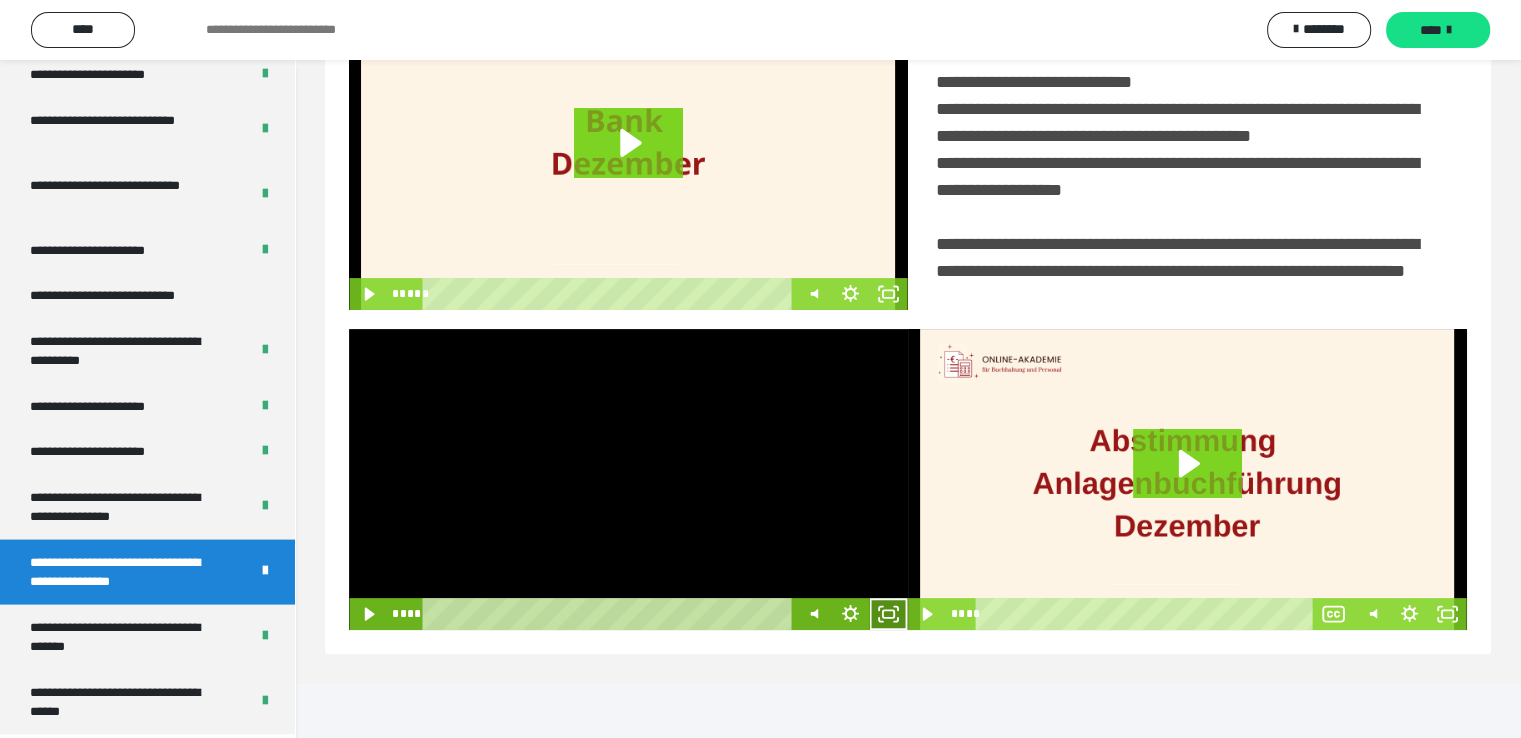 click 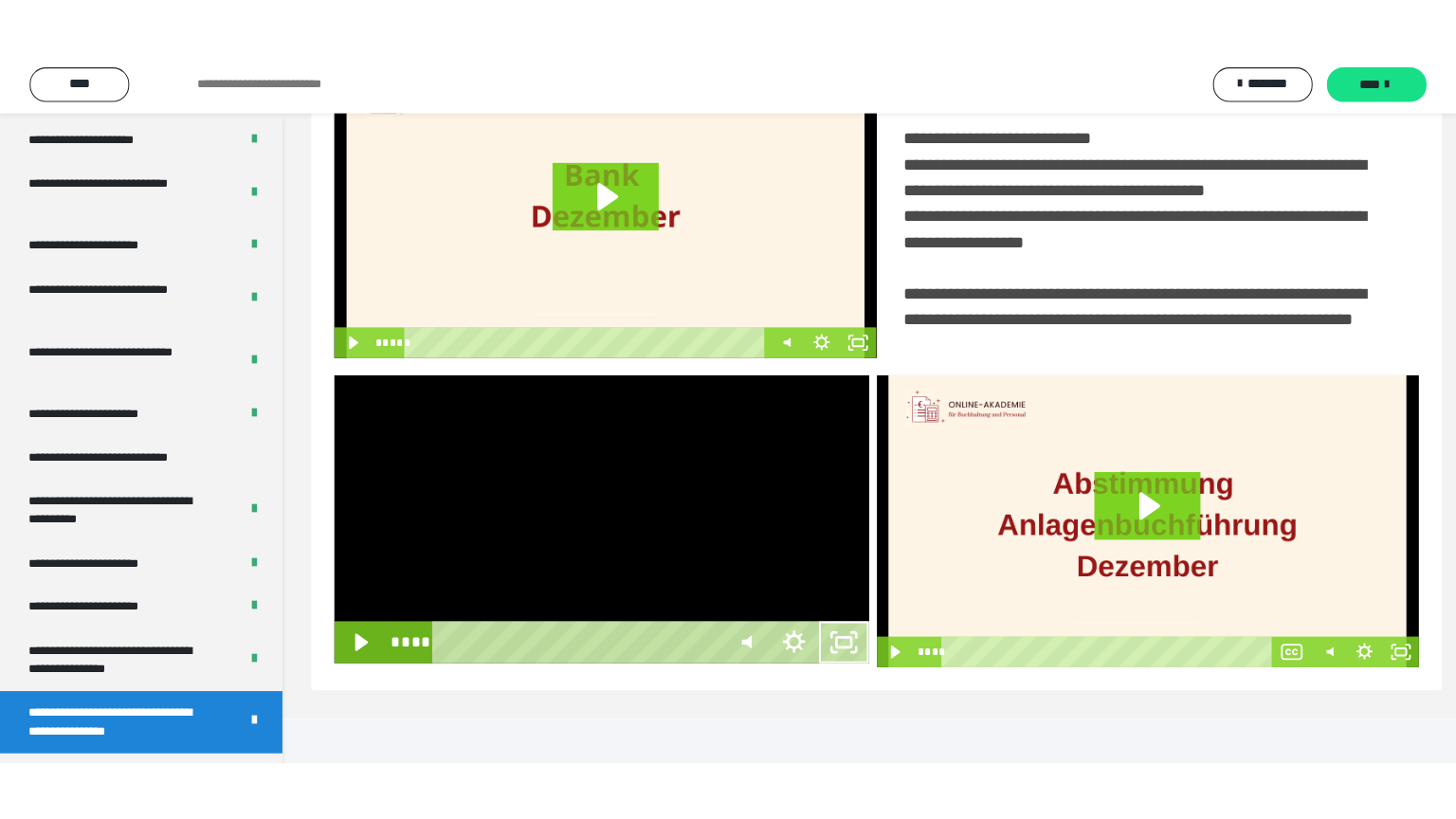 scroll, scrollTop: 317, scrollLeft: 0, axis: vertical 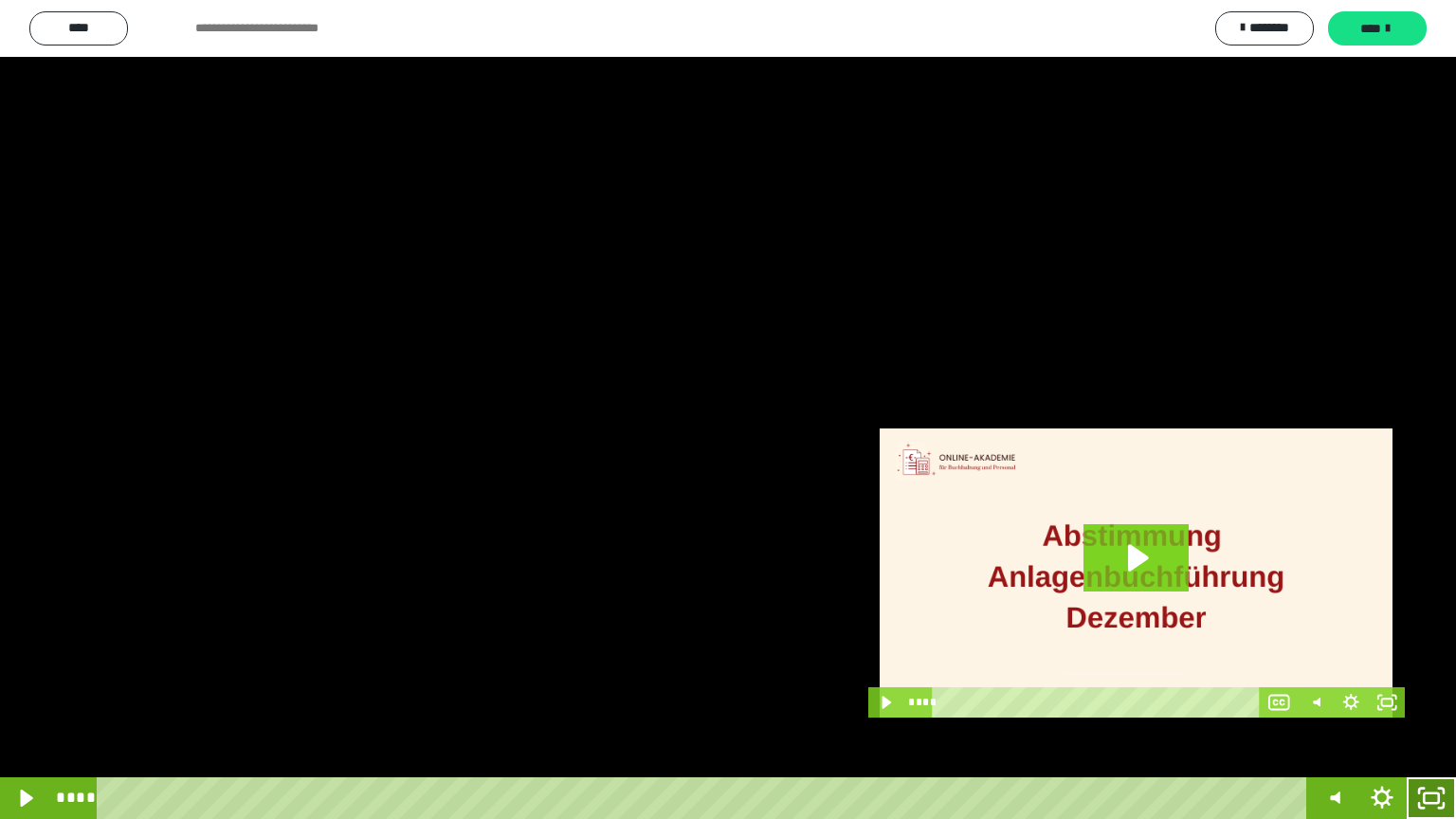click 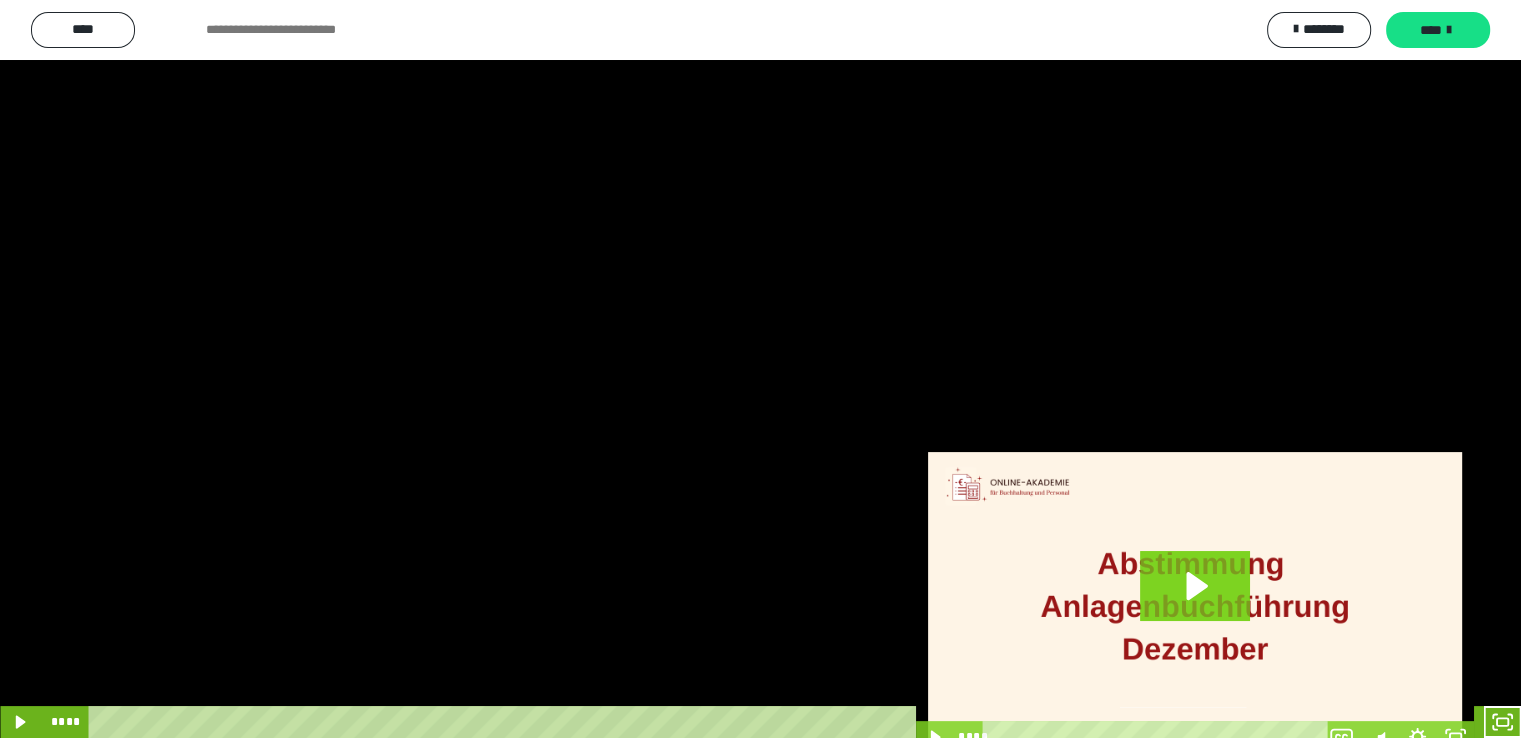 scroll, scrollTop: 3930, scrollLeft: 0, axis: vertical 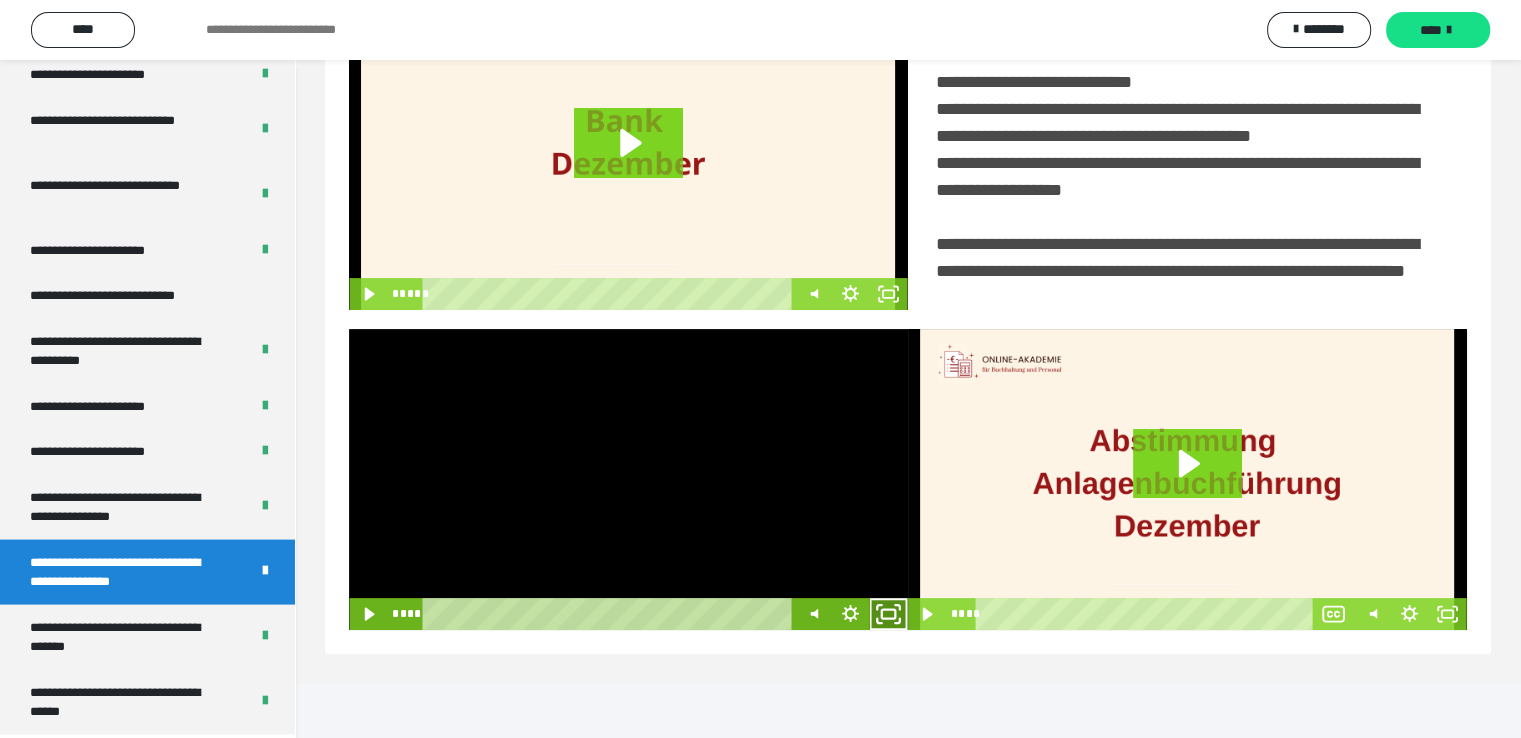 click 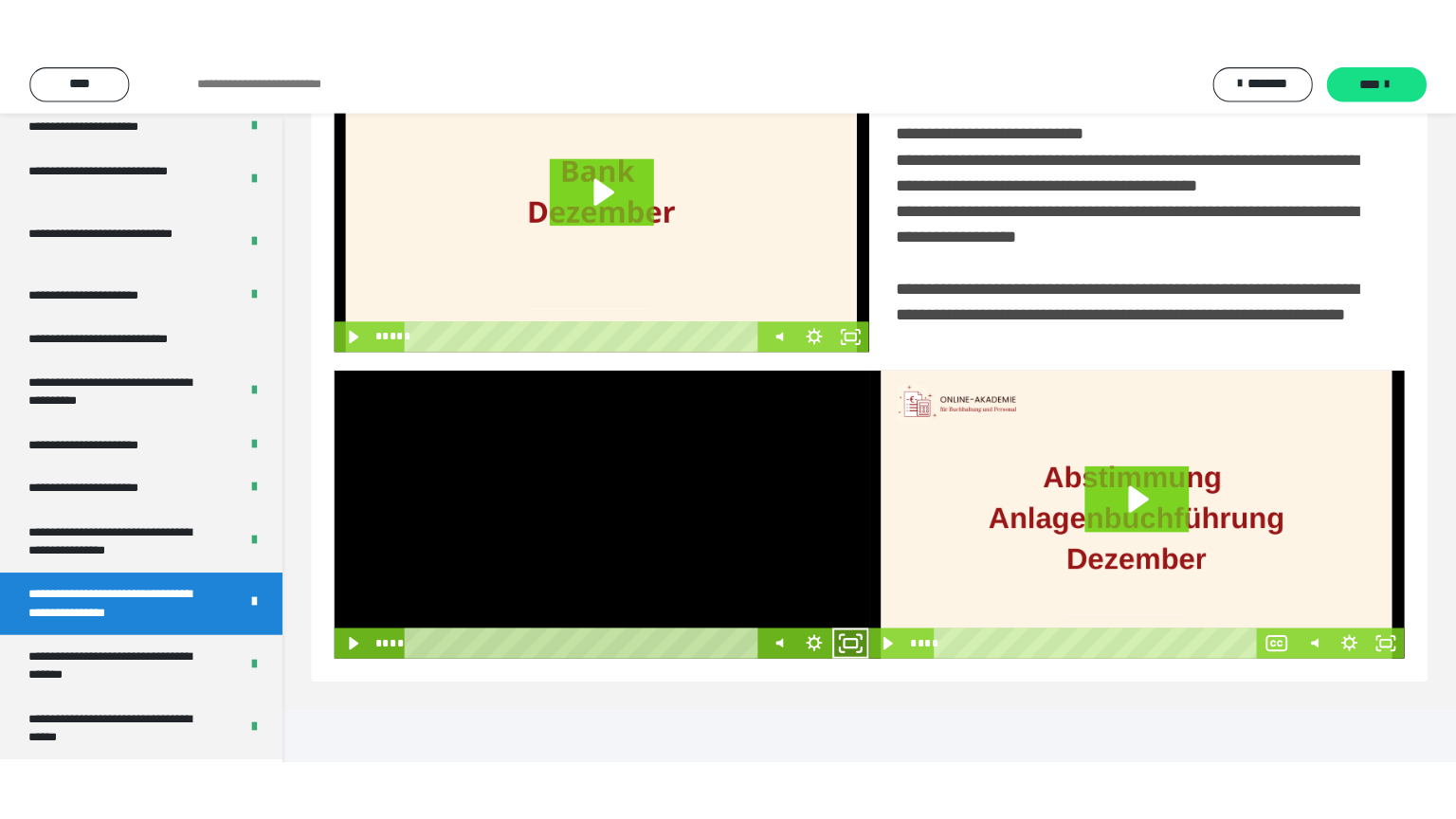 scroll, scrollTop: 317, scrollLeft: 0, axis: vertical 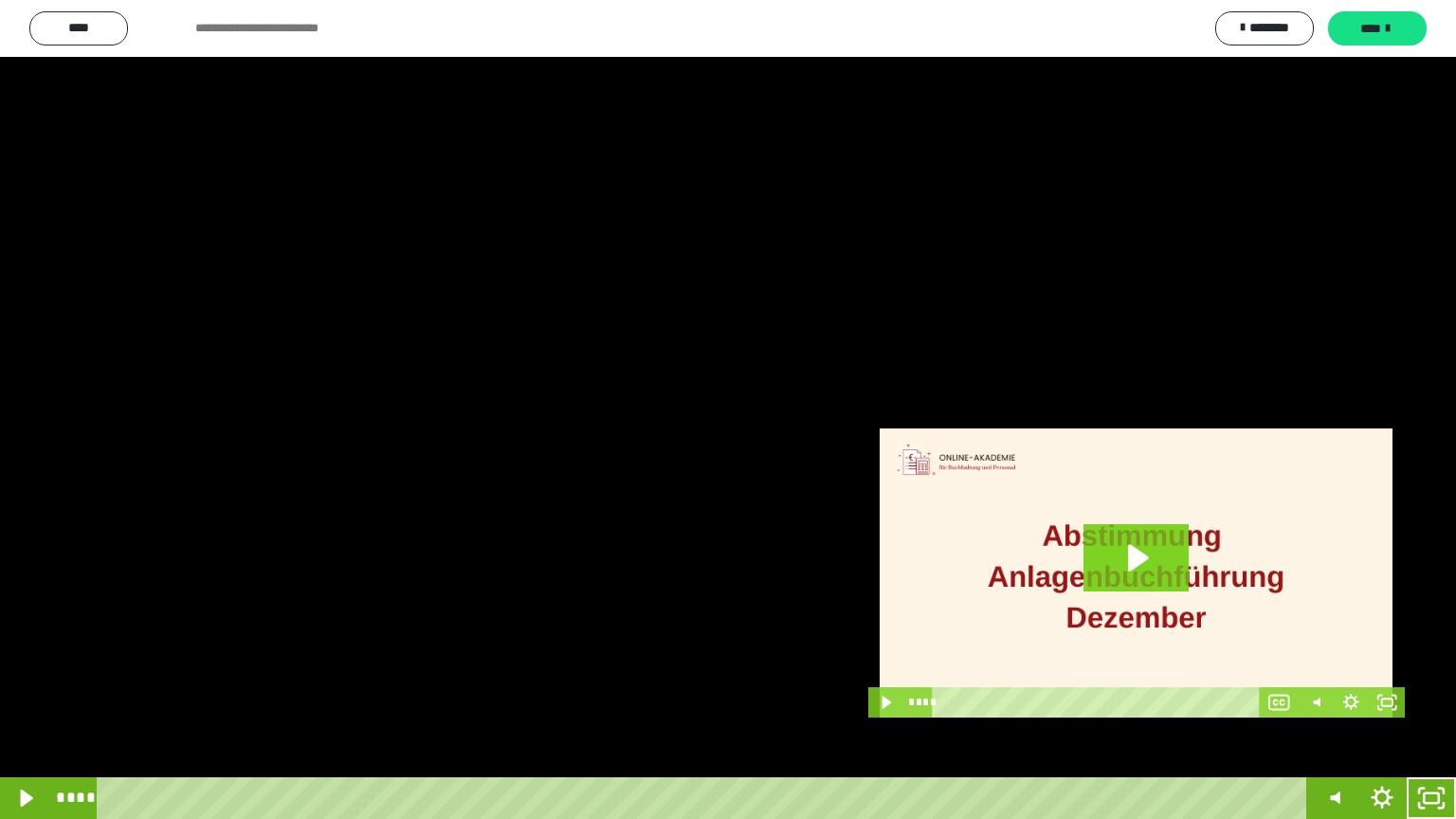 click at bounding box center [728, 410] 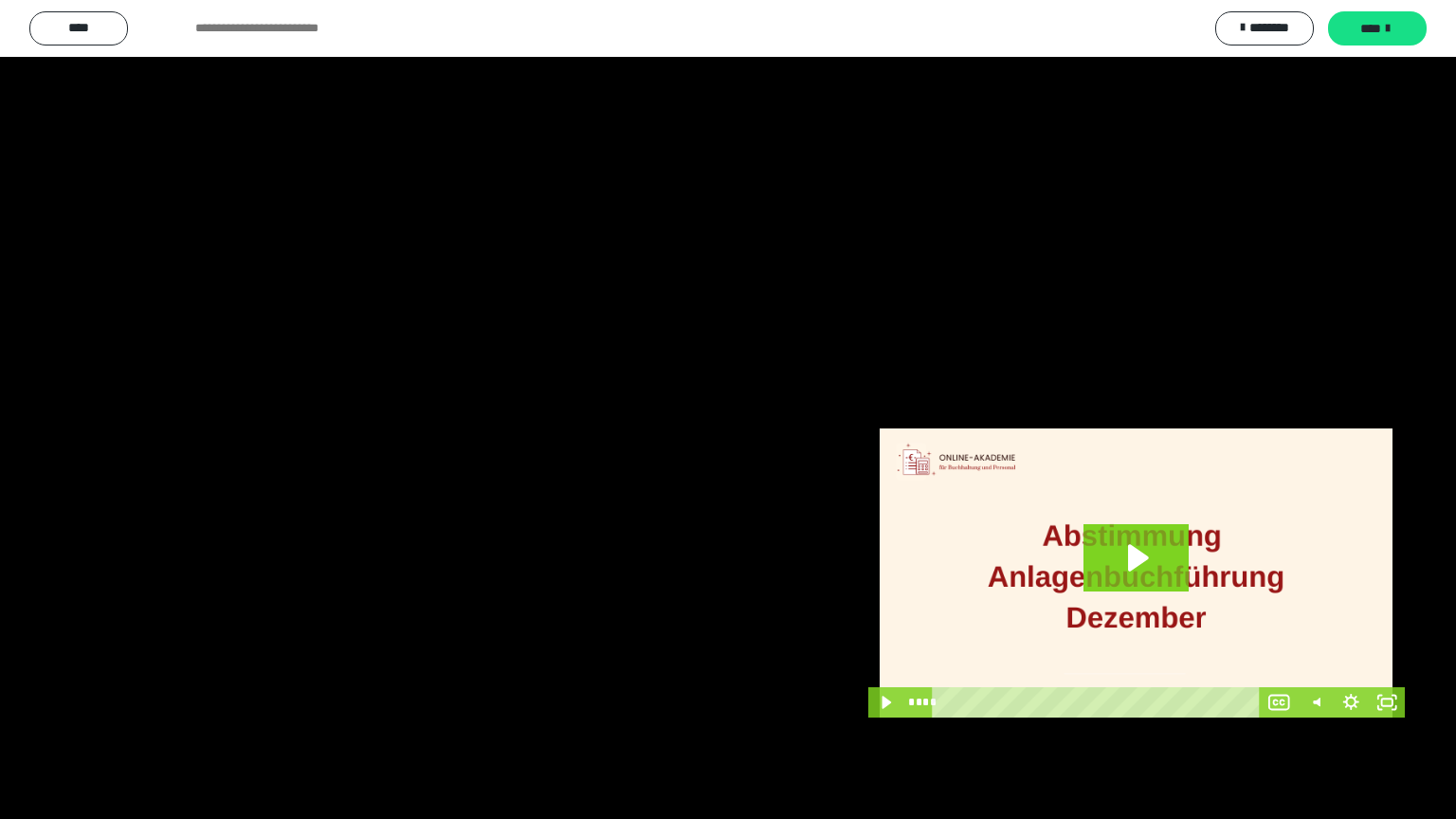 click at bounding box center [728, 410] 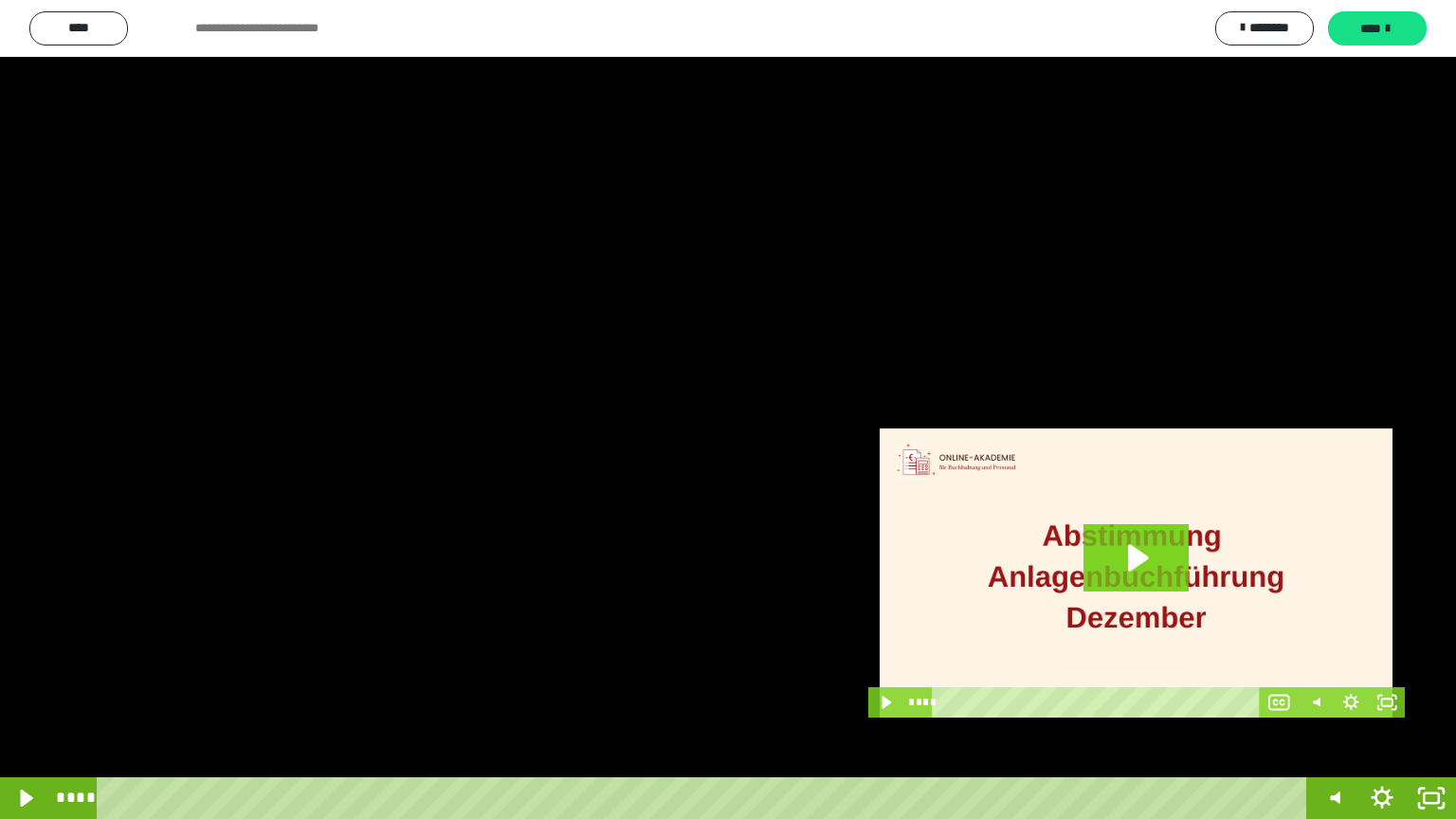 click at bounding box center (728, 410) 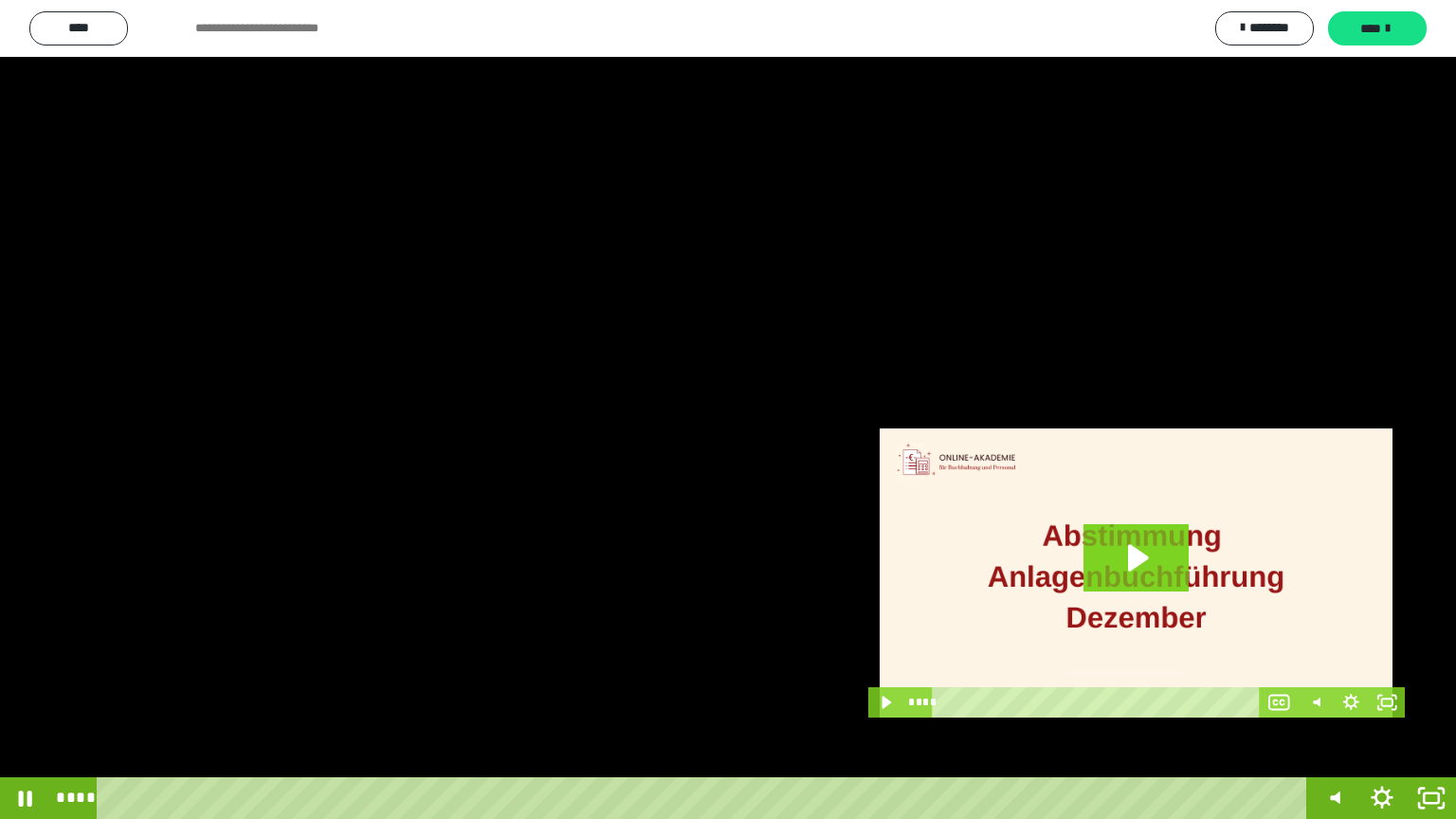 click at bounding box center (728, 410) 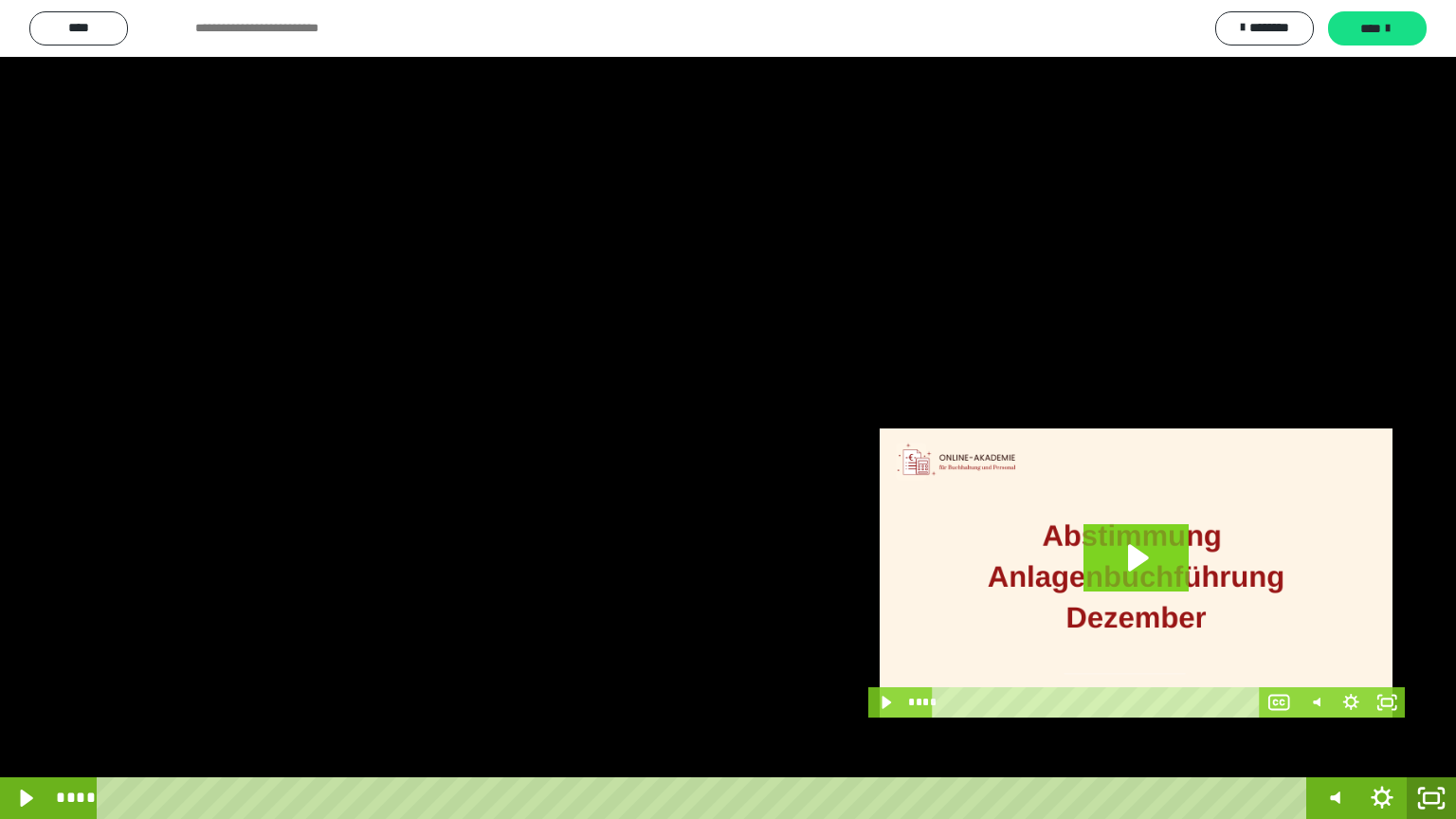click 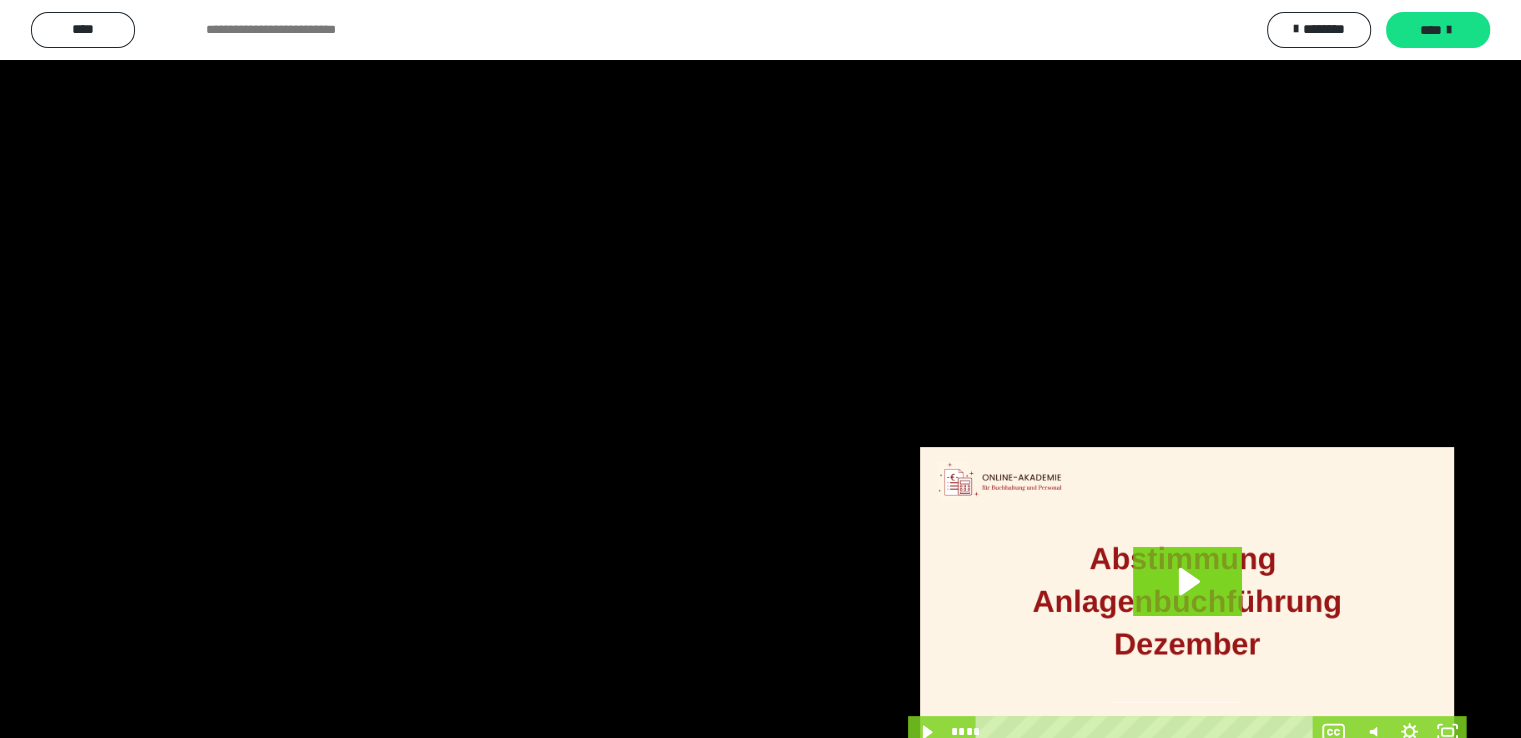 scroll, scrollTop: 3930, scrollLeft: 0, axis: vertical 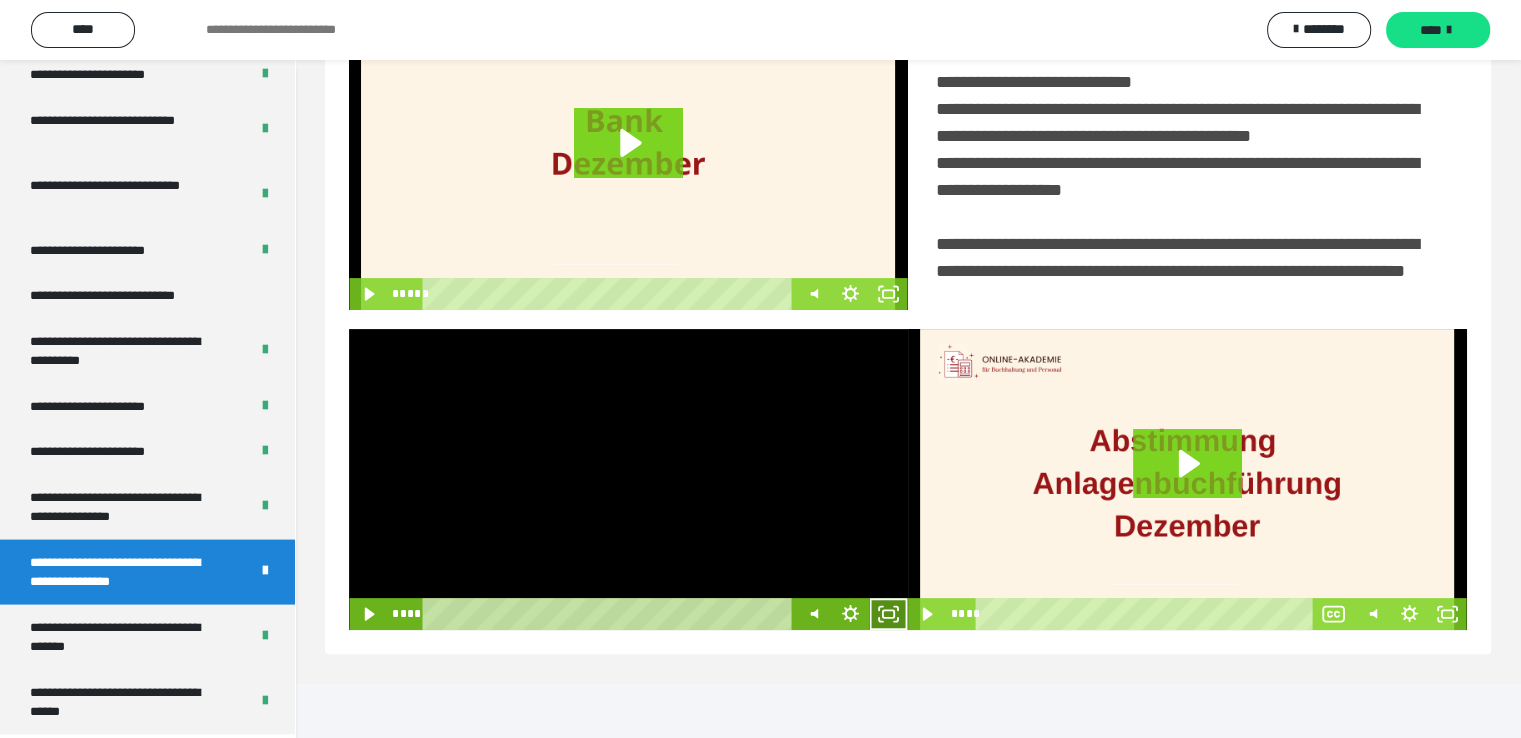 click 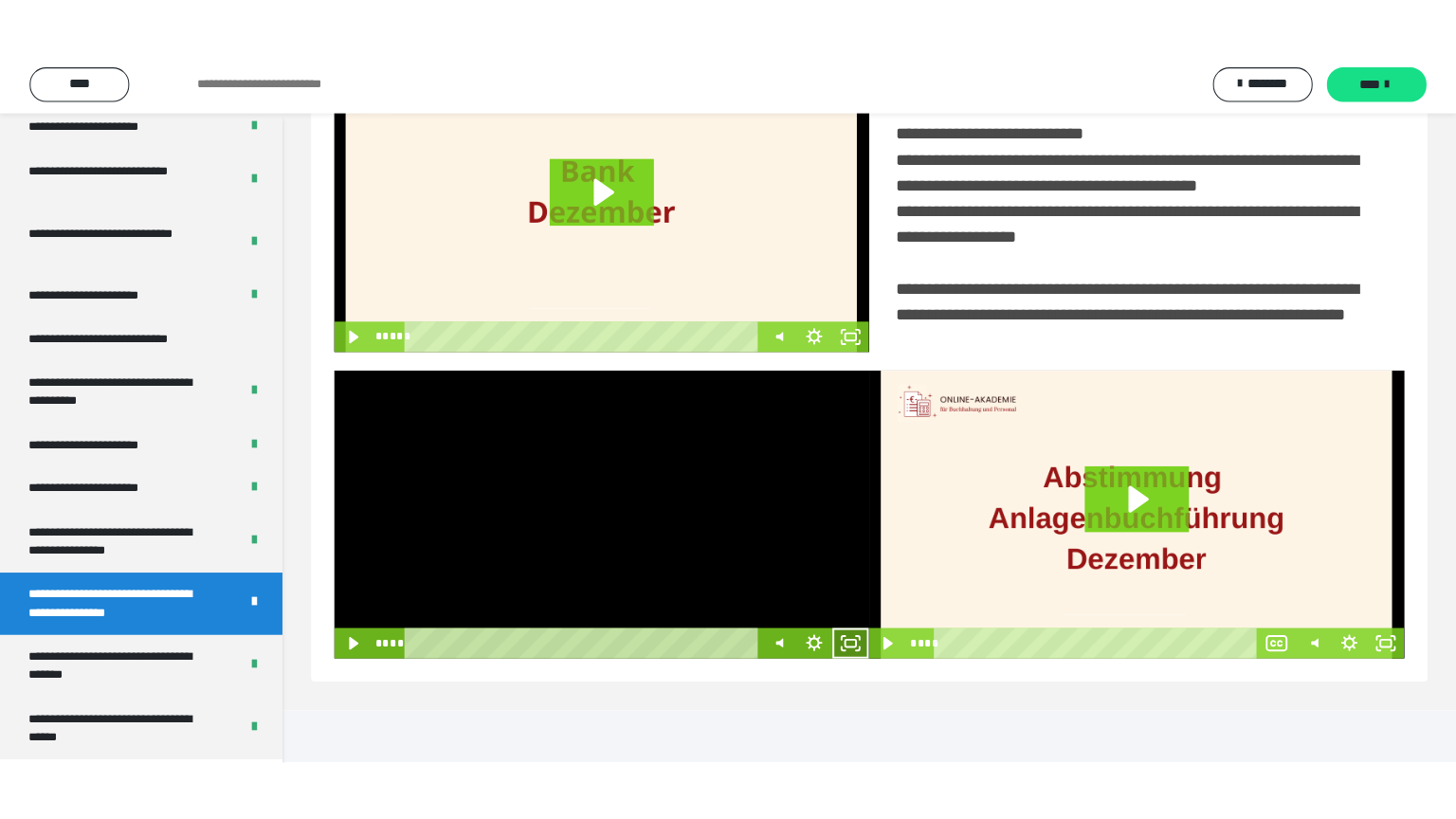 scroll, scrollTop: 317, scrollLeft: 0, axis: vertical 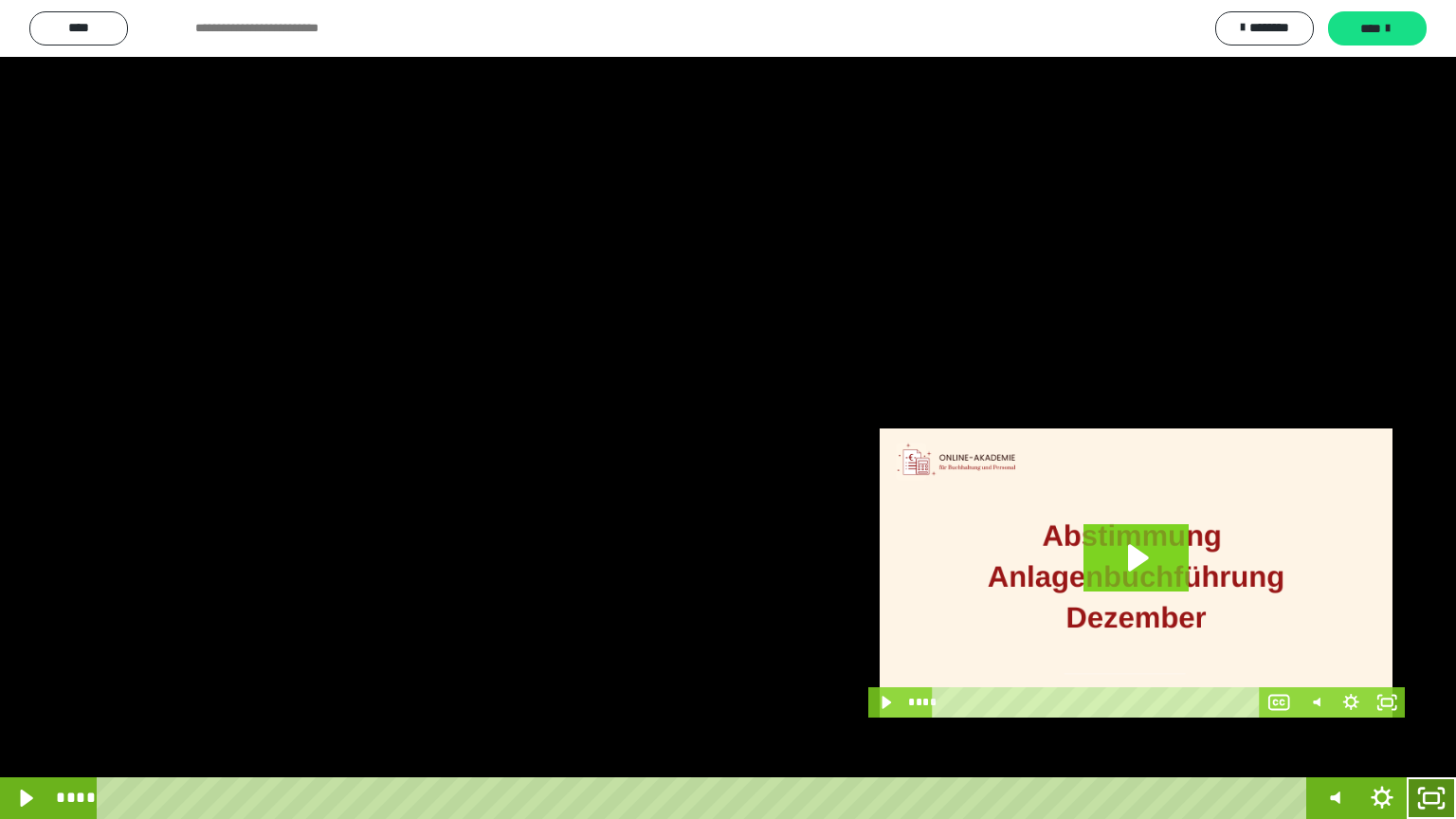 drag, startPoint x: 1434, startPoint y: 791, endPoint x: 1427, endPoint y: 698, distance: 93.26307 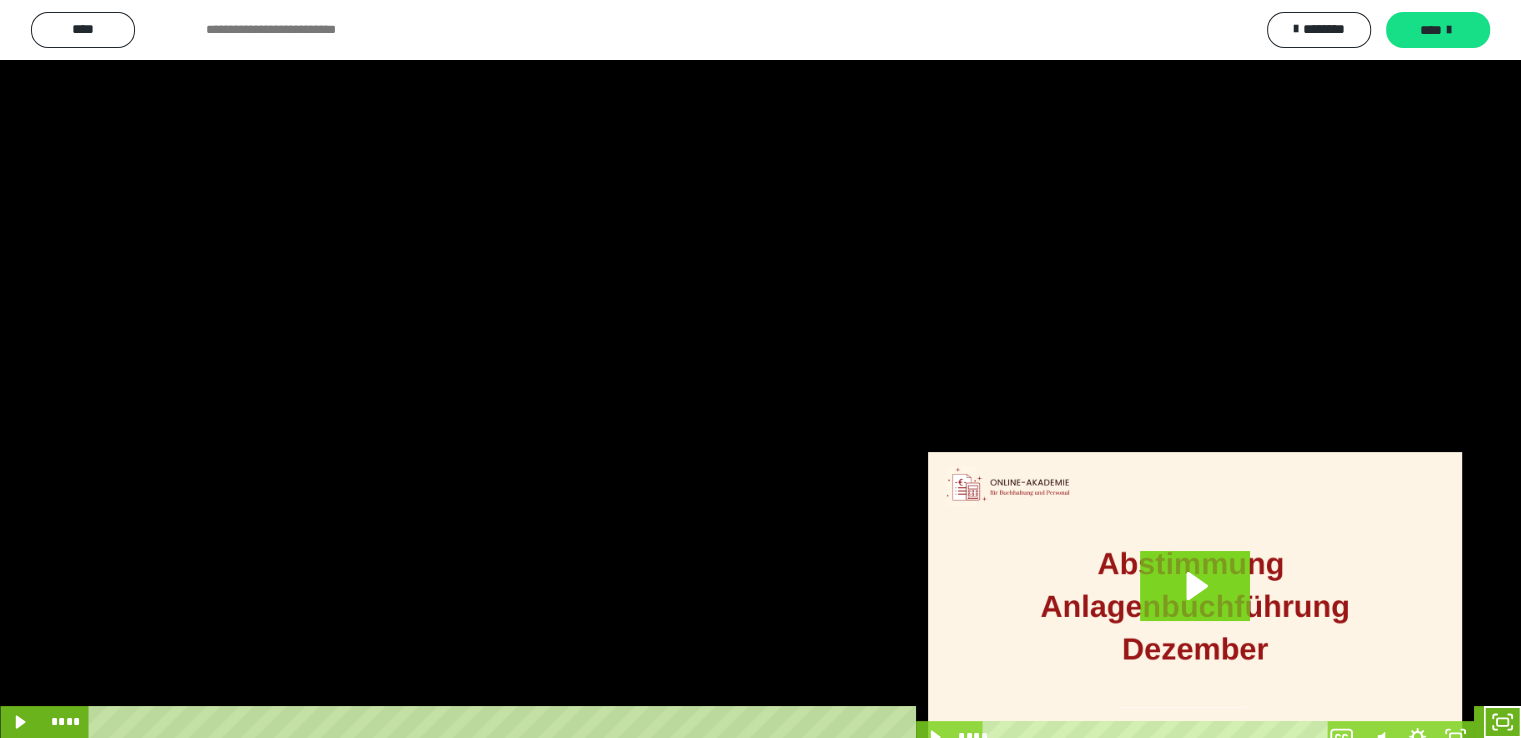 scroll, scrollTop: 3930, scrollLeft: 0, axis: vertical 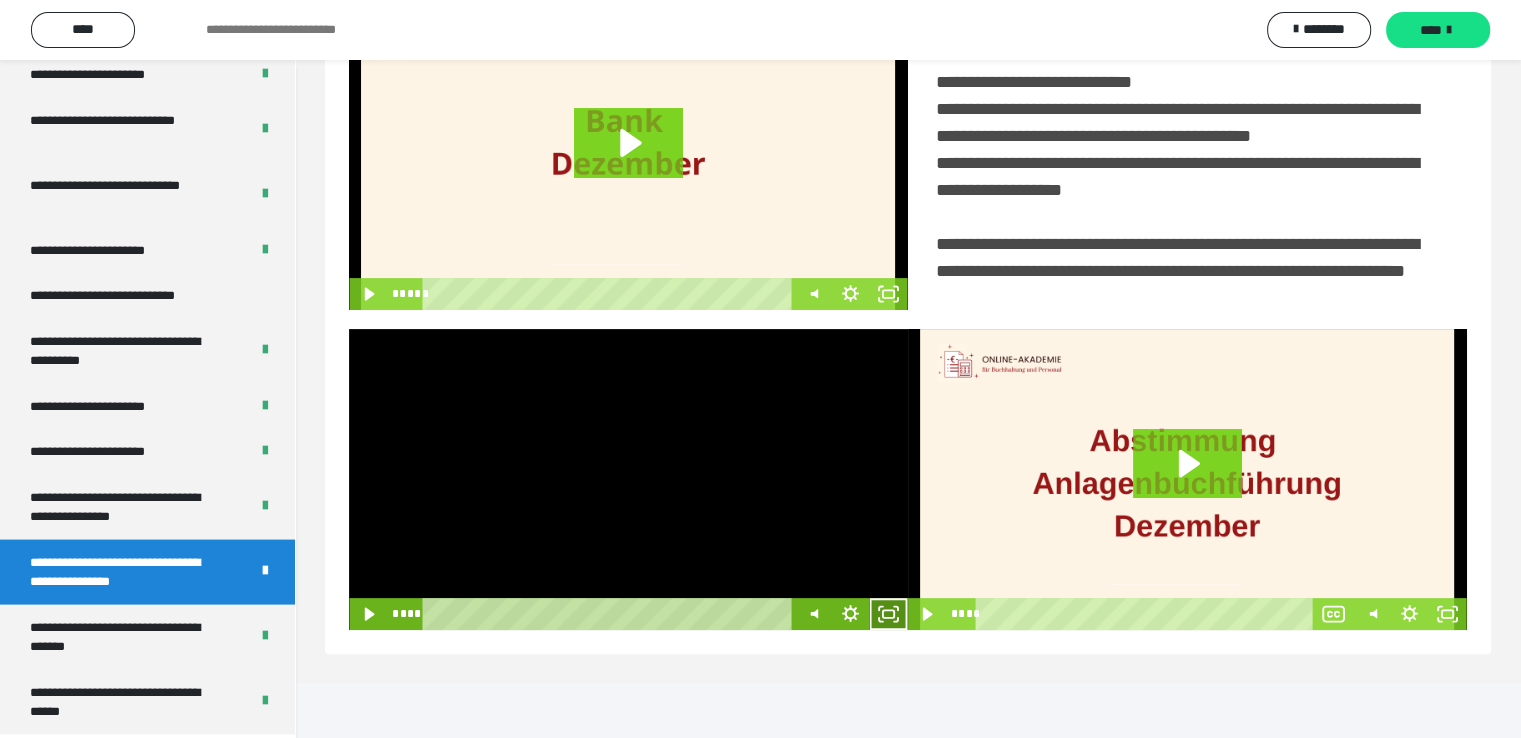 click 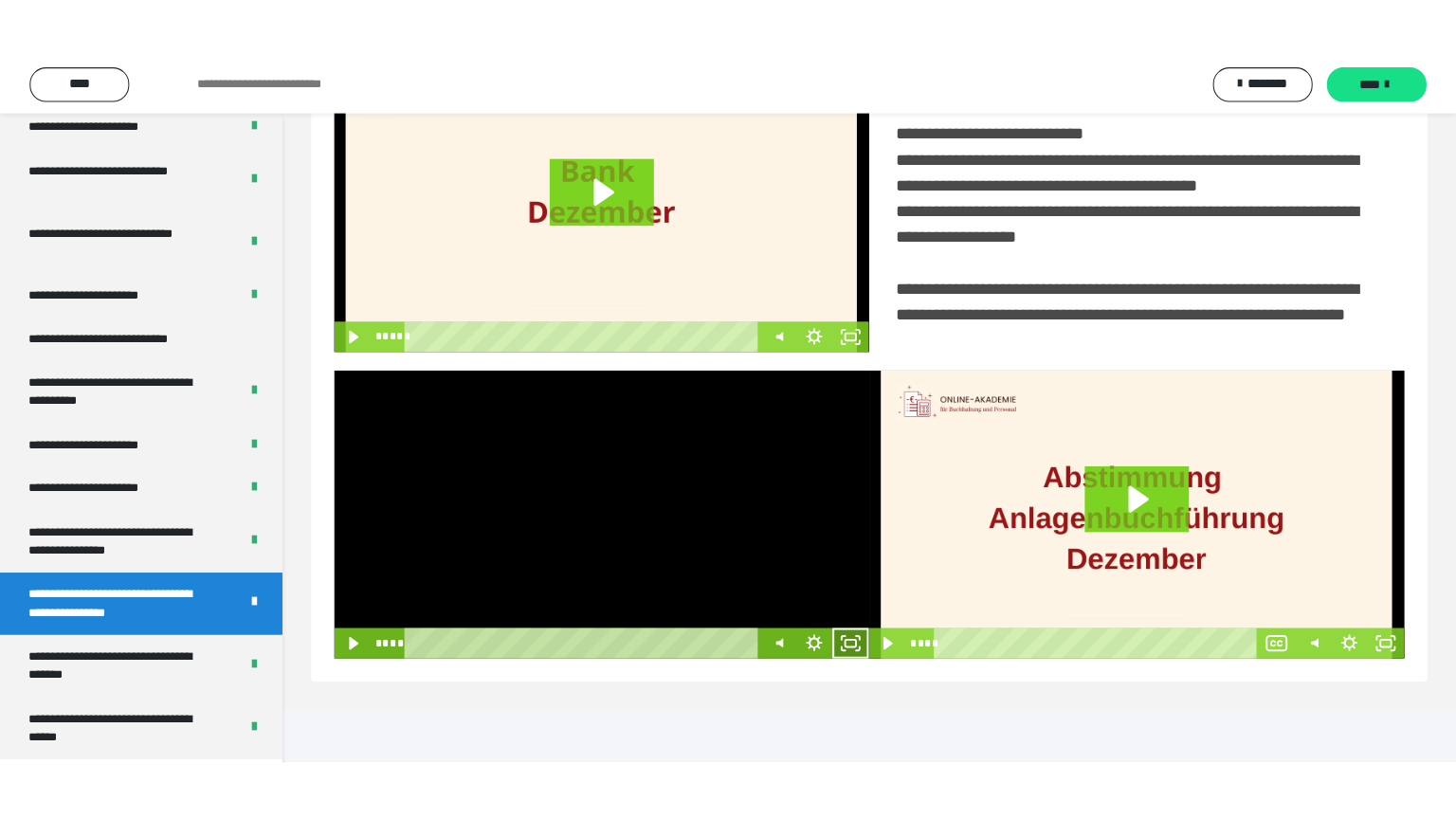 scroll, scrollTop: 317, scrollLeft: 0, axis: vertical 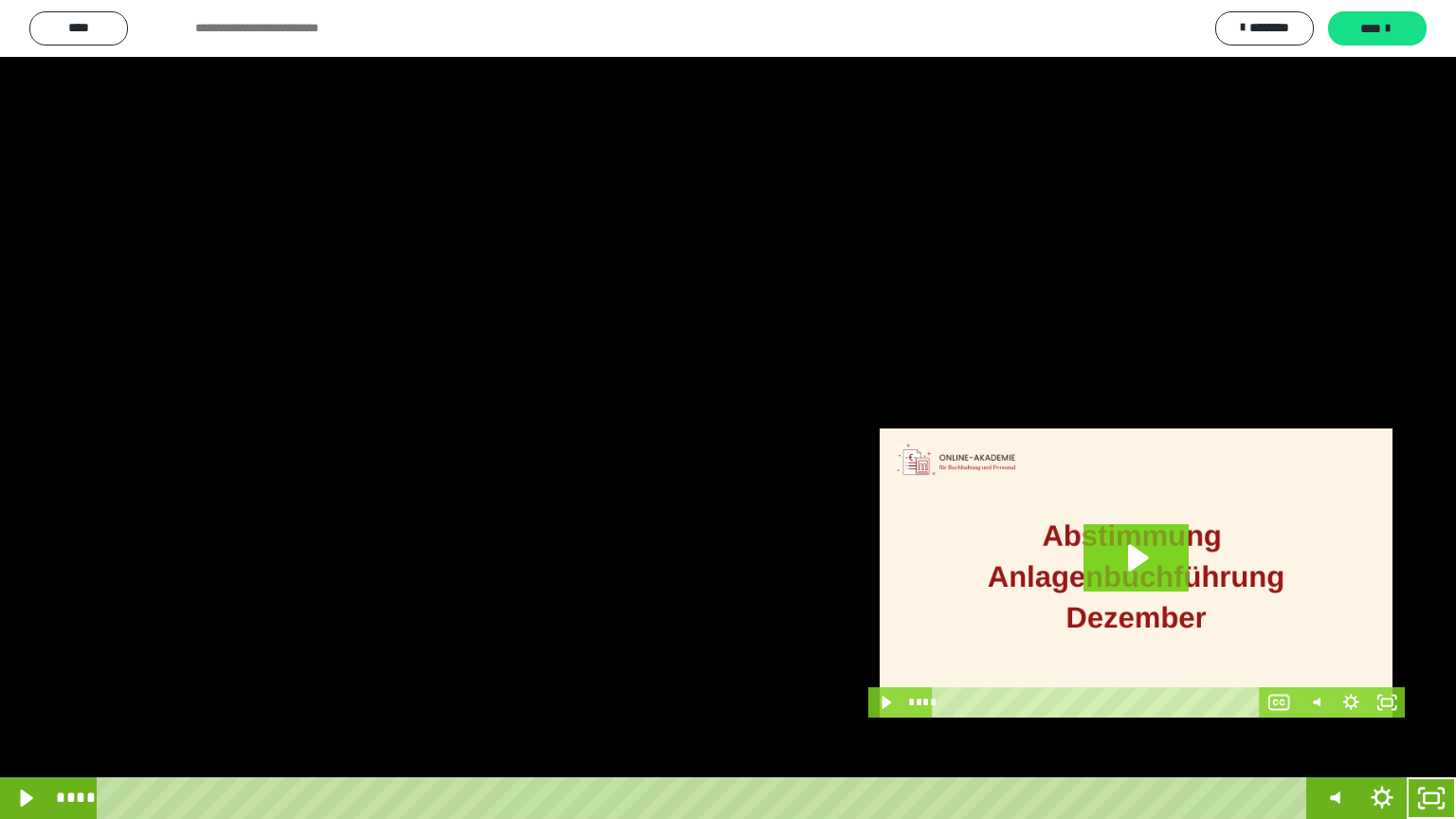 click at bounding box center [728, 410] 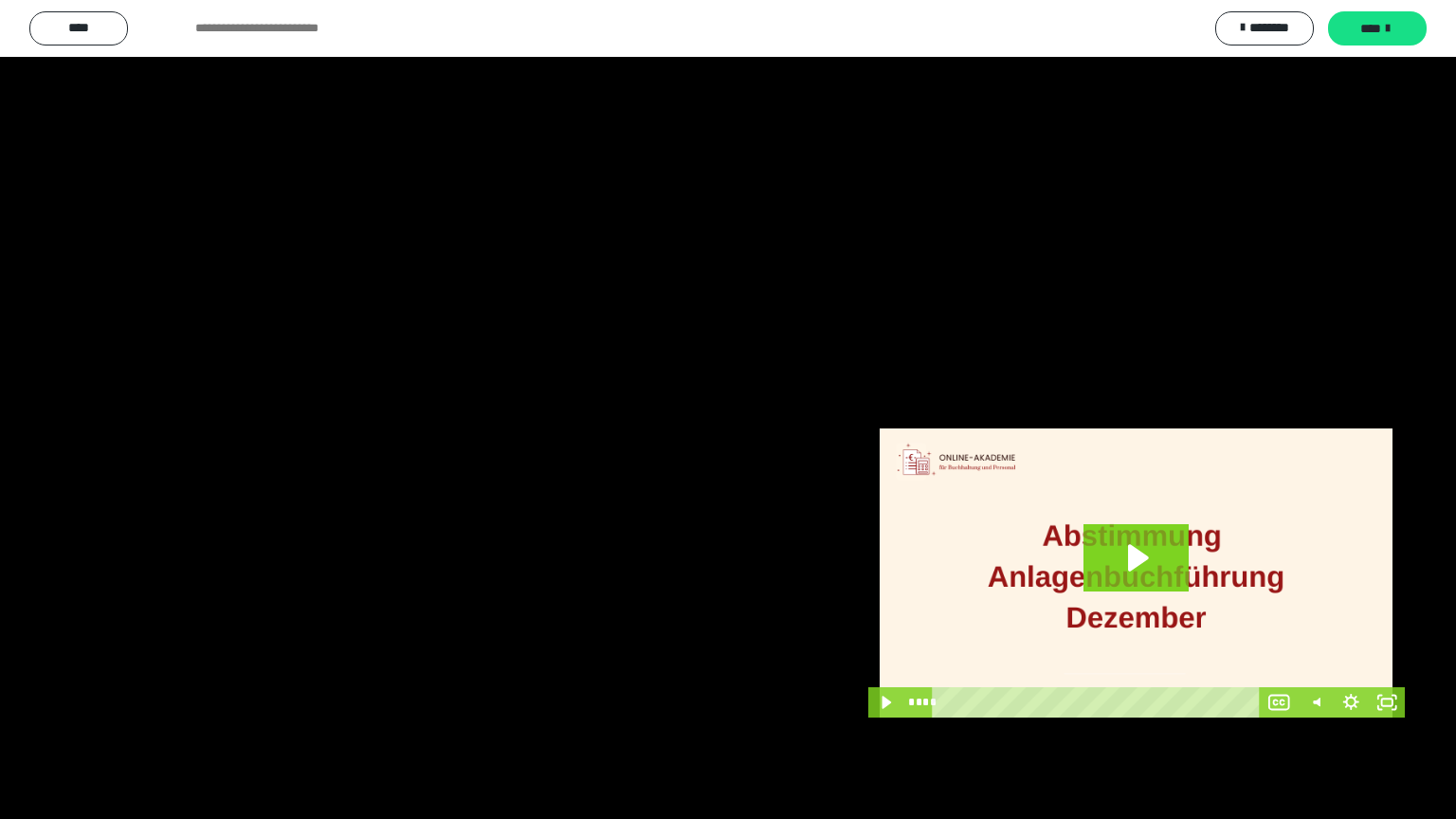 click at bounding box center (728, 410) 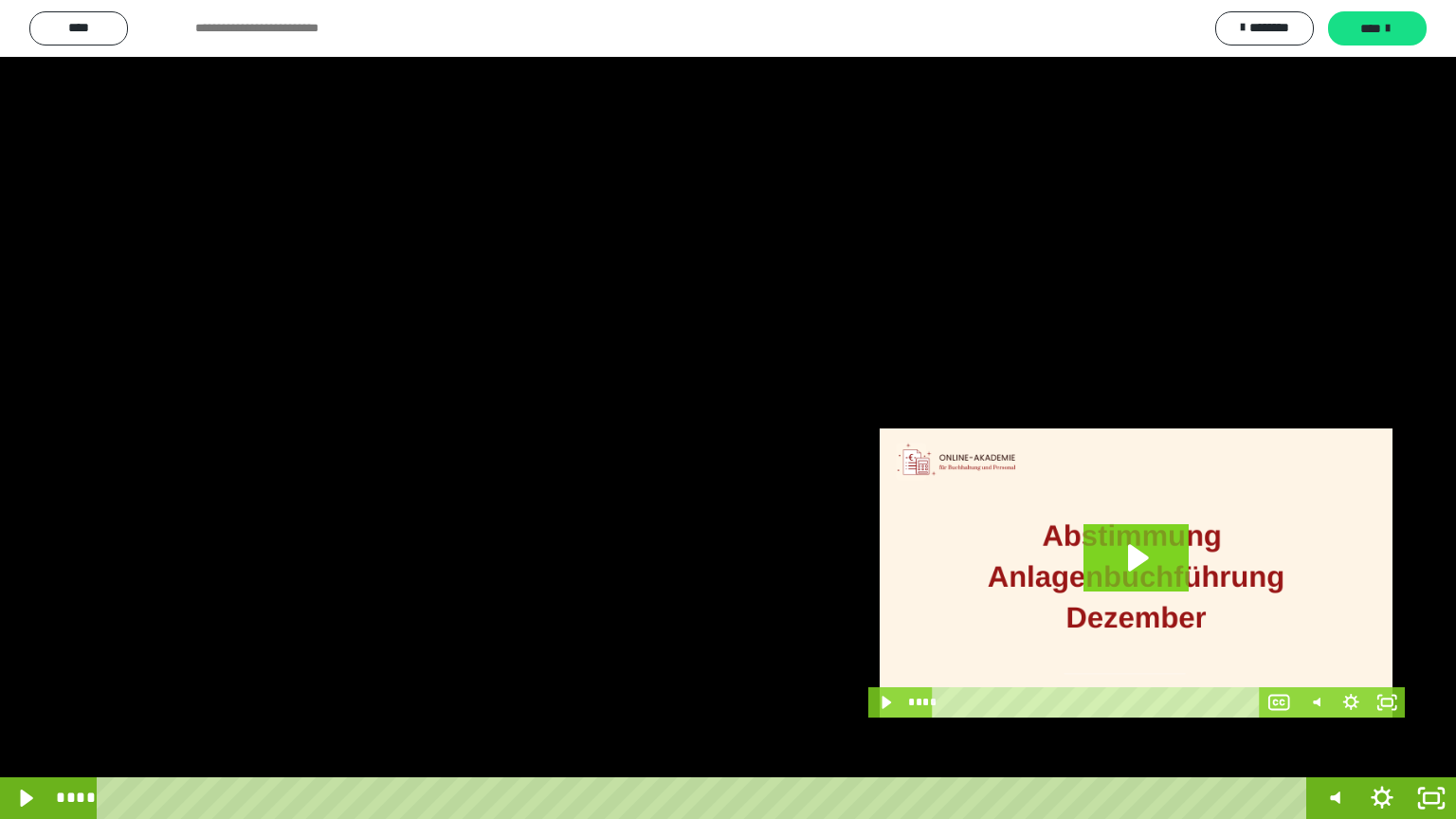 click at bounding box center [728, 410] 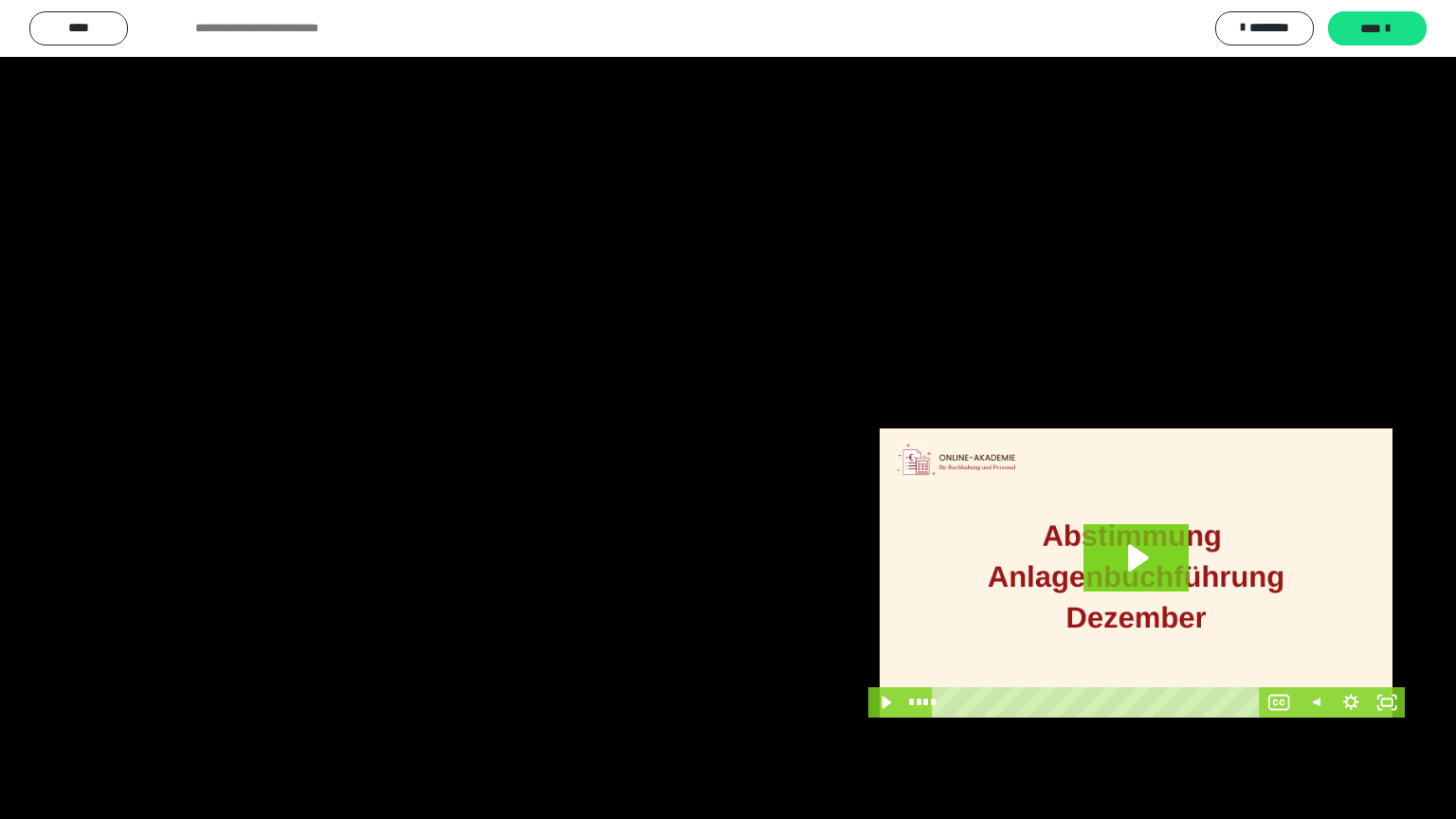 click at bounding box center [728, 410] 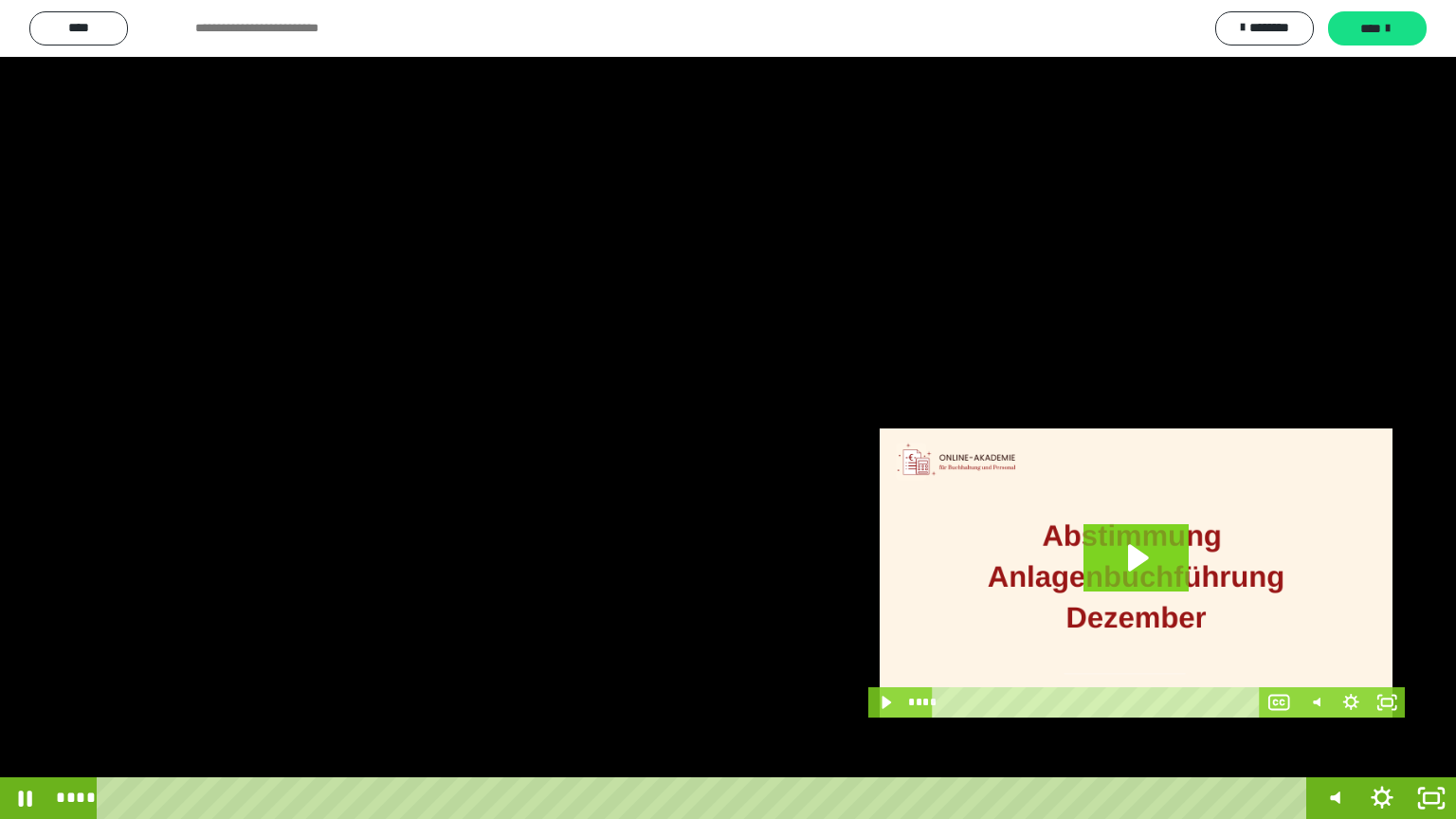 click at bounding box center [728, 410] 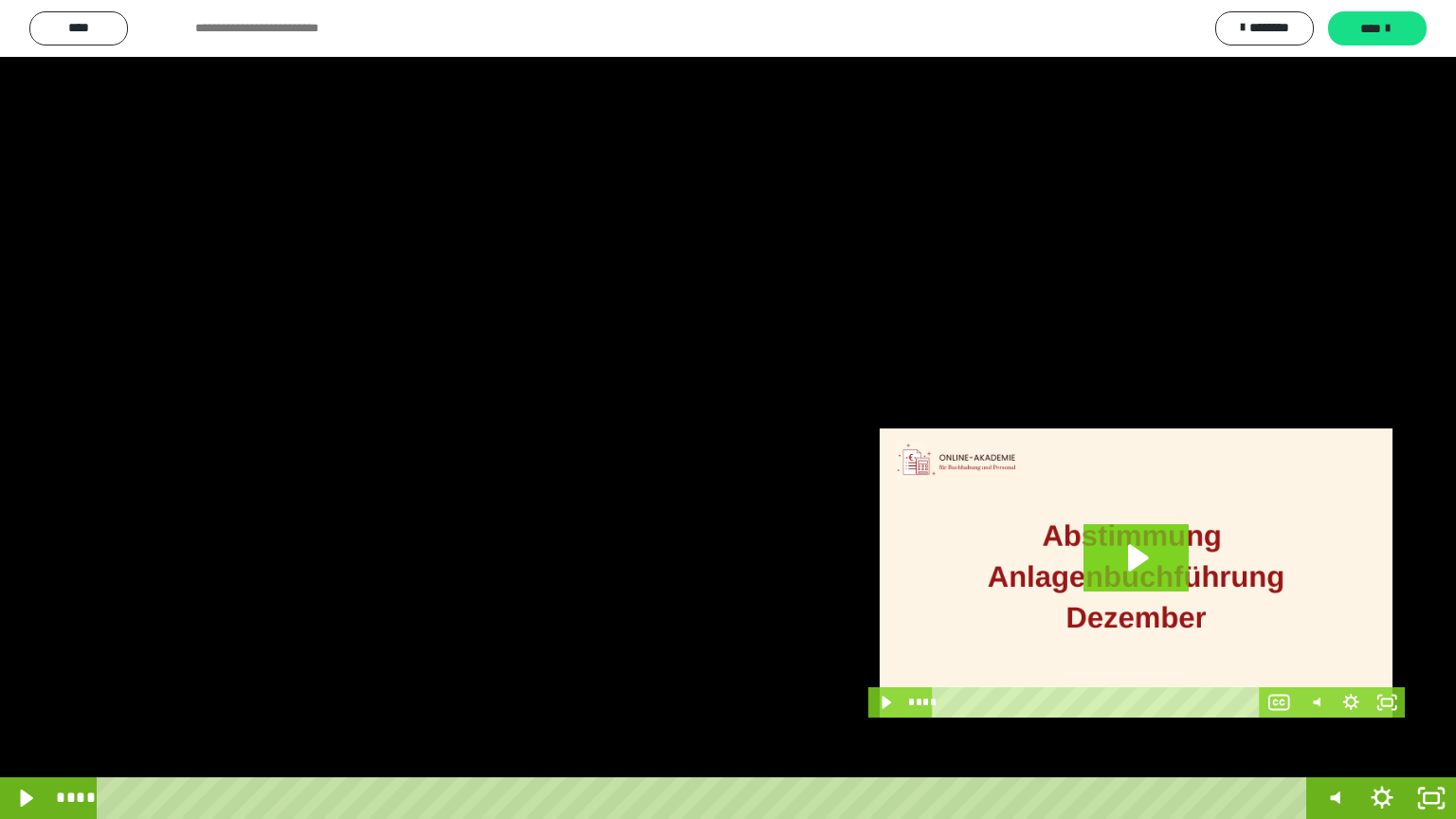 click at bounding box center [728, 410] 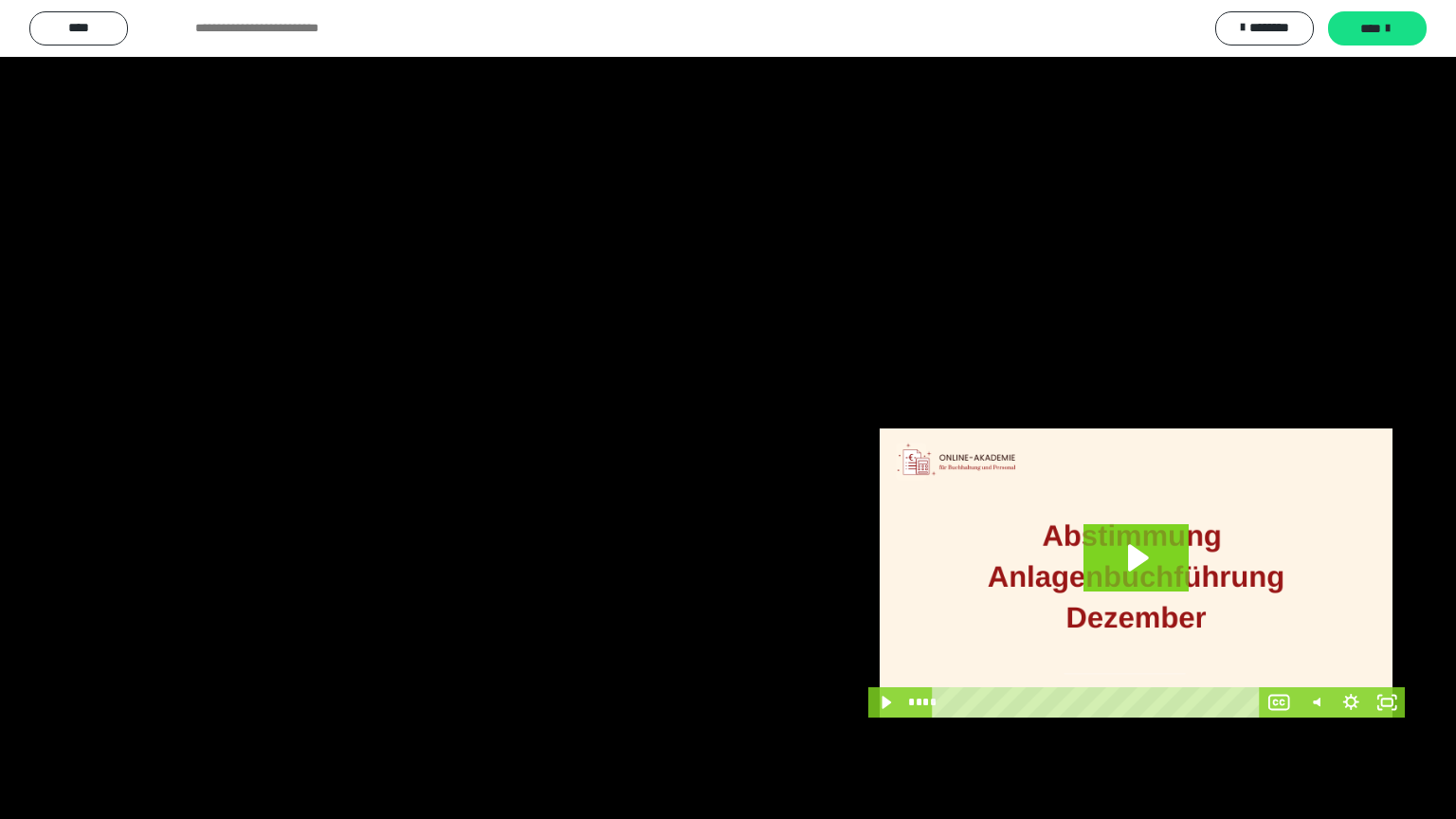 click at bounding box center (728, 410) 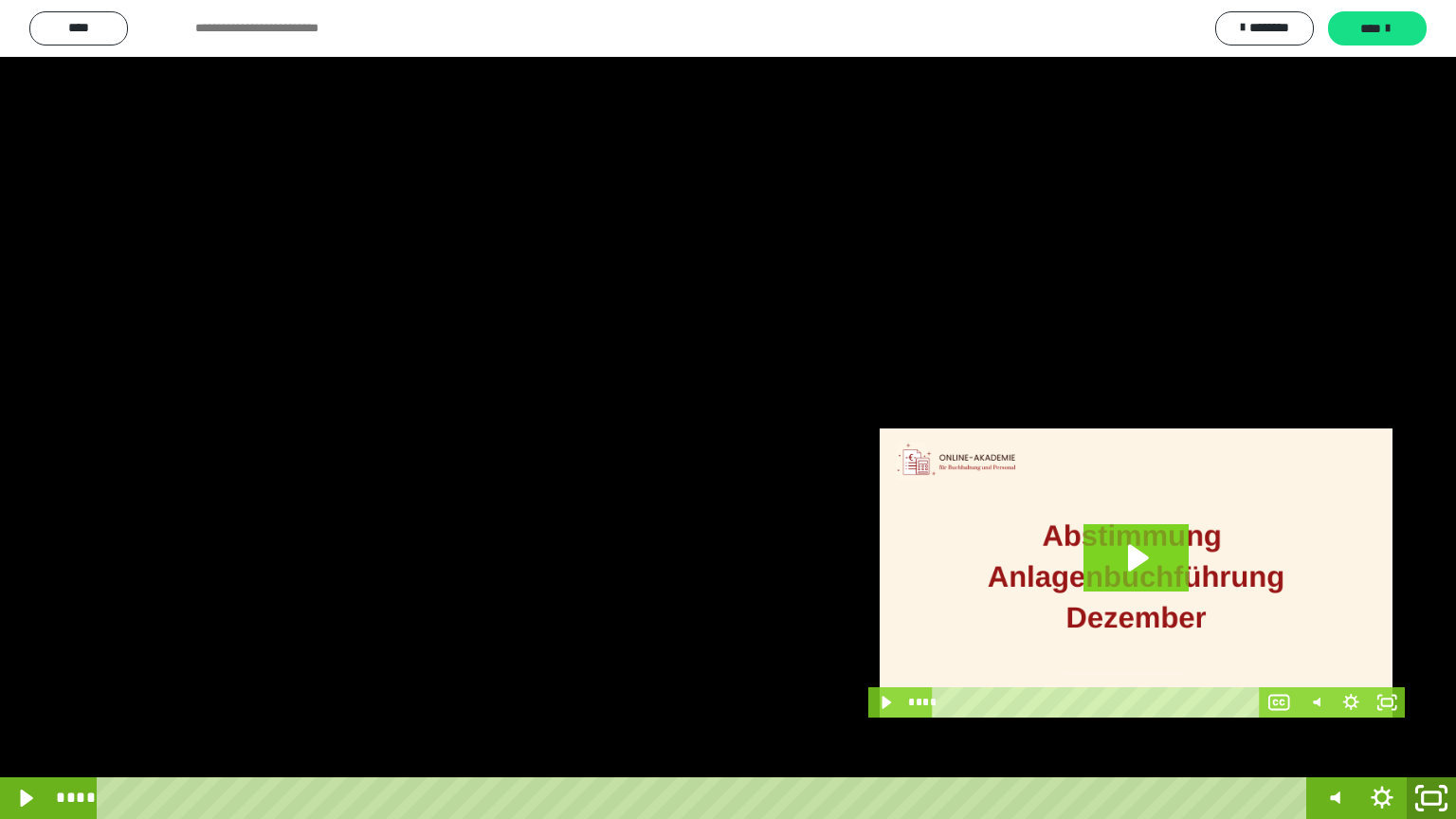 click 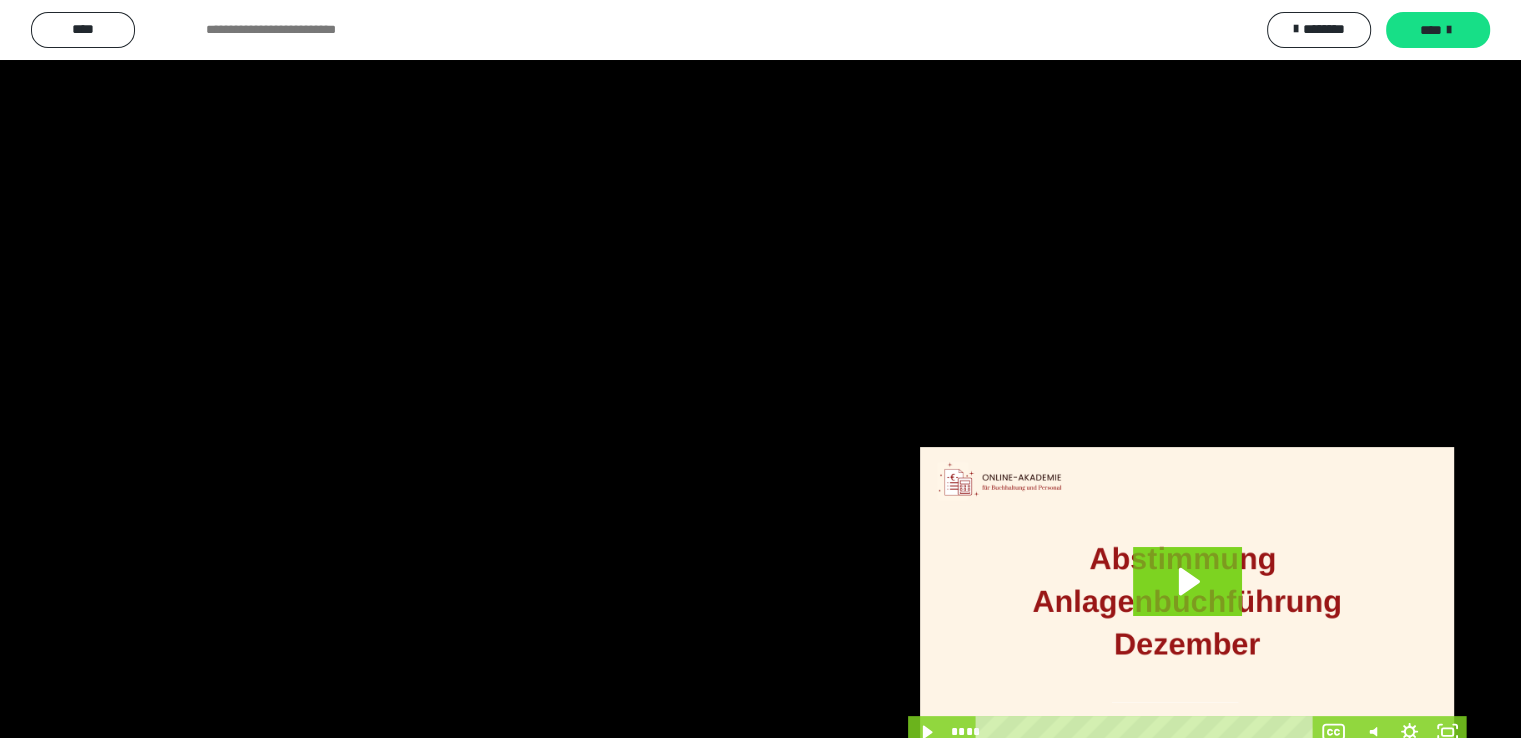 scroll, scrollTop: 3930, scrollLeft: 0, axis: vertical 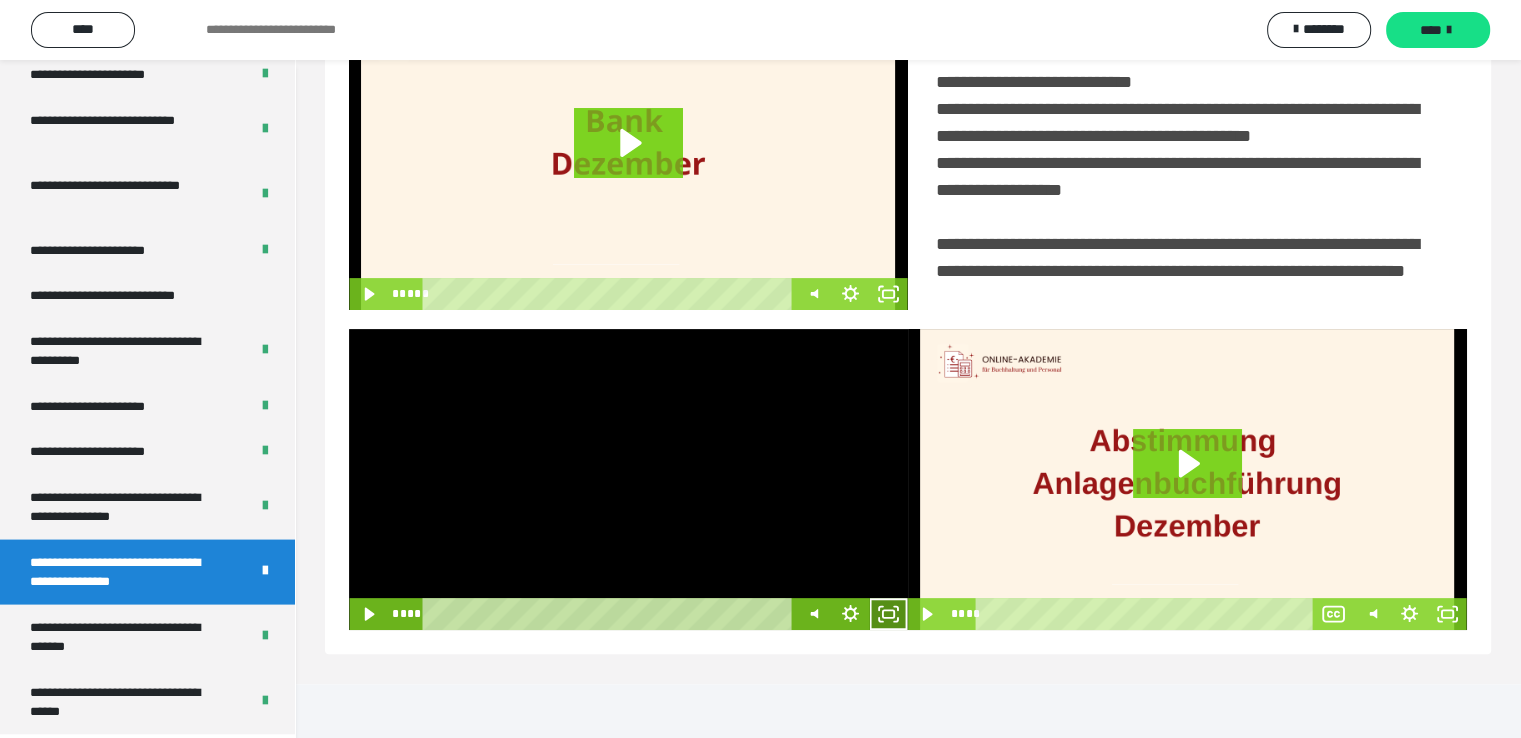 click 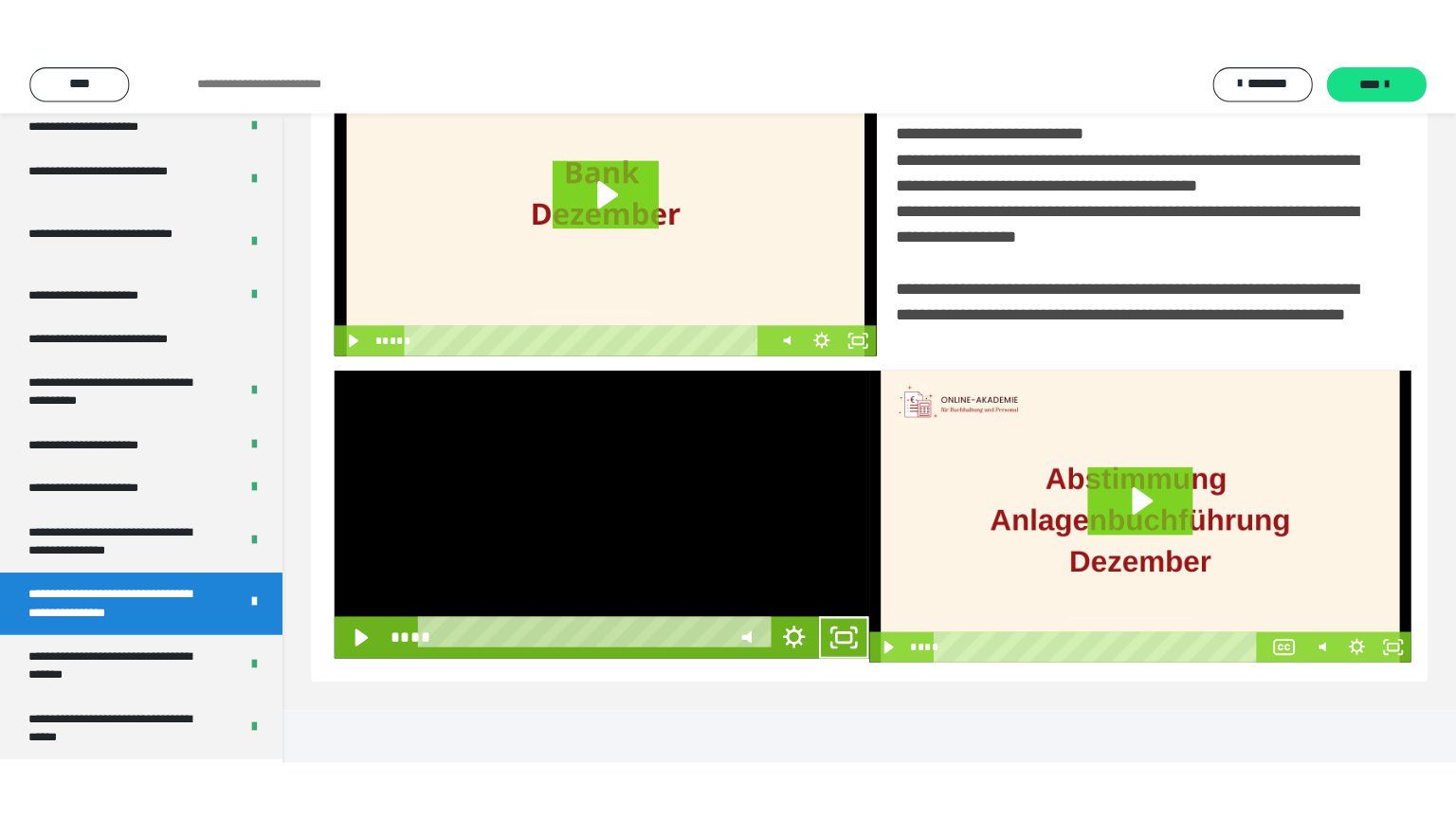 scroll, scrollTop: 317, scrollLeft: 0, axis: vertical 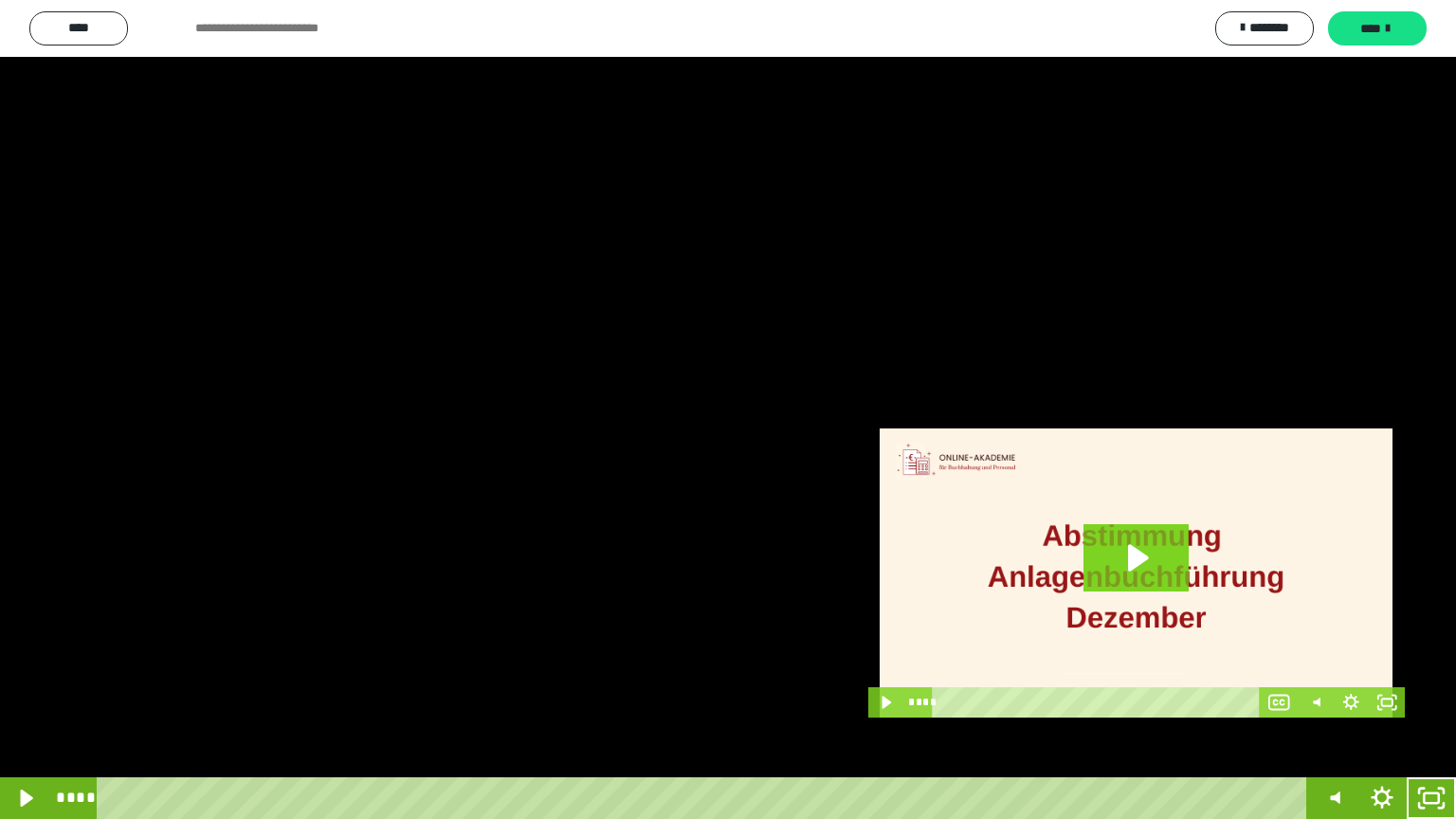 click at bounding box center [728, 410] 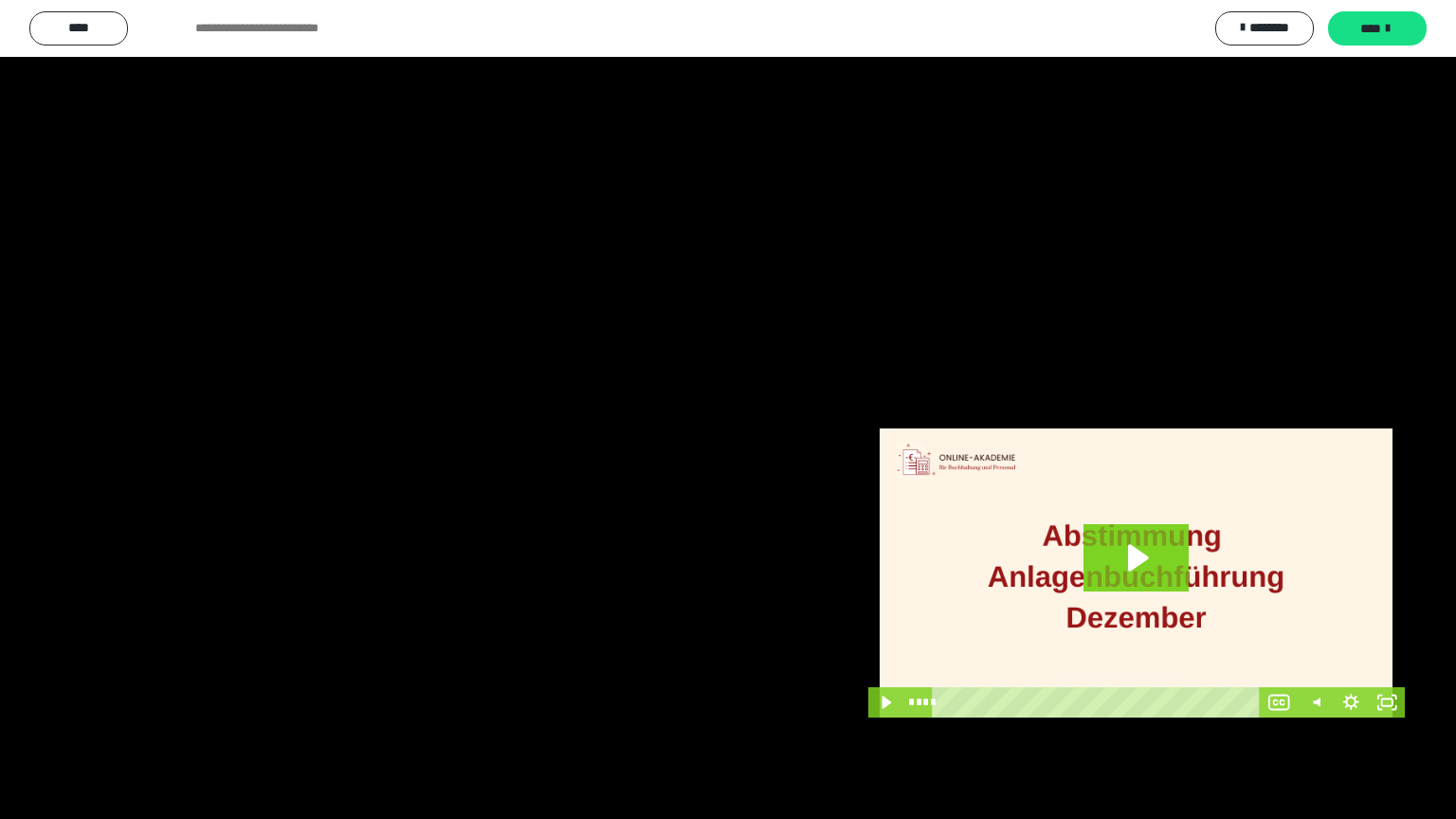 click at bounding box center (728, 410) 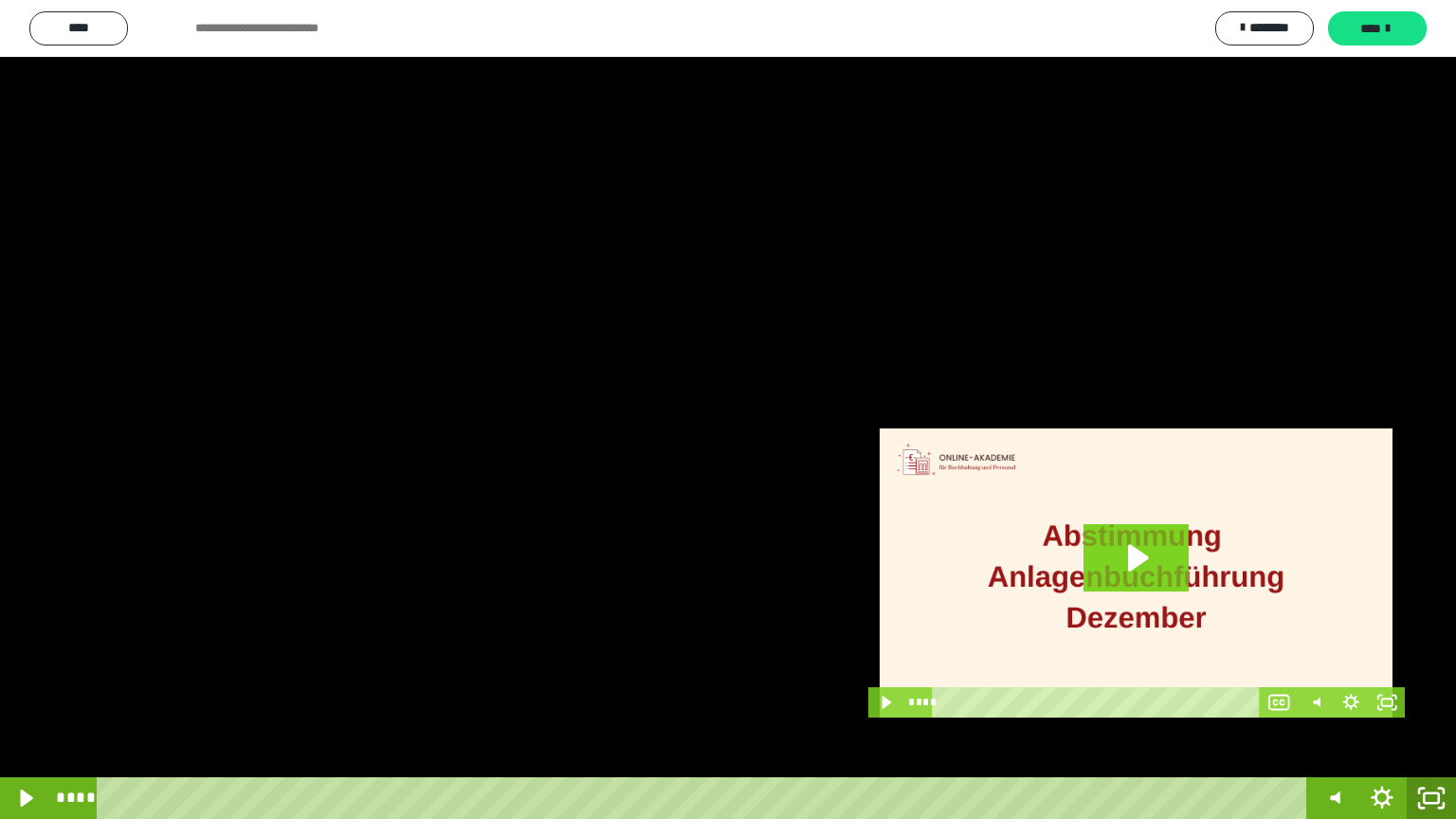 click 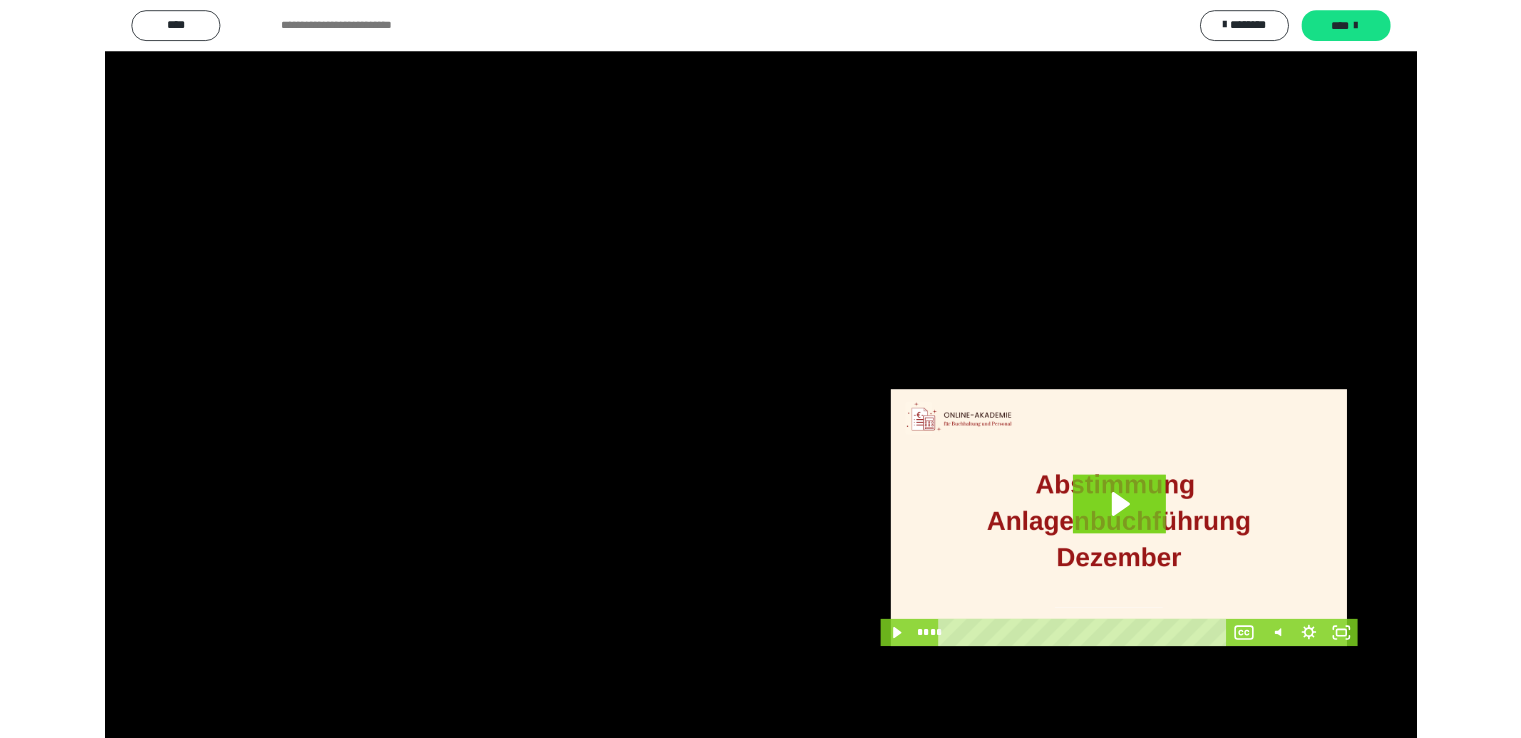 scroll, scrollTop: 3930, scrollLeft: 0, axis: vertical 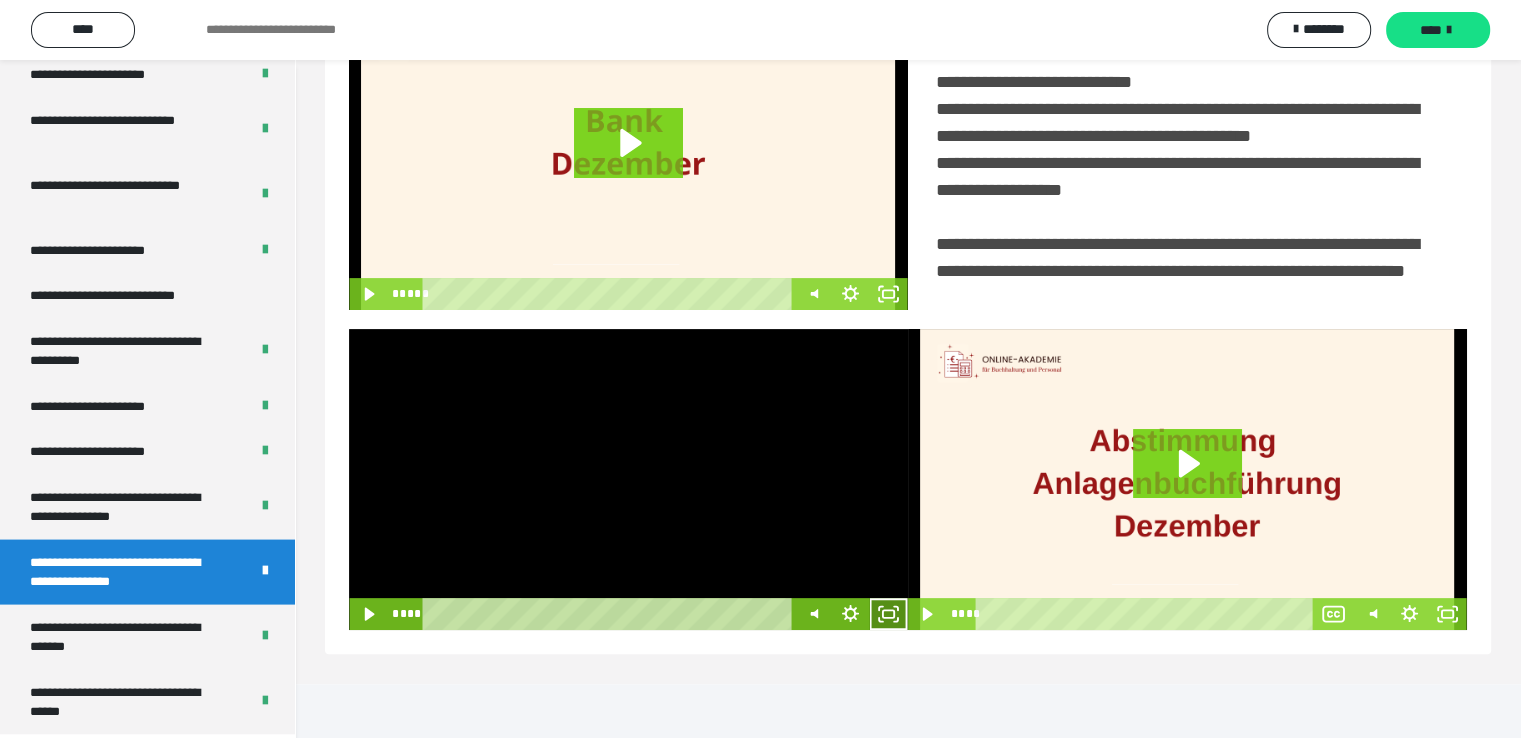 click 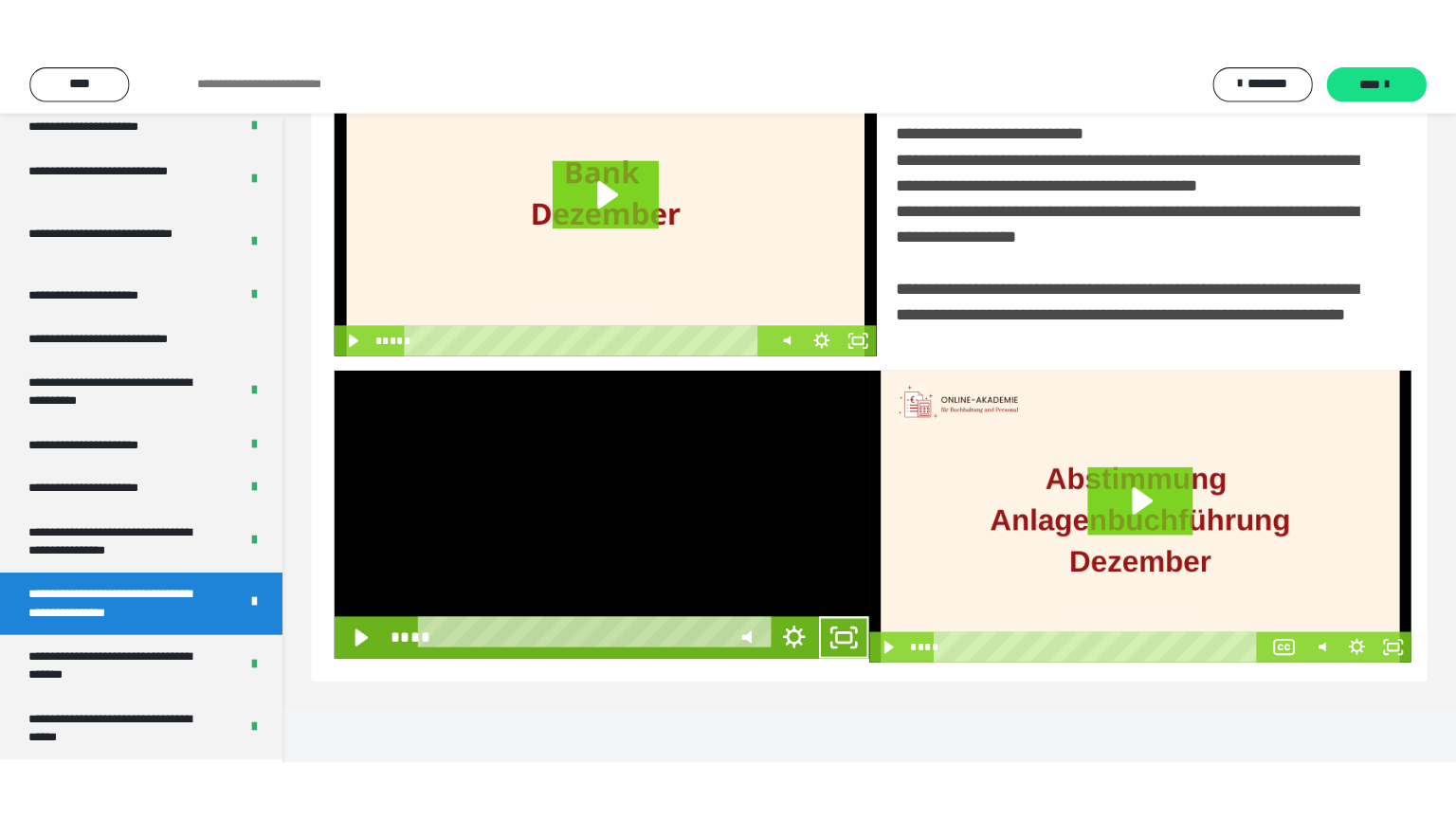 scroll, scrollTop: 317, scrollLeft: 0, axis: vertical 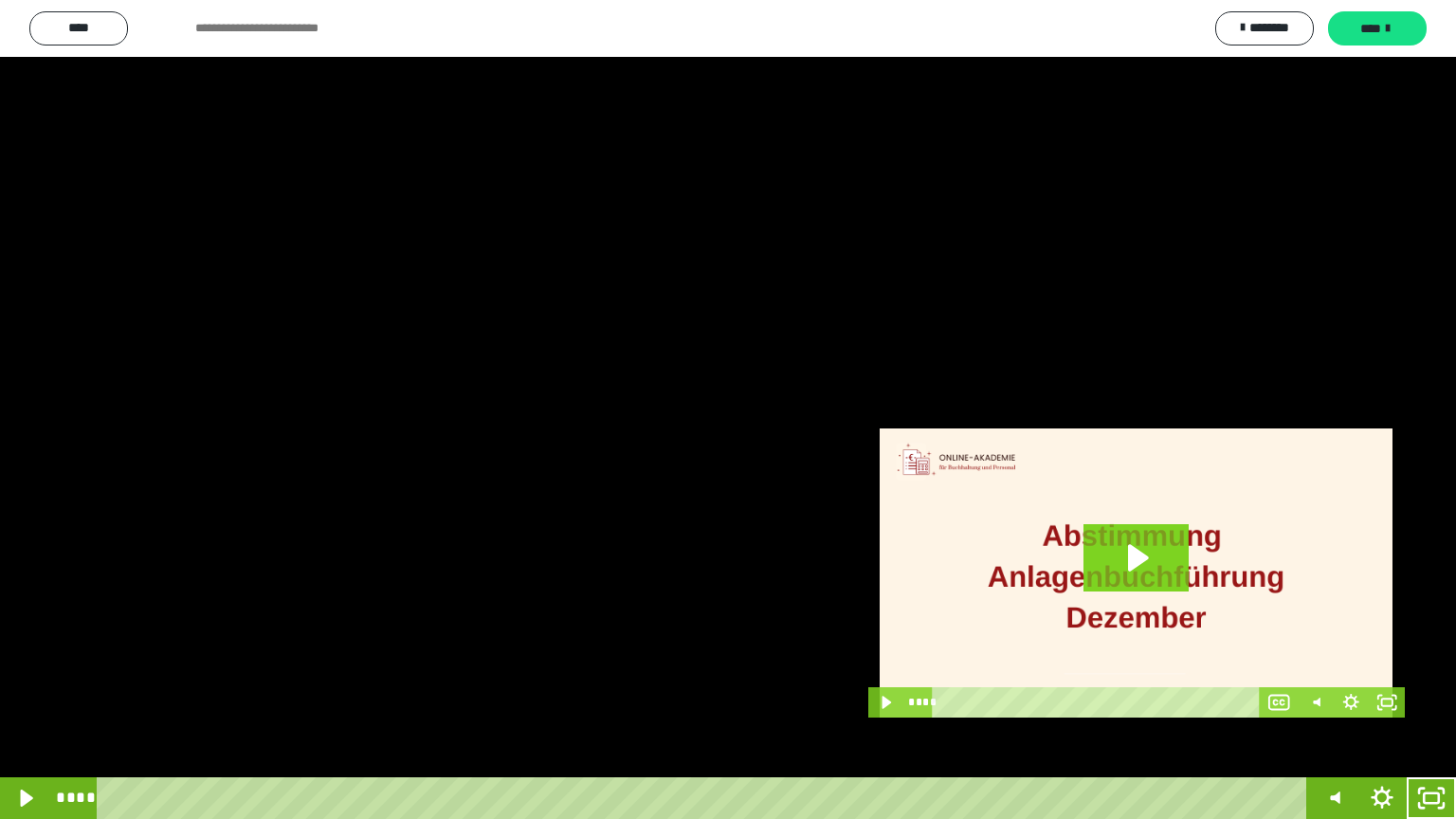 click at bounding box center (728, 410) 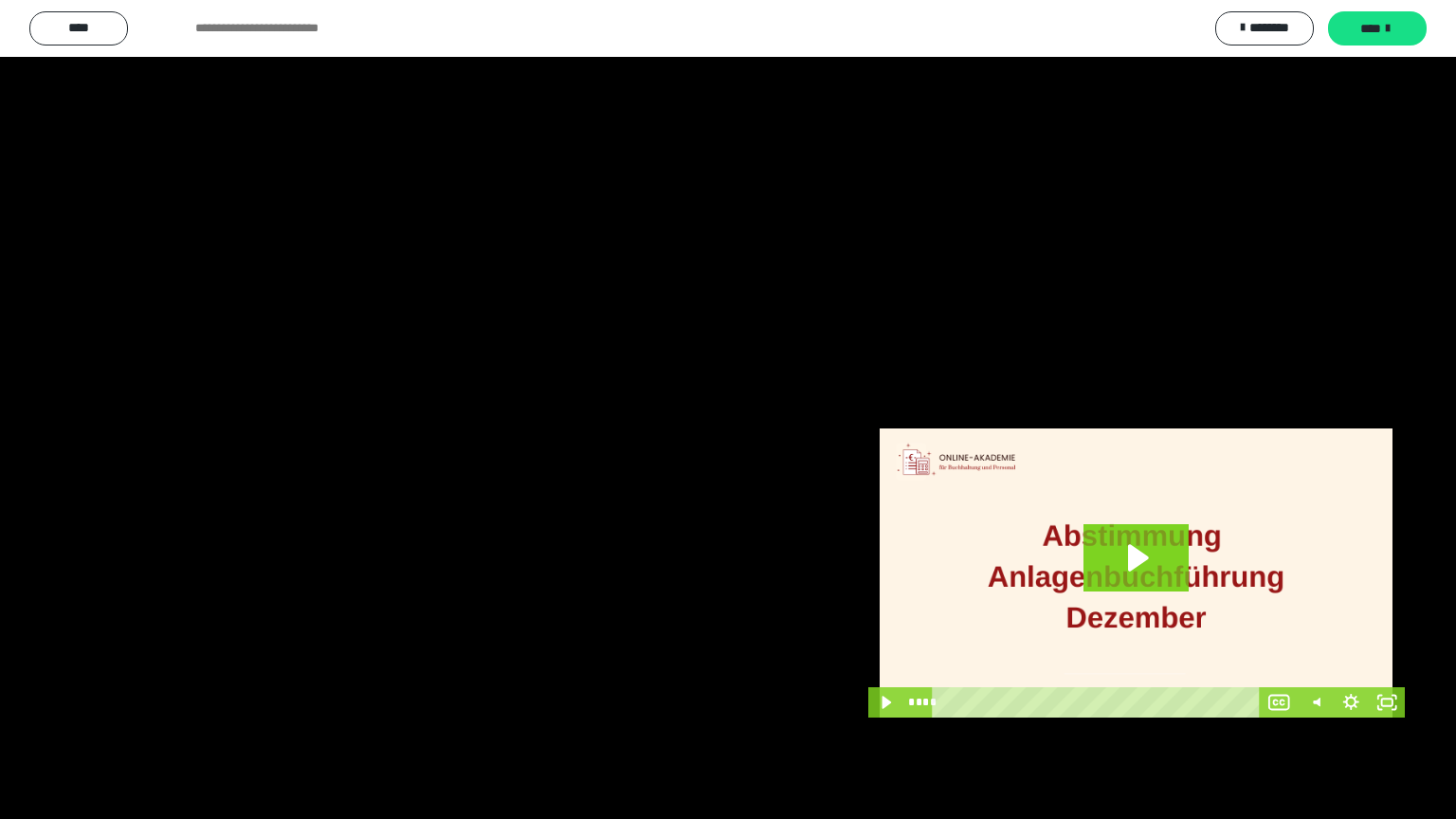 click at bounding box center [728, 410] 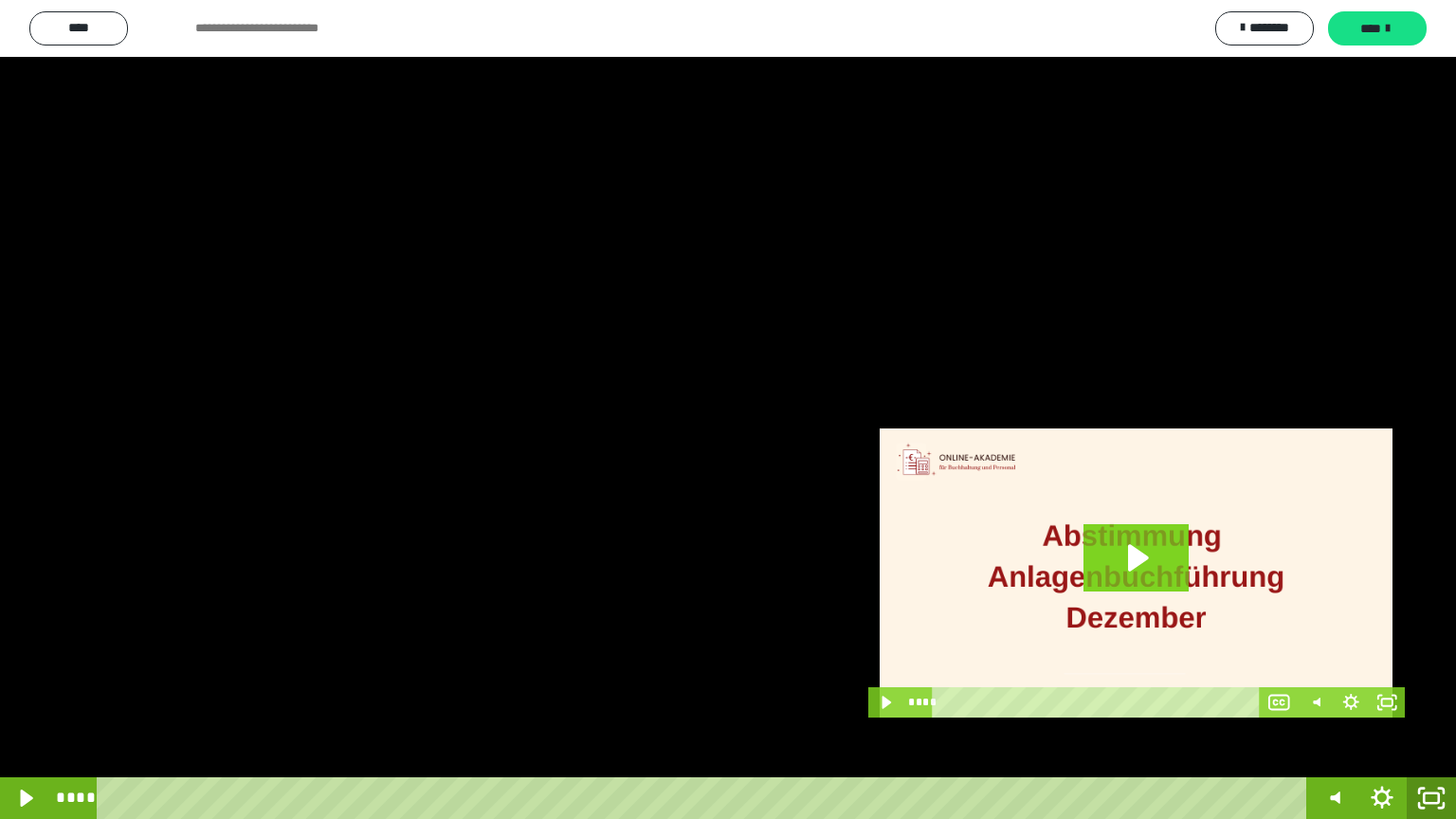 click 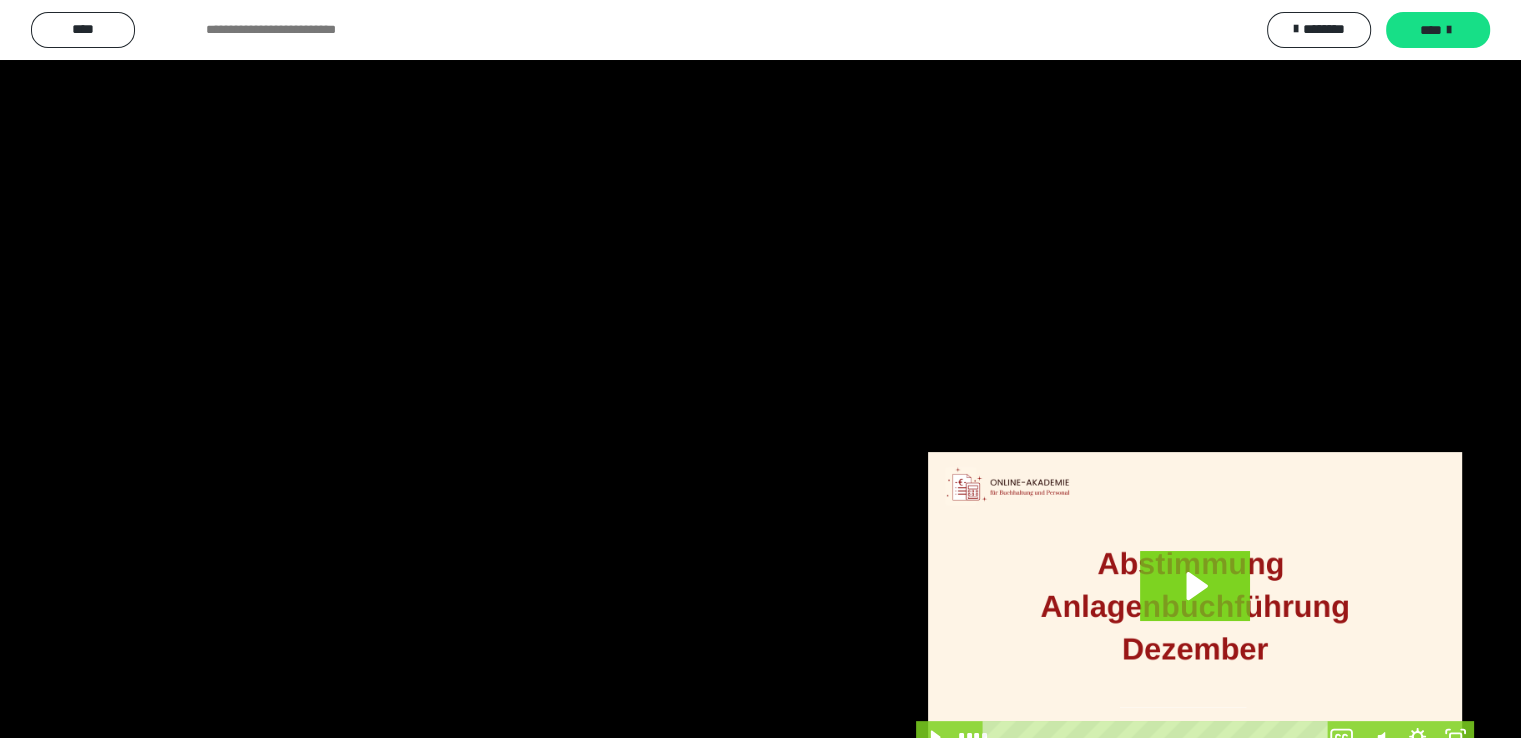 scroll, scrollTop: 3930, scrollLeft: 0, axis: vertical 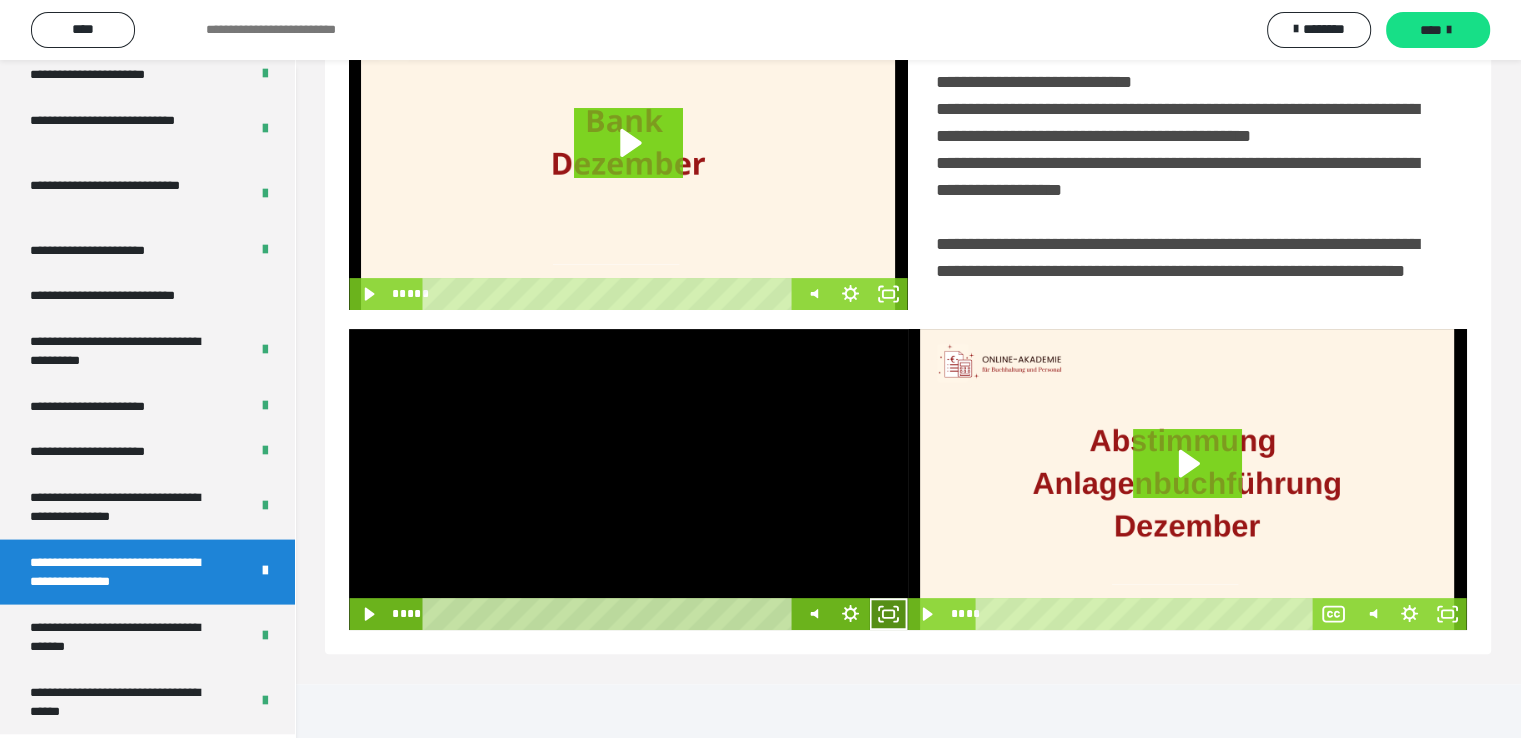 click 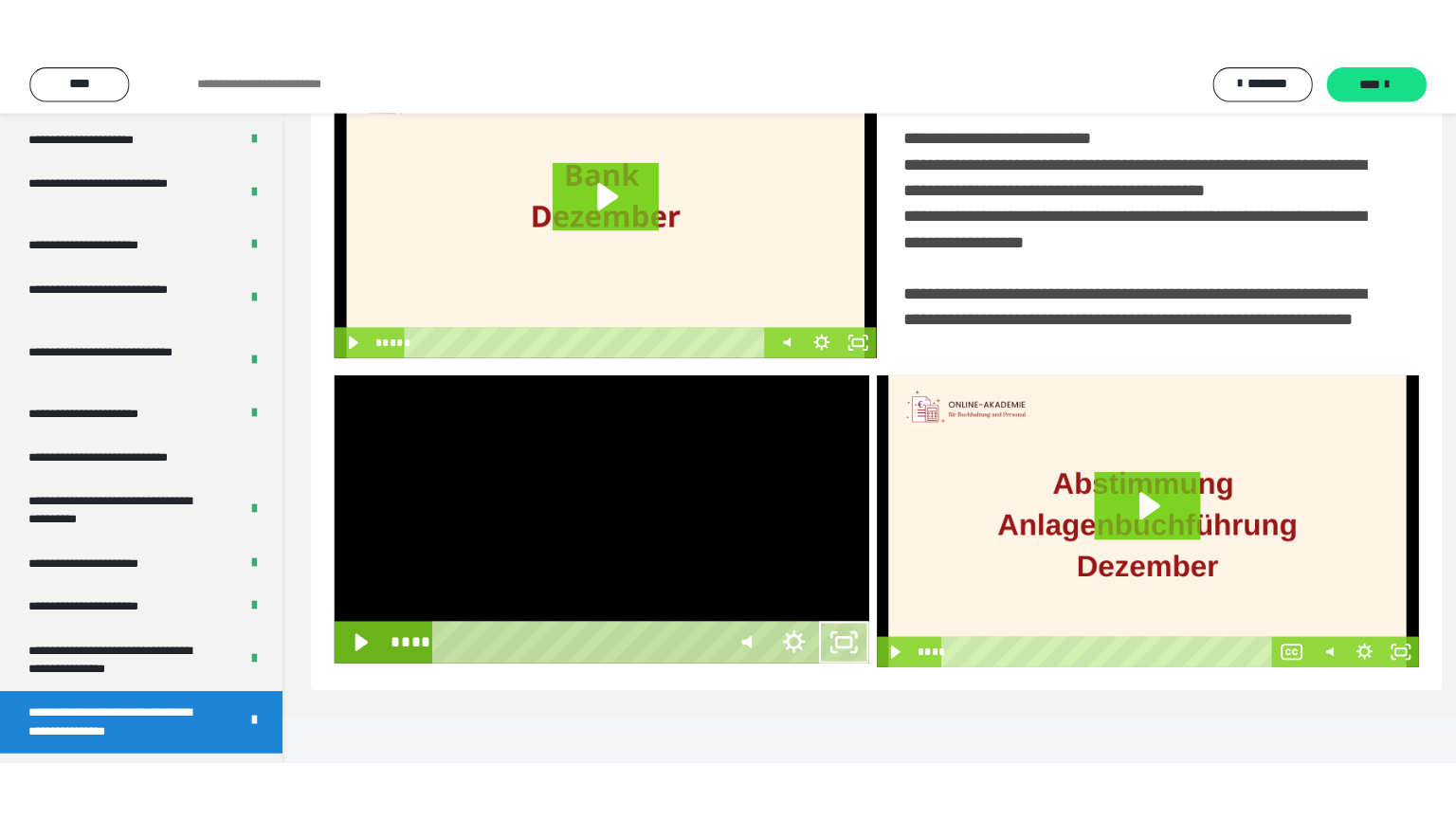 scroll, scrollTop: 317, scrollLeft: 0, axis: vertical 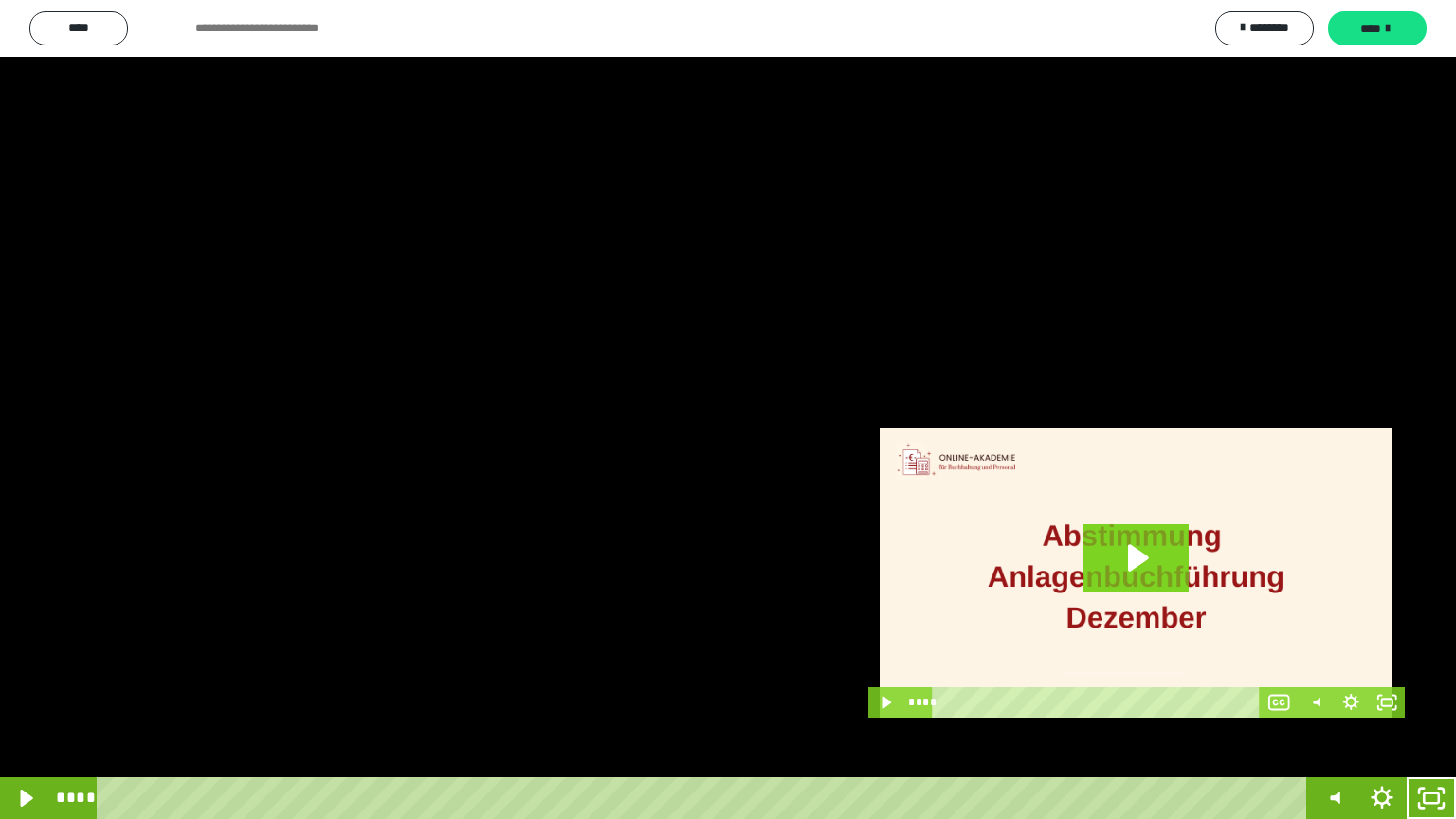 click at bounding box center (728, 410) 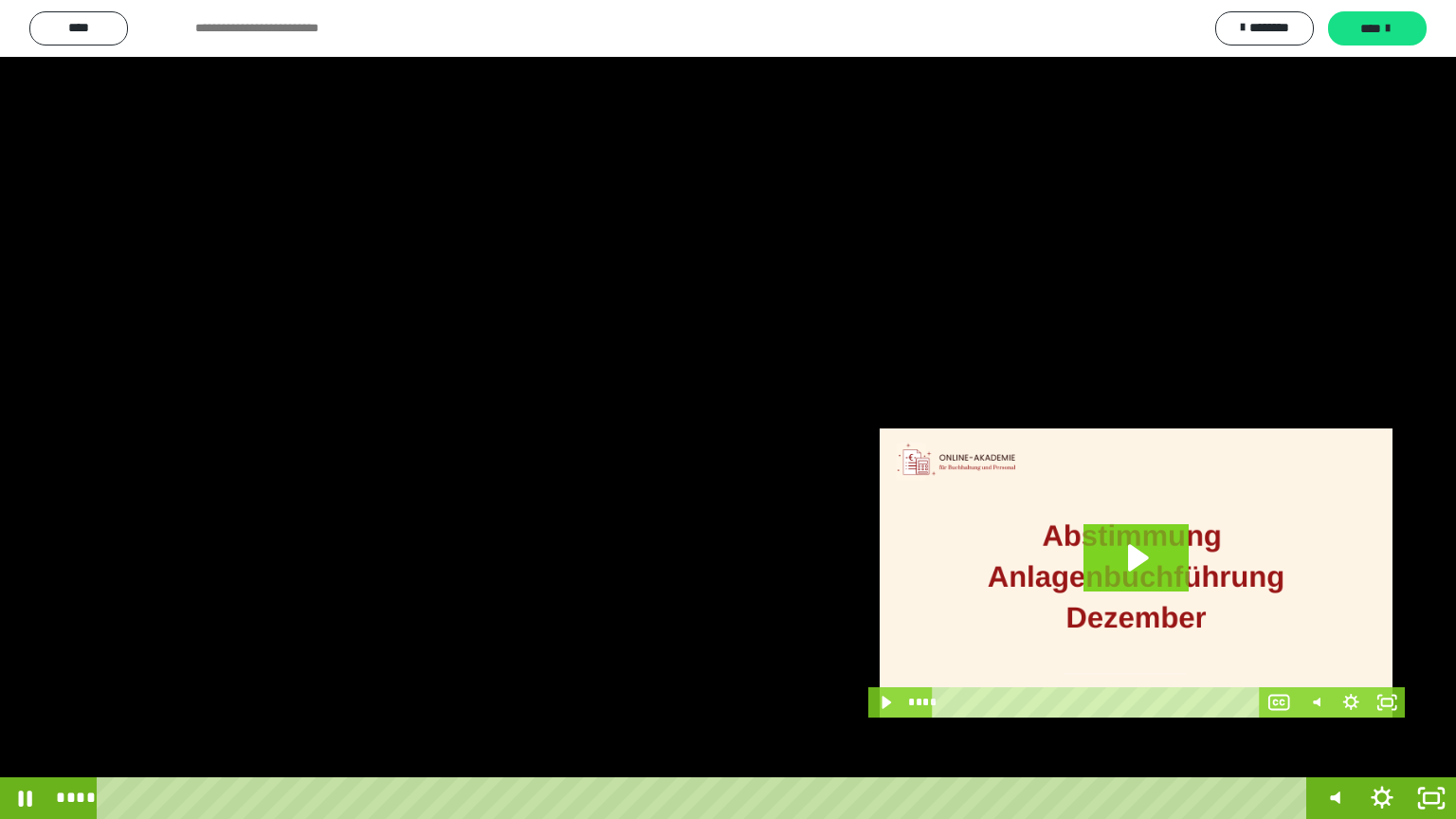 click at bounding box center [728, 410] 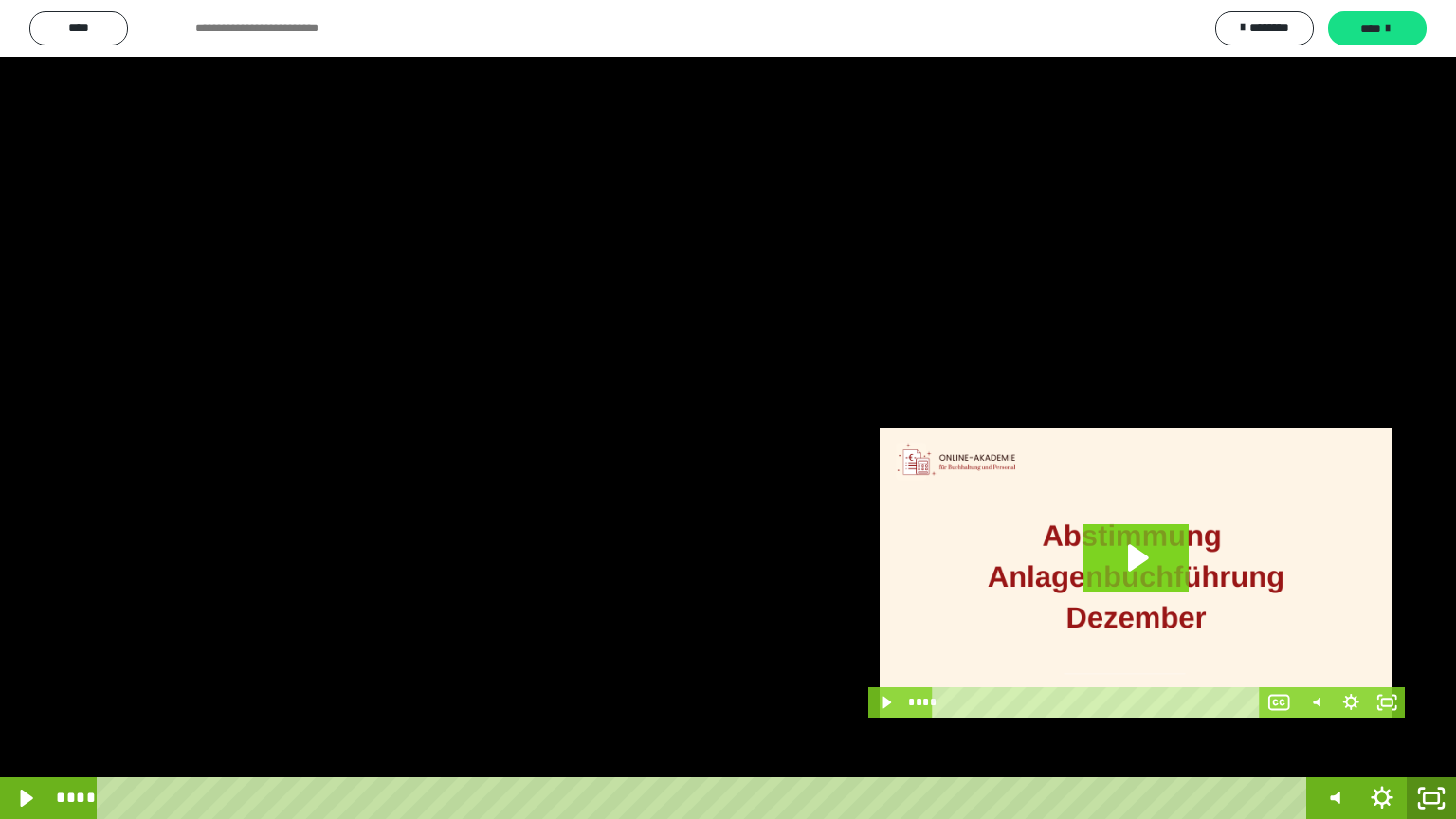 click 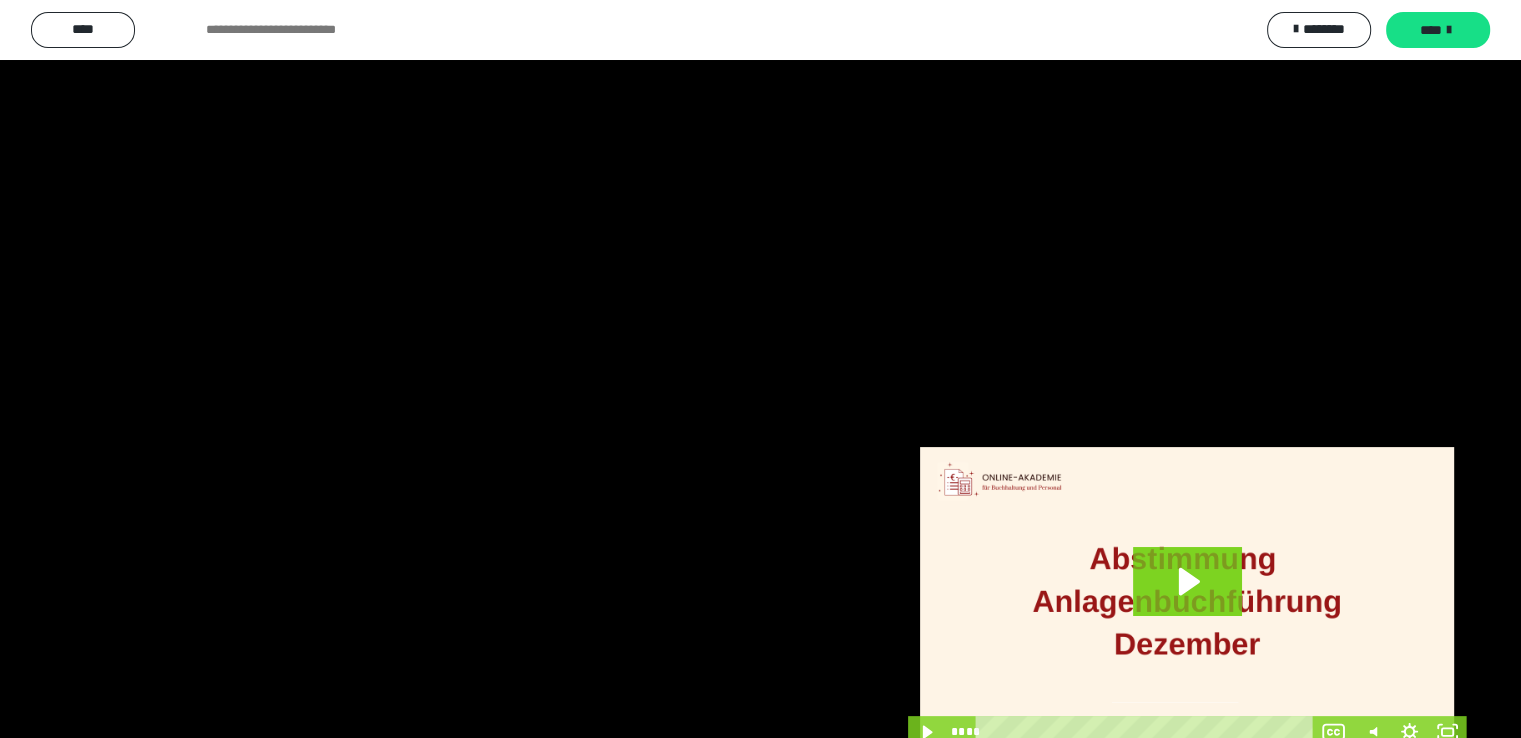 scroll, scrollTop: 3930, scrollLeft: 0, axis: vertical 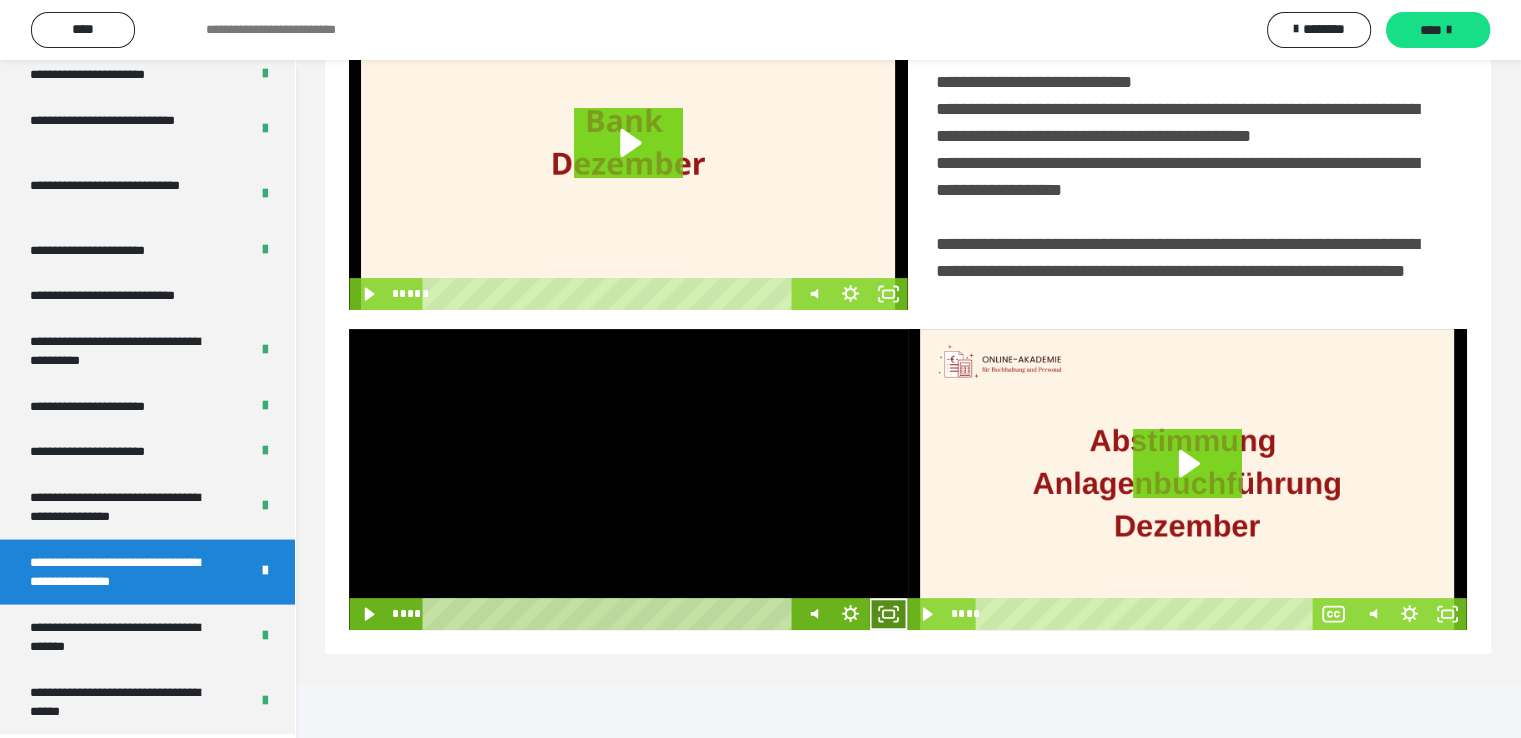 click 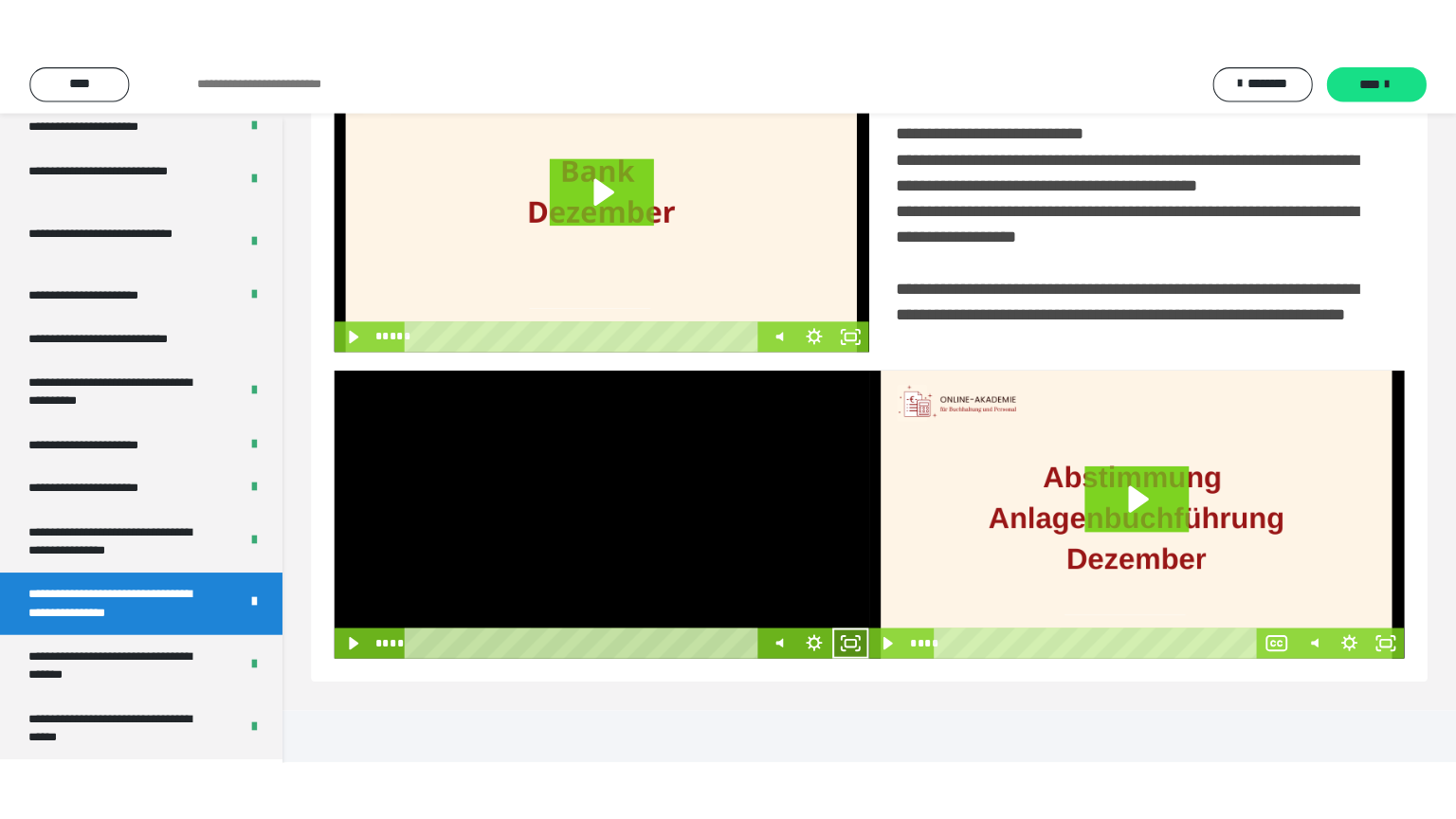 scroll, scrollTop: 317, scrollLeft: 0, axis: vertical 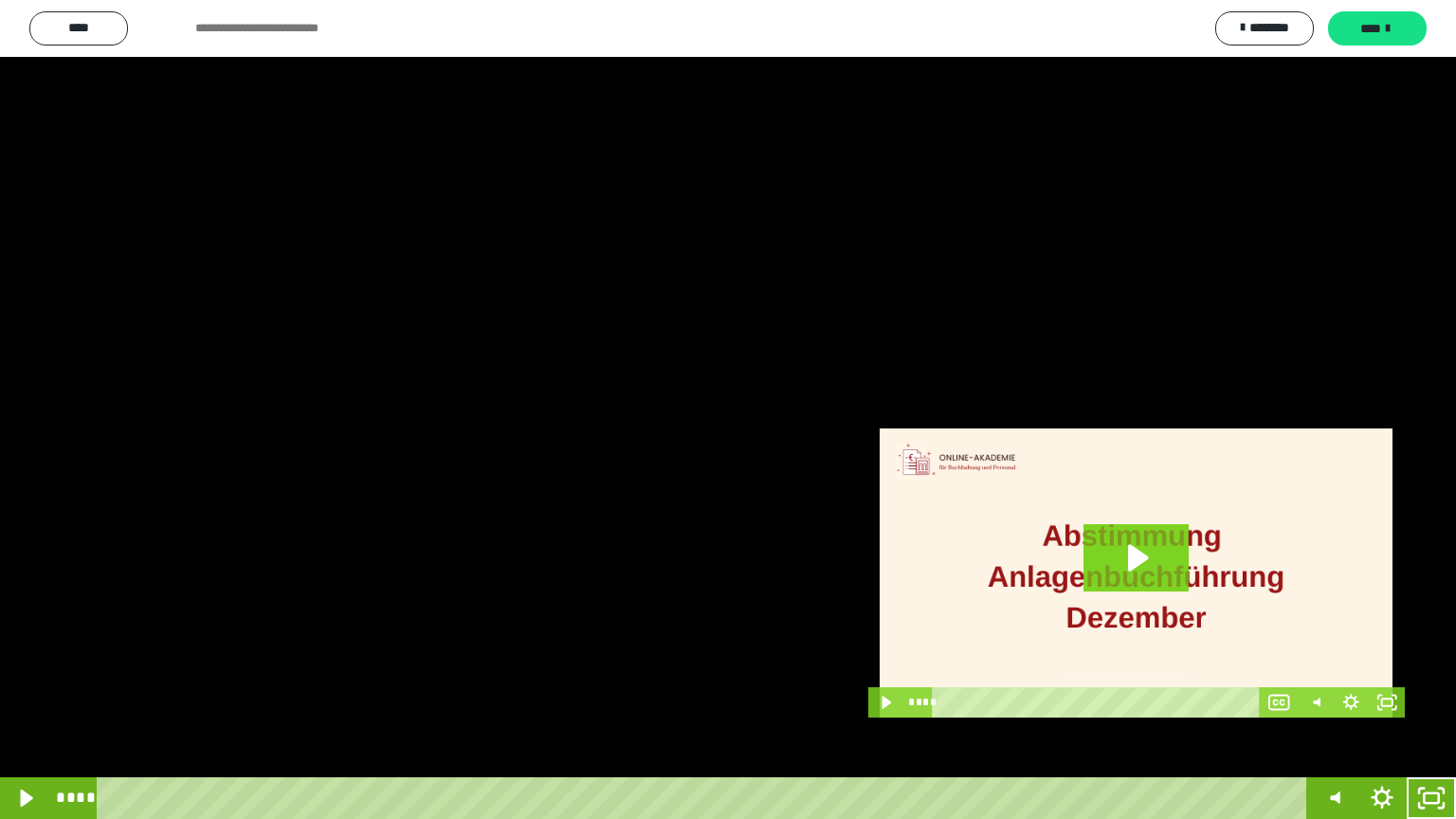 click at bounding box center (728, 410) 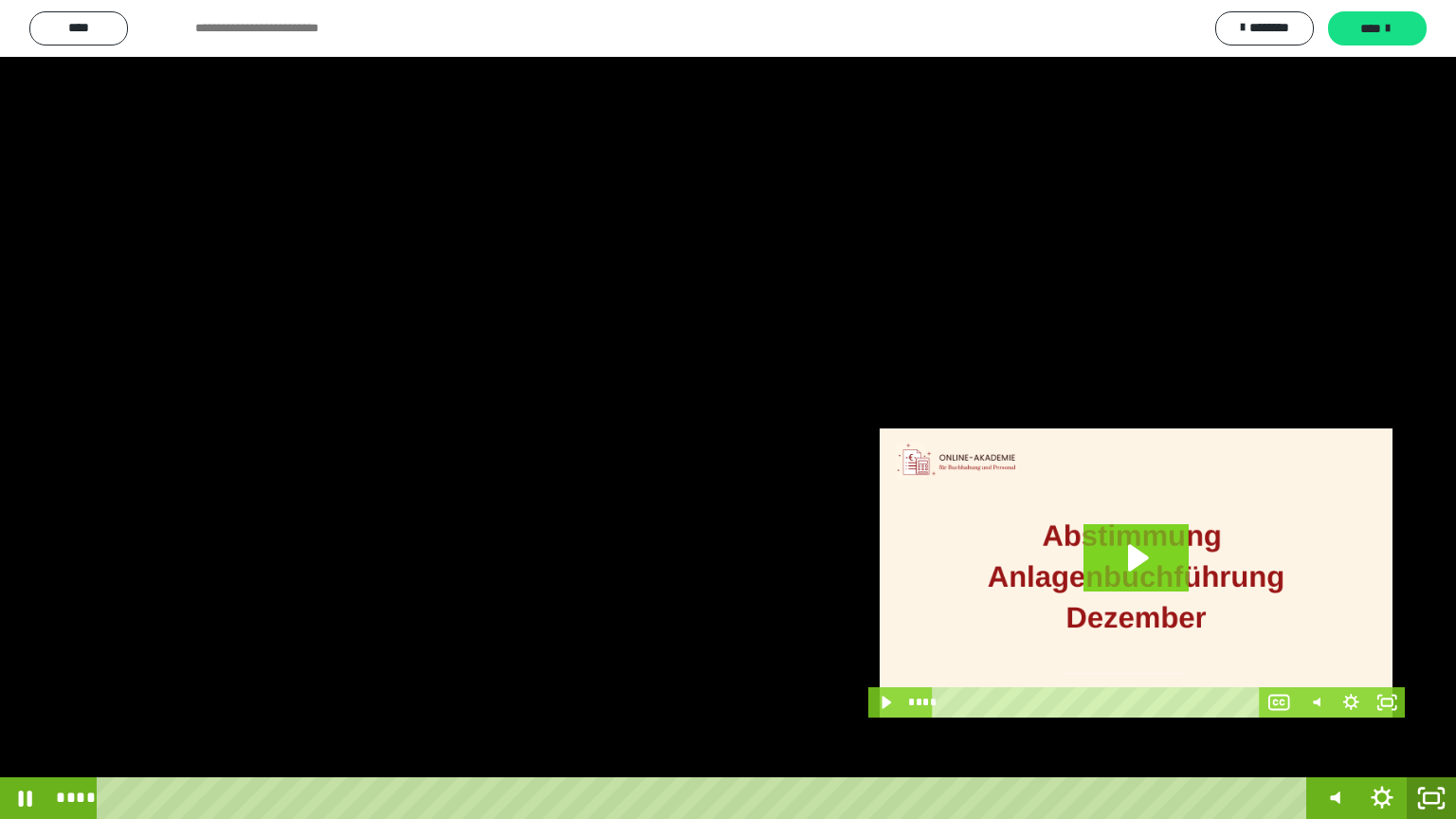 click 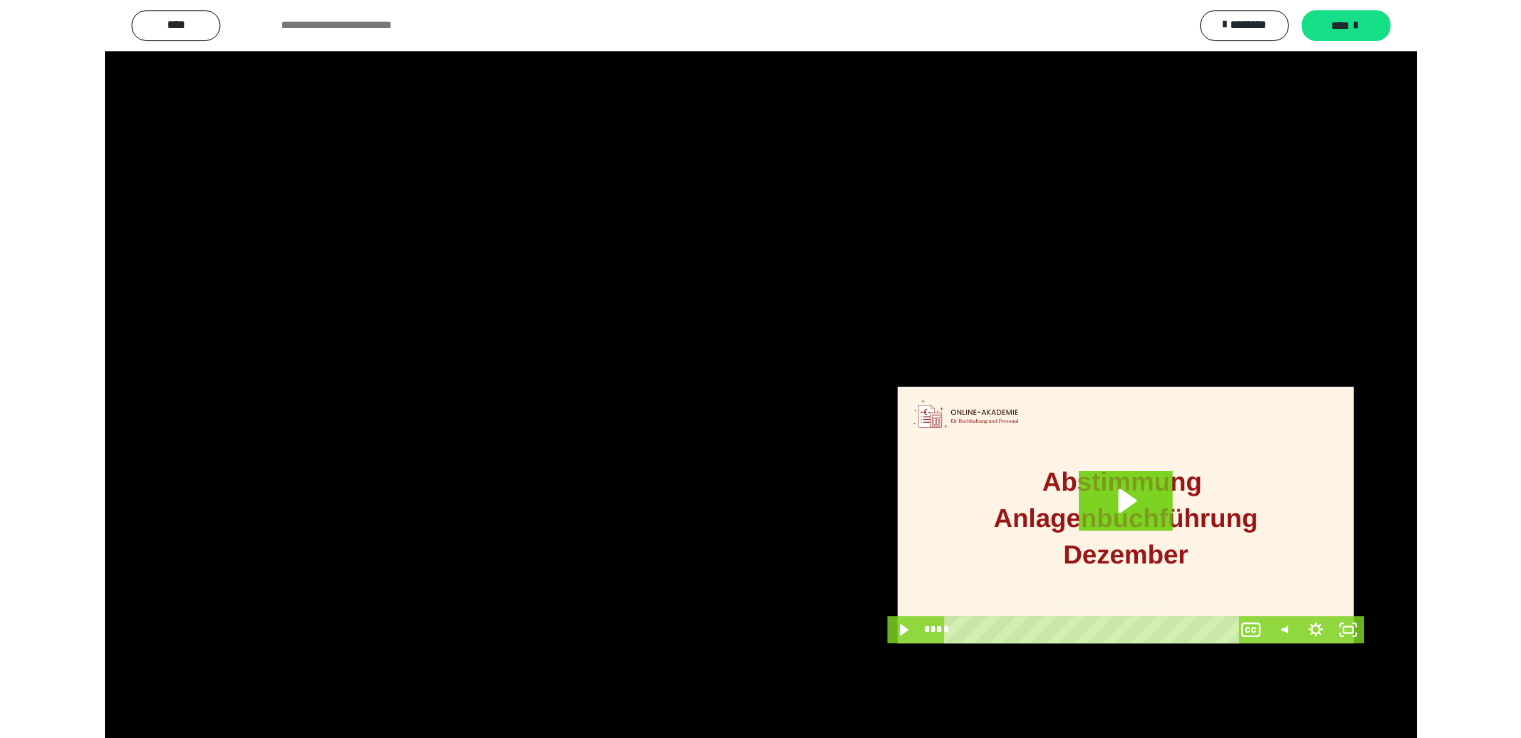 scroll, scrollTop: 3930, scrollLeft: 0, axis: vertical 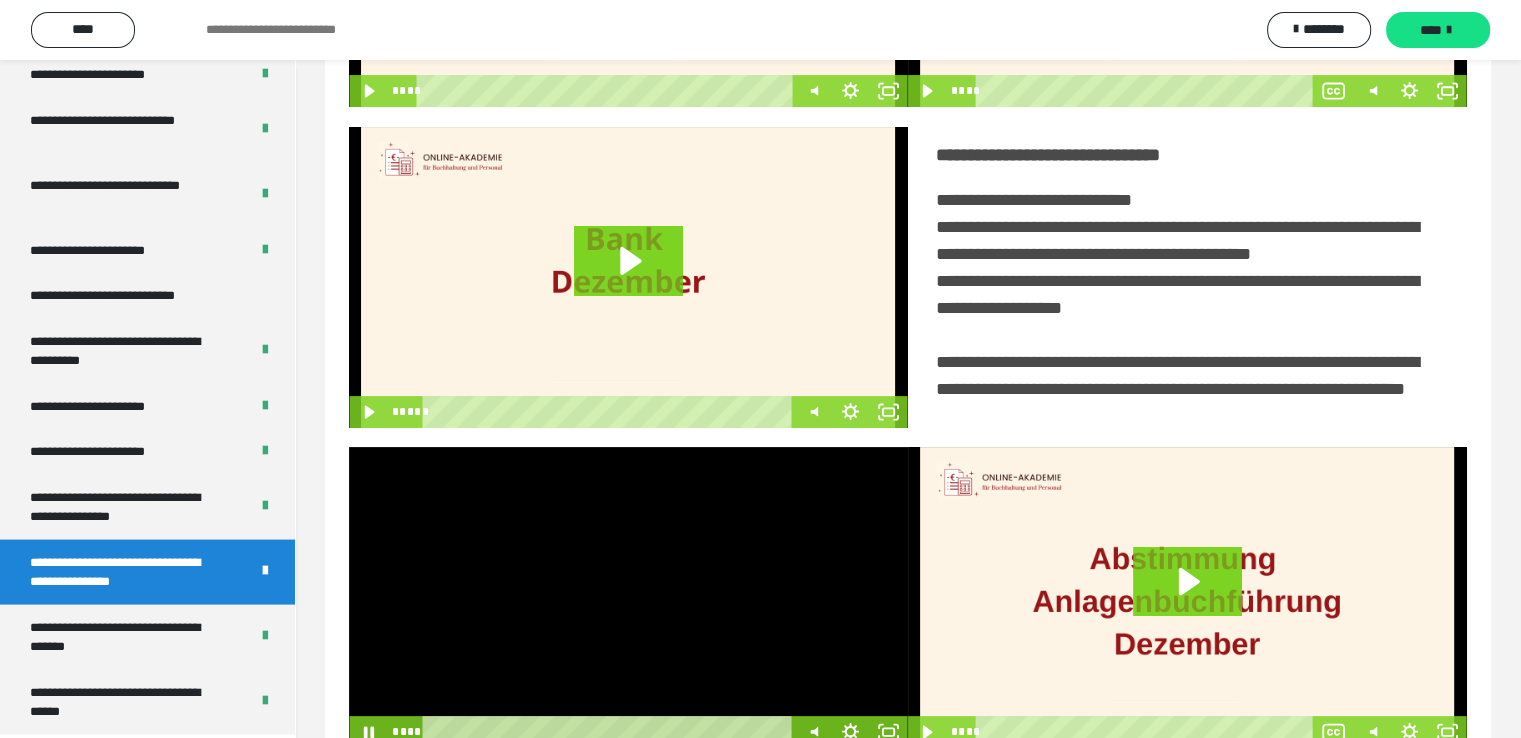 click at bounding box center [628, 597] 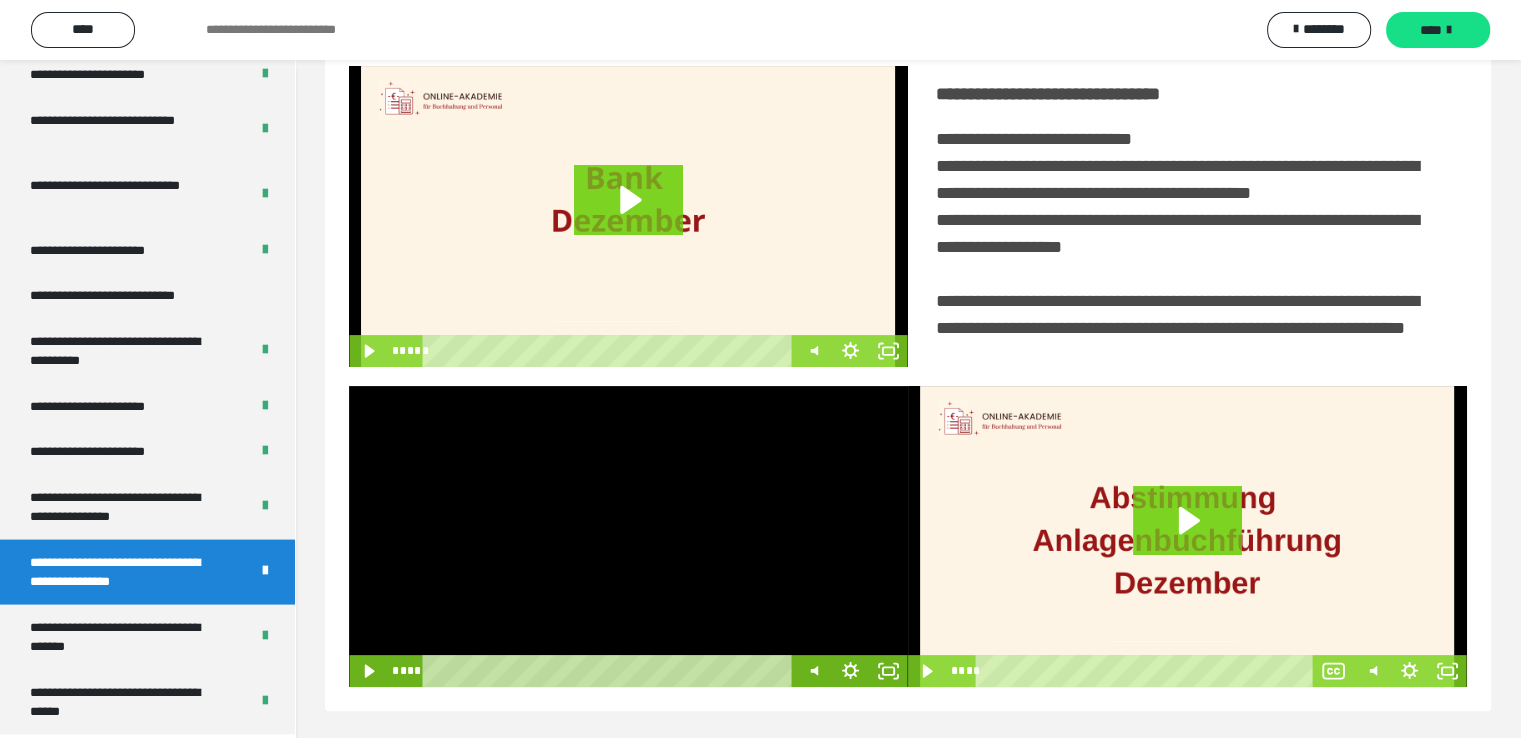 scroll, scrollTop: 452, scrollLeft: 0, axis: vertical 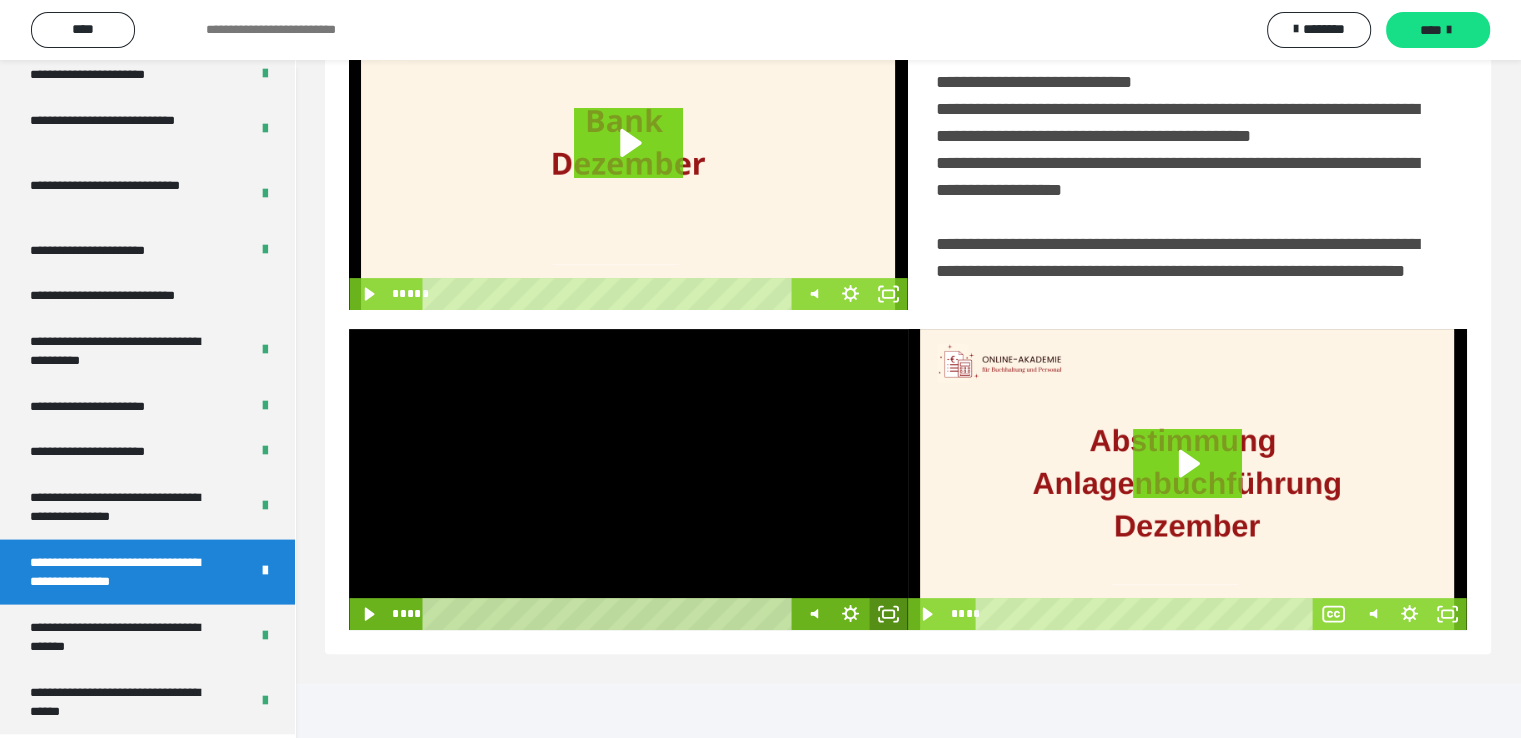 click 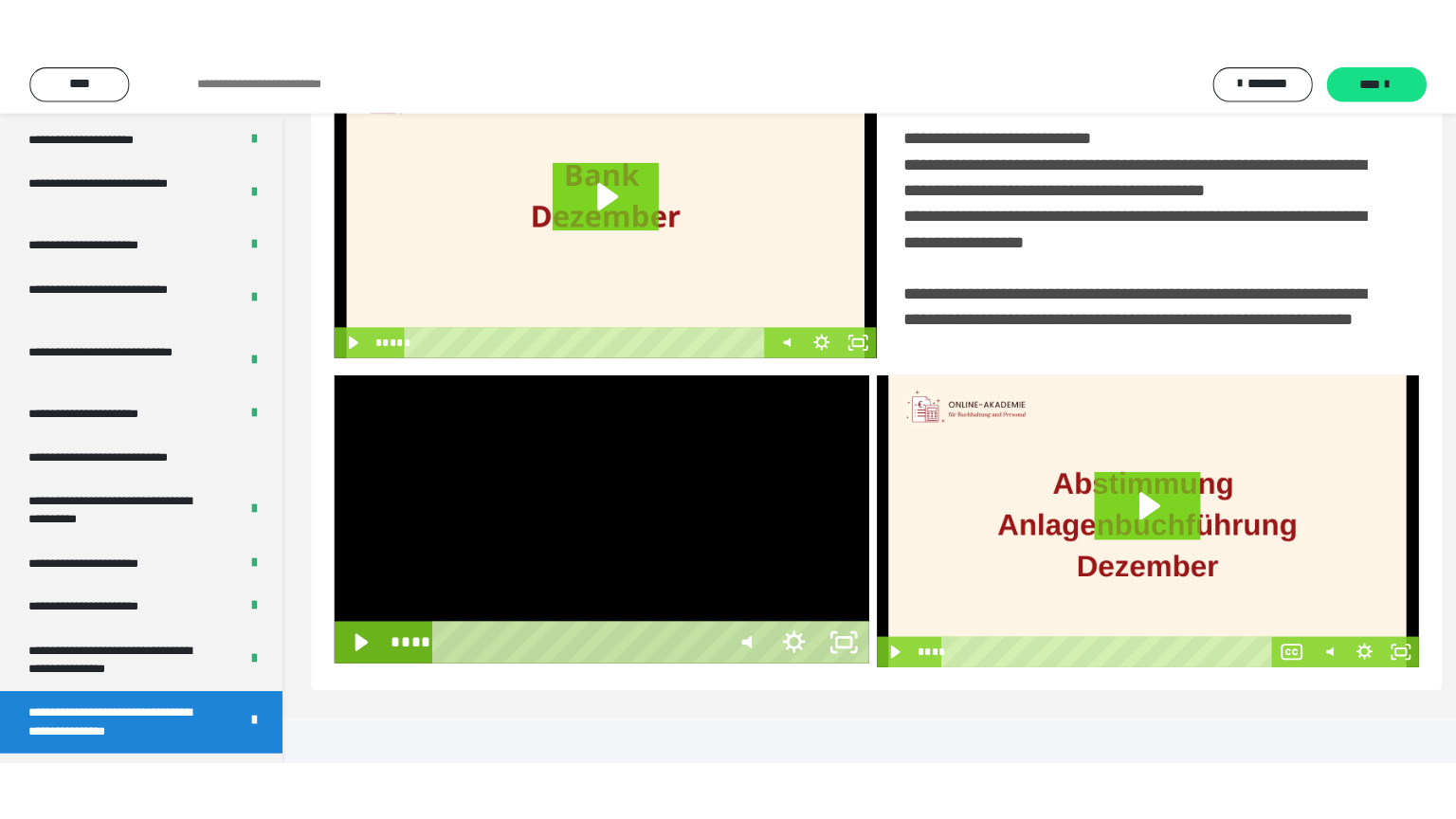 scroll, scrollTop: 317, scrollLeft: 0, axis: vertical 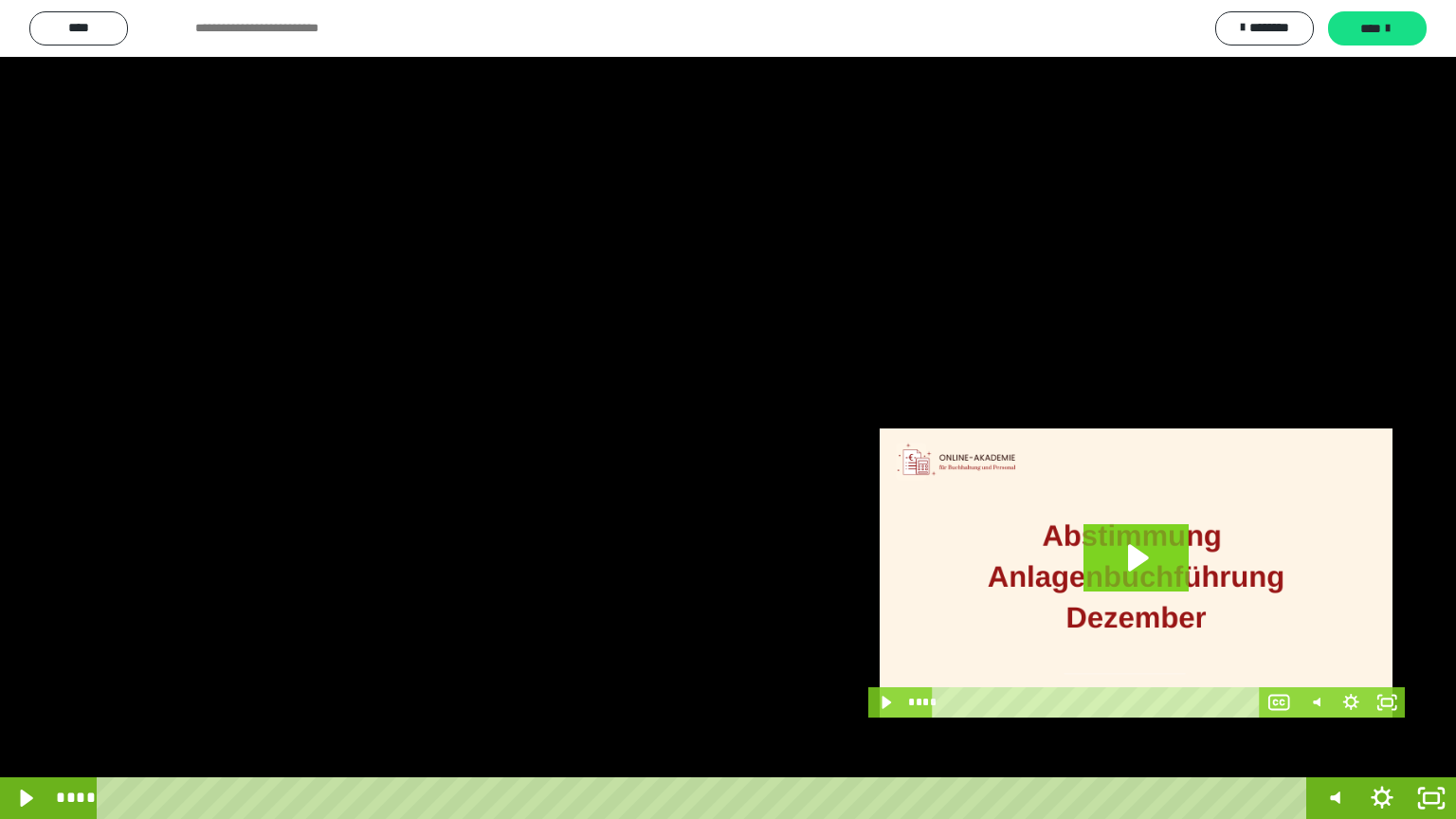 click at bounding box center (728, 410) 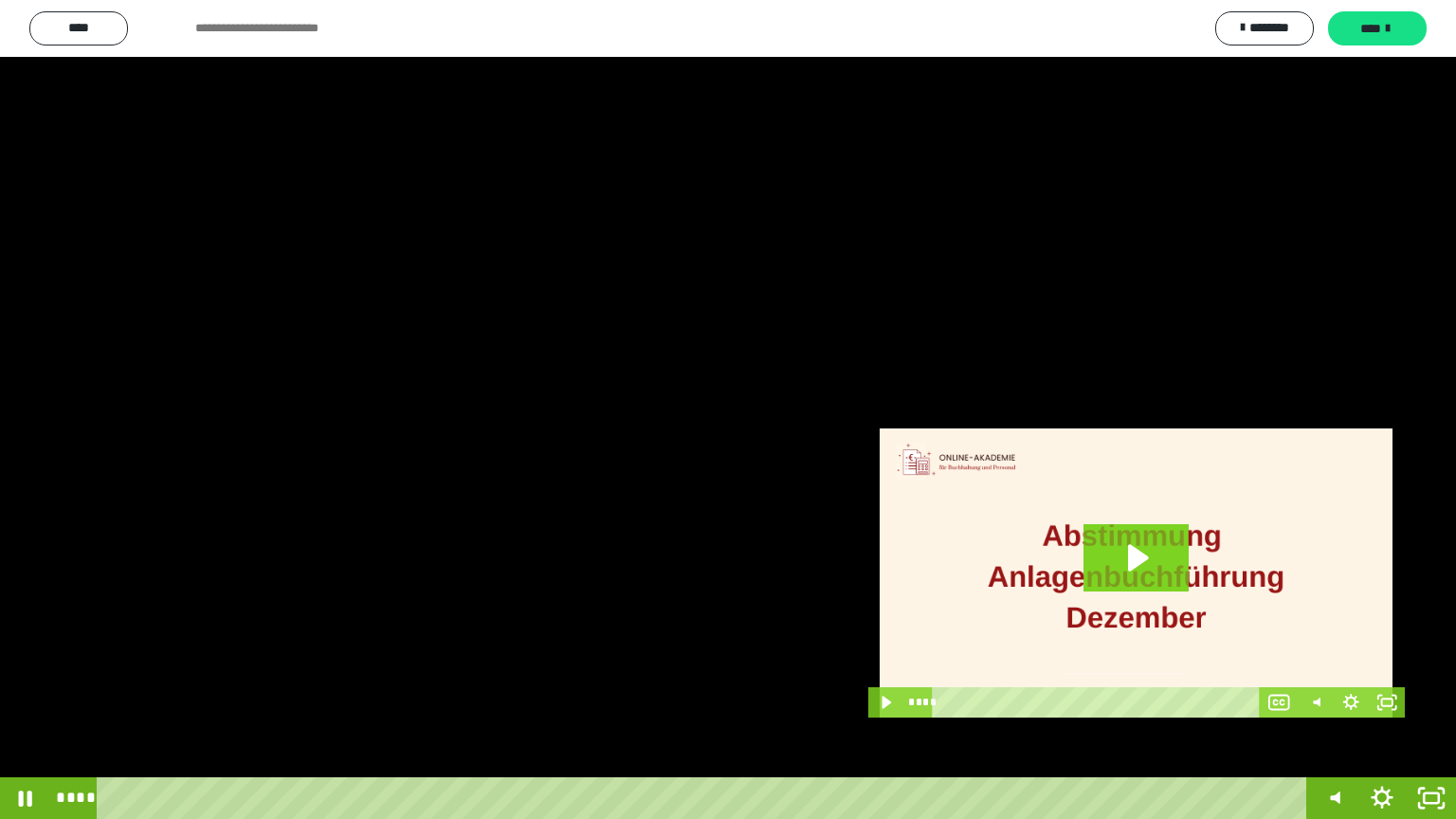 click at bounding box center (728, 410) 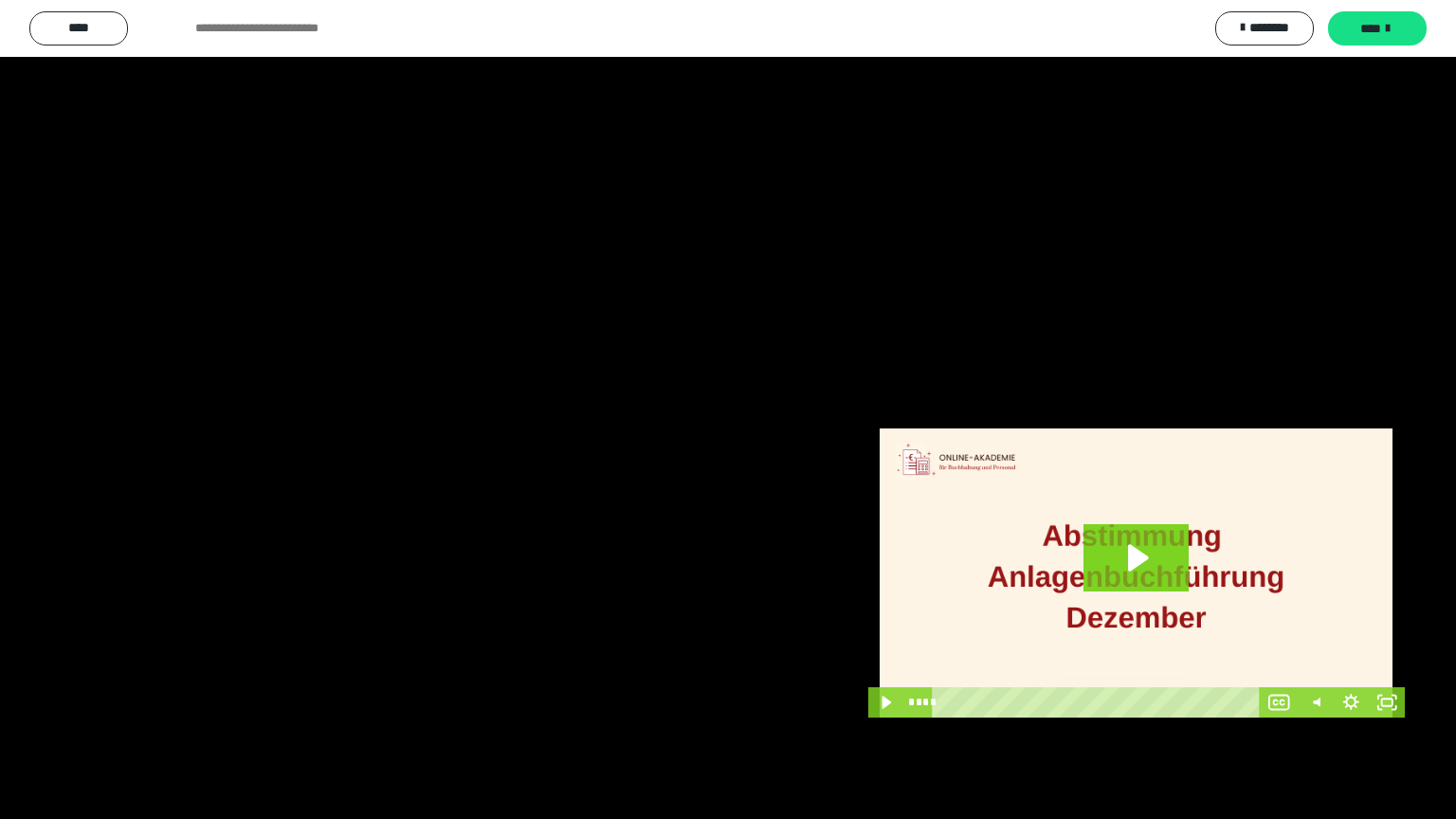 click at bounding box center [728, 410] 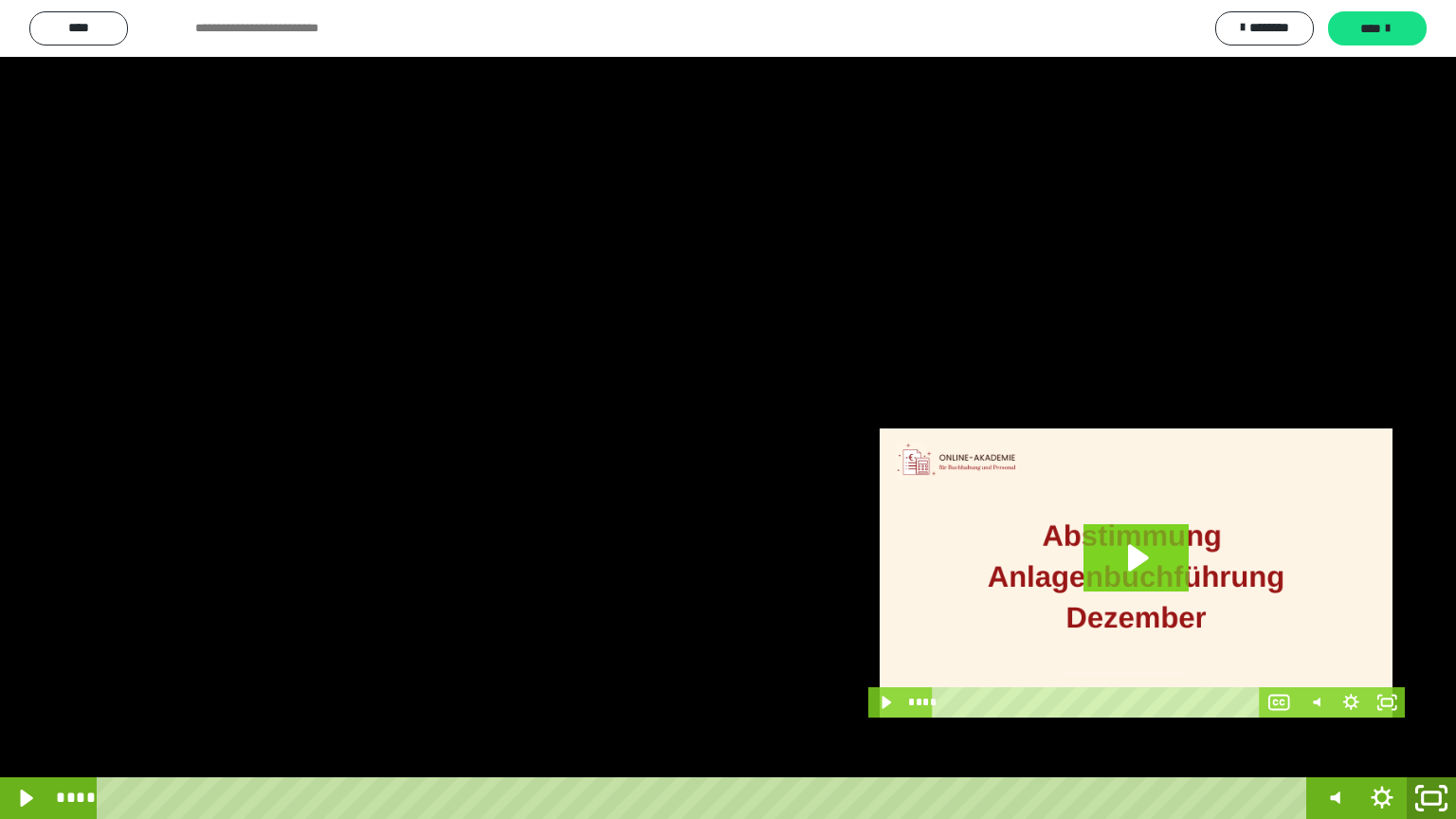 click 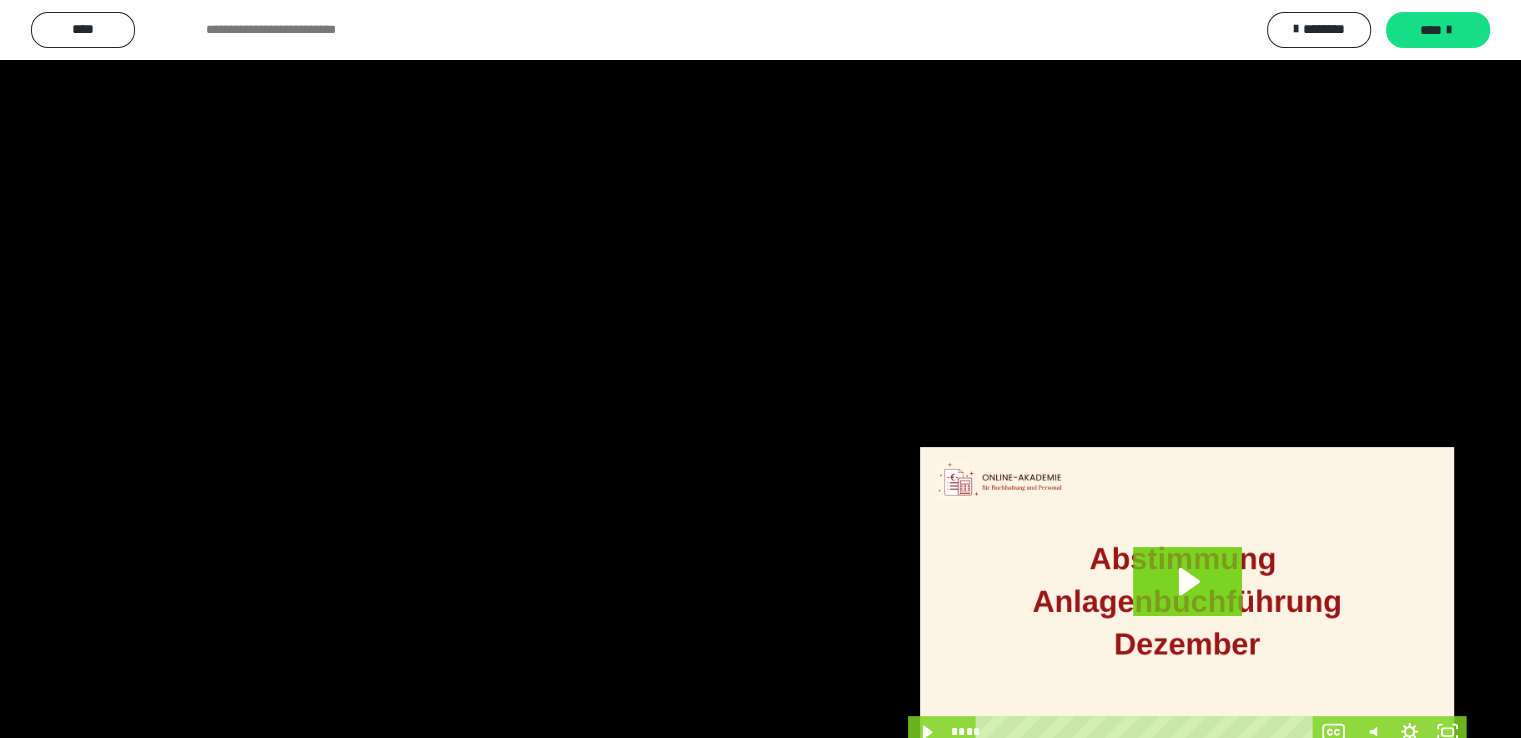 scroll, scrollTop: 3930, scrollLeft: 0, axis: vertical 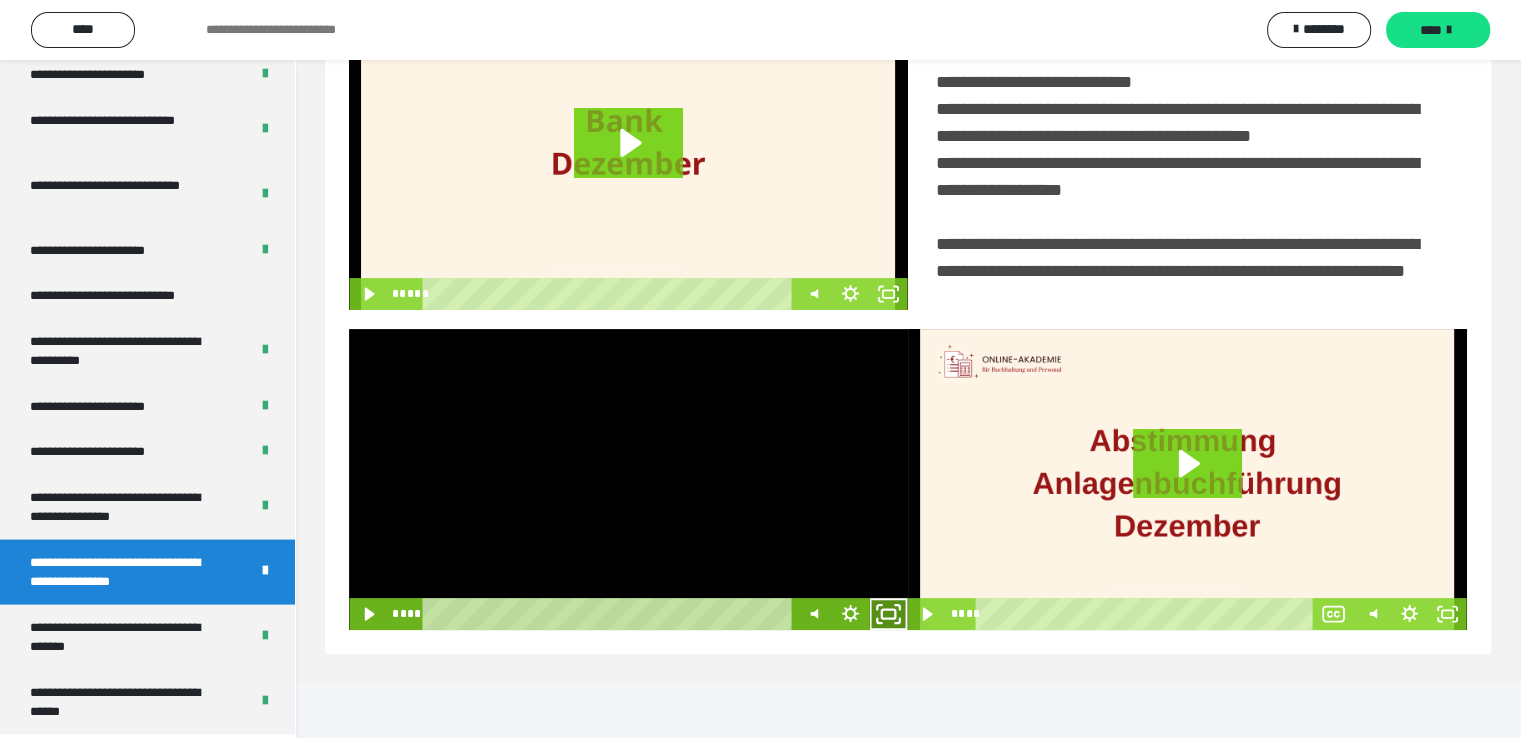 click 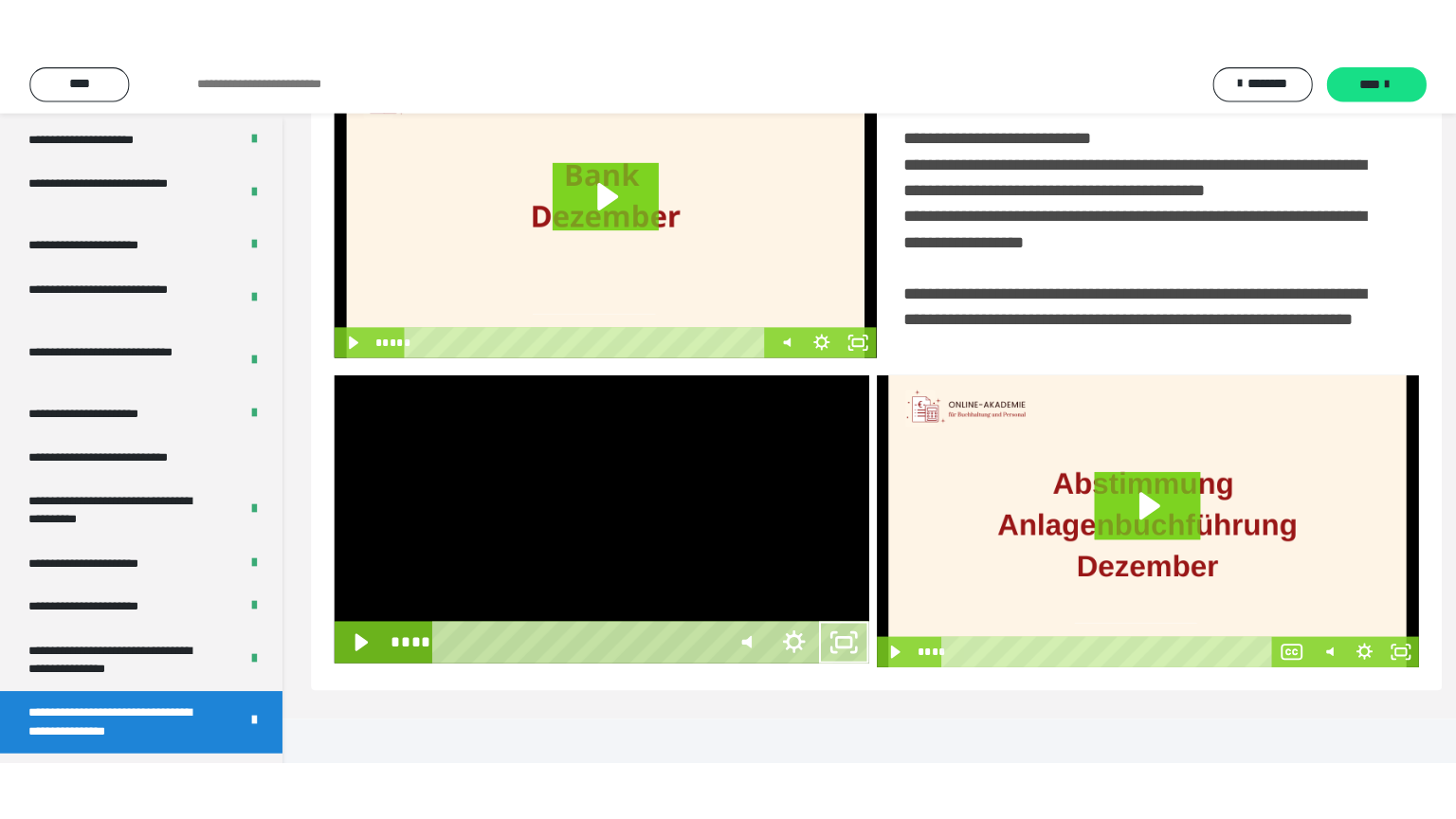 scroll, scrollTop: 317, scrollLeft: 0, axis: vertical 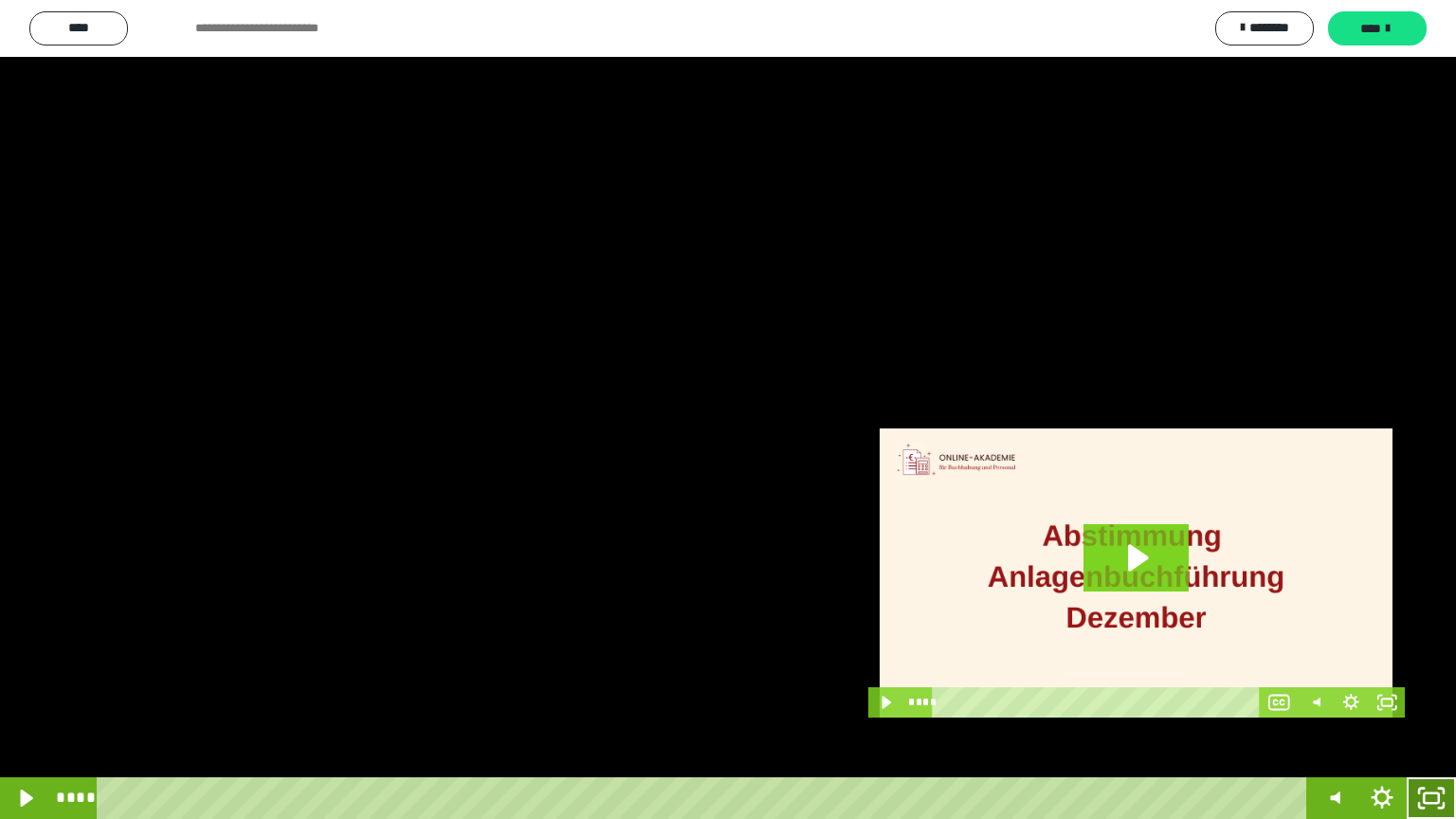drag, startPoint x: 1427, startPoint y: 786, endPoint x: 1428, endPoint y: 695, distance: 91.00549 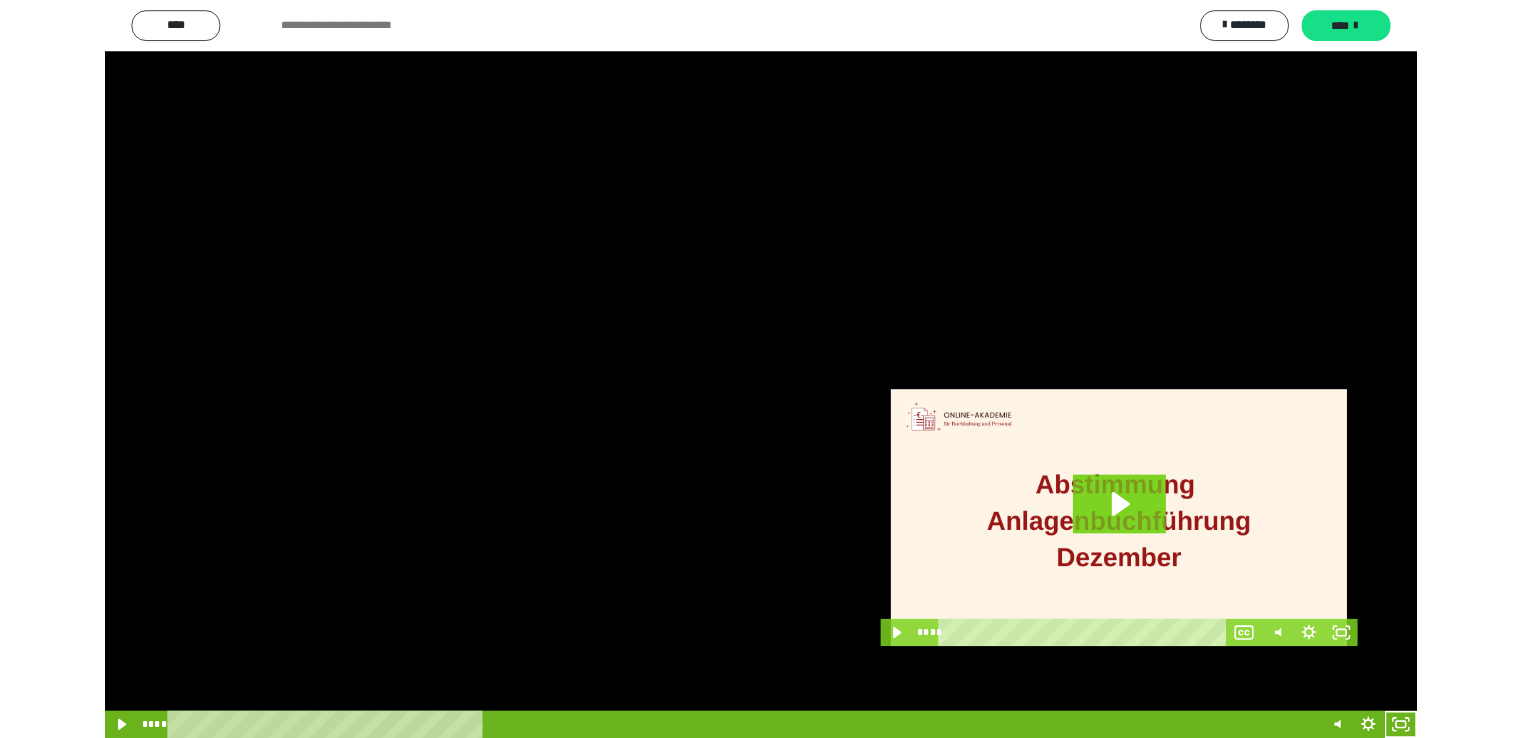 scroll, scrollTop: 3930, scrollLeft: 0, axis: vertical 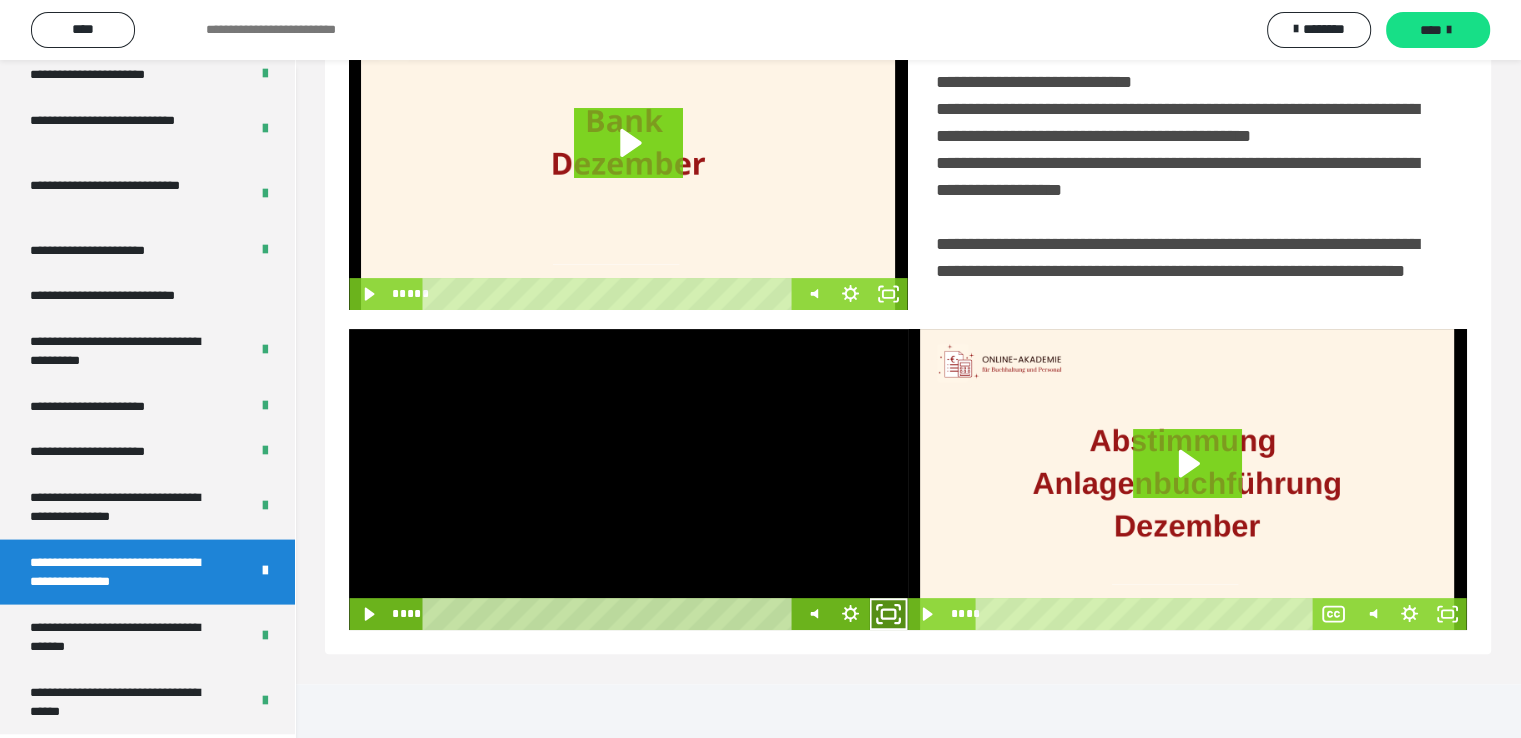 click 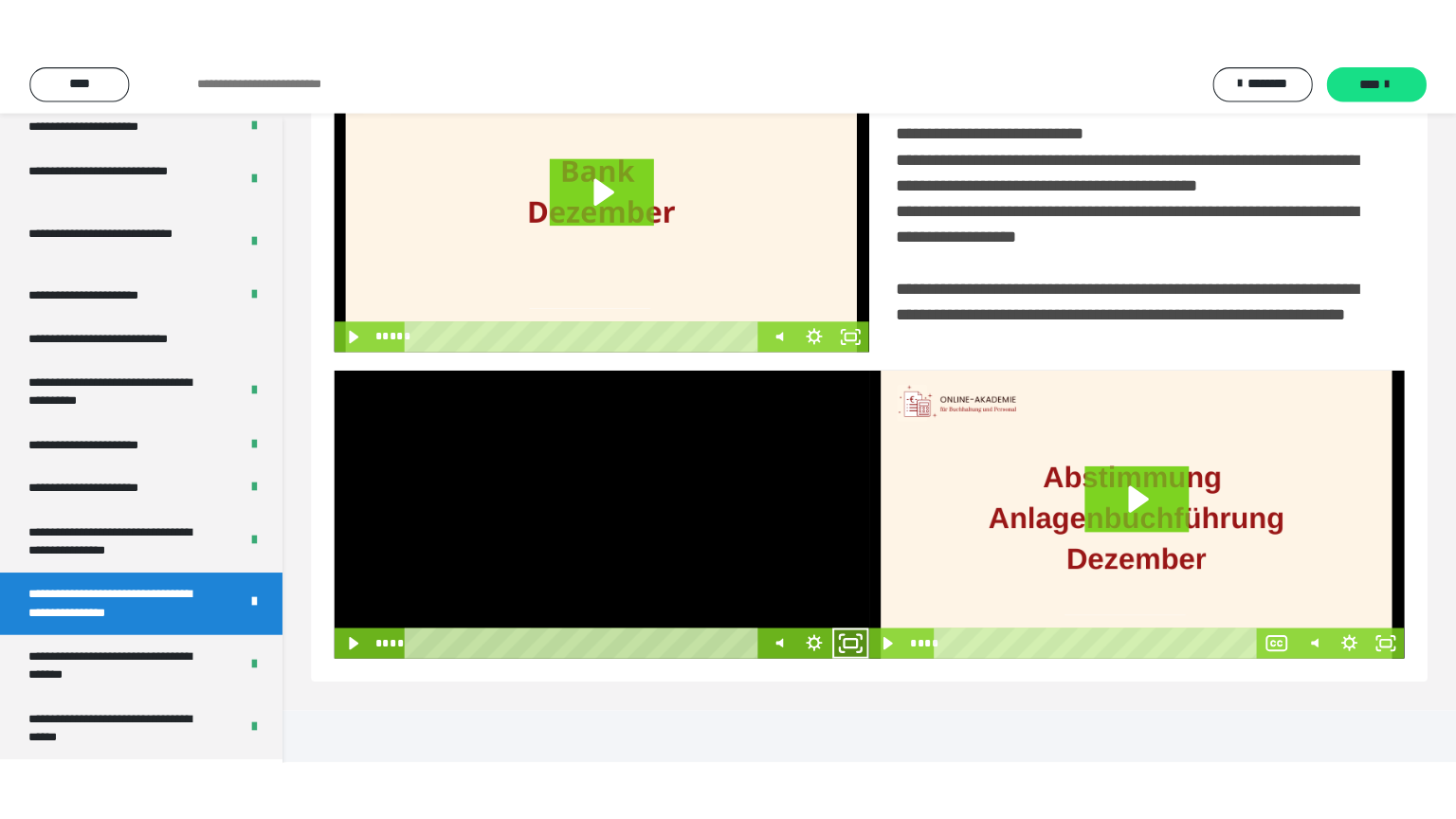 scroll, scrollTop: 317, scrollLeft: 0, axis: vertical 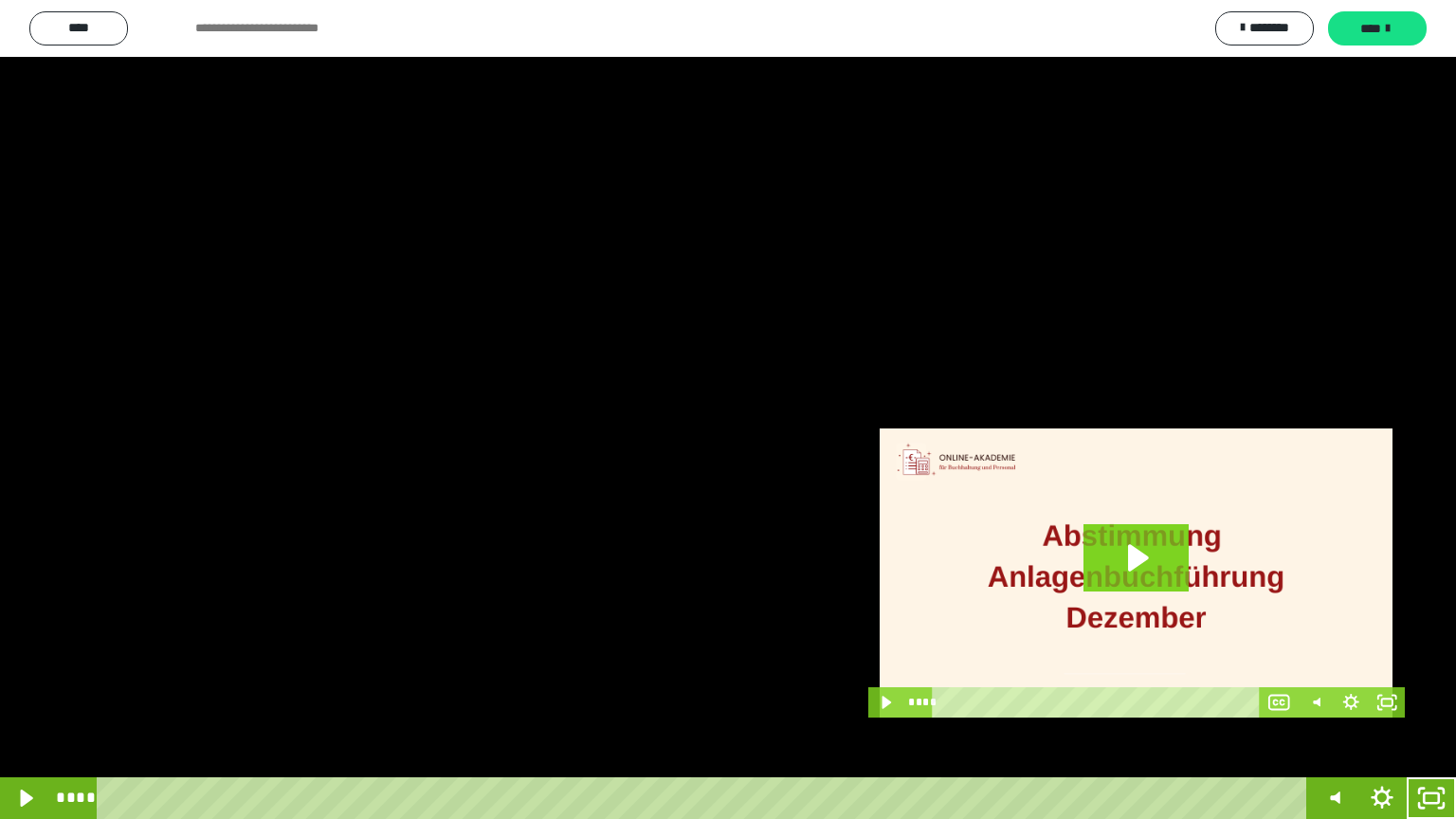 click at bounding box center (728, 410) 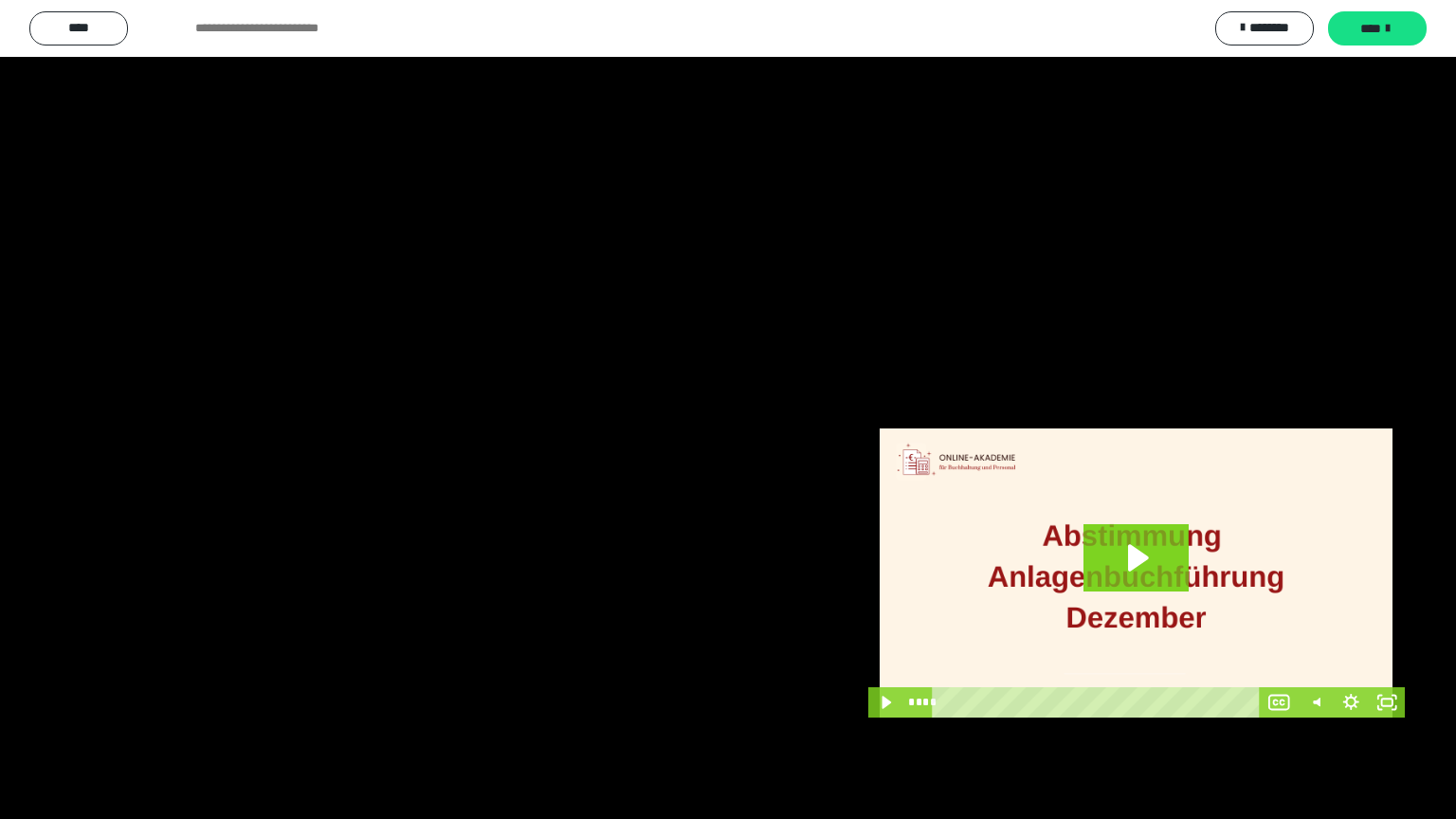 click at bounding box center [728, 410] 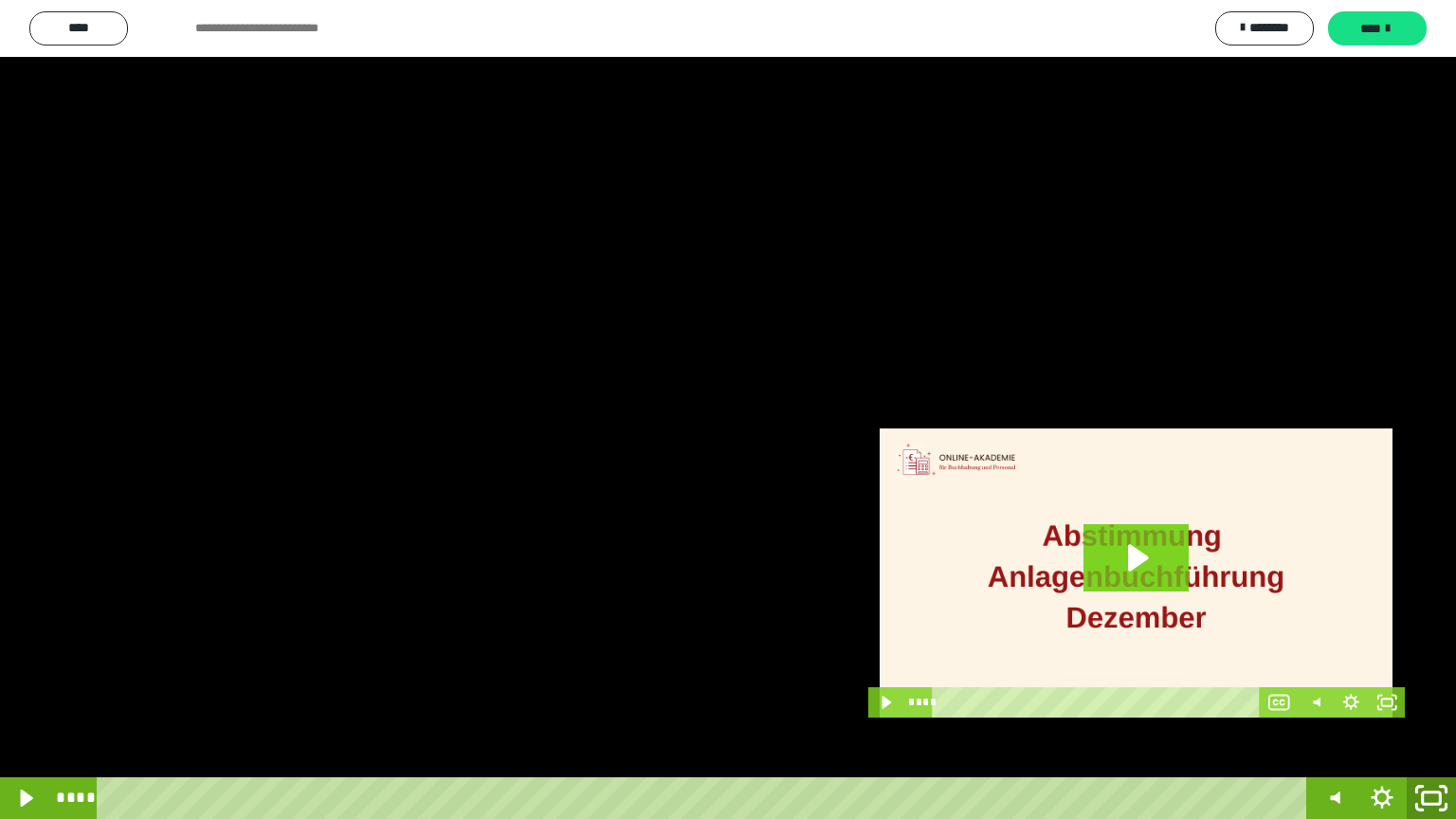 click 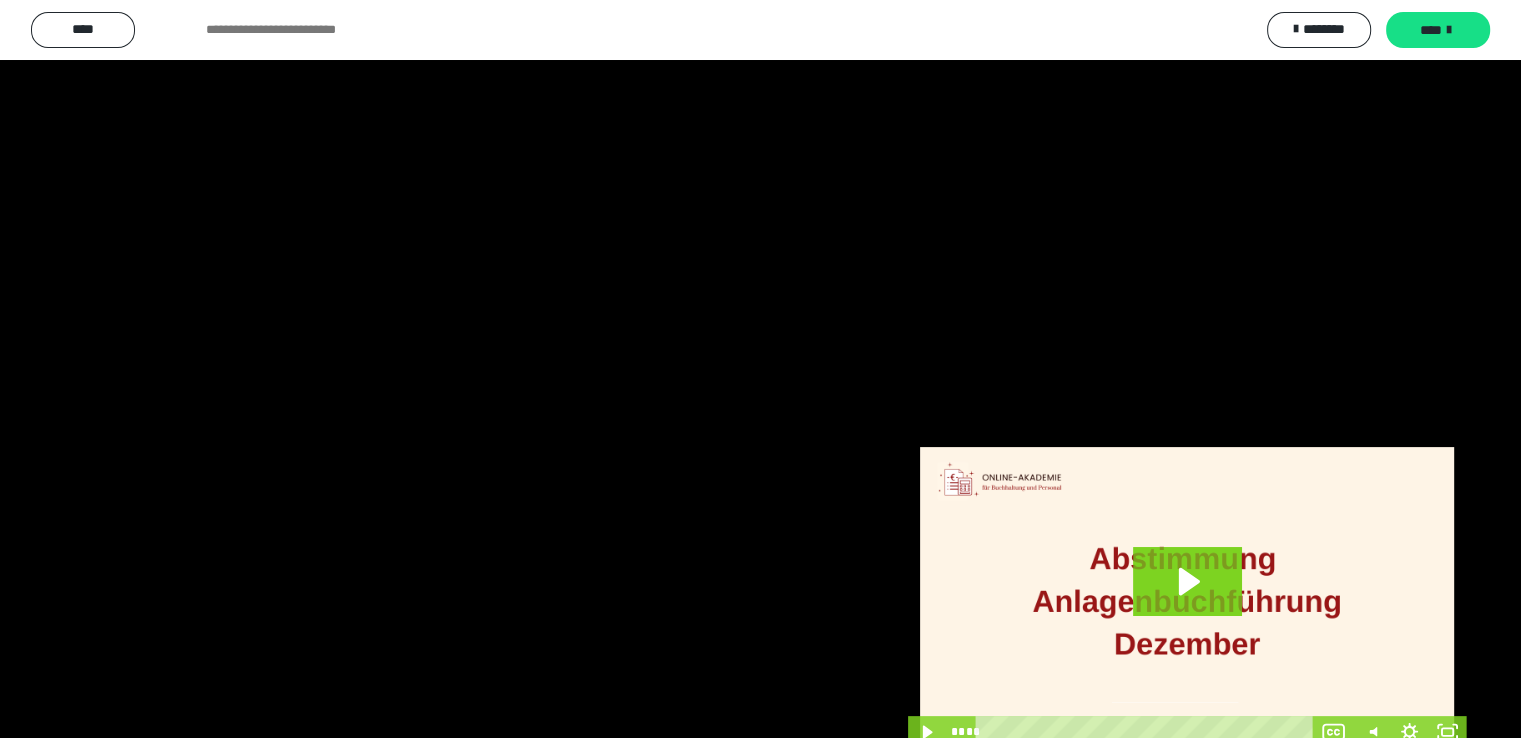 scroll, scrollTop: 3930, scrollLeft: 0, axis: vertical 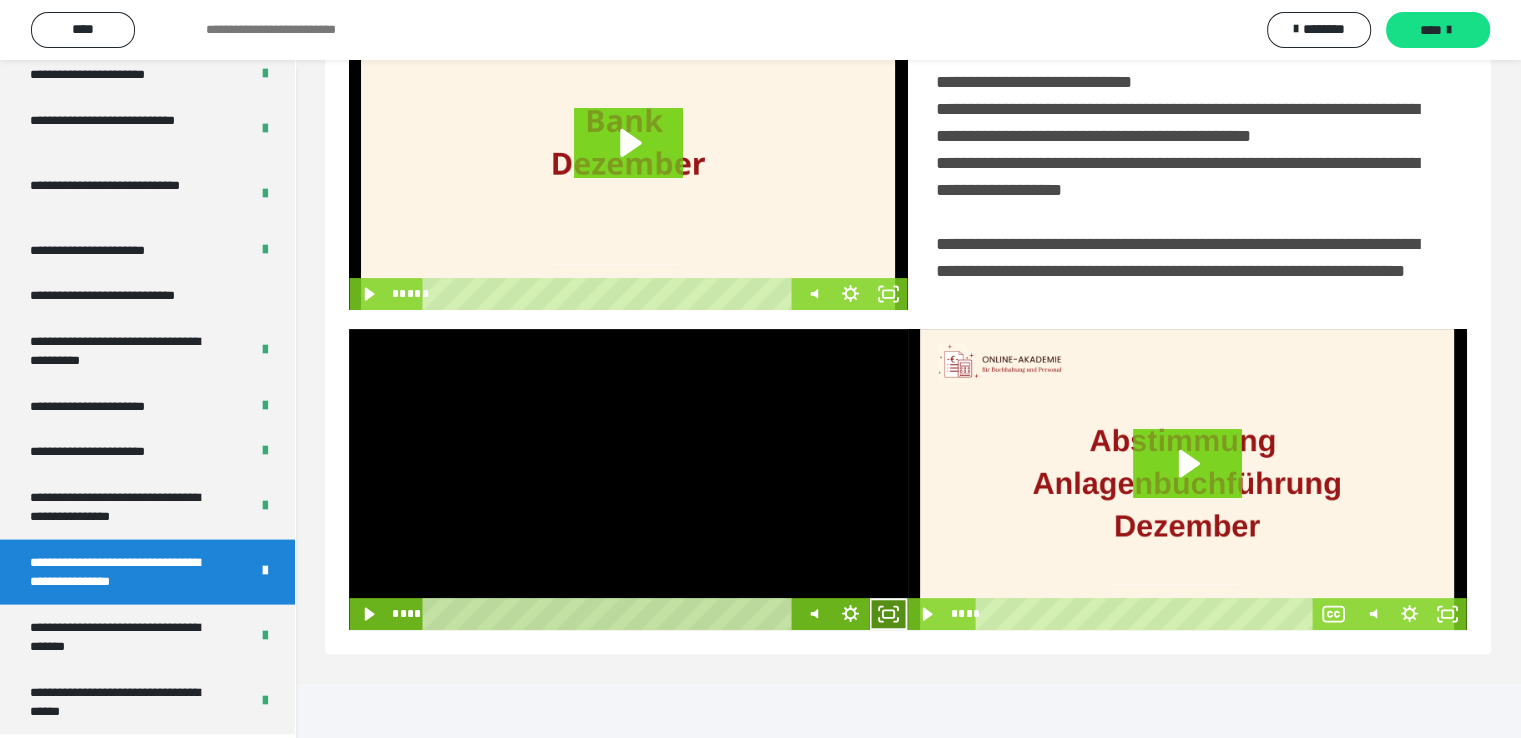 click 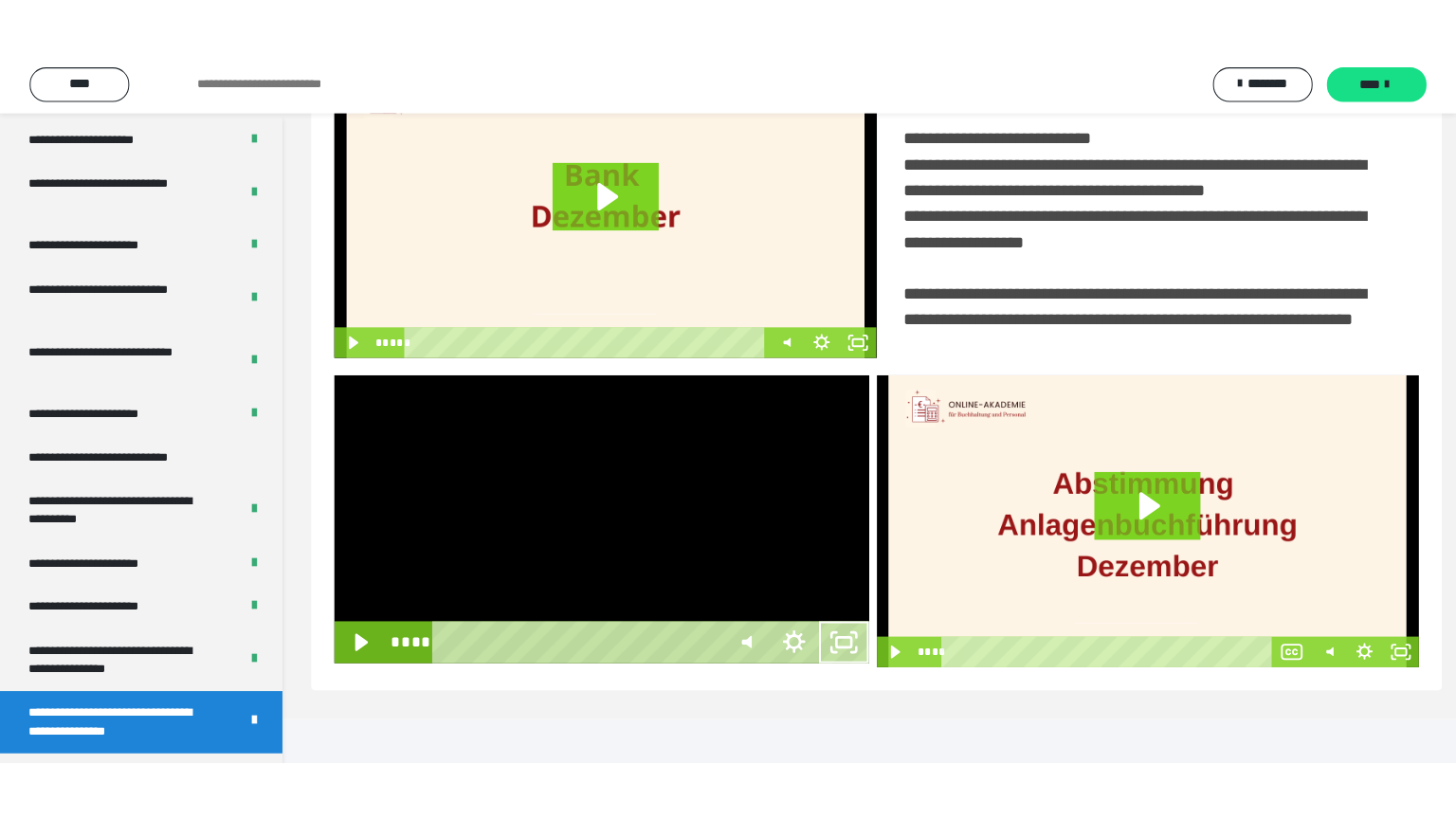 scroll, scrollTop: 317, scrollLeft: 0, axis: vertical 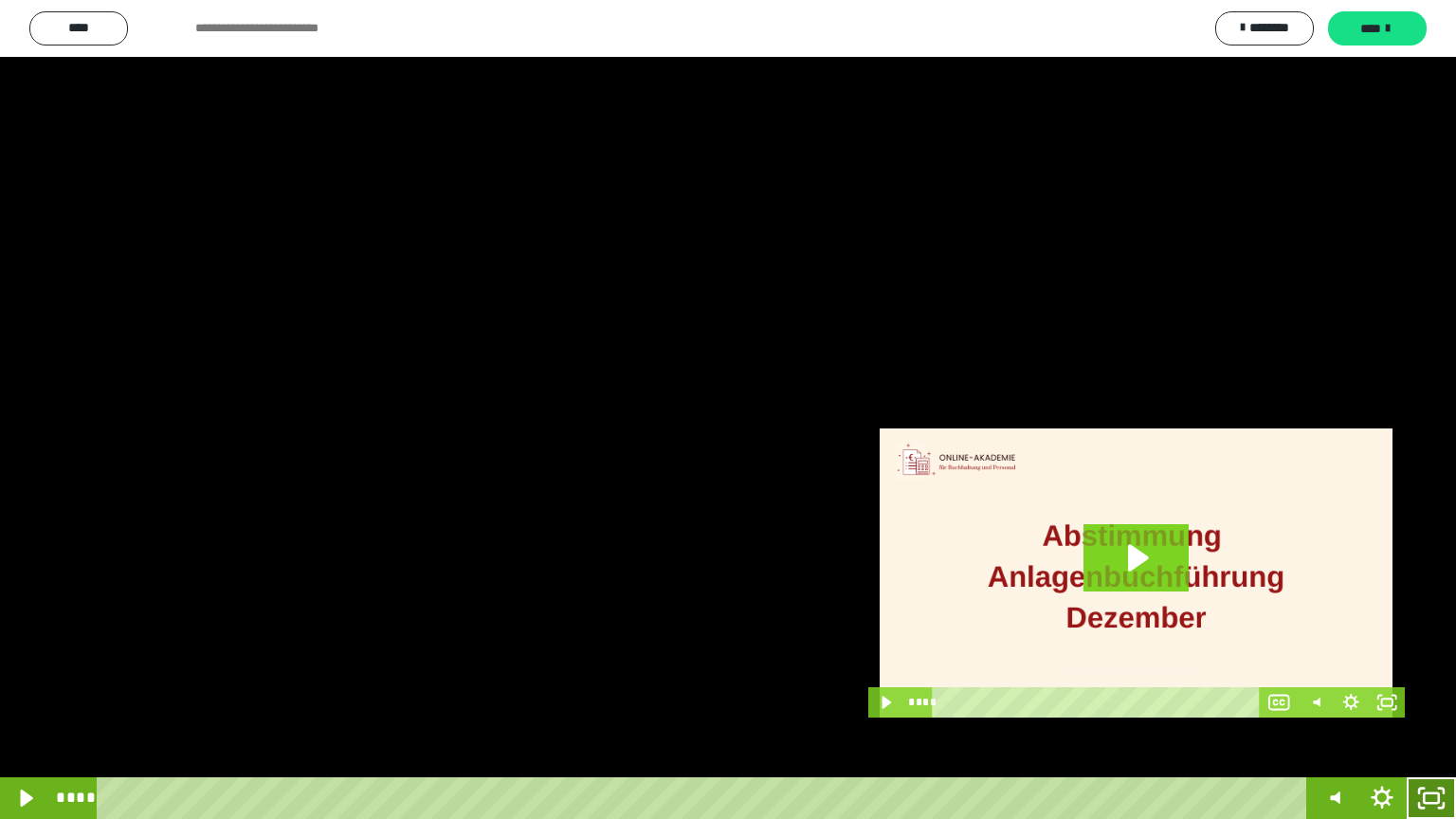 click 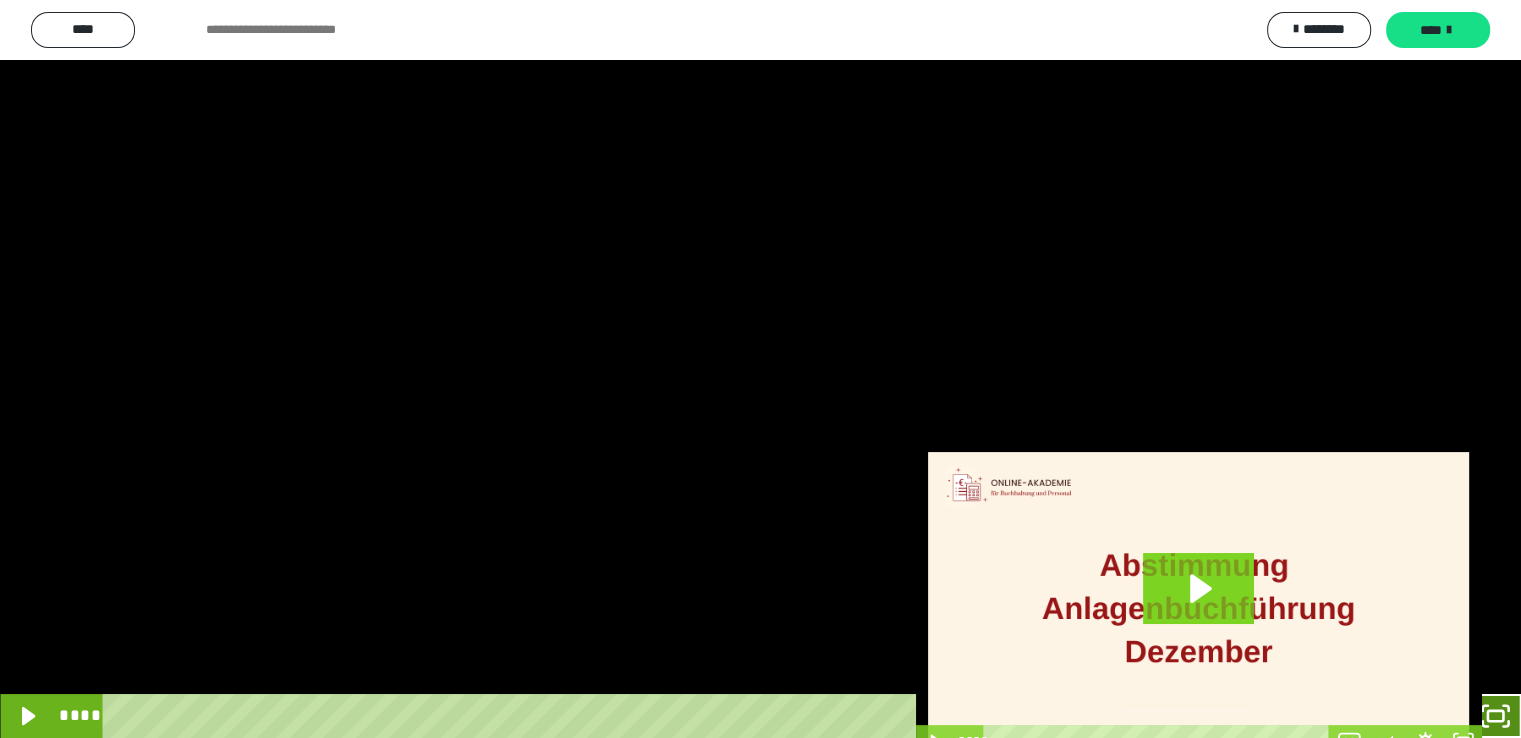 scroll, scrollTop: 3930, scrollLeft: 0, axis: vertical 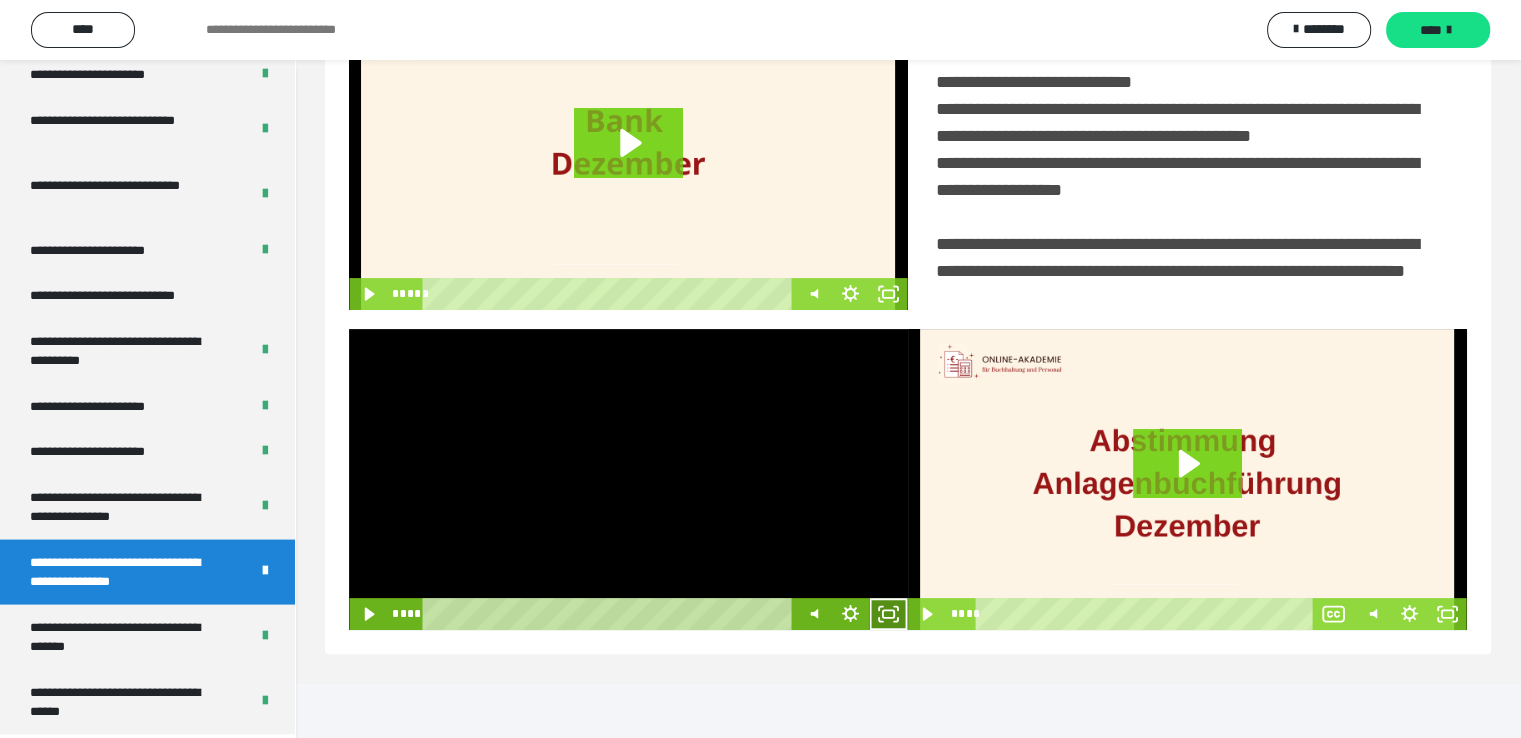 click 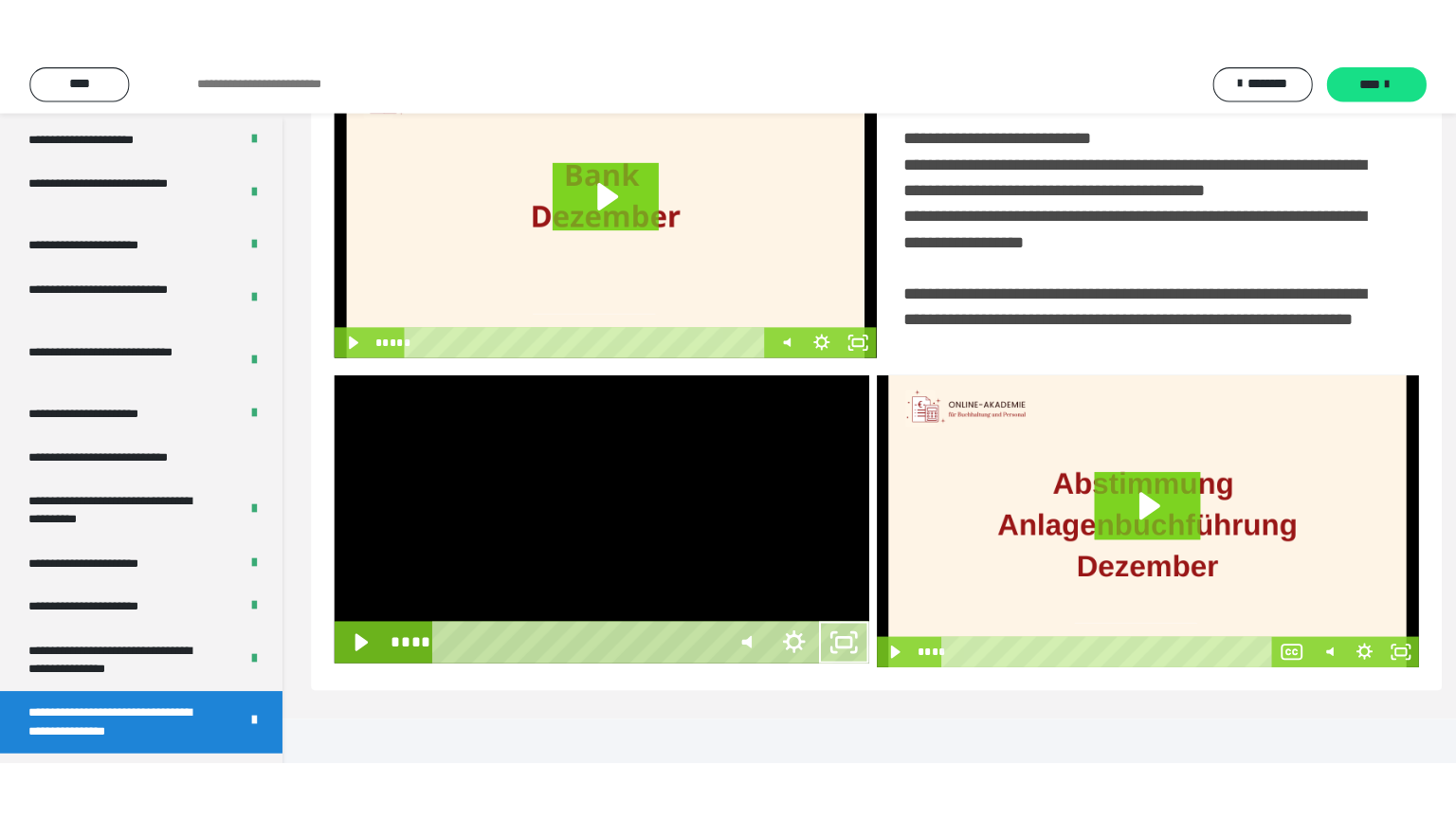 scroll, scrollTop: 317, scrollLeft: 0, axis: vertical 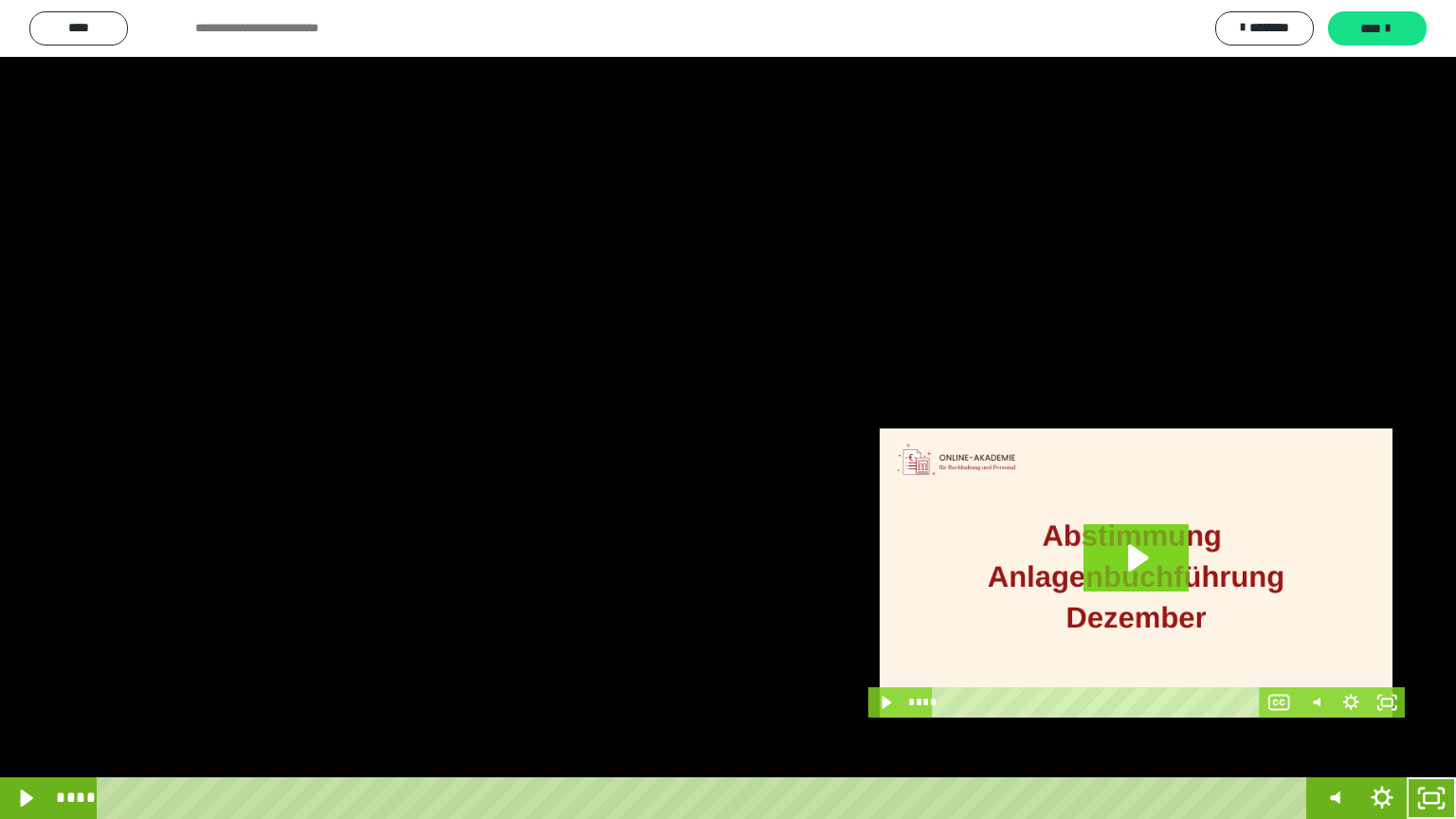 click at bounding box center [728, 410] 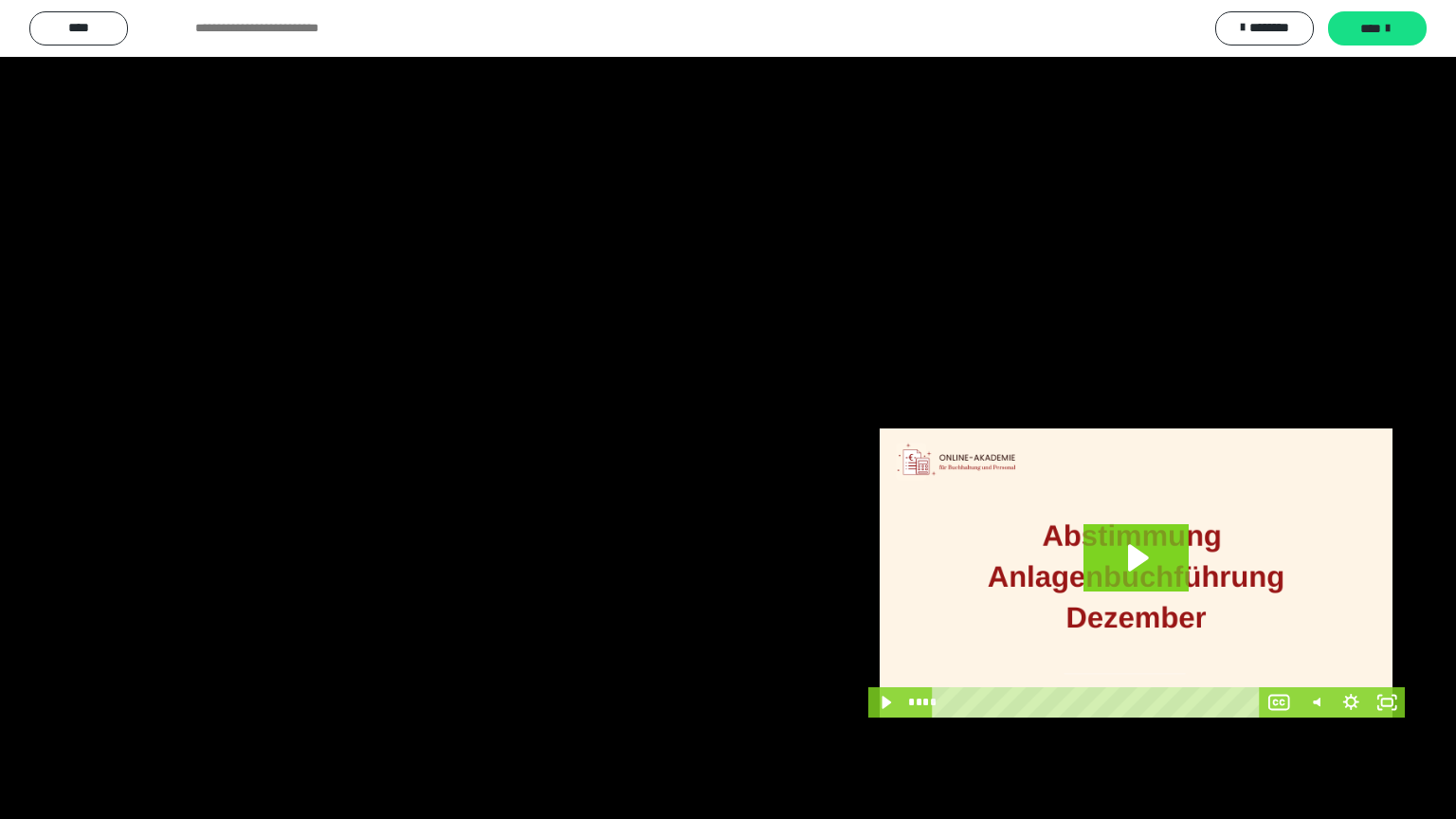 click at bounding box center [728, 410] 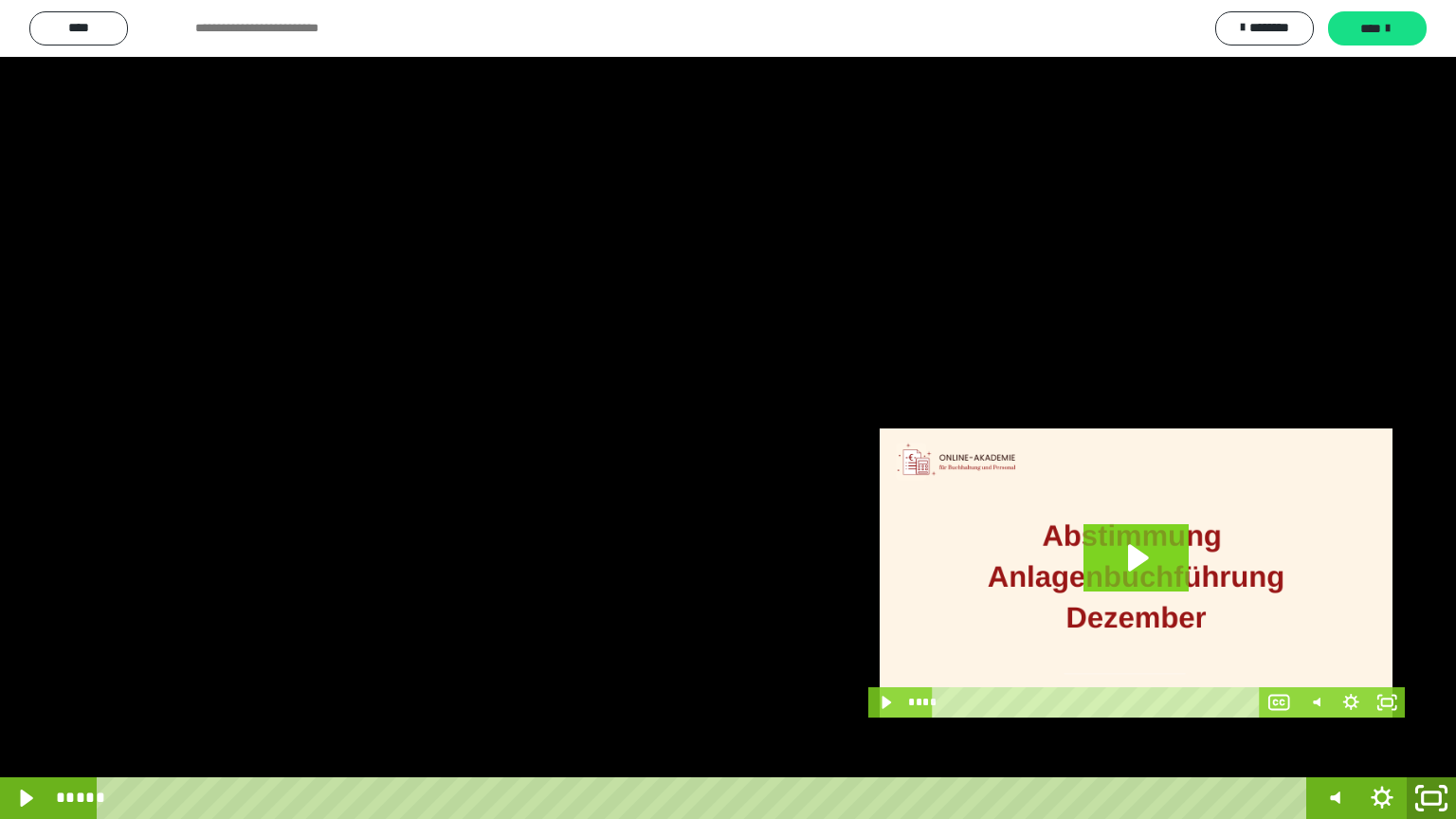 click 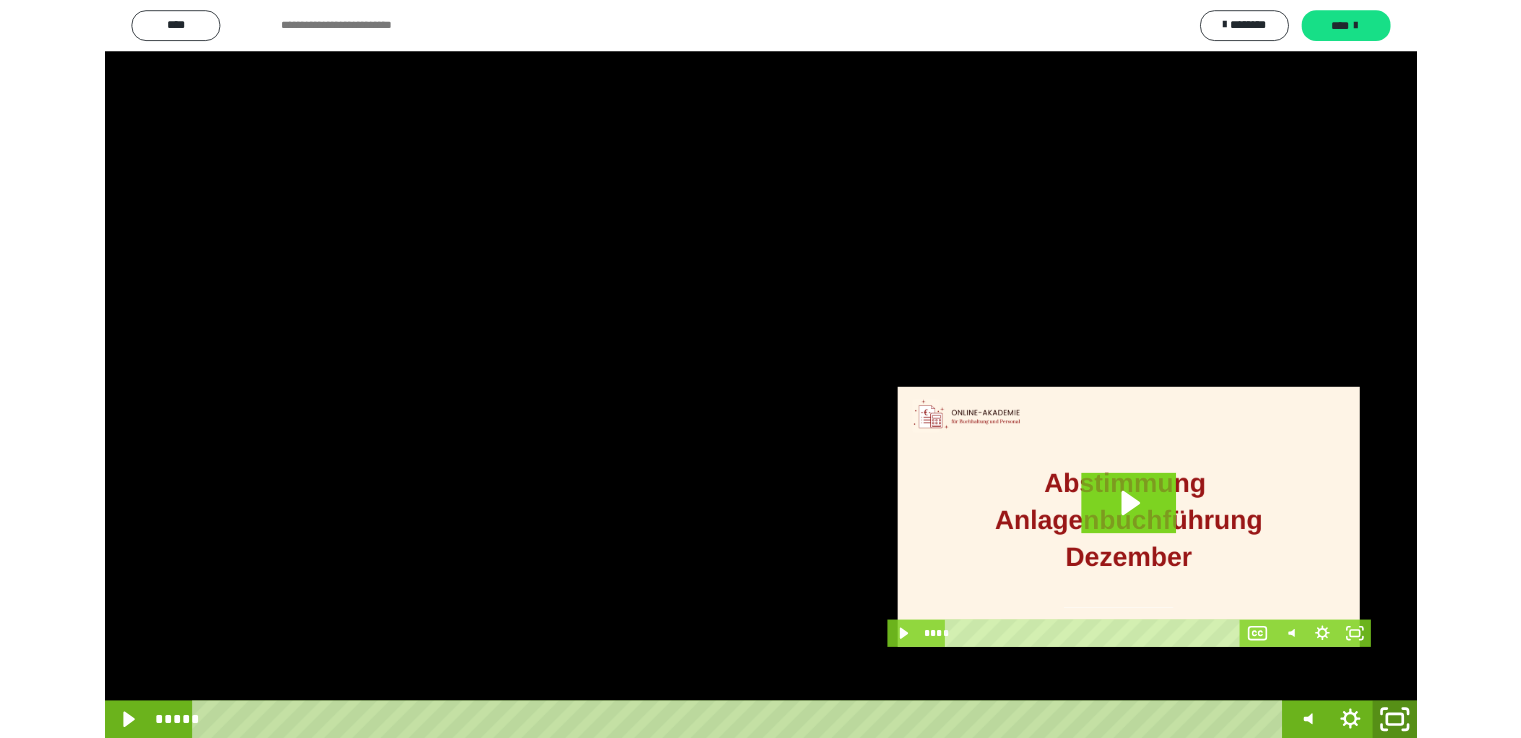 scroll, scrollTop: 3930, scrollLeft: 0, axis: vertical 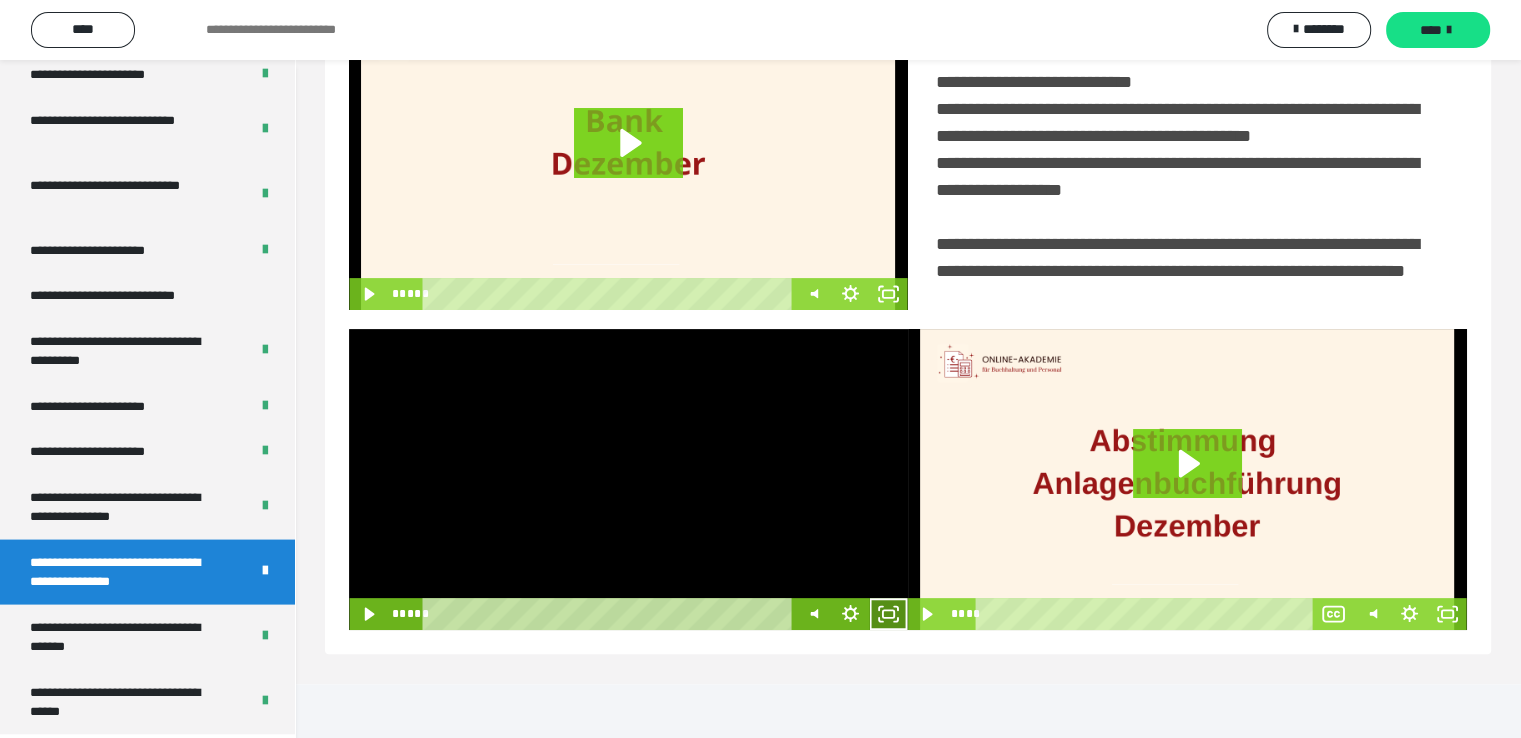 click 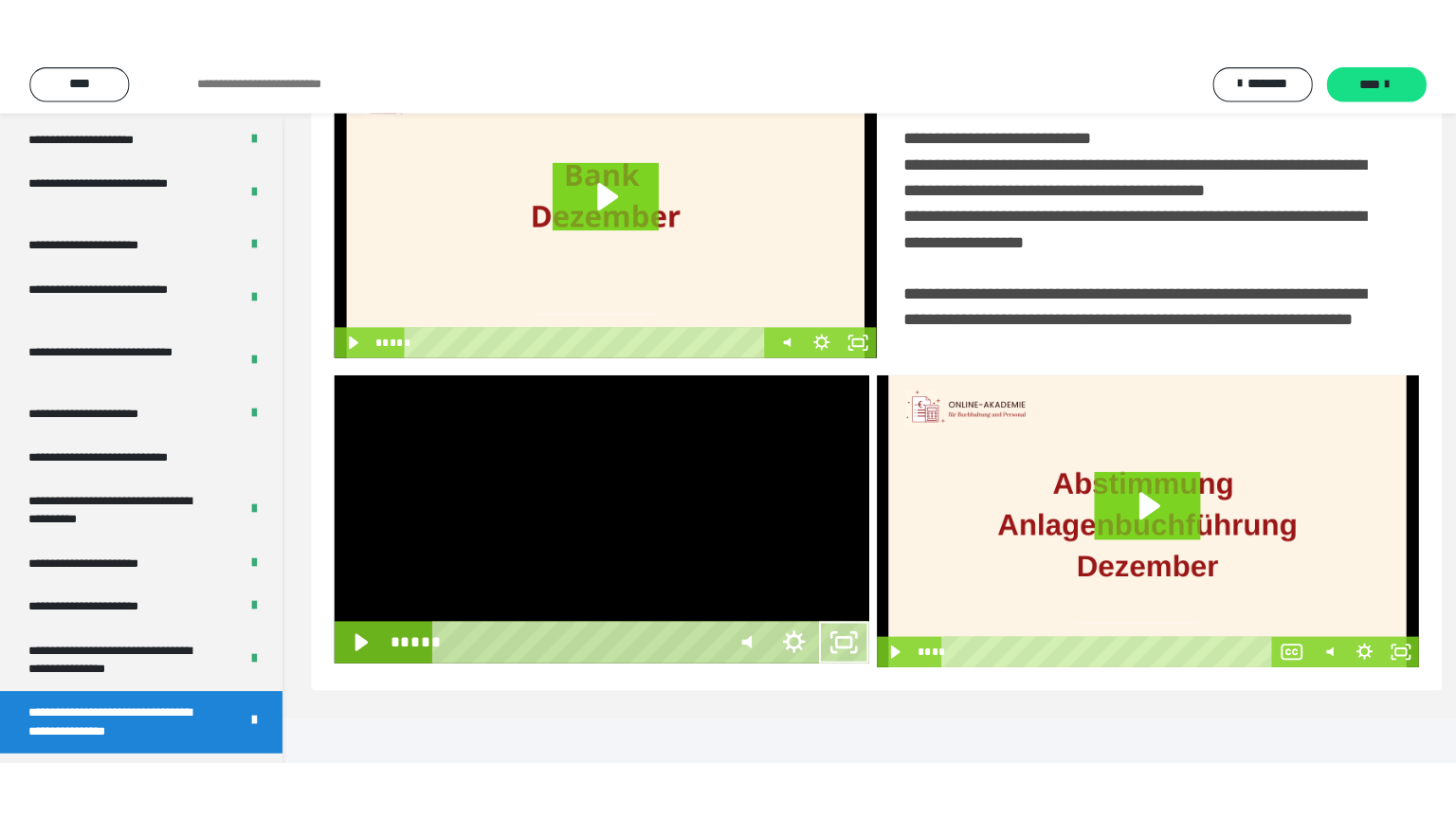 scroll, scrollTop: 317, scrollLeft: 0, axis: vertical 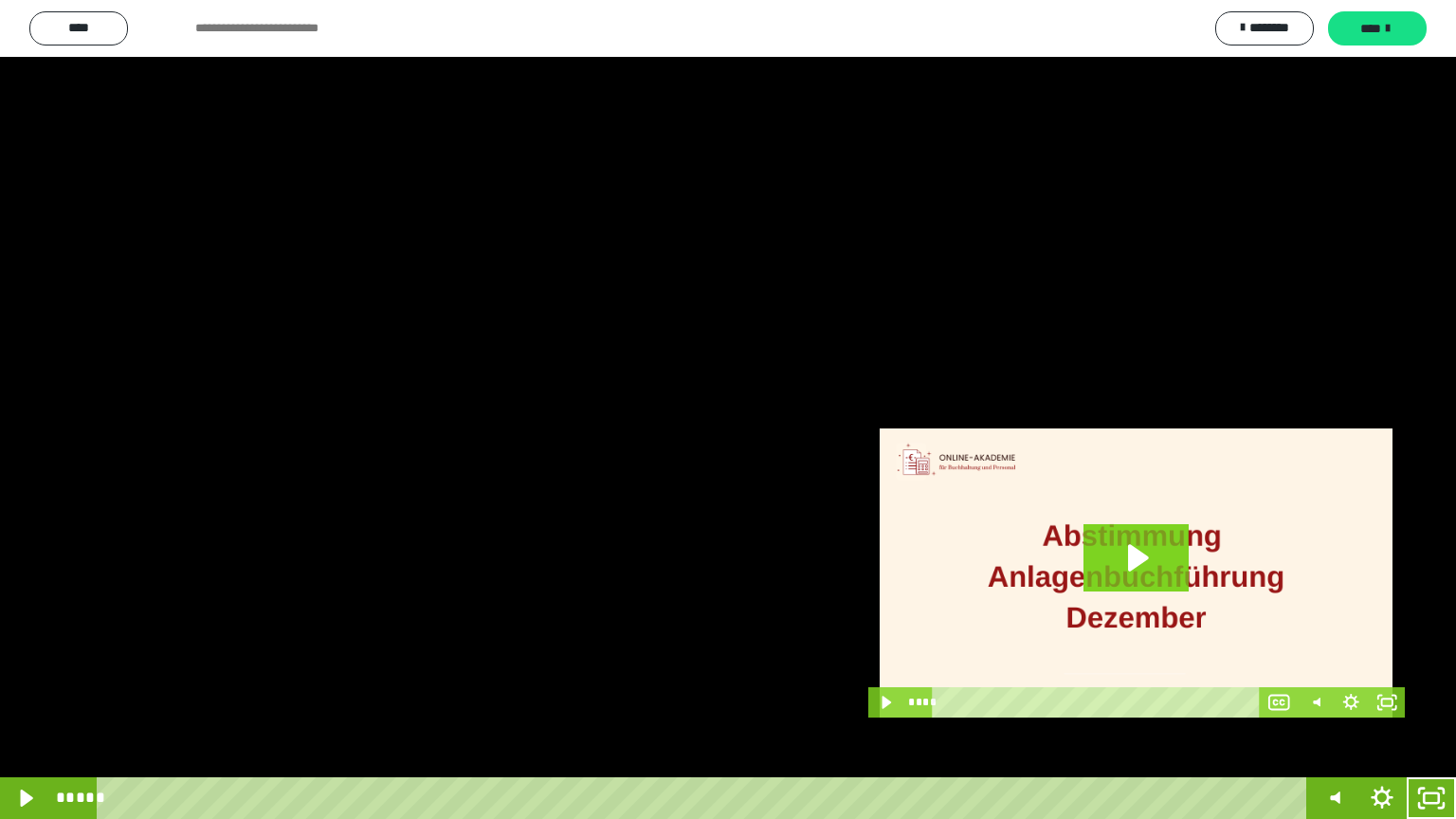 click at bounding box center [728, 410] 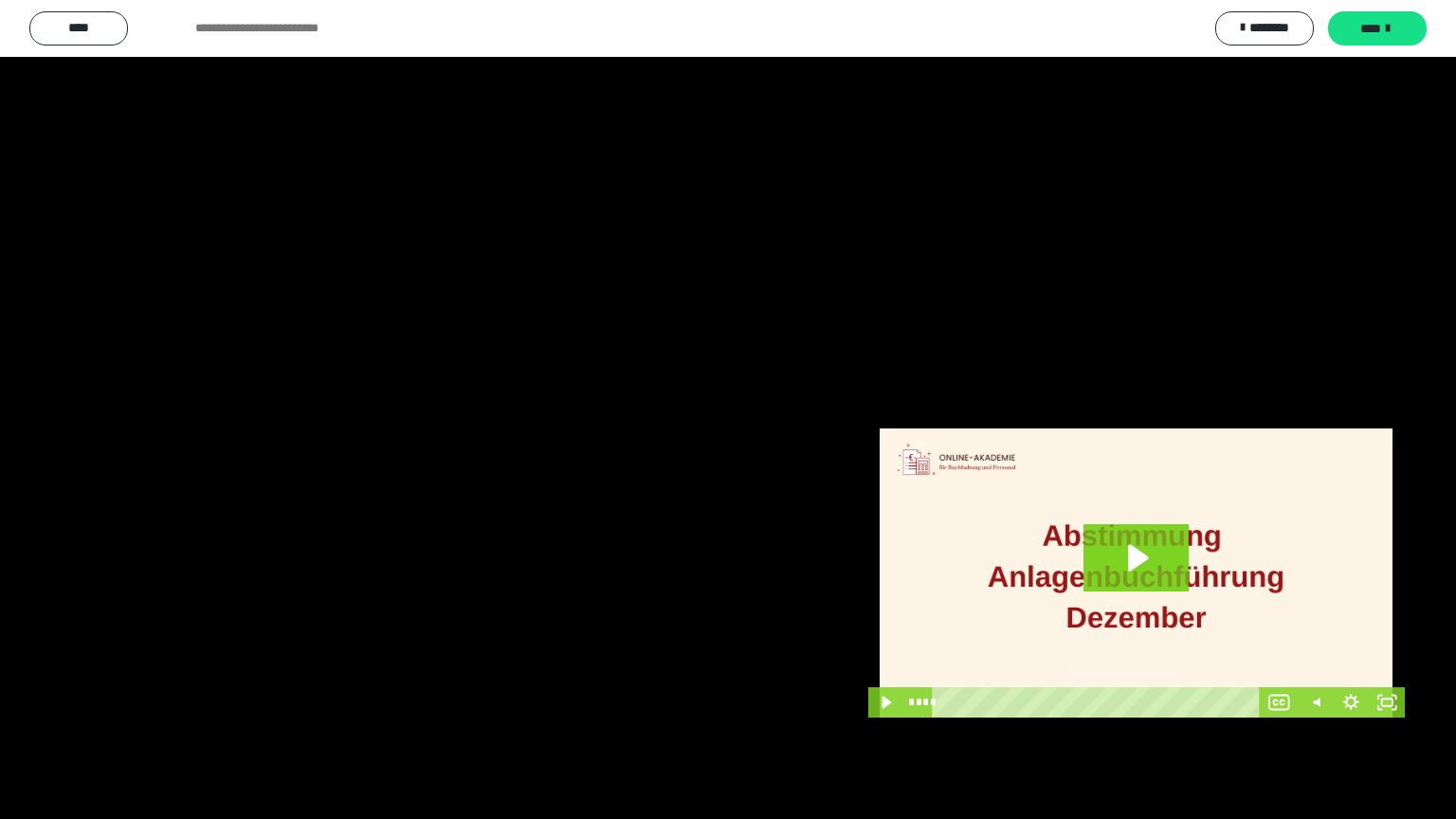 click at bounding box center [728, 410] 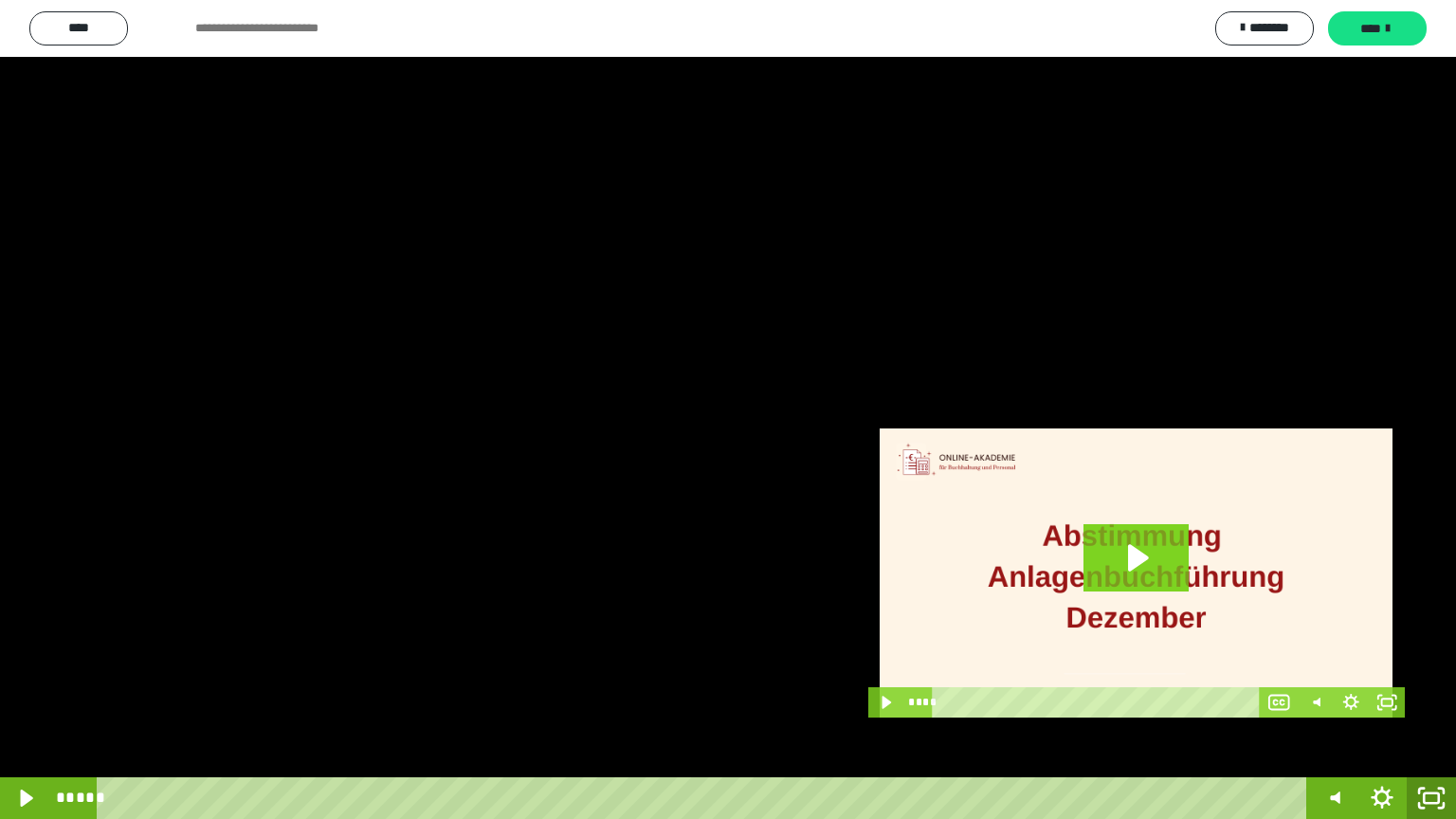 click 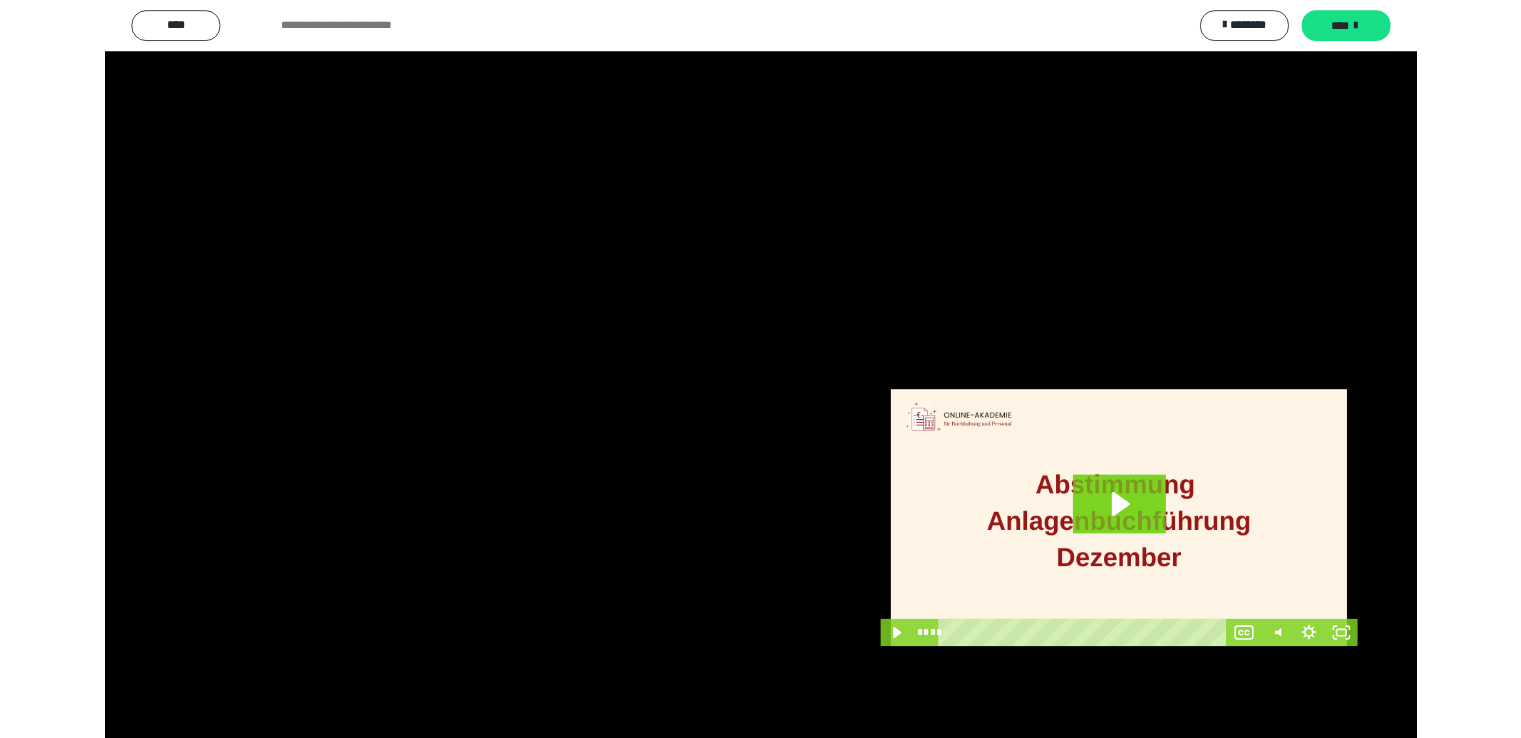 scroll, scrollTop: 3930, scrollLeft: 0, axis: vertical 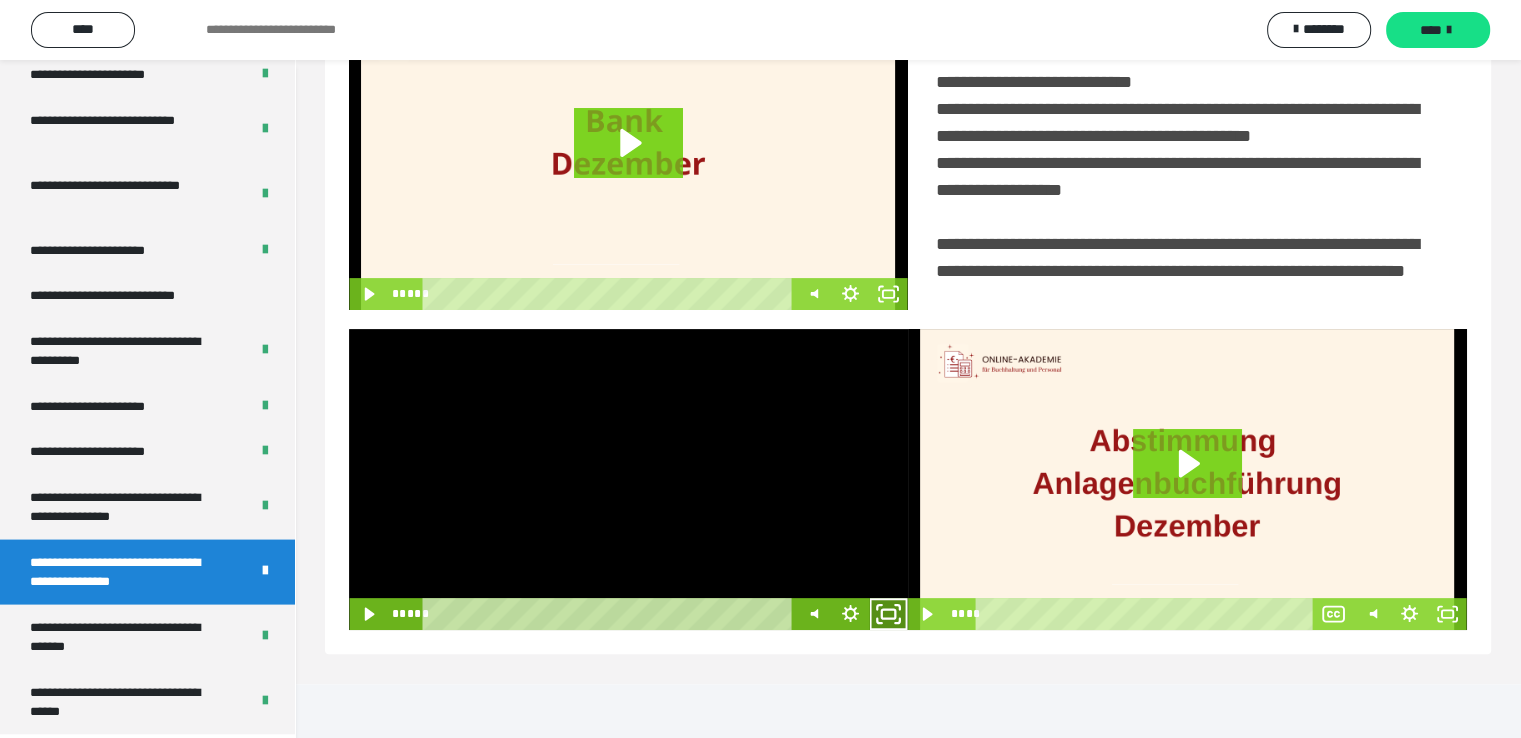 click 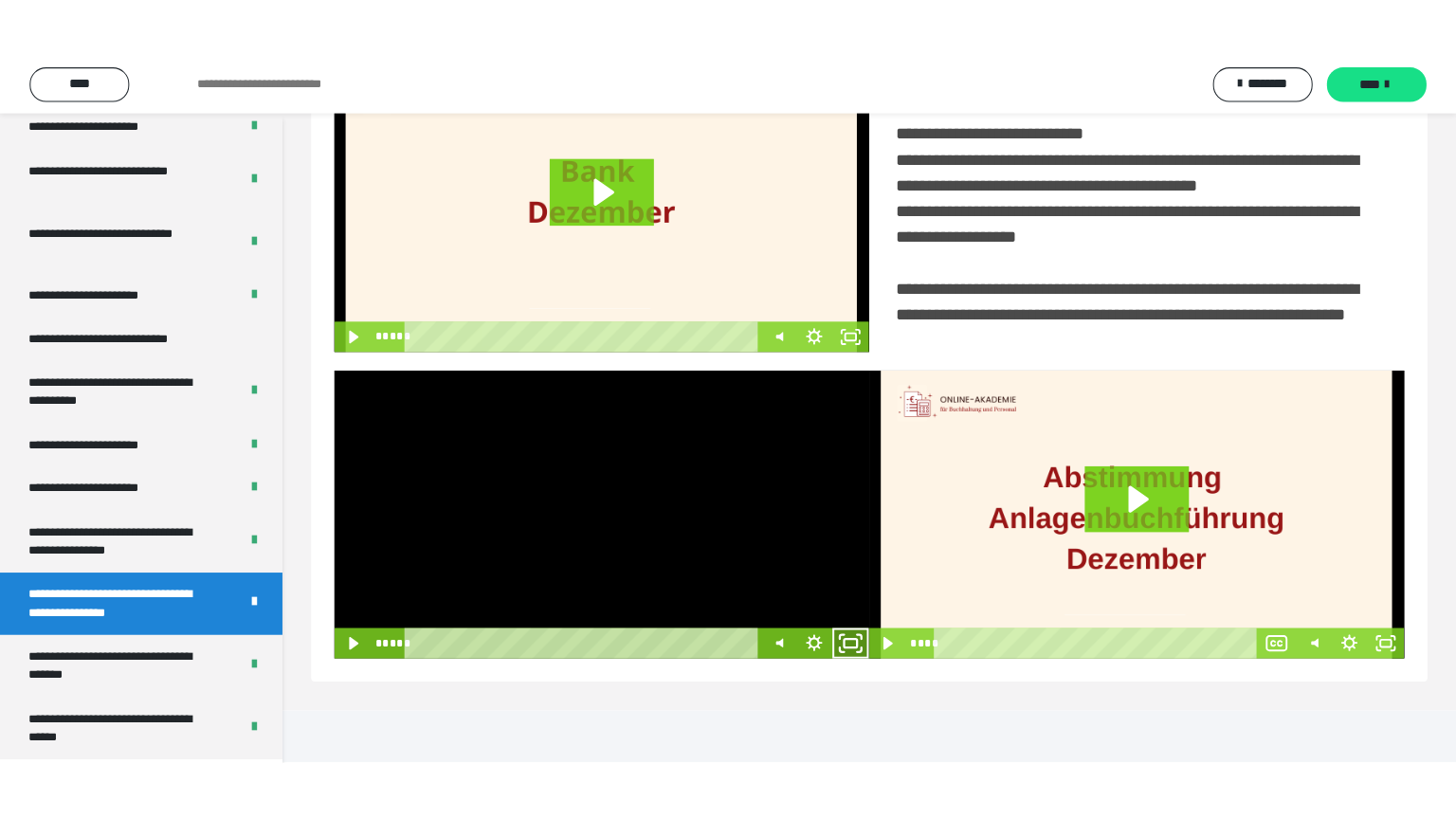 scroll, scrollTop: 317, scrollLeft: 0, axis: vertical 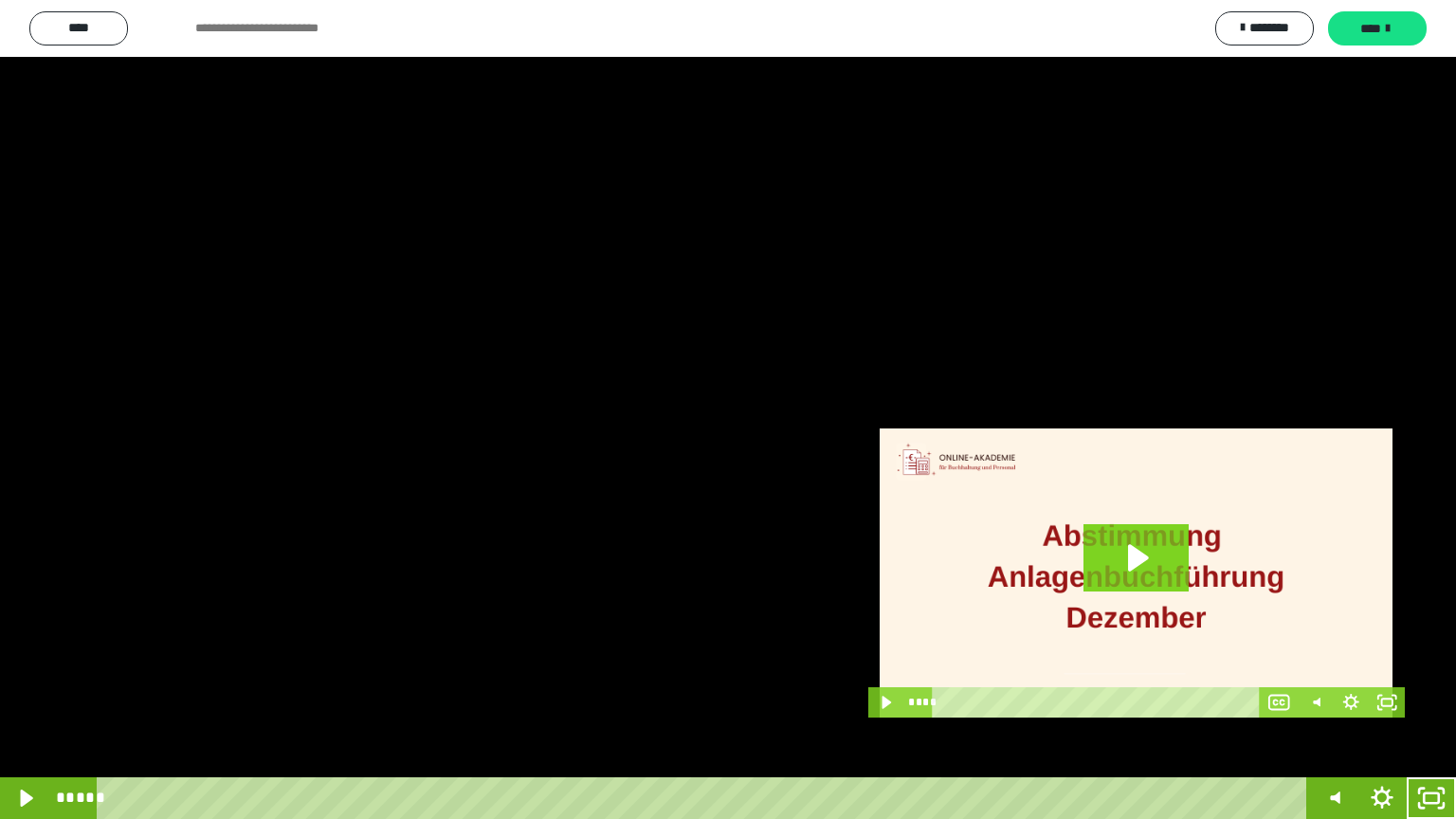 click at bounding box center (728, 410) 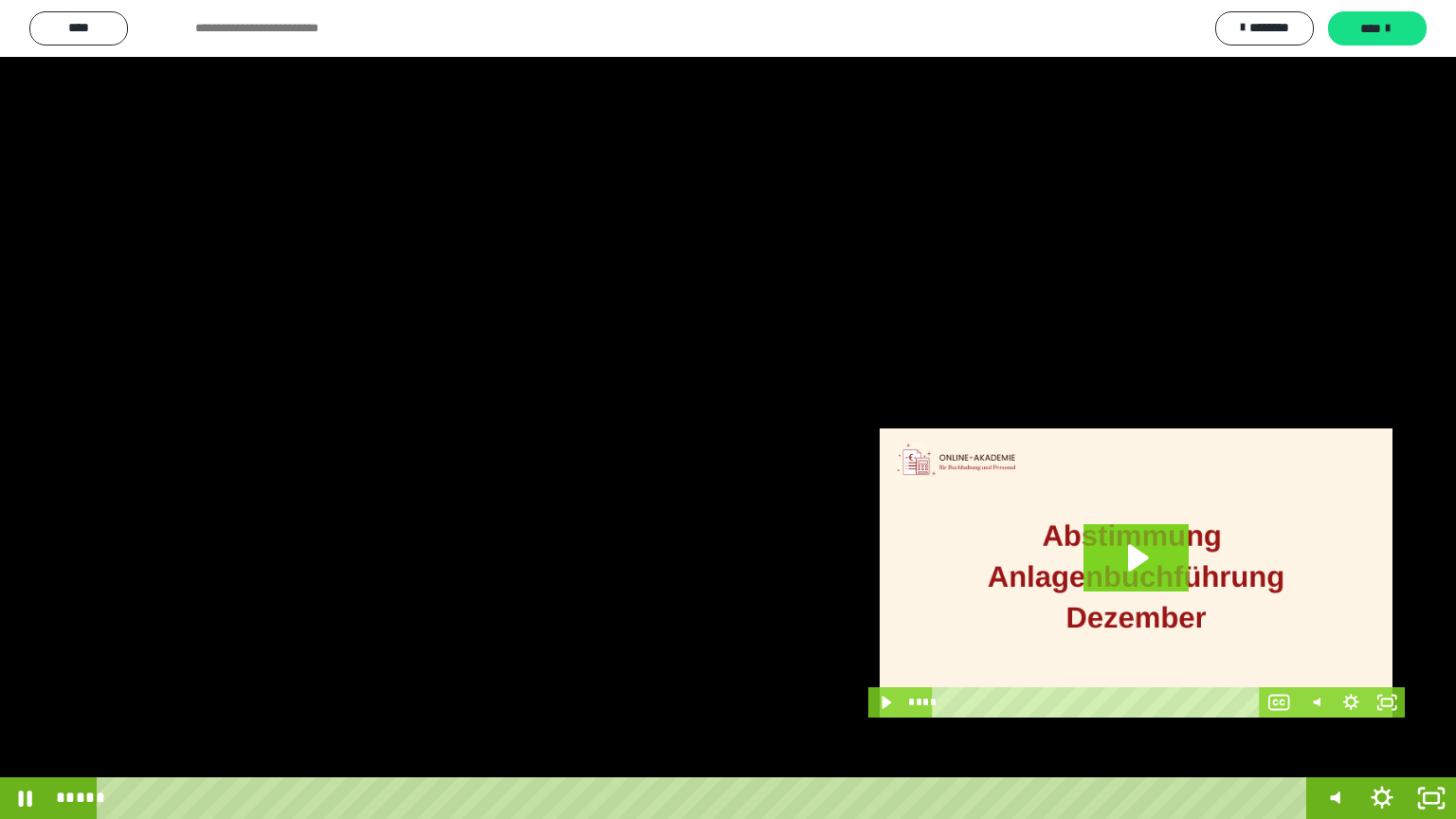 click at bounding box center [728, 410] 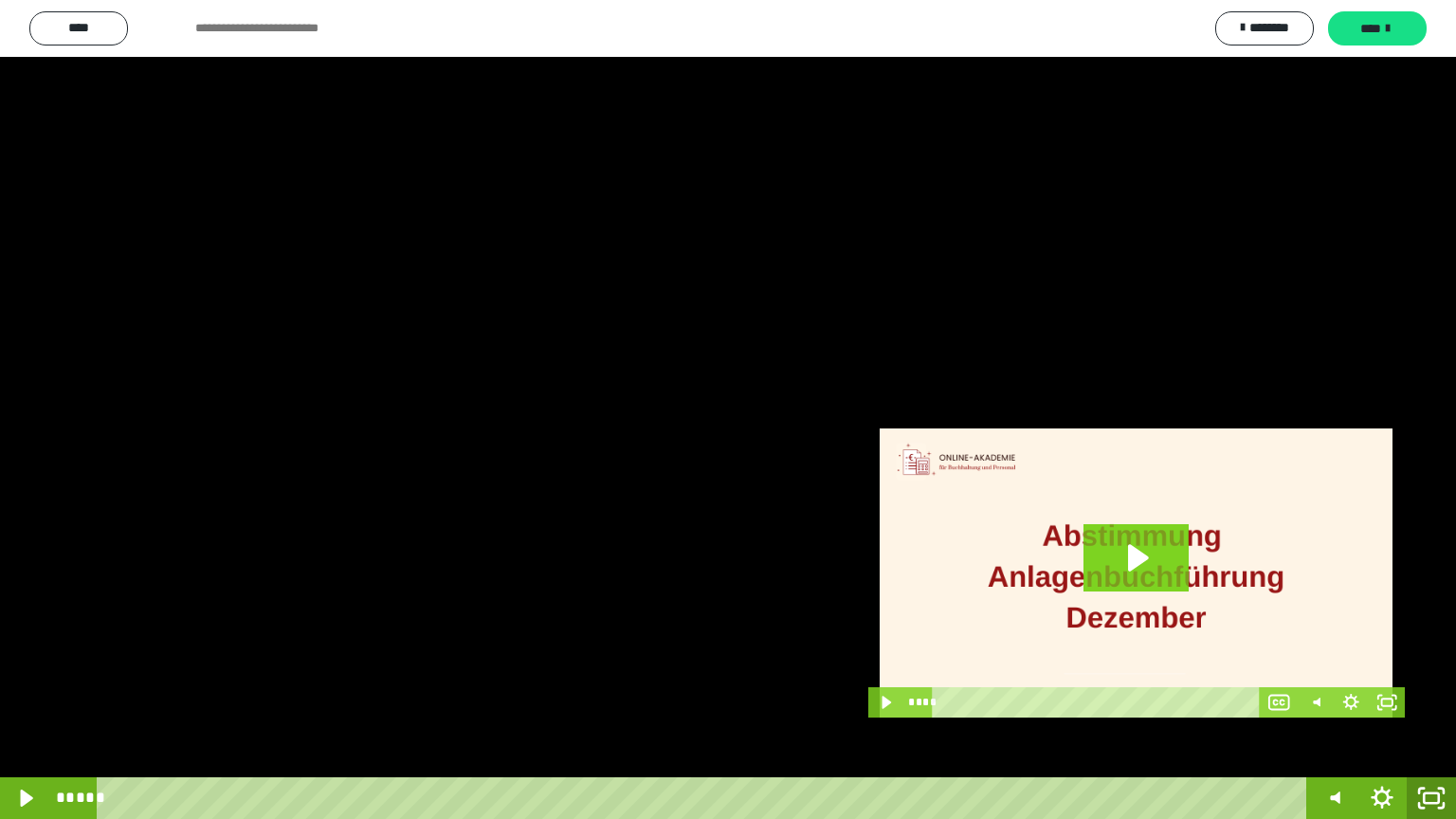 click 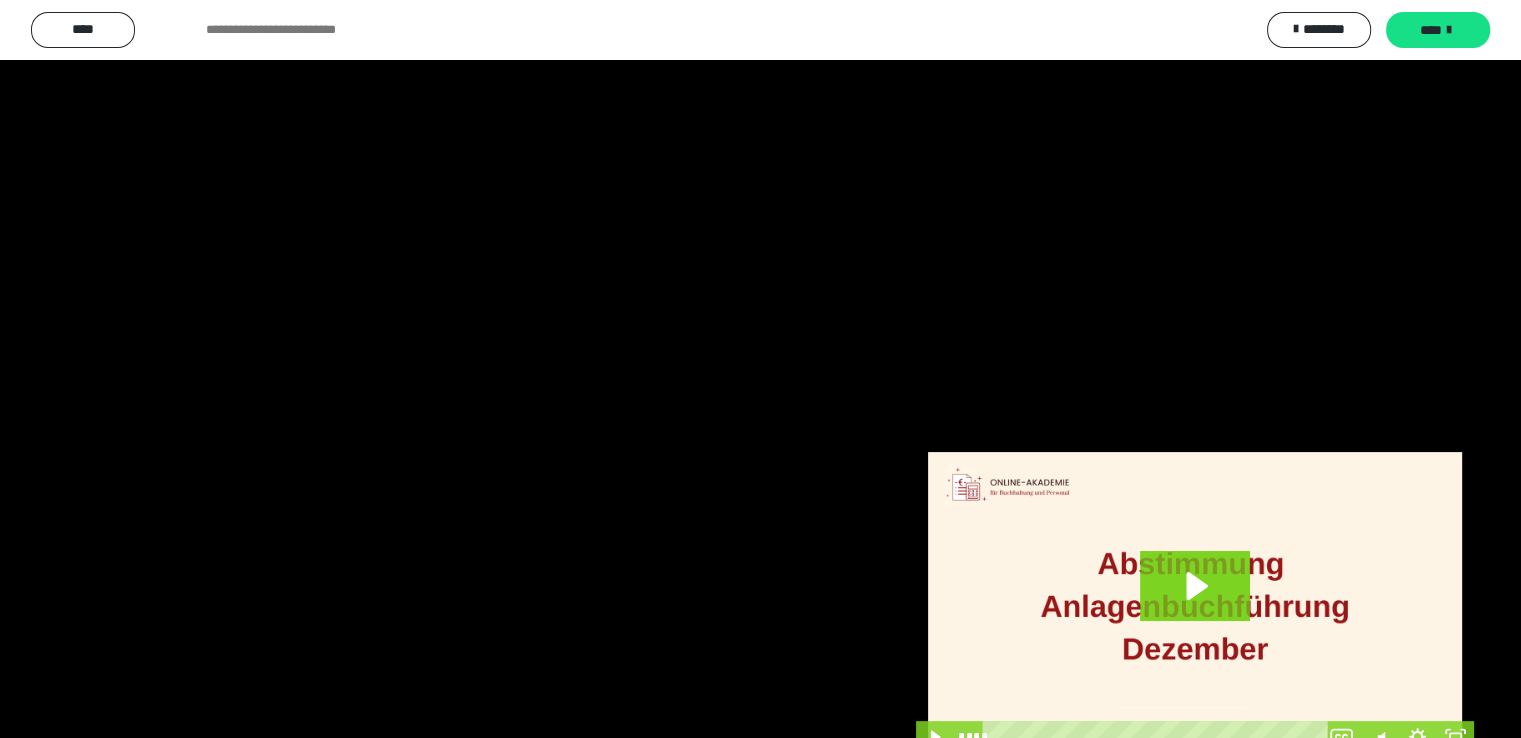 scroll, scrollTop: 3930, scrollLeft: 0, axis: vertical 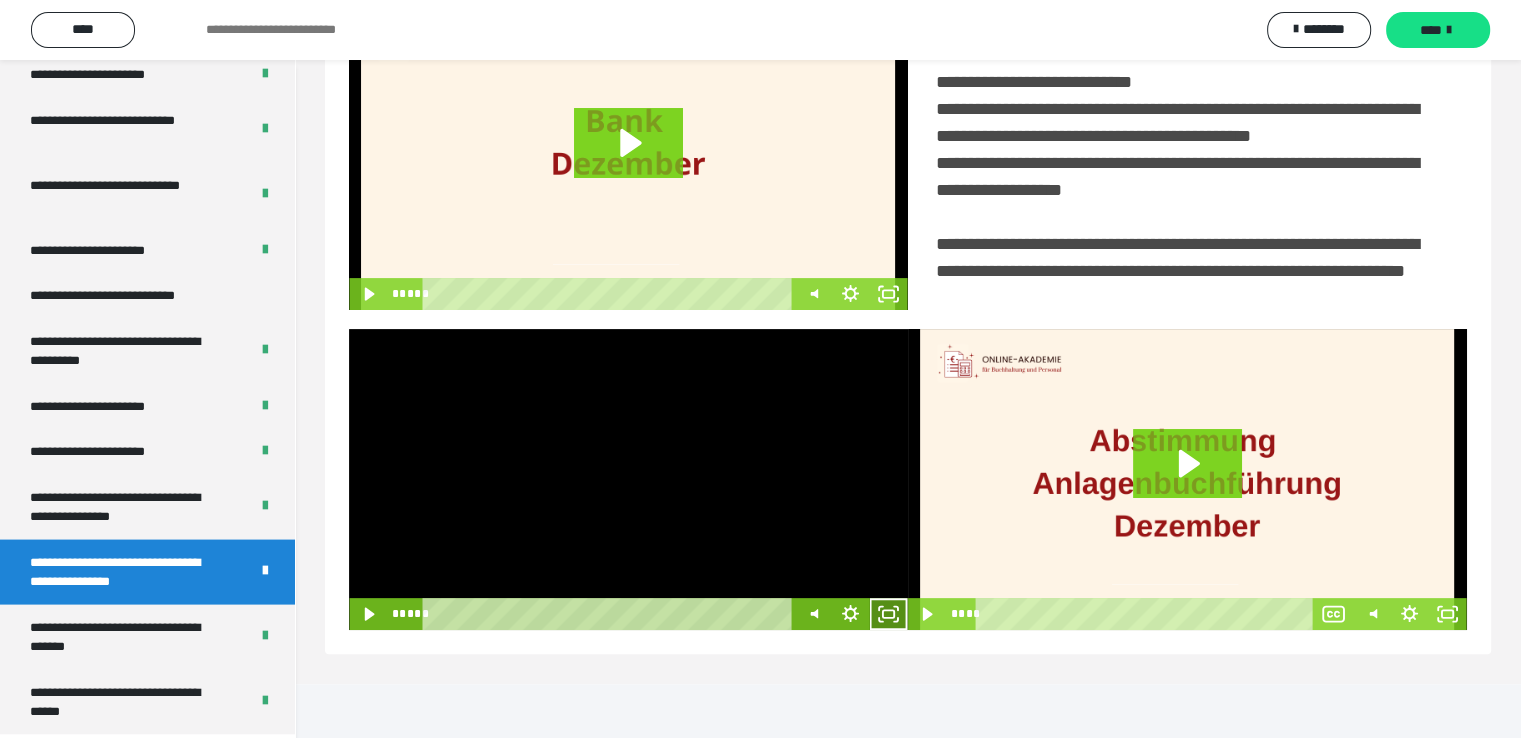 click 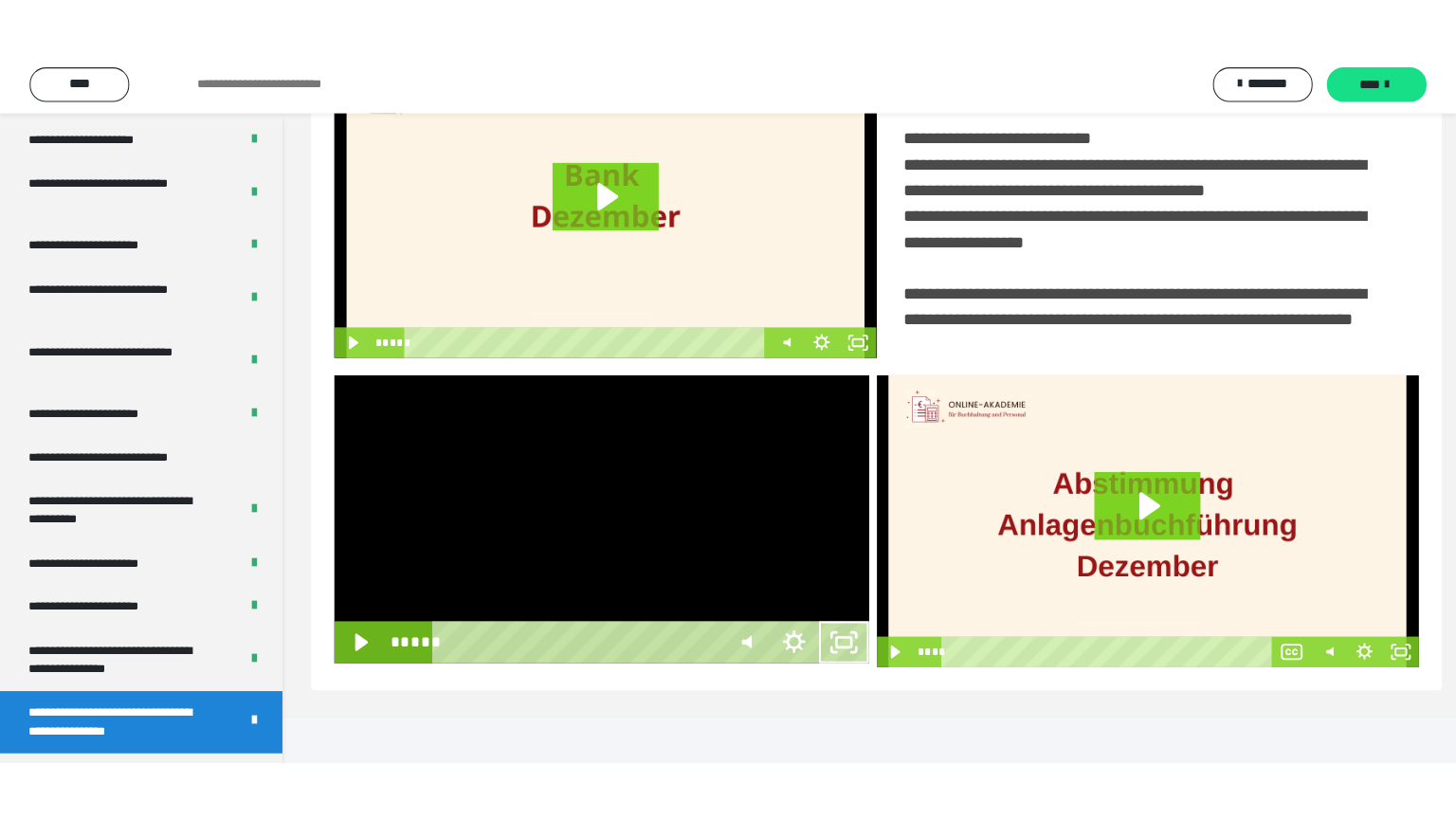 scroll, scrollTop: 317, scrollLeft: 0, axis: vertical 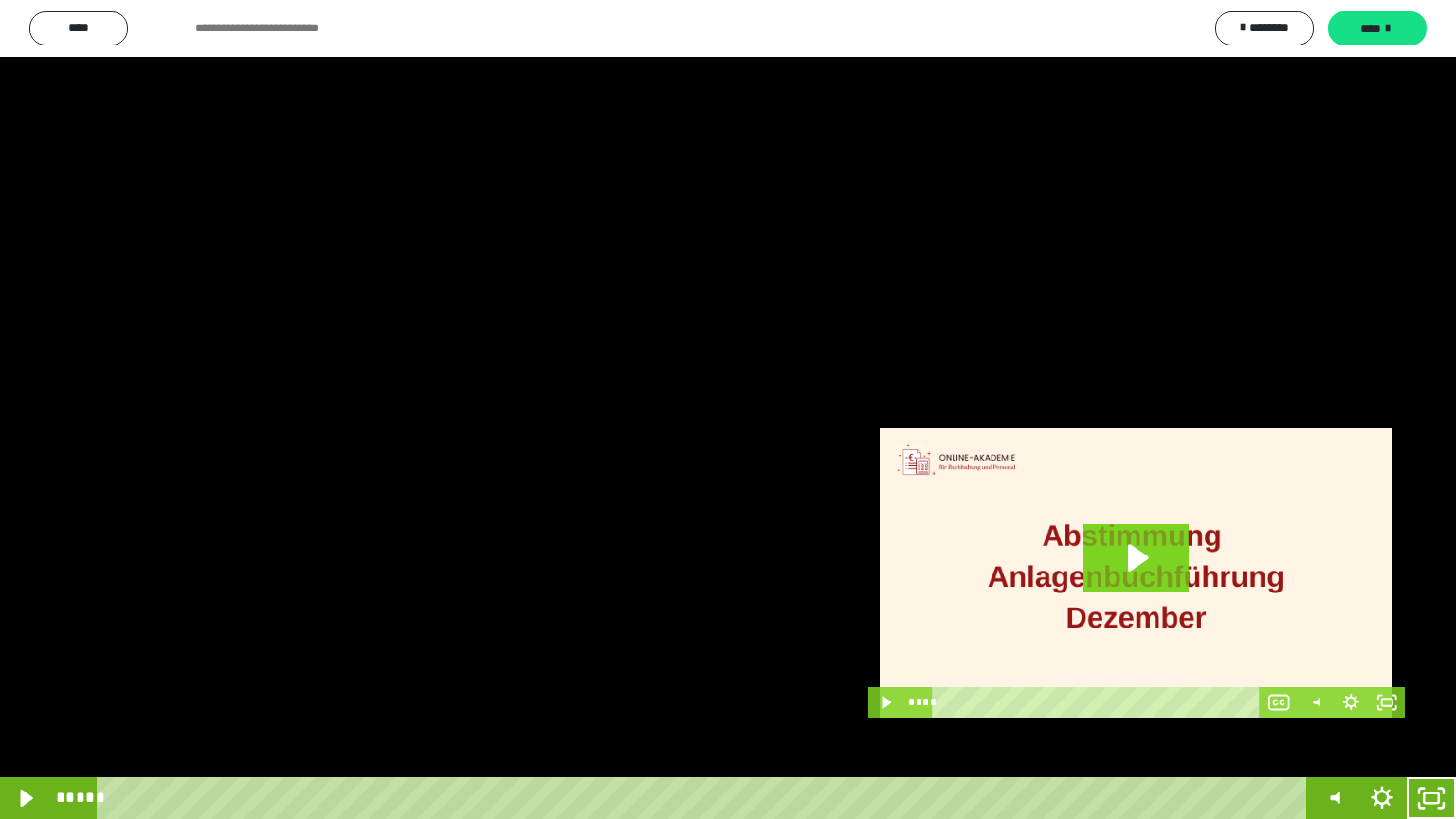 click at bounding box center [728, 410] 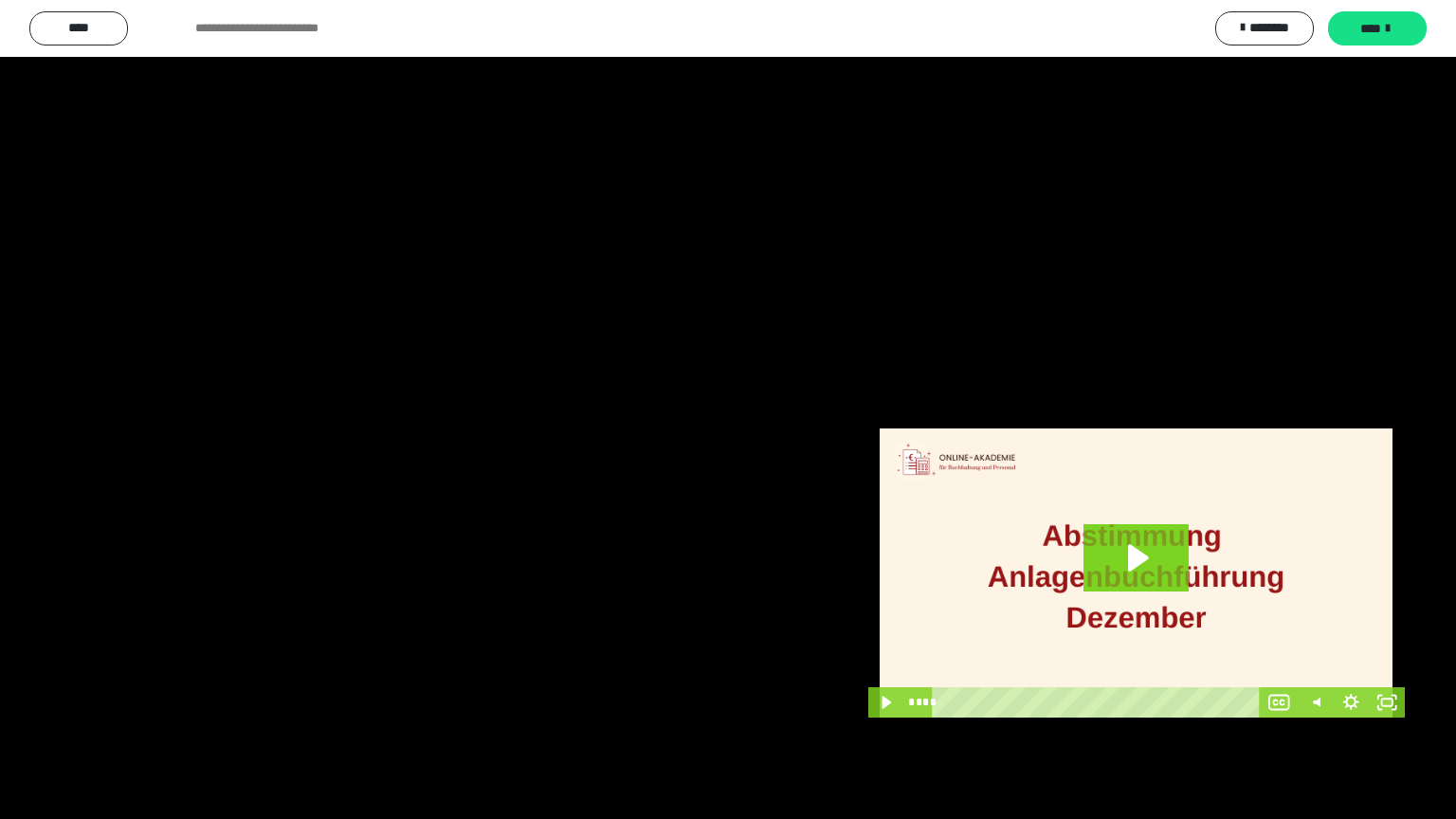 click at bounding box center [728, 410] 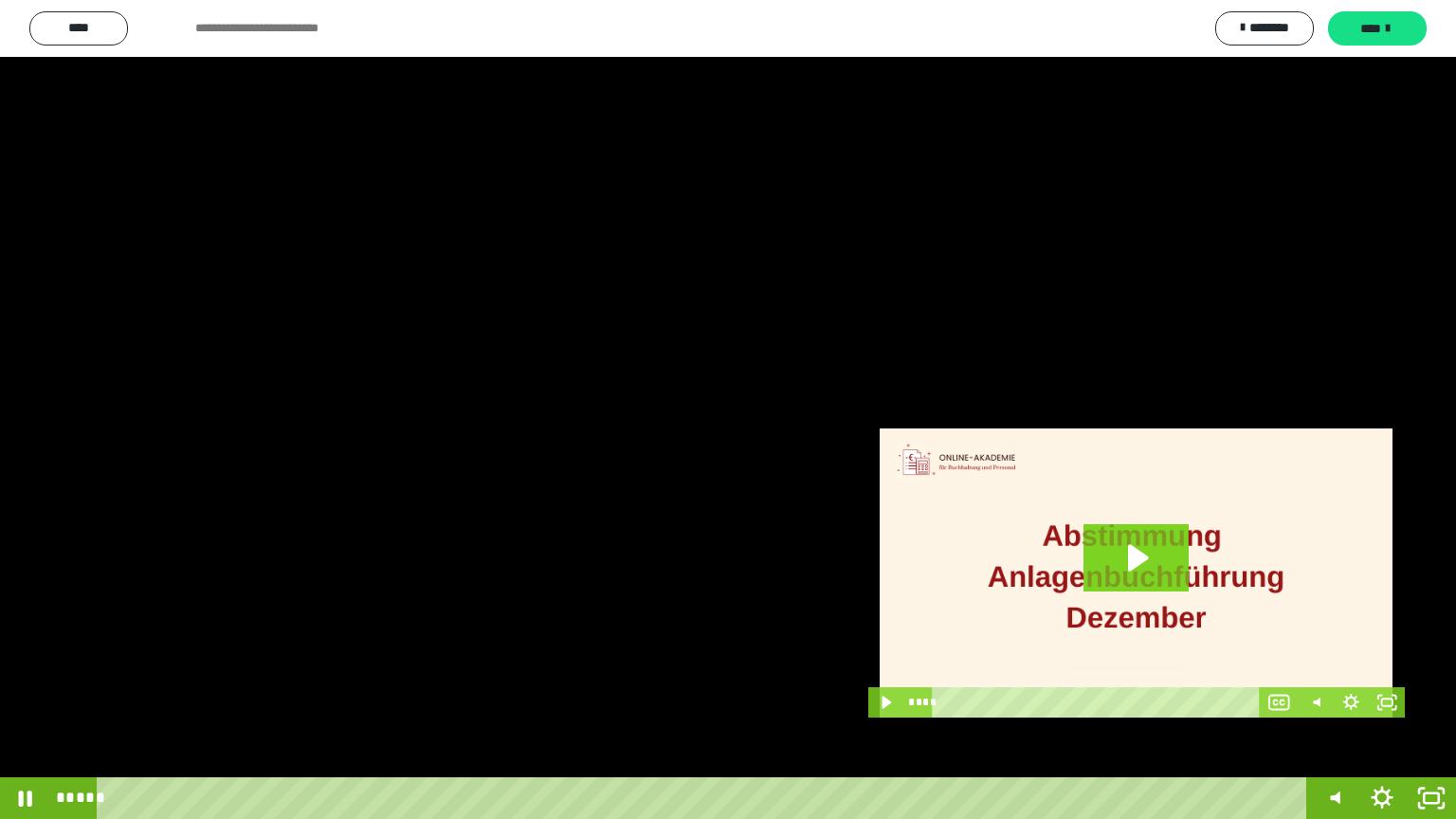 click at bounding box center (728, 410) 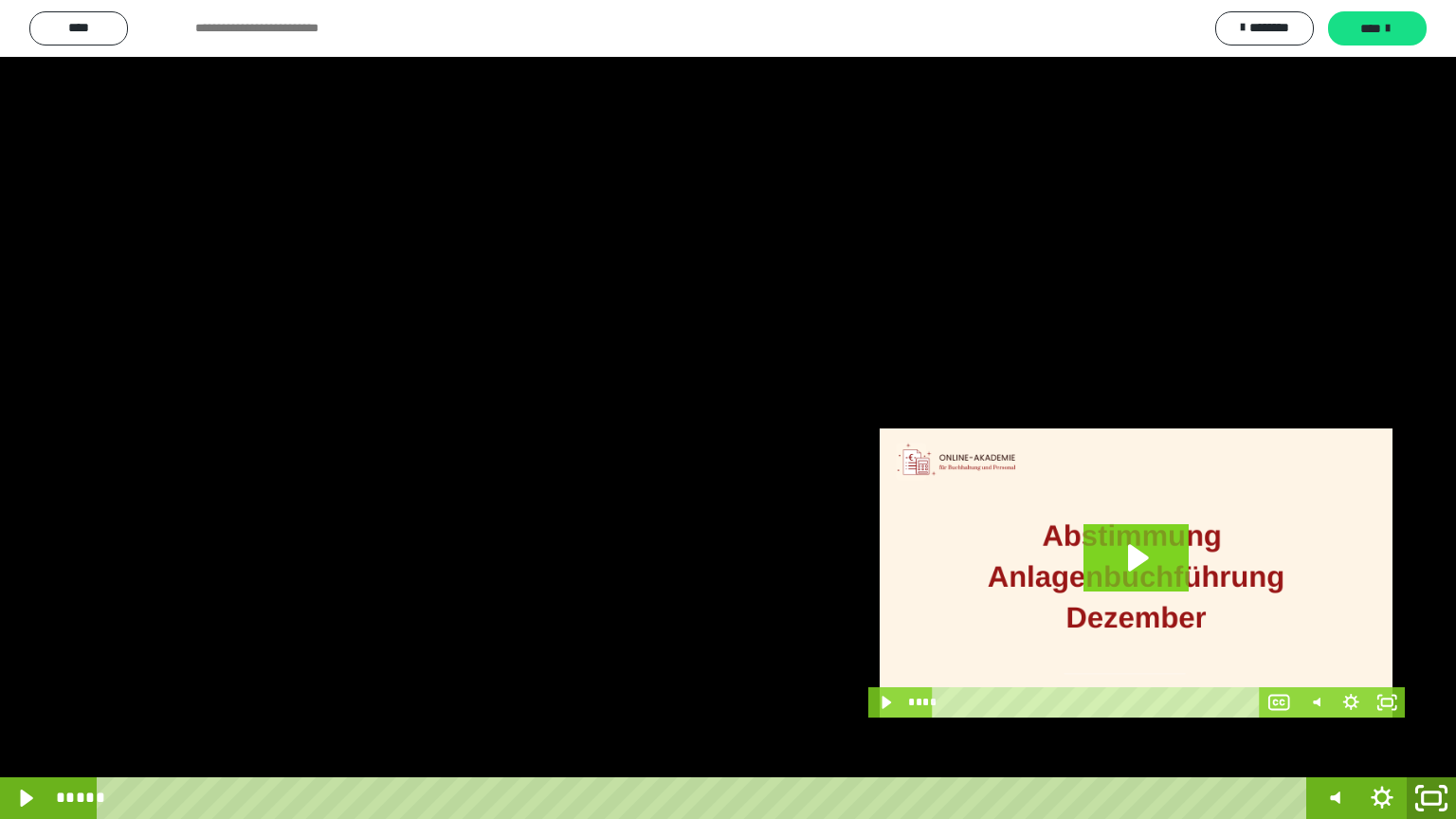 click 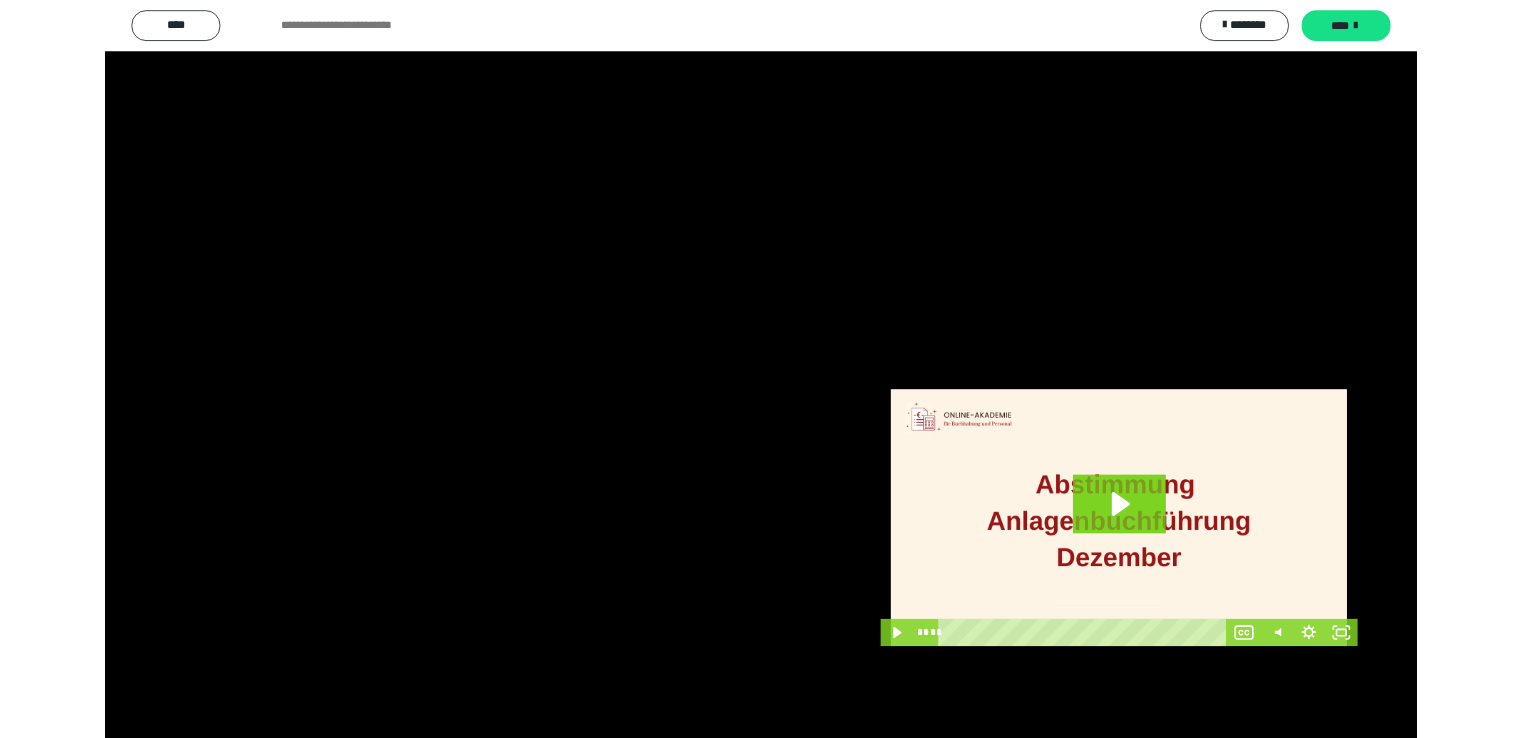 scroll, scrollTop: 3930, scrollLeft: 0, axis: vertical 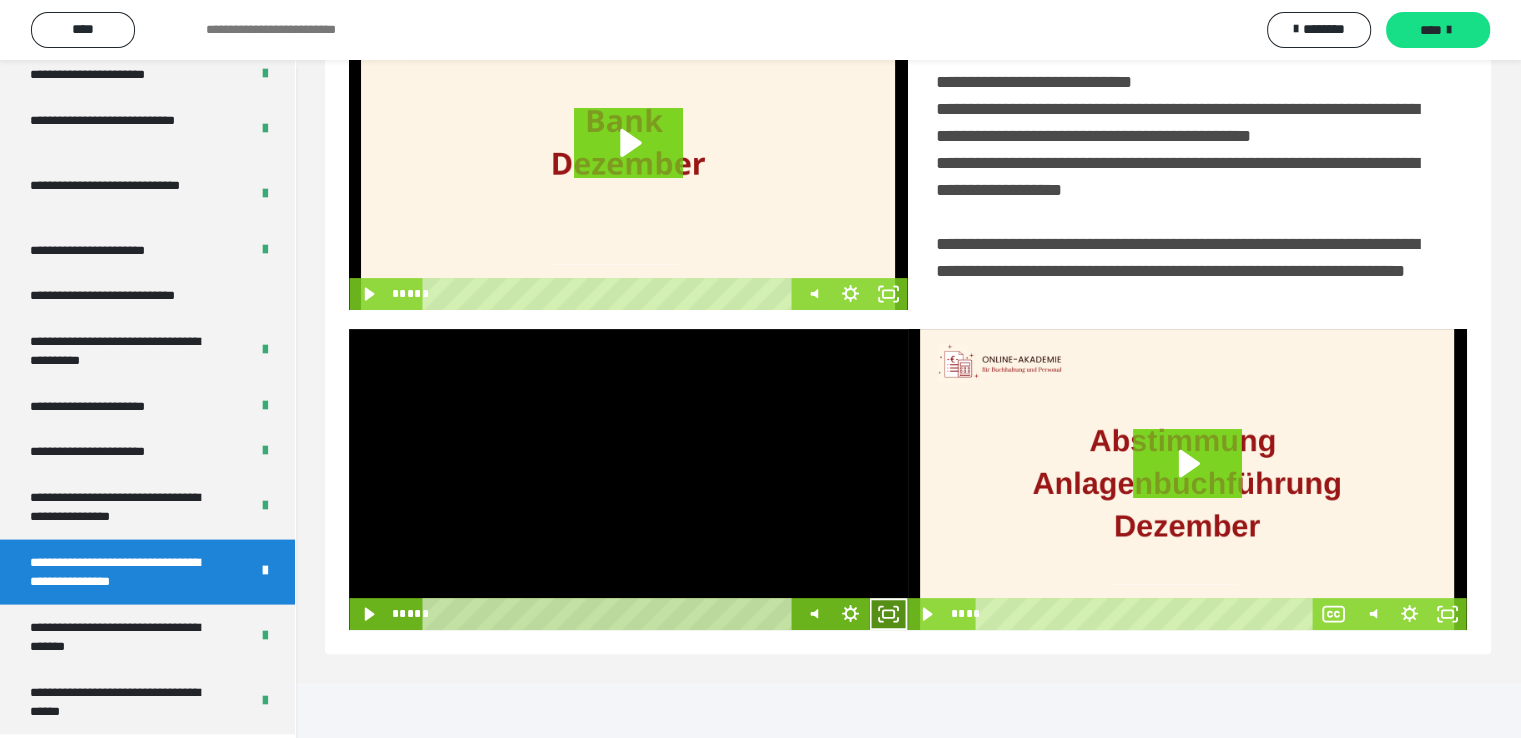 click 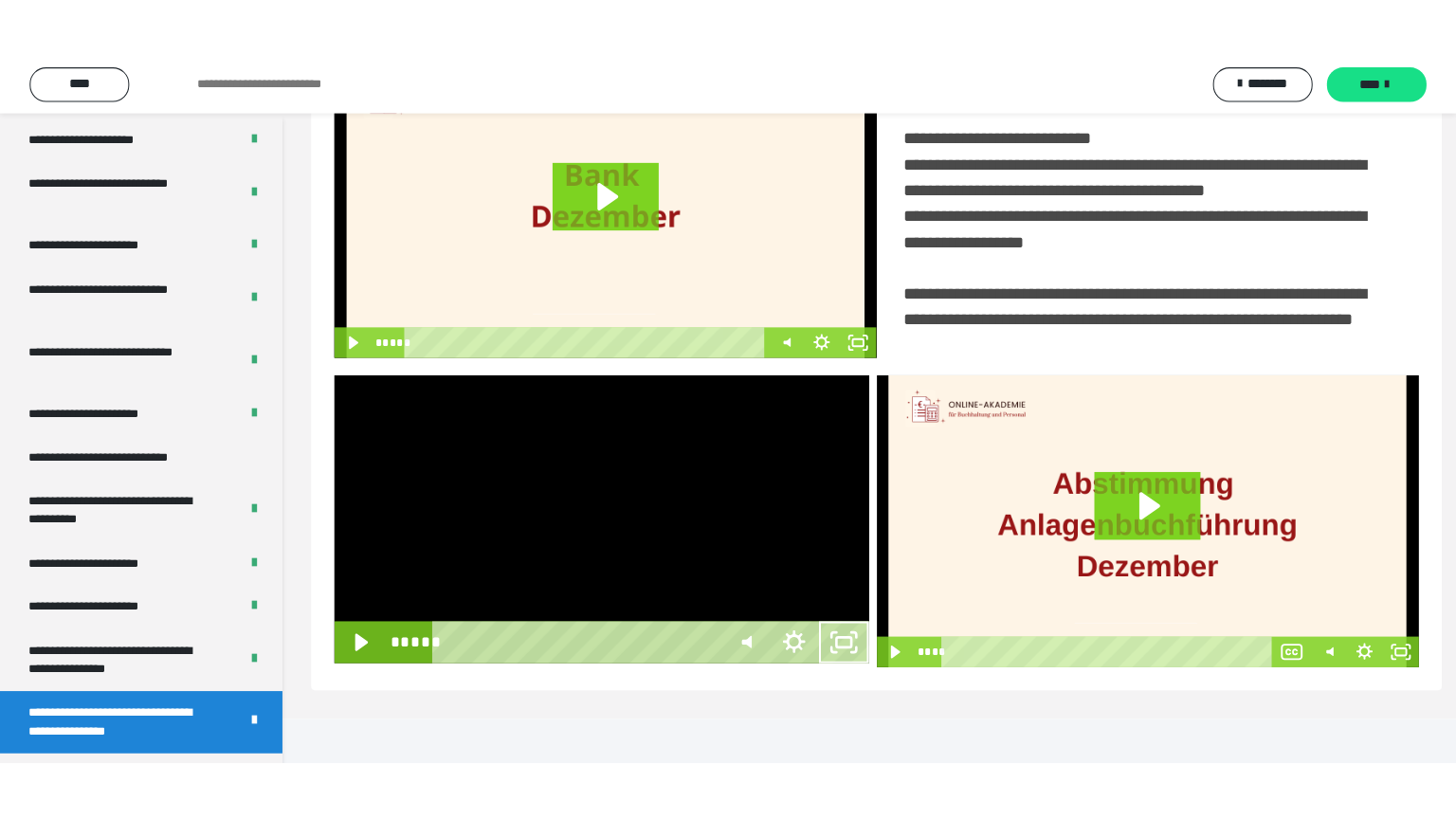 scroll, scrollTop: 317, scrollLeft: 0, axis: vertical 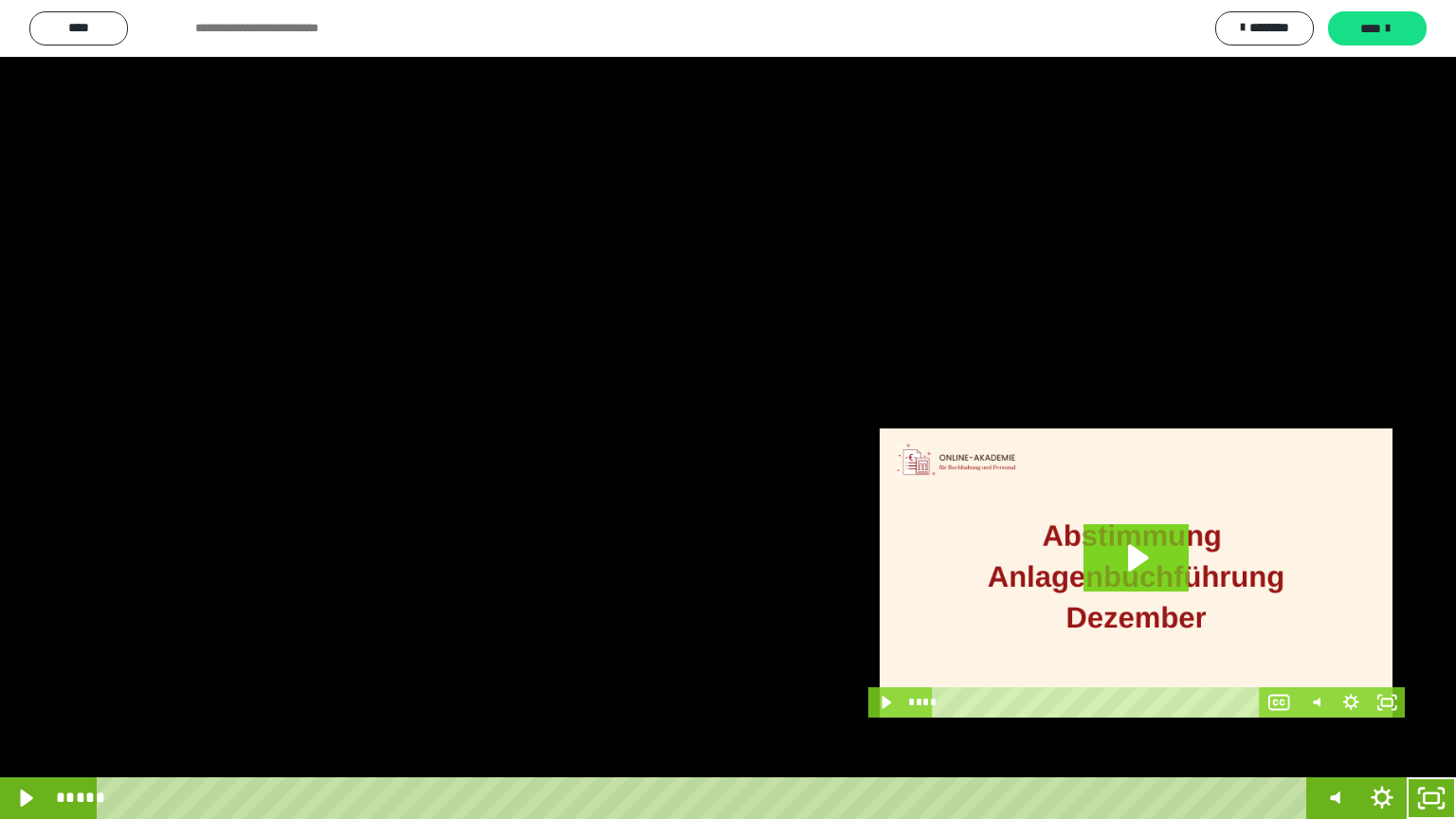 click at bounding box center [728, 410] 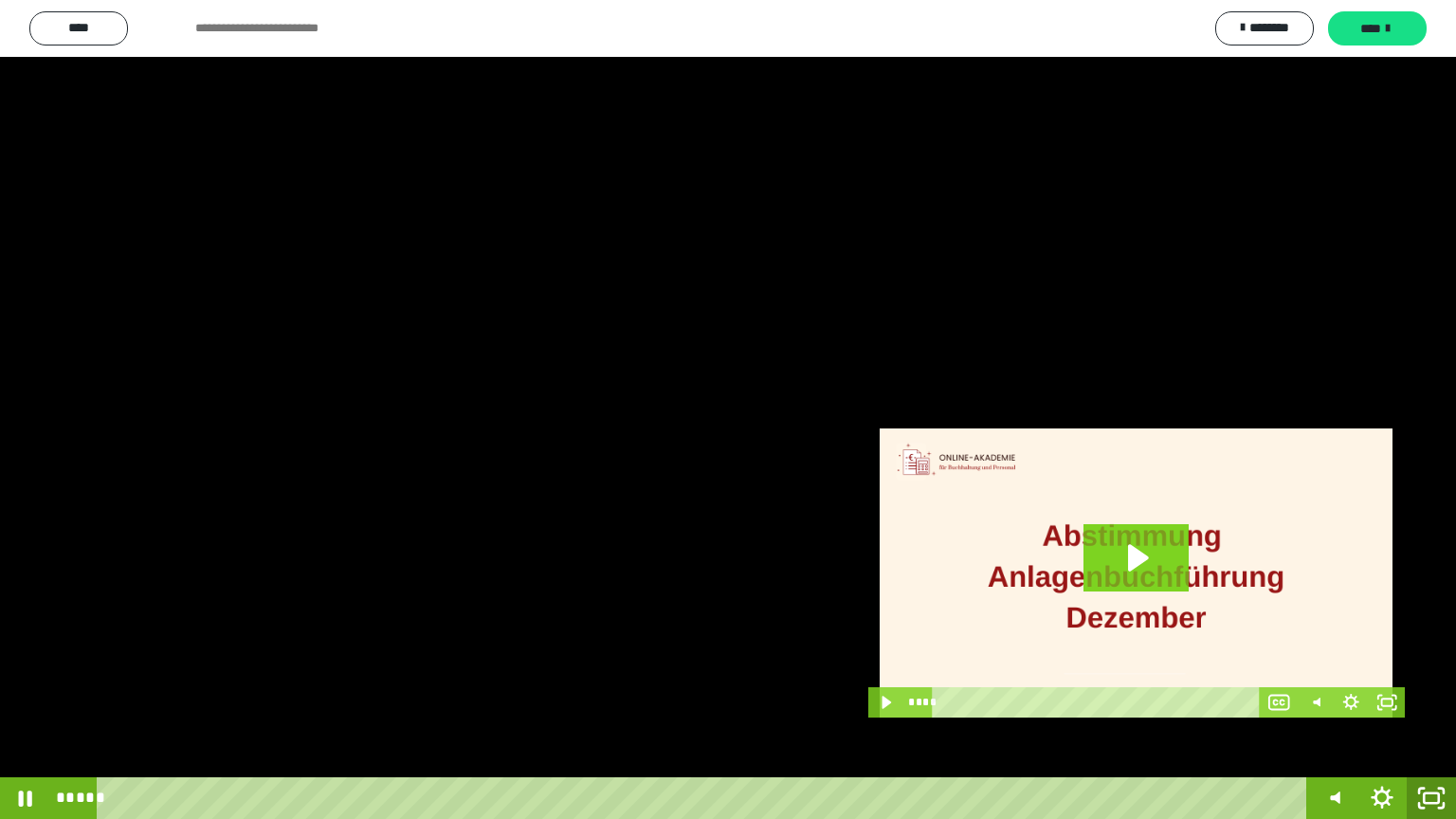 click 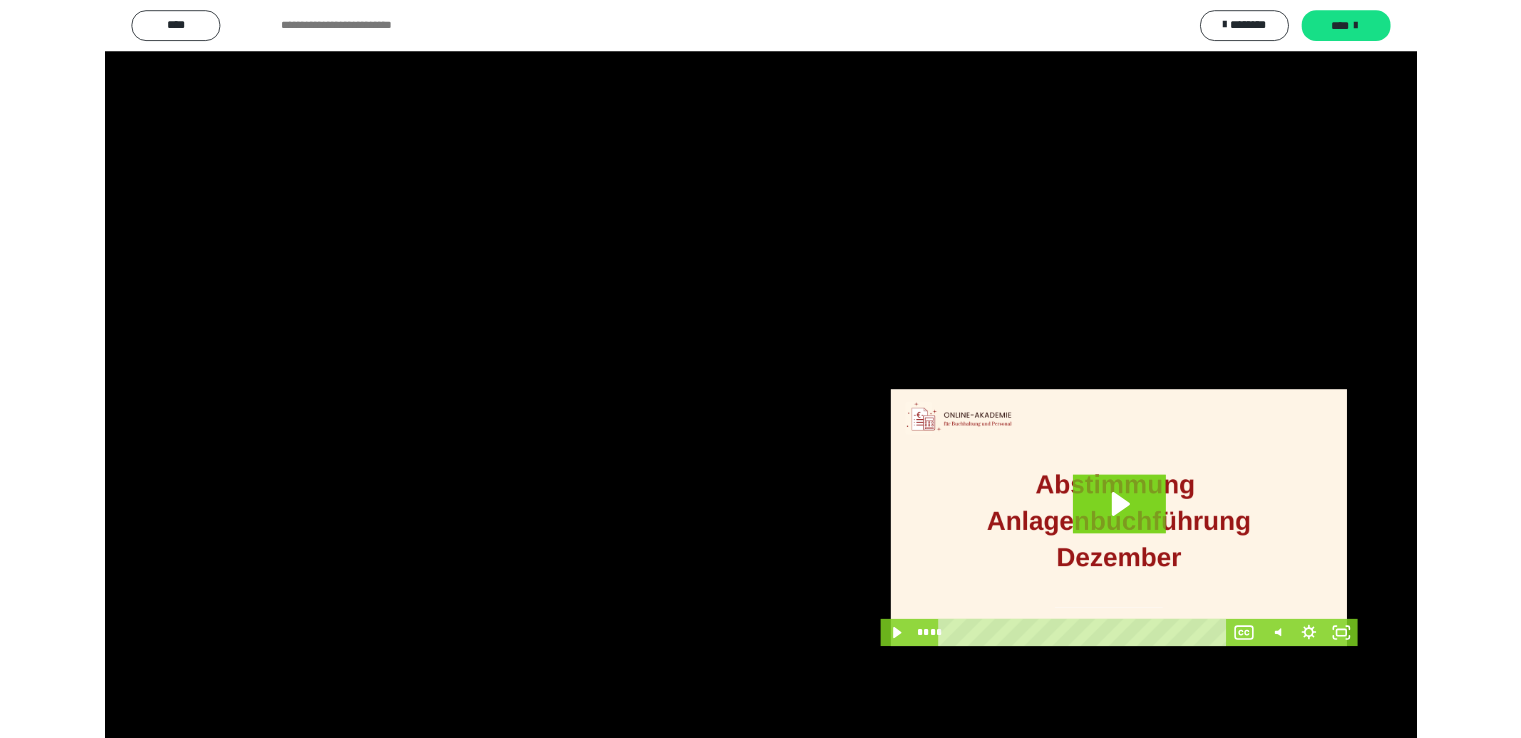 scroll, scrollTop: 3930, scrollLeft: 0, axis: vertical 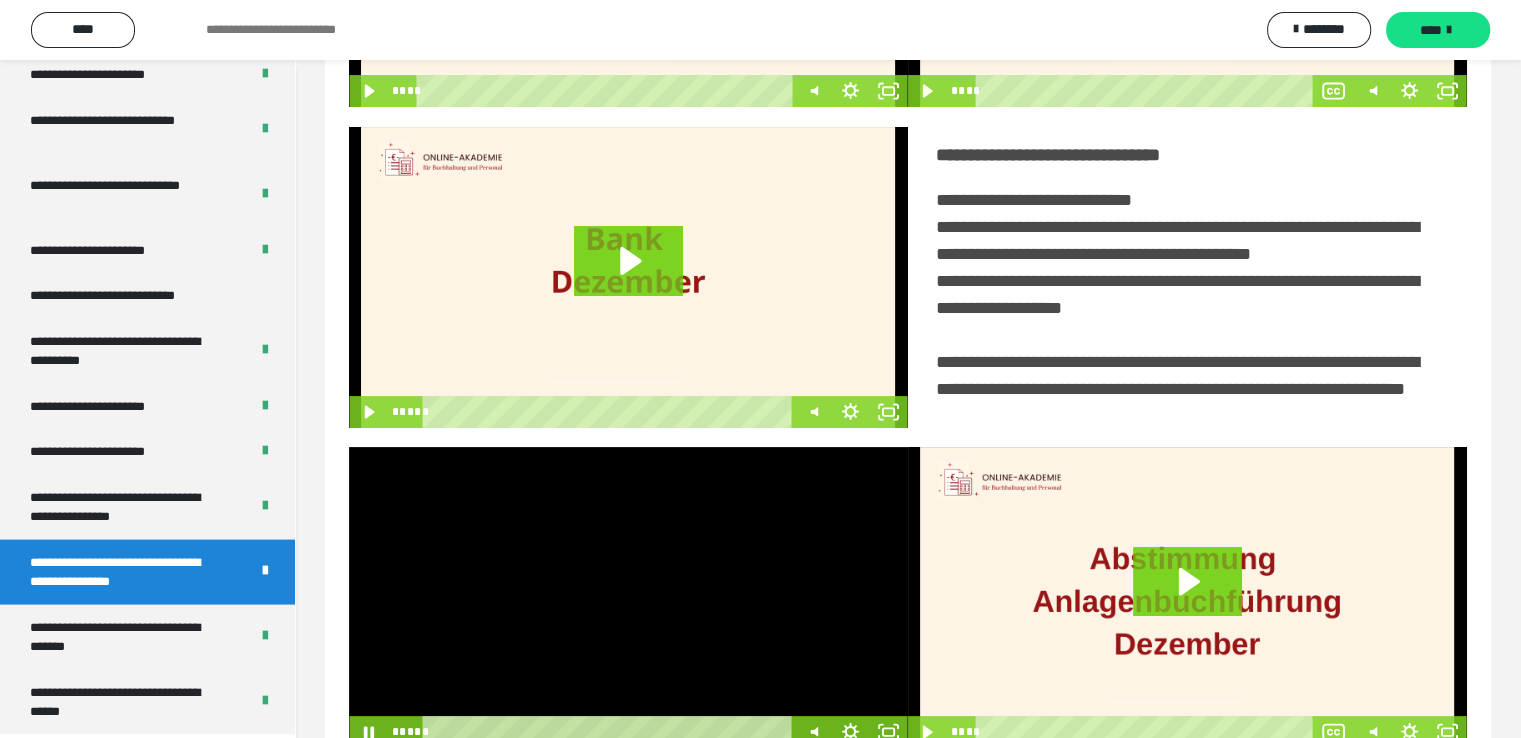 click at bounding box center (628, 597) 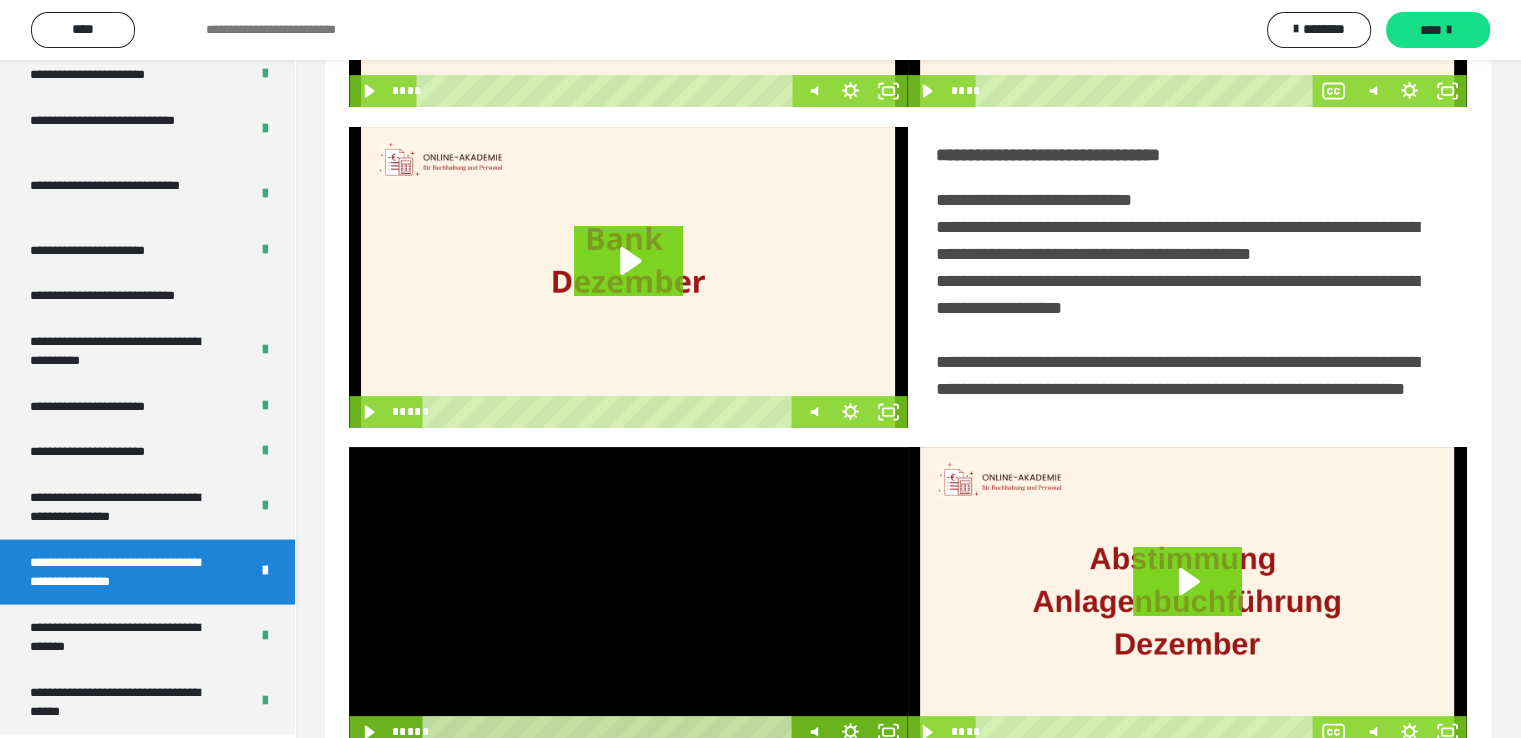 click at bounding box center (628, 277) 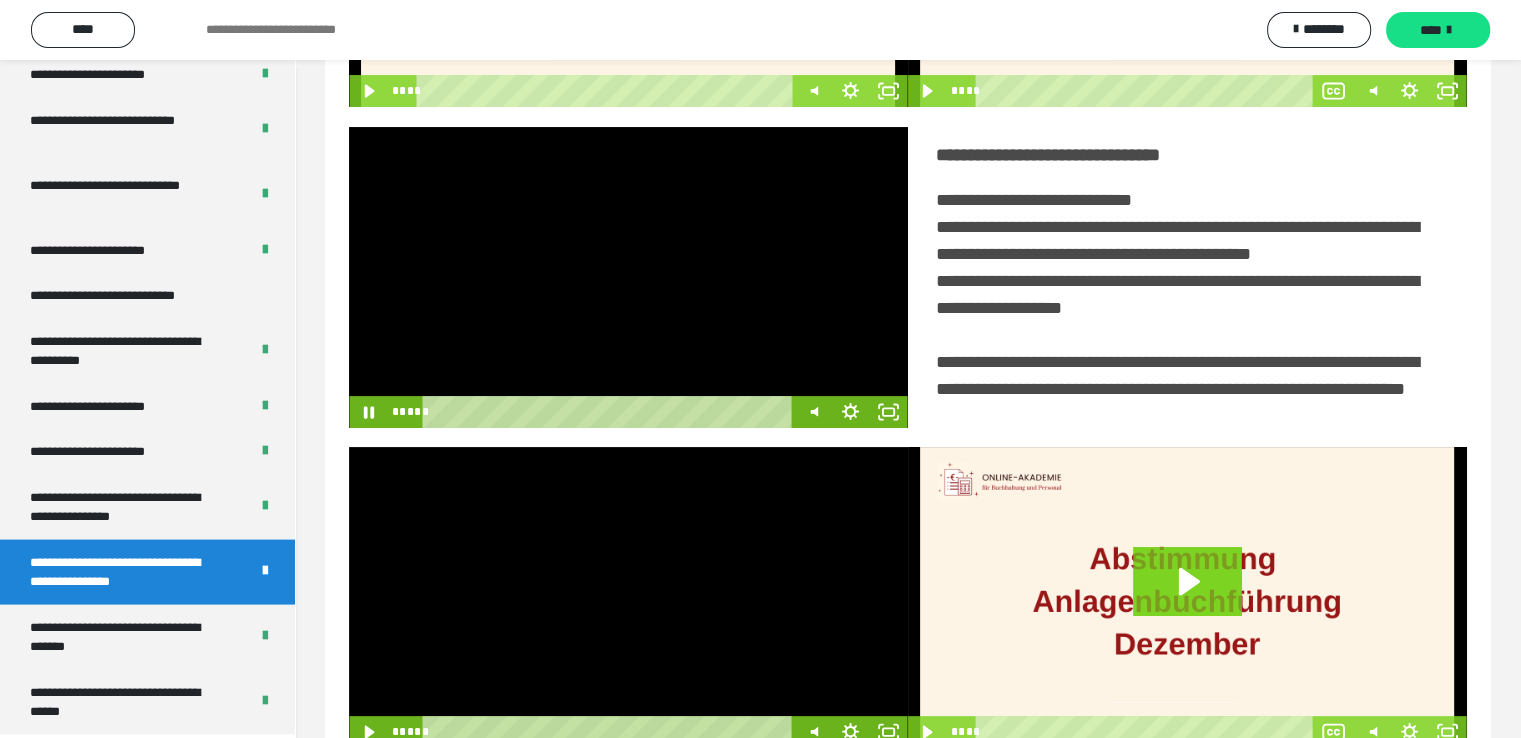 click at bounding box center (628, 277) 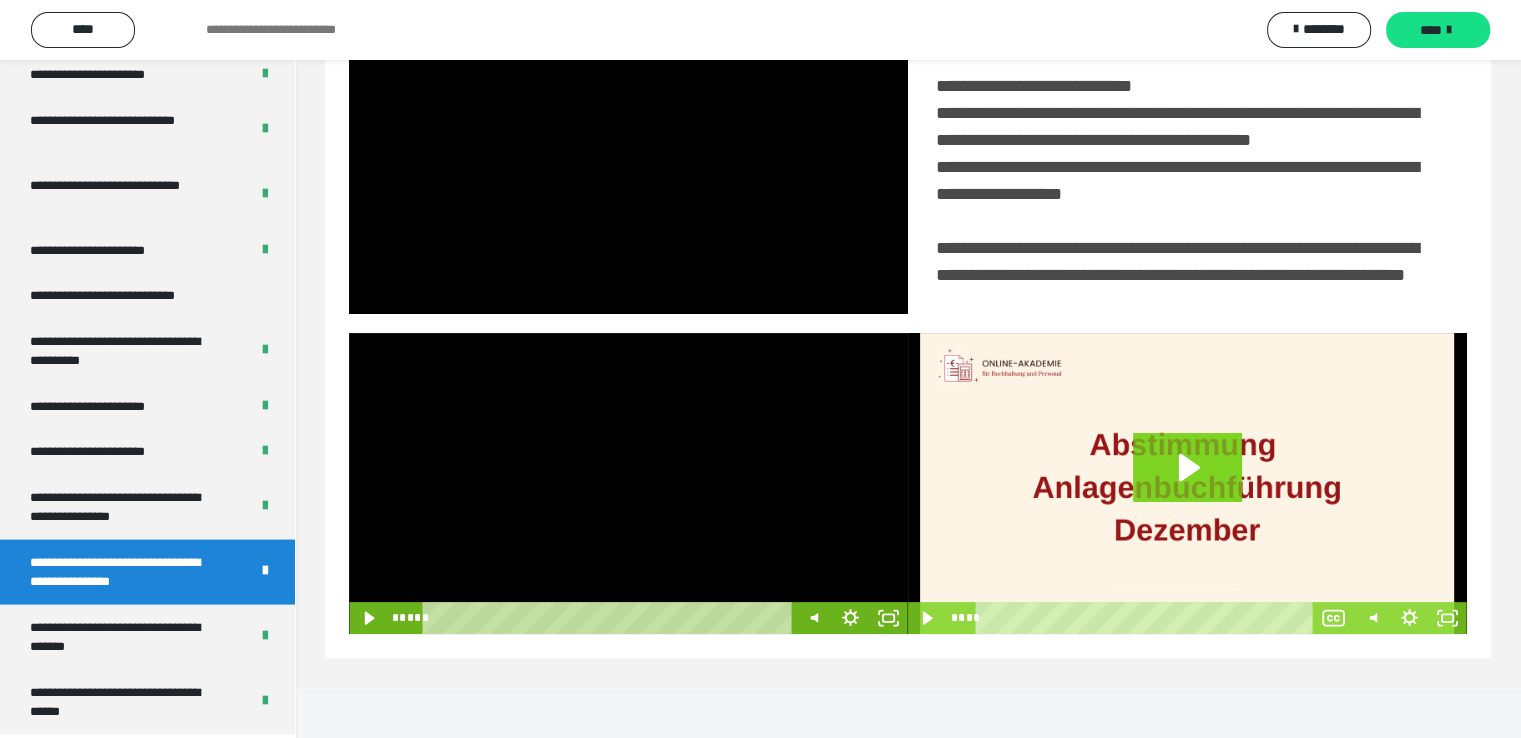 scroll, scrollTop: 452, scrollLeft: 0, axis: vertical 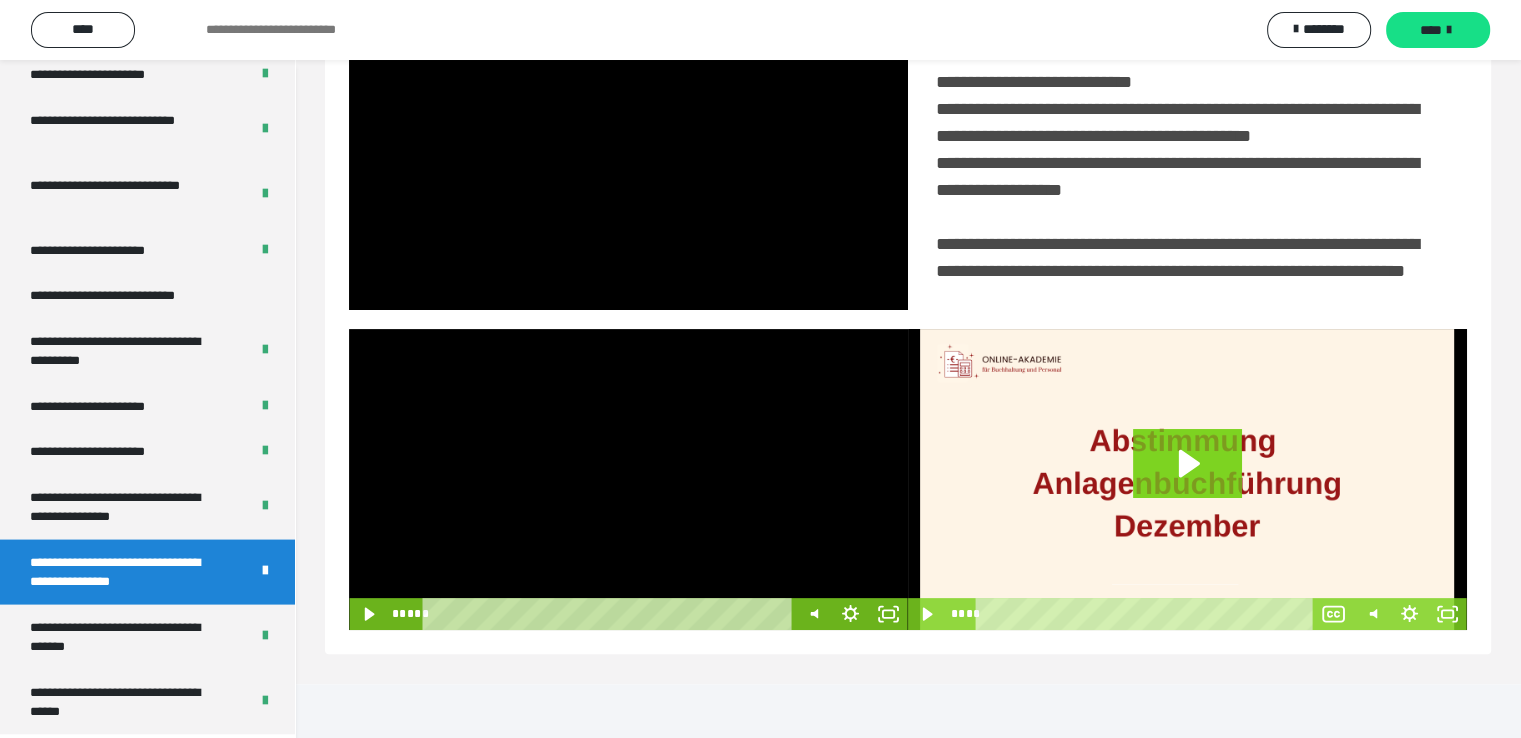 click at bounding box center (628, 479) 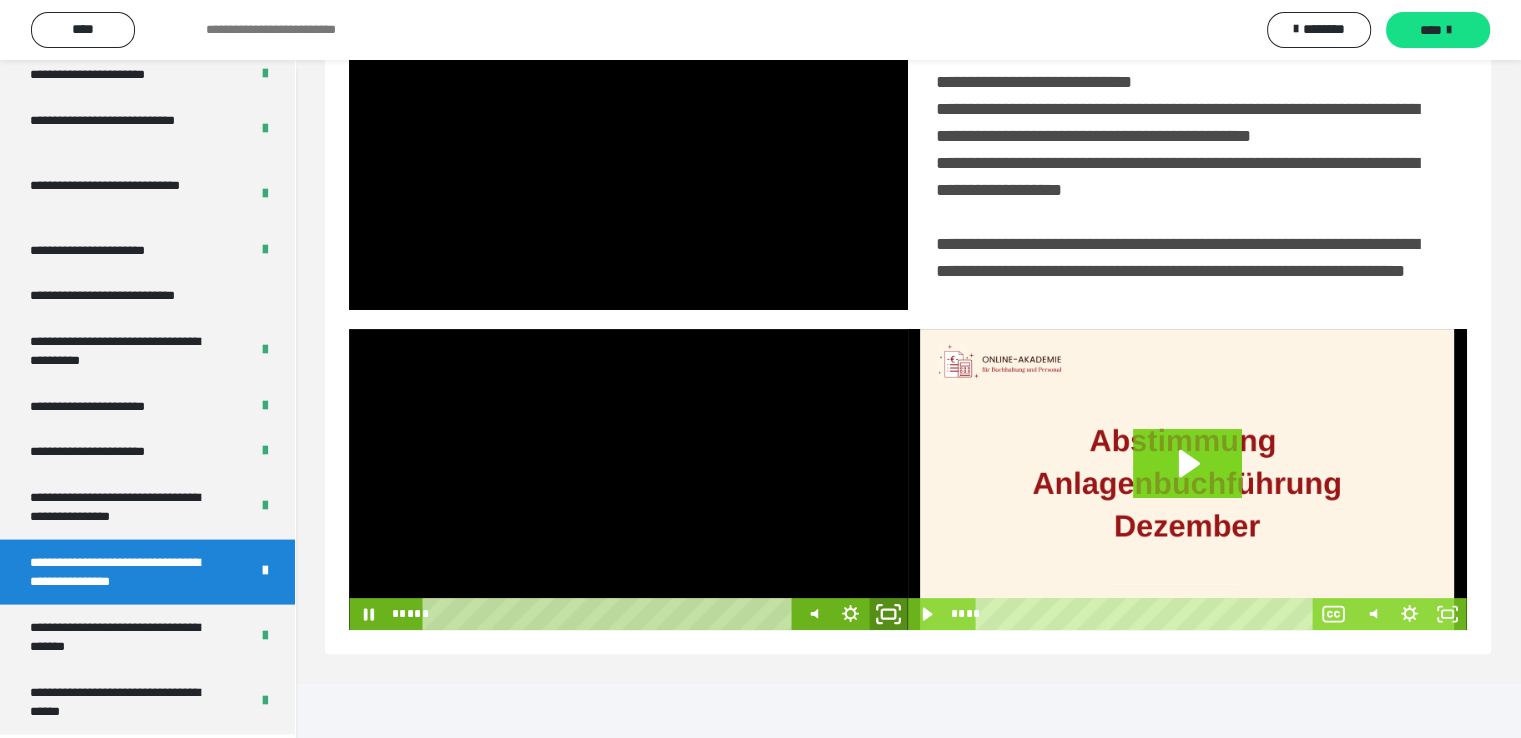 click 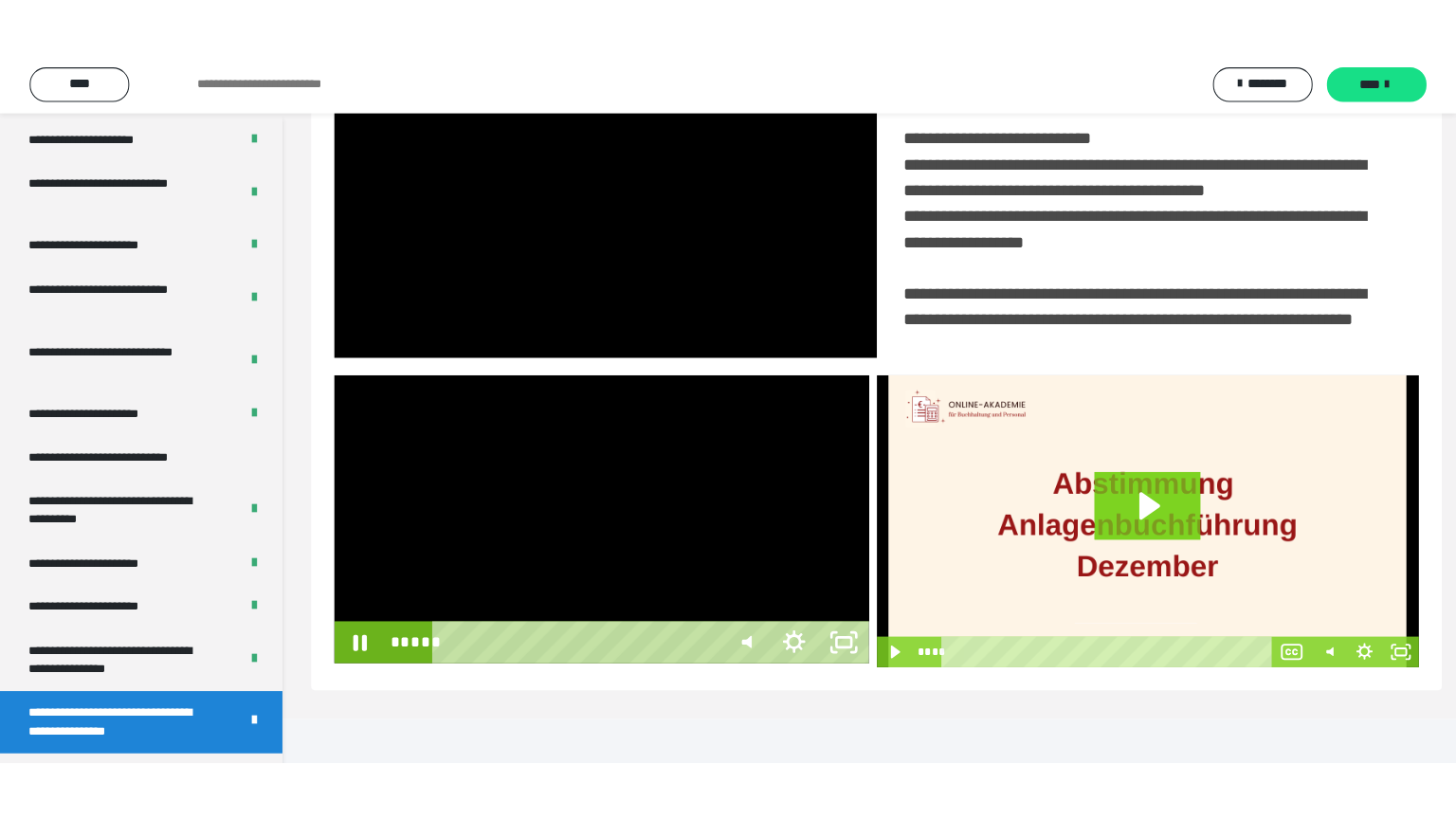 scroll, scrollTop: 317, scrollLeft: 0, axis: vertical 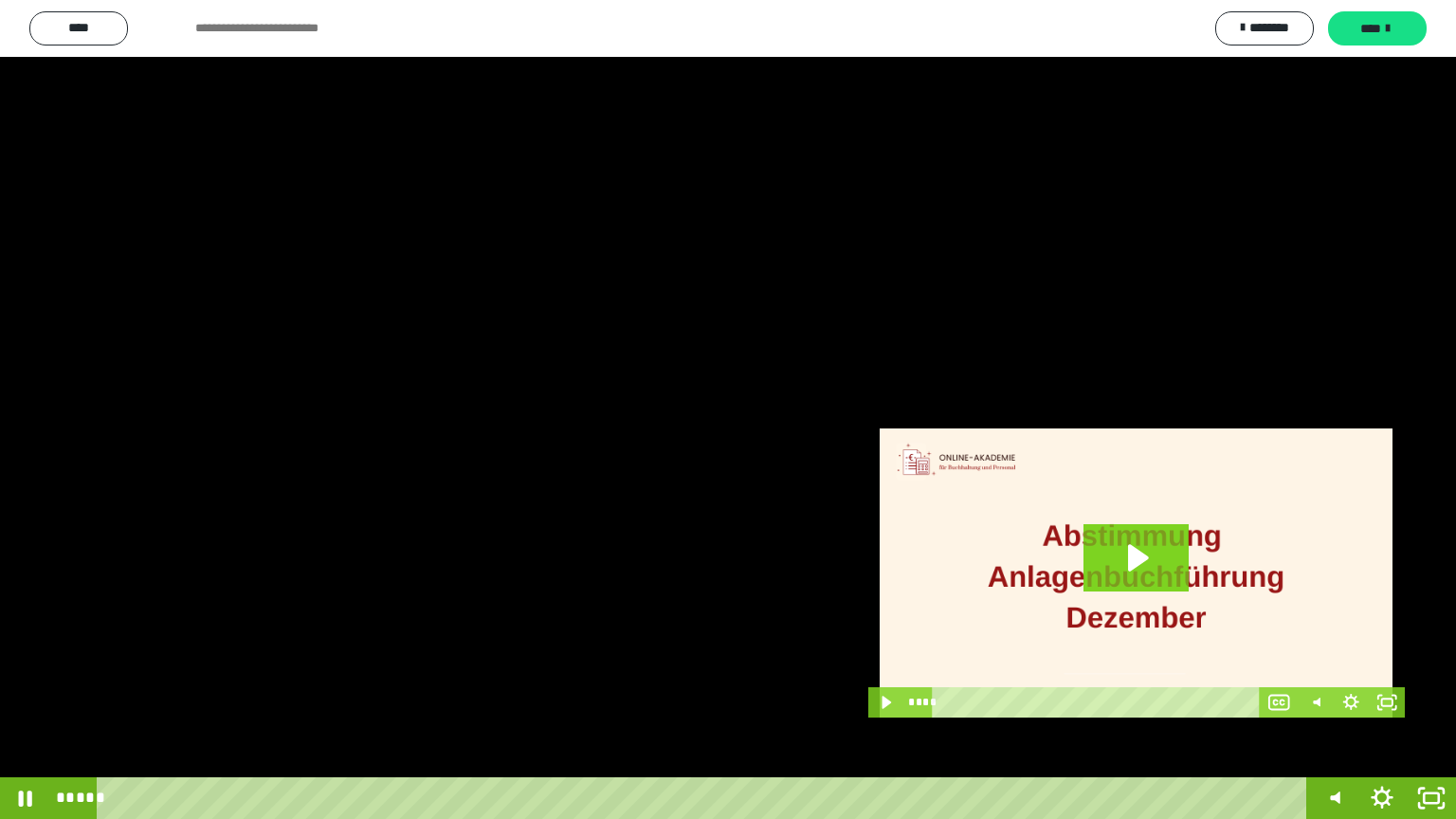 click at bounding box center (728, 410) 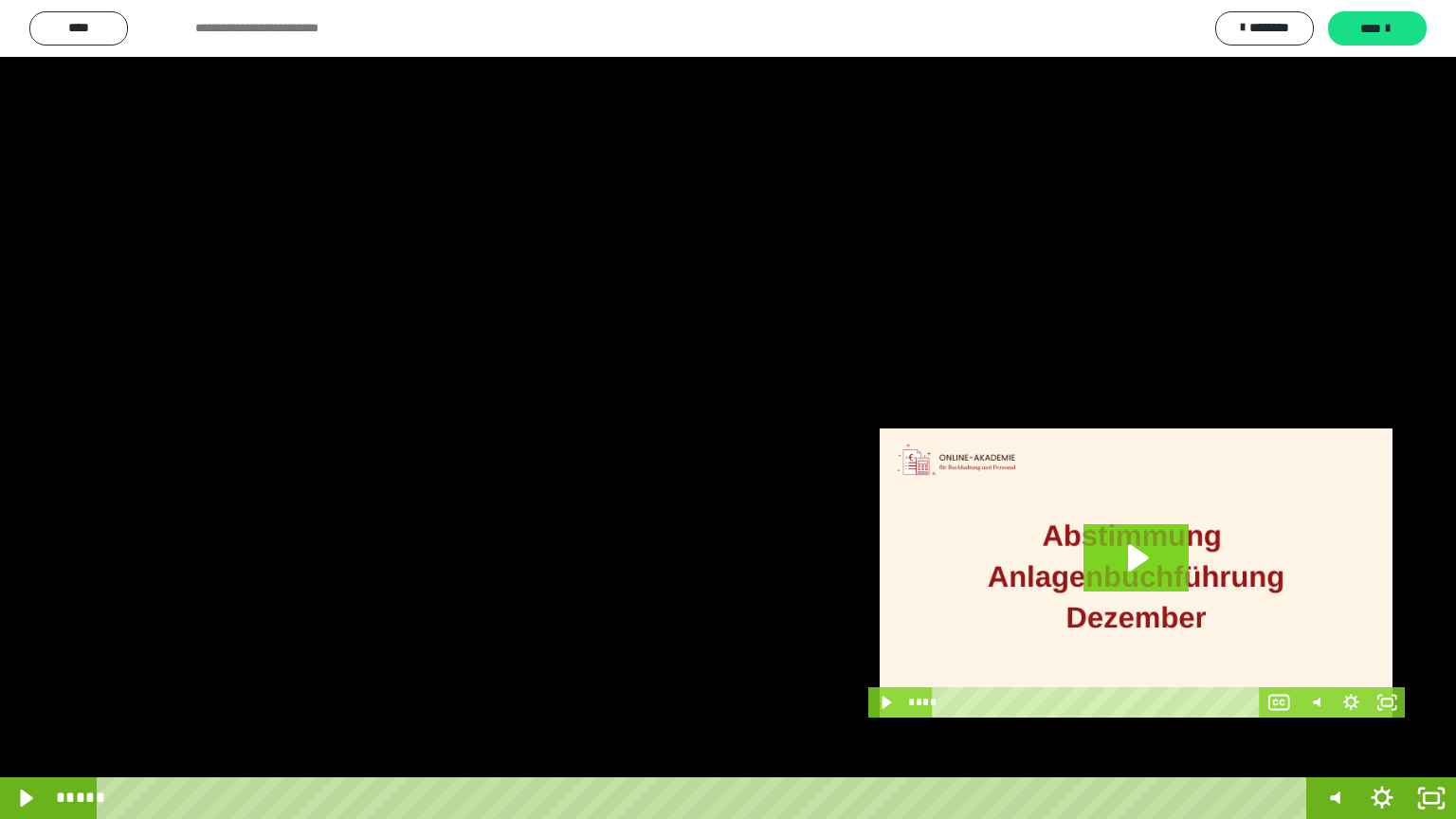 click at bounding box center [728, 410] 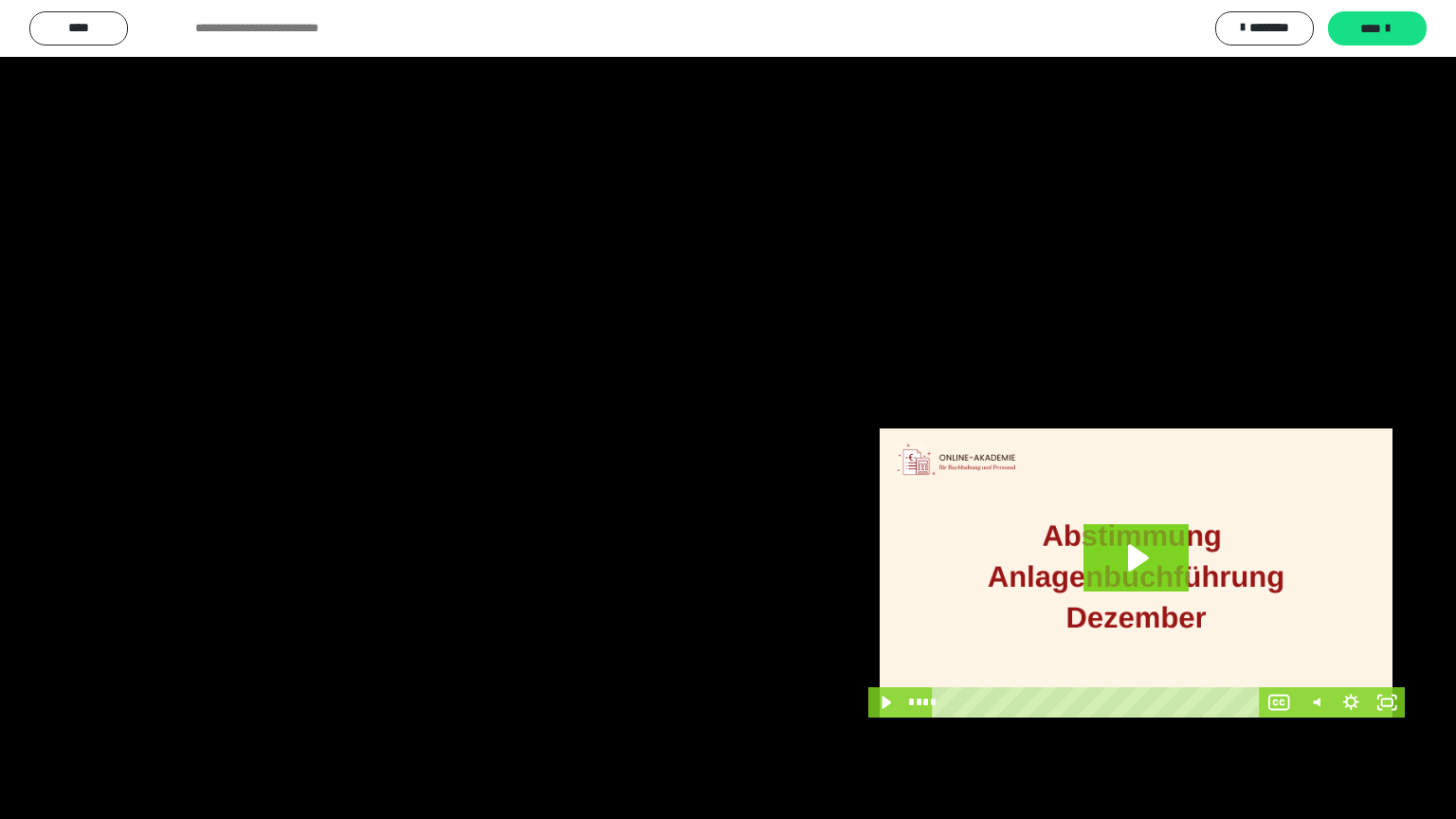 click at bounding box center (728, 410) 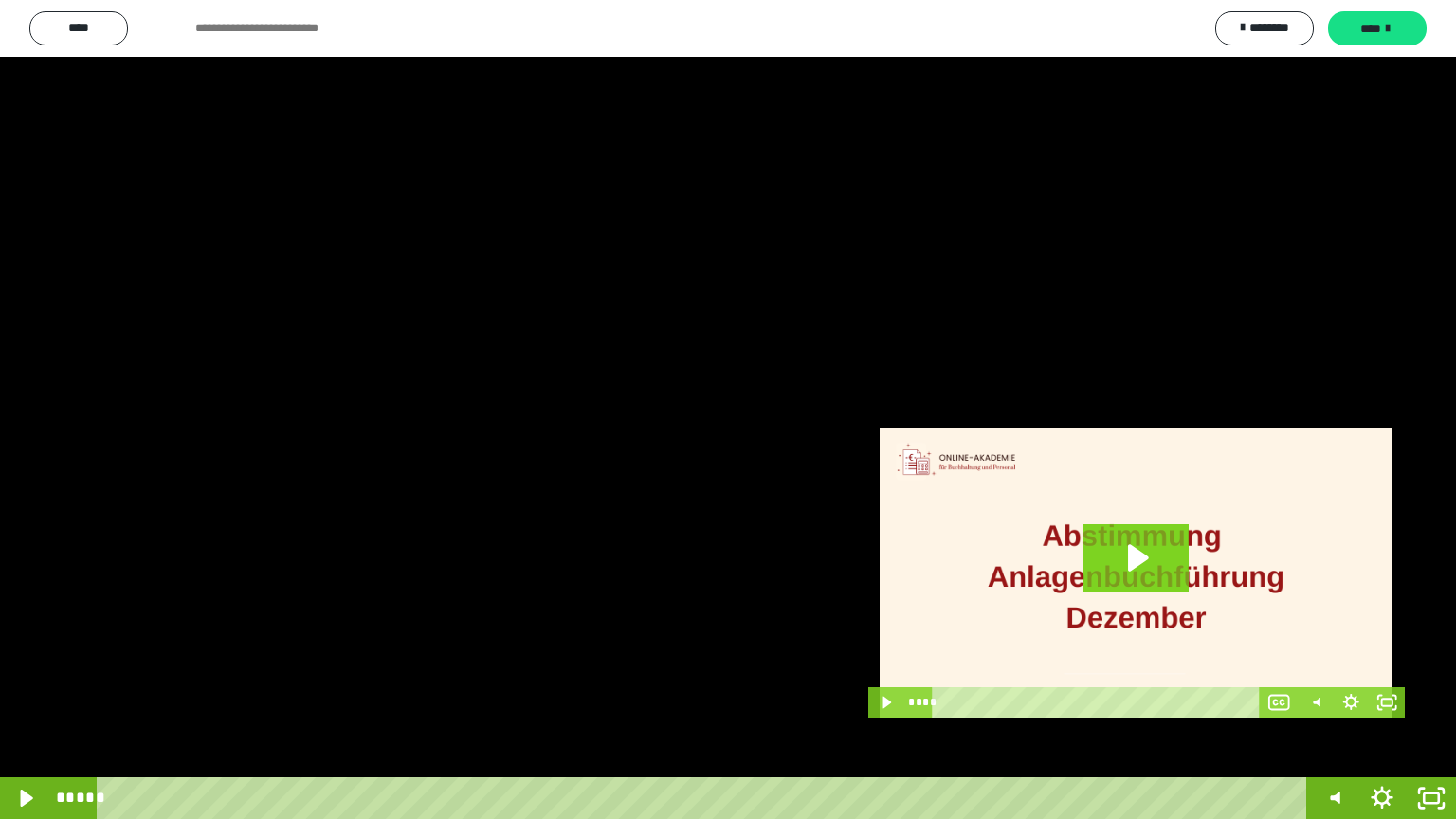 click at bounding box center (728, 410) 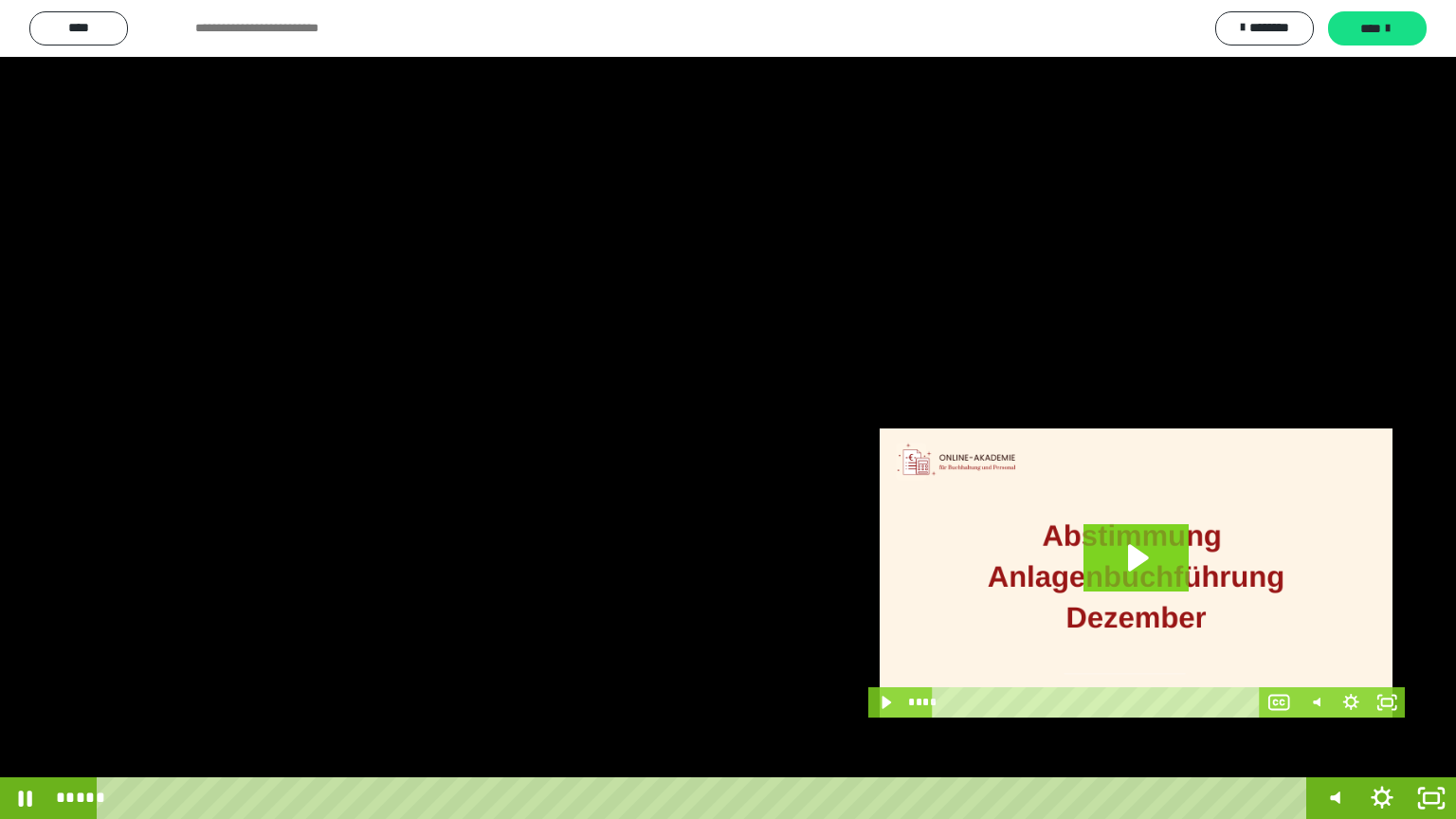click at bounding box center [728, 410] 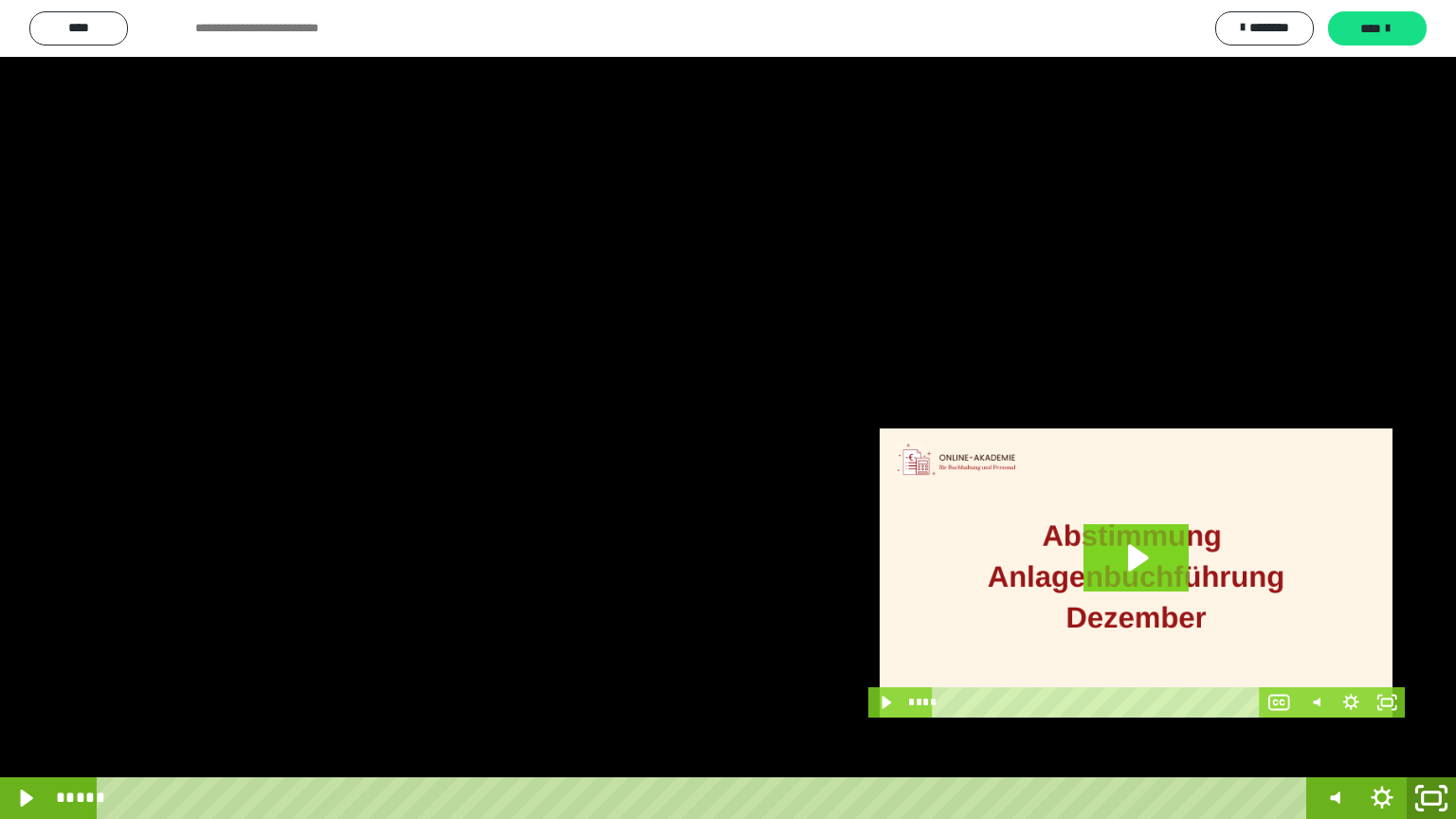 click 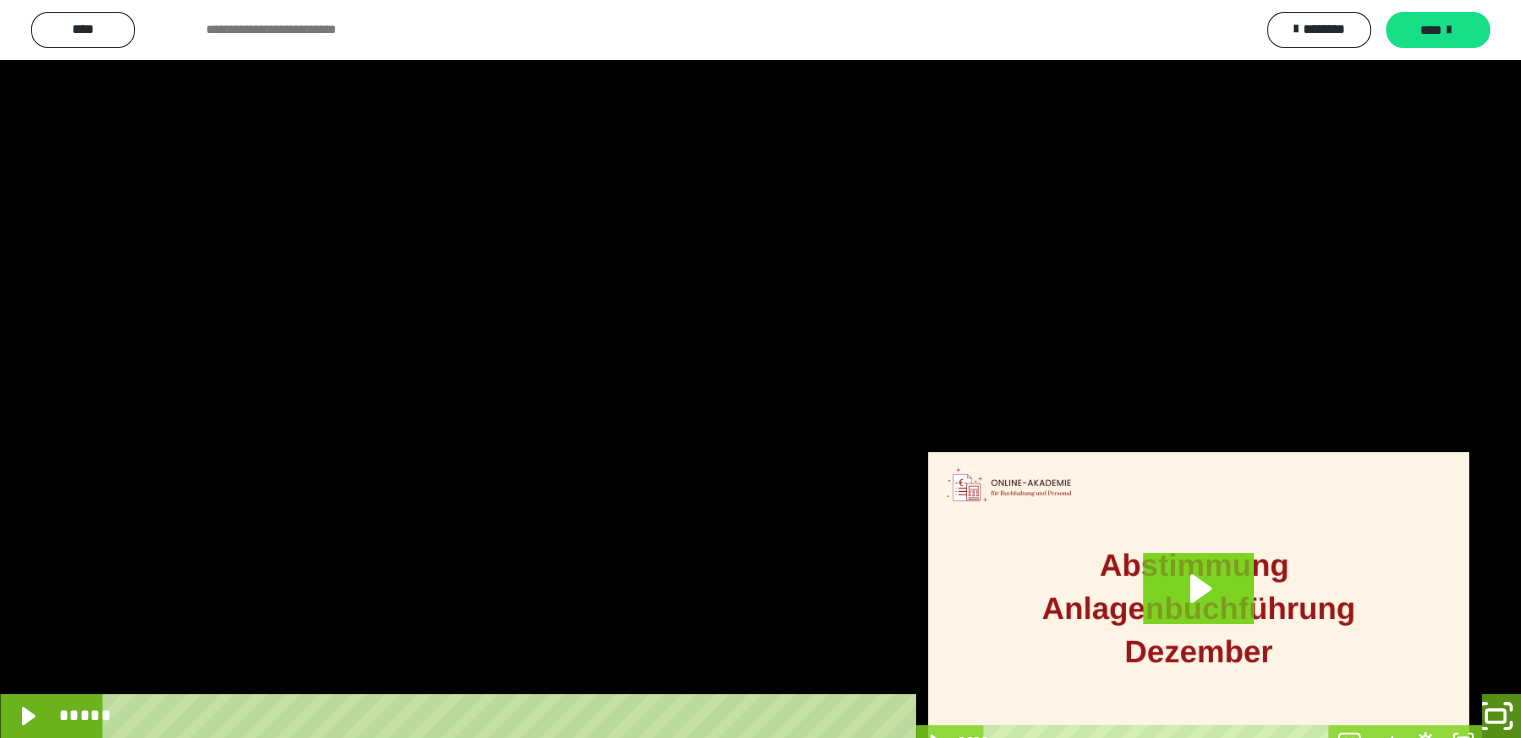 scroll, scrollTop: 3930, scrollLeft: 0, axis: vertical 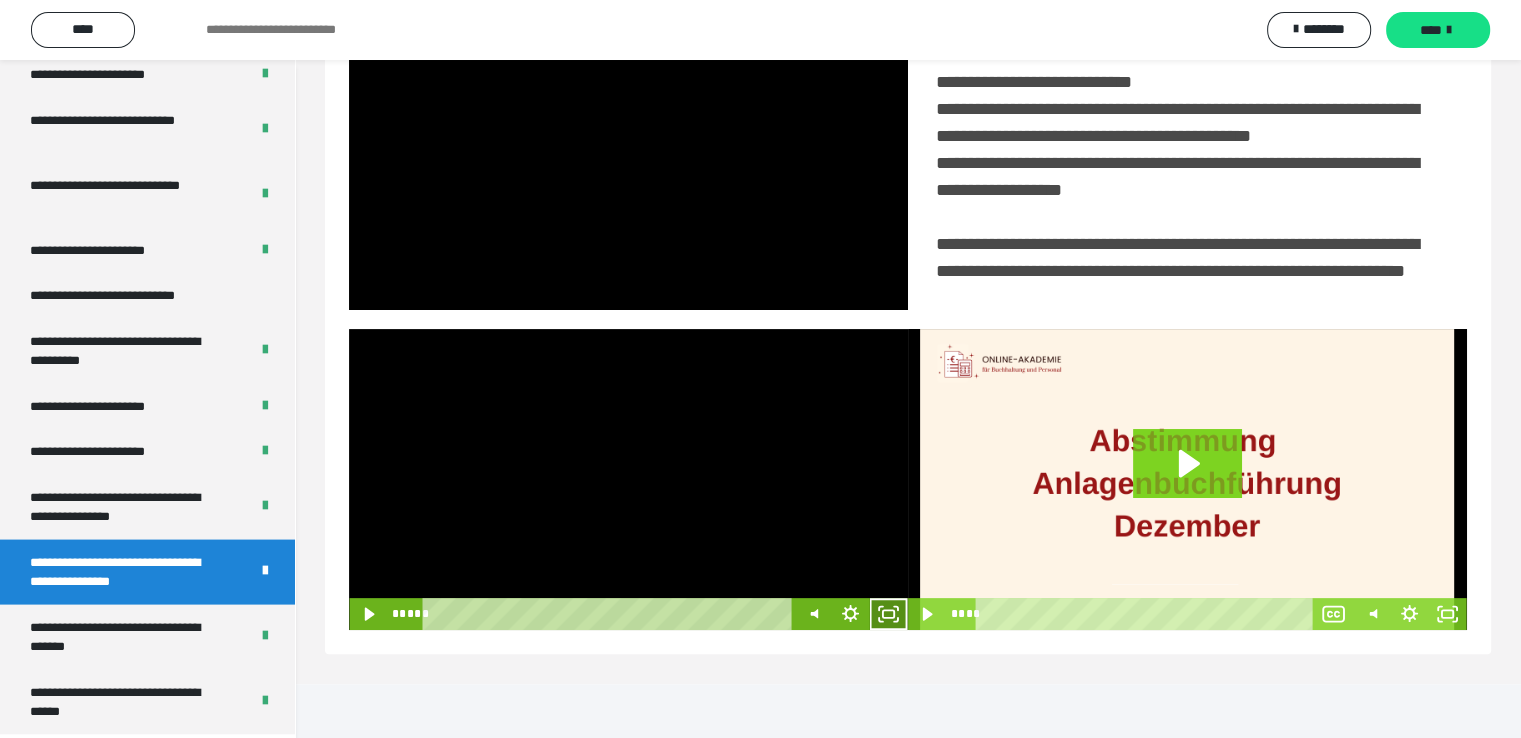 click 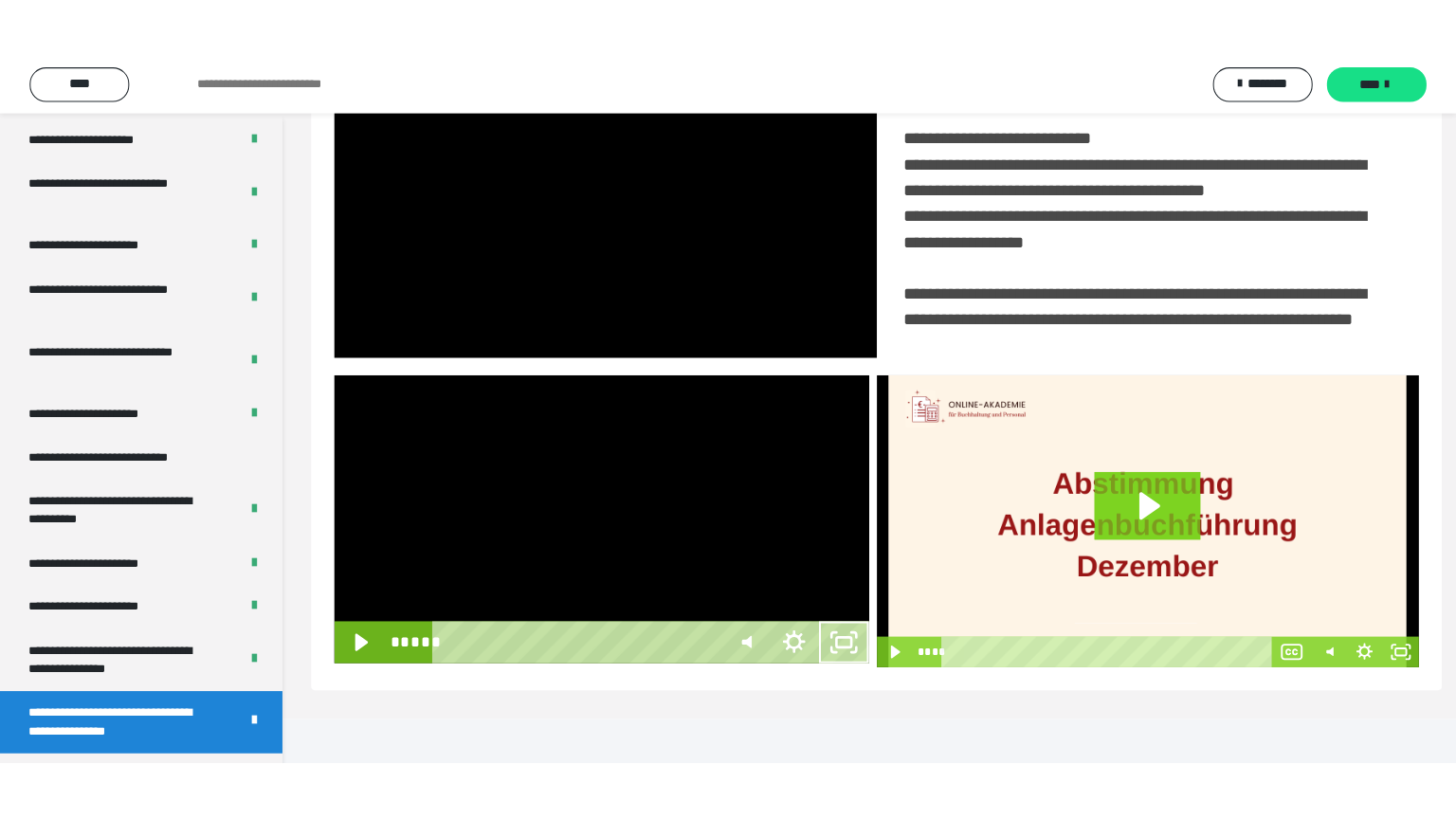 scroll, scrollTop: 317, scrollLeft: 0, axis: vertical 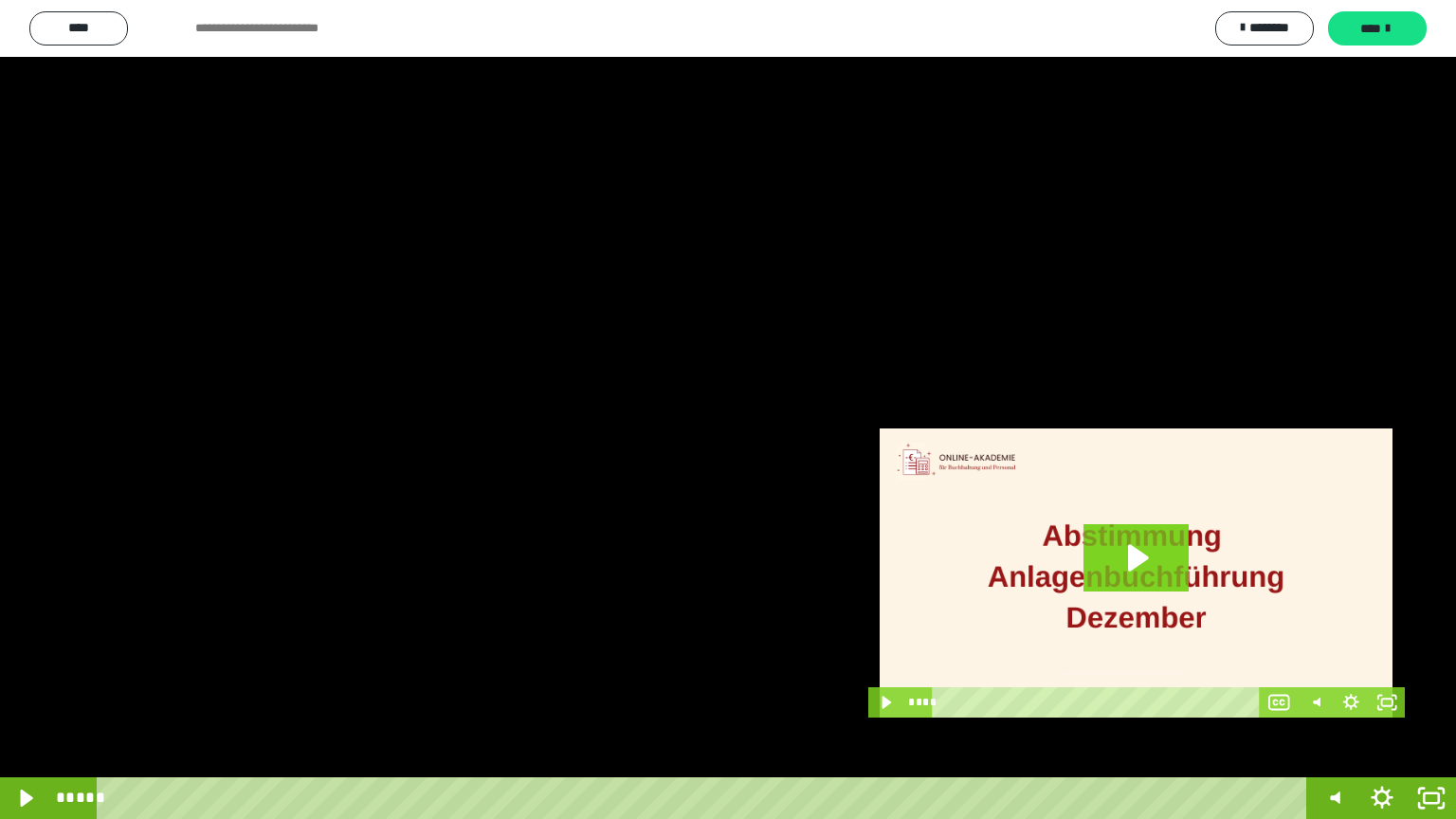 click at bounding box center (728, 410) 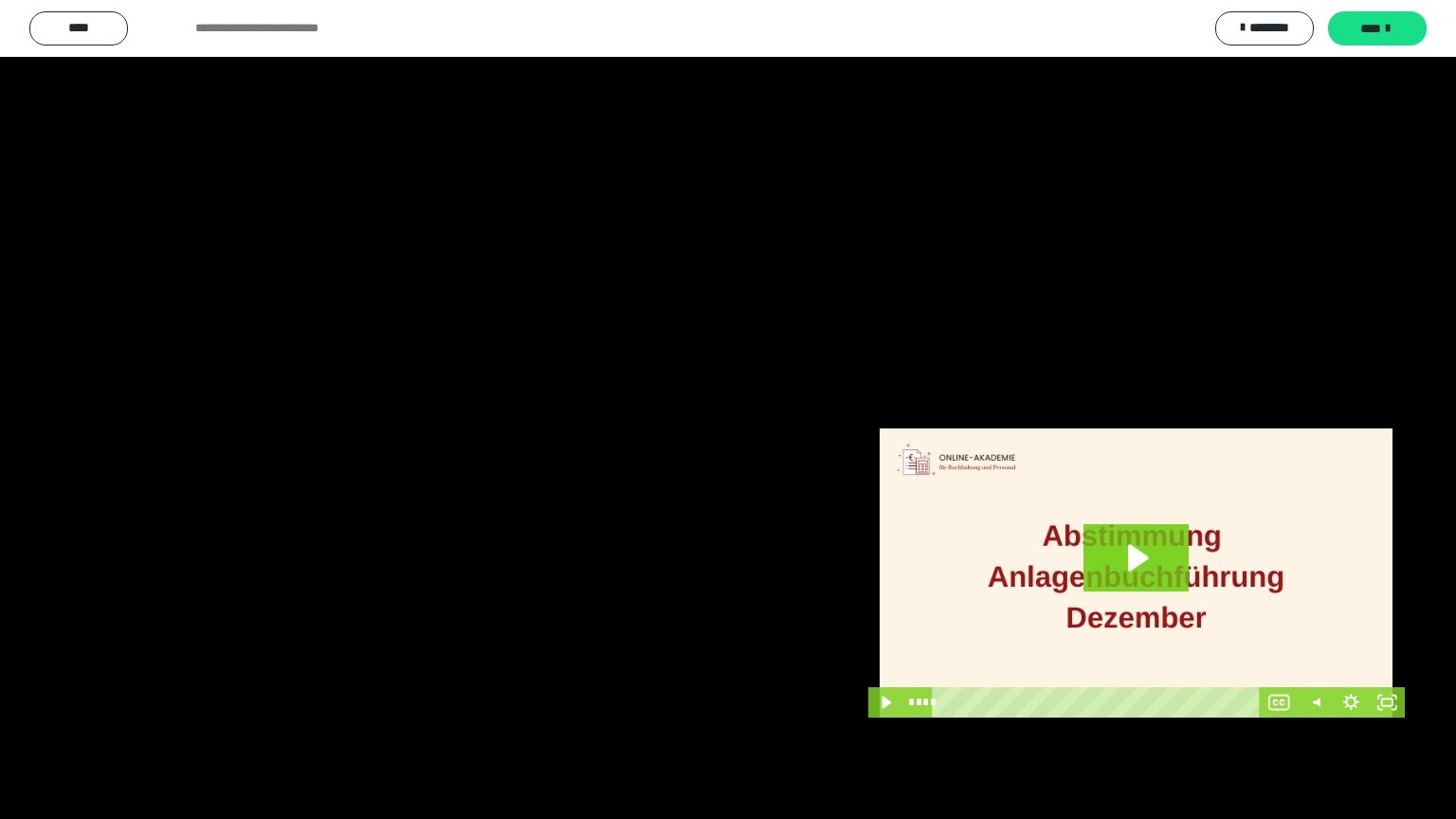 click at bounding box center (728, 410) 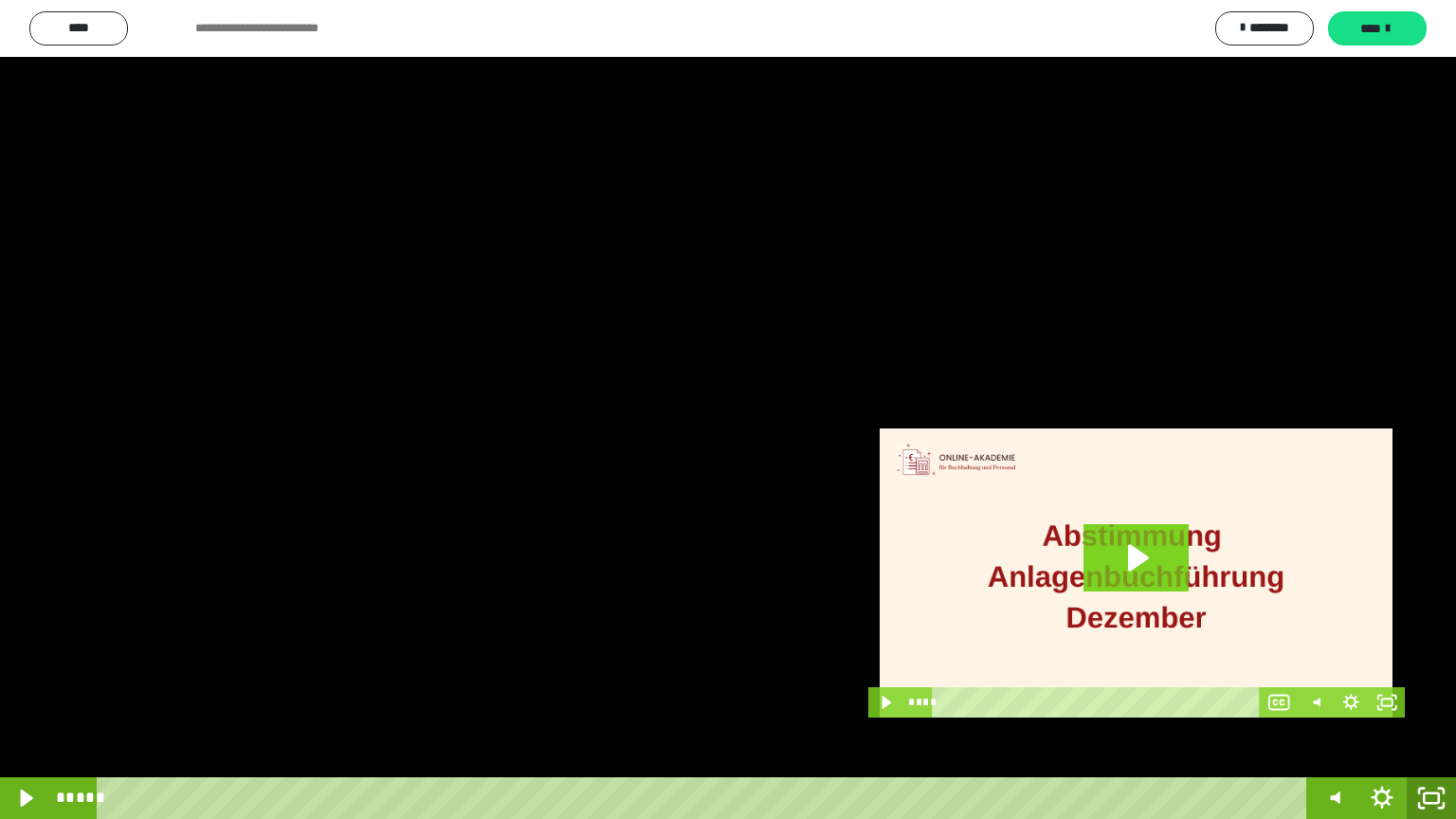click 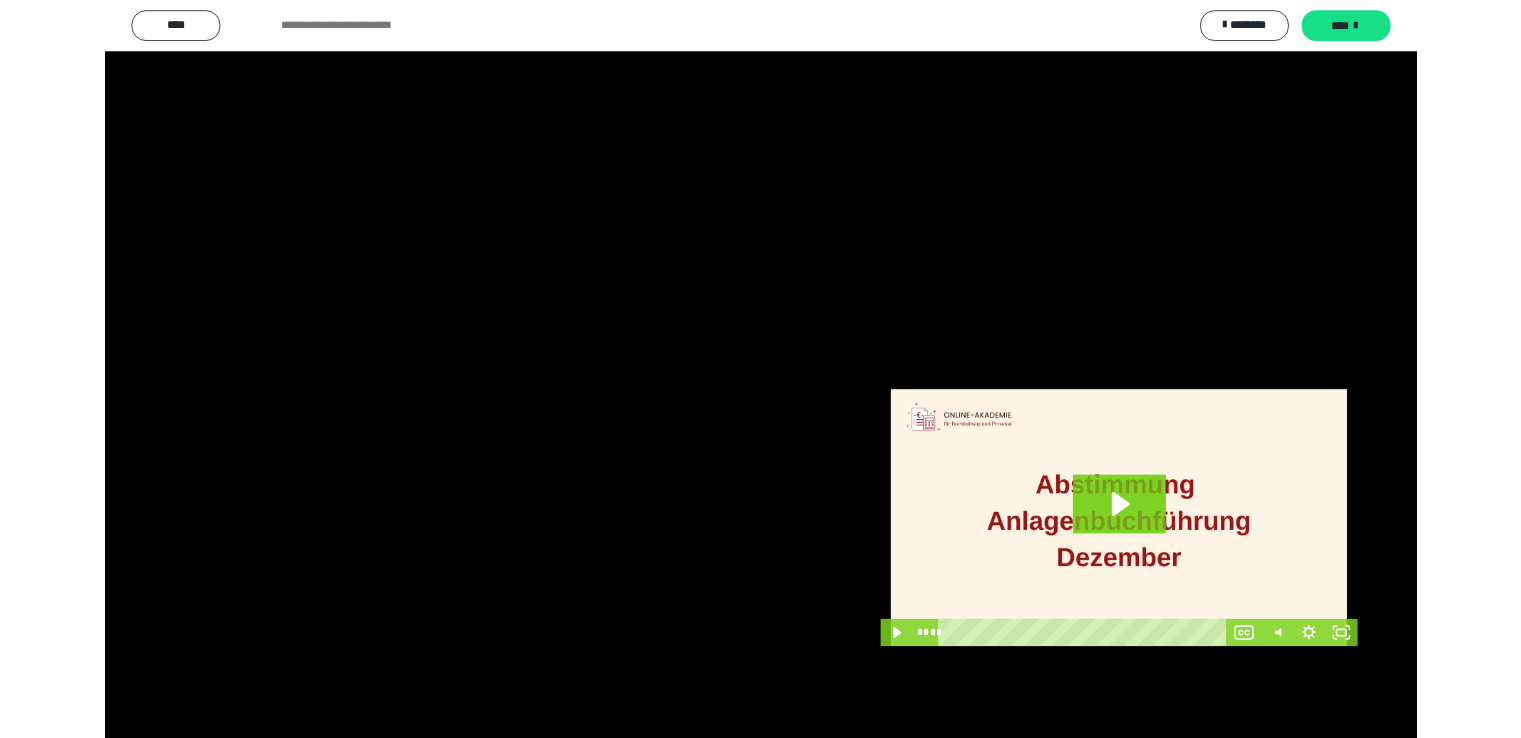 scroll, scrollTop: 3930, scrollLeft: 0, axis: vertical 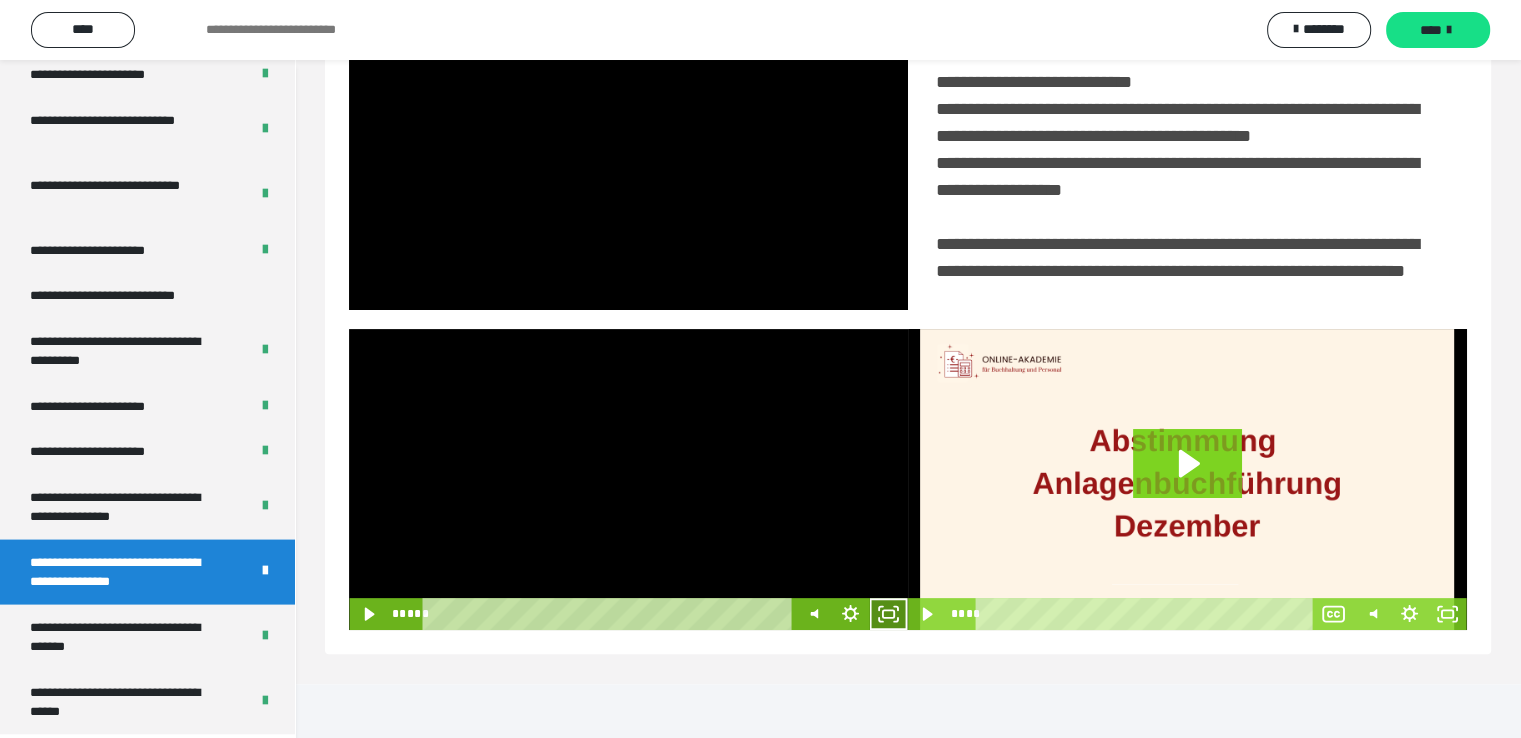 click 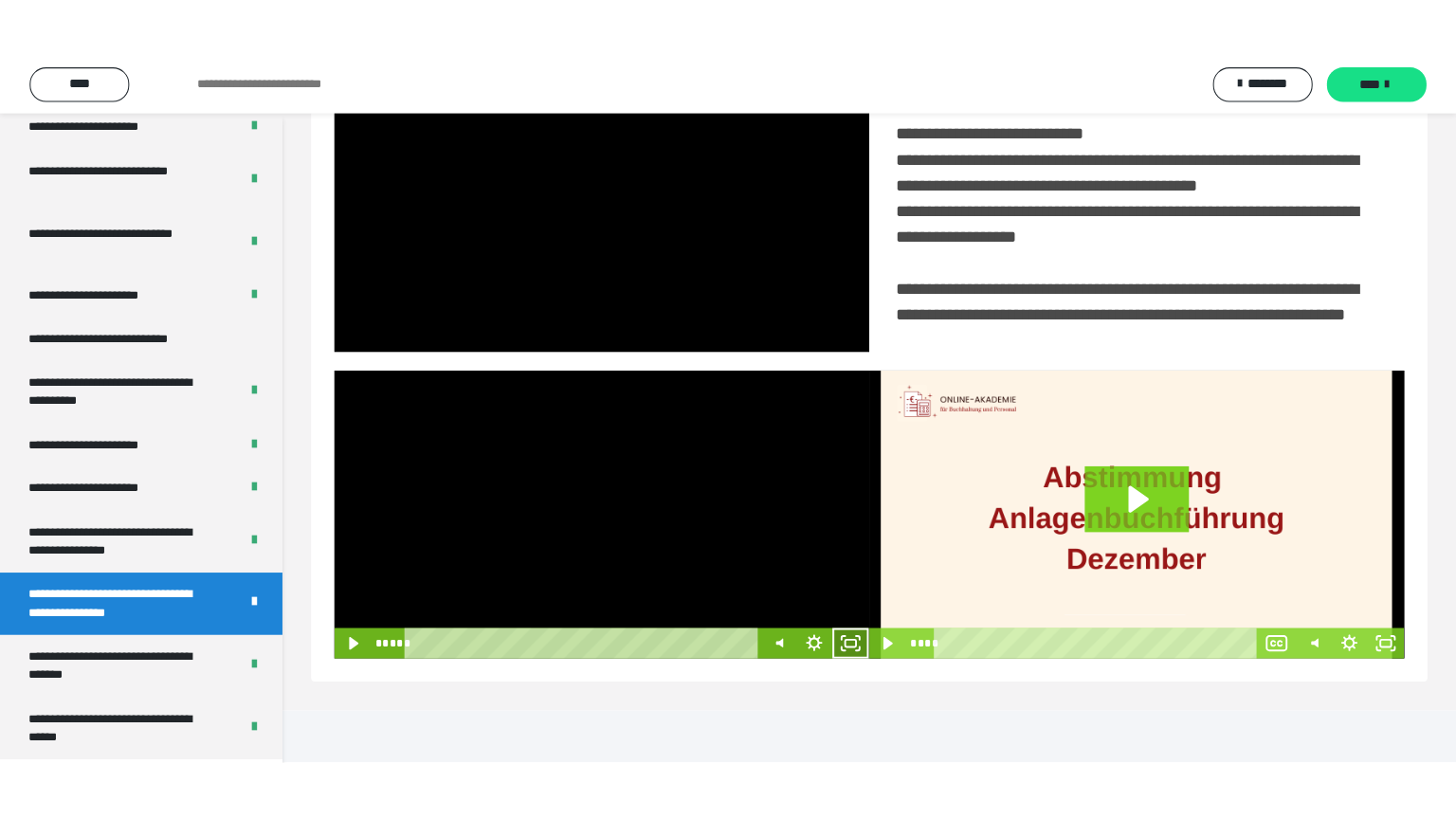 scroll, scrollTop: 317, scrollLeft: 0, axis: vertical 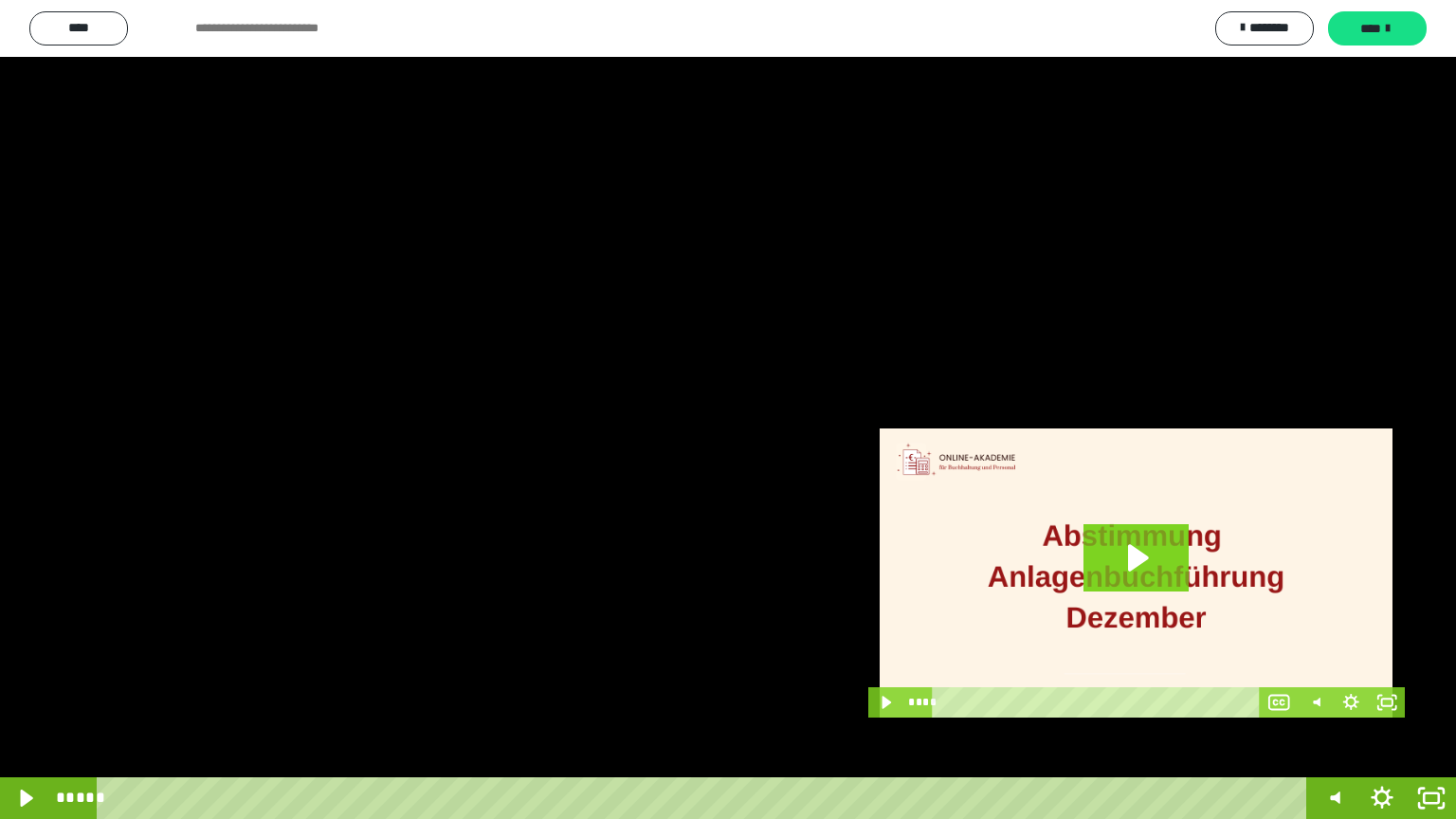 click at bounding box center (728, 410) 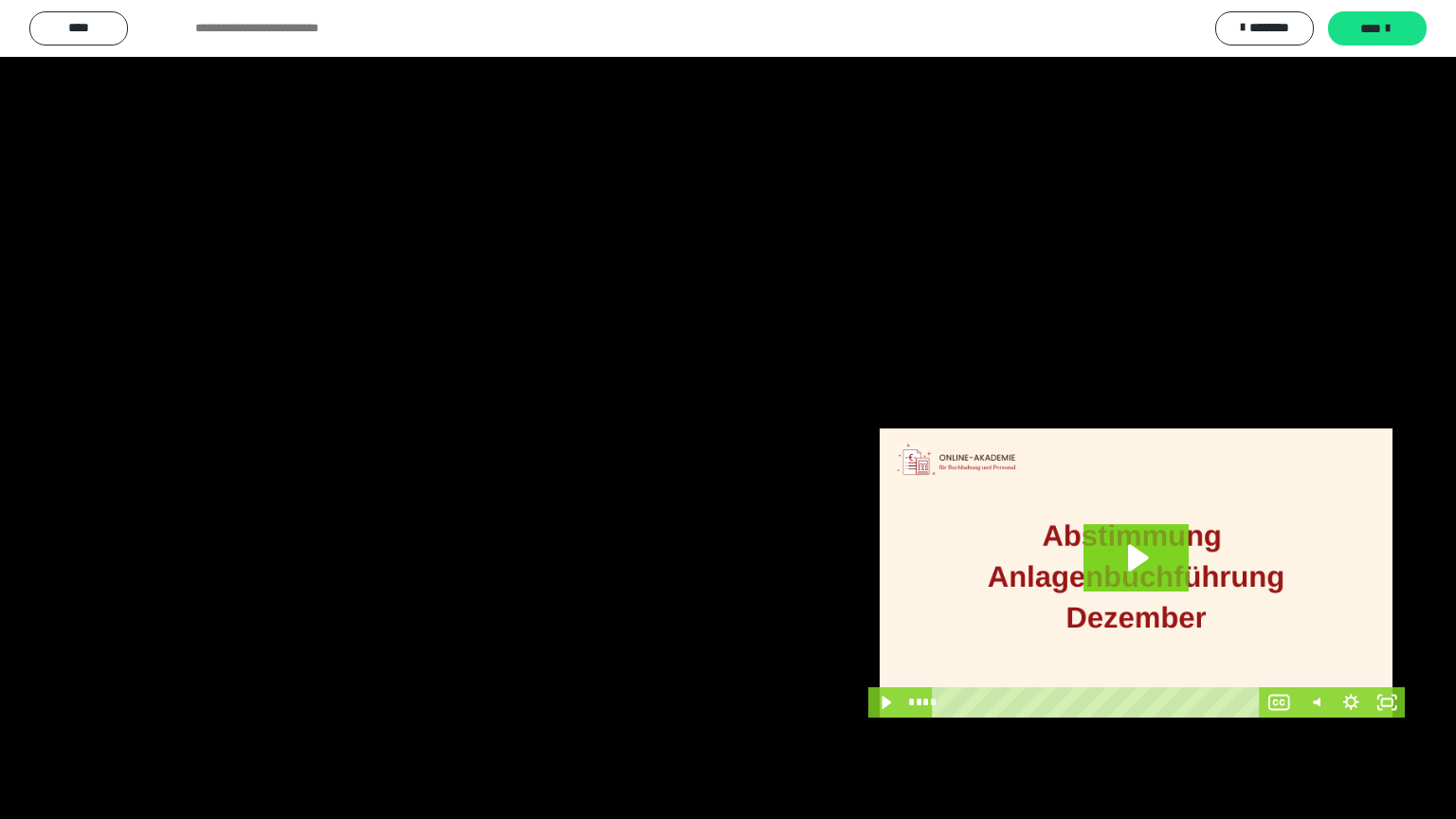 click at bounding box center (728, 410) 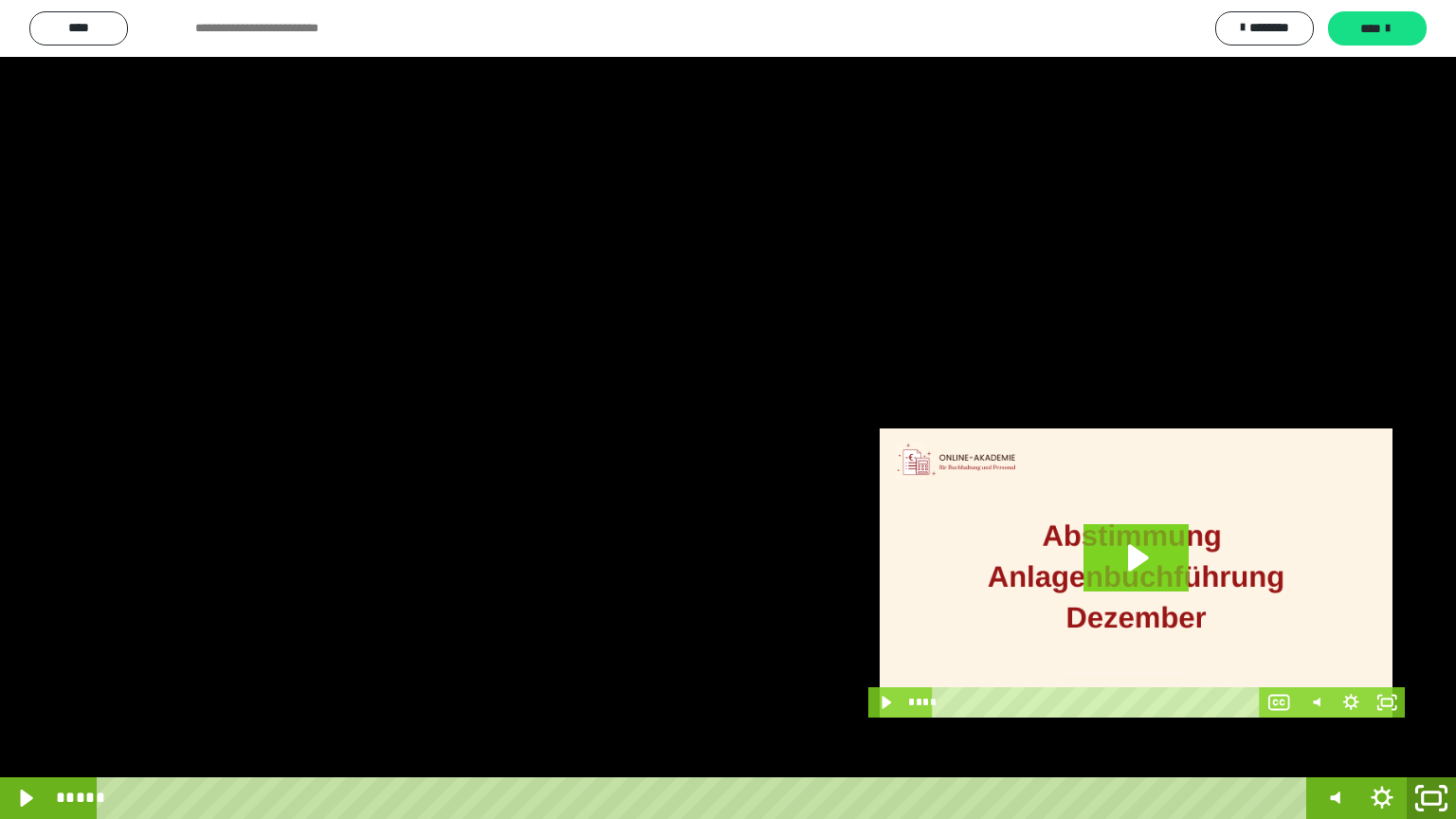 click 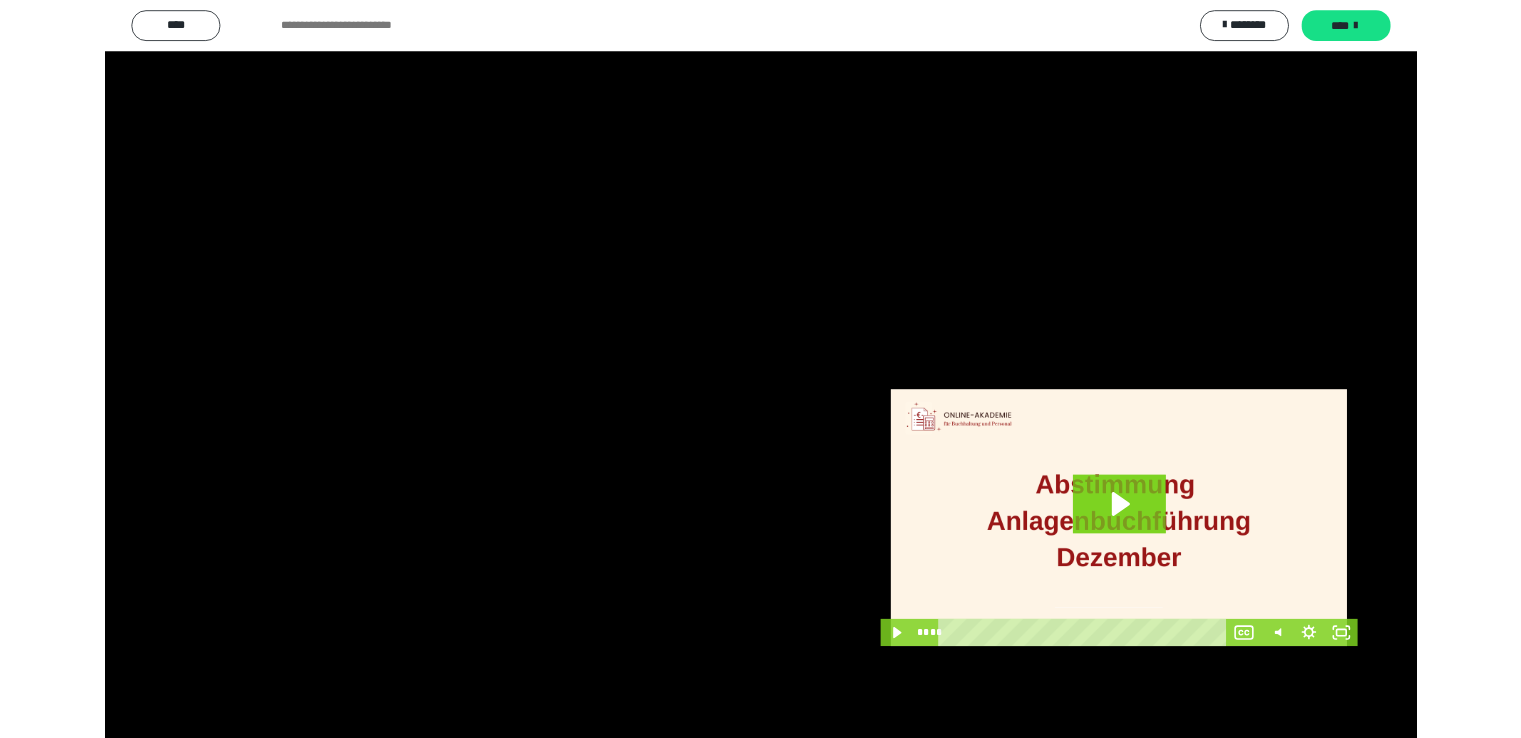 scroll, scrollTop: 3930, scrollLeft: 0, axis: vertical 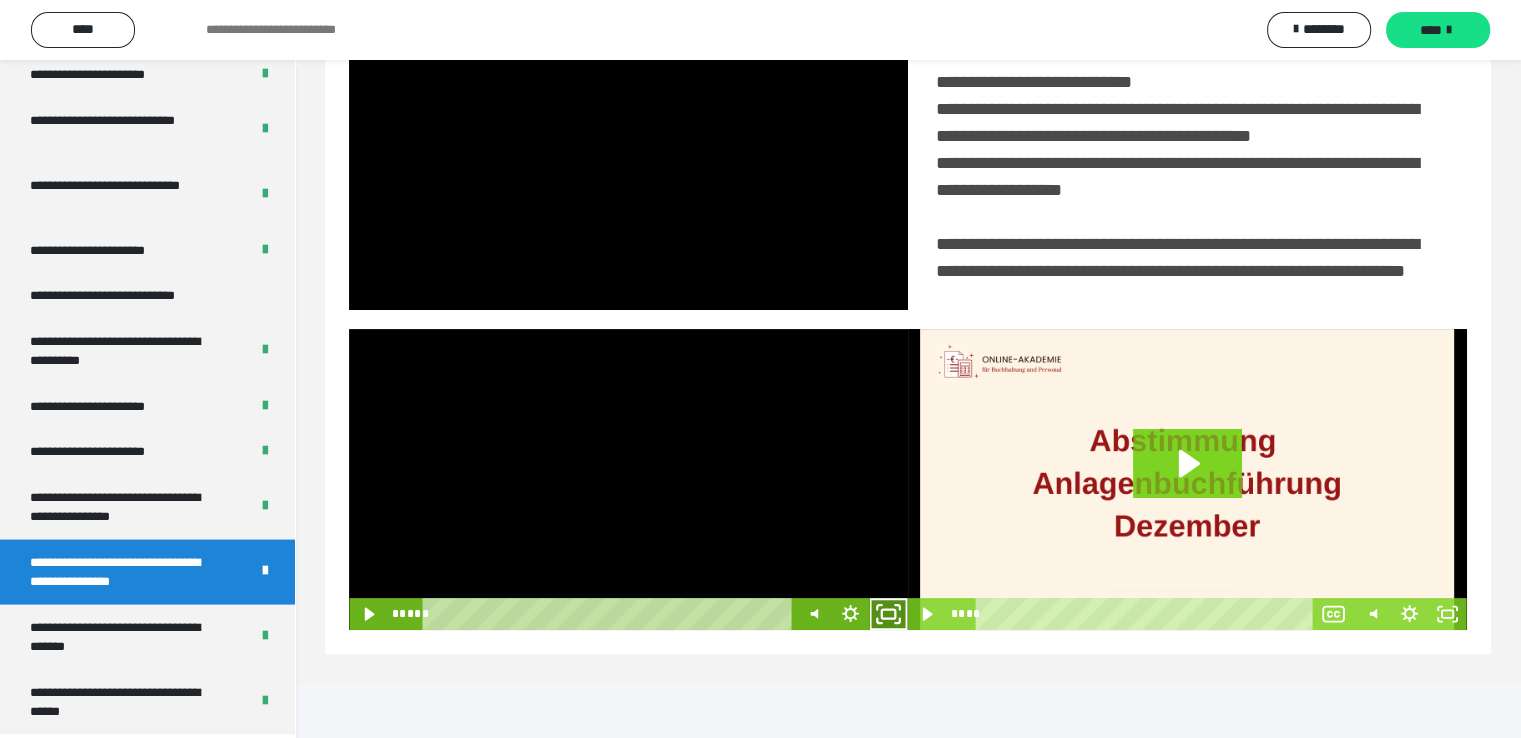 click 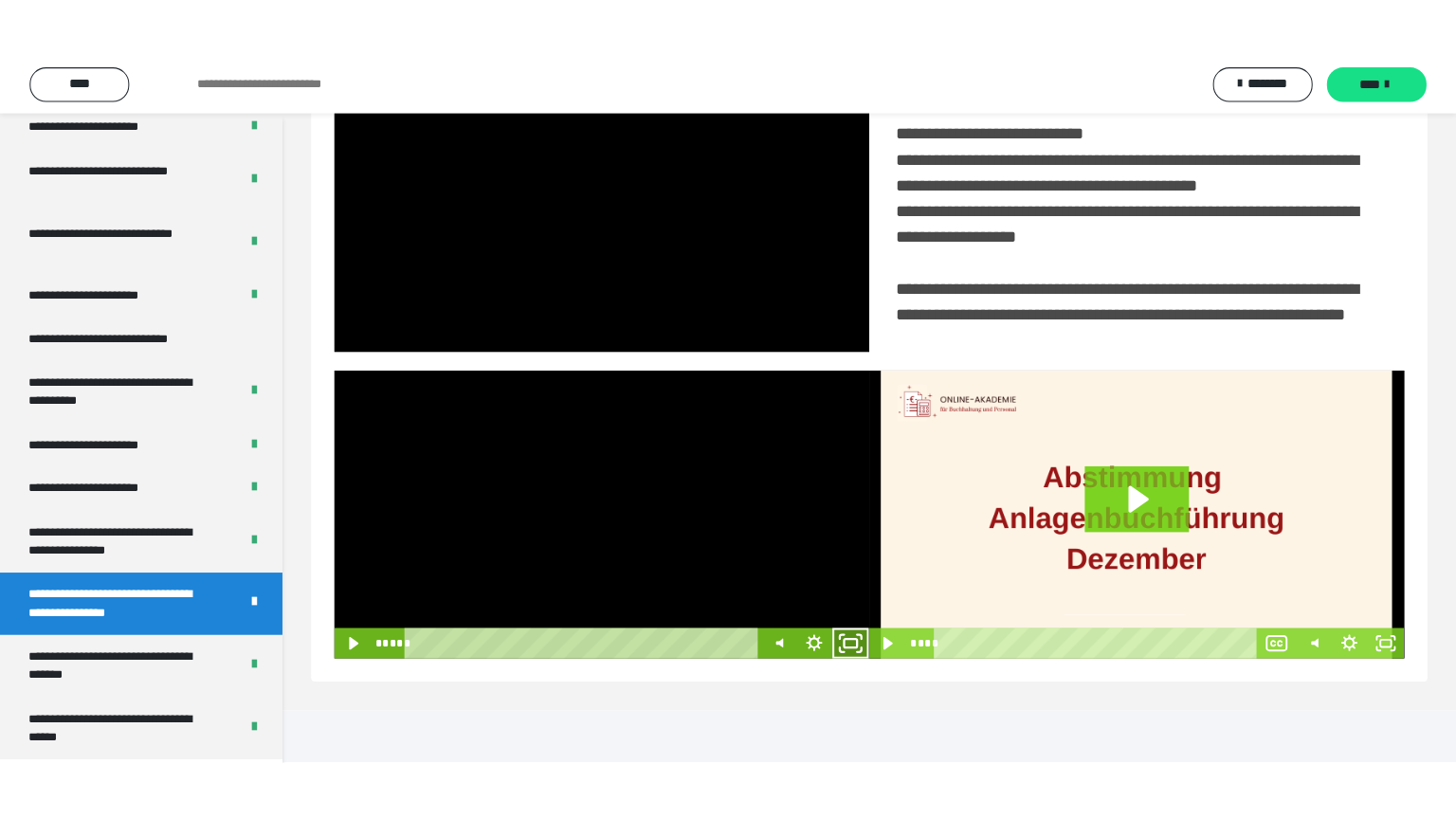 scroll, scrollTop: 317, scrollLeft: 0, axis: vertical 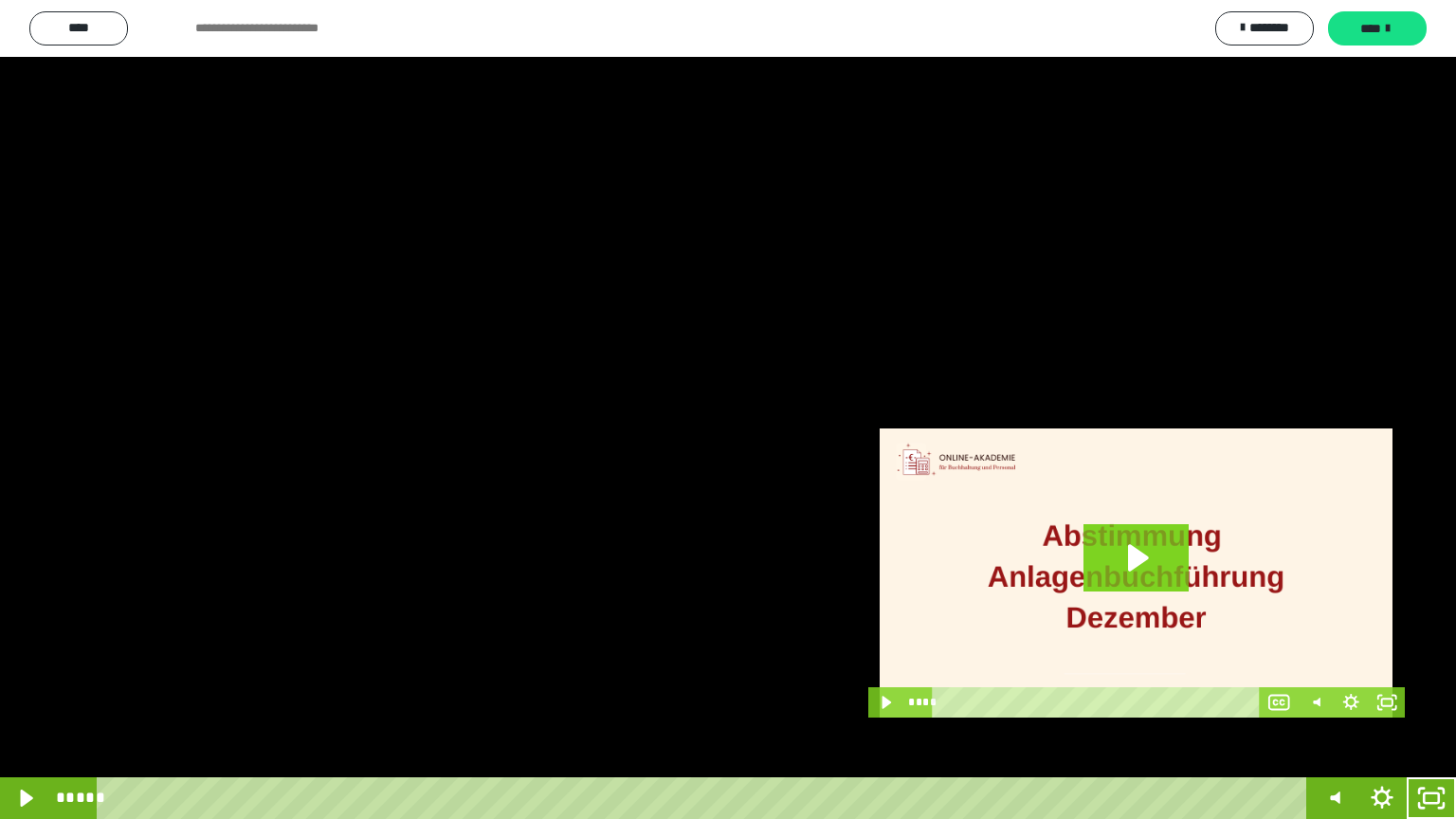 click at bounding box center [728, 410] 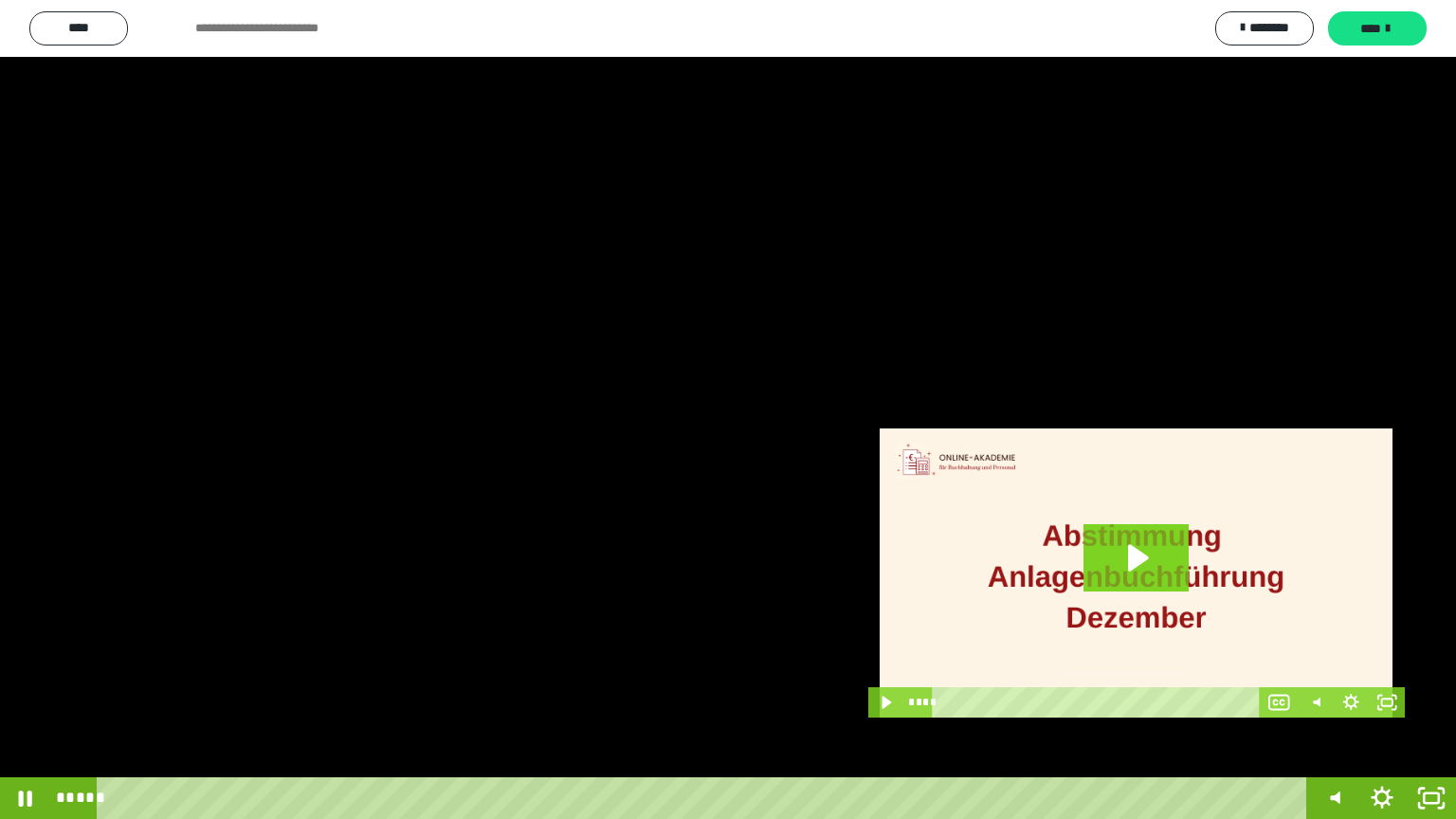 click at bounding box center (728, 410) 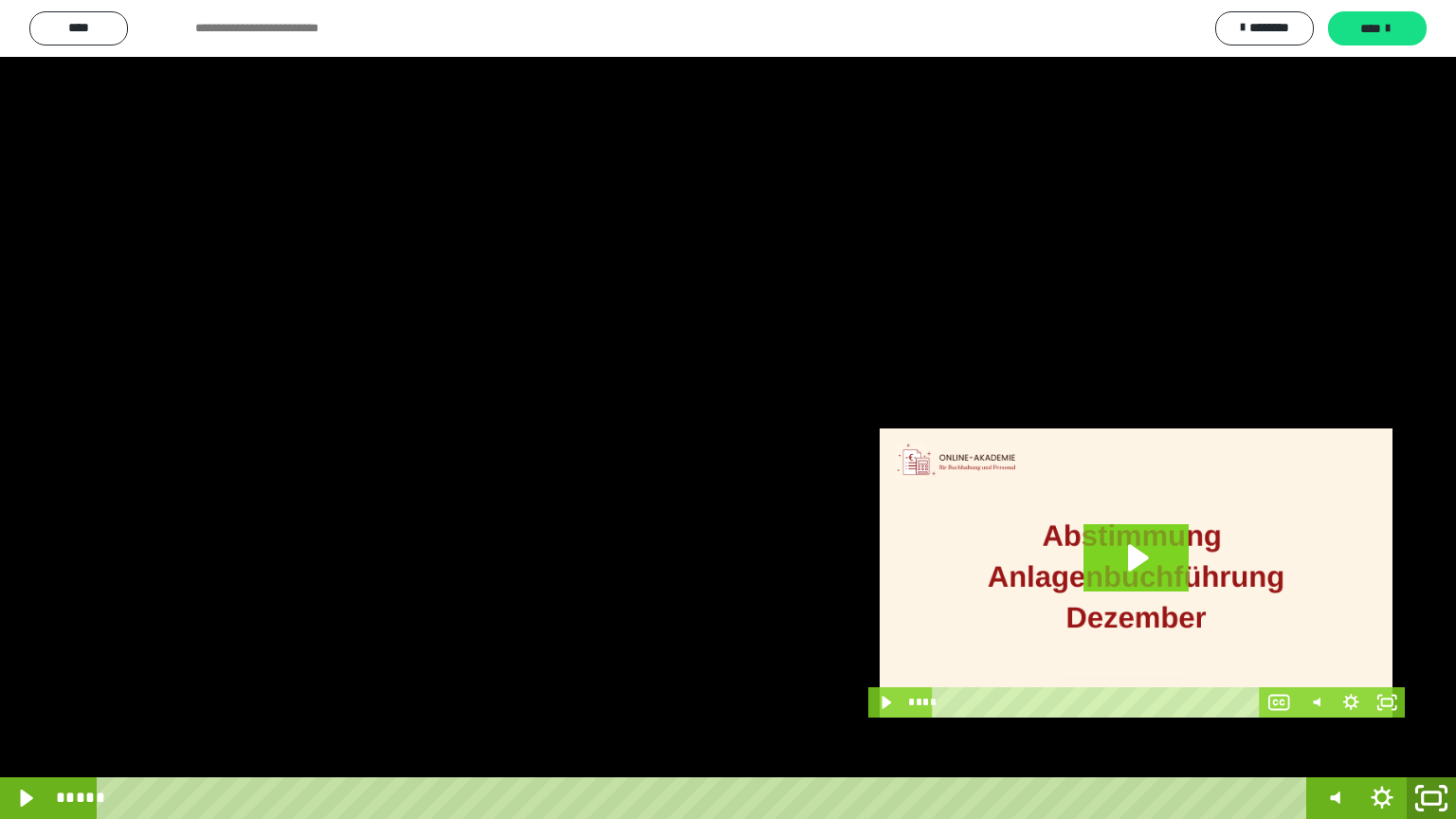click 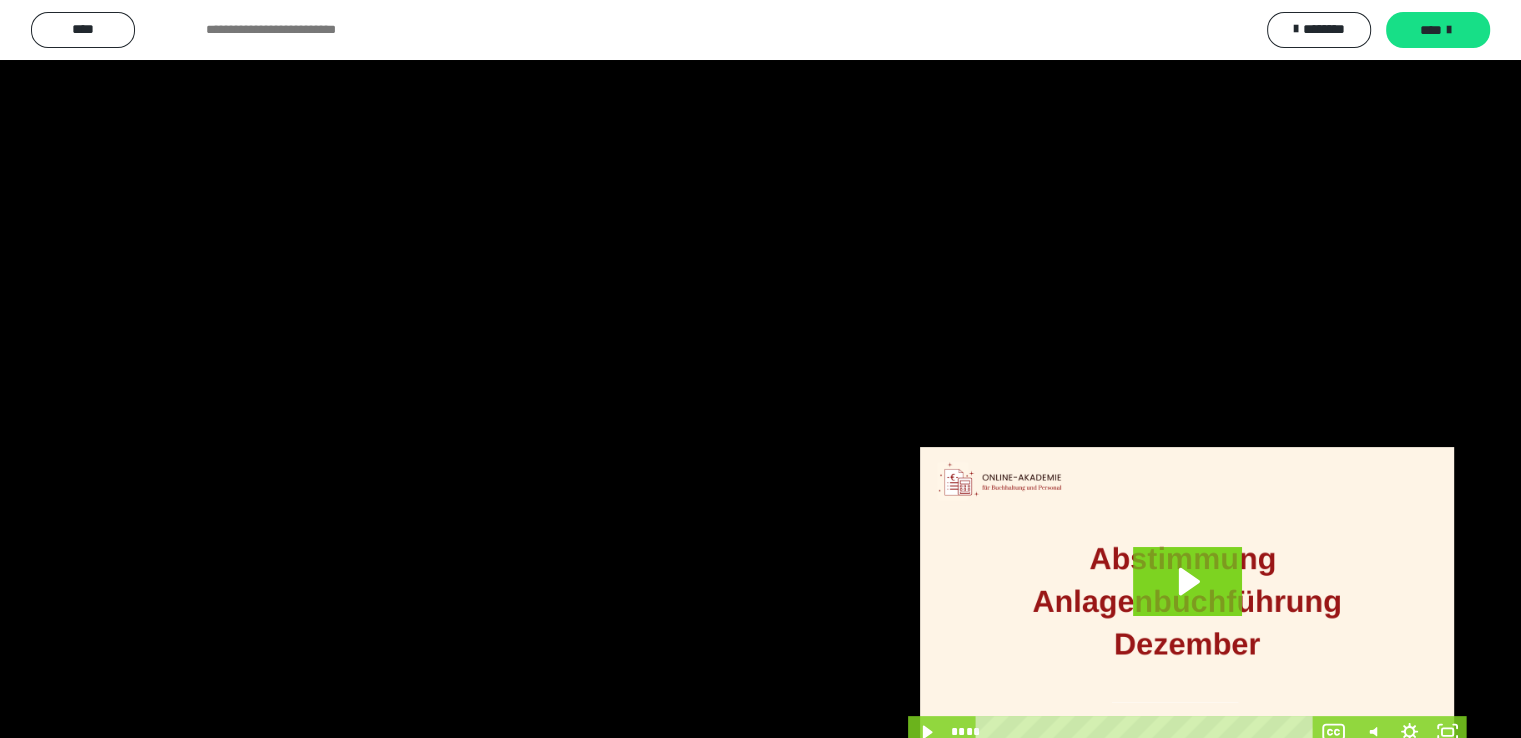 scroll, scrollTop: 3930, scrollLeft: 0, axis: vertical 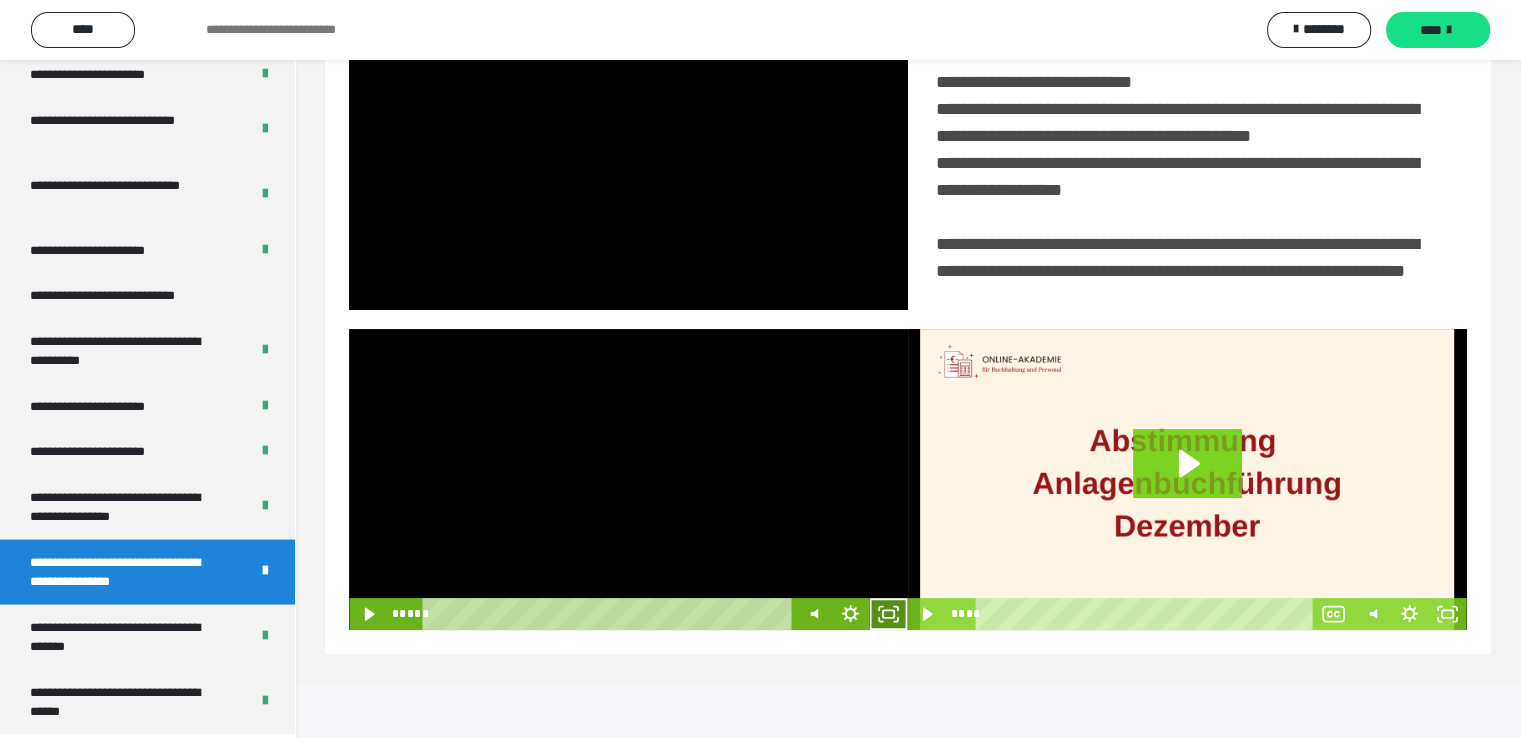 click 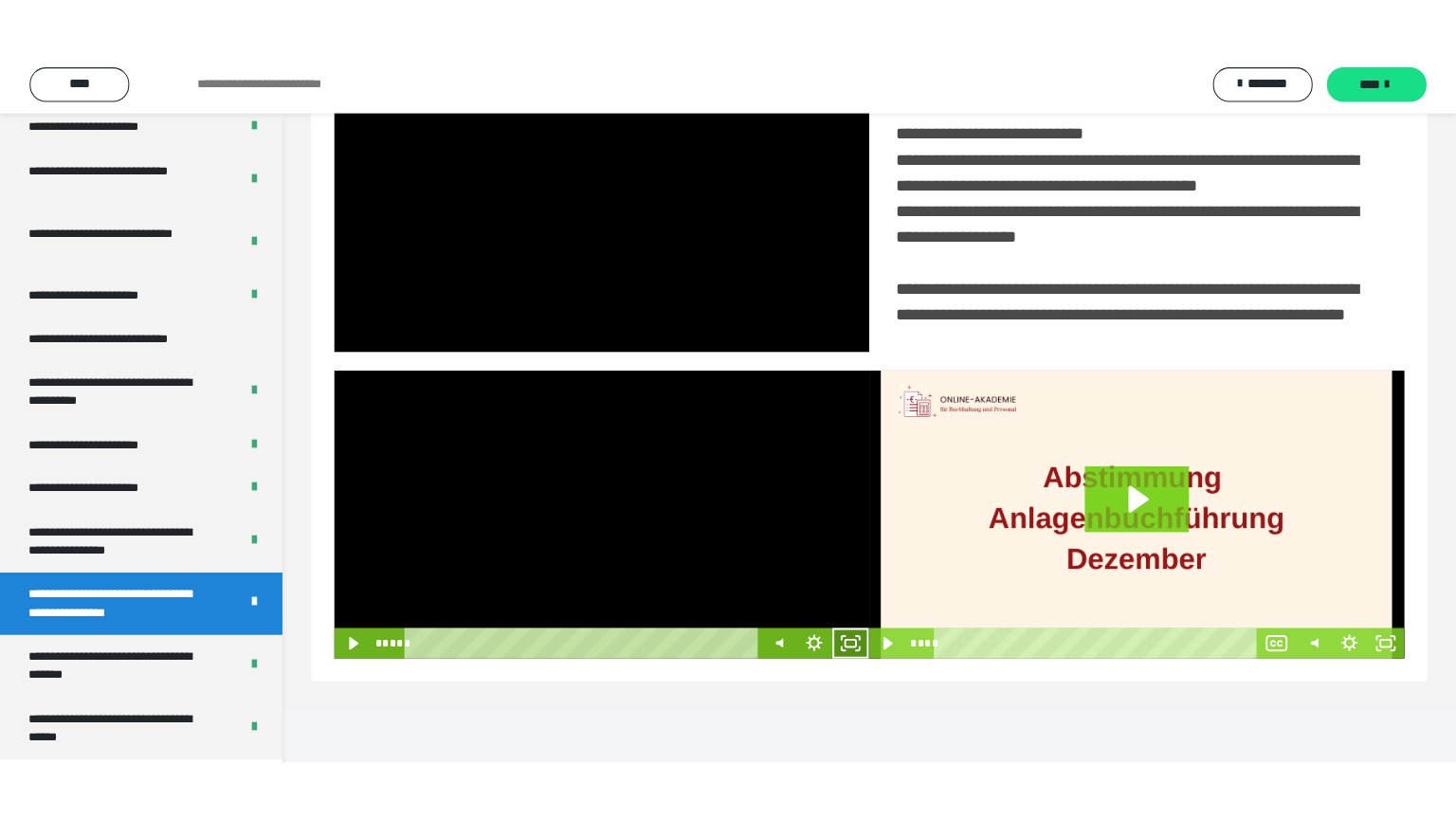 scroll, scrollTop: 317, scrollLeft: 0, axis: vertical 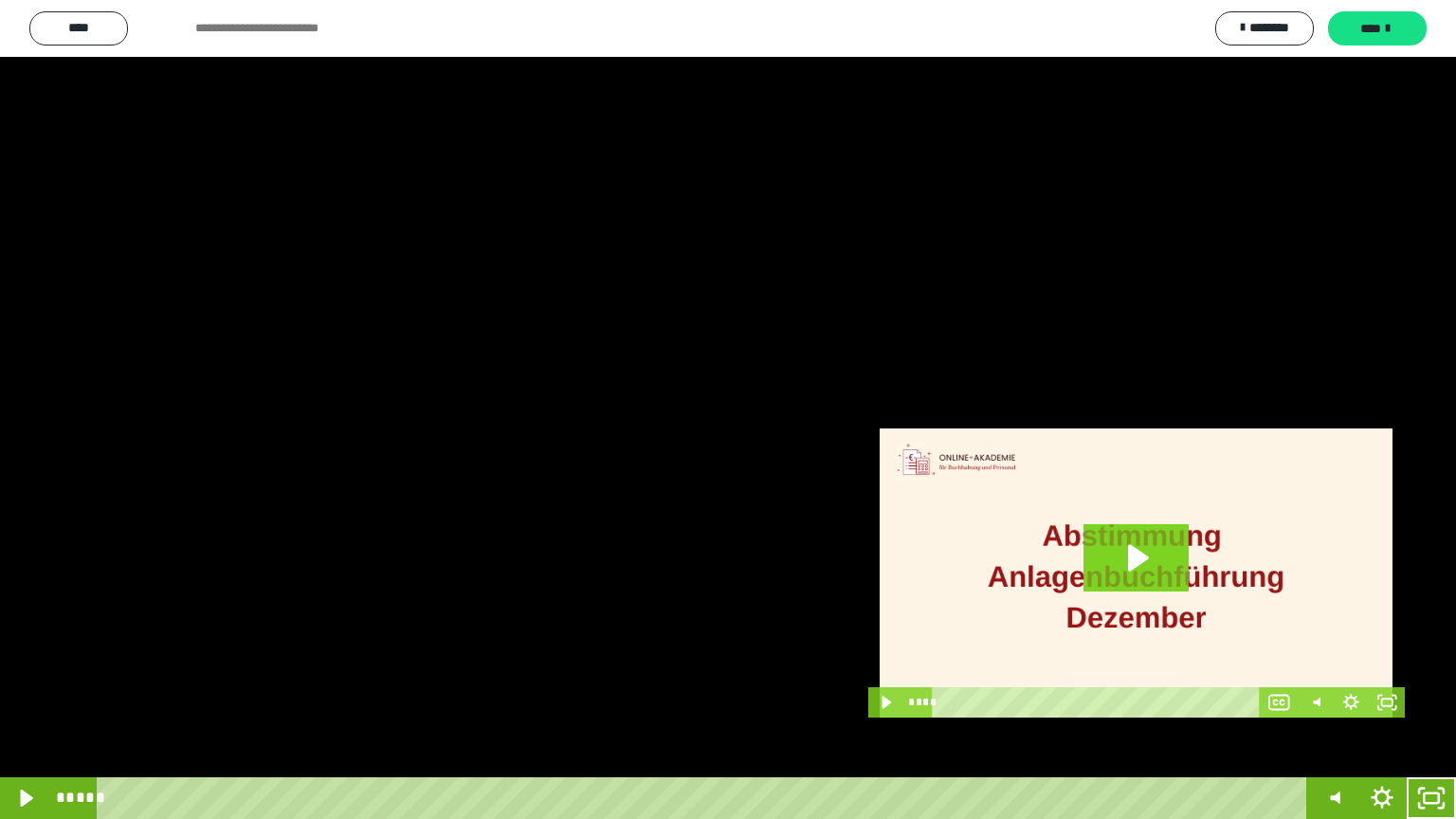 click at bounding box center (728, 410) 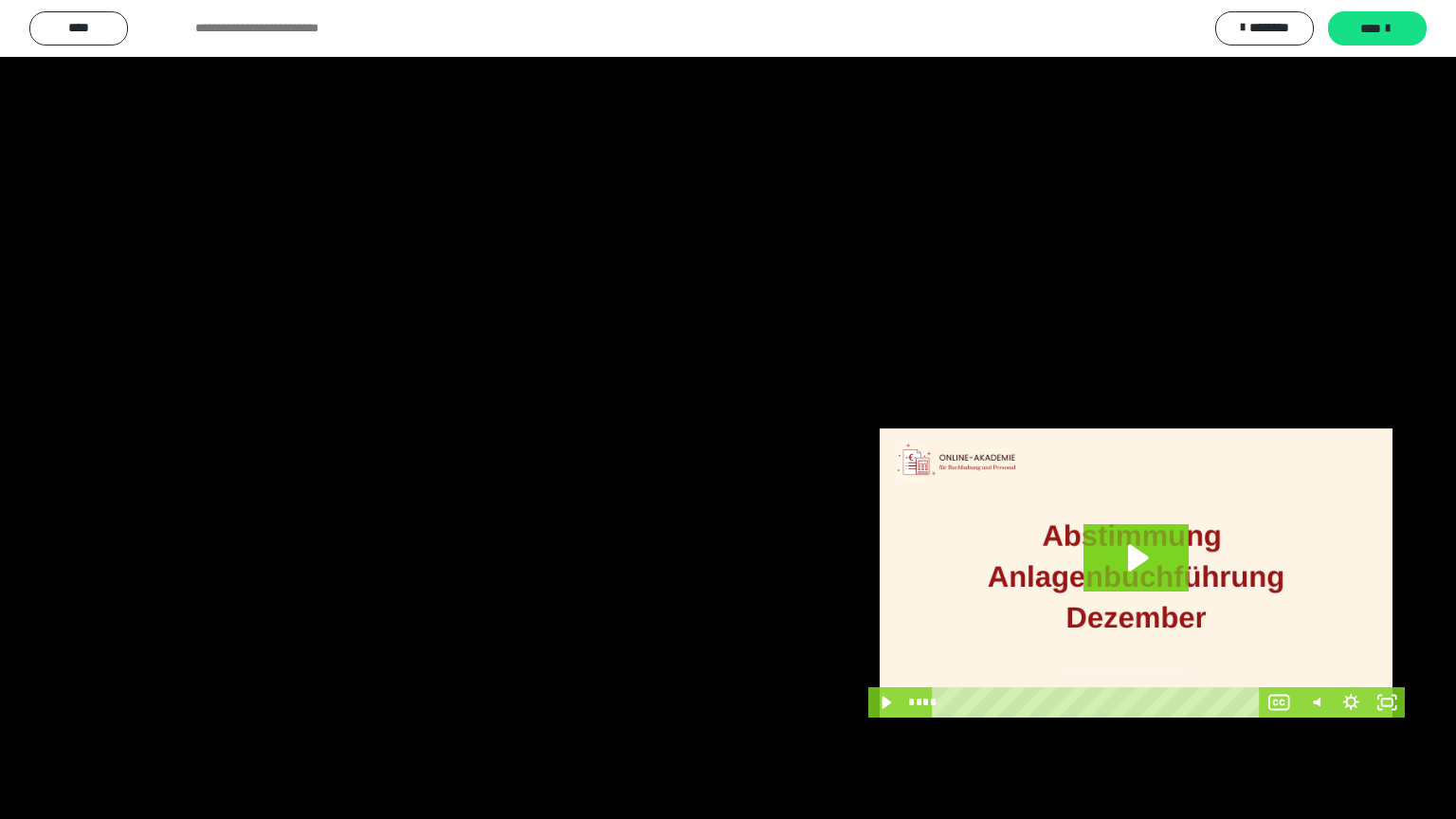 click at bounding box center (728, 410) 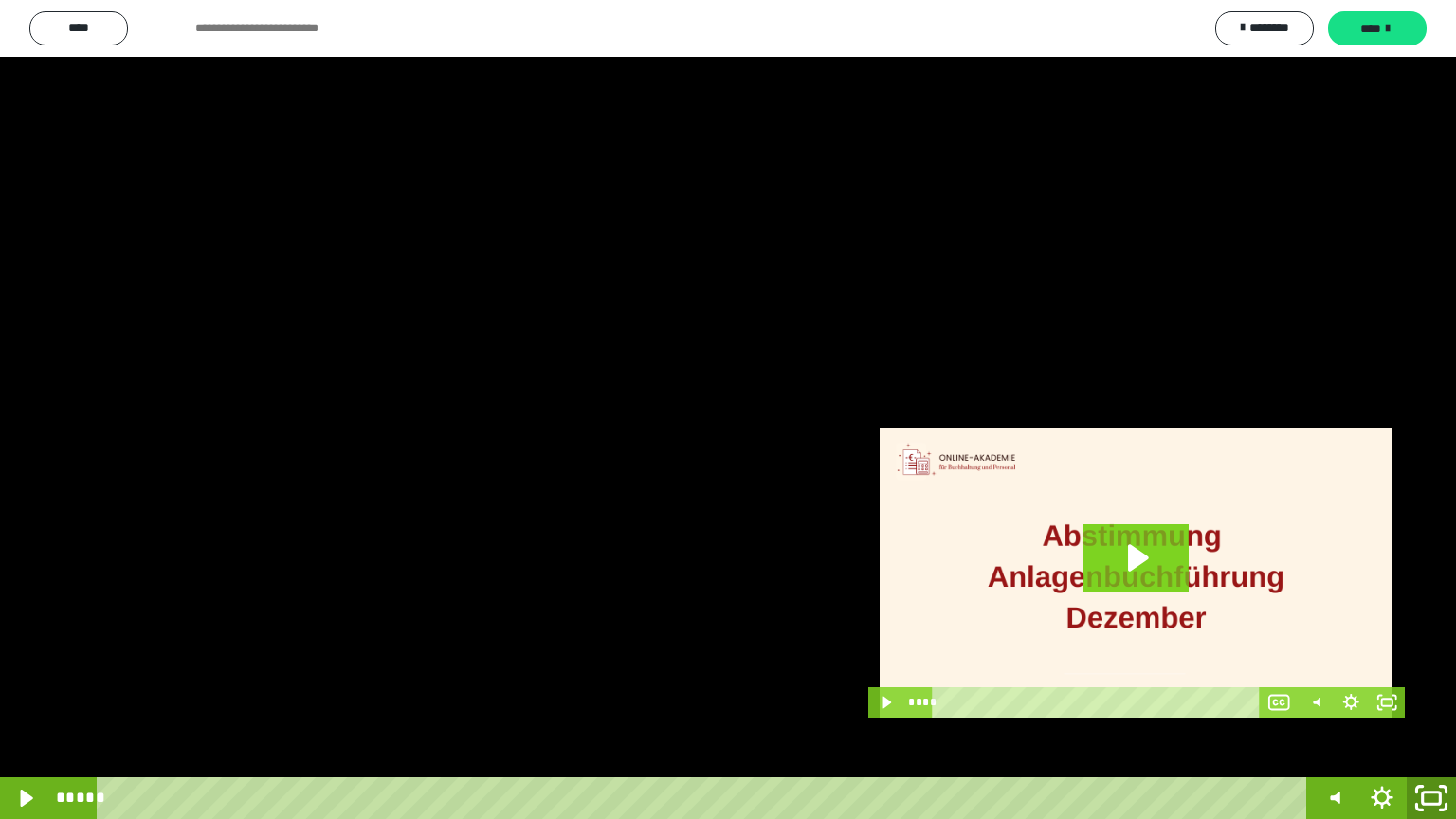 click 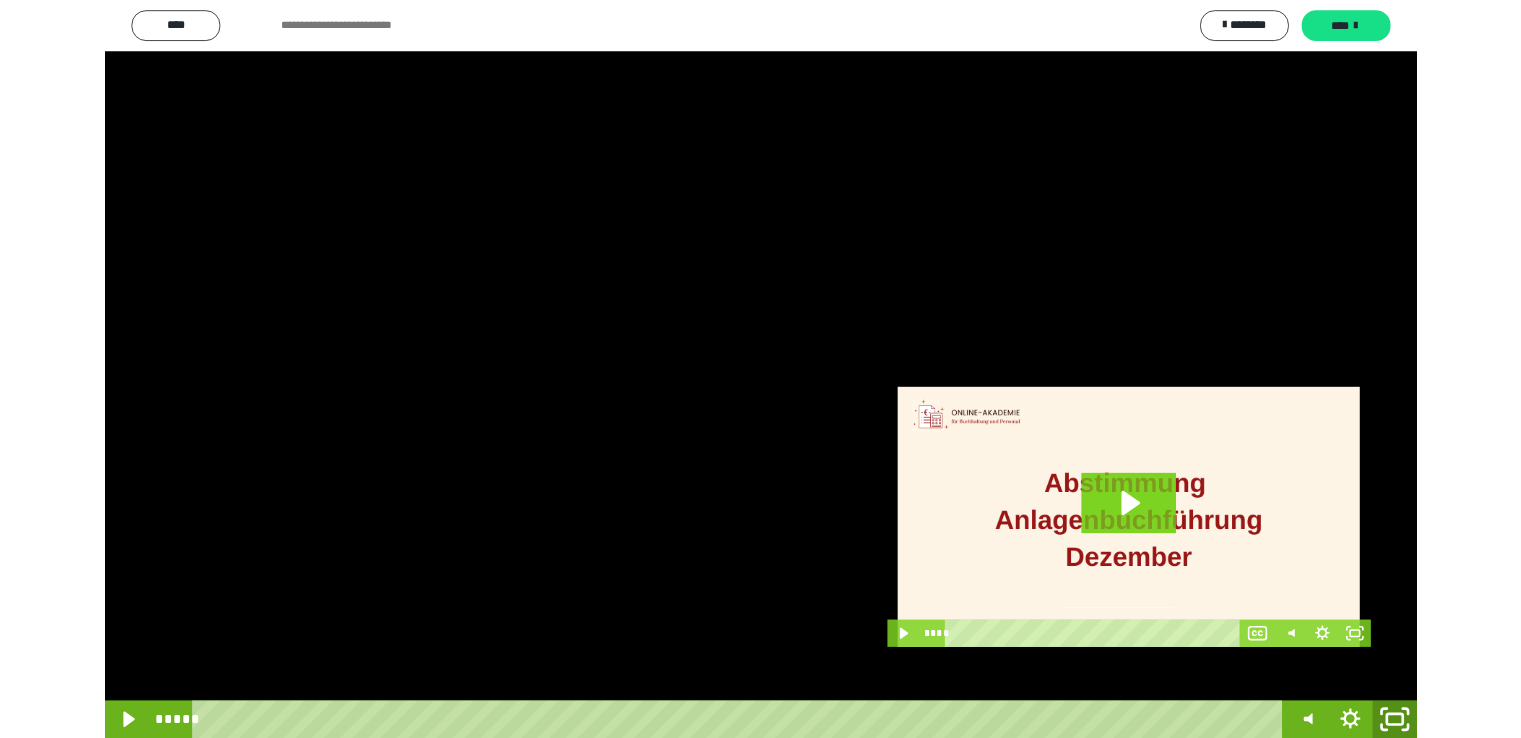 scroll, scrollTop: 3930, scrollLeft: 0, axis: vertical 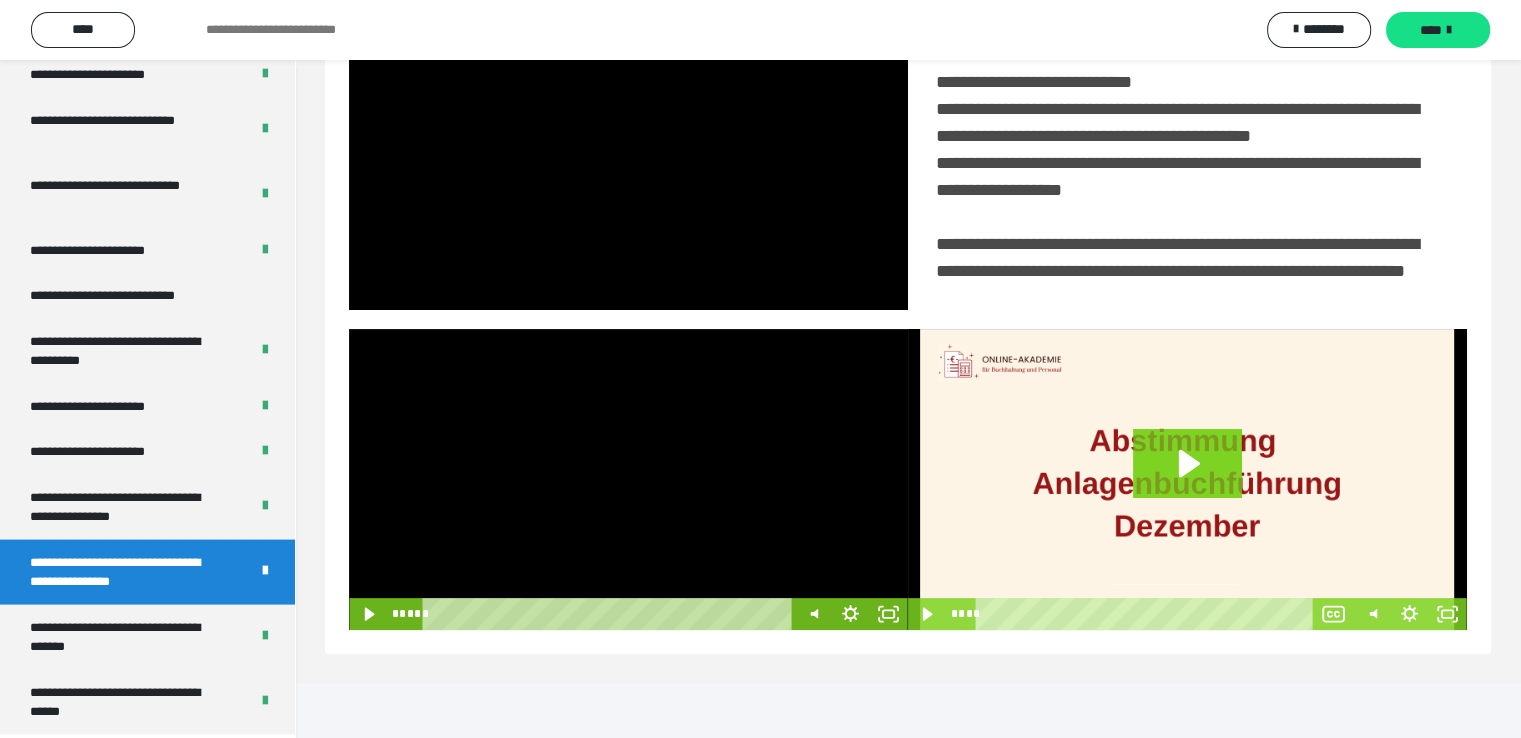 click at bounding box center [628, 479] 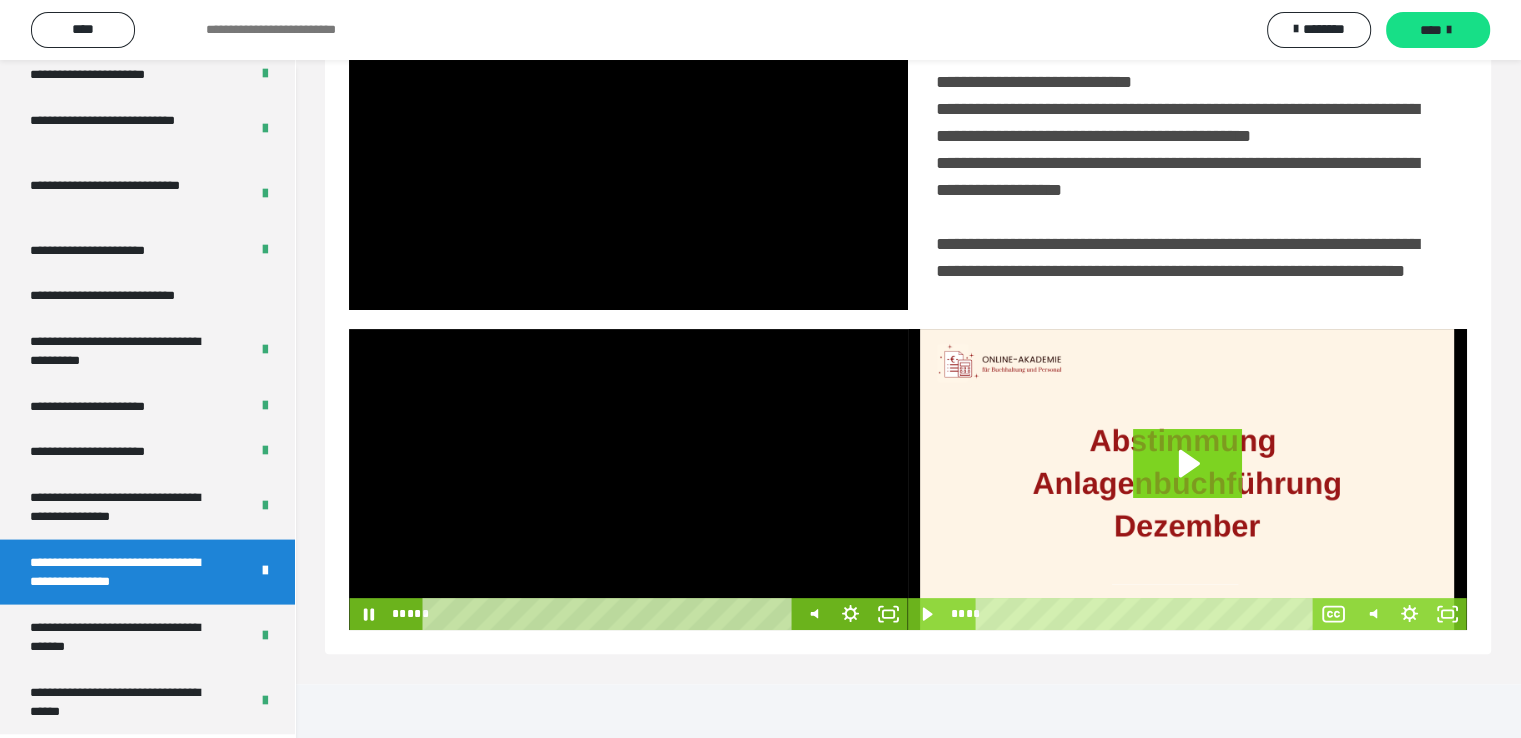 click at bounding box center [628, 479] 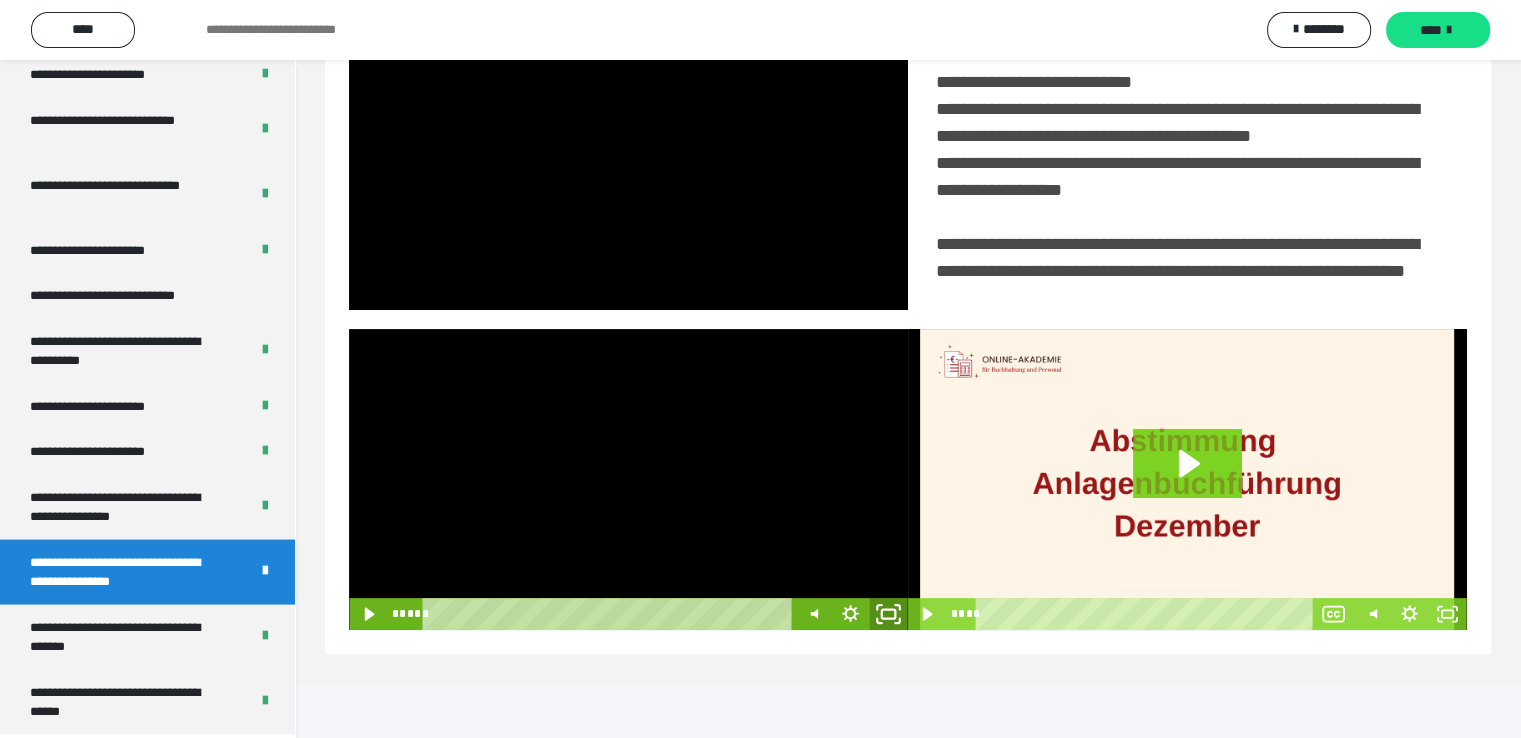 click 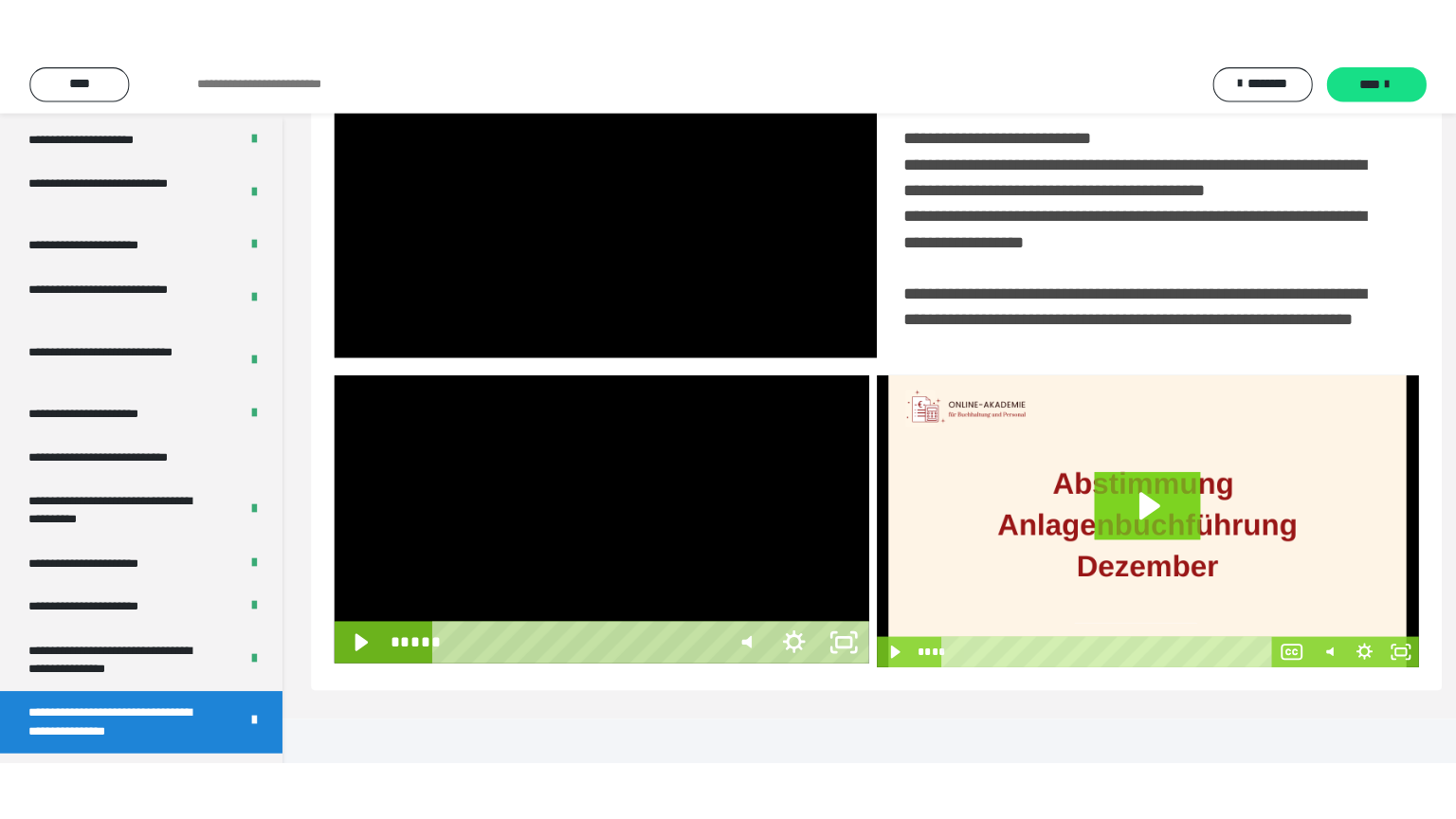 scroll, scrollTop: 317, scrollLeft: 0, axis: vertical 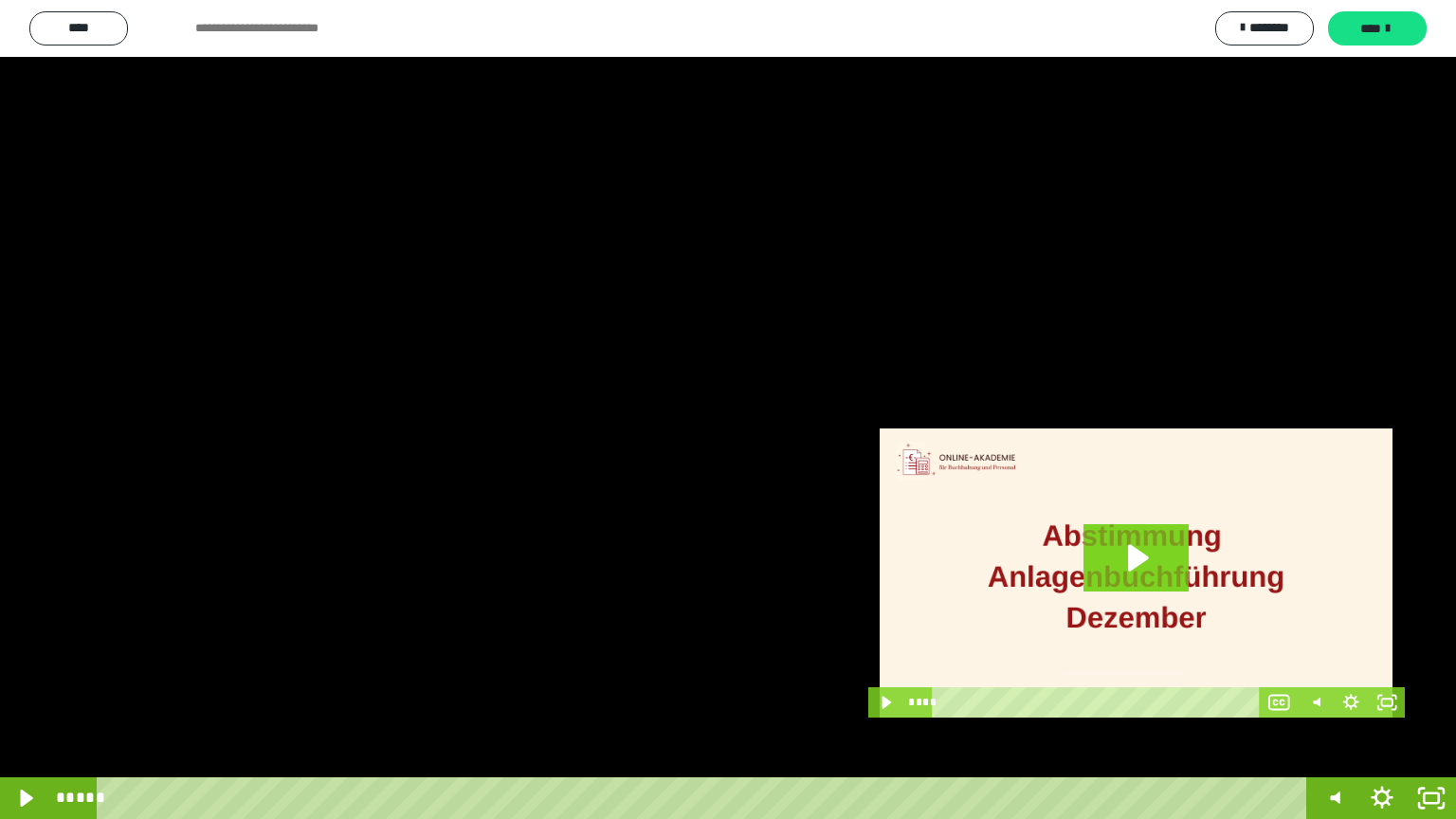 drag, startPoint x: 489, startPoint y: 413, endPoint x: 519, endPoint y: 415, distance: 30.06659 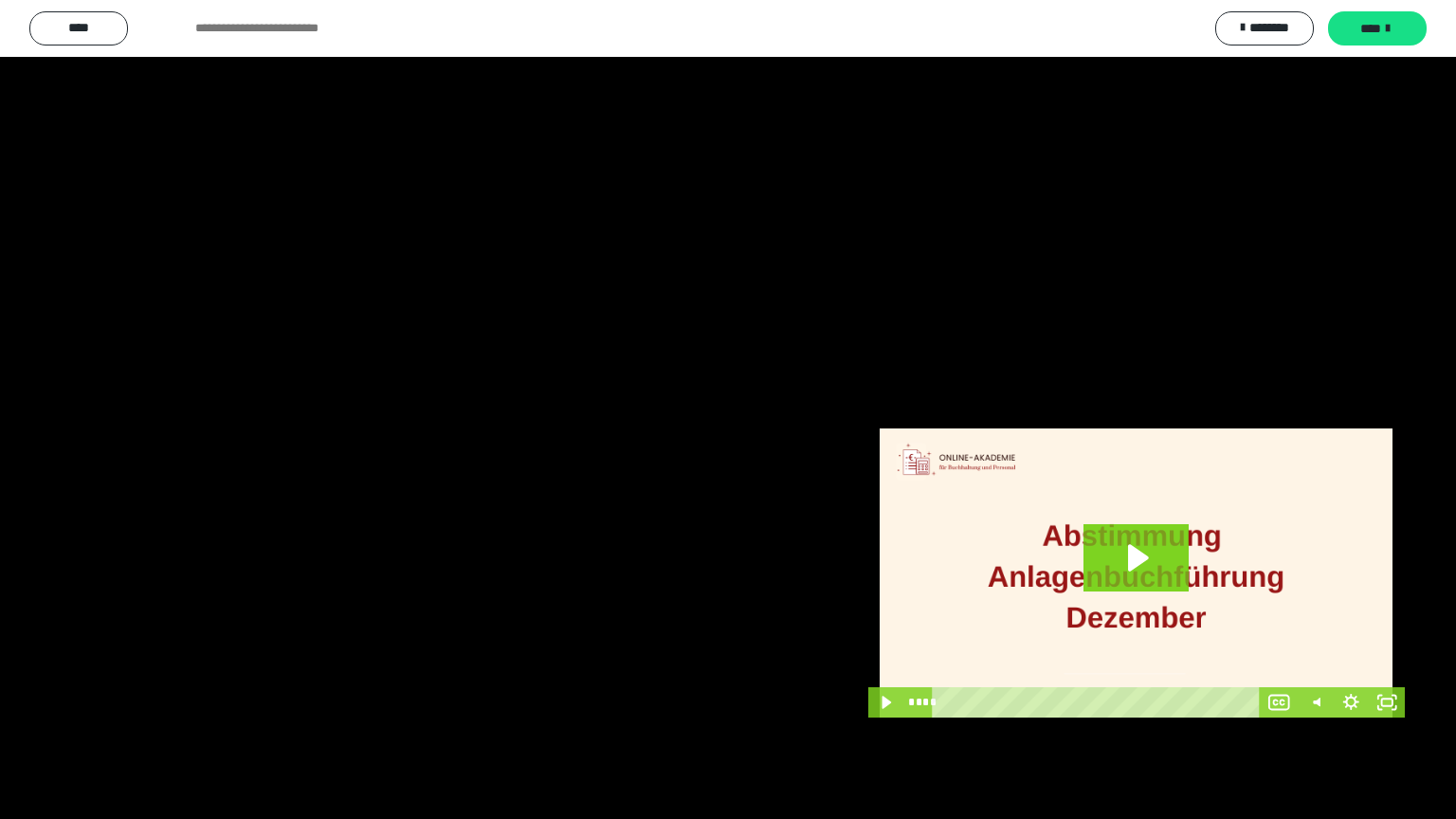 click at bounding box center (728, 410) 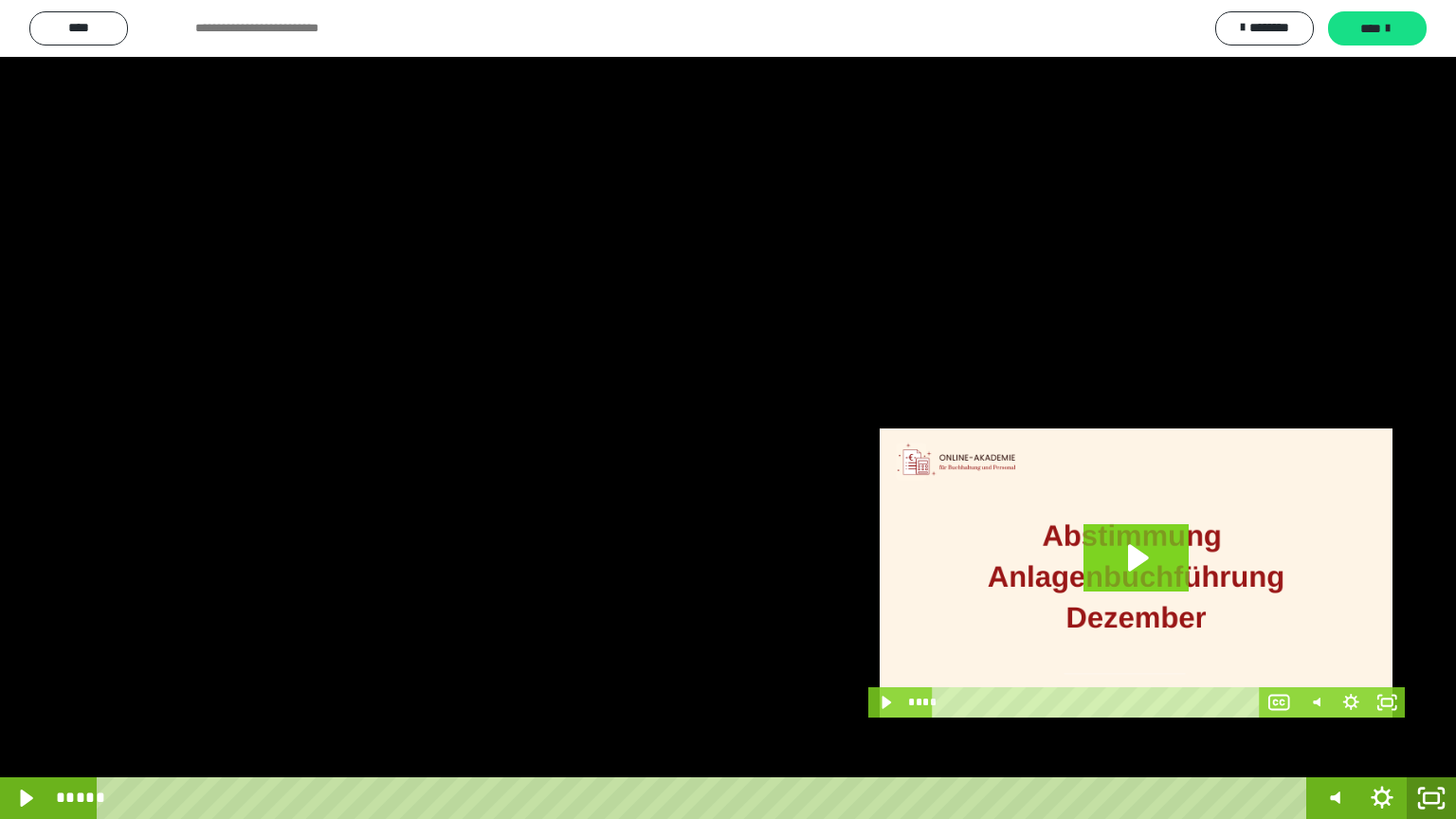 click 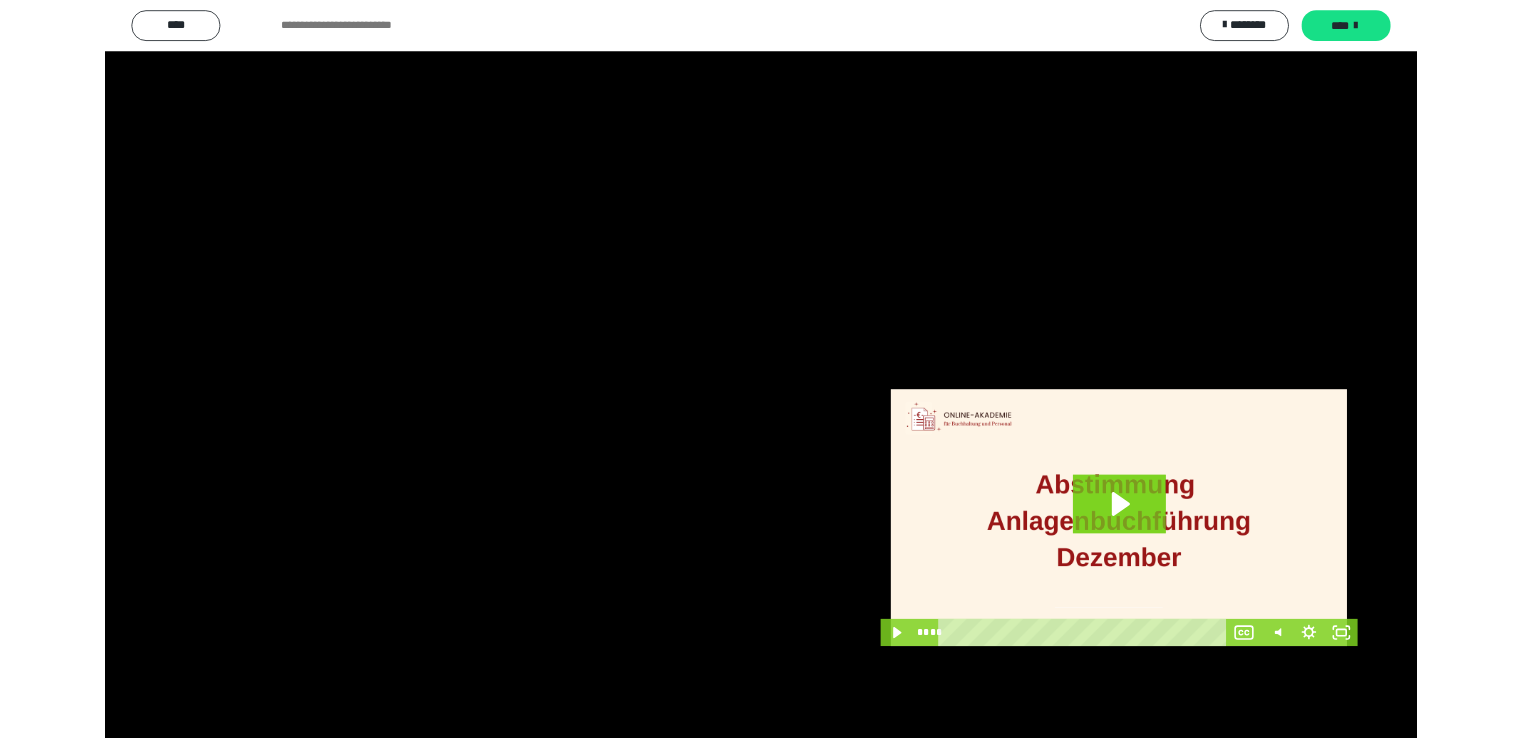 scroll, scrollTop: 3930, scrollLeft: 0, axis: vertical 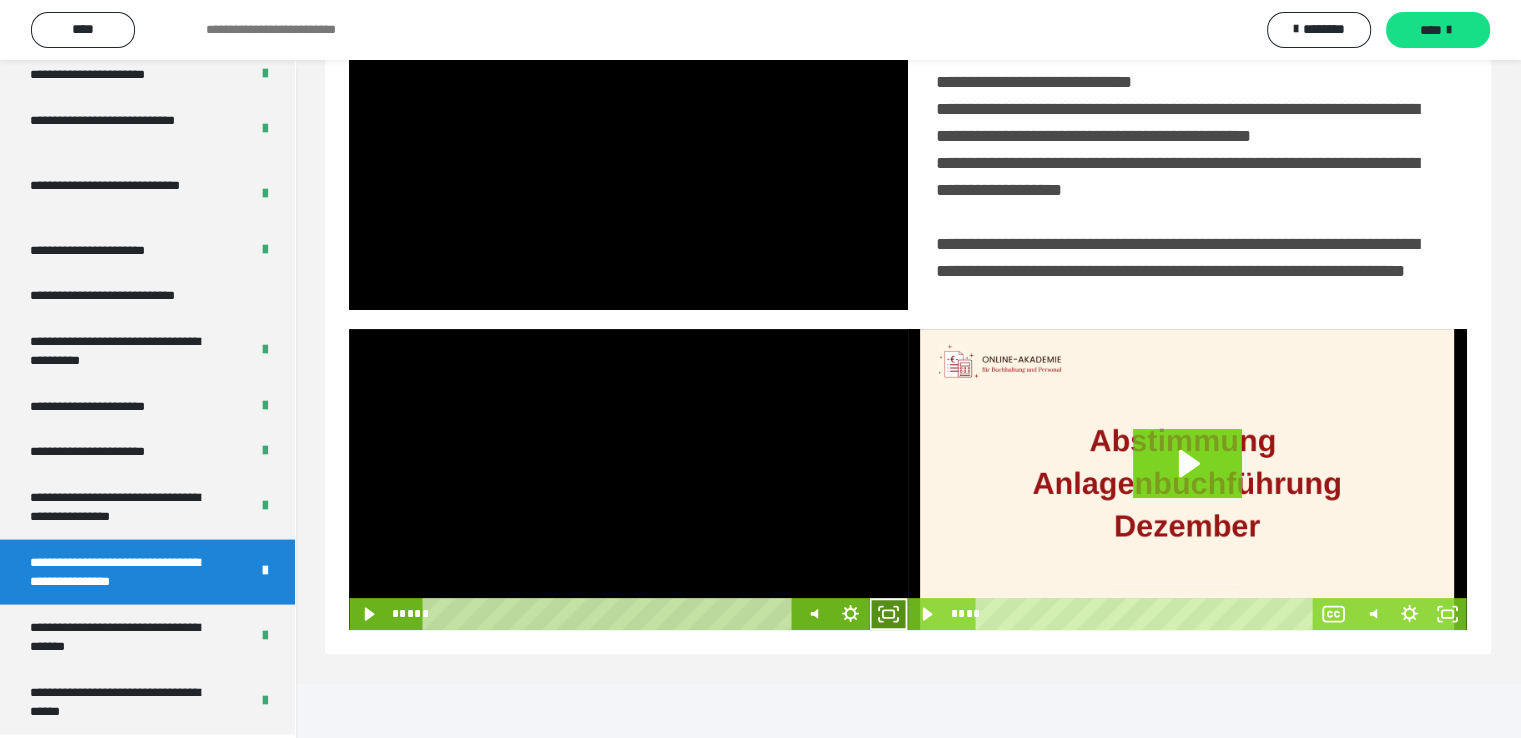 click 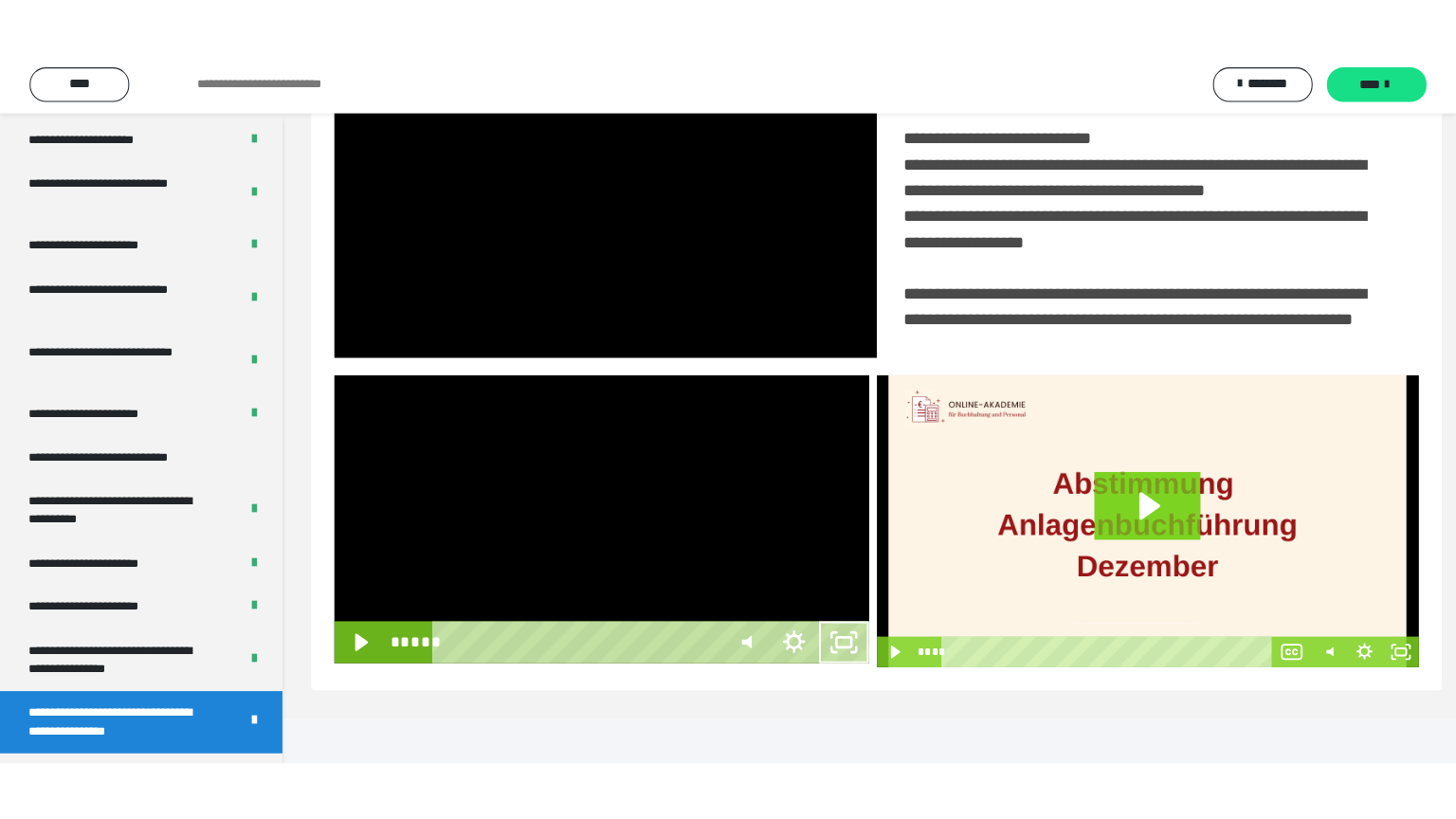 scroll, scrollTop: 317, scrollLeft: 0, axis: vertical 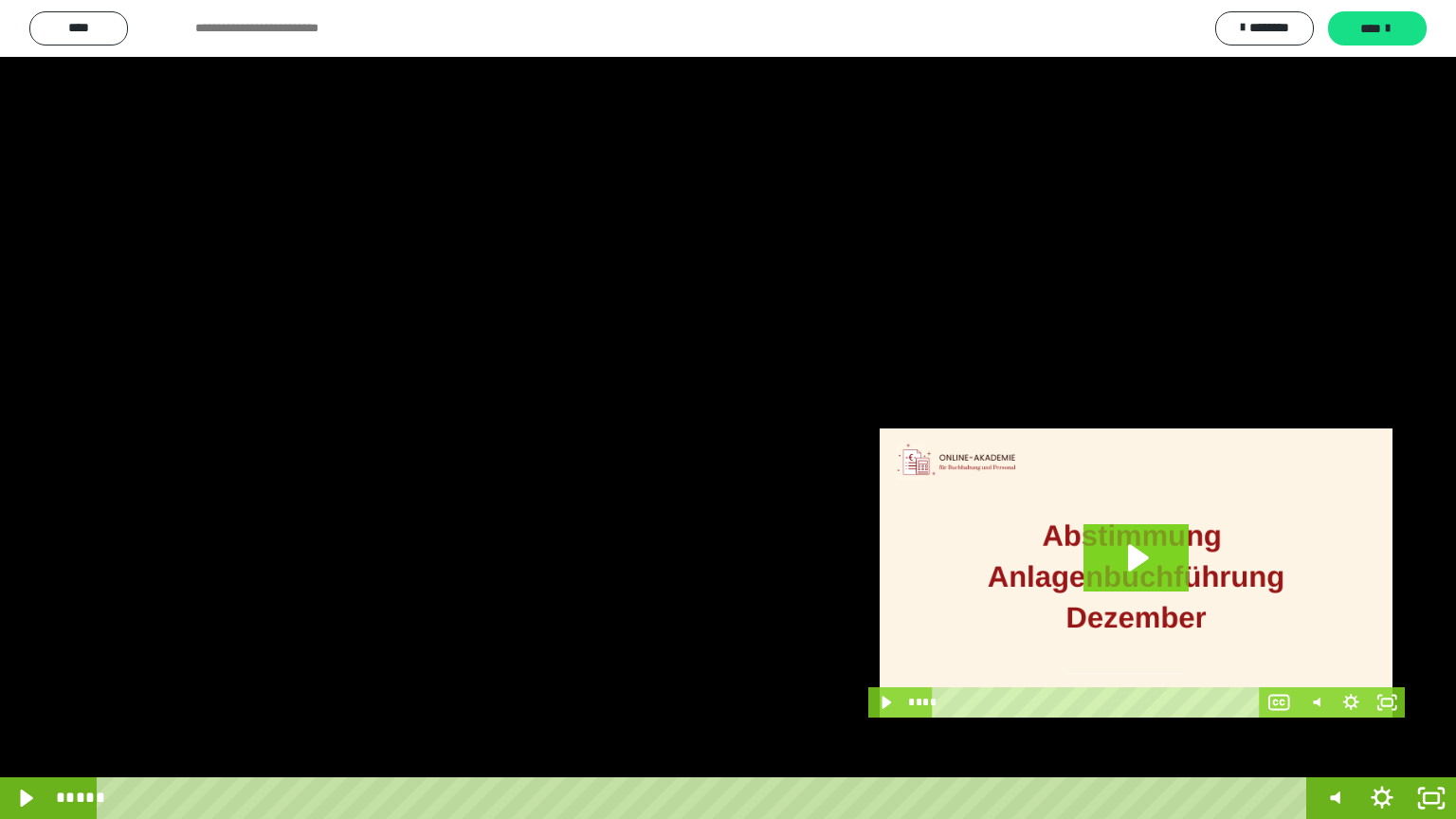 click at bounding box center [728, 410] 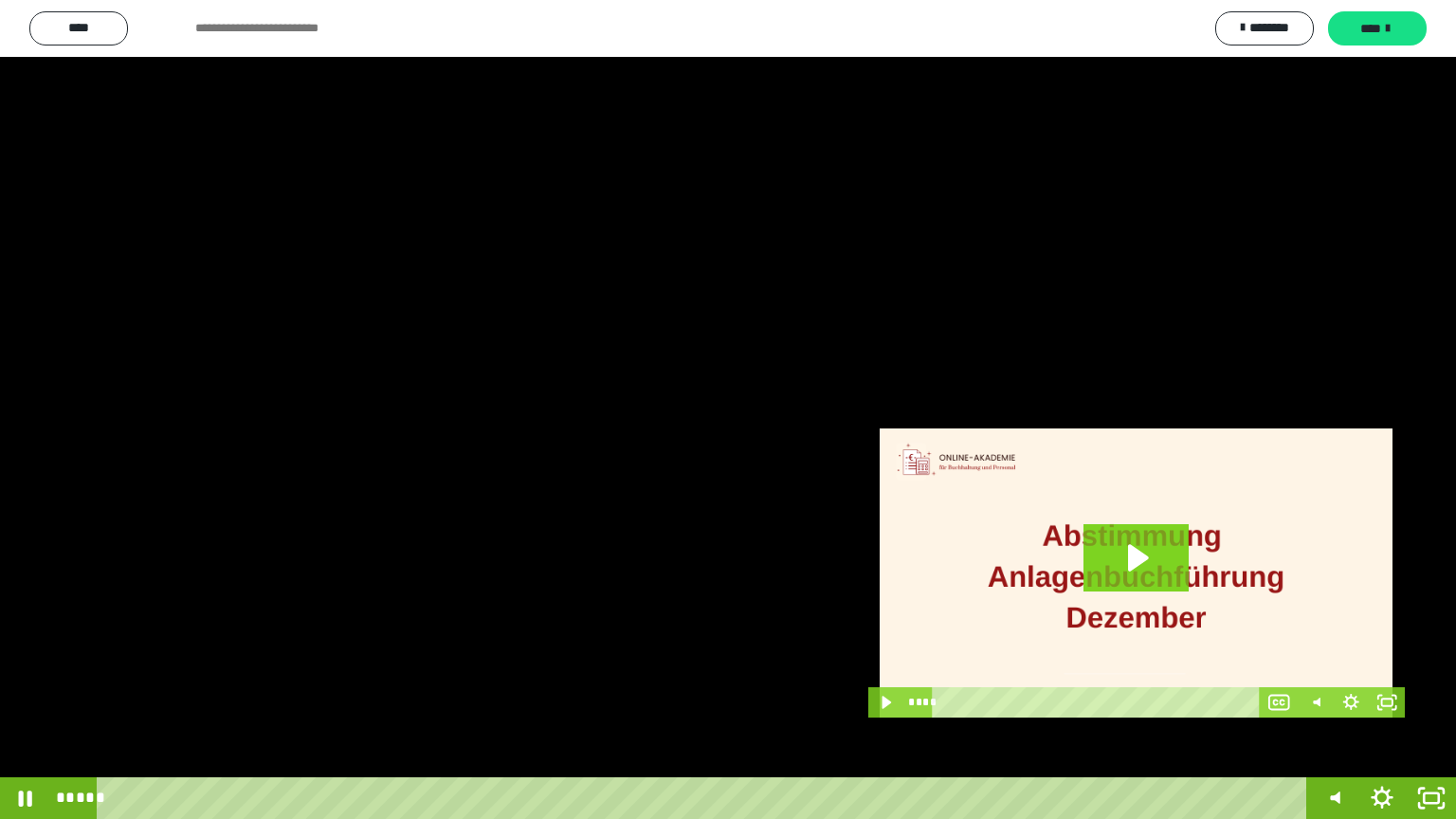 click at bounding box center [728, 410] 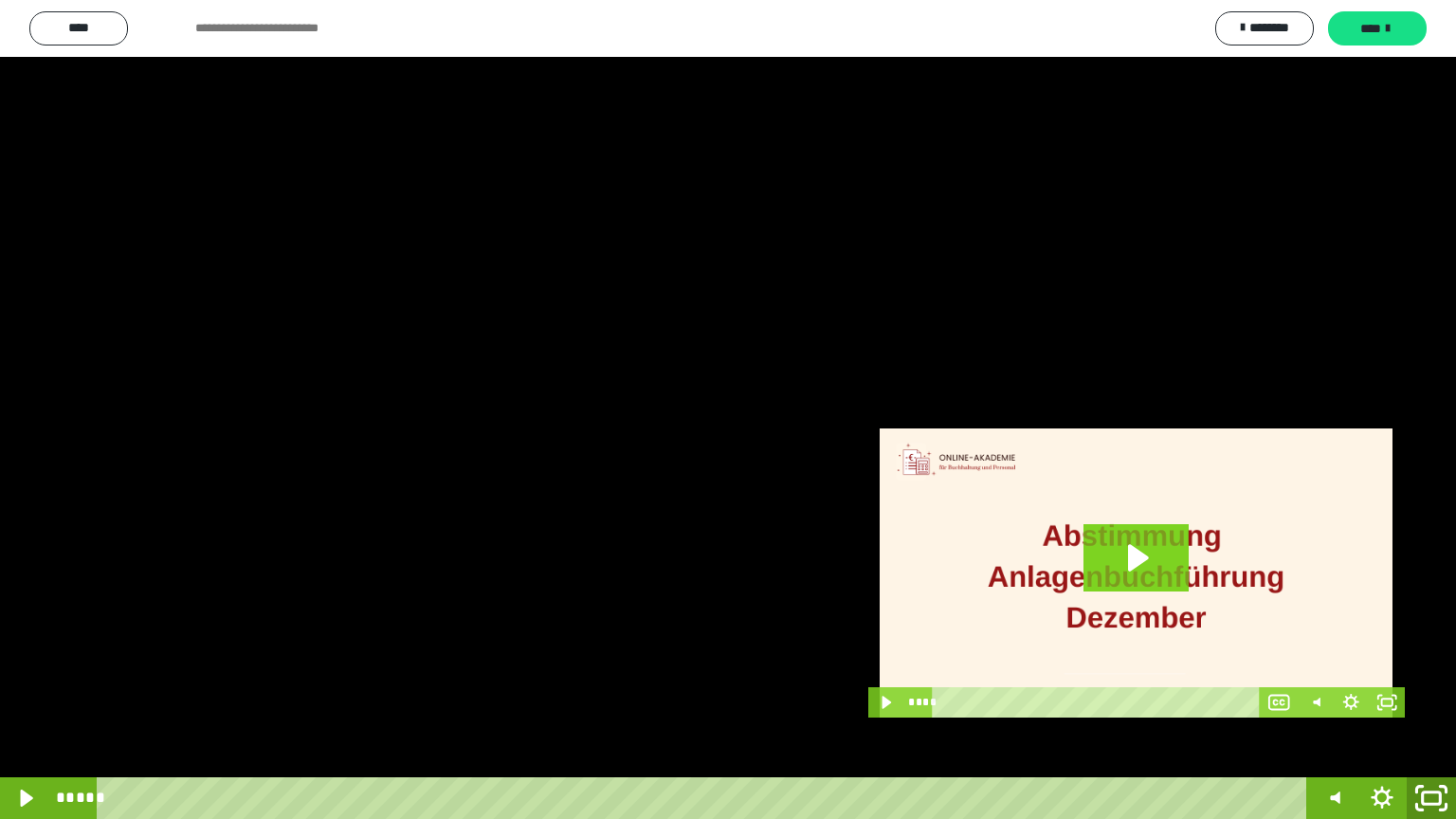 click 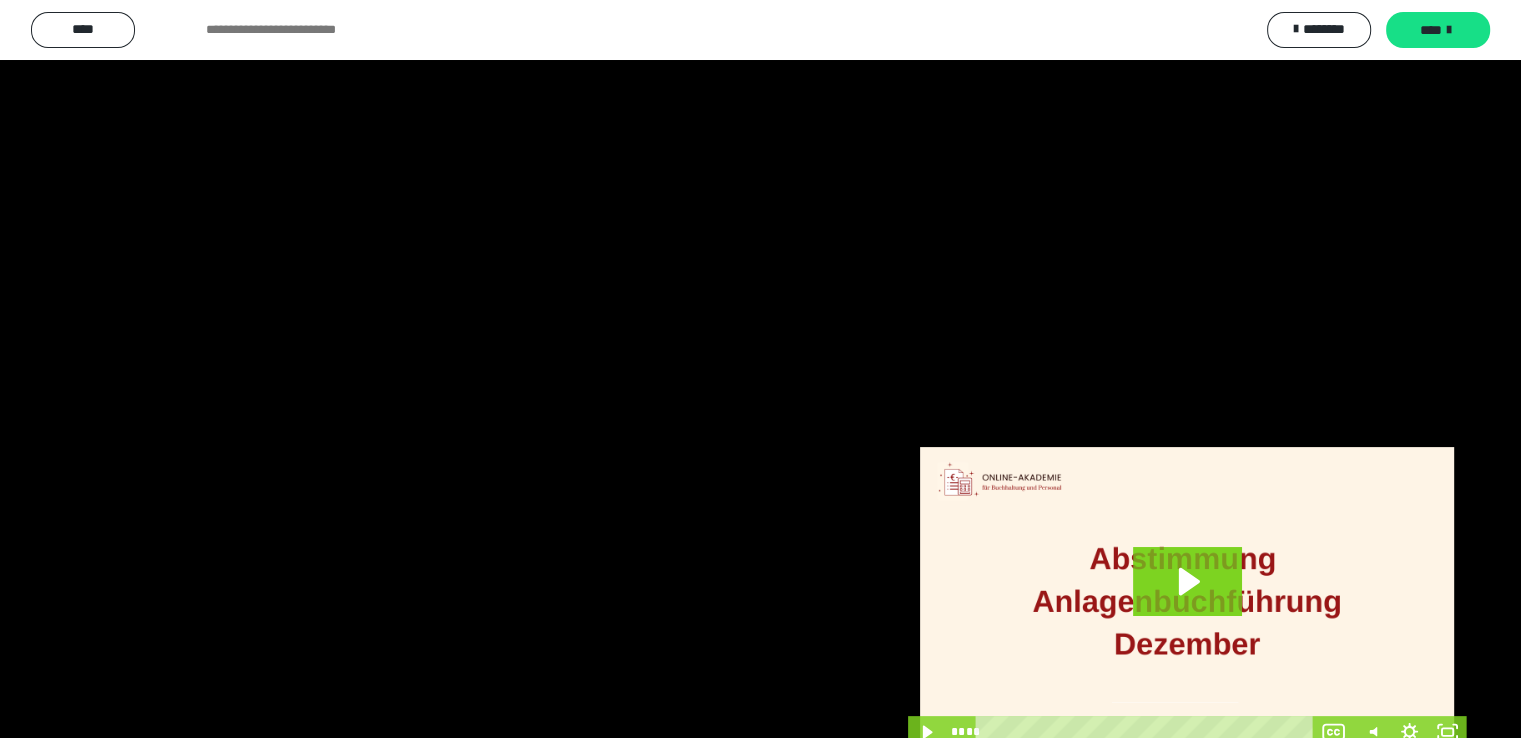 scroll, scrollTop: 3930, scrollLeft: 0, axis: vertical 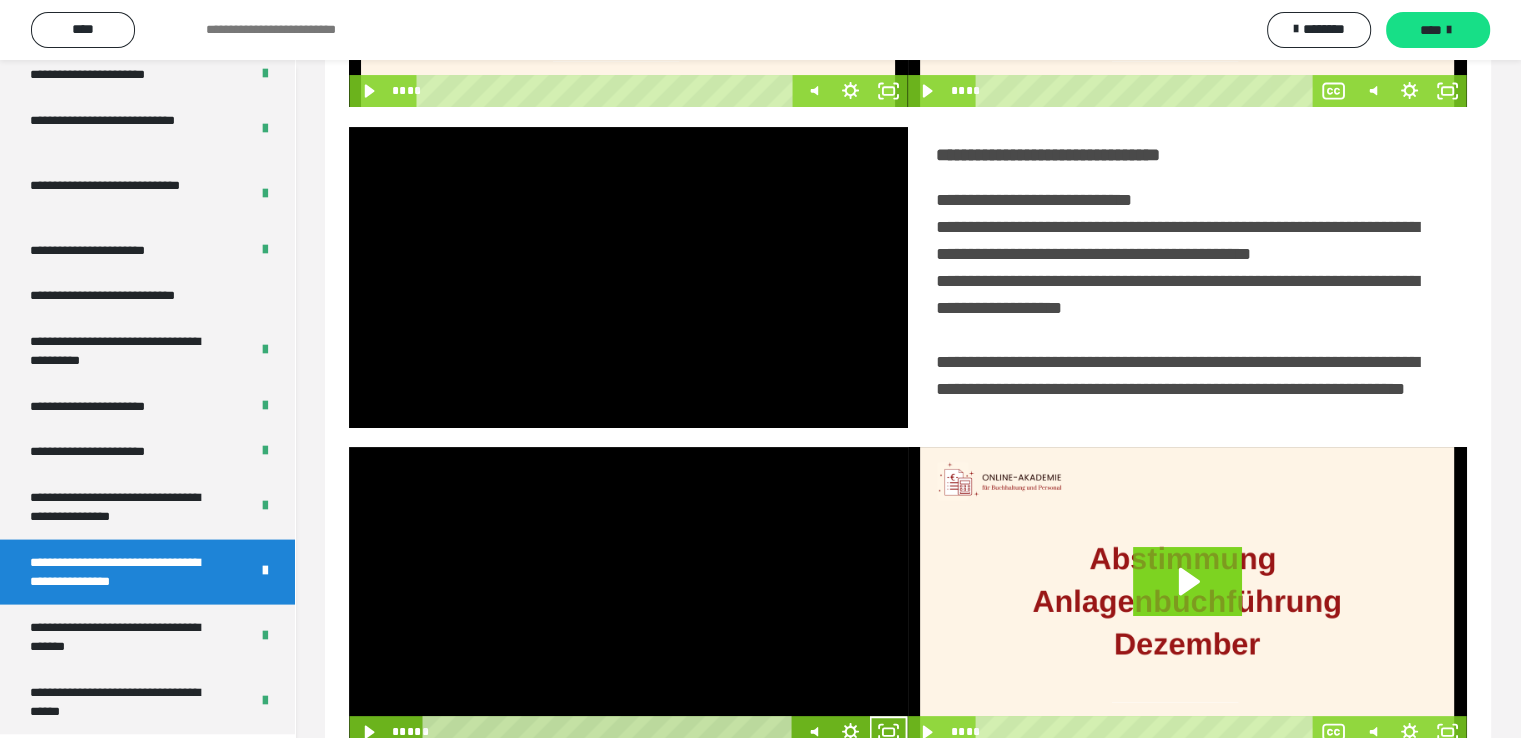click at bounding box center (628, 597) 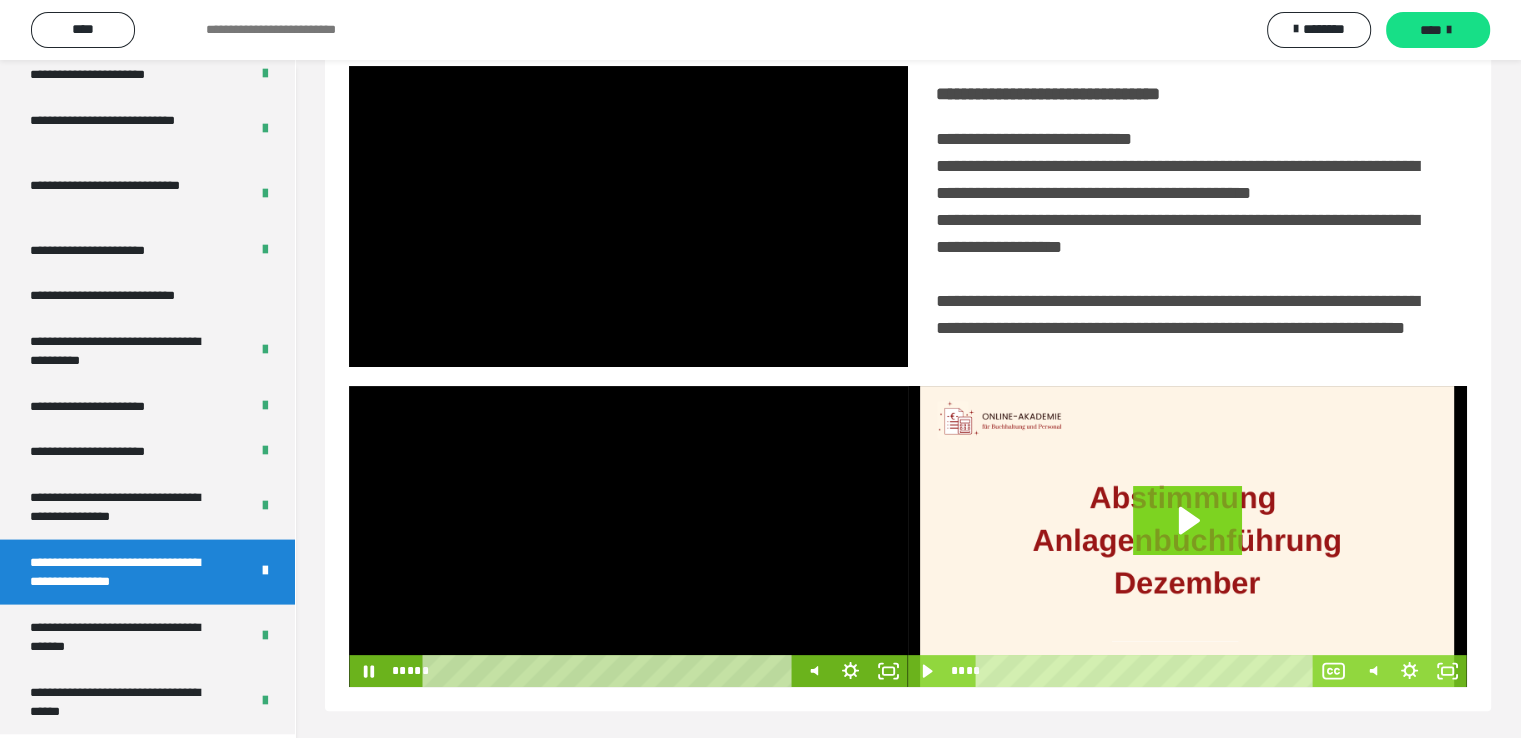 scroll, scrollTop: 452, scrollLeft: 0, axis: vertical 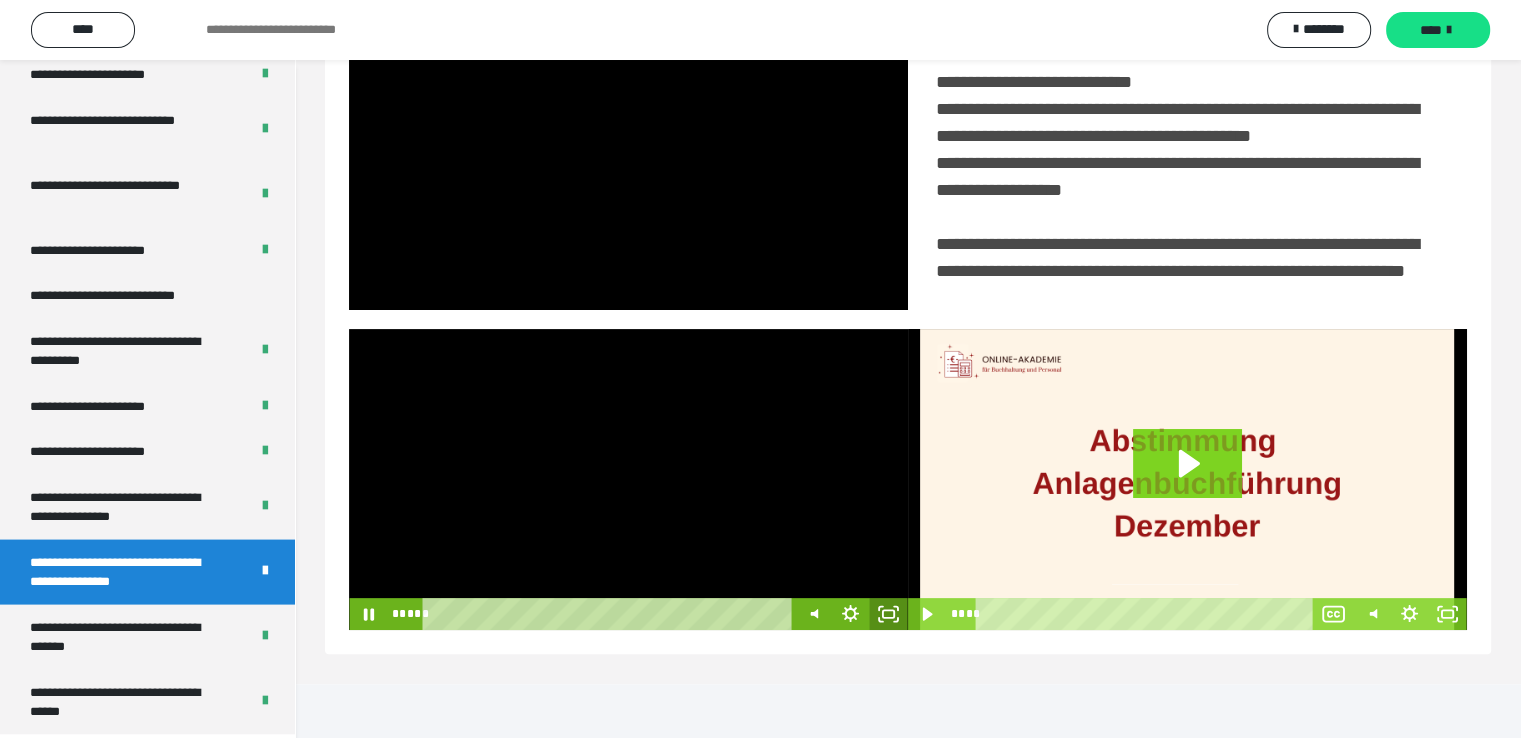 click 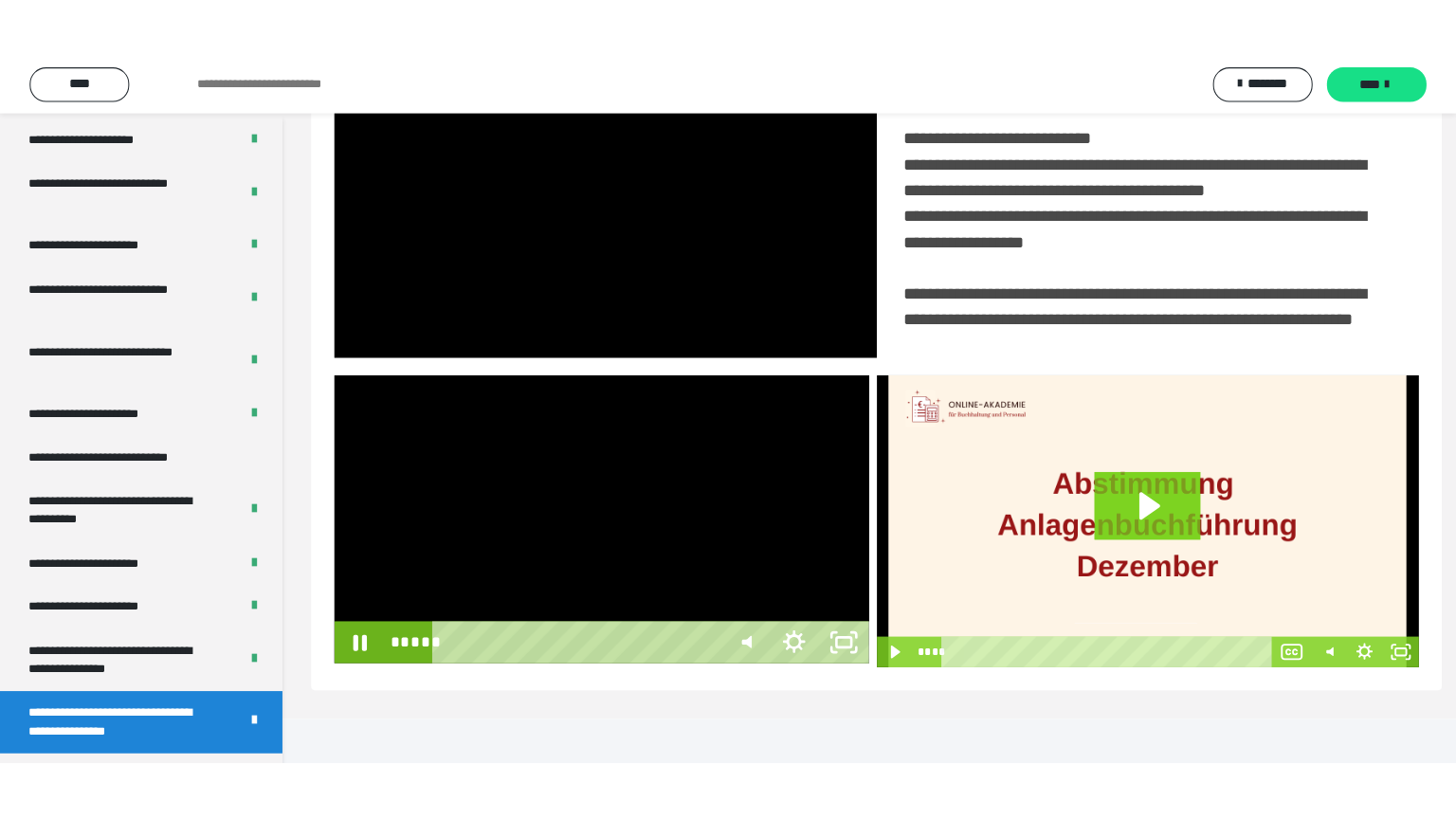 scroll, scrollTop: 317, scrollLeft: 0, axis: vertical 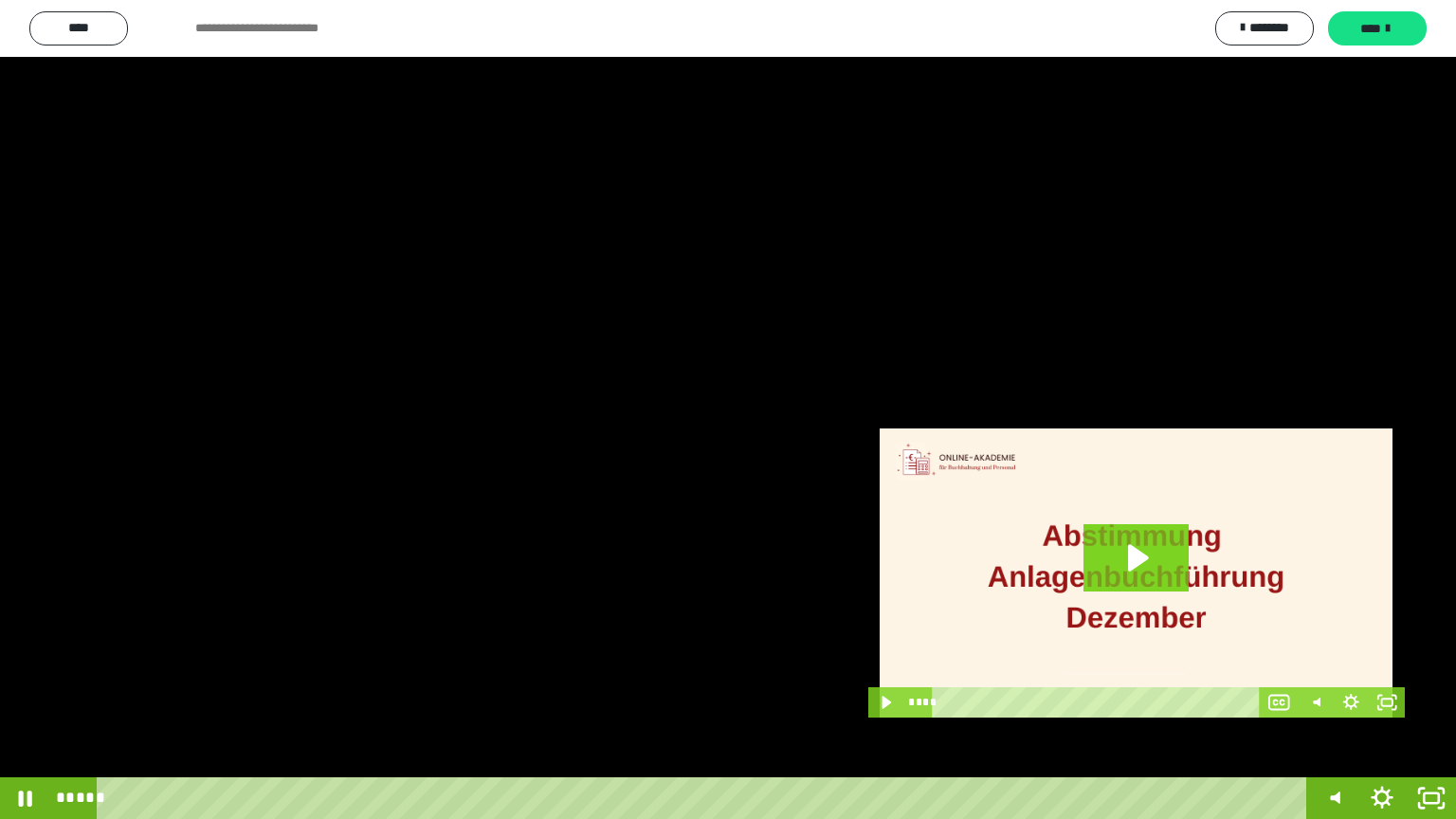 click at bounding box center [728, 410] 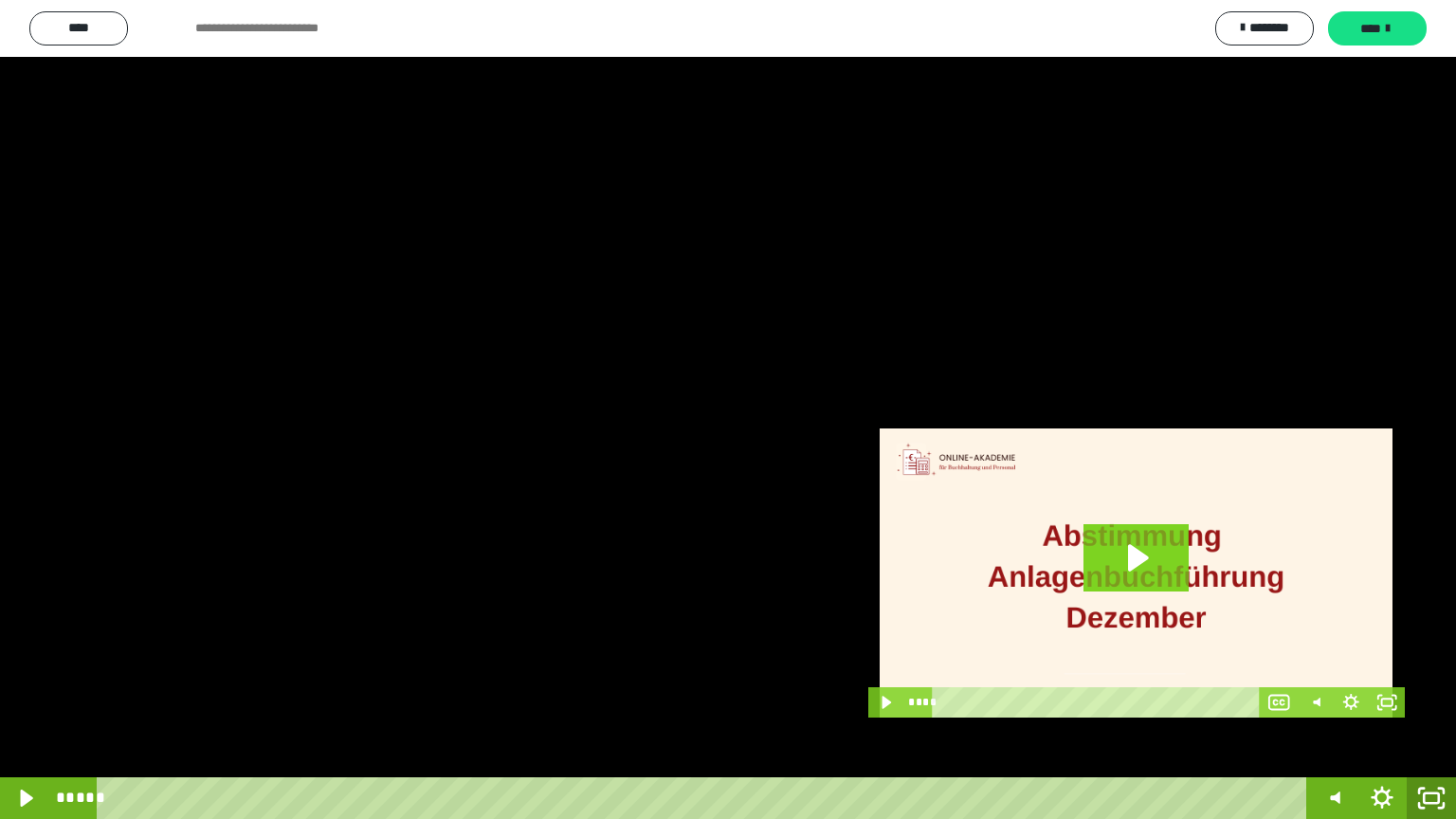 click 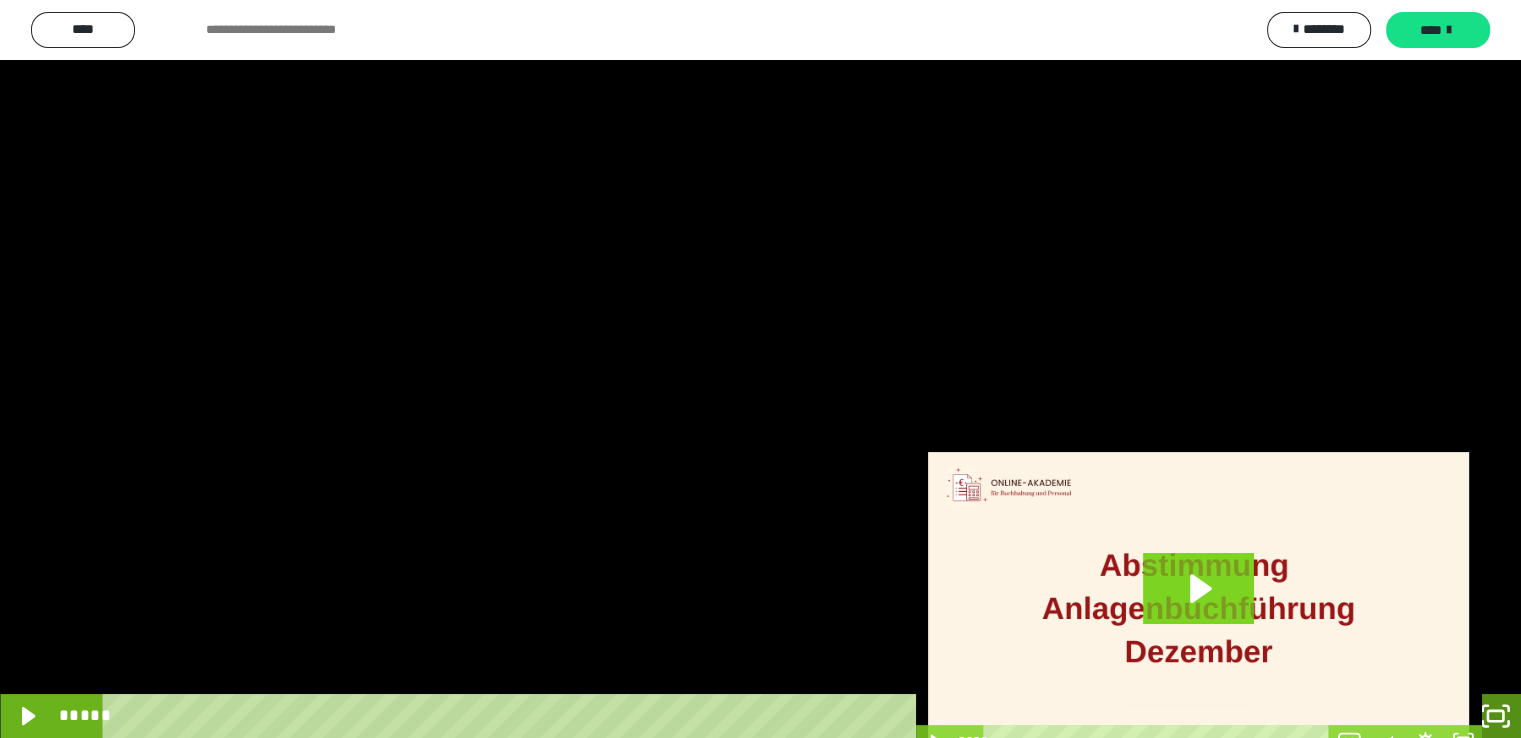 scroll, scrollTop: 3930, scrollLeft: 0, axis: vertical 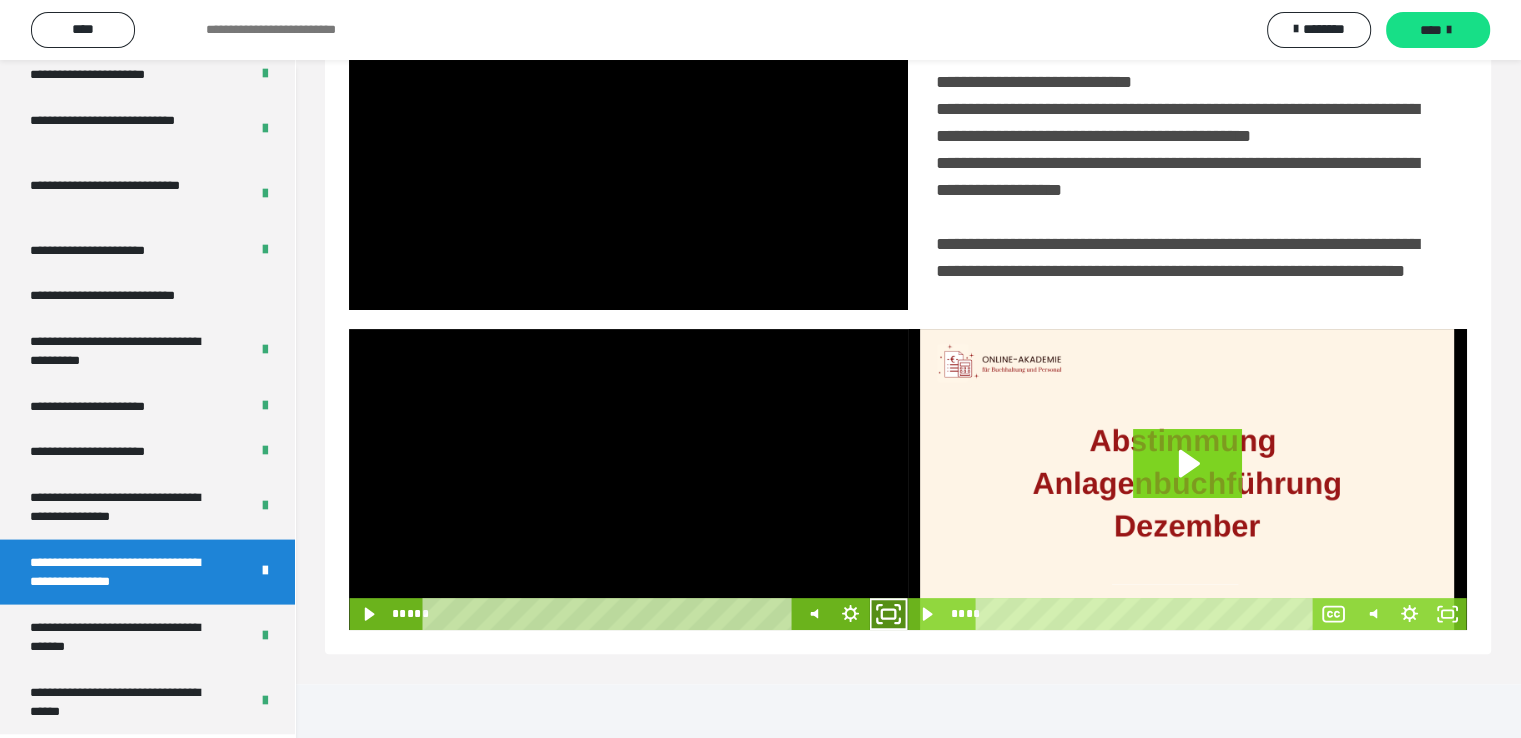 click 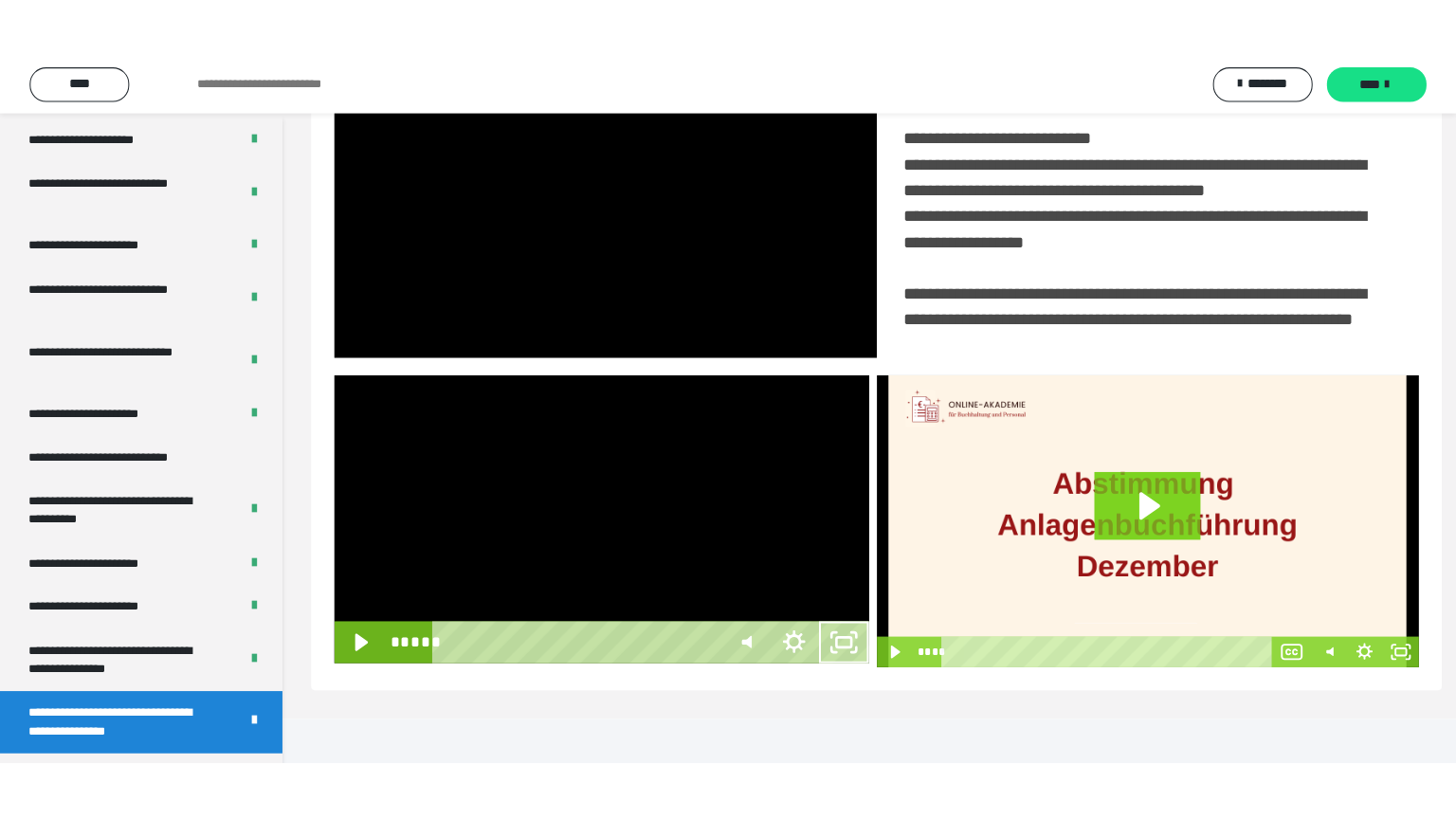 scroll, scrollTop: 317, scrollLeft: 0, axis: vertical 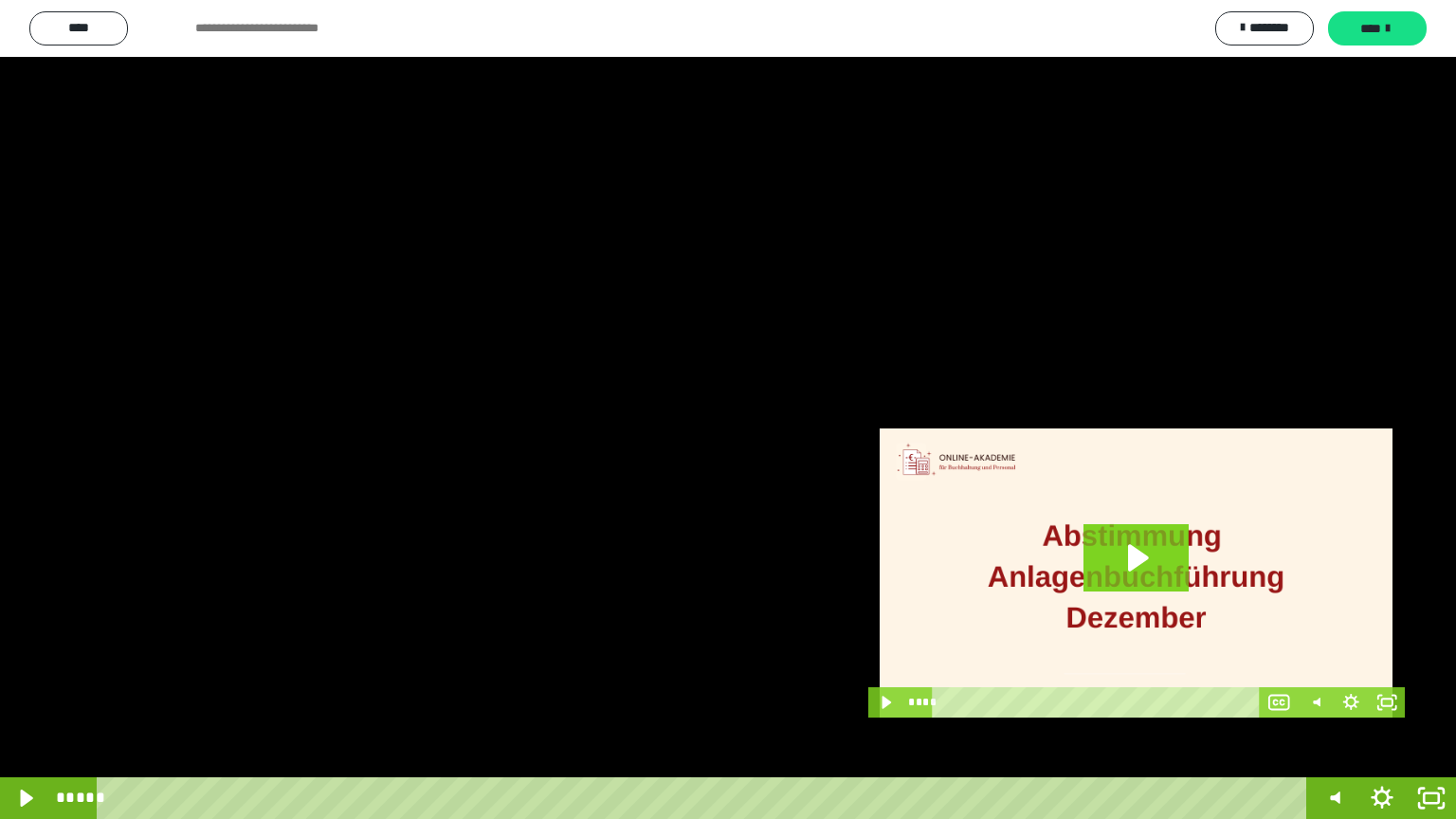 click at bounding box center [728, 410] 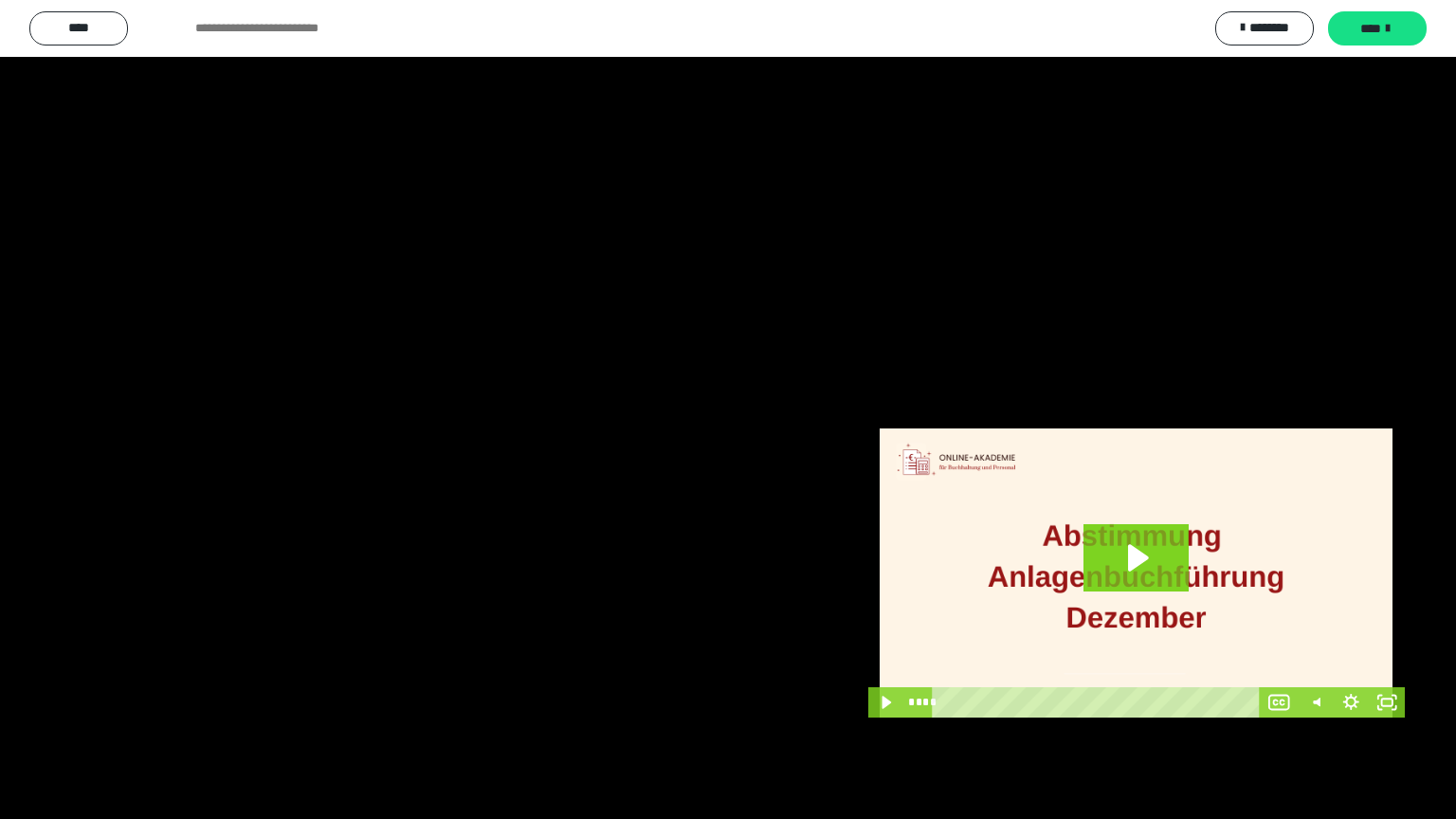 click at bounding box center (728, 410) 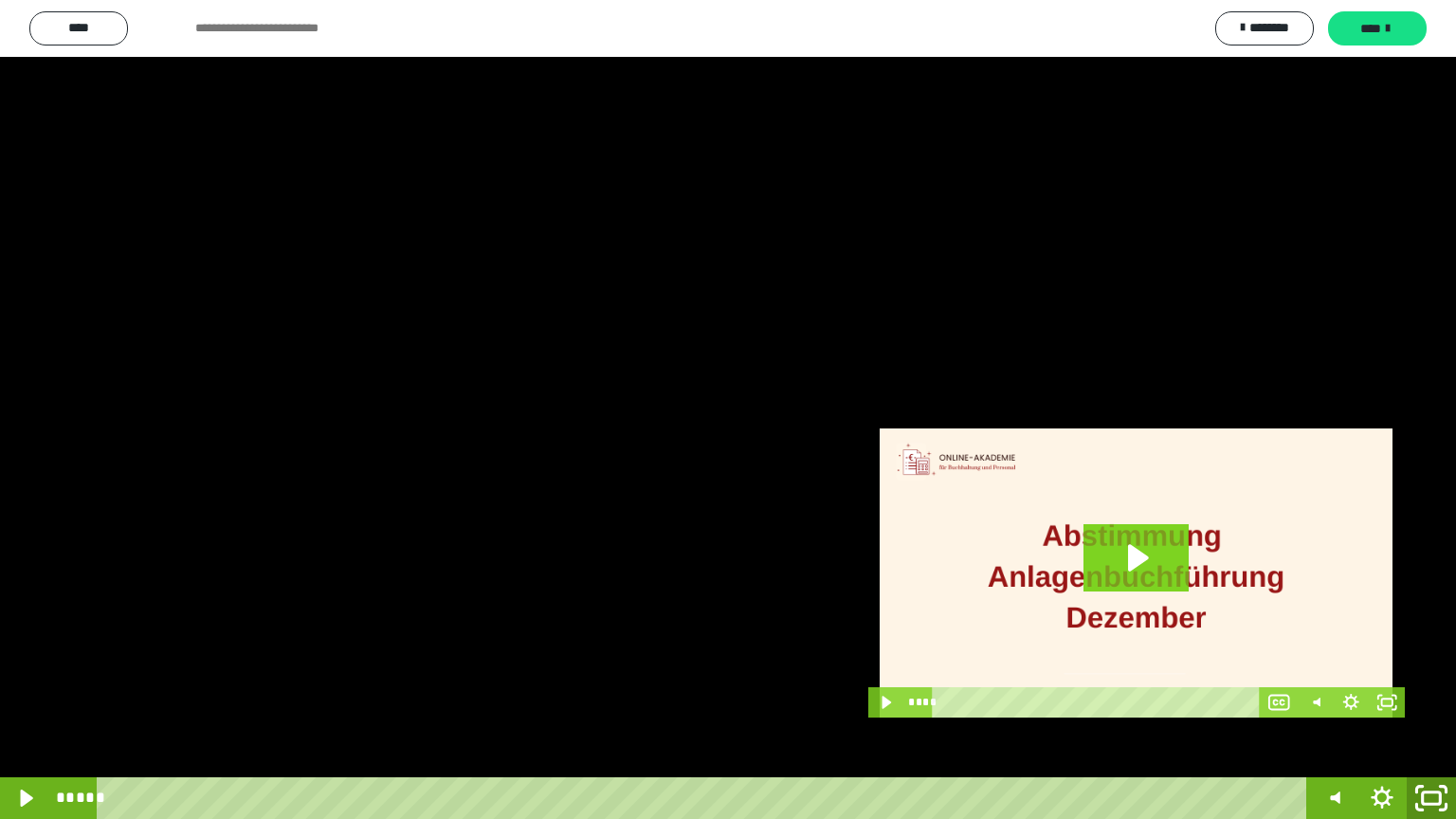 click 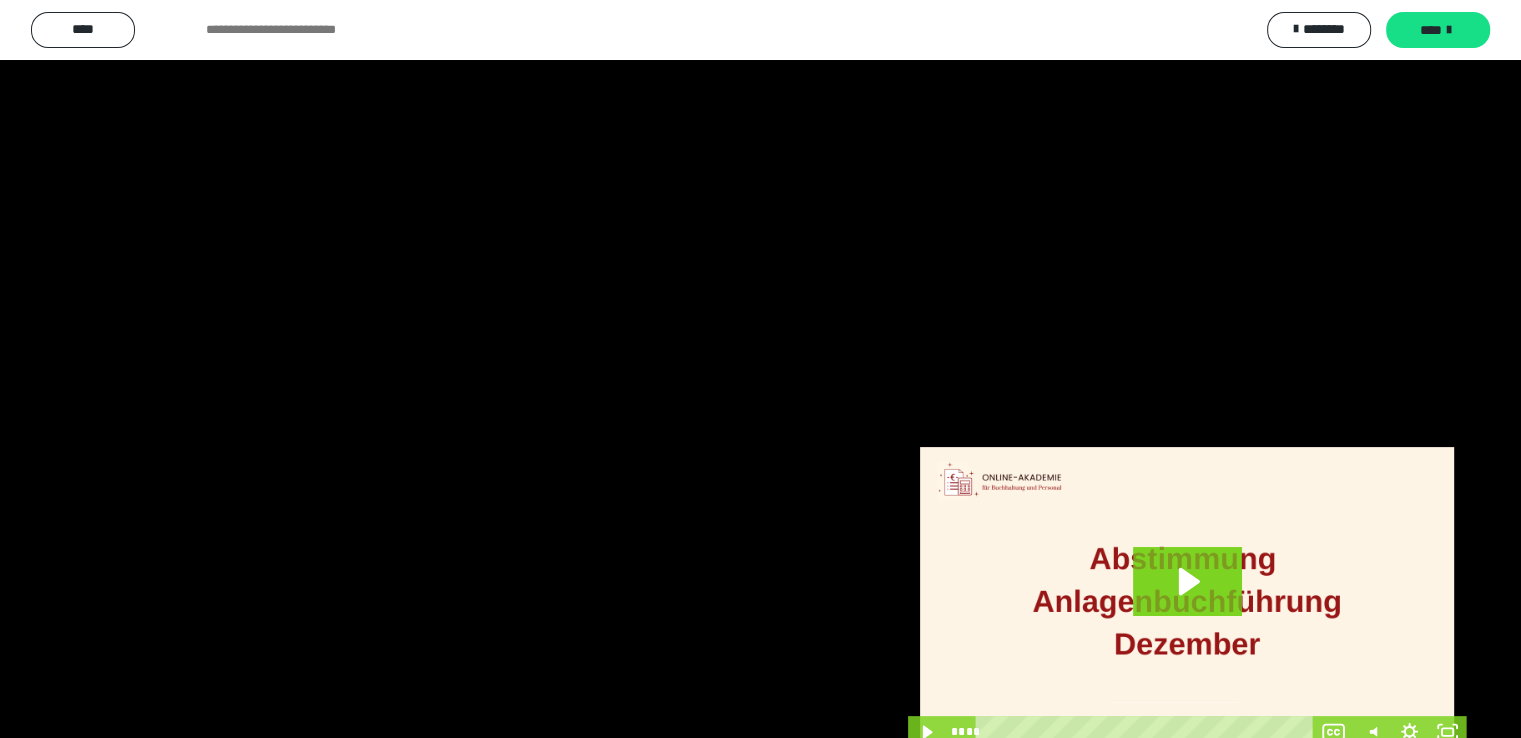 scroll, scrollTop: 3930, scrollLeft: 0, axis: vertical 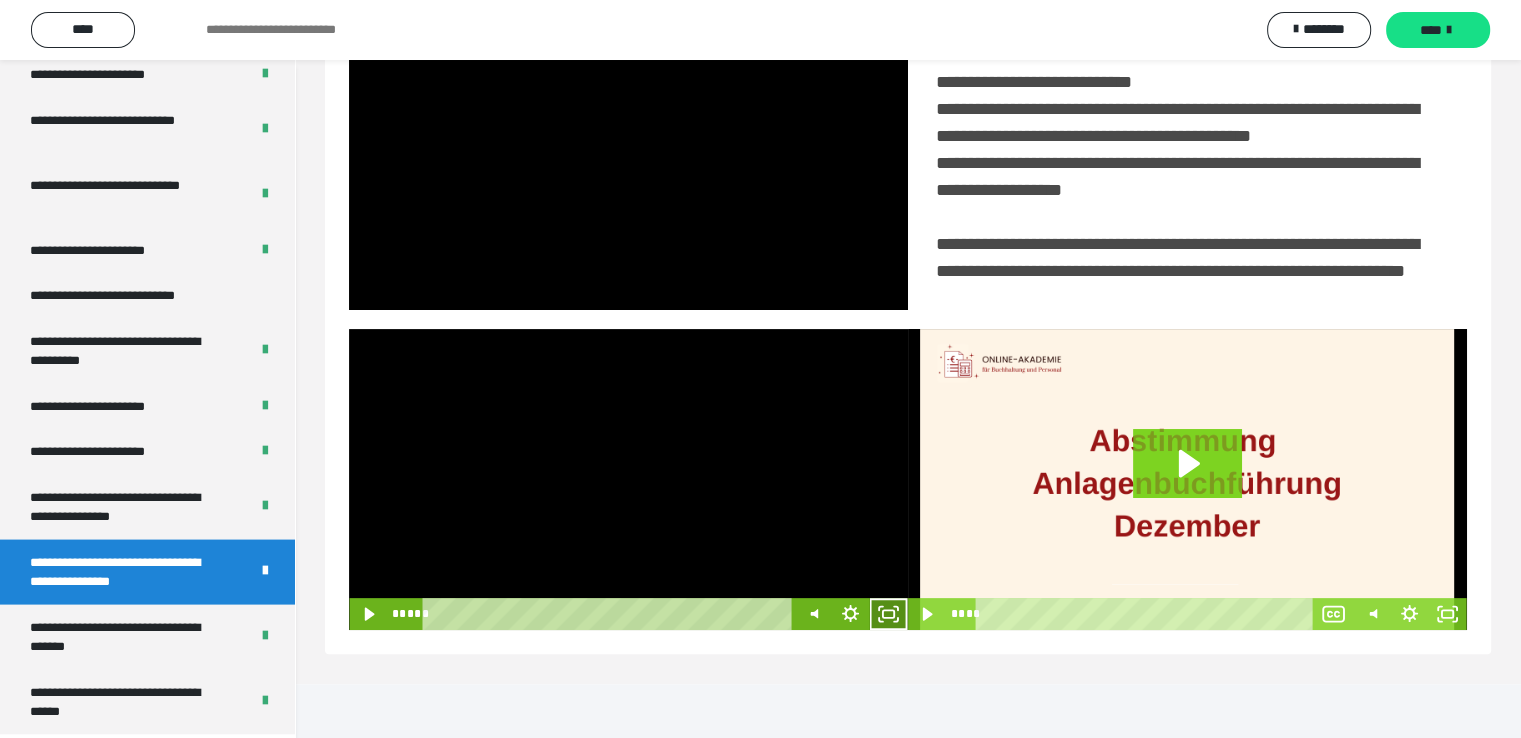 click 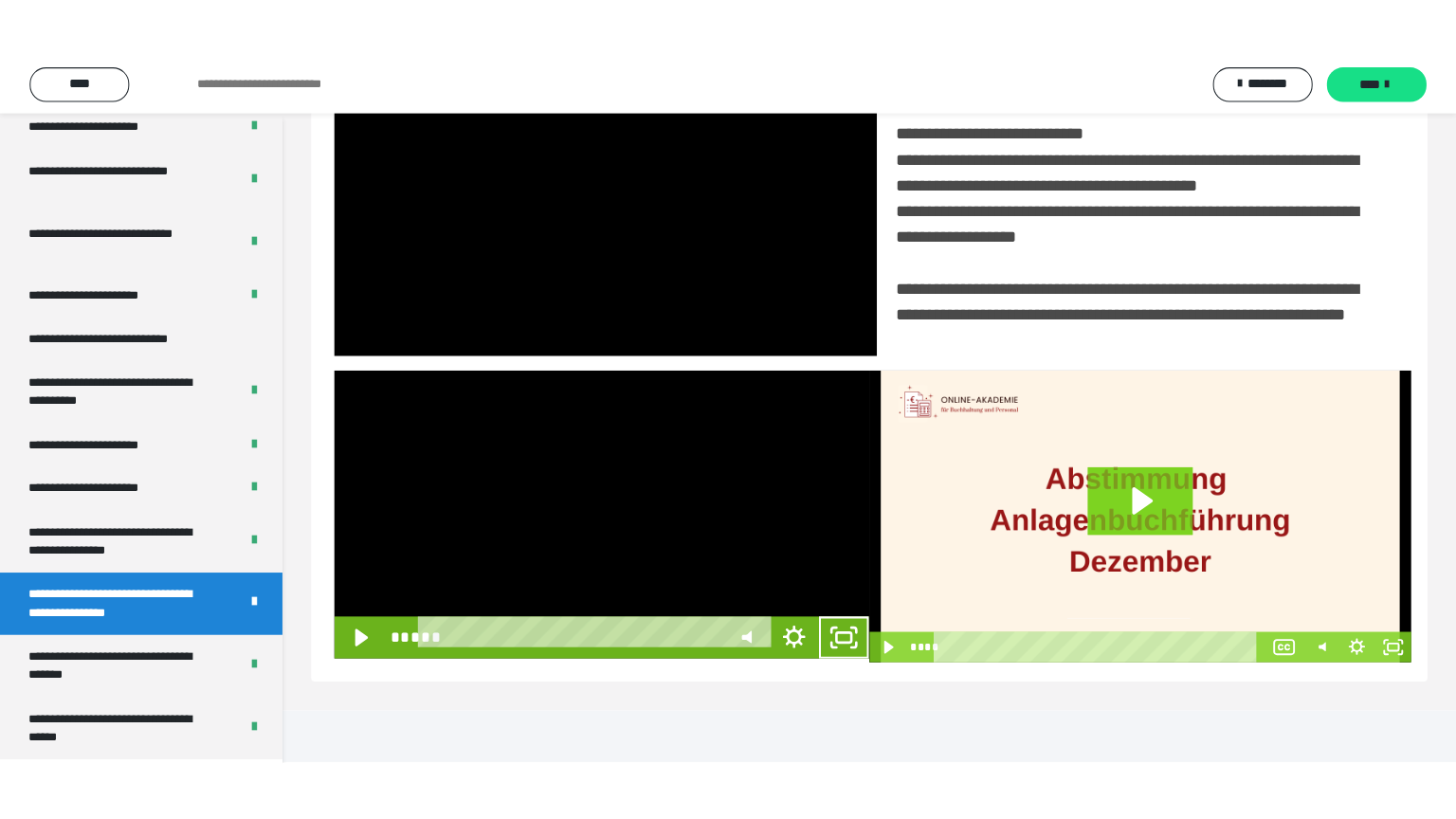 scroll, scrollTop: 317, scrollLeft: 0, axis: vertical 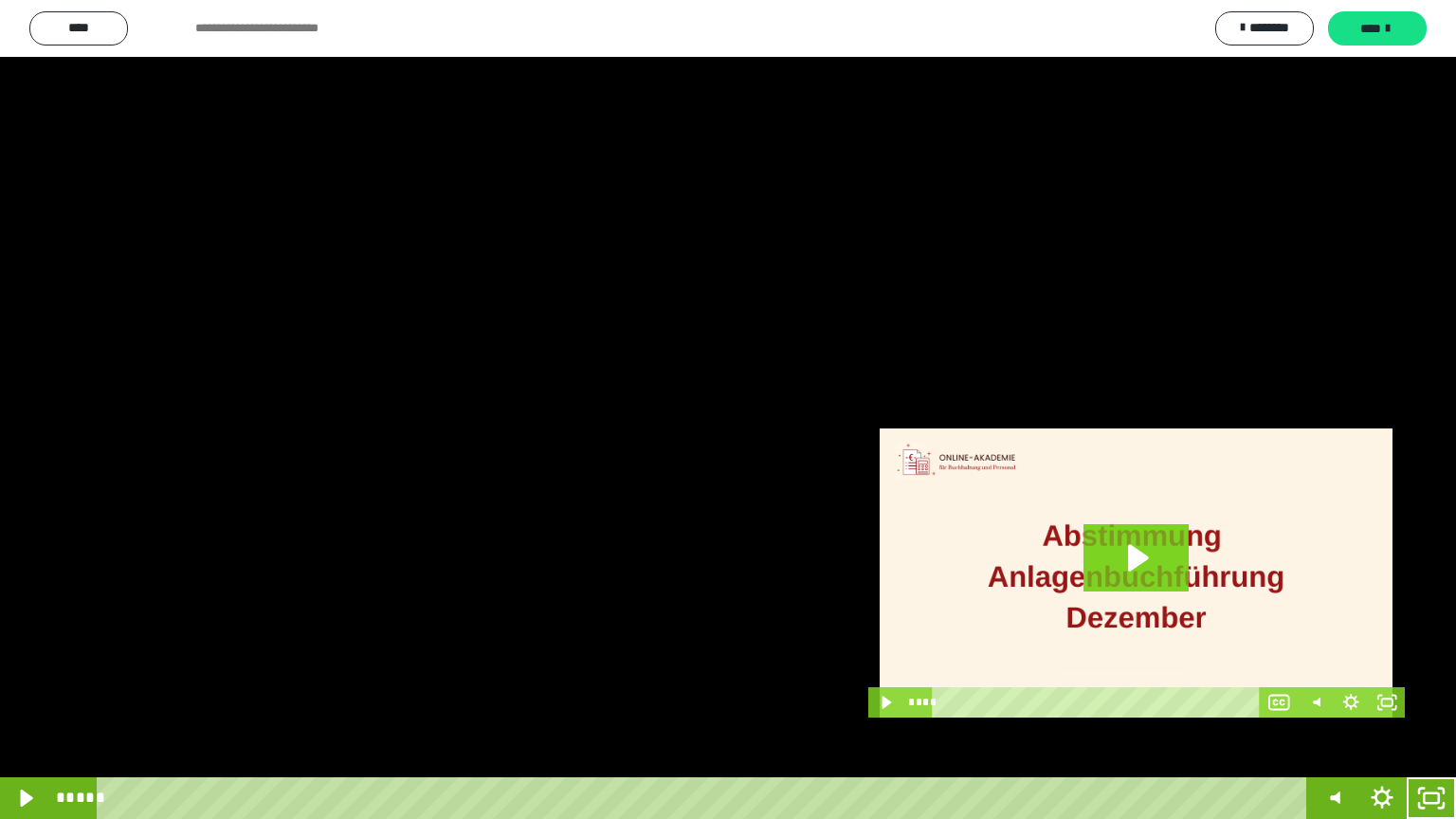 click at bounding box center (728, 410) 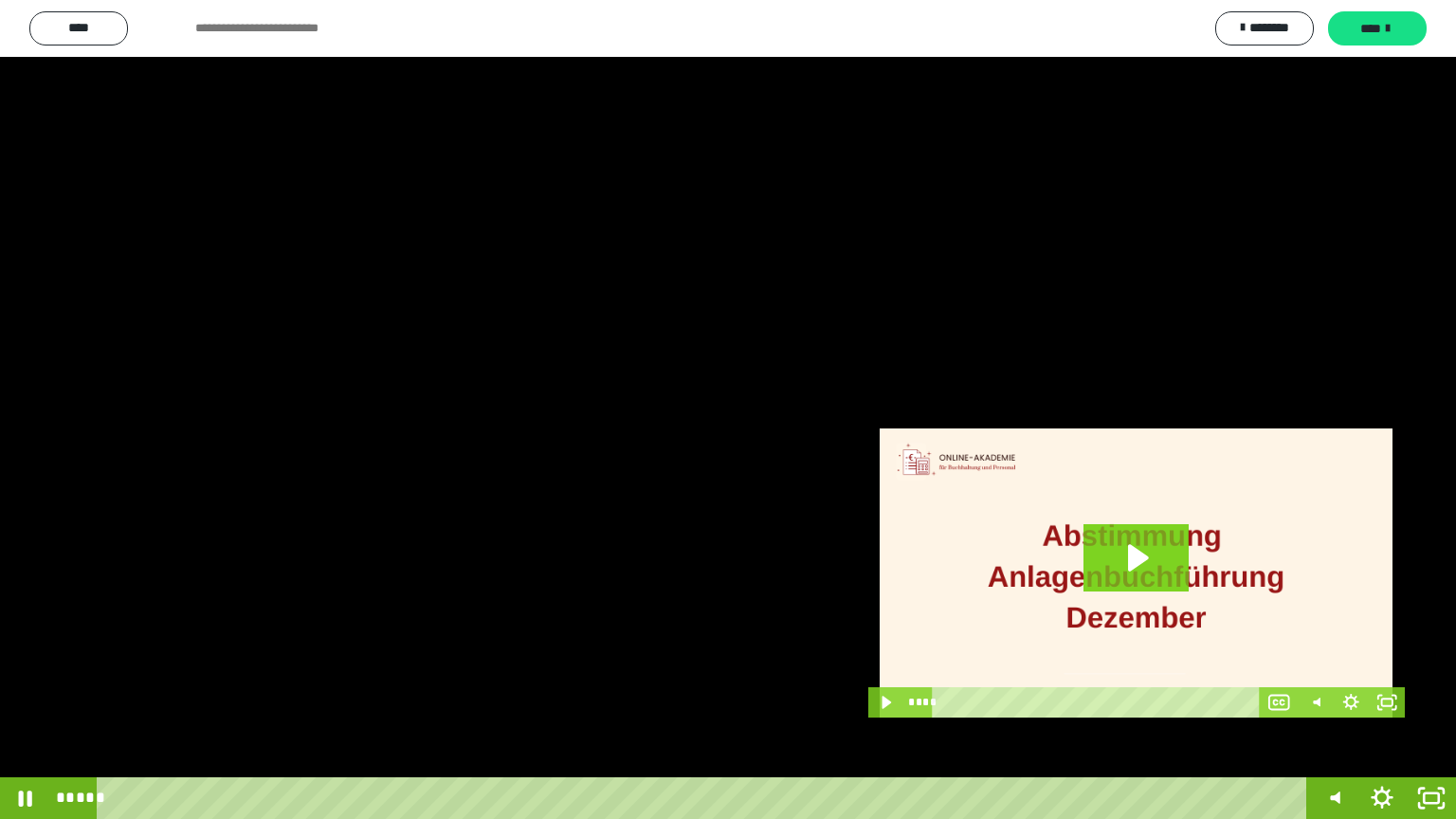 click at bounding box center (728, 410) 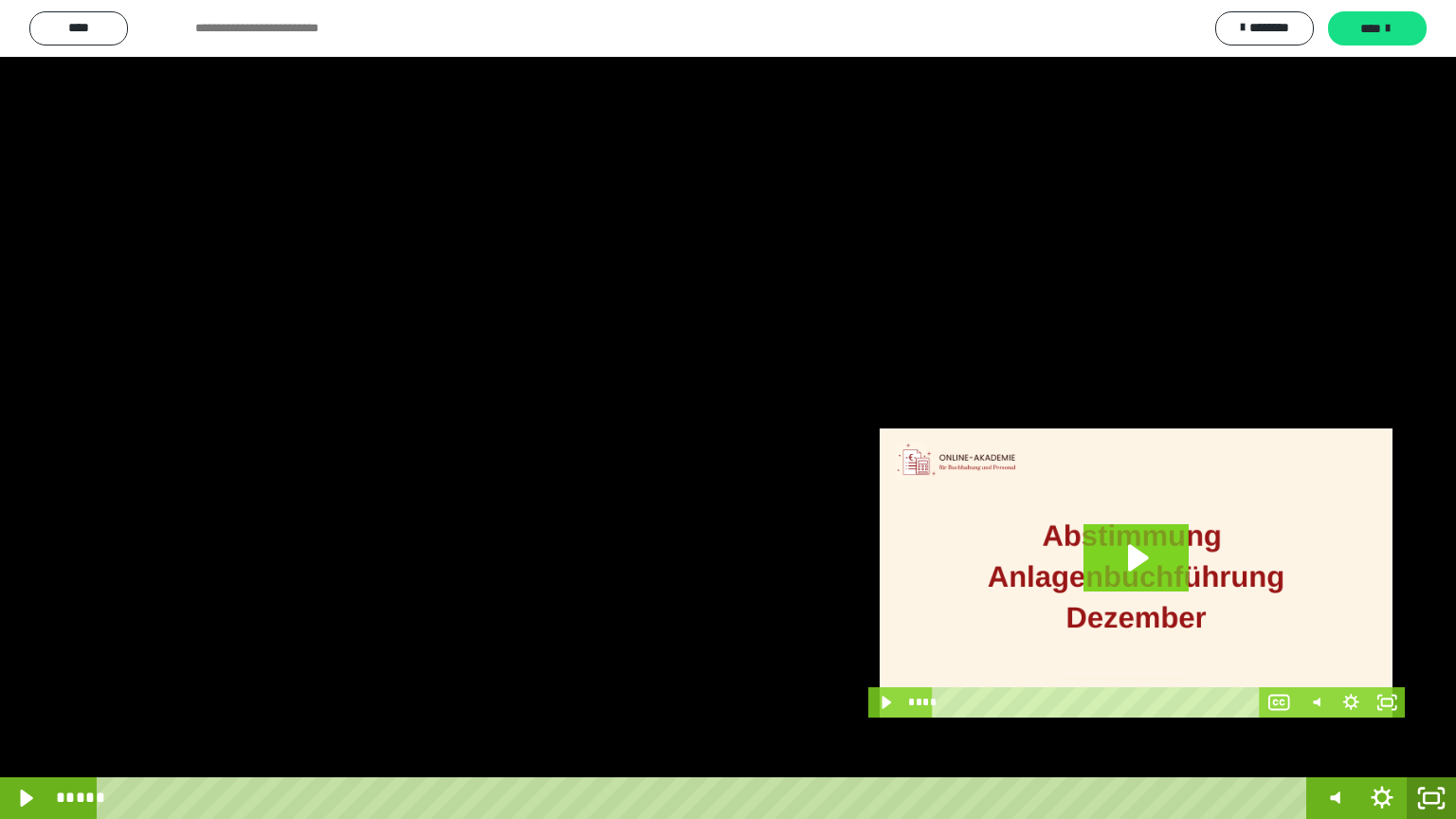 drag, startPoint x: 1428, startPoint y: 792, endPoint x: 1437, endPoint y: 687, distance: 105.38501 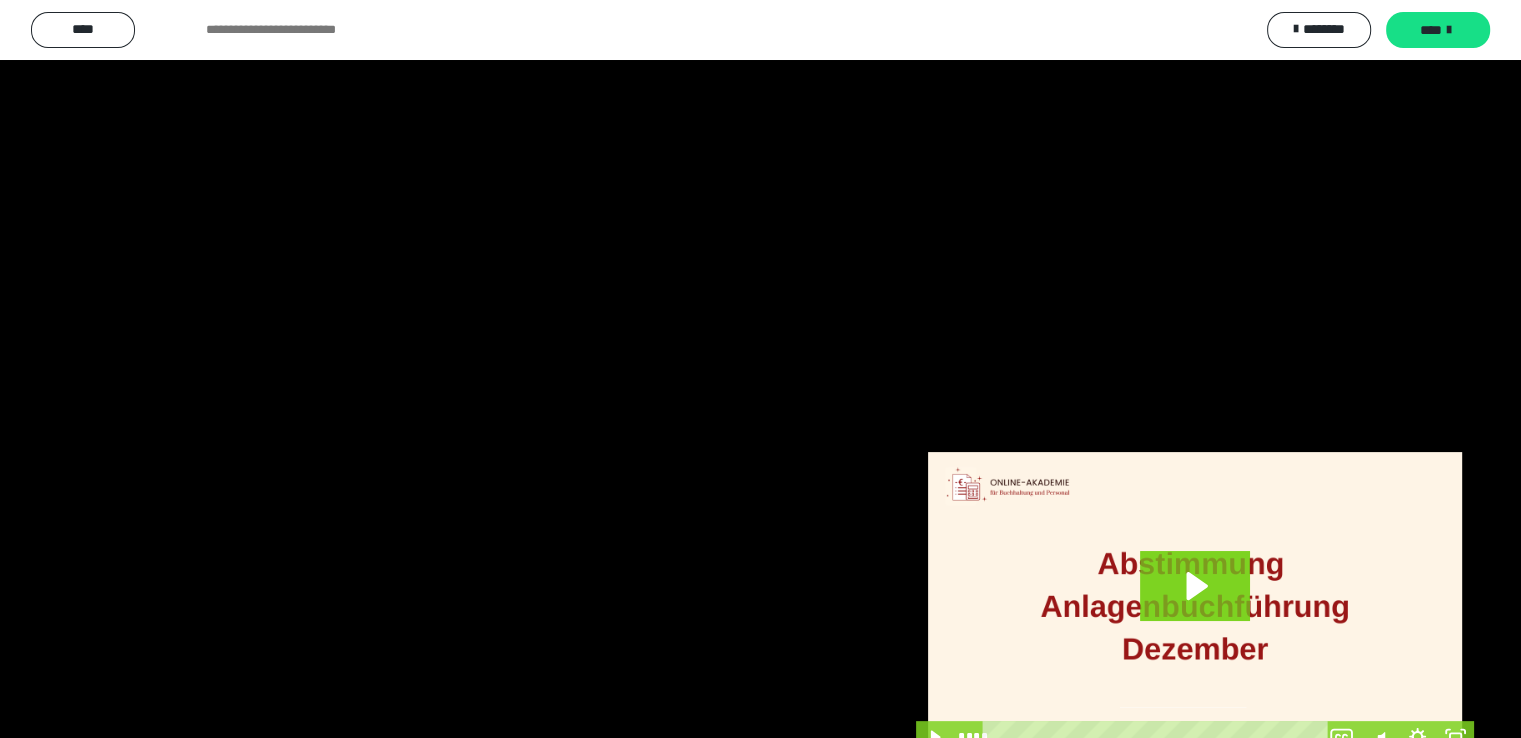scroll, scrollTop: 3930, scrollLeft: 0, axis: vertical 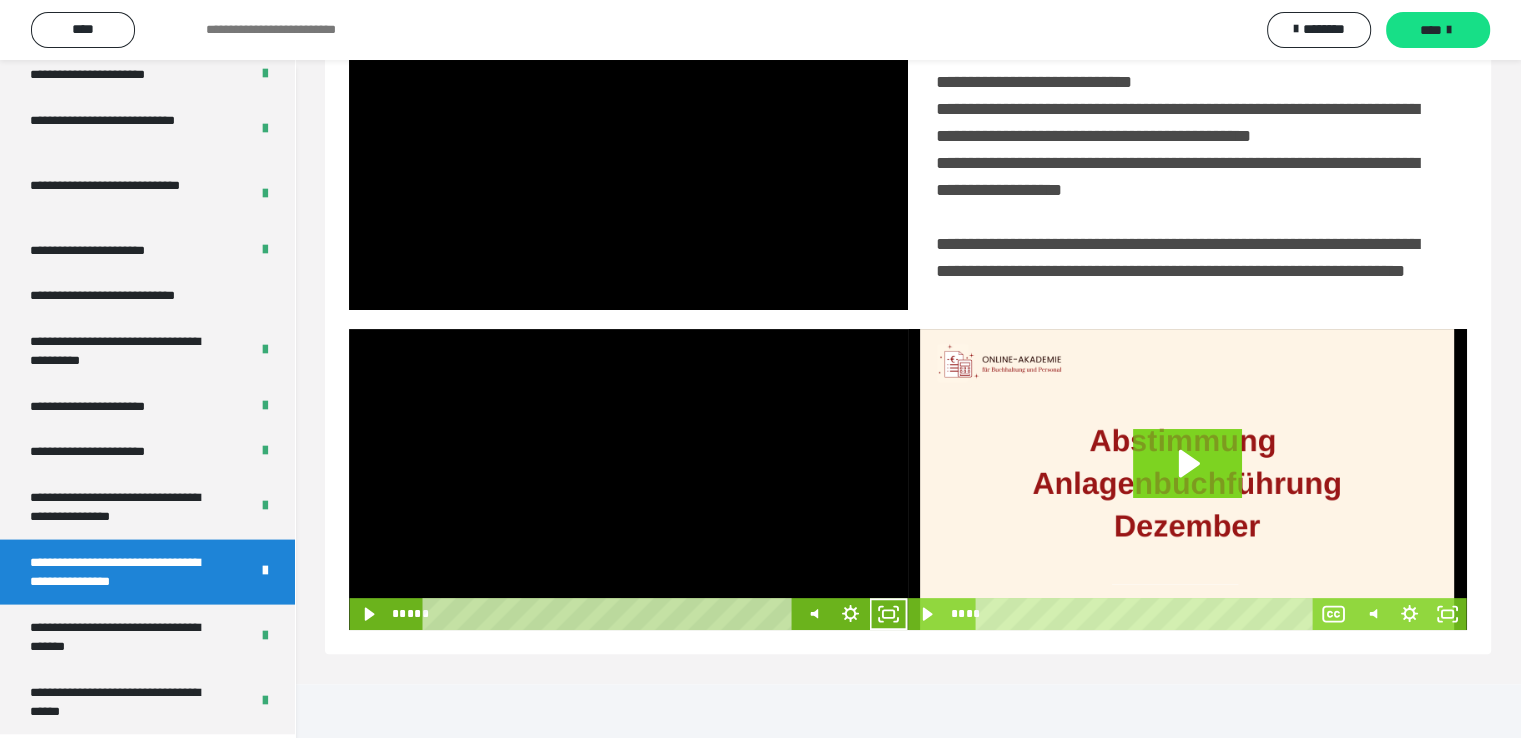 click at bounding box center (628, 479) 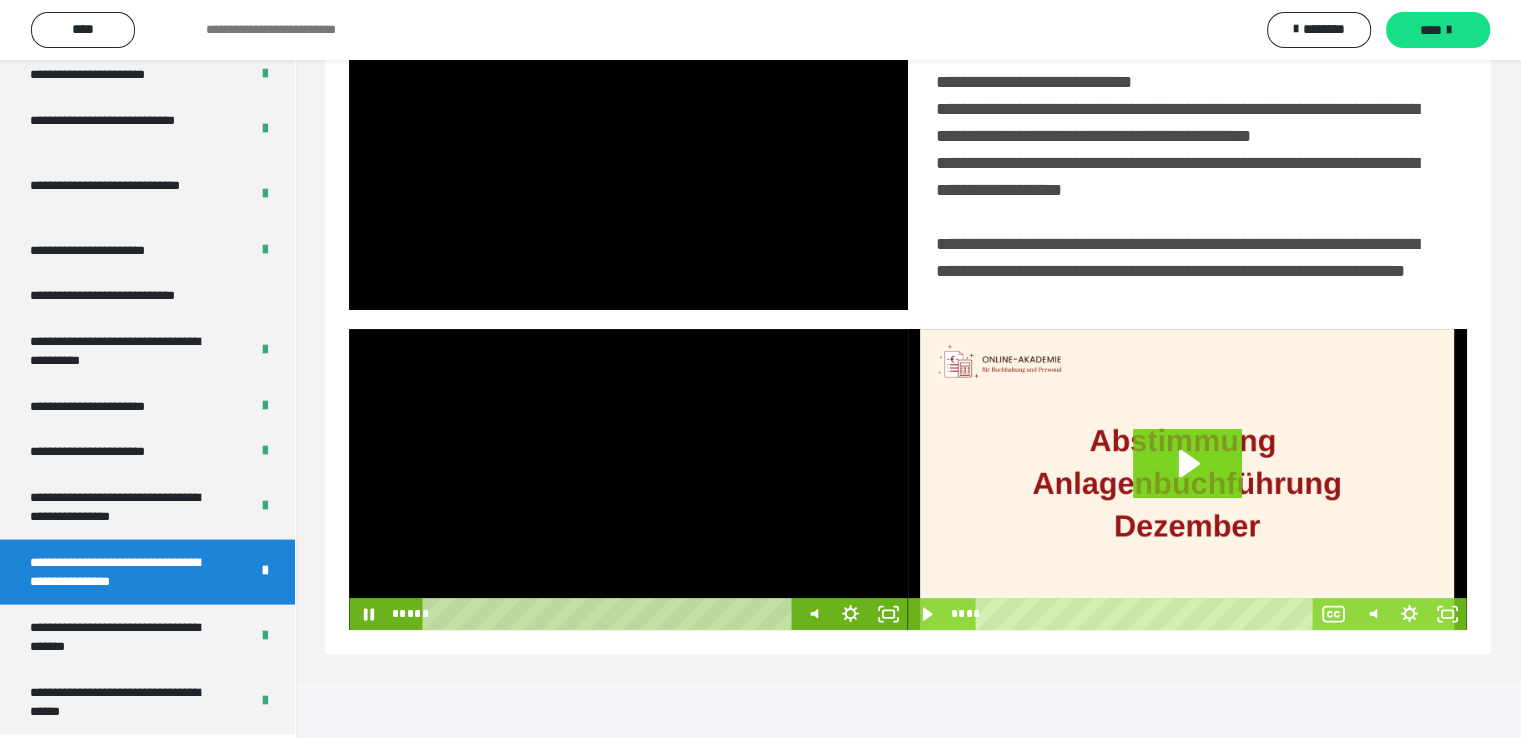 click at bounding box center [628, 479] 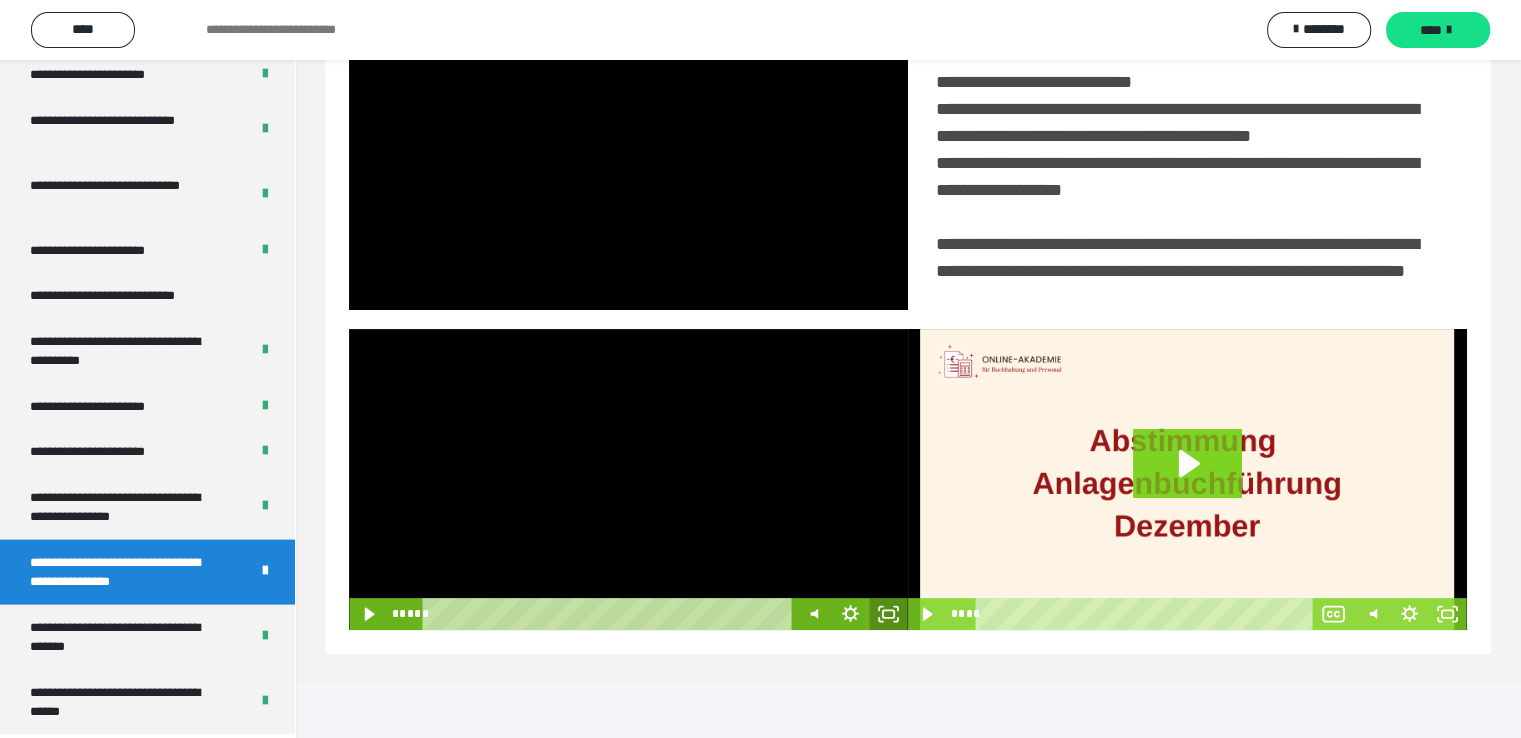 click 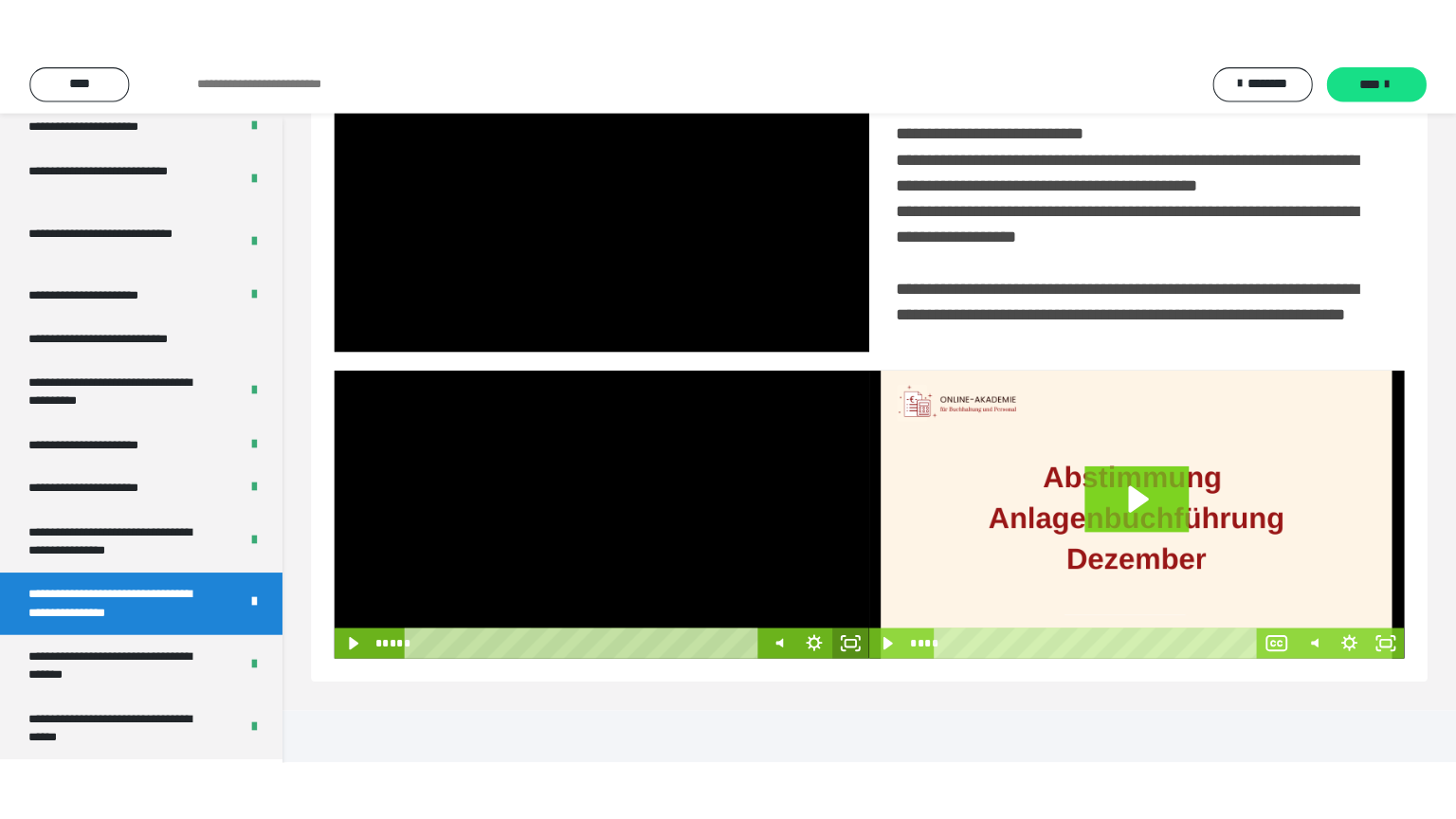 scroll, scrollTop: 317, scrollLeft: 0, axis: vertical 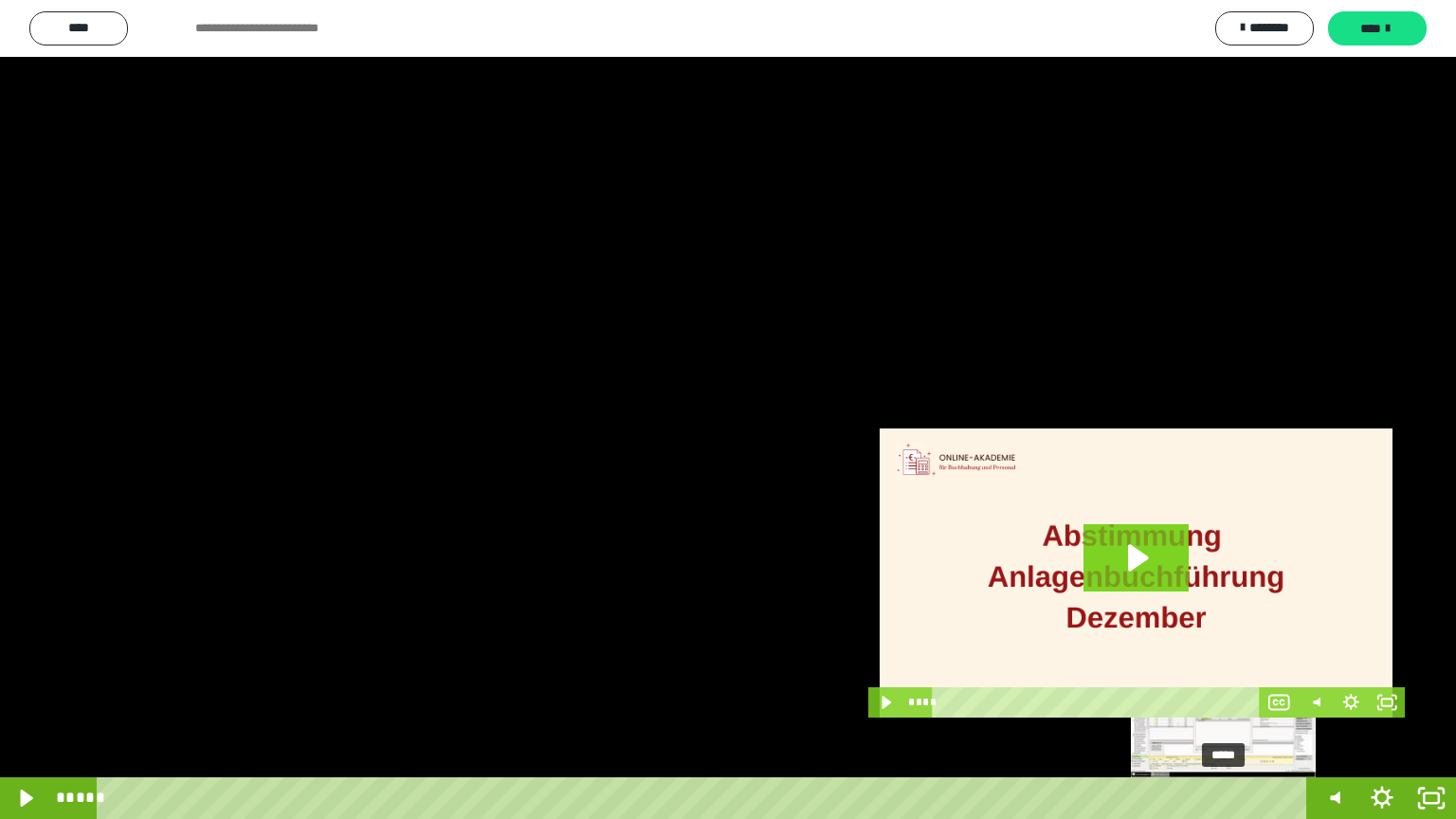 click on "*****" at bounding box center [705, 798] 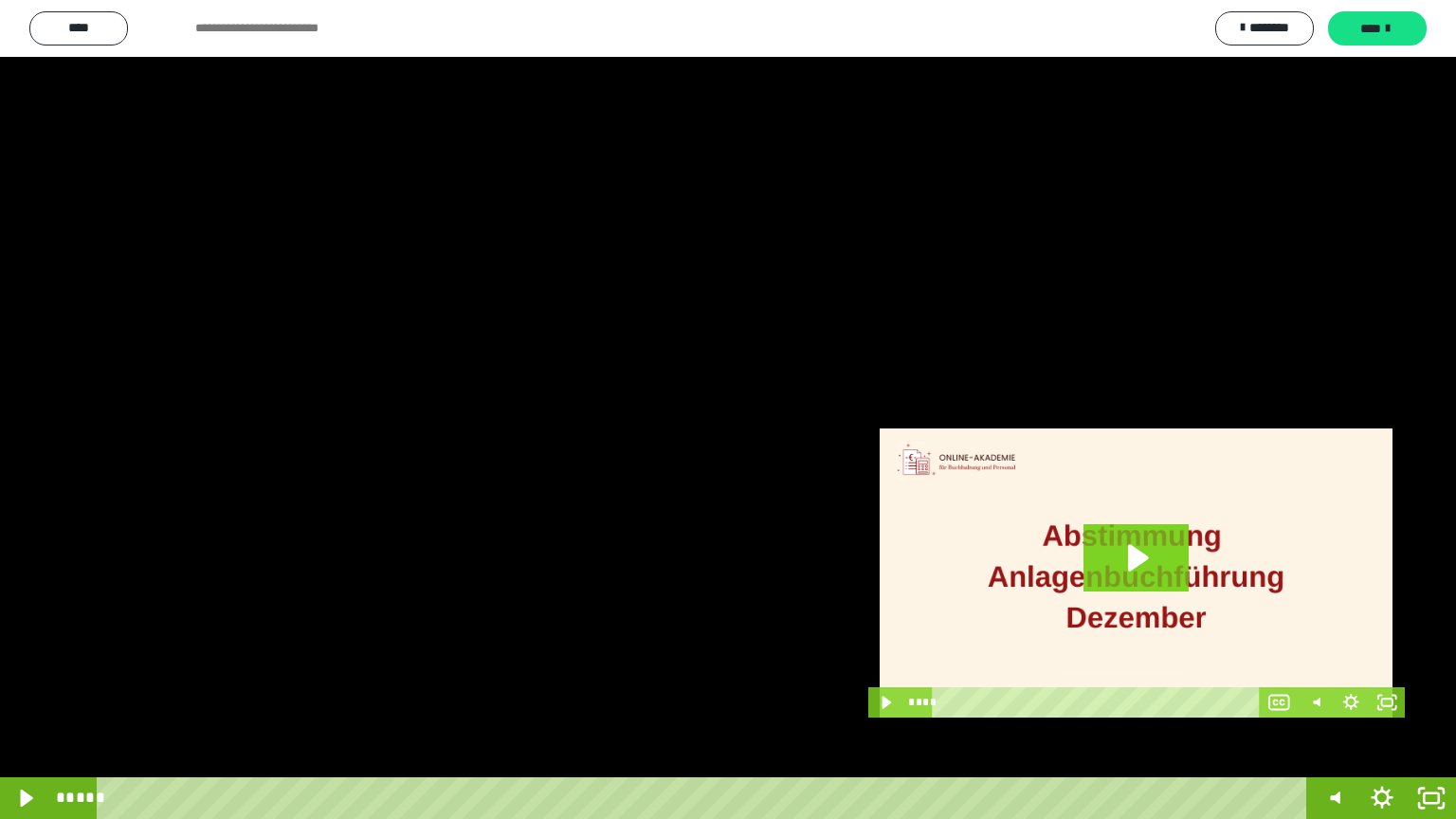 click at bounding box center [728, 410] 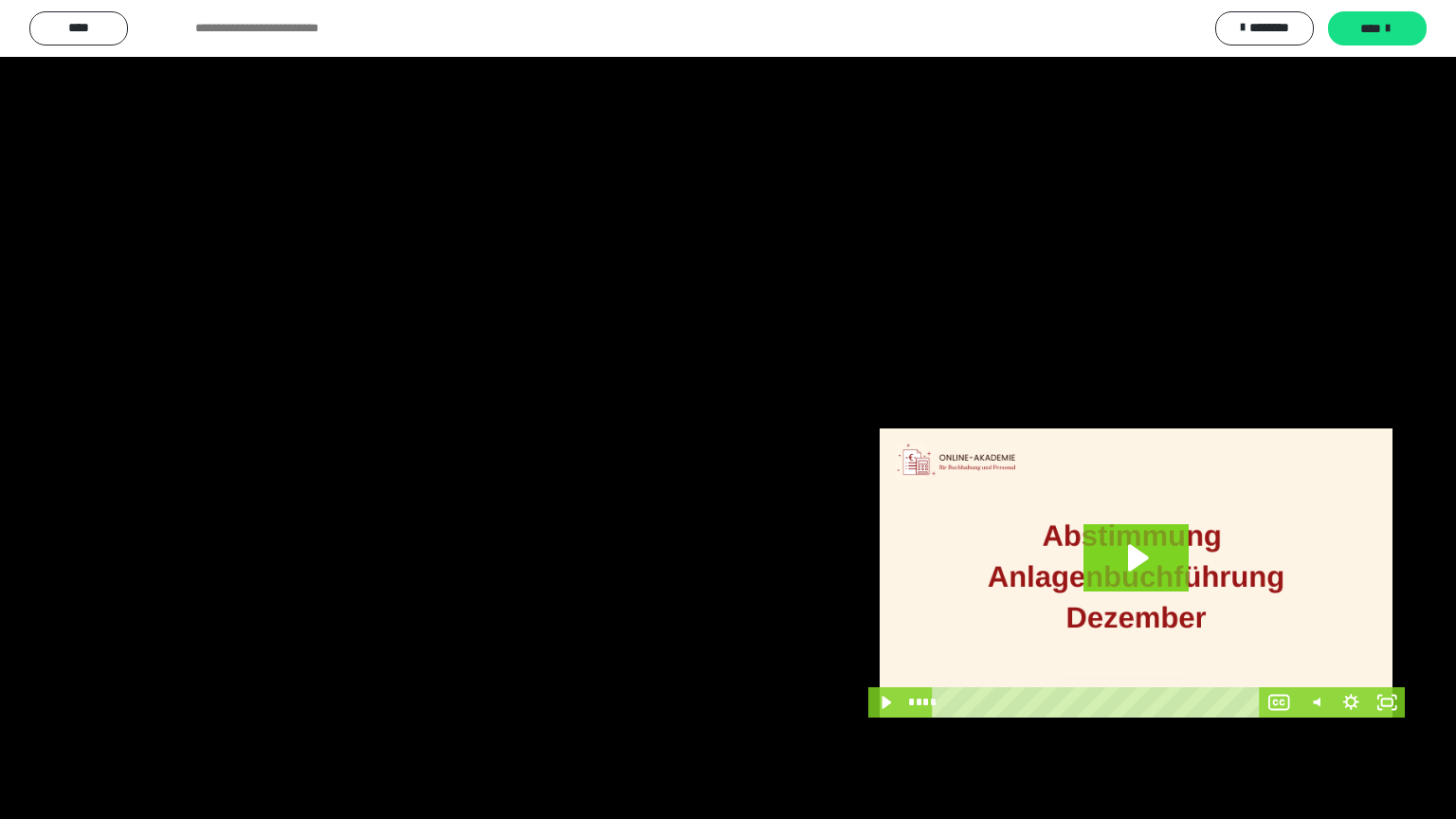 click at bounding box center (728, 410) 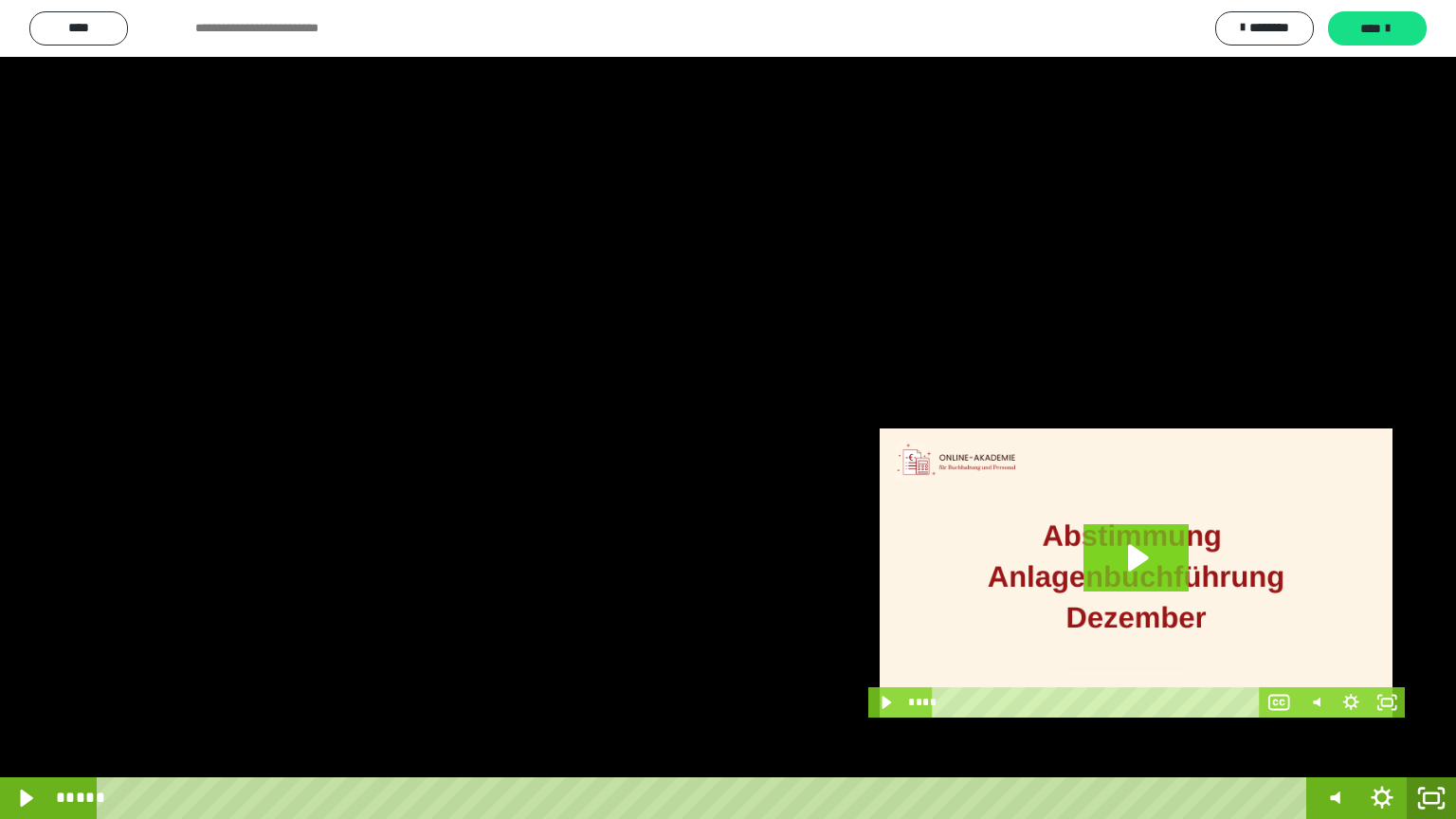 click 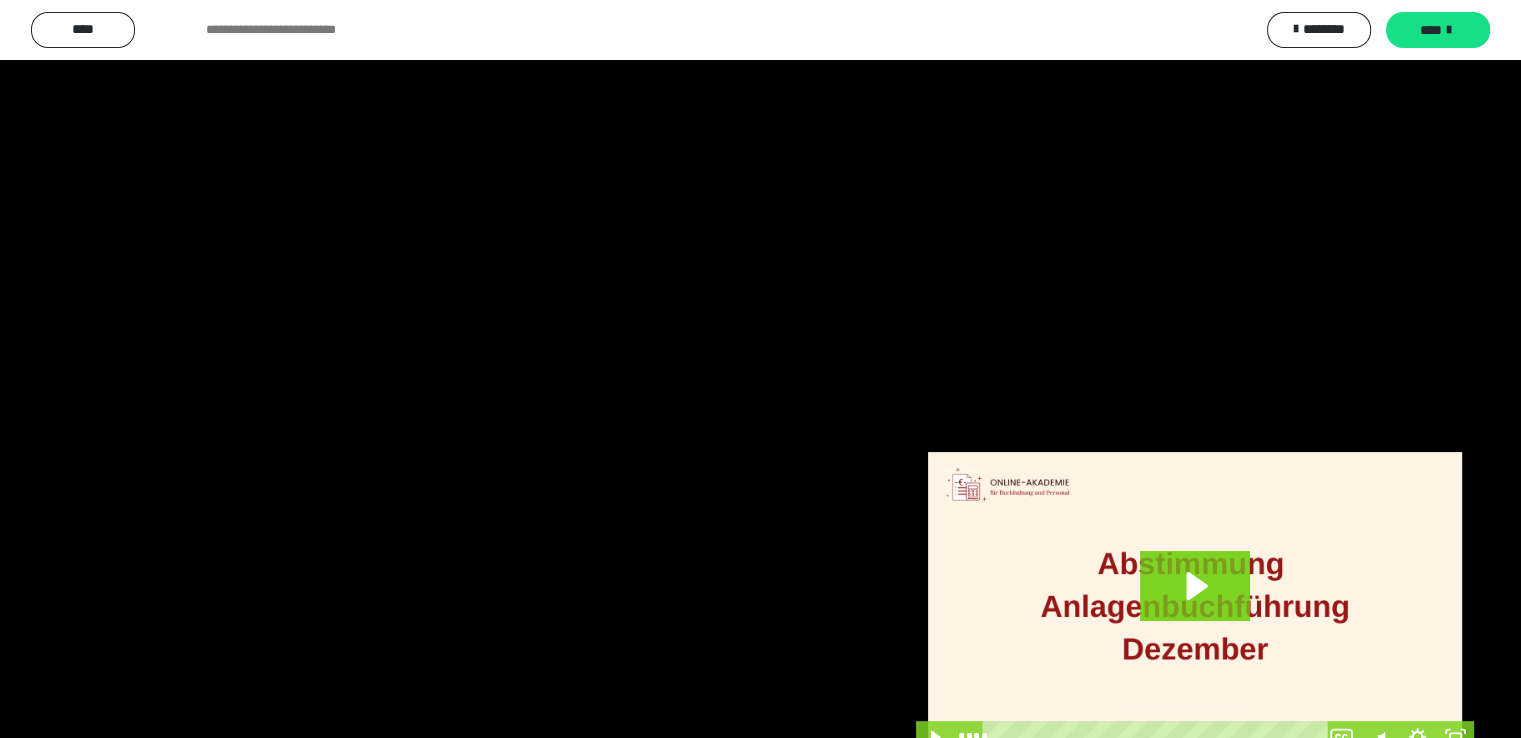 scroll, scrollTop: 3930, scrollLeft: 0, axis: vertical 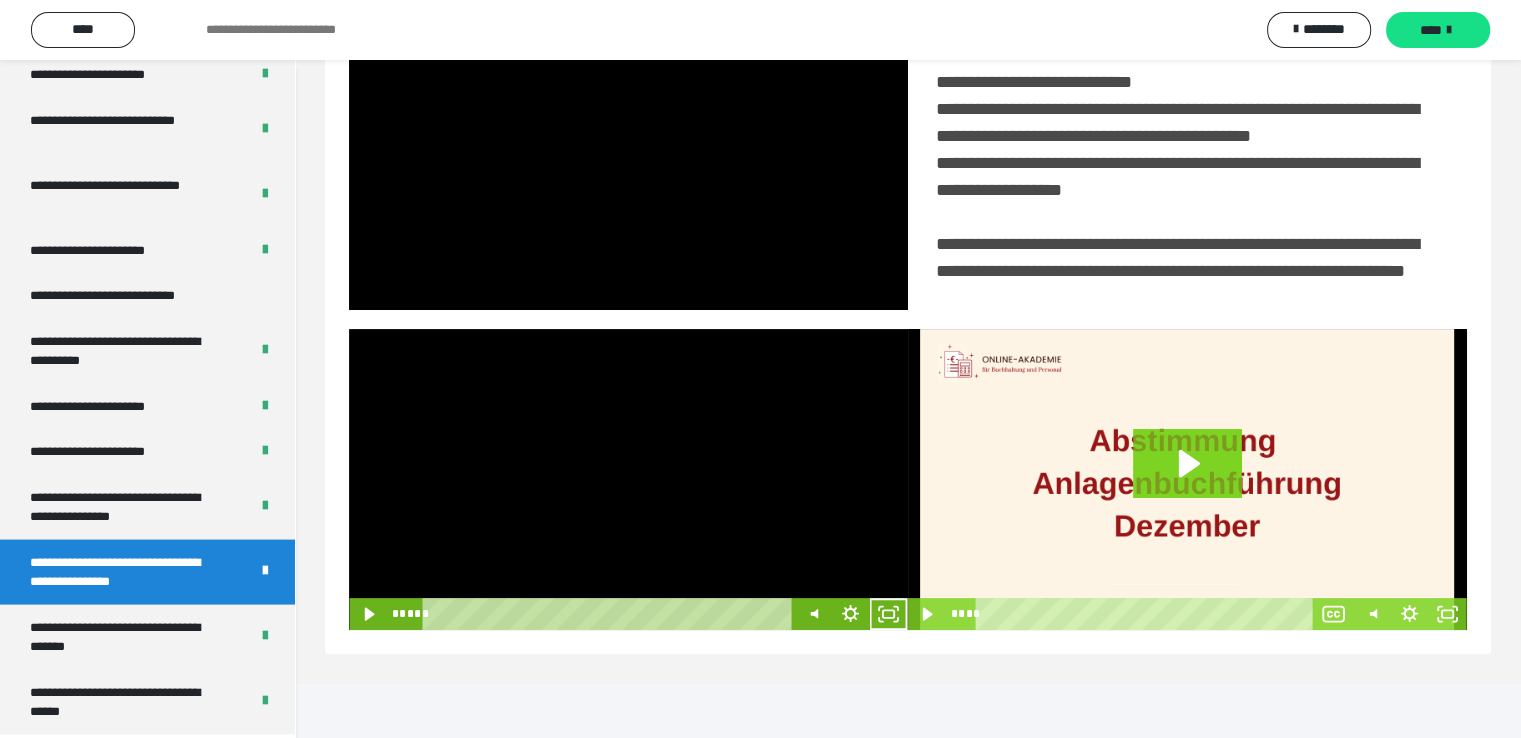 click at bounding box center [628, 479] 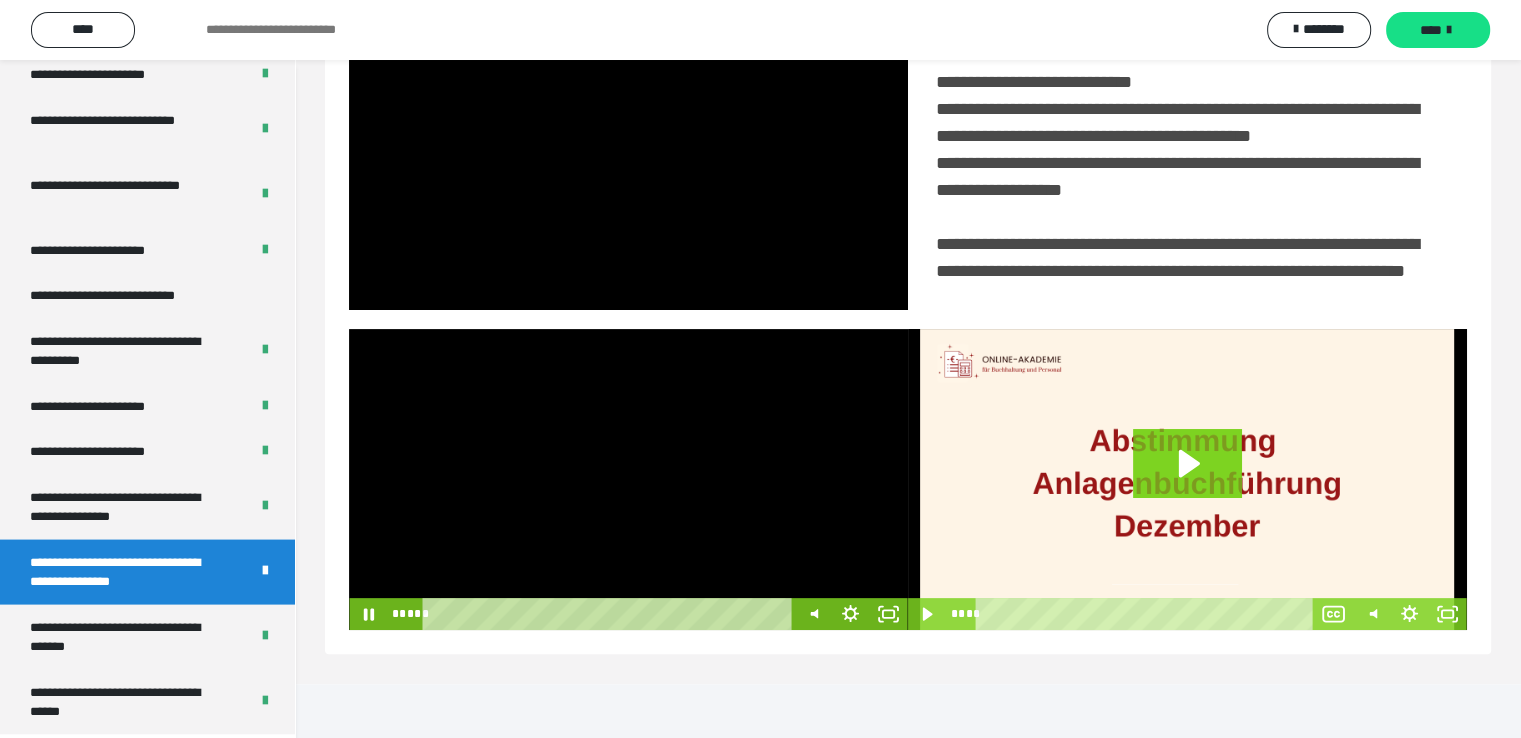 click at bounding box center [628, 479] 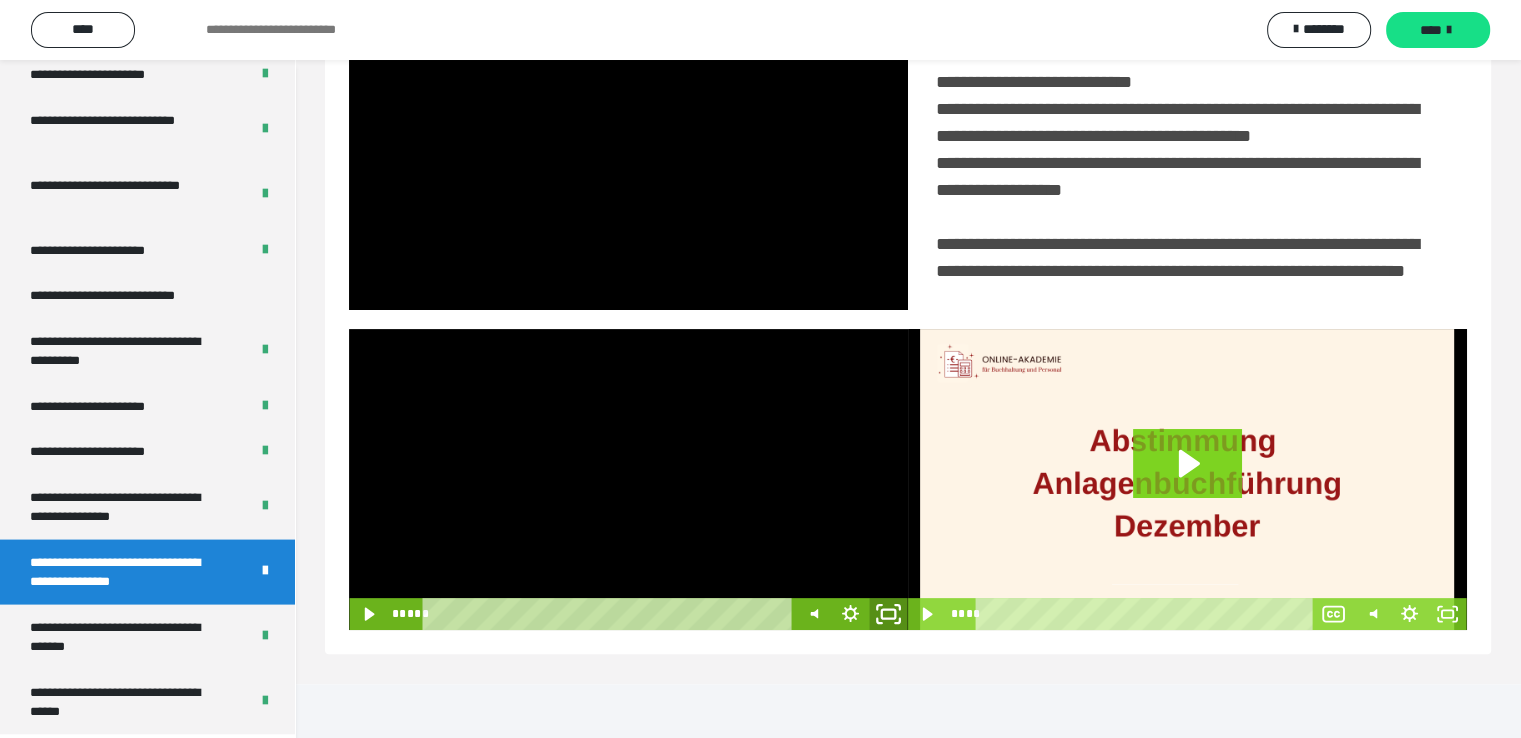 click 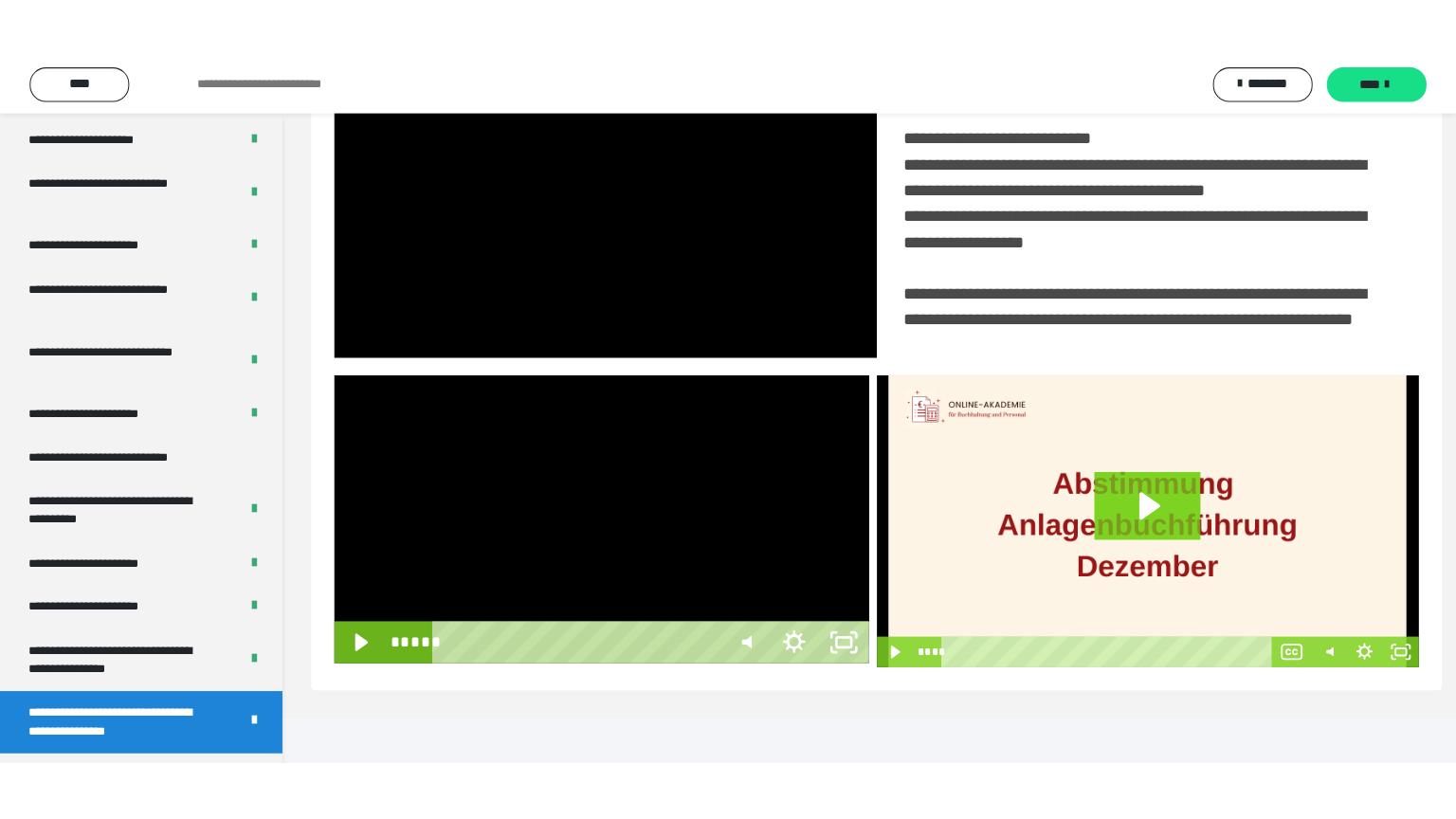 scroll, scrollTop: 317, scrollLeft: 0, axis: vertical 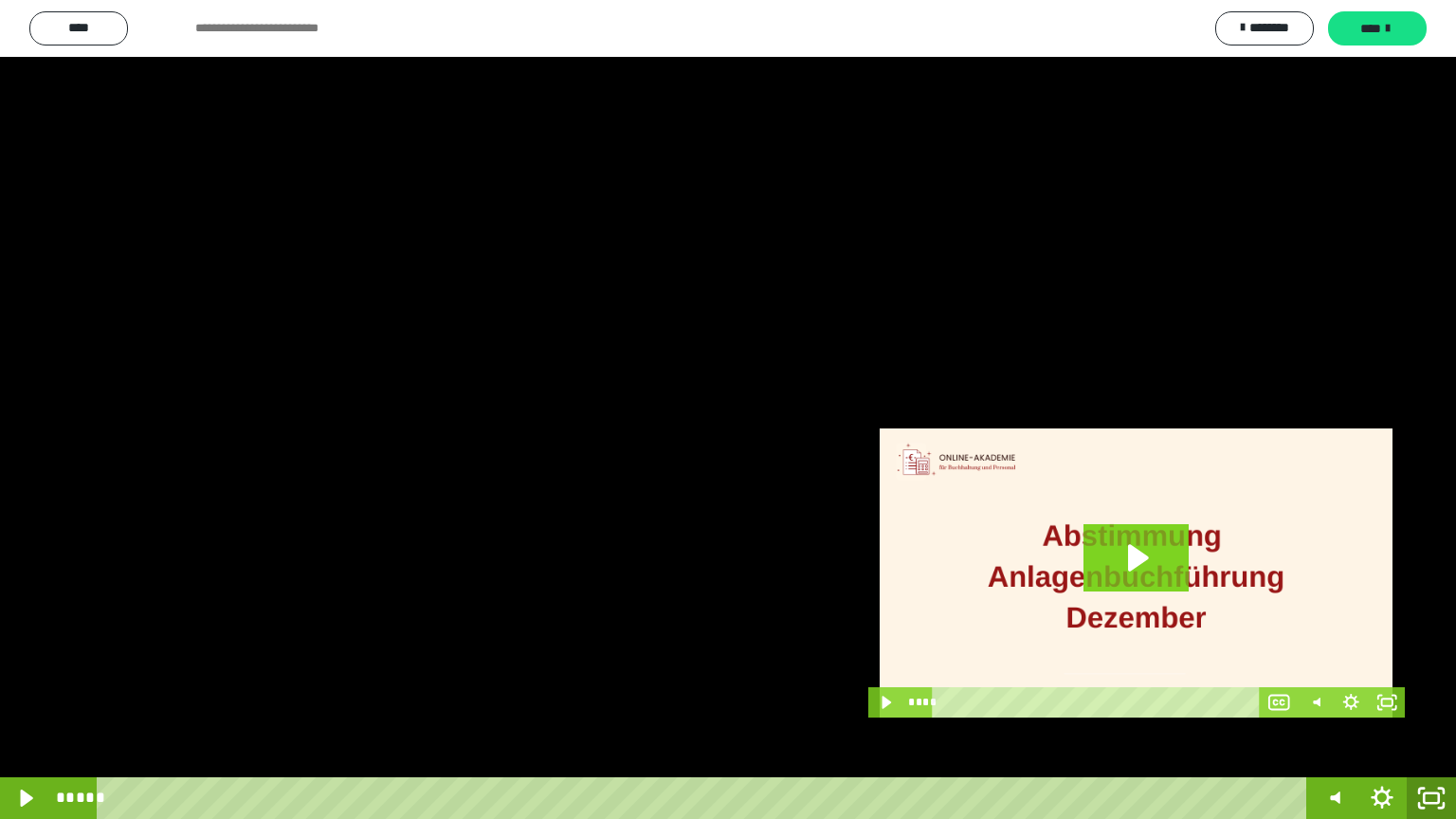 drag, startPoint x: 1436, startPoint y: 796, endPoint x: 1455, endPoint y: 665, distance: 132.37069 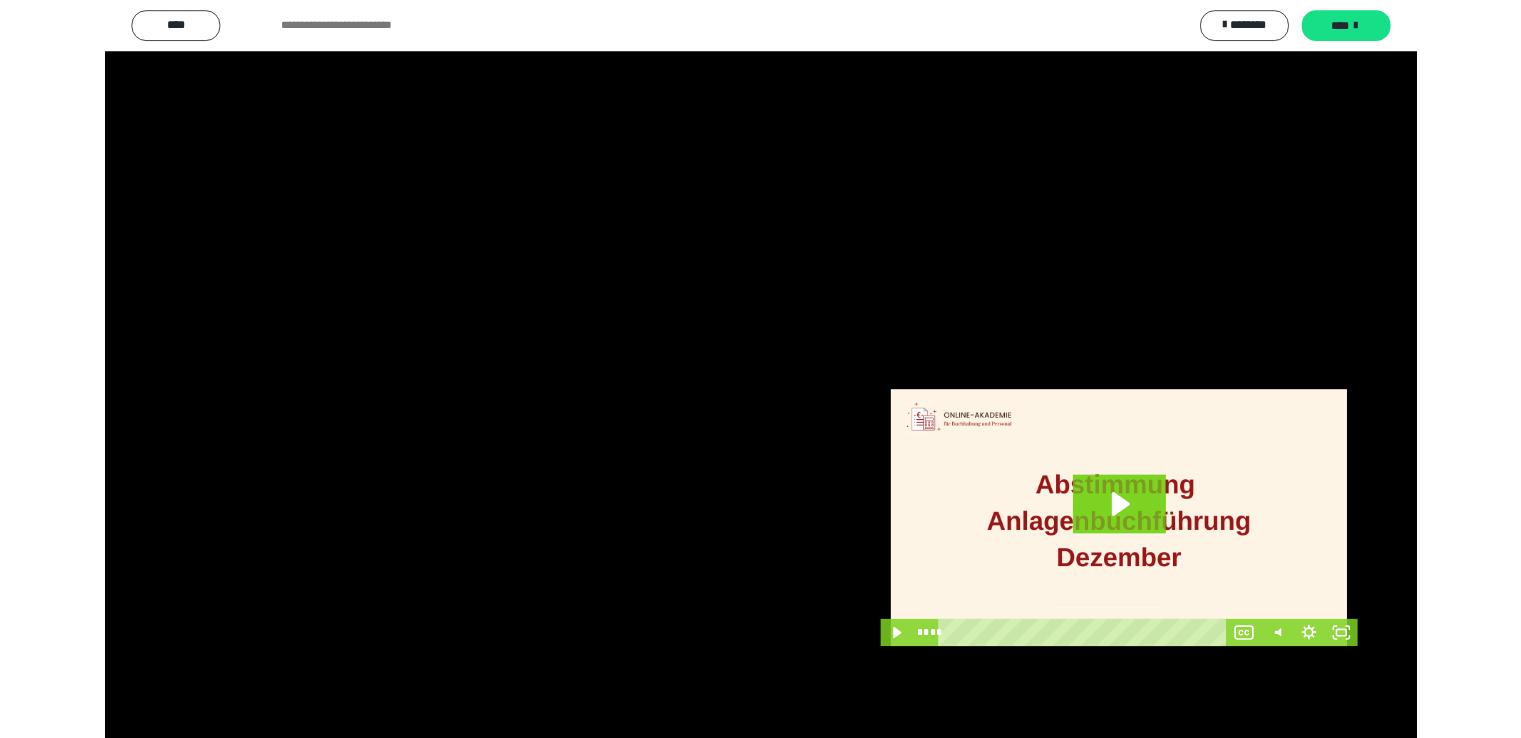 scroll, scrollTop: 3930, scrollLeft: 0, axis: vertical 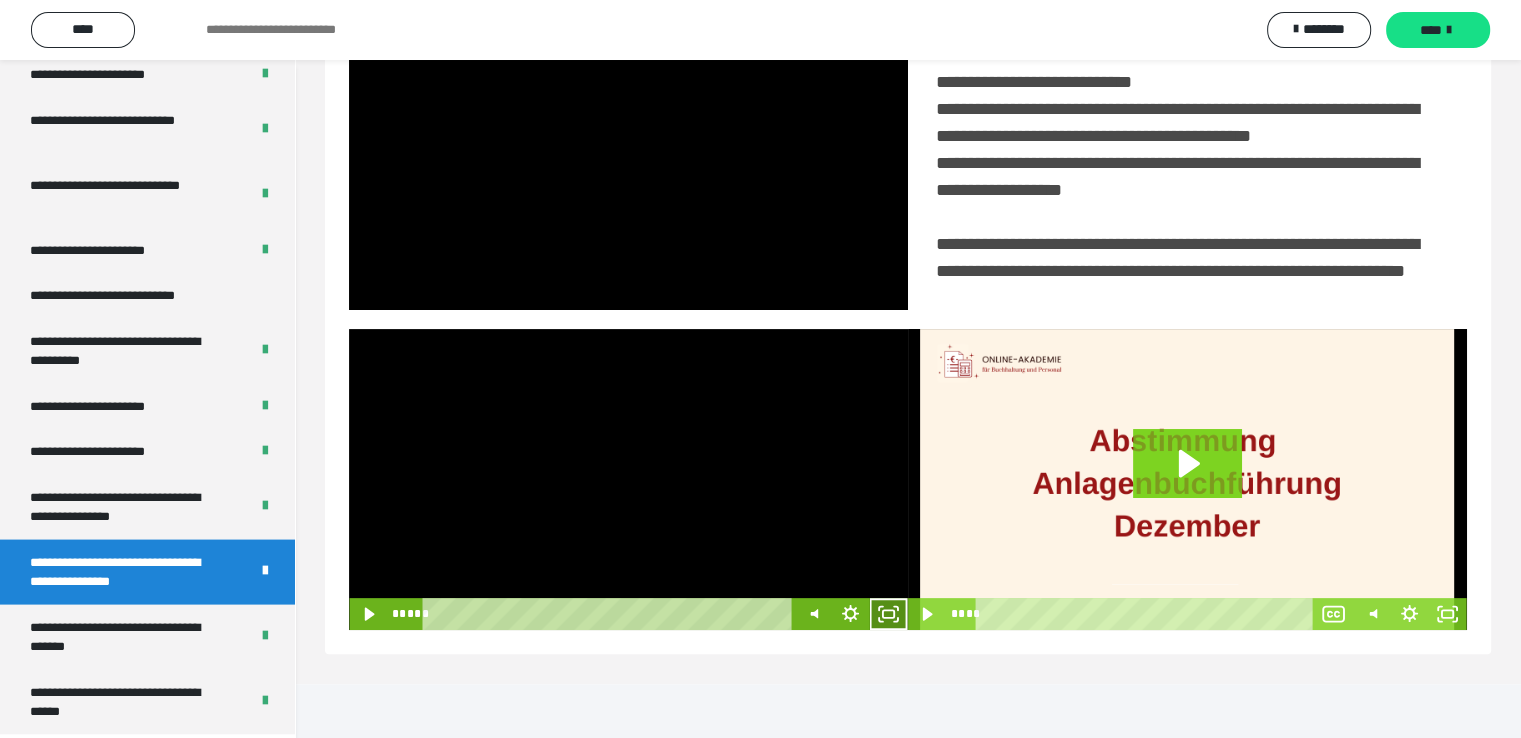 click 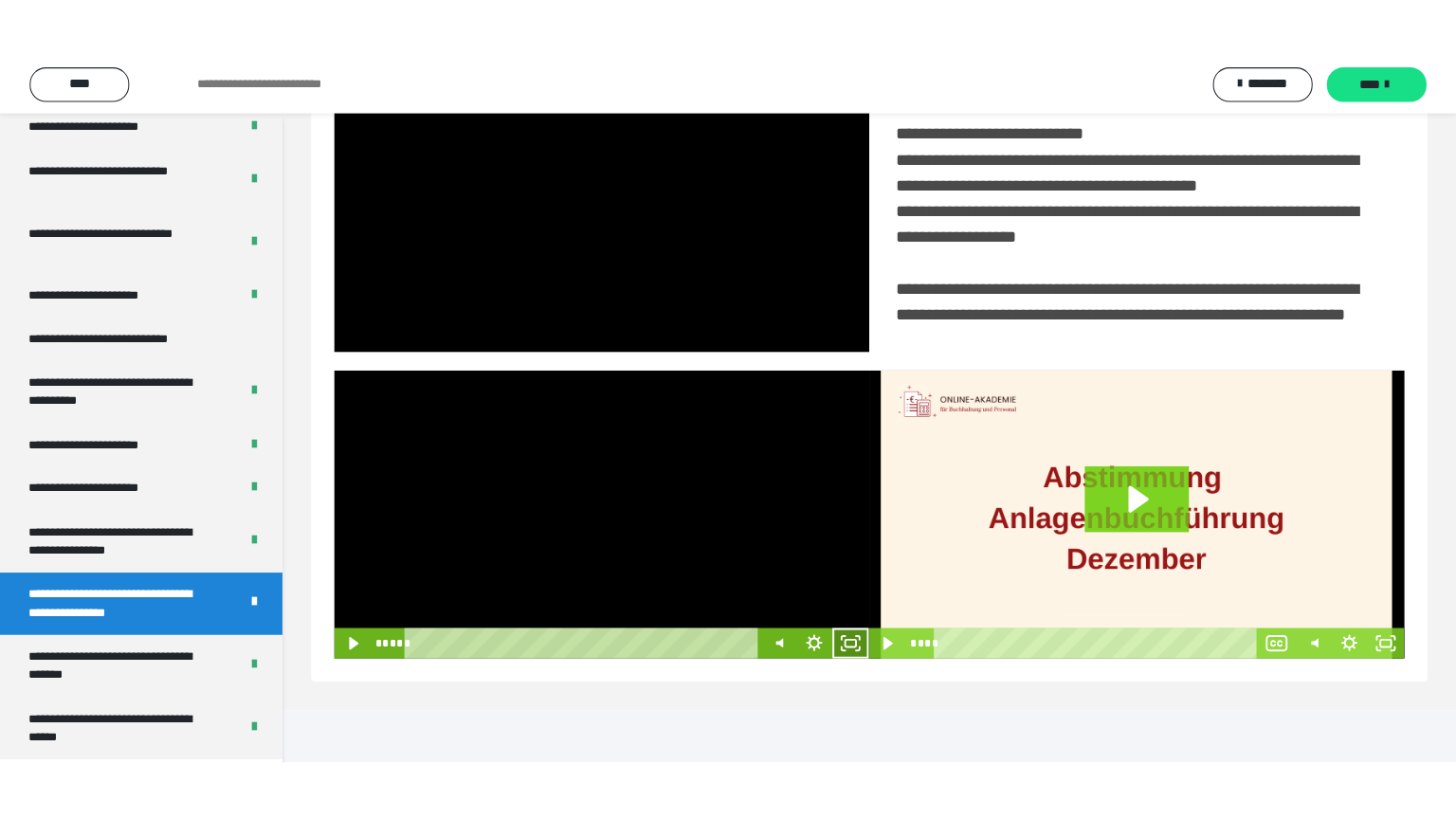 scroll, scrollTop: 317, scrollLeft: 0, axis: vertical 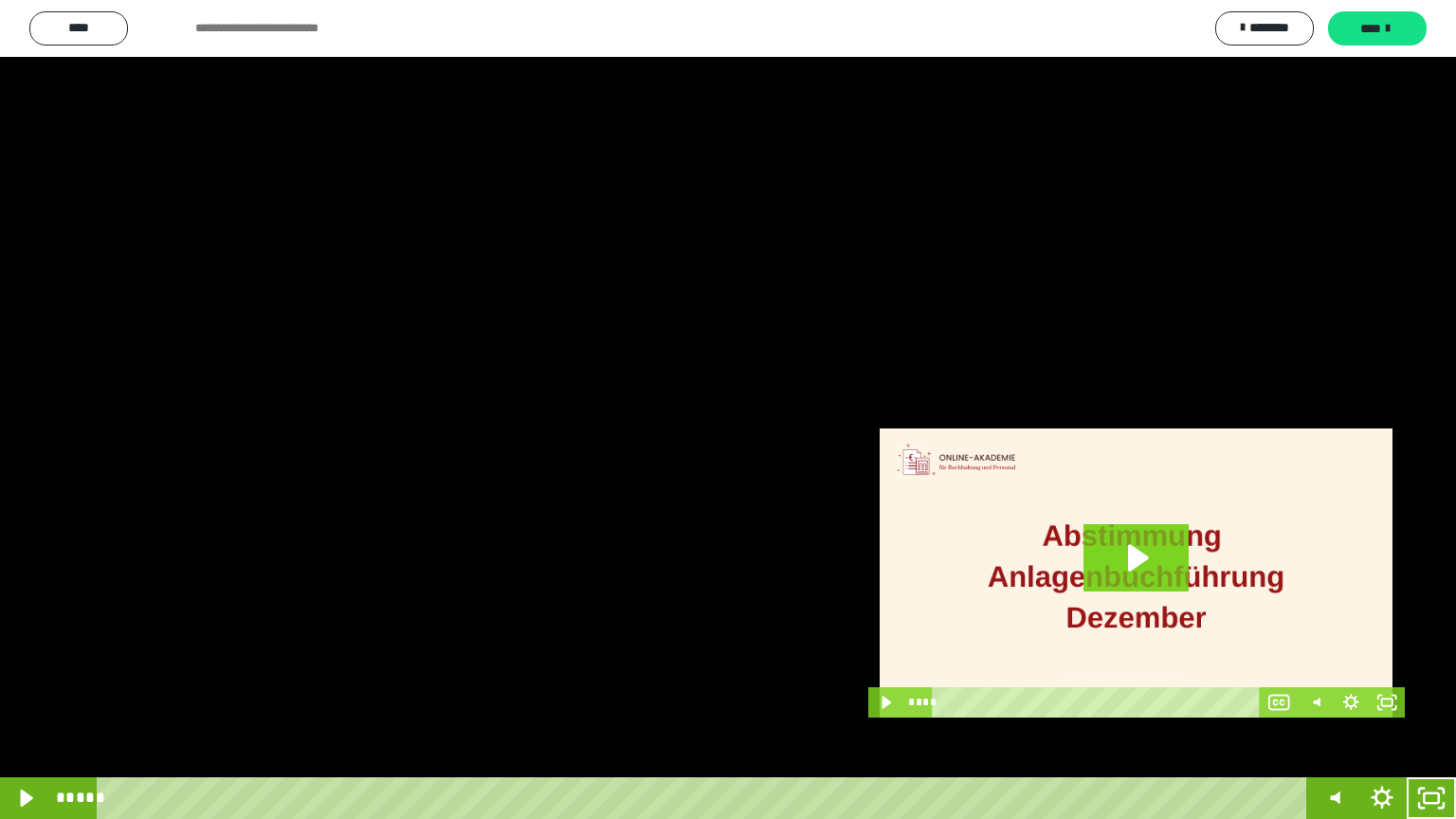 click at bounding box center (728, 410) 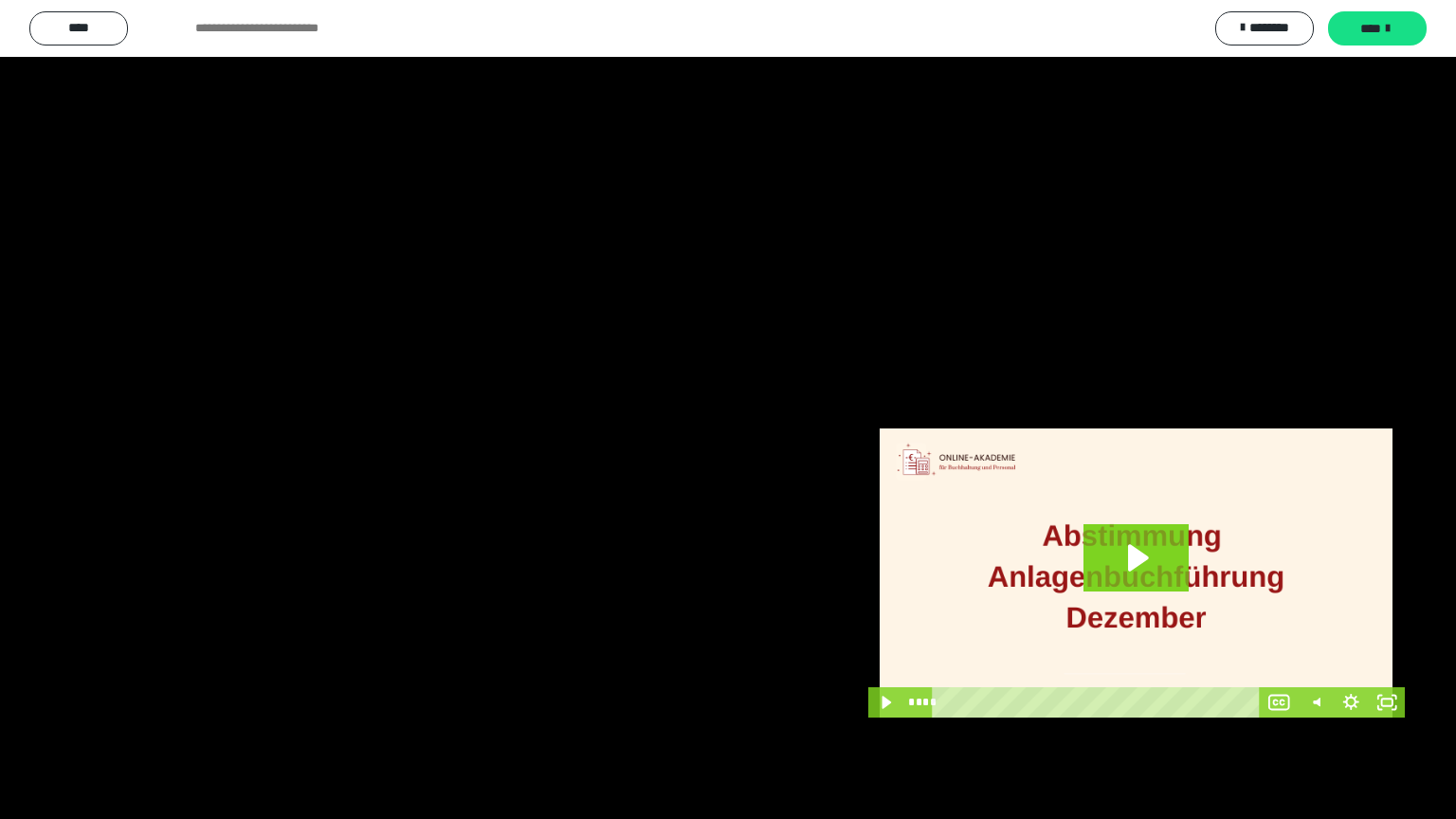 click at bounding box center (728, 410) 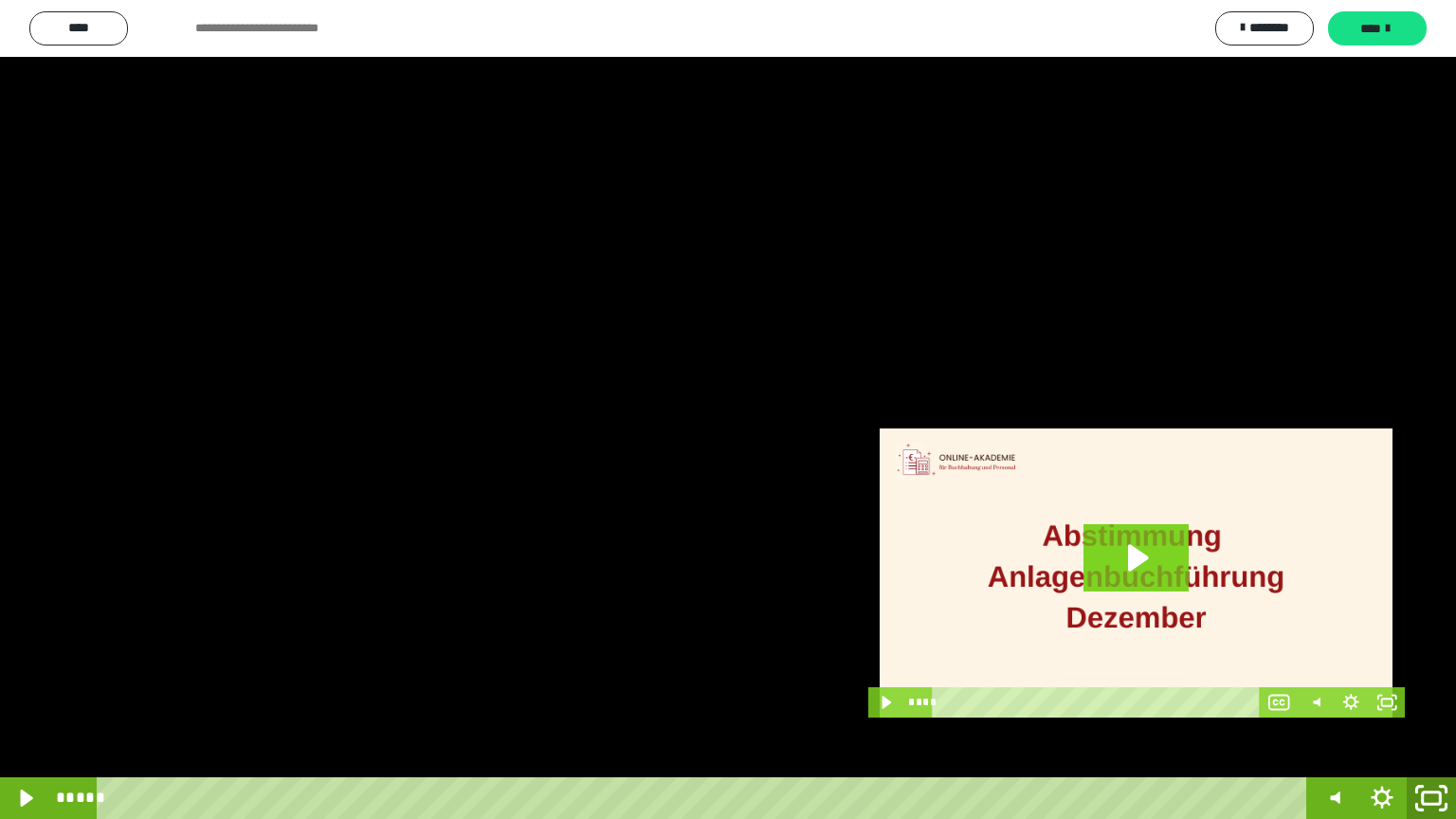 click 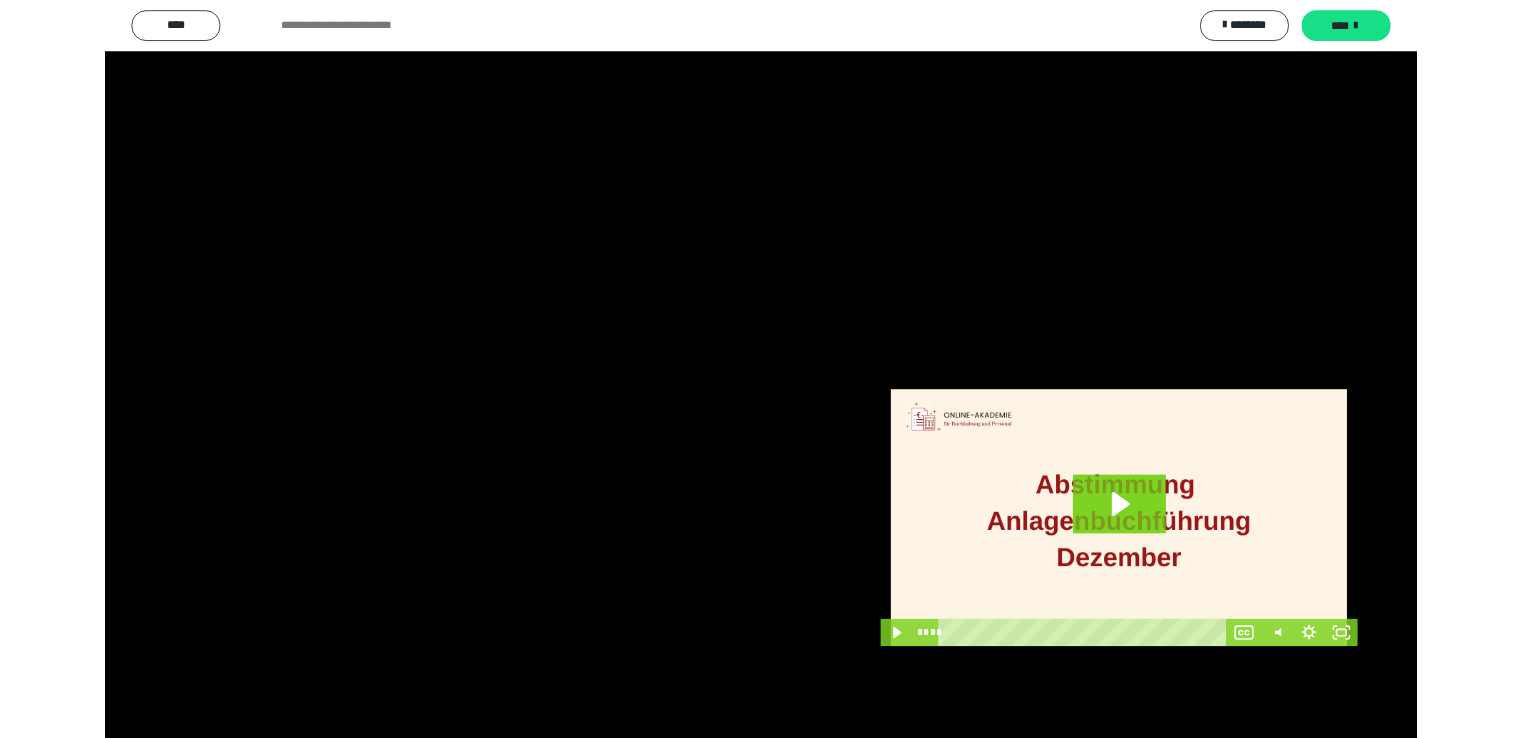 scroll, scrollTop: 3930, scrollLeft: 0, axis: vertical 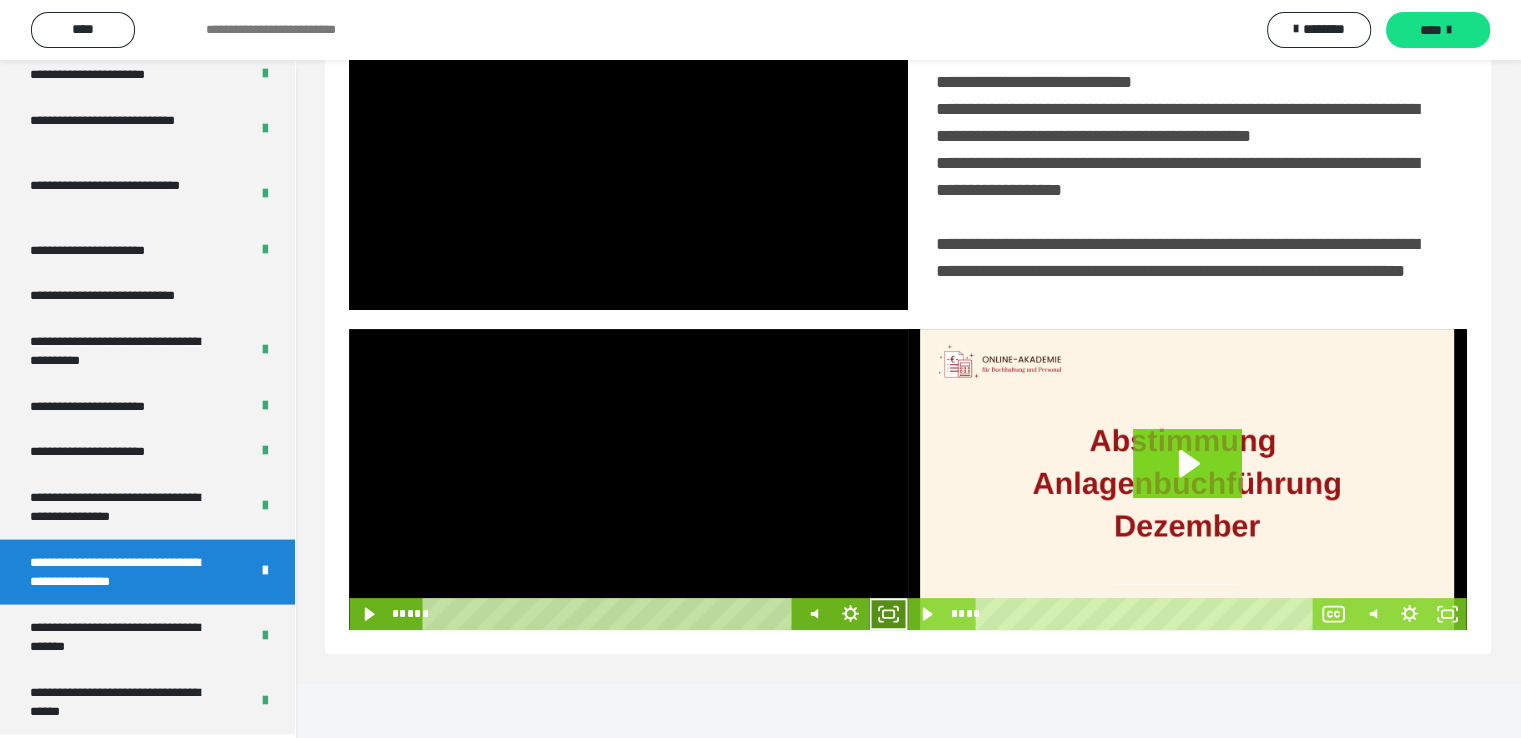 click 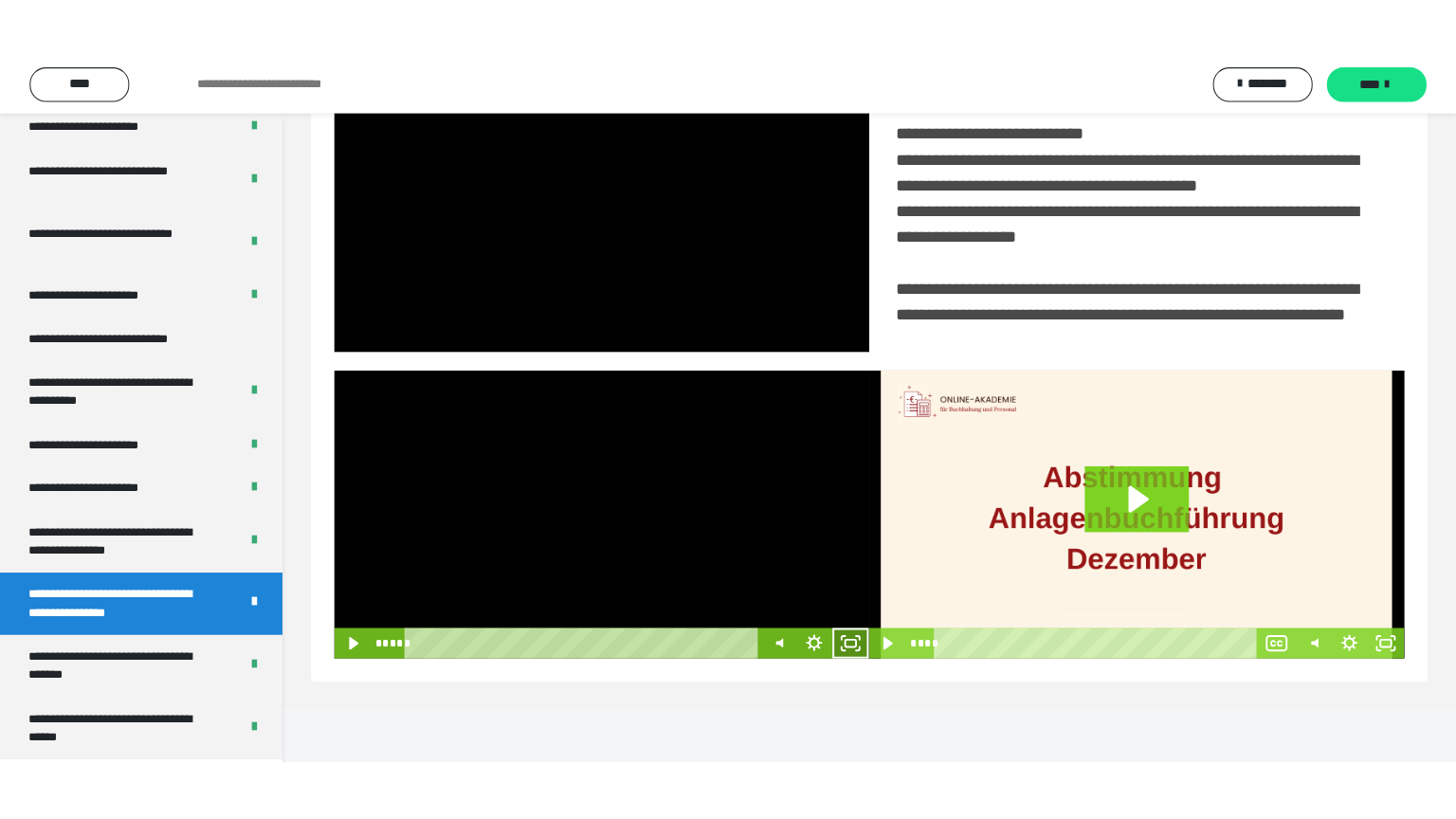scroll, scrollTop: 317, scrollLeft: 0, axis: vertical 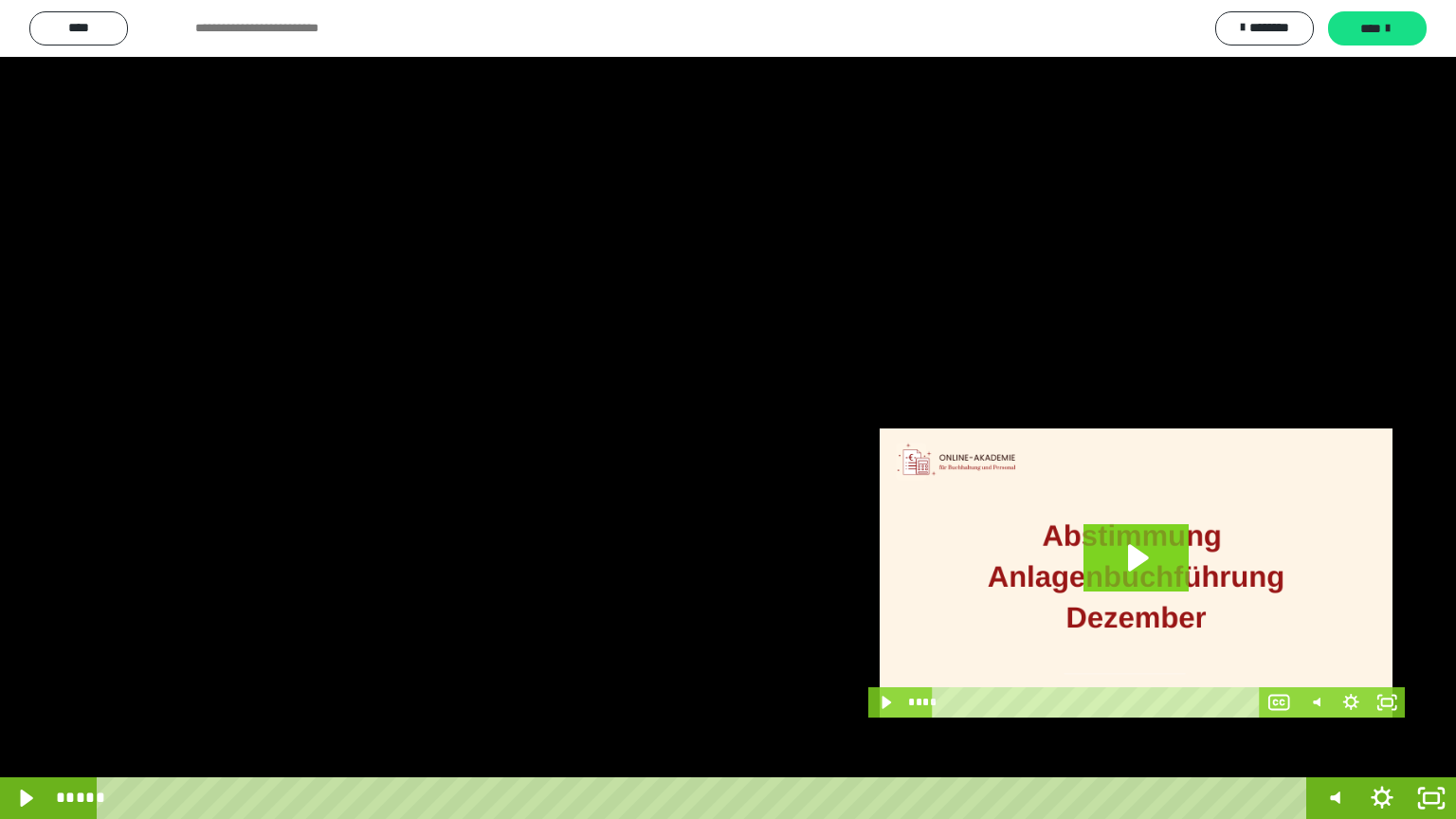 click at bounding box center (728, 410) 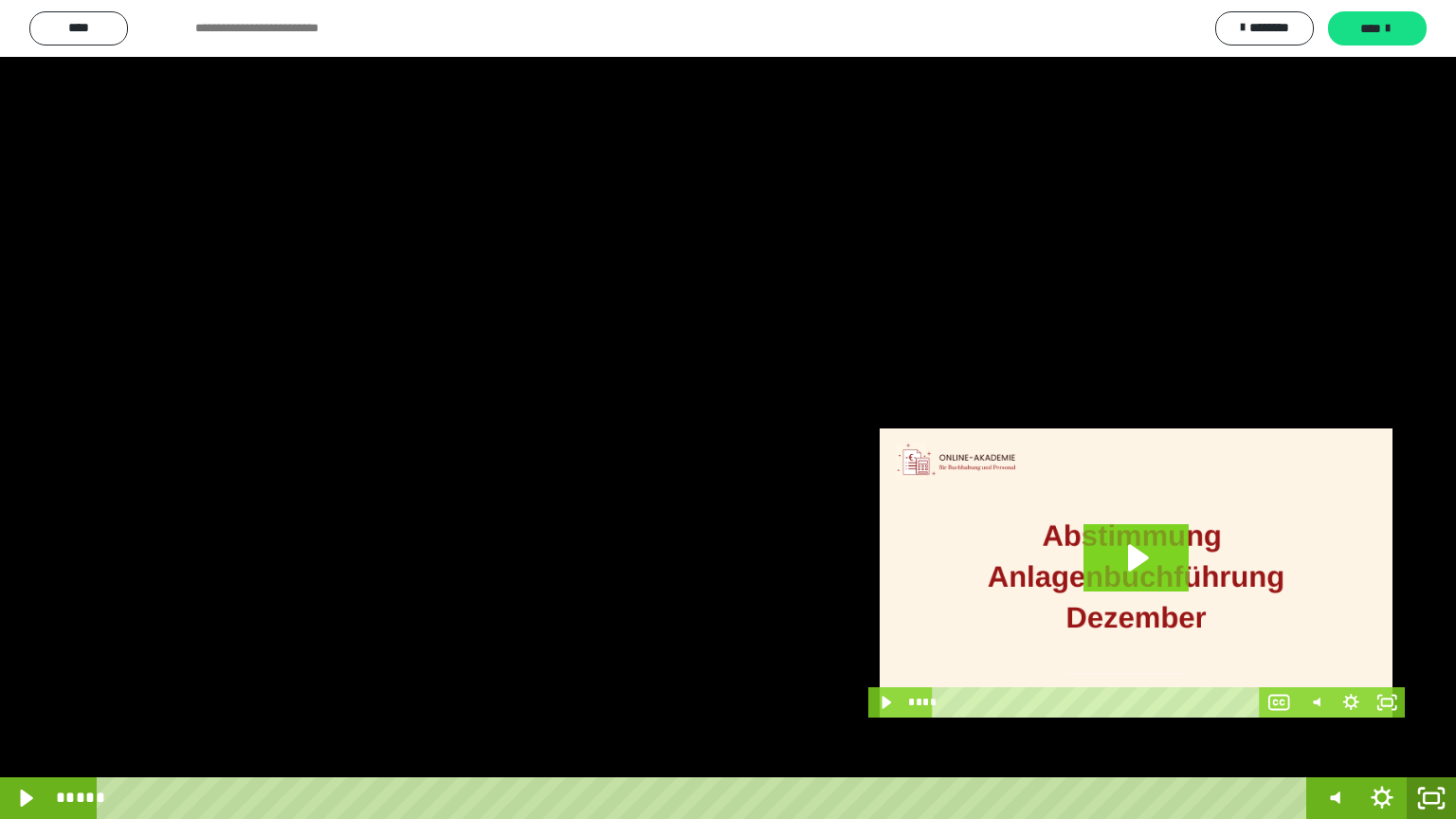 click 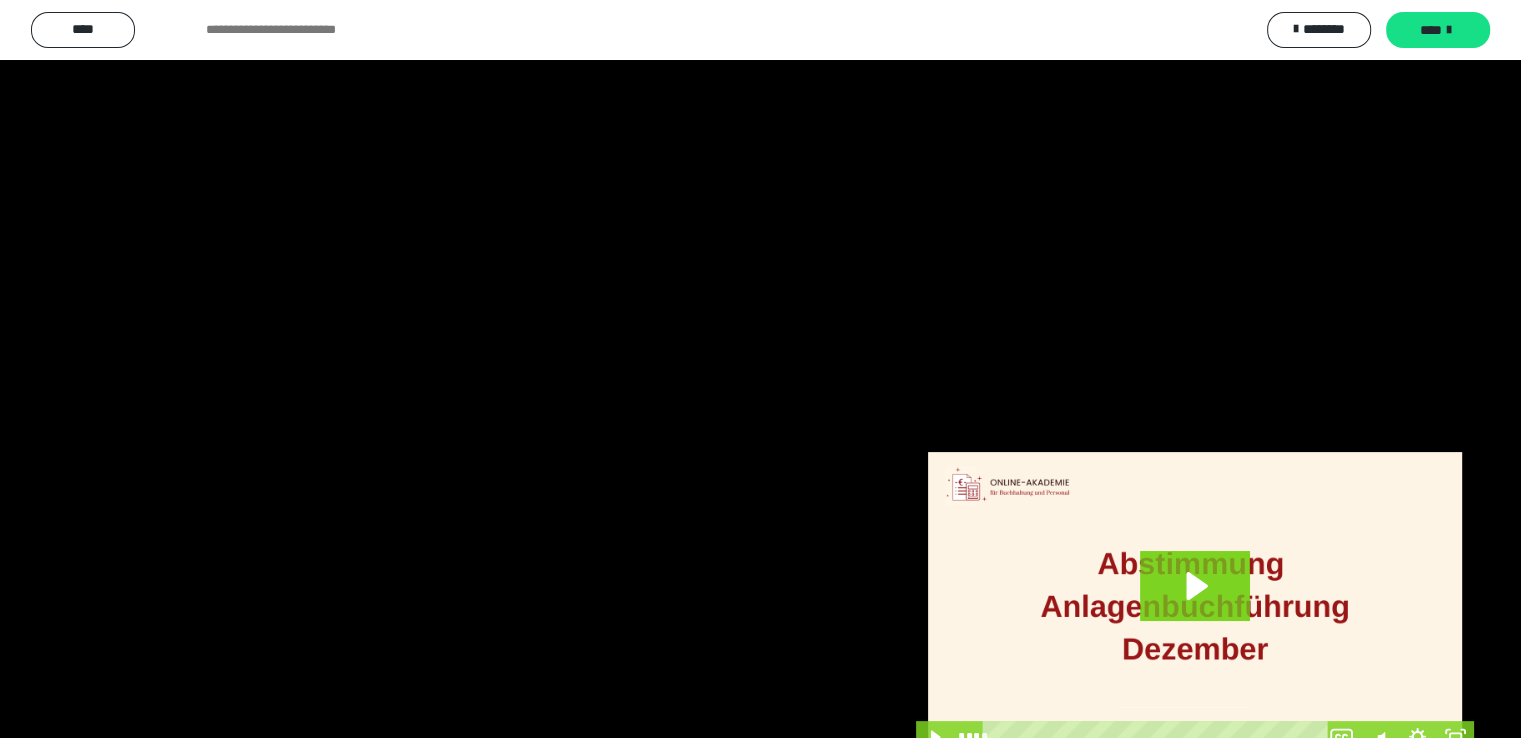 scroll, scrollTop: 3930, scrollLeft: 0, axis: vertical 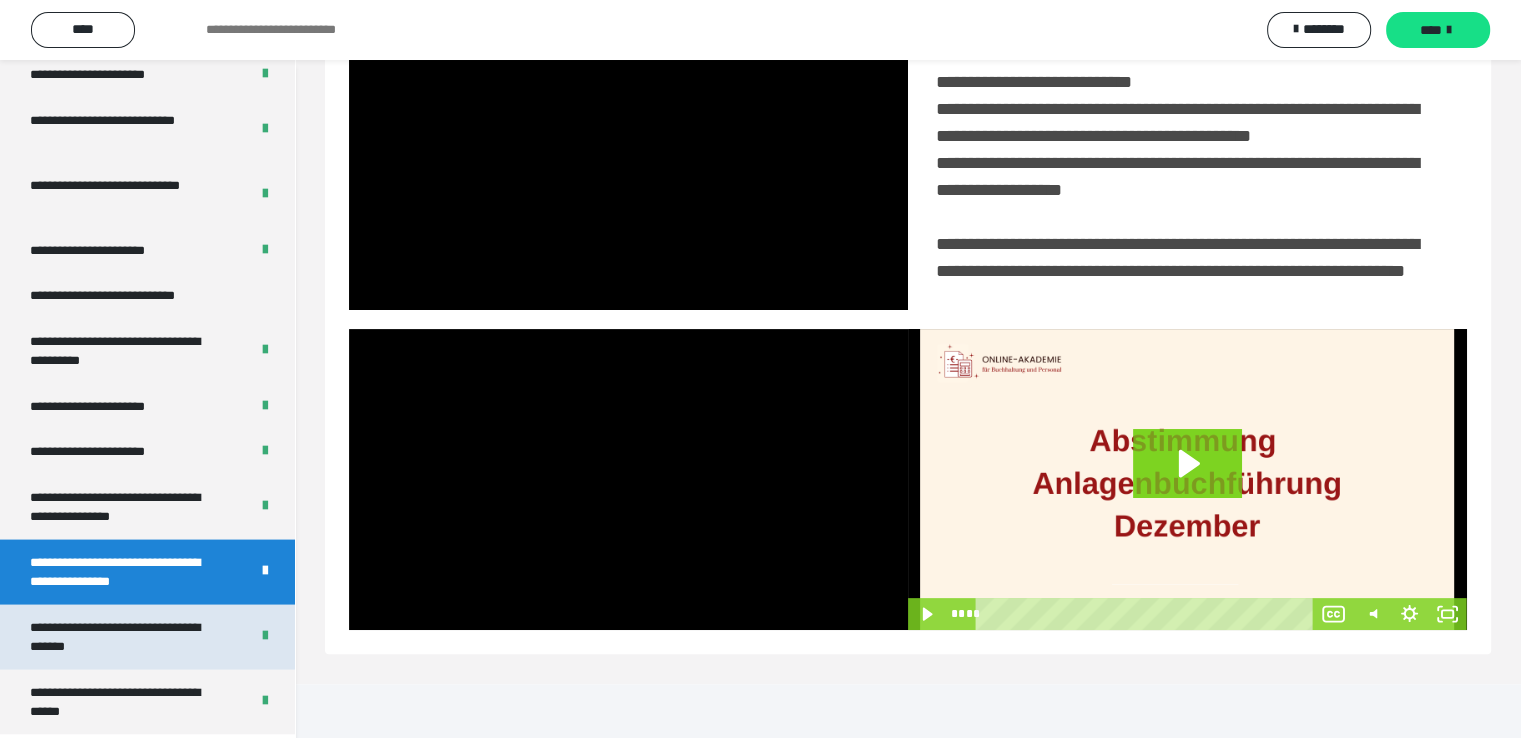 click on "**********" at bounding box center [124, 637] 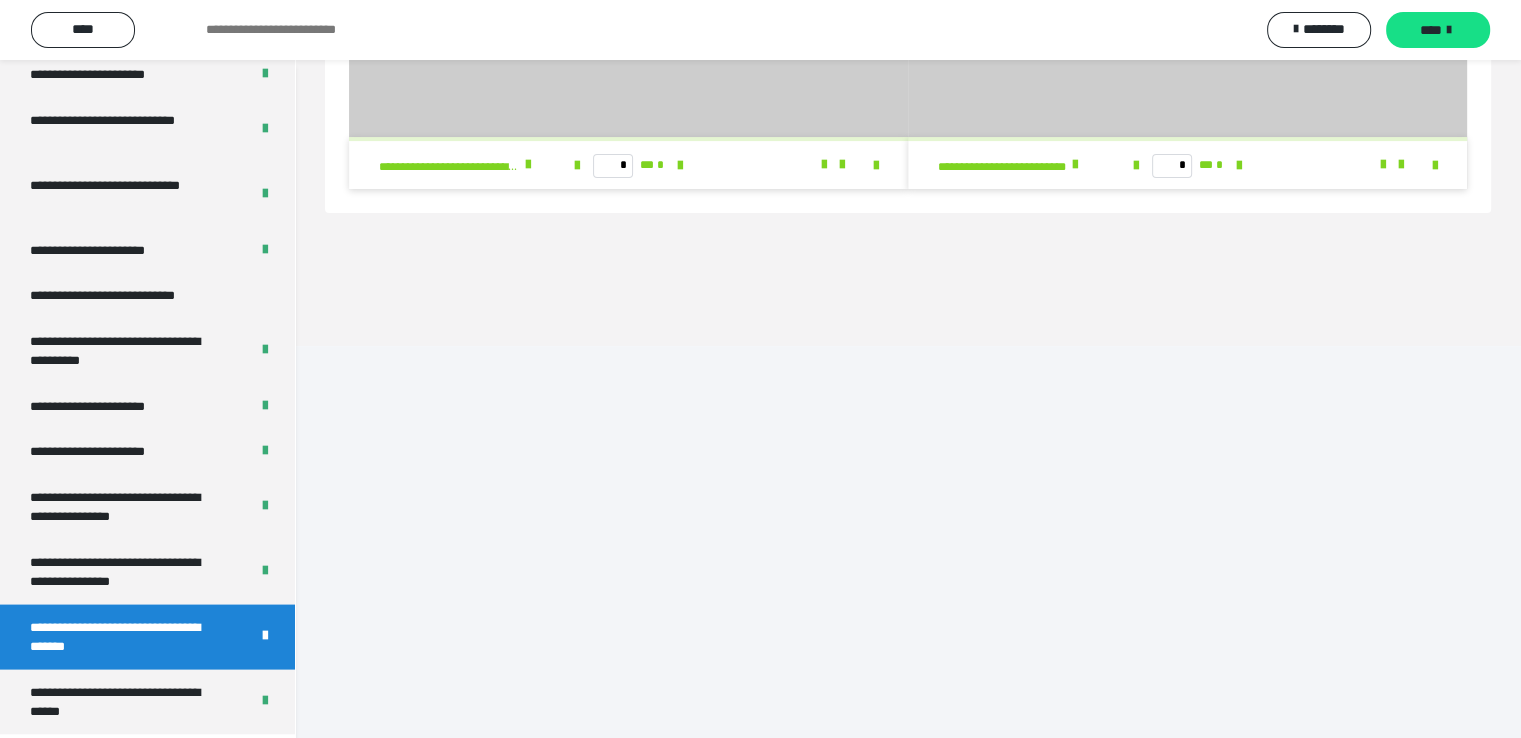 scroll, scrollTop: 60, scrollLeft: 0, axis: vertical 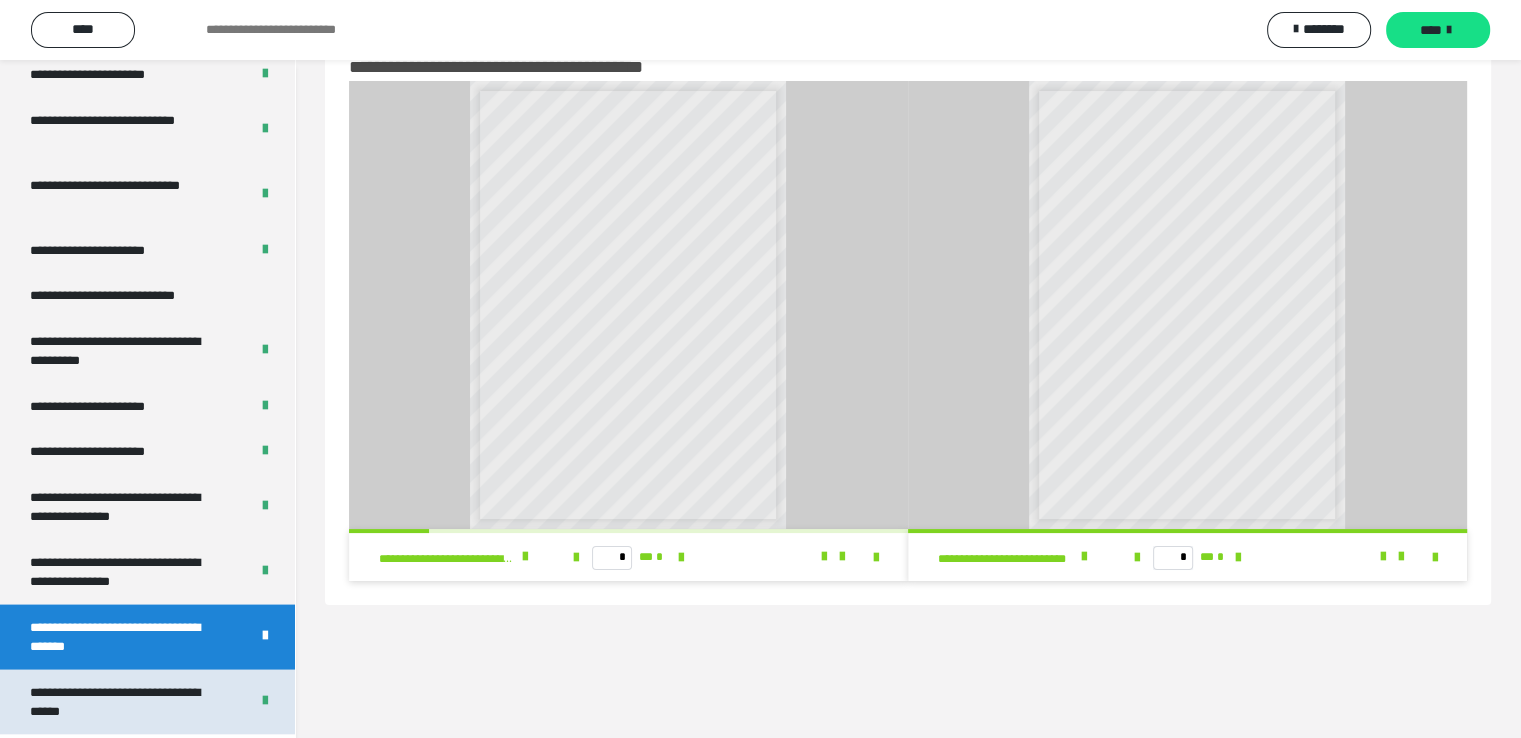 click on "**********" at bounding box center [124, 702] 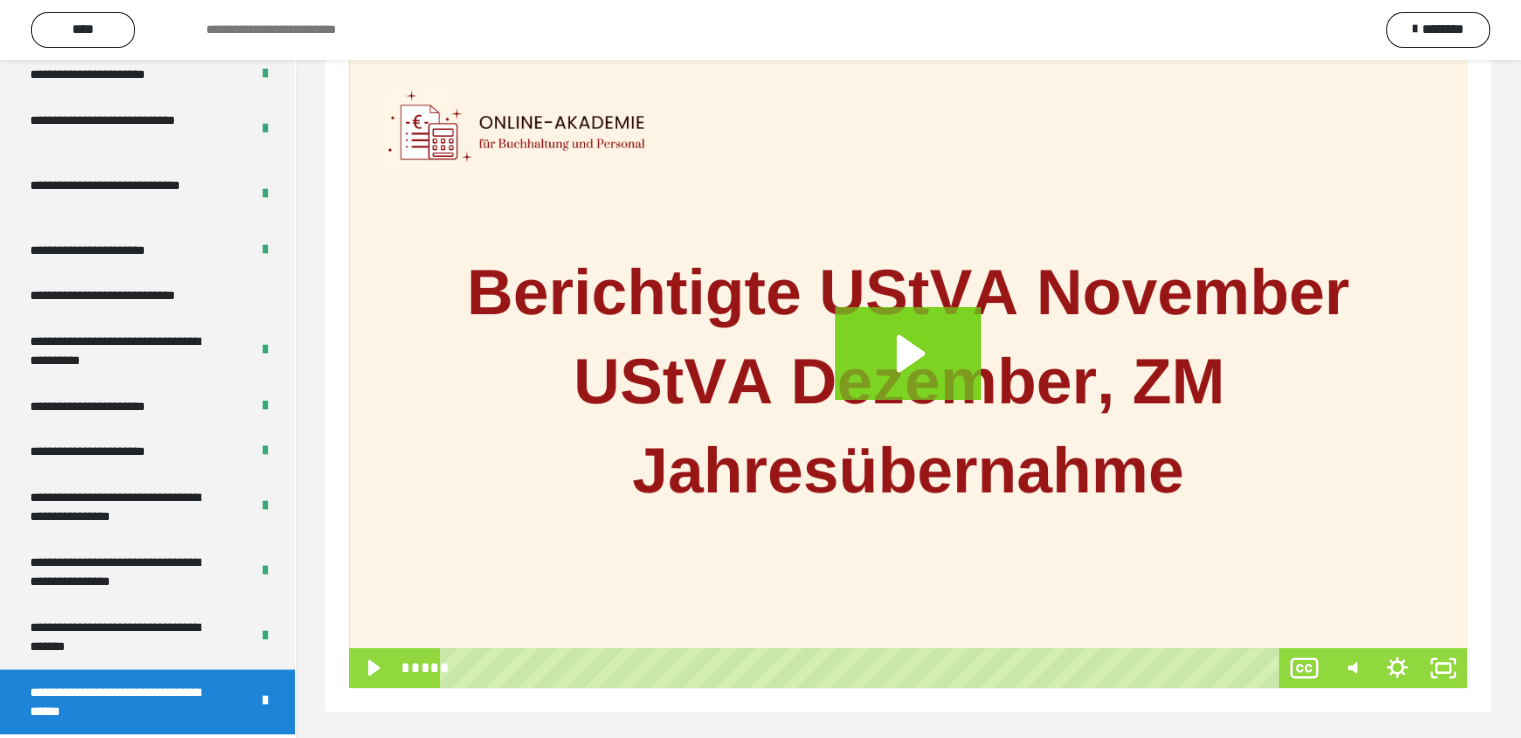 scroll, scrollTop: 304, scrollLeft: 0, axis: vertical 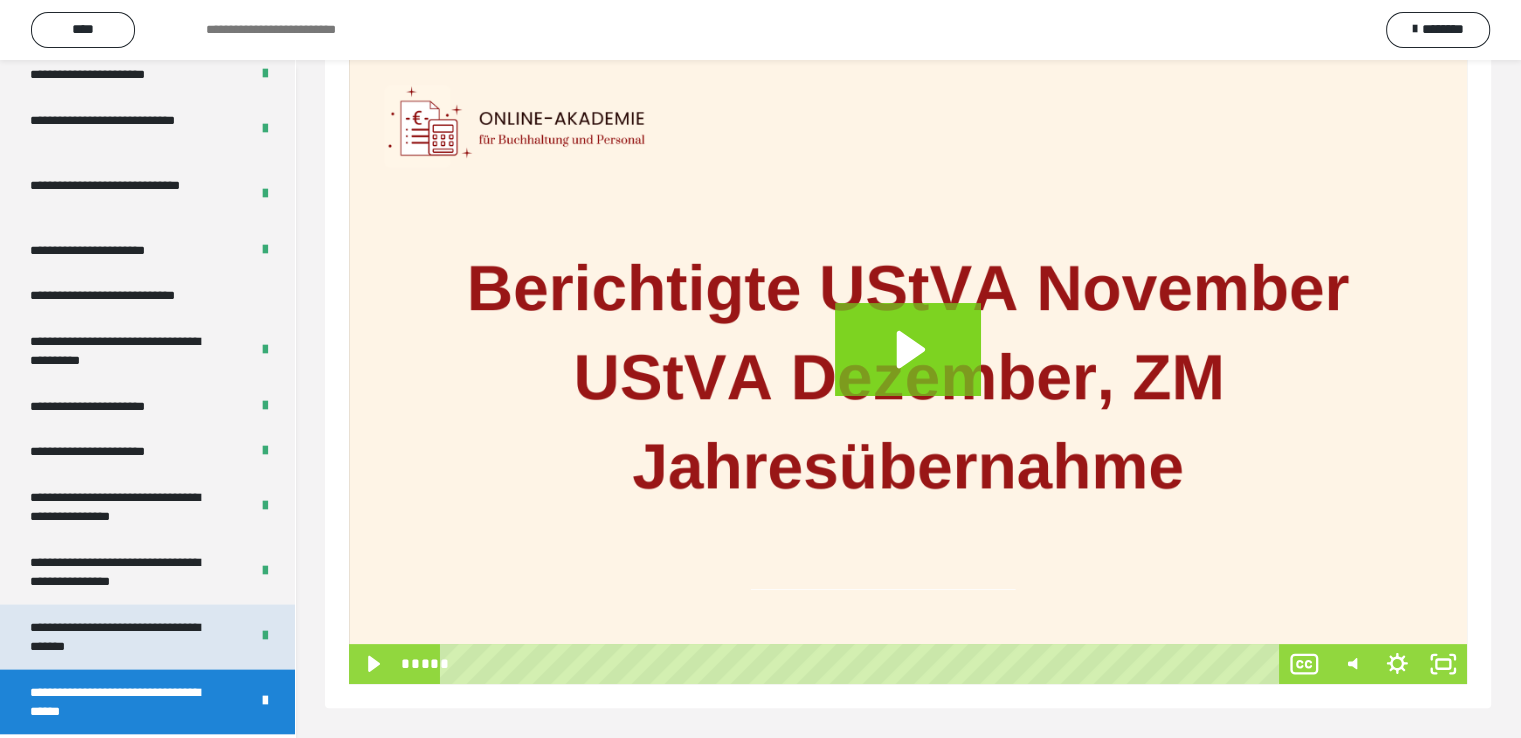 click on "**********" at bounding box center [124, 637] 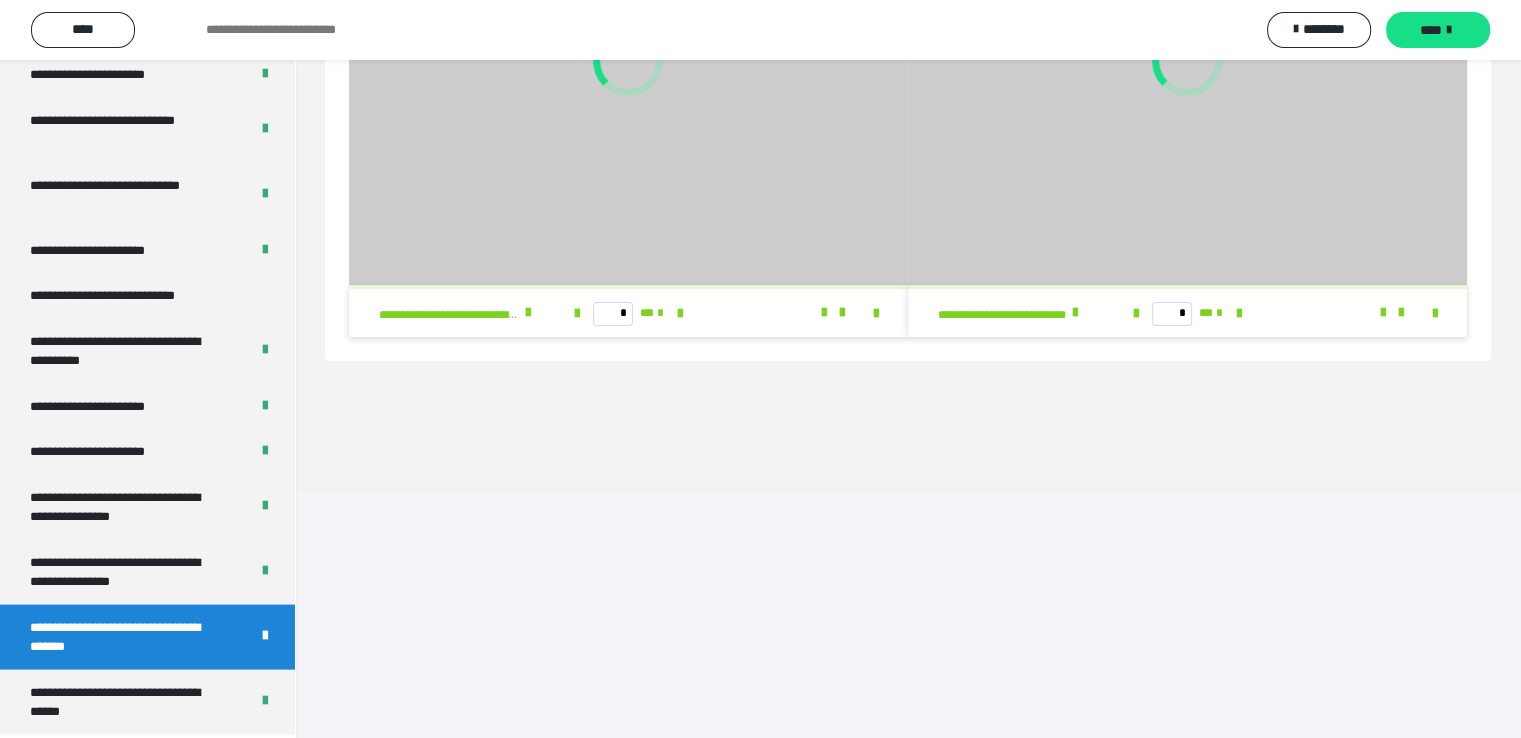 scroll, scrollTop: 60, scrollLeft: 0, axis: vertical 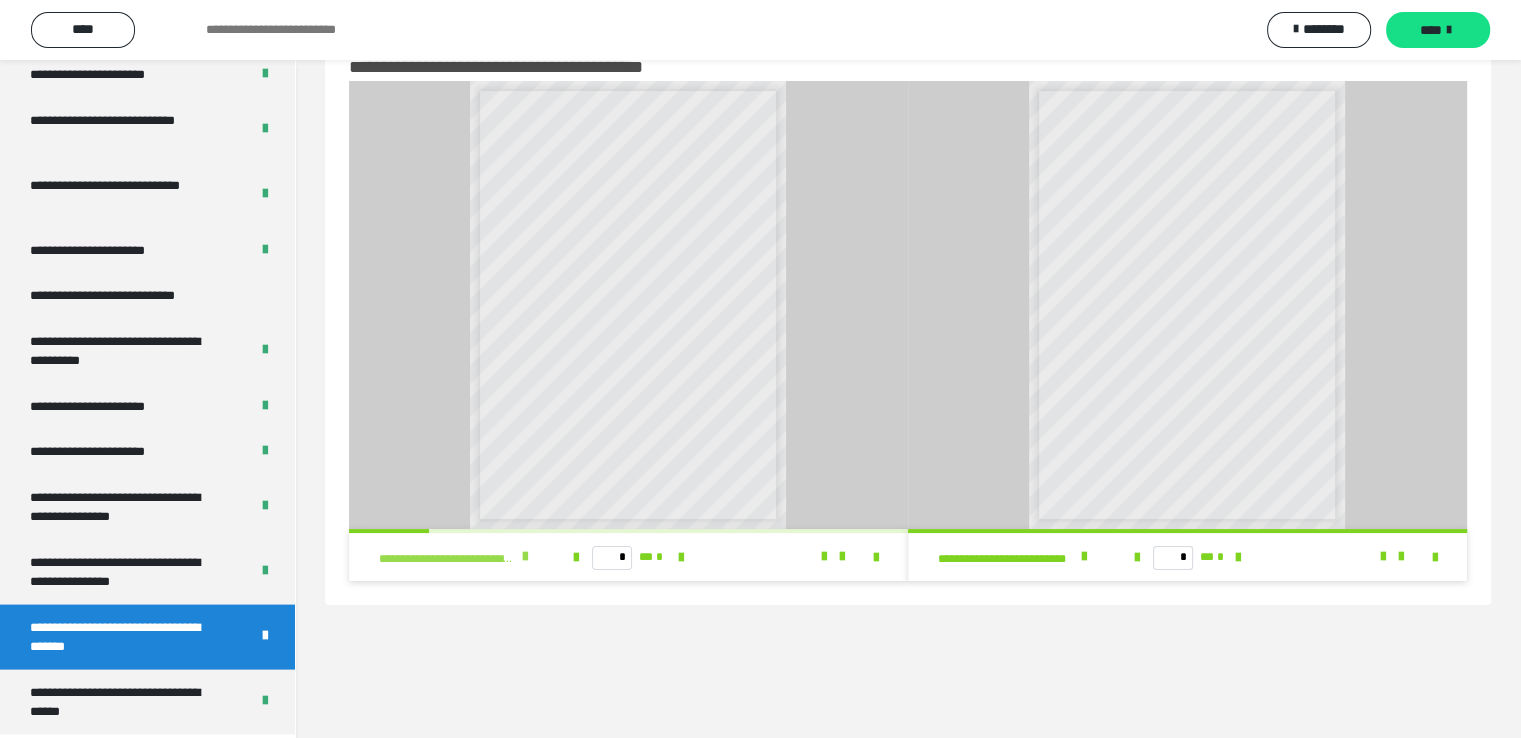click at bounding box center (525, 557) 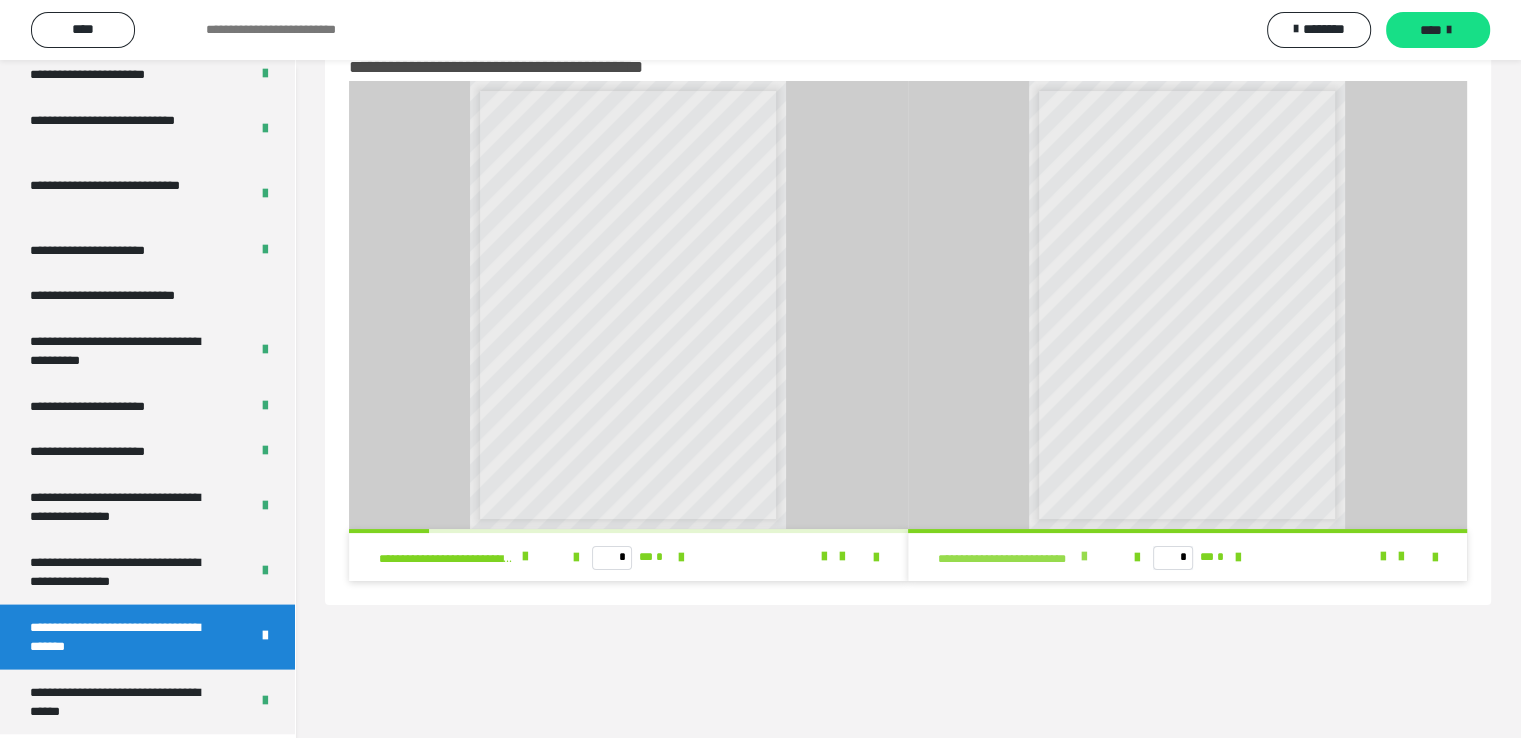 click at bounding box center (1083, 557) 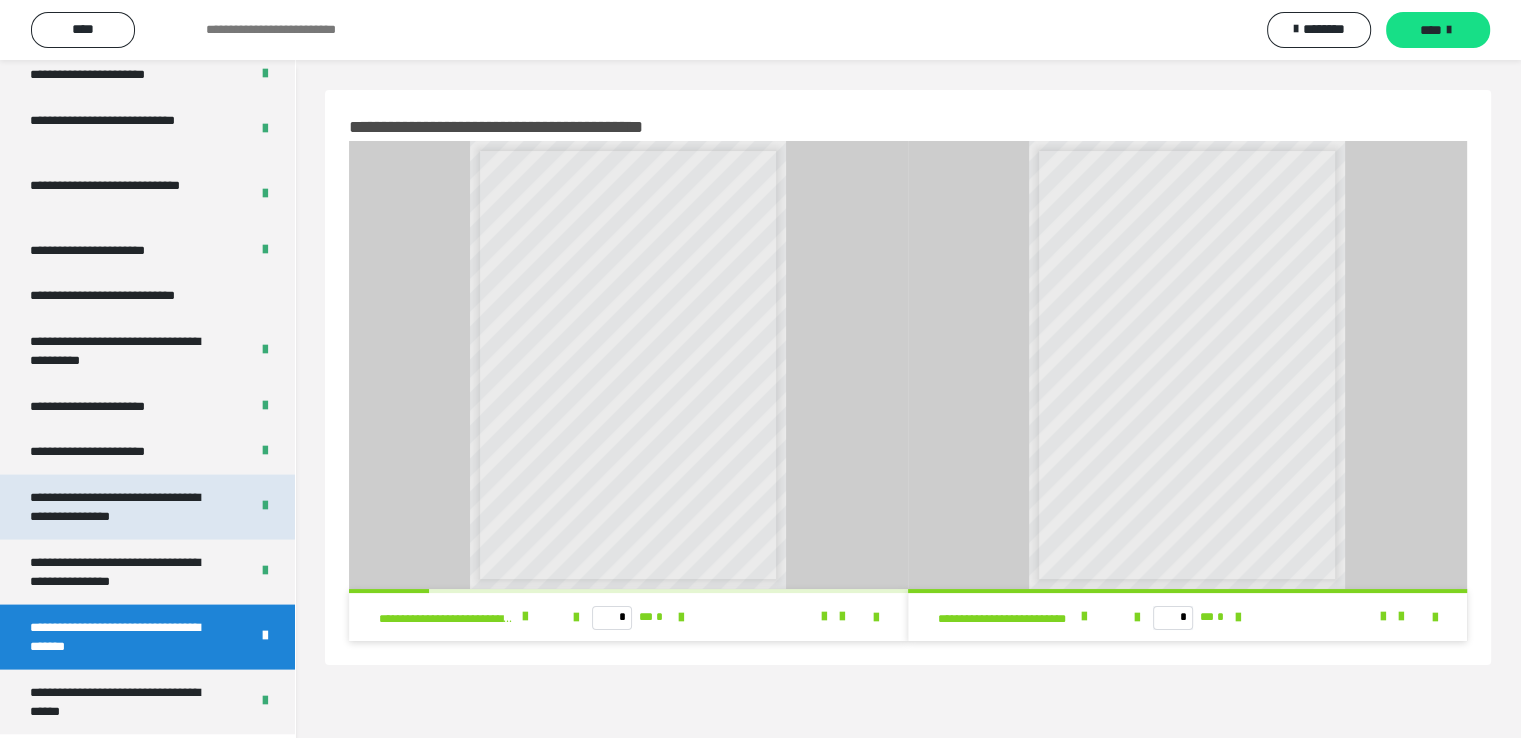 scroll, scrollTop: 60, scrollLeft: 0, axis: vertical 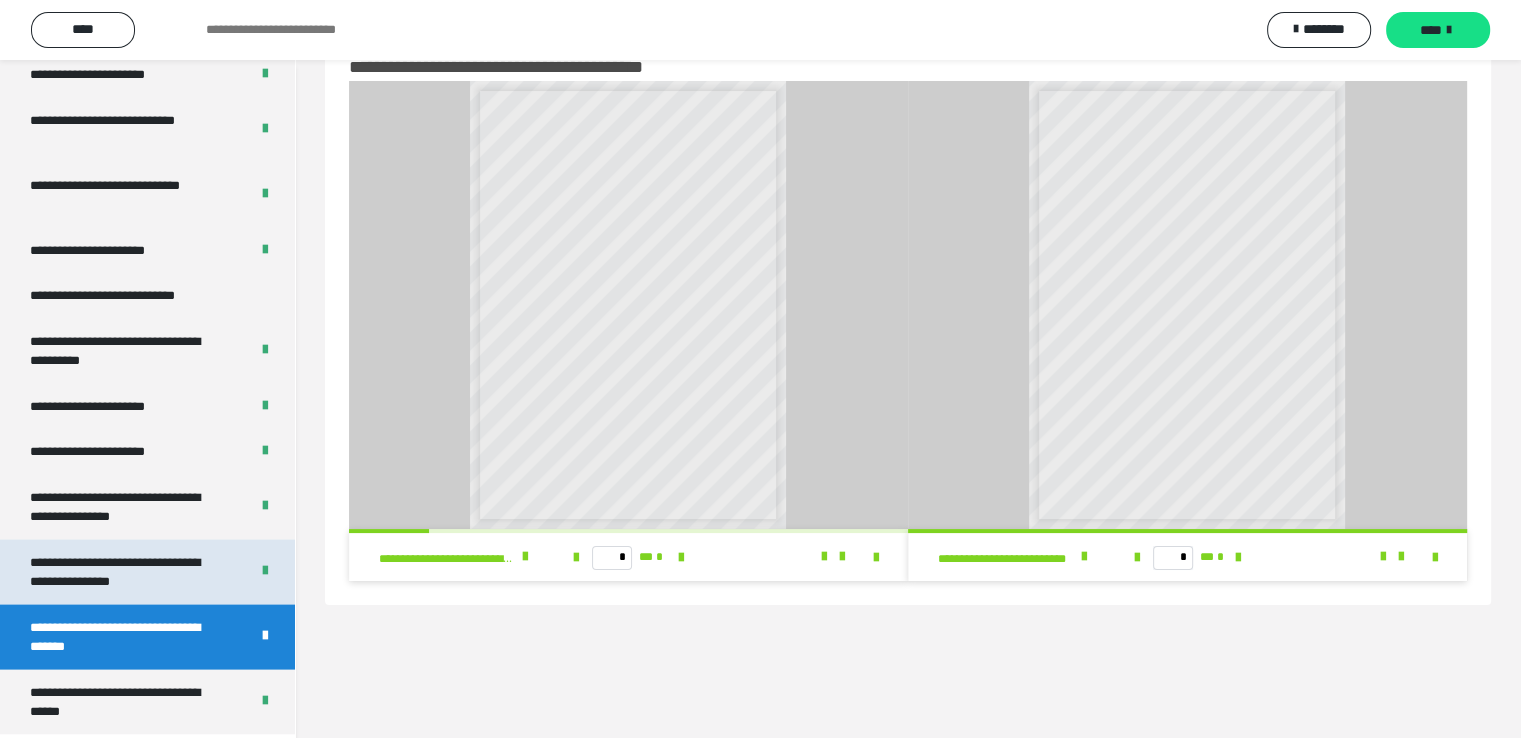 click on "**********" at bounding box center (124, 572) 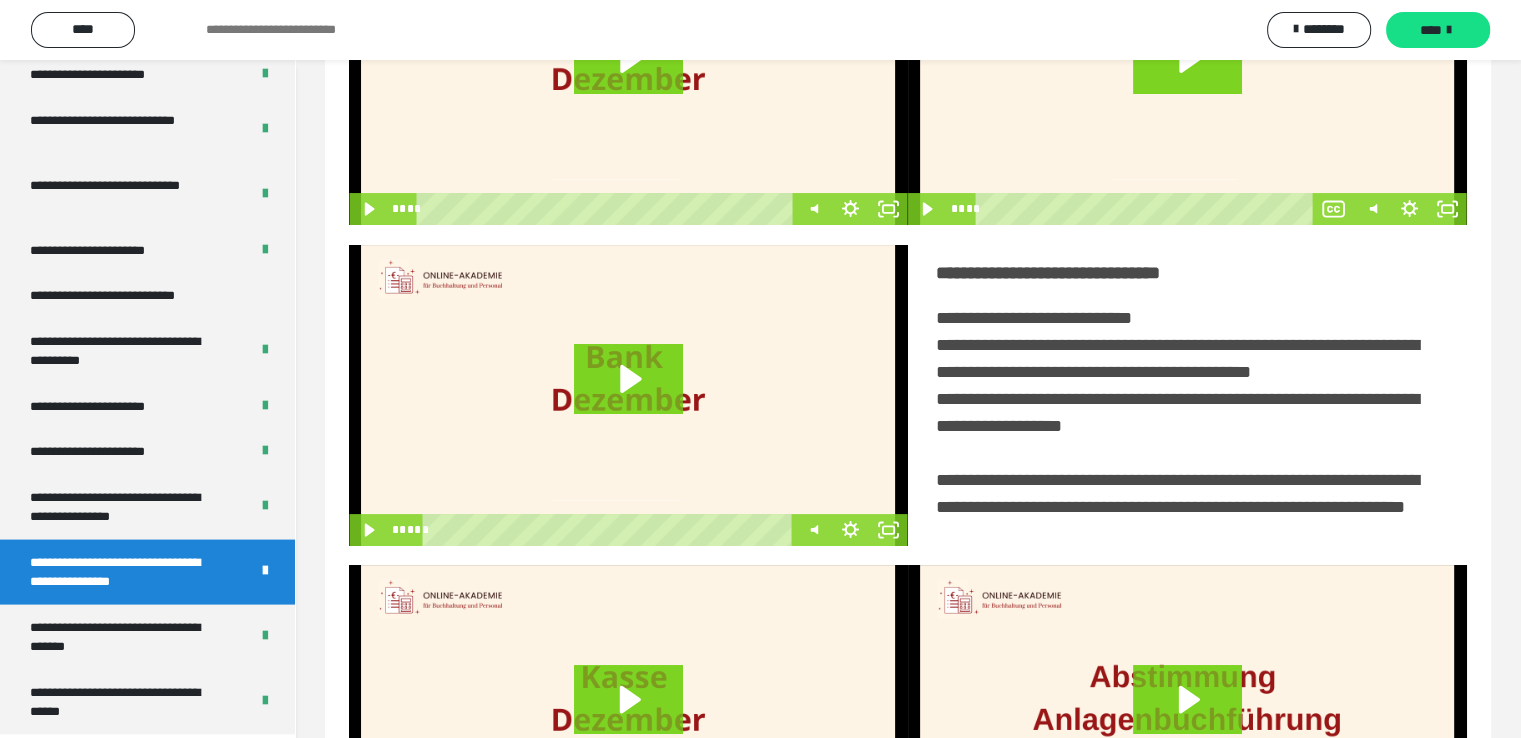 scroll, scrollTop: 452, scrollLeft: 0, axis: vertical 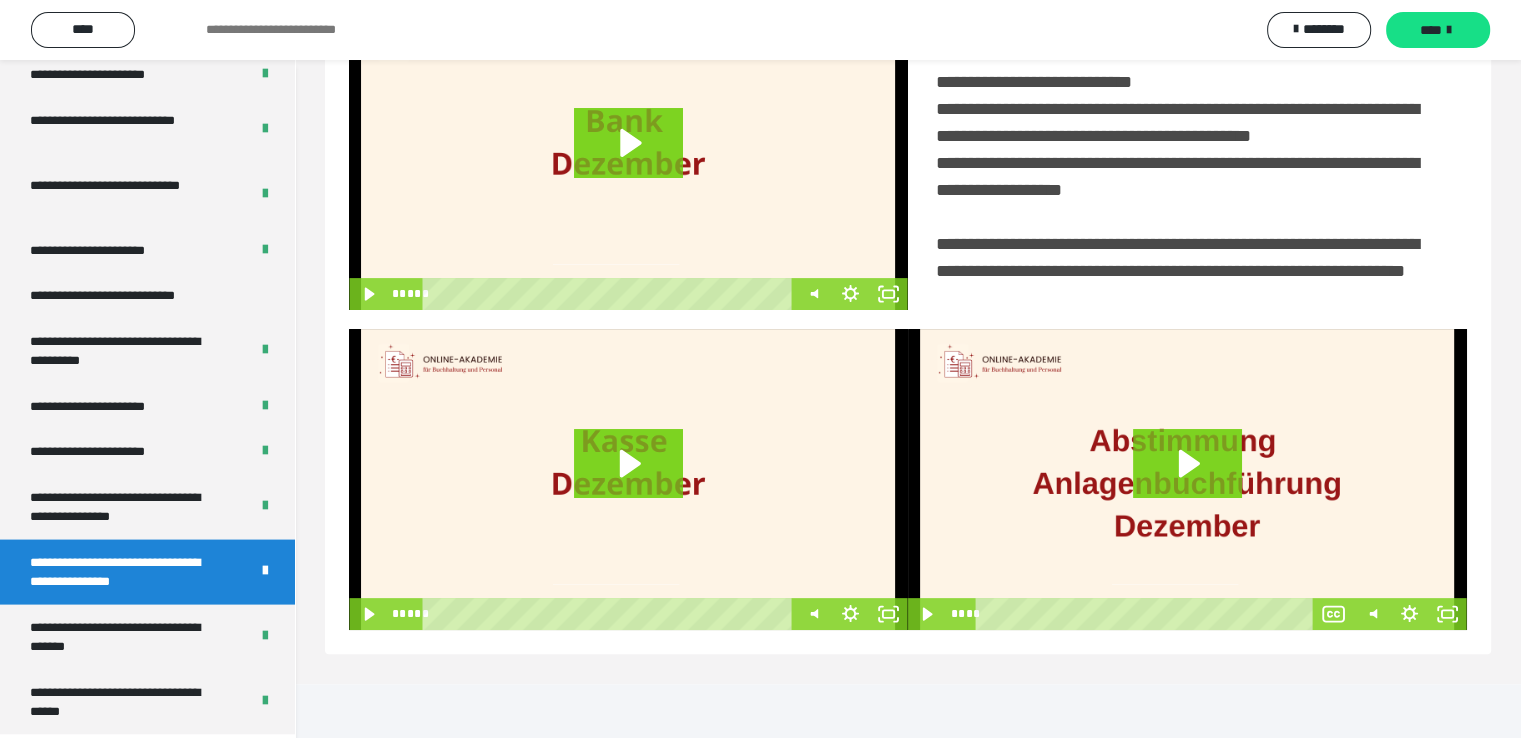 click at bounding box center [628, 479] 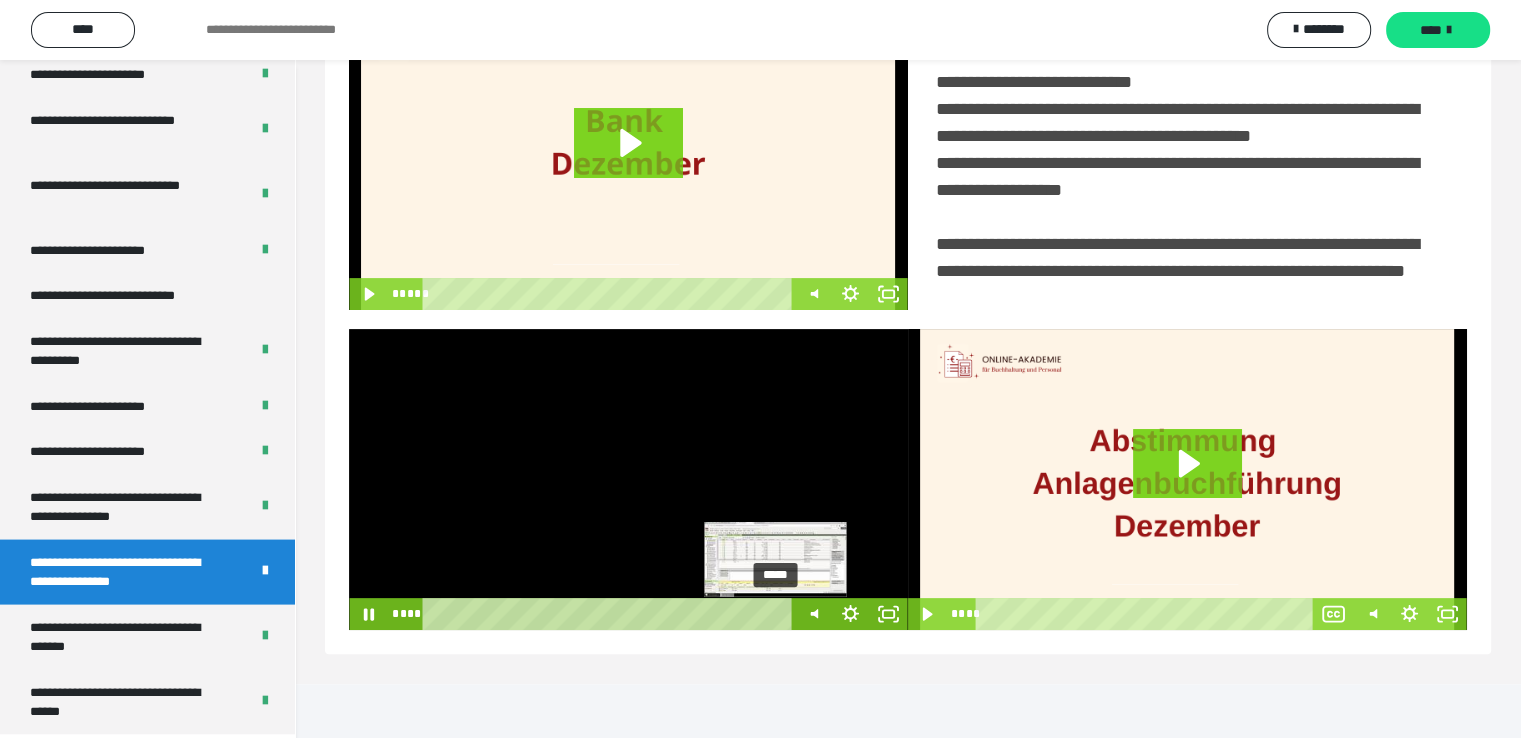 click on "*****" at bounding box center (610, 614) 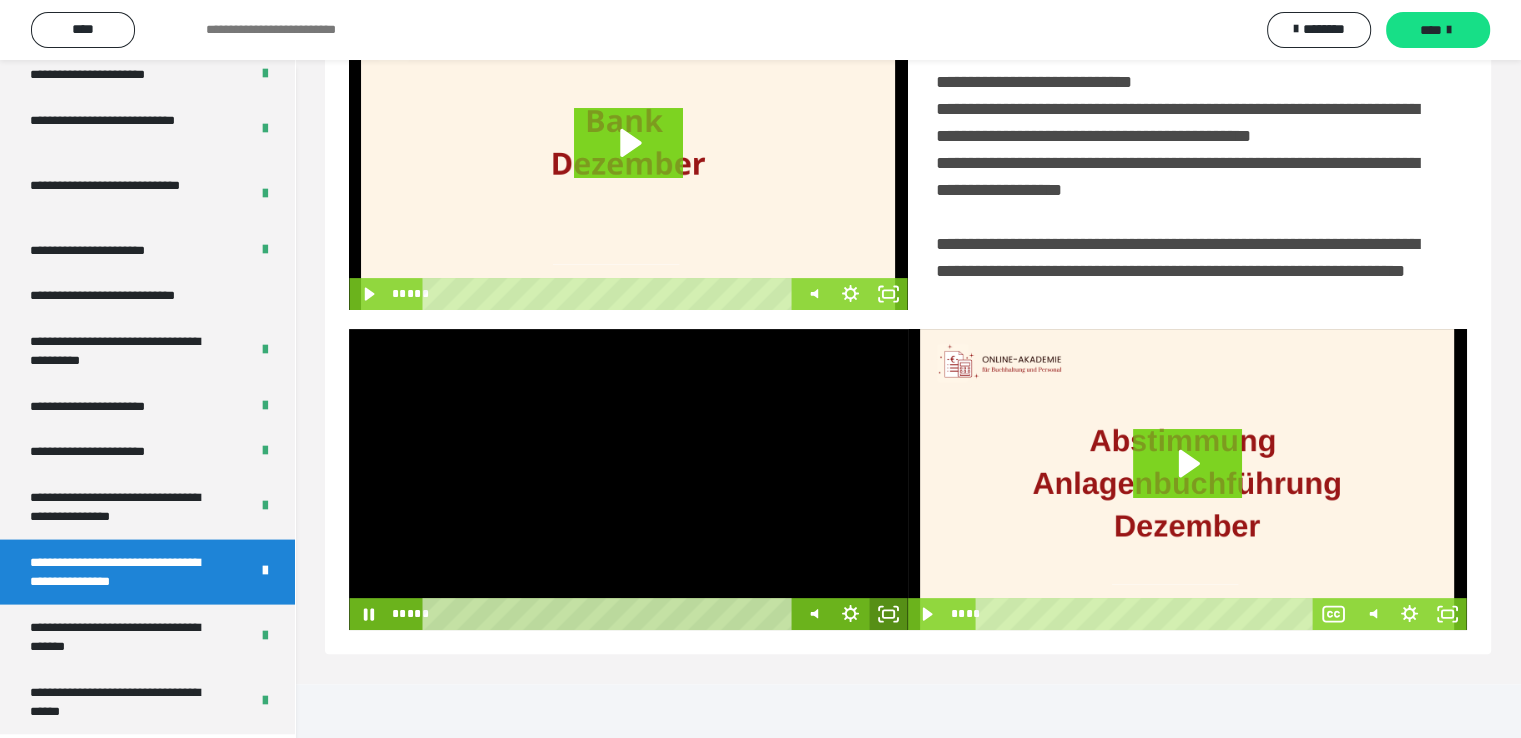 click 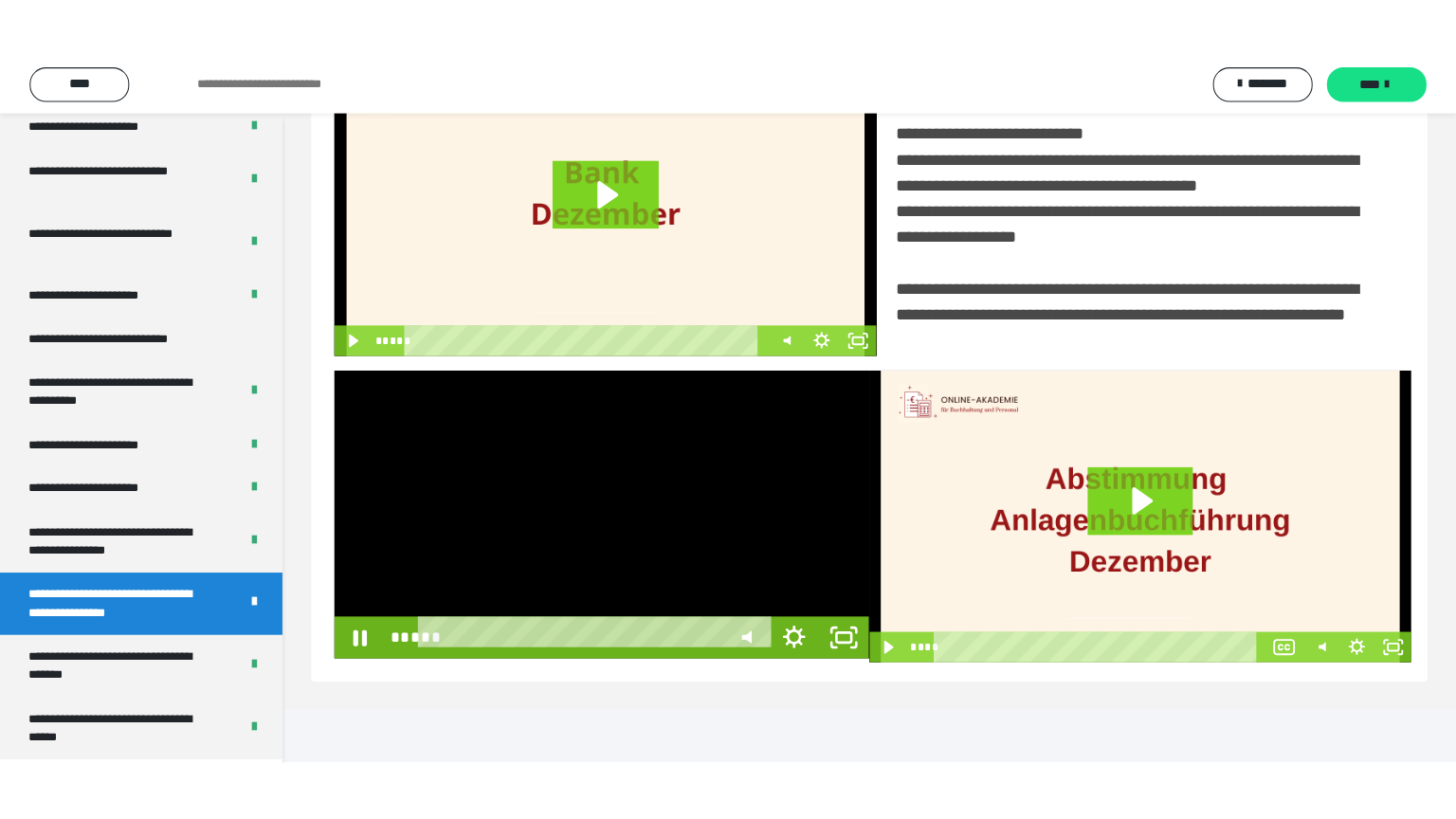 scroll, scrollTop: 317, scrollLeft: 0, axis: vertical 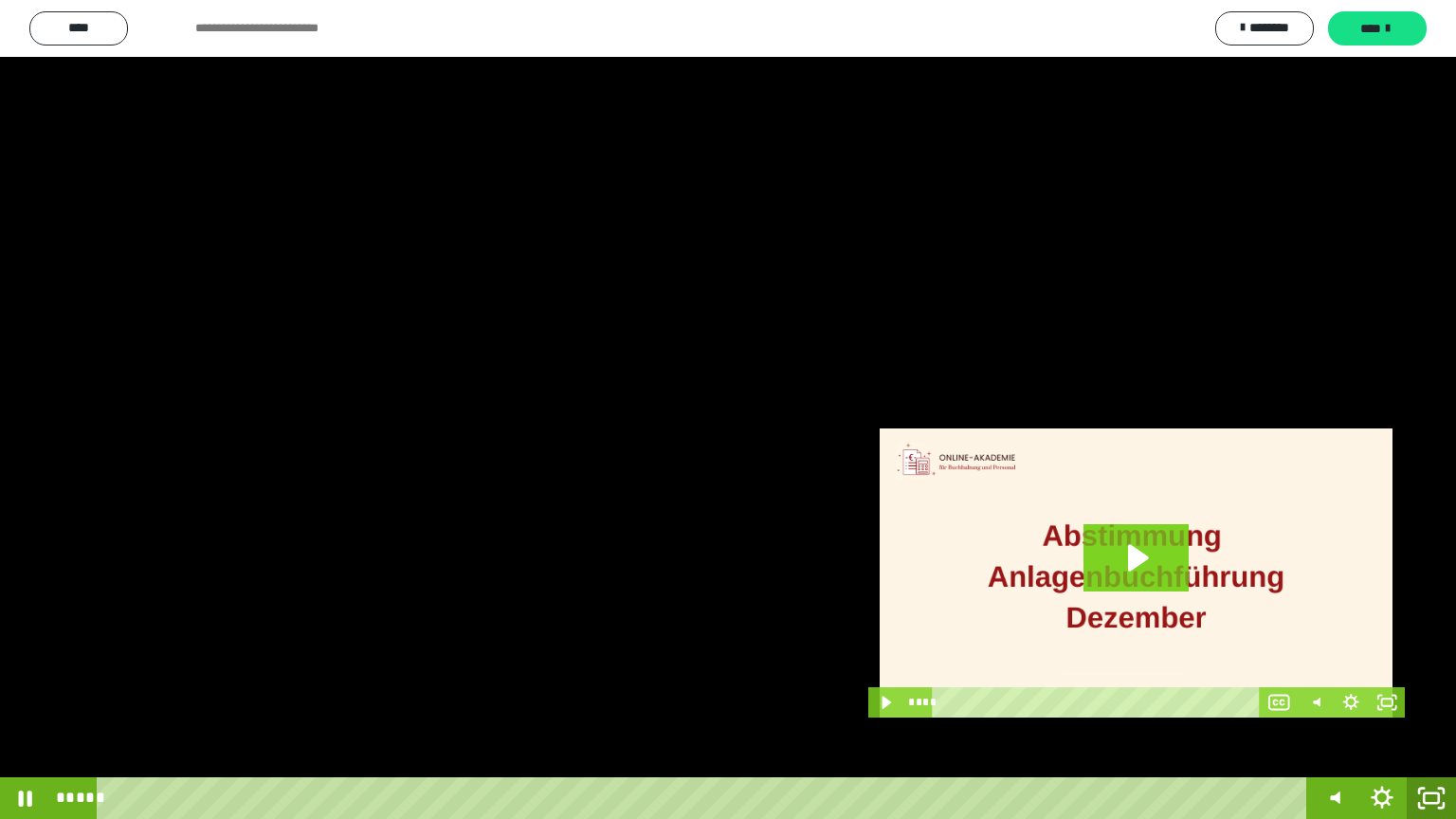 click 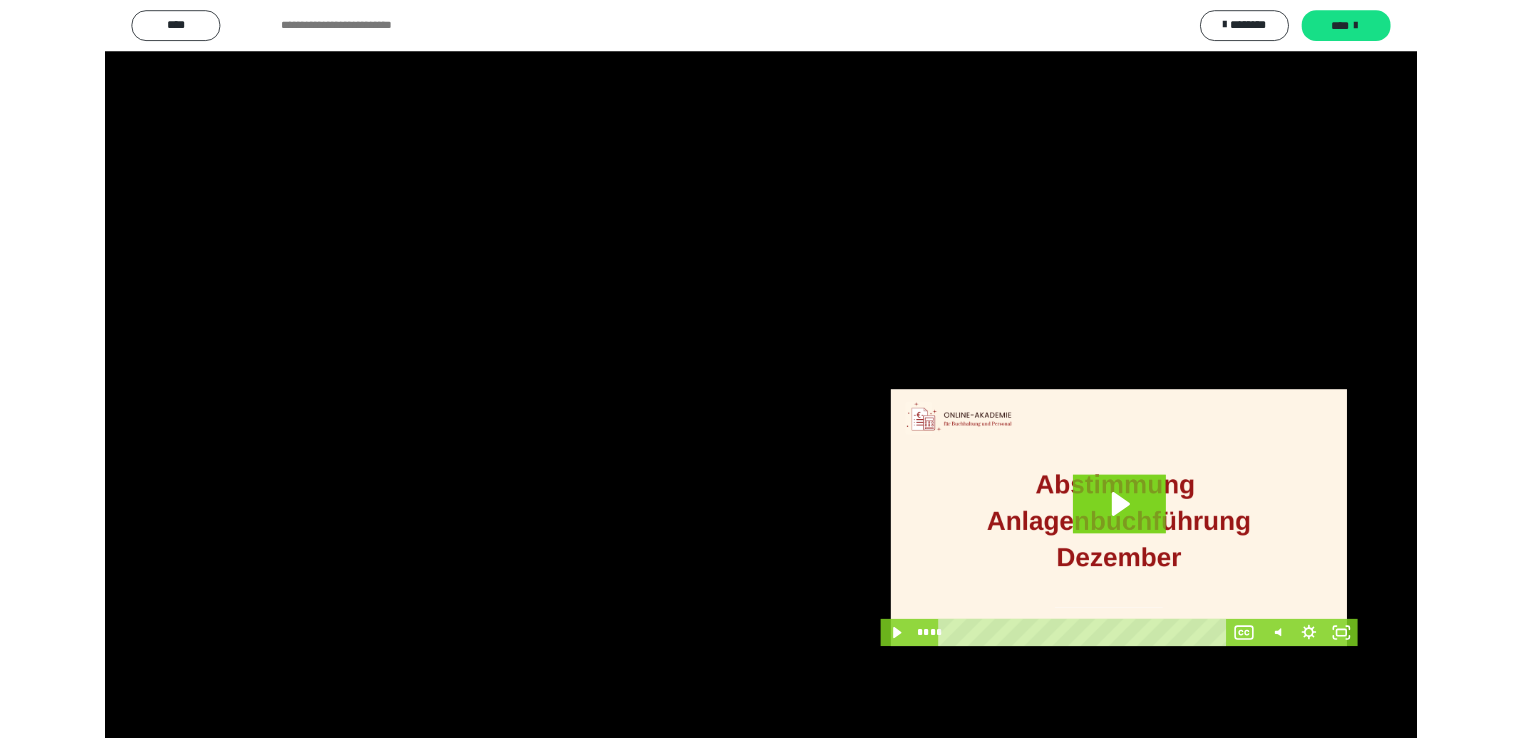 scroll, scrollTop: 3930, scrollLeft: 0, axis: vertical 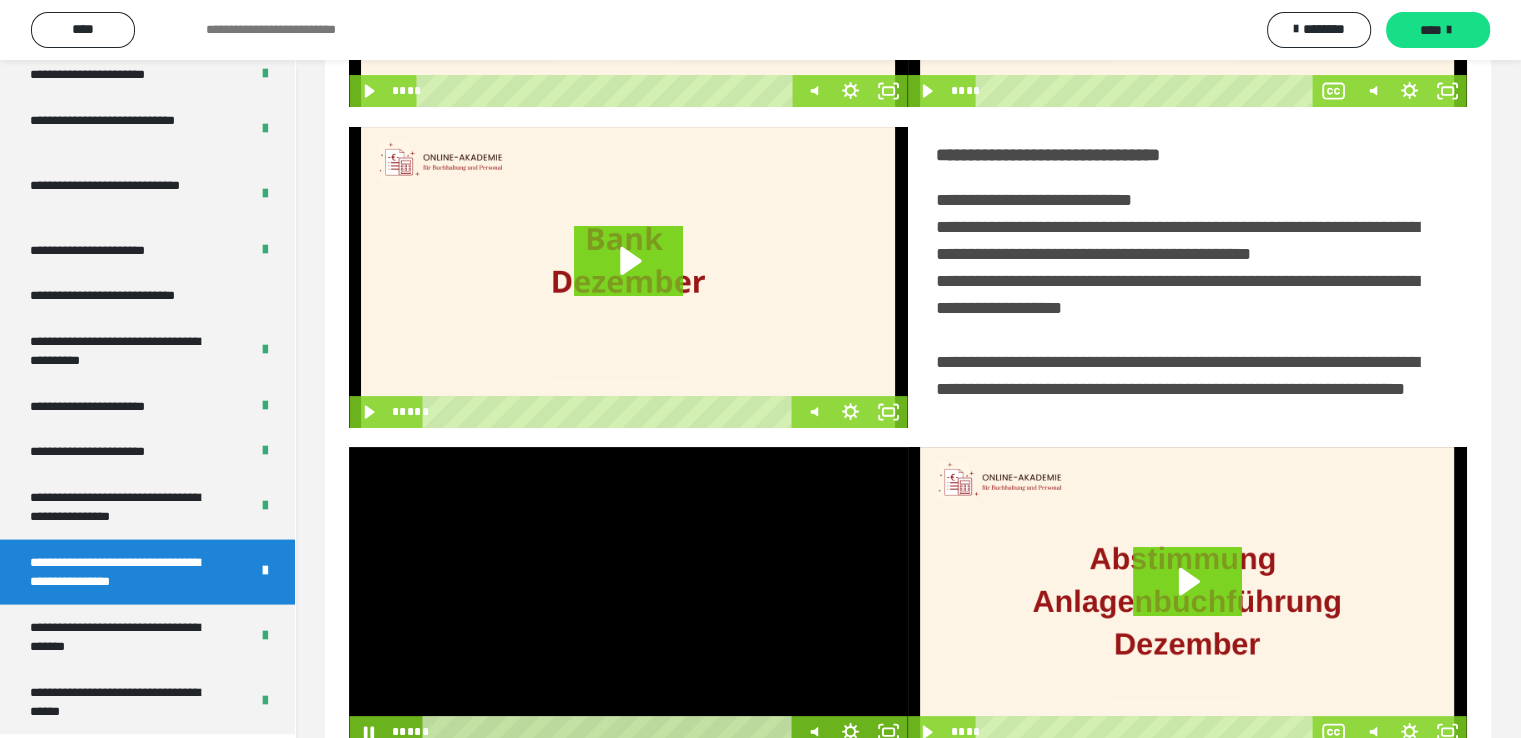 click at bounding box center [628, 597] 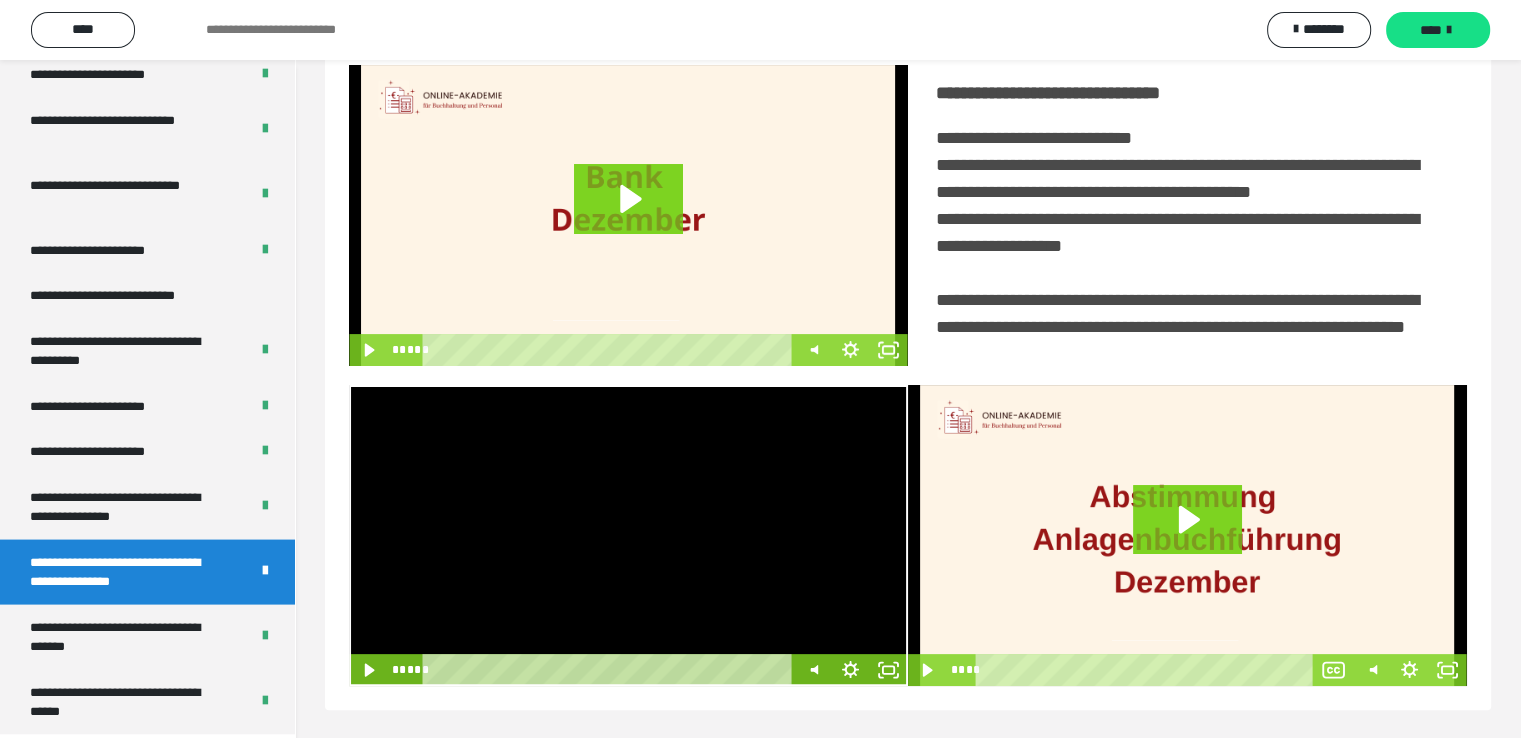 scroll, scrollTop: 452, scrollLeft: 0, axis: vertical 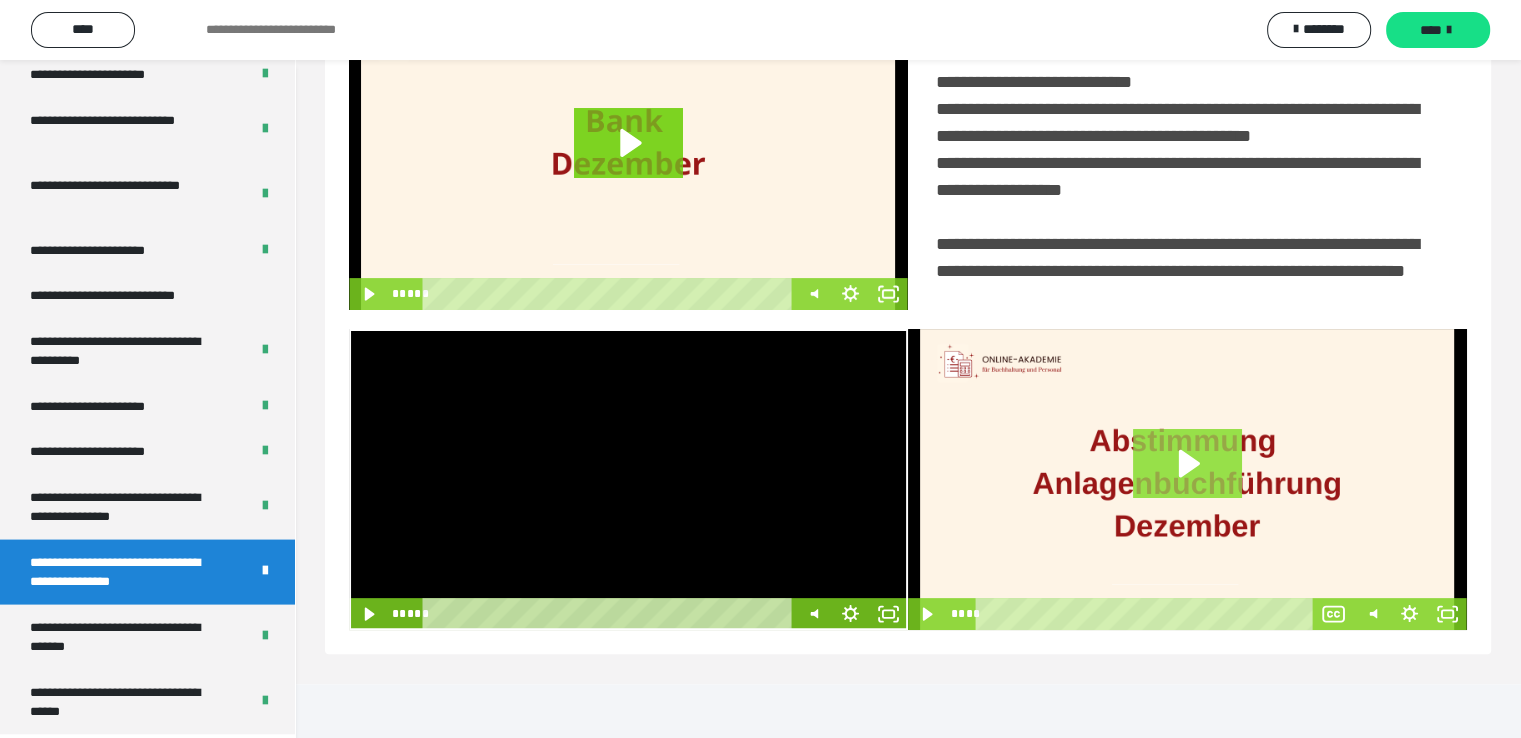 click 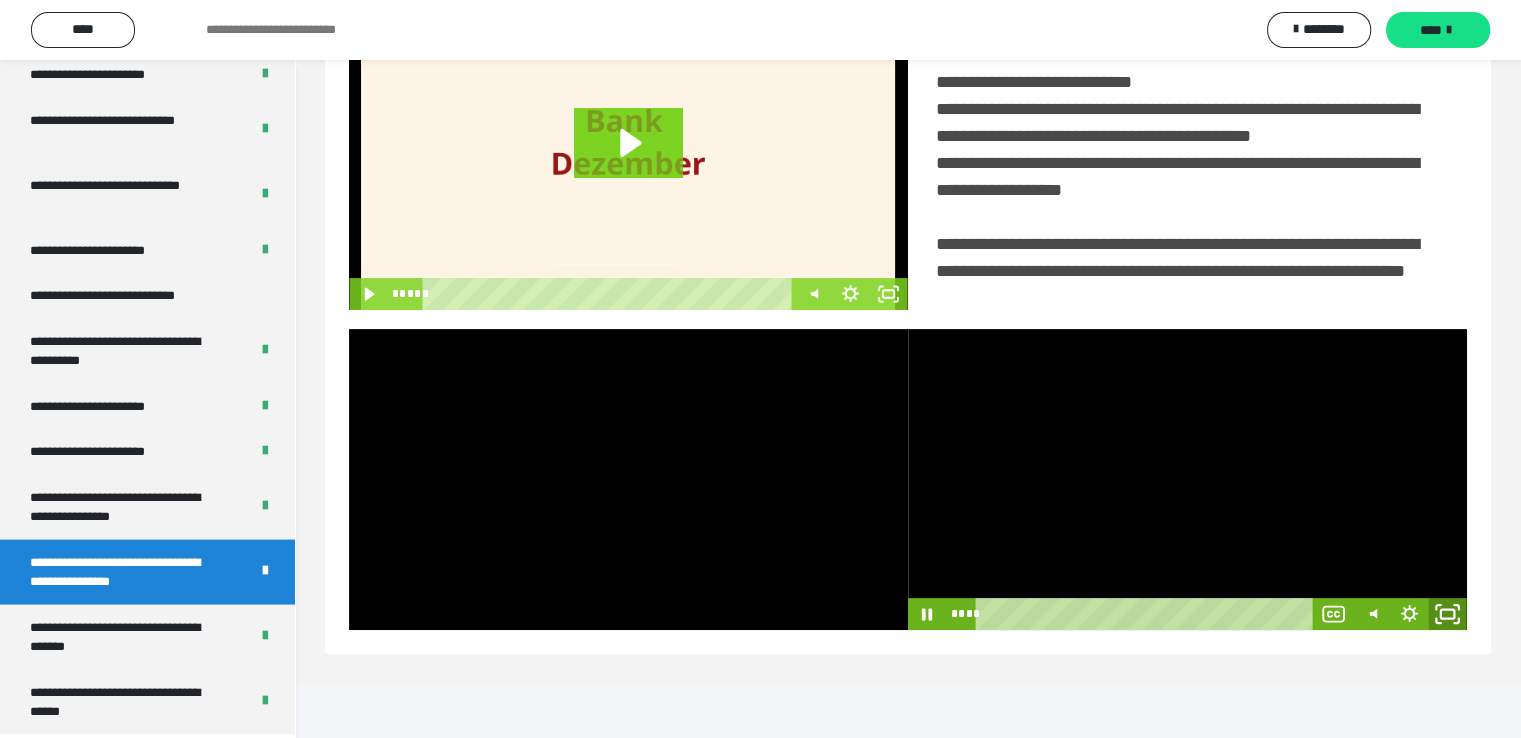 click 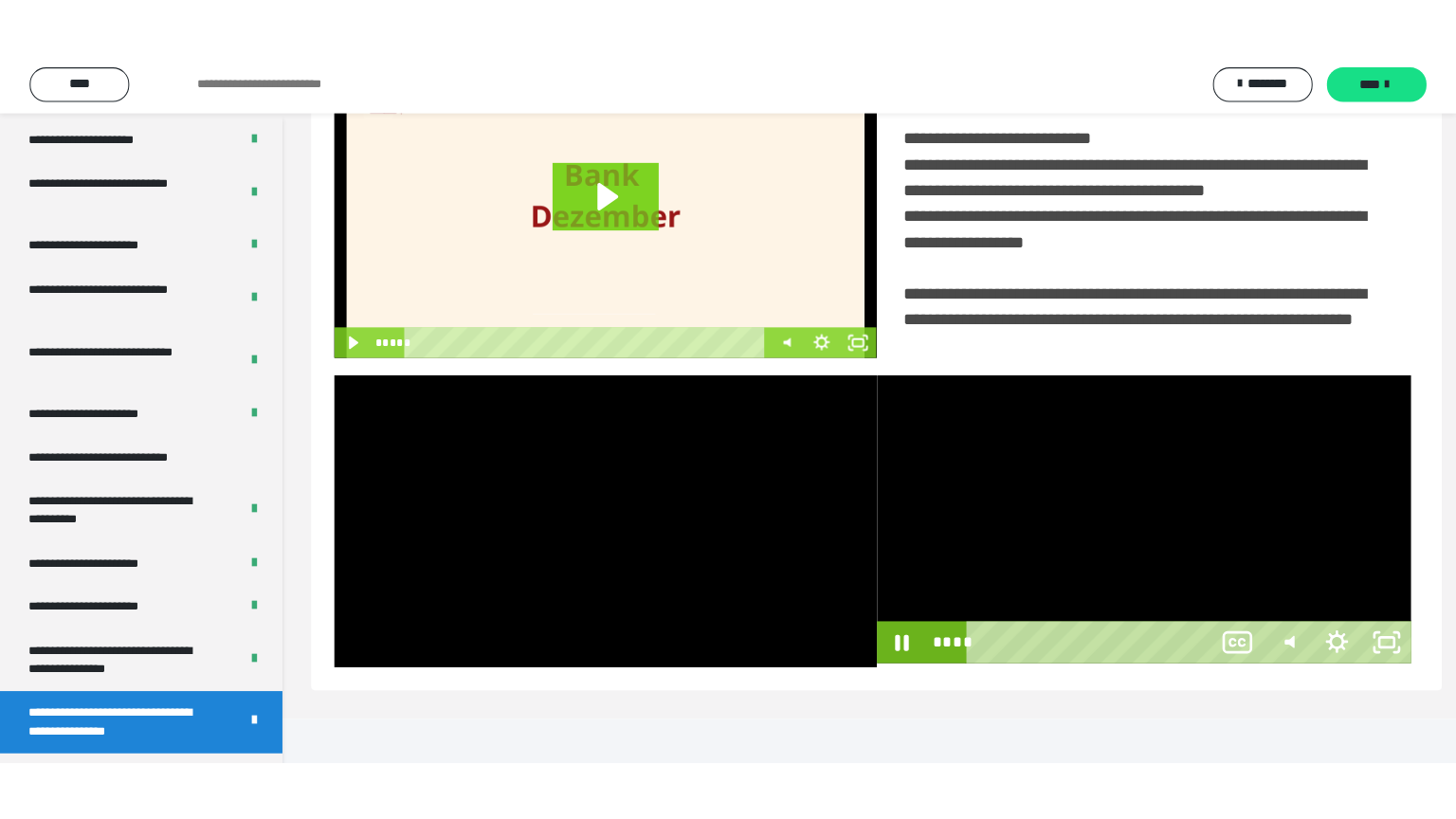 scroll, scrollTop: 317, scrollLeft: 0, axis: vertical 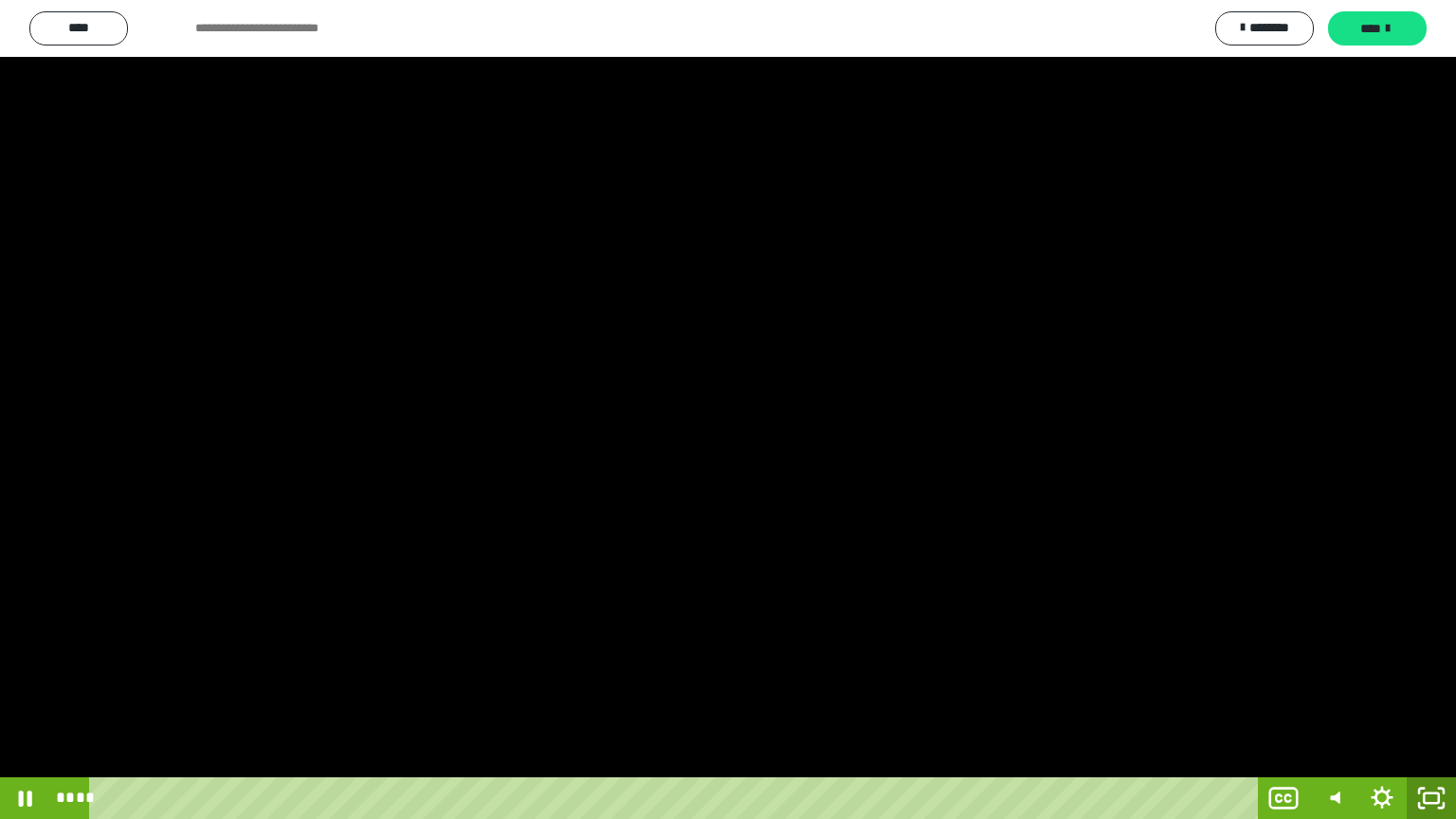 click 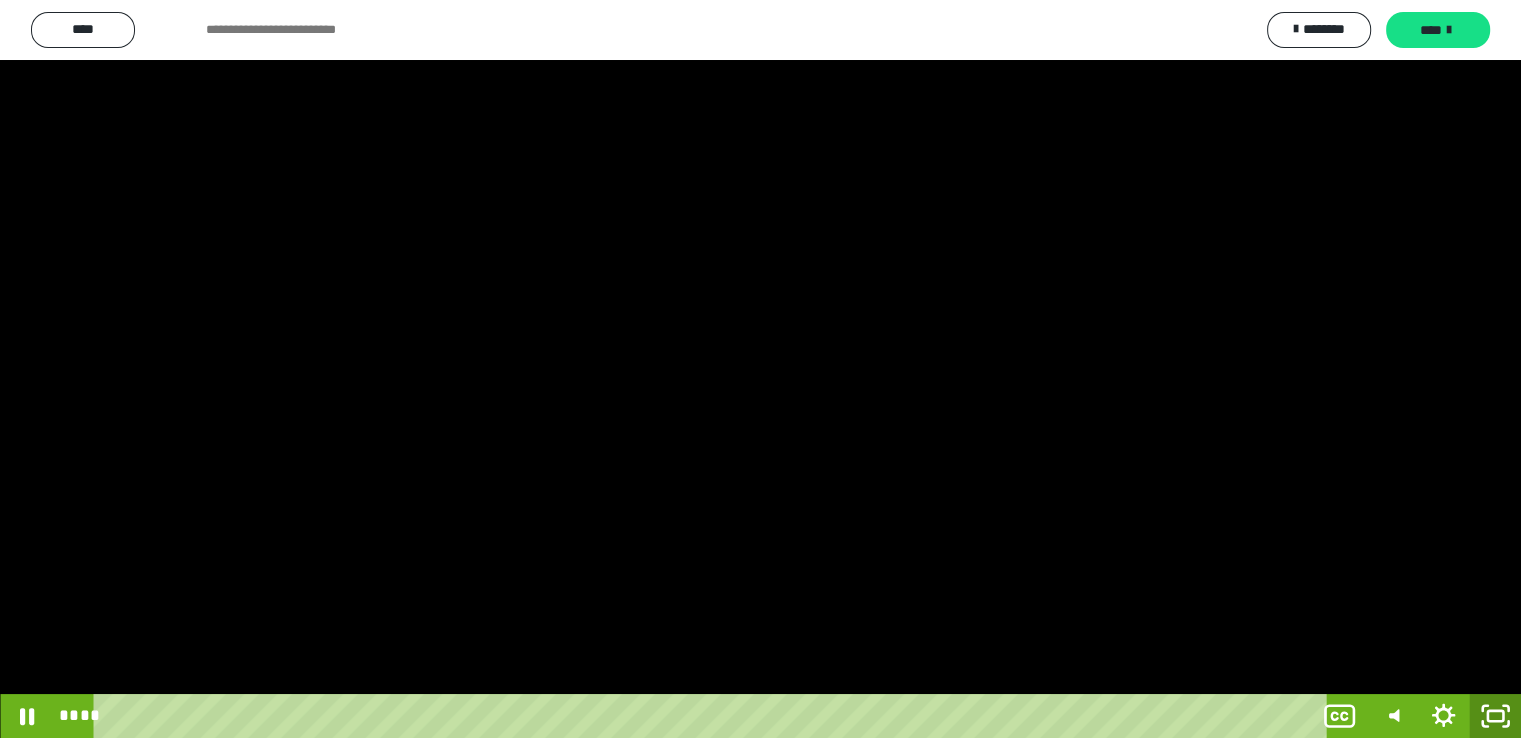 scroll, scrollTop: 3930, scrollLeft: 0, axis: vertical 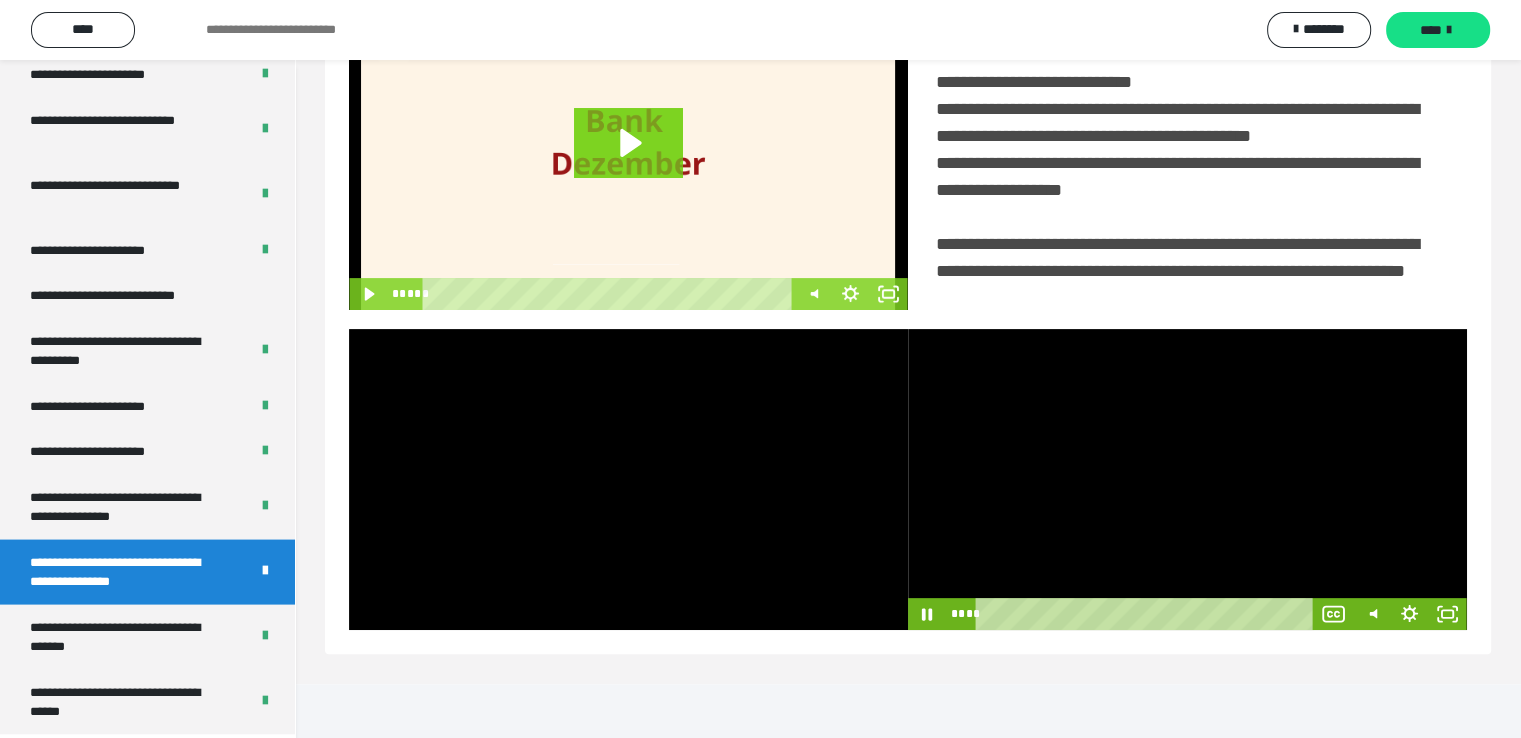 click at bounding box center (1187, 479) 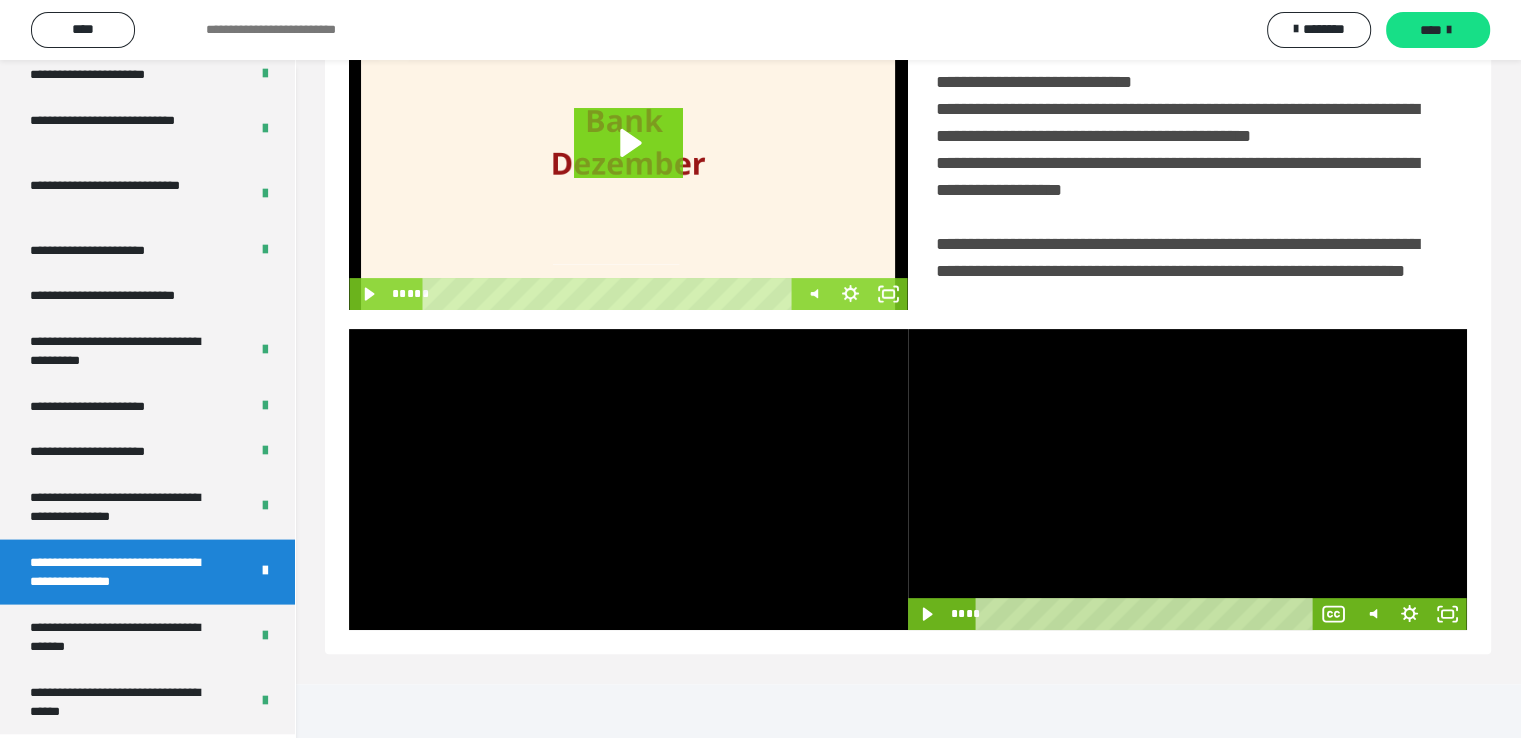 click at bounding box center (1187, 479) 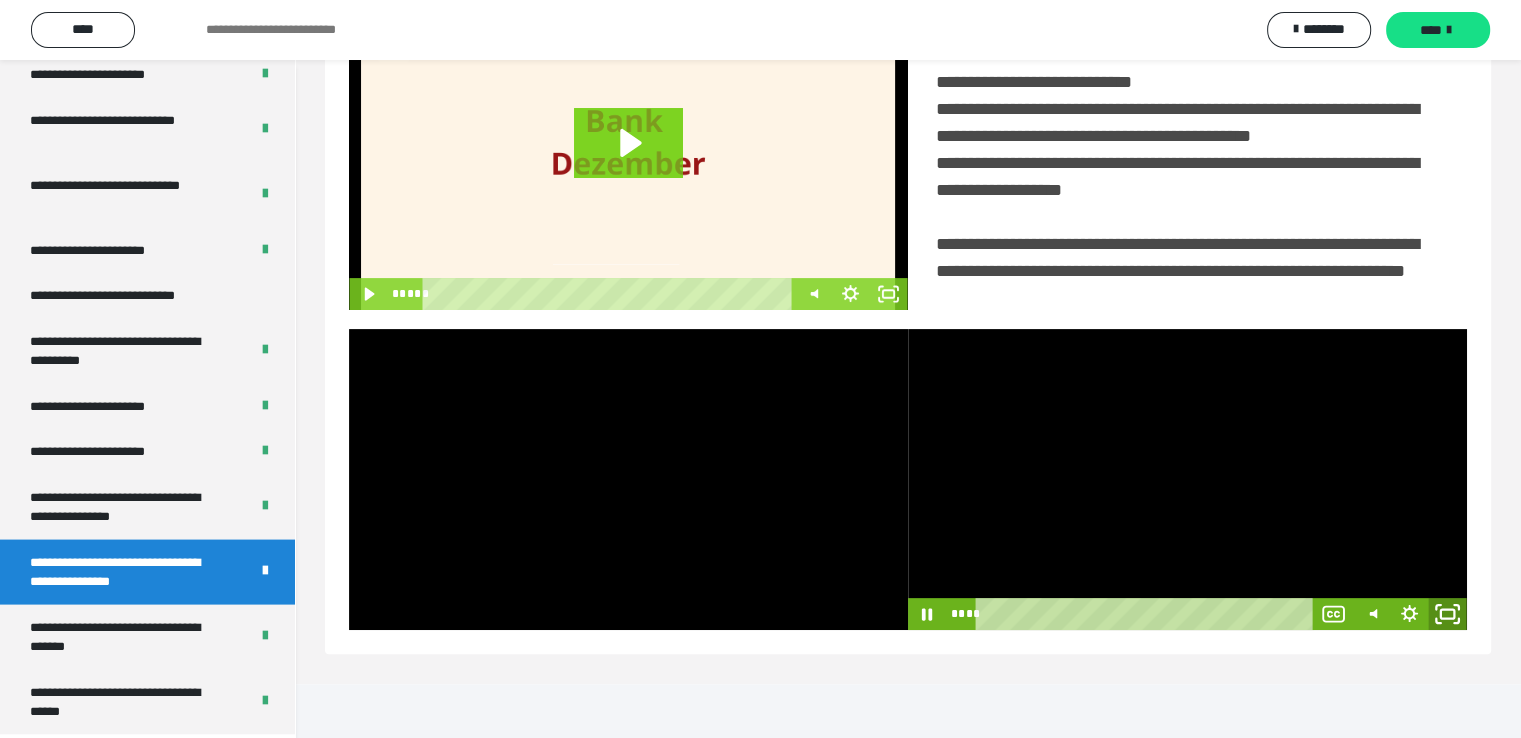 click 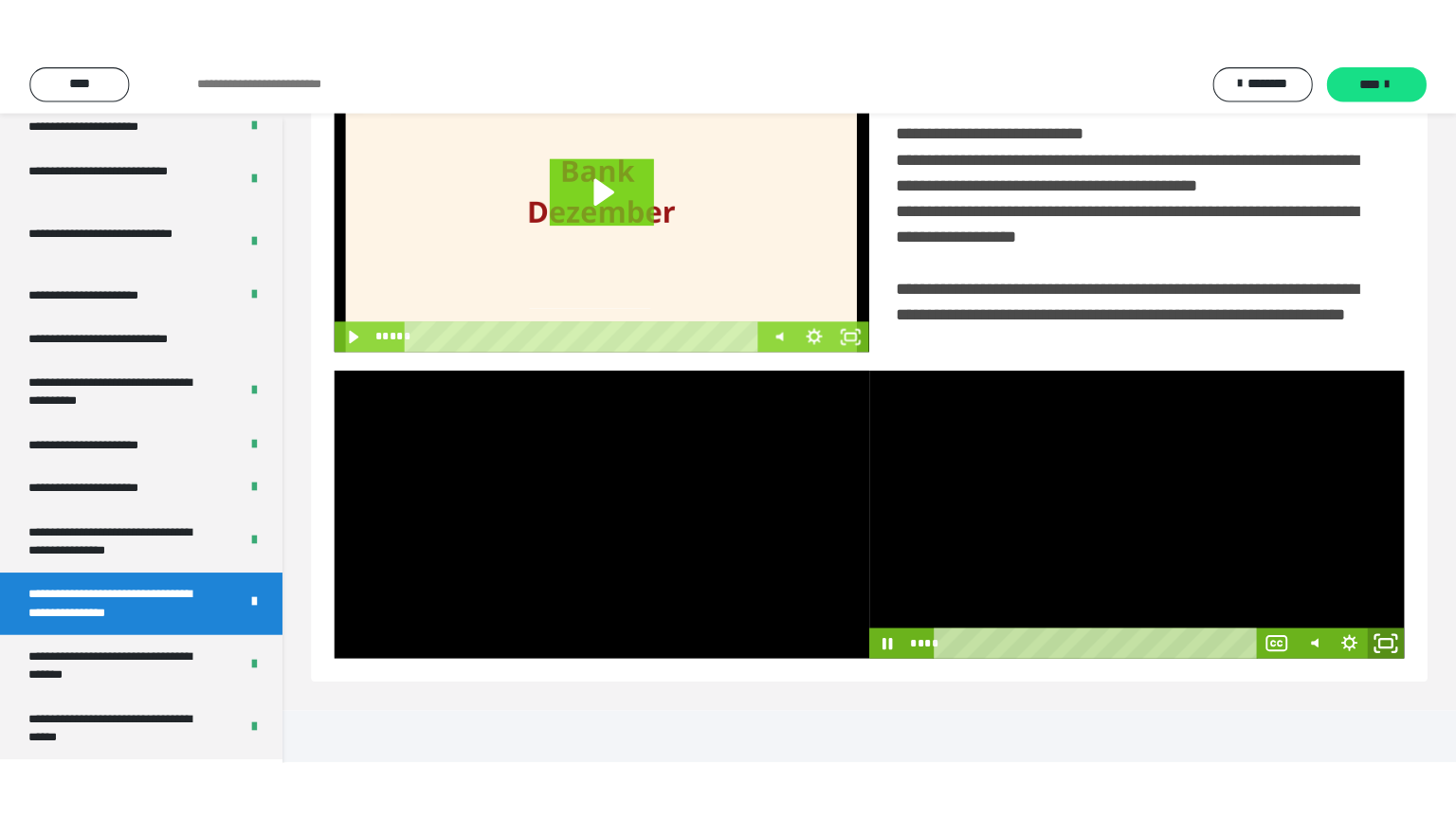 scroll, scrollTop: 317, scrollLeft: 0, axis: vertical 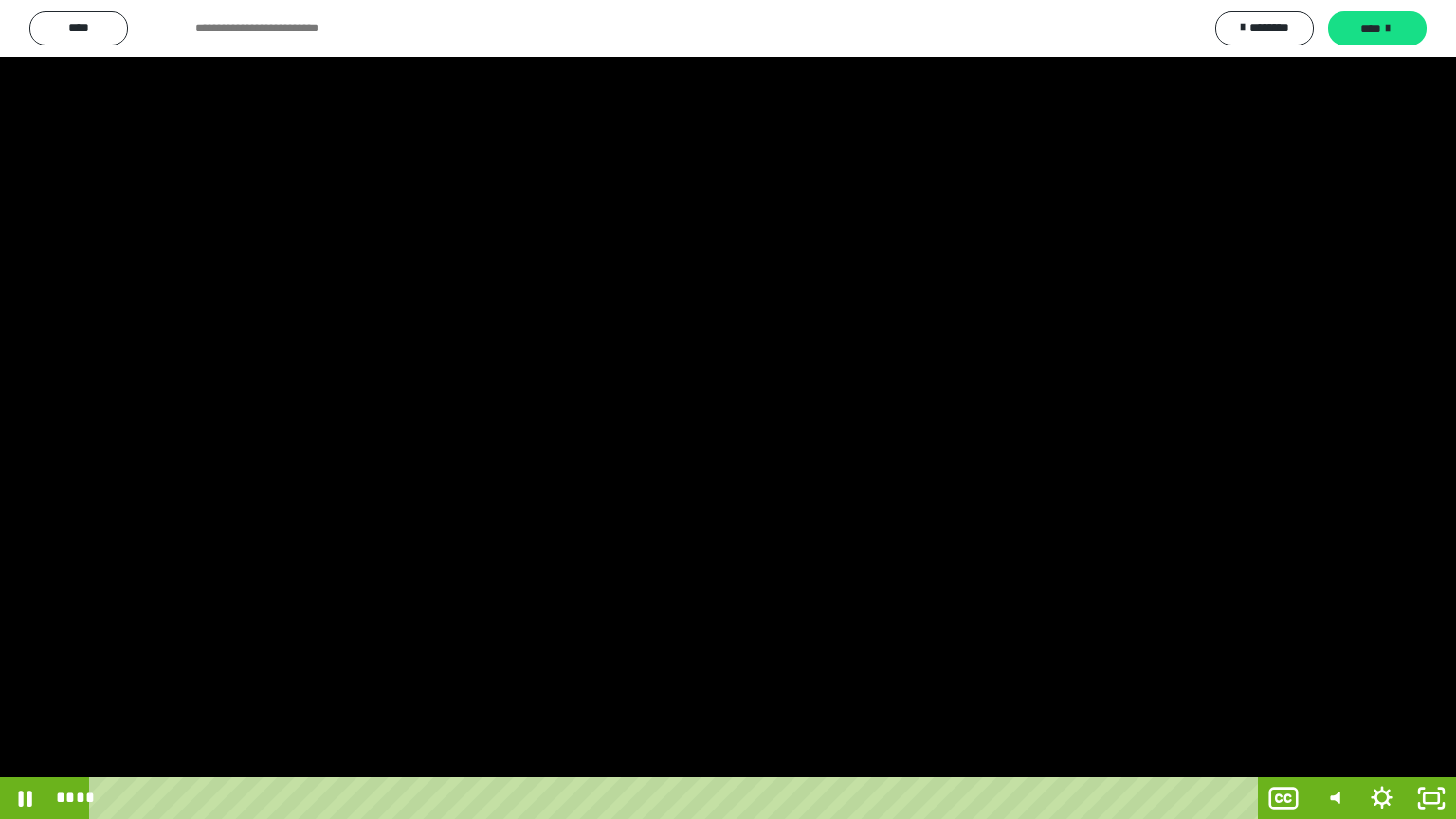 click at bounding box center [728, 410] 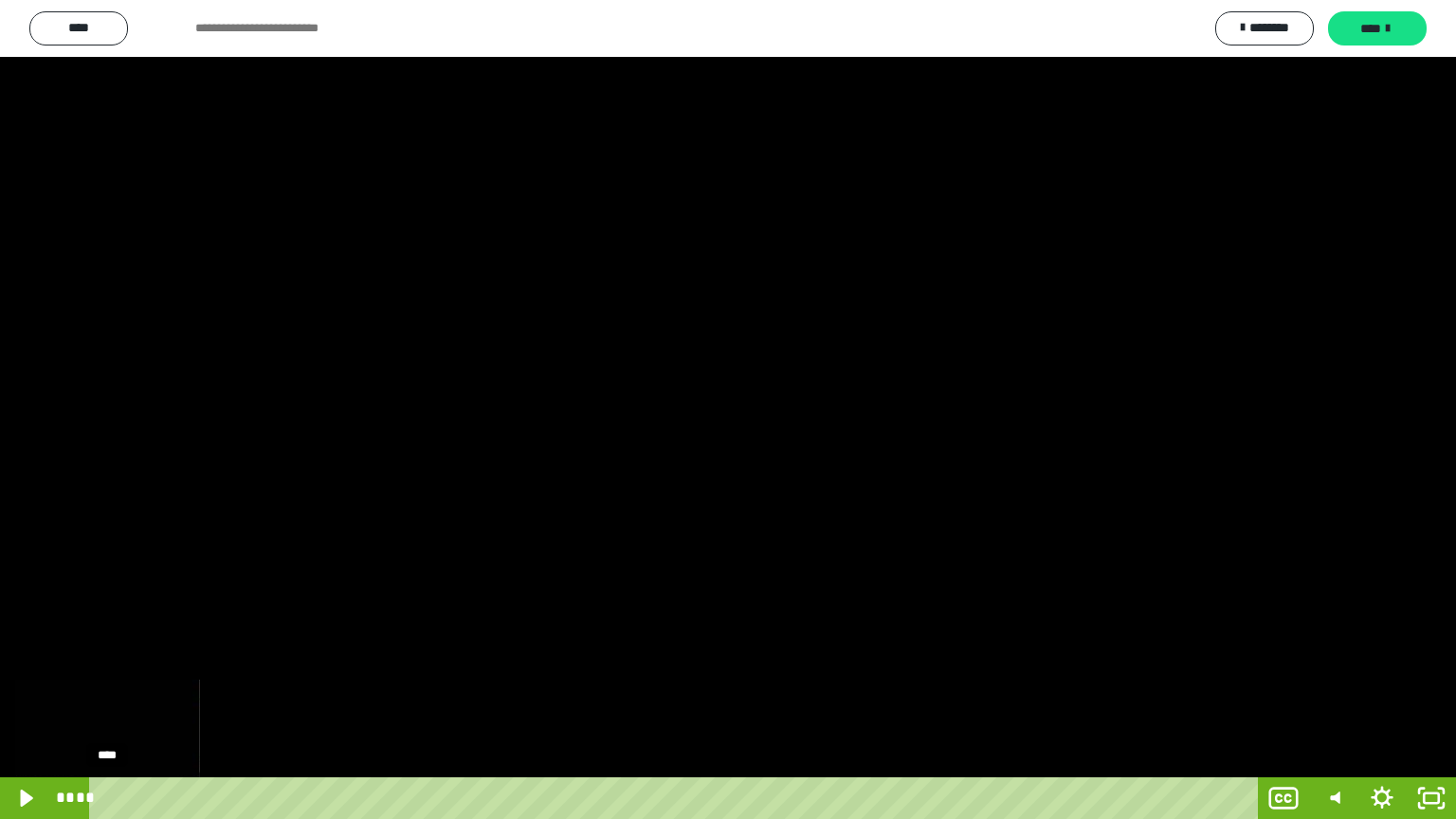 click on "****" at bounding box center (677, 798) 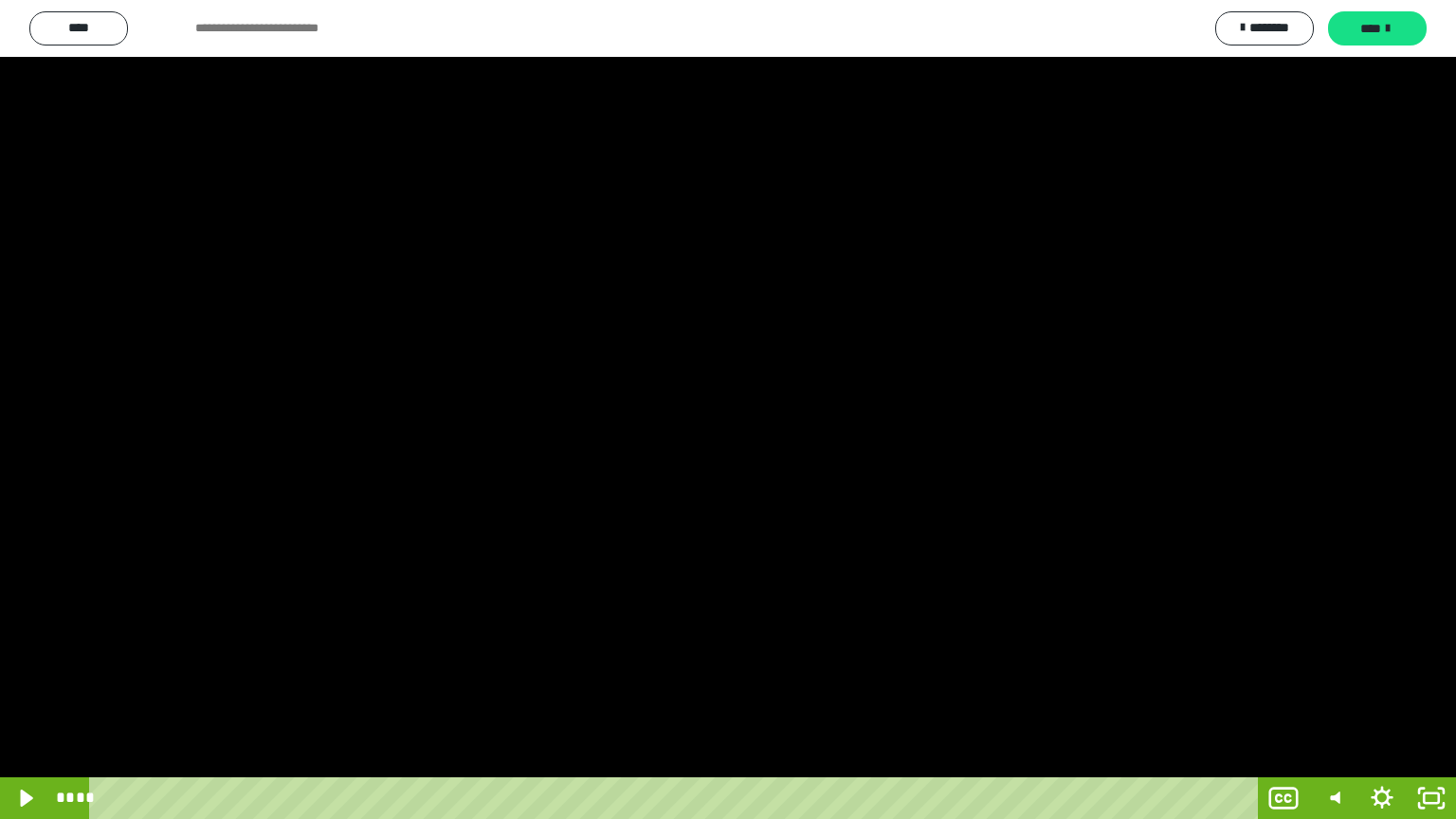 click at bounding box center [728, 410] 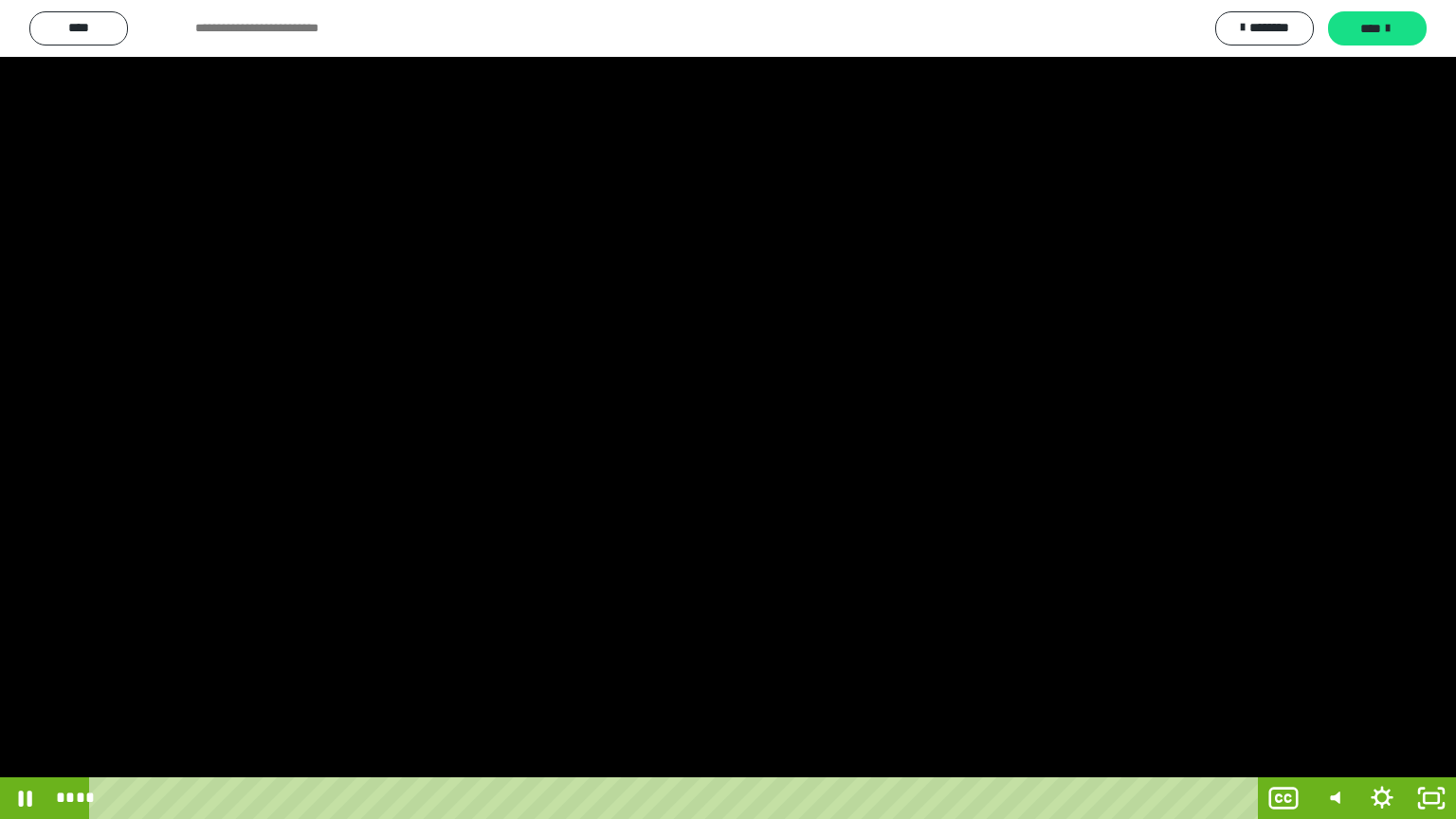 click at bounding box center [728, 410] 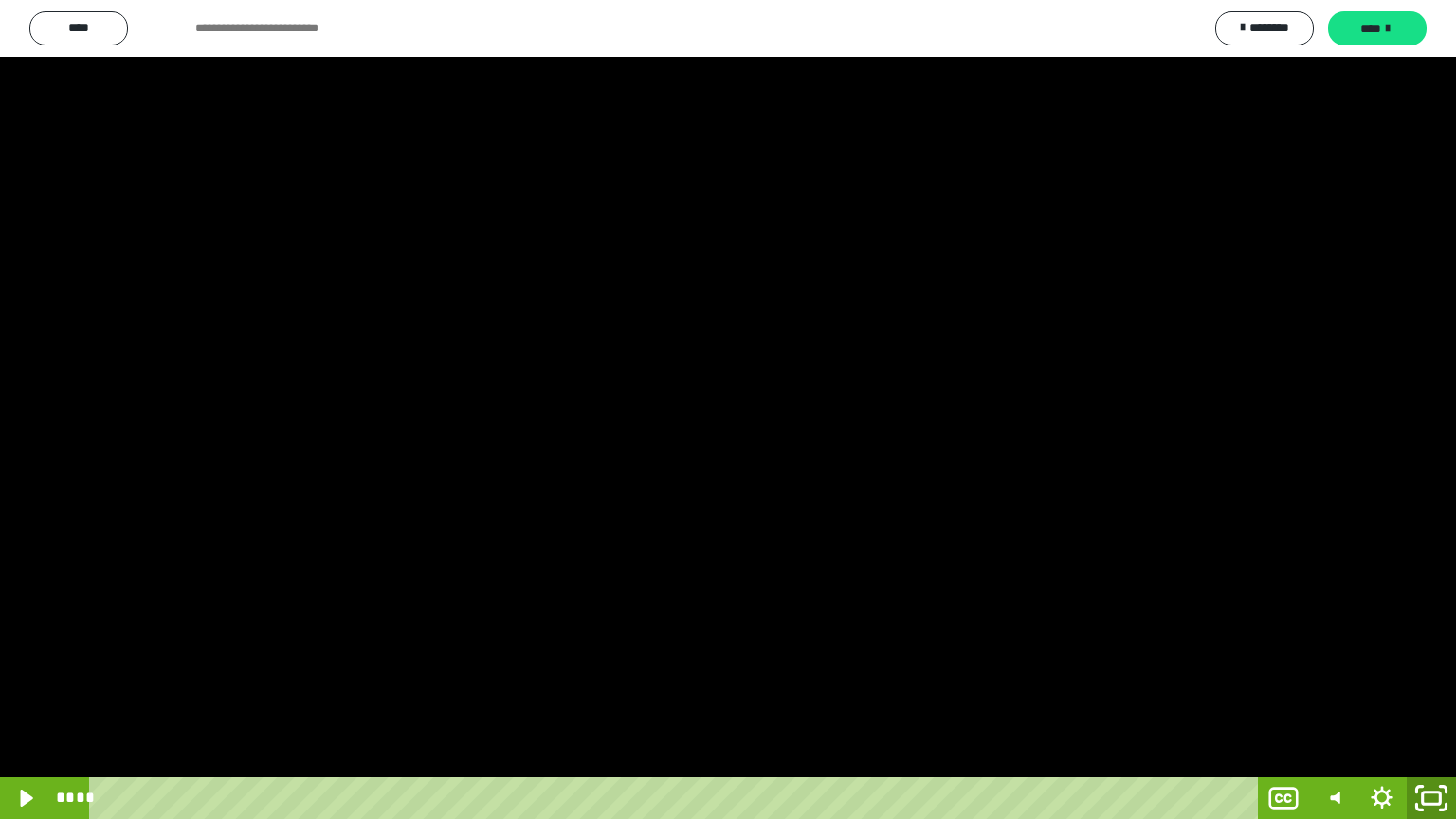 click 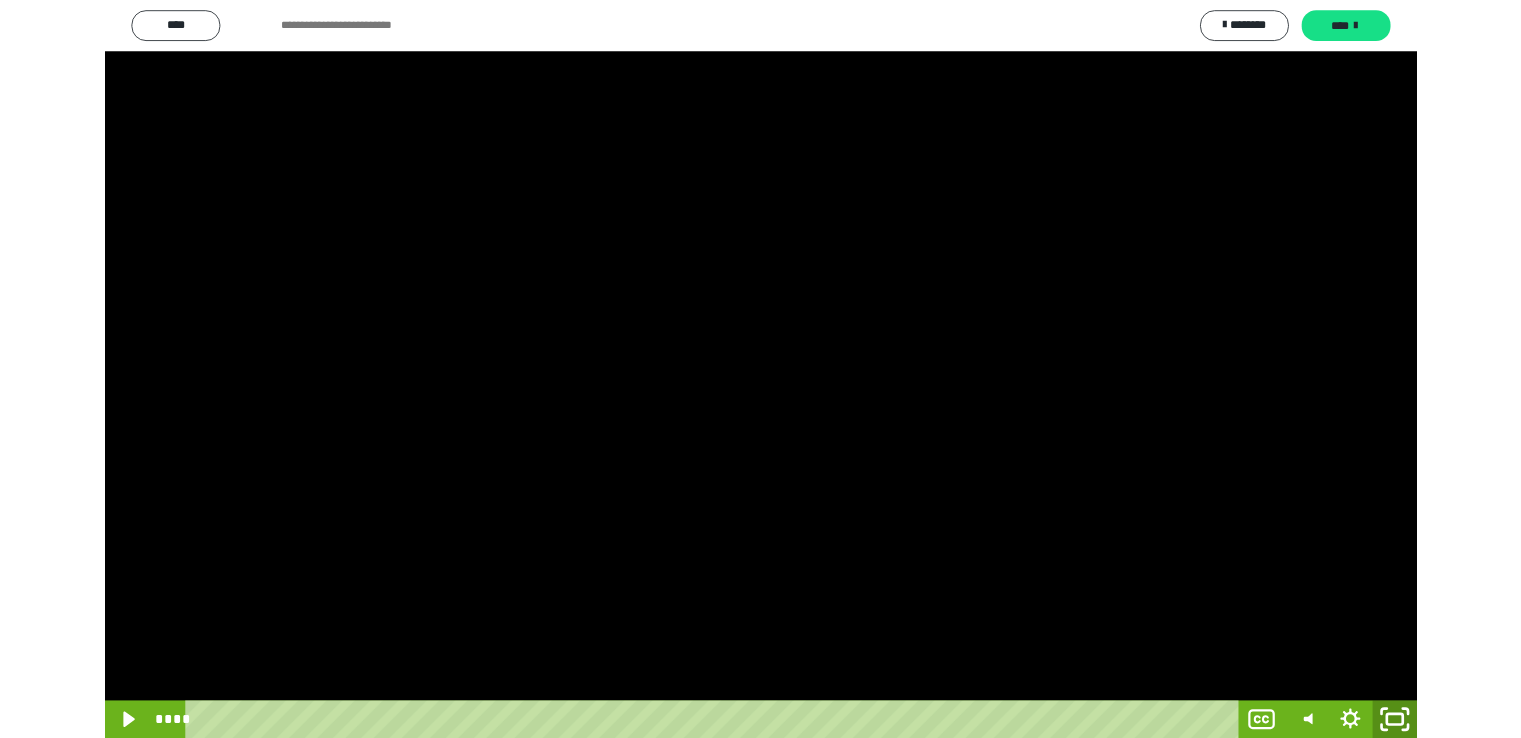 scroll, scrollTop: 3930, scrollLeft: 0, axis: vertical 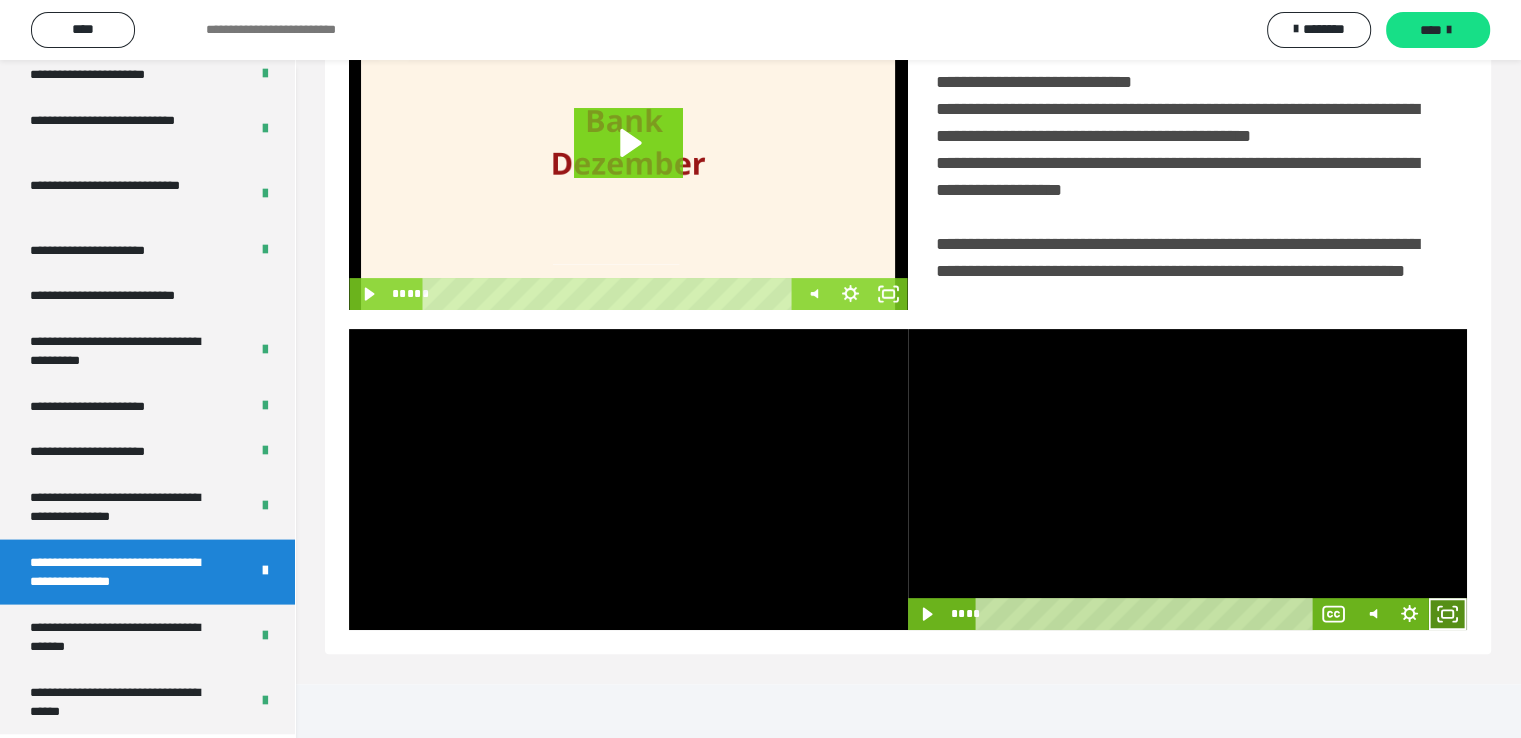 click 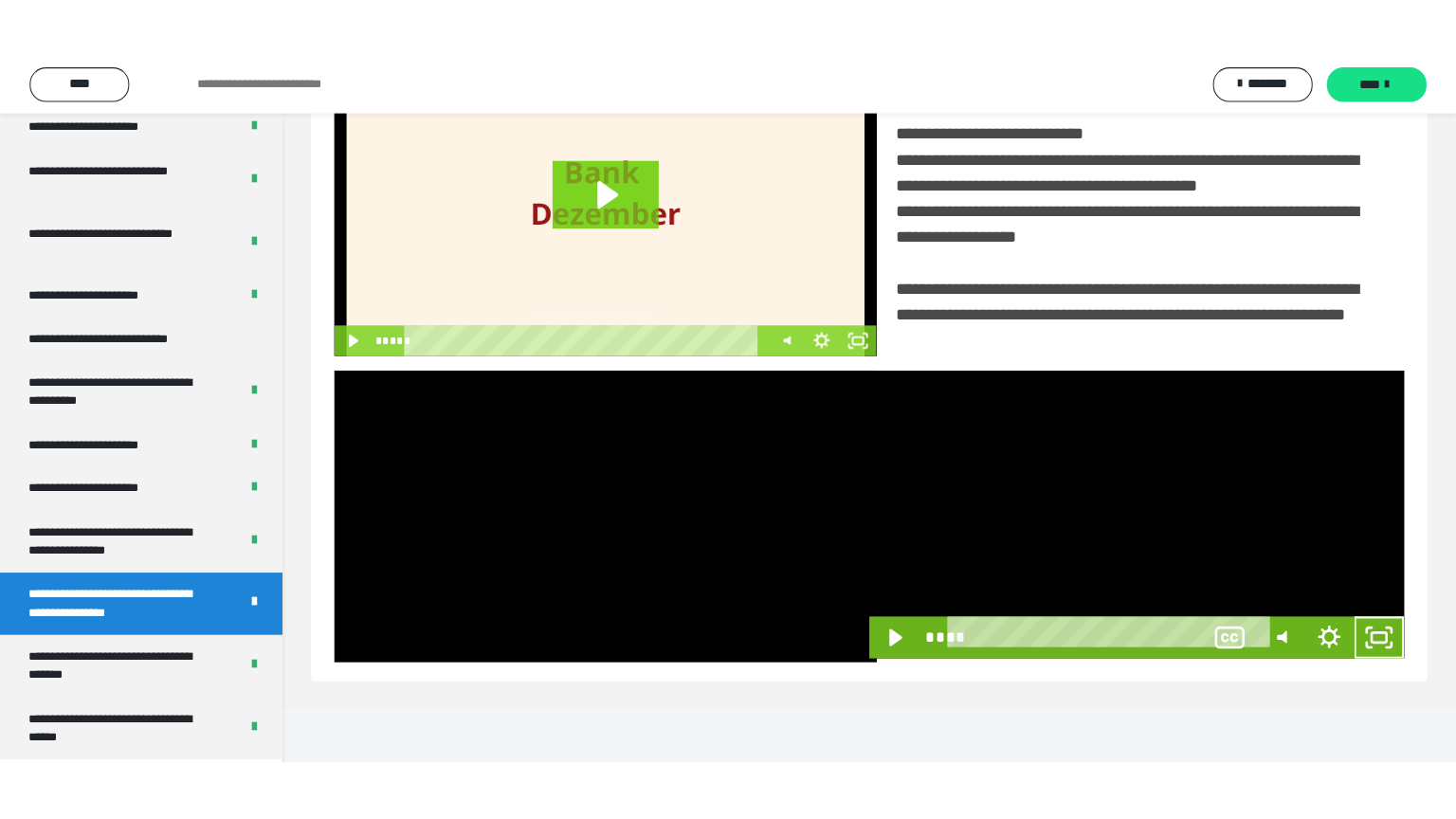 scroll, scrollTop: 317, scrollLeft: 0, axis: vertical 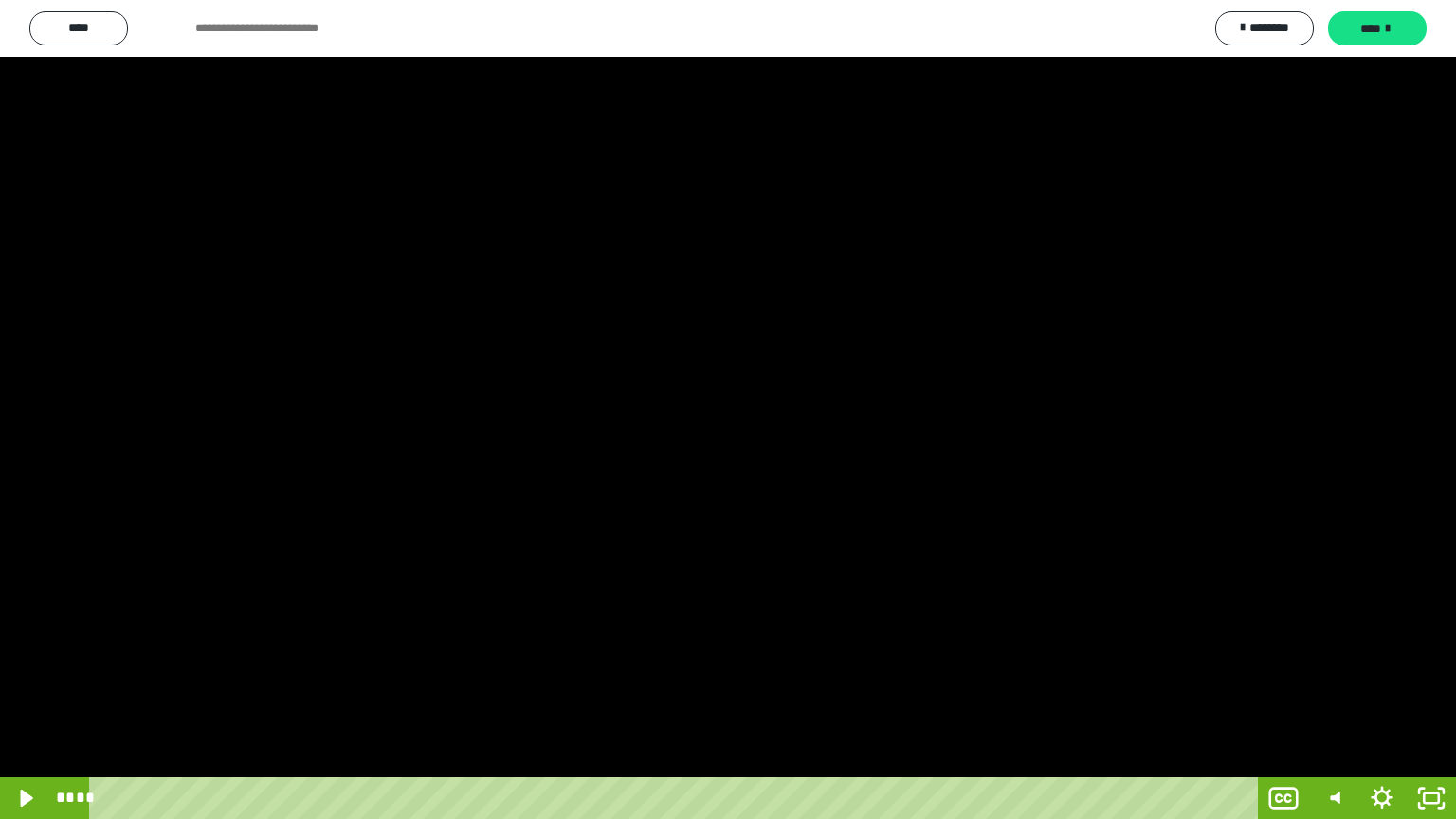 click at bounding box center (728, 410) 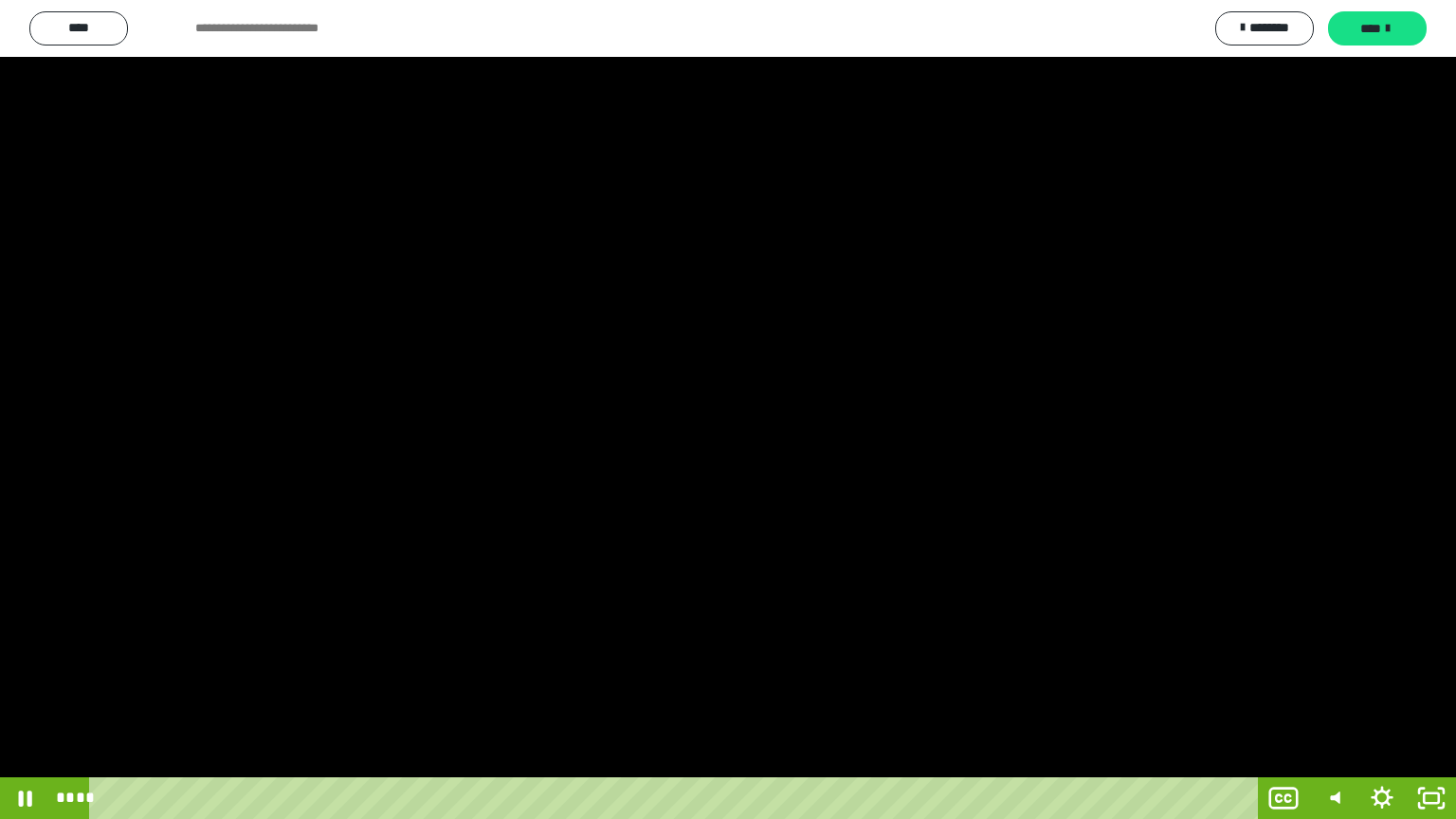 click at bounding box center (728, 410) 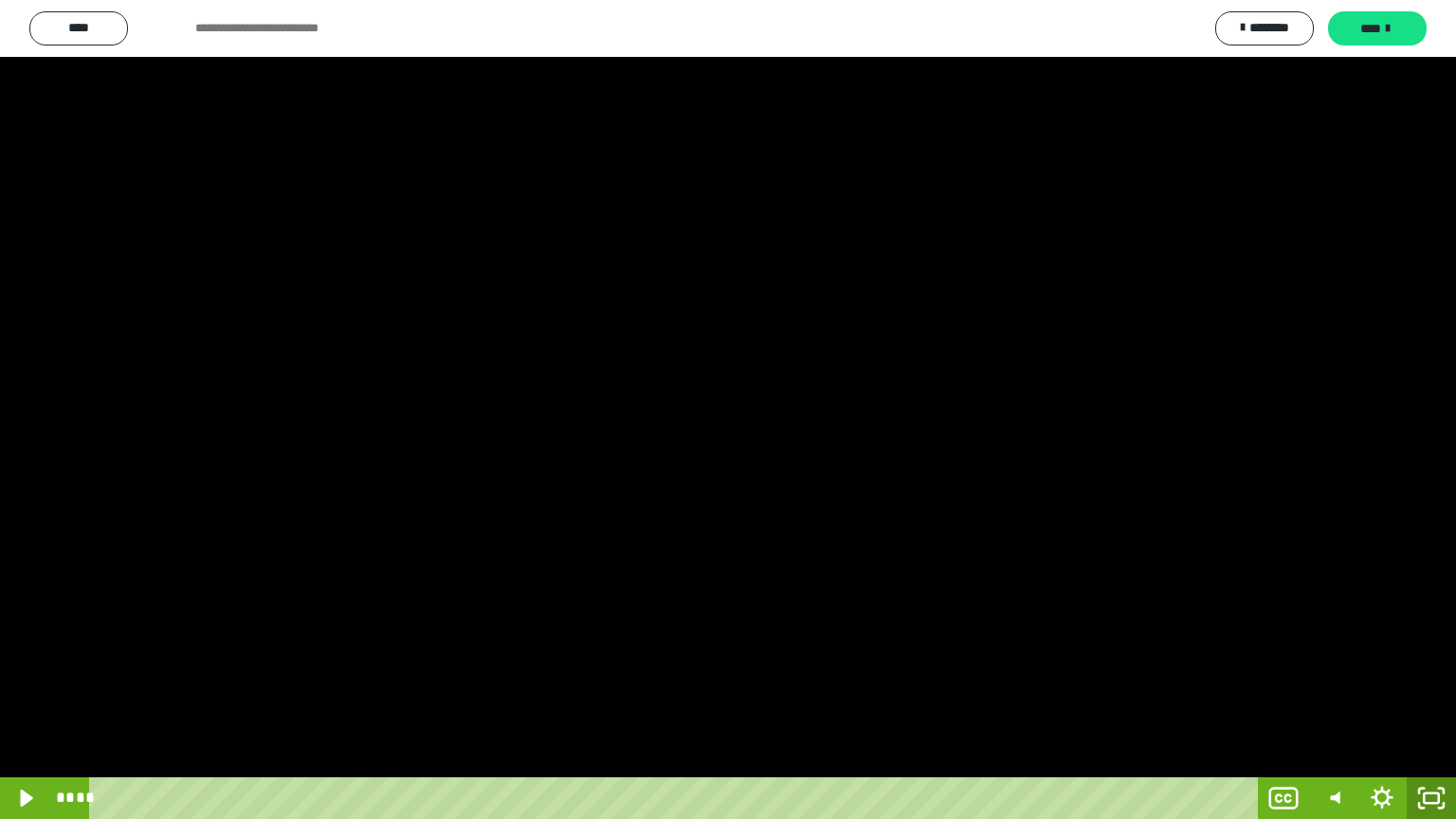 click 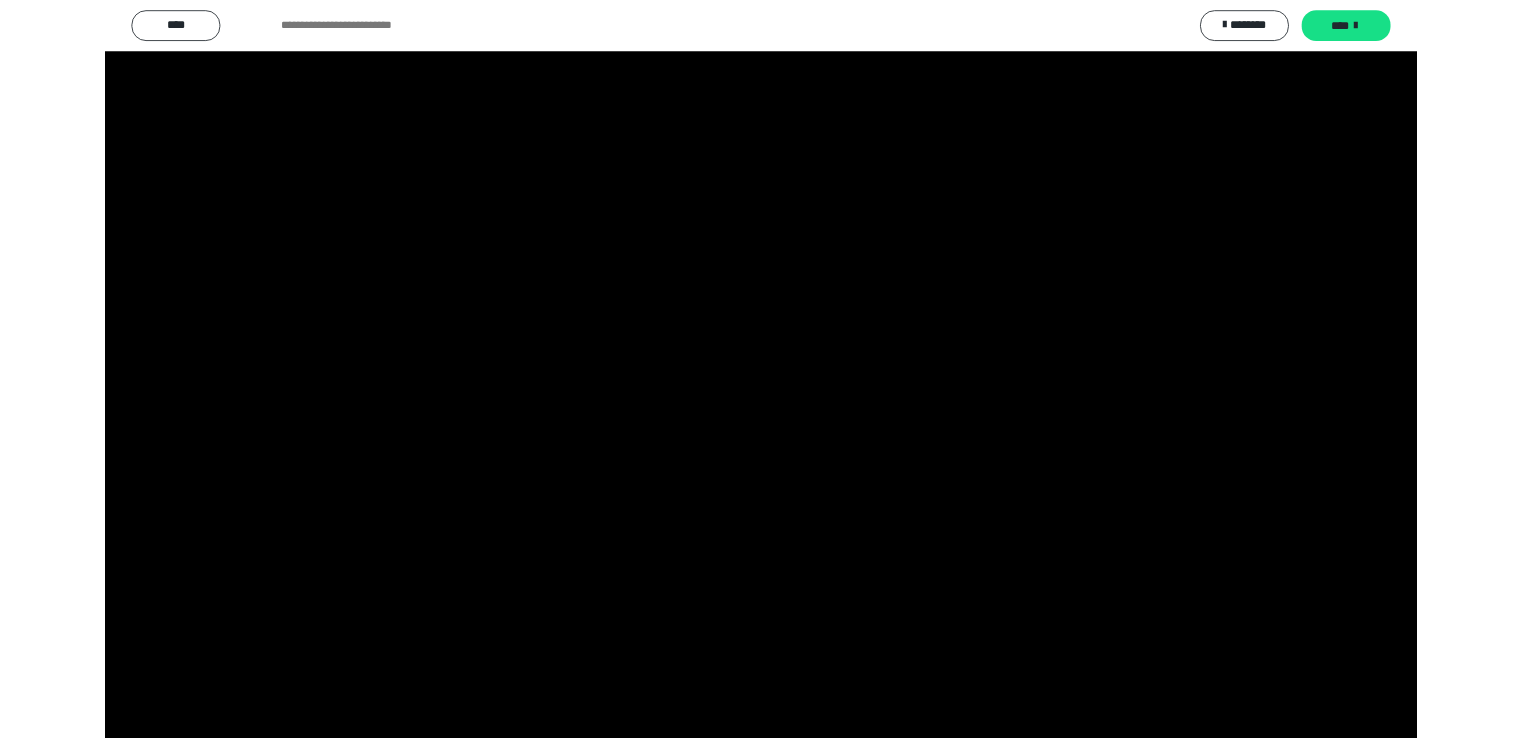 scroll, scrollTop: 3930, scrollLeft: 0, axis: vertical 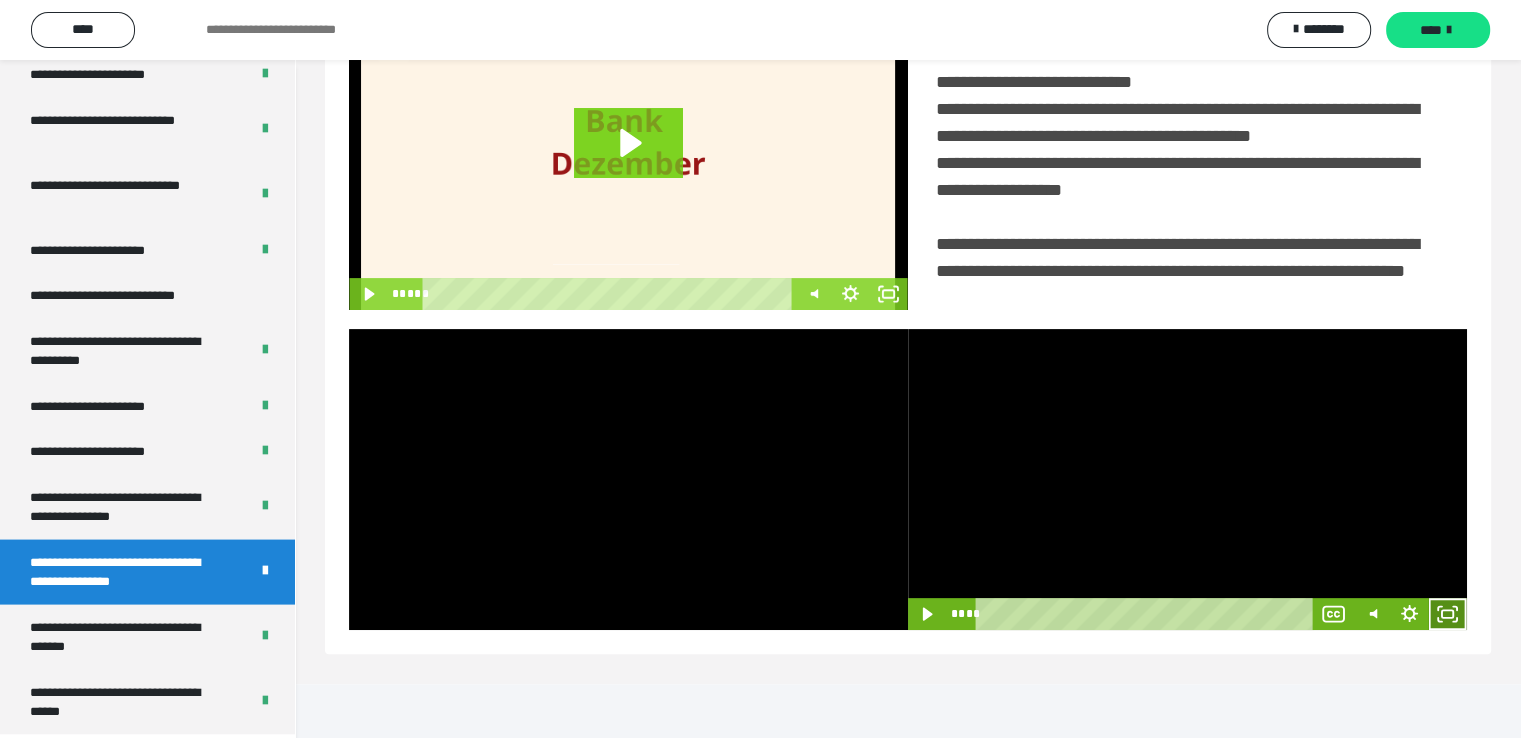 click 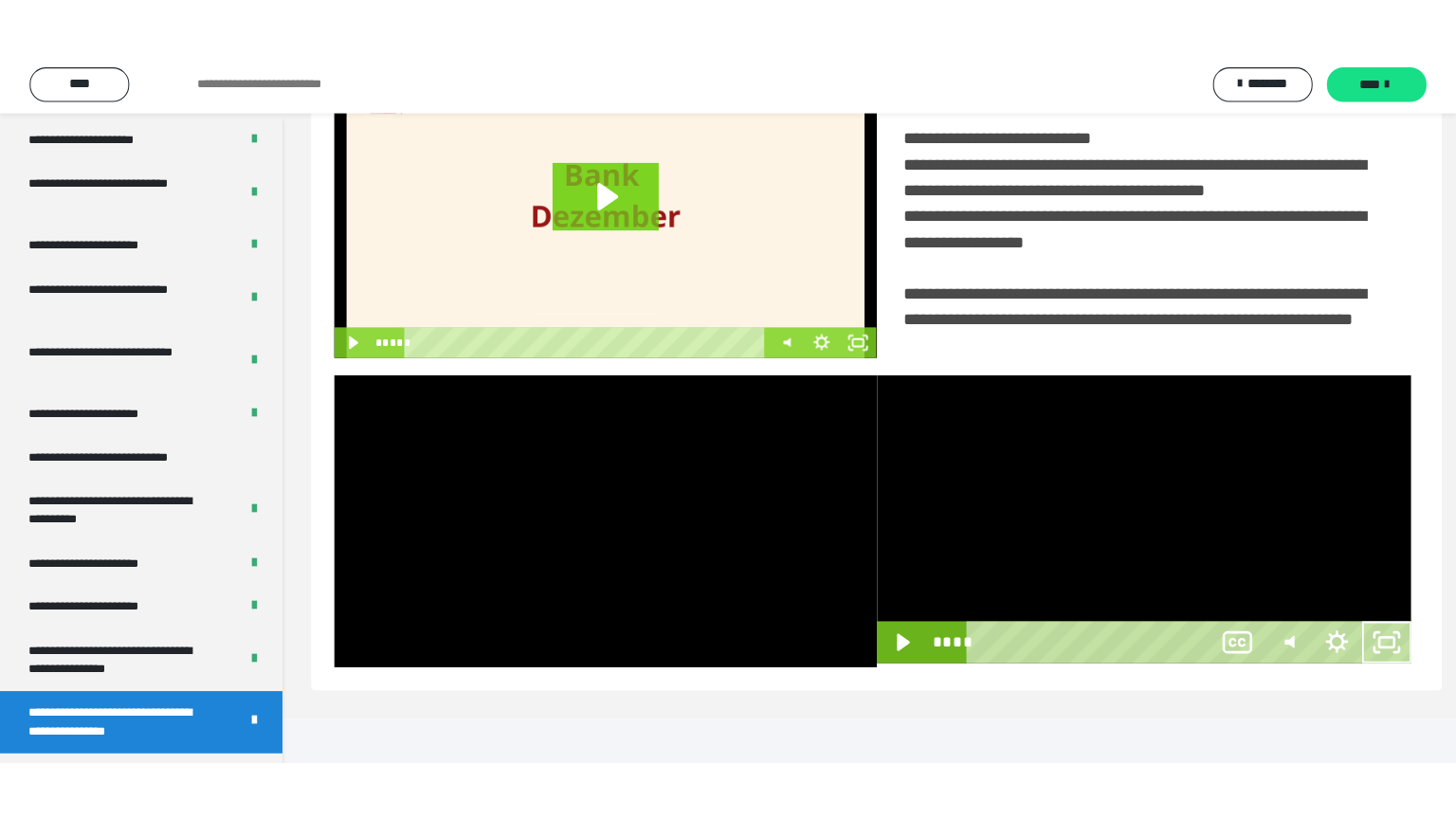 scroll, scrollTop: 317, scrollLeft: 0, axis: vertical 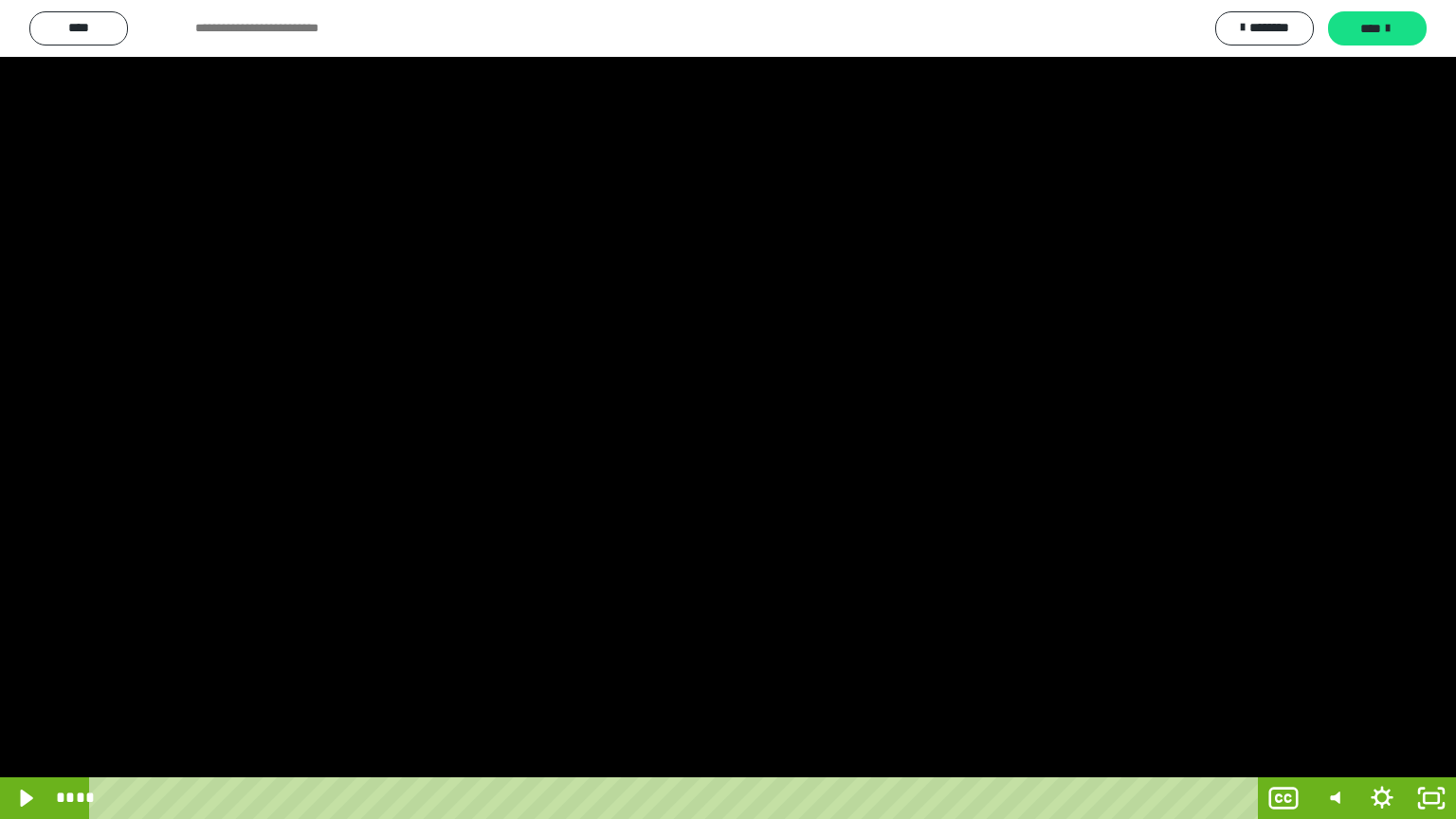 click at bounding box center [728, 410] 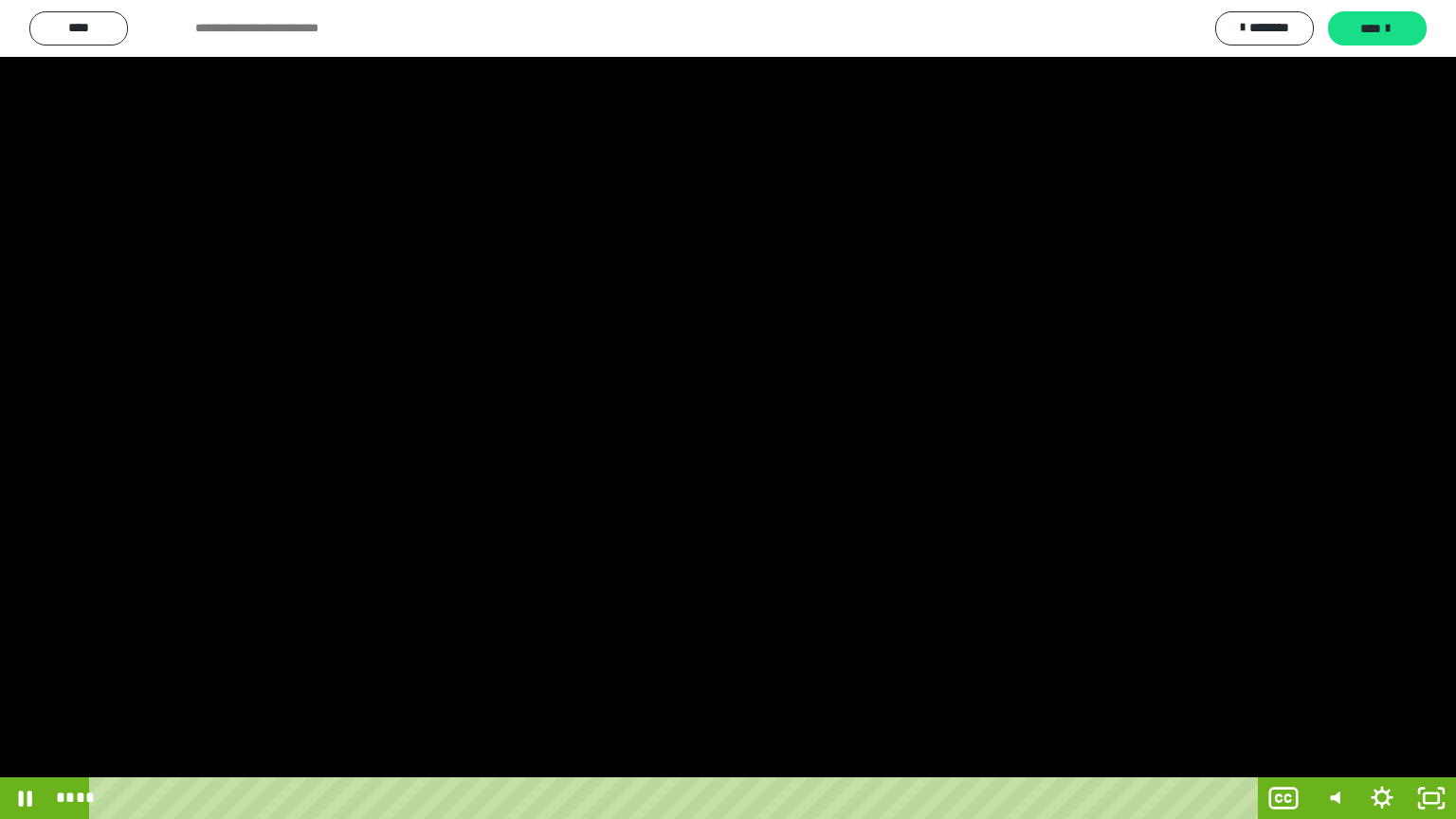 click at bounding box center [728, 410] 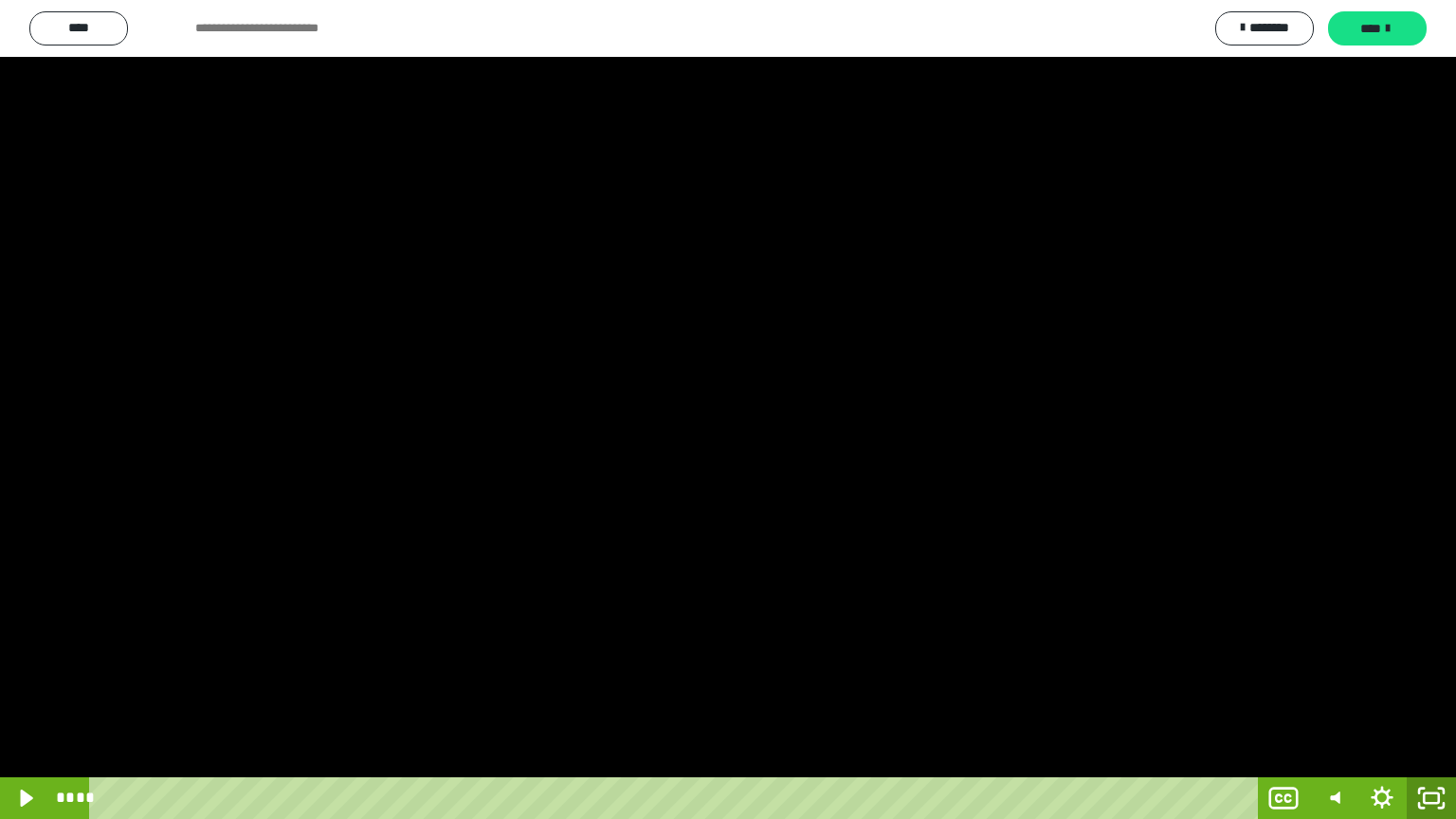 click 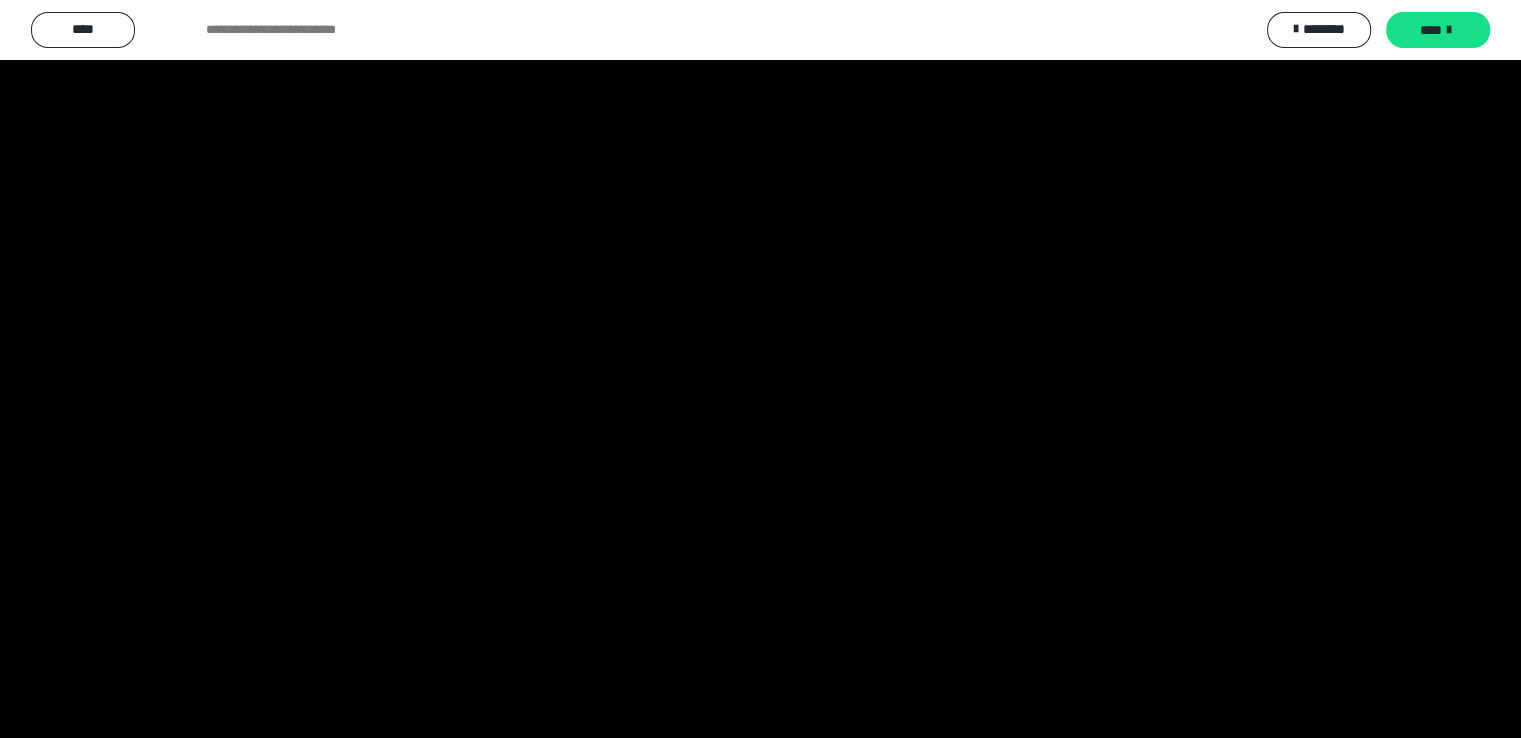 scroll, scrollTop: 3930, scrollLeft: 0, axis: vertical 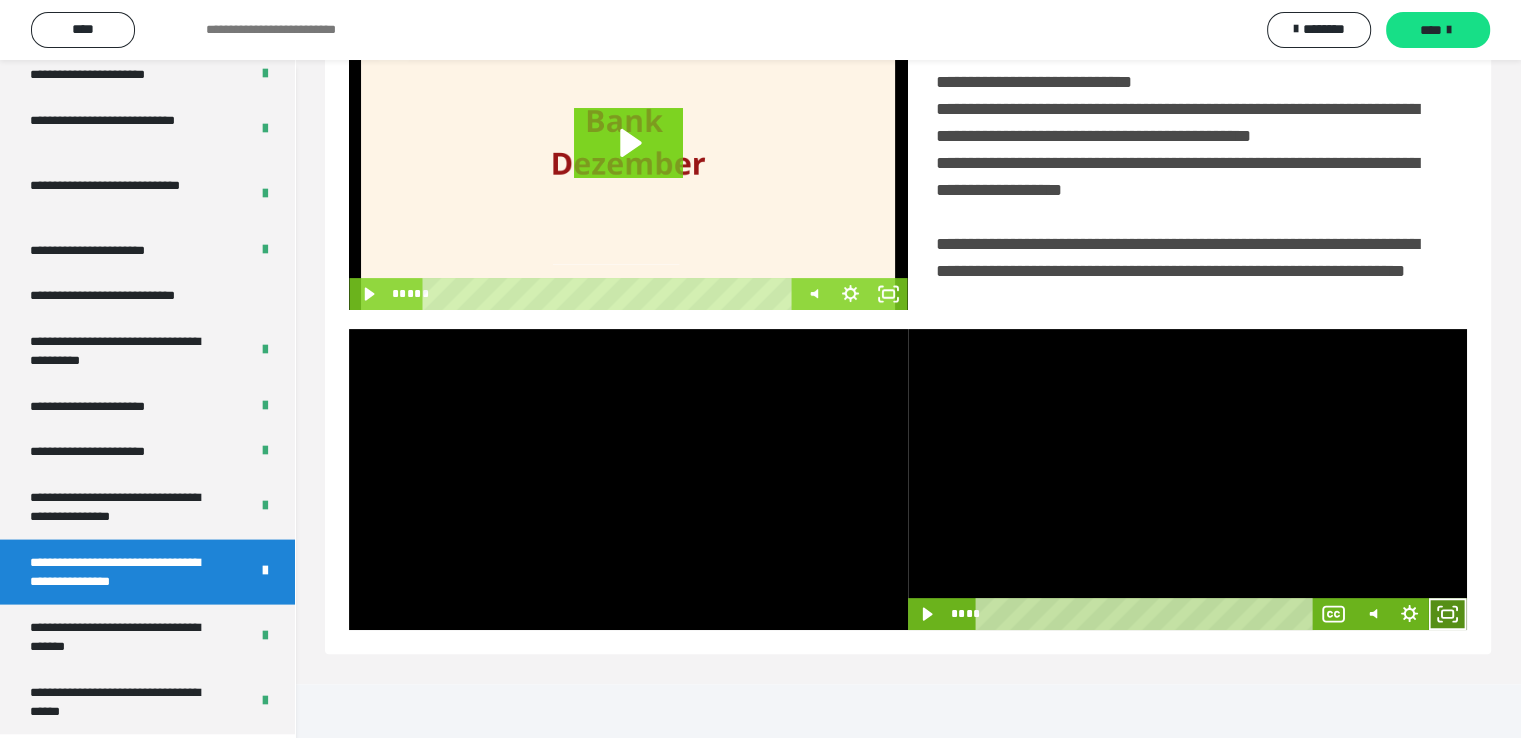click 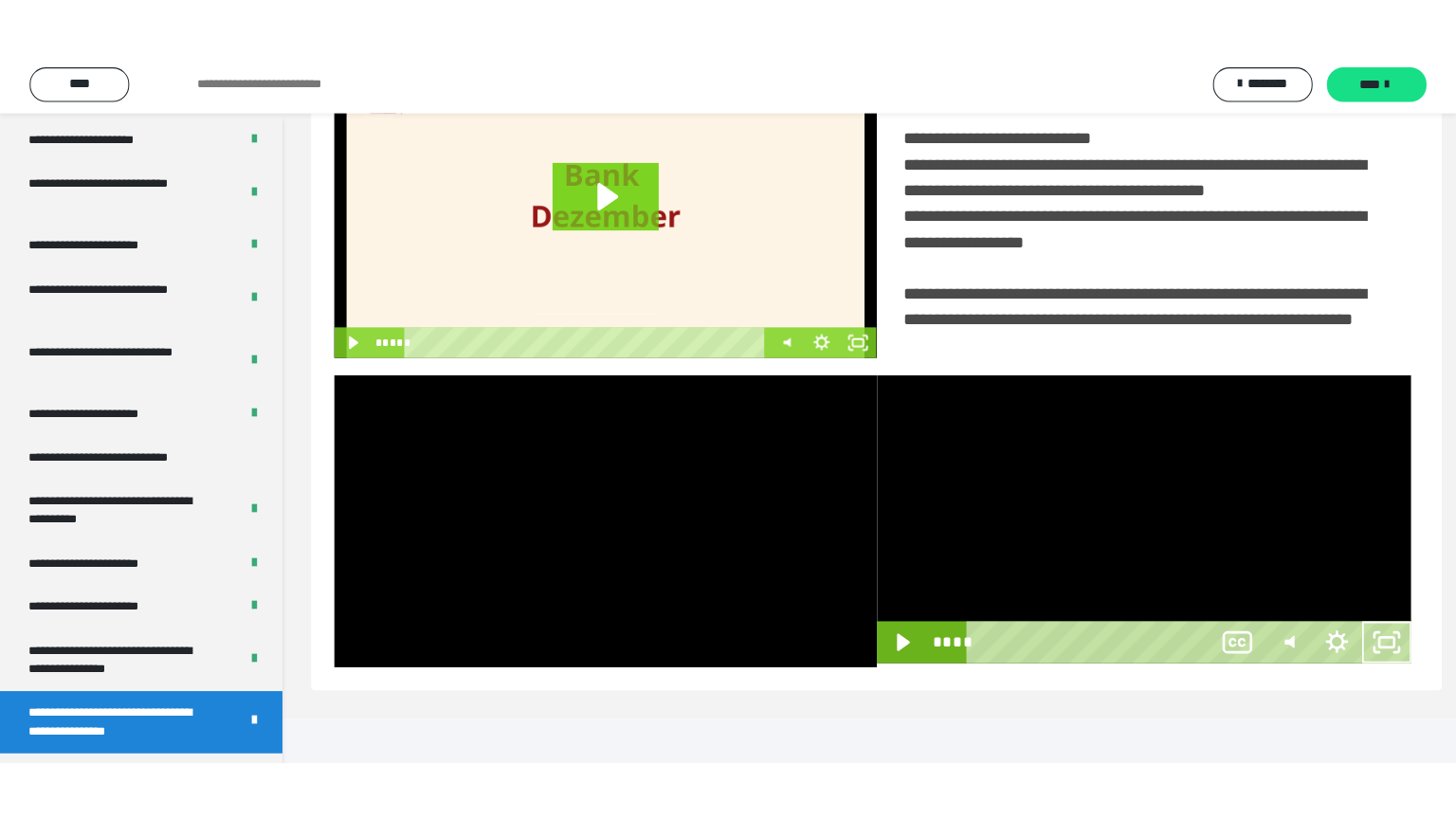 scroll, scrollTop: 317, scrollLeft: 0, axis: vertical 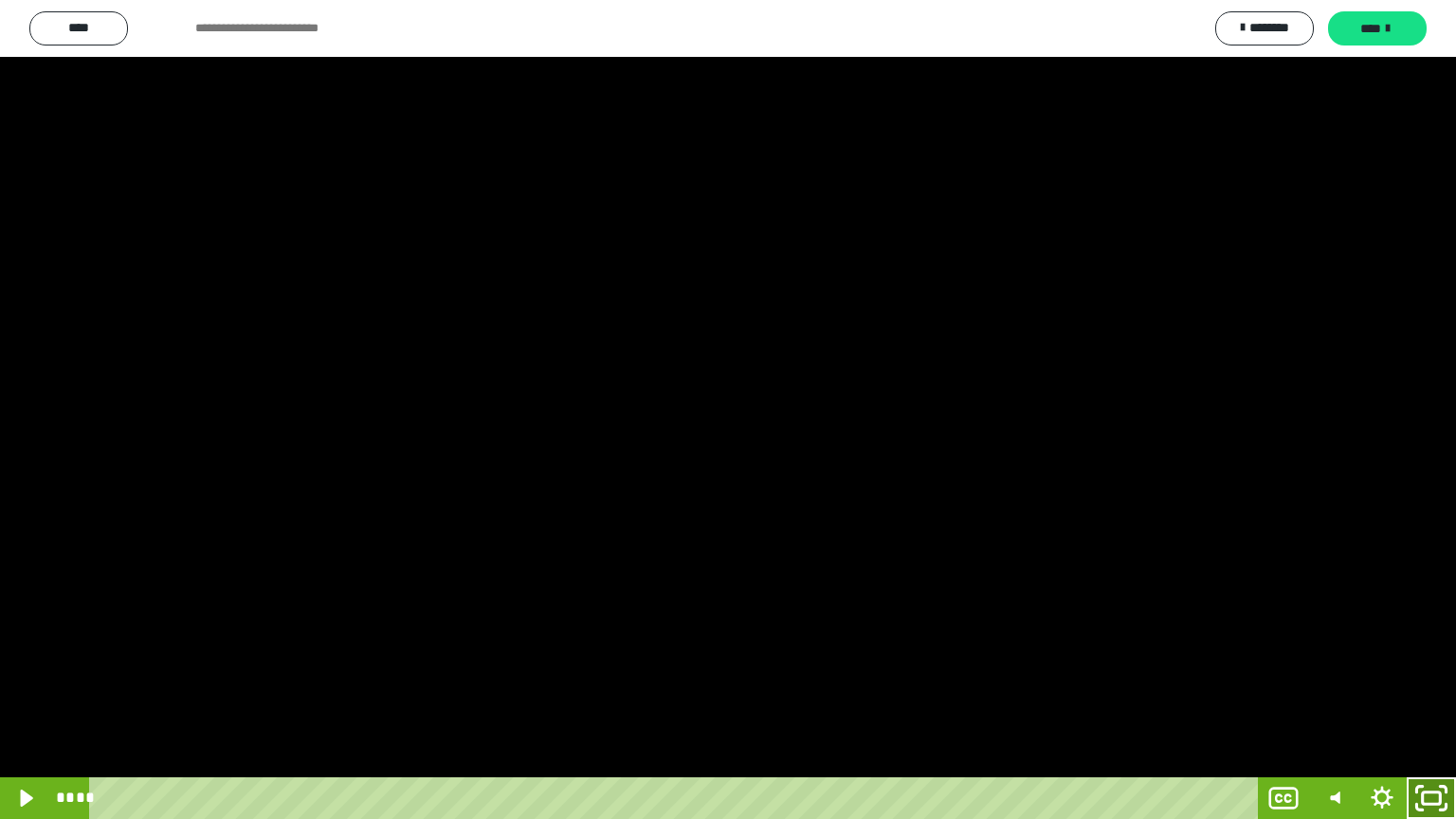 click 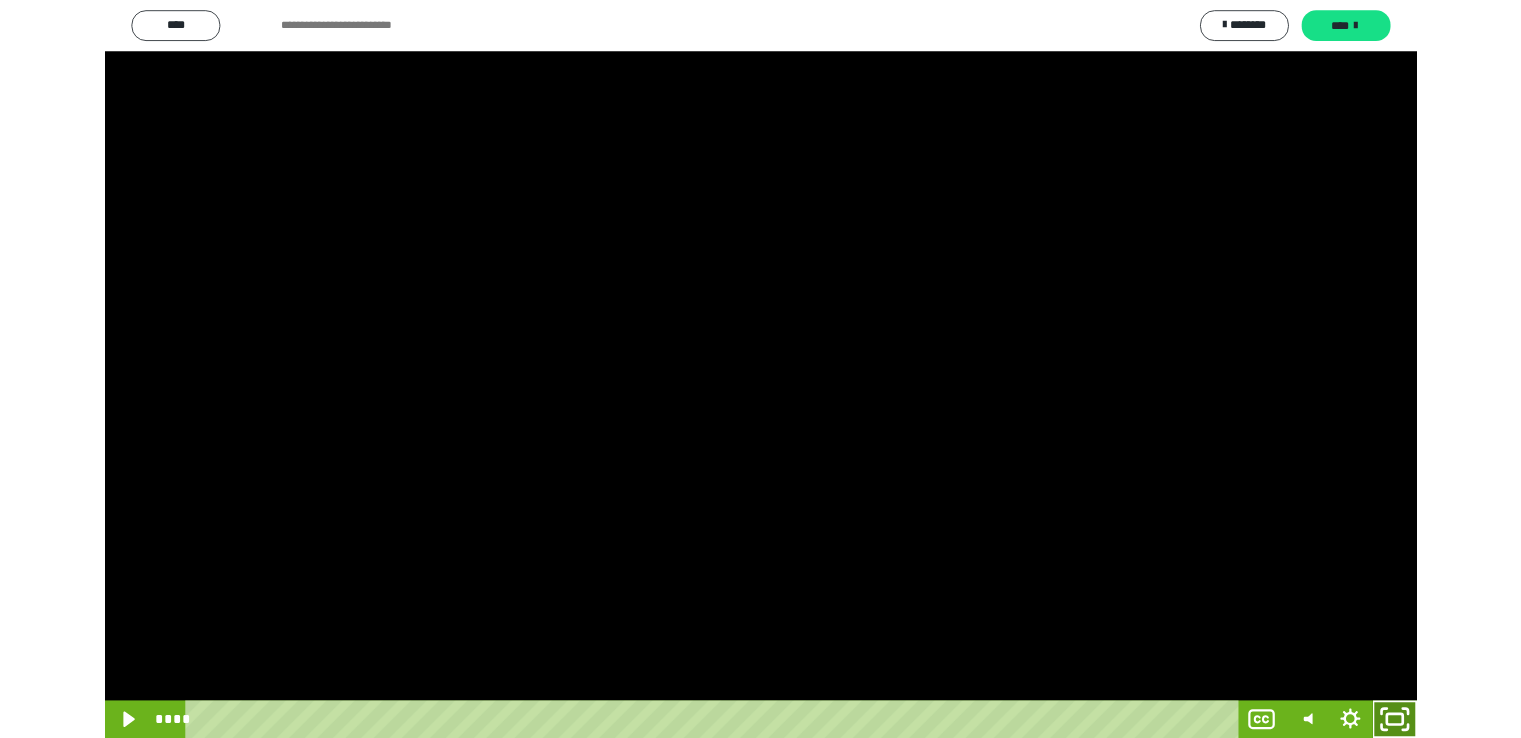 scroll, scrollTop: 3930, scrollLeft: 0, axis: vertical 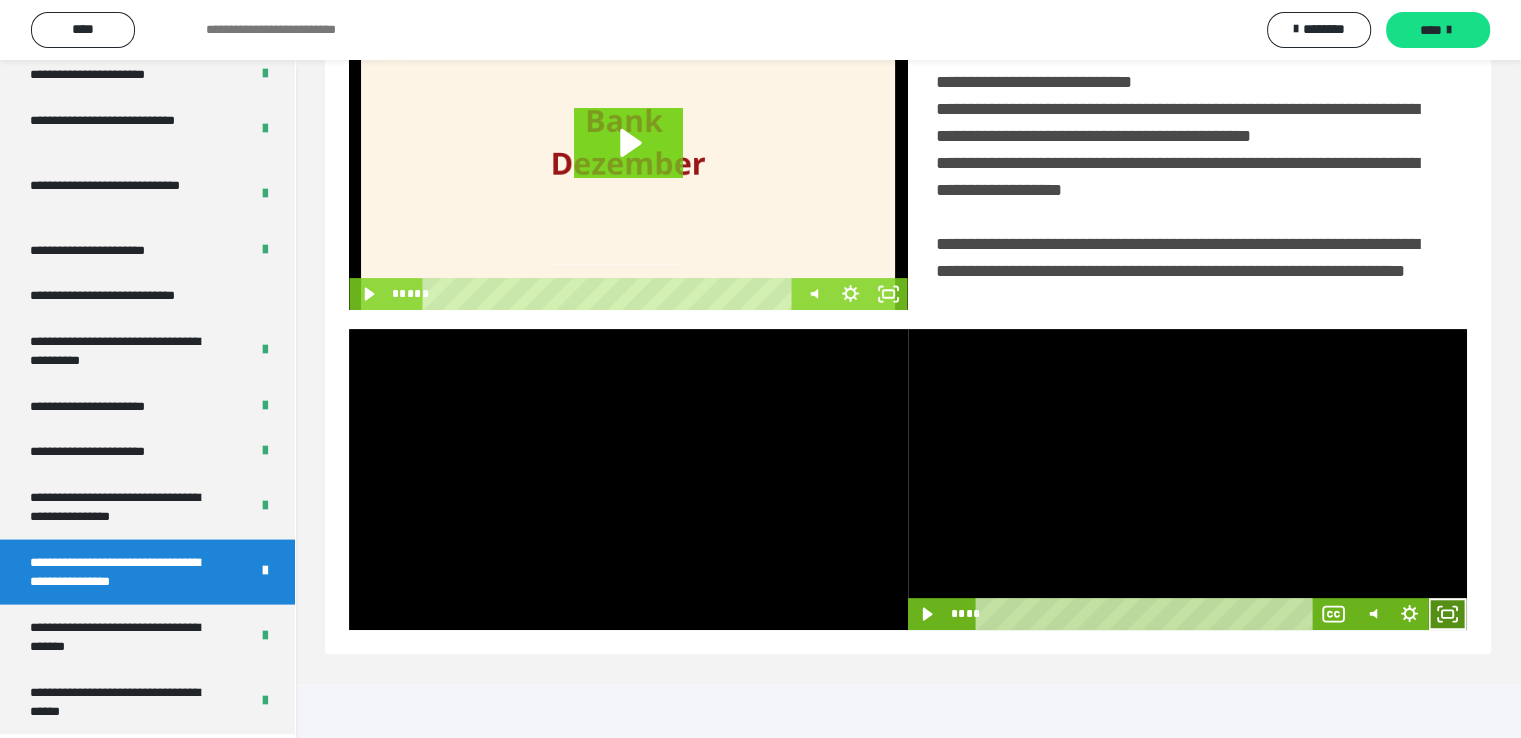 click 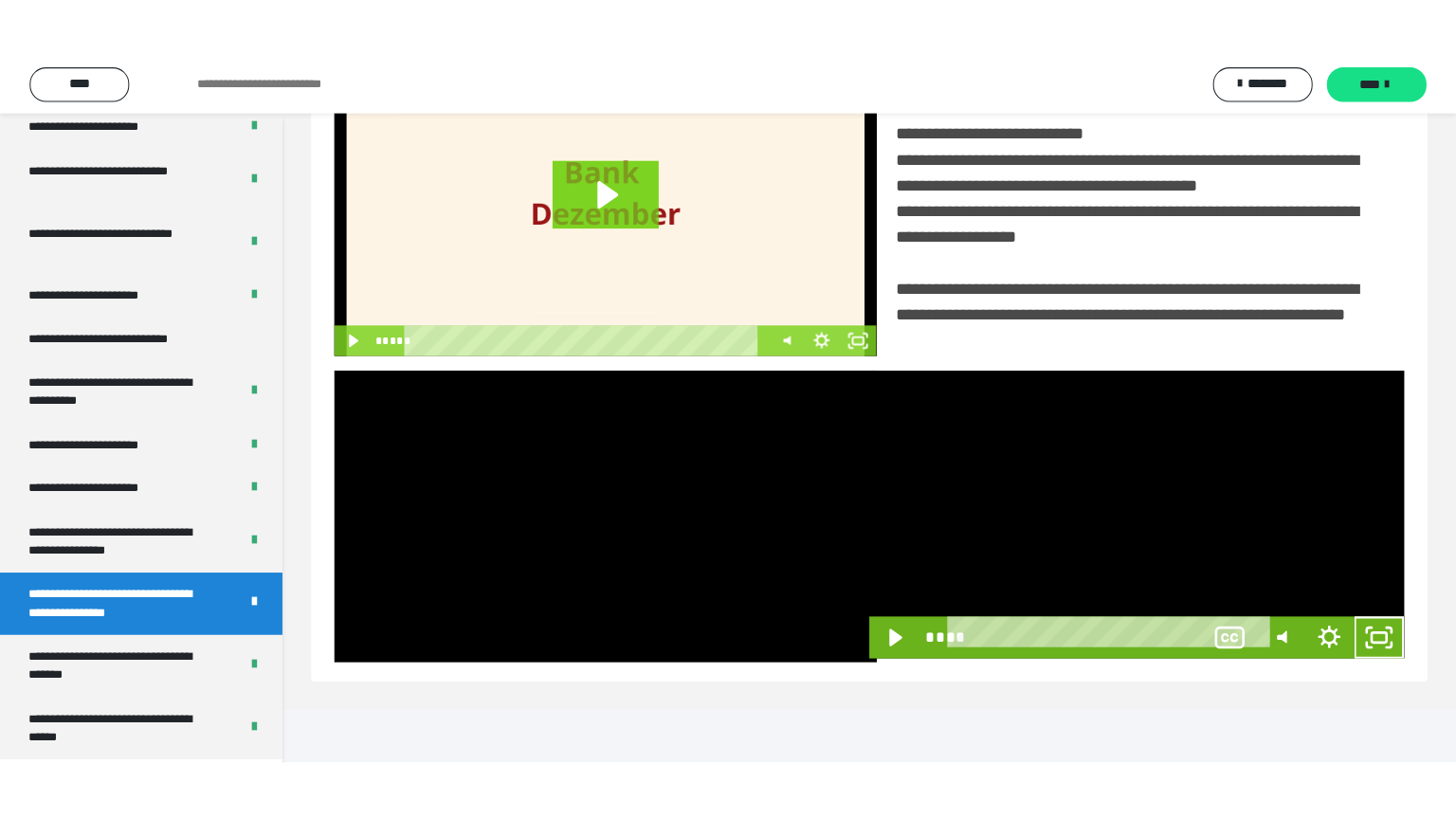 scroll, scrollTop: 317, scrollLeft: 0, axis: vertical 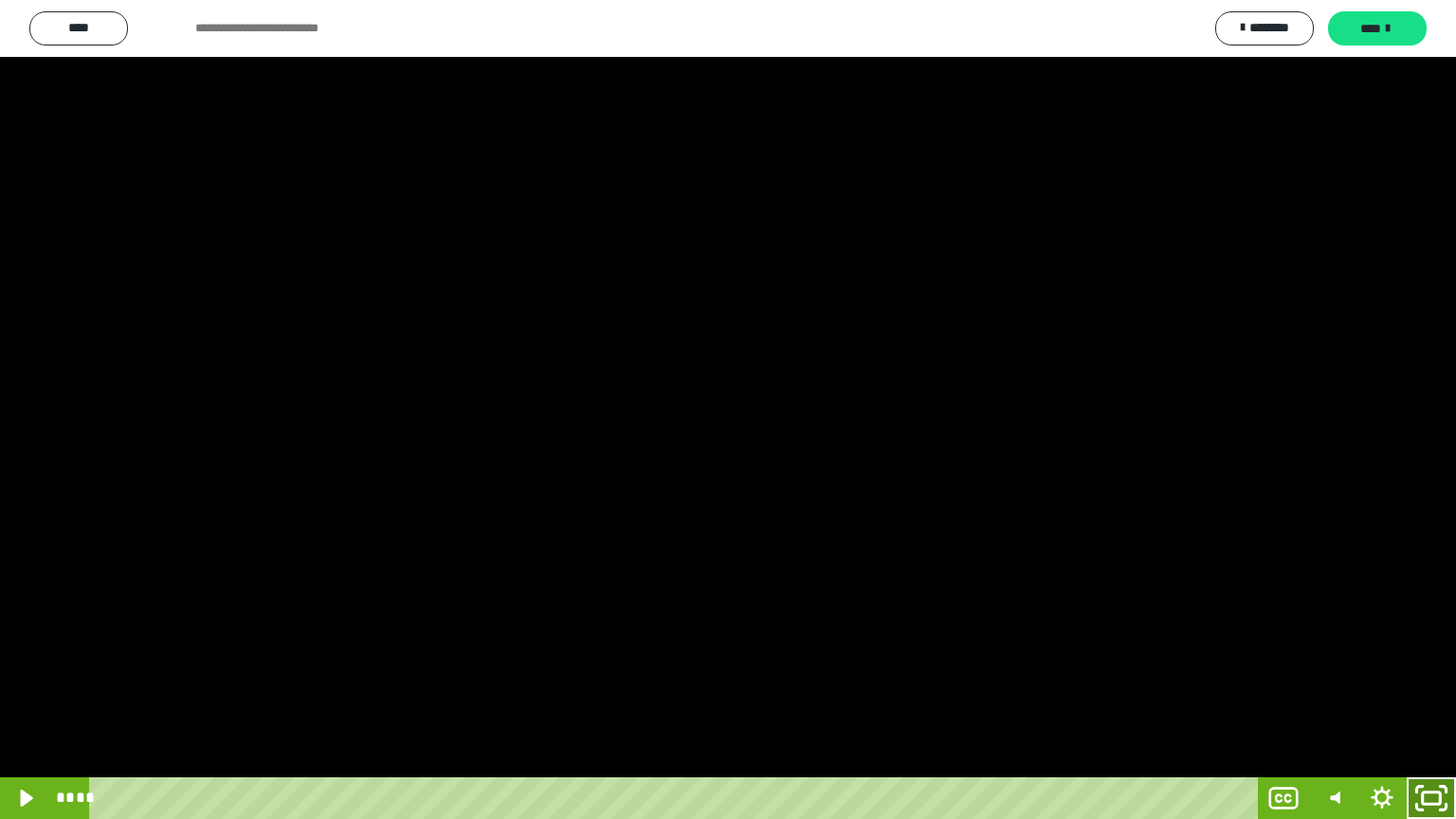 click 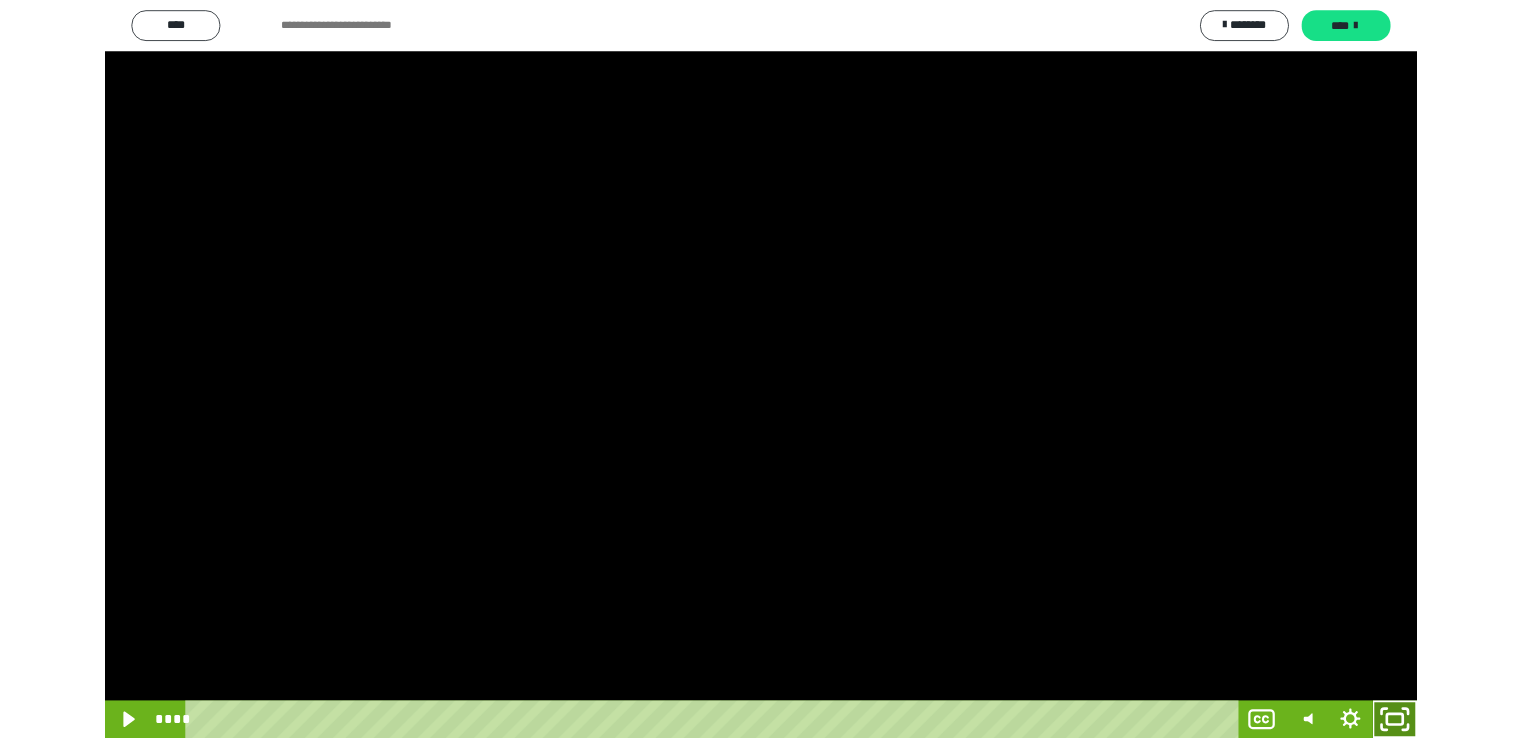 scroll, scrollTop: 3930, scrollLeft: 0, axis: vertical 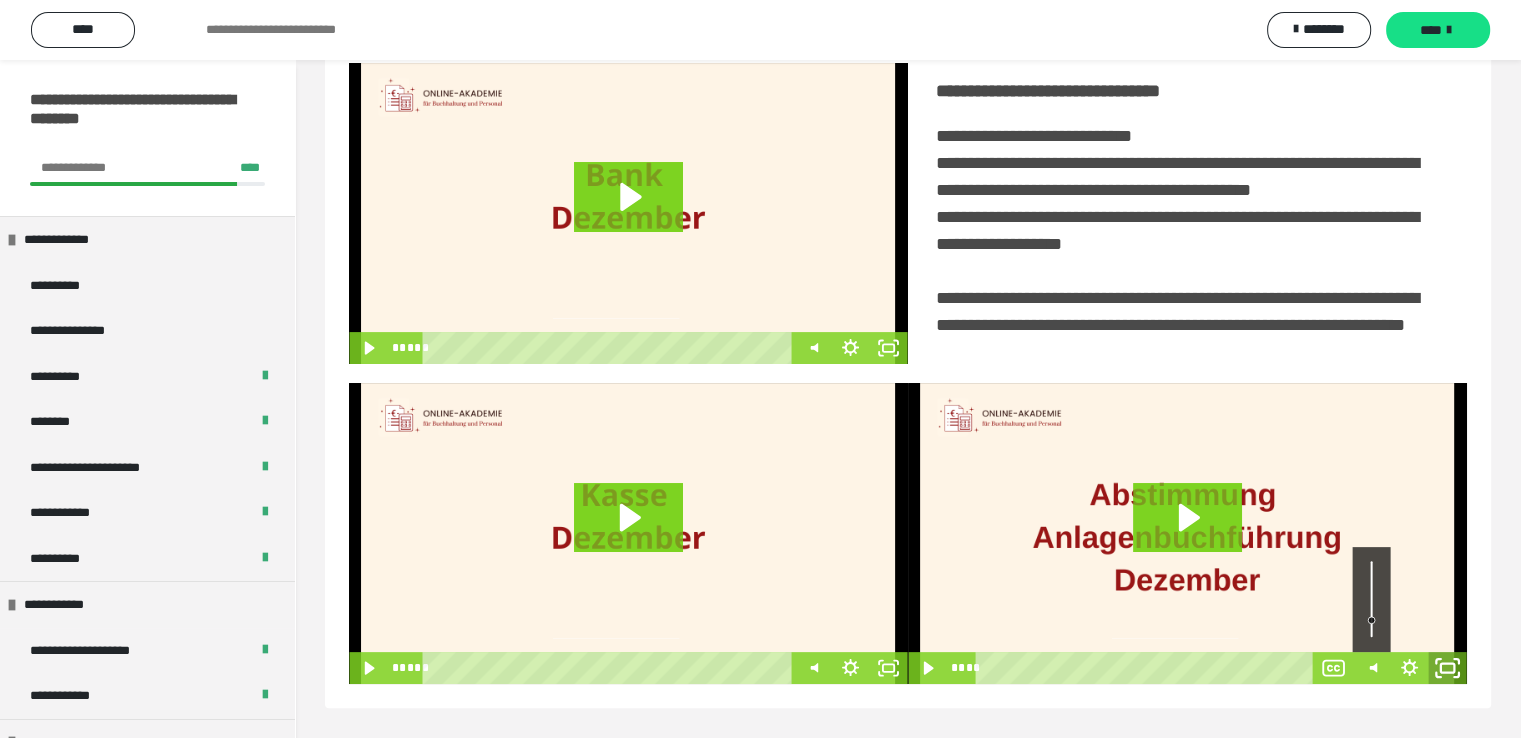 click 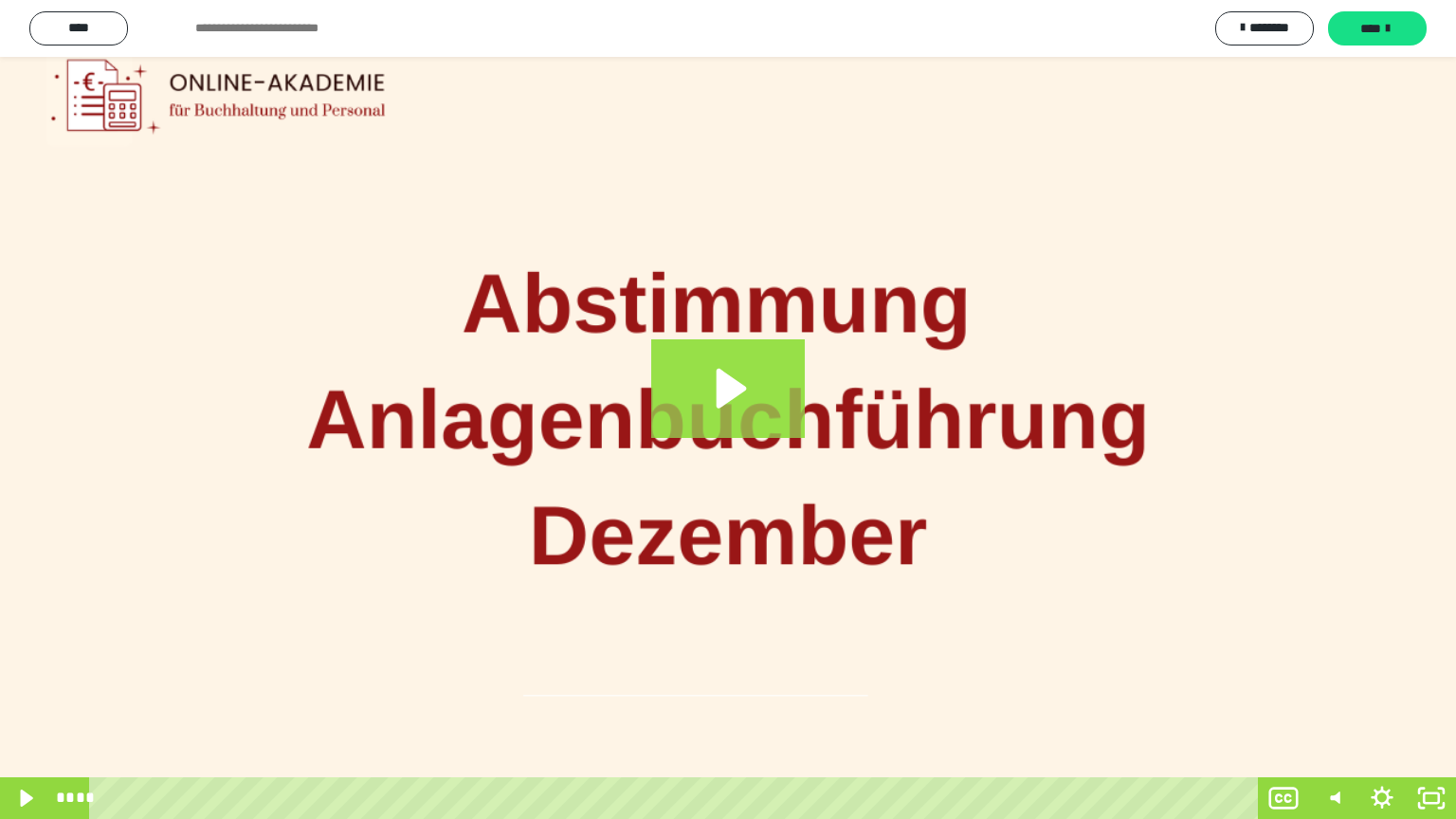 click 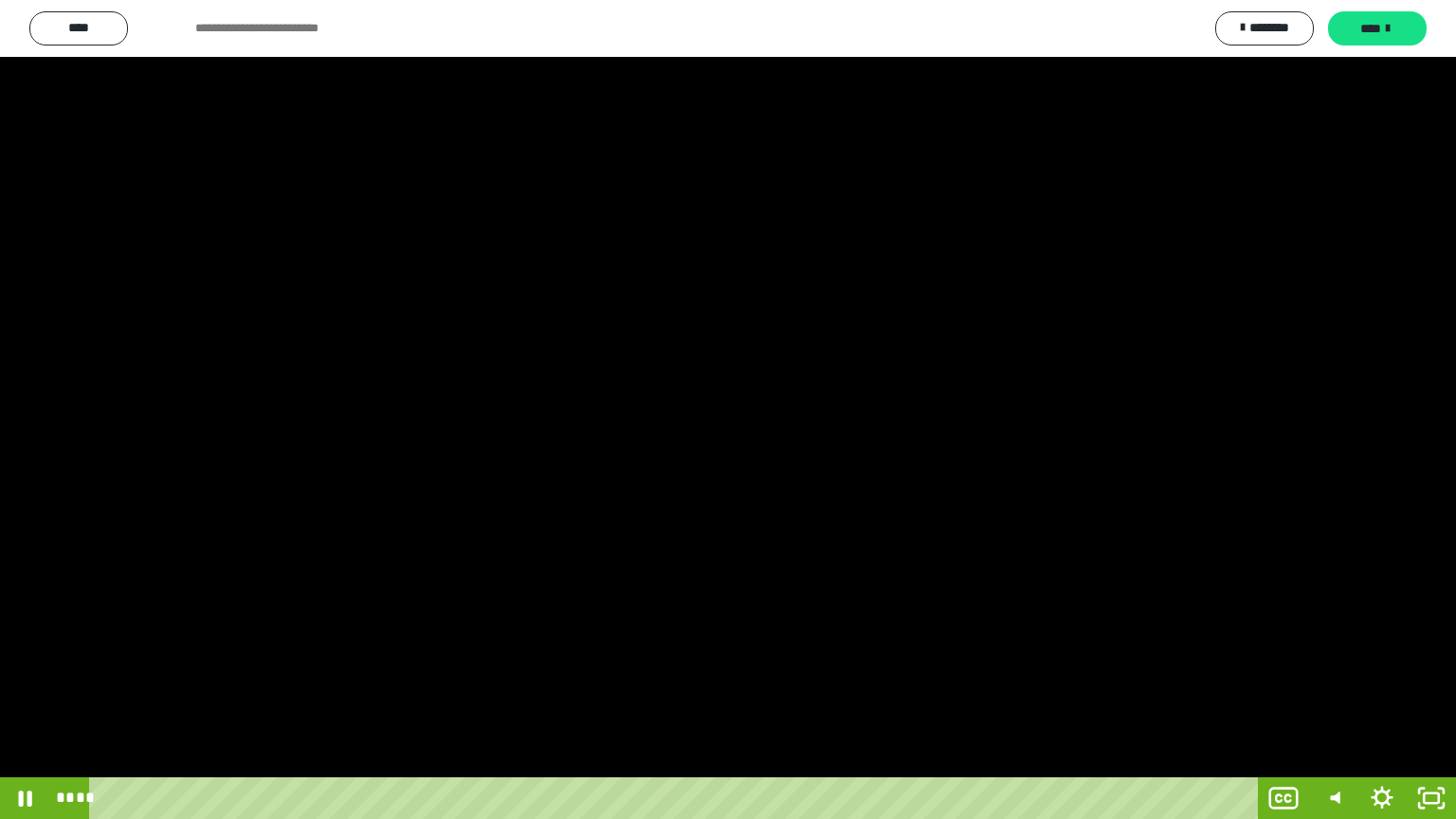 click at bounding box center [728, 410] 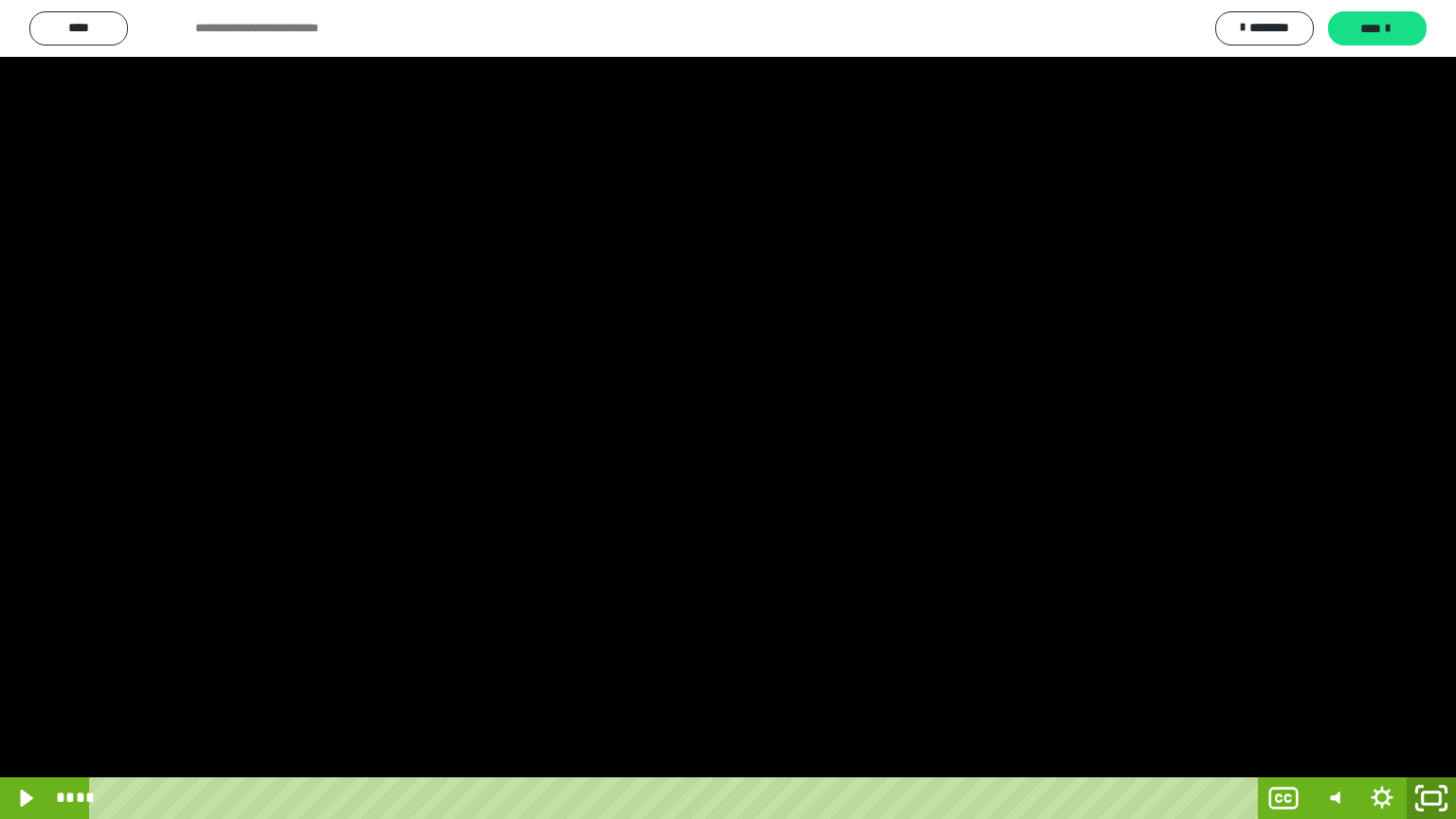 click 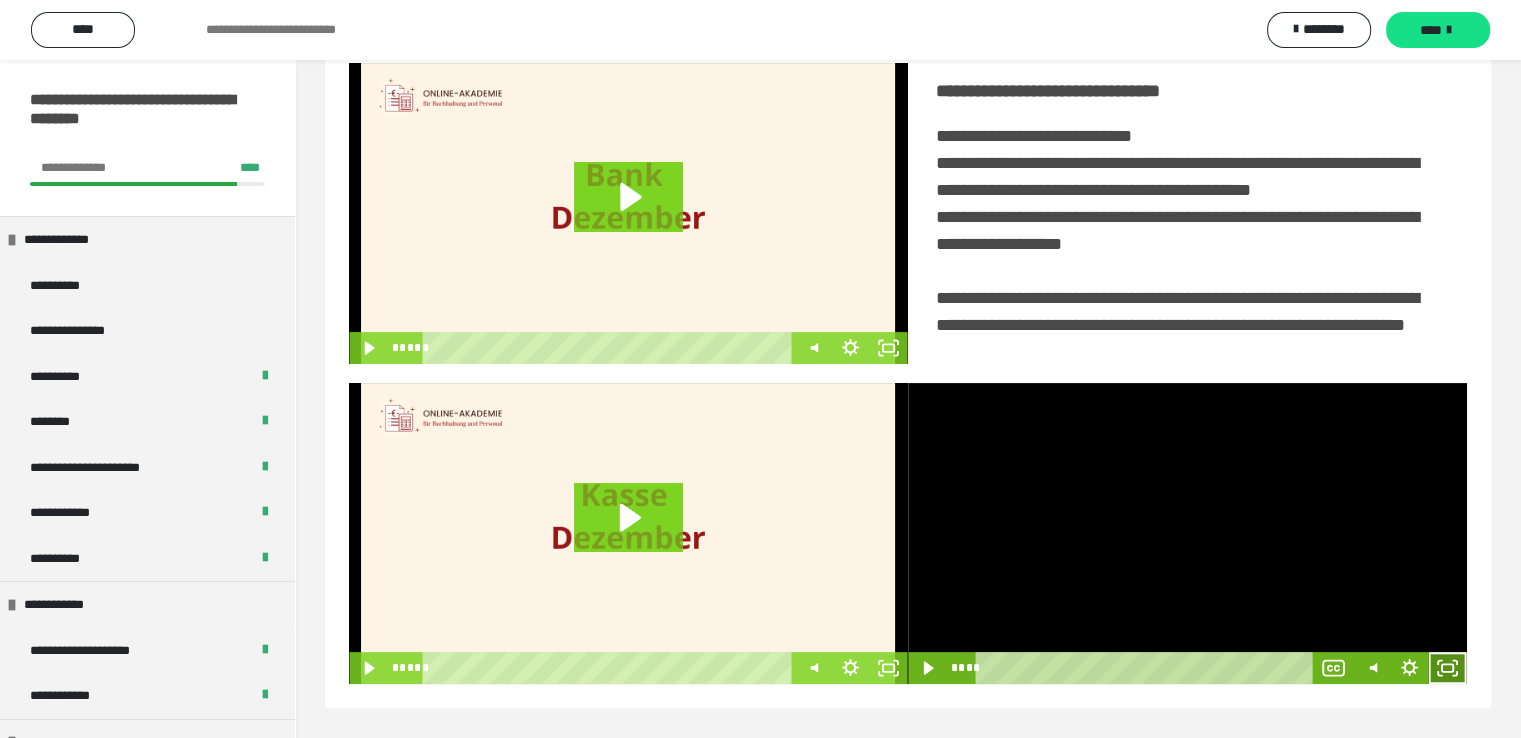 click 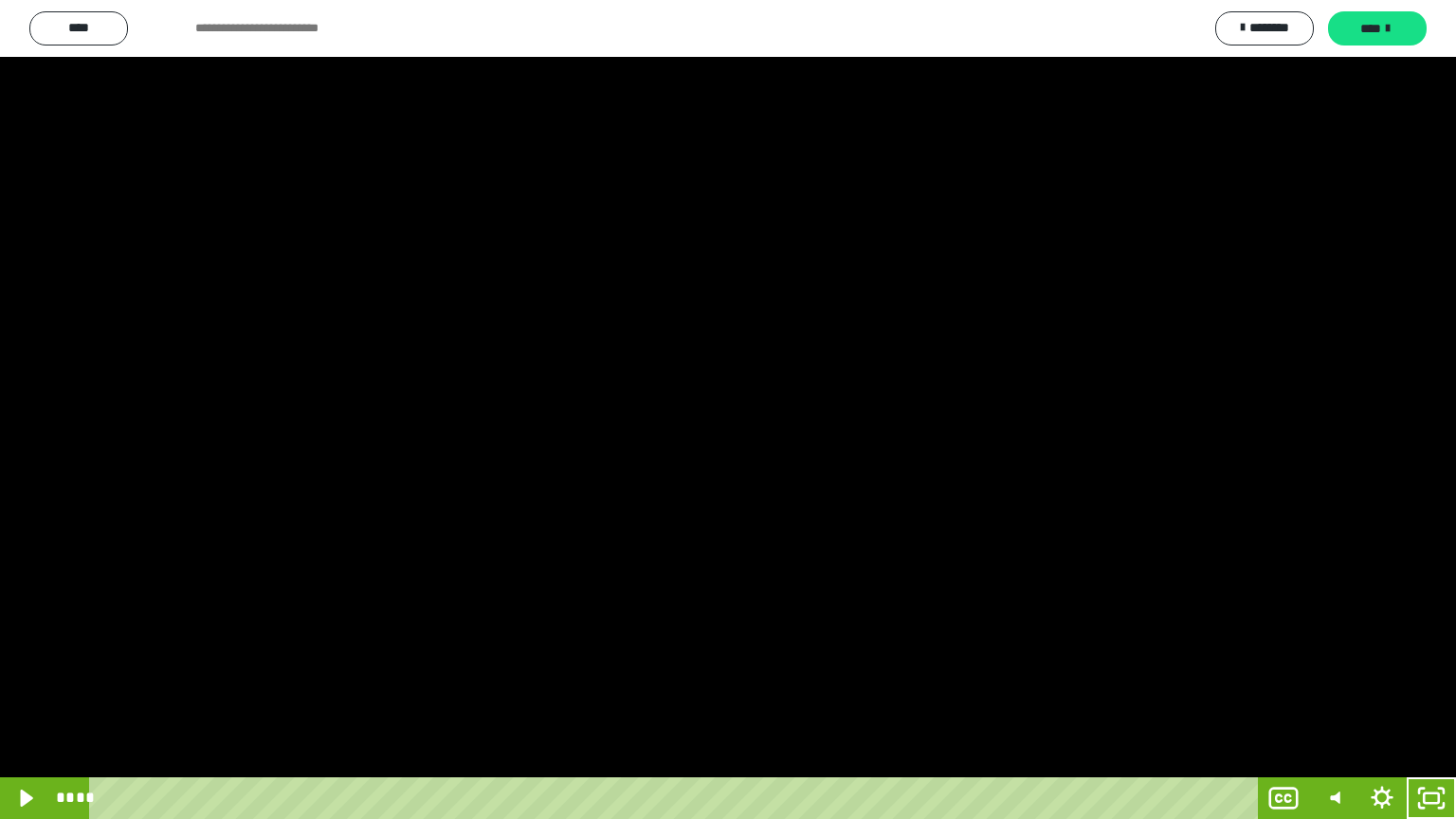 click at bounding box center [728, 410] 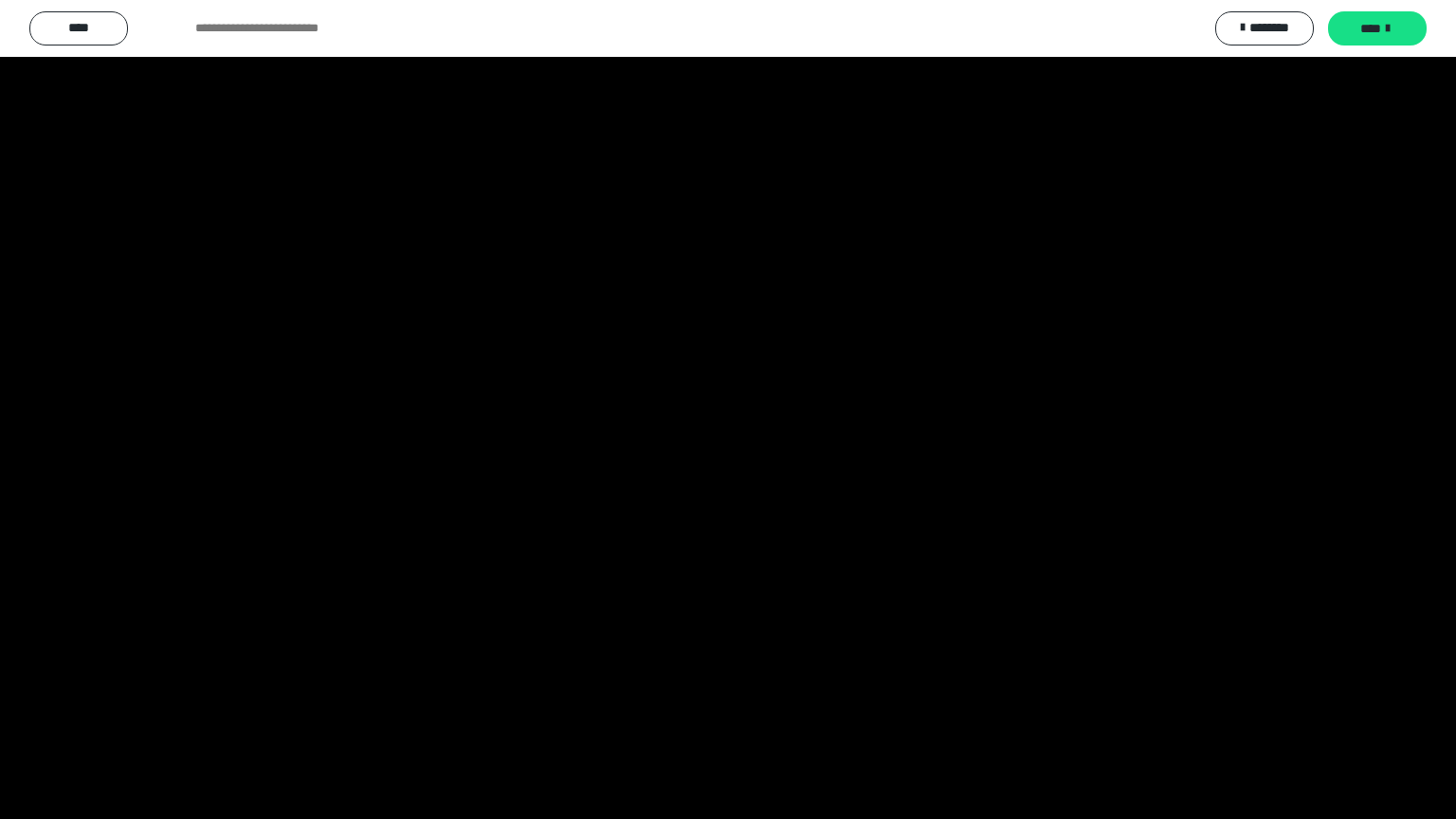 click at bounding box center [728, 410] 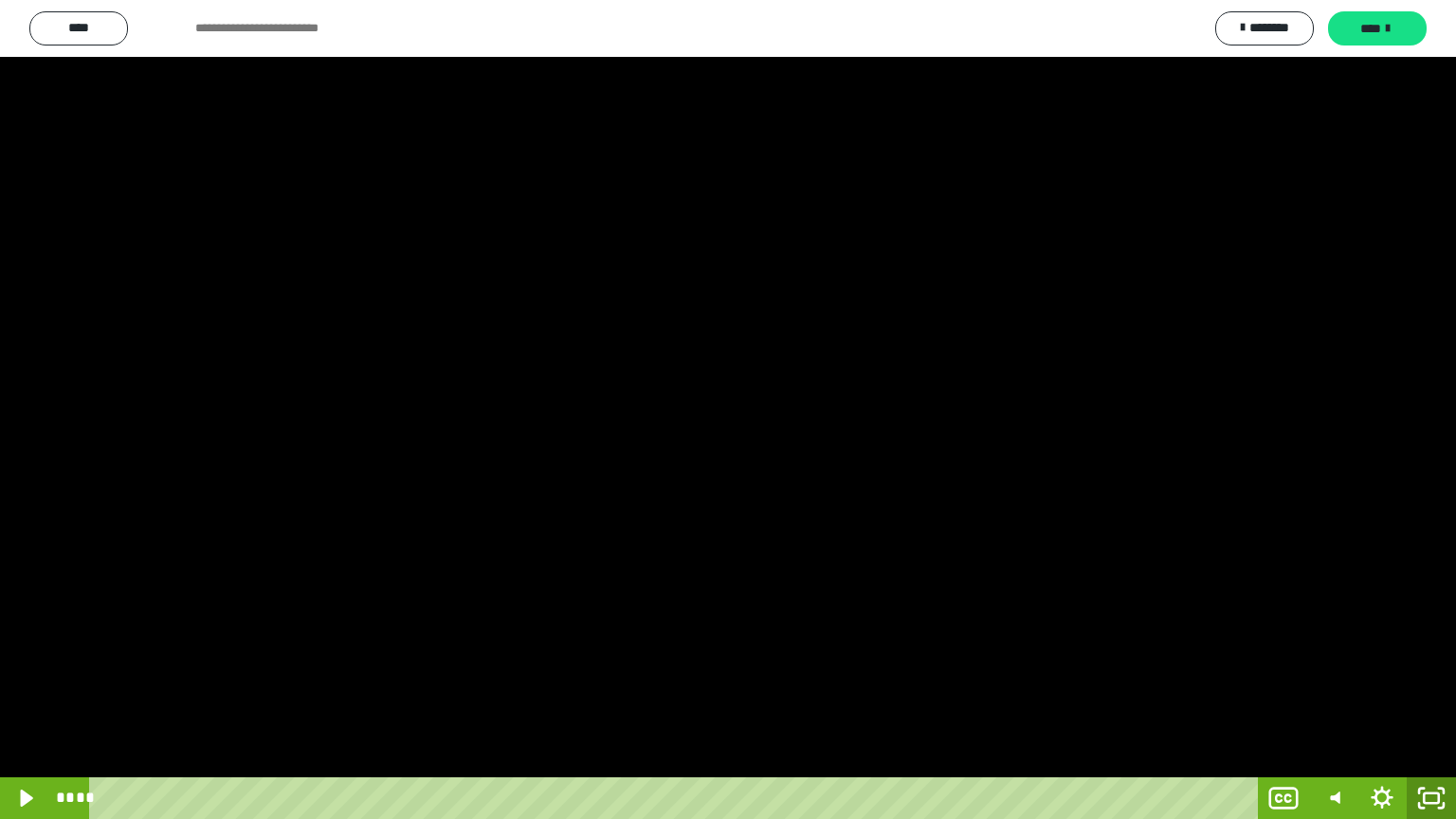 click 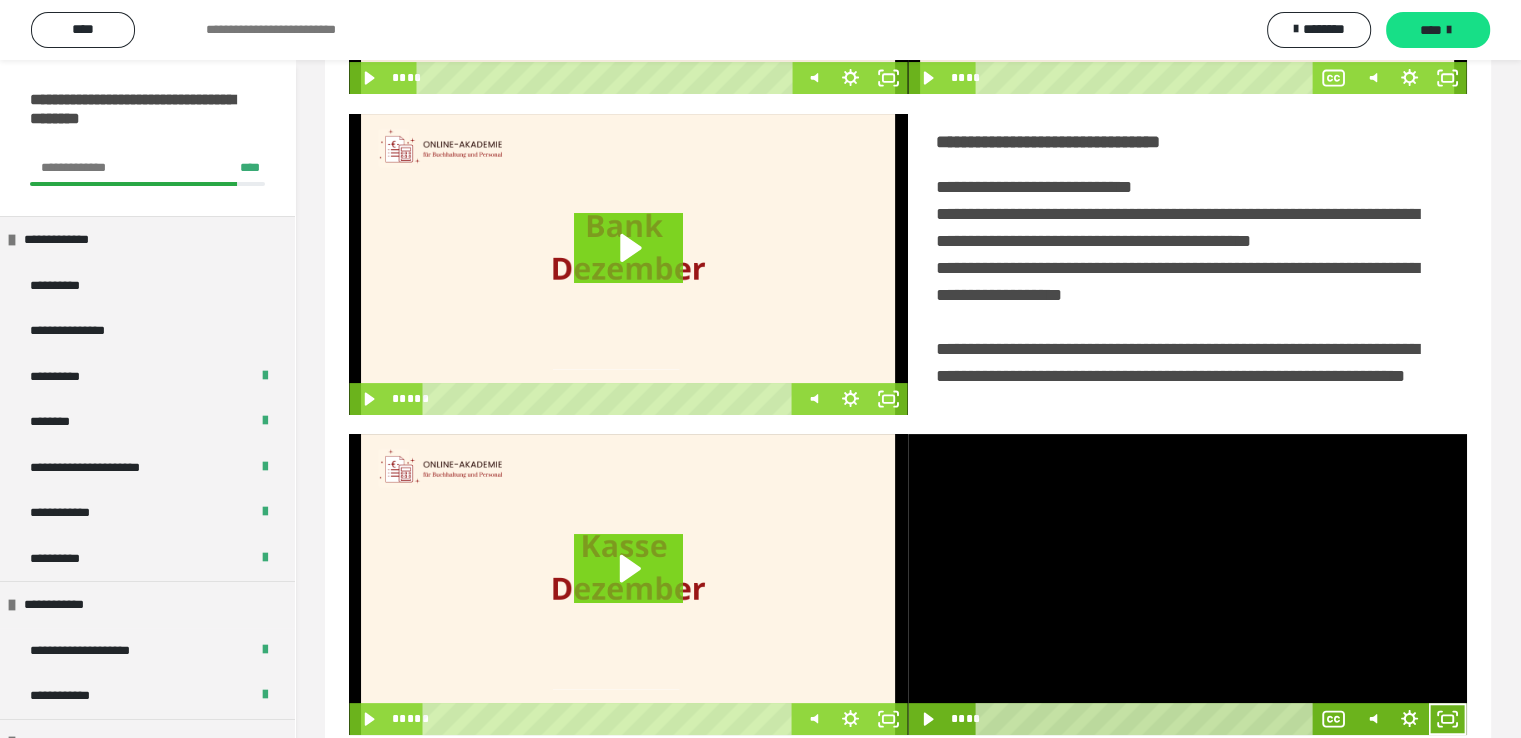 scroll, scrollTop: 452, scrollLeft: 0, axis: vertical 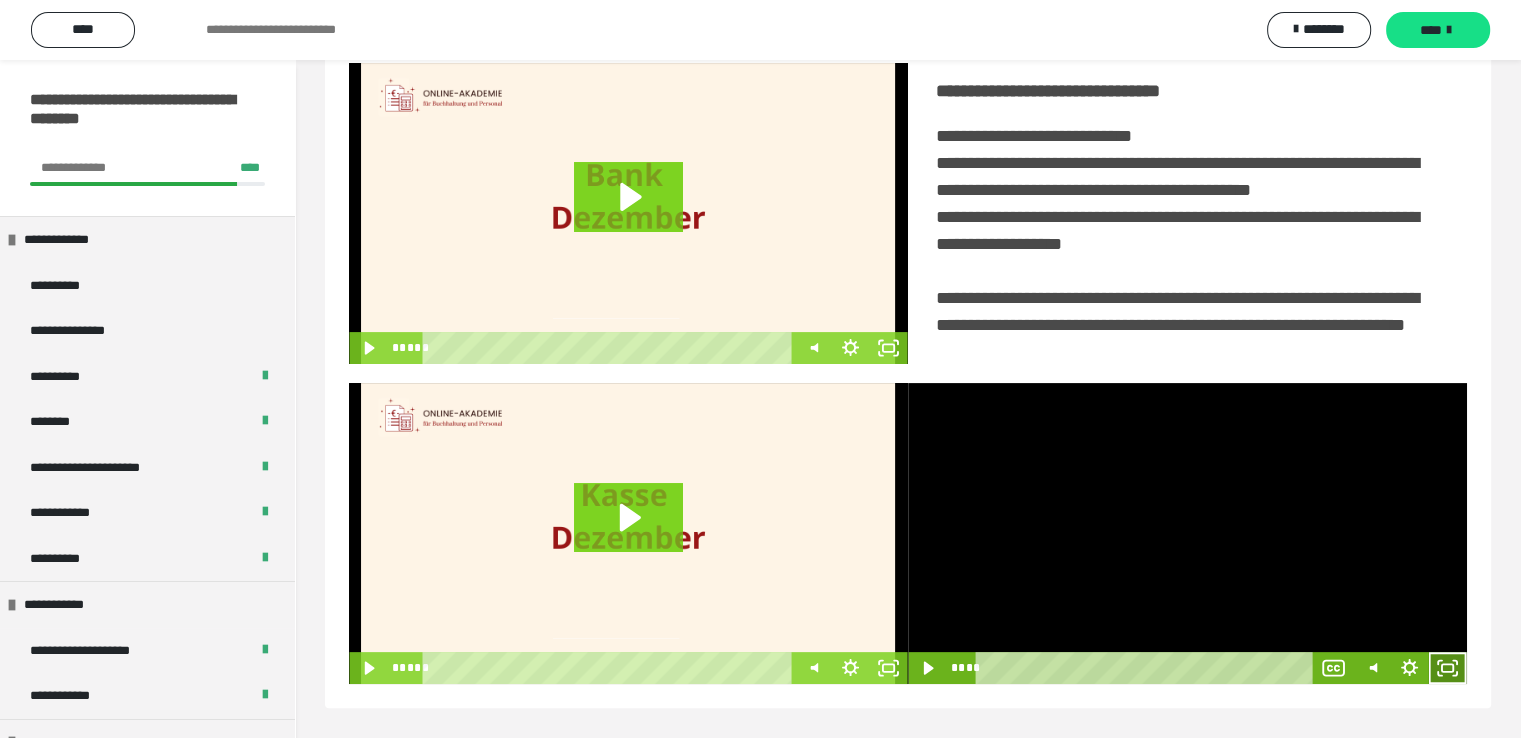 click 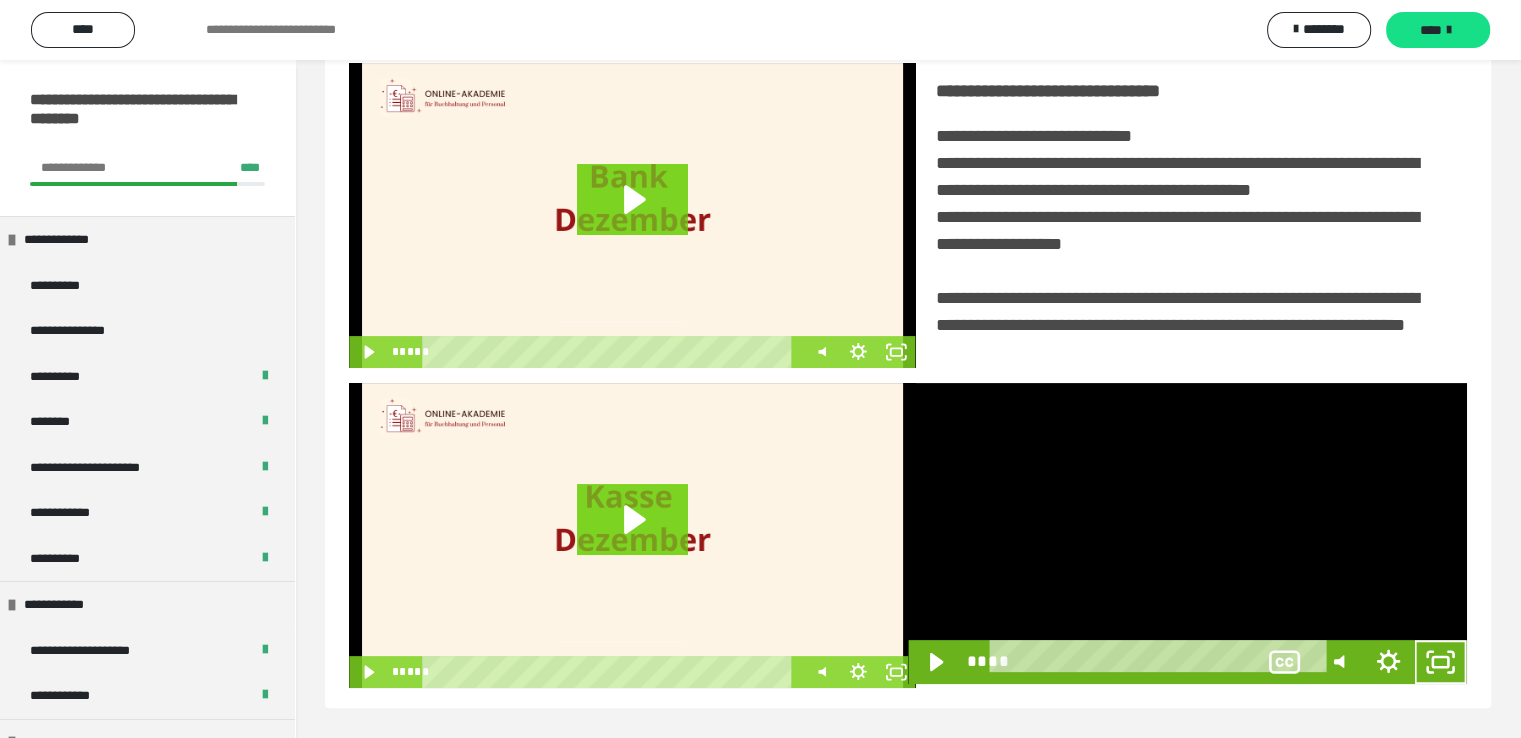 scroll, scrollTop: 334, scrollLeft: 0, axis: vertical 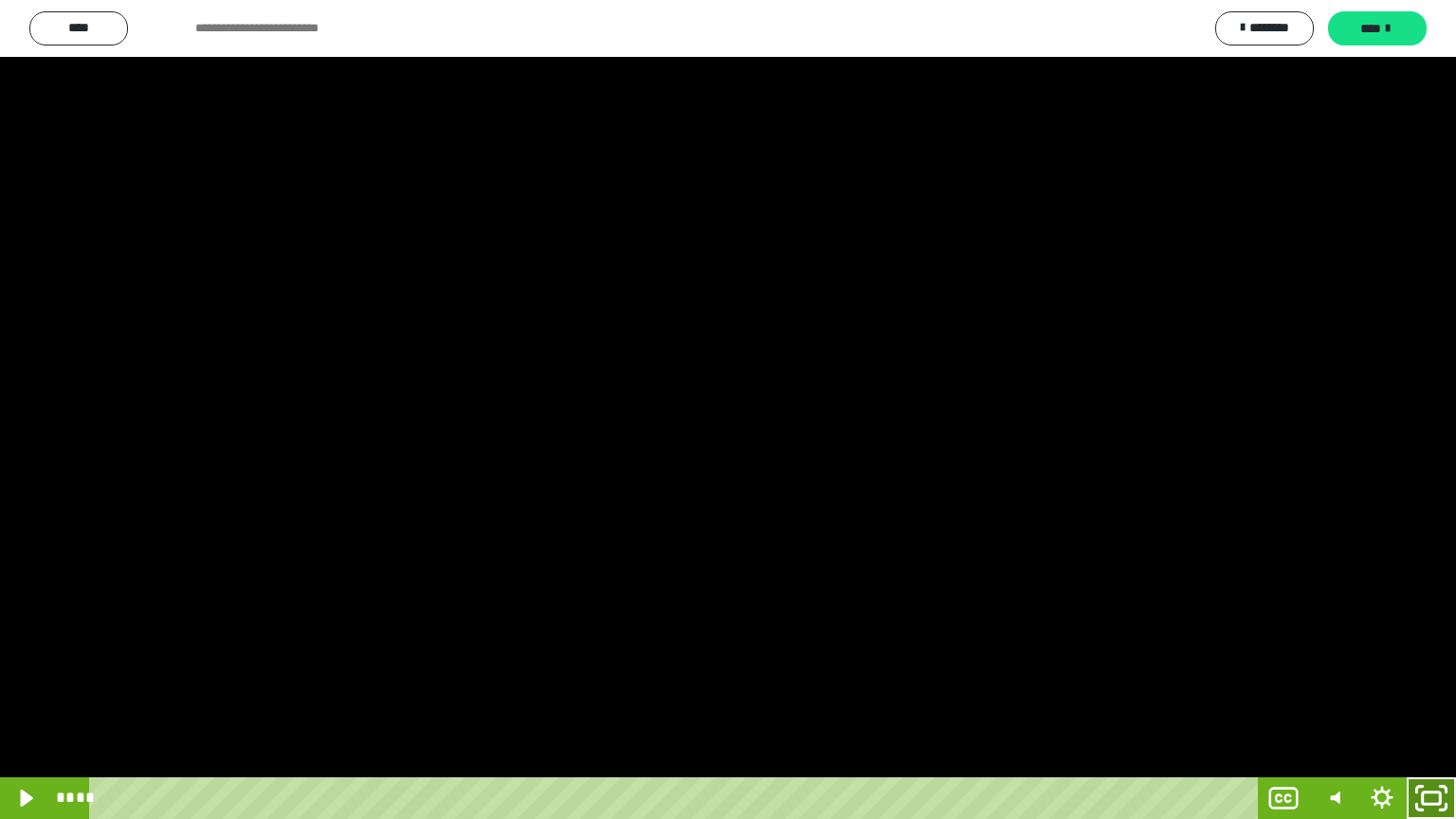 click 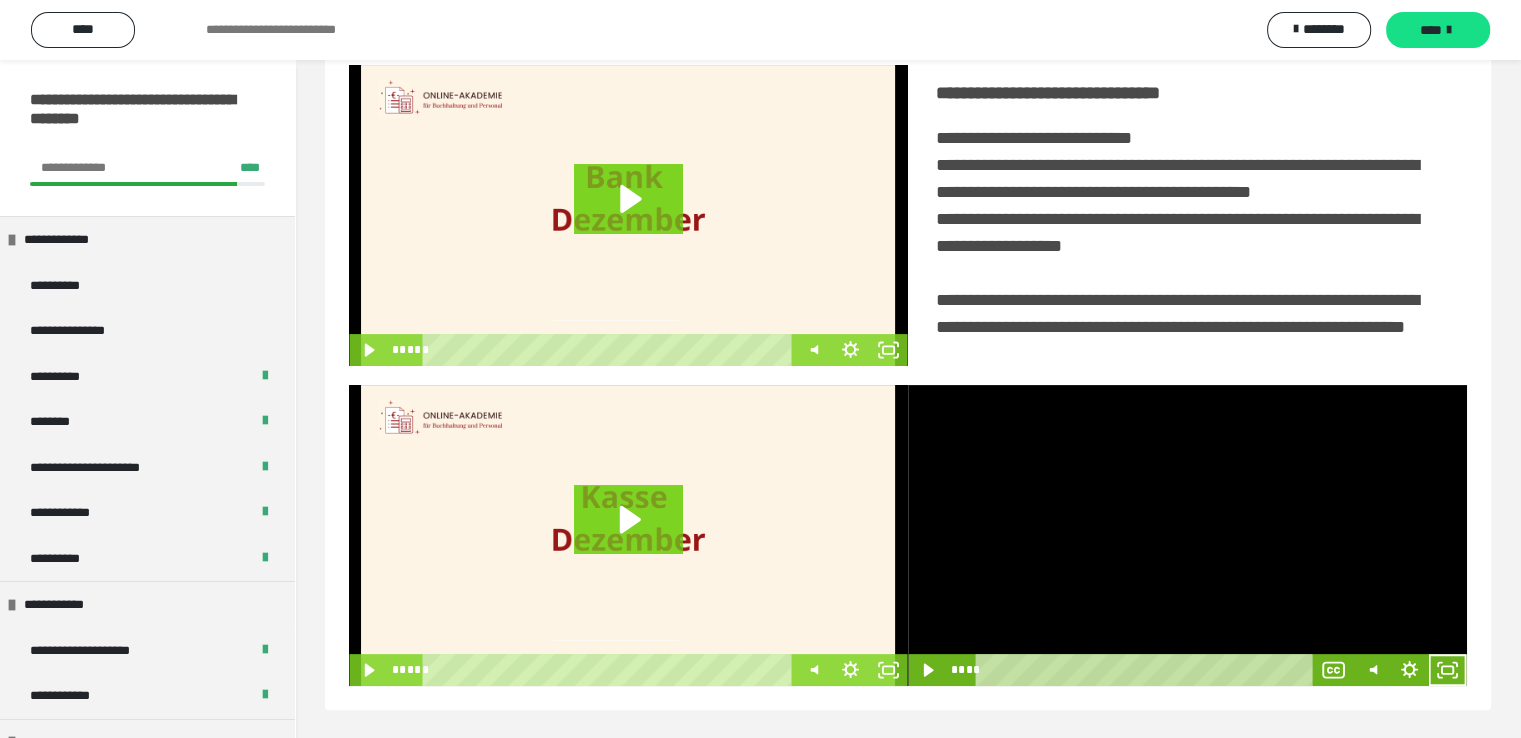 scroll, scrollTop: 452, scrollLeft: 0, axis: vertical 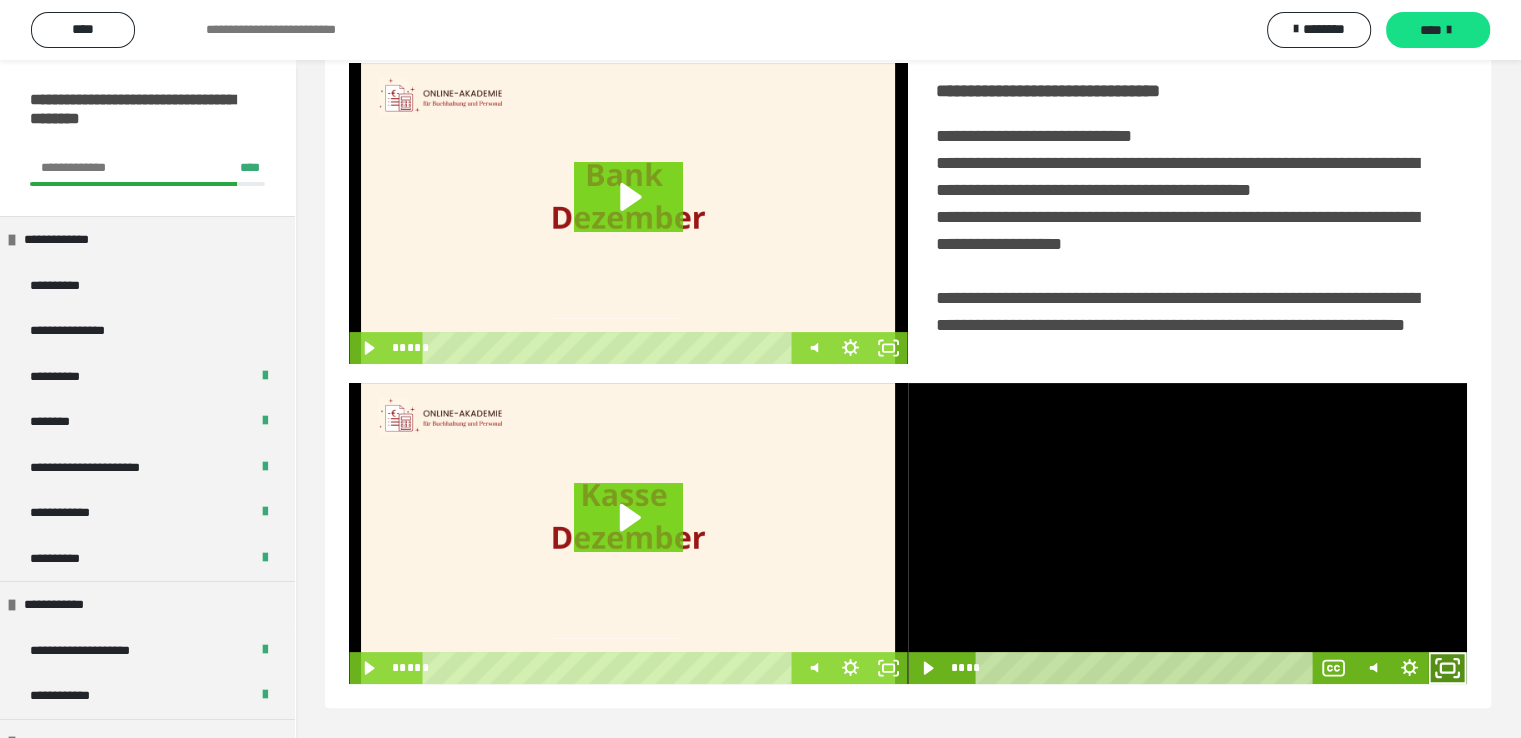 click 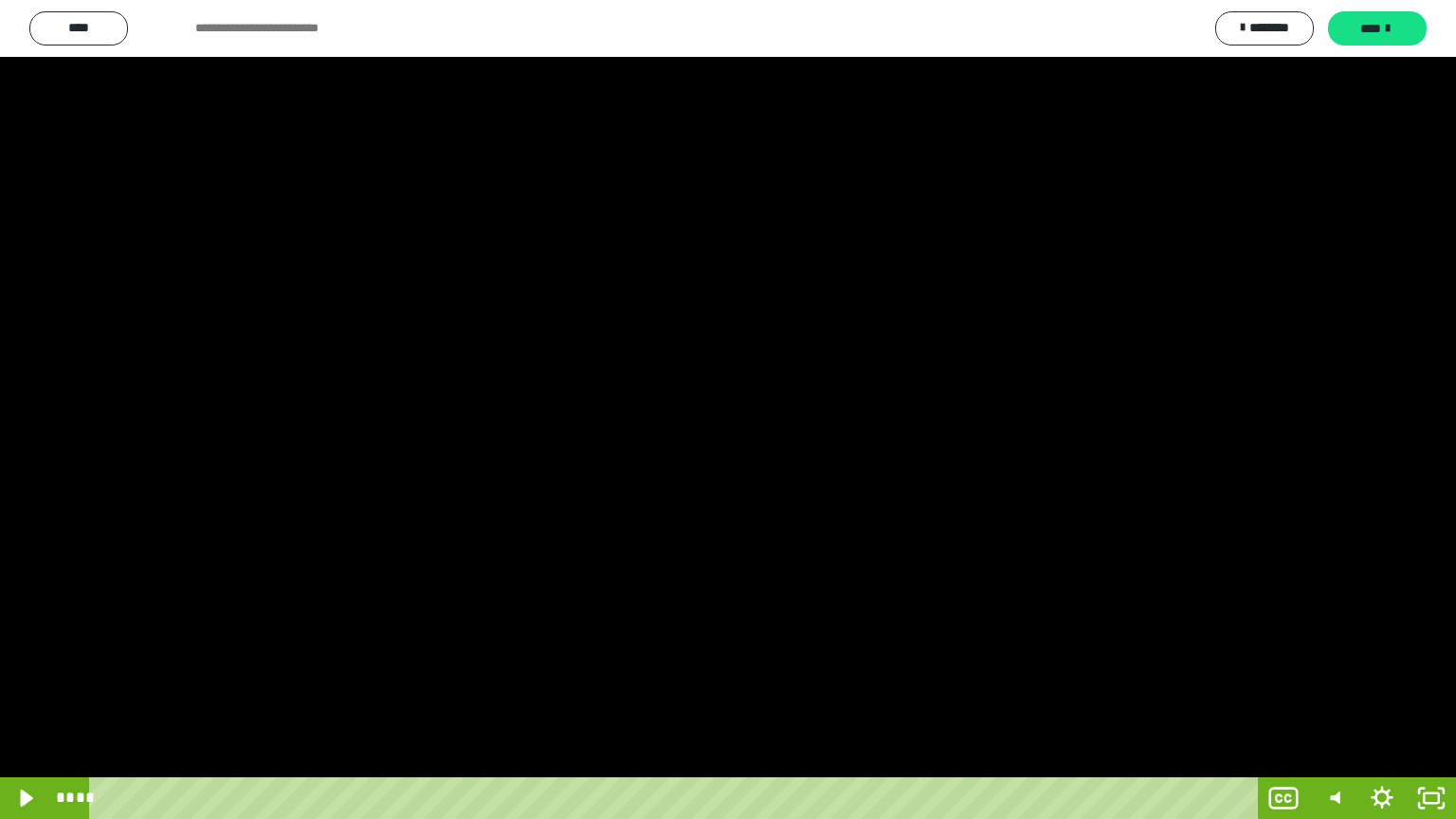 click at bounding box center (728, 410) 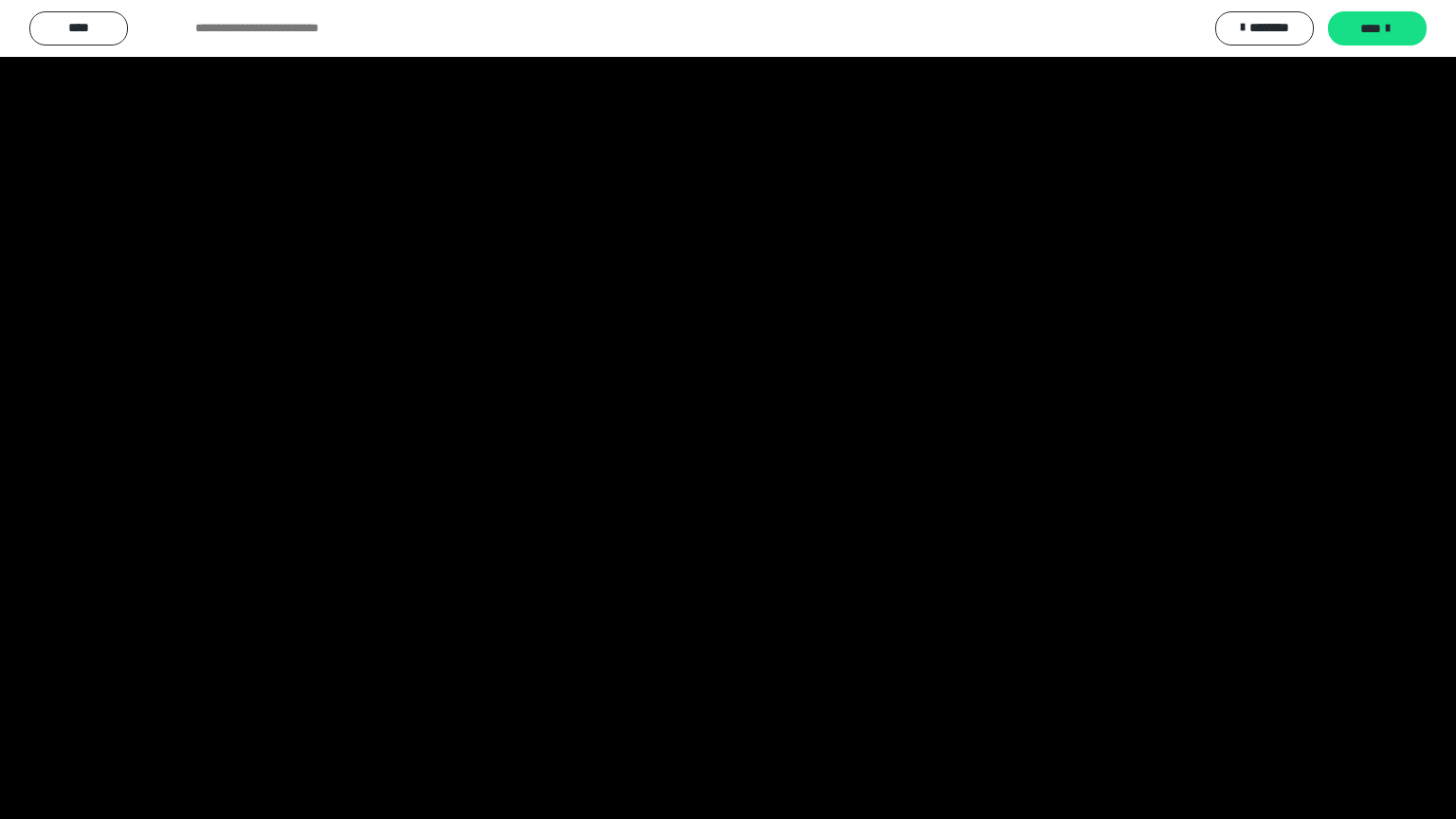 click at bounding box center (728, 410) 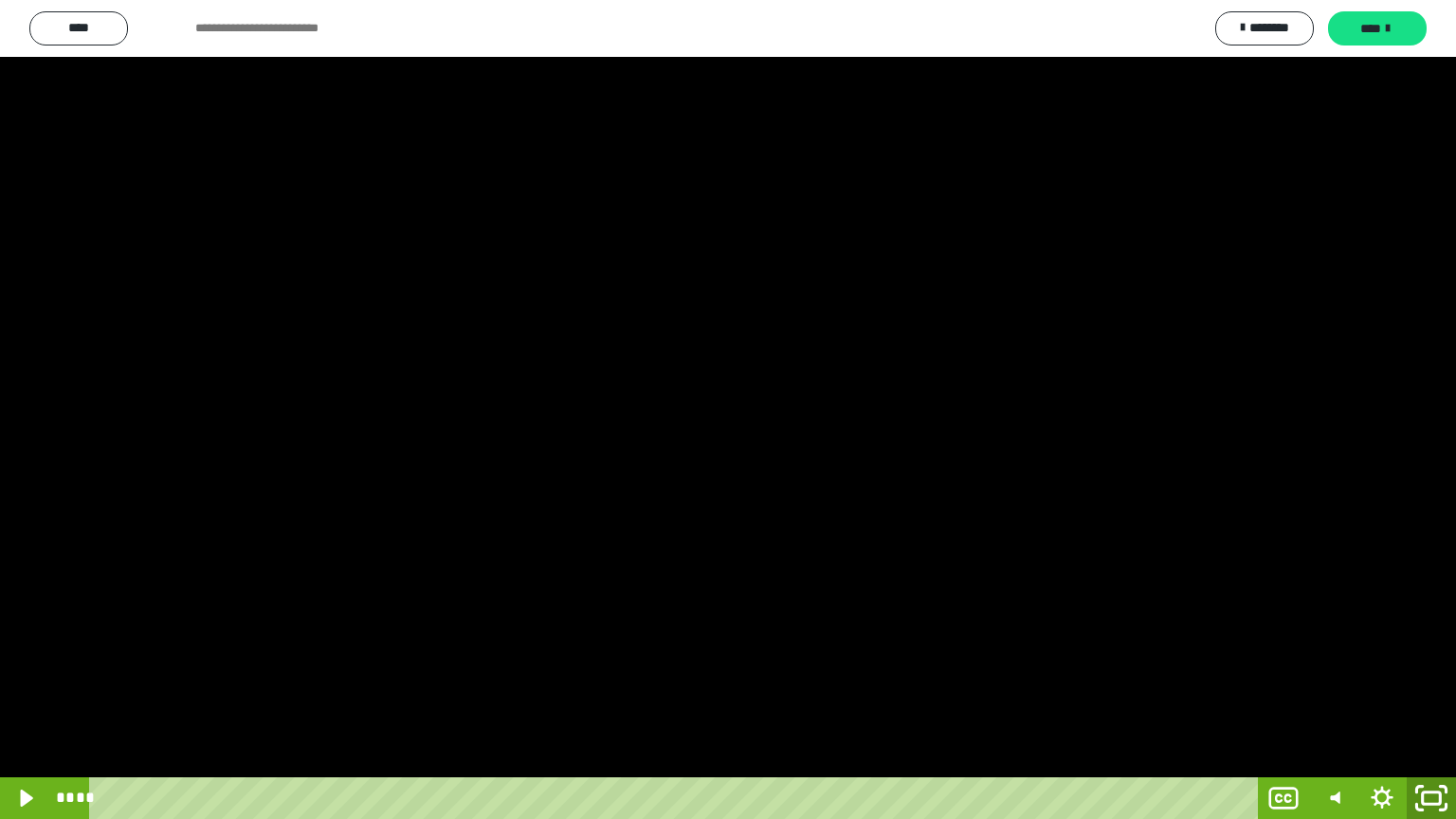 click 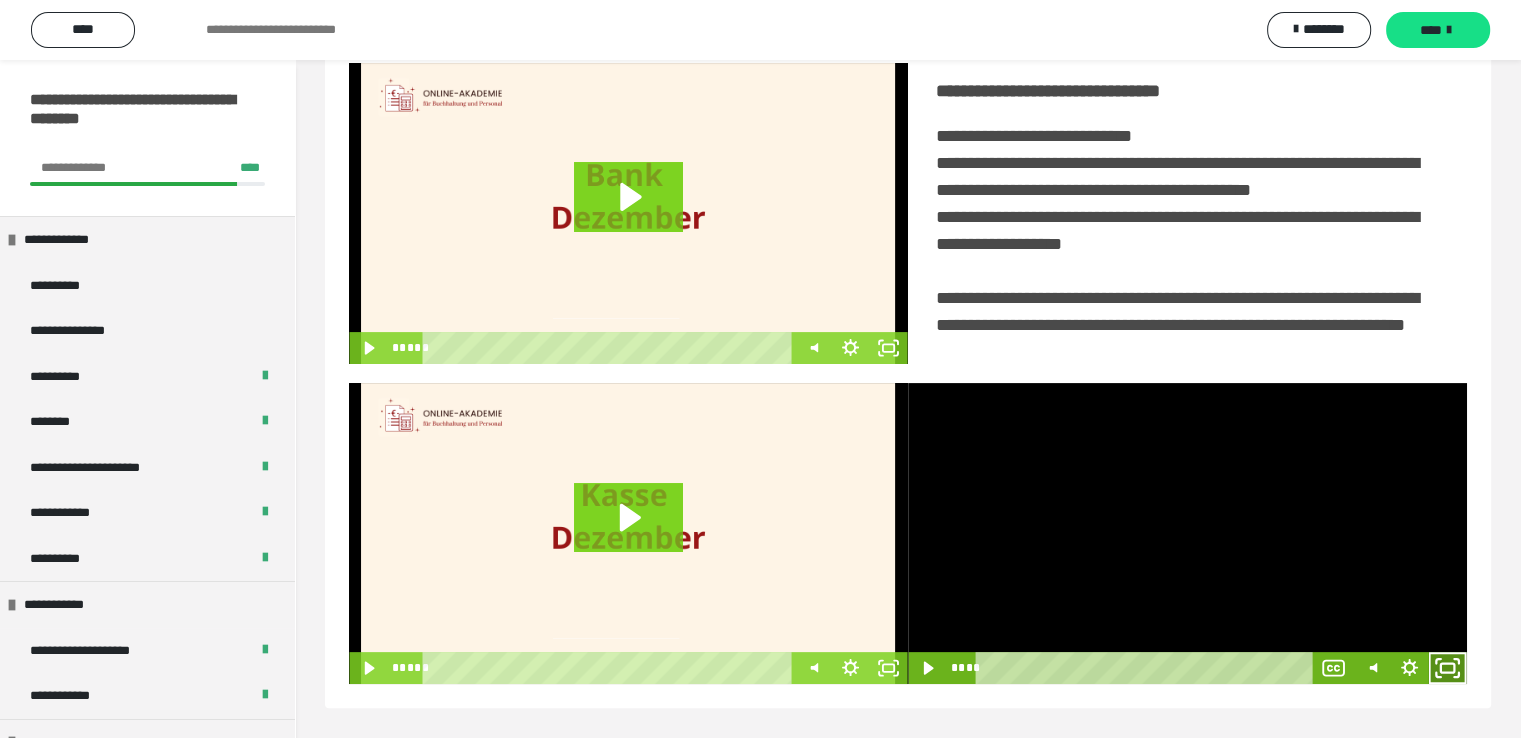 click 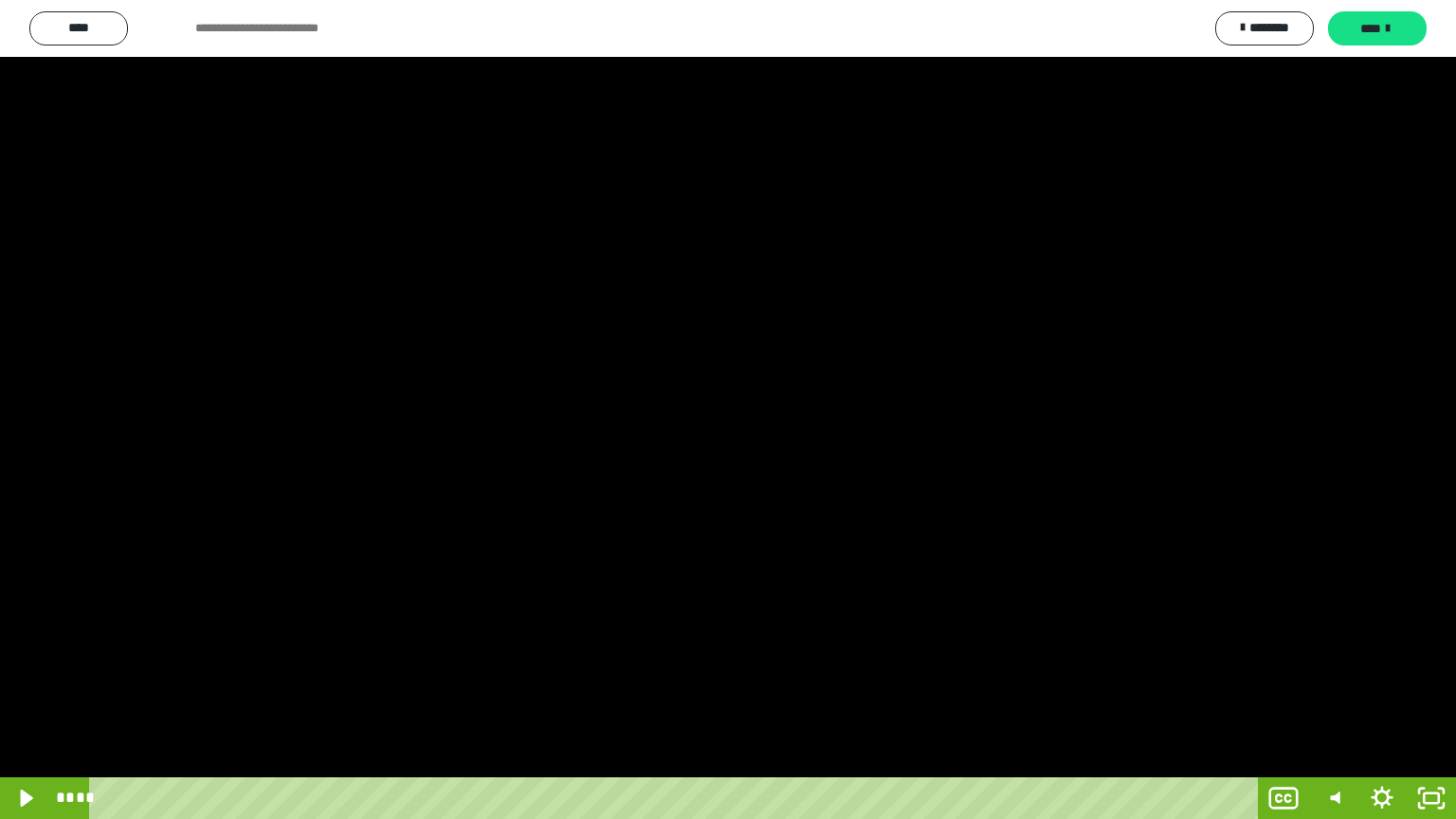 click at bounding box center (728, 410) 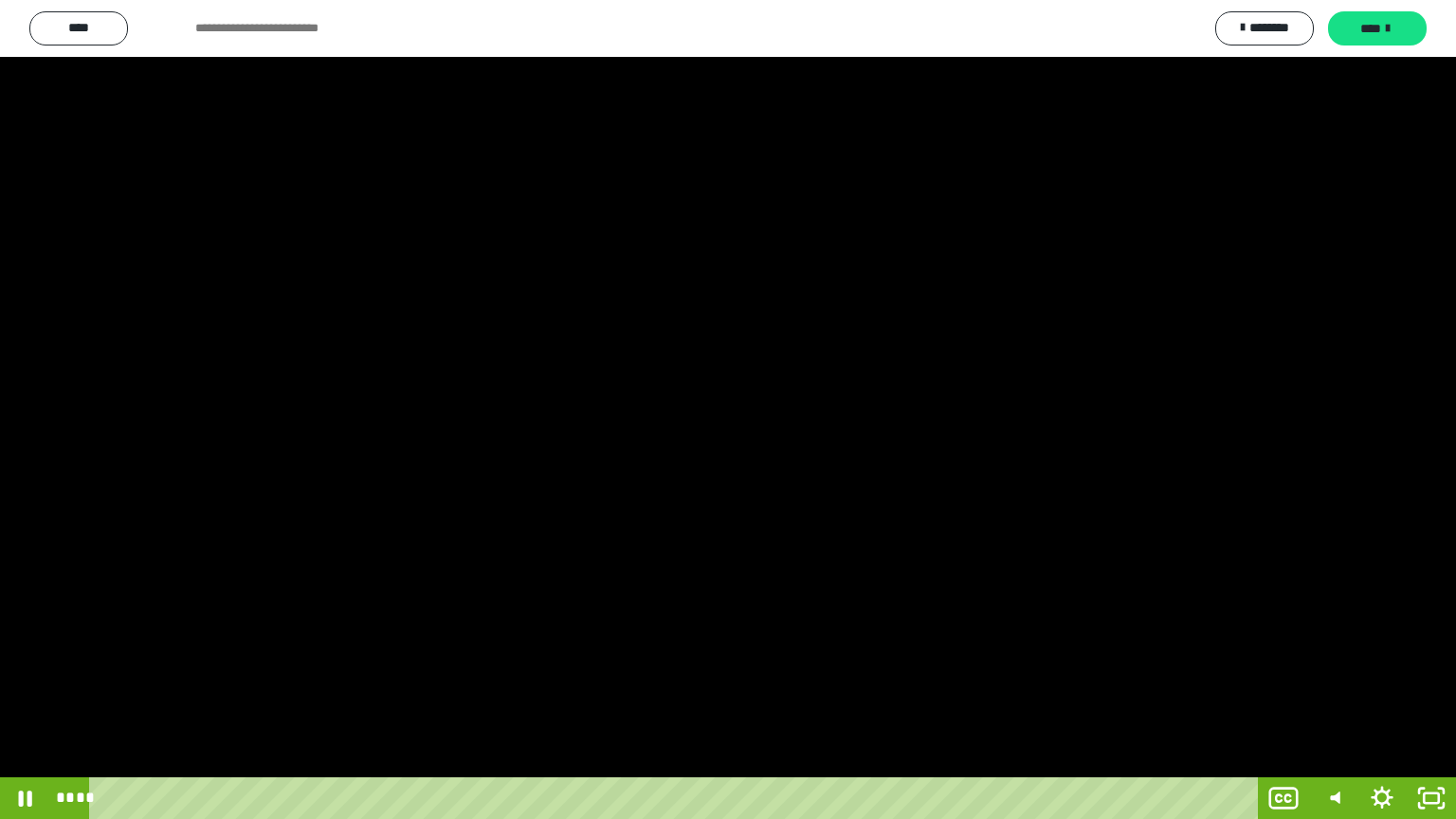 click at bounding box center [728, 410] 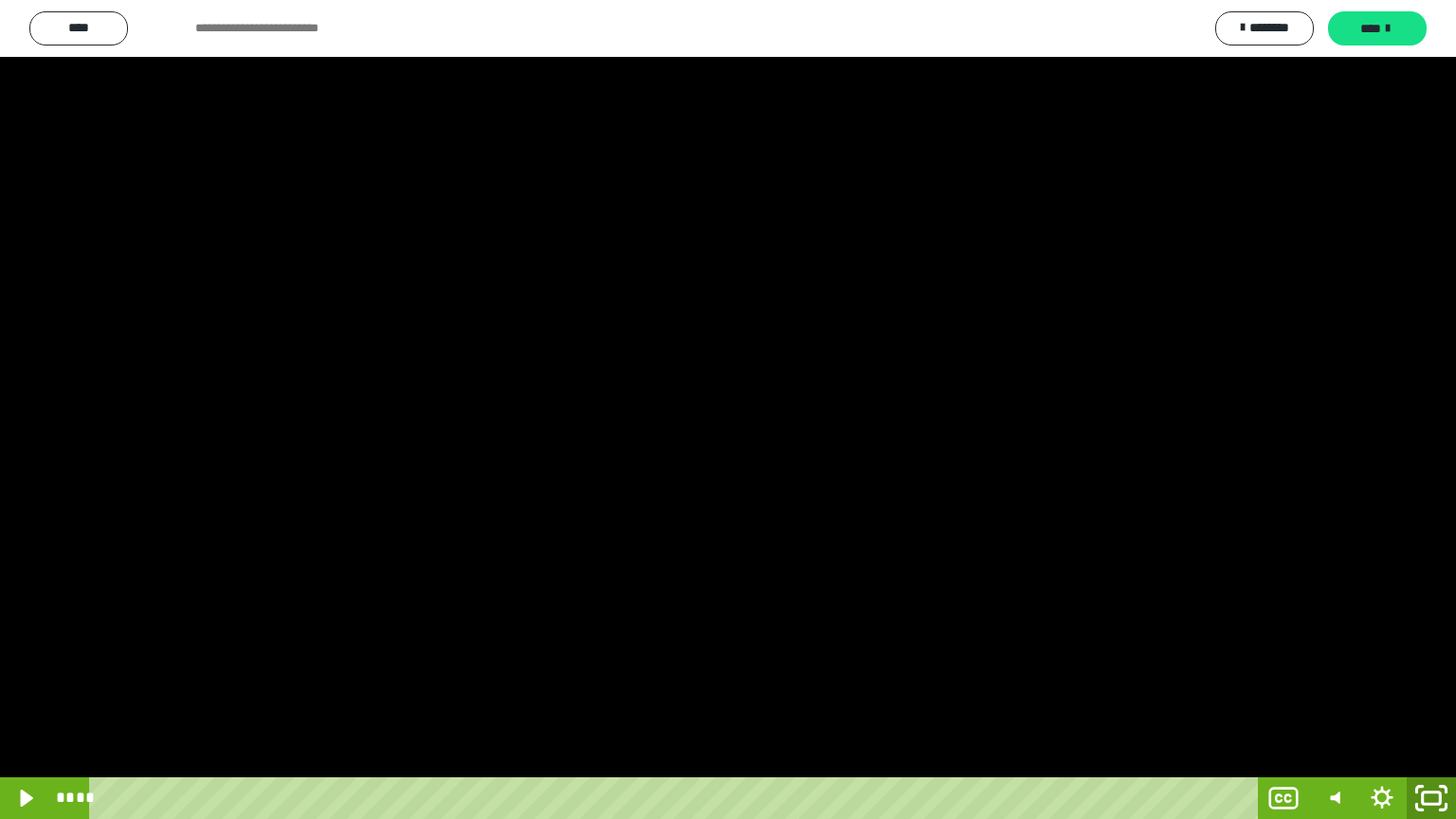 click 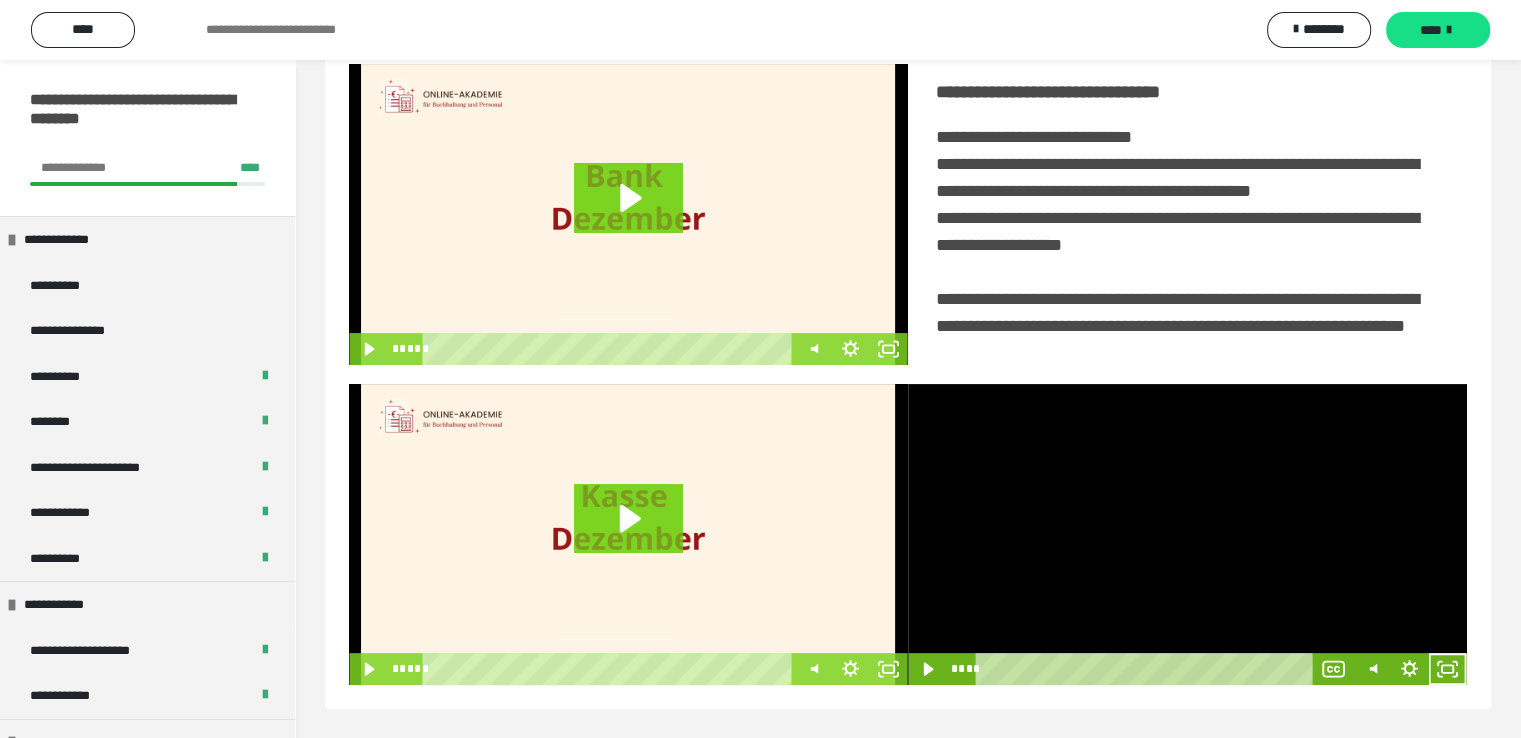 scroll, scrollTop: 452, scrollLeft: 0, axis: vertical 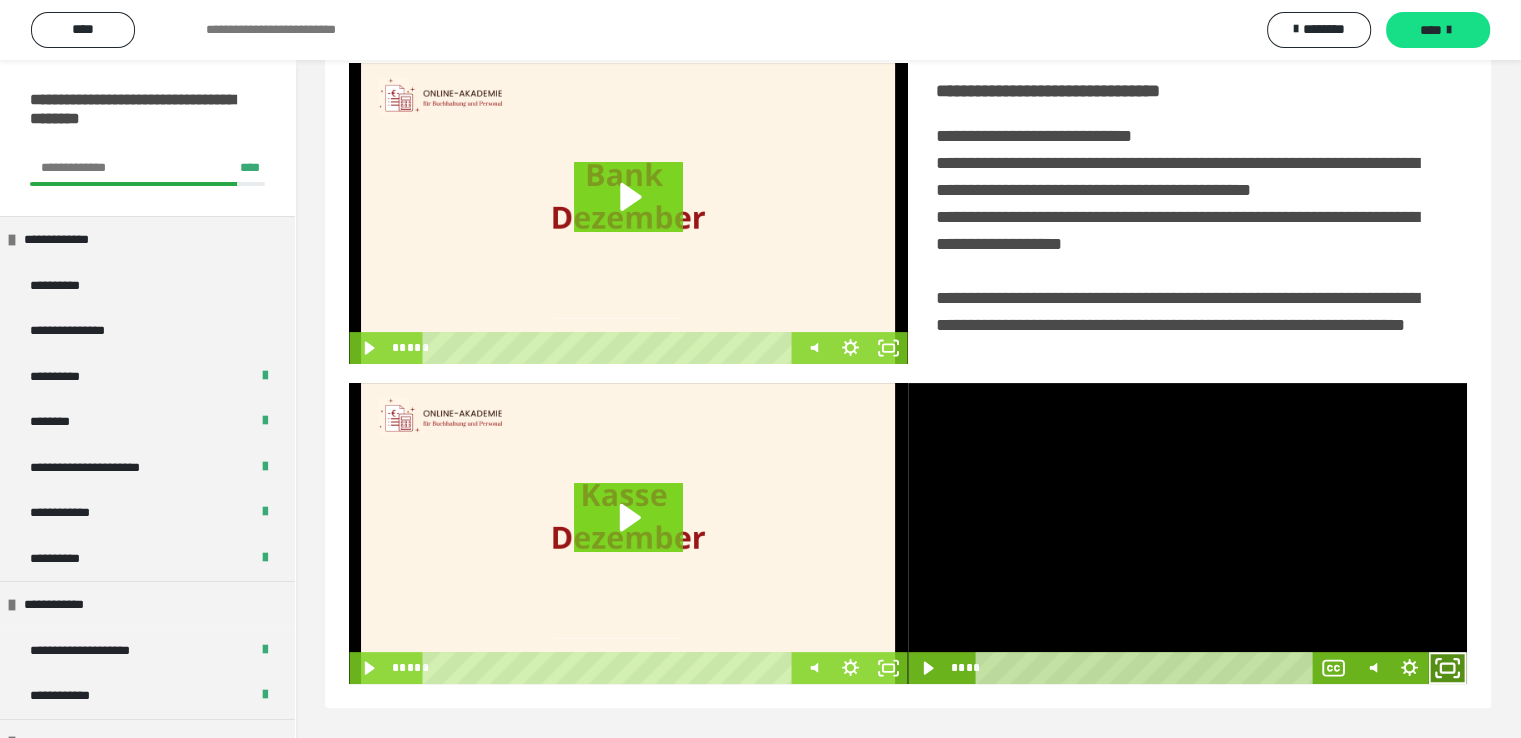 click 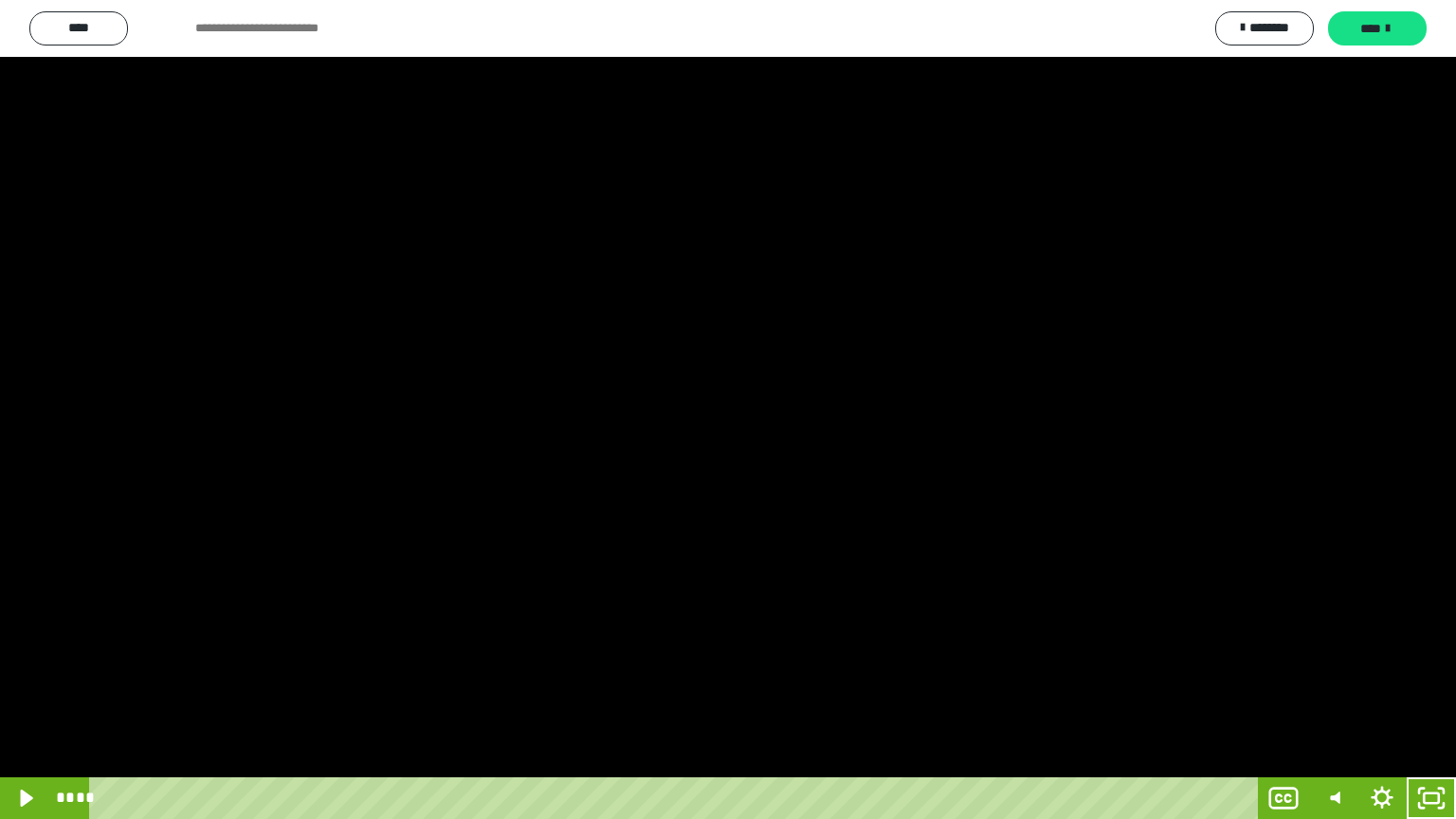 click at bounding box center [728, 410] 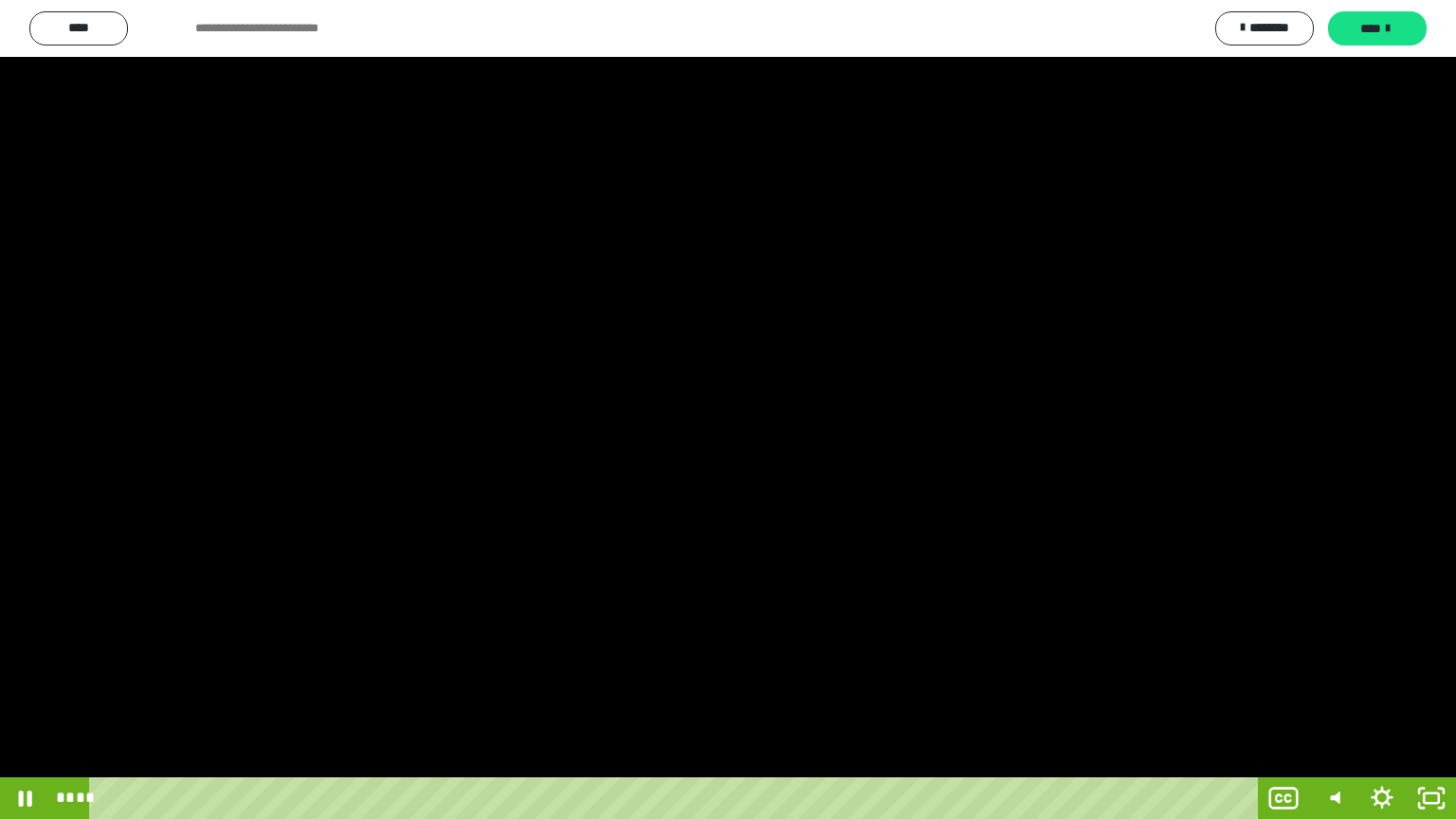 click at bounding box center (728, 410) 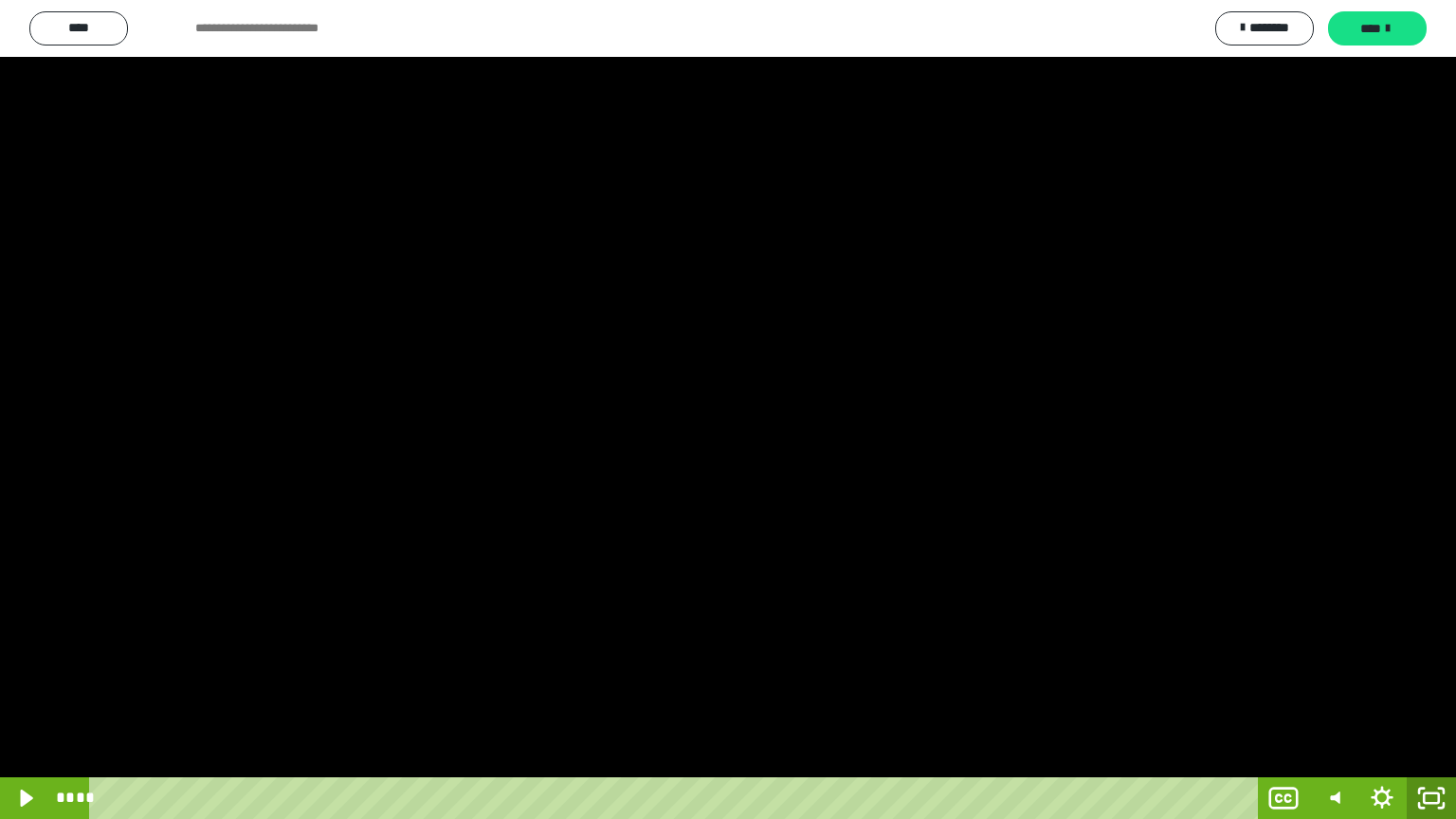 click 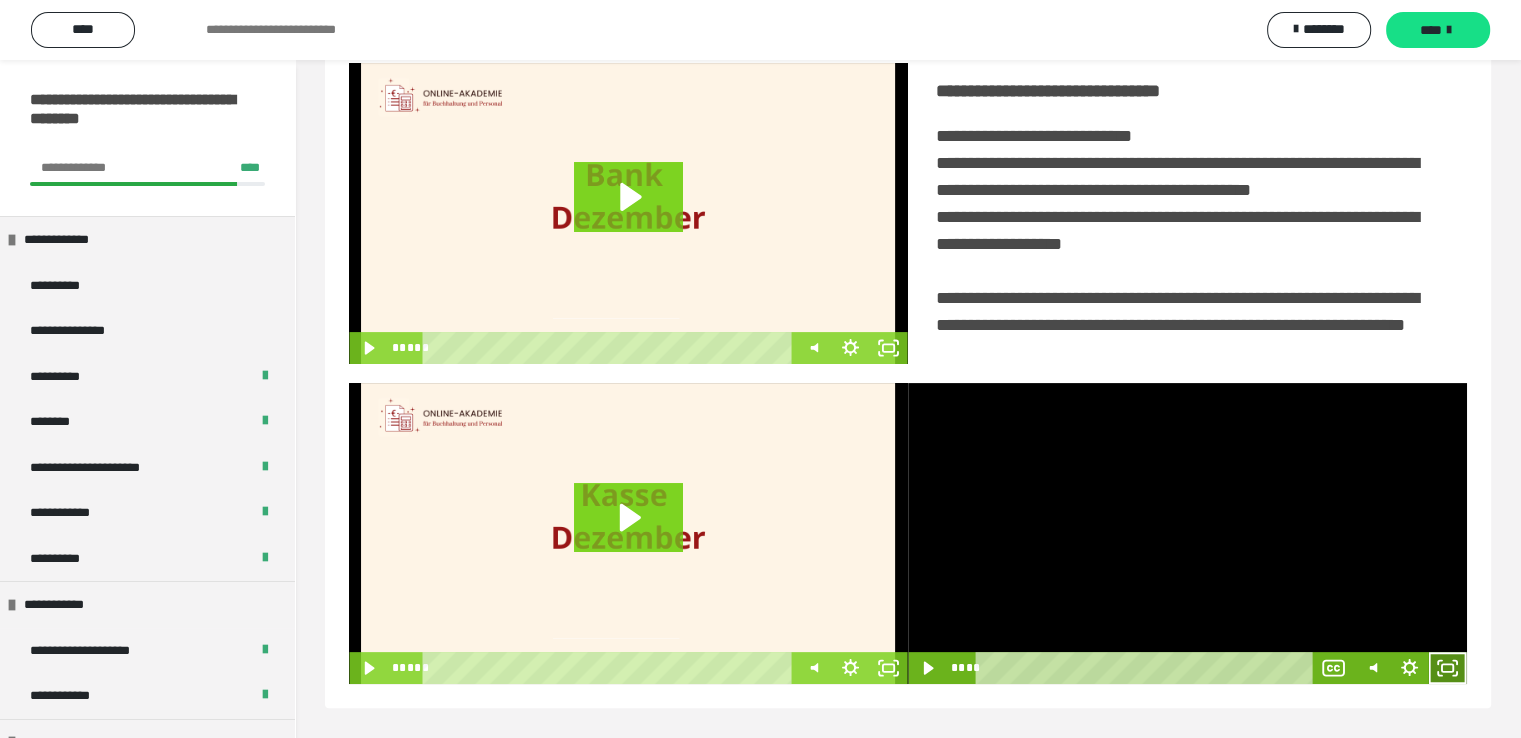 click 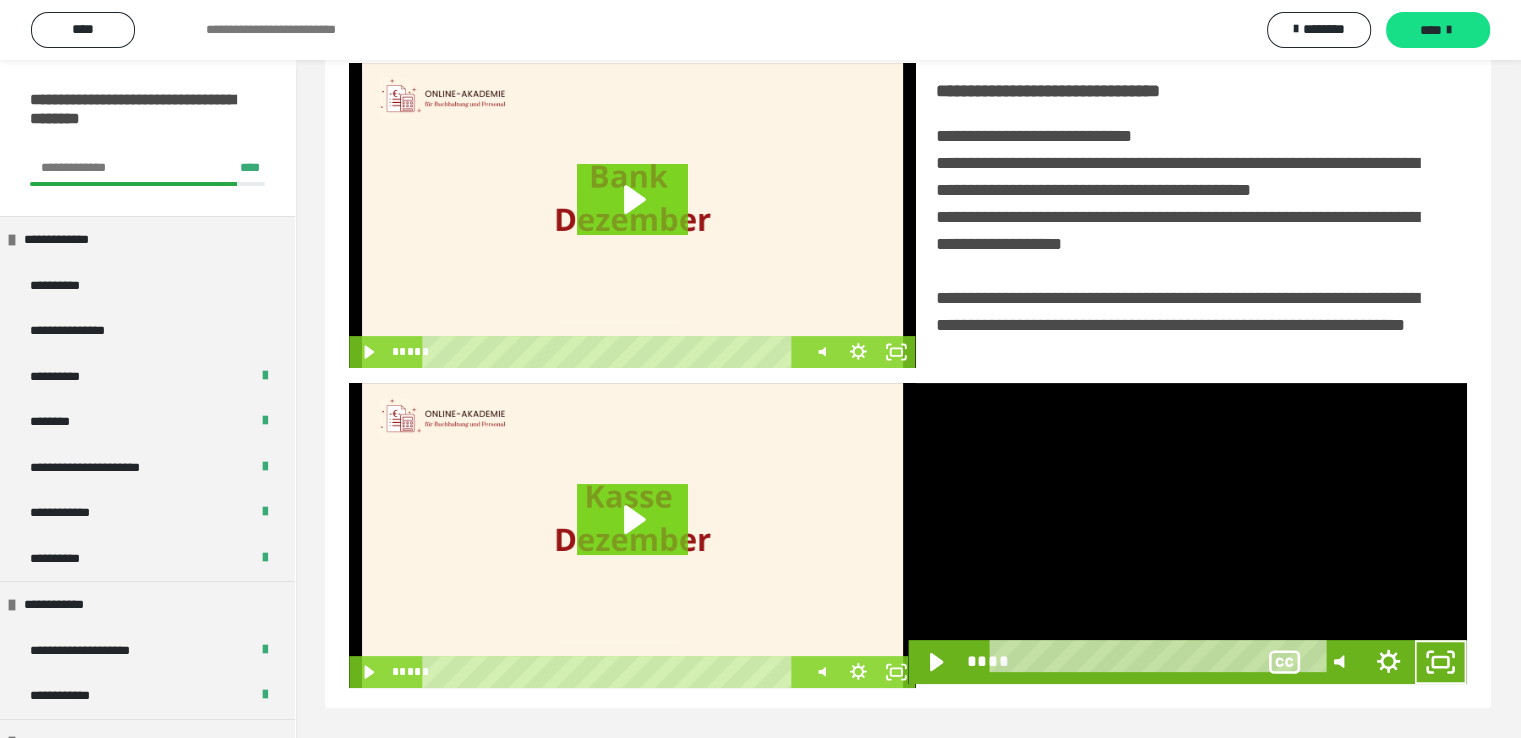 scroll, scrollTop: 334, scrollLeft: 0, axis: vertical 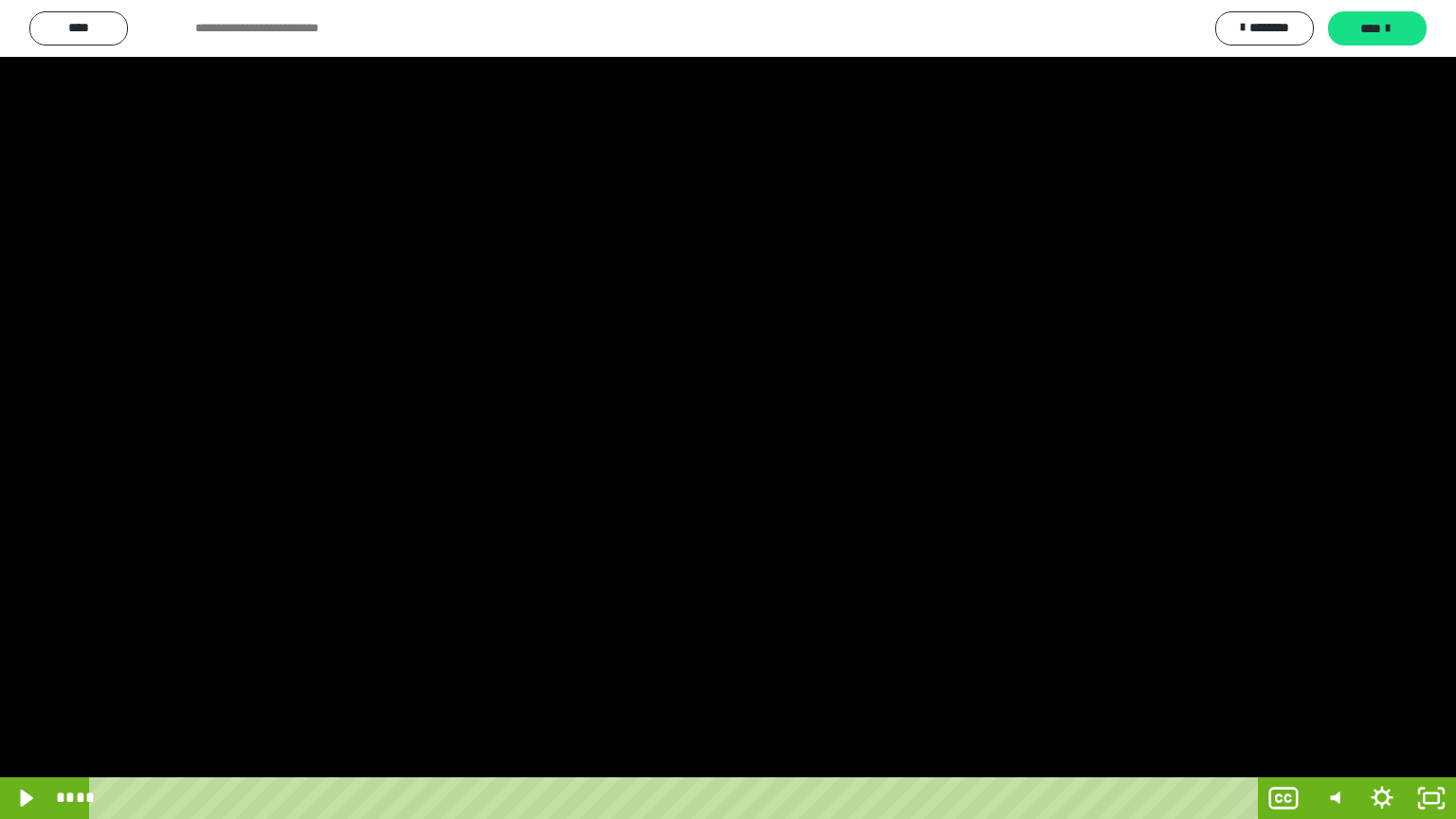 click at bounding box center [728, 410] 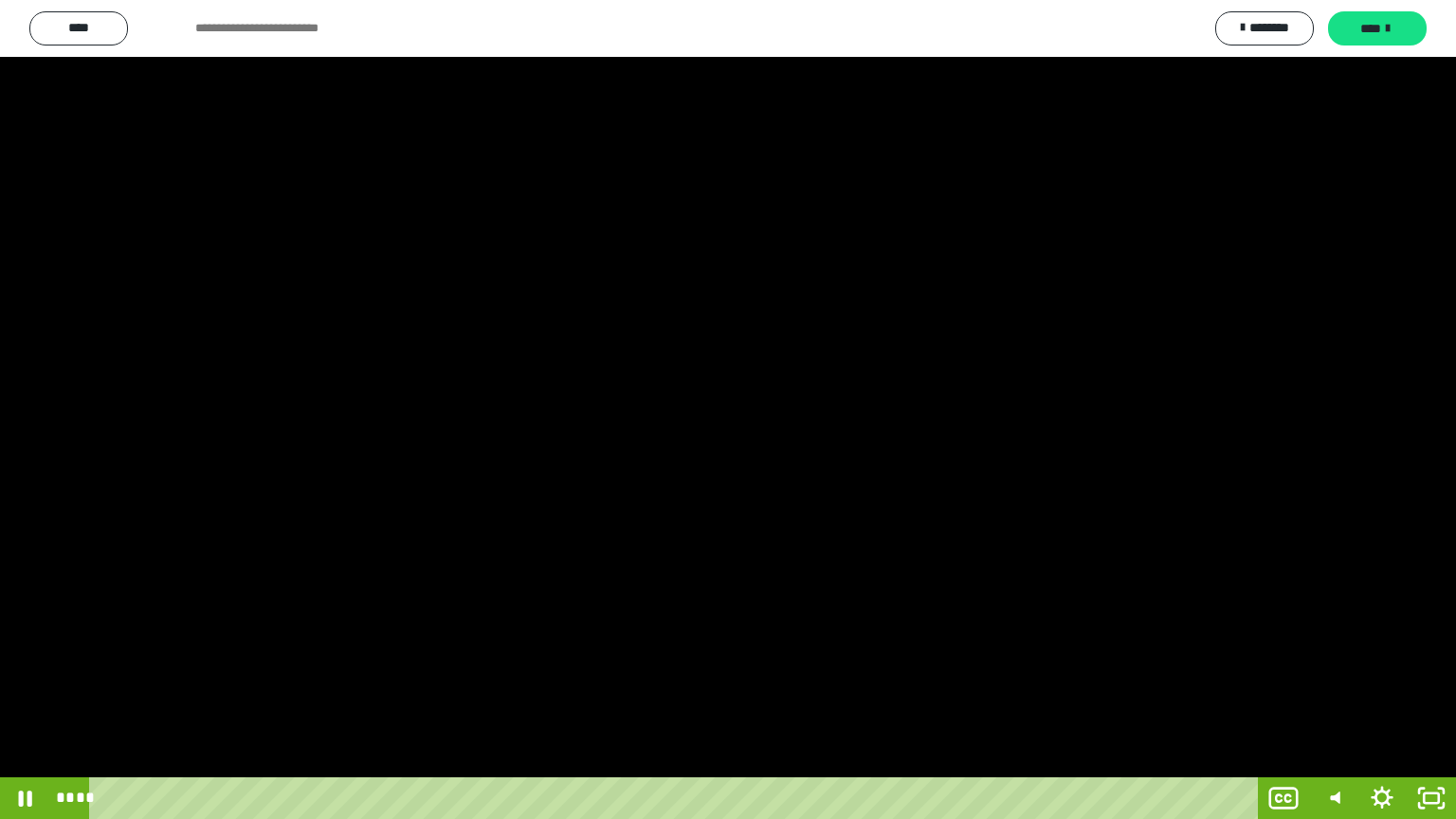 click at bounding box center (728, 410) 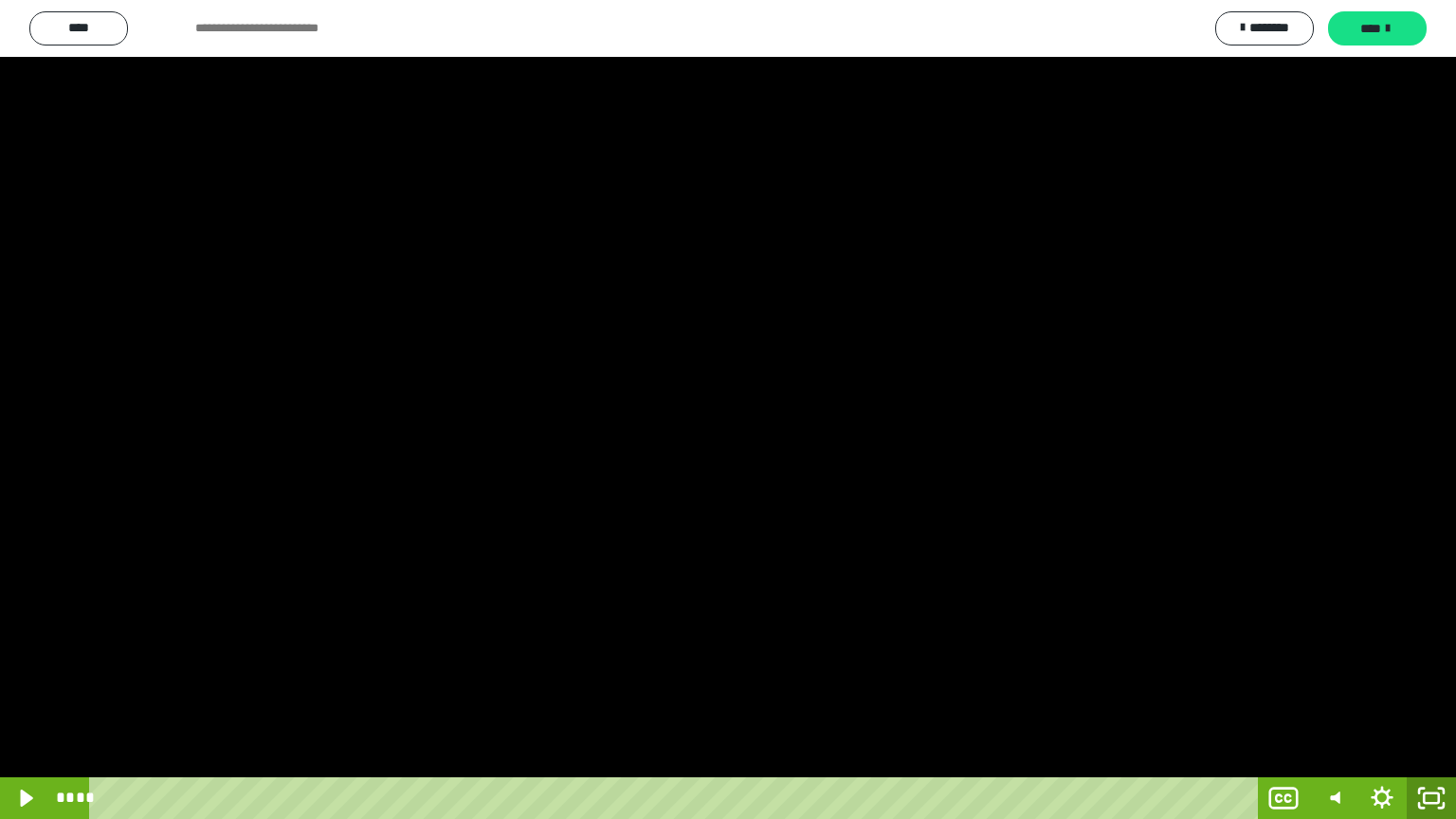 click 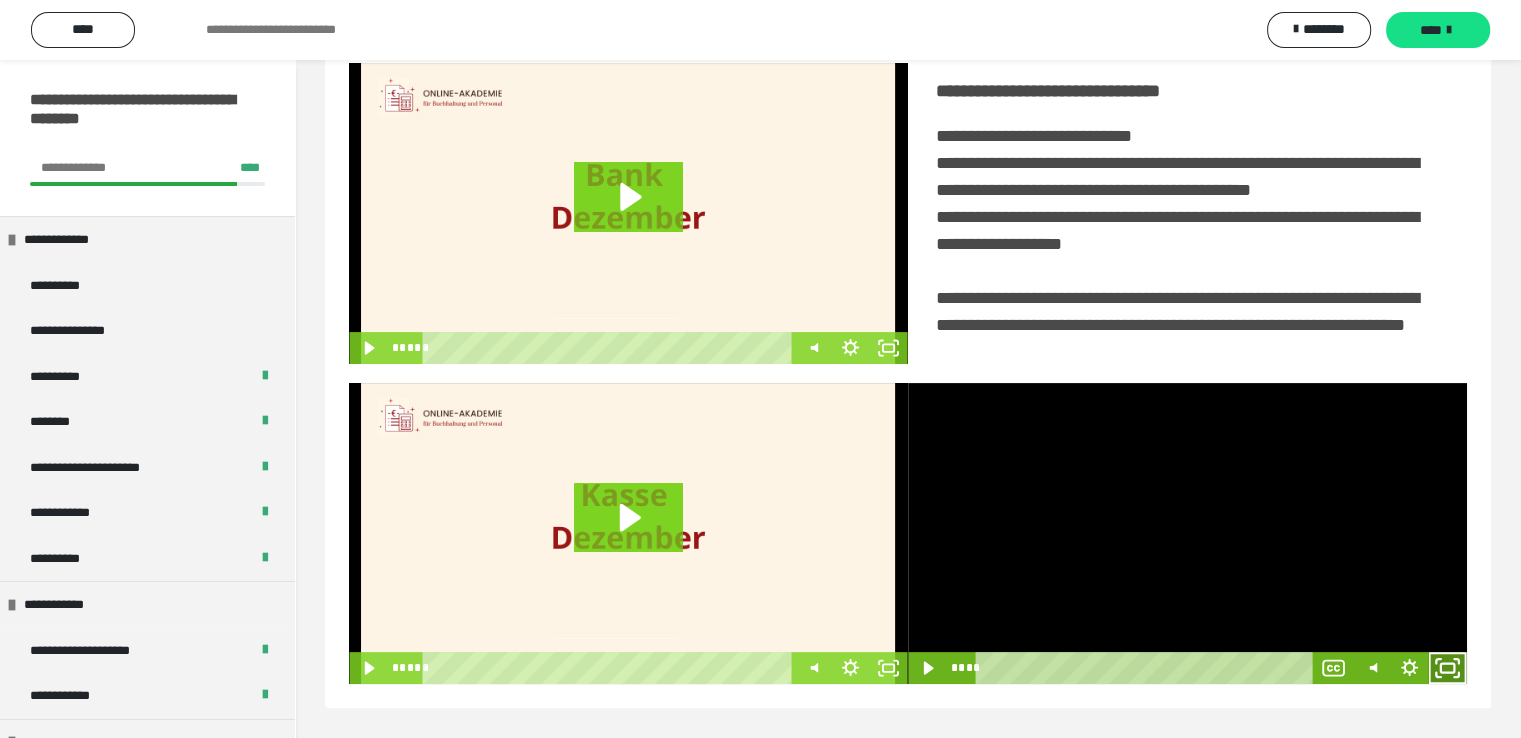 click 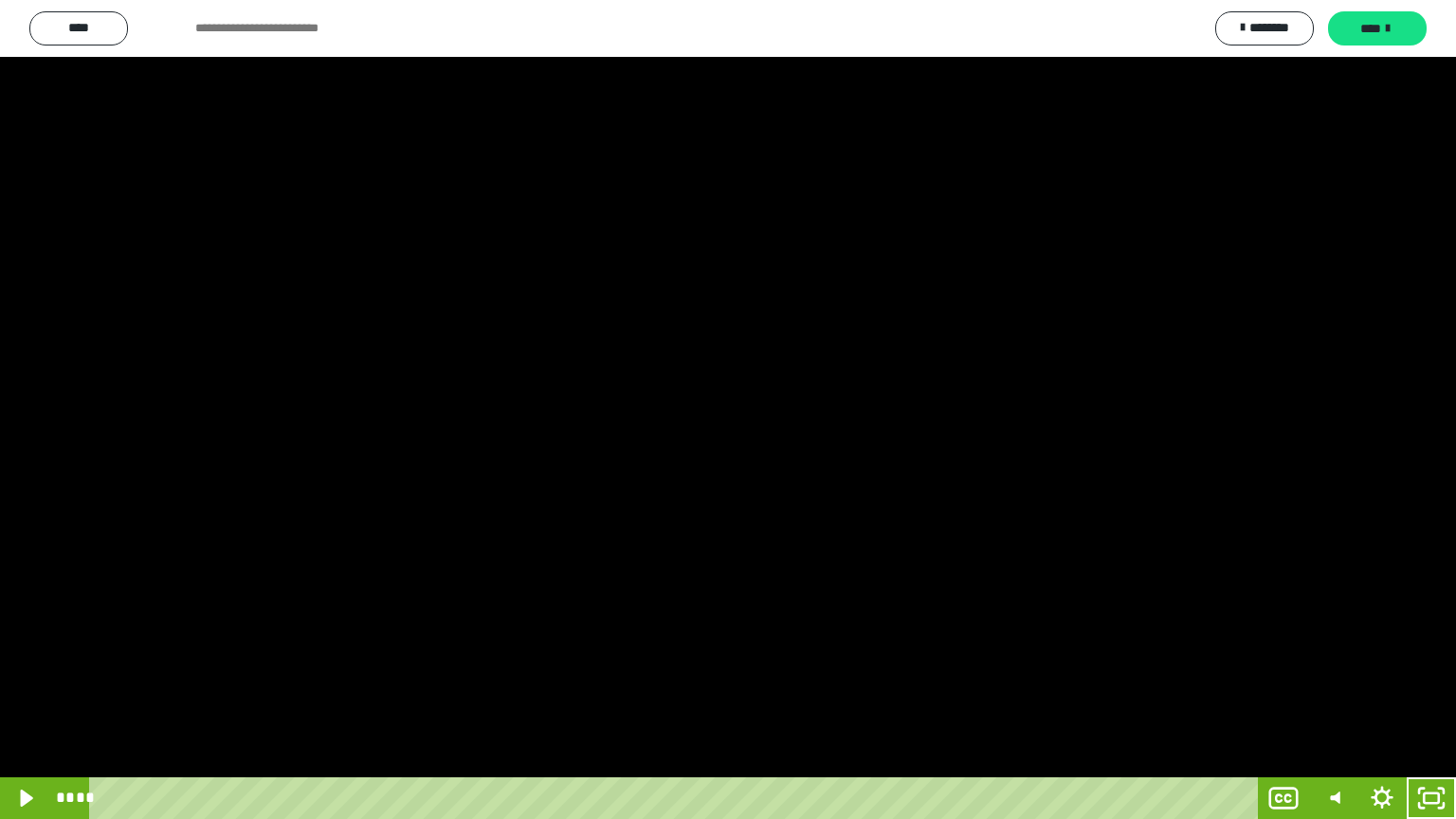 click at bounding box center [728, 410] 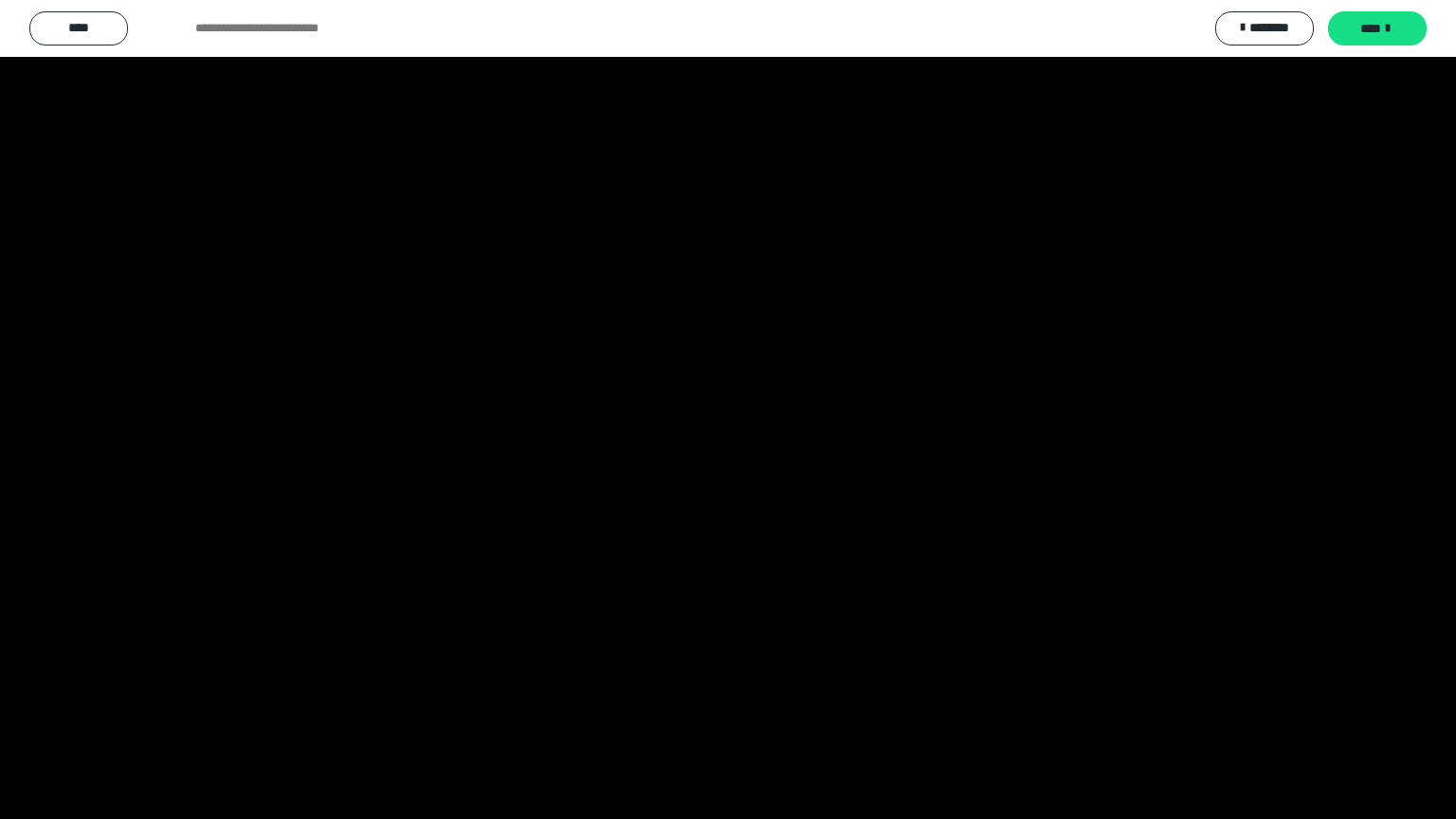 click at bounding box center [728, 410] 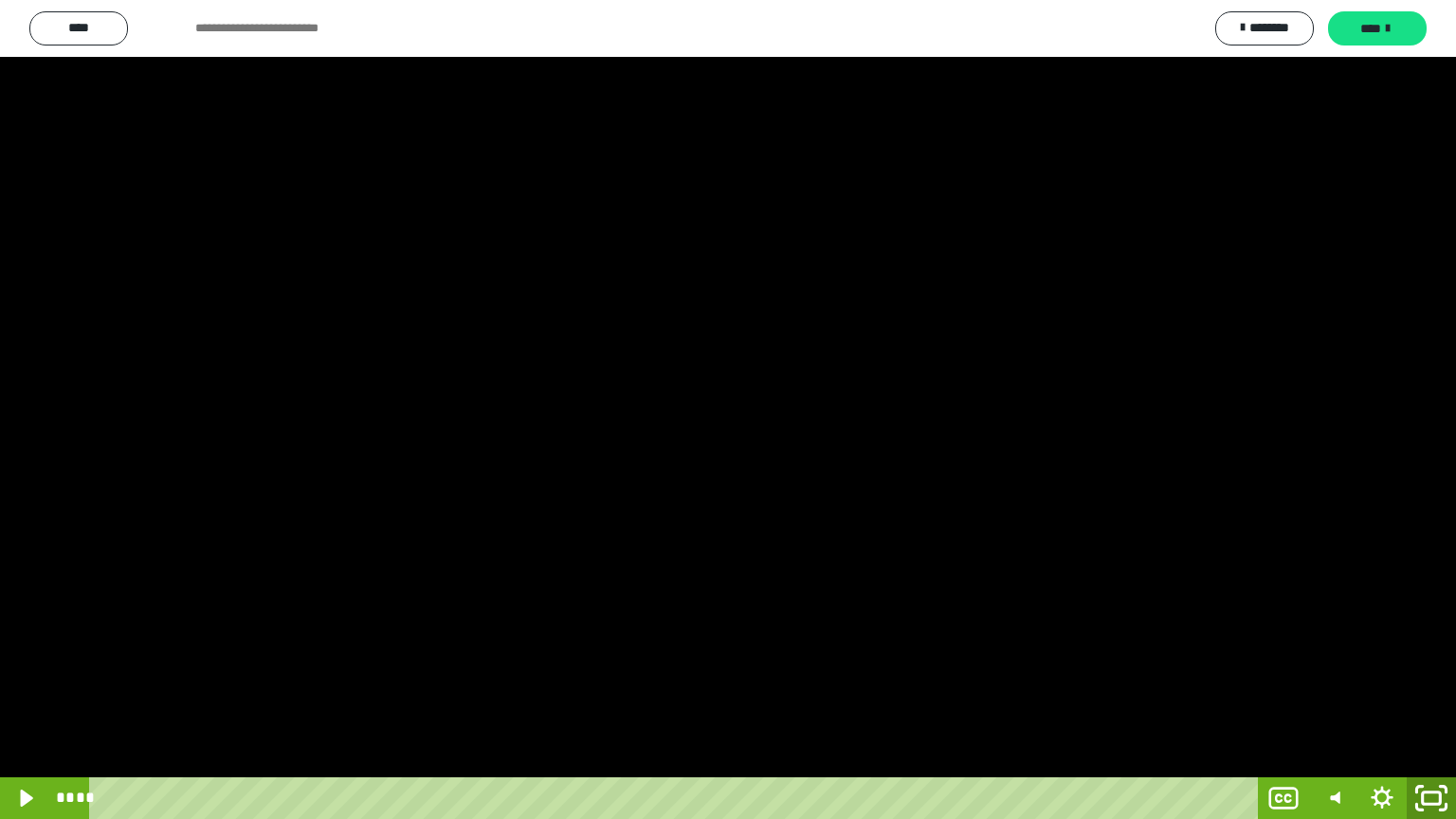 click 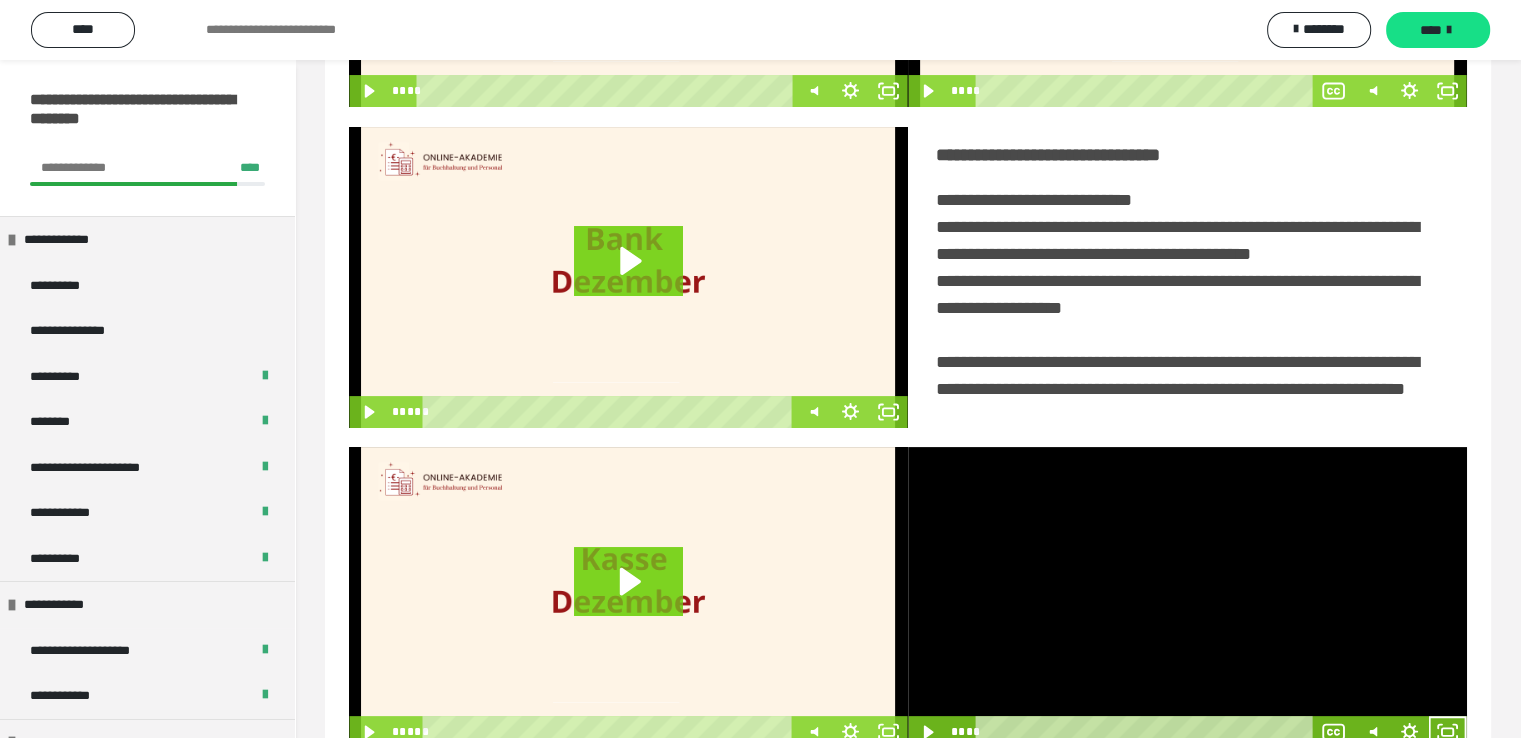 scroll, scrollTop: 452, scrollLeft: 0, axis: vertical 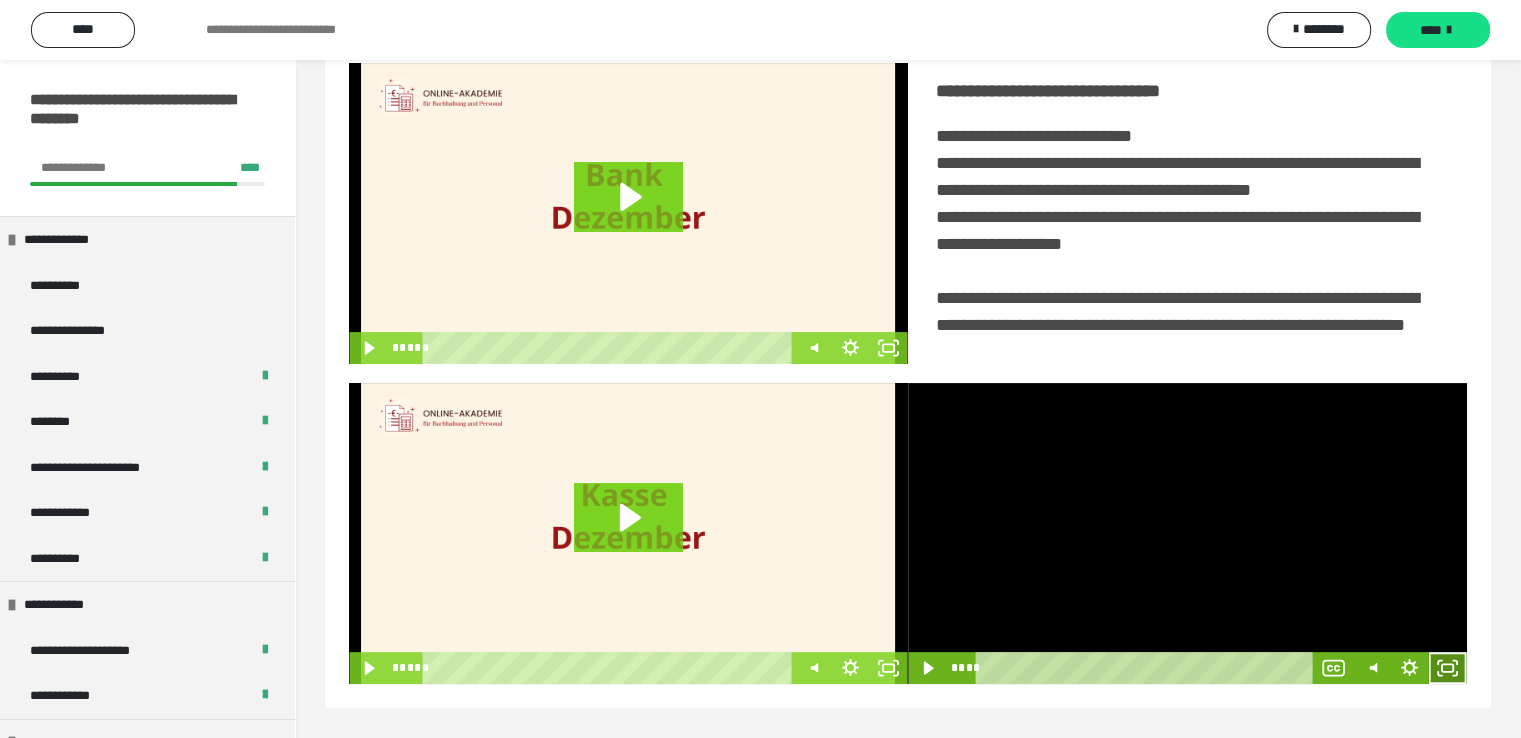 click 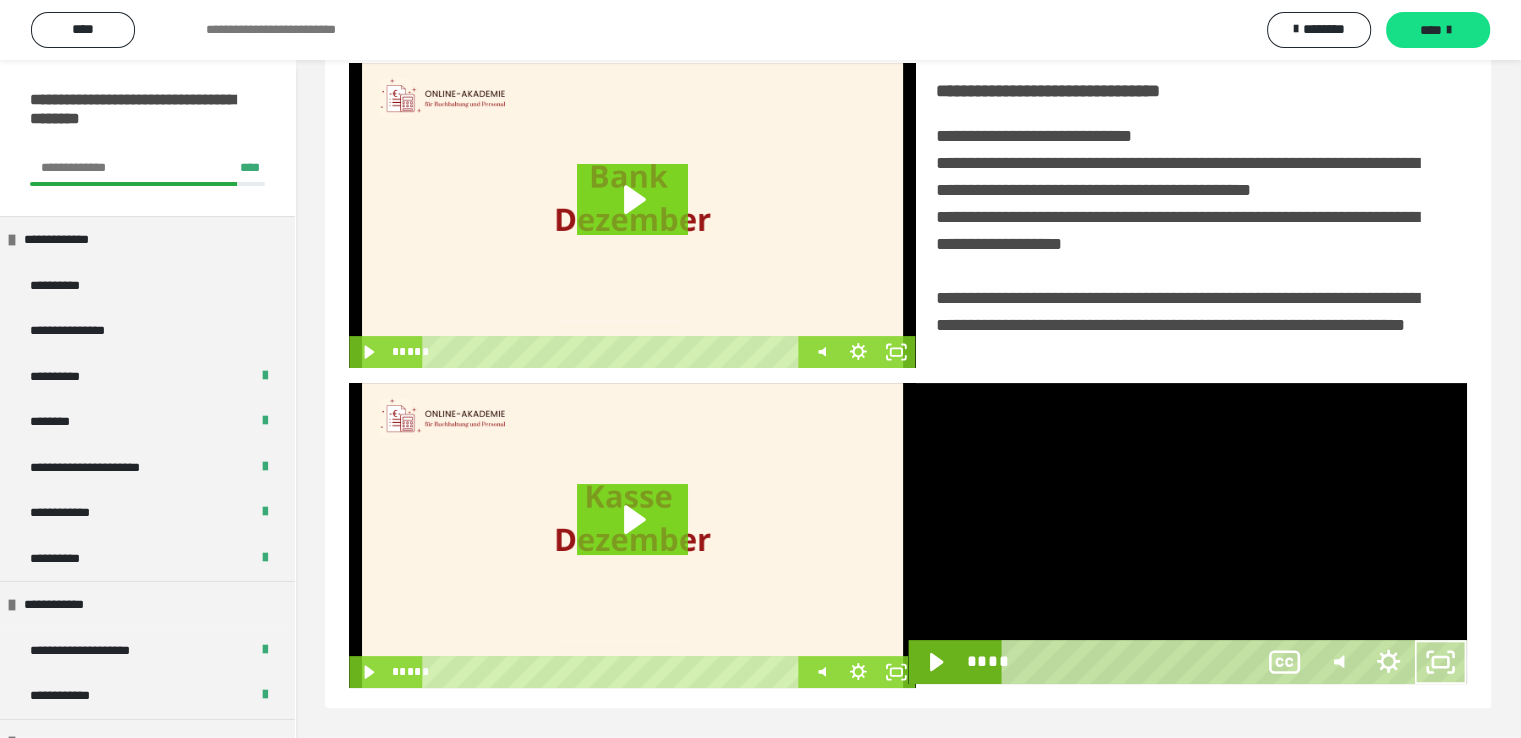 scroll, scrollTop: 334, scrollLeft: 0, axis: vertical 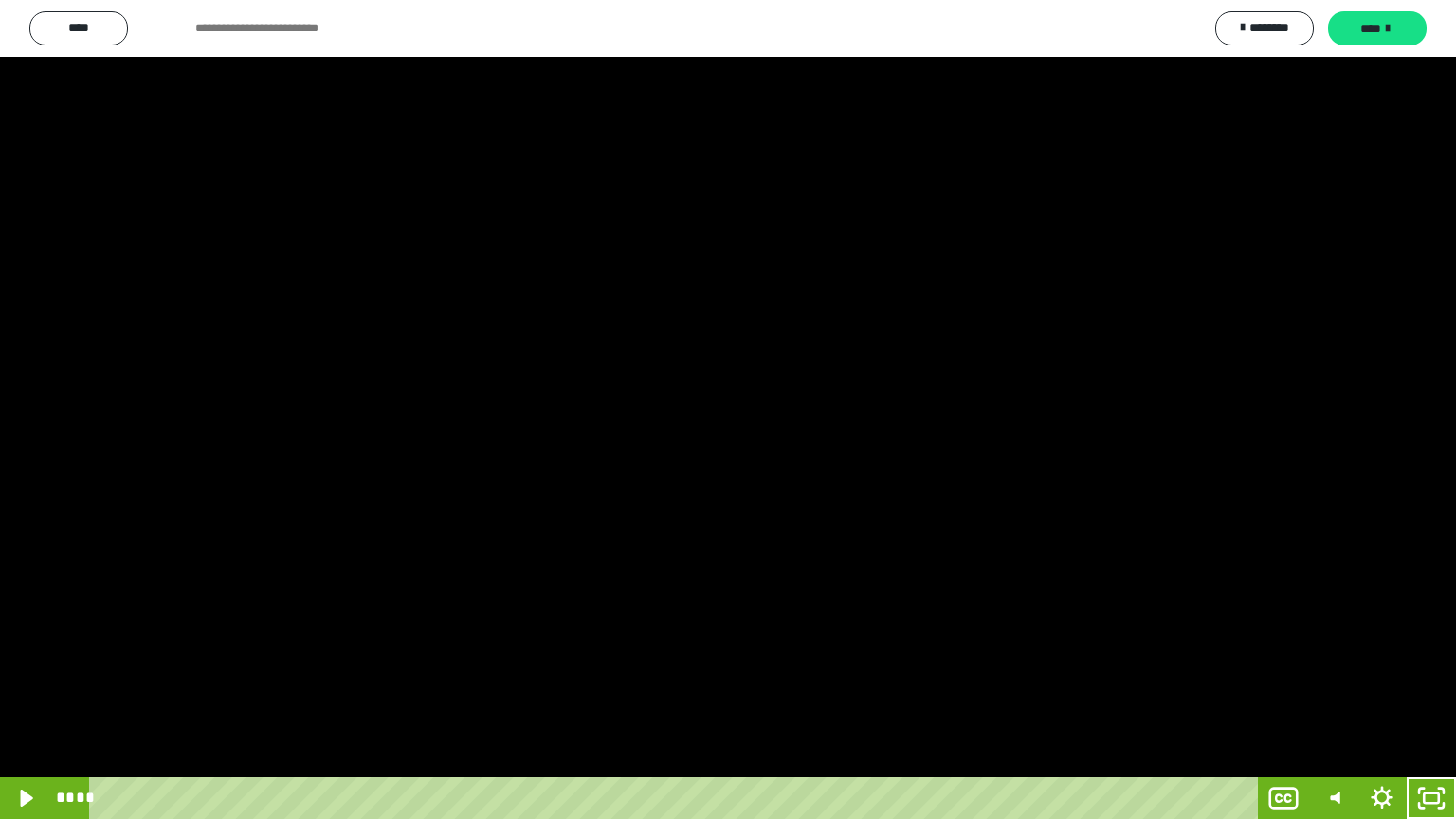 click at bounding box center [728, 410] 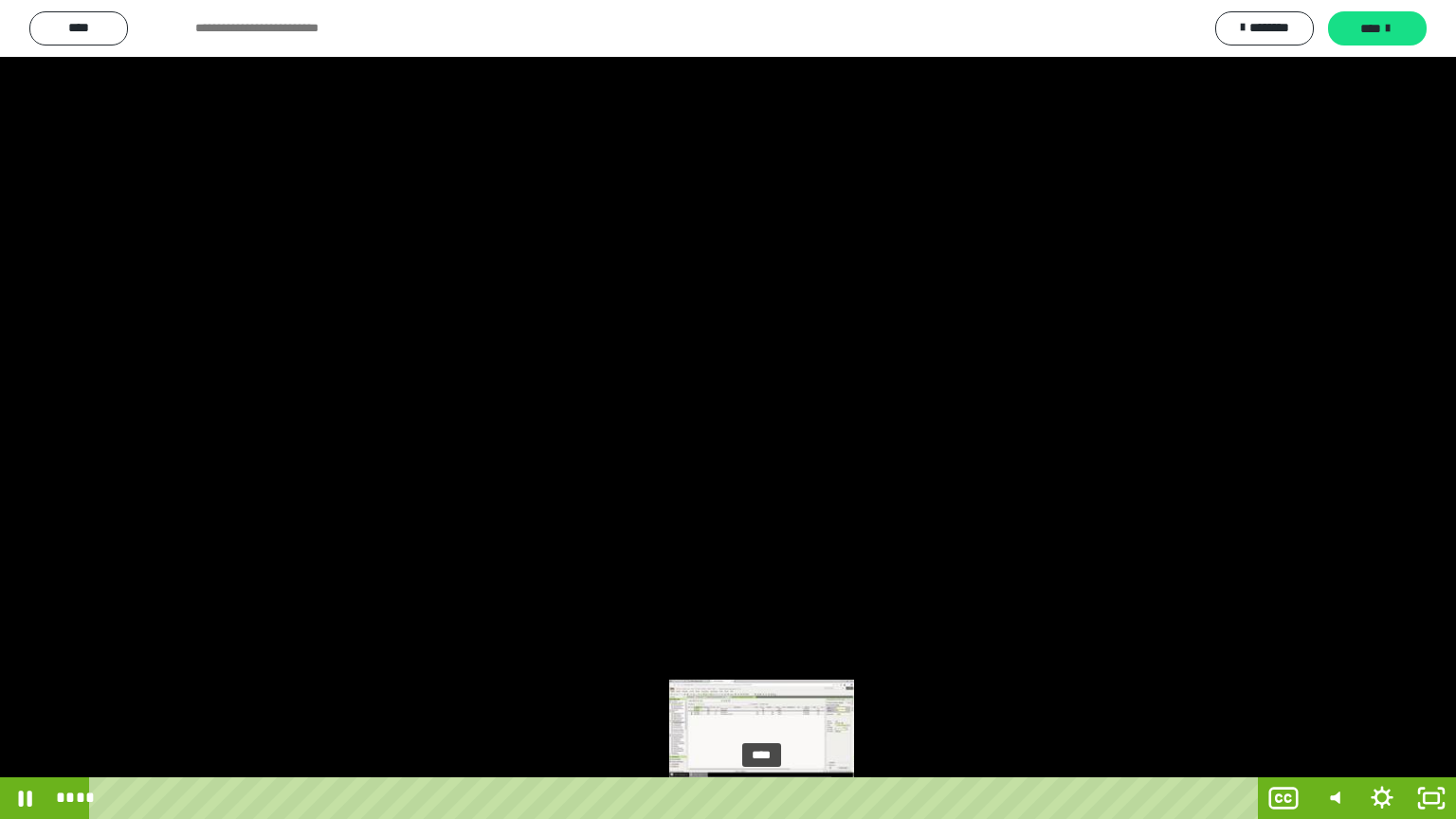 click on "****" at bounding box center [677, 798] 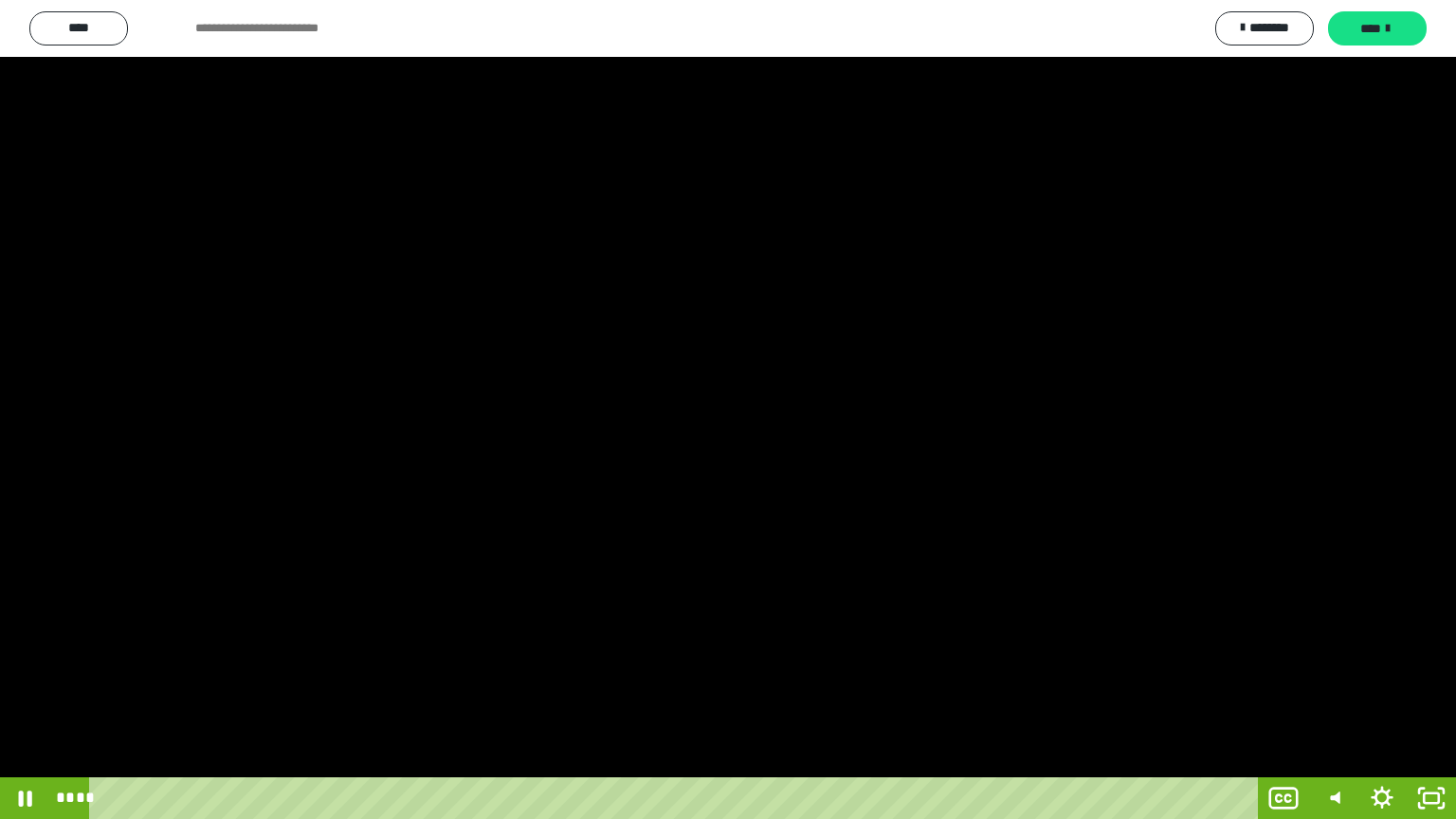 click at bounding box center [728, 410] 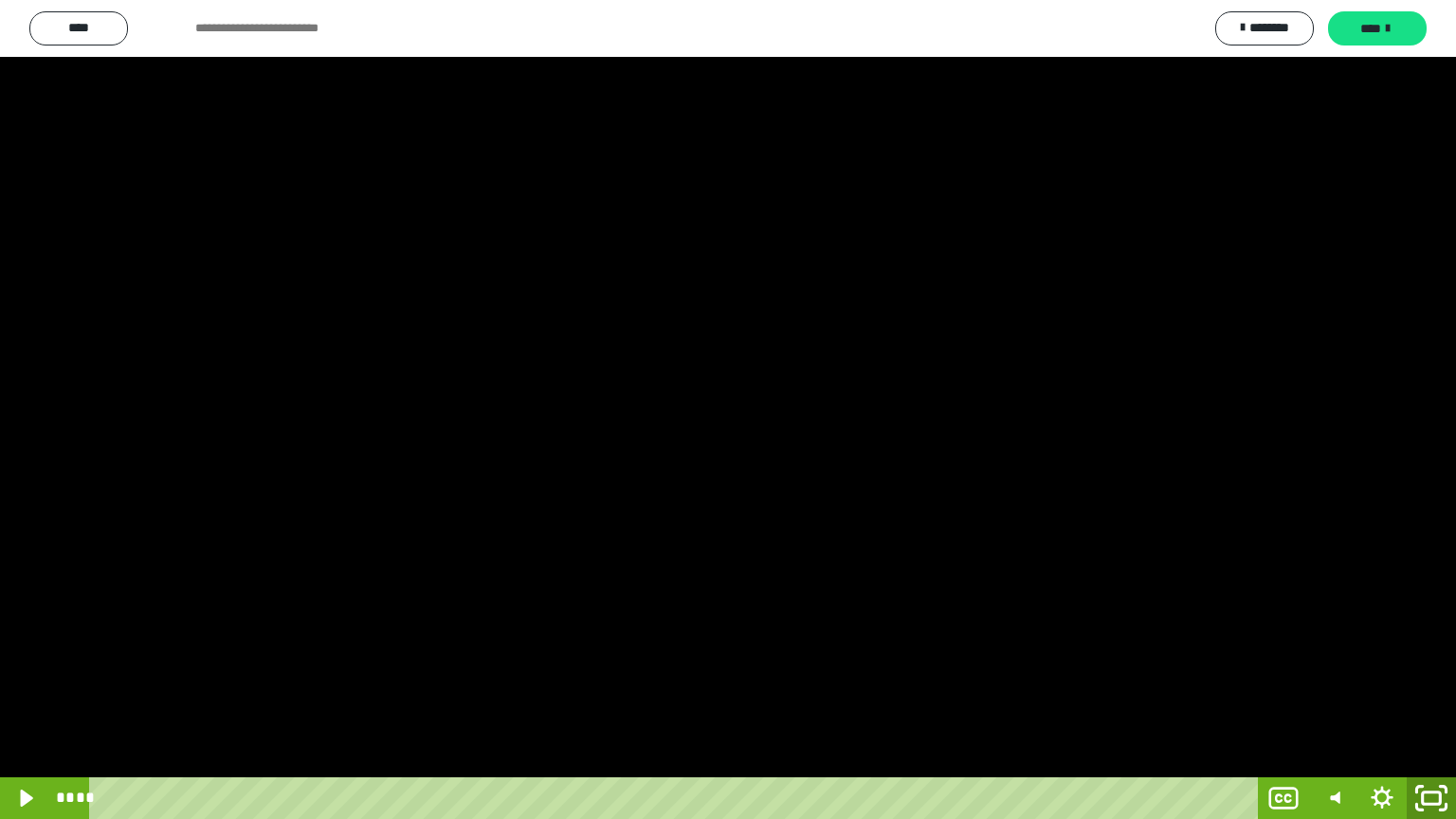 click 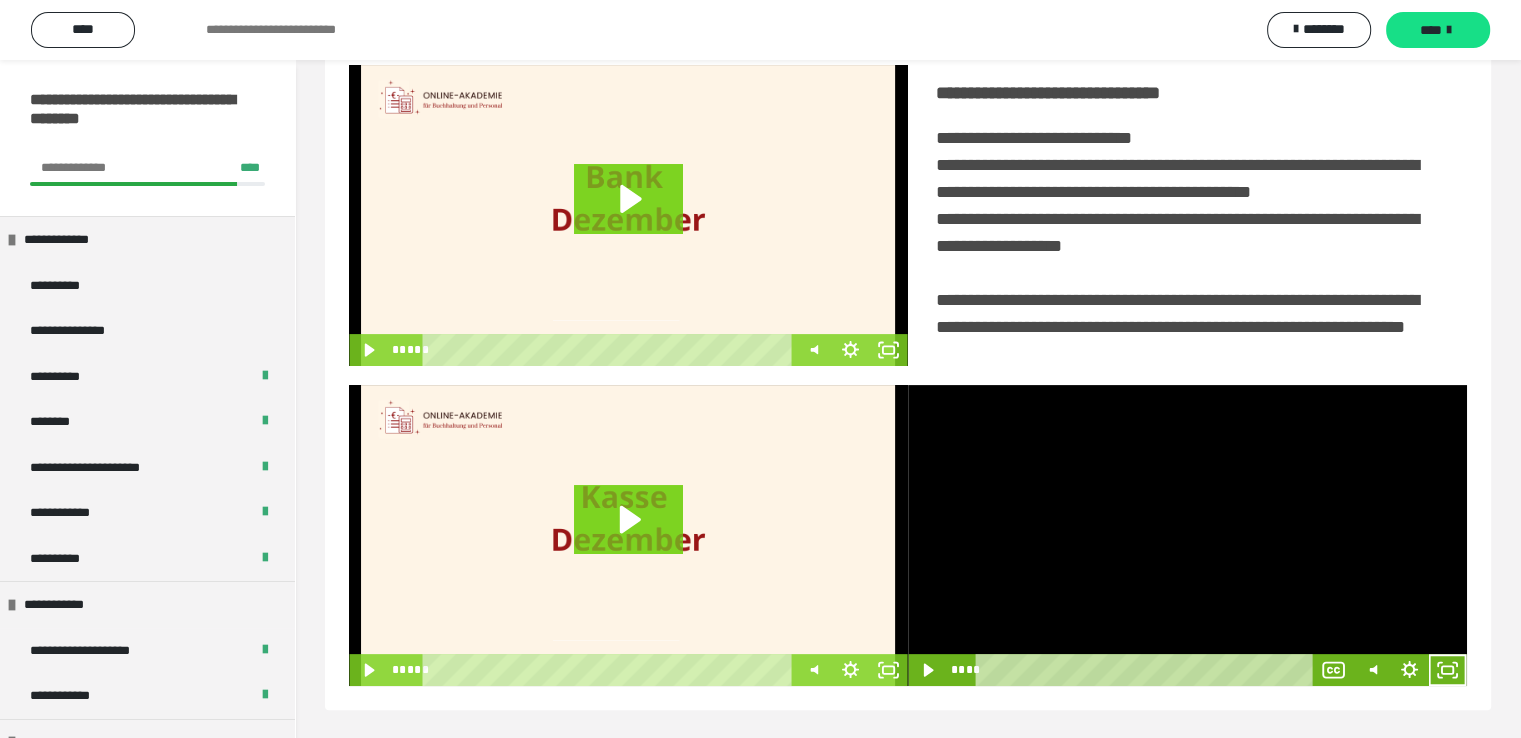scroll, scrollTop: 452, scrollLeft: 0, axis: vertical 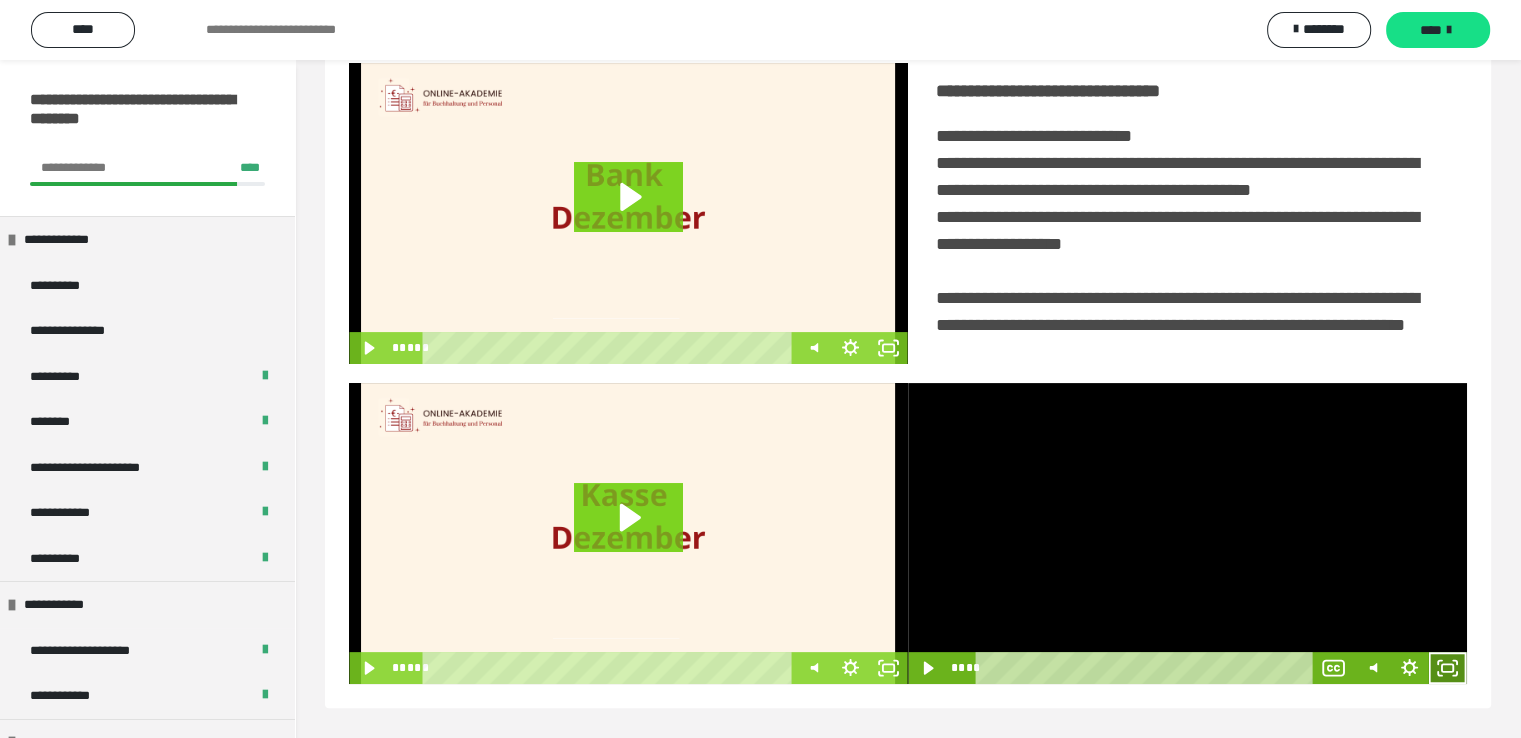 click 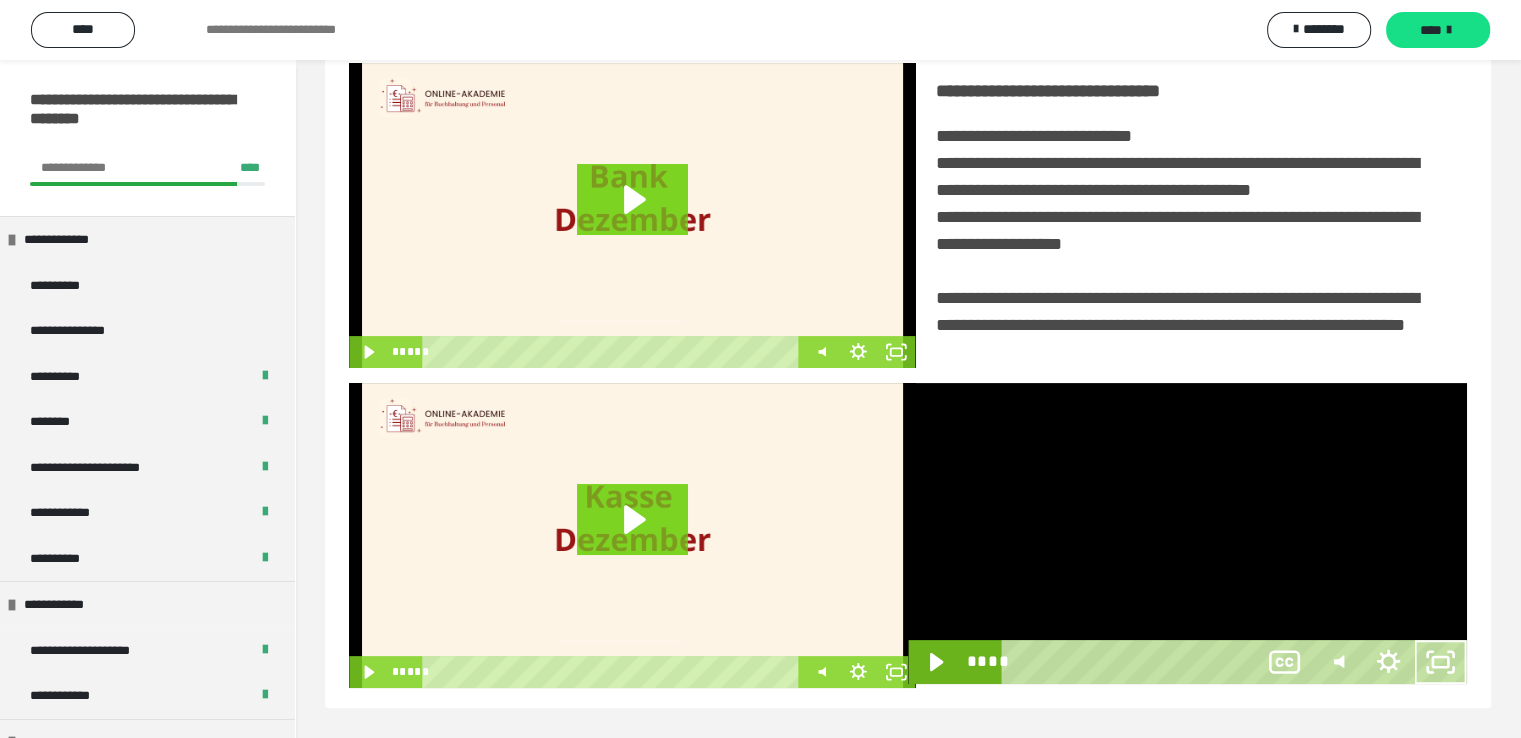 scroll, scrollTop: 334, scrollLeft: 0, axis: vertical 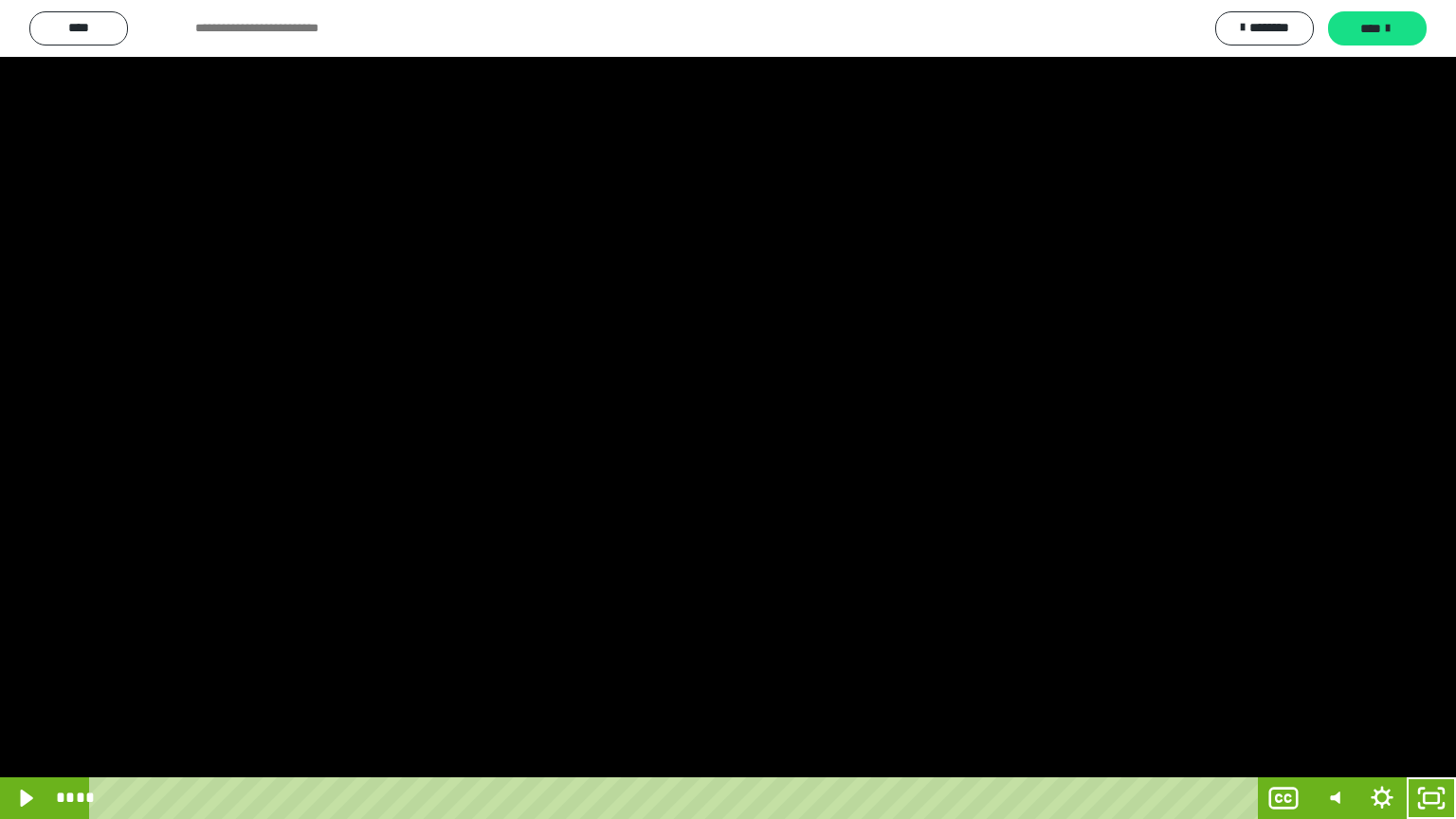 click at bounding box center [728, 410] 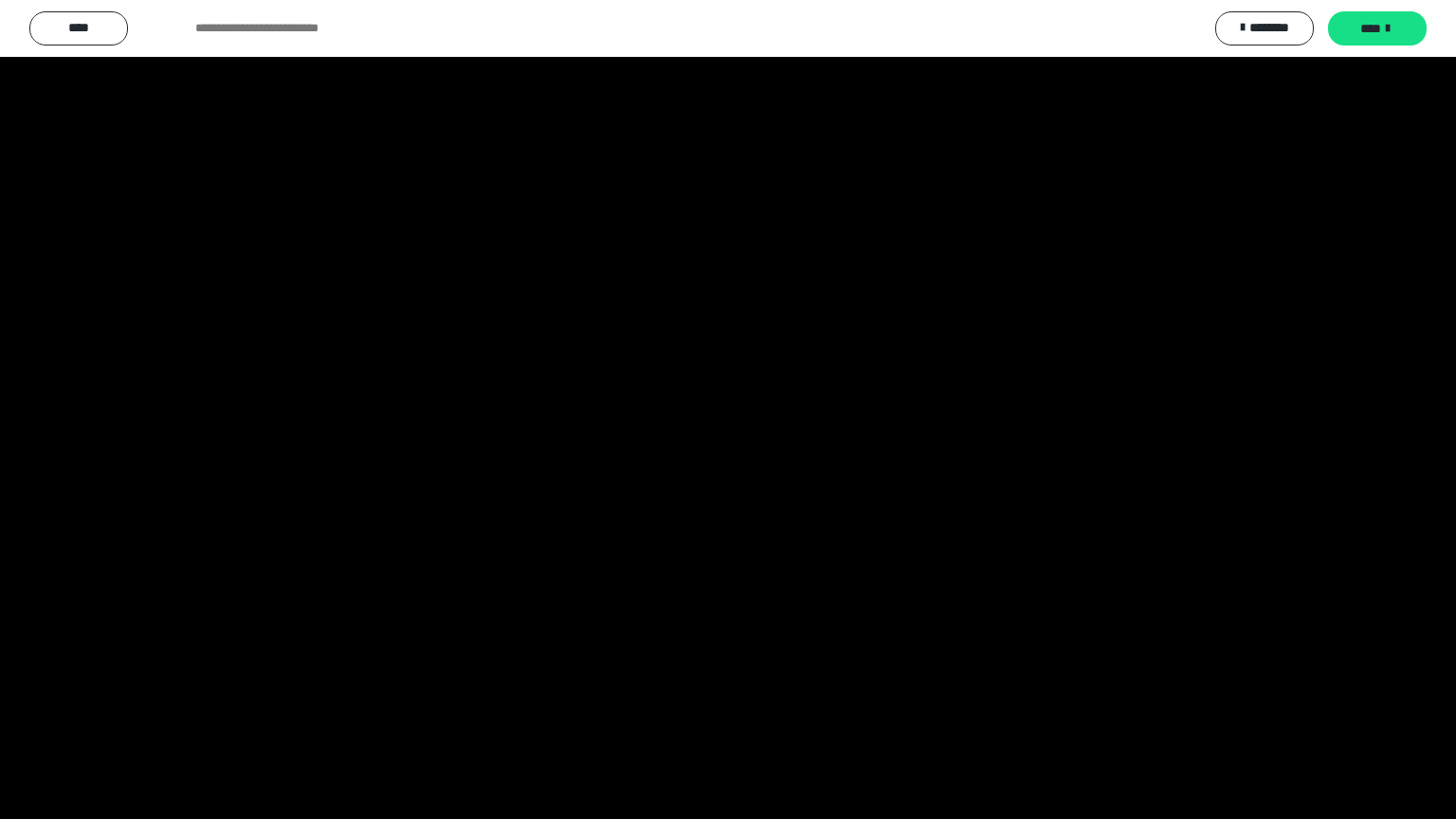 click at bounding box center (728, 410) 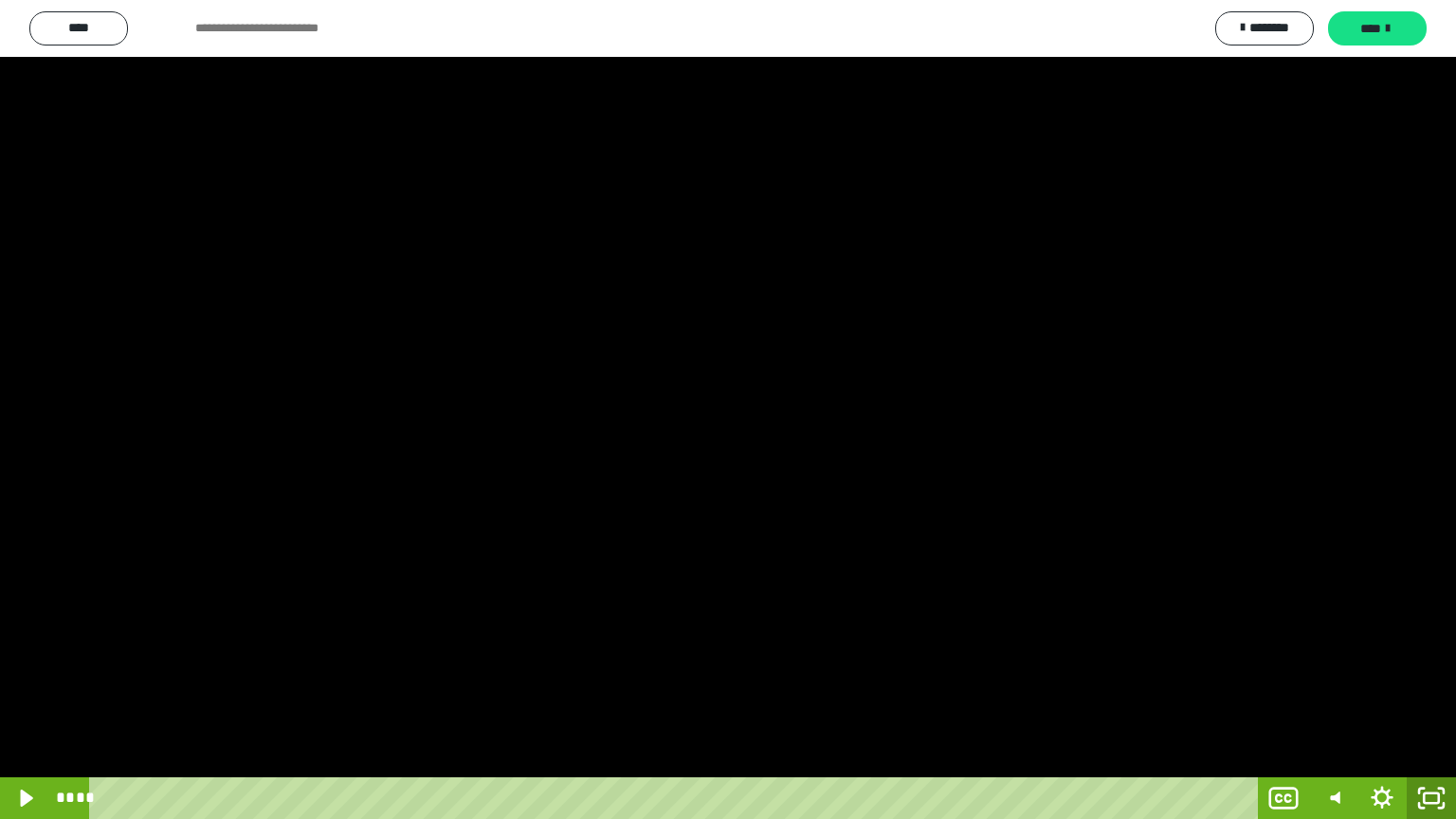 click 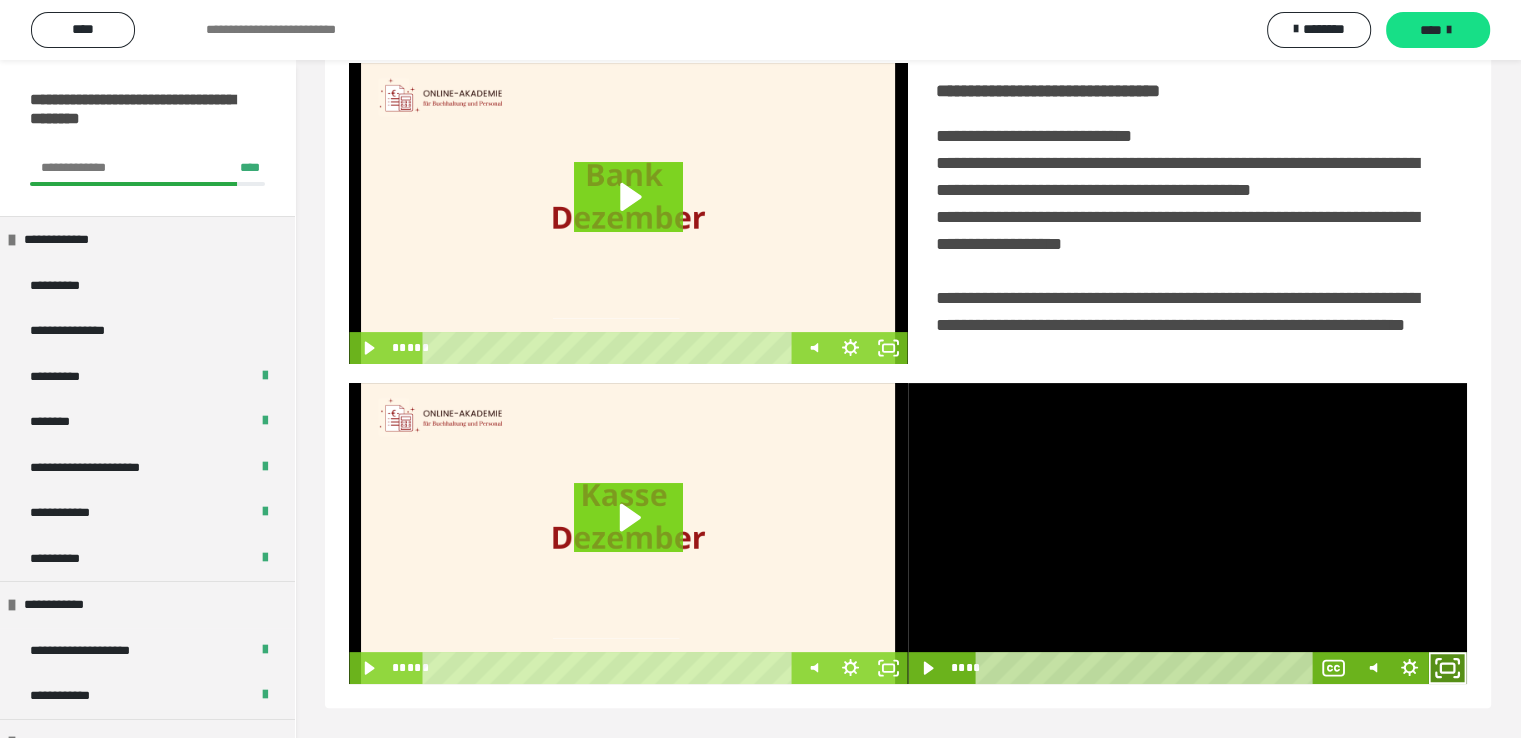 click 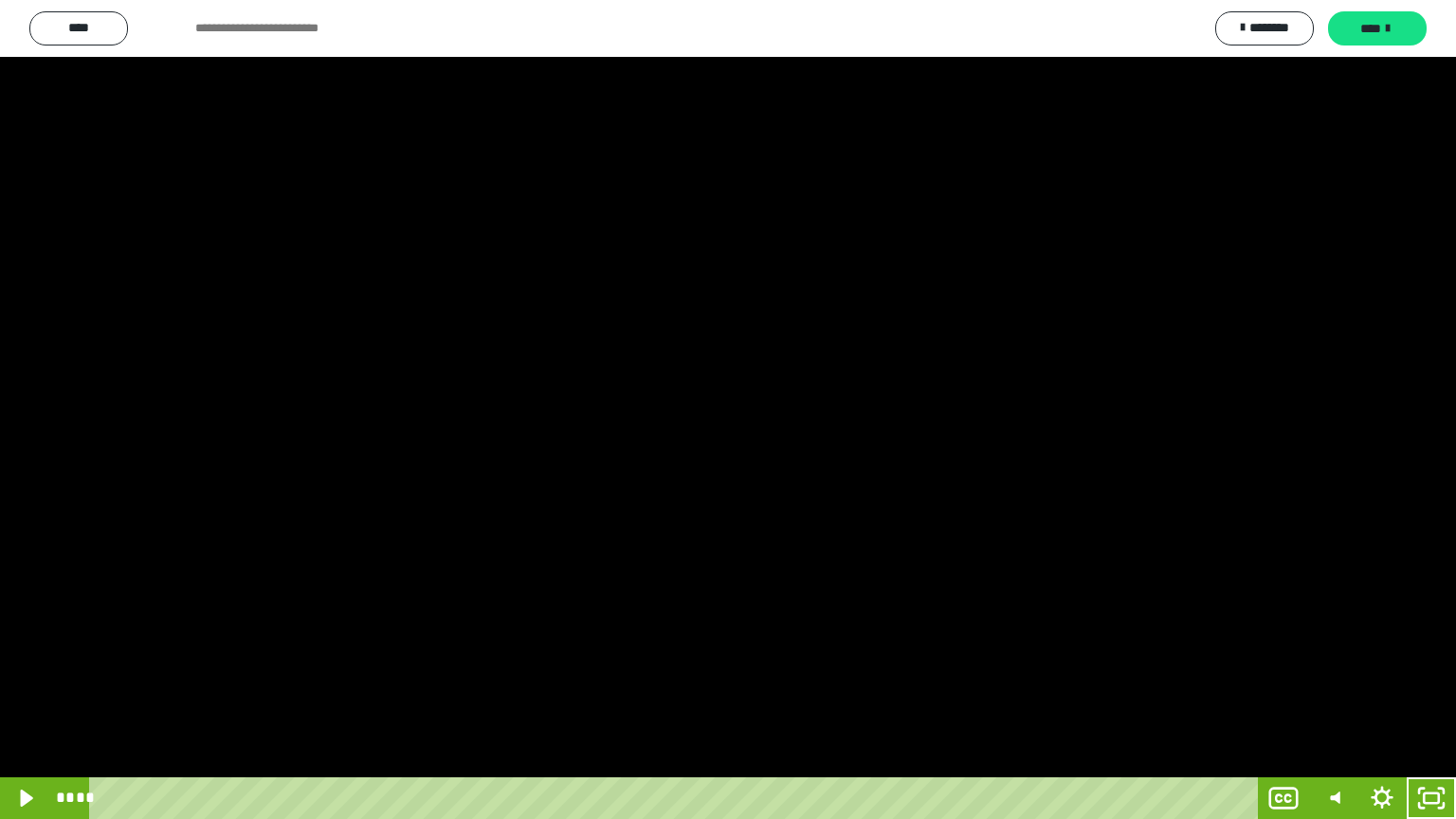 click at bounding box center [728, 410] 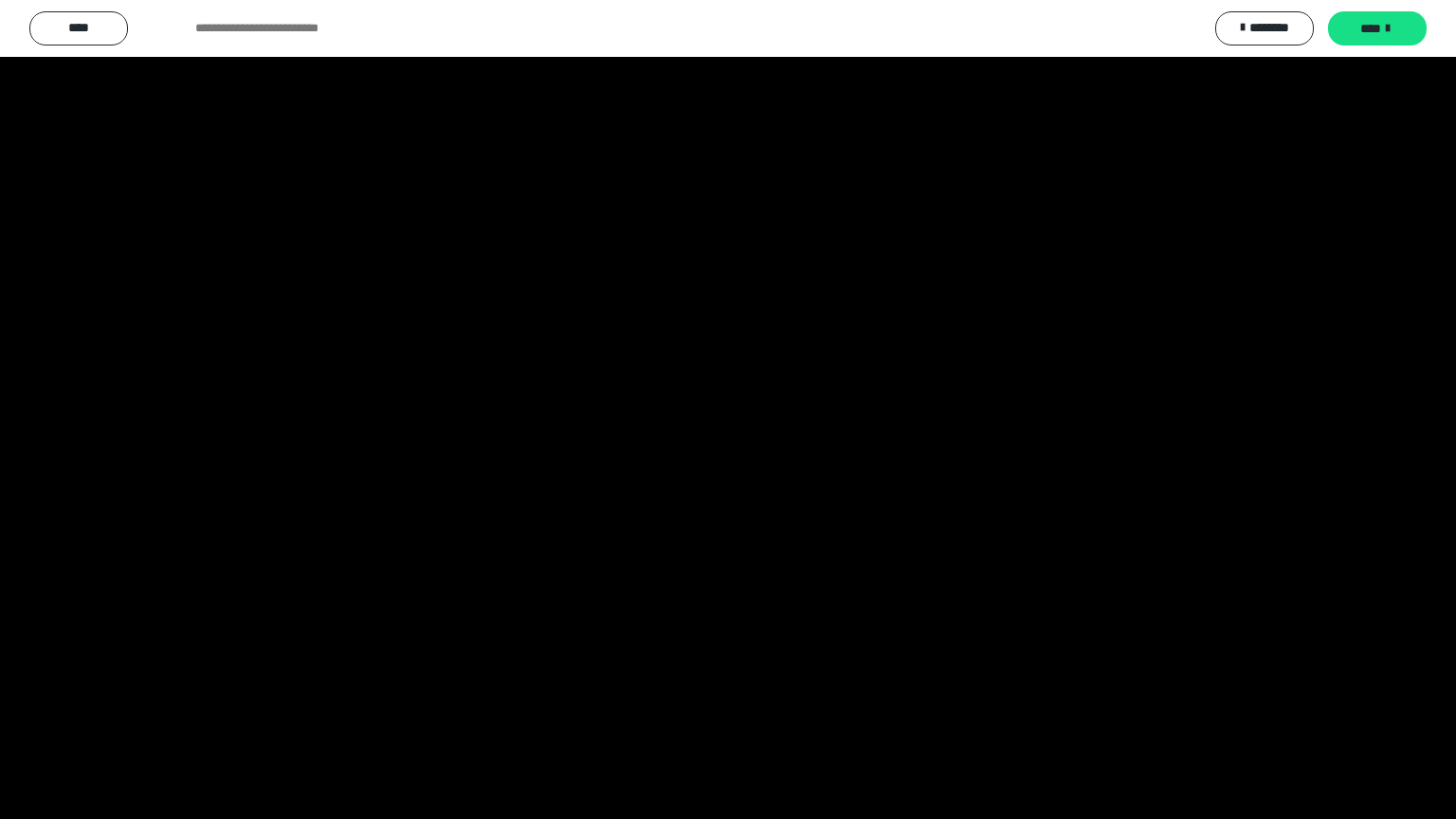 click at bounding box center [728, 410] 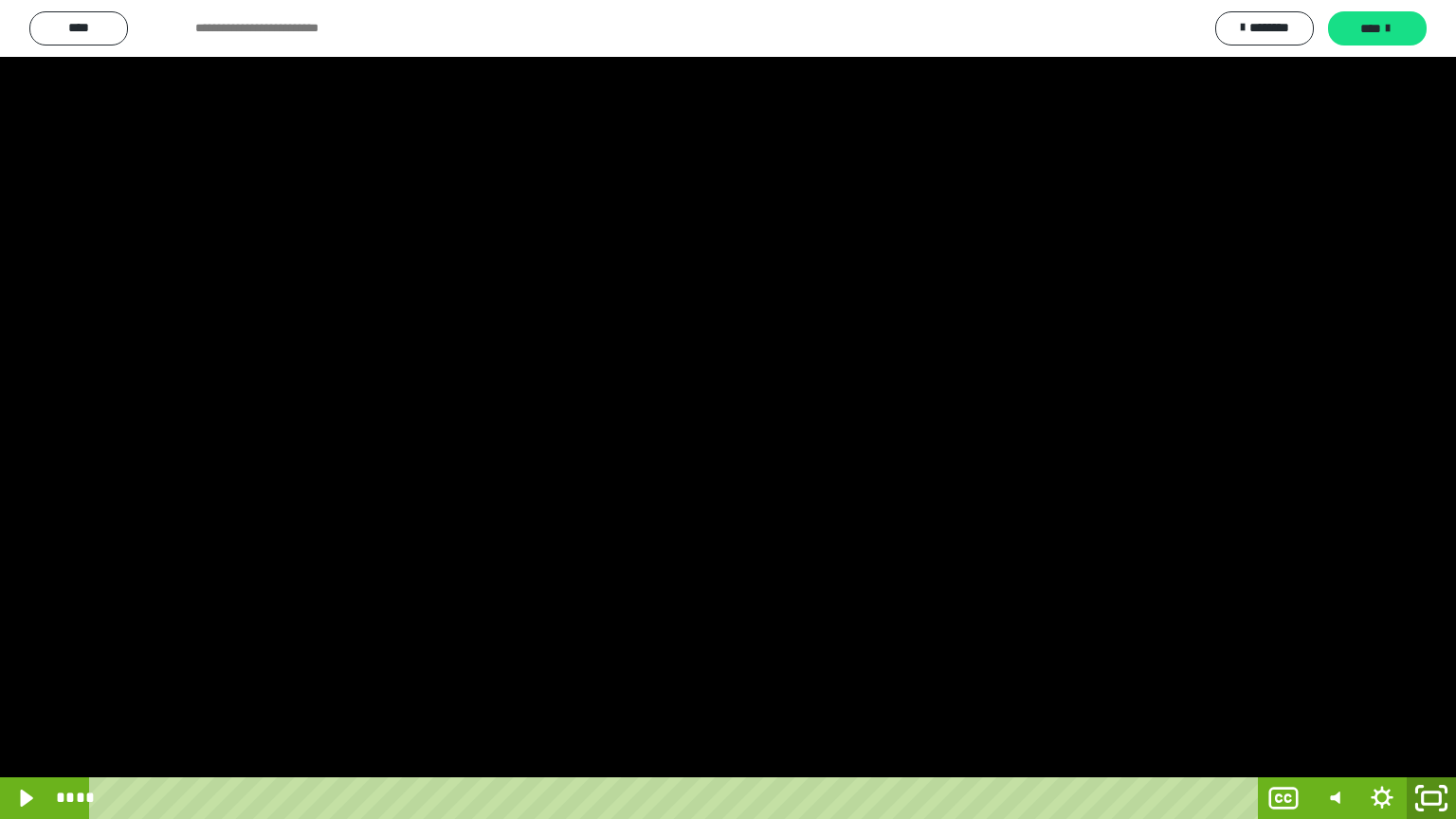 click 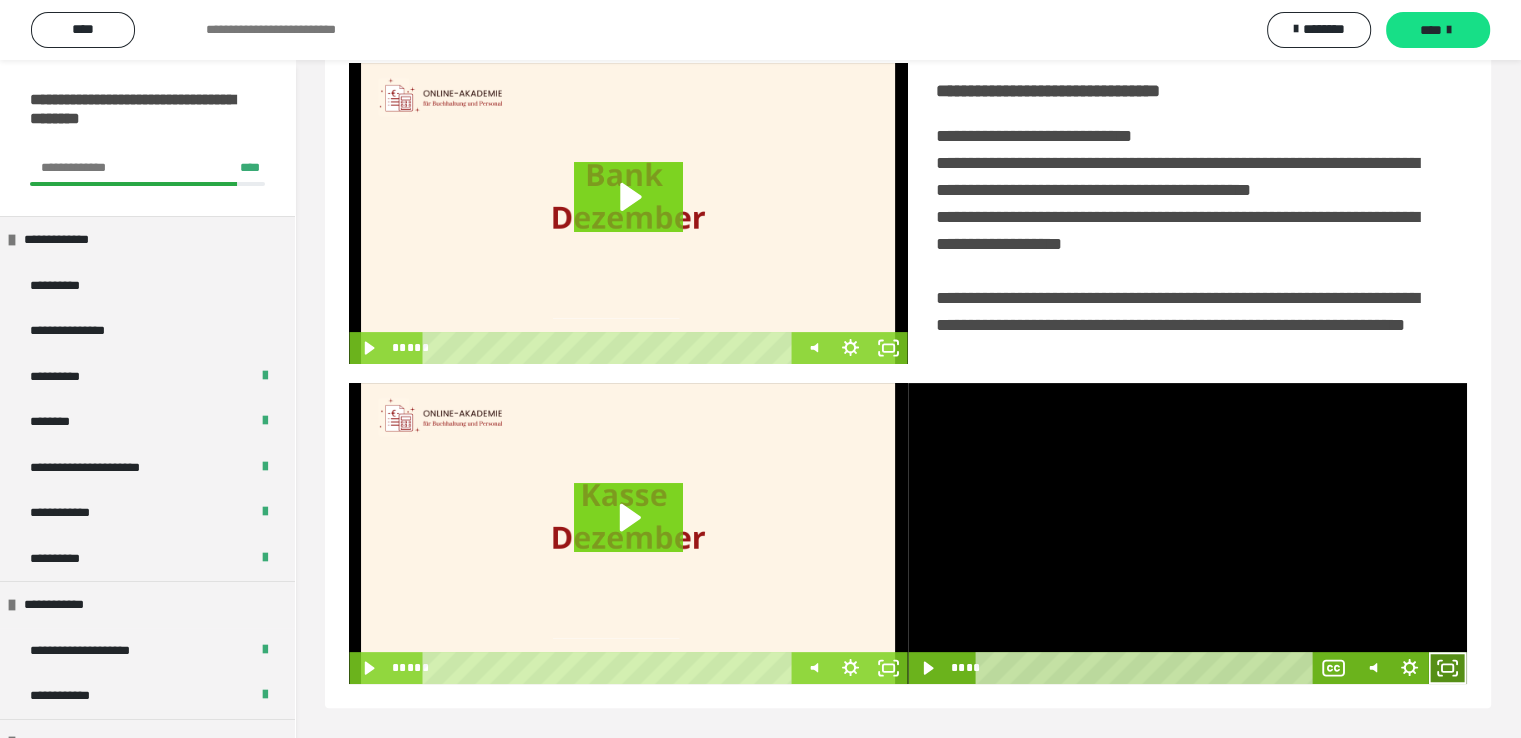 click 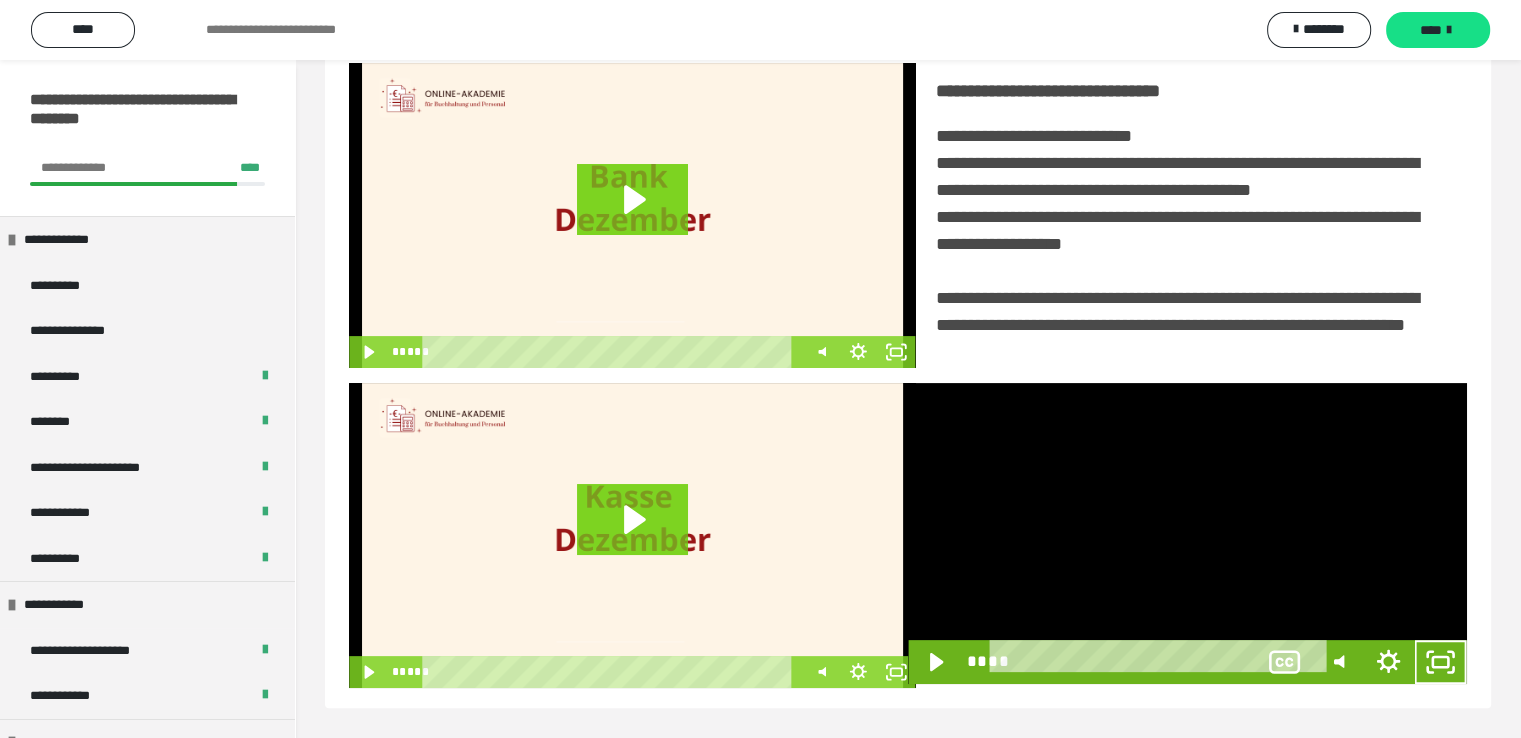 scroll, scrollTop: 334, scrollLeft: 0, axis: vertical 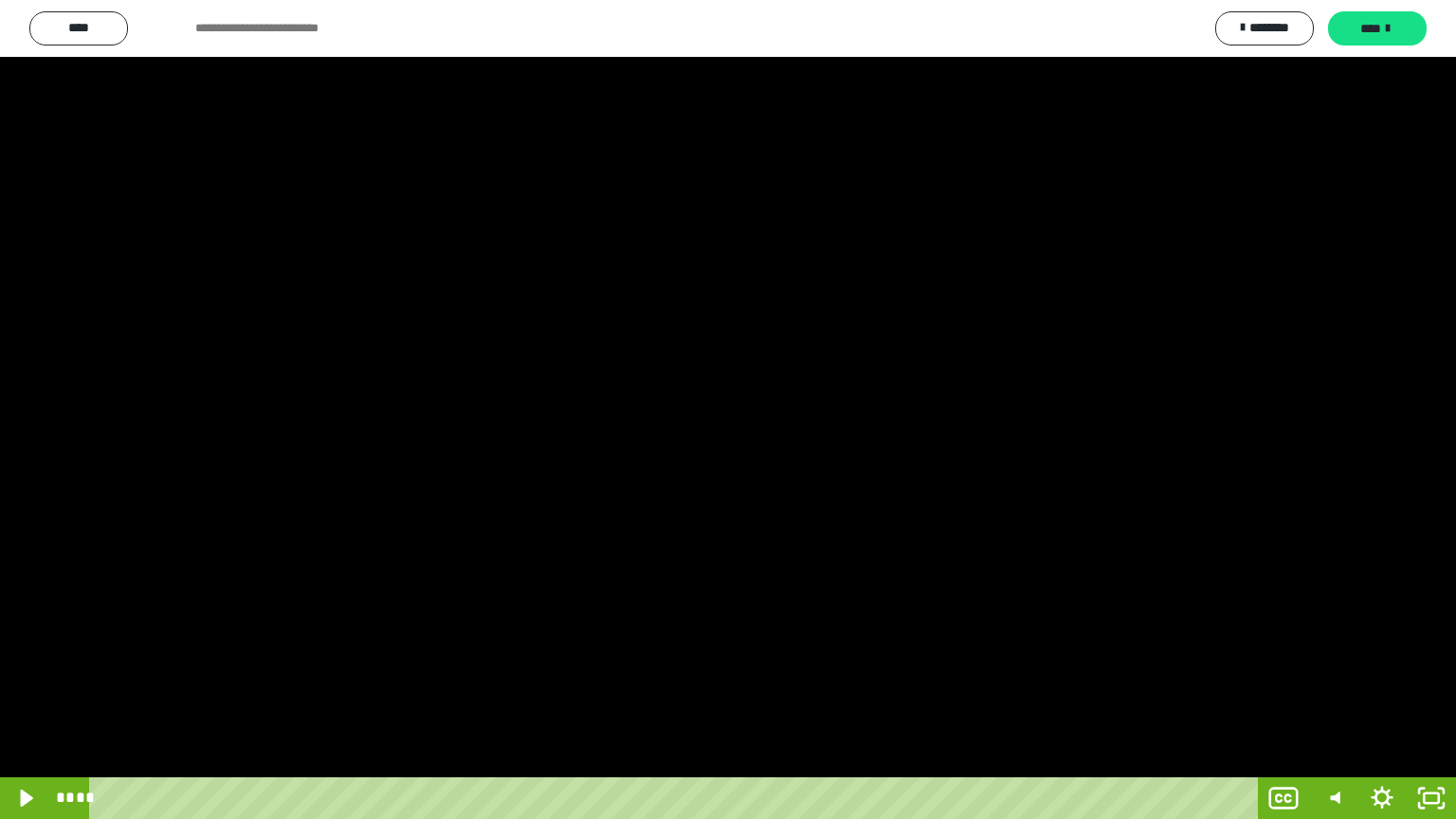 click at bounding box center (728, 410) 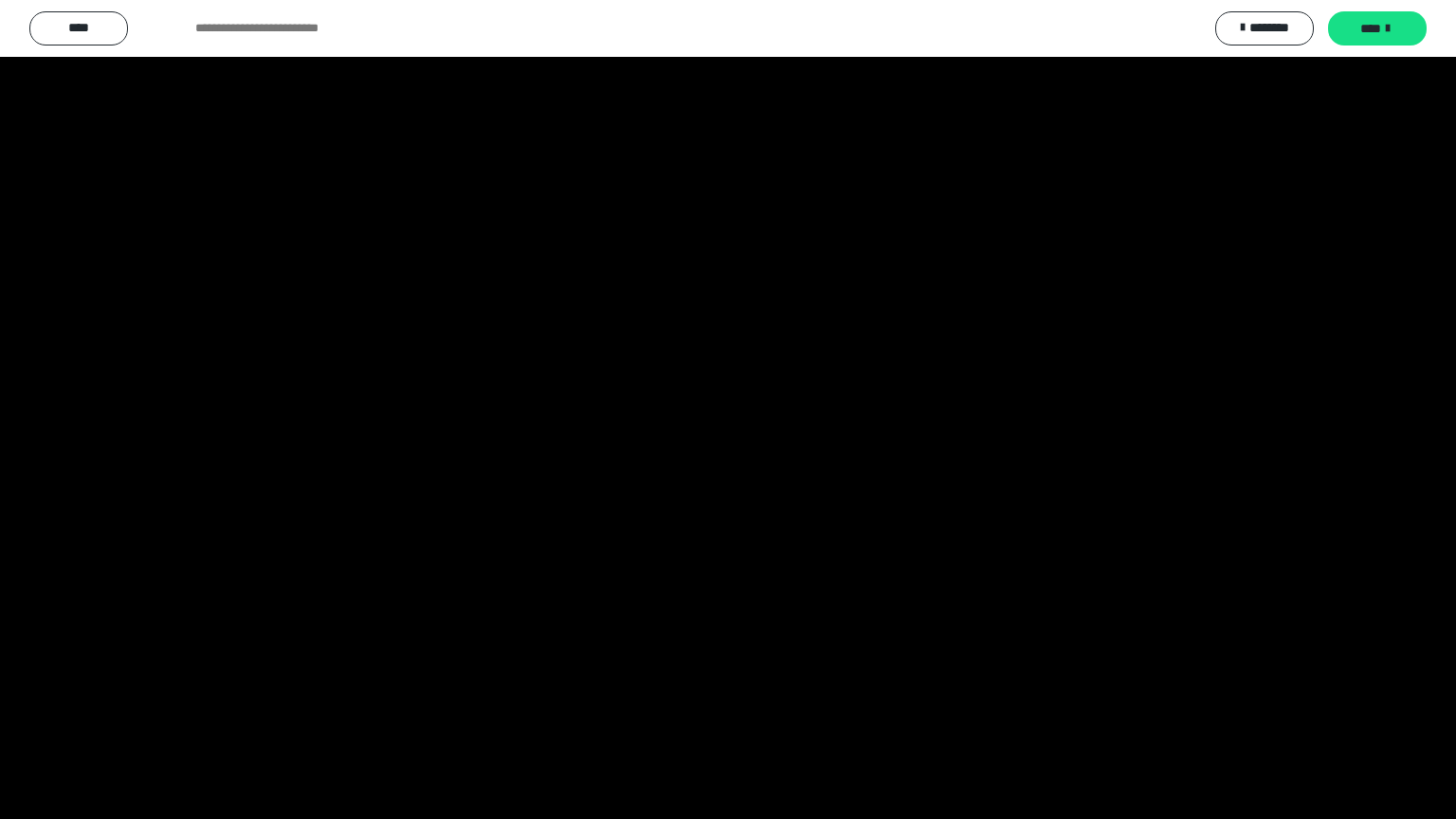 click at bounding box center [728, 410] 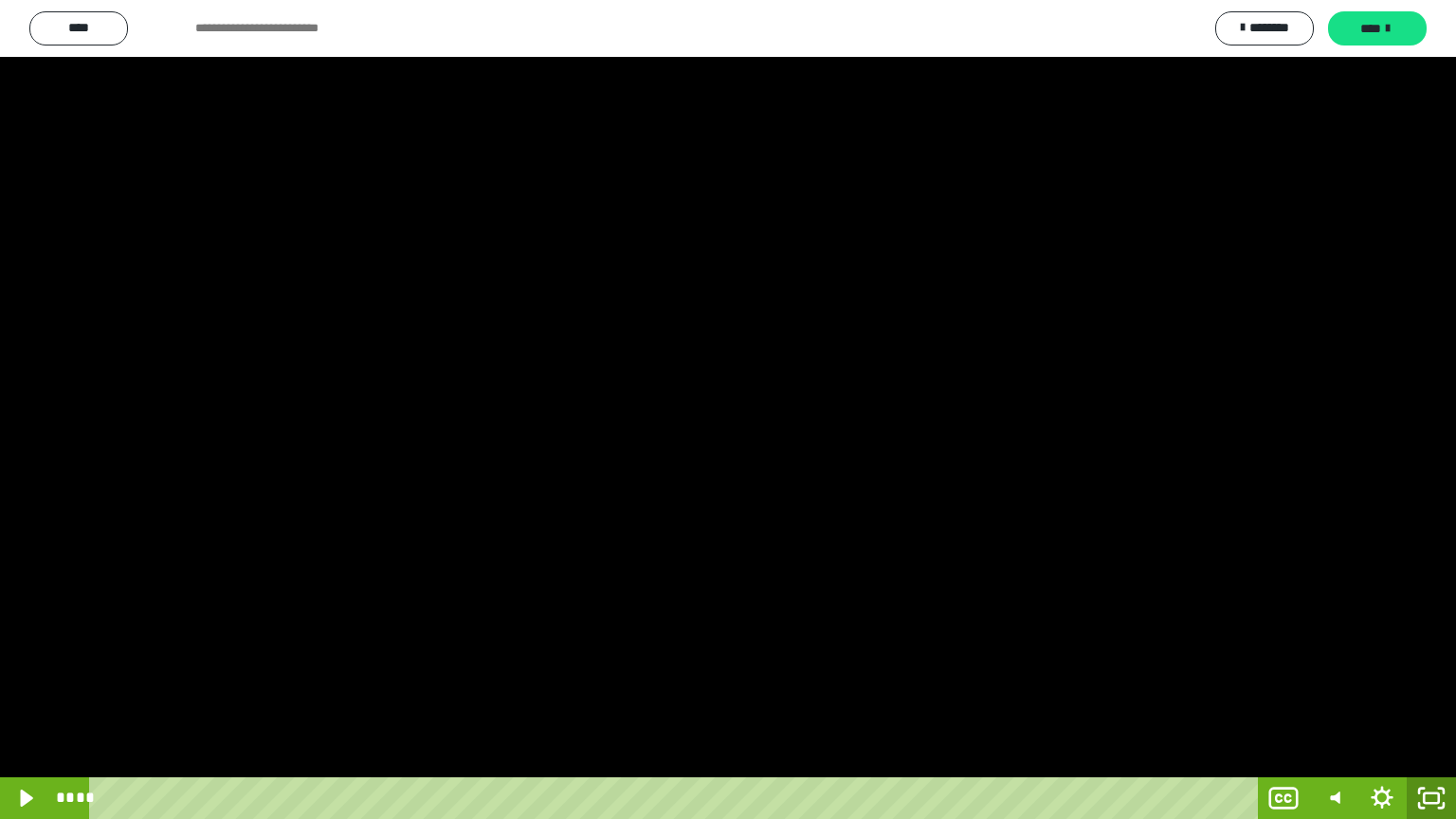 click 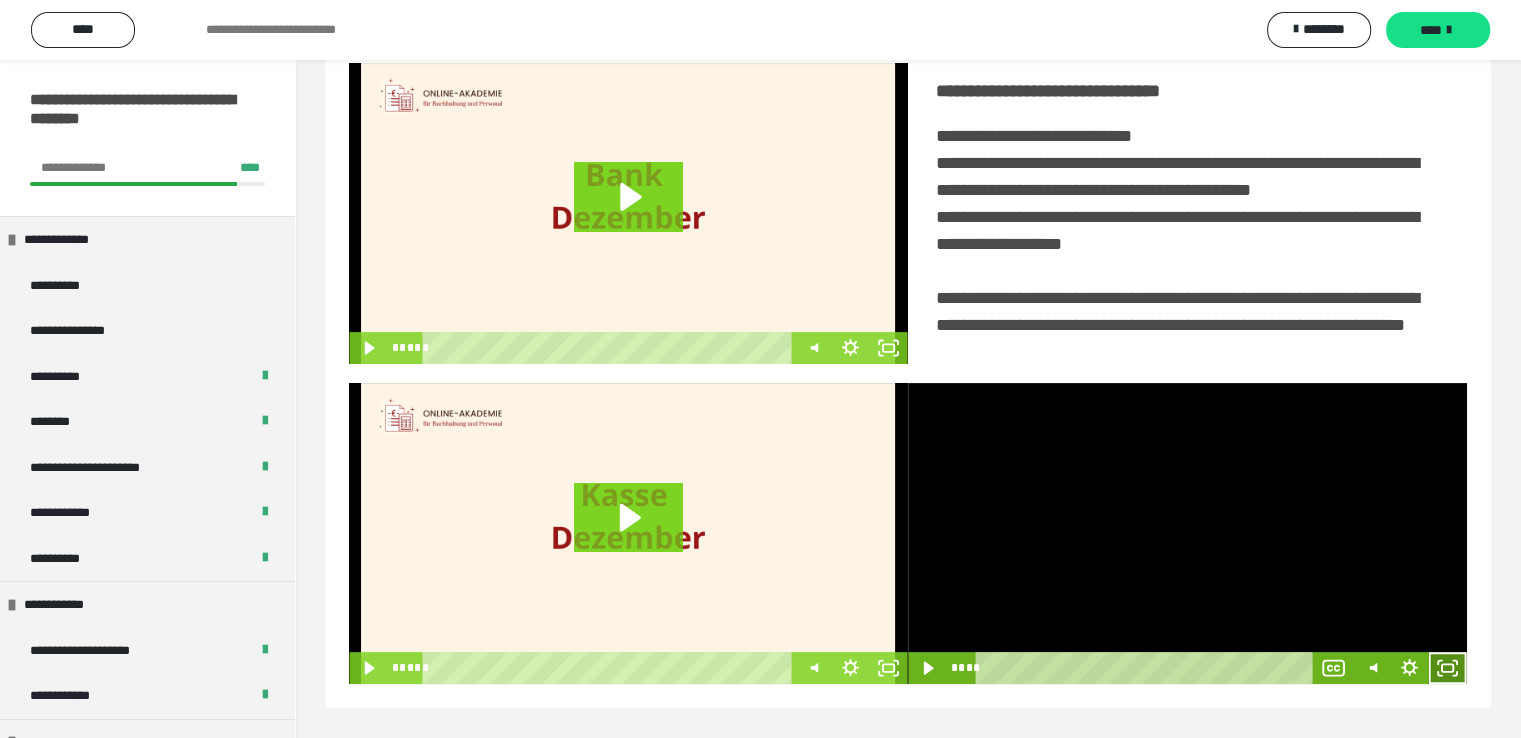 click 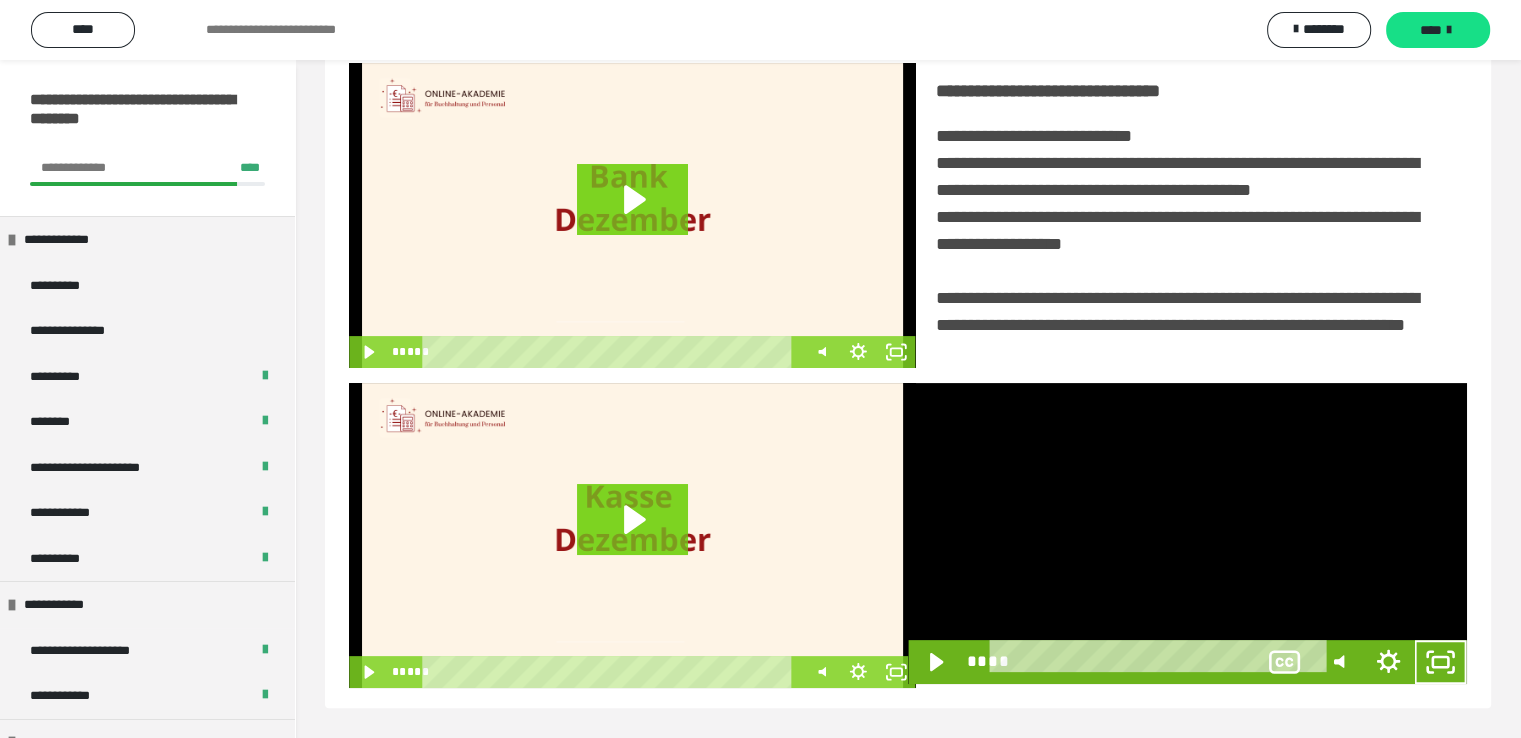 scroll, scrollTop: 334, scrollLeft: 0, axis: vertical 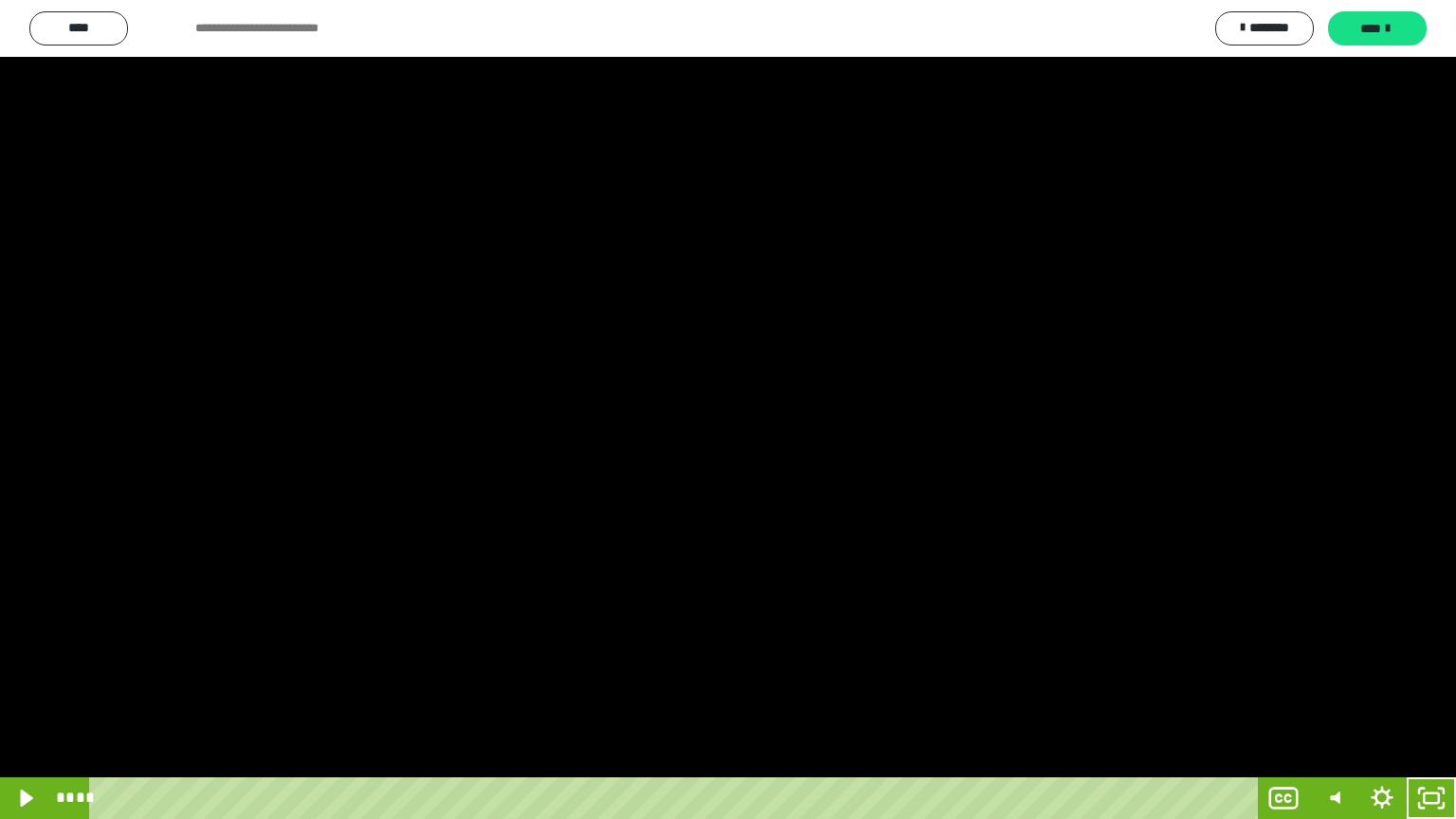 click at bounding box center (728, 410) 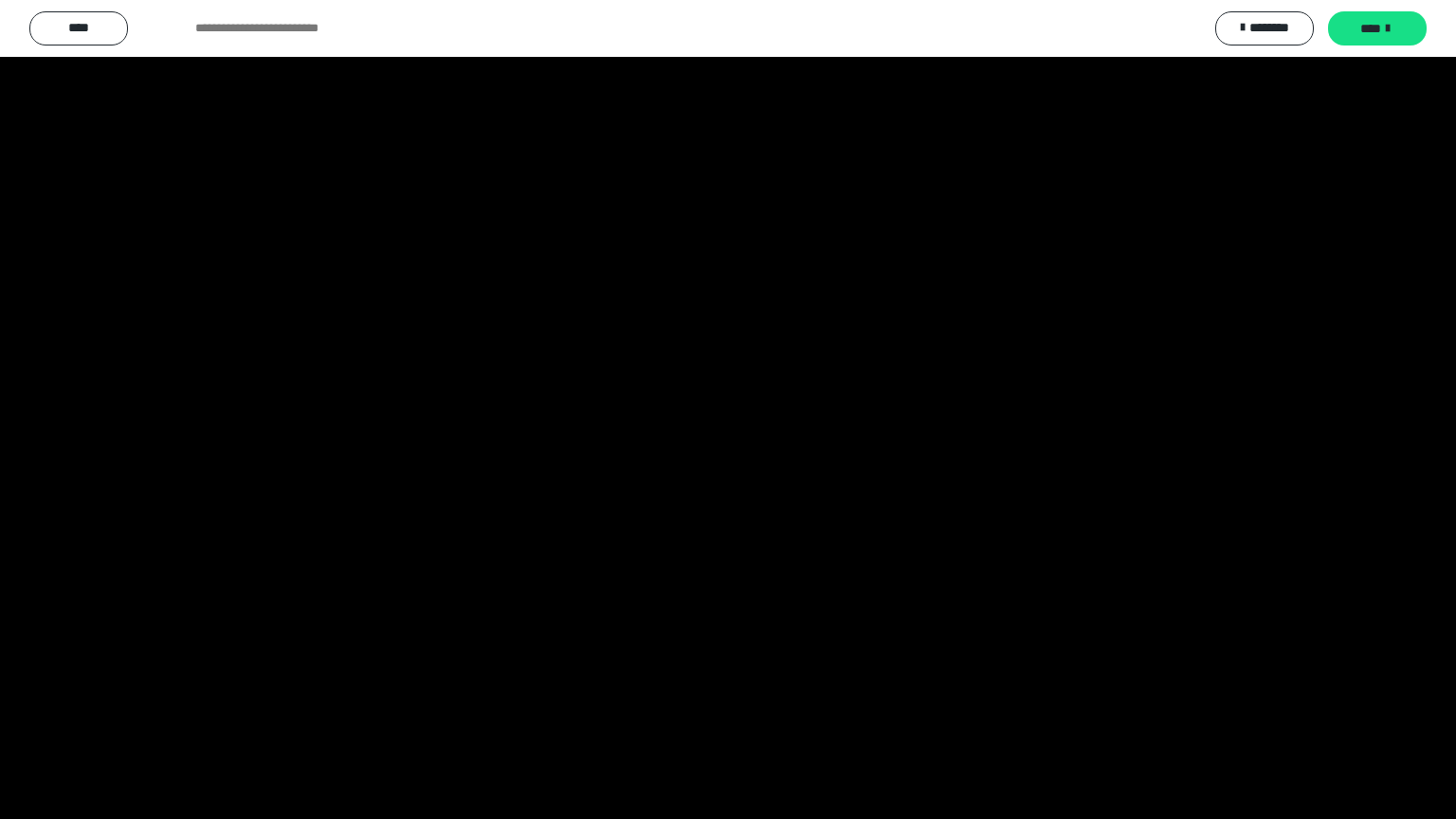 click at bounding box center [728, 410] 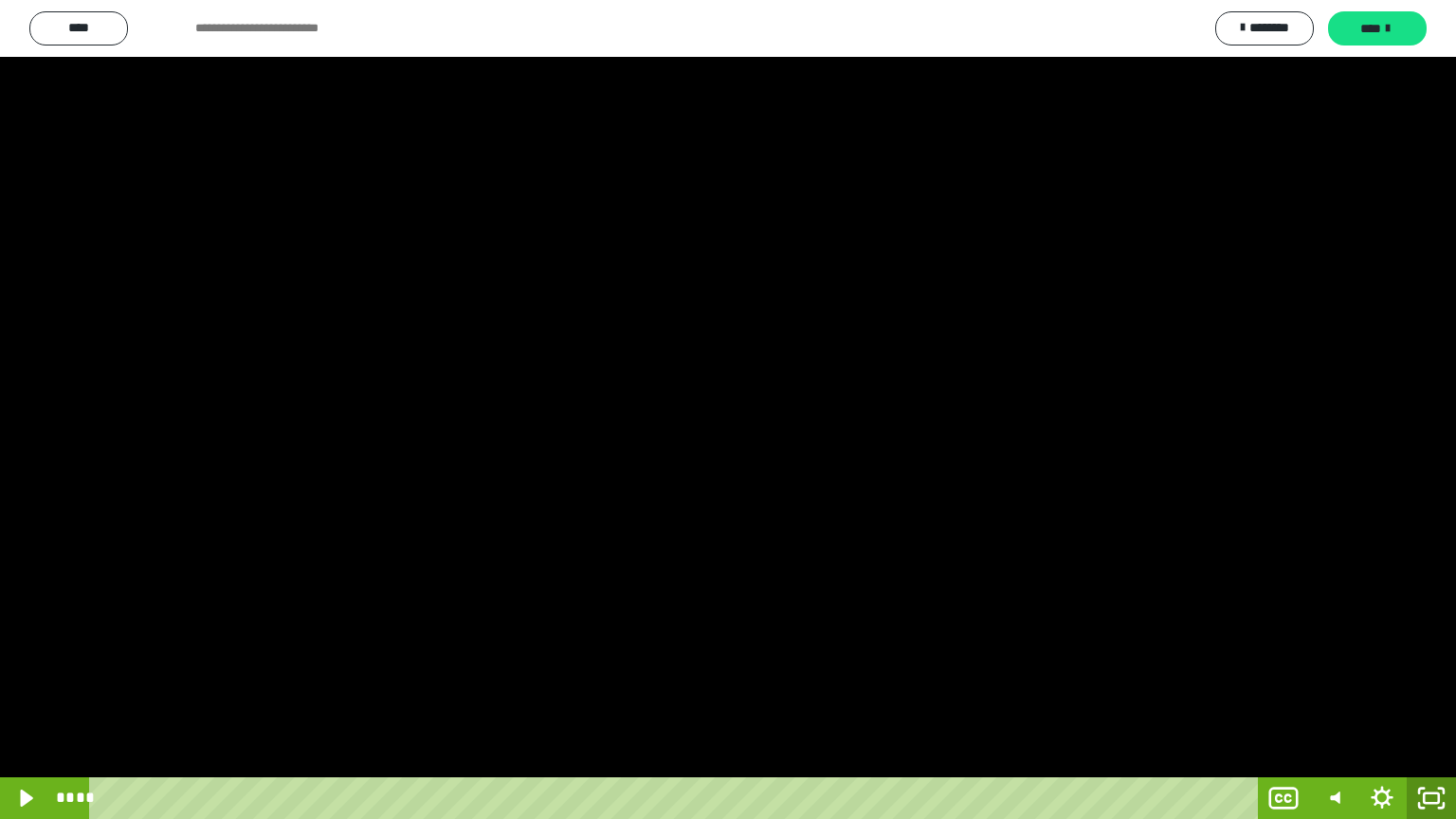 click 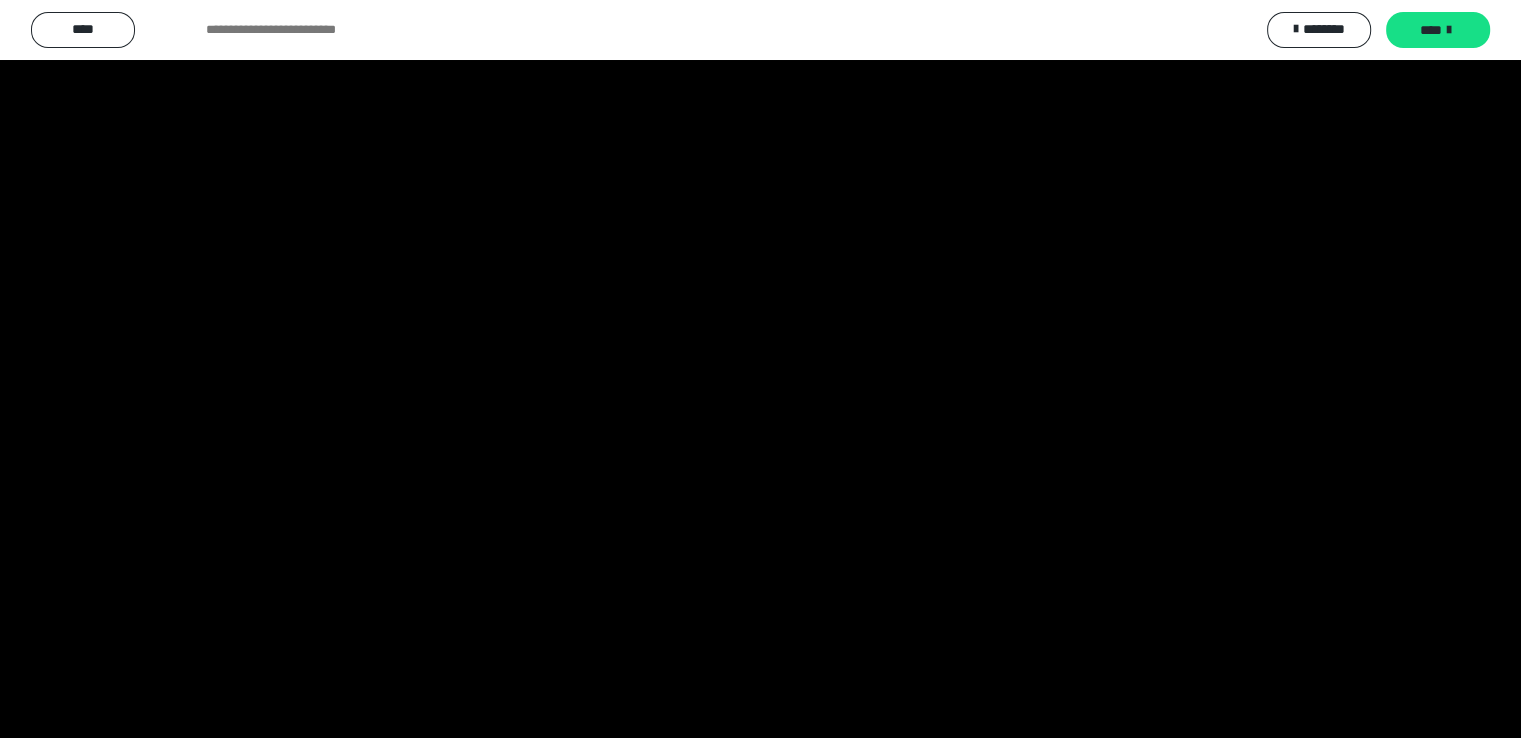 scroll, scrollTop: 452, scrollLeft: 0, axis: vertical 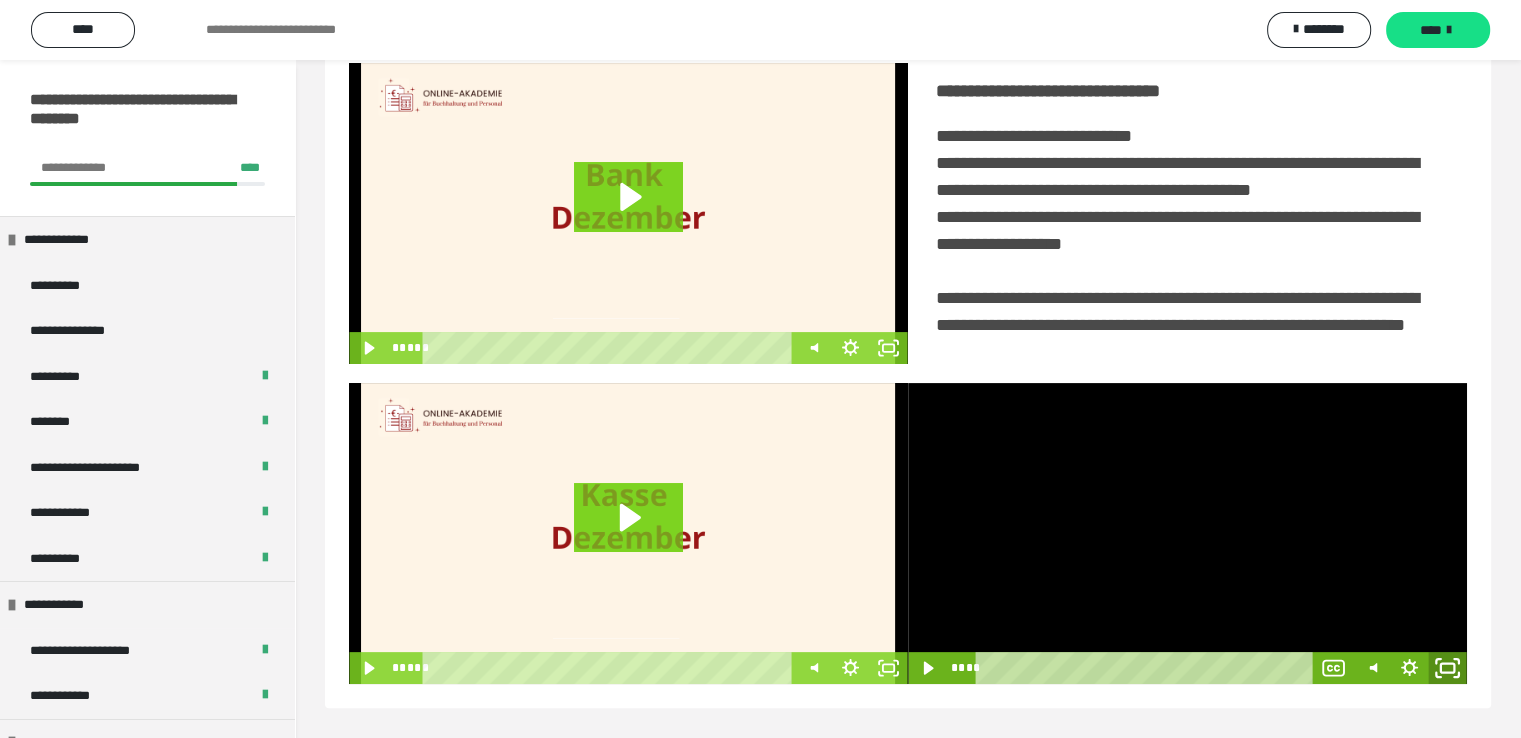 click 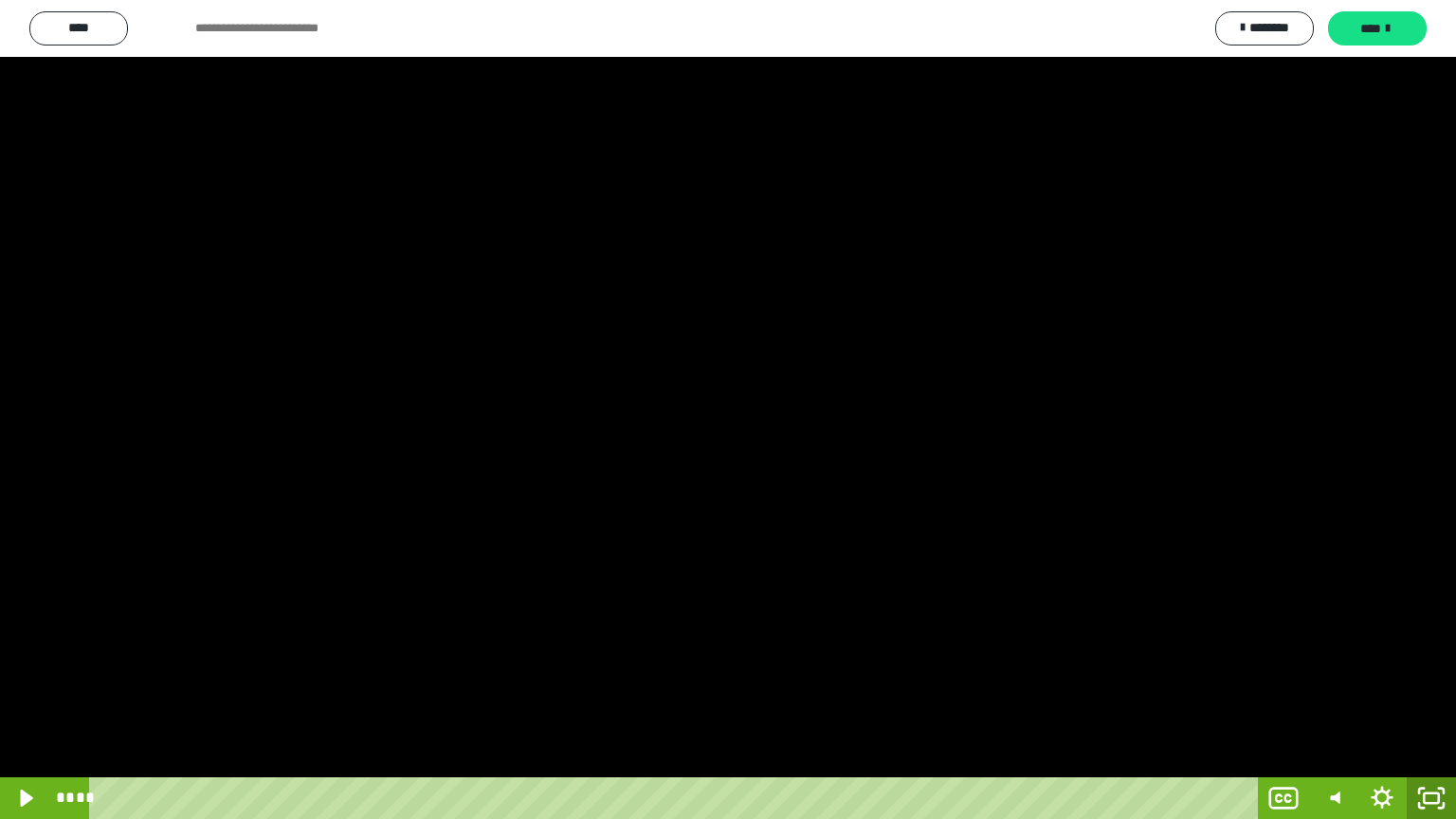 click 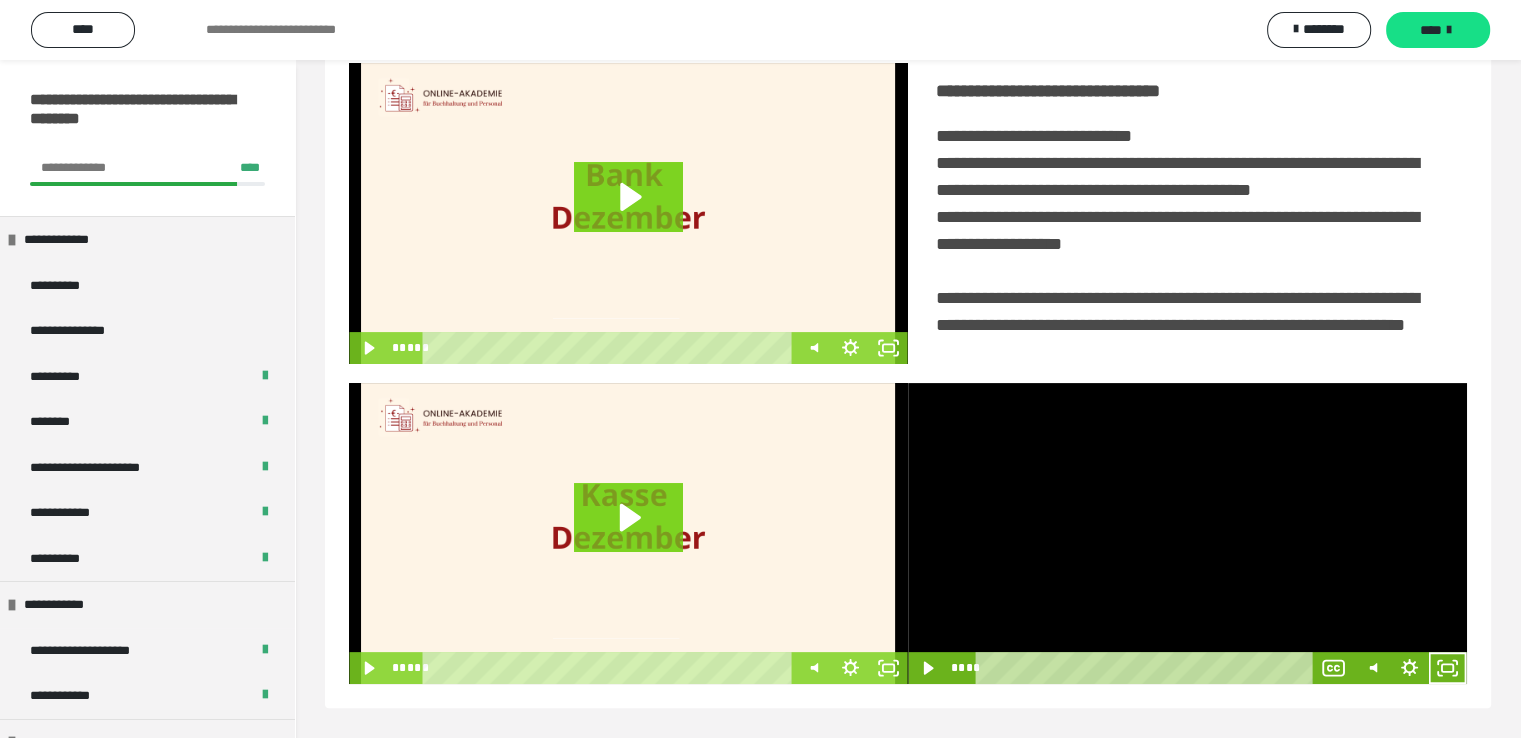 scroll, scrollTop: 452, scrollLeft: 0, axis: vertical 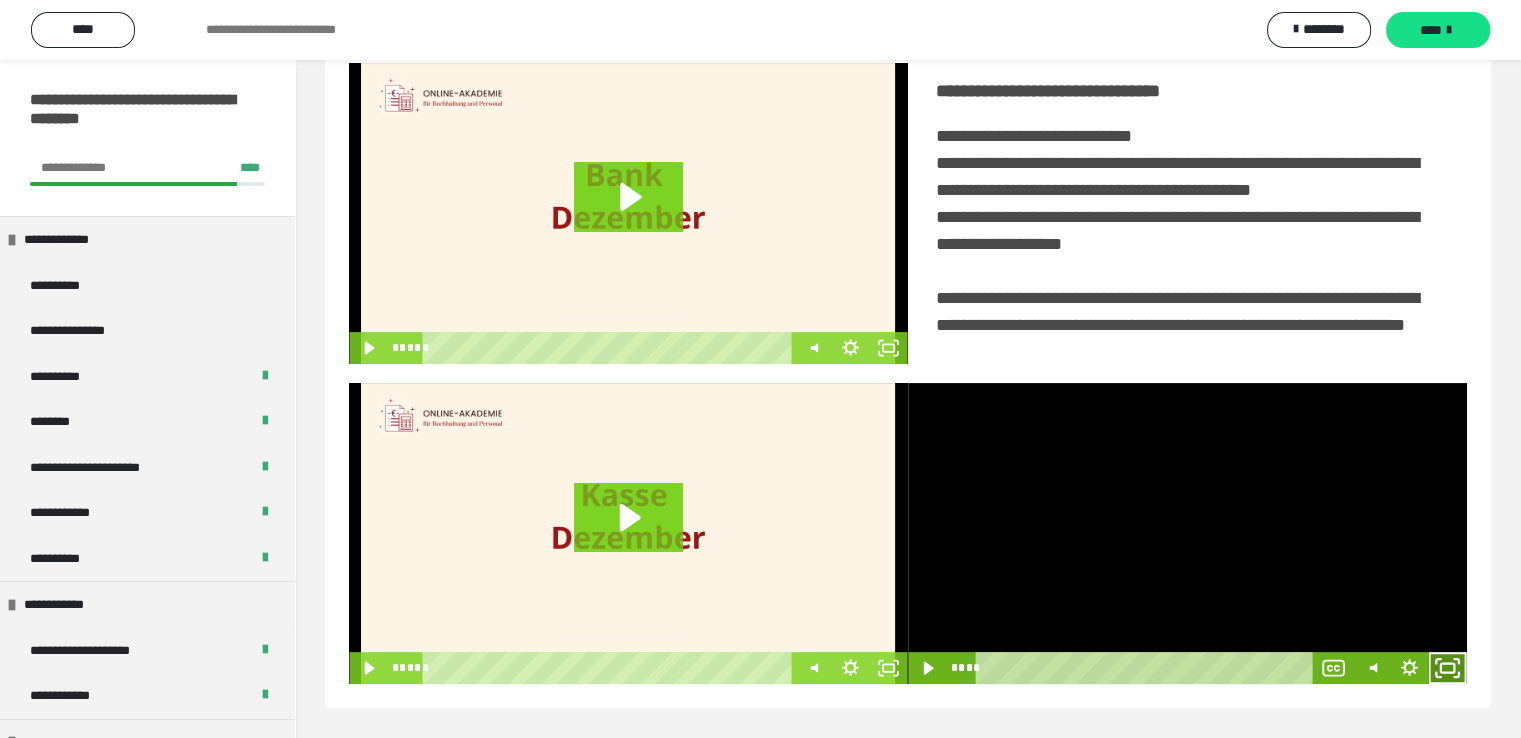 click 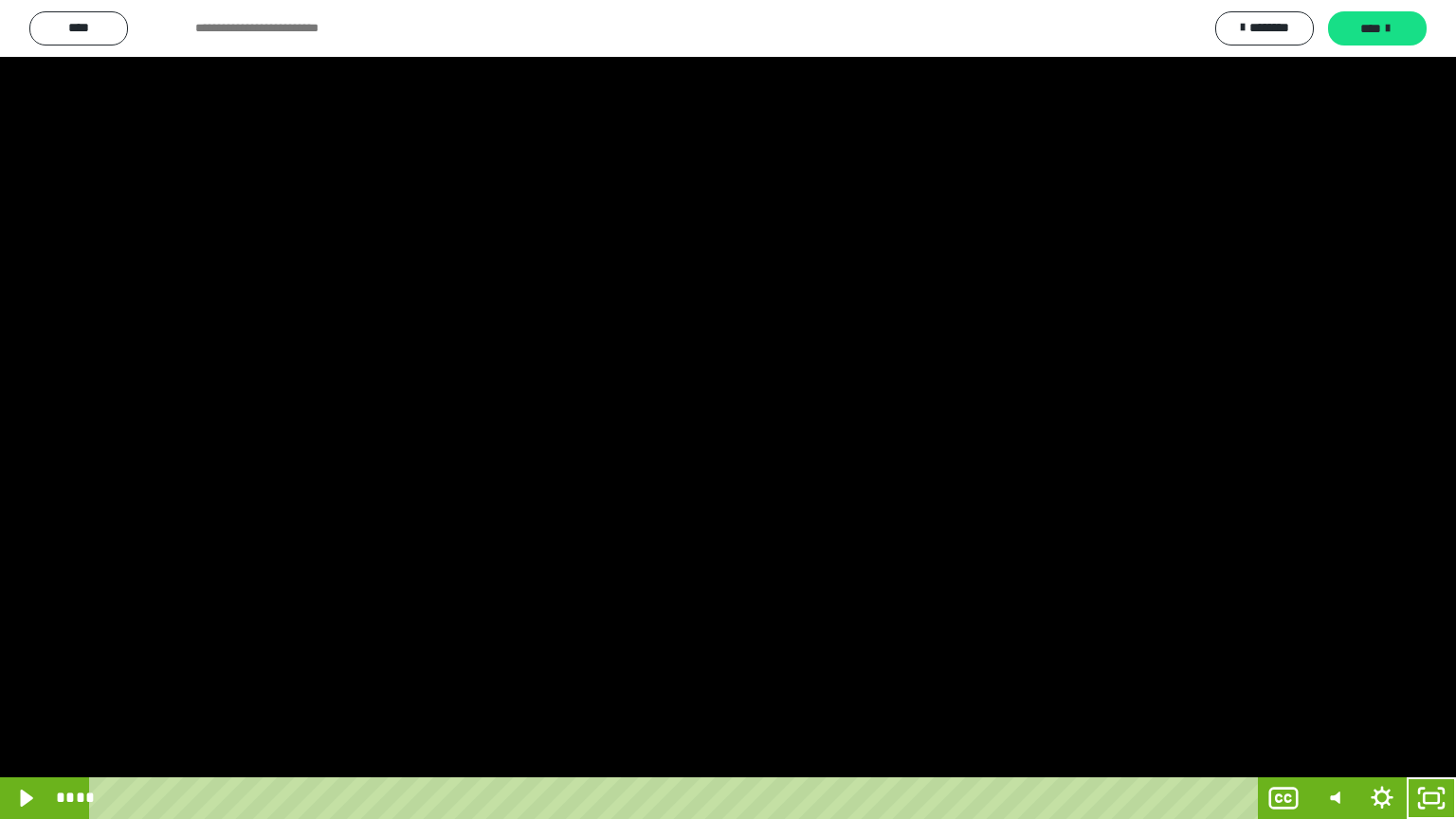 click at bounding box center (728, 410) 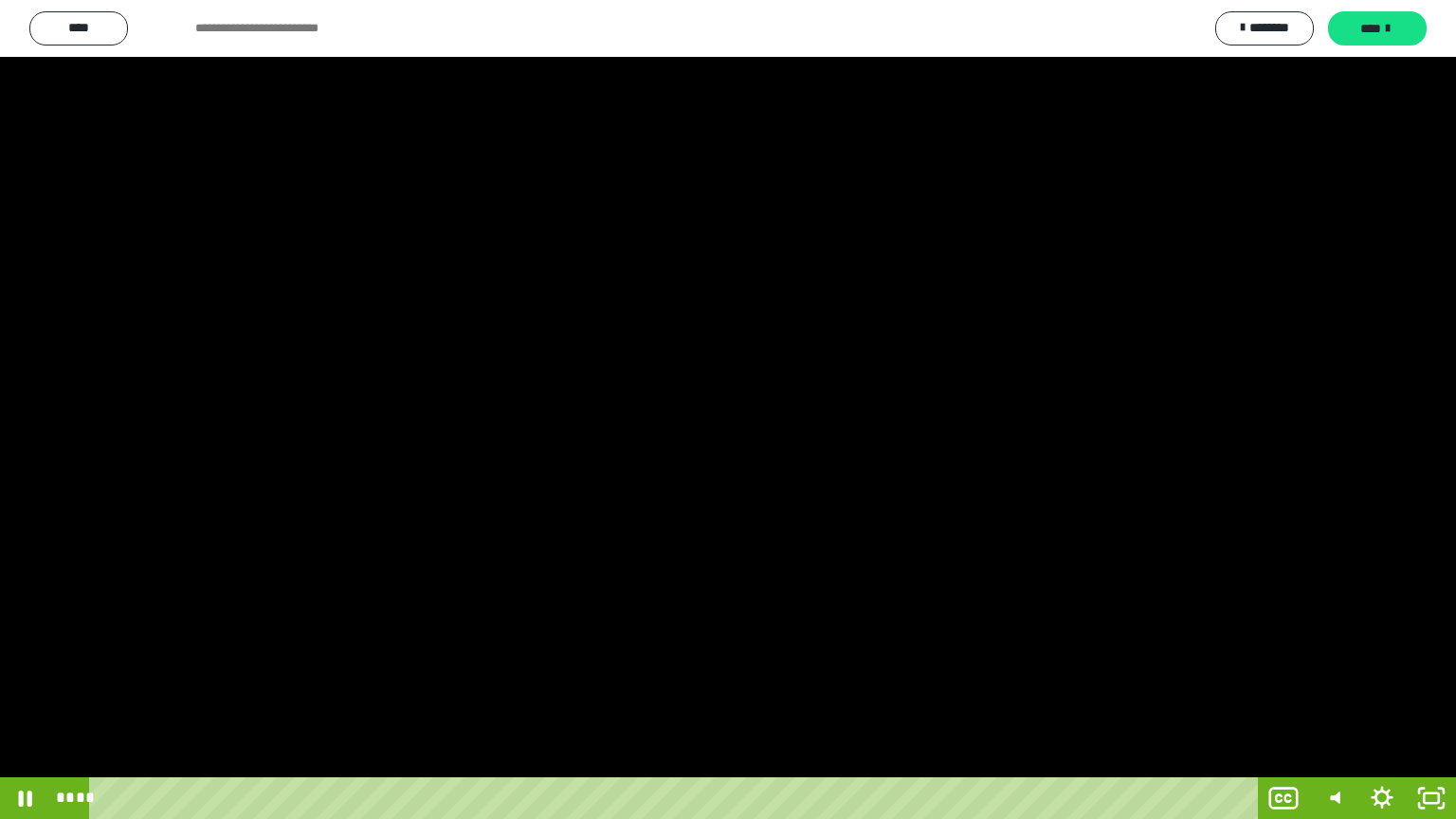 click at bounding box center (728, 410) 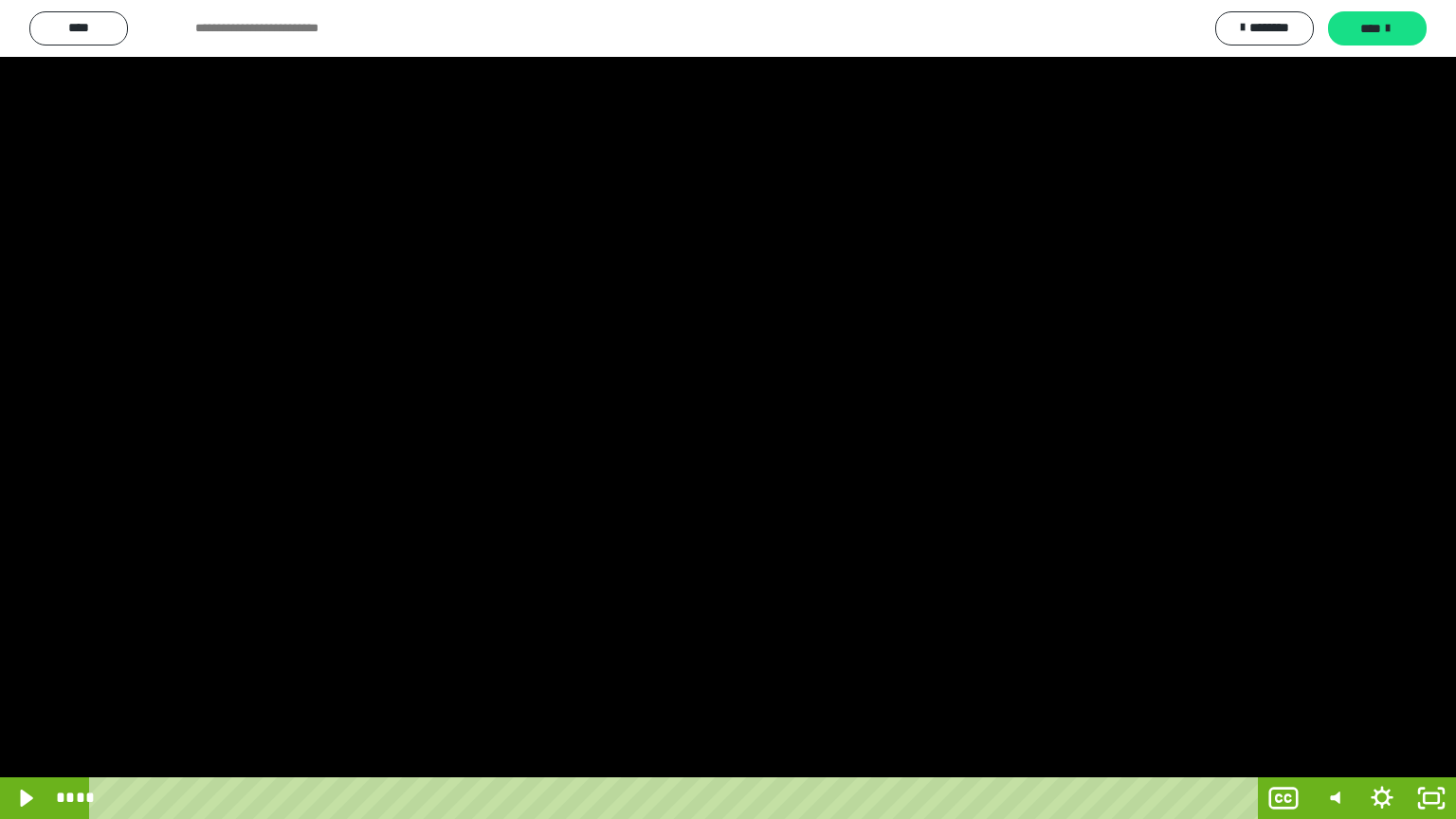 click at bounding box center [728, 410] 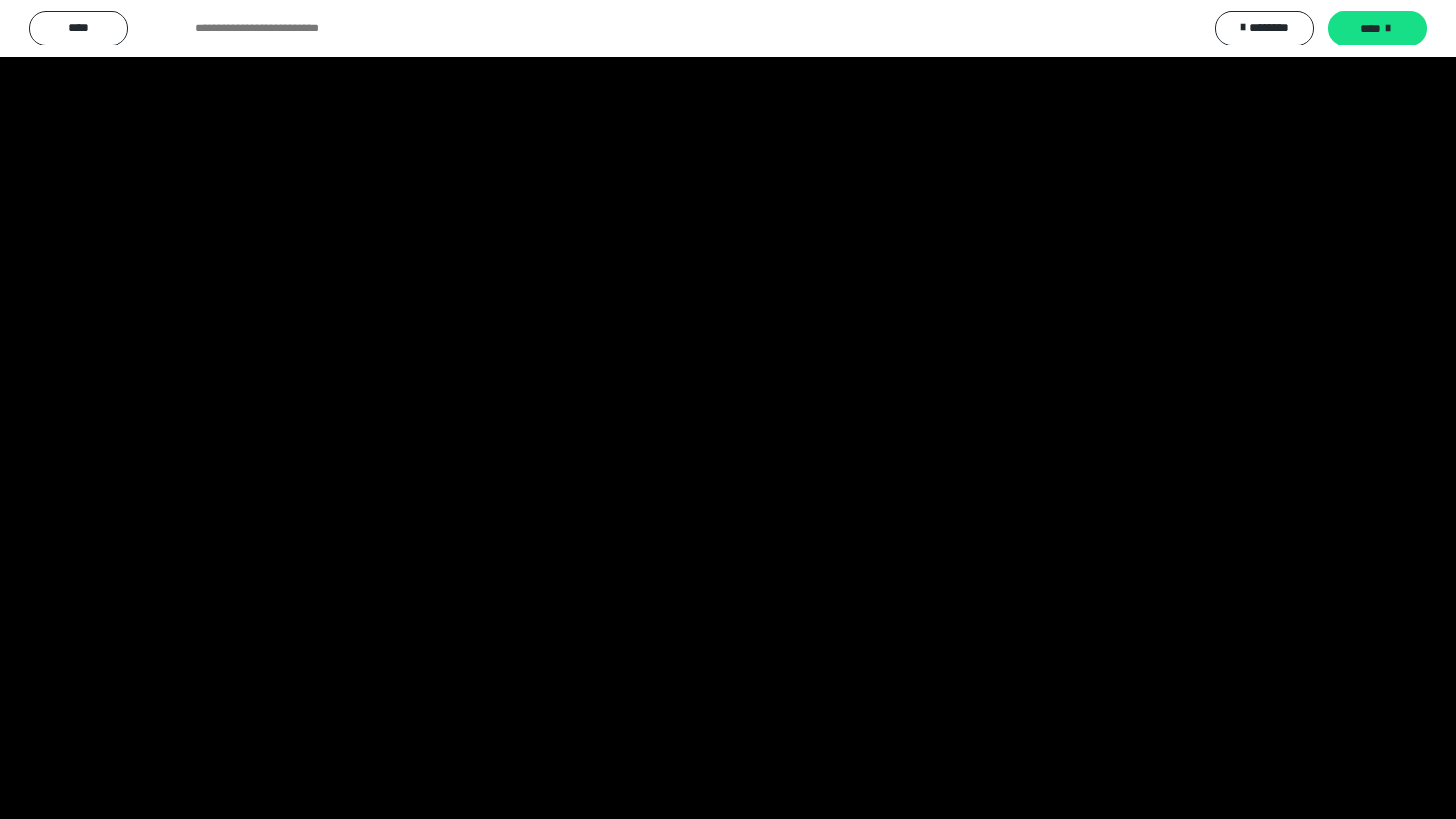 click at bounding box center [728, 410] 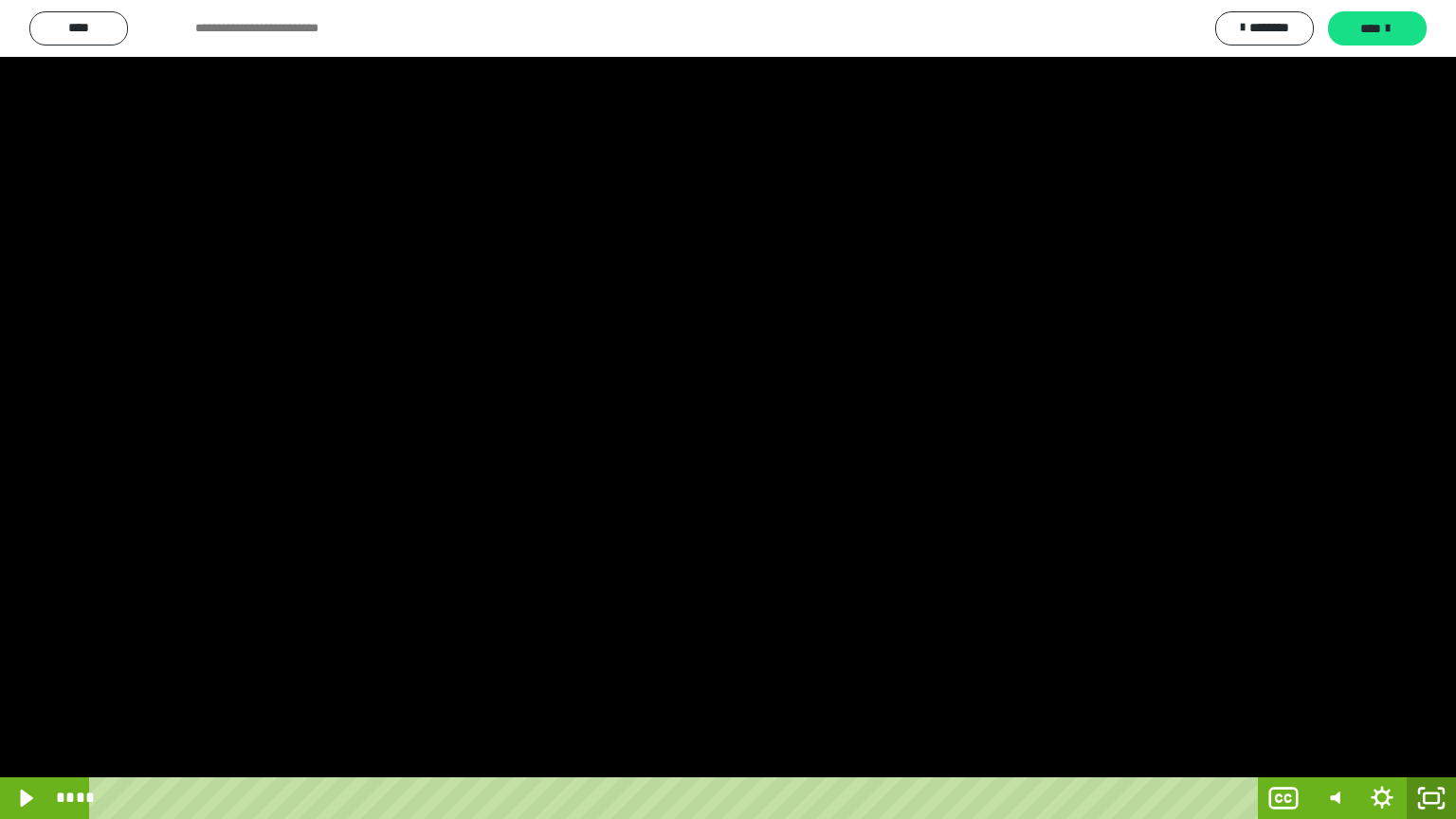 click 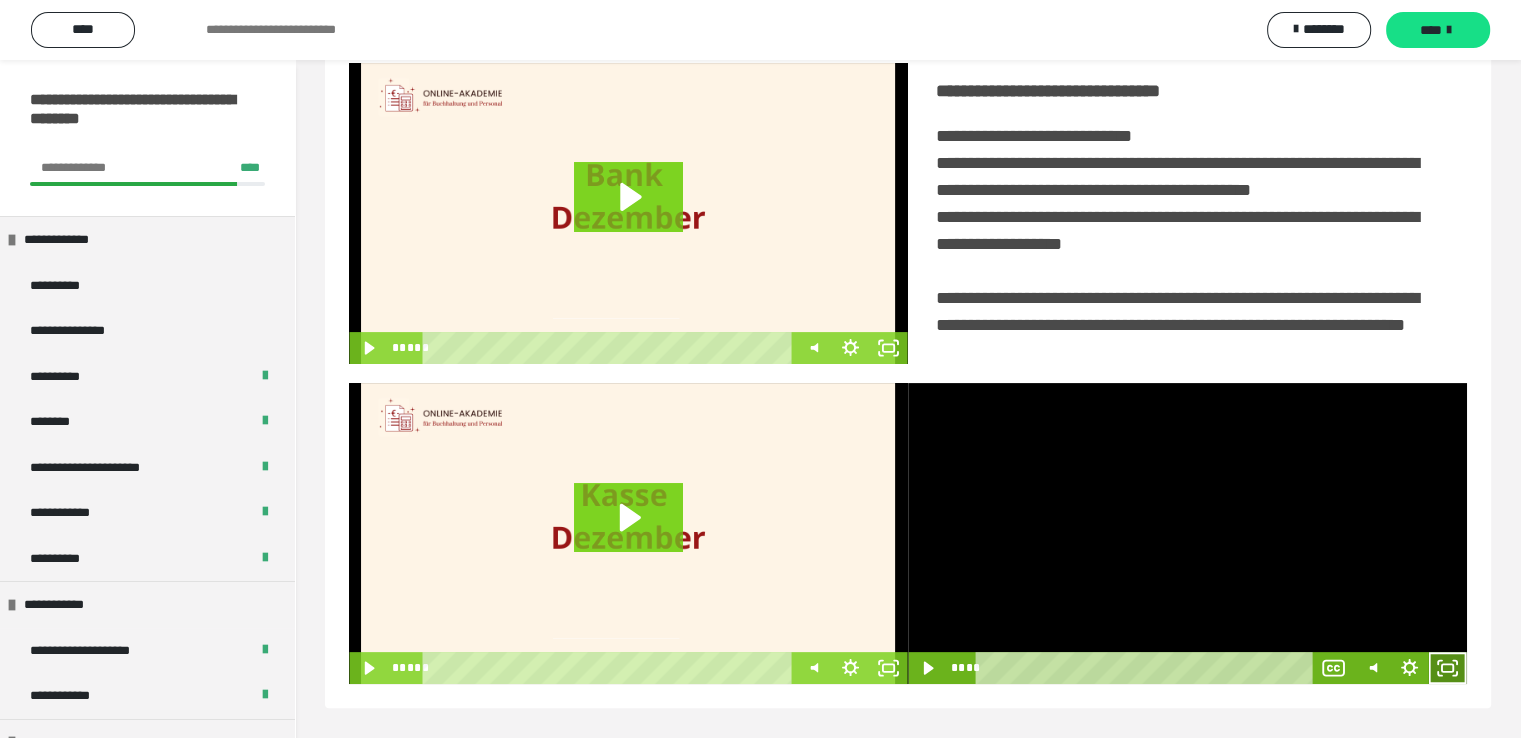 click 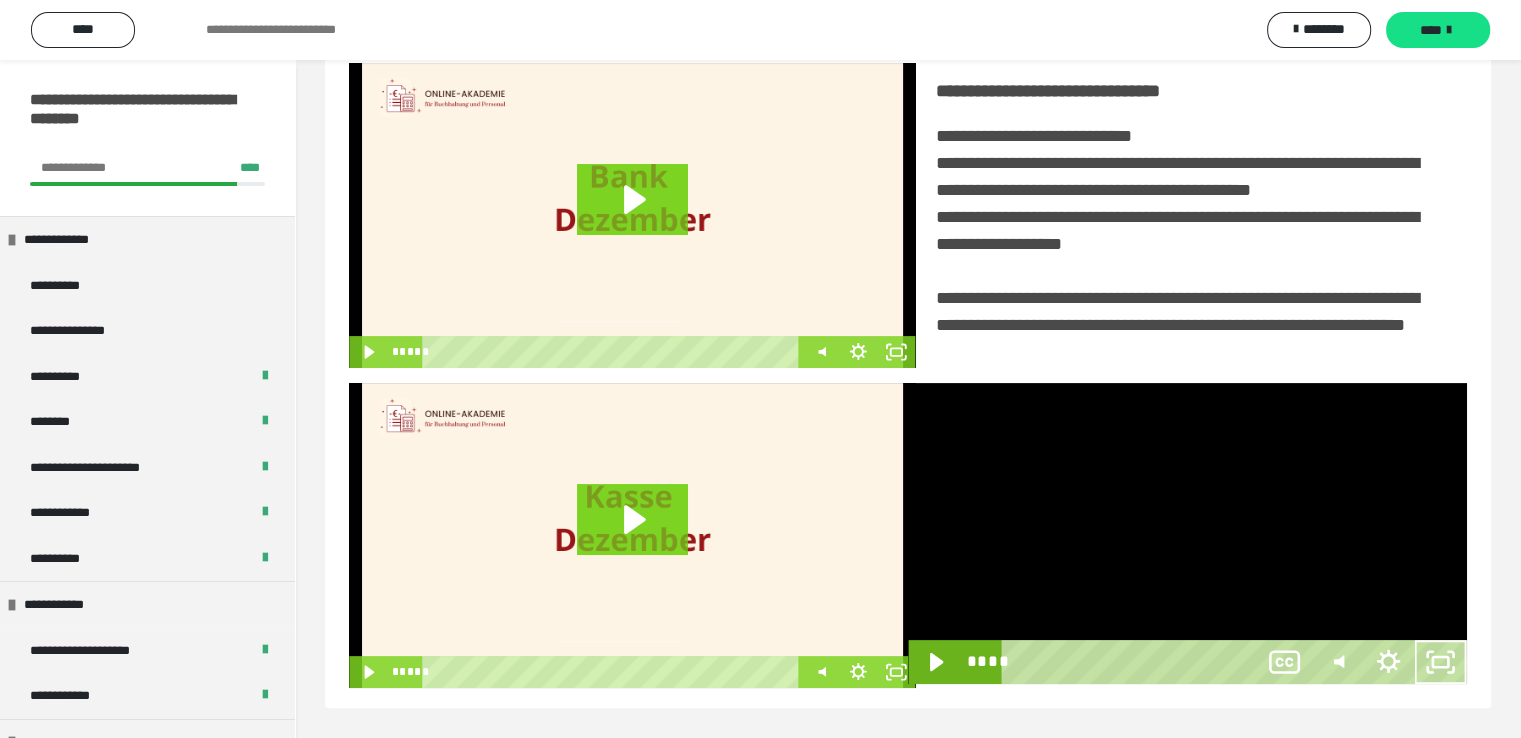 scroll, scrollTop: 334, scrollLeft: 0, axis: vertical 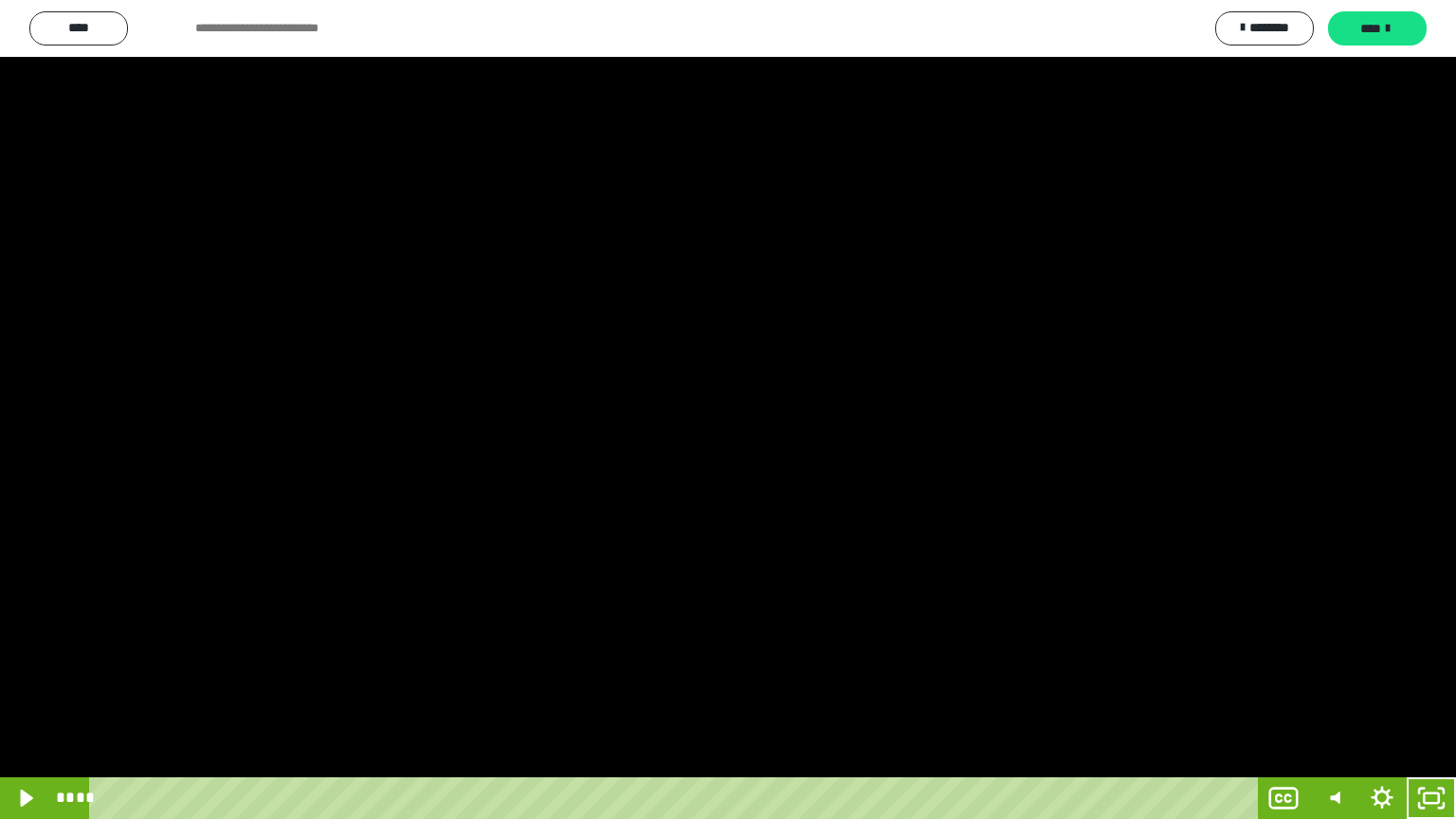 click at bounding box center [728, 410] 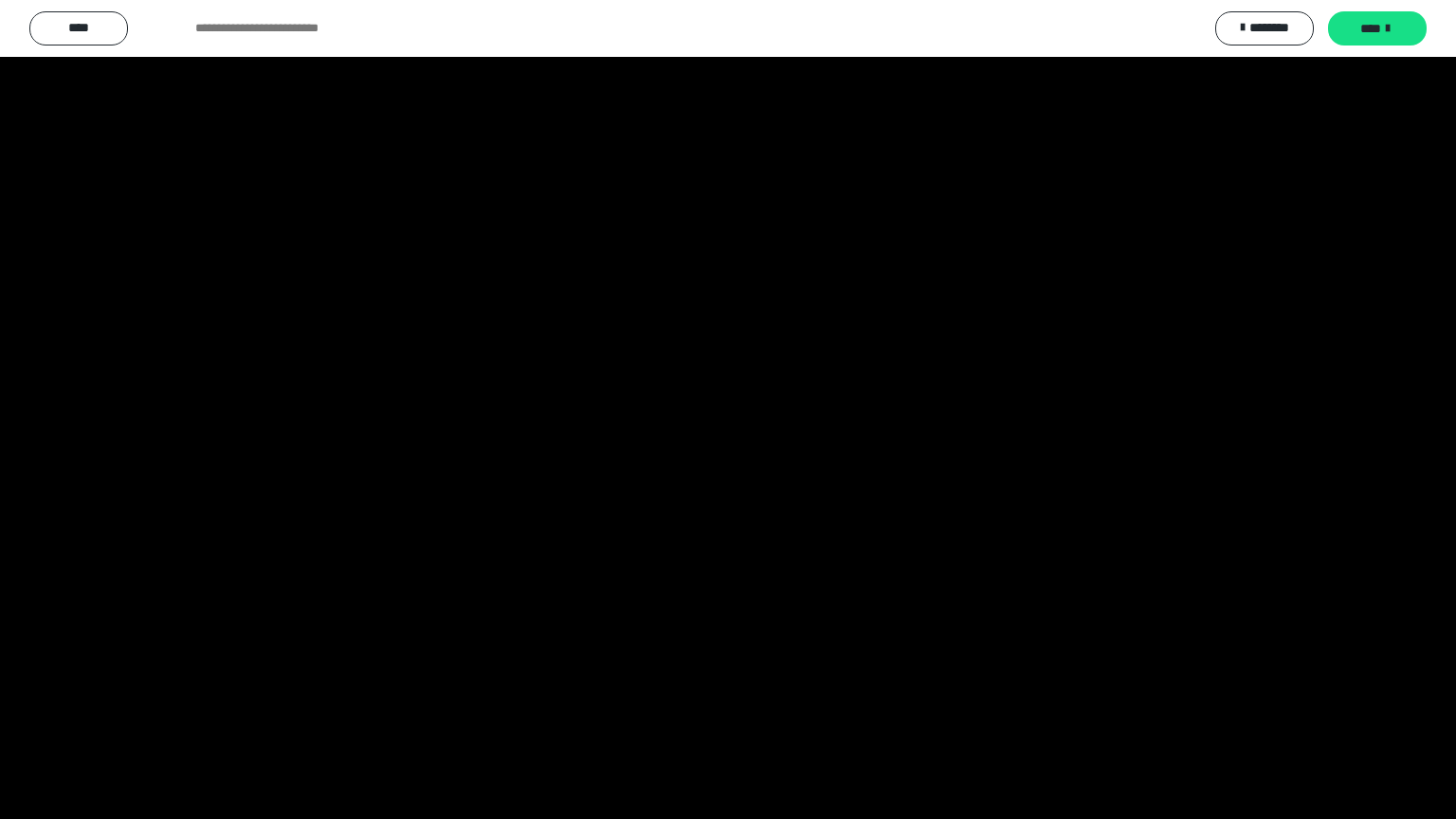 click at bounding box center [728, 410] 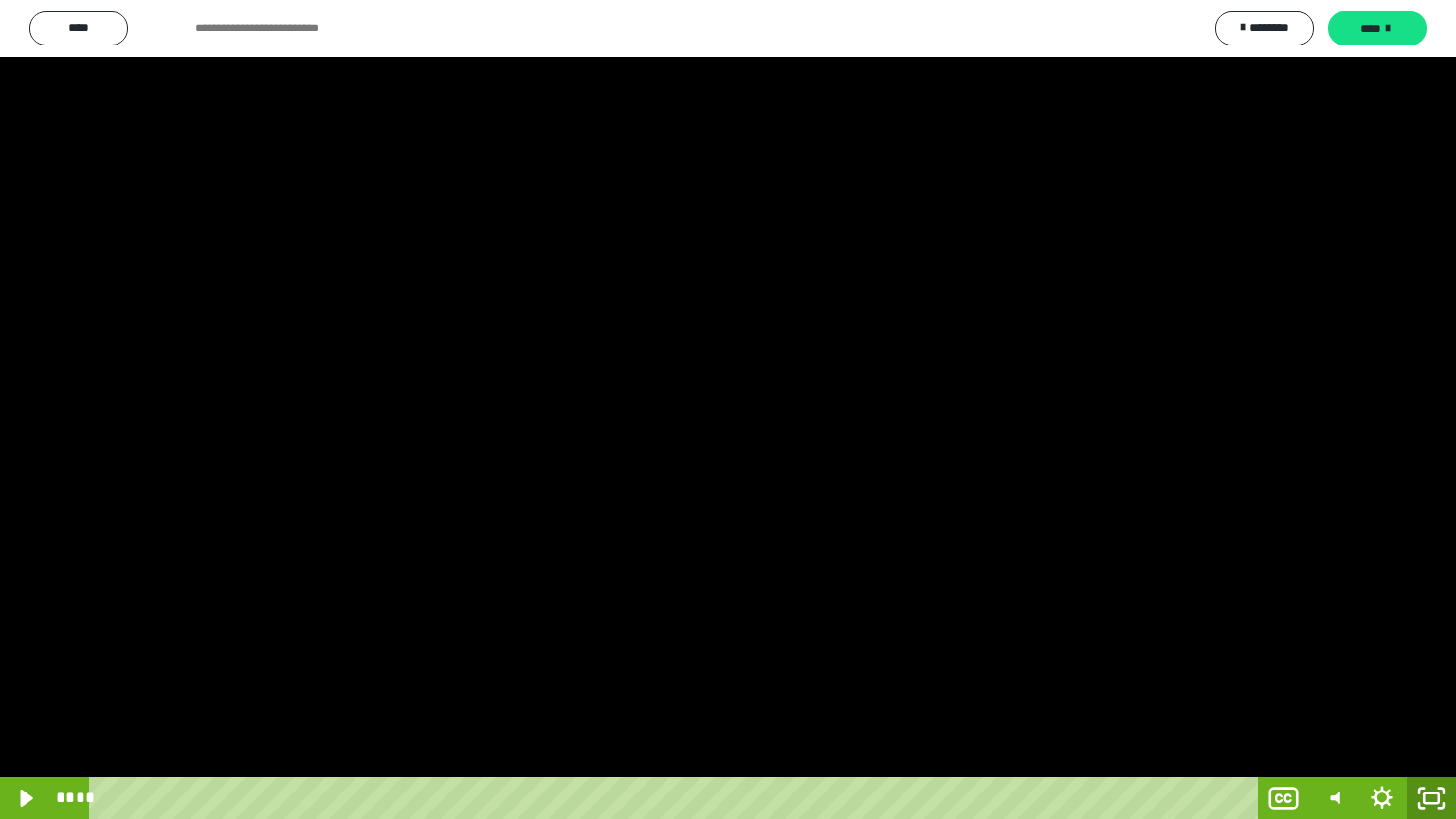 click 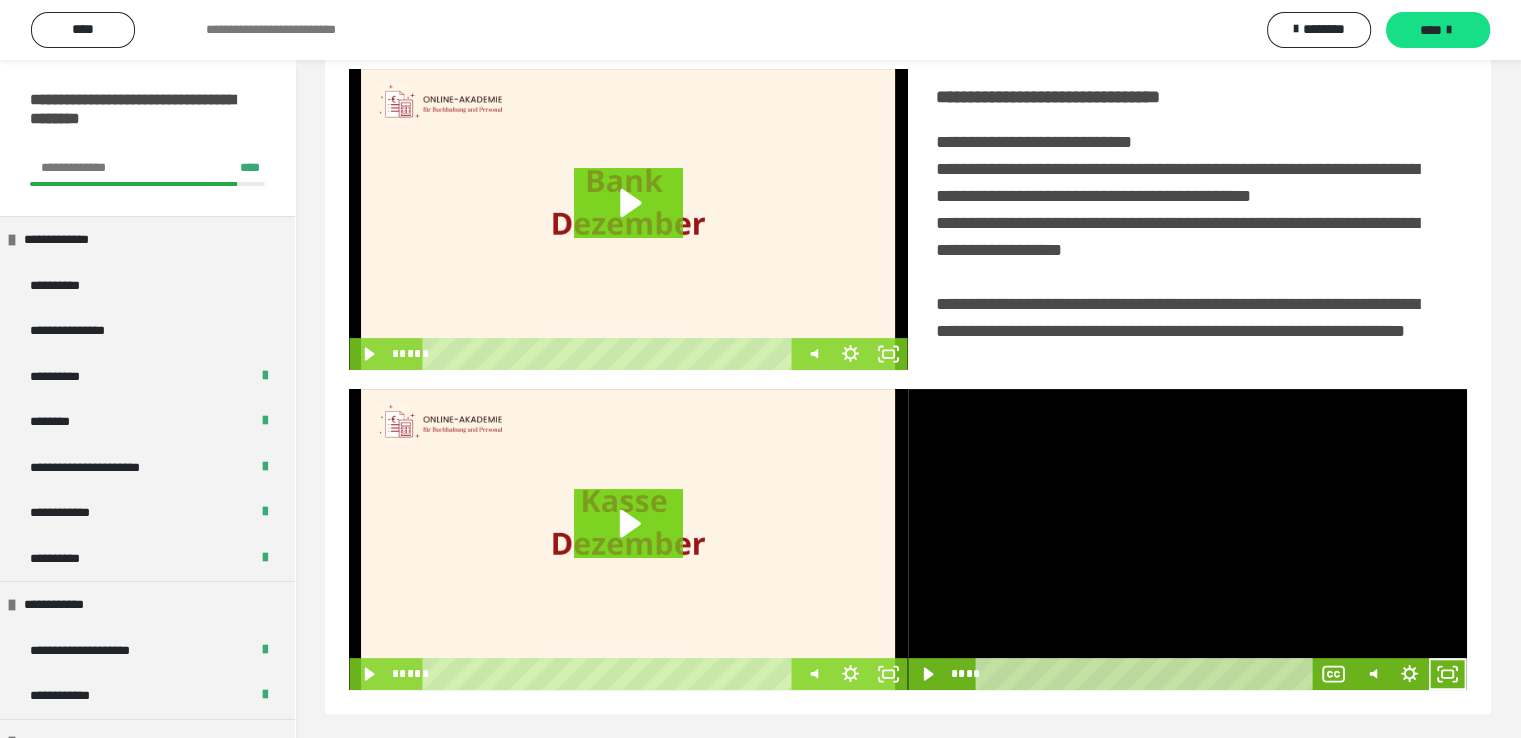 scroll, scrollTop: 452, scrollLeft: 0, axis: vertical 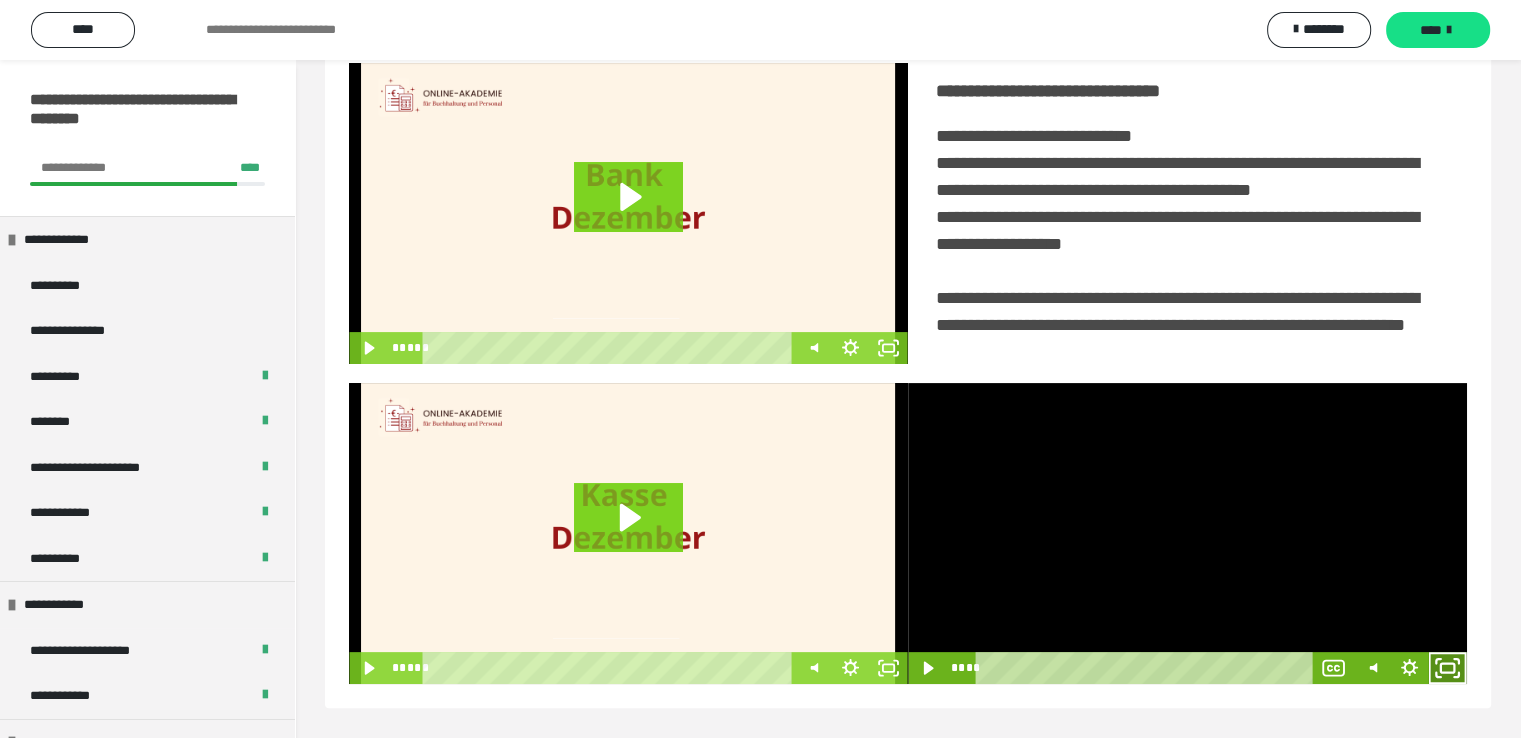 click 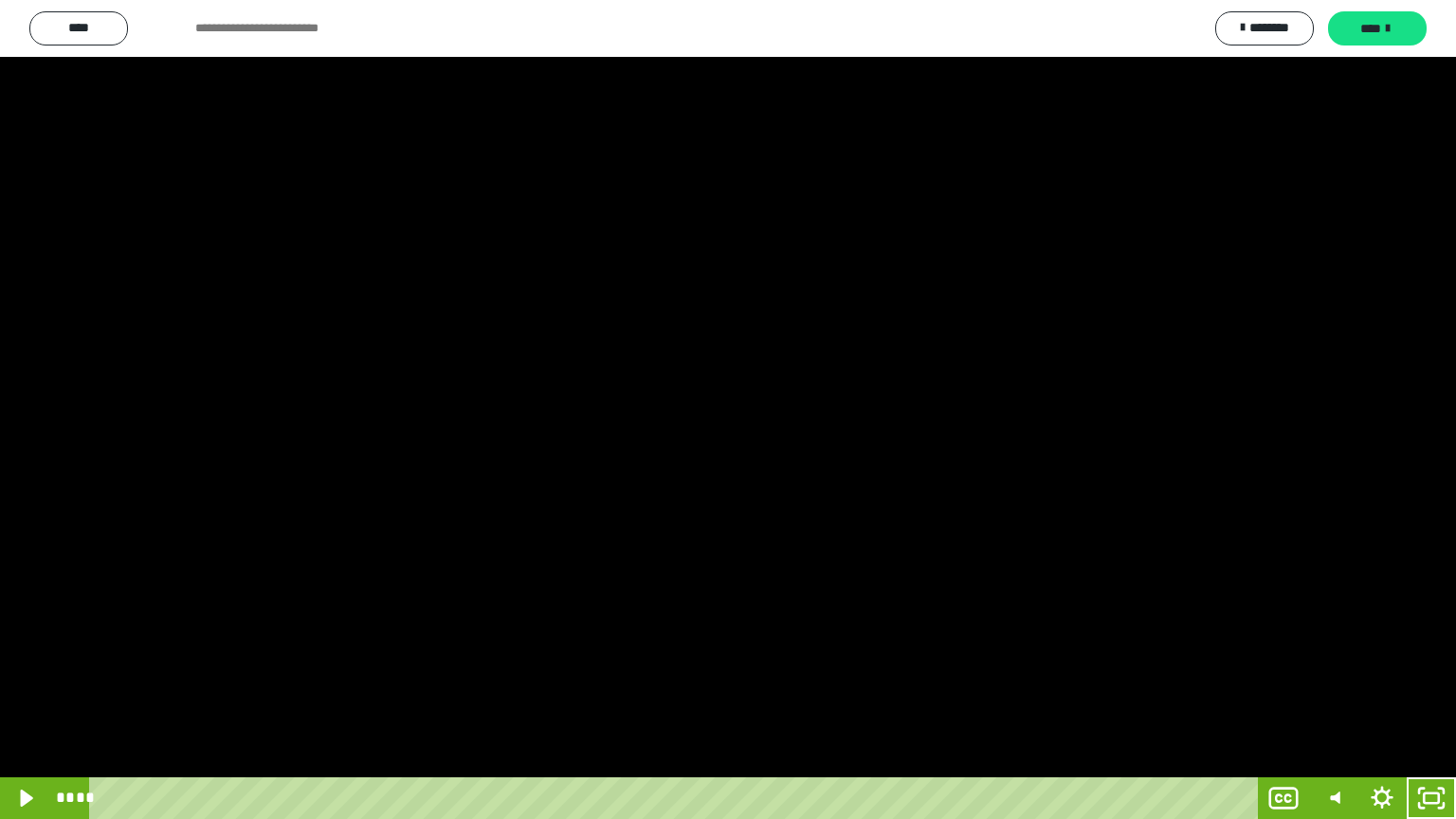 click at bounding box center (728, 410) 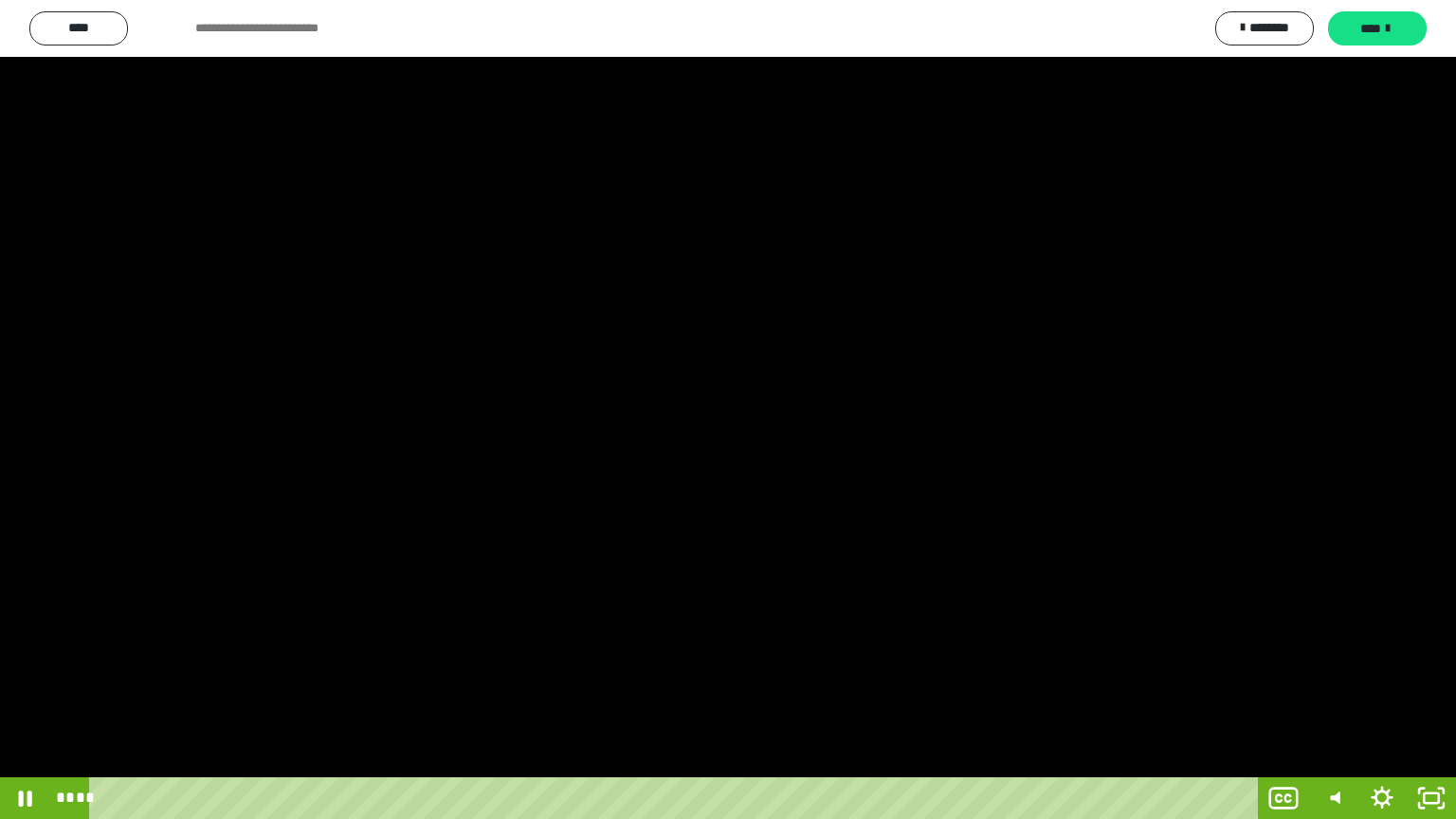 click at bounding box center (728, 410) 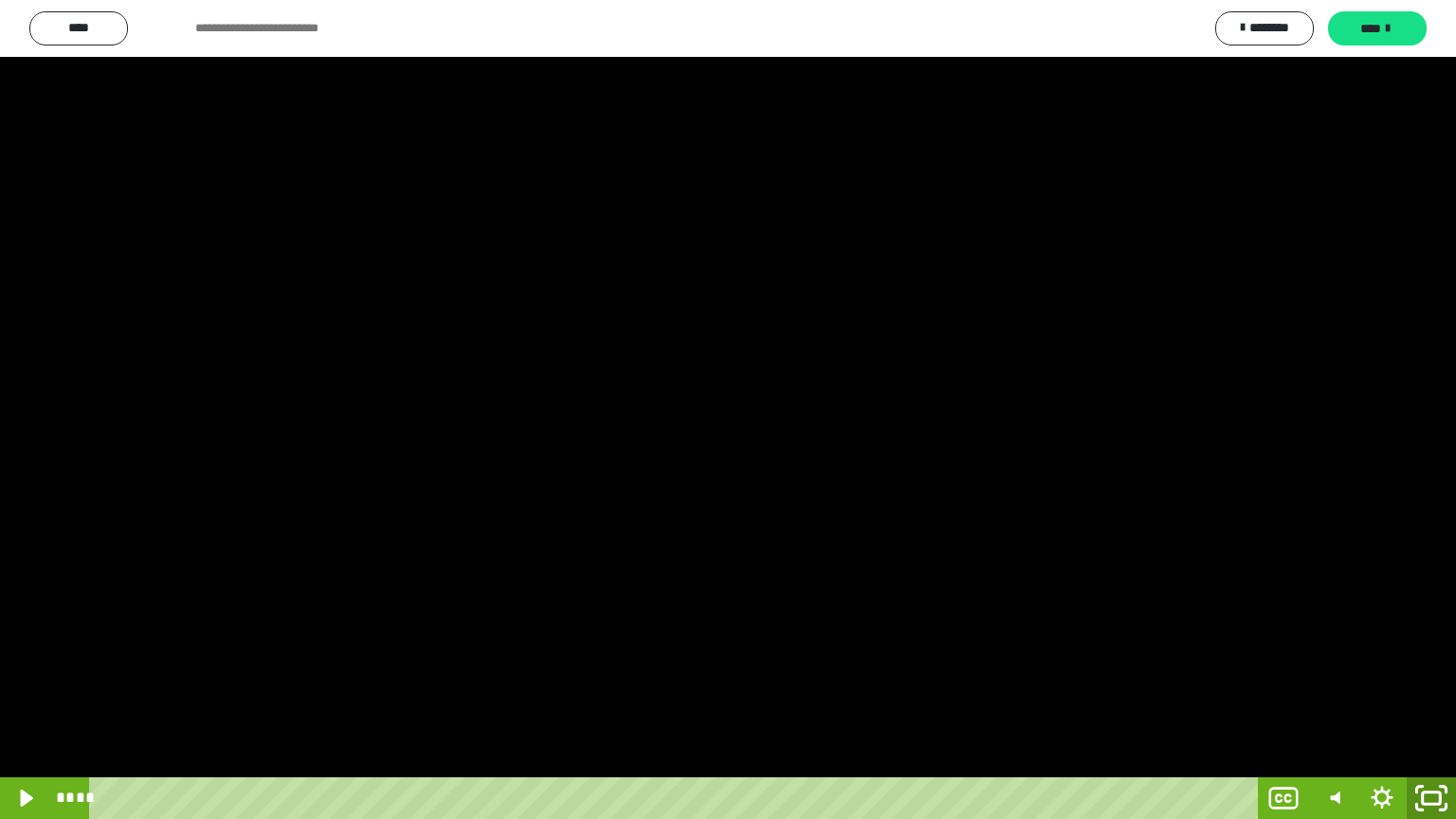 click 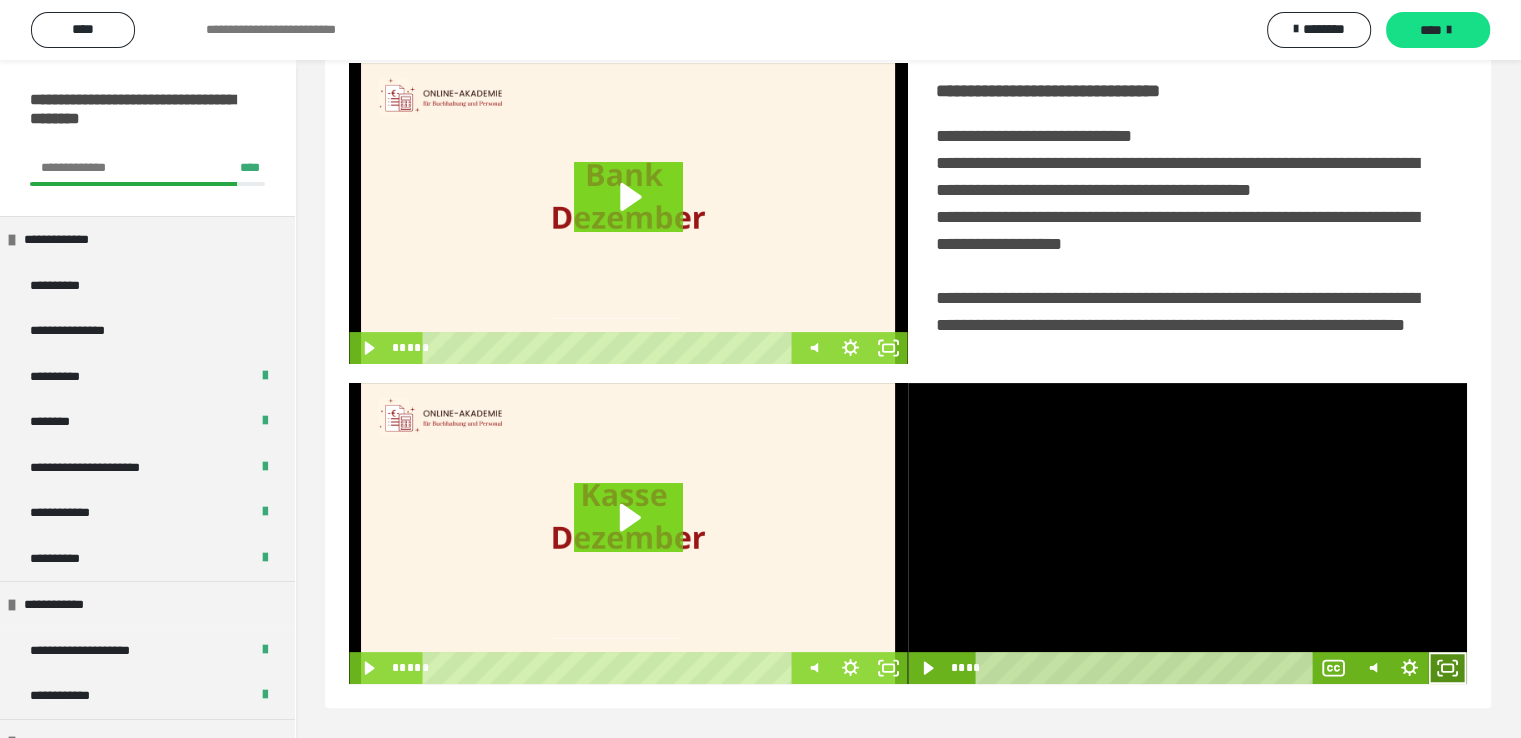 click 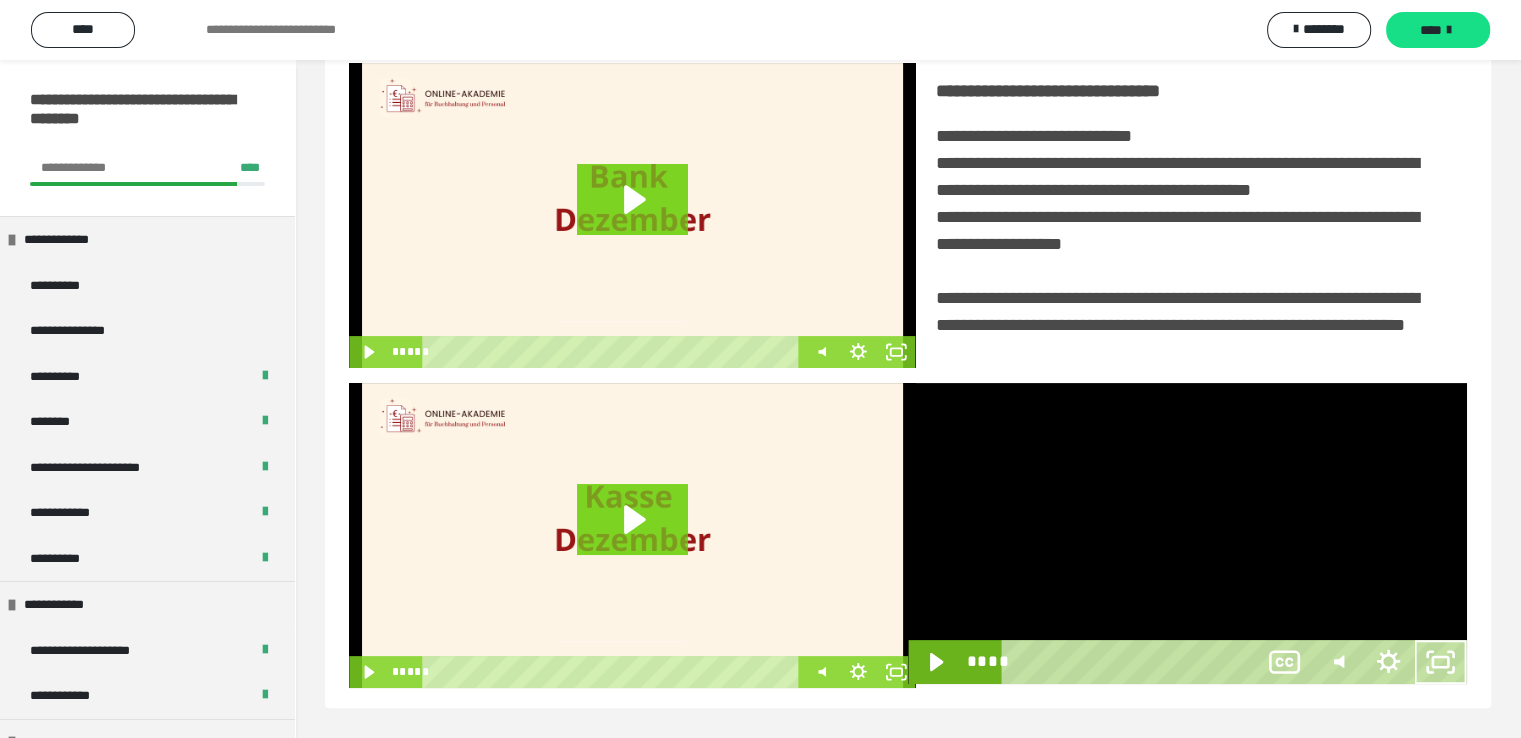 scroll, scrollTop: 334, scrollLeft: 0, axis: vertical 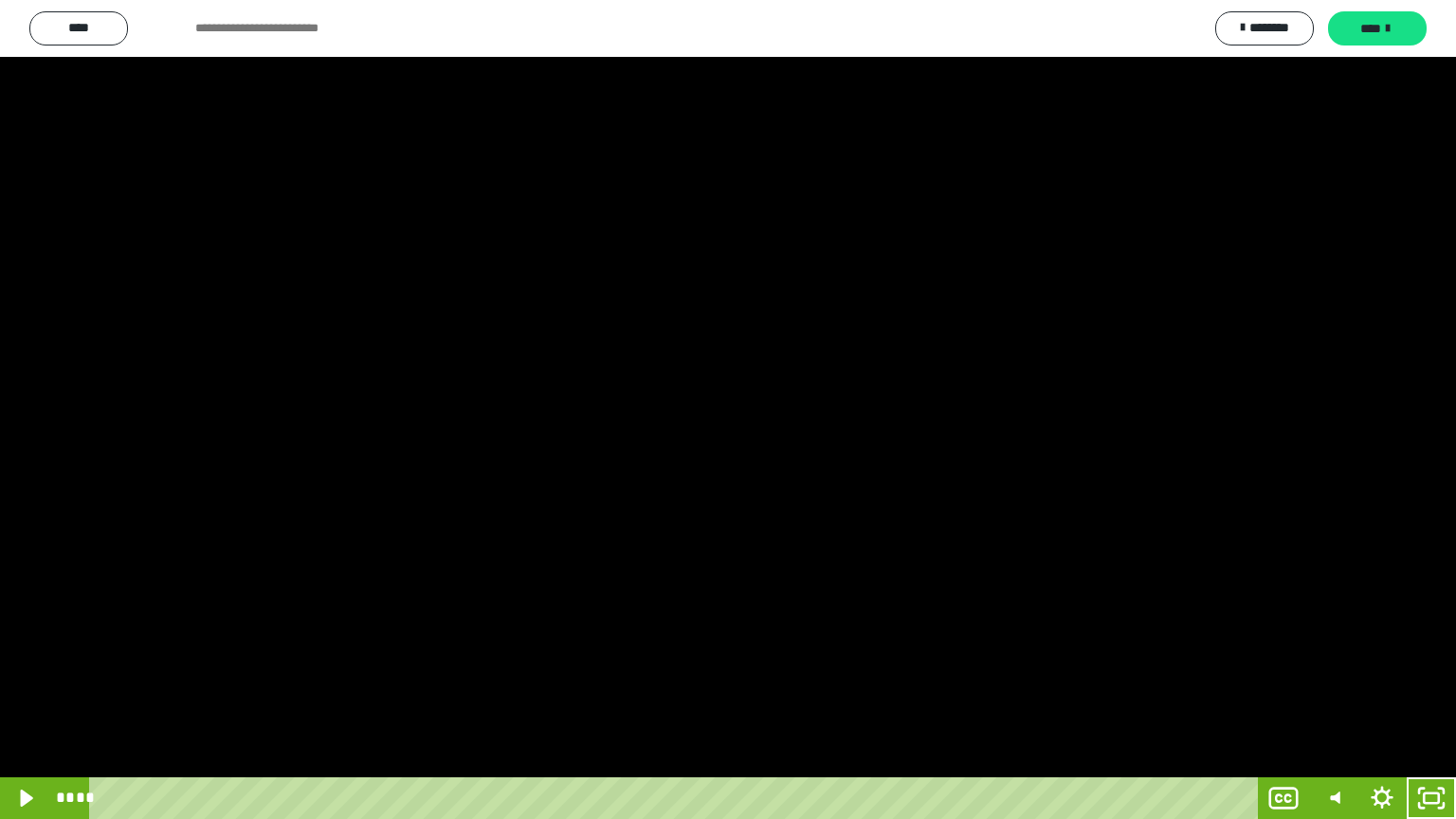 click at bounding box center [728, 410] 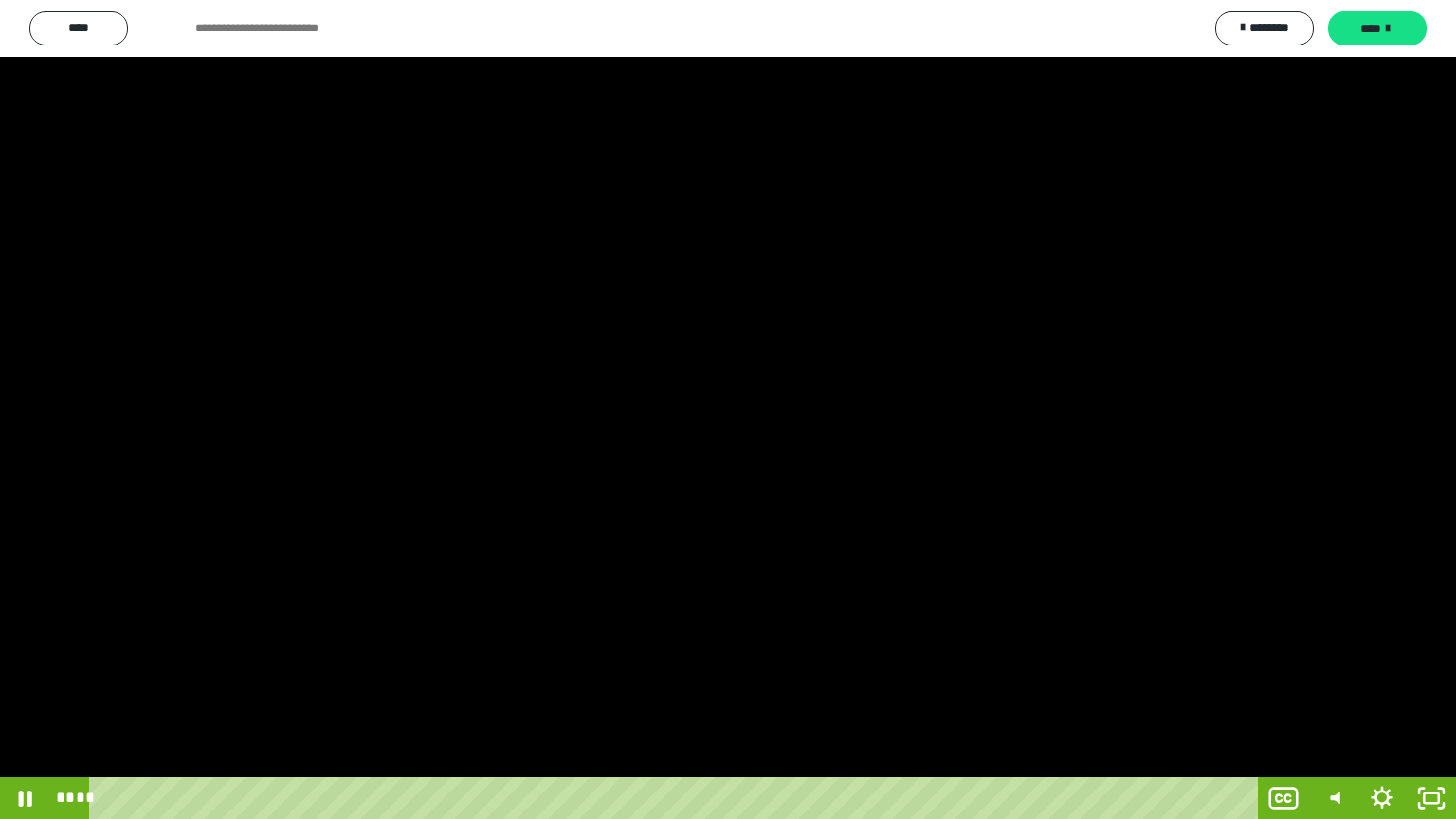 click at bounding box center (728, 410) 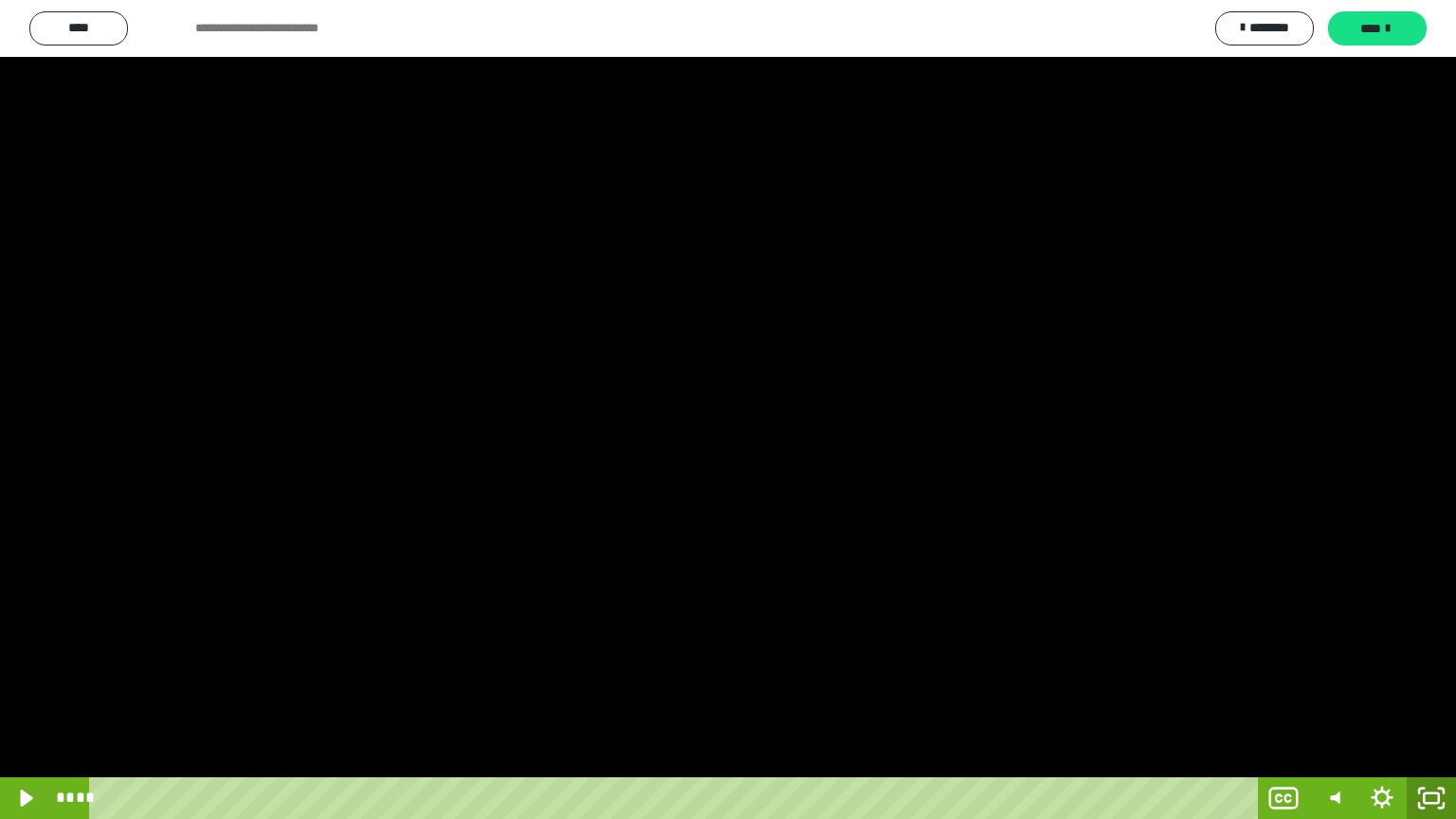 click 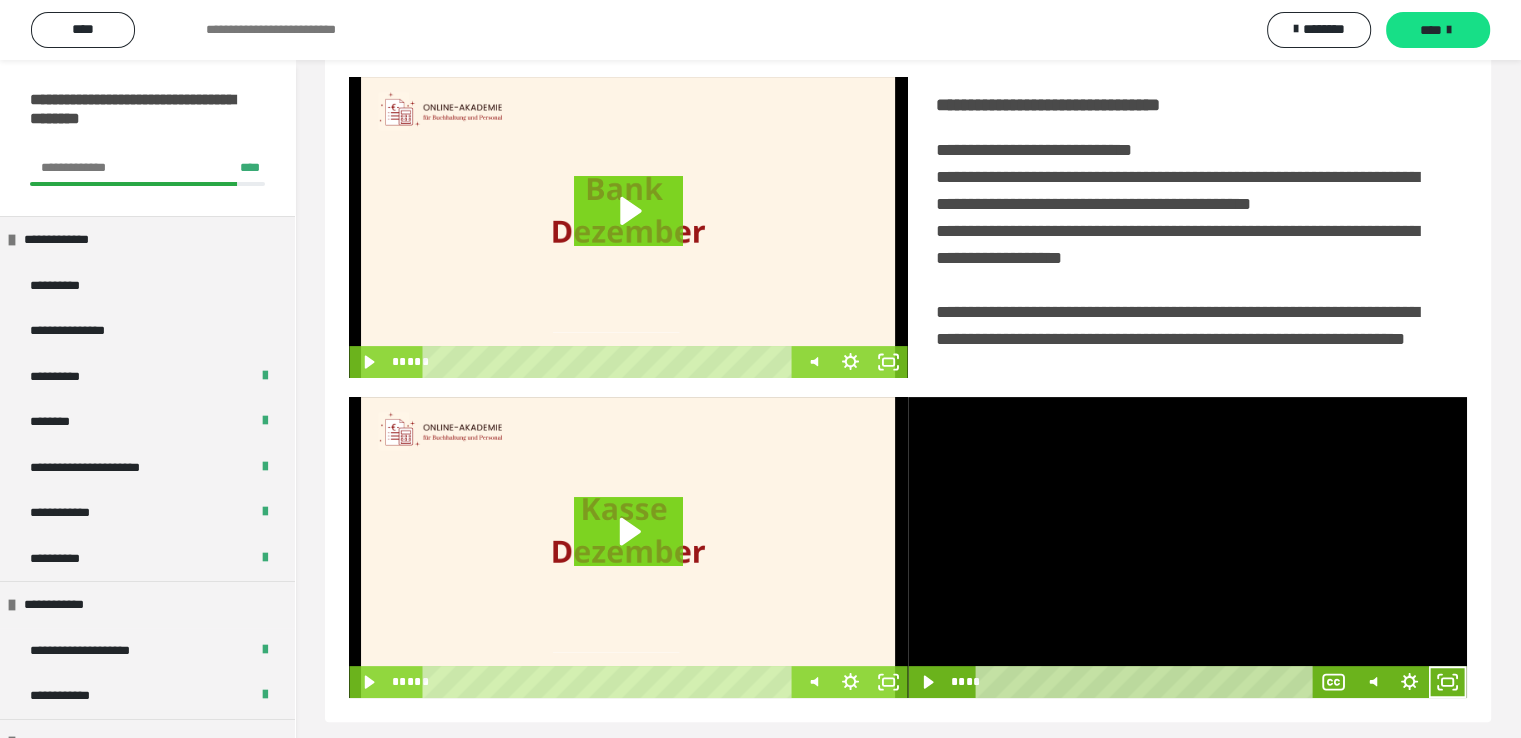 scroll, scrollTop: 452, scrollLeft: 0, axis: vertical 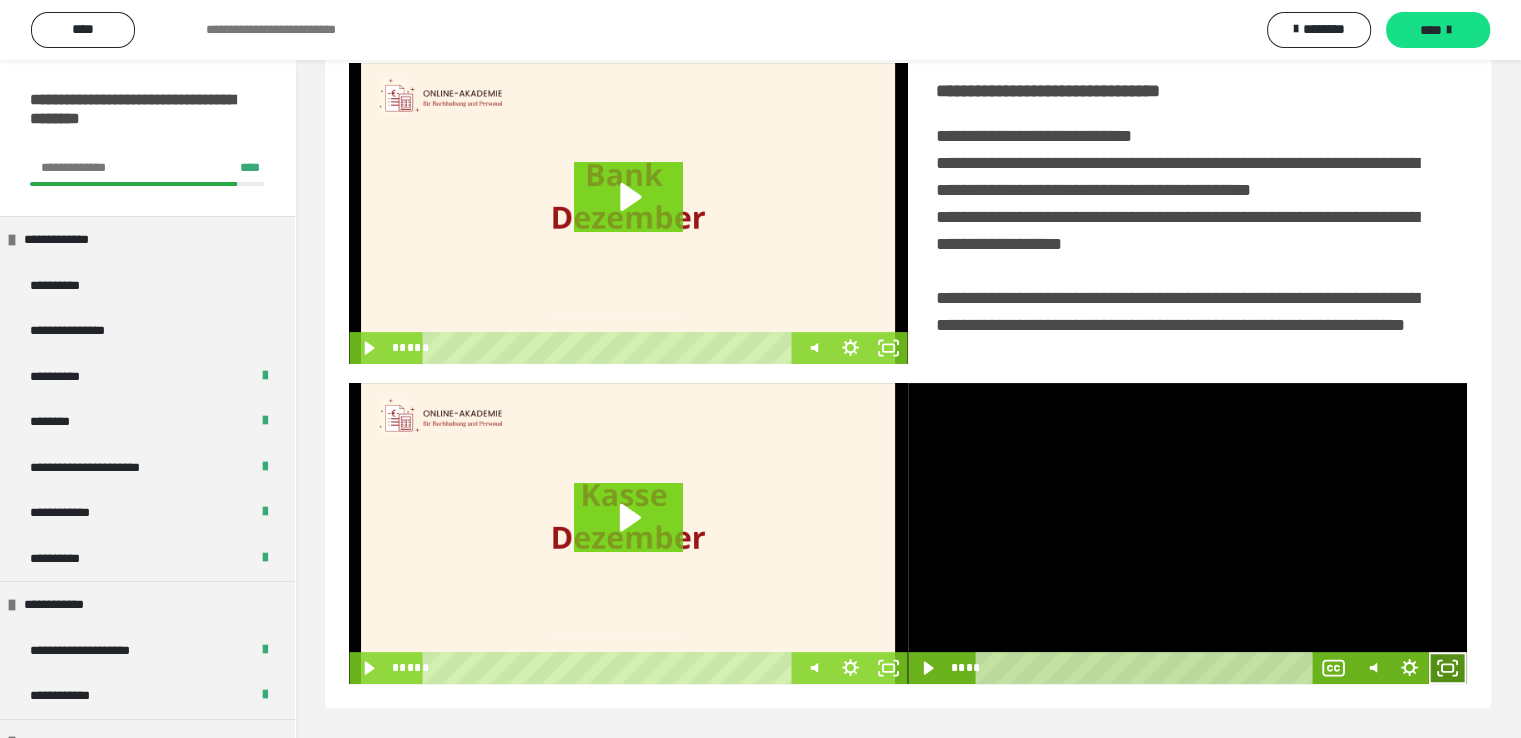 click 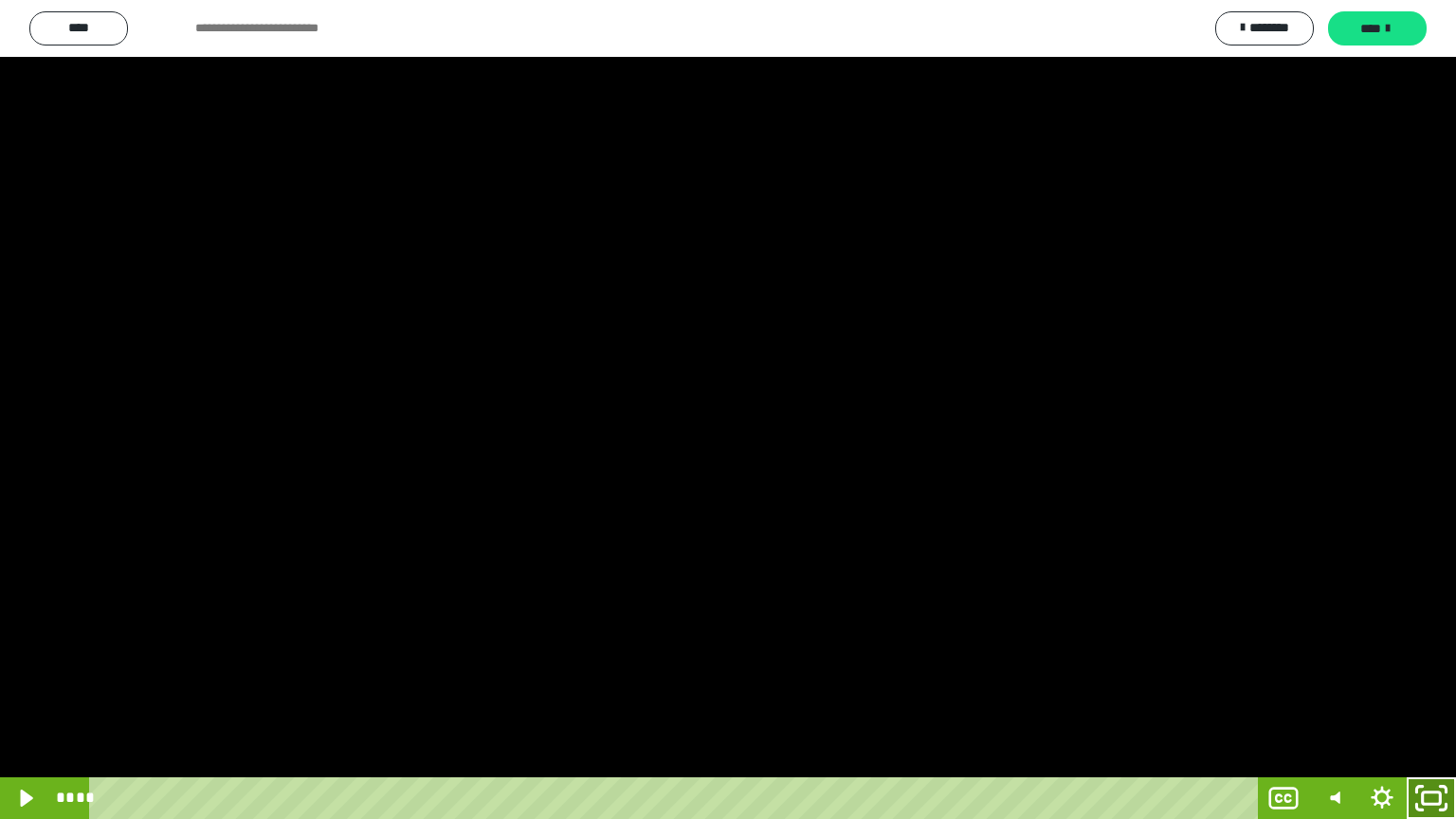 click 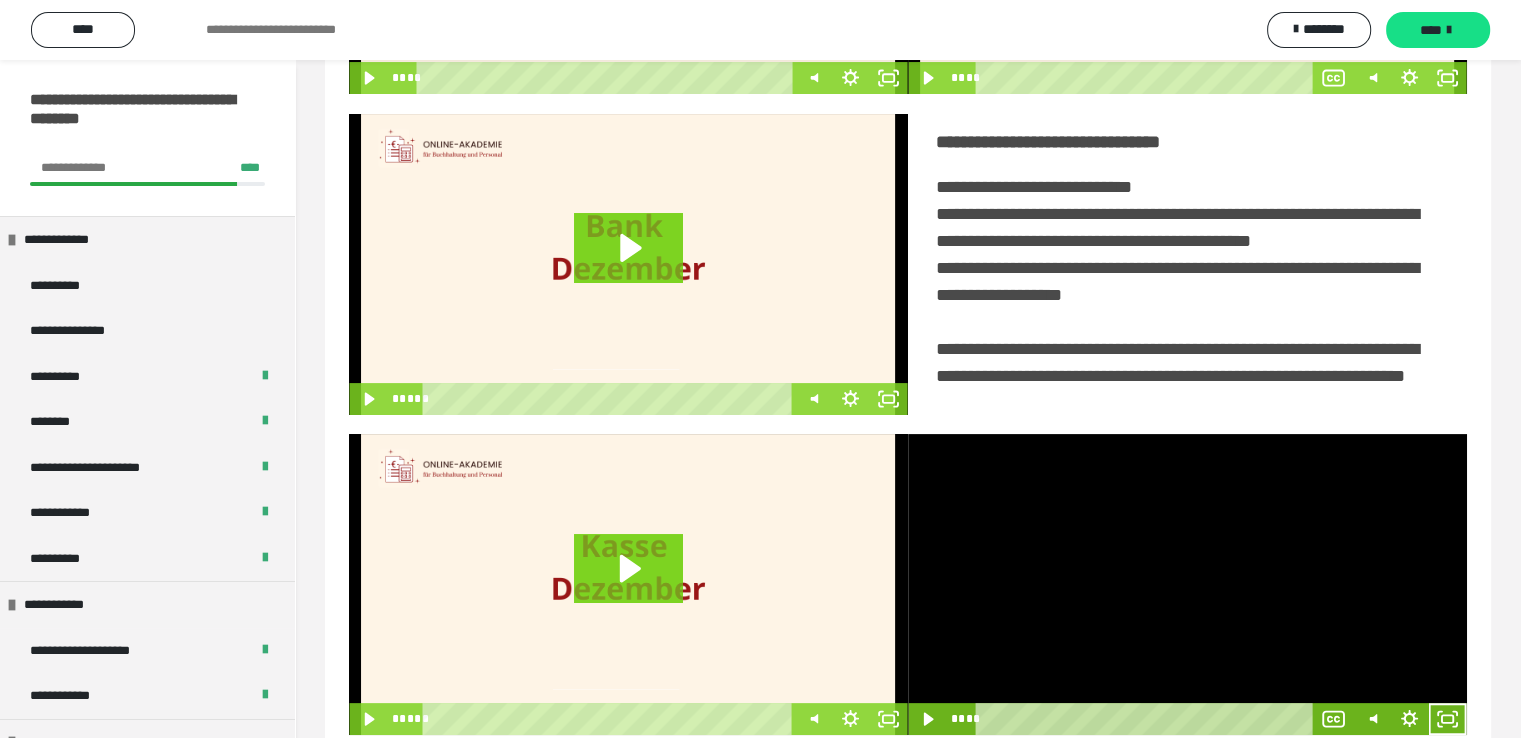 scroll, scrollTop: 452, scrollLeft: 0, axis: vertical 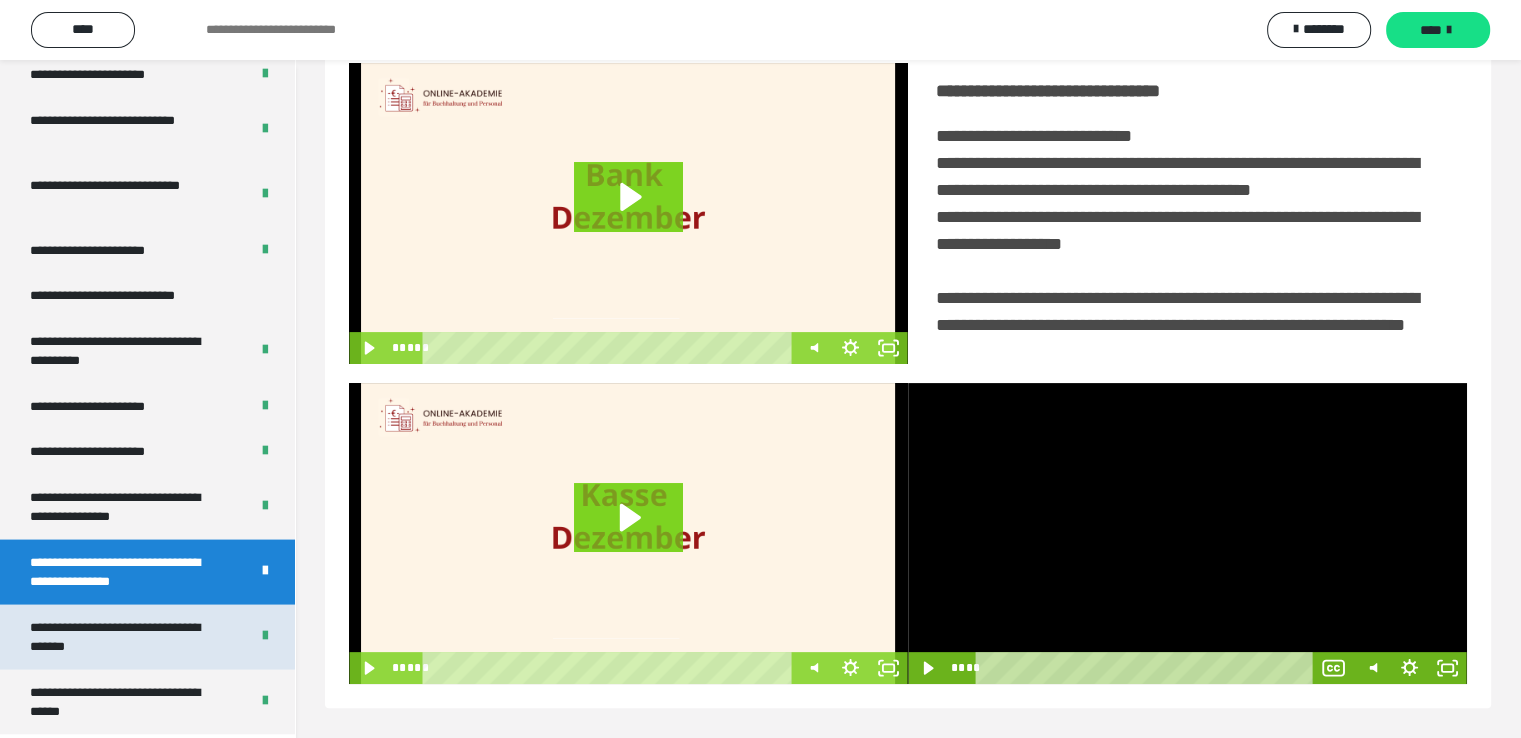 click on "**********" at bounding box center (124, 637) 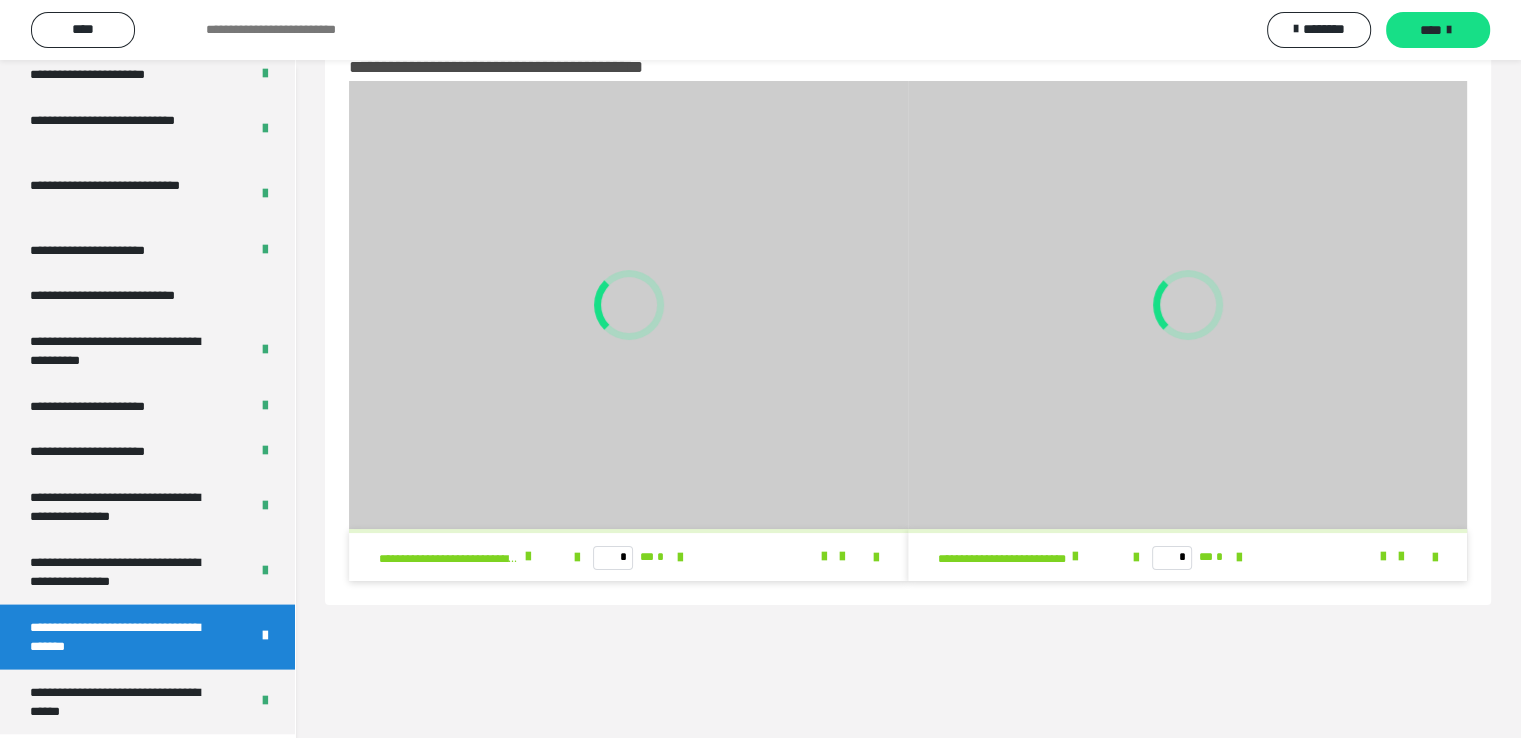scroll, scrollTop: 60, scrollLeft: 0, axis: vertical 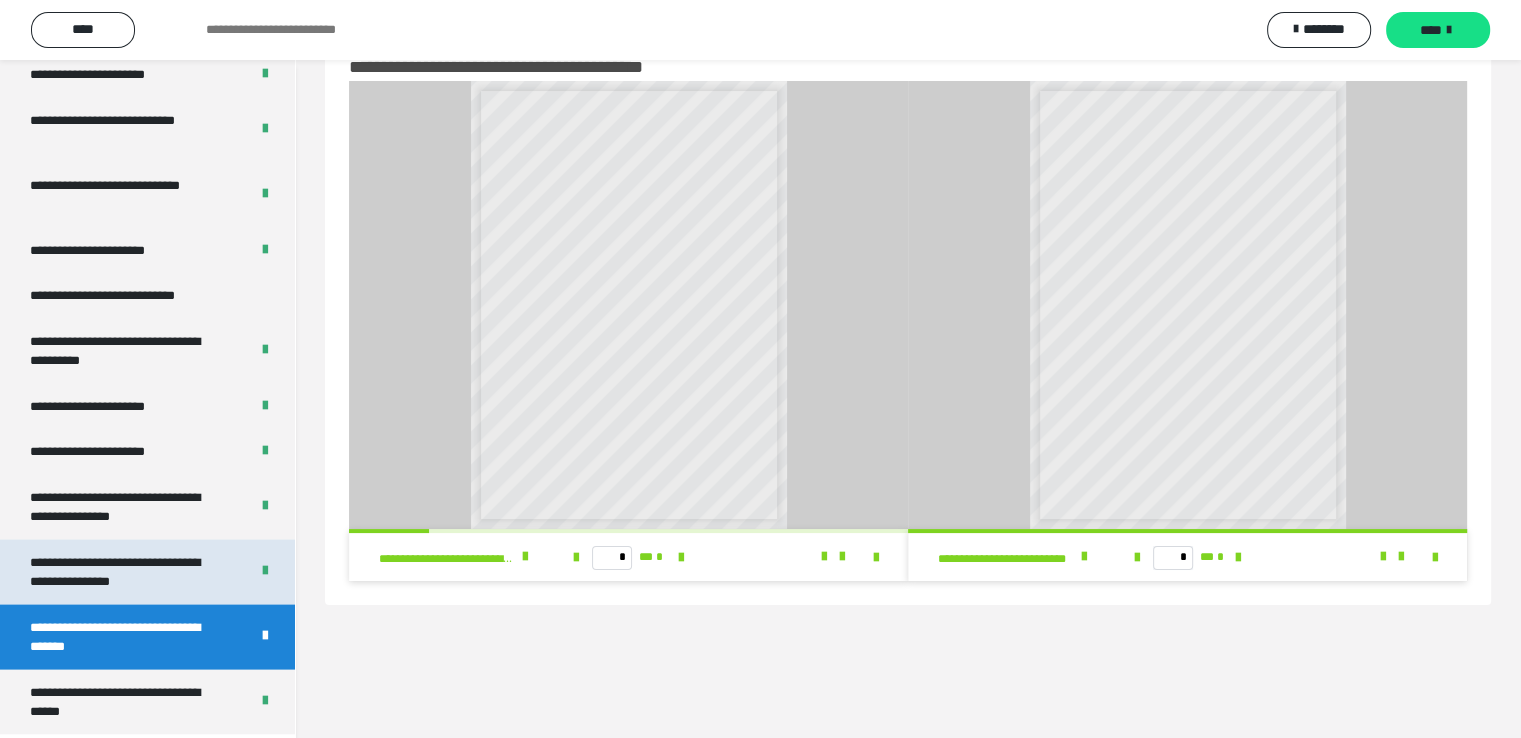 click on "**********" at bounding box center [124, 572] 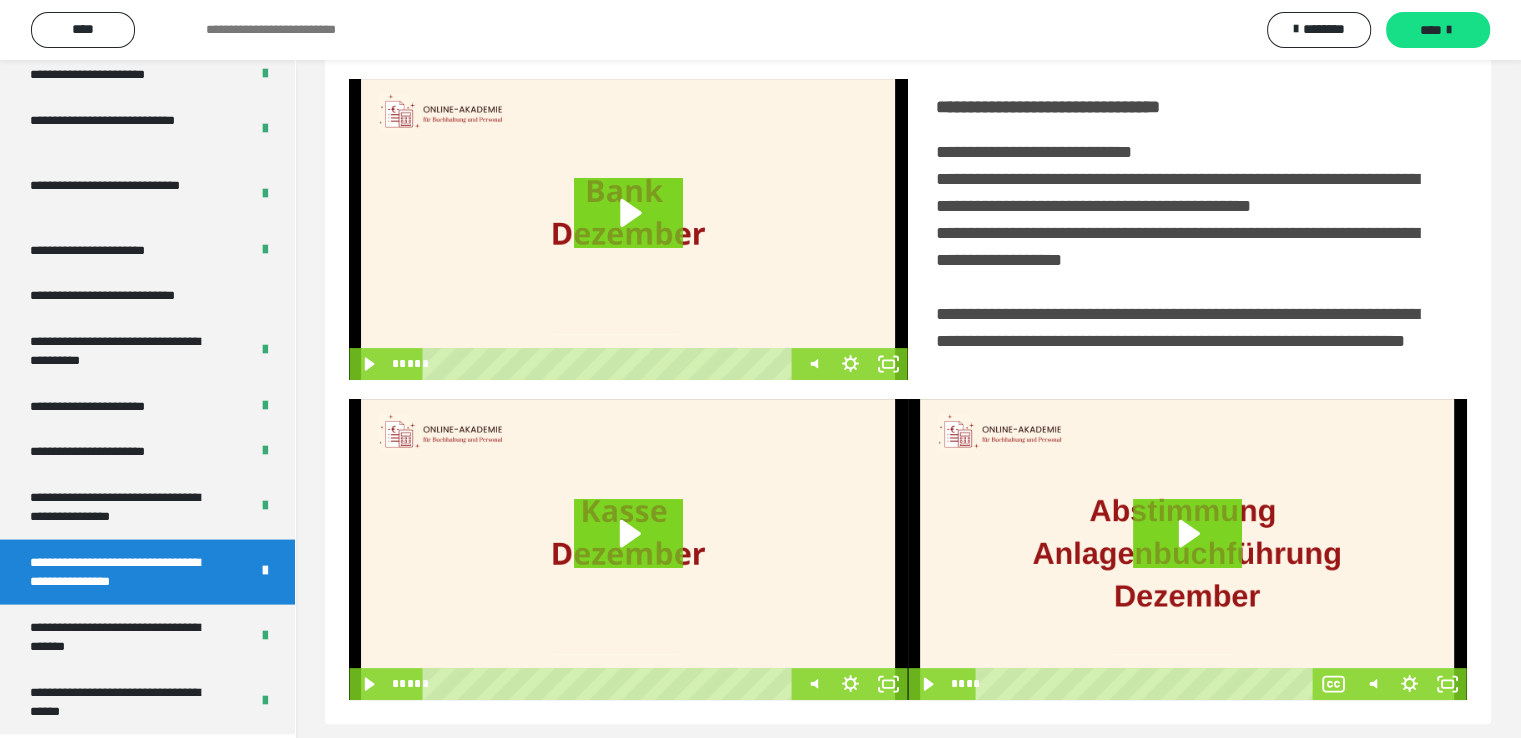 scroll, scrollTop: 452, scrollLeft: 0, axis: vertical 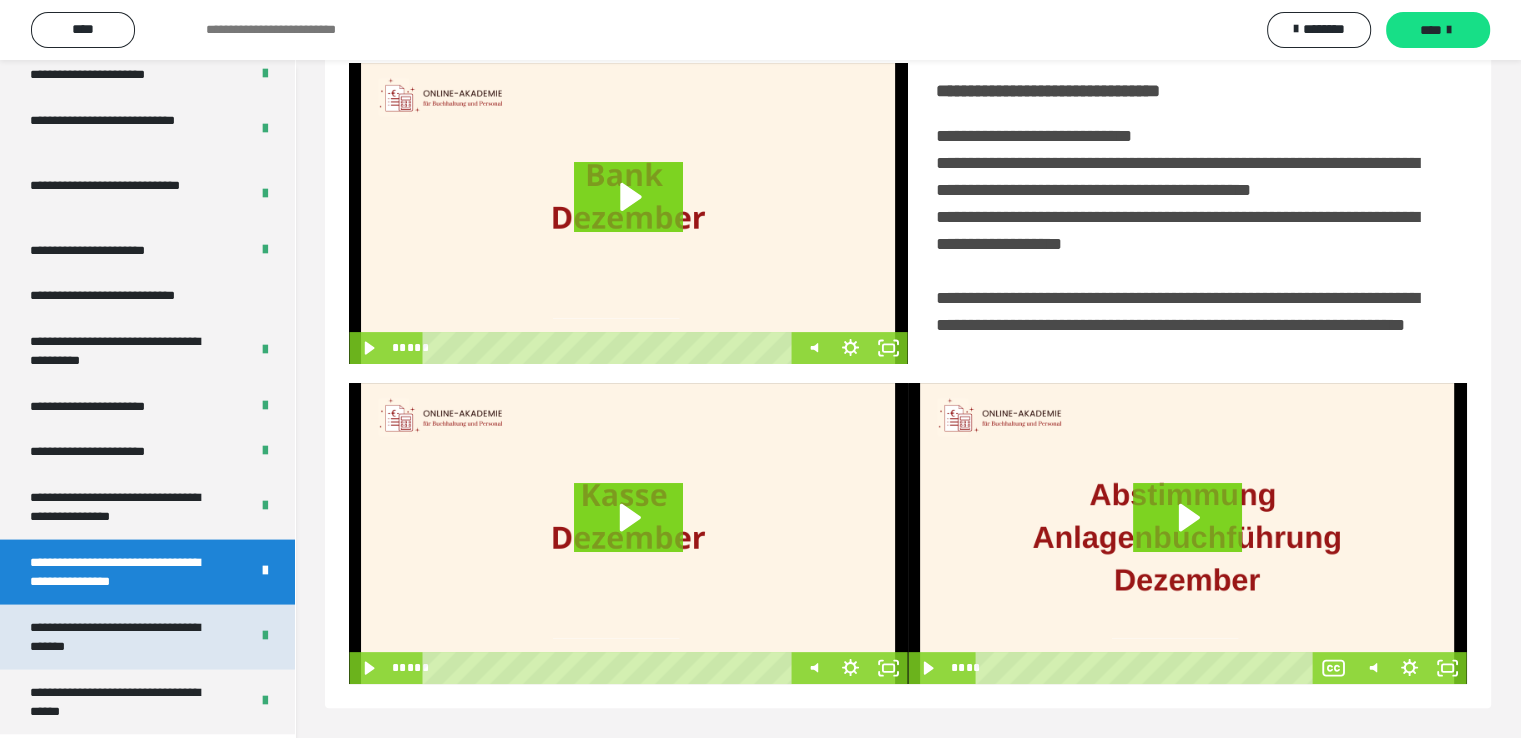click on "**********" at bounding box center [124, 637] 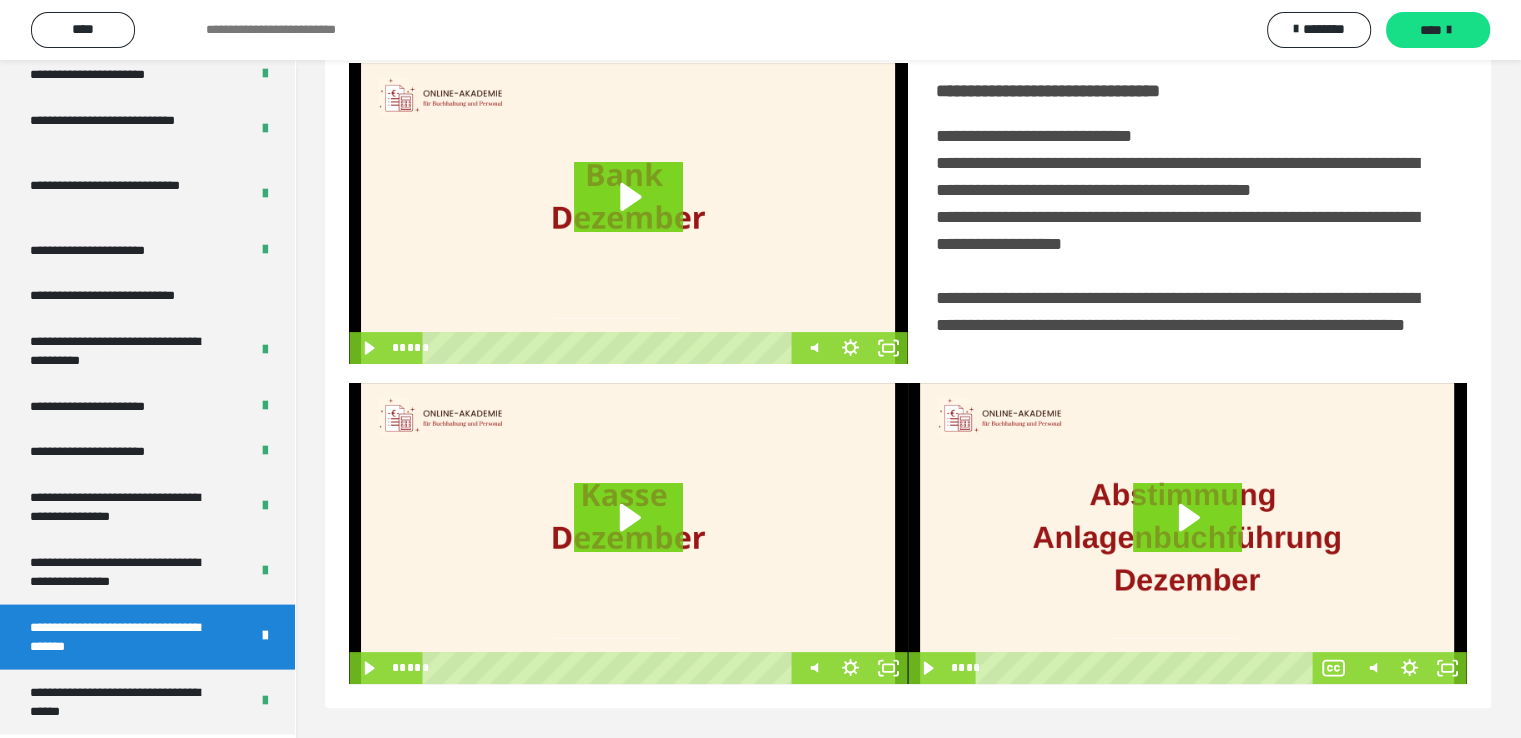 scroll, scrollTop: 60, scrollLeft: 0, axis: vertical 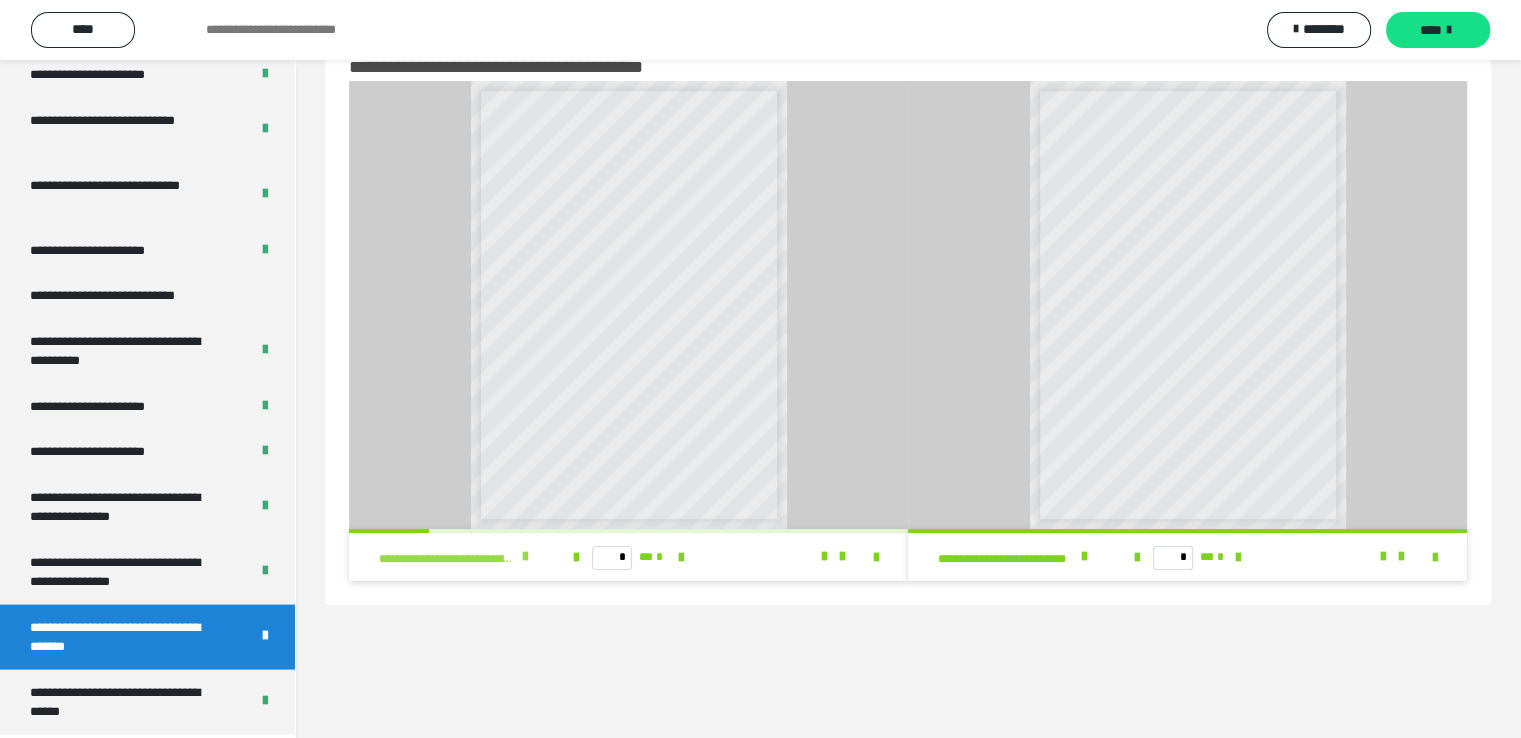 click at bounding box center (525, 557) 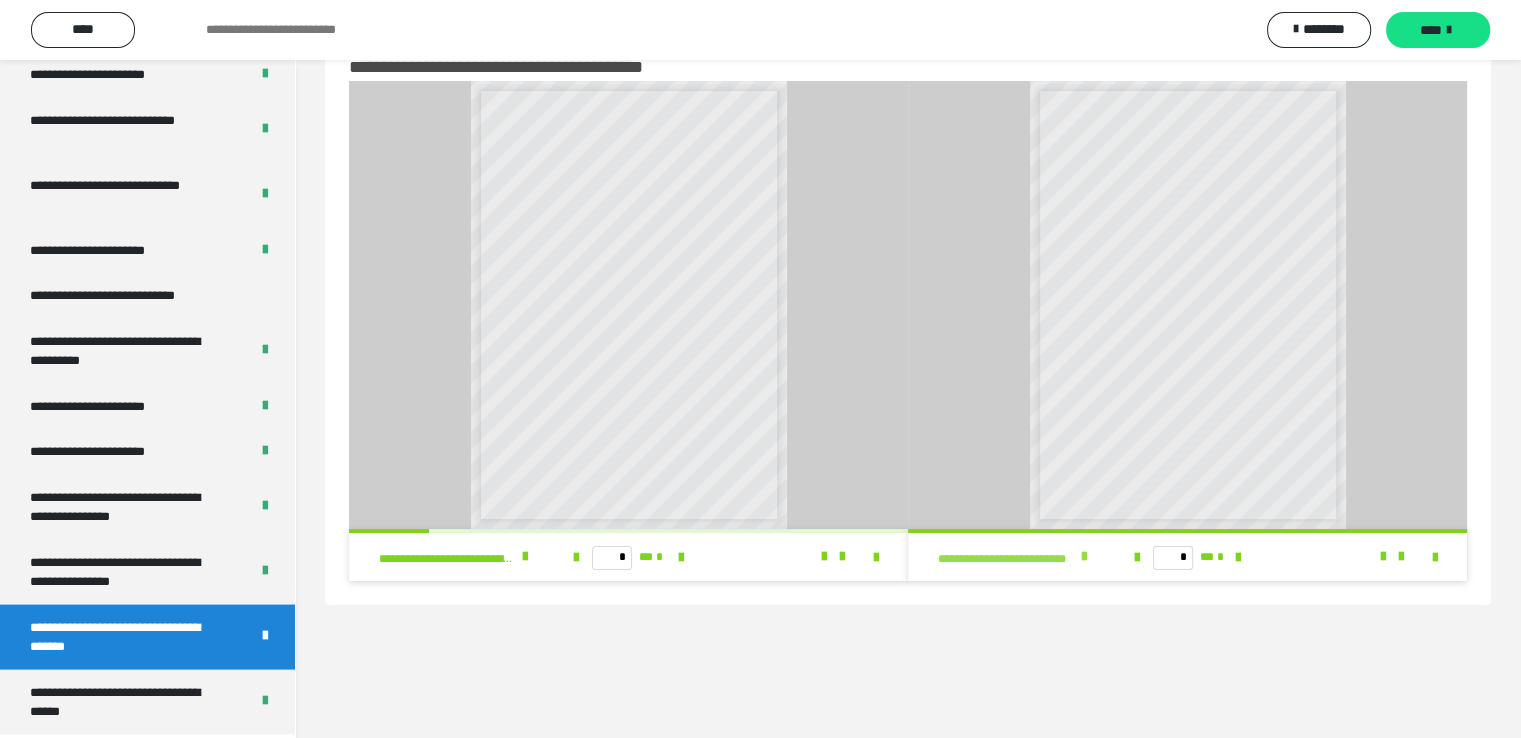 click at bounding box center [1084, 557] 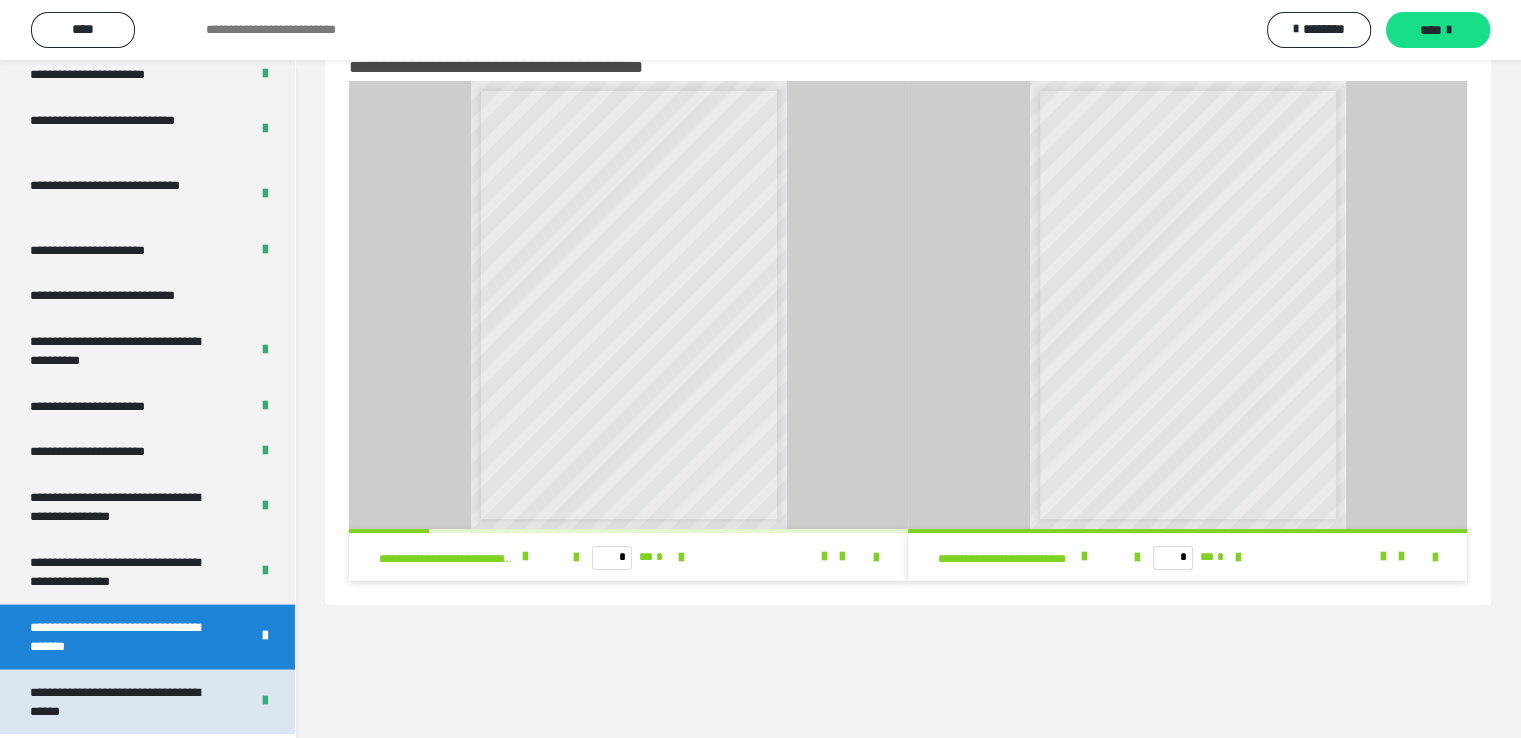 click on "**********" at bounding box center (147, 702) 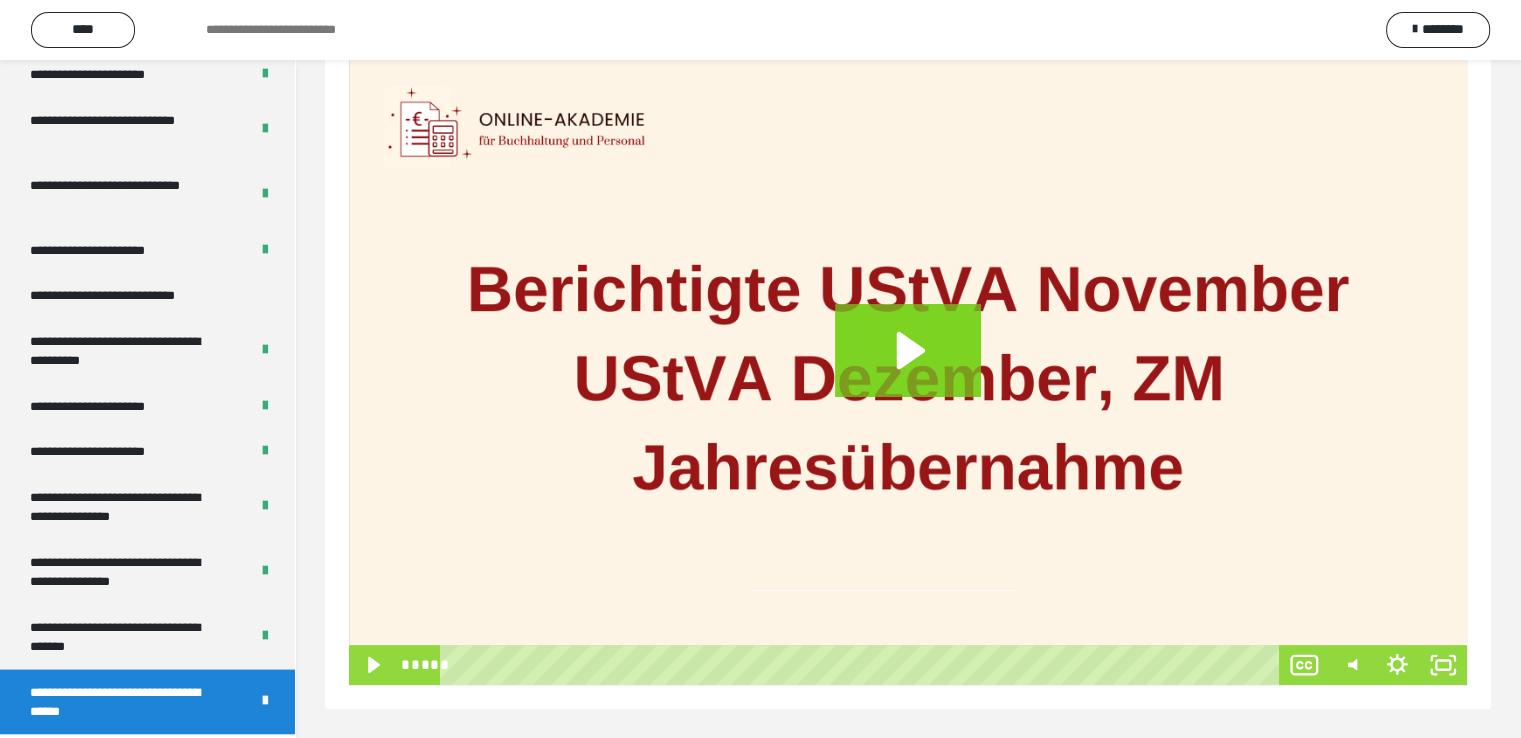 scroll, scrollTop: 304, scrollLeft: 0, axis: vertical 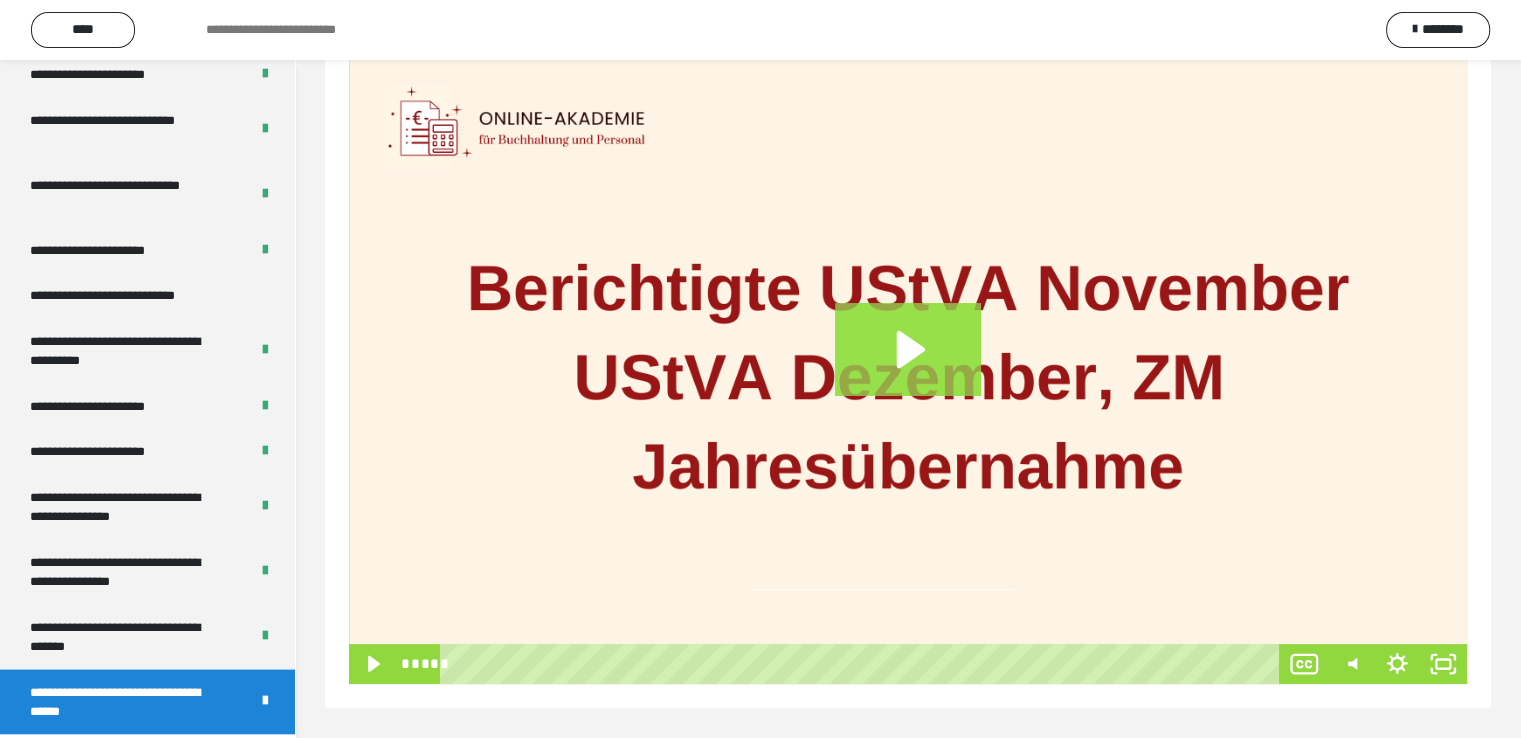 click 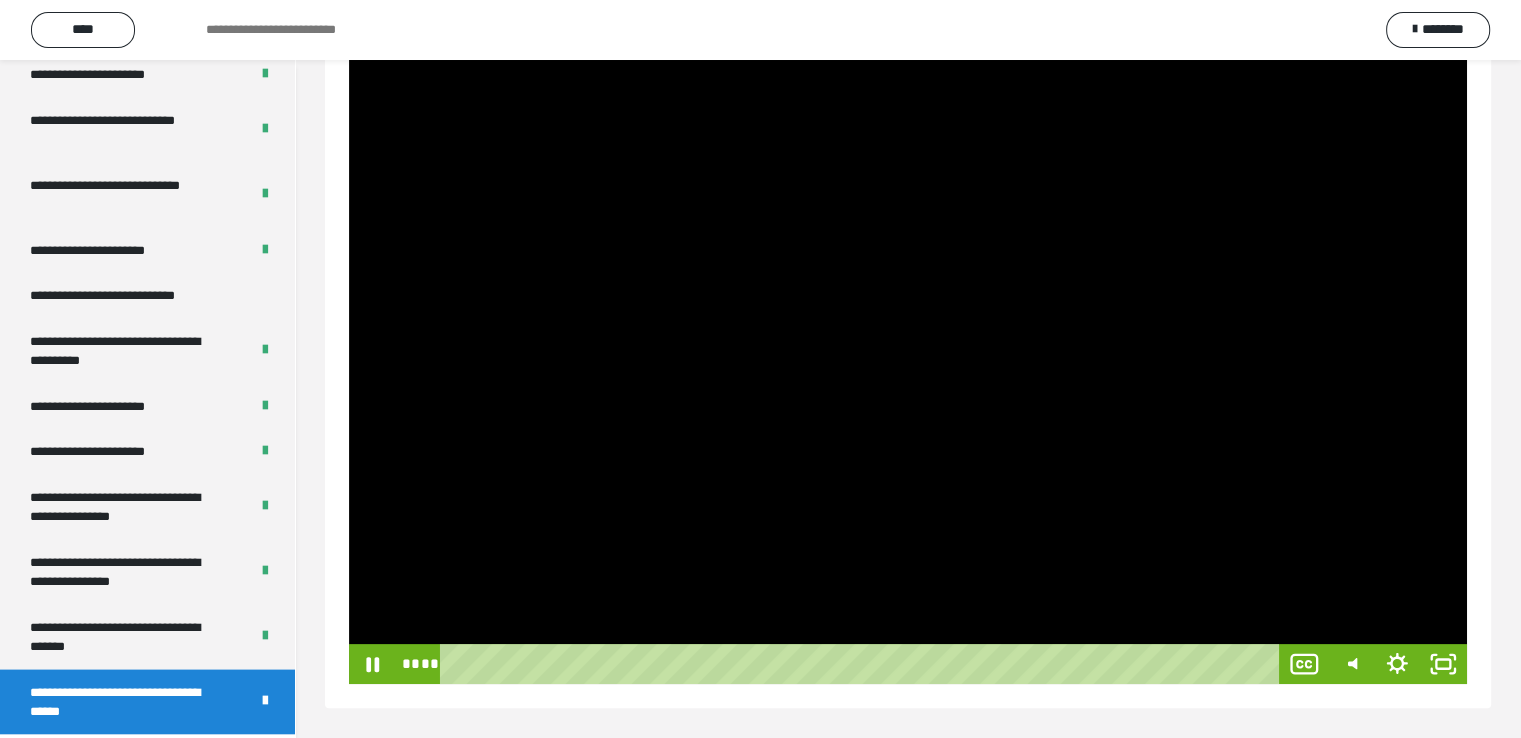 click at bounding box center (908, 369) 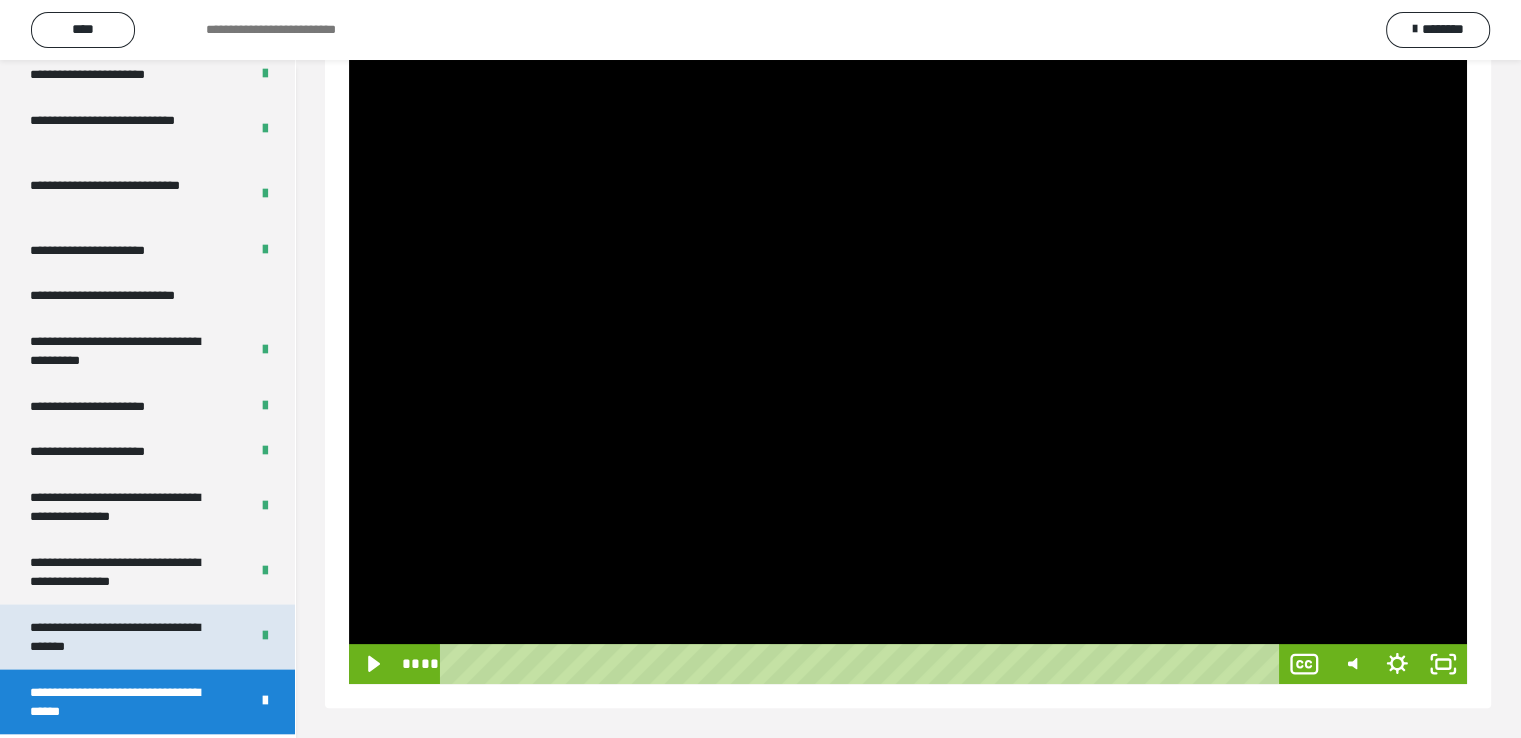 click on "**********" at bounding box center [124, 637] 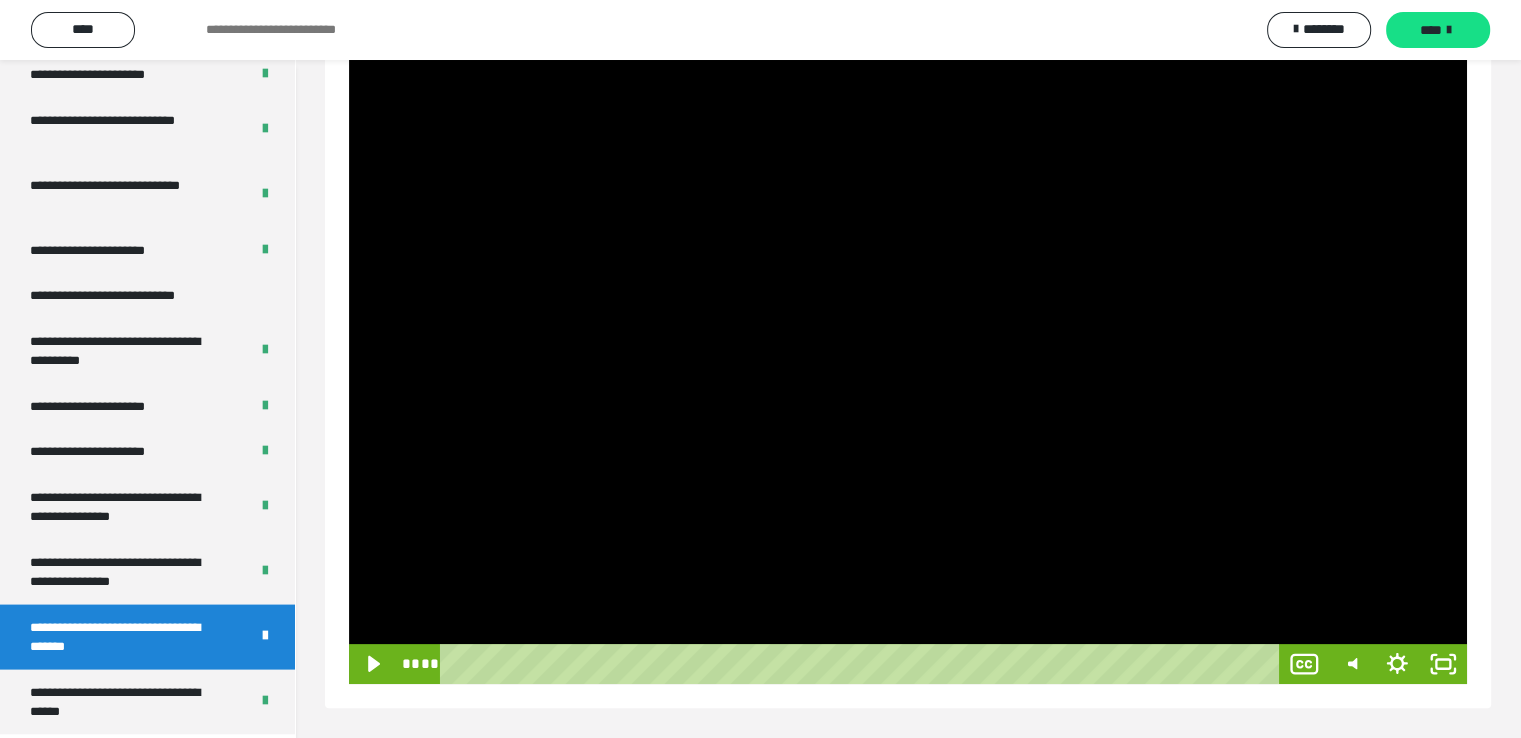 scroll, scrollTop: 60, scrollLeft: 0, axis: vertical 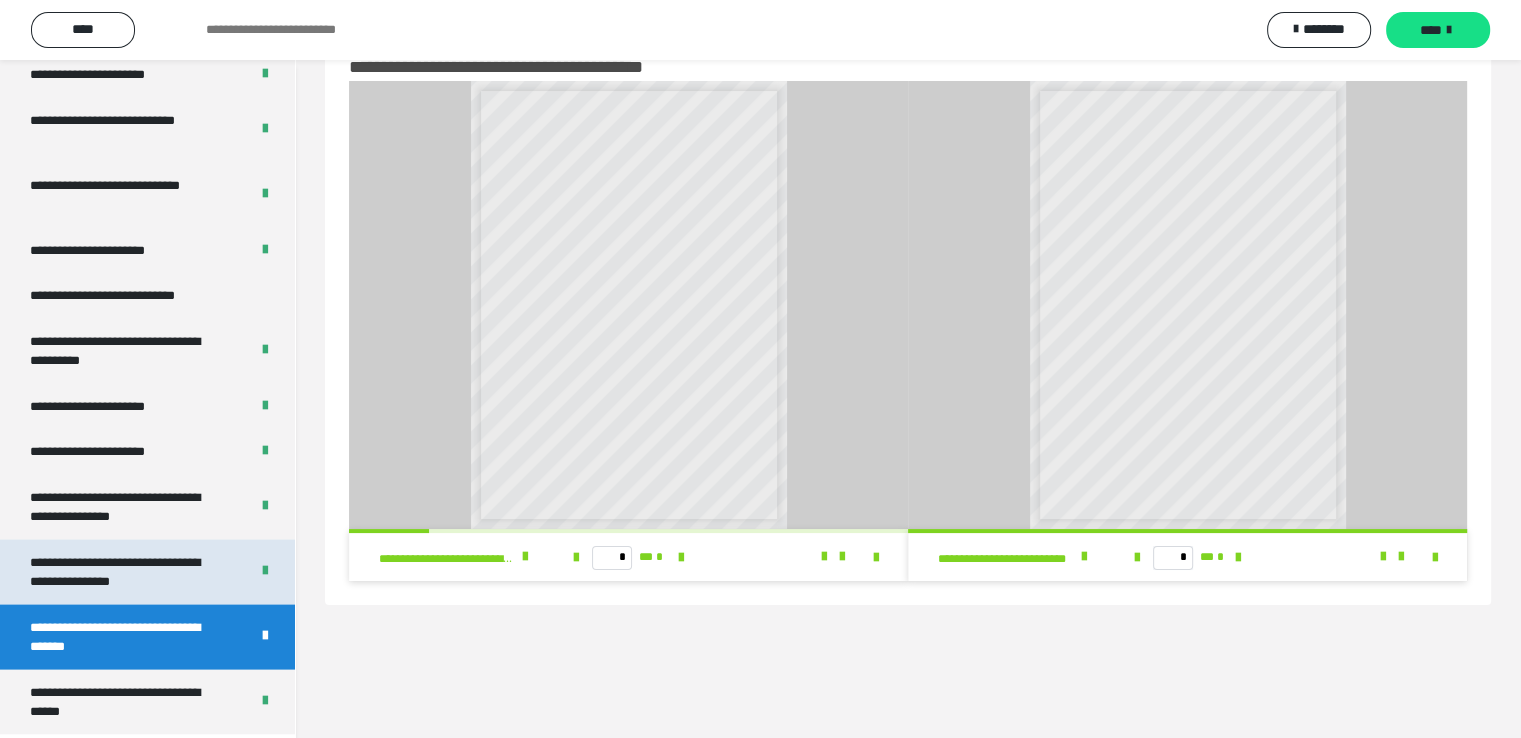click on "**********" at bounding box center (124, 572) 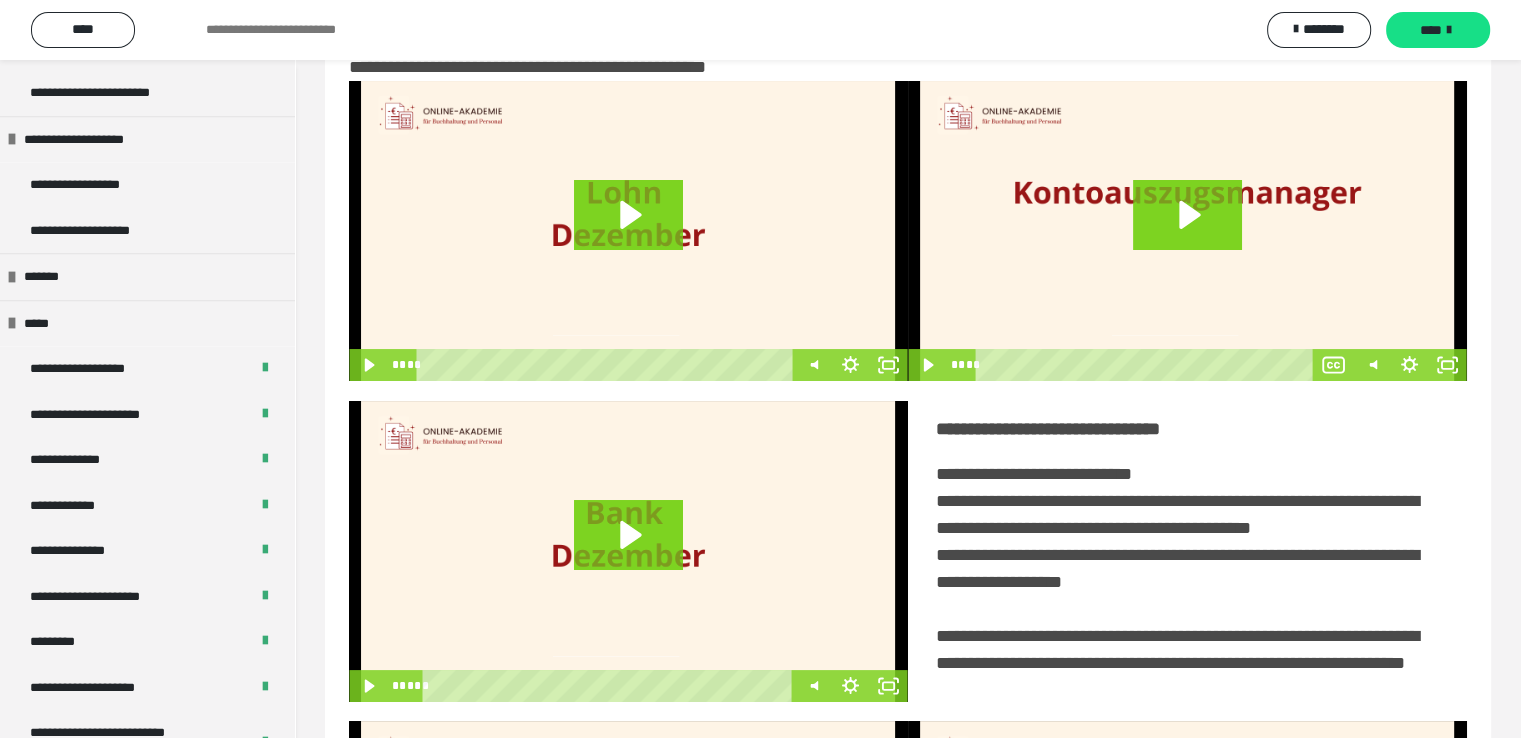 scroll, scrollTop: 2130, scrollLeft: 0, axis: vertical 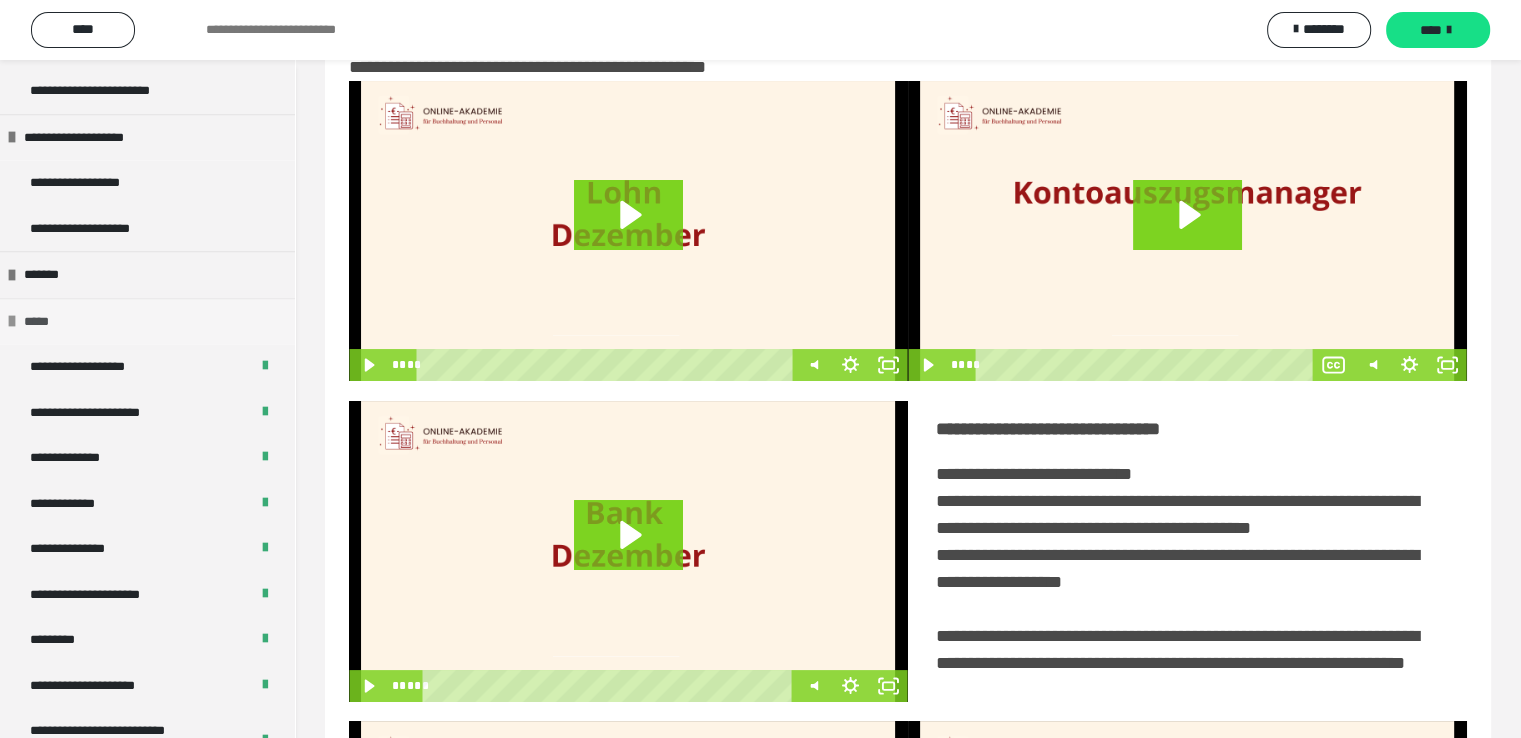click on "*****" at bounding box center [45, 322] 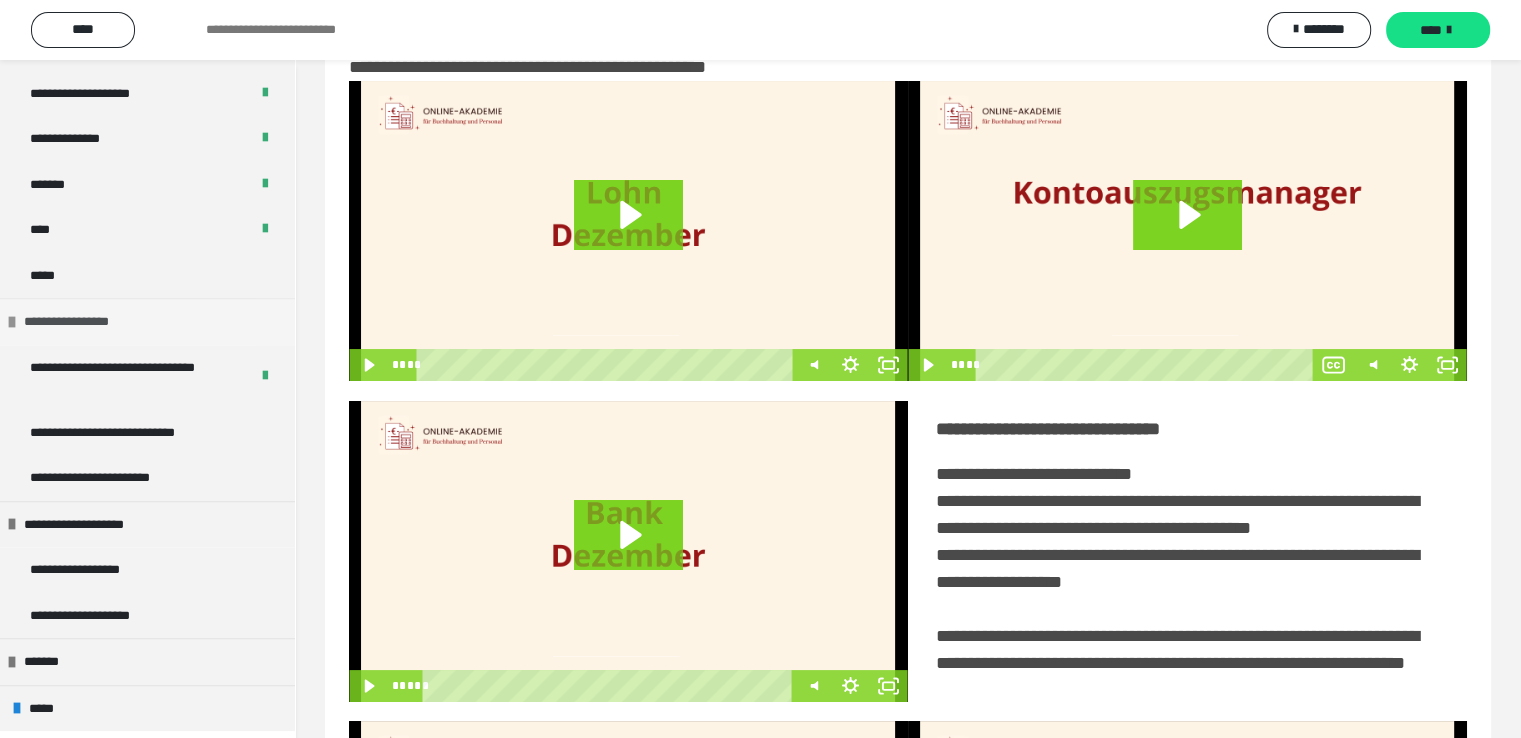 scroll, scrollTop: 1740, scrollLeft: 0, axis: vertical 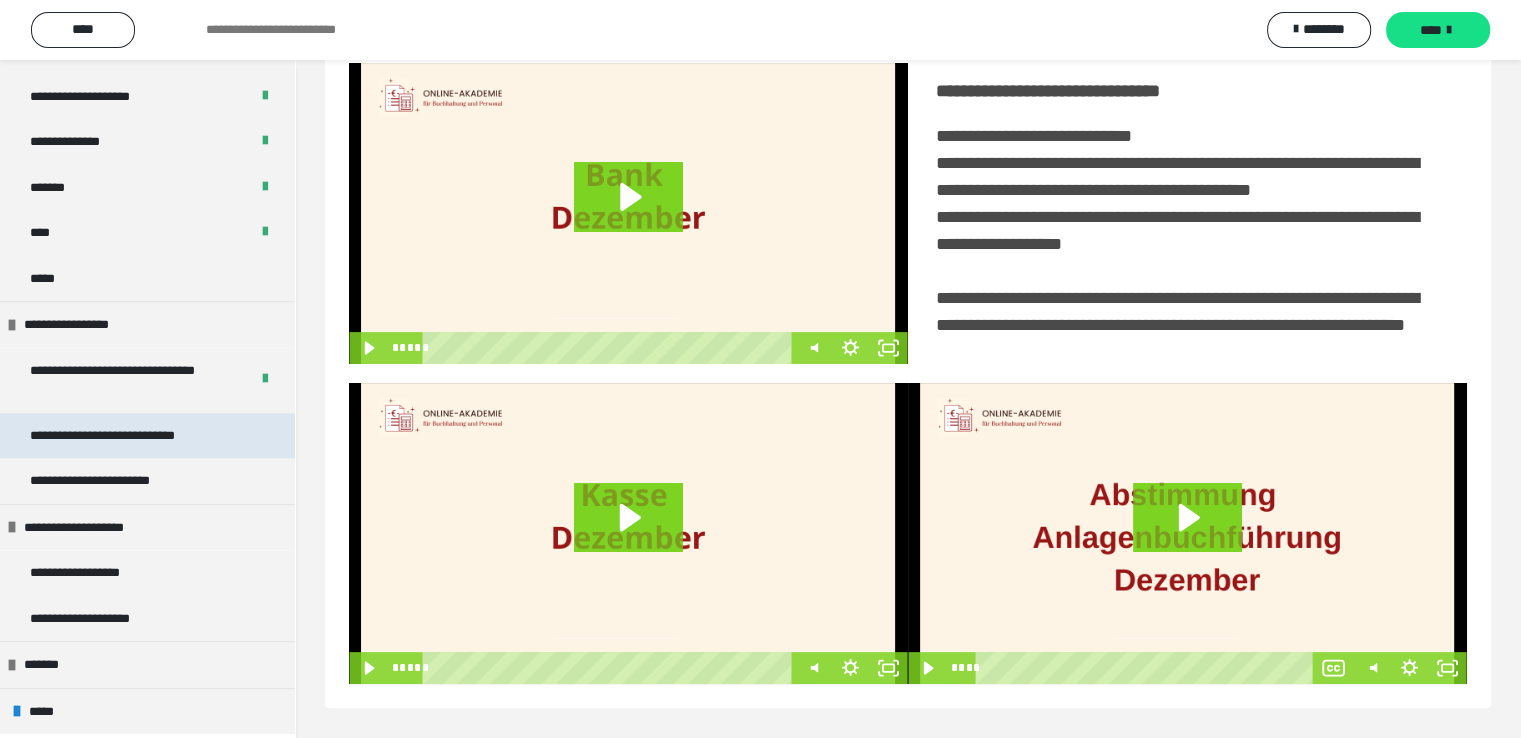 click on "**********" at bounding box center (131, 436) 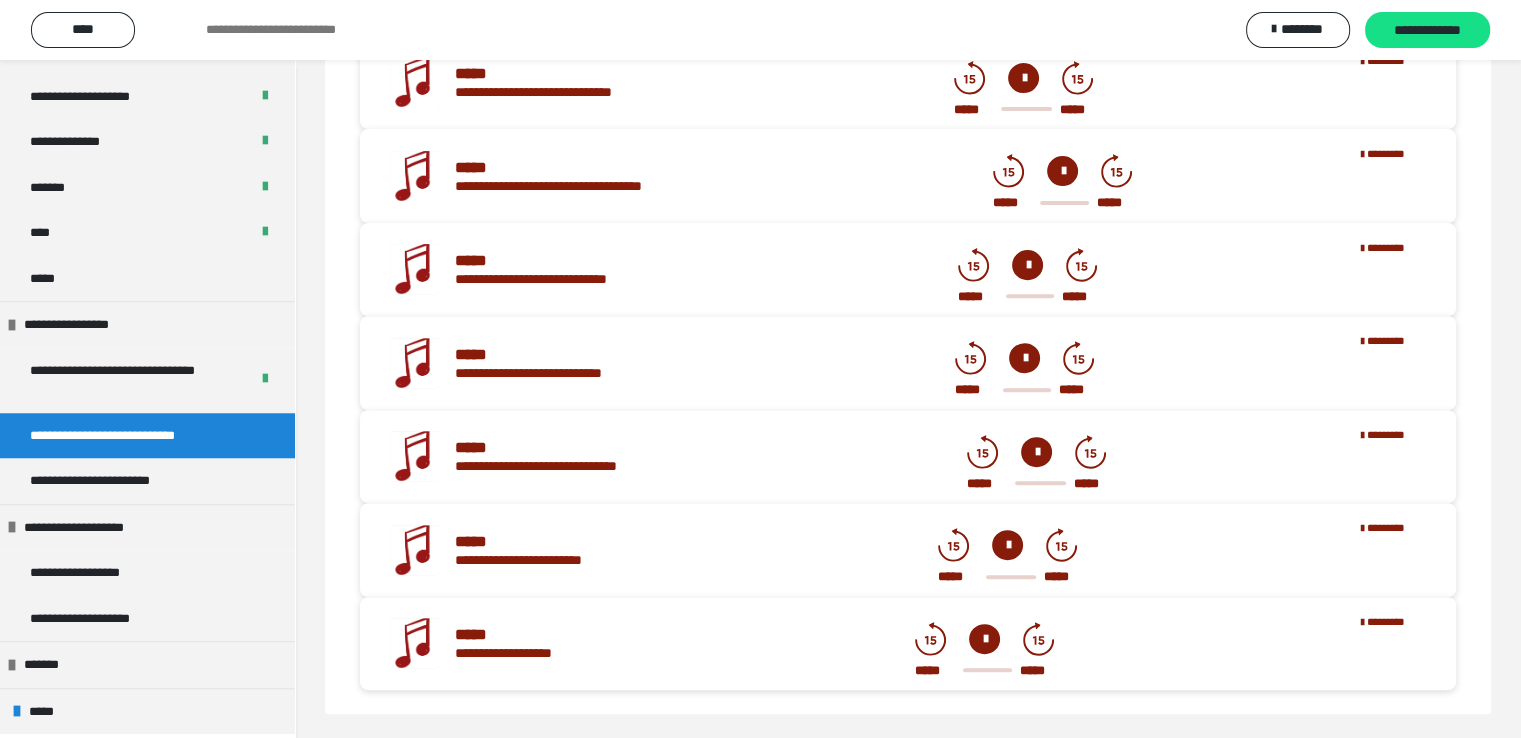 scroll, scrollTop: 705, scrollLeft: 0, axis: vertical 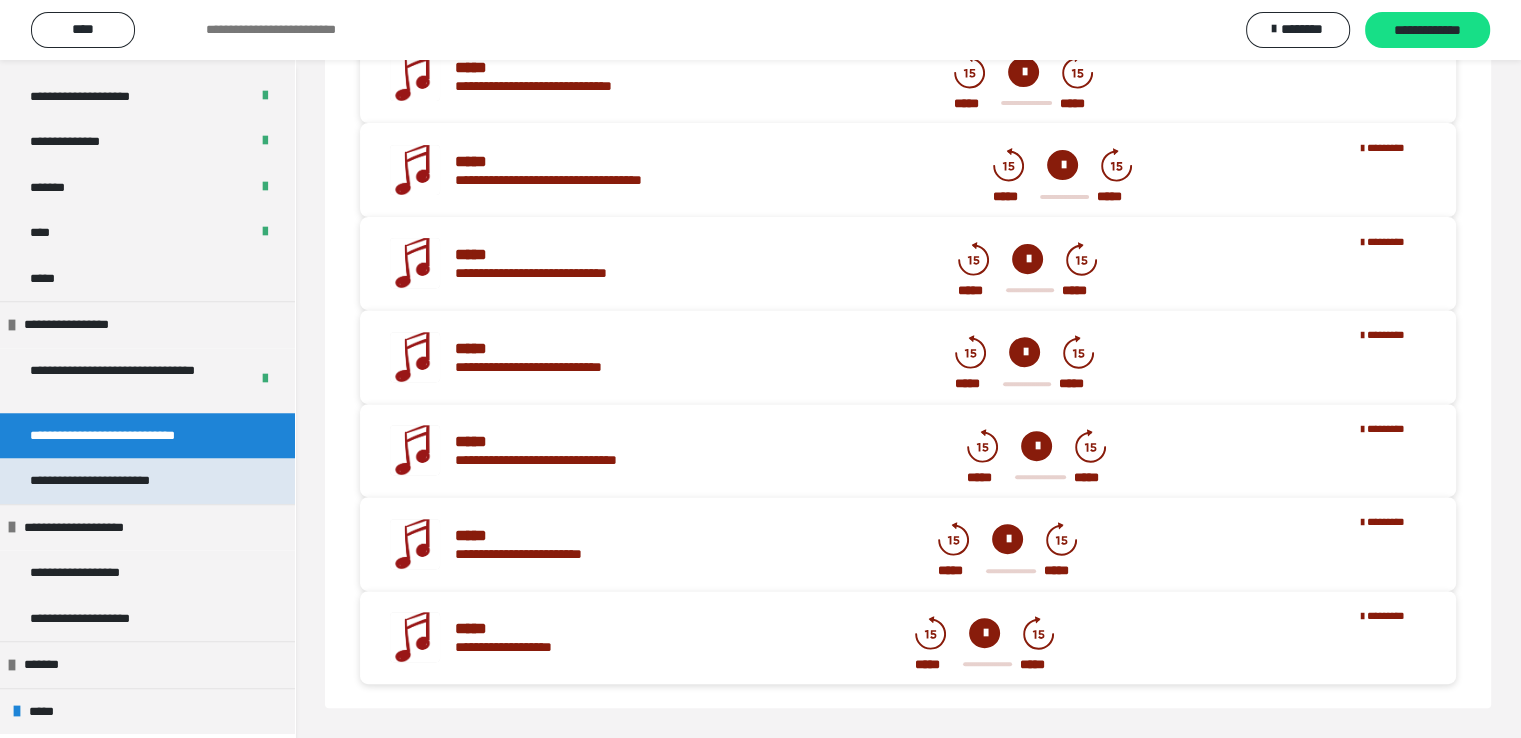 click on "**********" at bounding box center (117, 481) 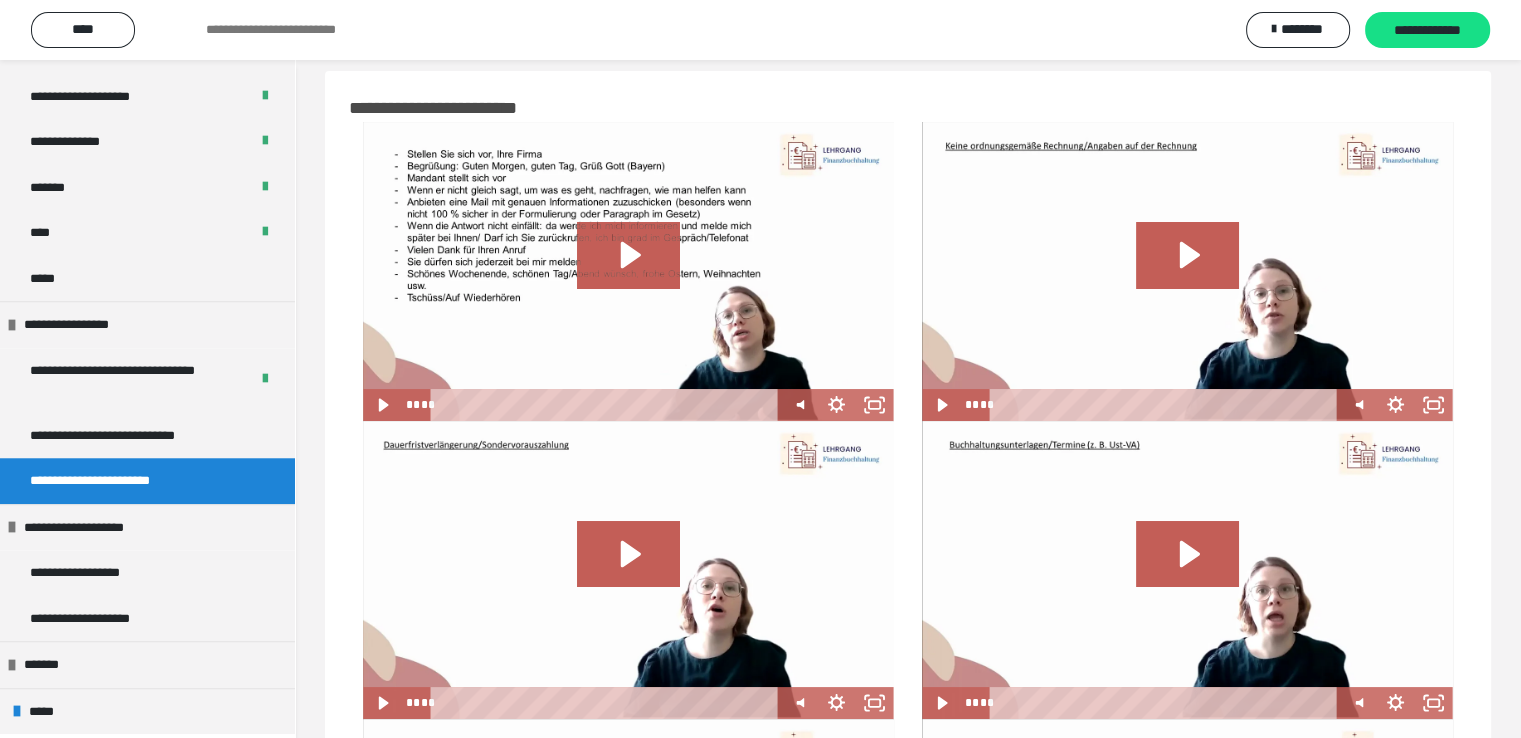 scroll, scrollTop: 0, scrollLeft: 0, axis: both 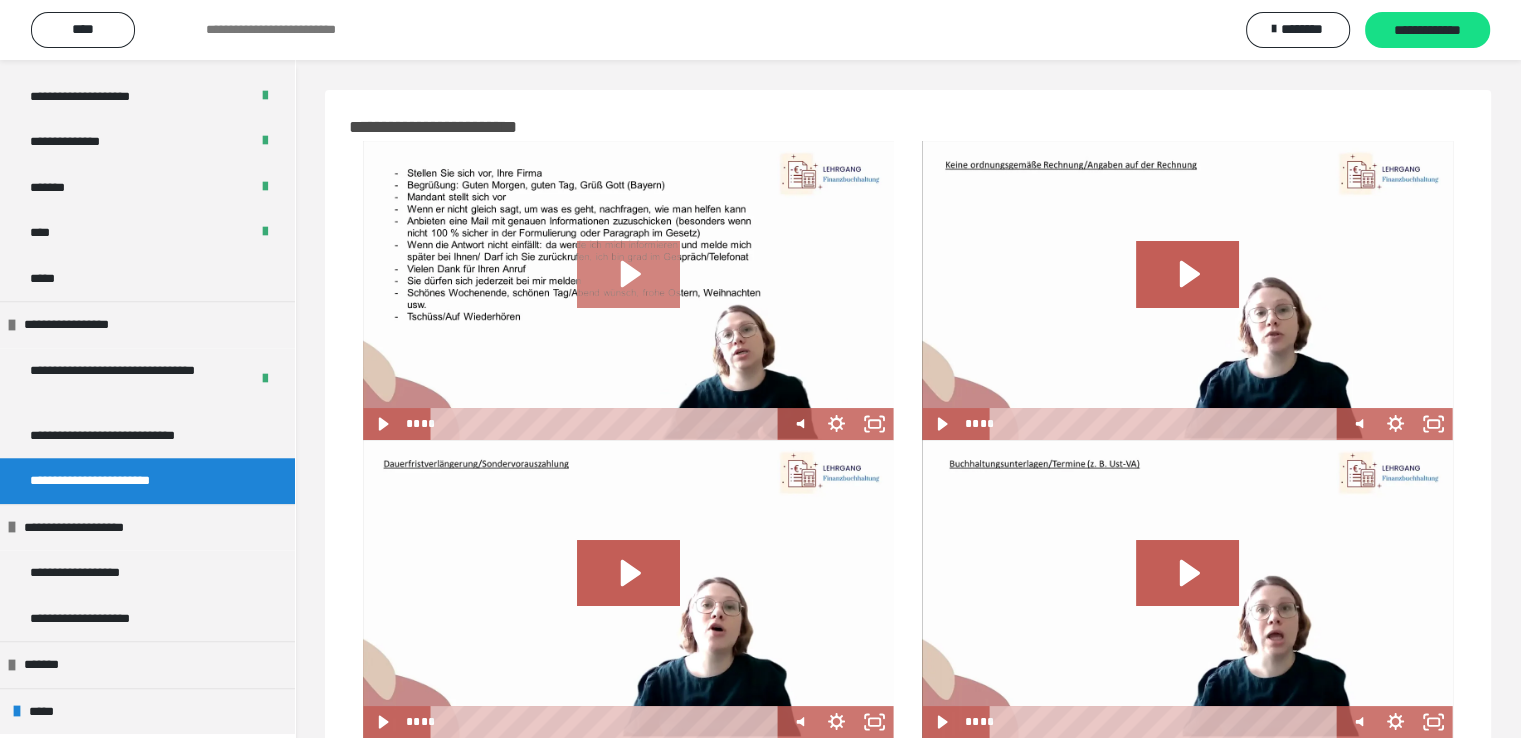 click 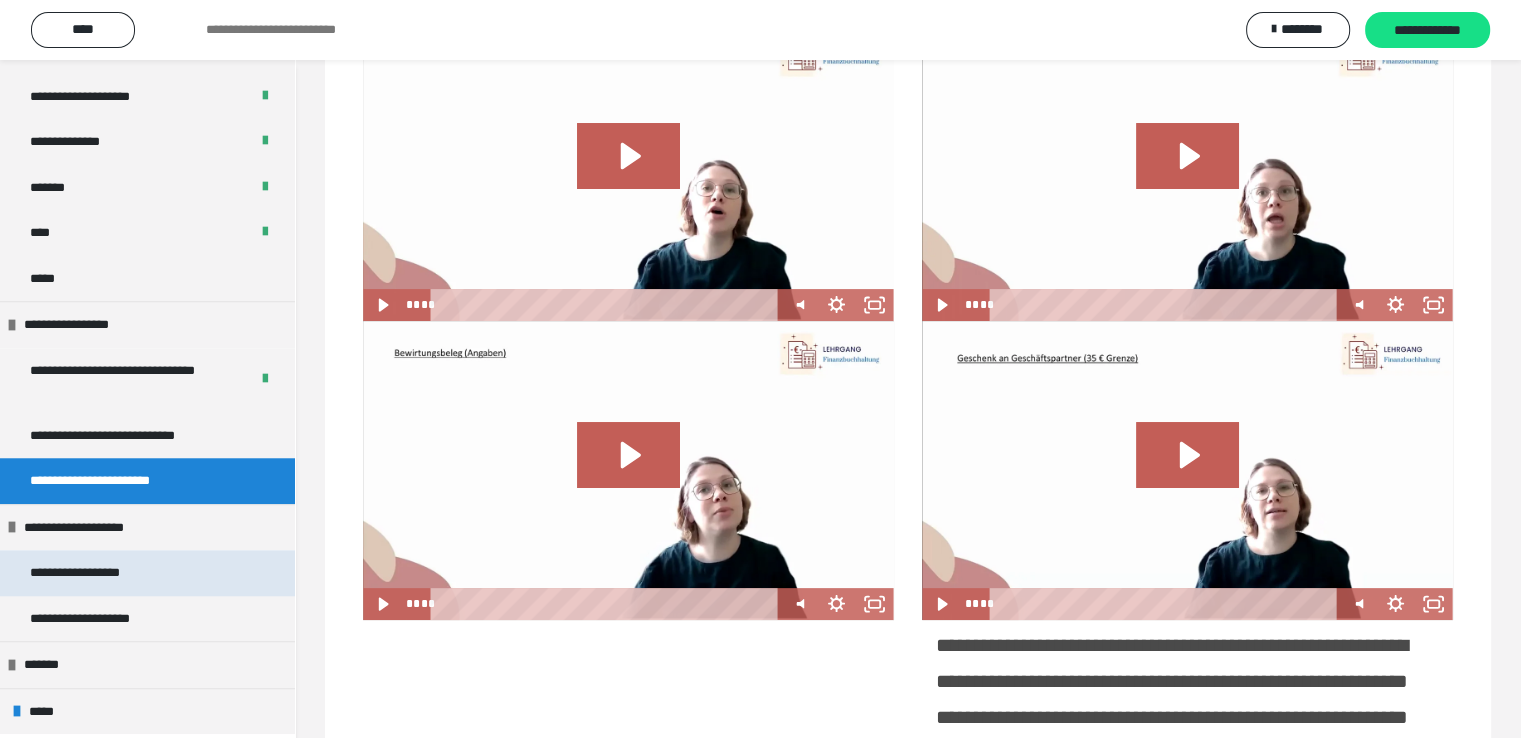 scroll, scrollTop: 500, scrollLeft: 0, axis: vertical 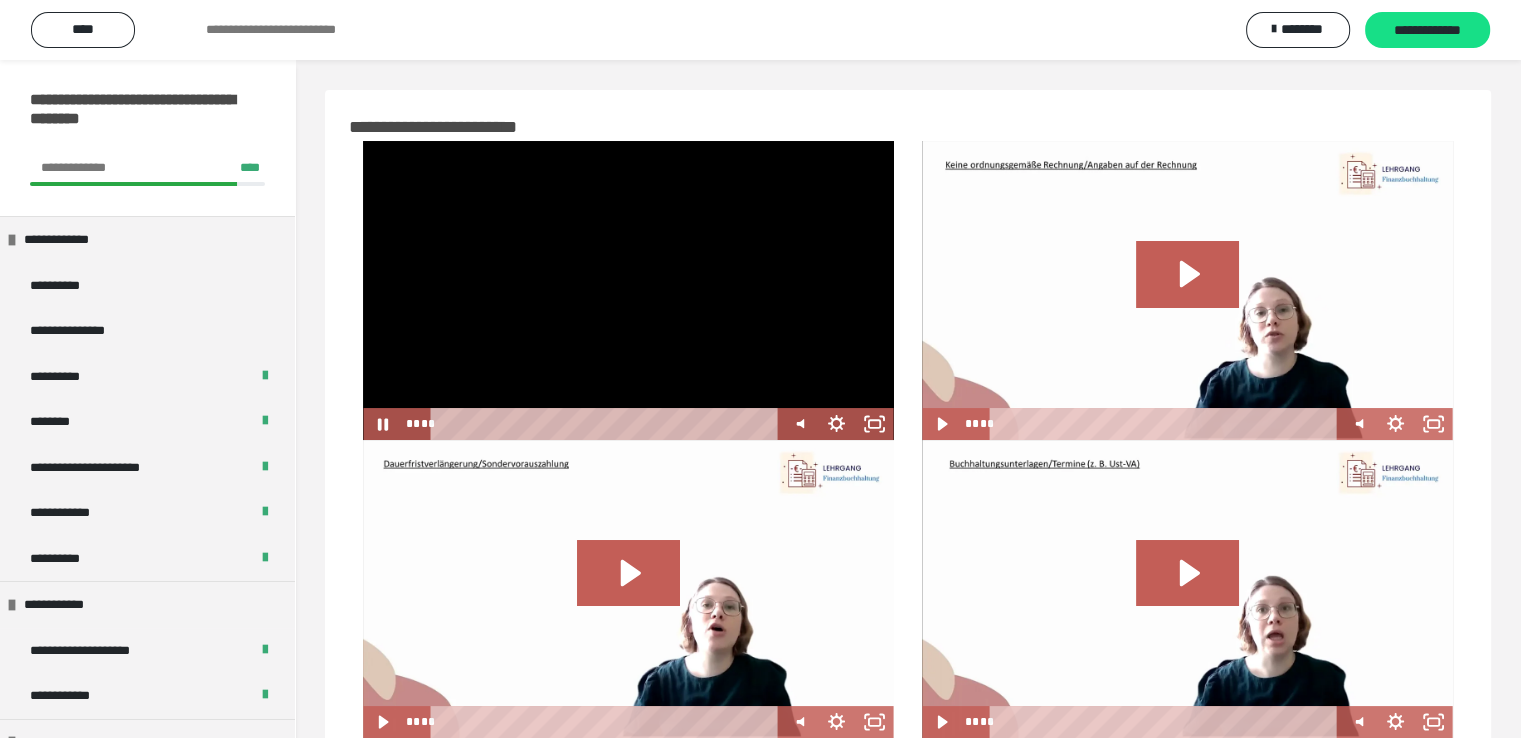 click at bounding box center (628, 290) 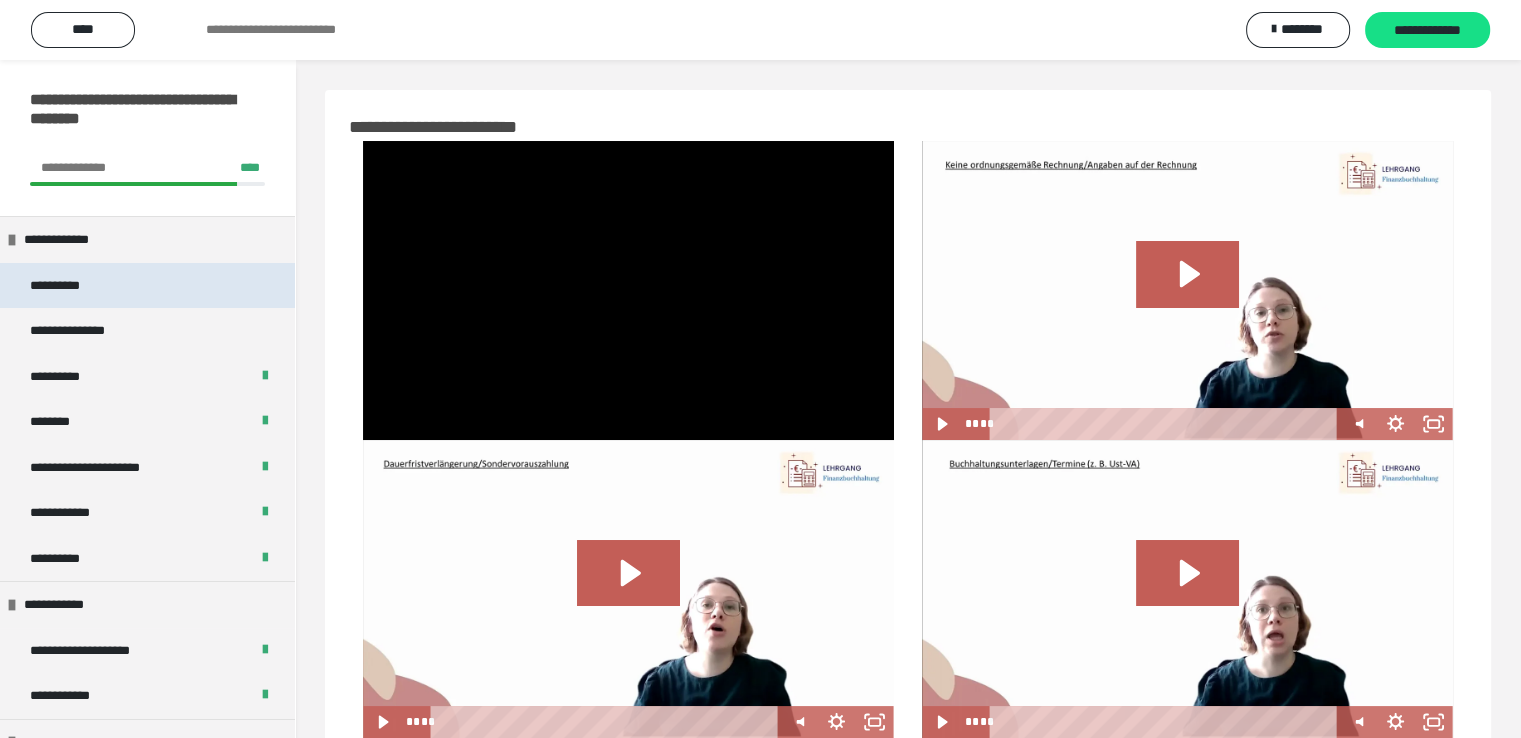 click on "**********" at bounding box center (78, 286) 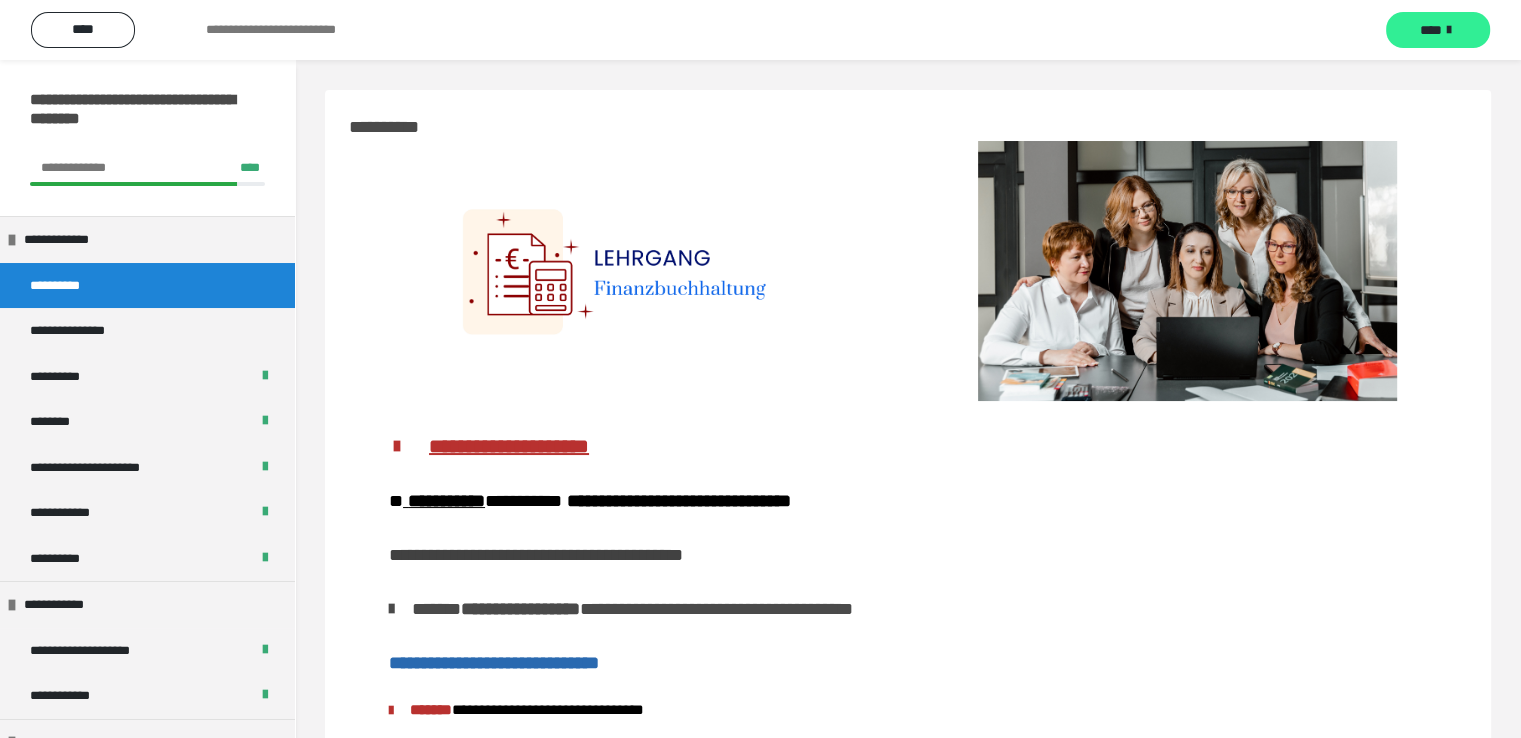 click on "****" at bounding box center [1431, 30] 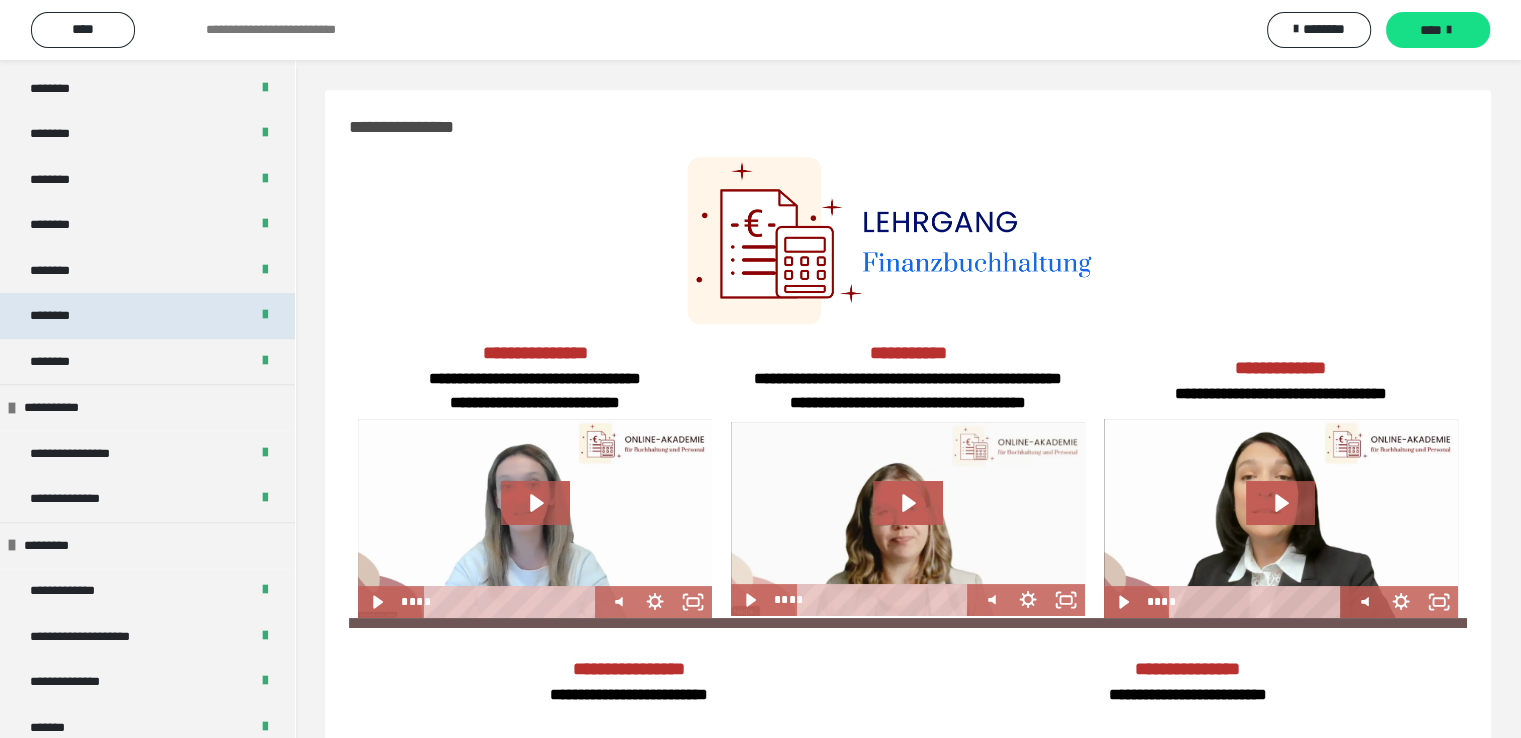 scroll, scrollTop: 1740, scrollLeft: 0, axis: vertical 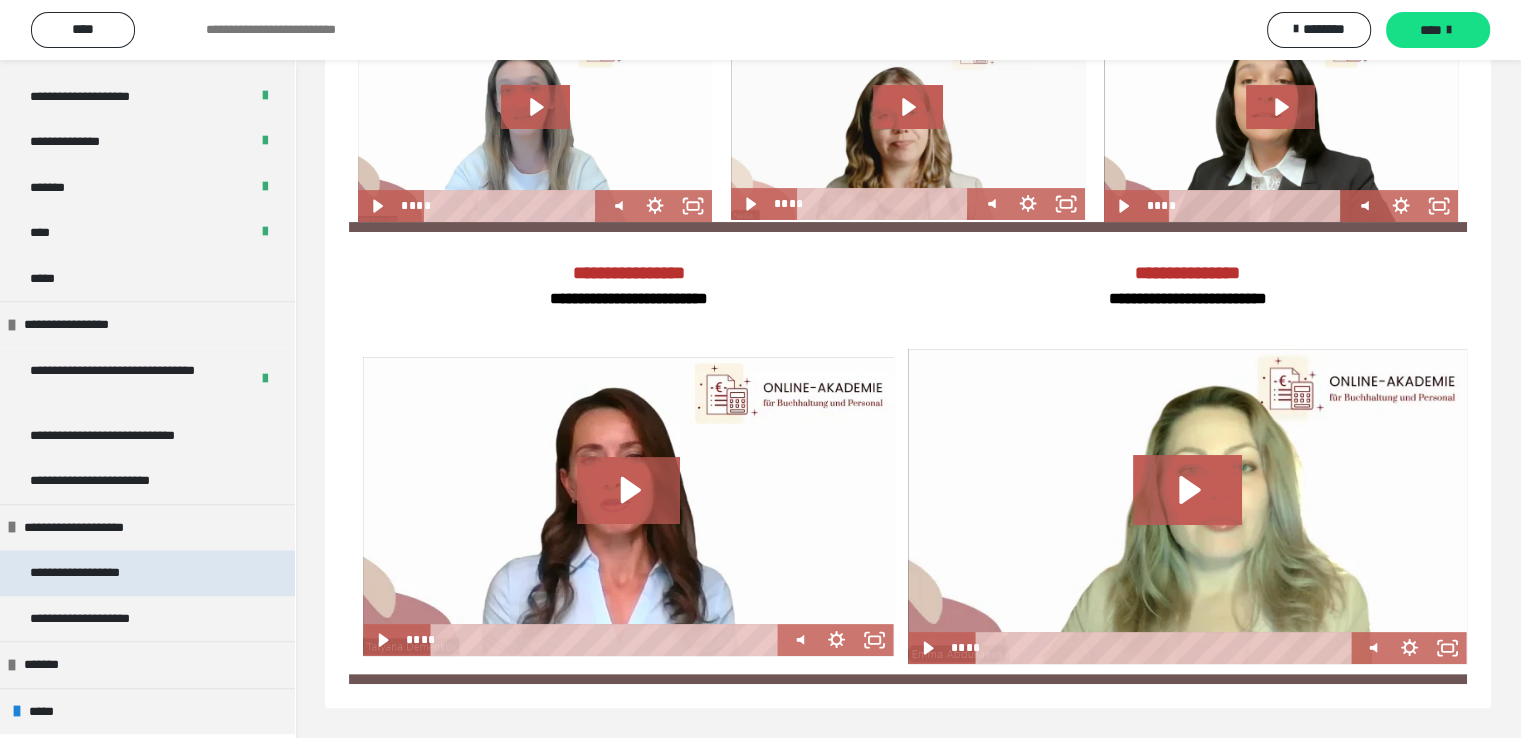 click on "**********" at bounding box center (98, 573) 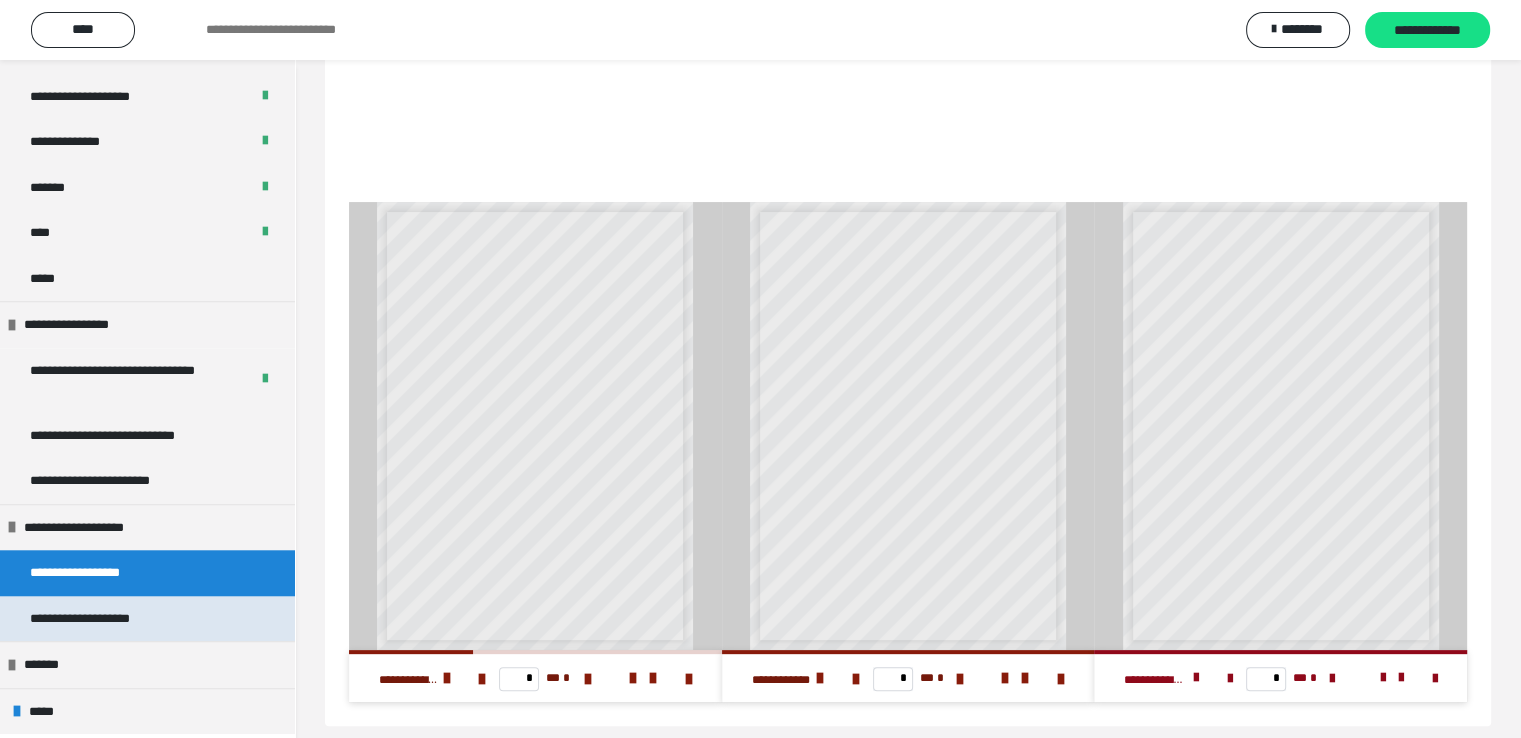 click on "**********" at bounding box center [102, 619] 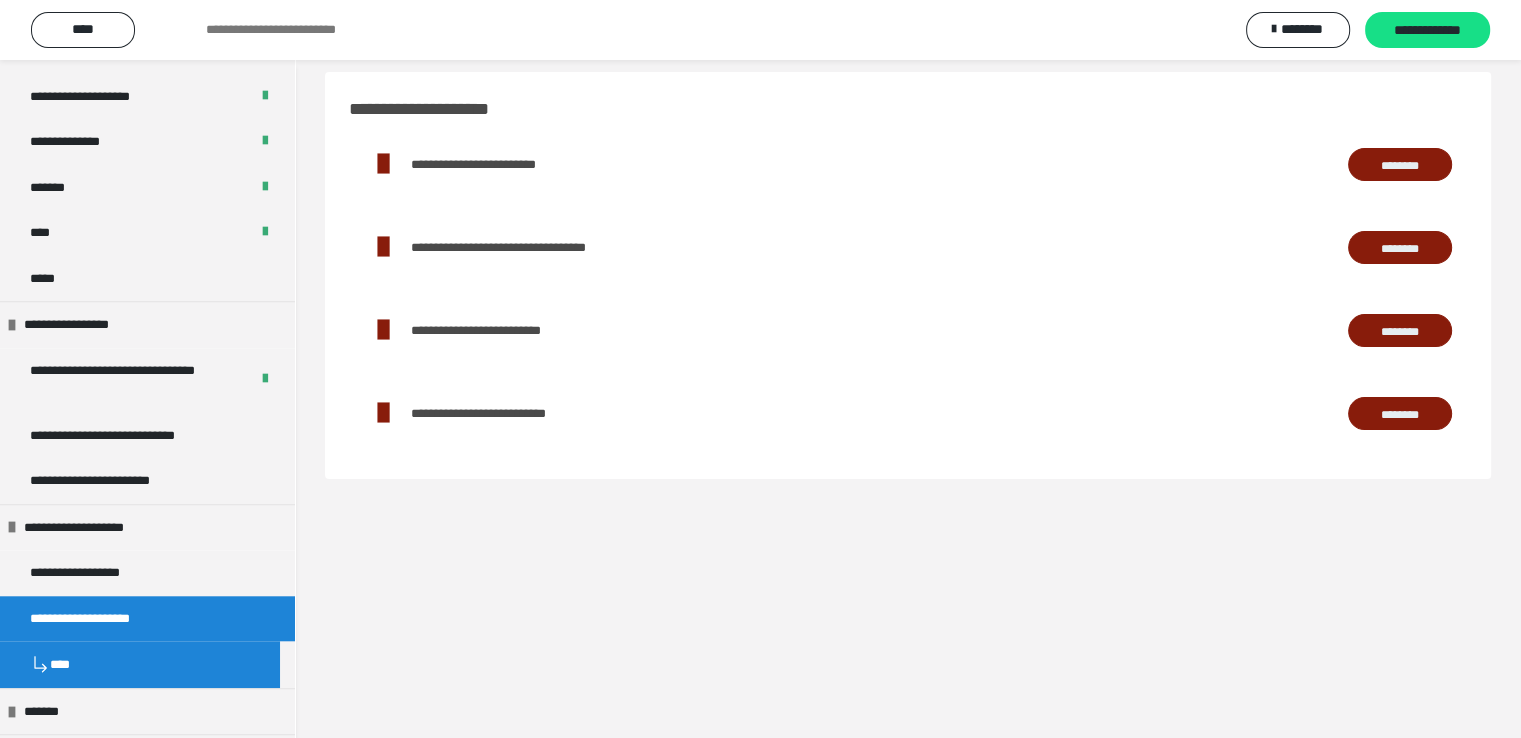 scroll, scrollTop: 0, scrollLeft: 0, axis: both 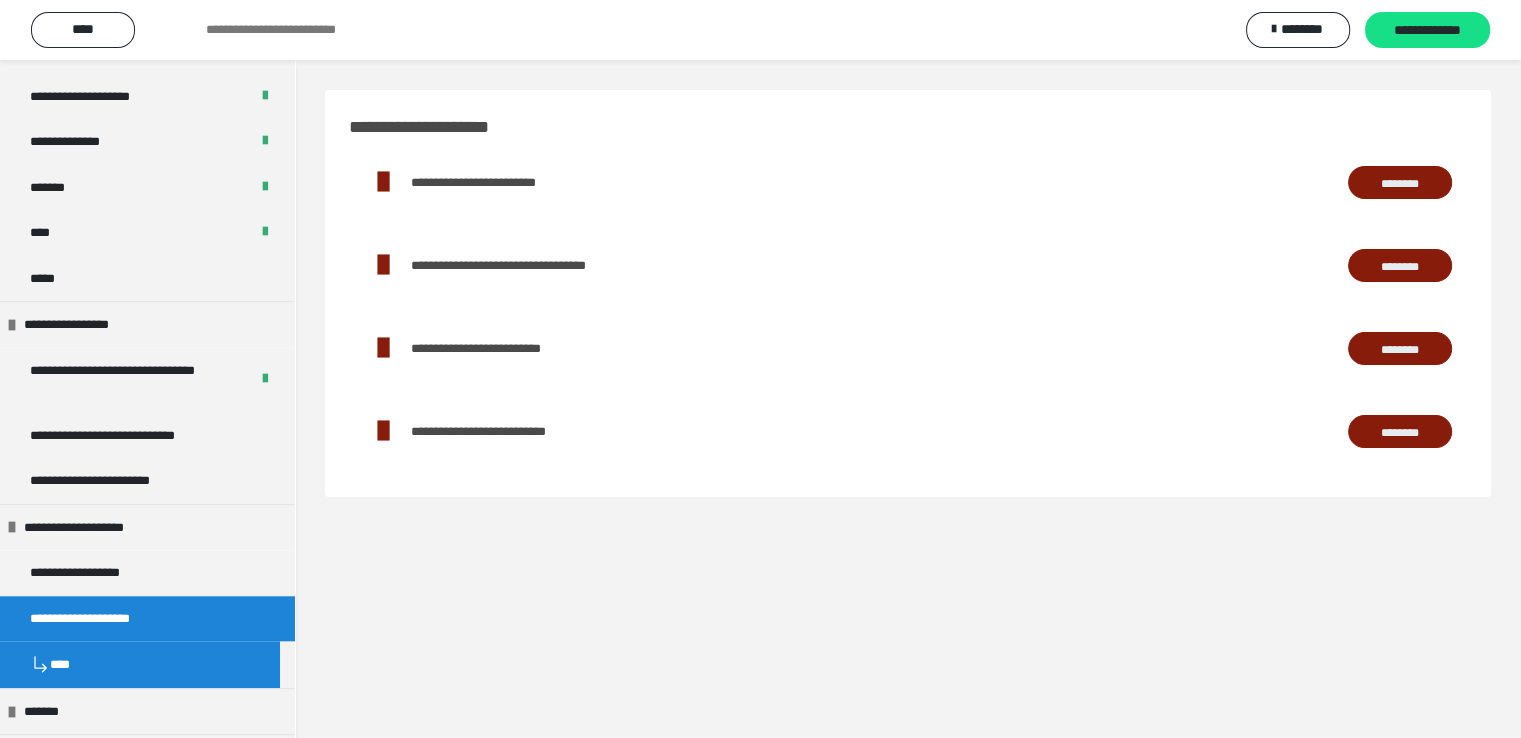 click on "********" at bounding box center [1400, 183] 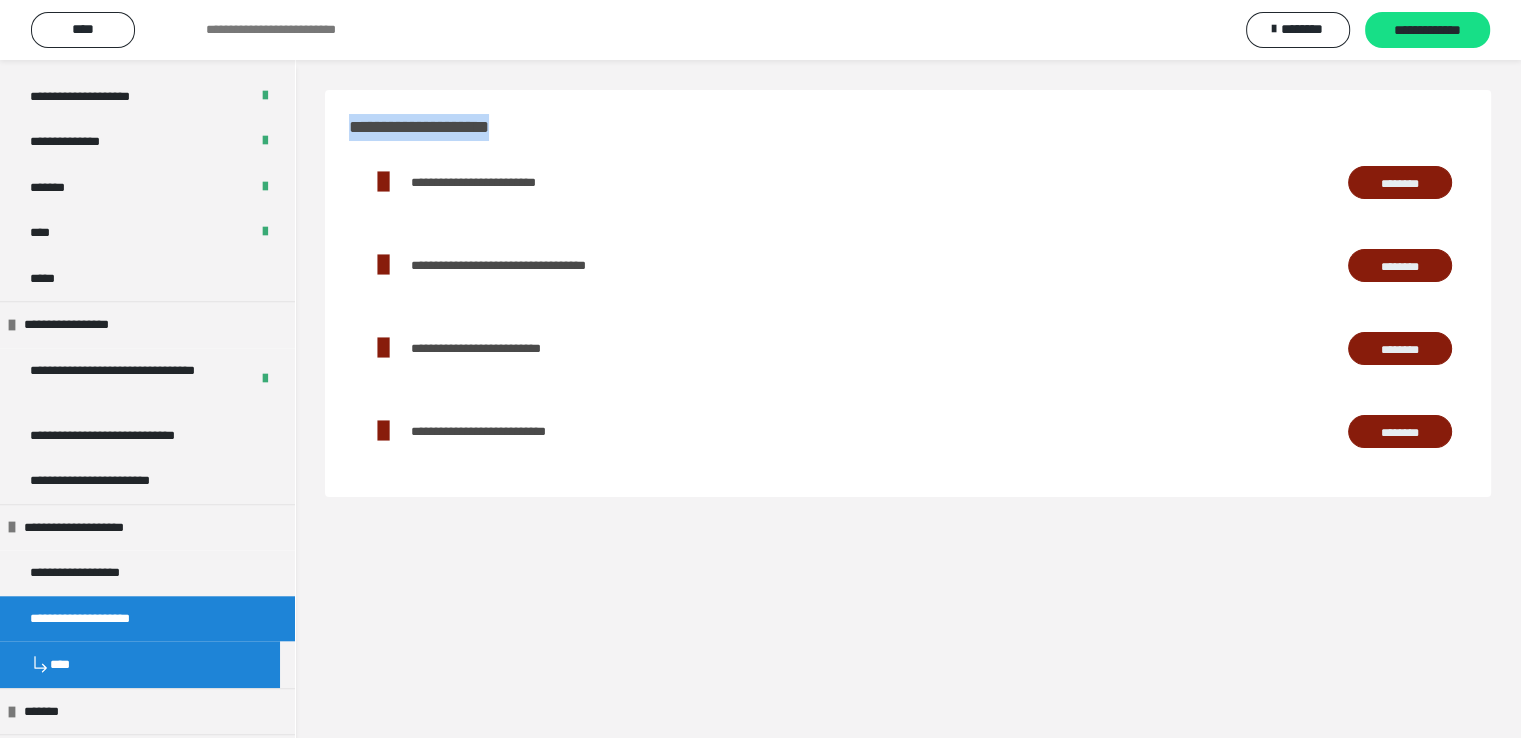 drag, startPoint x: 350, startPoint y: 135, endPoint x: 545, endPoint y: 126, distance: 195.20758 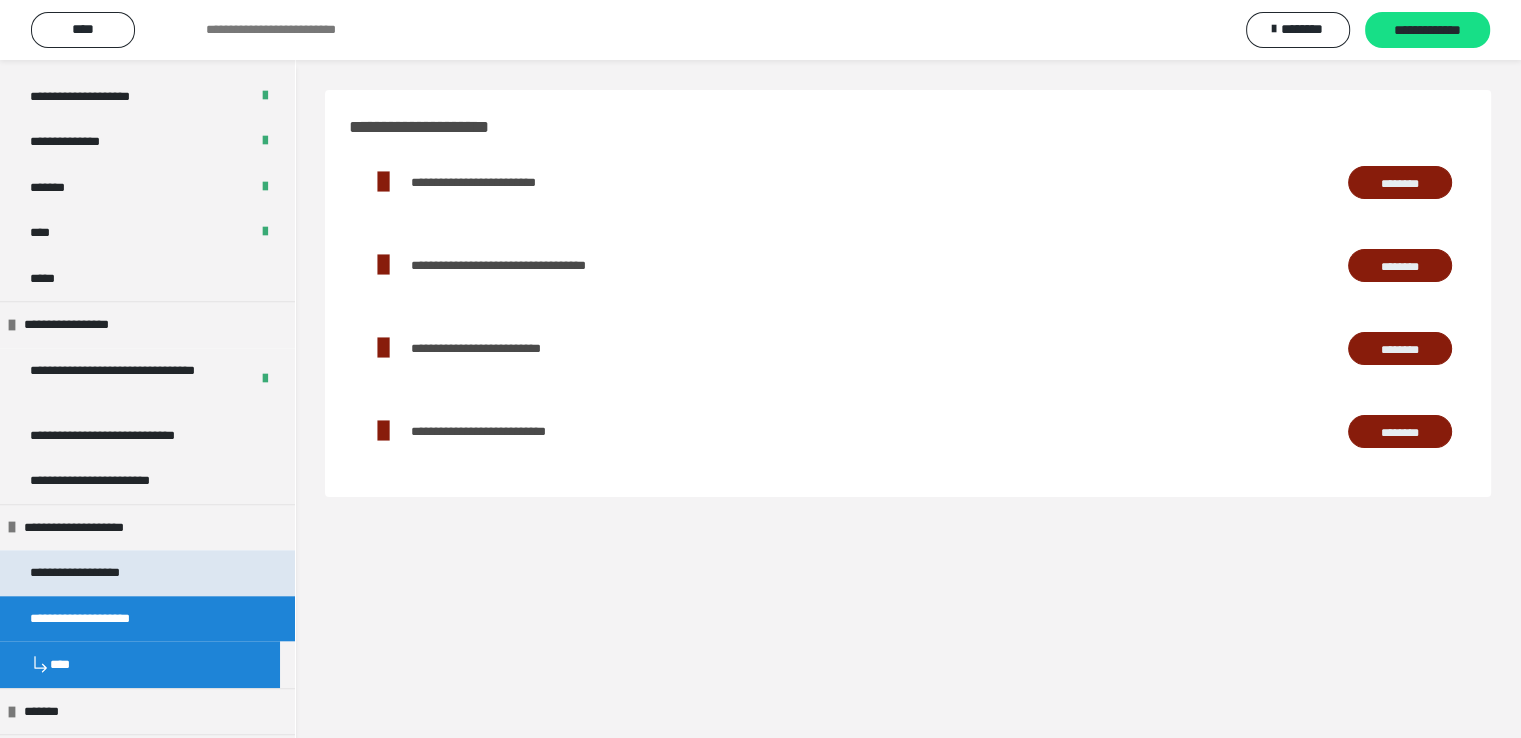 click on "**********" at bounding box center [98, 573] 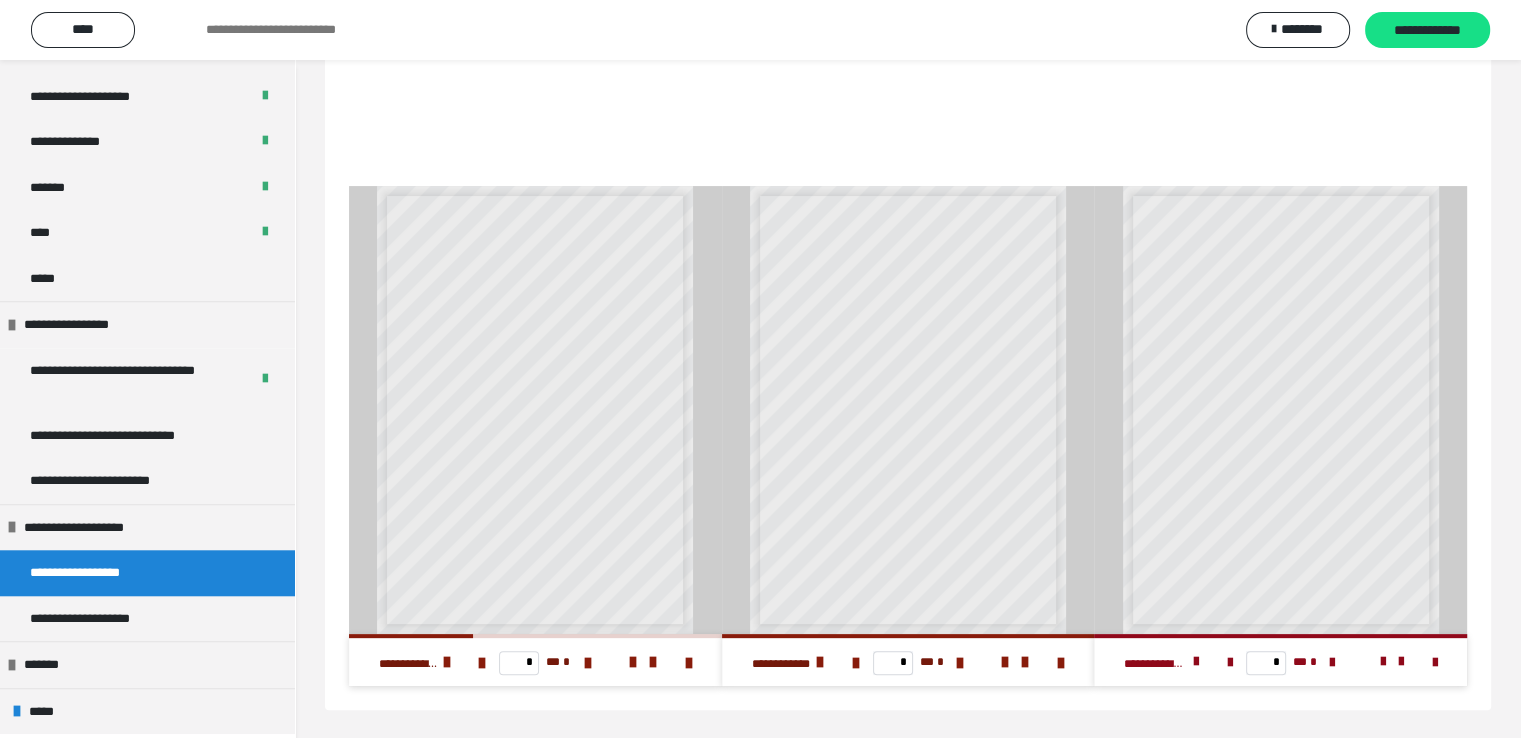 scroll, scrollTop: 438, scrollLeft: 0, axis: vertical 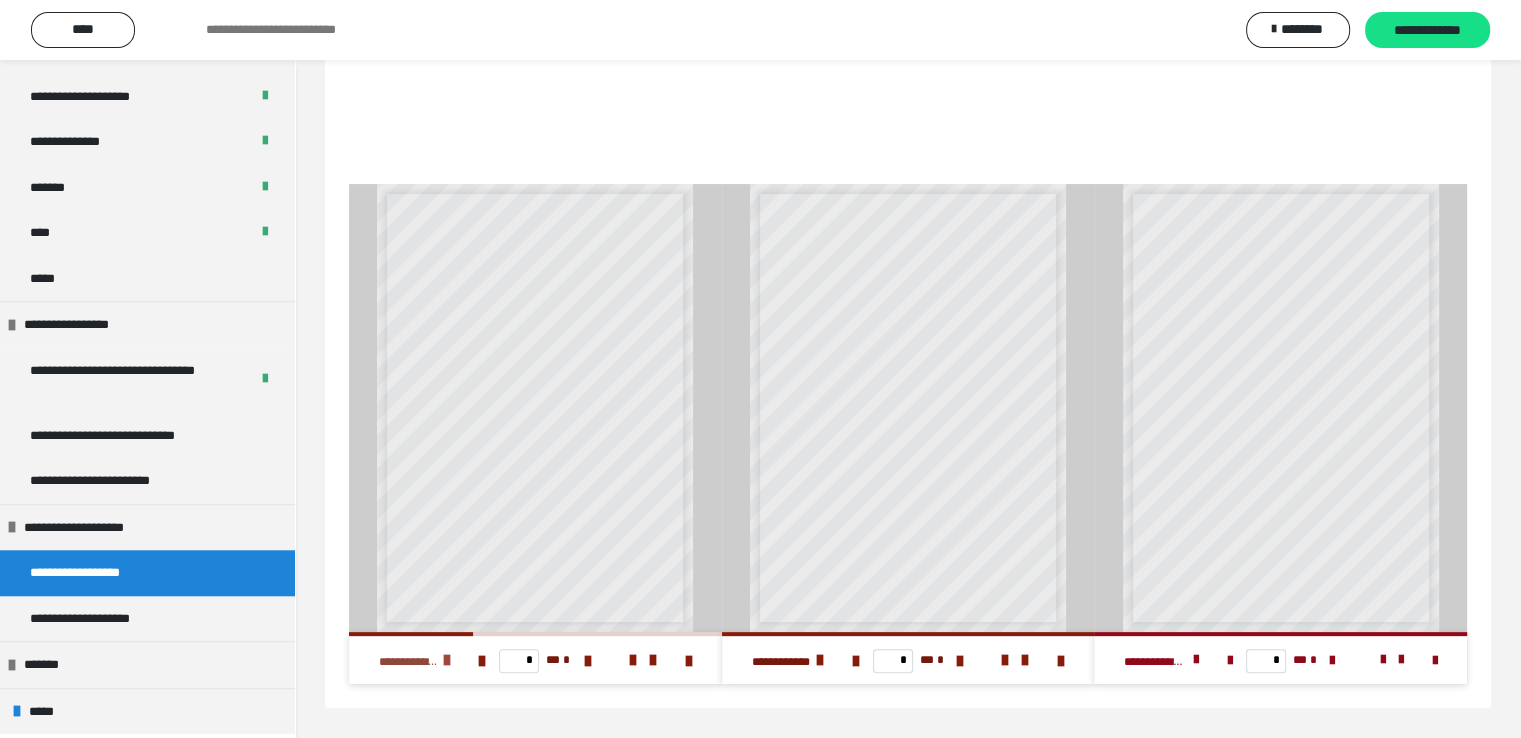 click at bounding box center [447, 660] 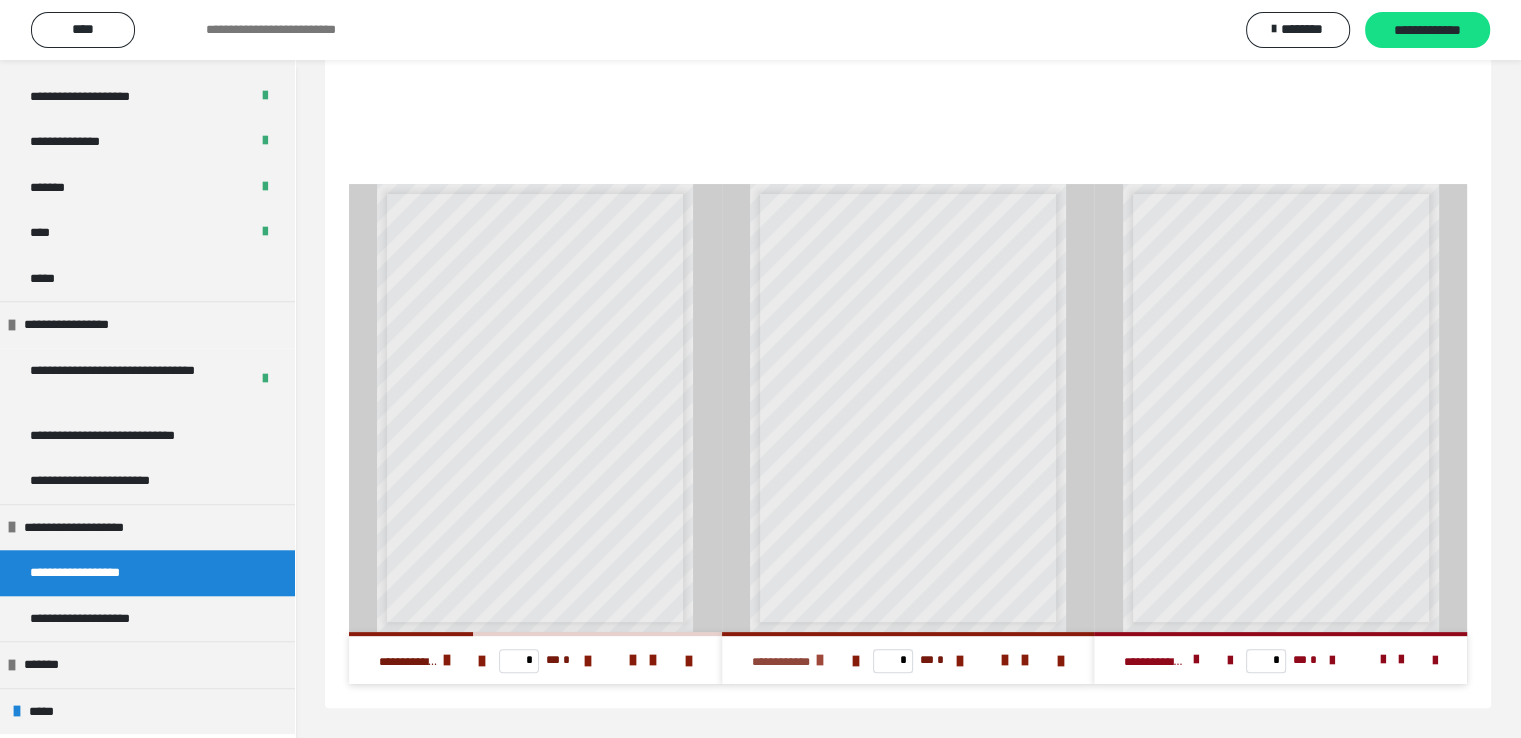 click at bounding box center (820, 660) 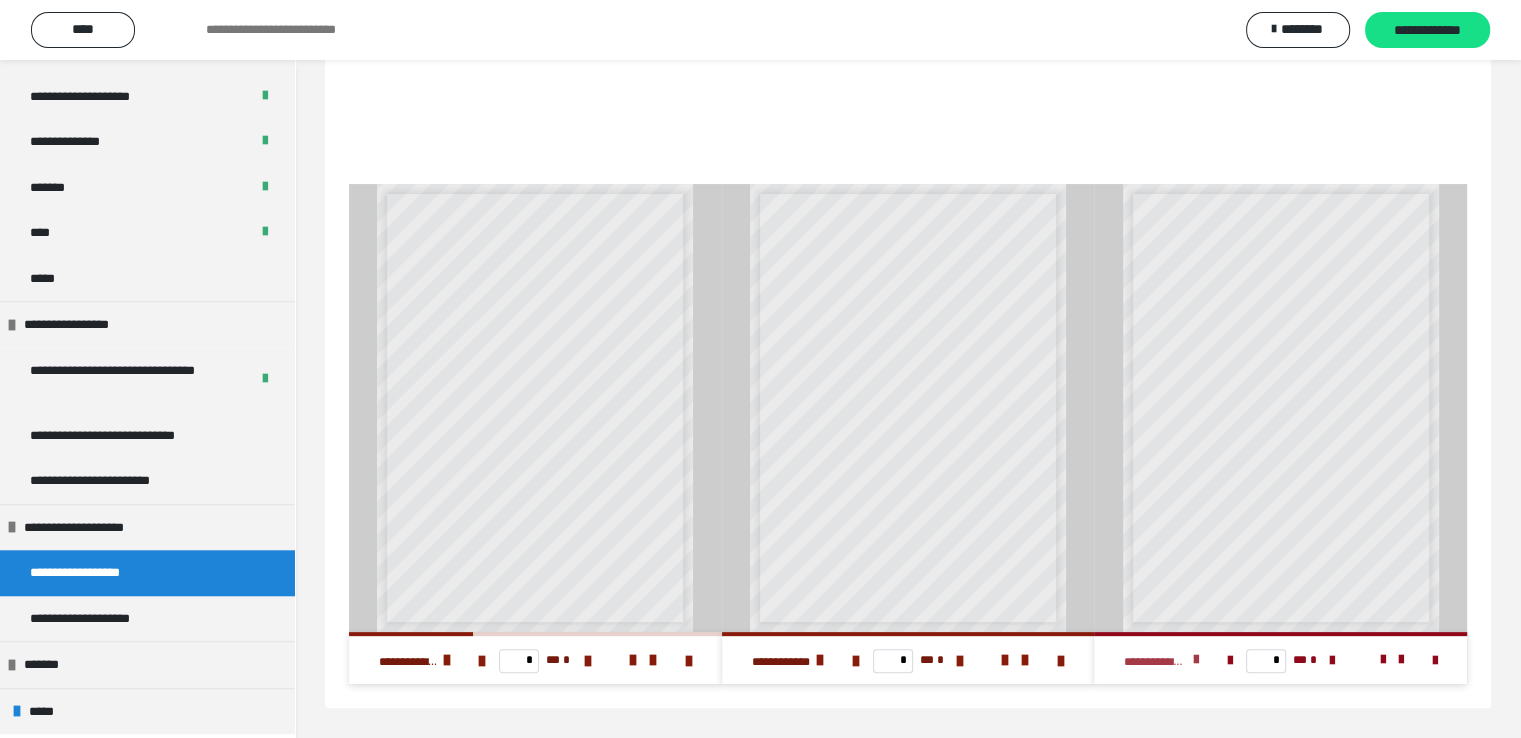 click at bounding box center (1195, 660) 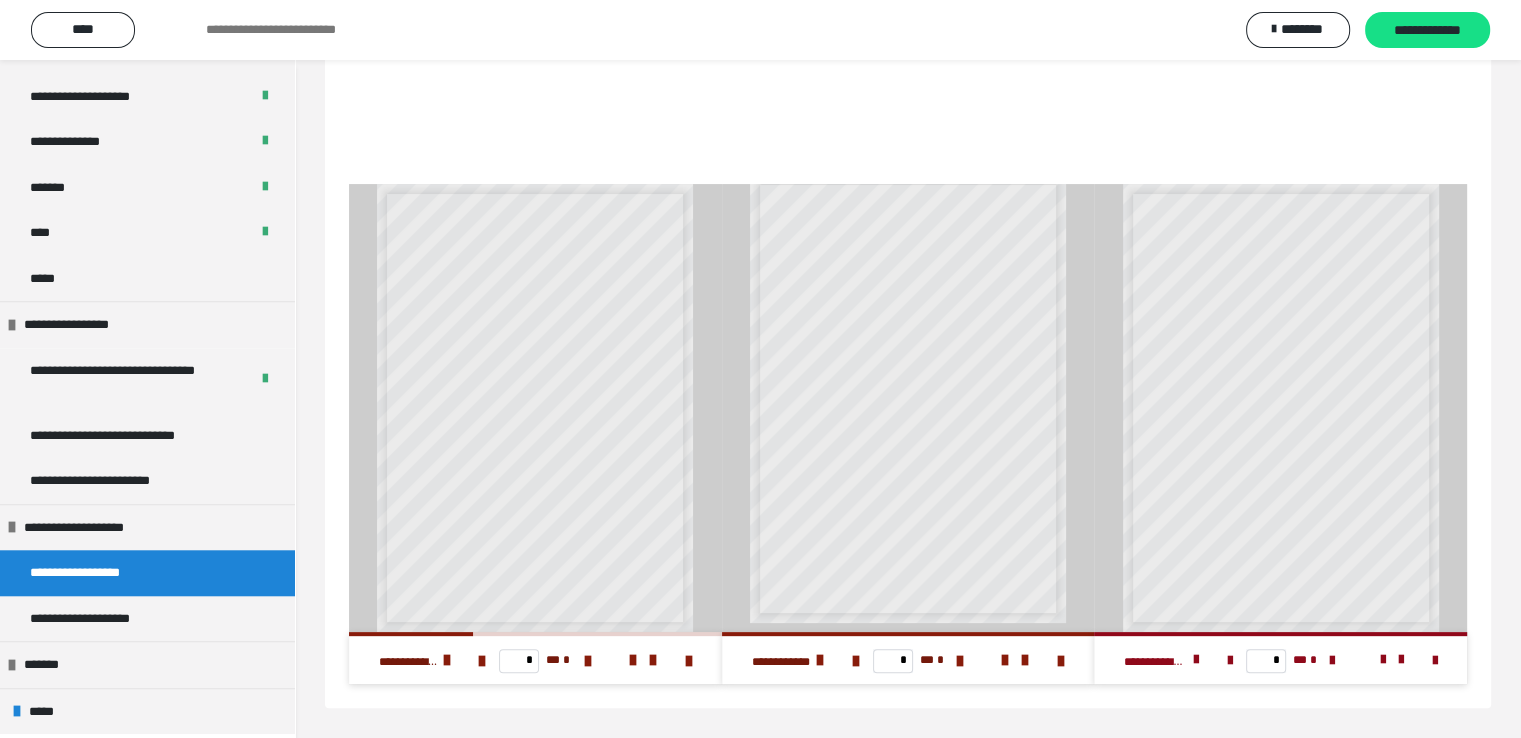 scroll, scrollTop: 12, scrollLeft: 0, axis: vertical 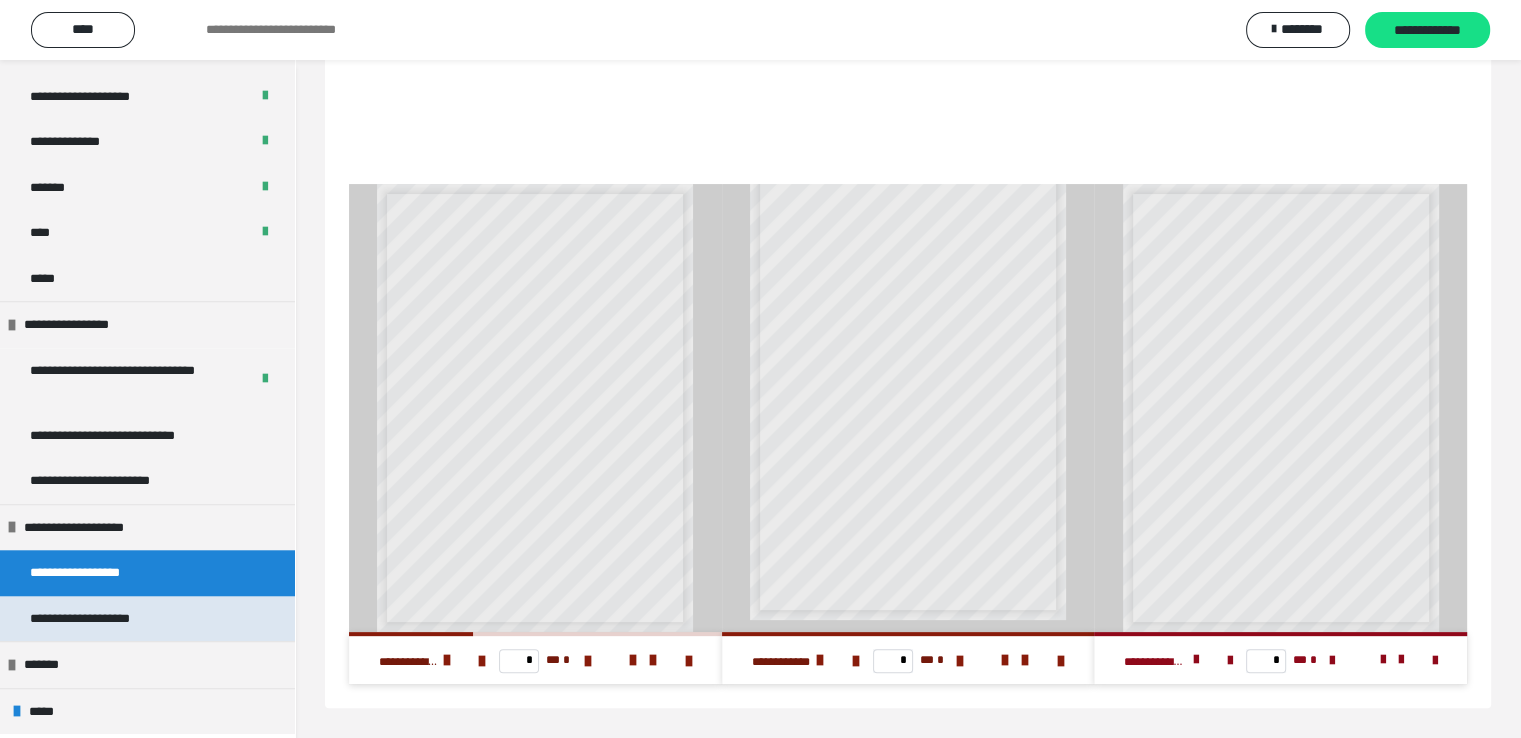 click on "**********" at bounding box center (102, 619) 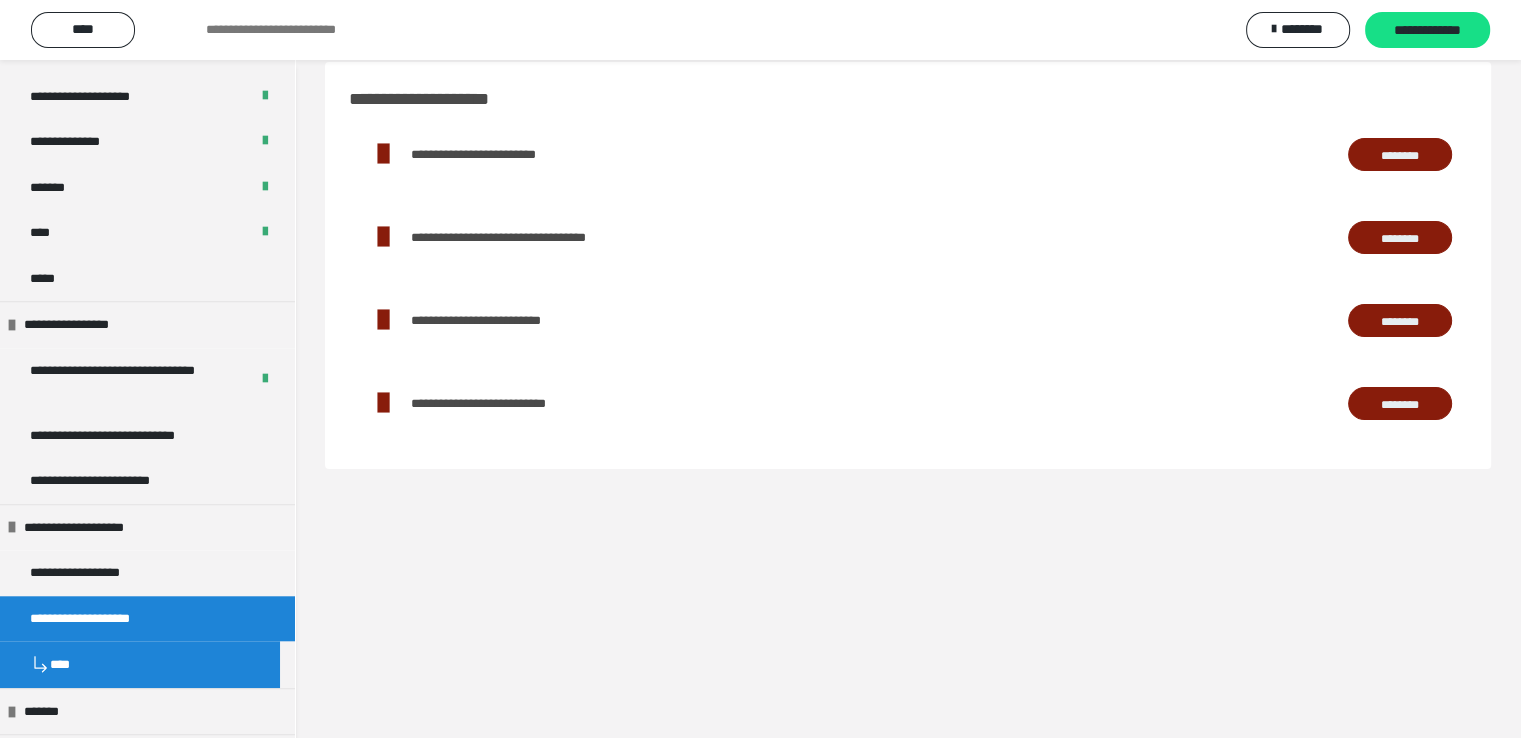 scroll, scrollTop: 0, scrollLeft: 0, axis: both 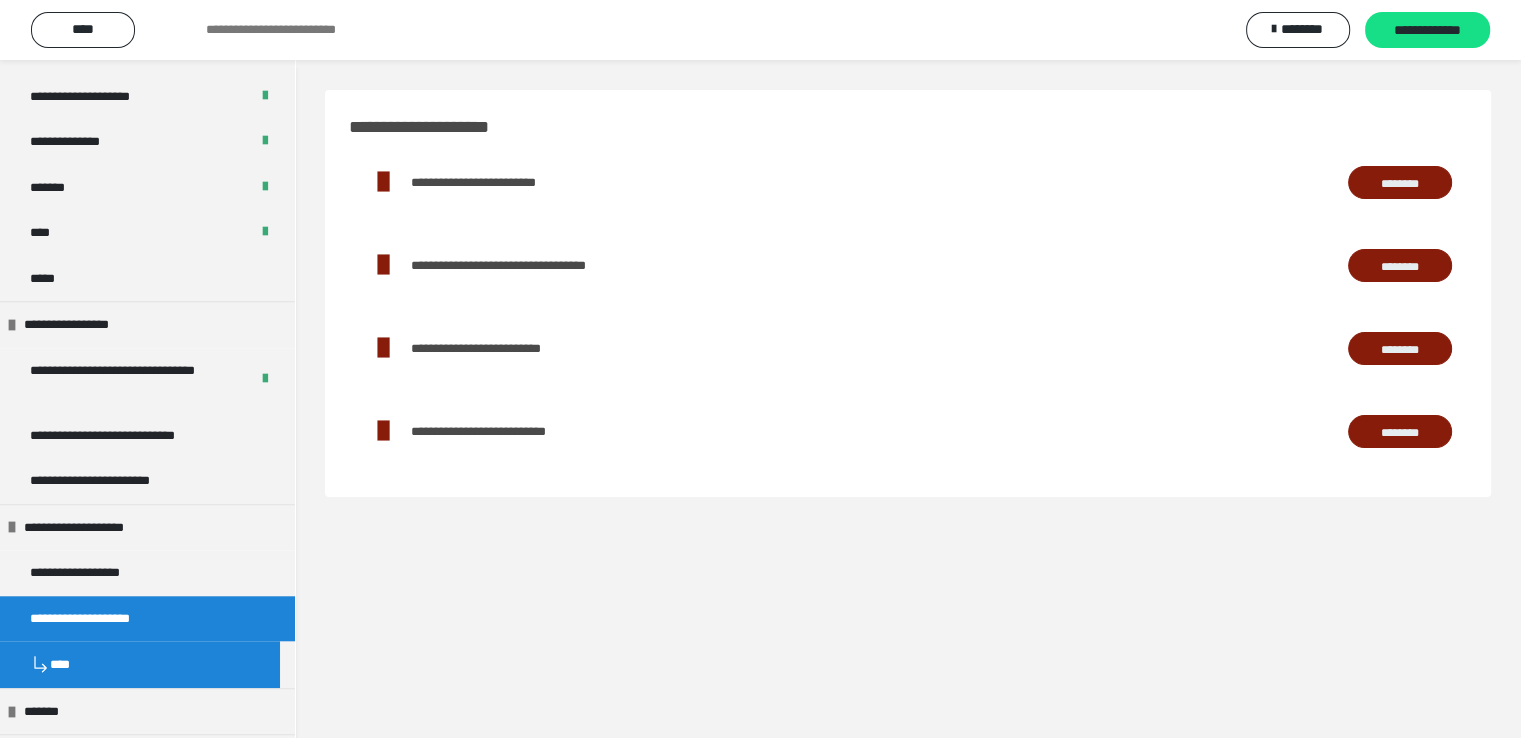 click on "********" at bounding box center (1400, 183) 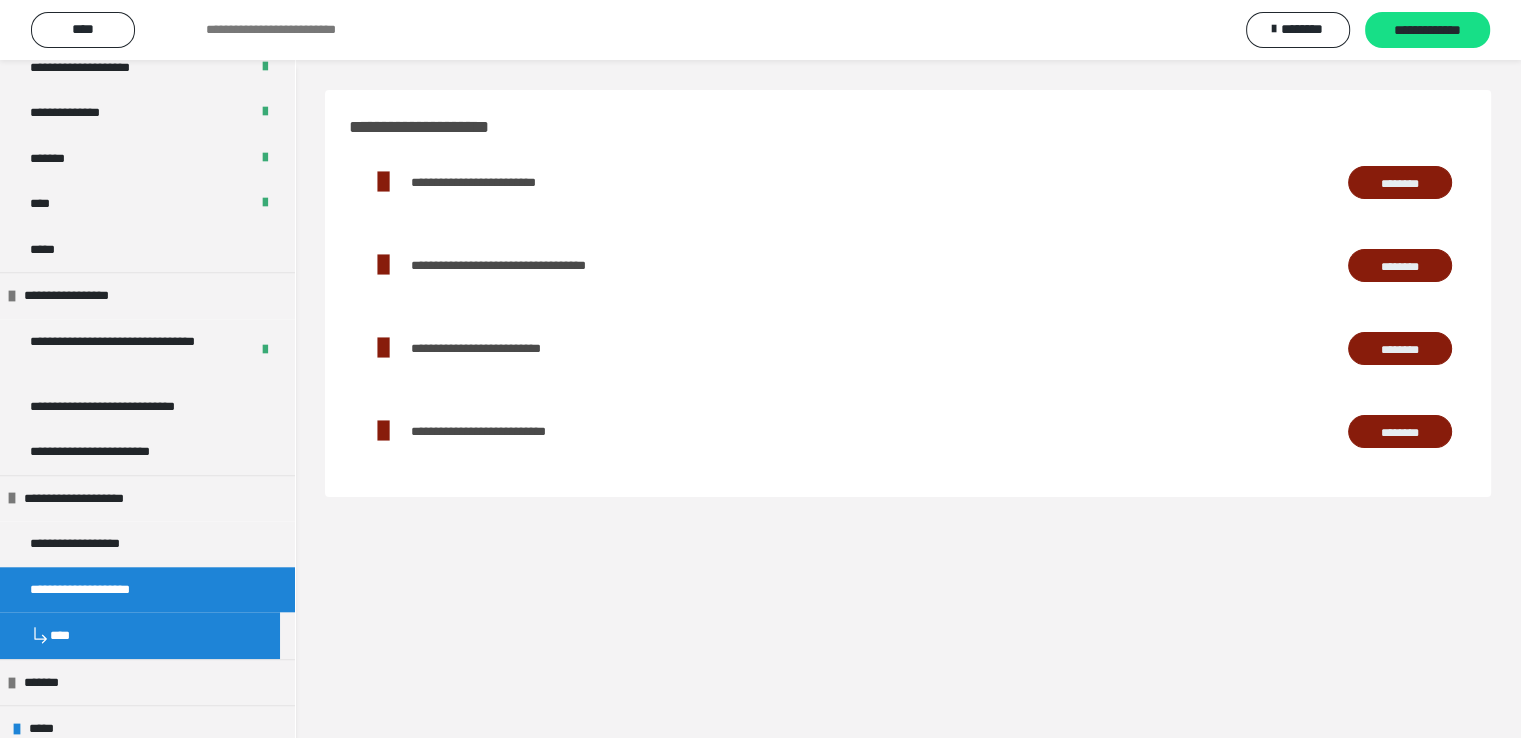 scroll, scrollTop: 1786, scrollLeft: 0, axis: vertical 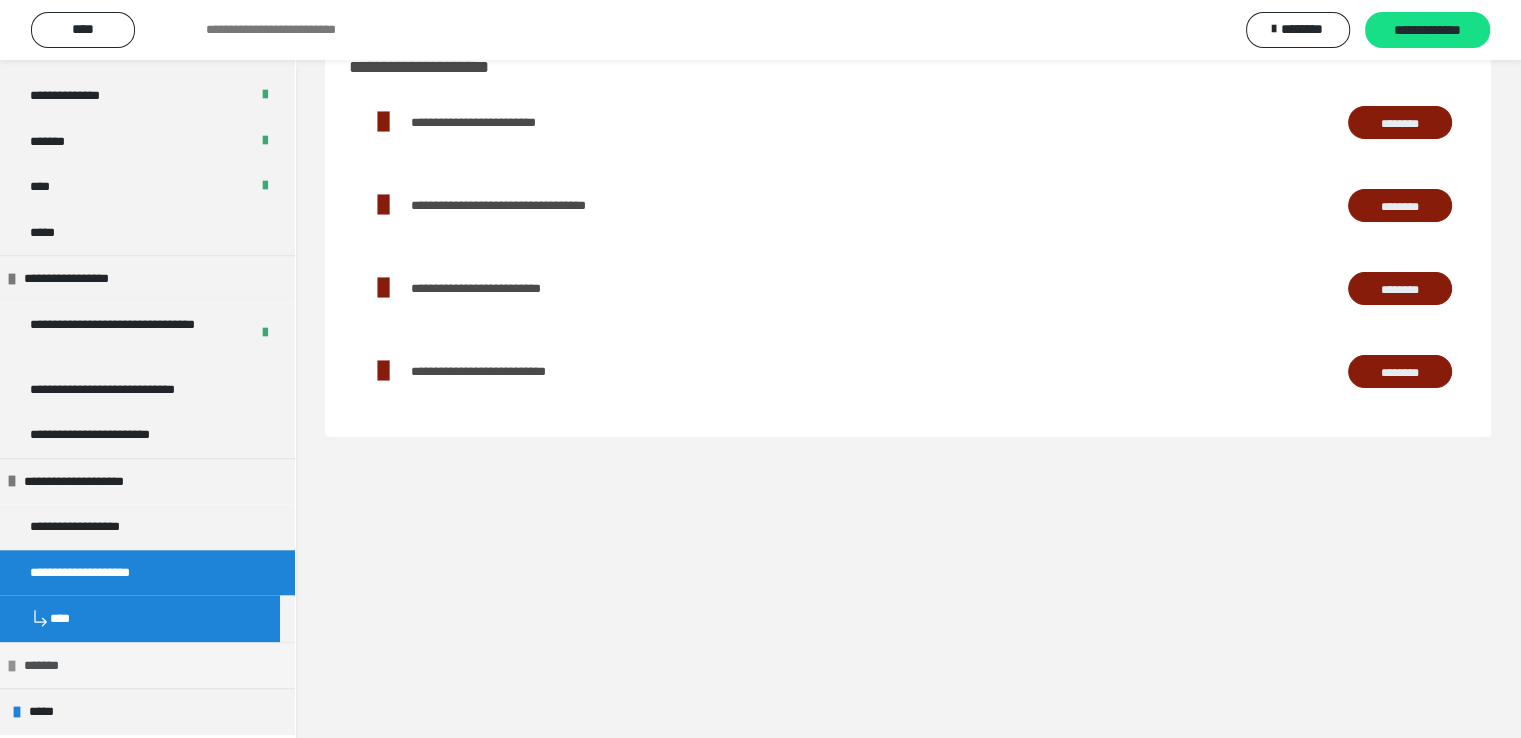 click on "*******" at bounding box center [48, 666] 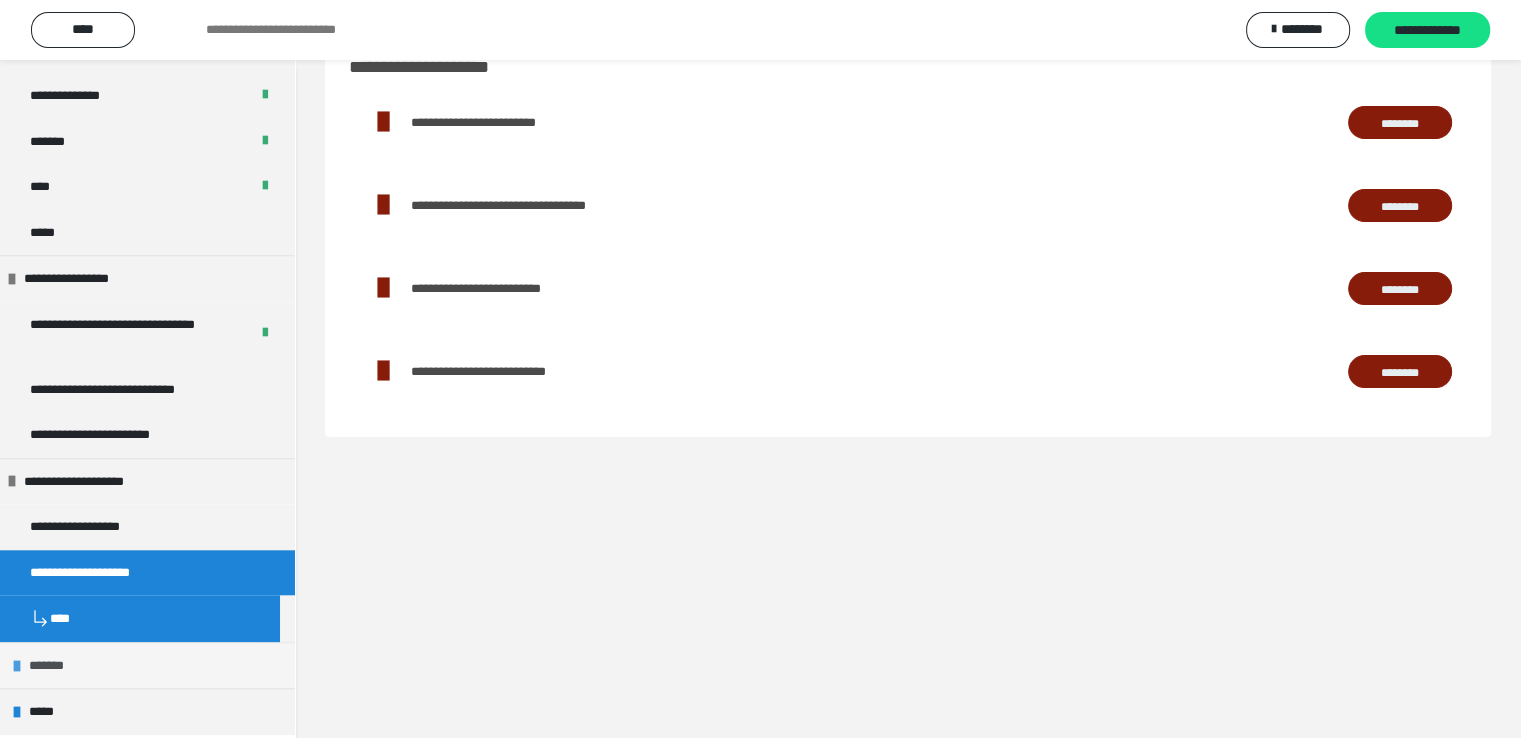click on "*******" at bounding box center [53, 666] 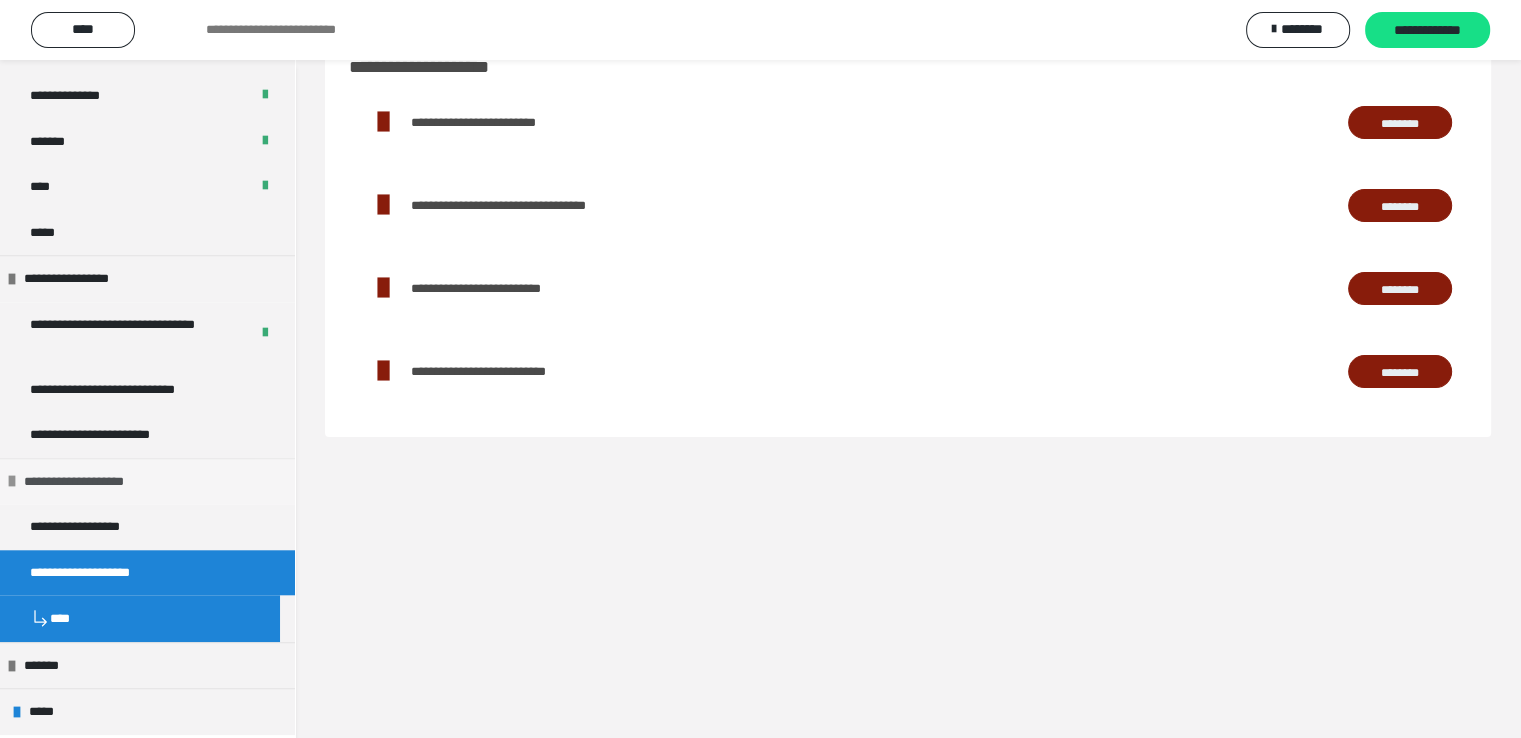 click on "**********" at bounding box center (92, 482) 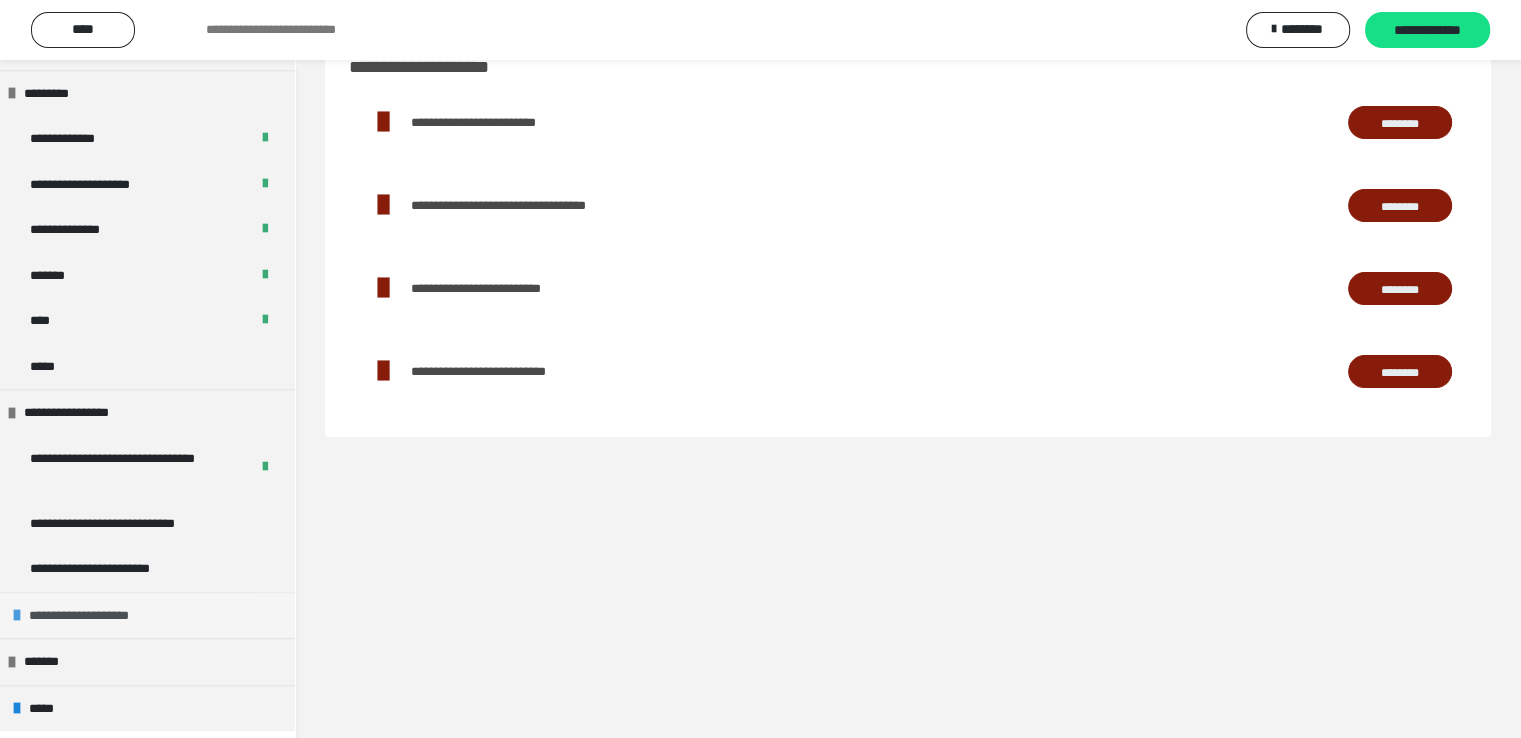 scroll, scrollTop: 1648, scrollLeft: 0, axis: vertical 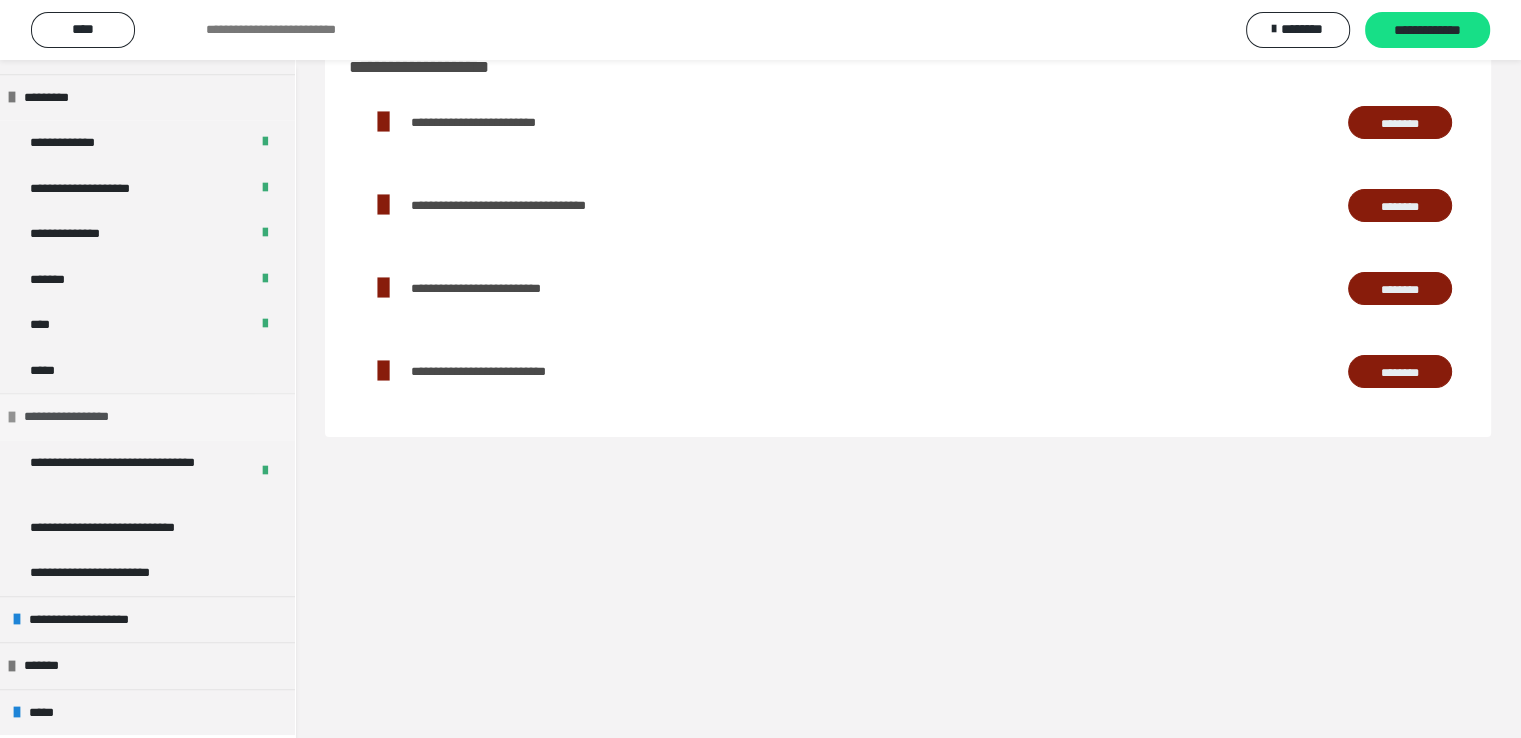 click on "**********" at bounding box center (82, 417) 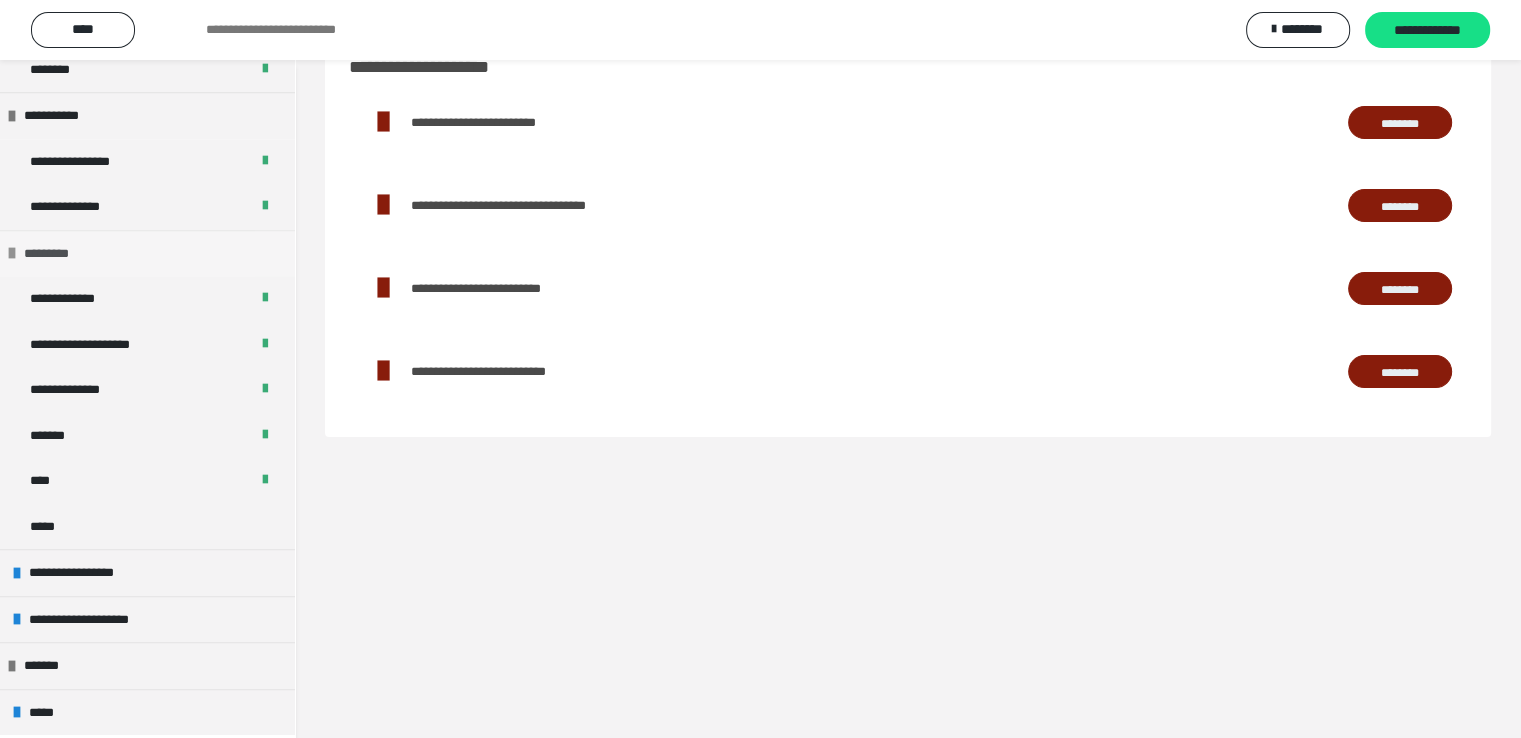 click on "*********" at bounding box center (54, 254) 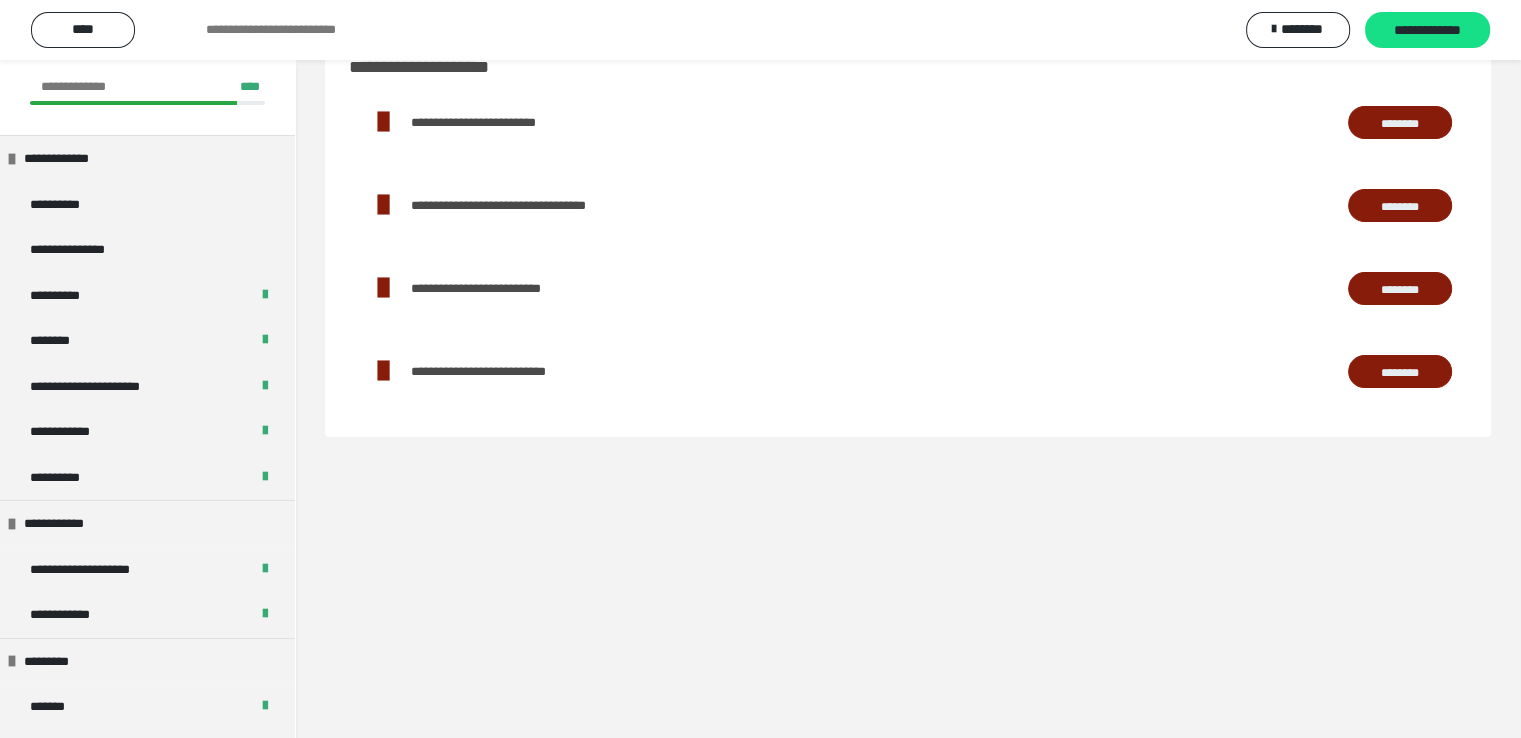 scroll, scrollTop: 0, scrollLeft: 0, axis: both 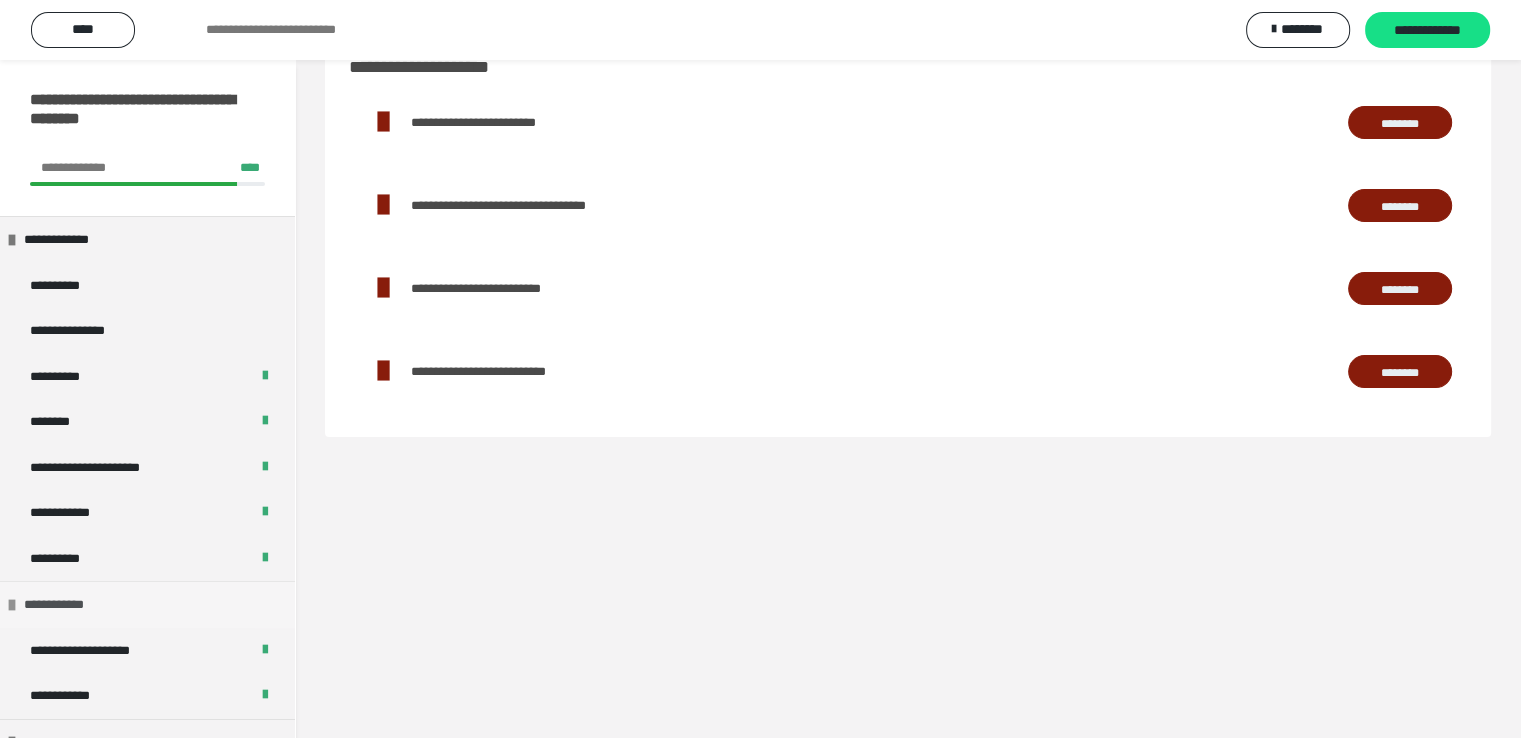 click on "**********" at bounding box center (65, 605) 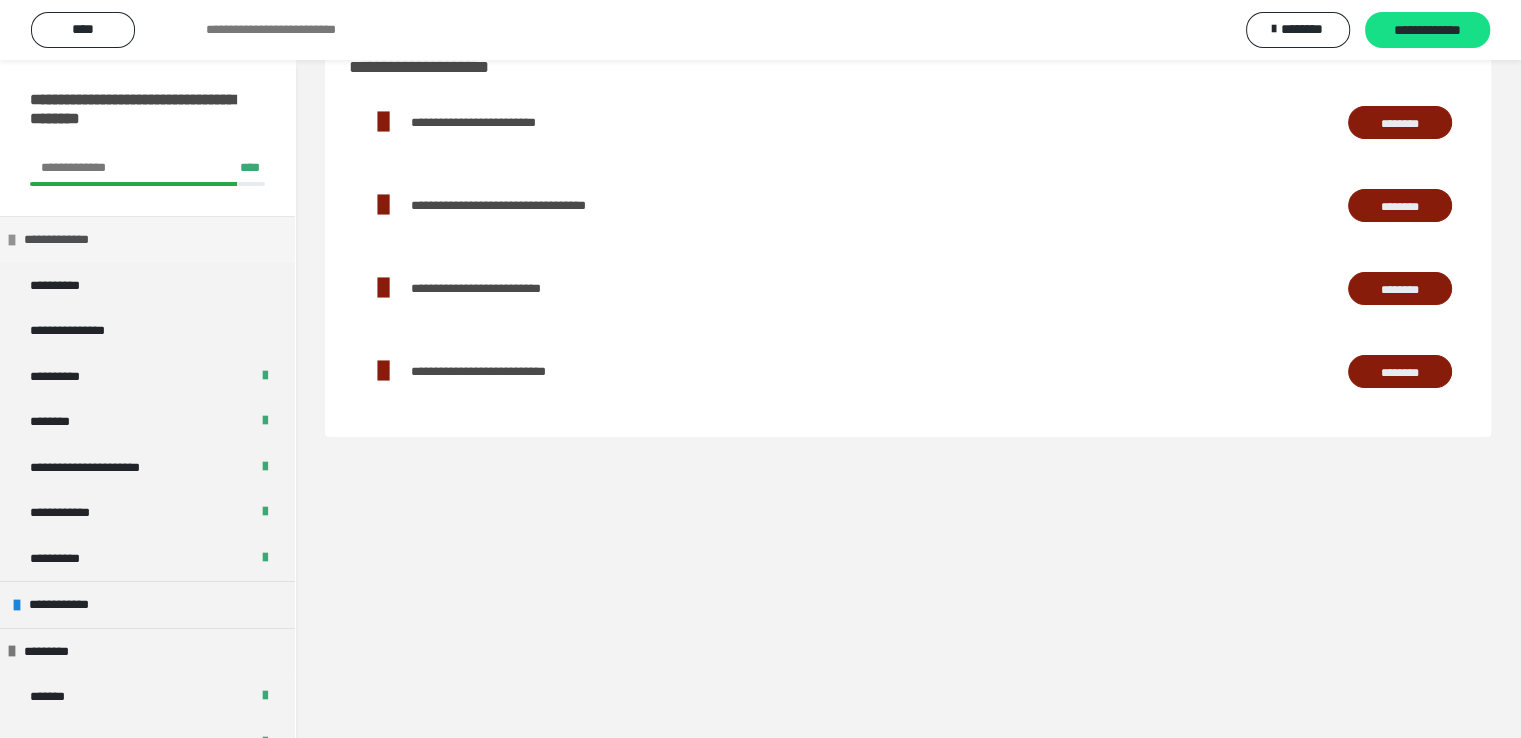 click on "**********" at bounding box center [67, 240] 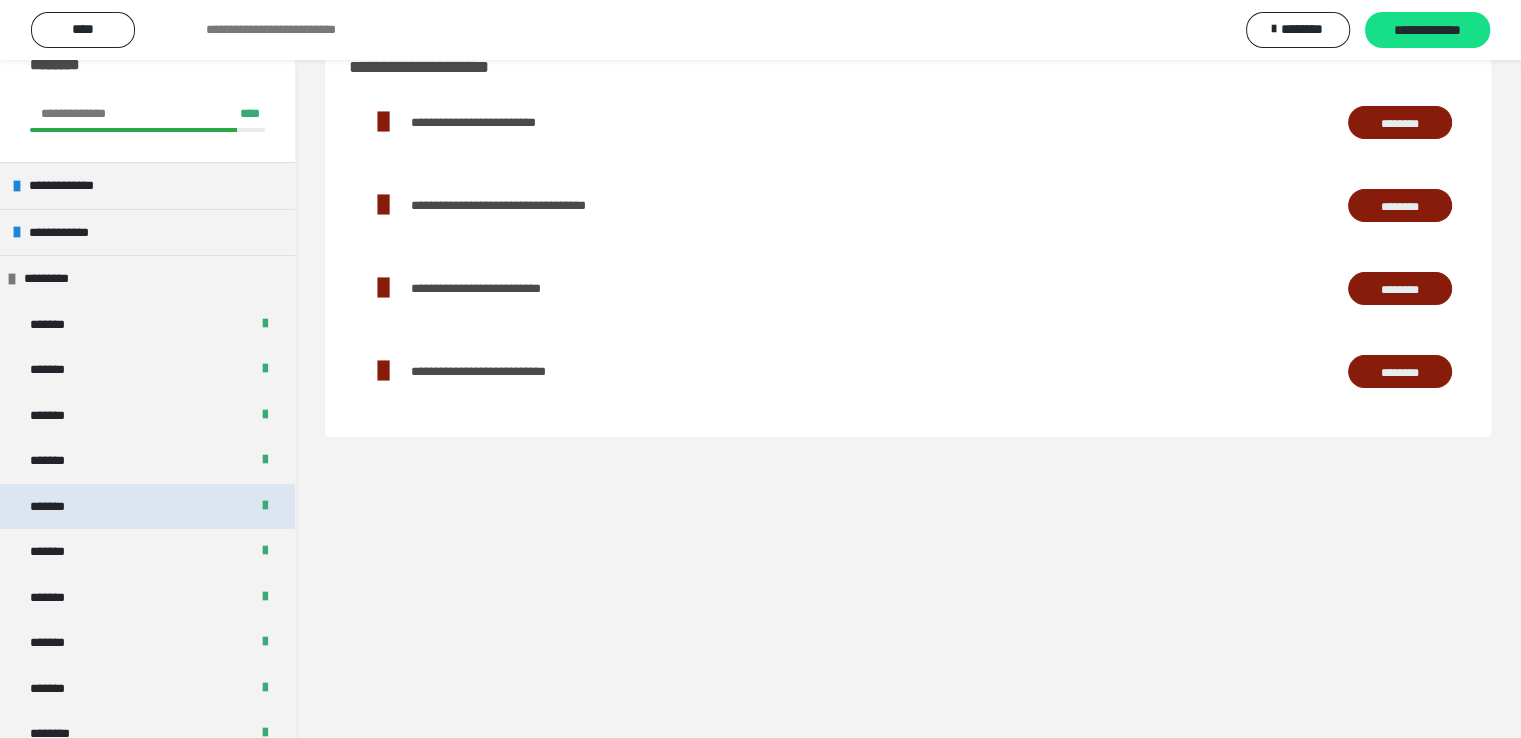 scroll, scrollTop: 100, scrollLeft: 0, axis: vertical 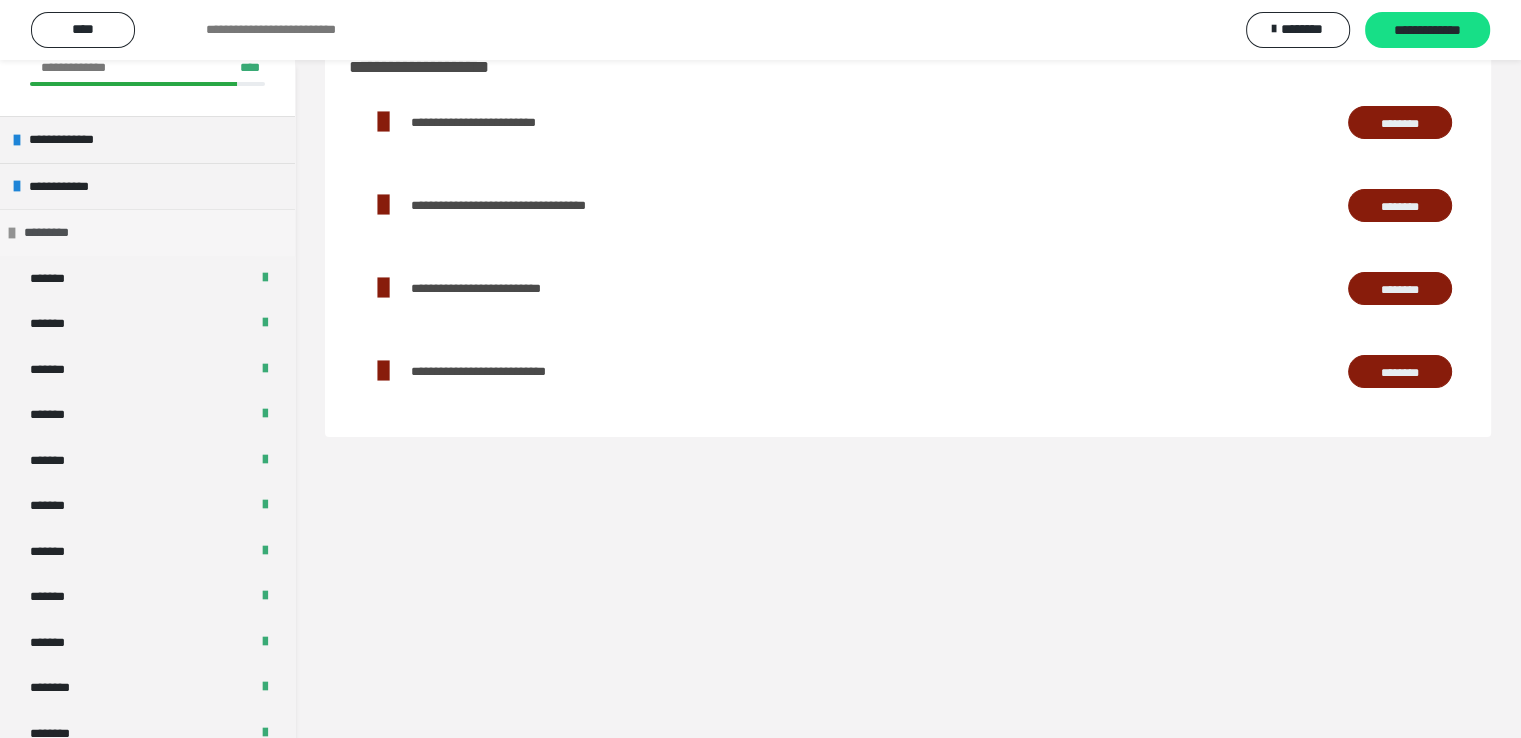 click on "*********" at bounding box center [52, 233] 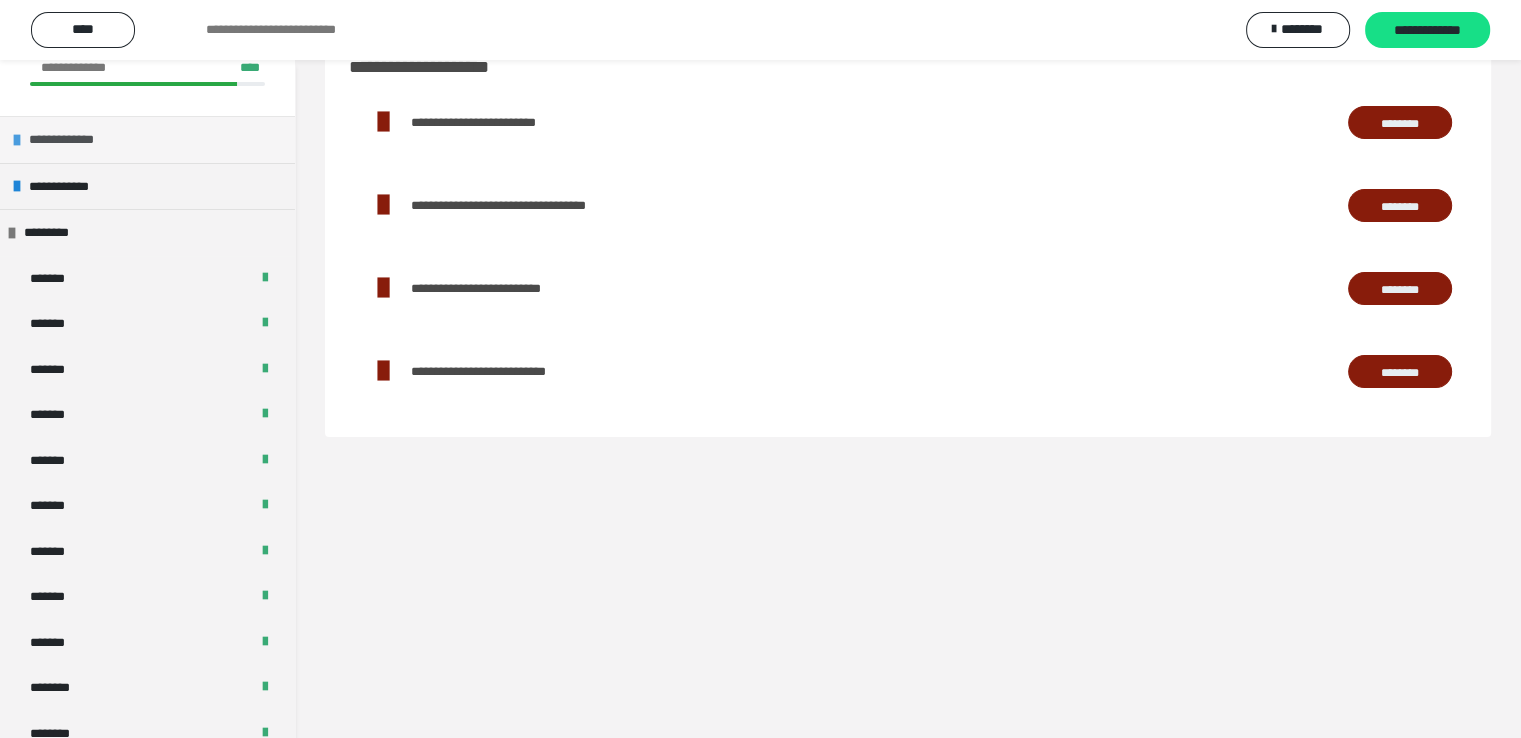 scroll, scrollTop: 0, scrollLeft: 0, axis: both 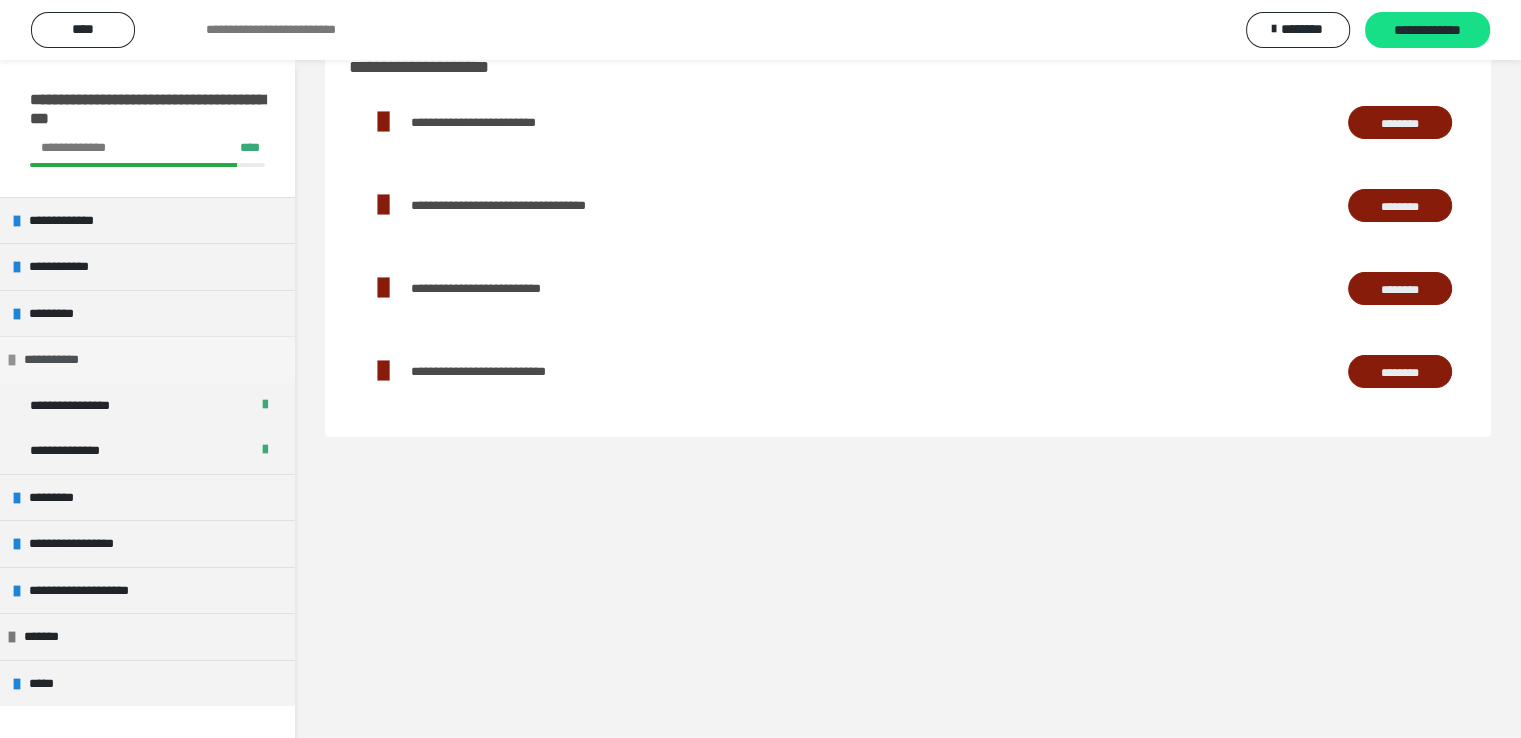click on "**********" at bounding box center (67, 360) 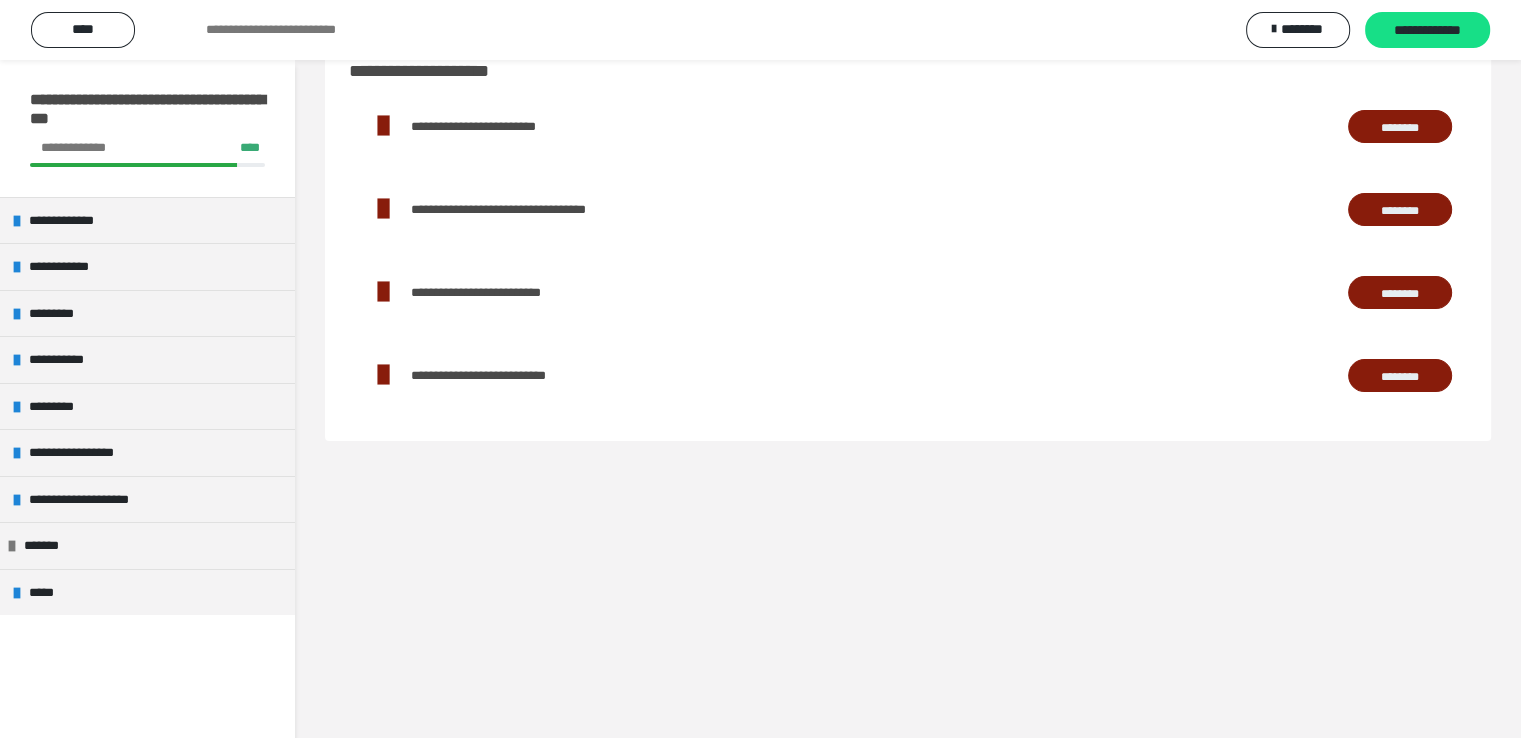 scroll, scrollTop: 0, scrollLeft: 0, axis: both 